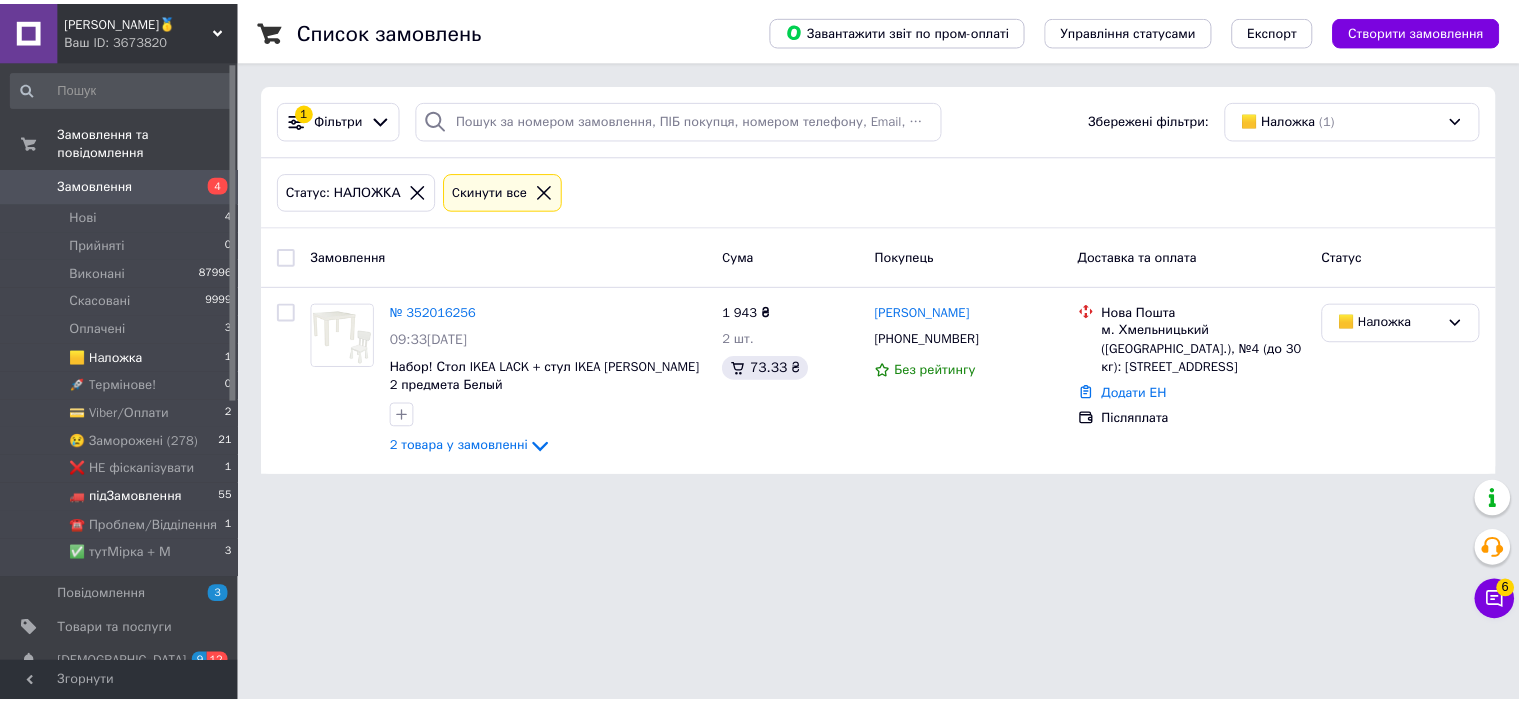 scroll, scrollTop: 0, scrollLeft: 0, axis: both 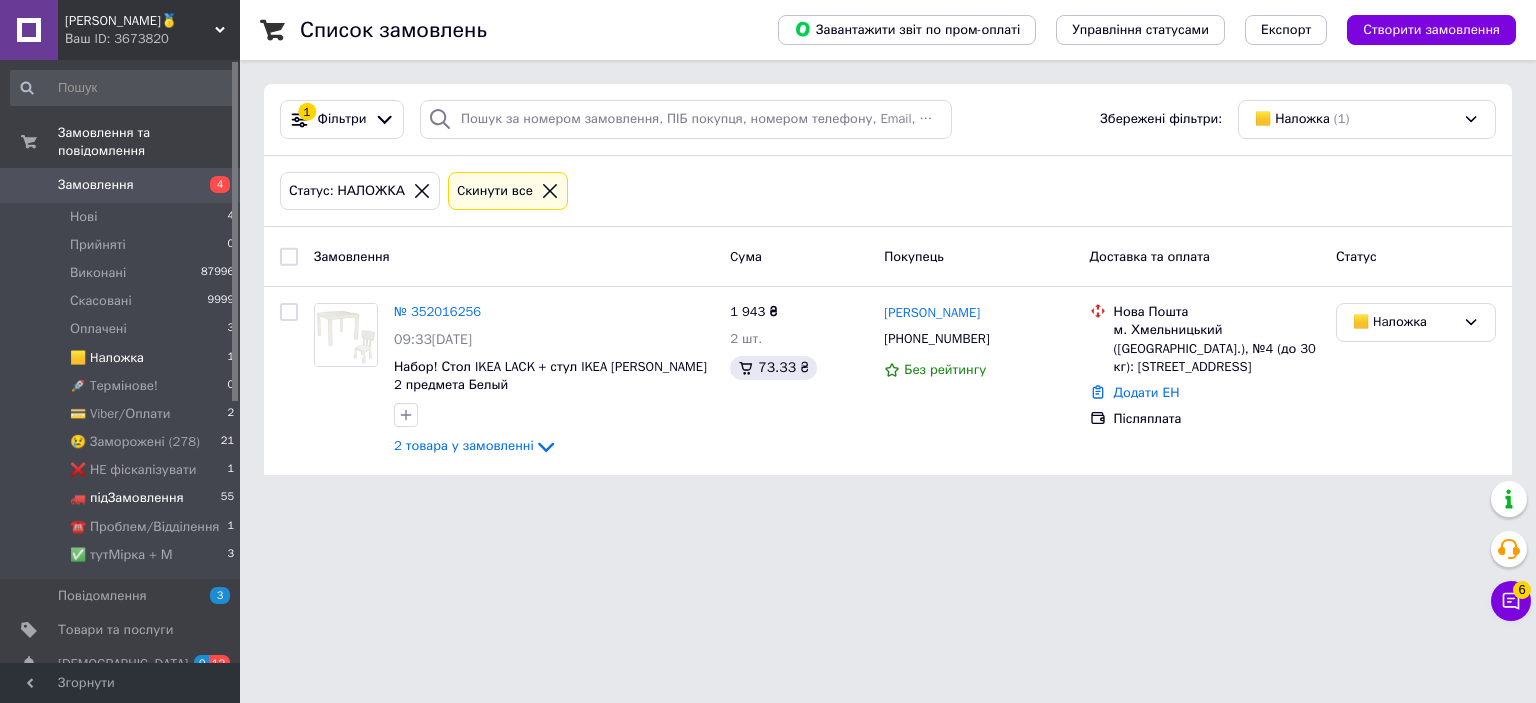 click on "🚛 підЗамовлення" at bounding box center (127, 498) 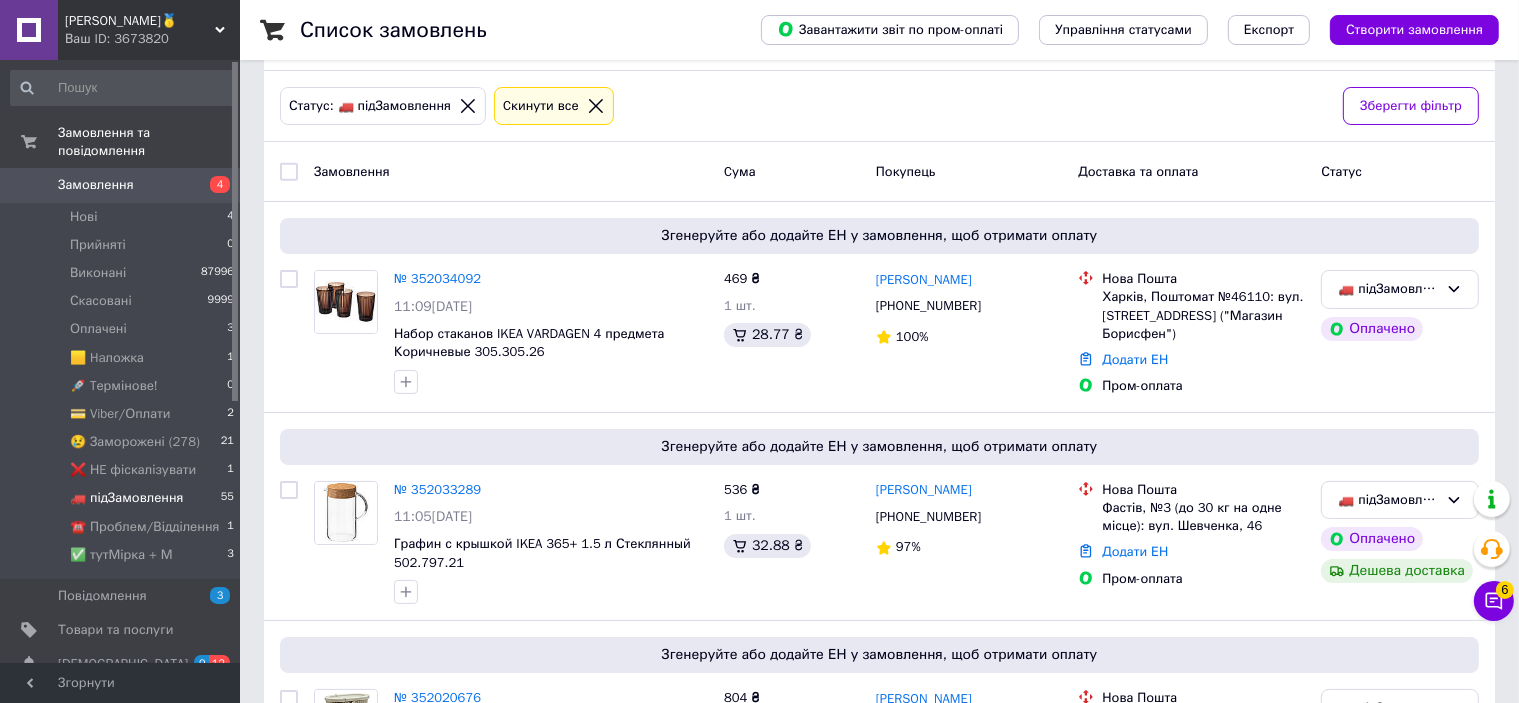 scroll, scrollTop: 10736, scrollLeft: 0, axis: vertical 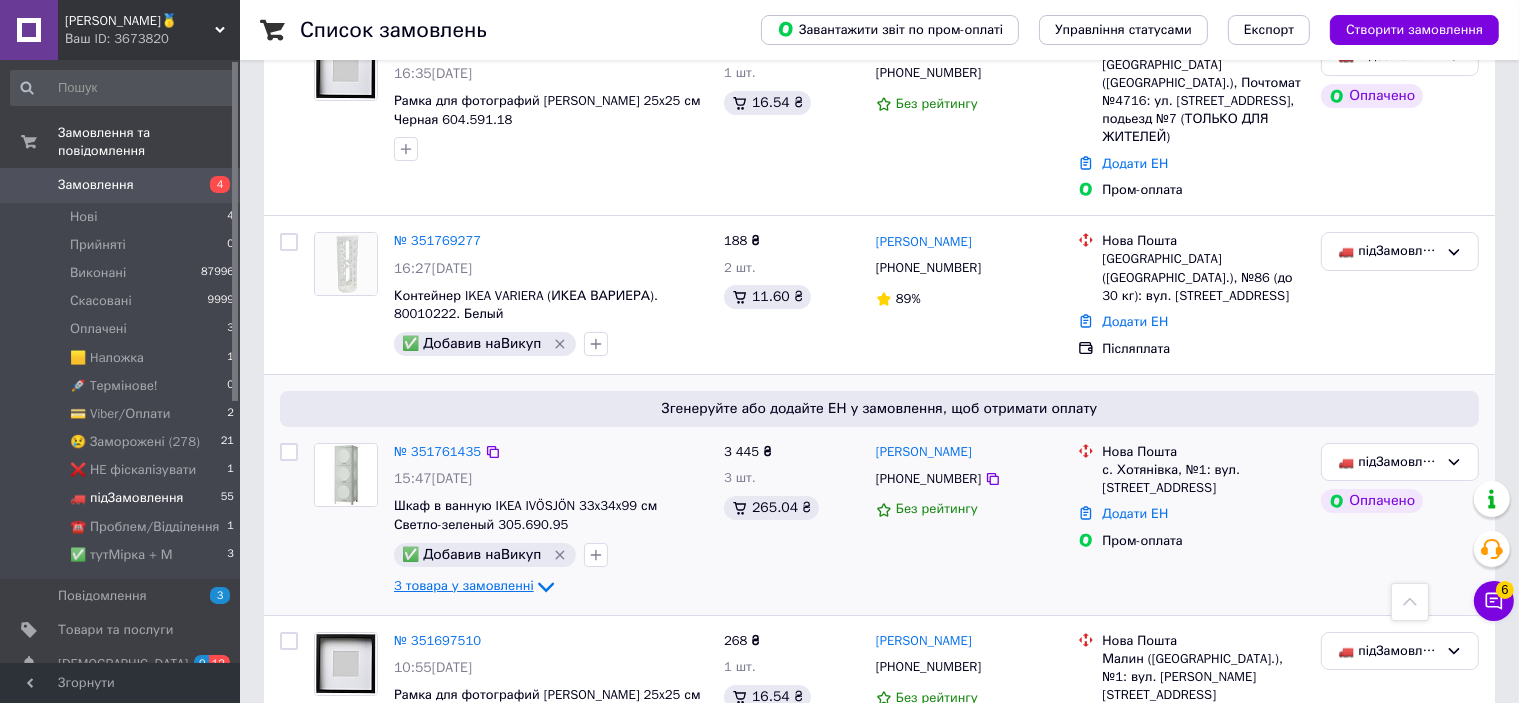 click on "3 товара у замовленні" at bounding box center (464, 585) 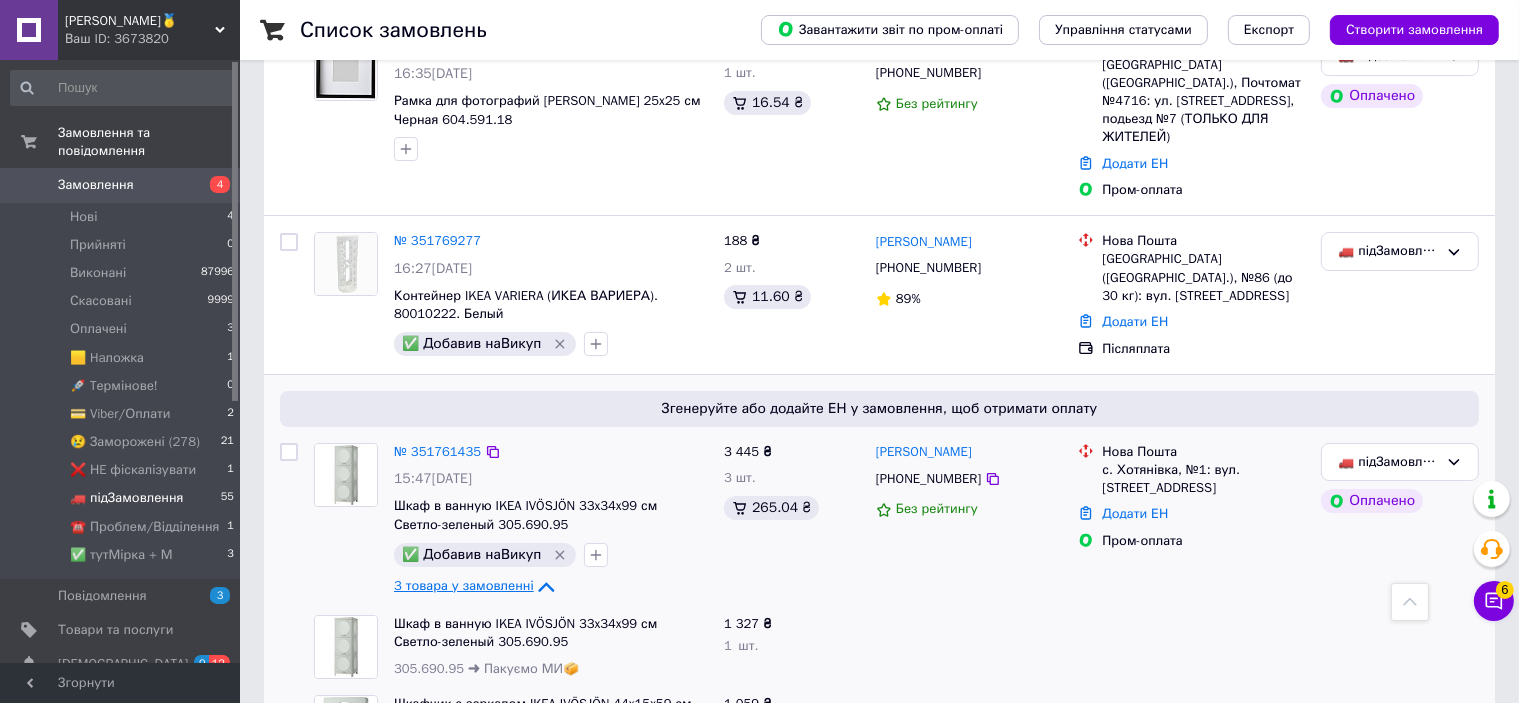click on "3 товара у замовленні" at bounding box center (464, 585) 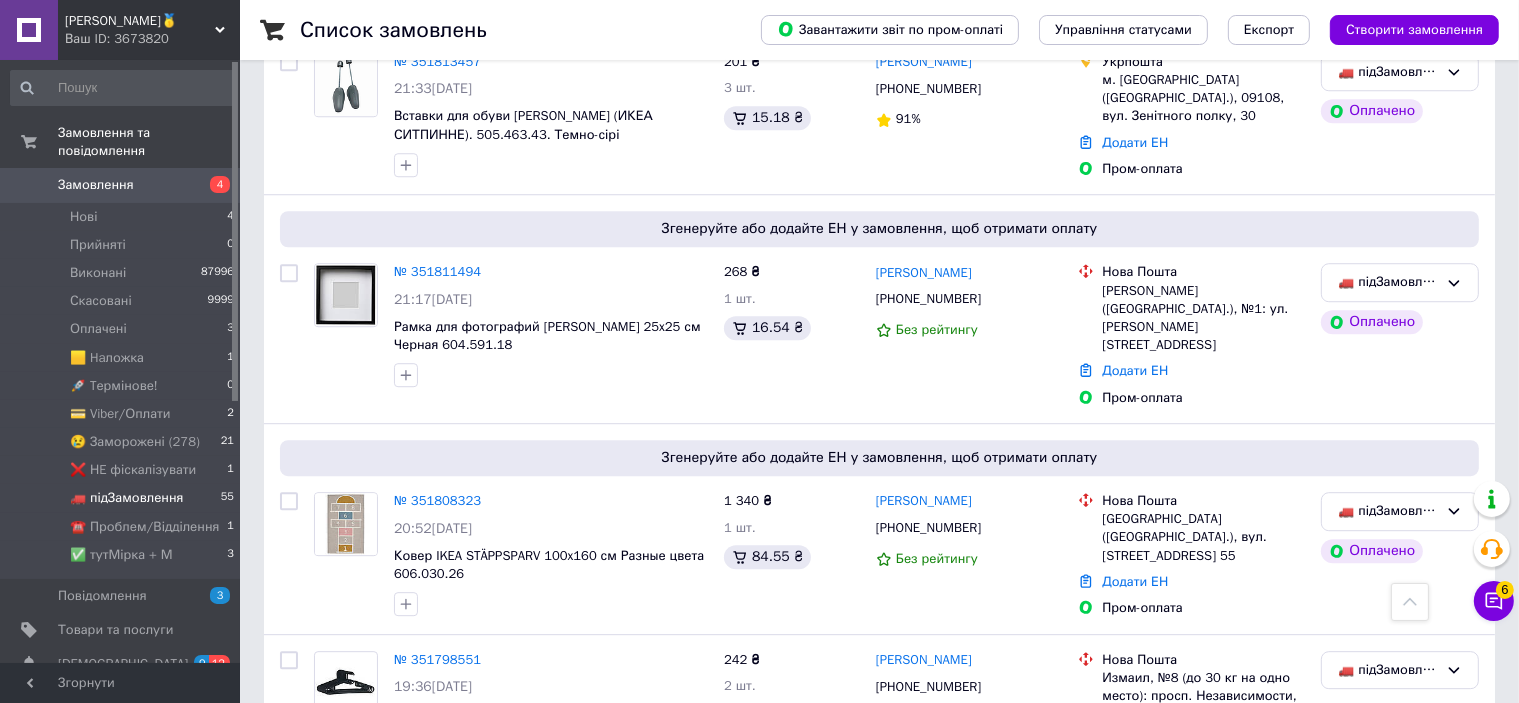 scroll, scrollTop: 5536, scrollLeft: 0, axis: vertical 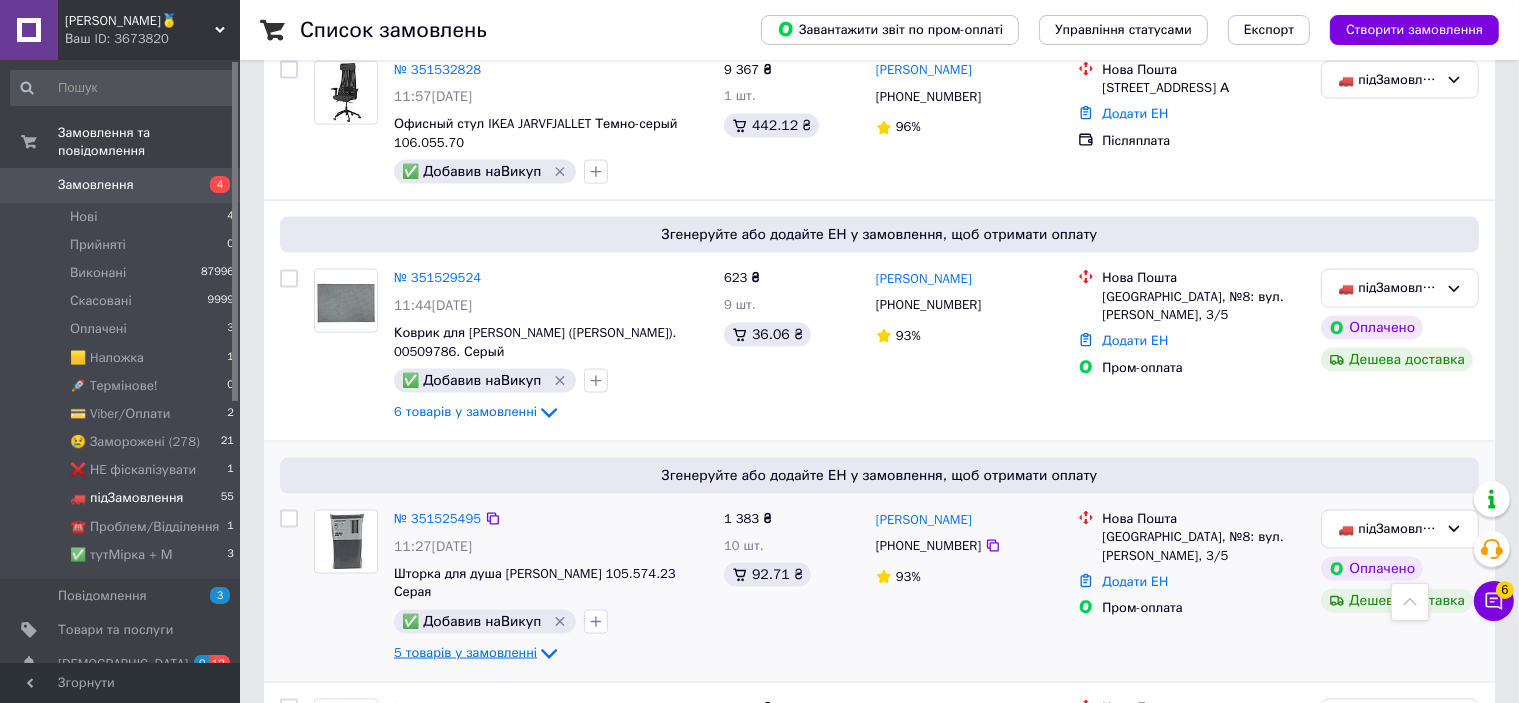 click on "5 товарів у замовленні" at bounding box center (465, 653) 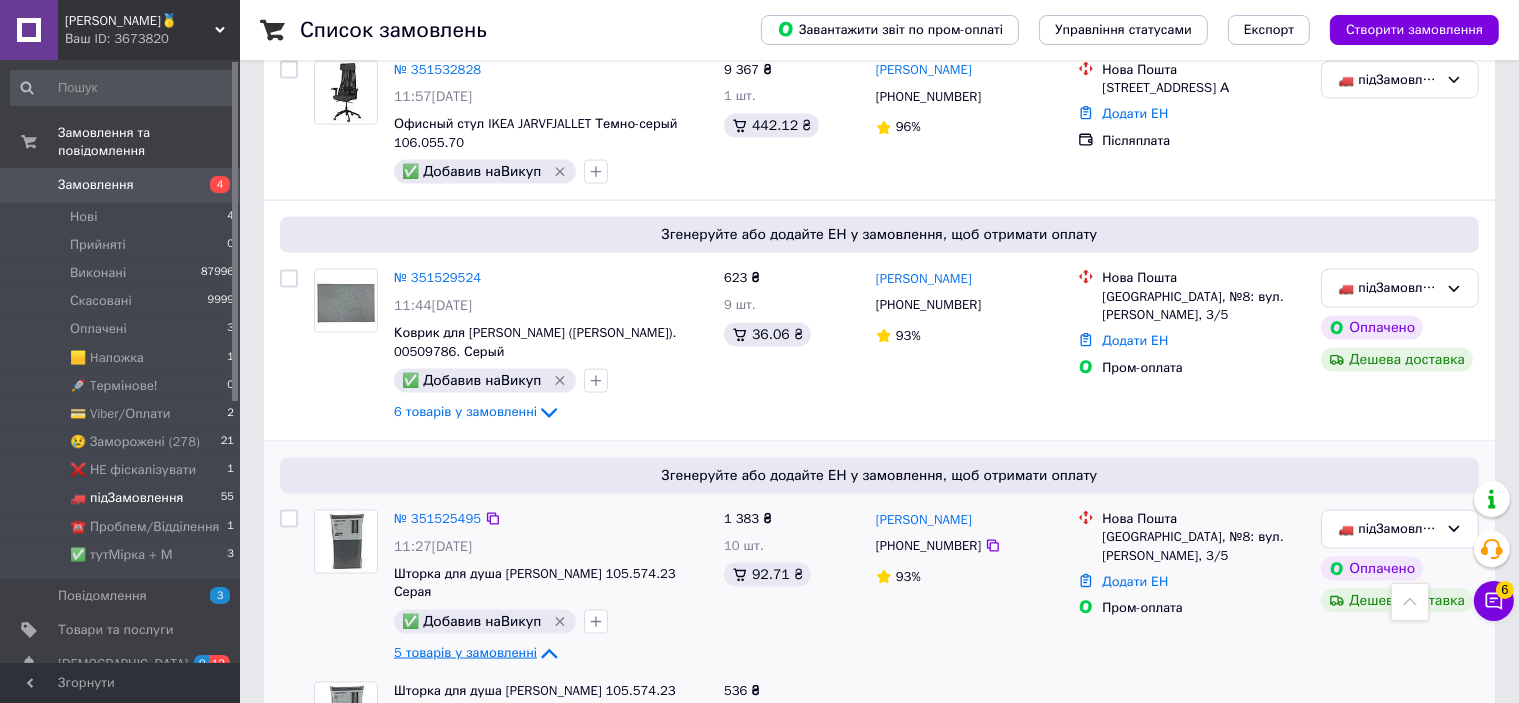 scroll, scrollTop: 10536, scrollLeft: 0, axis: vertical 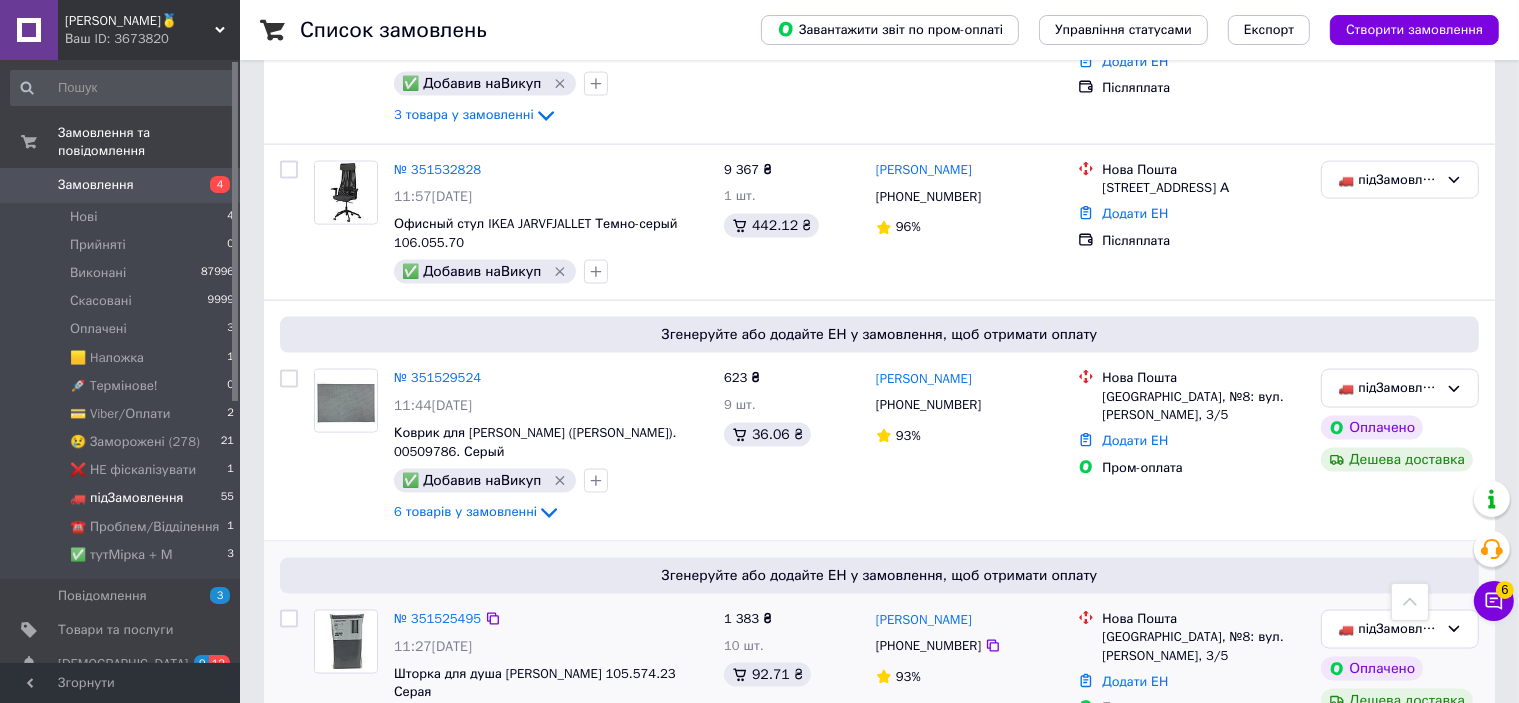 drag, startPoint x: 481, startPoint y: 479, endPoint x: 483, endPoint y: 452, distance: 27.073973 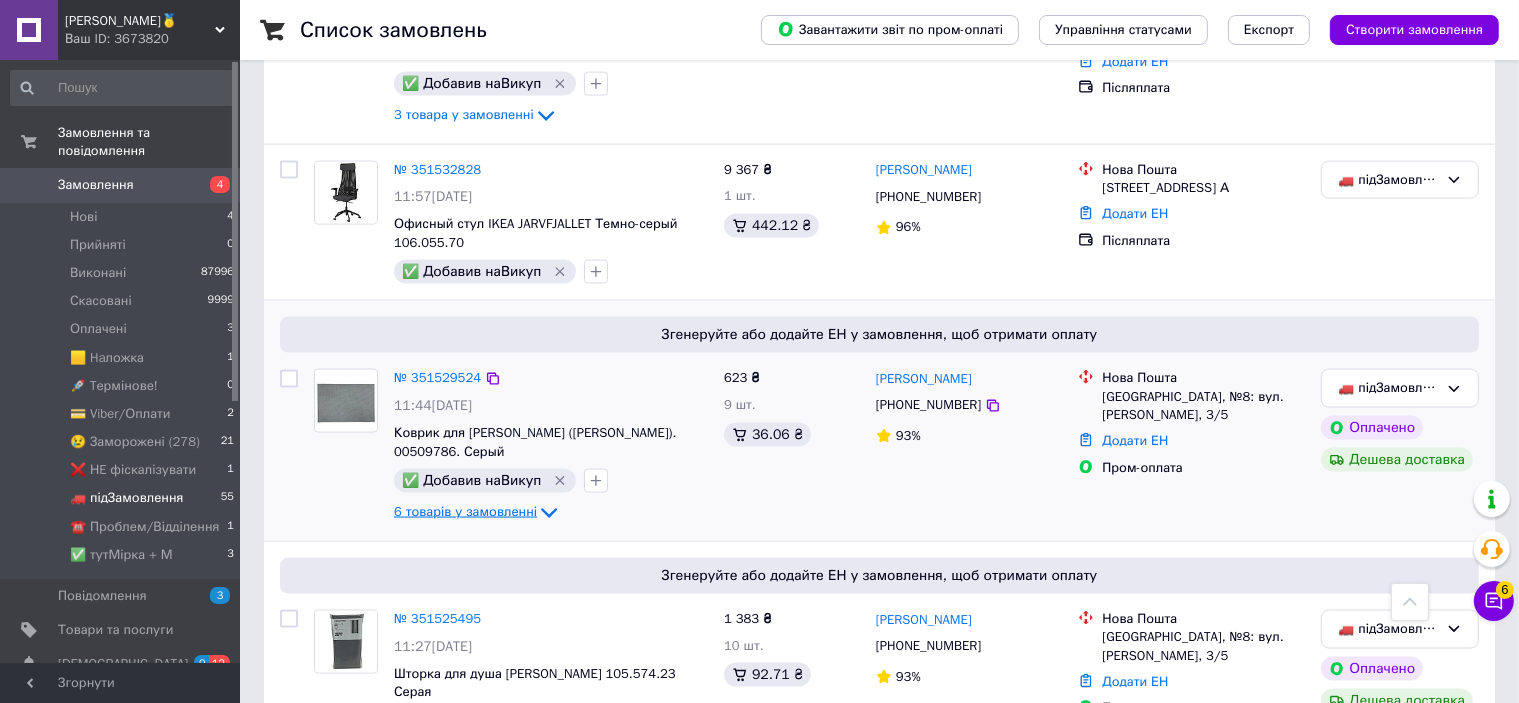 click on "6 товарів у замовленні" at bounding box center (465, 512) 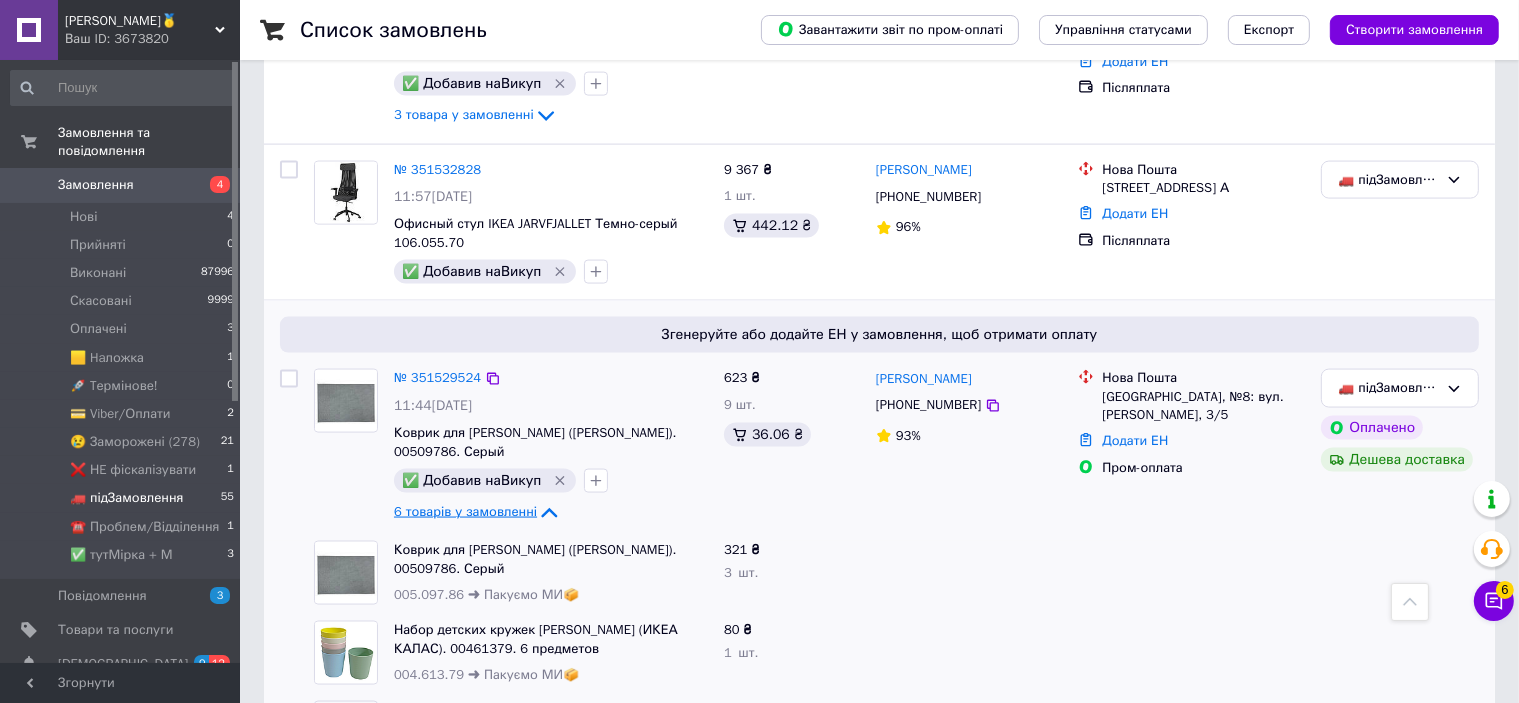 click on "6 товарів у замовленні" at bounding box center (465, 512) 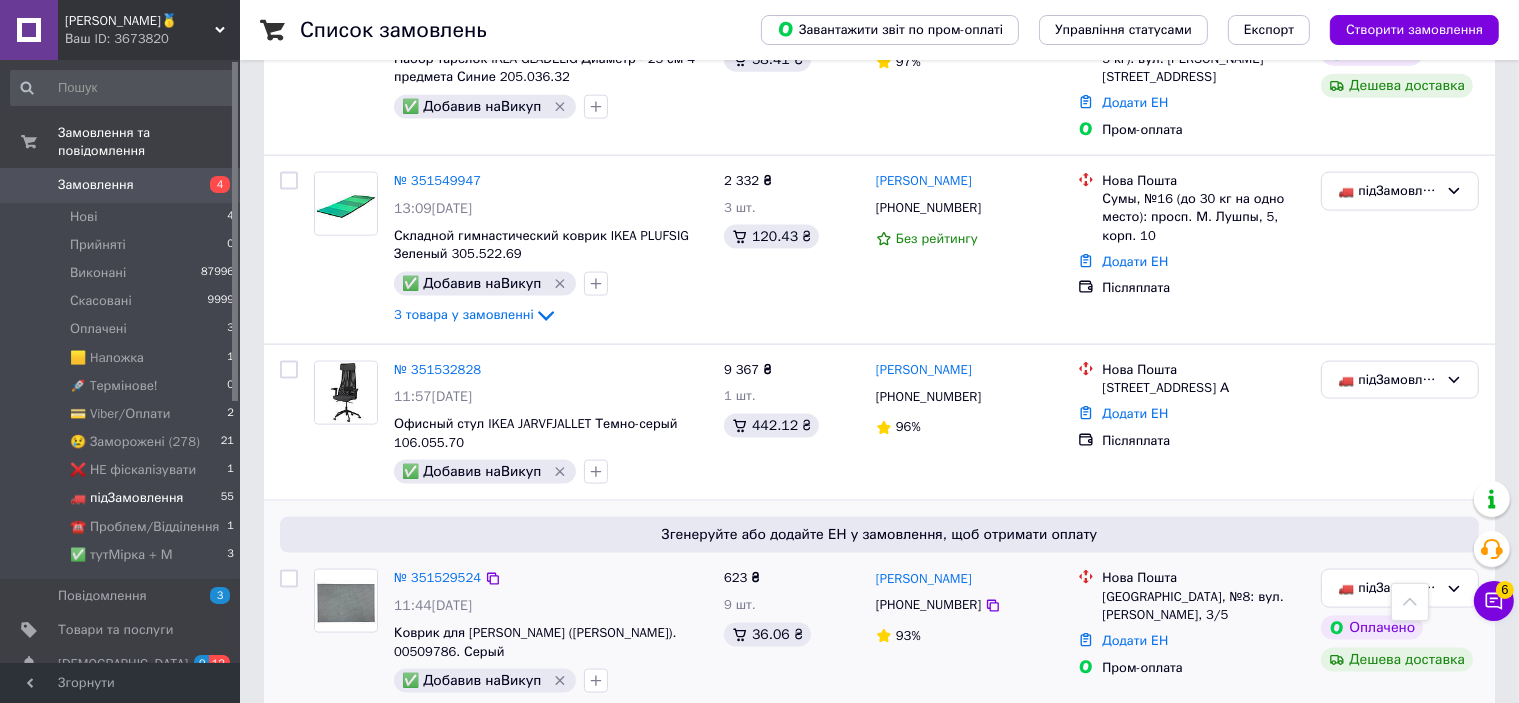 scroll, scrollTop: 10136, scrollLeft: 0, axis: vertical 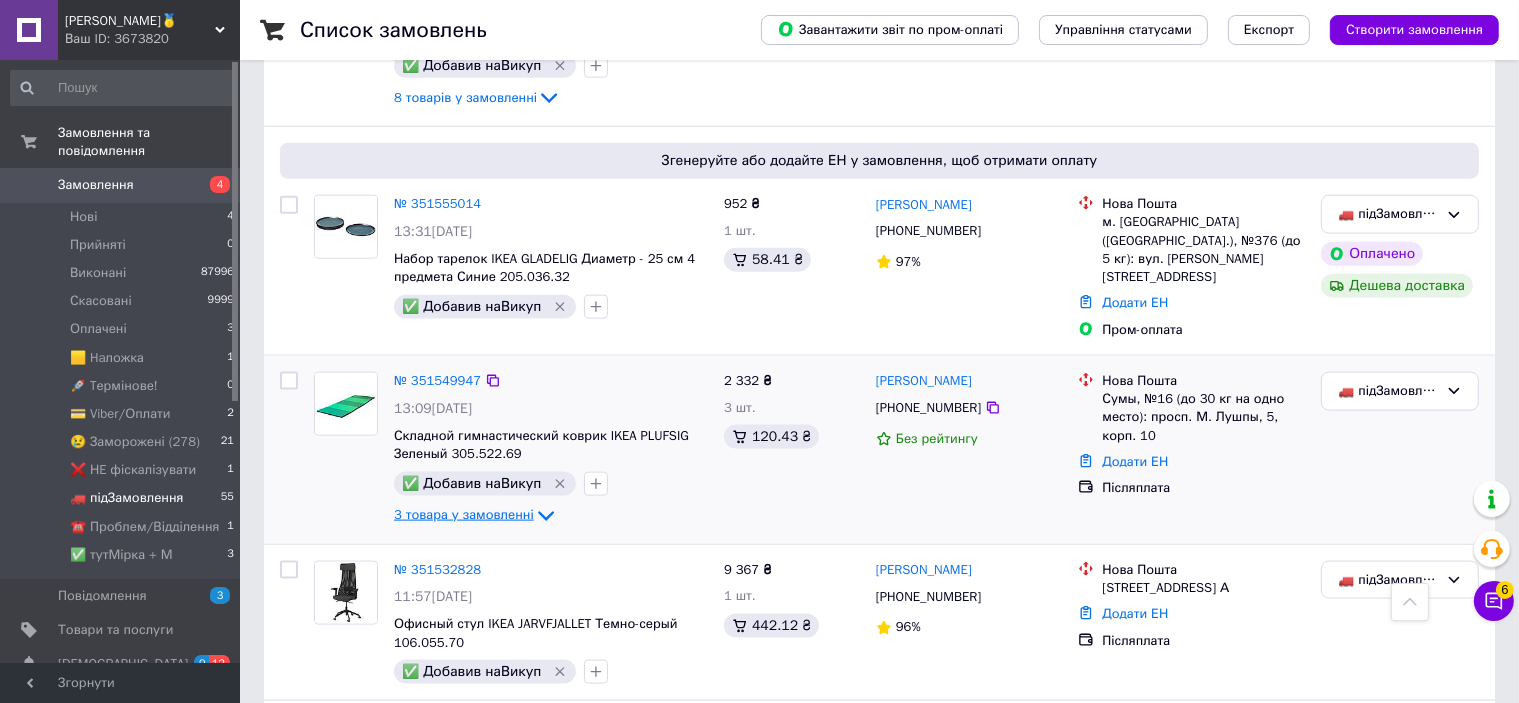 click on "3 товара у замовленні" at bounding box center (464, 514) 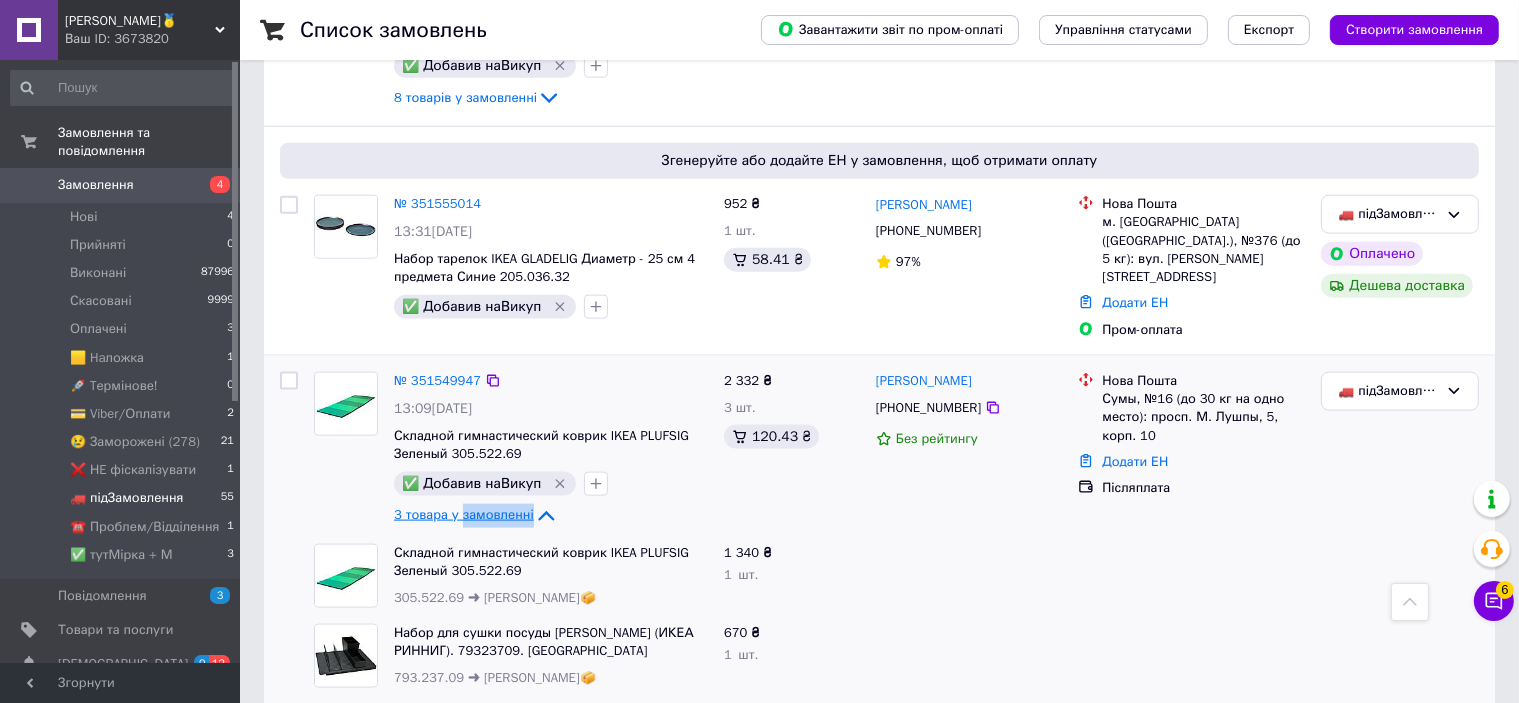 click on "3 товара у замовленні" at bounding box center (464, 514) 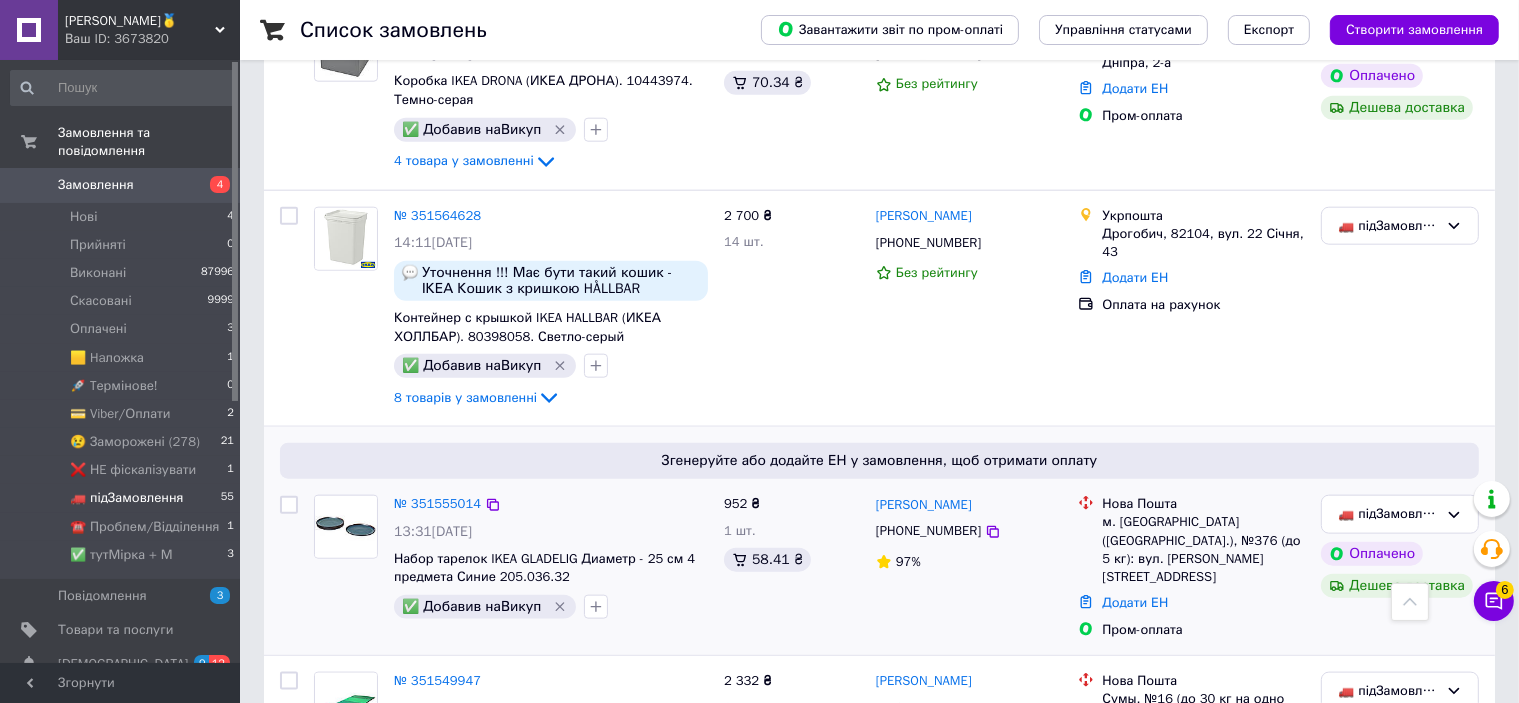 scroll, scrollTop: 9636, scrollLeft: 0, axis: vertical 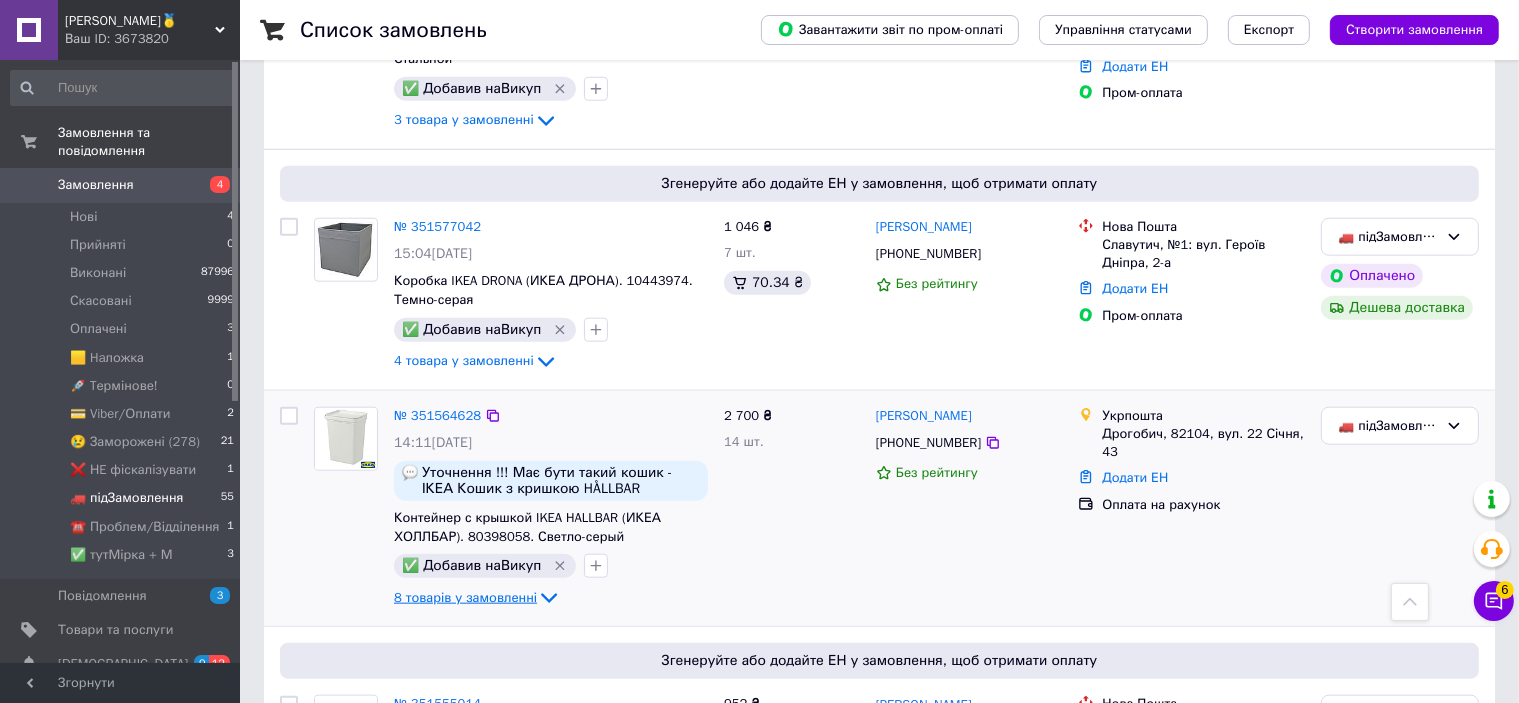 click on "8 товарів у замовленні" at bounding box center [465, 597] 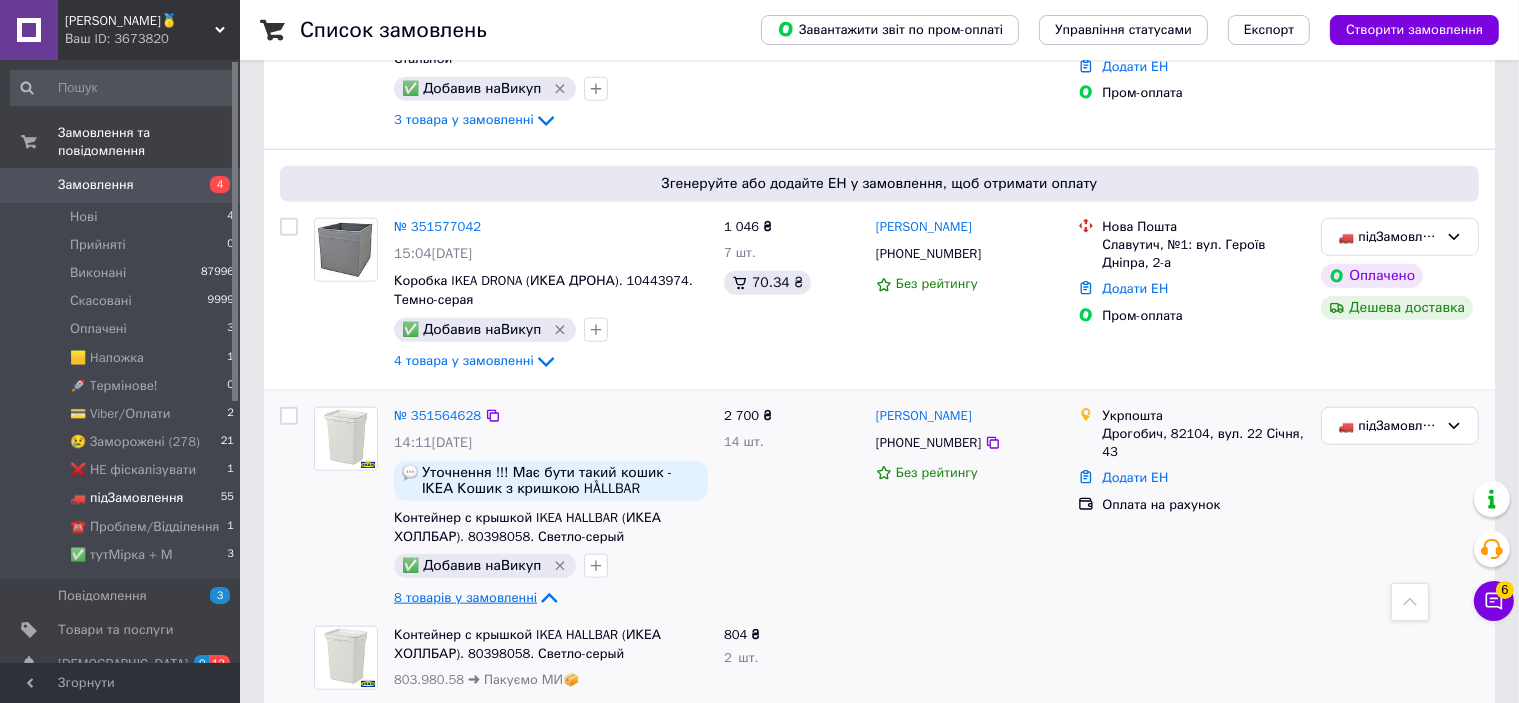 click on "8 товарів у замовленні" at bounding box center [465, 597] 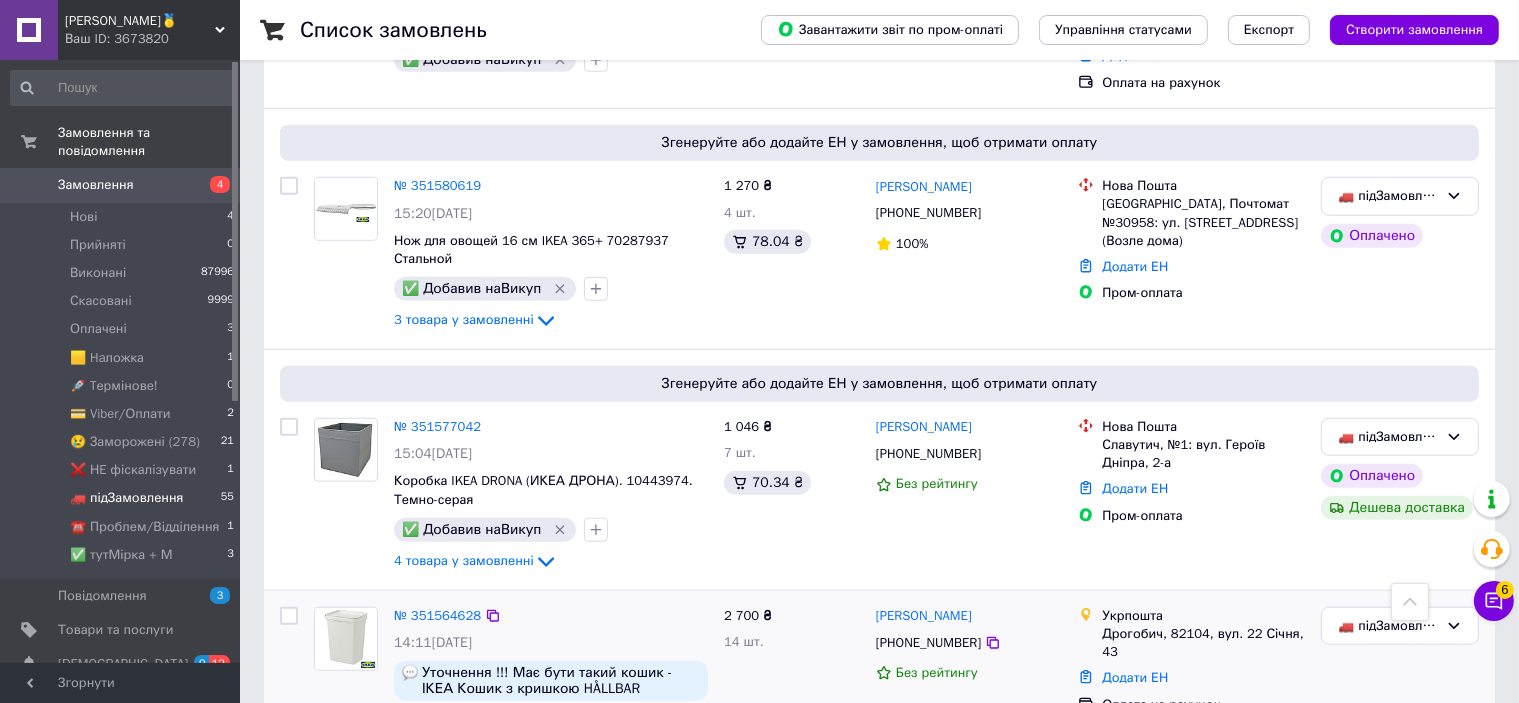 scroll, scrollTop: 9336, scrollLeft: 0, axis: vertical 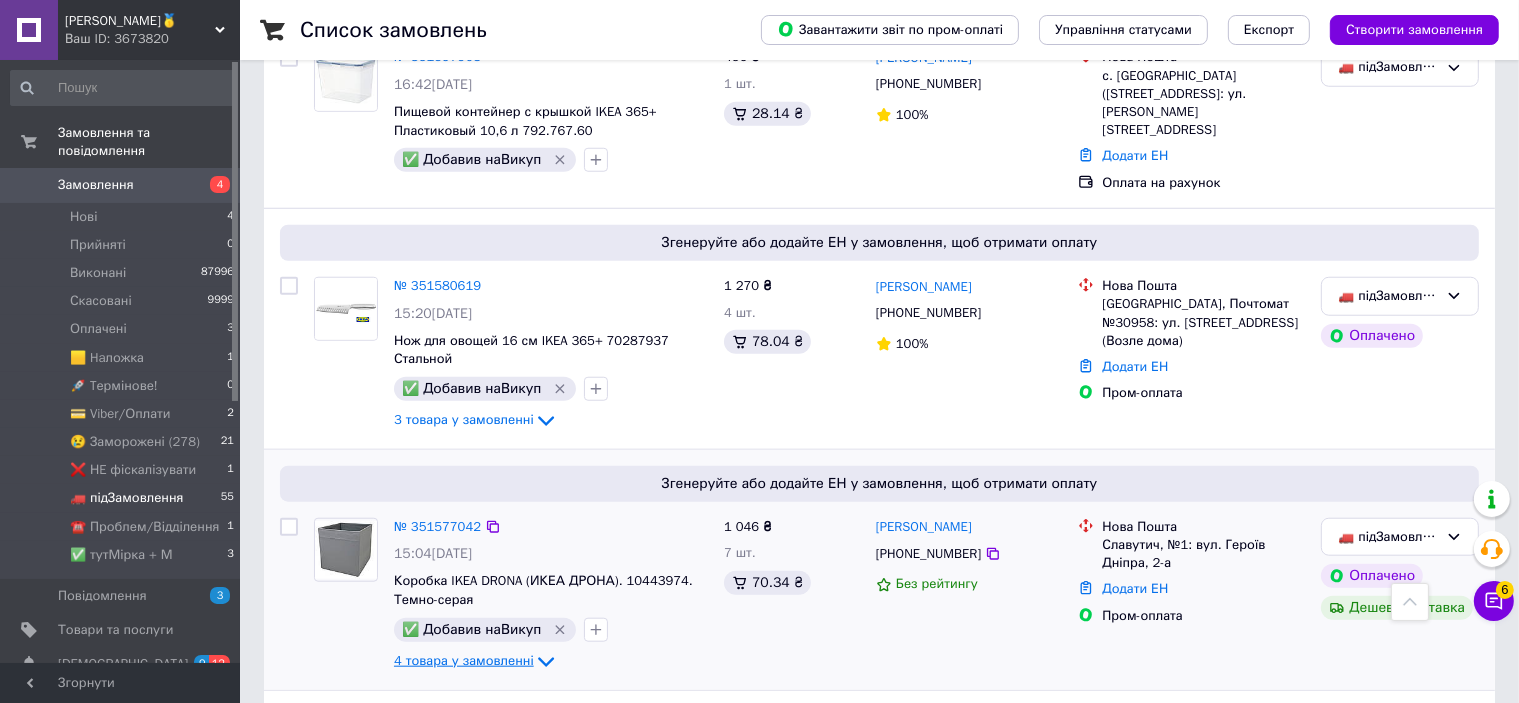 click on "4 товара у замовленні" 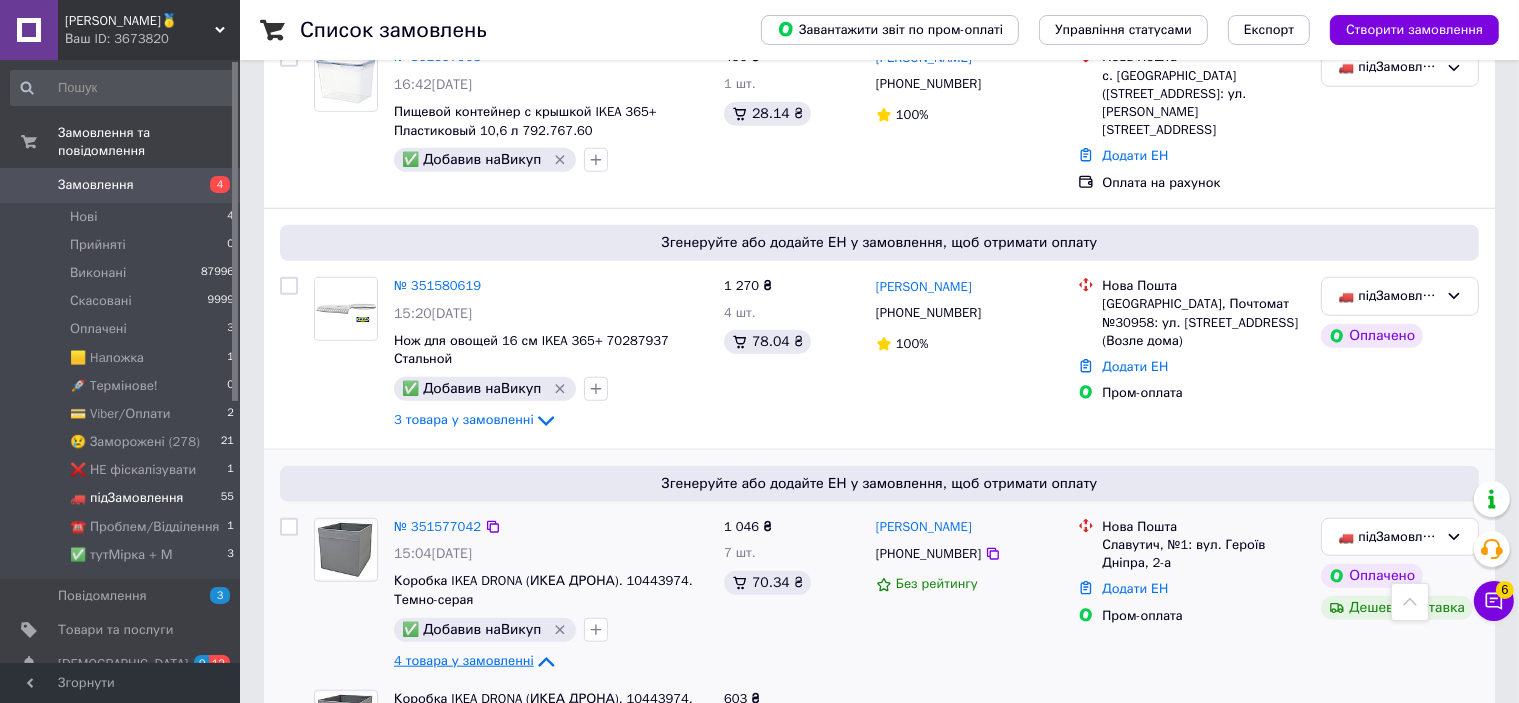 click on "4 товара у замовленні" at bounding box center [464, 660] 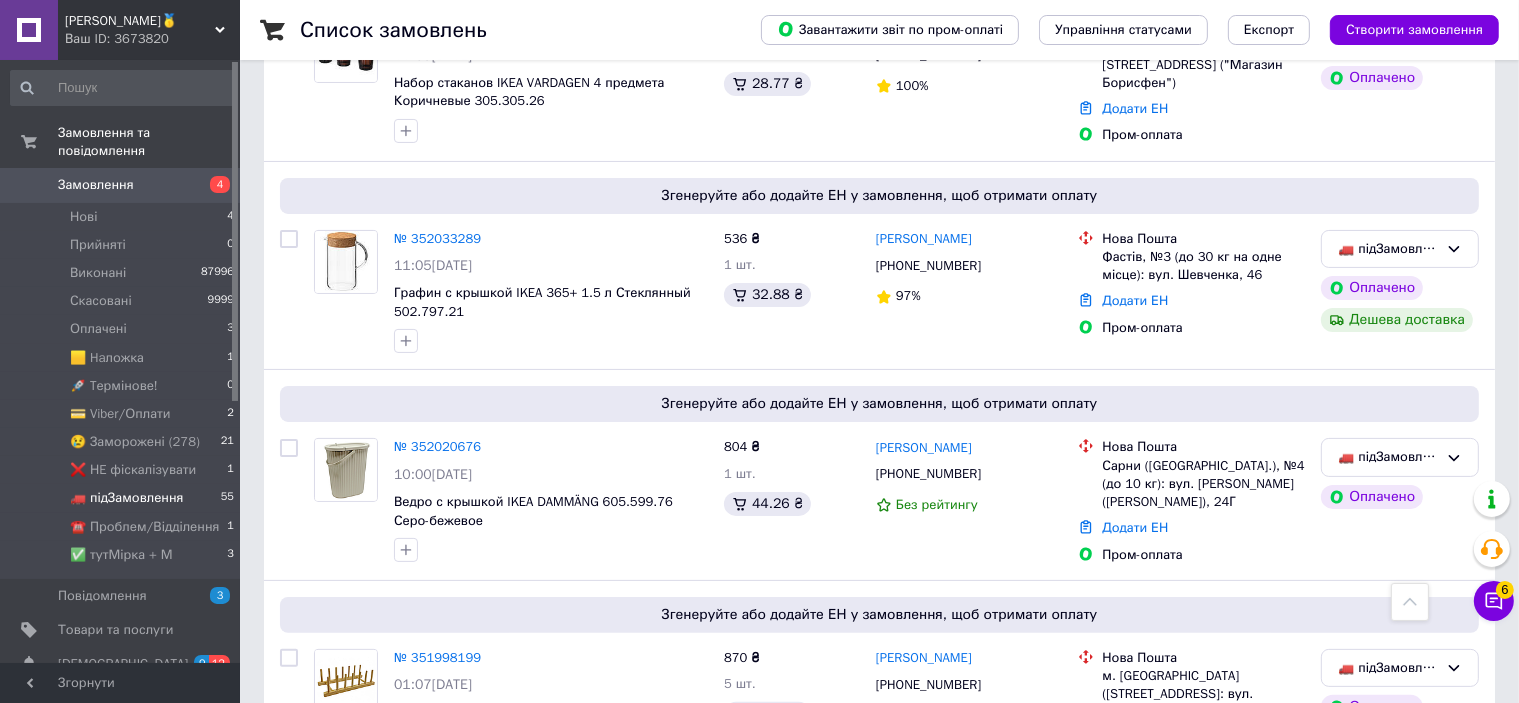 scroll, scrollTop: 0, scrollLeft: 0, axis: both 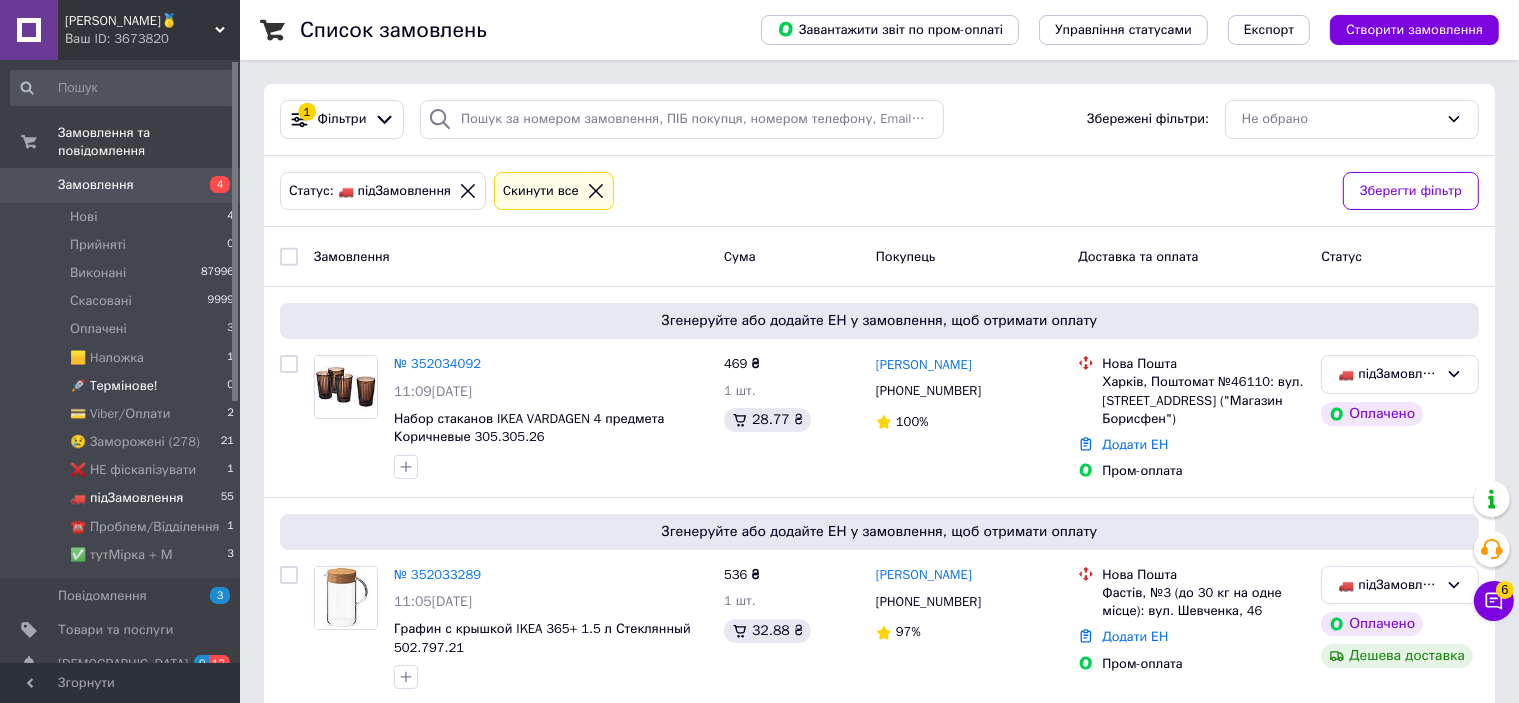 click on "🚀 Tермінове!" at bounding box center (114, 386) 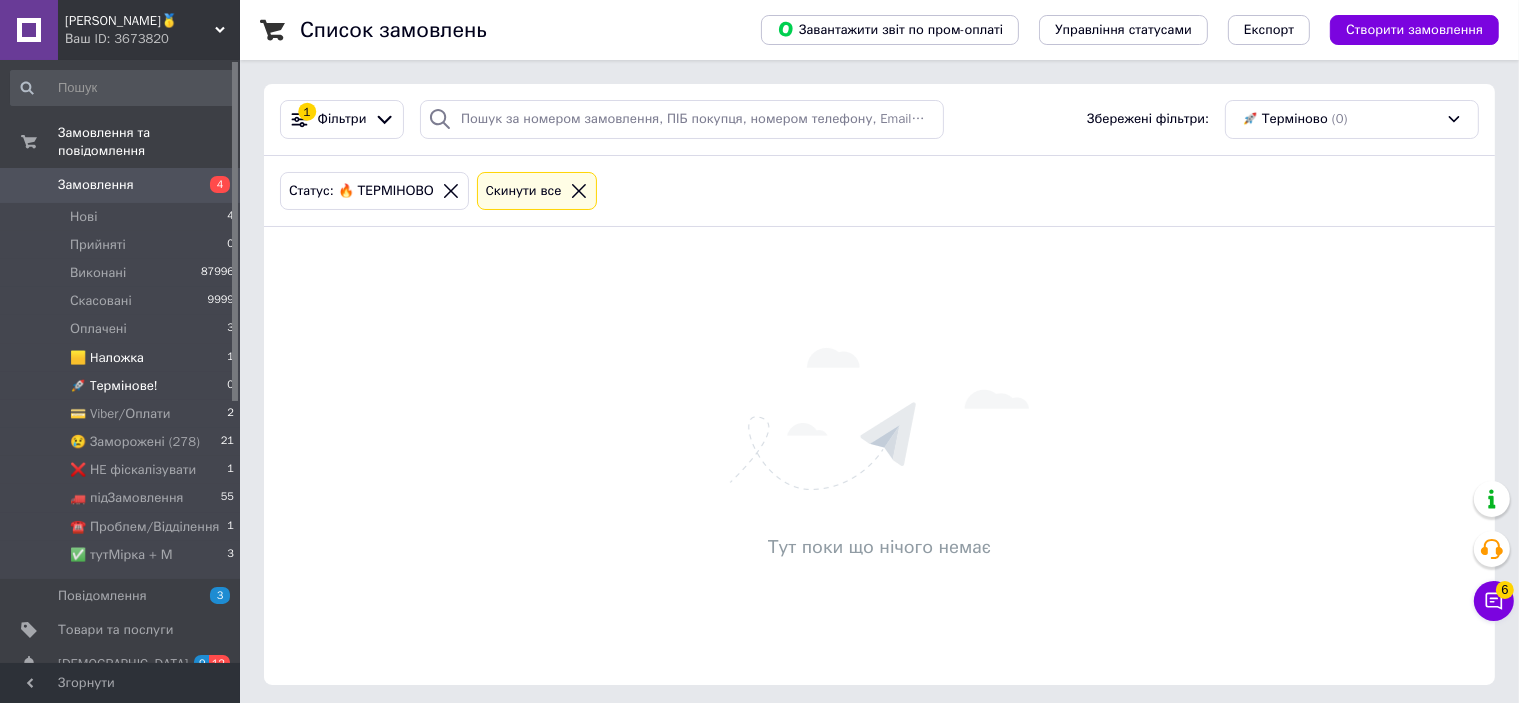 click on "🟨 Haложка 1" at bounding box center [123, 358] 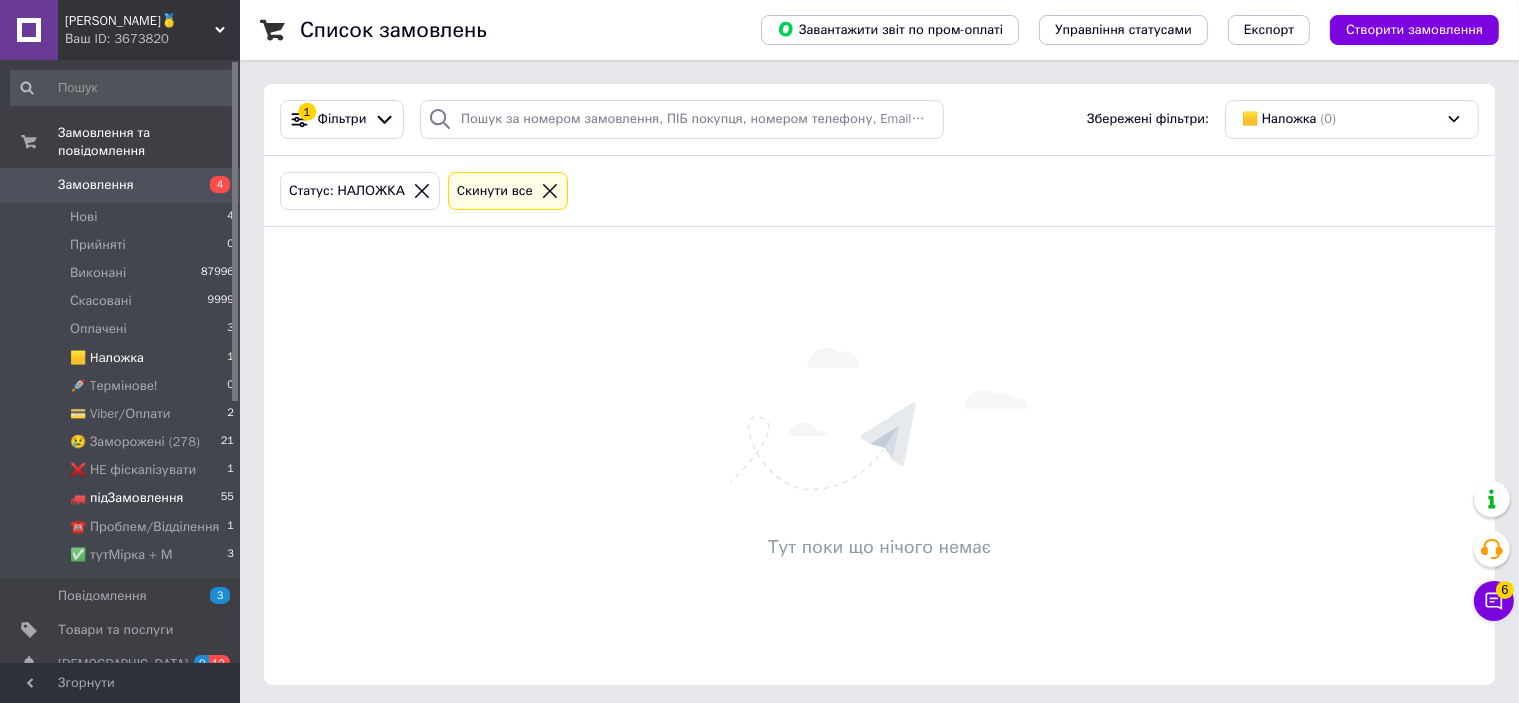 click on "🚛 підЗамовлення" at bounding box center [127, 498] 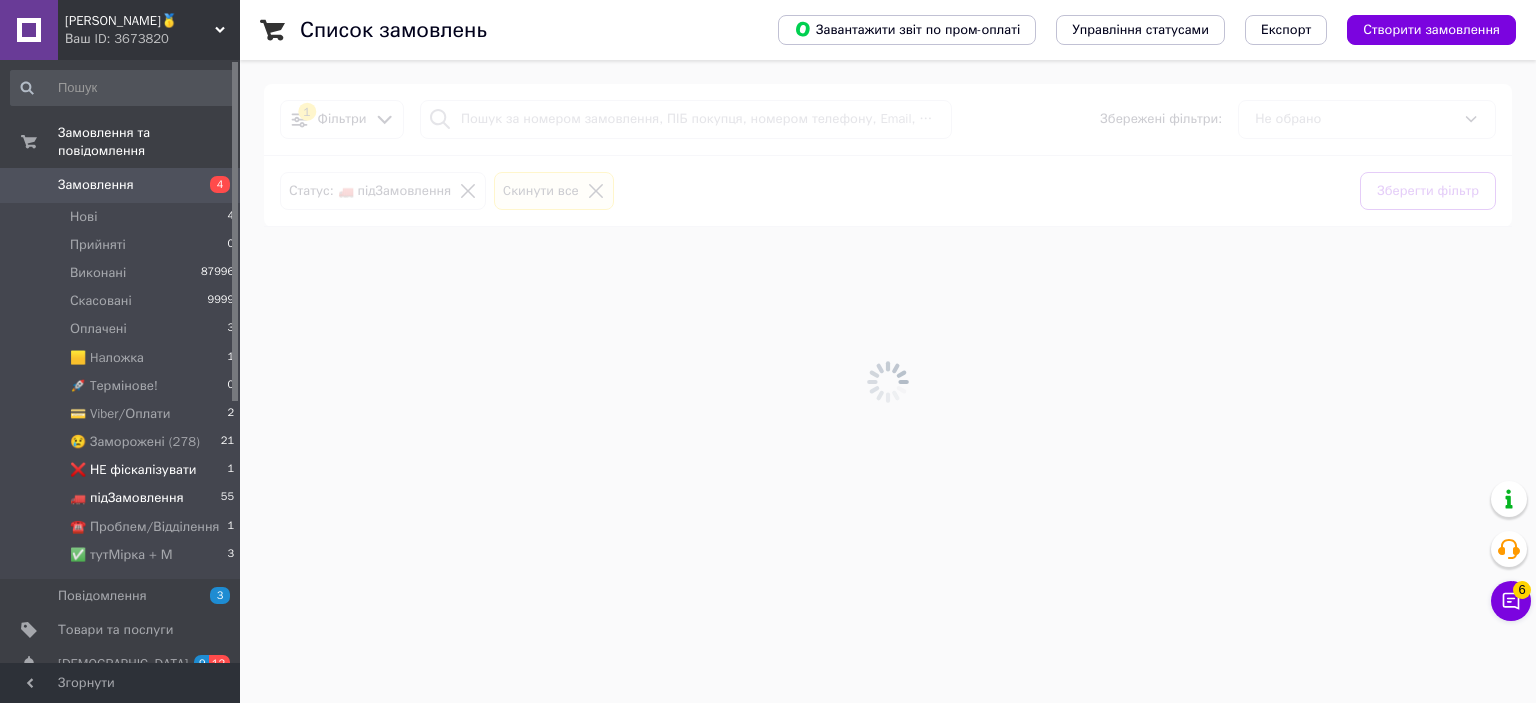 click on "❌ НE фіскалізувати" at bounding box center [133, 470] 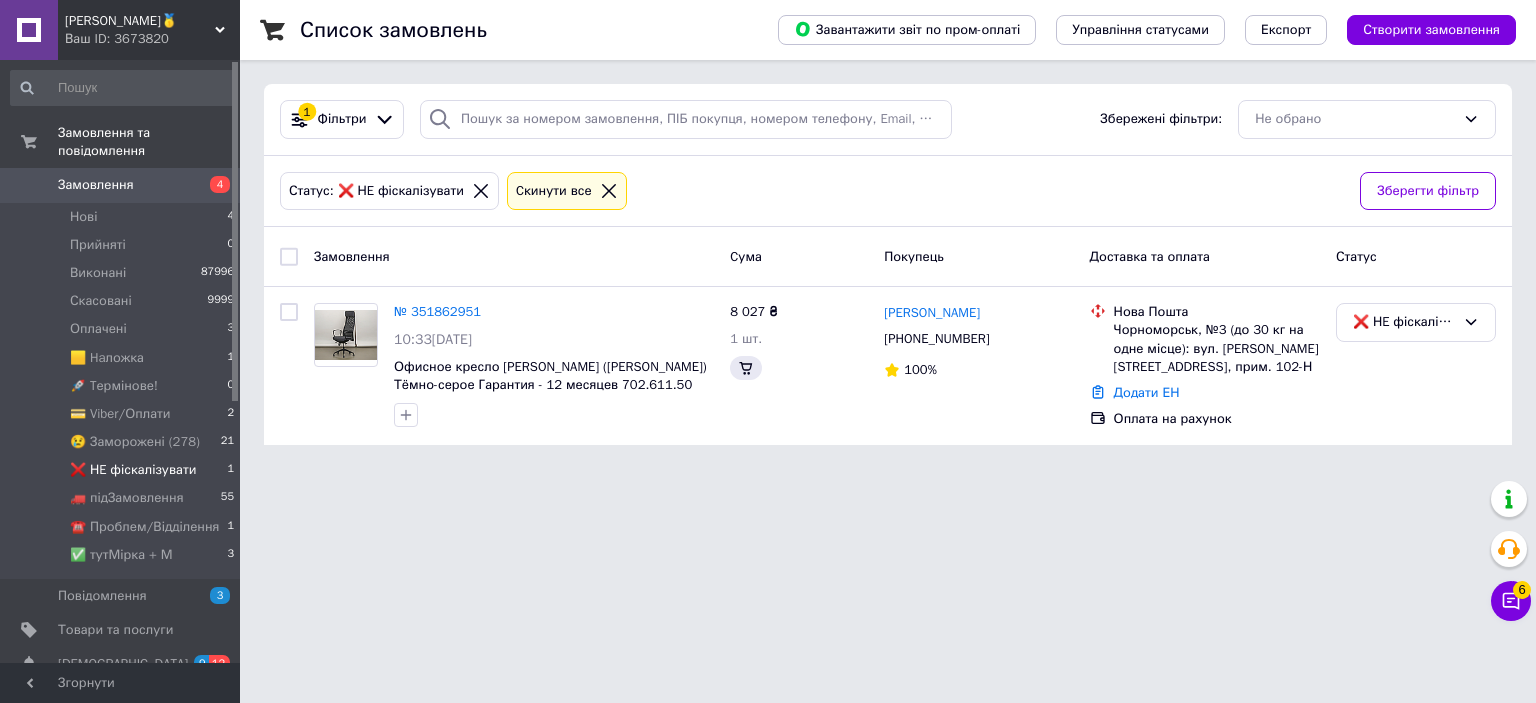 click on "❌ НE фіскалізувати" at bounding box center (133, 470) 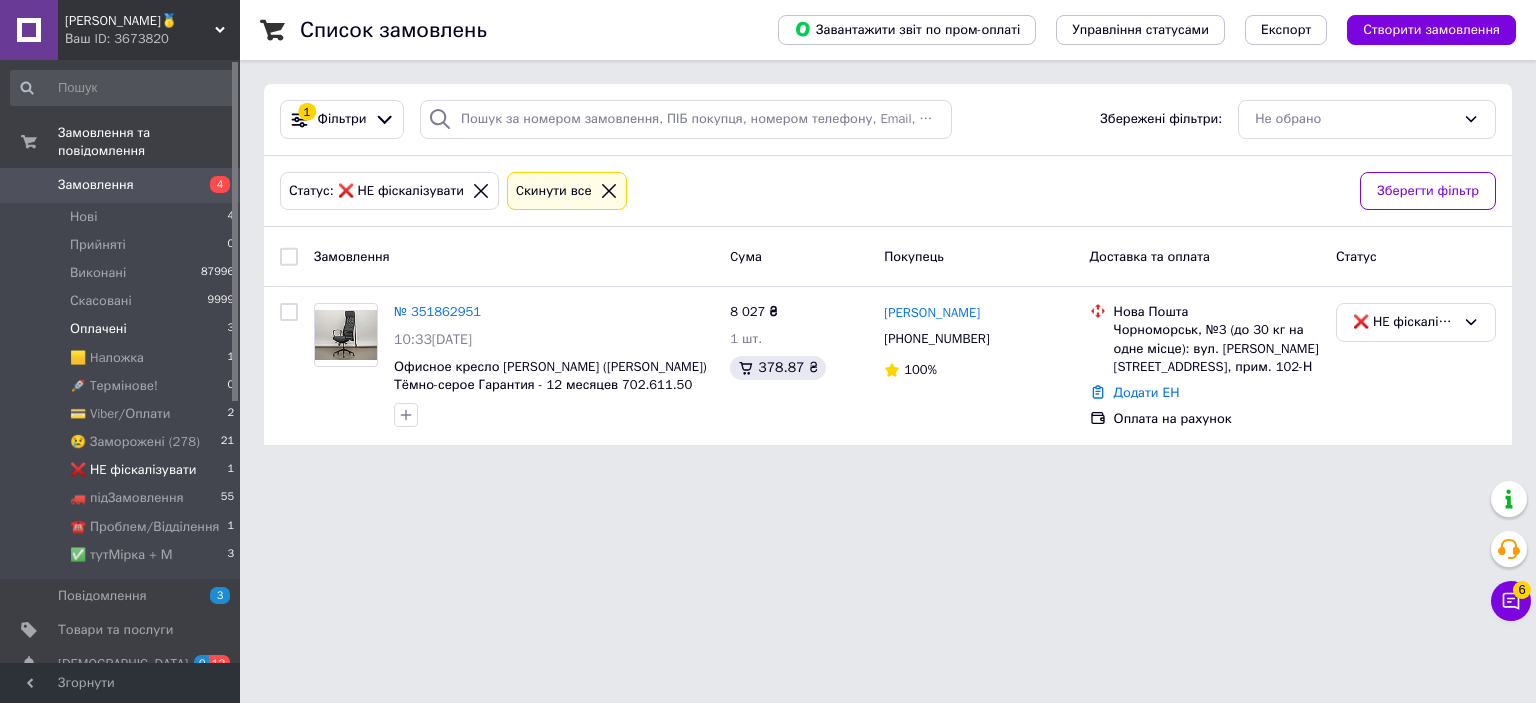 click on "Оплачені 3" at bounding box center (123, 329) 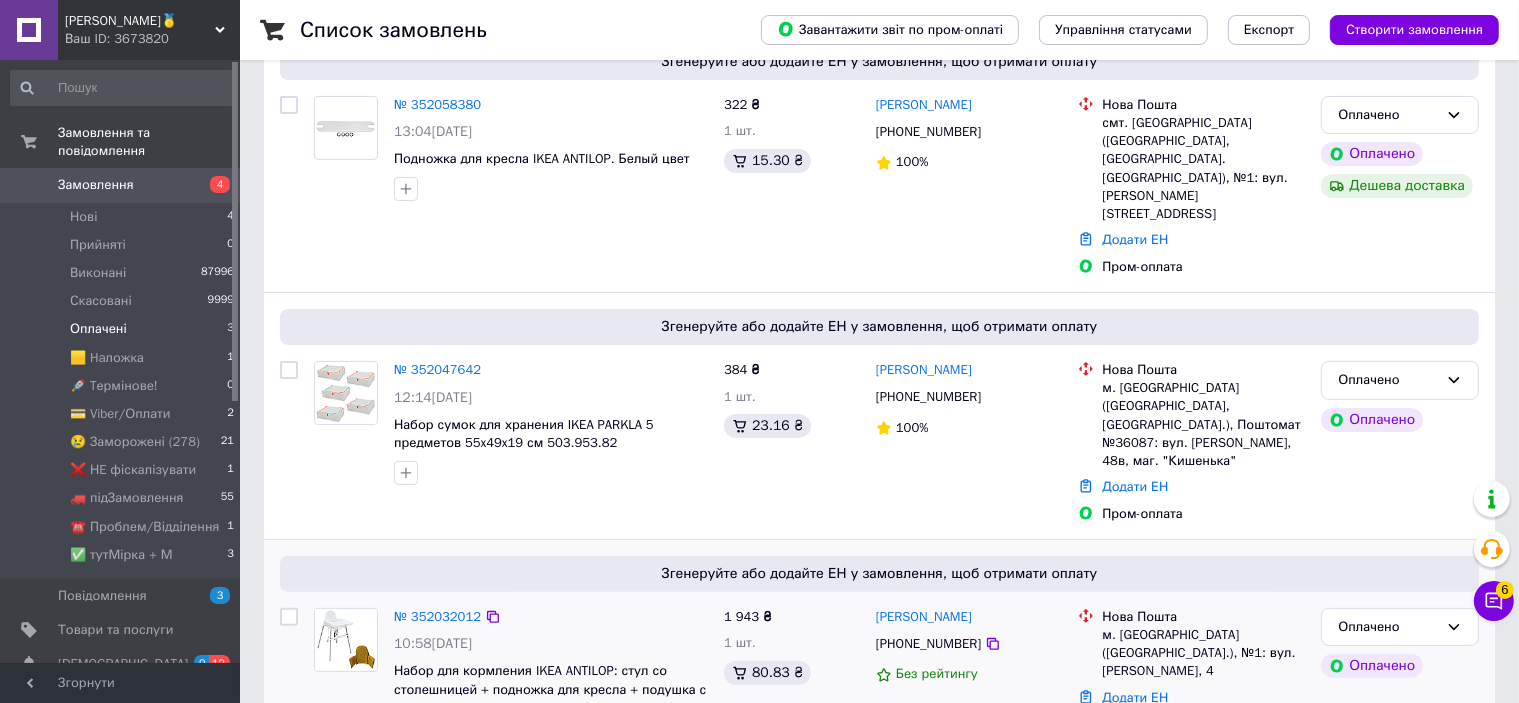 scroll, scrollTop: 722, scrollLeft: 0, axis: vertical 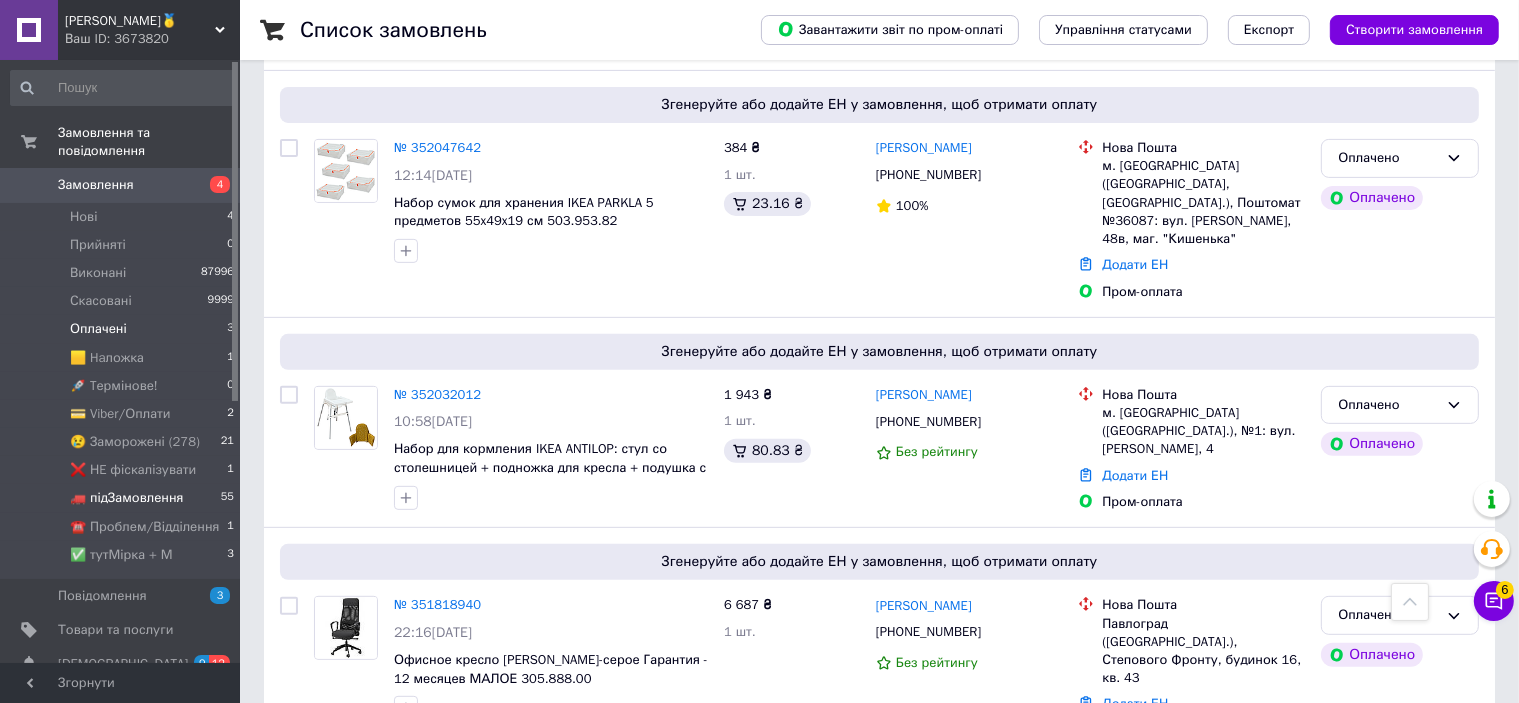 click on "🚛 підЗамовлення" at bounding box center [127, 498] 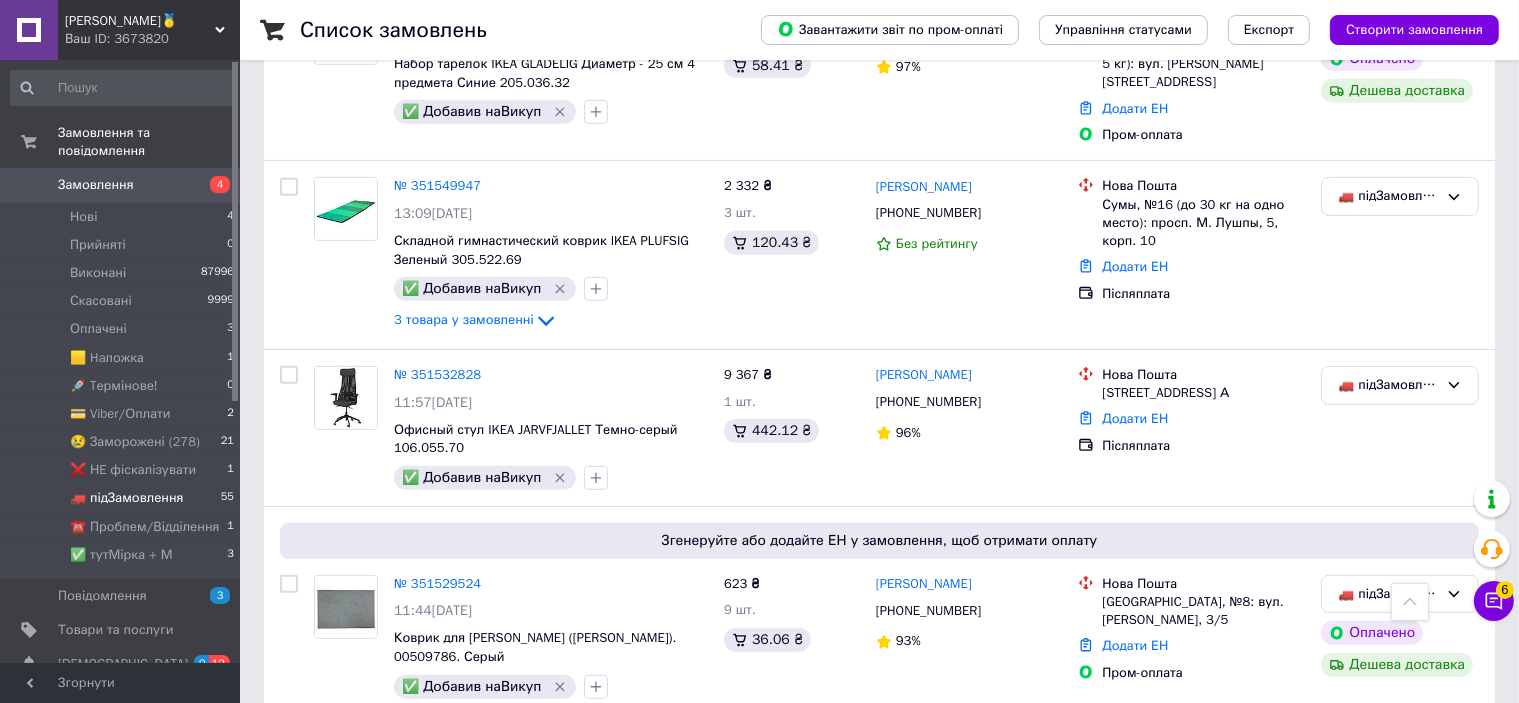 scroll, scrollTop: 8437, scrollLeft: 0, axis: vertical 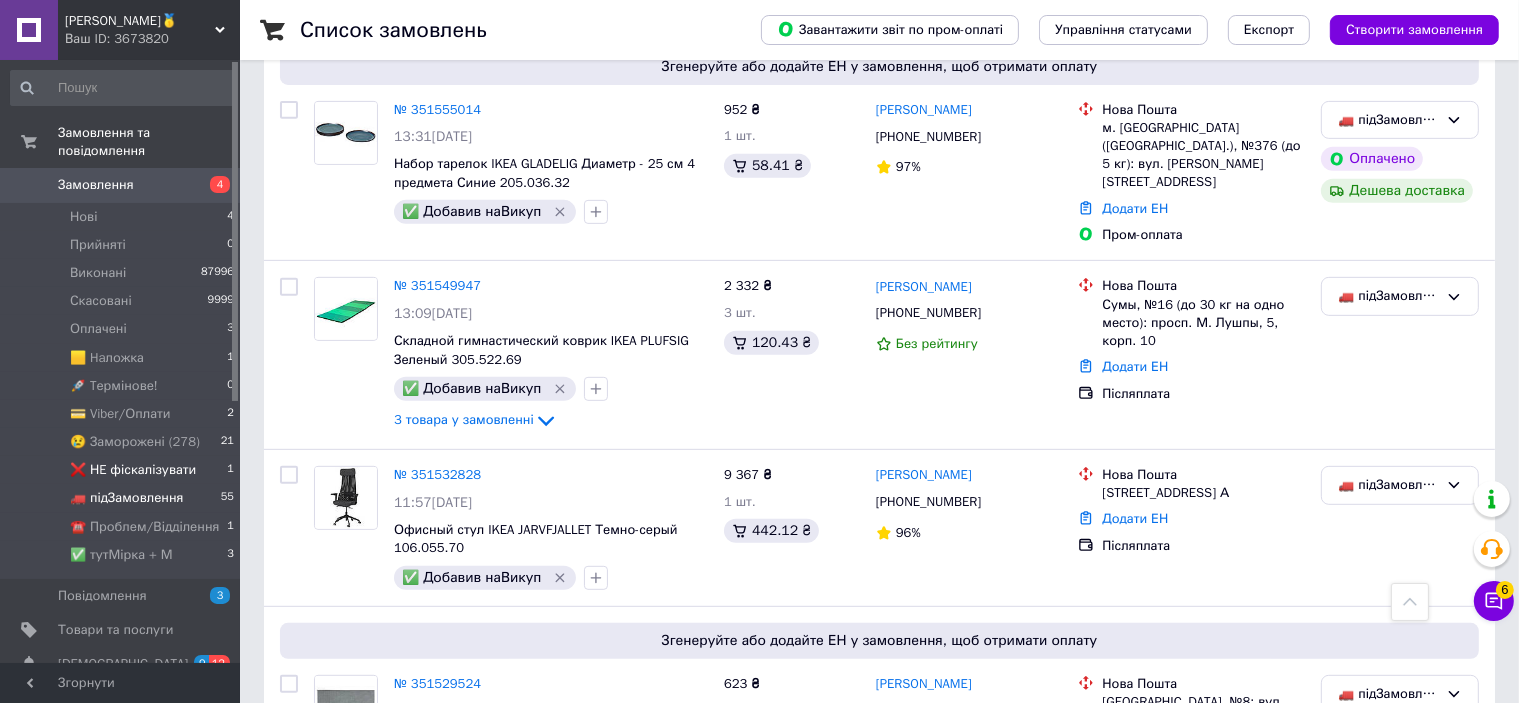 click on "❌ НE фіскалізувати 1" at bounding box center (123, 470) 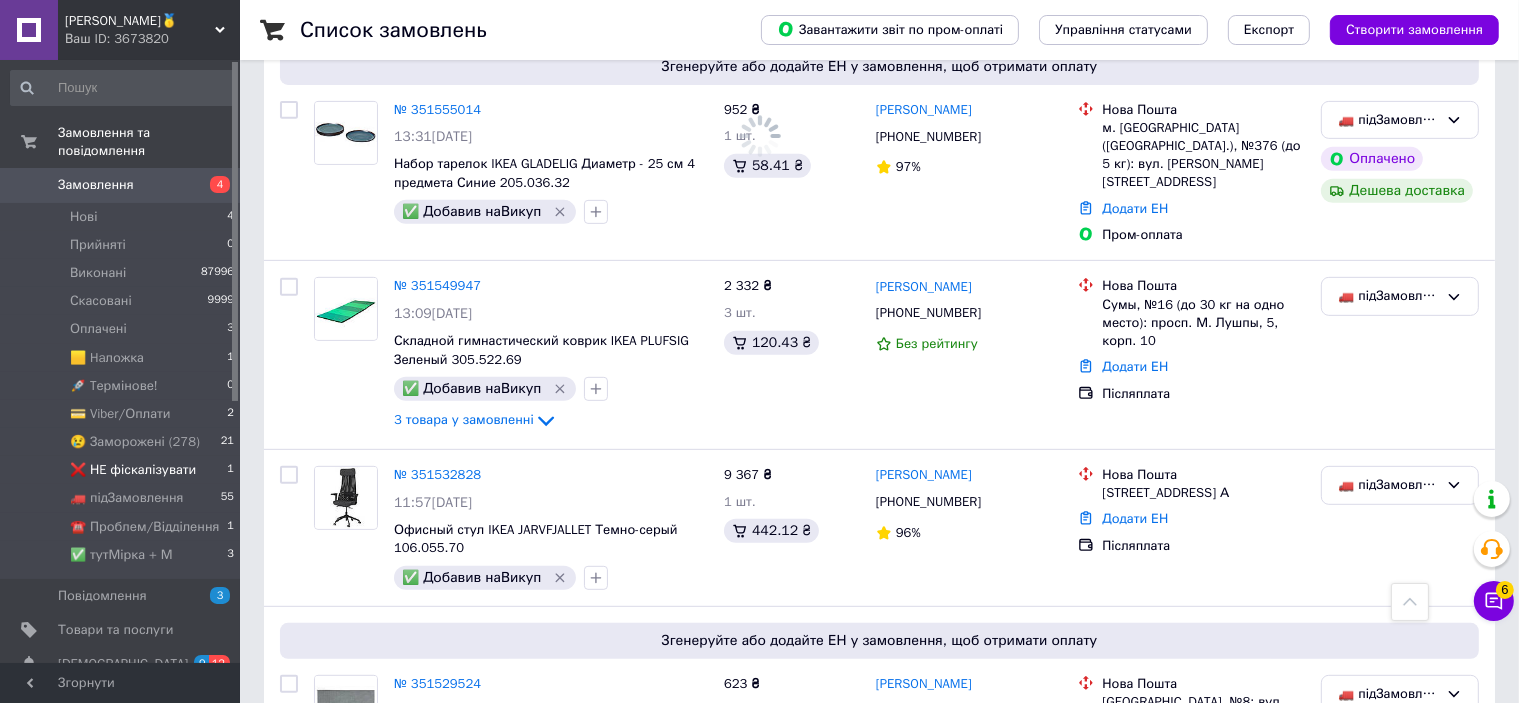 scroll, scrollTop: 0, scrollLeft: 0, axis: both 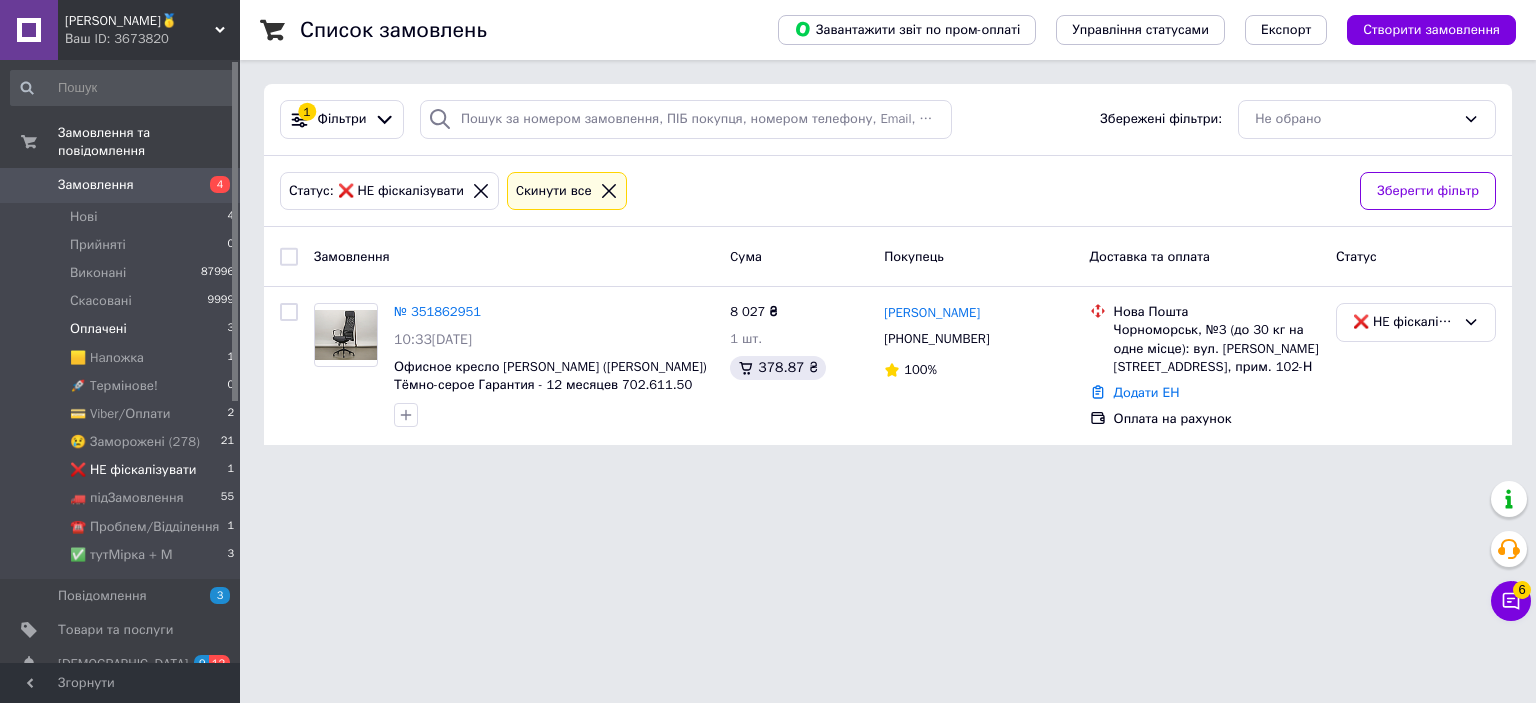 click on "Оплачені 3" at bounding box center [123, 329] 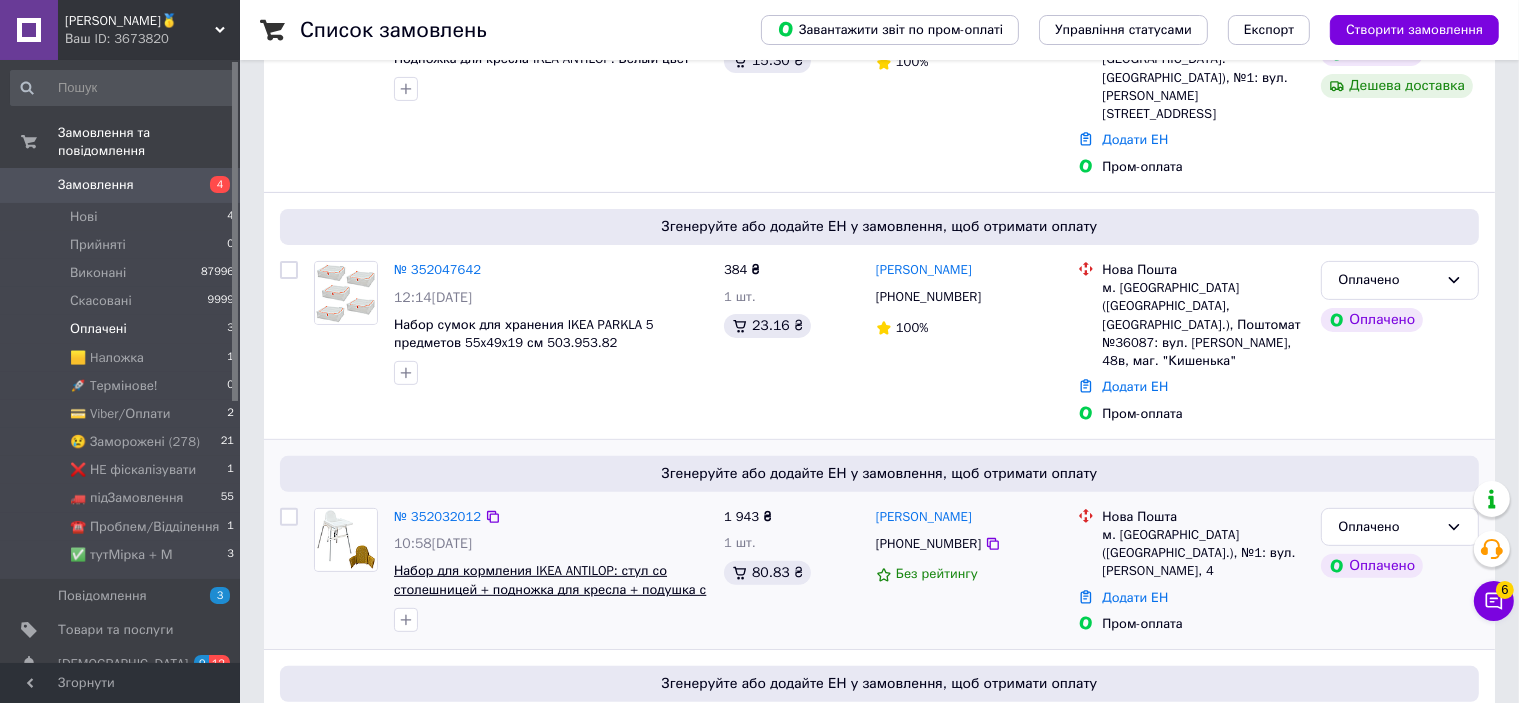 scroll, scrollTop: 722, scrollLeft: 0, axis: vertical 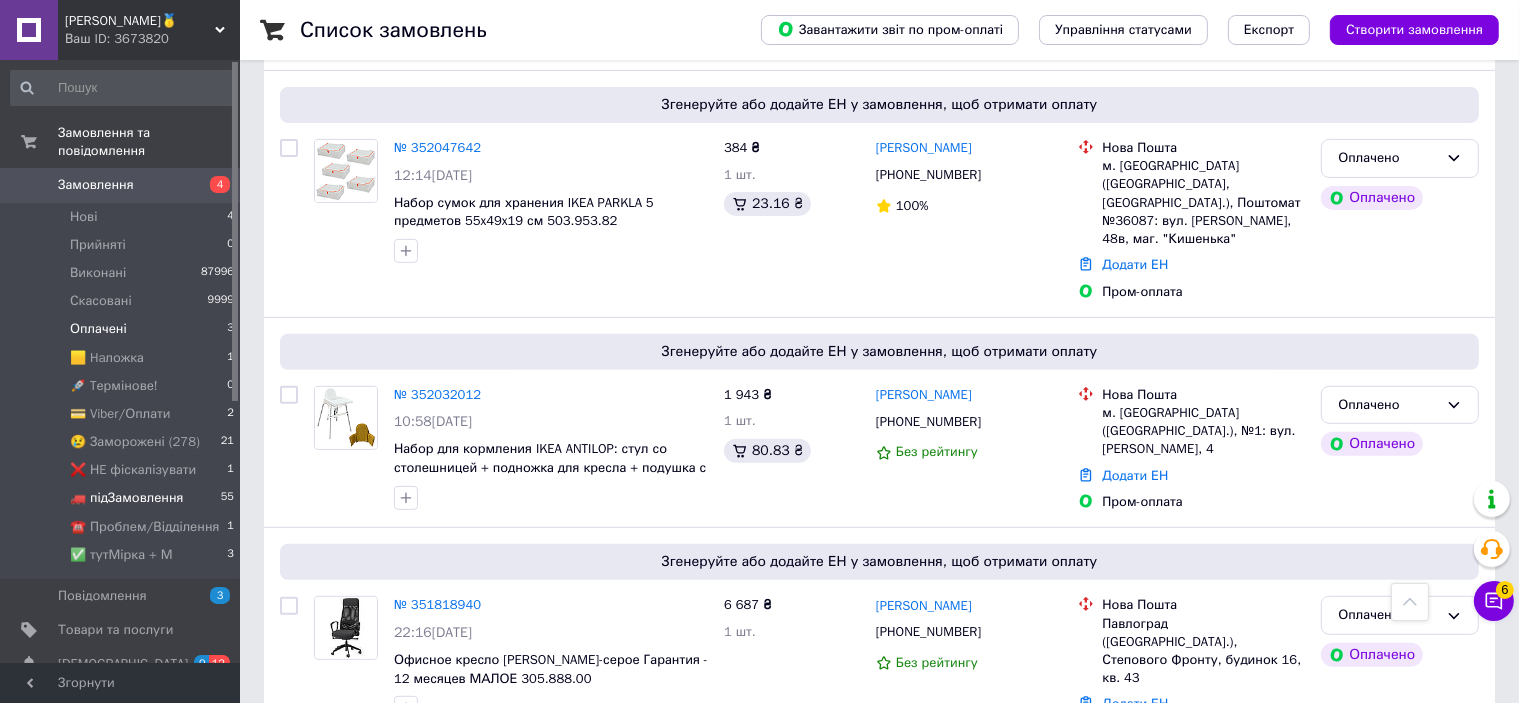 click on "🚛 підЗамовлення" at bounding box center [127, 498] 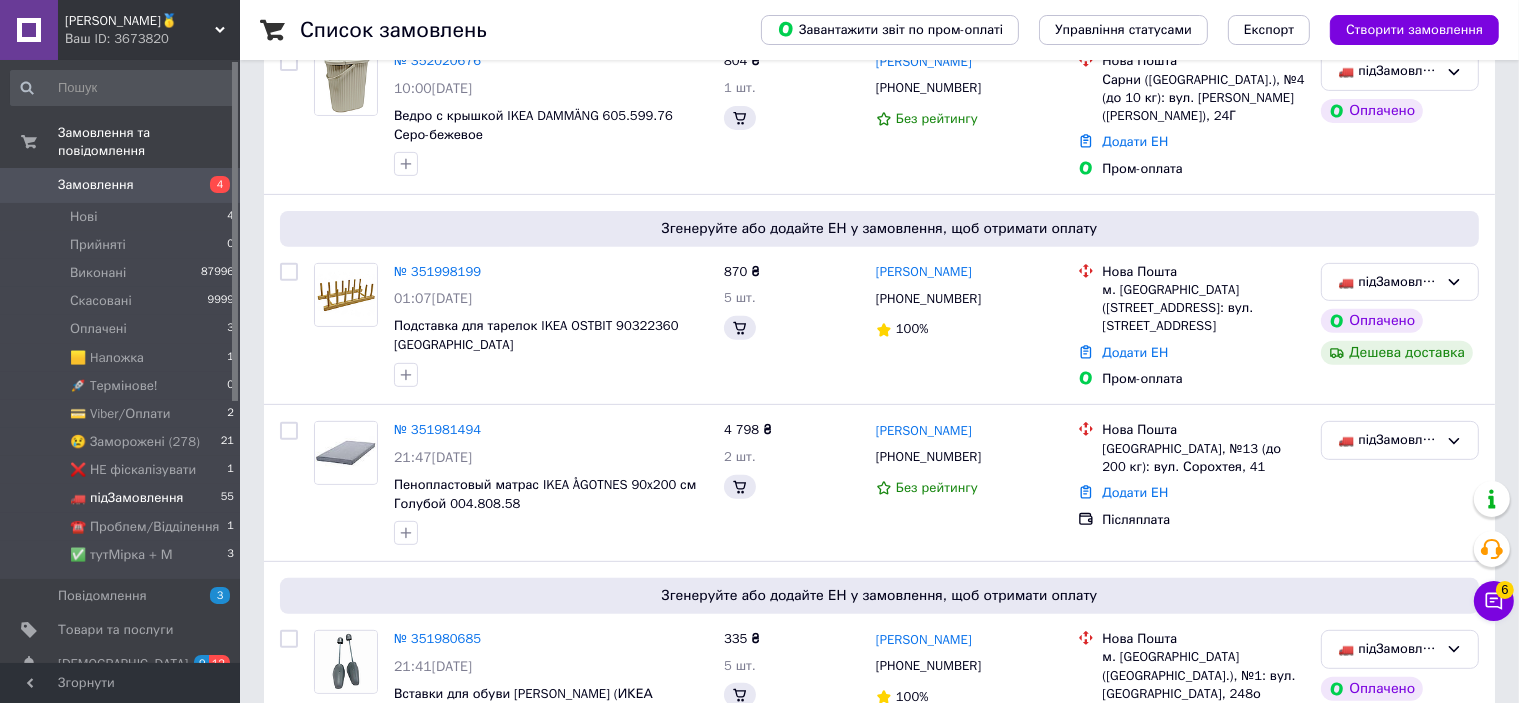 scroll, scrollTop: 0, scrollLeft: 0, axis: both 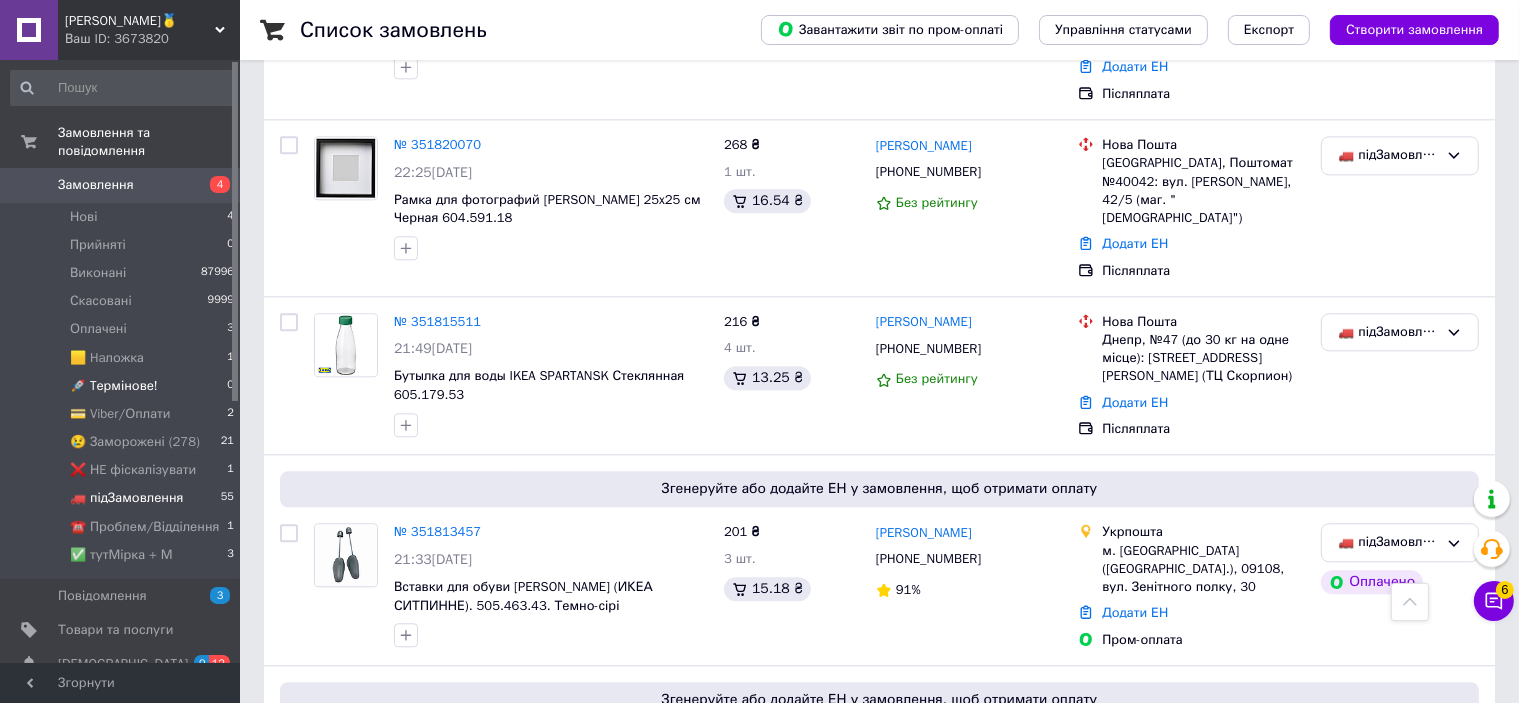 click on "🚀 Tермінове! 0" at bounding box center (123, 386) 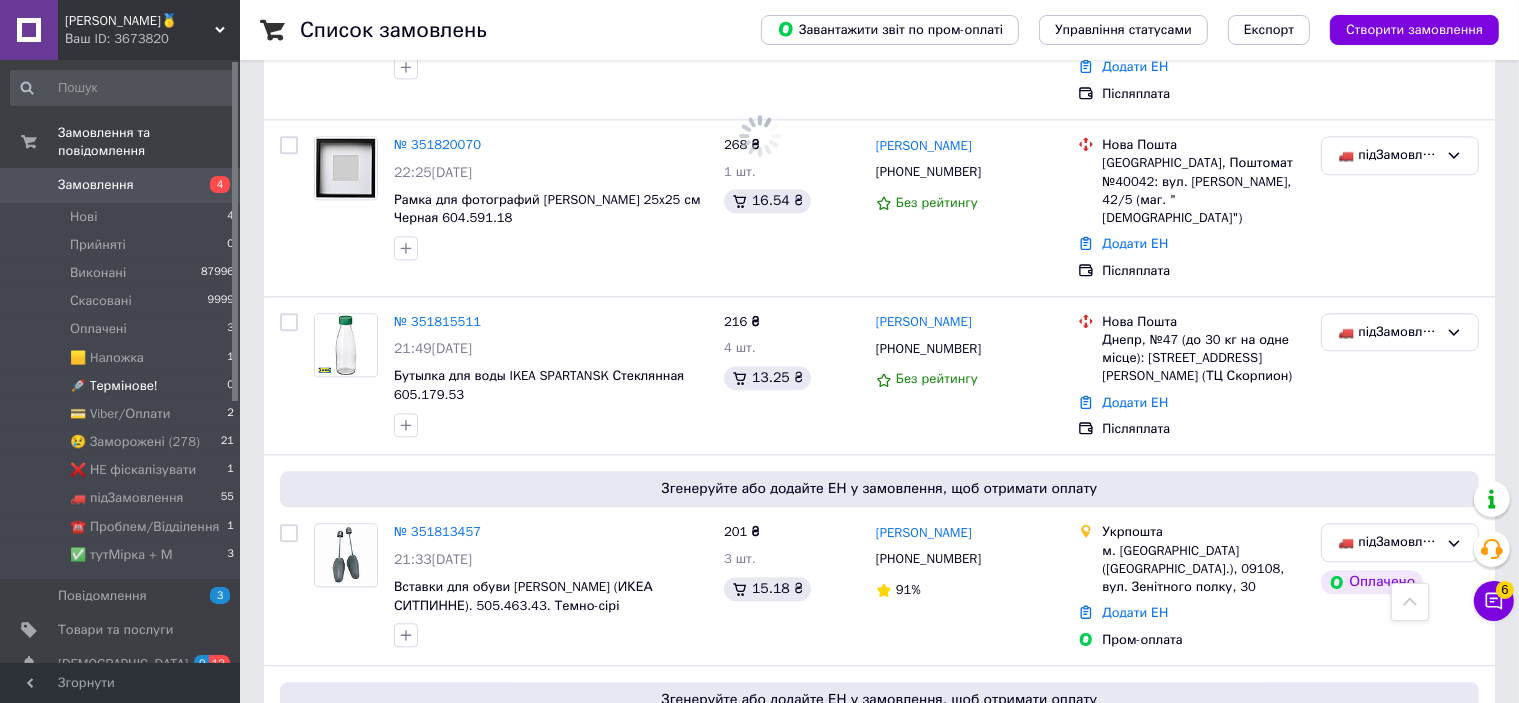scroll, scrollTop: 0, scrollLeft: 0, axis: both 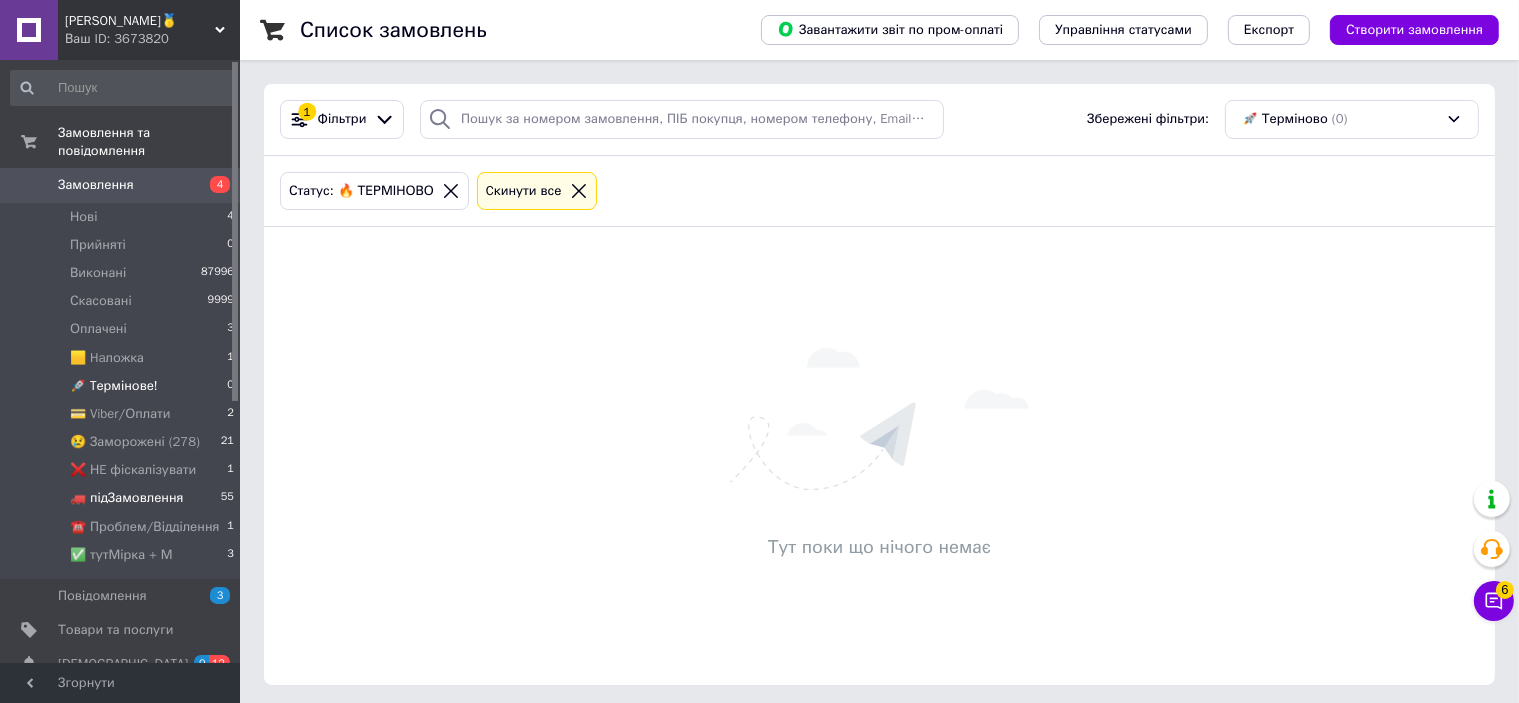 click on "🚛 підЗамовлення" at bounding box center [127, 498] 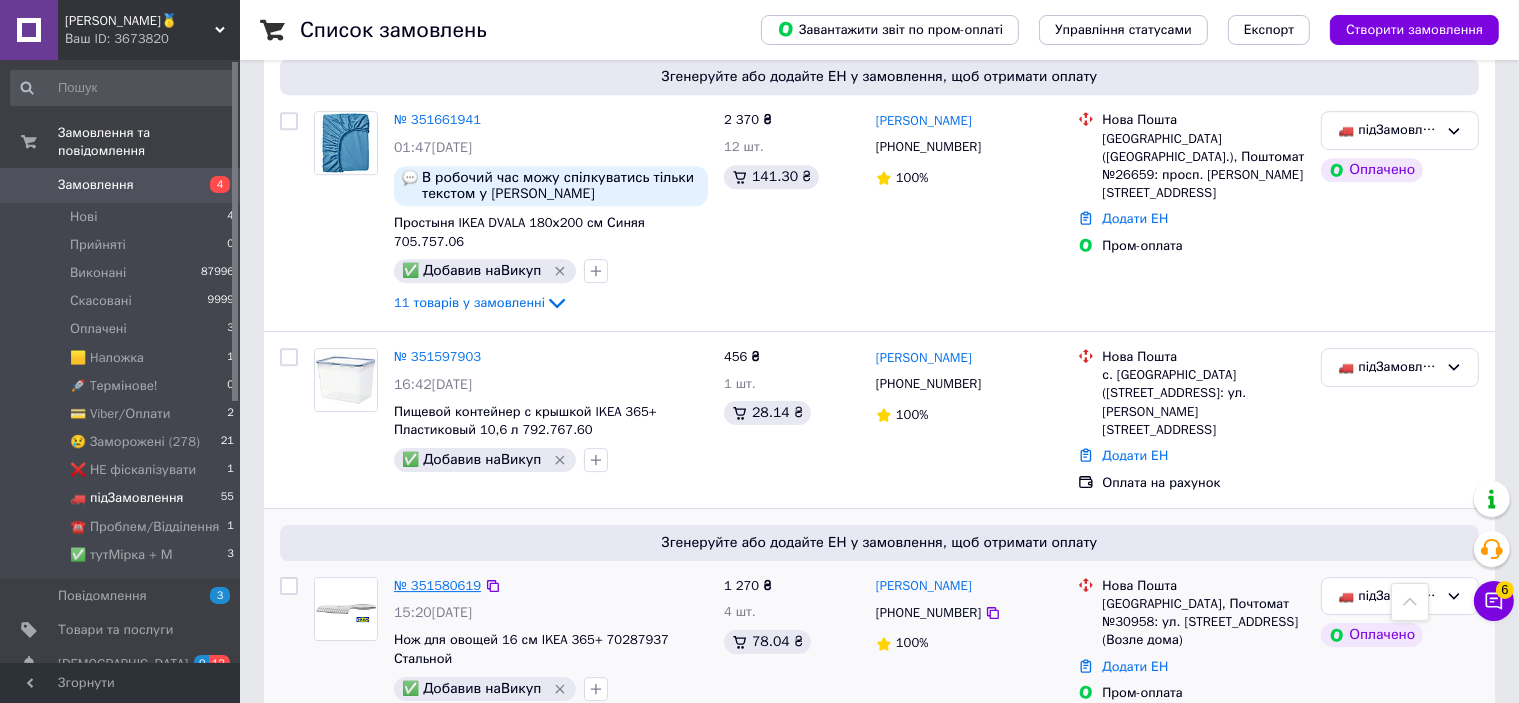 scroll, scrollTop: 6473, scrollLeft: 0, axis: vertical 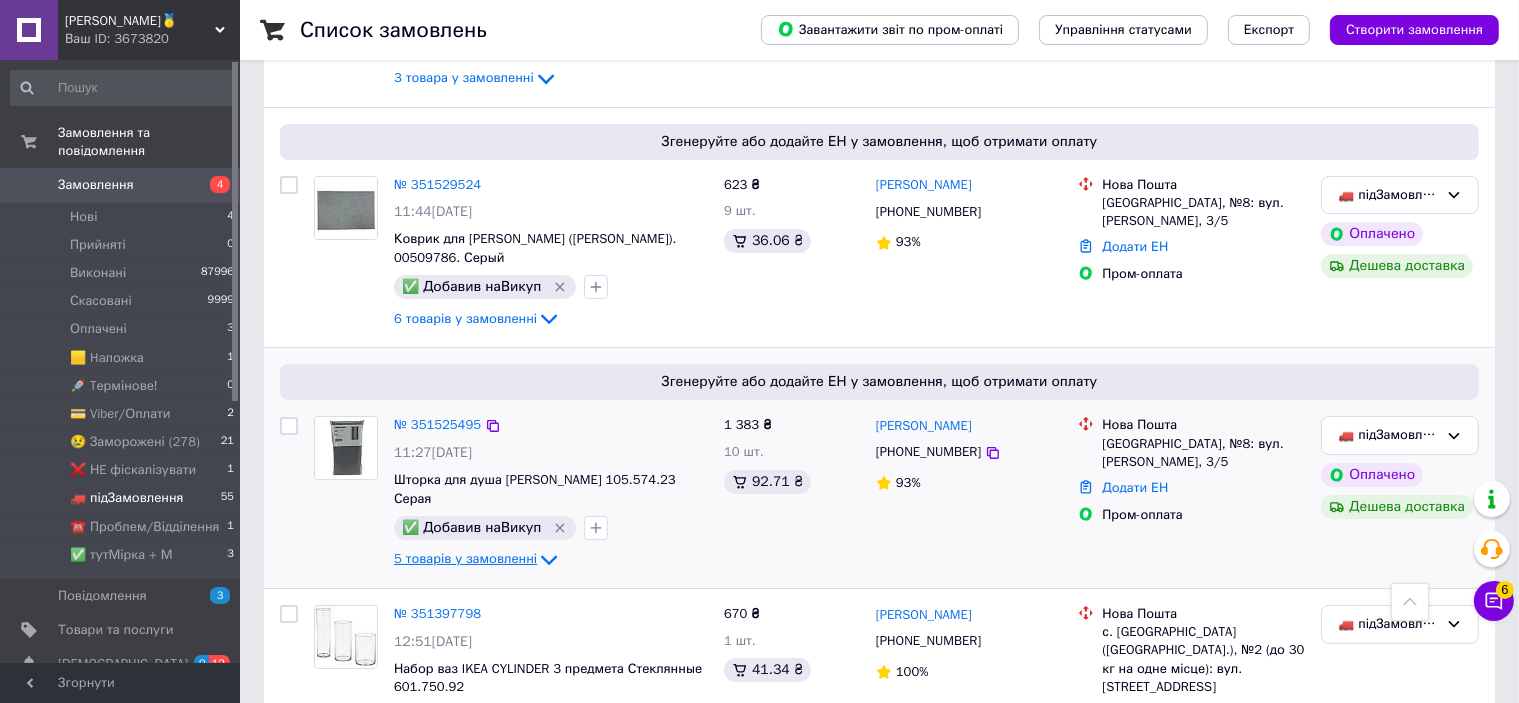 click on "5 товарів у замовленні" at bounding box center (477, 558) 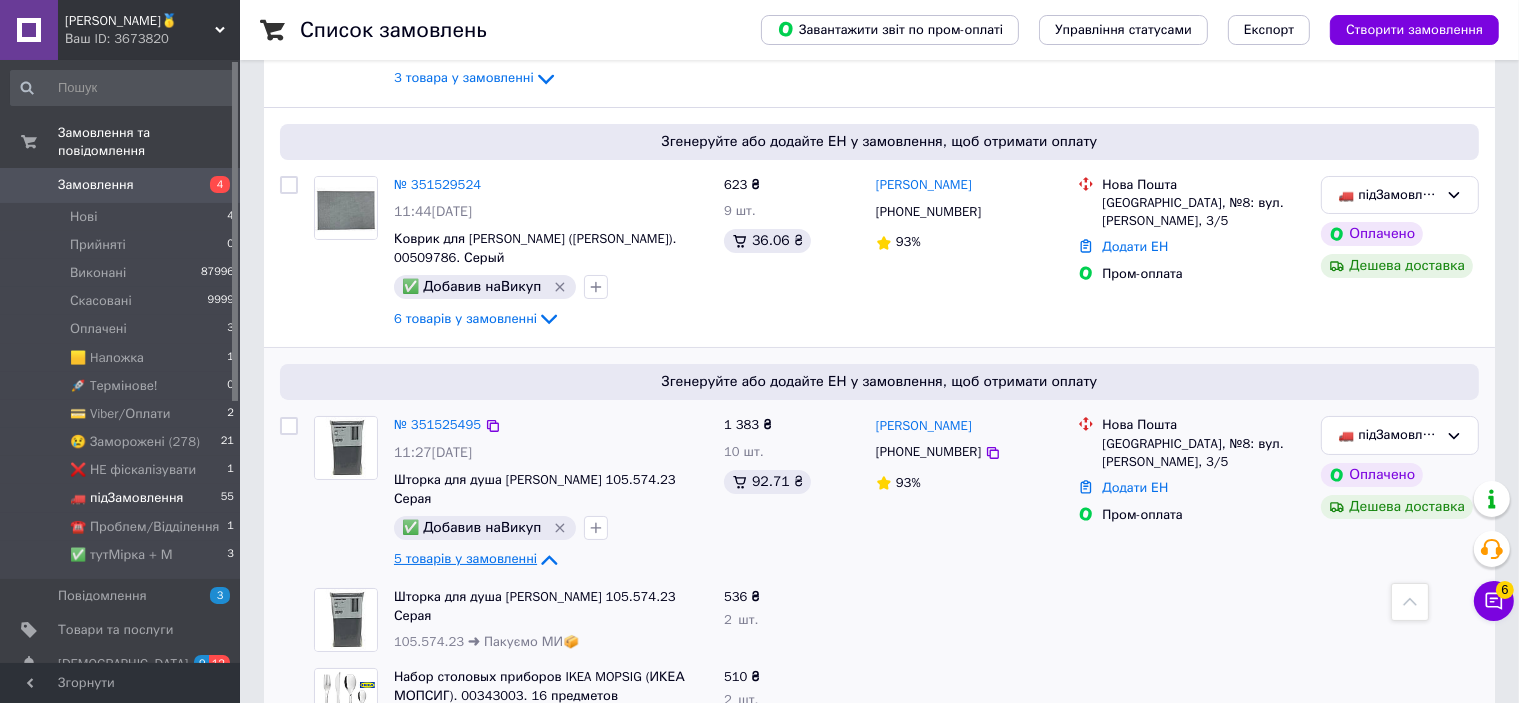 click on "5 товарів у замовленні" at bounding box center (465, 559) 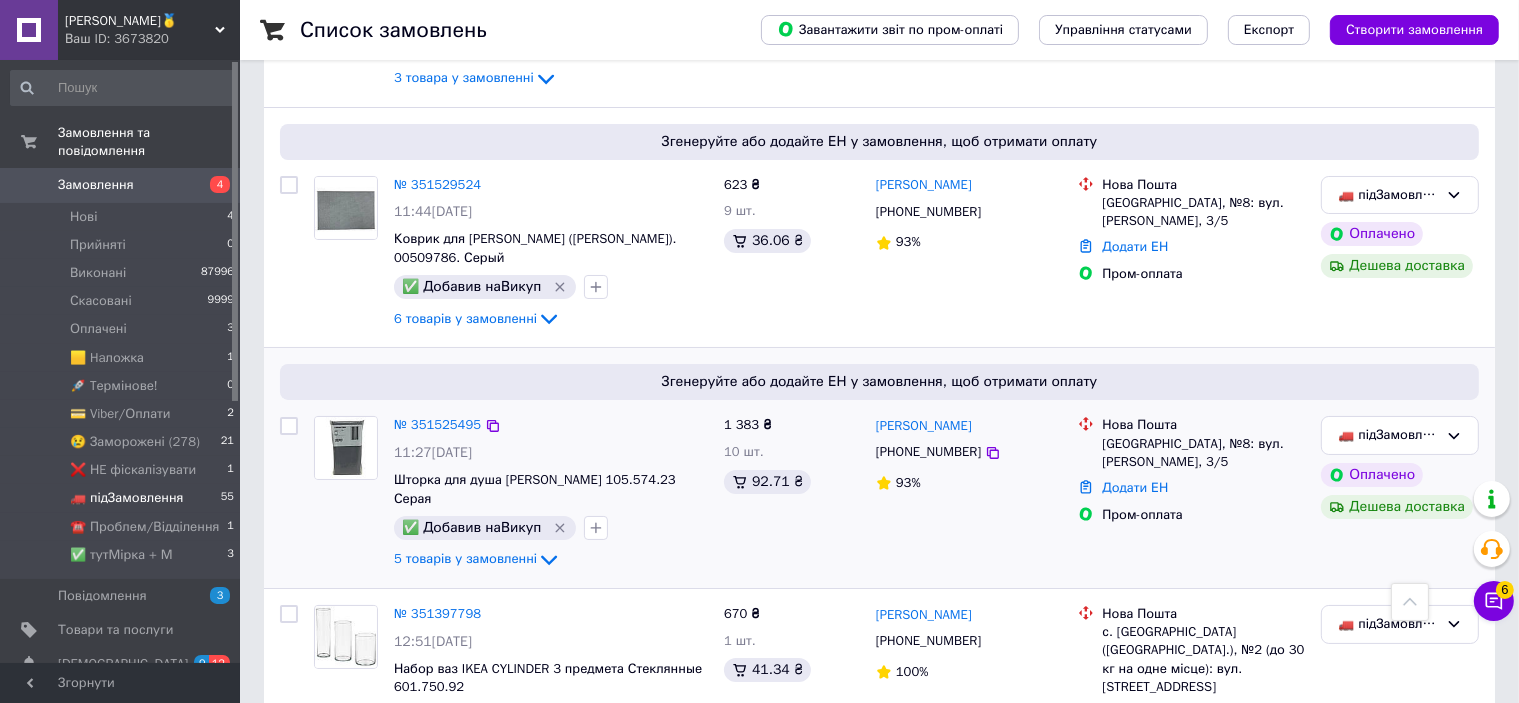 scroll, scrollTop: 7473, scrollLeft: 0, axis: vertical 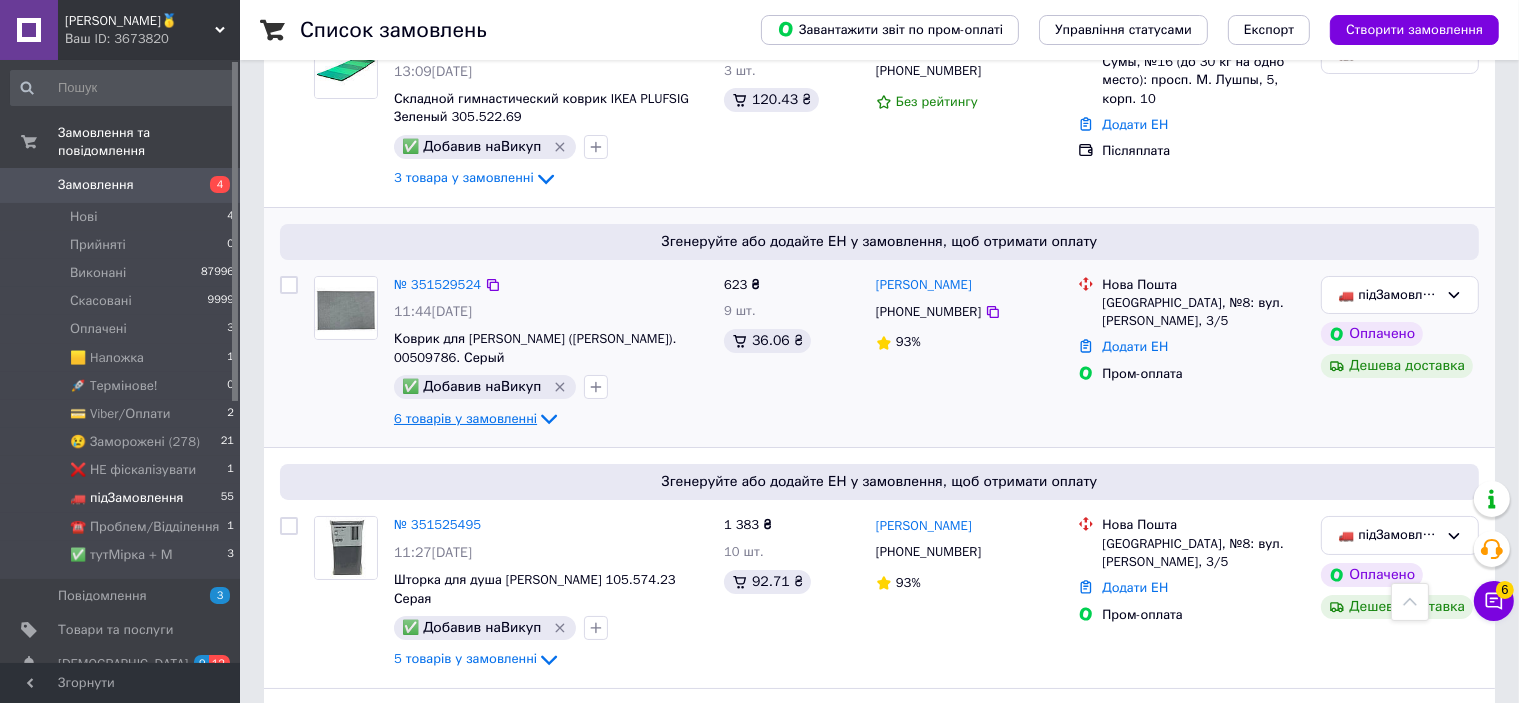 click on "6 товарів у замовленні" at bounding box center (465, 418) 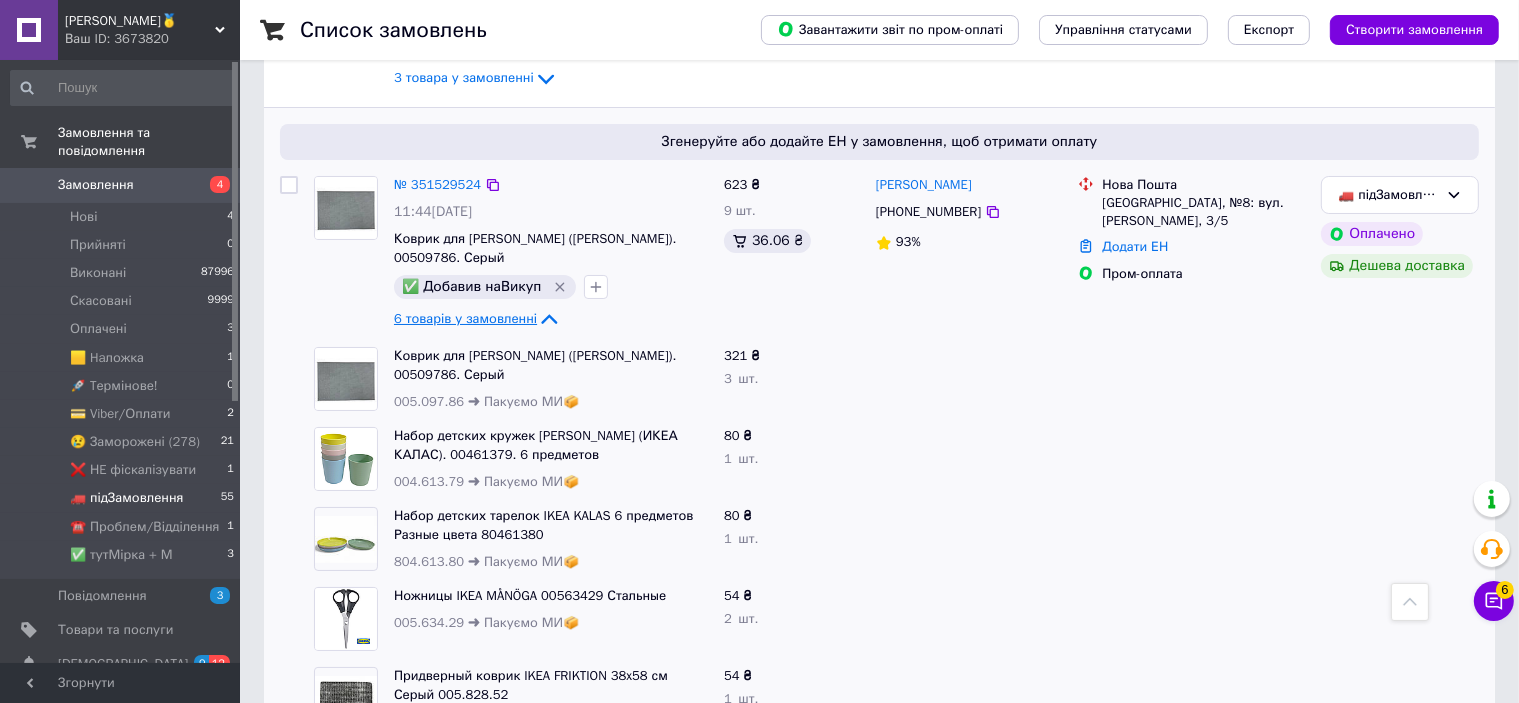 scroll, scrollTop: 7473, scrollLeft: 0, axis: vertical 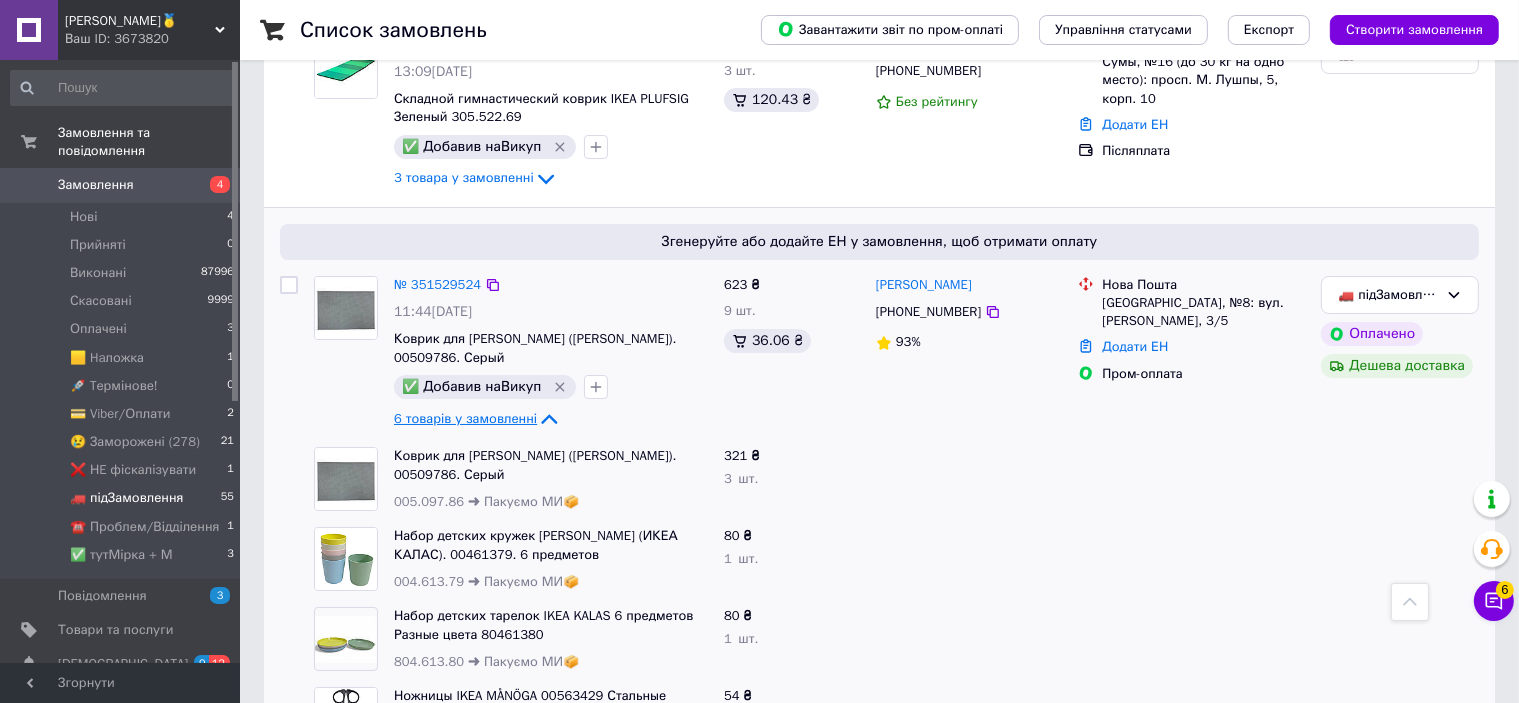 click on "6 товарів у замовленні" at bounding box center [465, 418] 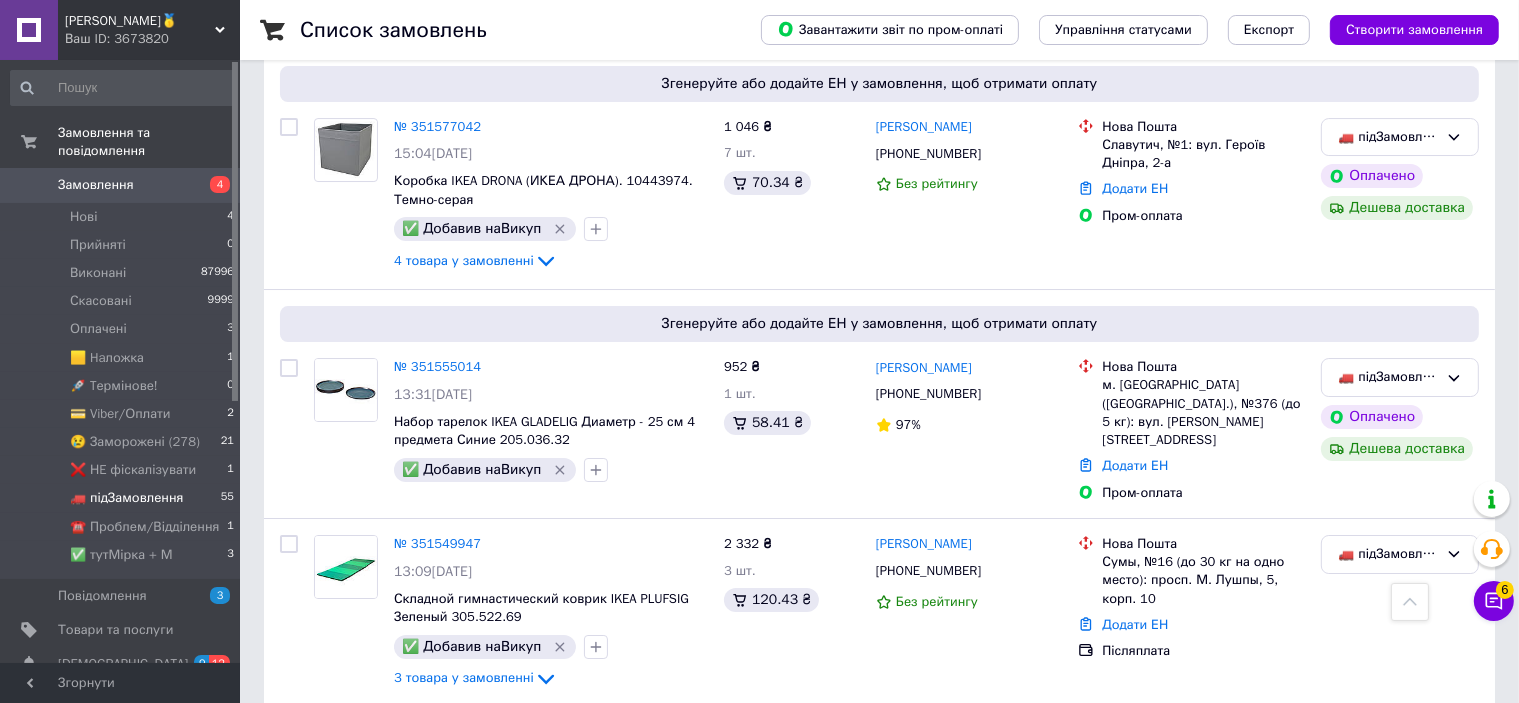 scroll, scrollTop: 6873, scrollLeft: 0, axis: vertical 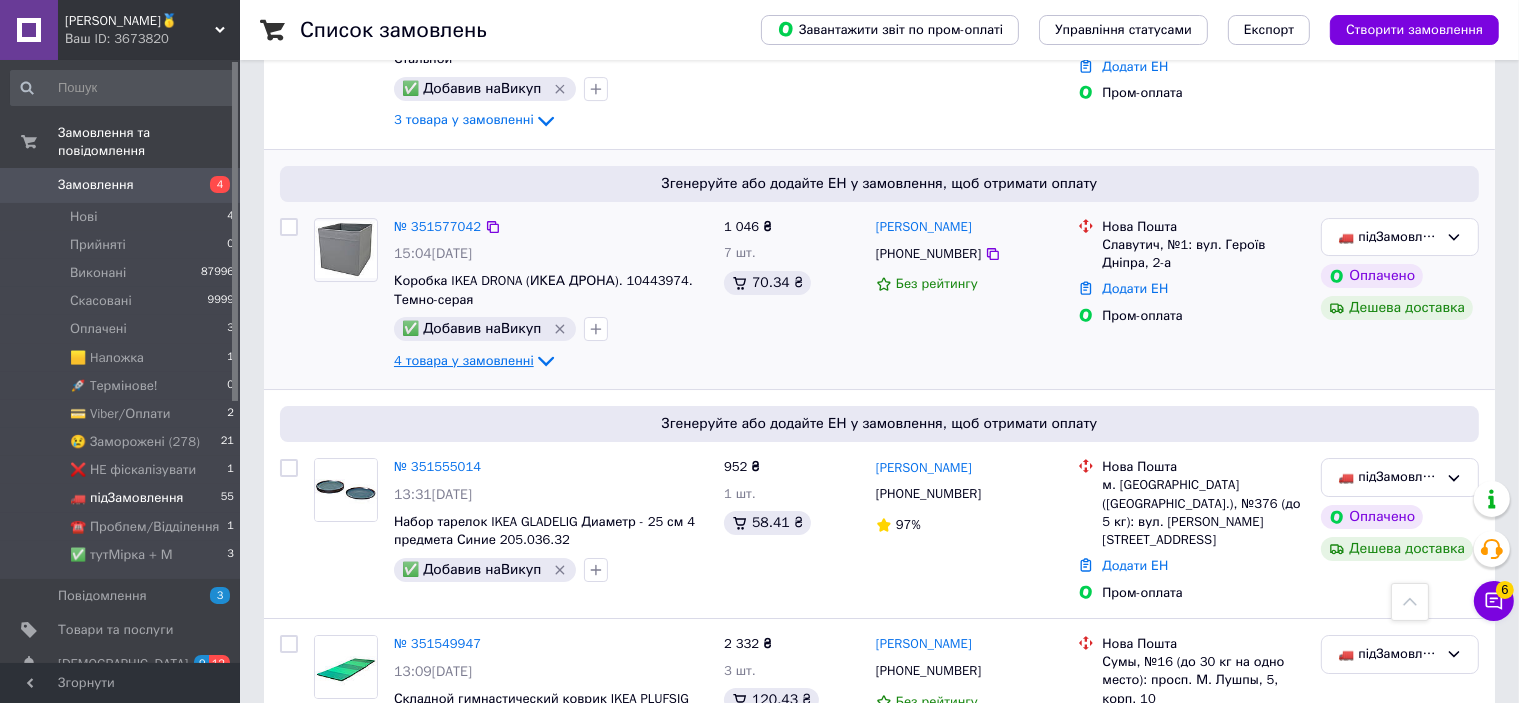 click on "4 товара у замовленні" at bounding box center (464, 360) 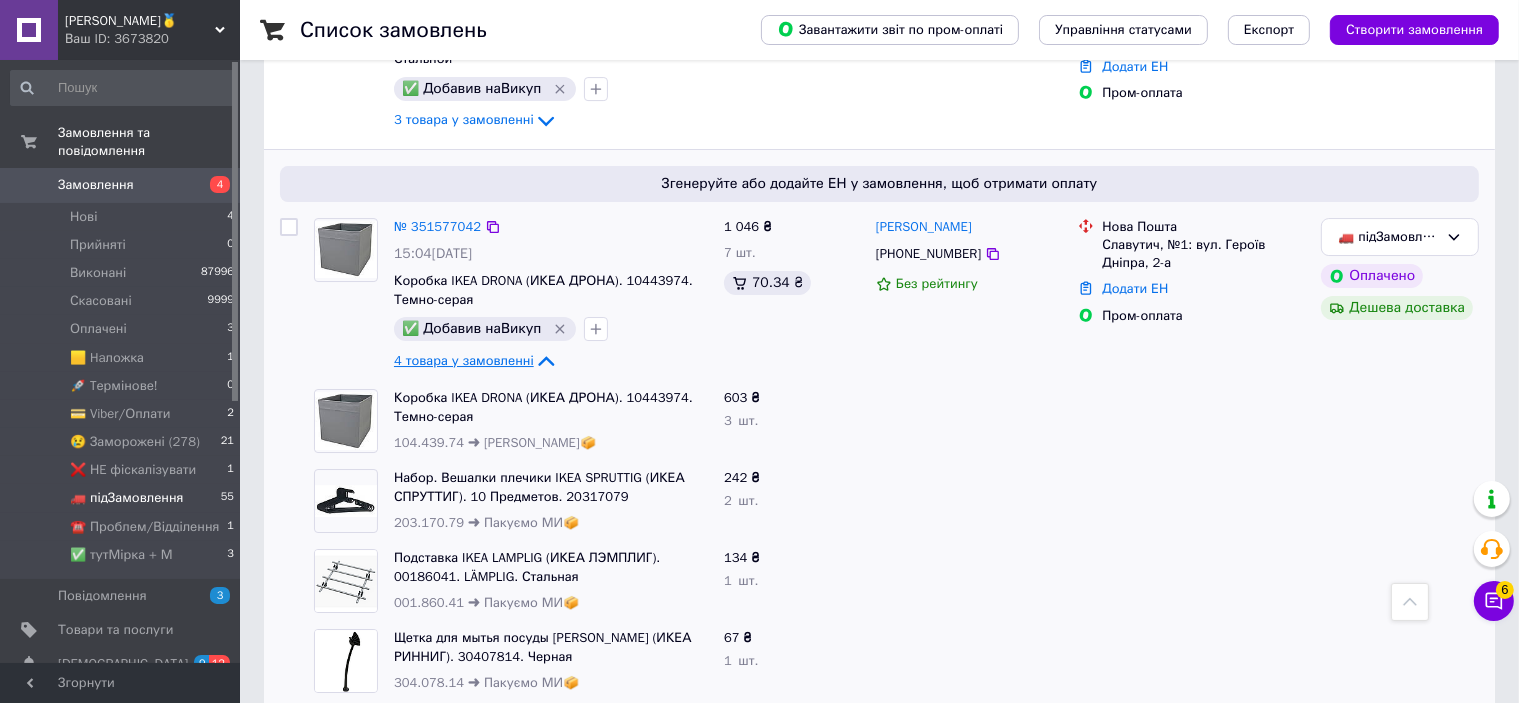 click on "4 товара у замовленні" at bounding box center (464, 360) 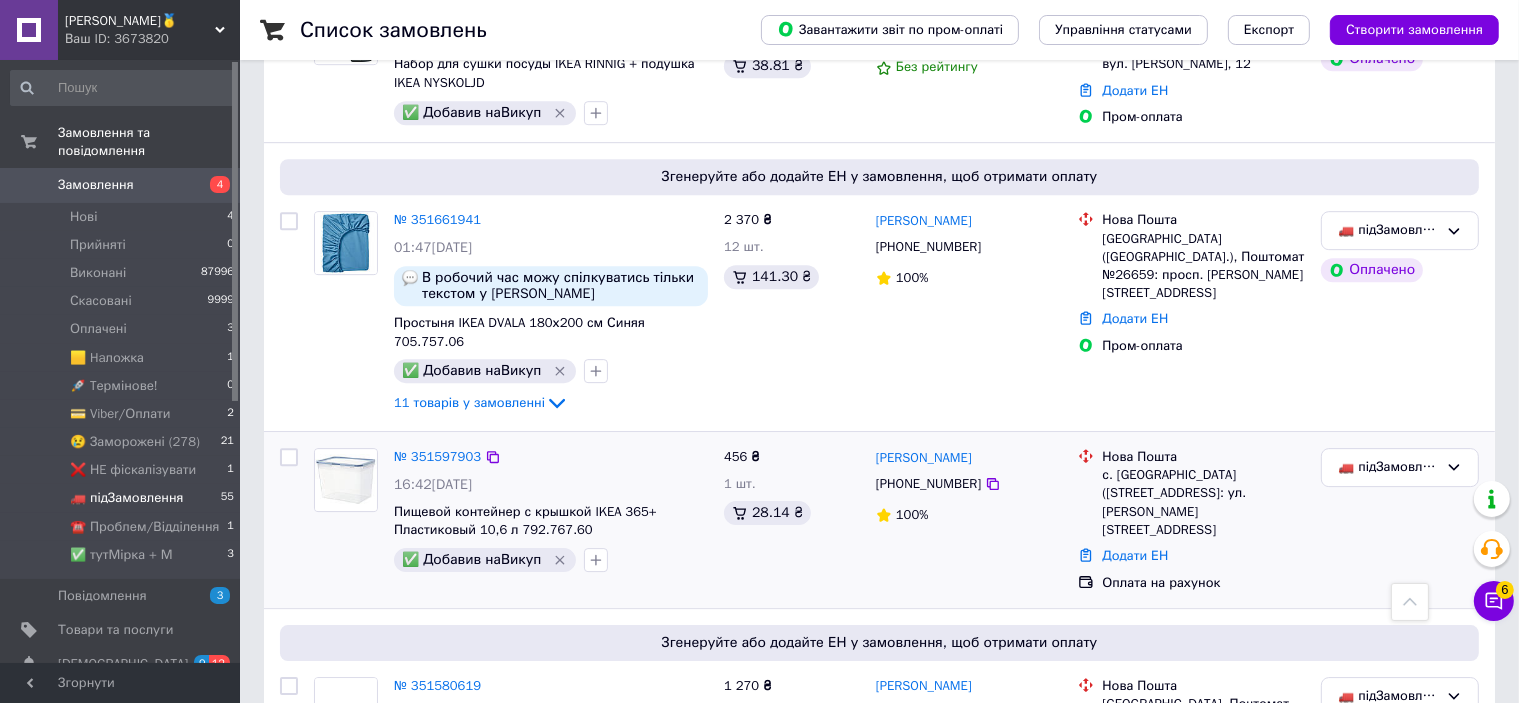 scroll, scrollTop: 6073, scrollLeft: 0, axis: vertical 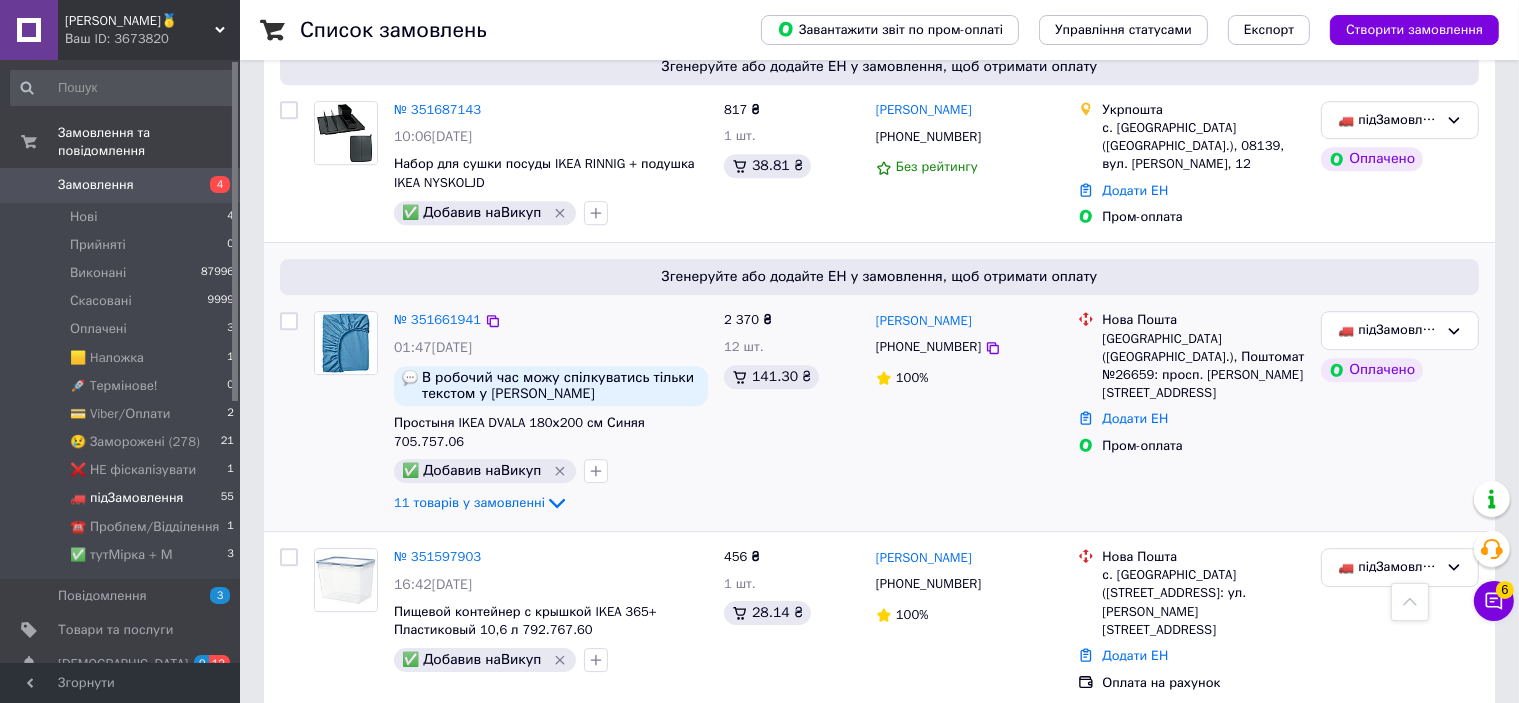 click on "11 товарів у замовленні" at bounding box center [551, 503] 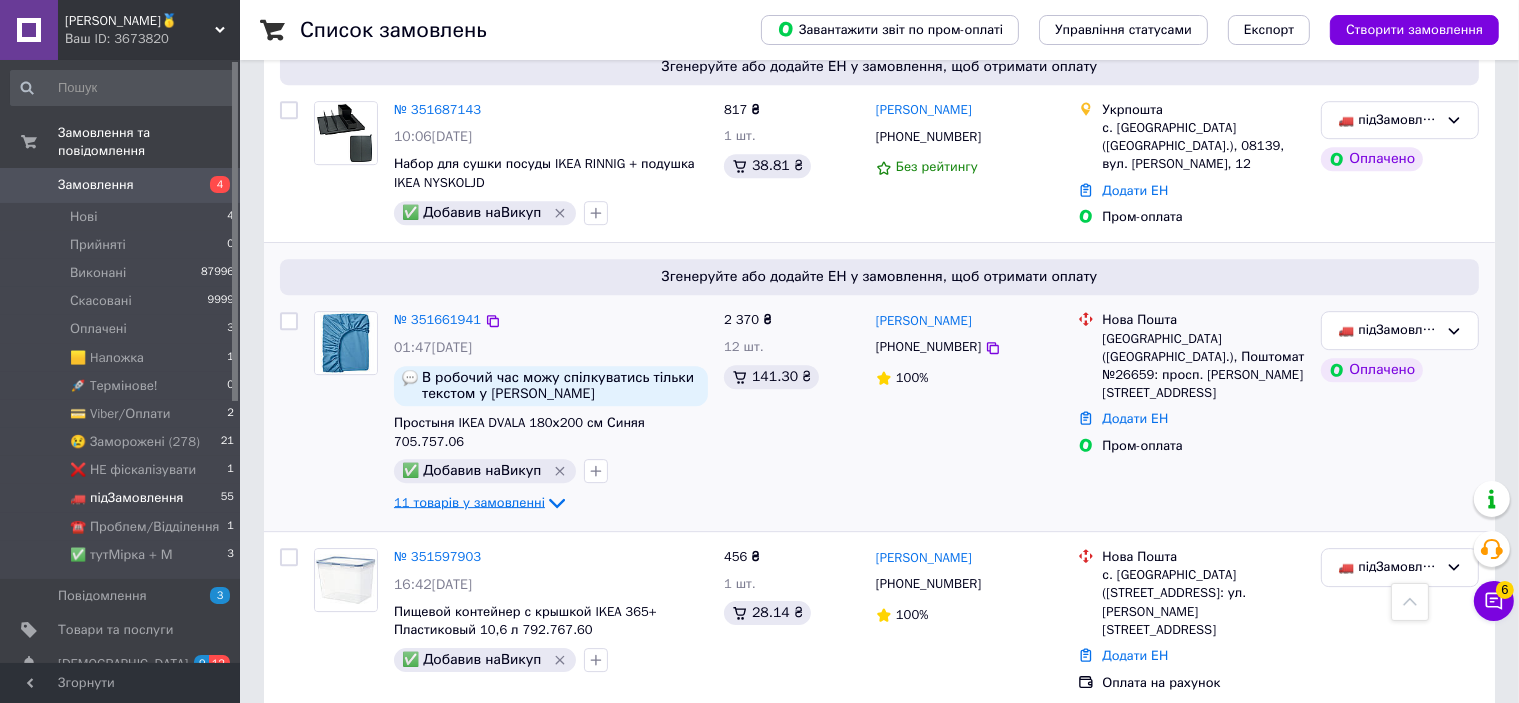 click on "11 товарів у замовленні" at bounding box center (469, 502) 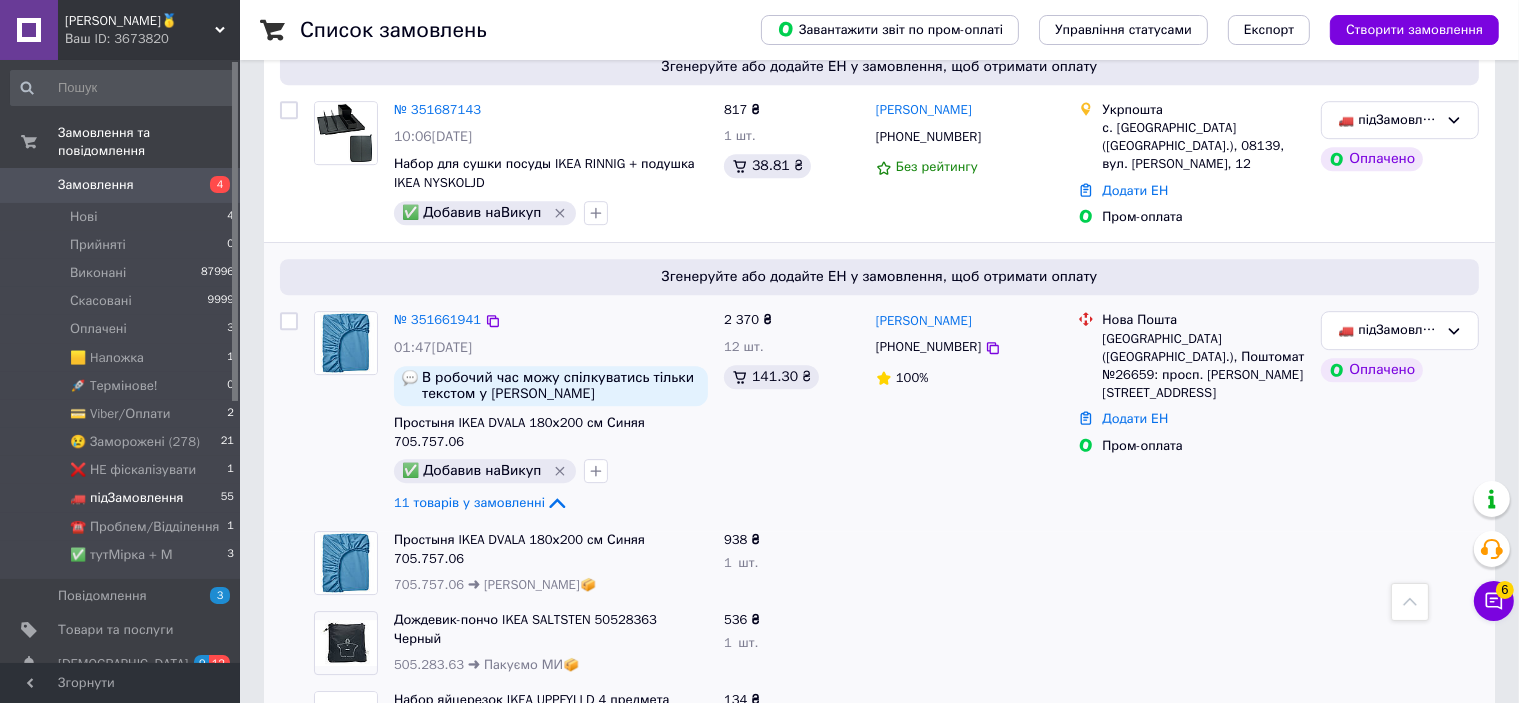 scroll, scrollTop: 5973, scrollLeft: 0, axis: vertical 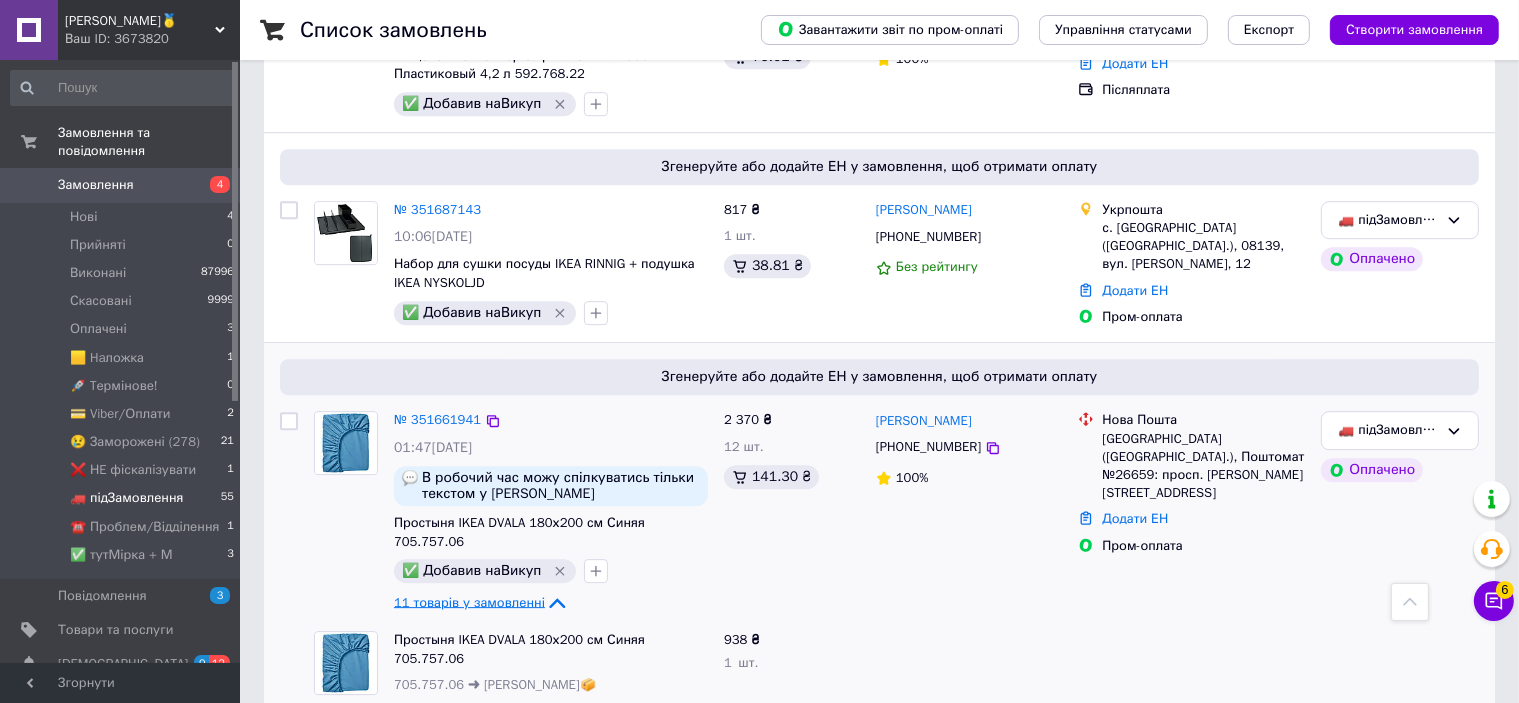 click on "11 товарів у замовленні" at bounding box center [469, 602] 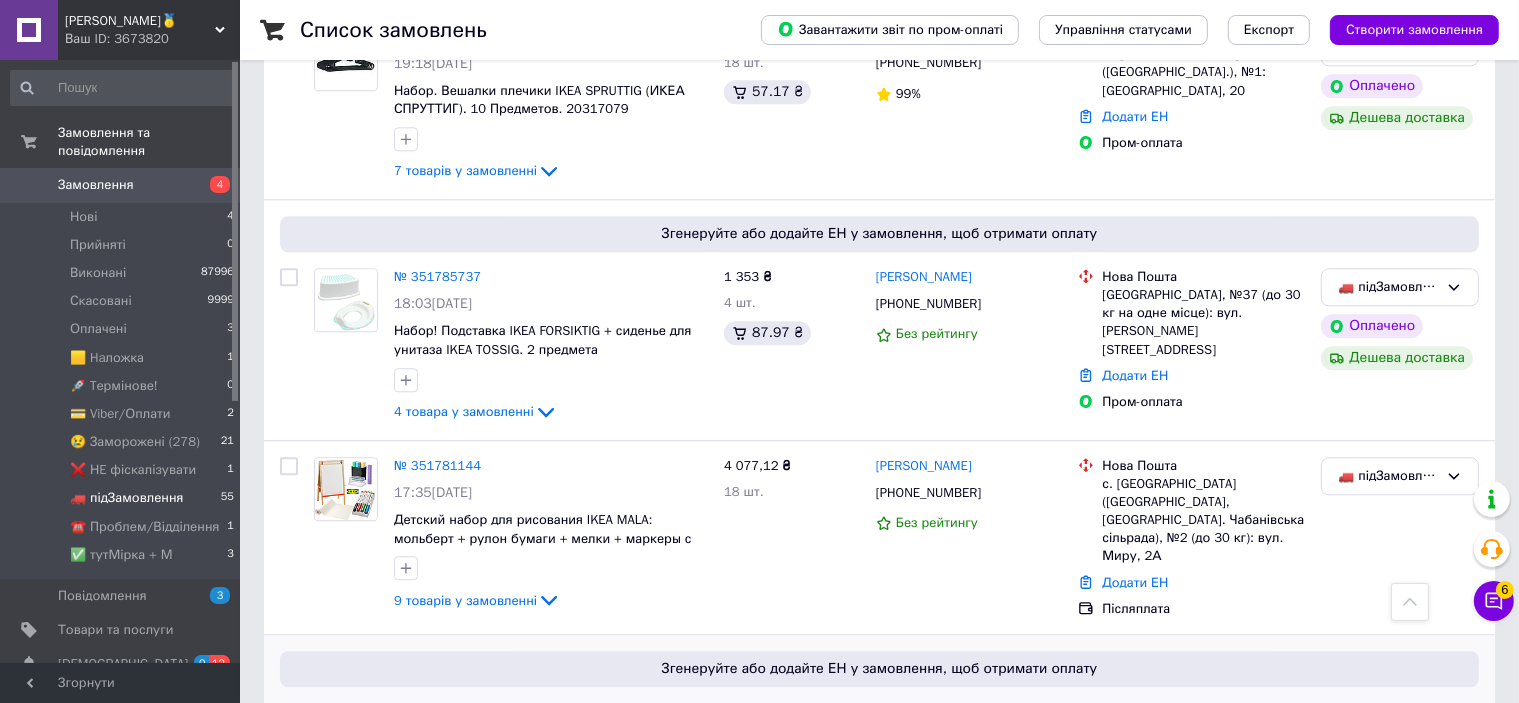 scroll, scrollTop: 4973, scrollLeft: 0, axis: vertical 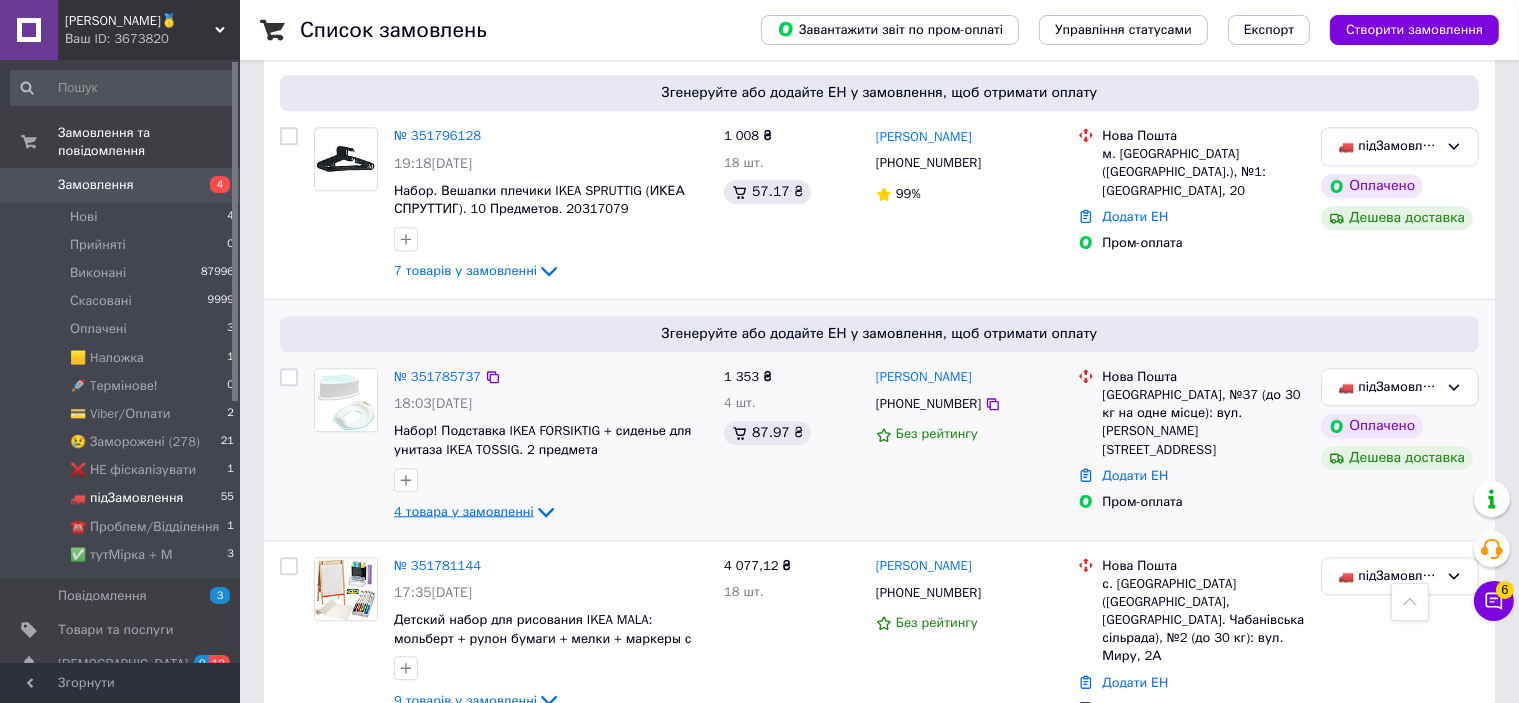 click on "4 товара у замовленні" at bounding box center [464, 510] 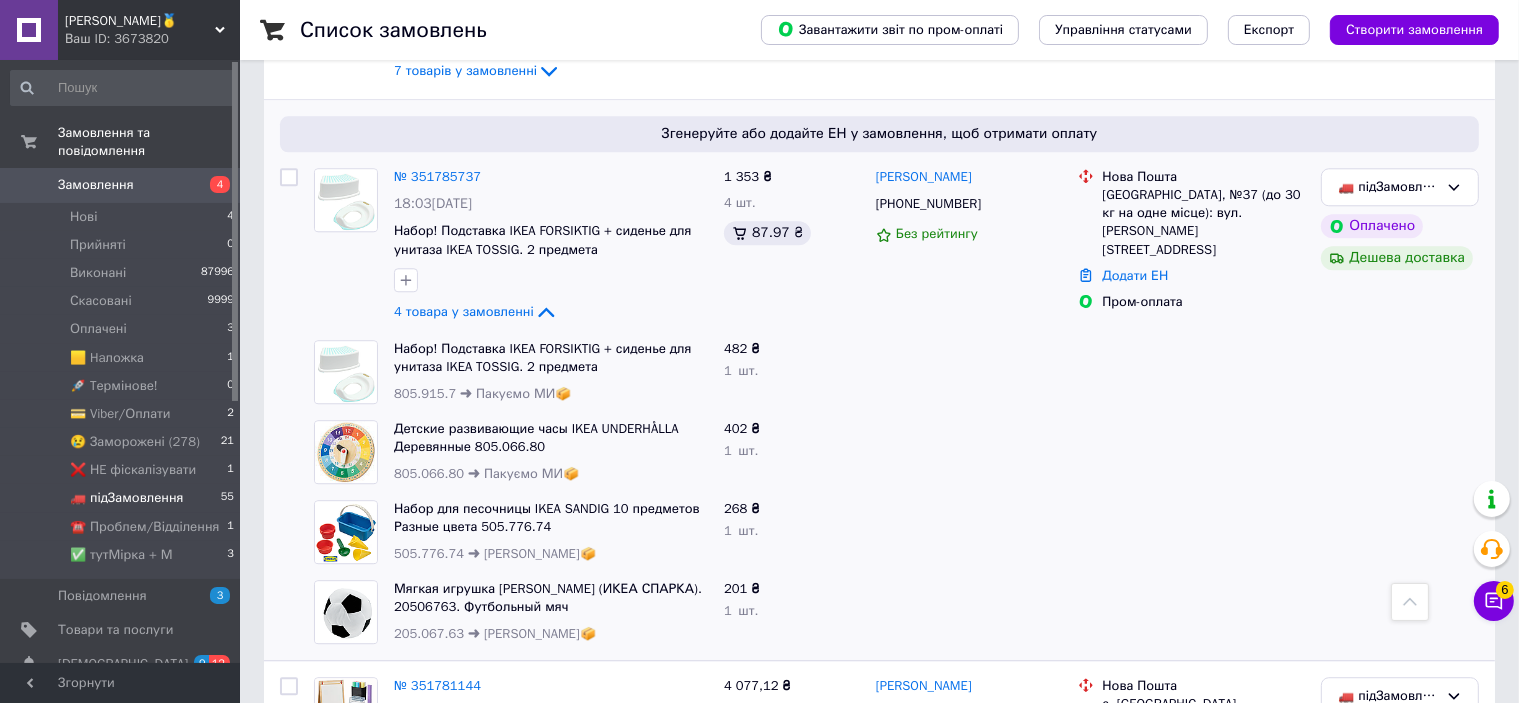 scroll, scrollTop: 5073, scrollLeft: 0, axis: vertical 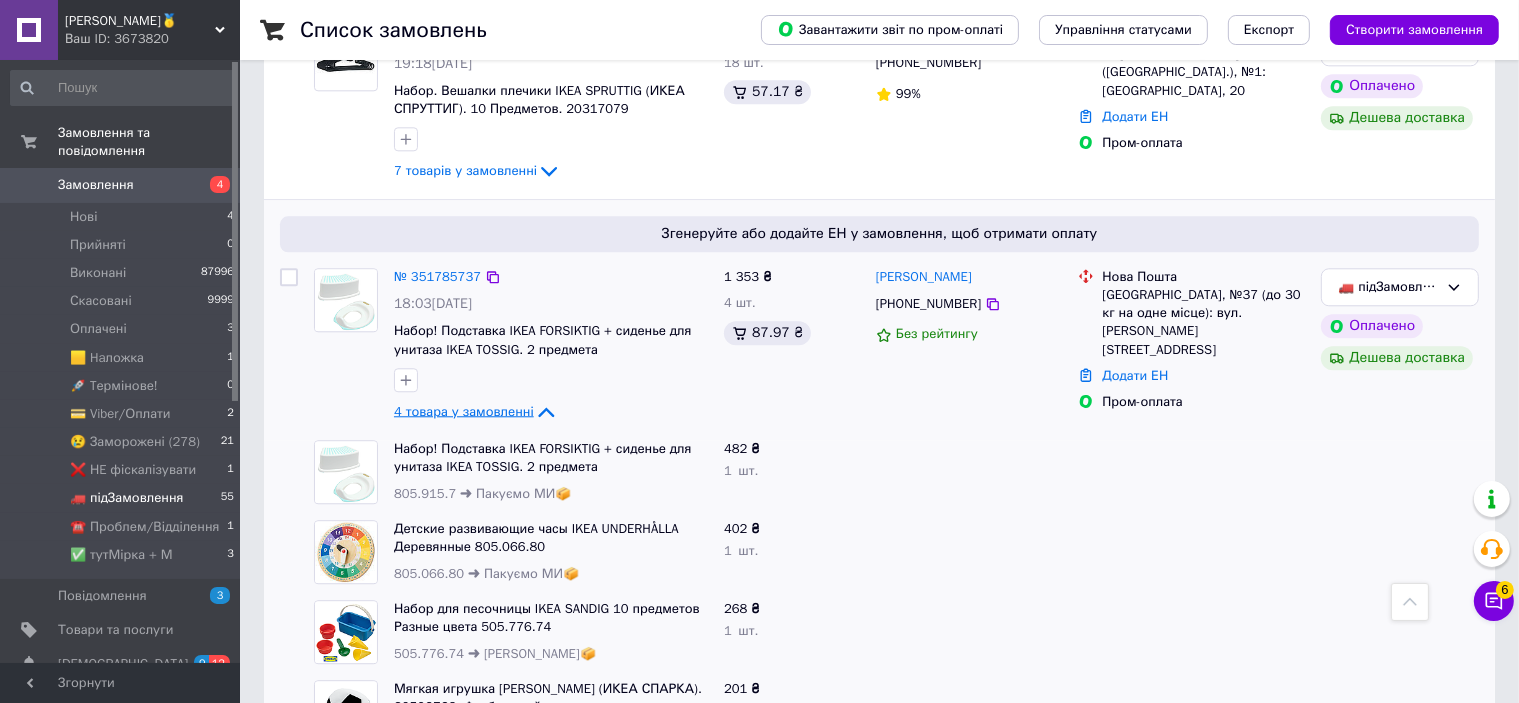 click on "4 товара у замовленні" at bounding box center [464, 410] 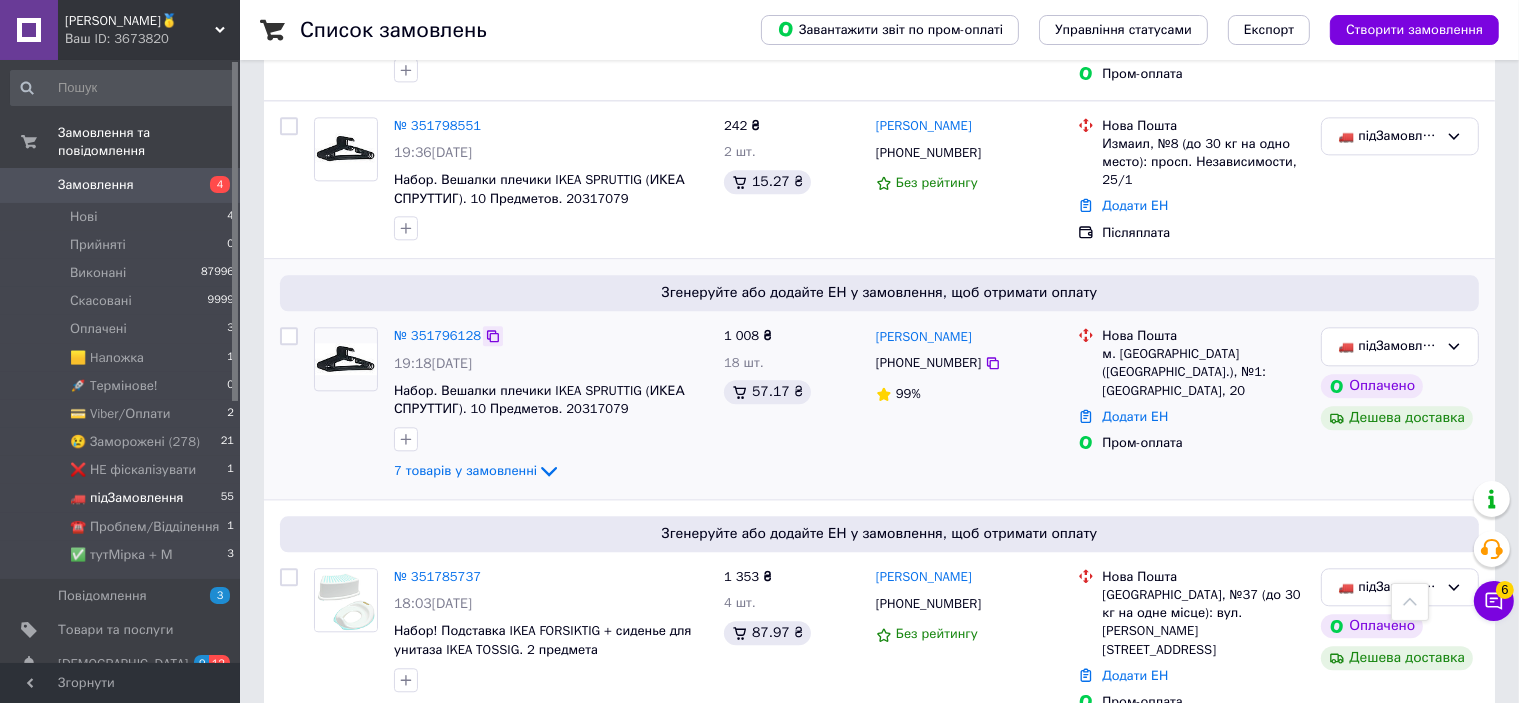 scroll, scrollTop: 4673, scrollLeft: 0, axis: vertical 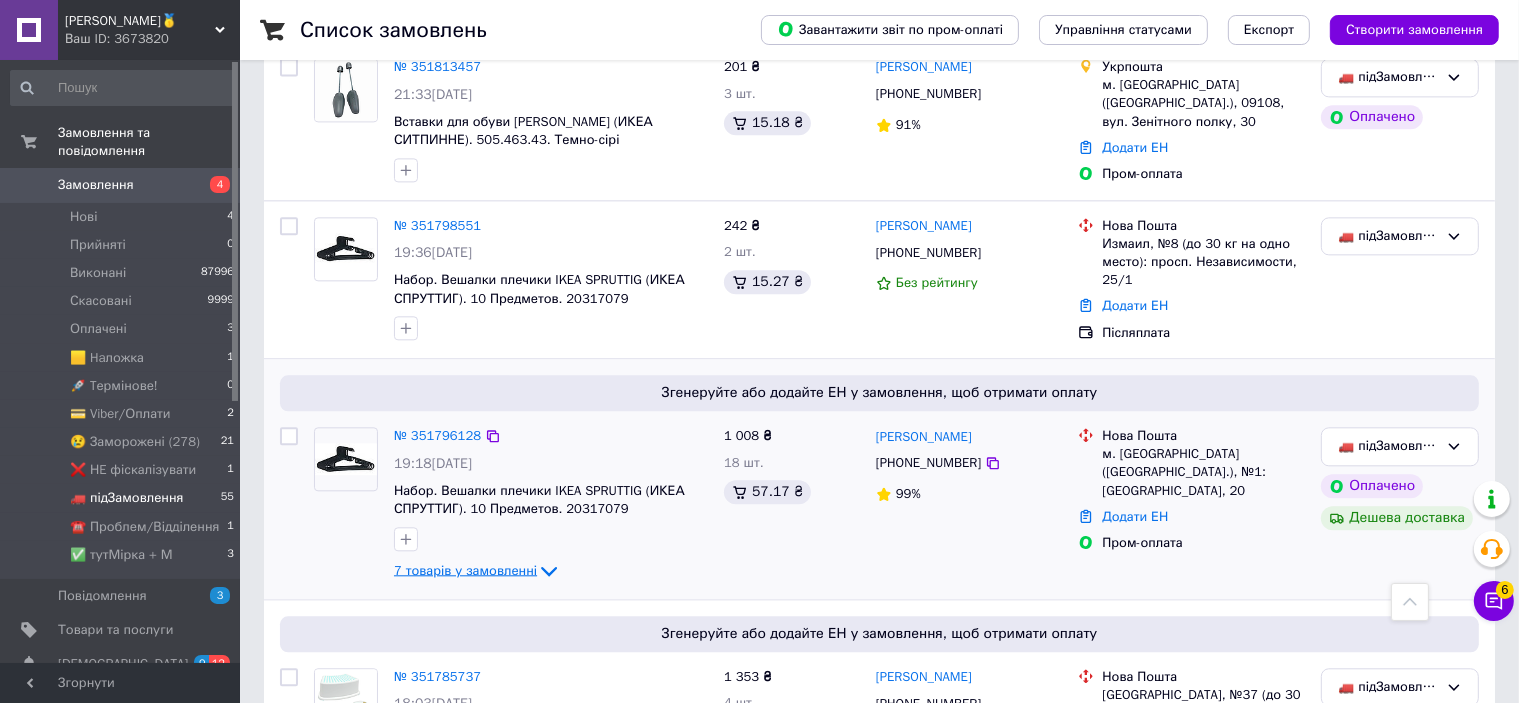 click on "7 товарів у замовленні" at bounding box center [465, 570] 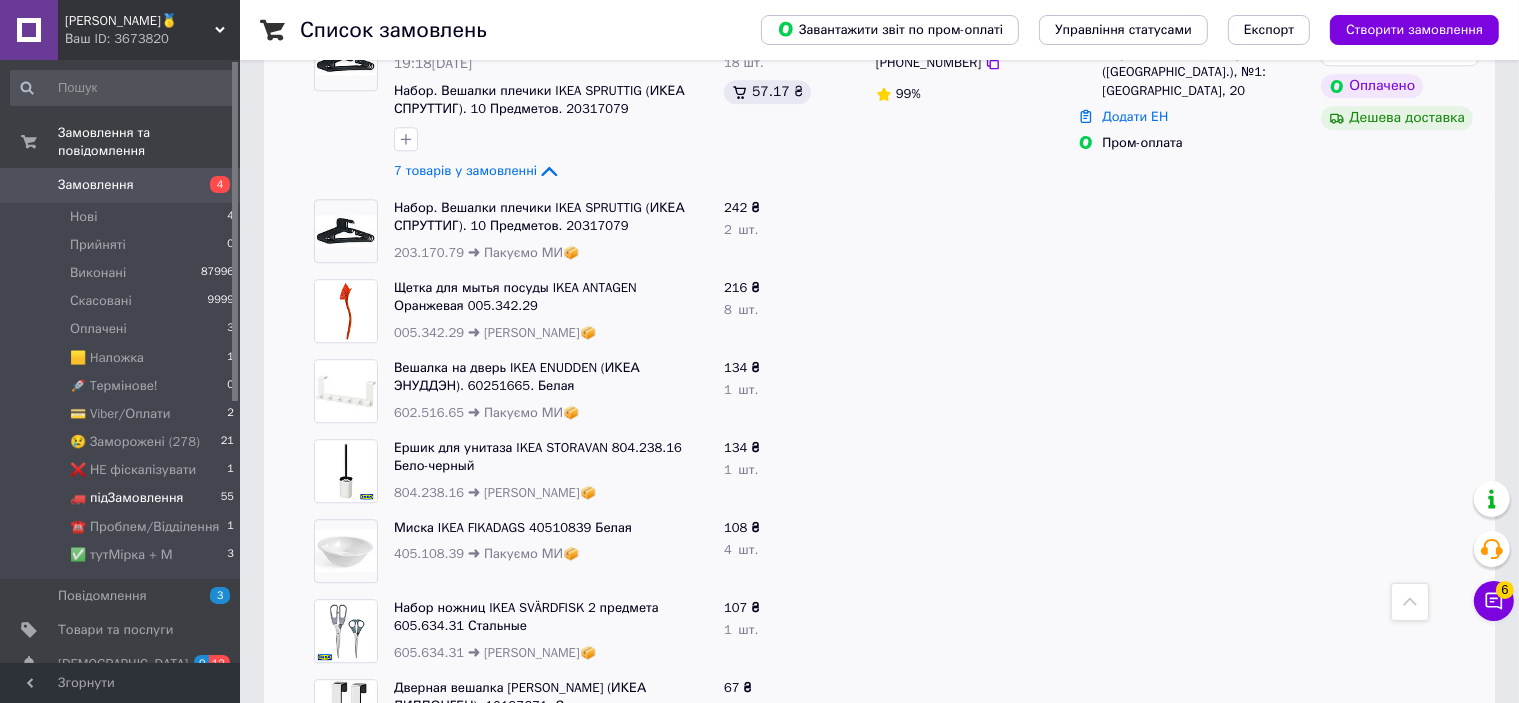 scroll, scrollTop: 4673, scrollLeft: 0, axis: vertical 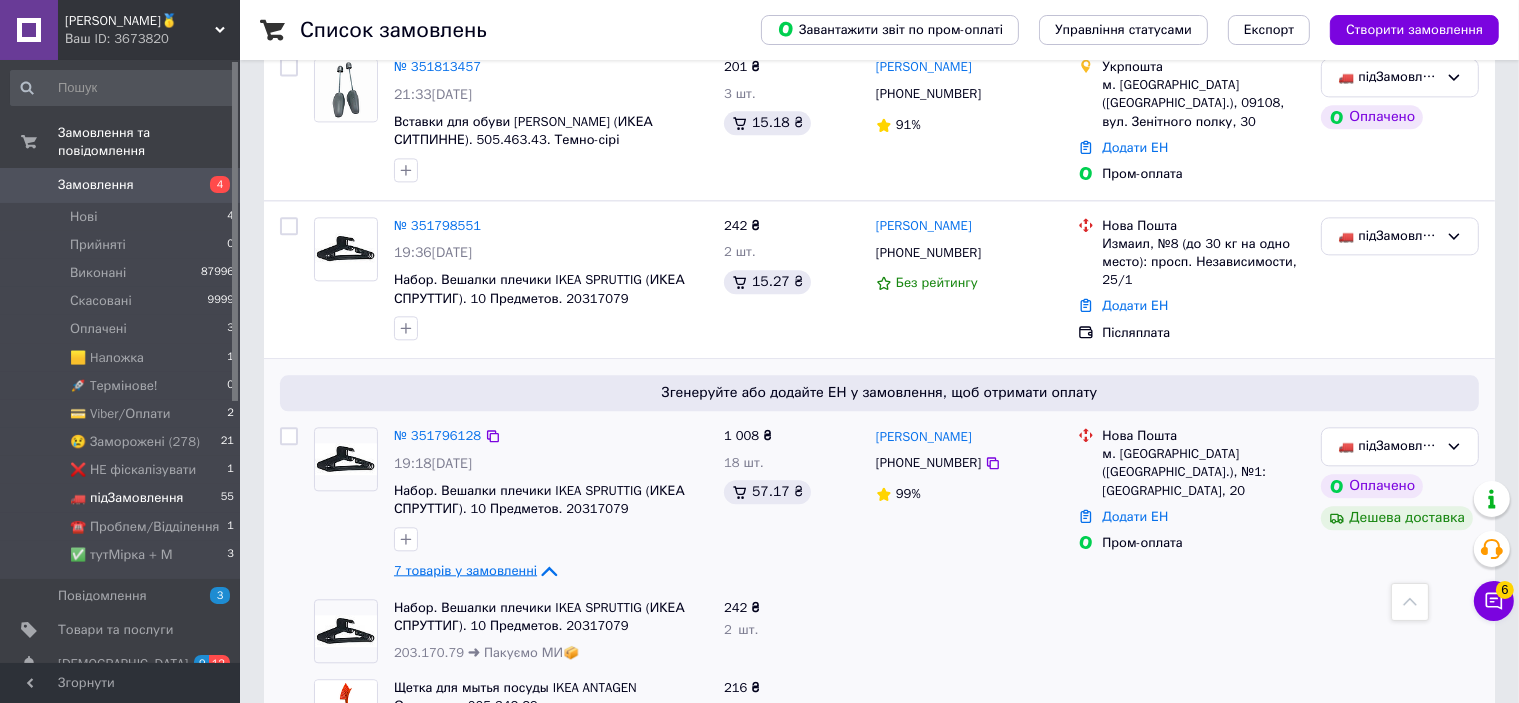 click on "7 товарів у замовленні" at bounding box center [465, 570] 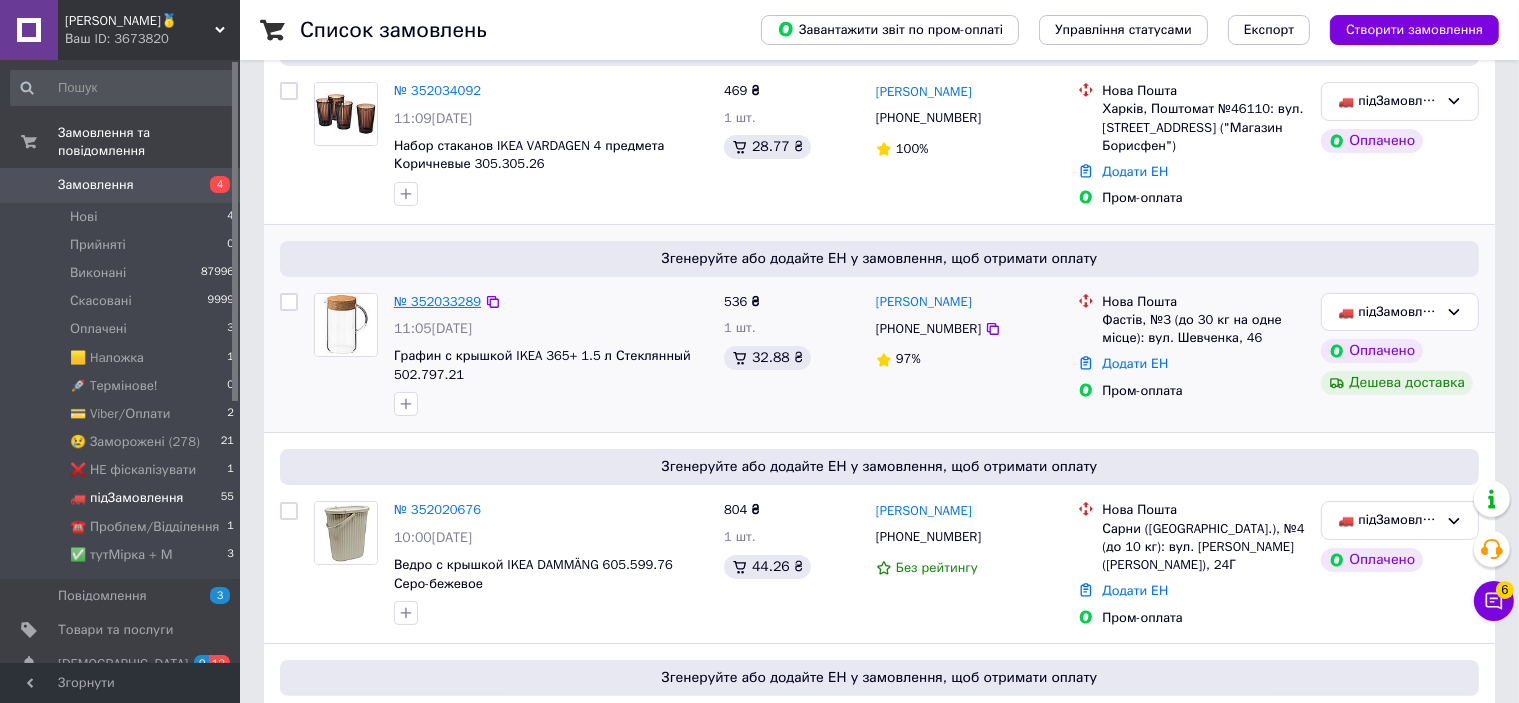 scroll, scrollTop: 73, scrollLeft: 0, axis: vertical 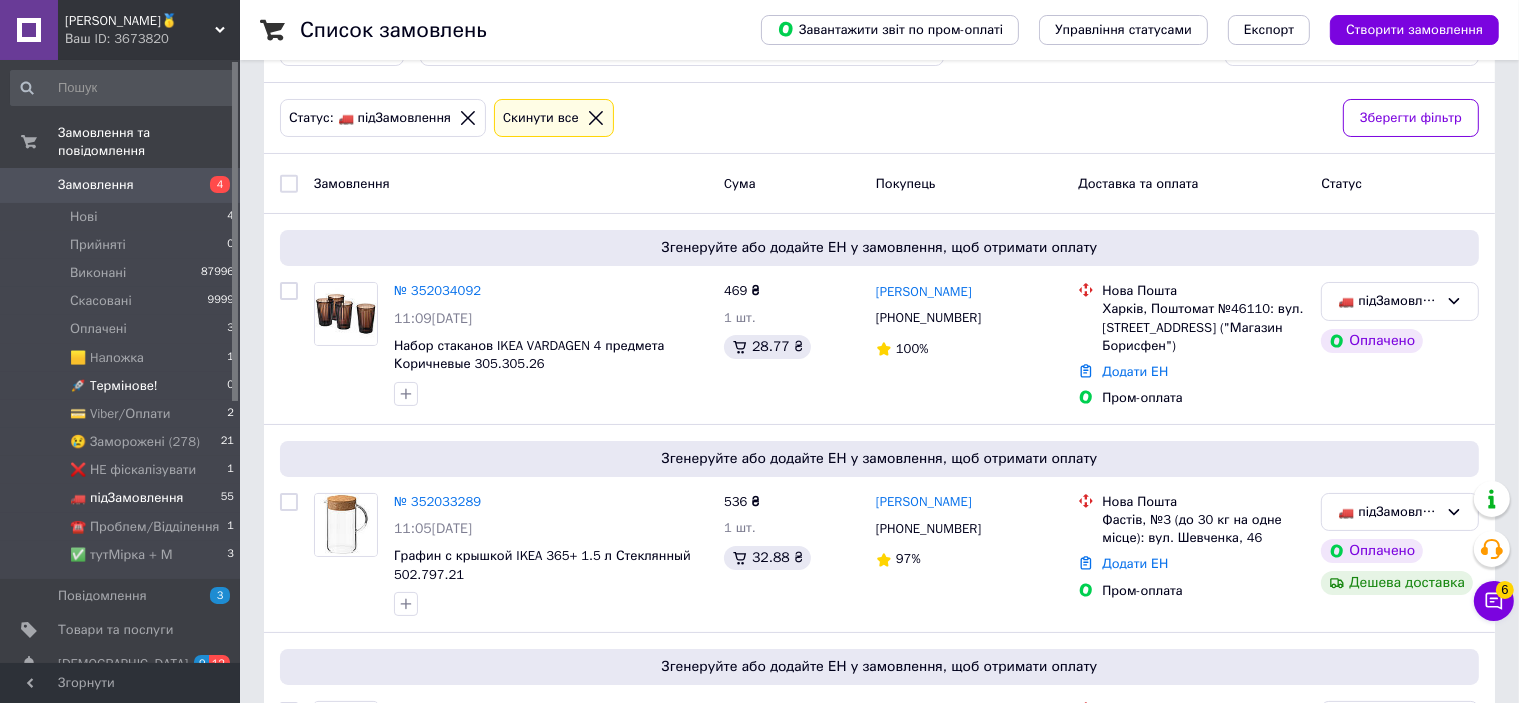 click on "🚀 Tермінове! 0" at bounding box center (123, 386) 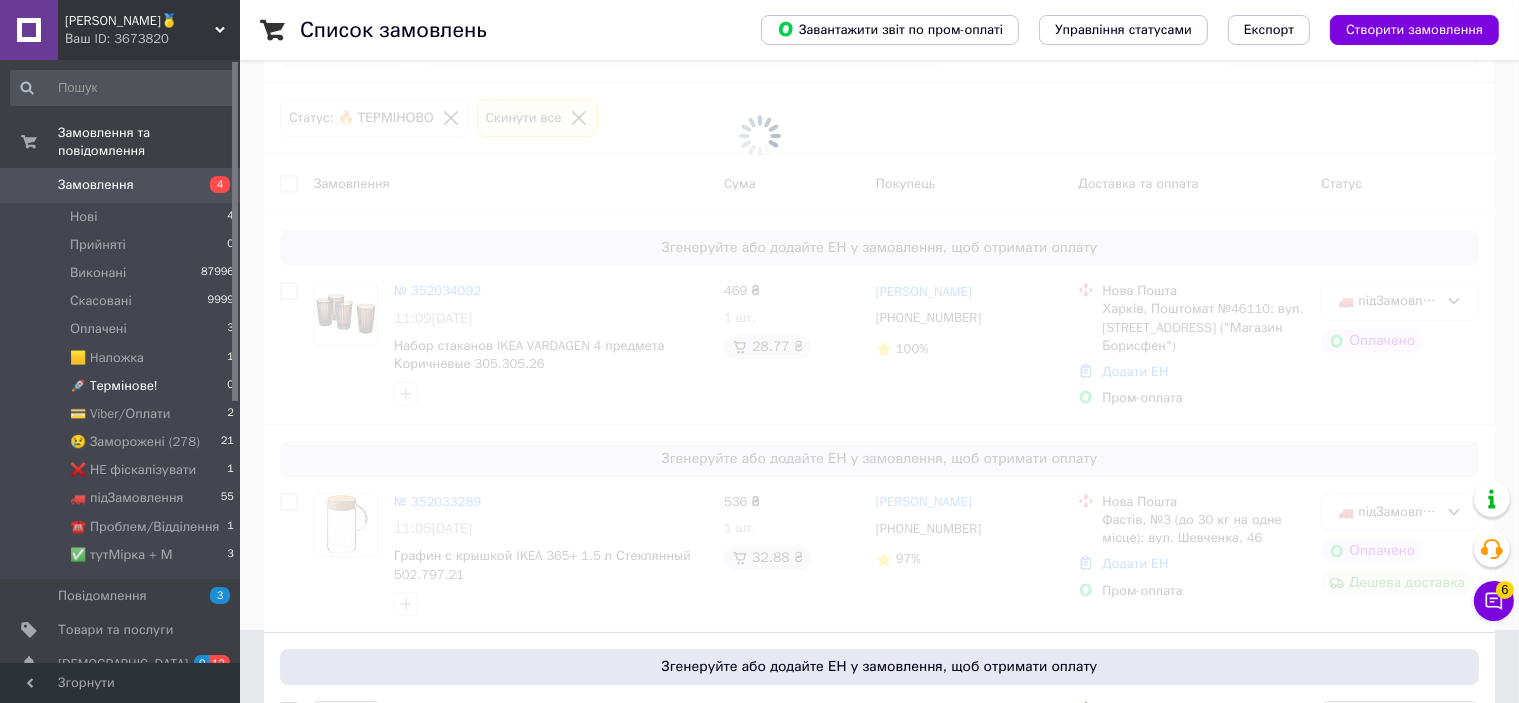 scroll, scrollTop: 0, scrollLeft: 0, axis: both 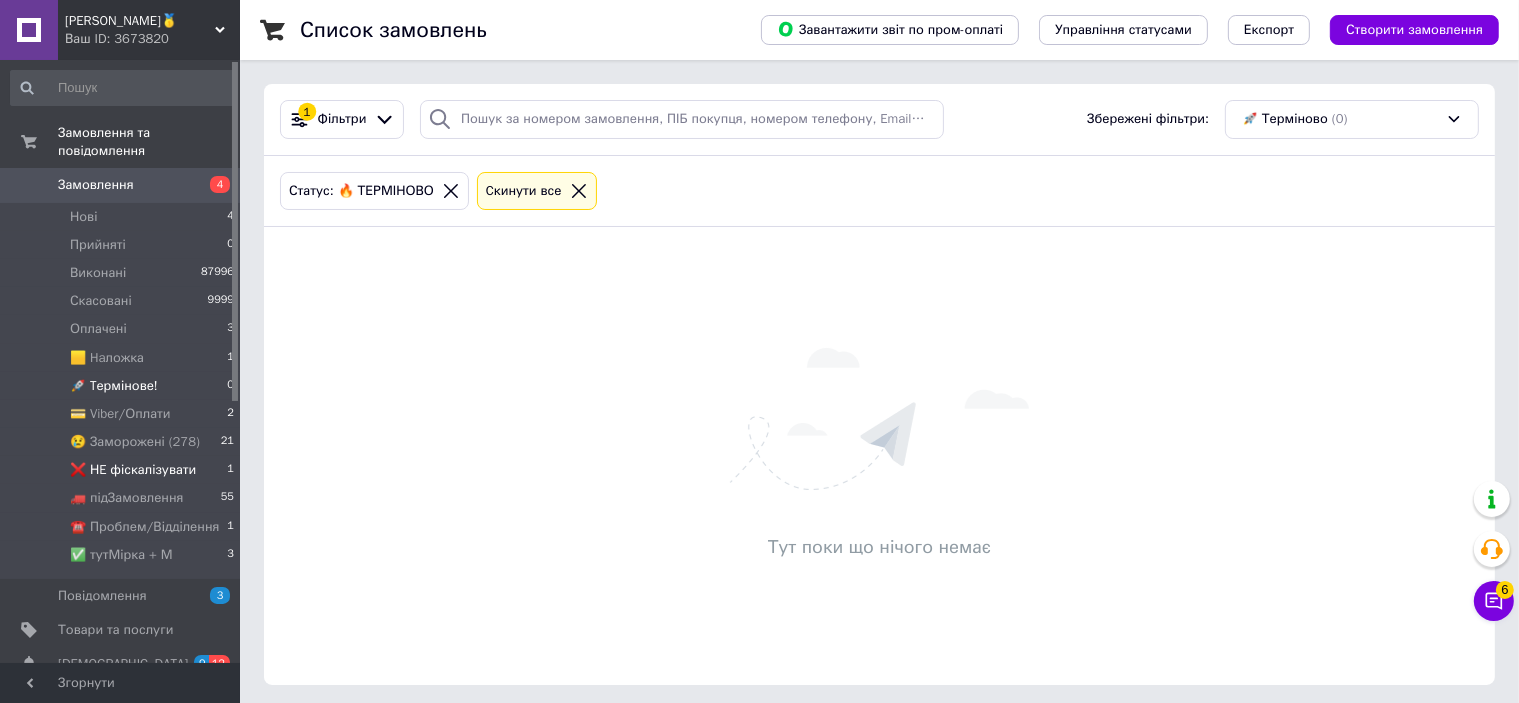 click on "❌ НE фіскалізувати 1" at bounding box center [123, 470] 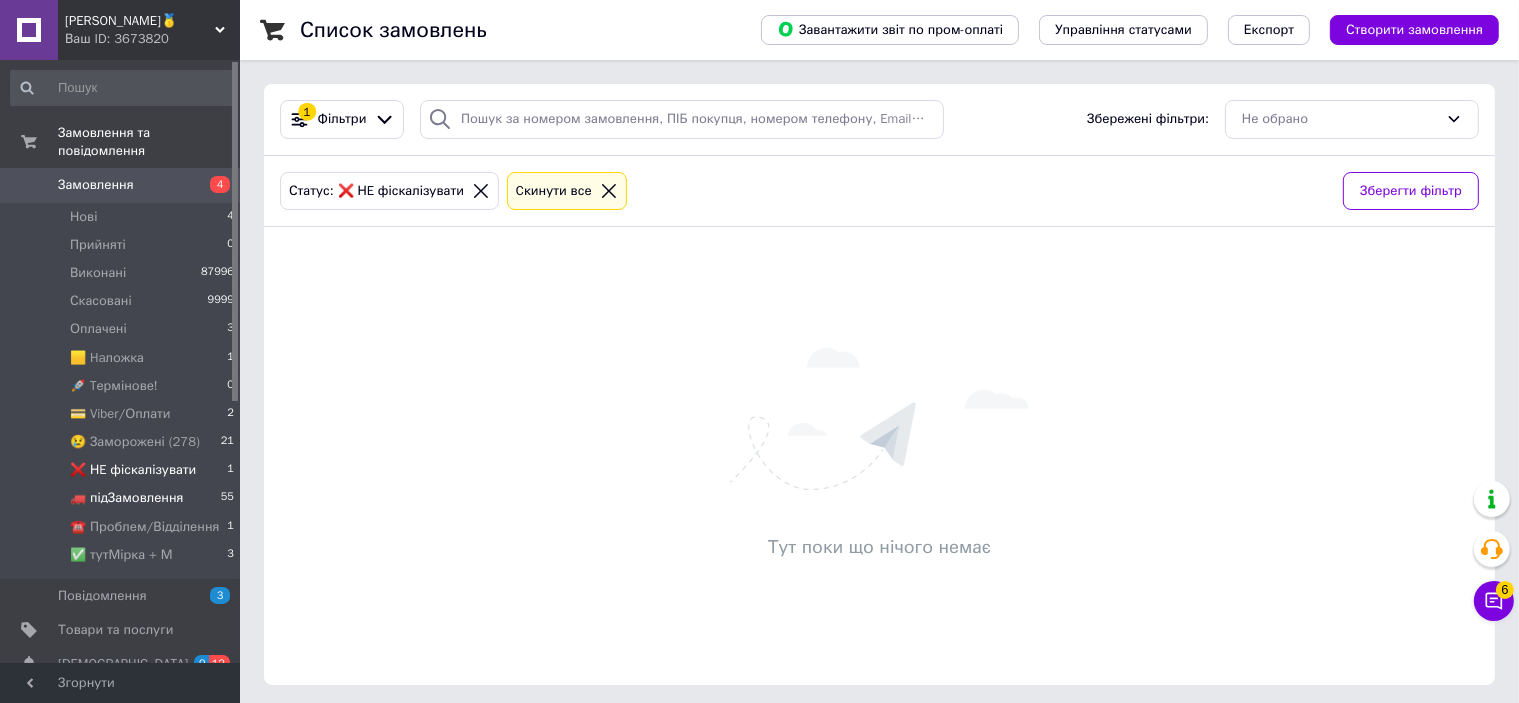 click on "🚛 підЗамовлення" at bounding box center [127, 498] 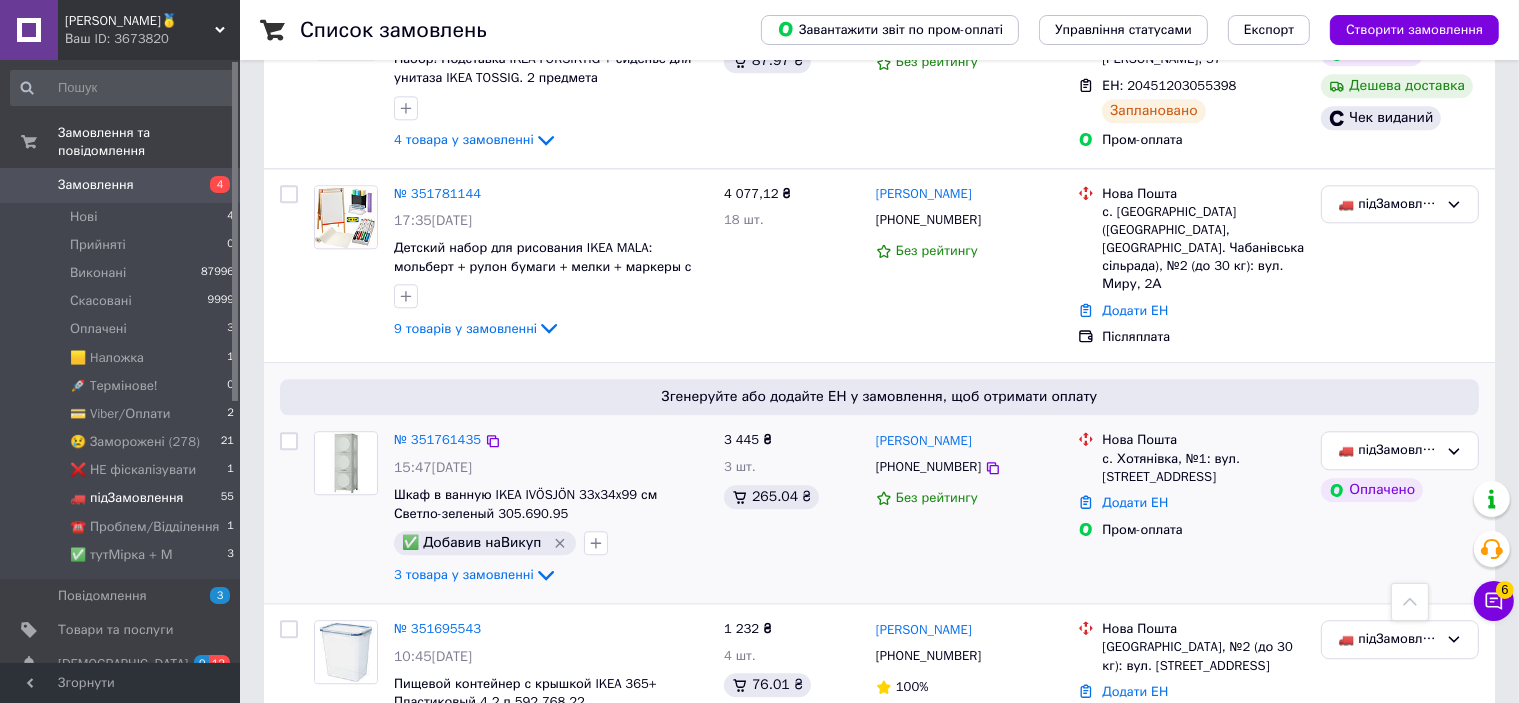 scroll, scrollTop: 5100, scrollLeft: 0, axis: vertical 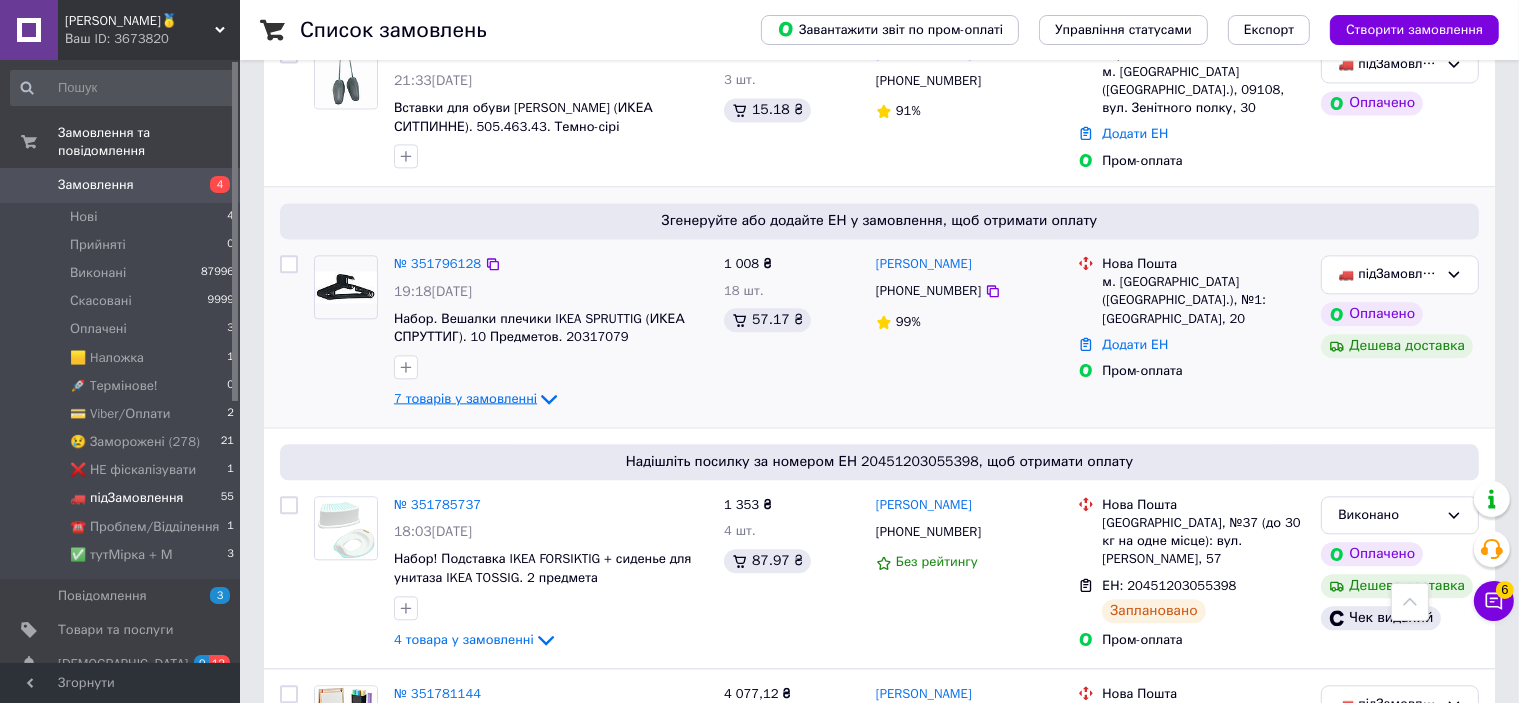 click on "7 товарів у замовленні" at bounding box center (465, 398) 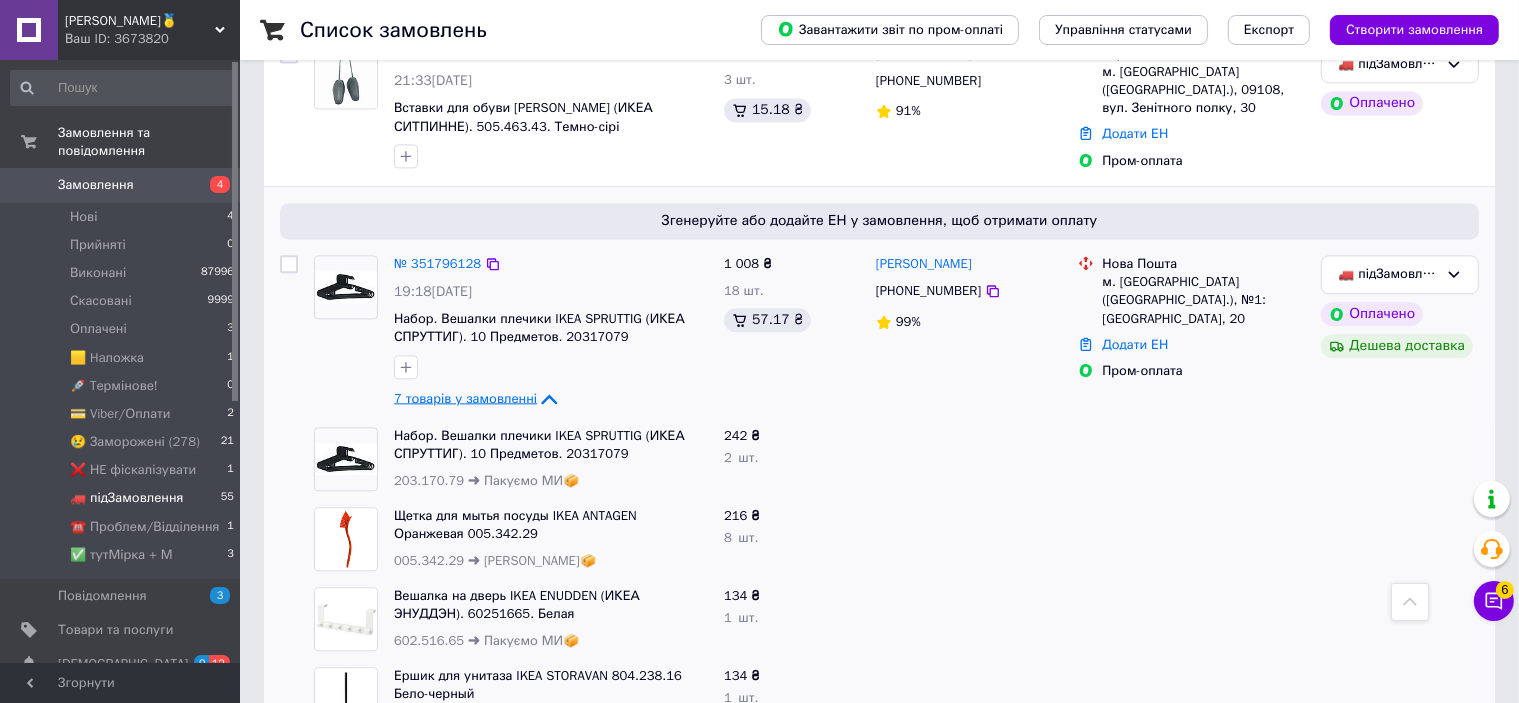 click on "7 товарів у замовленні" at bounding box center [465, 398] 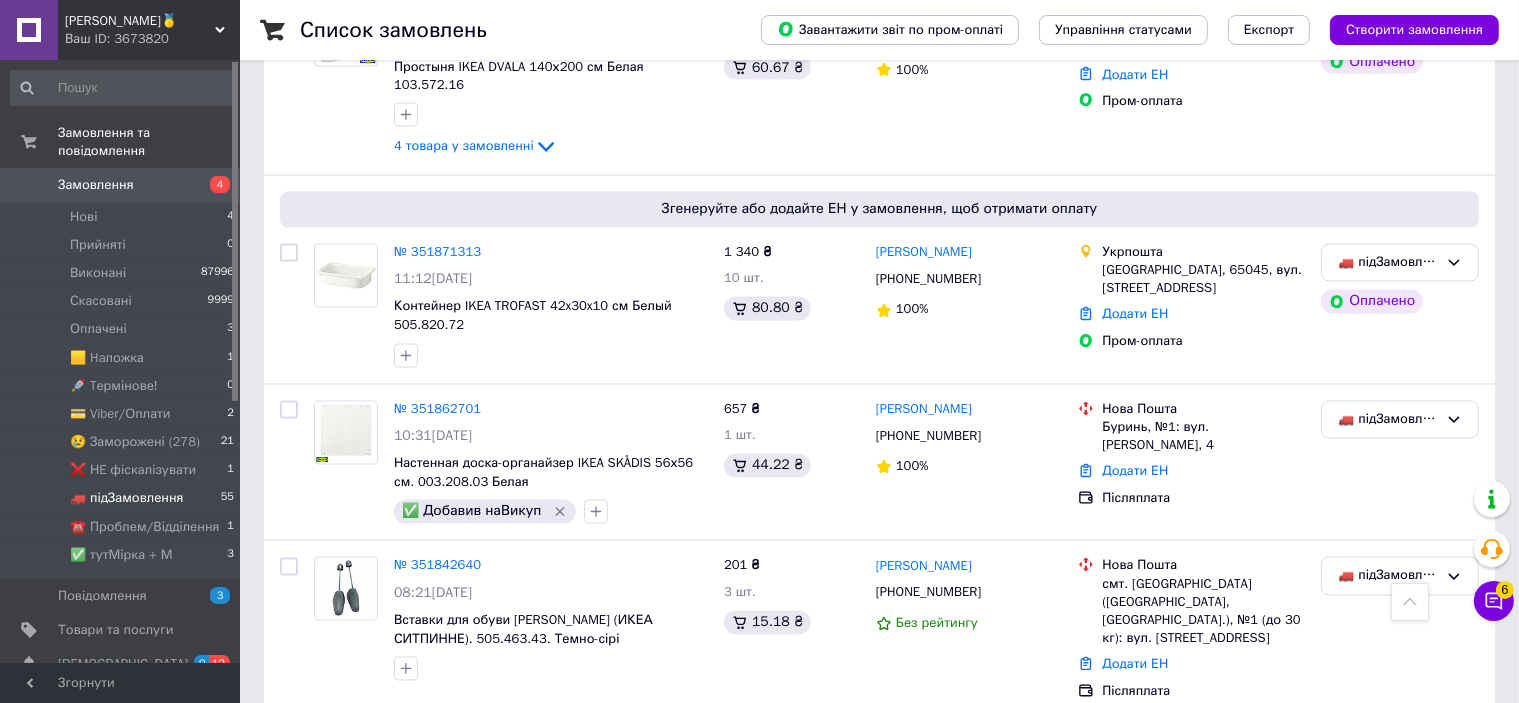 scroll, scrollTop: 3500, scrollLeft: 0, axis: vertical 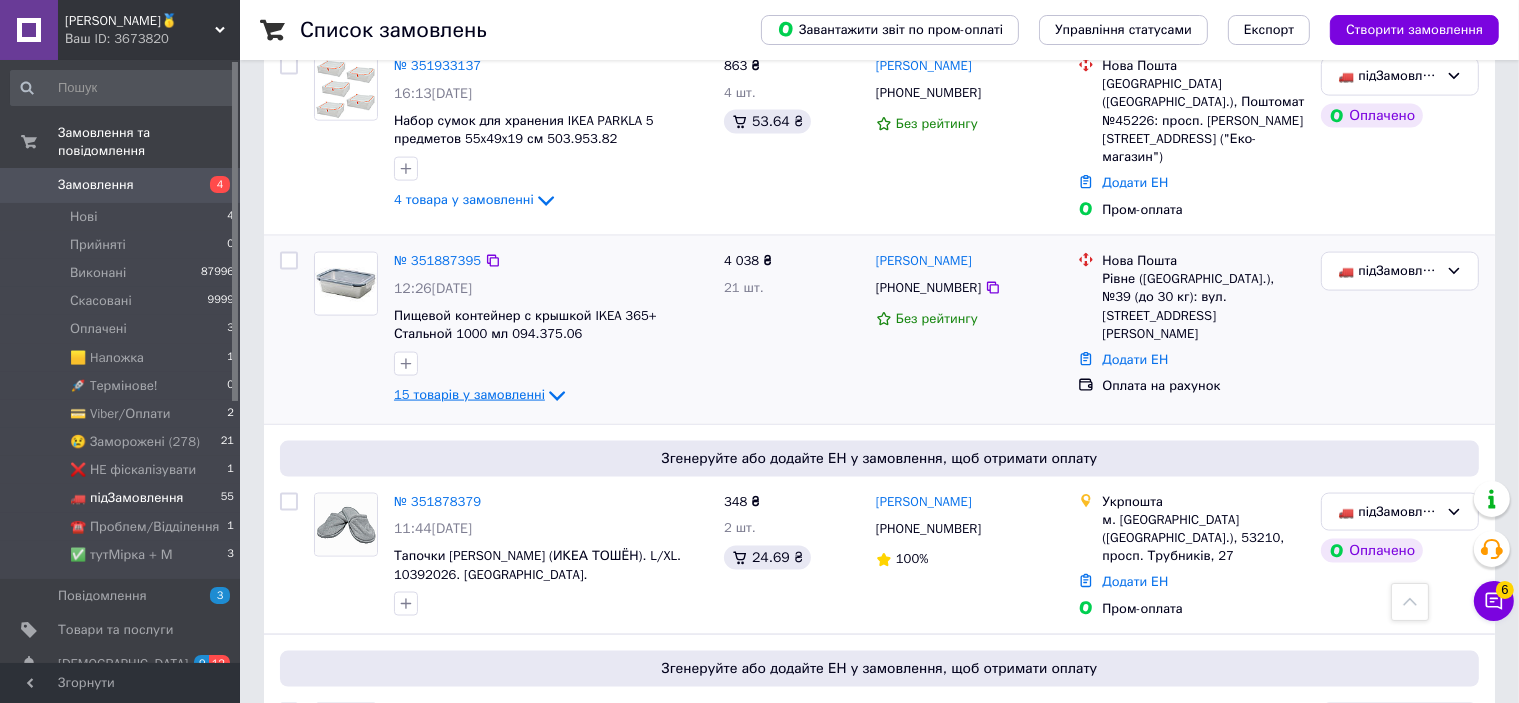 click on "15 товарів у замовленні" at bounding box center (469, 394) 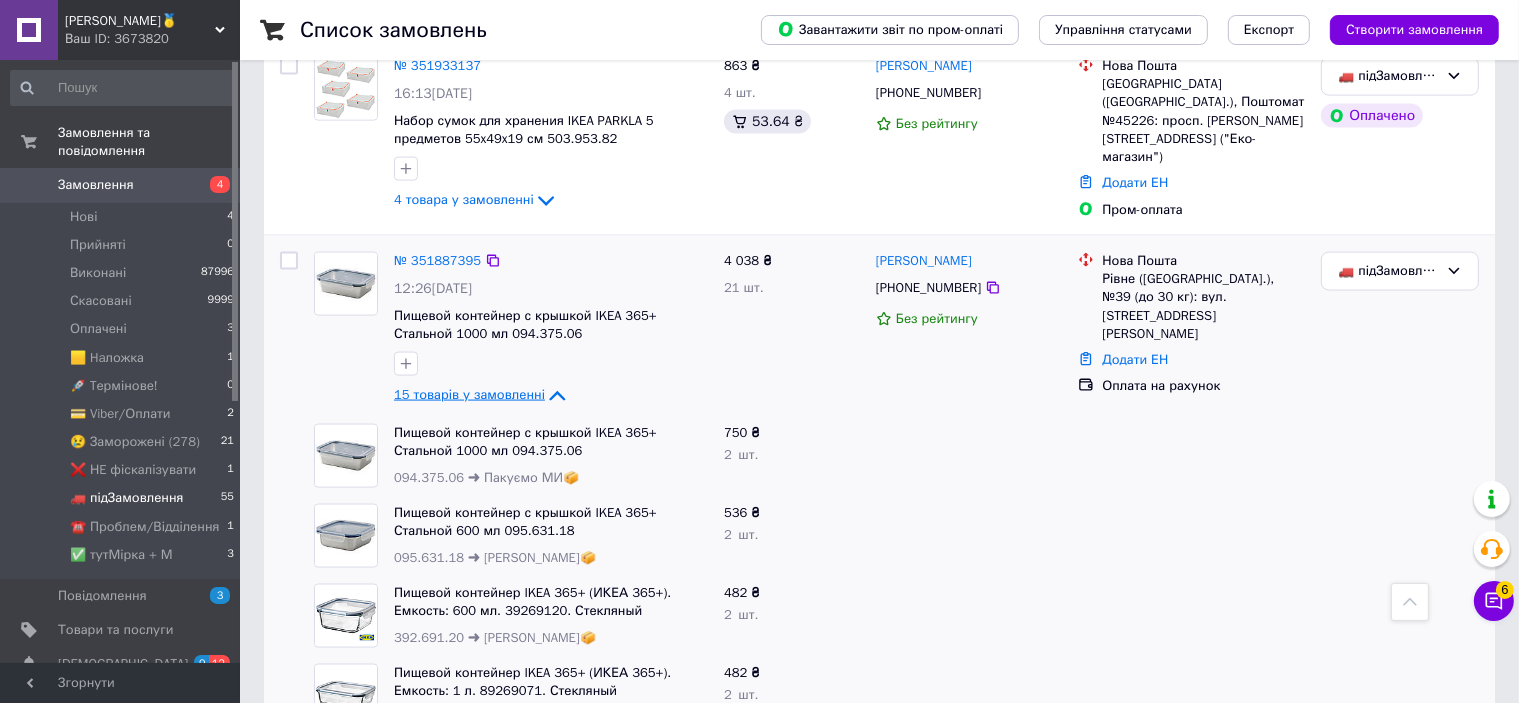 click on "15 товарів у замовленні" at bounding box center (469, 394) 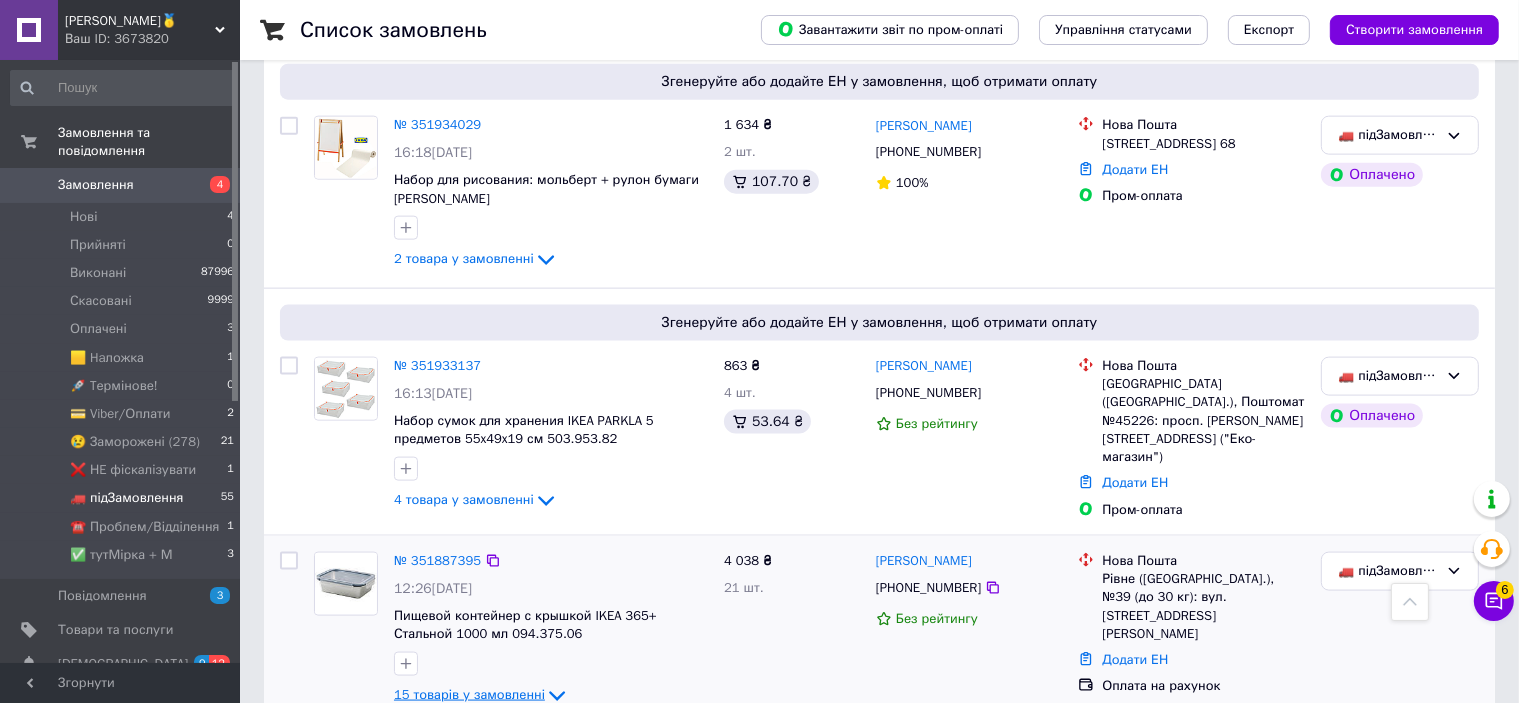 scroll, scrollTop: 2500, scrollLeft: 0, axis: vertical 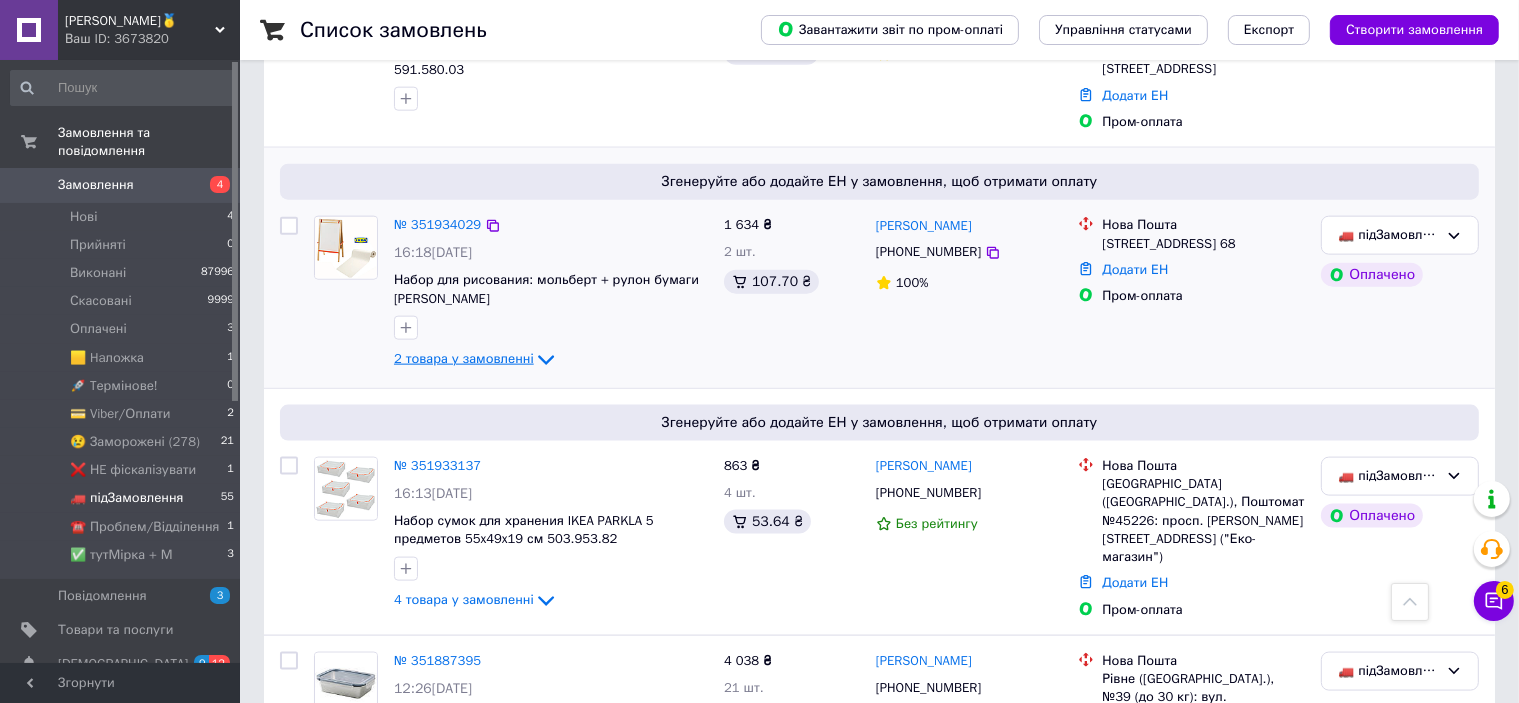 click on "2 товара у замовленні" at bounding box center (464, 359) 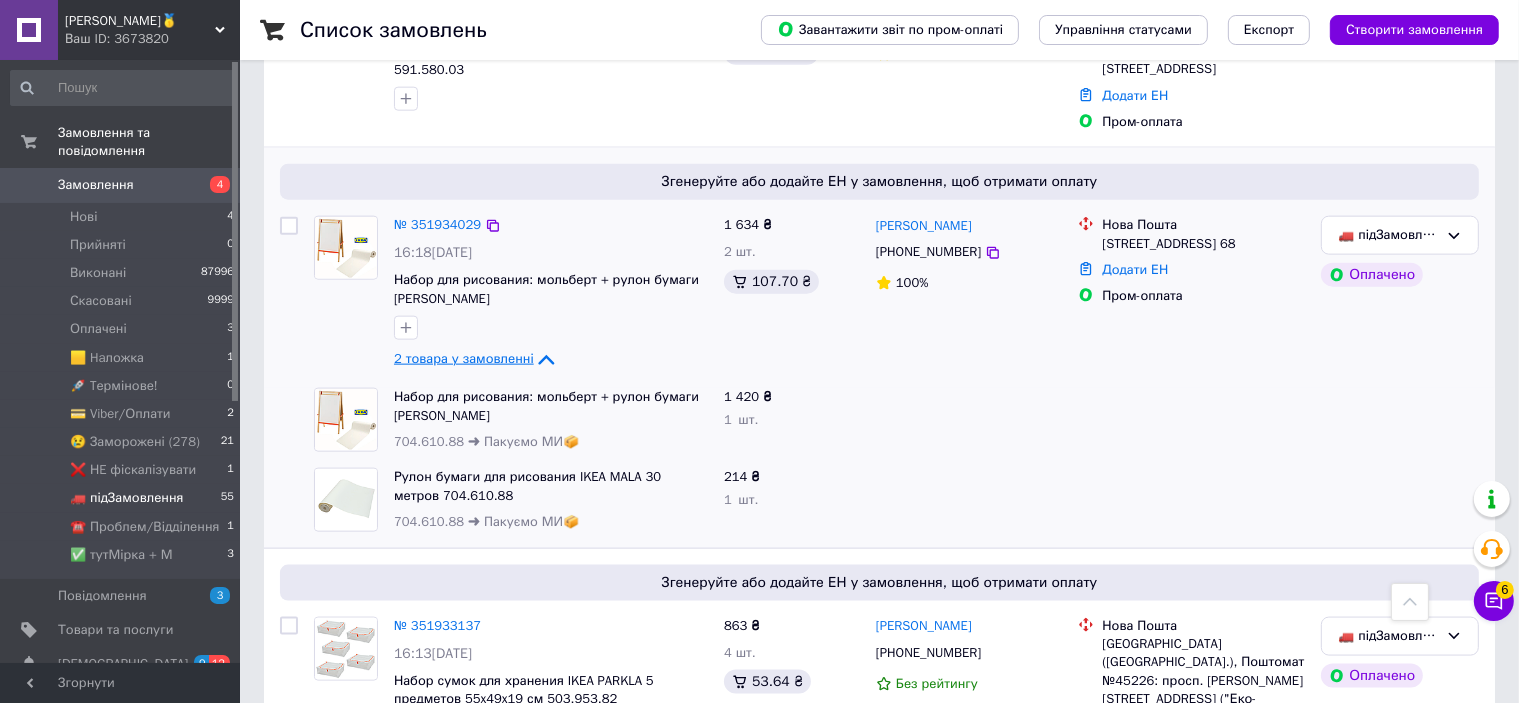click on "2 товара у замовленні" at bounding box center (464, 359) 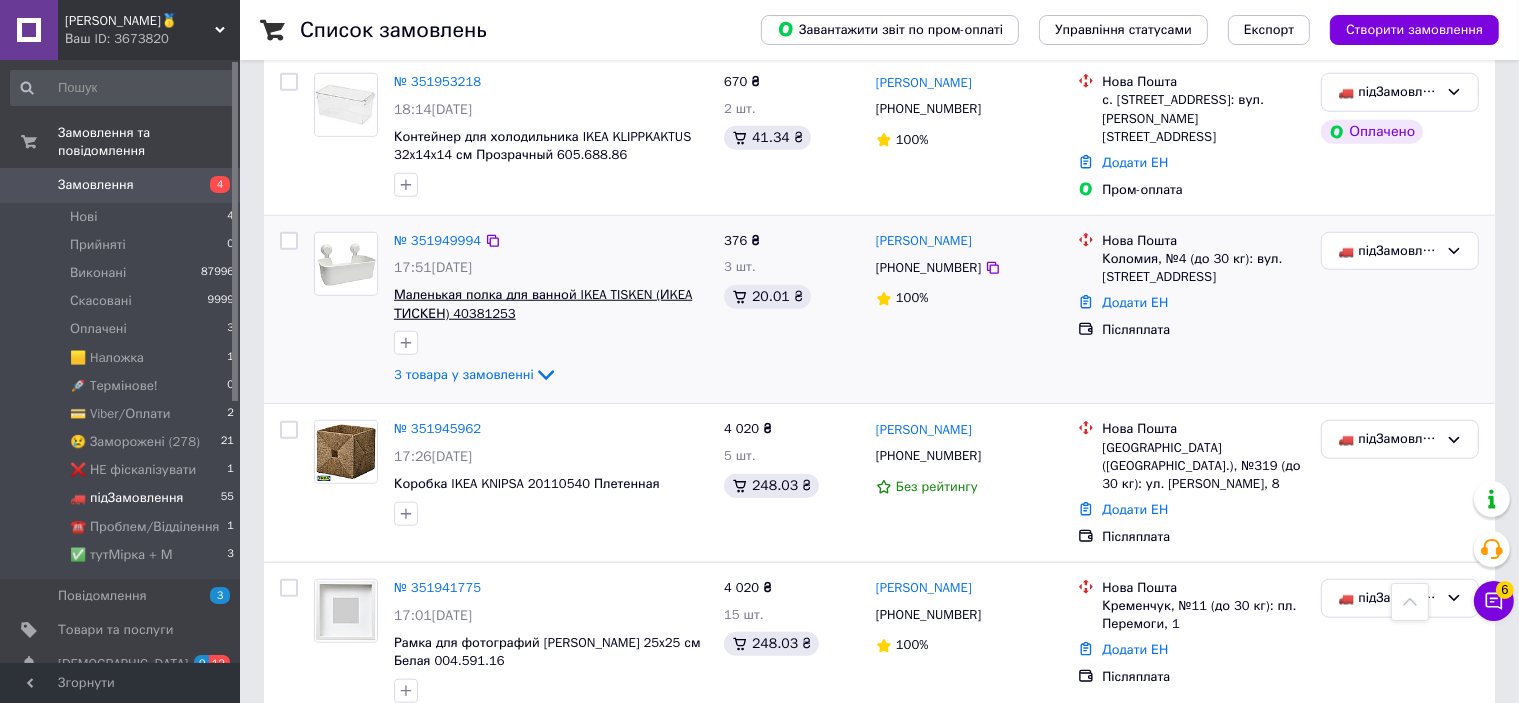 scroll, scrollTop: 1600, scrollLeft: 0, axis: vertical 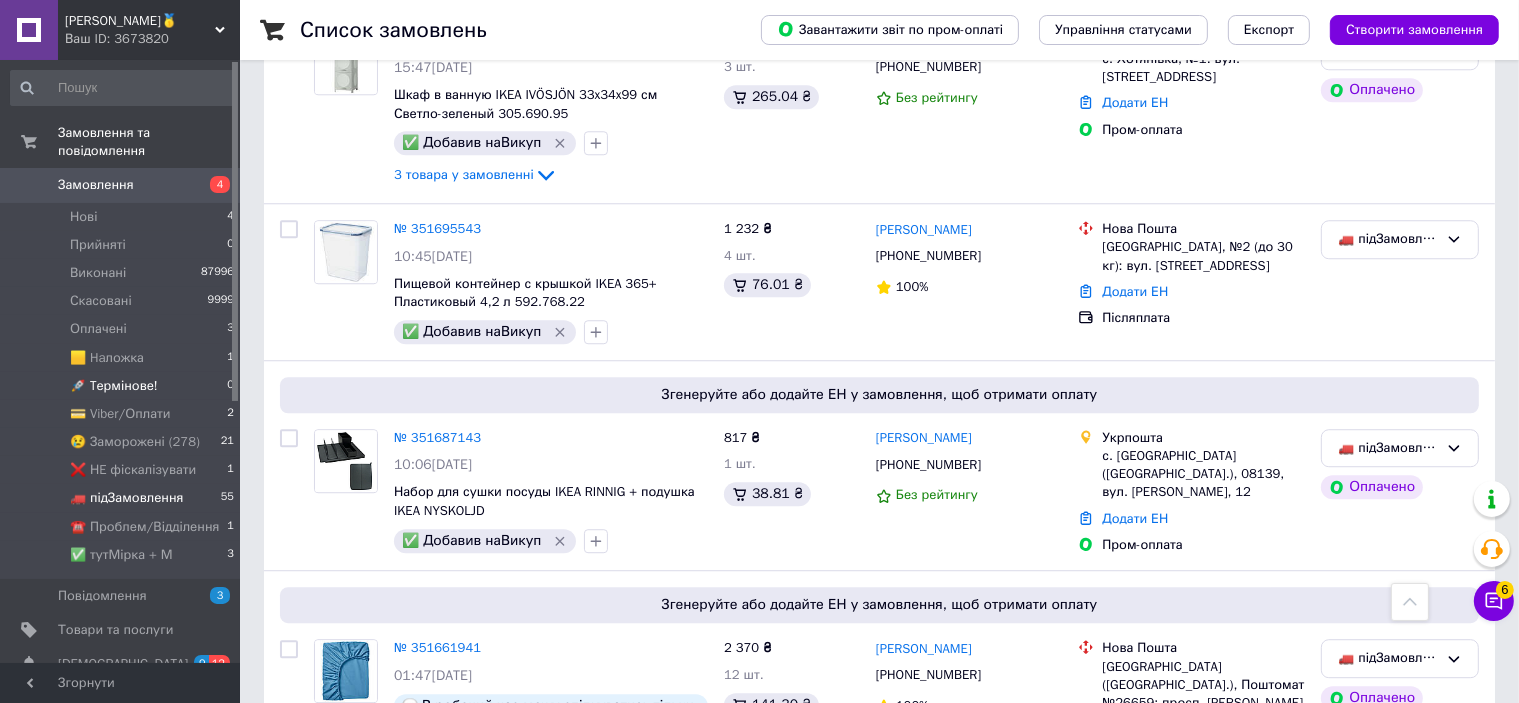 click on "🚀 Tермінове!" at bounding box center [114, 386] 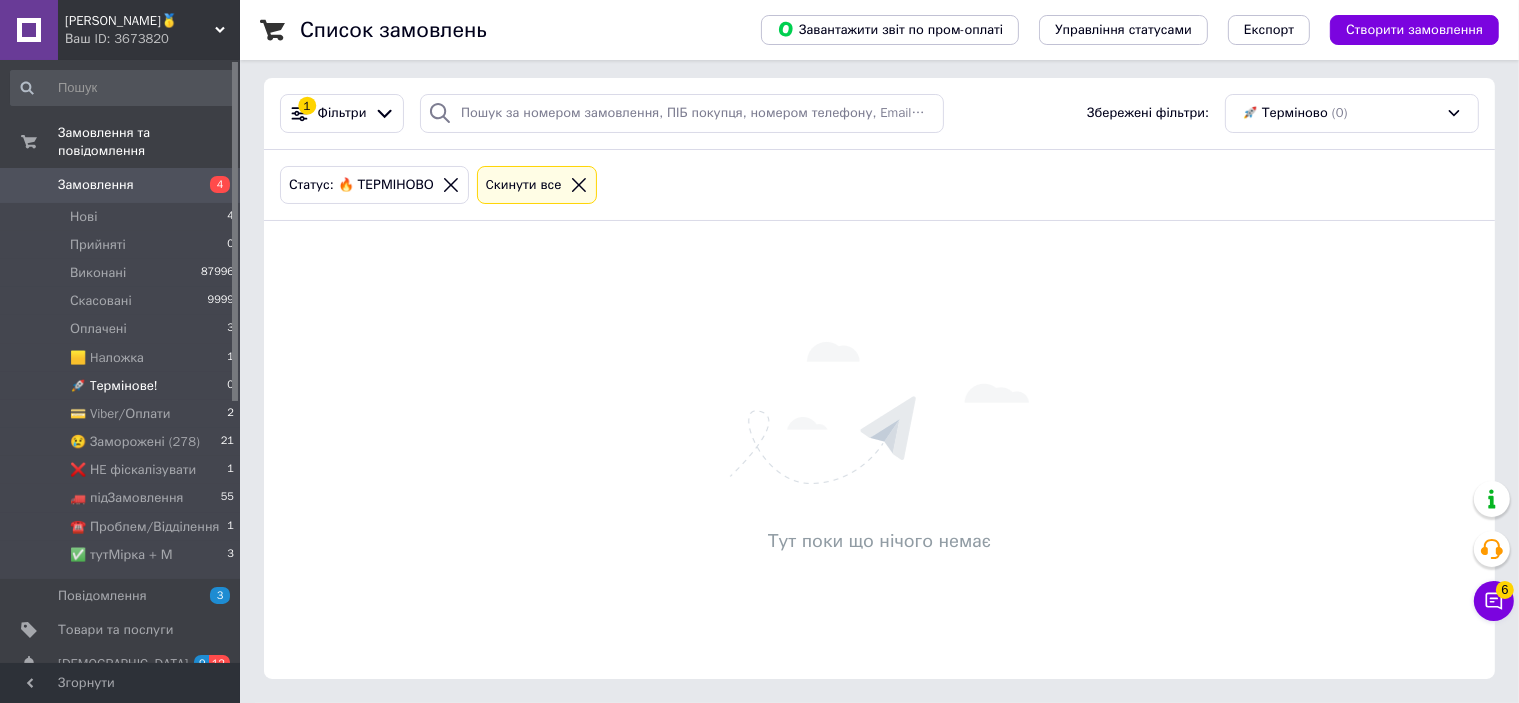 scroll, scrollTop: 0, scrollLeft: 0, axis: both 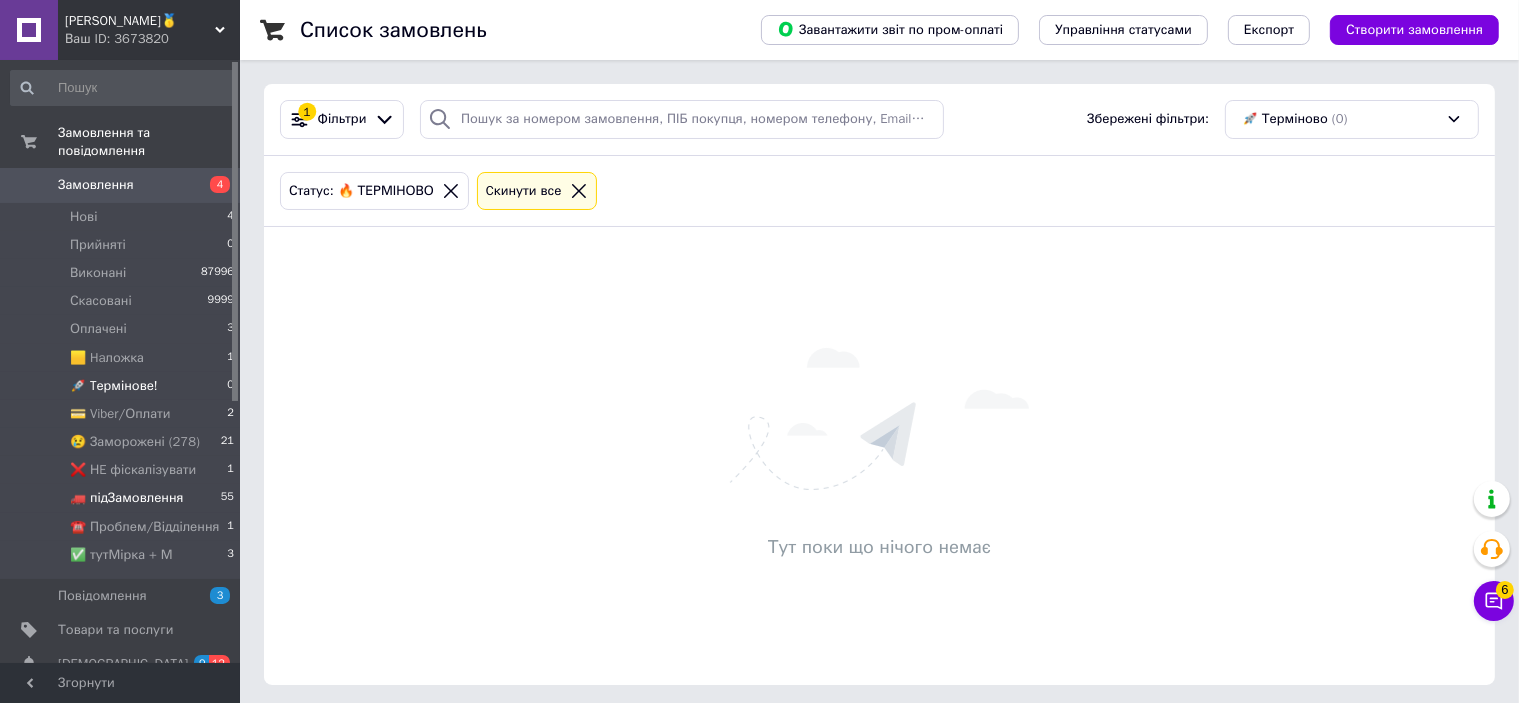 click on "🚛 підЗамовлення" at bounding box center [127, 498] 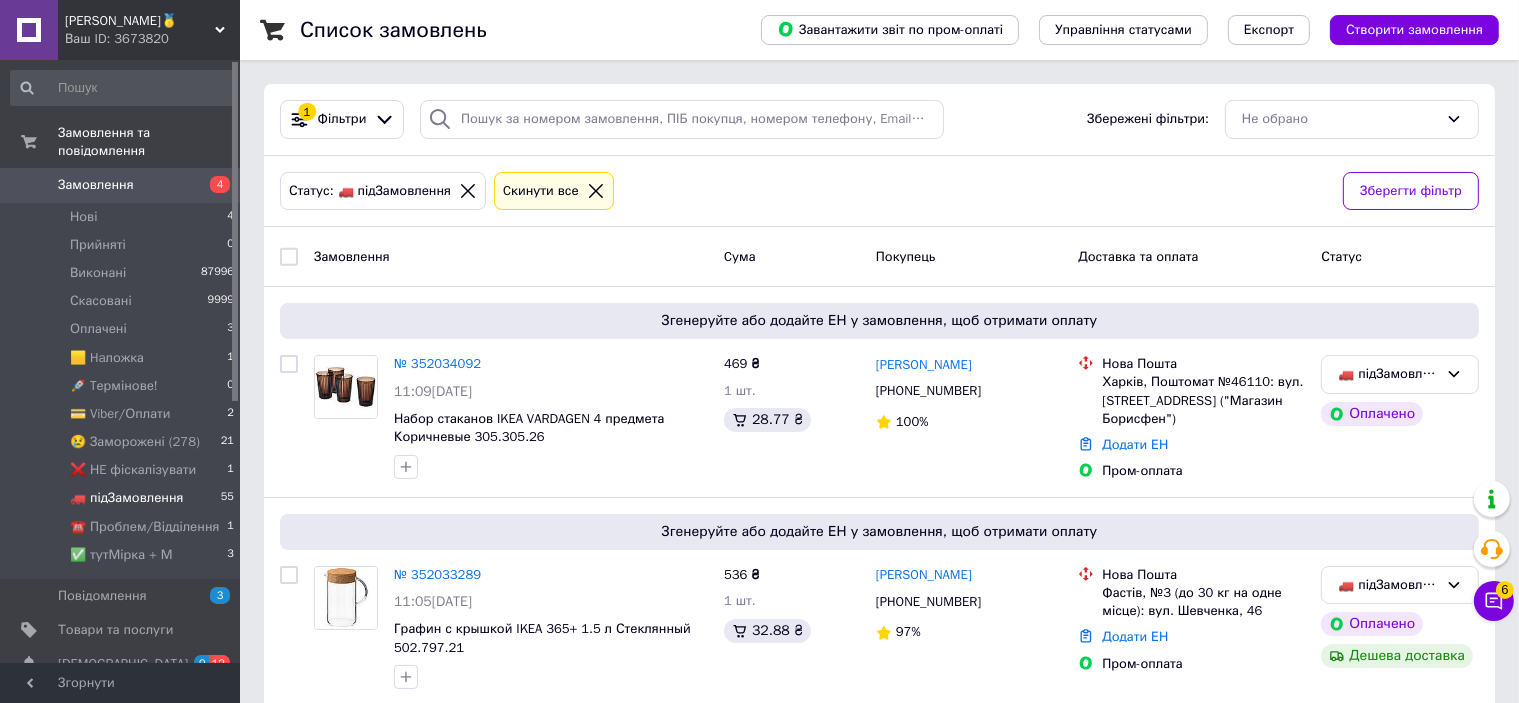 scroll, scrollTop: 5703, scrollLeft: 0, axis: vertical 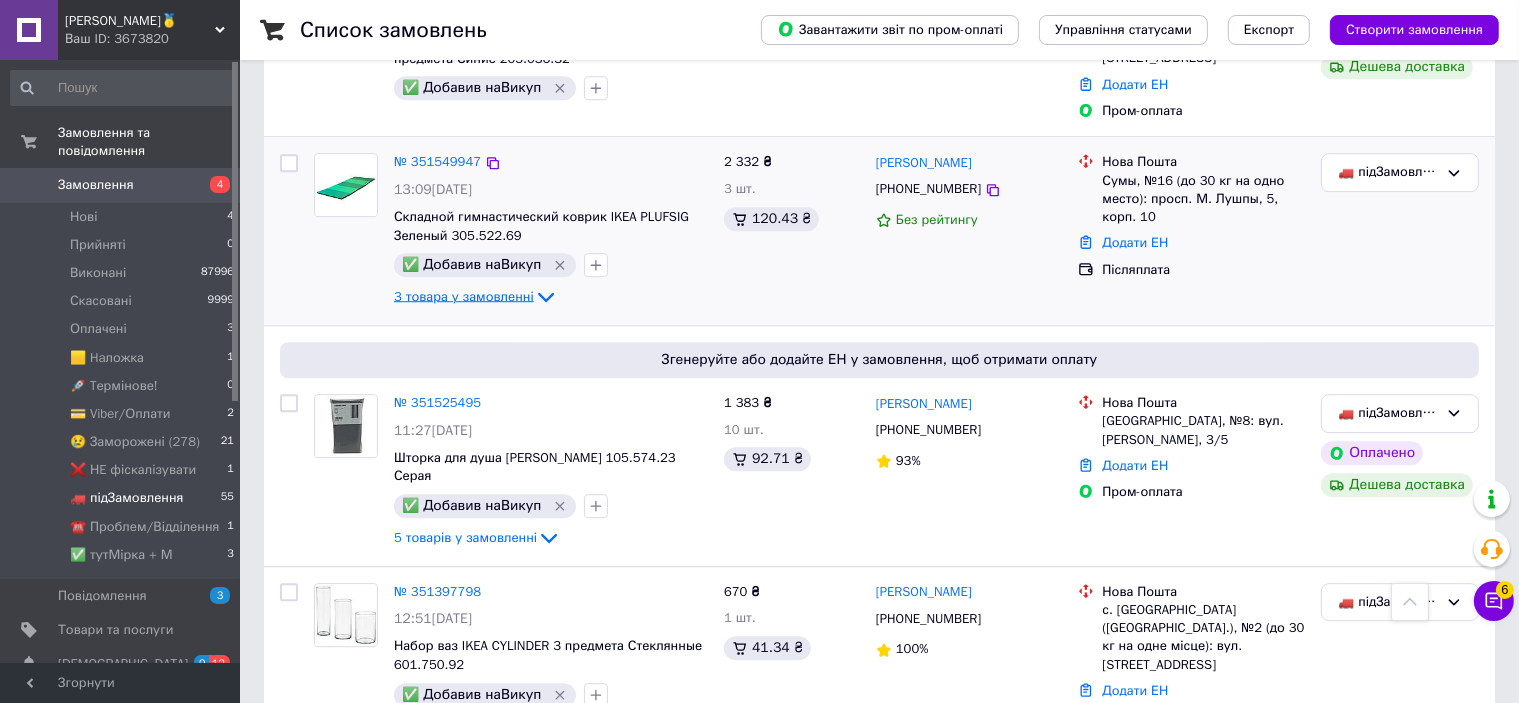 click on "3 товара у замовленні" at bounding box center [464, 296] 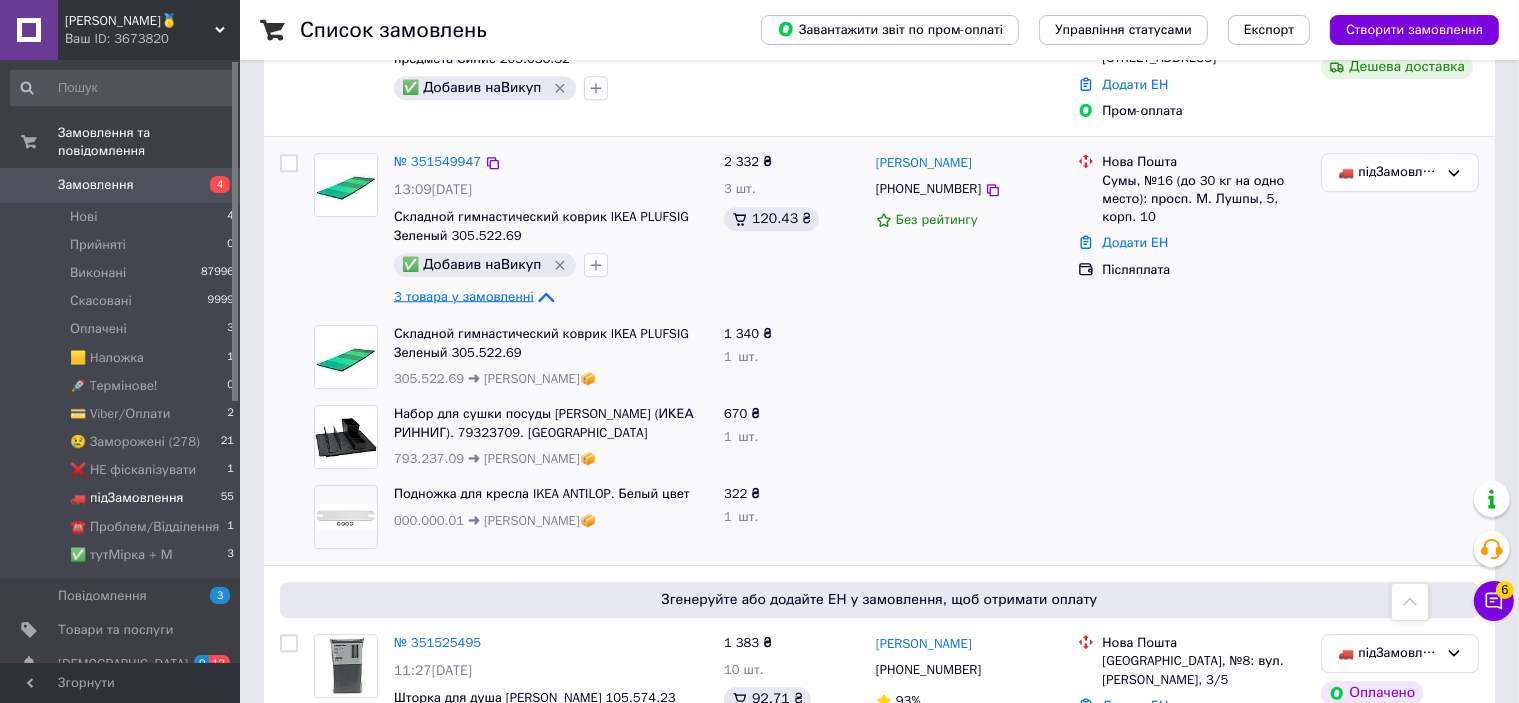 click on "3 товара у замовленні" at bounding box center (464, 296) 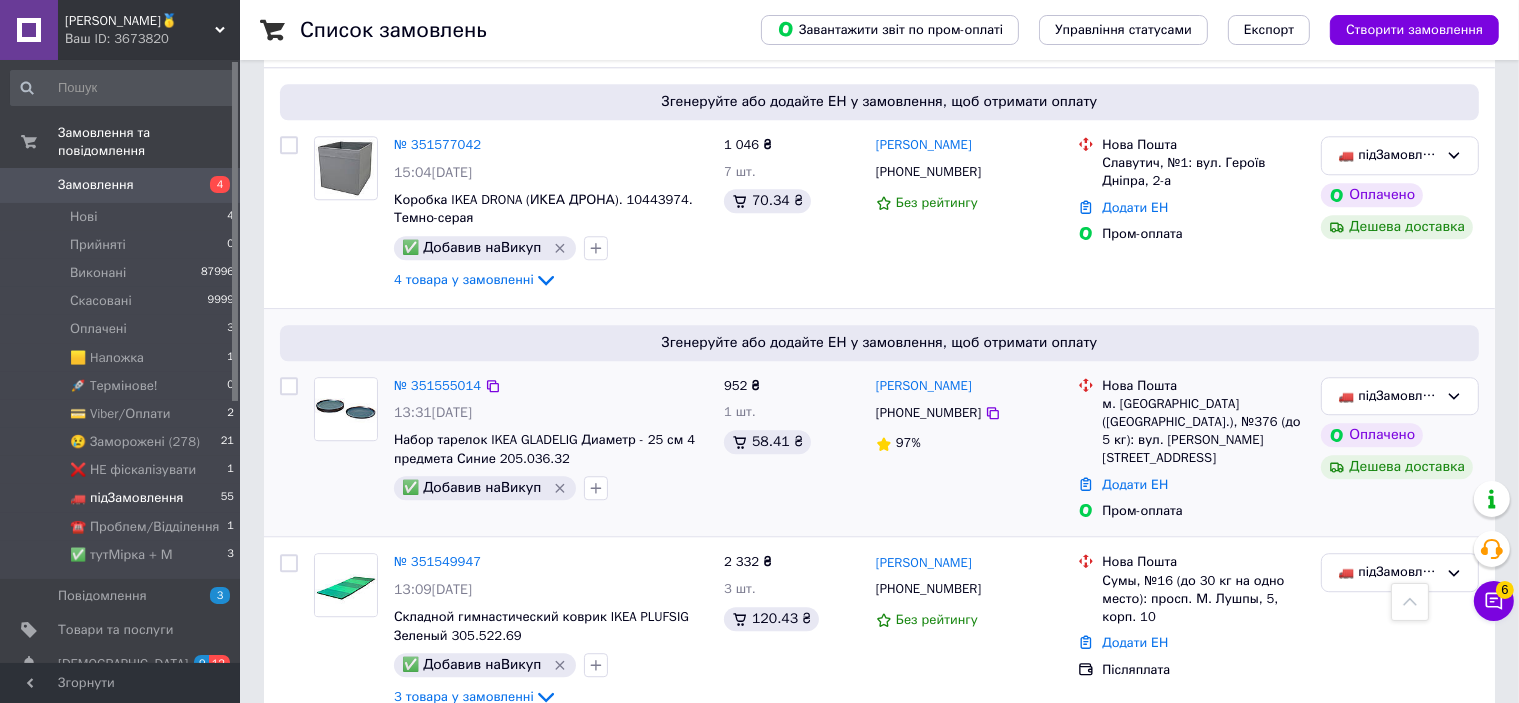 scroll, scrollTop: 5203, scrollLeft: 0, axis: vertical 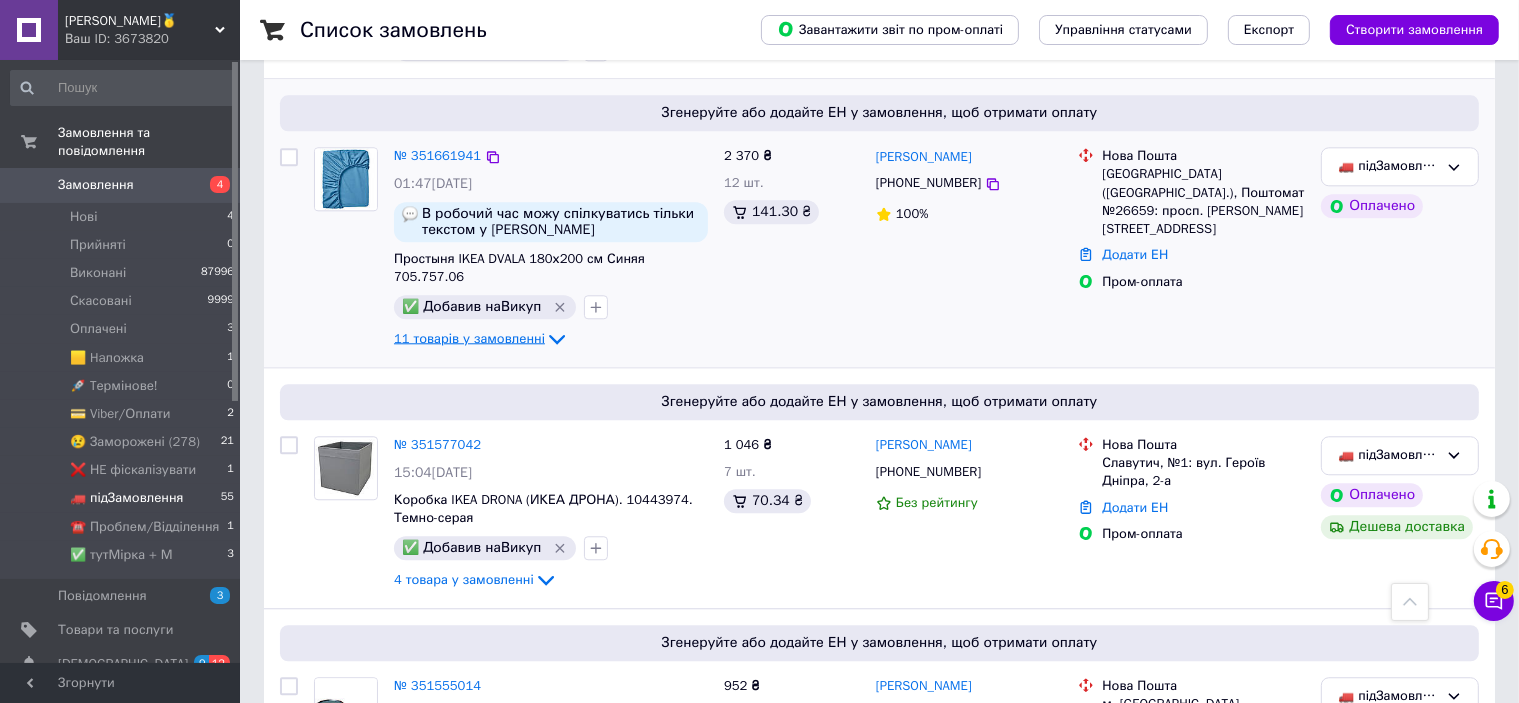 click on "11 товарів у замовленні" at bounding box center [469, 338] 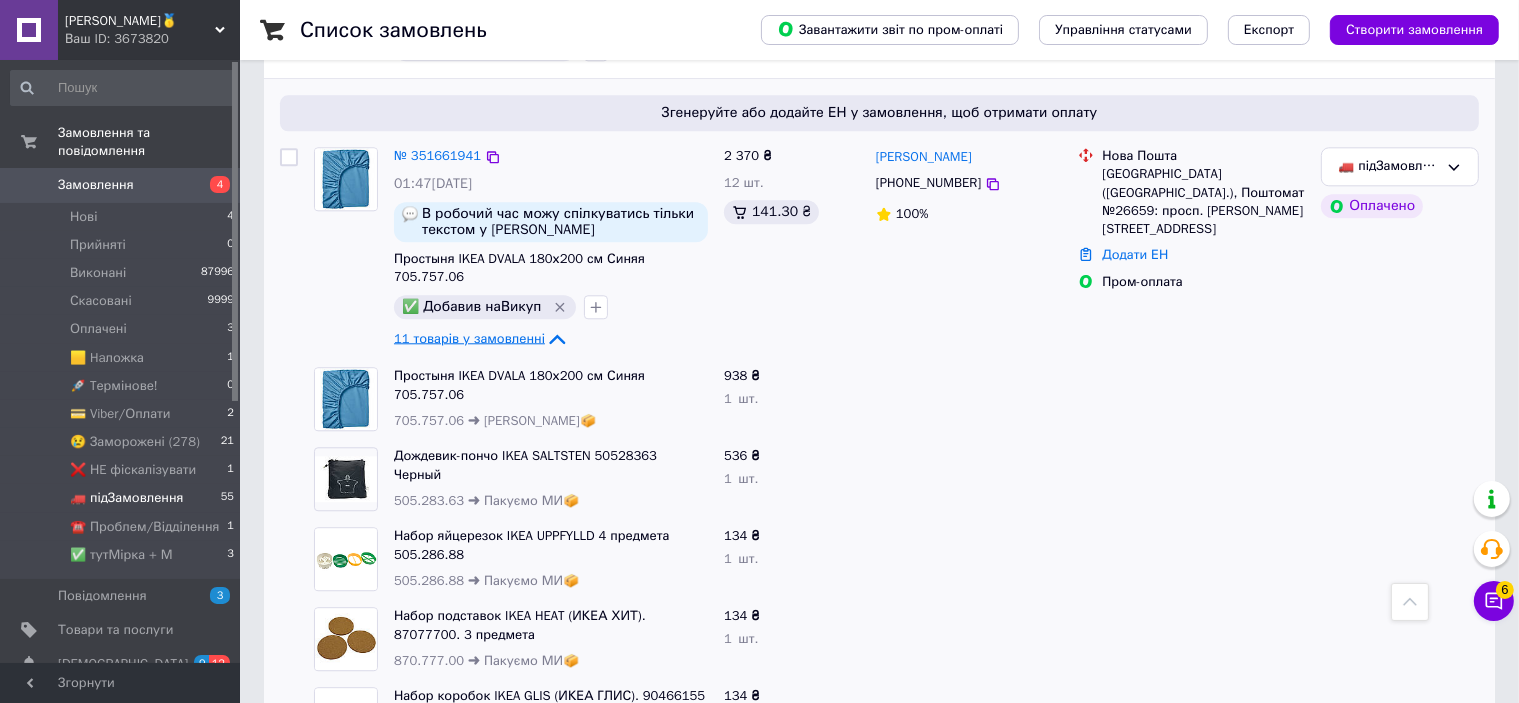scroll, scrollTop: 5303, scrollLeft: 0, axis: vertical 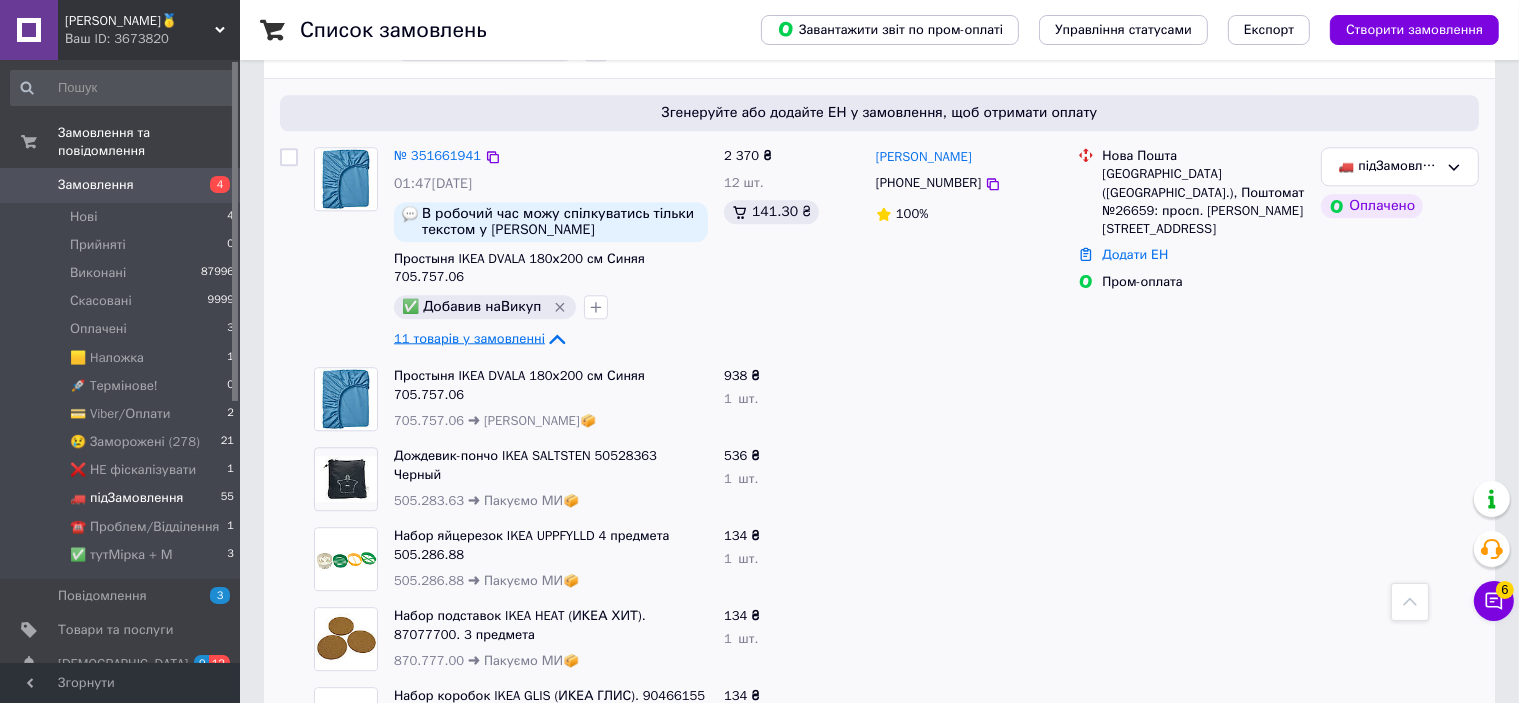 click on "11 товарів у замовленні" at bounding box center [469, 338] 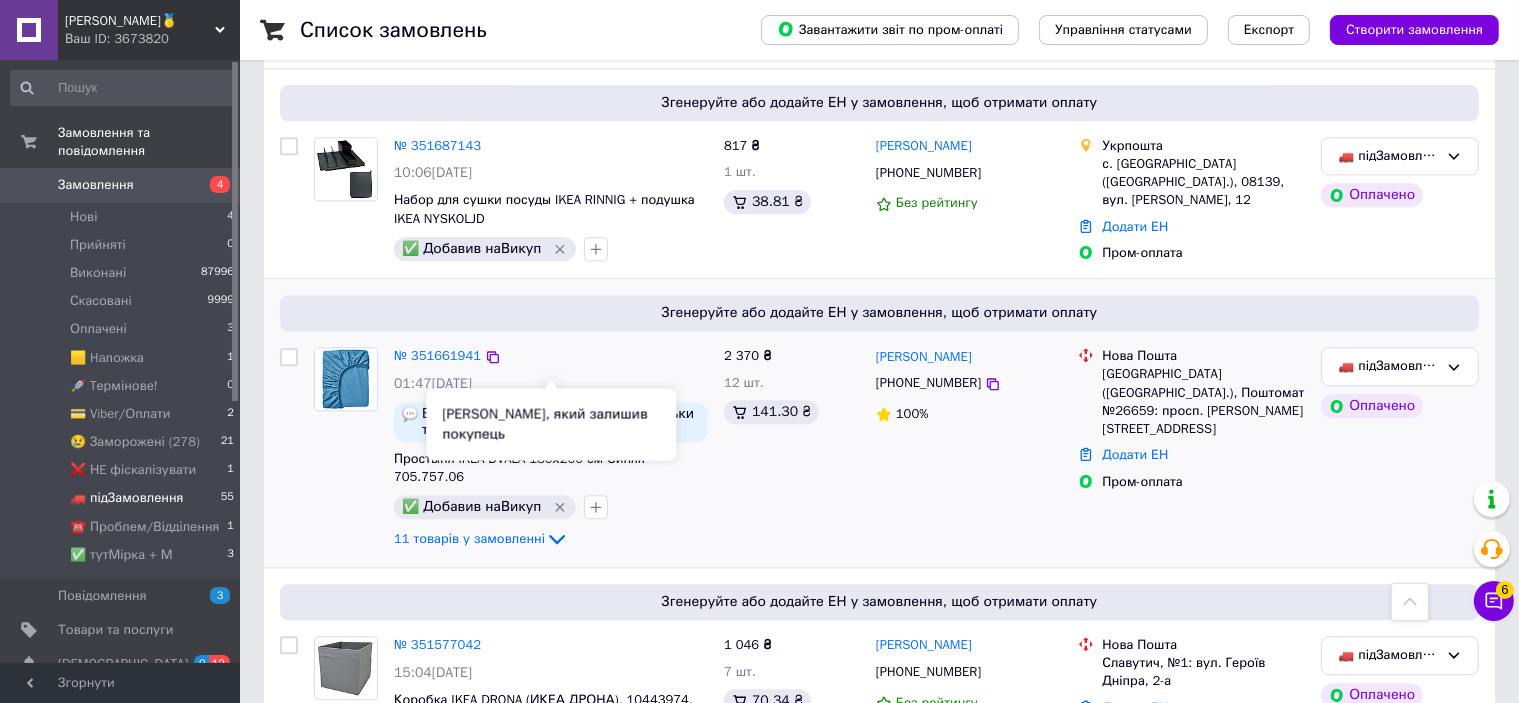 scroll, scrollTop: 4703, scrollLeft: 0, axis: vertical 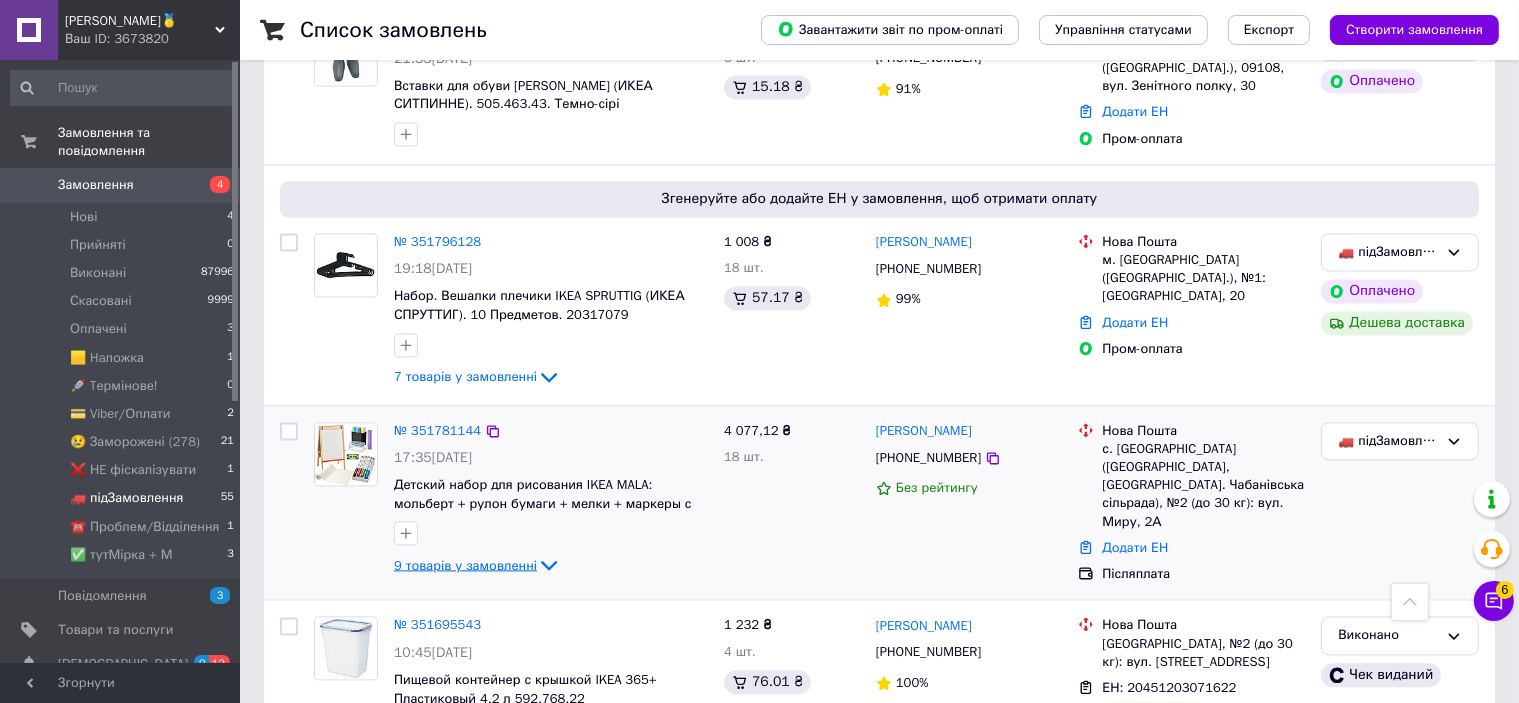 click on "9 товарів у замовленні" at bounding box center [465, 564] 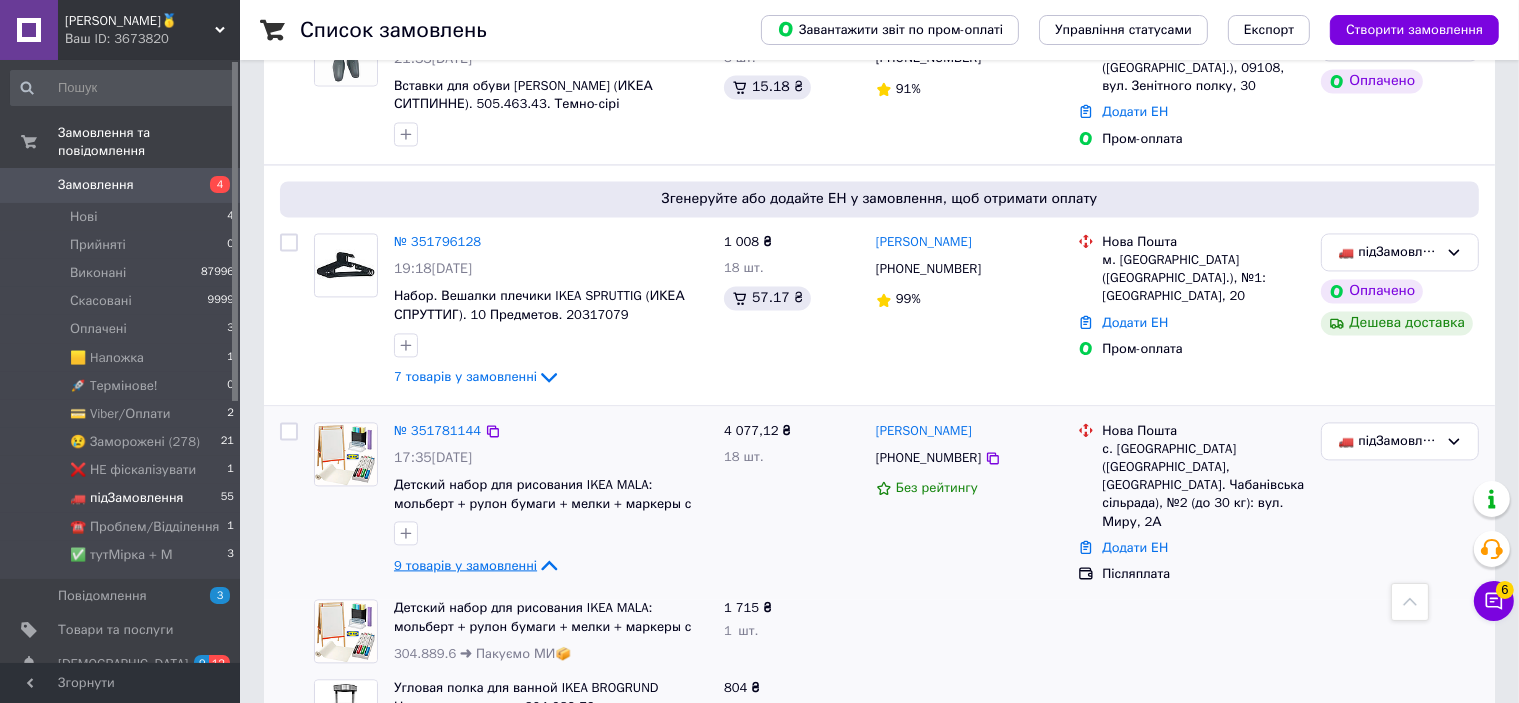 click on "9 товарів у замовленні" at bounding box center [465, 564] 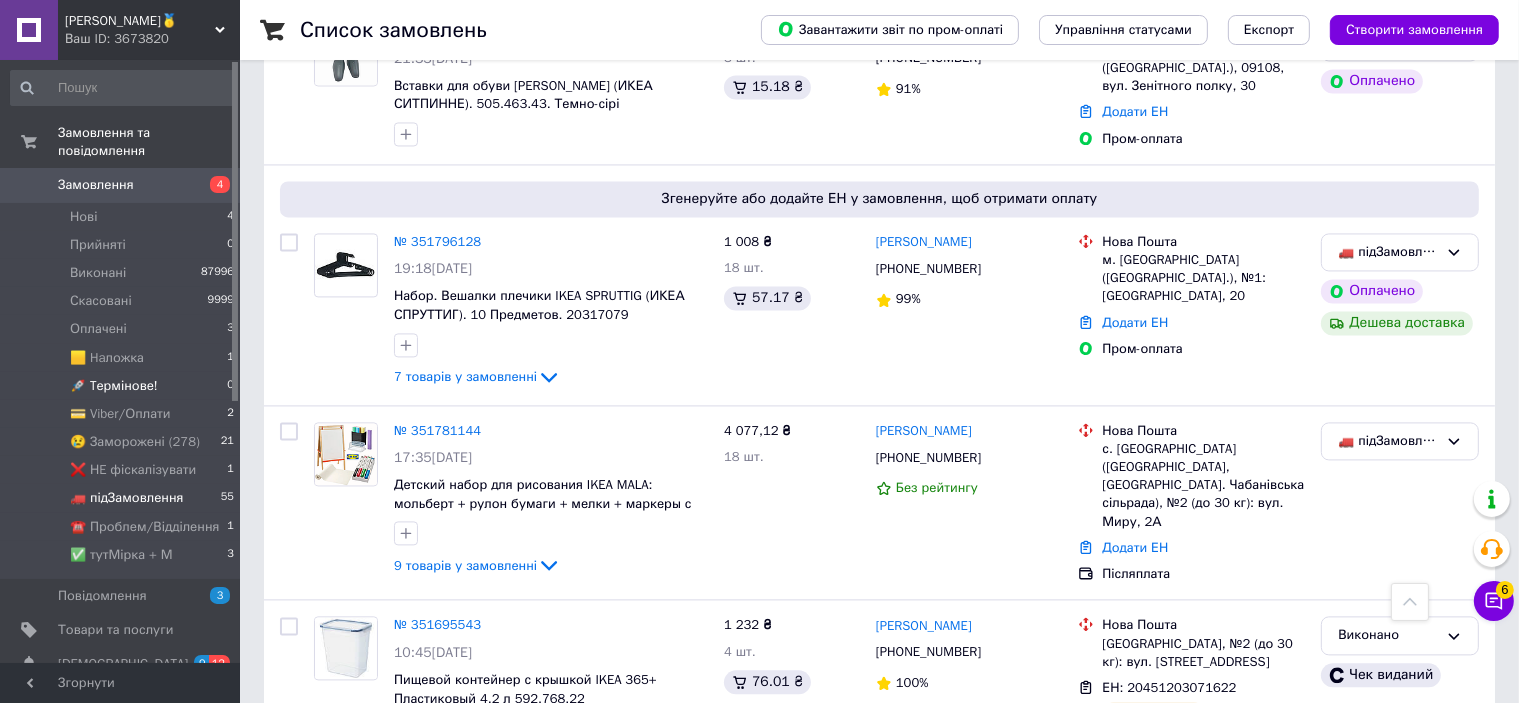 click on "🚀 Tермінове!" at bounding box center (114, 386) 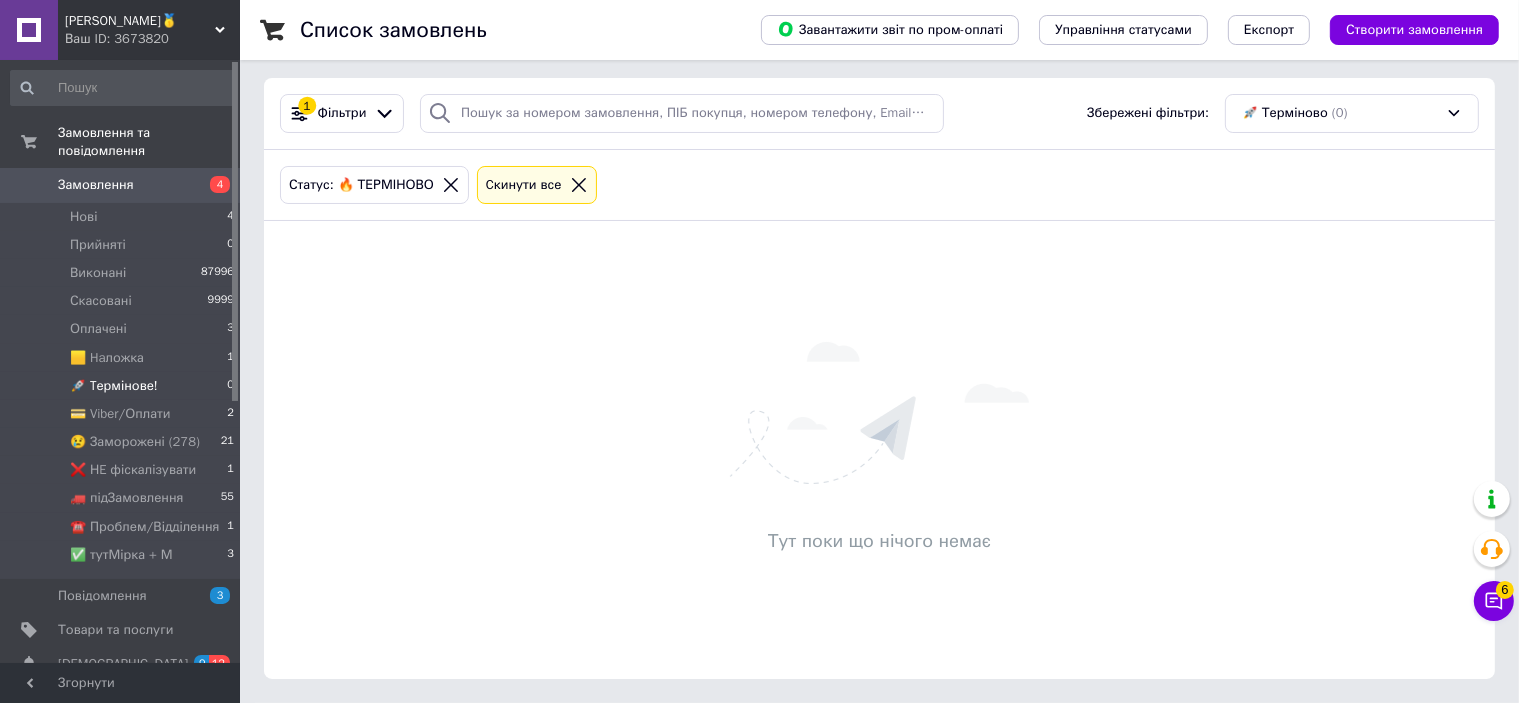 scroll, scrollTop: 0, scrollLeft: 0, axis: both 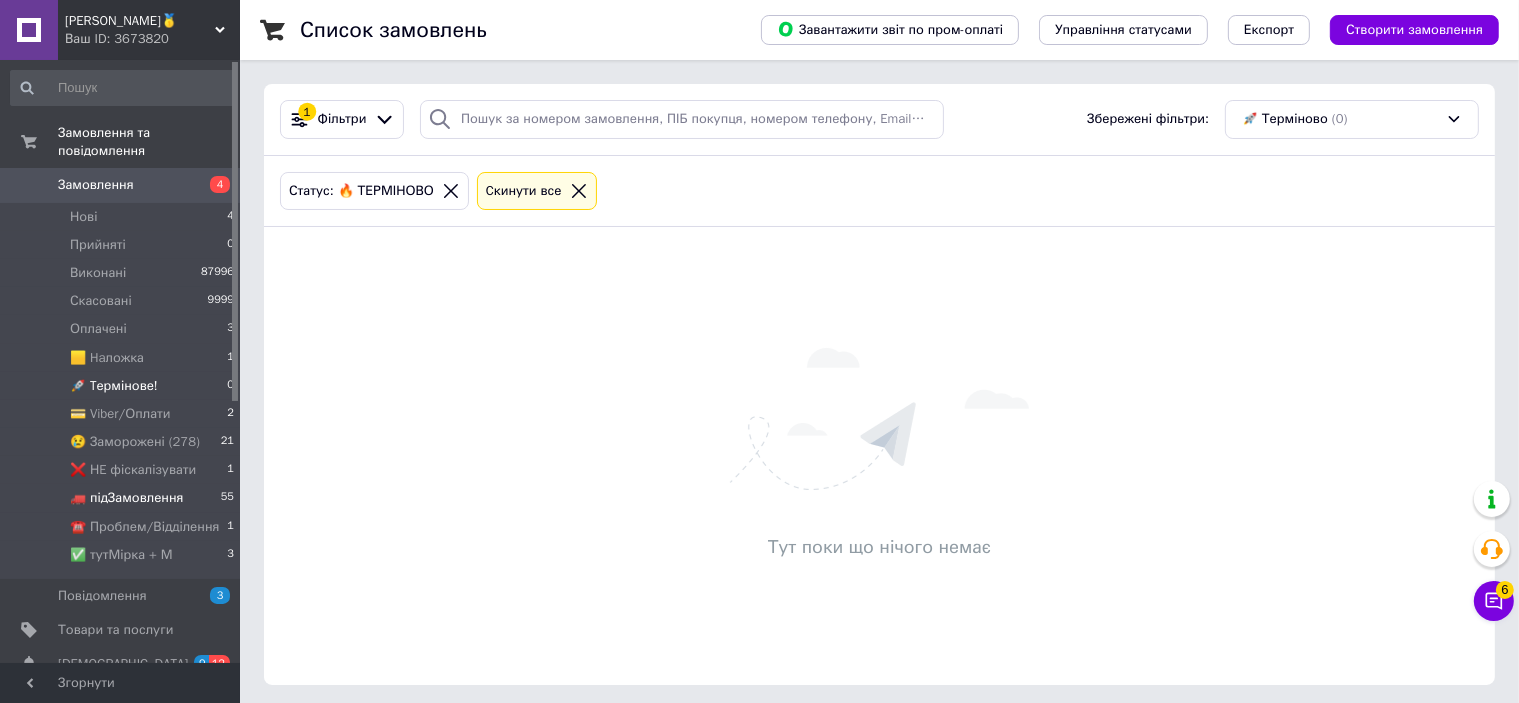 click on "🚛 підЗамовлення" at bounding box center (127, 498) 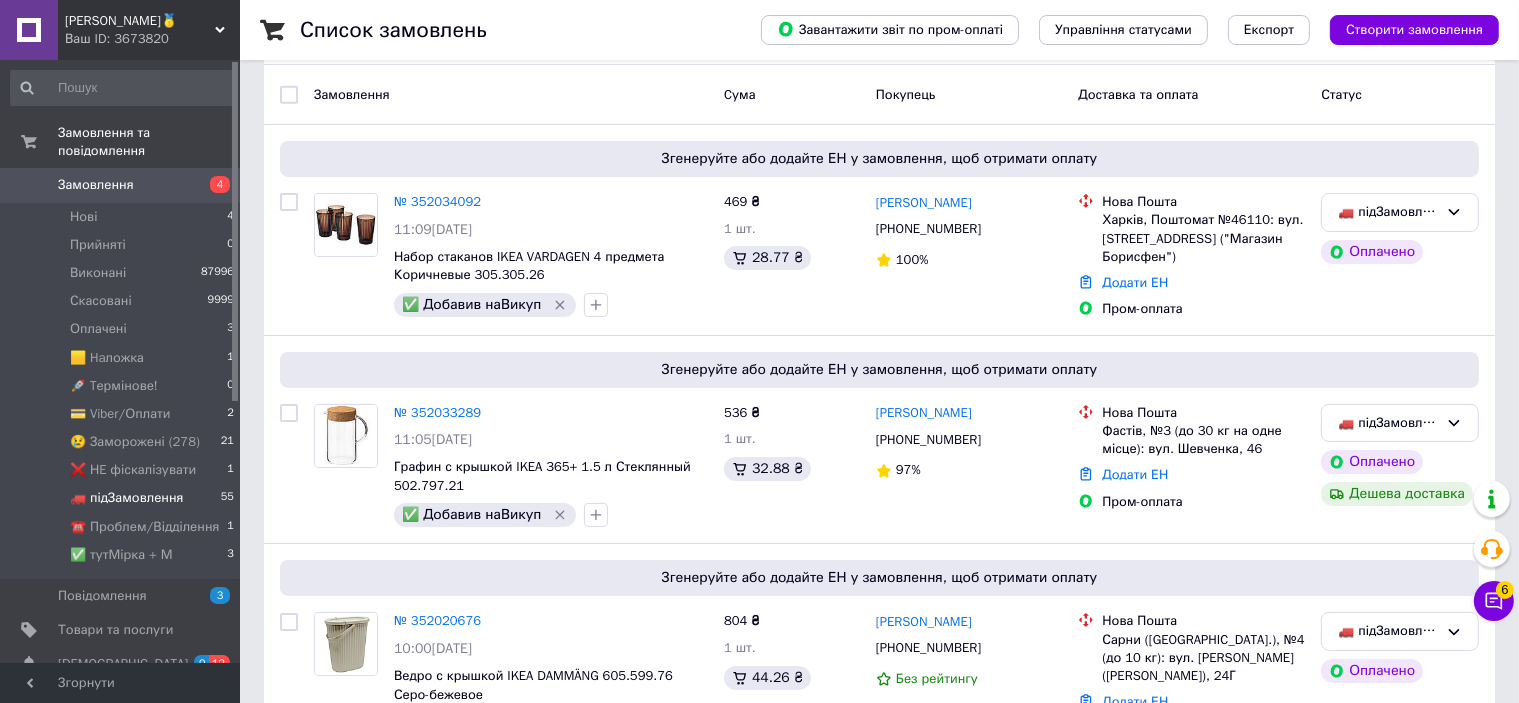 scroll, scrollTop: 3639, scrollLeft: 0, axis: vertical 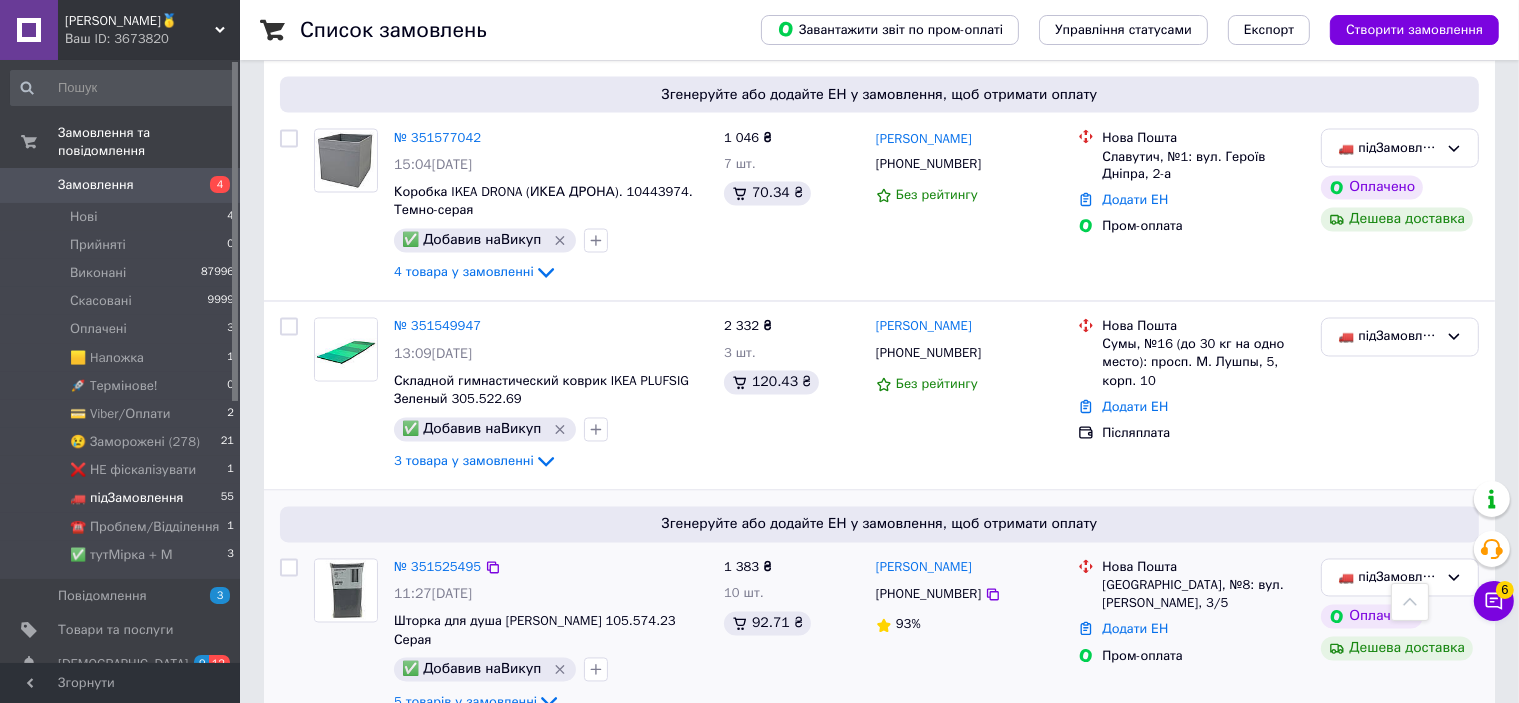 click on "5 товарів у замовленні" at bounding box center (465, 701) 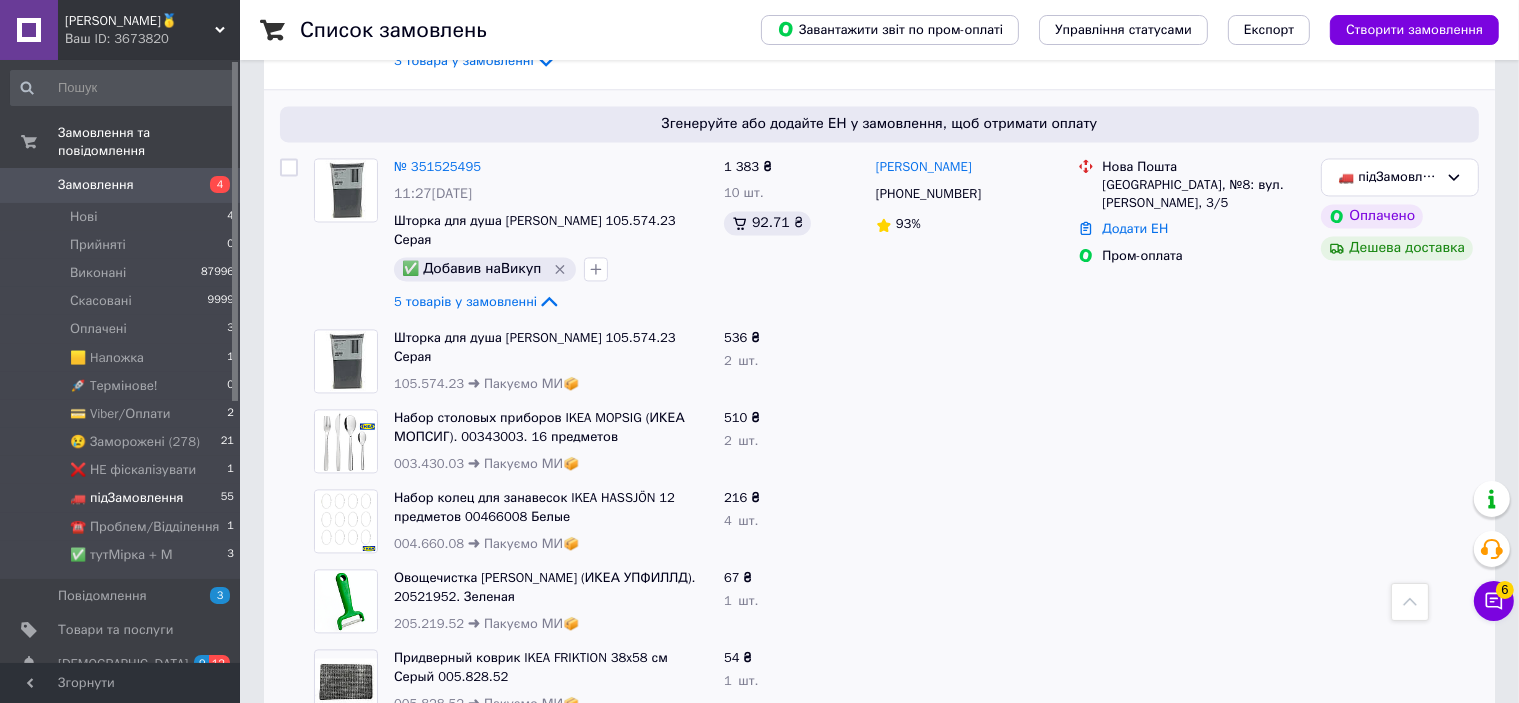 scroll, scrollTop: 3840, scrollLeft: 0, axis: vertical 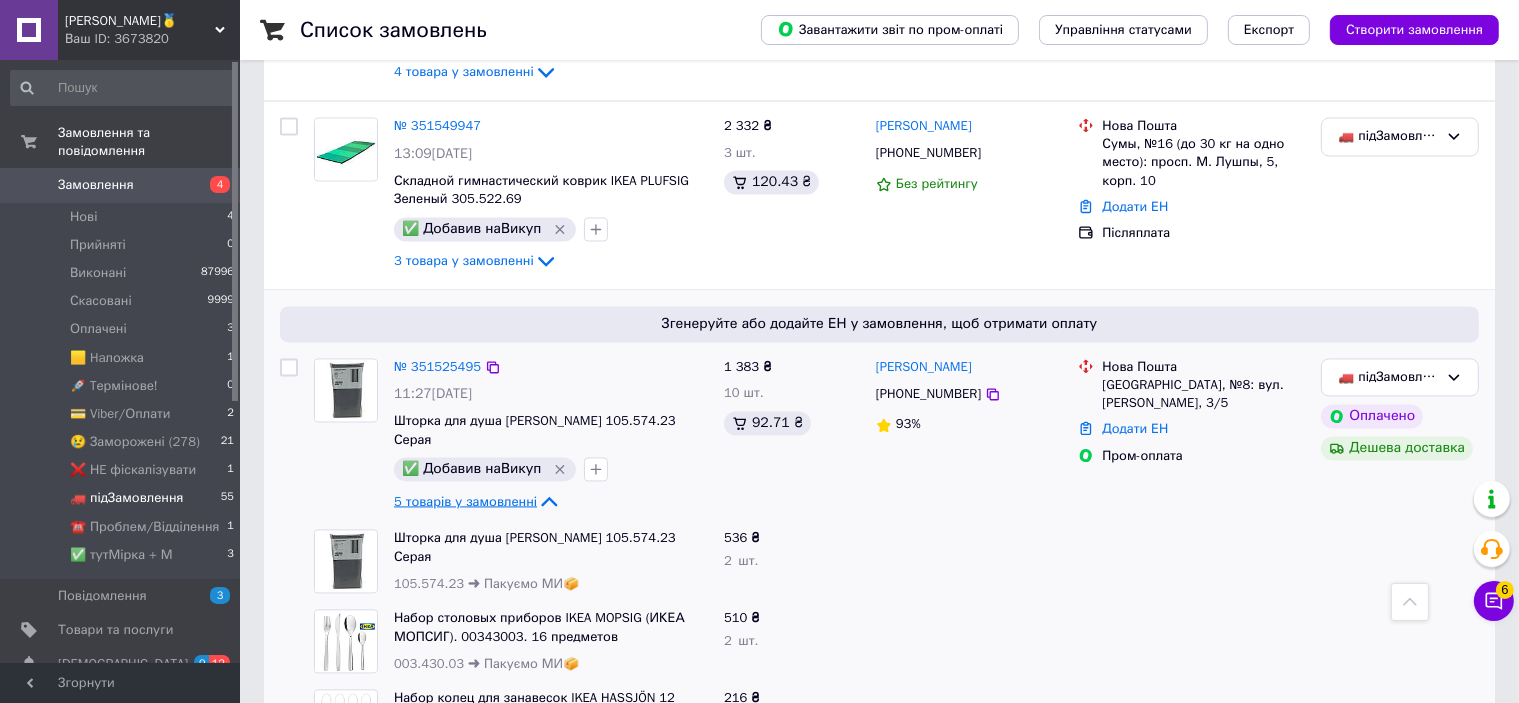 click on "5 товарів у замовленні" at bounding box center [465, 500] 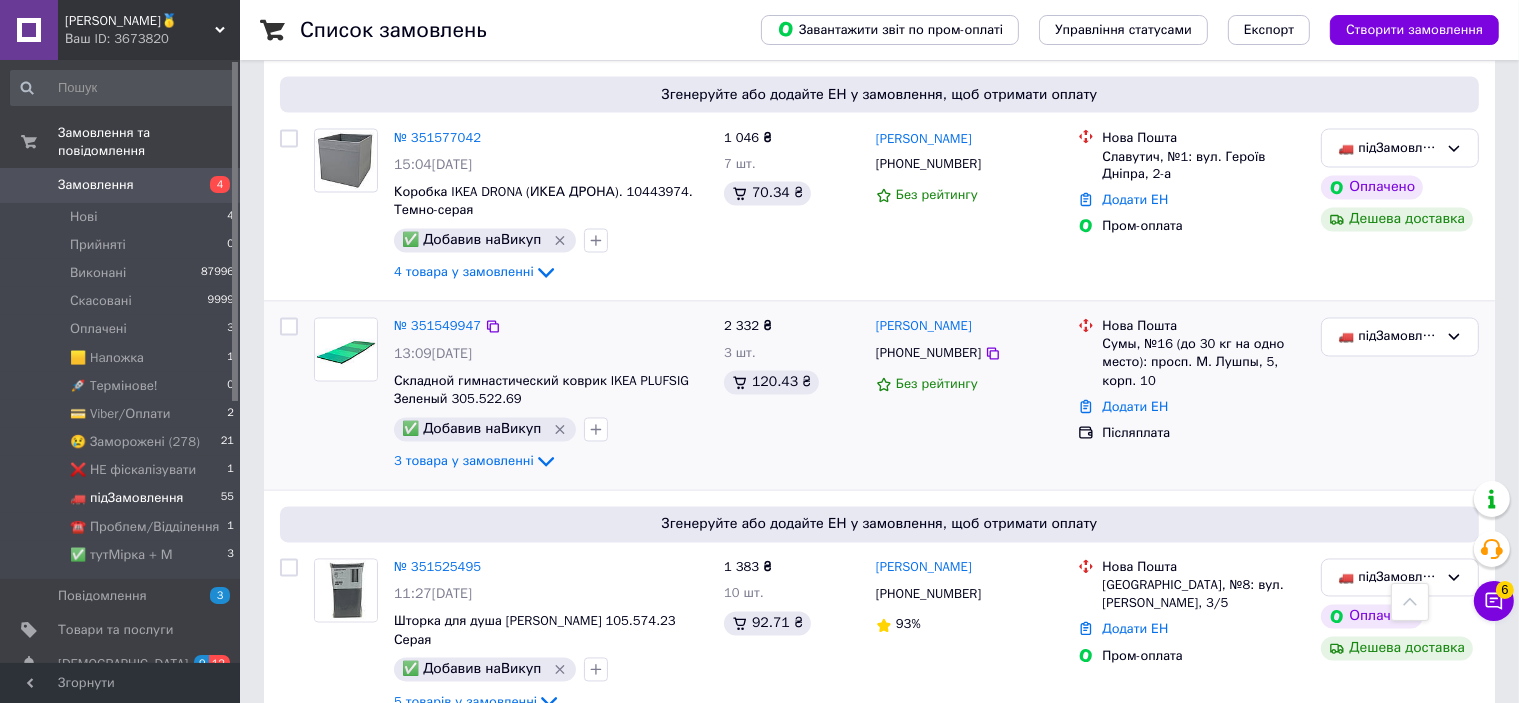 scroll, scrollTop: 3539, scrollLeft: 0, axis: vertical 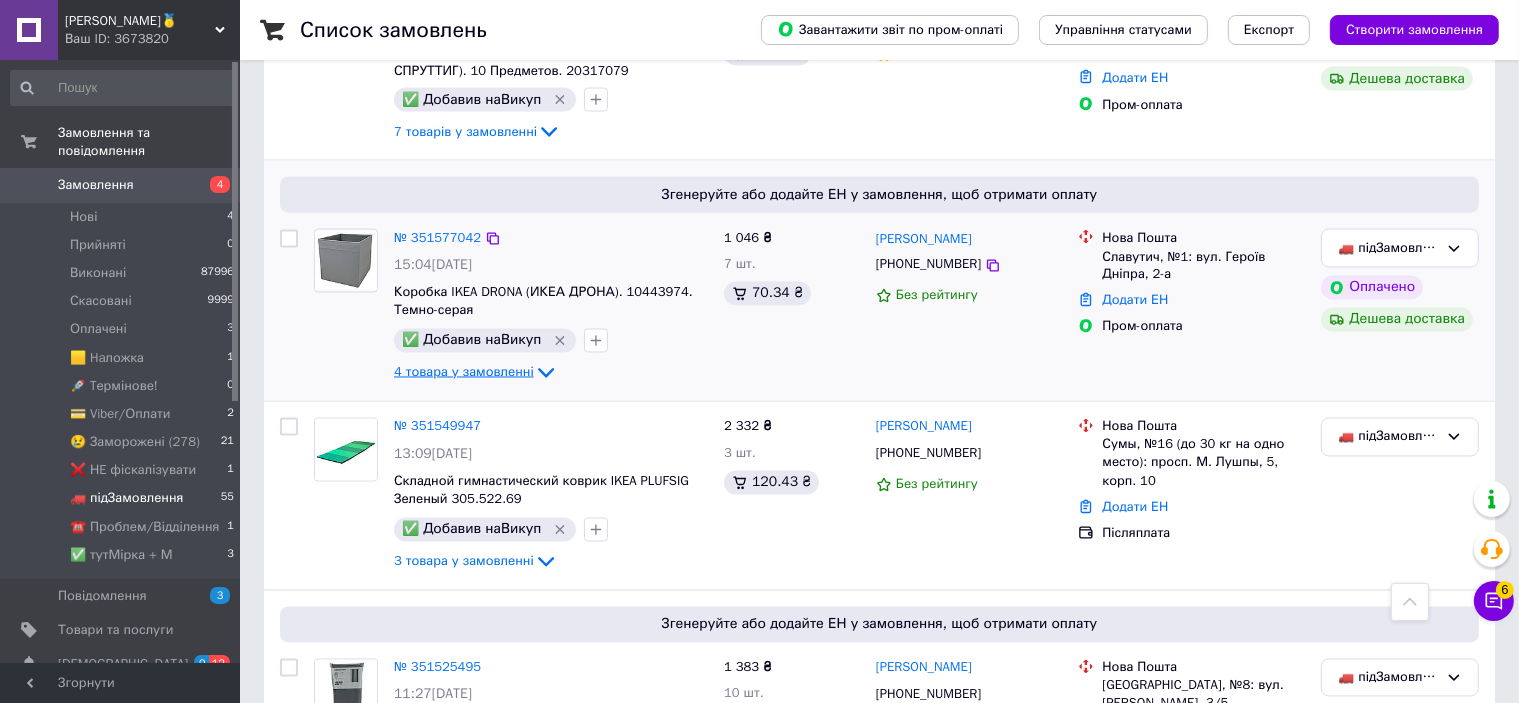 click on "4 товара у замовленні" at bounding box center [464, 372] 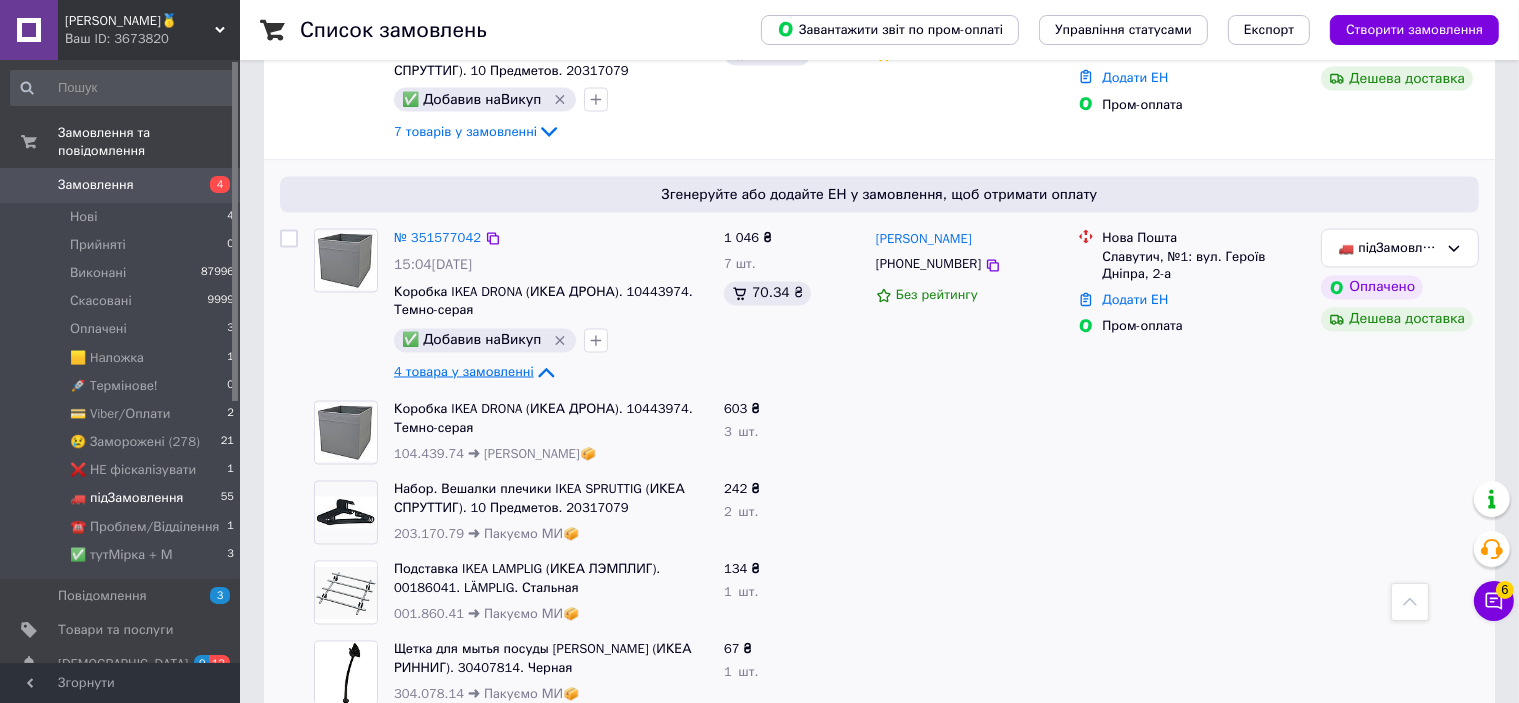click on "4 товара у замовленні" at bounding box center (464, 372) 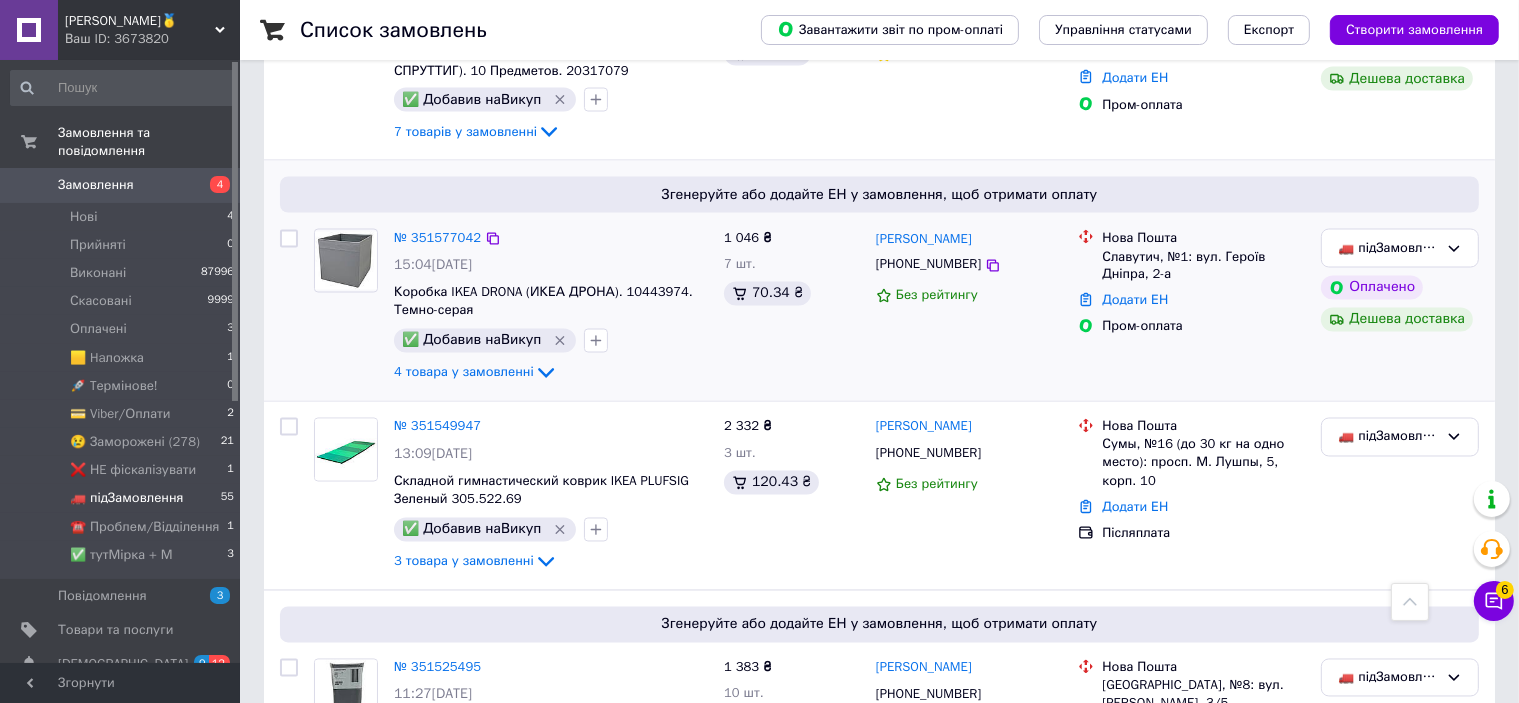 scroll, scrollTop: 3339, scrollLeft: 0, axis: vertical 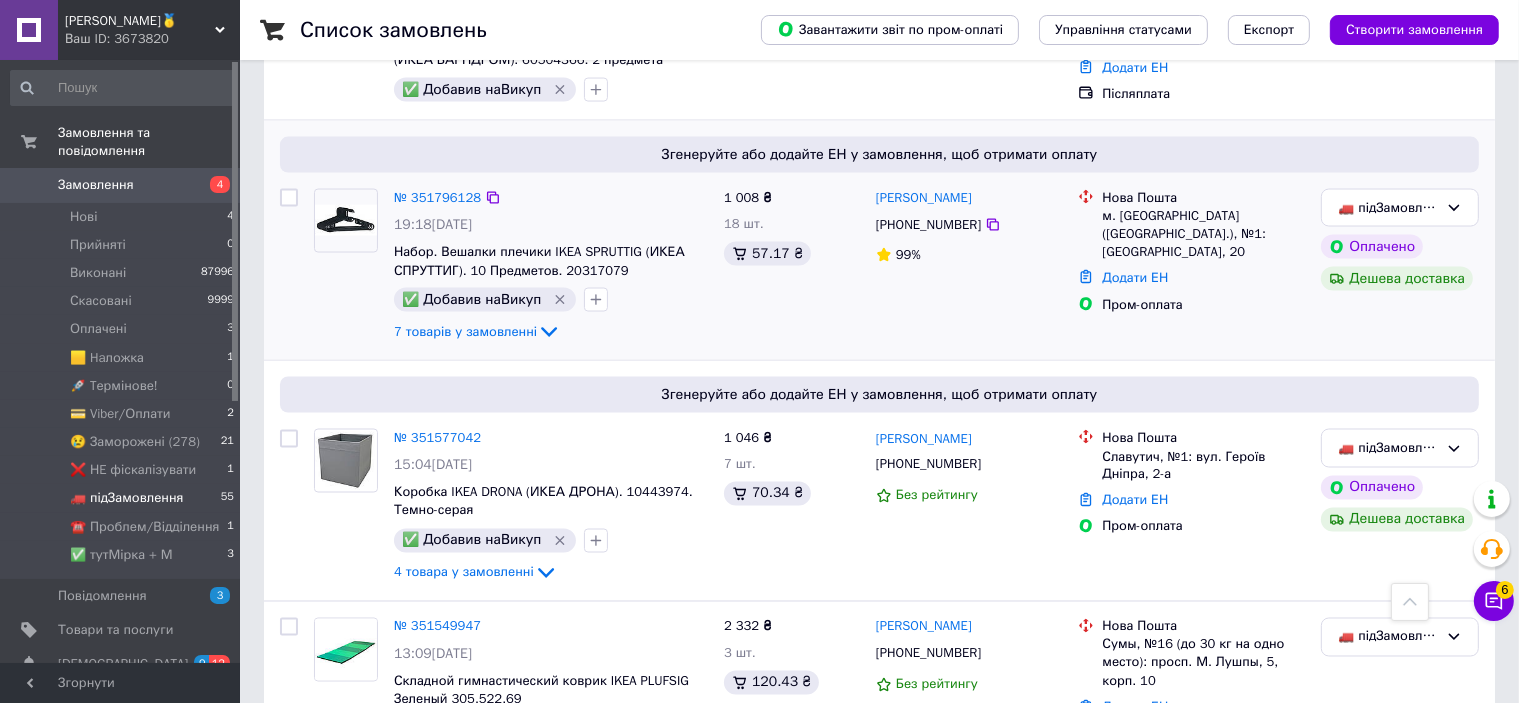 click on "7 товарів у замовленні" 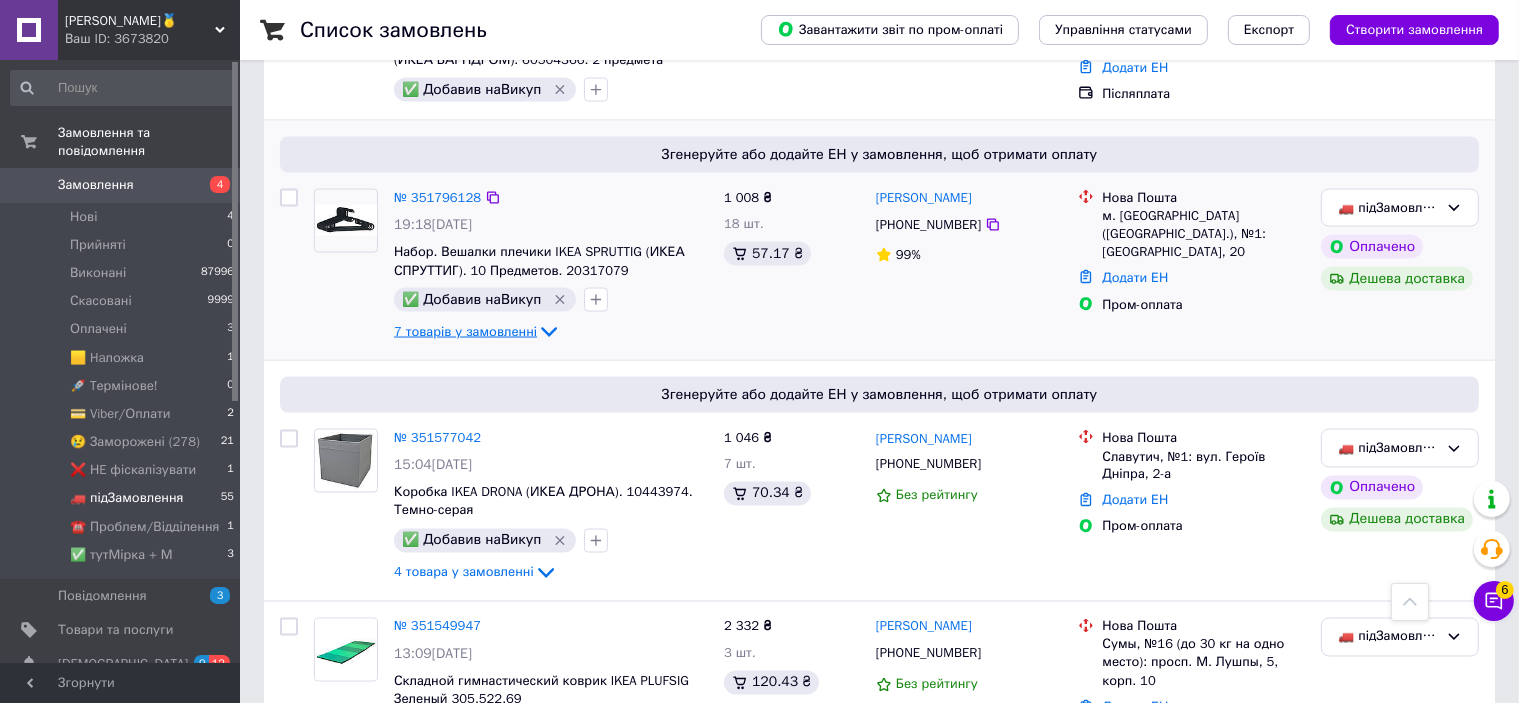 click on "7 товарів у замовленні" at bounding box center (465, 331) 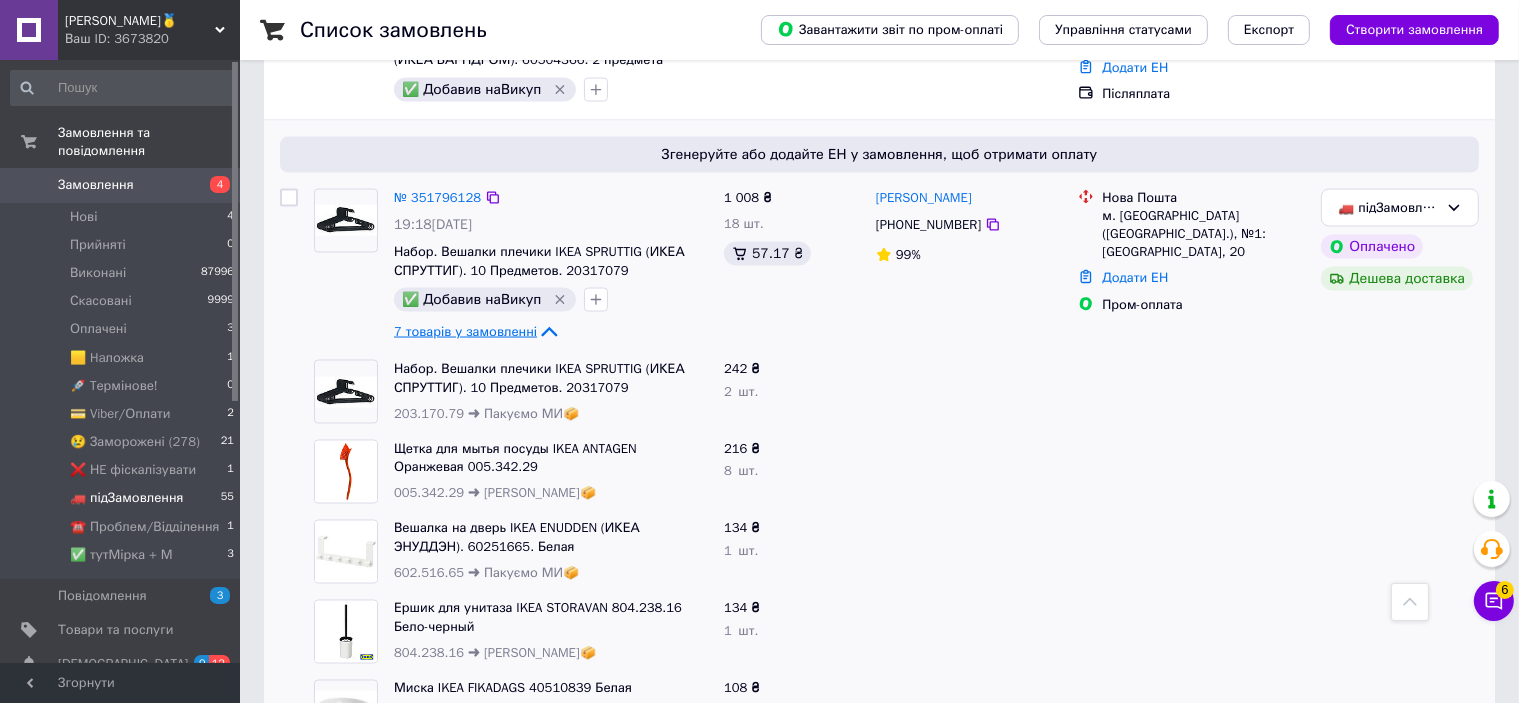 click on "7 товарів у замовленні" at bounding box center [465, 331] 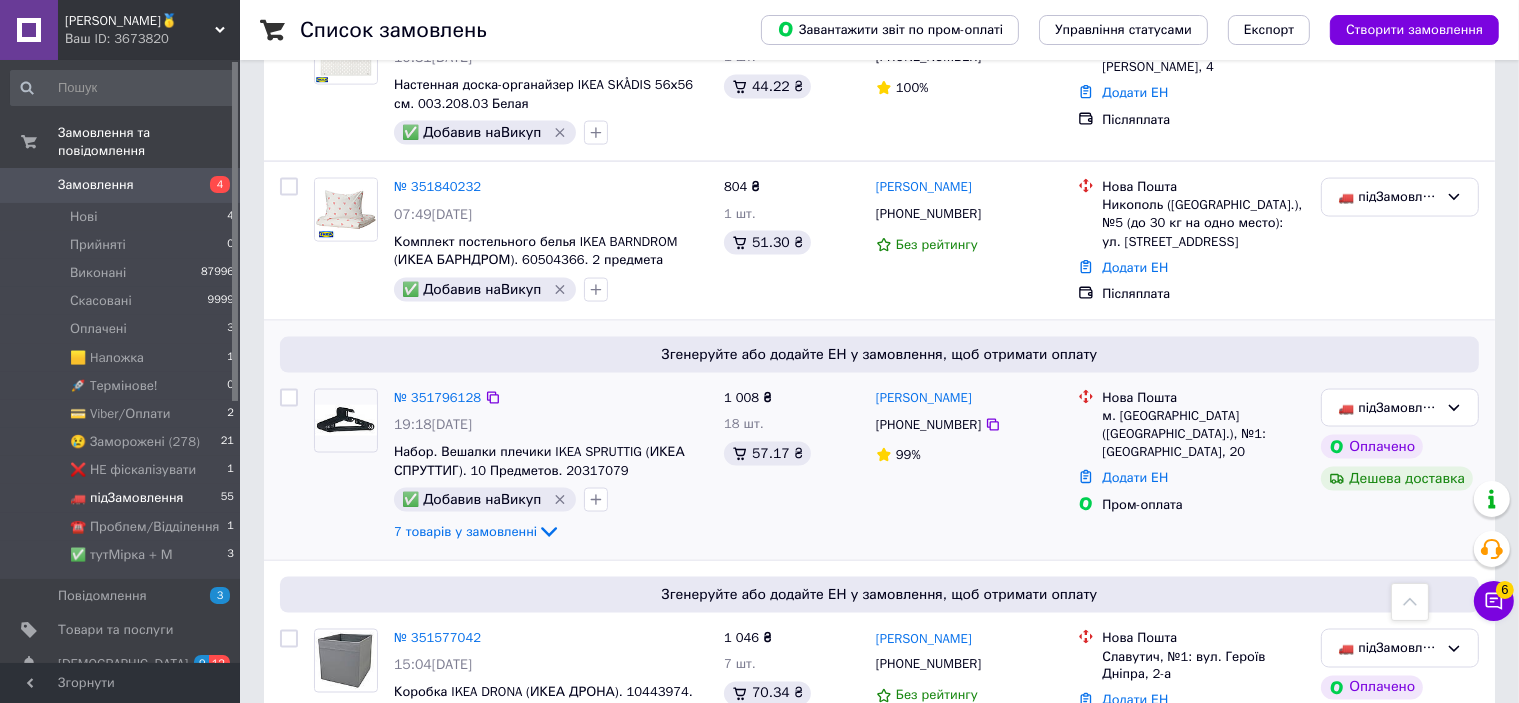 scroll, scrollTop: 3039, scrollLeft: 0, axis: vertical 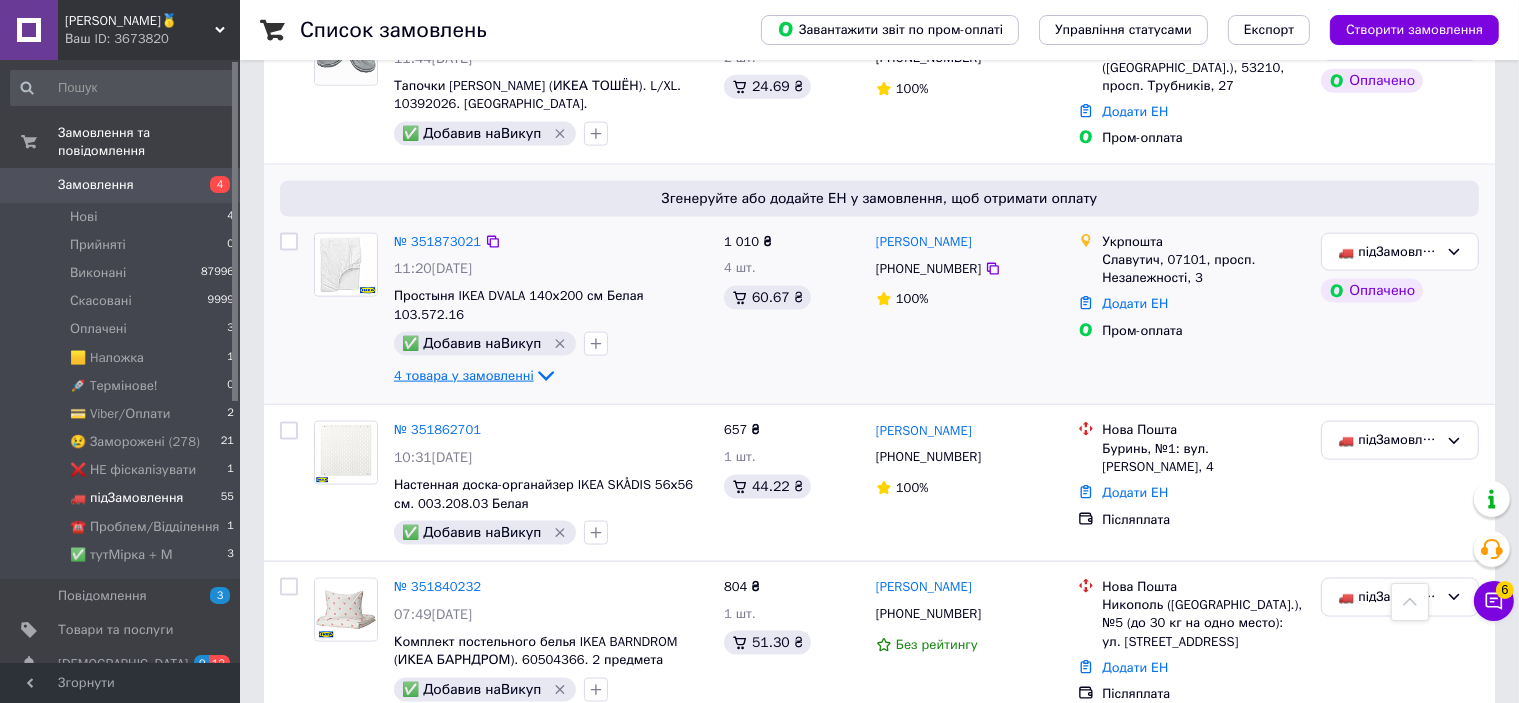 click on "4 товара у замовленні" at bounding box center (464, 375) 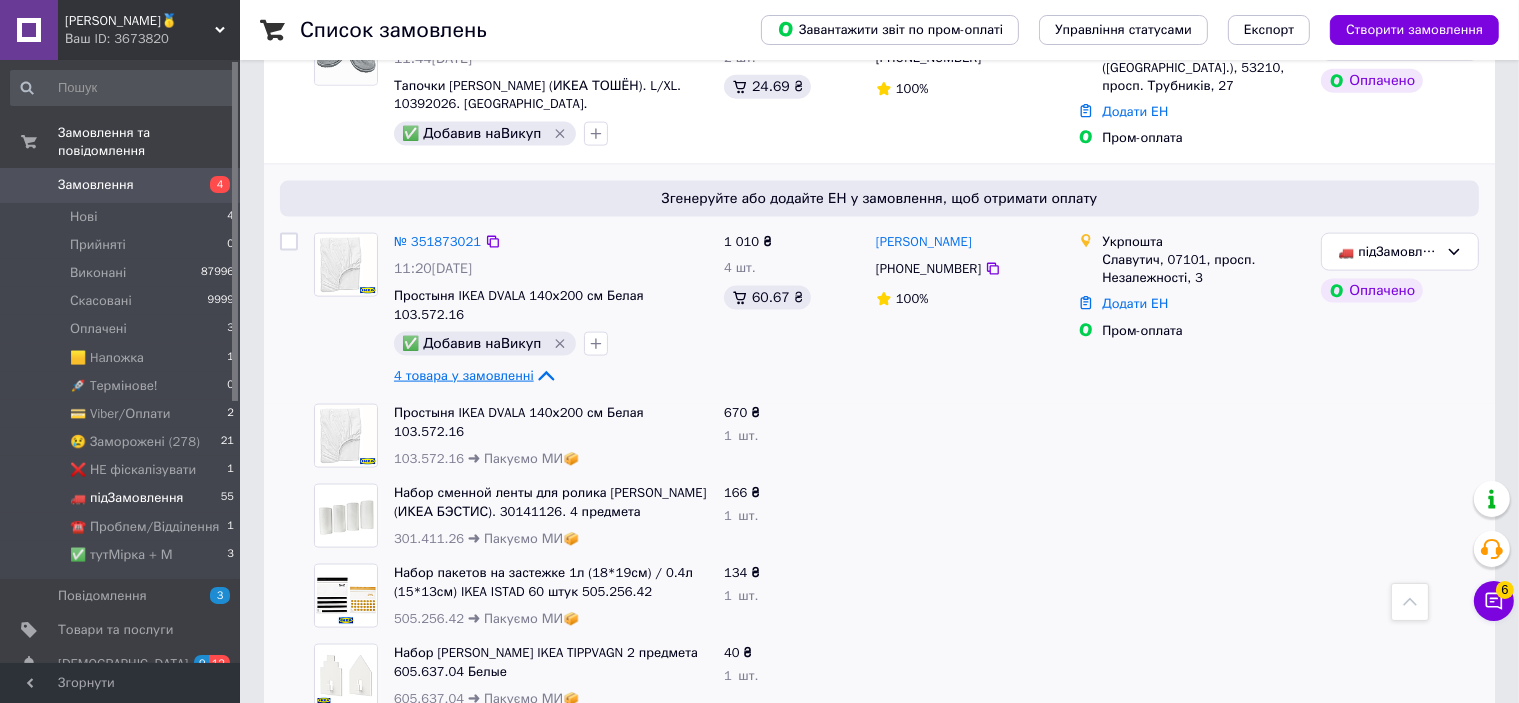 click on "4 товара у замовленні" at bounding box center [464, 375] 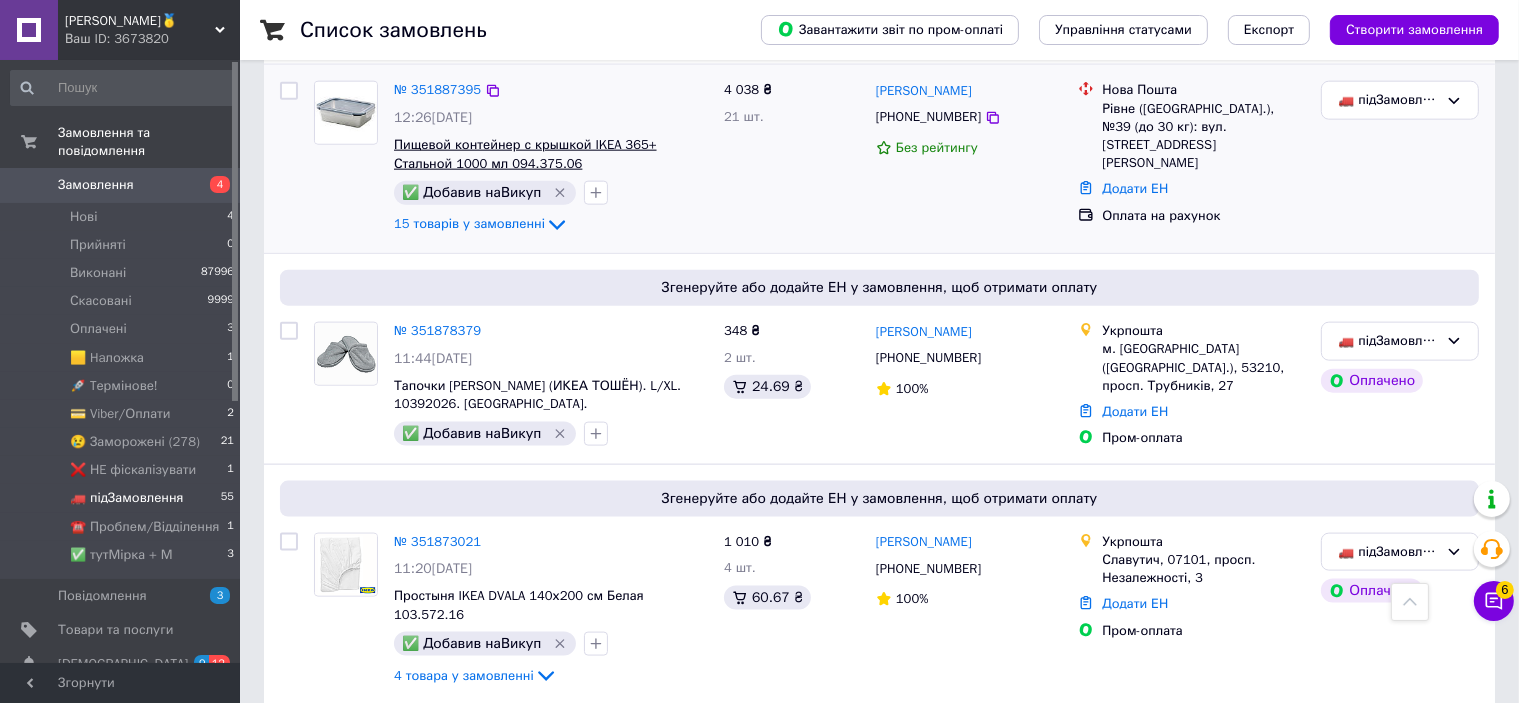 scroll, scrollTop: 2339, scrollLeft: 0, axis: vertical 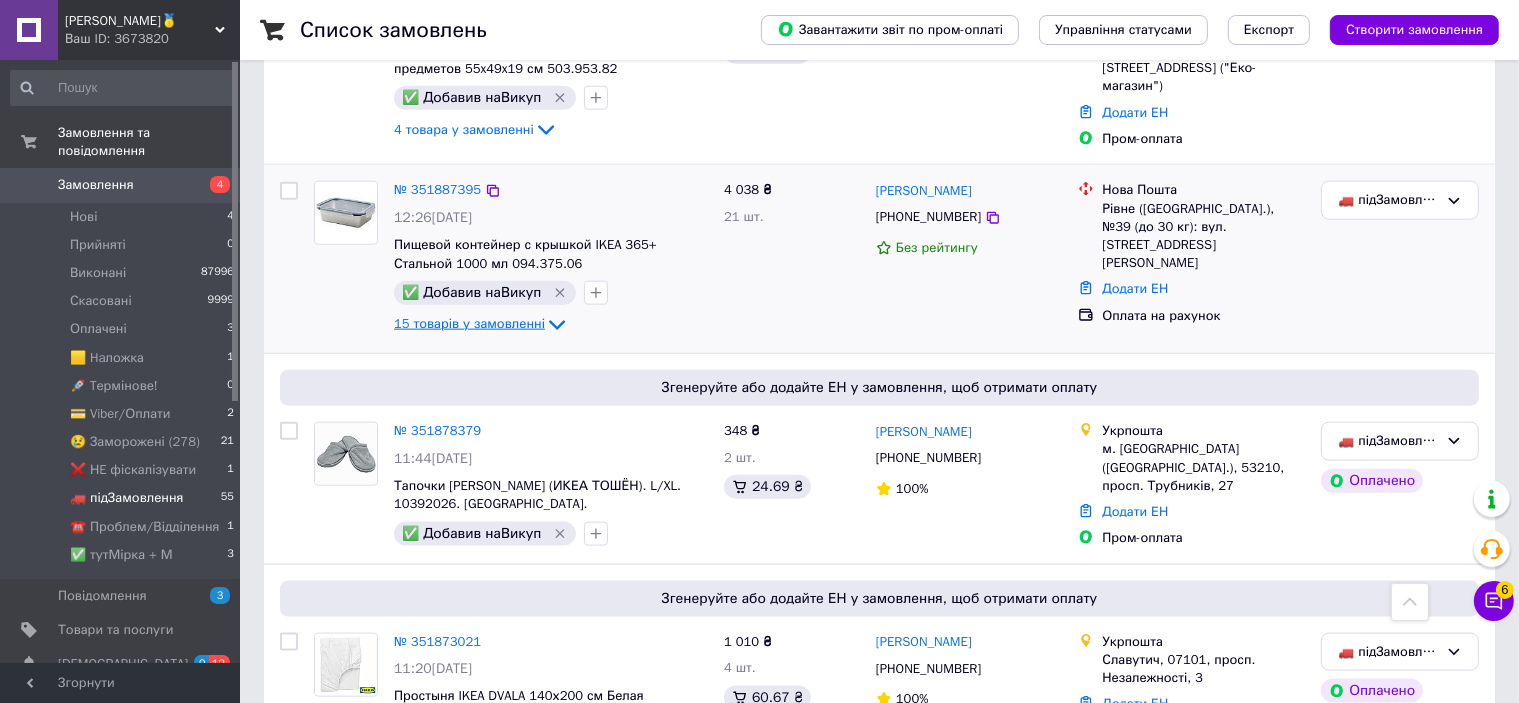 click on "15 товарів у замовленні" at bounding box center [469, 324] 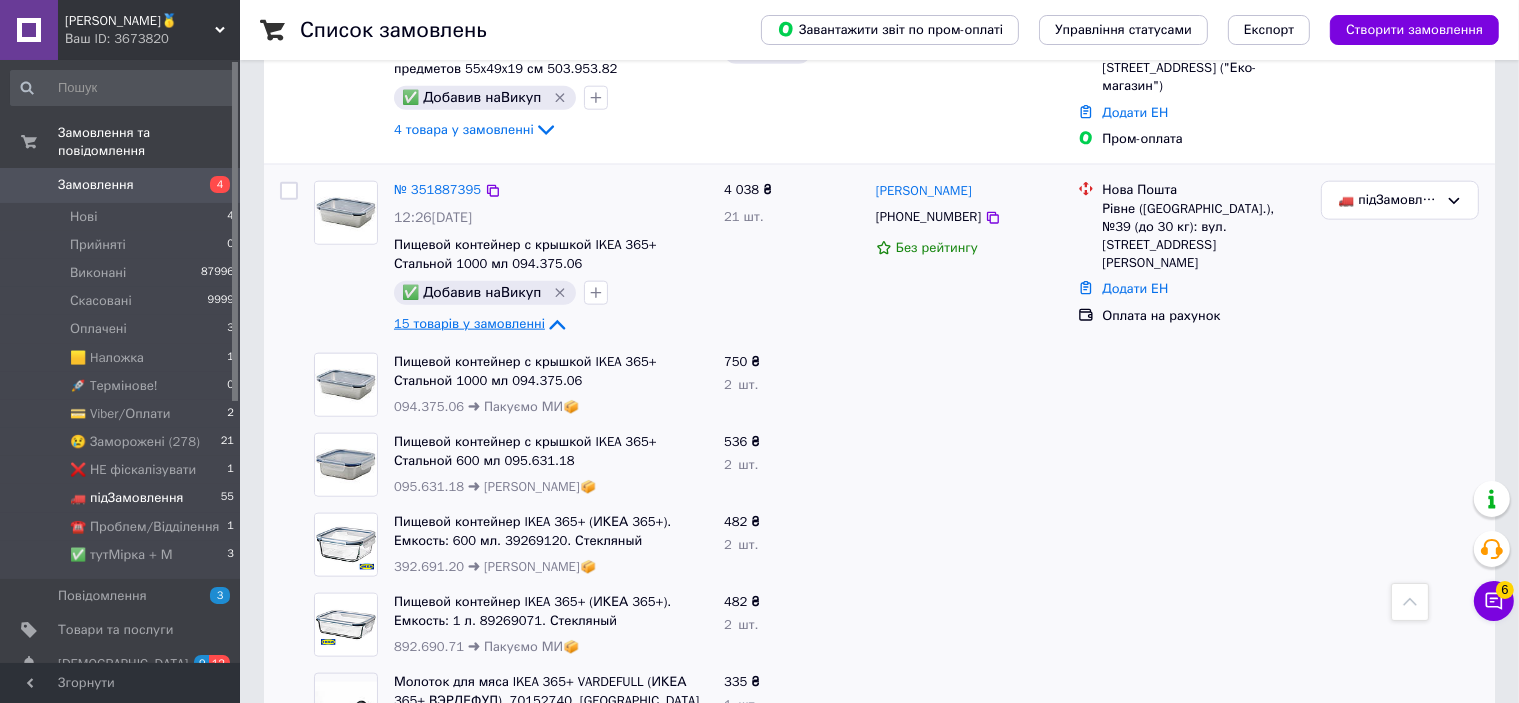 click on "15 товарів у замовленні" at bounding box center [469, 324] 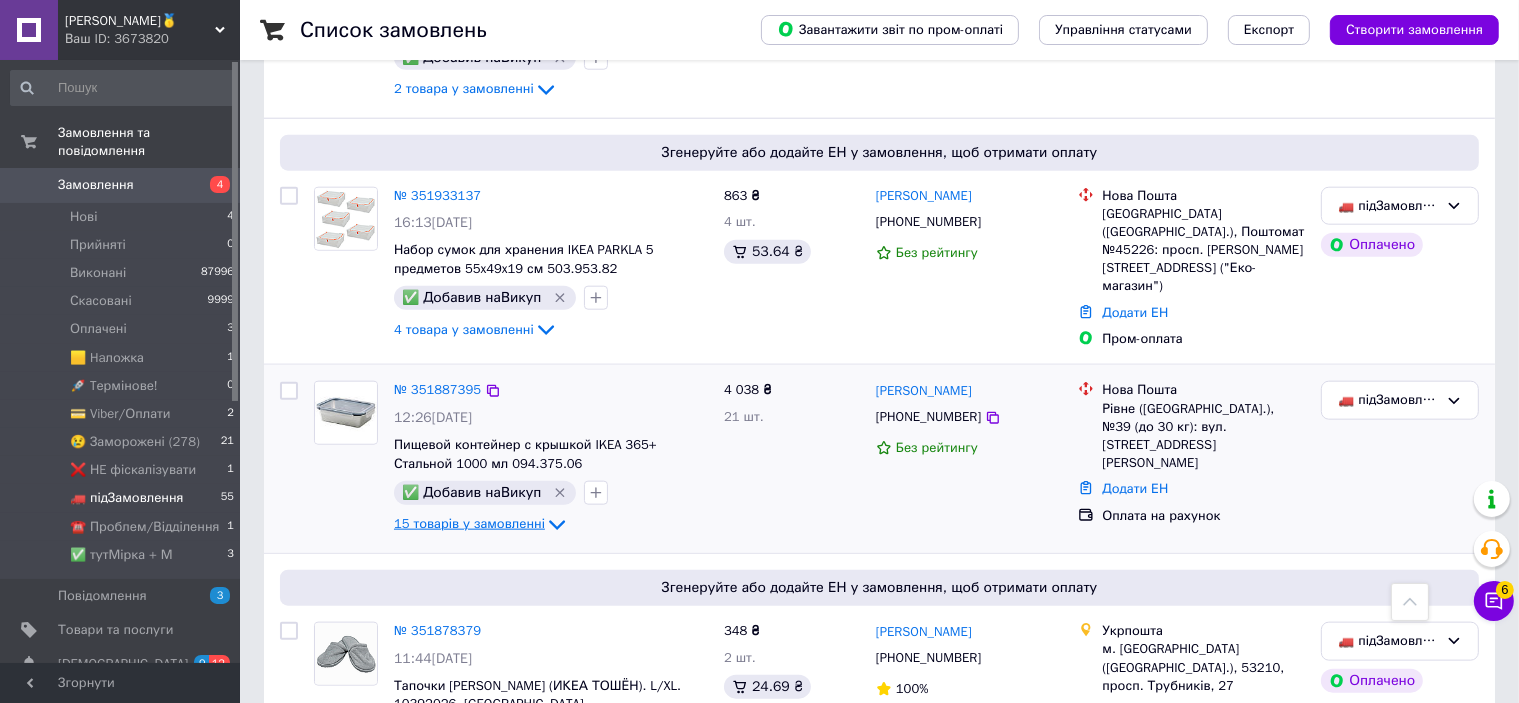 scroll, scrollTop: 2039, scrollLeft: 0, axis: vertical 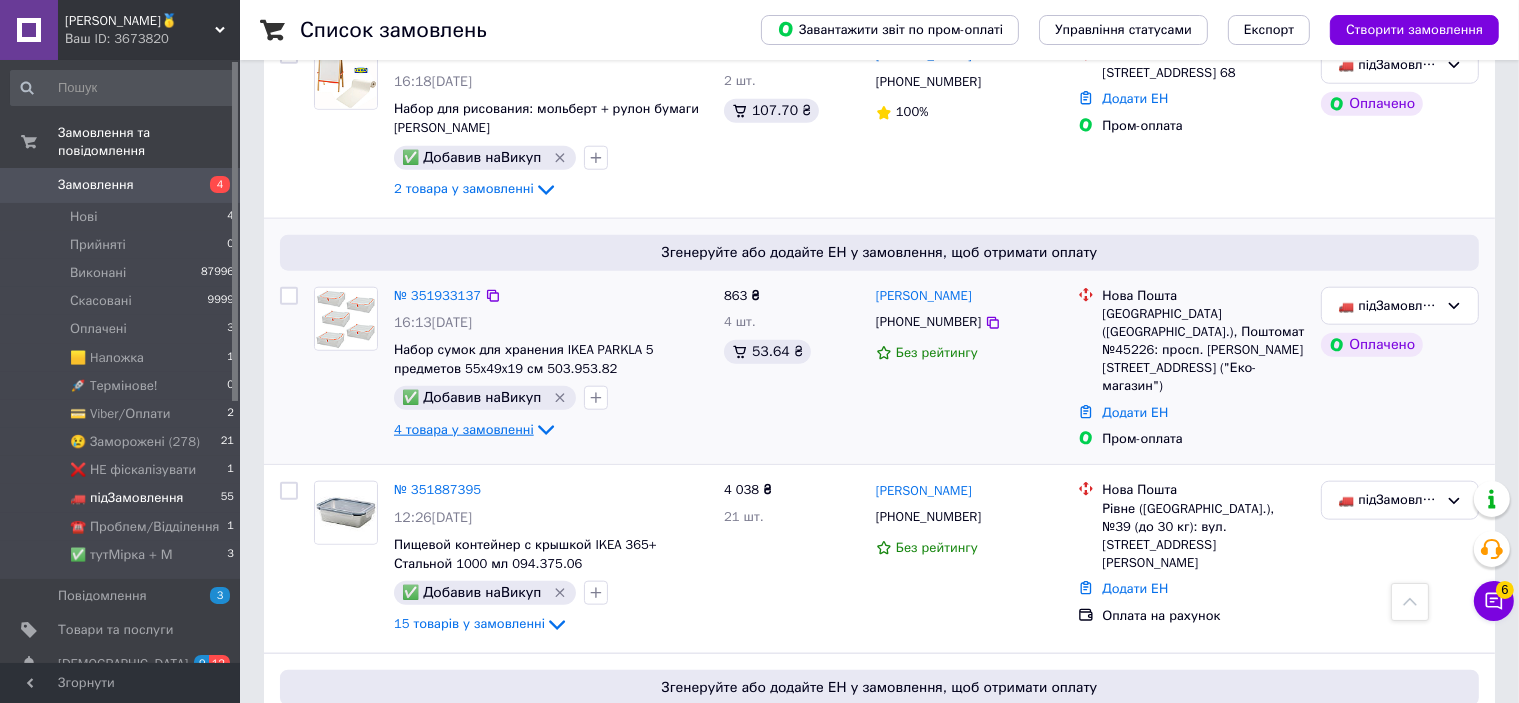 click on "4 товара у замовленні" at bounding box center [464, 429] 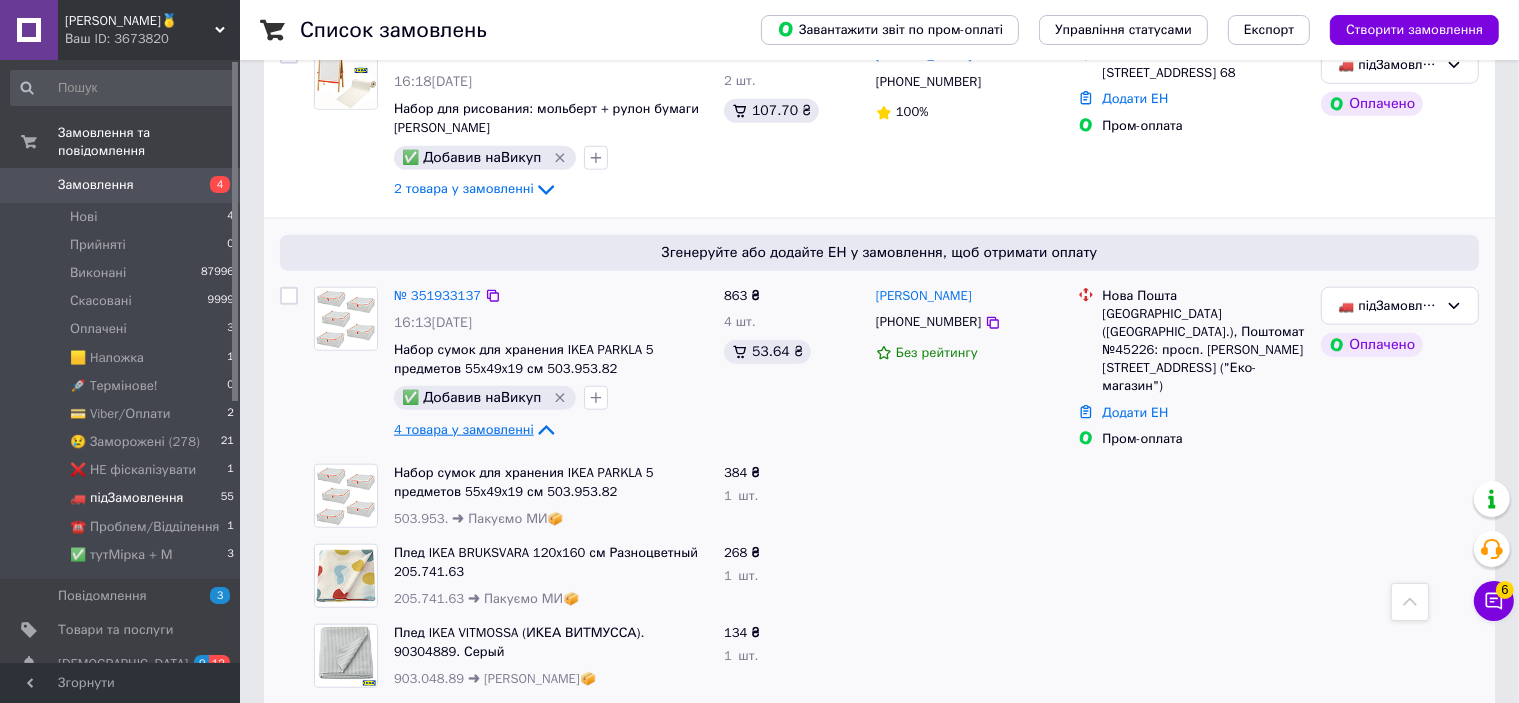 click on "4 товара у замовленні" at bounding box center [464, 429] 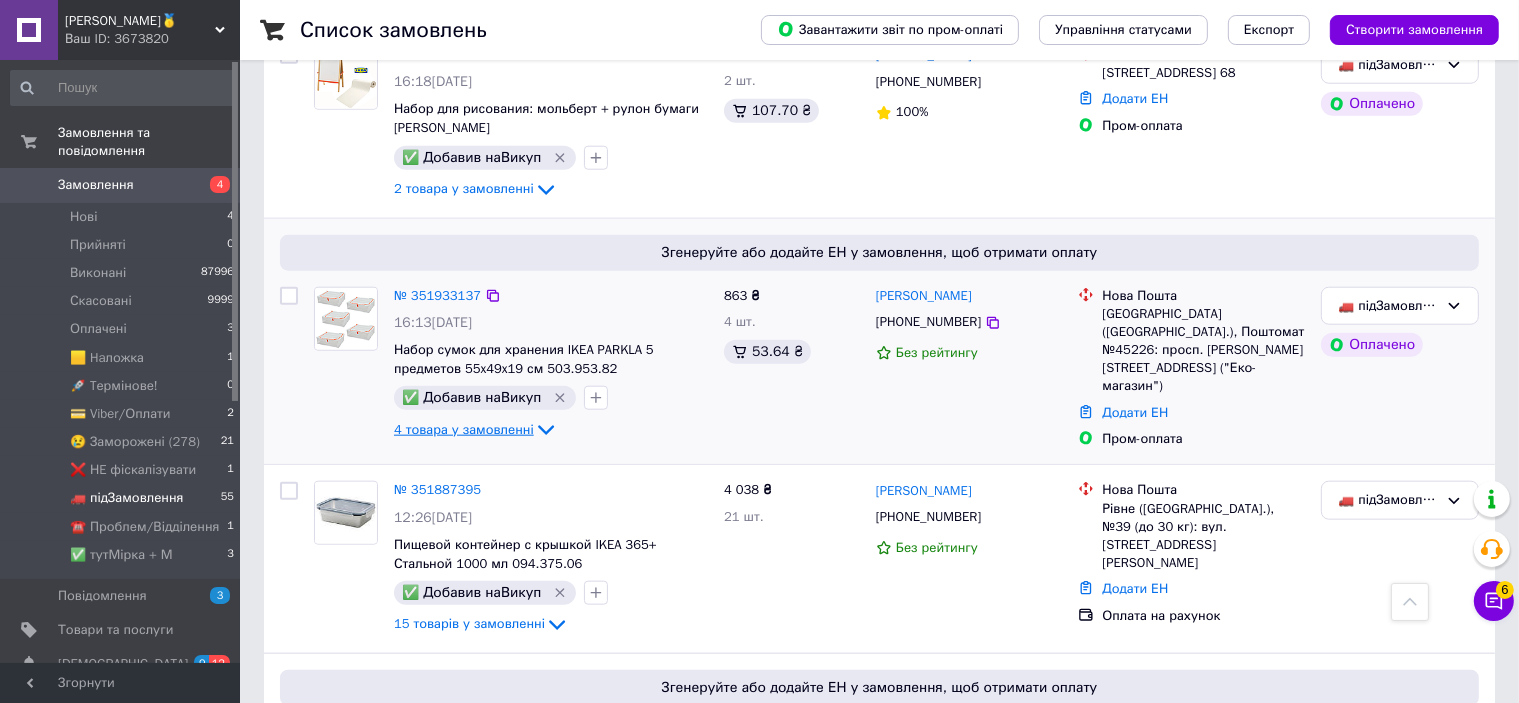 scroll, scrollTop: 1839, scrollLeft: 0, axis: vertical 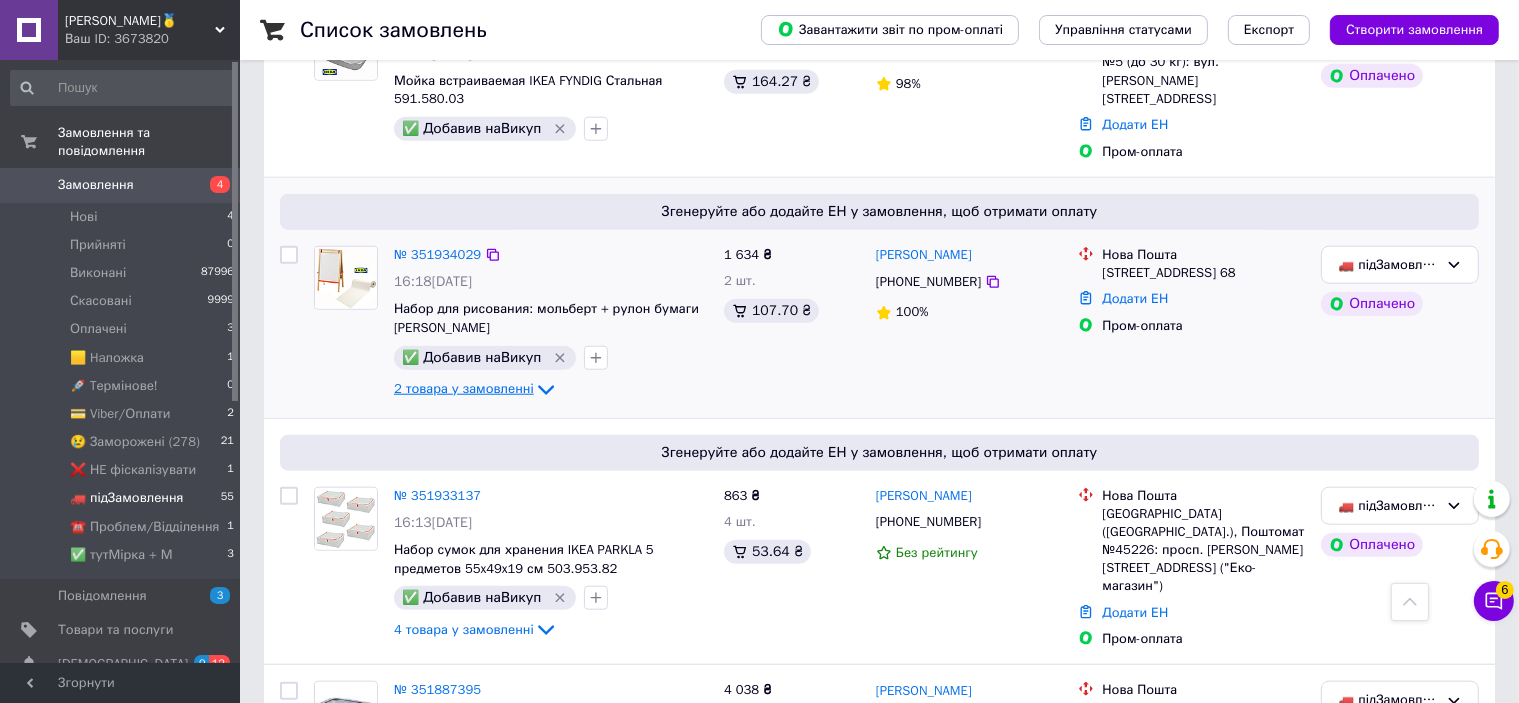 click on "2 товара у замовленні" at bounding box center [464, 388] 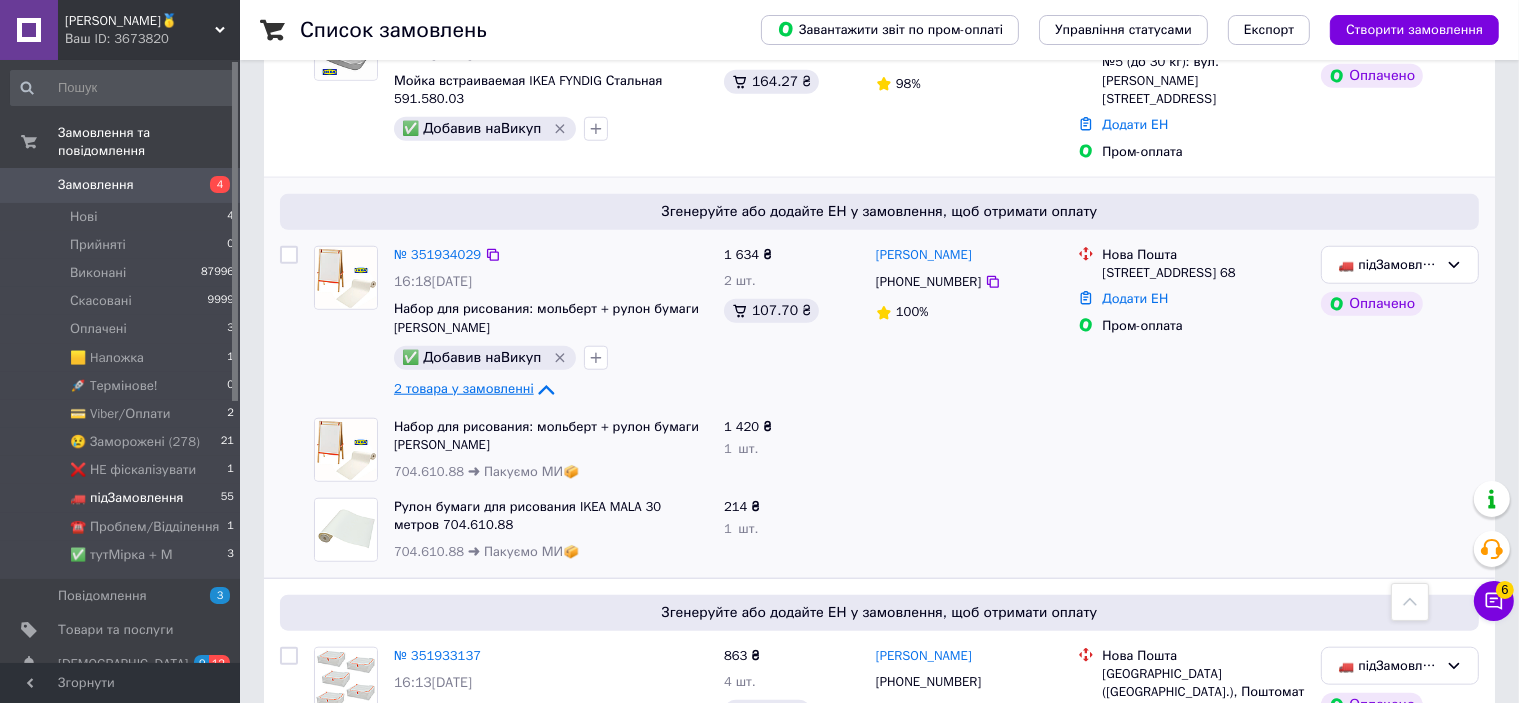 click on "2 товара у замовленні" at bounding box center (464, 388) 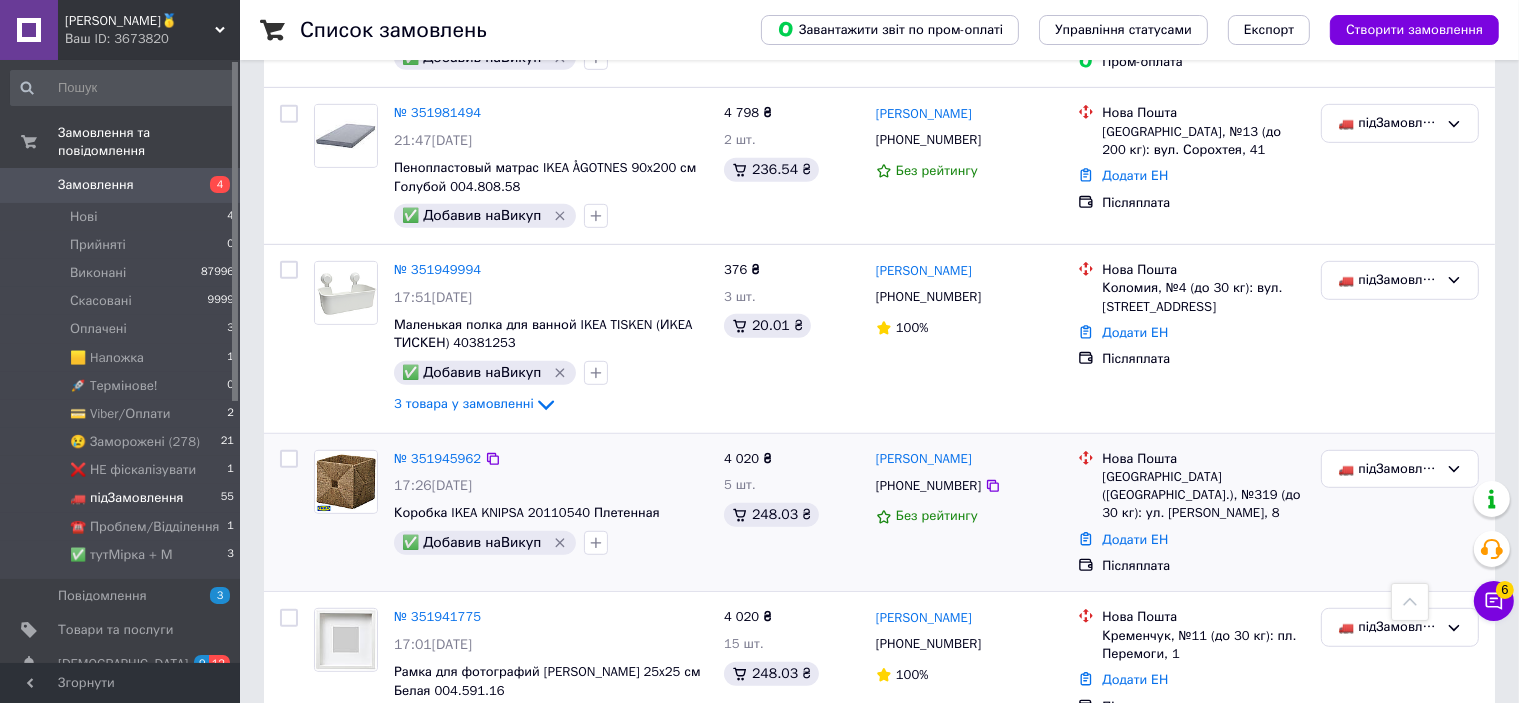 scroll, scrollTop: 939, scrollLeft: 0, axis: vertical 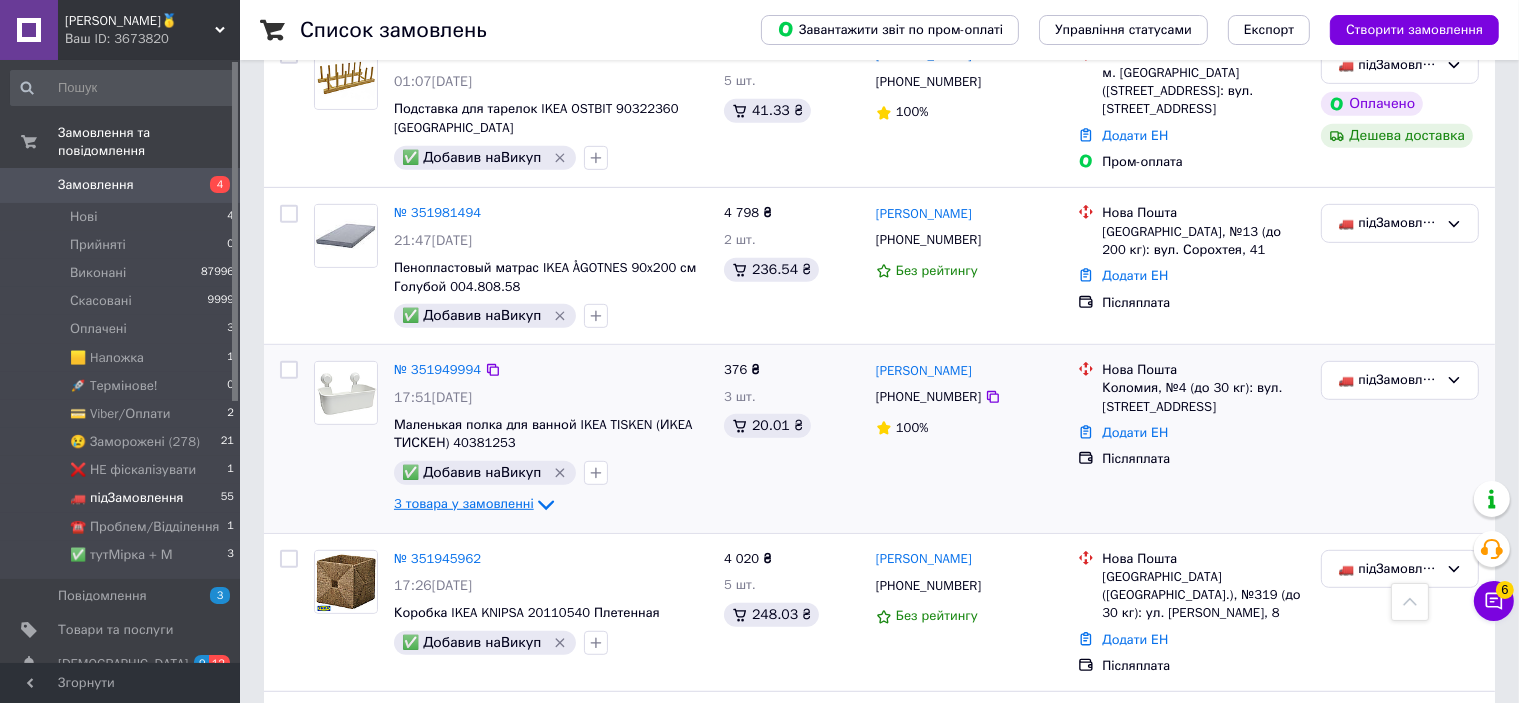 click on "3 товара у замовленні" at bounding box center [464, 504] 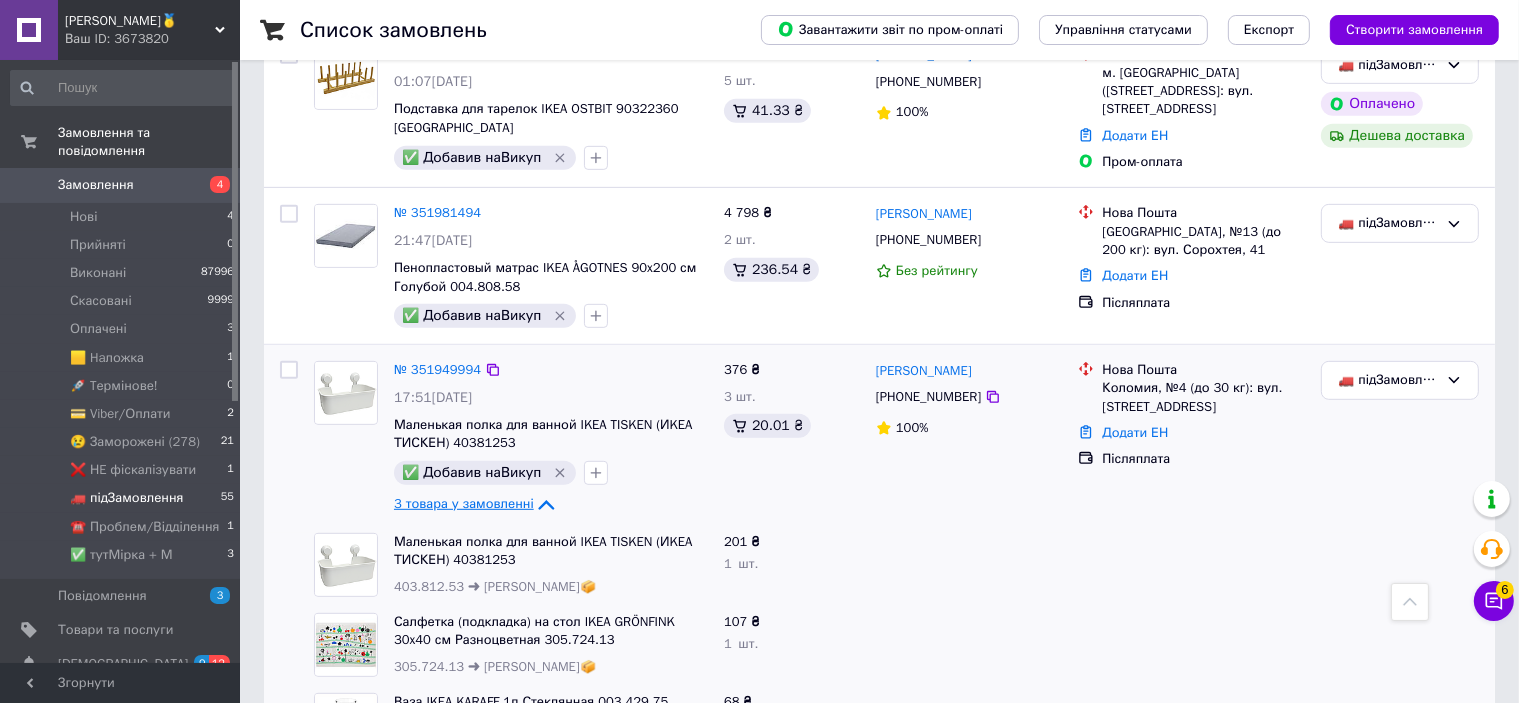 click on "3 товара у замовленні" at bounding box center (464, 504) 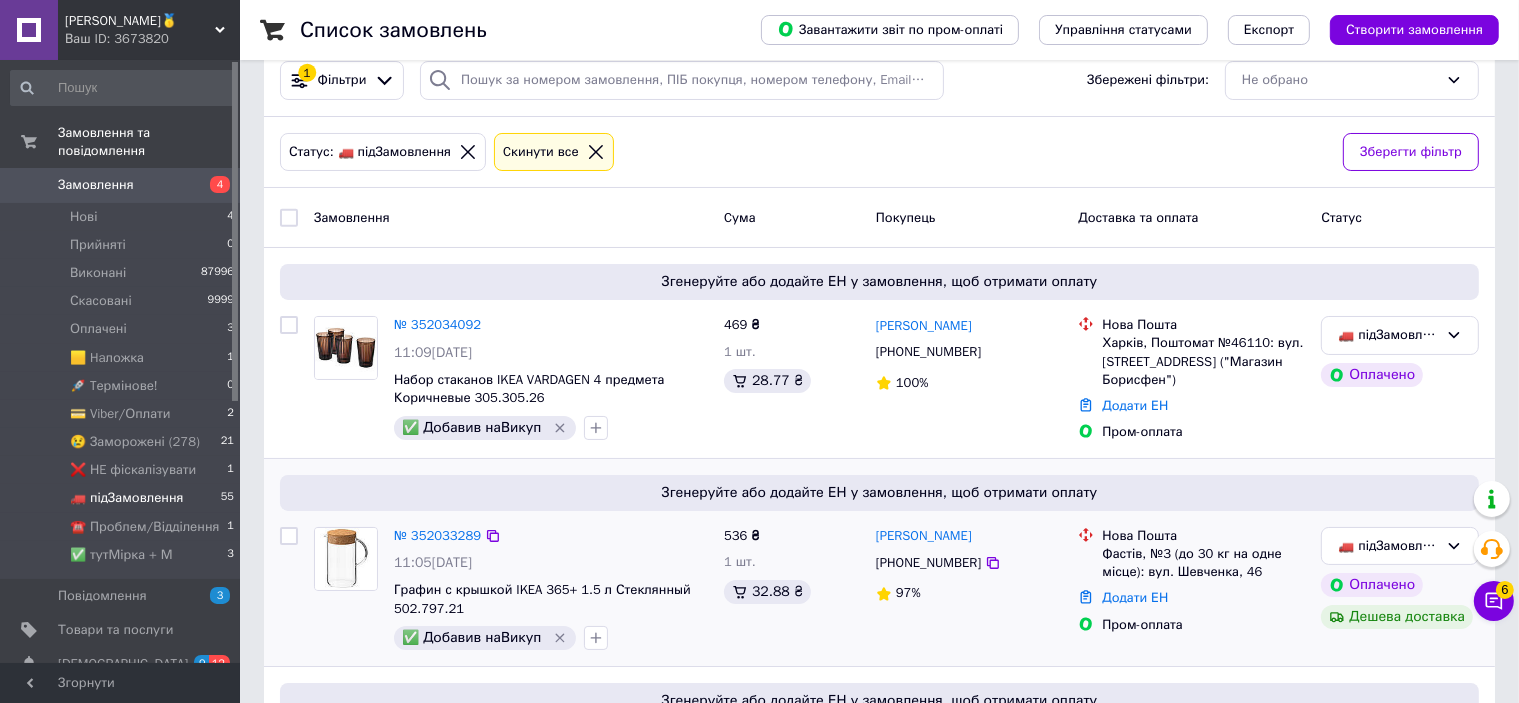 scroll, scrollTop: 0, scrollLeft: 0, axis: both 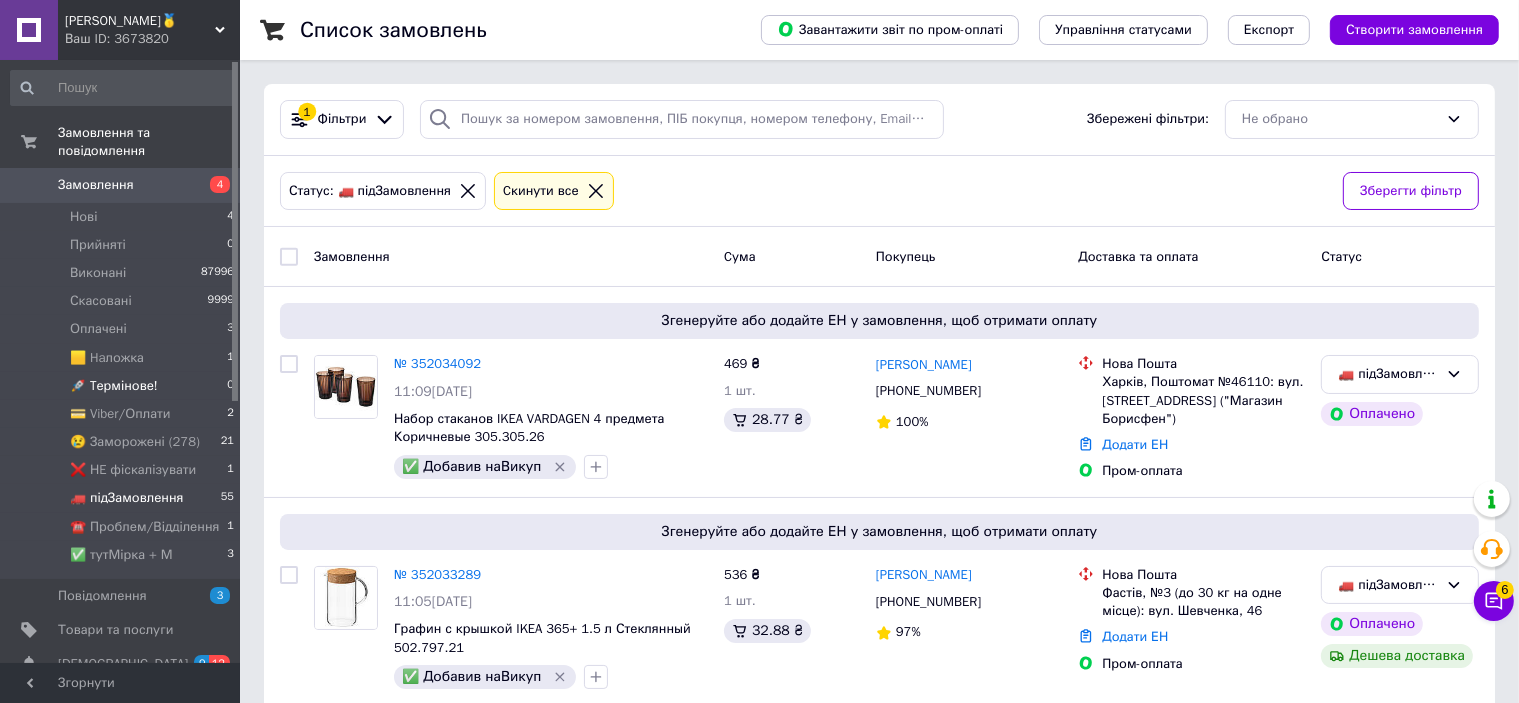 click on "🚀 Tермінове! 0" at bounding box center (123, 386) 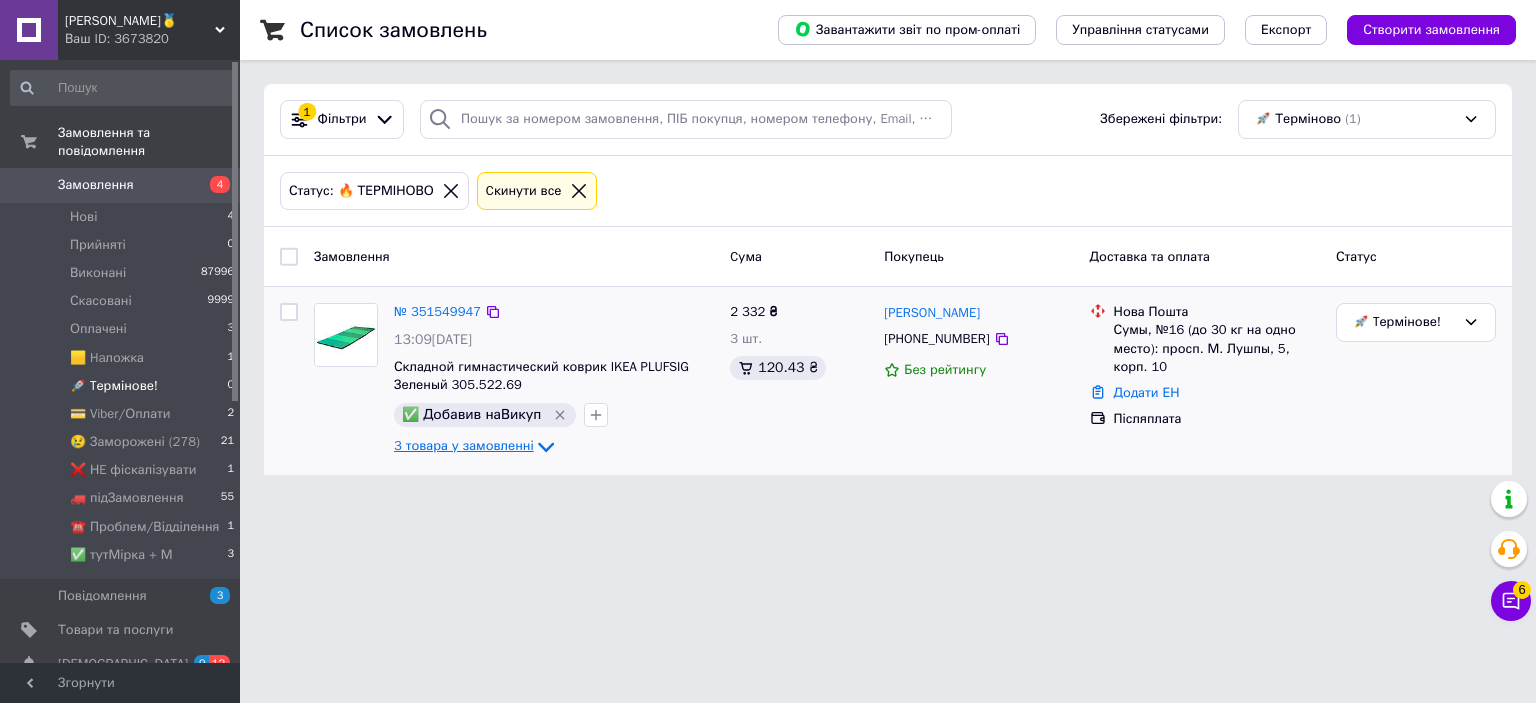click on "3 товара у замовленні" at bounding box center (464, 446) 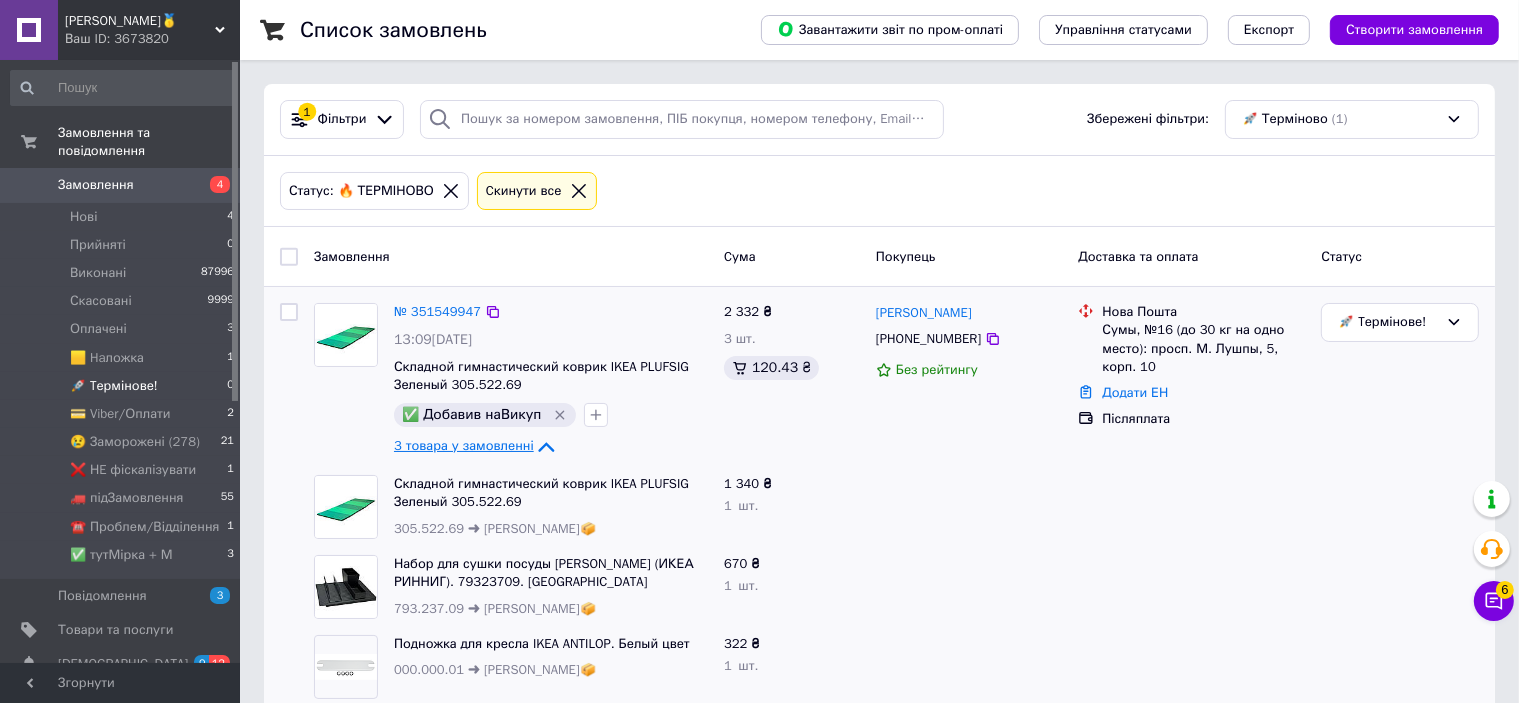 click on "3 товара у замовленні" at bounding box center [464, 446] 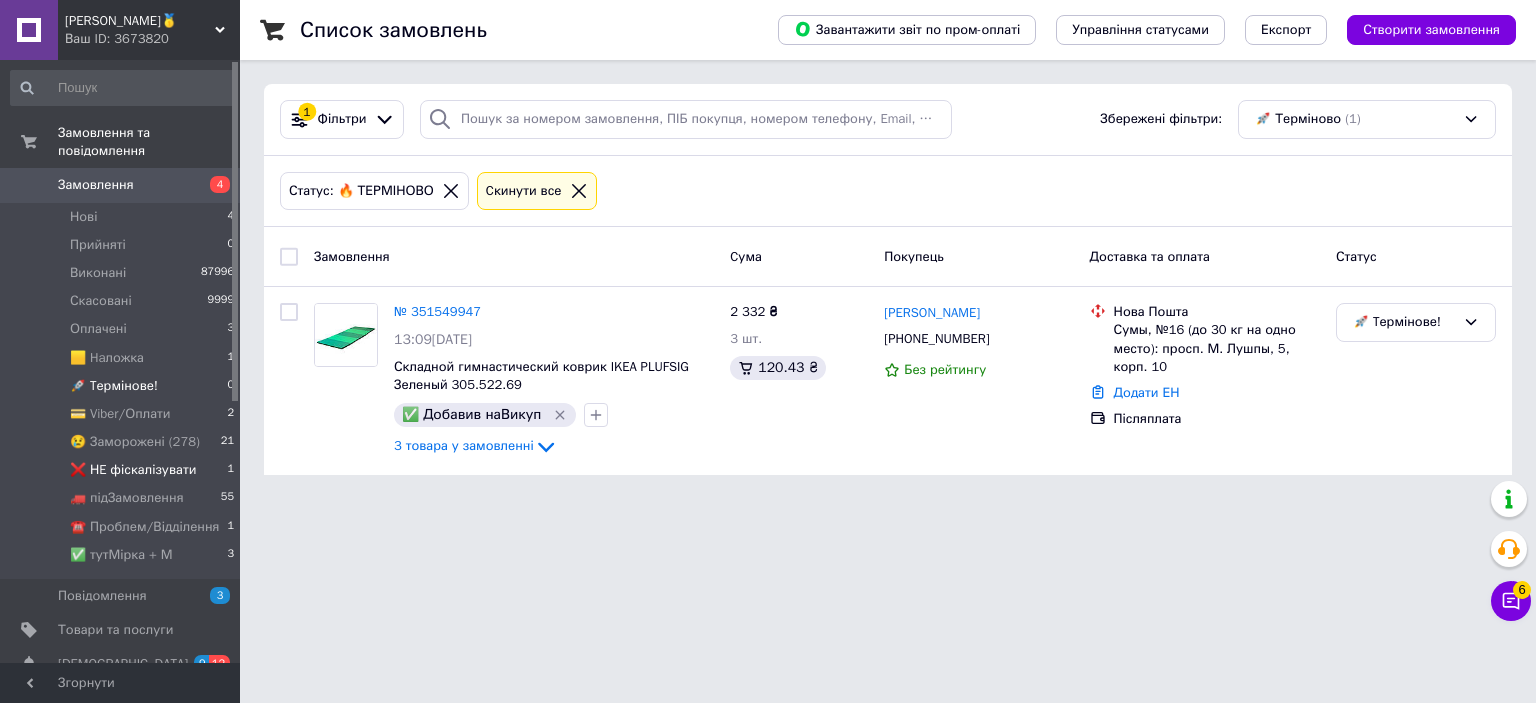 click on "❌ НE фіскалізувати" at bounding box center [133, 470] 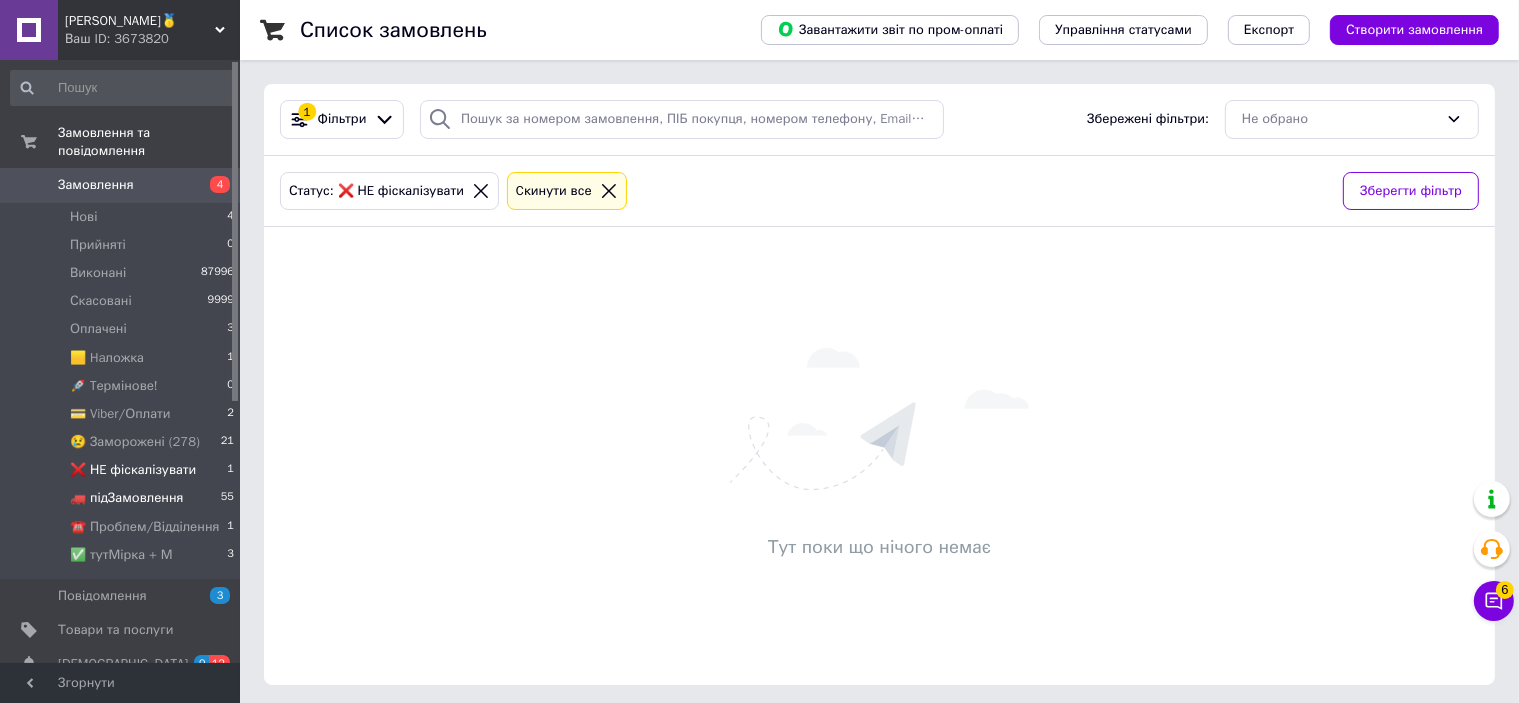 click on "🚛 підЗамовлення" at bounding box center (127, 498) 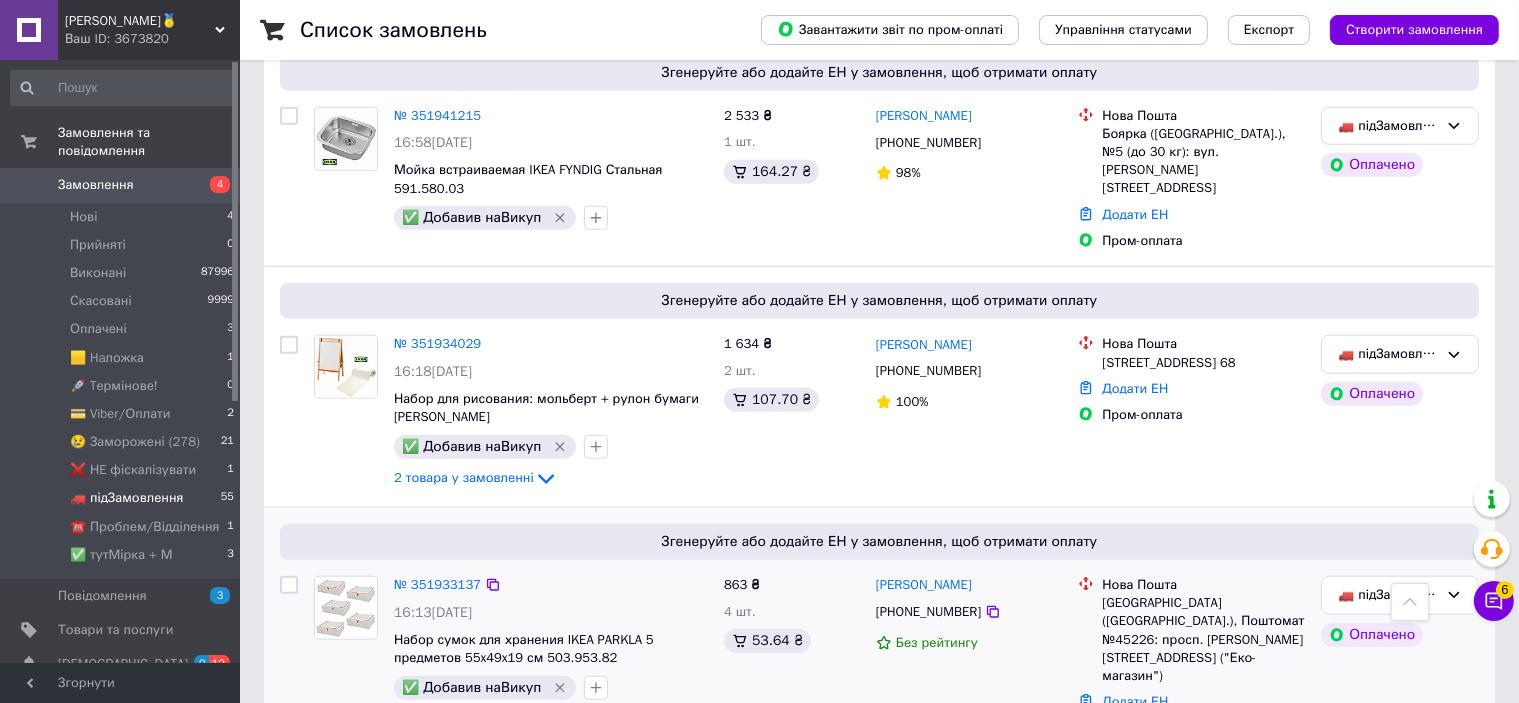 scroll, scrollTop: 2208, scrollLeft: 0, axis: vertical 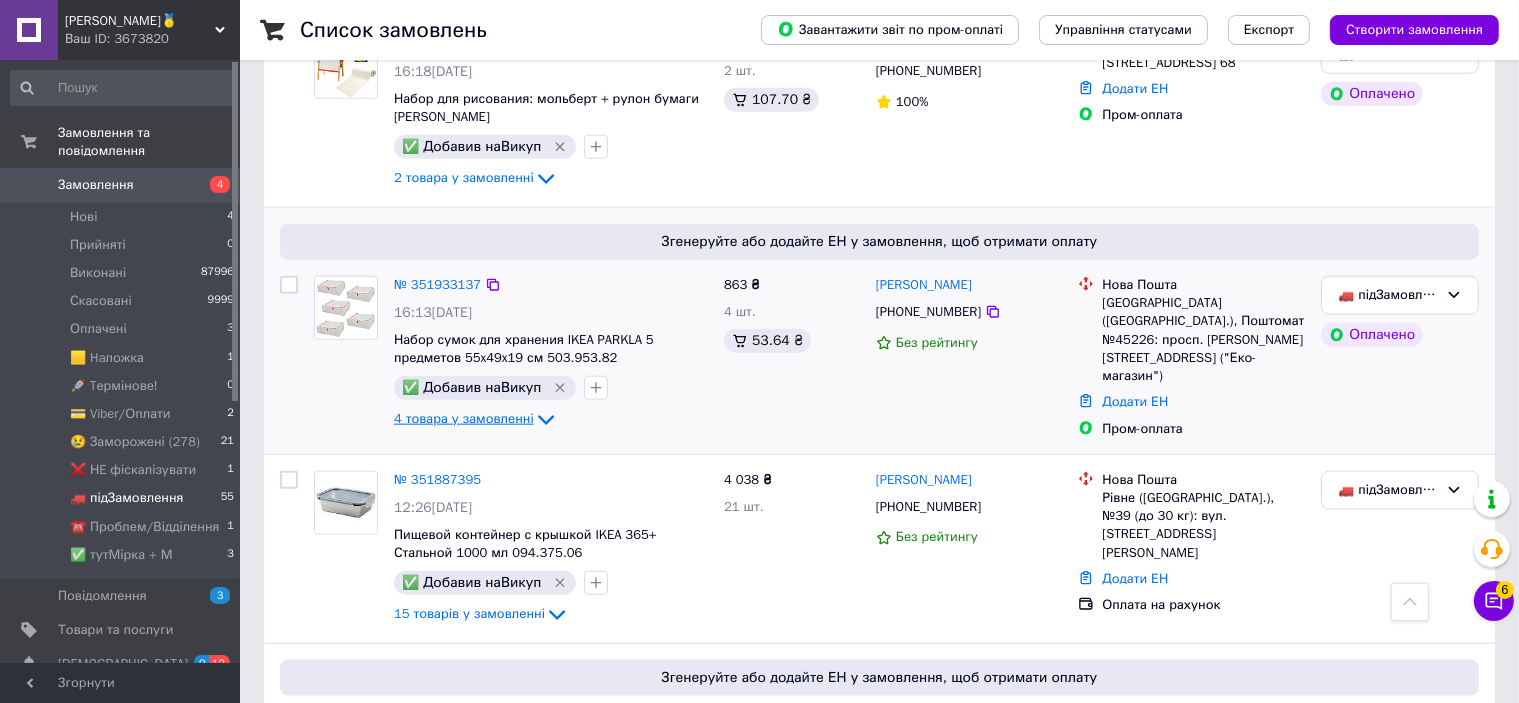 click on "4 товара у замовленні" at bounding box center (464, 418) 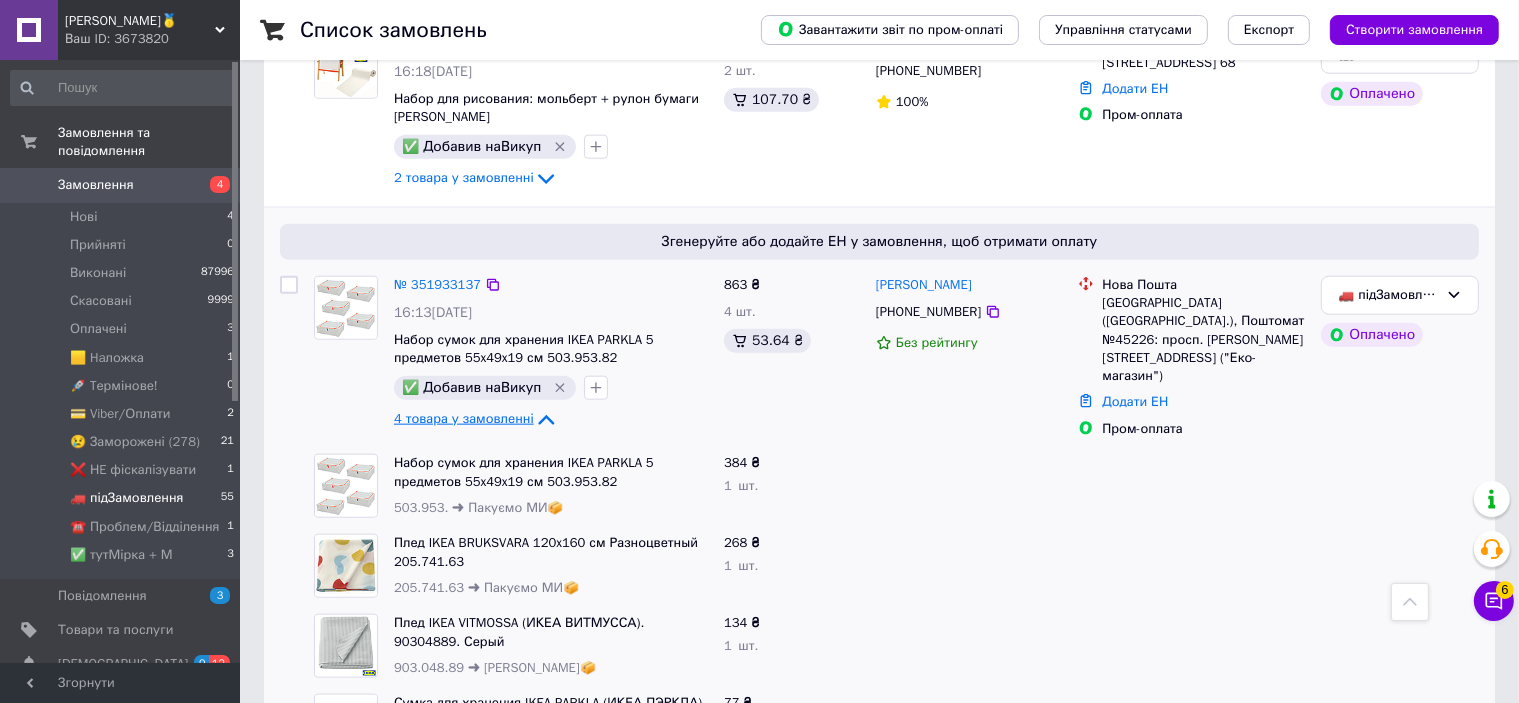 click on "4 товара у замовленні" at bounding box center (464, 418) 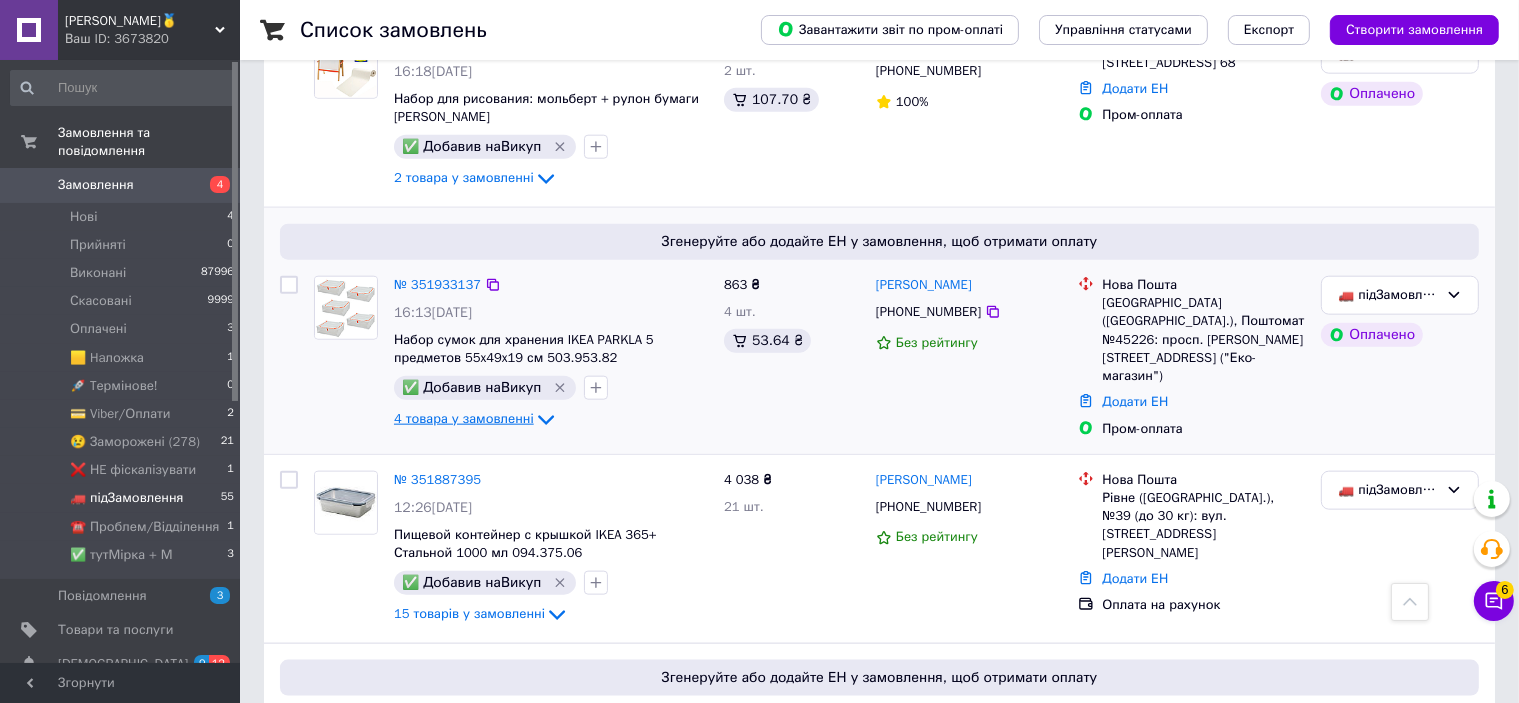 scroll, scrollTop: 1808, scrollLeft: 0, axis: vertical 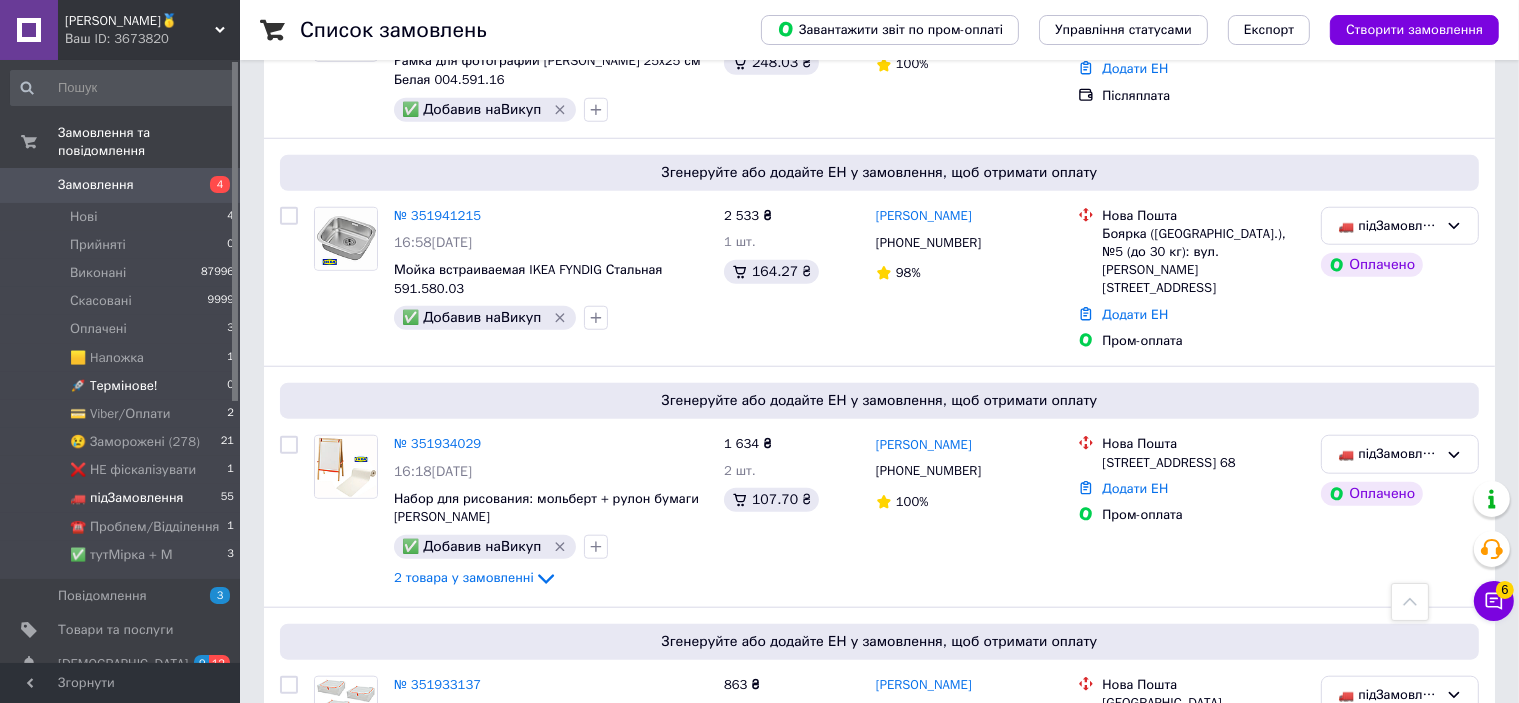 click on "🚀 Tермінове!" at bounding box center [114, 386] 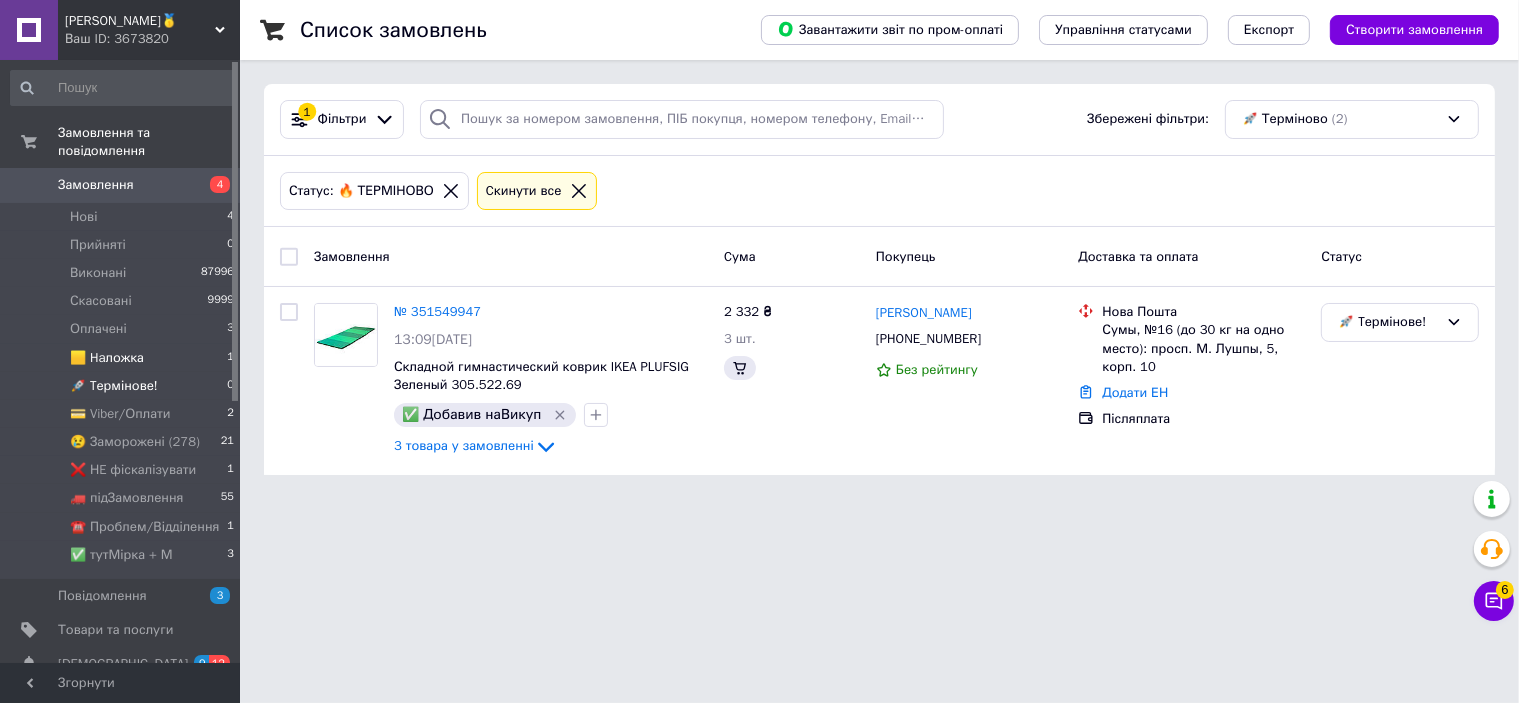 scroll, scrollTop: 0, scrollLeft: 0, axis: both 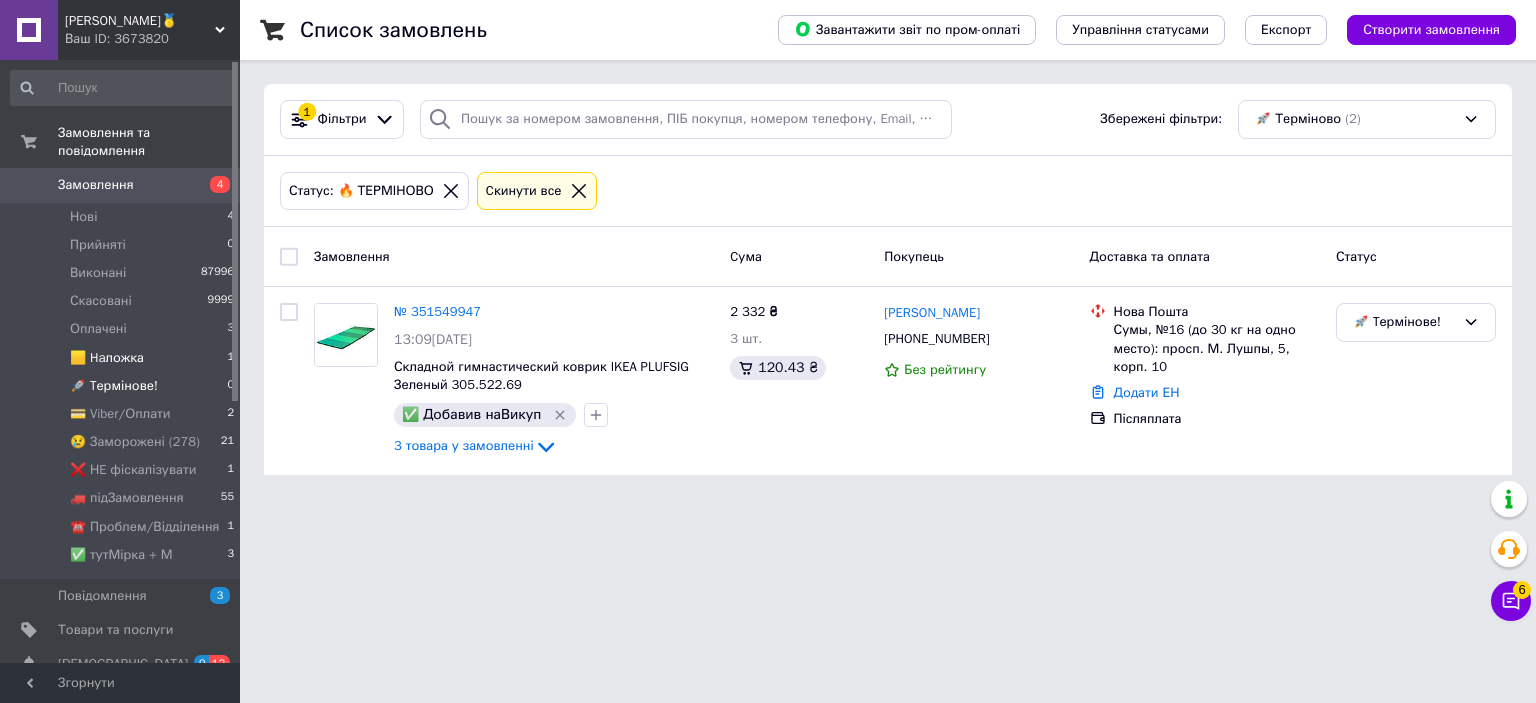 click on "🟨 Haложка 1" at bounding box center [123, 358] 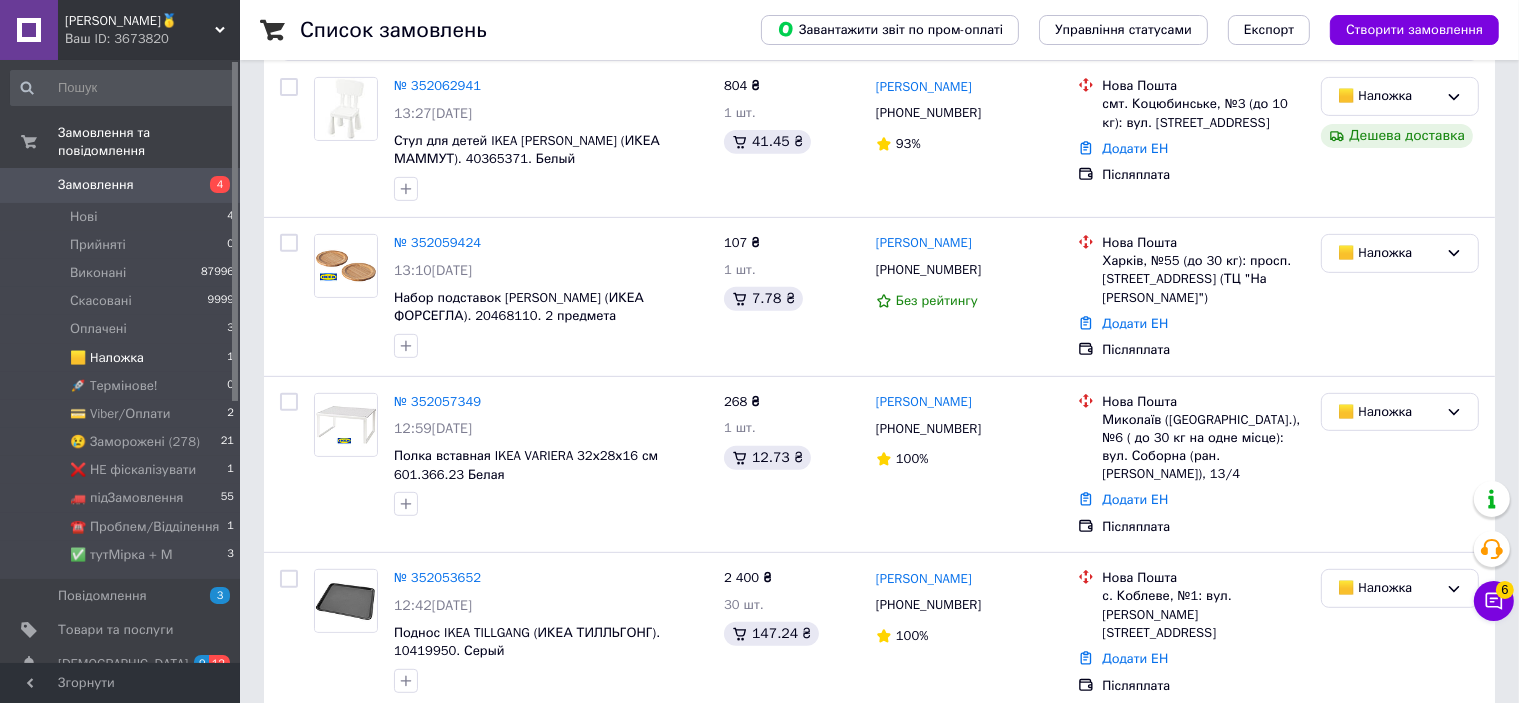 scroll, scrollTop: 1310, scrollLeft: 0, axis: vertical 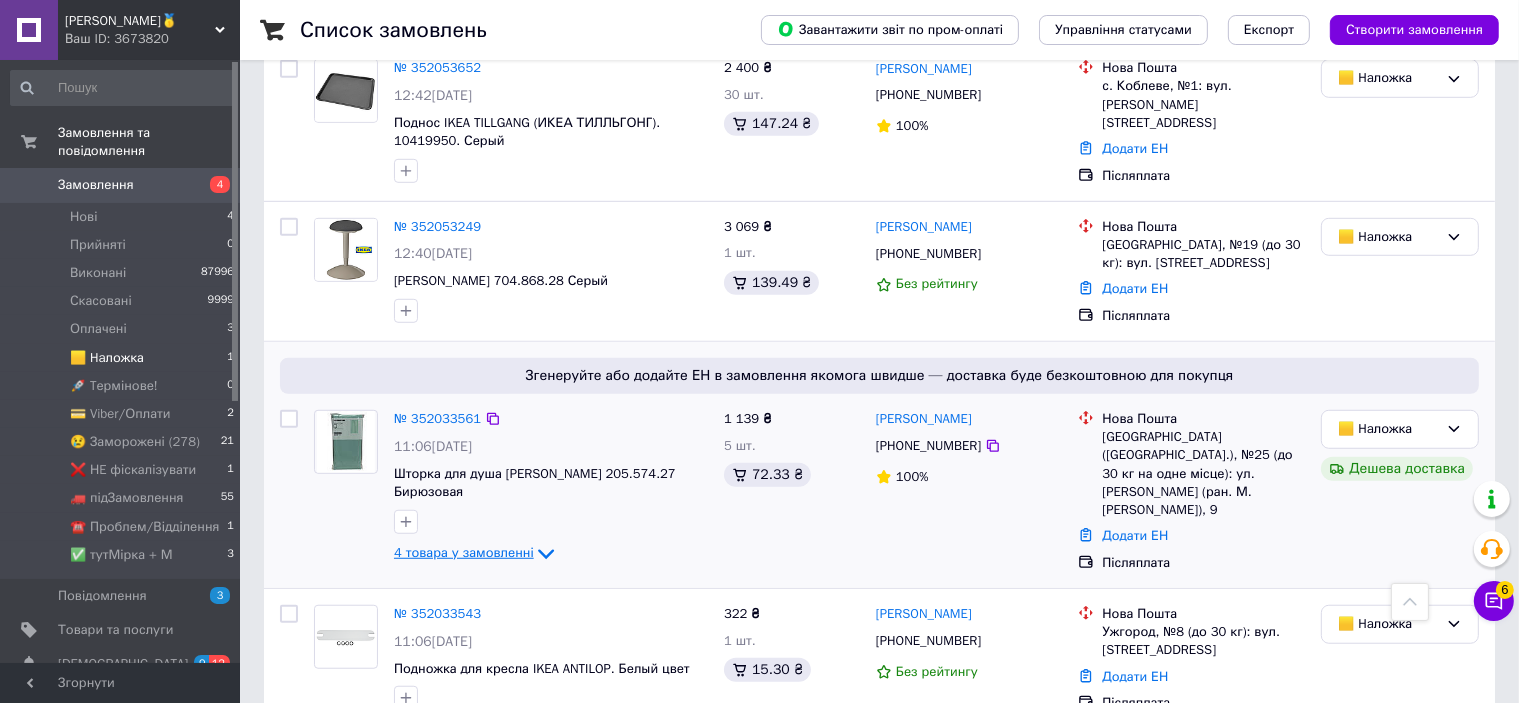click on "4 товара у замовленні" at bounding box center (464, 553) 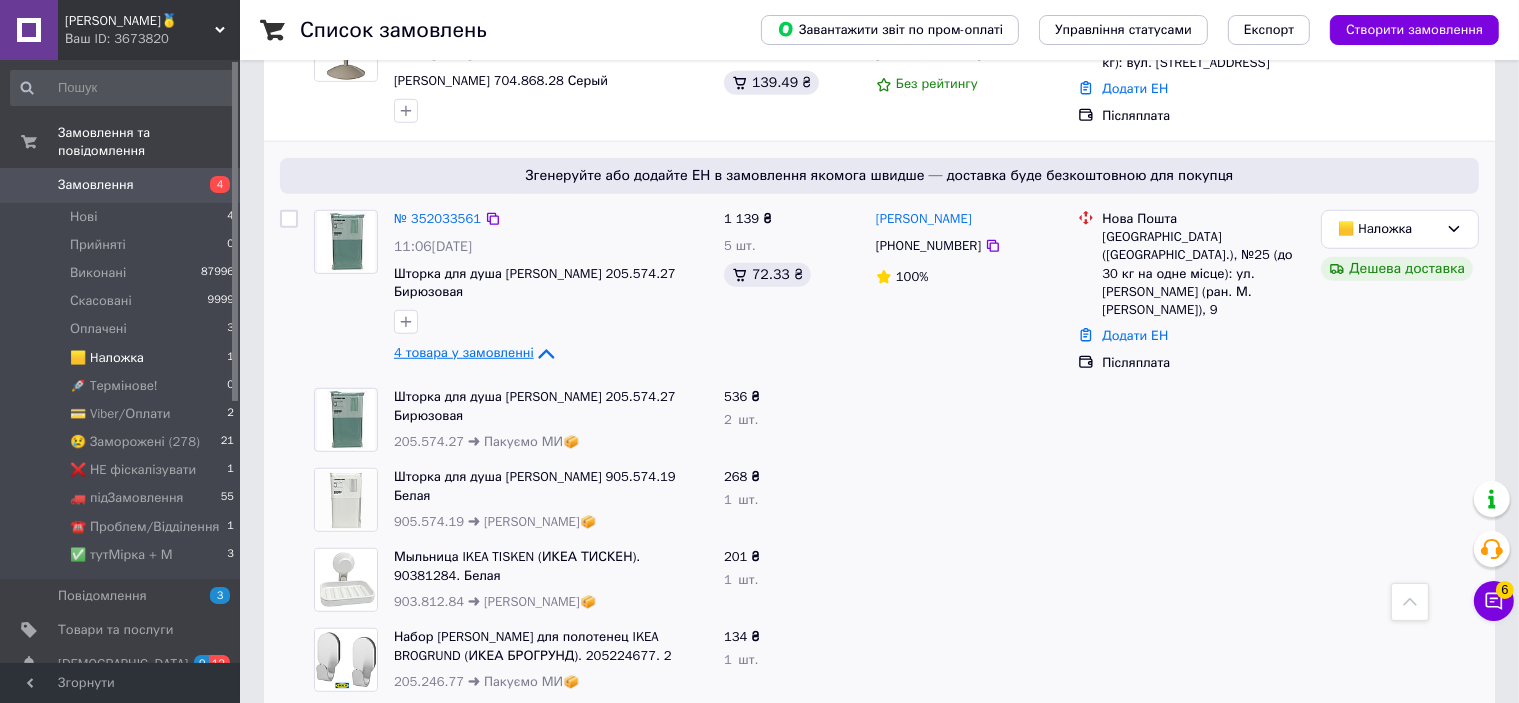 scroll, scrollTop: 1310, scrollLeft: 0, axis: vertical 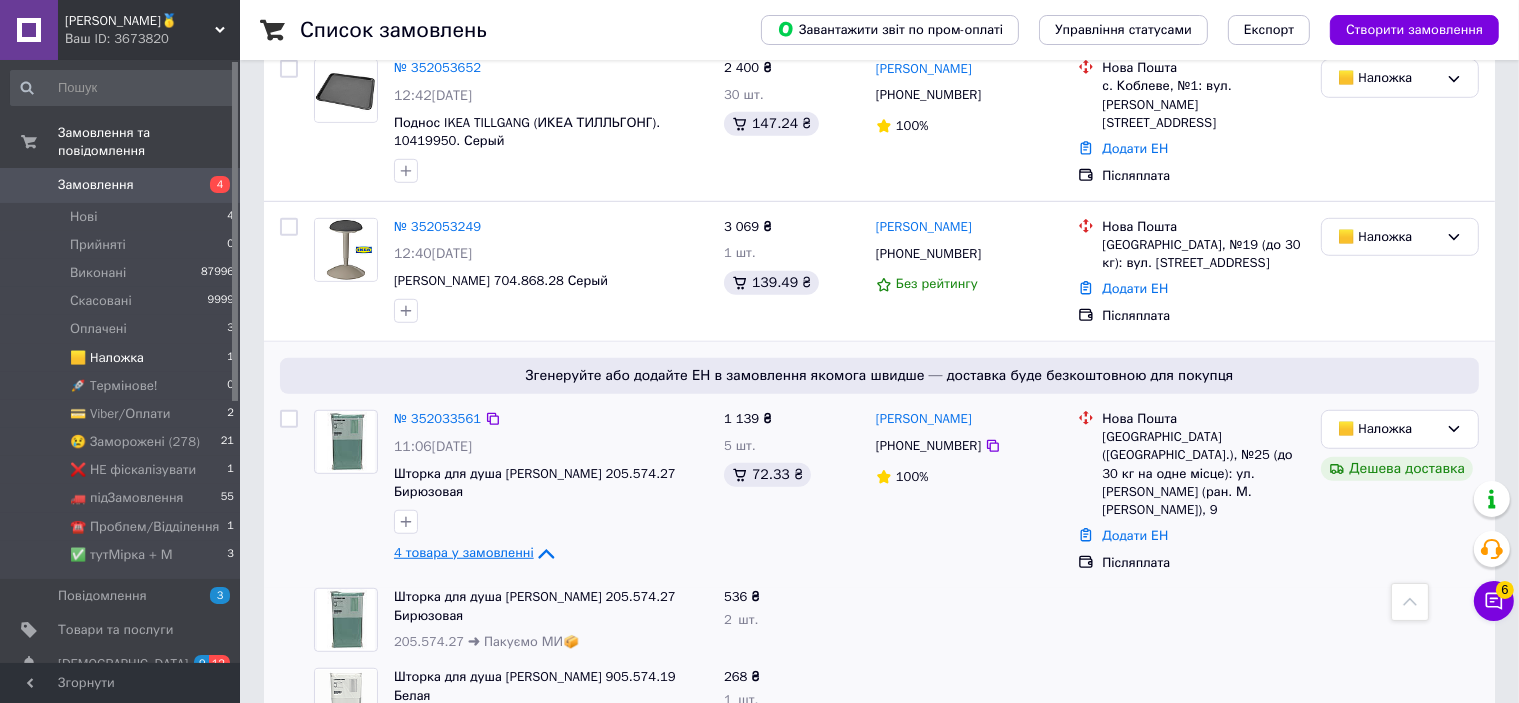 click on "4 товара у замовленні" at bounding box center (464, 553) 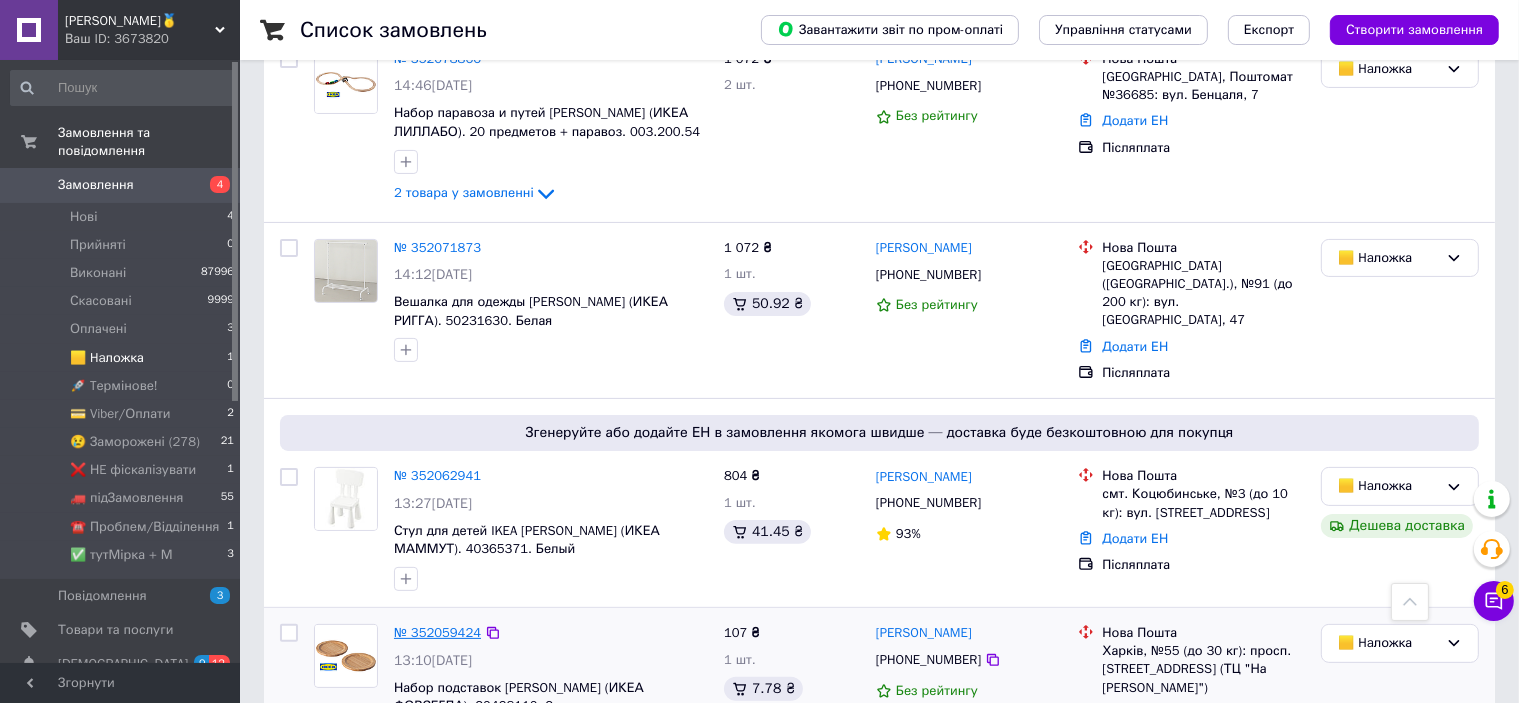 scroll, scrollTop: 110, scrollLeft: 0, axis: vertical 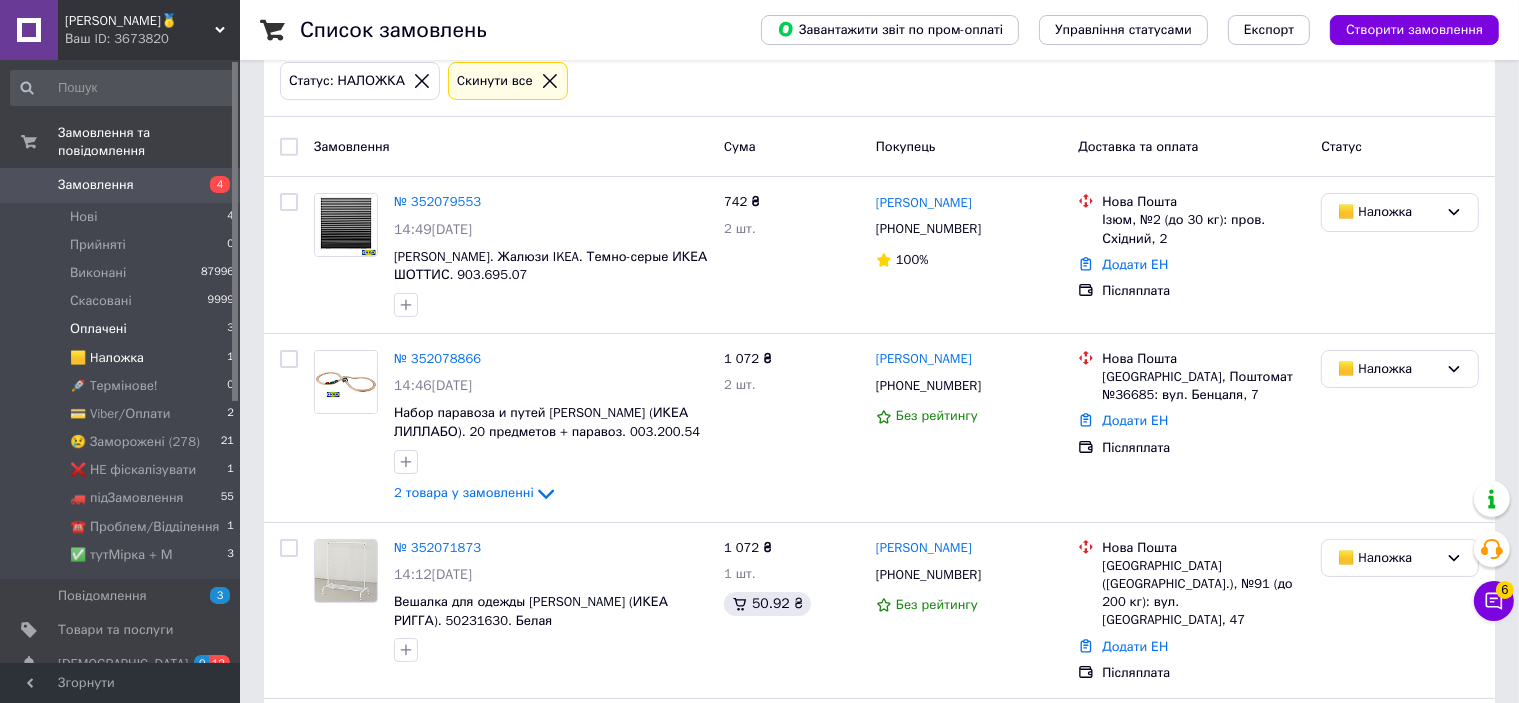 click on "Оплачені 3" at bounding box center [123, 329] 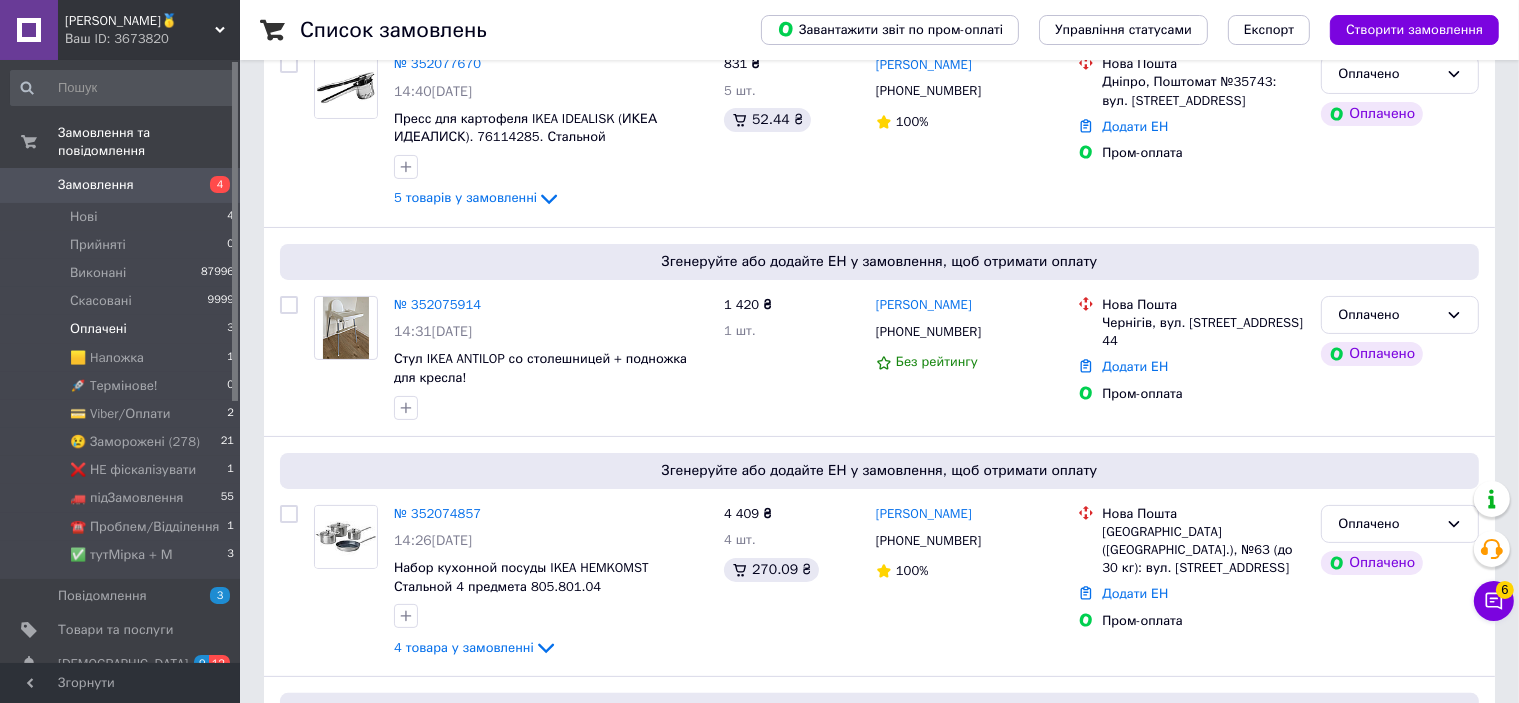 scroll, scrollTop: 0, scrollLeft: 0, axis: both 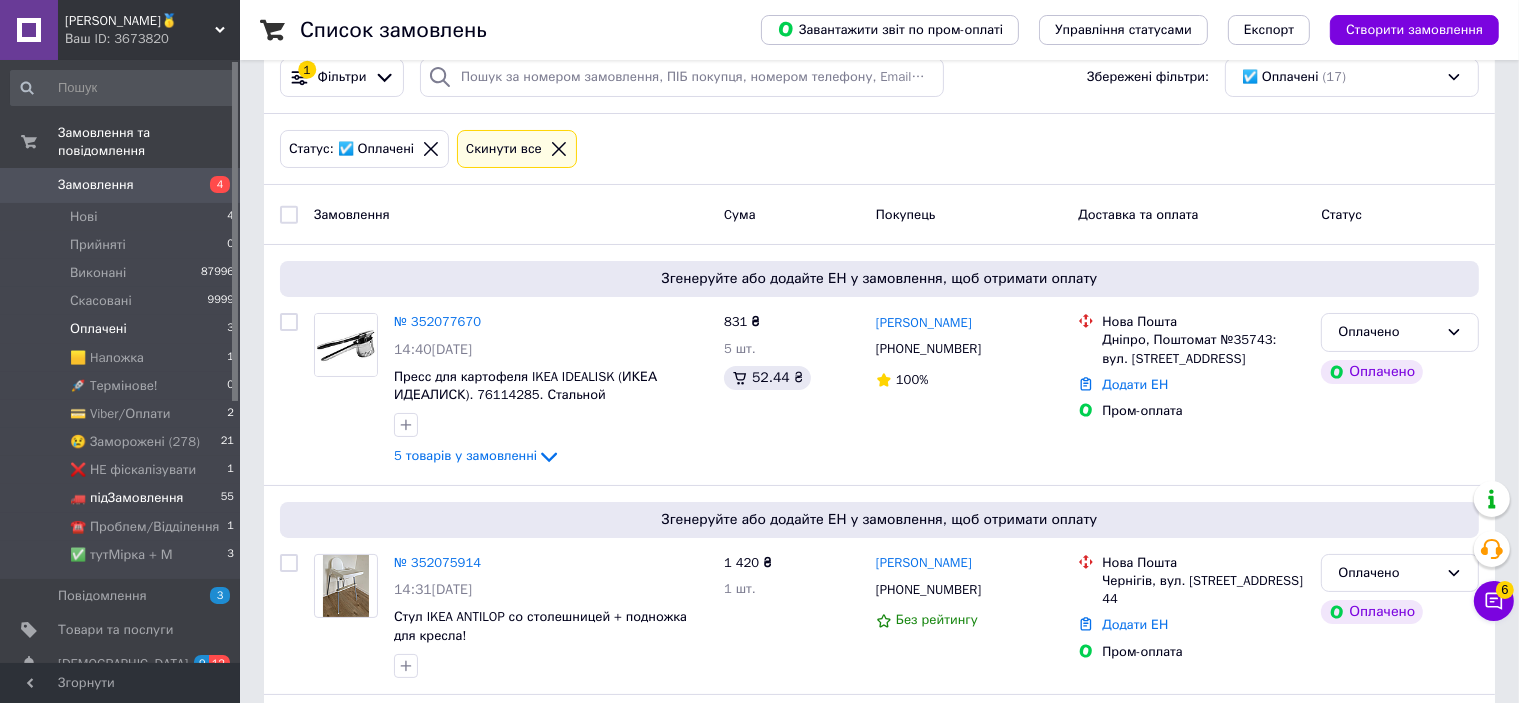 click on "🚛 підЗамовлення" at bounding box center (127, 498) 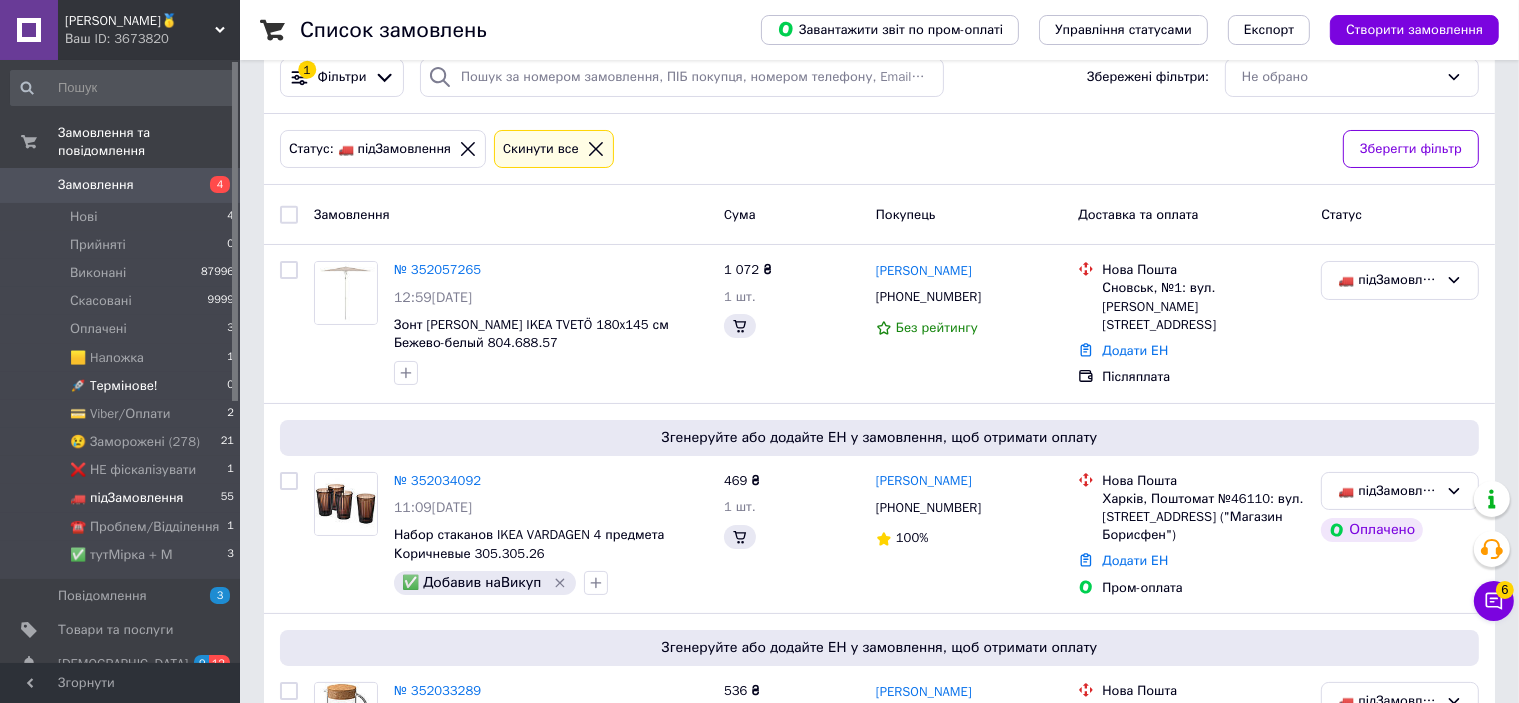 scroll, scrollTop: 0, scrollLeft: 0, axis: both 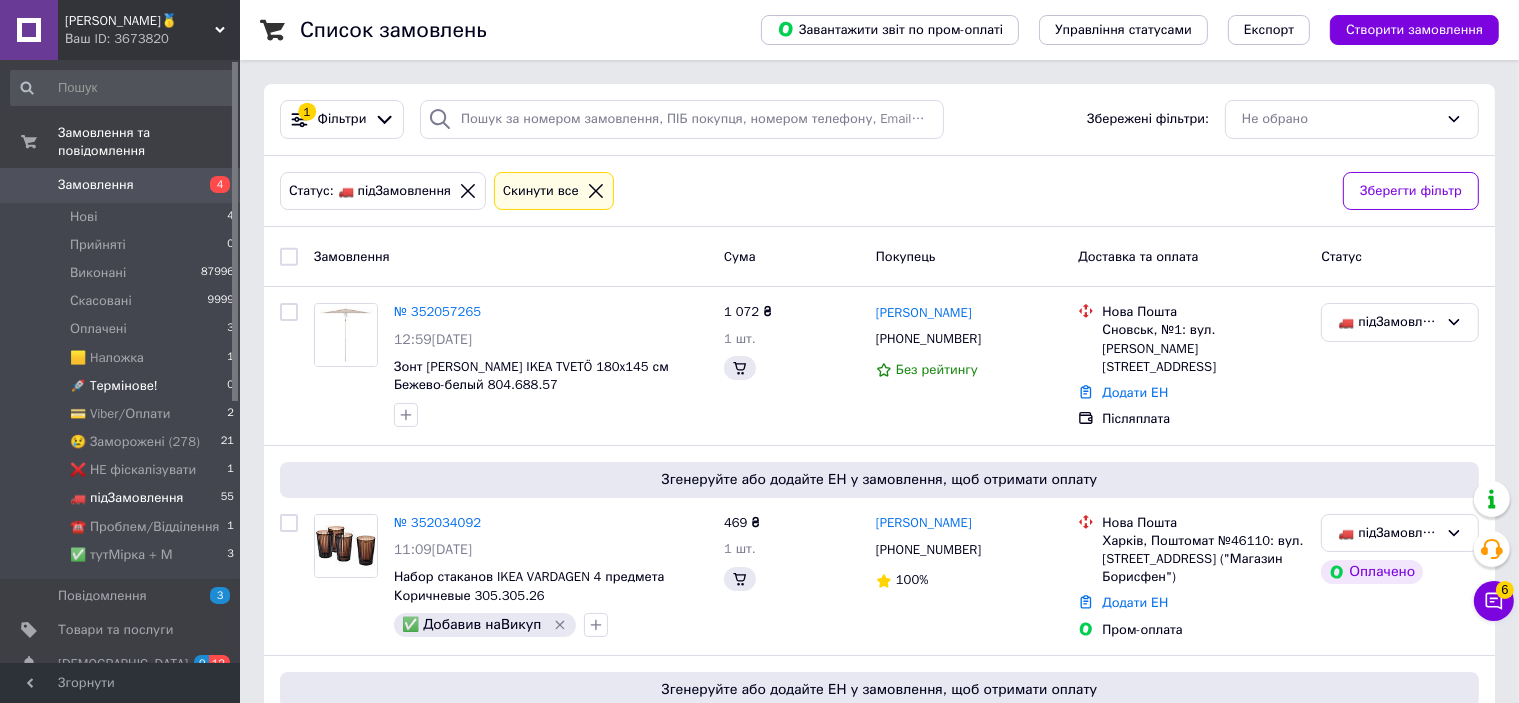 click on "🚀 Tермінове!" at bounding box center [114, 386] 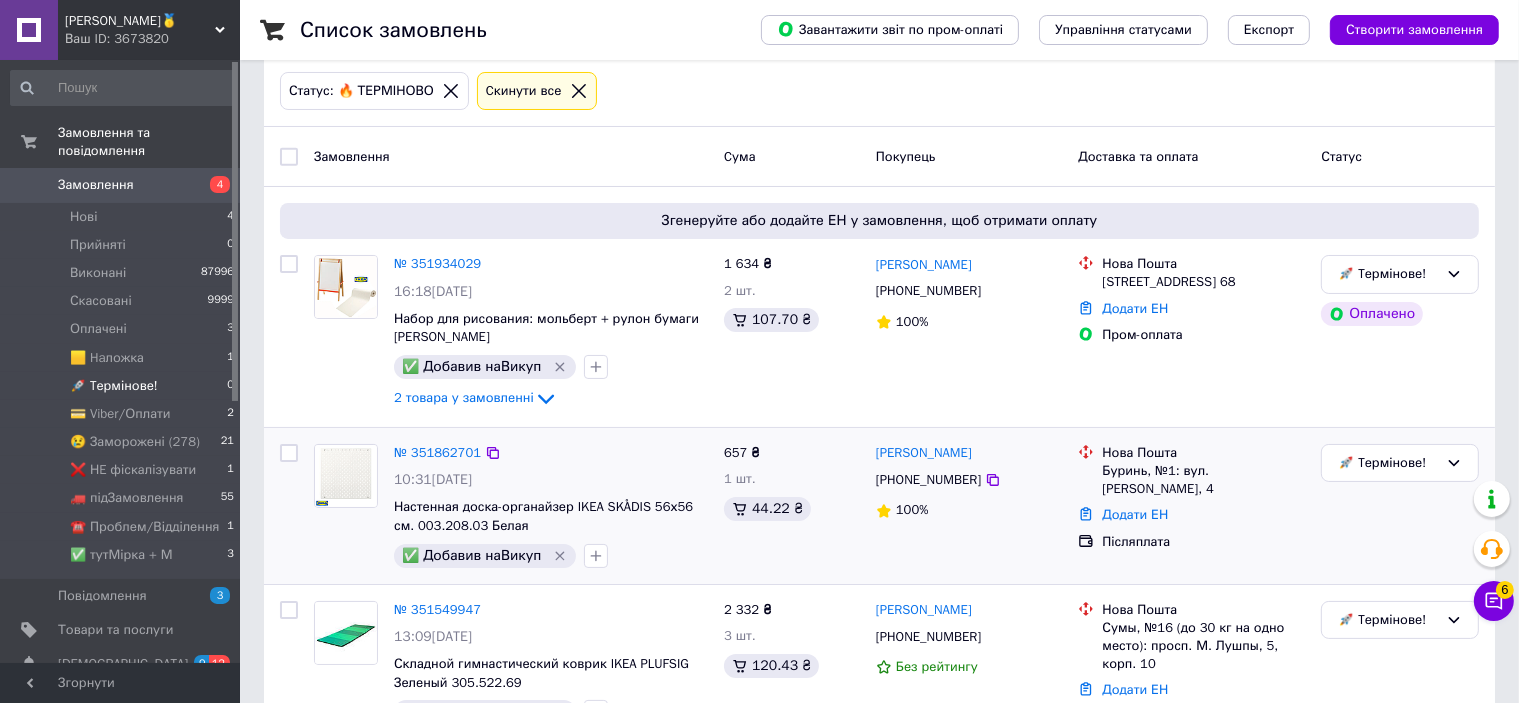 scroll, scrollTop: 191, scrollLeft: 0, axis: vertical 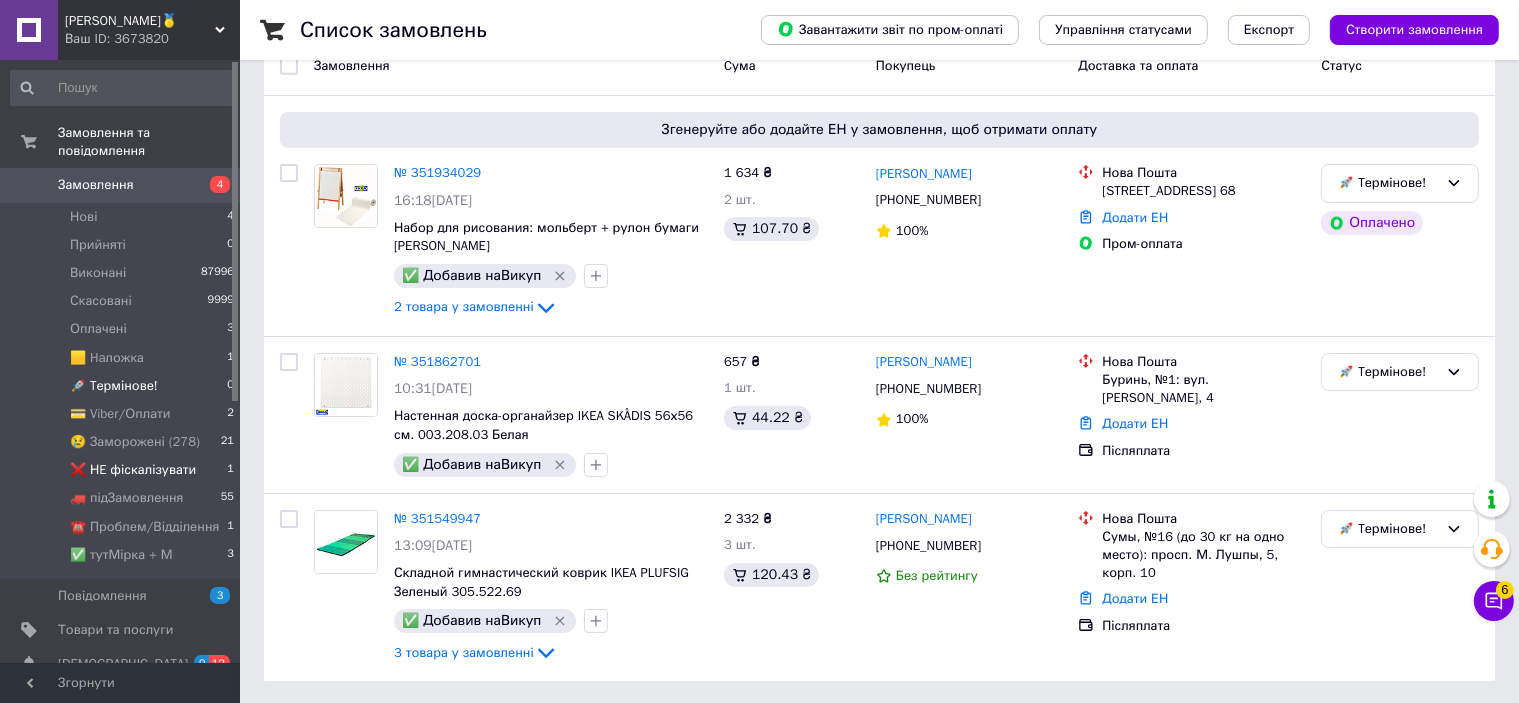 click on "❌ НE фіскалізувати" at bounding box center (133, 470) 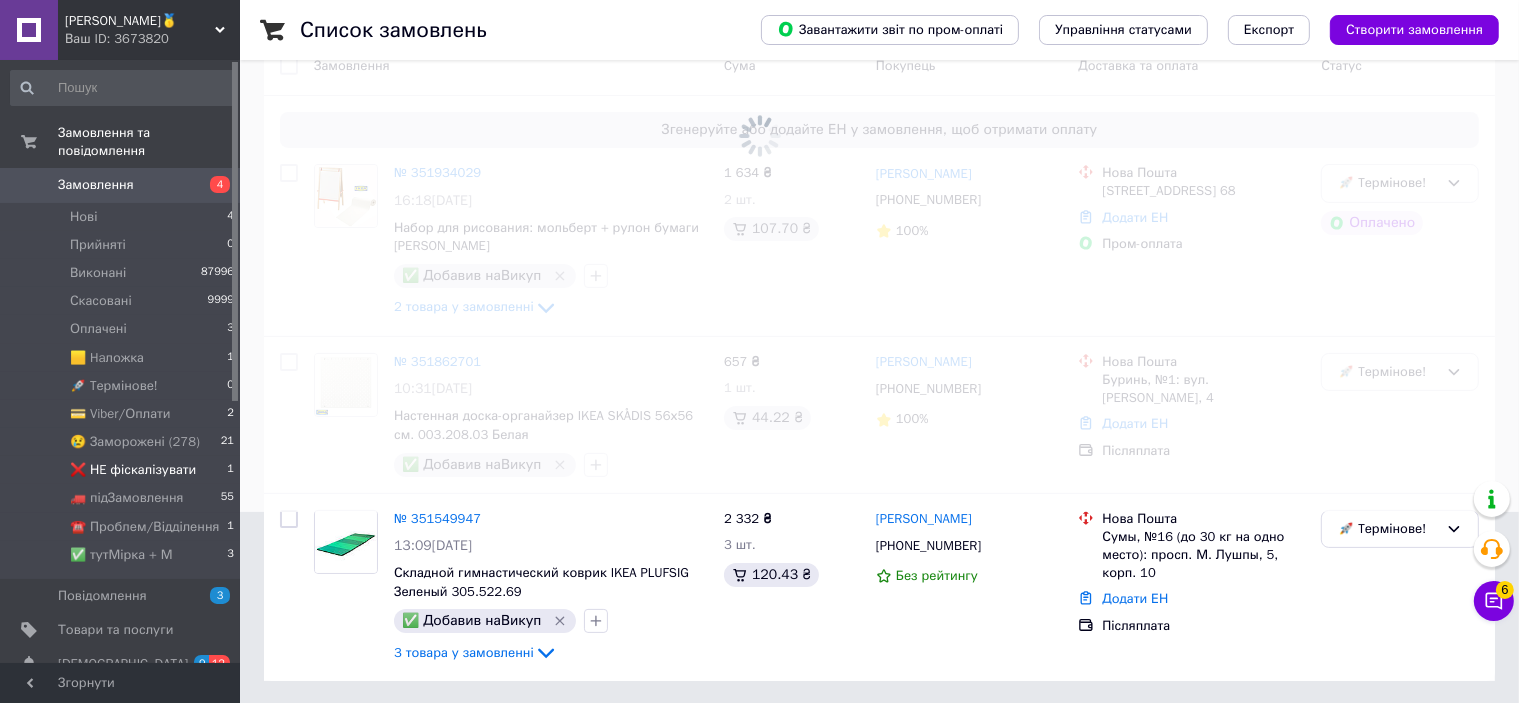 scroll, scrollTop: 0, scrollLeft: 0, axis: both 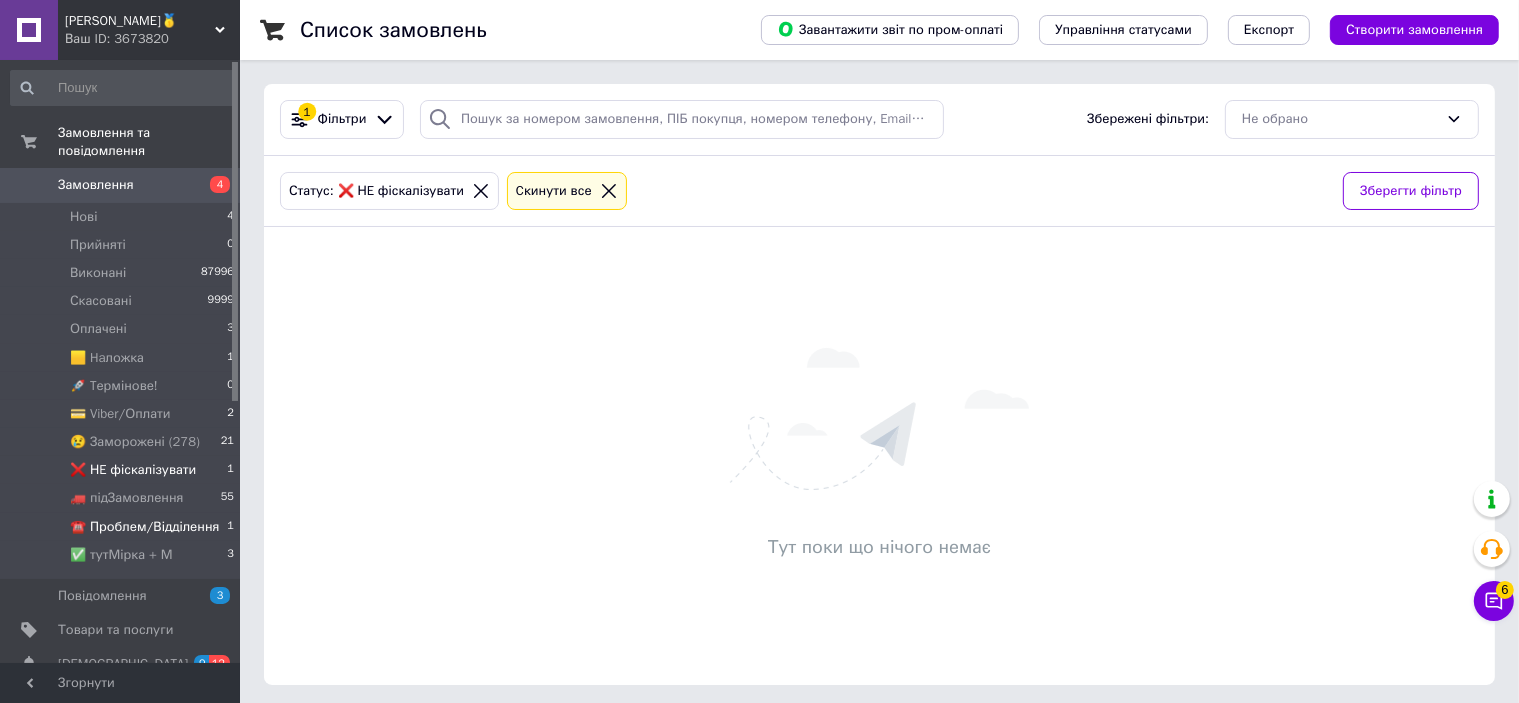 click on "☎️ Проблем/Відділення" at bounding box center (144, 527) 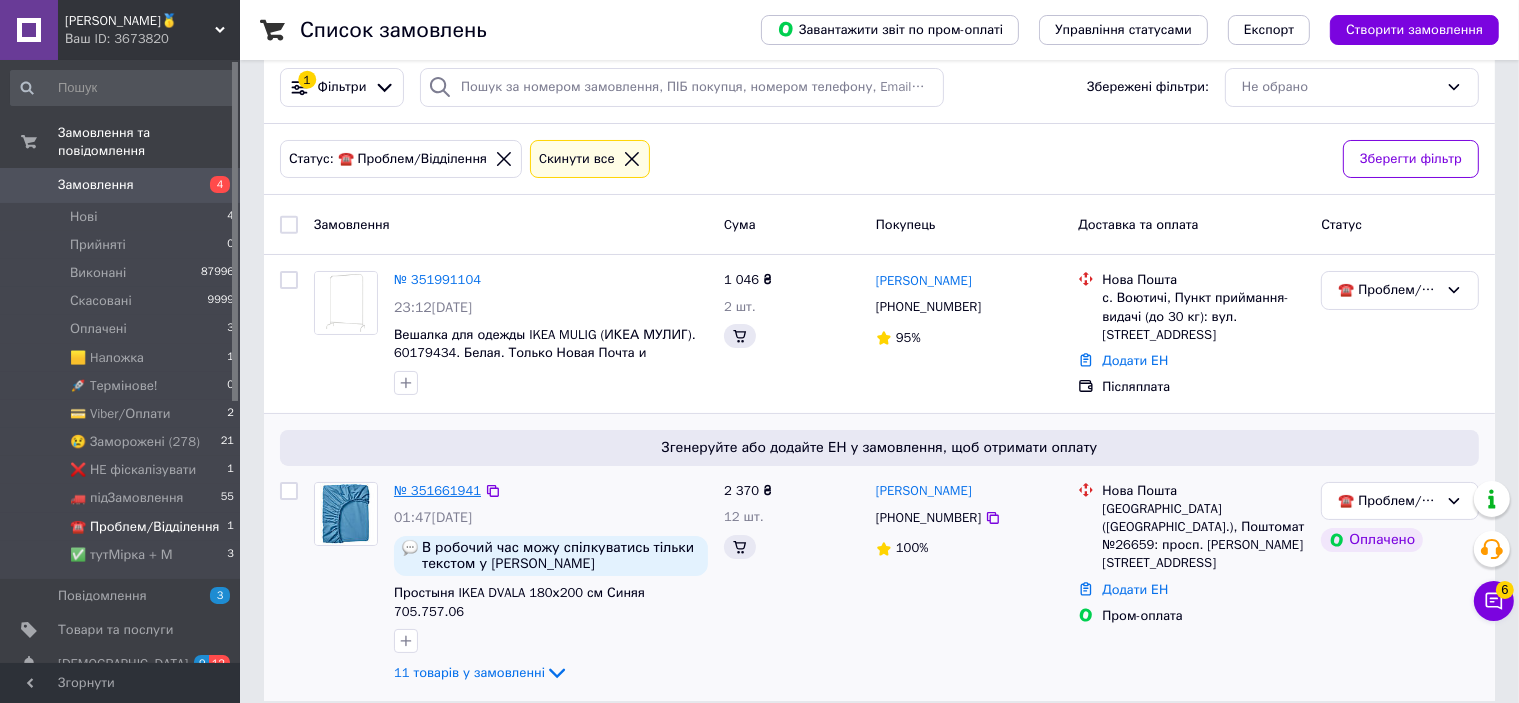 scroll, scrollTop: 0, scrollLeft: 0, axis: both 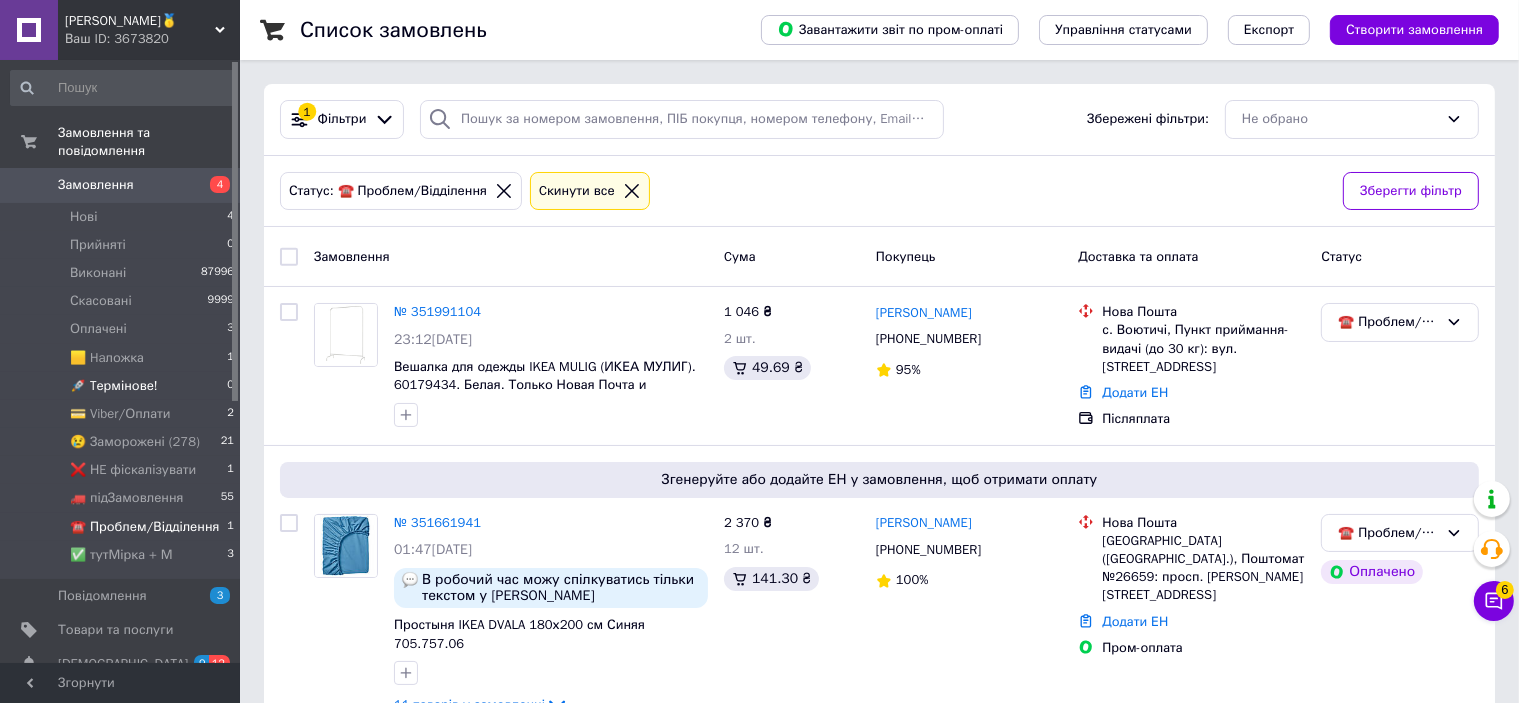 click on "🚀 Tермінове!" at bounding box center [114, 386] 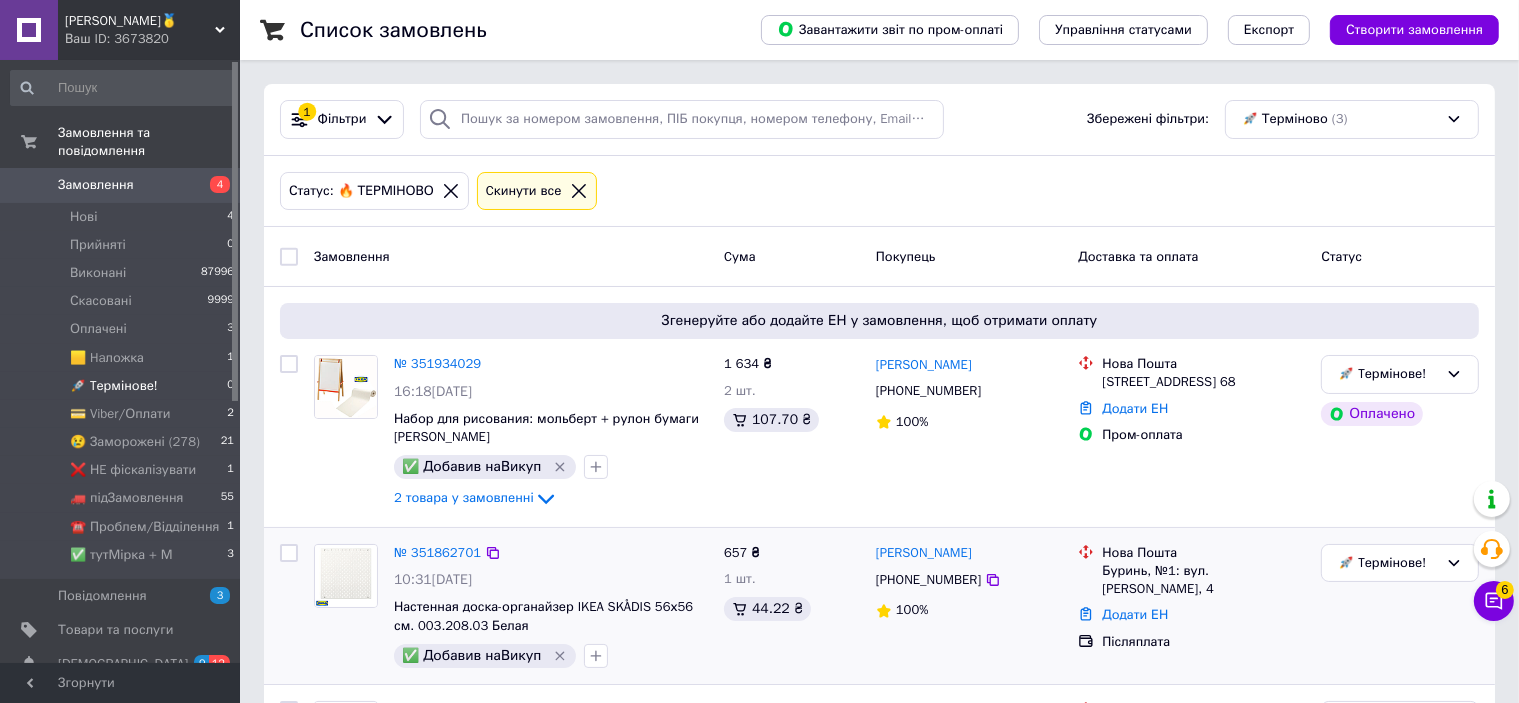 scroll, scrollTop: 191, scrollLeft: 0, axis: vertical 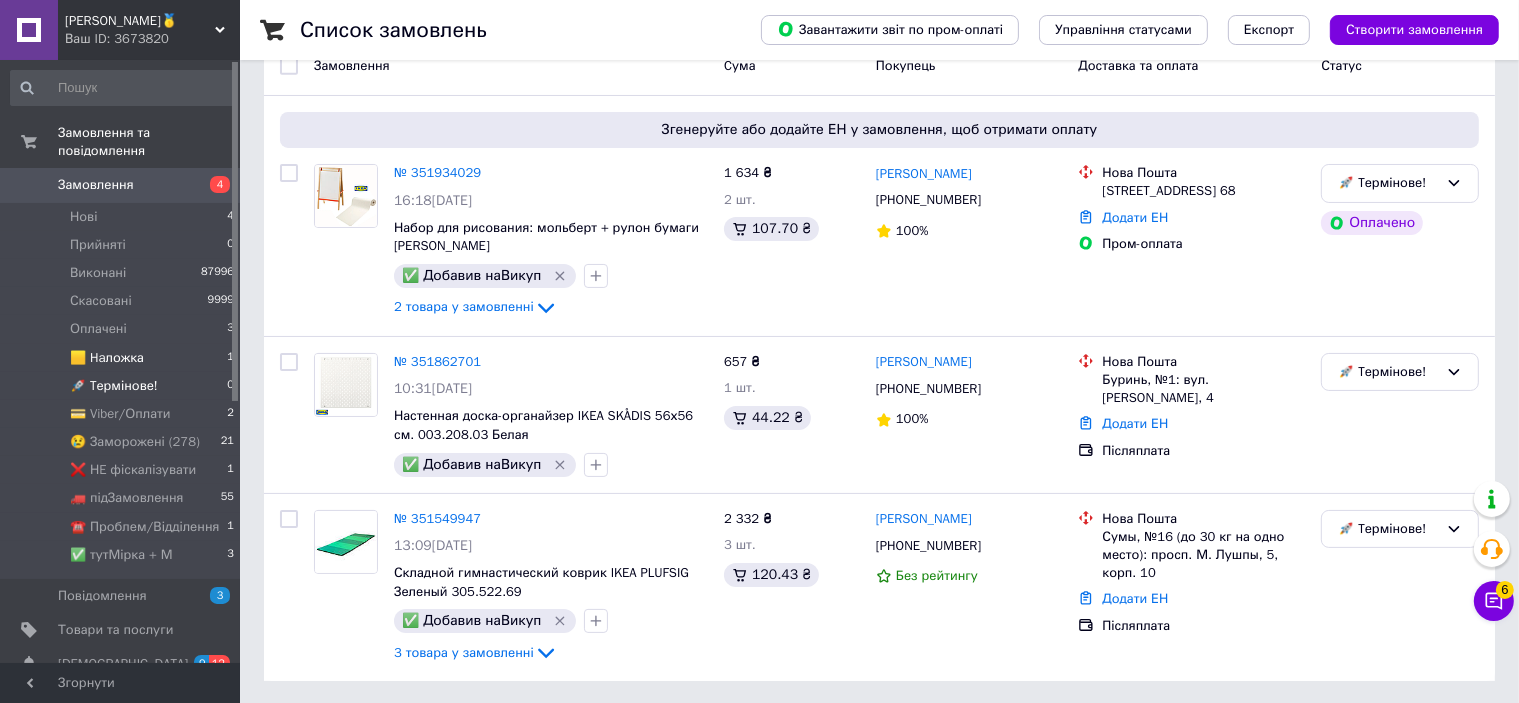 click on "🟨 Haложка 1" at bounding box center [123, 358] 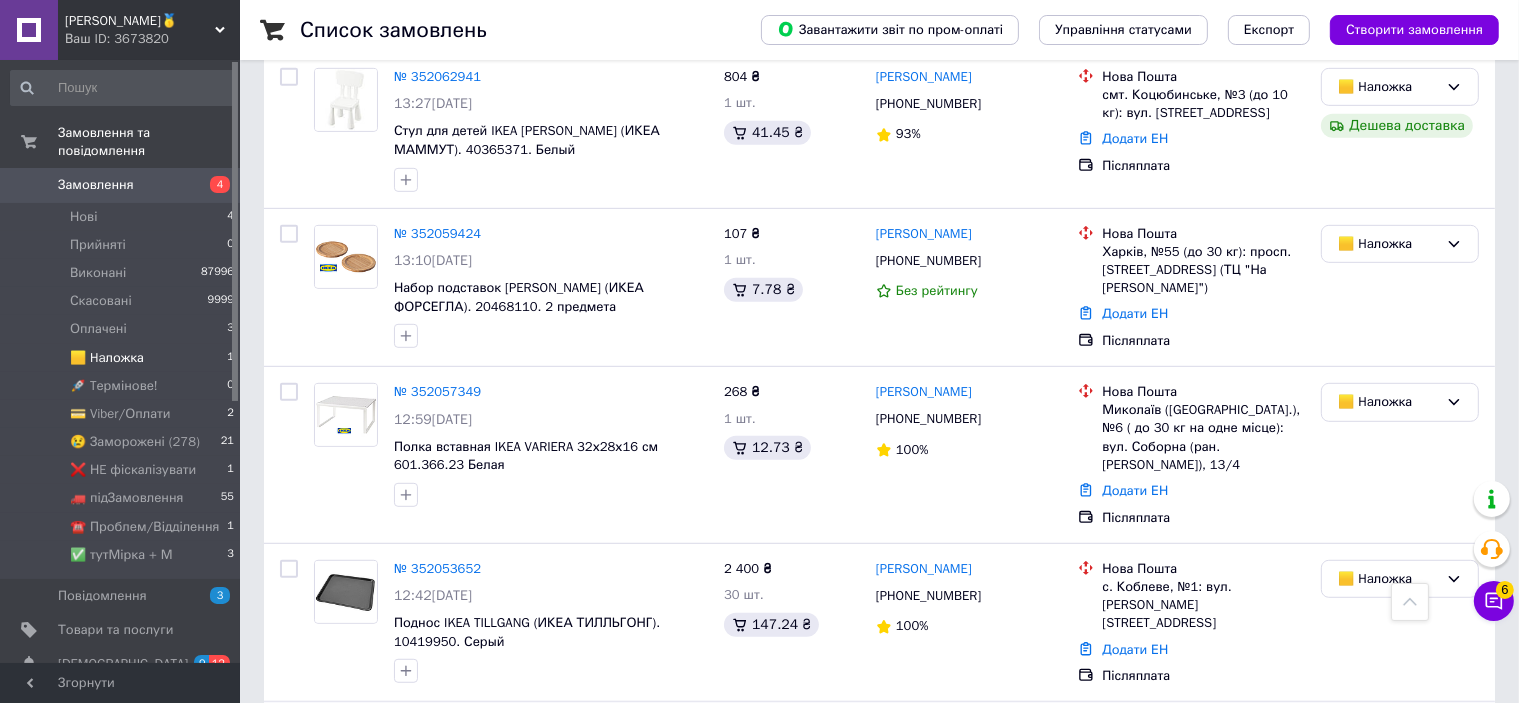 scroll, scrollTop: 920, scrollLeft: 0, axis: vertical 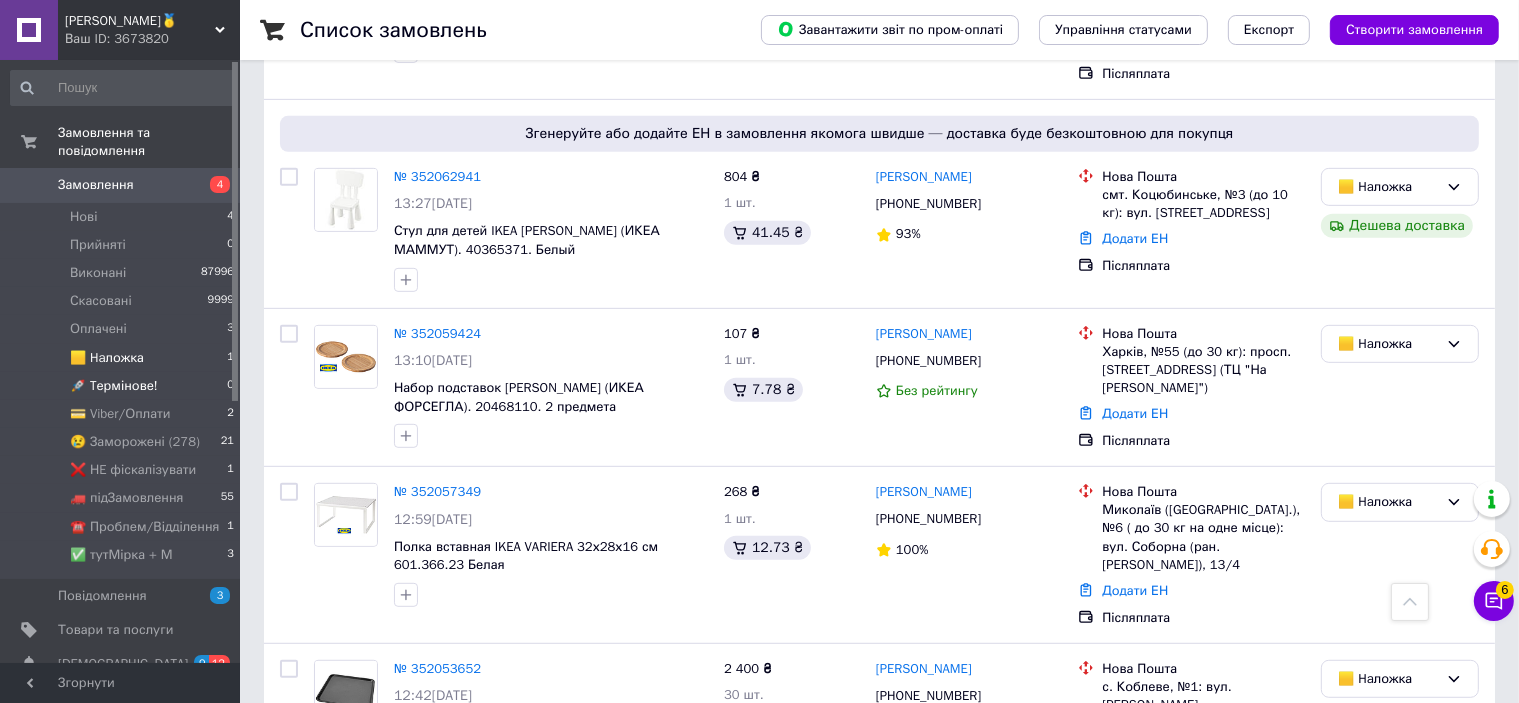 click on "🚀 Tермінове!" at bounding box center [114, 386] 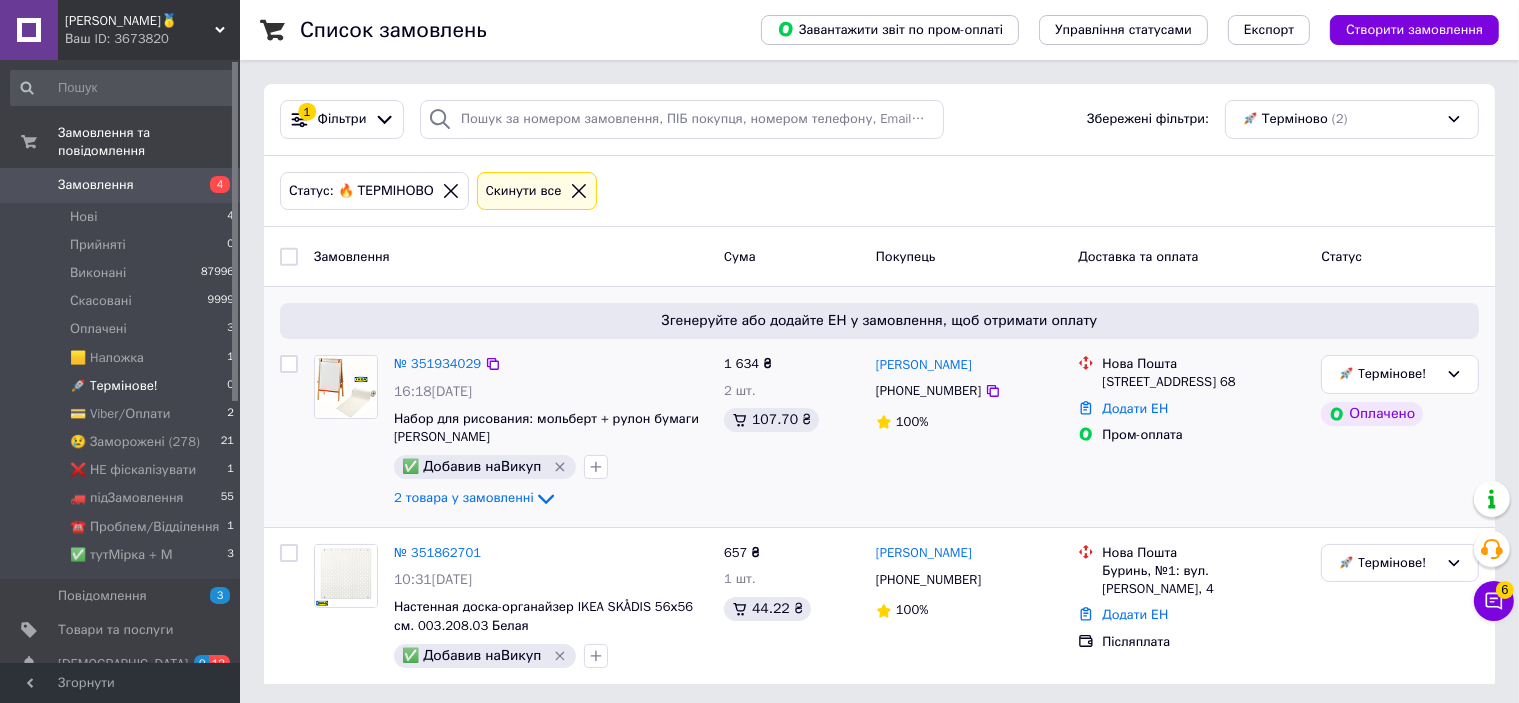scroll, scrollTop: 3, scrollLeft: 0, axis: vertical 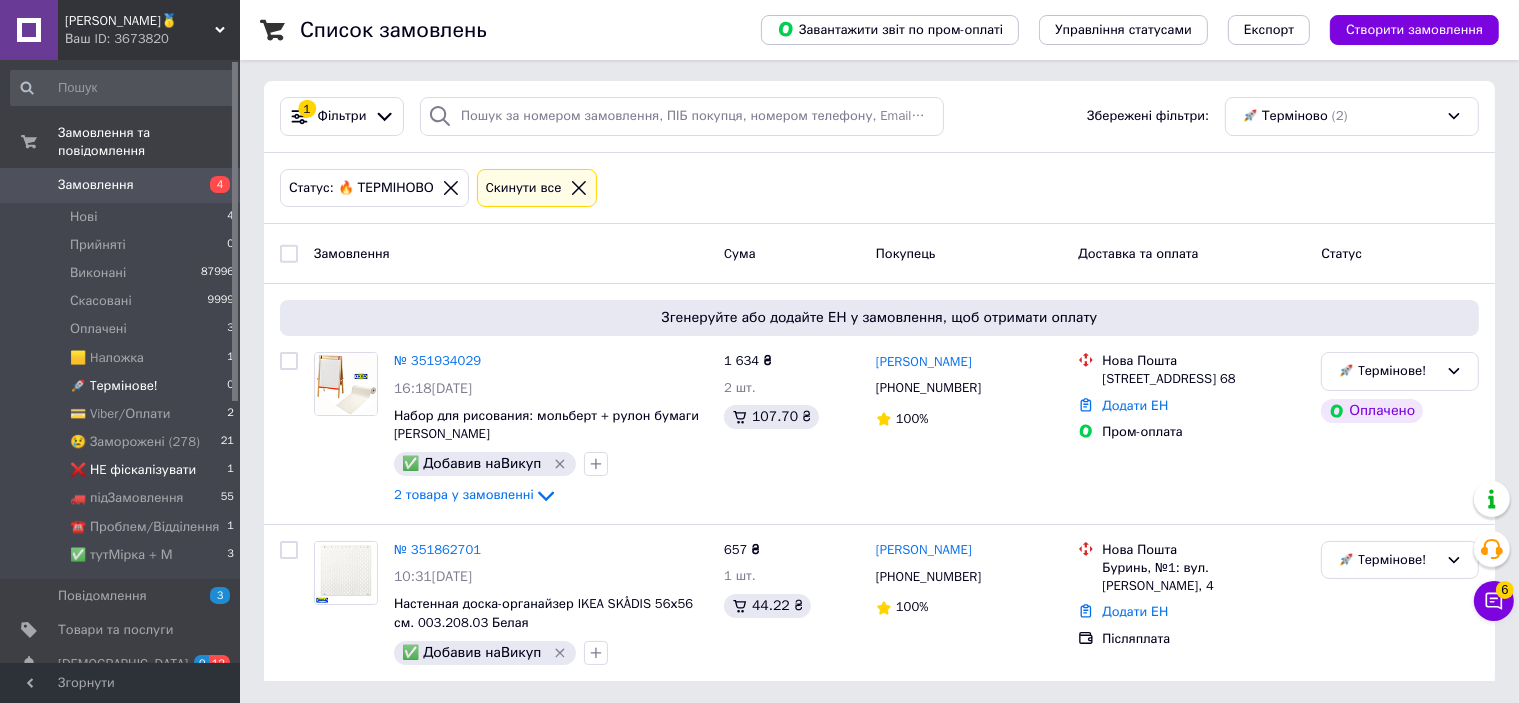 click on "❌ НE фіскалізувати" at bounding box center (133, 470) 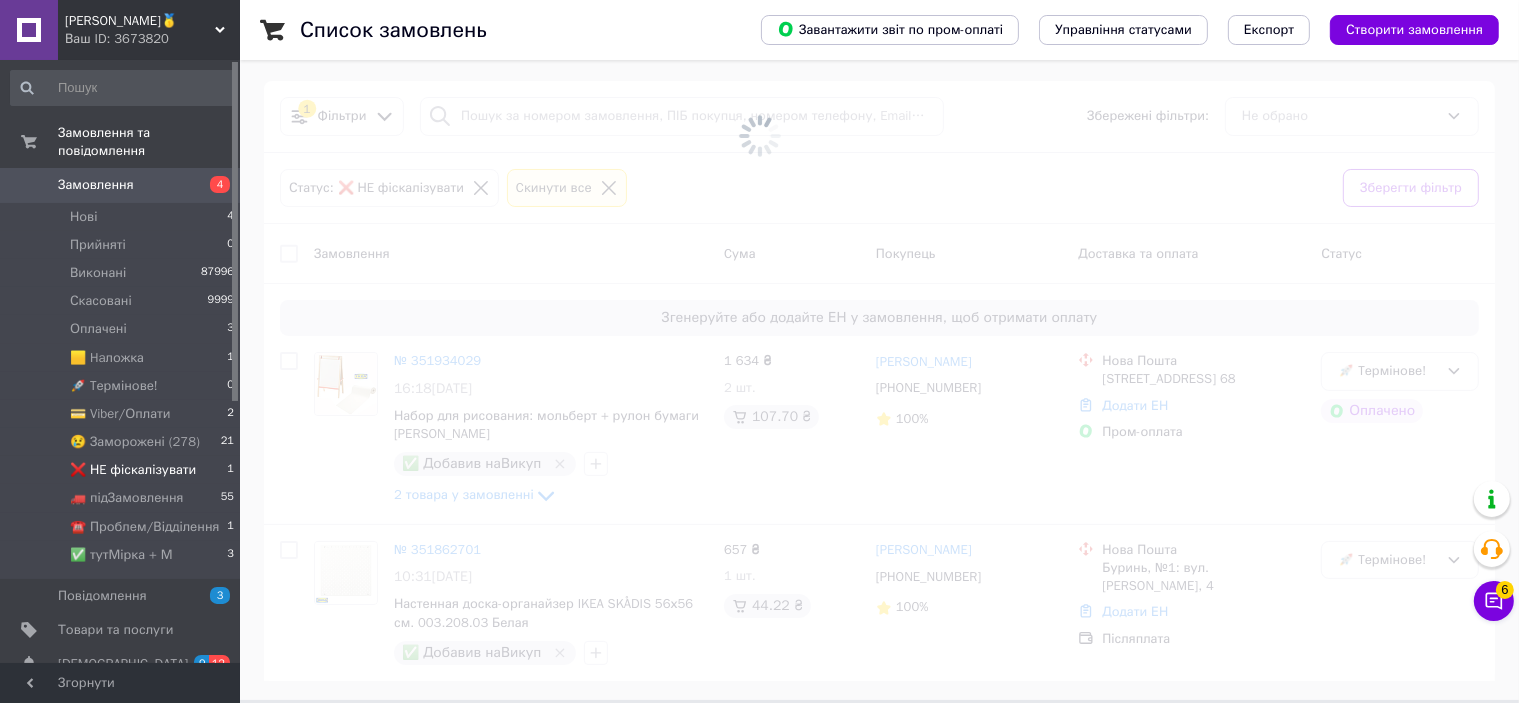 scroll, scrollTop: 0, scrollLeft: 0, axis: both 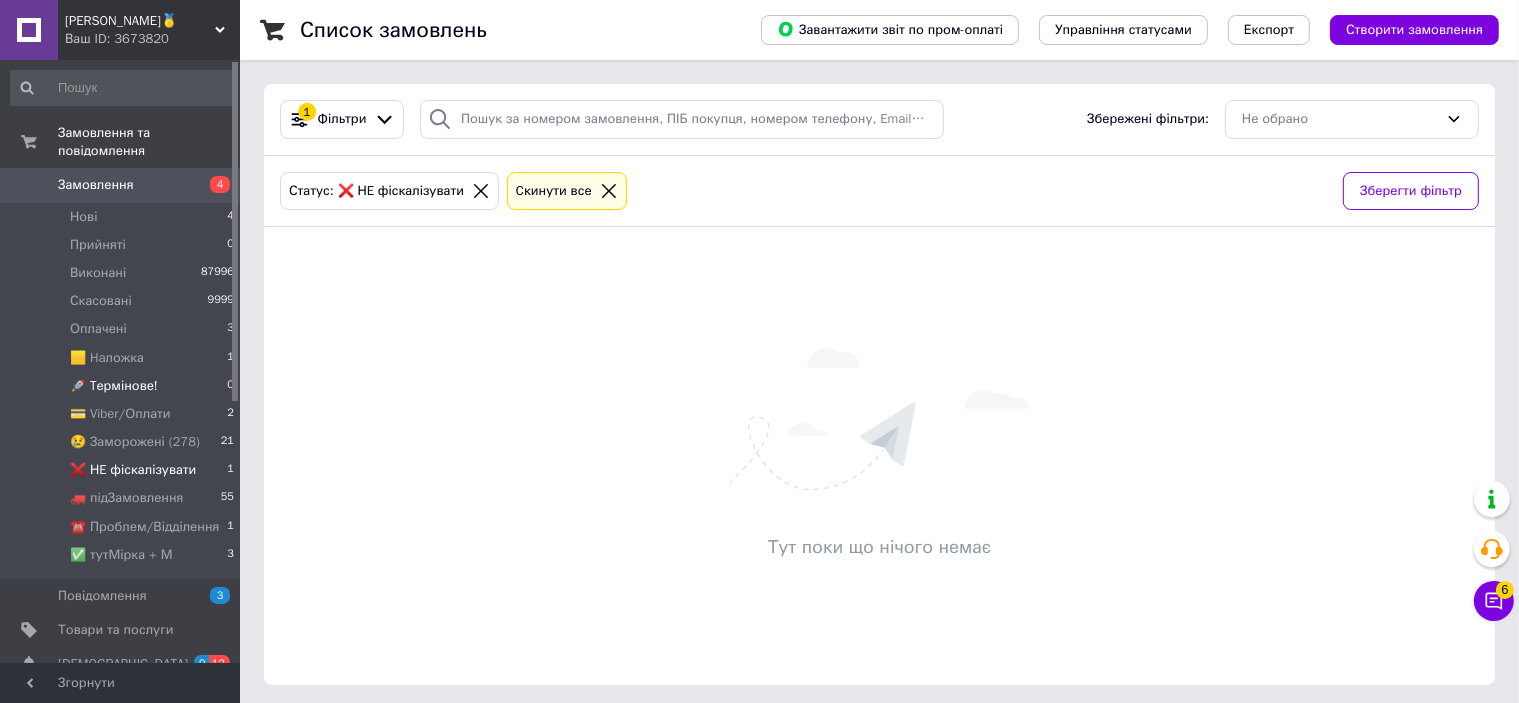 click on "🚀 Tермінове!" at bounding box center [114, 386] 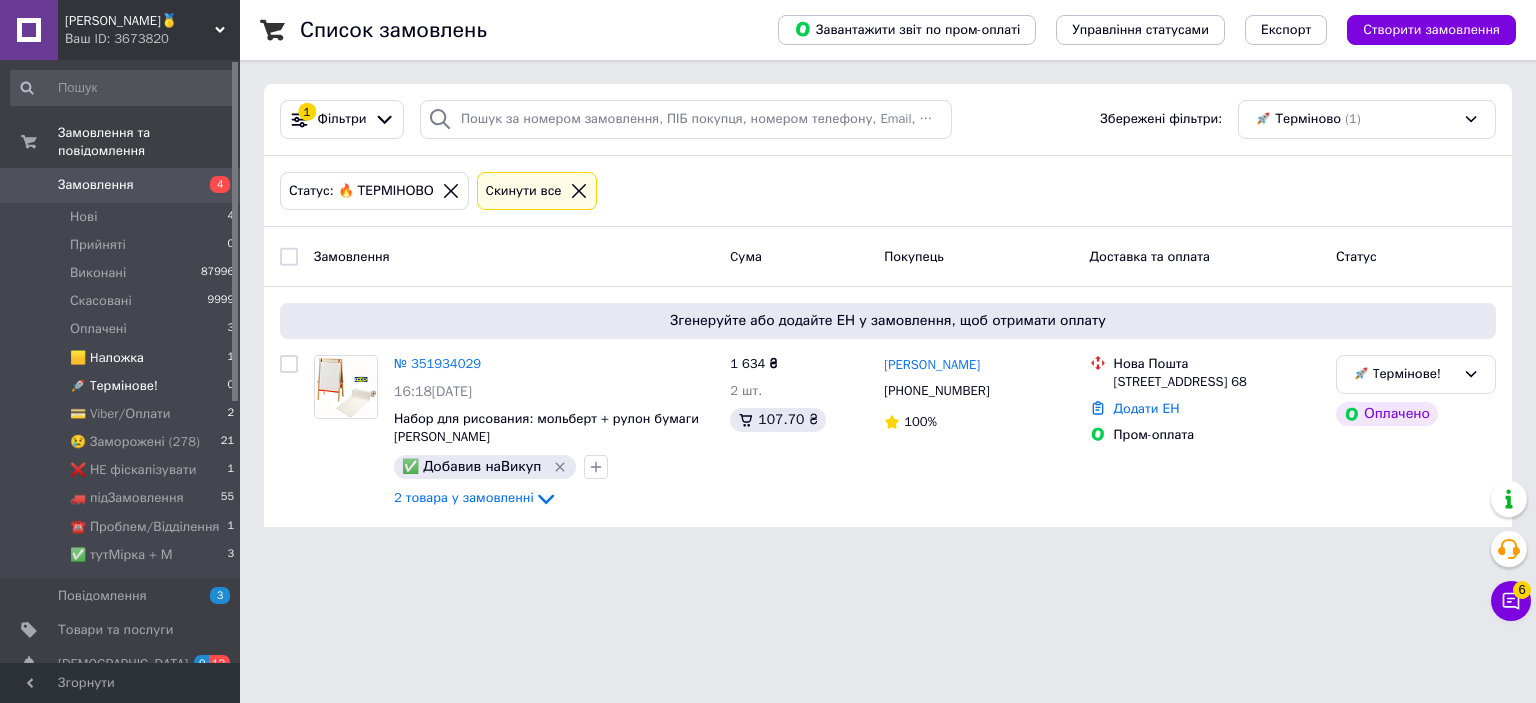 click on "🟨 Haложка 1" at bounding box center (123, 358) 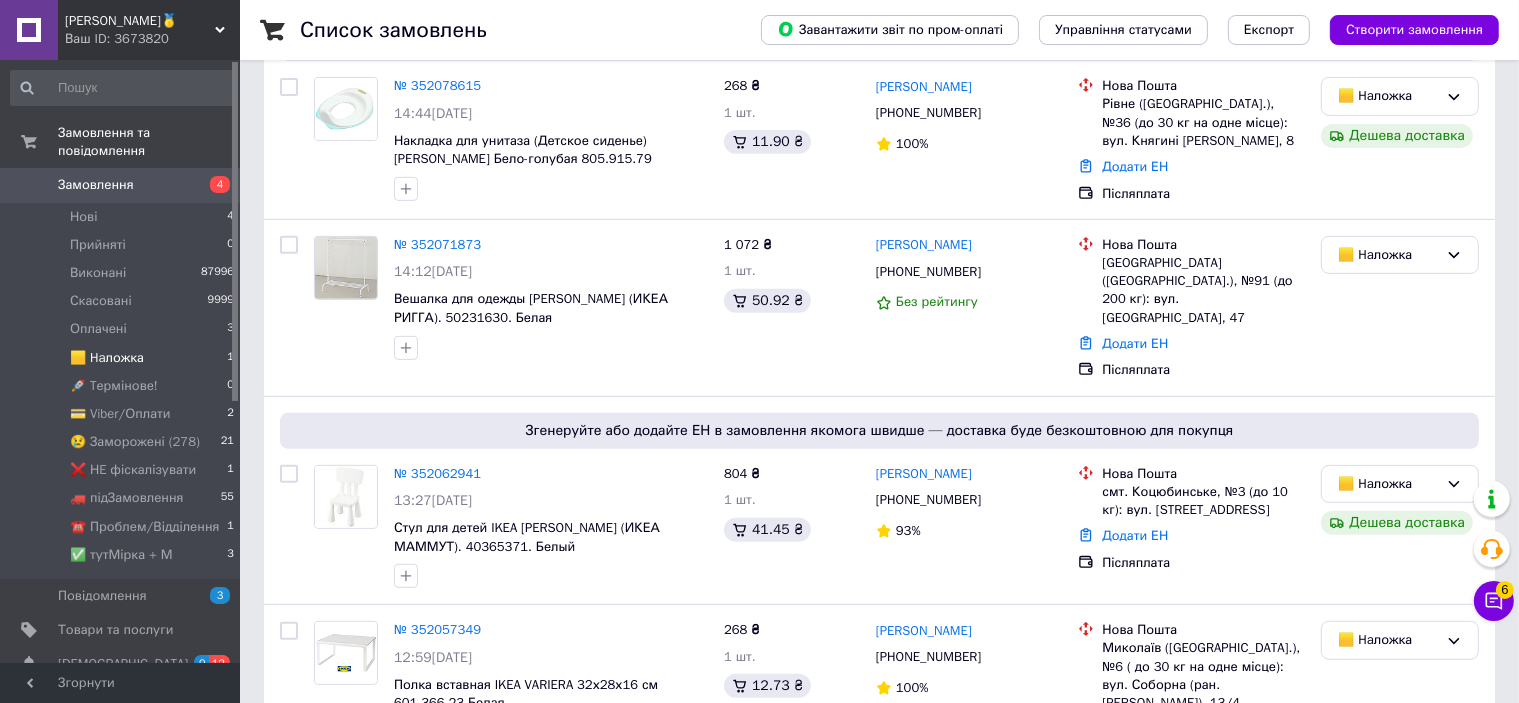 scroll, scrollTop: 1520, scrollLeft: 0, axis: vertical 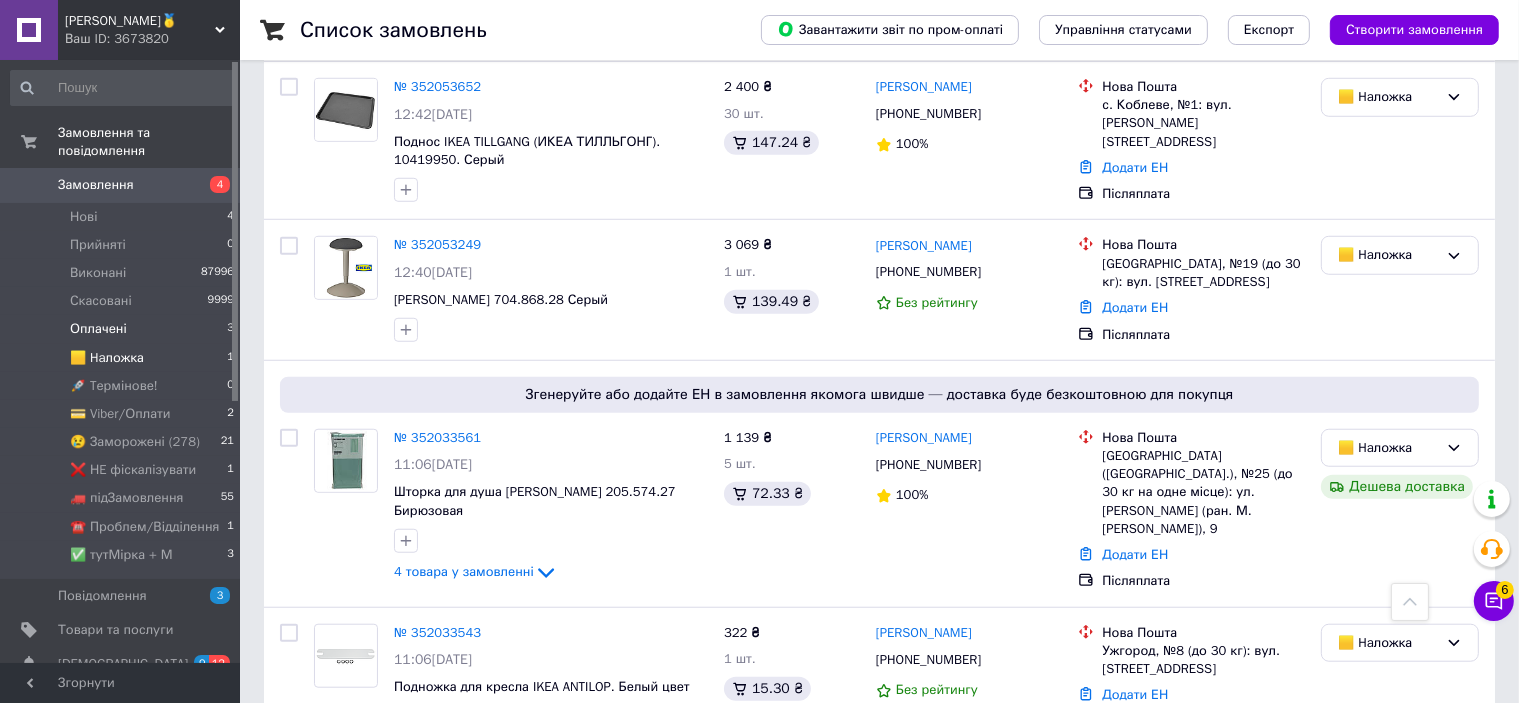 click on "Оплачені" at bounding box center (98, 329) 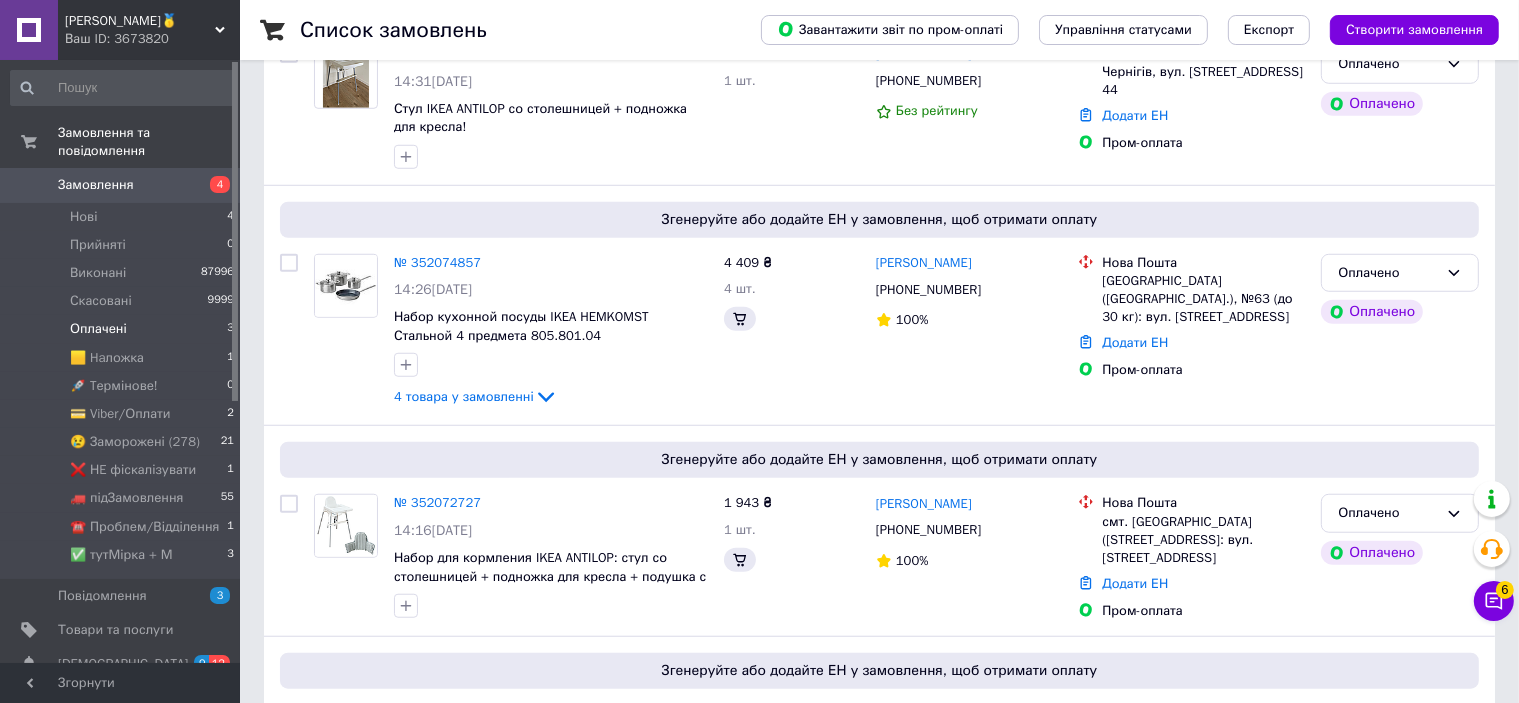 scroll, scrollTop: 0, scrollLeft: 0, axis: both 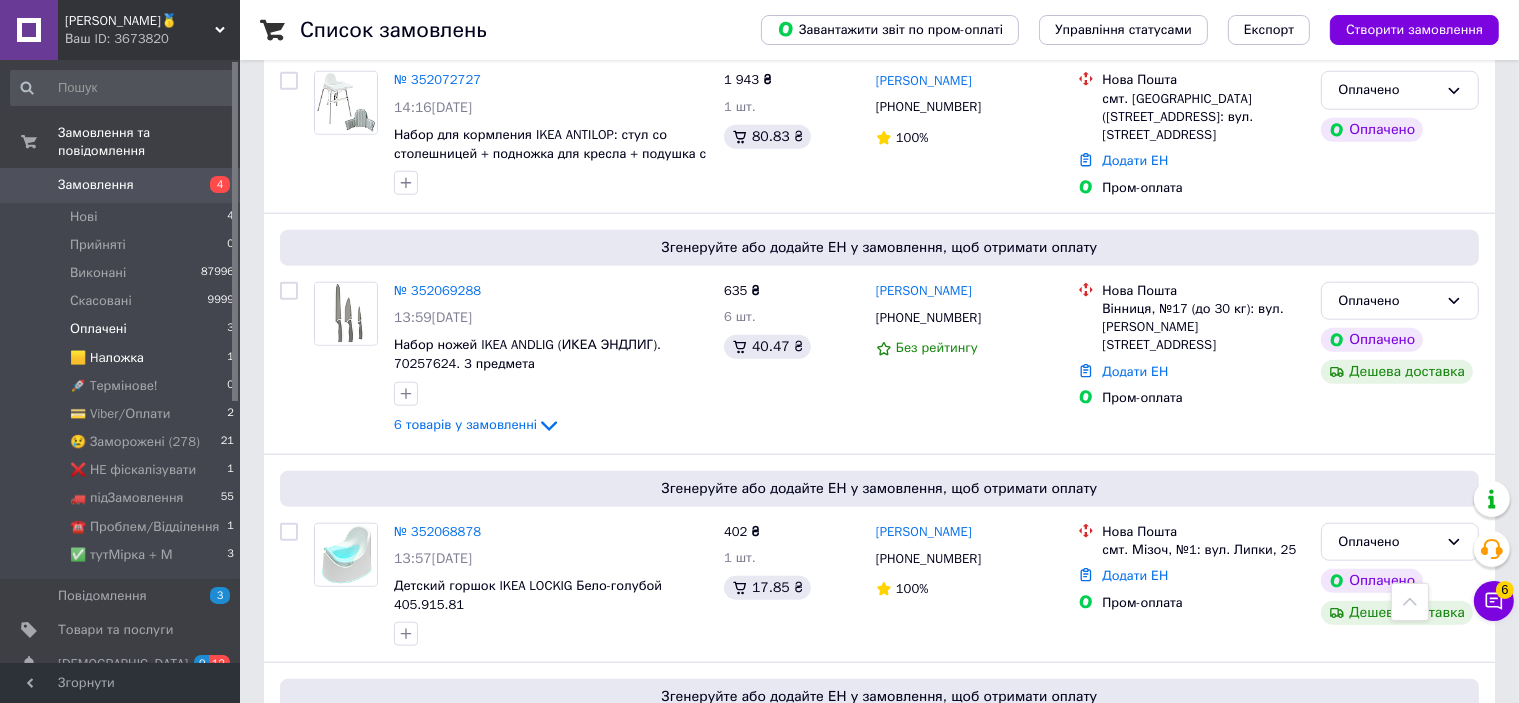 click on "🟨 Haложка 1" at bounding box center (123, 358) 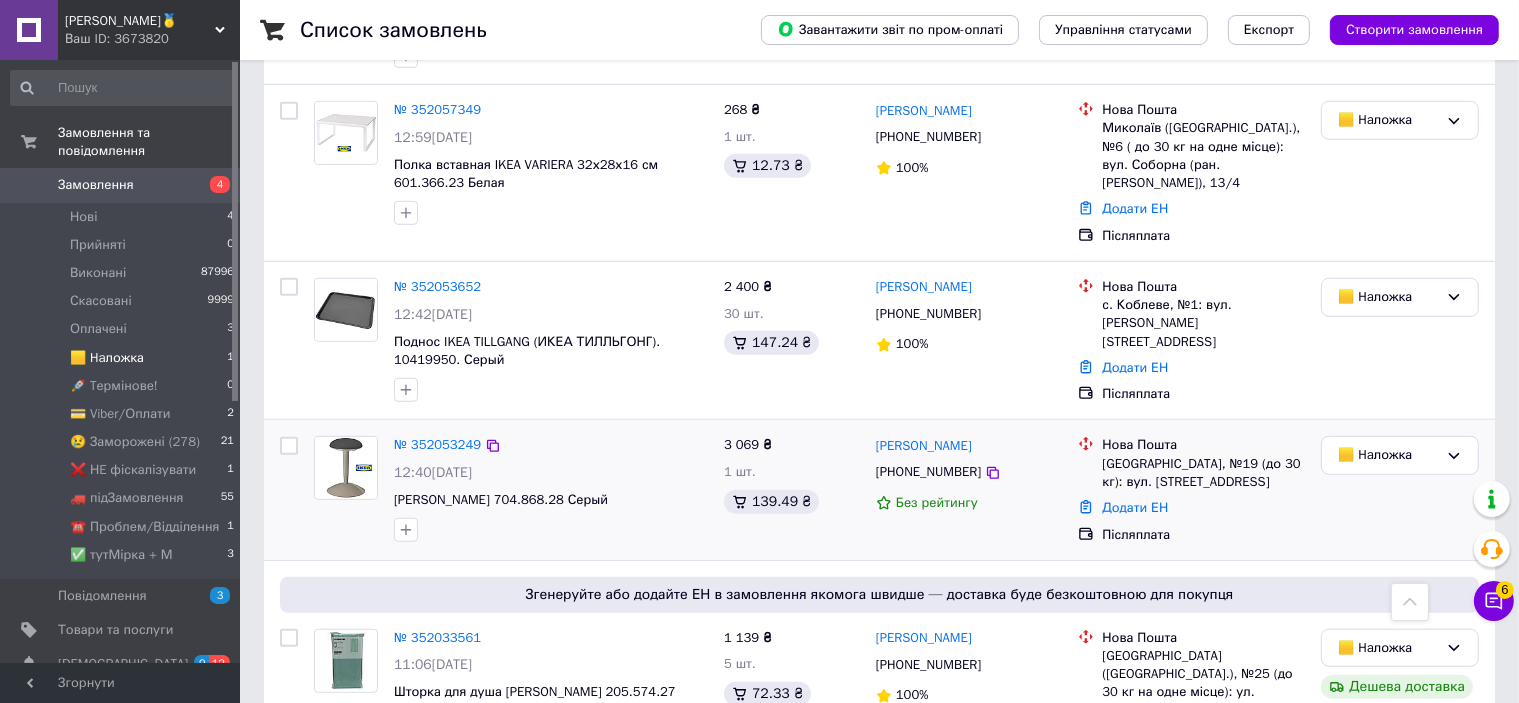 scroll, scrollTop: 1220, scrollLeft: 0, axis: vertical 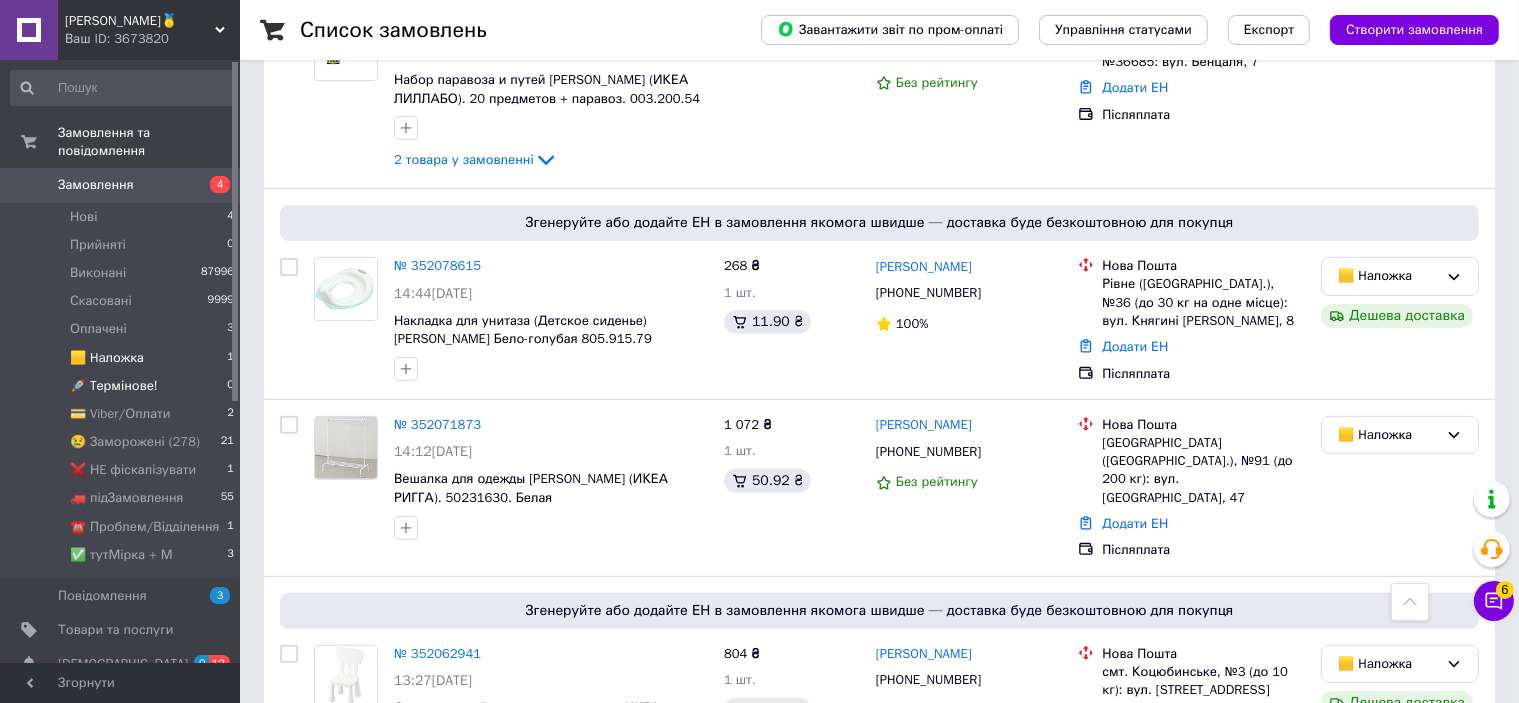click on "🚀 Tермінове! 0" at bounding box center [123, 386] 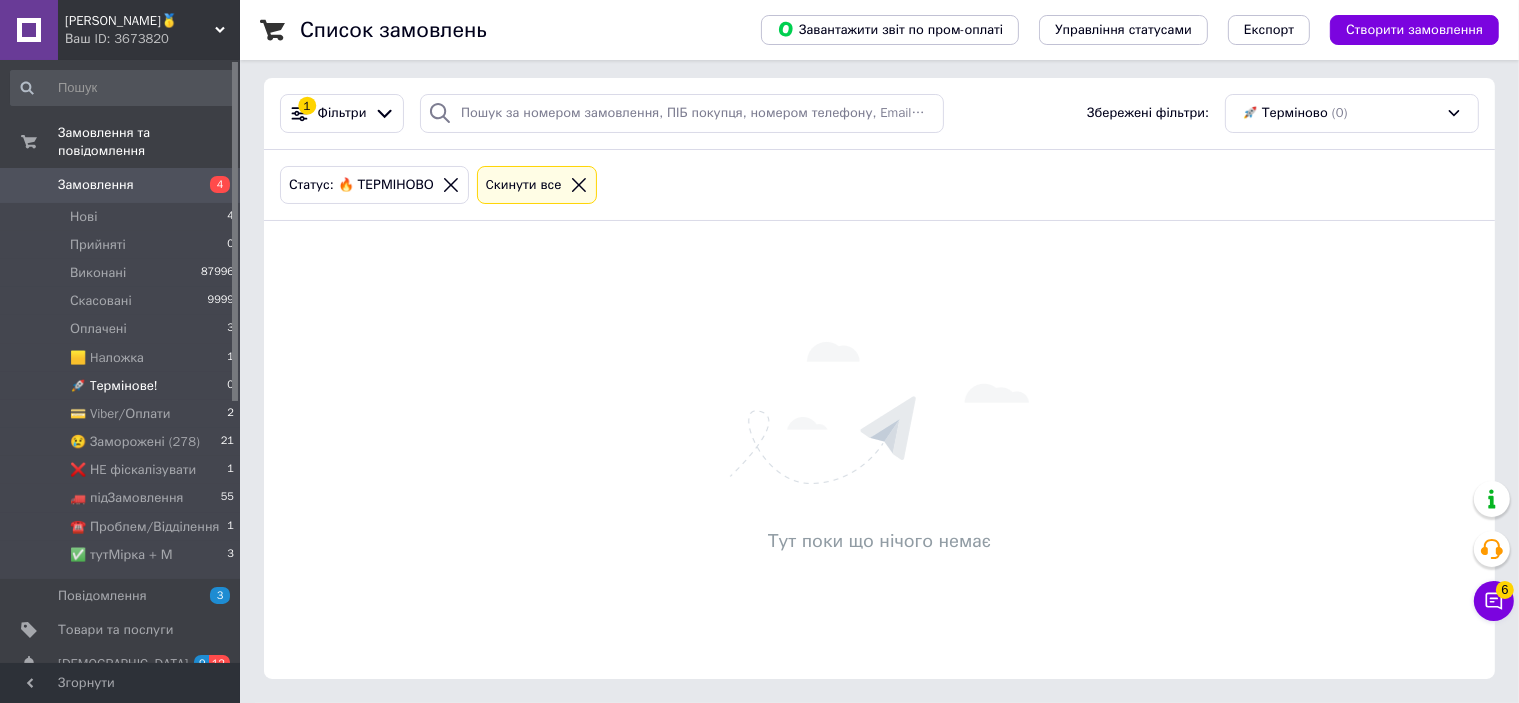 scroll, scrollTop: 0, scrollLeft: 0, axis: both 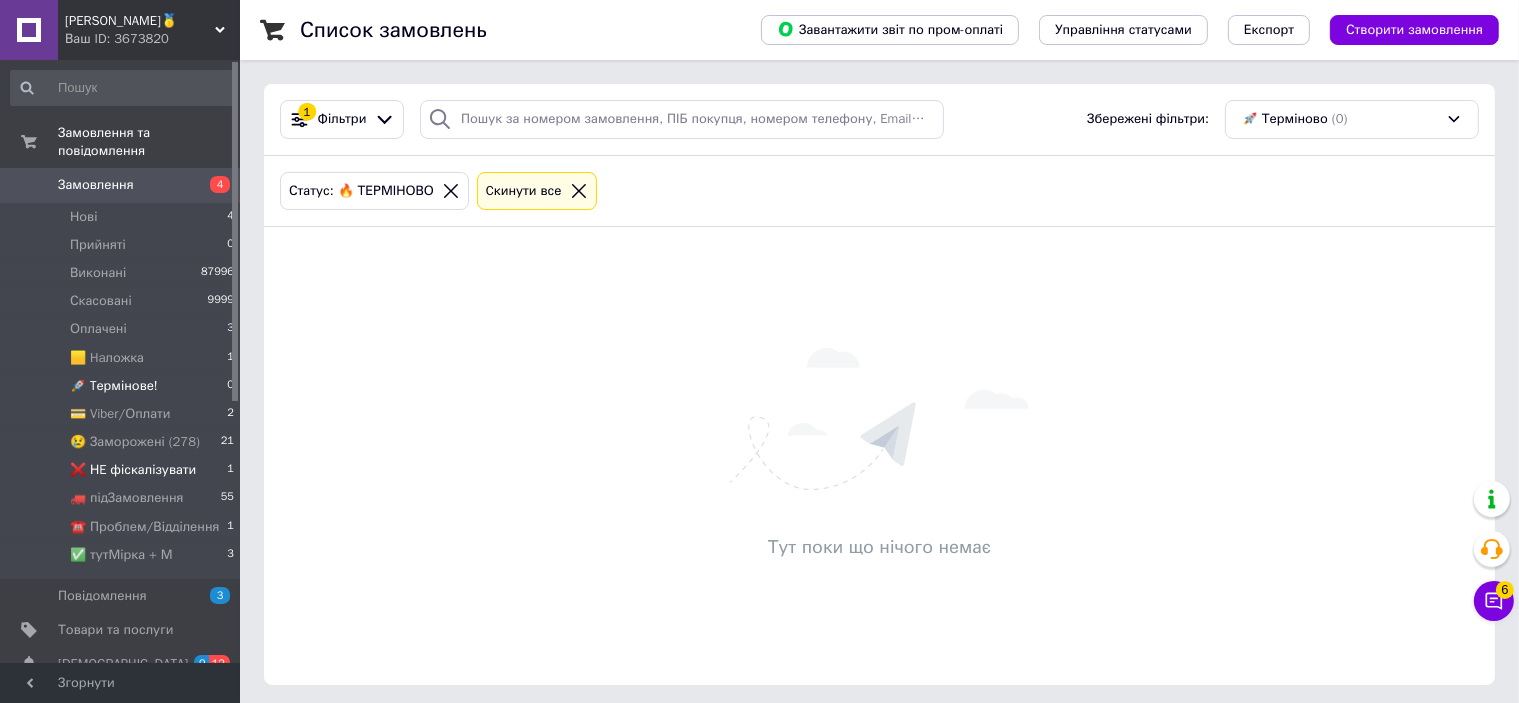 click on "❌ НE фіскалізувати 1" at bounding box center (123, 470) 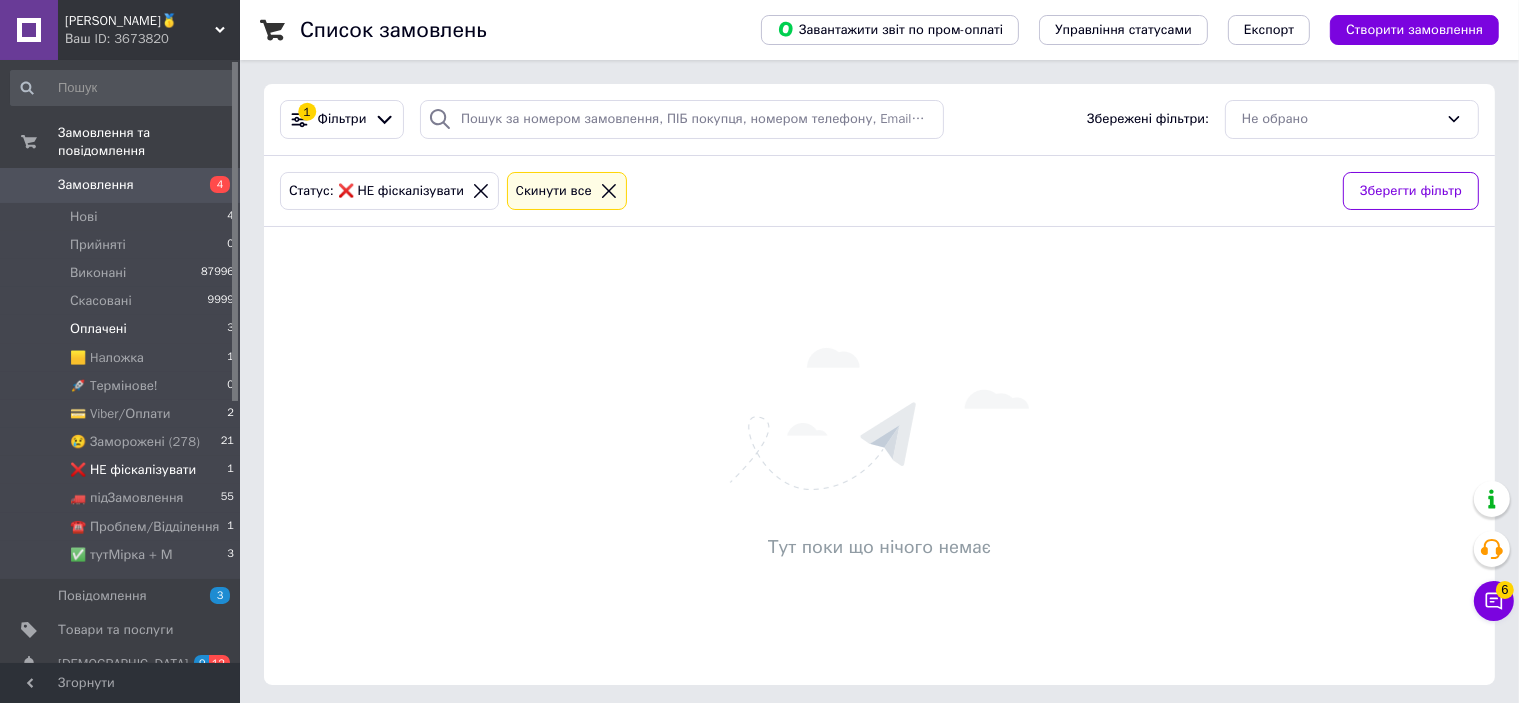 click on "Оплачені 3" at bounding box center (123, 329) 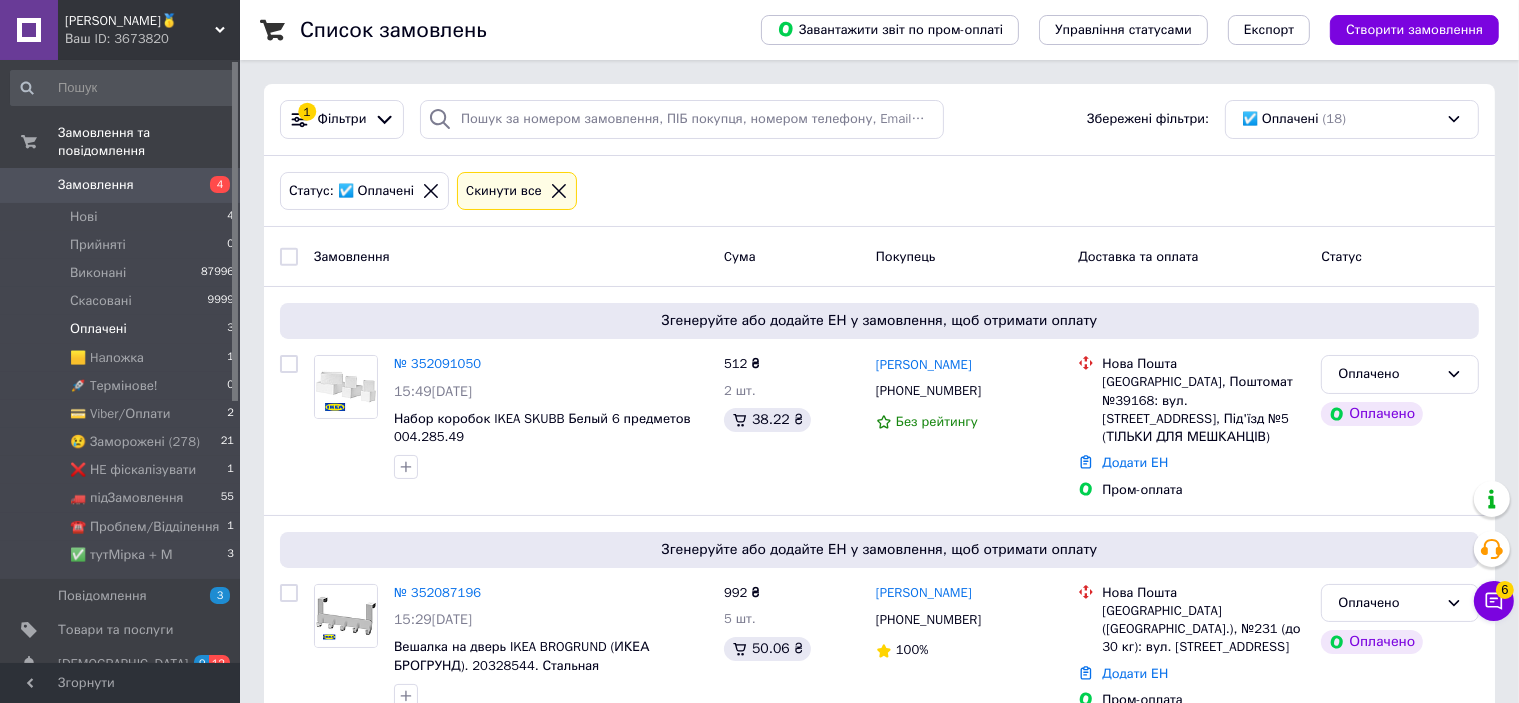 scroll, scrollTop: 3644, scrollLeft: 0, axis: vertical 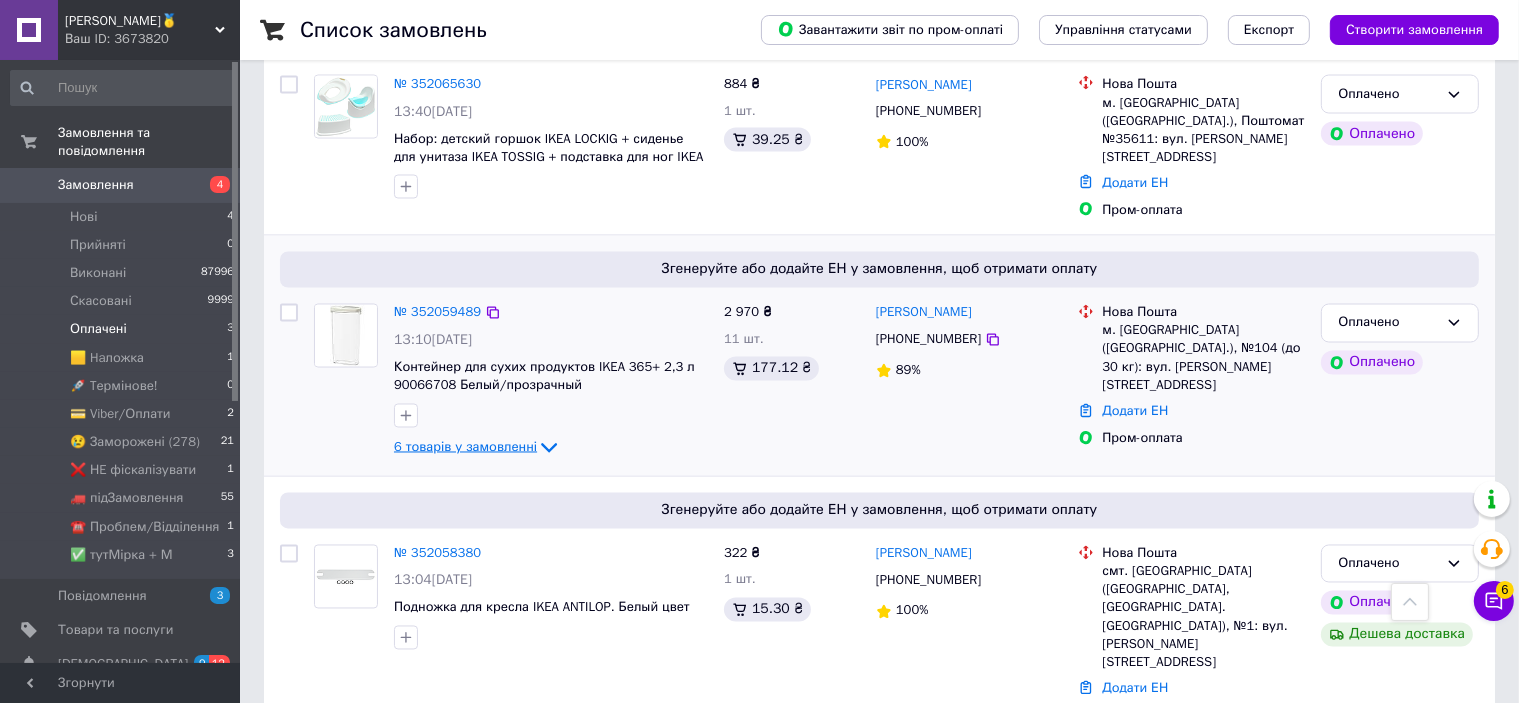 click on "6 товарів у замовленні" at bounding box center [465, 446] 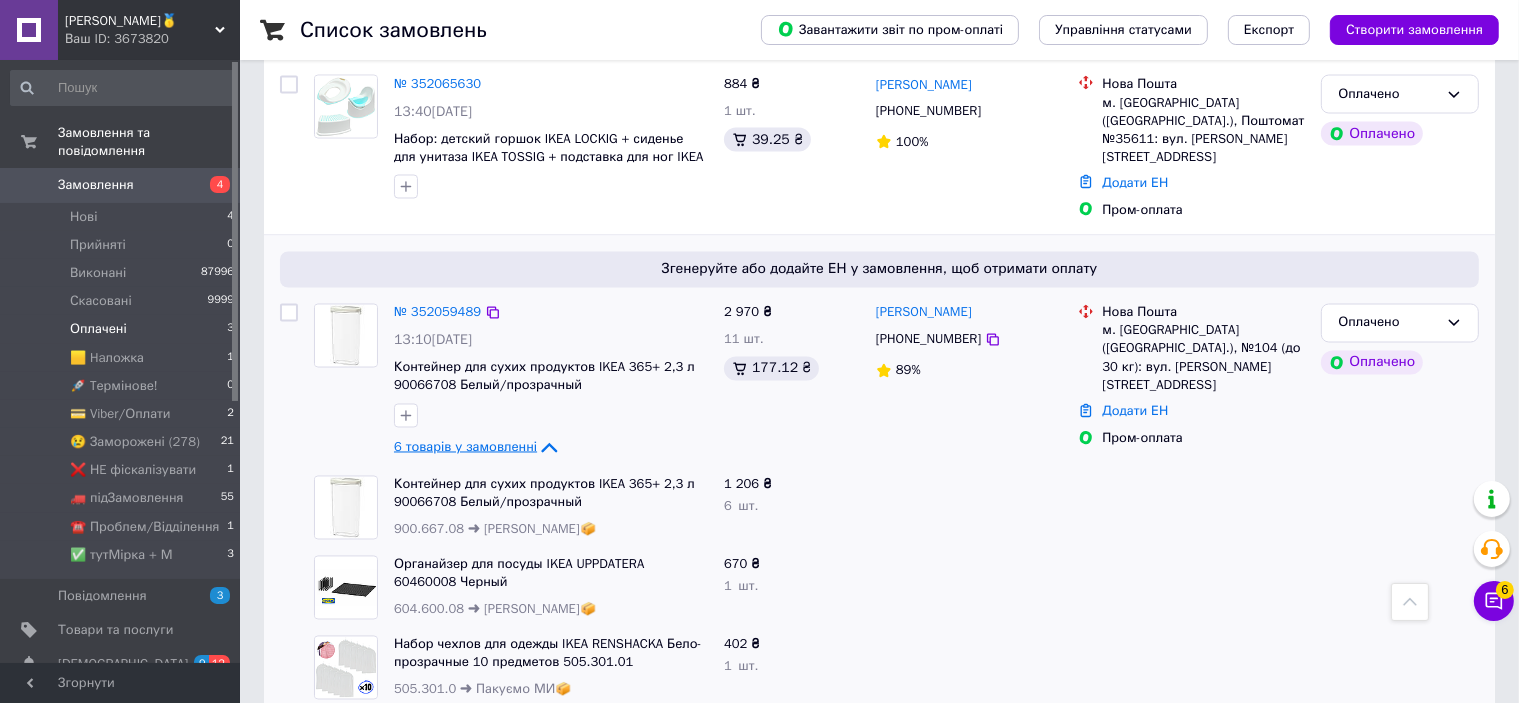 click on "6 товарів у замовленні" at bounding box center [465, 446] 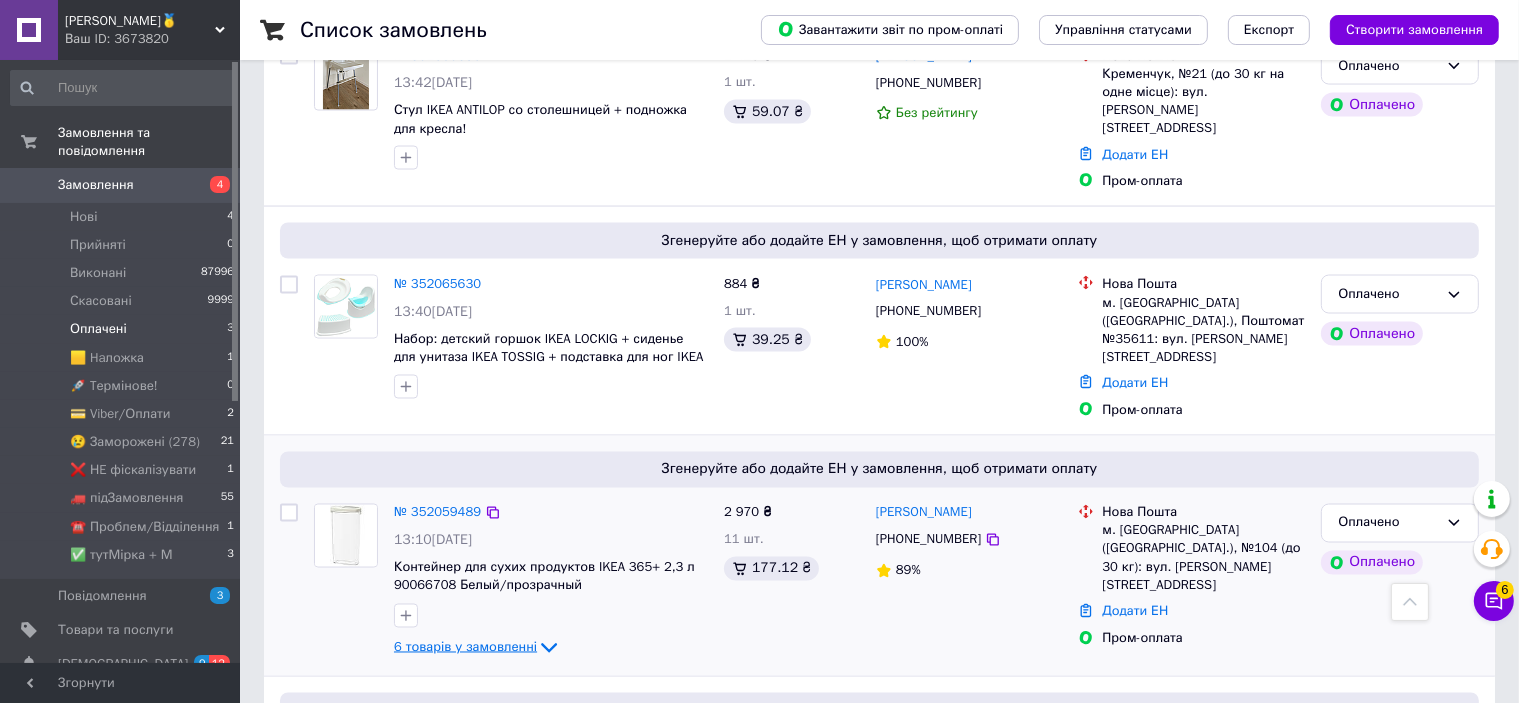 scroll, scrollTop: 3244, scrollLeft: 0, axis: vertical 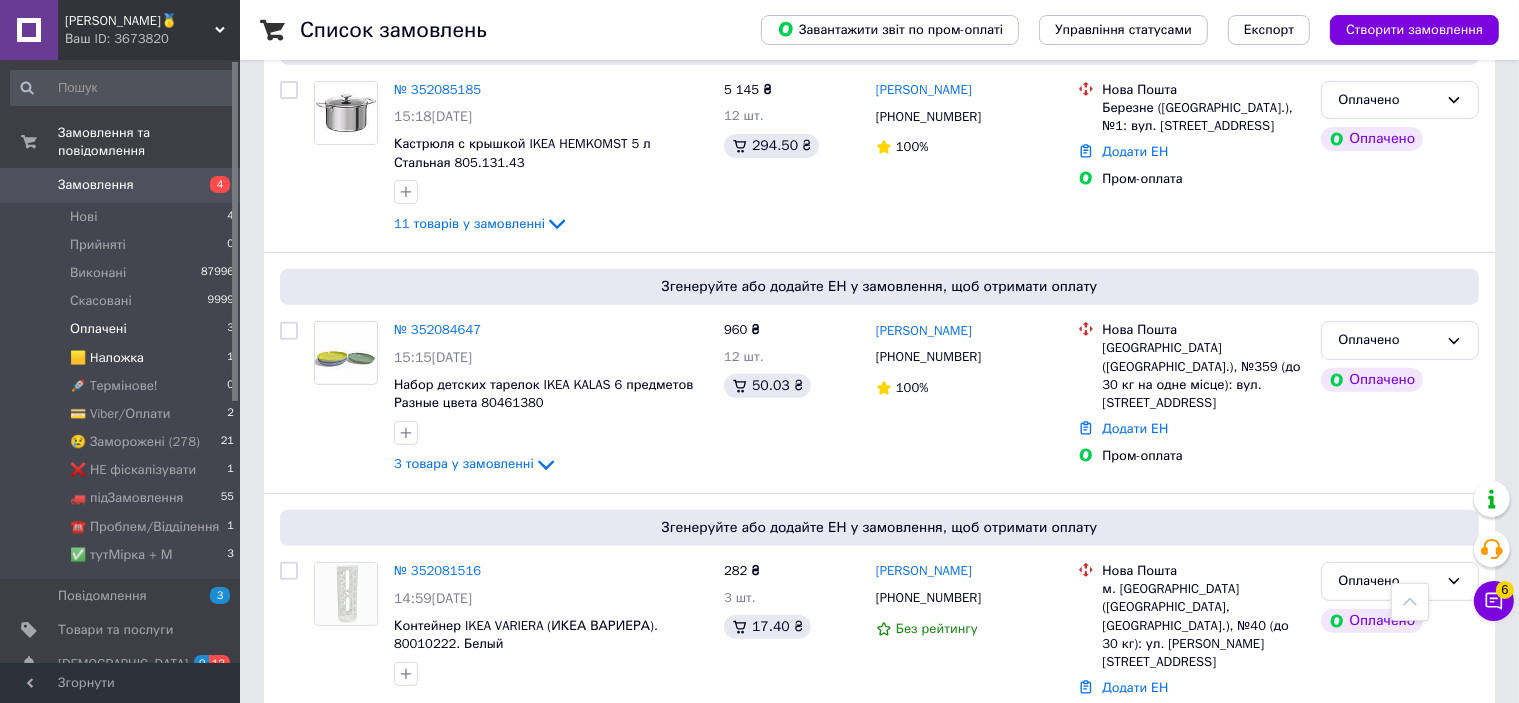 click on "🟨 Haложка 1" at bounding box center [123, 358] 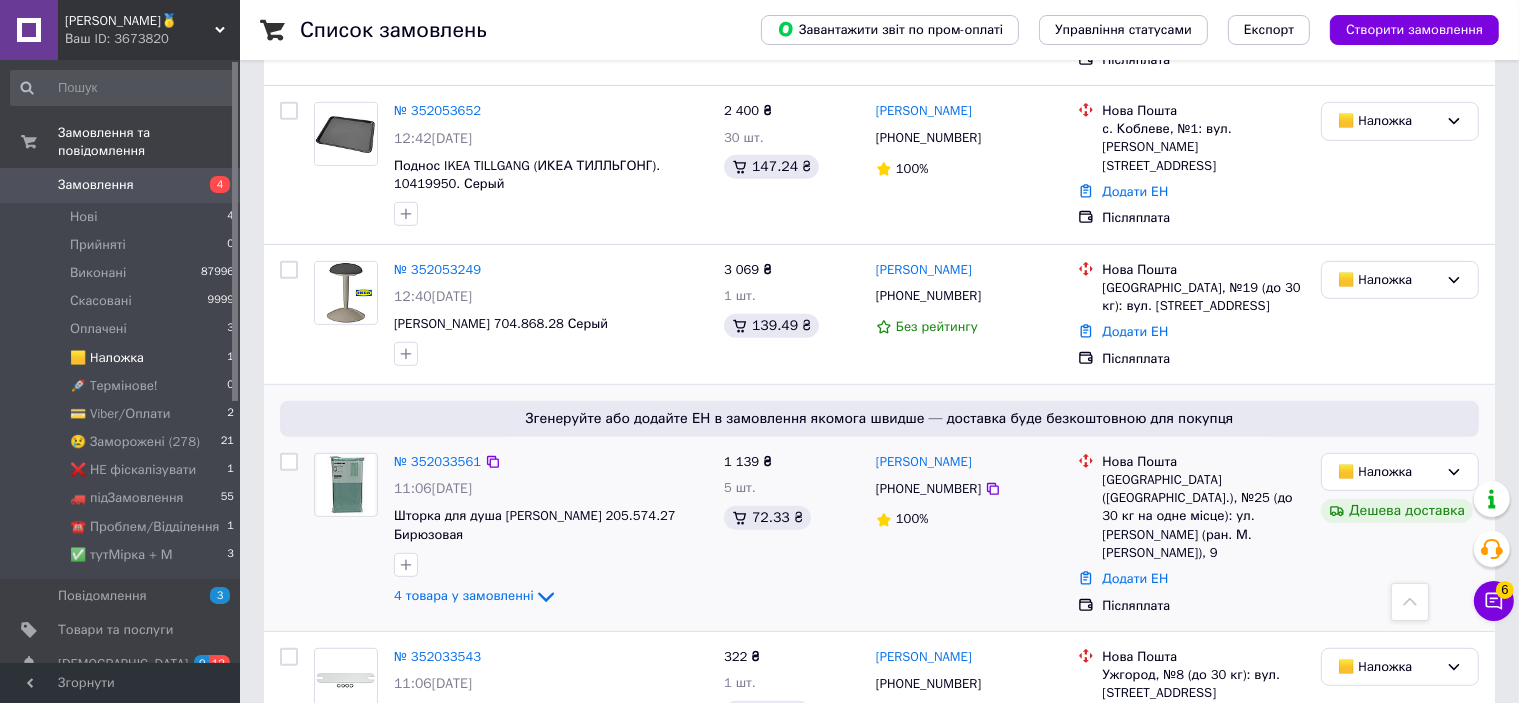 scroll, scrollTop: 943, scrollLeft: 0, axis: vertical 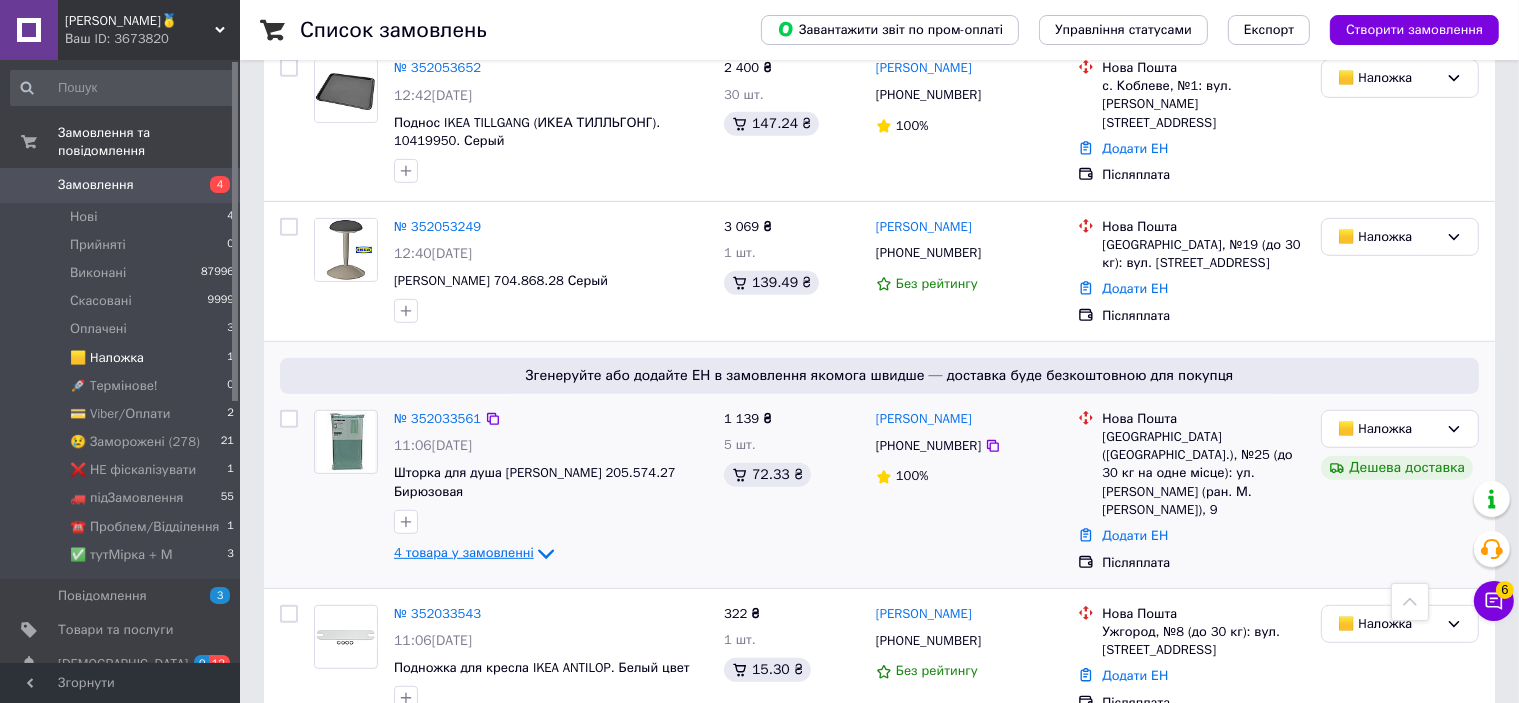 click on "4 товара у замовленні" at bounding box center [464, 552] 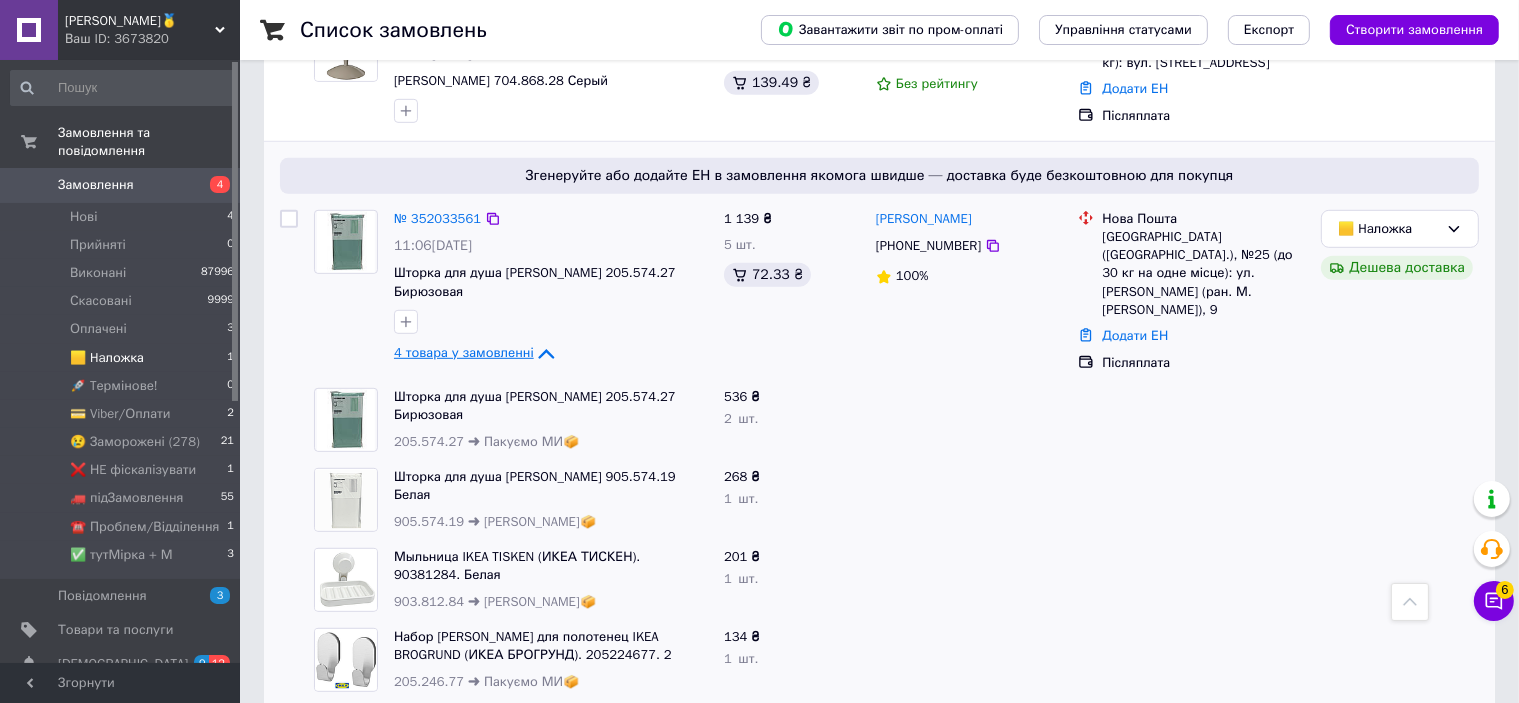 scroll, scrollTop: 1243, scrollLeft: 0, axis: vertical 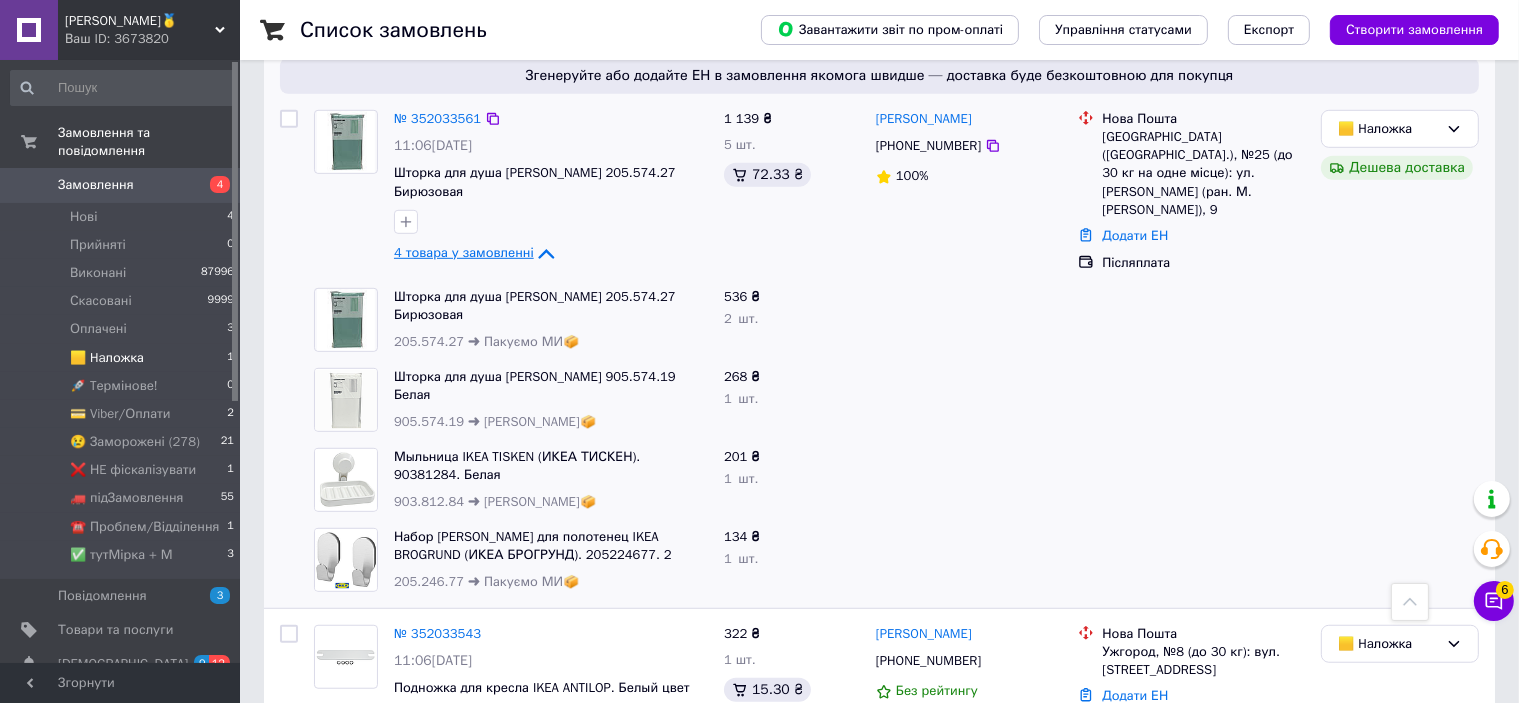 click on "4 товара у замовленні" at bounding box center (464, 252) 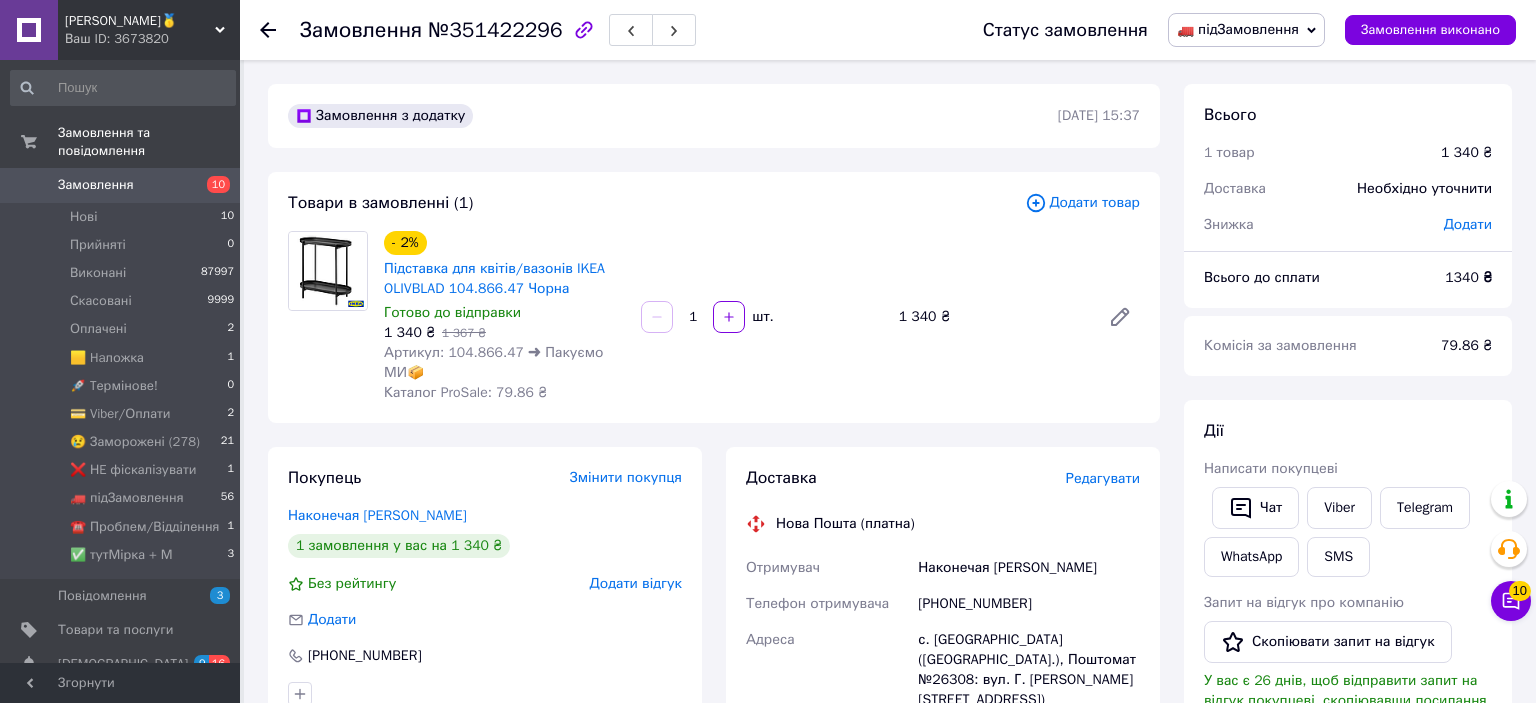 scroll, scrollTop: 0, scrollLeft: 0, axis: both 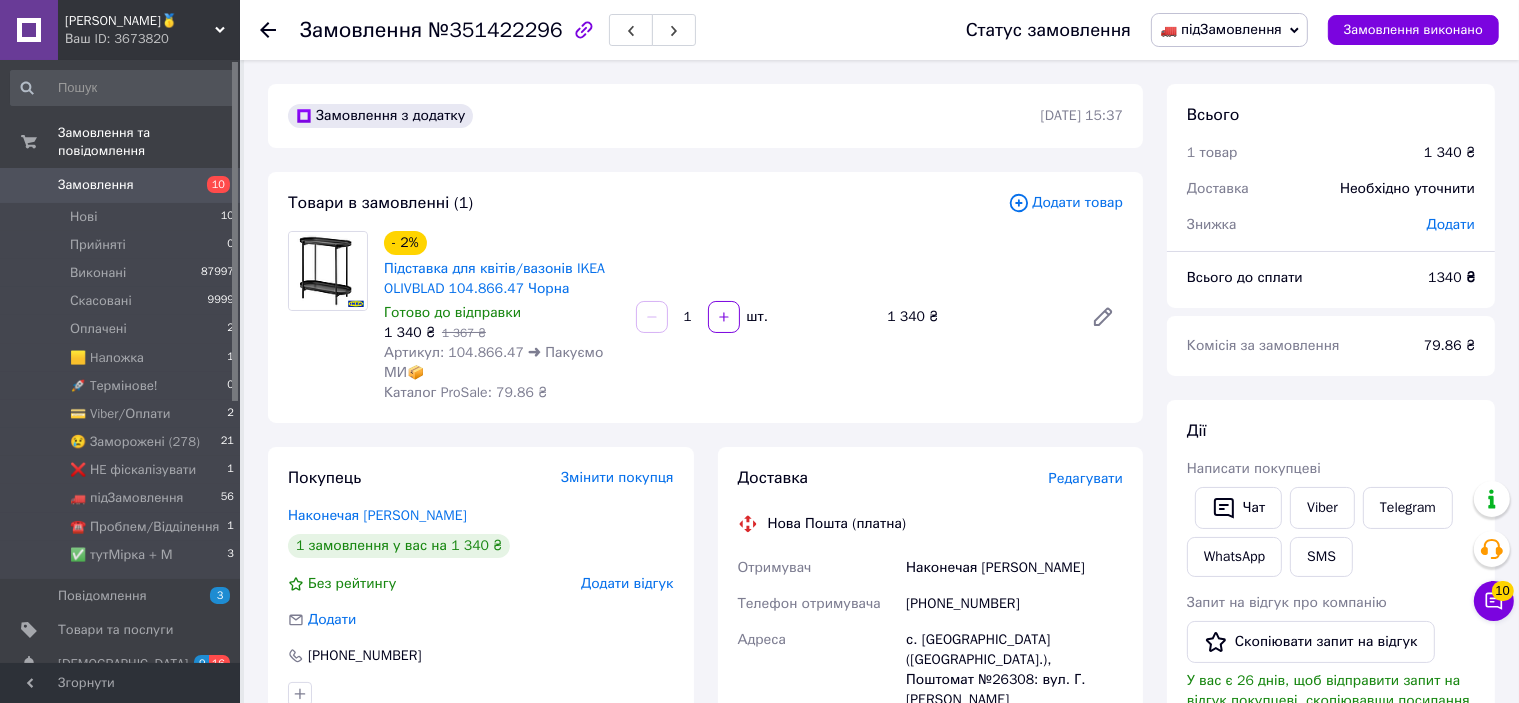 click on "Редагувати" at bounding box center [1086, 478] 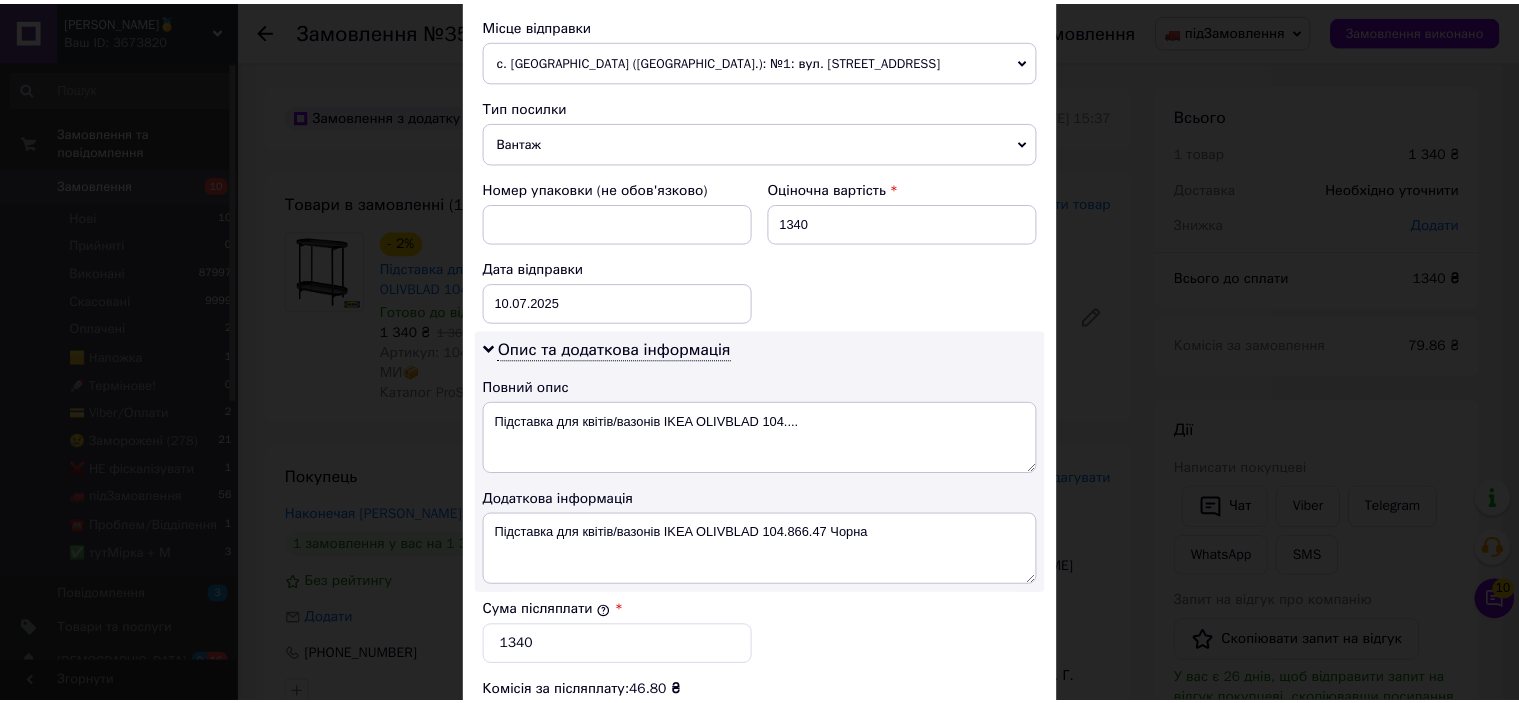 scroll, scrollTop: 1040, scrollLeft: 0, axis: vertical 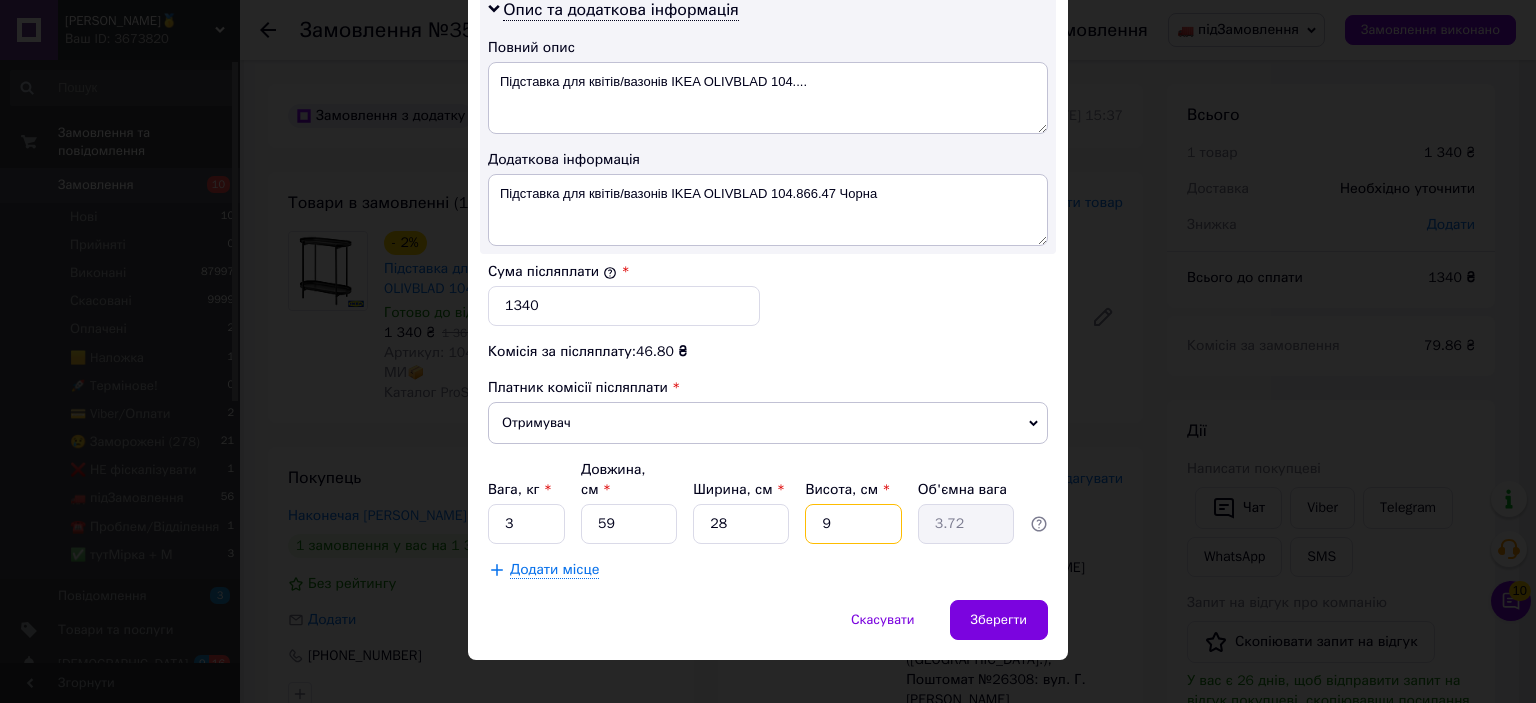 click on "9" at bounding box center (853, 524) 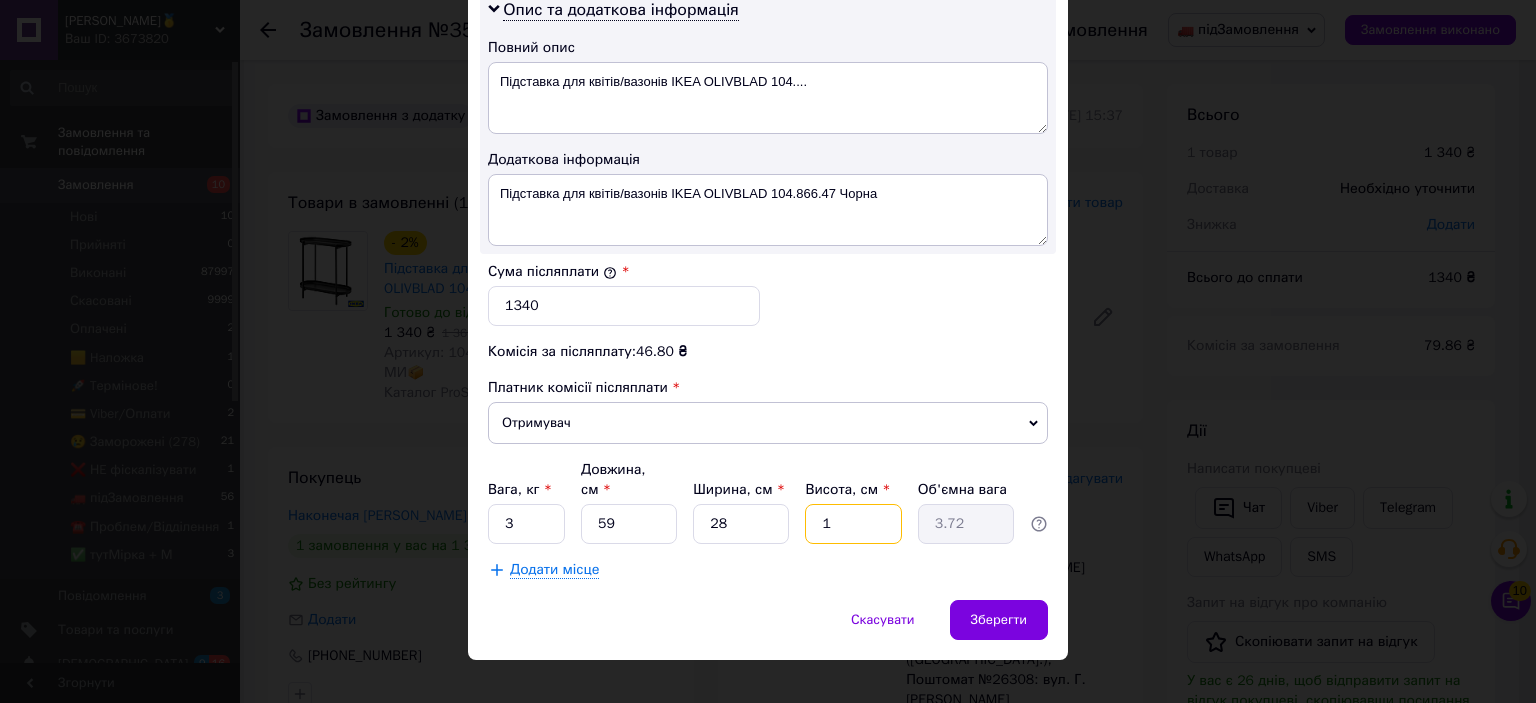 type on "0.41" 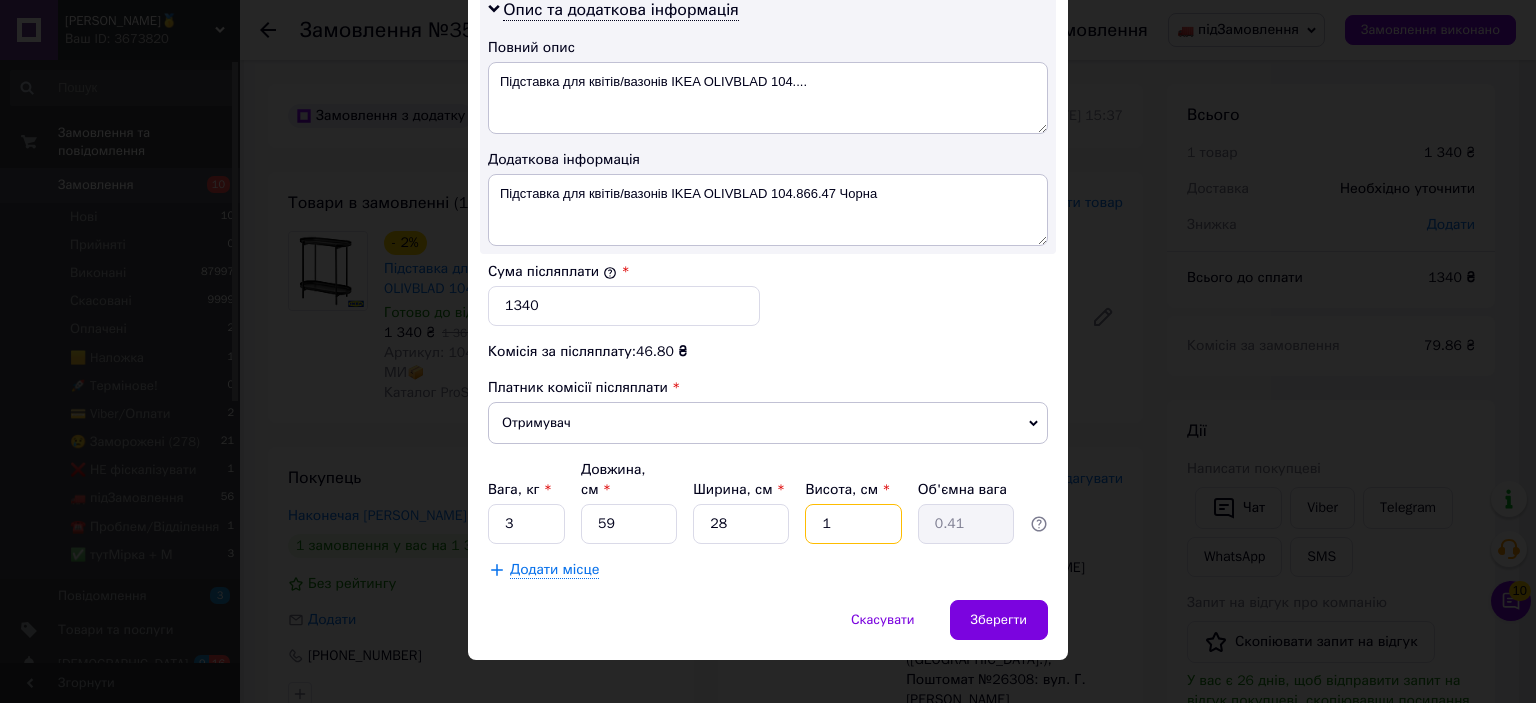 type on "5.37" 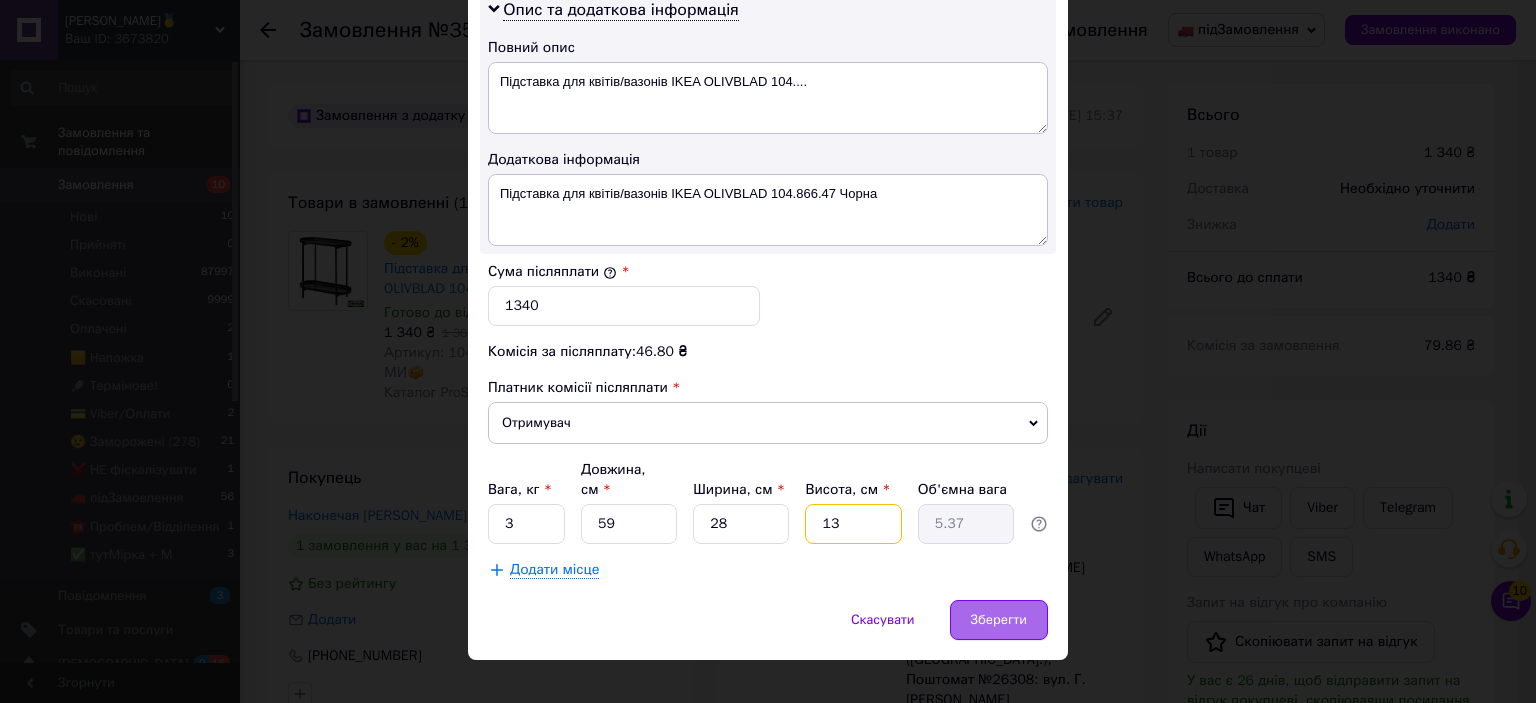 type on "13" 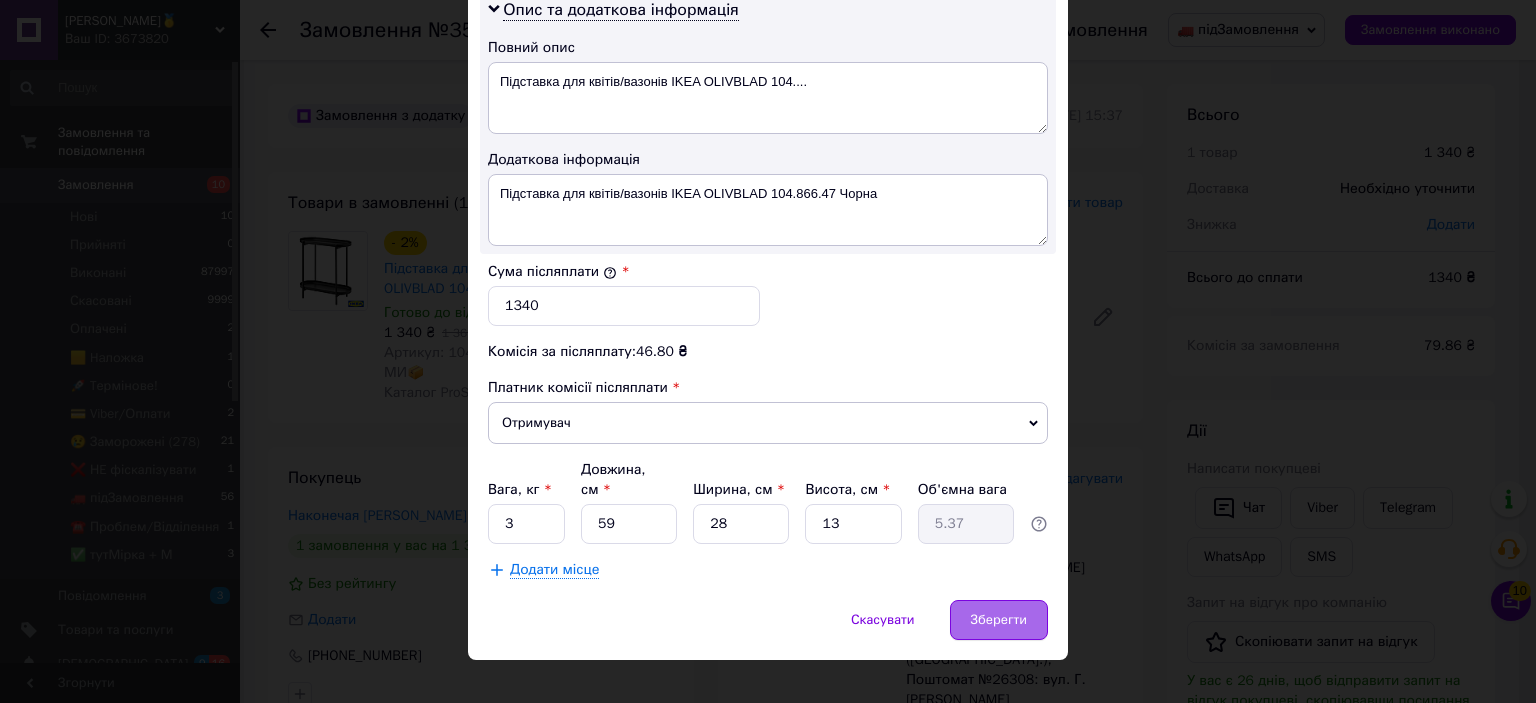 click on "Зберегти" at bounding box center (999, 620) 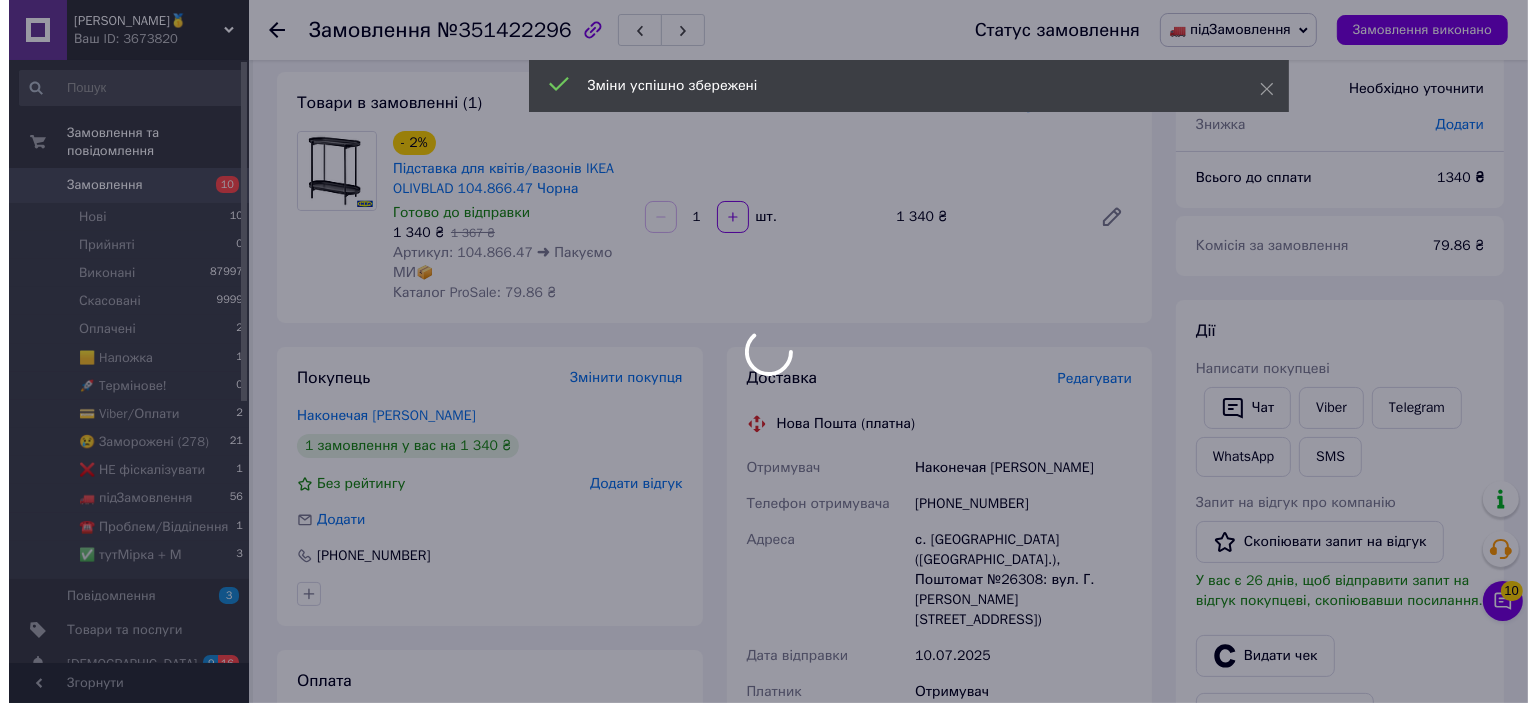 scroll, scrollTop: 500, scrollLeft: 0, axis: vertical 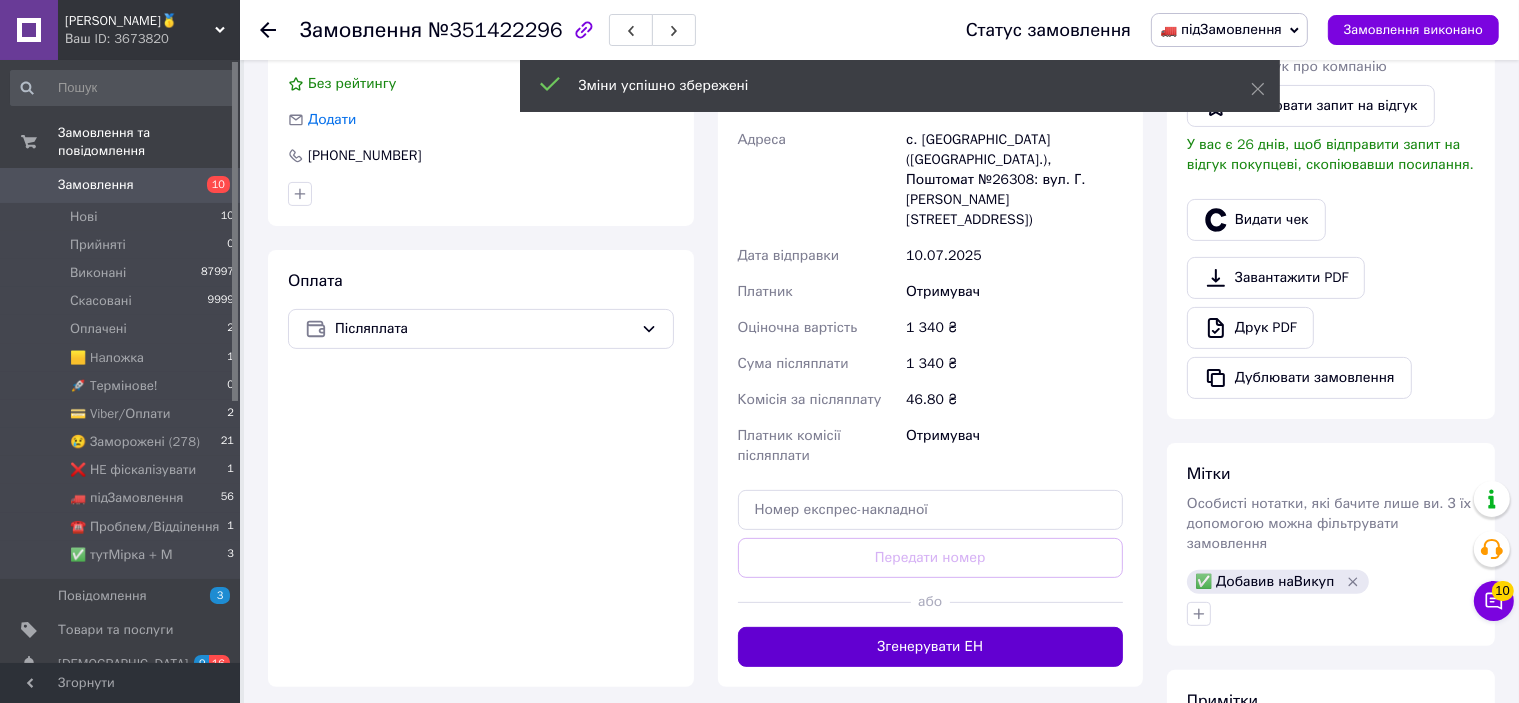 click on "Згенерувати ЕН" at bounding box center [931, 647] 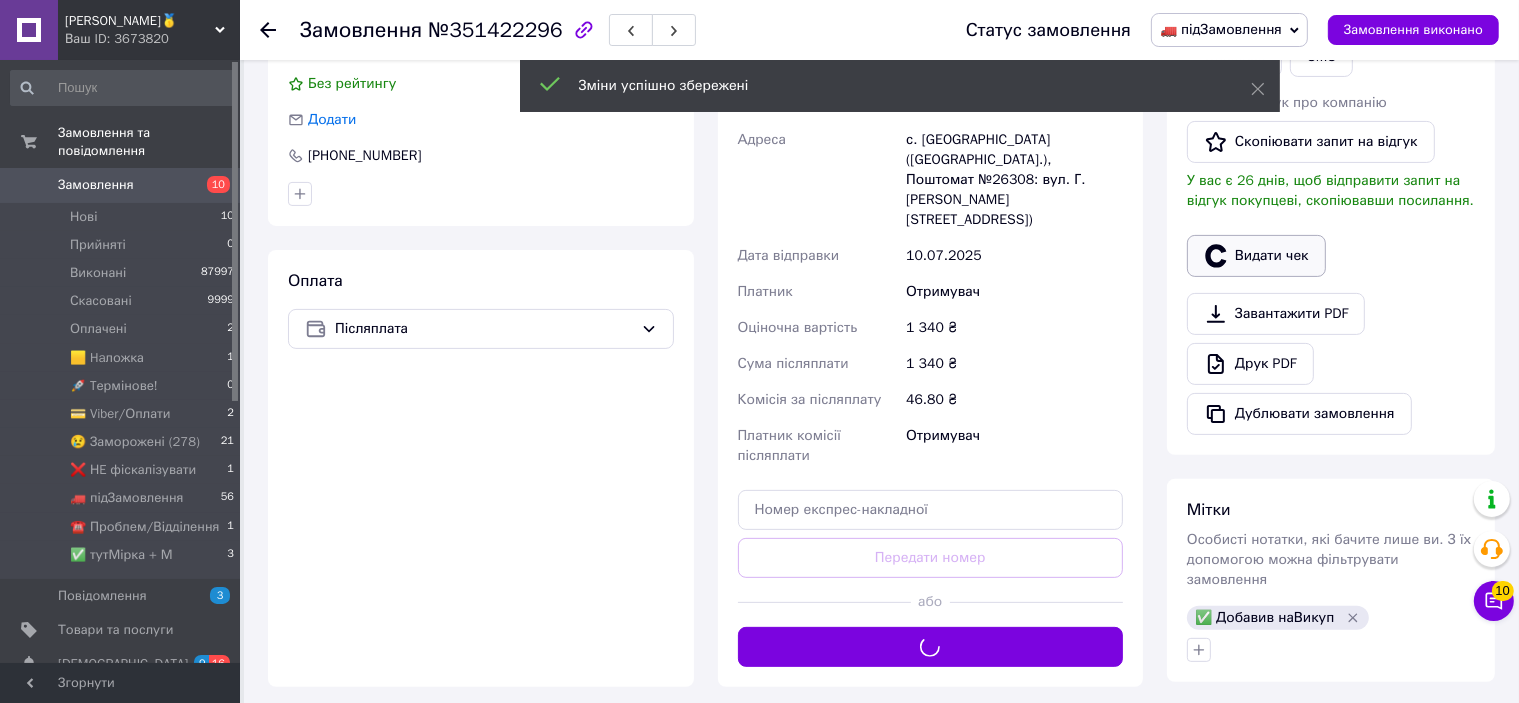 click on "Видати чек" at bounding box center [1256, 256] 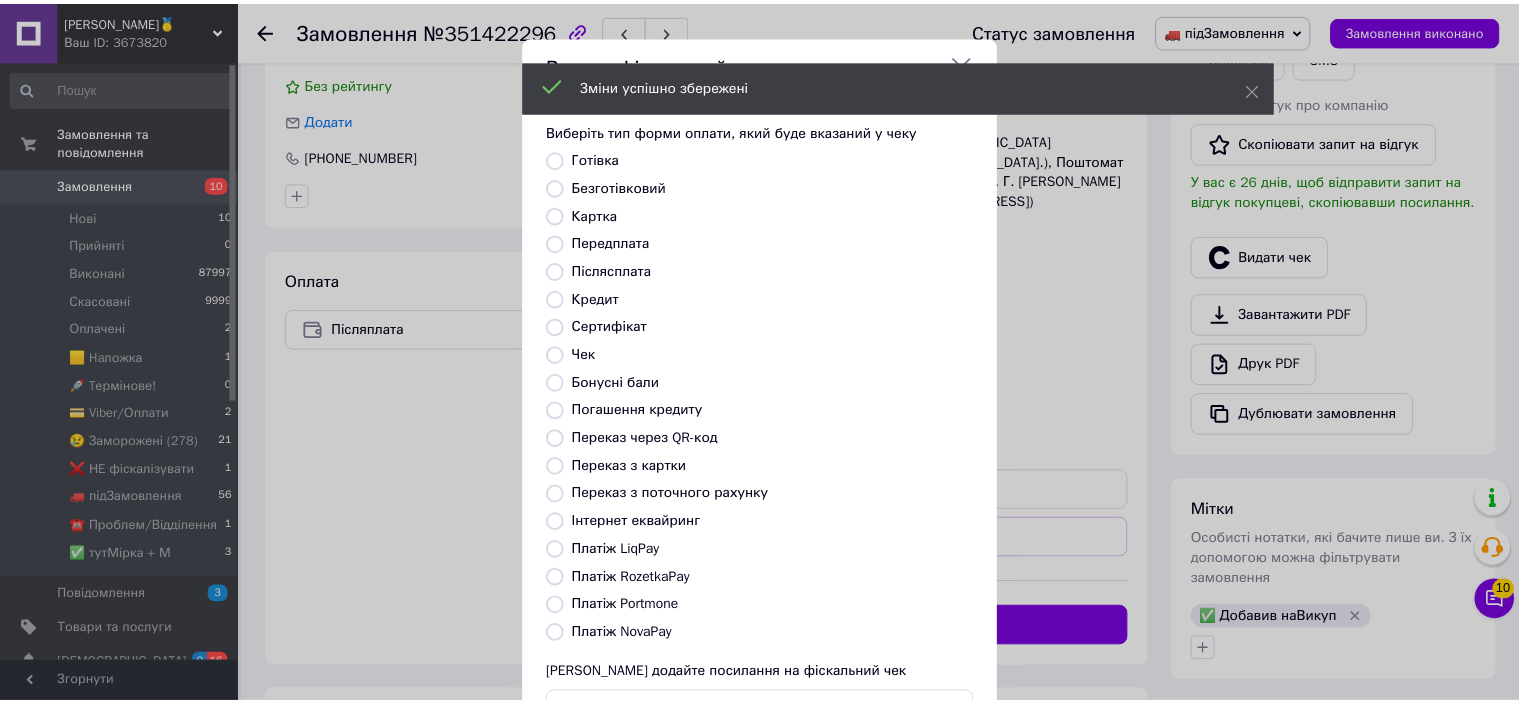 scroll, scrollTop: 155, scrollLeft: 0, axis: vertical 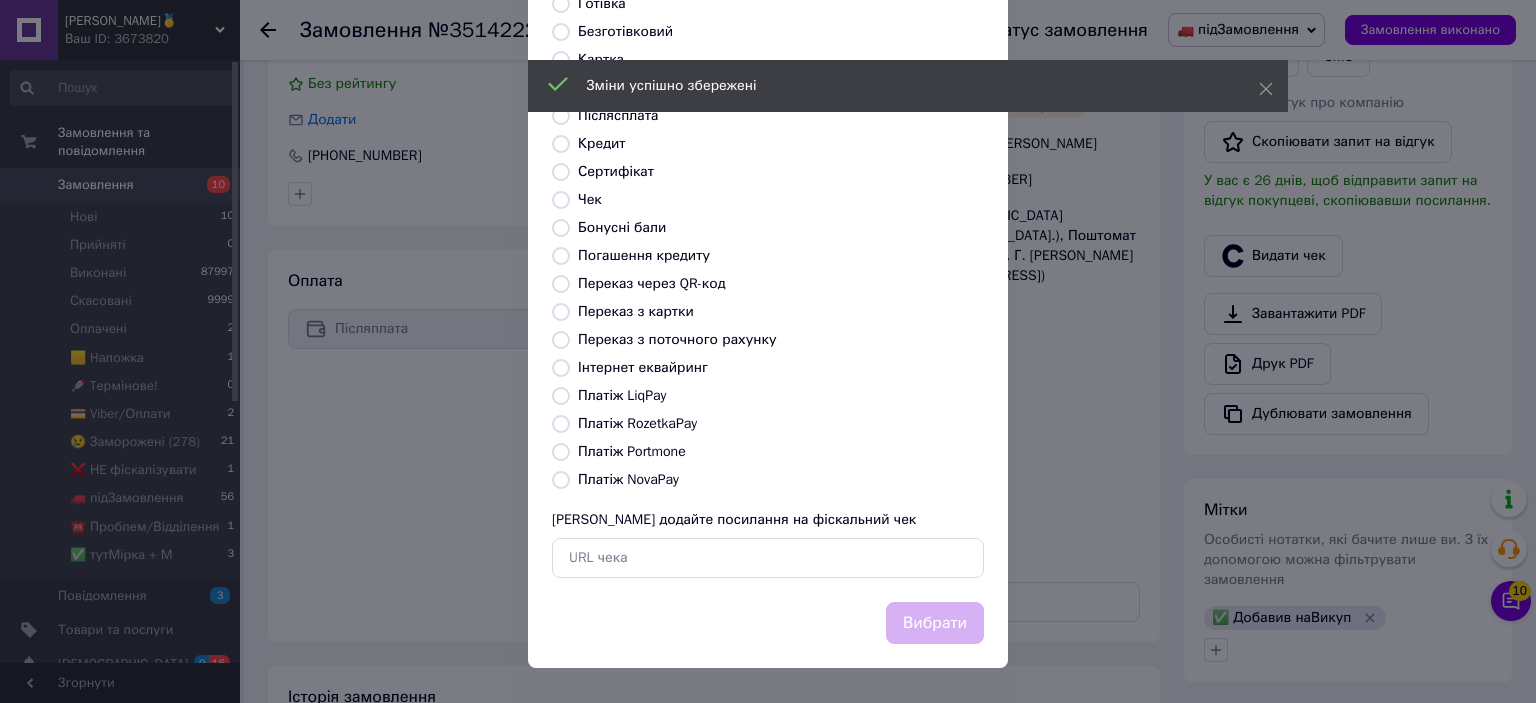 click on "Платіж NovaPay" at bounding box center (628, 479) 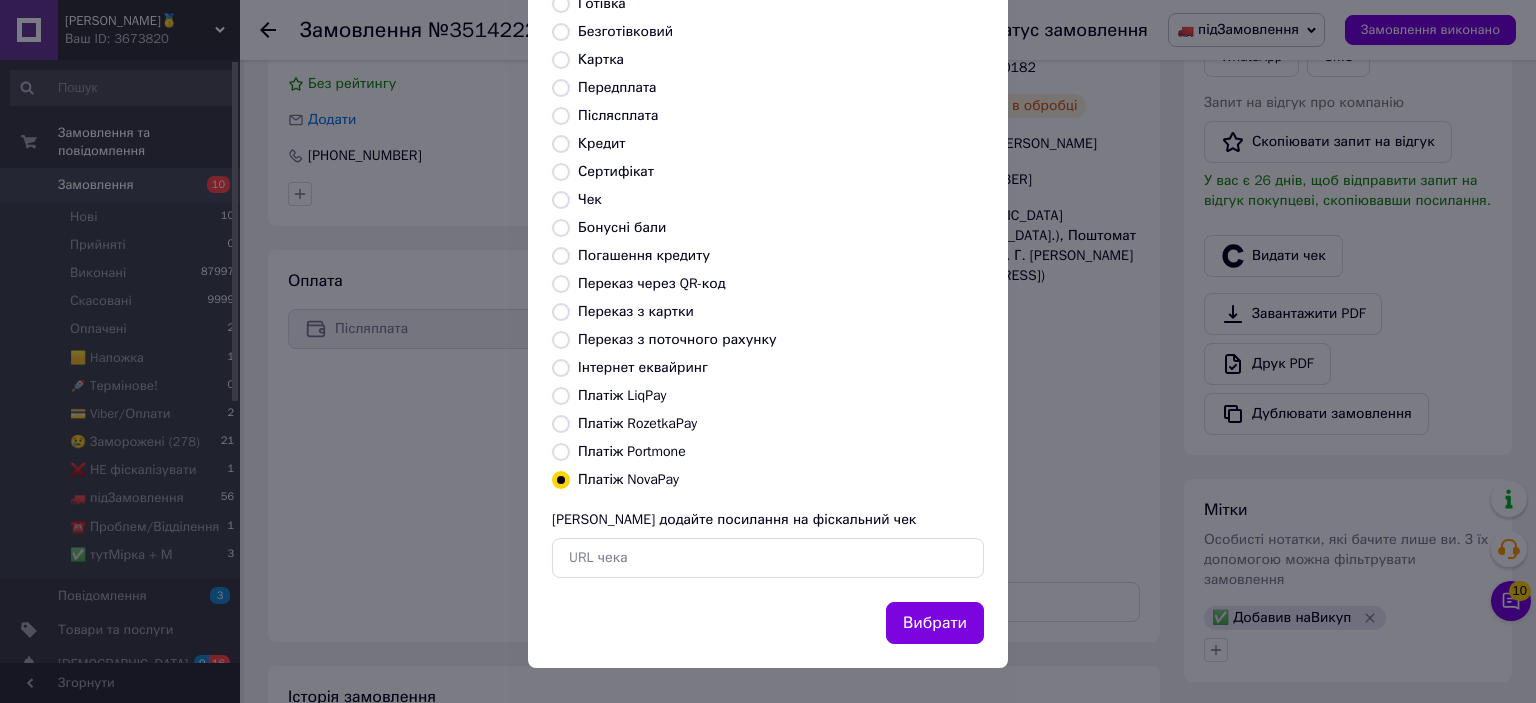 click on "Вибрати" at bounding box center (935, 623) 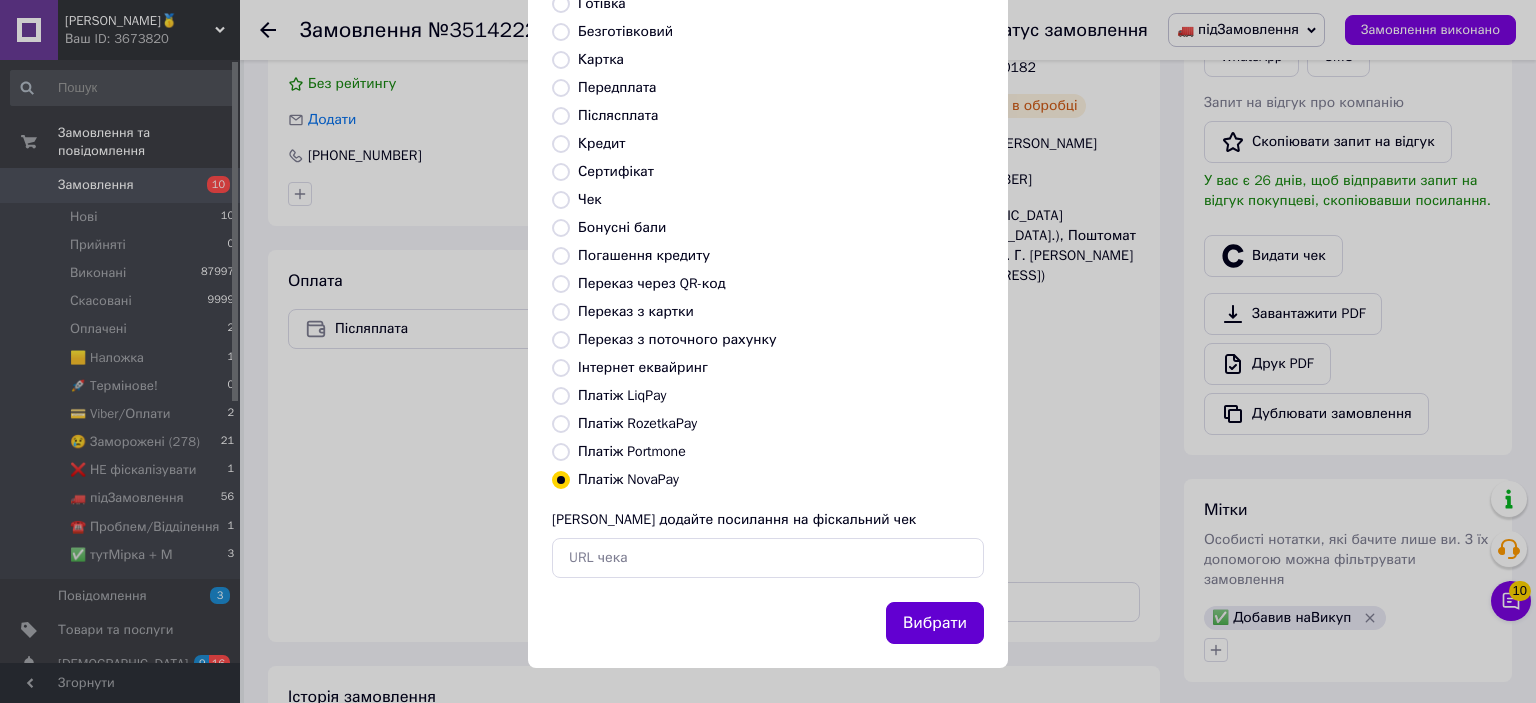 click on "Вибрати" at bounding box center [935, 623] 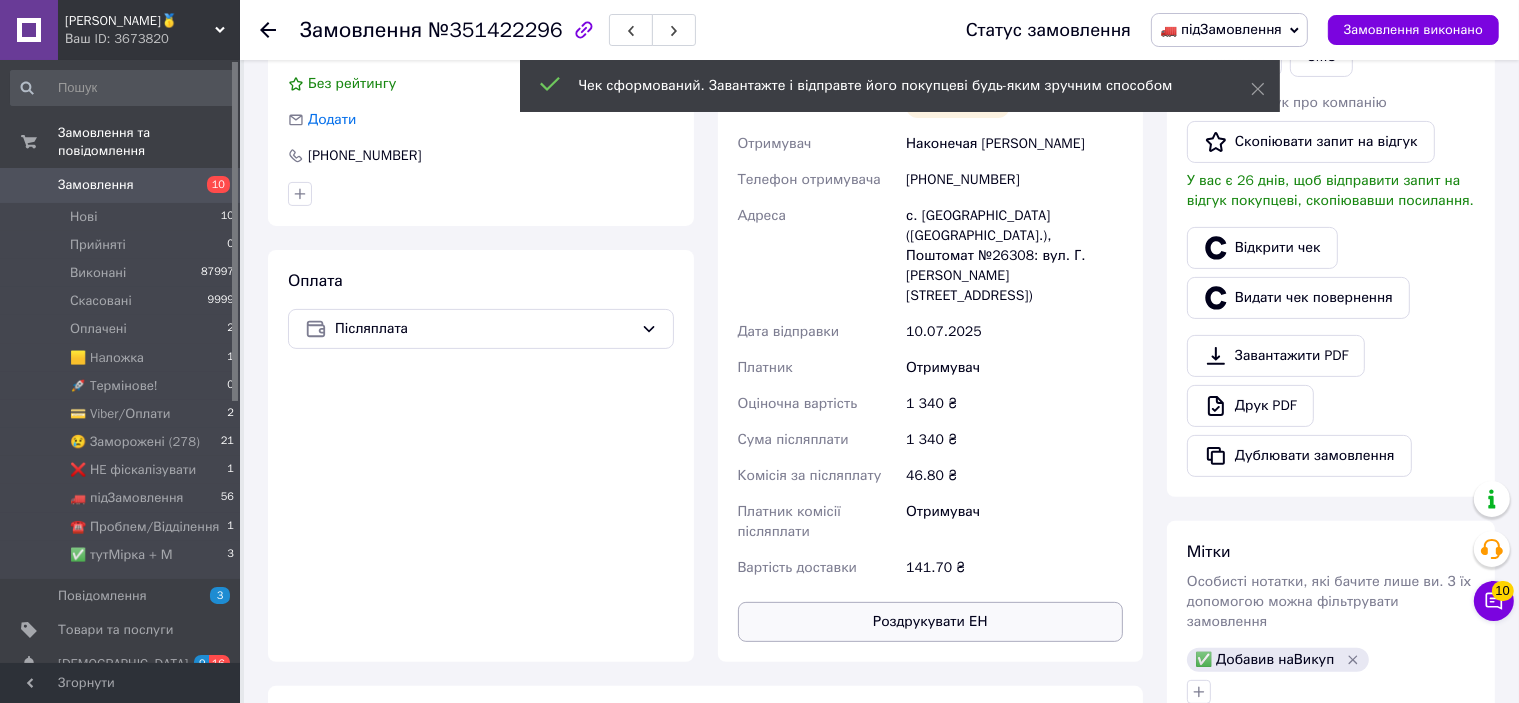 click on "Роздрукувати ЕН" at bounding box center [931, 622] 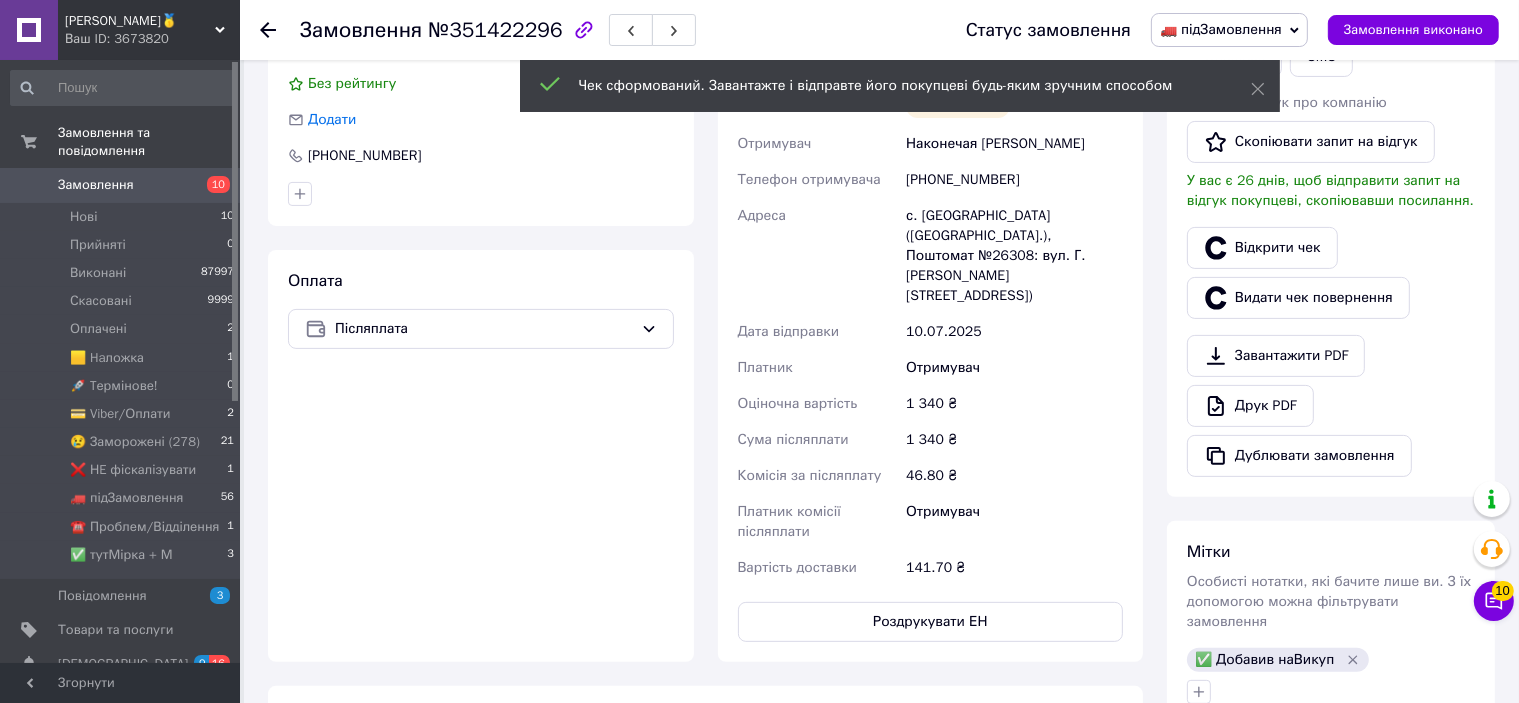 scroll, scrollTop: 300, scrollLeft: 0, axis: vertical 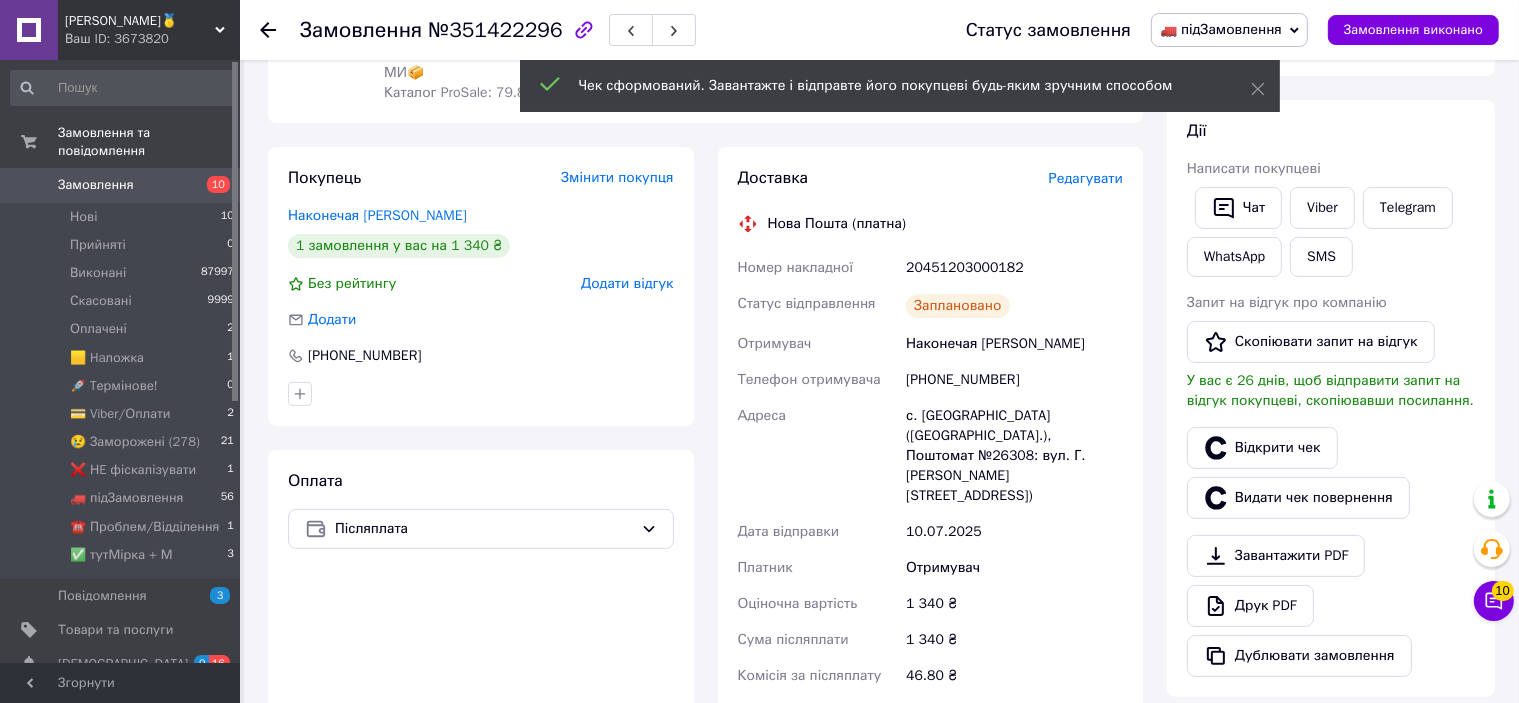 click on "20451203000182" at bounding box center (1014, 268) 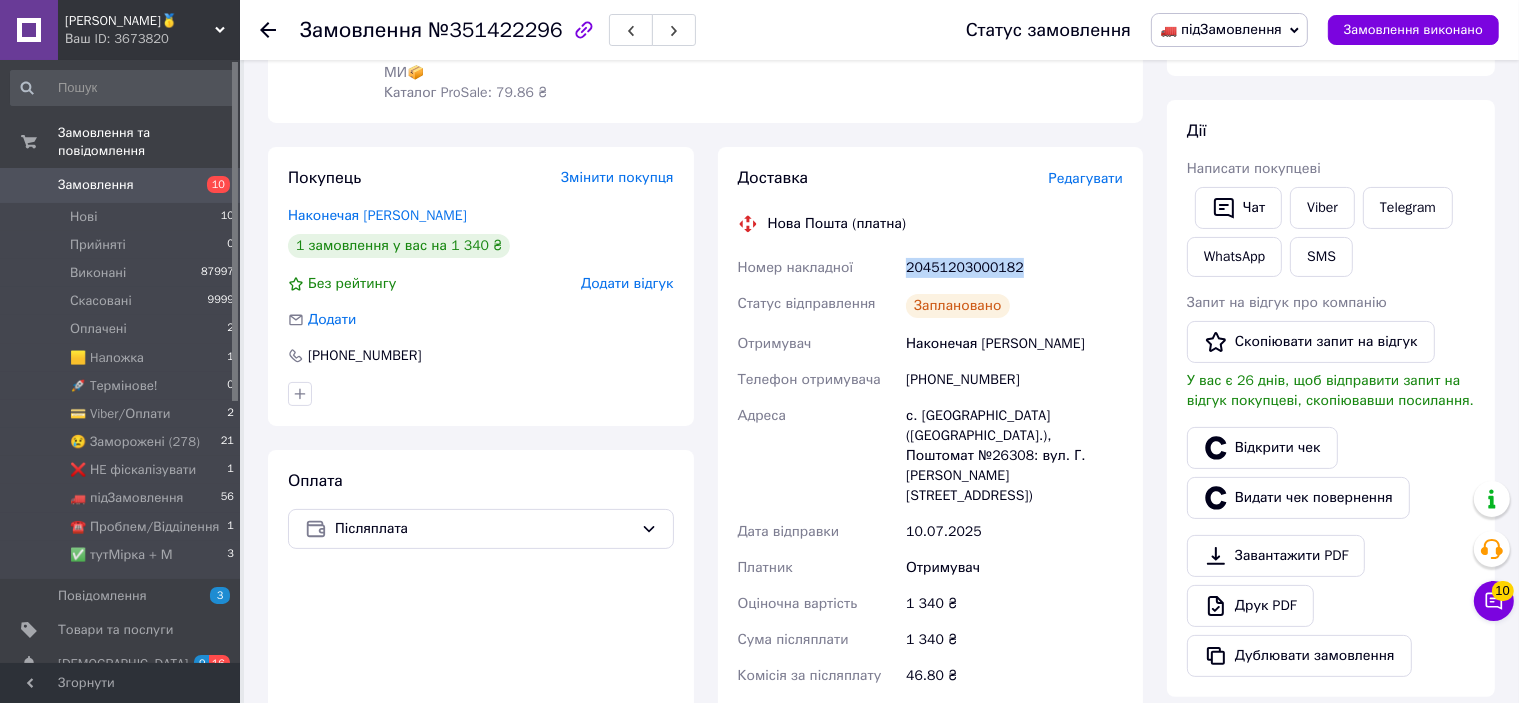 click on "20451203000182" at bounding box center (1014, 268) 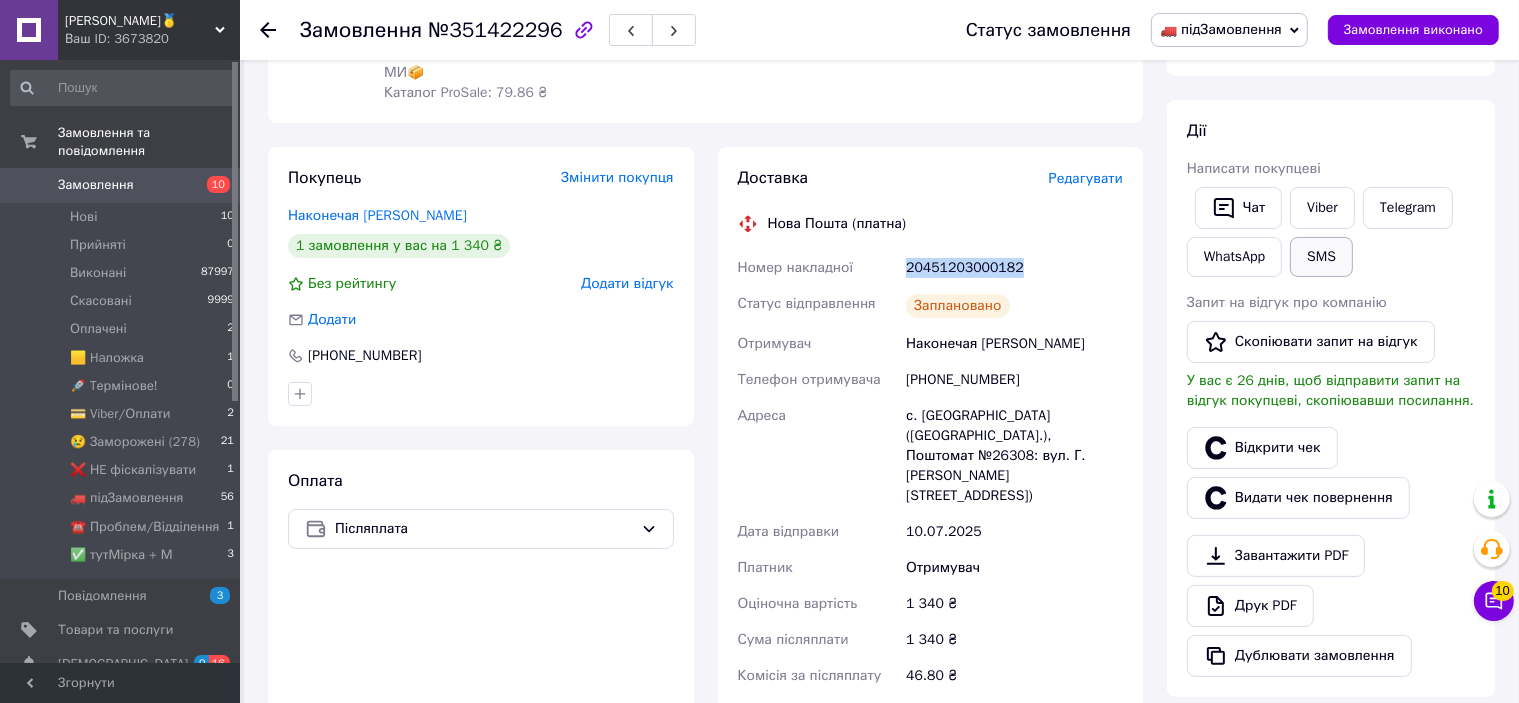 click on "SMS" at bounding box center [1321, 257] 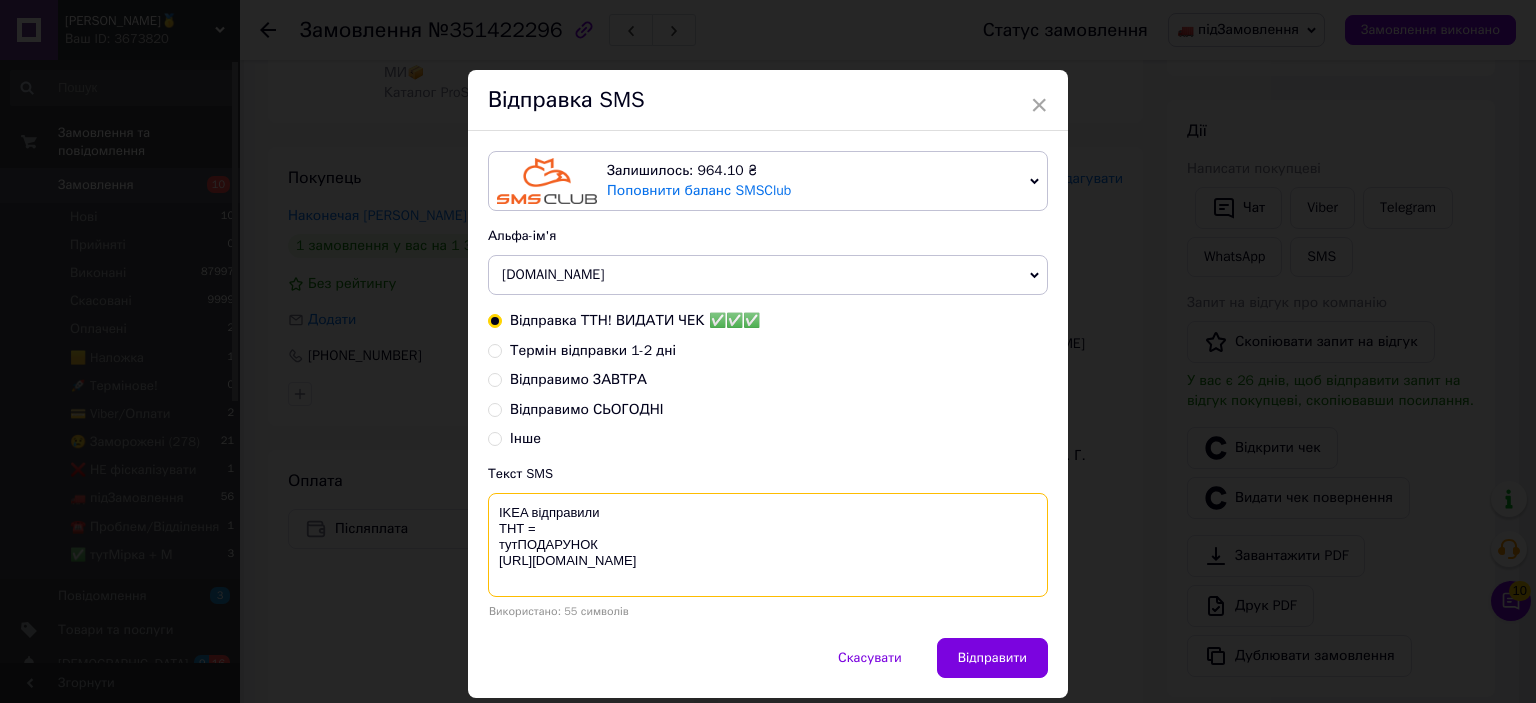 click on "IKEA відправили
ТНТ =
тутПОДАРУНОК
[URL][DOMAIN_NAME]" at bounding box center (768, 545) 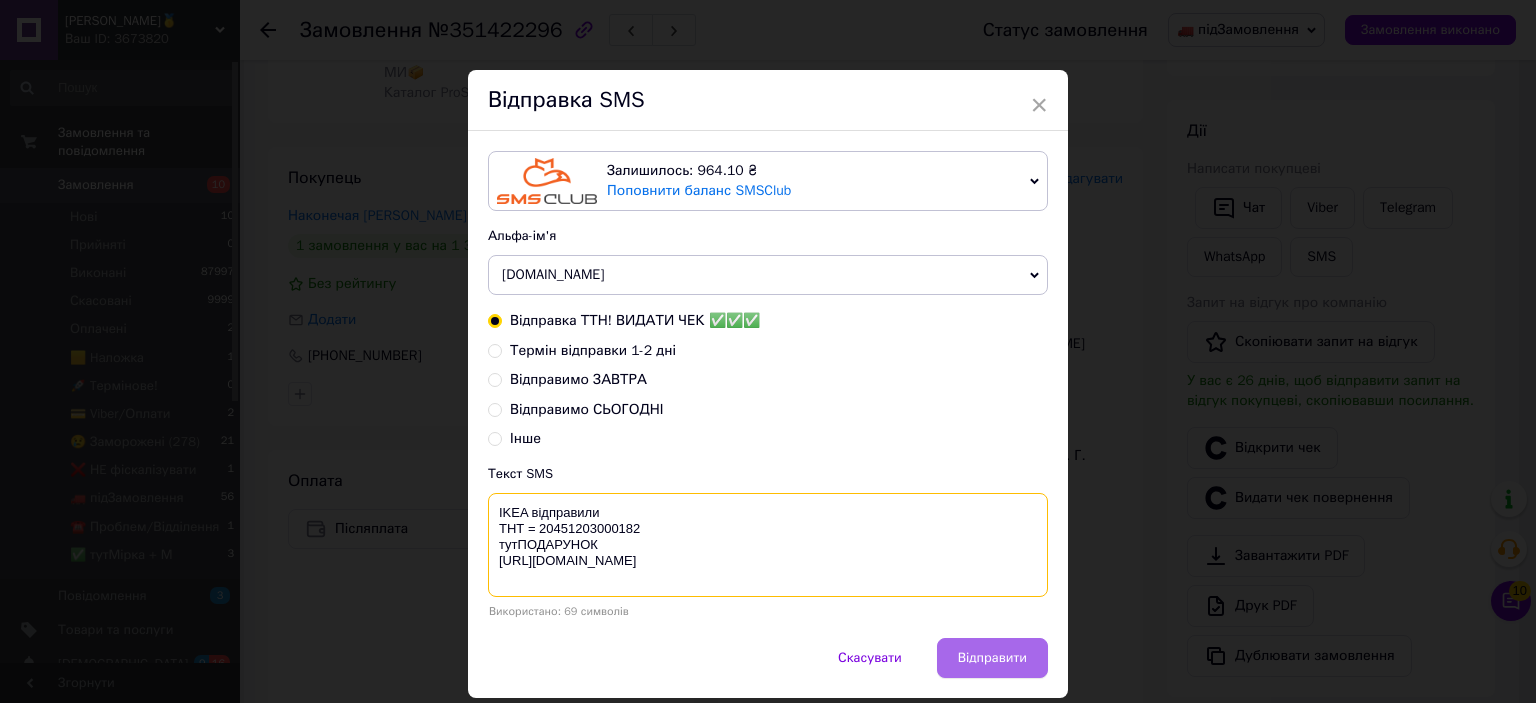 type on "IKEA відправили
ТНТ = 20451203000182
тутПОДАРУНОК
https://bit.ly/taao" 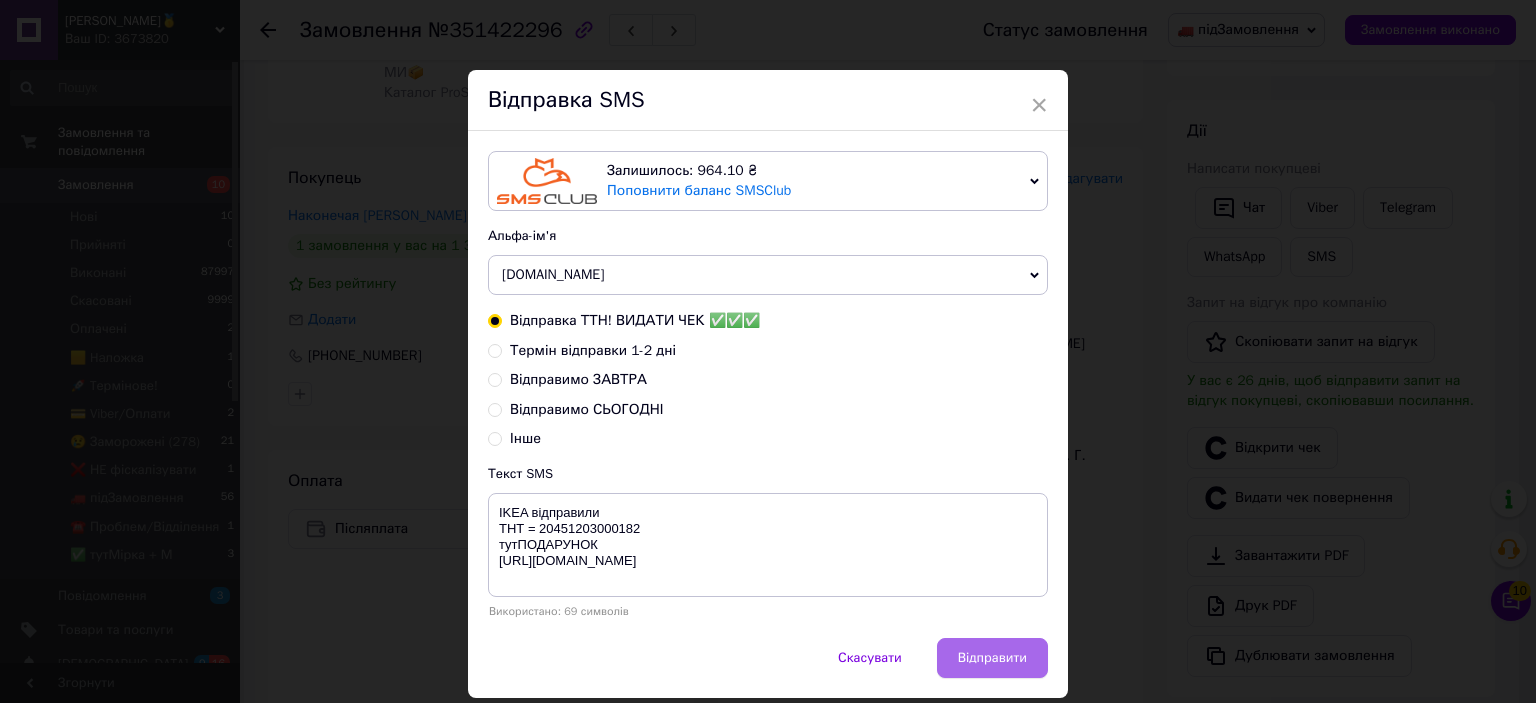 click on "Відправити" at bounding box center (992, 658) 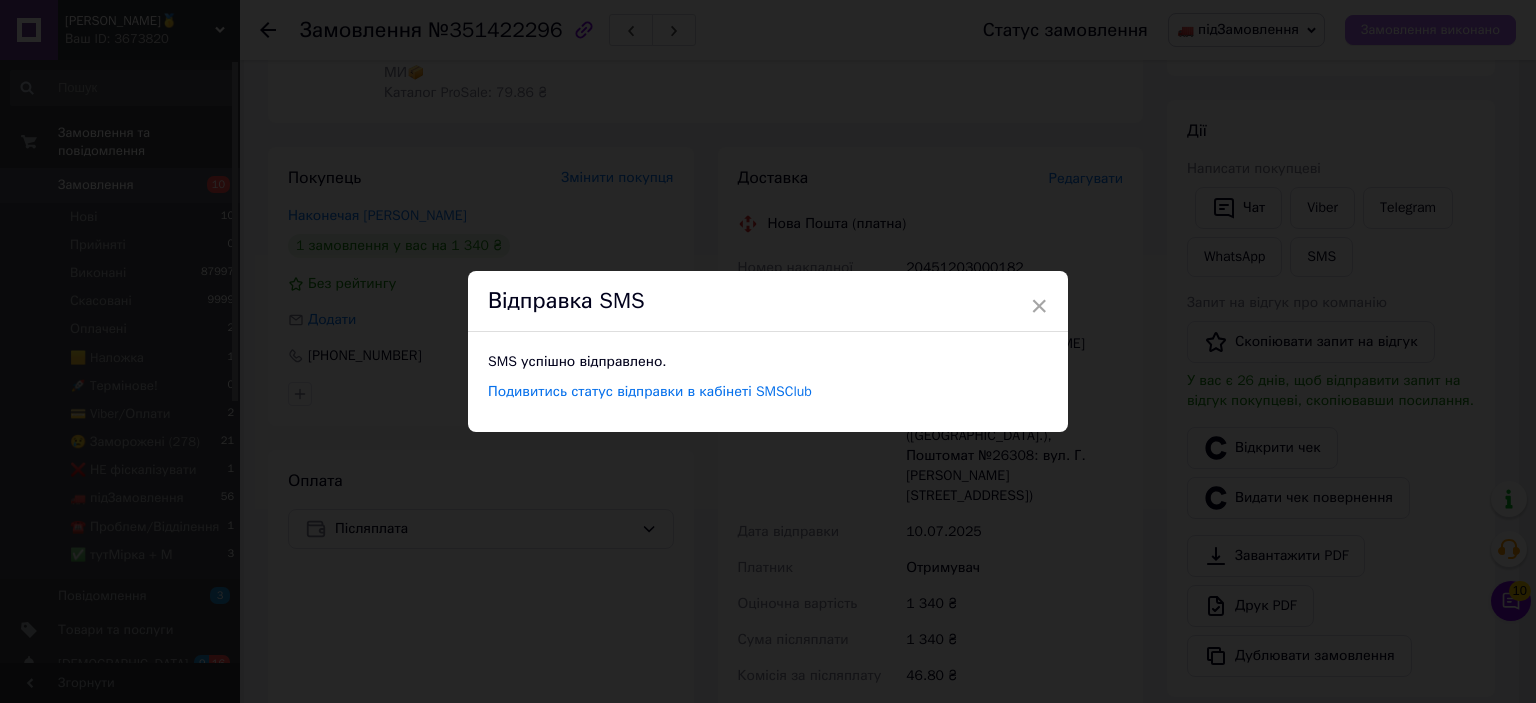 click on "× Відправка SMS SMS успішно відправлено. Подивитись статус відправки в кабінеті SMSClub" at bounding box center [768, 351] 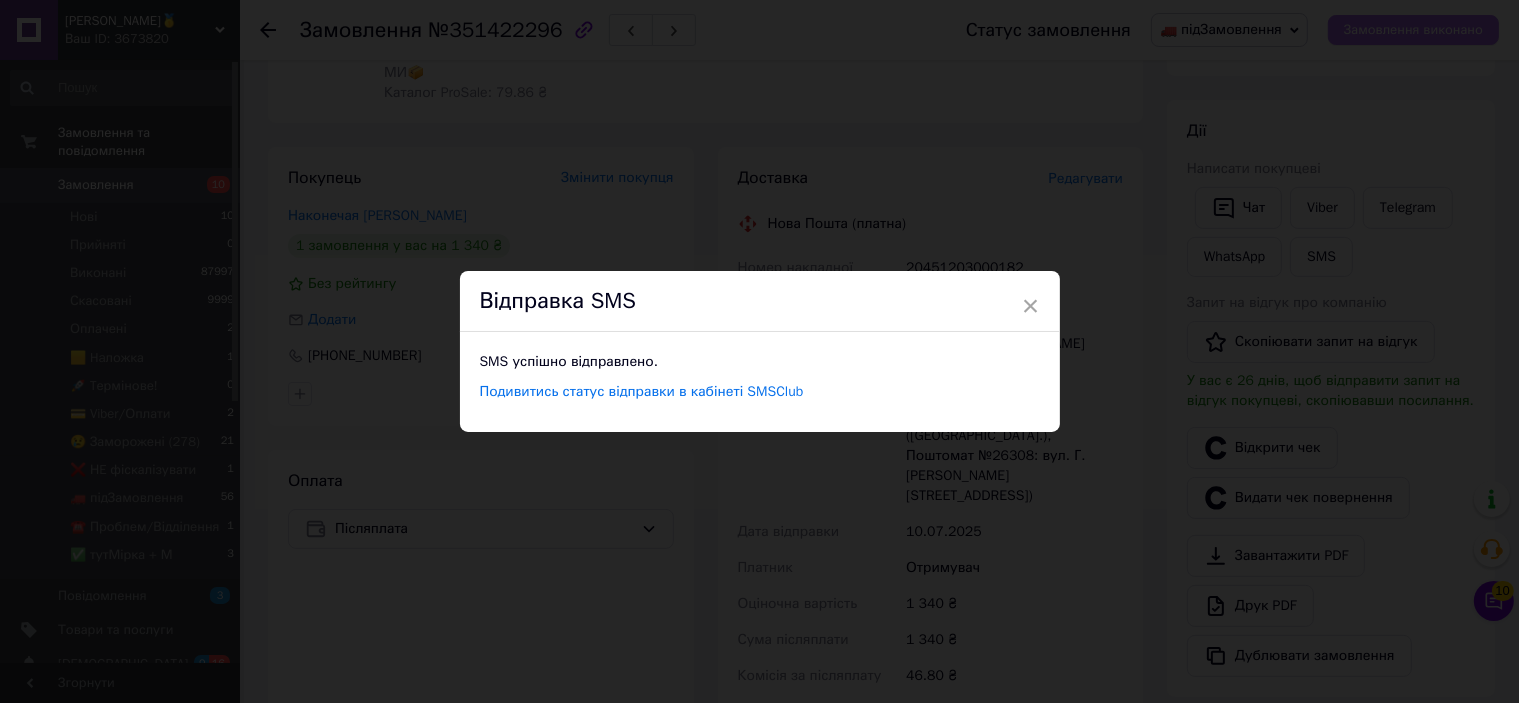 click on "Замовлення виконано" at bounding box center (1413, 30) 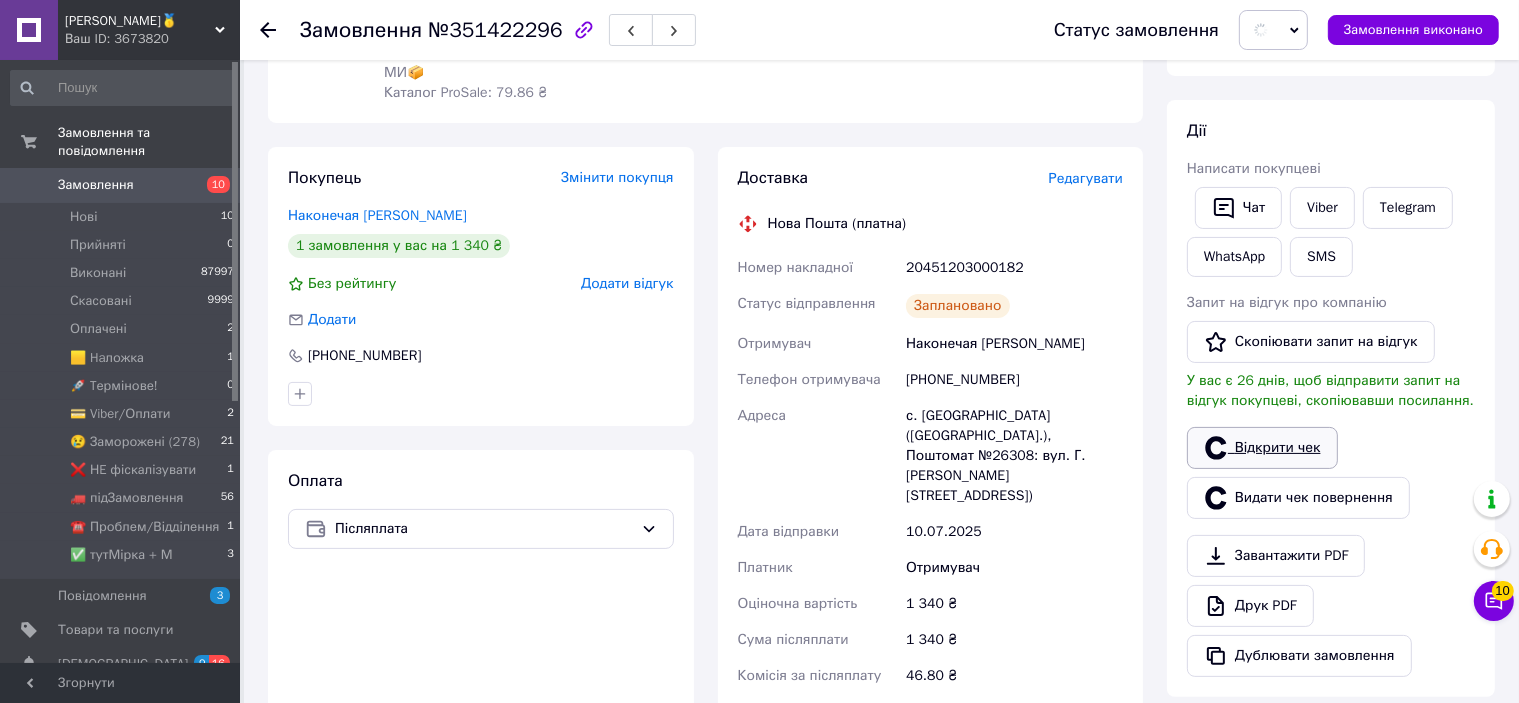 scroll, scrollTop: 0, scrollLeft: 0, axis: both 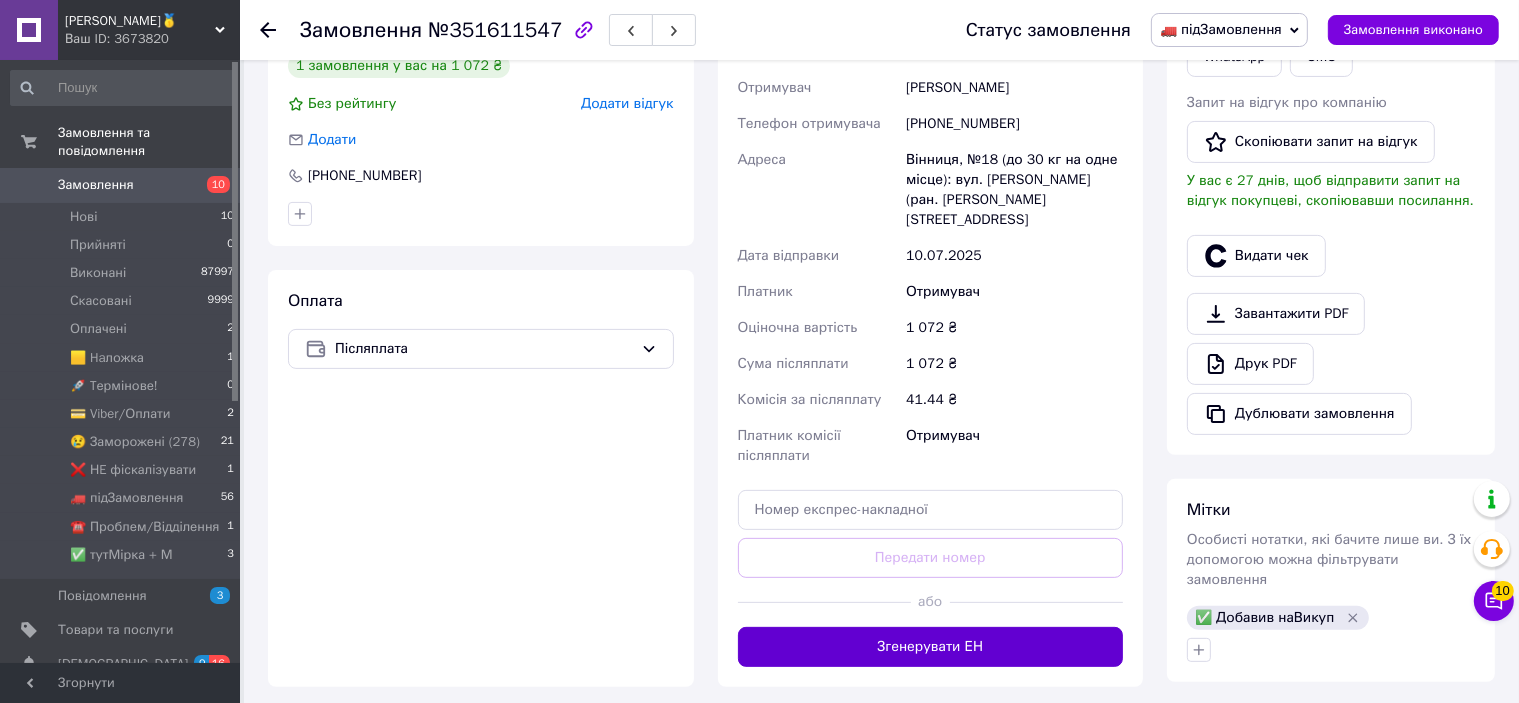 click on "Згенерувати ЕН" at bounding box center [931, 647] 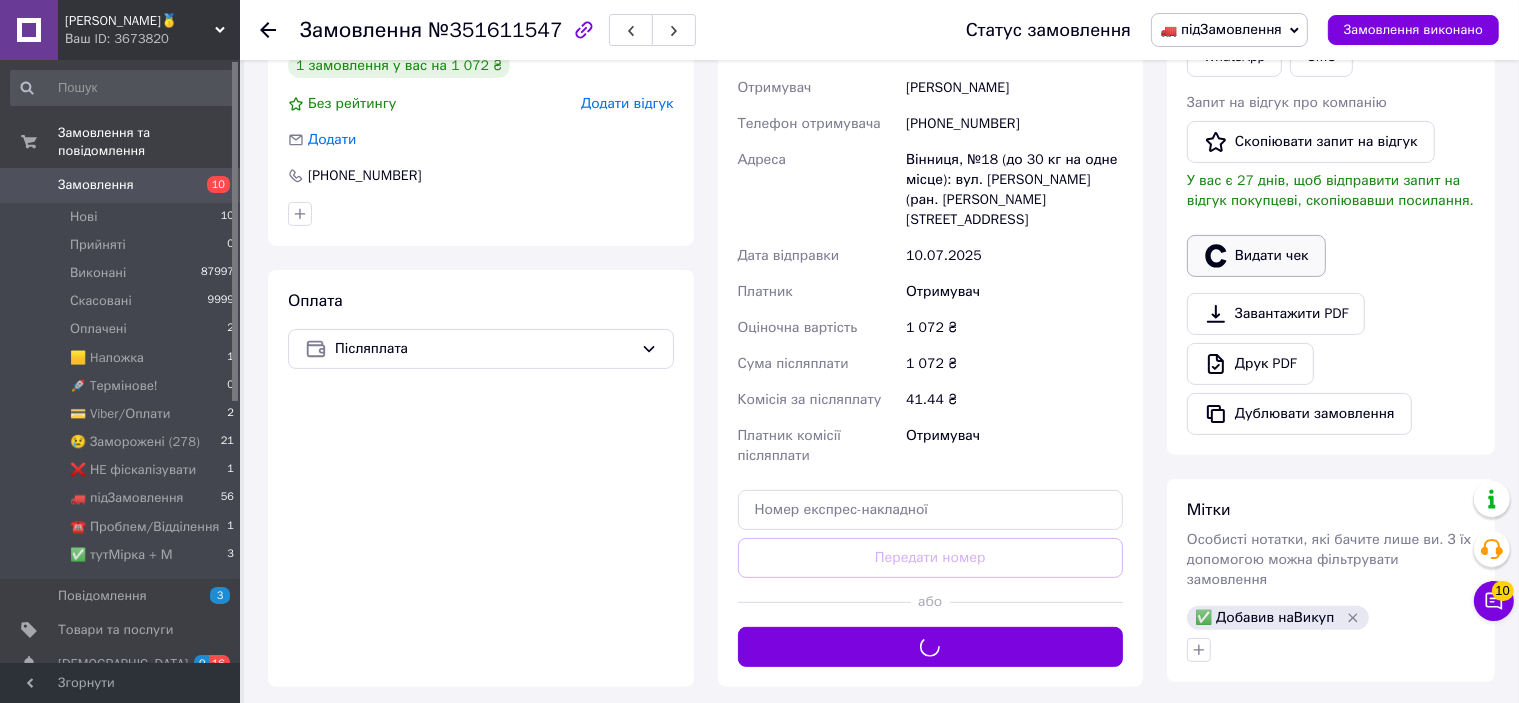 click on "Видати чек" at bounding box center [1256, 256] 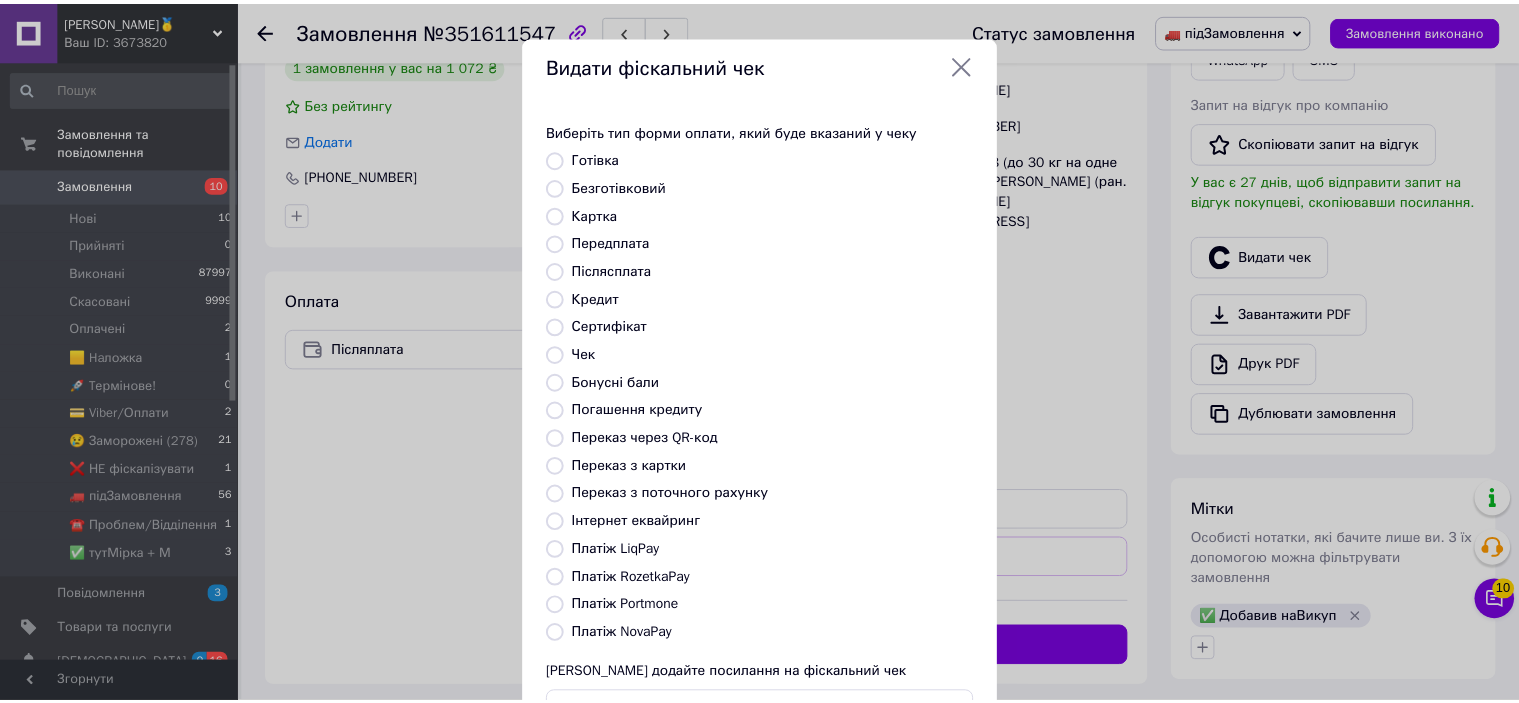 scroll, scrollTop: 155, scrollLeft: 0, axis: vertical 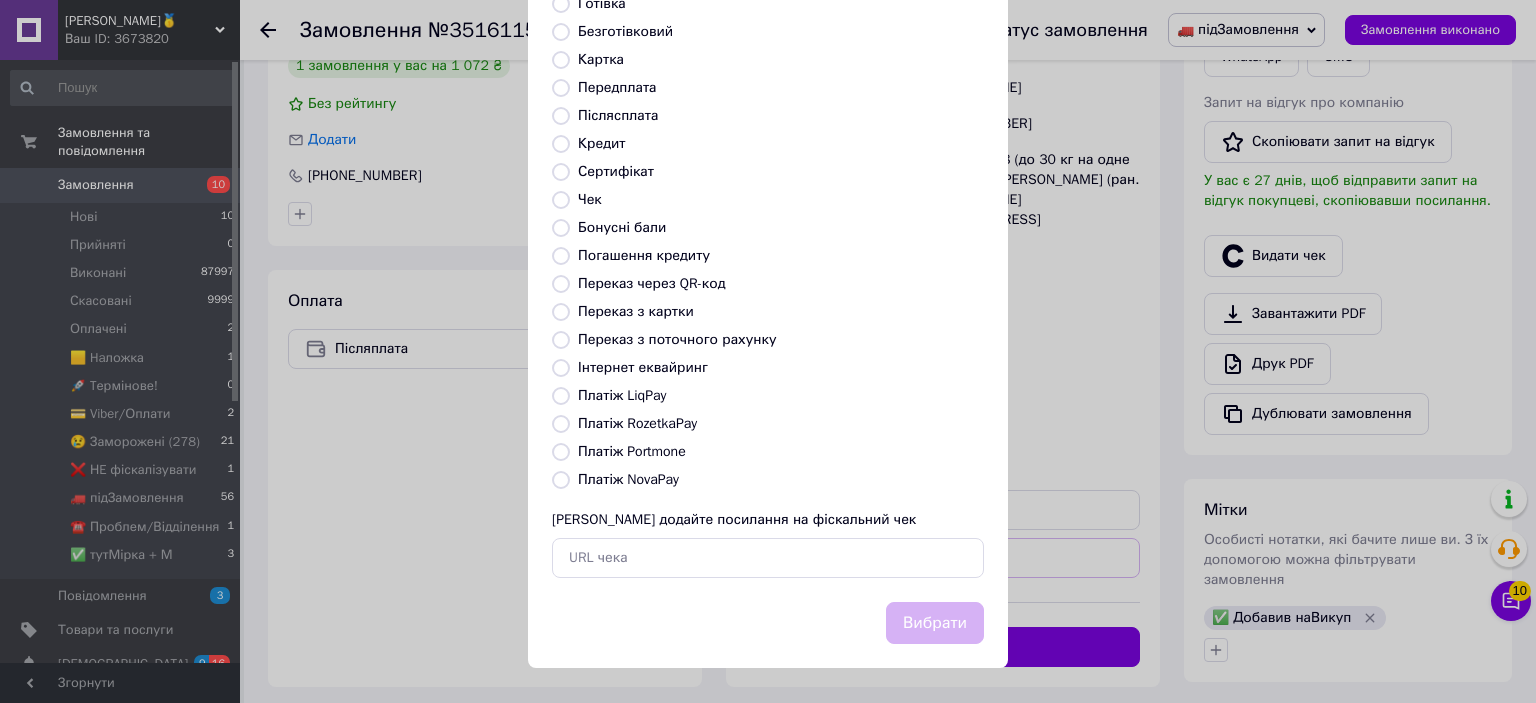 click on "Платіж NovaPay" at bounding box center (628, 479) 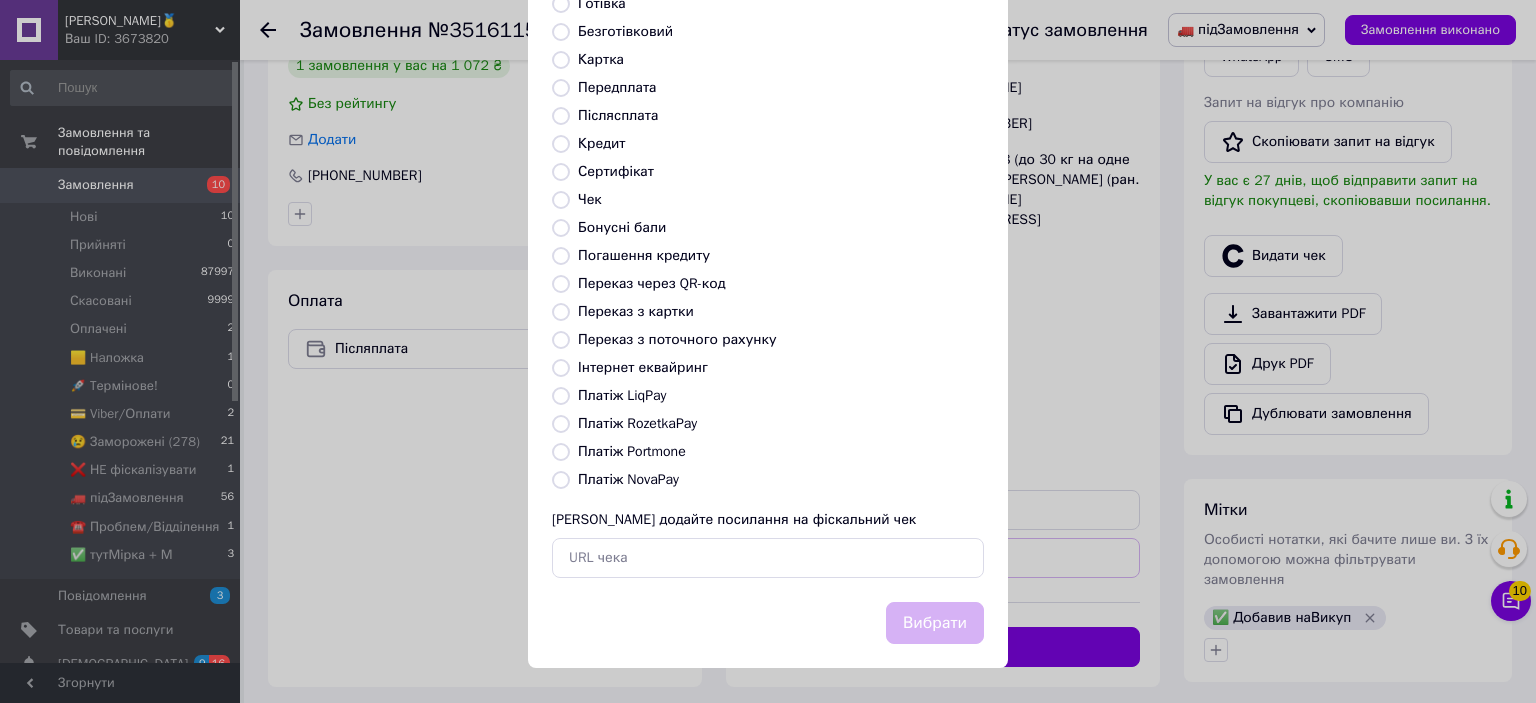 radio on "true" 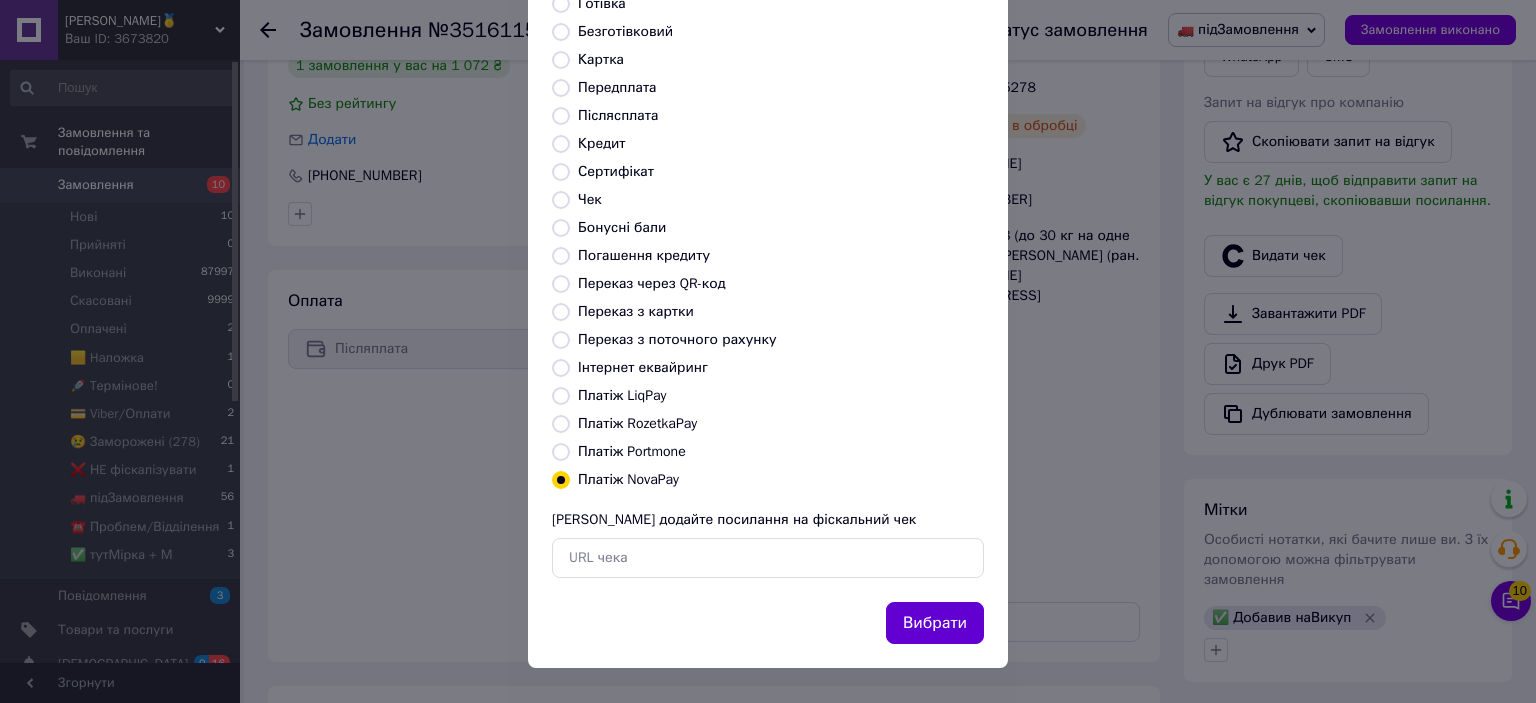 click on "Вибрати" at bounding box center (935, 623) 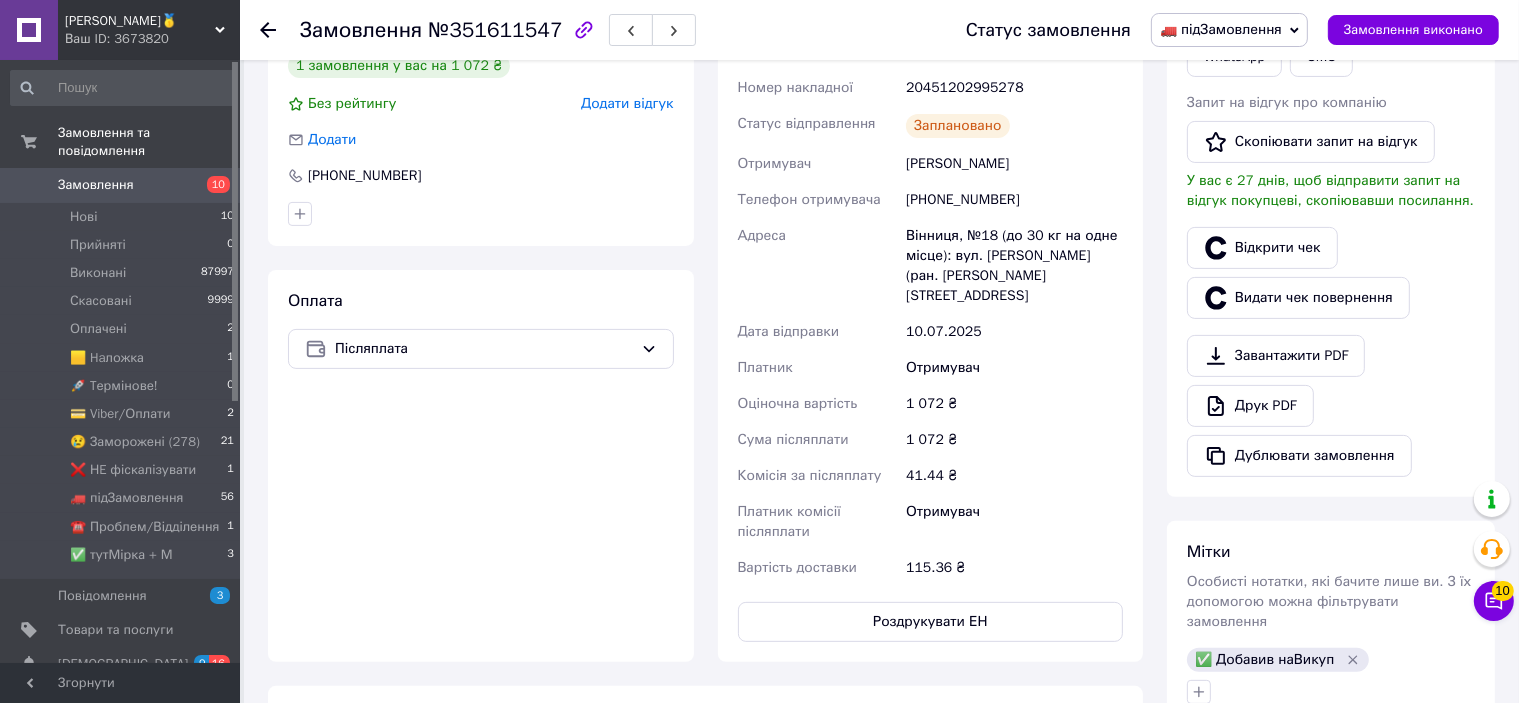click on "Доставка Редагувати Нова Пошта (платна) Номер накладної 20451202995278 Статус відправлення Заплановано Отримувач Заверуха Сергей Телефон отримувача +380674317031 Адреса Вінниця, №18 (до 30 кг на одне місце): вул. Князів Коріатовичів (ран. Свердлова), 181а Дата відправки 10.07.2025 Платник Отримувач Оціночна вартість 1 072 ₴ Сума післяплати 1 072 ₴ Комісія за післяплату 41.44 ₴ Платник комісії післяплати Отримувач Вартість доставки 115.36 ₴ Роздрукувати ЕН Платник Отримувач Відправник Прізвище отримувача Заверуха Ім'я отримувача Сергей По батькові отримувача +380674317031 Кур'єром 1072" at bounding box center [931, 314] 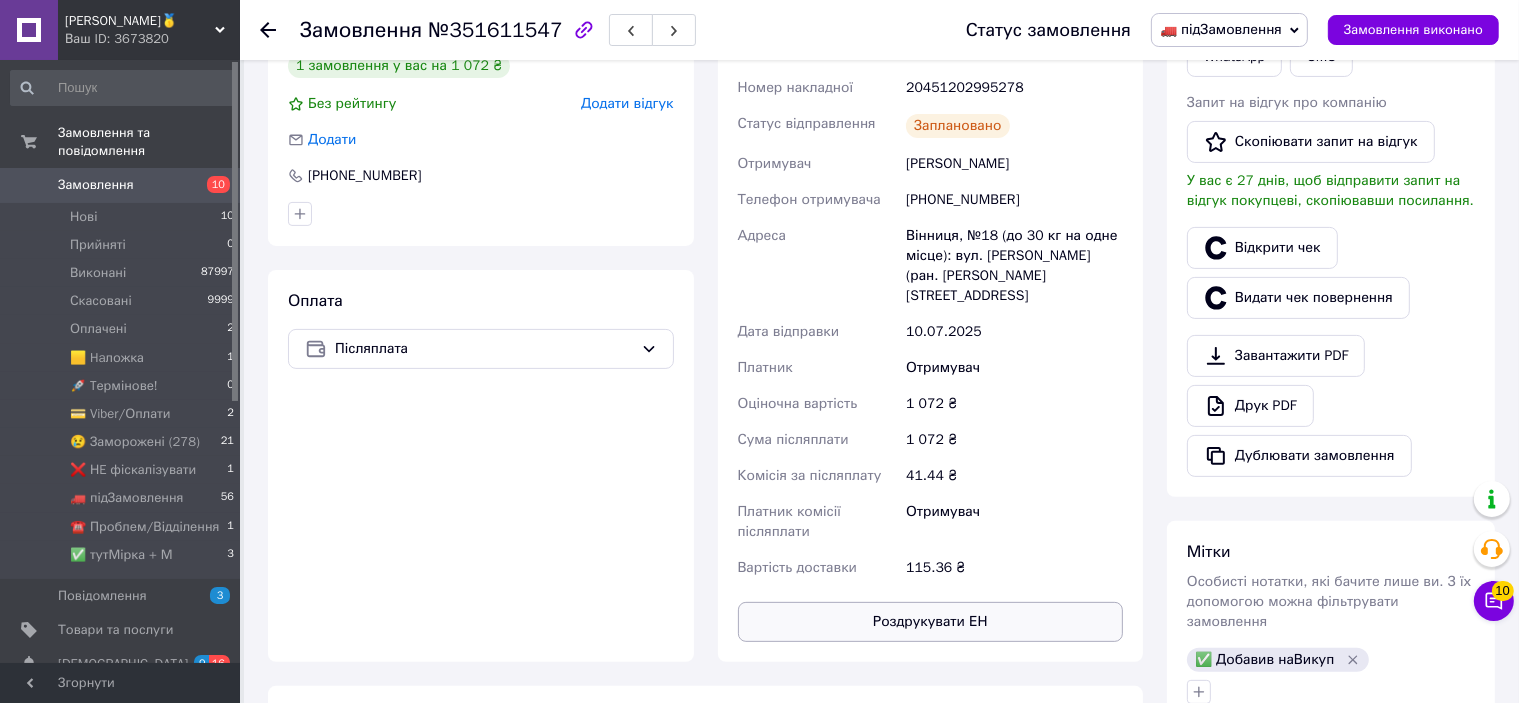 click on "Роздрукувати ЕН" at bounding box center [931, 622] 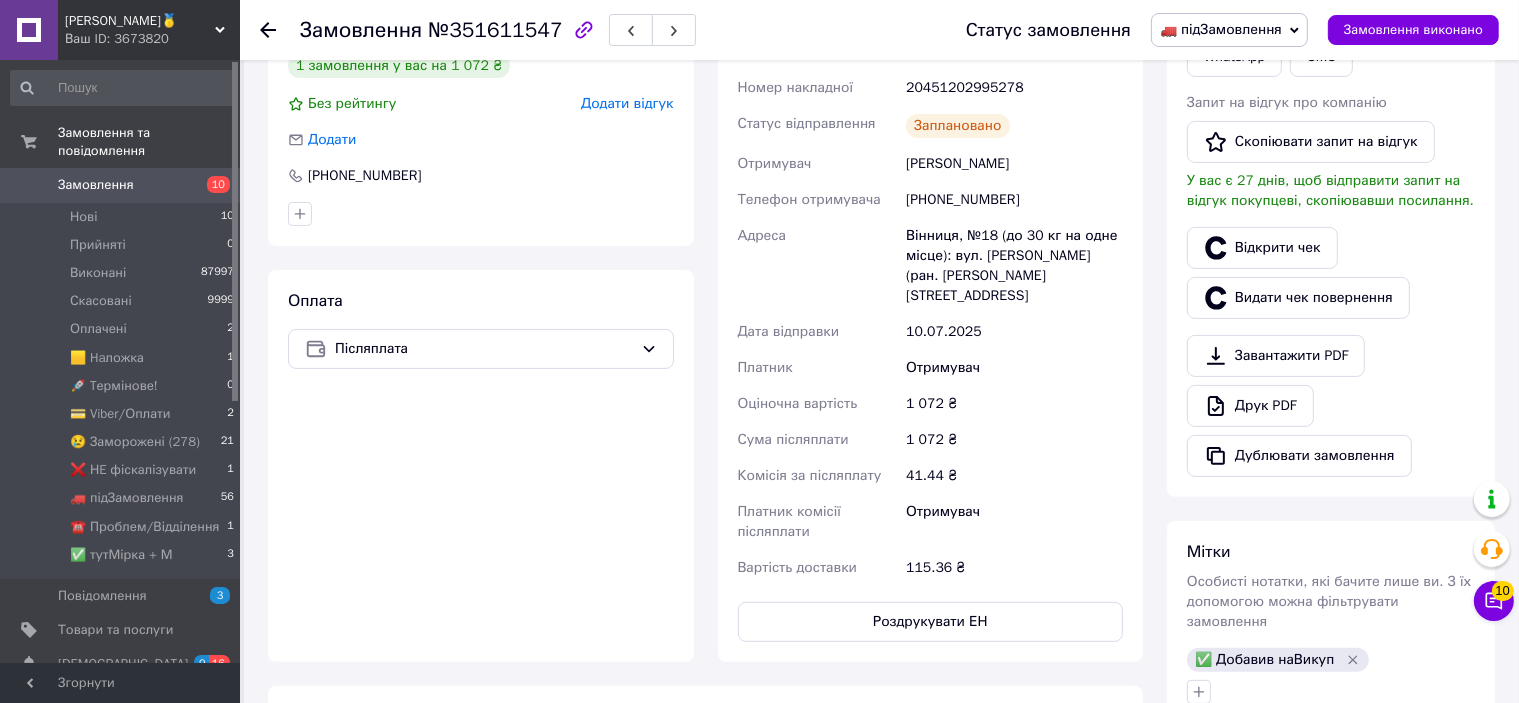 scroll, scrollTop: 300, scrollLeft: 0, axis: vertical 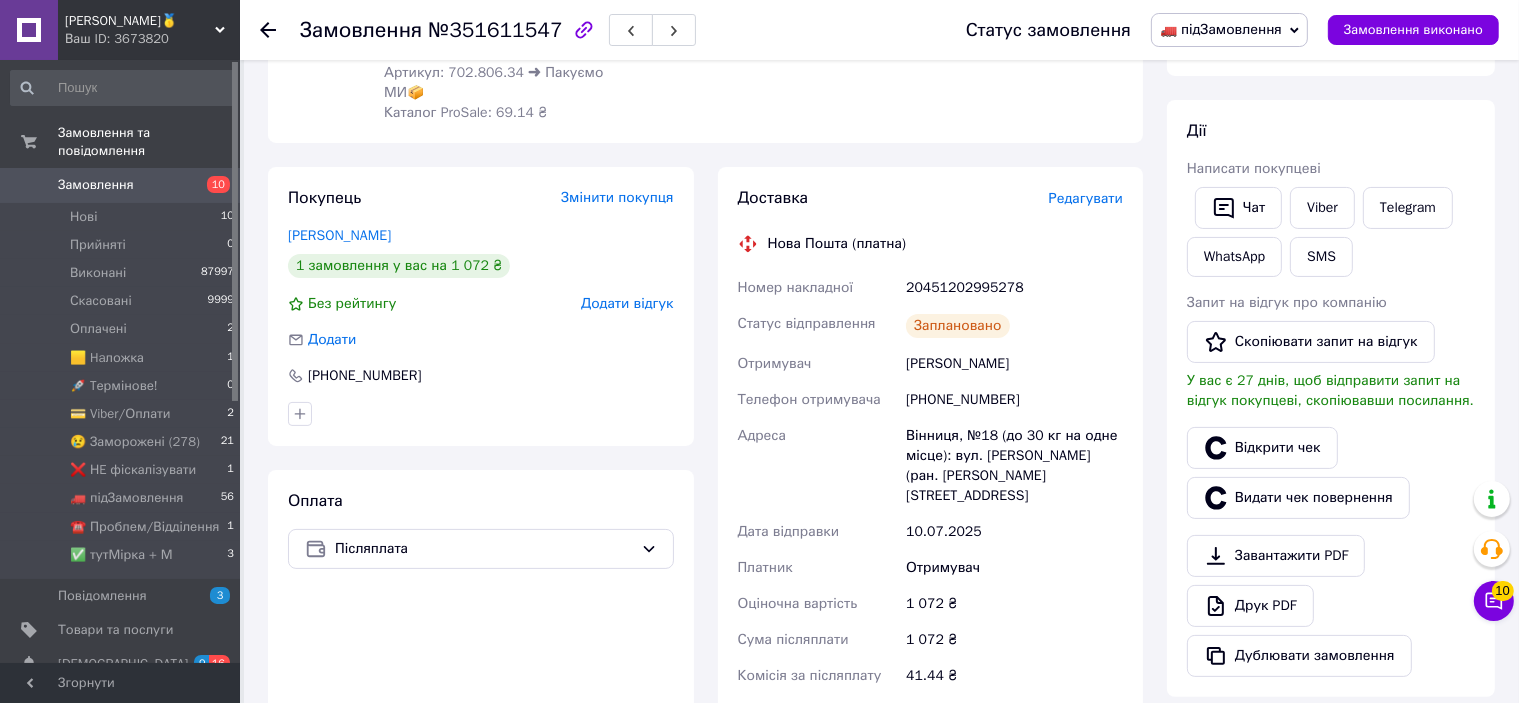 click on "20451202995278" at bounding box center [1014, 288] 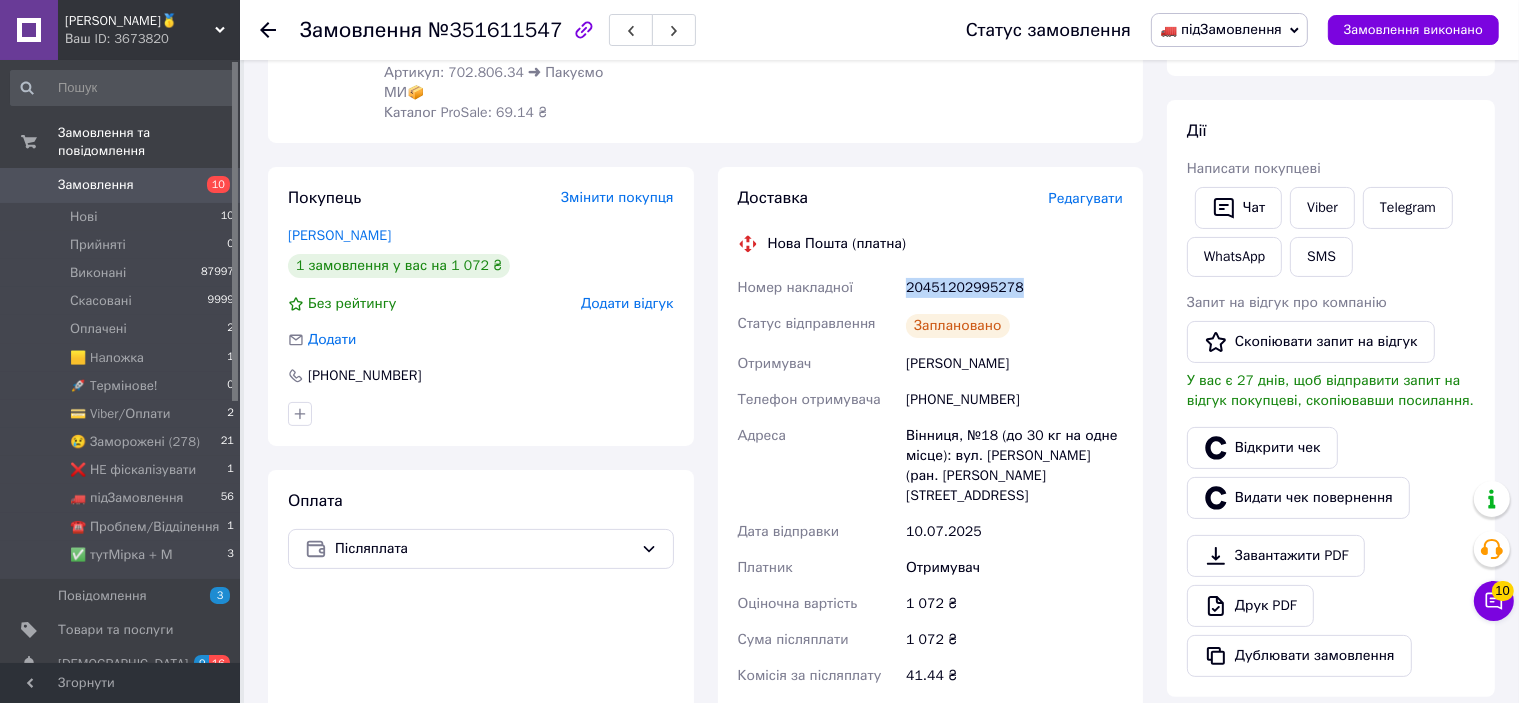 click on "20451202995278" at bounding box center (1014, 288) 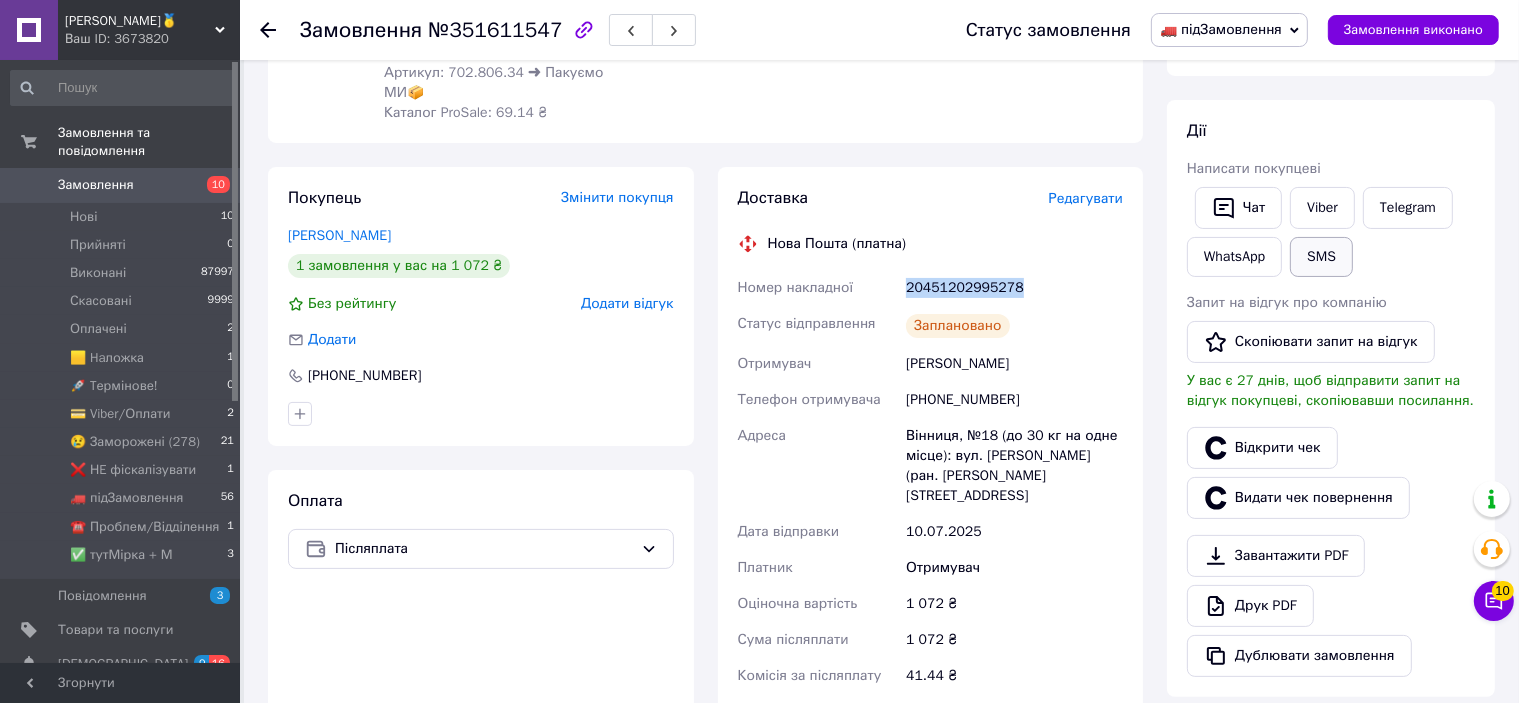 click on "SMS" at bounding box center (1321, 257) 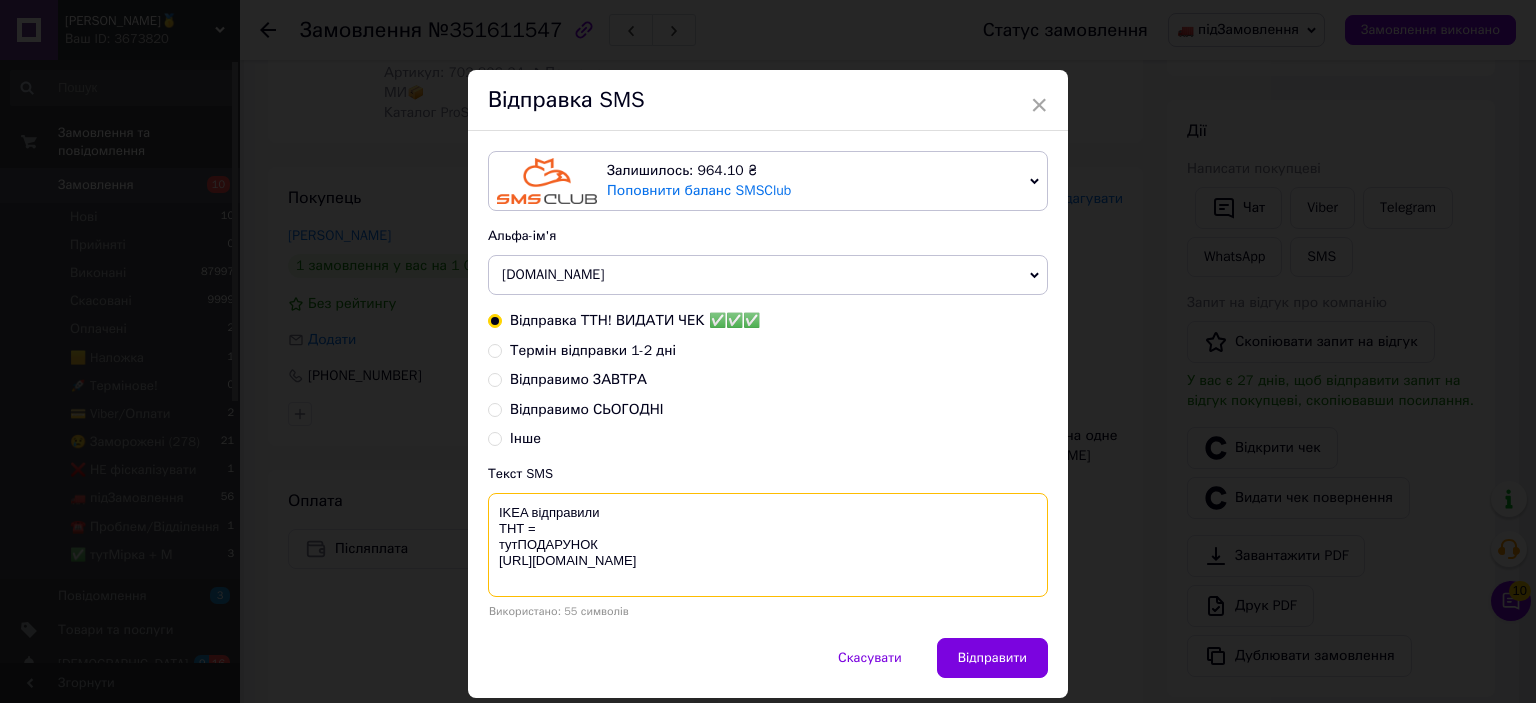 click on "IKEA відправили
ТНТ =
тутПОДАРУНОК
[URL][DOMAIN_NAME]" at bounding box center (768, 545) 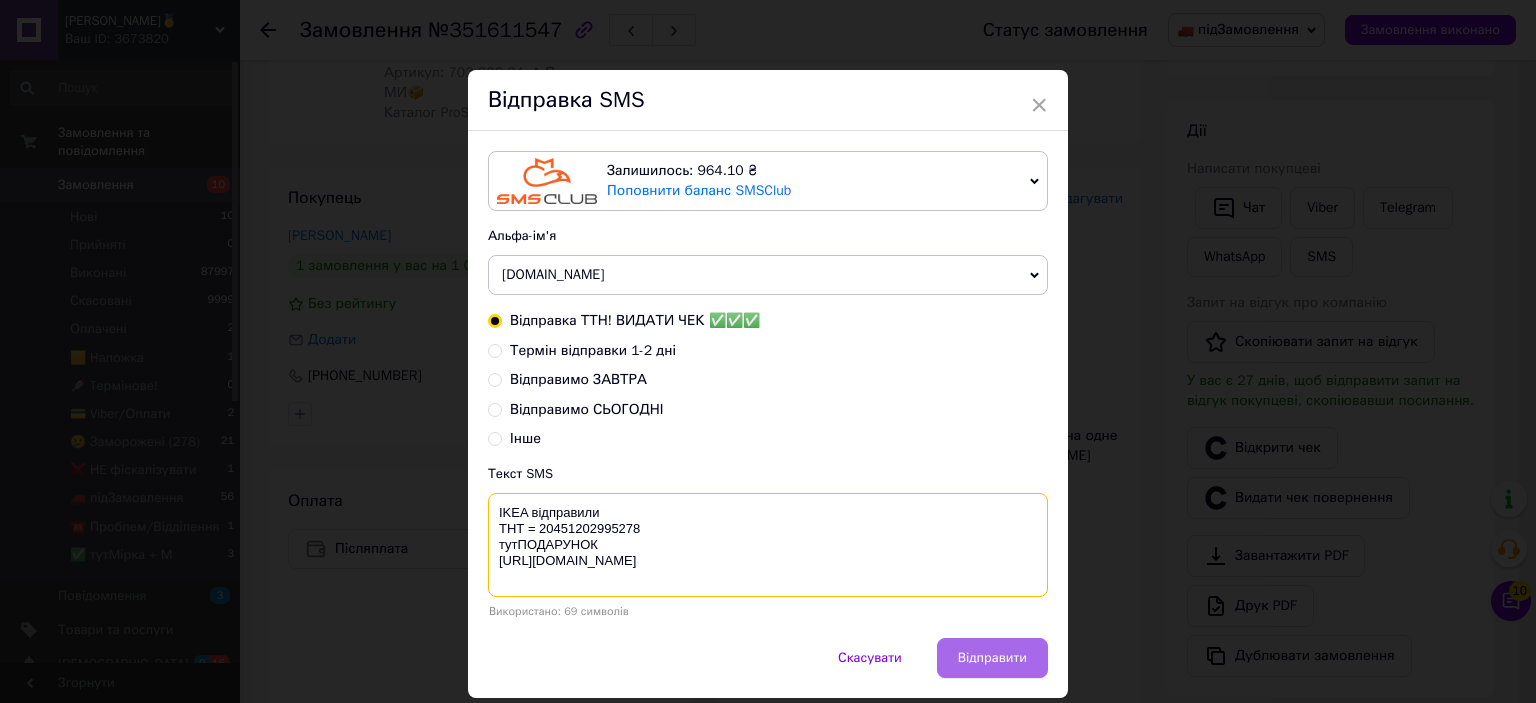 type on "IKEA відправили
ТНТ = 20451202995278
тутПОДАРУНОК
https://bit.ly/taao" 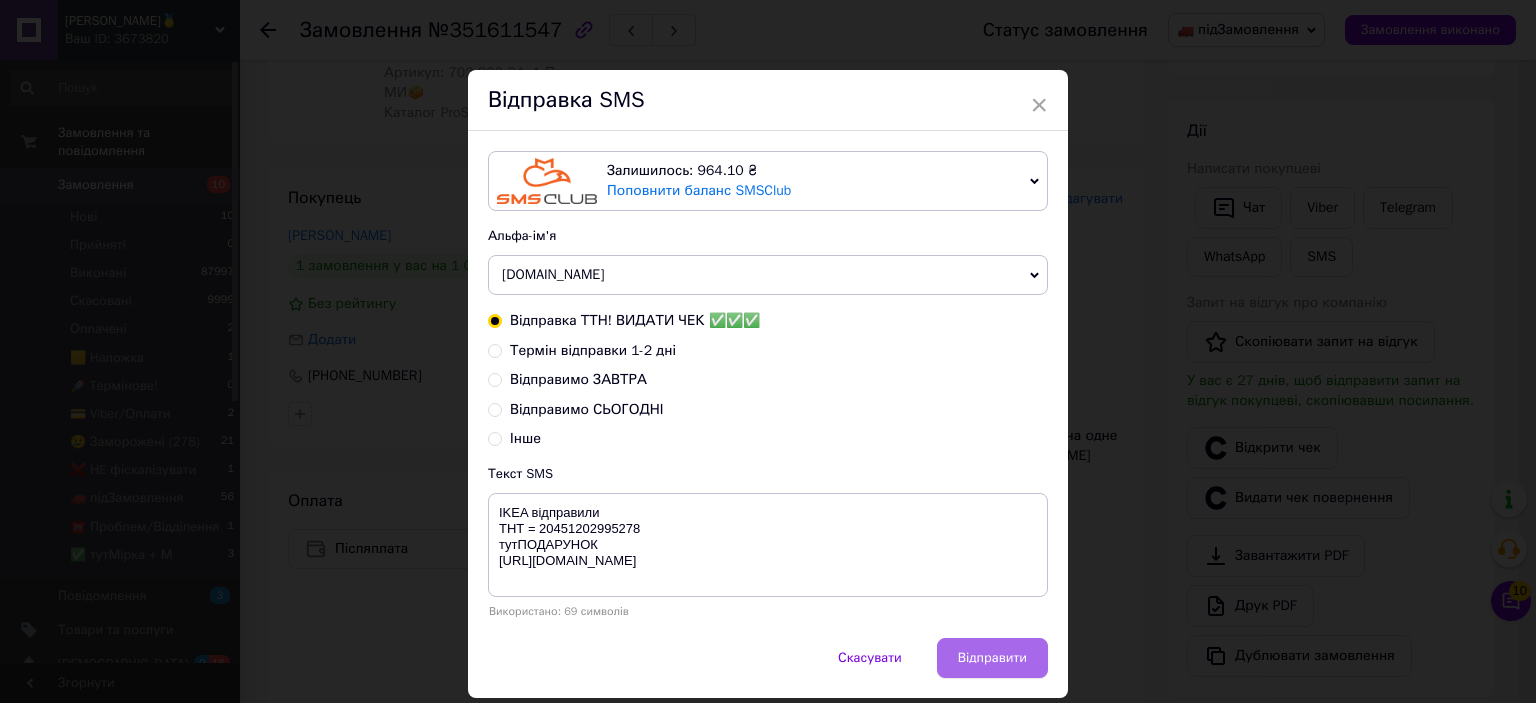click on "Відправити" at bounding box center [992, 658] 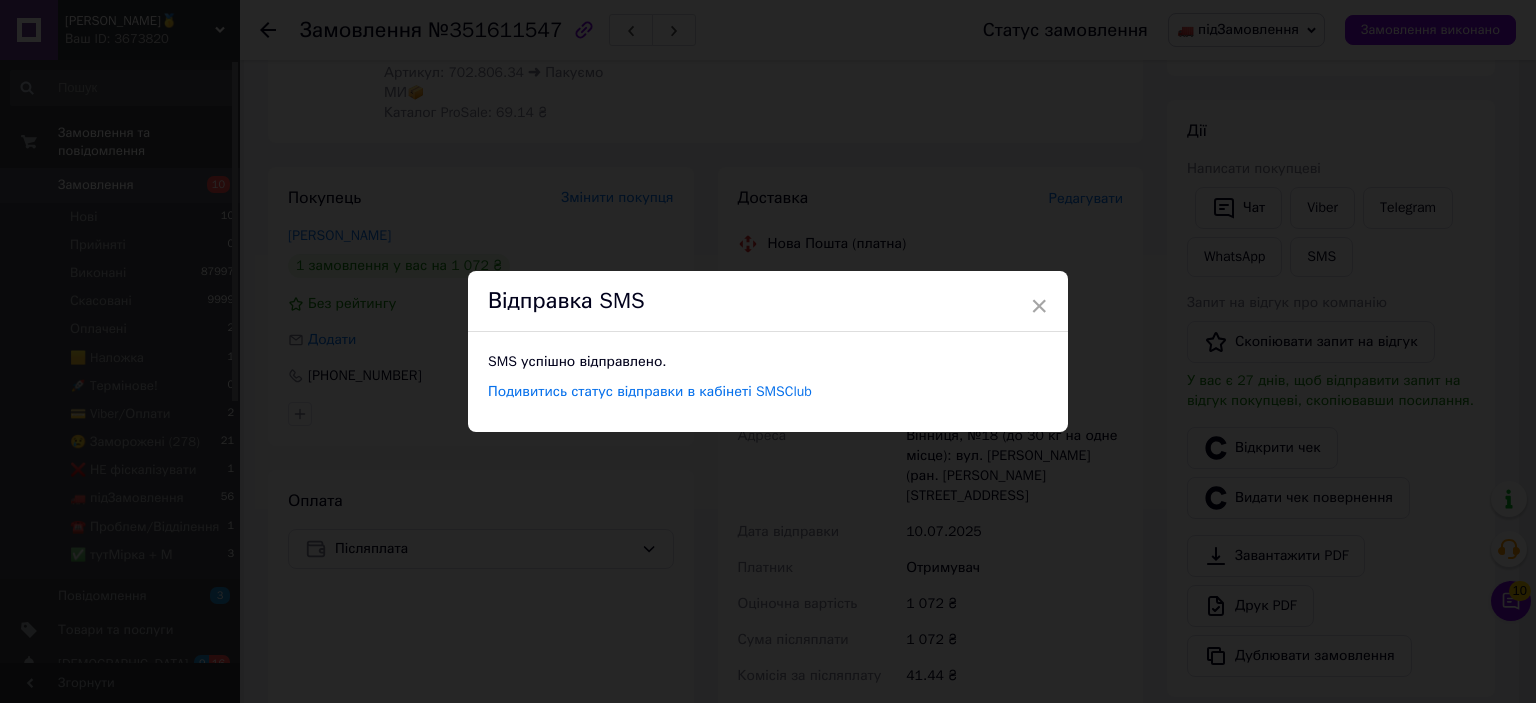 click on "× Відправка SMS SMS успішно відправлено. Подивитись статус відправки в кабінеті SMSClub" at bounding box center (768, 351) 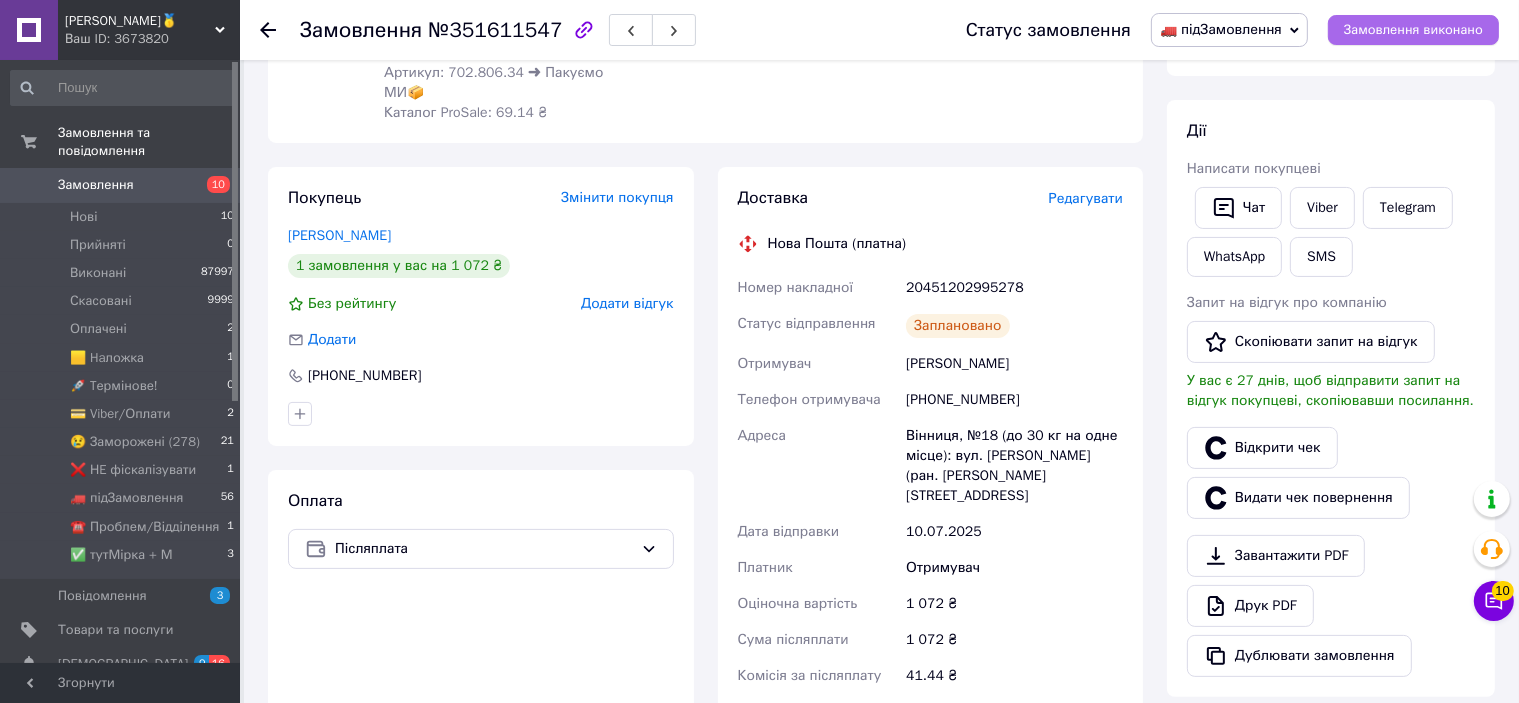 click on "Замовлення виконано" at bounding box center [1413, 30] 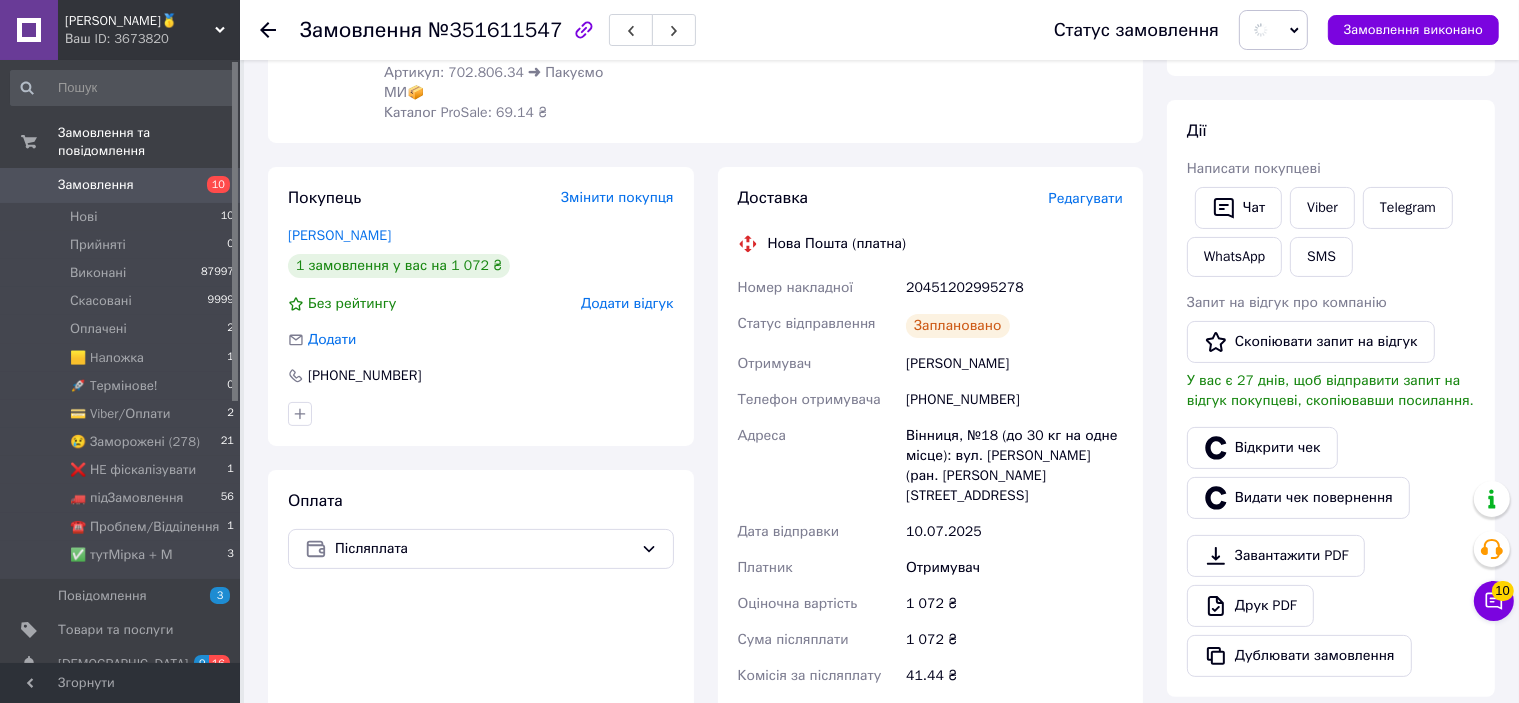scroll, scrollTop: 0, scrollLeft: 0, axis: both 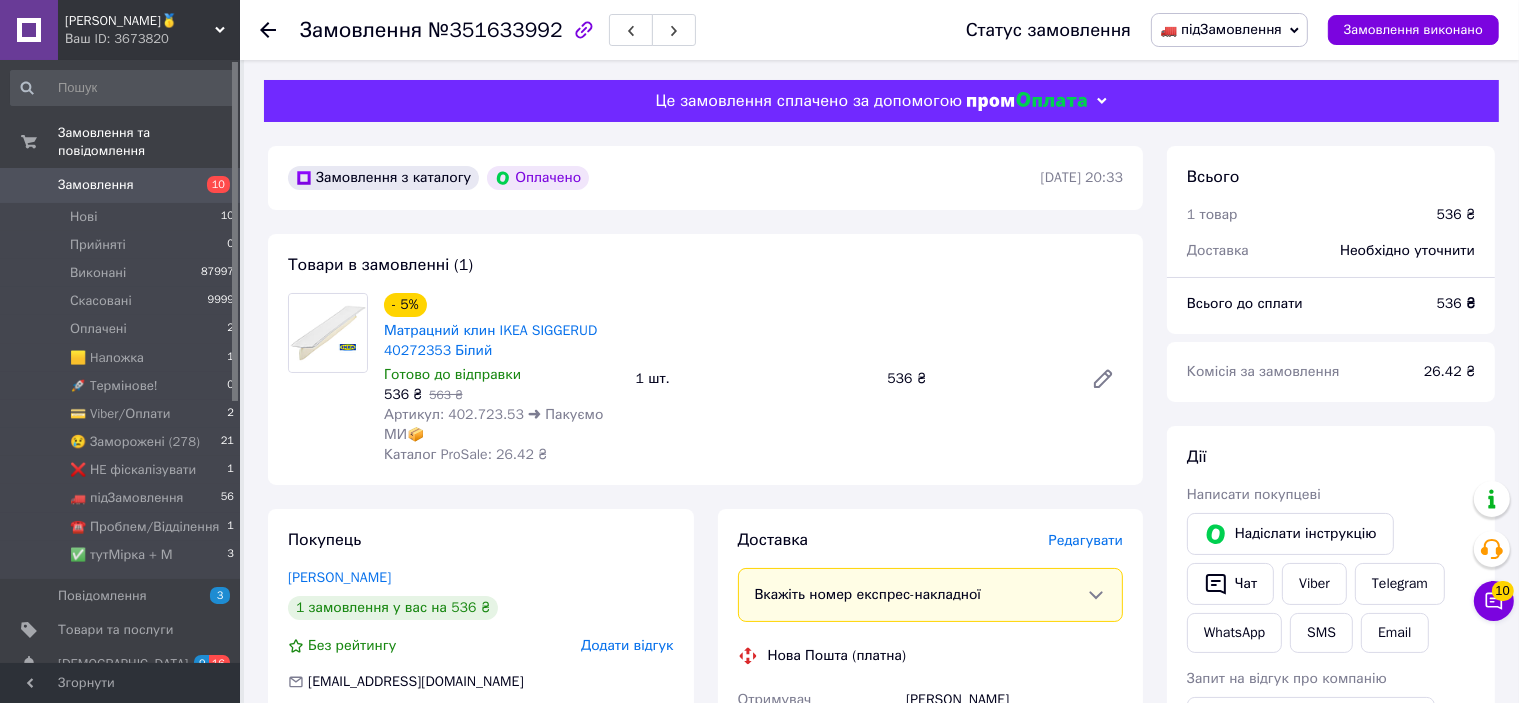 click on "Редагувати" at bounding box center (1086, 540) 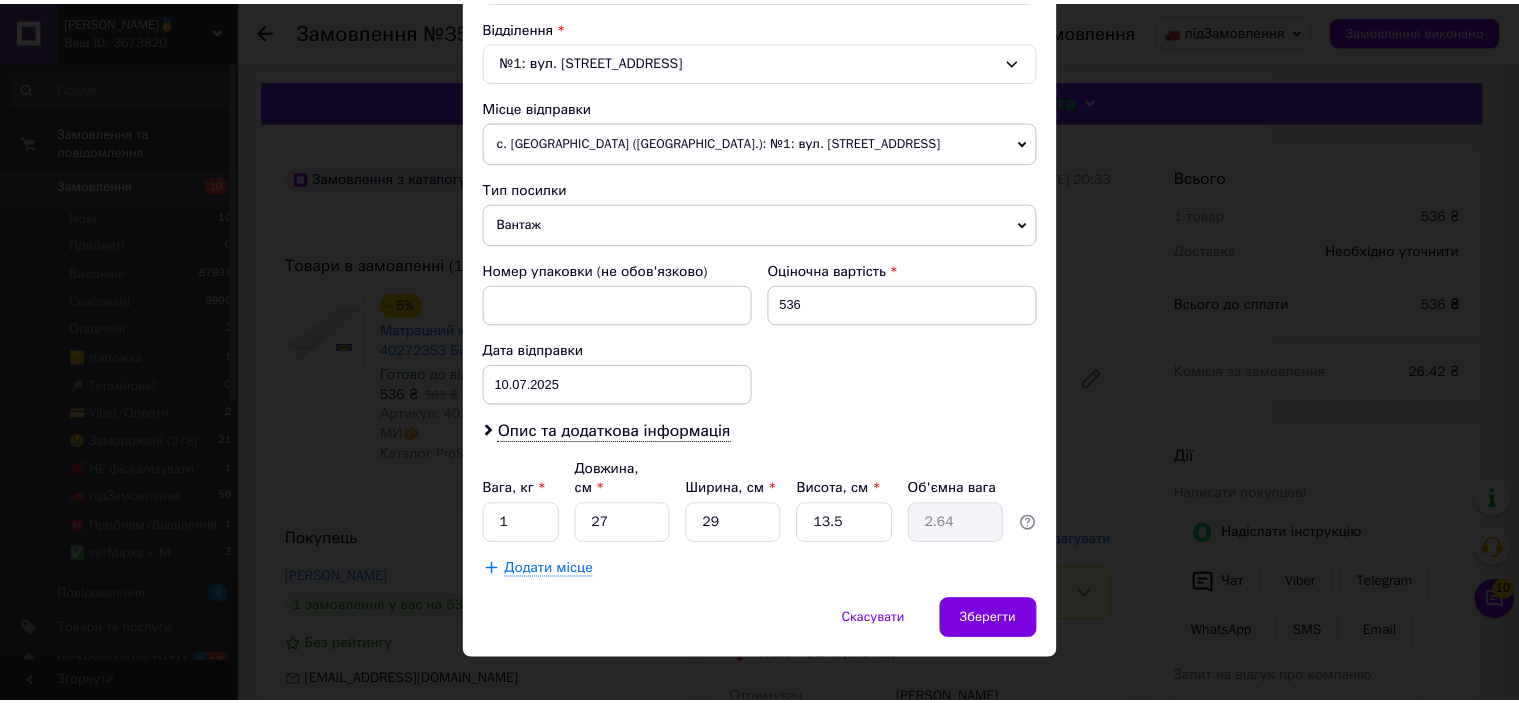 scroll, scrollTop: 641, scrollLeft: 0, axis: vertical 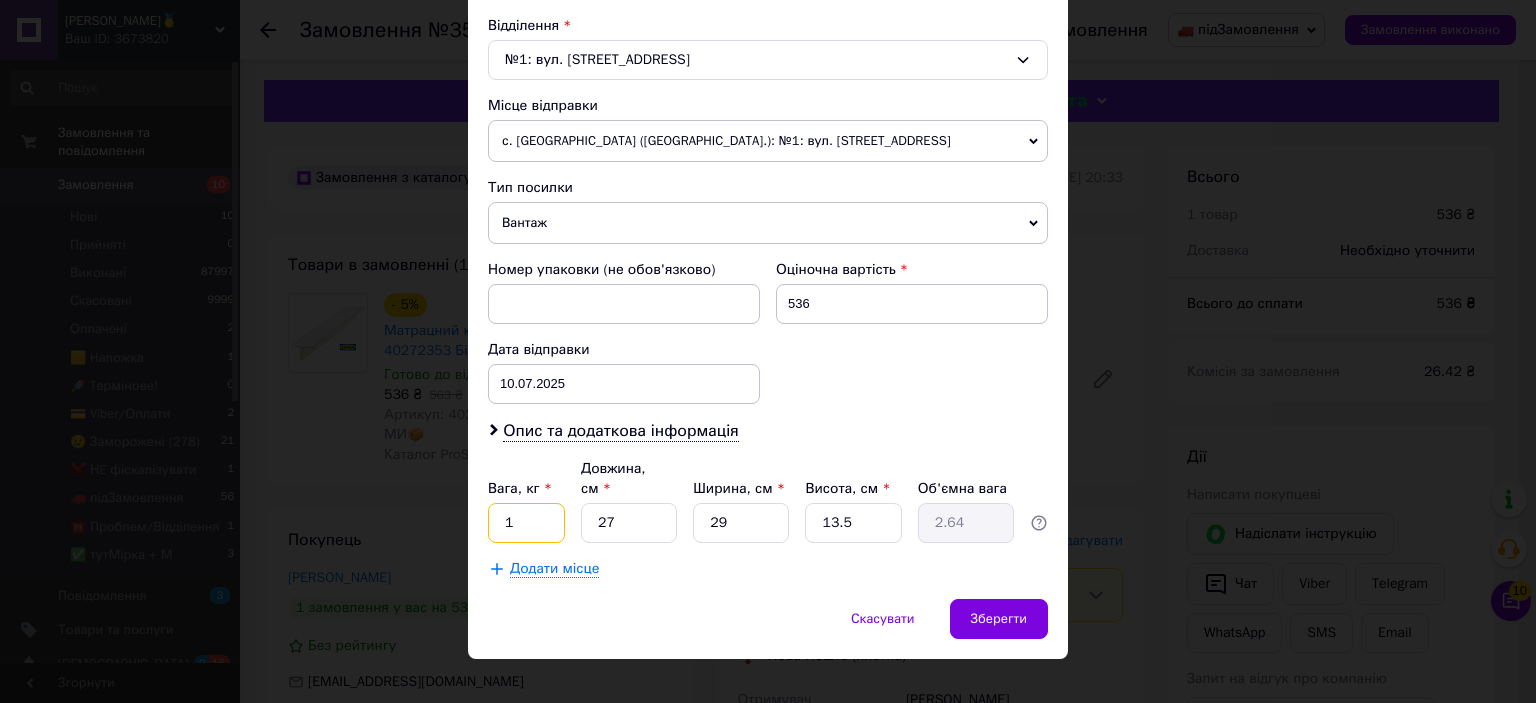 click on "1" at bounding box center [526, 523] 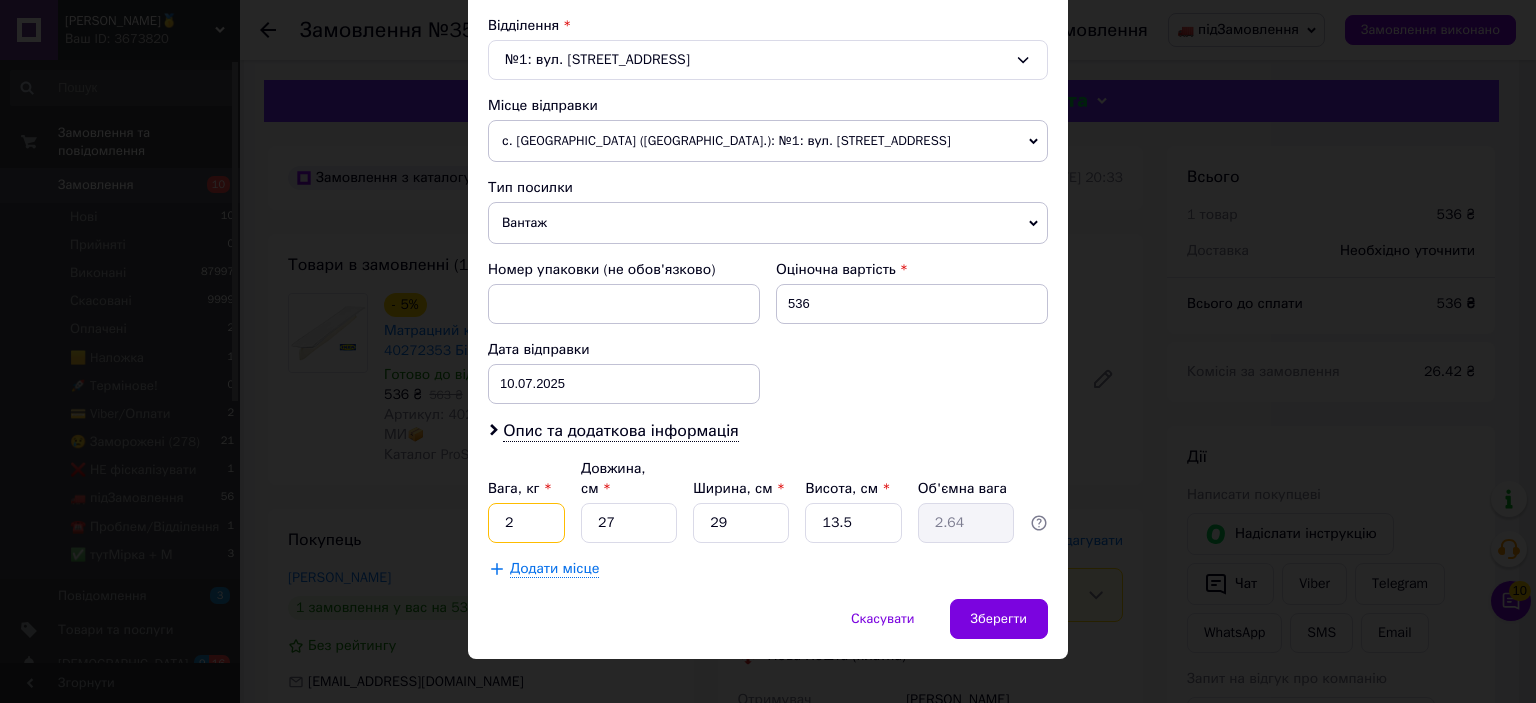 type on "2" 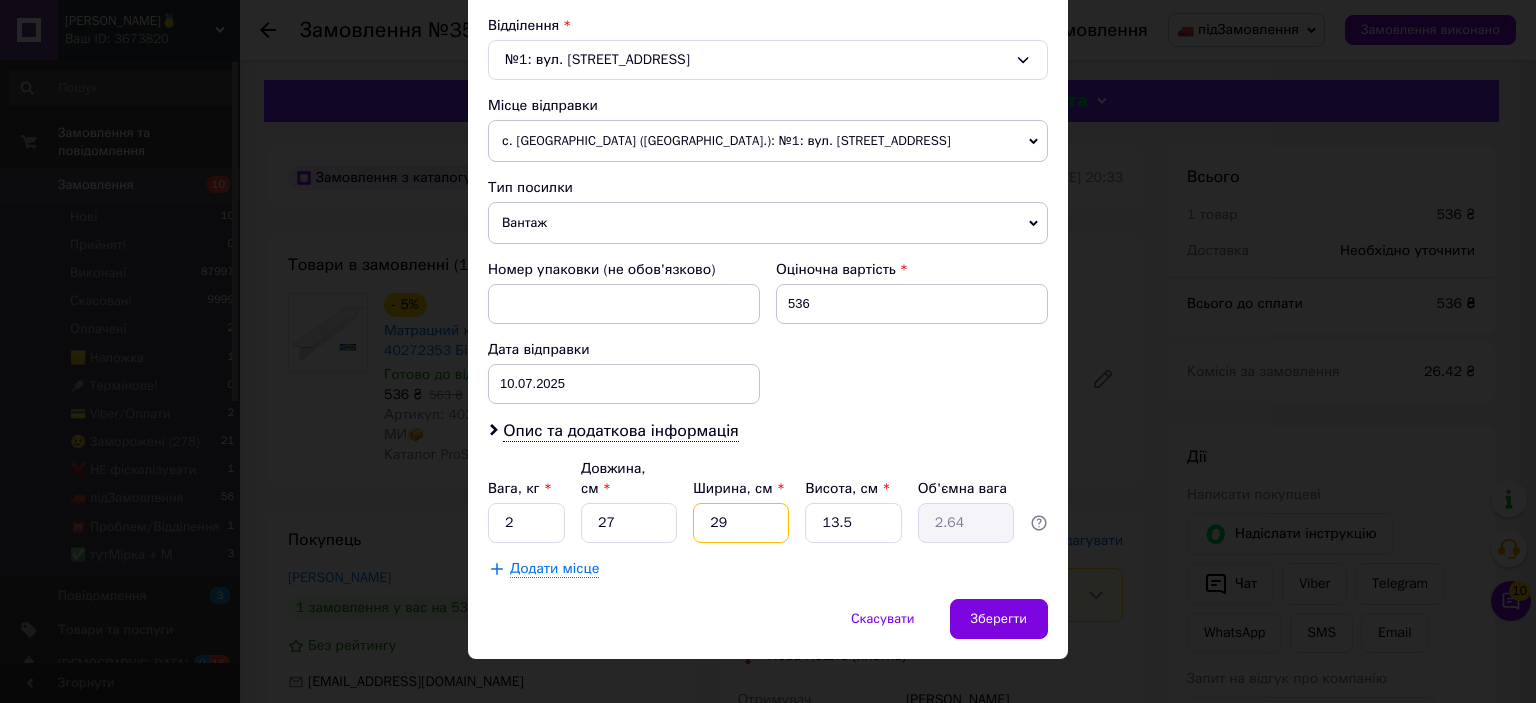 click on "29" at bounding box center (741, 523) 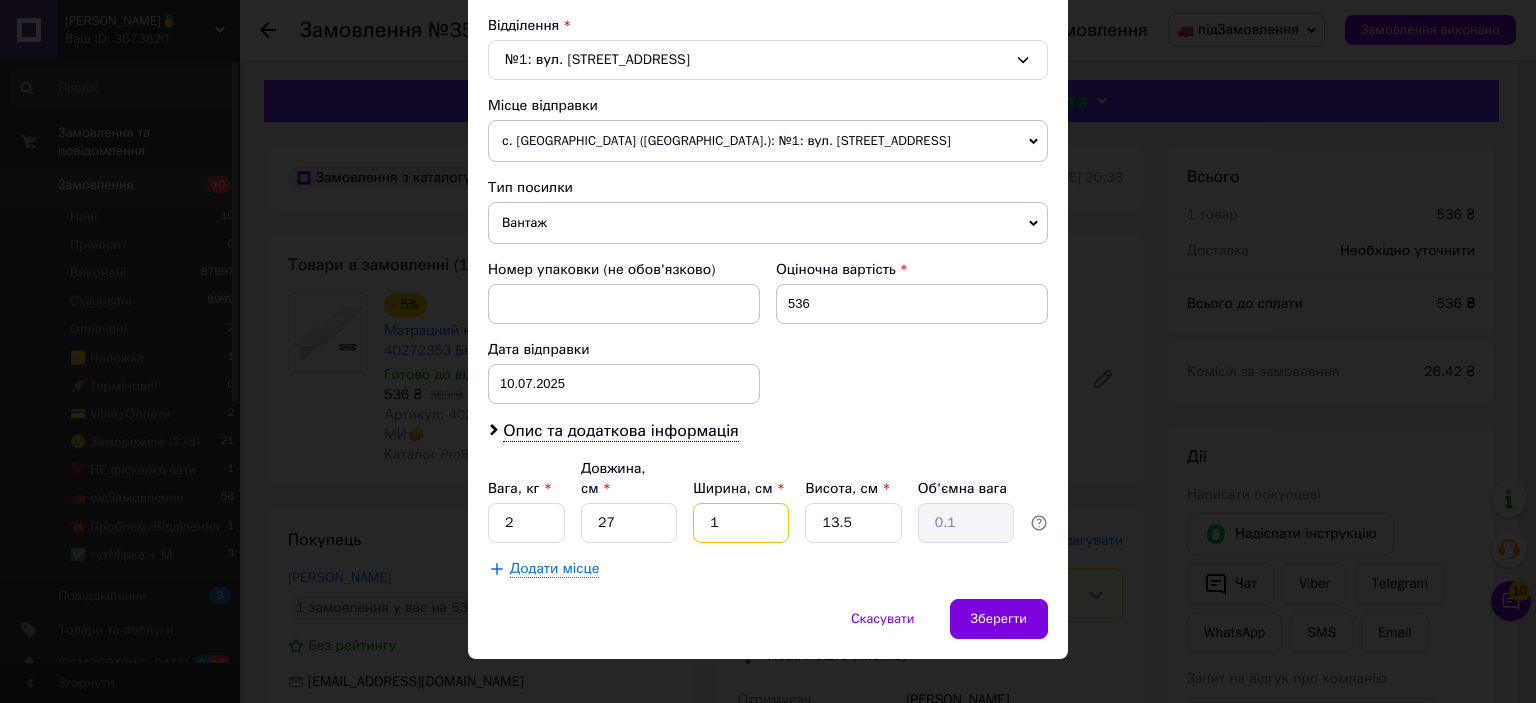 type on "11" 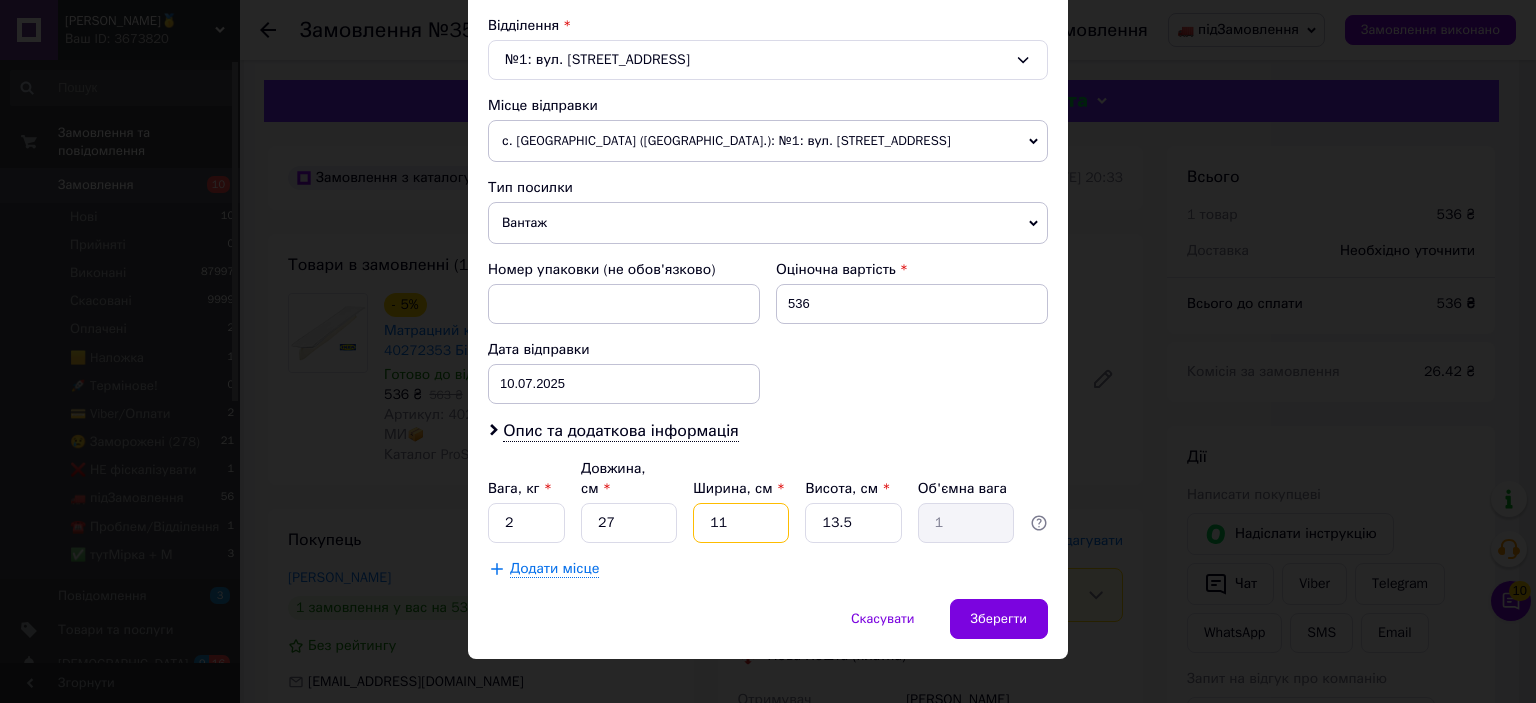 type on "11" 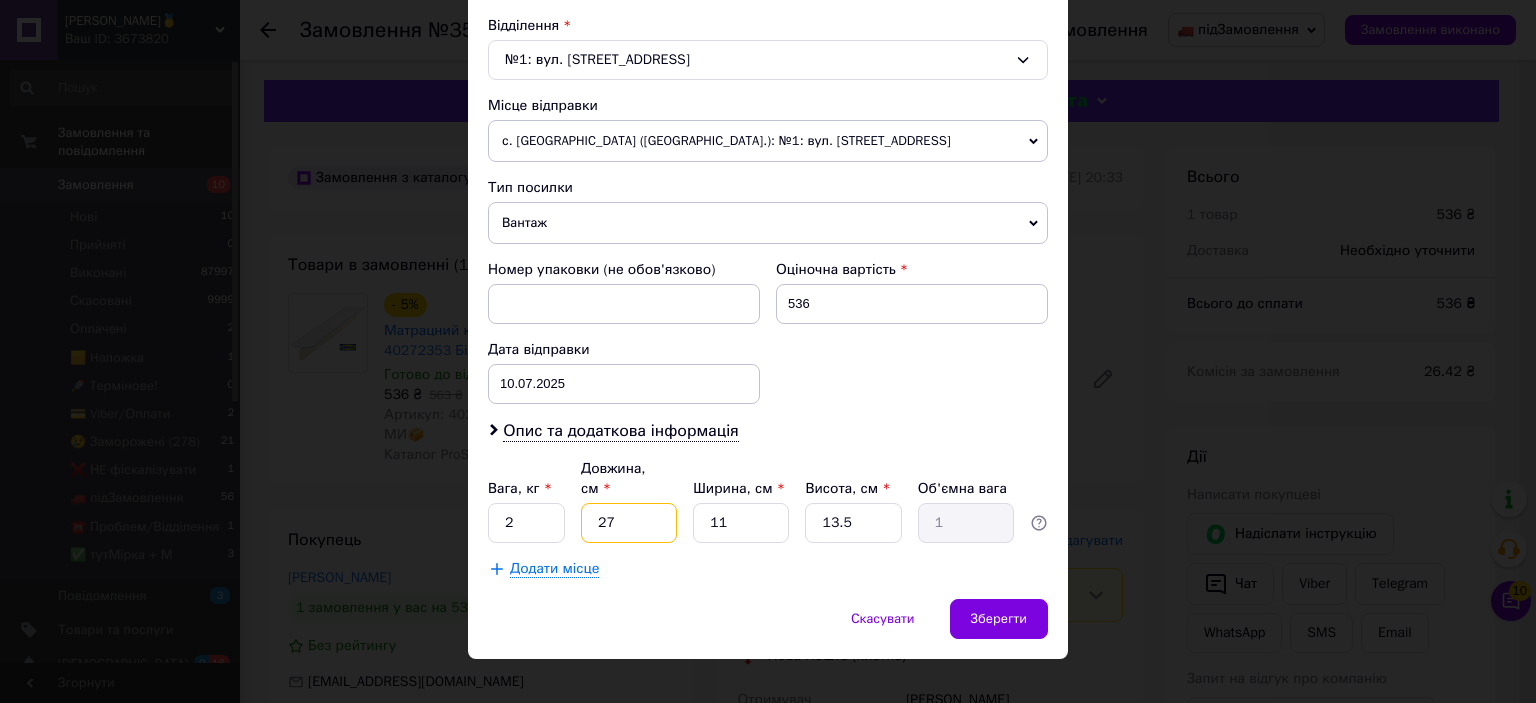 click on "27" at bounding box center (629, 523) 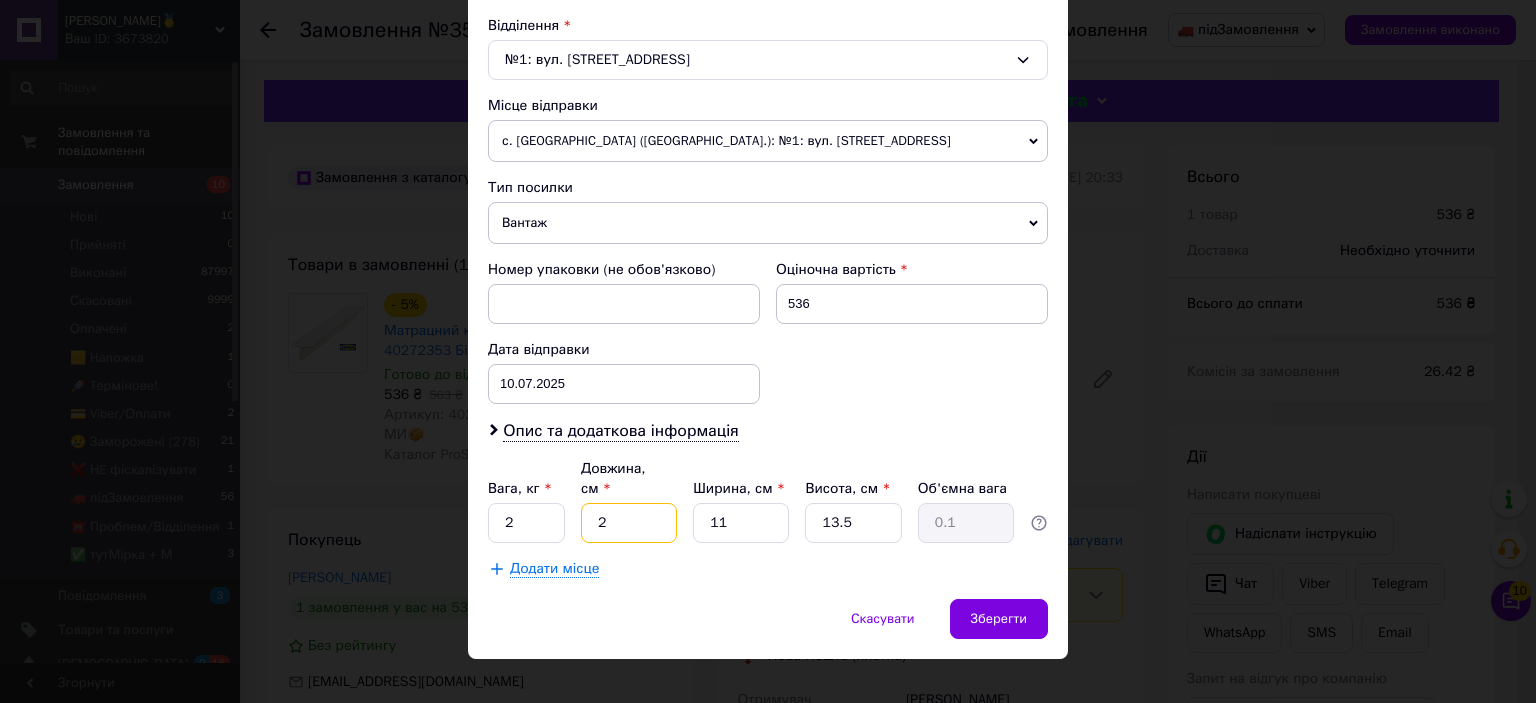 click on "2" at bounding box center (629, 523) 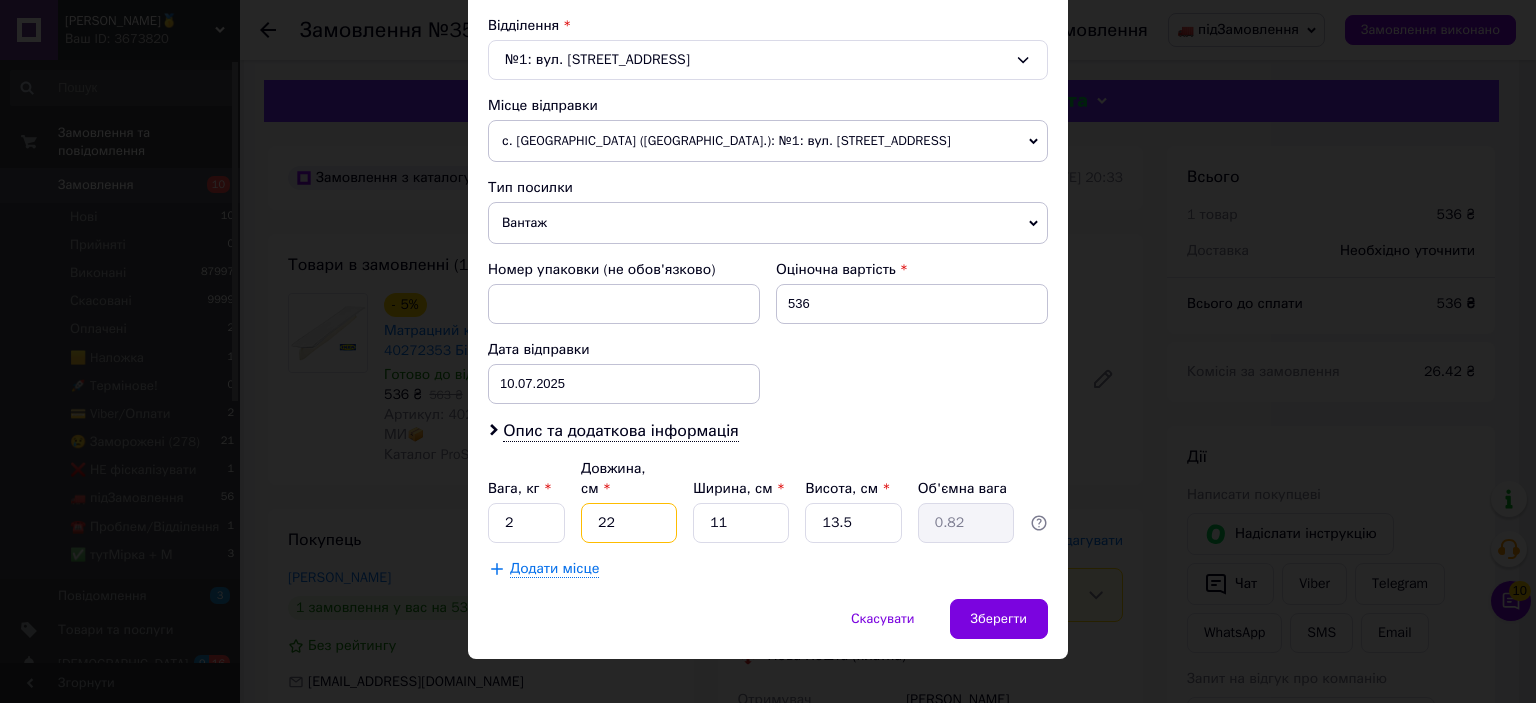 type on "22" 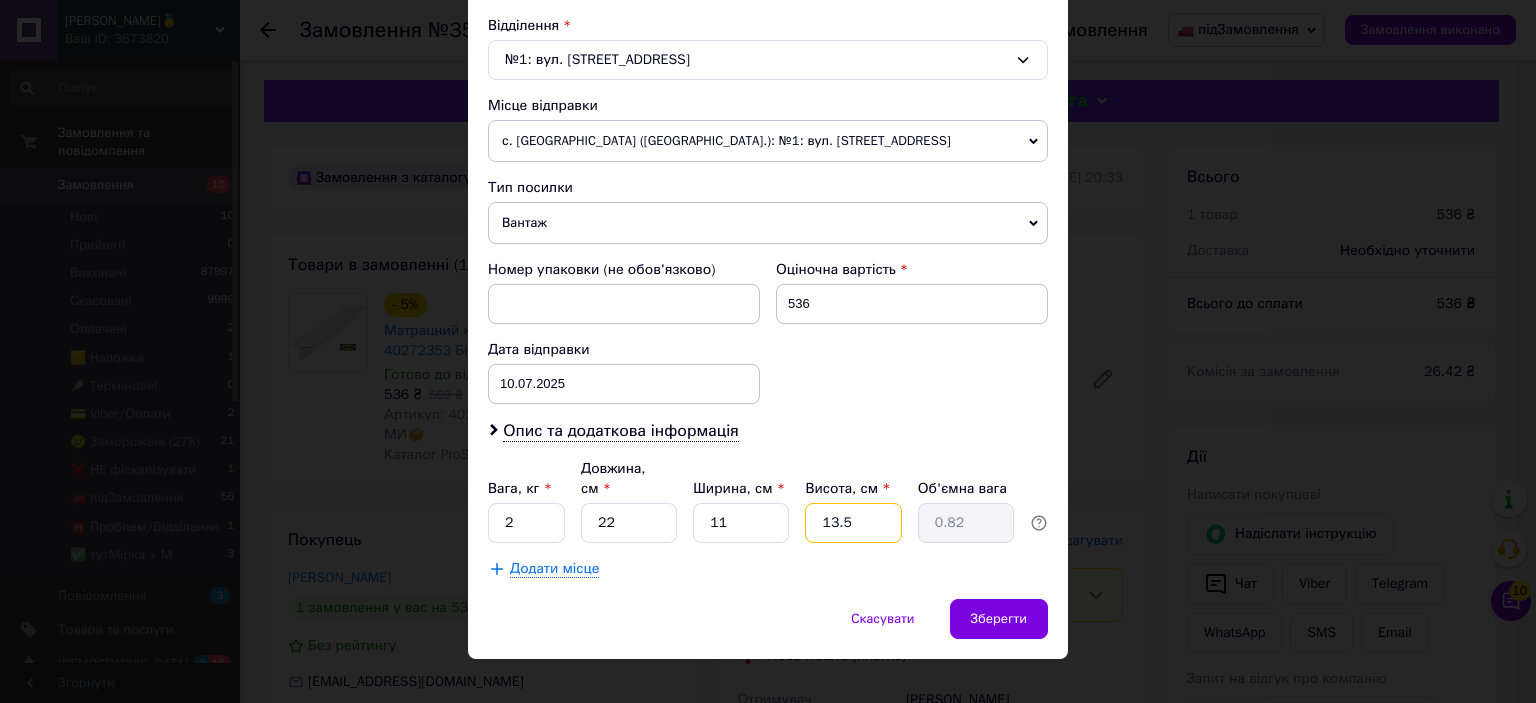 click on "13.5" at bounding box center [853, 523] 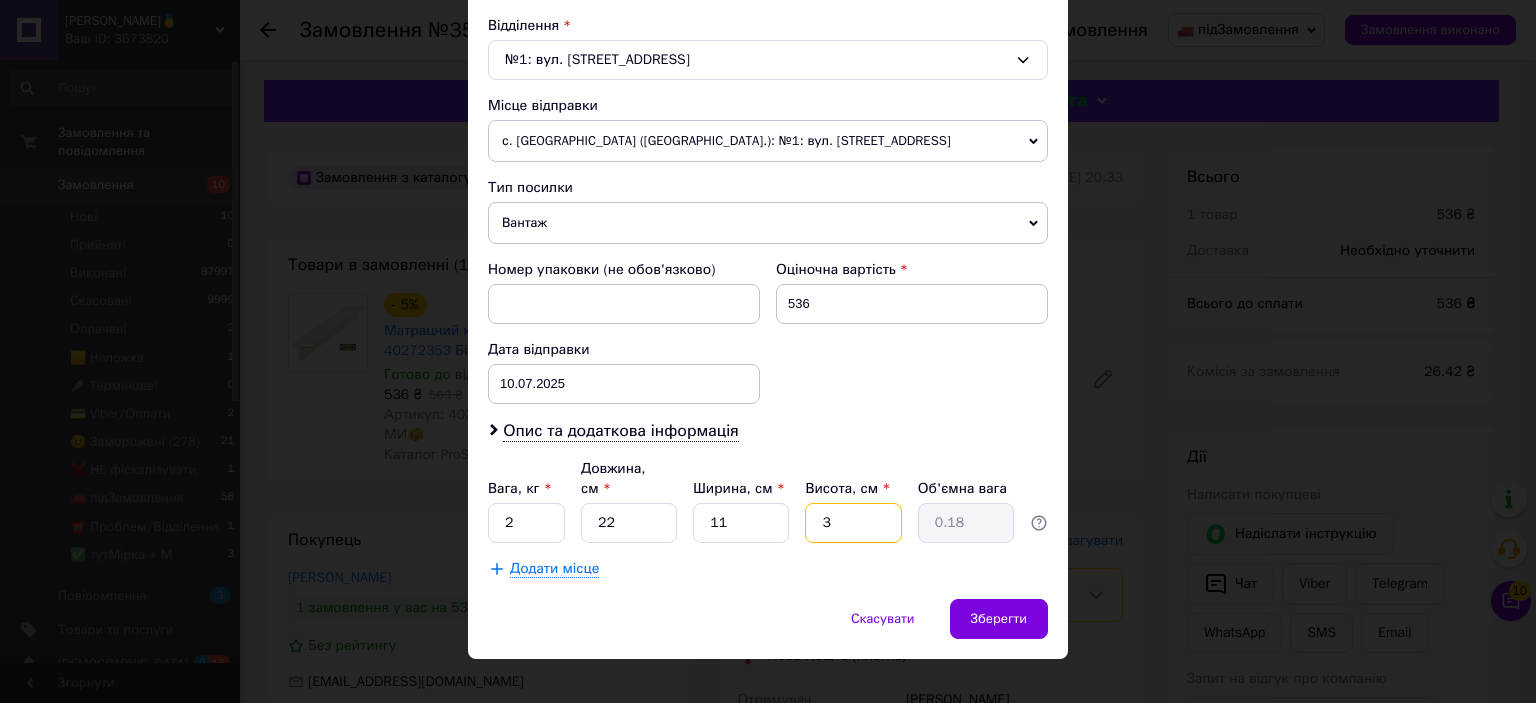 type on "33" 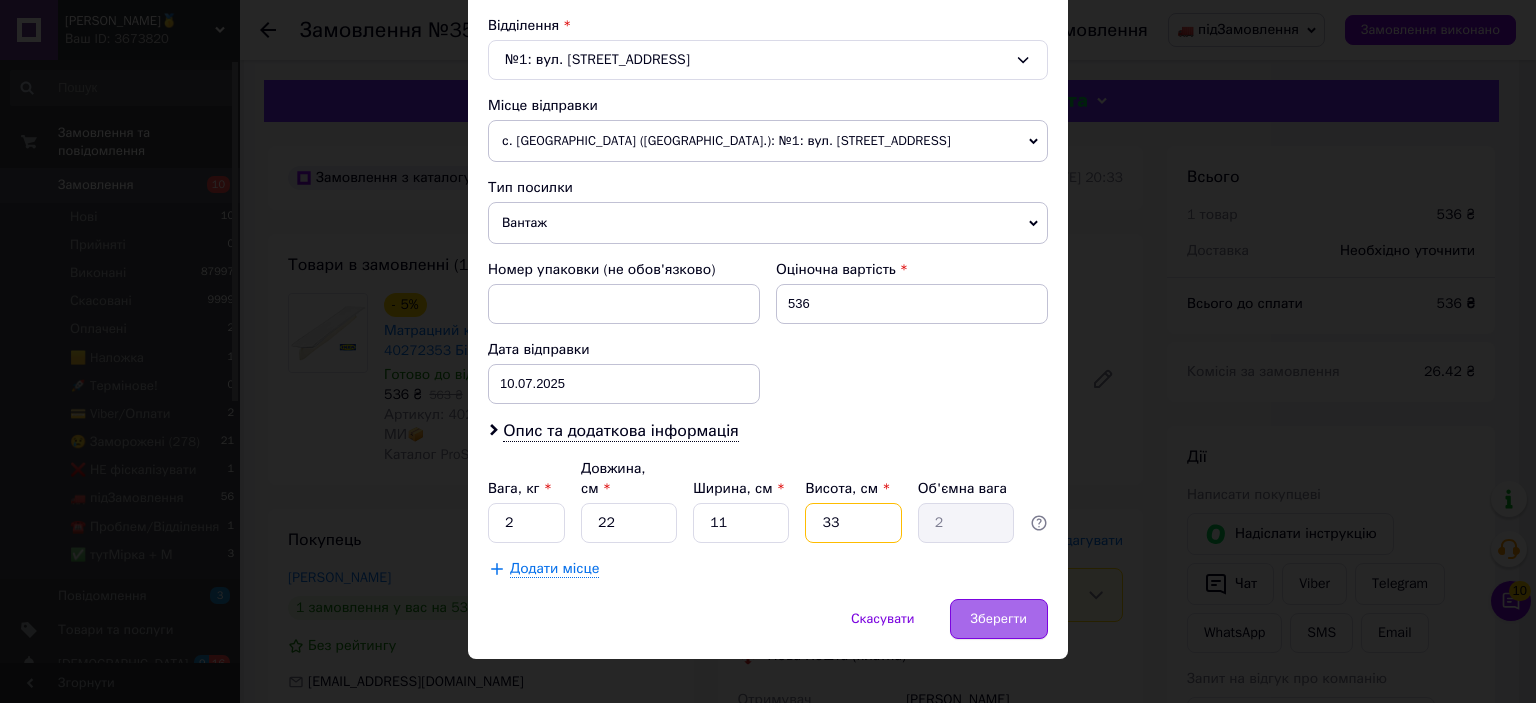 type on "33" 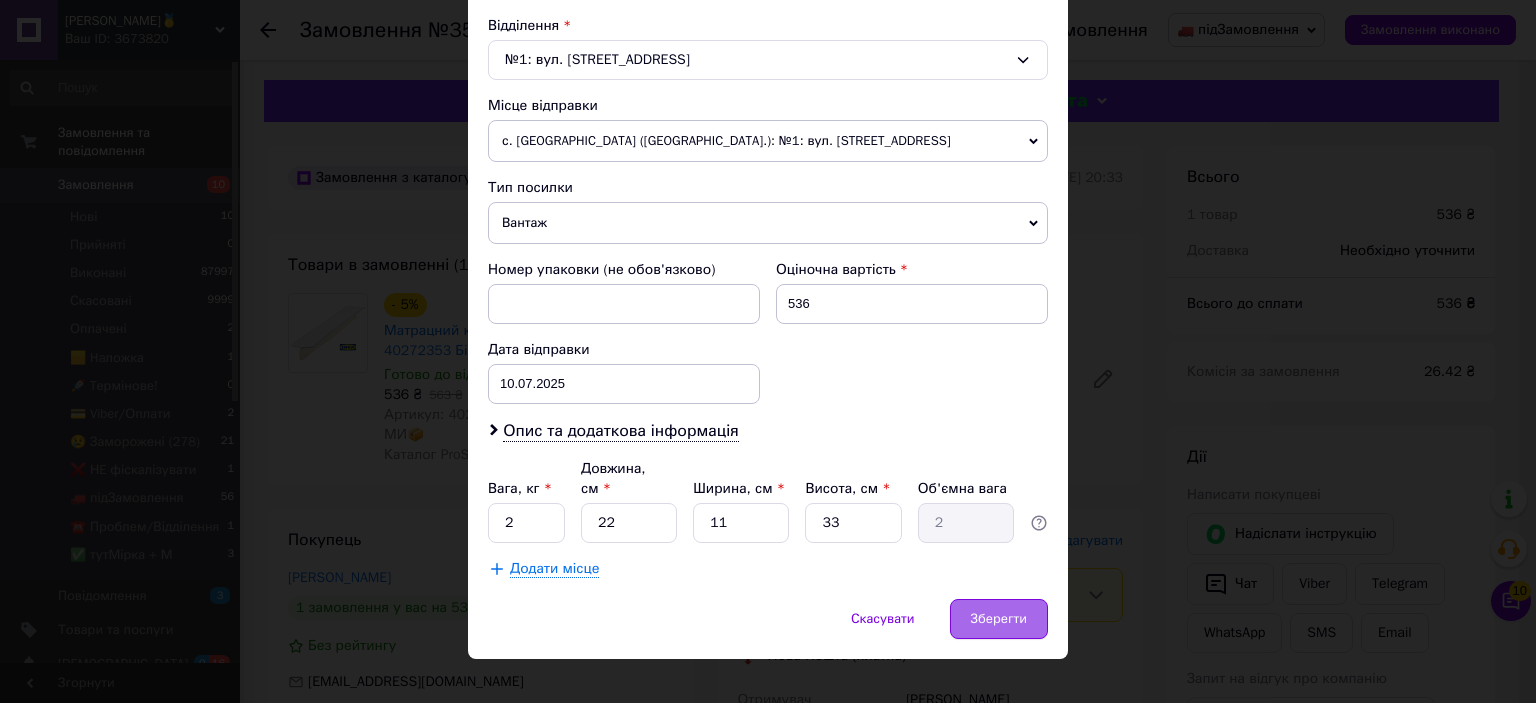 drag, startPoint x: 985, startPoint y: 577, endPoint x: 980, endPoint y: 591, distance: 14.866069 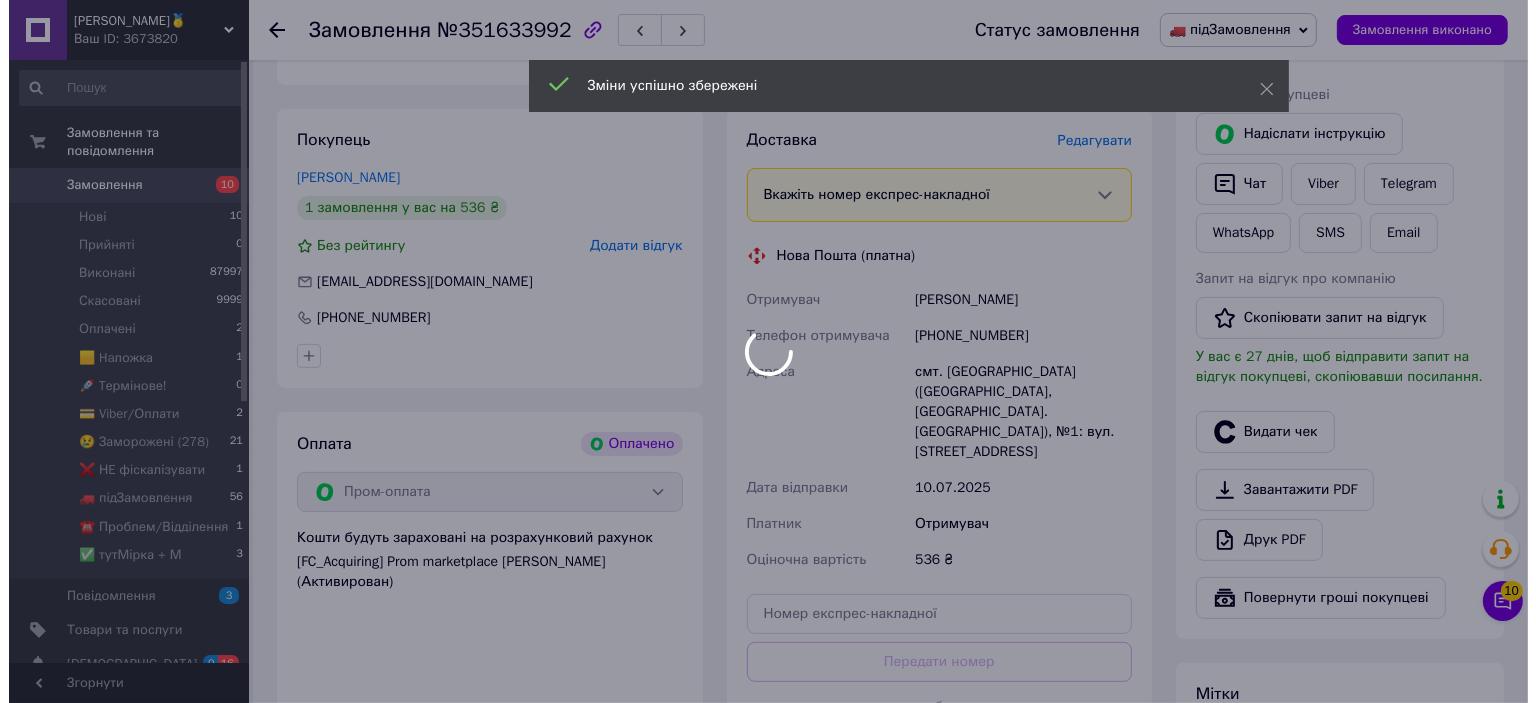 scroll, scrollTop: 600, scrollLeft: 0, axis: vertical 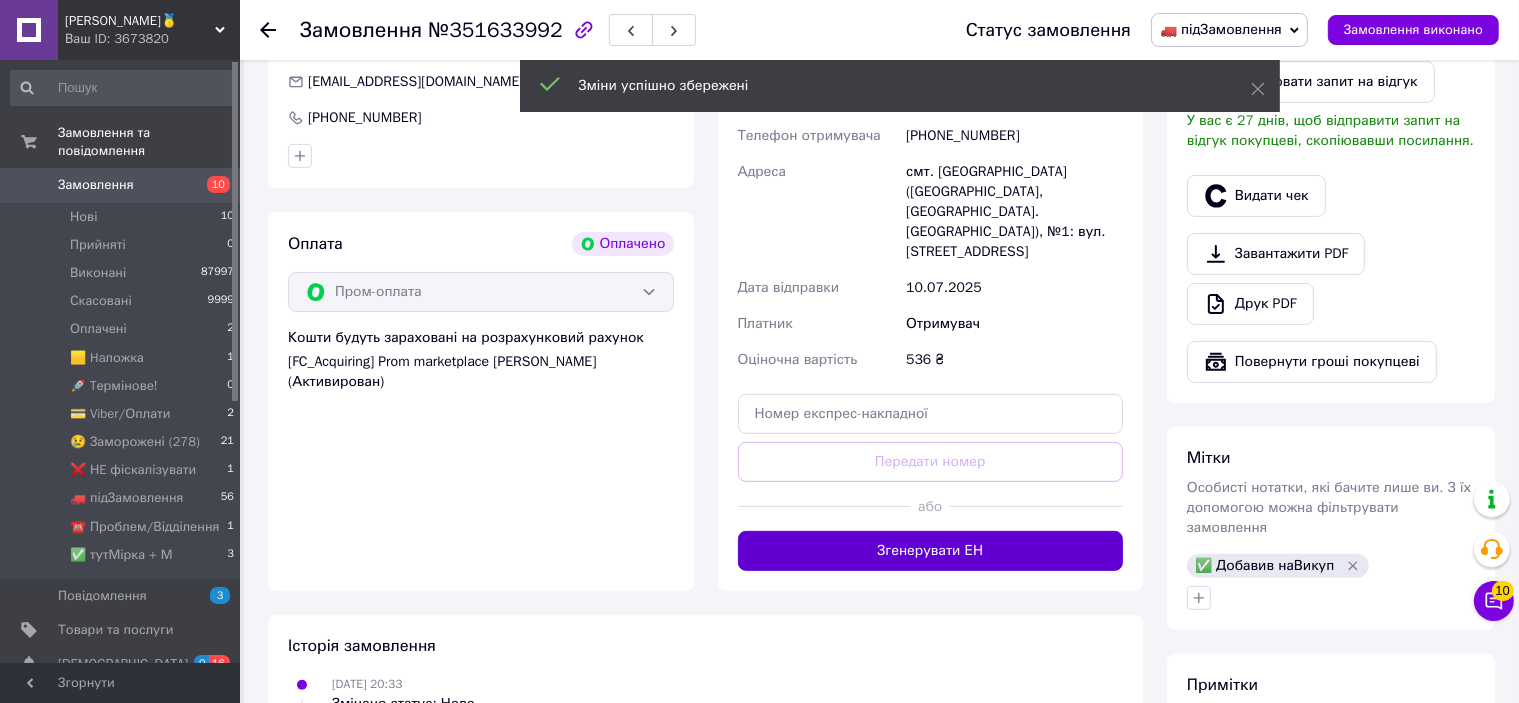 click on "Згенерувати ЕН" at bounding box center [931, 551] 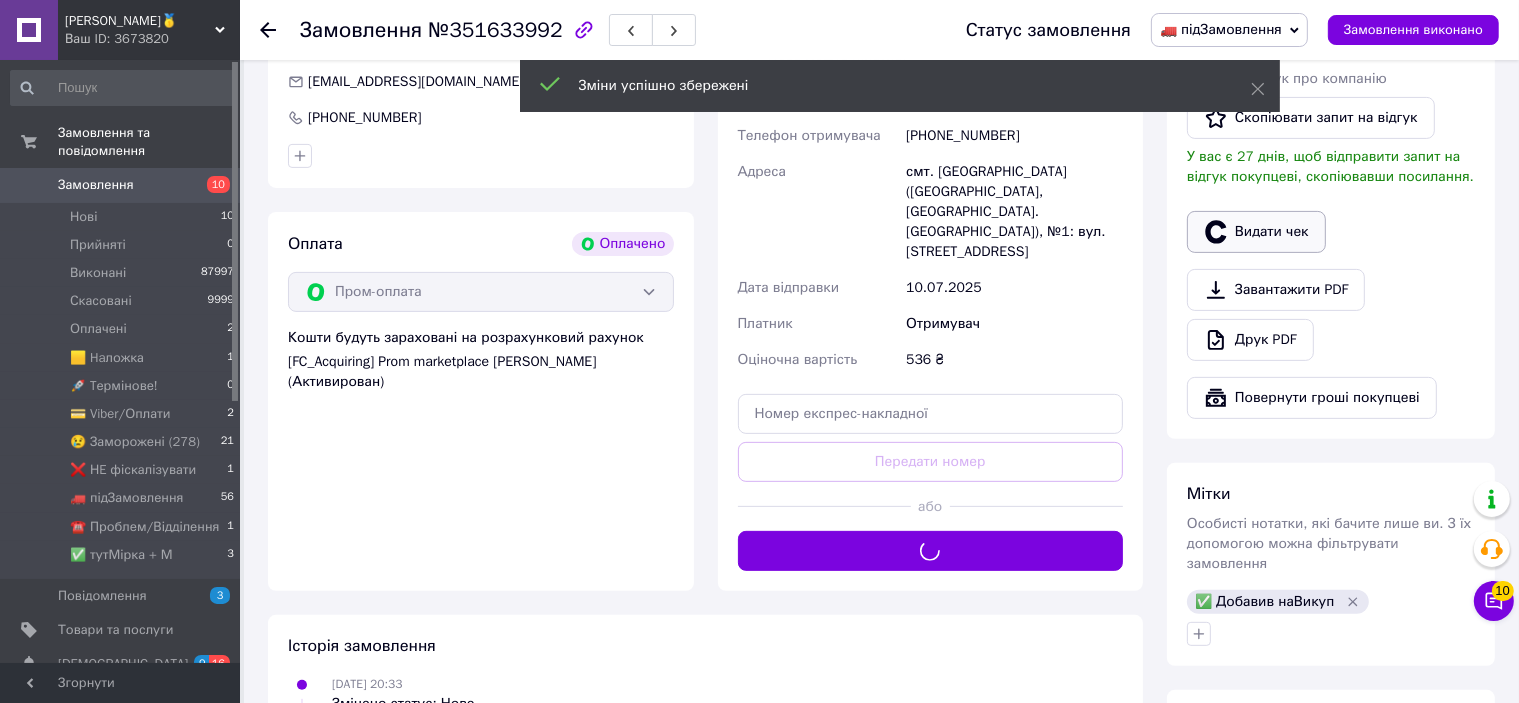 click on "Видати чек" at bounding box center (1256, 232) 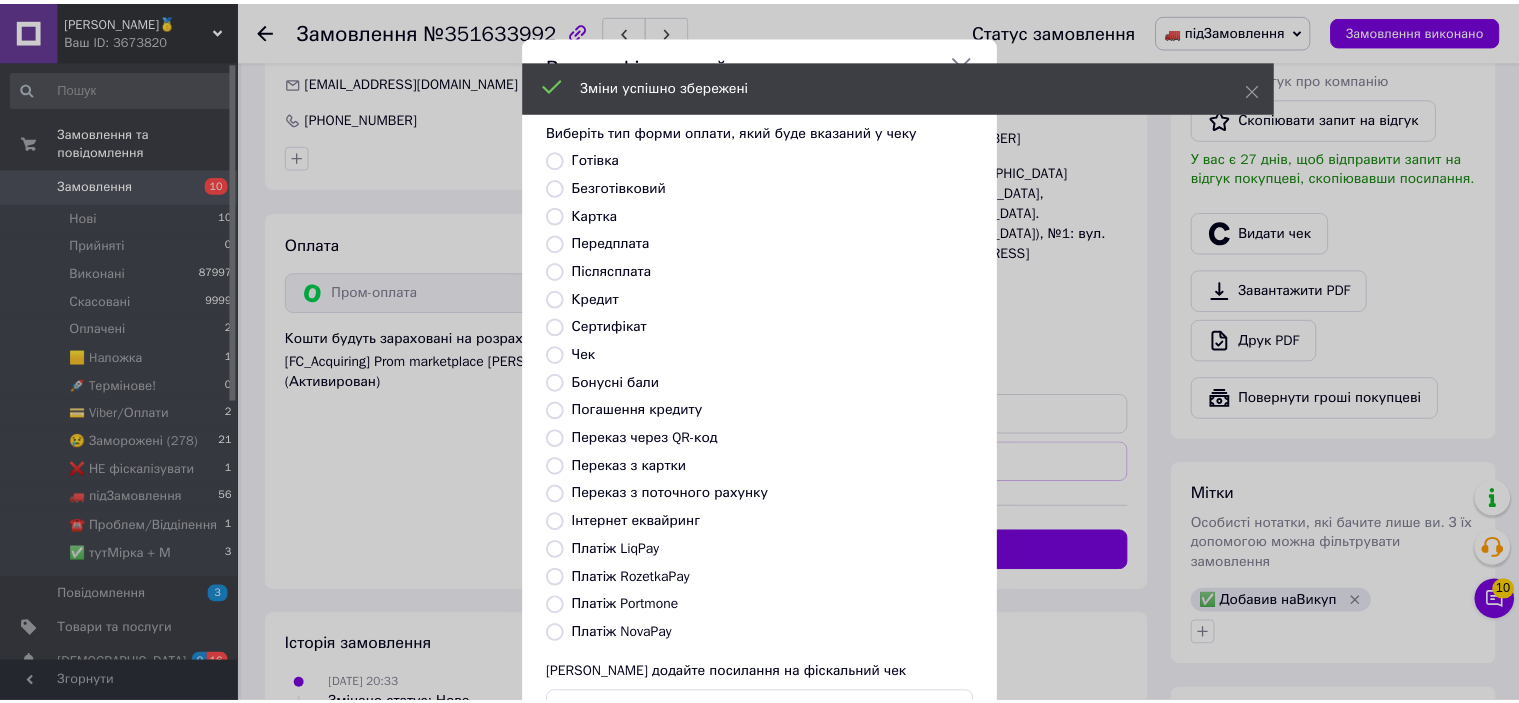 scroll, scrollTop: 155, scrollLeft: 0, axis: vertical 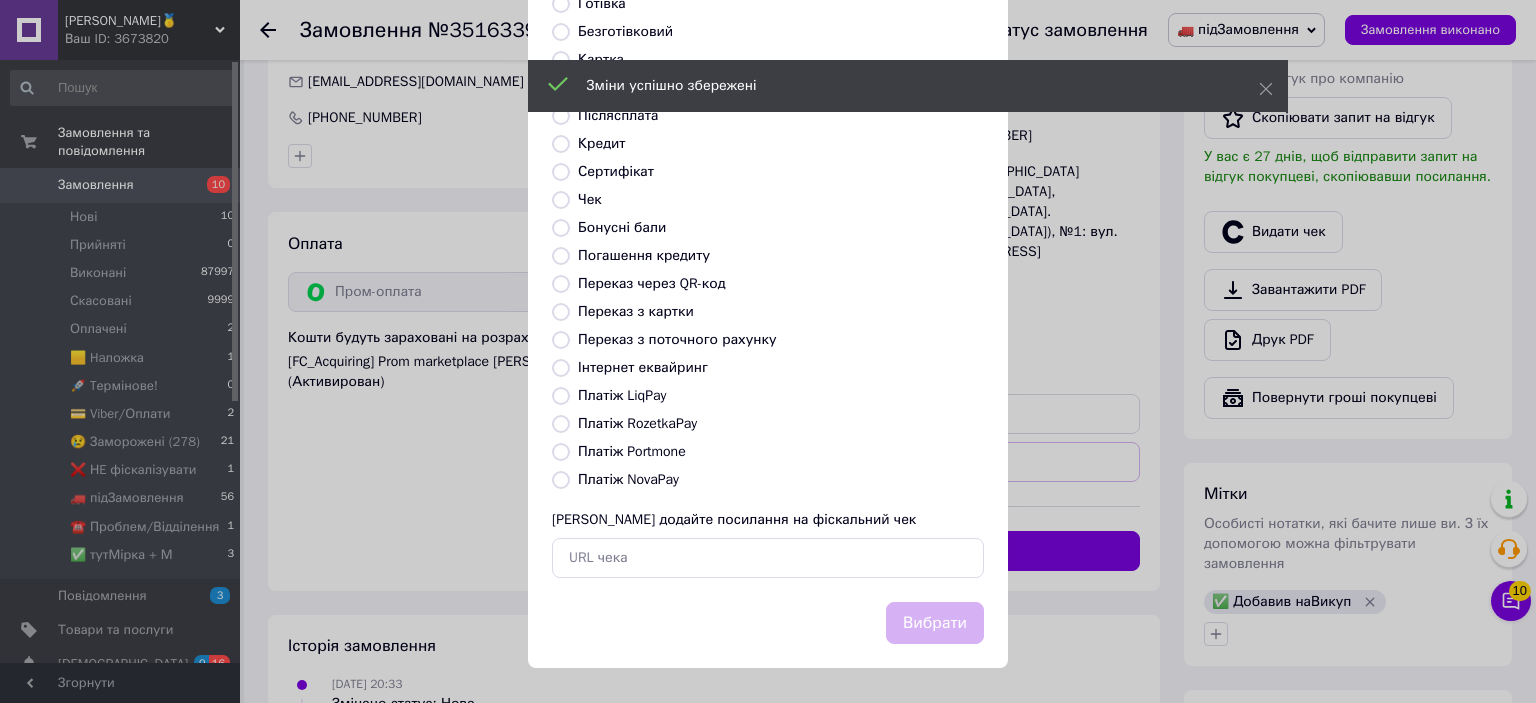 click on "Платіж RozetkaPay" at bounding box center [637, 423] 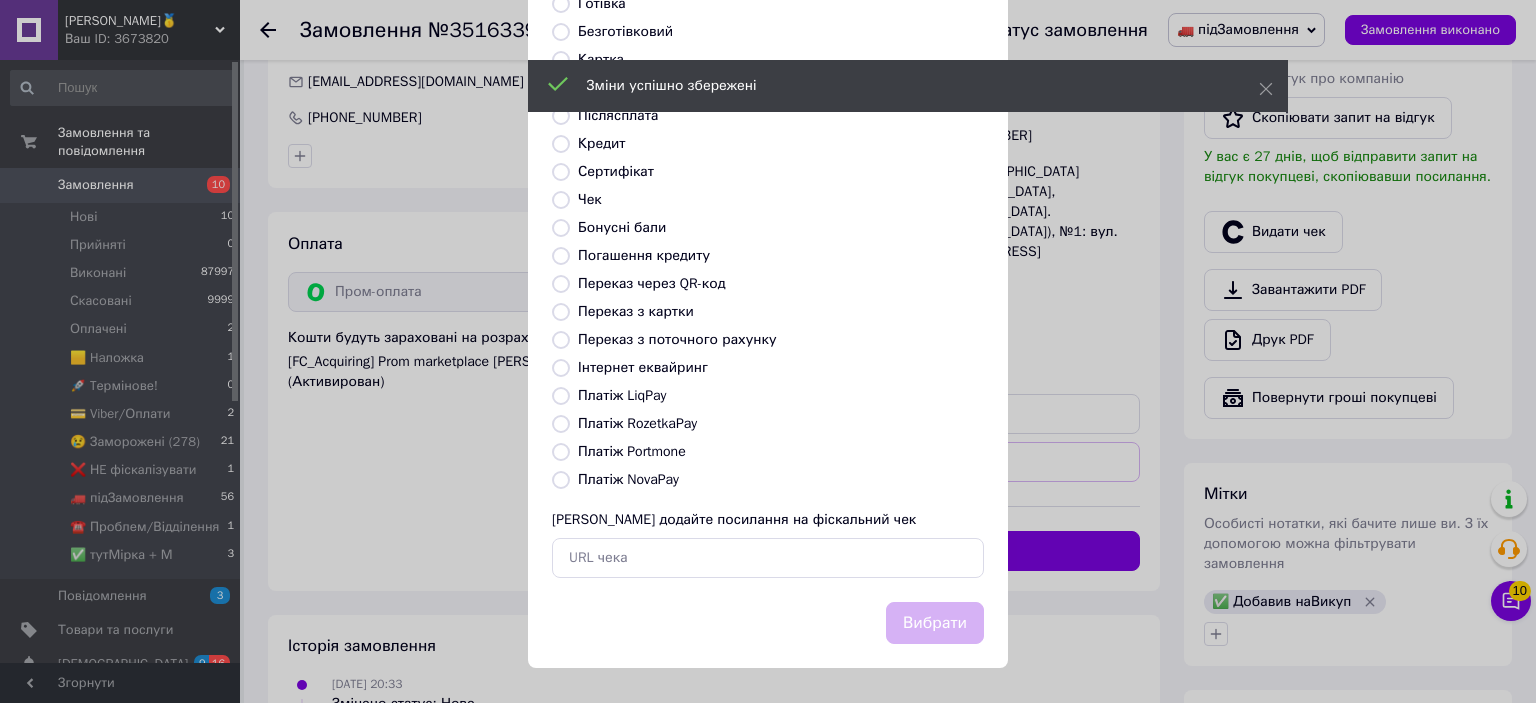radio on "true" 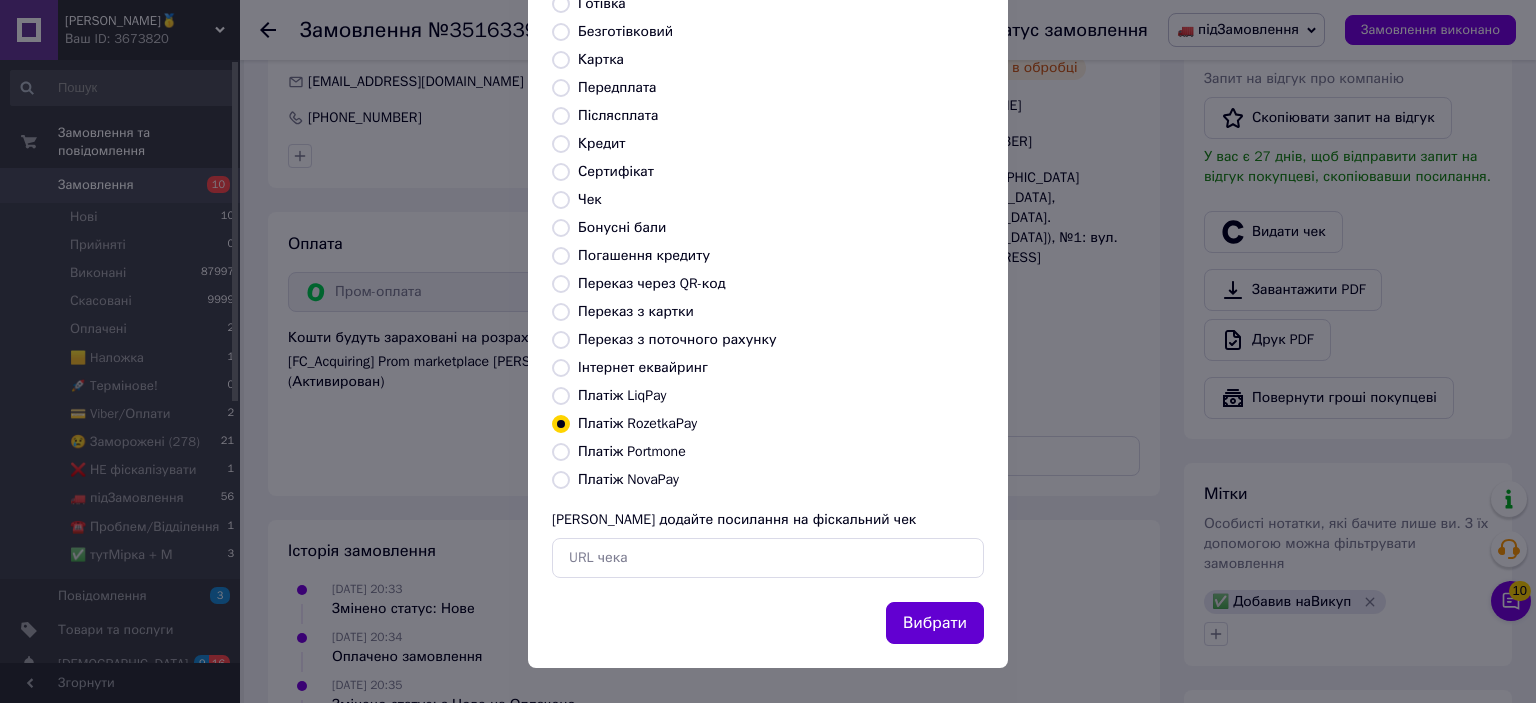 click on "Вибрати" at bounding box center (935, 623) 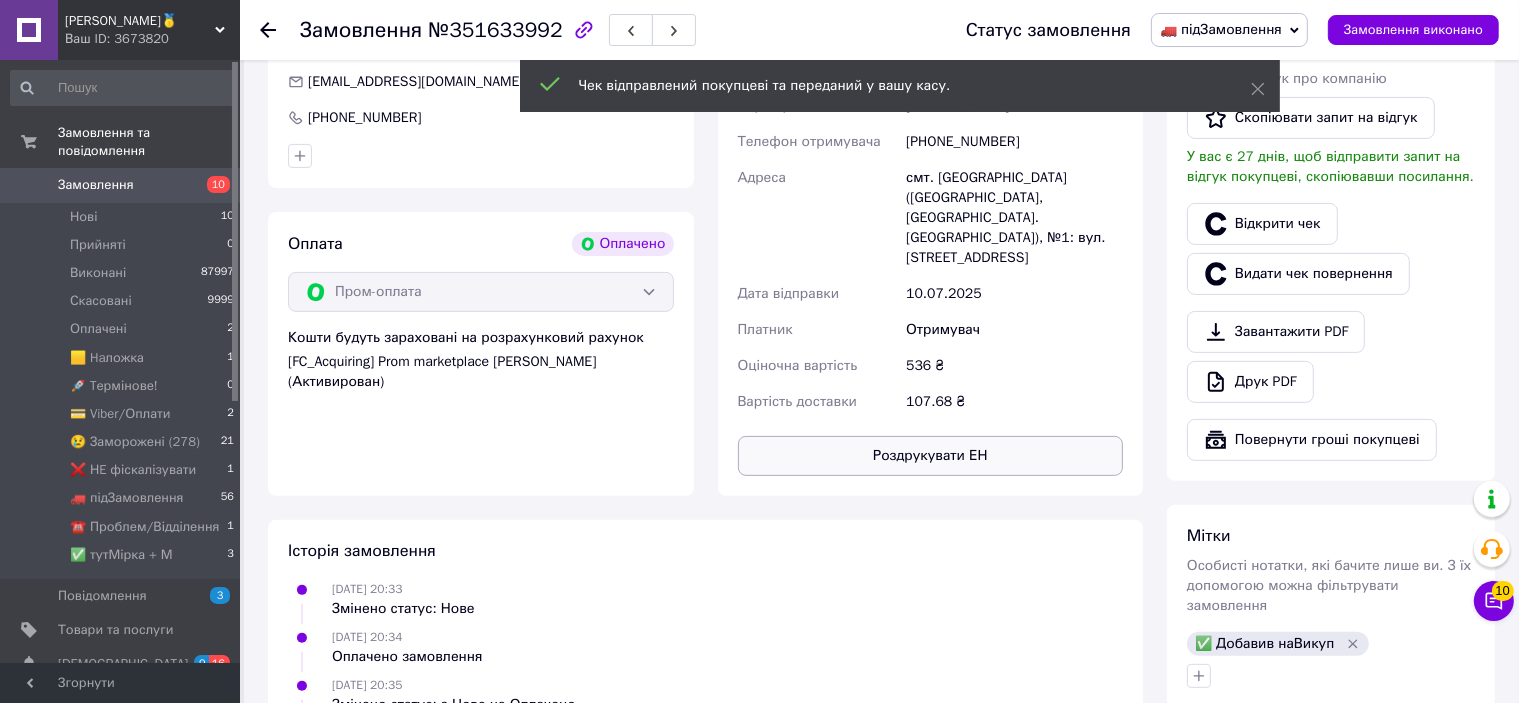click on "Роздрукувати ЕН" at bounding box center (931, 456) 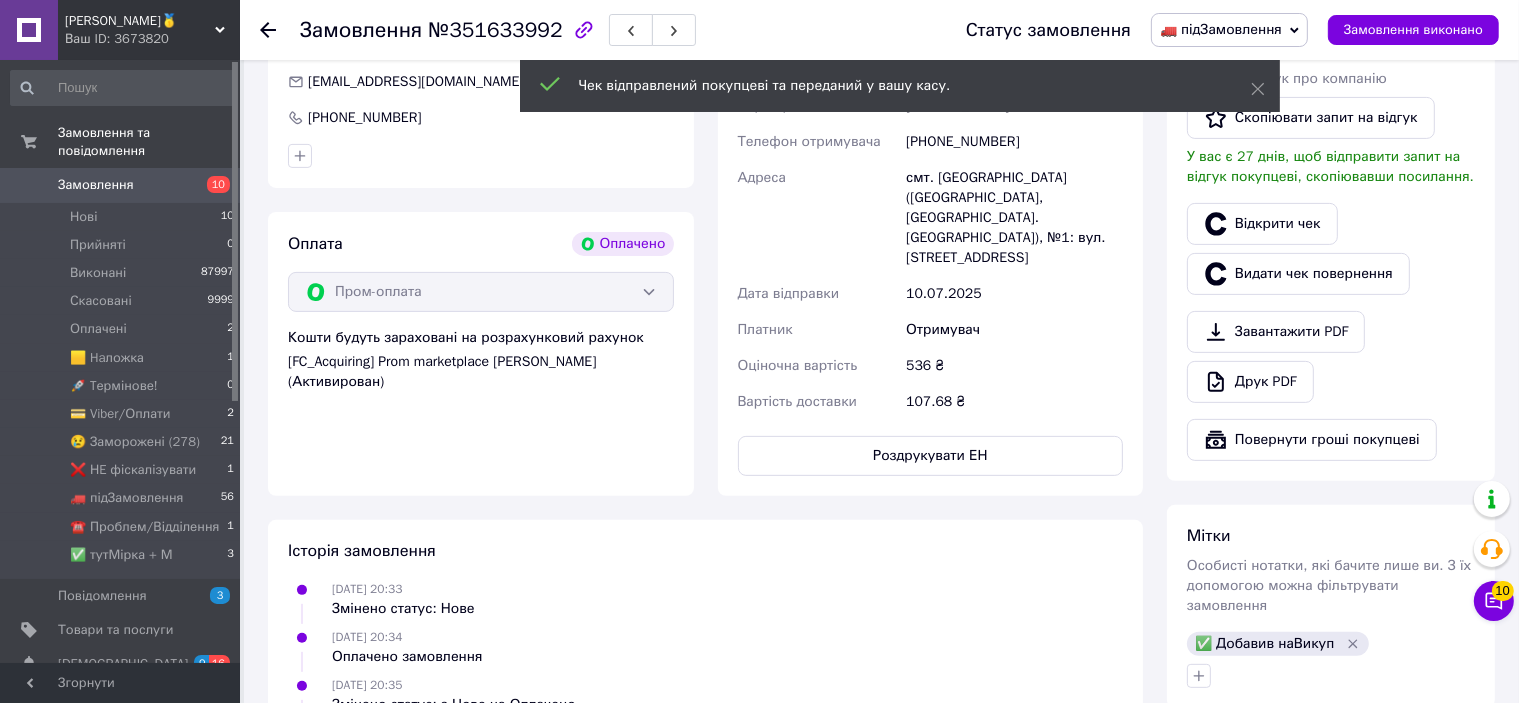 scroll, scrollTop: 400, scrollLeft: 0, axis: vertical 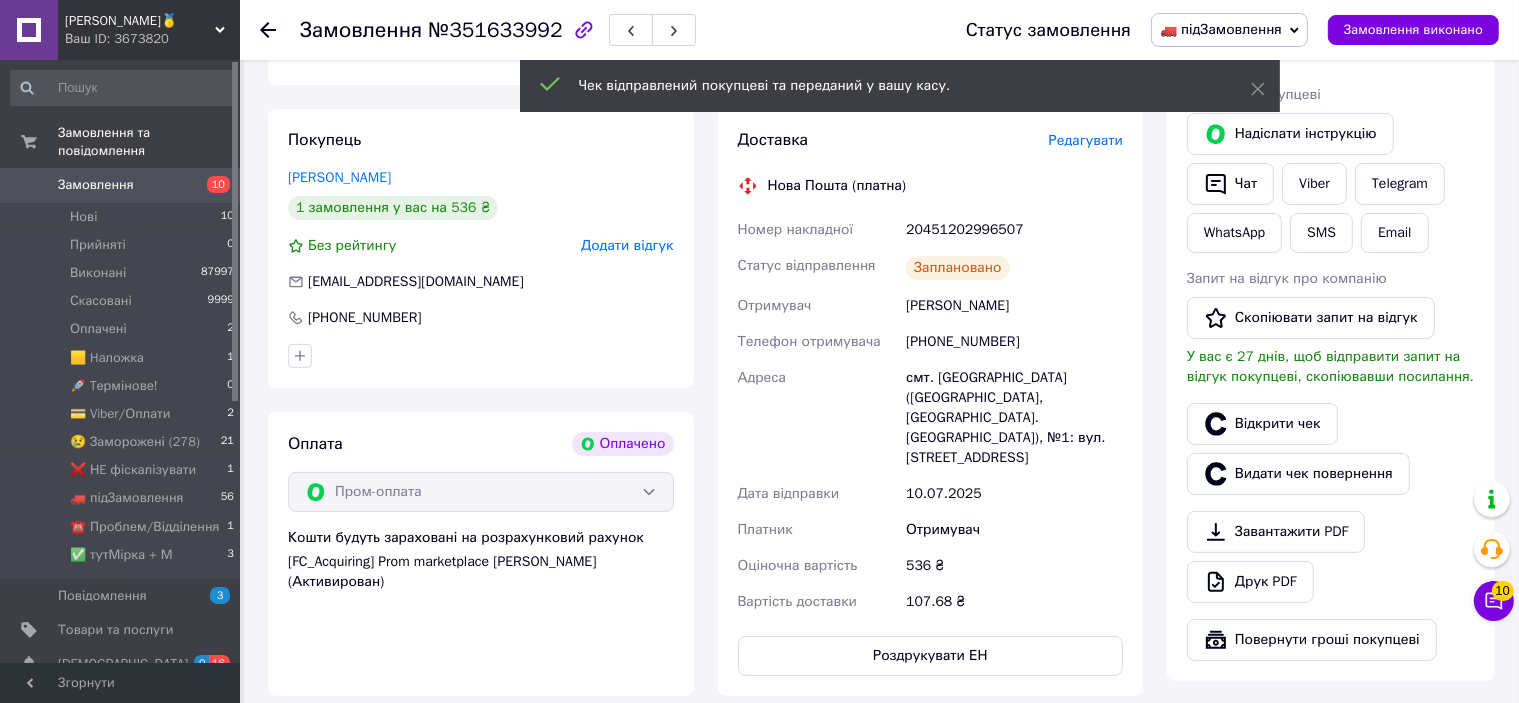 click on "20451202996507" at bounding box center [1014, 230] 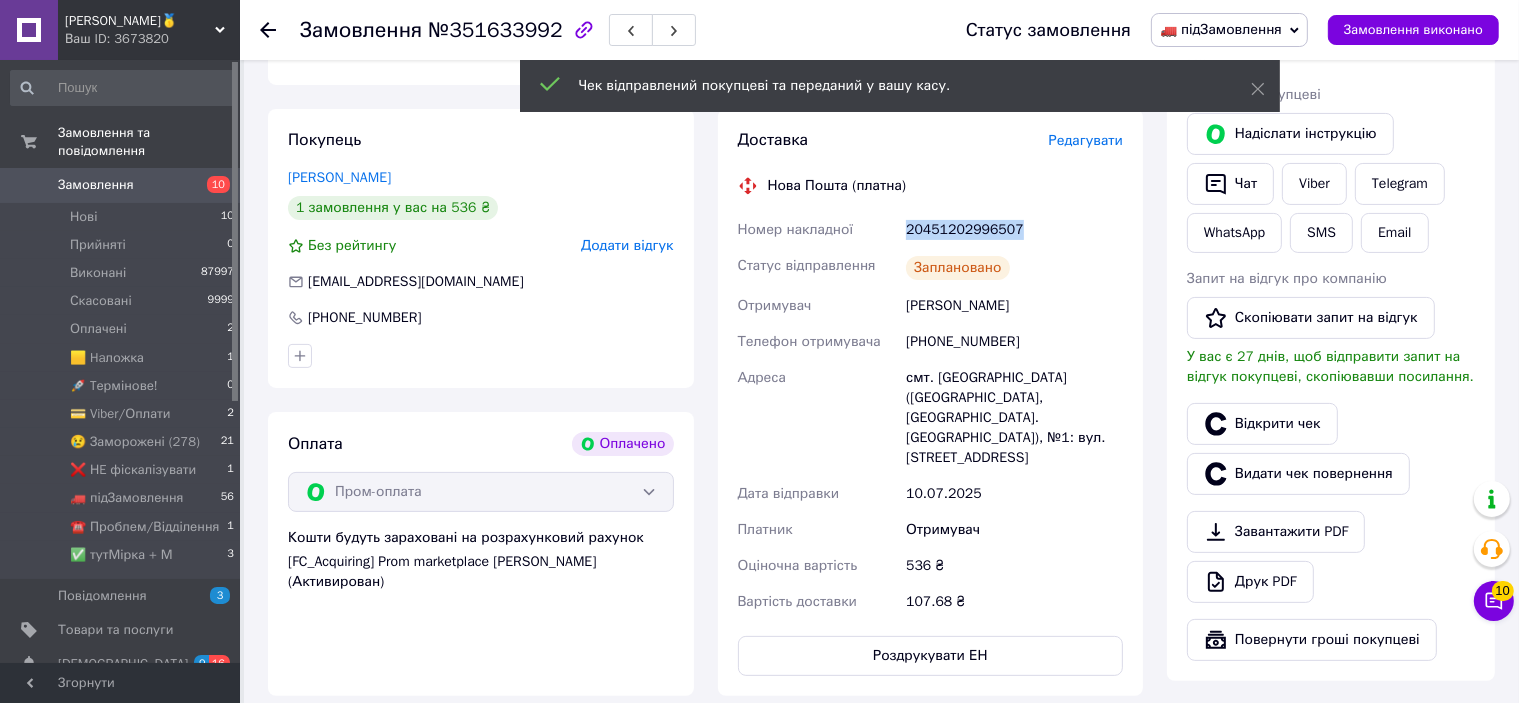 click on "20451202996507" at bounding box center [1014, 230] 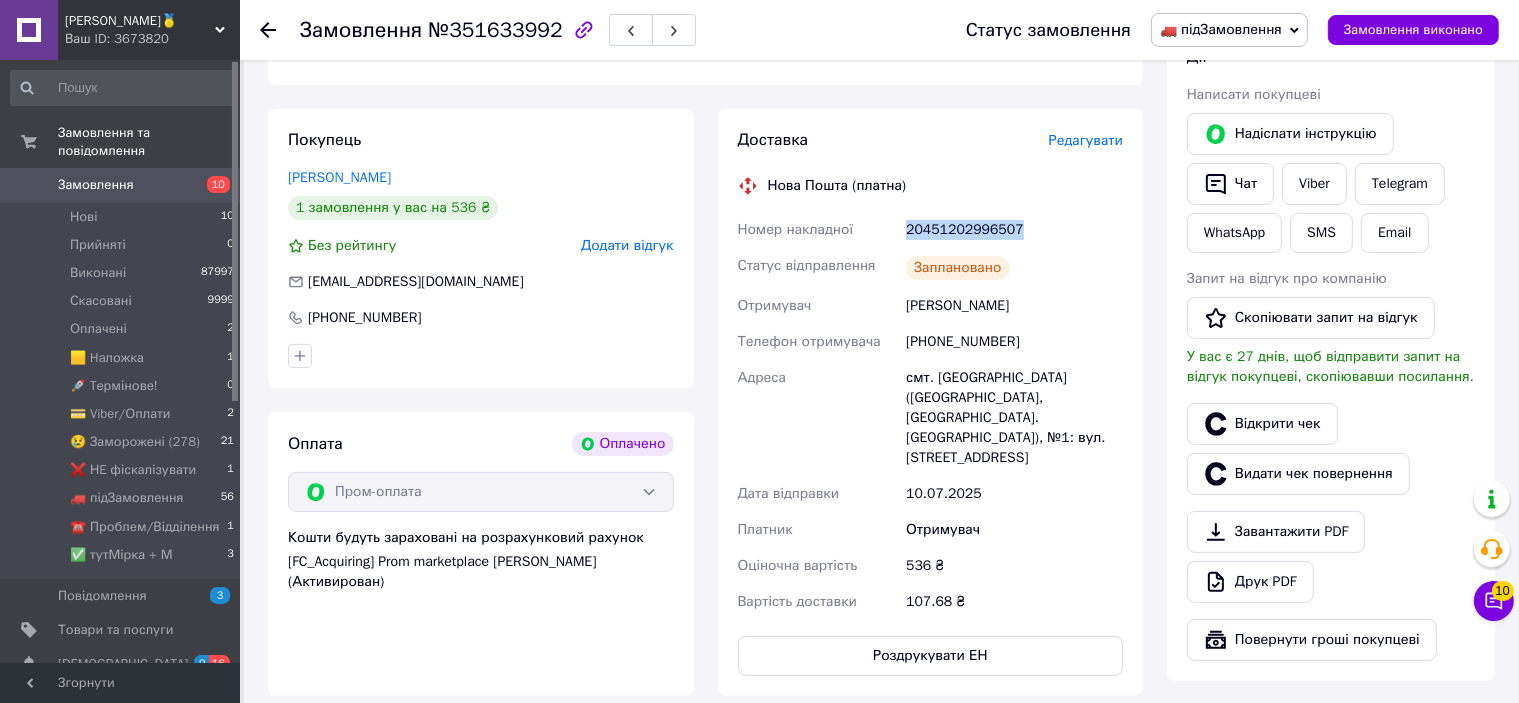 copy on "20451202996507" 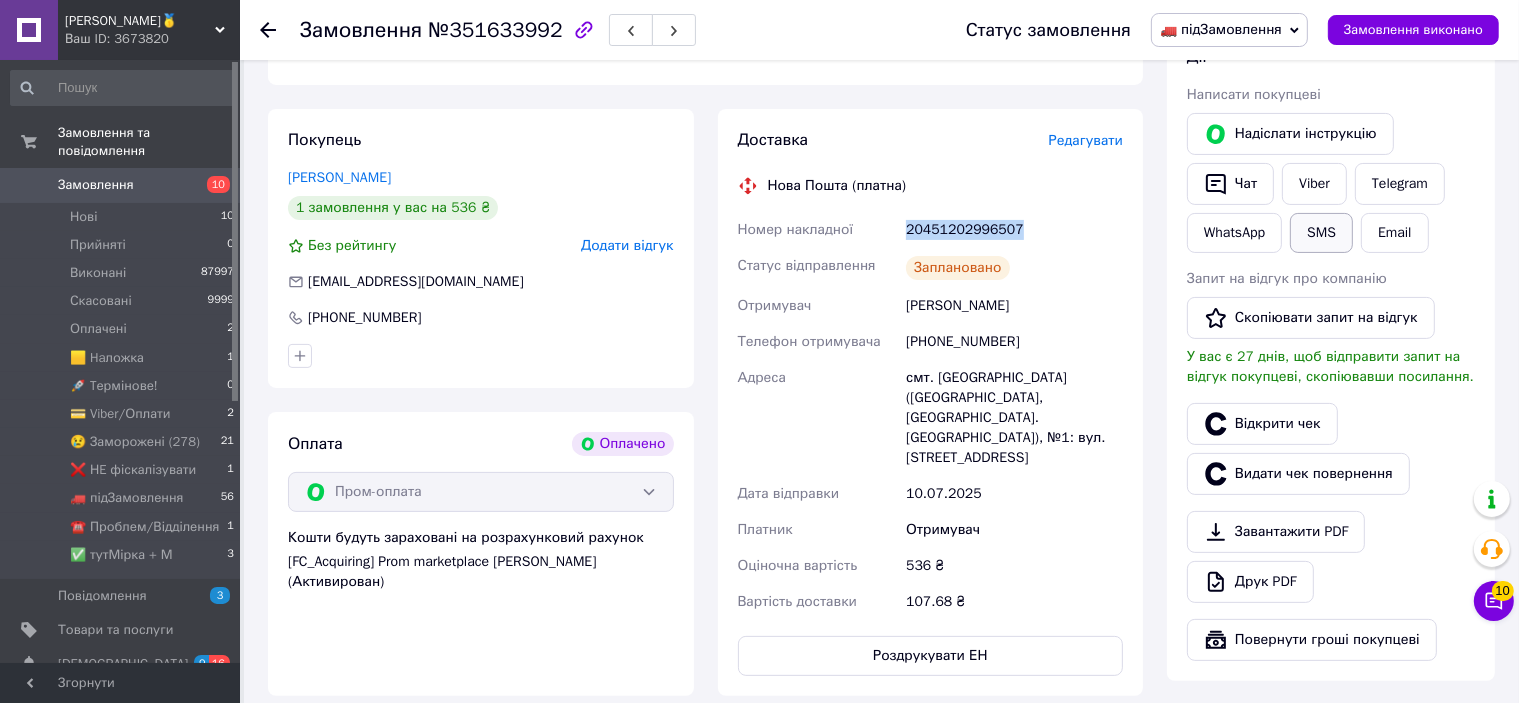 click on "SMS" at bounding box center [1321, 233] 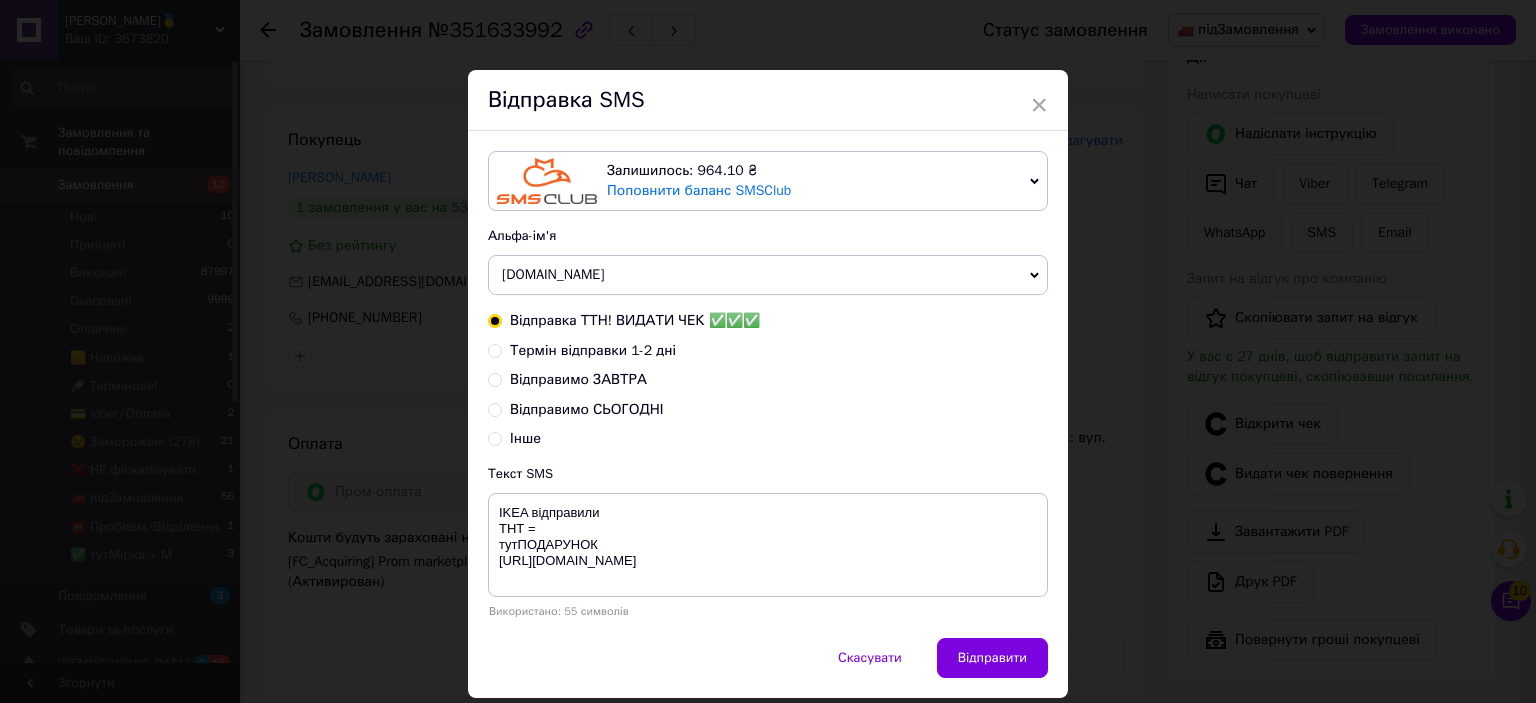type 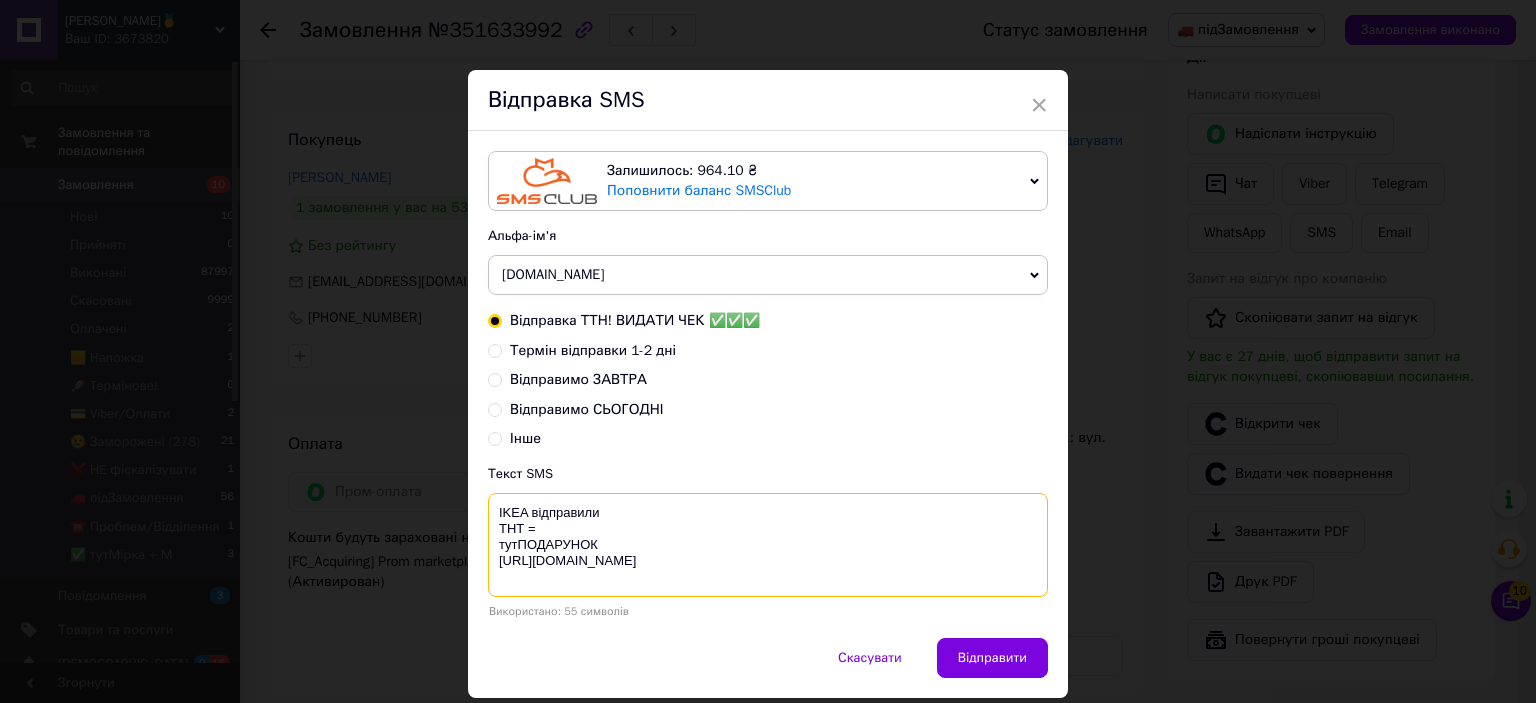 paste on "20451202996507" 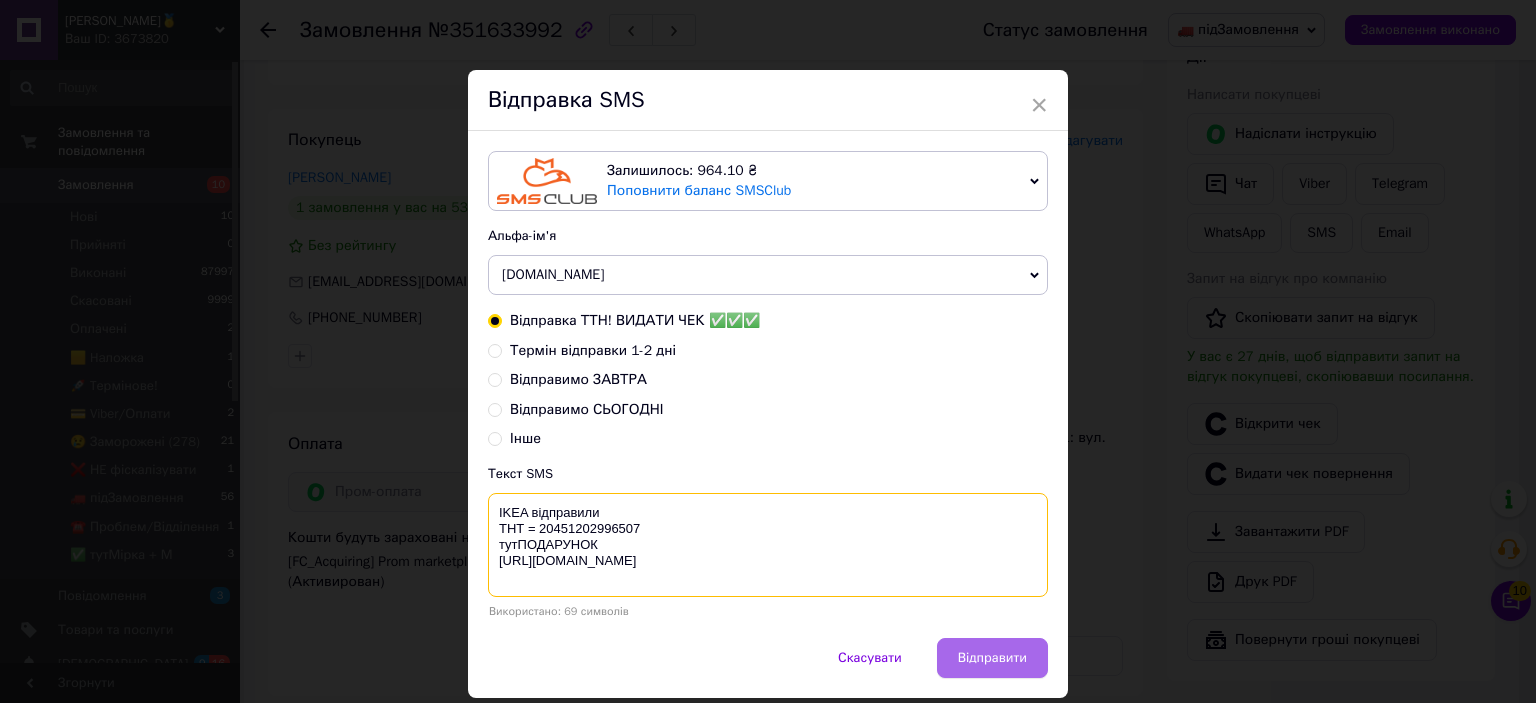 type on "IKEA відправили
ТНТ = 20451202996507
тутПОДАРУНОК
https://bit.ly/taao" 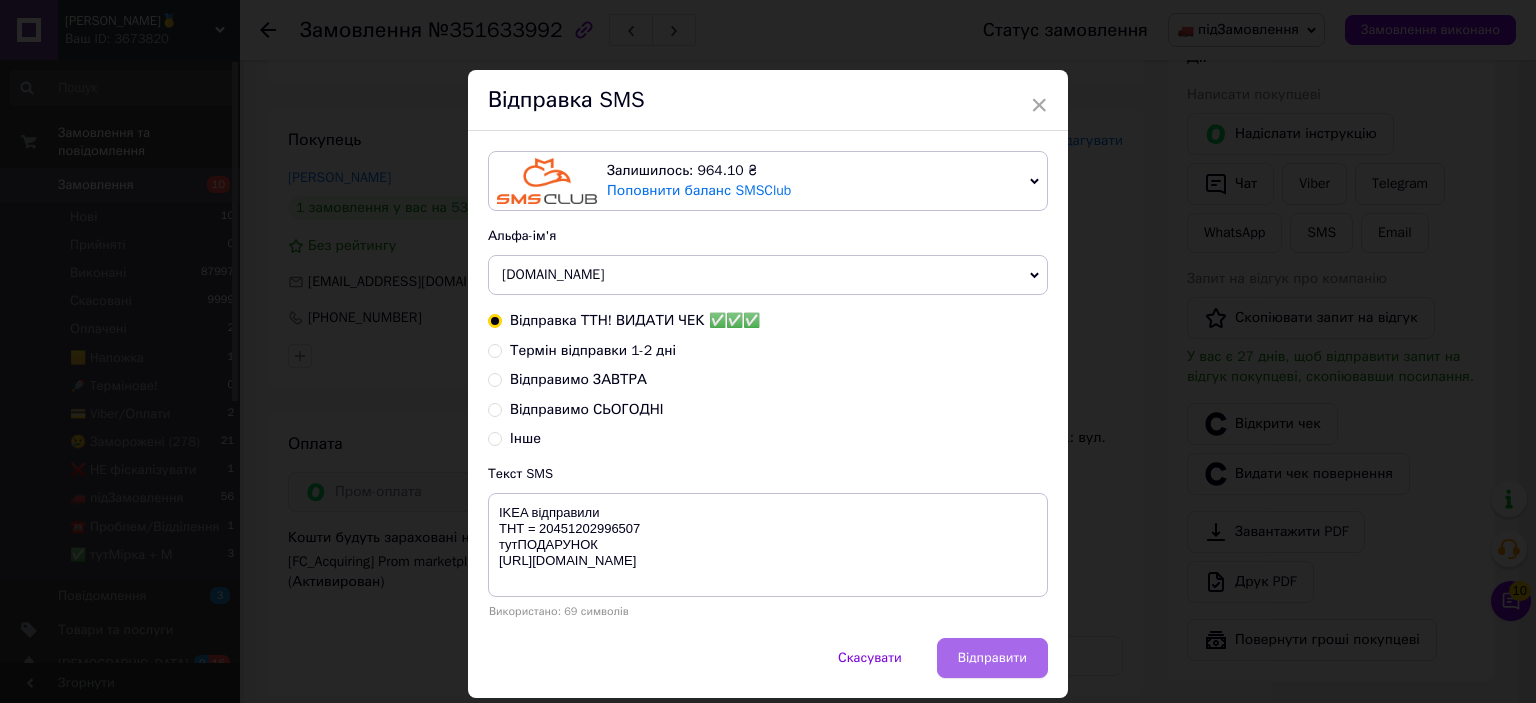 click on "Відправити" at bounding box center [992, 658] 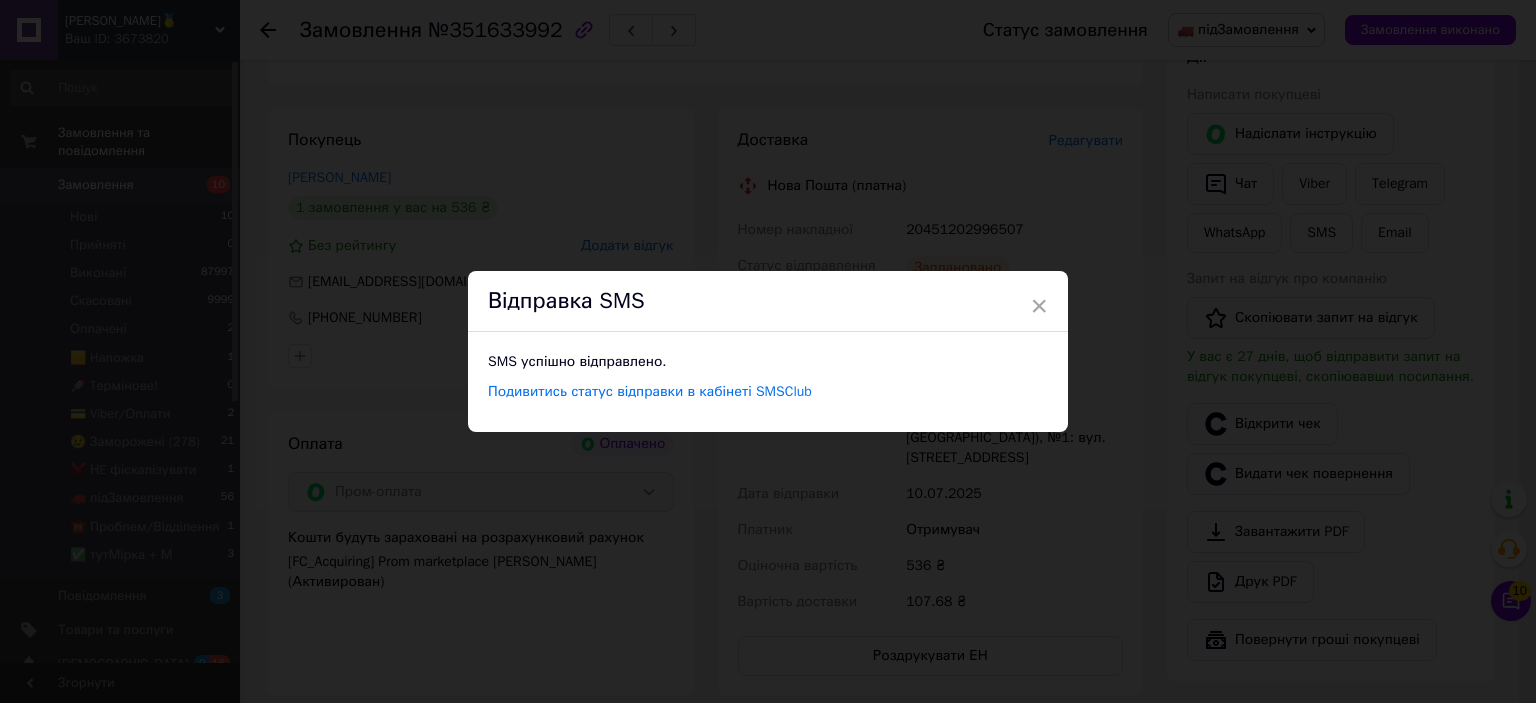 drag, startPoint x: 1472, startPoint y: 55, endPoint x: 1461, endPoint y: 14, distance: 42.44997 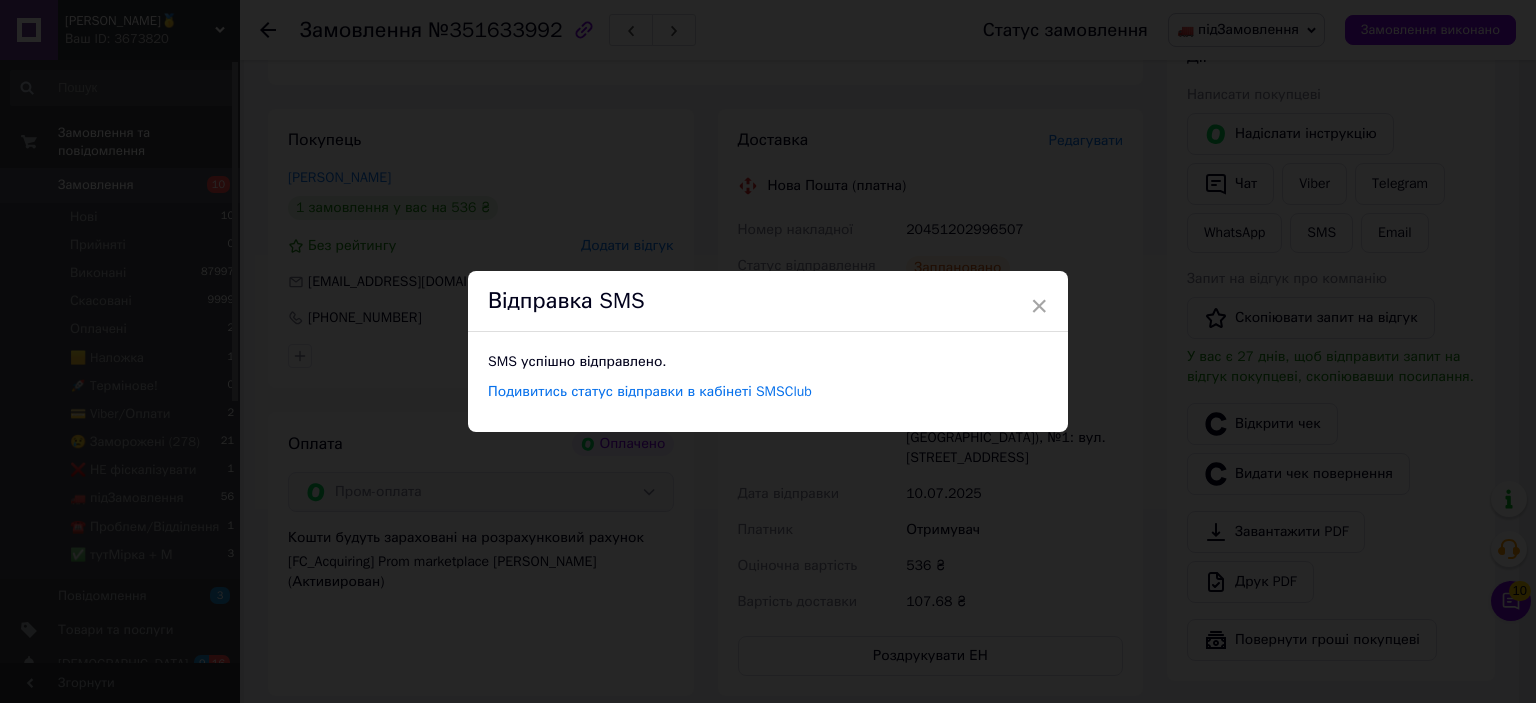 click on "× Відправка SMS SMS успішно відправлено. Подивитись статус відправки в кабінеті SMSClub" at bounding box center [768, 351] 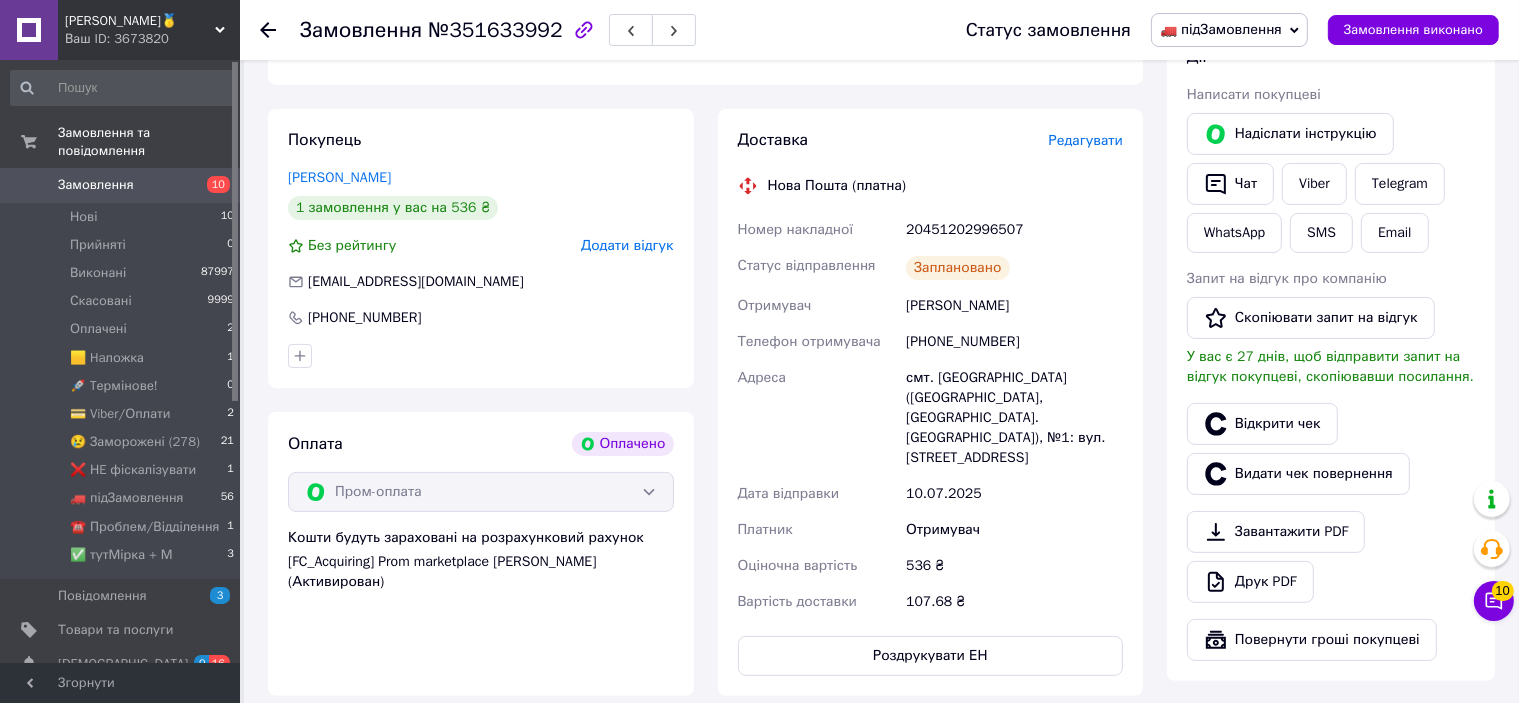click on "Статус замовлення 🚛 підЗамовлення Прийнято Виконано Скасовано Оплачено 🟨 Haложка 🚀 Tермінове! 💳 Viber/Оплати 😢 Заморожені (278) ❌ НE фіскалізувати ☎️ Проблем/Відділення ✅ тутМірка + М Замовлення виконано" at bounding box center [1222, 30] 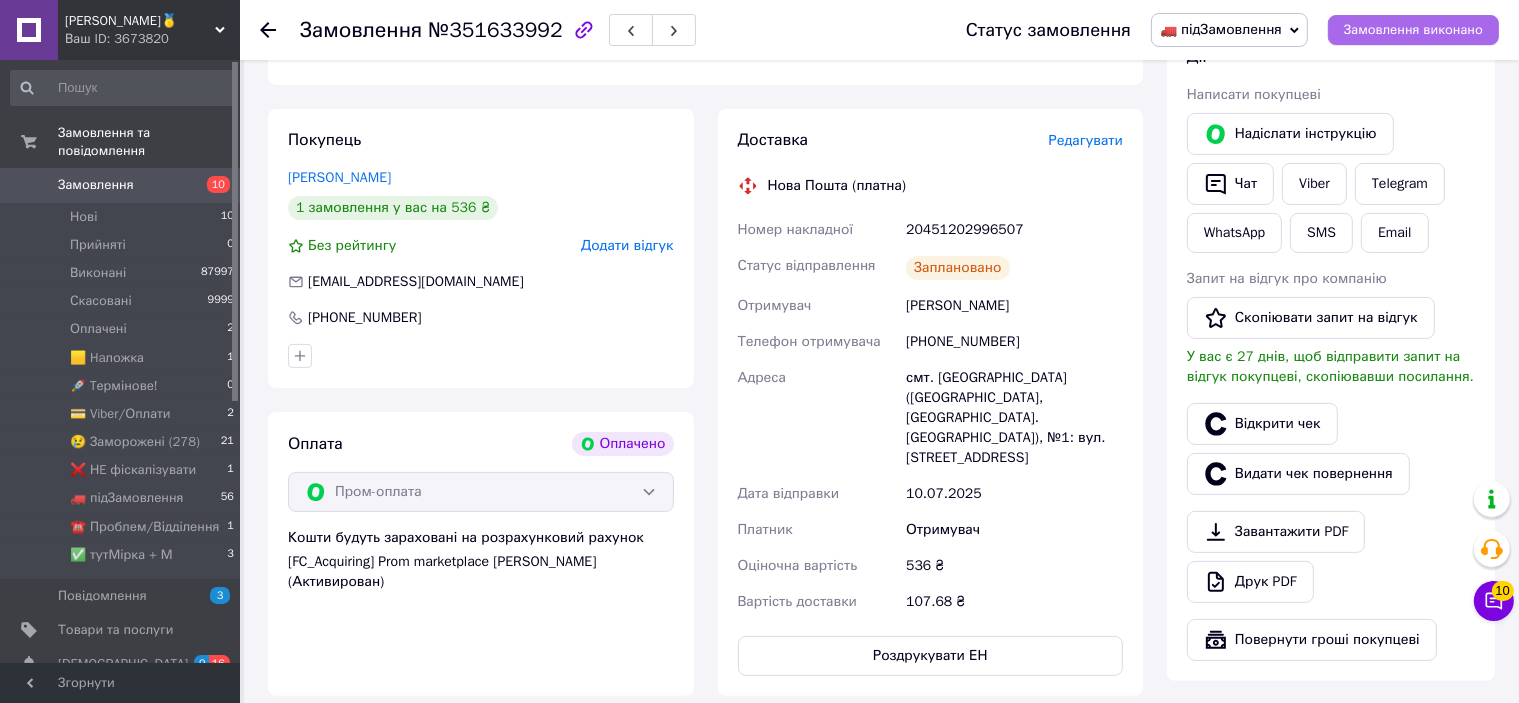 click on "Замовлення виконано" at bounding box center [1413, 30] 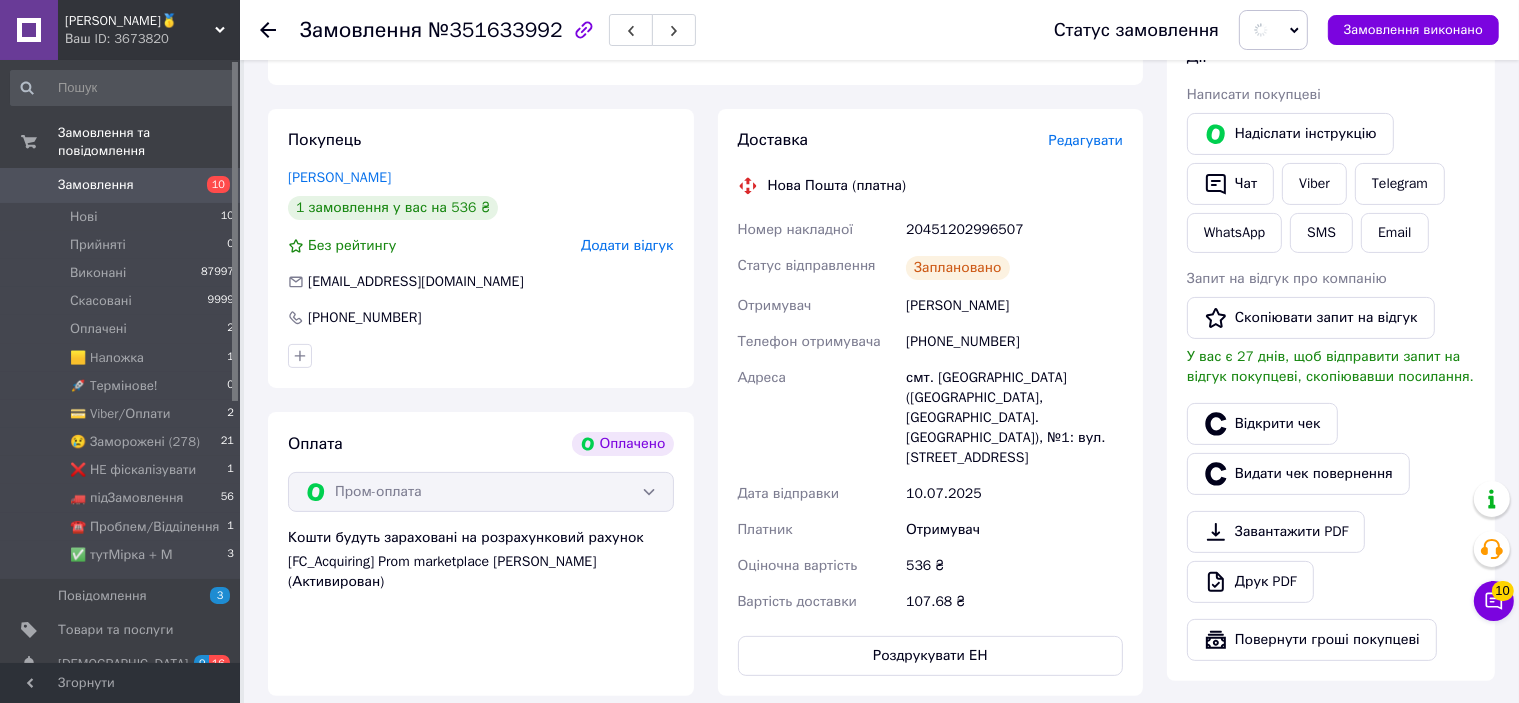 scroll, scrollTop: 0, scrollLeft: 0, axis: both 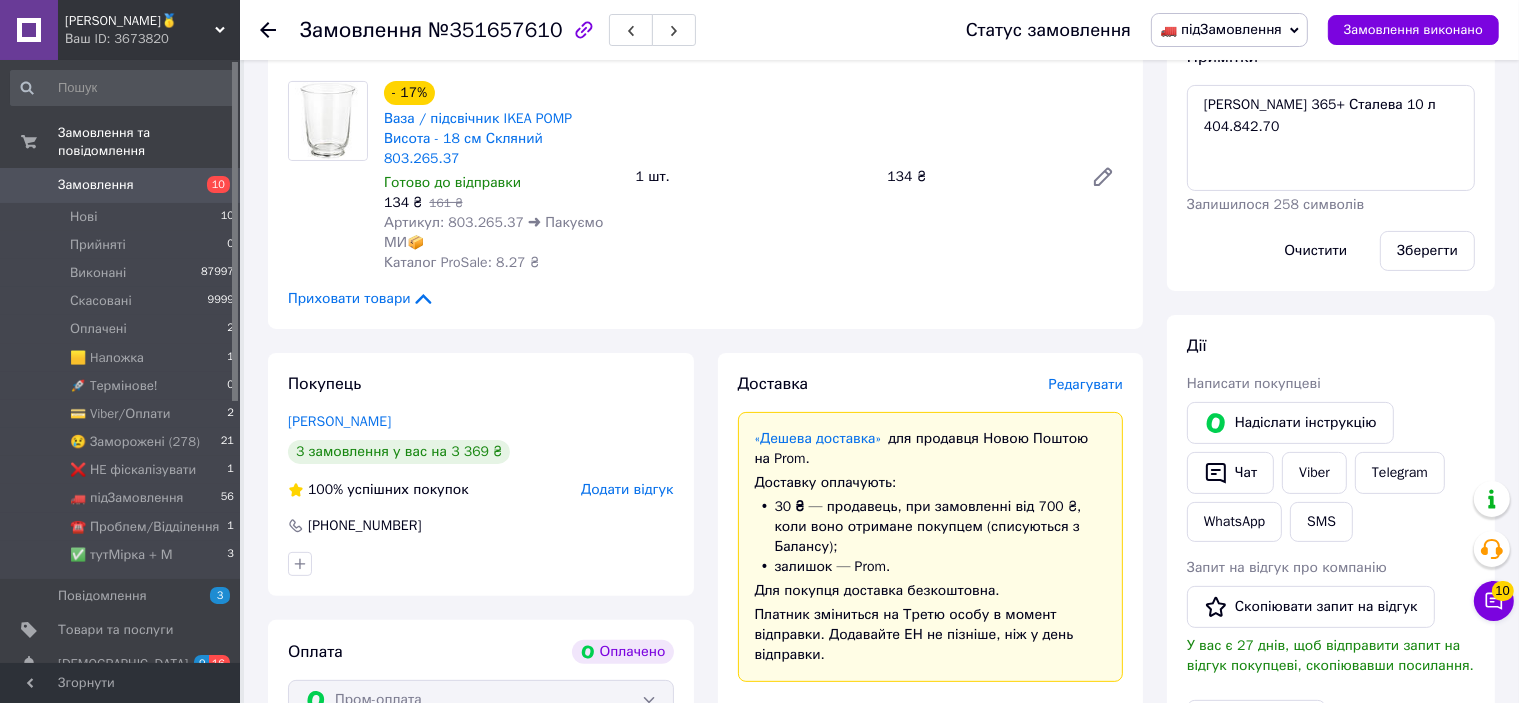 click on "Редагувати" at bounding box center (1086, 384) 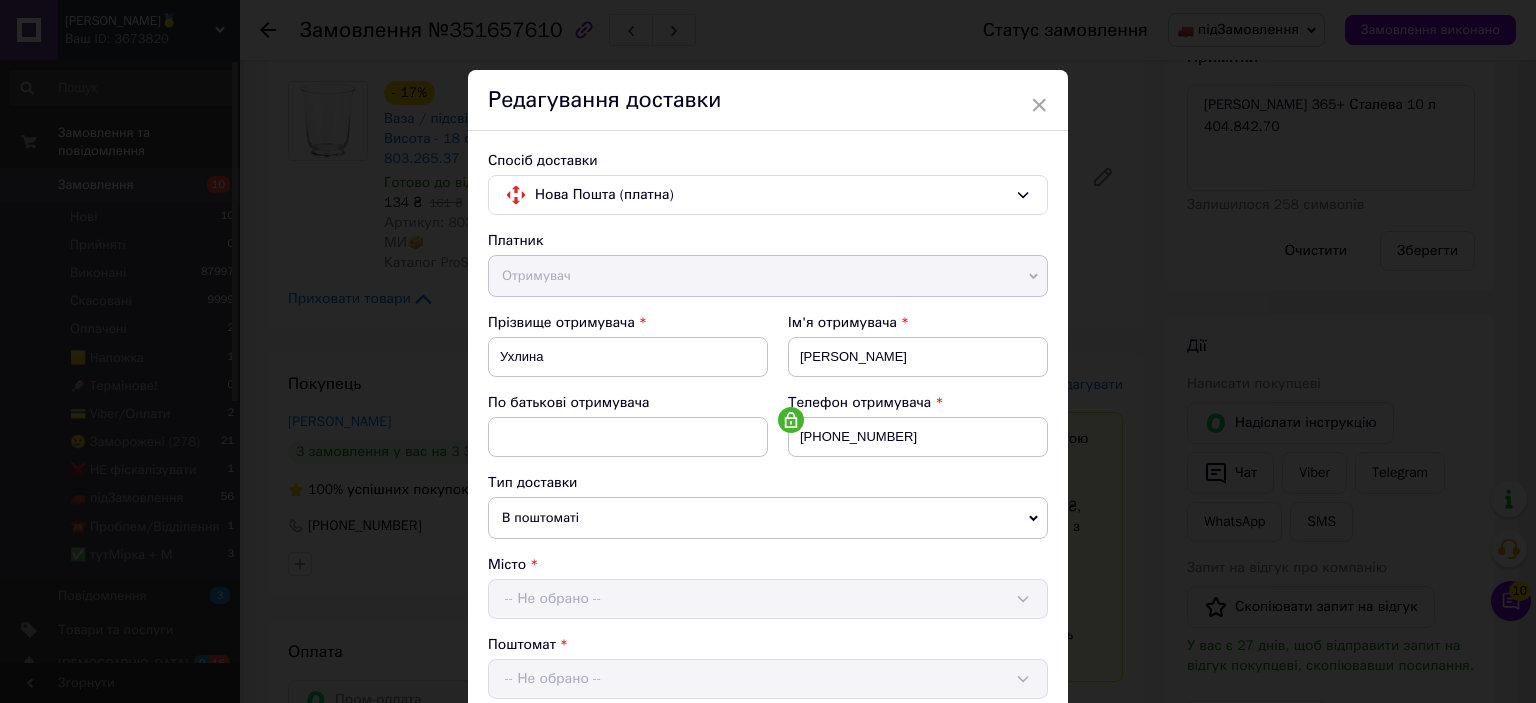 click on "× Редагування доставки Спосіб доставки Нова Пошта (платна) Платник Отримувач Відправник Прізвище отримувача Ухлина Ім'я отримувача [PERSON_NAME] батькові отримувача Телефон отримувача [PHONE_NUMBER] Тип доставки В поштоматі У відділенні Кур'єром Місто -- Не обрано -- Поштомат -- Не обрано -- Місце відправки с. [GEOGRAPHIC_DATA] ([GEOGRAPHIC_DATA].): №1: вул. [STREET_ADDRESS] Немає збігів. Спробуйте змінити умови пошуку Додати ще місце відправки Тип посилки Вантаж Документи Номер упаковки (не обов'язково) Оціночна вартість 1474 Дата відправки [DATE] < 2025 > < Июль > Пн Вт Ср Чт Пт Сб Вс 30 1 2 3 4 5 6 7" at bounding box center [768, 351] 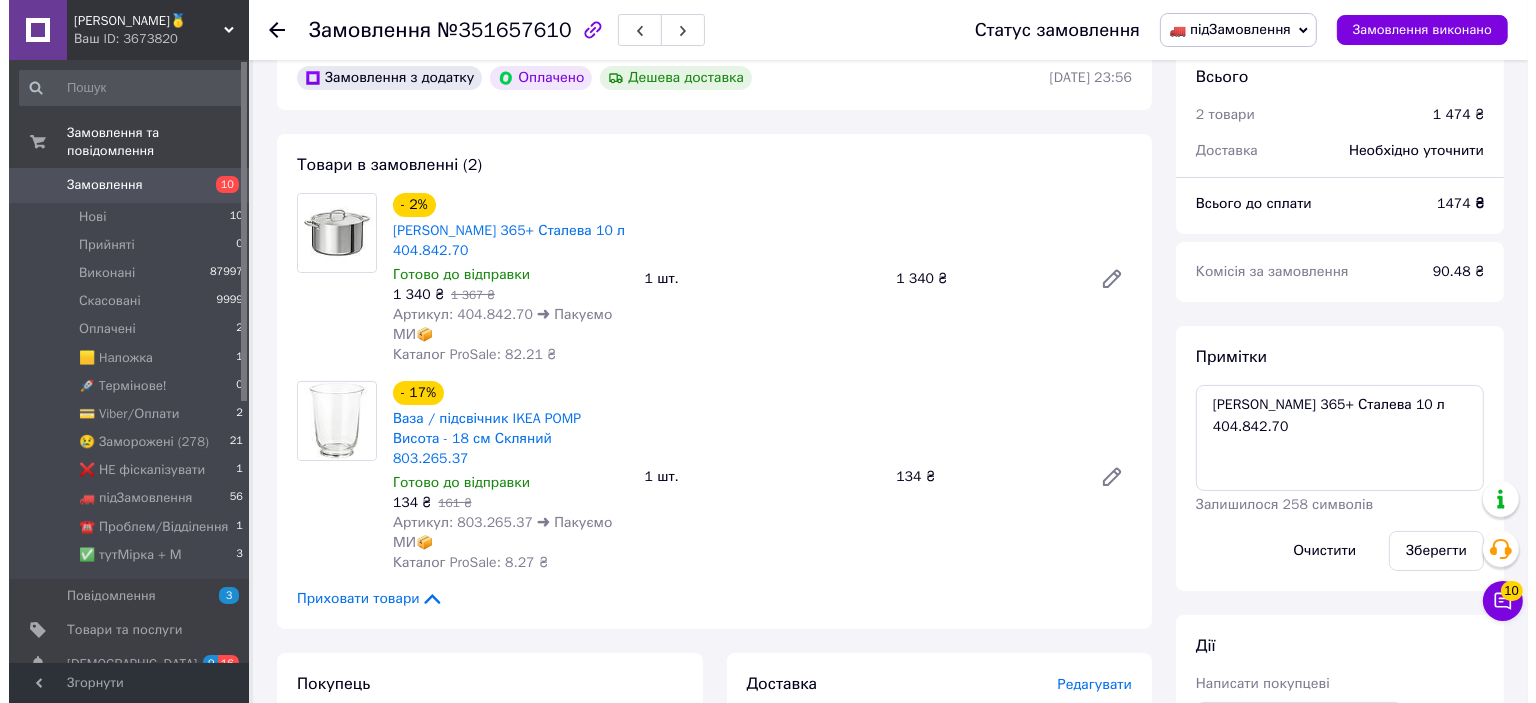 scroll, scrollTop: 500, scrollLeft: 0, axis: vertical 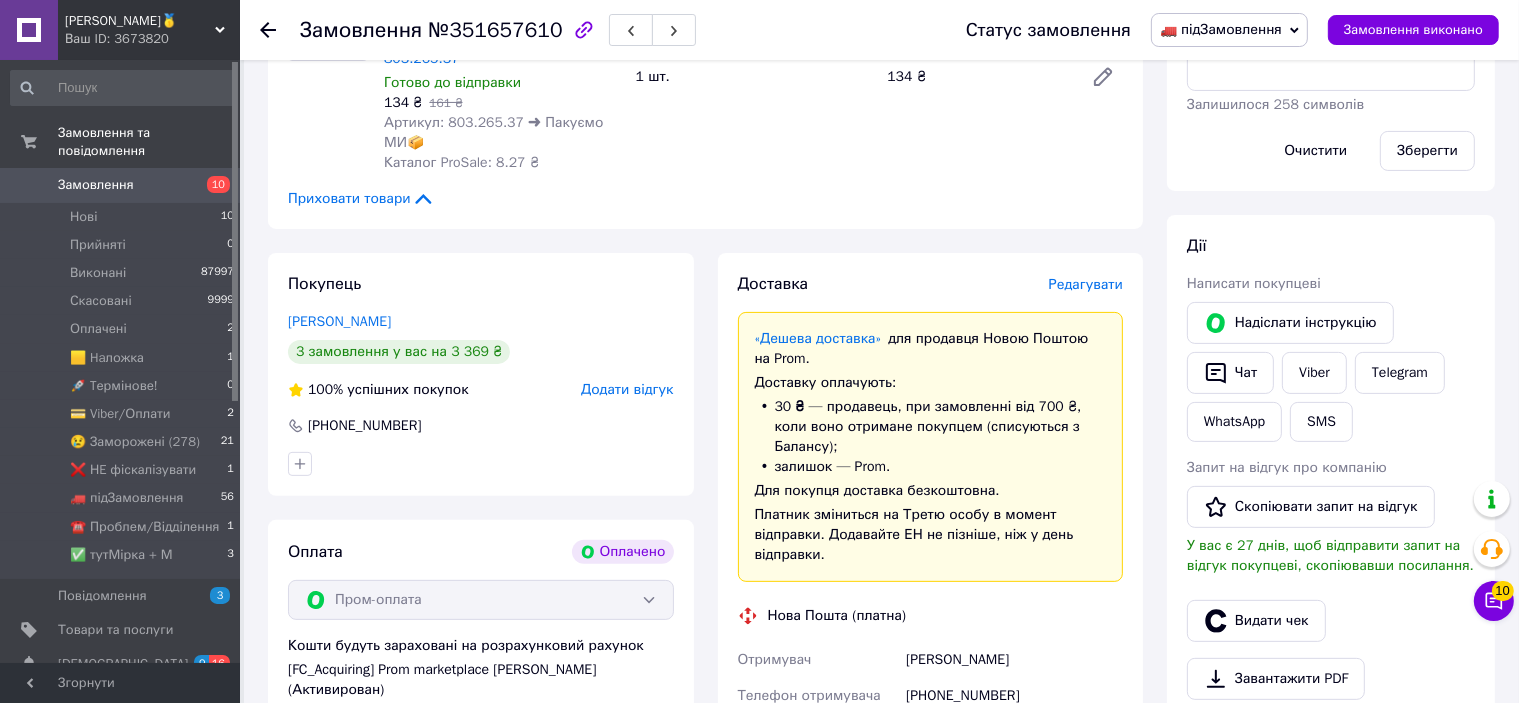 click on "Доставка Редагувати «Дешева доставка»   для продавця [GEOGRAPHIC_DATA] на Prom. Доставку оплачують: 30 ₴   — продавець , при замовленні від 700 ₴, коли воно отримане покупцем (списуються з Балансу); залишок — Prom. Для покупця доставка безкоштовна. Платник зміниться на Третю особу в момент відправки. Додавайте ЕН не пізніше, ніж у день відправки. Нова Пошта (платна) Отримувач Ухлина [PERSON_NAME] Телефон отримувача [PHONE_NUMBER] [GEOGRAPHIC_DATA]: вул. [STREET_ADDRESS] (ТІЛЬКИ ДЛЯ МЕШКАНЦІВ) Дата відправки [DATE] Платник   Отримувач Оціночна вартість" at bounding box center (931, 682) 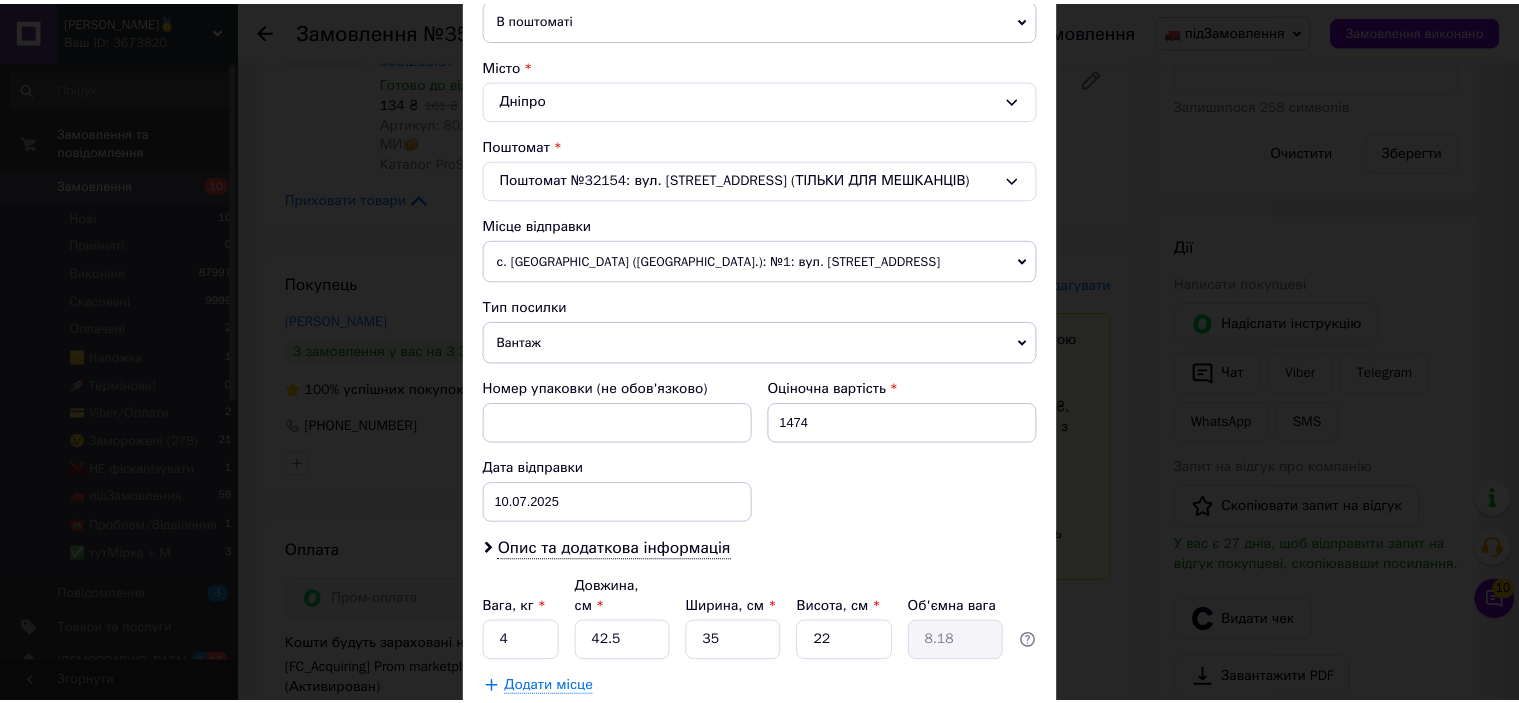 scroll, scrollTop: 641, scrollLeft: 0, axis: vertical 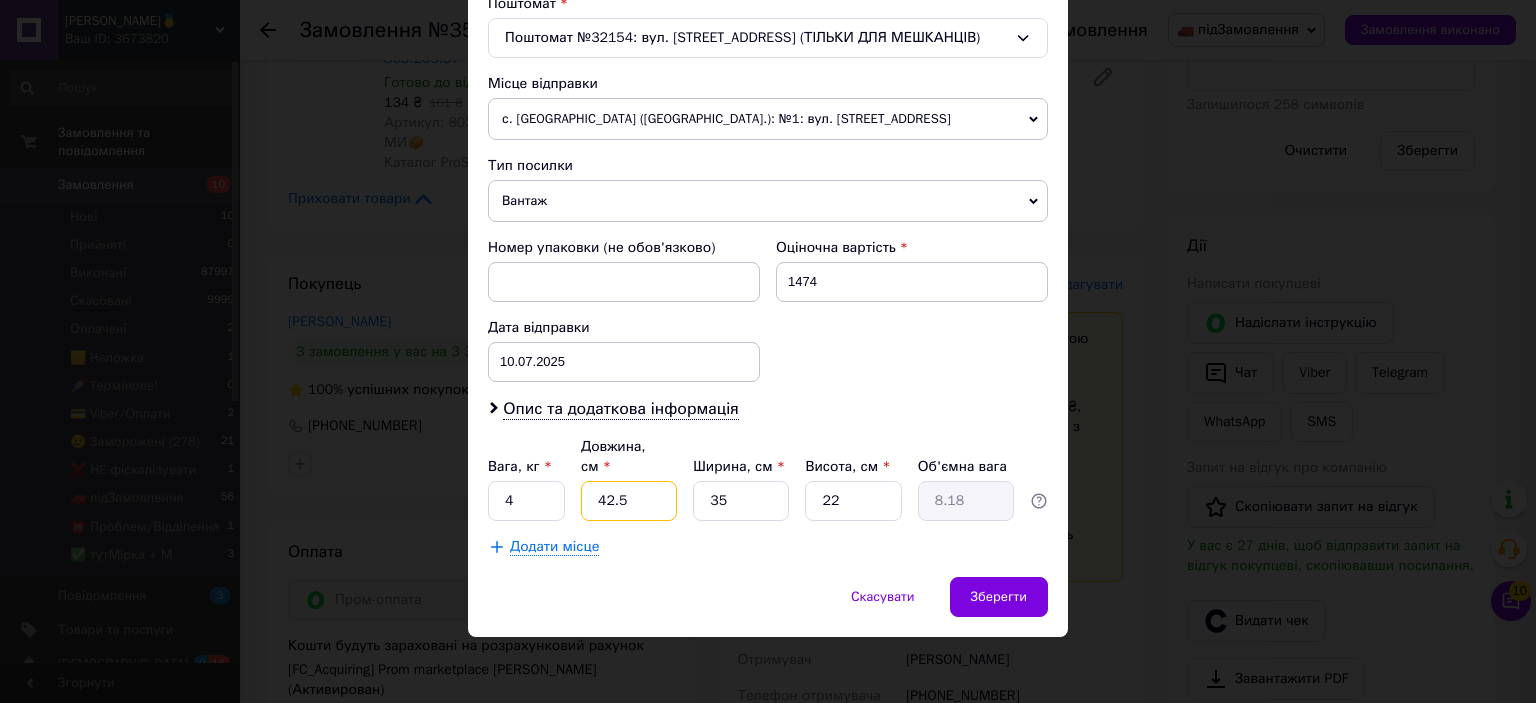 click on "42.5" at bounding box center [629, 501] 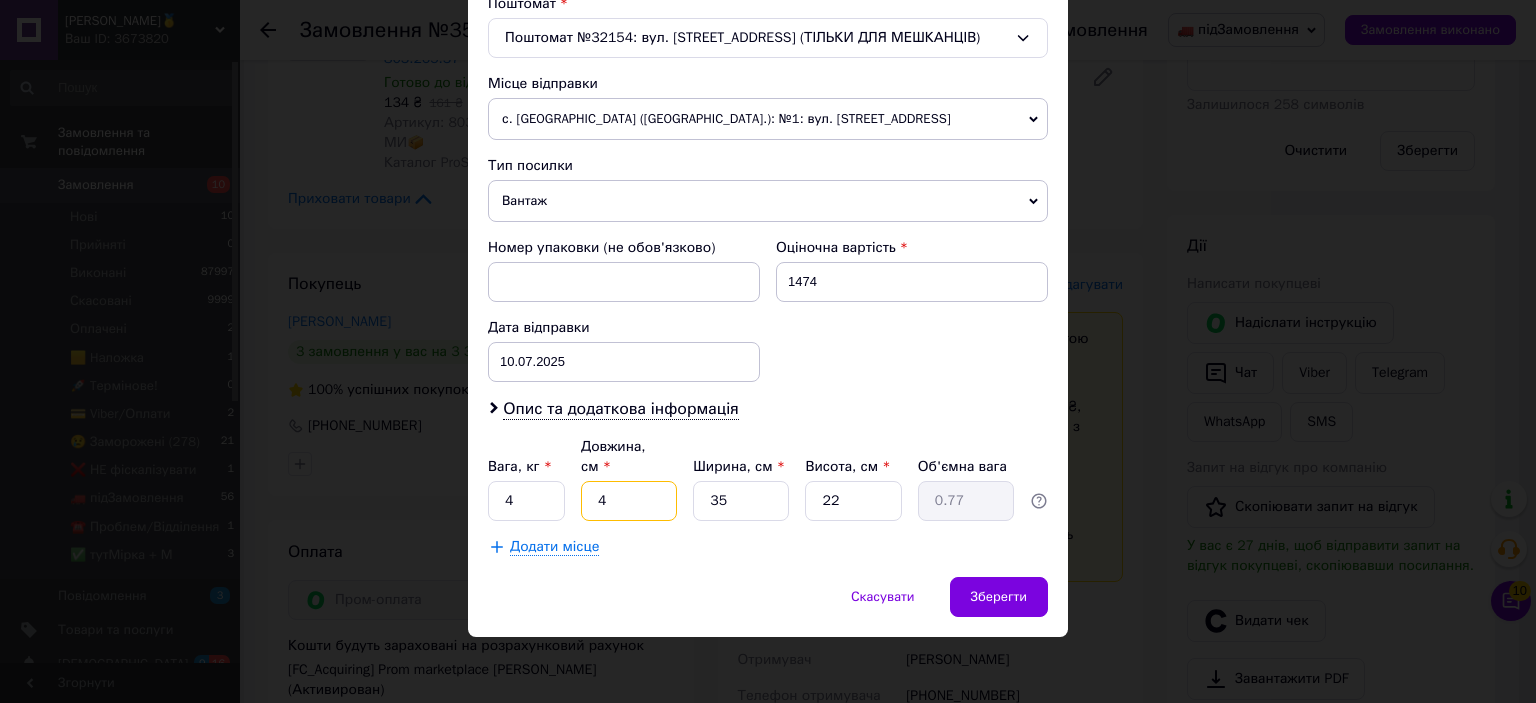 type on "44" 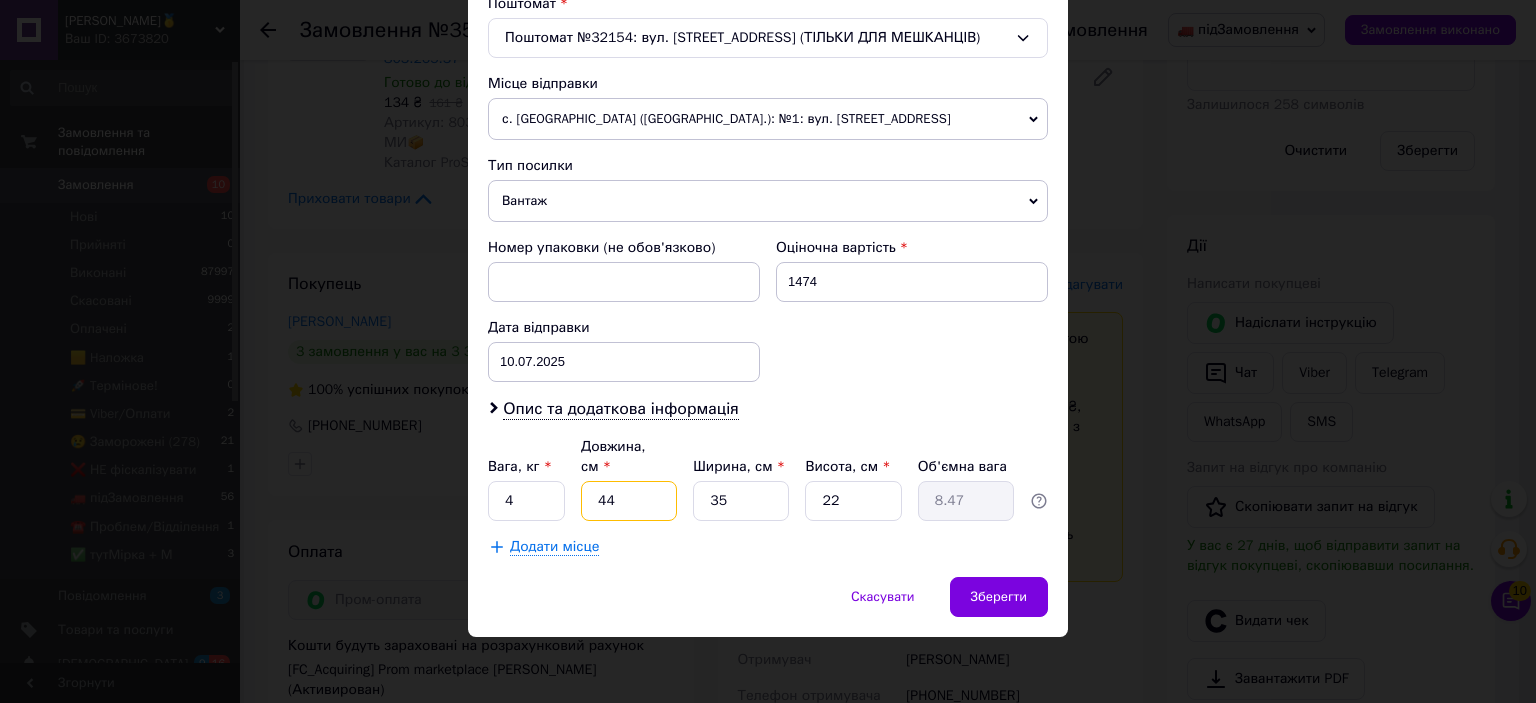 type on "44" 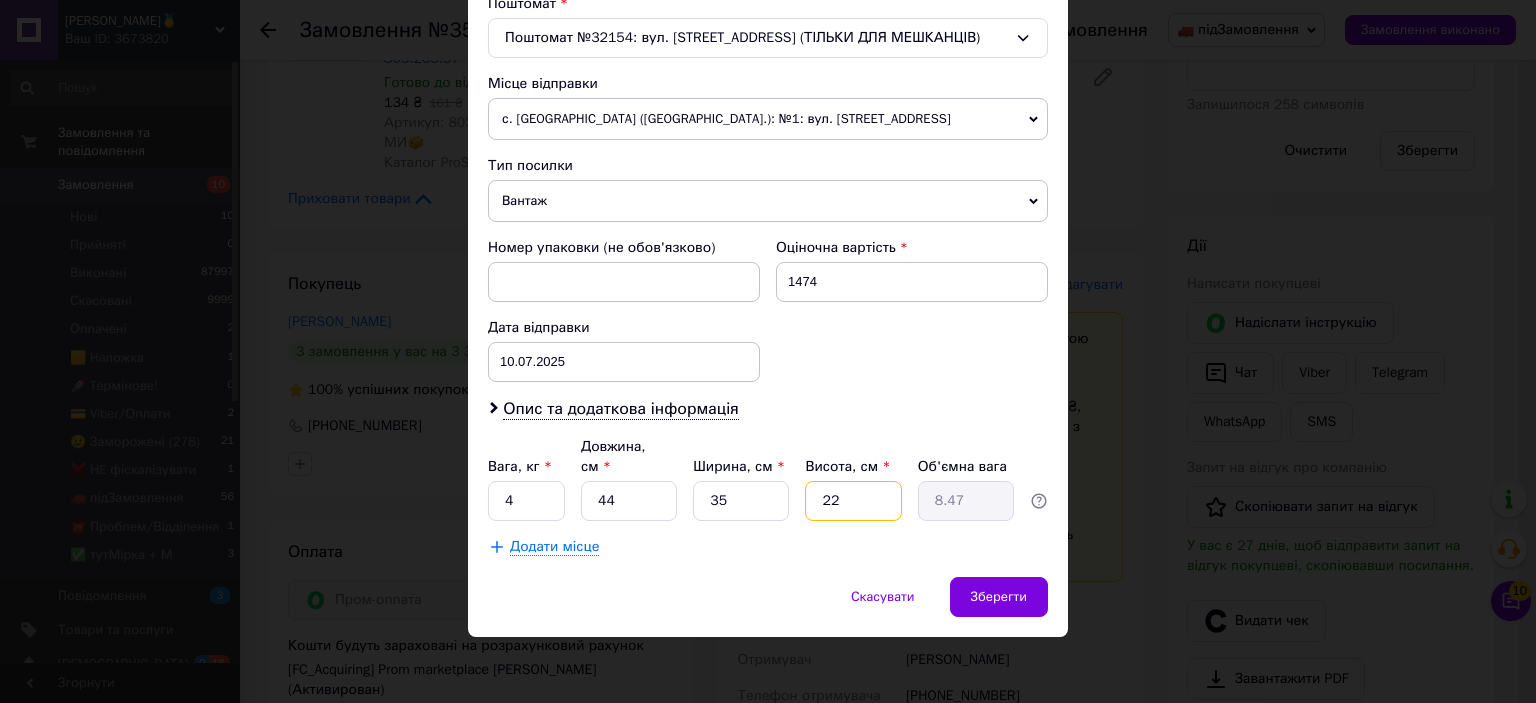 click on "22" at bounding box center (853, 501) 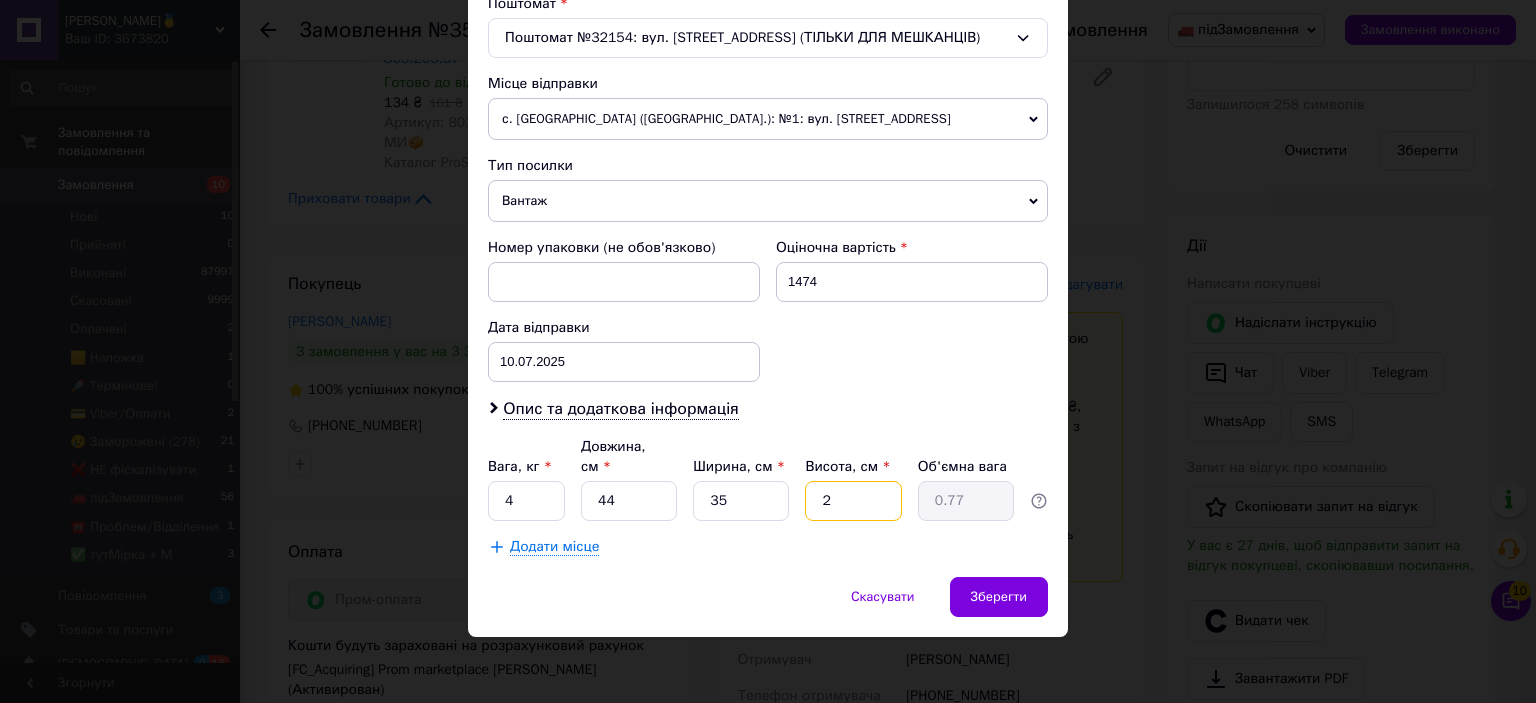 type on "29" 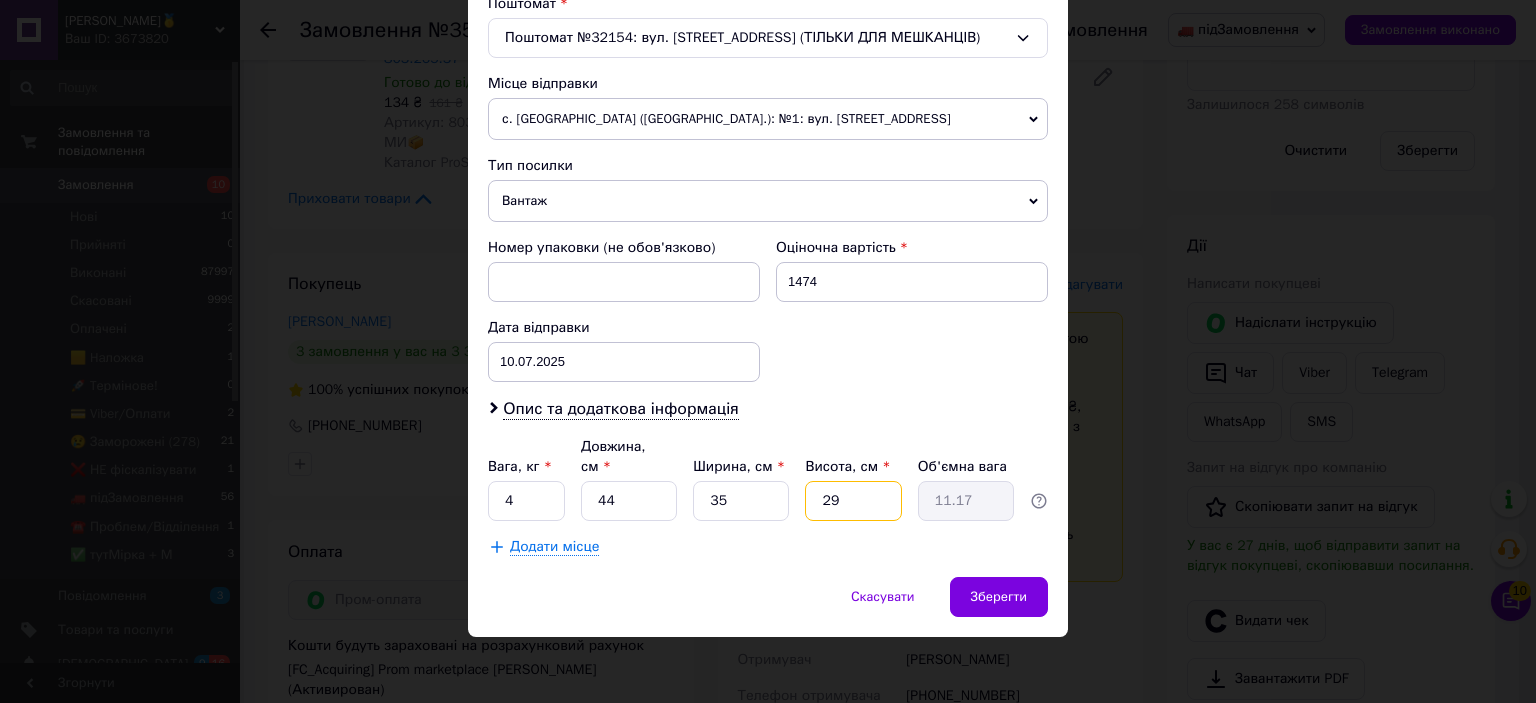 type on "2" 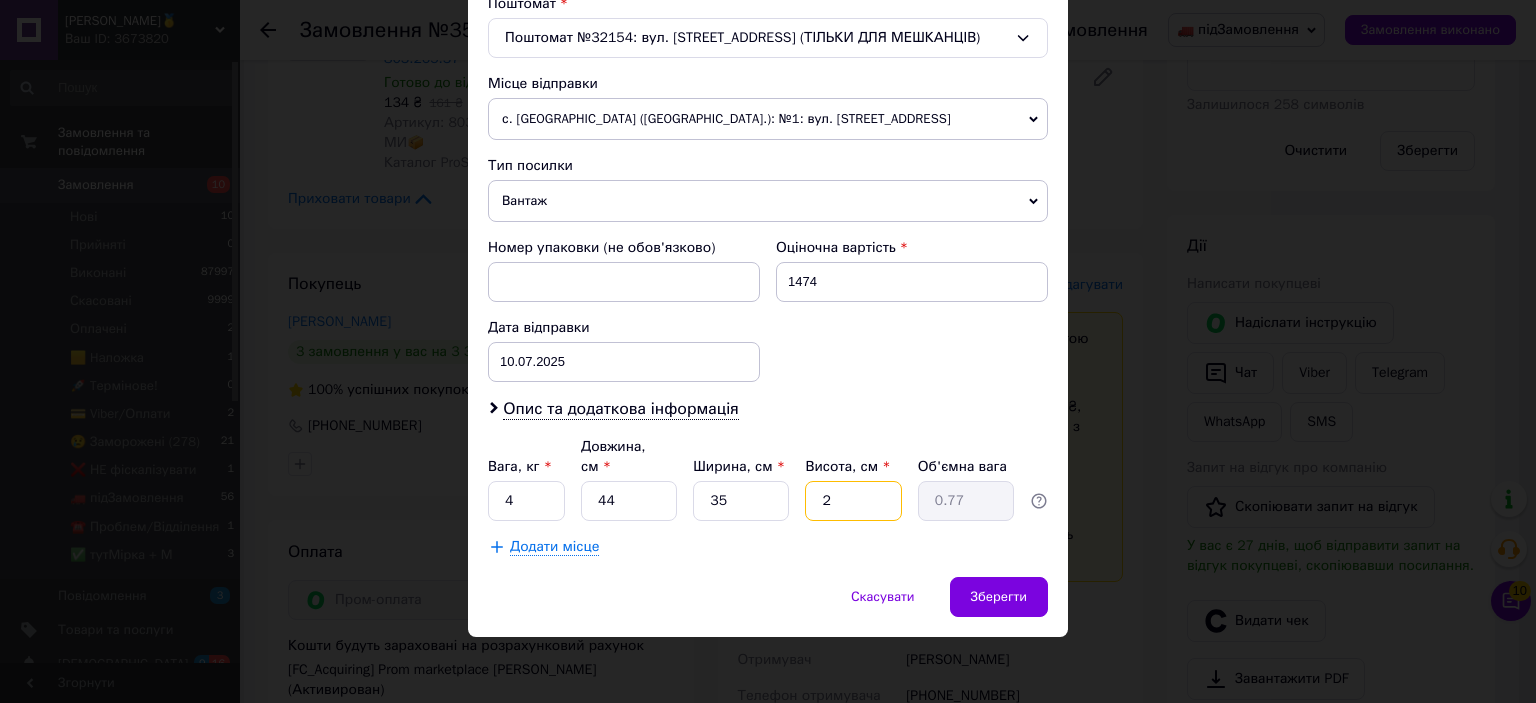 type on "28" 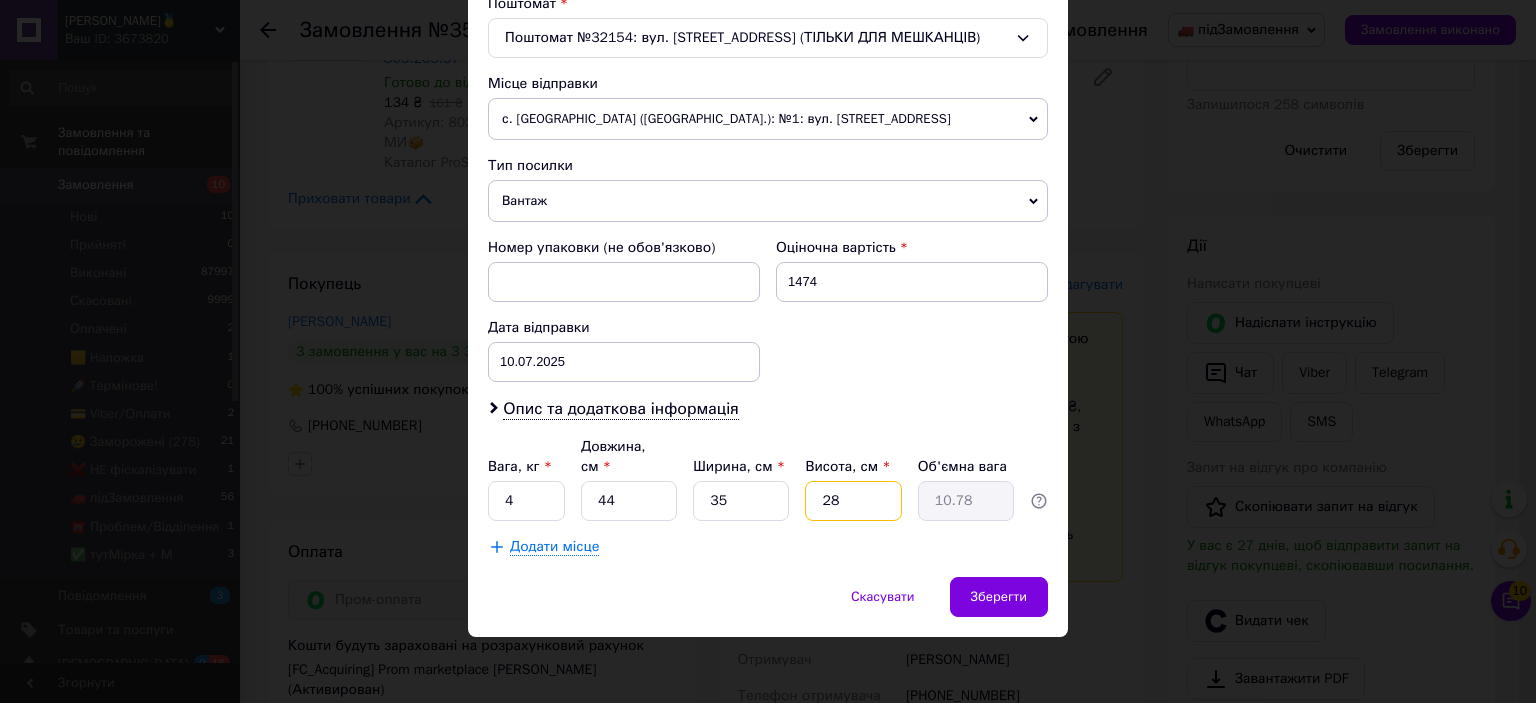 type on "2" 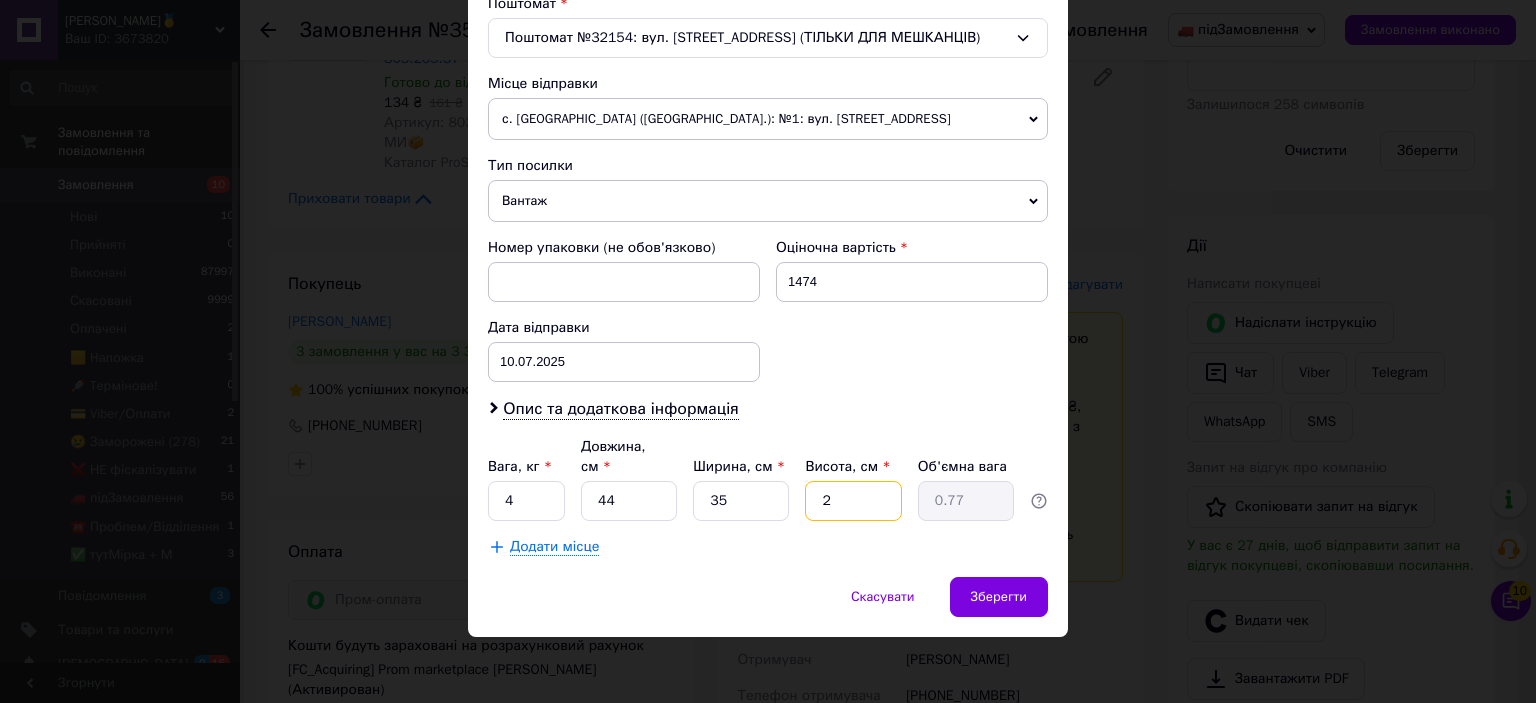 type on "27" 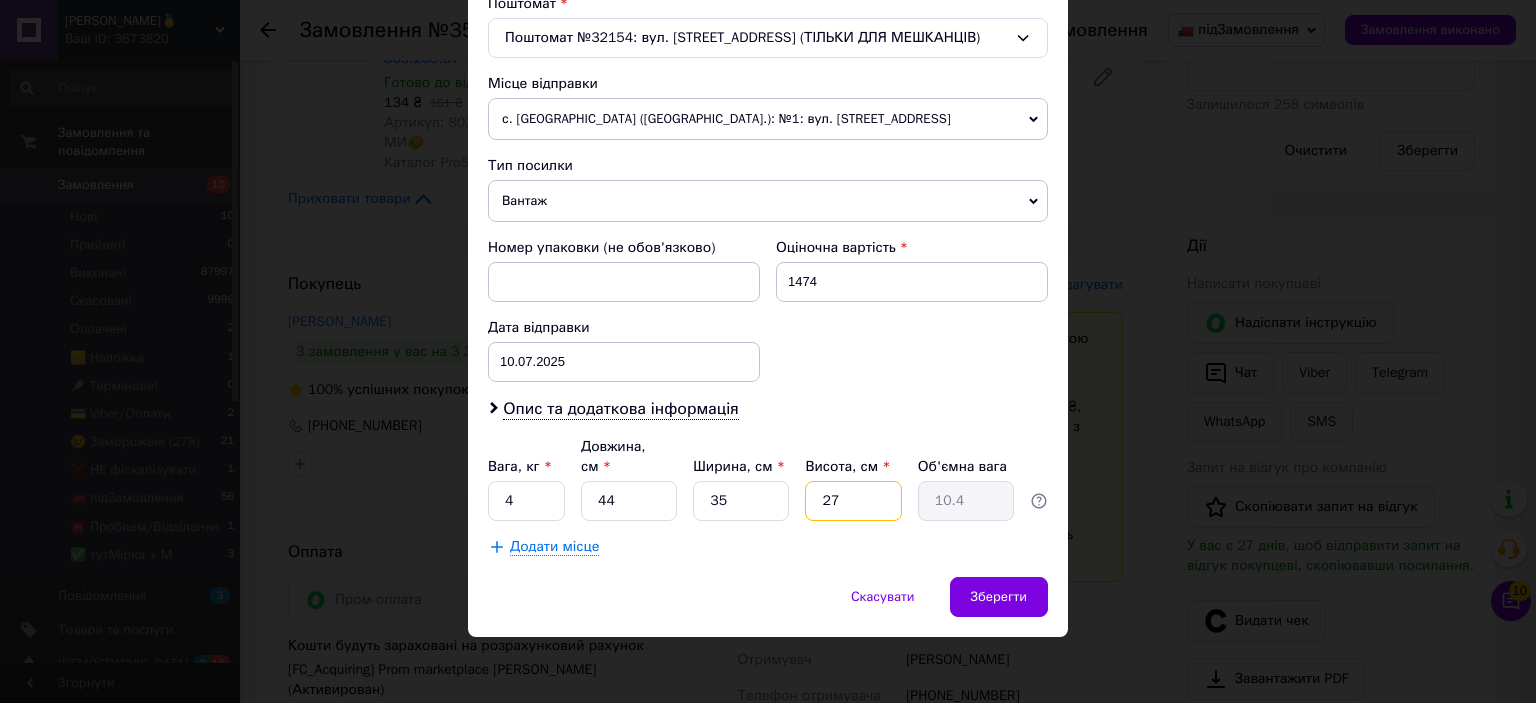 type on "2" 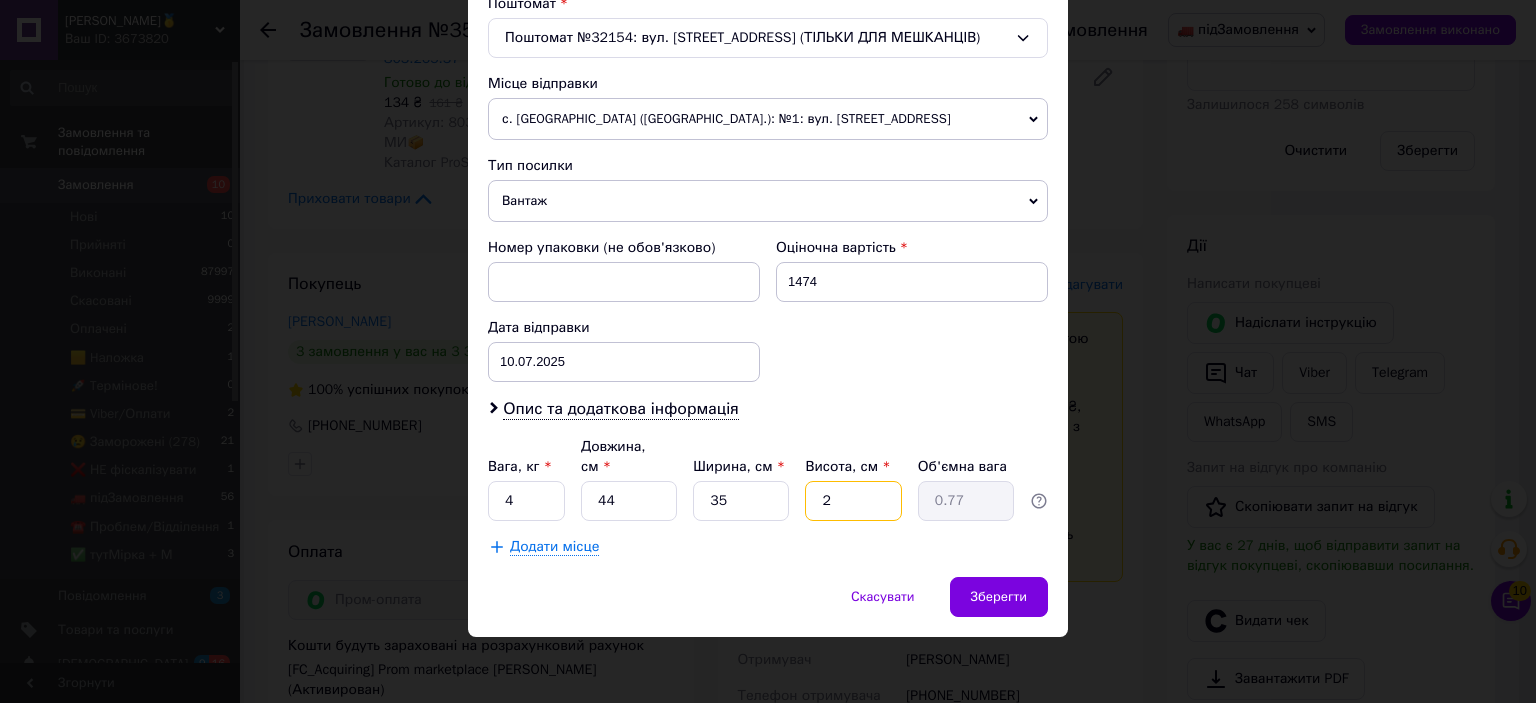 type on "26" 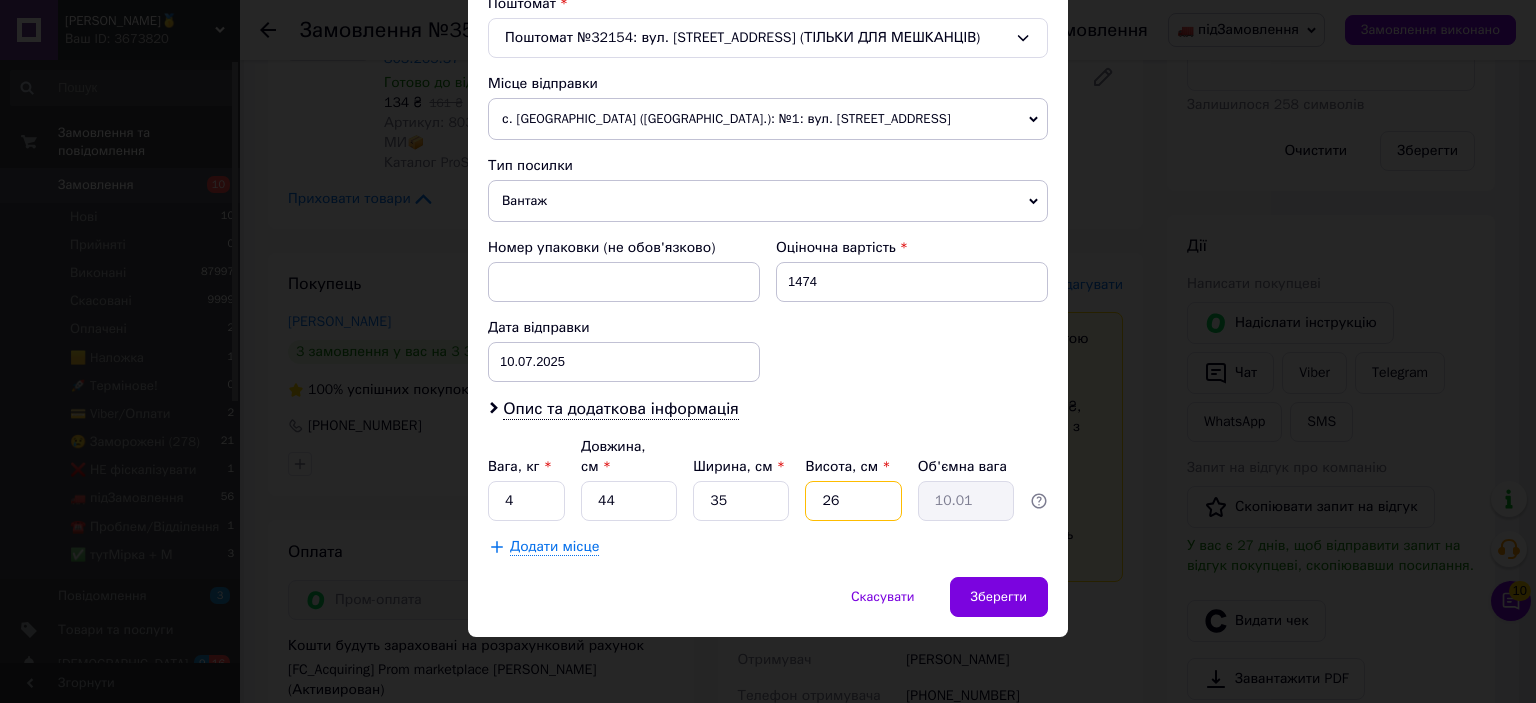 type on "2" 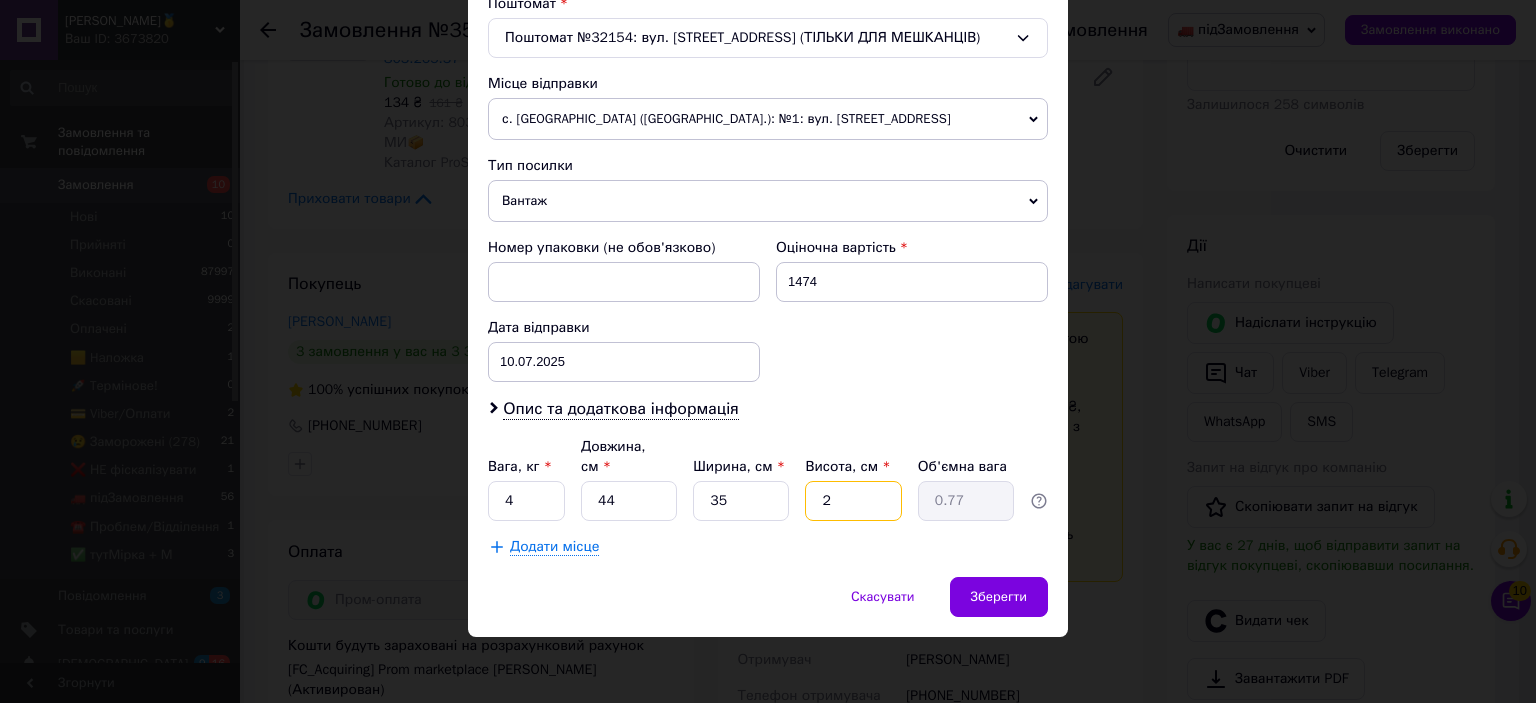type on "25" 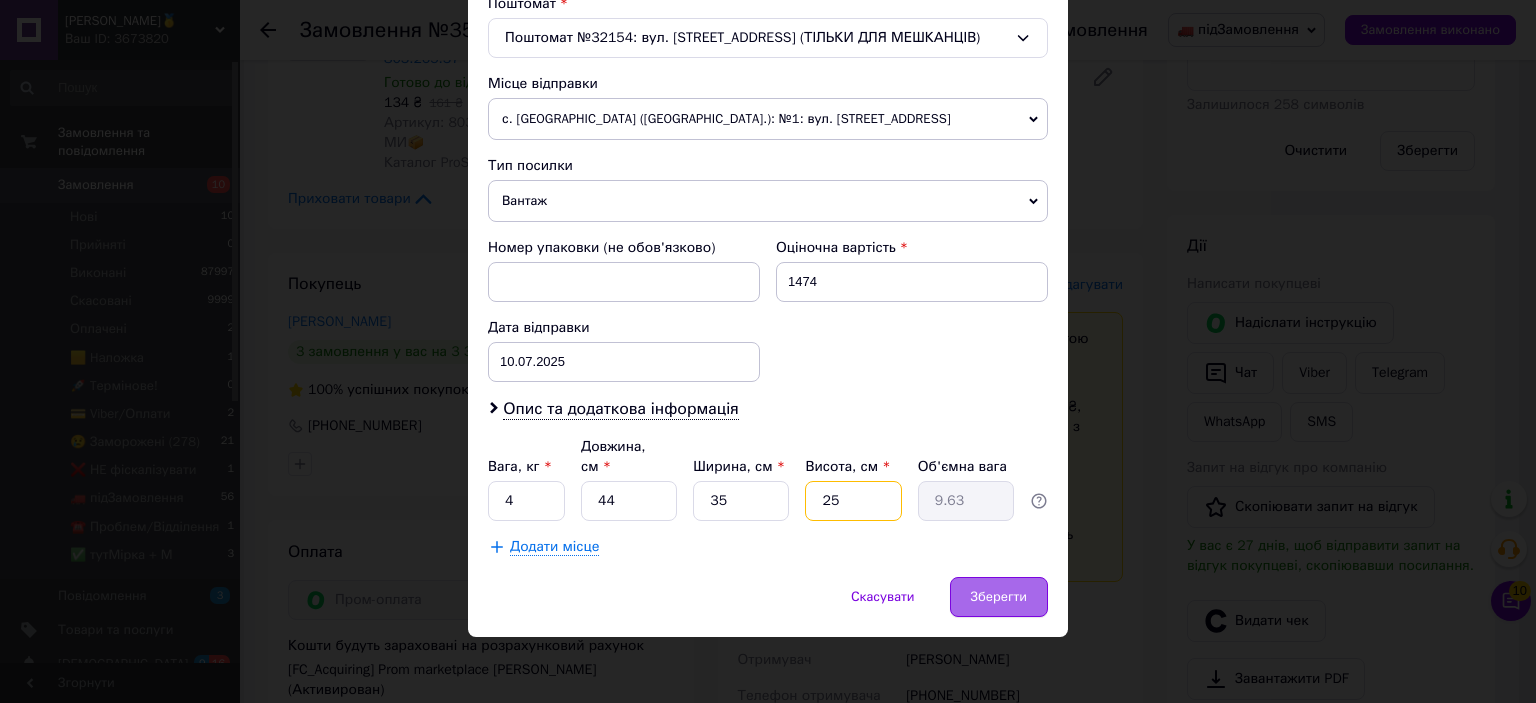 type on "25" 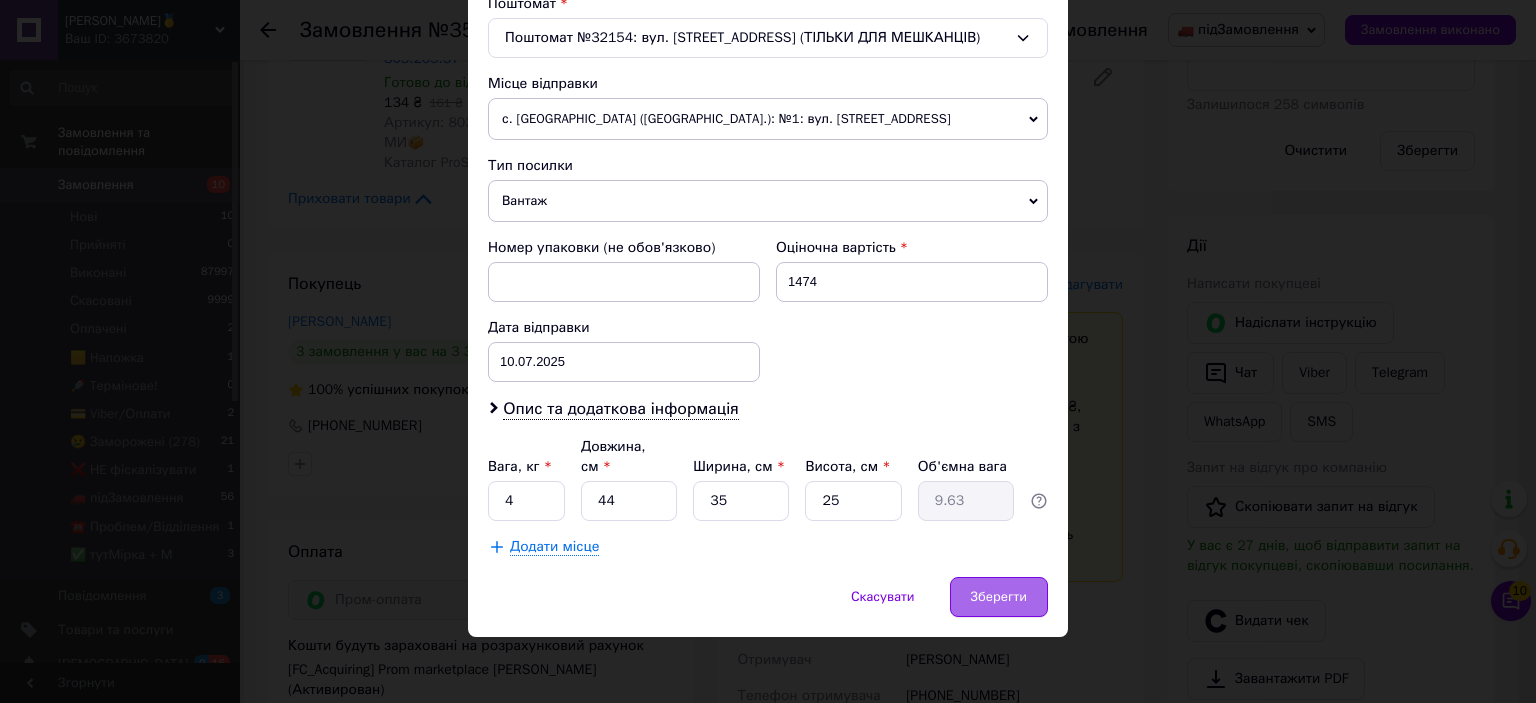click on "Зберегти" at bounding box center (999, 597) 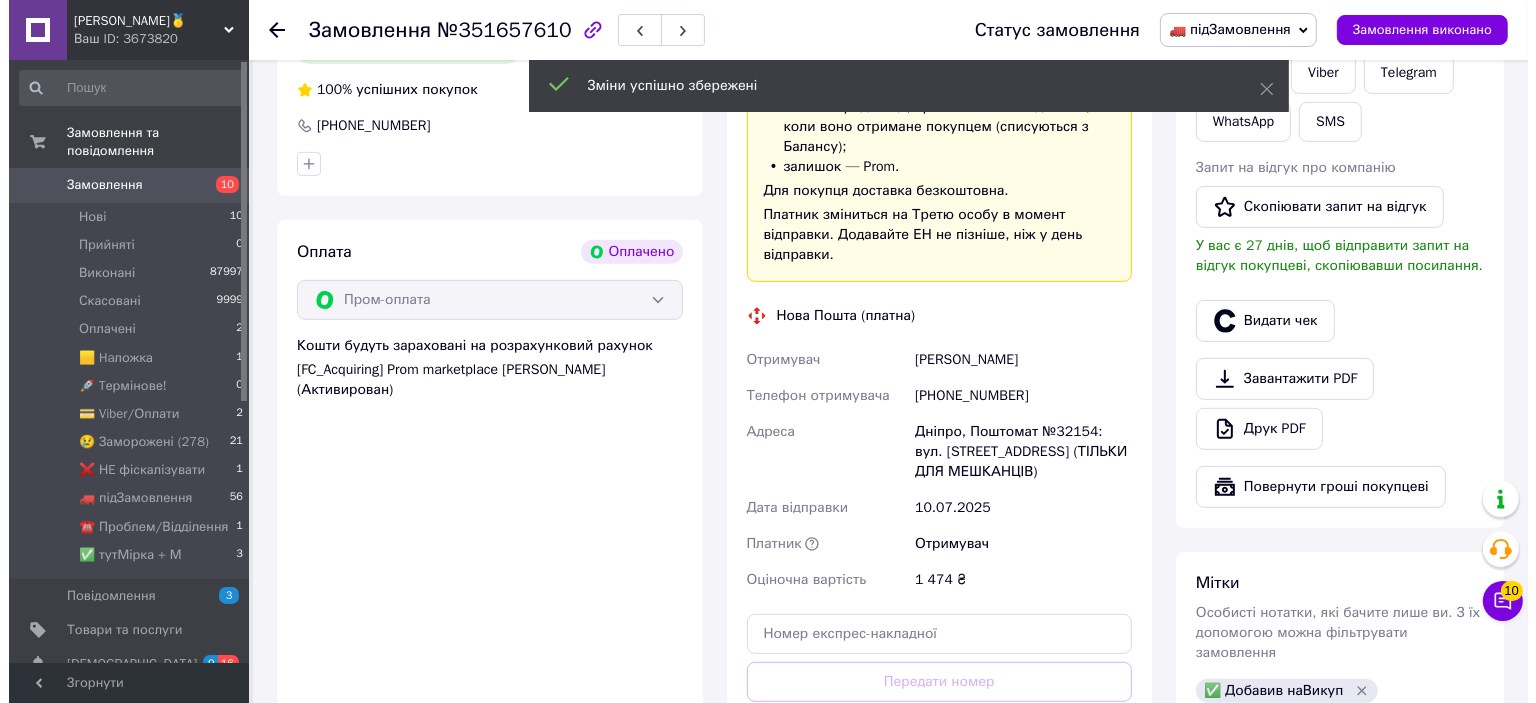 scroll, scrollTop: 900, scrollLeft: 0, axis: vertical 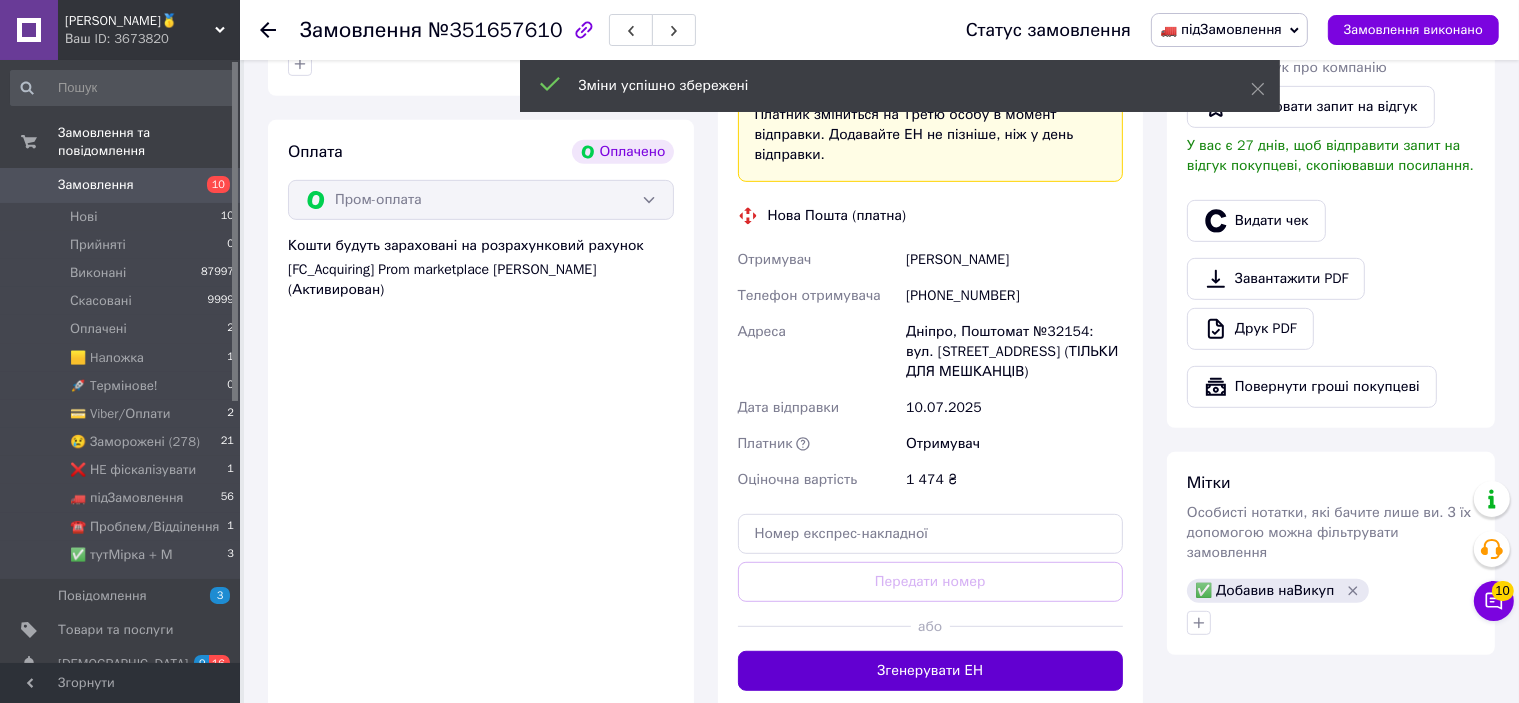 click on "Згенерувати ЕН" at bounding box center [931, 671] 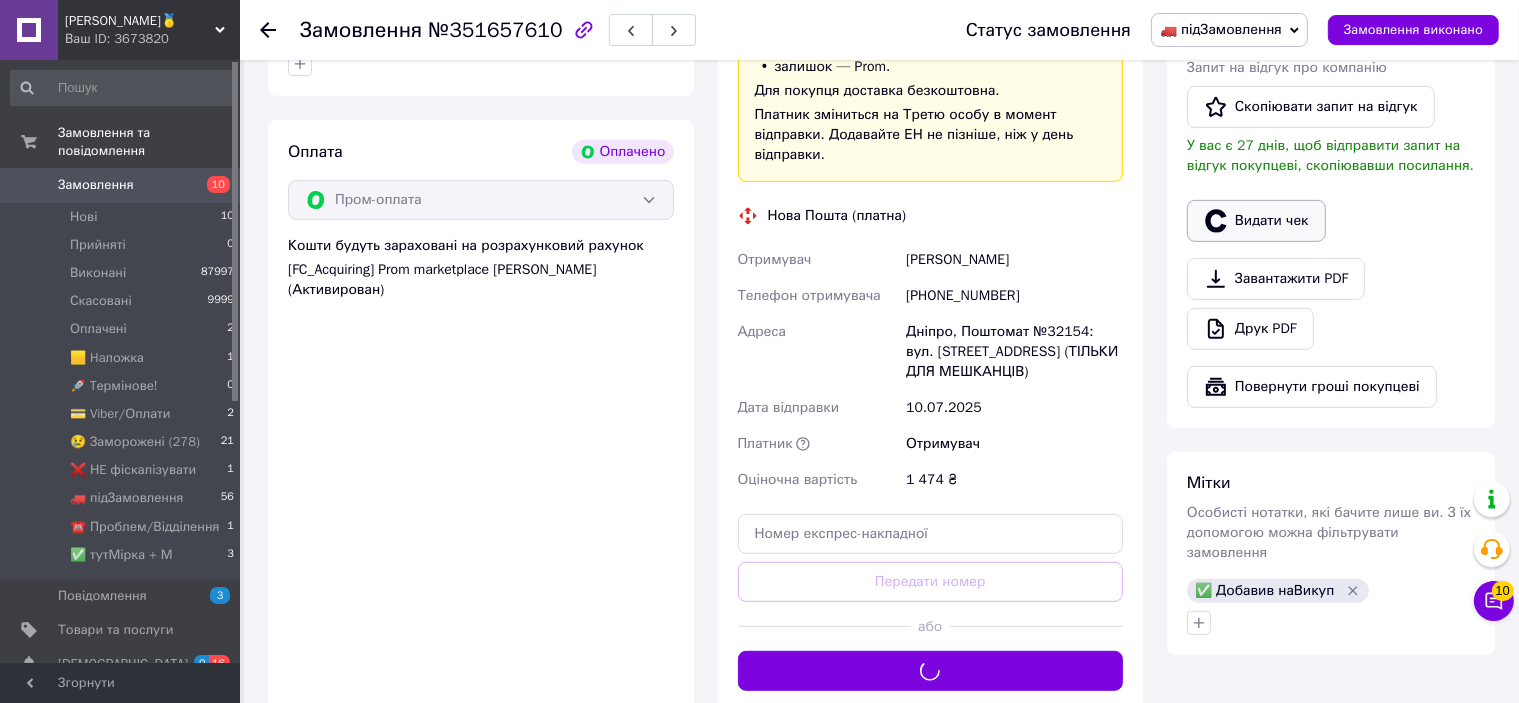 click on "Видати чек" at bounding box center (1256, 221) 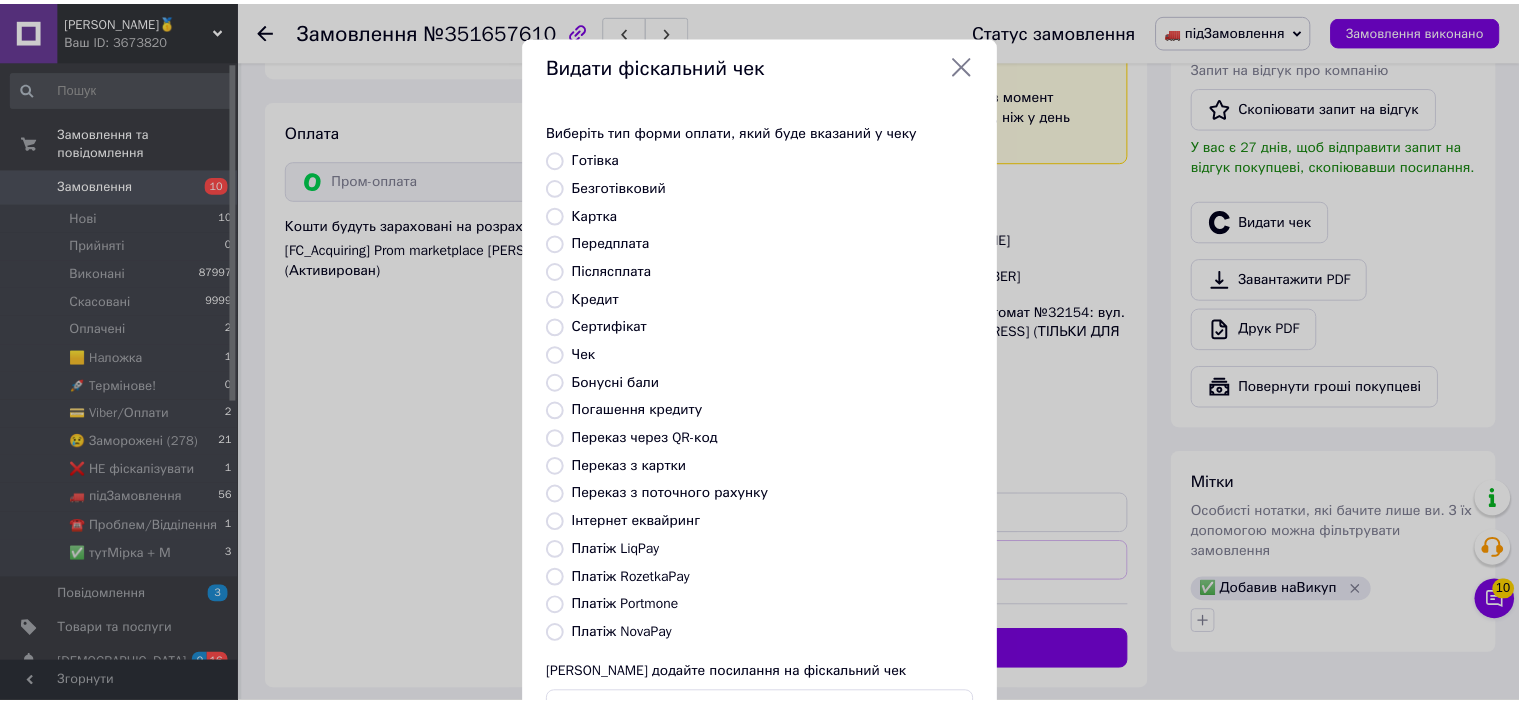 scroll, scrollTop: 155, scrollLeft: 0, axis: vertical 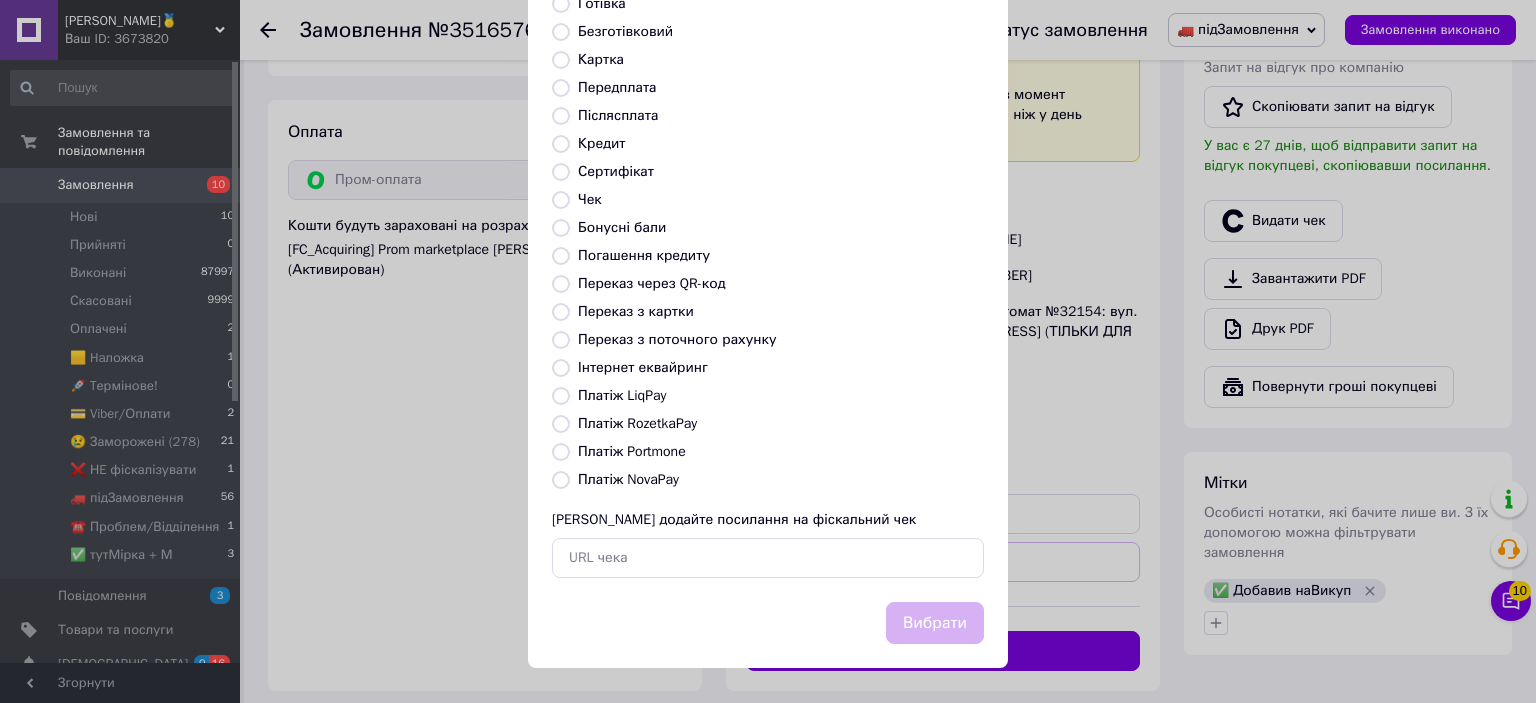 click on "Платіж RozetkaPay" at bounding box center (637, 423) 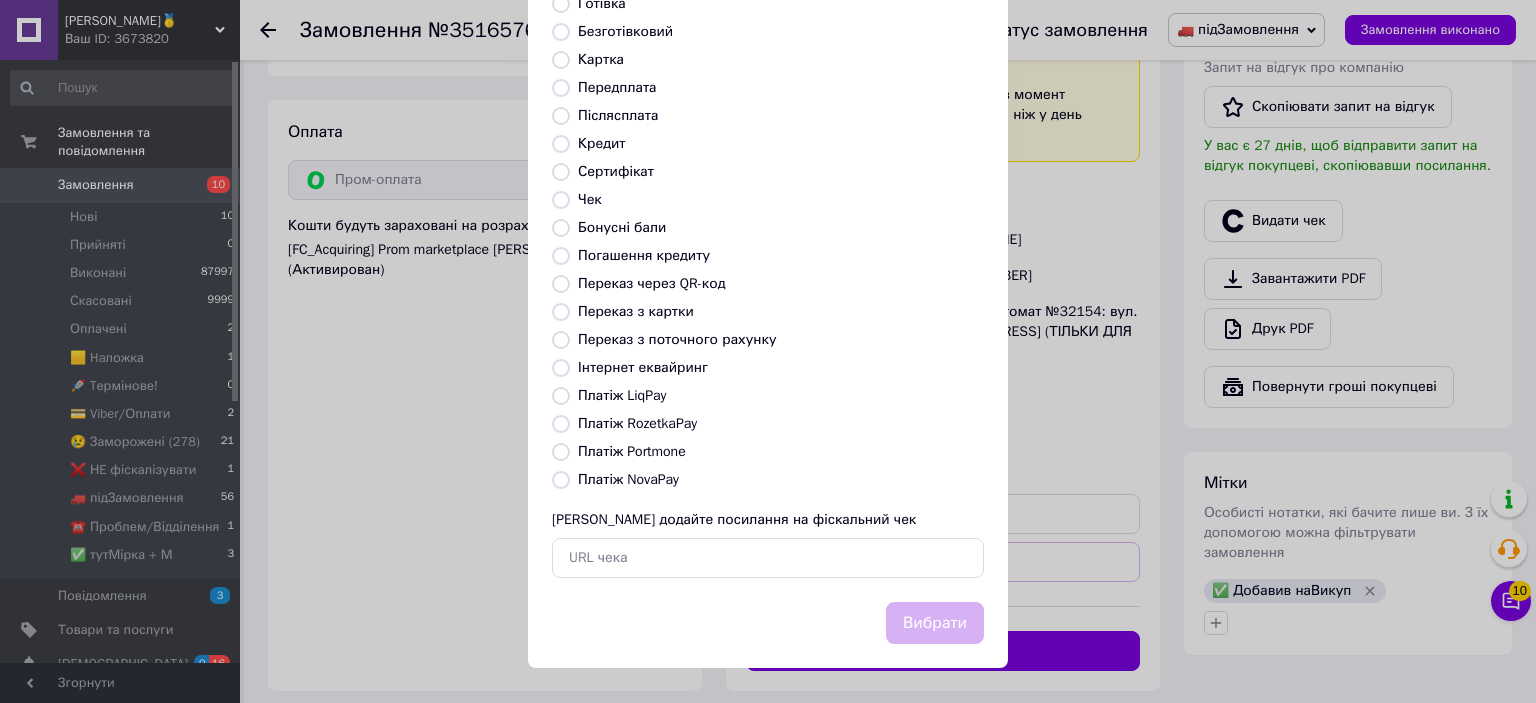 radio on "true" 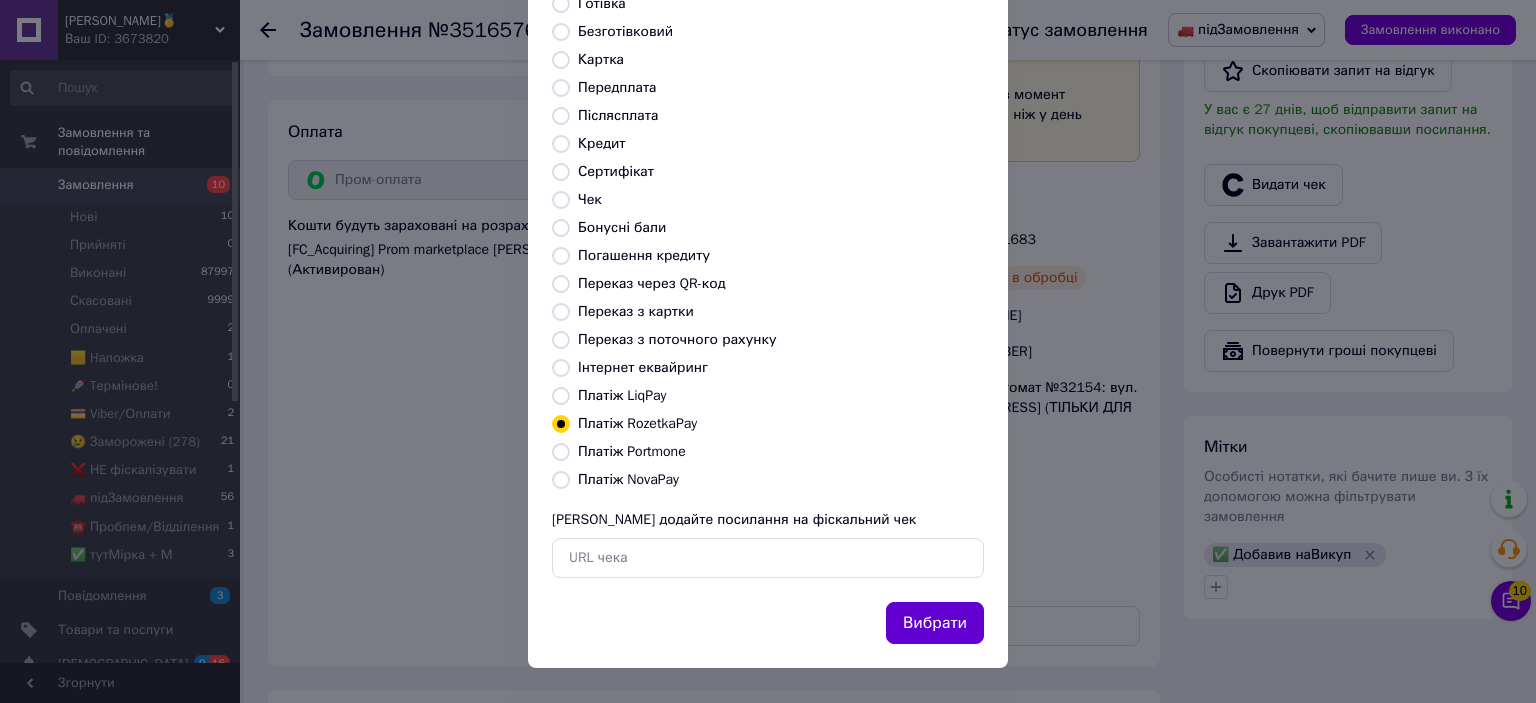 click on "Вибрати" at bounding box center [935, 623] 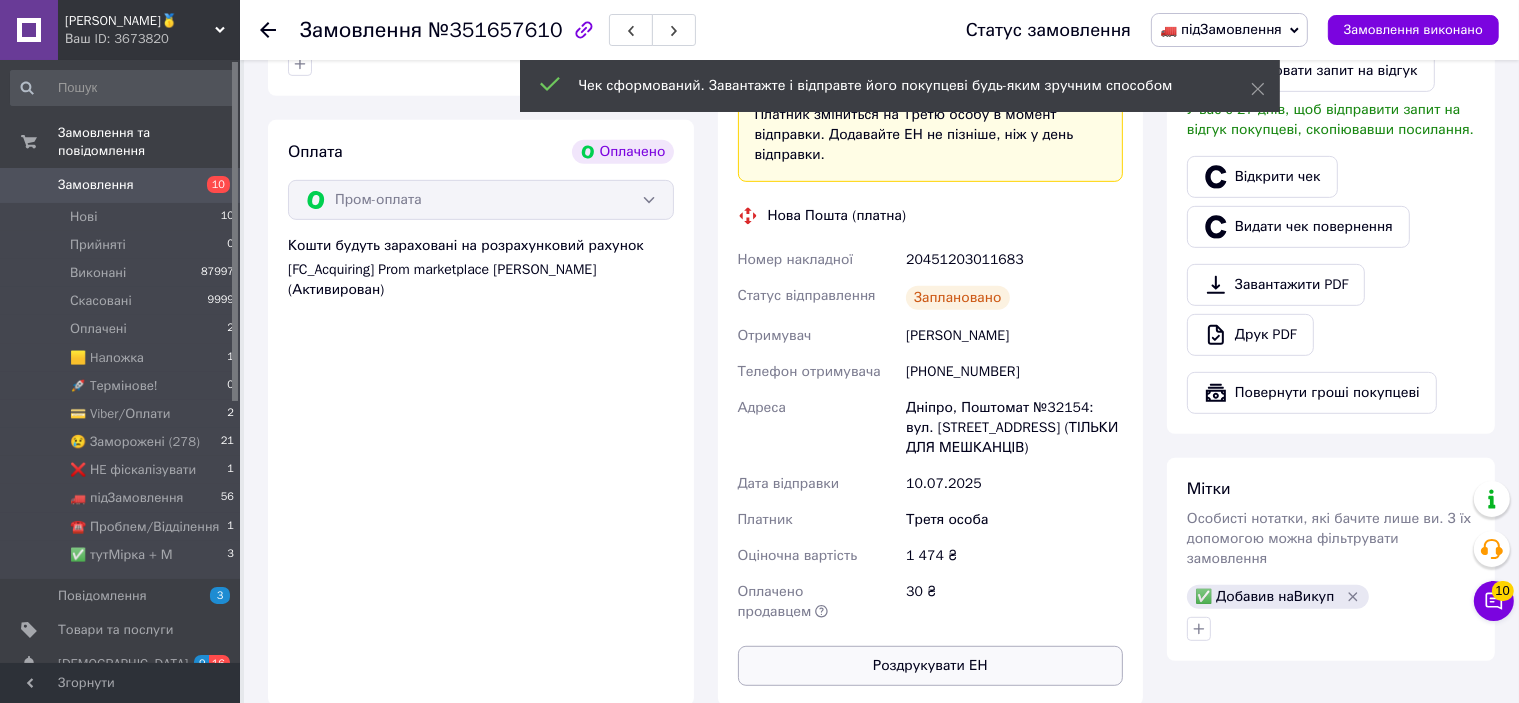 click on "Роздрукувати ЕН" at bounding box center [931, 666] 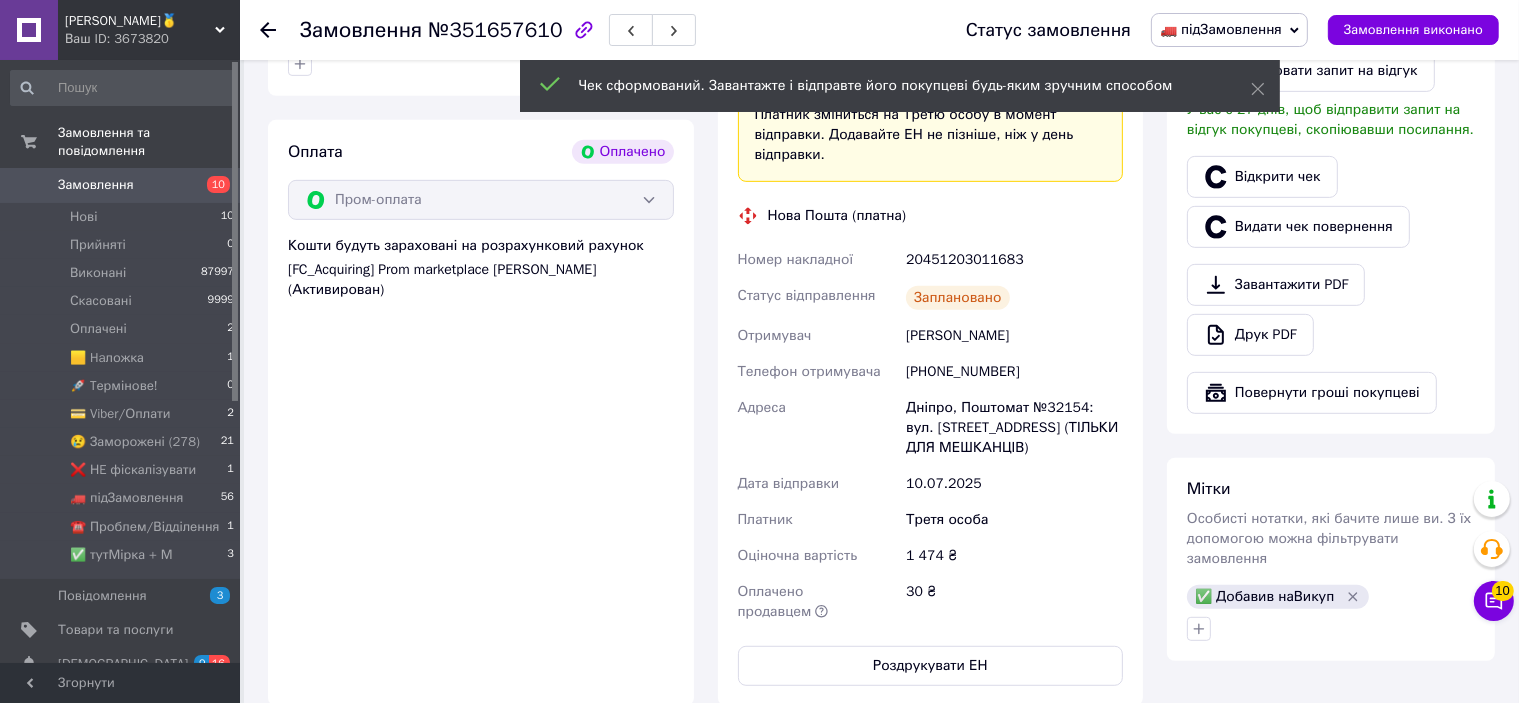 click on "20451203011683" at bounding box center [1014, 260] 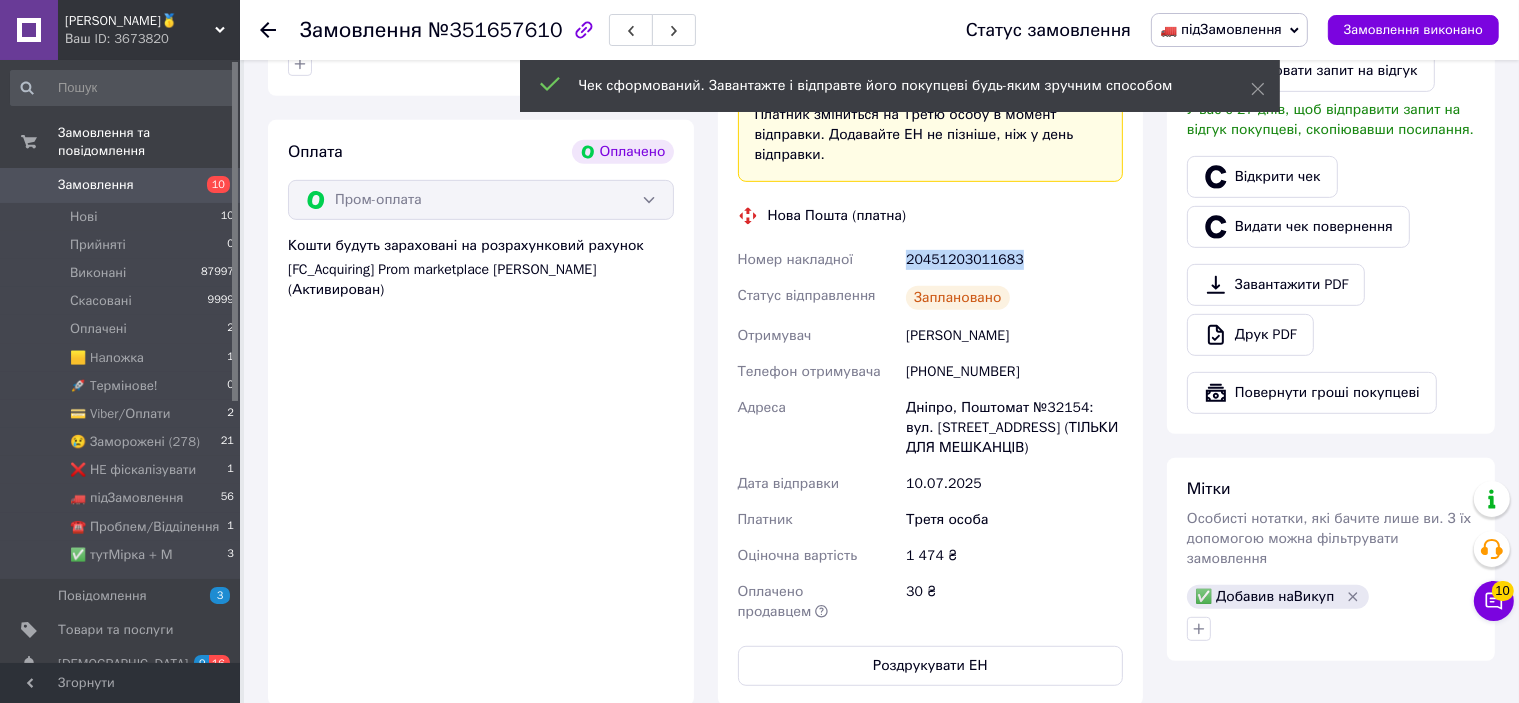click on "20451203011683" at bounding box center (1014, 260) 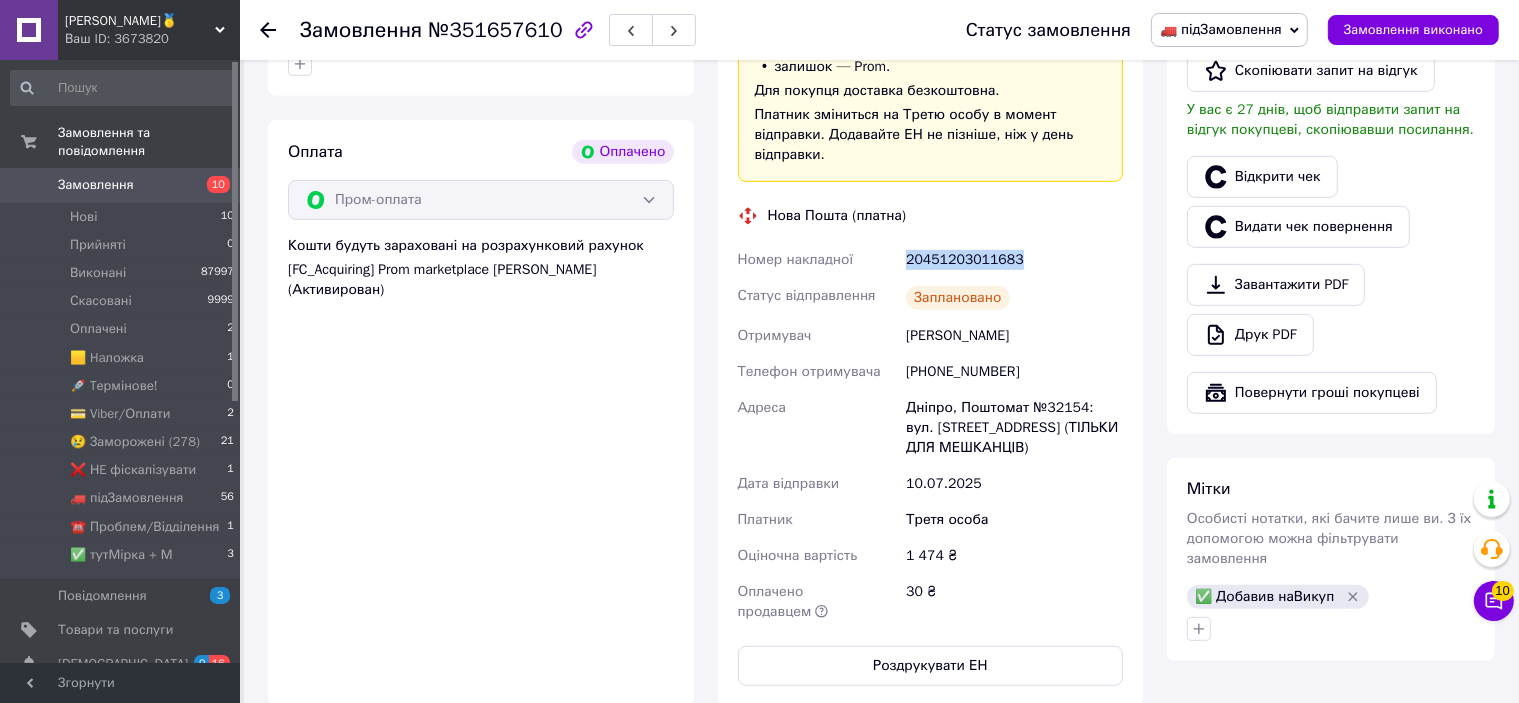 copy on "20451203011683" 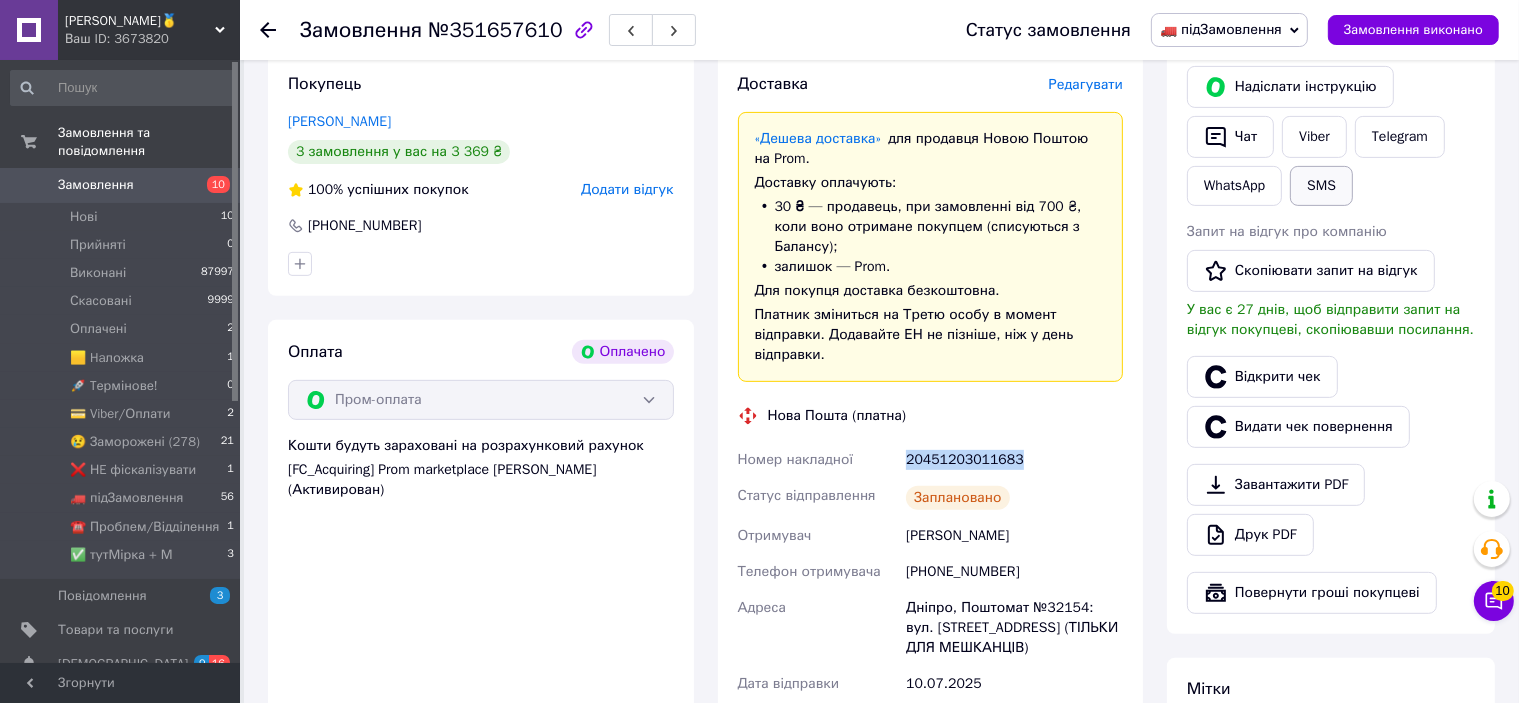 click on "SMS" at bounding box center [1321, 186] 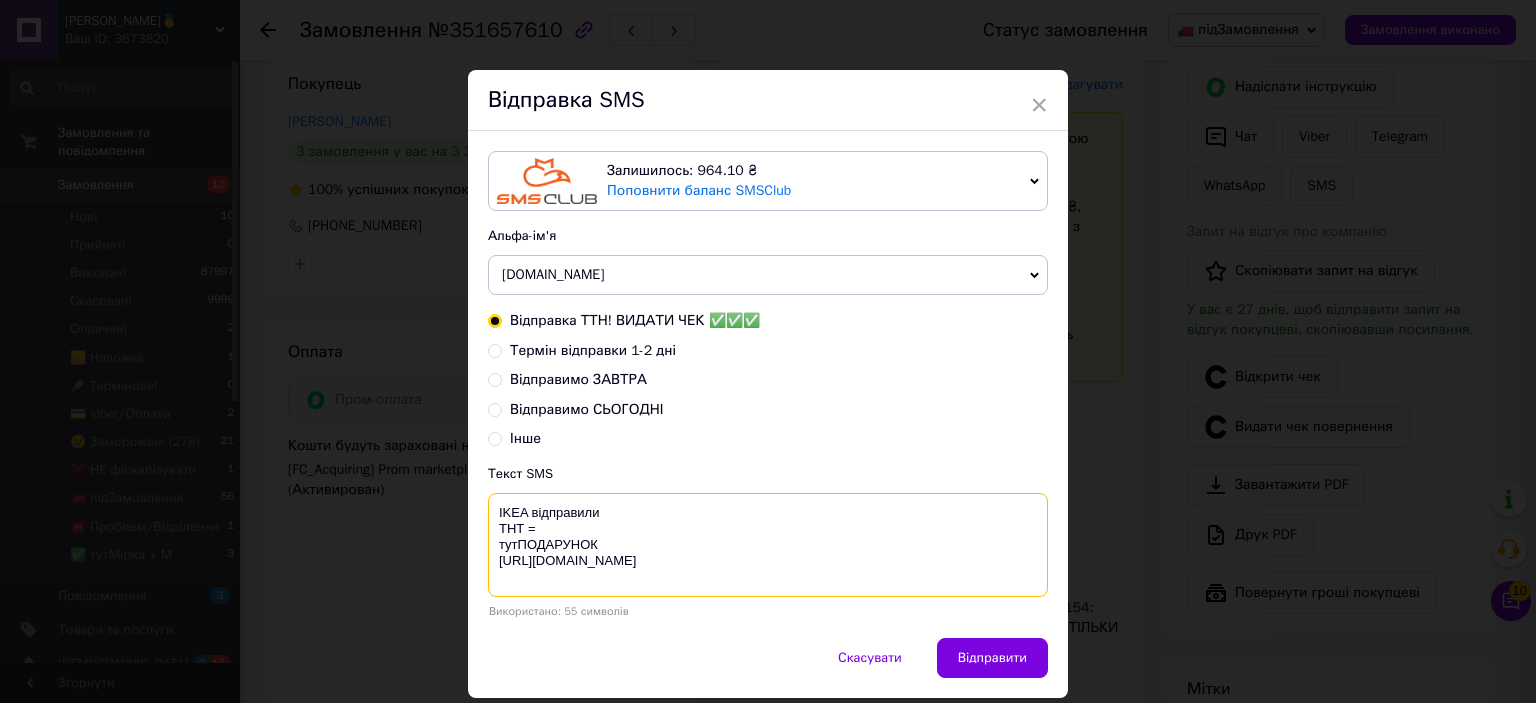click on "IKEA відправили
ТНТ =
тутПОДАРУНОК
[URL][DOMAIN_NAME]" at bounding box center (768, 545) 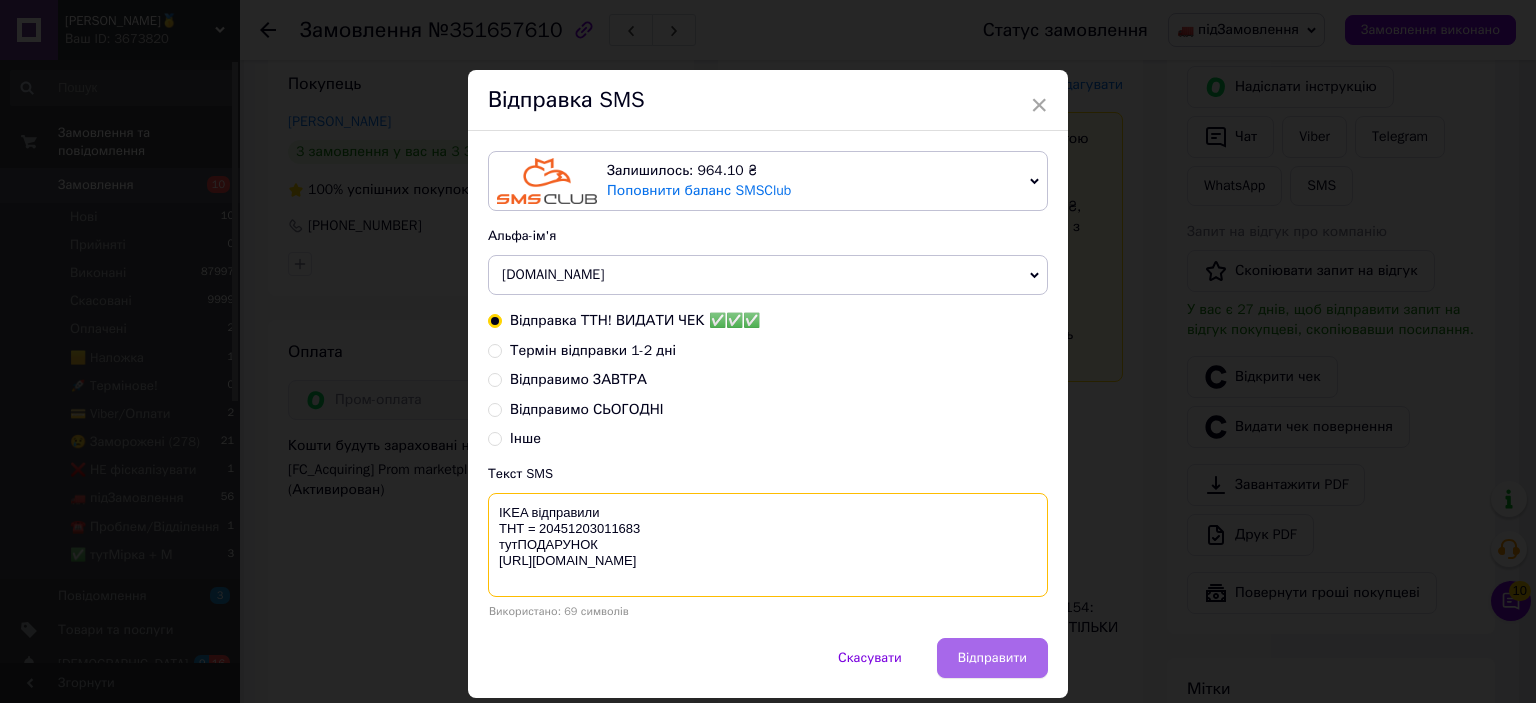 type on "IKEA відправили
ТНТ = 20451203011683
тутПОДАРУНОК
https://bit.ly/taao" 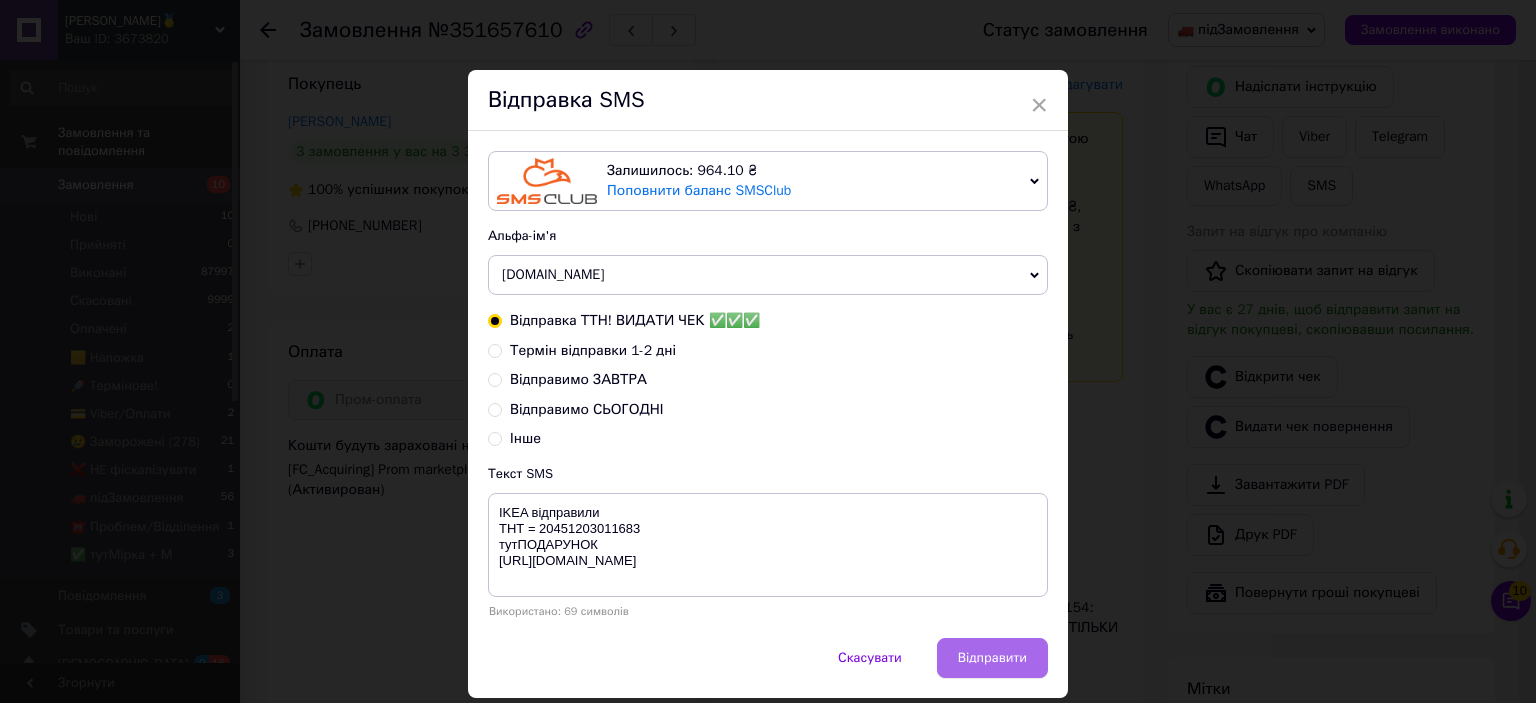click on "Відправити" at bounding box center (992, 658) 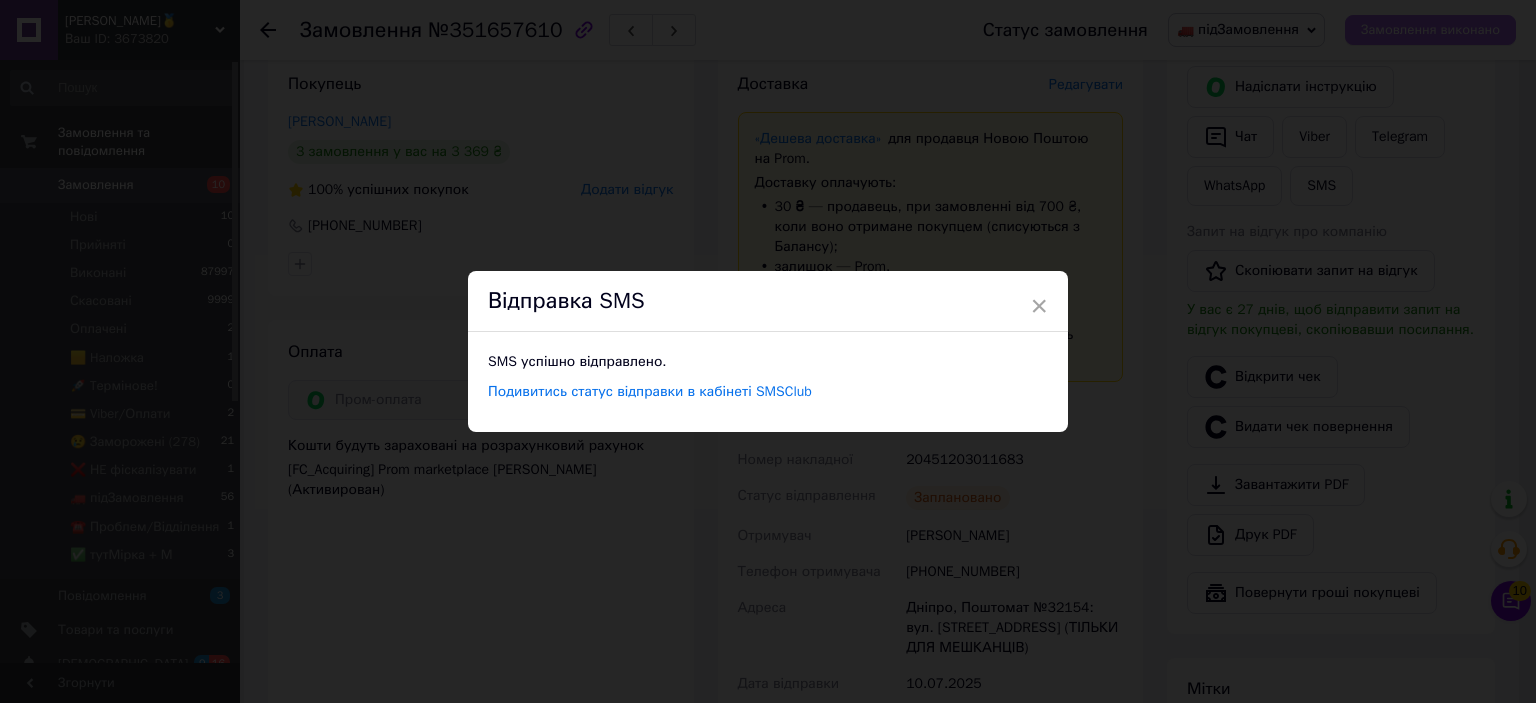 click on "× Відправка SMS SMS успішно відправлено. Подивитись статус відправки в кабінеті SMSClub" at bounding box center (768, 351) 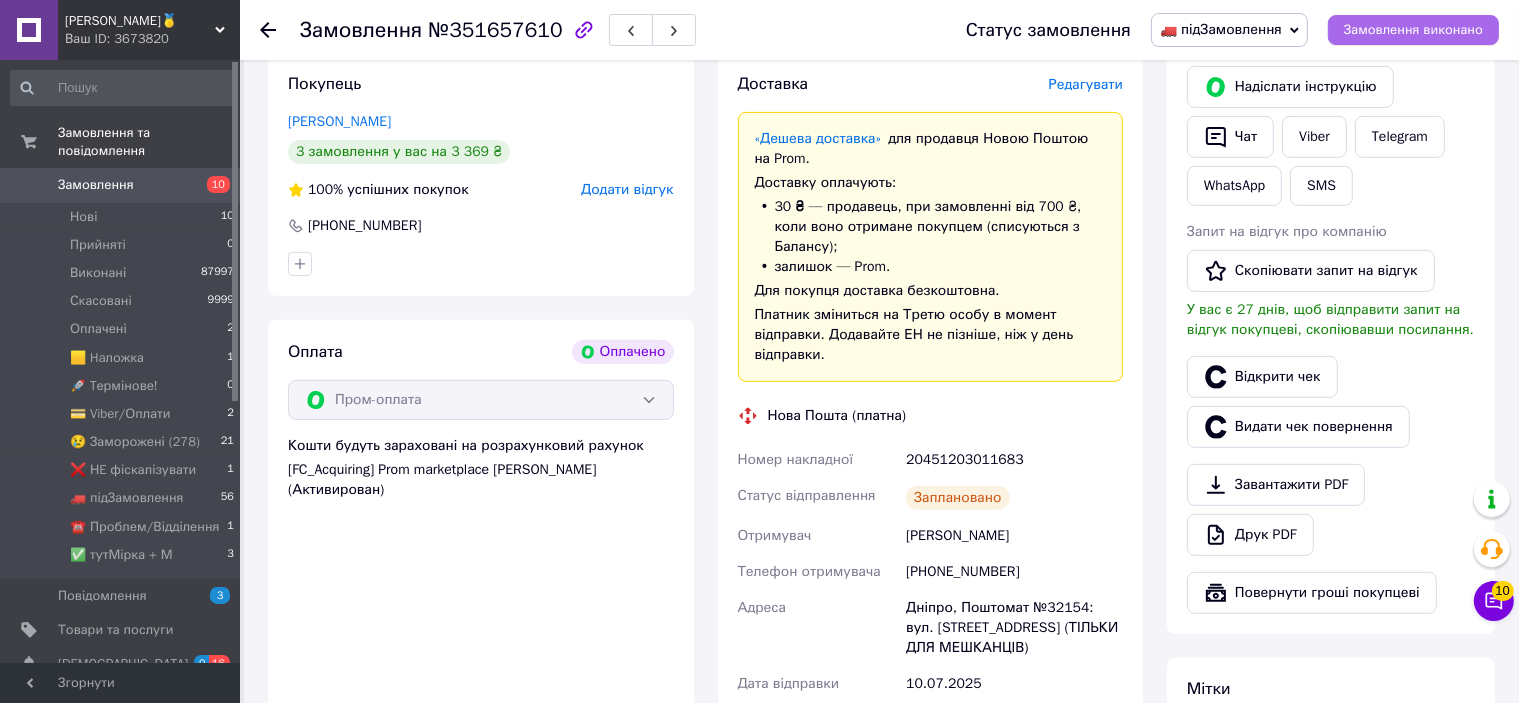 click on "Замовлення виконано" at bounding box center [1413, 30] 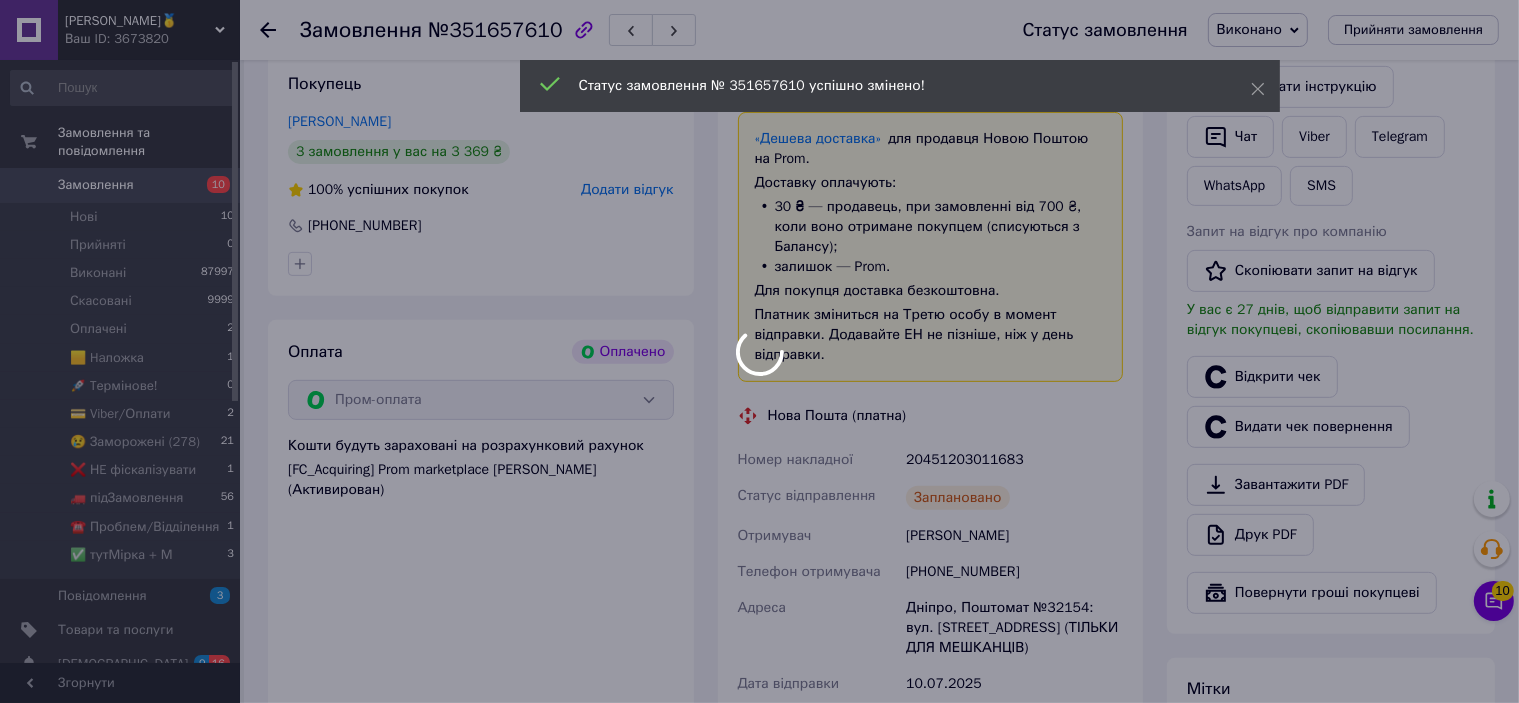 scroll, scrollTop: 0, scrollLeft: 0, axis: both 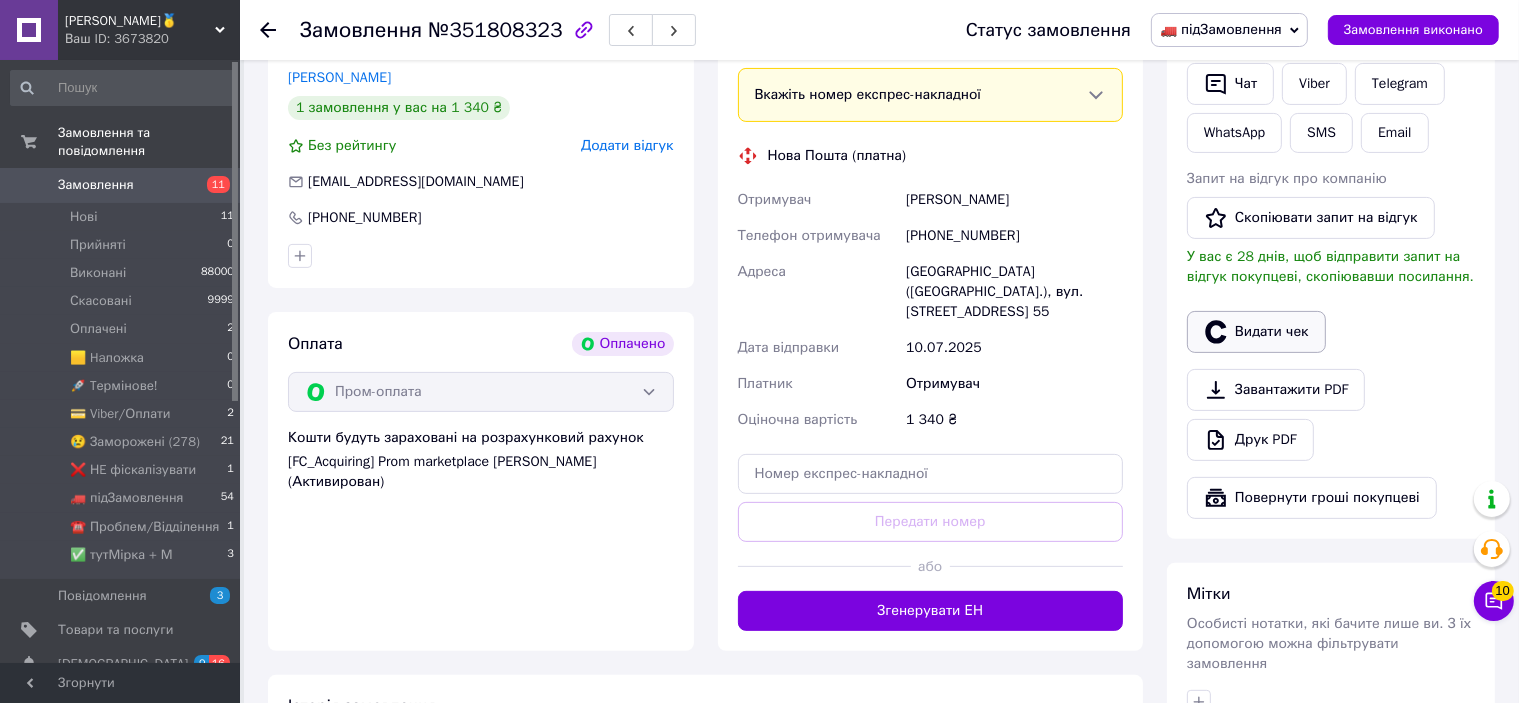 click on "Видати чек" at bounding box center (1256, 332) 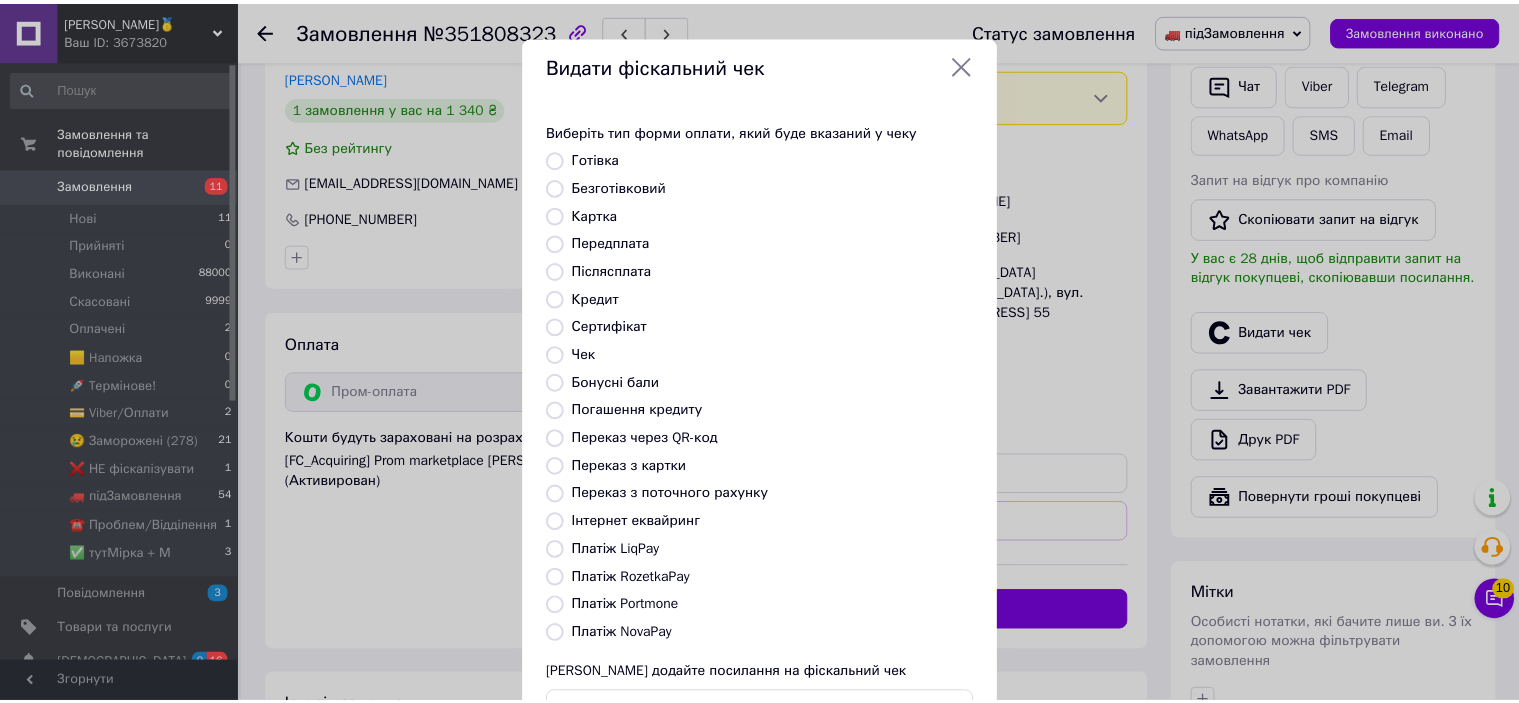 scroll, scrollTop: 155, scrollLeft: 0, axis: vertical 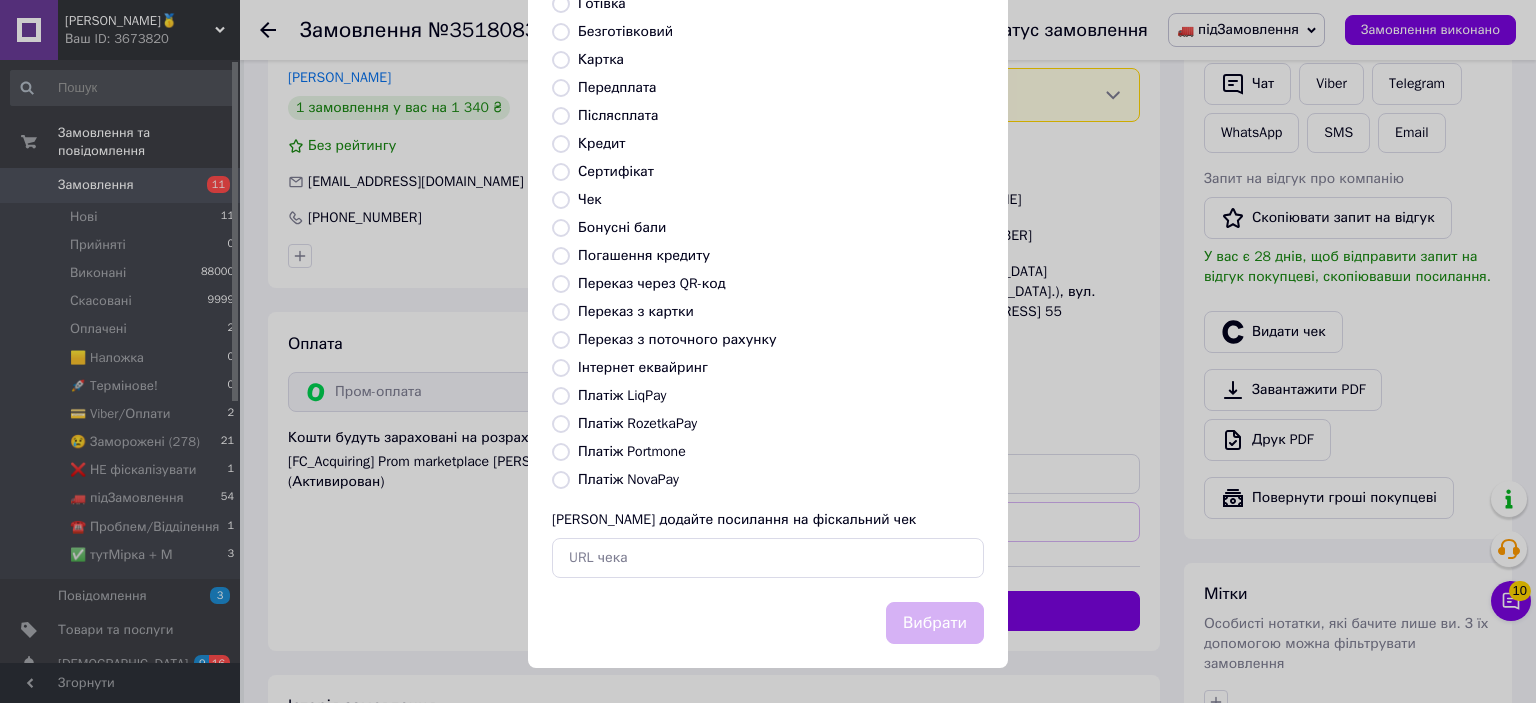 click on "Платіж RozetkaPay" at bounding box center [637, 423] 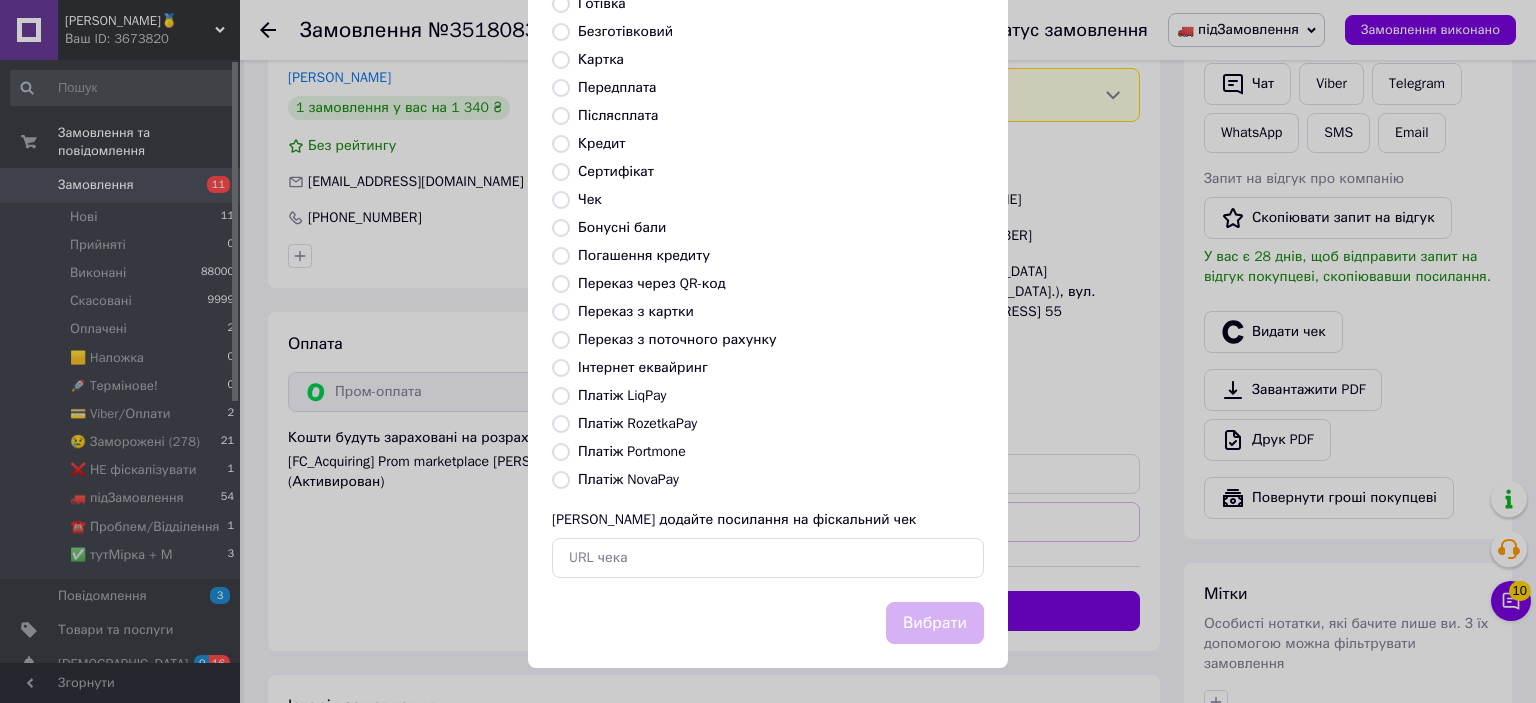 radio on "true" 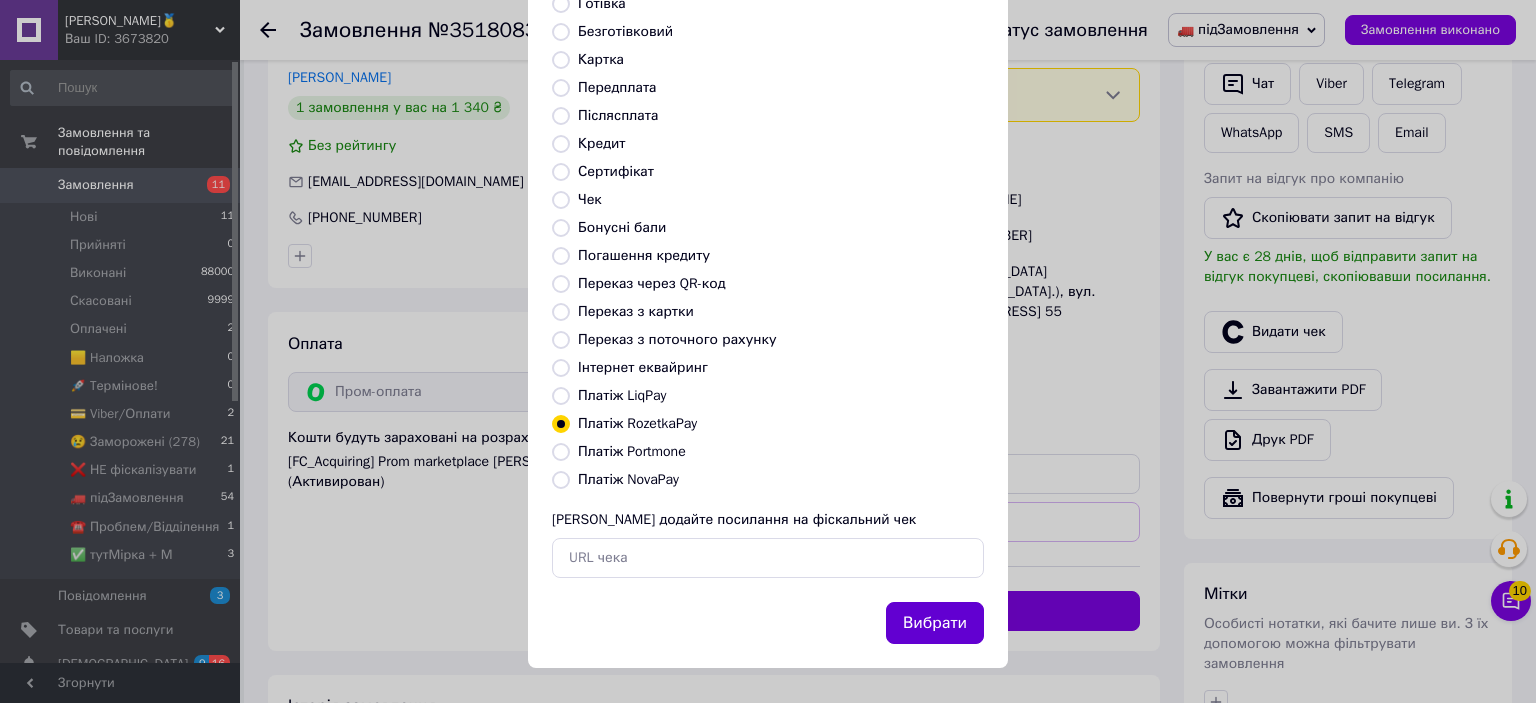 click on "Вибрати" at bounding box center [935, 623] 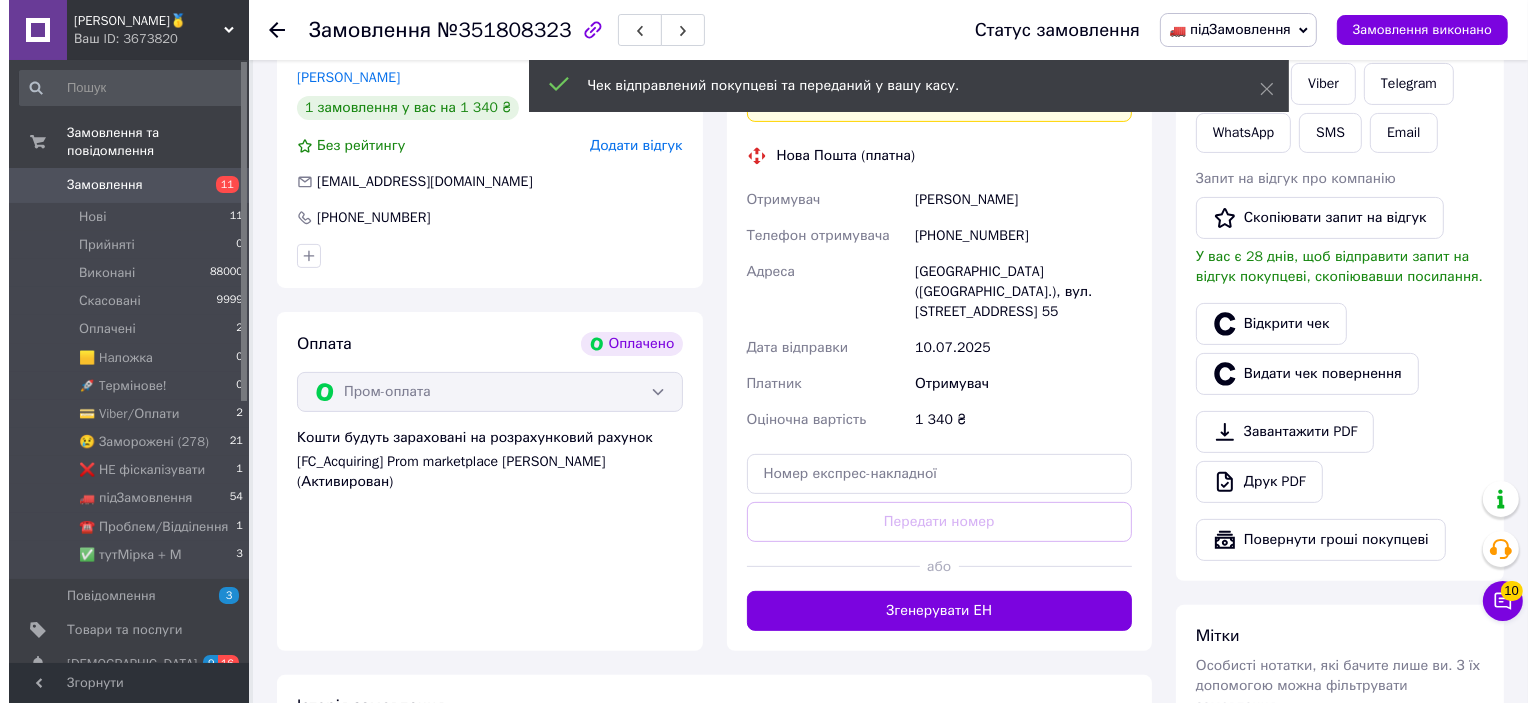 scroll, scrollTop: 300, scrollLeft: 0, axis: vertical 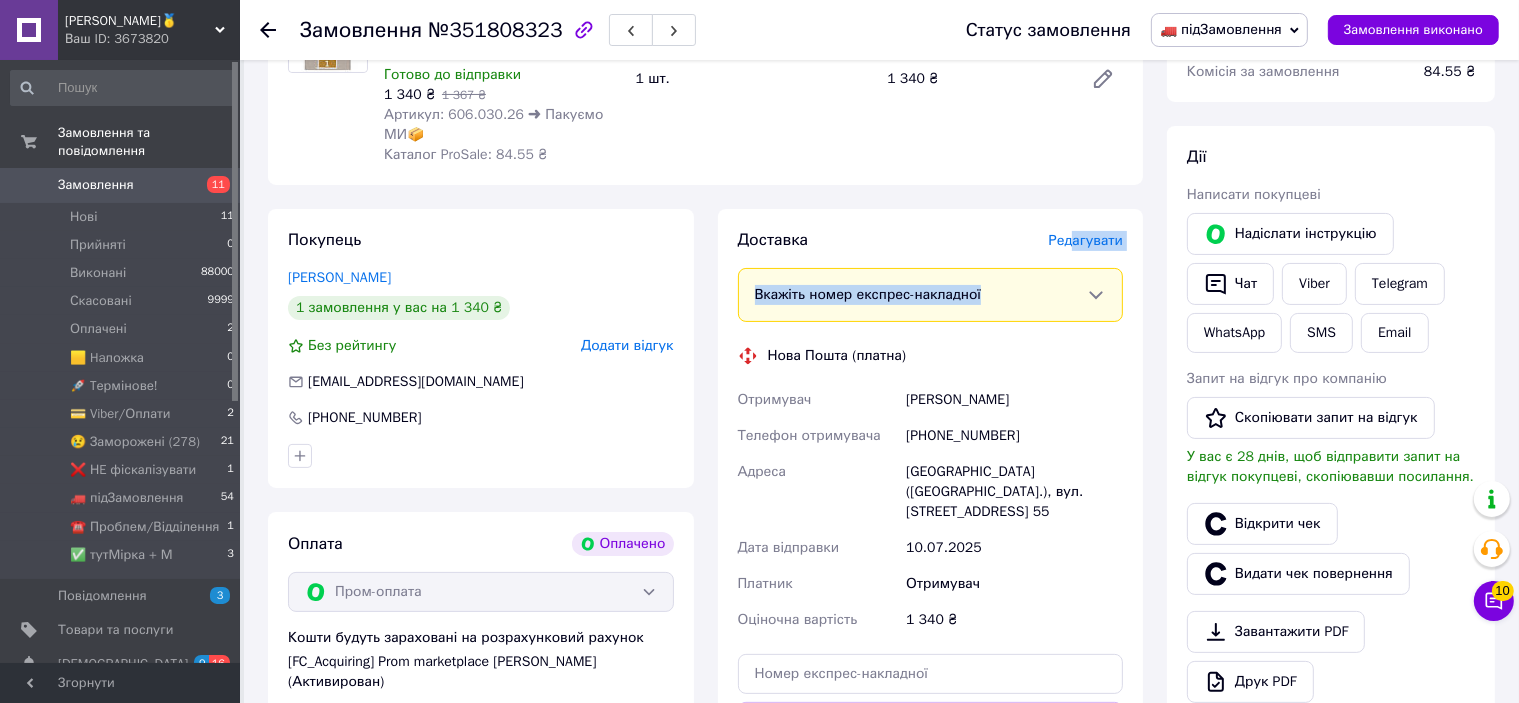 click on "Доставка Редагувати Вкажіть номер експрес-накладної Обов'язково введіть номер експрес-накладної,
якщо створювали її не на цій сторінці. У разі,
якщо номер ЕН не буде доданий, ми не зможемо
виплатити гроші за замовлення Мобільний номер покупця (із замовлення) повинен відповідати номеру отримувача за накладною Нова Пошта (платна) Отримувач Собіпан Владислав Телефон отримувача +380636705978 Адреса Львів (Львівська обл.), вул. Демнянська, буд. 24, кв. 55 Дата відправки 10.07.2025 Платник Отримувач Оціночна вартість 1 340 ₴ Передати номер або Згенерувати ЕН" at bounding box center (931, 530) 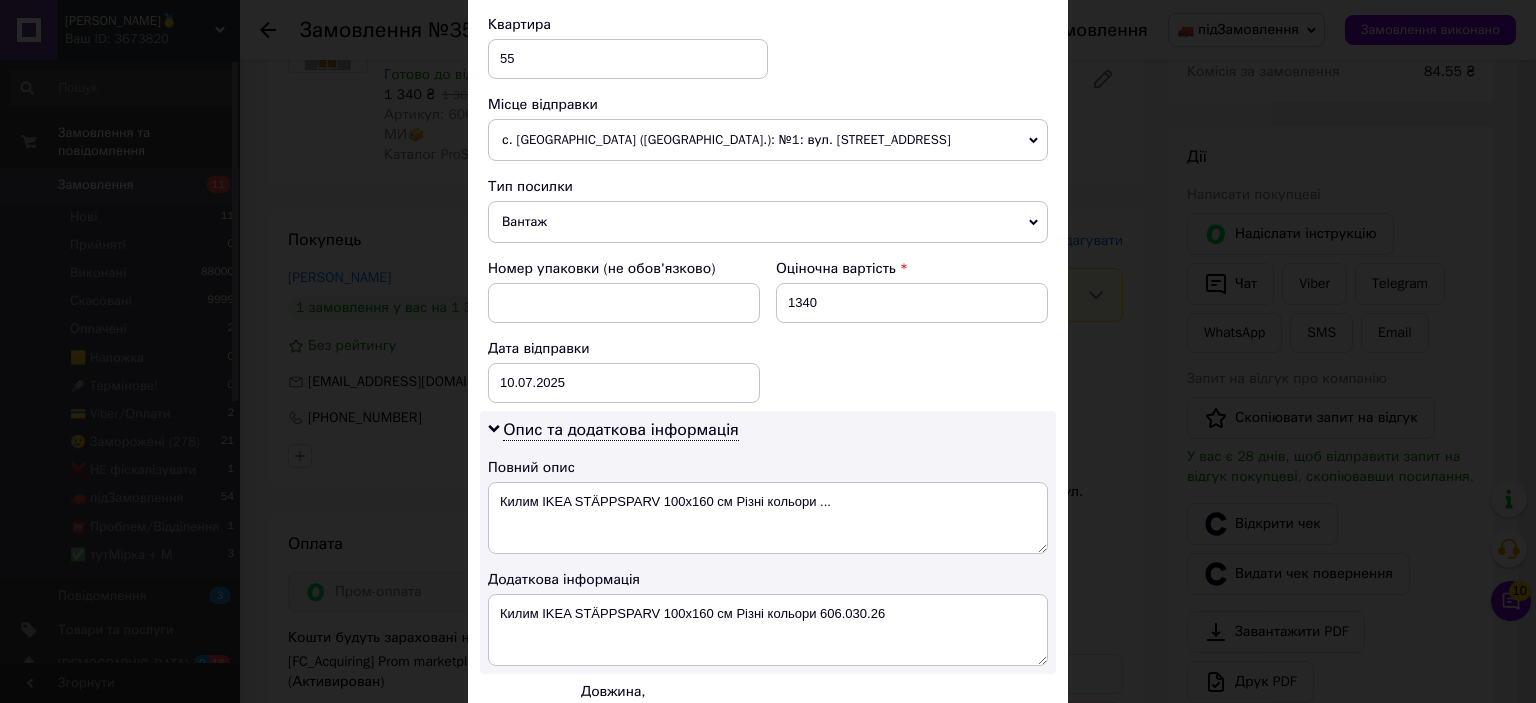 scroll, scrollTop: 922, scrollLeft: 0, axis: vertical 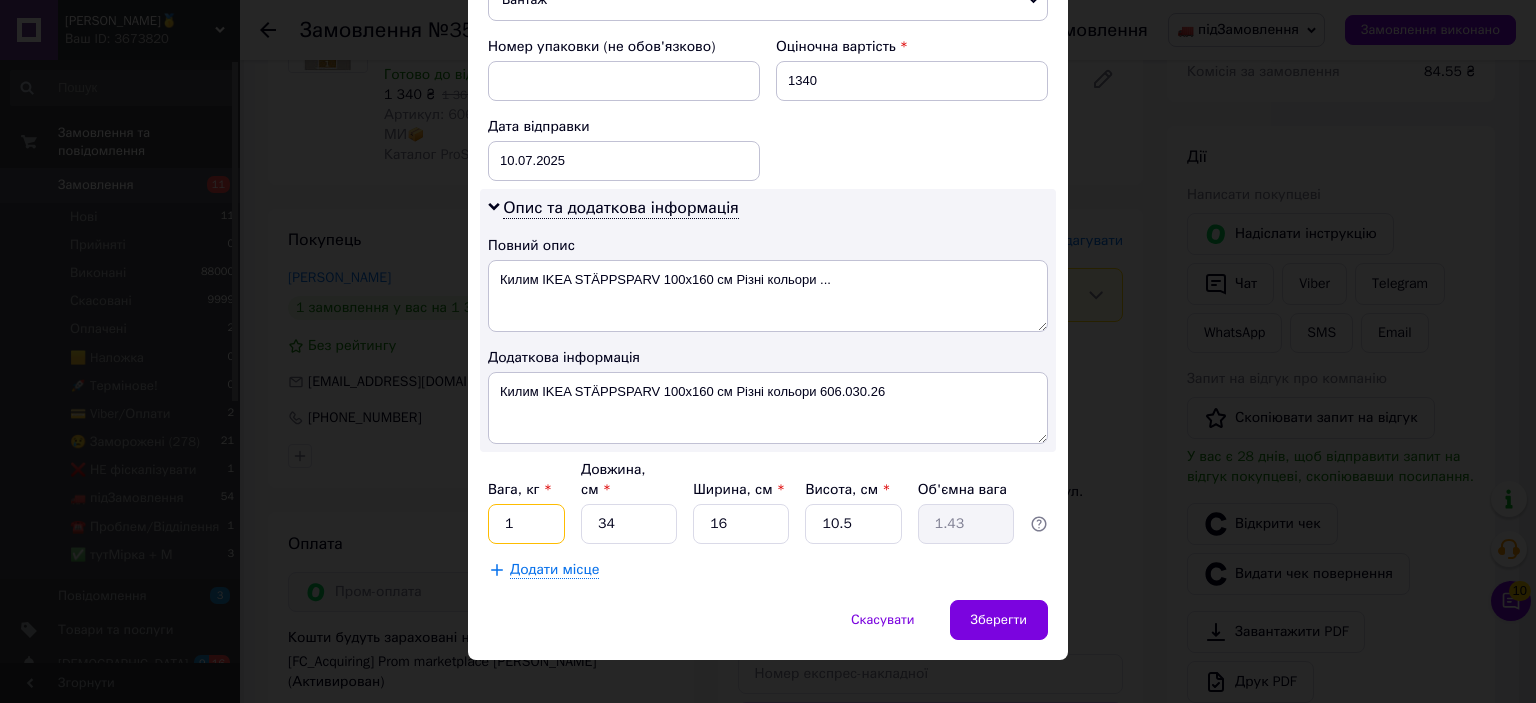click on "1" at bounding box center (526, 524) 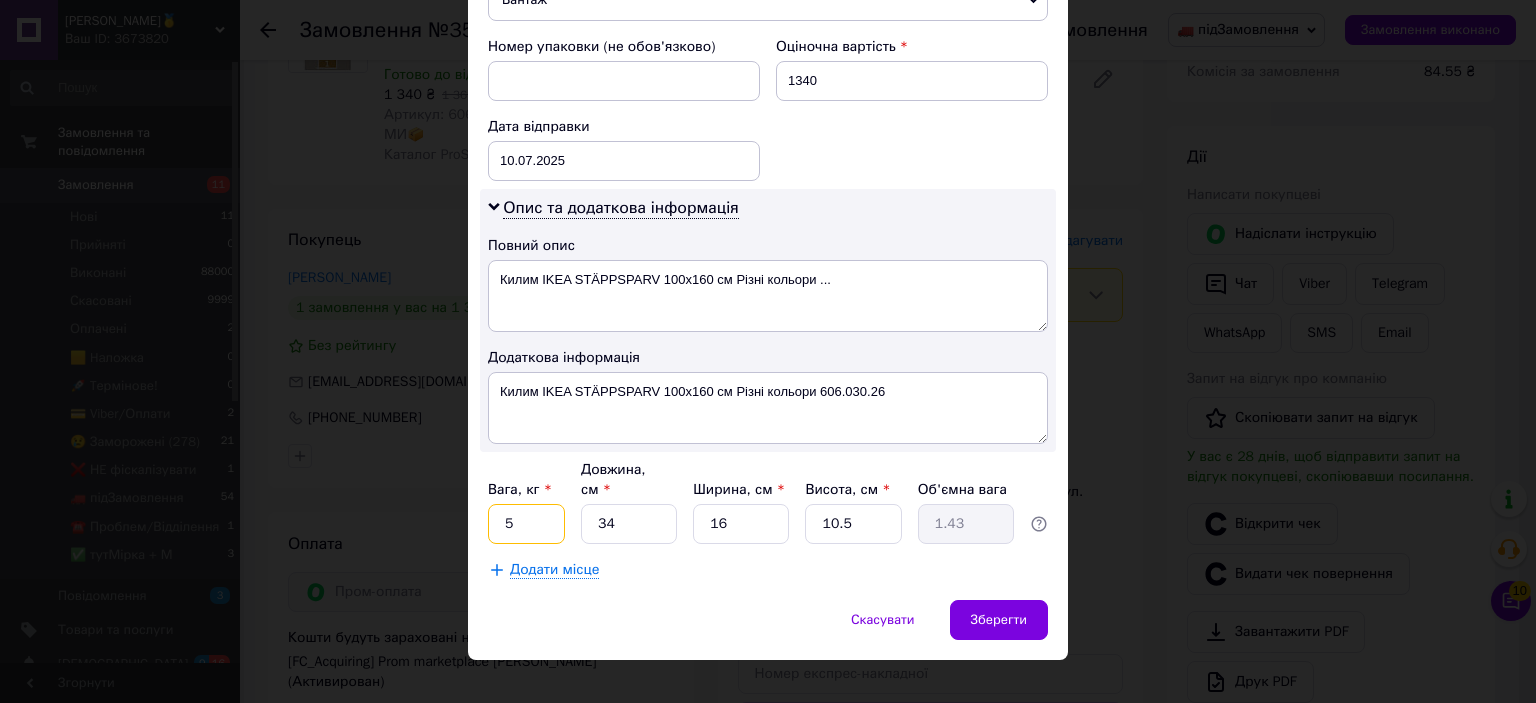 type on "5" 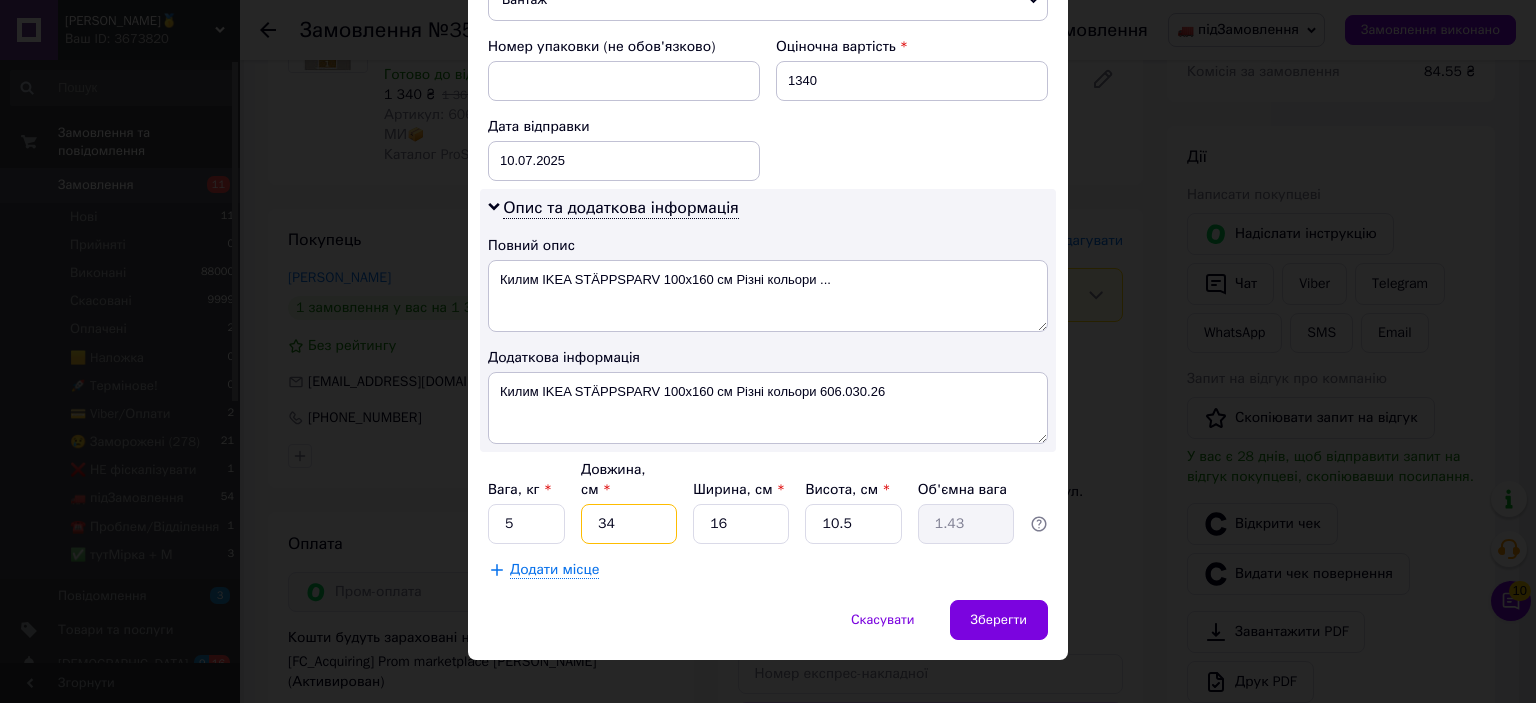 click on "34" at bounding box center (629, 524) 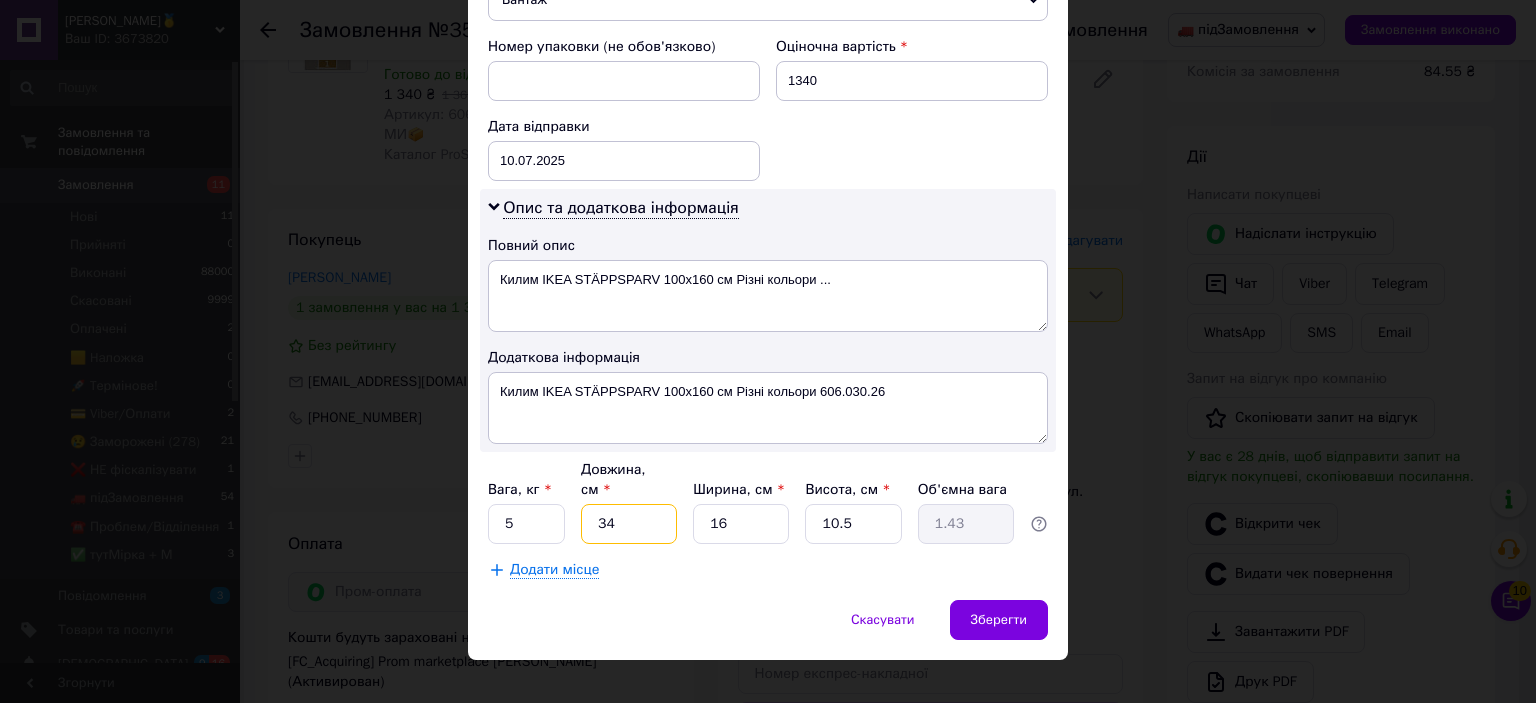 type on "1" 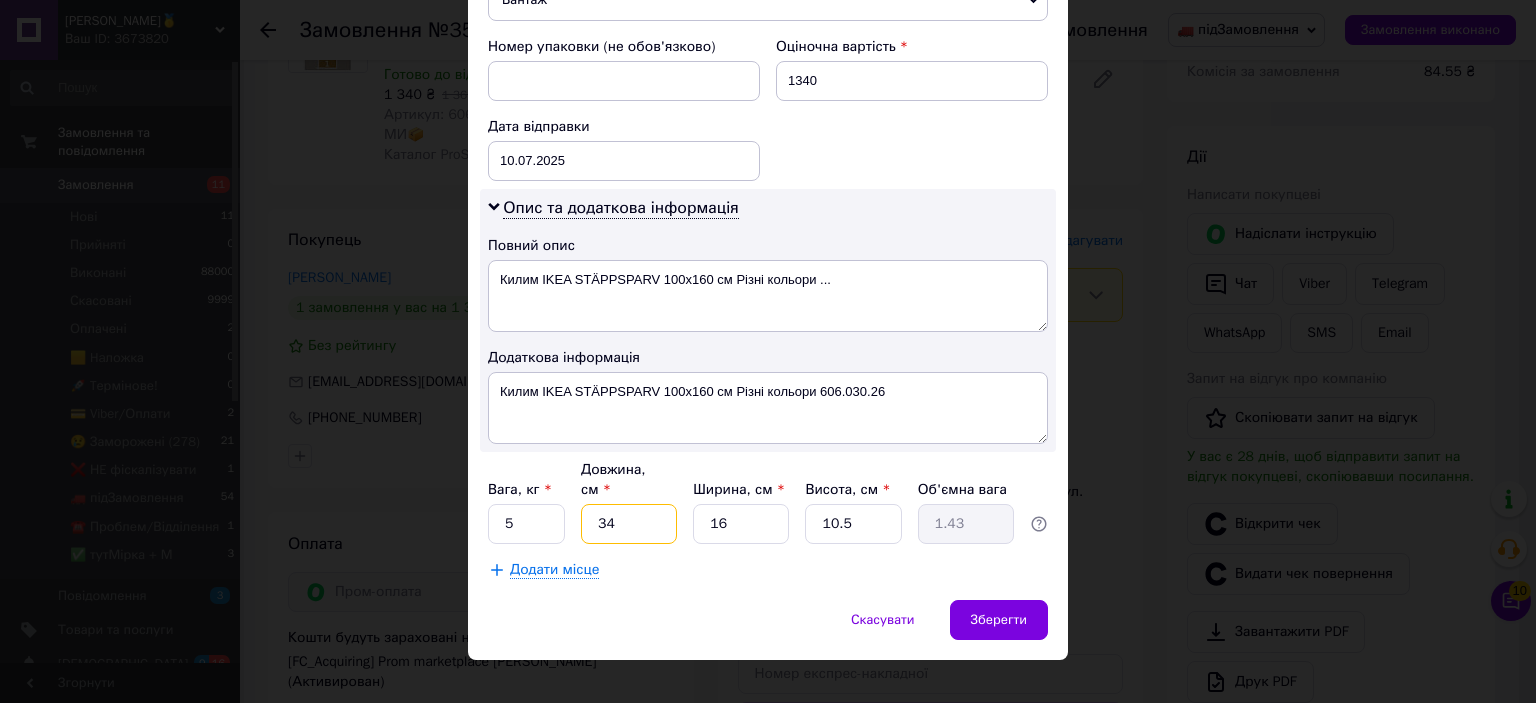 type on "0.1" 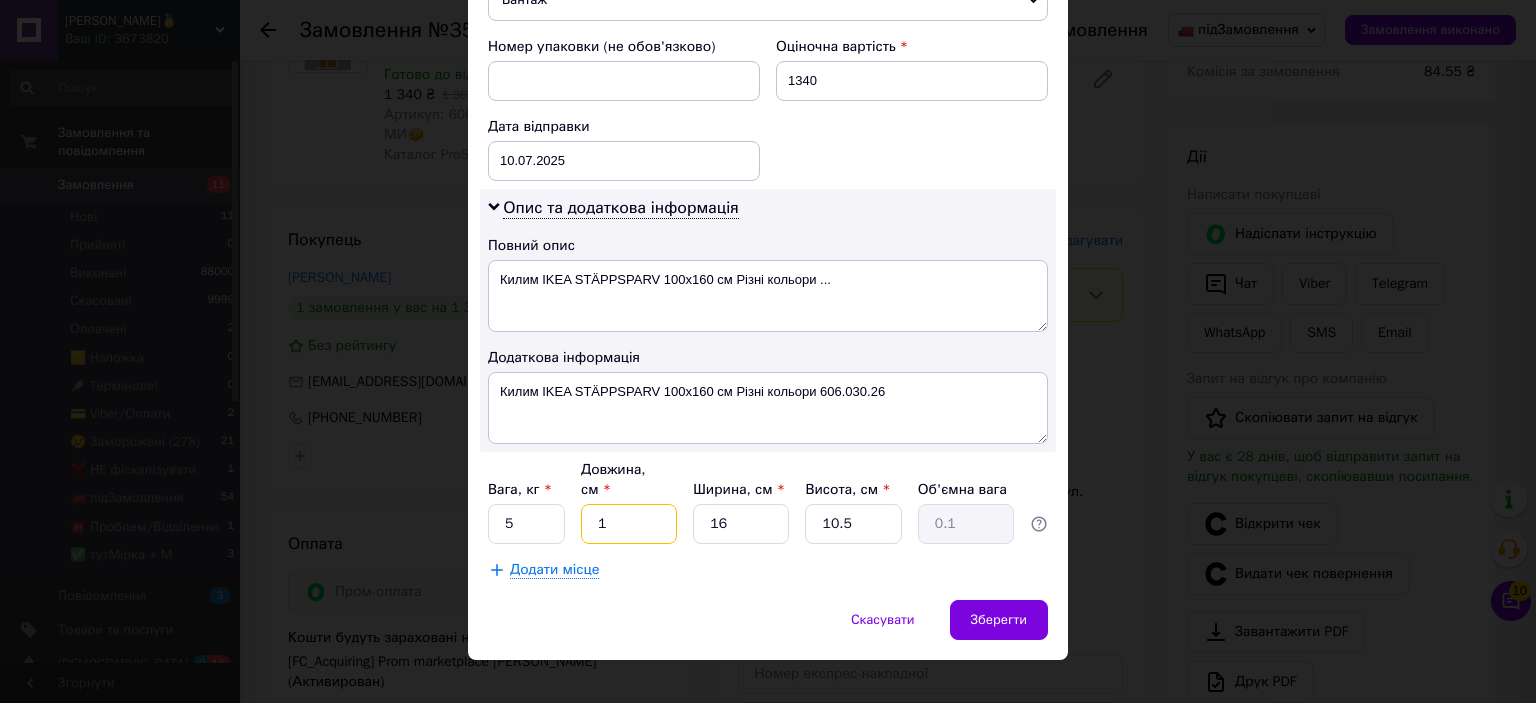 type on "10" 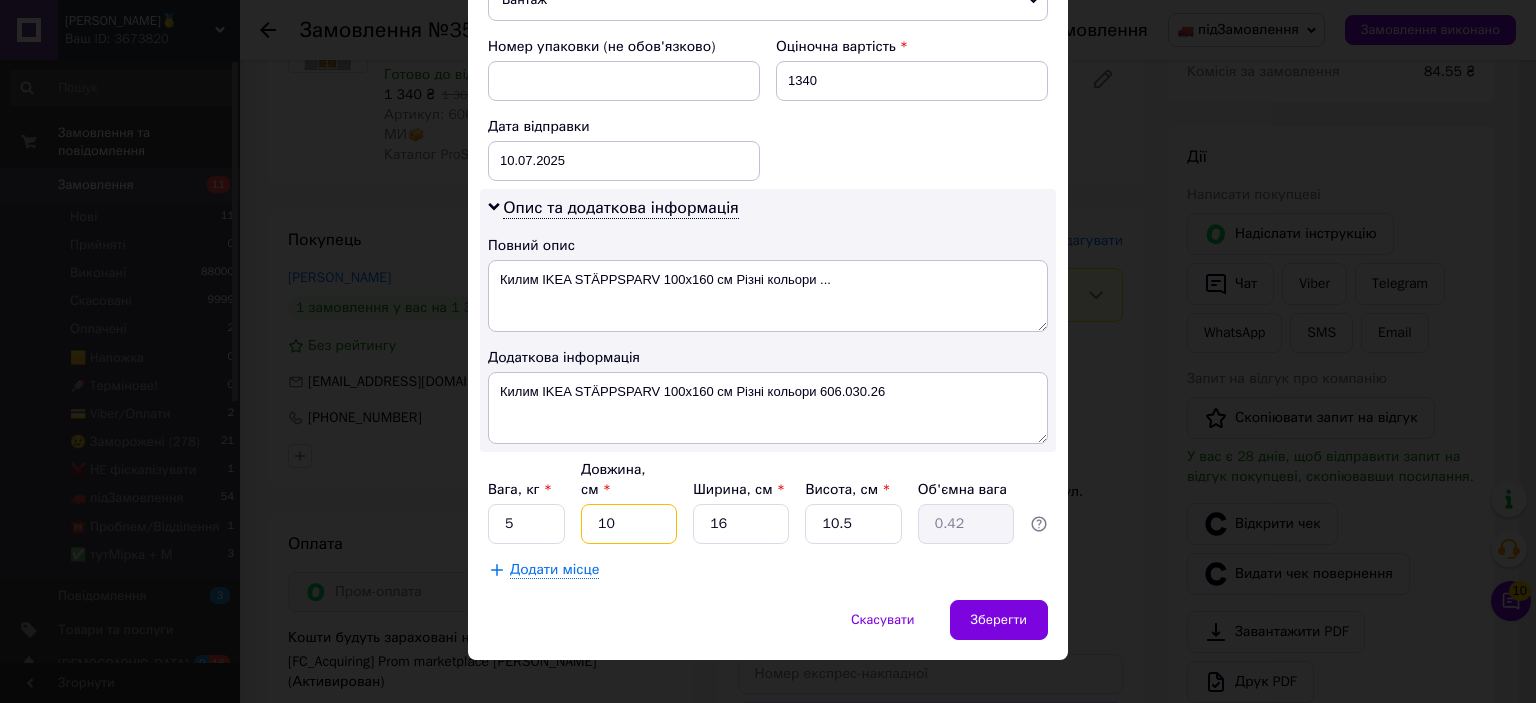 type on "107" 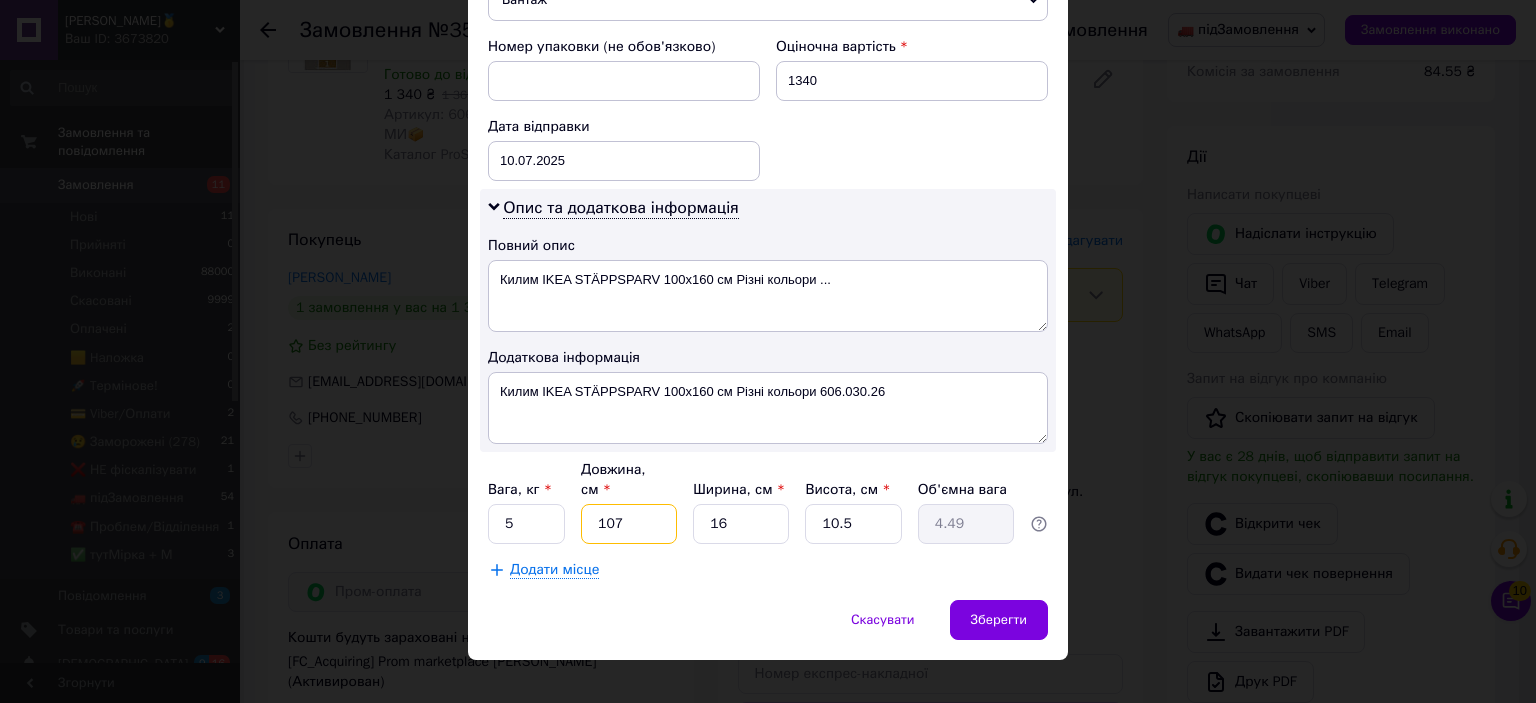 type on "107" 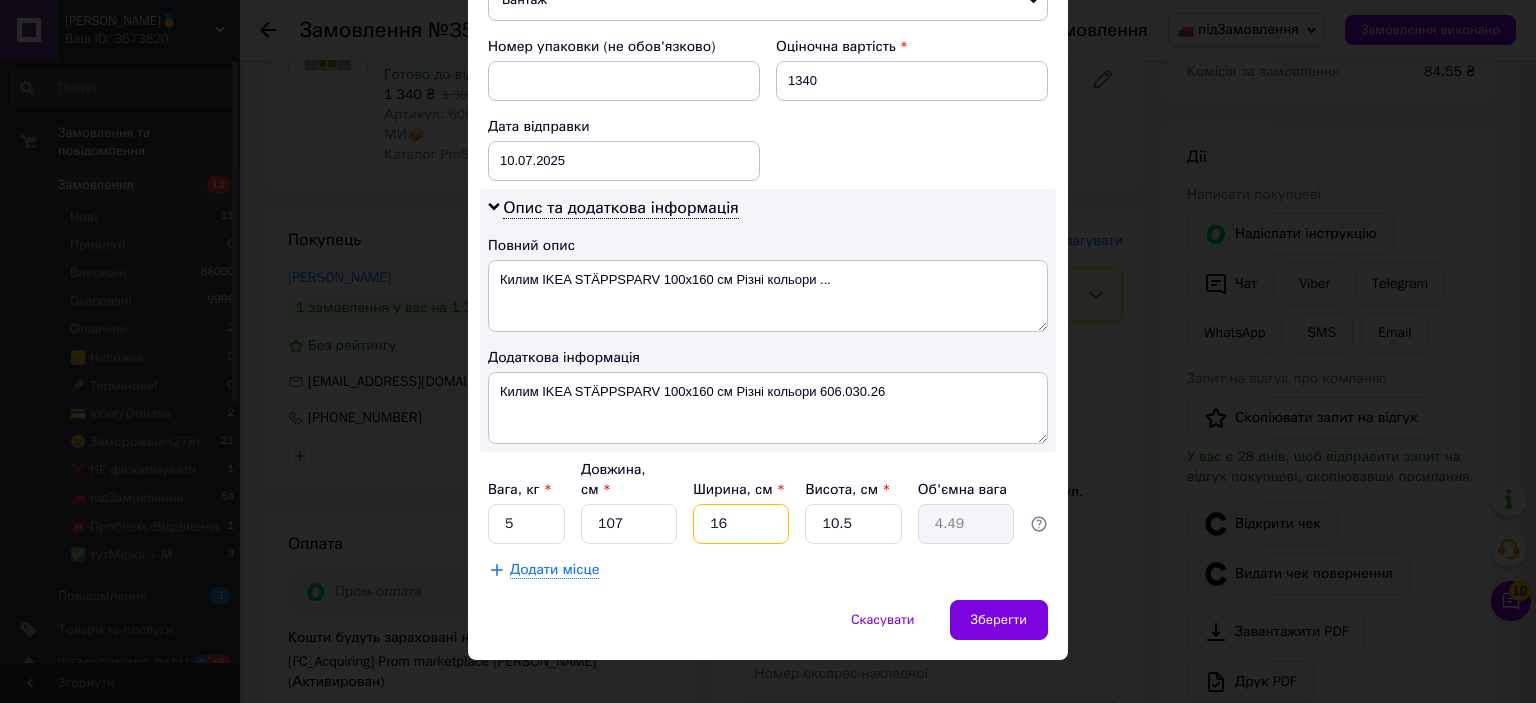 type on "1" 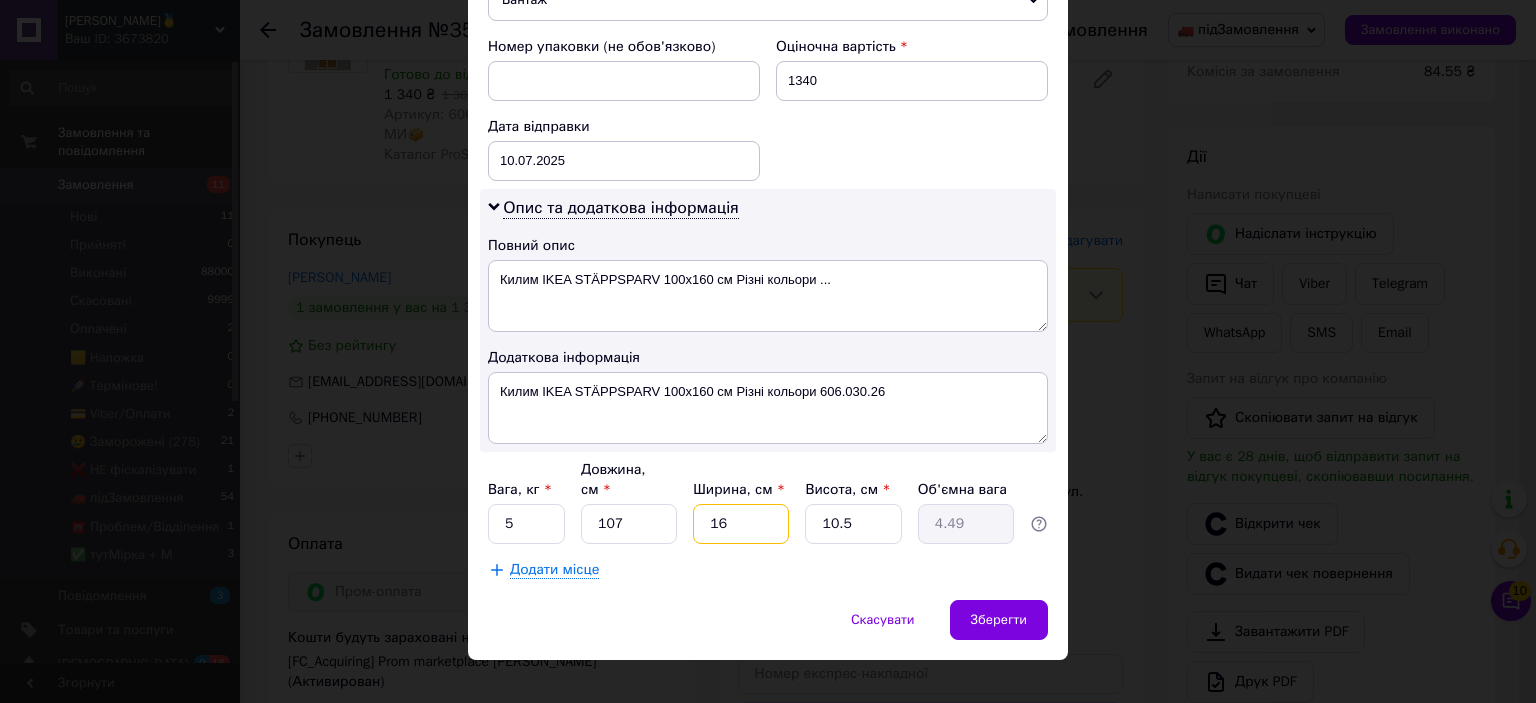 type on "0.28" 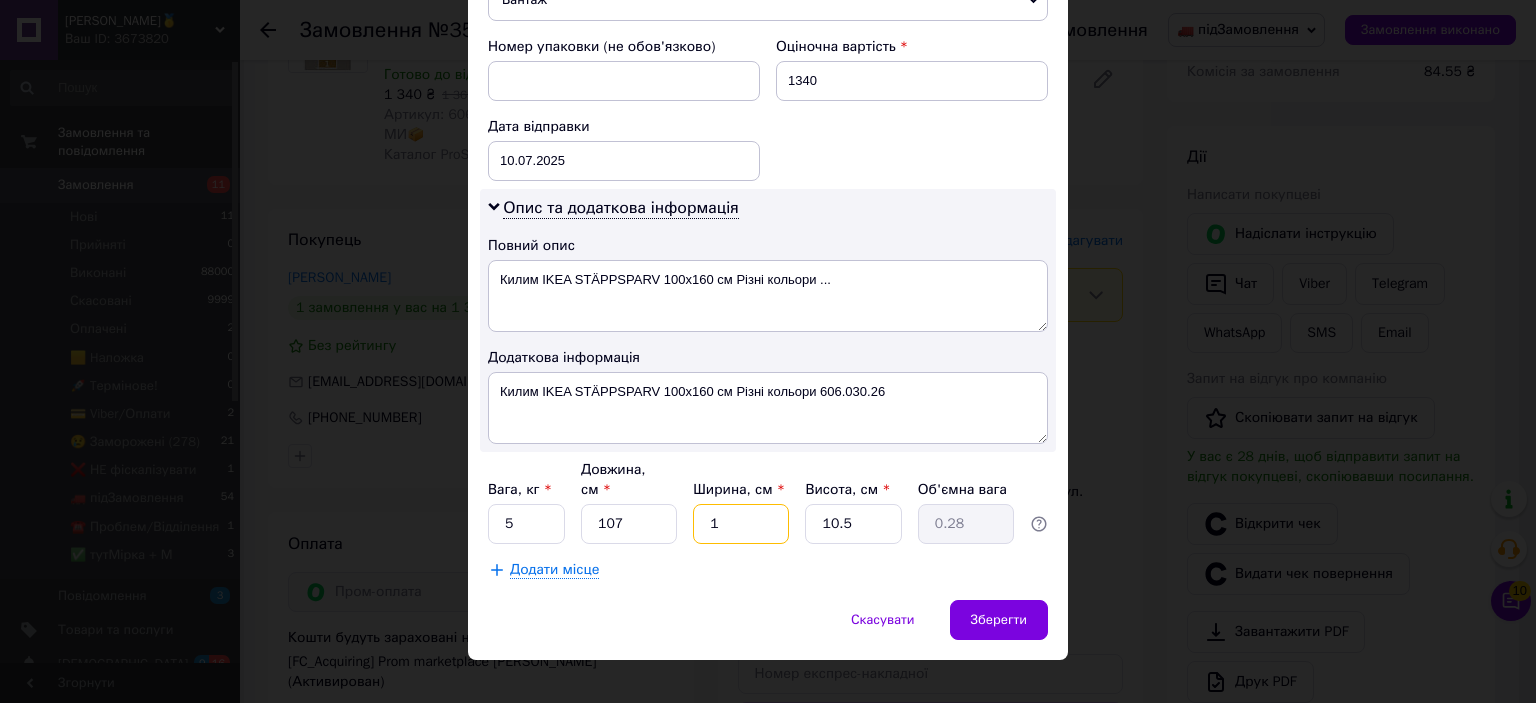 type on "18" 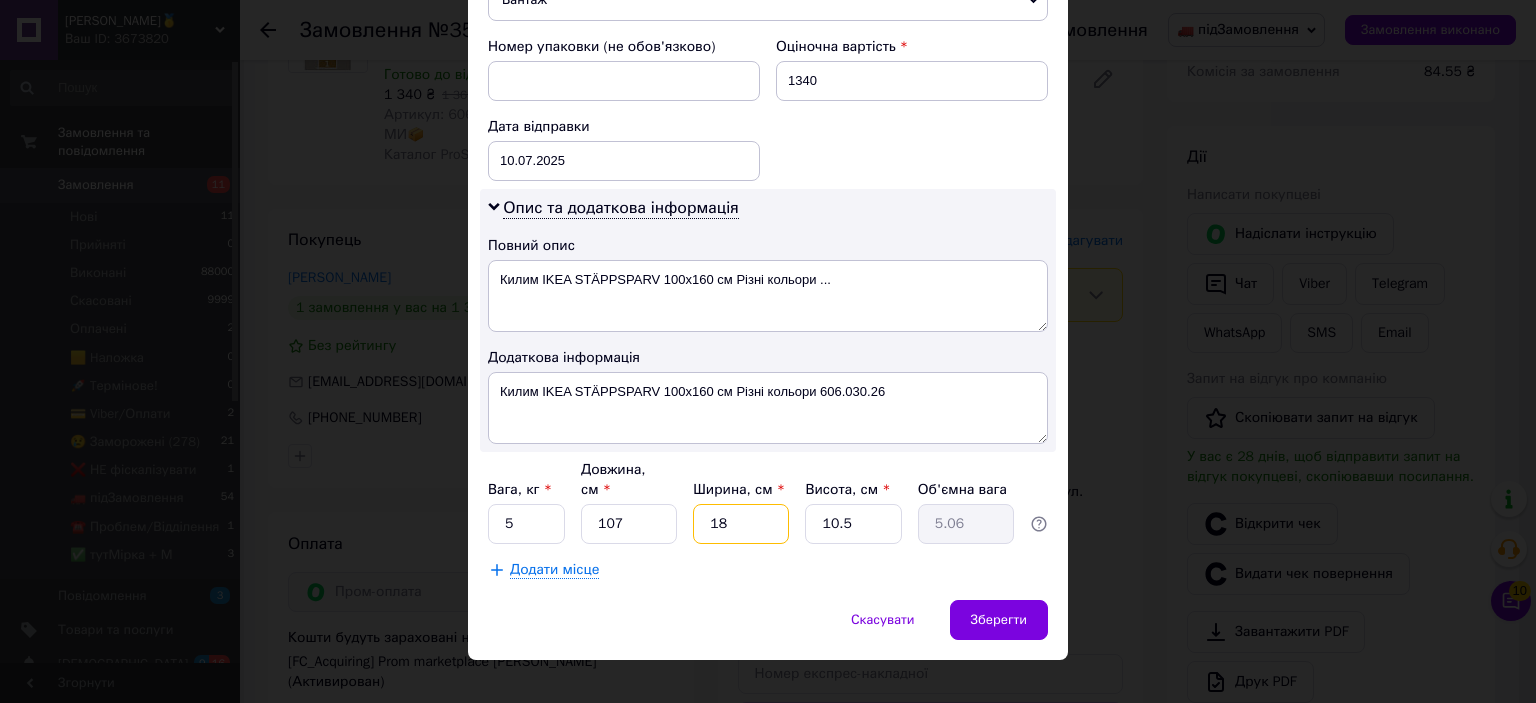 type on "18" 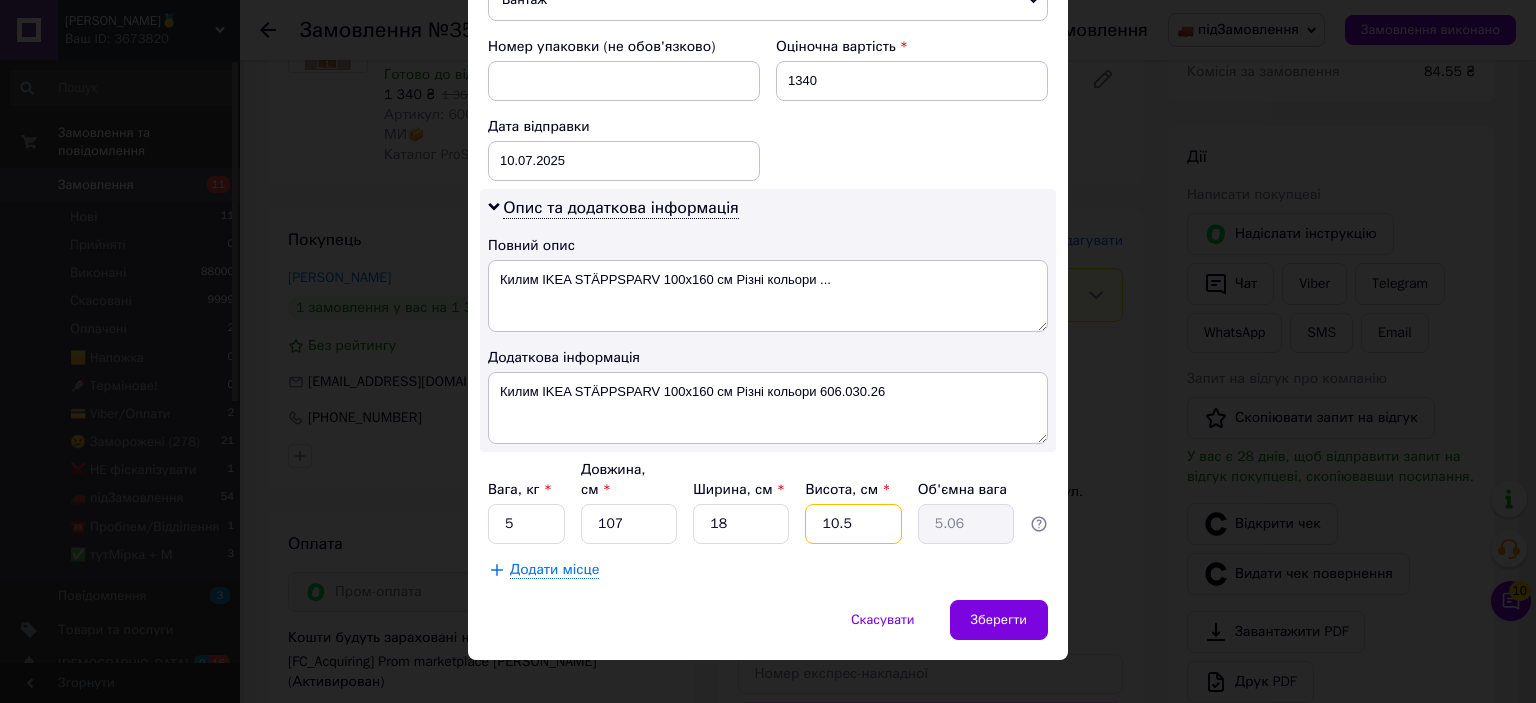 type on "1" 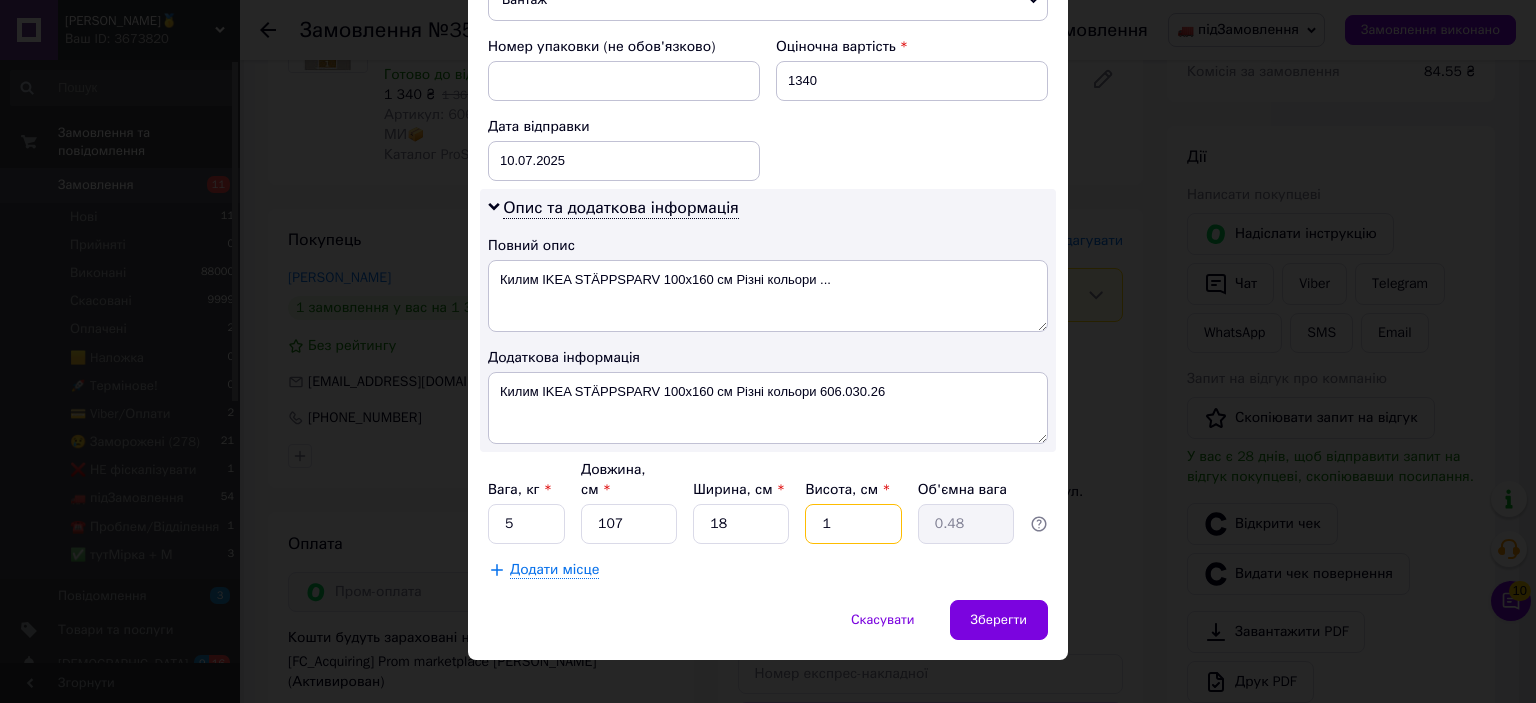 type on "18" 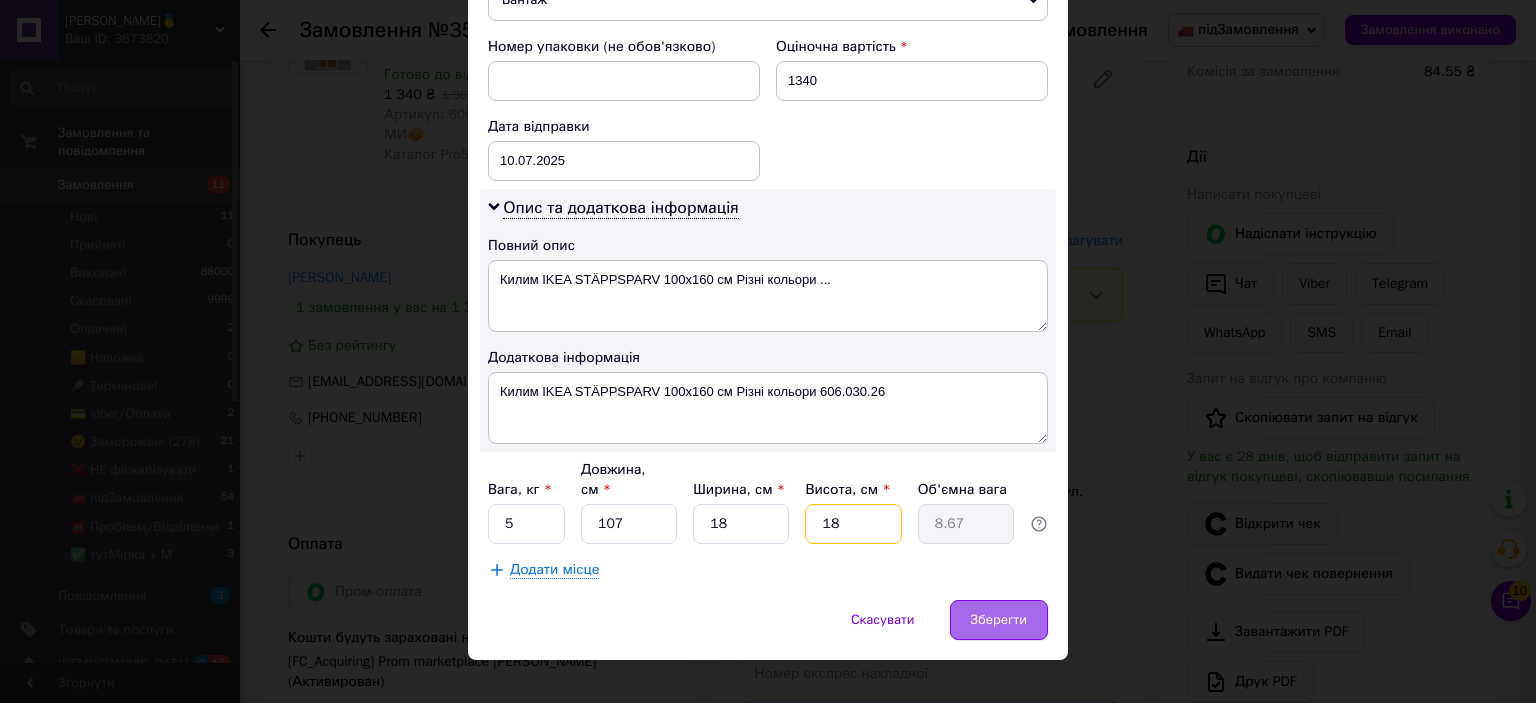 type on "18" 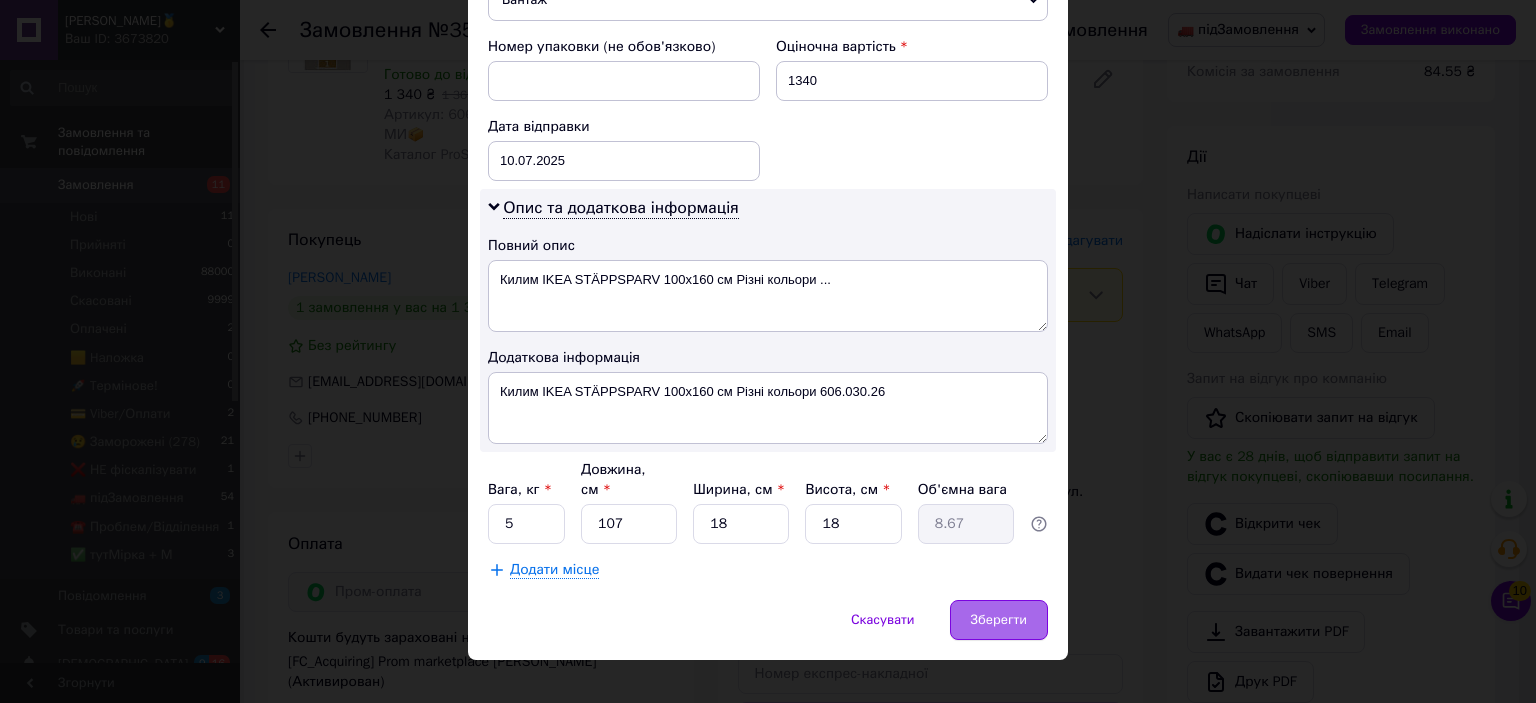 click on "Зберегти" at bounding box center (999, 620) 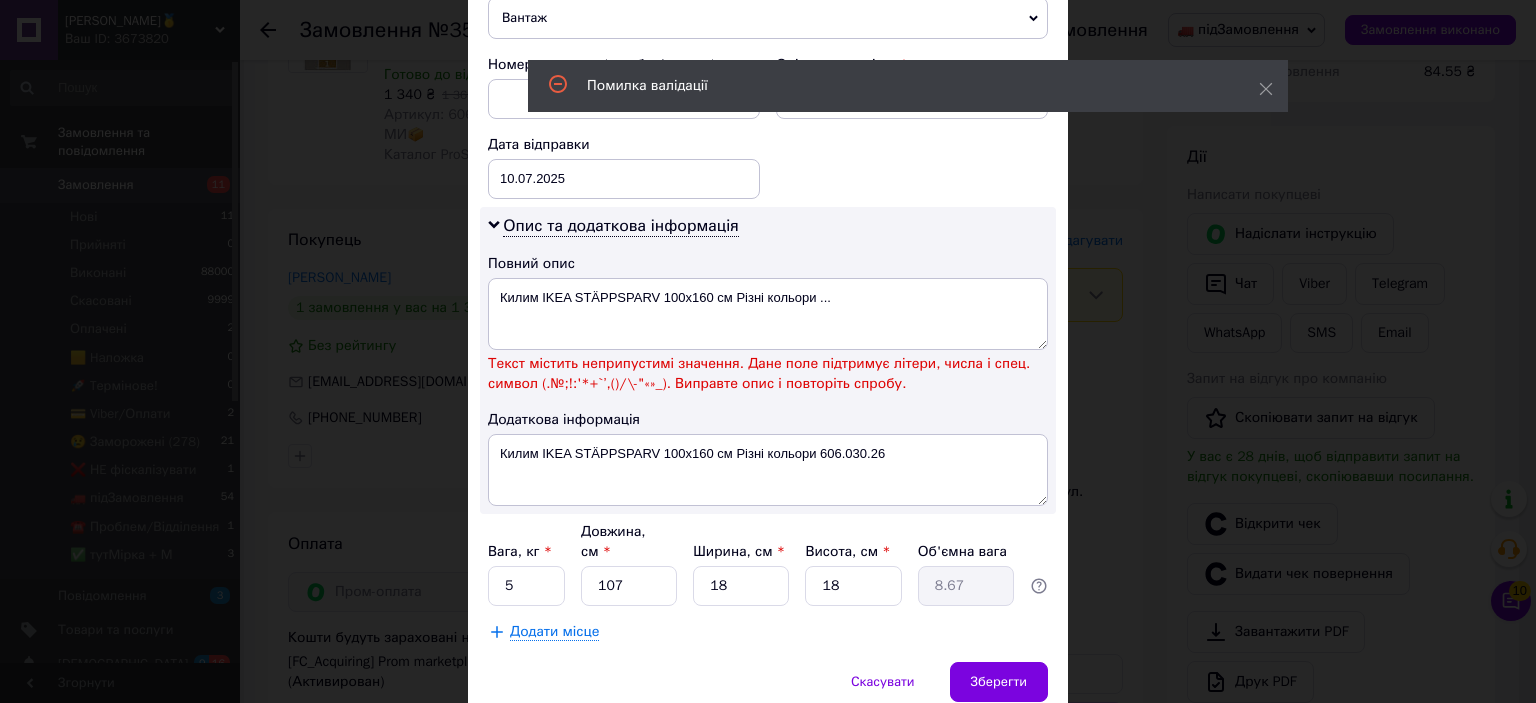 scroll, scrollTop: 83, scrollLeft: 0, axis: vertical 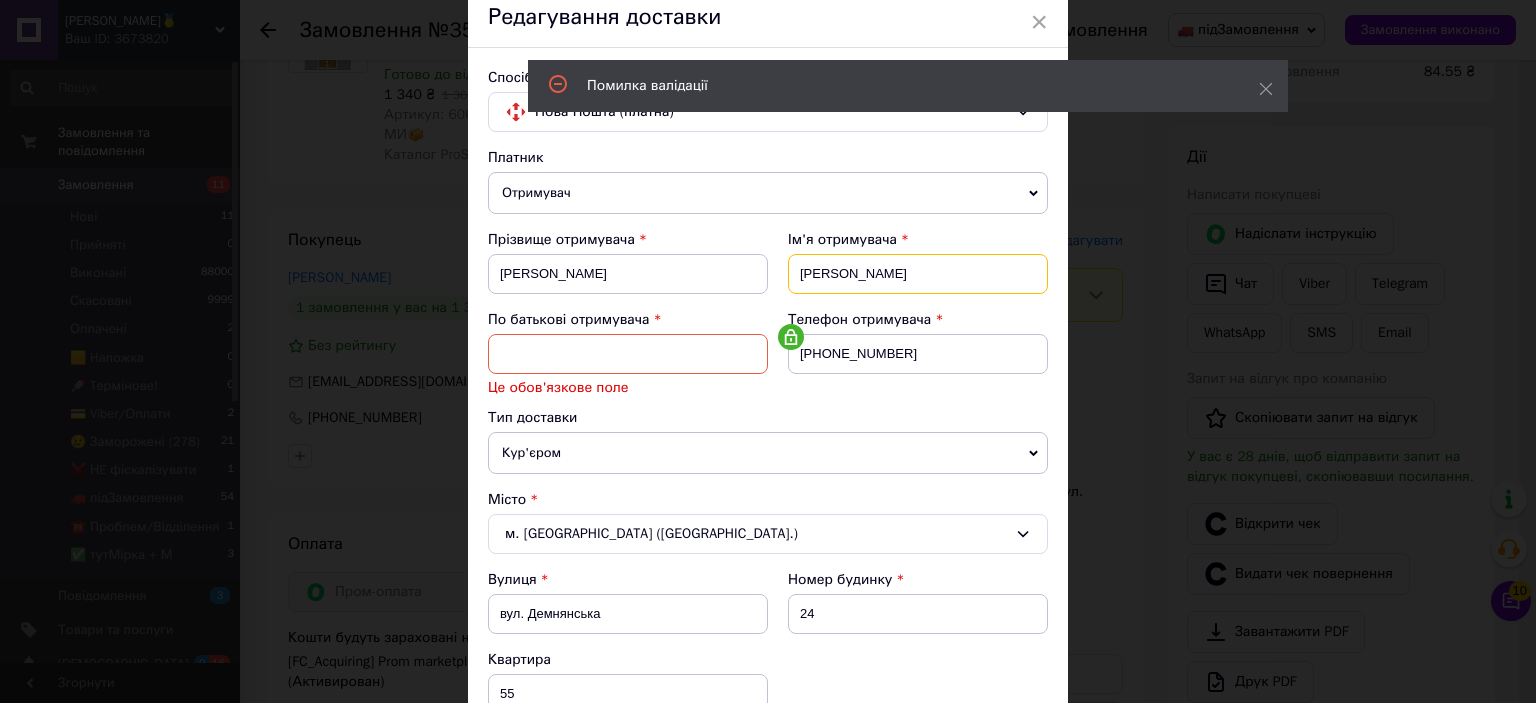 click on "Владислав" at bounding box center [918, 274] 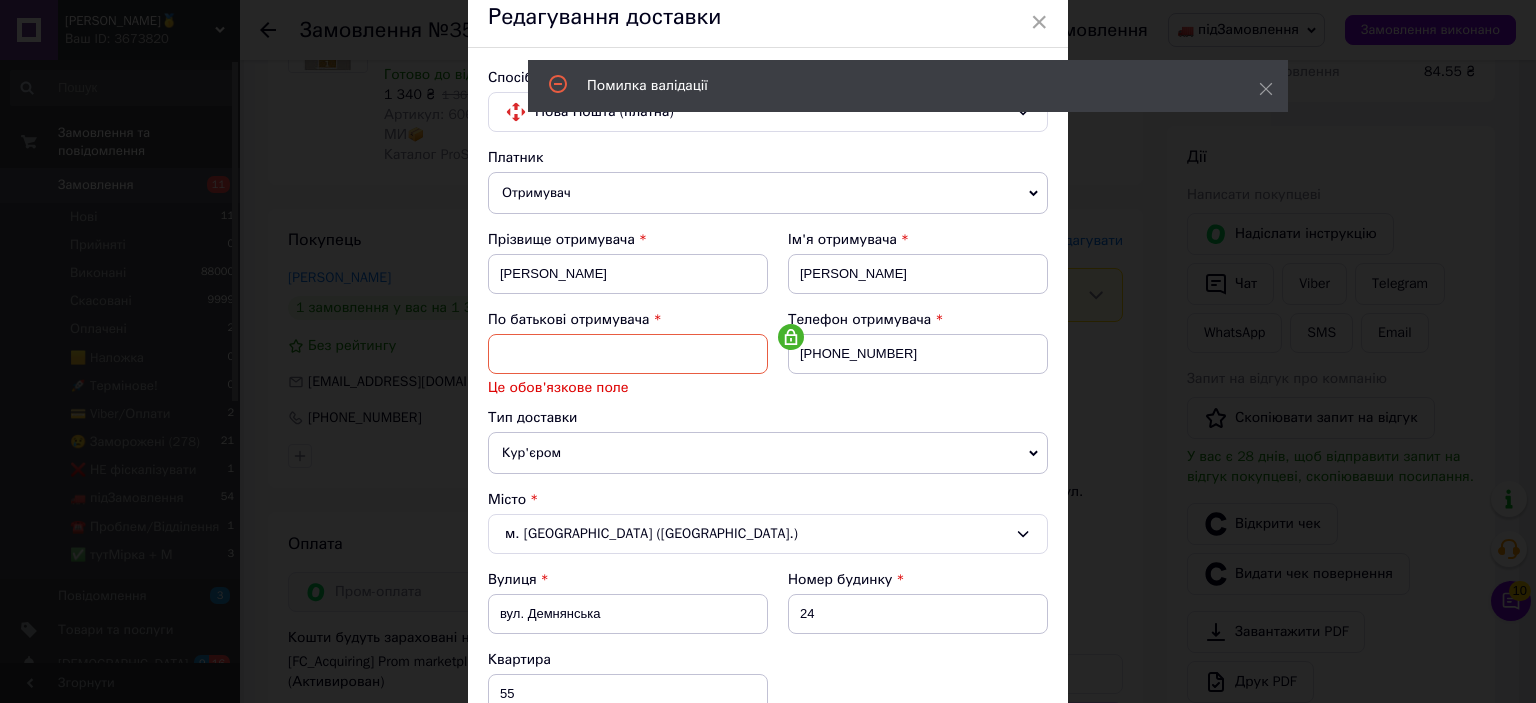 paste on "Владислав" 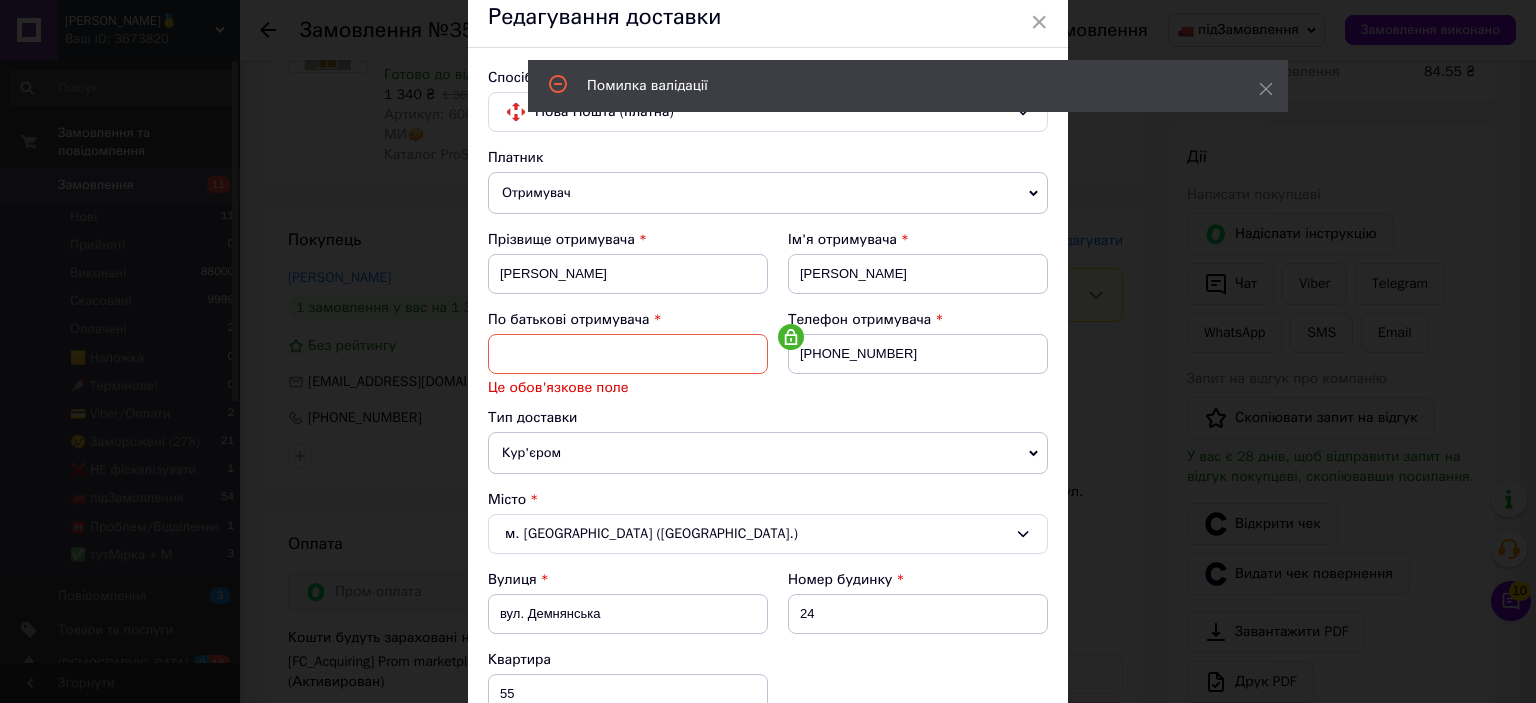 click at bounding box center (628, 354) 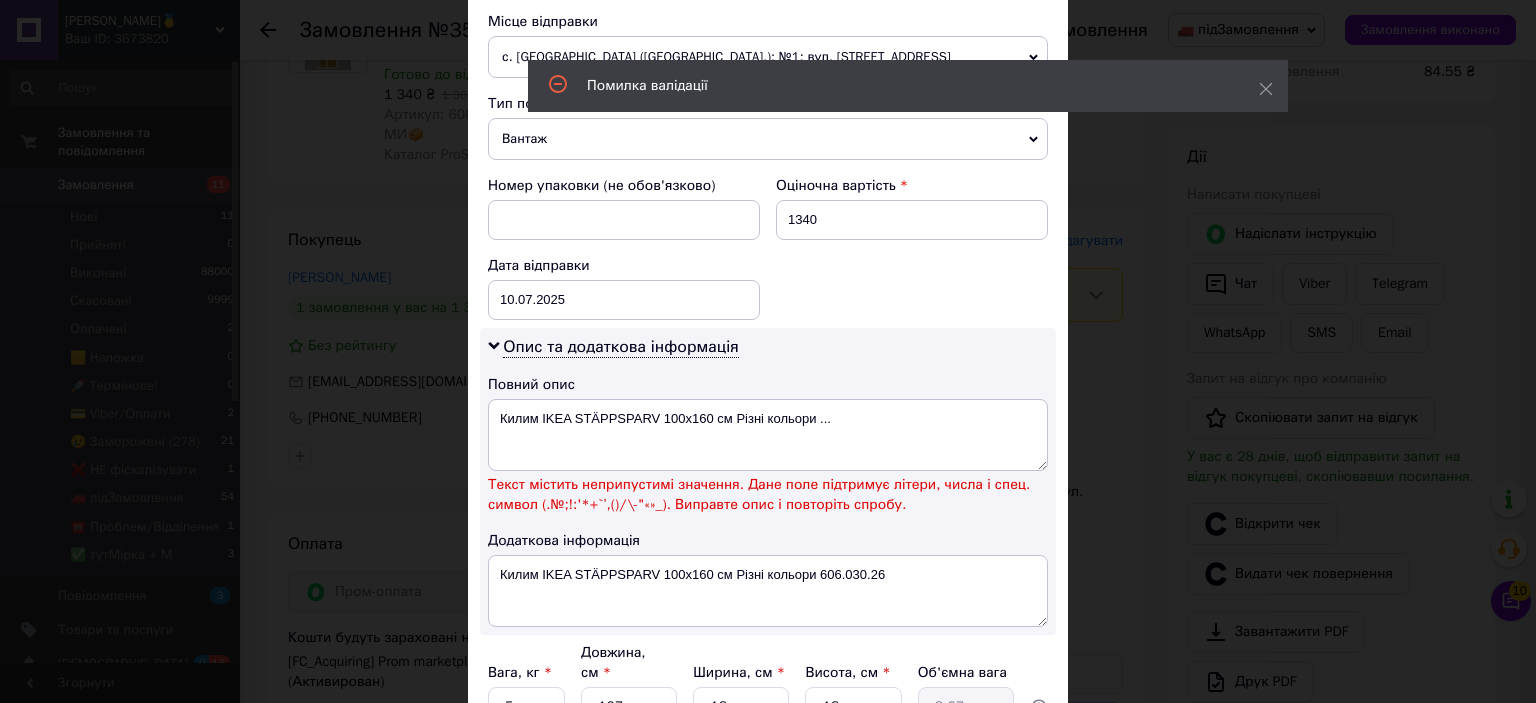 scroll, scrollTop: 966, scrollLeft: 0, axis: vertical 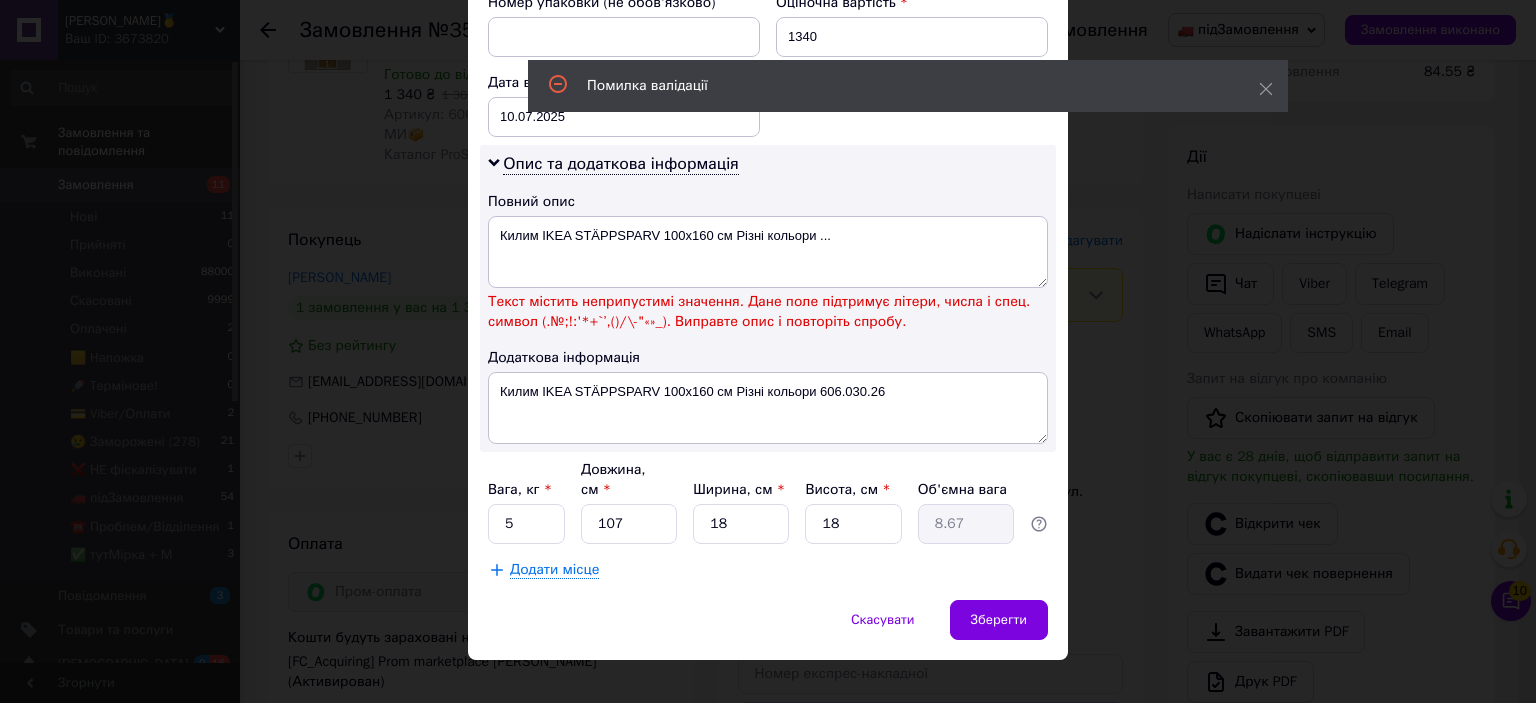 type on "Владислав" 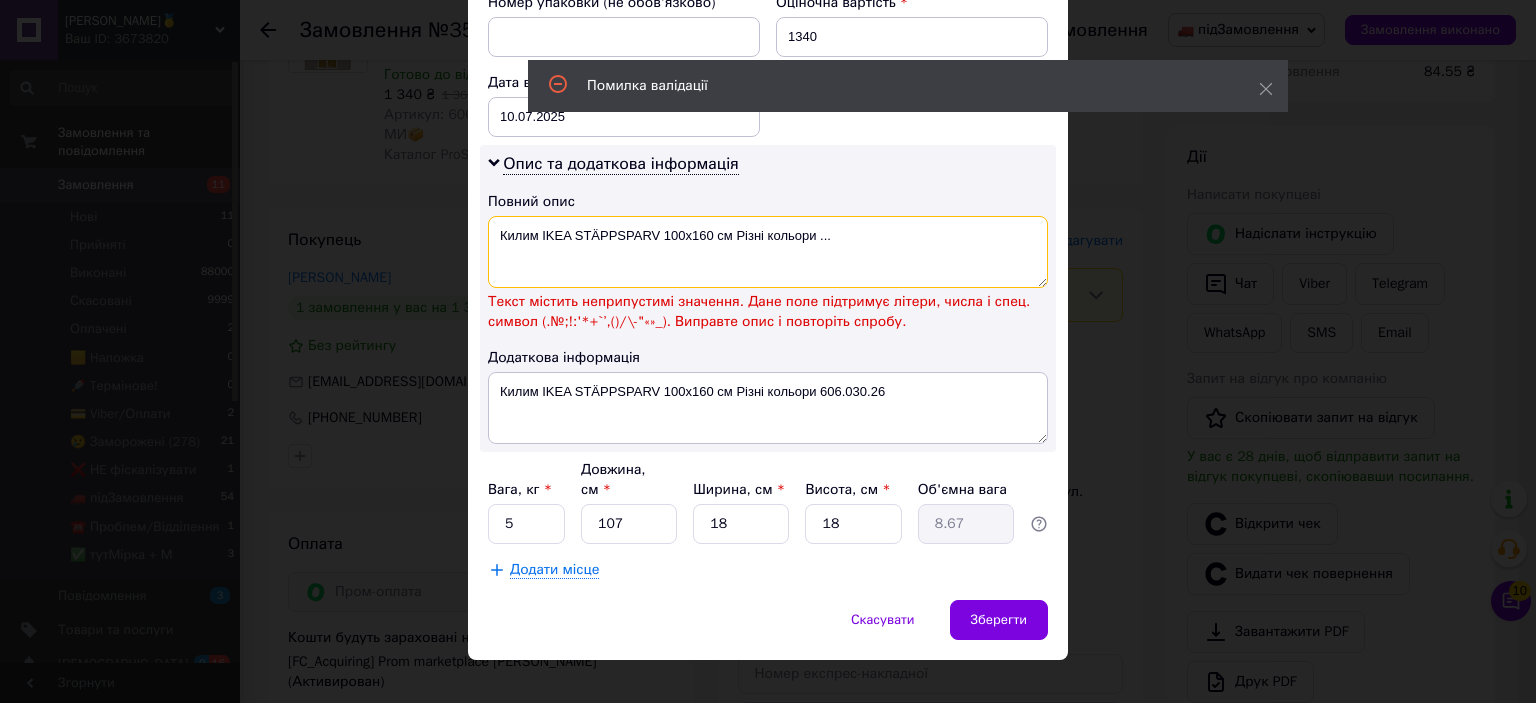 click on "Килим IKEA STÄPPSPARV 100x160 см Різні кольори ..." at bounding box center (768, 252) 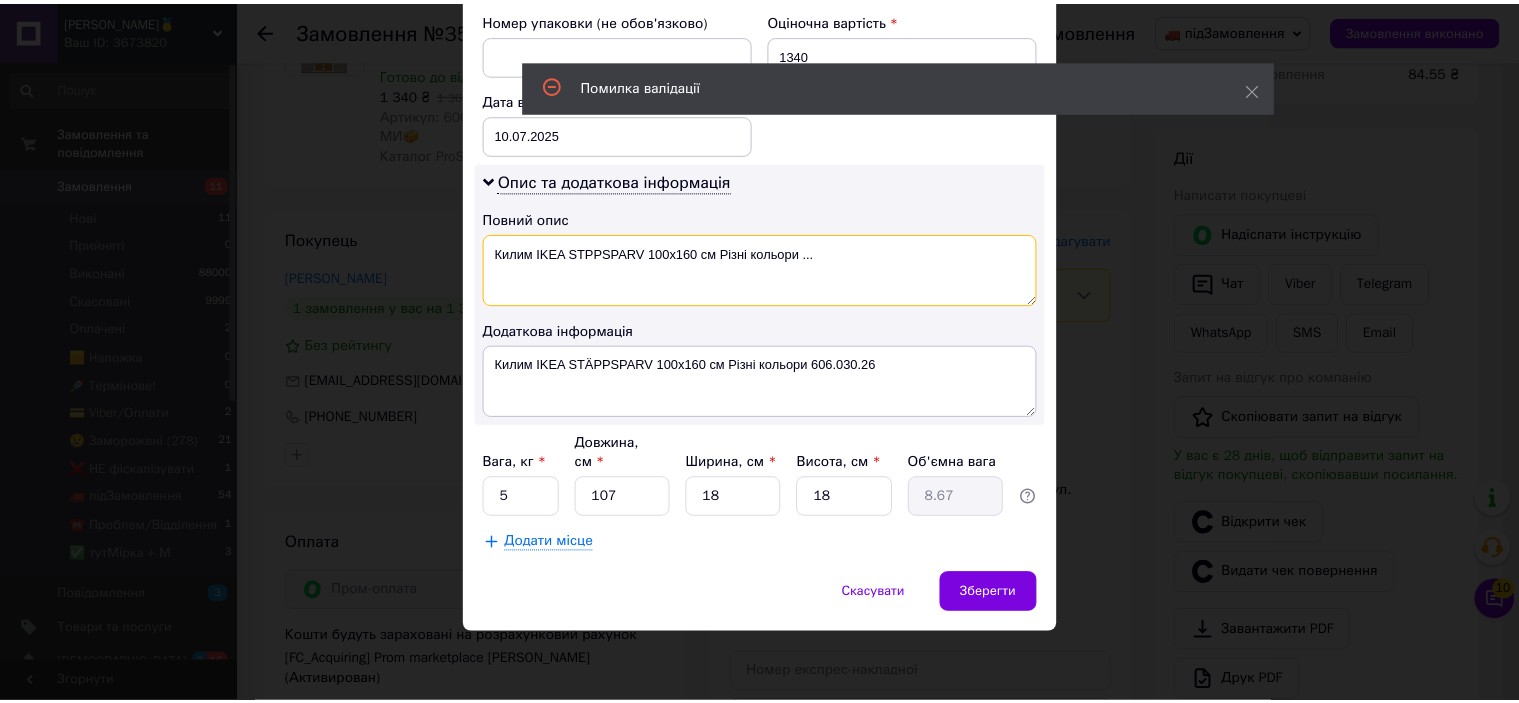 scroll, scrollTop: 922, scrollLeft: 0, axis: vertical 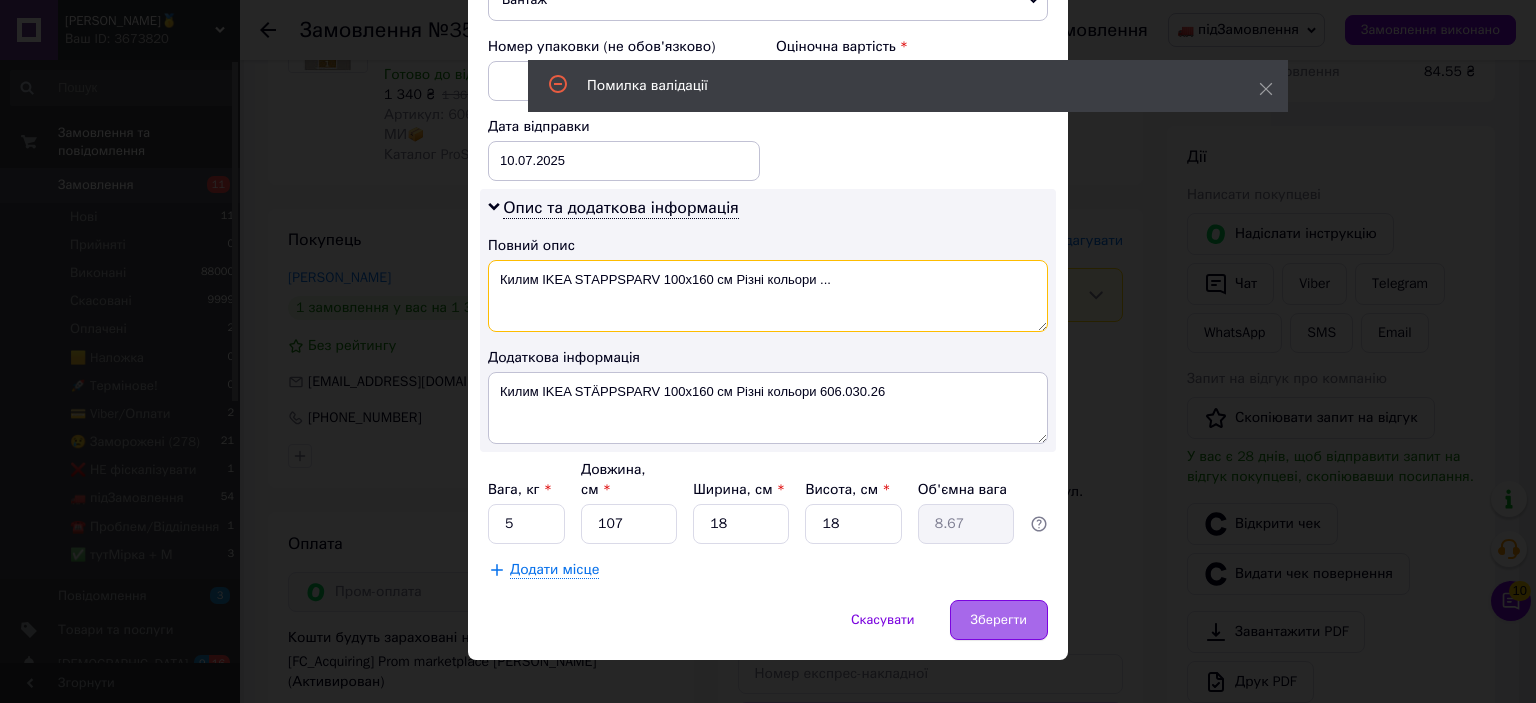 type on "Килим IKEA STАPPSPARV 100x160 см Різні кольори ..." 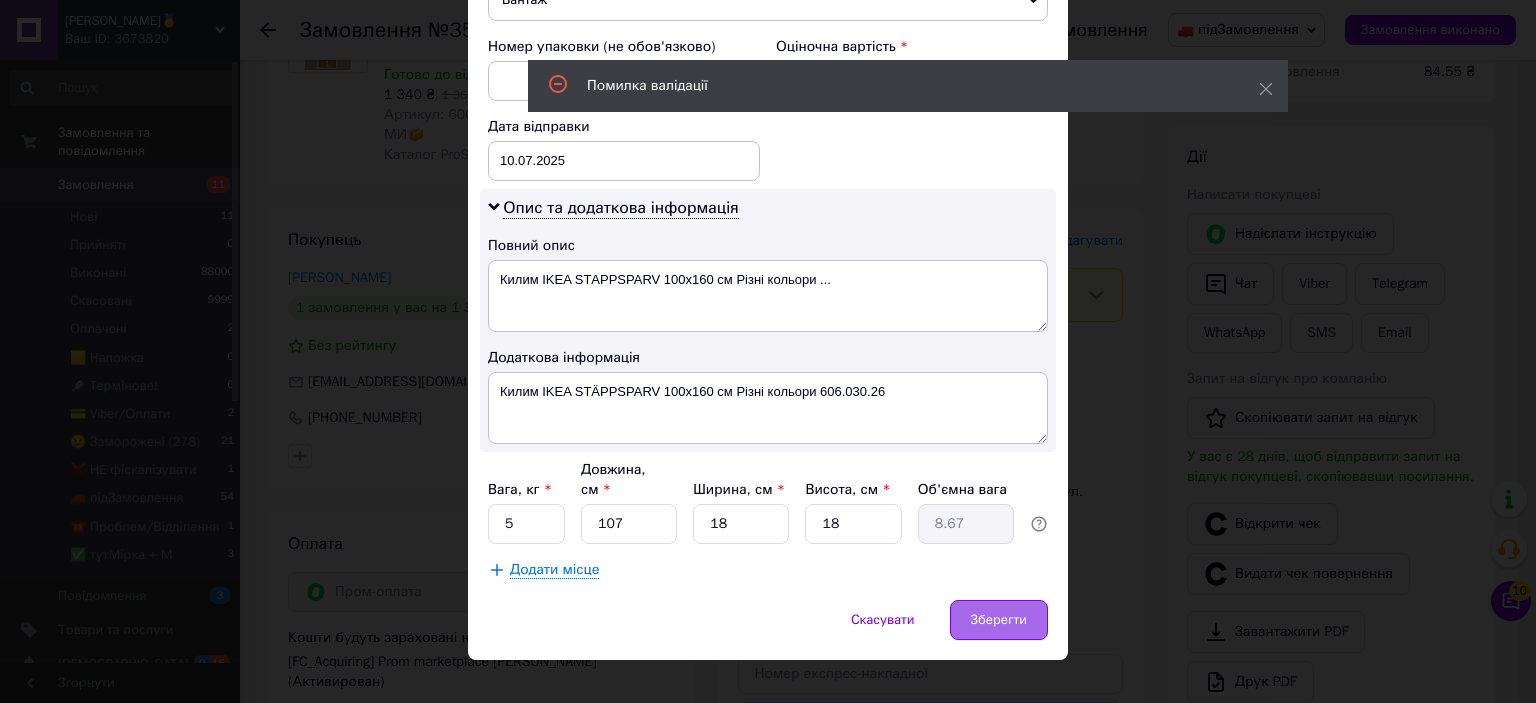 click on "Зберегти" at bounding box center (999, 620) 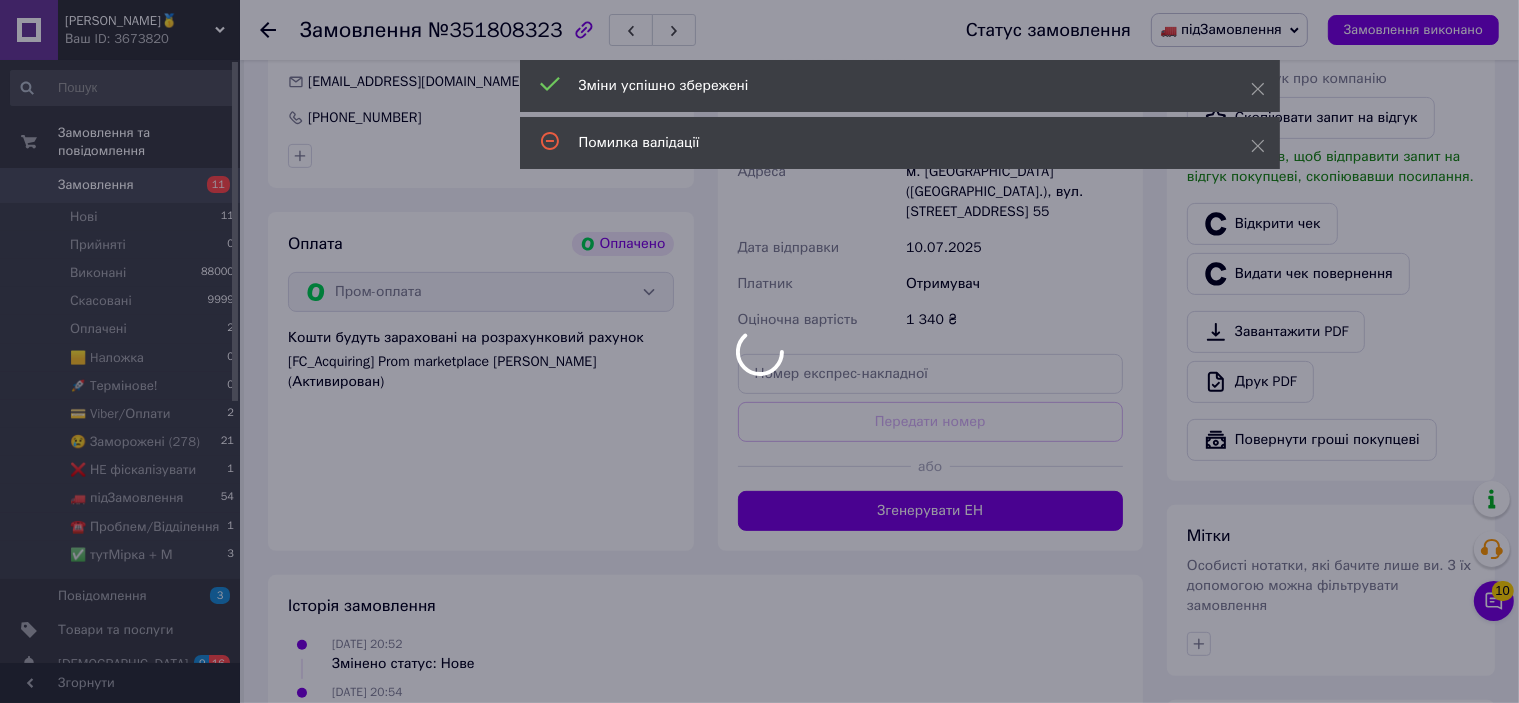 scroll, scrollTop: 700, scrollLeft: 0, axis: vertical 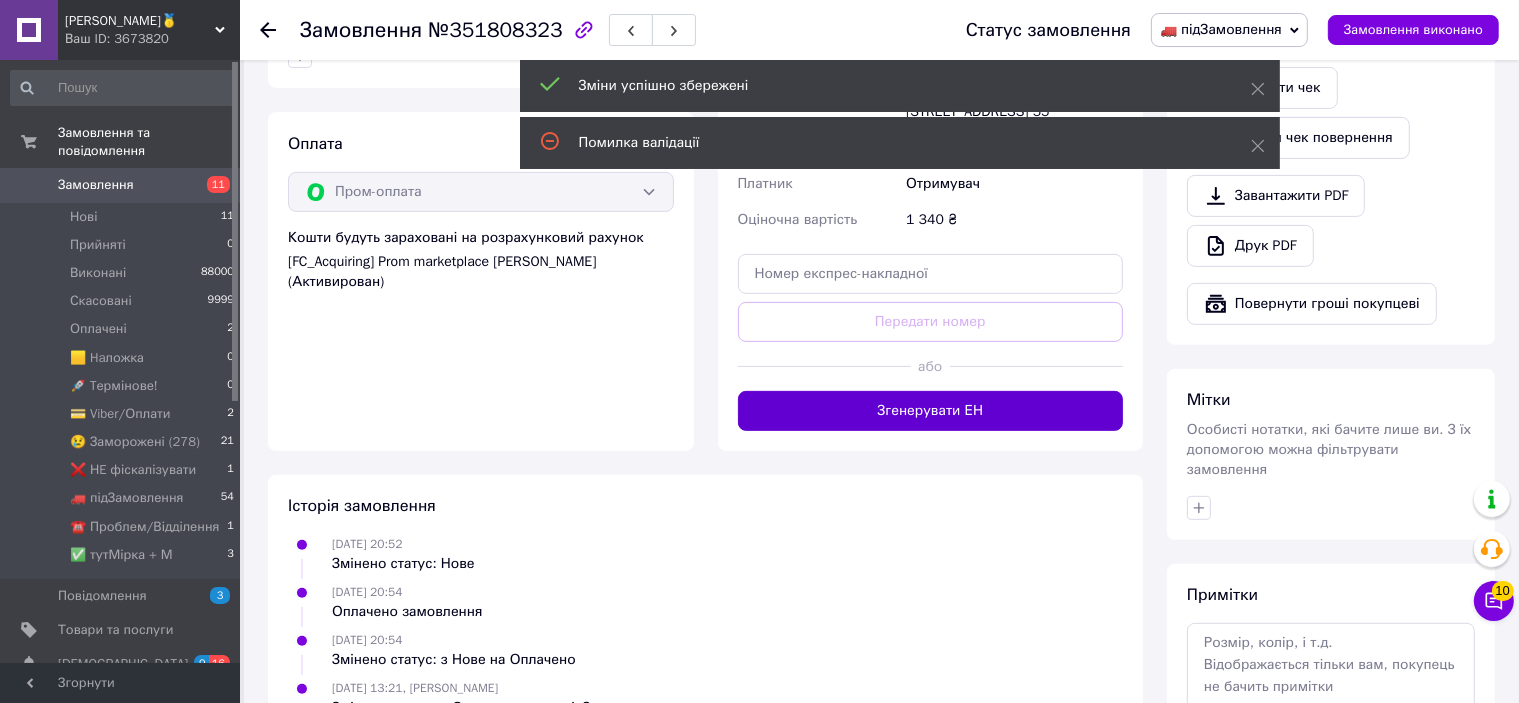 click on "Згенерувати ЕН" at bounding box center (931, 411) 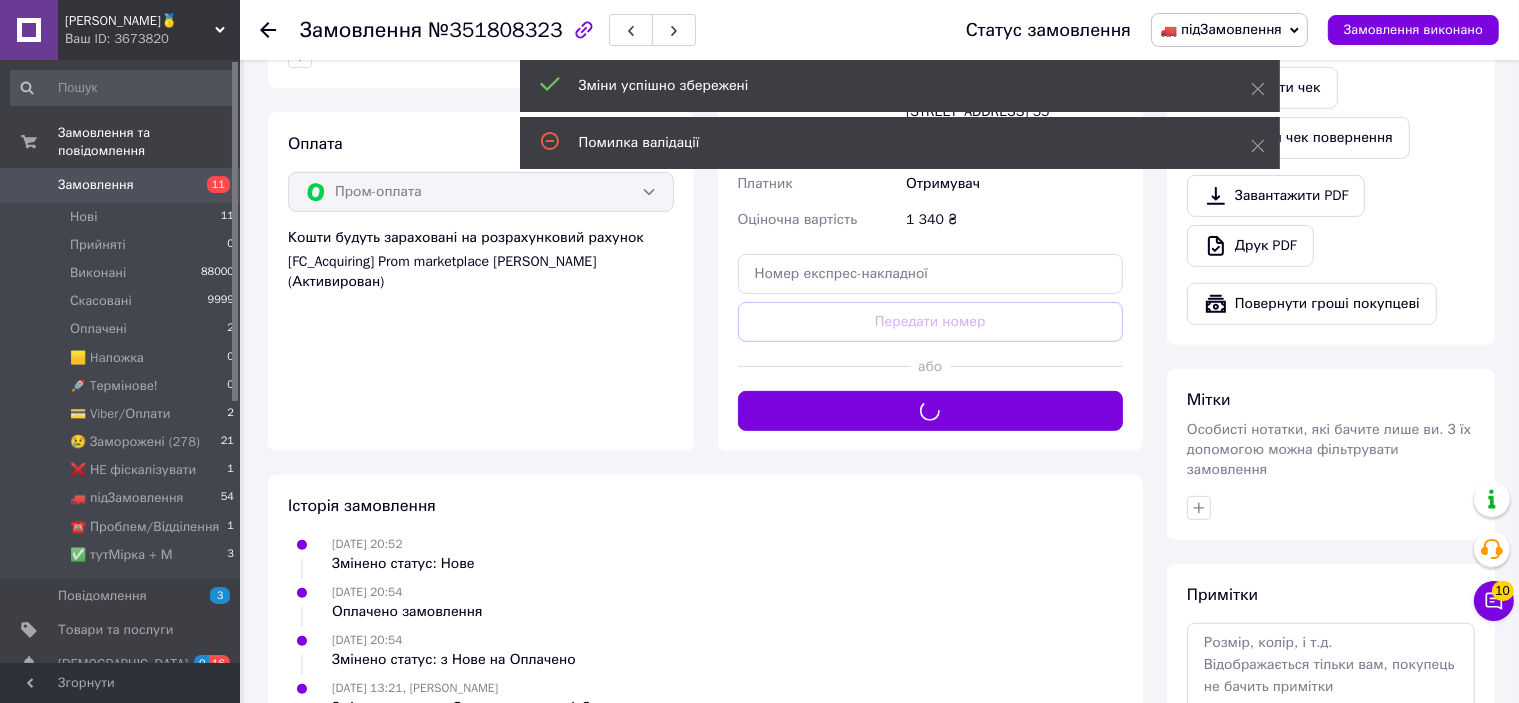 scroll, scrollTop: 600, scrollLeft: 0, axis: vertical 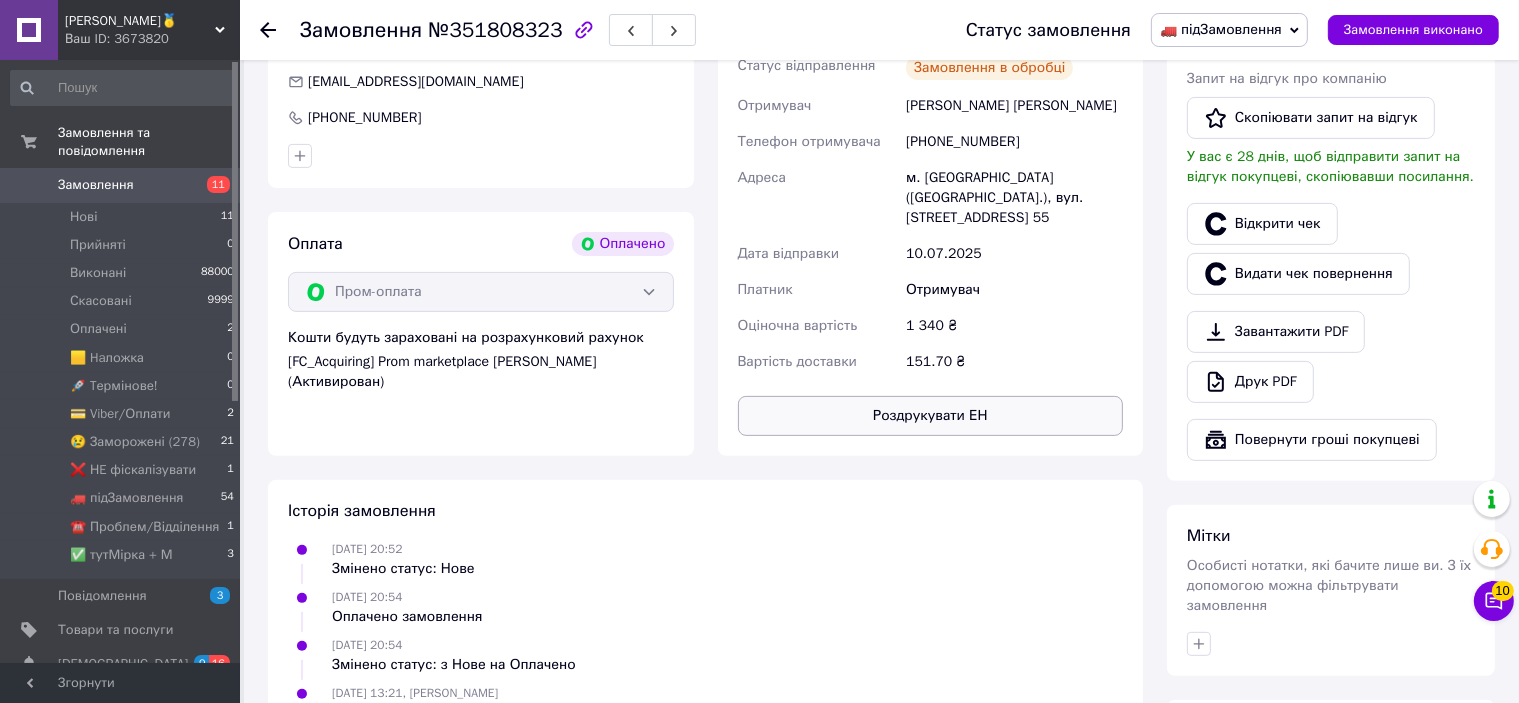 click on "Роздрукувати ЕН" at bounding box center (931, 416) 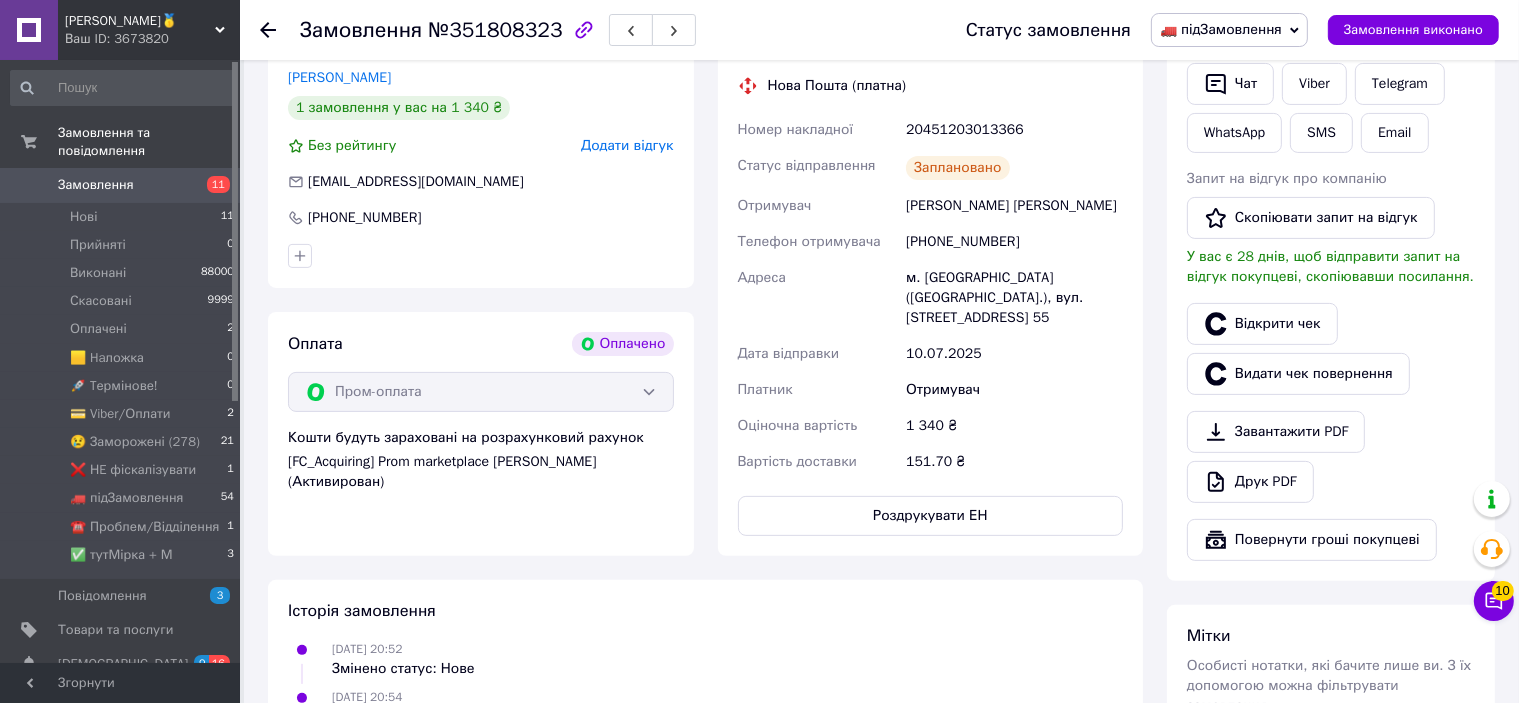 scroll, scrollTop: 400, scrollLeft: 0, axis: vertical 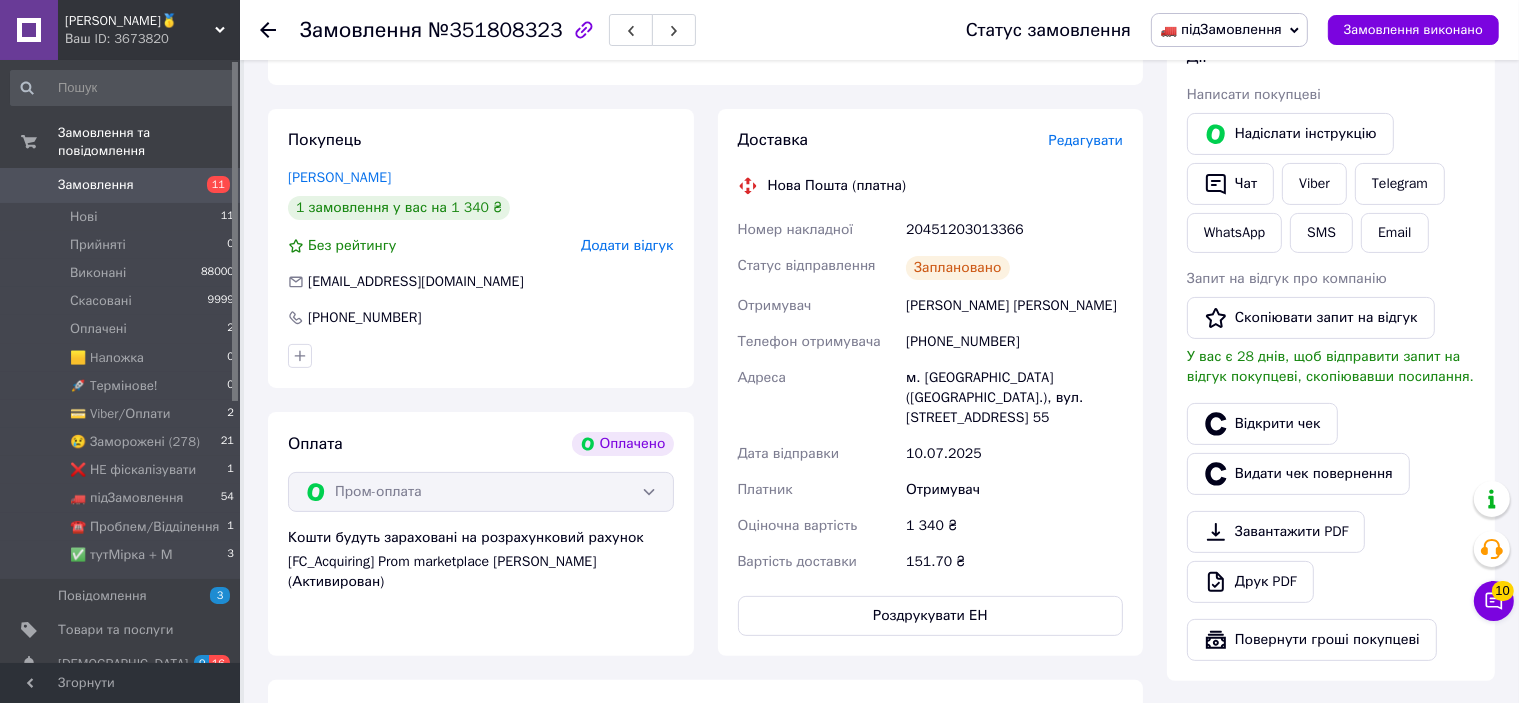 click on "20451203013366" at bounding box center [1014, 230] 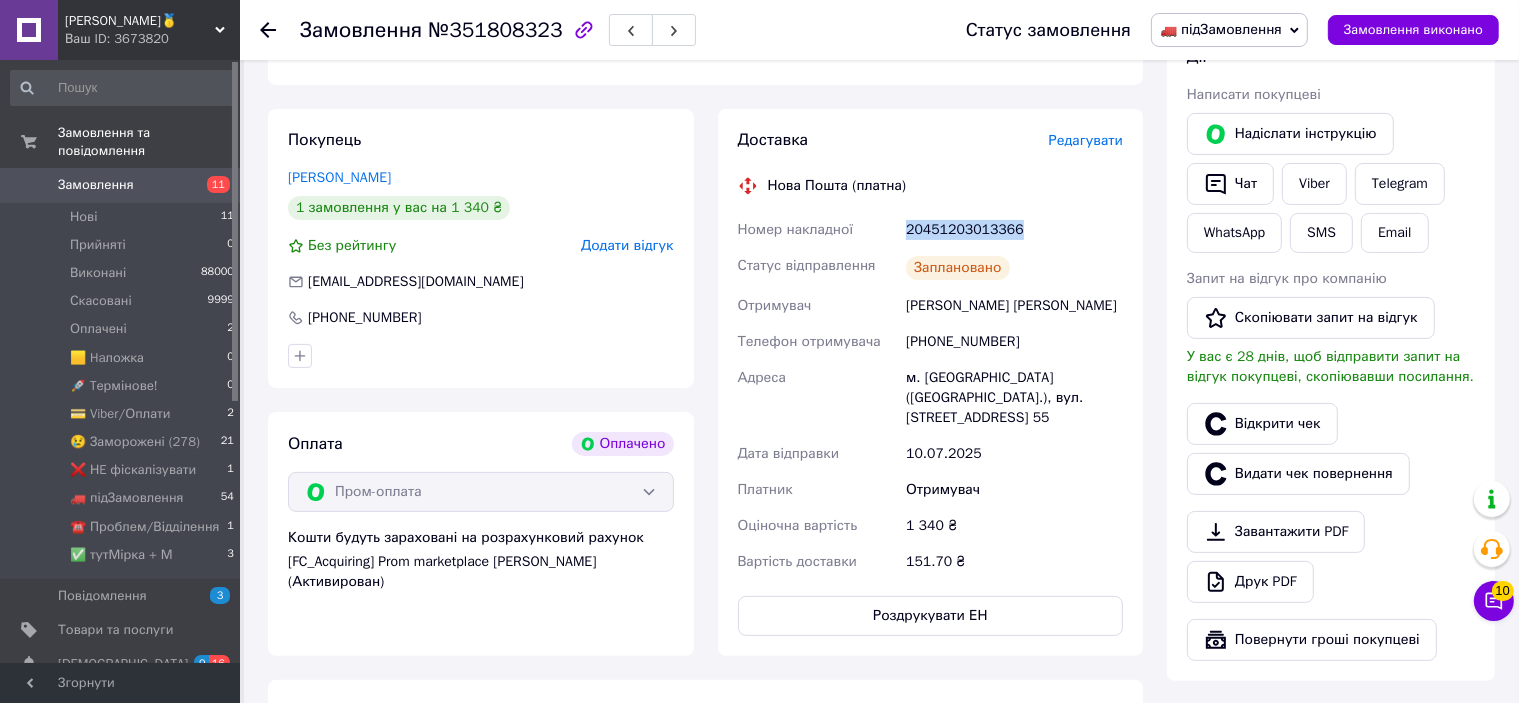 click on "20451203013366" at bounding box center (1014, 230) 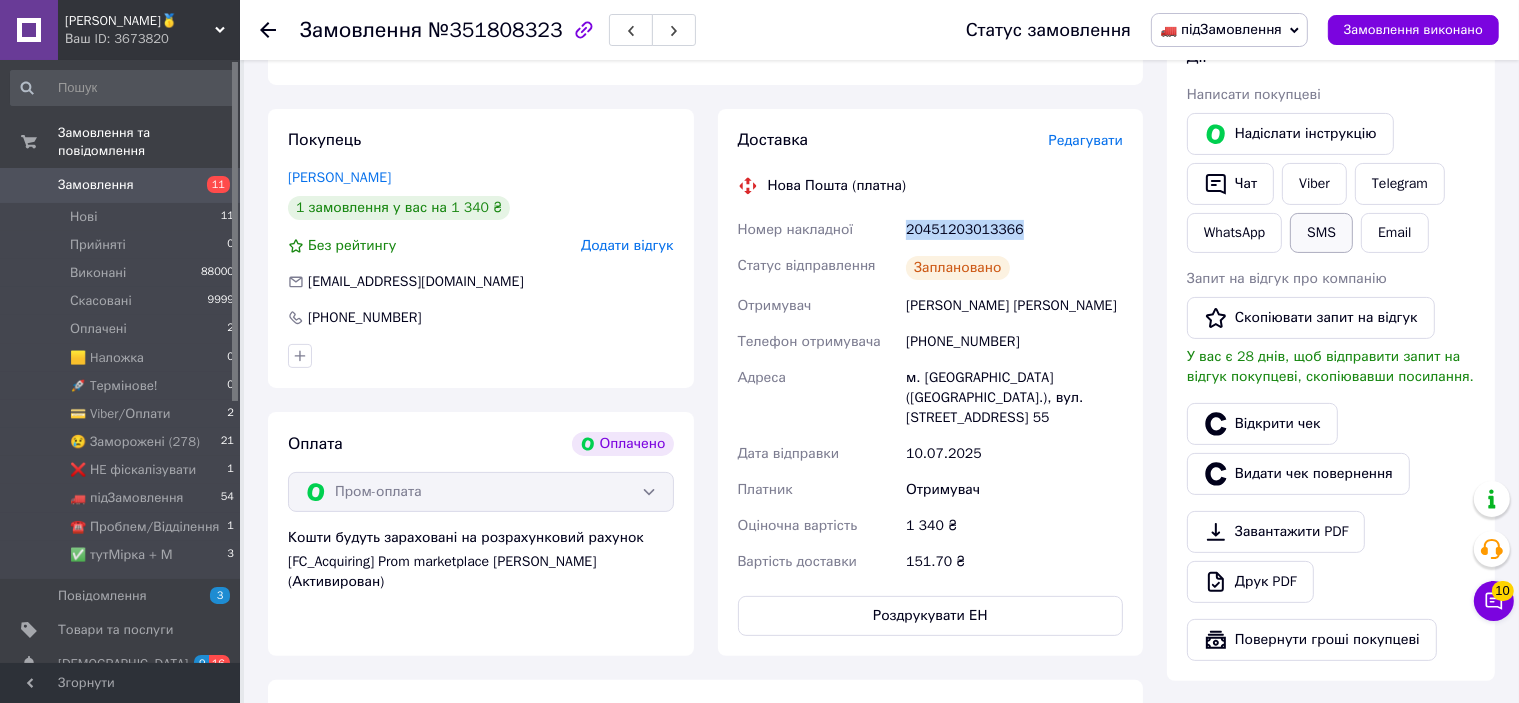 click on "SMS" at bounding box center [1321, 233] 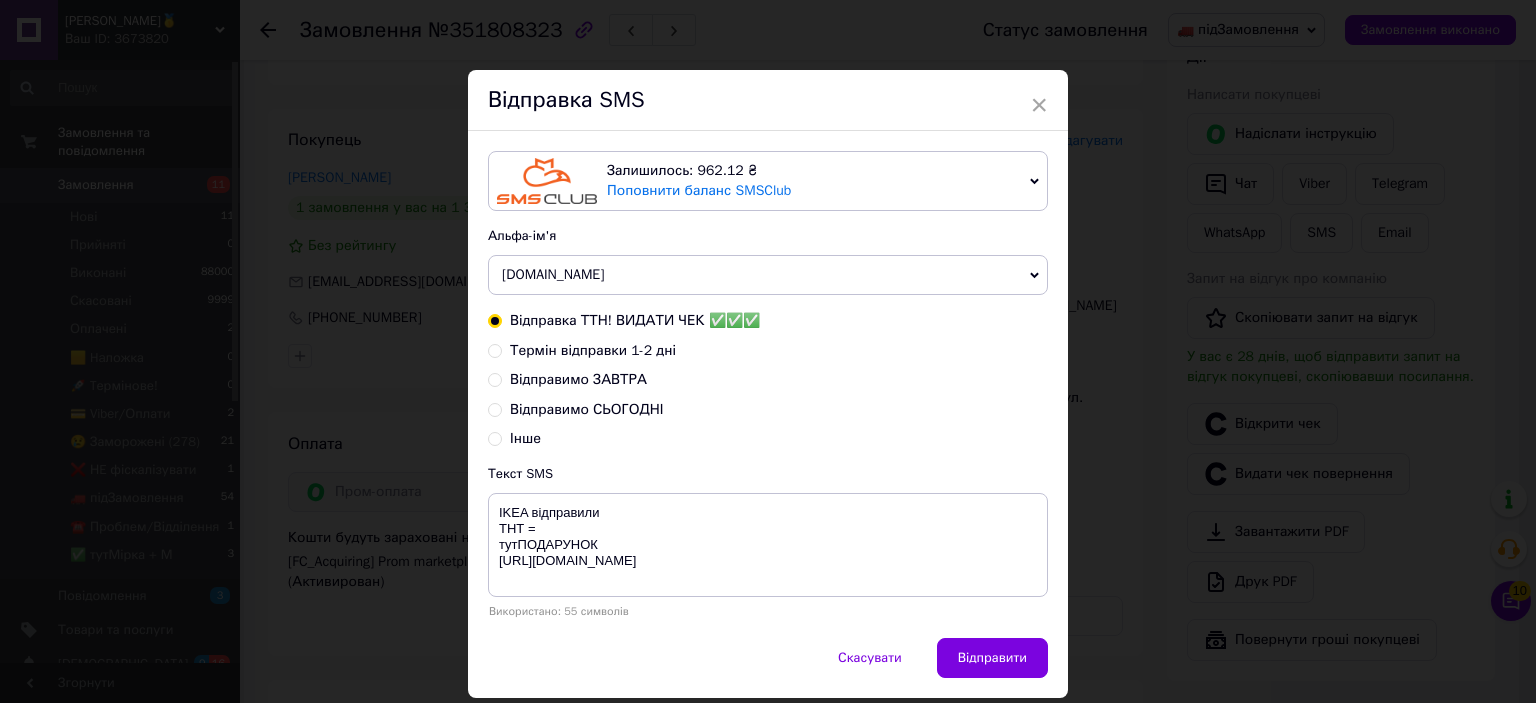 type 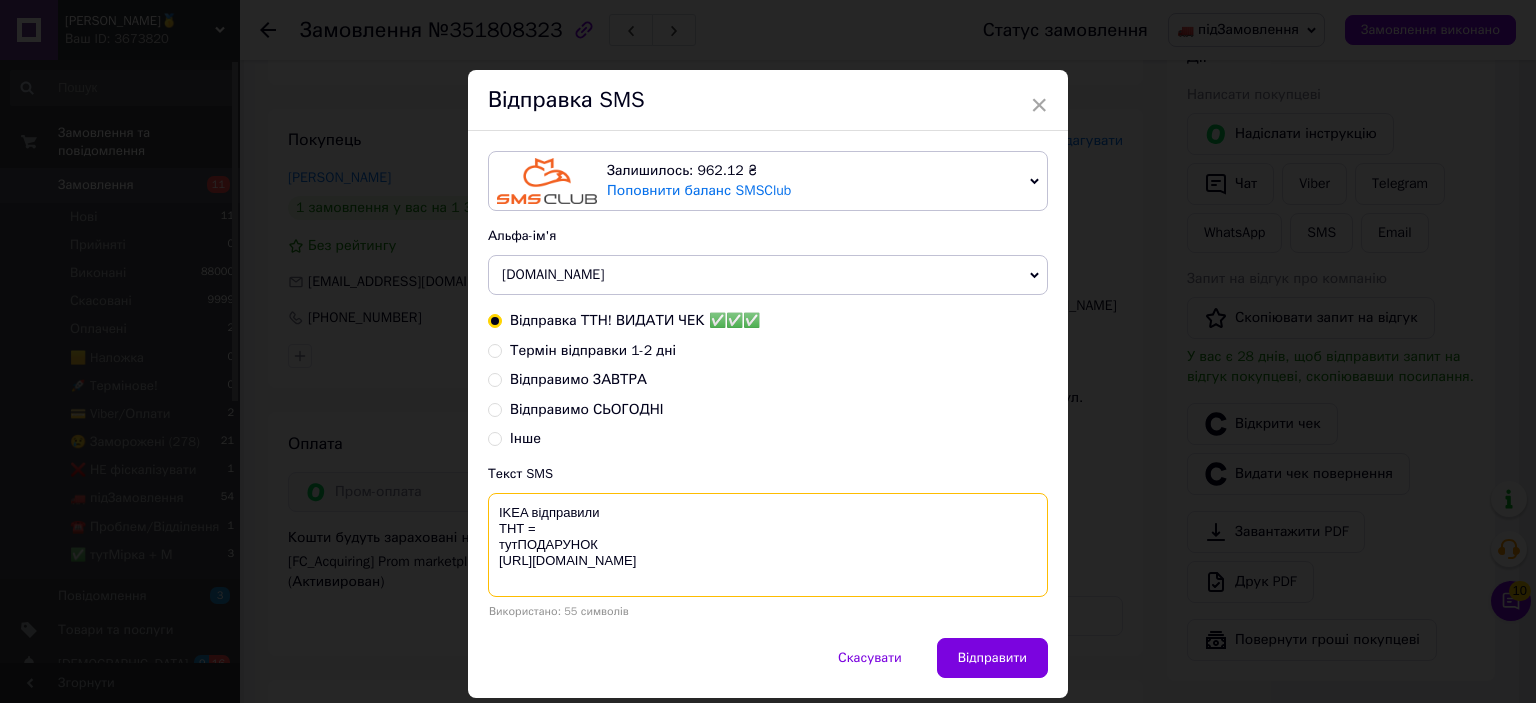 click on "IKEA відправили
ТНТ =
тутПОДАРУНОК
[URL][DOMAIN_NAME]" at bounding box center [768, 545] 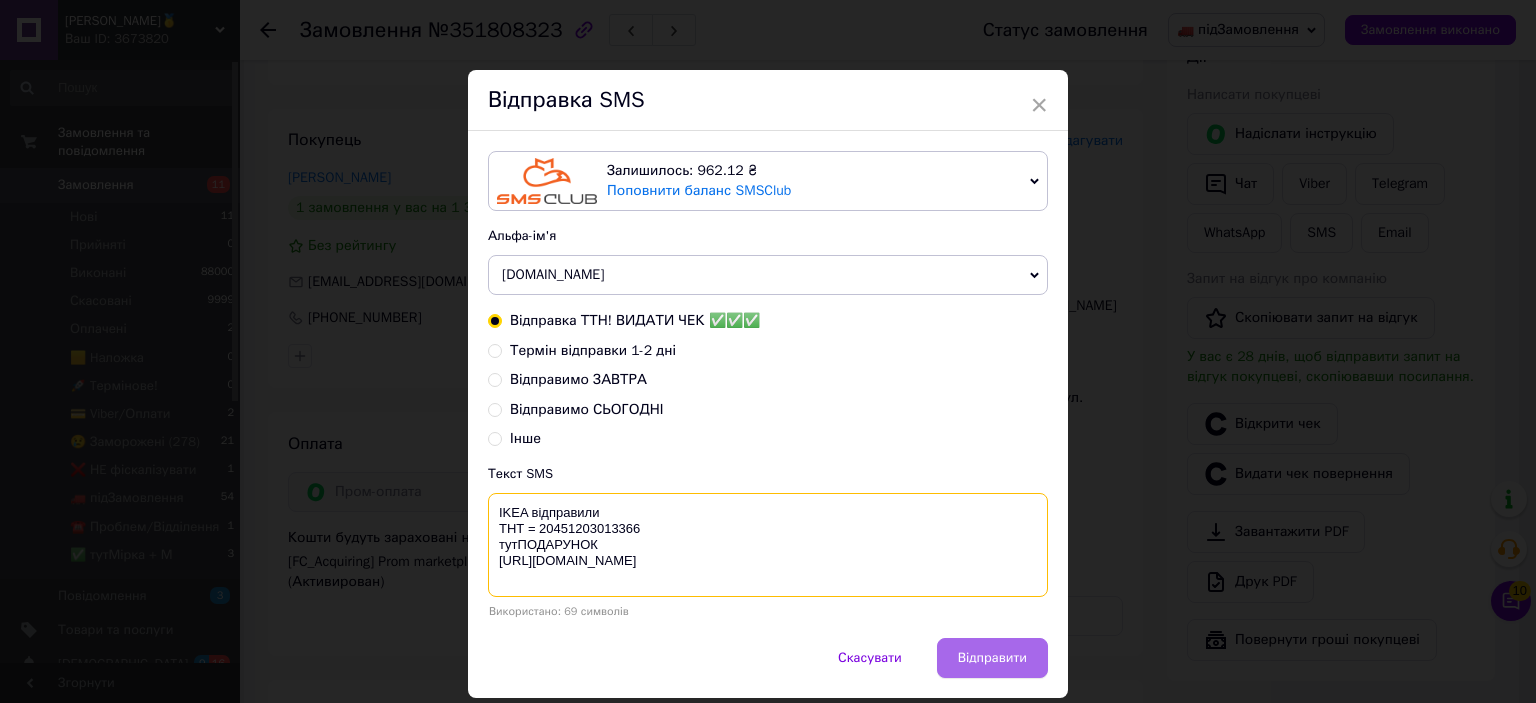 type on "IKEA відправили
ТНТ = 20451203013366
тутПОДАРУНОК
https://bit.ly/taao" 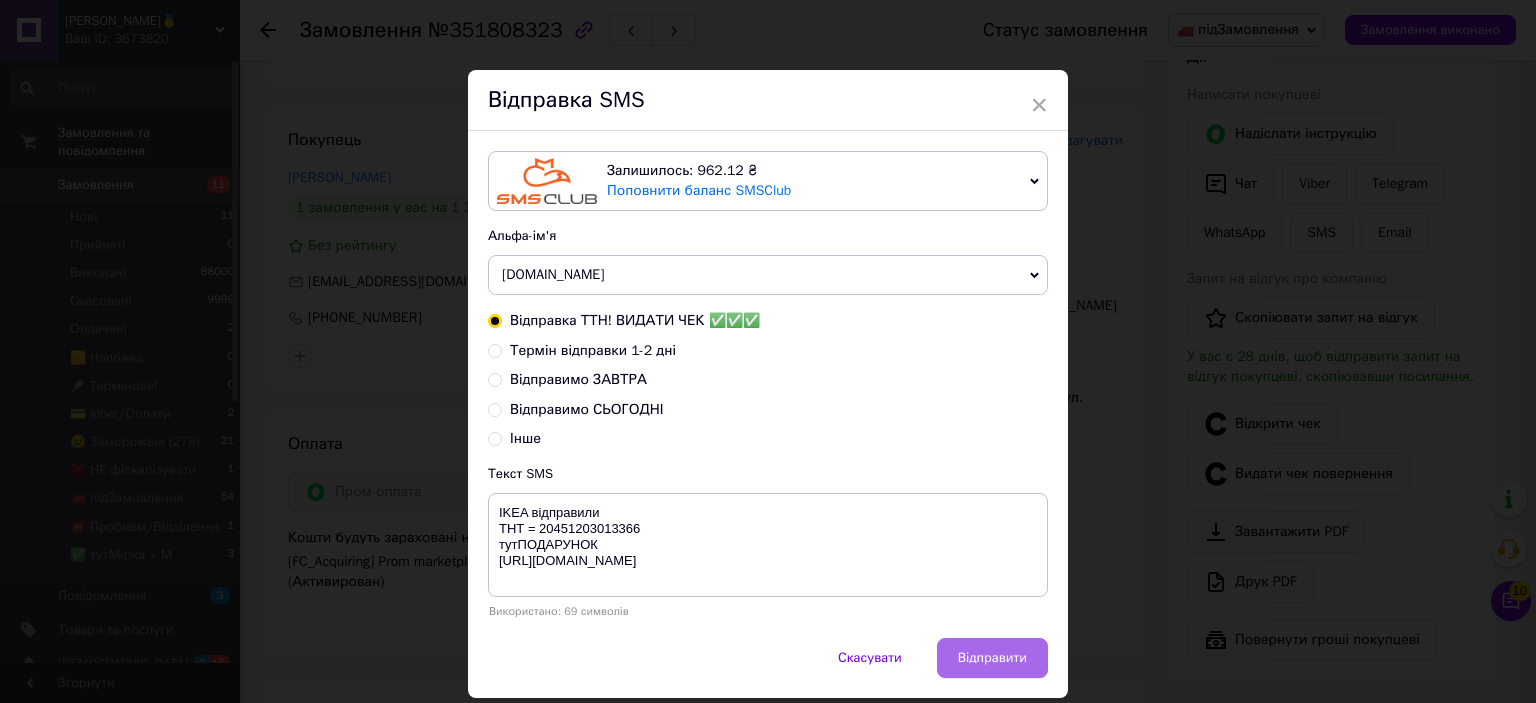 click on "Відправити" at bounding box center (992, 658) 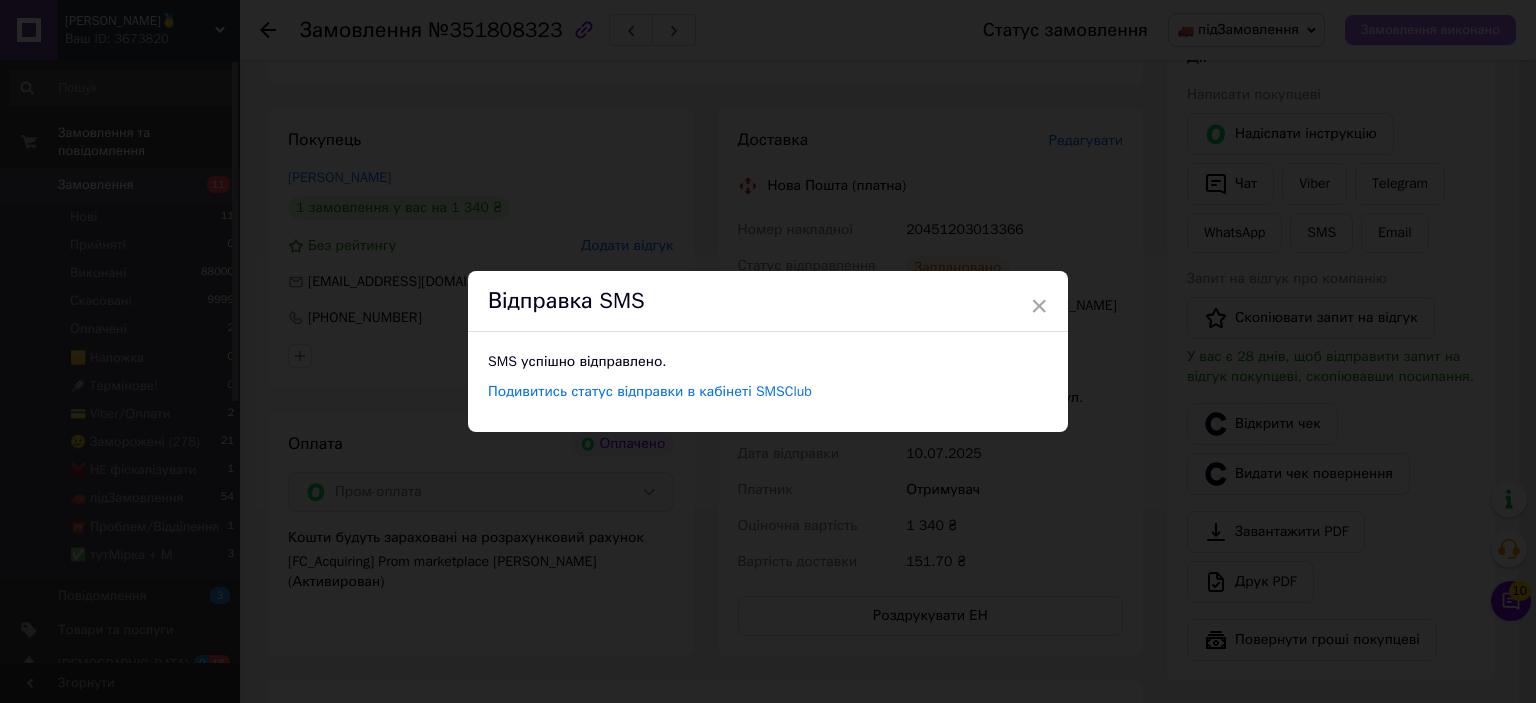 drag, startPoint x: 1367, startPoint y: 46, endPoint x: 1377, endPoint y: 37, distance: 13.453624 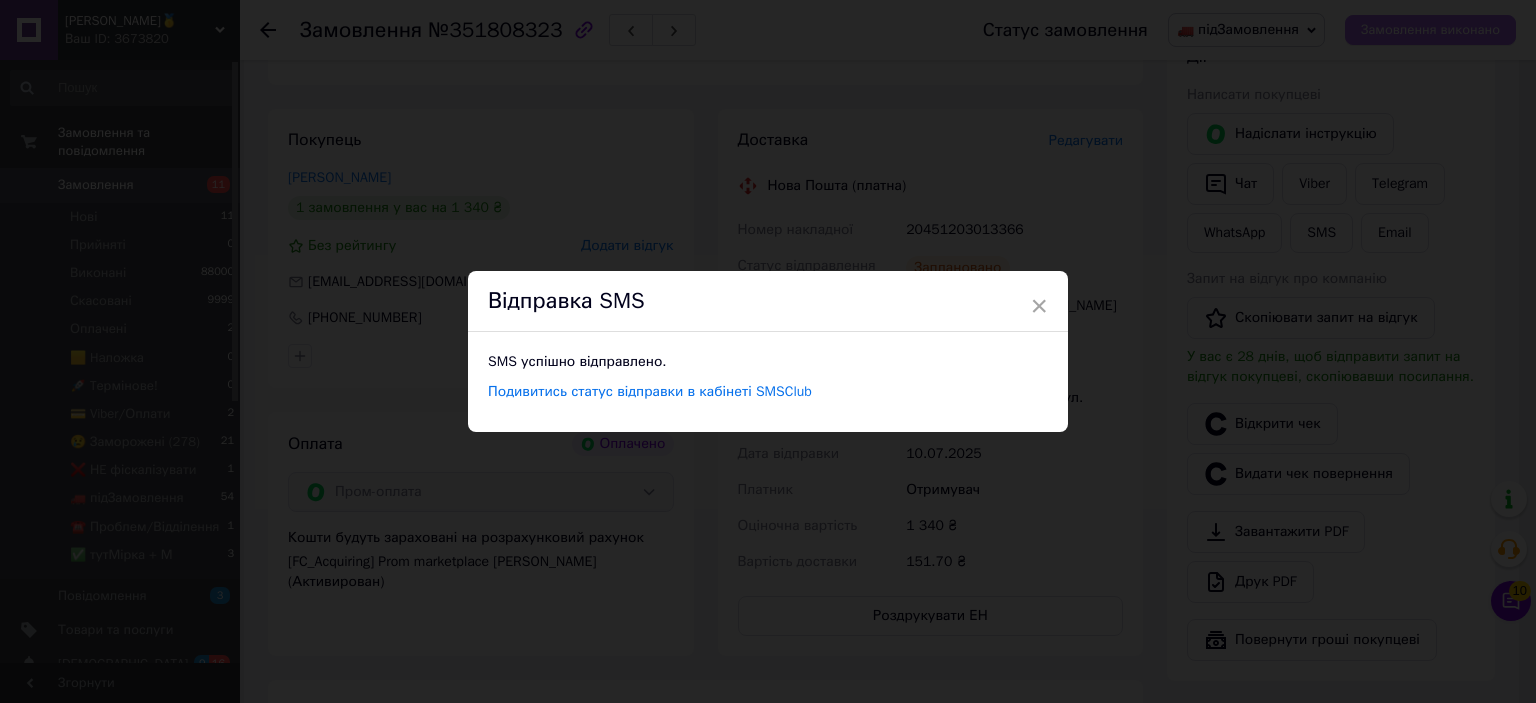 click on "× Відправка SMS SMS успішно відправлено. Подивитись статус відправки в кабінеті SMSClub" at bounding box center (768, 351) 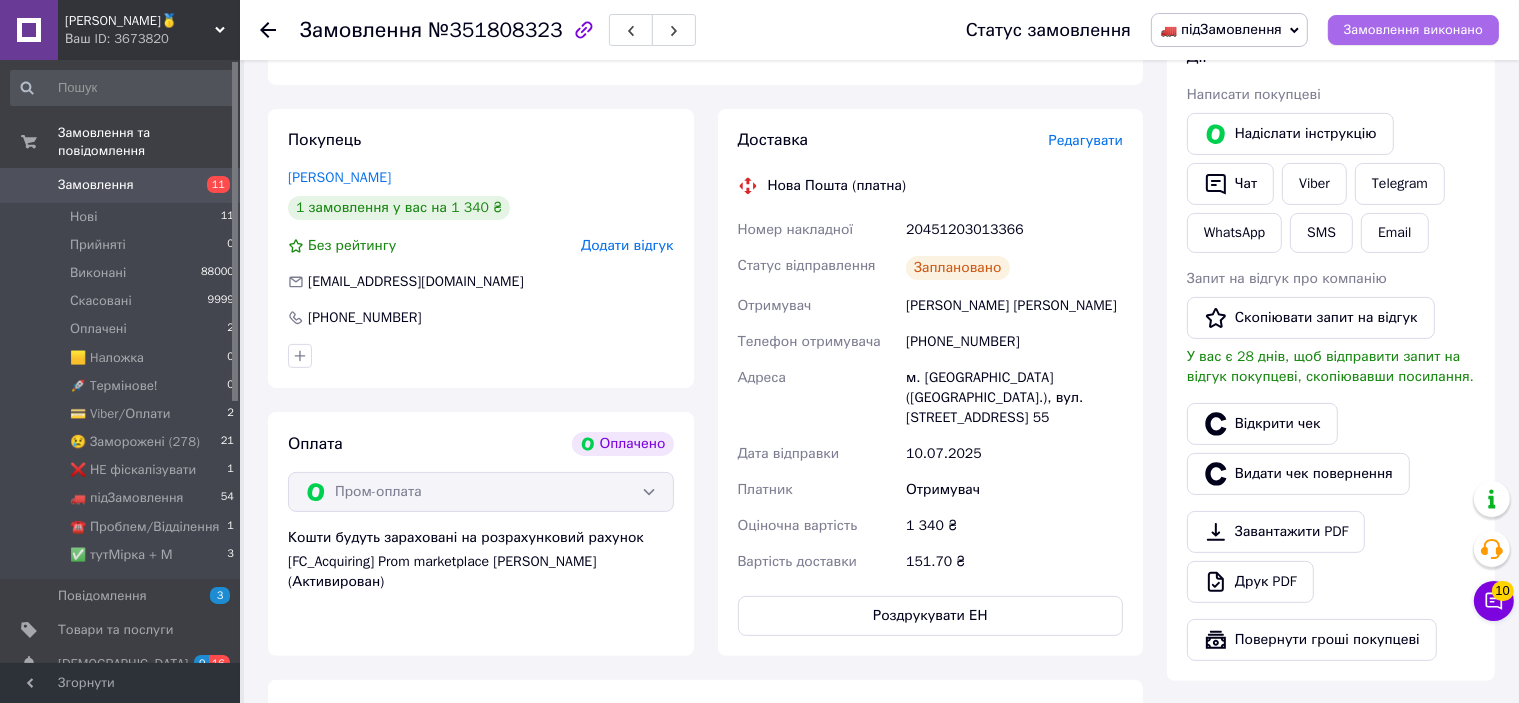 click on "Замовлення виконано" at bounding box center (1413, 30) 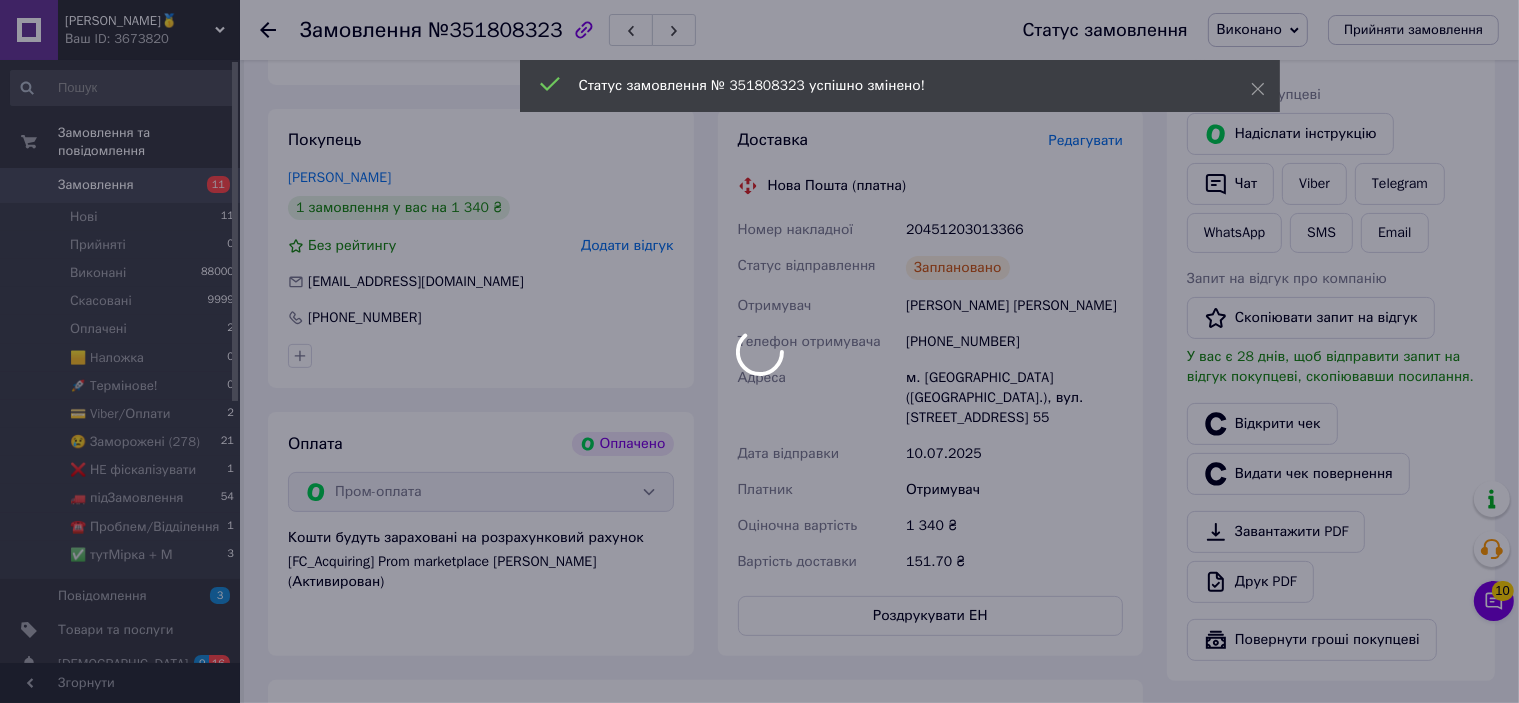 scroll, scrollTop: 0, scrollLeft: 0, axis: both 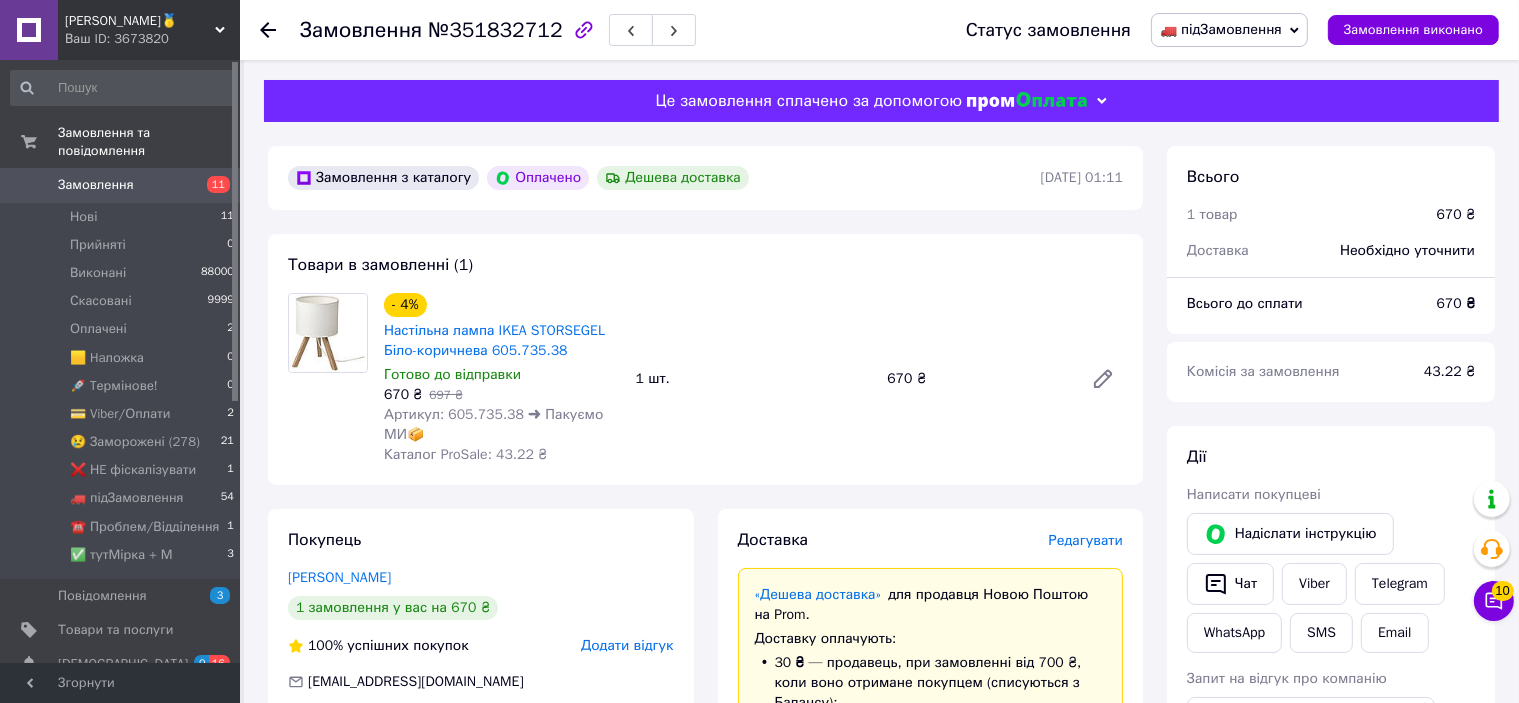 click on "Редагувати" at bounding box center (1086, 540) 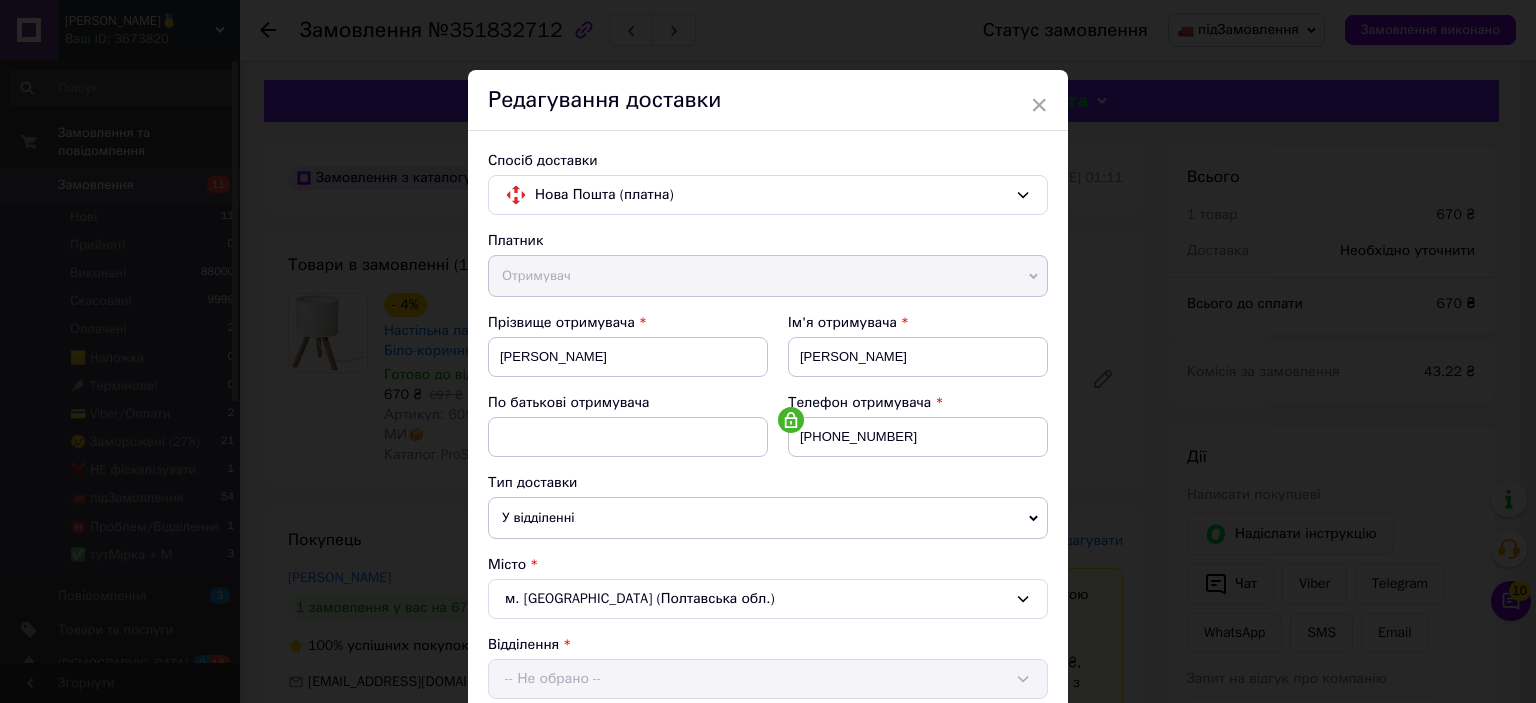 scroll, scrollTop: 800, scrollLeft: 0, axis: vertical 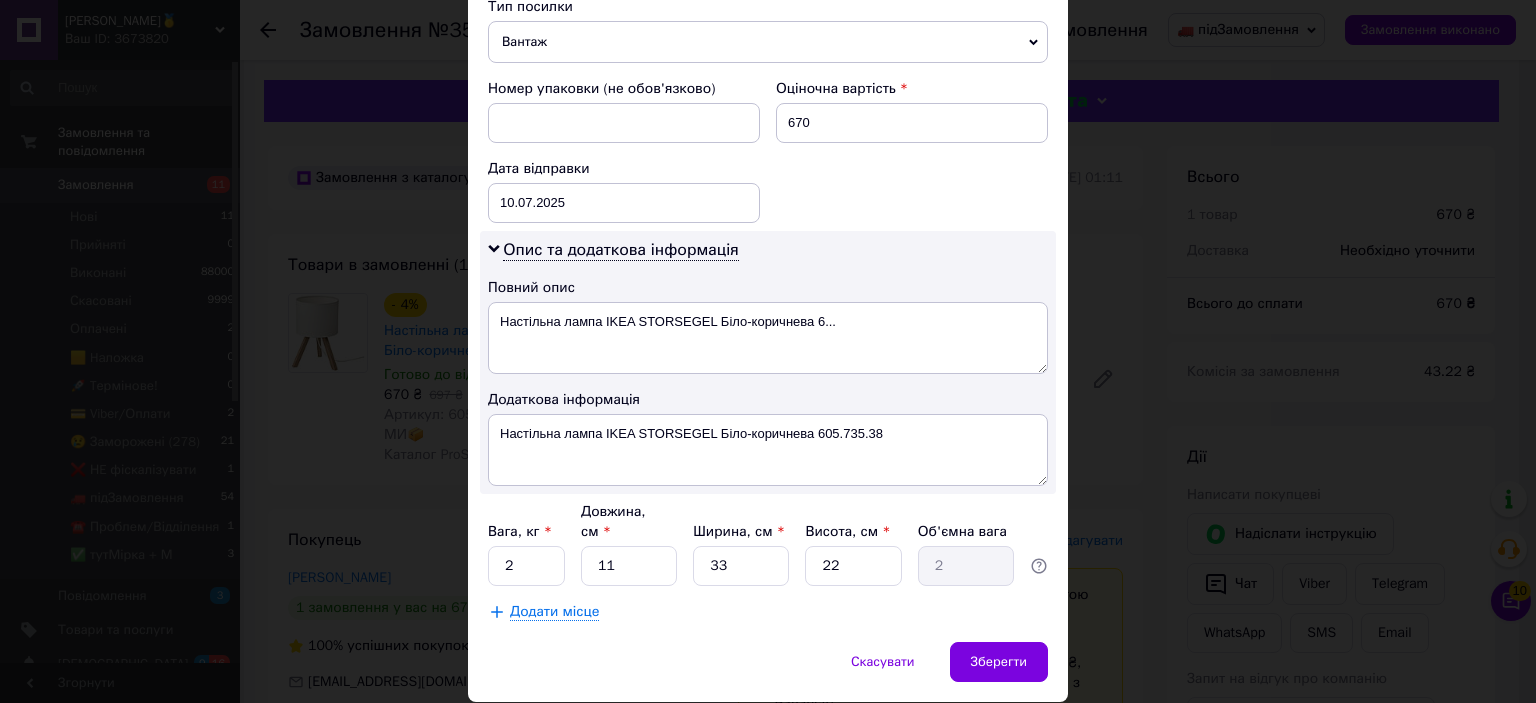 click on "× Редагування доставки Спосіб доставки Нова Пошта (платна) Платник Отримувач Відправник Прізвище отримувача [PERSON_NAME] Ім'я отримувача [PERSON_NAME] батькові отримувача Телефон отримувача [PHONE_NUMBER] Тип доставки У відділенні Кур'єром В поштоматі Місто м. [GEOGRAPHIC_DATA] (Полтавська обл.) Відділення №6 (до 30 кг на одне місце): вул. [PERSON_NAME], 12/8 Місце відправки с. [GEOGRAPHIC_DATA] ([GEOGRAPHIC_DATA].): №1: вул. [STREET_ADDRESS] Немає збігів. Спробуйте змінити умови пошуку Додати ще місце відправки Тип посилки Вантаж Документи Номер упаковки (не обов'язково) Оціночна вартість 670 [DATE] < 2025 >" at bounding box center [768, 351] 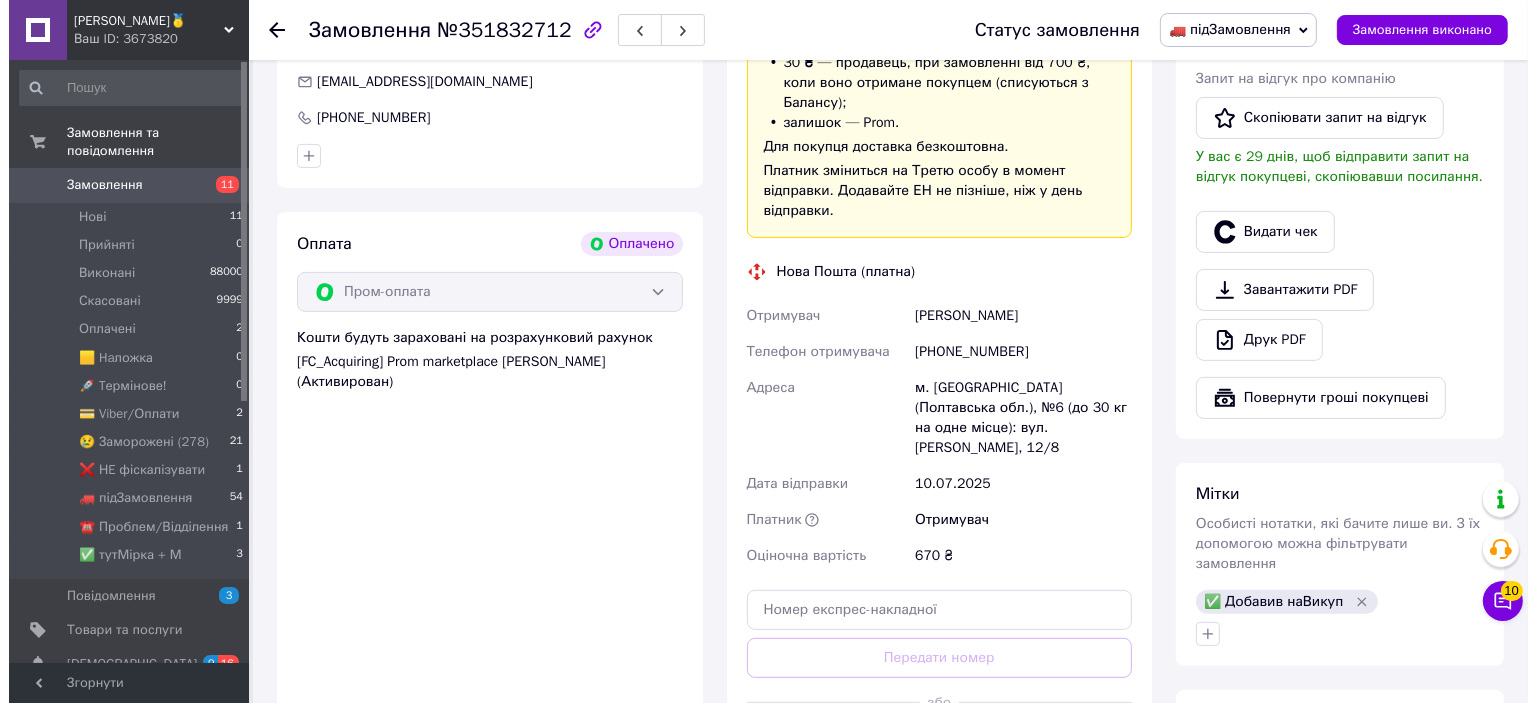 scroll, scrollTop: 700, scrollLeft: 0, axis: vertical 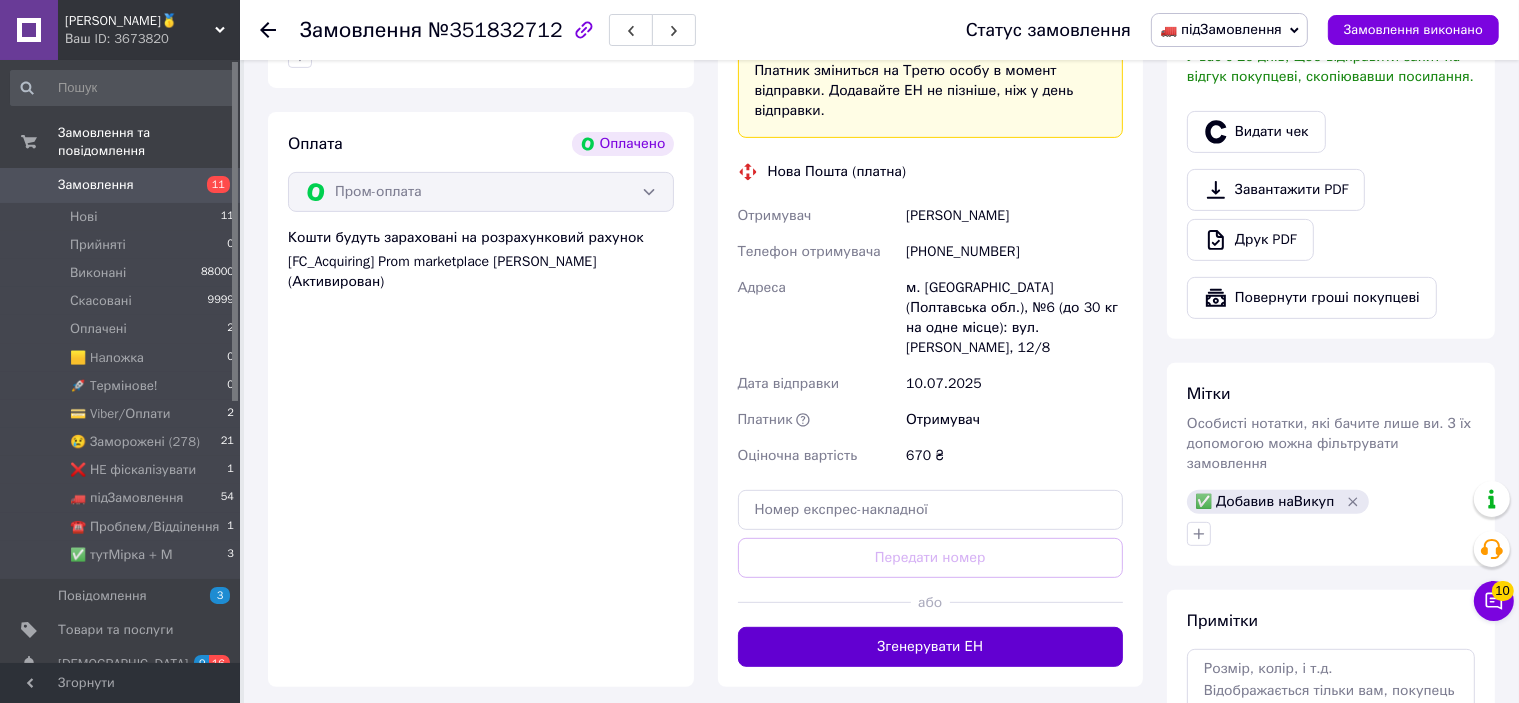 click on "Згенерувати ЕН" at bounding box center [931, 647] 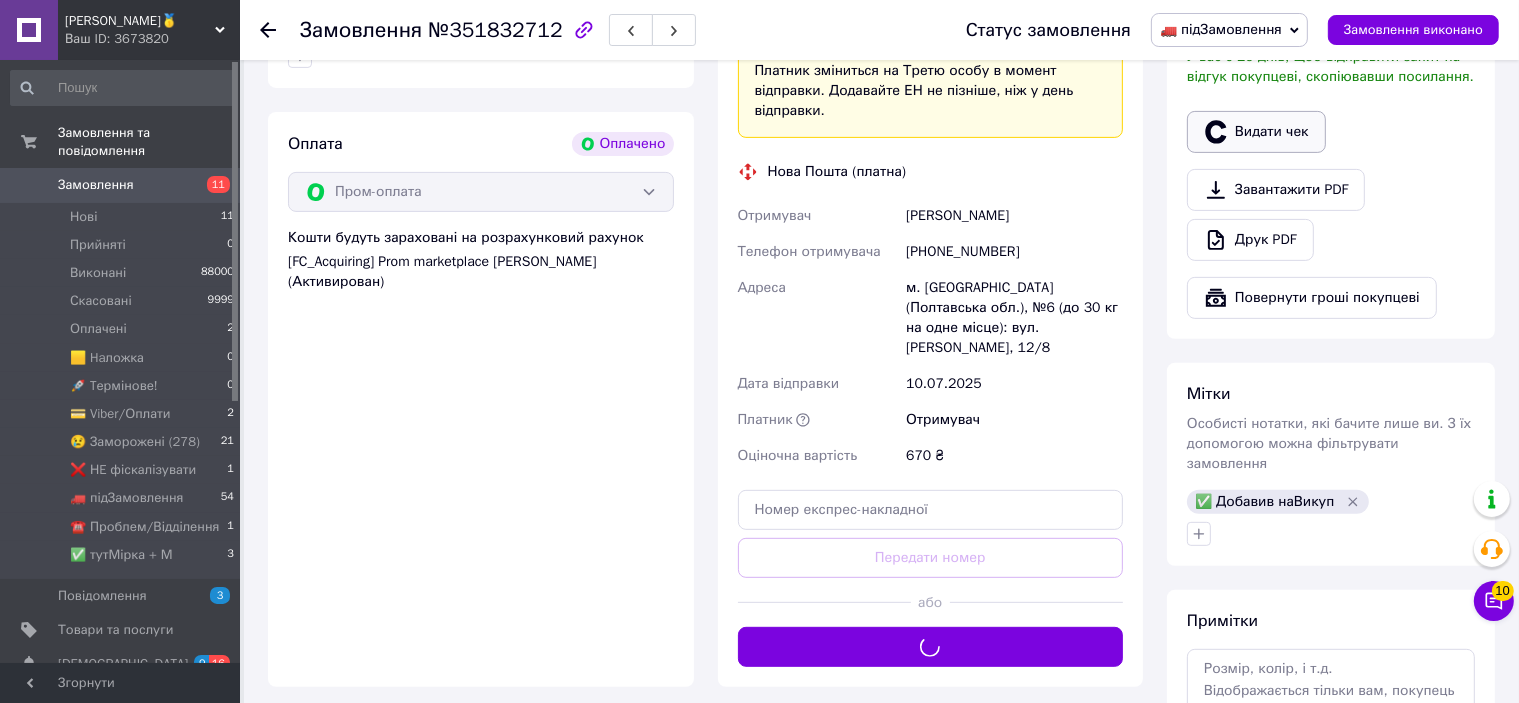 click on "Видати чек" at bounding box center (1256, 132) 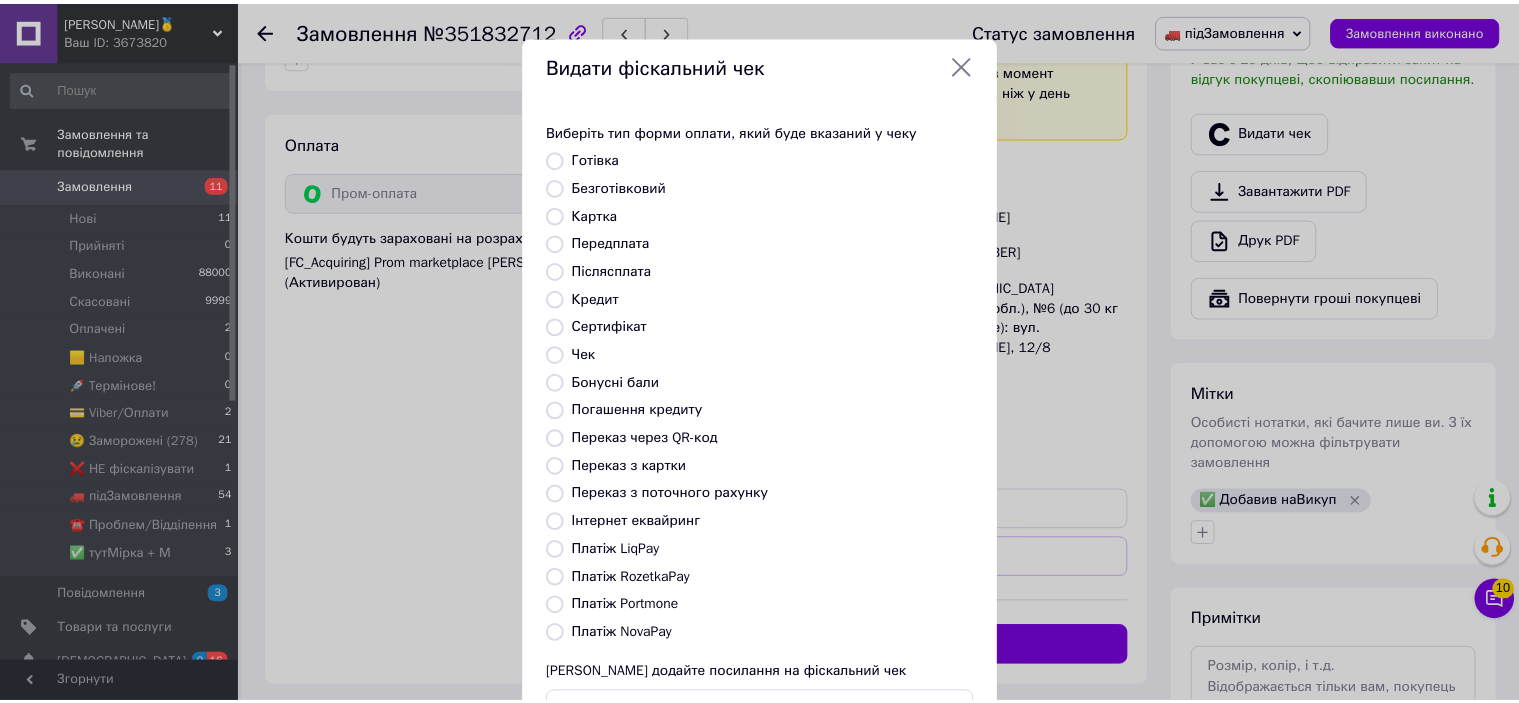 scroll, scrollTop: 155, scrollLeft: 0, axis: vertical 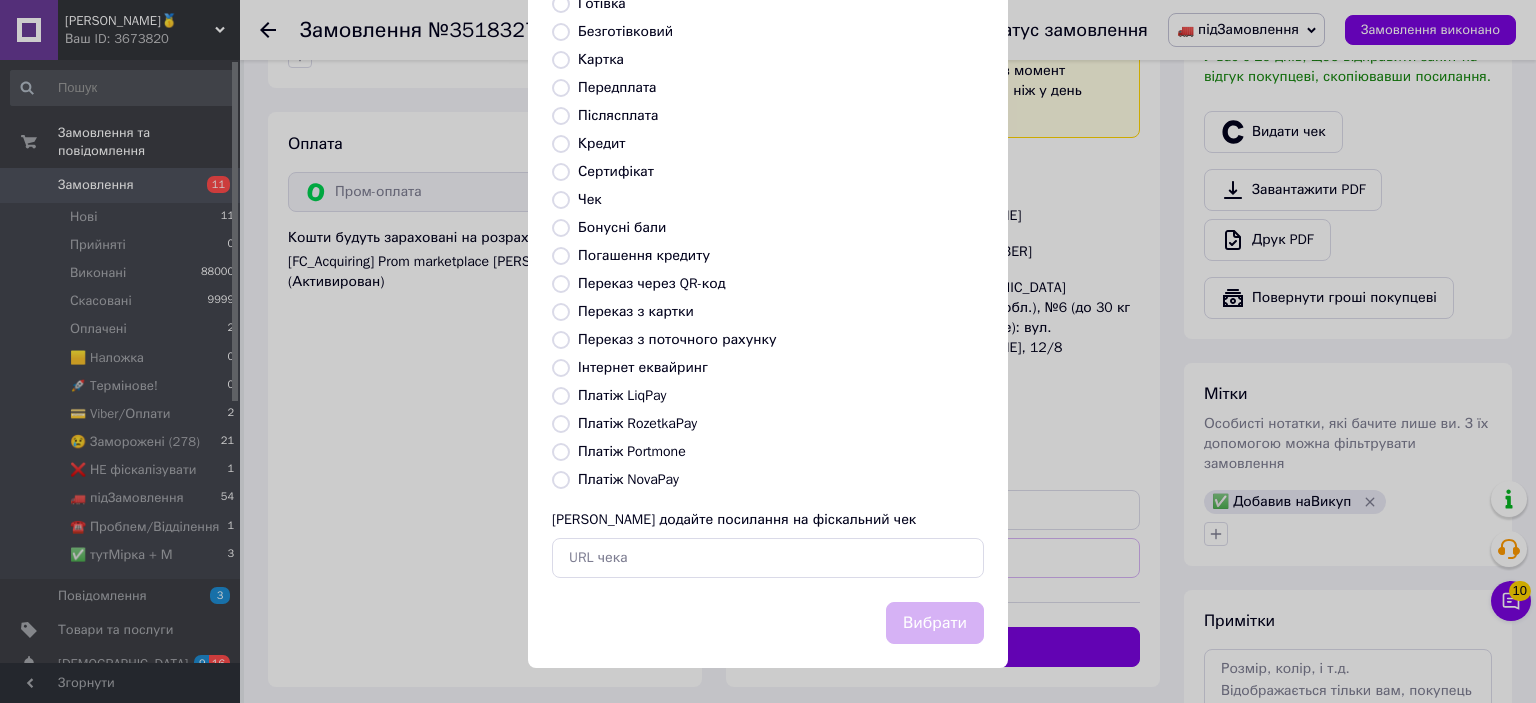 click on "Платіж RozetkaPay" at bounding box center [637, 423] 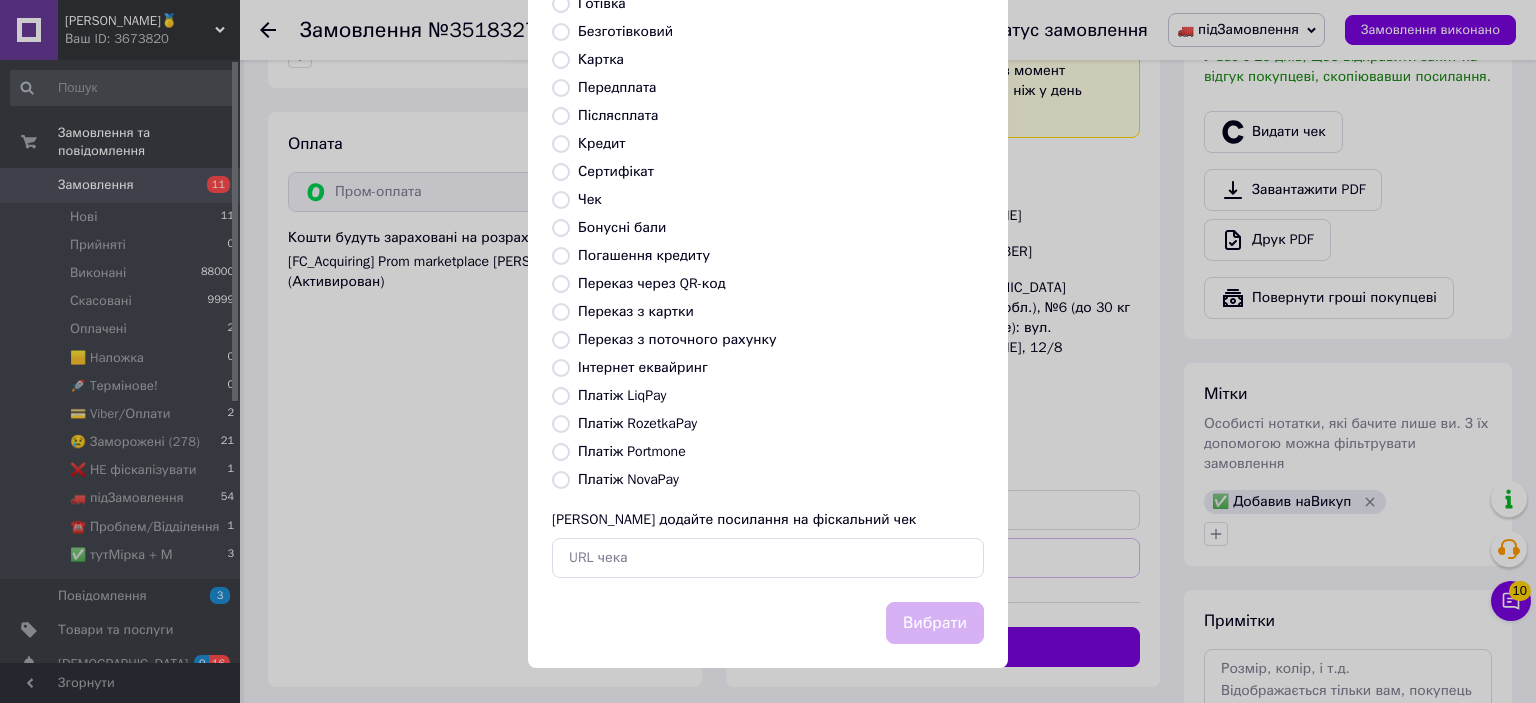 radio on "true" 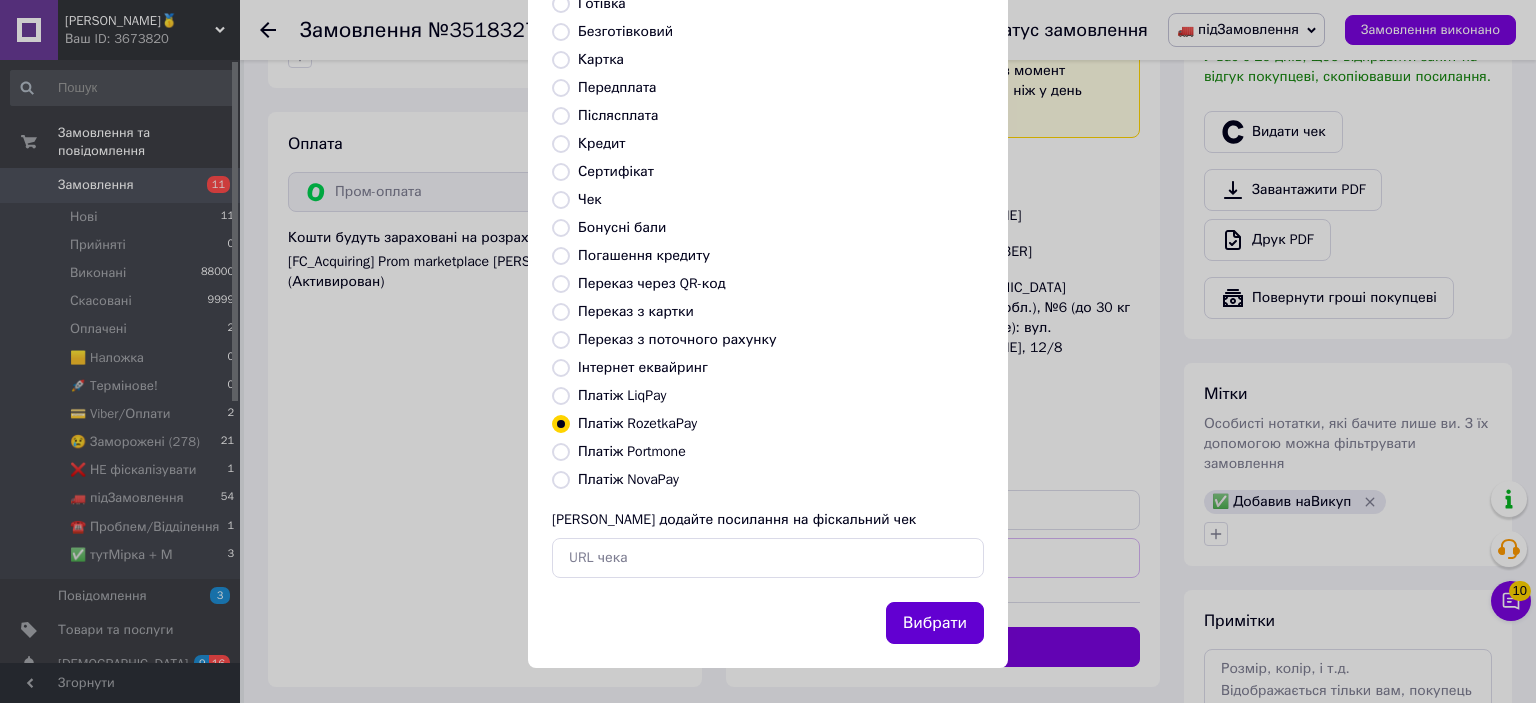 click on "Вибрати" at bounding box center [935, 623] 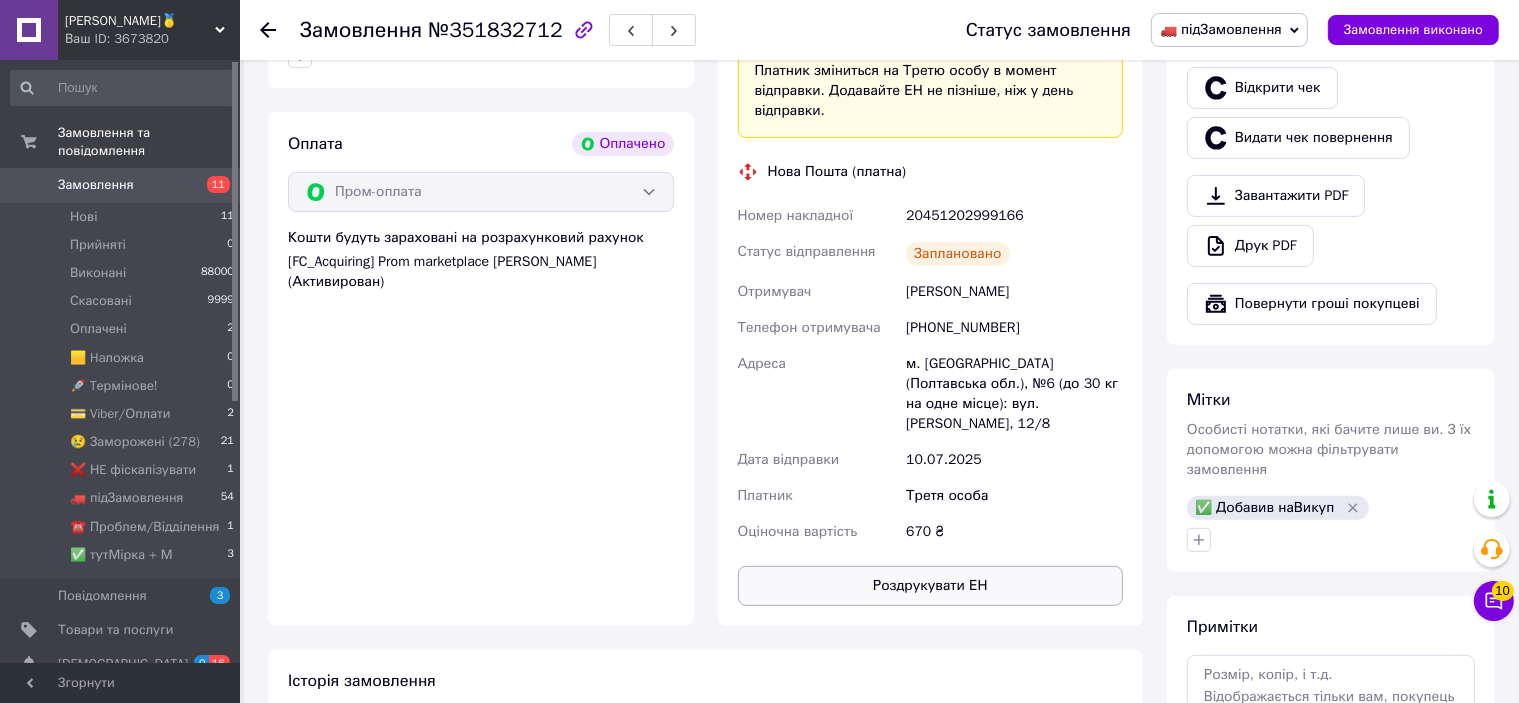 click on "Роздрукувати ЕН" at bounding box center [931, 586] 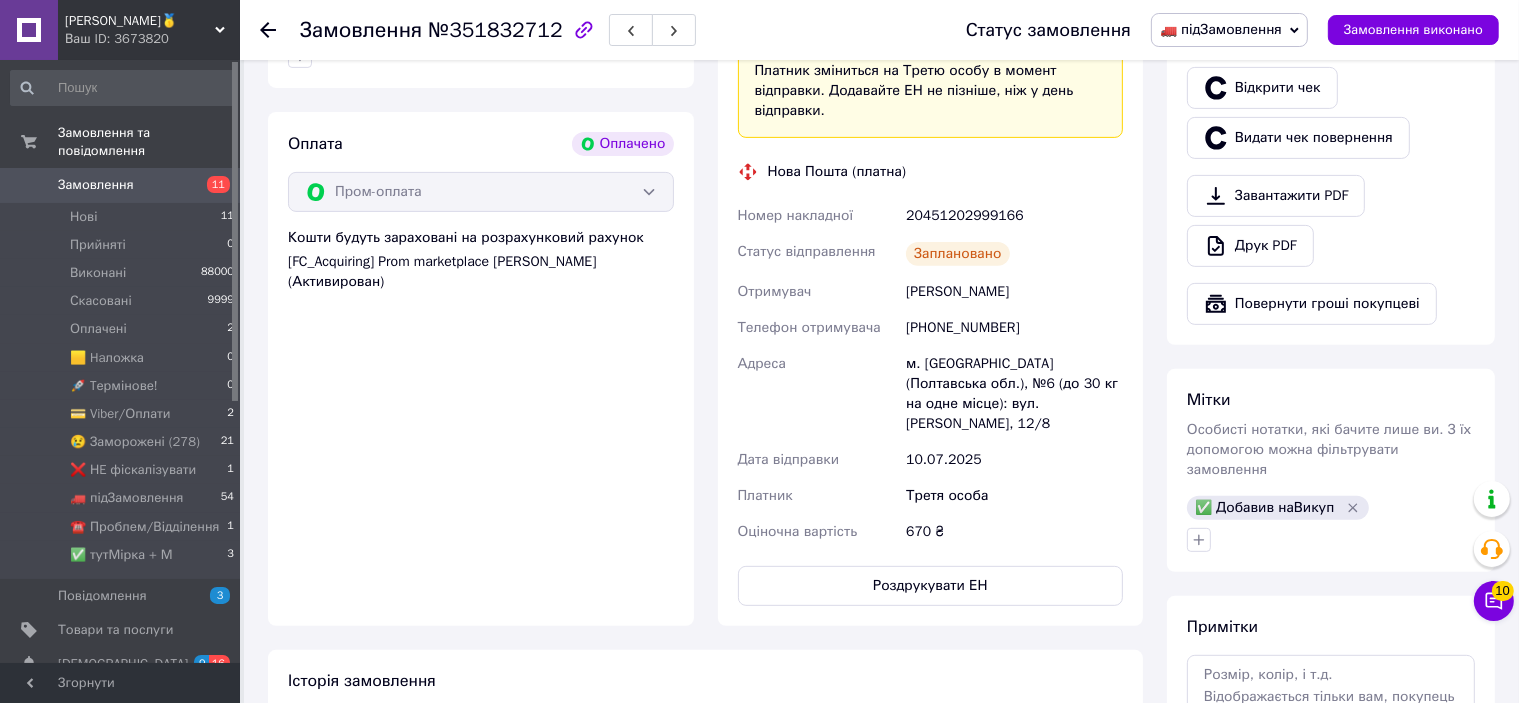 scroll, scrollTop: 600, scrollLeft: 0, axis: vertical 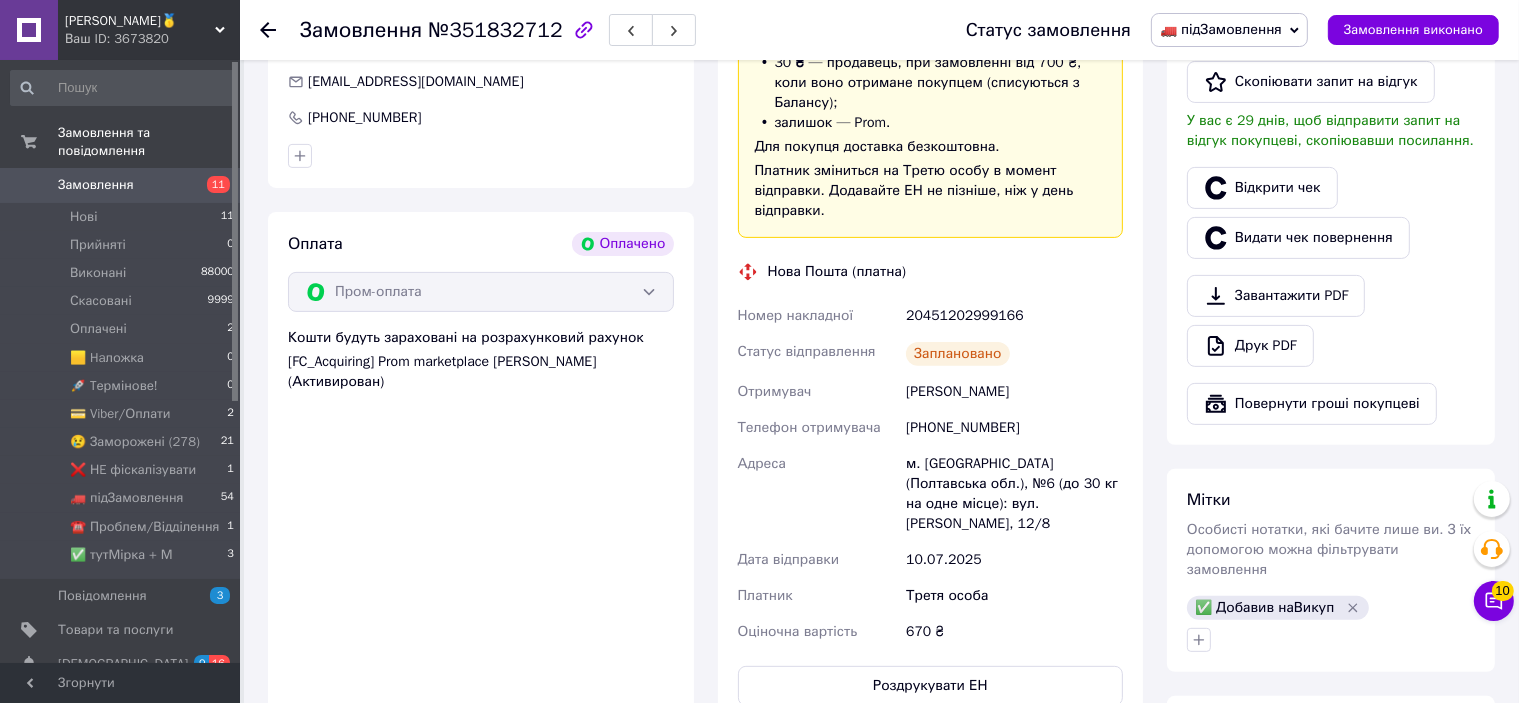 click on "20451202999166" at bounding box center (1014, 316) 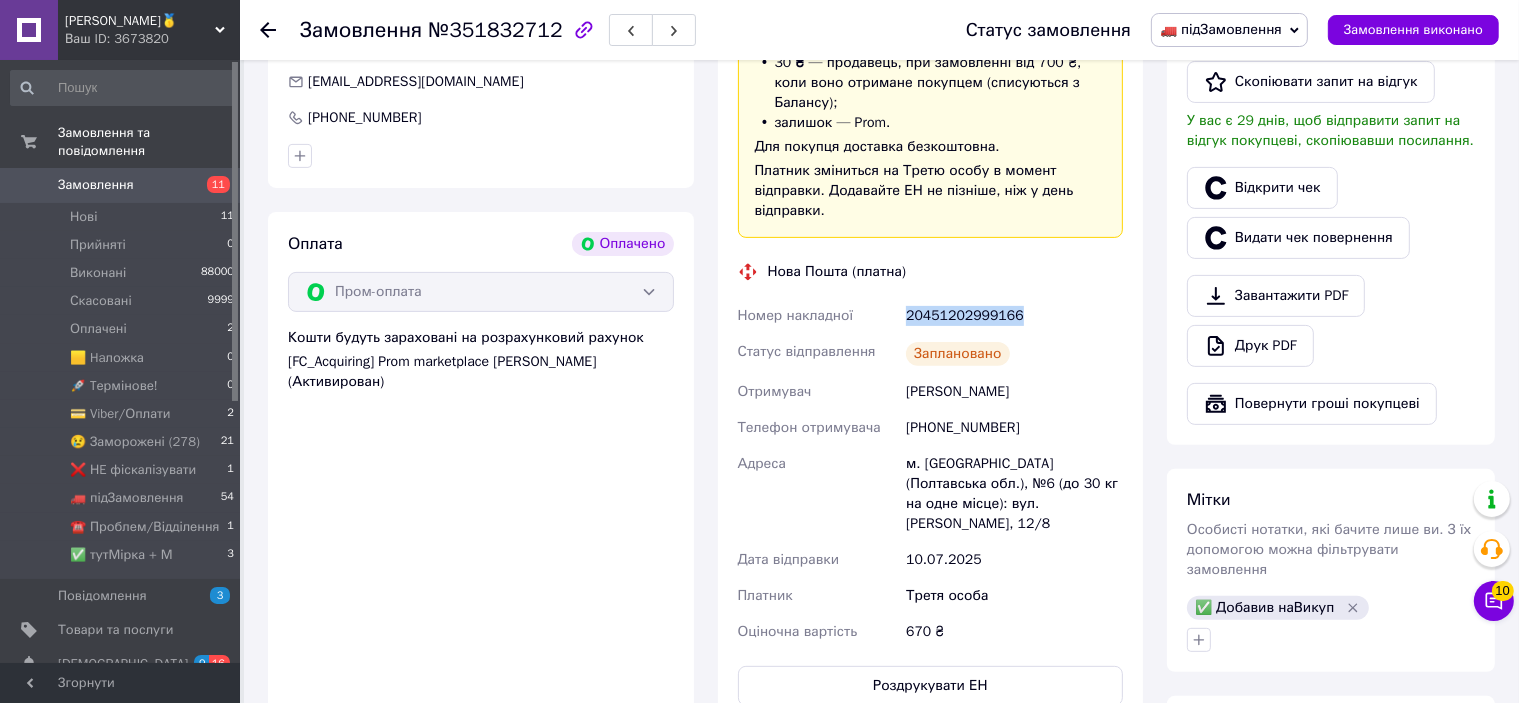 click on "20451202999166" at bounding box center (1014, 316) 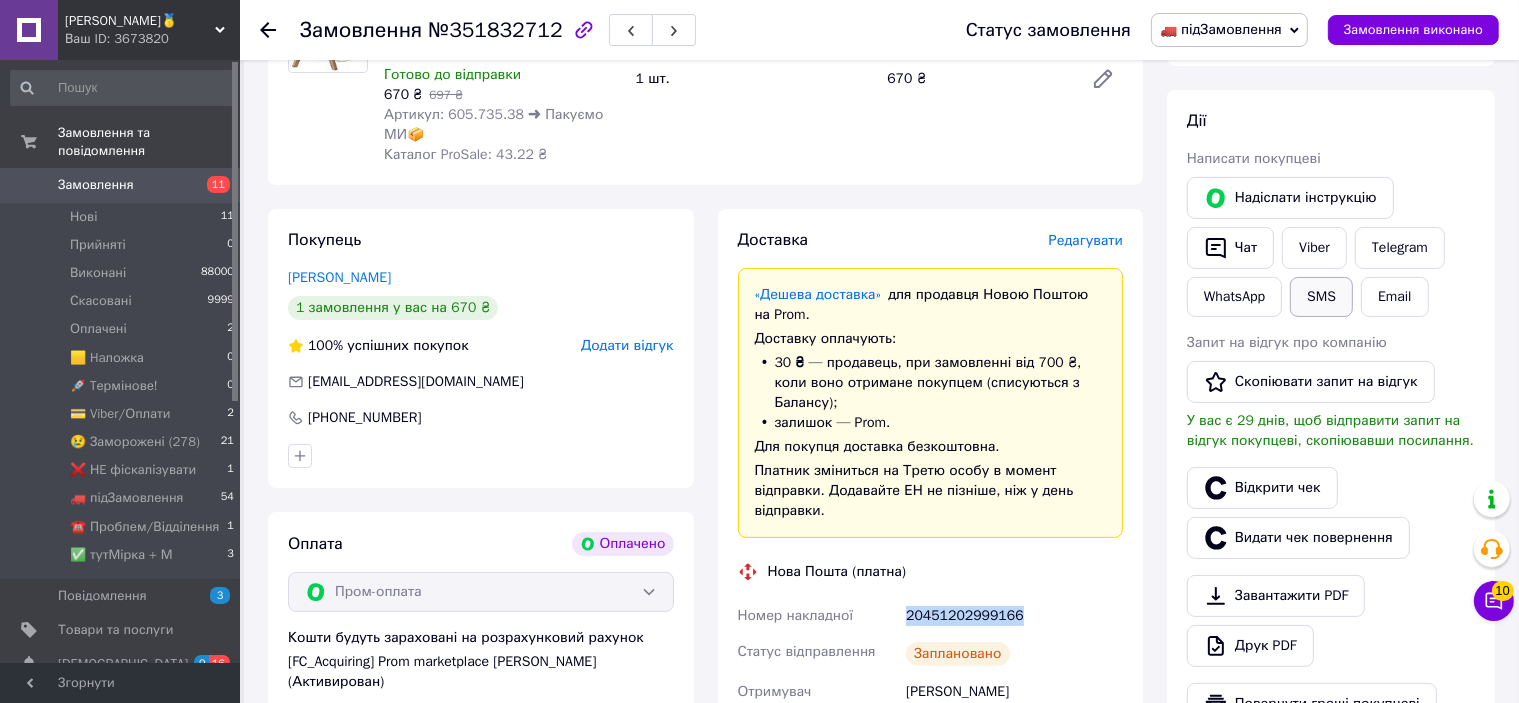 click on "SMS" at bounding box center (1321, 297) 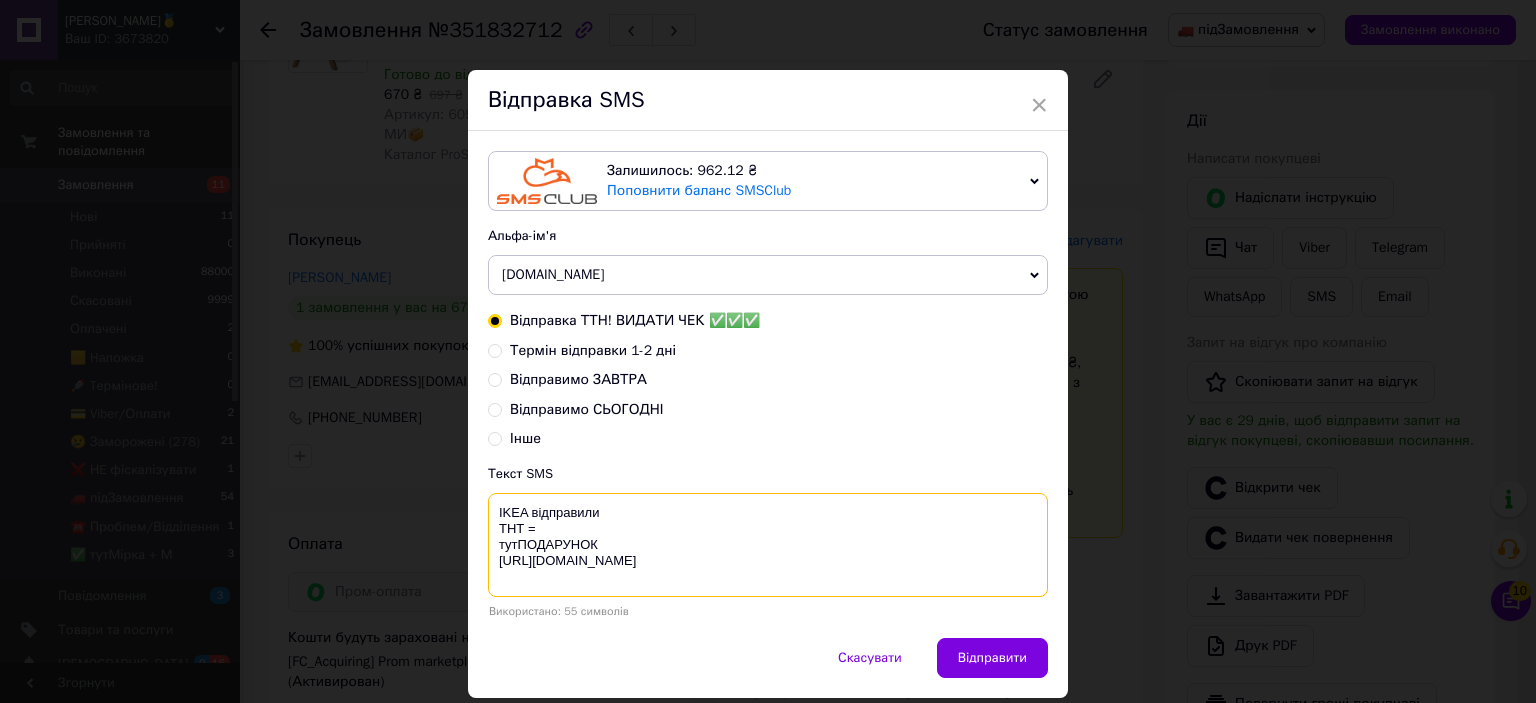 click on "IKEA відправили
ТНТ =
тутПОДАРУНОК
[URL][DOMAIN_NAME]" at bounding box center (768, 545) 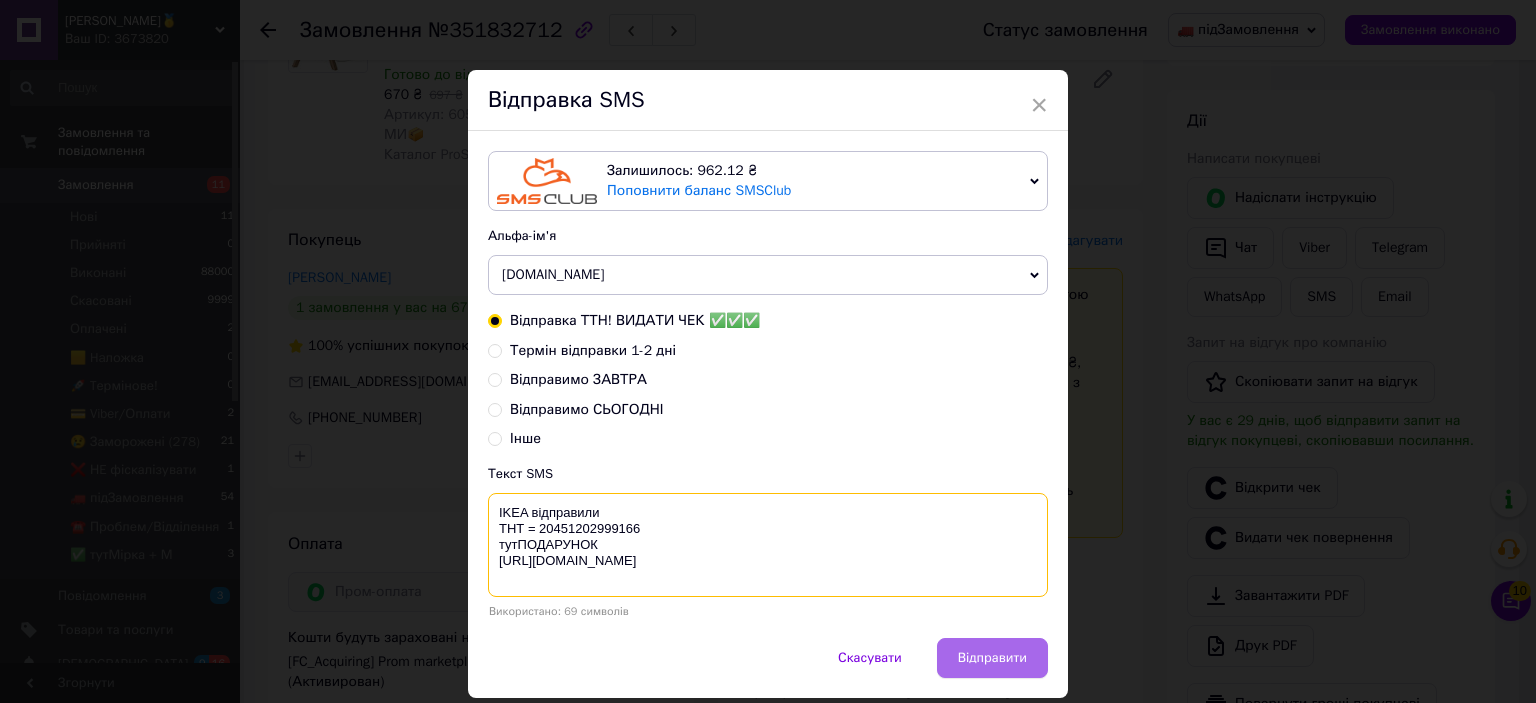 type on "IKEA відправили
ТНТ = 20451202999166
тутПОДАРУНОК
https://bit.ly/taao" 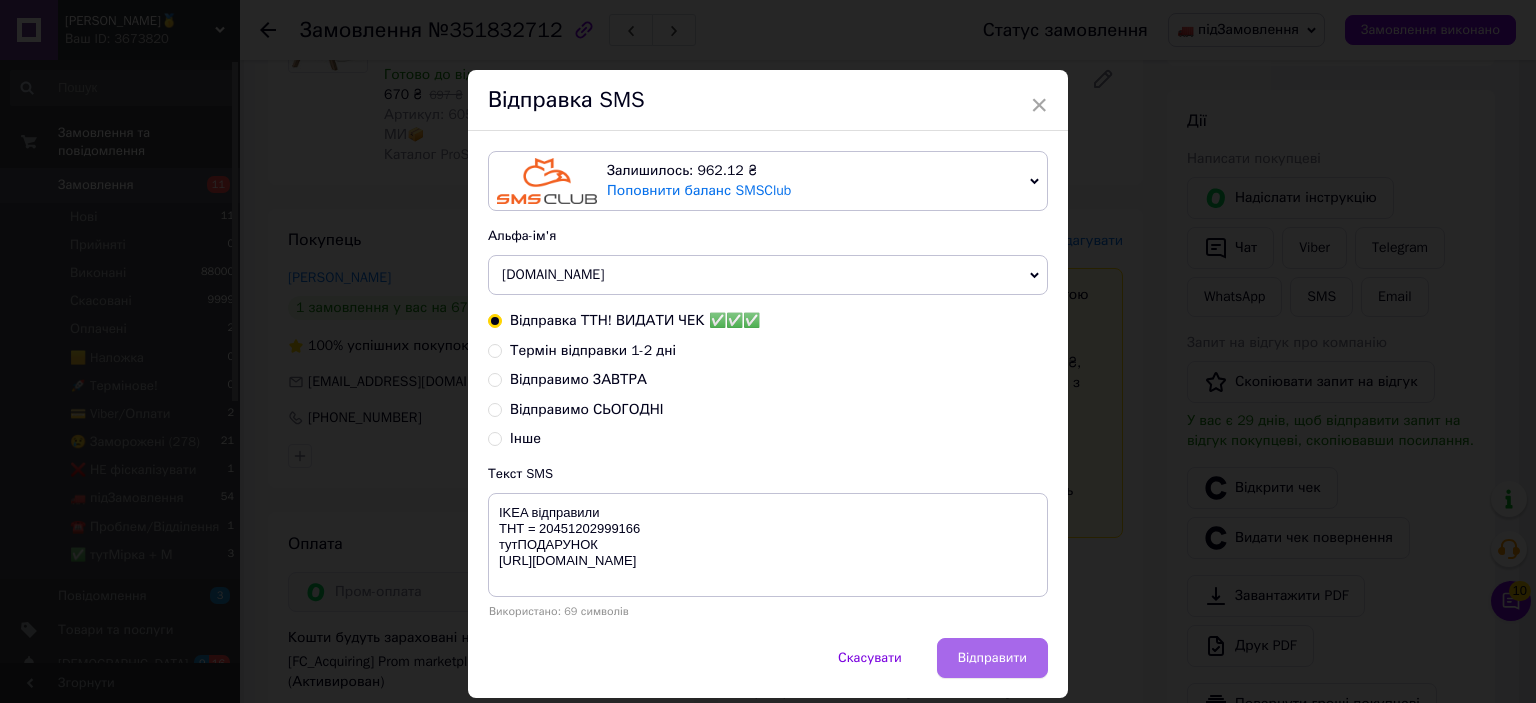 click on "Відправити" at bounding box center (992, 658) 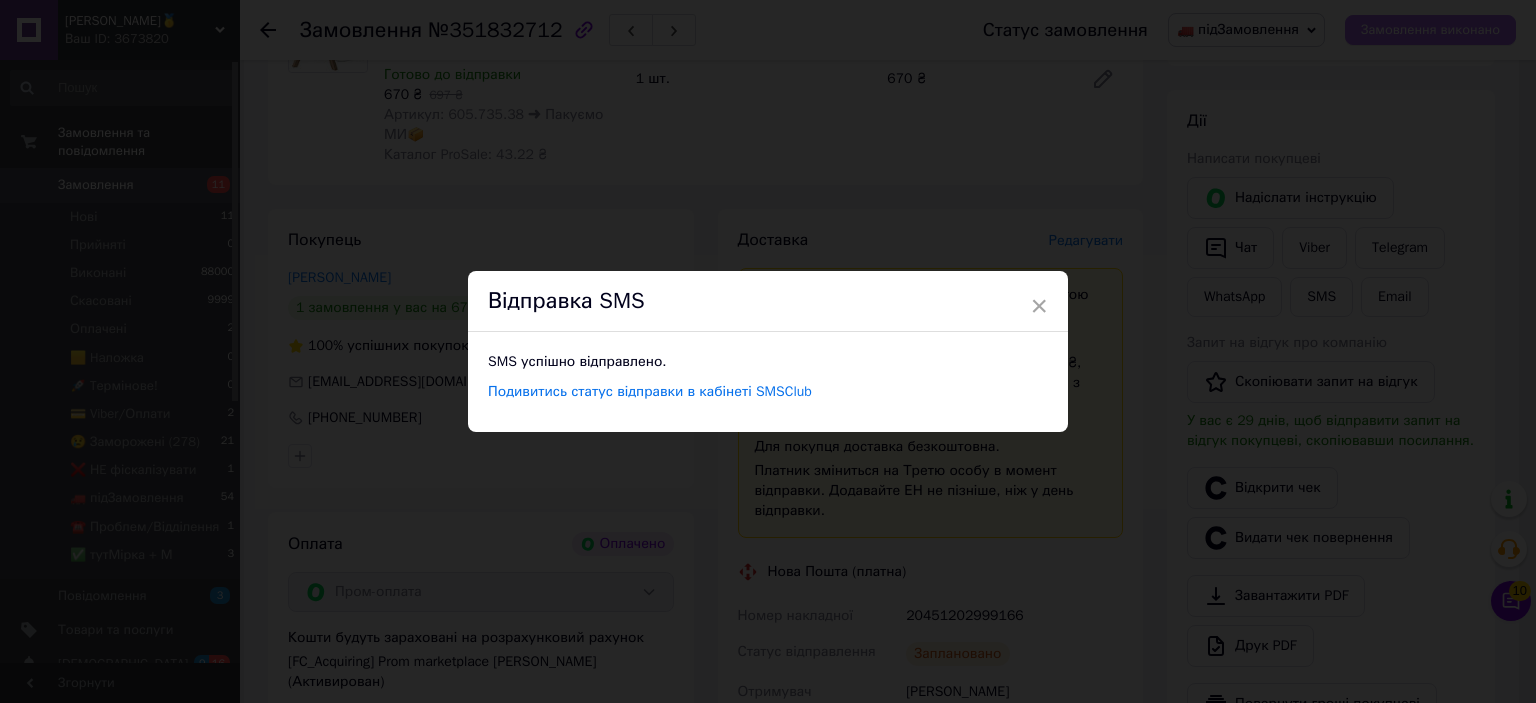 drag, startPoint x: 1397, startPoint y: 49, endPoint x: 1406, endPoint y: 39, distance: 13.453624 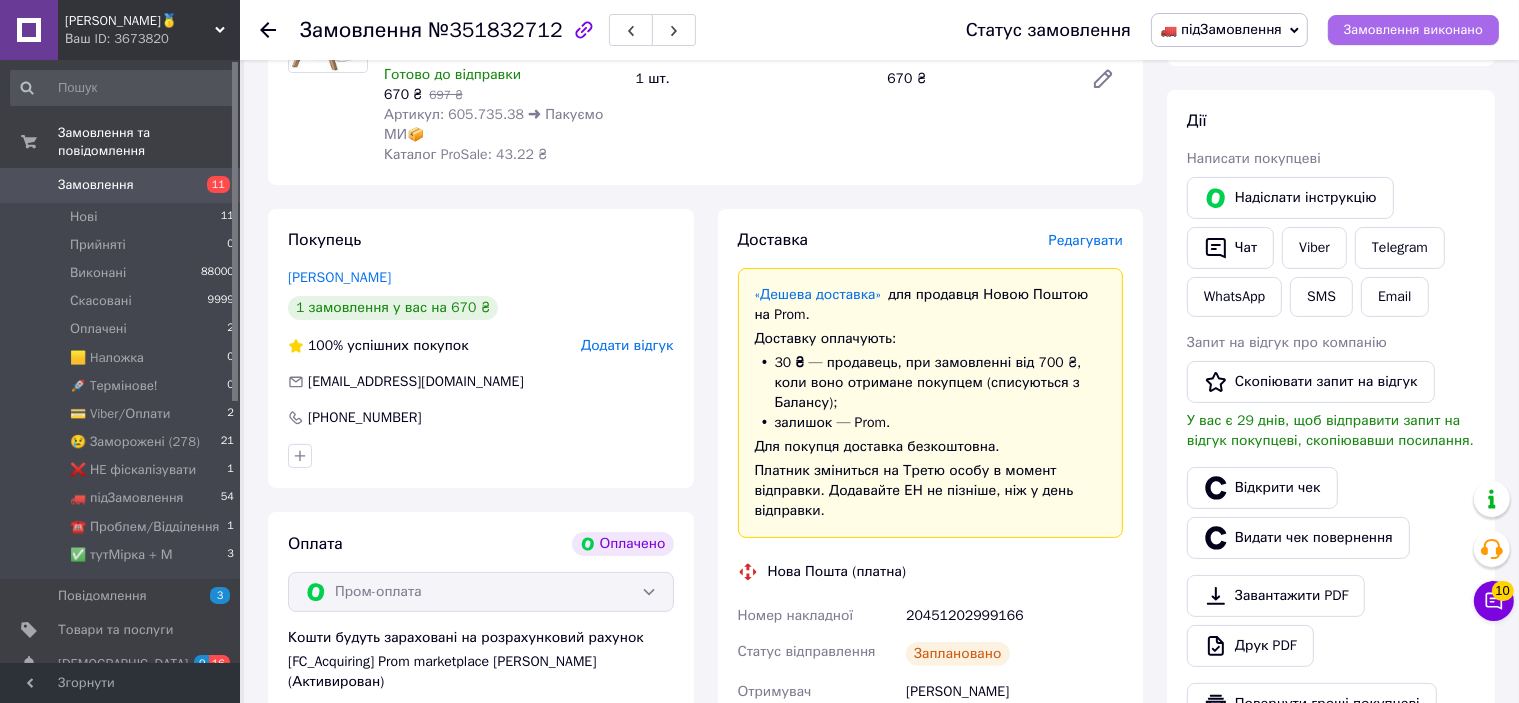 click on "Замовлення виконано" at bounding box center [1413, 30] 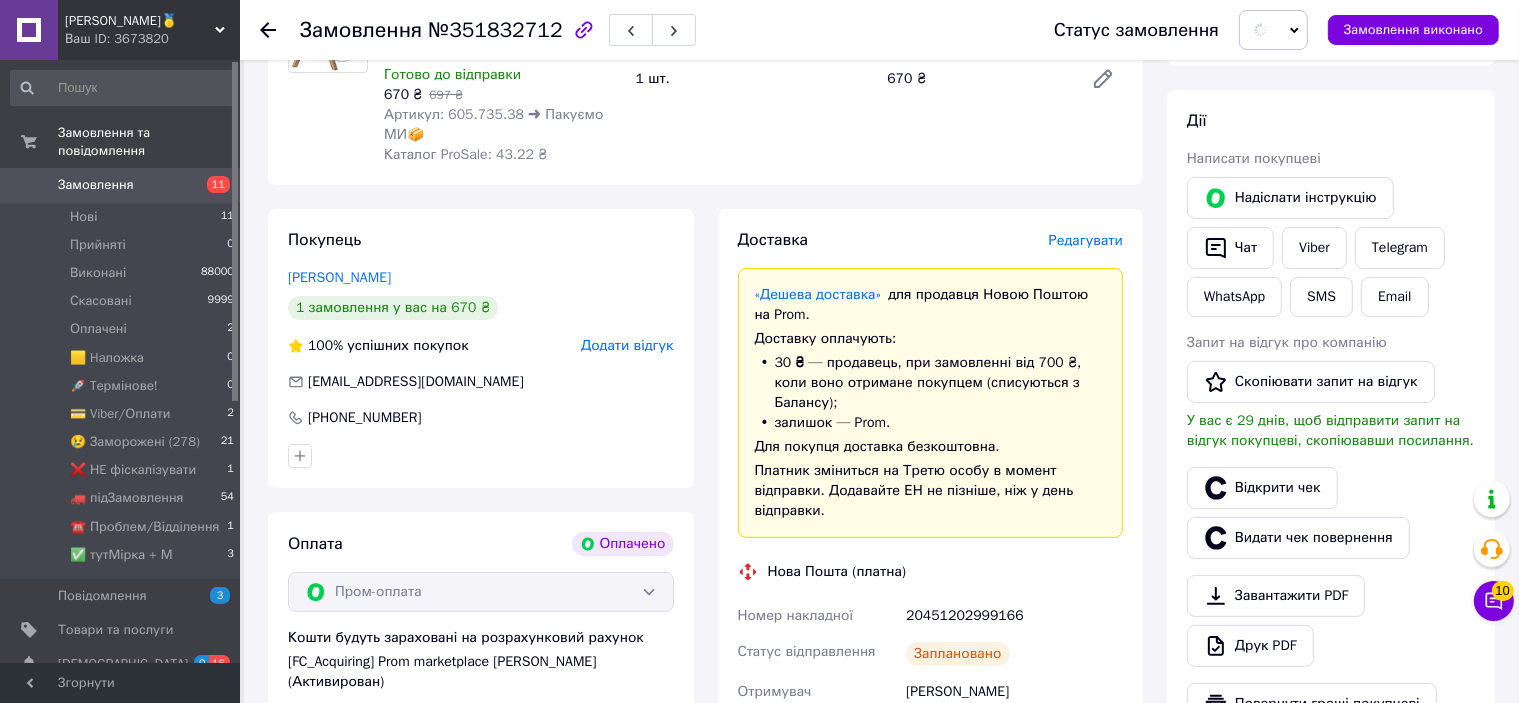 scroll, scrollTop: 0, scrollLeft: 0, axis: both 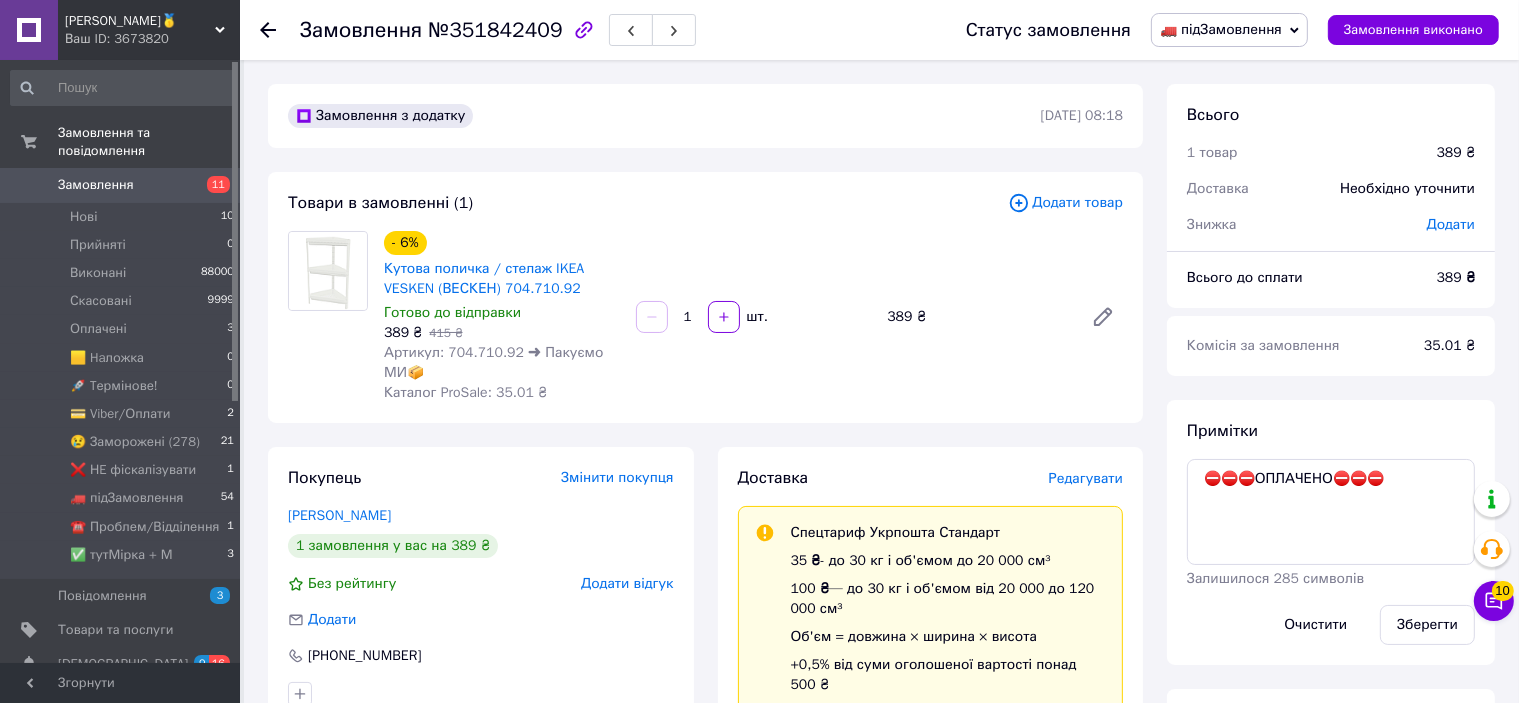 click on "Редагувати" at bounding box center [1086, 478] 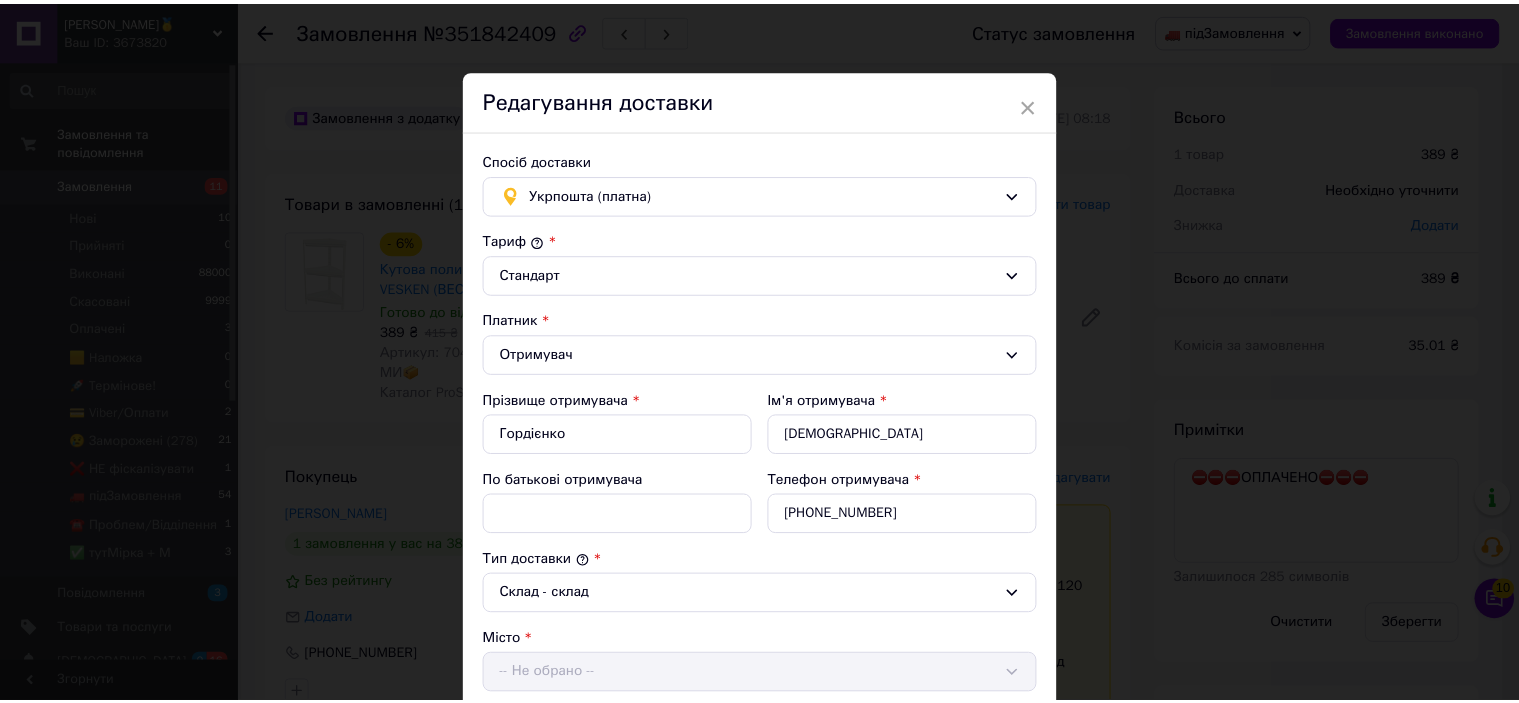 scroll, scrollTop: 615, scrollLeft: 0, axis: vertical 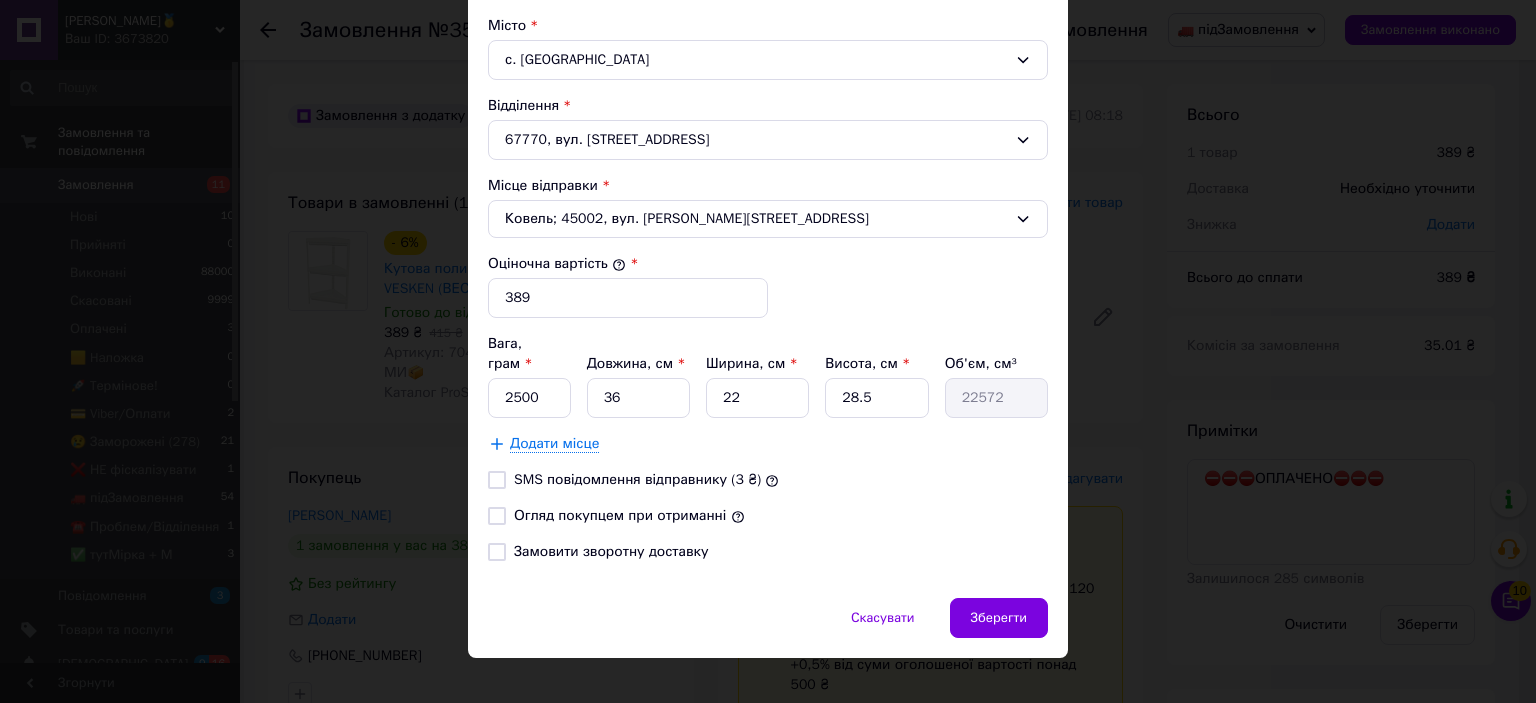 click on "Огляд покупцем при отриманні" at bounding box center (620, 515) 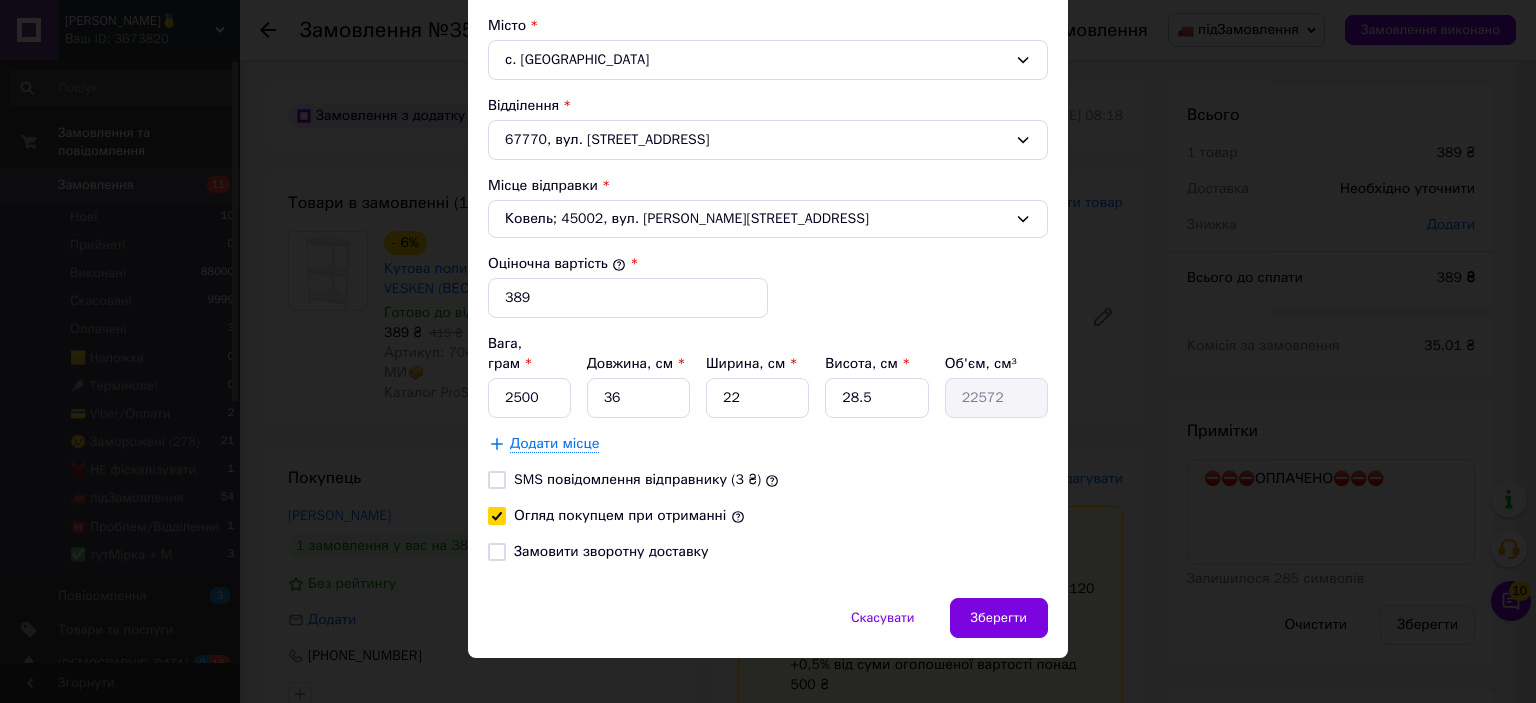 checkbox on "true" 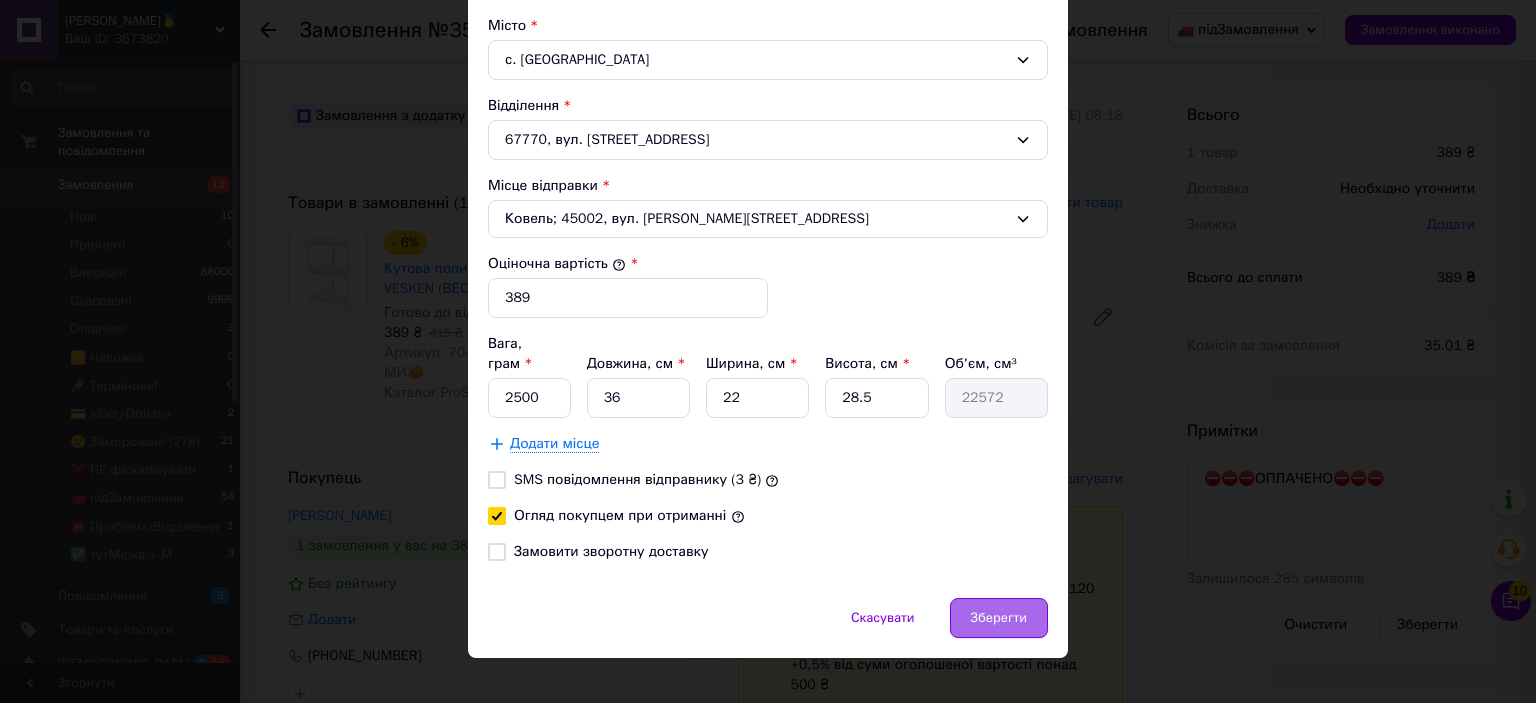 click on "Зберегти" at bounding box center [999, 618] 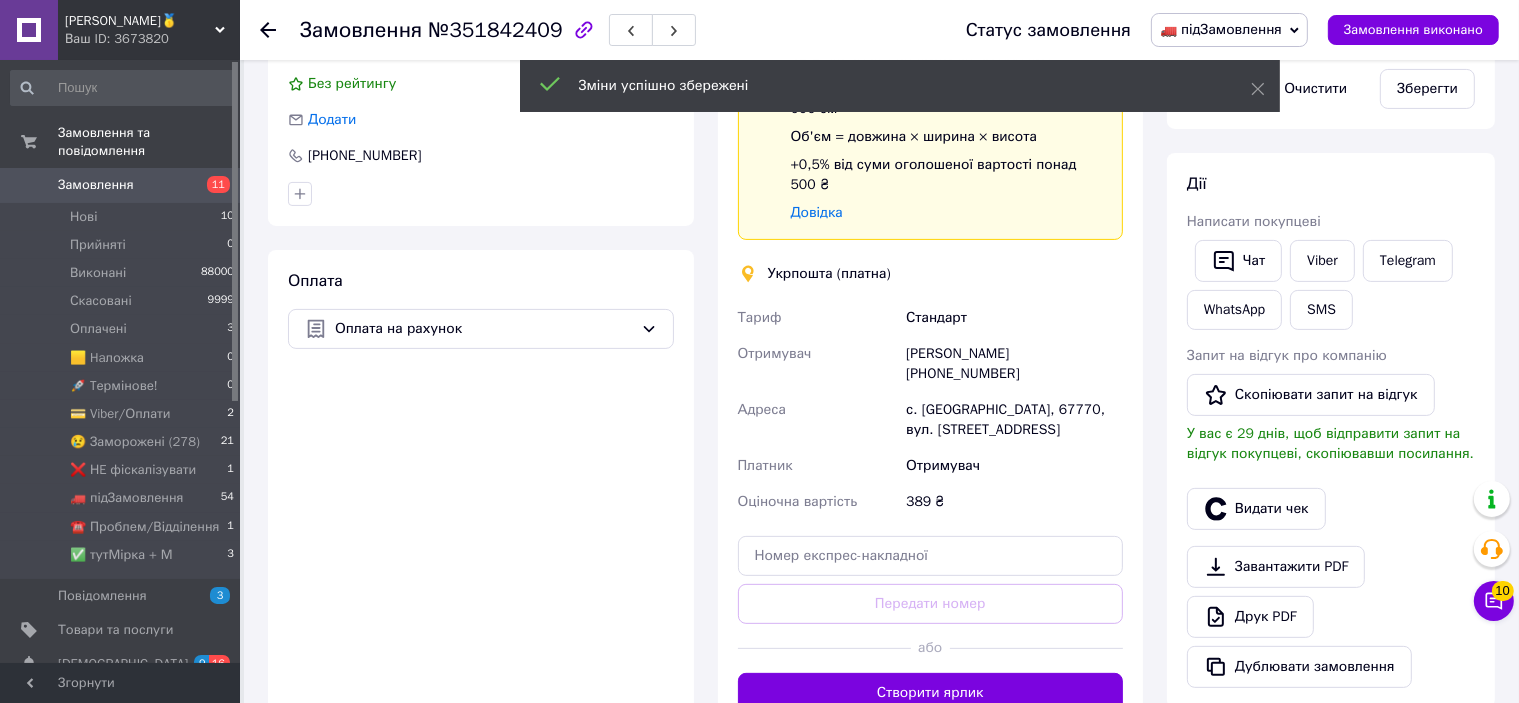 scroll, scrollTop: 600, scrollLeft: 0, axis: vertical 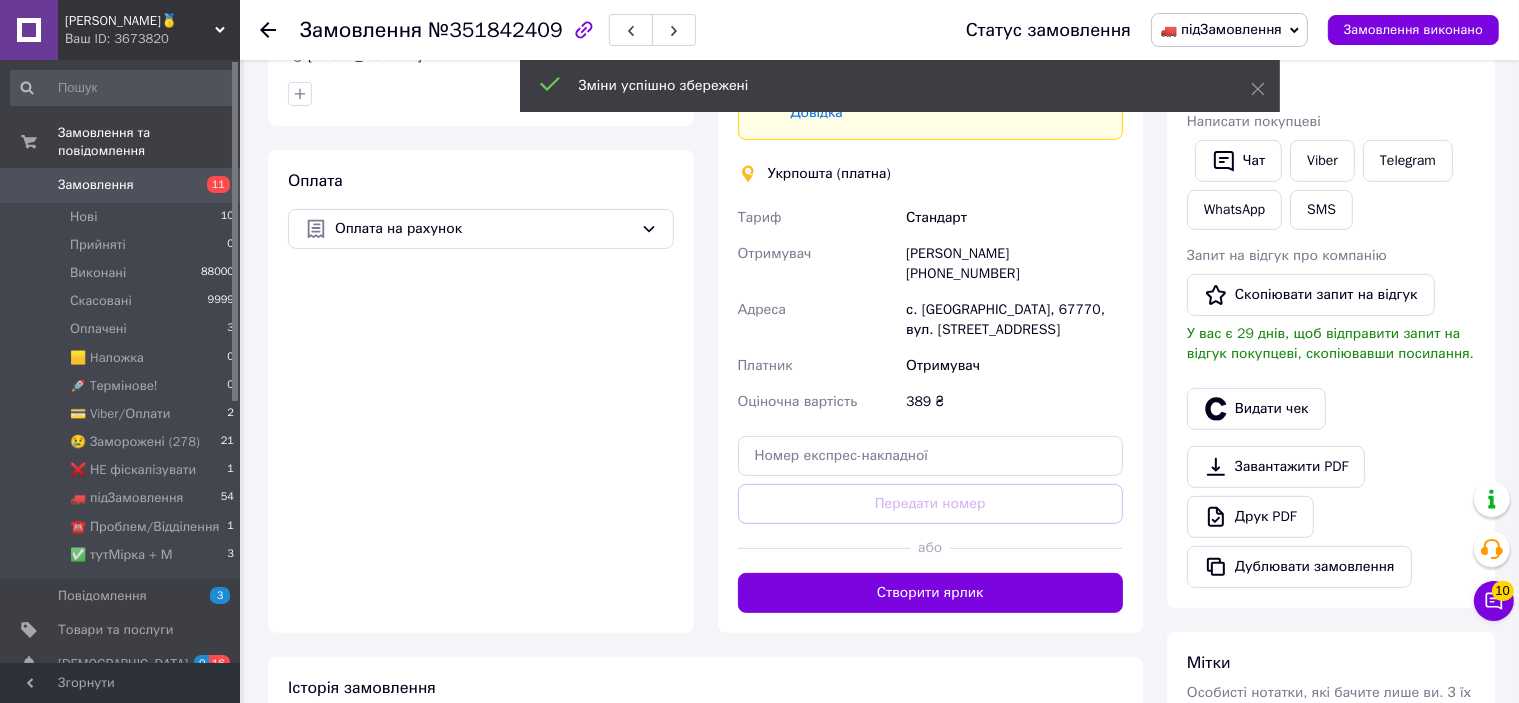 click on "або" at bounding box center (931, 548) 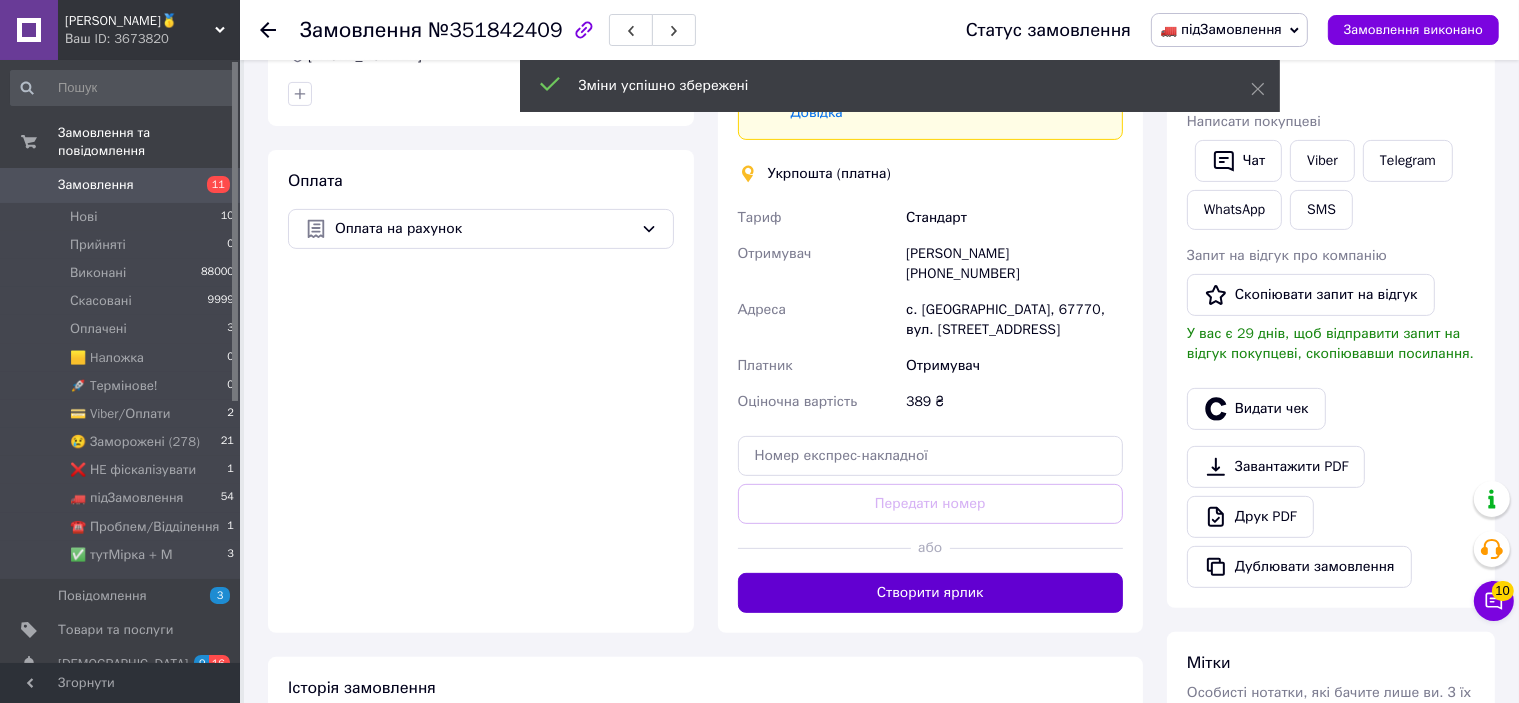 click on "Створити ярлик" at bounding box center (931, 593) 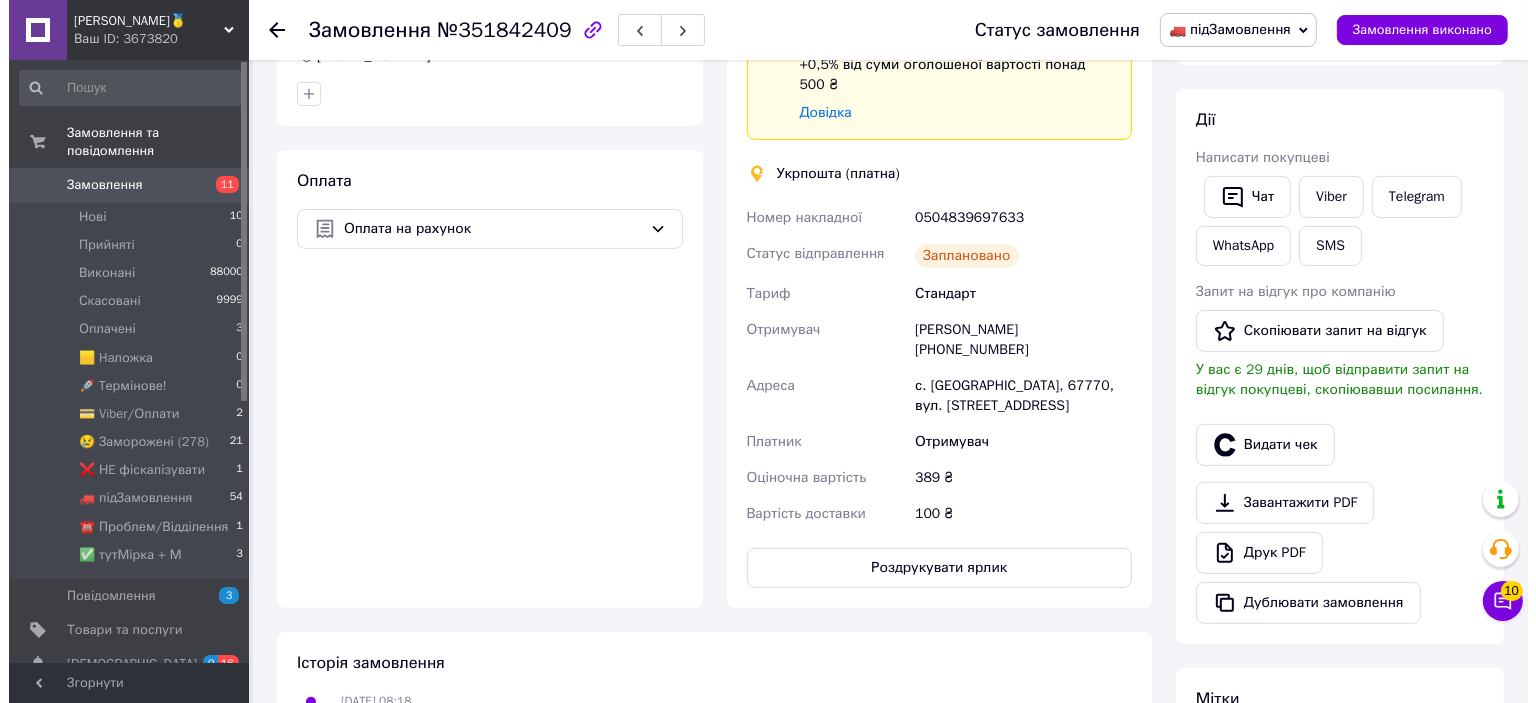 scroll, scrollTop: 400, scrollLeft: 0, axis: vertical 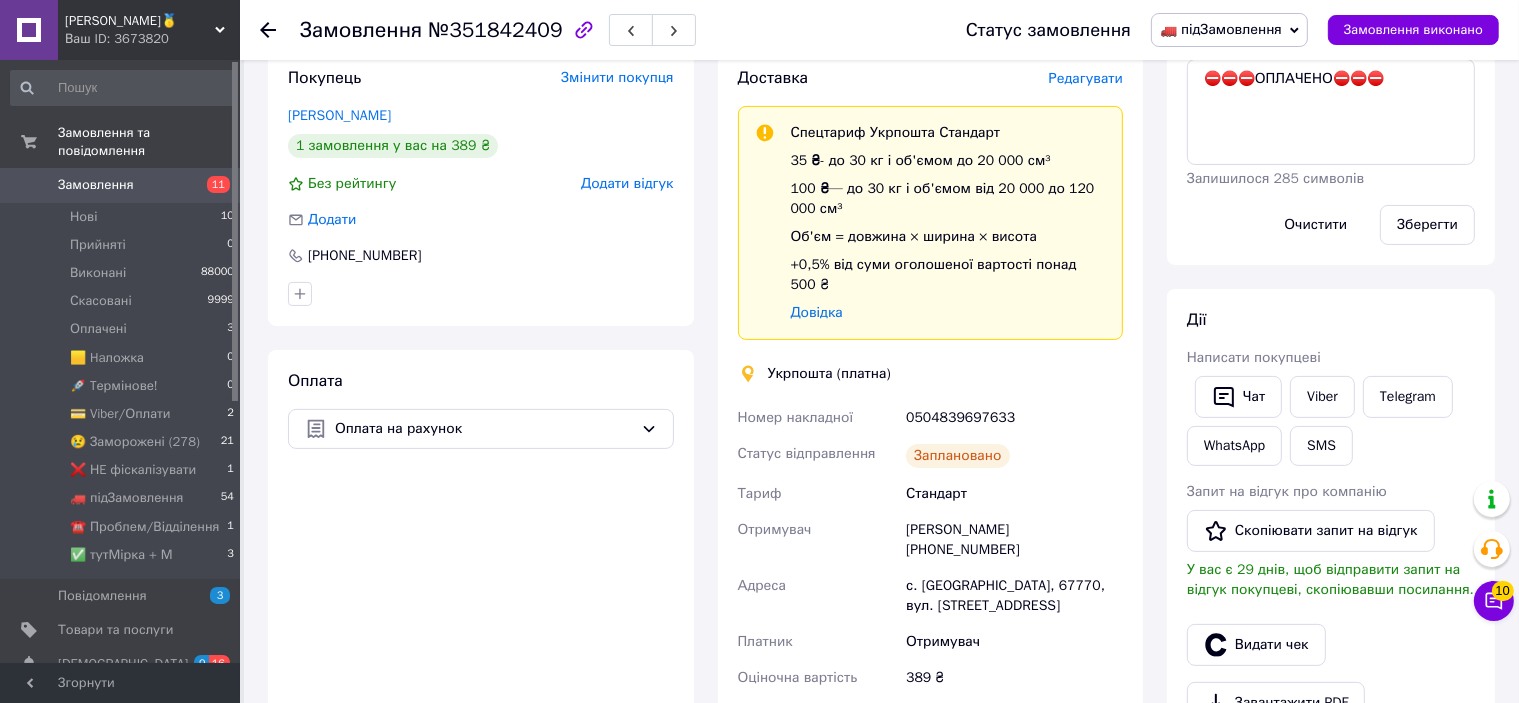 click on "Редагувати" at bounding box center [1086, 78] 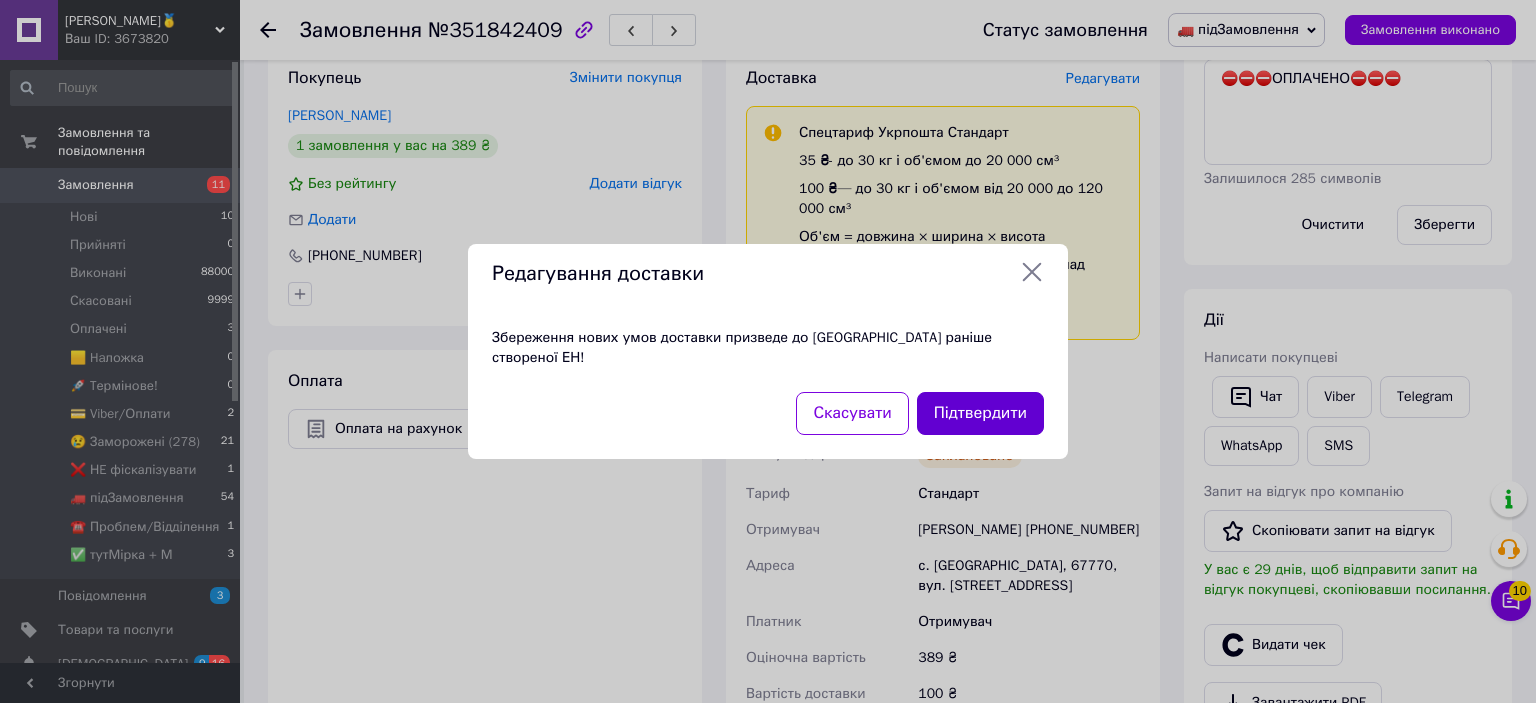 click on "Підтвердити" at bounding box center (980, 413) 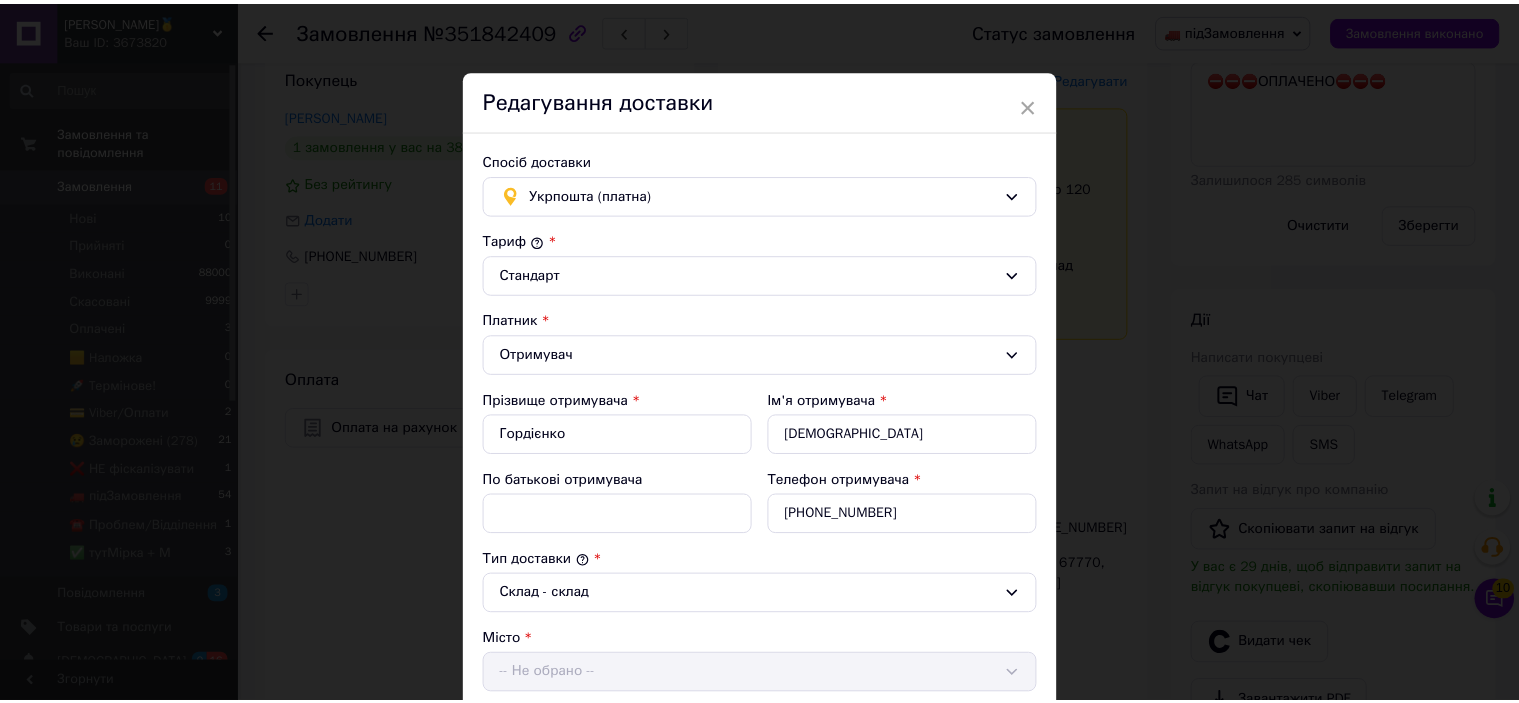 scroll, scrollTop: 615, scrollLeft: 0, axis: vertical 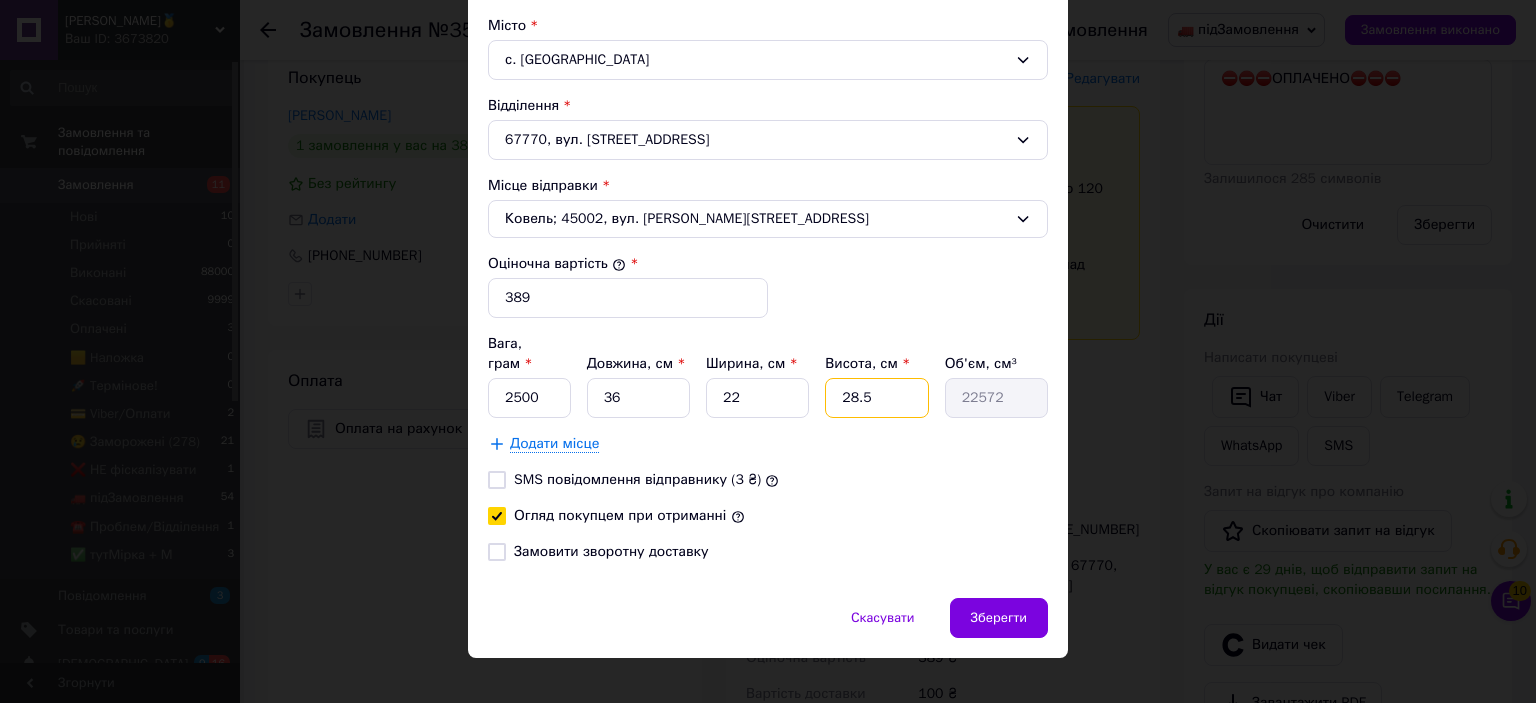 click on "28.5" at bounding box center (876, 398) 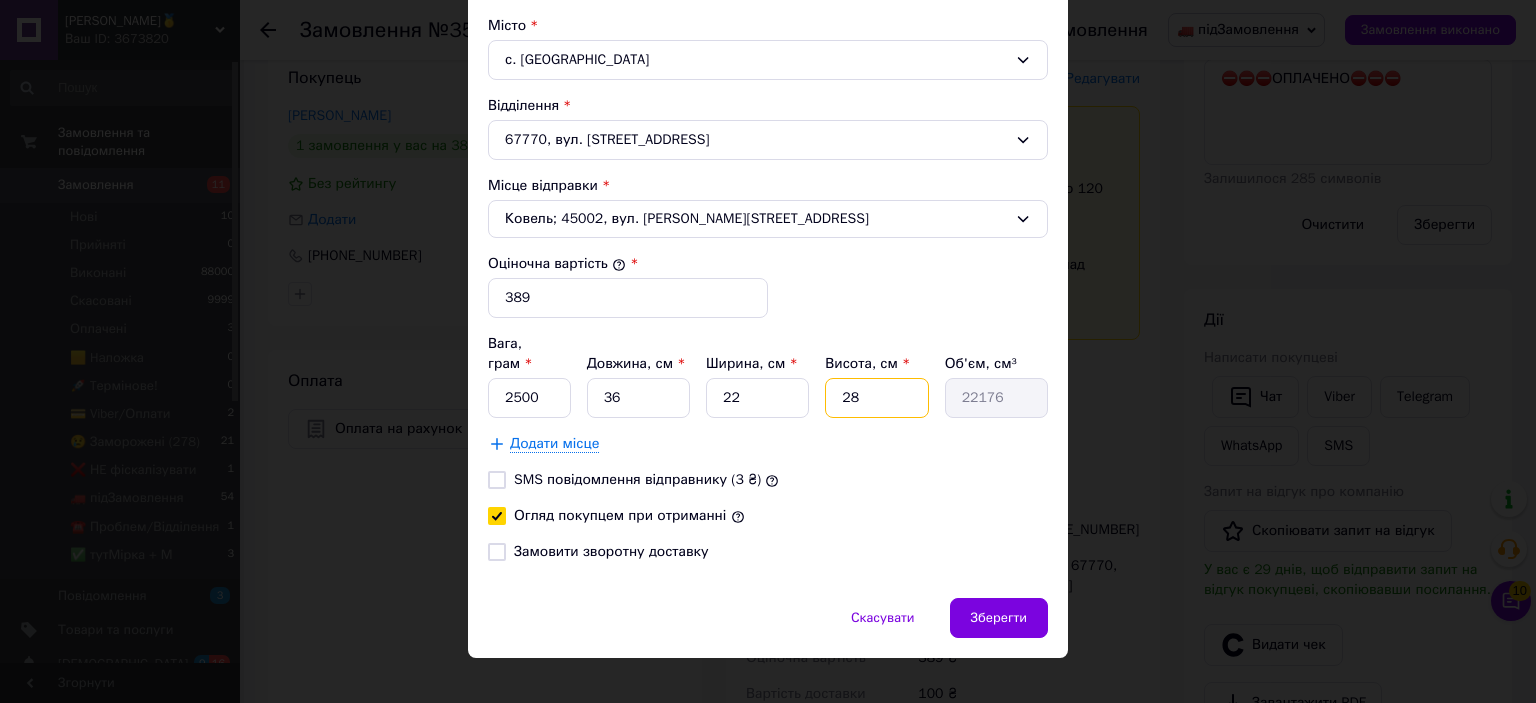 type on "2" 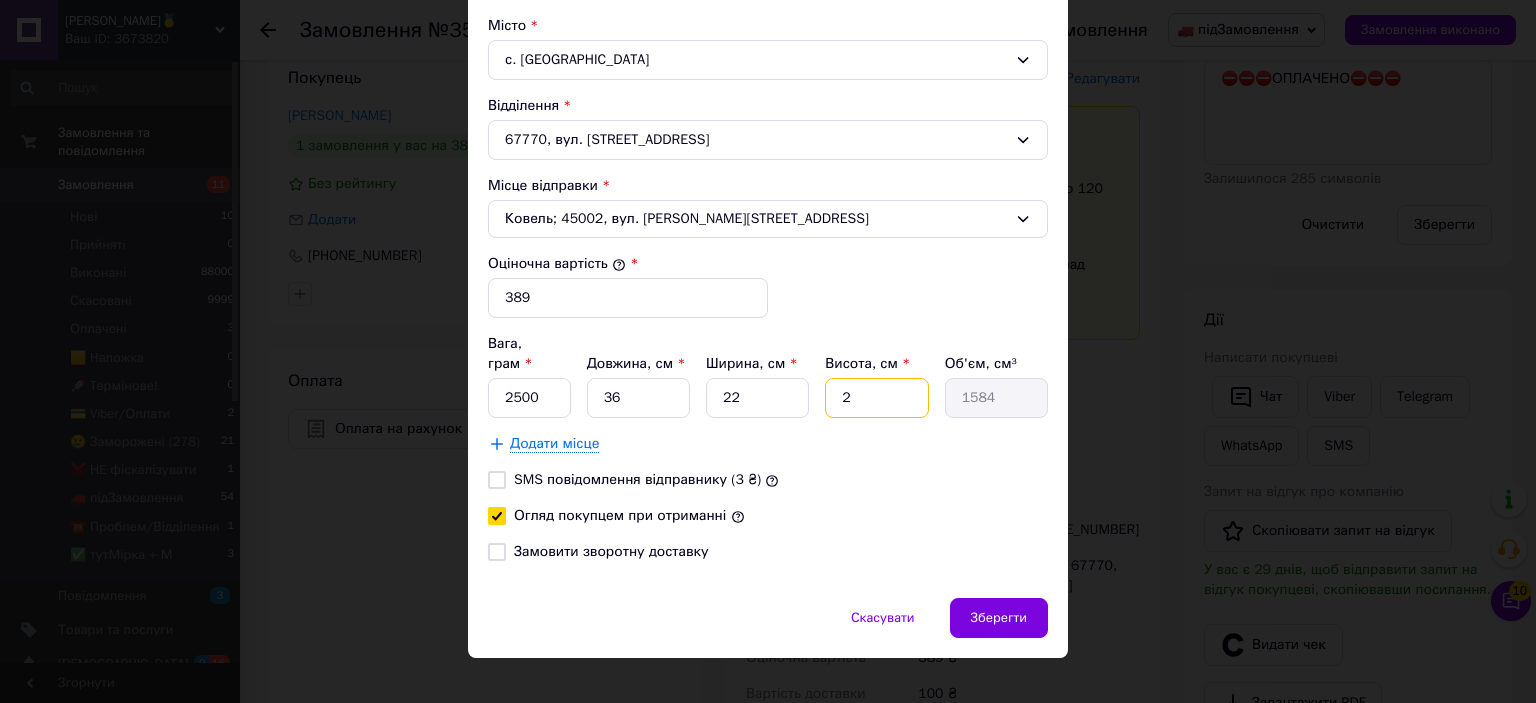 type on "25" 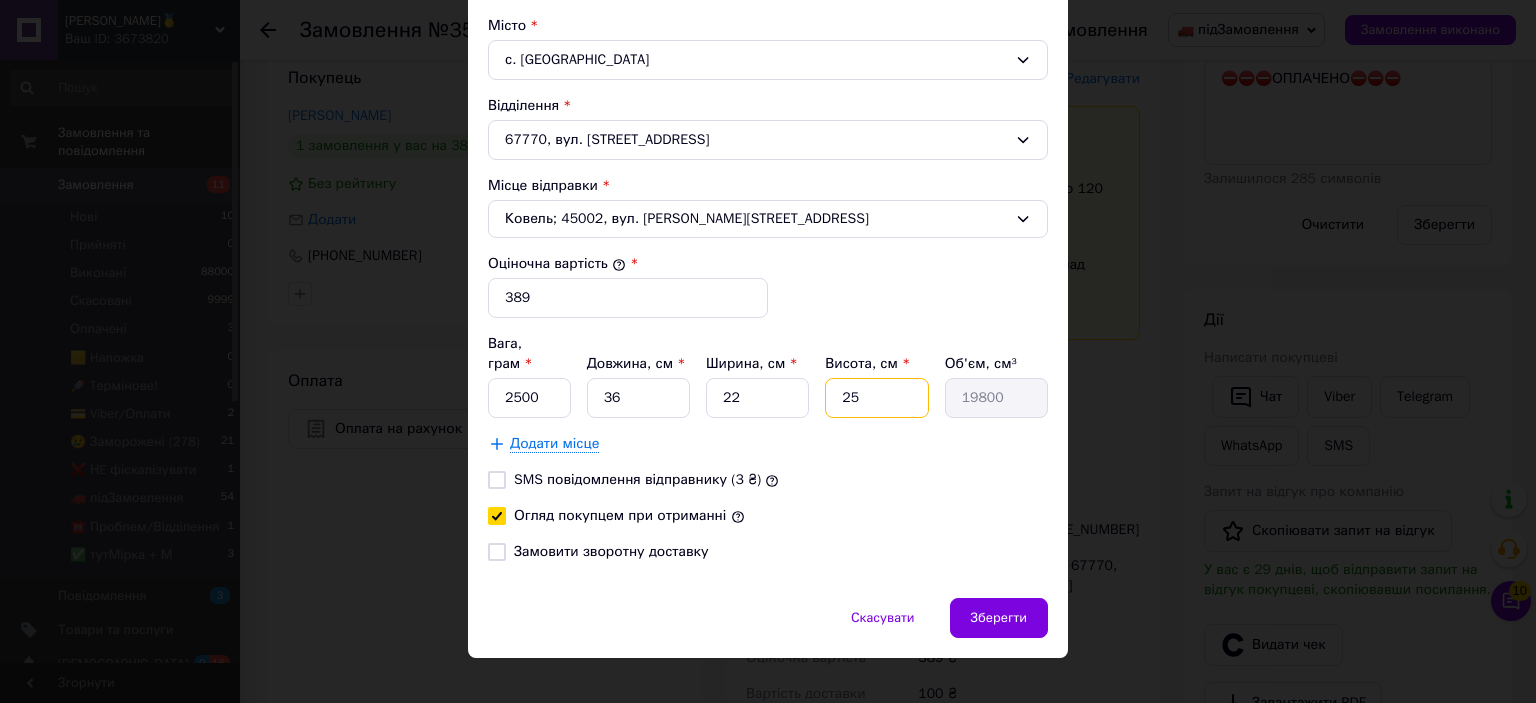 type on "2" 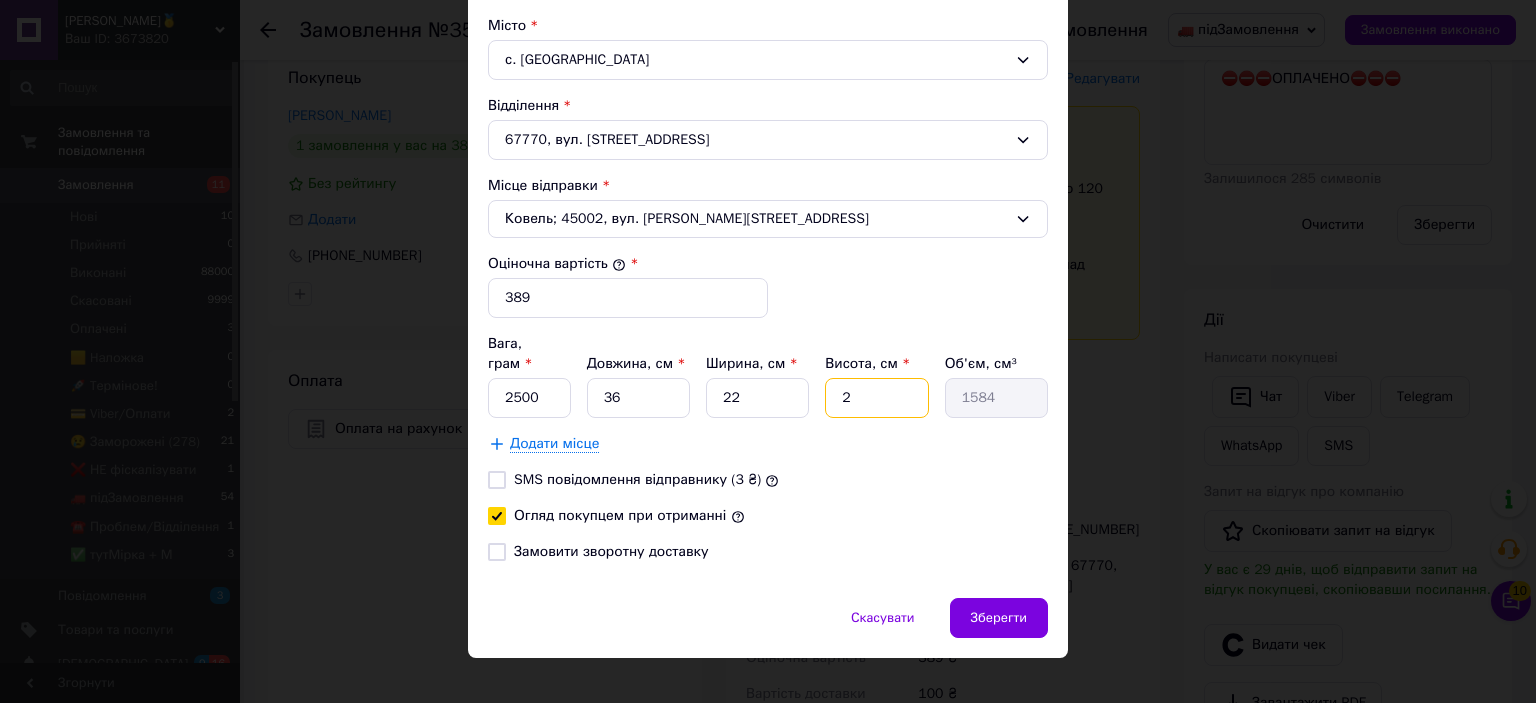 type on "26" 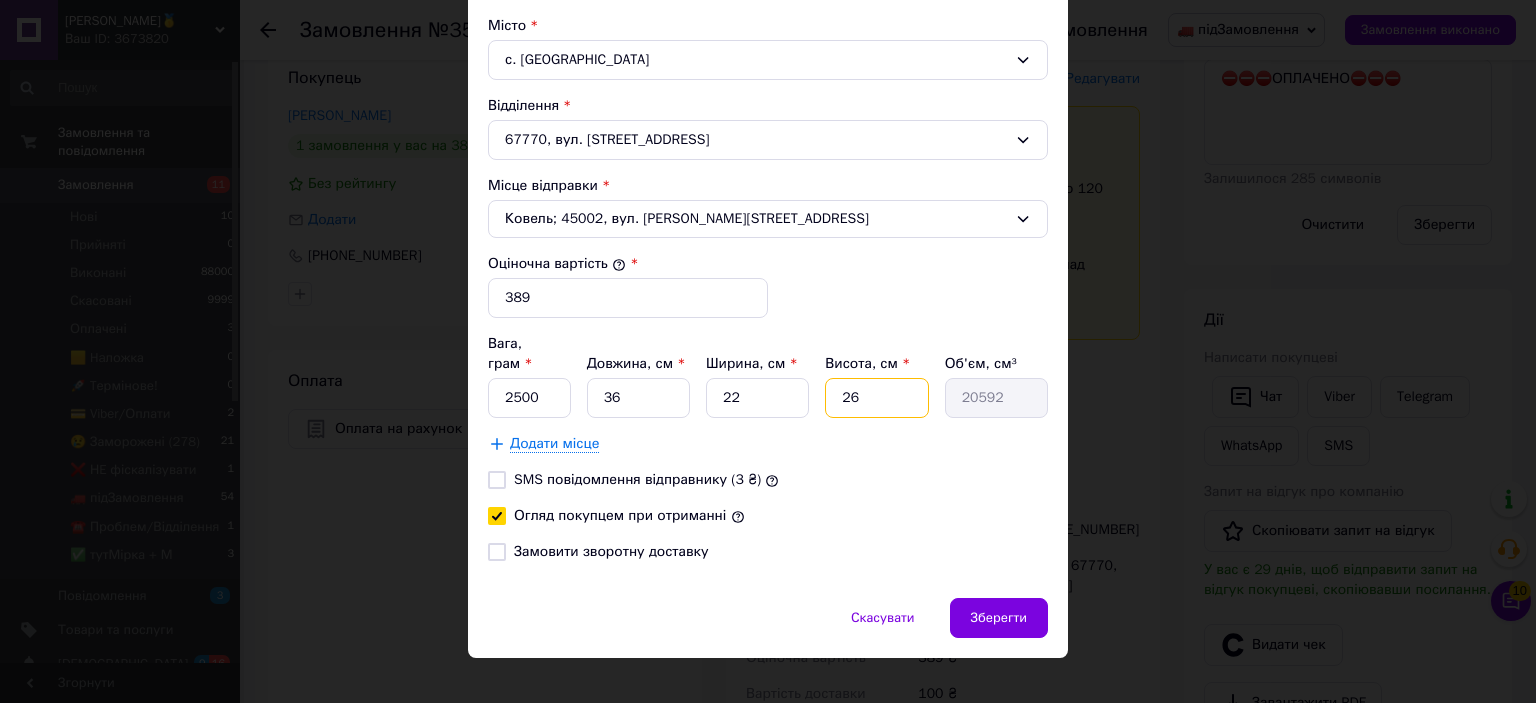 type on "2" 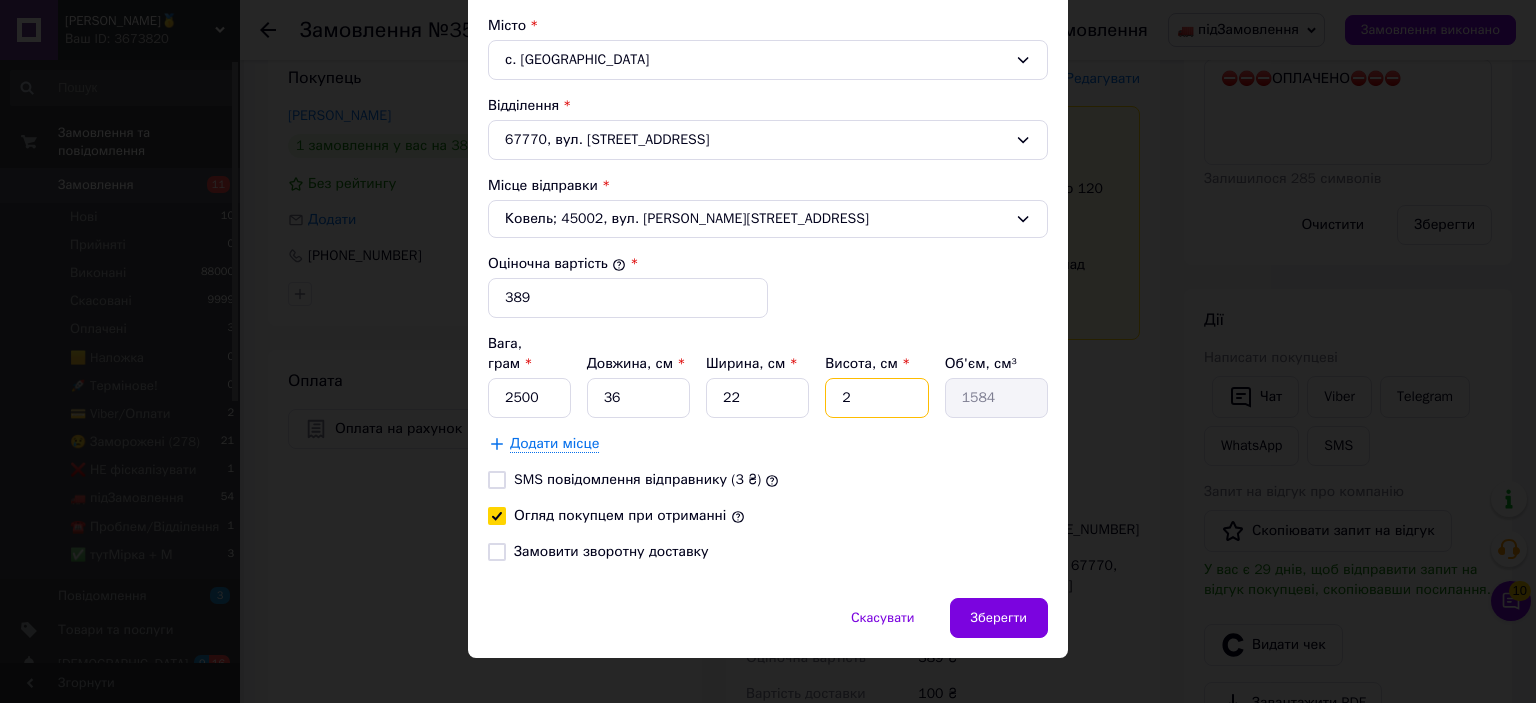 type on "25" 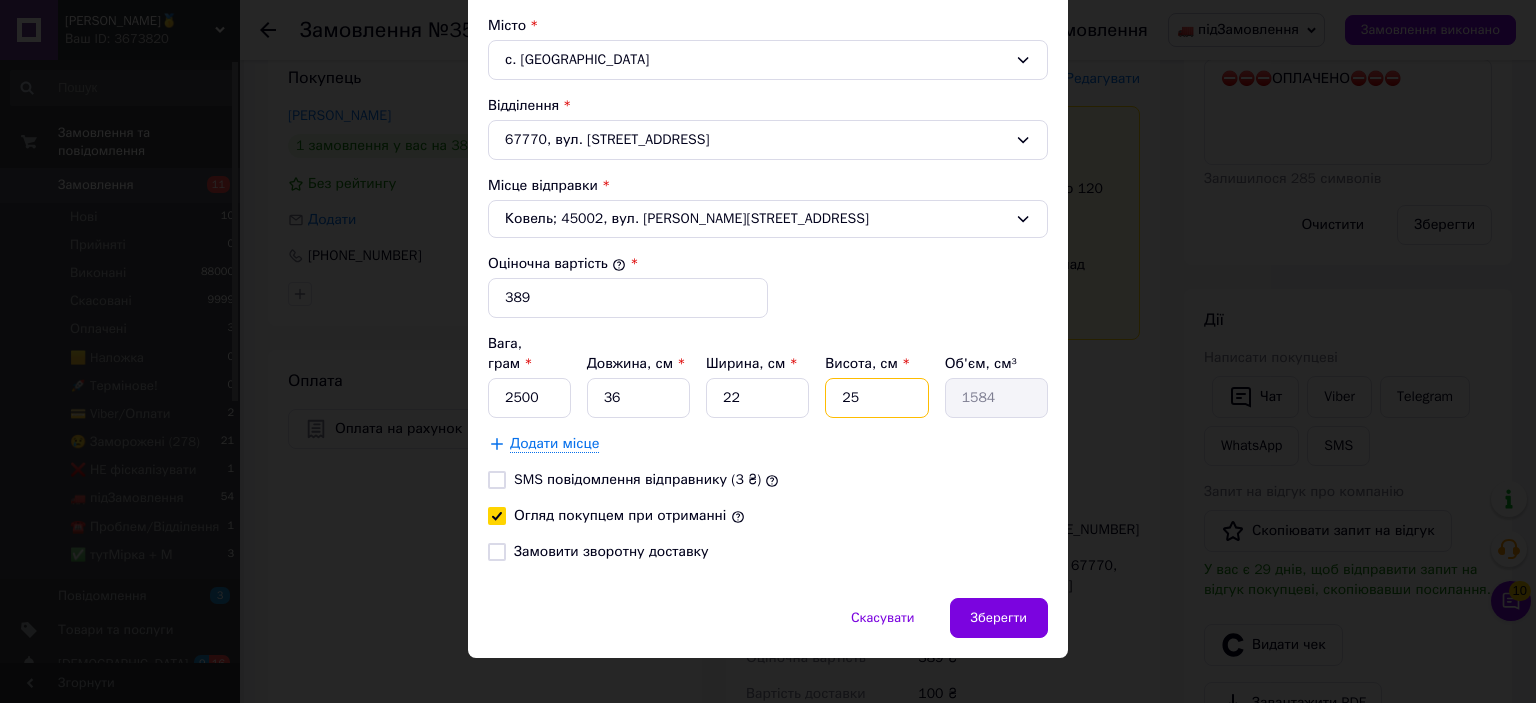 type on "19800" 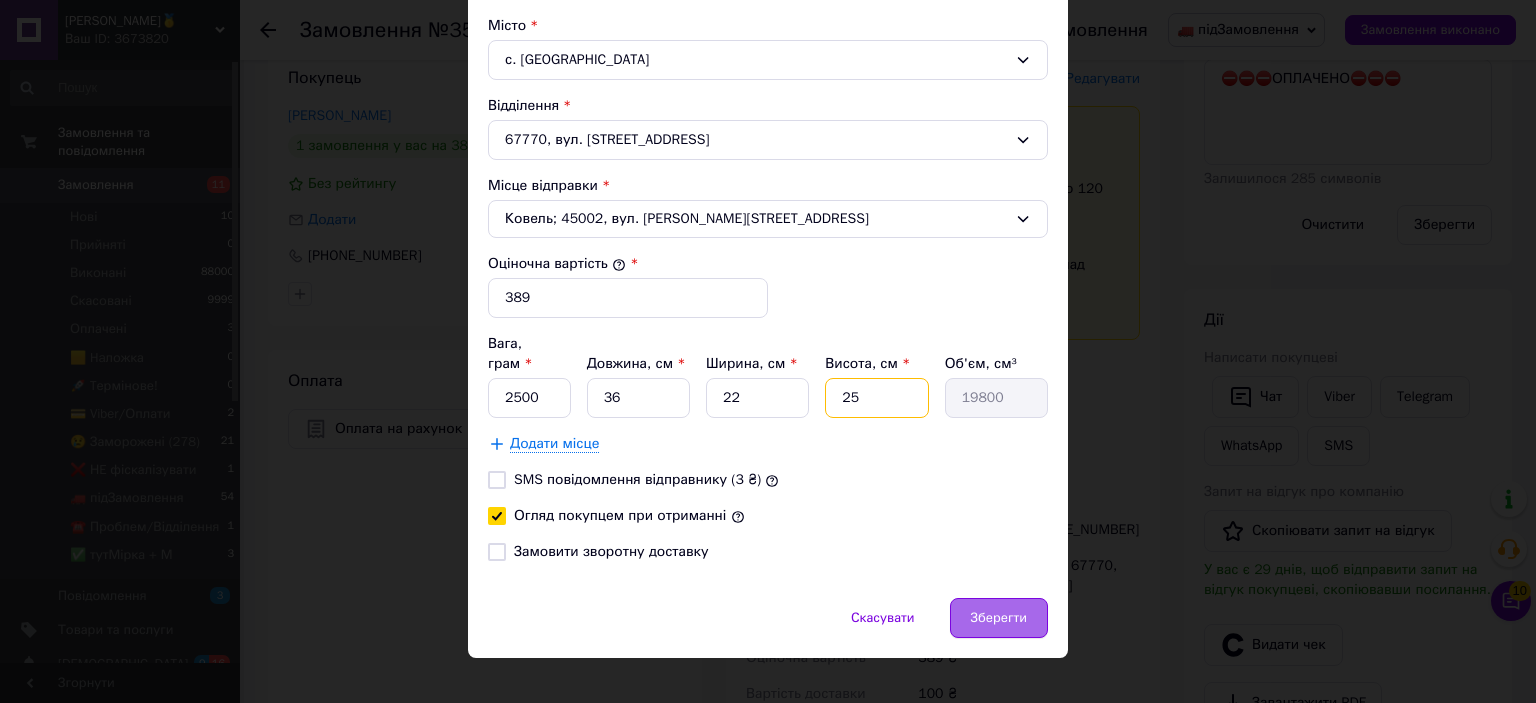 type on "25" 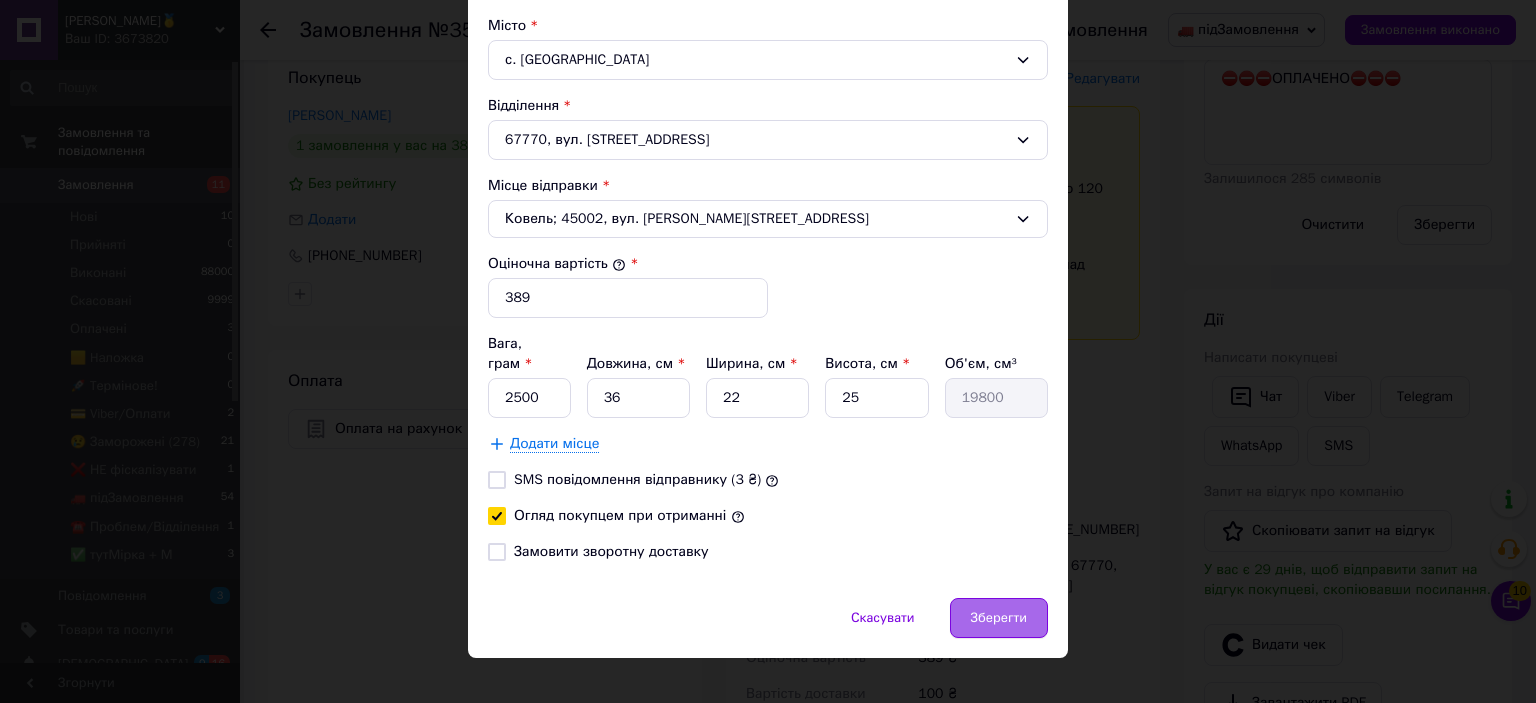 click on "Зберегти" at bounding box center (999, 618) 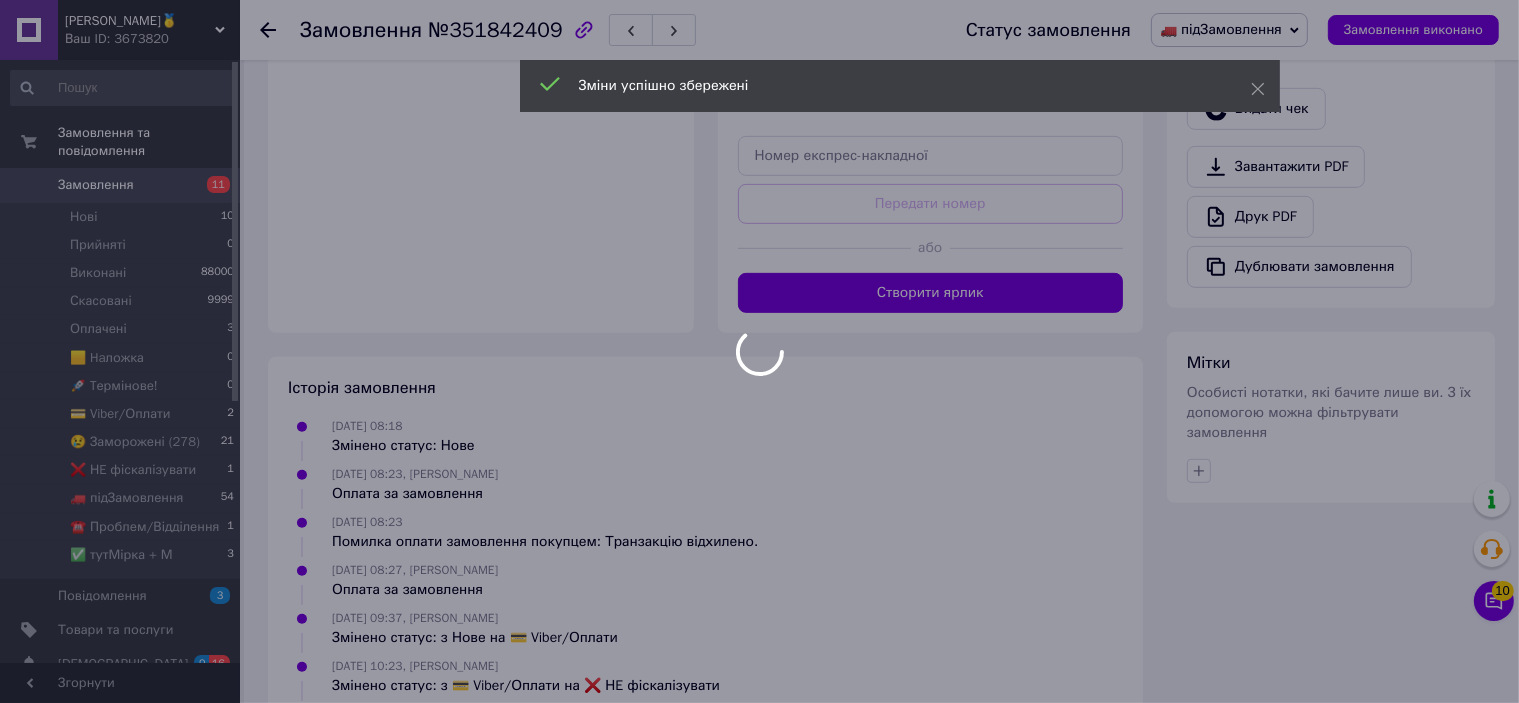 scroll, scrollTop: 700, scrollLeft: 0, axis: vertical 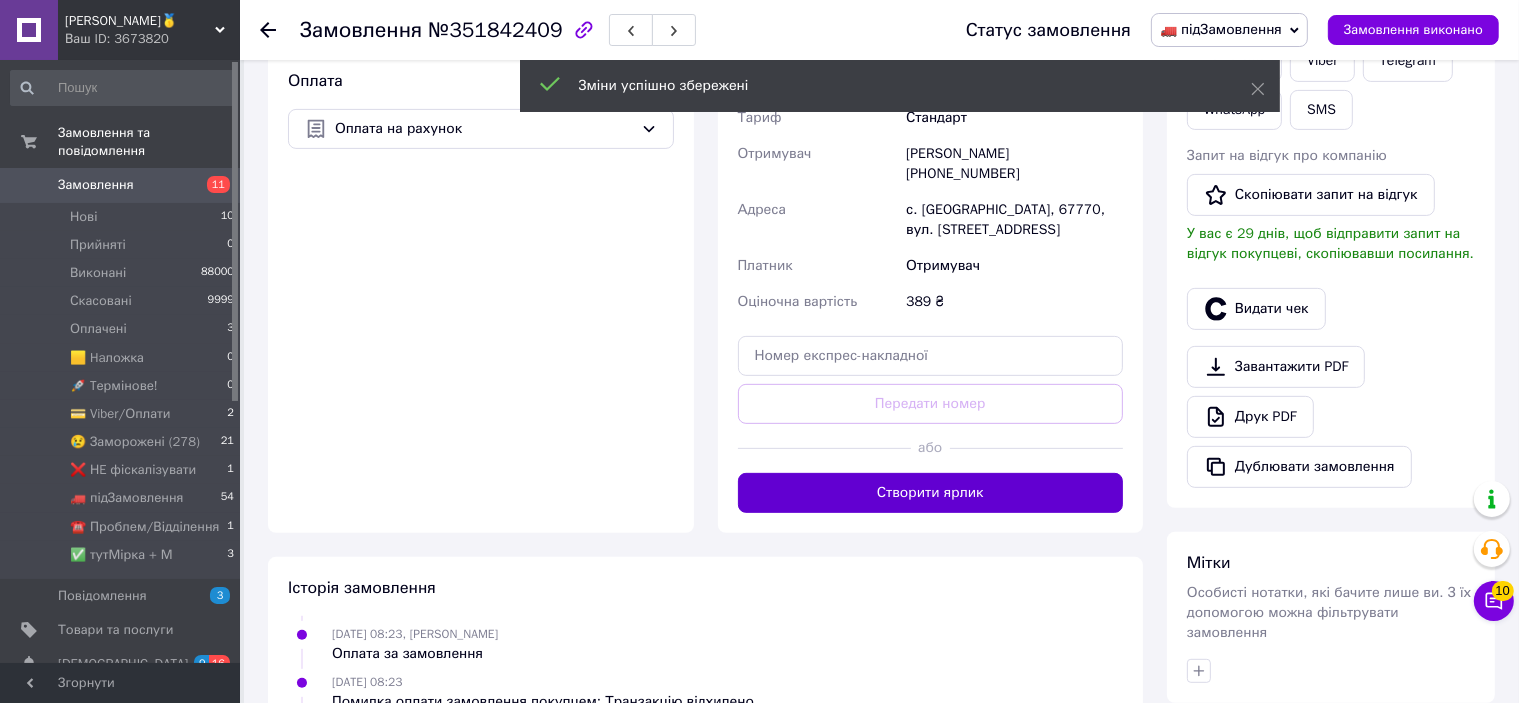 click on "Створити ярлик" at bounding box center [931, 493] 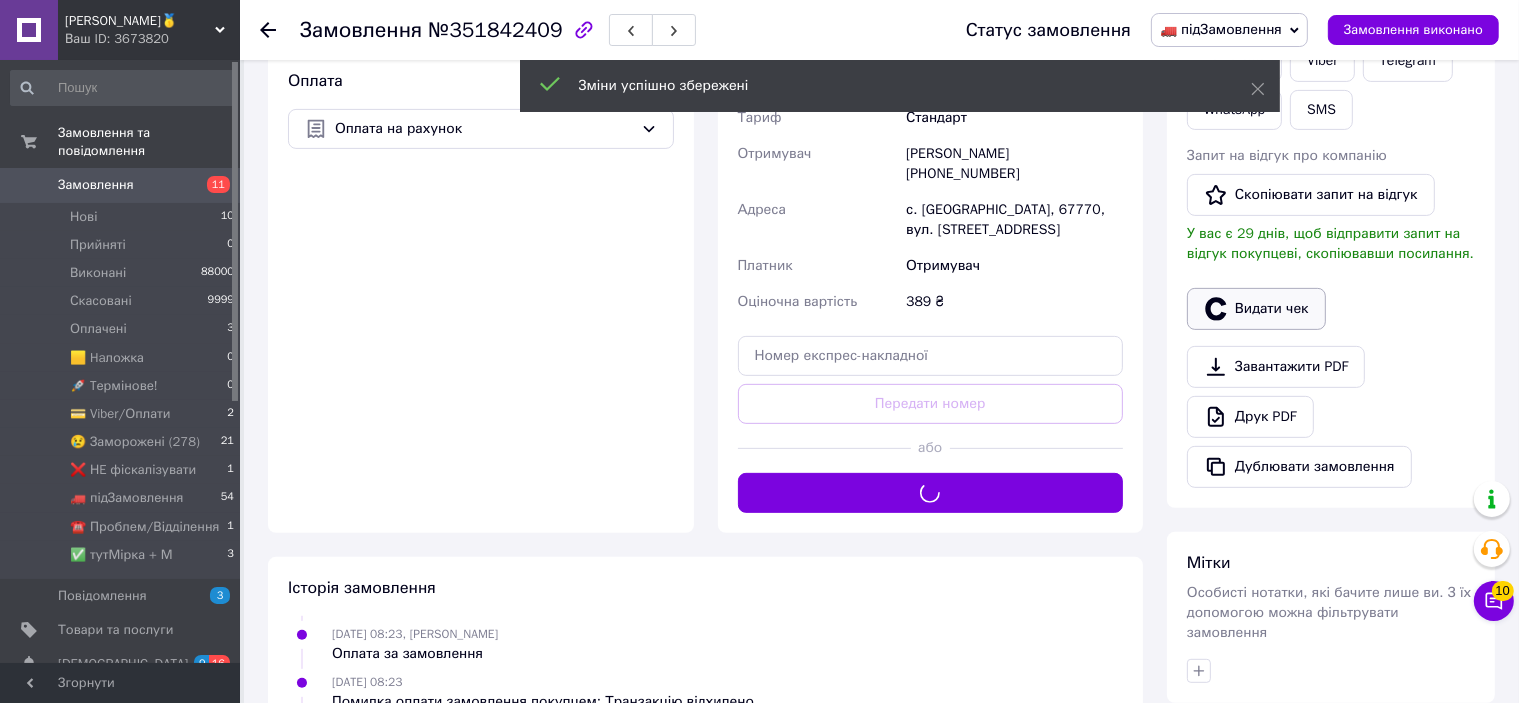 click on "Видати чек" at bounding box center [1256, 309] 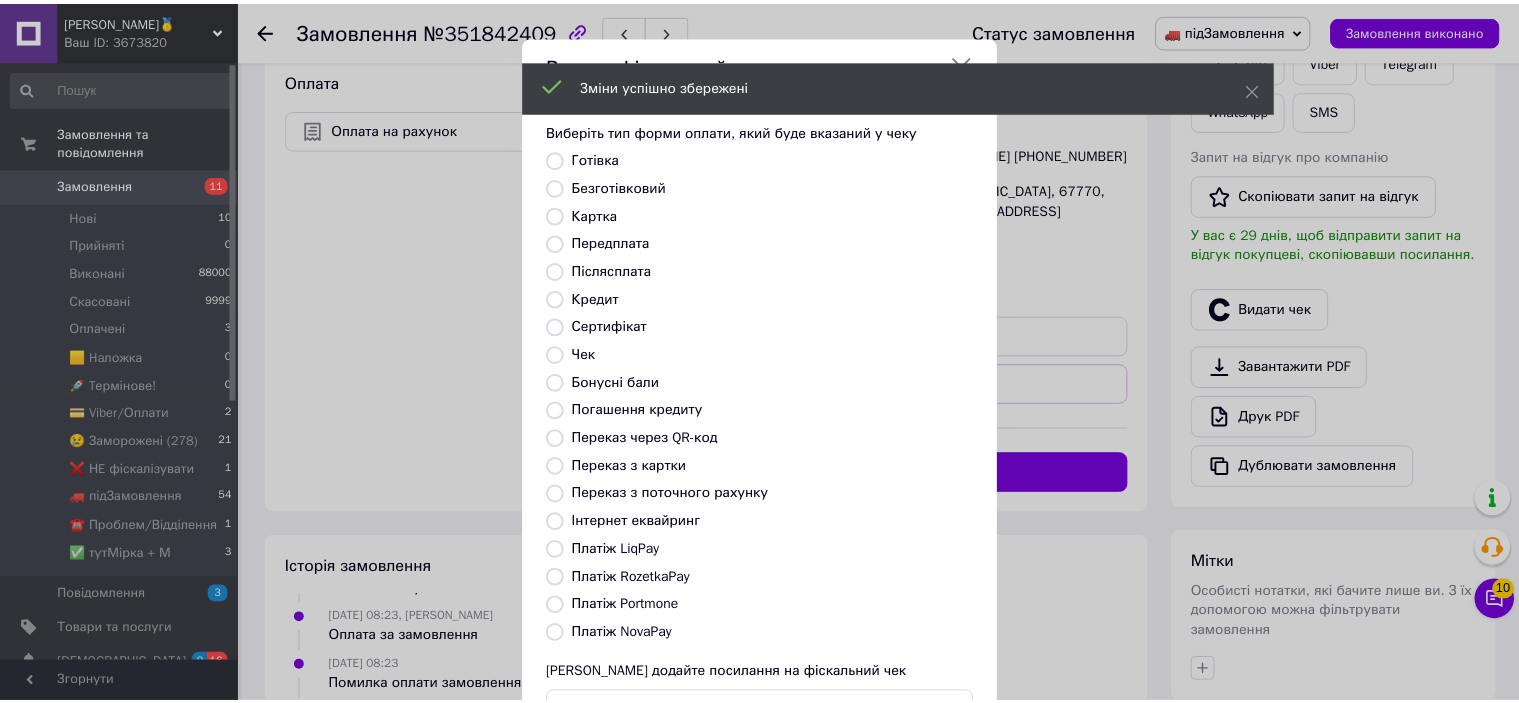 scroll, scrollTop: 155, scrollLeft: 0, axis: vertical 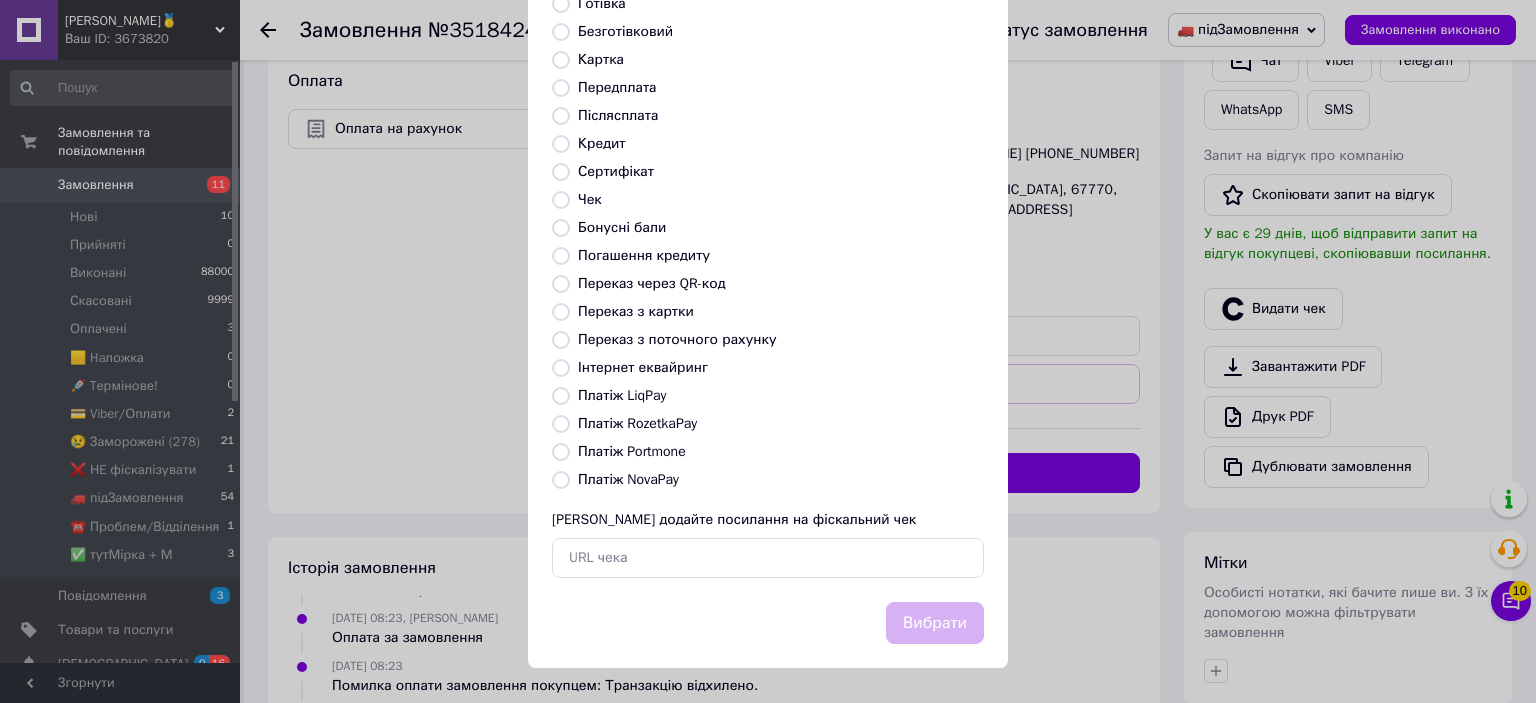 click on "Видати фіскальний чек Виберіть тип форми оплати, який буде вказаний у чеку Готівка Безготівковий Картка Передплата Післясплата Кредит Сертифікат Чек Бонусні бали Погашення кредиту Переказ через QR-код Переказ з картки Переказ з поточного рахунку Інтернет еквайринг Платіж LiqPay Платіж RozetkaPay Платіж Portmone Платіж NovaPay Або додайте посилання на фіскальний чек Вибрати" at bounding box center (768, 274) 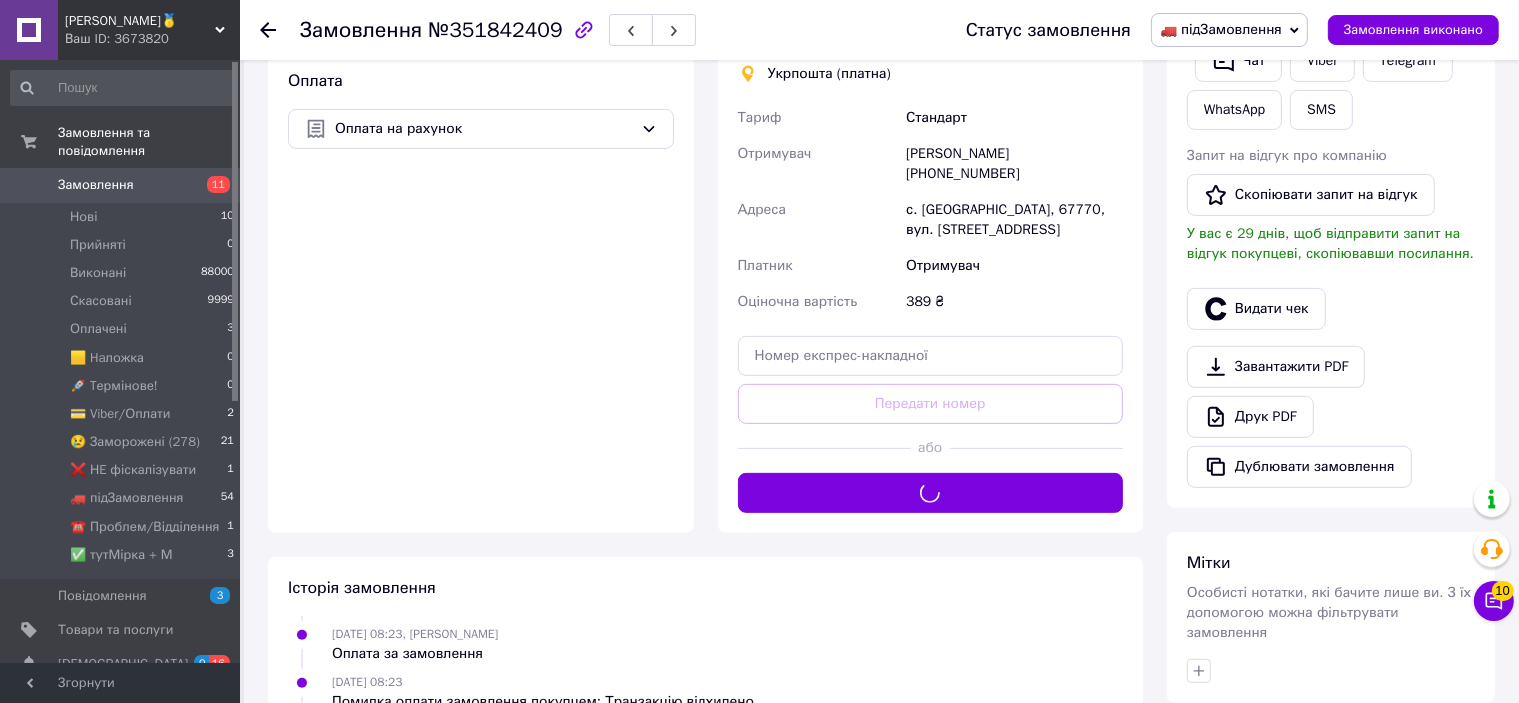 scroll, scrollTop: 600, scrollLeft: 0, axis: vertical 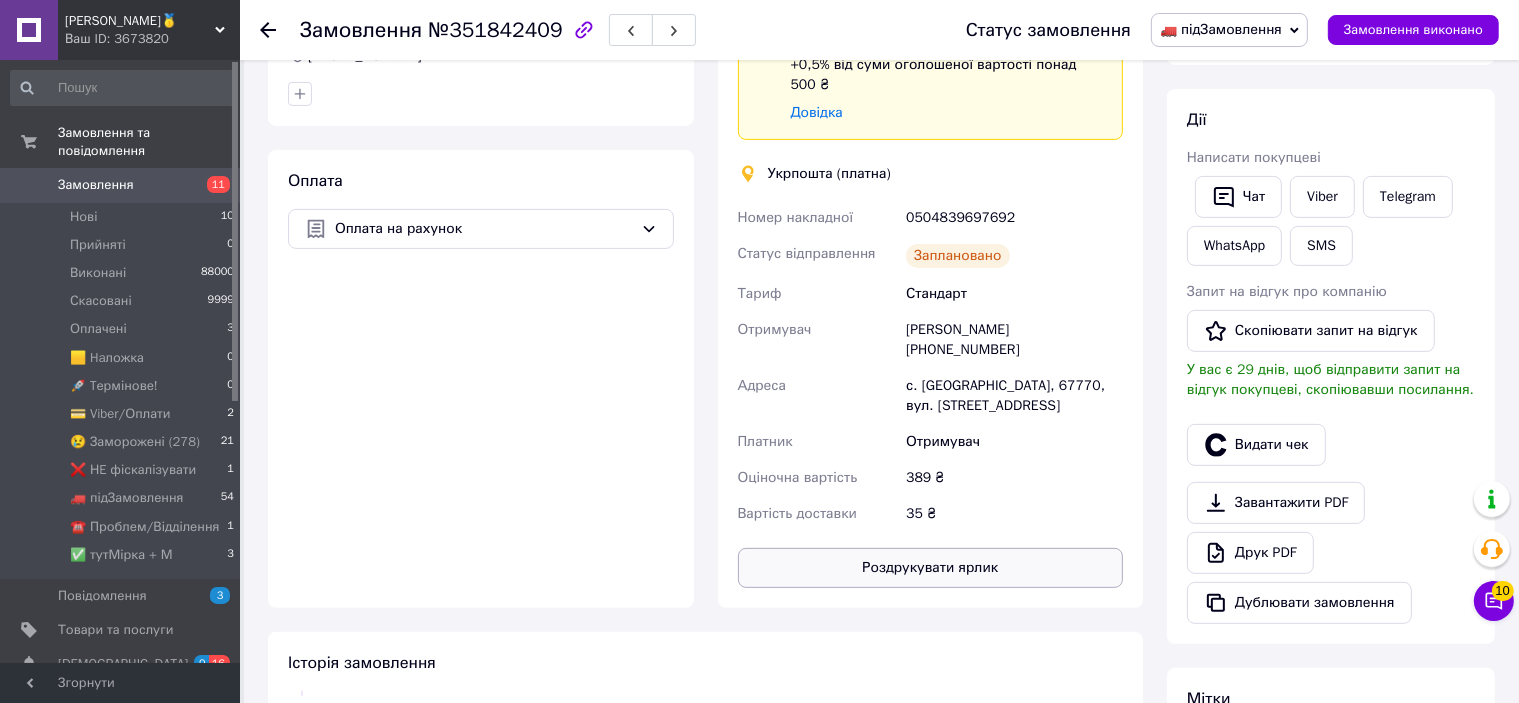 click on "Роздрукувати ярлик" at bounding box center [931, 568] 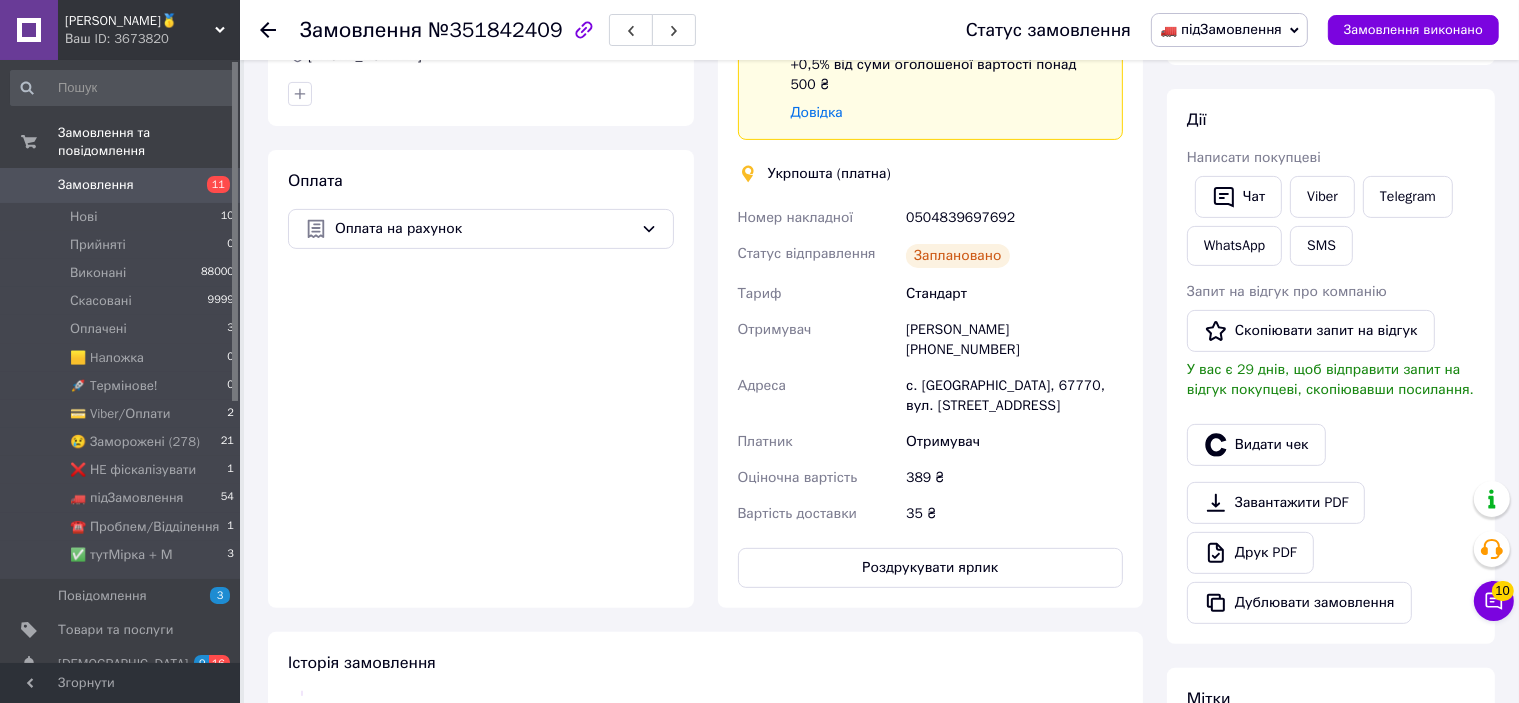 click on "0504839697692" at bounding box center [1014, 218] 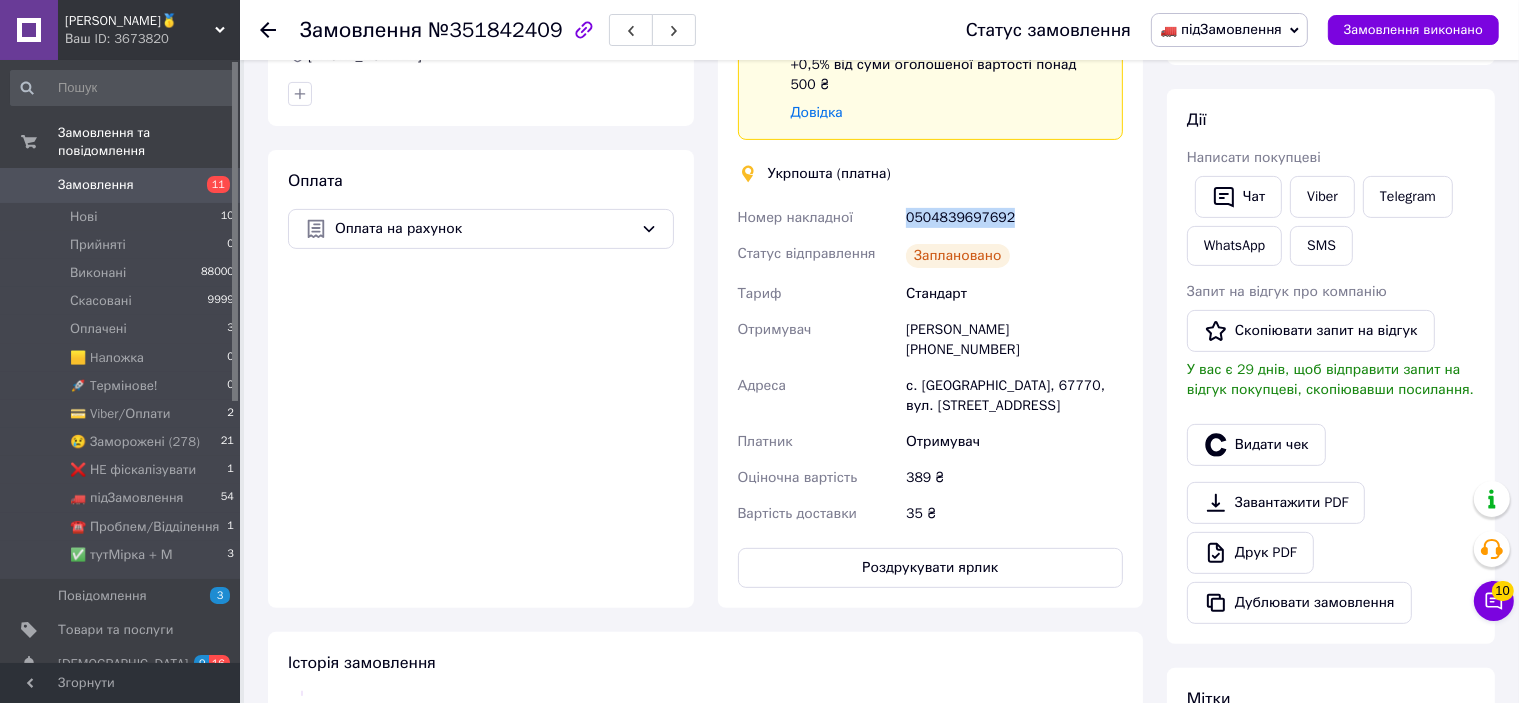 click on "0504839697692" at bounding box center (1014, 218) 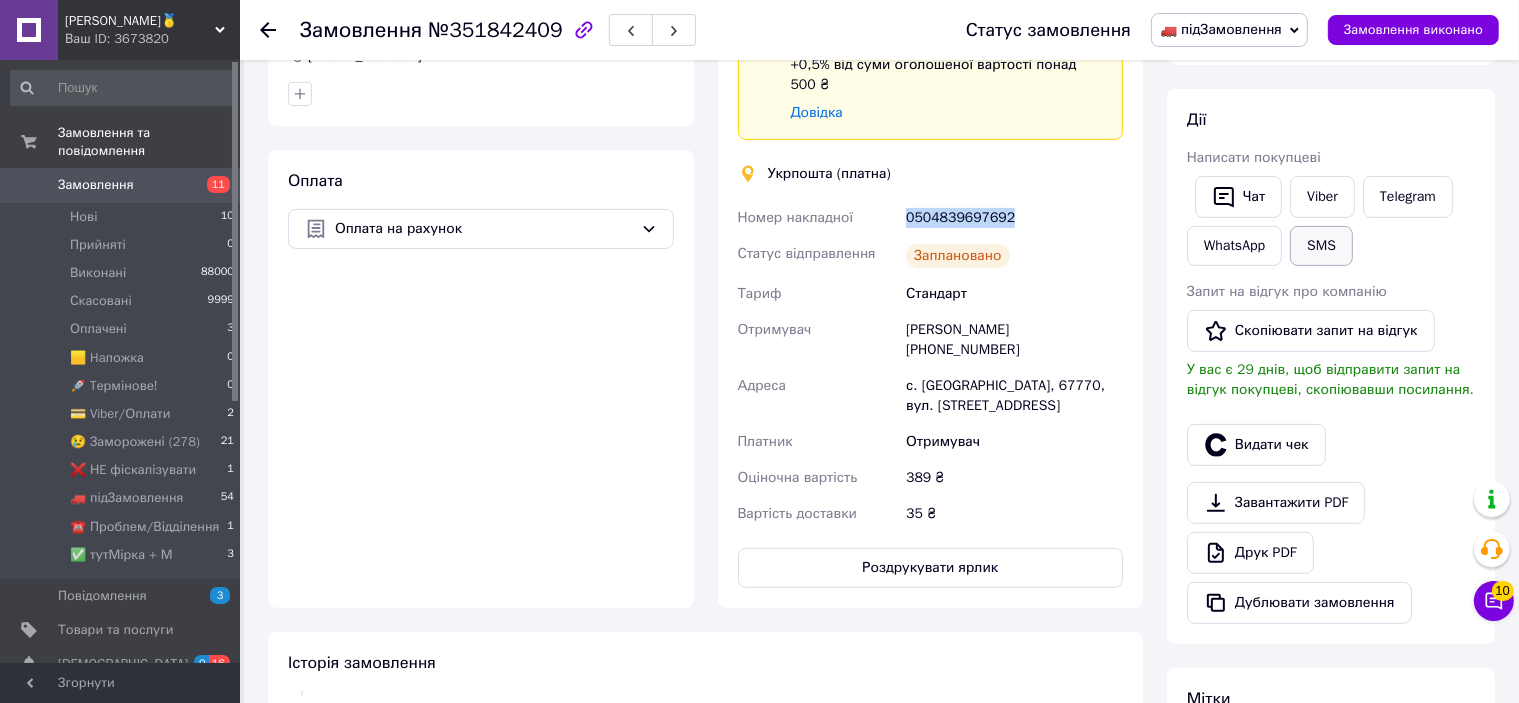 click on "SMS" at bounding box center (1321, 246) 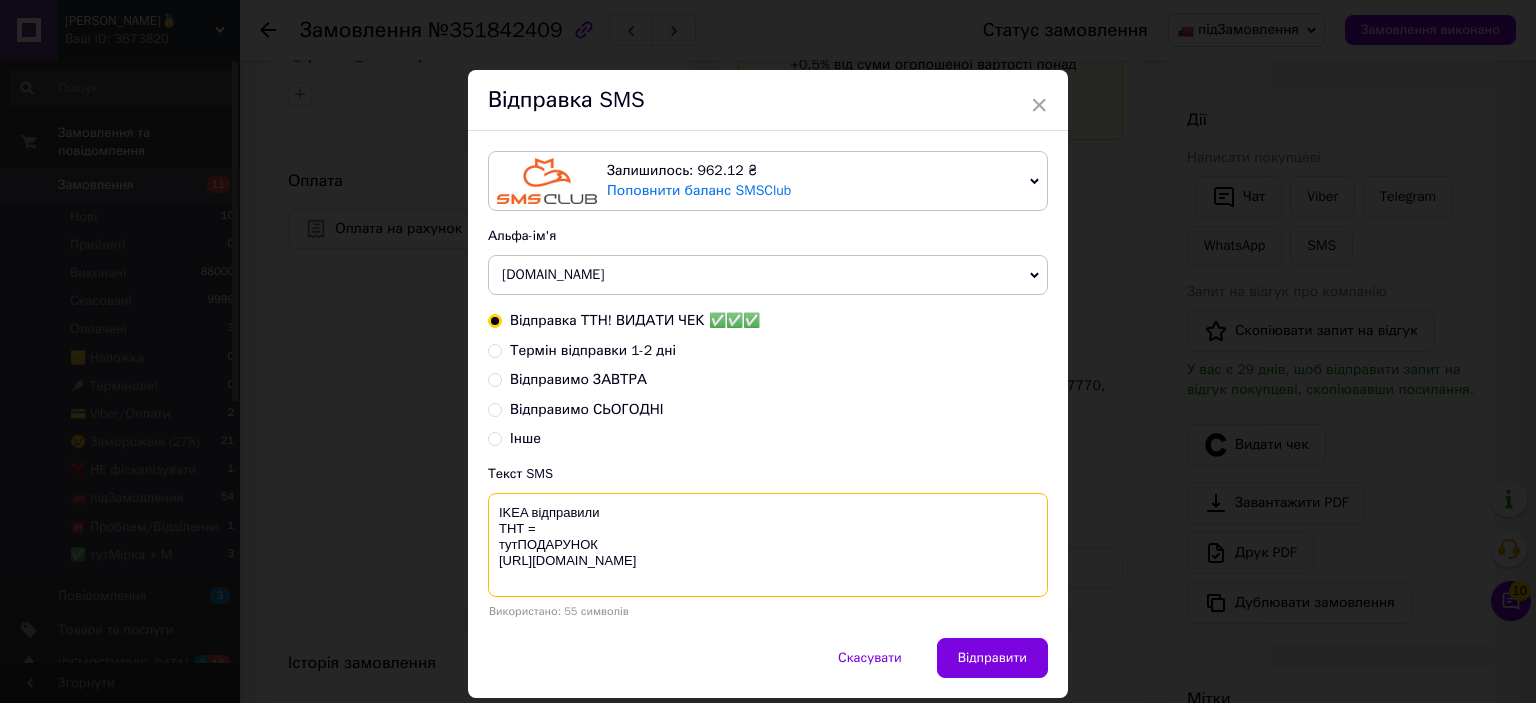 paste on "0504839697692" 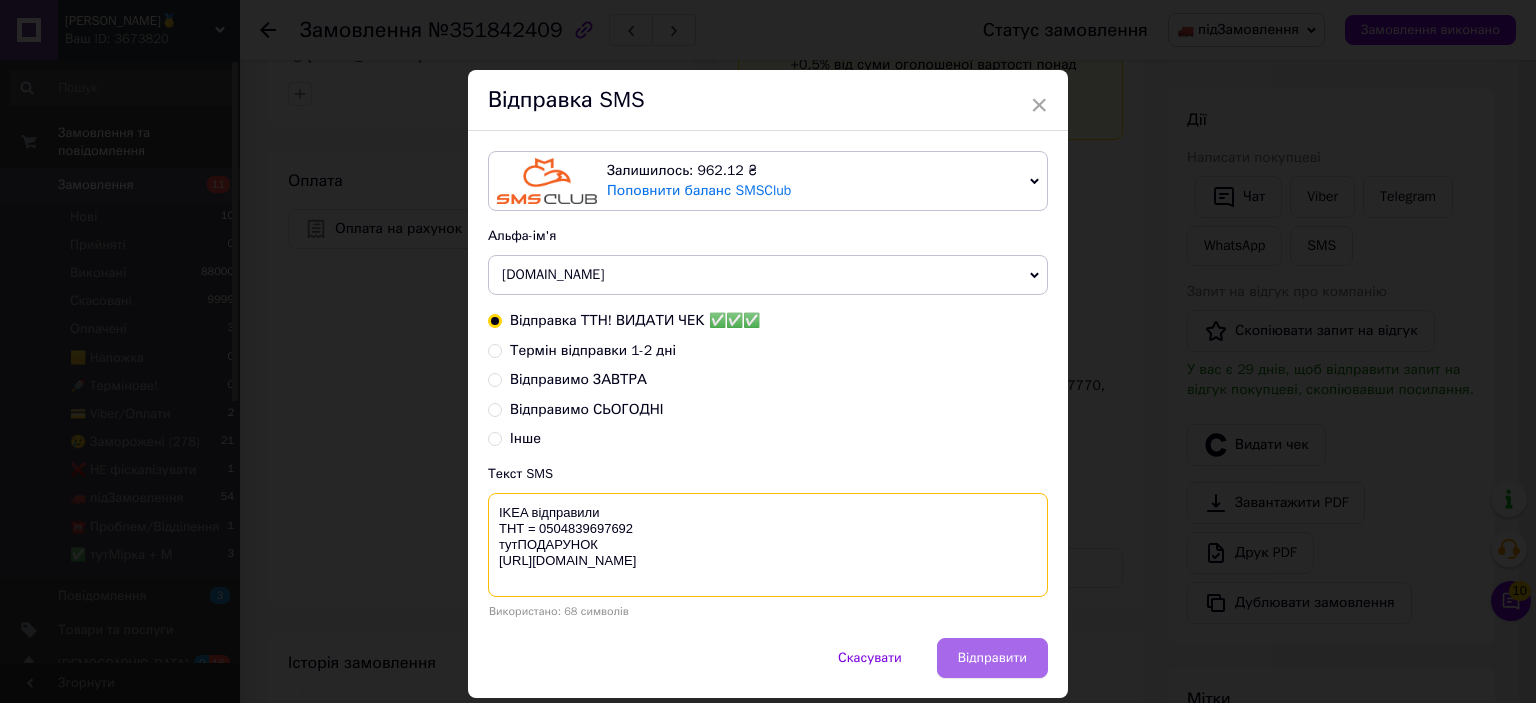 type on "IKEA відправили
ТНТ = 0504839697692
тутПОДАРУНОК
https://bit.ly/taao" 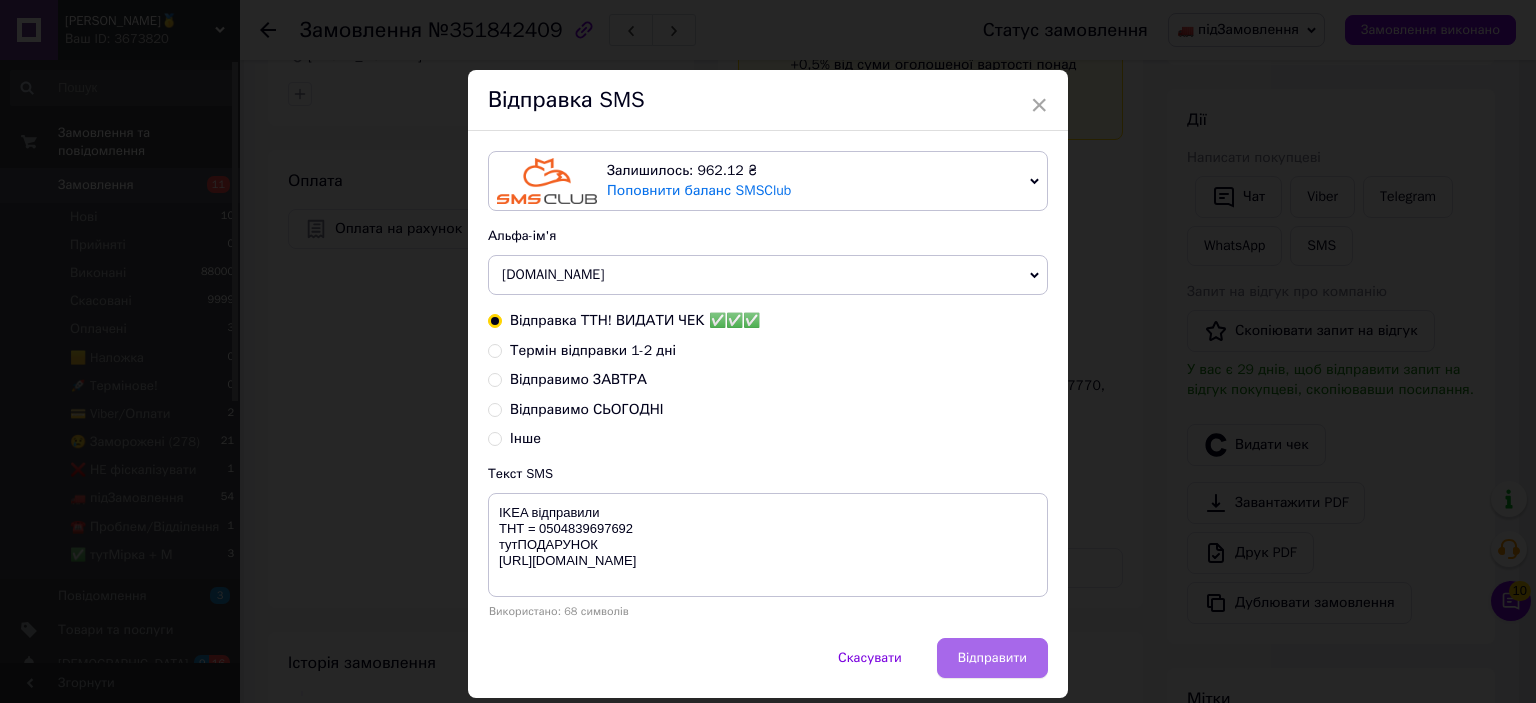 click on "Відправити" at bounding box center [992, 658] 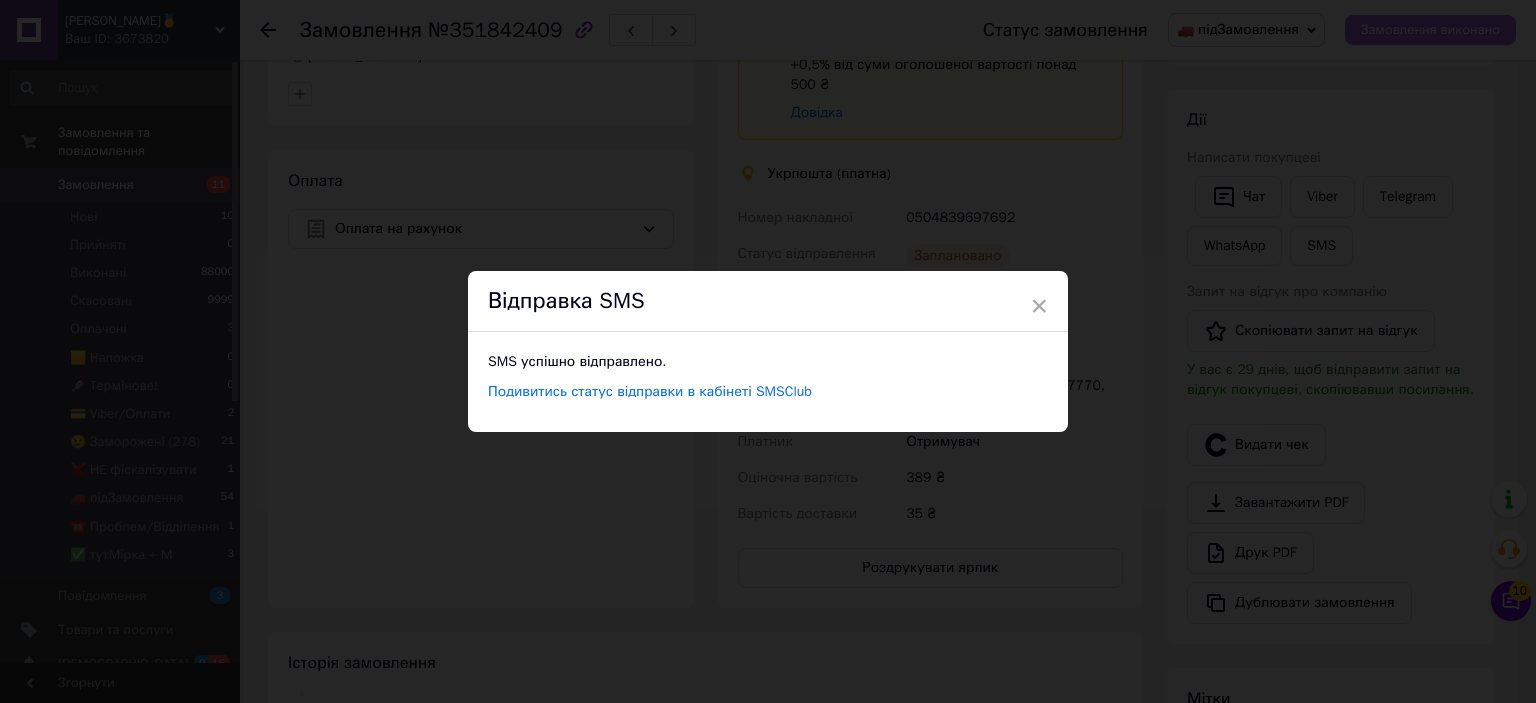 click on "× Відправка SMS SMS успішно відправлено. Подивитись статус відправки в кабінеті SMSClub" at bounding box center (768, 351) 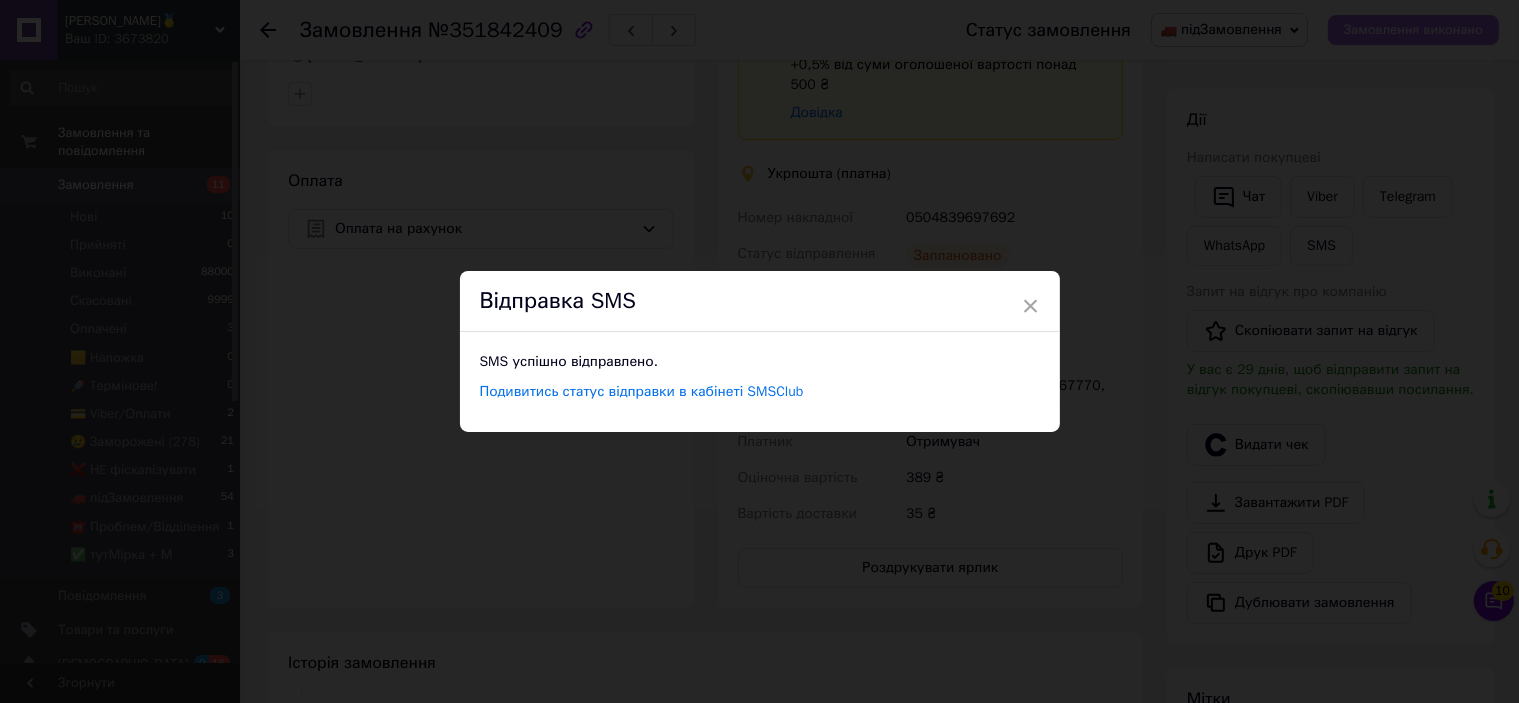 click on "Замовлення виконано" at bounding box center [1413, 30] 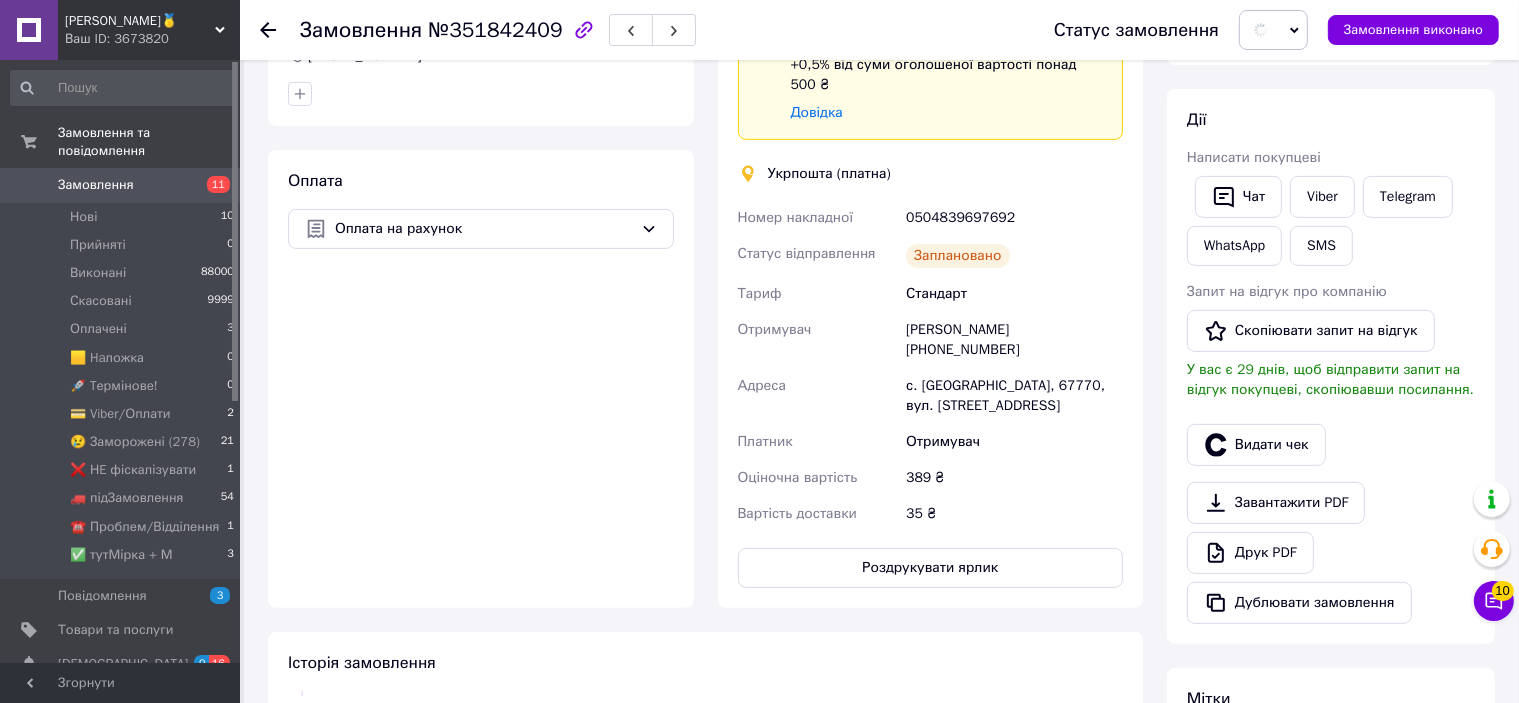 scroll, scrollTop: 0, scrollLeft: 0, axis: both 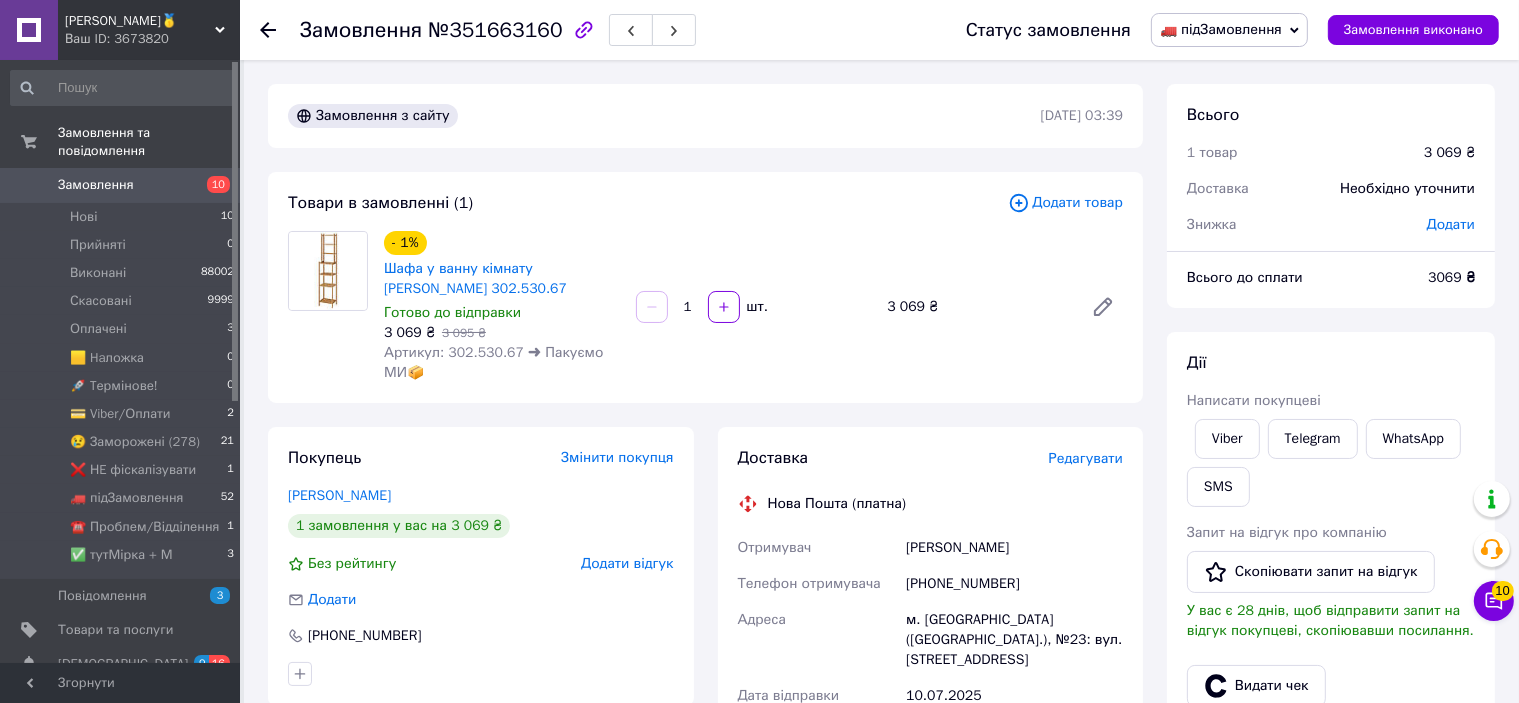 drag, startPoint x: 1092, startPoint y: 474, endPoint x: 1092, endPoint y: 455, distance: 19 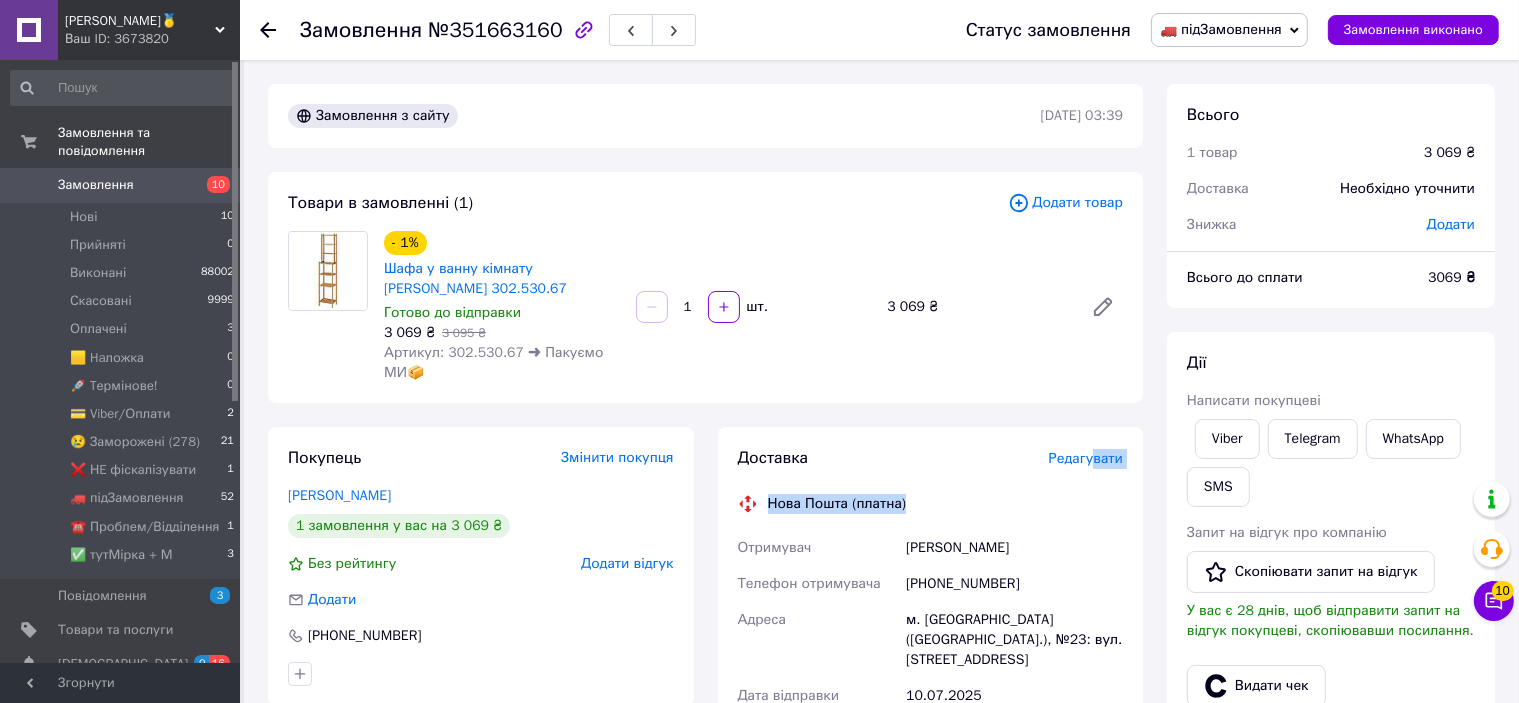 click on "Редагувати" at bounding box center [1086, 458] 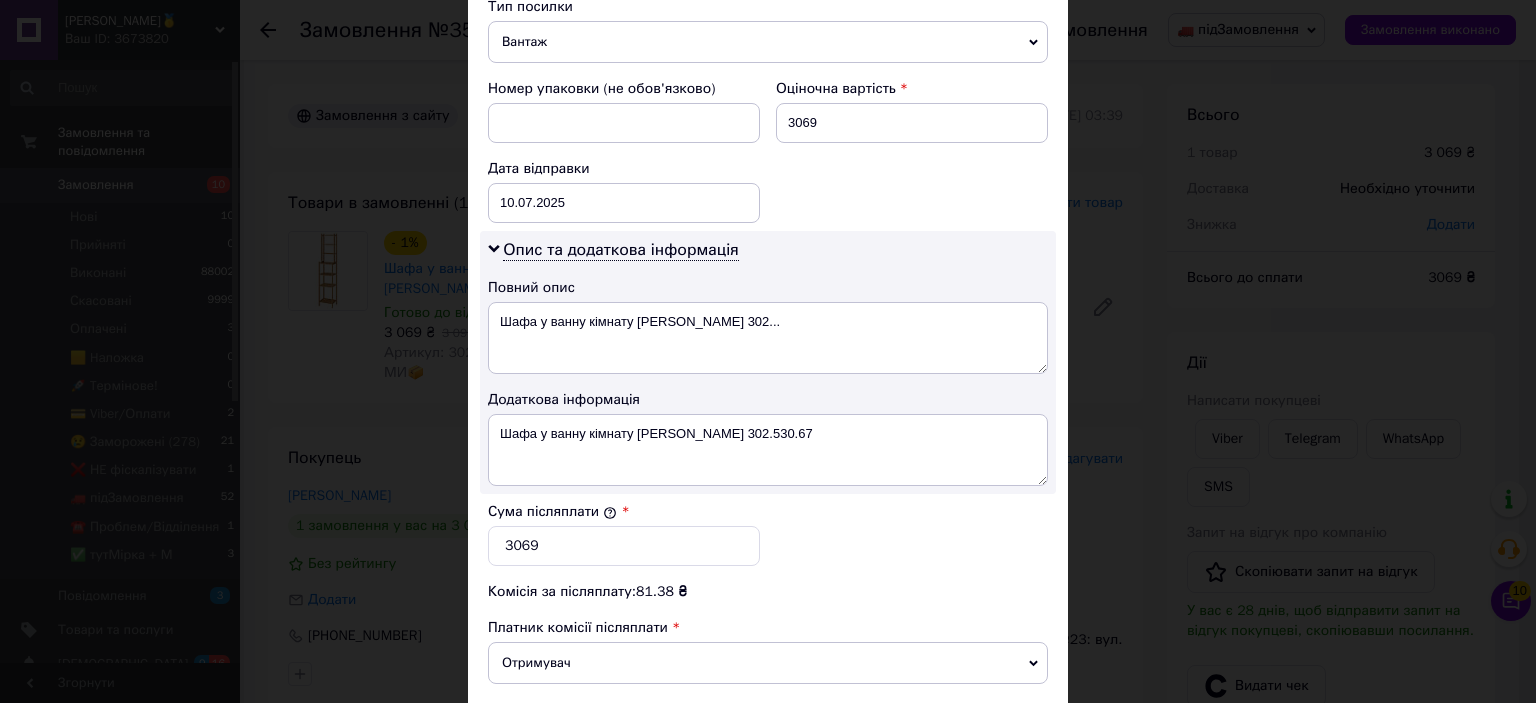 scroll, scrollTop: 1040, scrollLeft: 0, axis: vertical 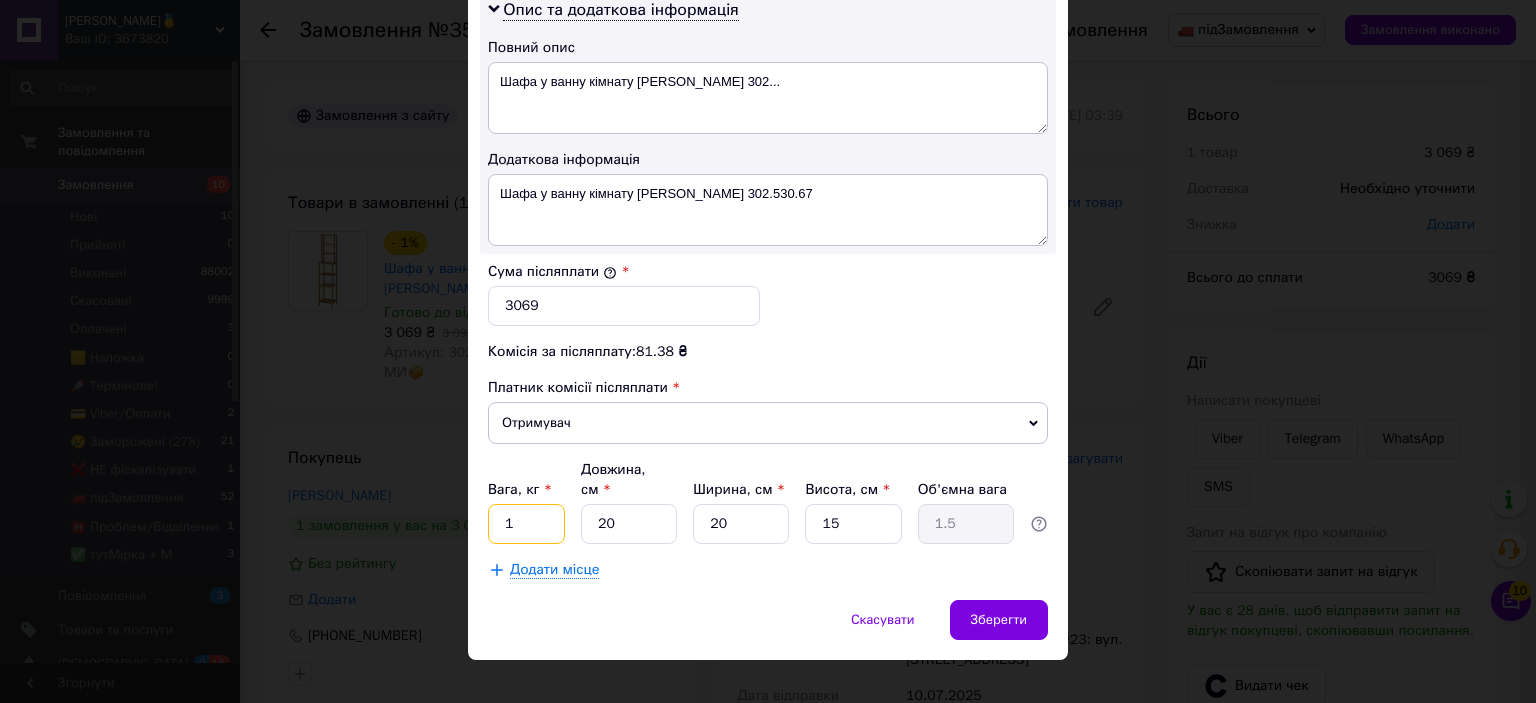click on "1" at bounding box center (526, 524) 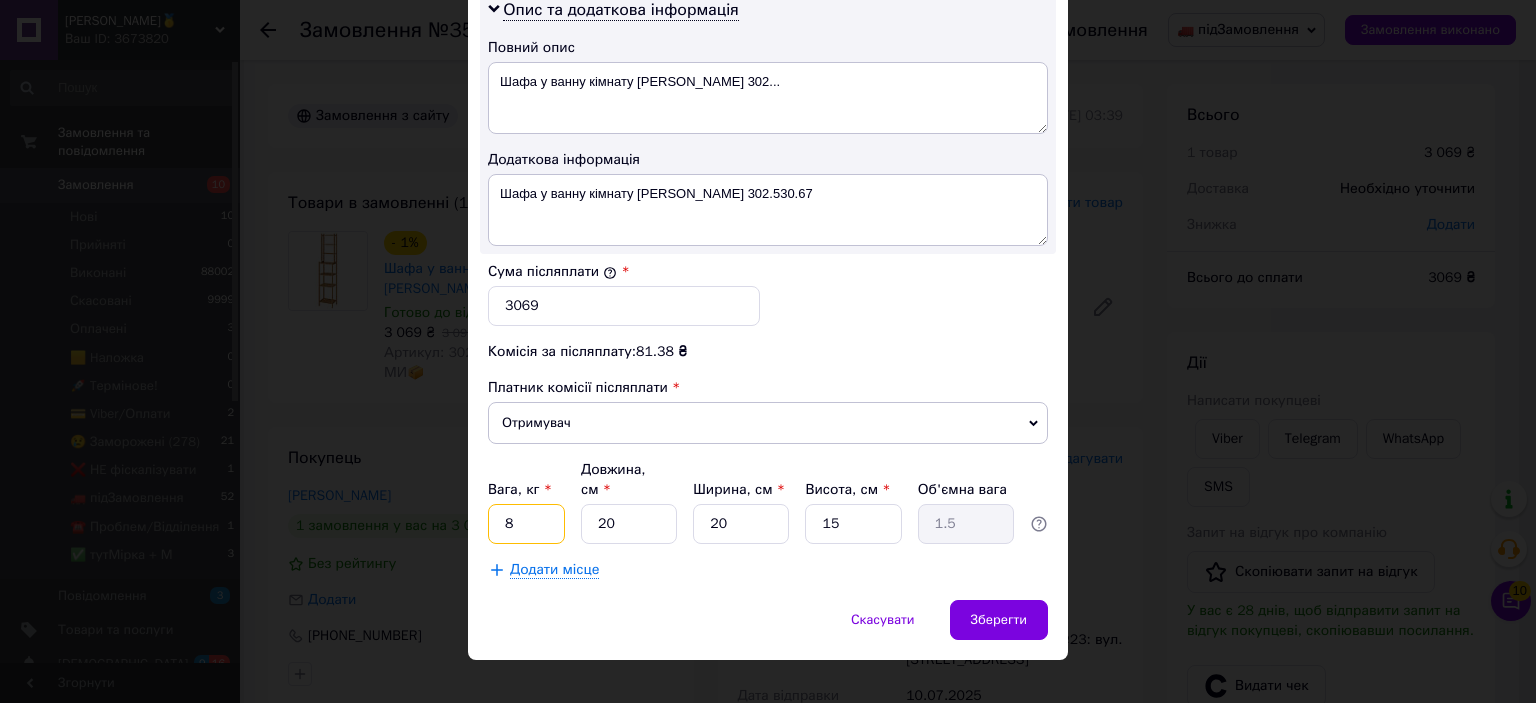 type on "8" 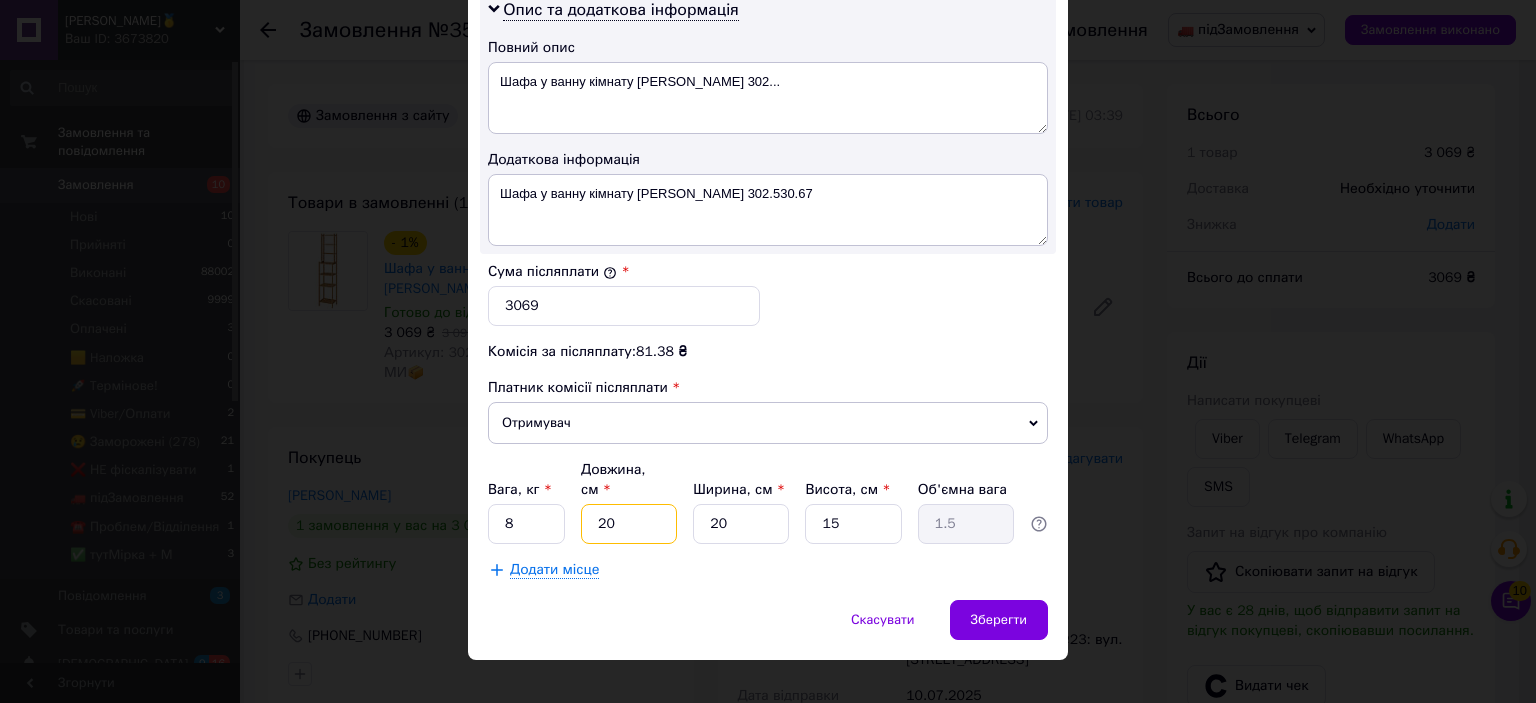 type on "1" 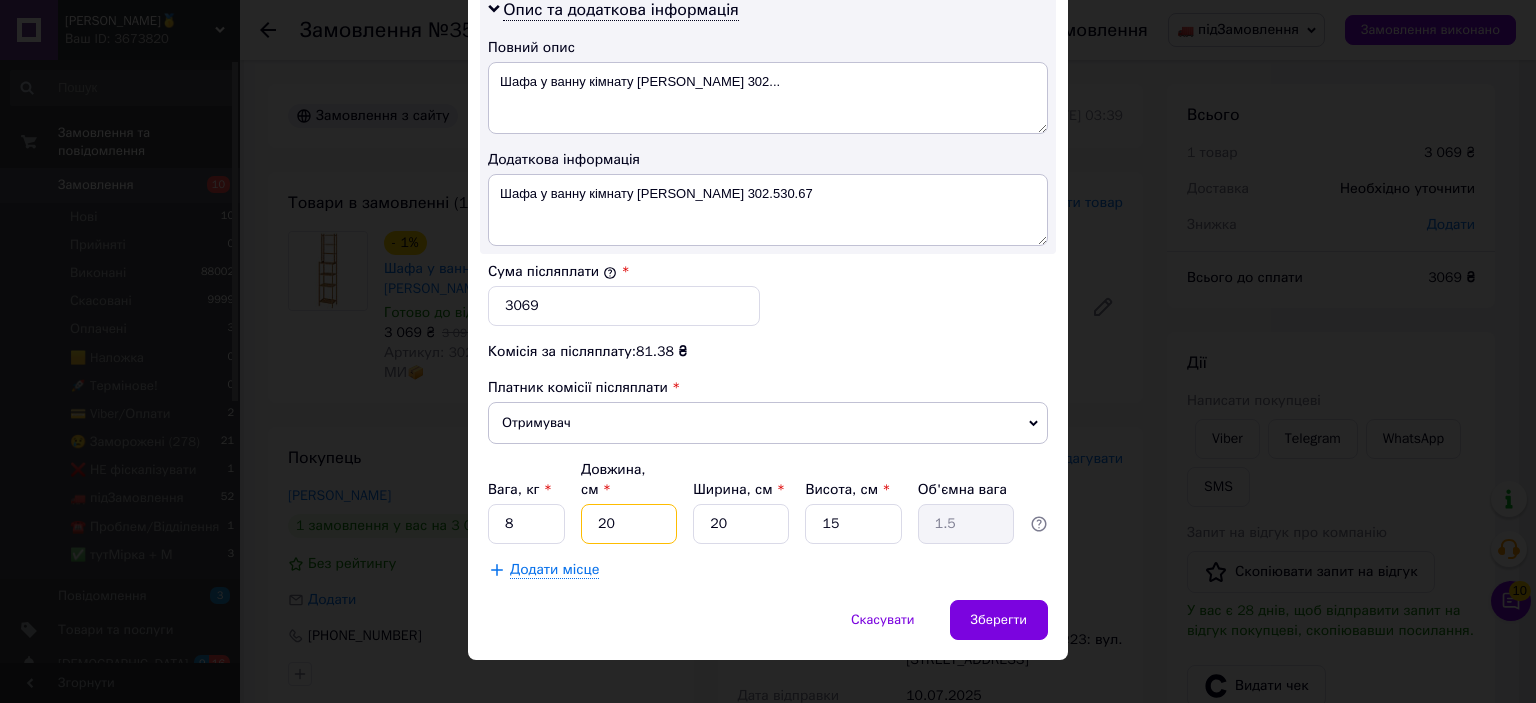 type on "0.1" 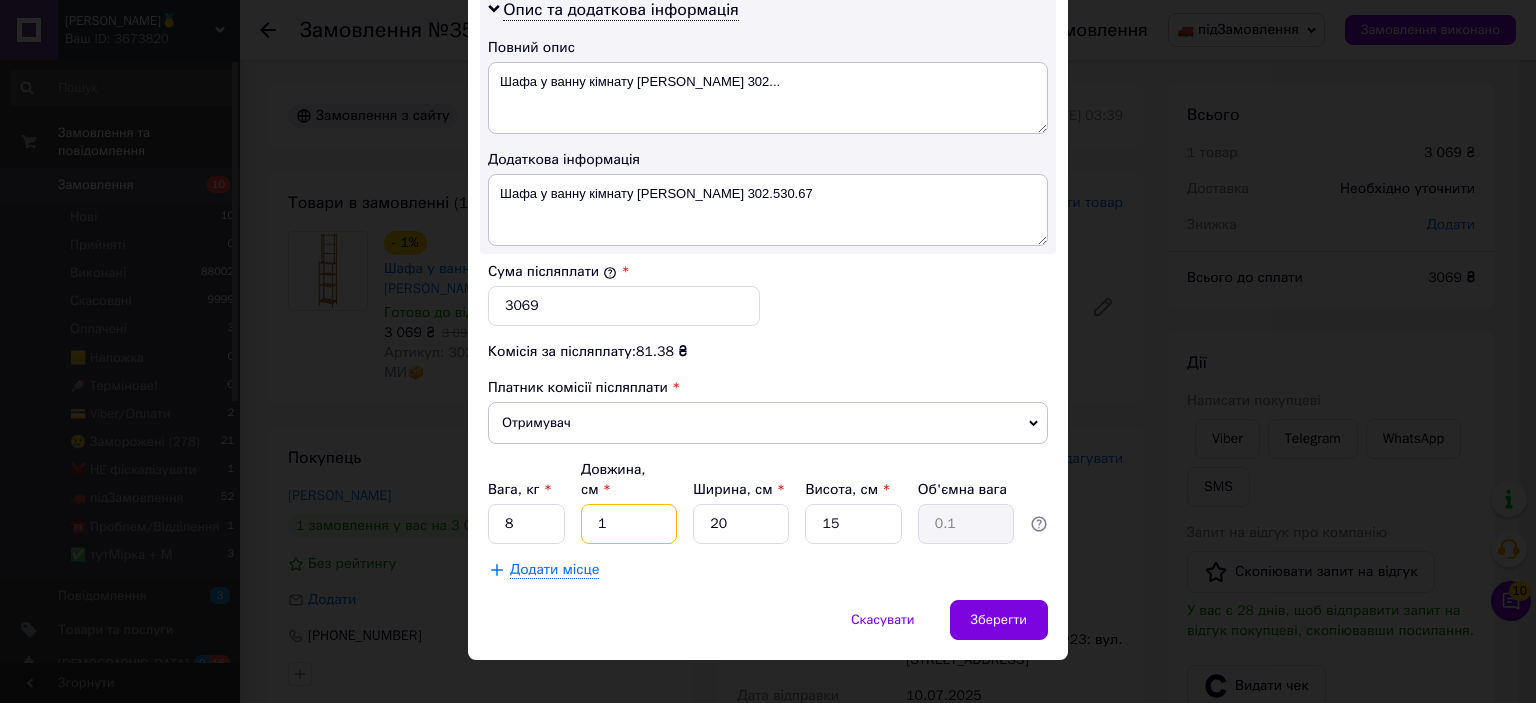 type on "10" 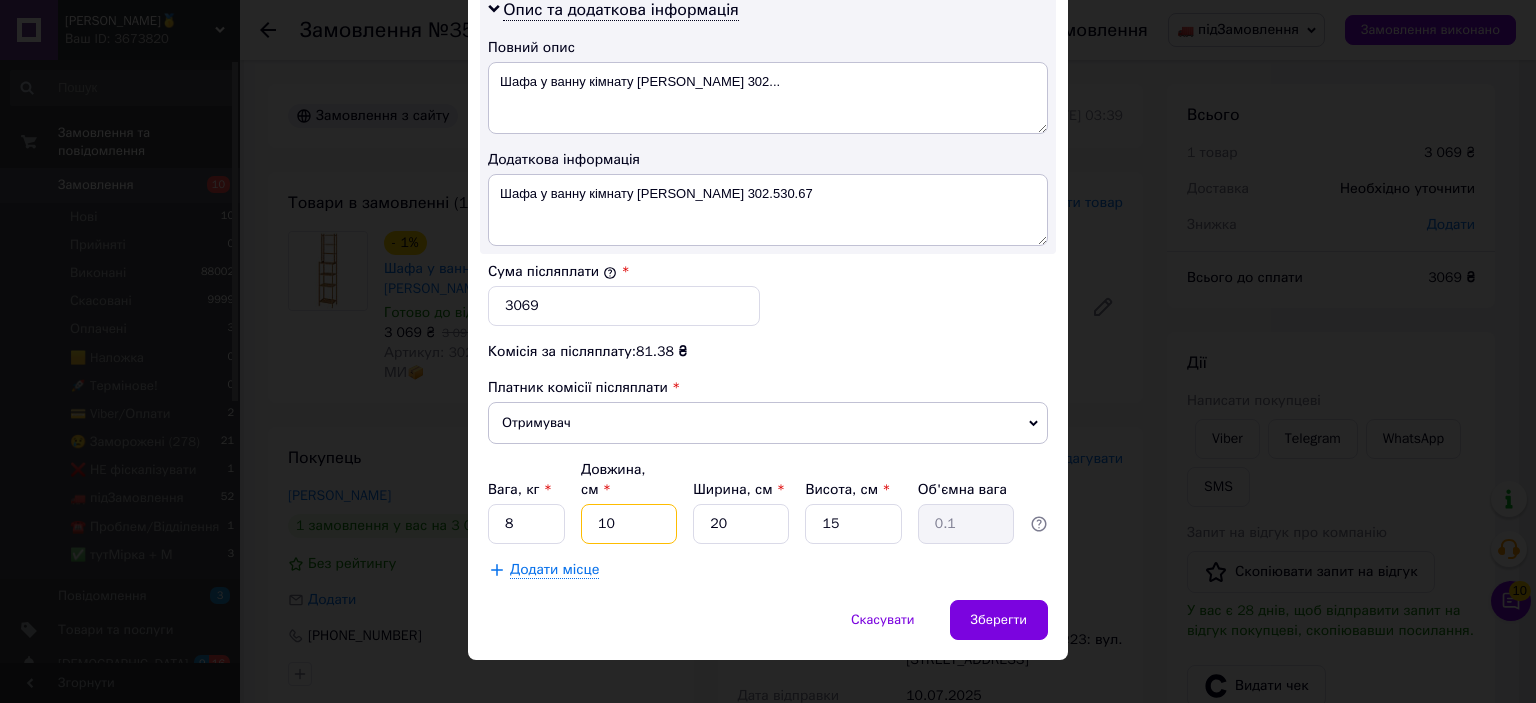 type on "0.75" 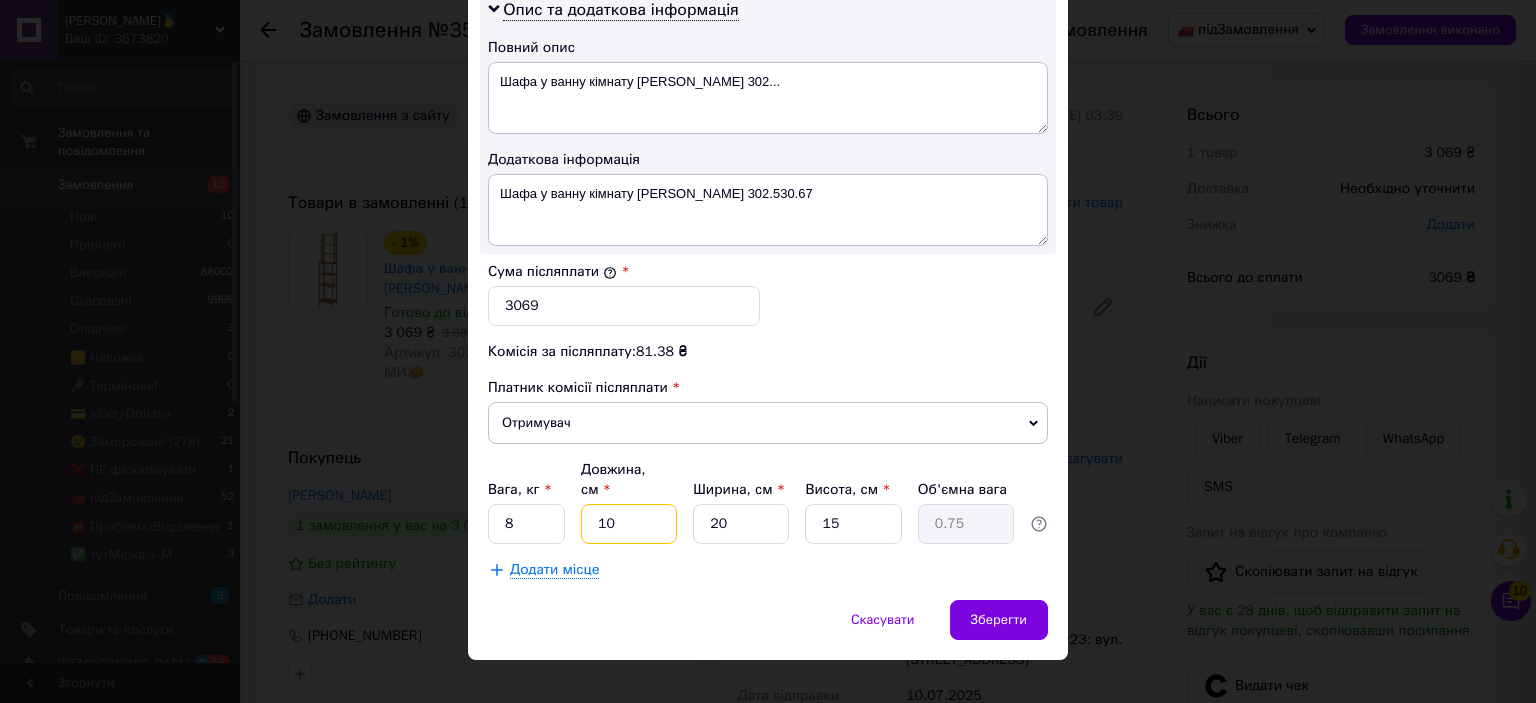 type on "102" 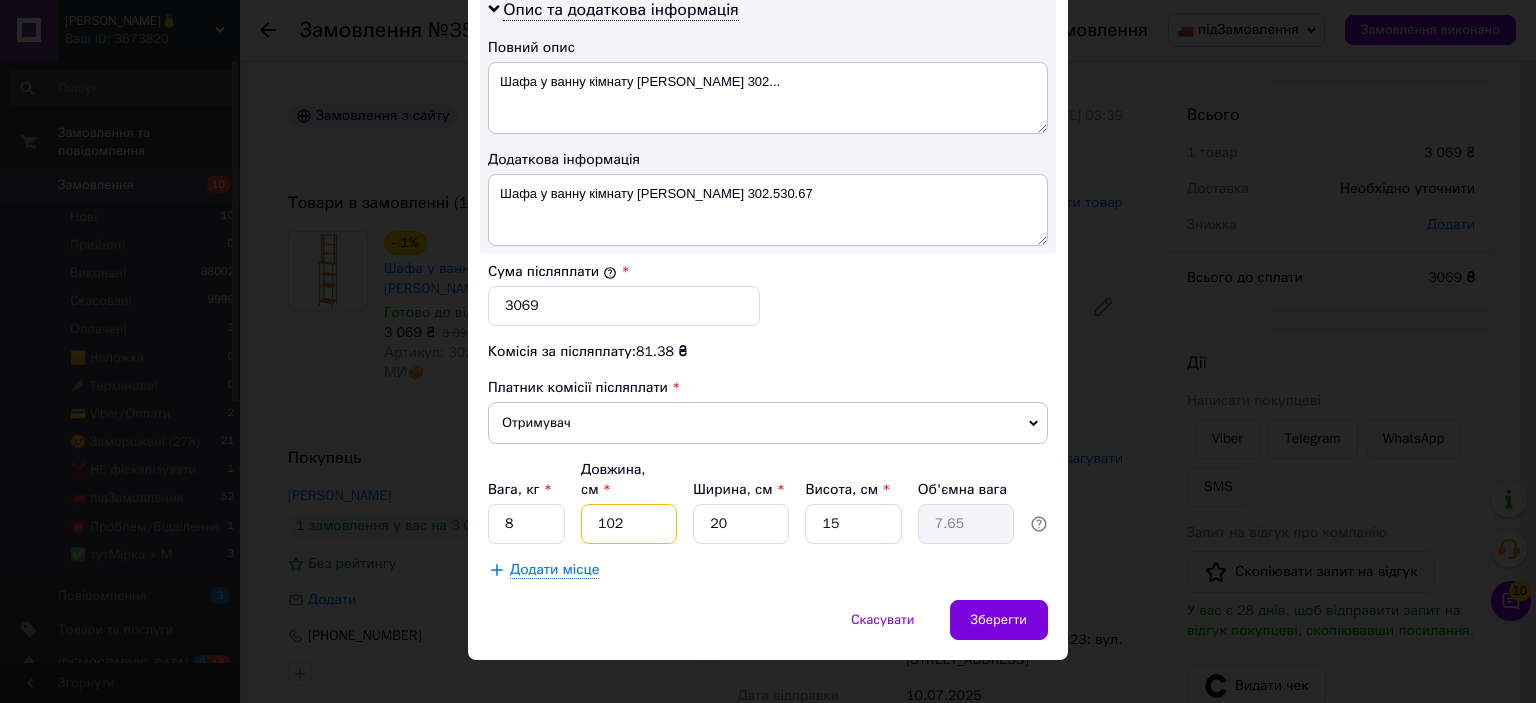 type on "102" 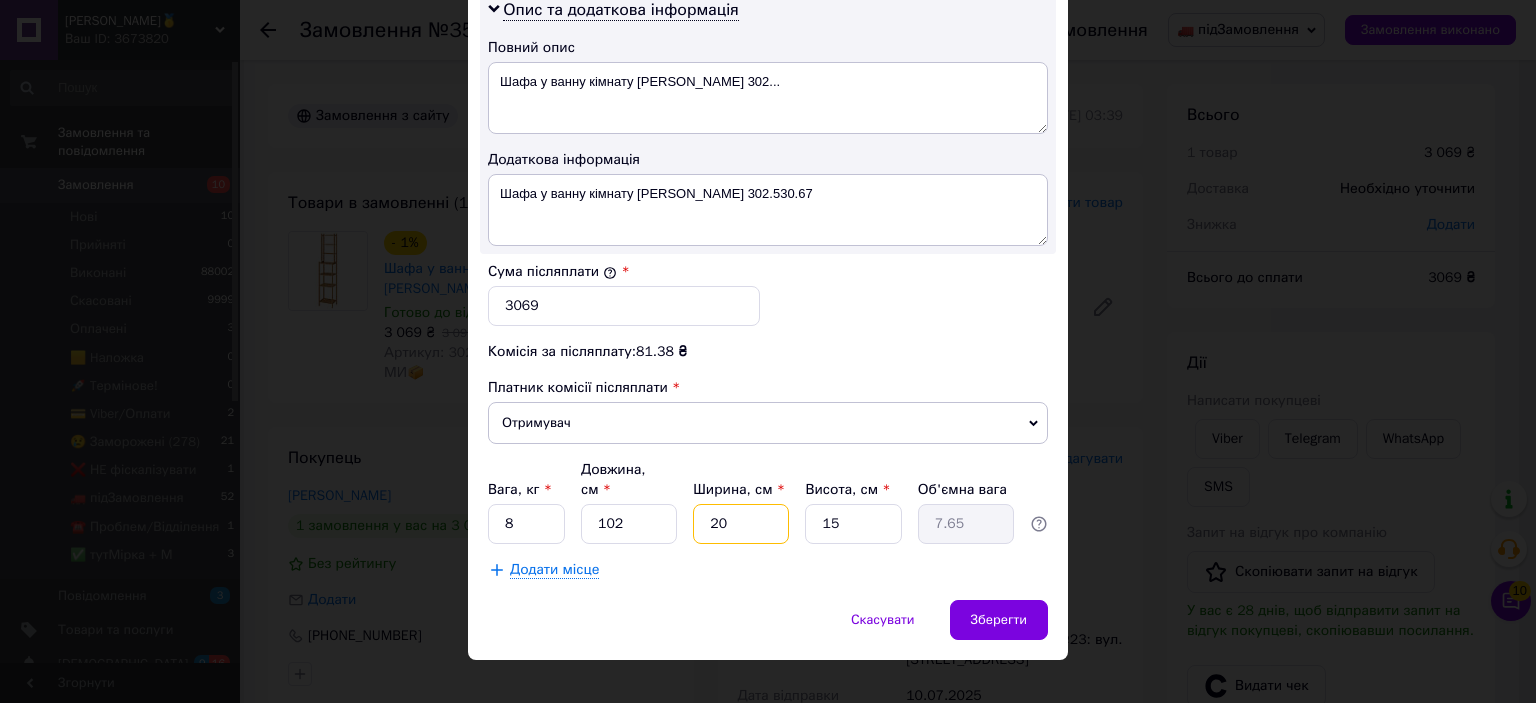type on "3" 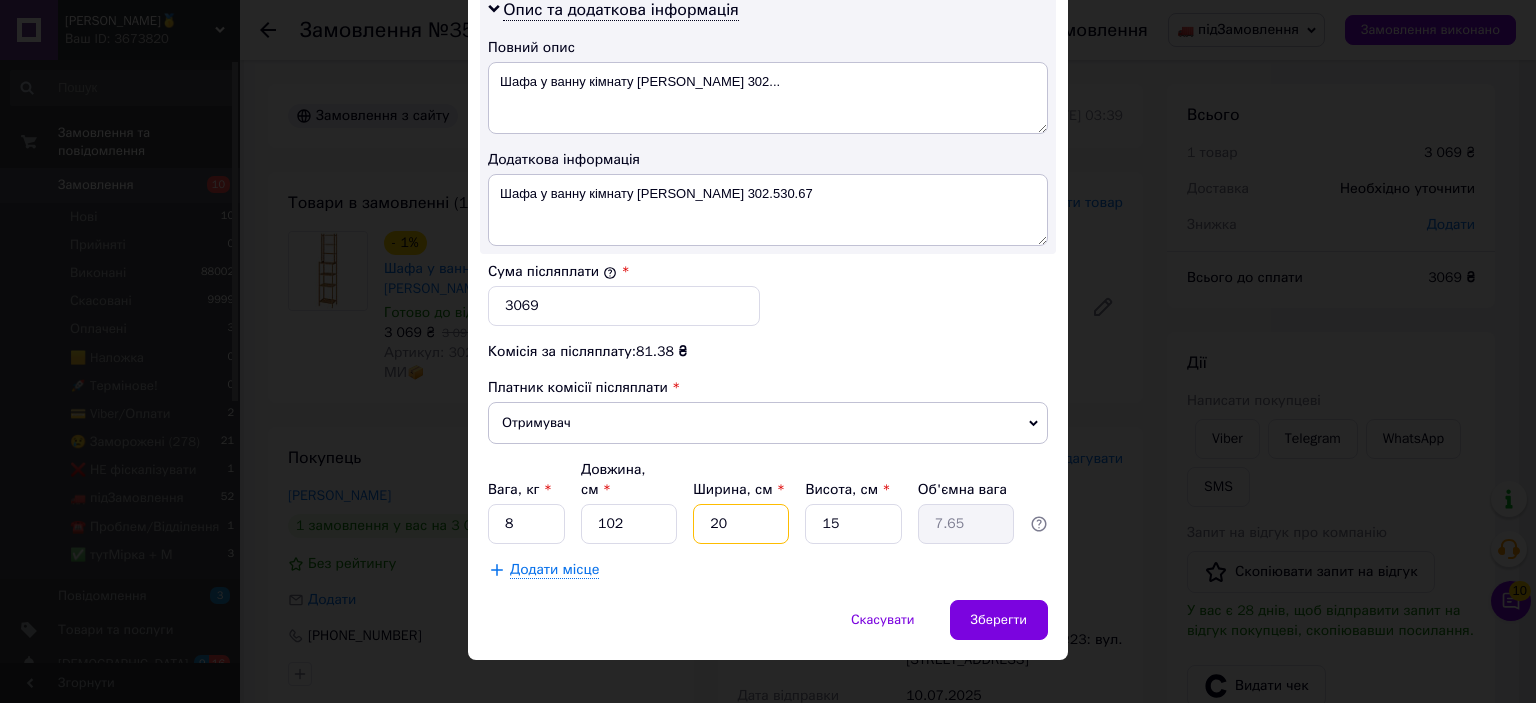 type on "1.15" 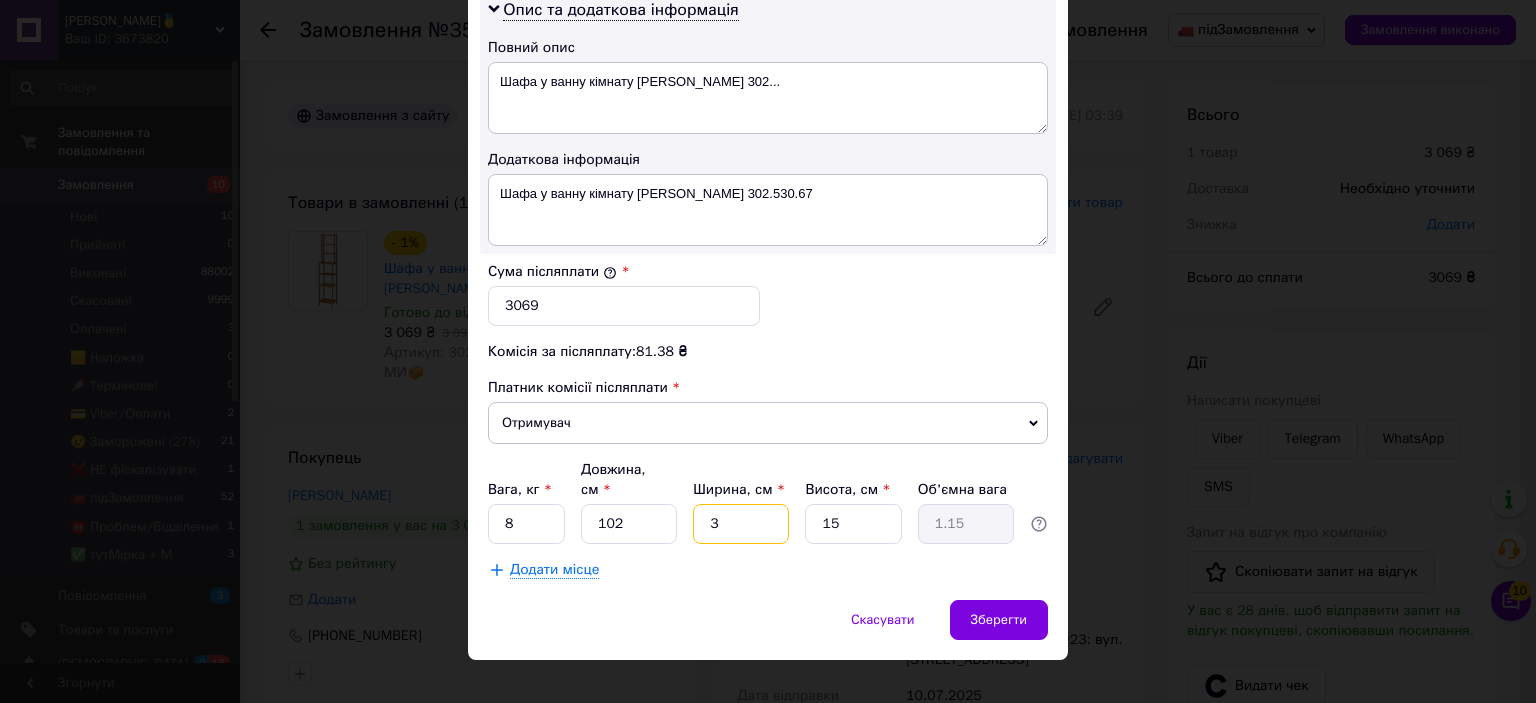 type on "31" 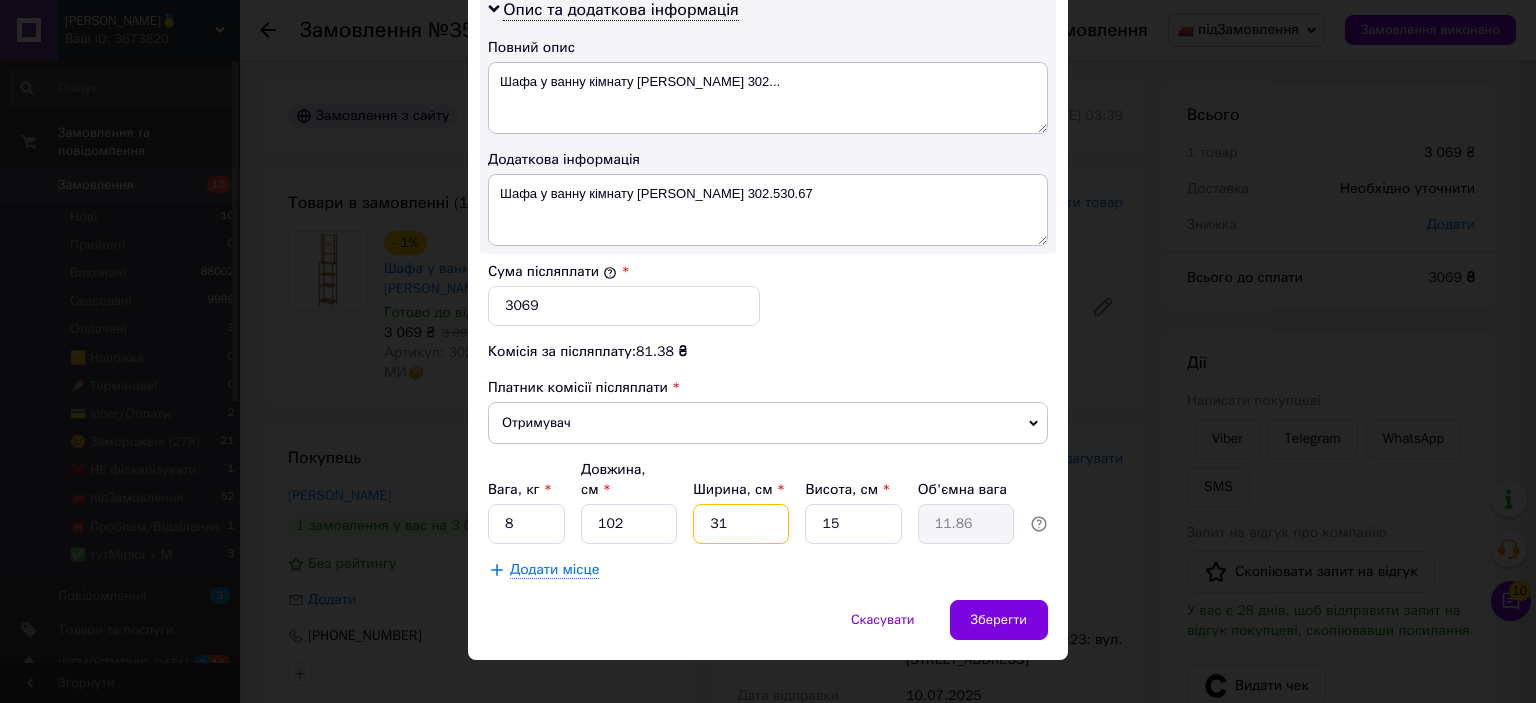 type on "31" 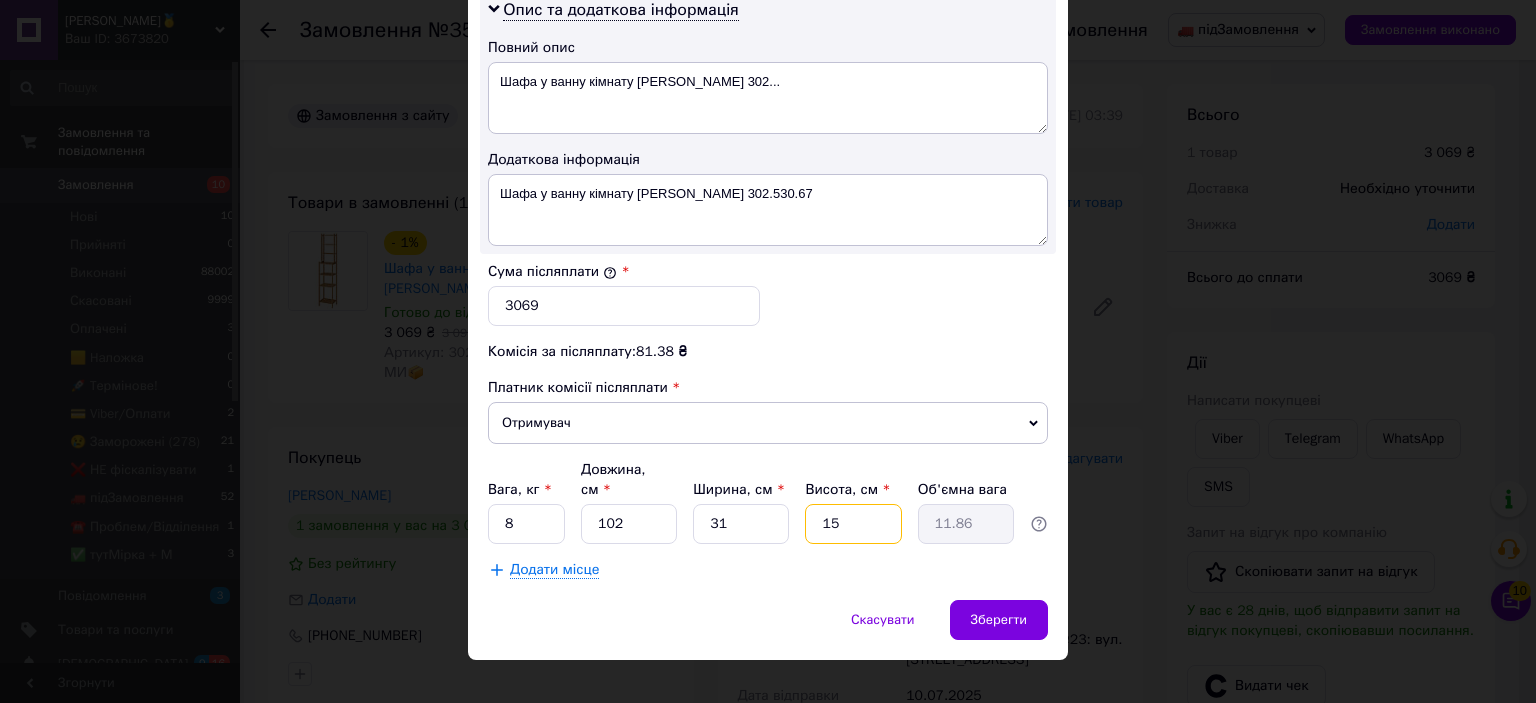type on "8" 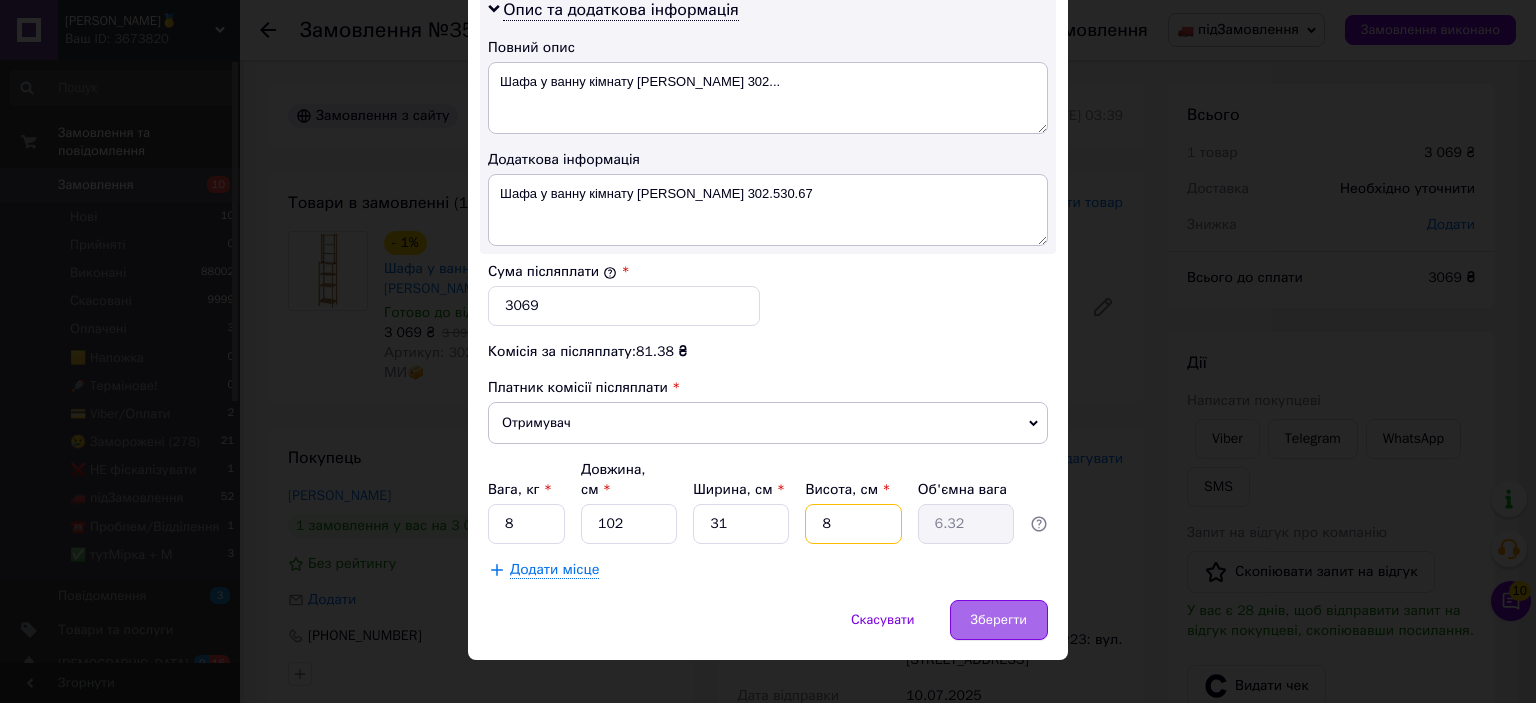 type on "8" 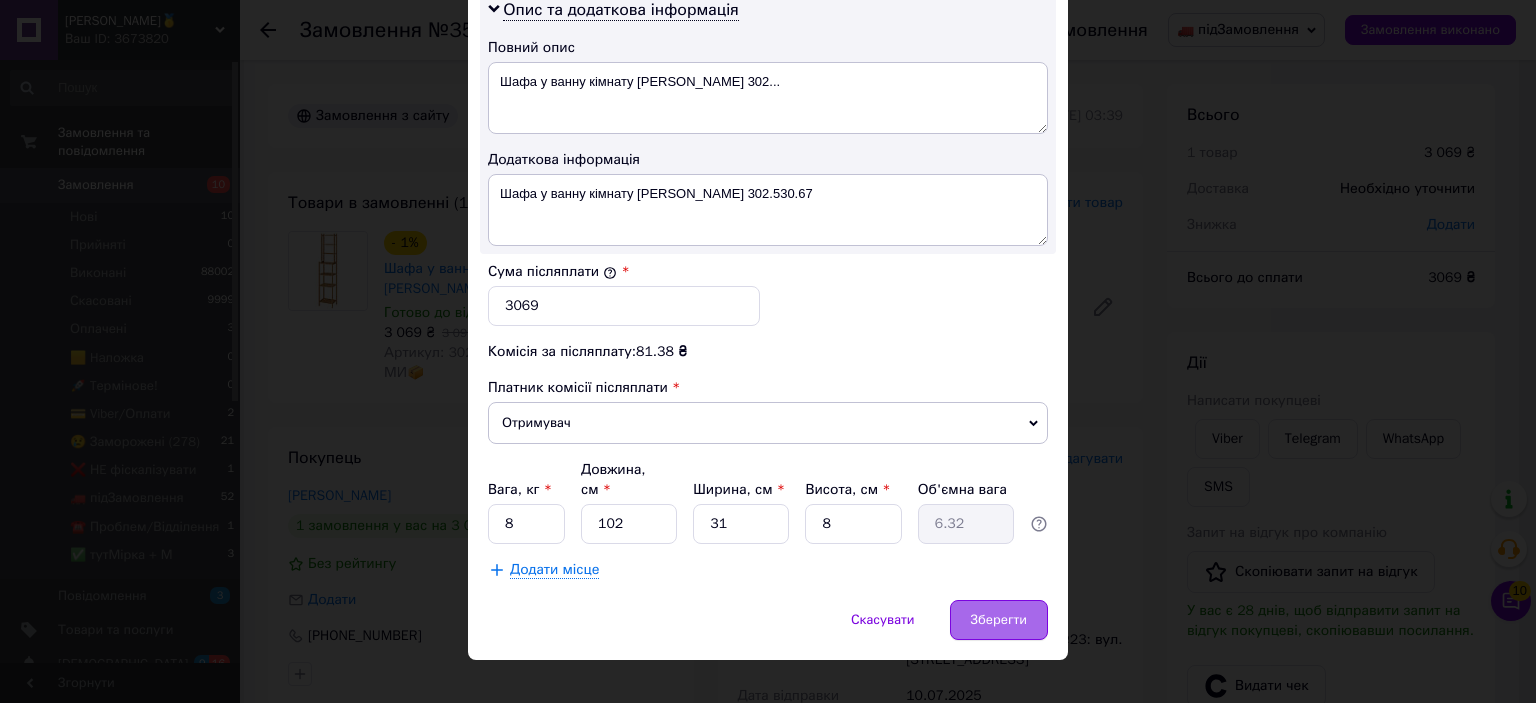 click on "Зберегти" at bounding box center (999, 620) 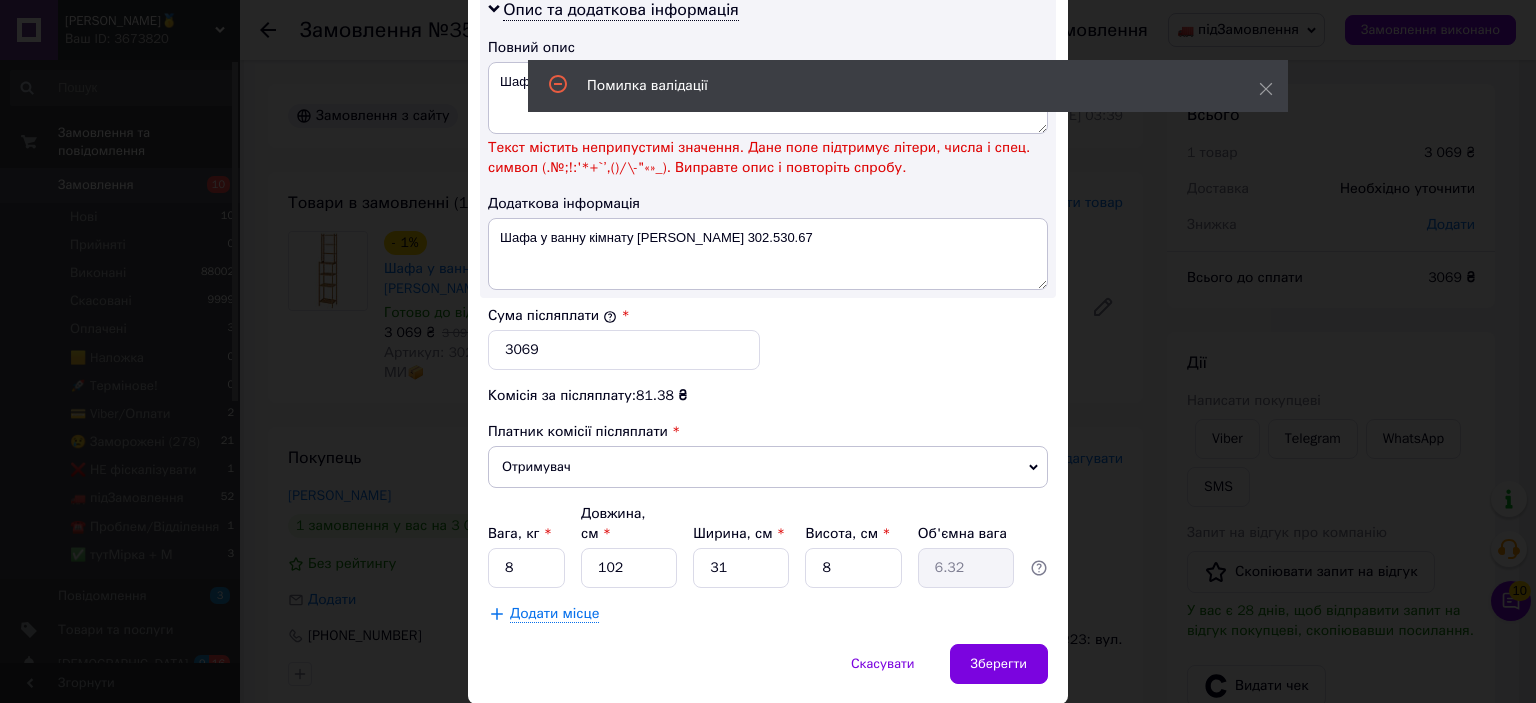 scroll, scrollTop: 840, scrollLeft: 0, axis: vertical 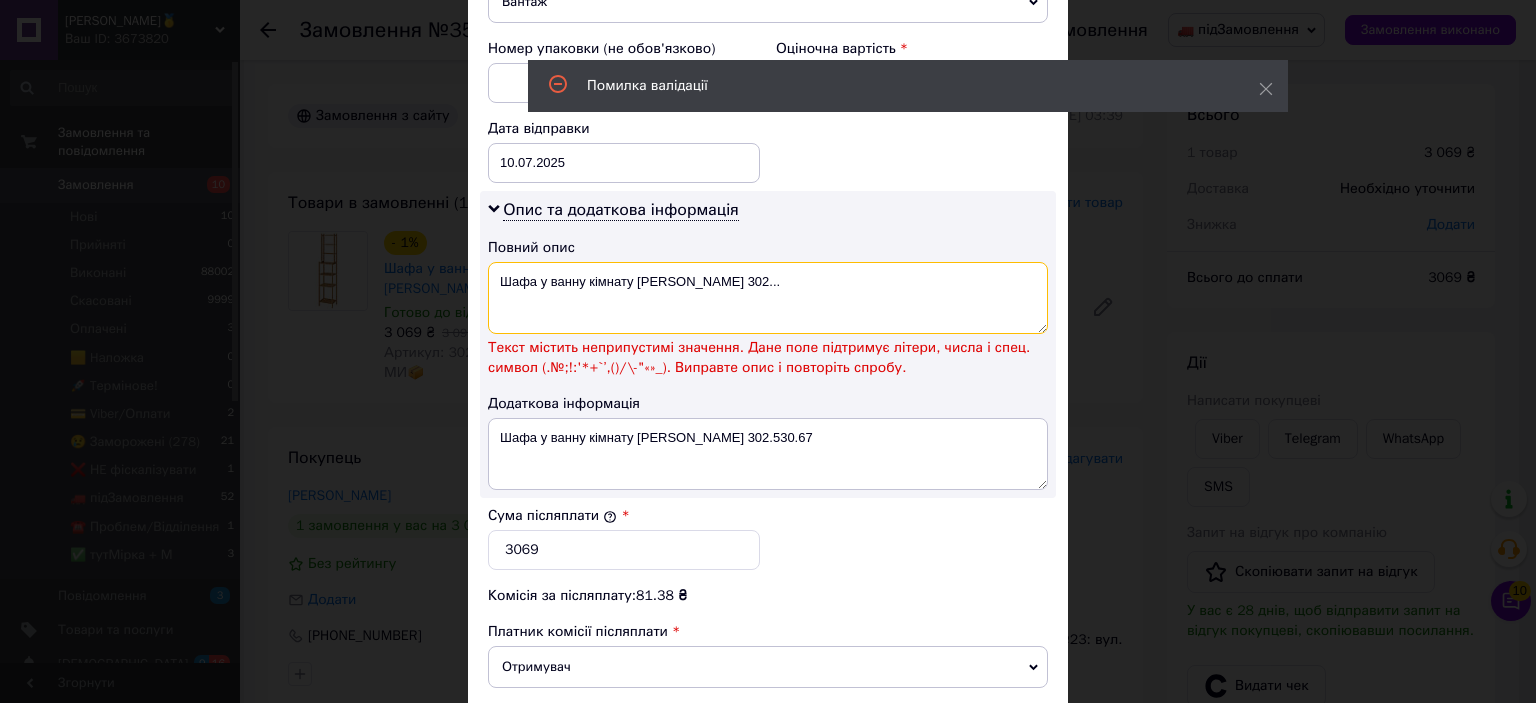 click on "Шафа у ванну кімнату [PERSON_NAME] 302..." at bounding box center (768, 298) 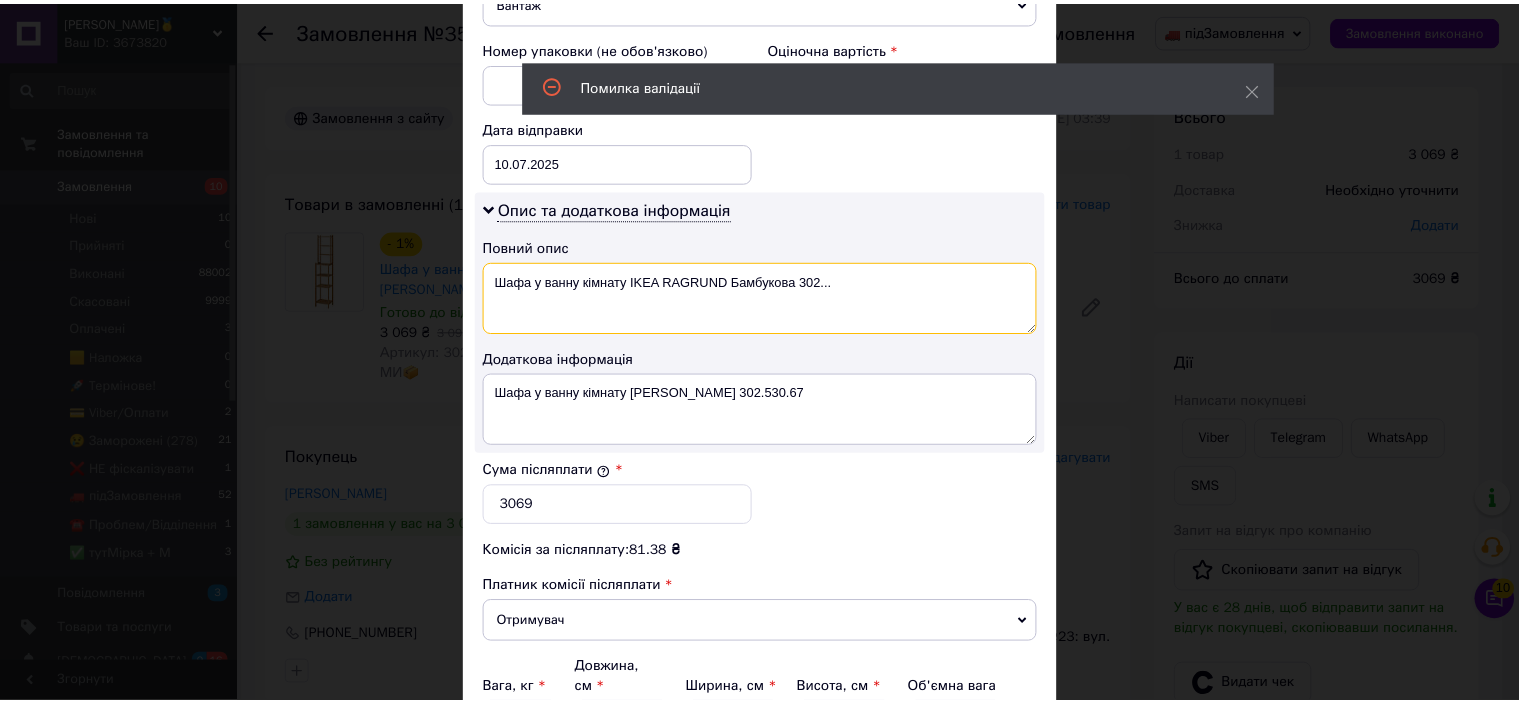 scroll, scrollTop: 1040, scrollLeft: 0, axis: vertical 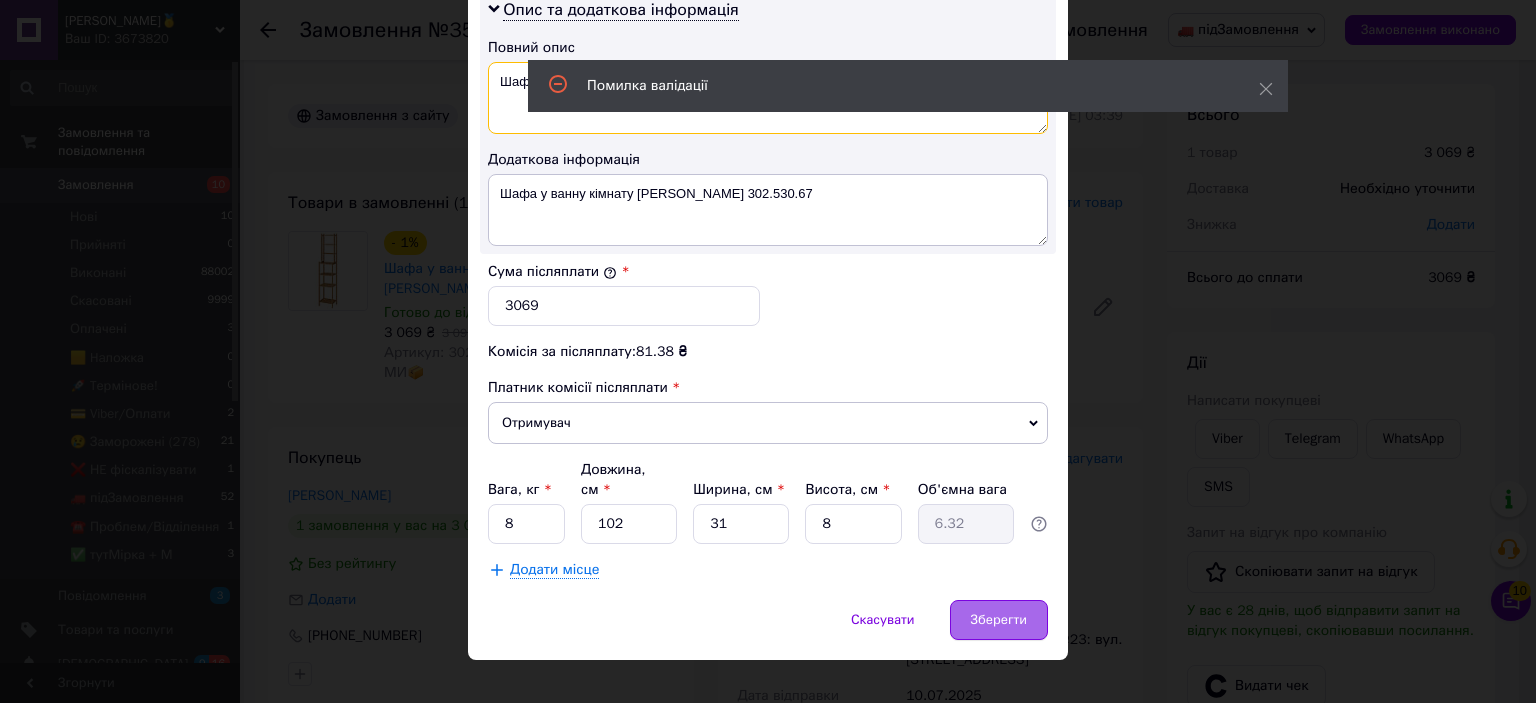 type on "Шафа у ванну кімнату IKEA RАGRUND Бамбукова 302..." 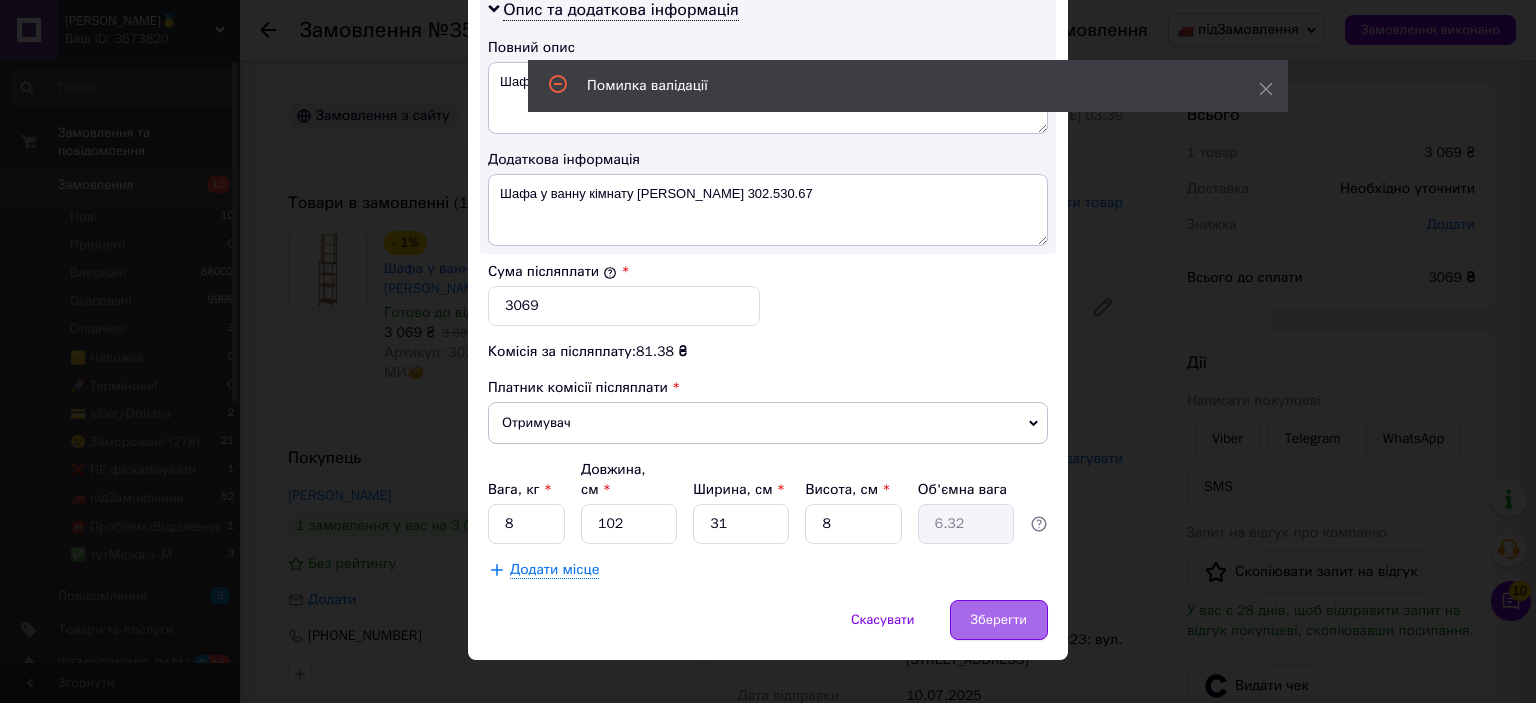 click on "Зберегти" at bounding box center [999, 620] 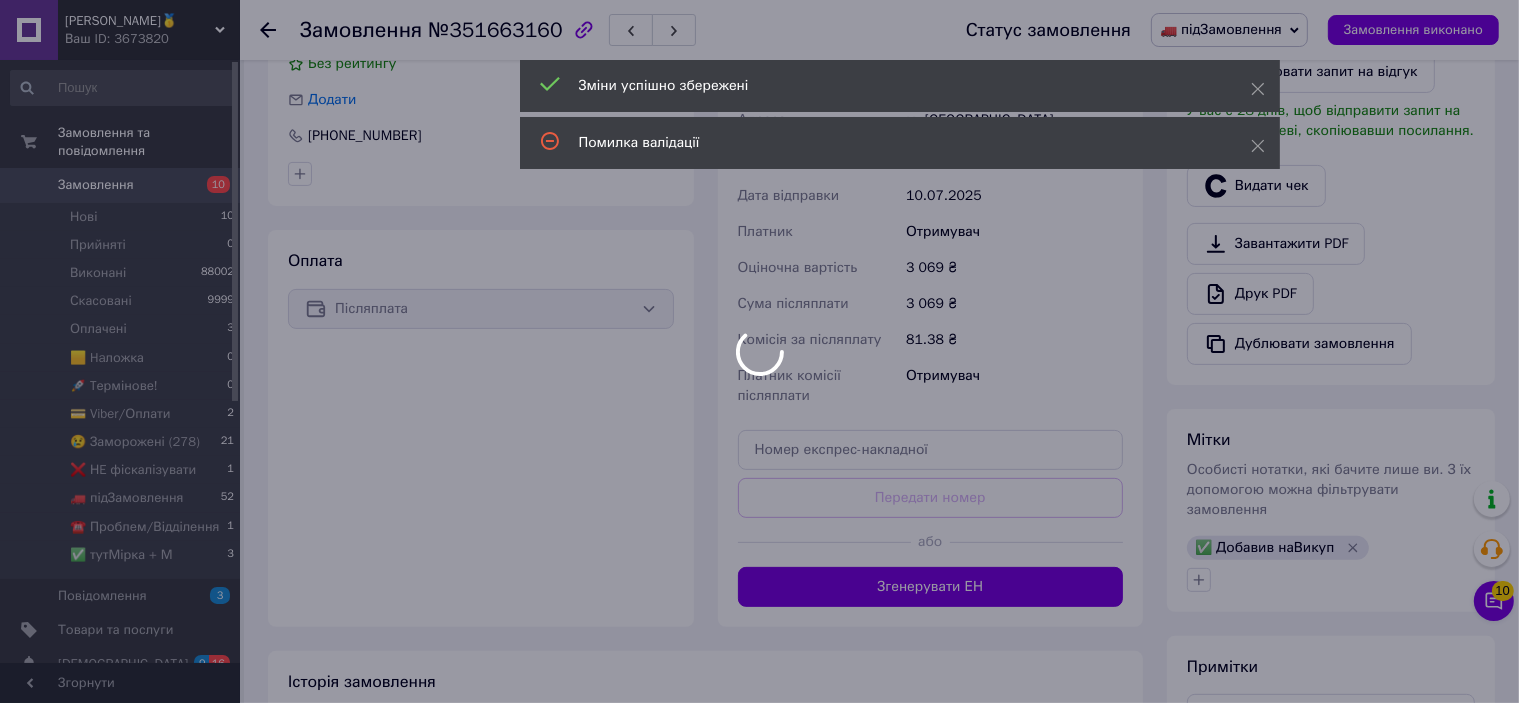 scroll, scrollTop: 600, scrollLeft: 0, axis: vertical 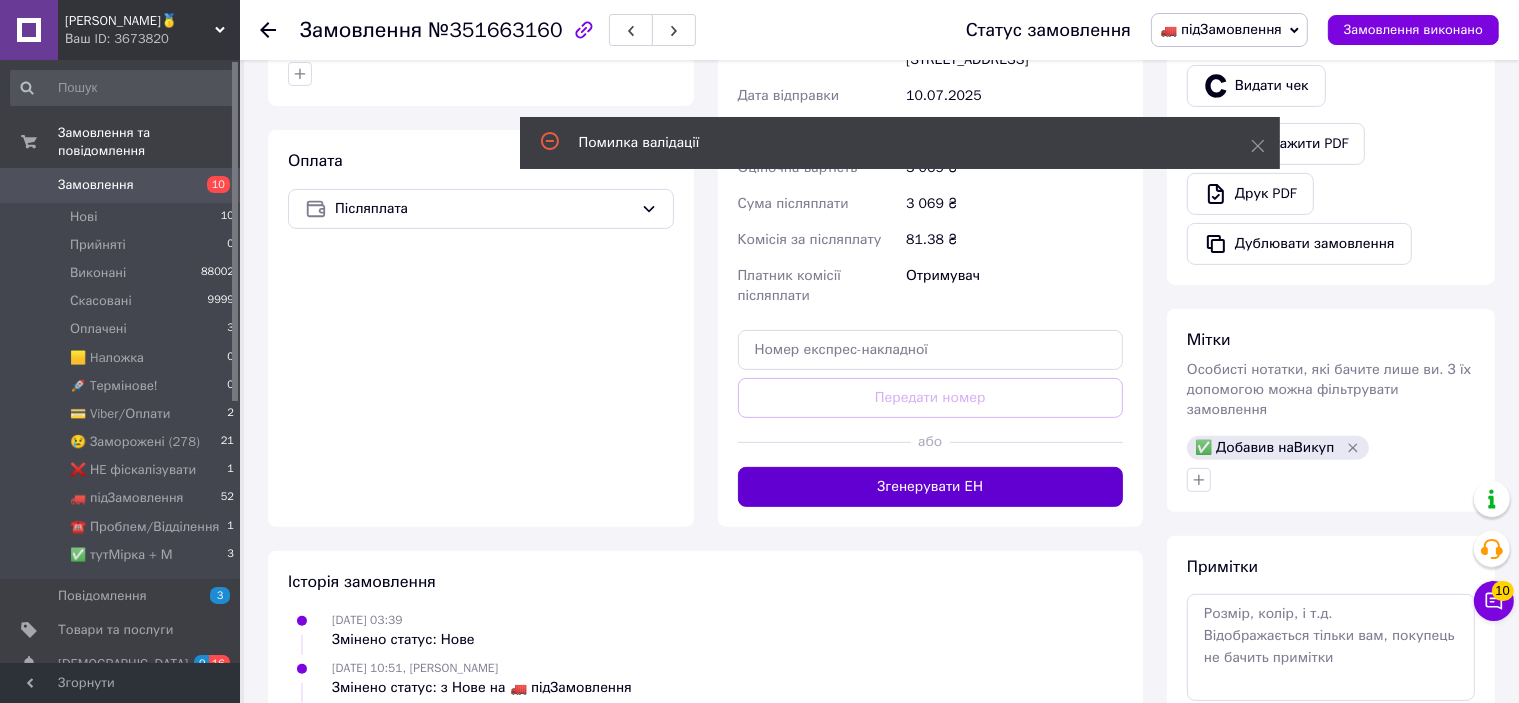 click on "Згенерувати ЕН" at bounding box center (931, 487) 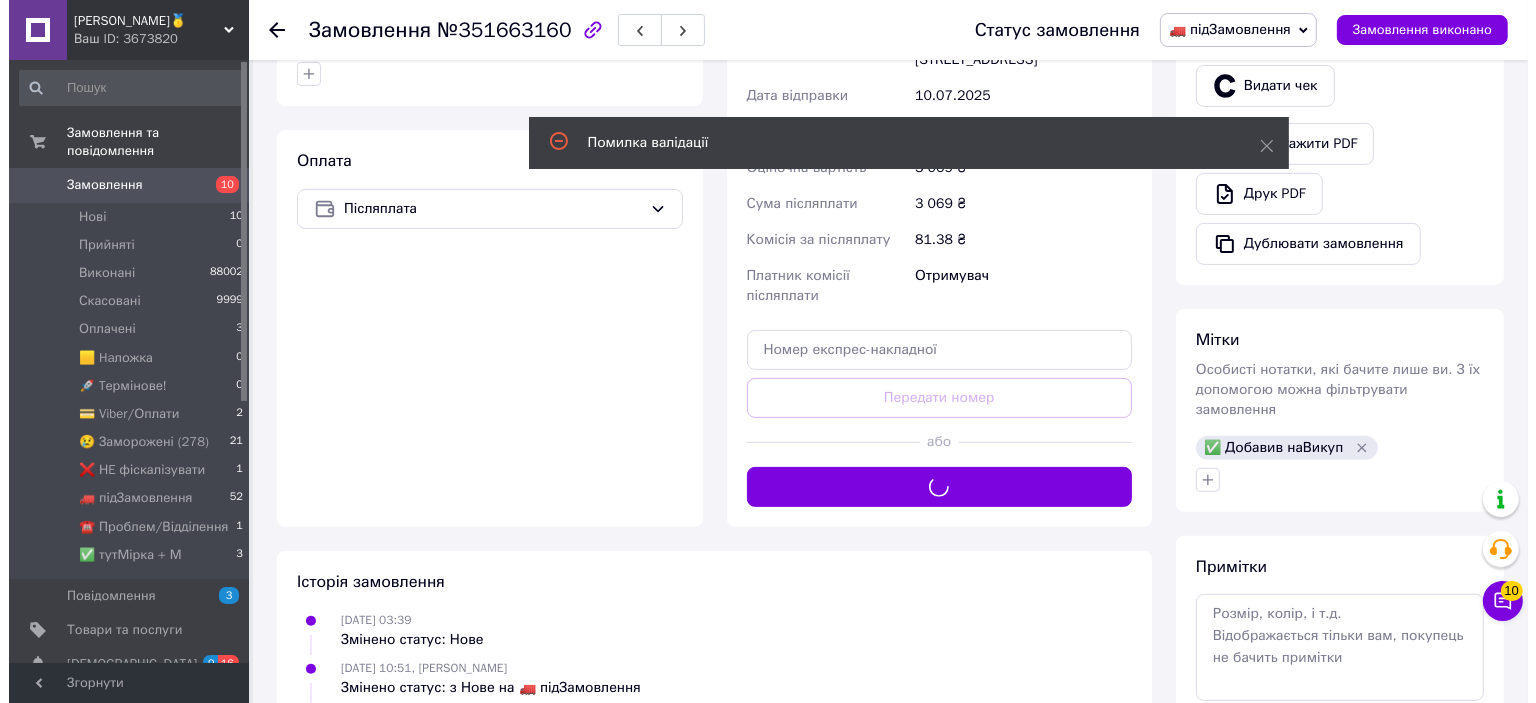 scroll, scrollTop: 400, scrollLeft: 0, axis: vertical 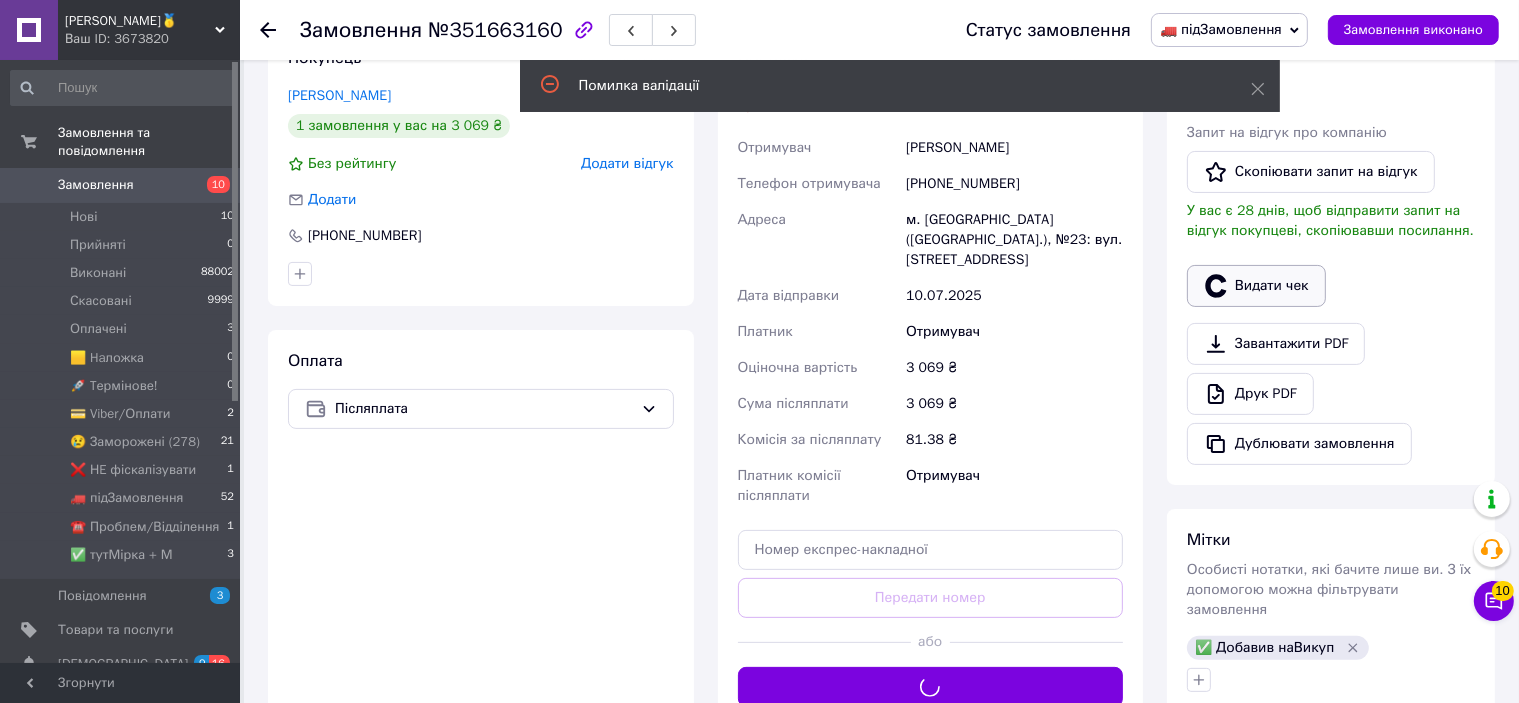click on "Видати чек" at bounding box center (1256, 286) 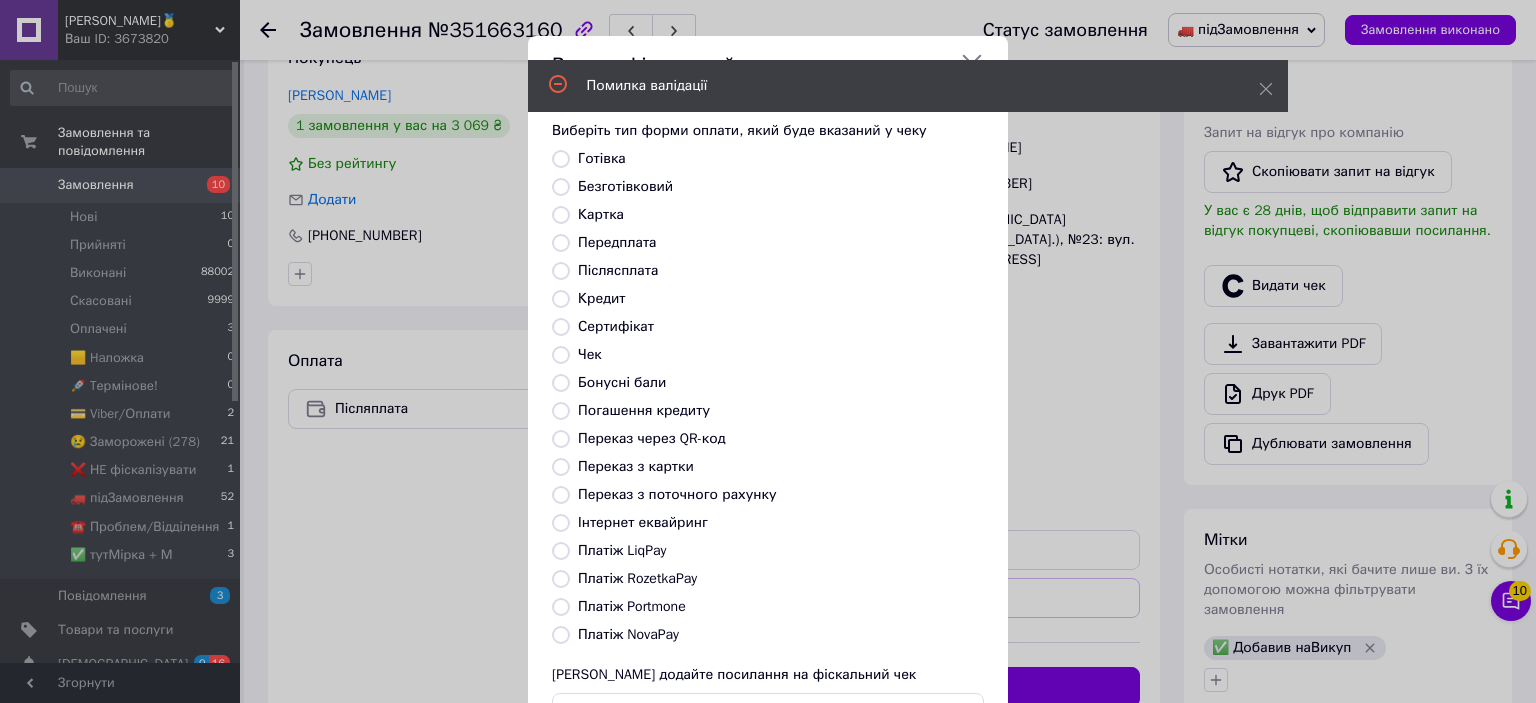 scroll, scrollTop: 155, scrollLeft: 0, axis: vertical 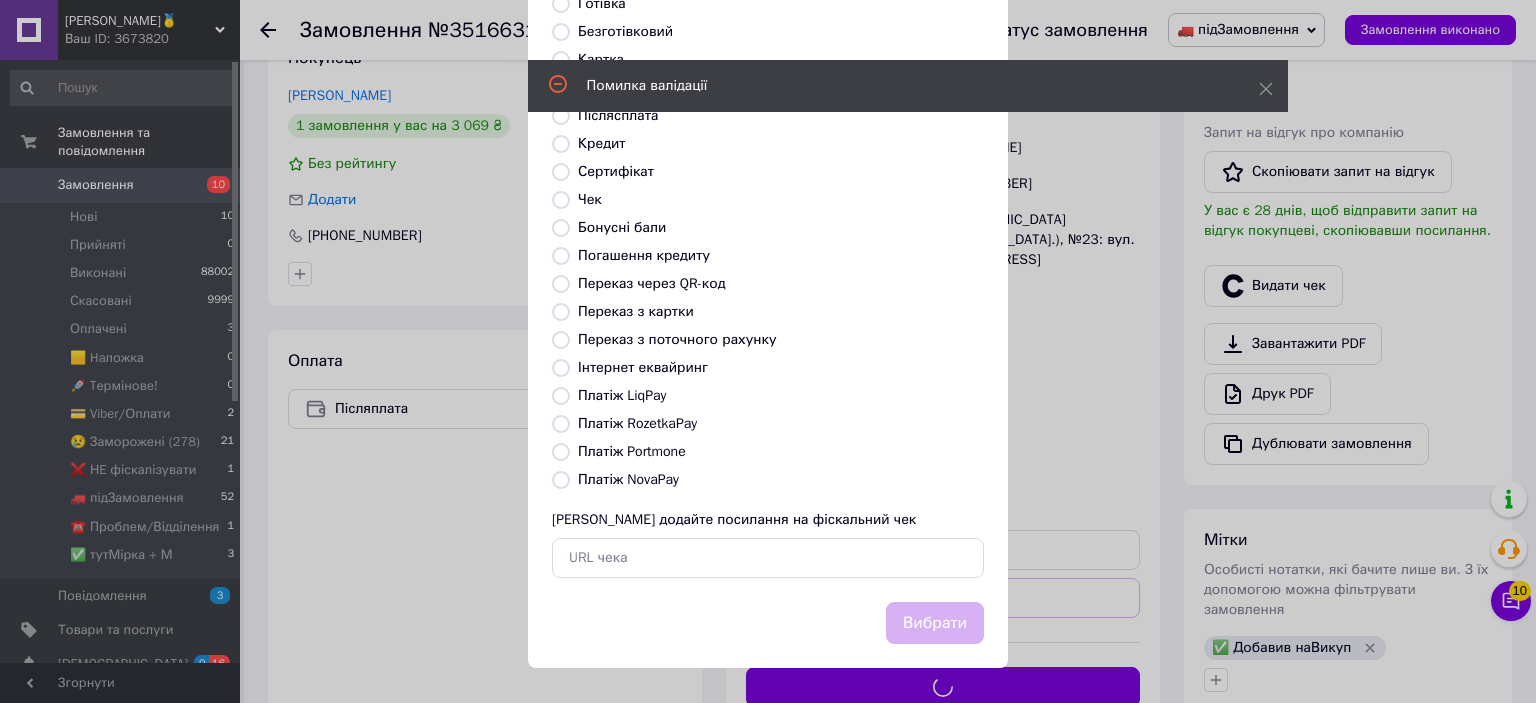 click on "Платіж NovaPay" at bounding box center (628, 479) 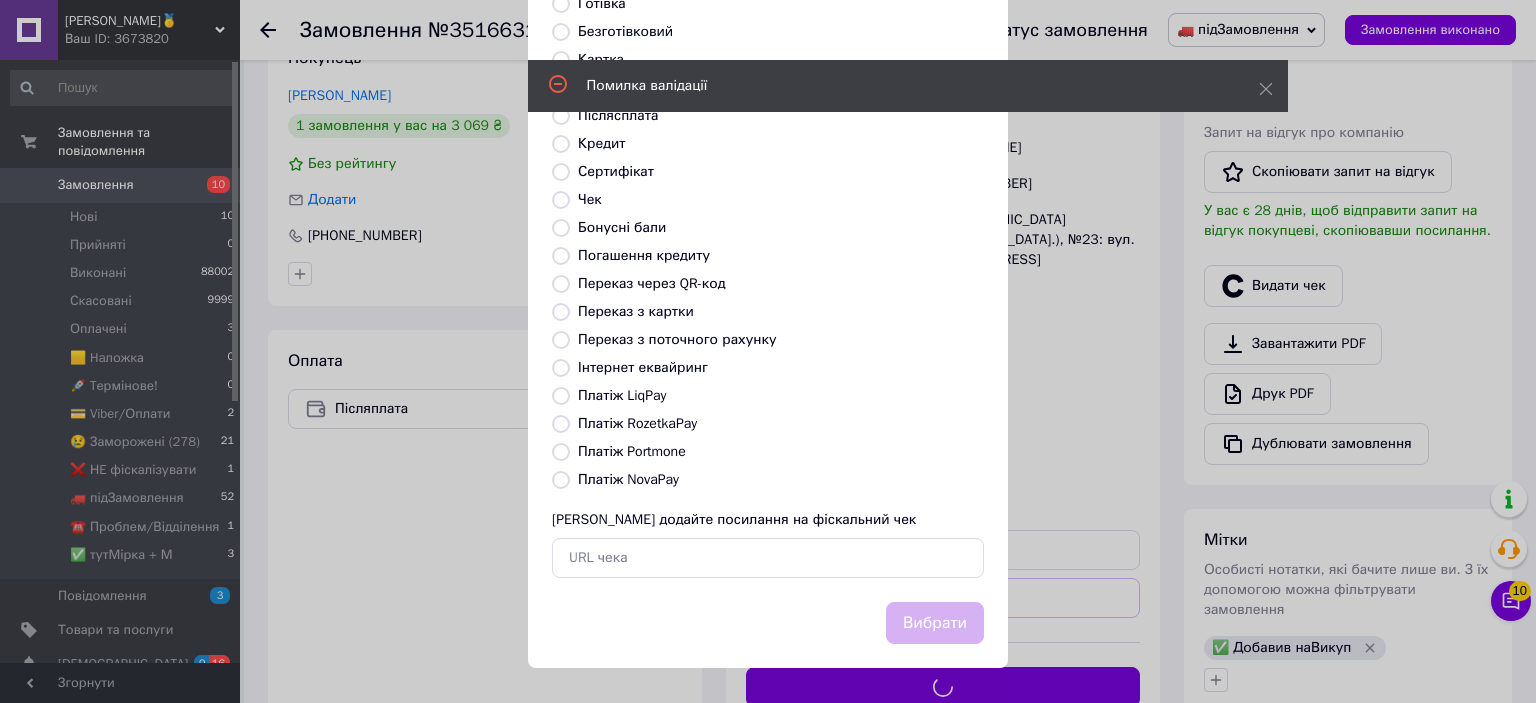 radio on "true" 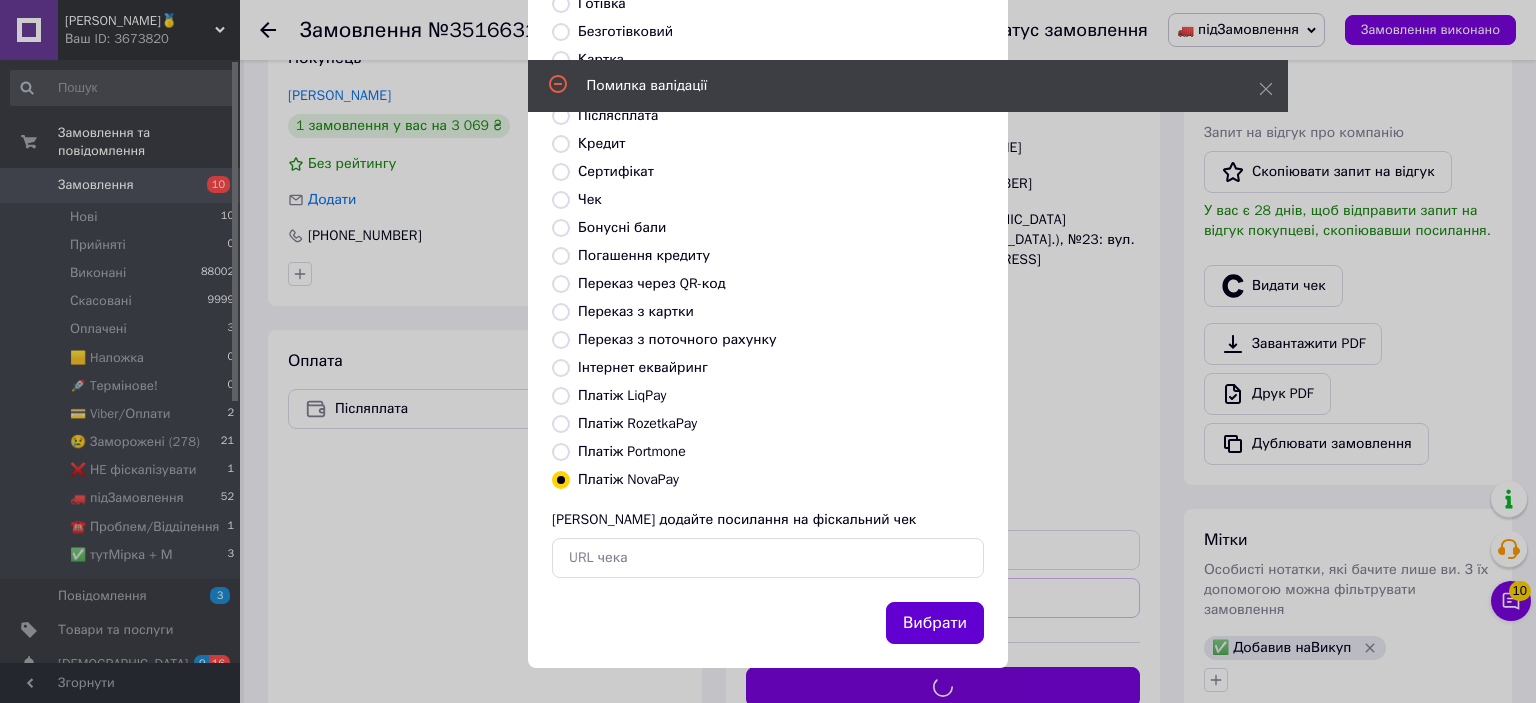 click on "Вибрати" at bounding box center [935, 623] 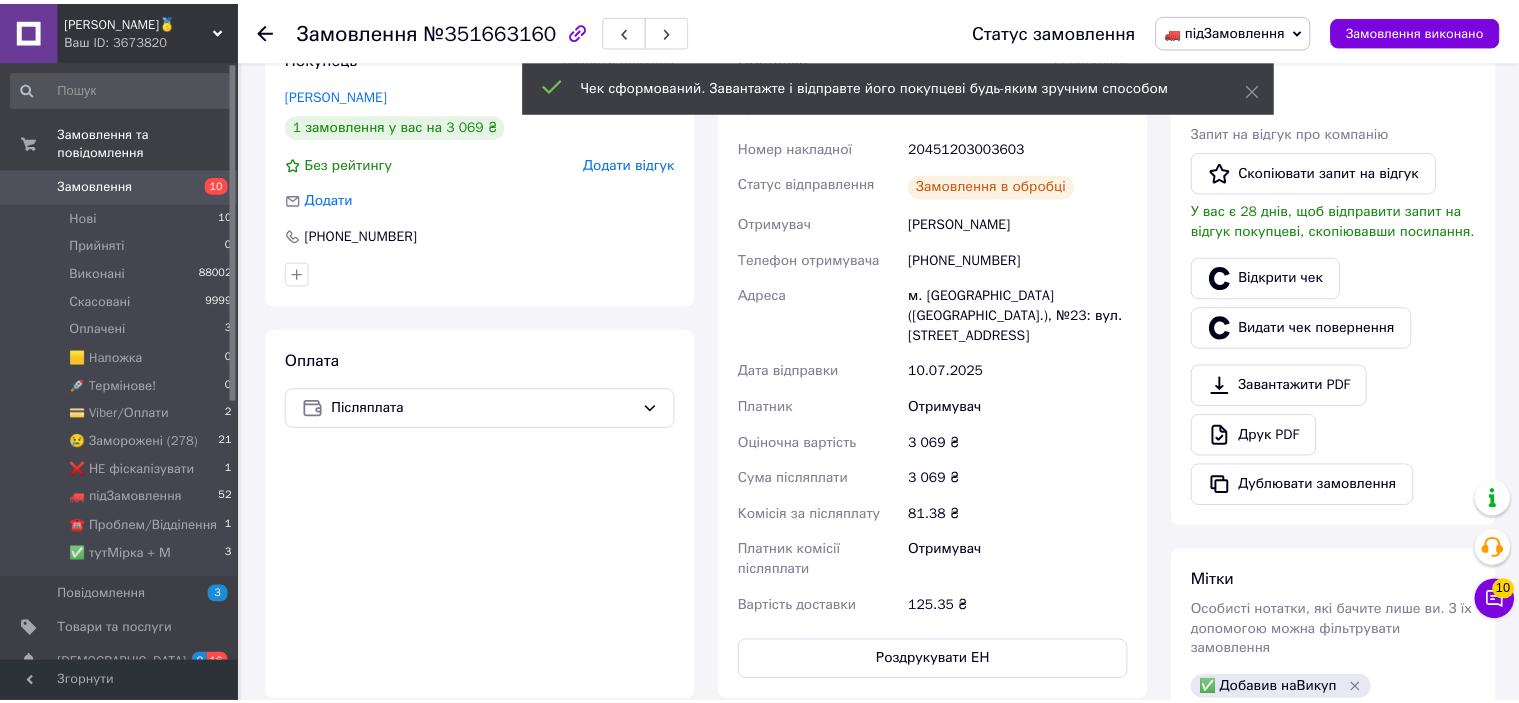 scroll, scrollTop: 500, scrollLeft: 0, axis: vertical 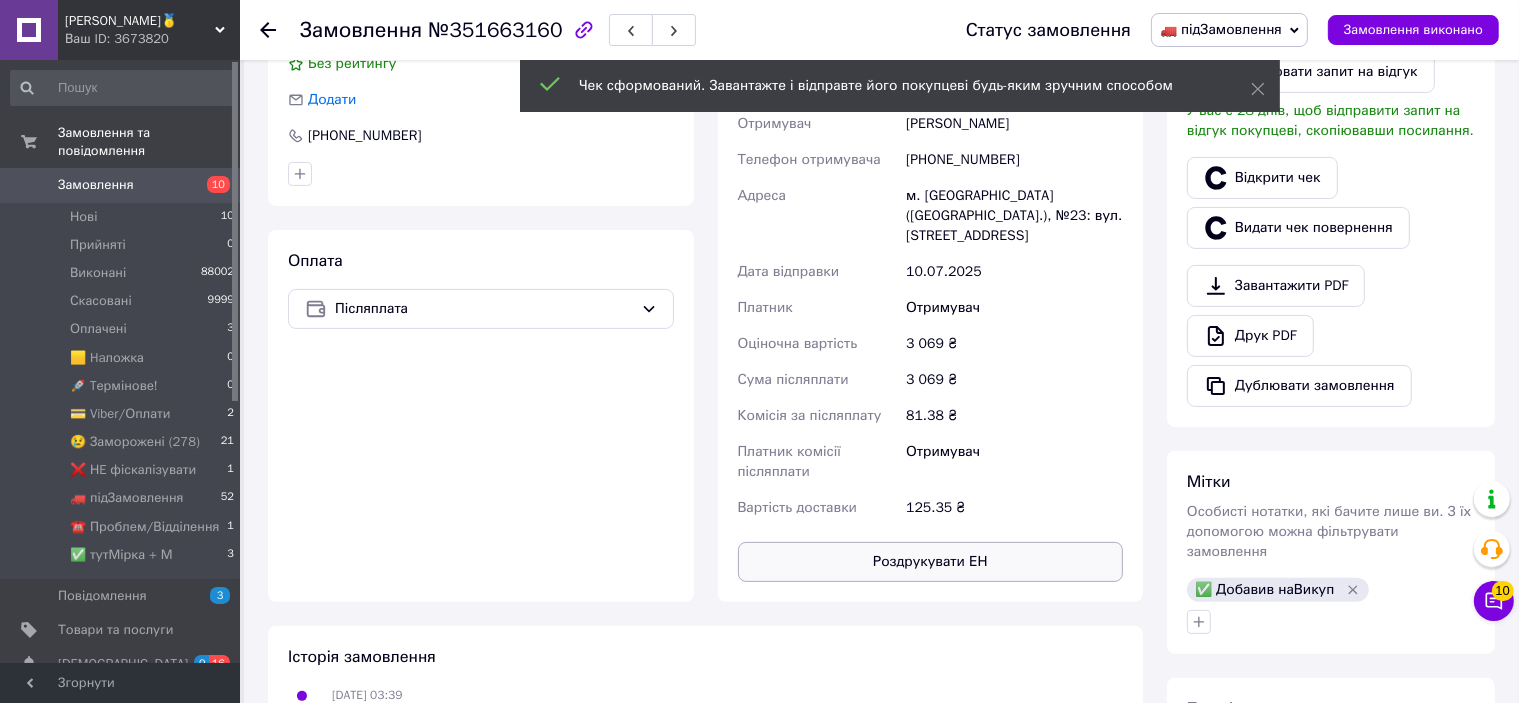 click on "Роздрукувати ЕН" at bounding box center (931, 562) 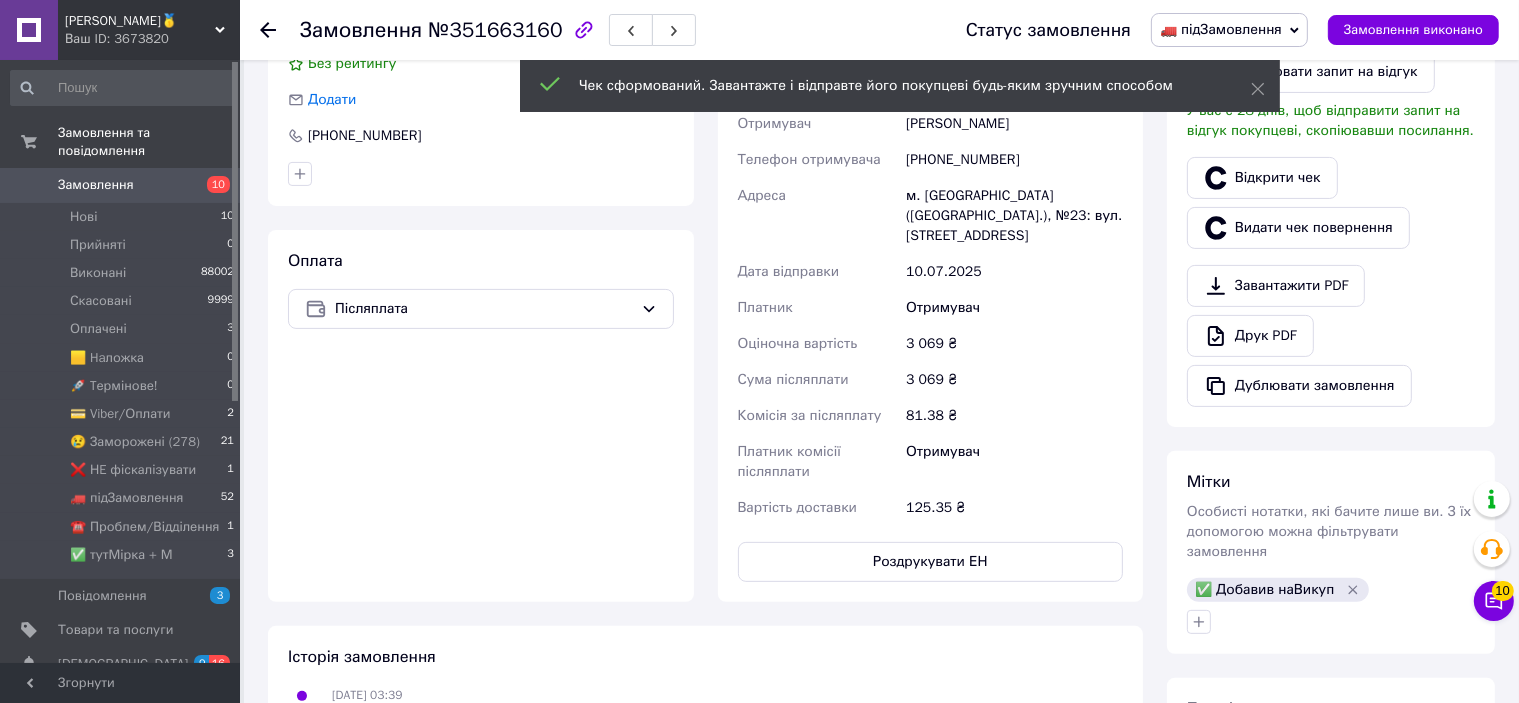 scroll, scrollTop: 400, scrollLeft: 0, axis: vertical 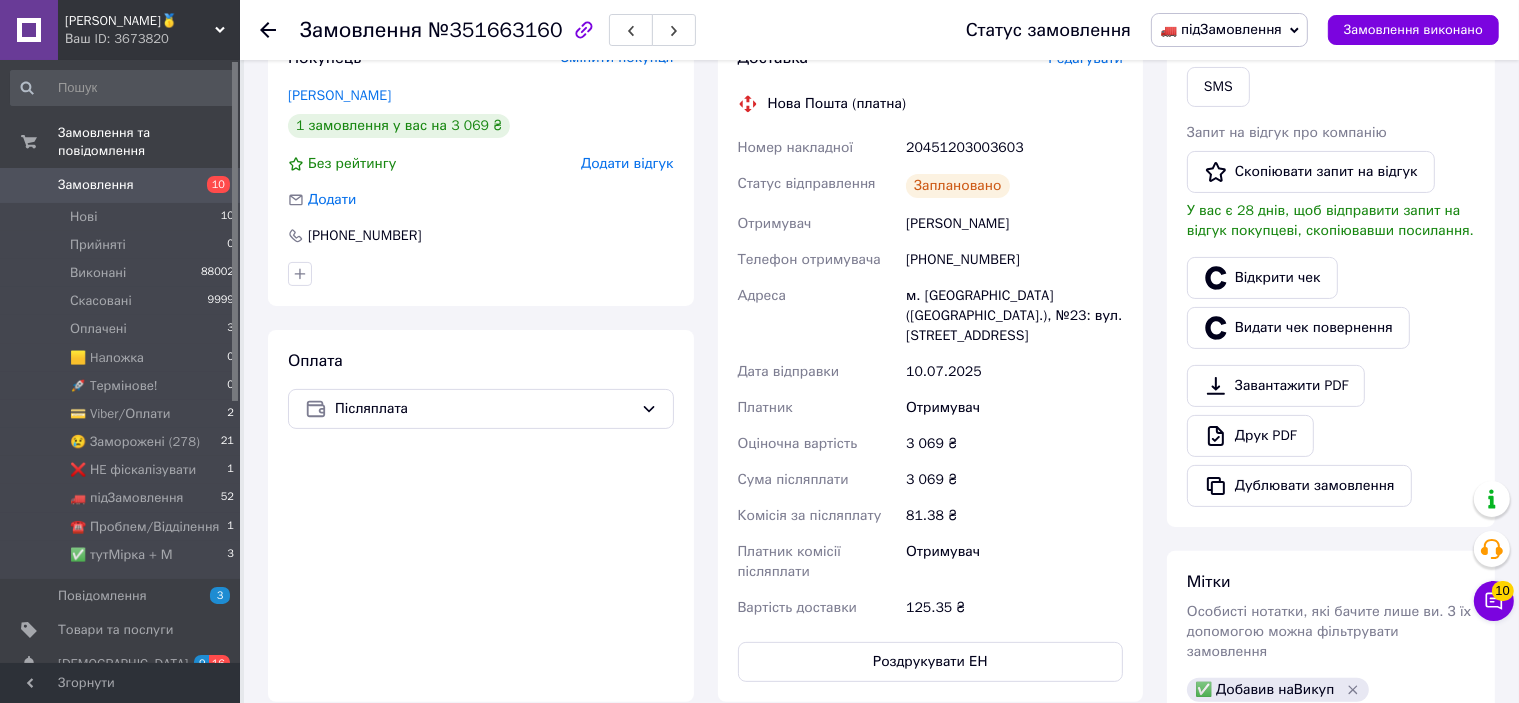 click on "20451203003603" at bounding box center (1014, 148) 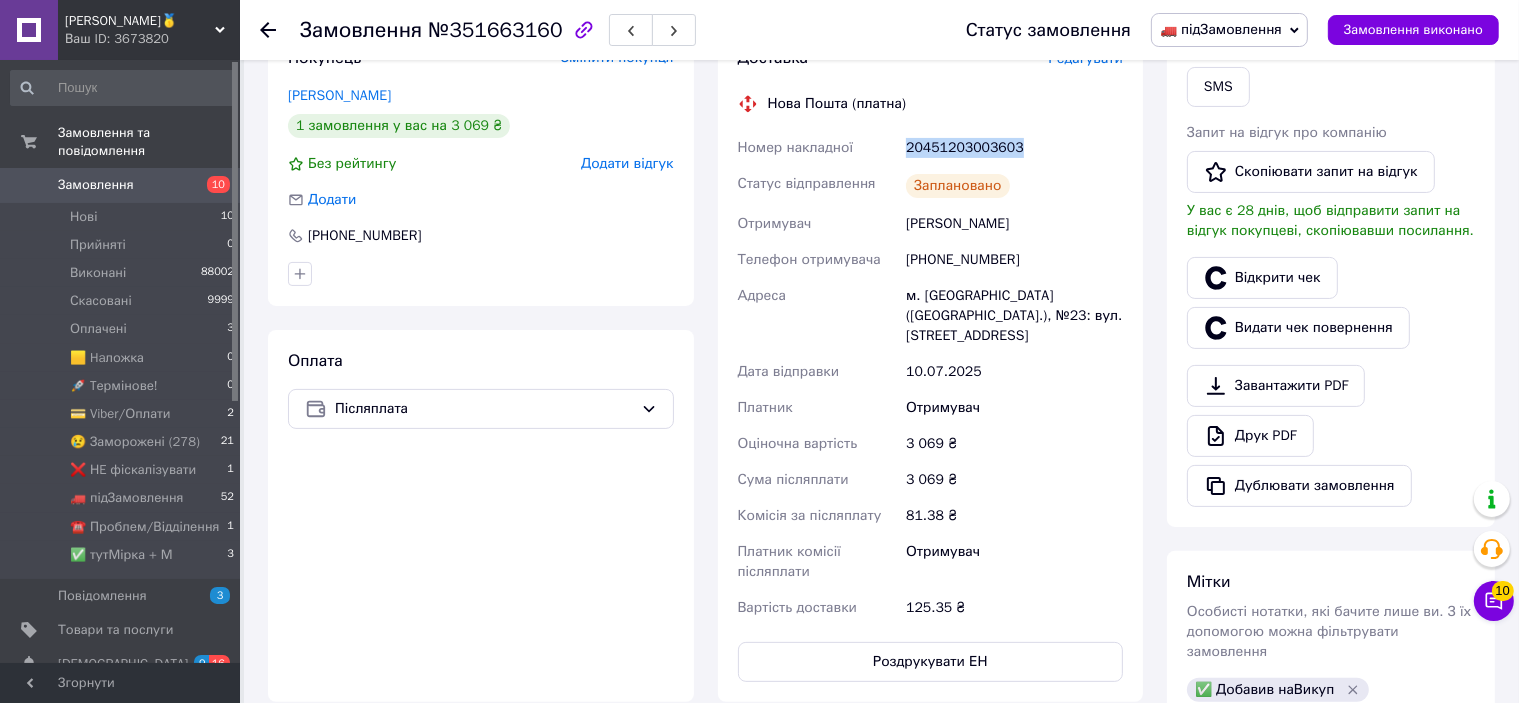 click on "20451203003603" at bounding box center [1014, 148] 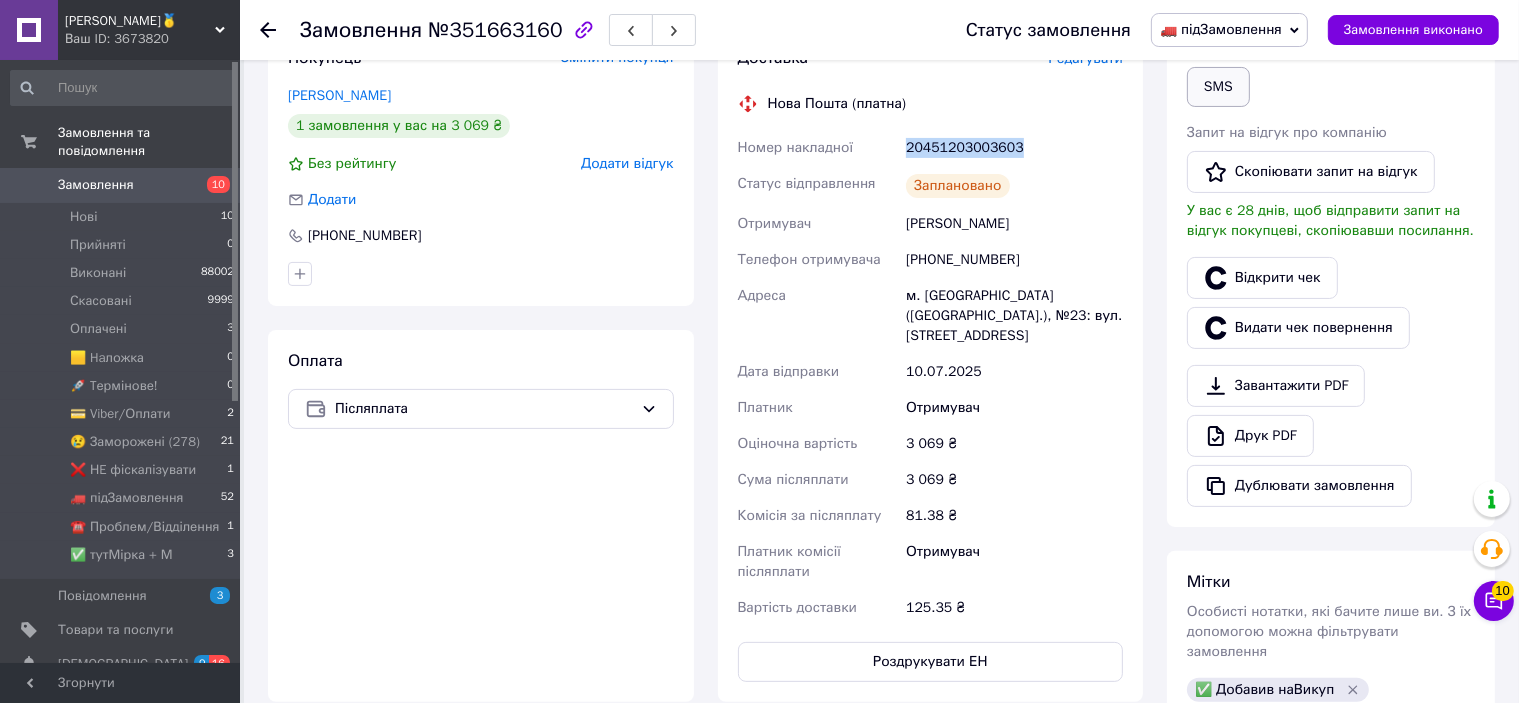 click on "SMS" at bounding box center (1218, 87) 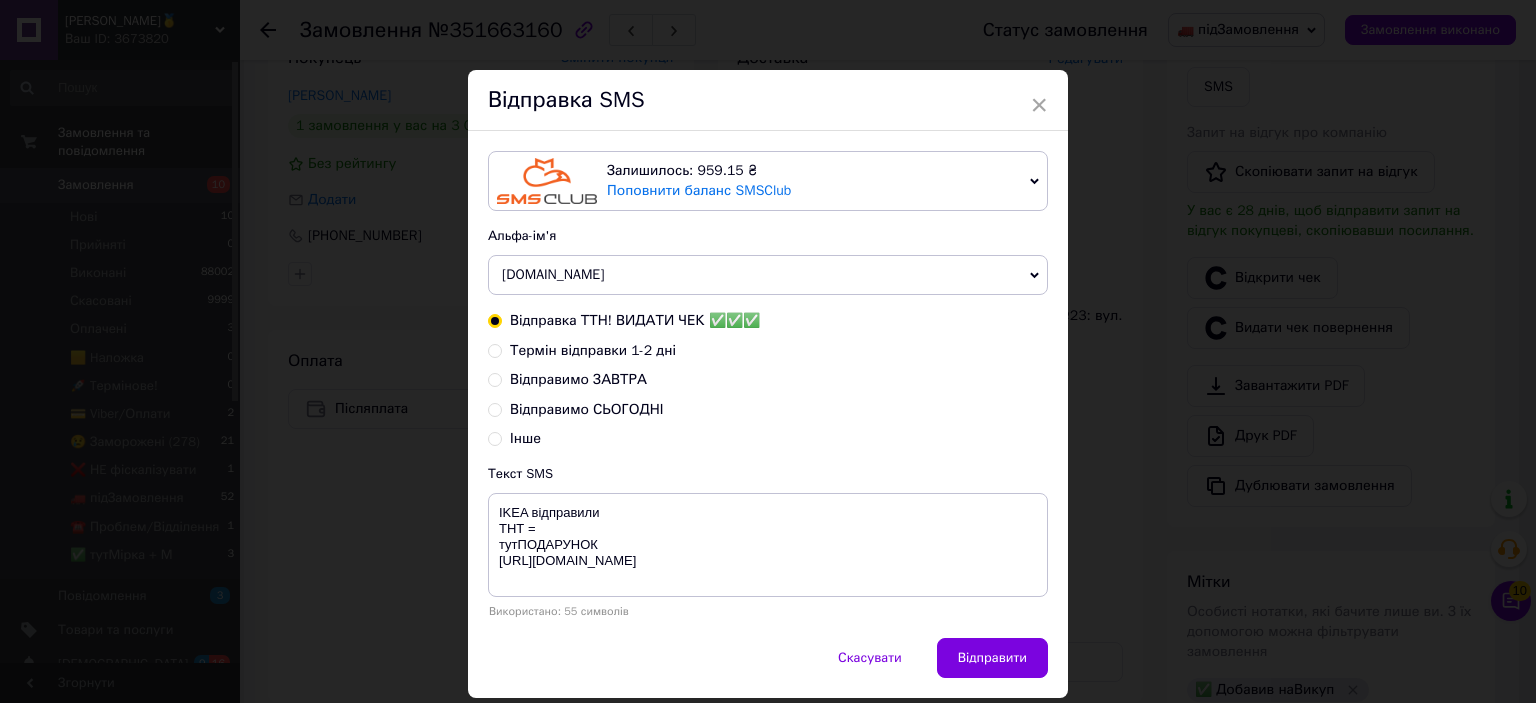 type 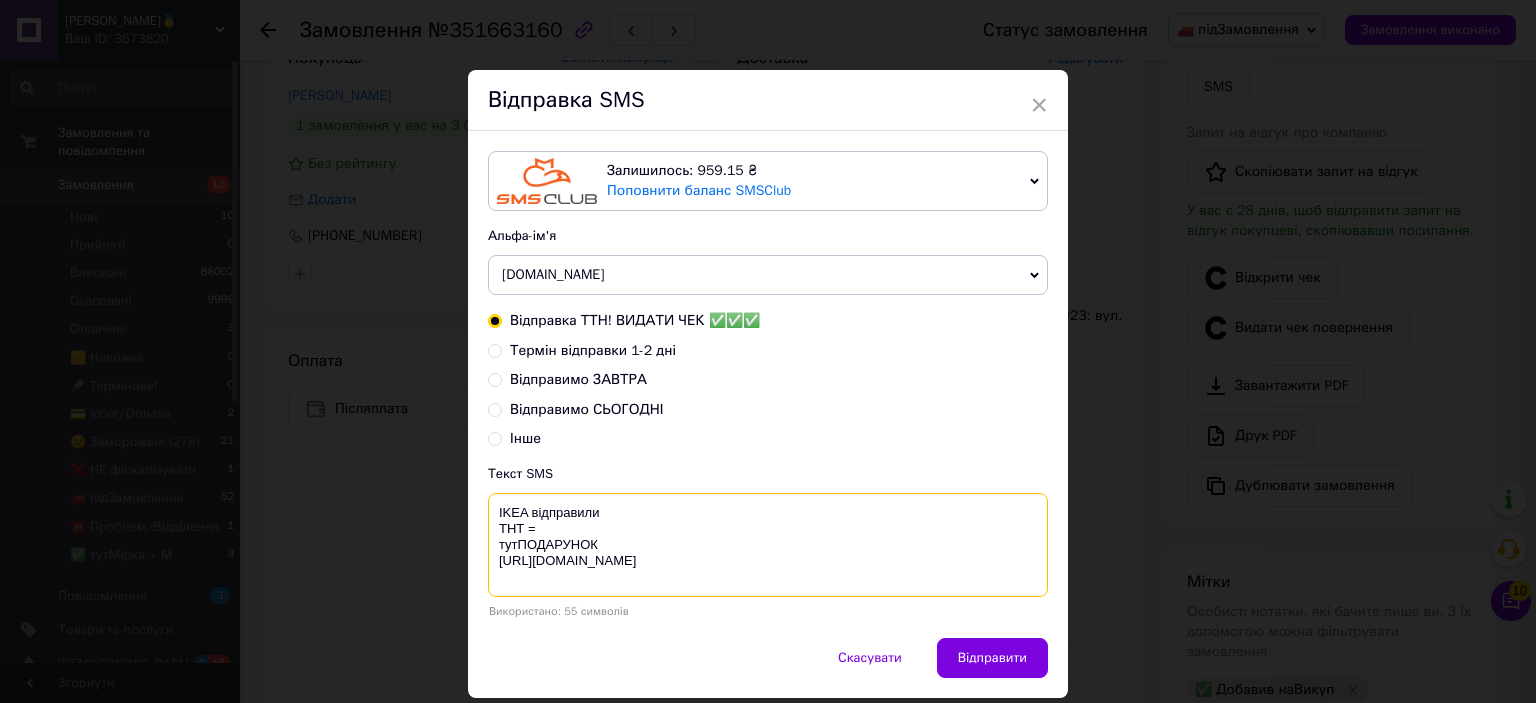 click on "IKEA відправили
ТНТ =
тутПОДАРУНОК
[URL][DOMAIN_NAME]" at bounding box center [768, 545] 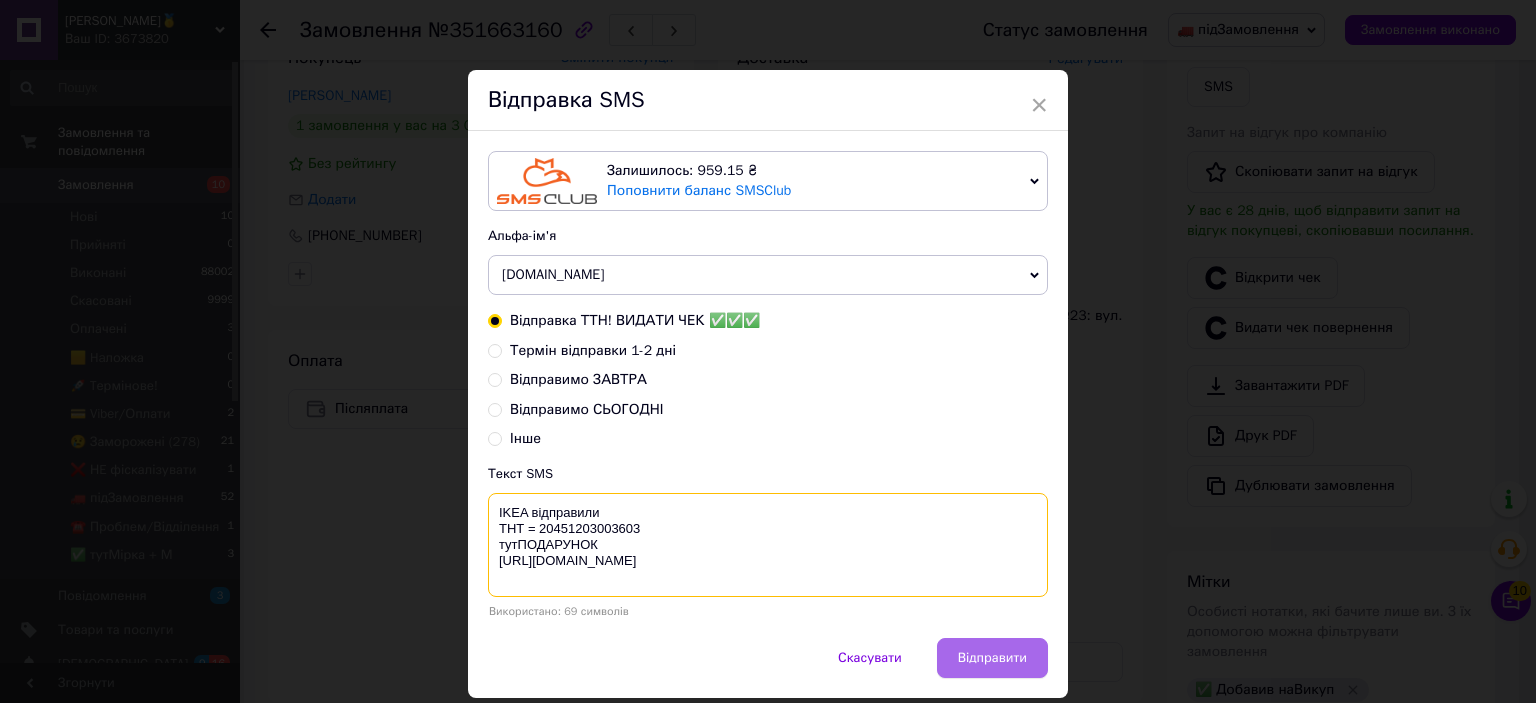 type on "IKEA відправили
ТНТ = 20451203003603
тутПОДАРУНОК
[URL][DOMAIN_NAME]" 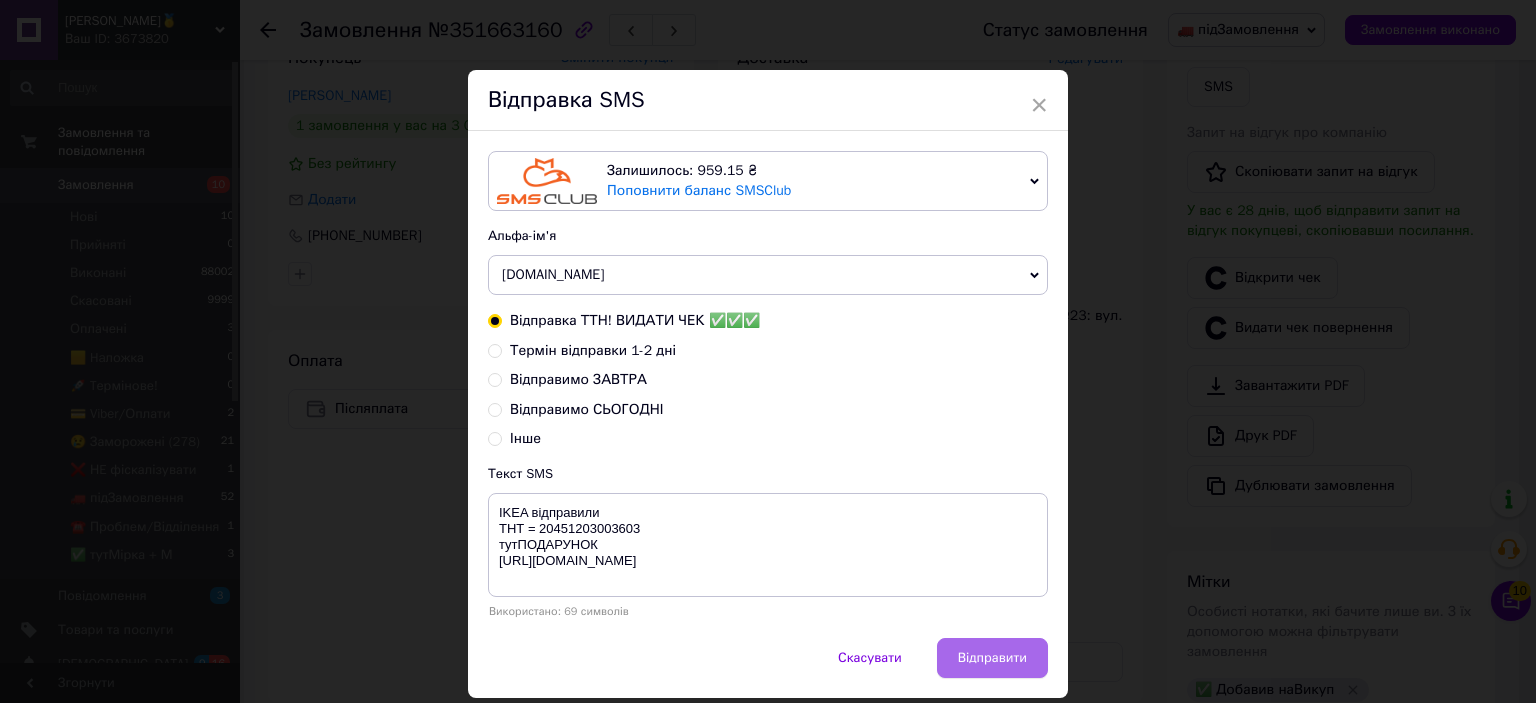 click on "Відправити" at bounding box center [992, 658] 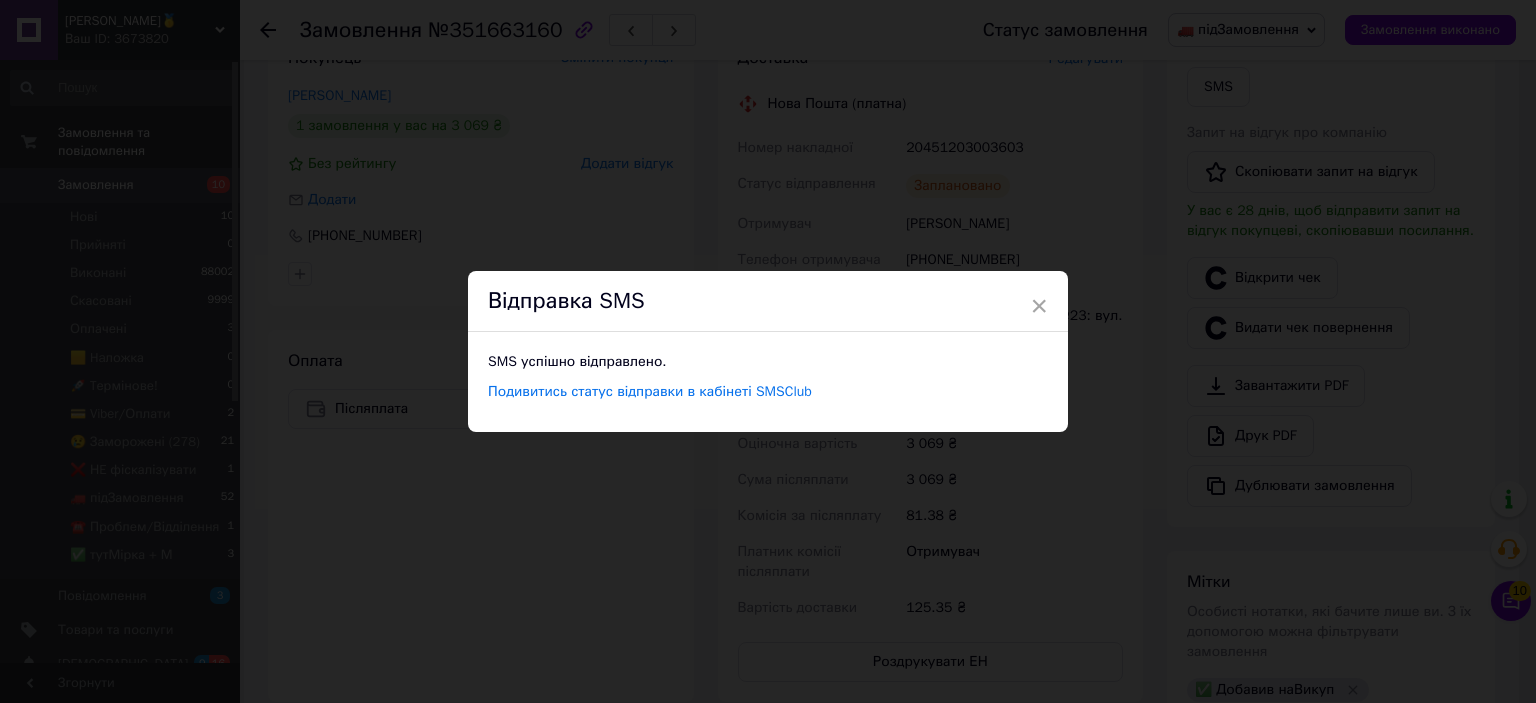 click on "× Відправка SMS SMS успішно відправлено. Подивитись статус відправки в кабінеті SMSClub" at bounding box center [768, 351] 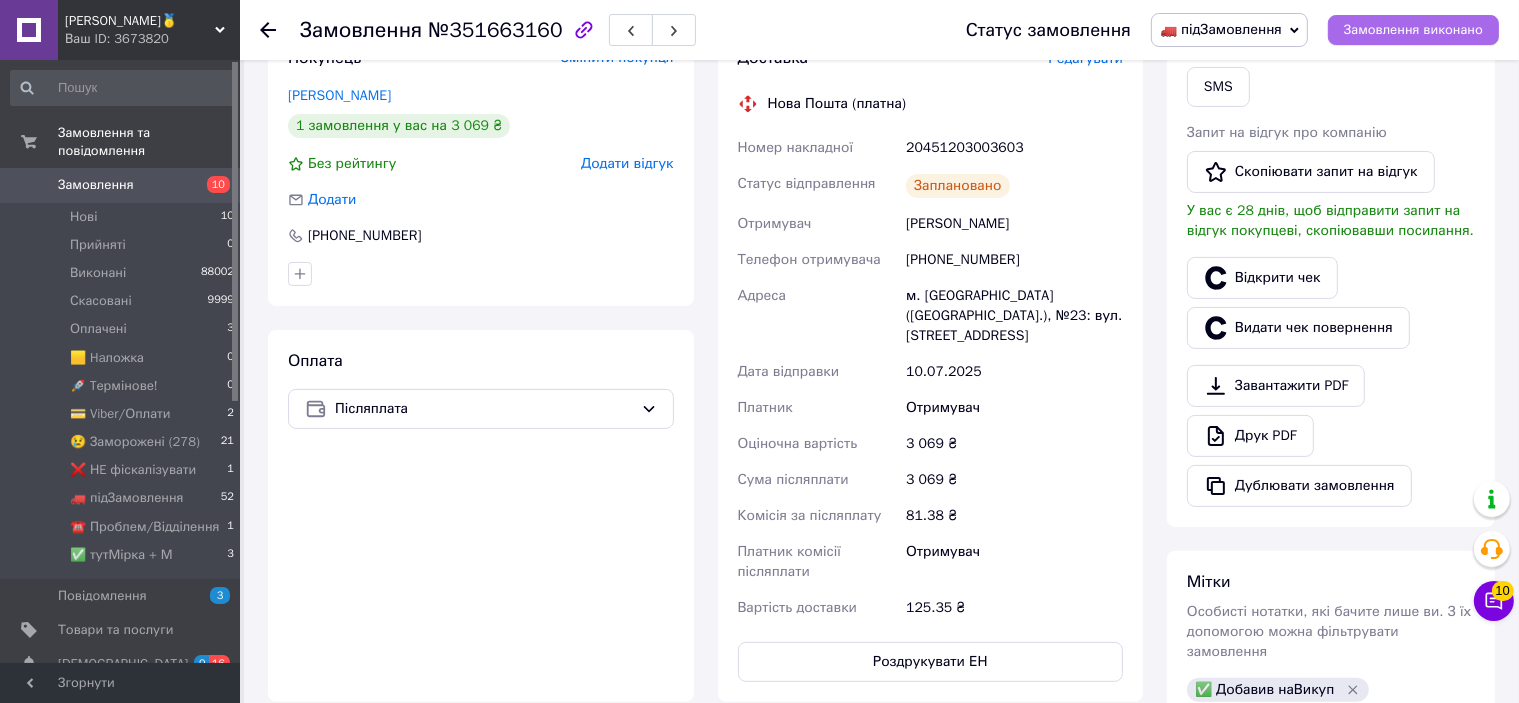 click on "Замовлення виконано" at bounding box center (1413, 30) 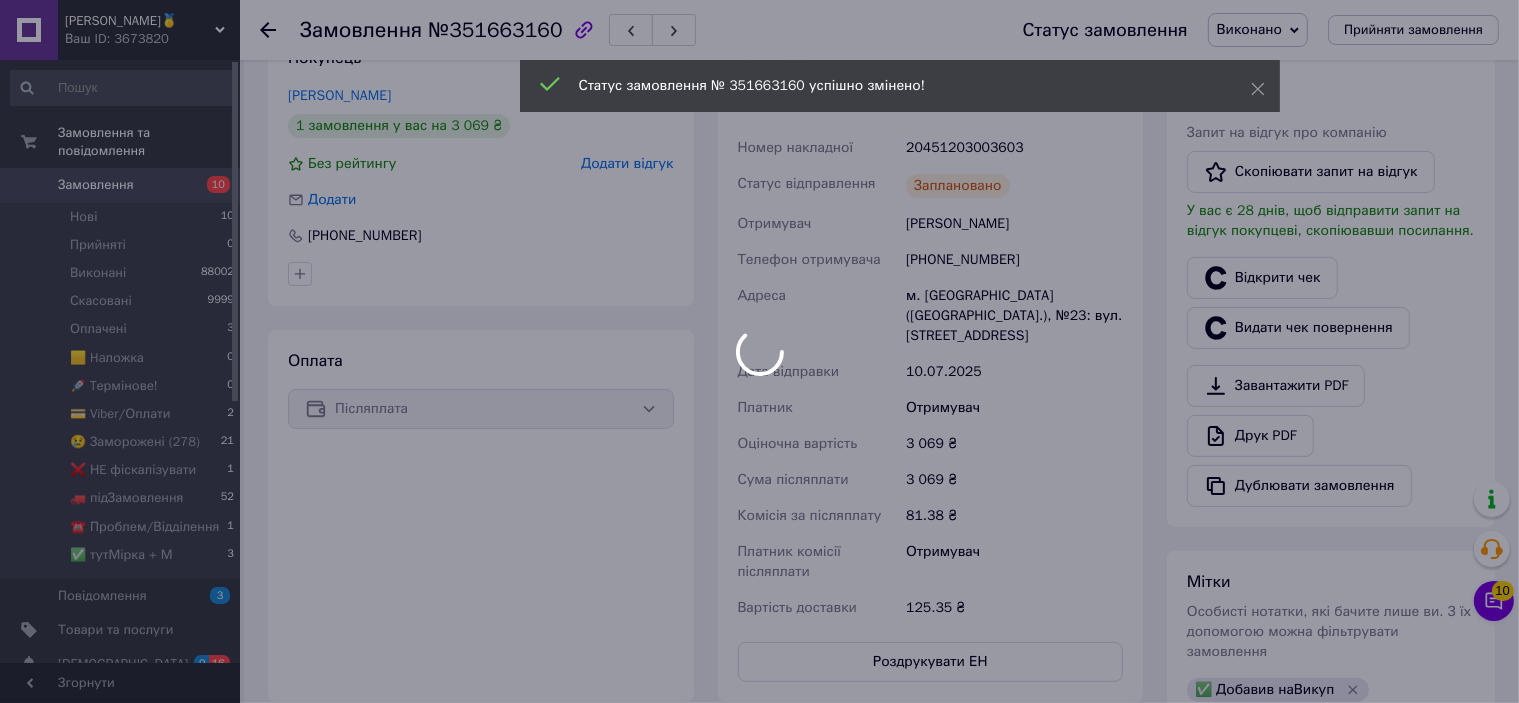 scroll, scrollTop: 0, scrollLeft: 0, axis: both 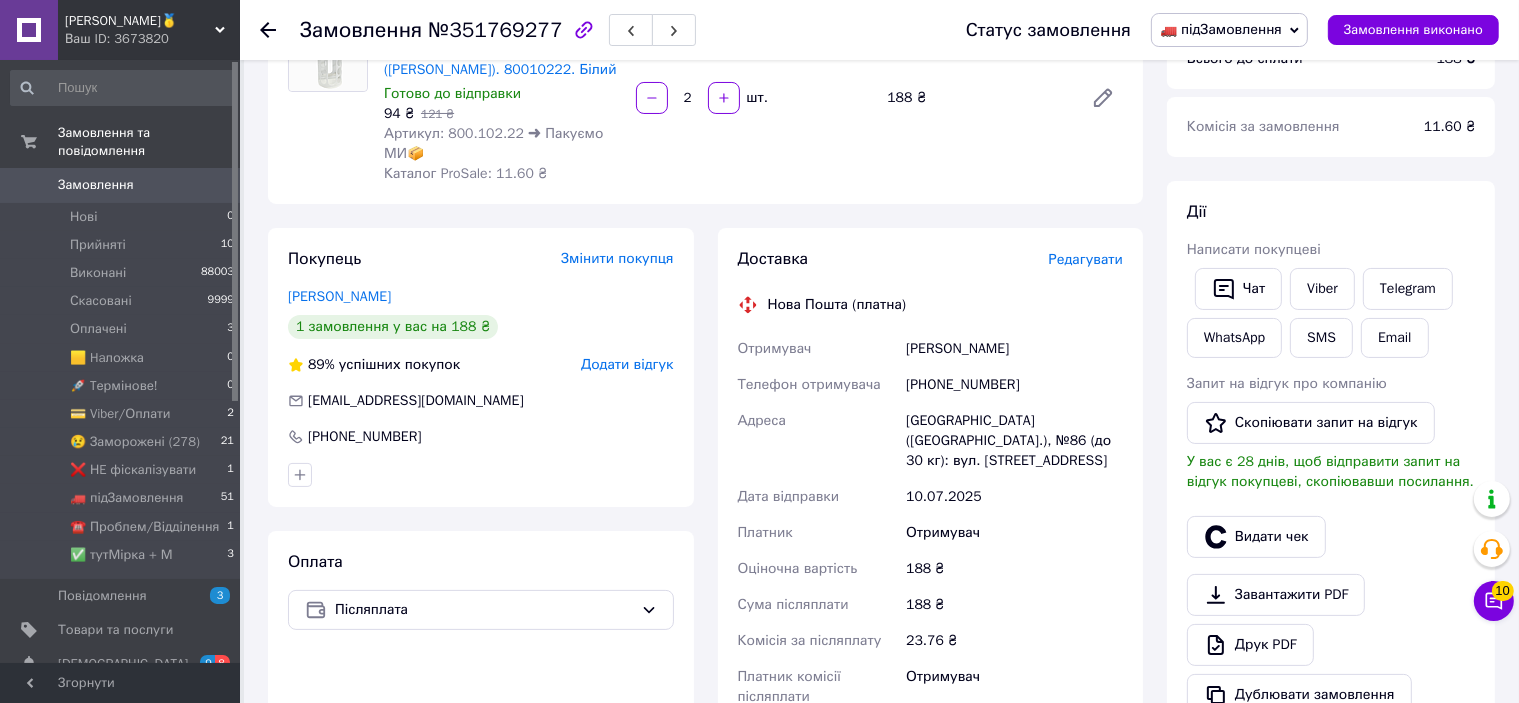 click on "Редагувати" at bounding box center (1086, 259) 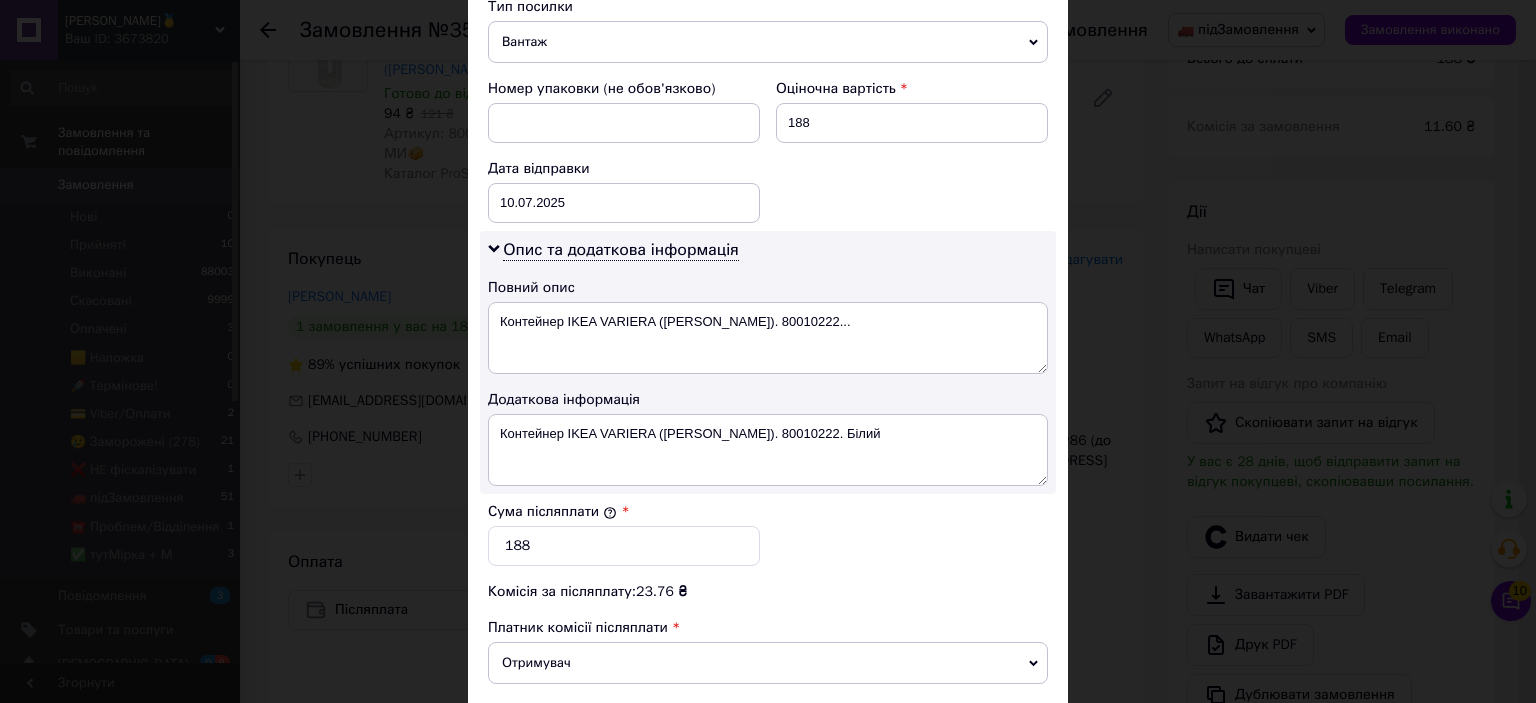 scroll, scrollTop: 1040, scrollLeft: 0, axis: vertical 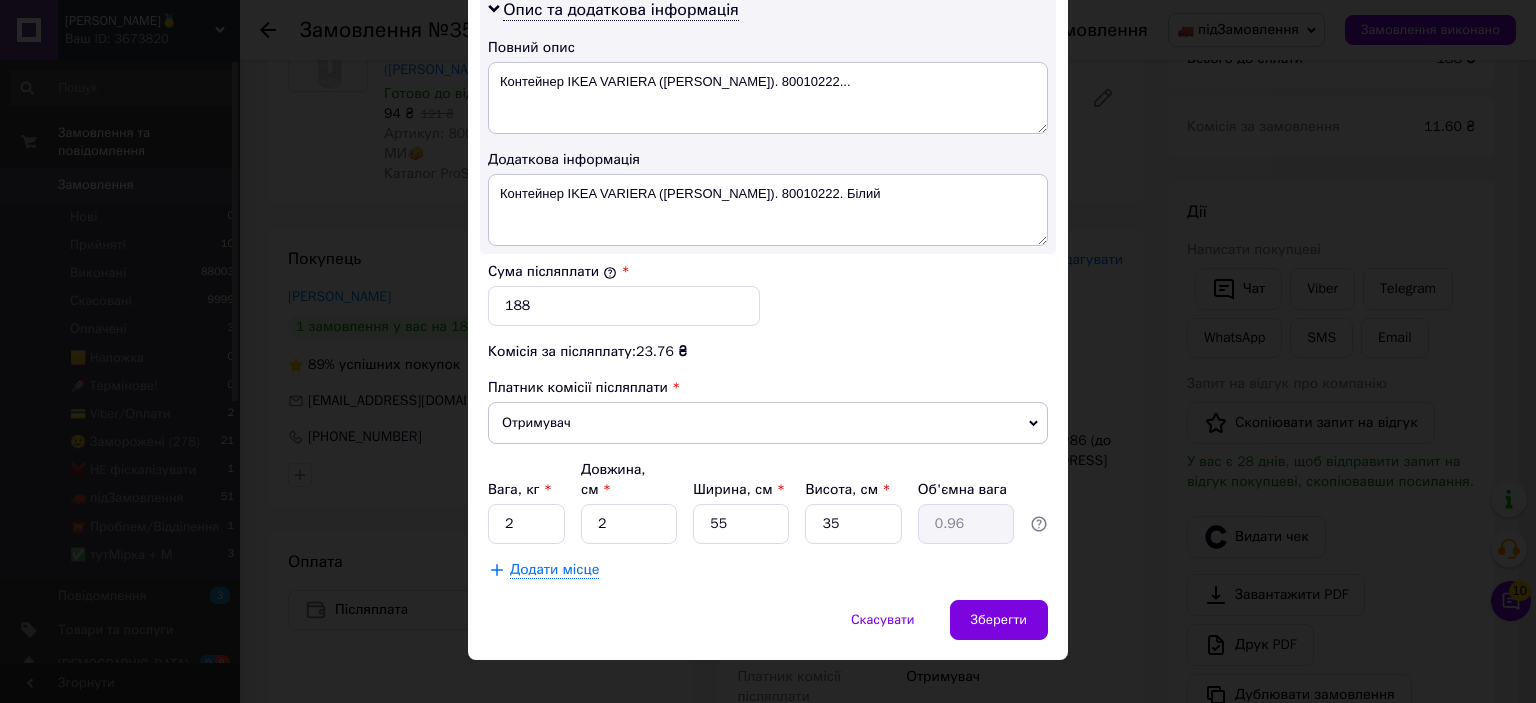 click on "× Редагування доставки Спосіб доставки Нова Пошта (платна) Платник Отримувач Відправник Прізвище отримувача [PERSON_NAME] Ім'я отримувача [PERSON_NAME] батькові отримувача Телефон отримувача [PHONE_NUMBER] Тип доставки У відділенні Кур'єром В поштоматі Місто м. [GEOGRAPHIC_DATA] ([GEOGRAPHIC_DATA].) Відділення №86 (до 30 кг): вул. [STREET_ADDRESS] Місце відправки с. [GEOGRAPHIC_DATA] ([GEOGRAPHIC_DATA].): №1: вул. [STREET_ADDRESS] Немає збігів. Спробуйте змінити умови пошуку Додати ще місце відправки Тип посилки Вантаж Документи Номер упаковки (не обов'язково) Оціночна вартість 188 Дата відправки [DATE] < 2025 > < Июль > Пн Вт Ср" at bounding box center [768, 351] 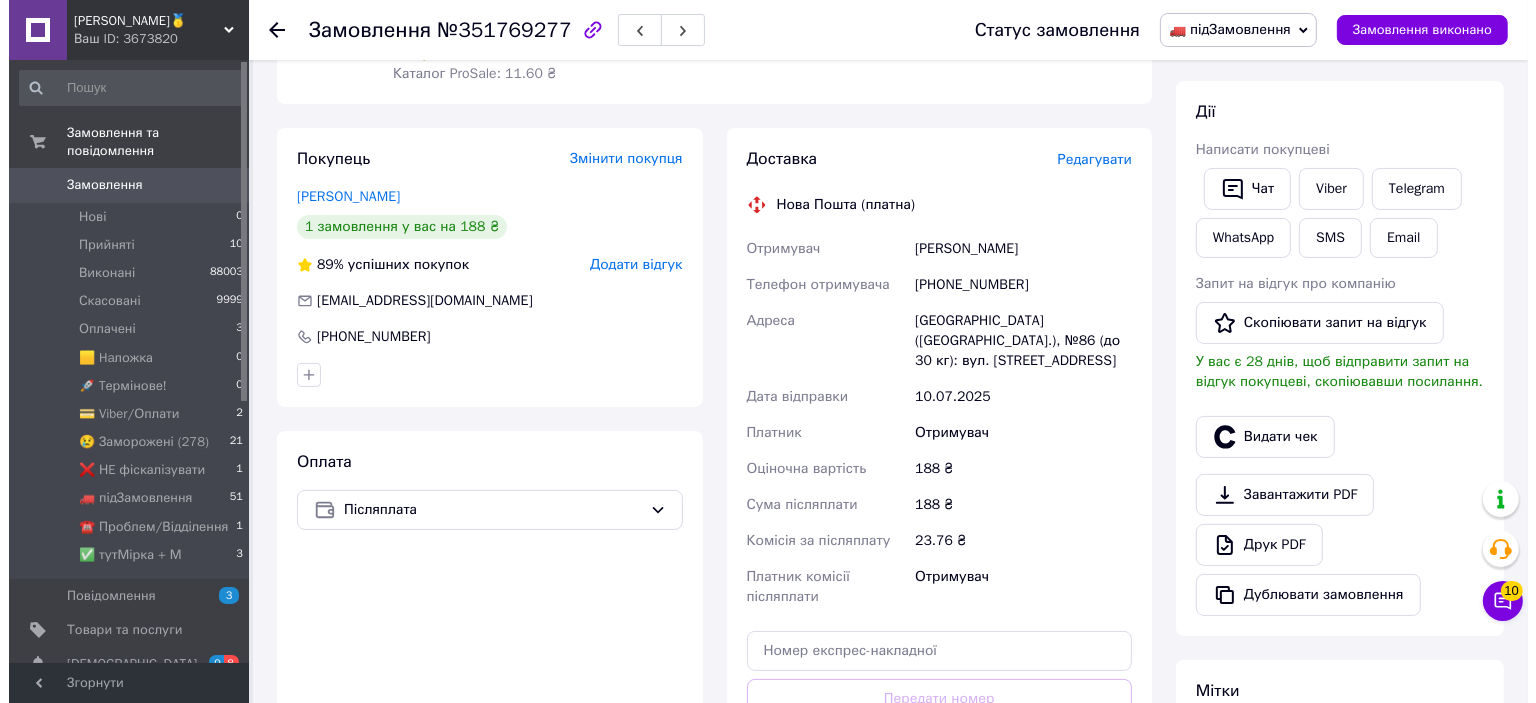 scroll, scrollTop: 619, scrollLeft: 0, axis: vertical 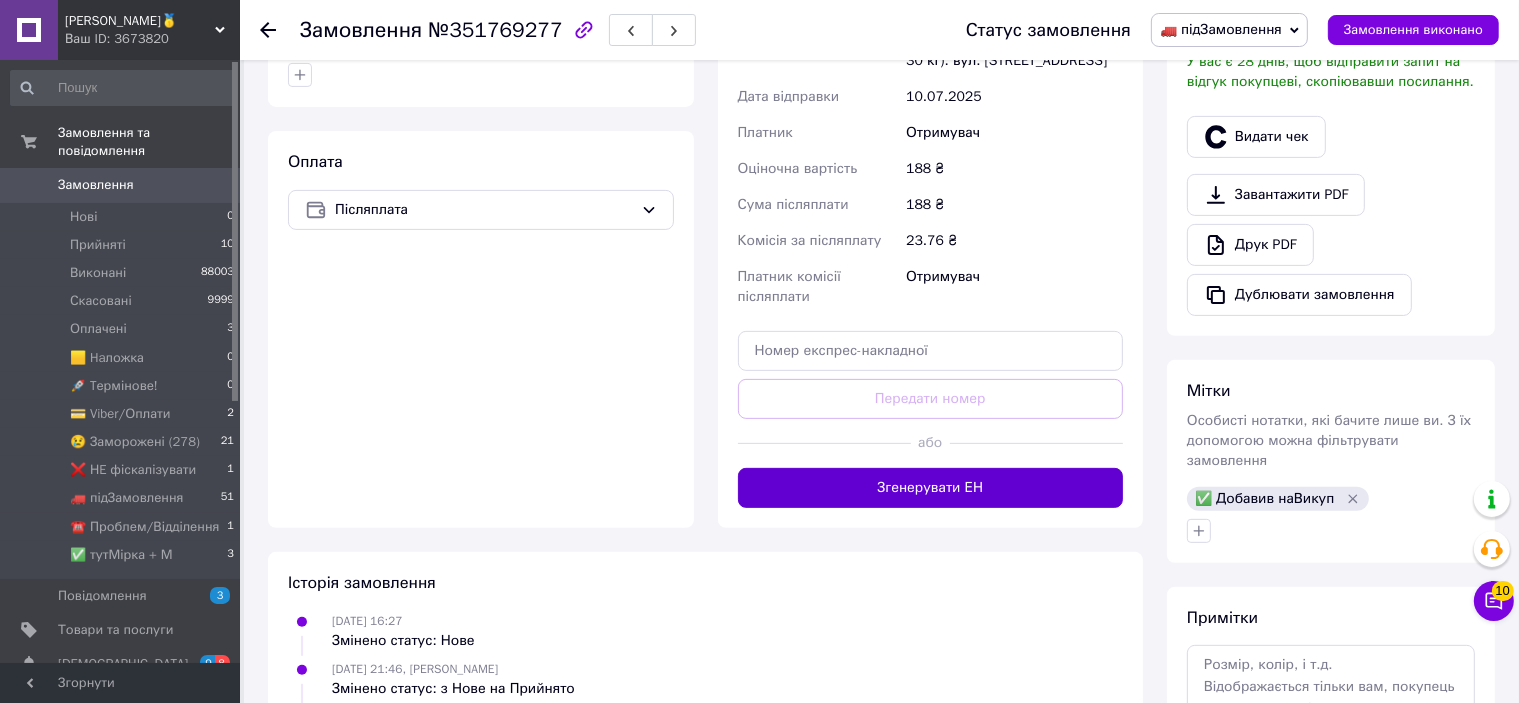 click on "Згенерувати ЕН" at bounding box center [931, 488] 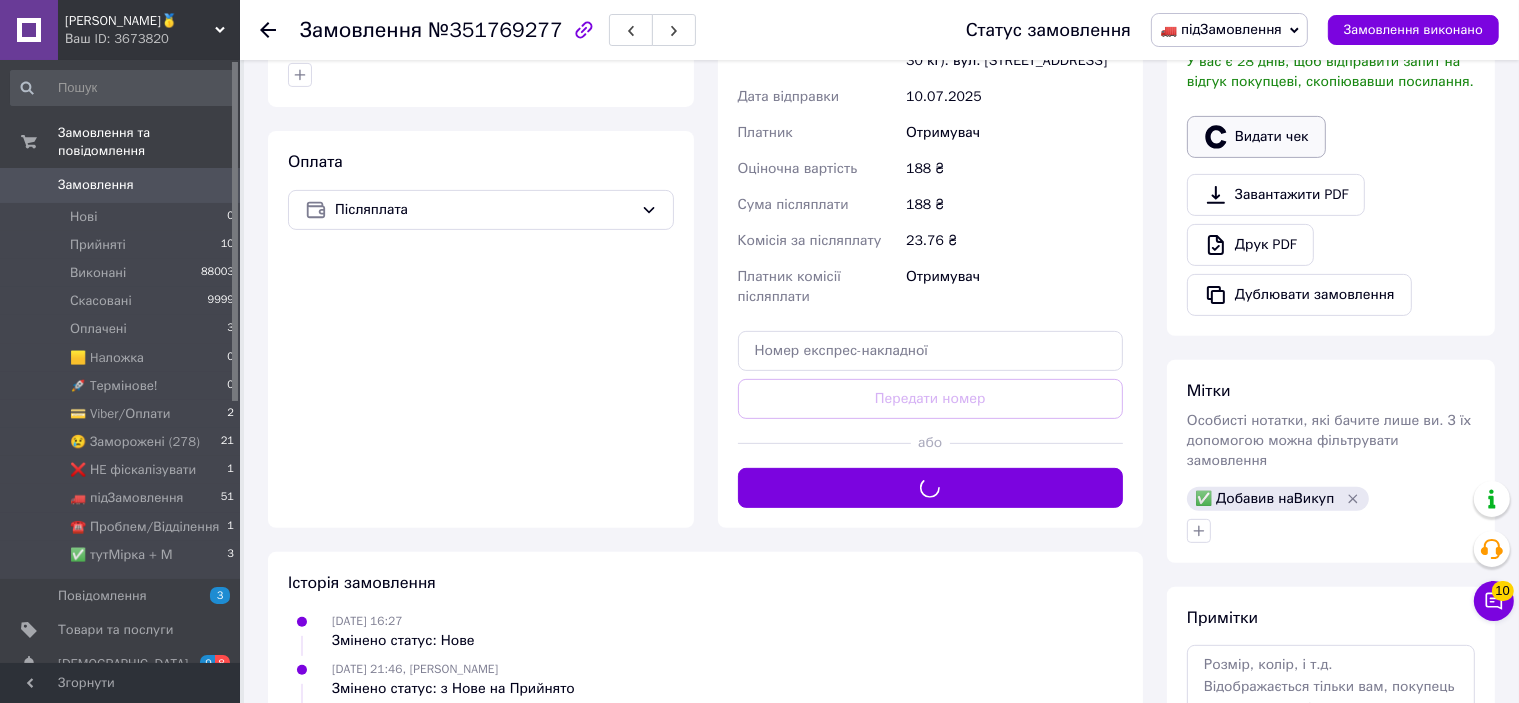 click on "Видати чек" at bounding box center (1256, 137) 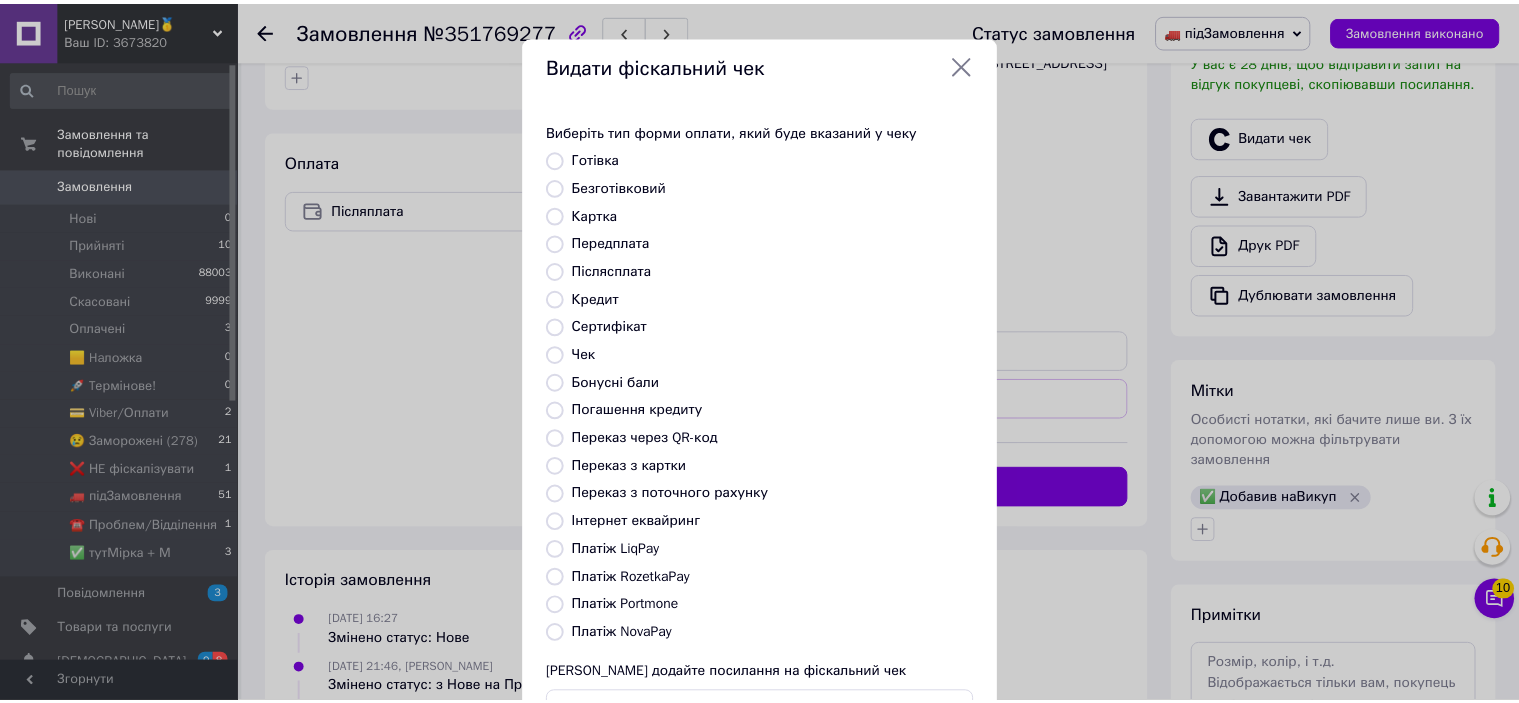 scroll, scrollTop: 155, scrollLeft: 0, axis: vertical 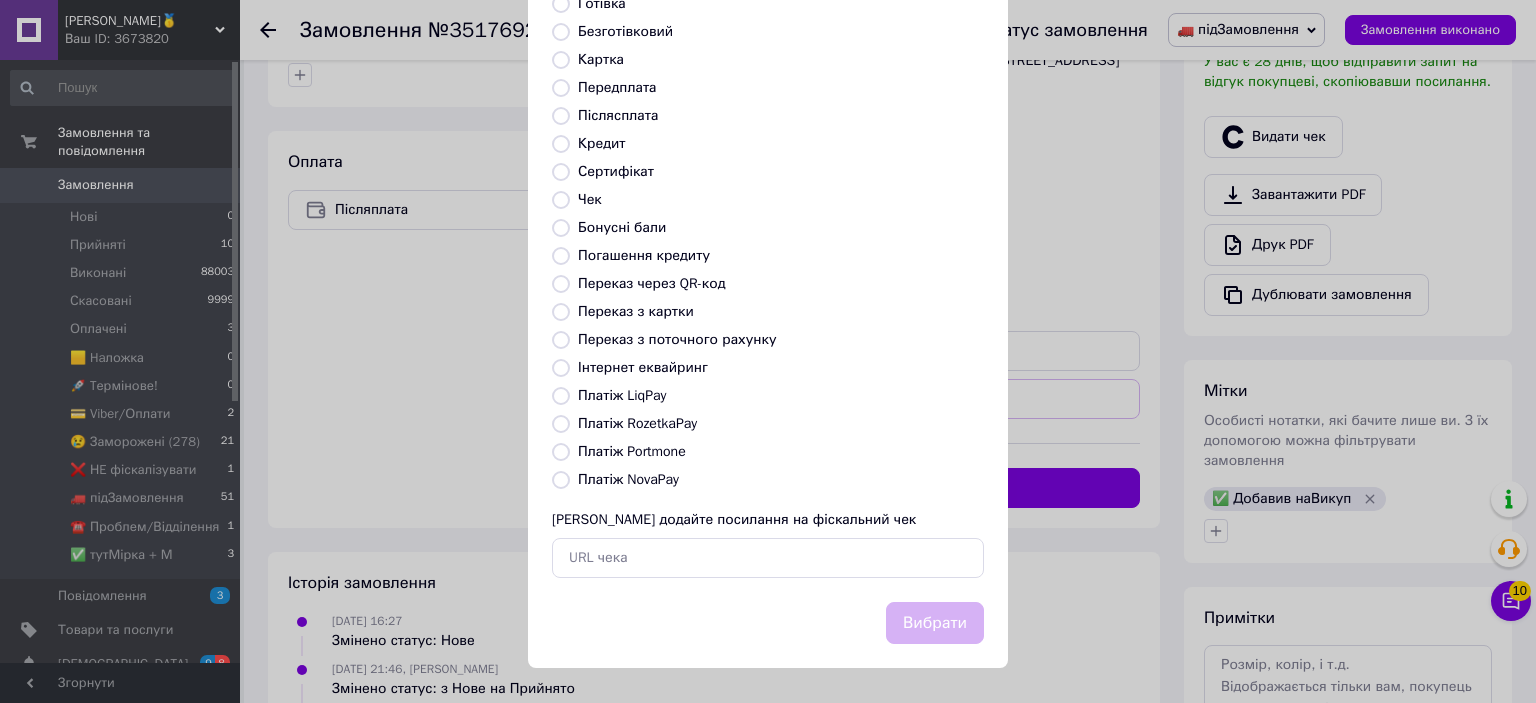 click on "Платіж NovaPay" at bounding box center (628, 479) 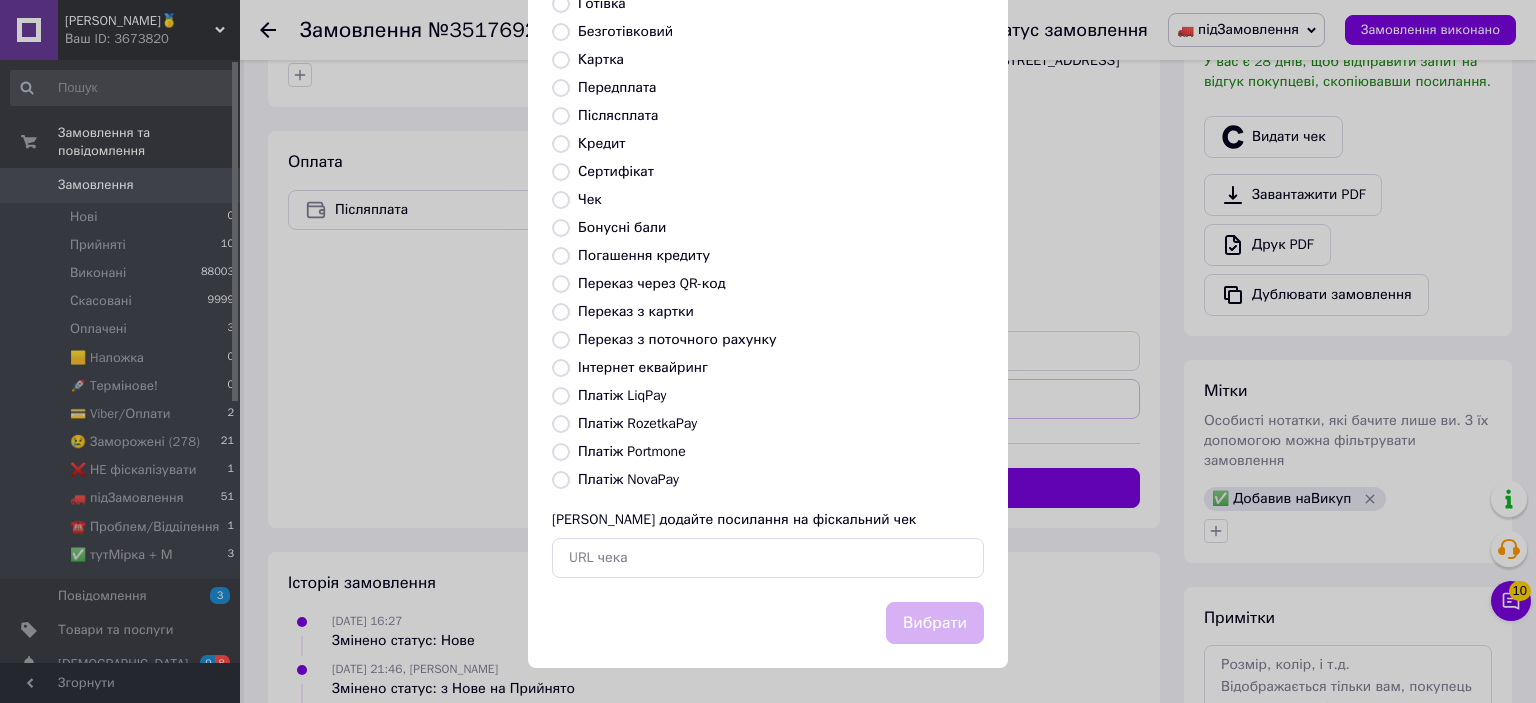 radio on "true" 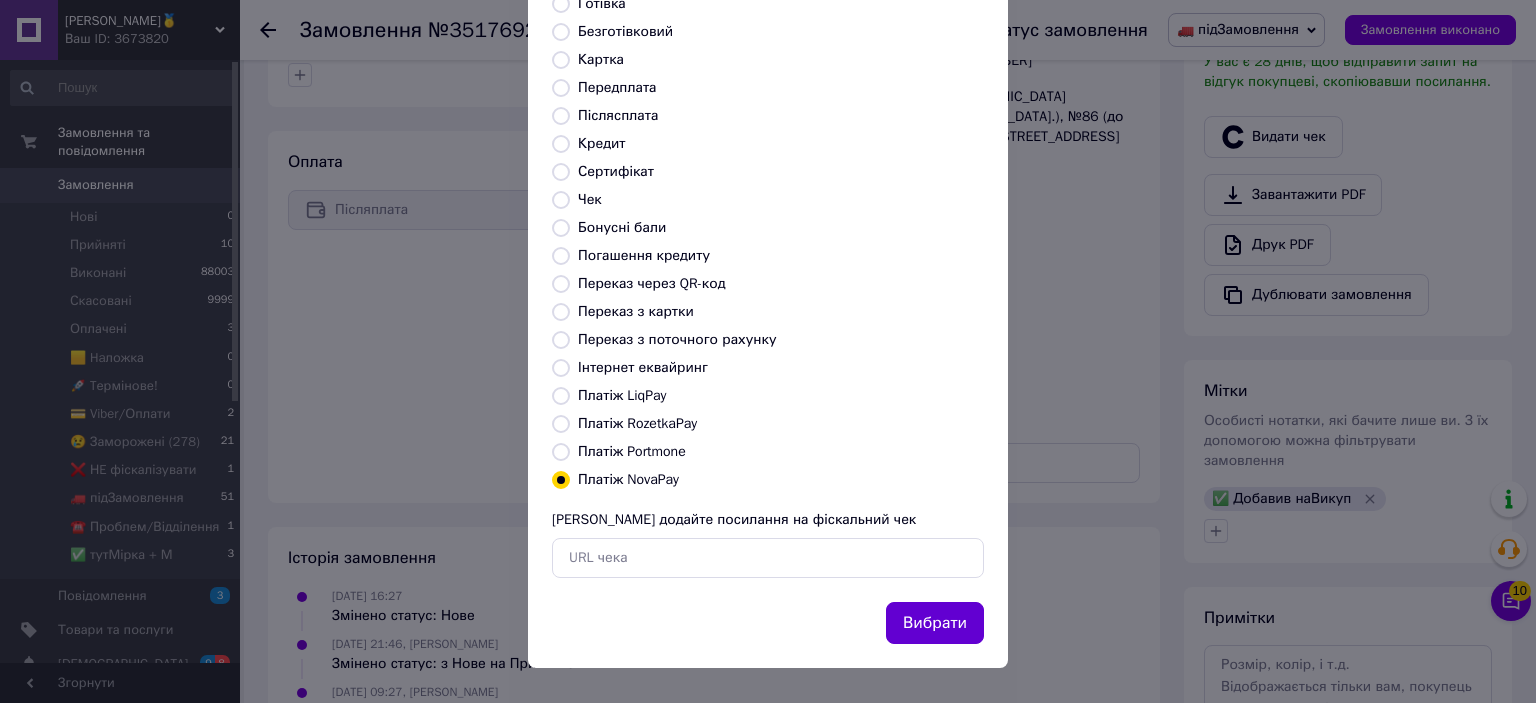 click on "Вибрати" at bounding box center (935, 623) 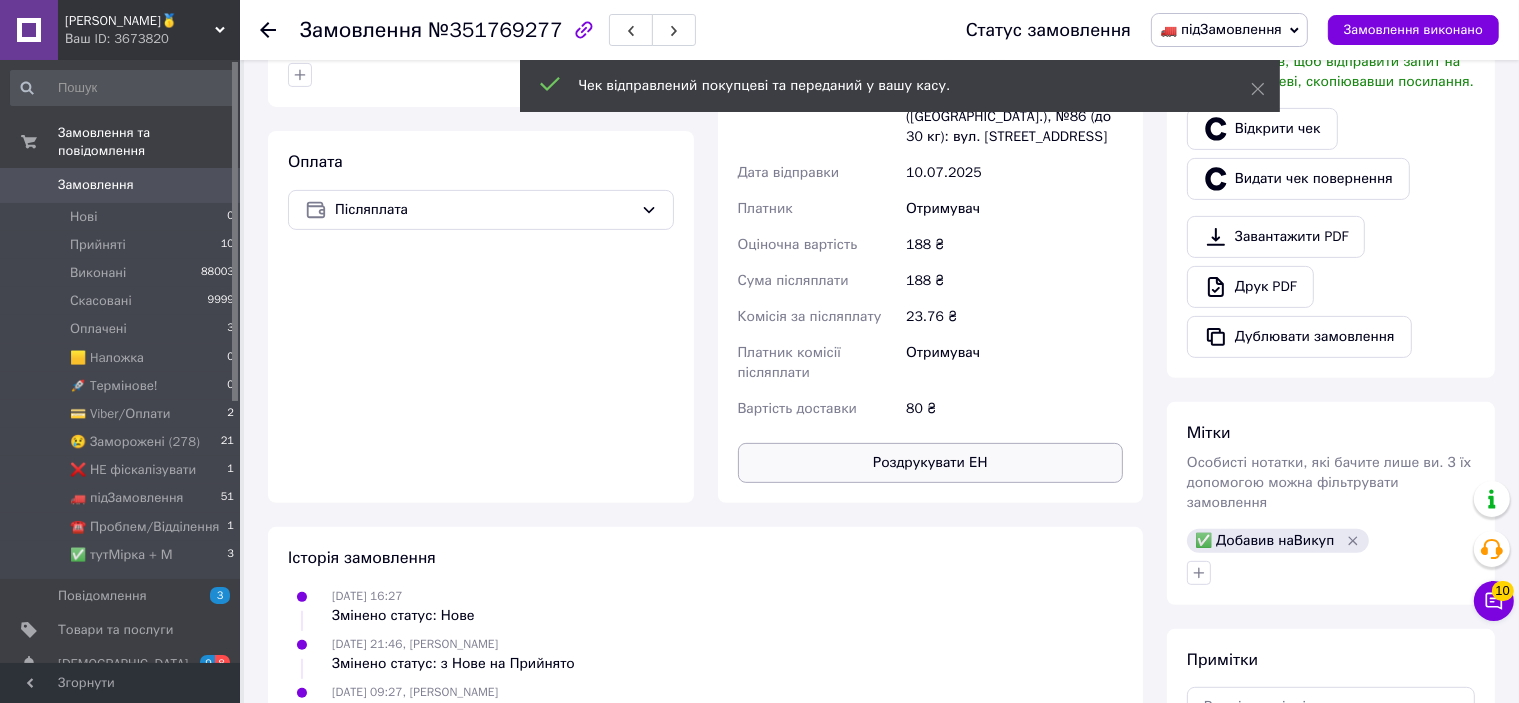 click on "Роздрукувати ЕН" at bounding box center (931, 463) 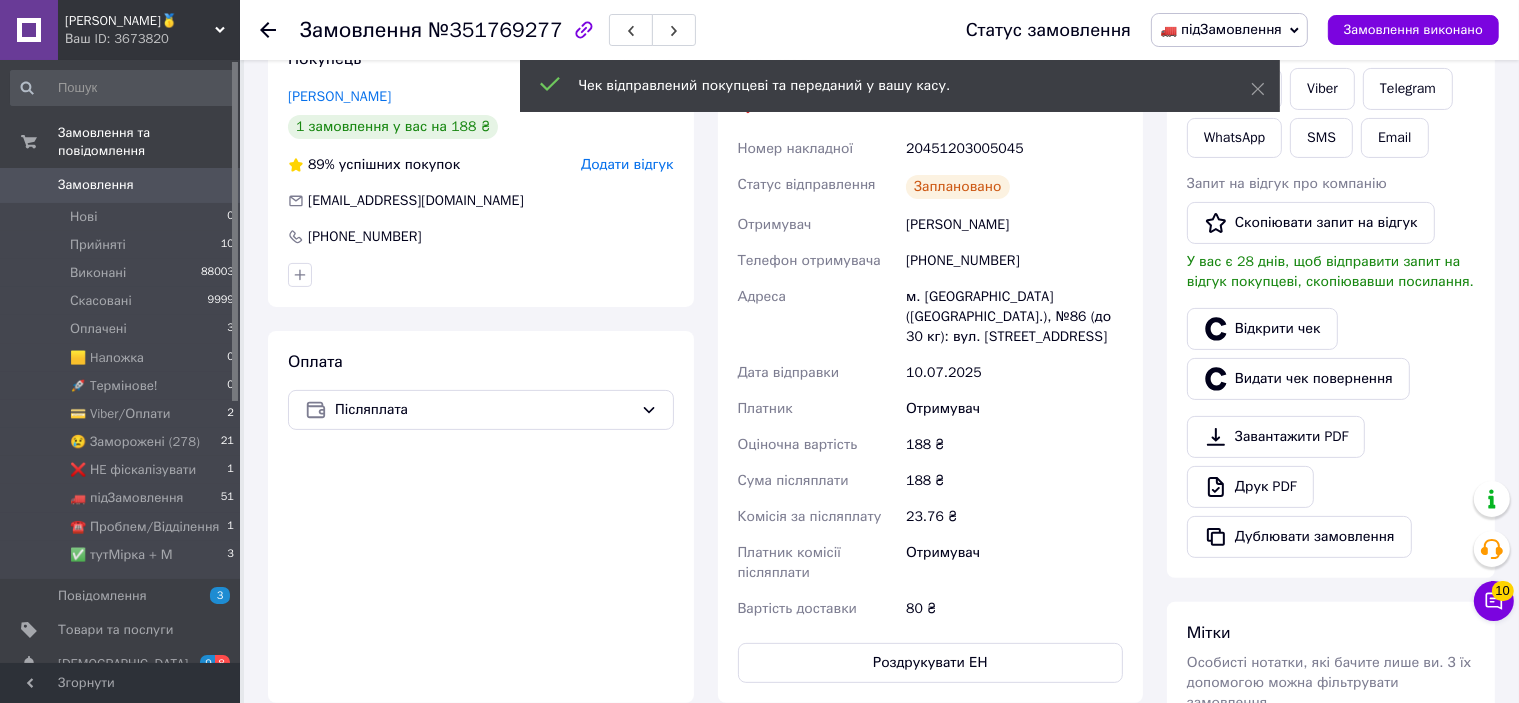 scroll, scrollTop: 319, scrollLeft: 0, axis: vertical 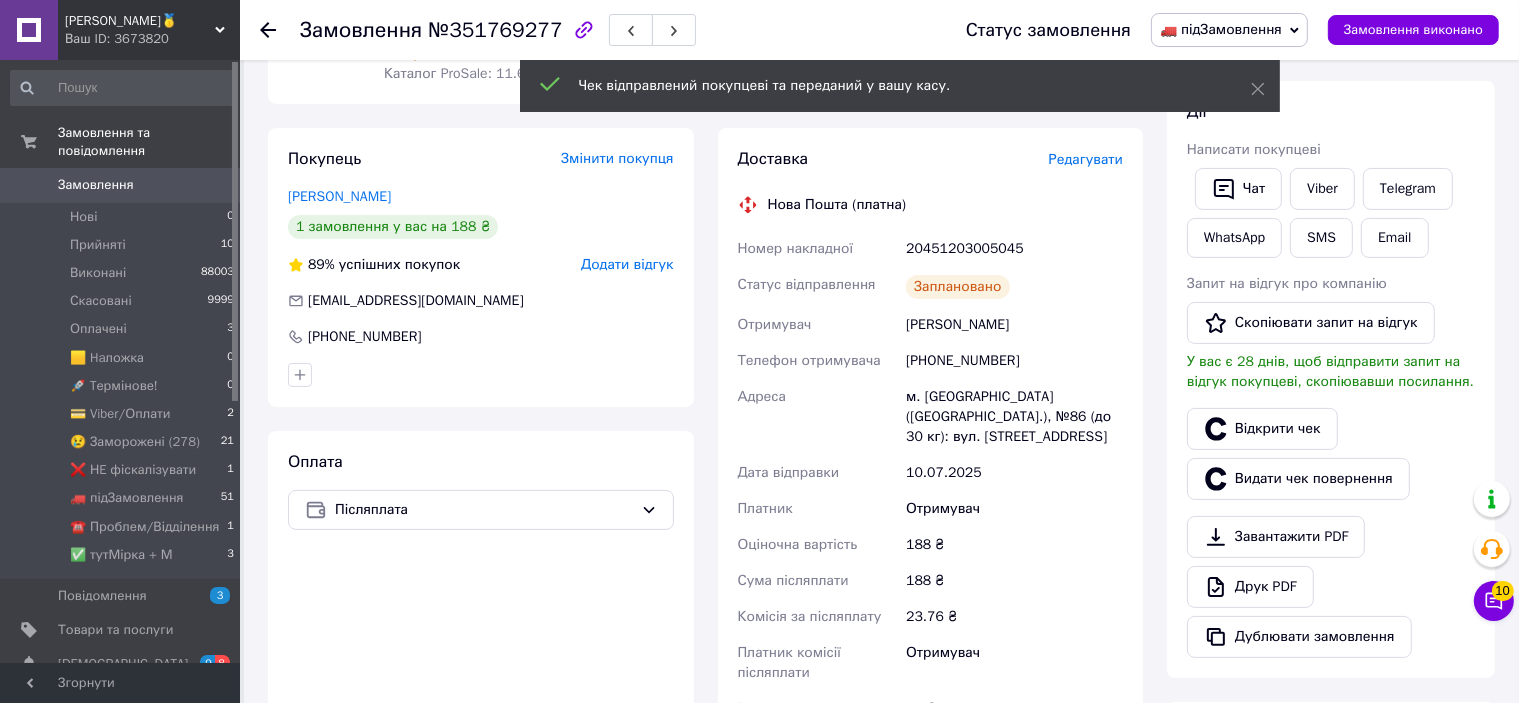 click on "20451203005045" at bounding box center (1014, 249) 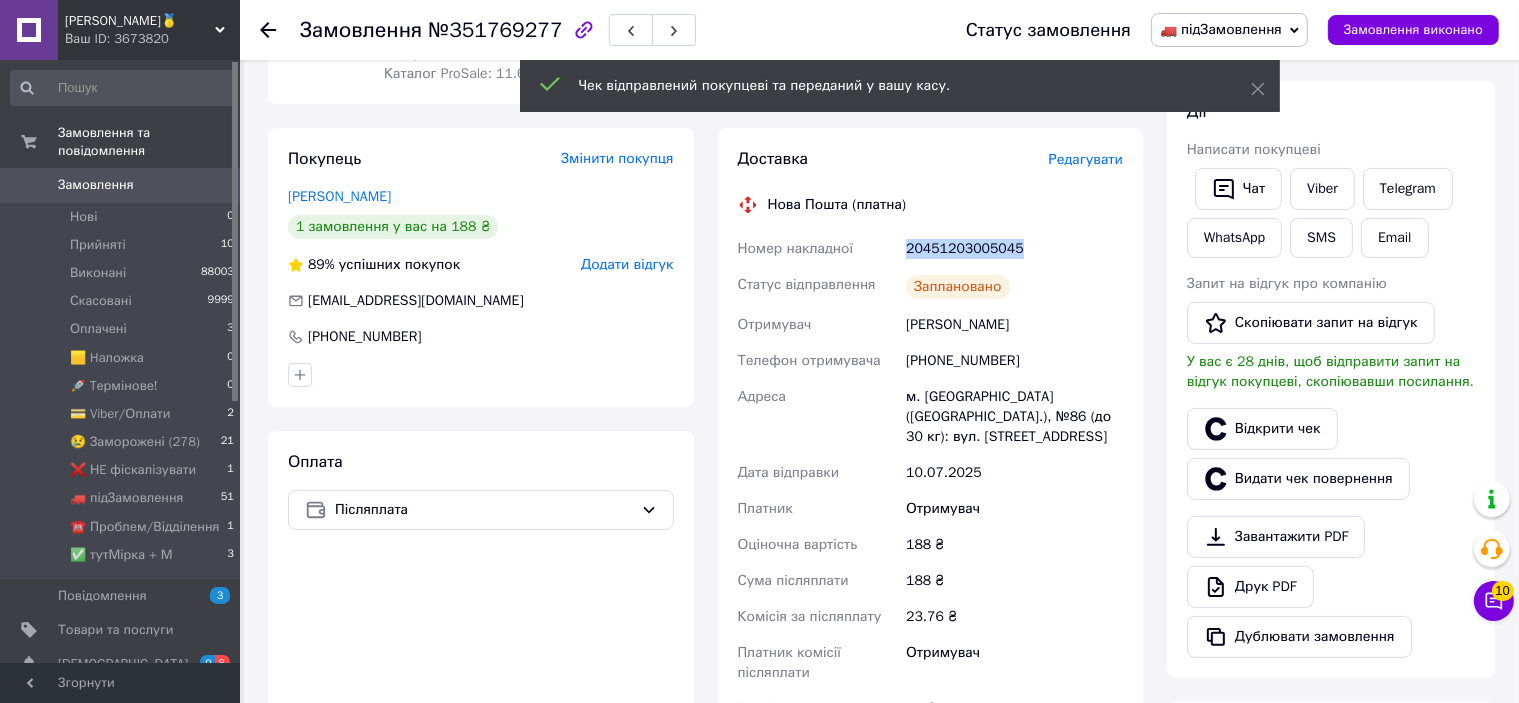 click on "20451203005045" at bounding box center (1014, 249) 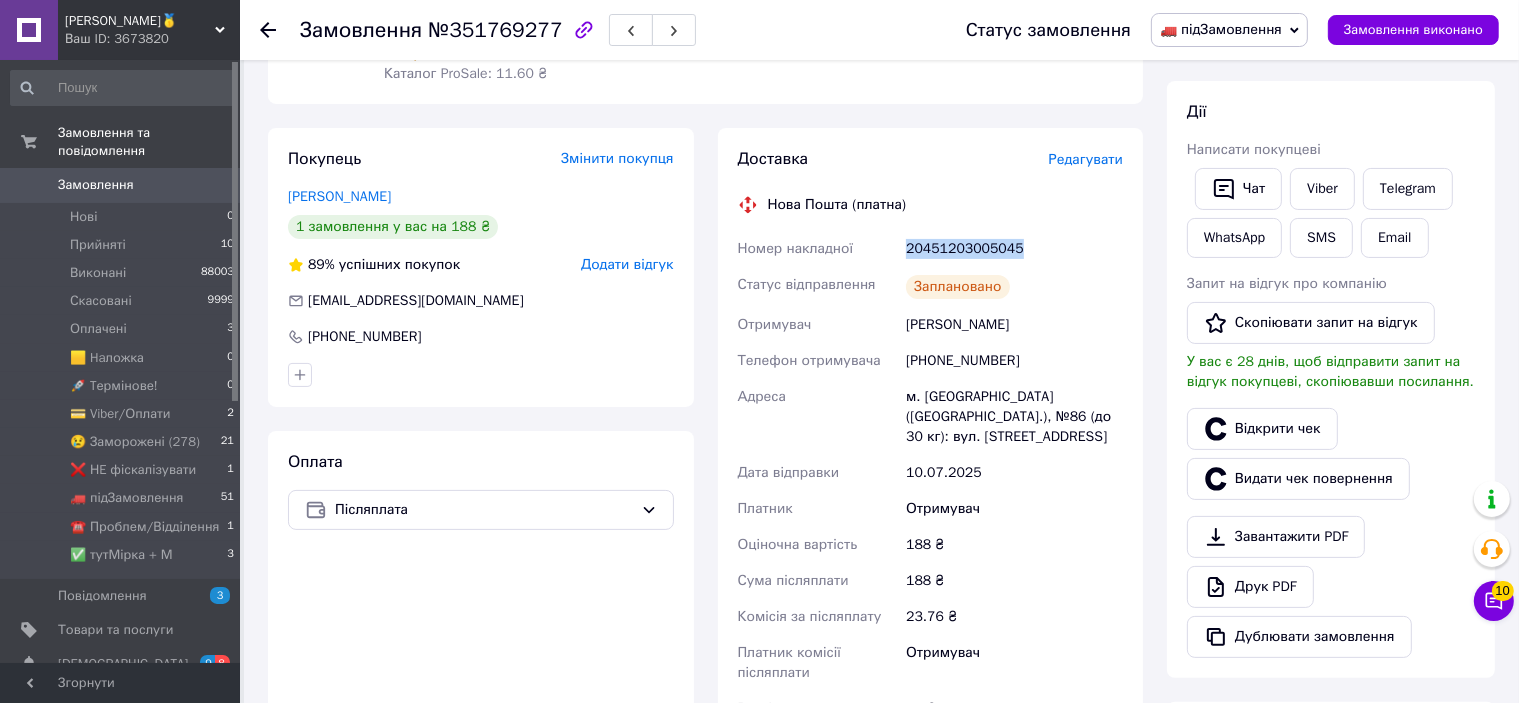 copy on "20451203005045" 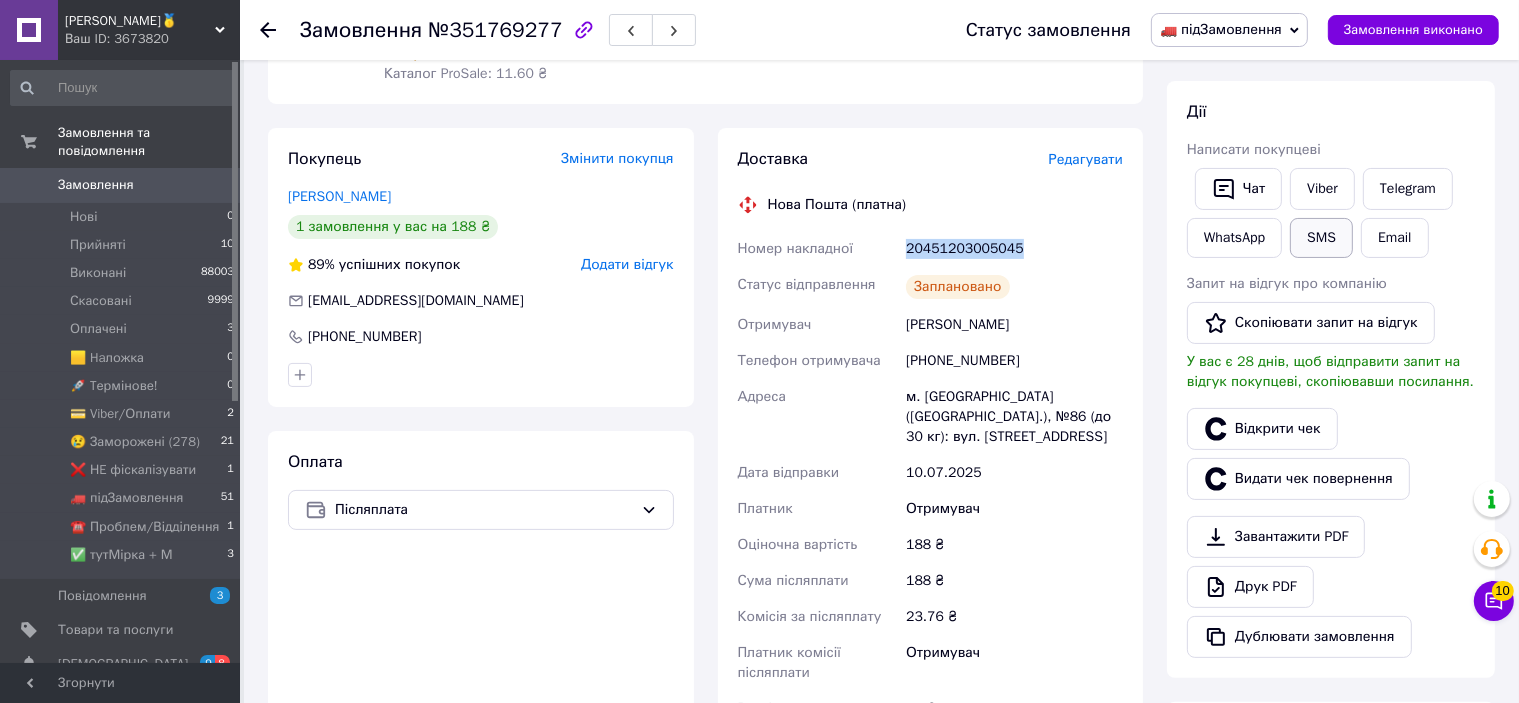 click on "SMS" at bounding box center [1321, 238] 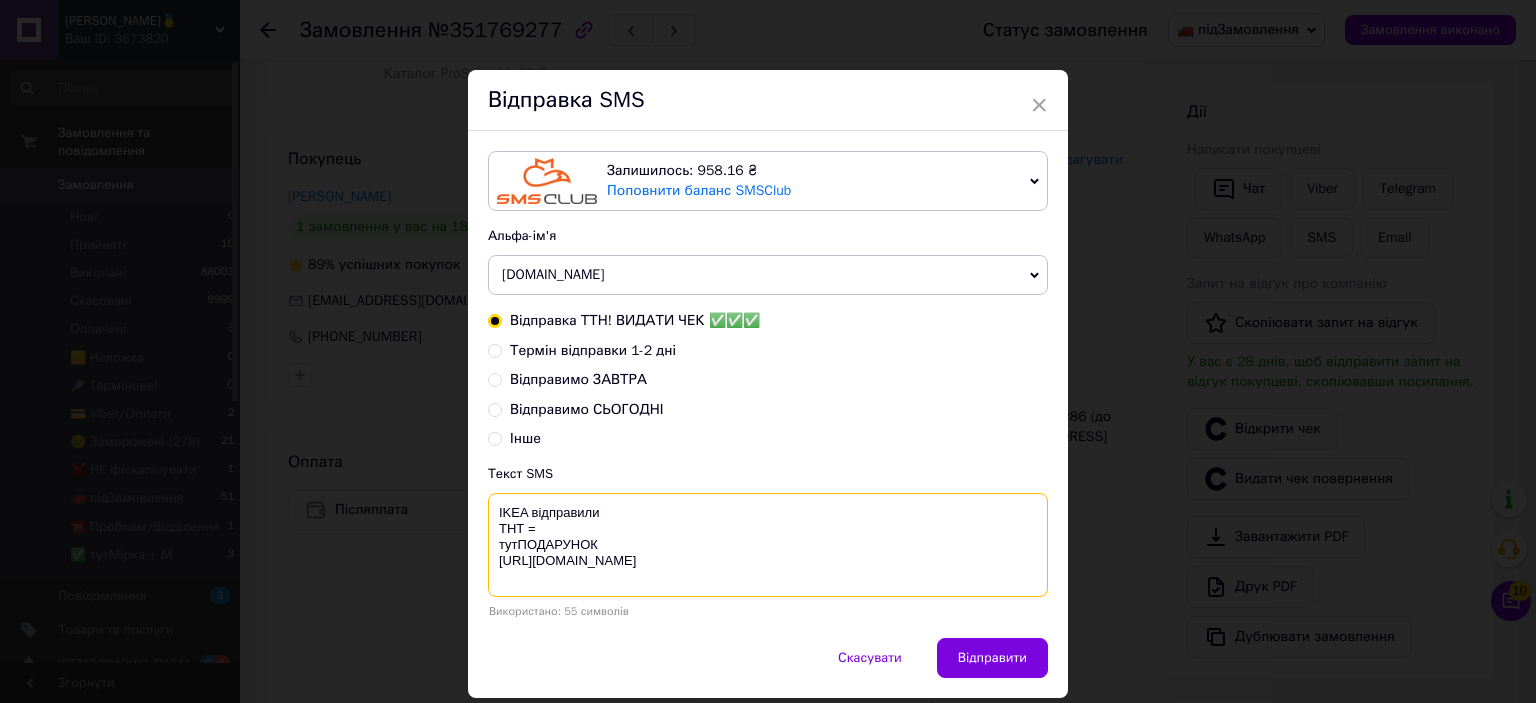 click on "IKEA відправили
ТНТ =
тутПОДАРУНОК
[URL][DOMAIN_NAME]" at bounding box center [768, 545] 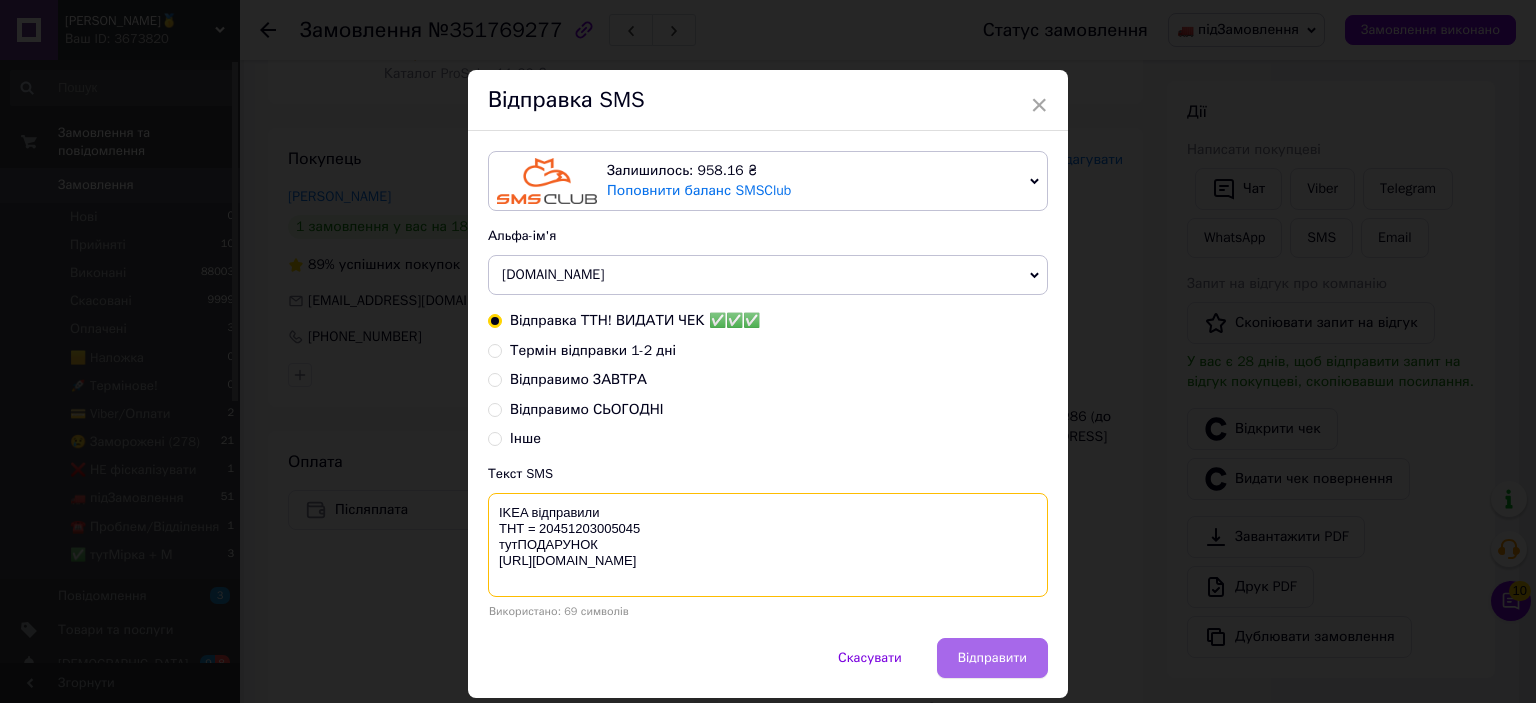 type on "IKEA відправили
ТНТ = 20451203005045
тутПОДАРУНОК
https://bit.ly/taao" 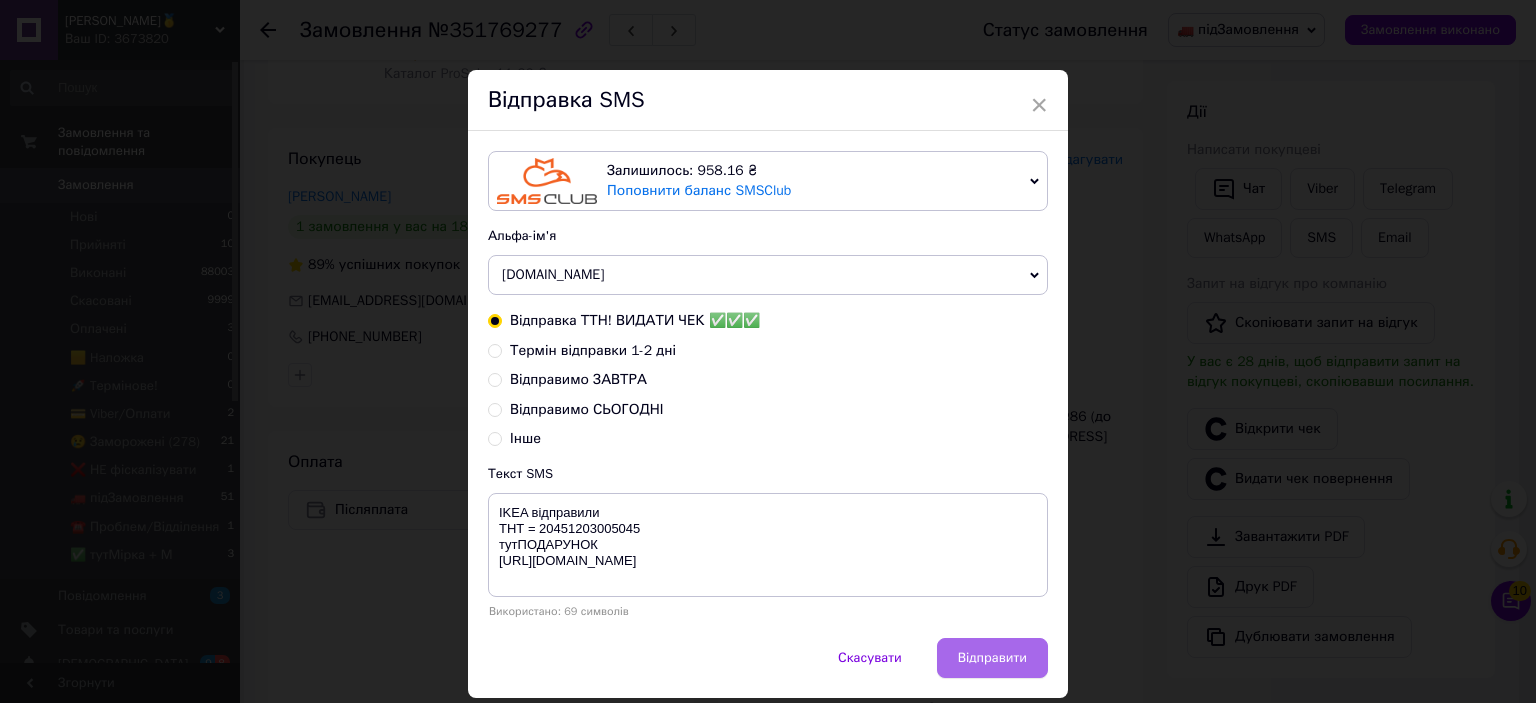 click on "Відправити" at bounding box center (992, 658) 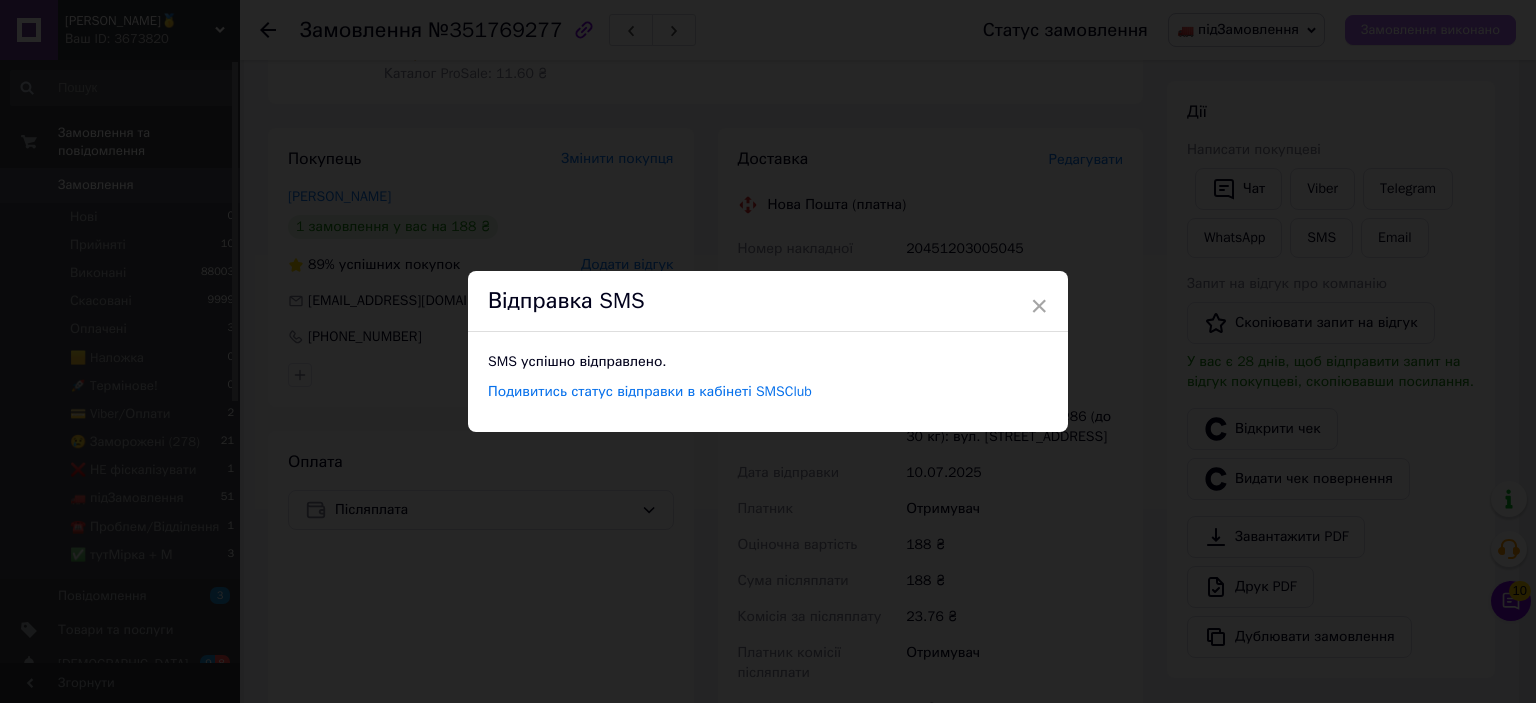 drag, startPoint x: 1451, startPoint y: 55, endPoint x: 1451, endPoint y: 39, distance: 16 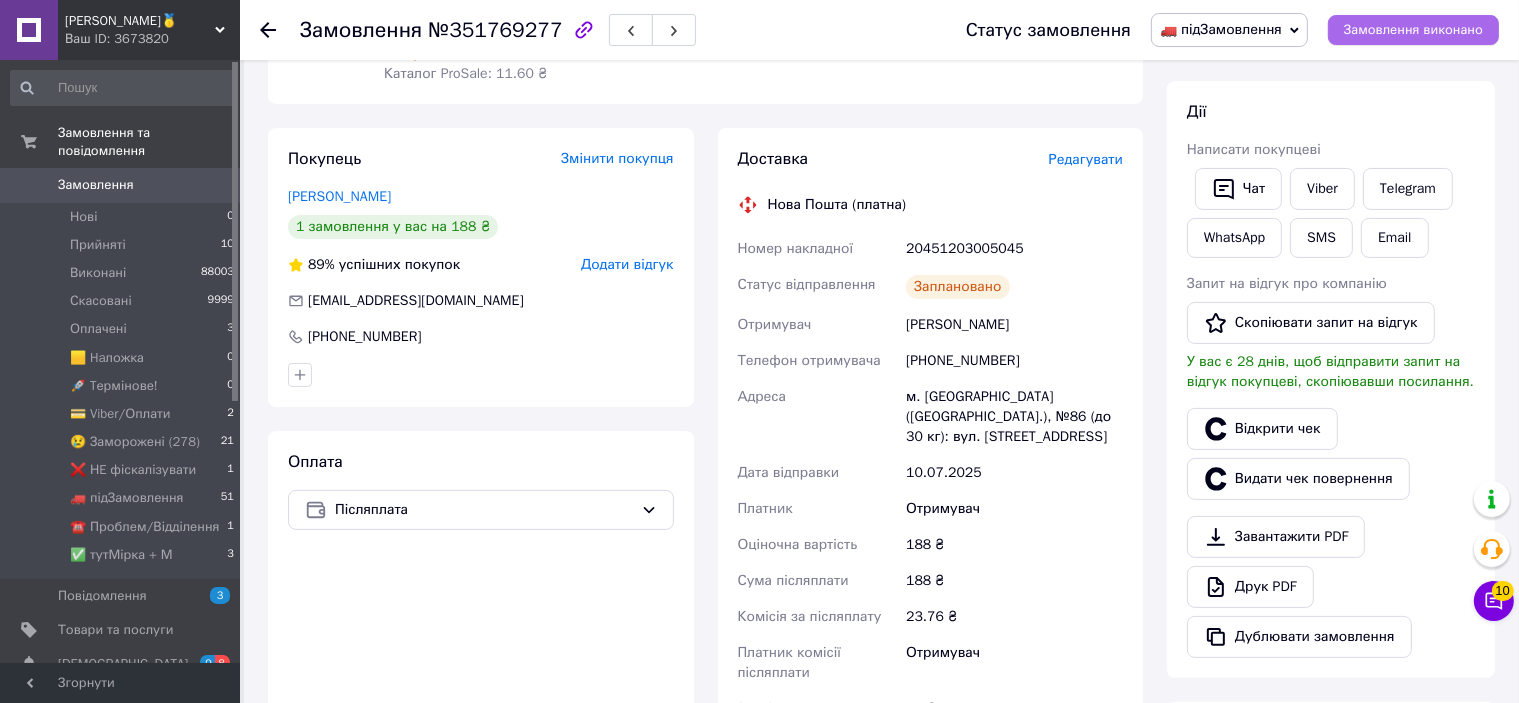click on "Замовлення виконано" at bounding box center [1413, 30] 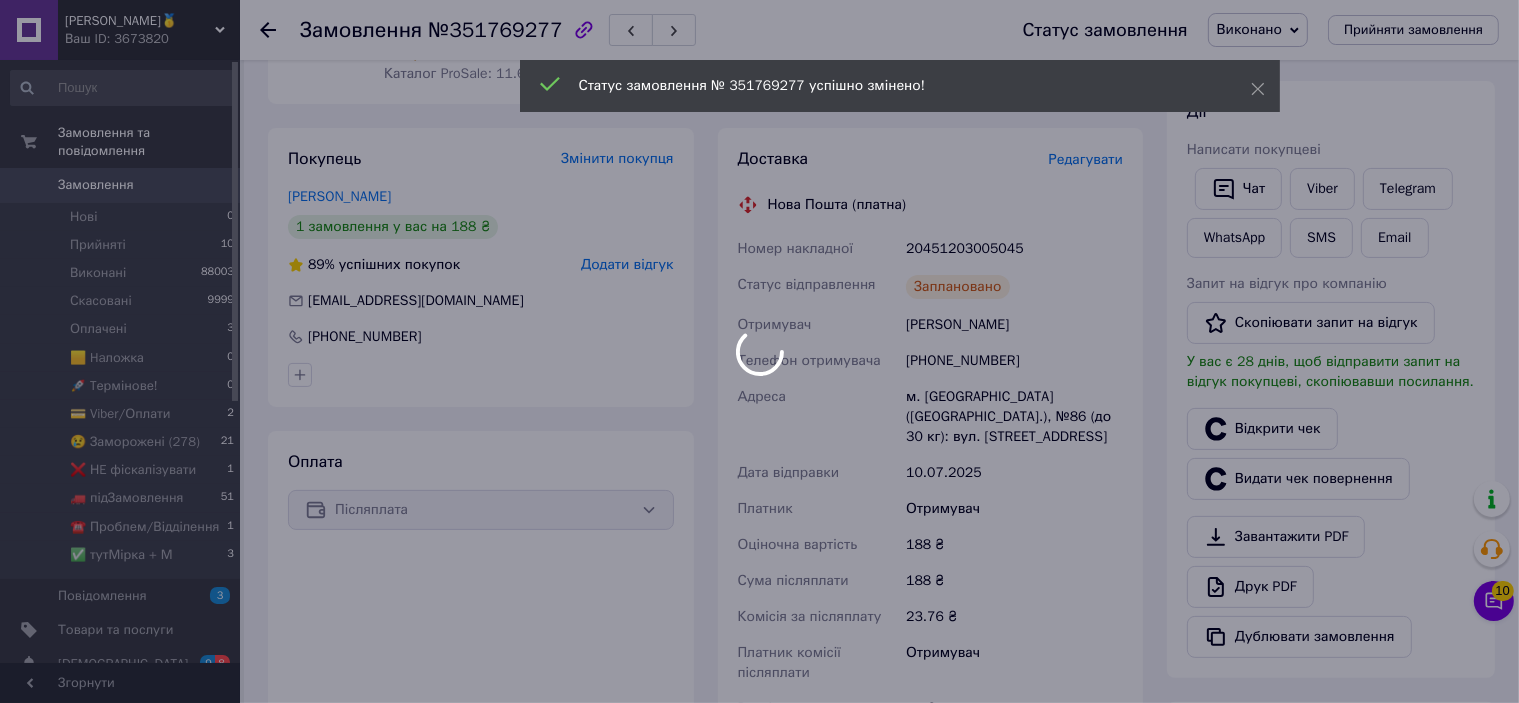 scroll, scrollTop: 0, scrollLeft: 0, axis: both 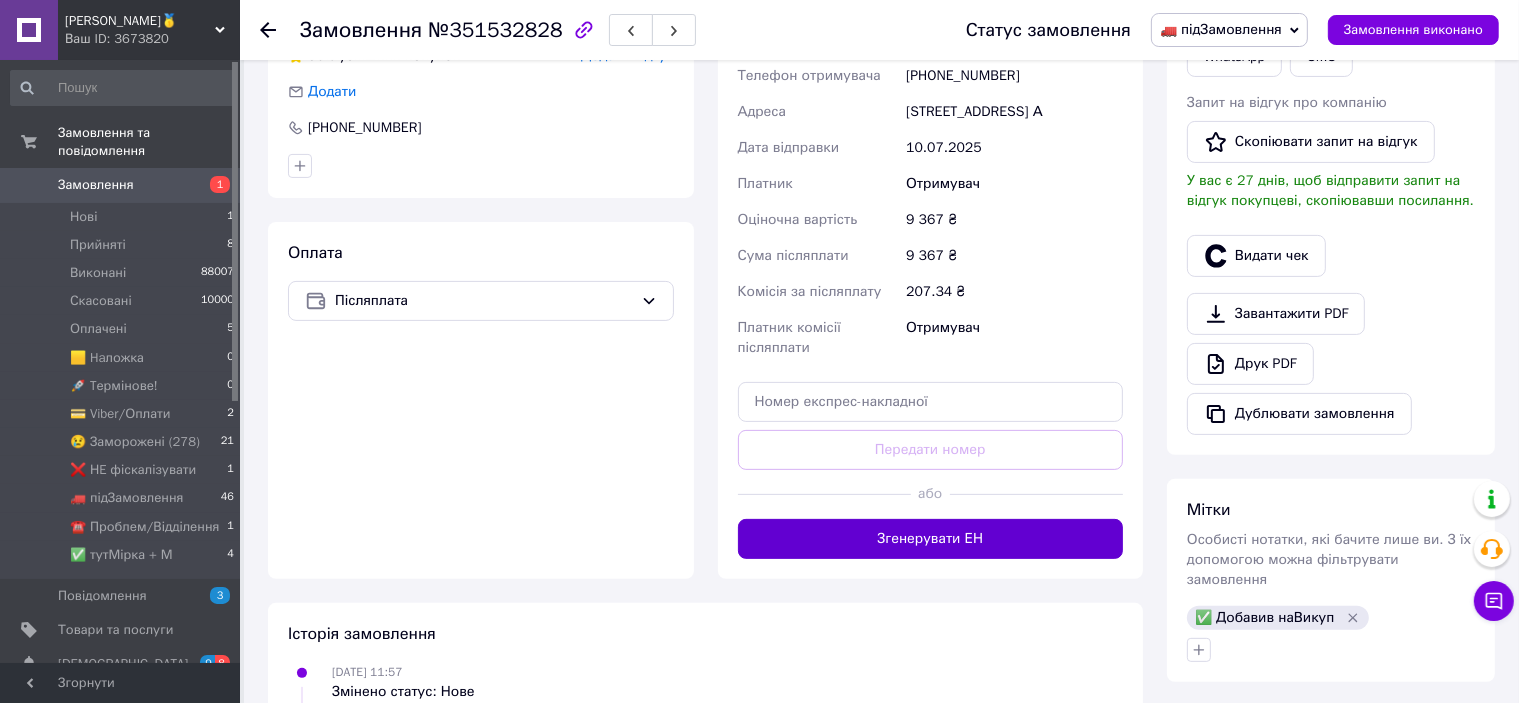 click on "Згенерувати ЕН" at bounding box center (931, 539) 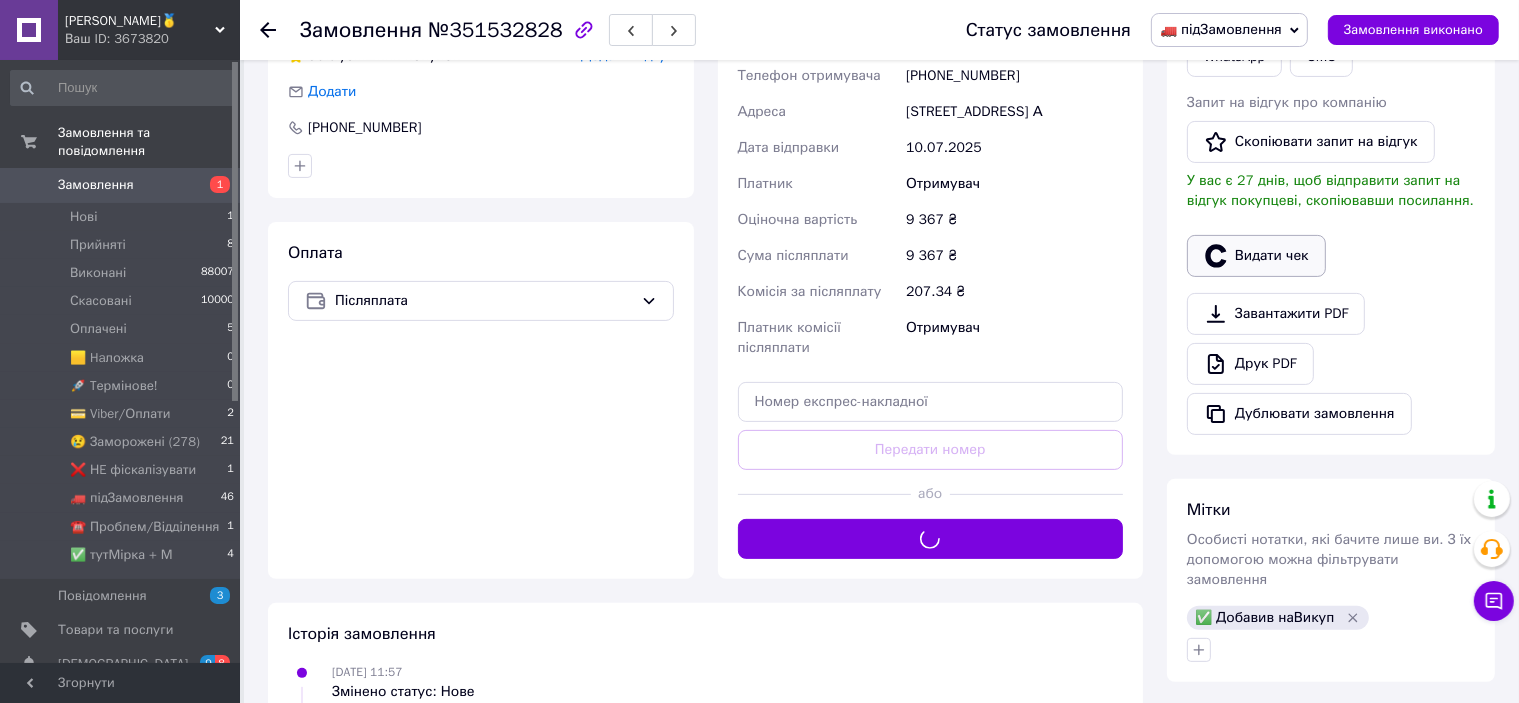 click on "Видати чек" at bounding box center (1256, 256) 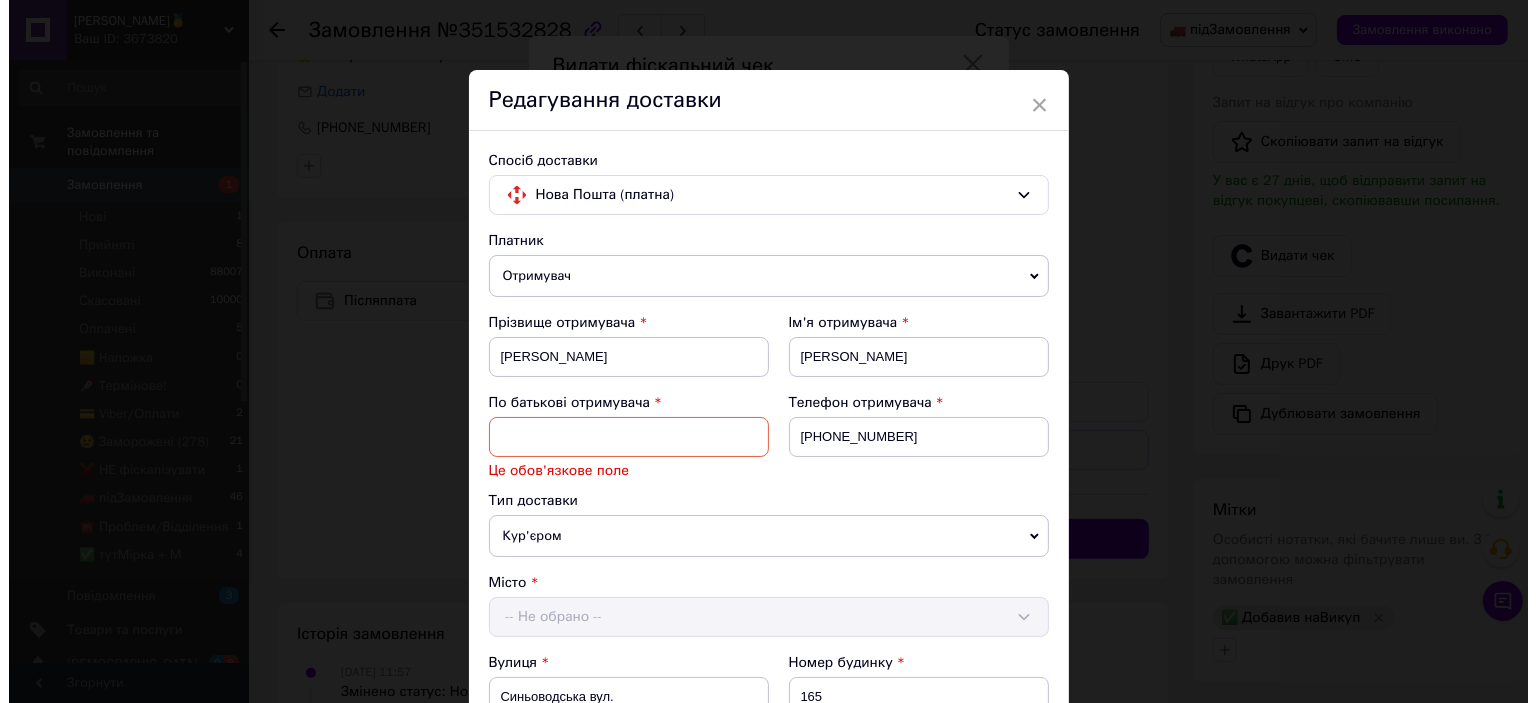 scroll, scrollTop: 600, scrollLeft: 0, axis: vertical 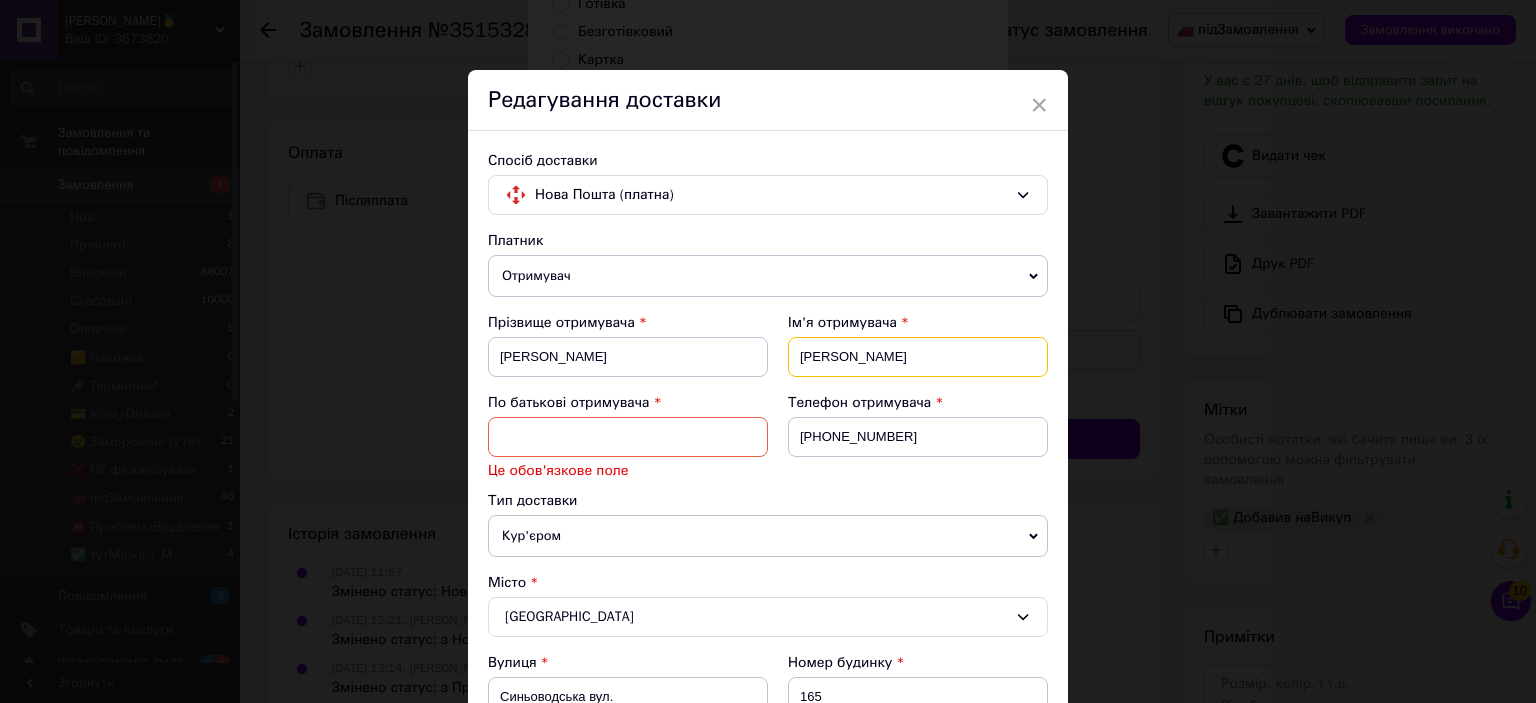 click on "Сергій" at bounding box center (918, 357) 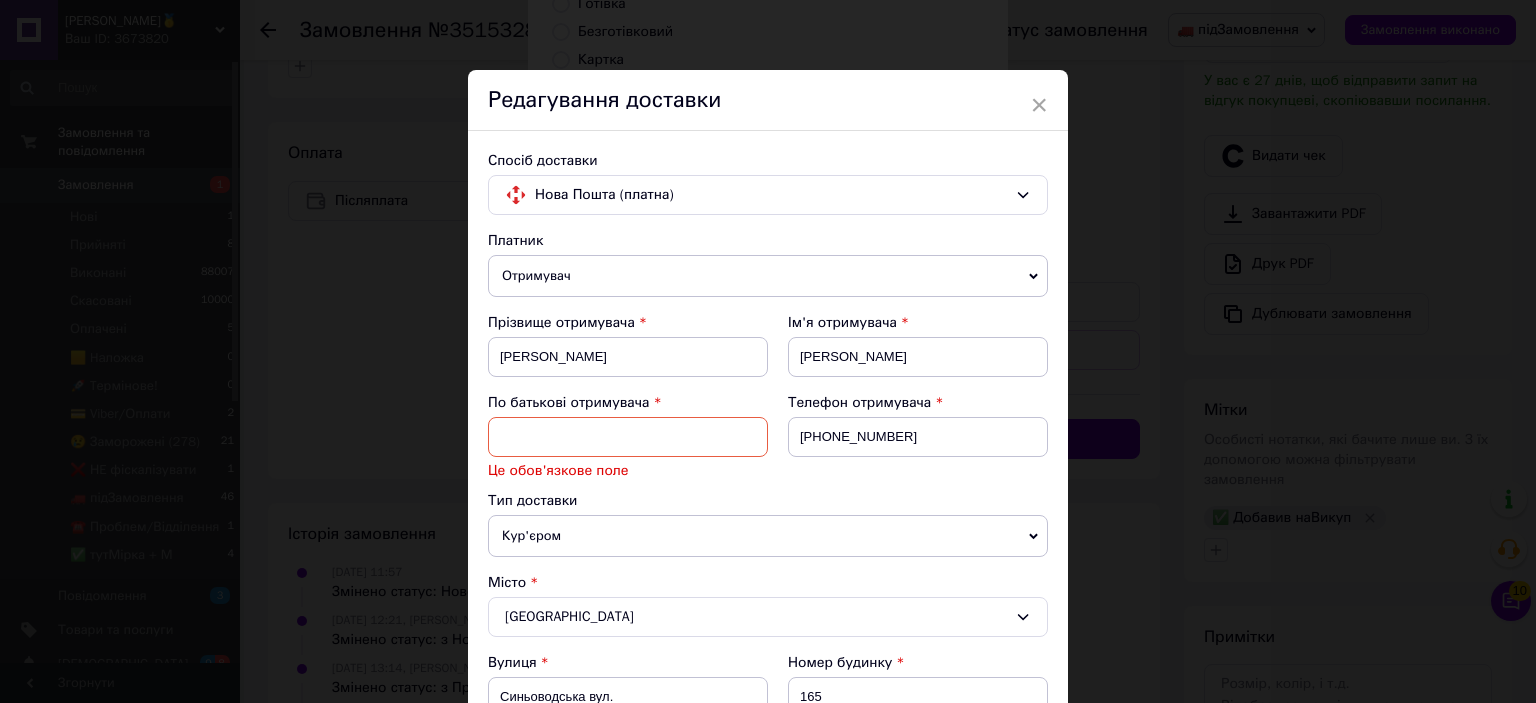 paste on "Сергій" 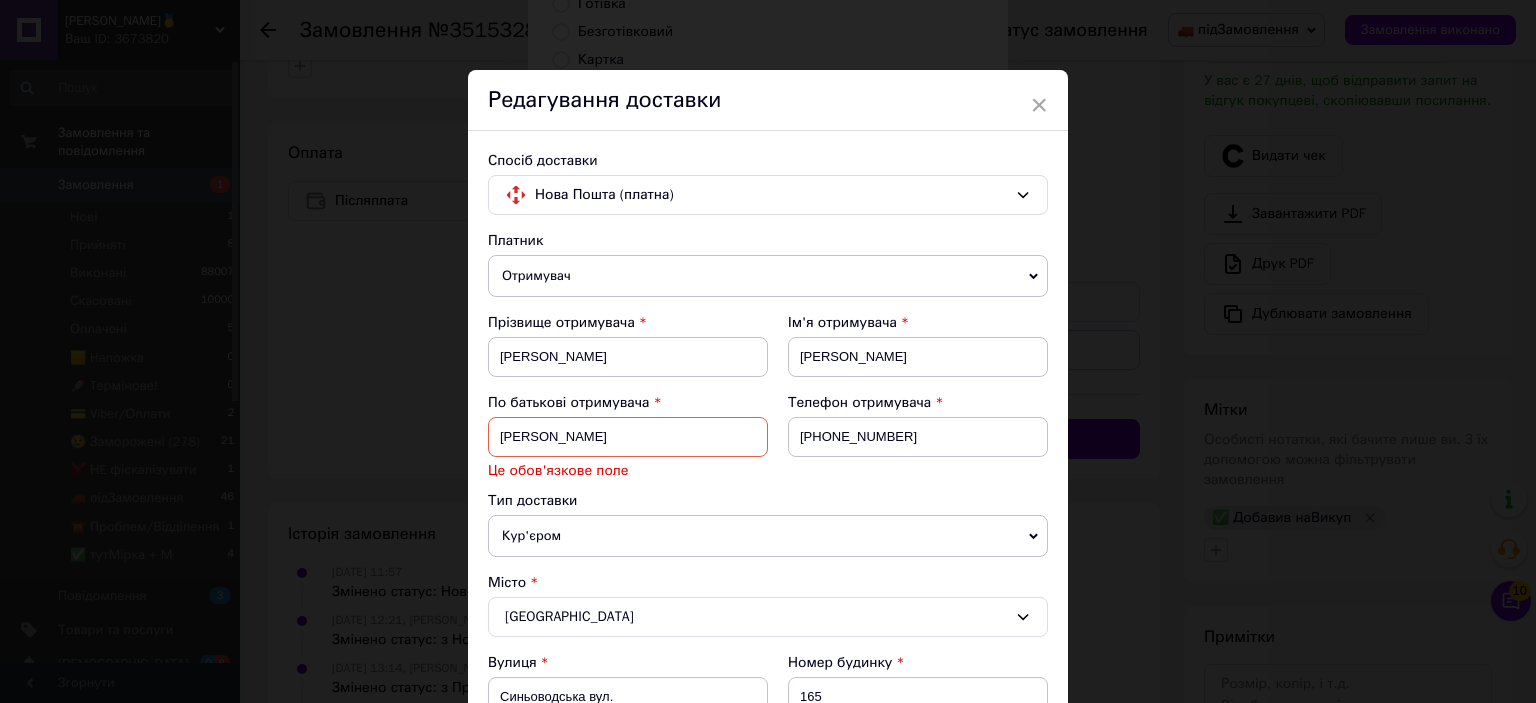 click on "Сергій" at bounding box center (628, 437) 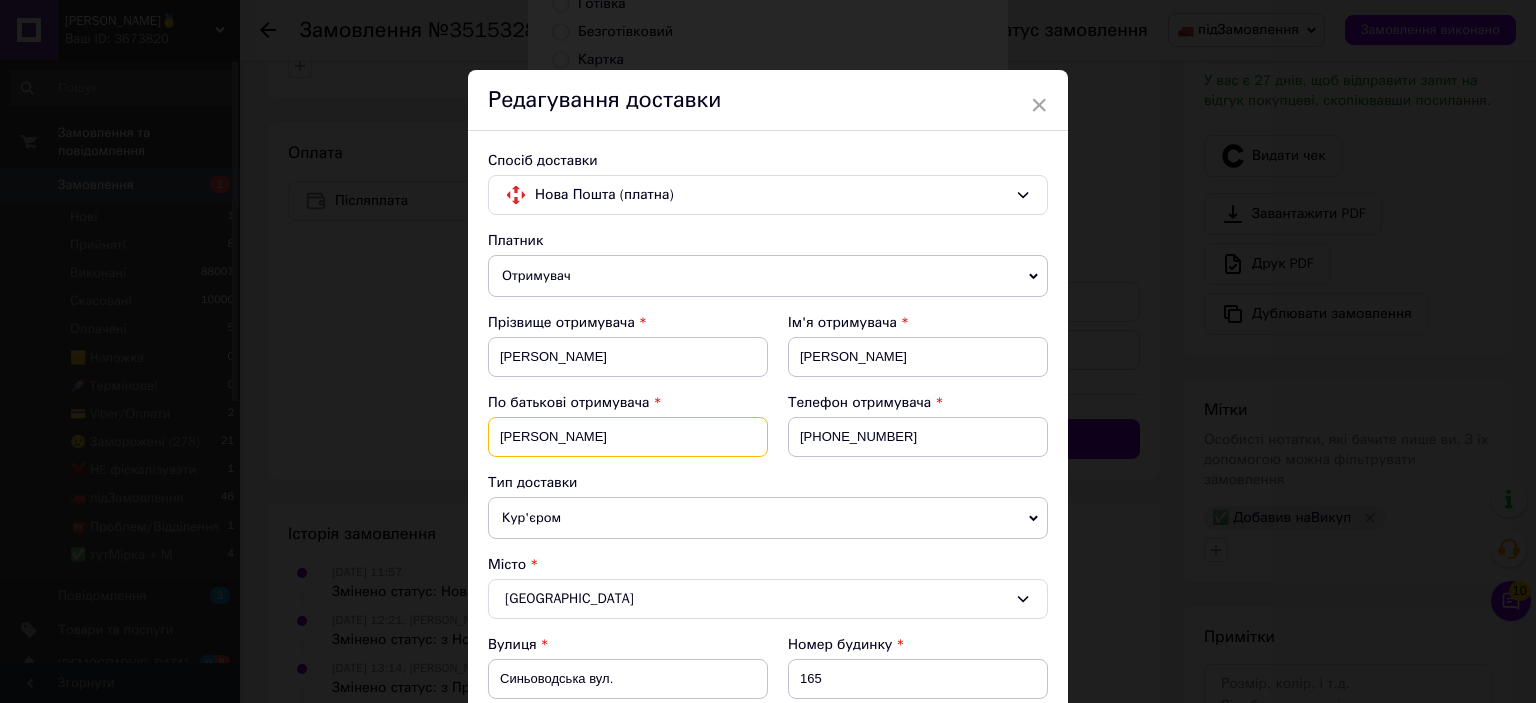 type on "Сергій" 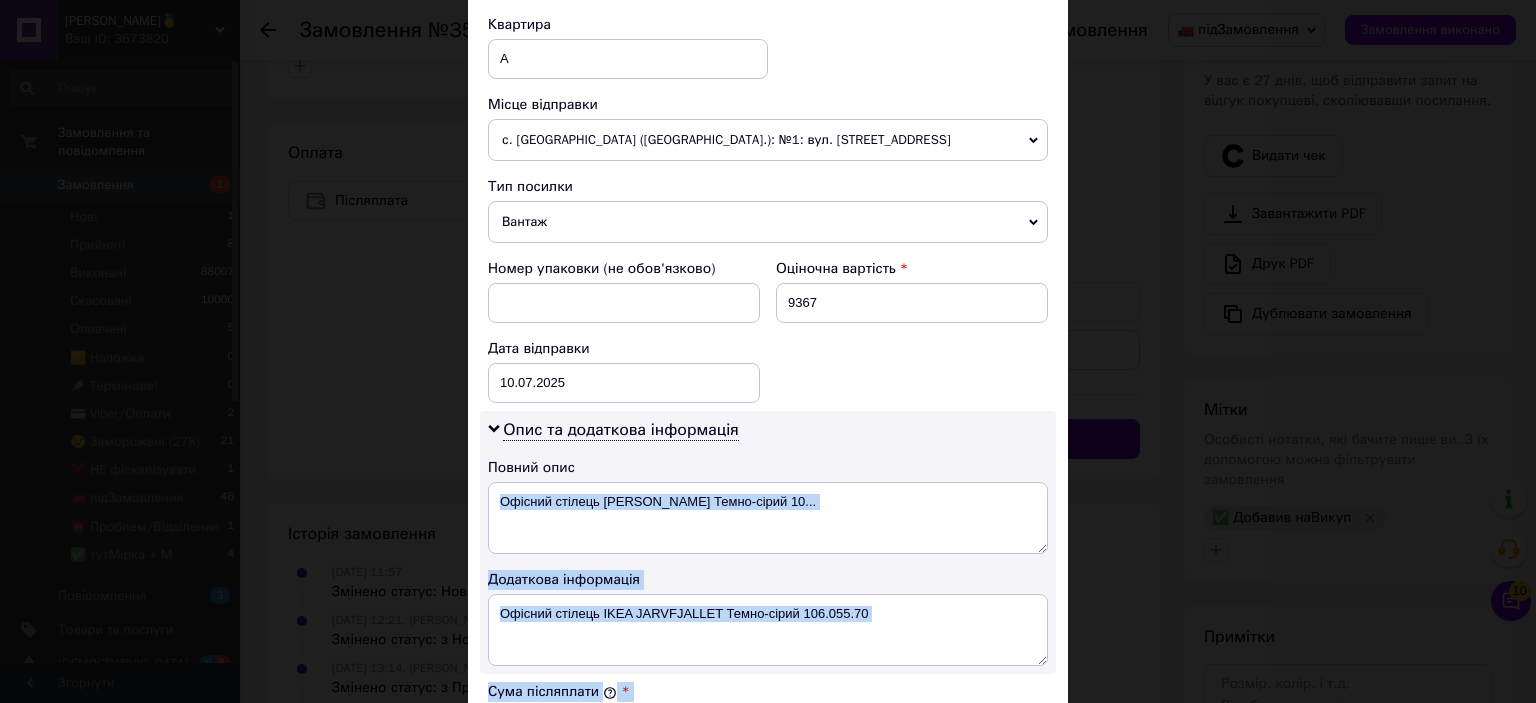 drag, startPoint x: 720, startPoint y: 449, endPoint x: 768, endPoint y: 477, distance: 55.569775 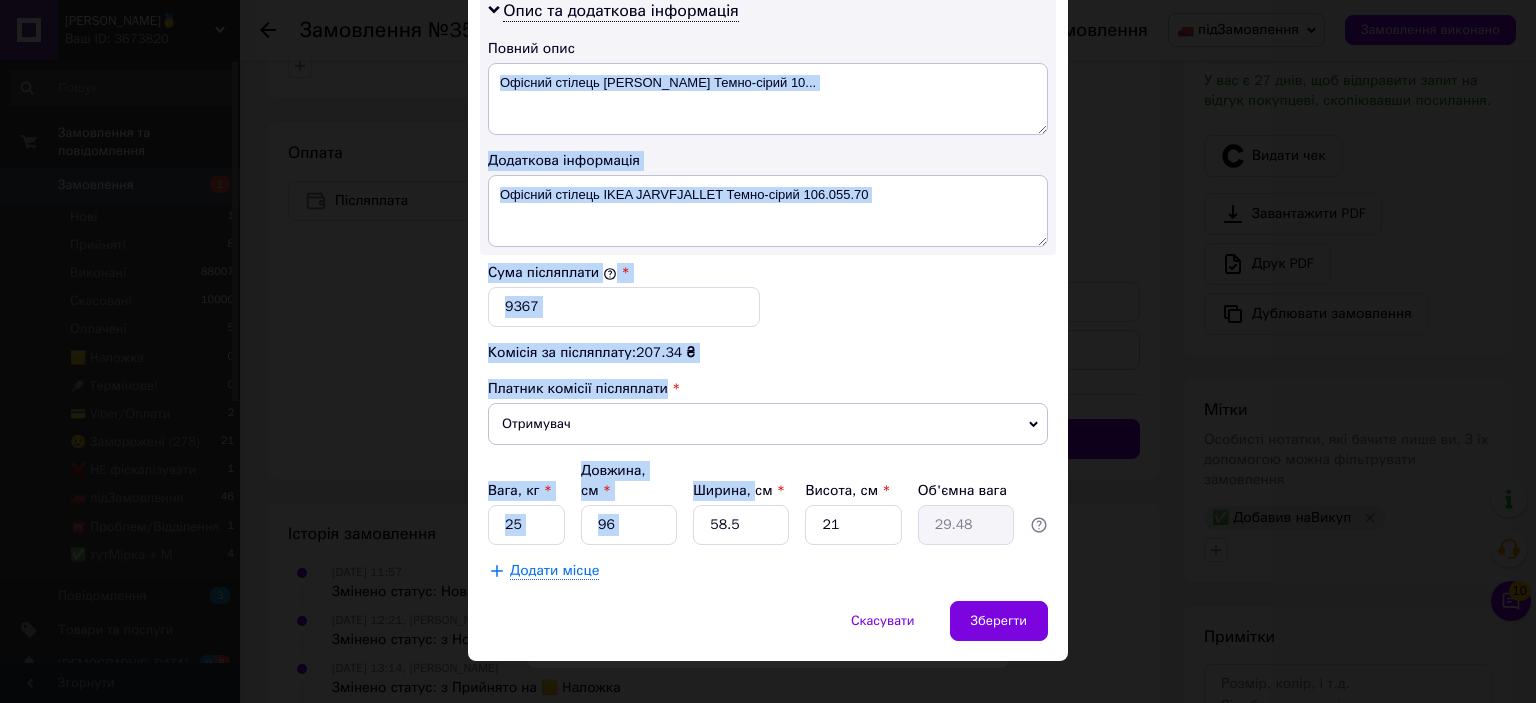 click on "Комісія за післяплату:  207.34 ₴" at bounding box center (768, 353) 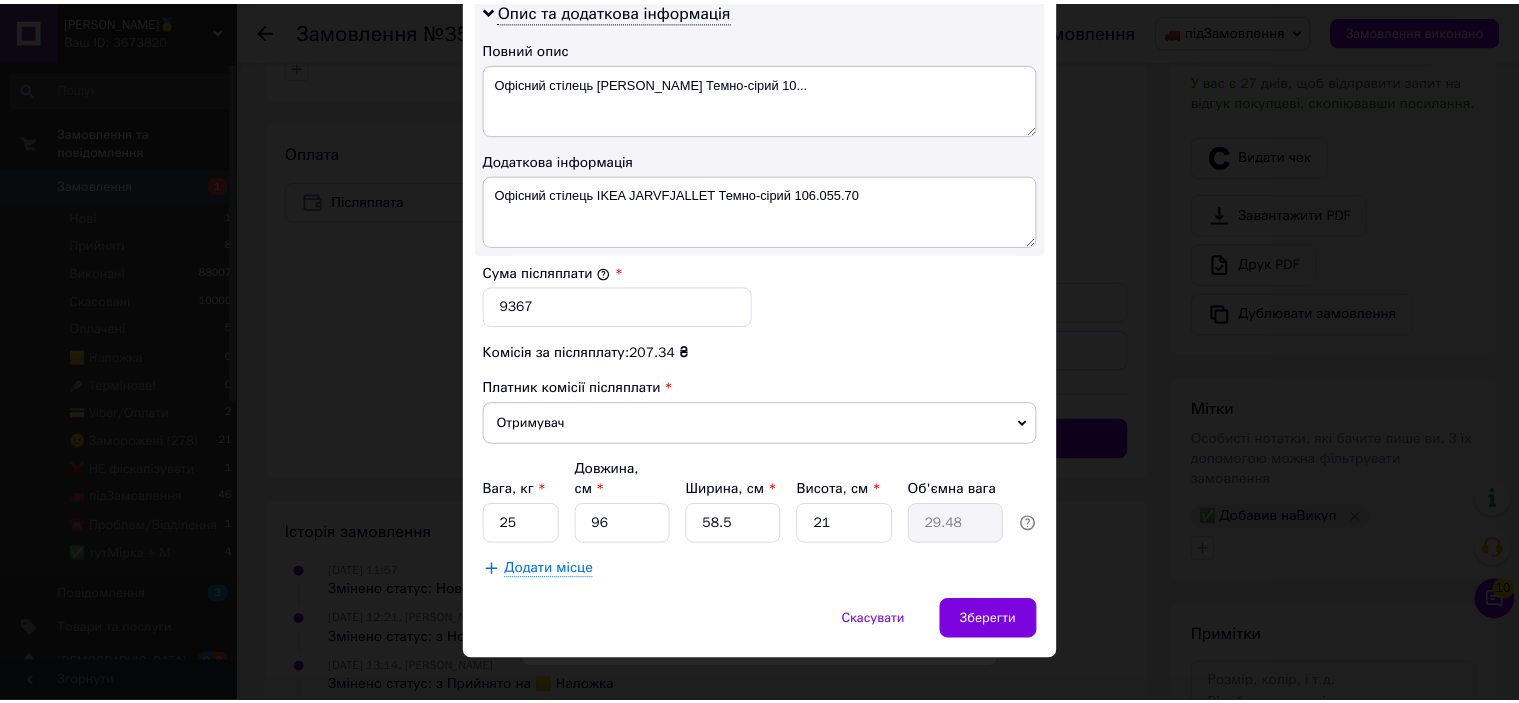 scroll, scrollTop: 1019, scrollLeft: 0, axis: vertical 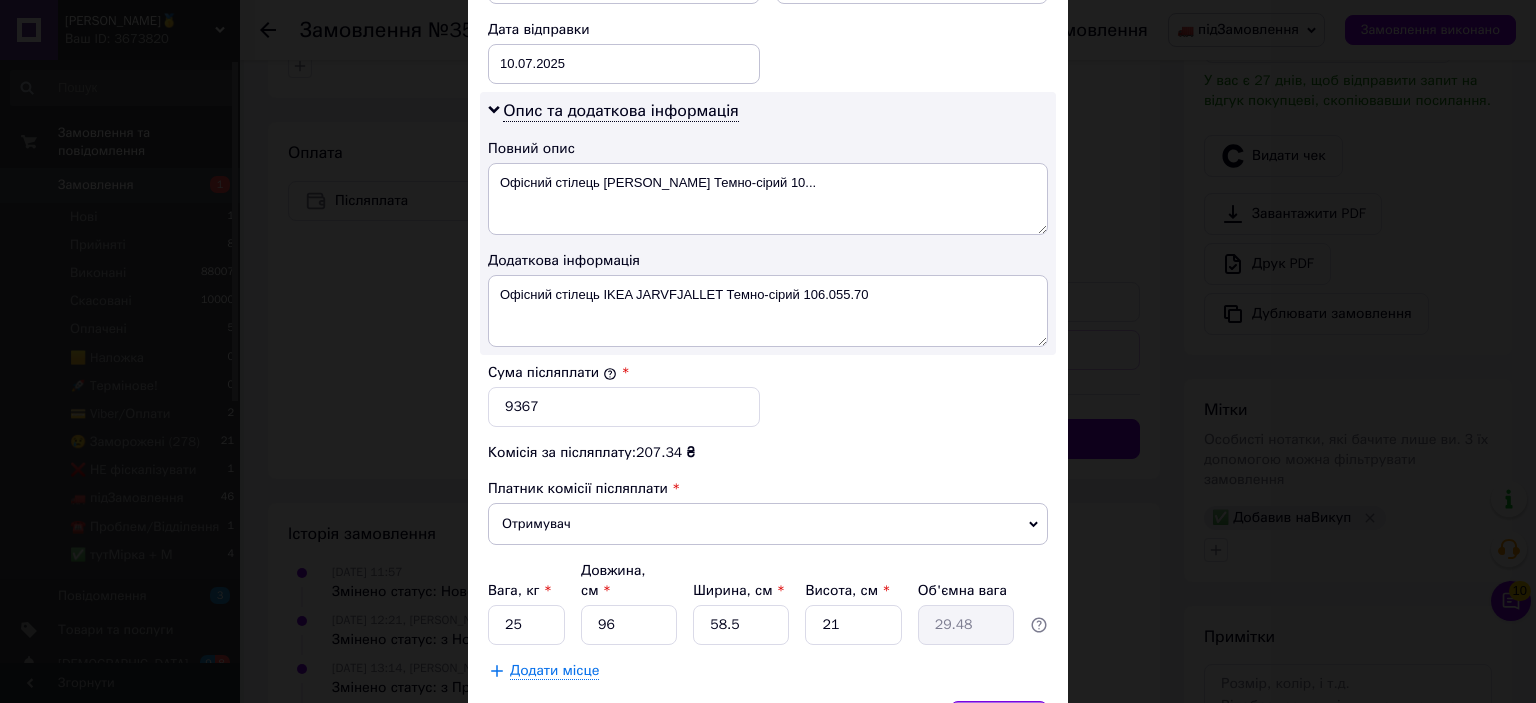 click on "Зберегти" at bounding box center (999, 721) 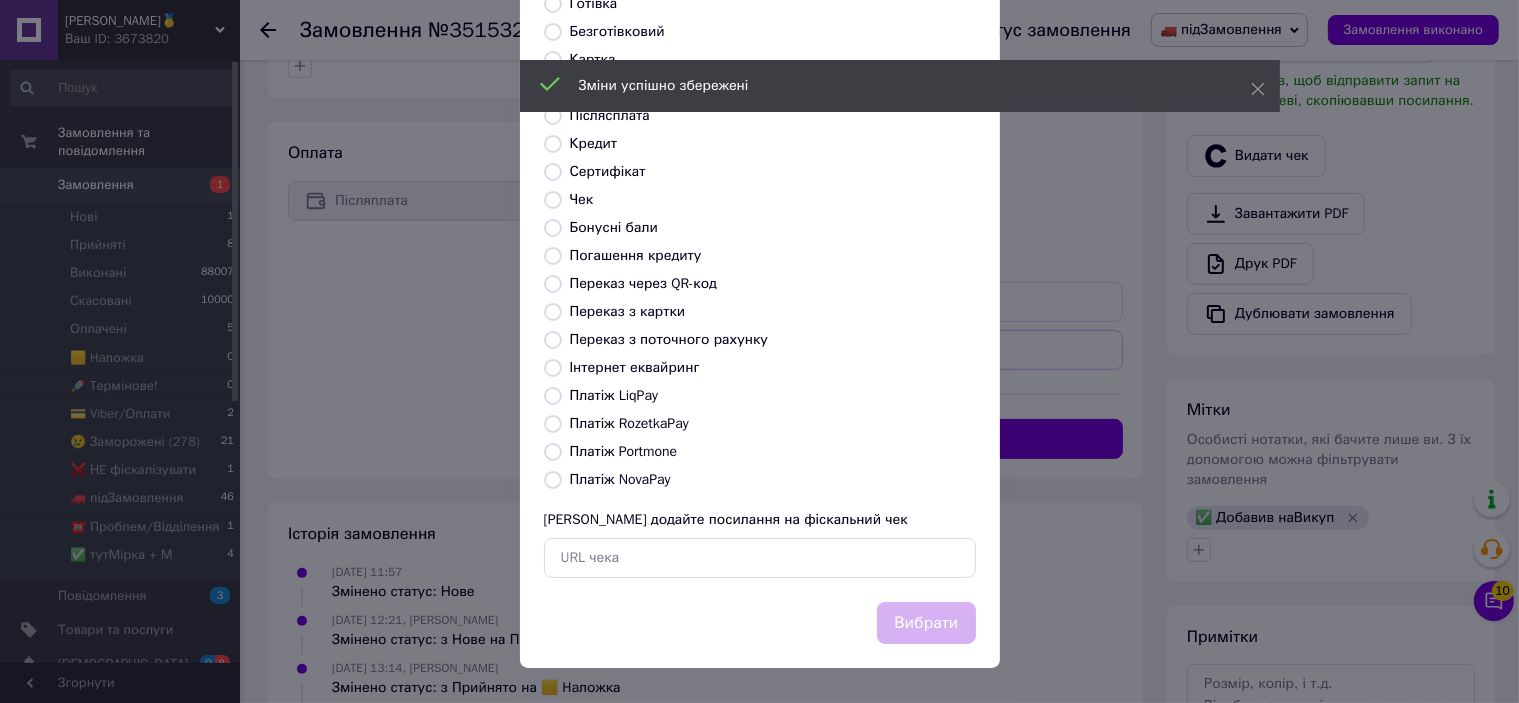 scroll, scrollTop: 769, scrollLeft: 0, axis: vertical 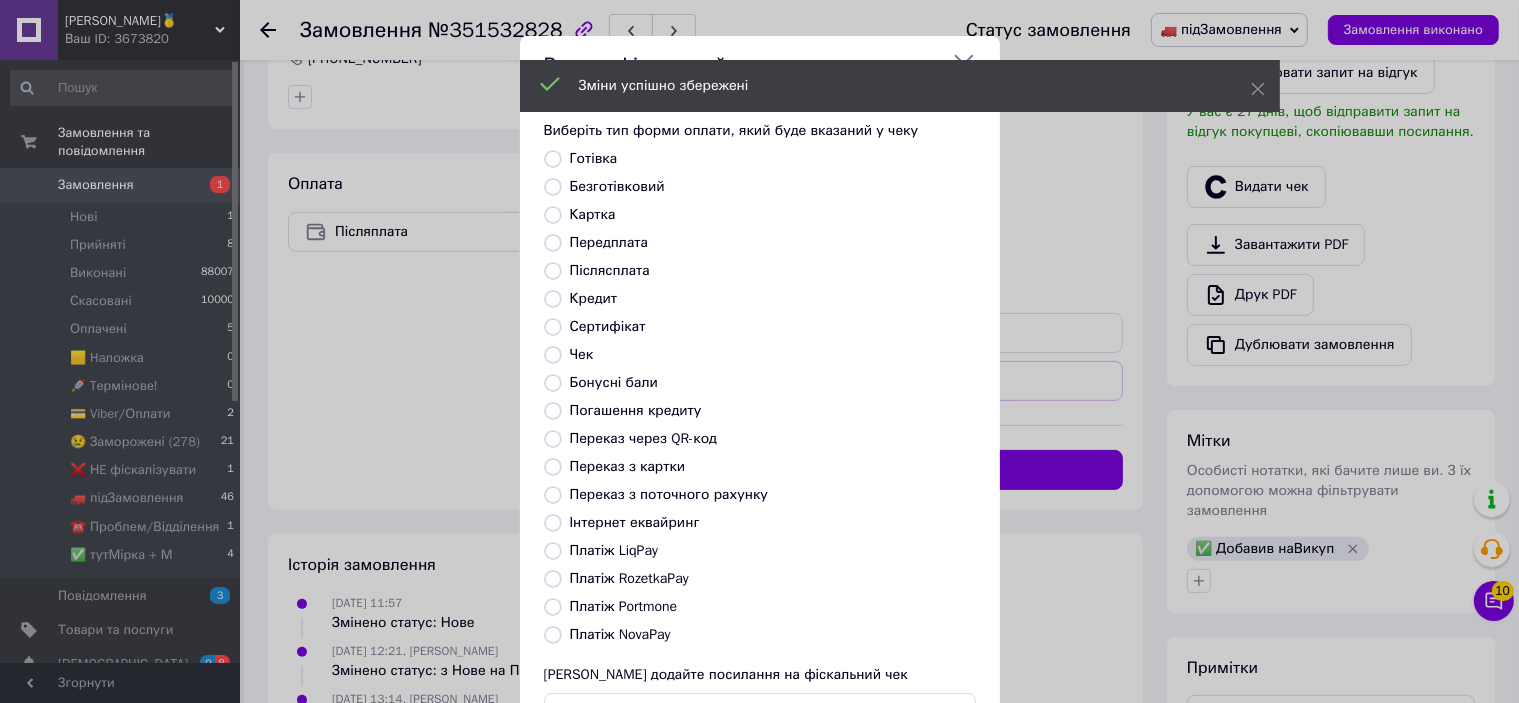 click on "Платіж NovaPay" at bounding box center [620, 634] 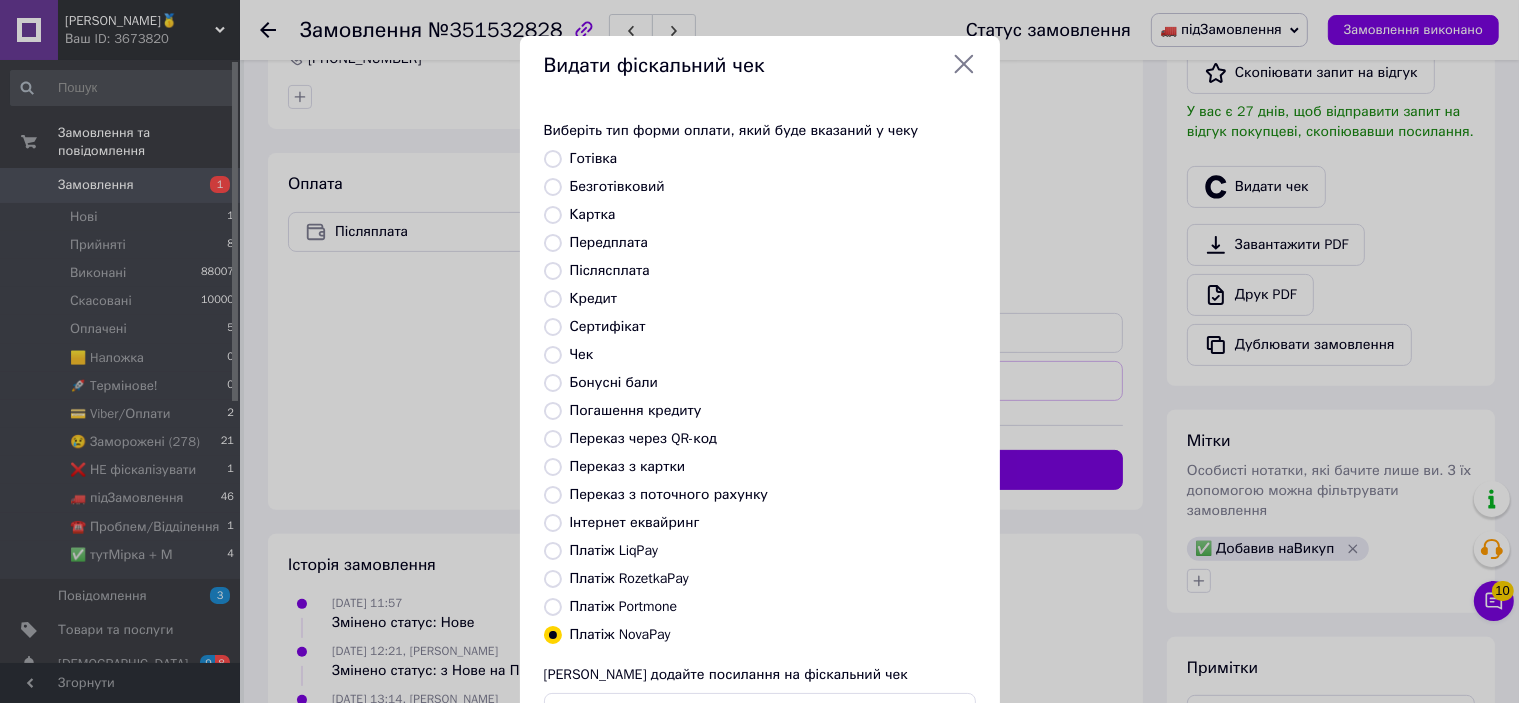 scroll, scrollTop: 155, scrollLeft: 0, axis: vertical 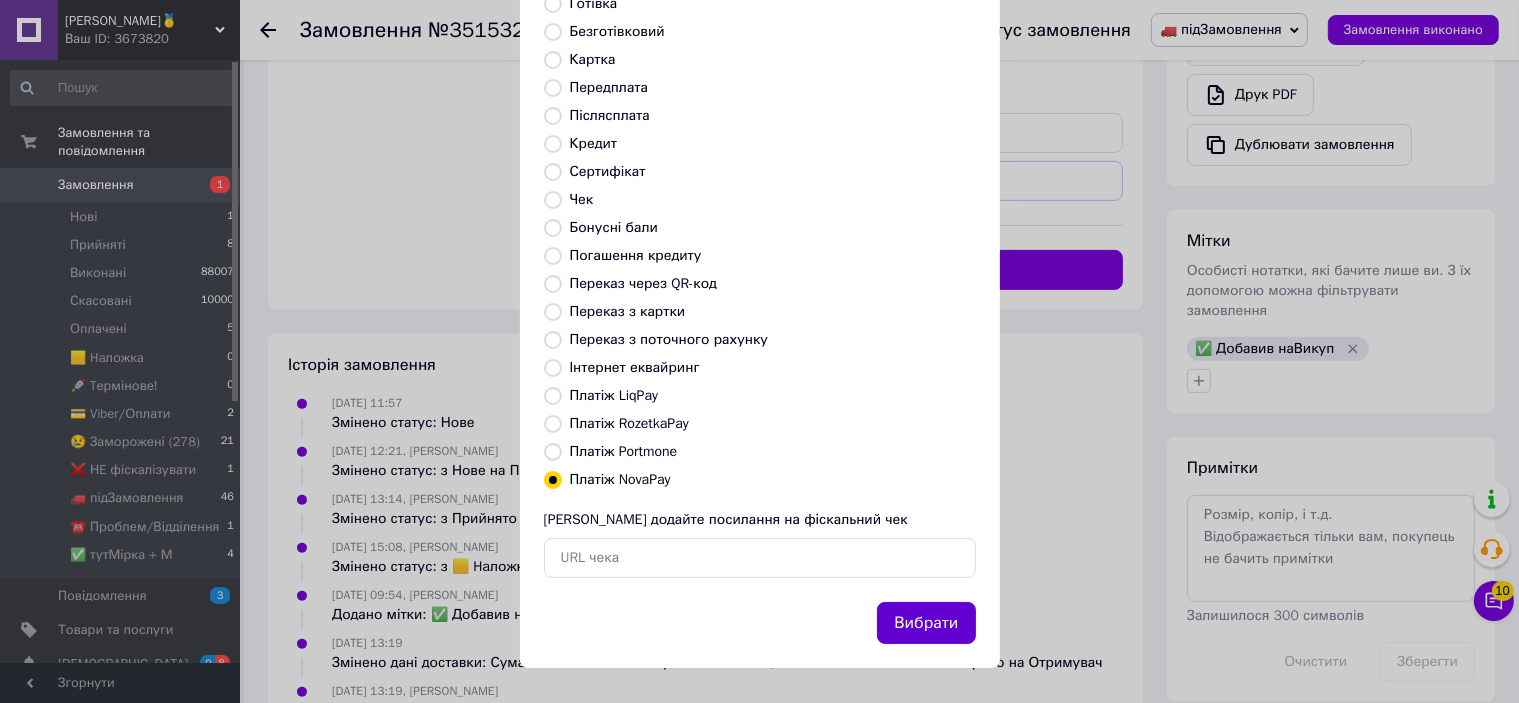 click on "Вибрати" at bounding box center (926, 623) 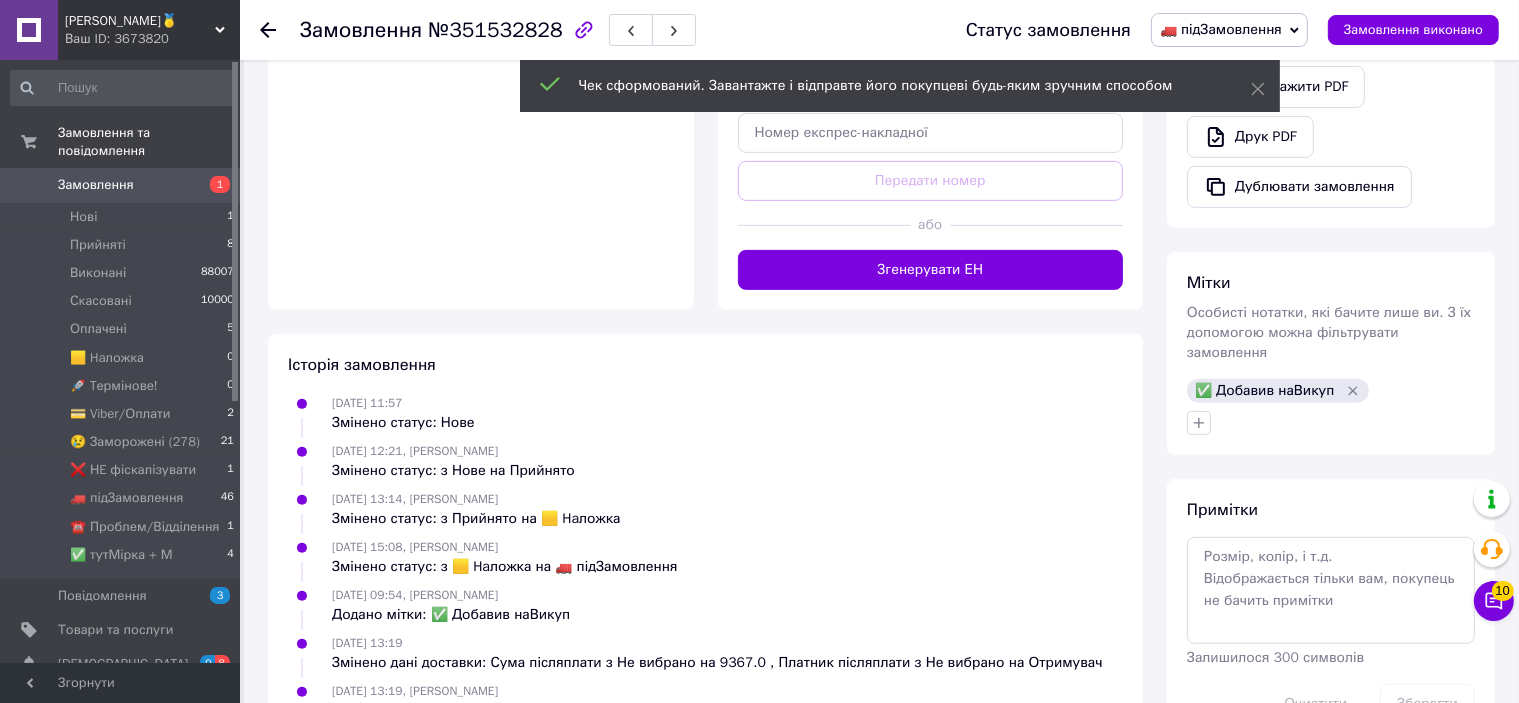 click on "Згенерувати ЕН" at bounding box center (931, 270) 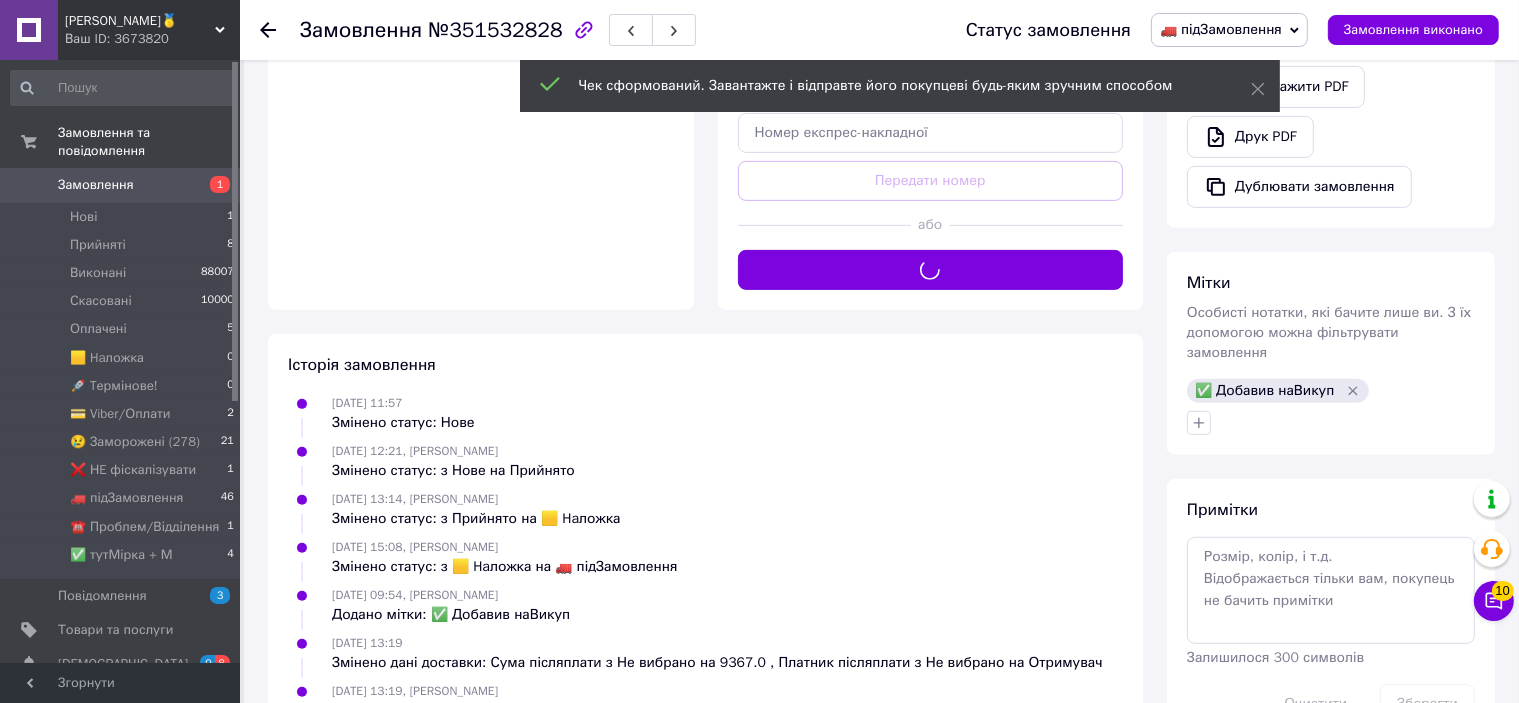 scroll, scrollTop: 569, scrollLeft: 0, axis: vertical 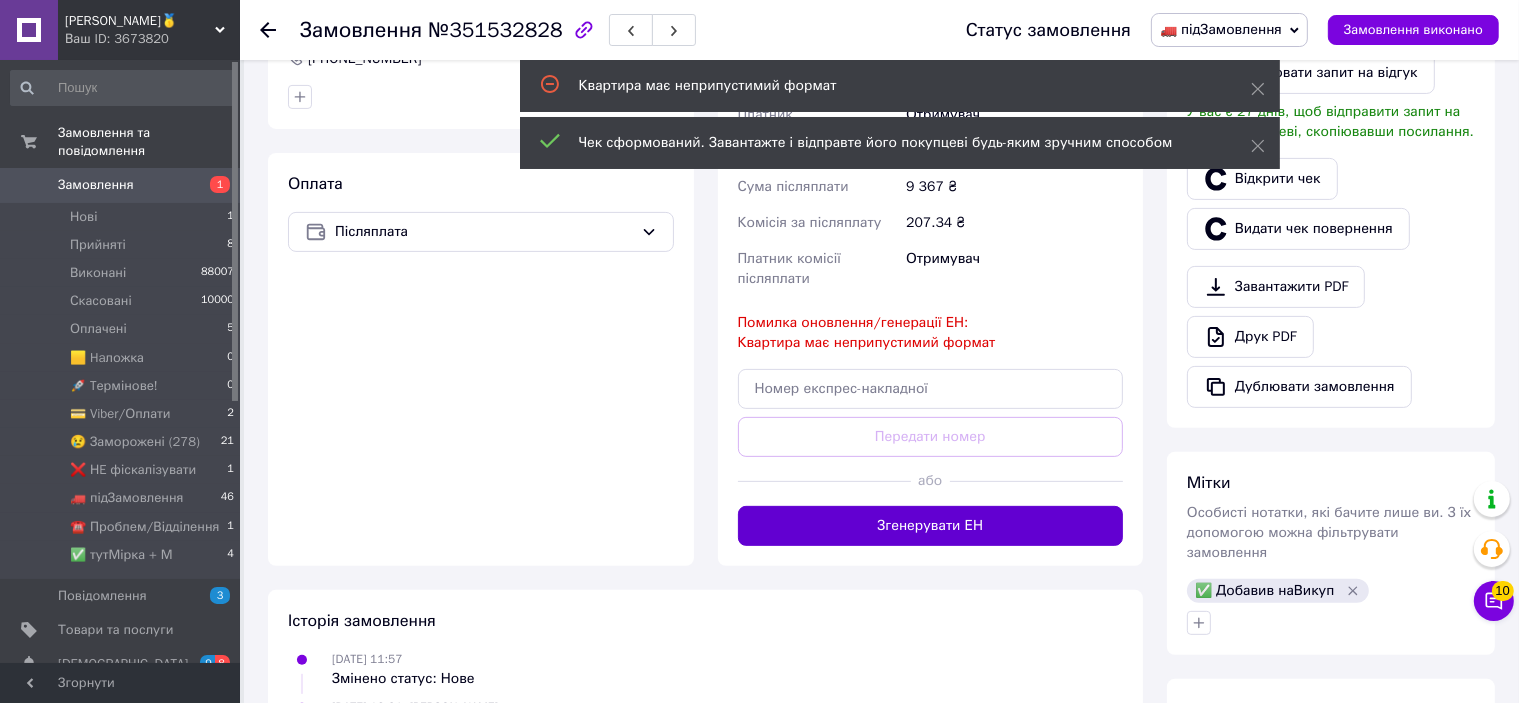 click on "Згенерувати ЕН" at bounding box center (931, 526) 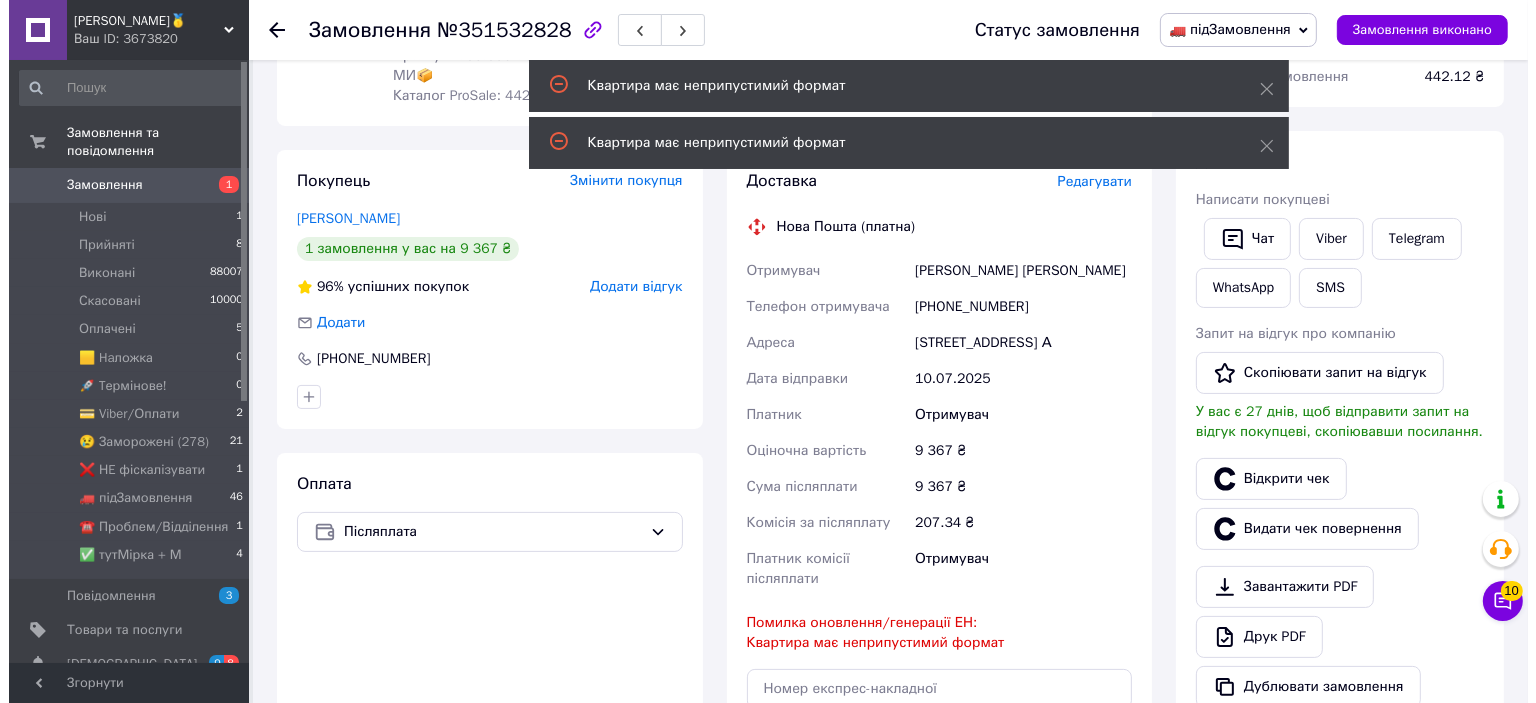 scroll, scrollTop: 69, scrollLeft: 0, axis: vertical 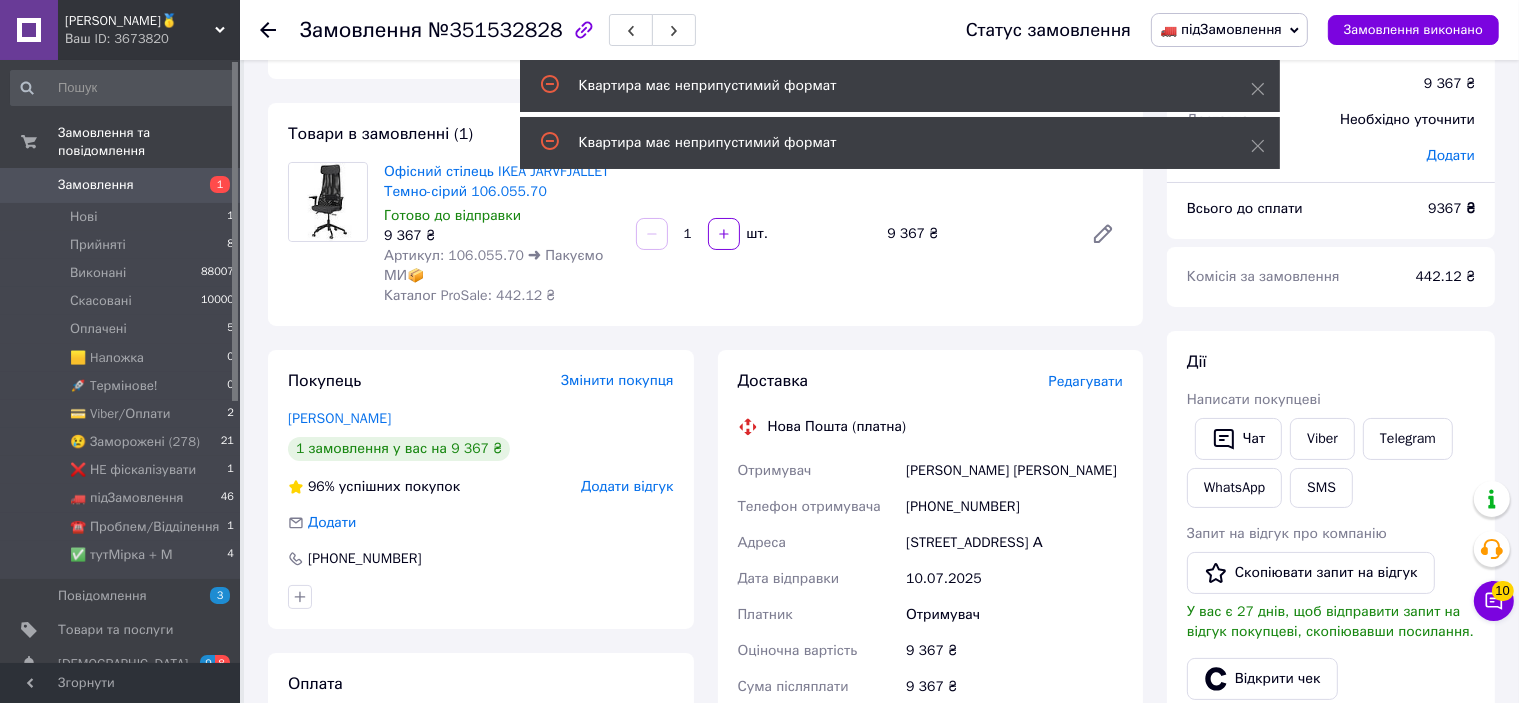 click on "Редагувати" at bounding box center [1086, 381] 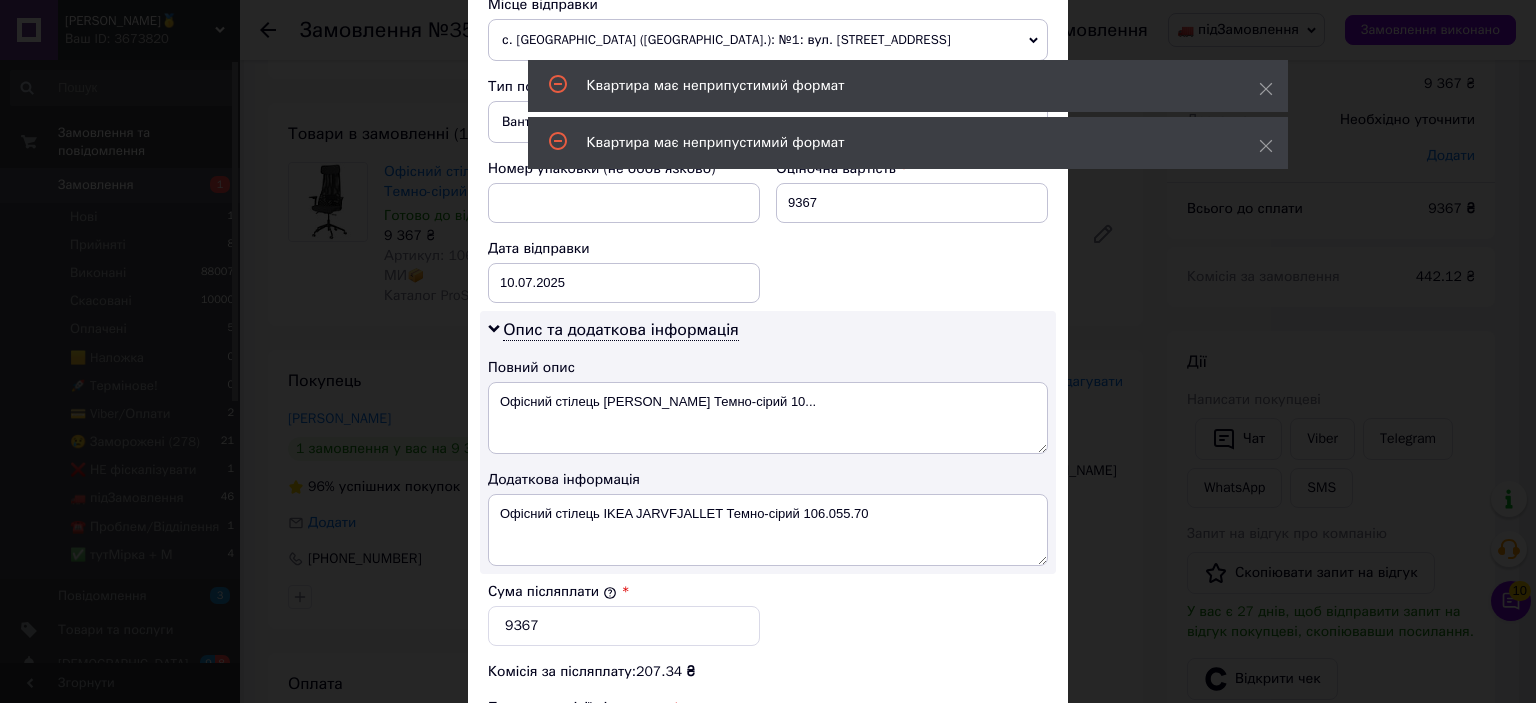 scroll, scrollTop: 500, scrollLeft: 0, axis: vertical 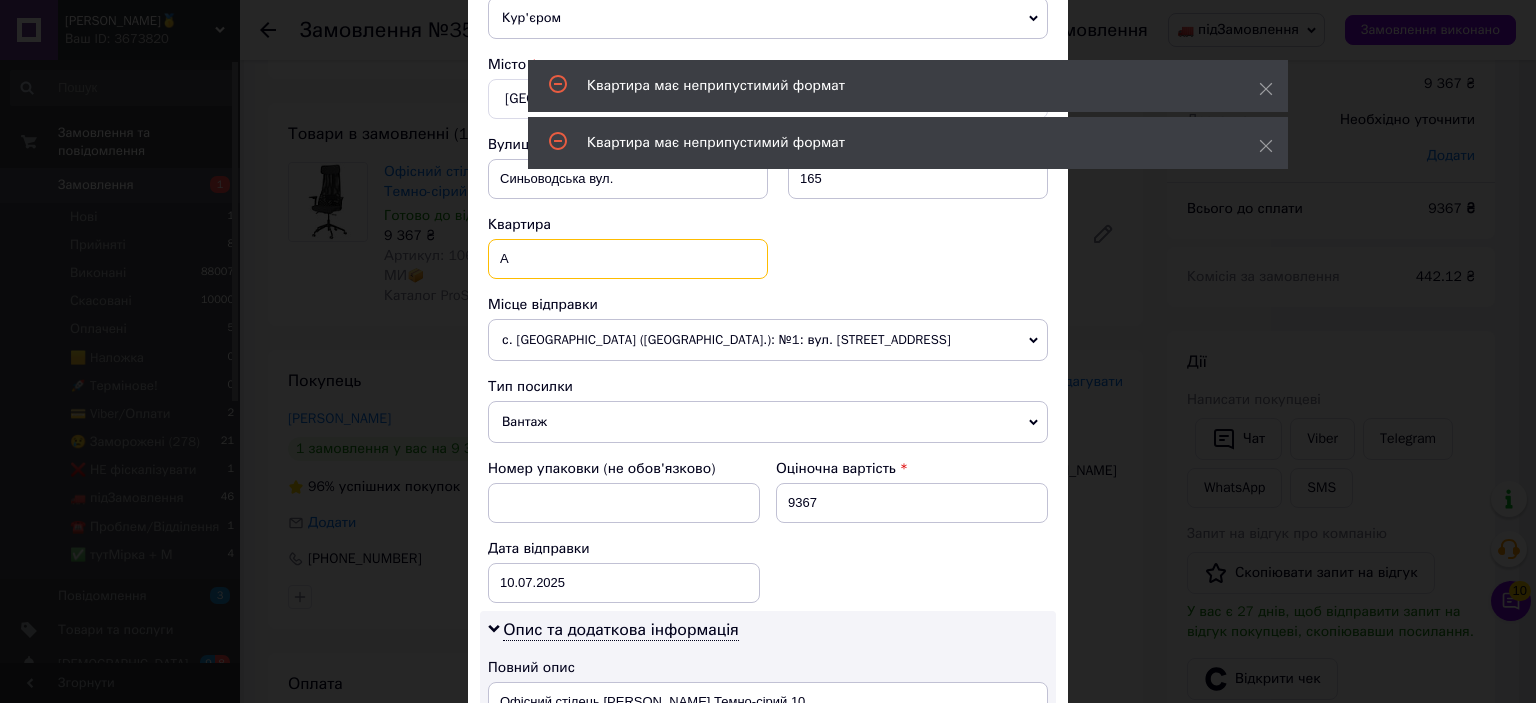 click on "А" at bounding box center (628, 259) 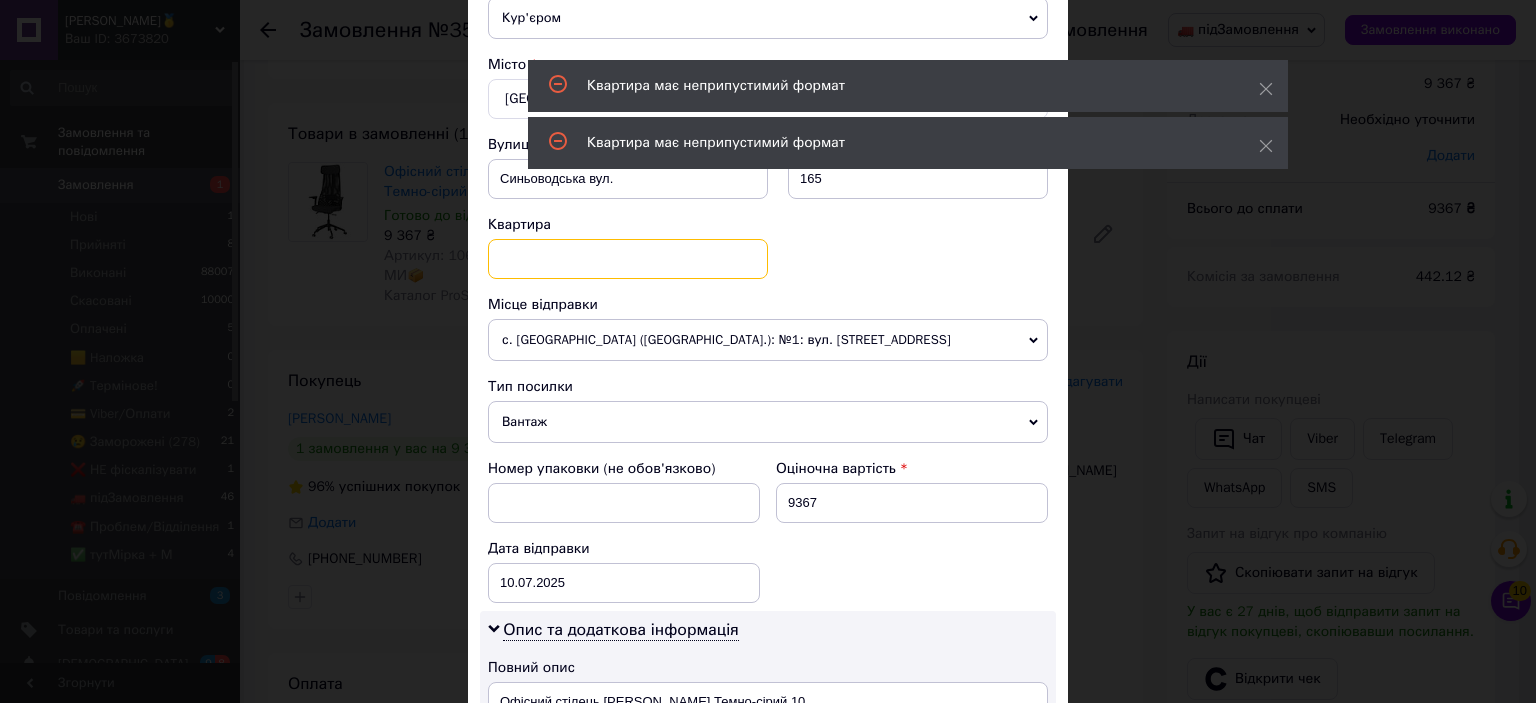 type 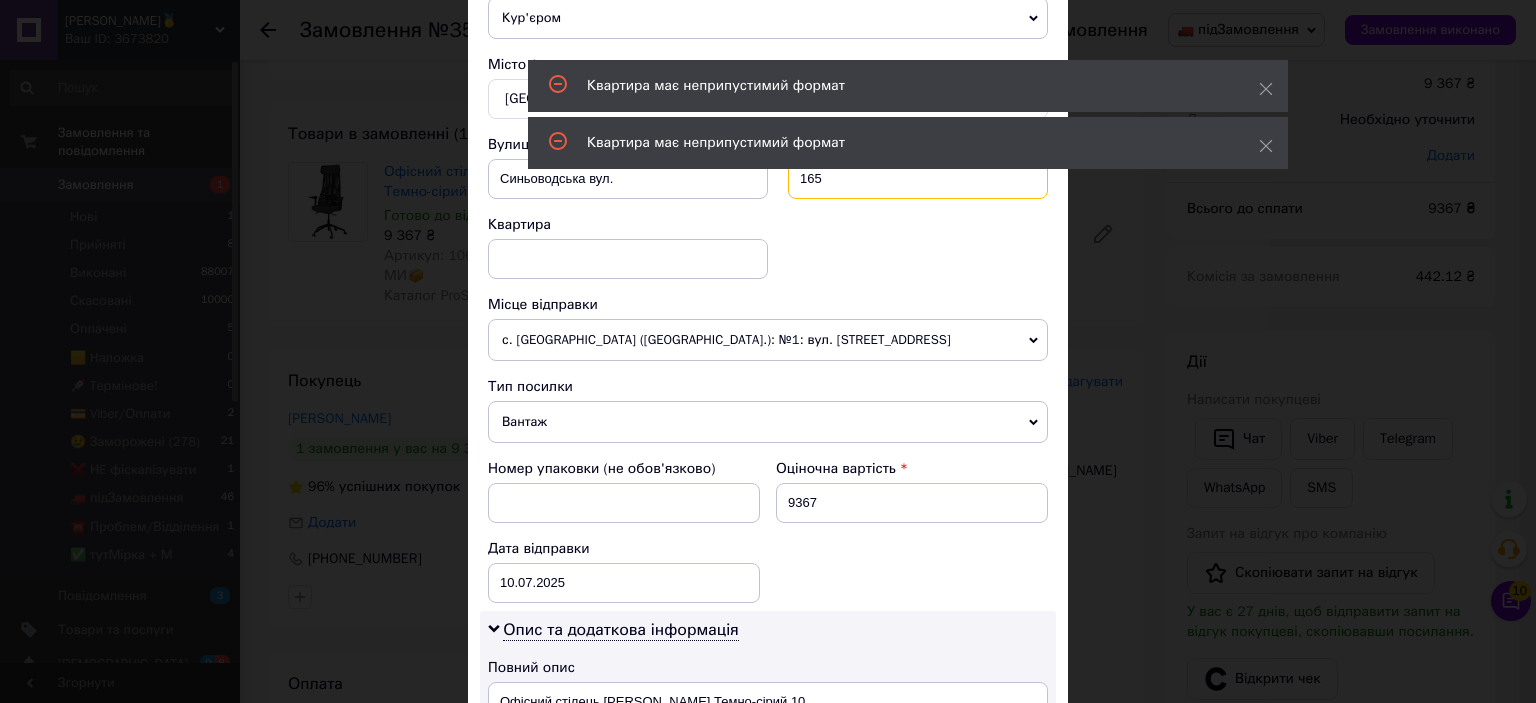 click on "165" at bounding box center [918, 179] 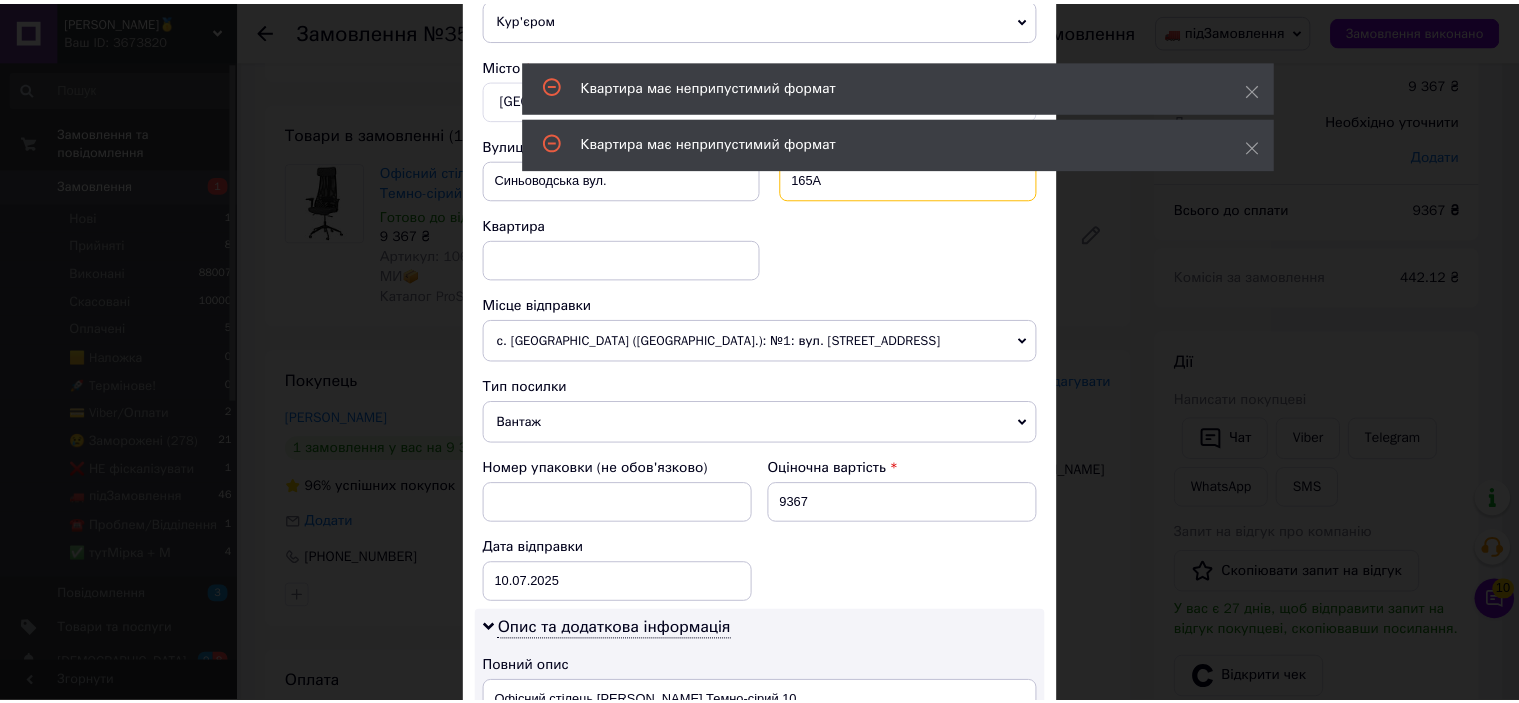 scroll, scrollTop: 1100, scrollLeft: 0, axis: vertical 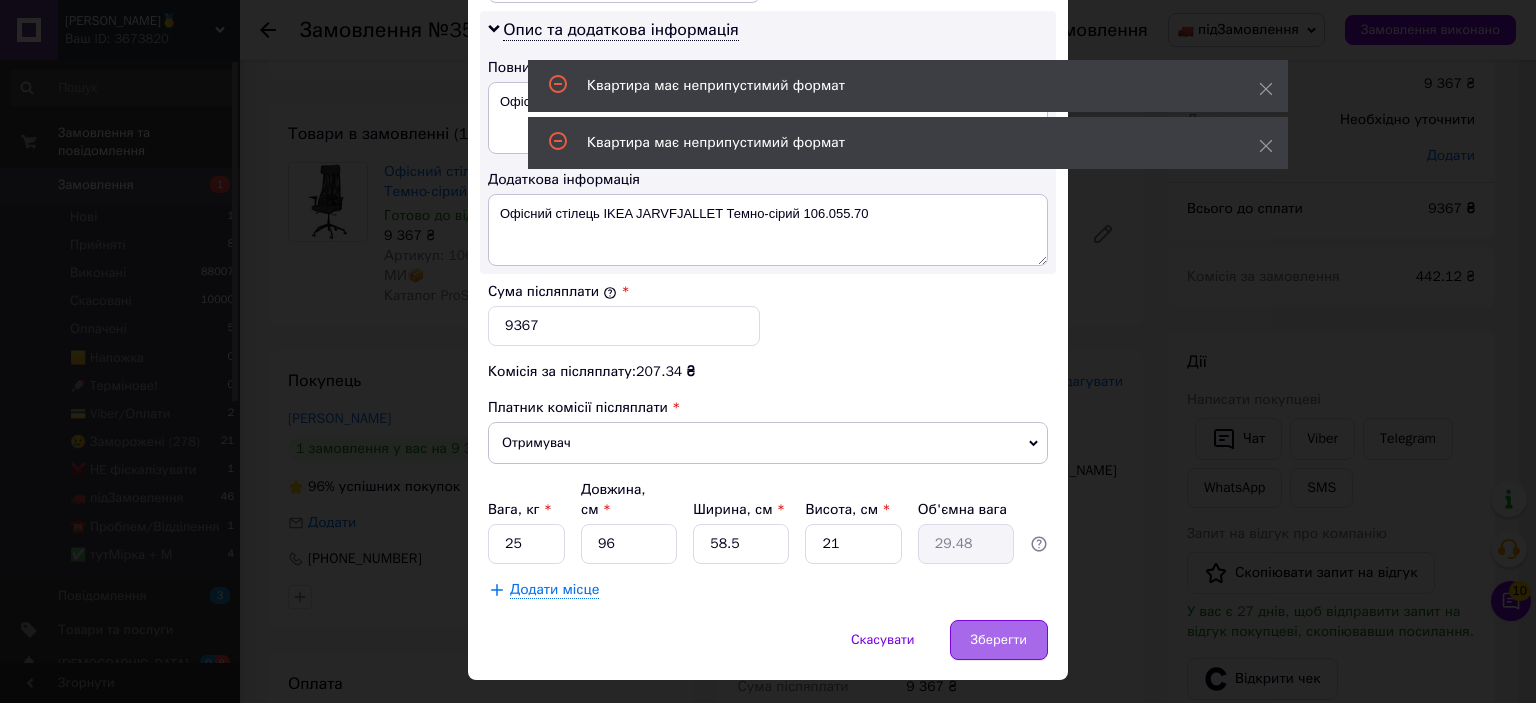 type on "165А" 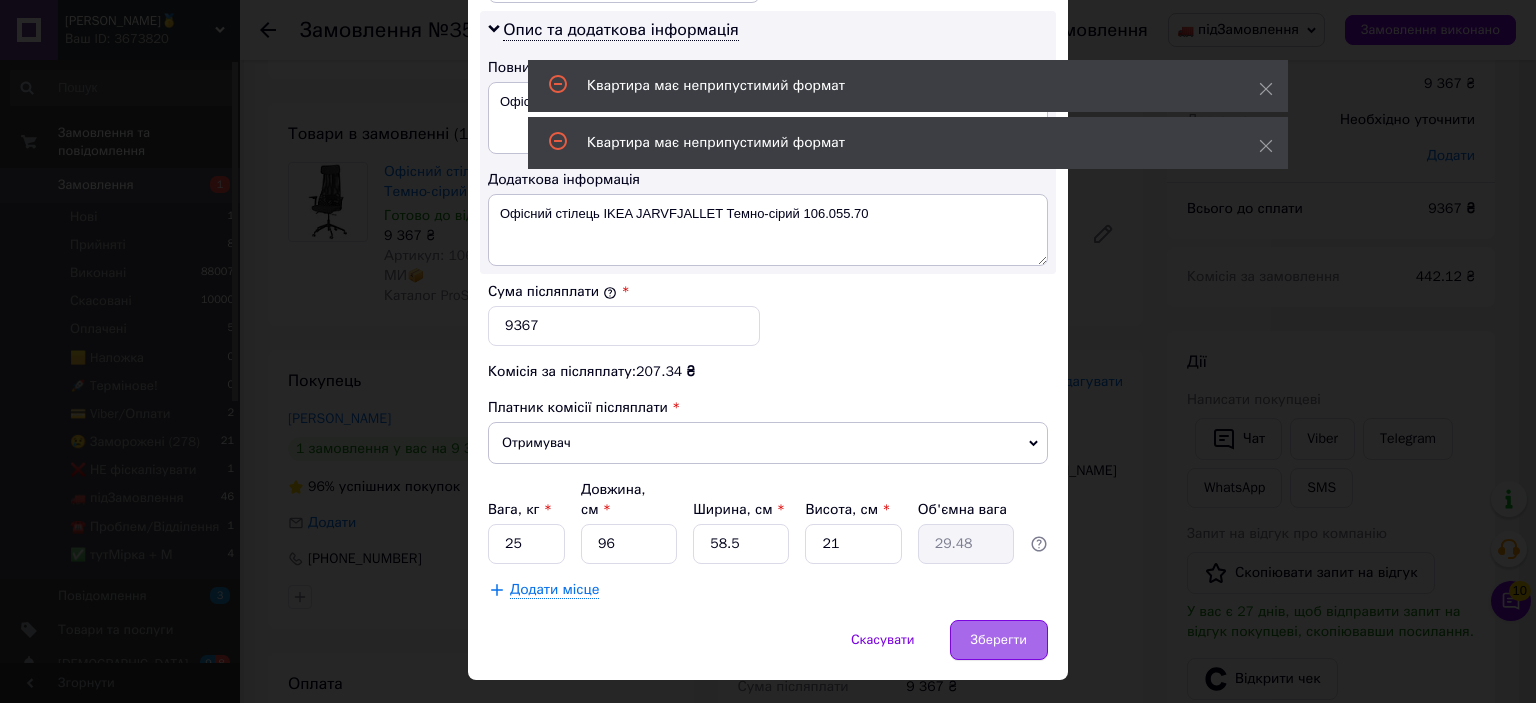 click on "Зберегти" at bounding box center (999, 640) 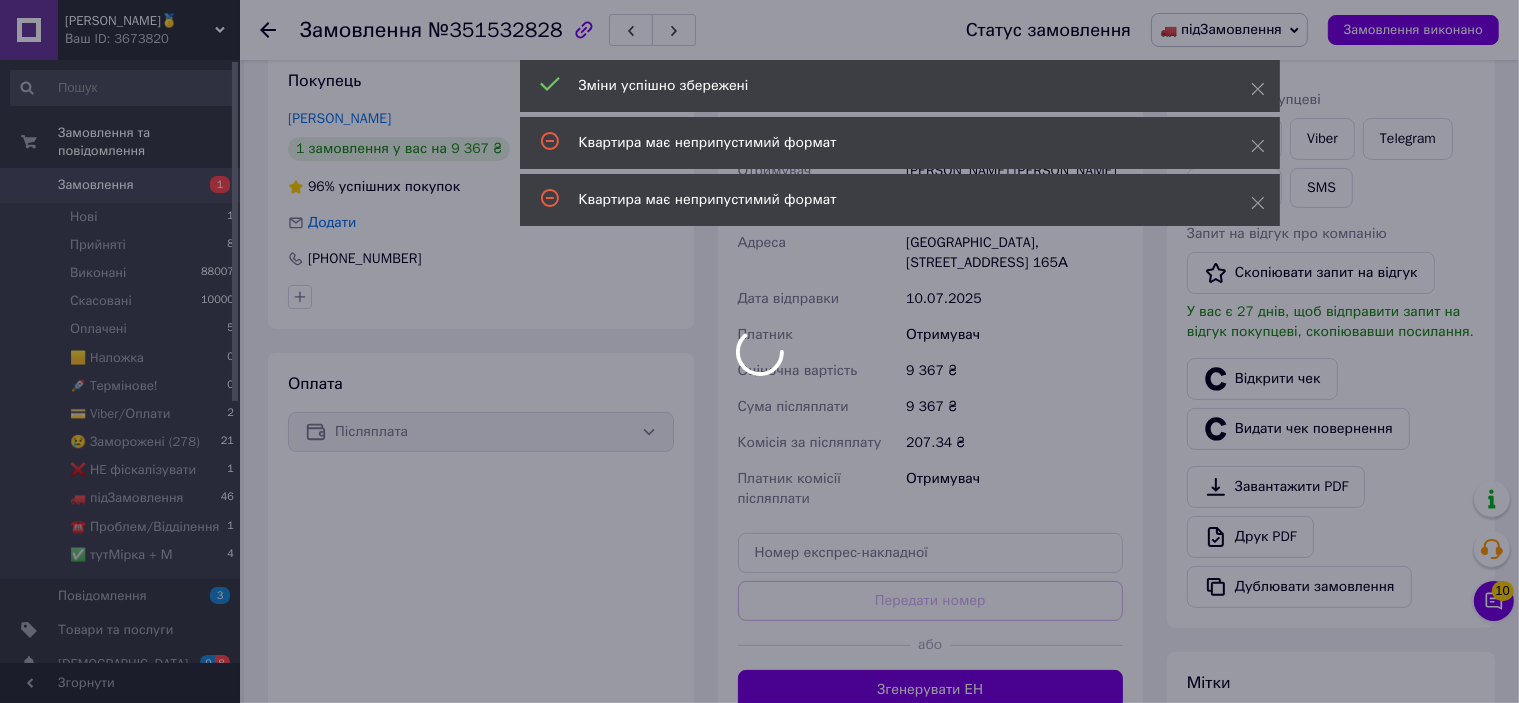 scroll, scrollTop: 569, scrollLeft: 0, axis: vertical 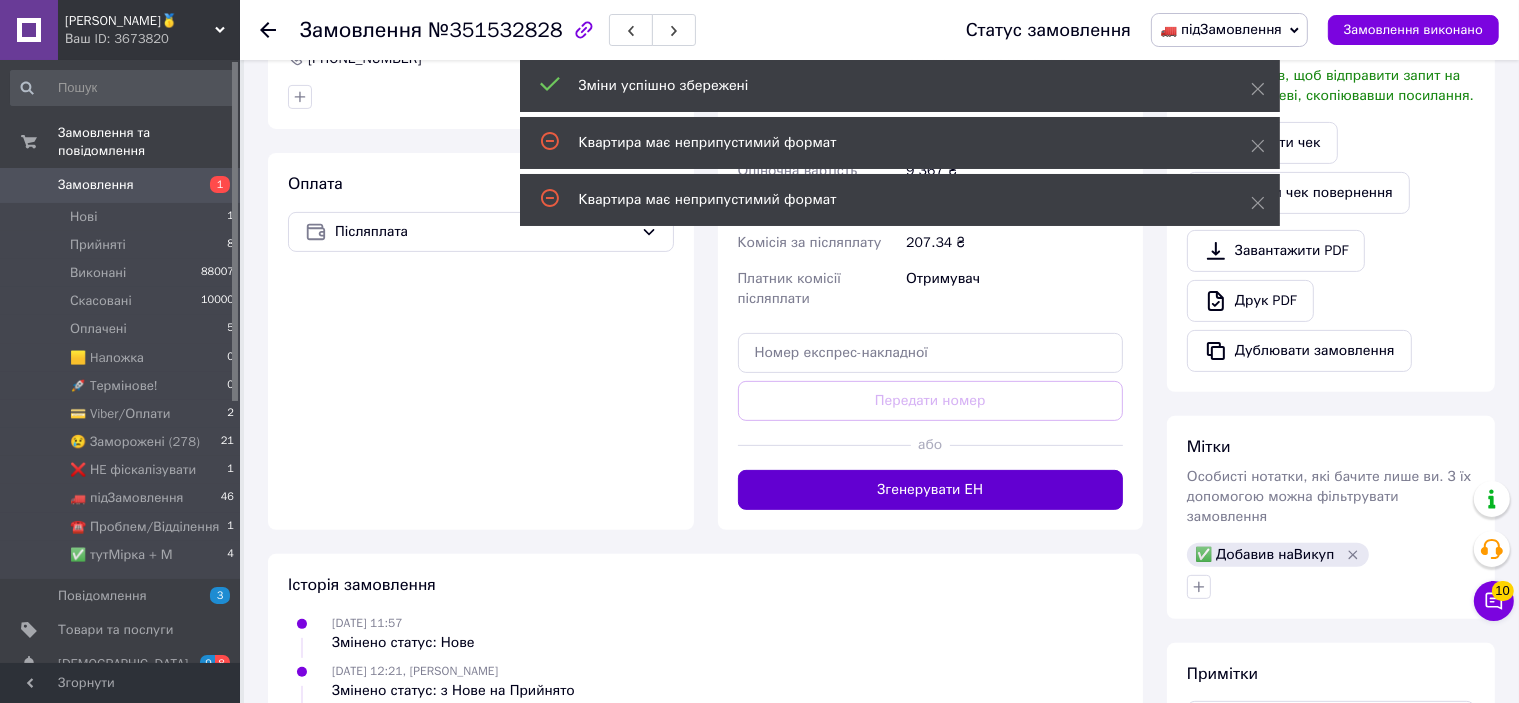 click on "Згенерувати ЕН" at bounding box center [931, 490] 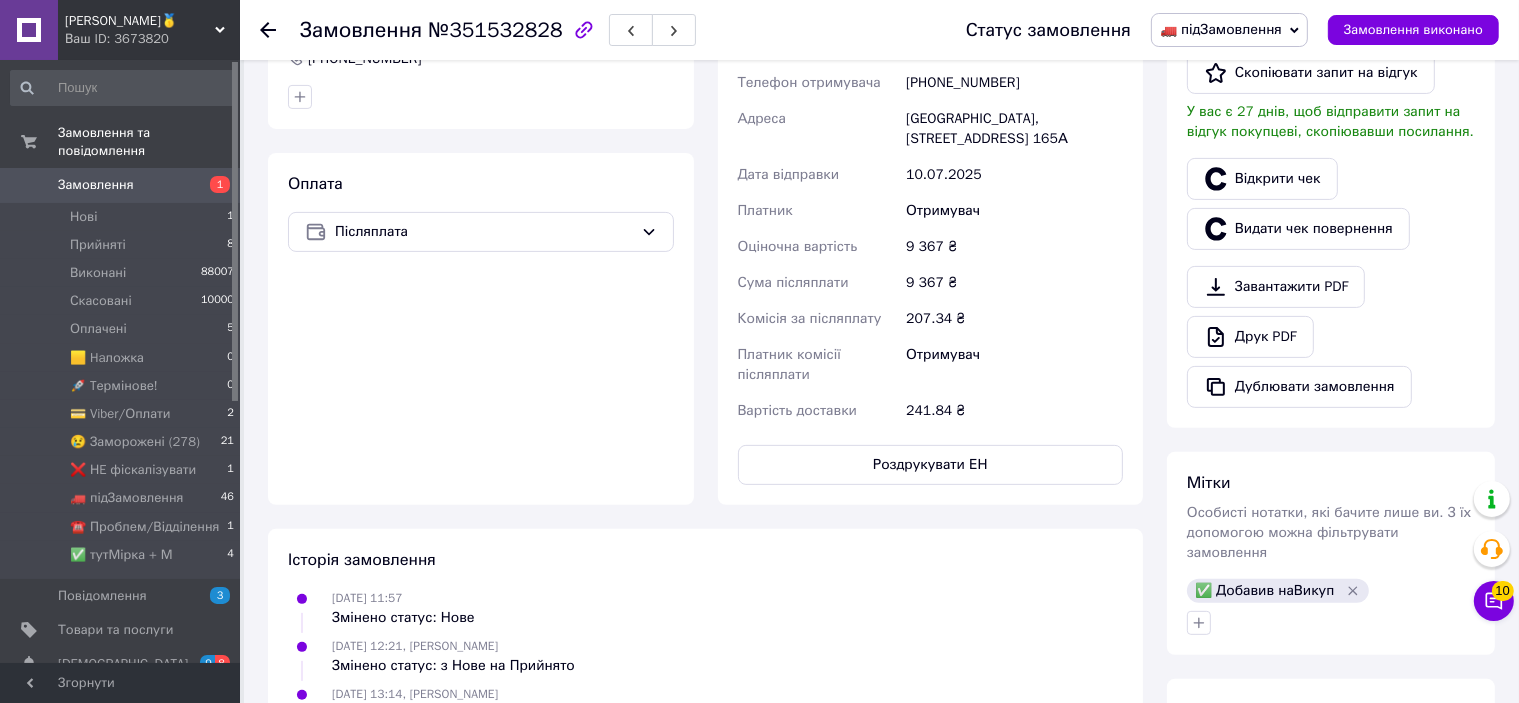 scroll, scrollTop: 15, scrollLeft: 0, axis: vertical 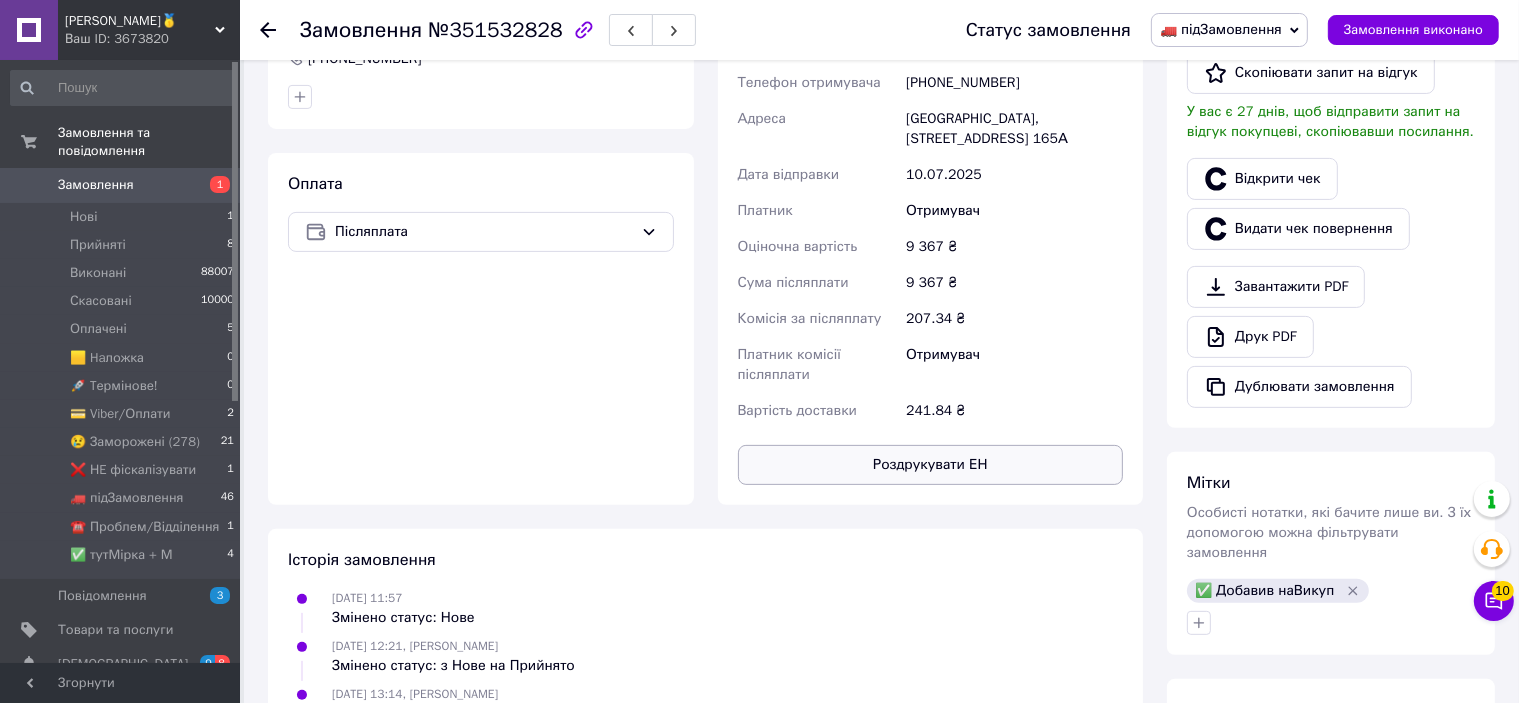 click on "Роздрукувати ЕН" at bounding box center [931, 465] 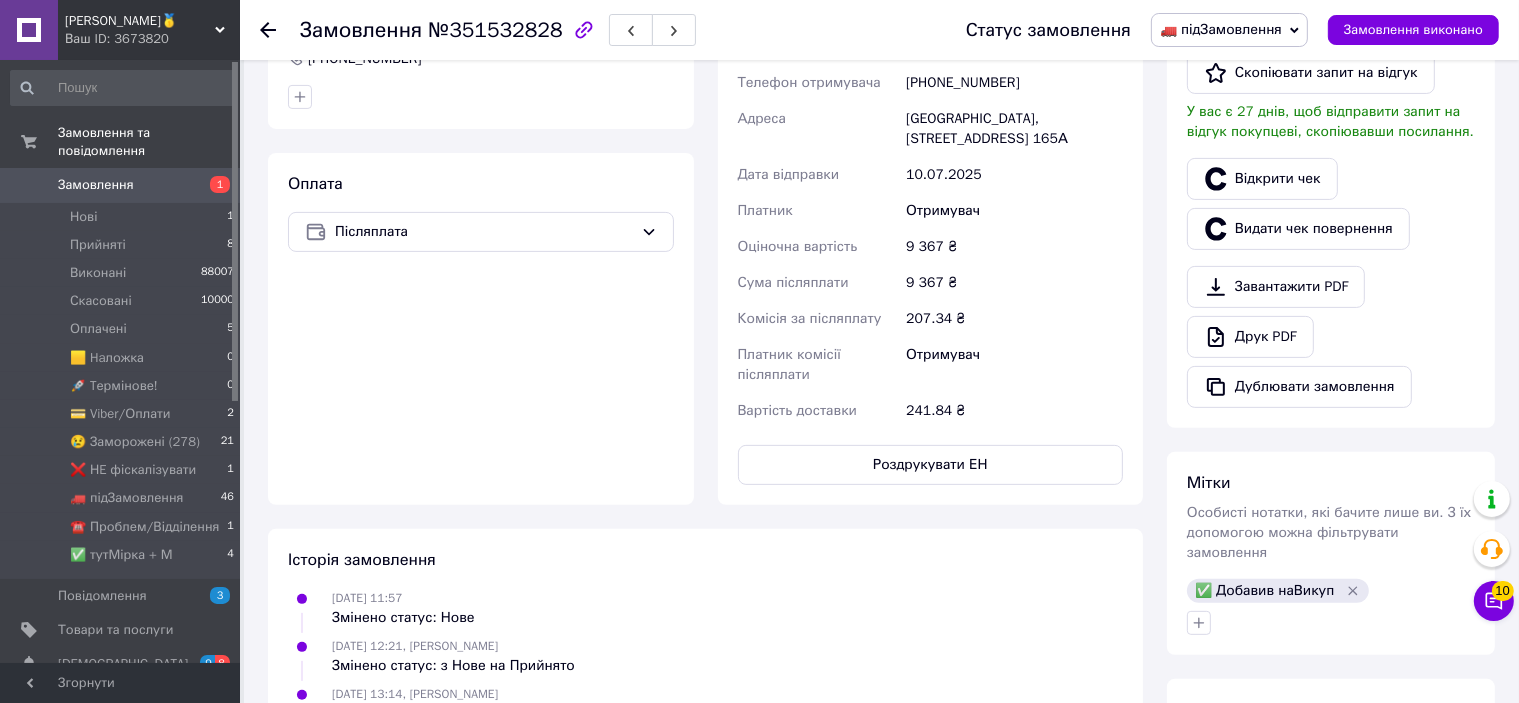 scroll, scrollTop: 269, scrollLeft: 0, axis: vertical 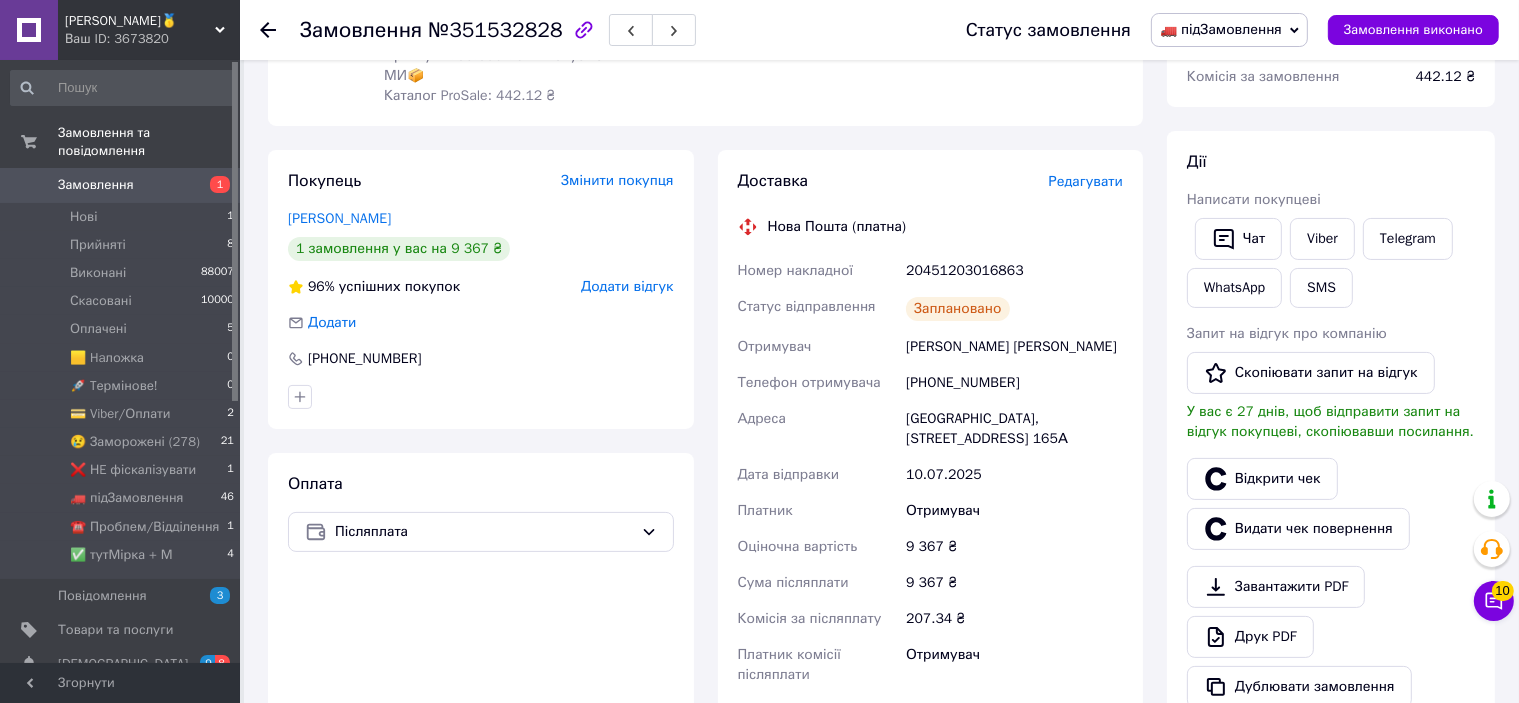 click on "20451203016863" at bounding box center [1014, 271] 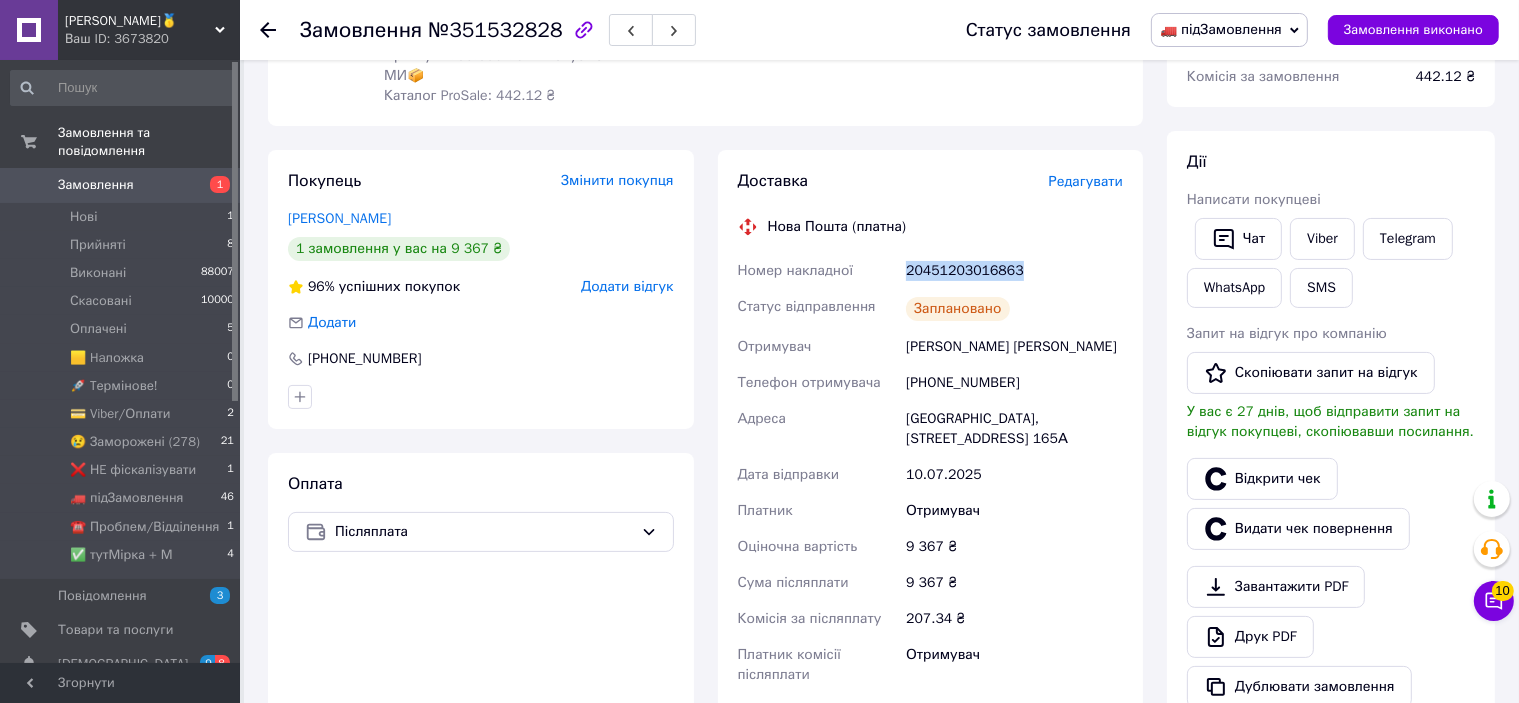 click on "20451203016863" at bounding box center [1014, 271] 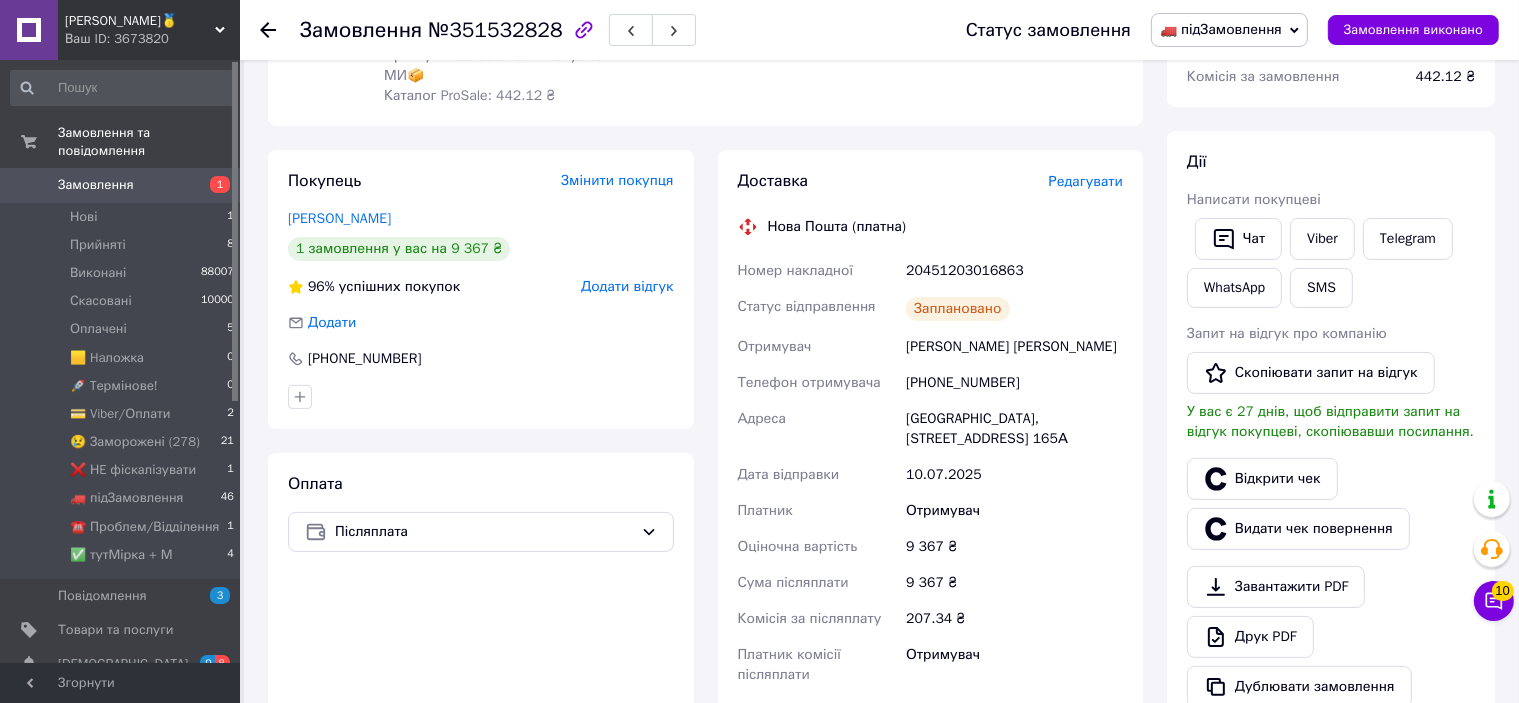 click on "SMS" at bounding box center (1321, 288) 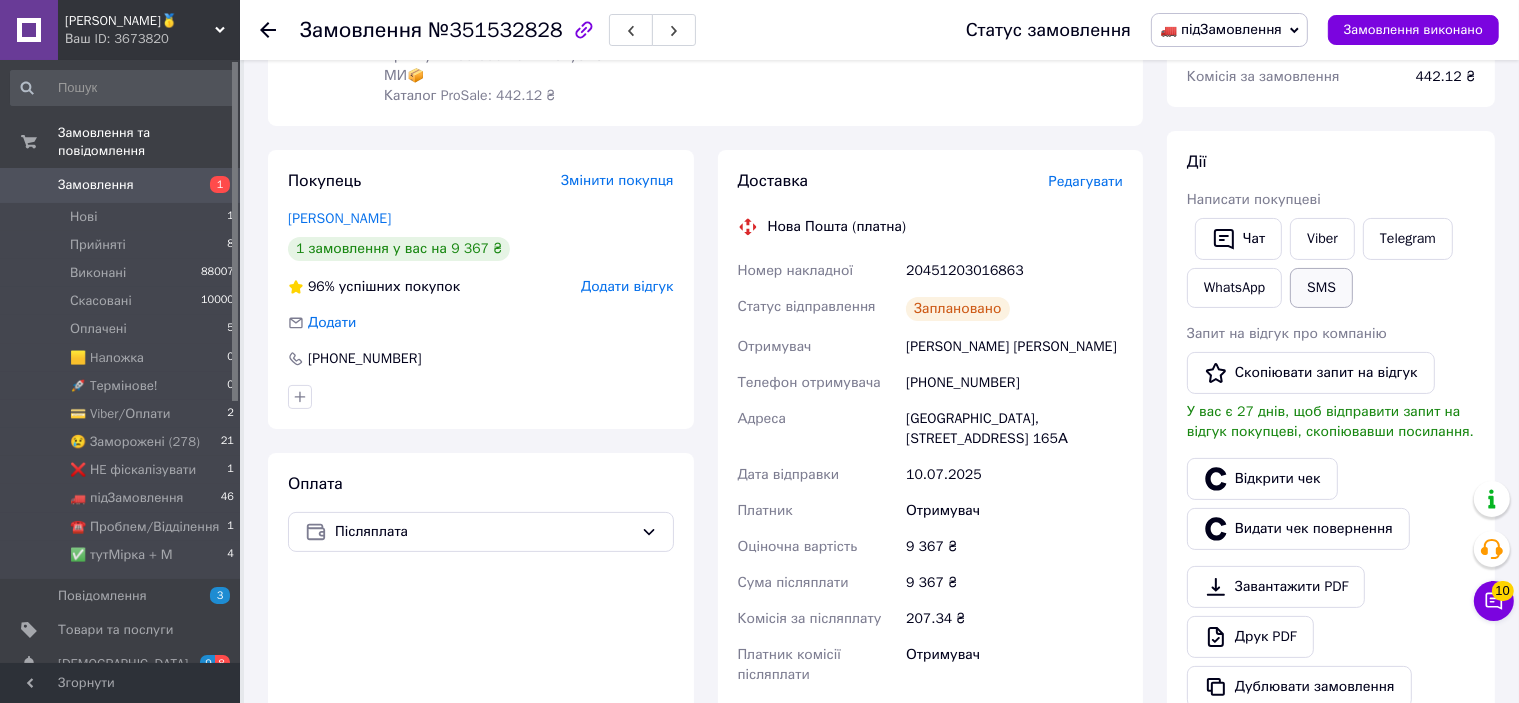 click on "SMS" at bounding box center (1321, 288) 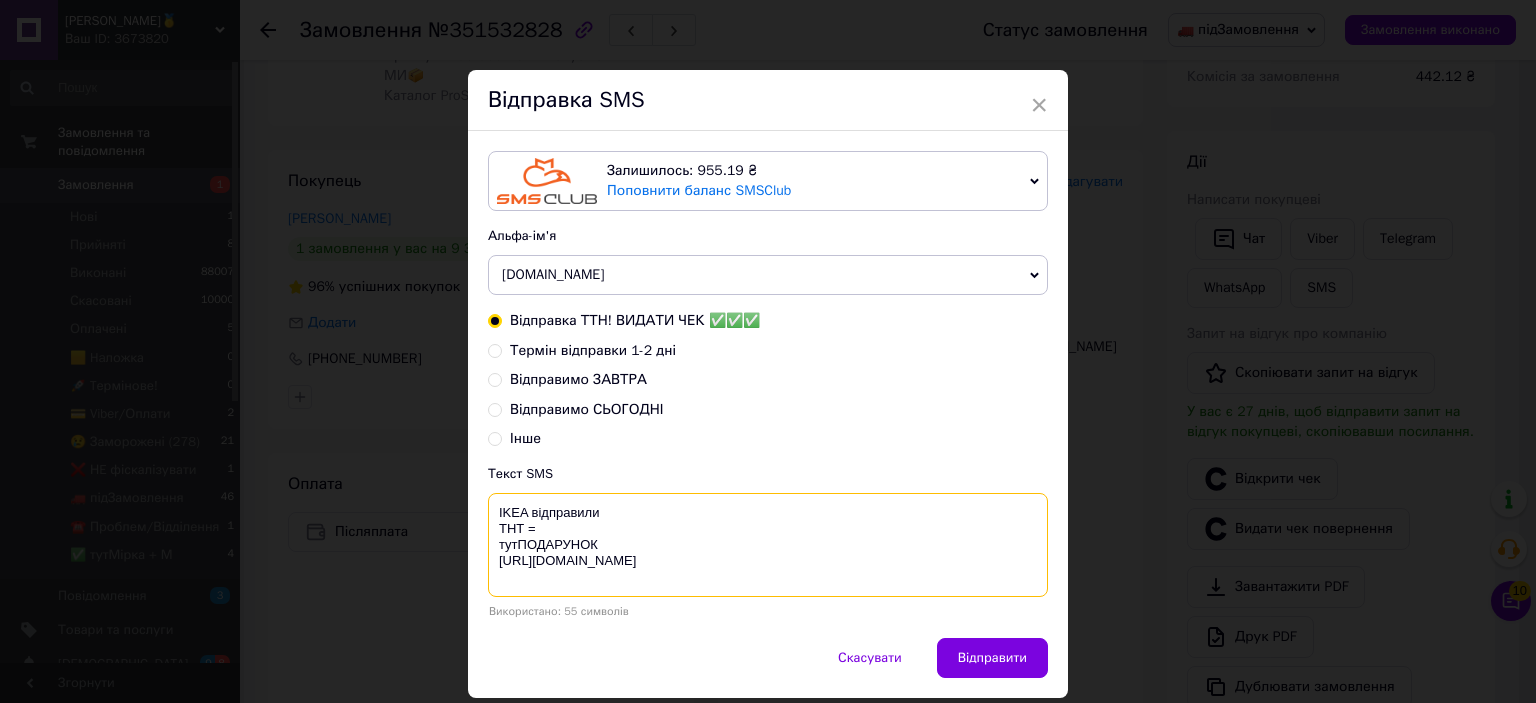 click on "IKEA відправили
ТНТ =
тутПОДАРУНОК
[URL][DOMAIN_NAME]" at bounding box center [768, 545] 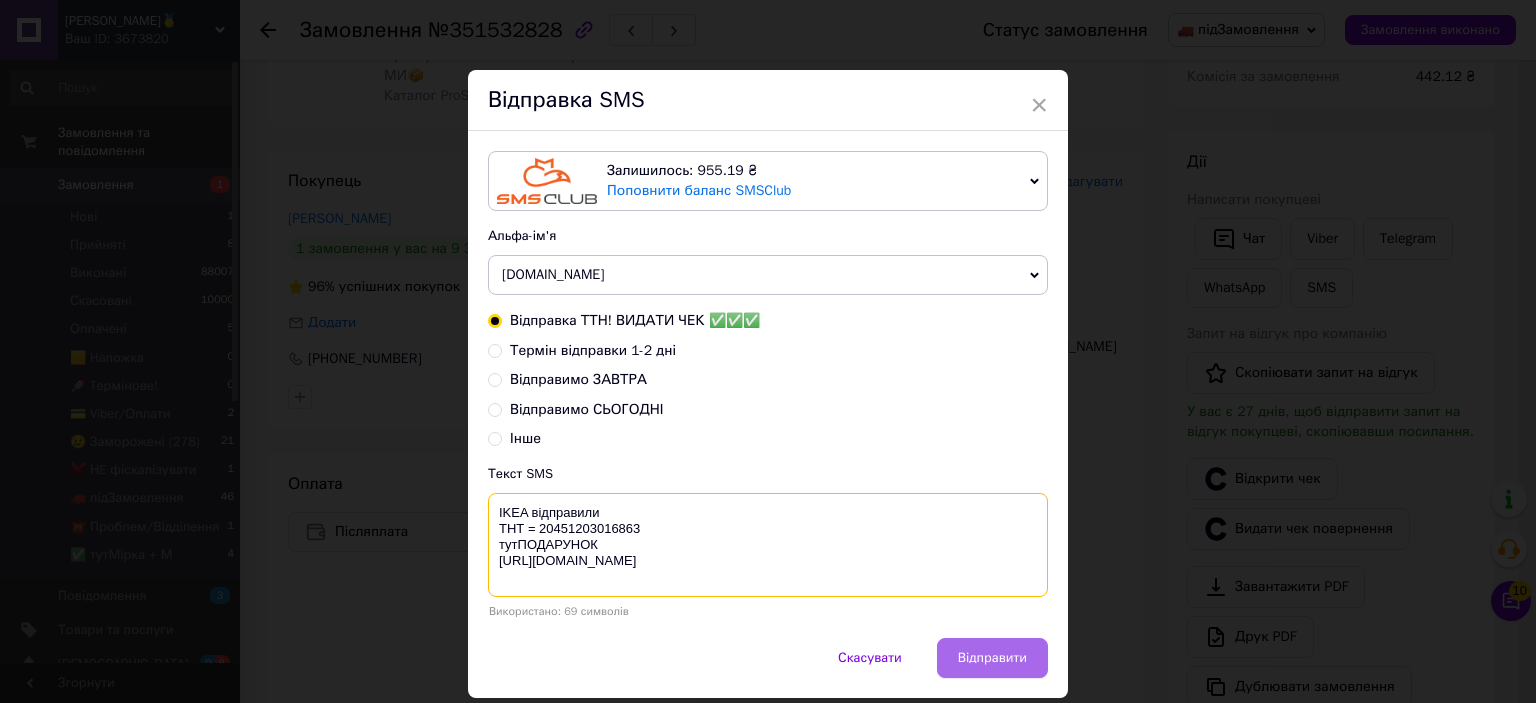 type on "IKEA відправили
ТНТ = 20451203016863
тутПОДАРУНОК
https://bit.ly/taao" 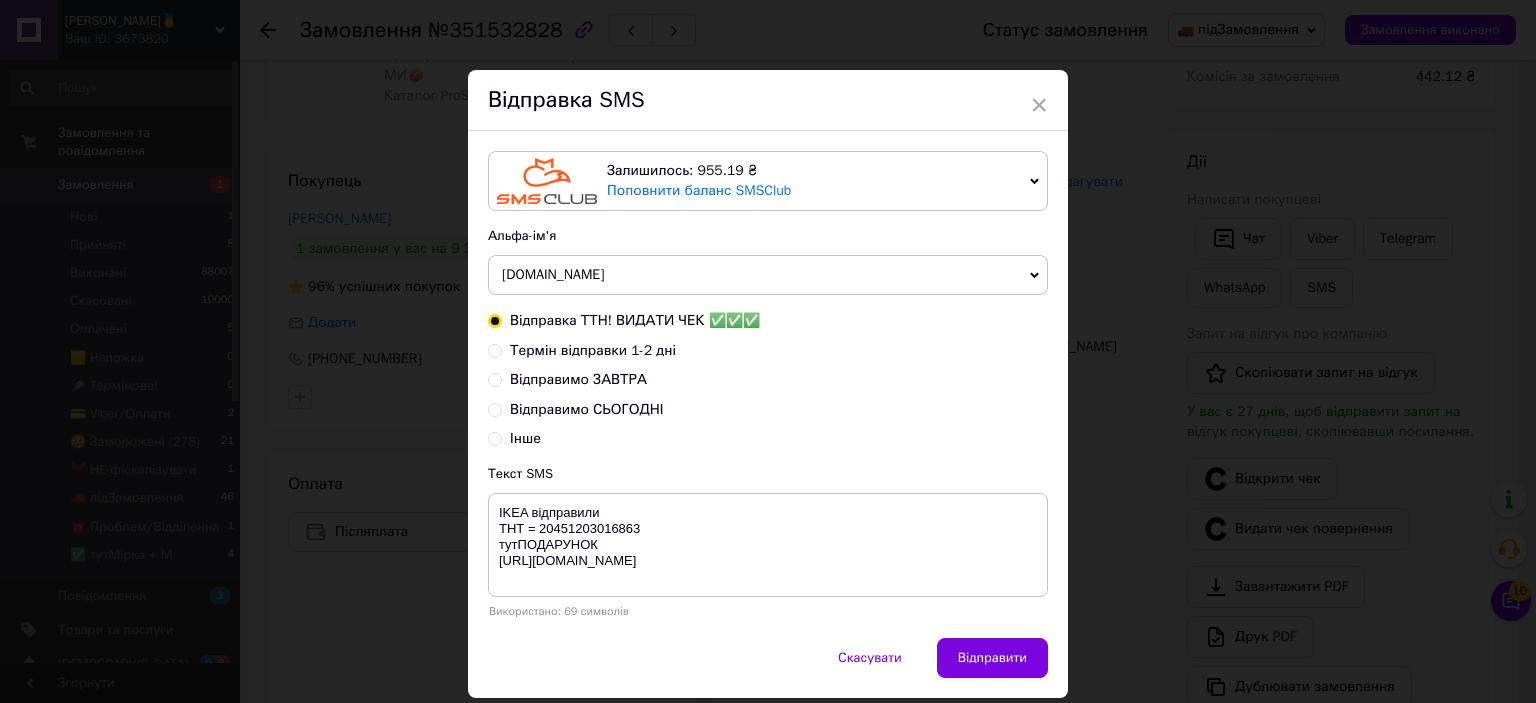 drag, startPoint x: 972, startPoint y: 643, endPoint x: 962, endPoint y: 644, distance: 10.049875 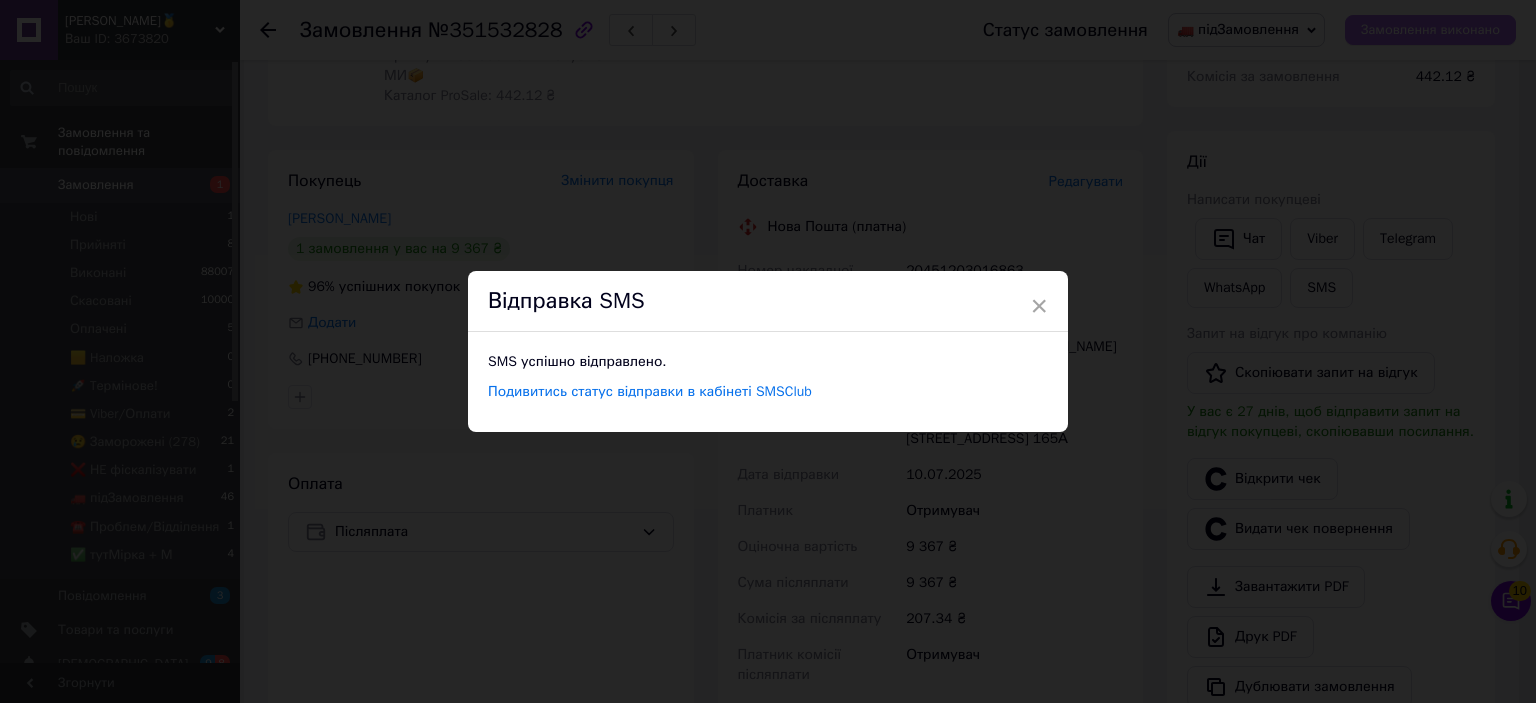 click on "× Відправка SMS SMS успішно відправлено. Подивитись статус відправки в кабінеті SMSClub" at bounding box center (768, 351) 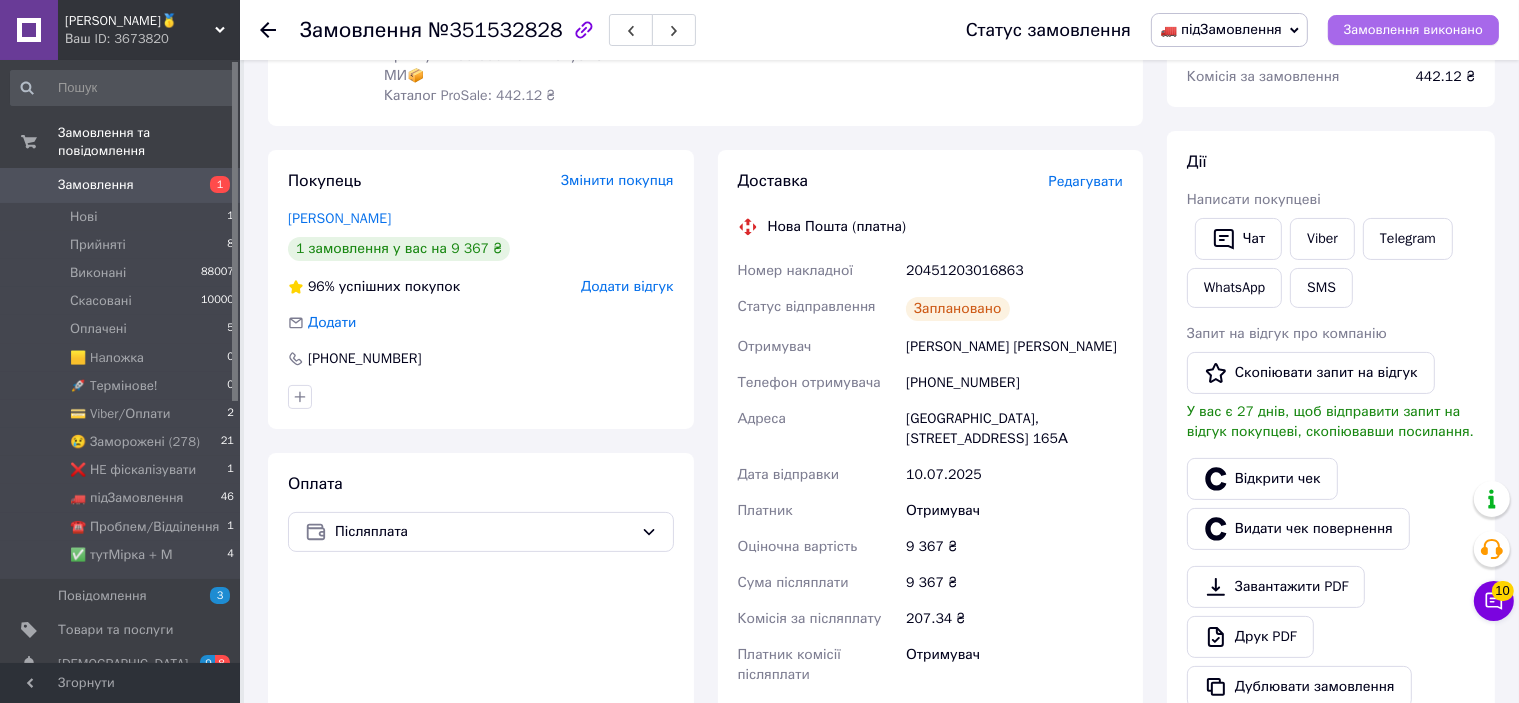 click on "Замовлення виконано" at bounding box center [1413, 30] 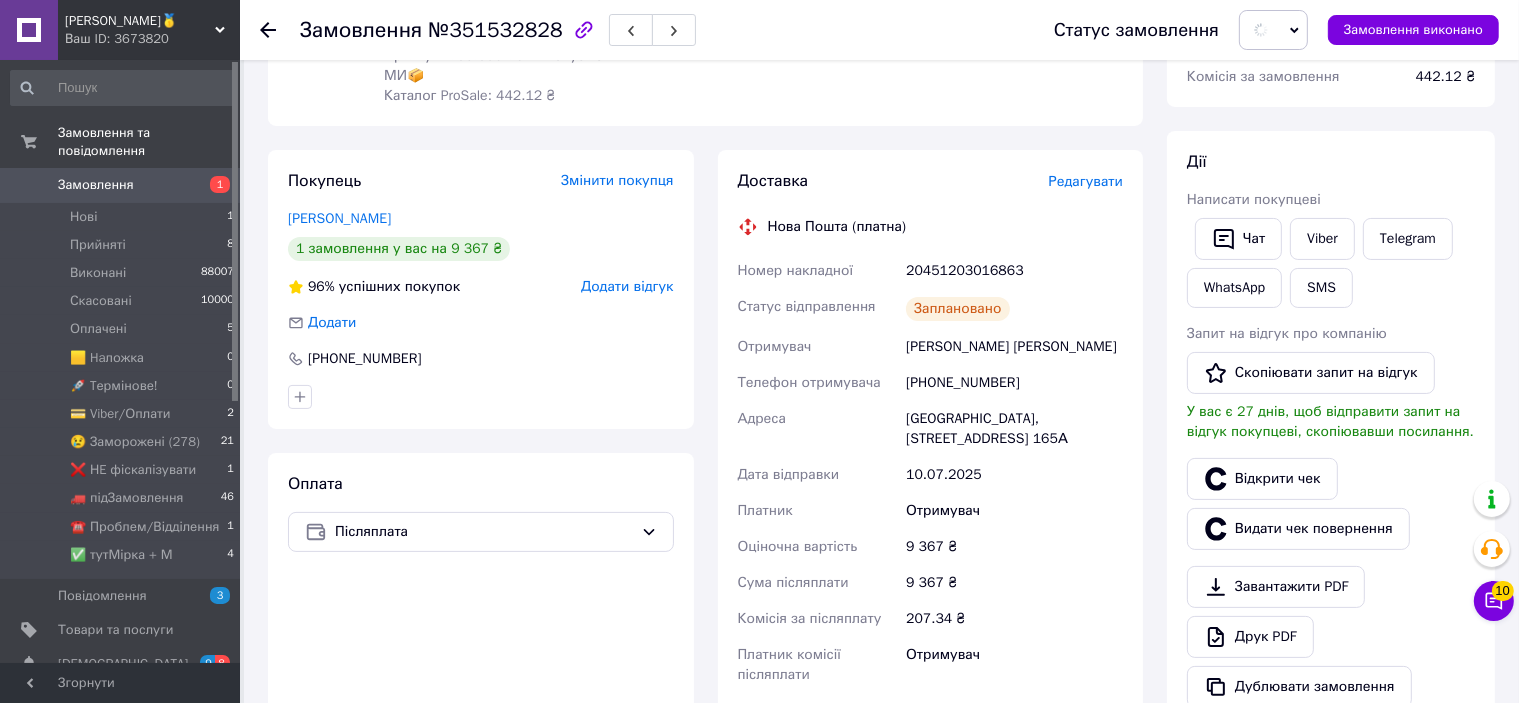 scroll, scrollTop: 0, scrollLeft: 0, axis: both 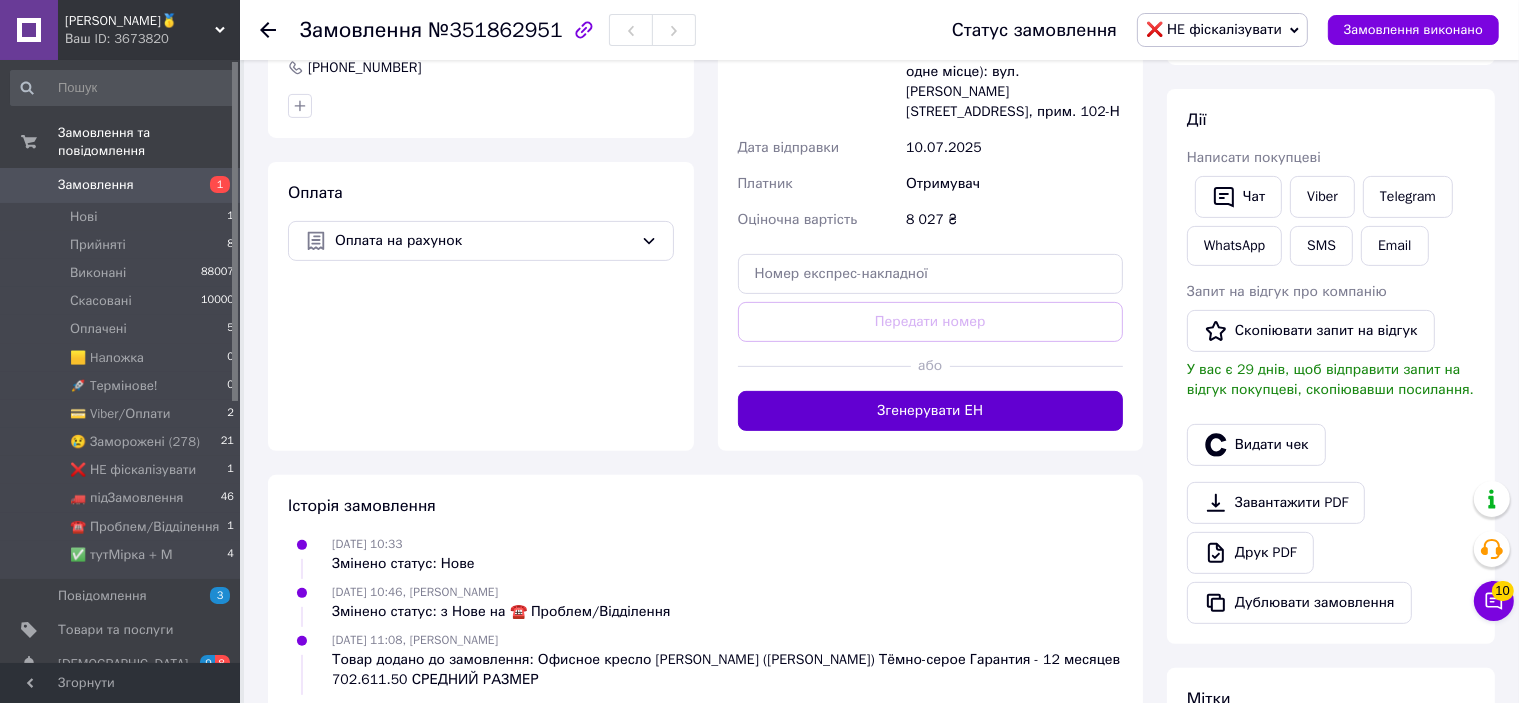 click on "Згенерувати ЕН" at bounding box center [931, 411] 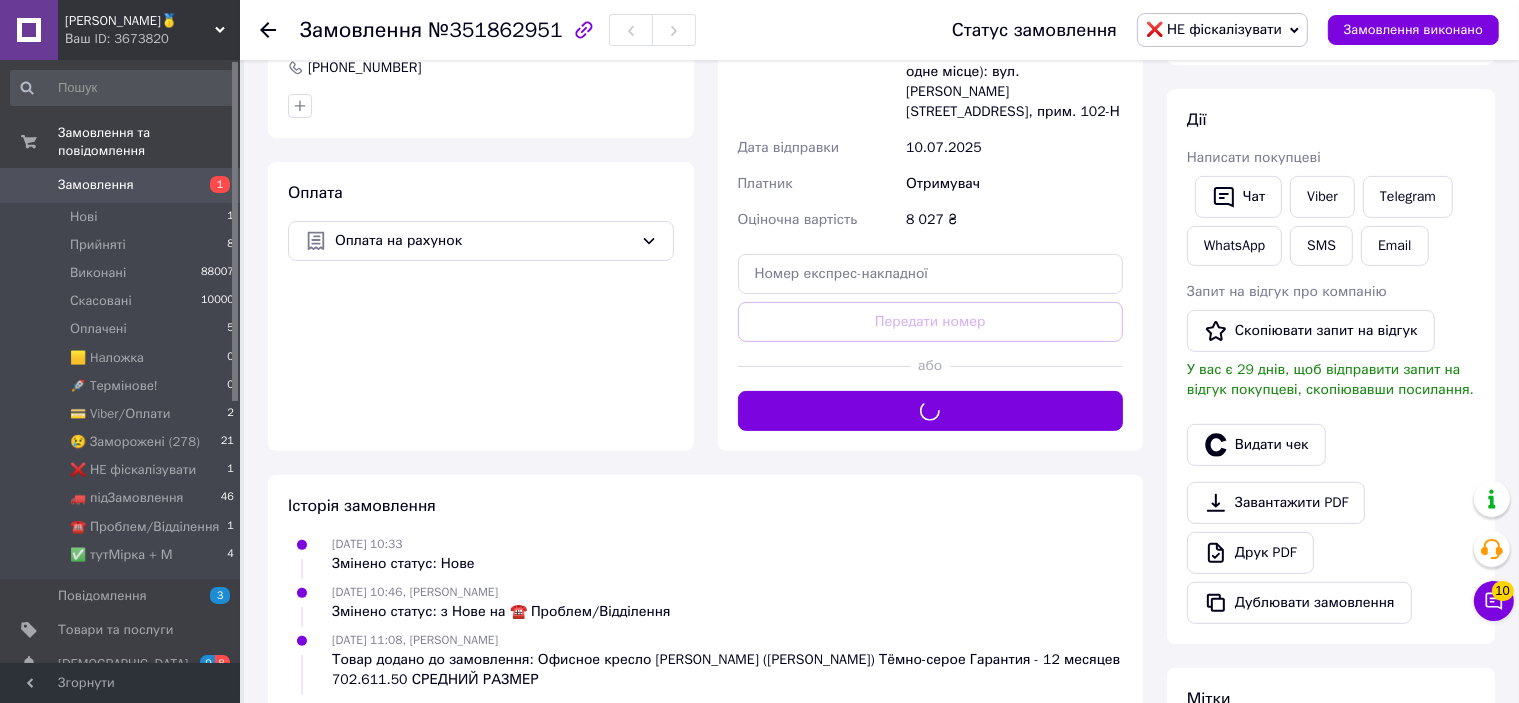 scroll, scrollTop: 400, scrollLeft: 0, axis: vertical 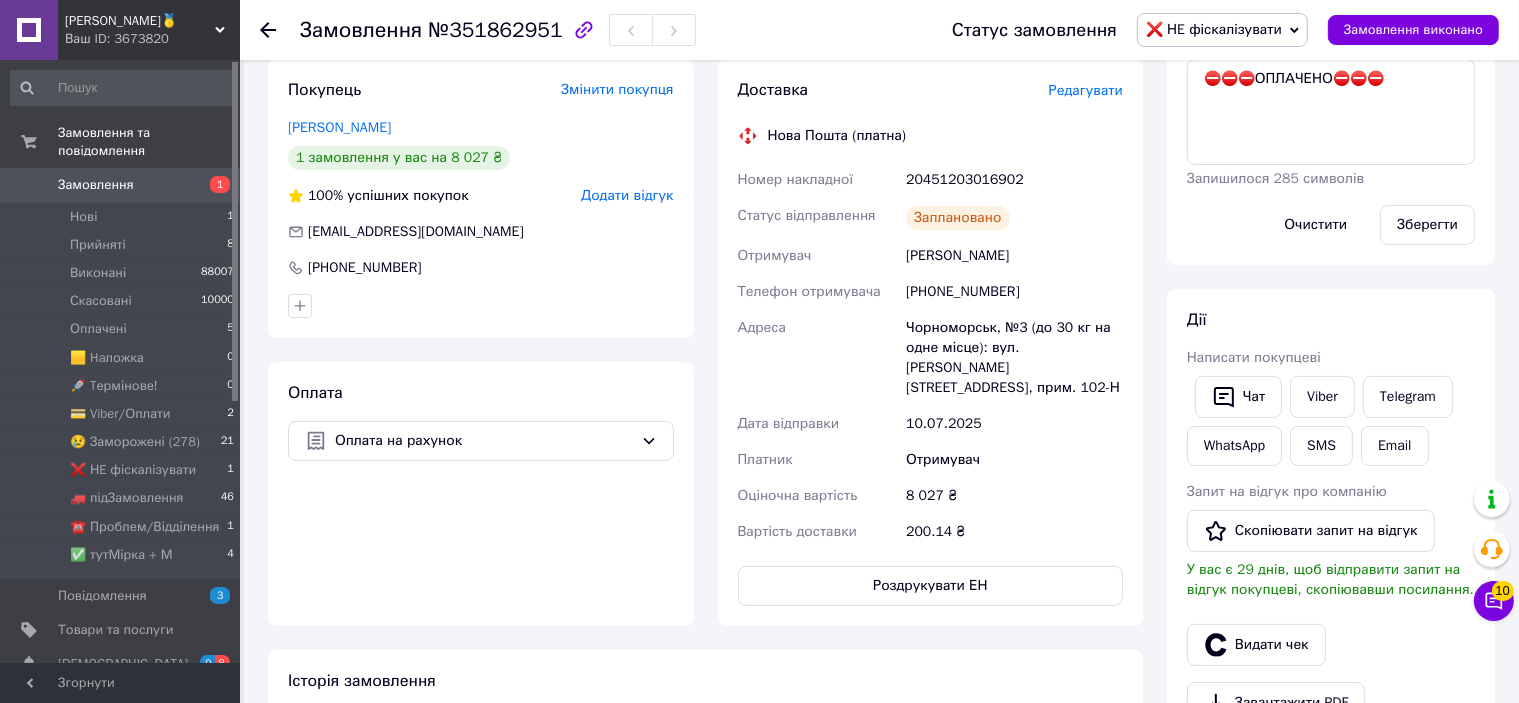 click on "Доставка Редагувати Нова Пошта (платна) Номер накладної 20451203016902 Статус відправлення Заплановано Отримувач [PERSON_NAME] Телефон отримувача [PHONE_NUMBER] [GEOGRAPHIC_DATA], №3 (до 30 кг на одне місце): вул. [PERSON_NAME][STREET_ADDRESS], прим. 102-Н Дата відправки [DATE] Платник Отримувач Оціночна вартість 8 027 ₴ Вартість доставки 200.14 ₴ Роздрукувати ЕН" at bounding box center [931, 342] 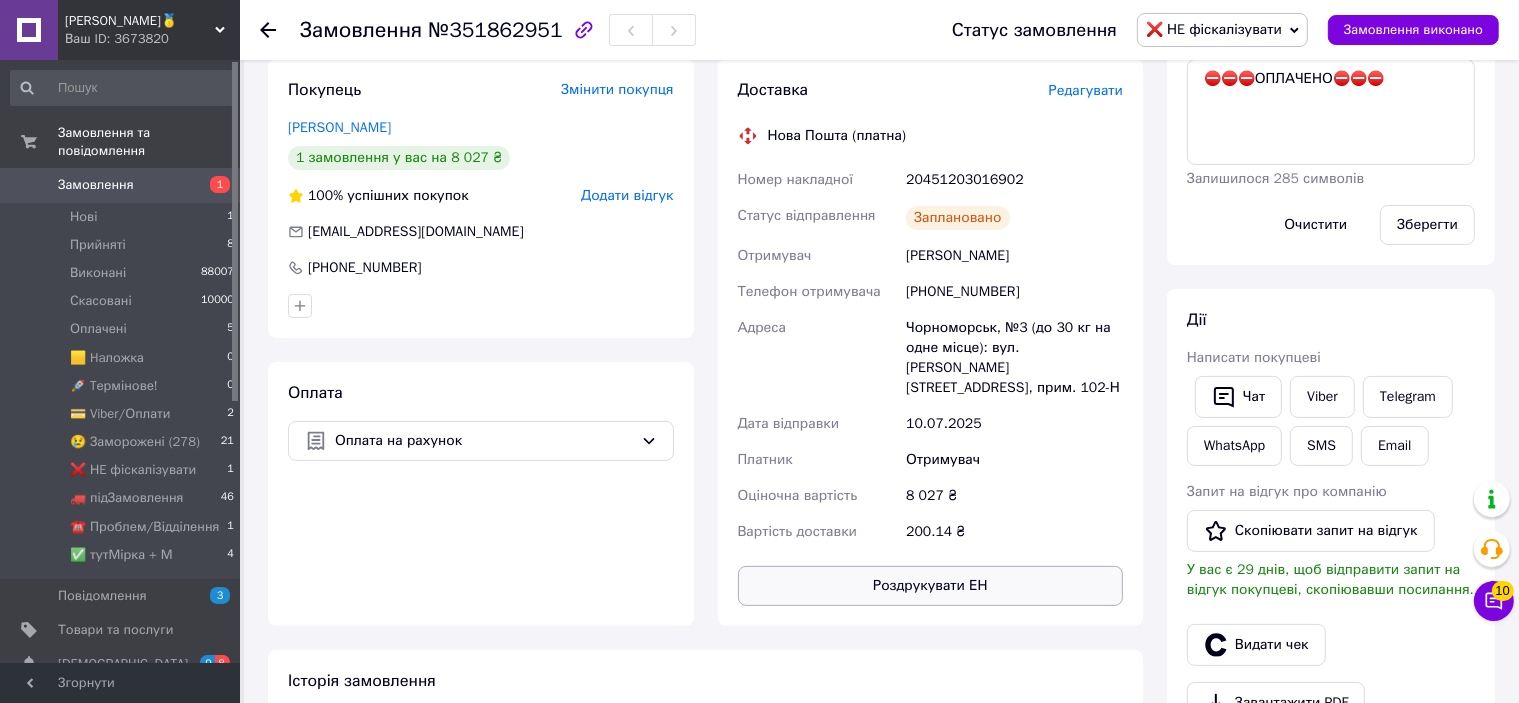 click on "Роздрукувати ЕН" at bounding box center (931, 586) 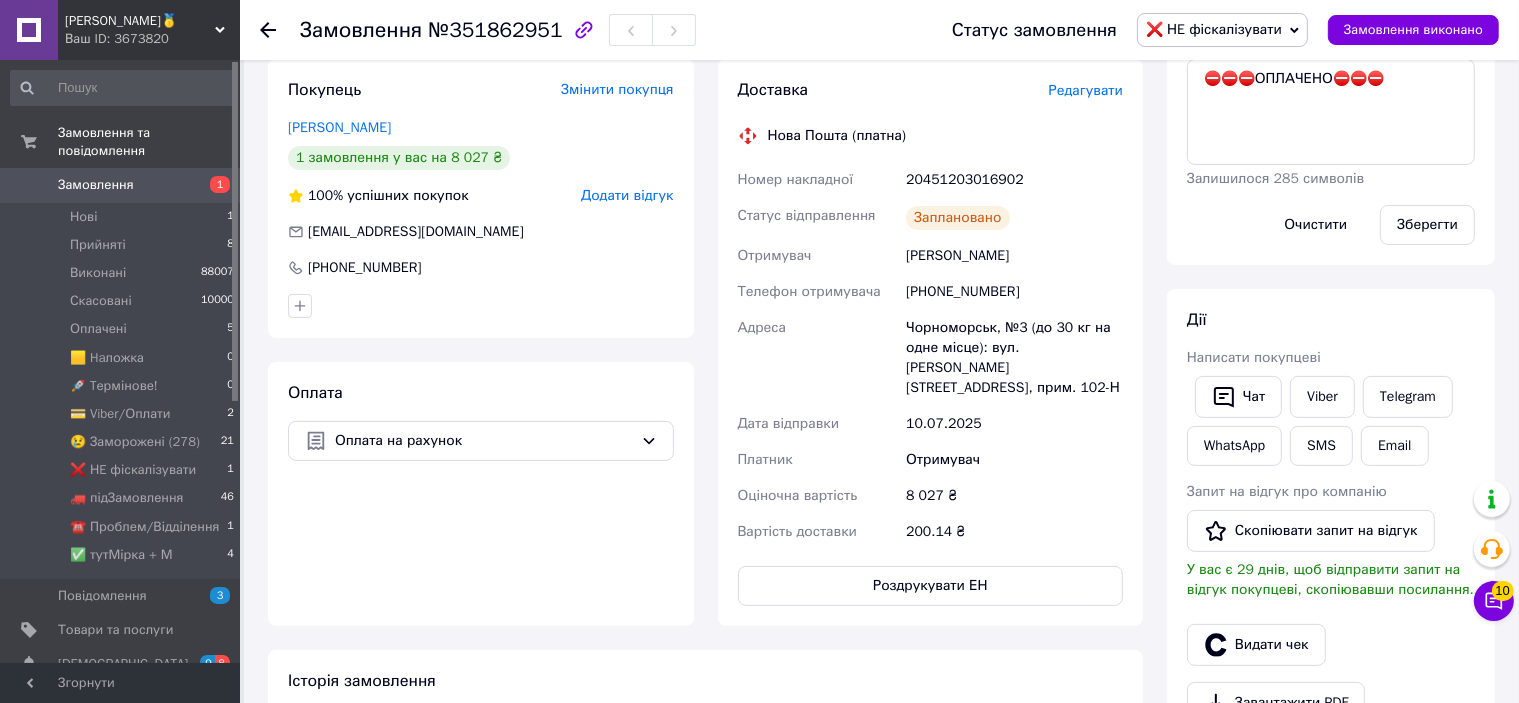 click on "20451203016902" at bounding box center [1014, 180] 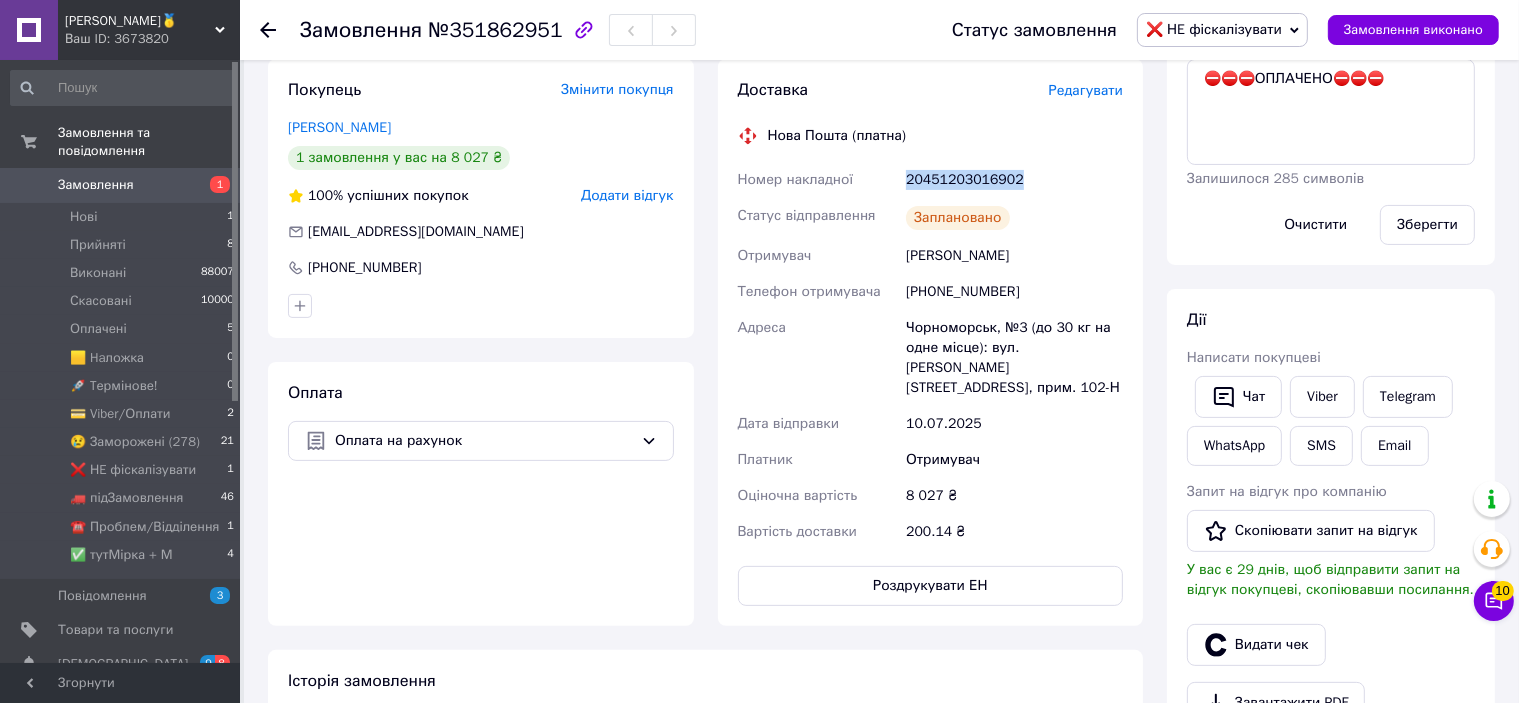 click on "20451203016902" at bounding box center [1014, 180] 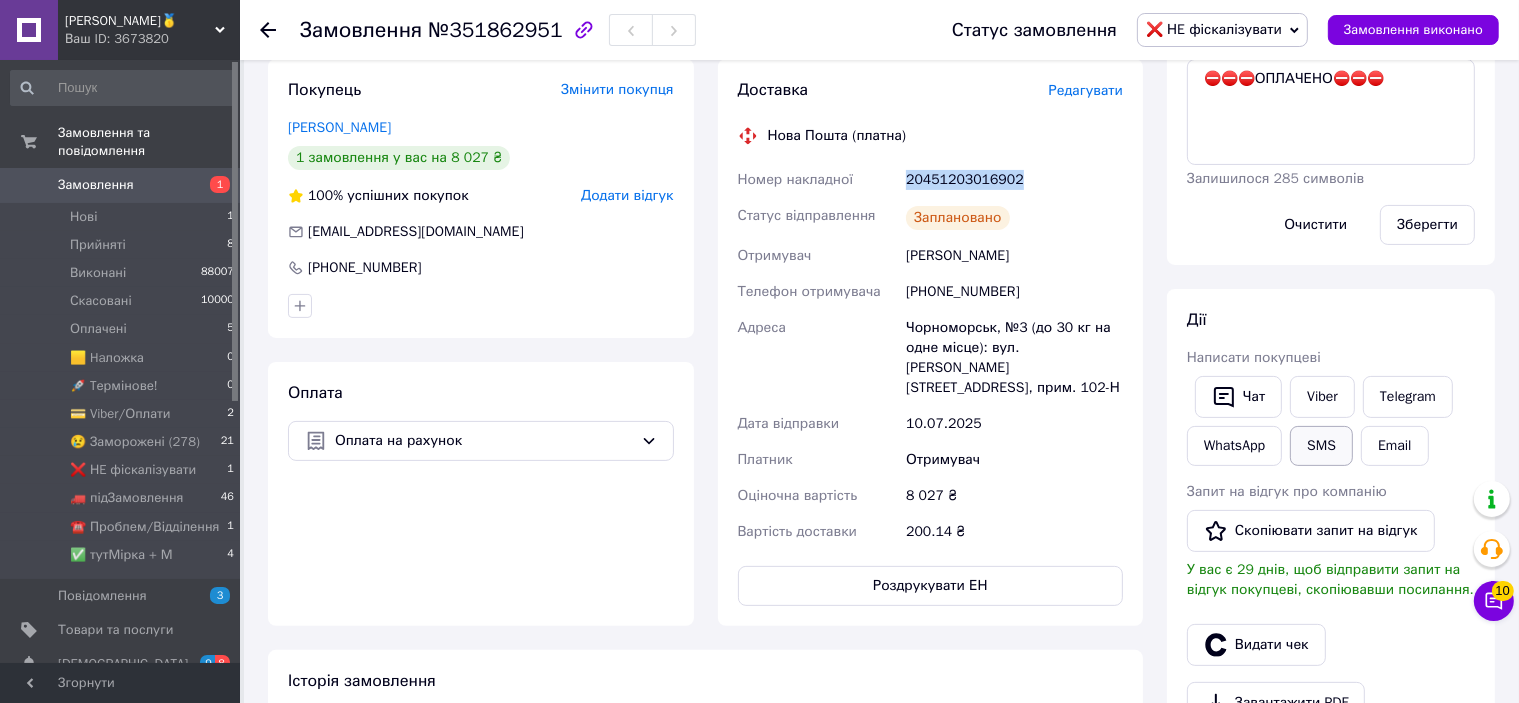 click on "SMS" at bounding box center [1321, 446] 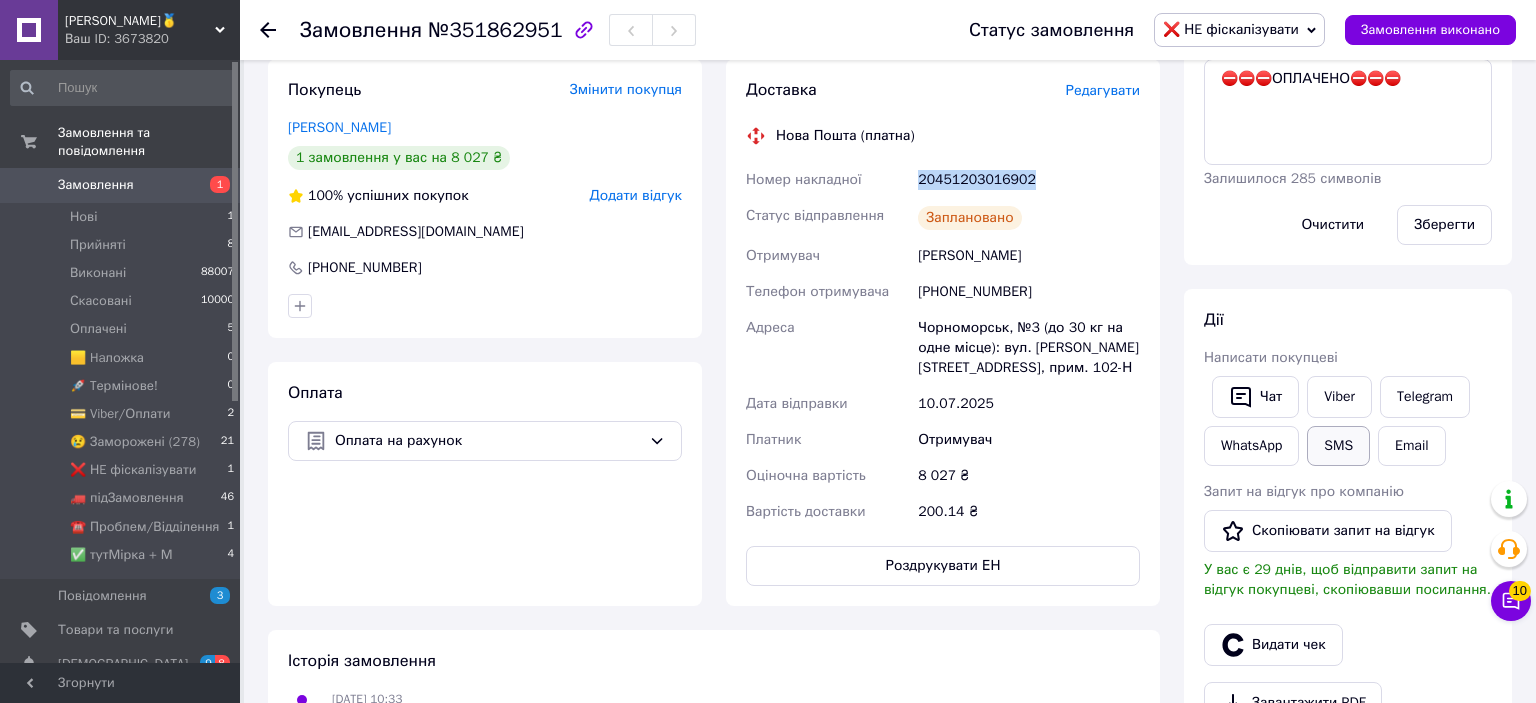 type 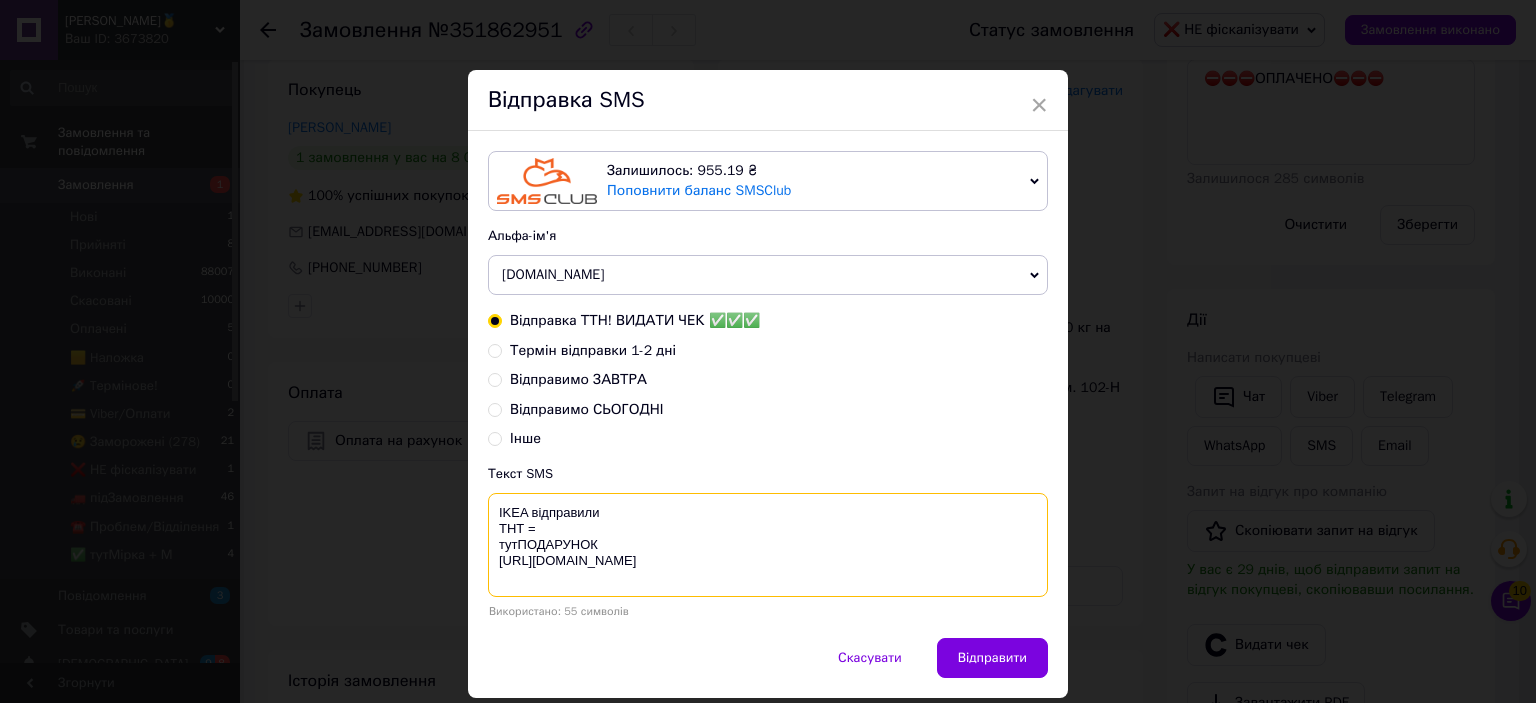 click on "IKEA відправили
ТНТ =
тутПОДАРУНОК
[URL][DOMAIN_NAME]" at bounding box center (768, 545) 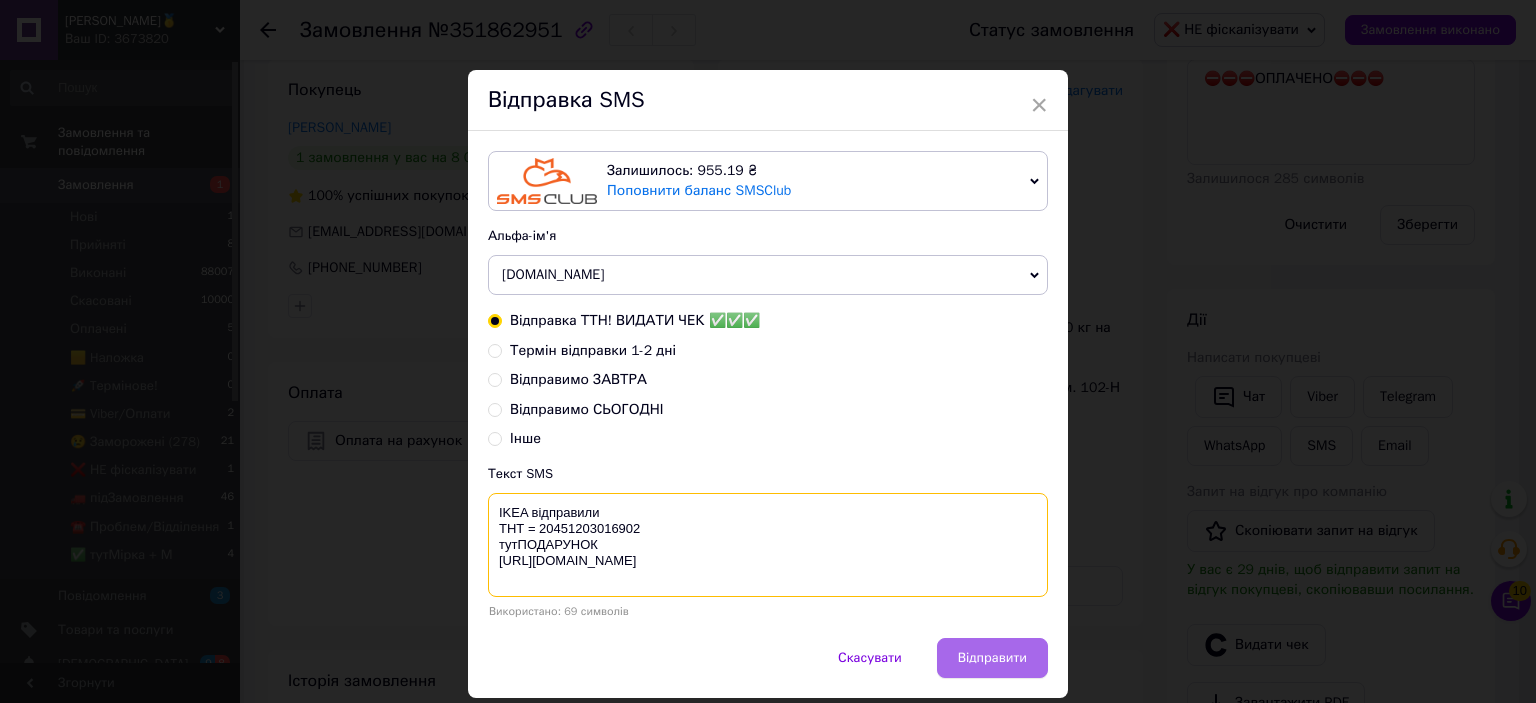 type on "IKEA відправили
ТНТ = 20451203016902
тутПОДАРУНОК
[URL][DOMAIN_NAME]" 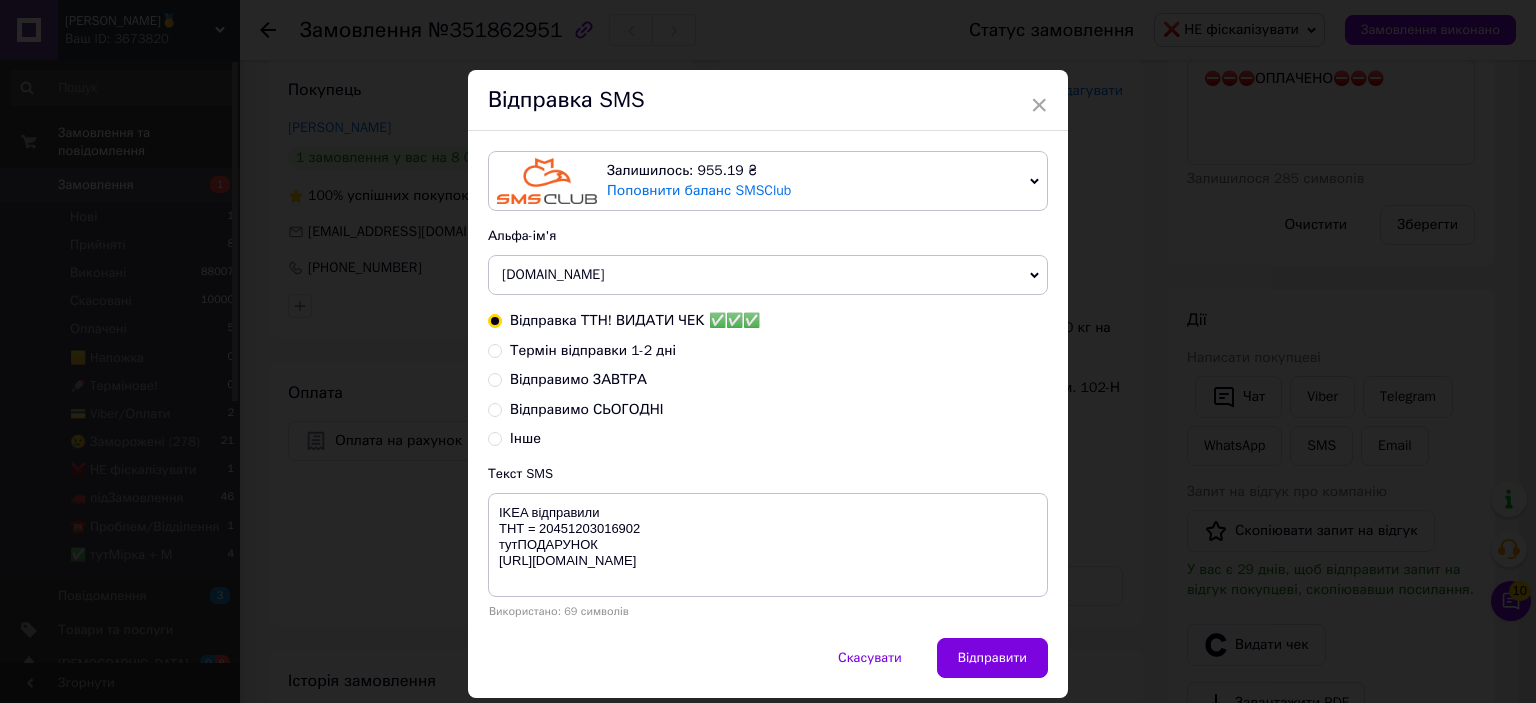 click on "Відправити" at bounding box center (992, 658) 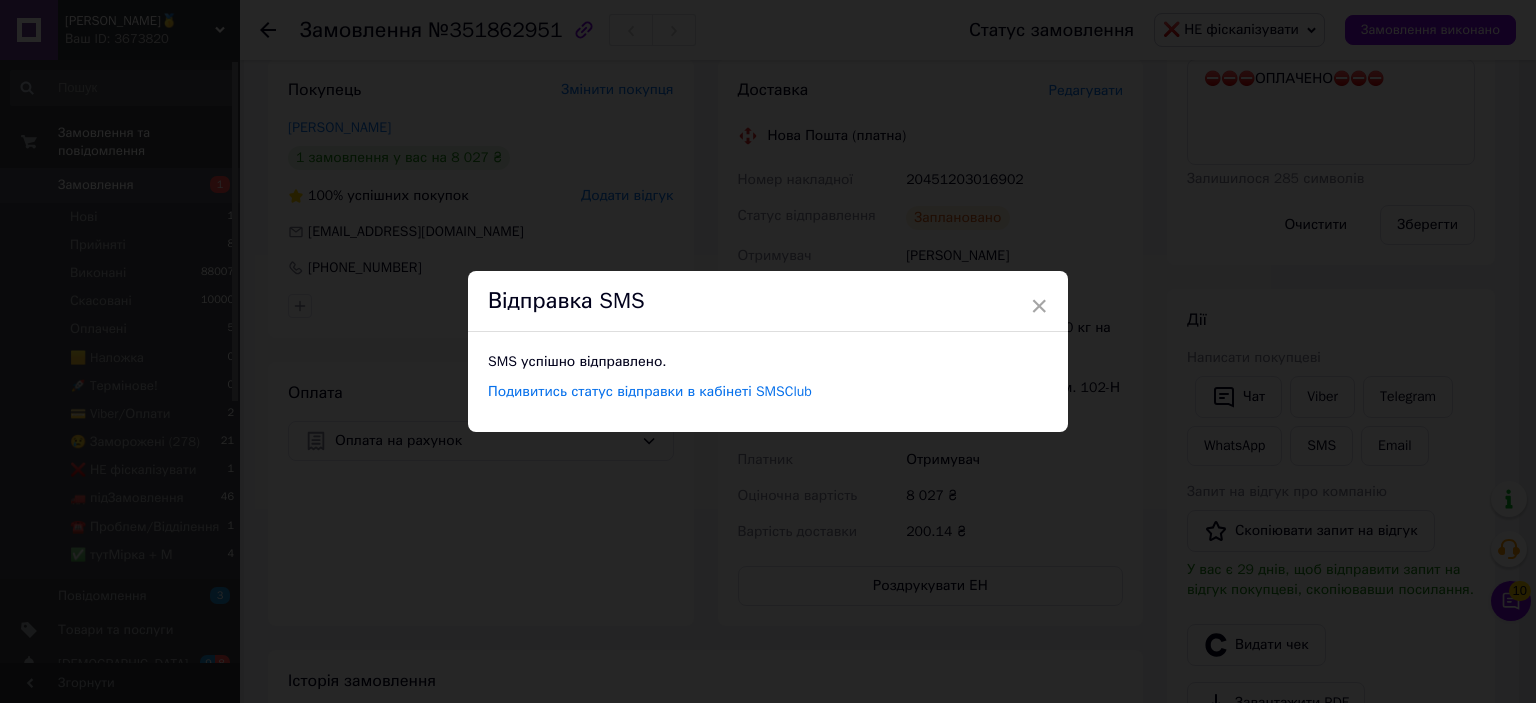 click on "× Відправка SMS SMS успішно відправлено. Подивитись статус відправки в кабінеті SMSClub" at bounding box center (768, 351) 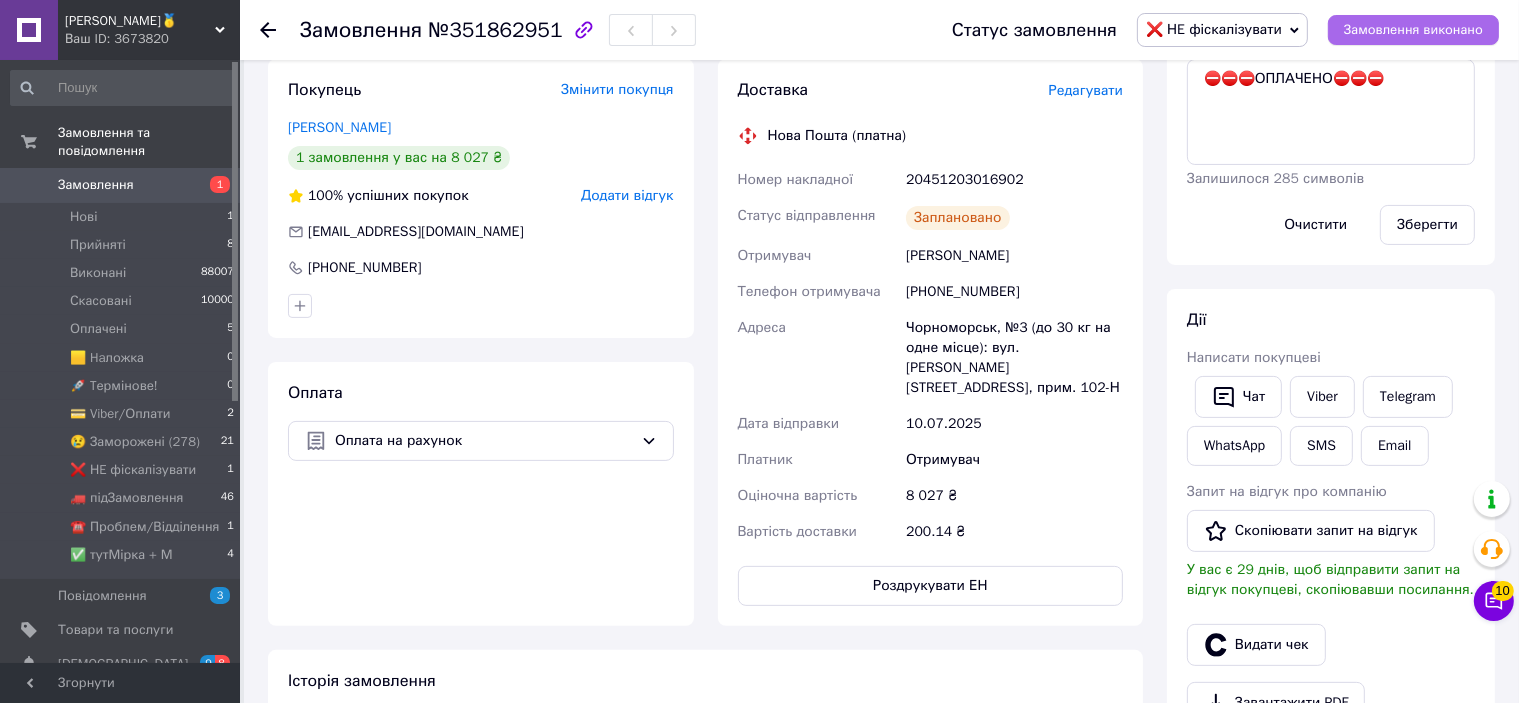 click on "Замовлення виконано" at bounding box center (1413, 30) 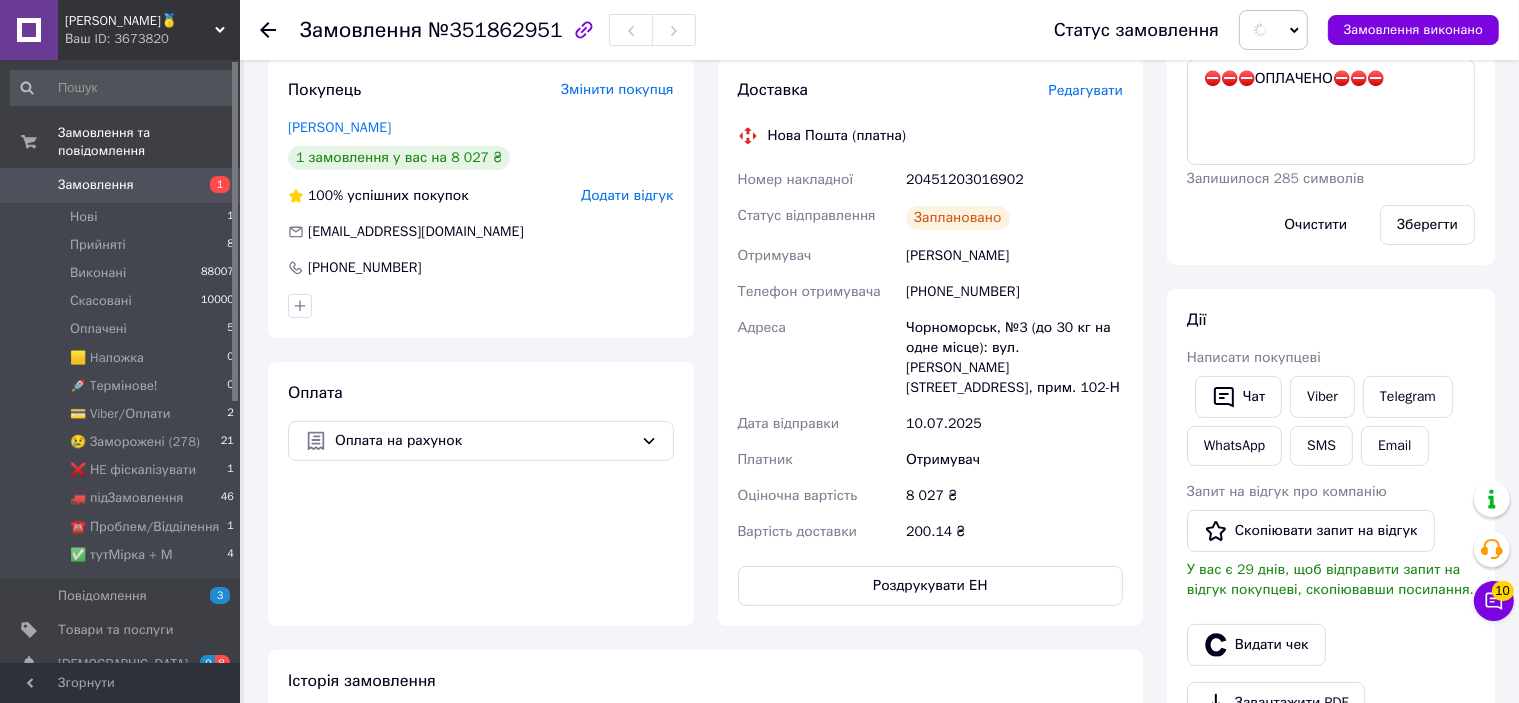 scroll, scrollTop: 0, scrollLeft: 0, axis: both 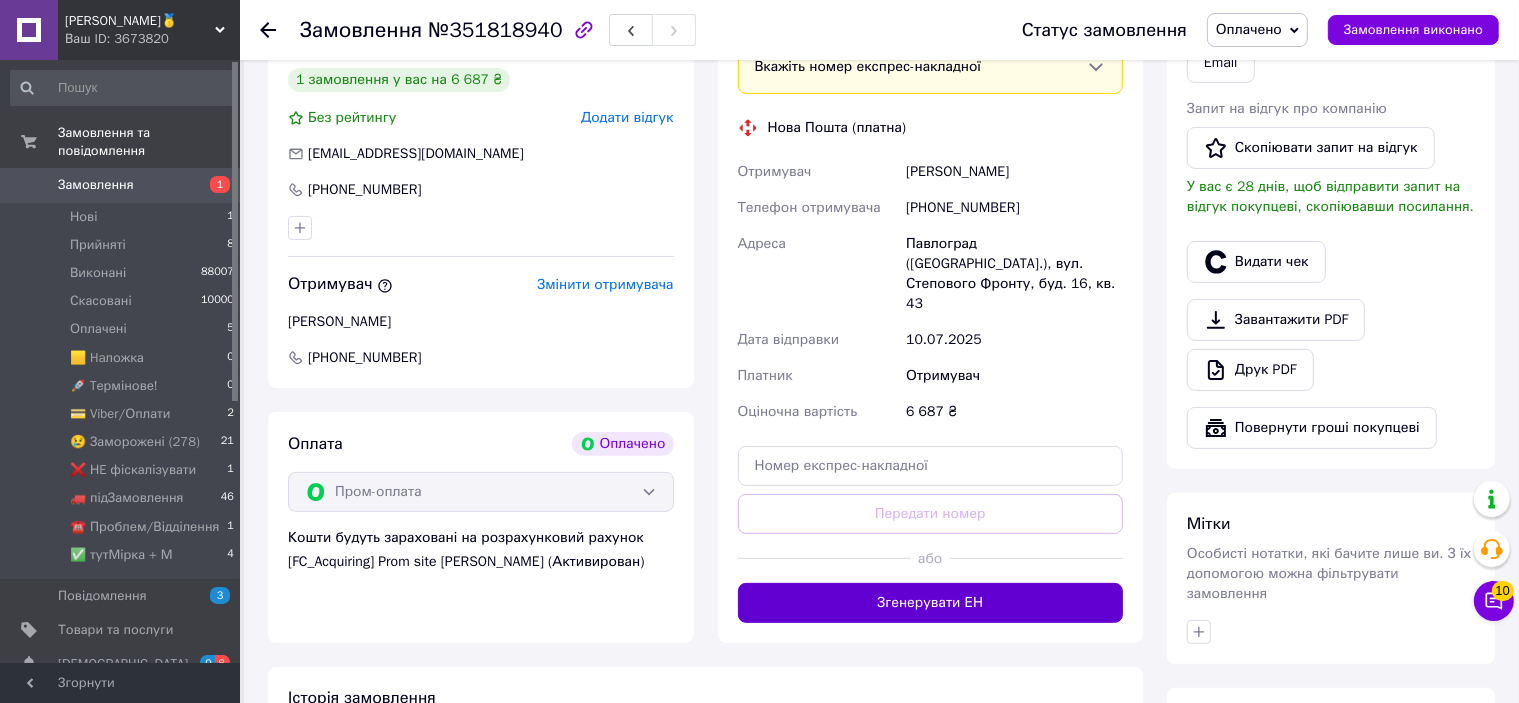 click on "Згенерувати ЕН" at bounding box center (931, 603) 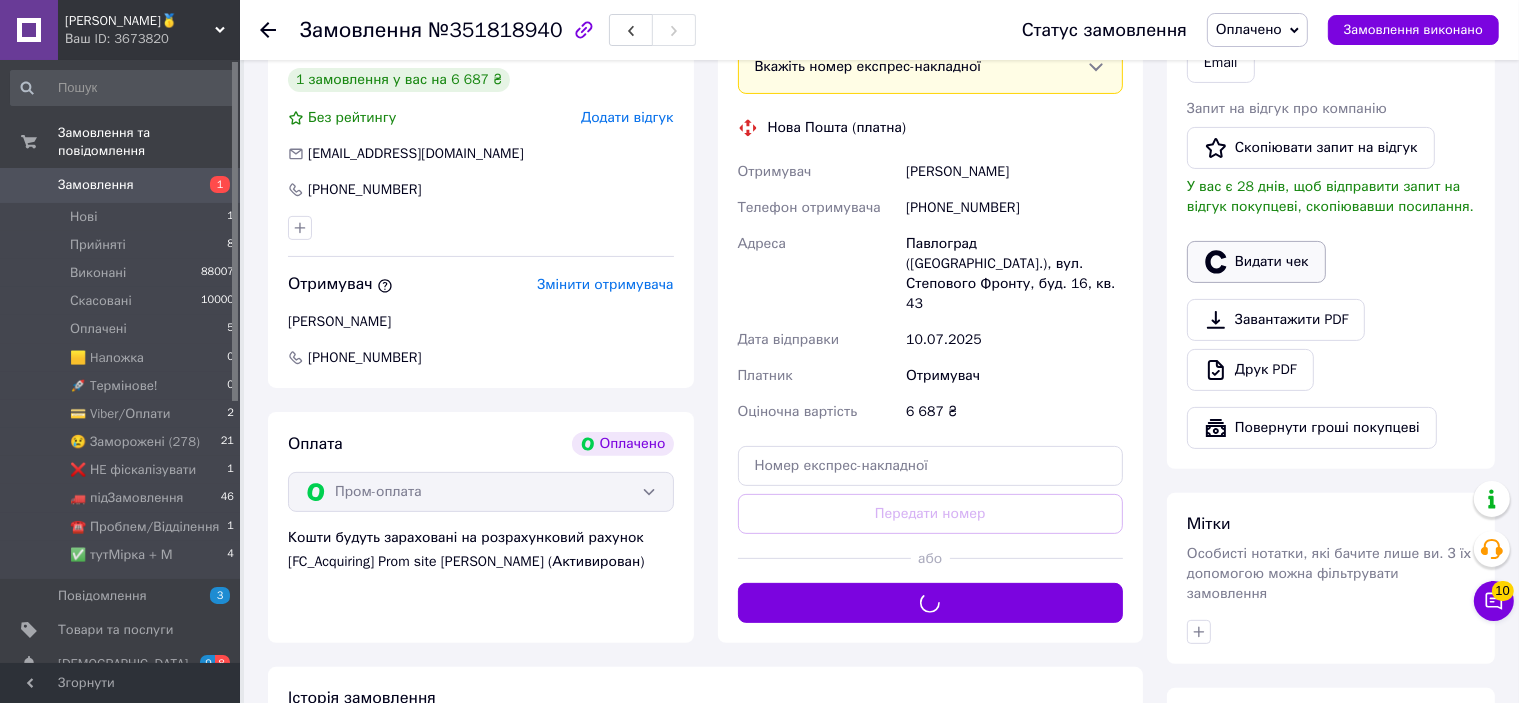 click on "Видати чек" at bounding box center [1256, 262] 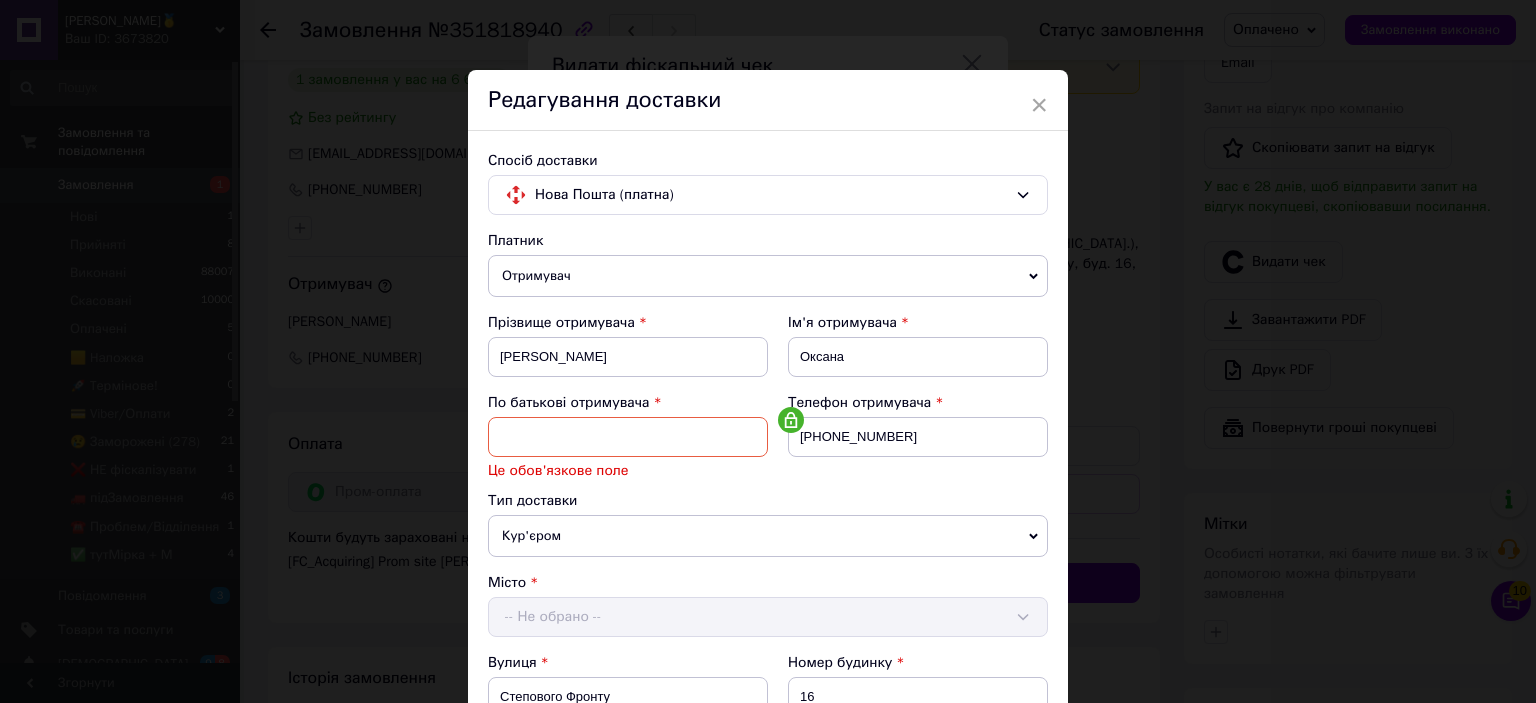 scroll, scrollTop: 155, scrollLeft: 0, axis: vertical 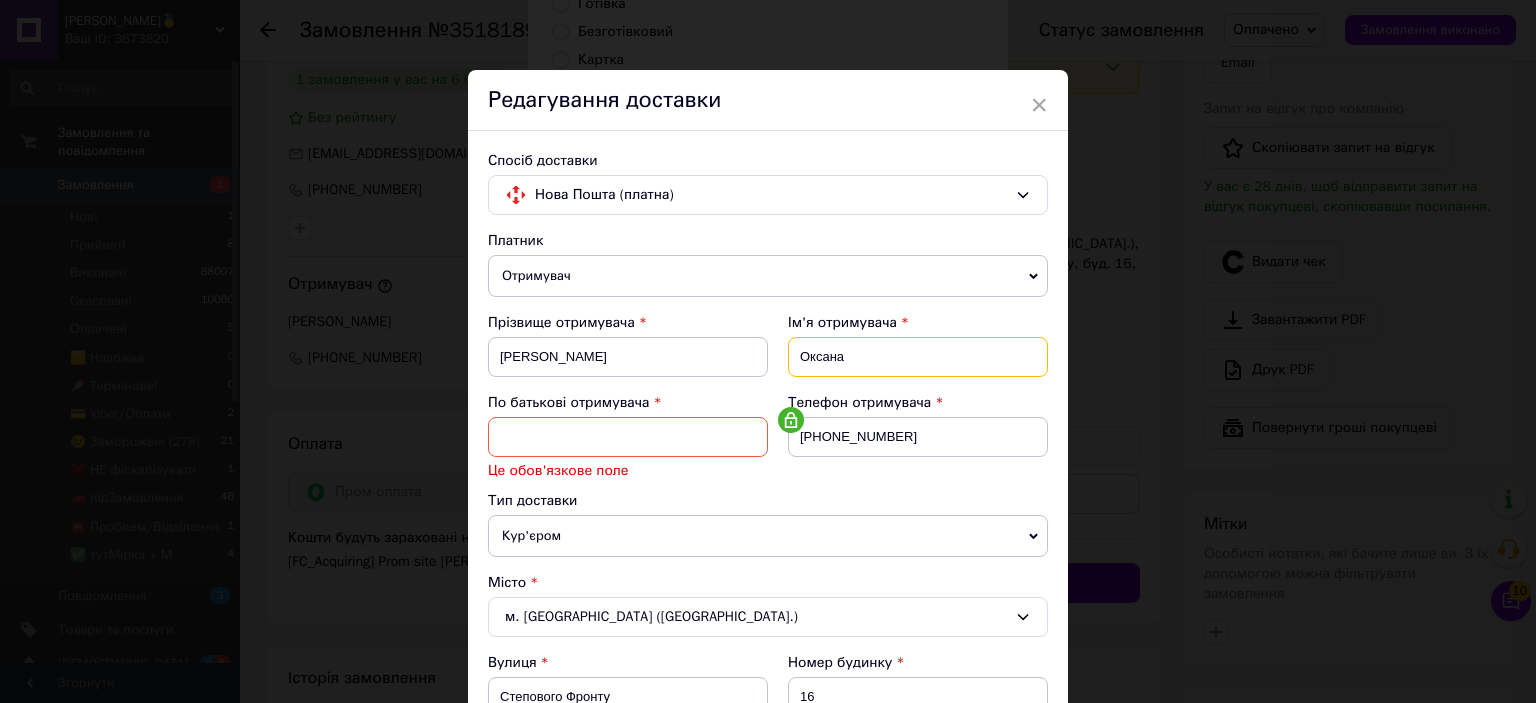 click on "Оксана" at bounding box center [918, 357] 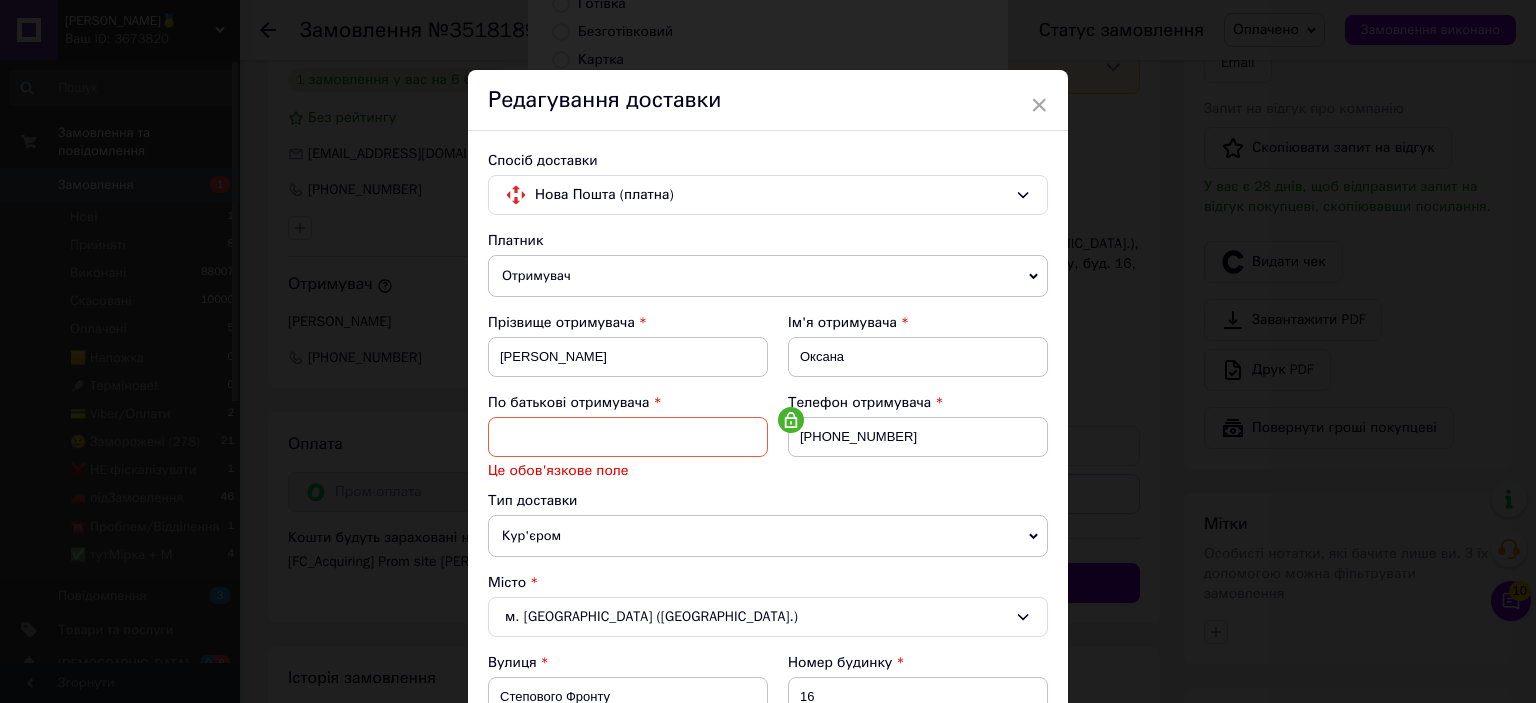 paste on "Оксана" 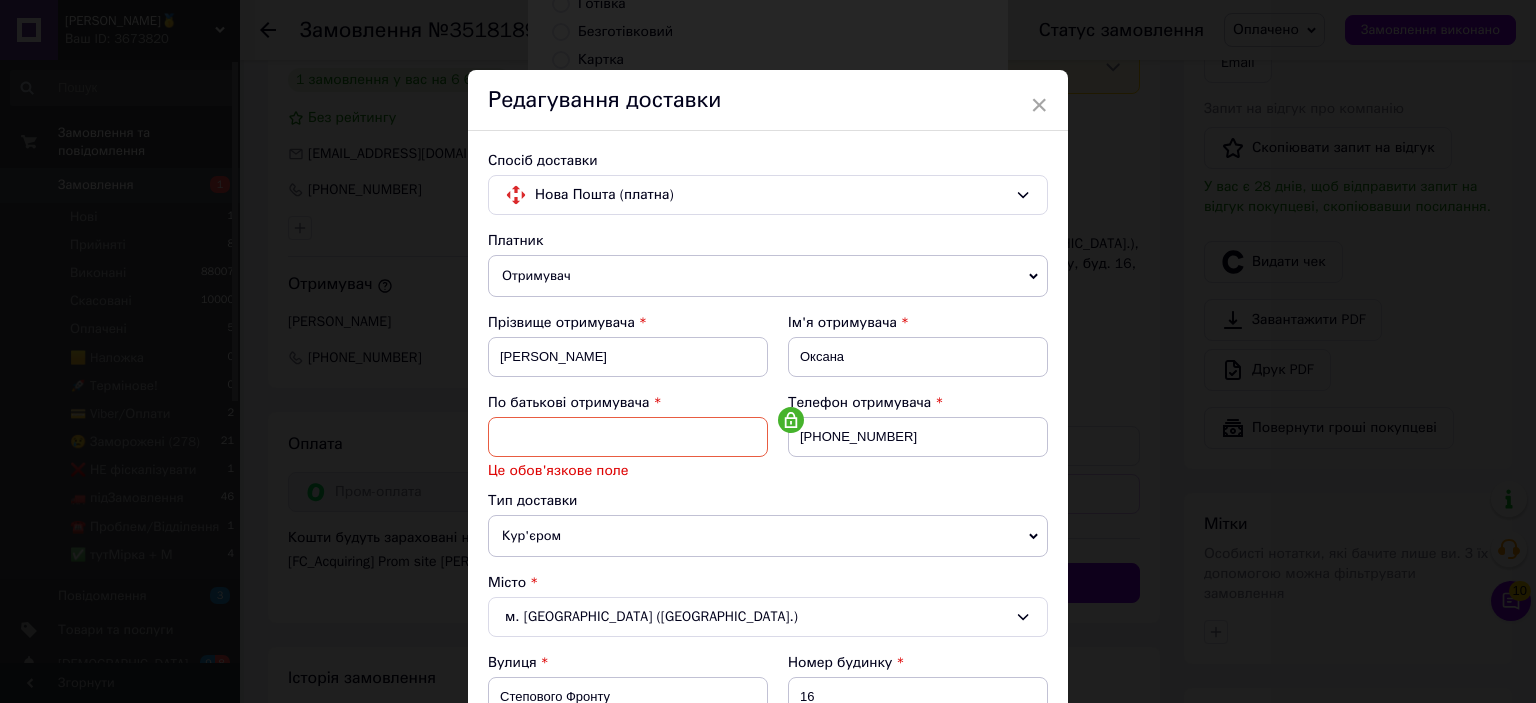 click at bounding box center (628, 437) 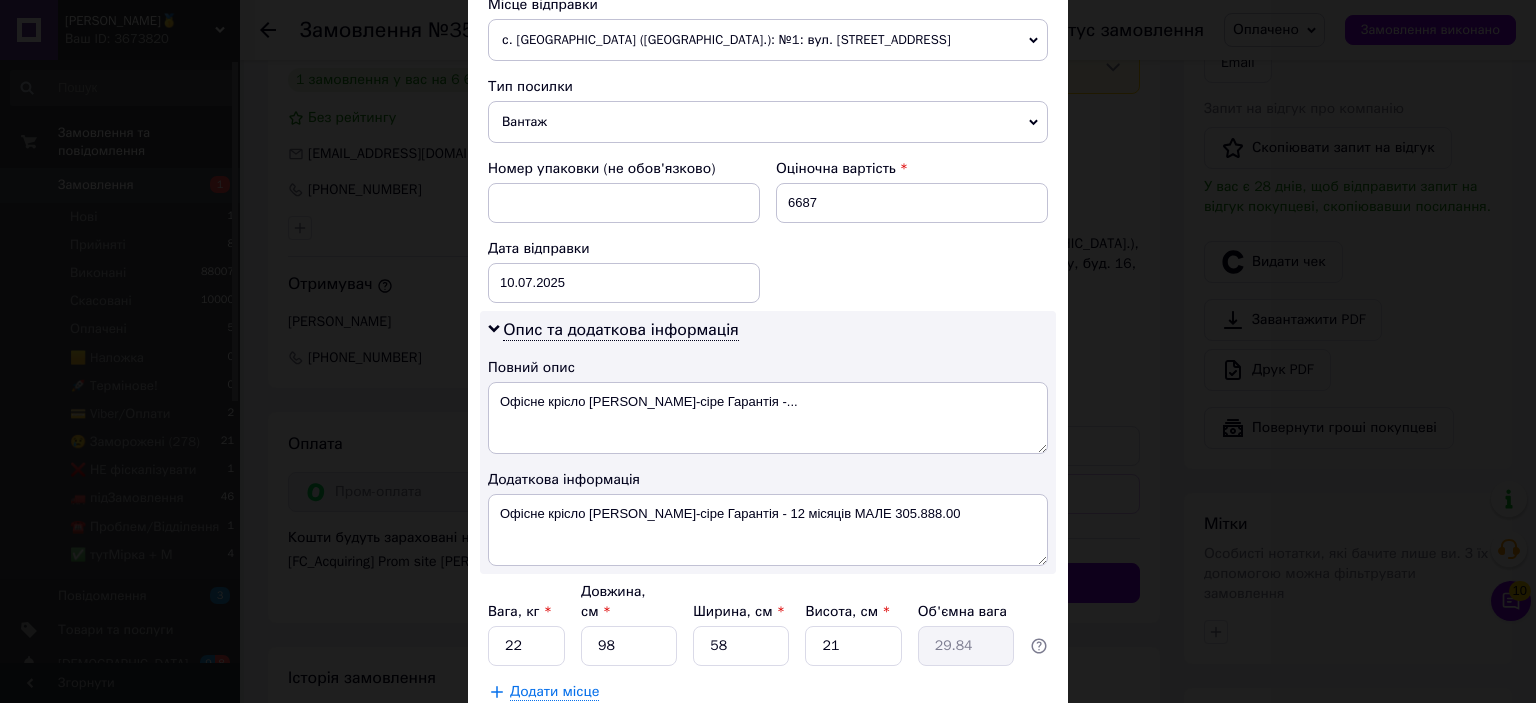scroll, scrollTop: 922, scrollLeft: 0, axis: vertical 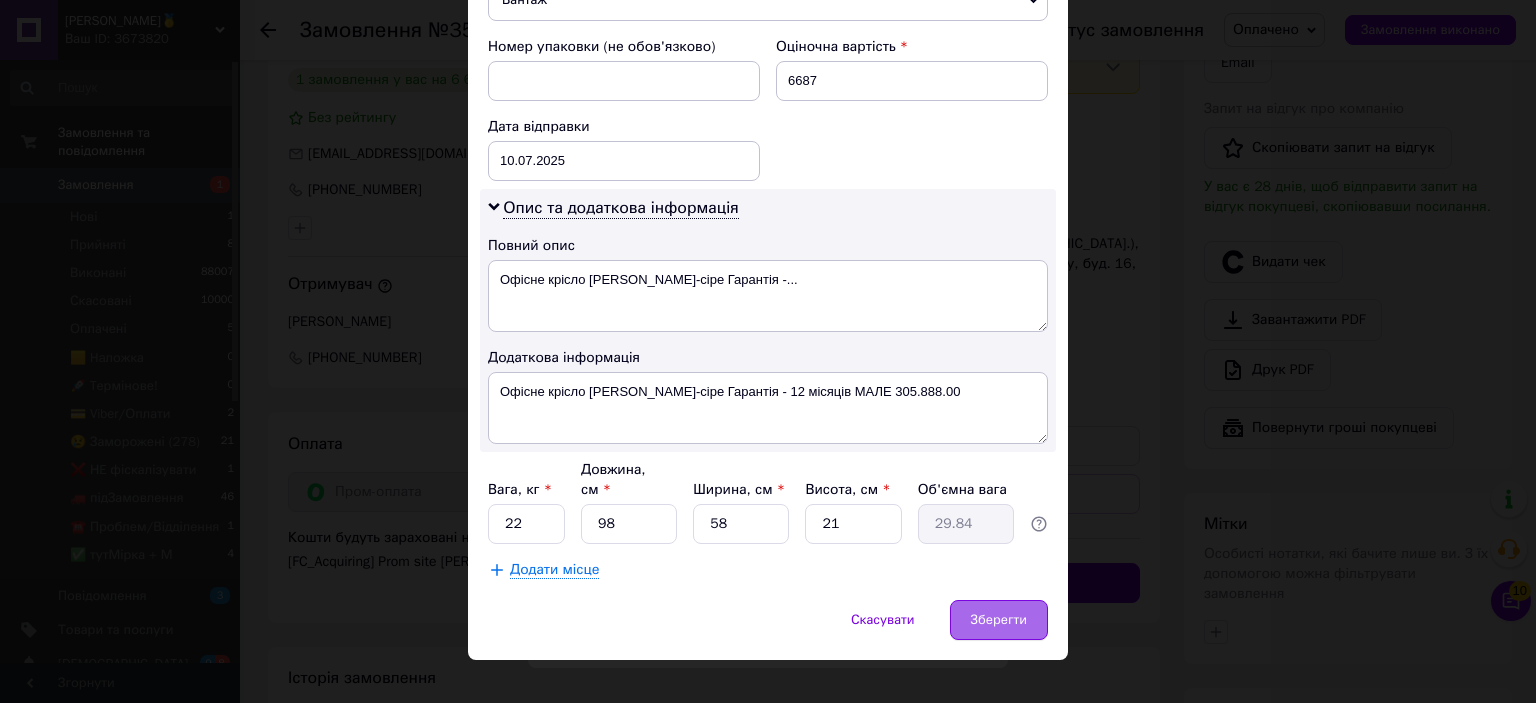 type on "Оксана" 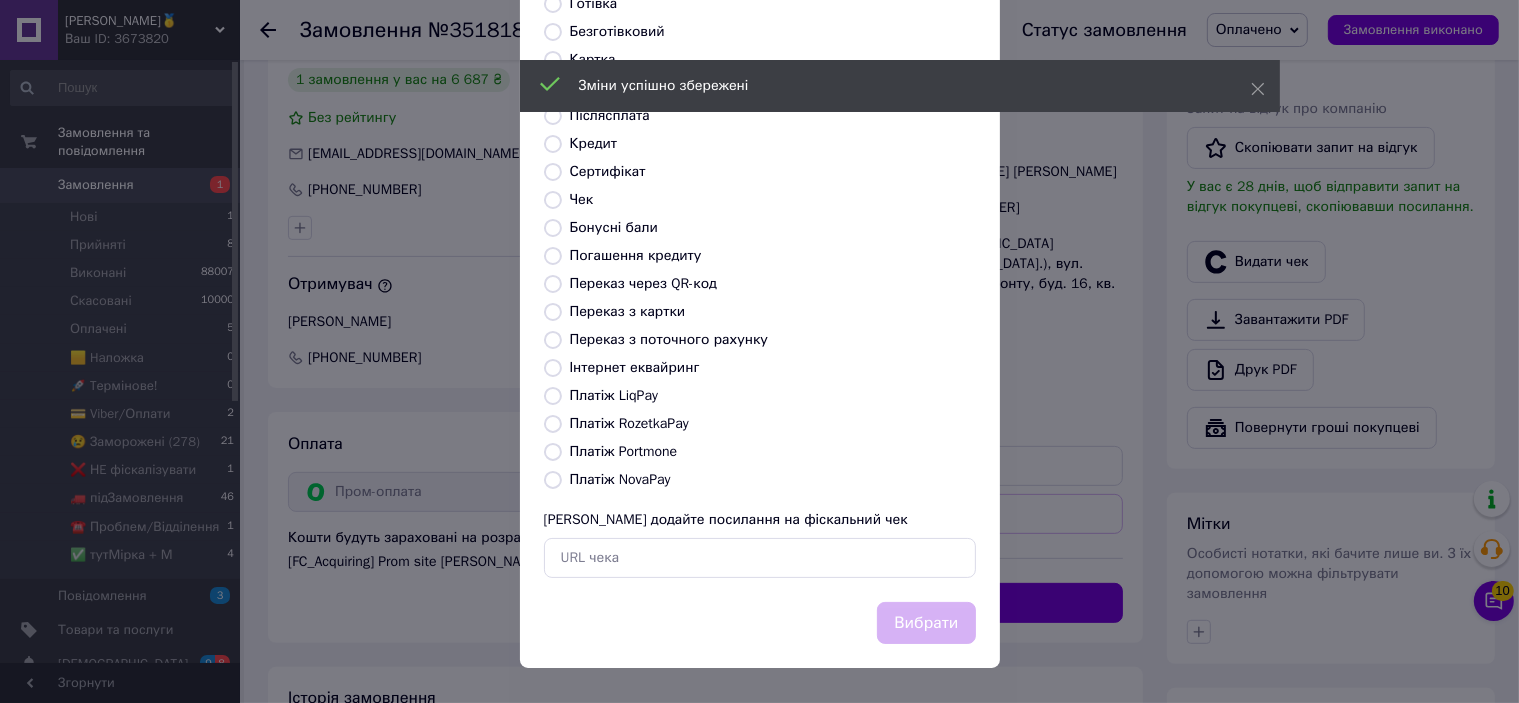 click on "Видати фіскальний чек Виберіть тип форми оплати, який буде вказаний у чеку Готівка Безготівковий Картка Передплата Післясплата Кредит Сертифікат Чек Бонусні бали Погашення кредиту Переказ через QR-код Переказ з картки Переказ з поточного рахунку Інтернет еквайринг Платіж LiqPay Платіж RozetkaPay Платіж Portmone Платіж NovaPay Або додайте посилання на фіскальний чек Вибрати" at bounding box center [759, 274] 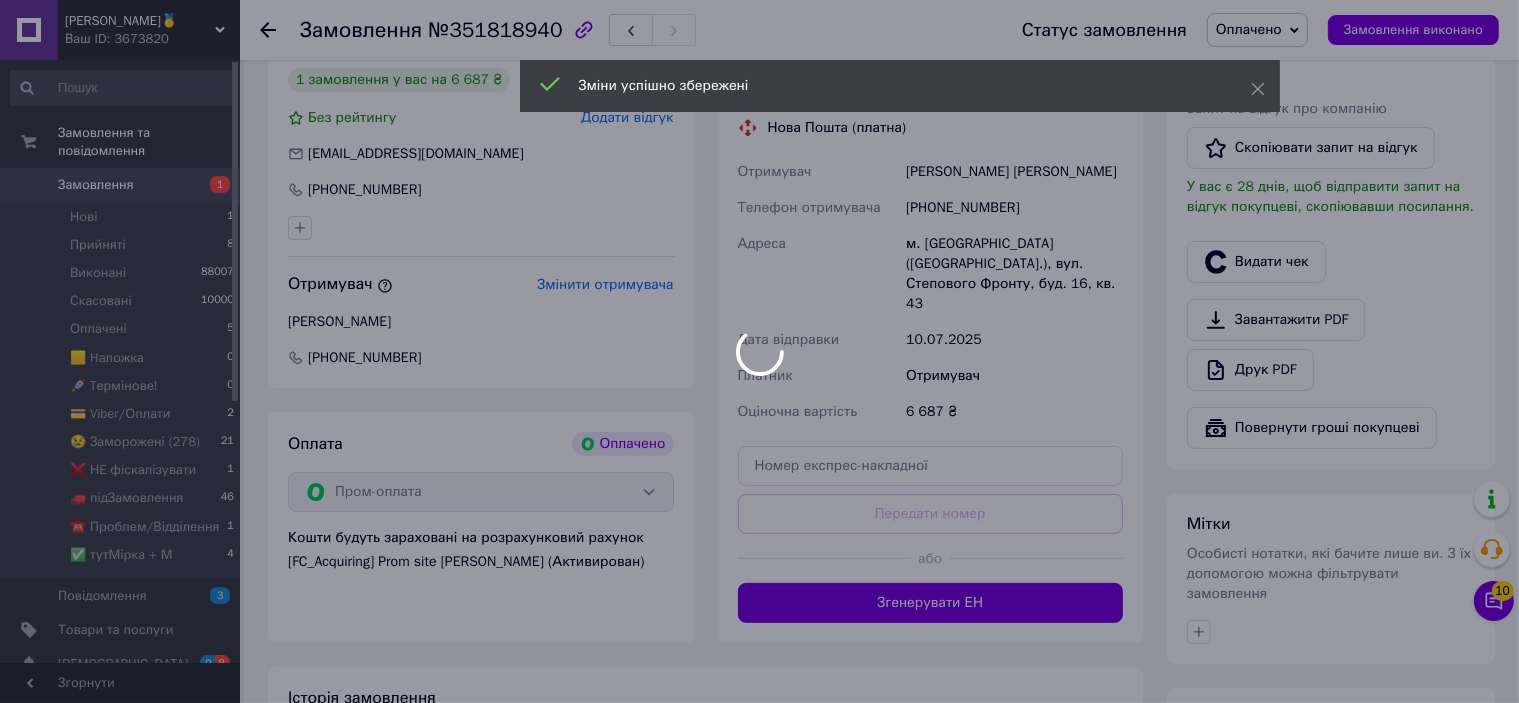 click on "Добрий TАТО🥇 Ваш ID: 3673820 Сайт Добрий TАТО🥇 Кабінет покупця Перевірити стан системи Сторінка на порталі тутШвидко🚀 Довідка Вийти Замовлення та повідомлення Замовлення 1 Нові 1 Прийняті 8 Виконані 88007 Скасовані 10000 Оплачені 5 🟨 Haложка 0 🚀 Tермінове! 0 💳 Viber/Оплати 2 😢 Заморожені (278) 21 ❌ НE фіскалізувати 1 🚛 підЗамовлення 46 ☎️ Проблем/Відділення 1 ✅ тутМірка + М 4 Повідомлення 3 Товари та послуги Сповіщення 9 8 Показники роботи компанії Панель управління Відгуки Клієнти Каталог ProSale Аналітика Управління сайтом" at bounding box center [759, 251] 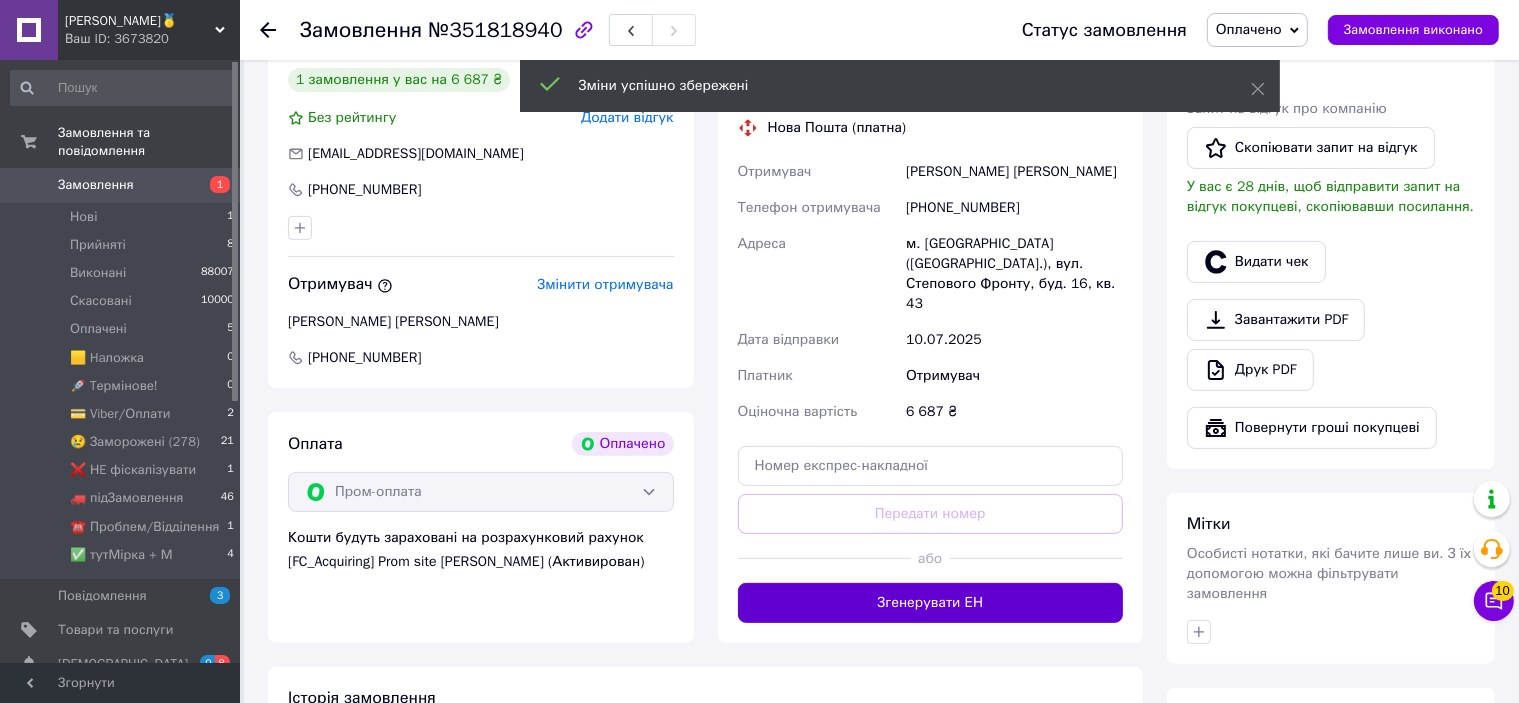 click on "Згенерувати ЕН" at bounding box center (931, 603) 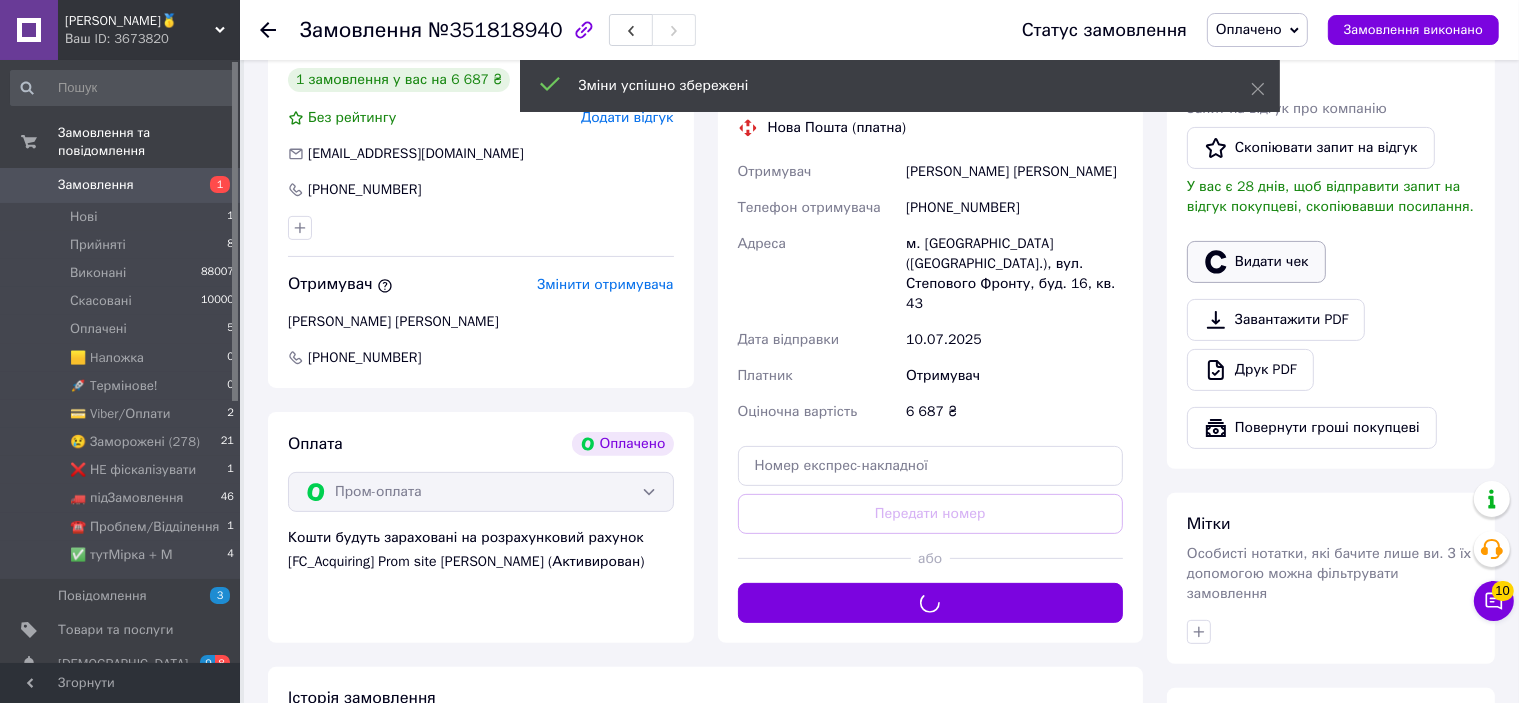 click on "Видати чек" at bounding box center (1256, 262) 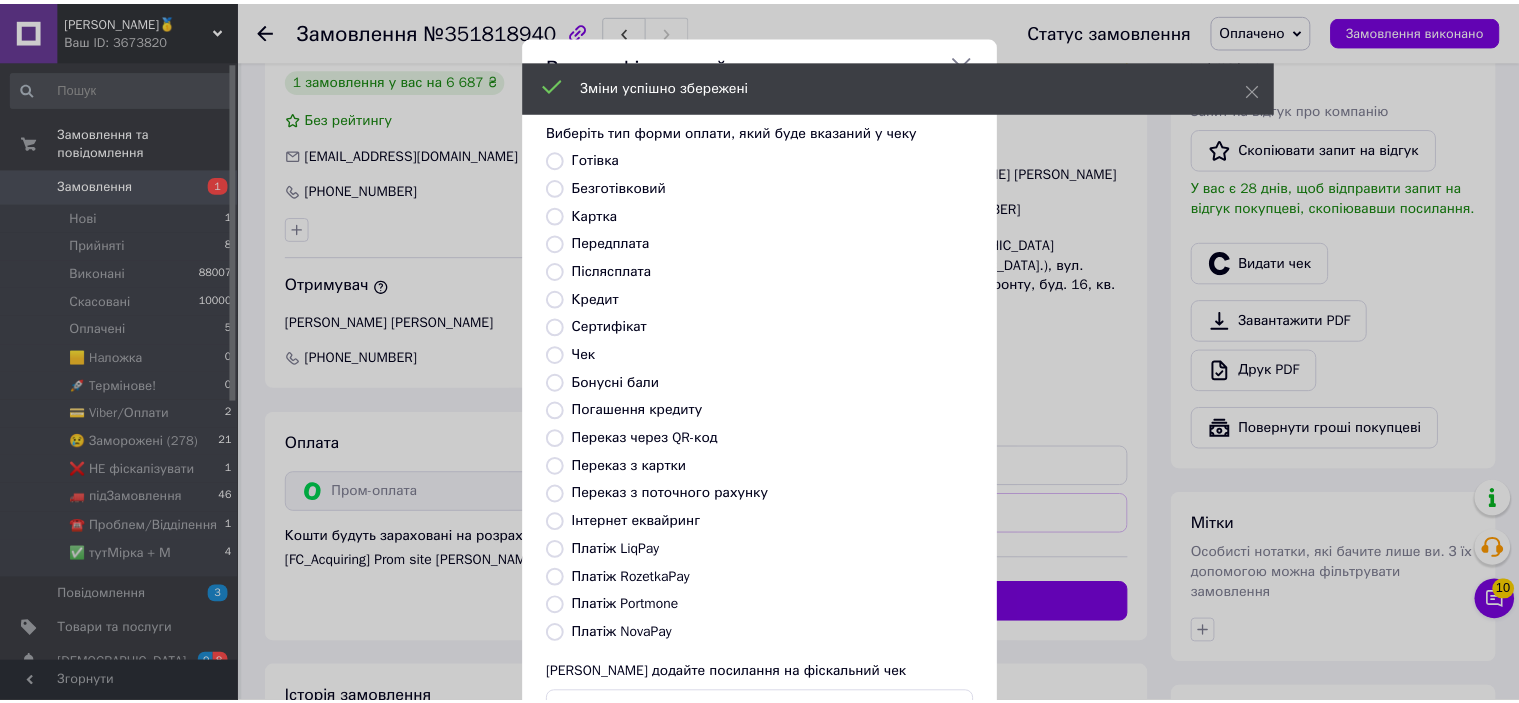 scroll, scrollTop: 155, scrollLeft: 0, axis: vertical 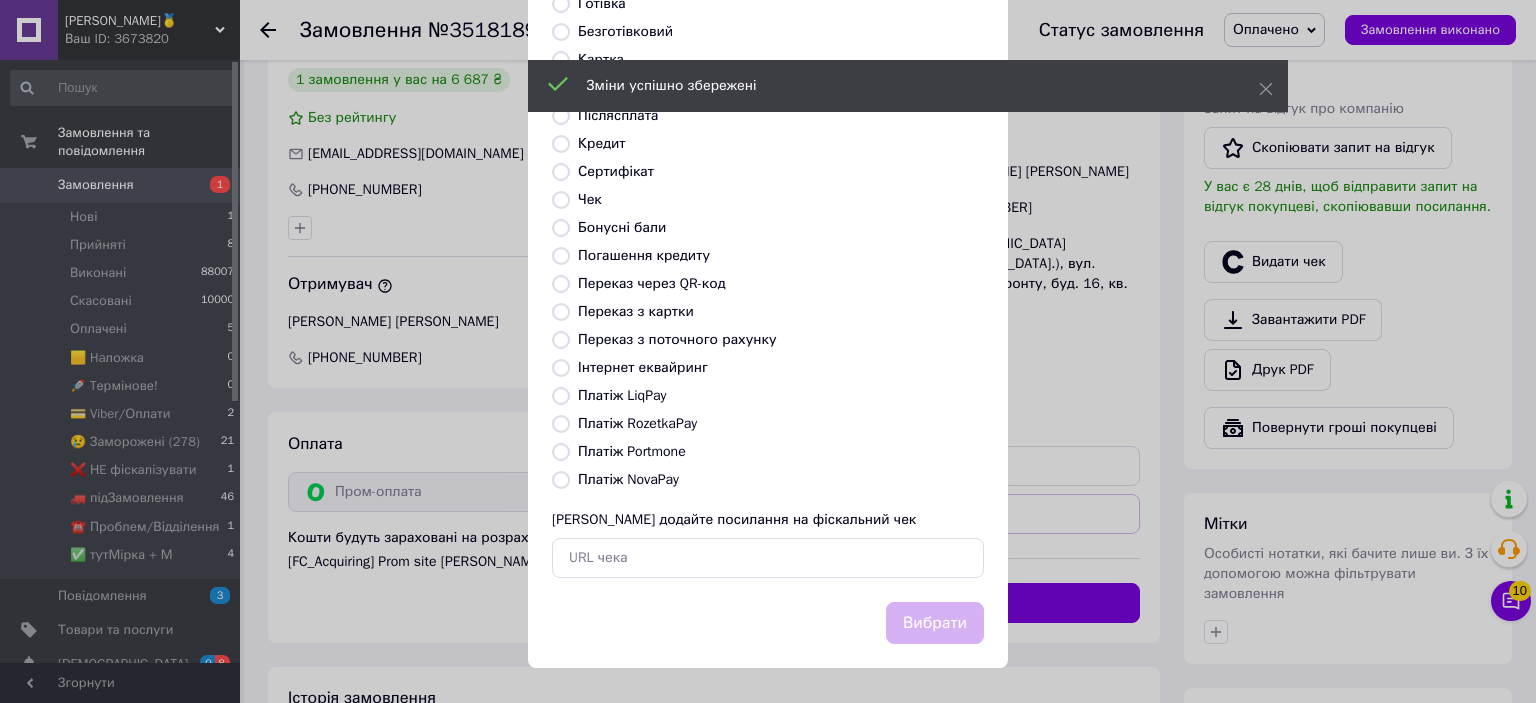 click on "Платіж RozetkaPay" at bounding box center (637, 423) 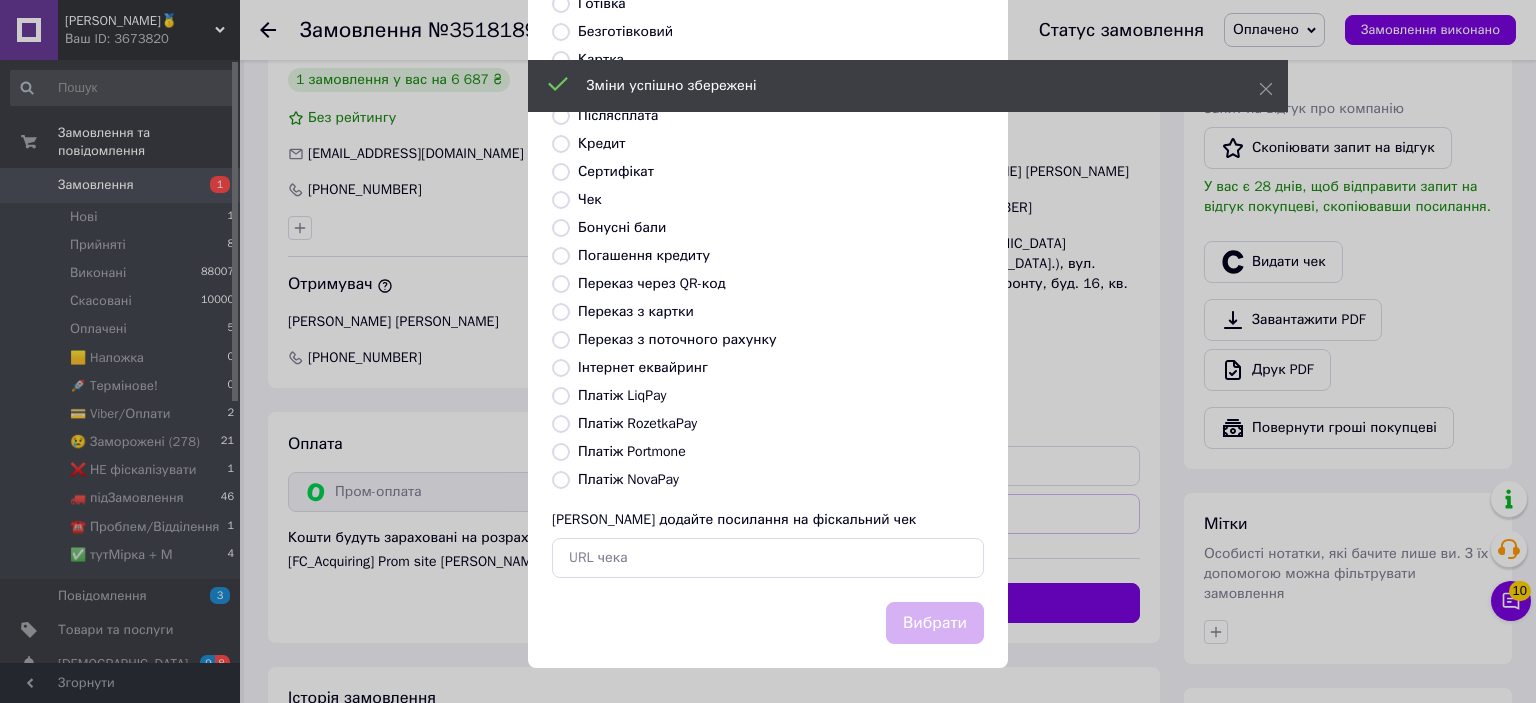 radio on "true" 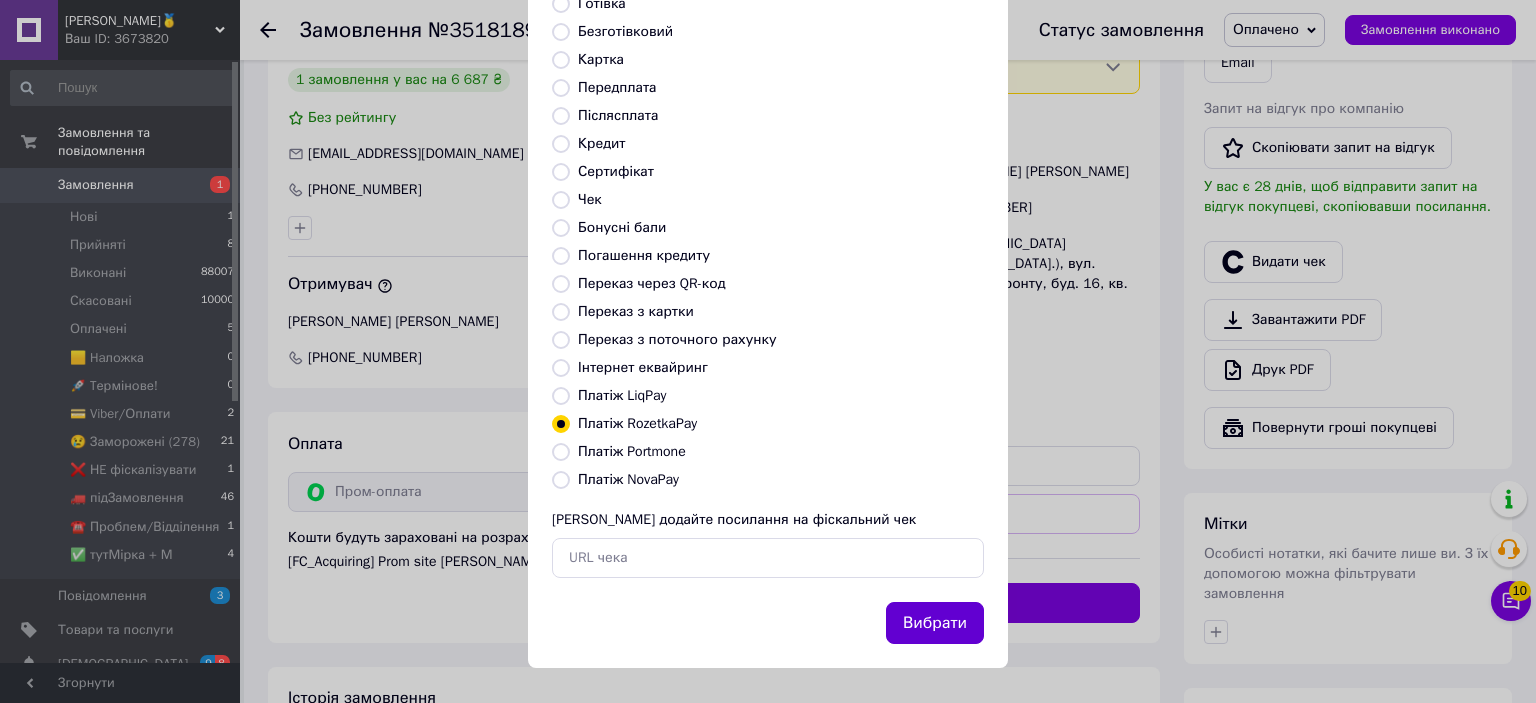 click on "Вибрати" at bounding box center (935, 623) 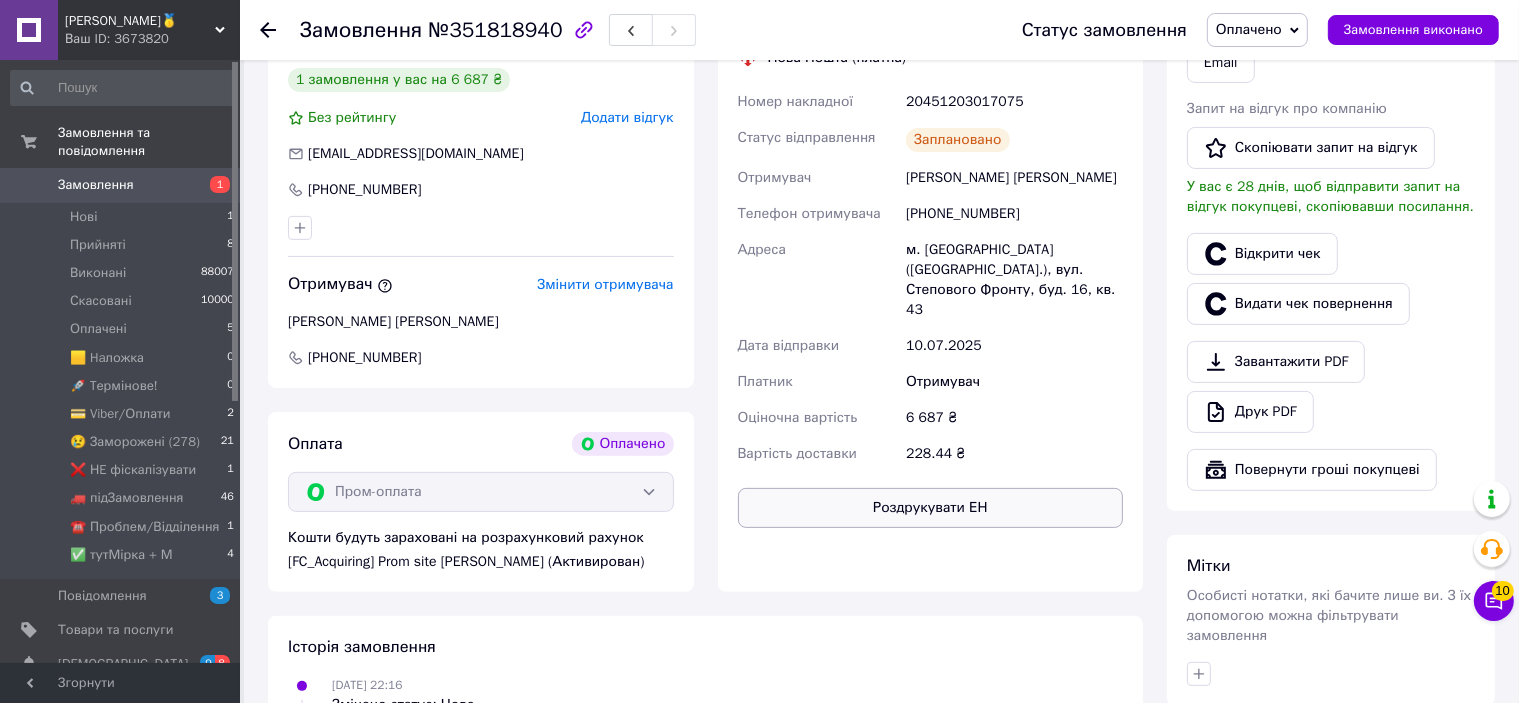 click on "Роздрукувати ЕН" at bounding box center [931, 508] 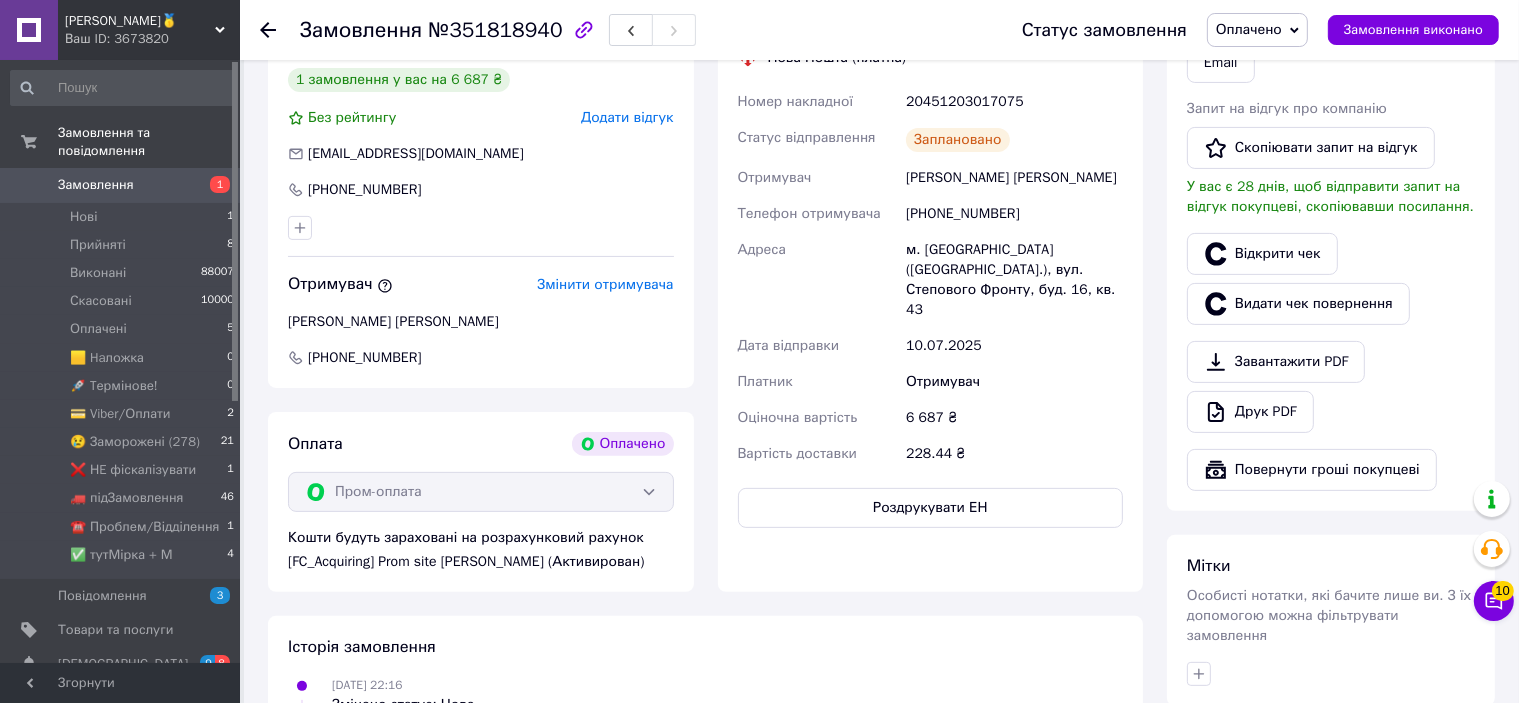 scroll, scrollTop: 400, scrollLeft: 0, axis: vertical 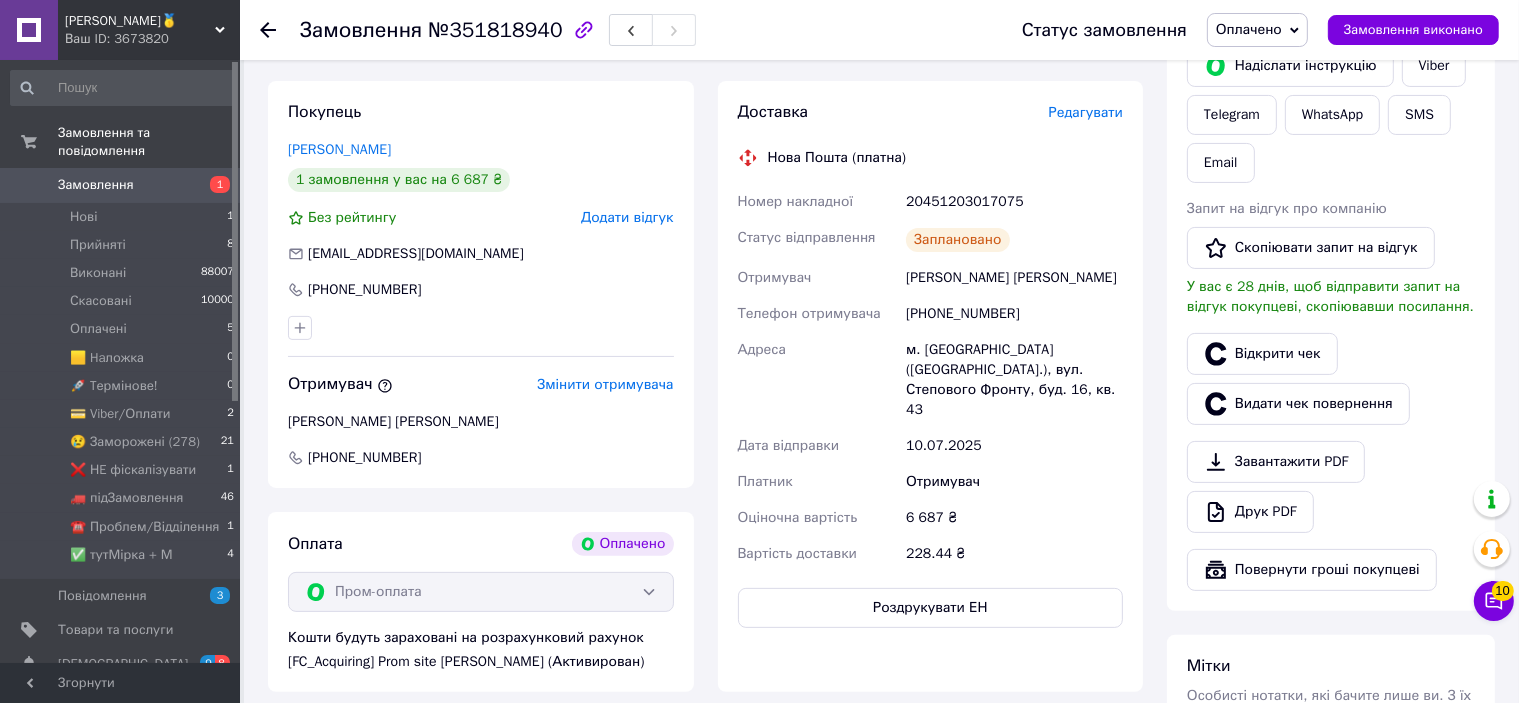 click on "20451203017075" at bounding box center [1014, 202] 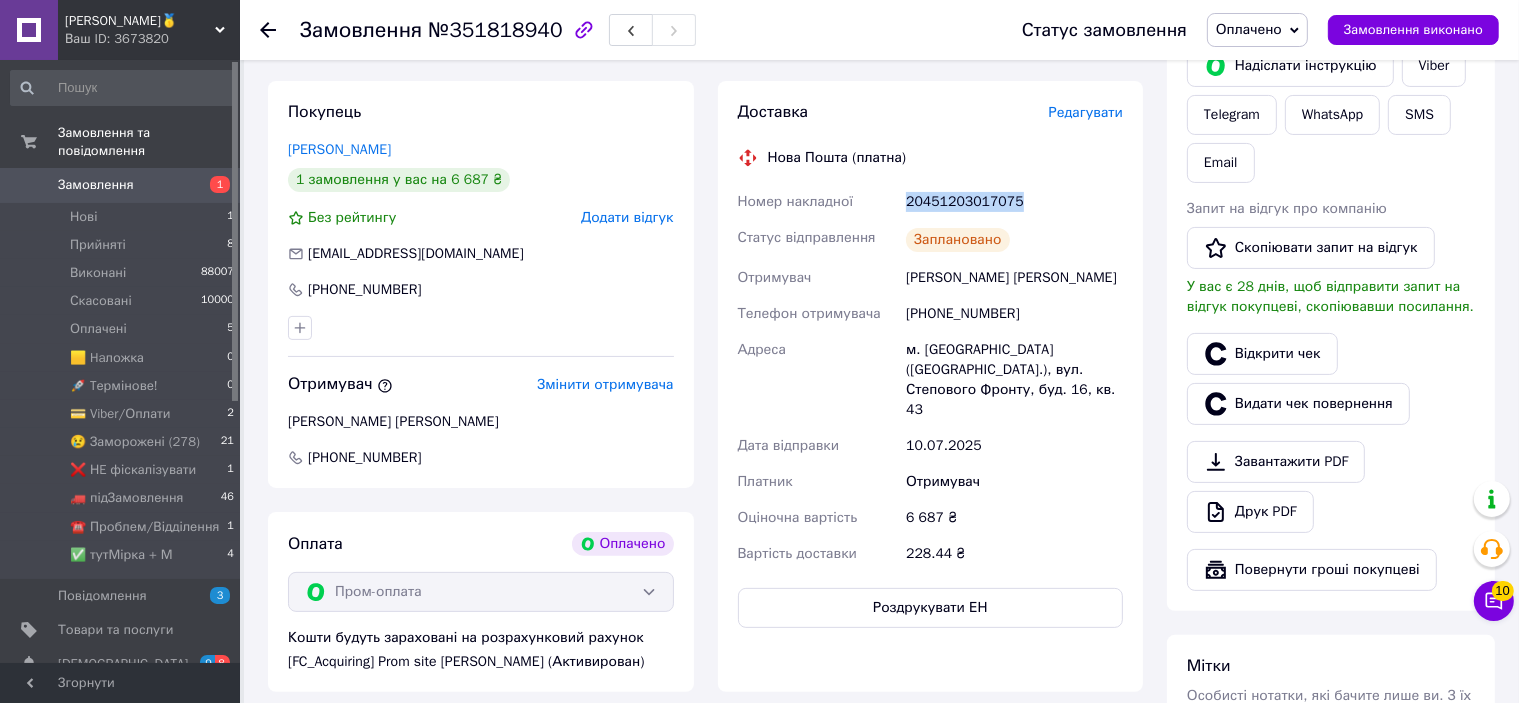 click on "20451203017075" at bounding box center (1014, 202) 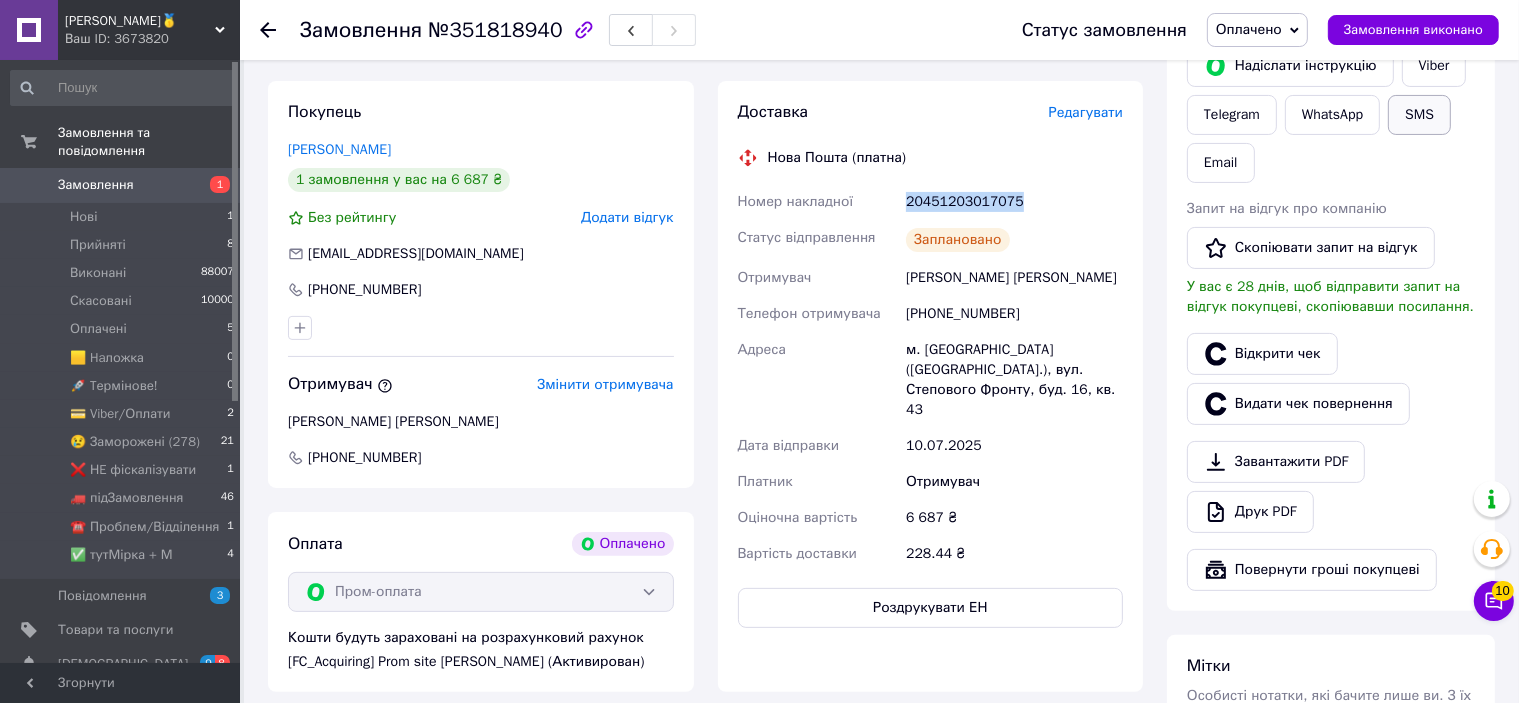 click on "SMS" at bounding box center [1419, 115] 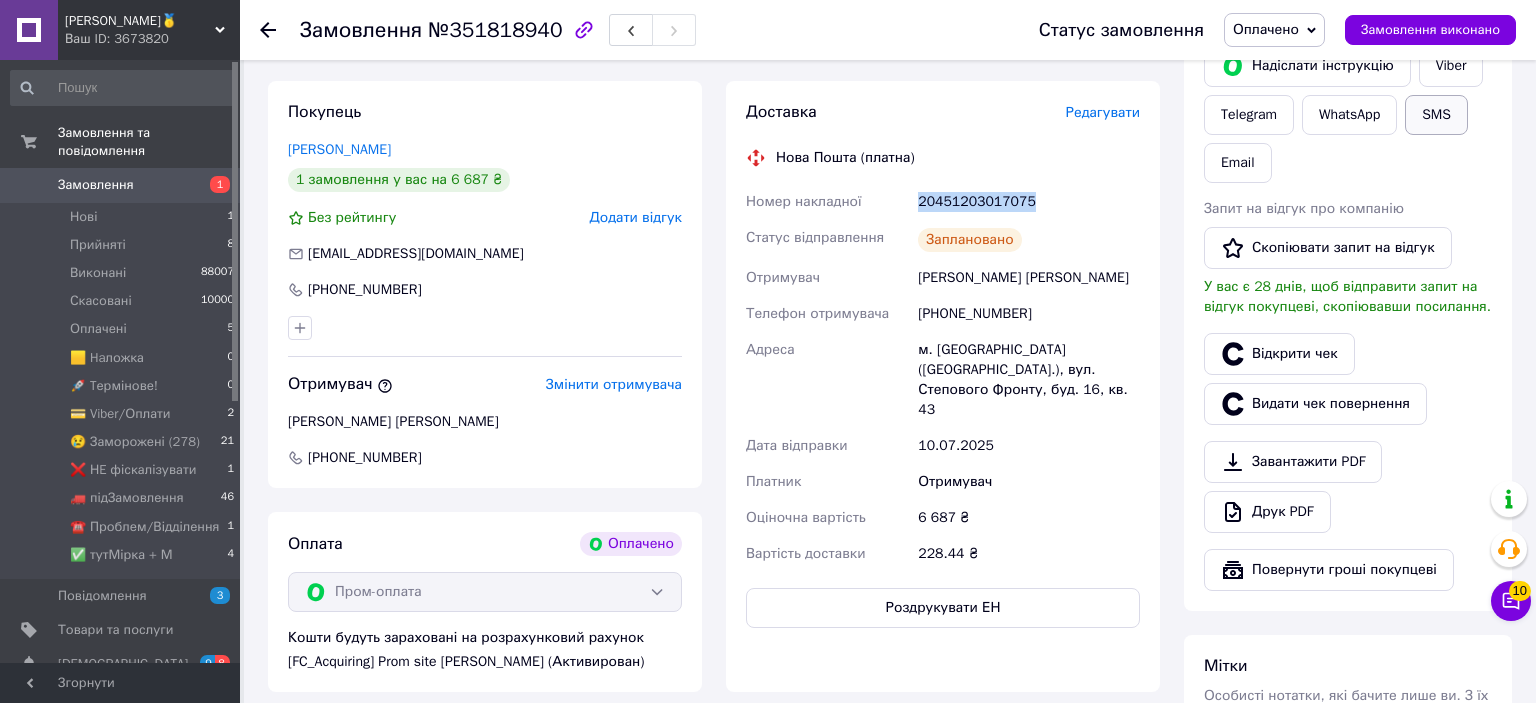 type 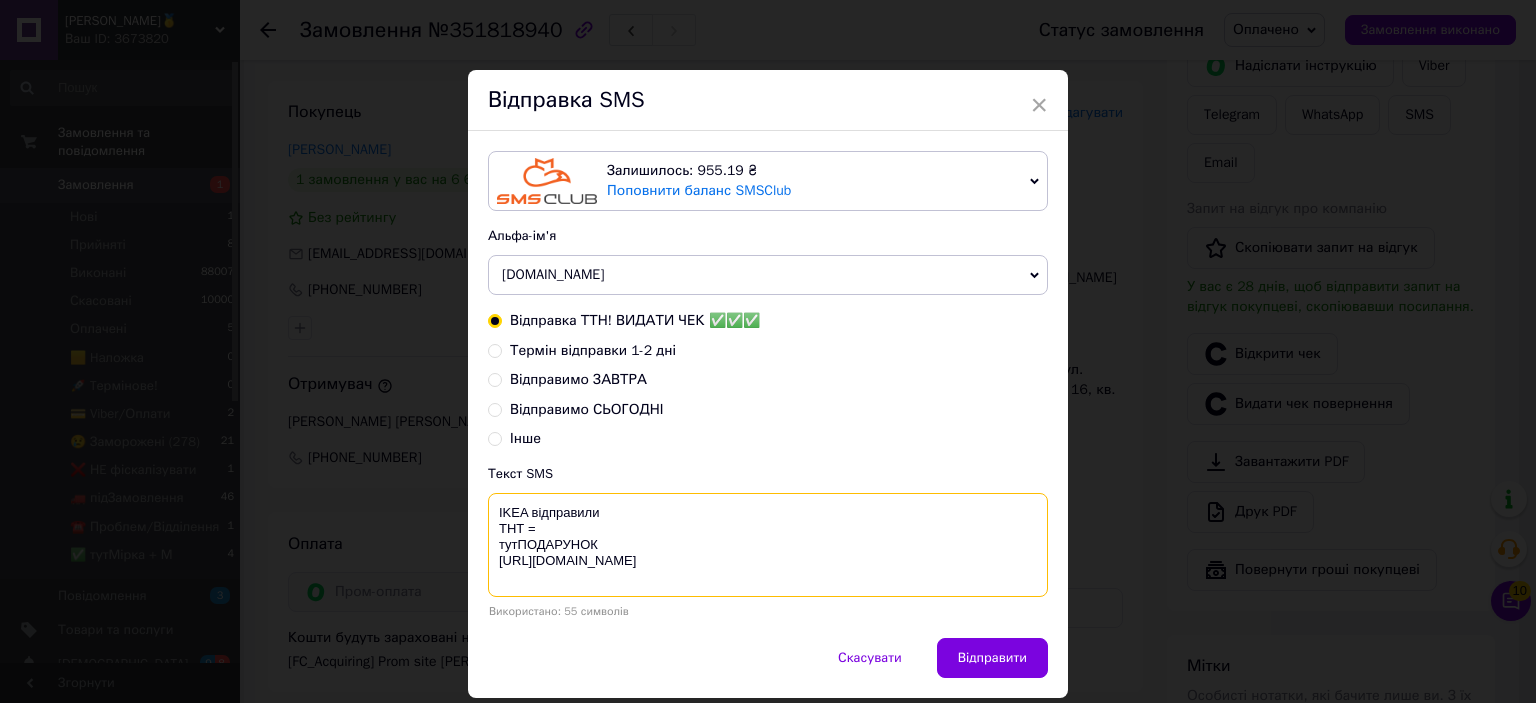 click on "IKEA відправили
ТНТ =
тутПОДАРУНОК
[URL][DOMAIN_NAME]" at bounding box center (768, 545) 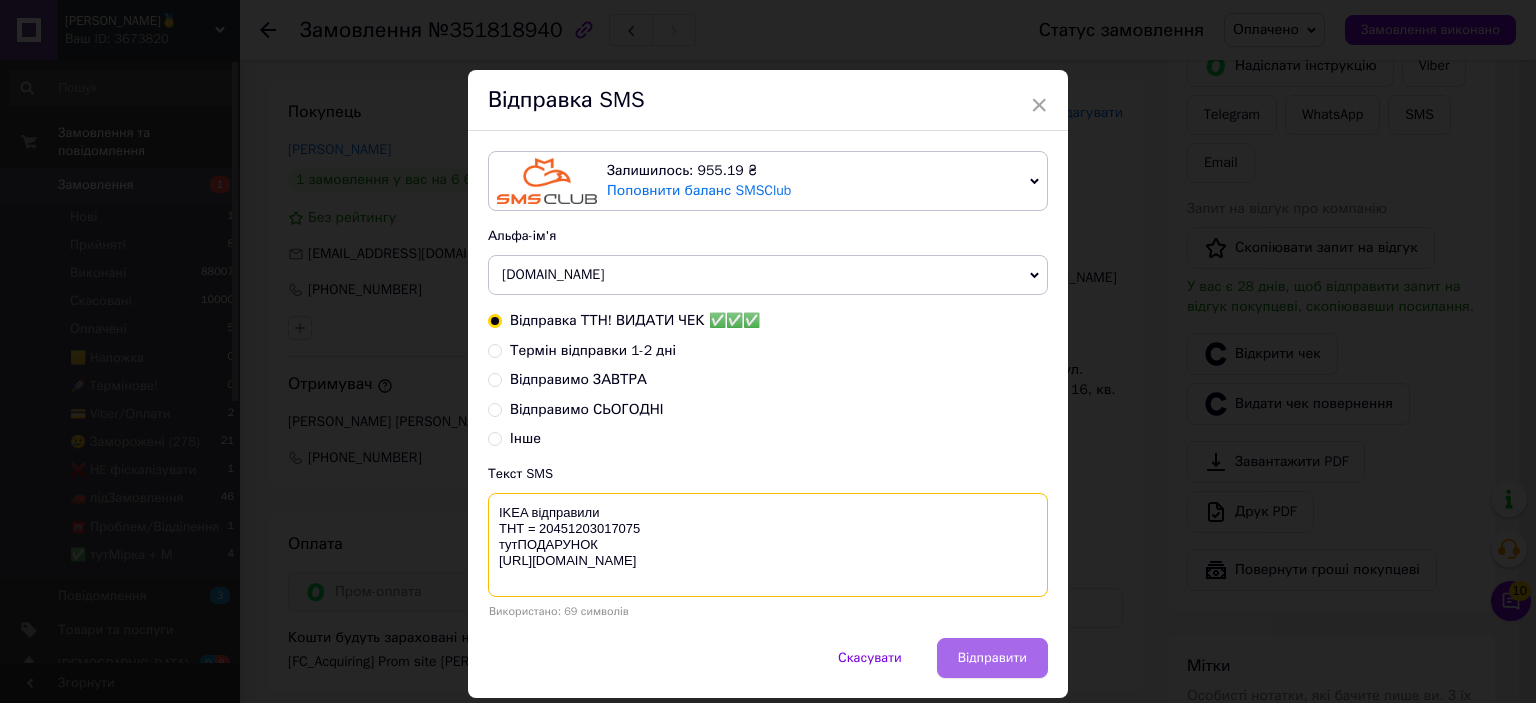 type on "IKEA відправили
ТНТ = 20451203017075
тутПОДАРУНОК
https://bit.ly/taao" 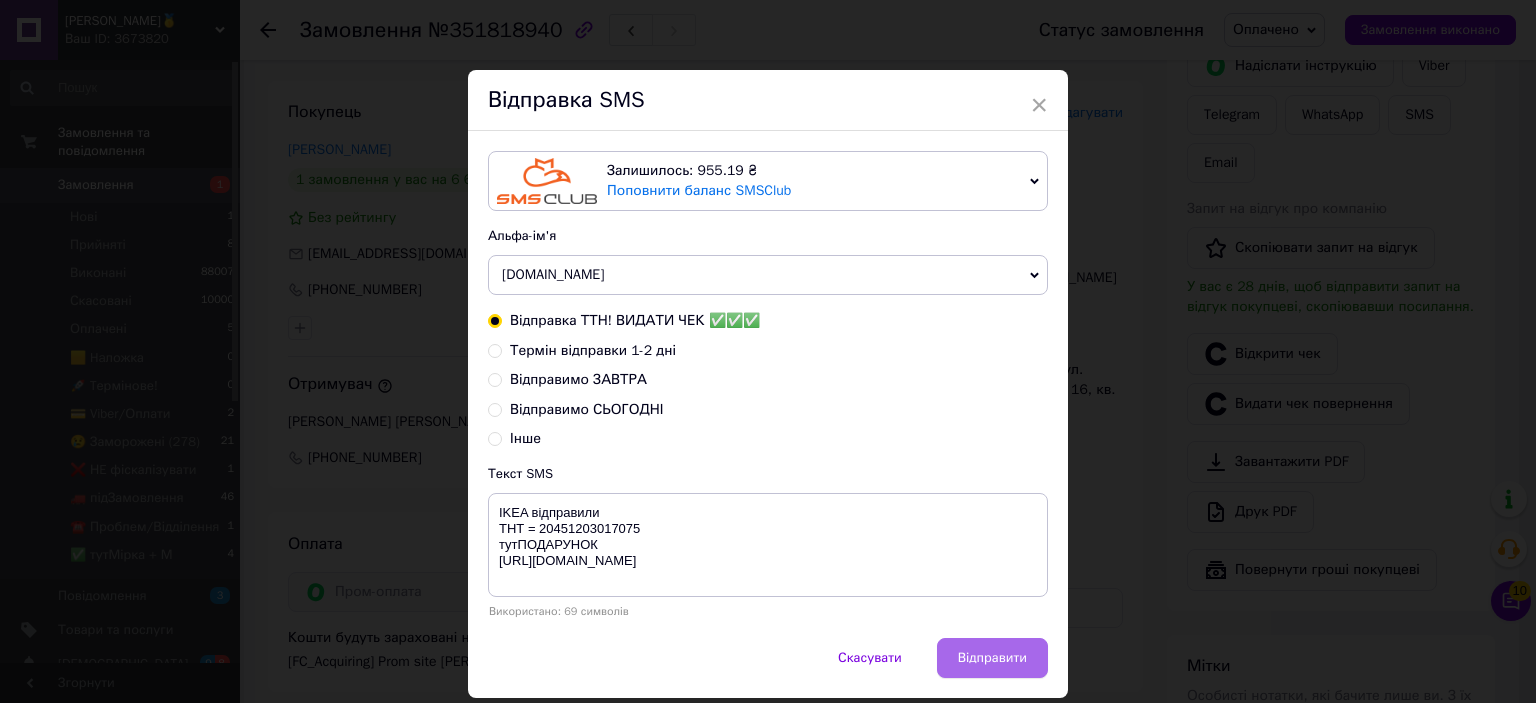 click on "Відправити" at bounding box center [992, 658] 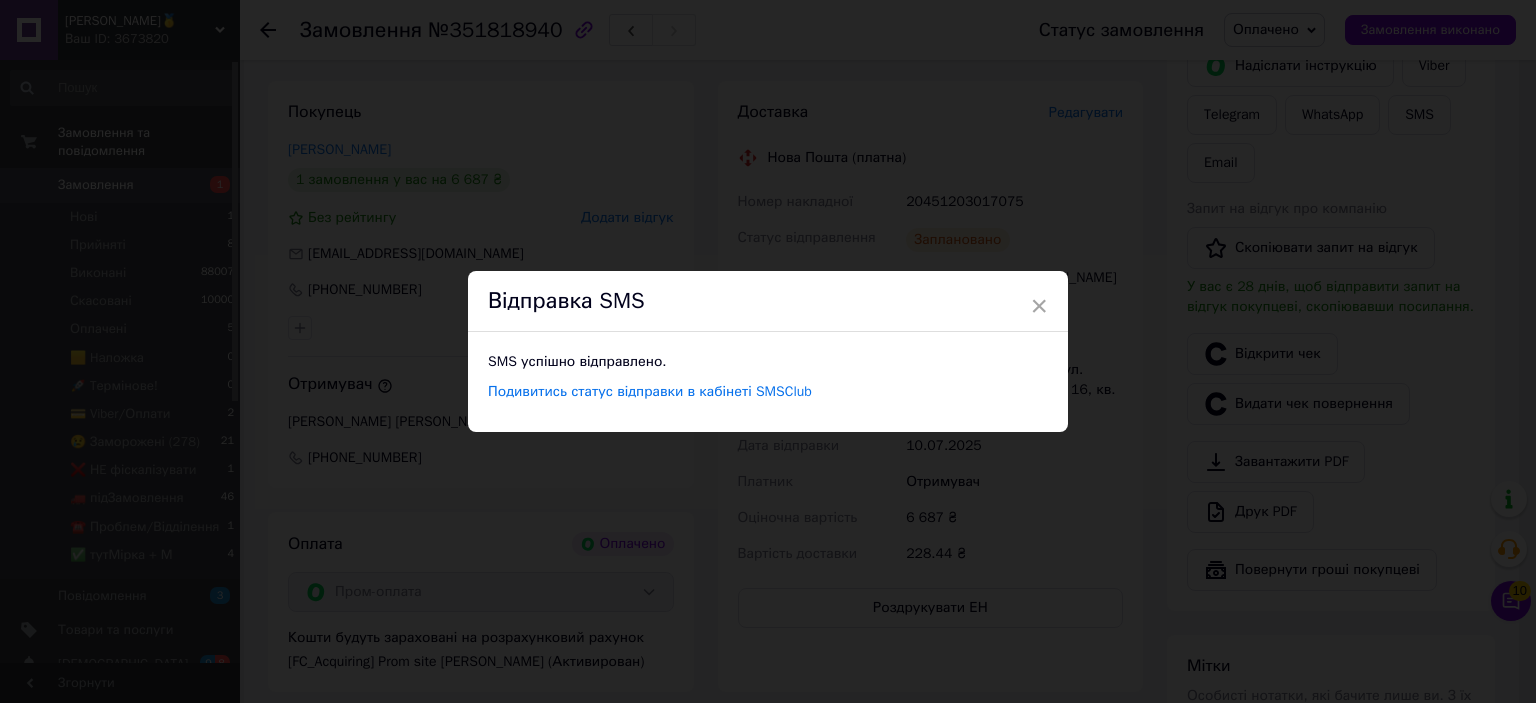 click on "× Відправка SMS SMS успішно відправлено. Подивитись статус відправки в кабінеті SMSClub" at bounding box center [768, 351] 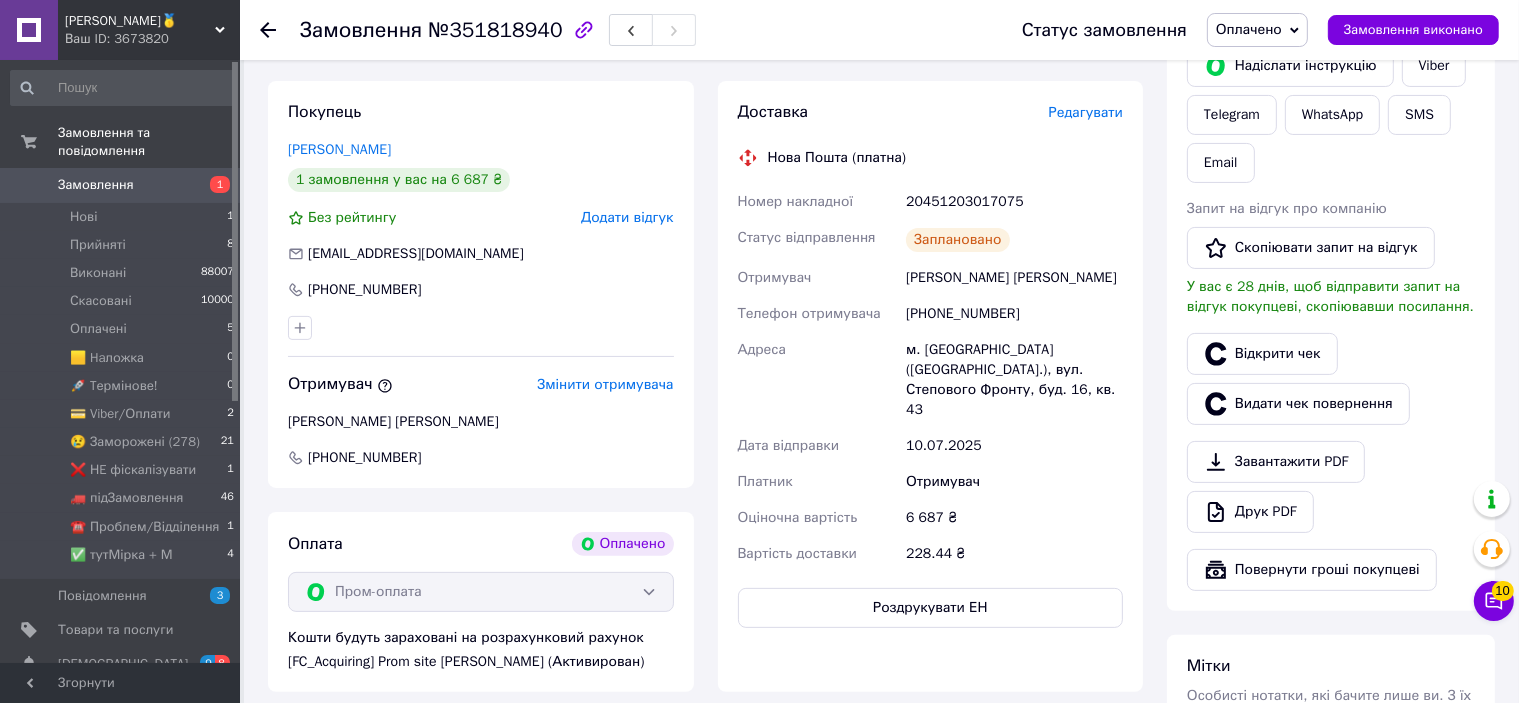 click on "Замовлення виконано" at bounding box center [1413, 30] 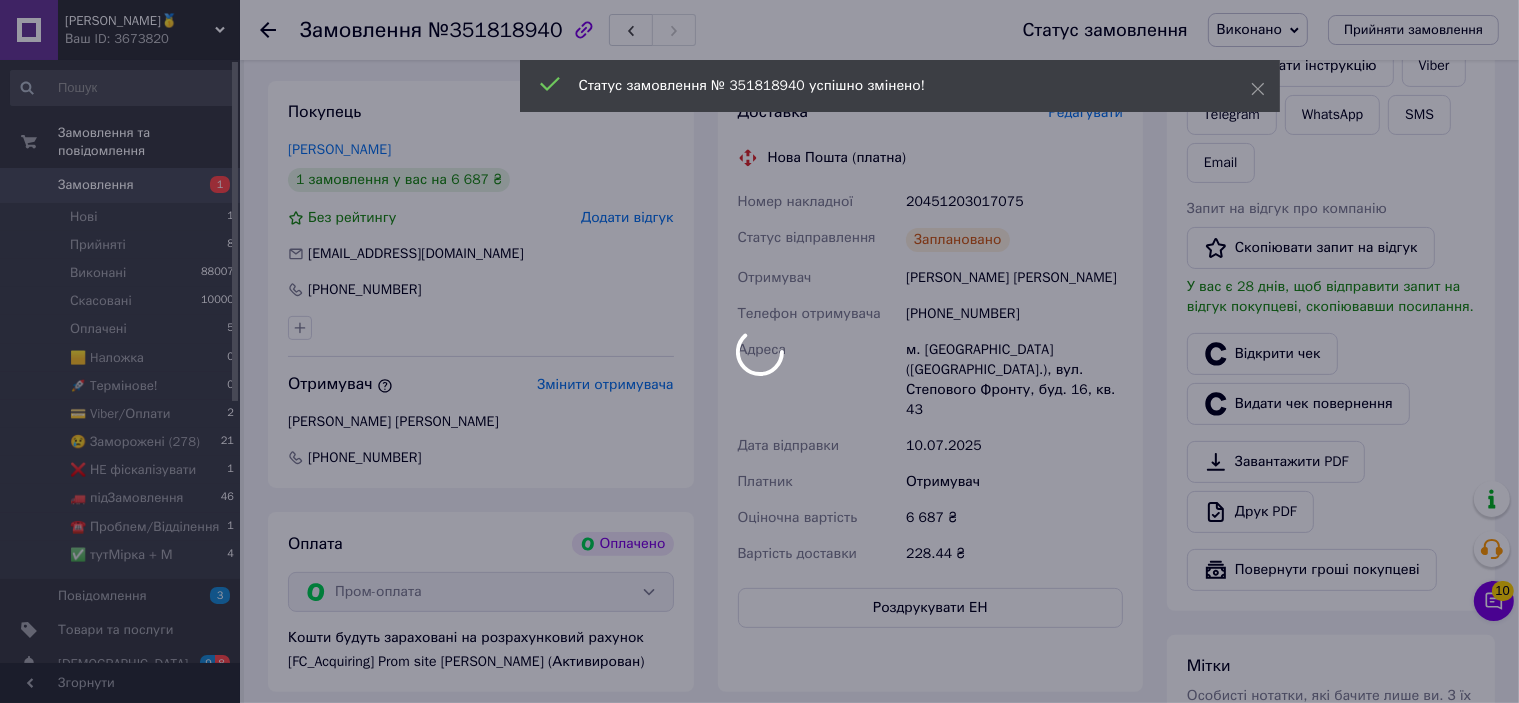 scroll, scrollTop: 0, scrollLeft: 0, axis: both 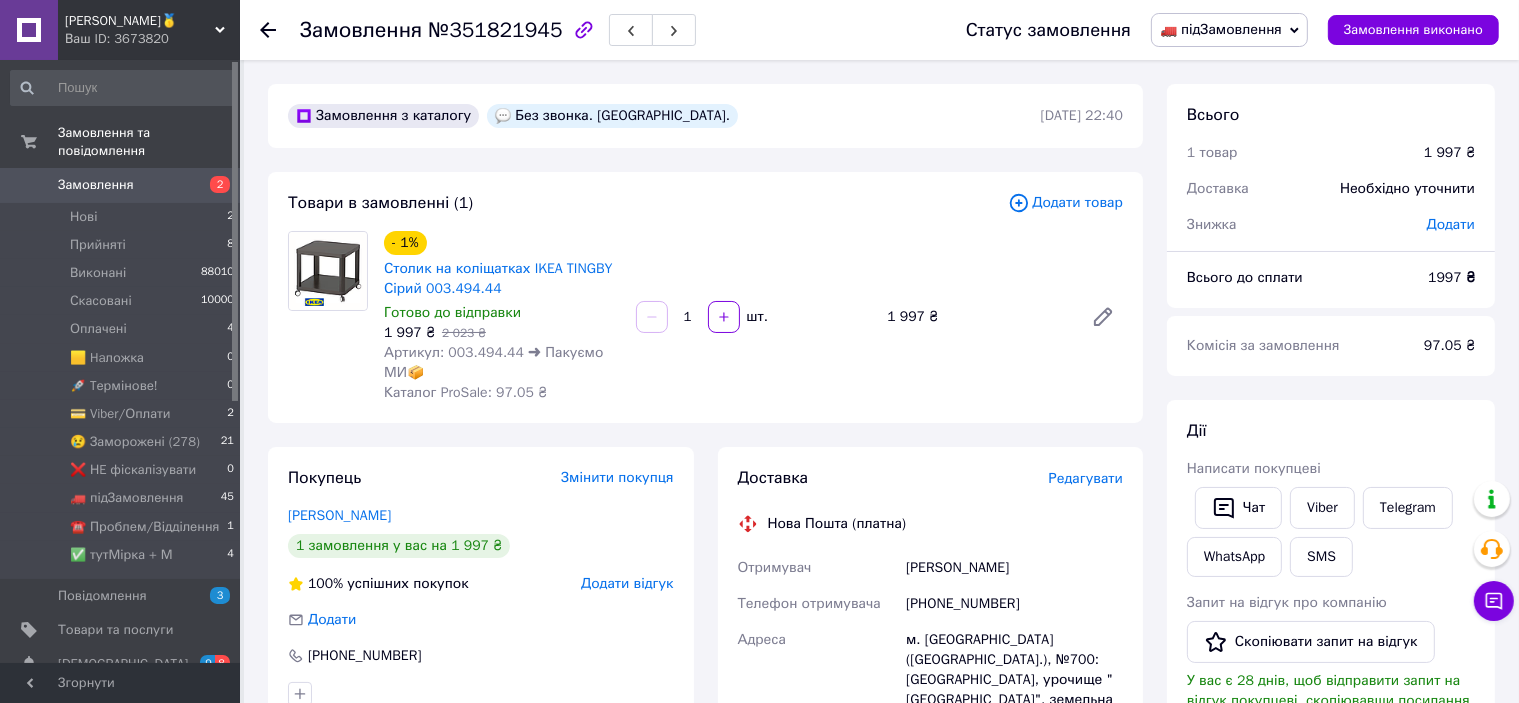 click on "Редагувати" at bounding box center [1086, 478] 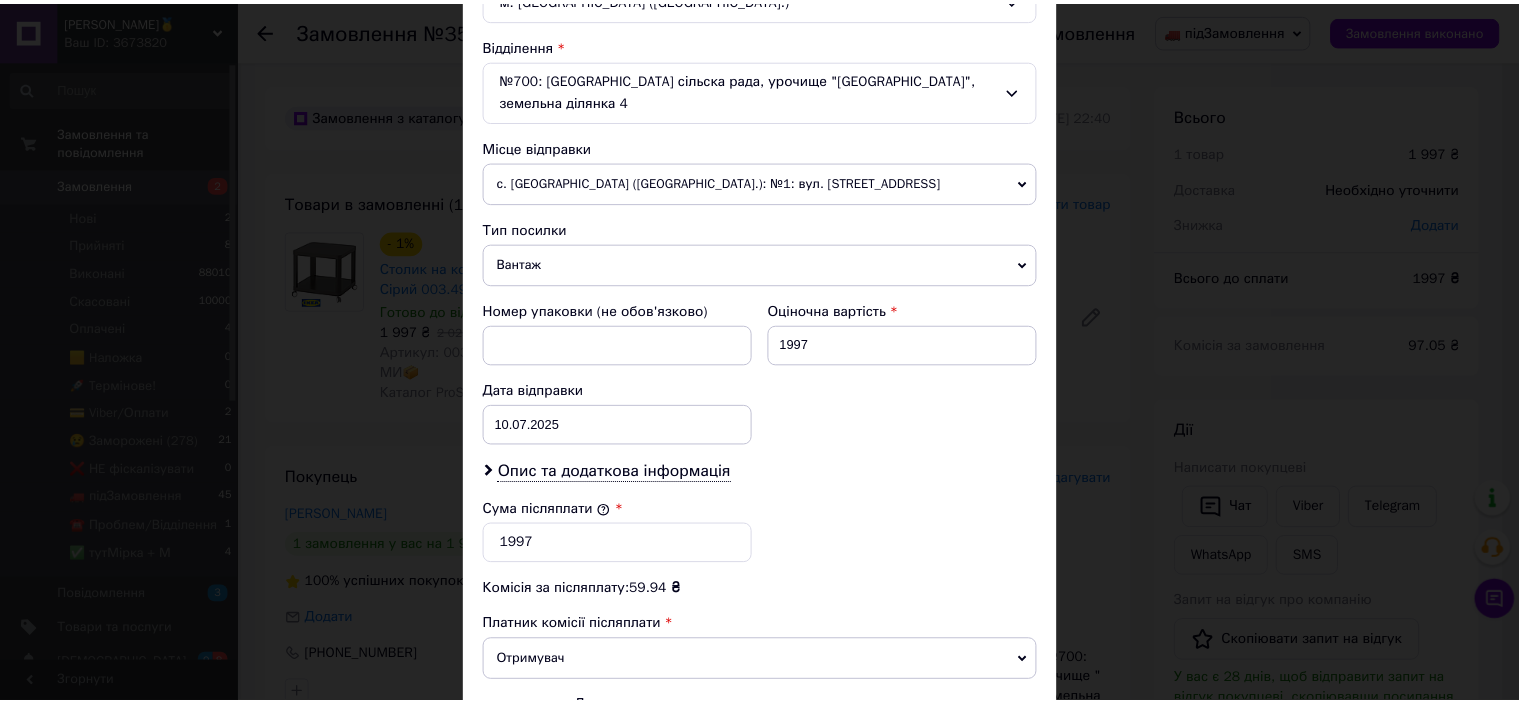 scroll, scrollTop: 816, scrollLeft: 0, axis: vertical 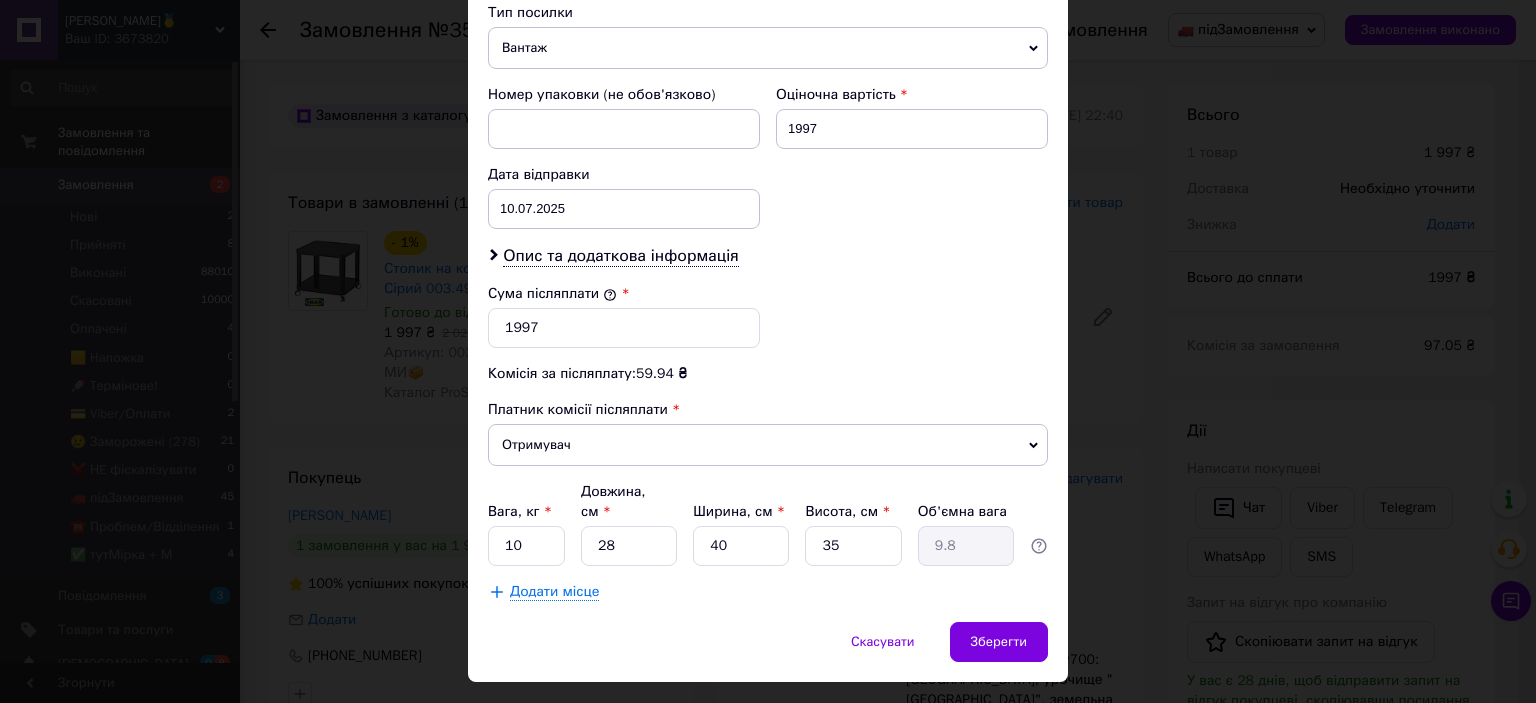 click on "× Редагування доставки Спосіб доставки Нова Пошта (платна) Платник Отримувач Відправник Прізвище отримувача [PERSON_NAME] Ім'я отримувача [PERSON_NAME] батькові отримувача Телефон отримувача [PHONE_NUMBER] Тип доставки У відділенні Кур'єром В поштоматі Місто м. [GEOGRAPHIC_DATA] ([GEOGRAPHIC_DATA].) Відділення №700: [GEOGRAPHIC_DATA] сільска рада, урочище "[GEOGRAPHIC_DATA]", земельна ділянка 4 Місце відправки с. [GEOGRAPHIC_DATA] ([GEOGRAPHIC_DATA].): №1: вул. [STREET_ADDRESS] Немає збігів. Спробуйте змінити умови пошуку Додати ще місце відправки Тип посилки Вантаж Документи Номер упаковки (не обов'язково) 1997 [DATE] < 2025 >" at bounding box center [768, 351] 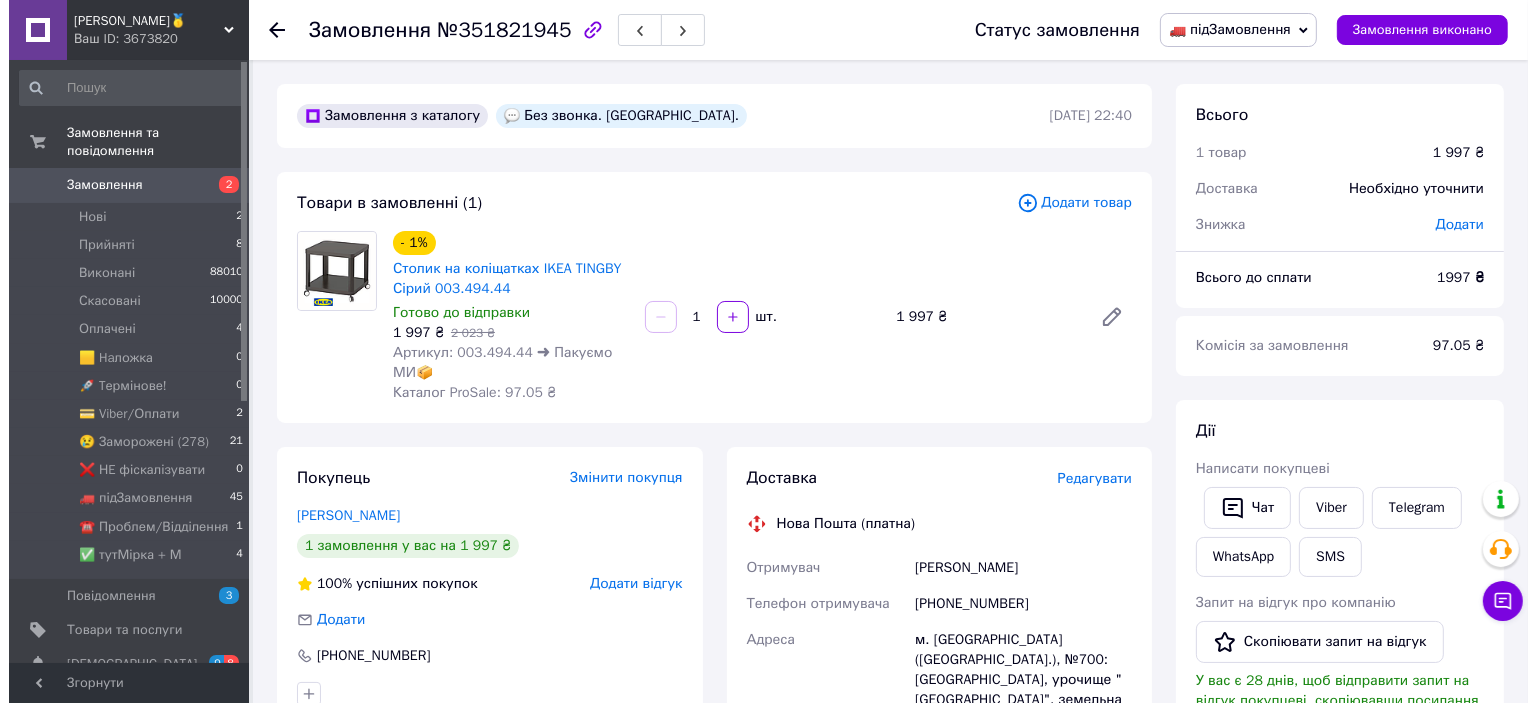 scroll, scrollTop: 100, scrollLeft: 0, axis: vertical 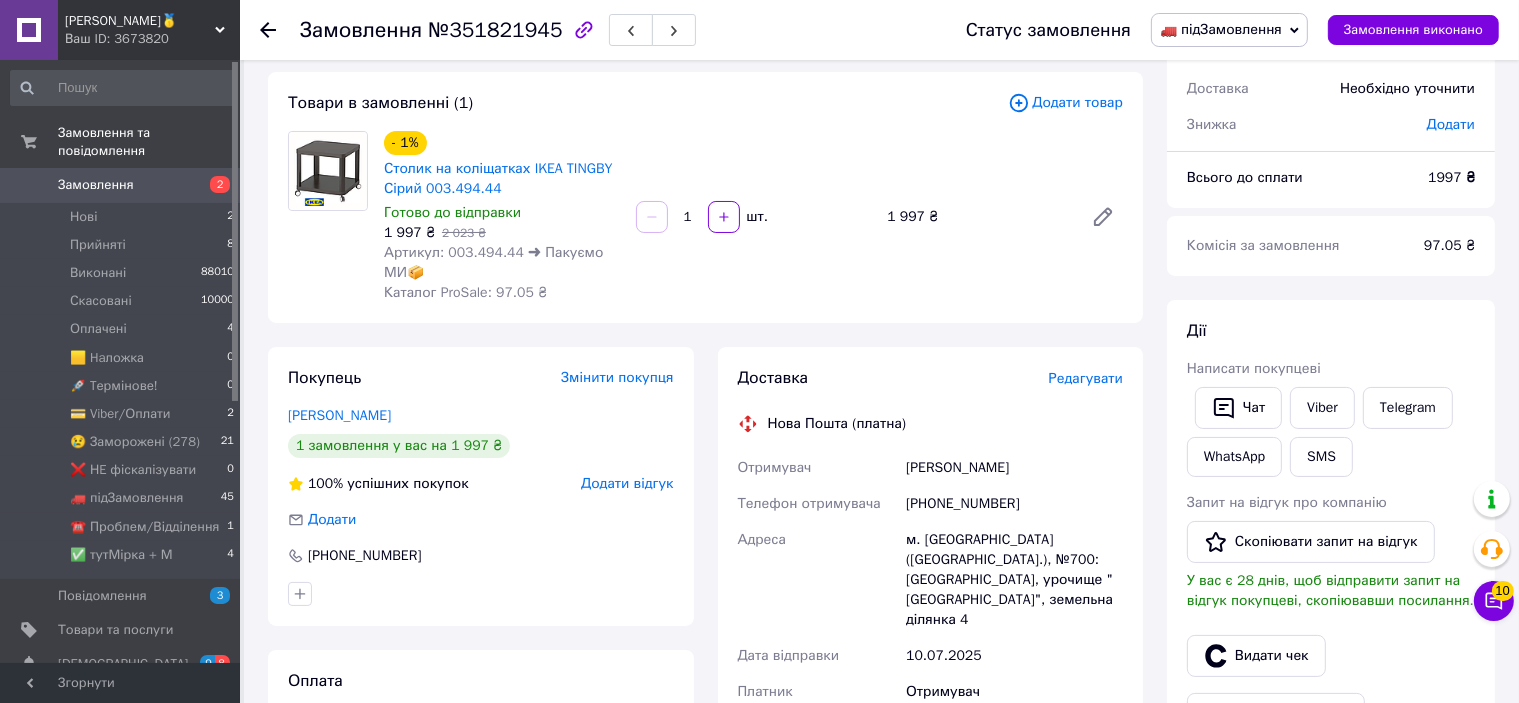 click on "Редагувати" at bounding box center (1086, 378) 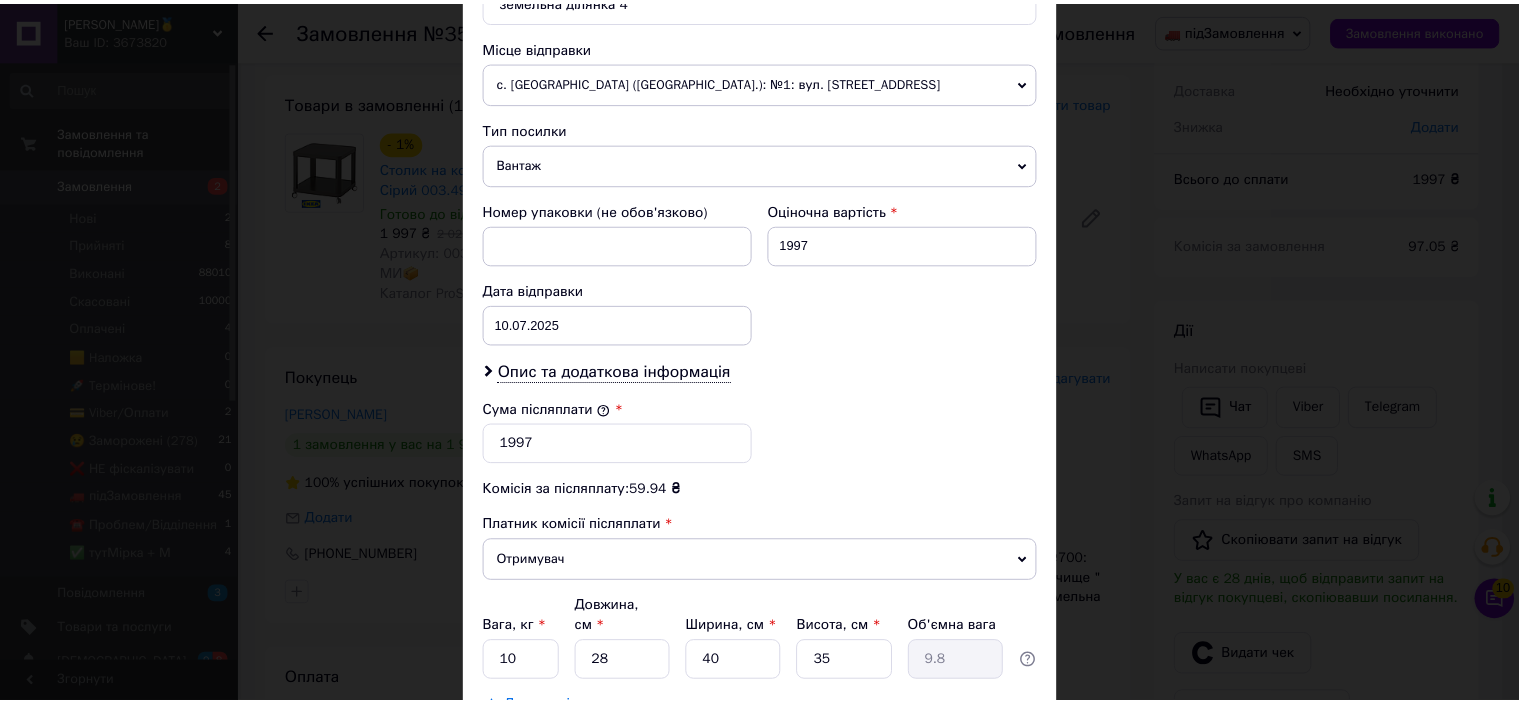 scroll, scrollTop: 816, scrollLeft: 0, axis: vertical 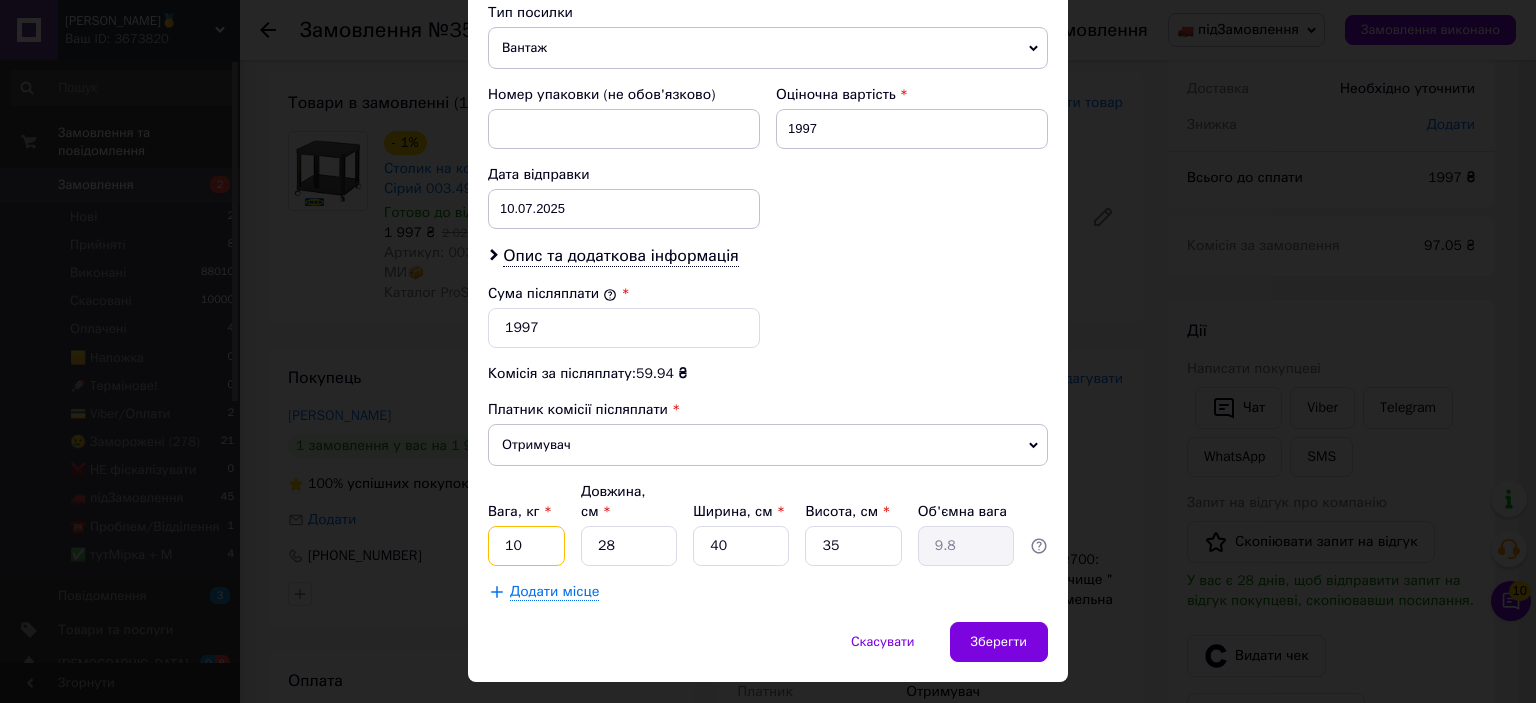 click on "10" at bounding box center [526, 546] 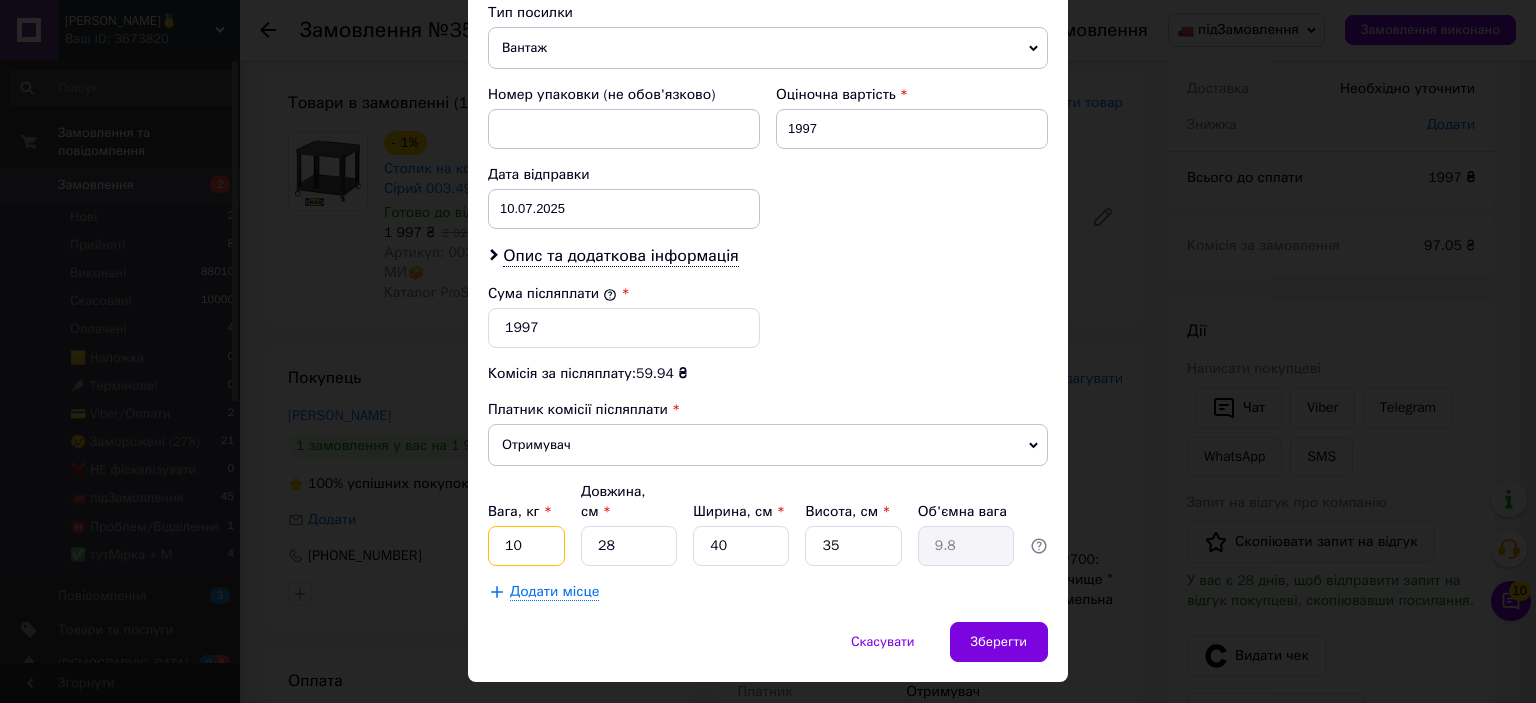 type on "6" 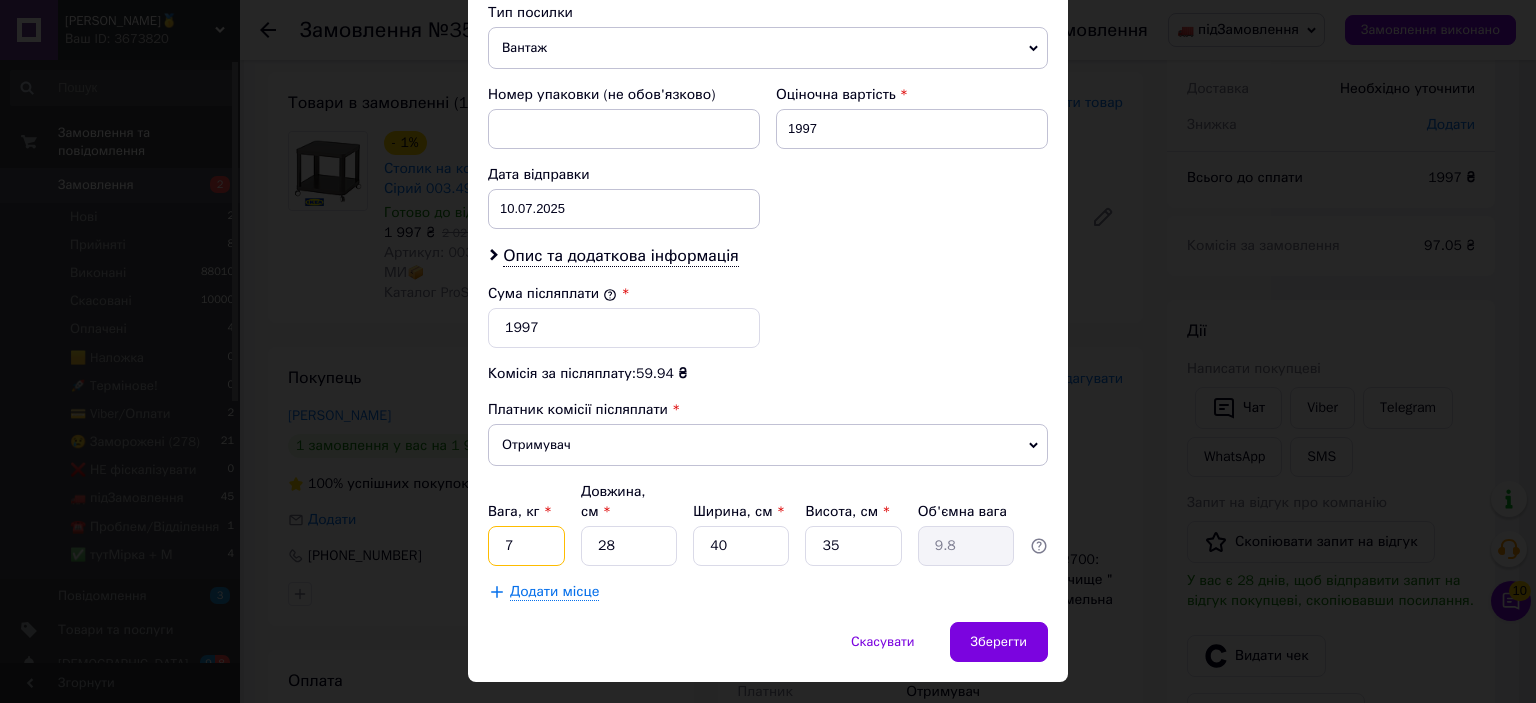 type on "7" 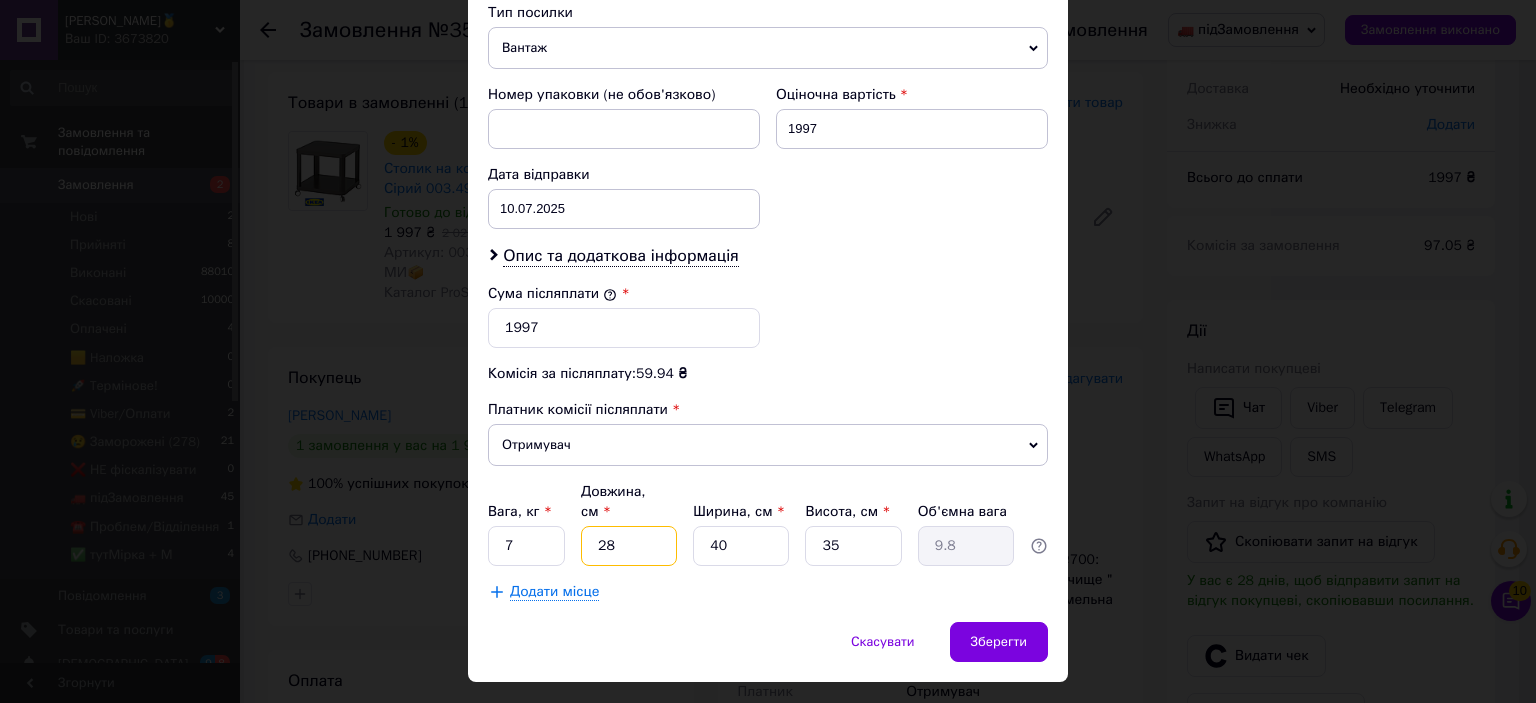 type on "6" 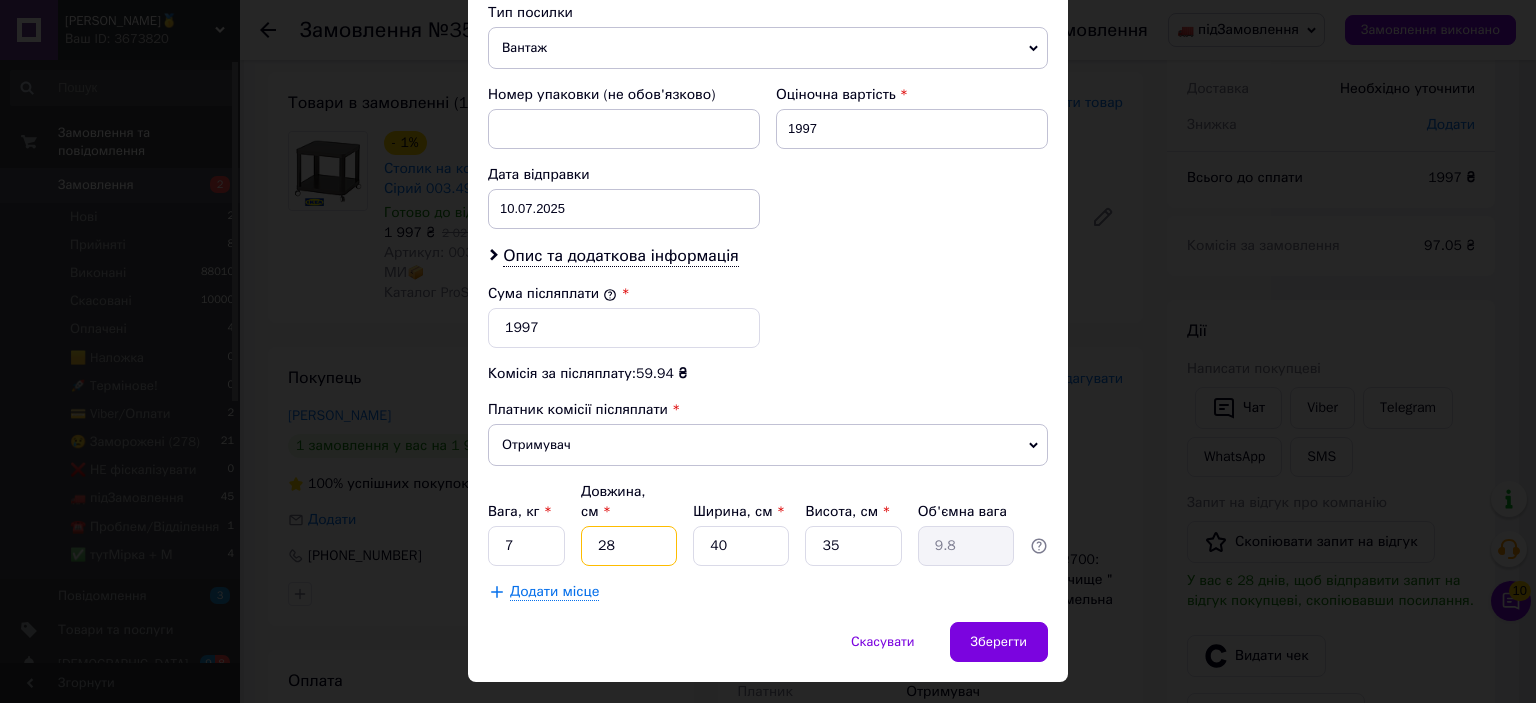 type on "2.1" 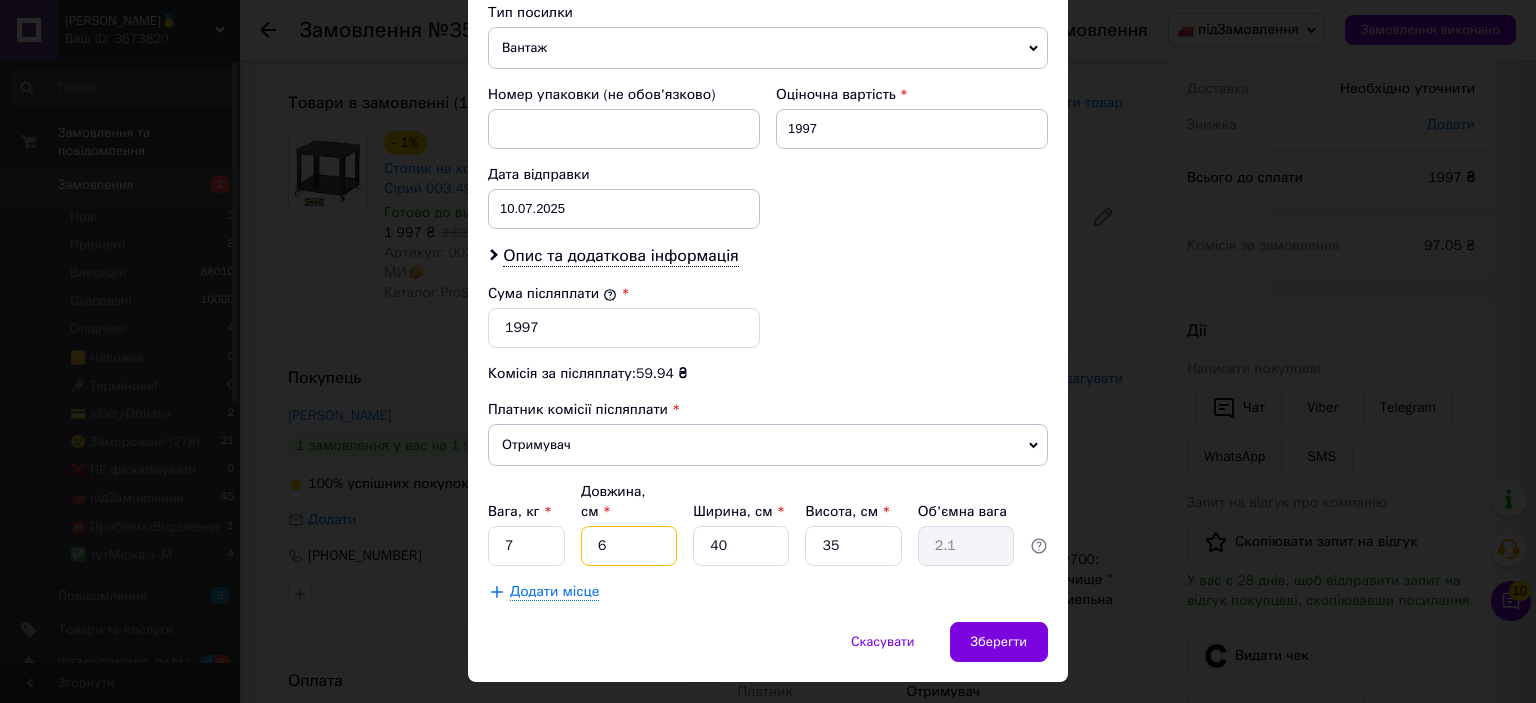 type on "64" 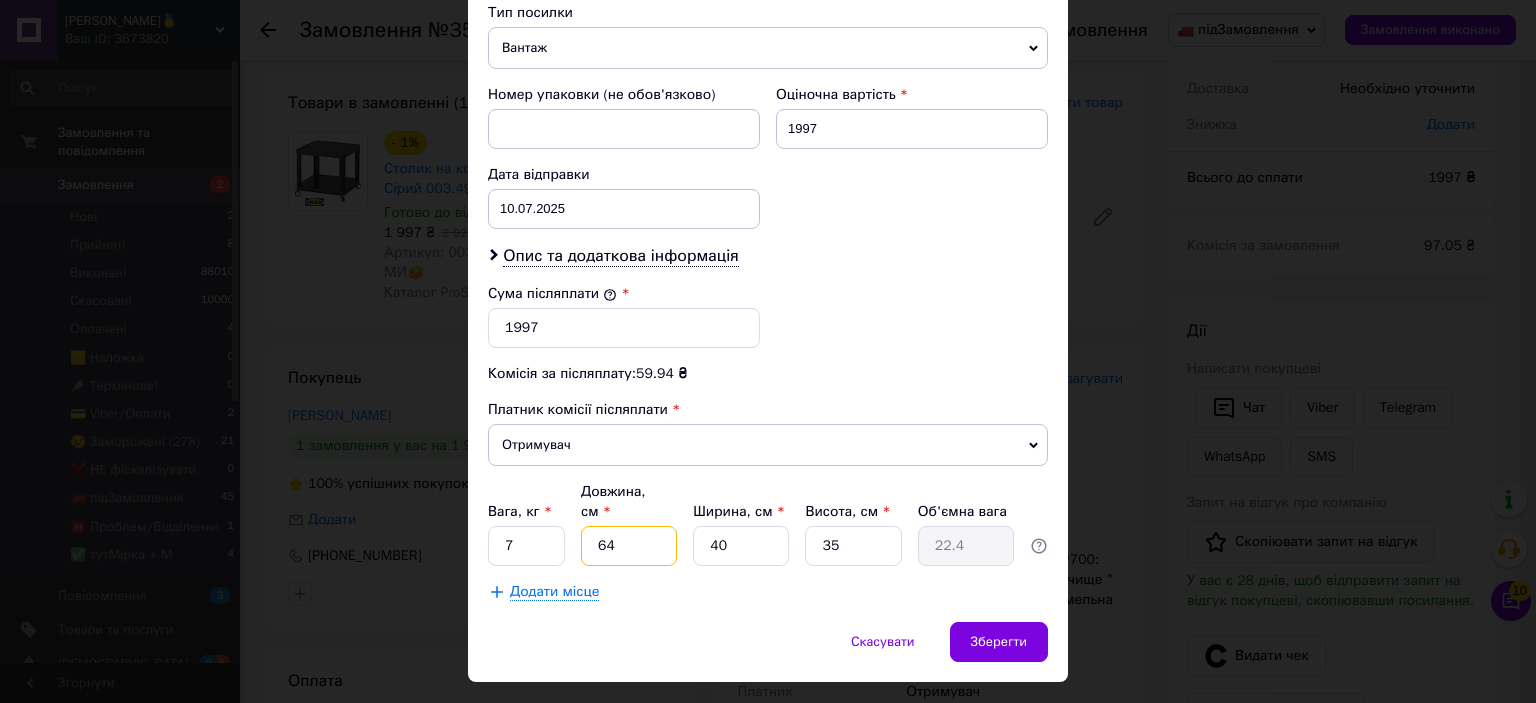 type on "64" 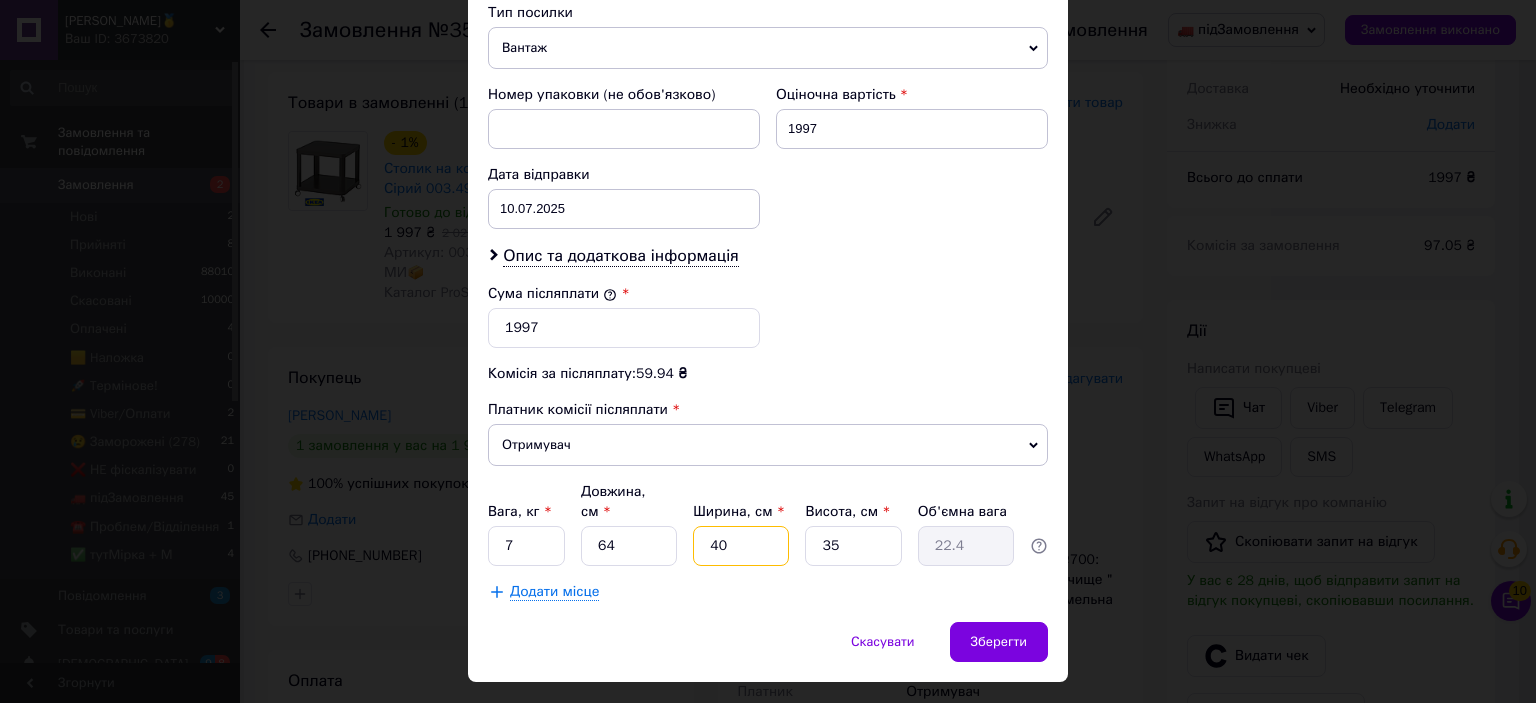 type on "5" 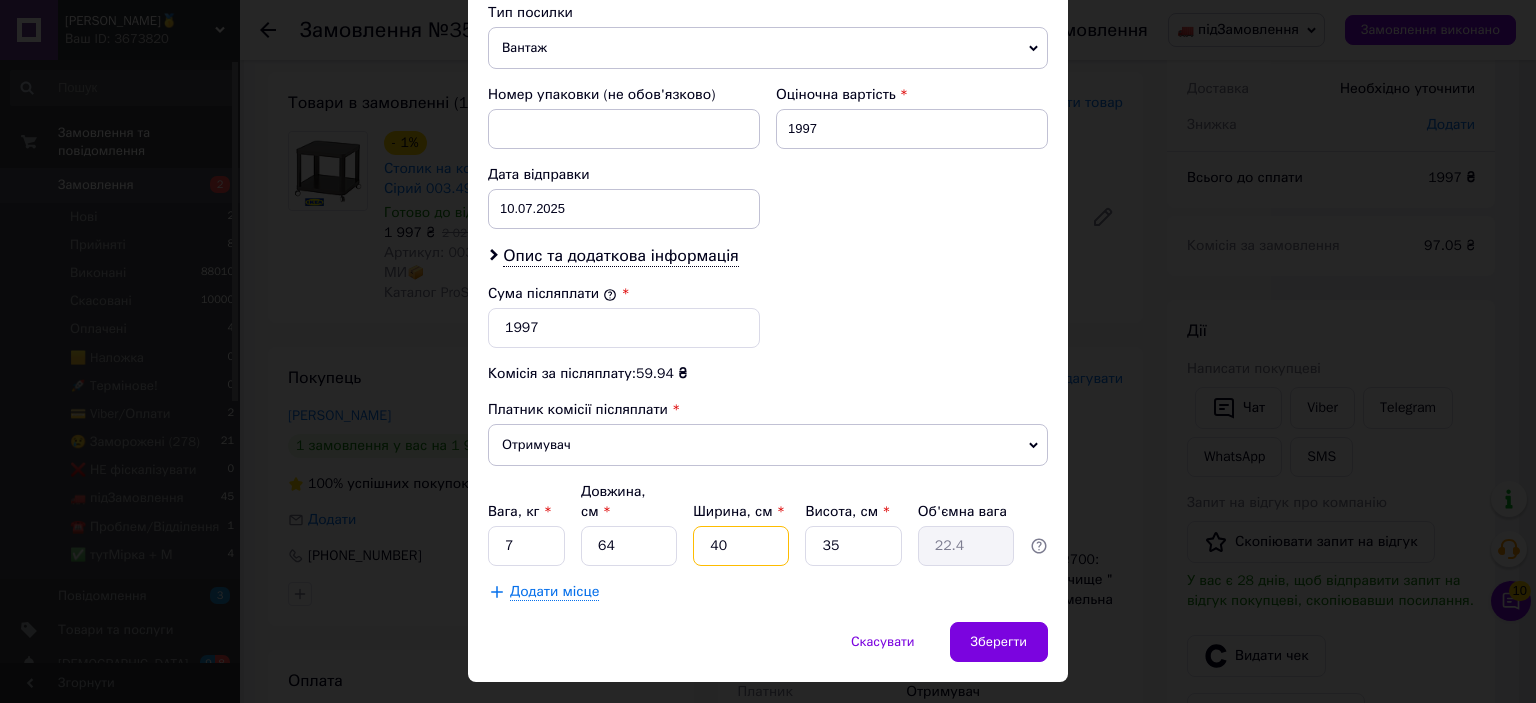 type on "2.8" 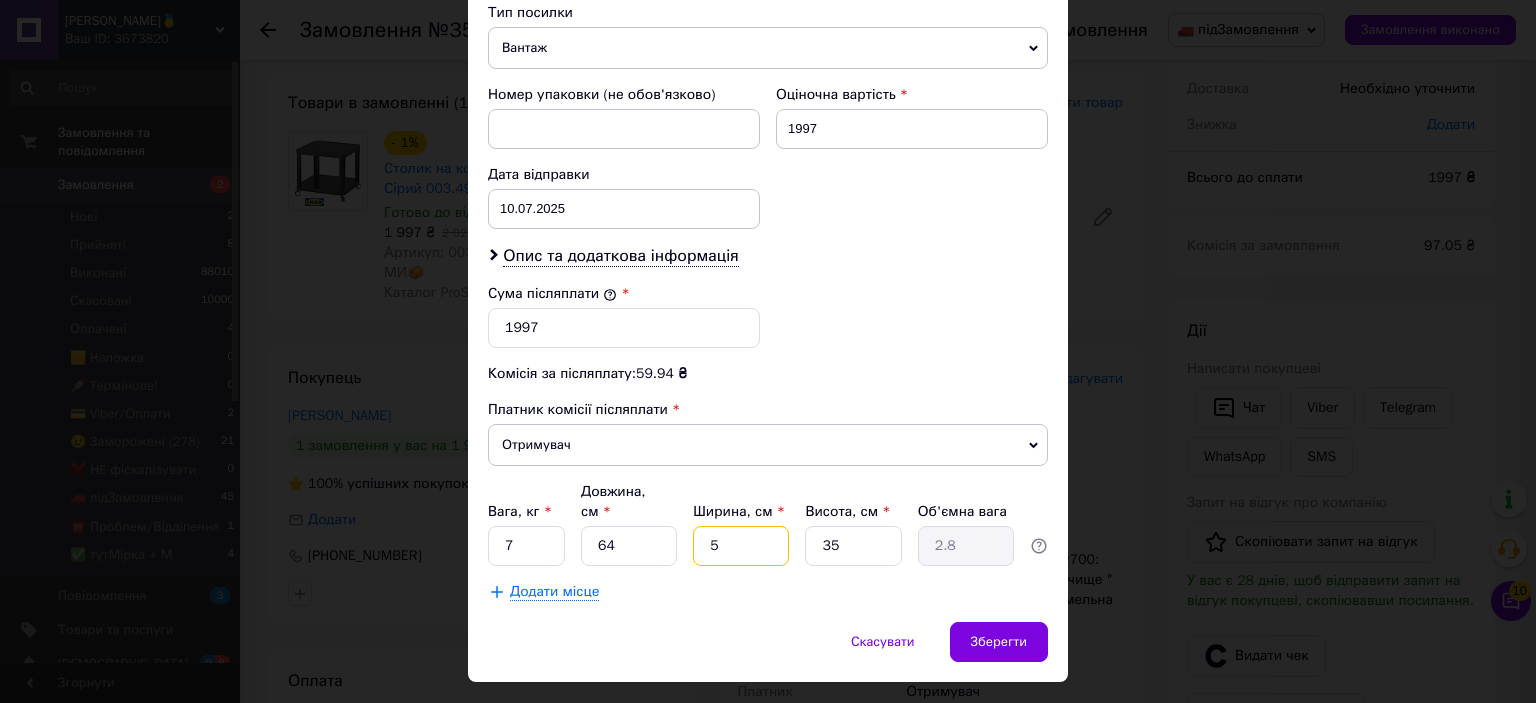 type on "53" 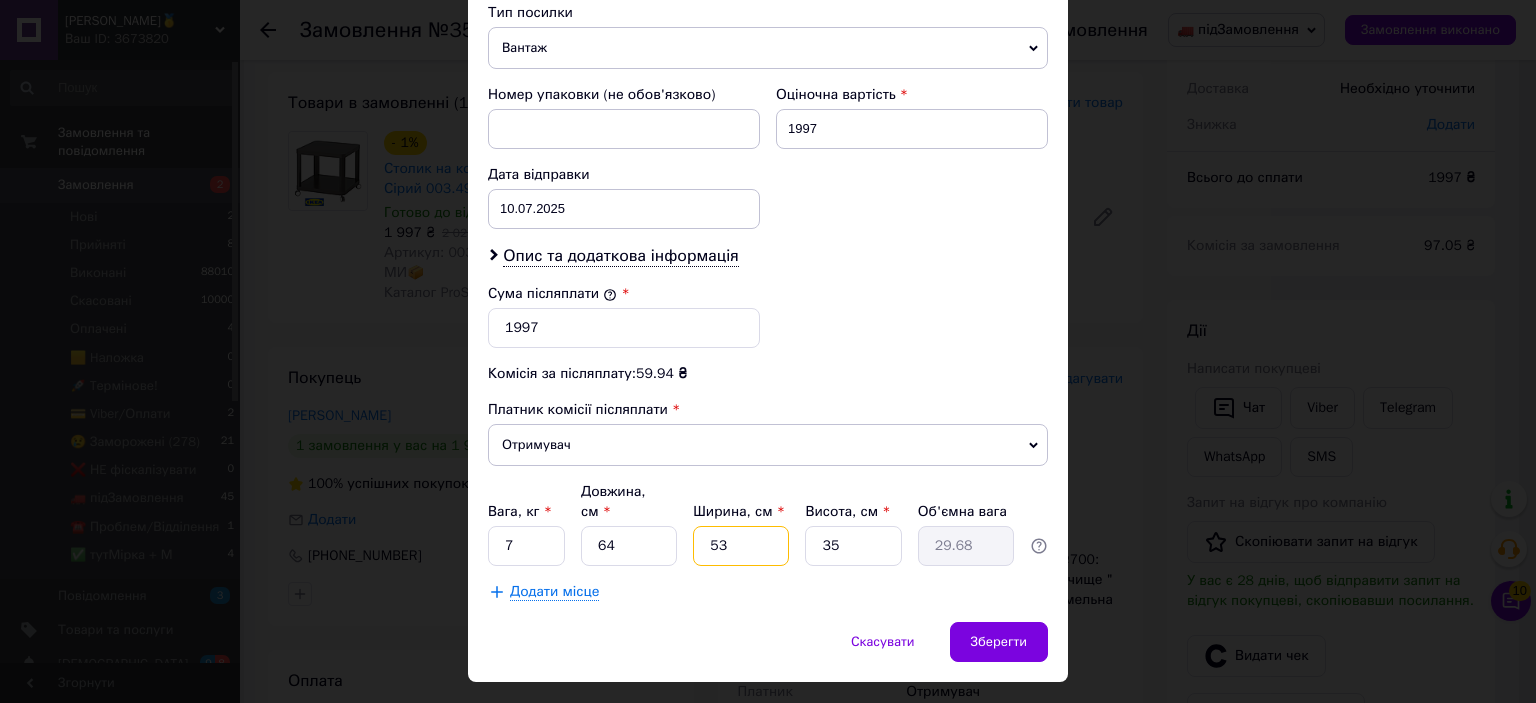 type on "53" 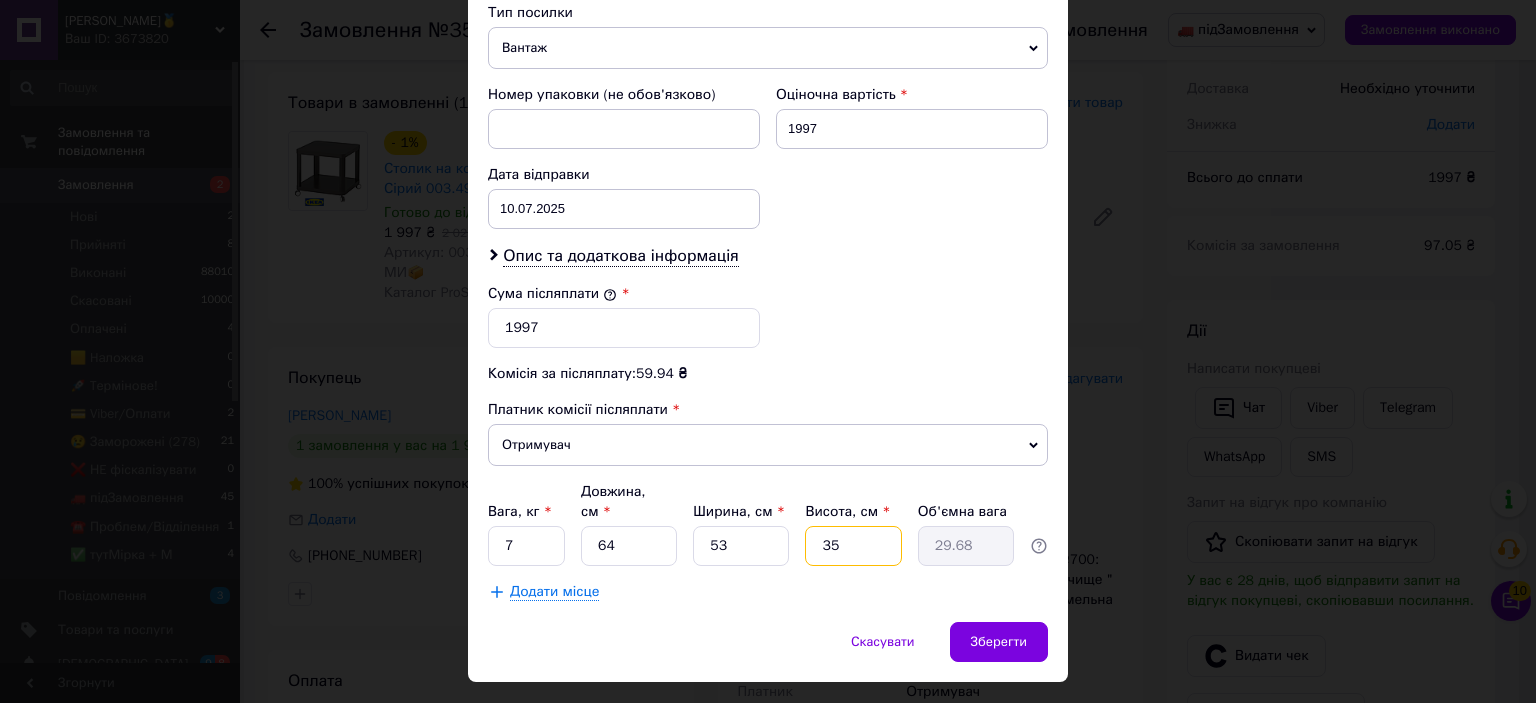 type on "1" 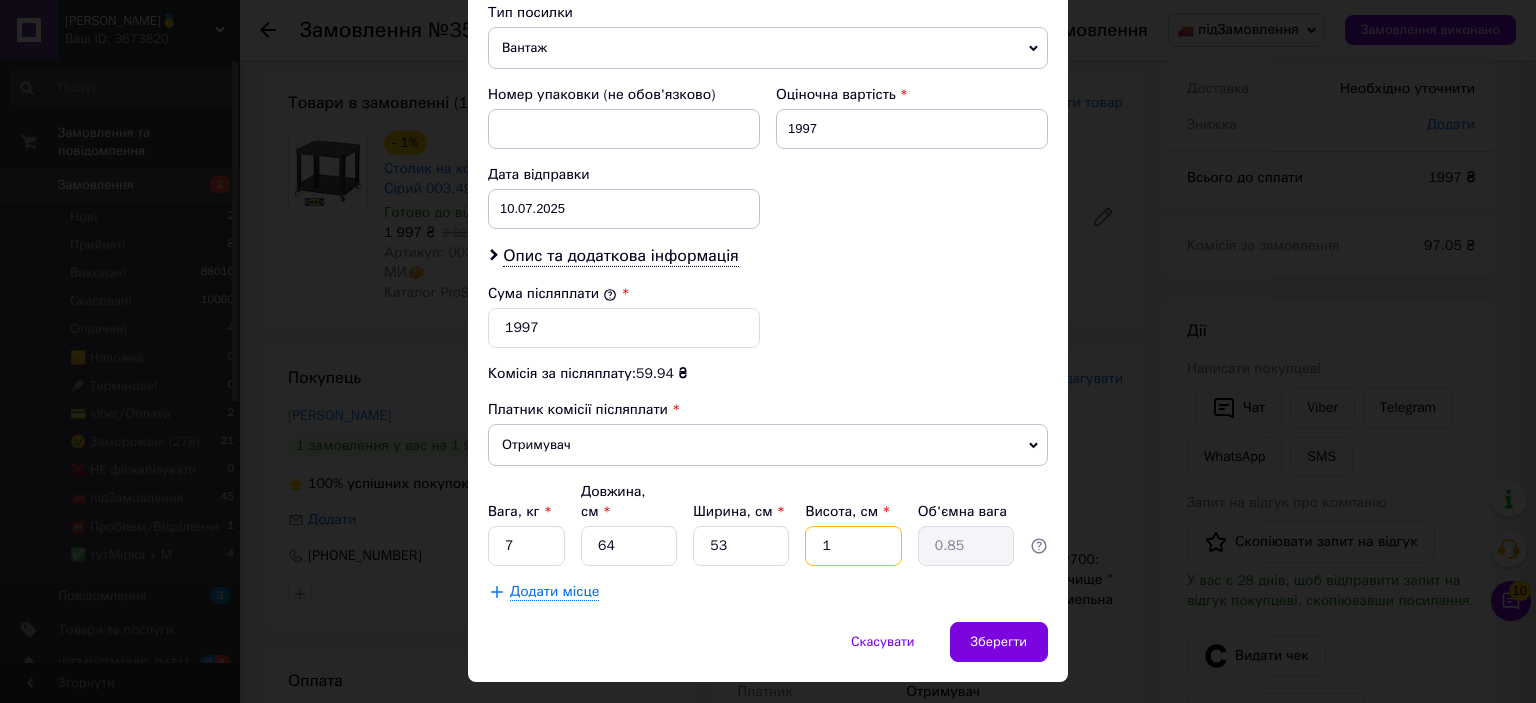 type on "10" 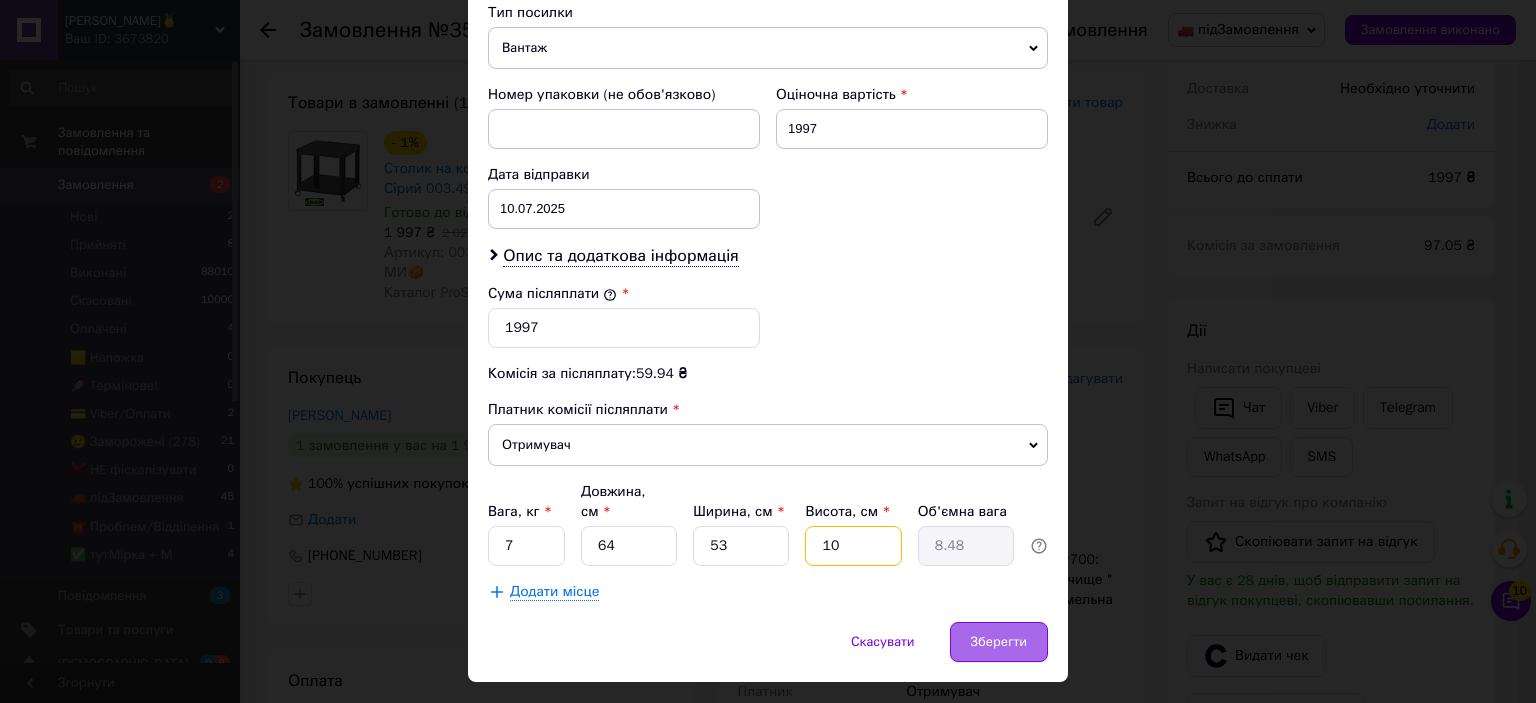 type on "10" 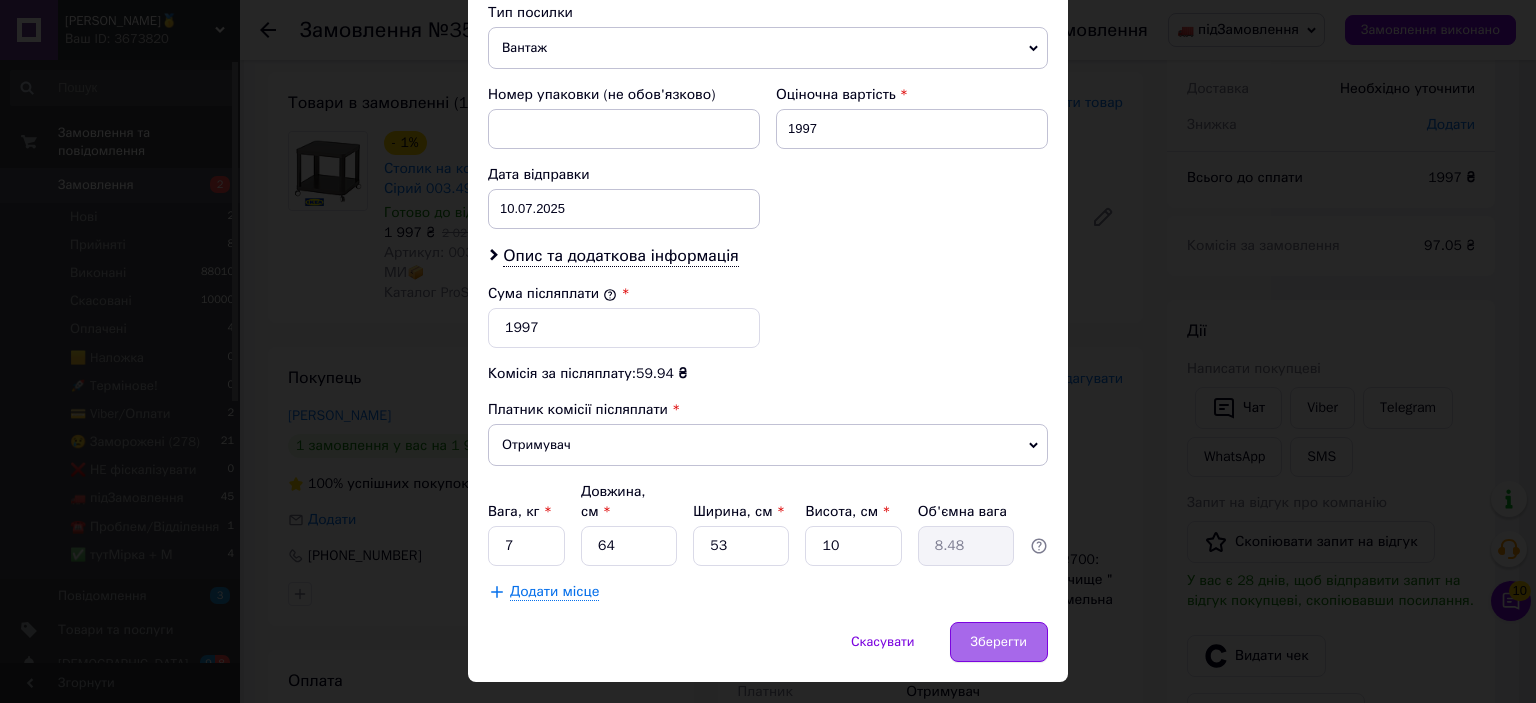 click on "Зберегти" at bounding box center [999, 642] 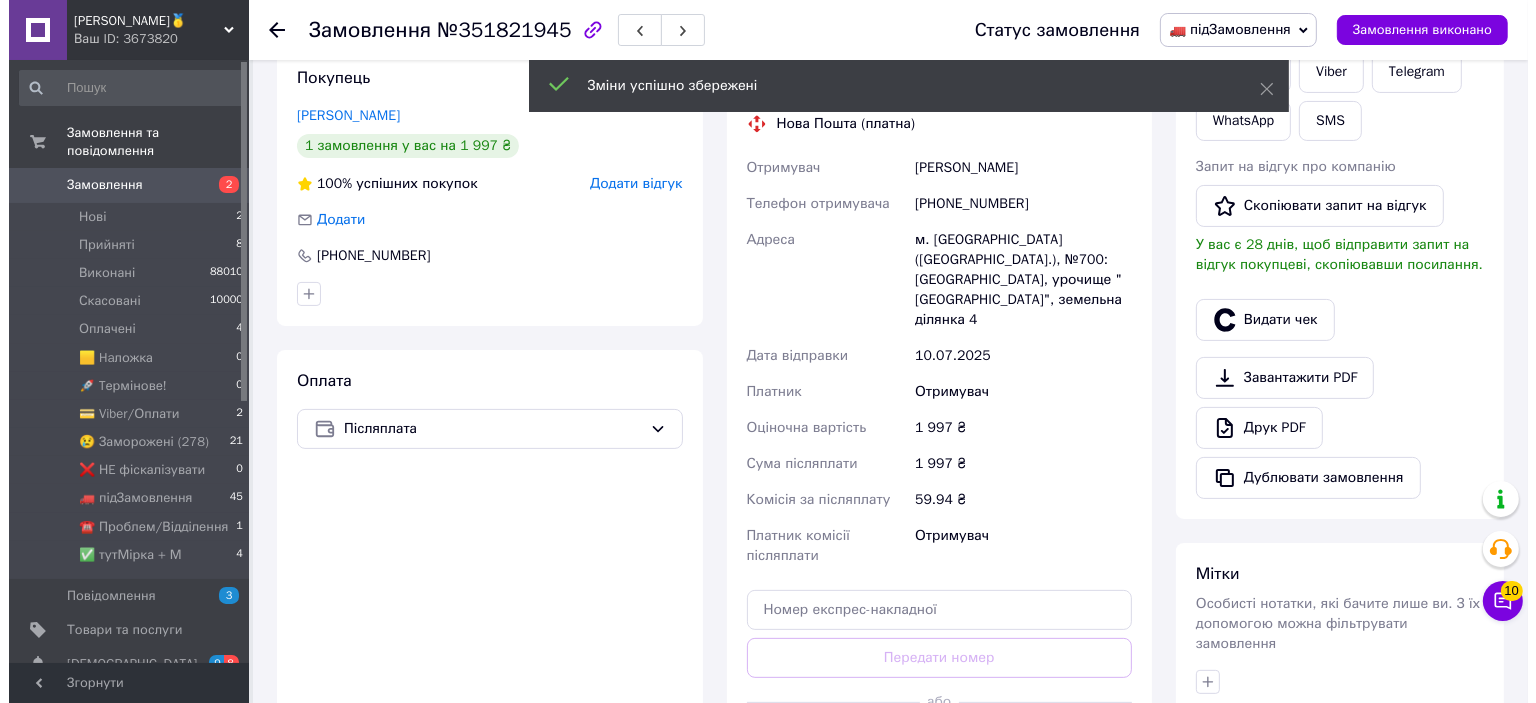 scroll, scrollTop: 500, scrollLeft: 0, axis: vertical 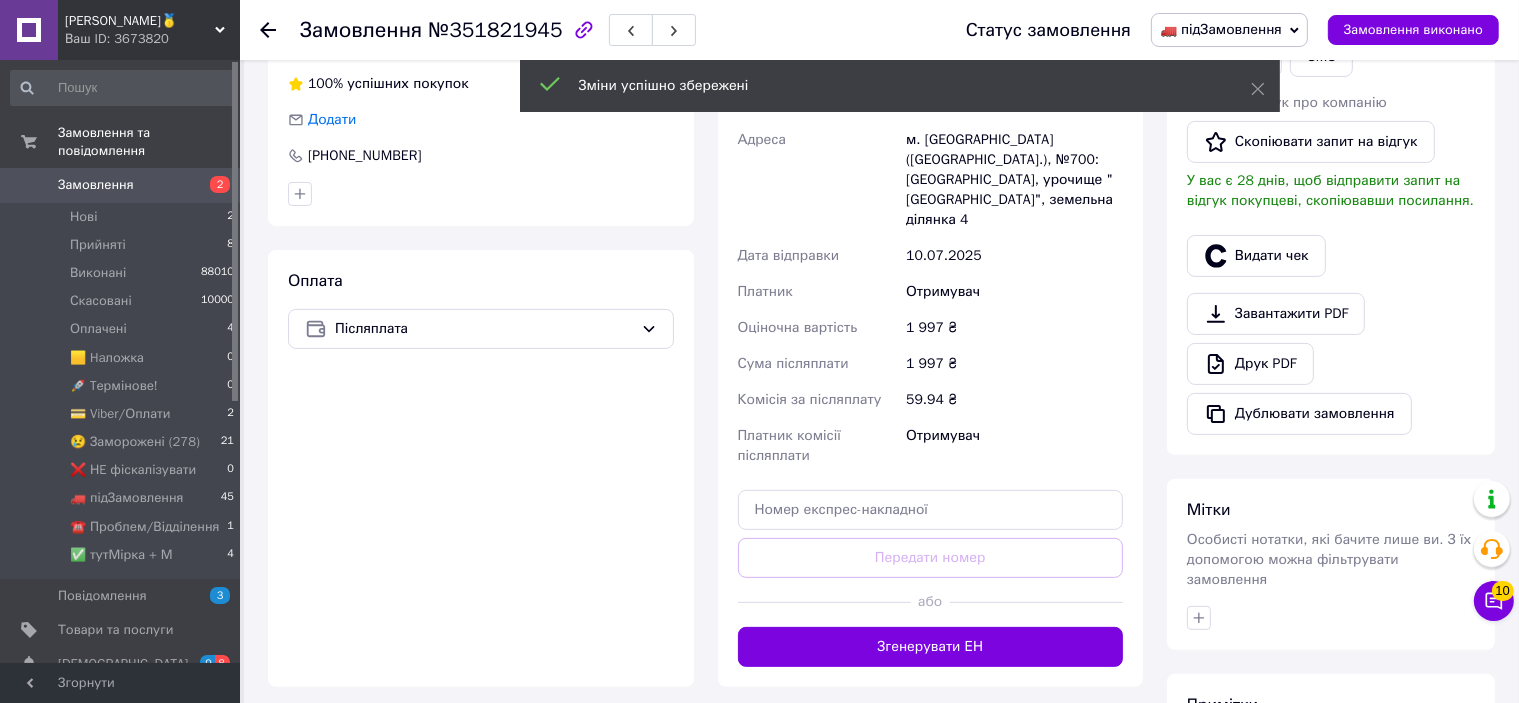 click on "Згенерувати ЕН" at bounding box center (931, 647) 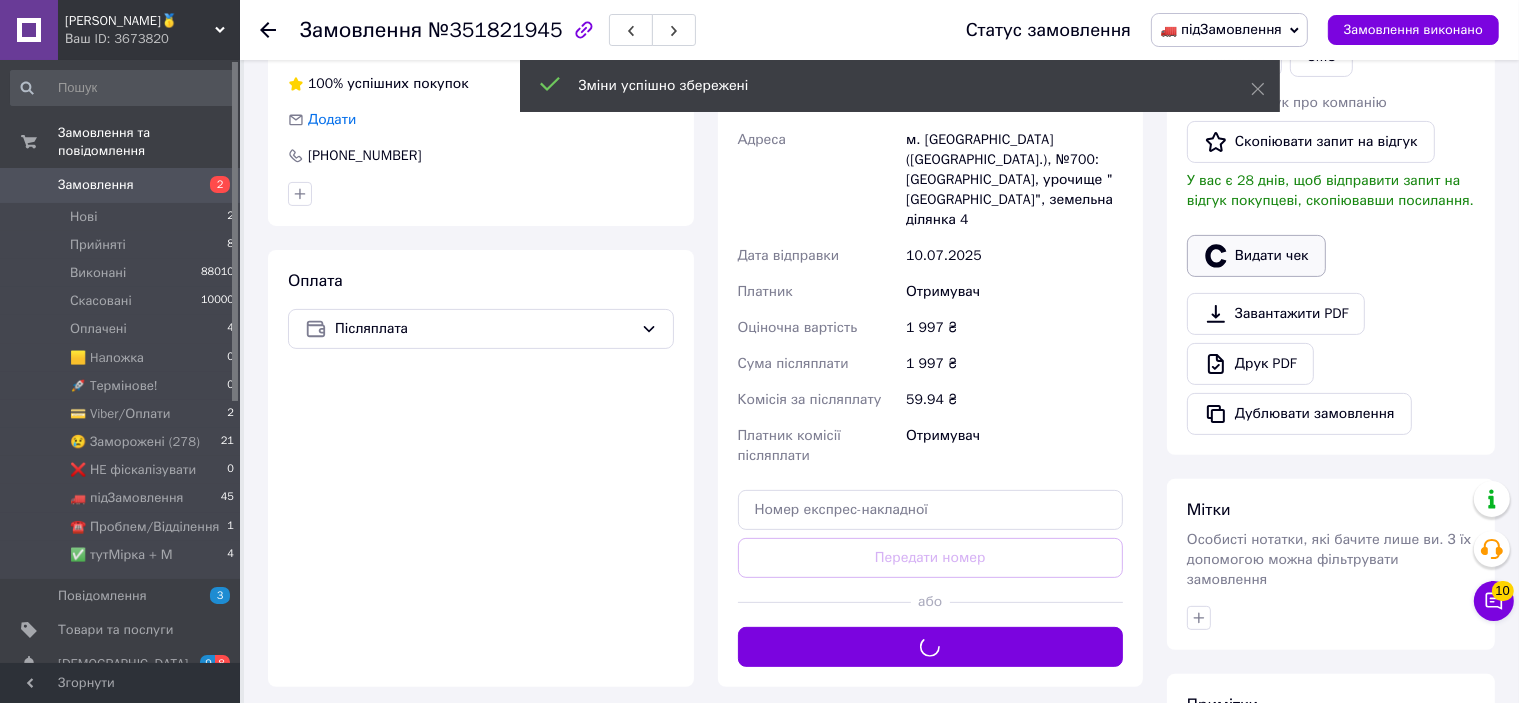 click on "Видати чек" at bounding box center (1256, 256) 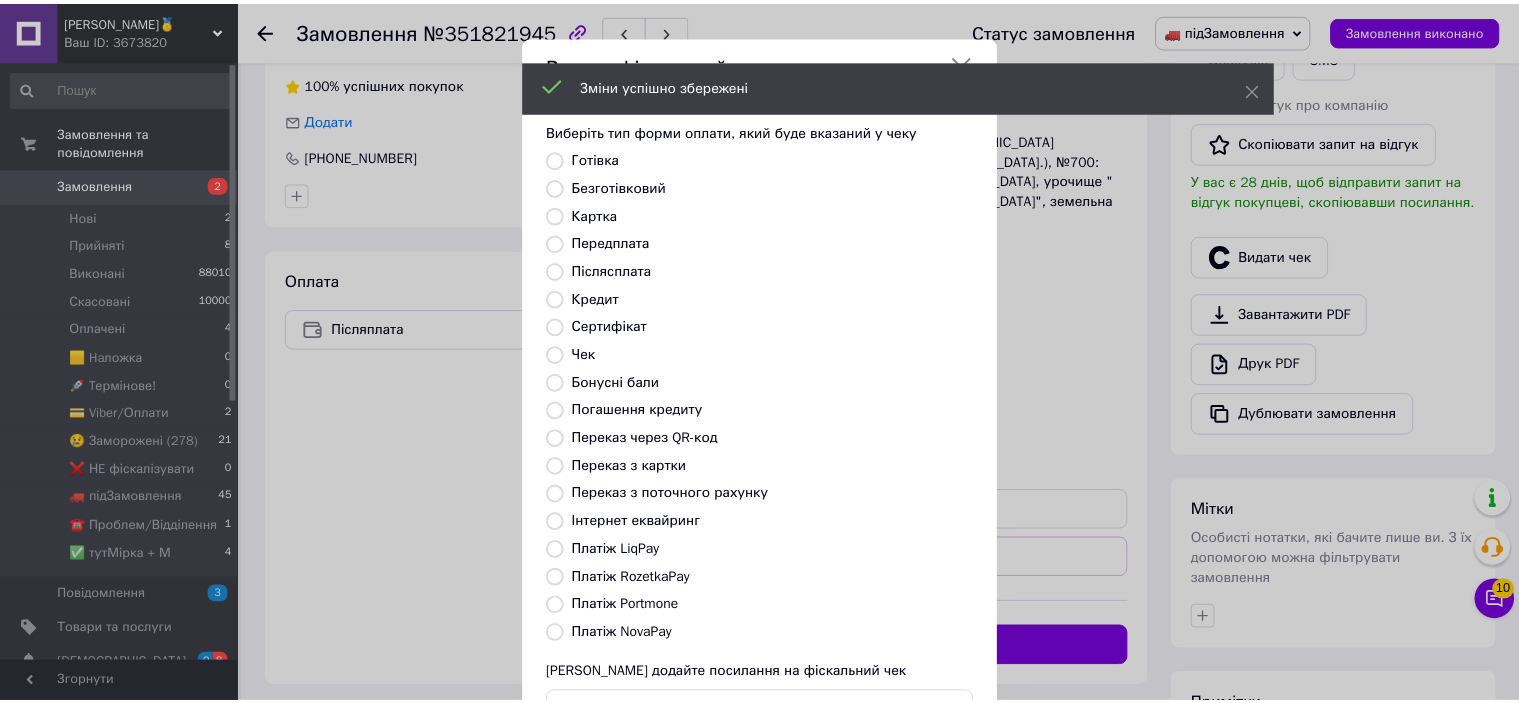 scroll, scrollTop: 155, scrollLeft: 0, axis: vertical 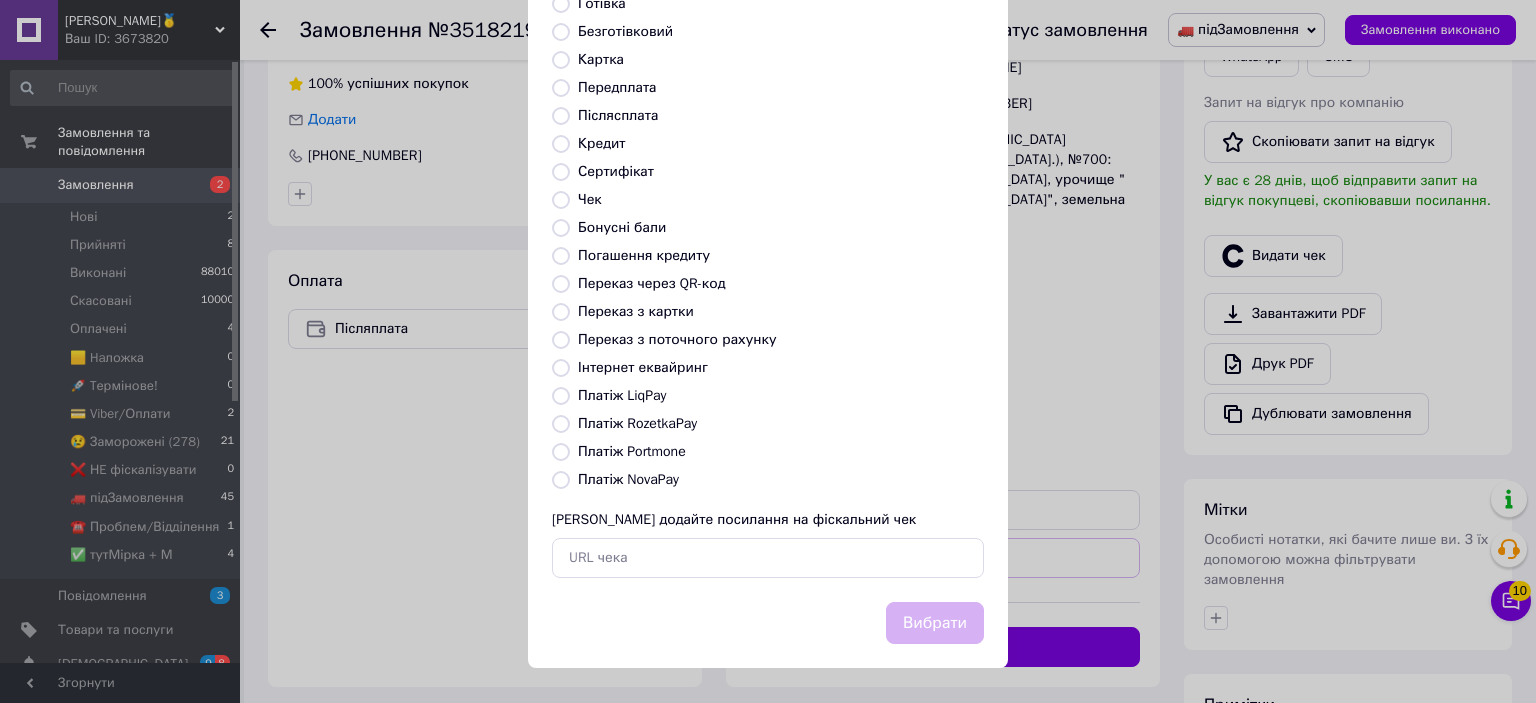 click on "Платіж NovaPay" at bounding box center [628, 479] 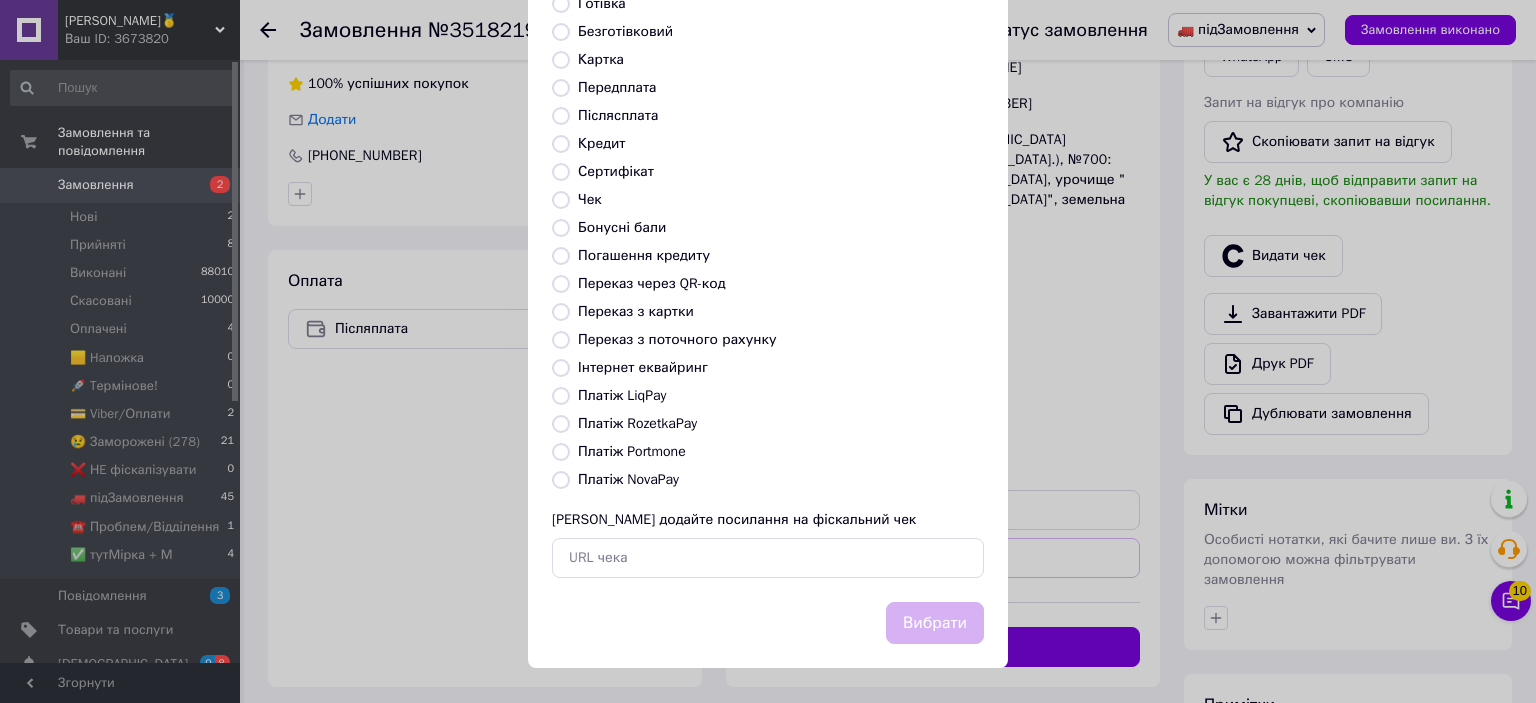 radio on "true" 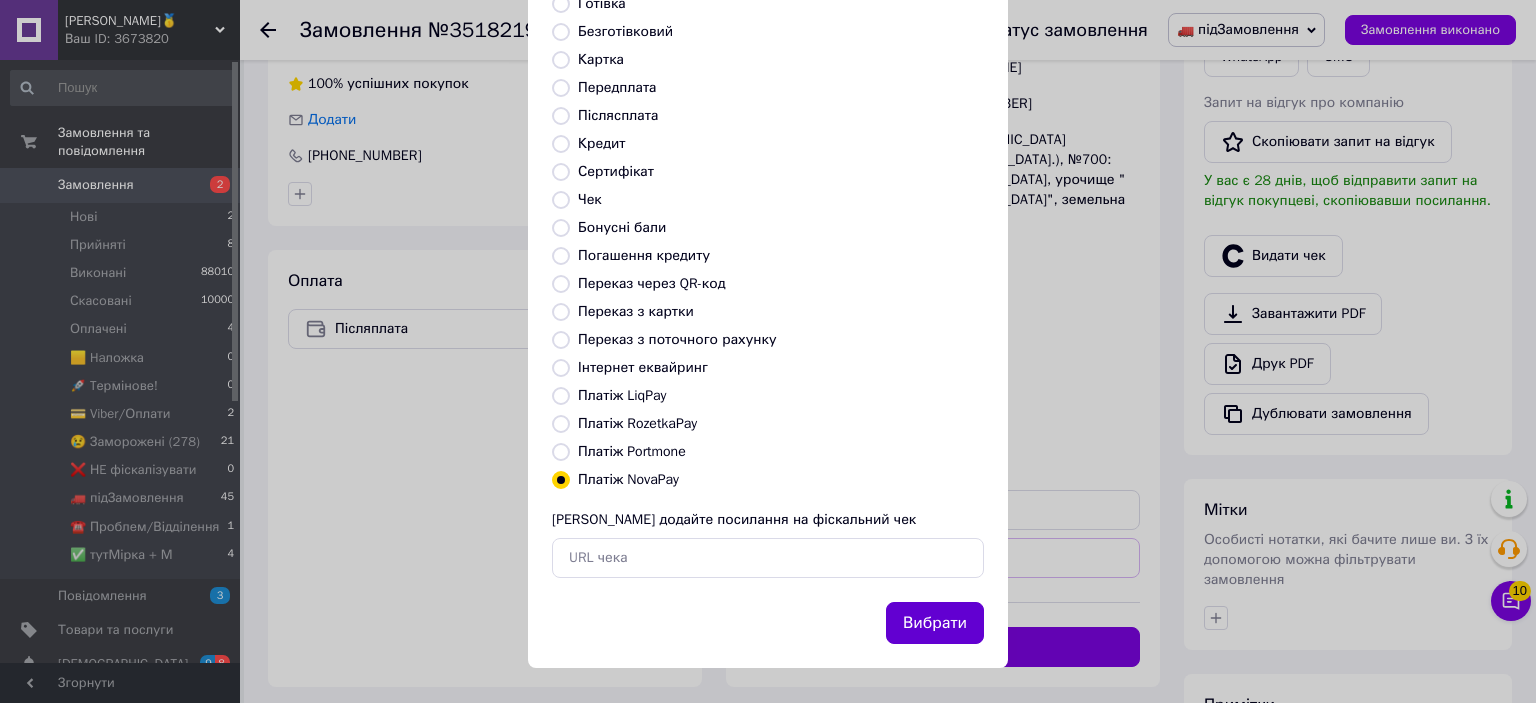 click on "Вибрати" at bounding box center [935, 623] 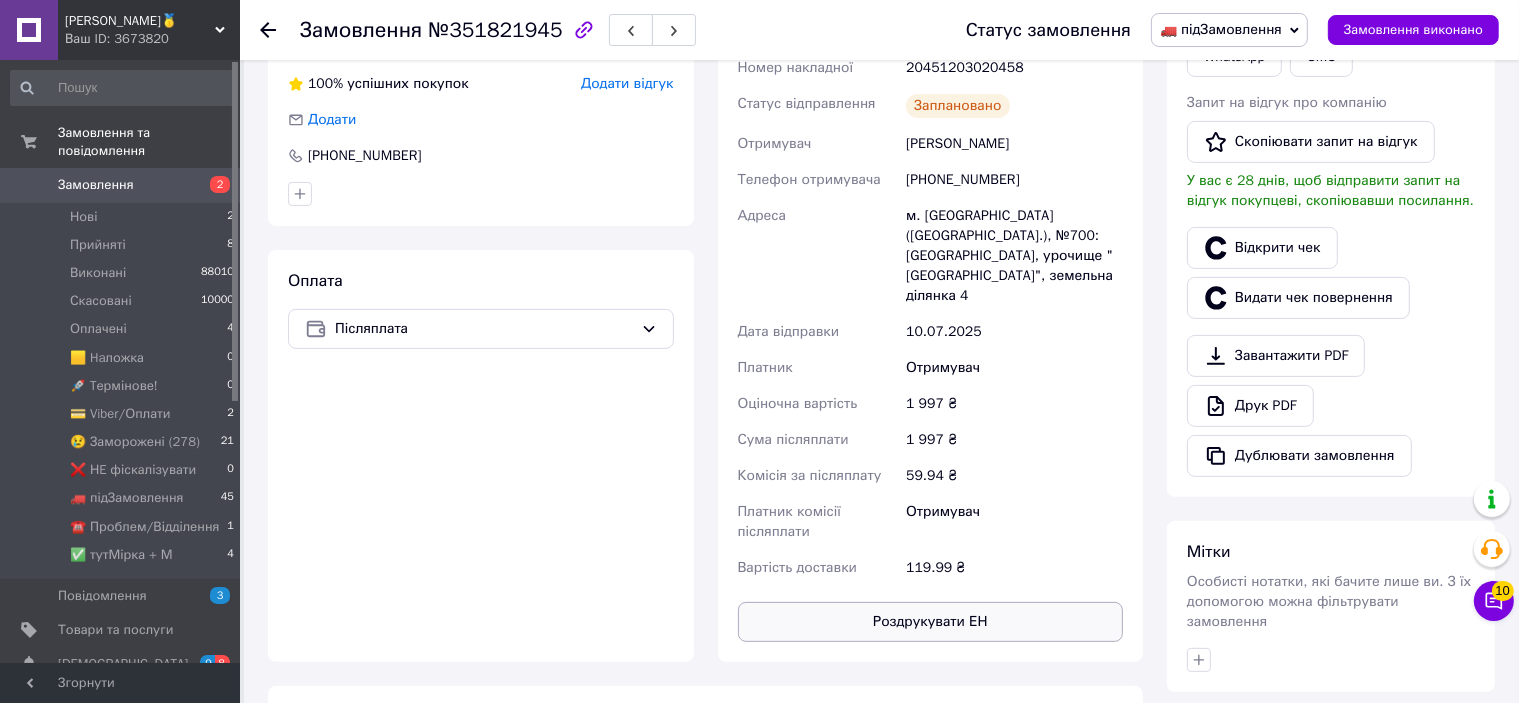 click on "Роздрукувати ЕН" at bounding box center (931, 622) 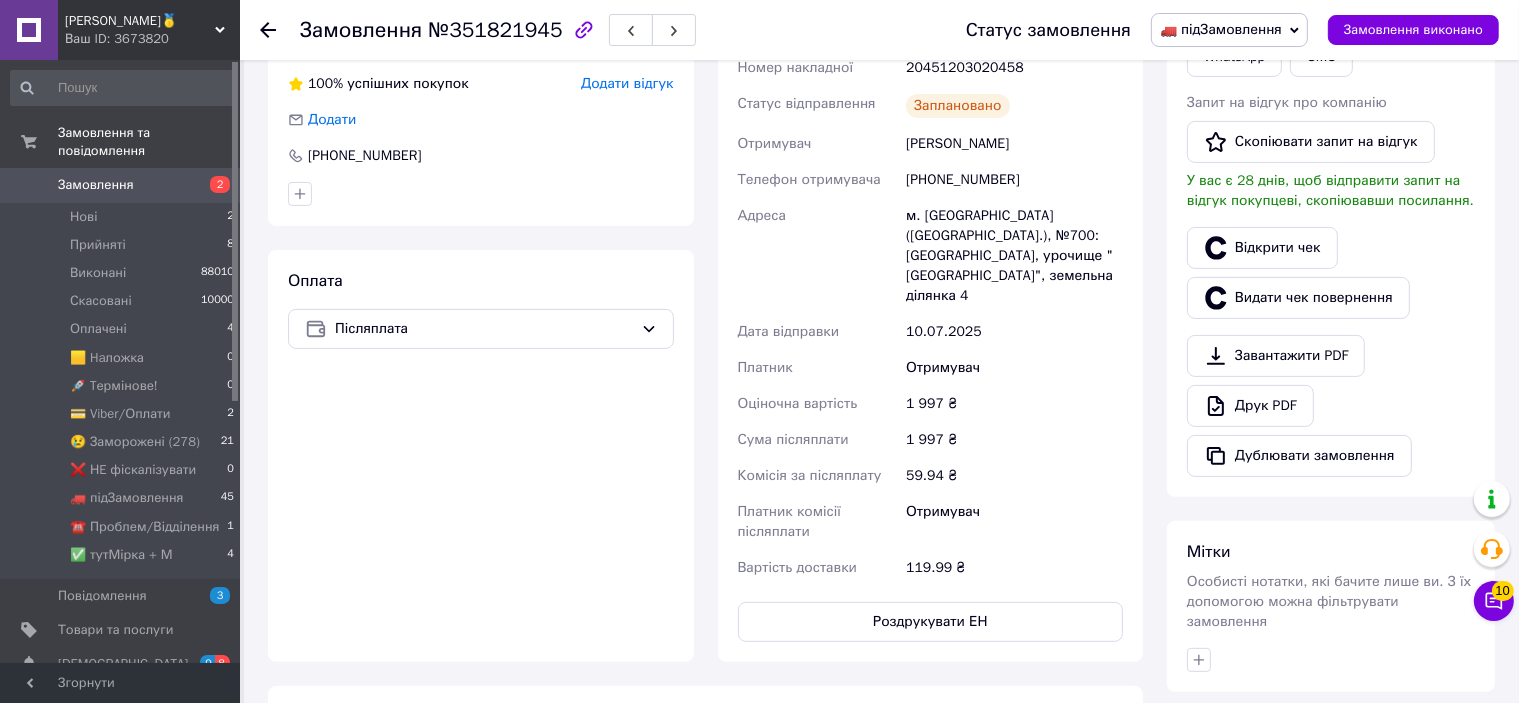 scroll, scrollTop: 300, scrollLeft: 0, axis: vertical 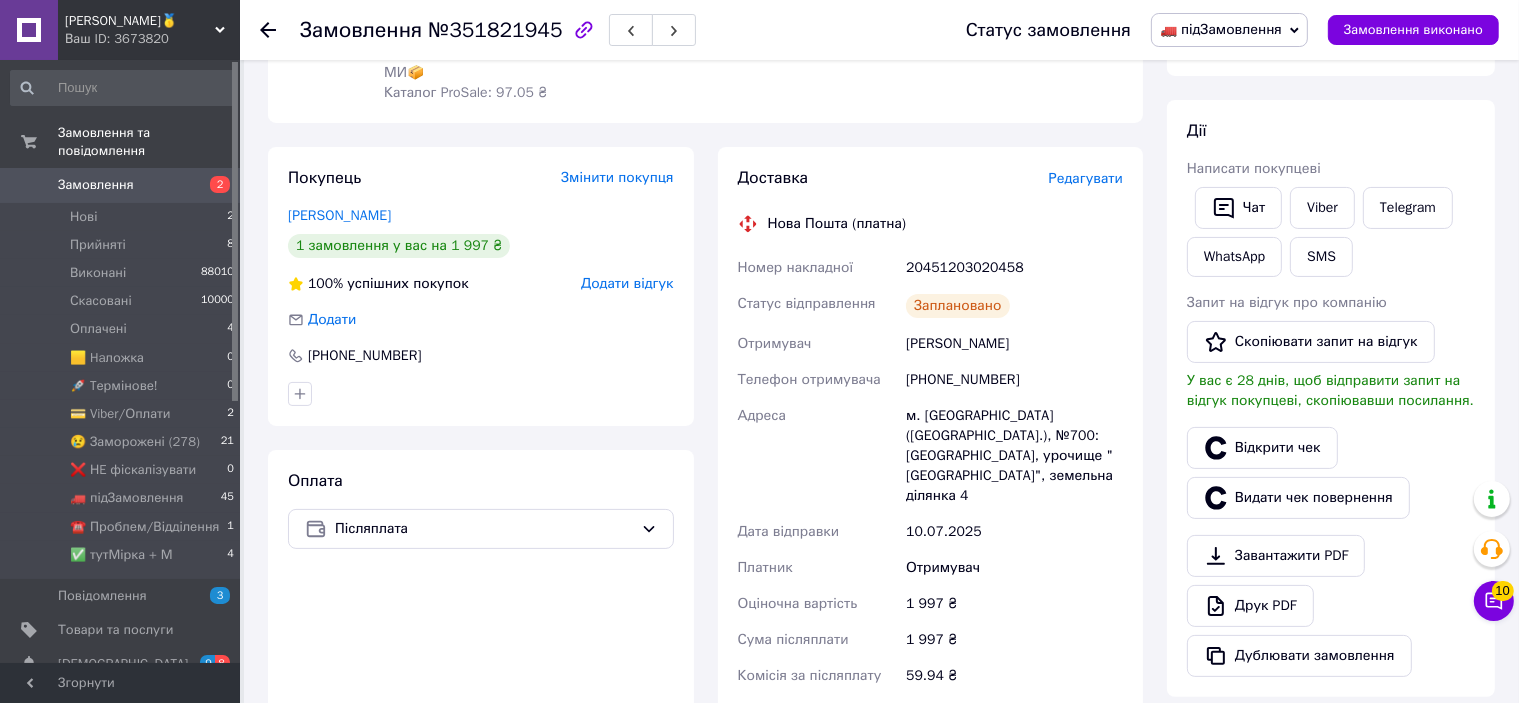 click on "20451203020458" at bounding box center [1014, 268] 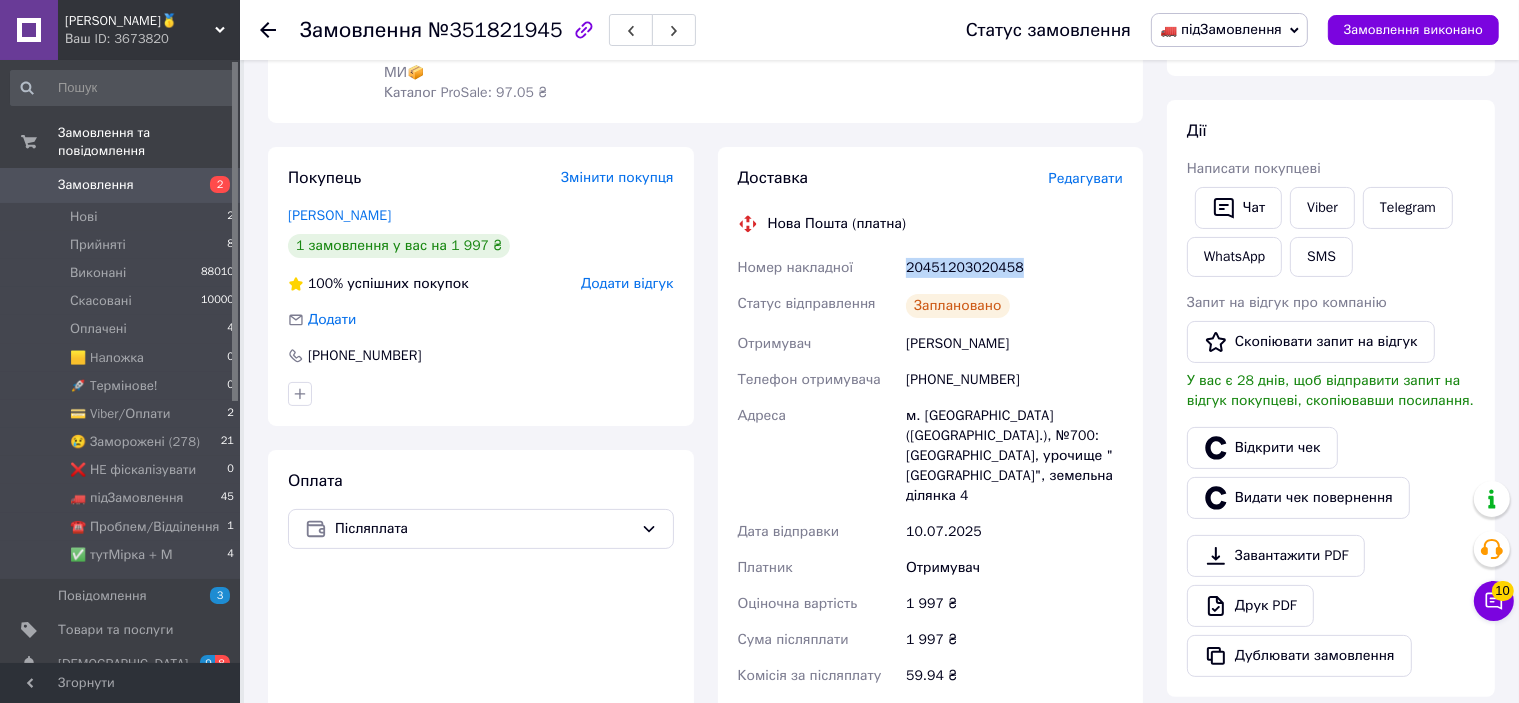 click on "20451203020458" at bounding box center [1014, 268] 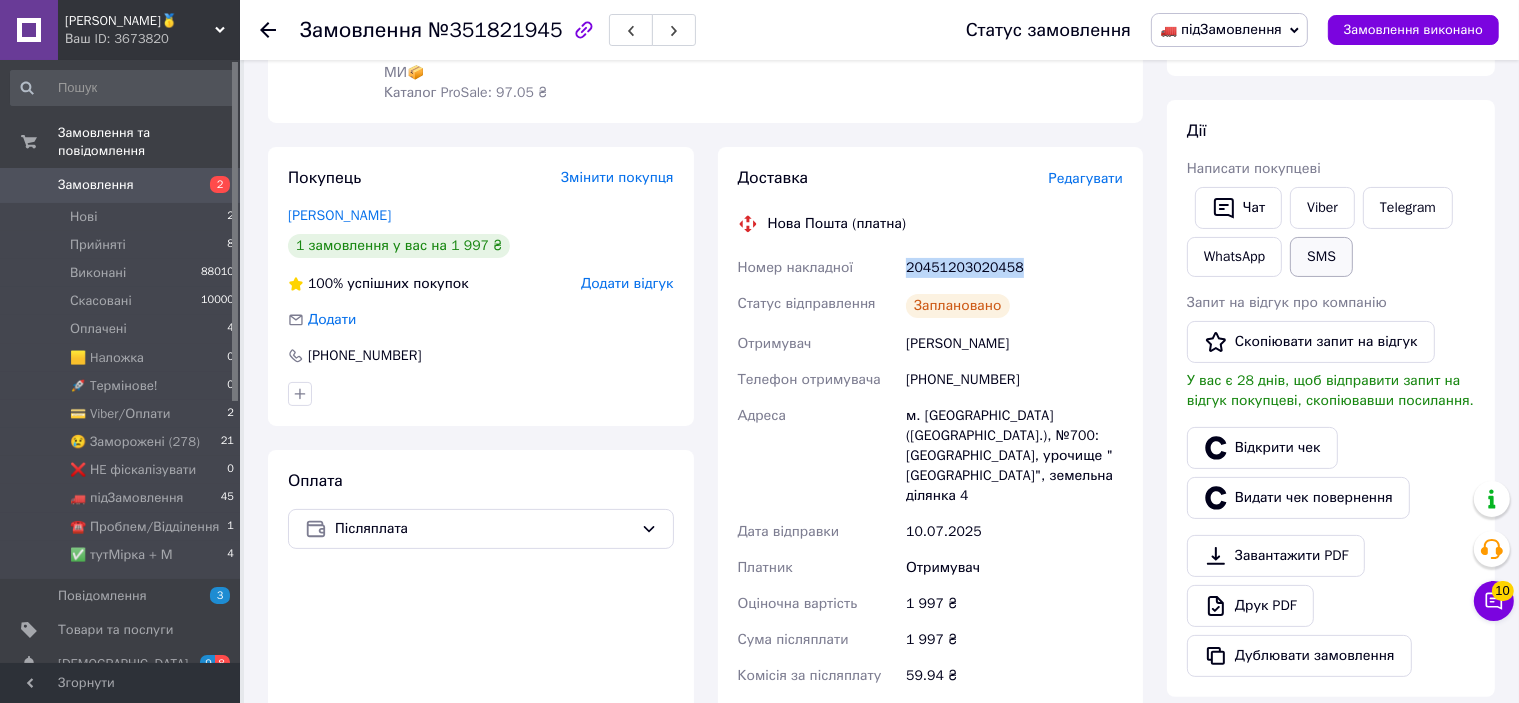 click on "SMS" at bounding box center [1321, 257] 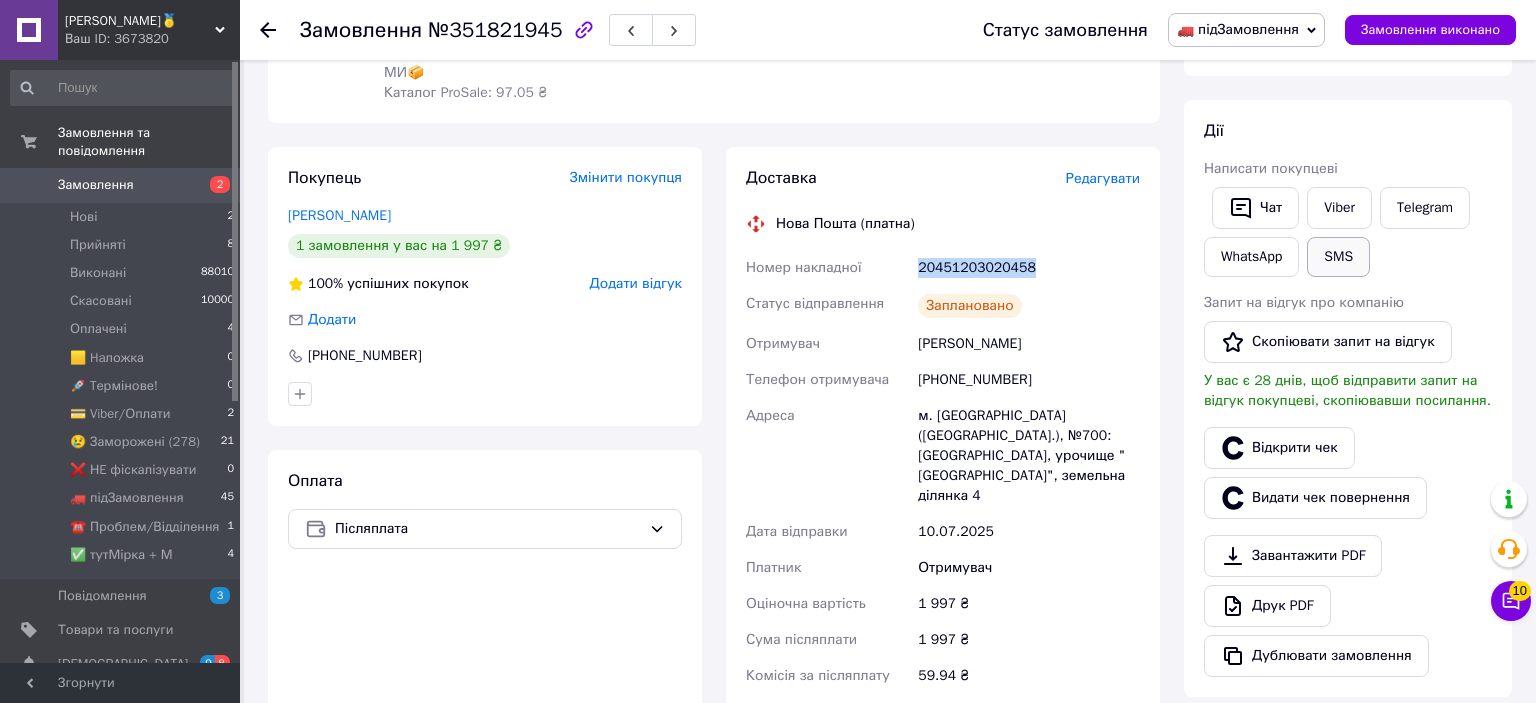 type 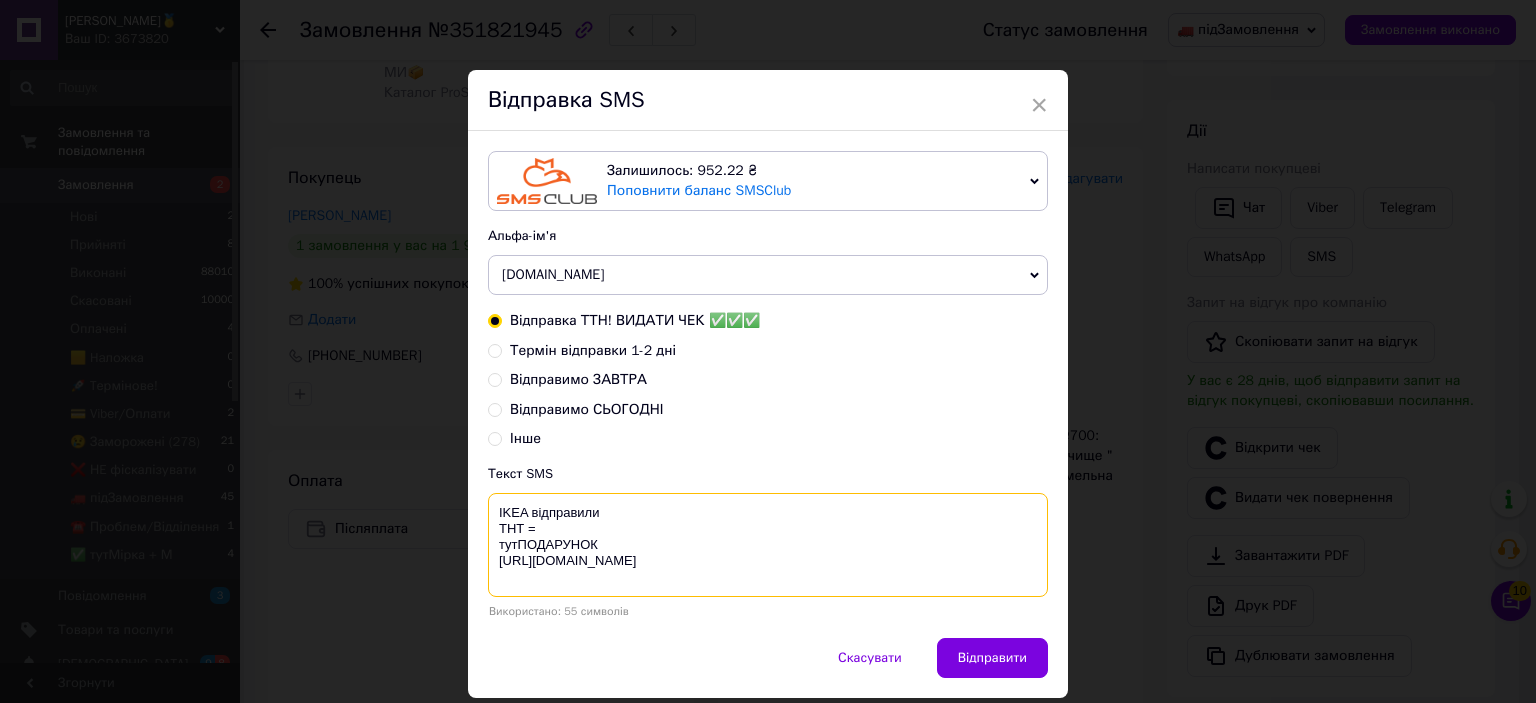 click on "IKEA відправили
ТНТ =
тутПОДАРУНОК
[URL][DOMAIN_NAME]" at bounding box center [768, 545] 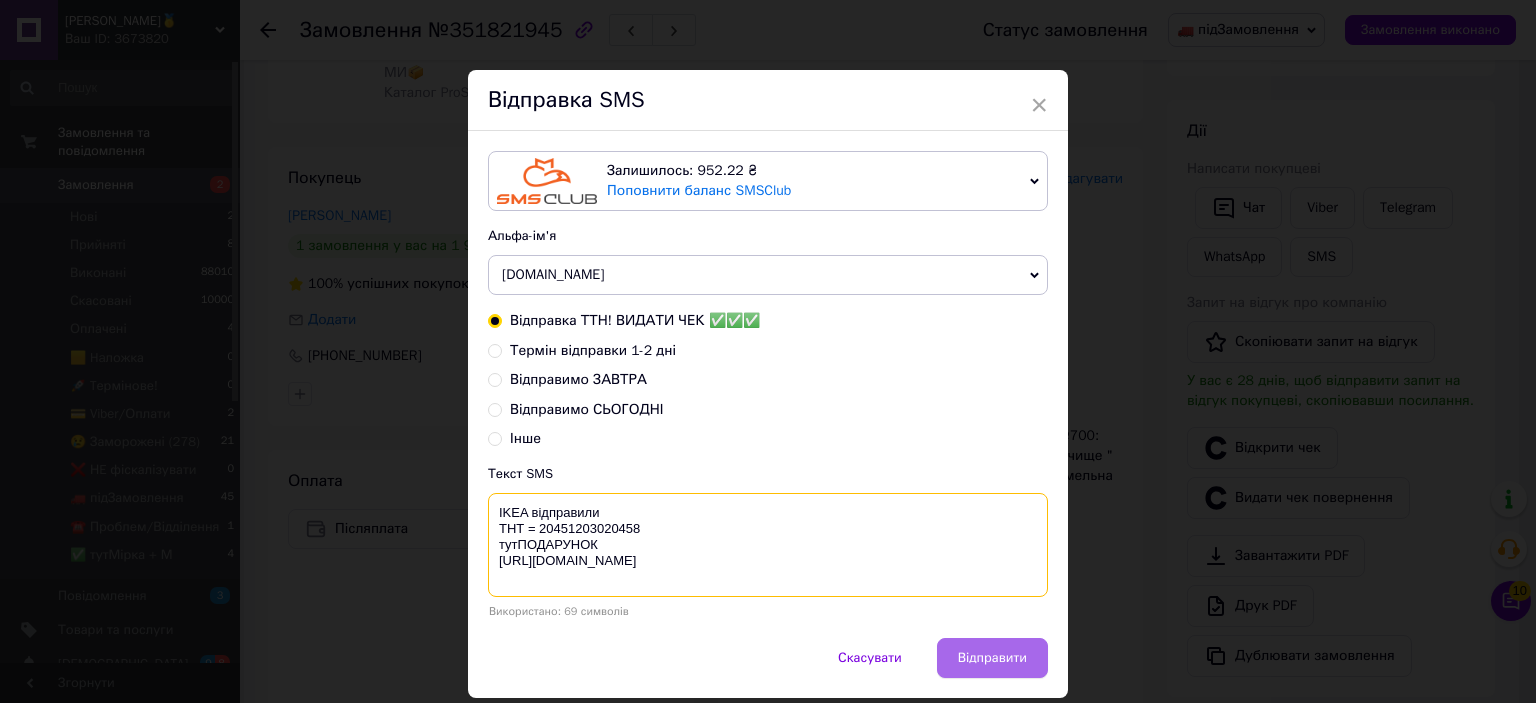type on "IKEA відправили
ТНТ = 20451203020458
тутПОДАРУНОК
https://bit.ly/taao" 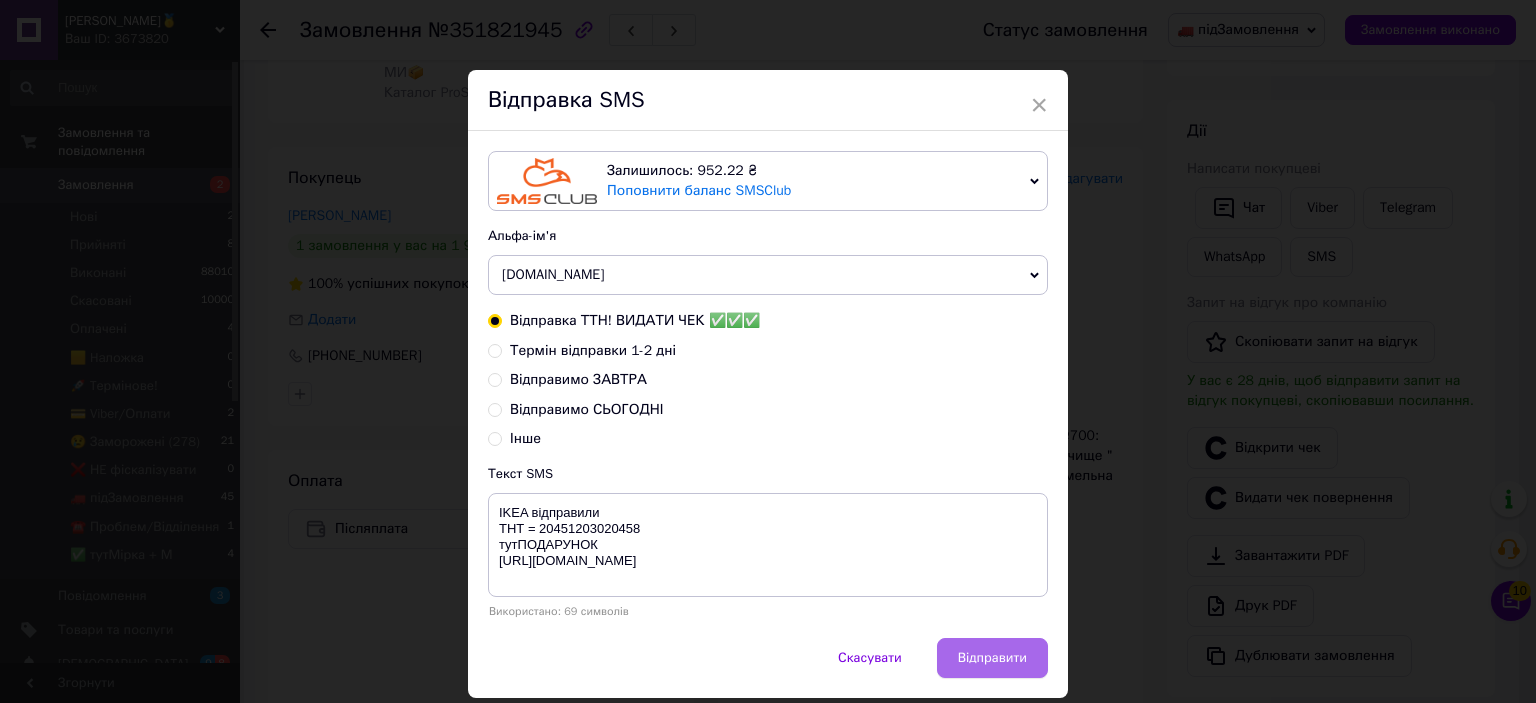 click on "Відправити" at bounding box center (992, 658) 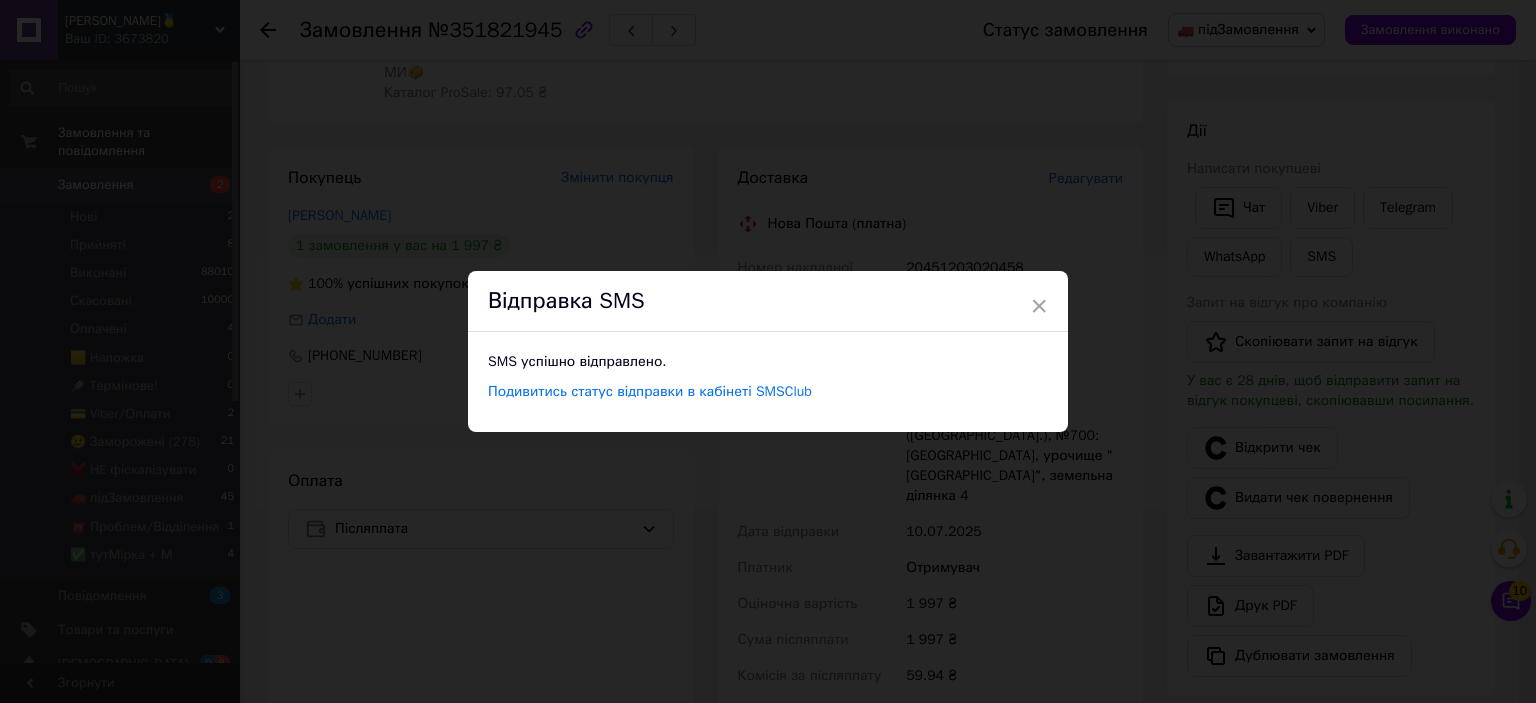 drag, startPoint x: 1348, startPoint y: 51, endPoint x: 1369, endPoint y: 50, distance: 21.023796 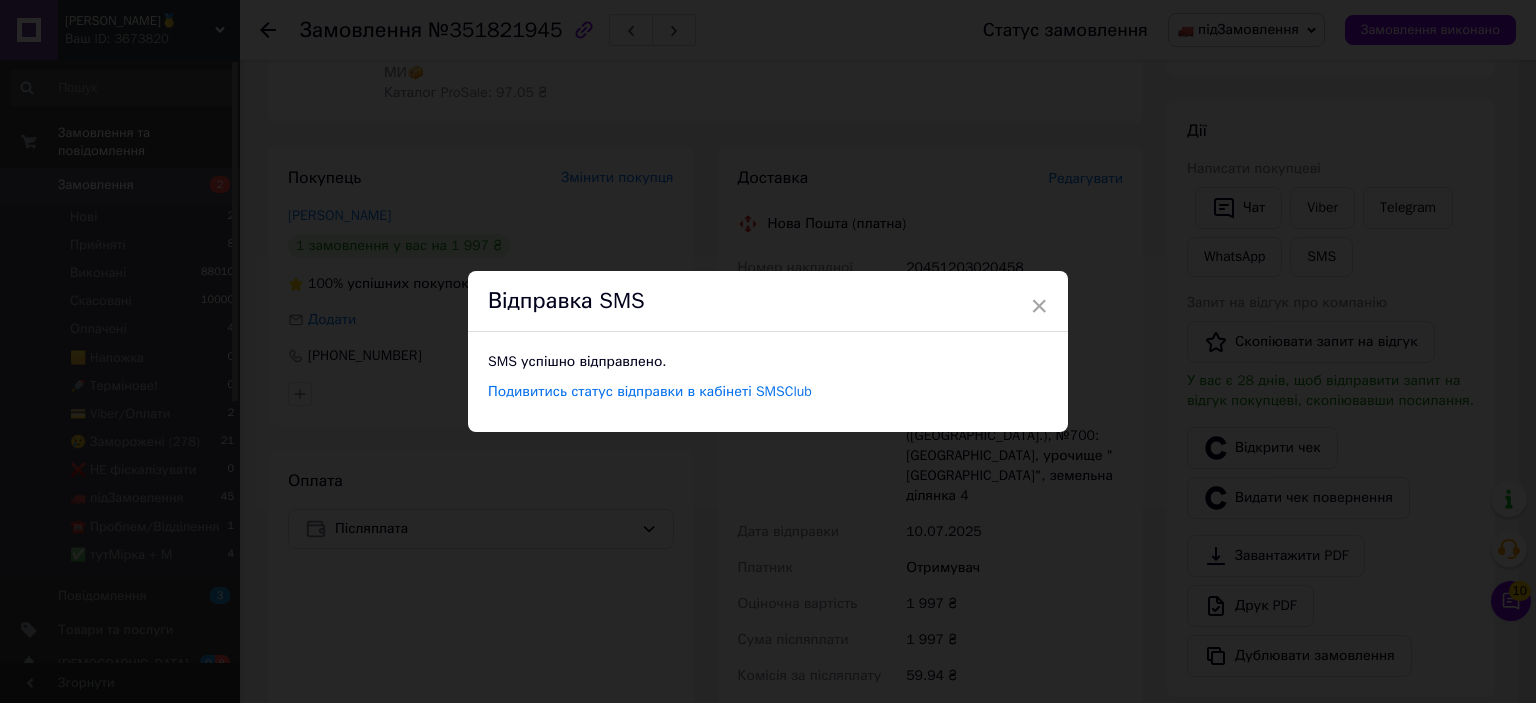click on "× Відправка SMS SMS успішно відправлено. Подивитись статус відправки в кабінеті SMSClub" at bounding box center (768, 351) 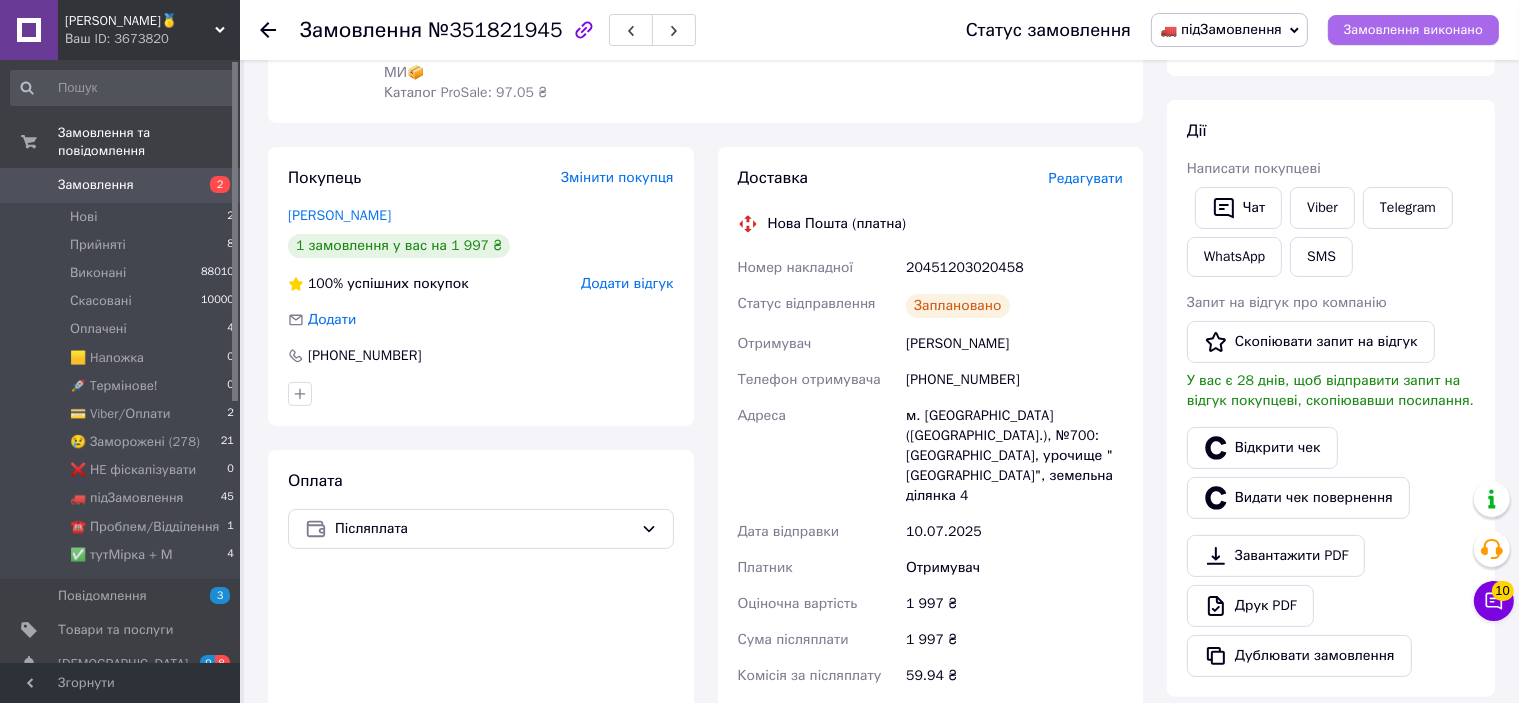 click on "Замовлення виконано" at bounding box center [1413, 30] 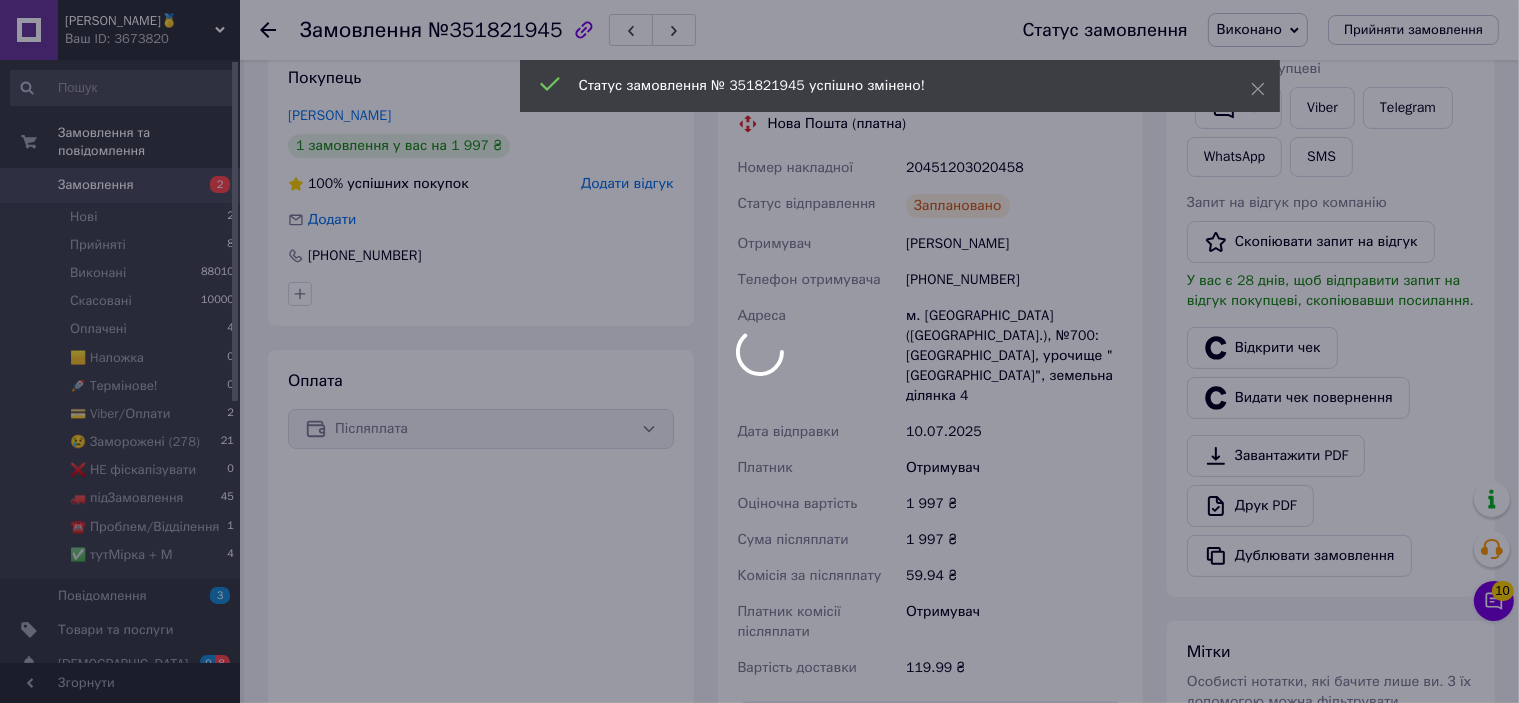 scroll, scrollTop: 0, scrollLeft: 0, axis: both 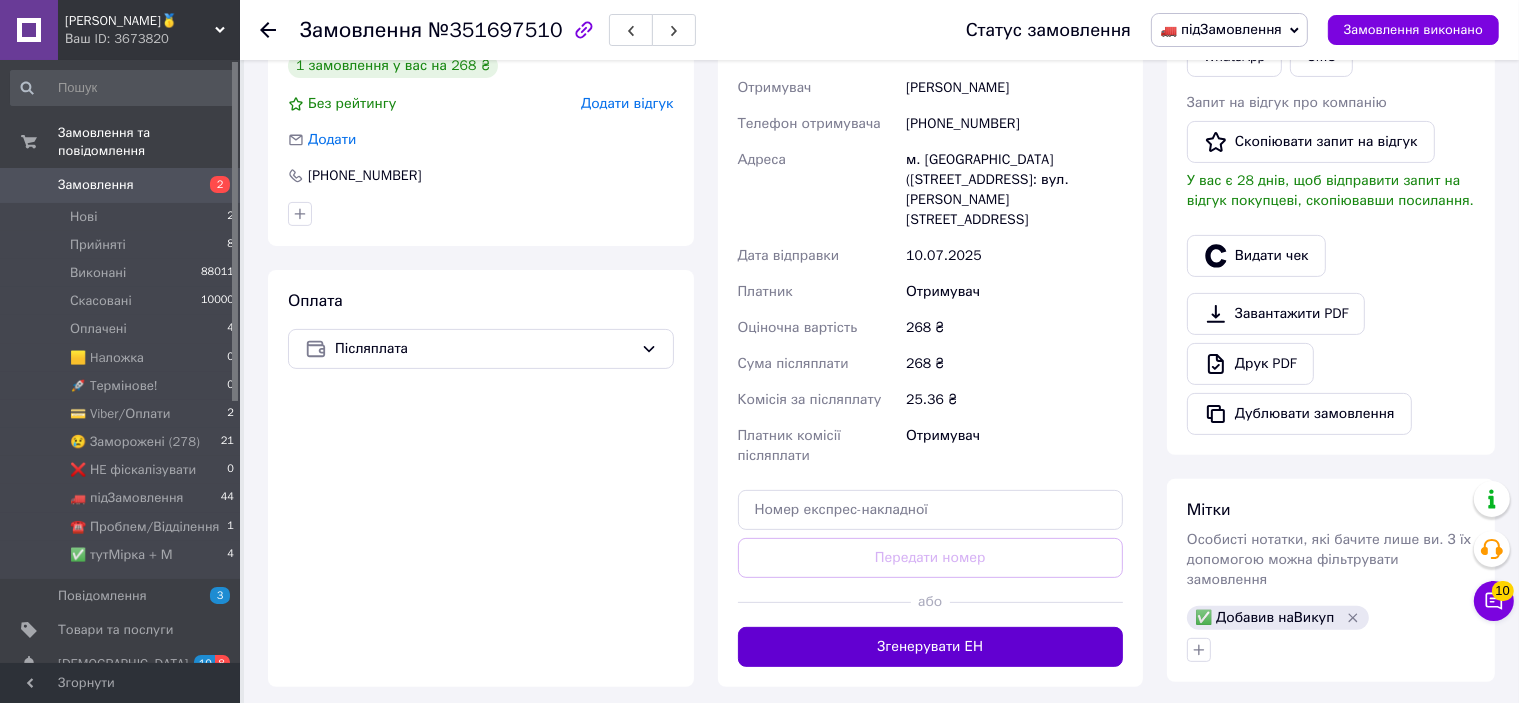 click on "Згенерувати ЕН" at bounding box center (931, 647) 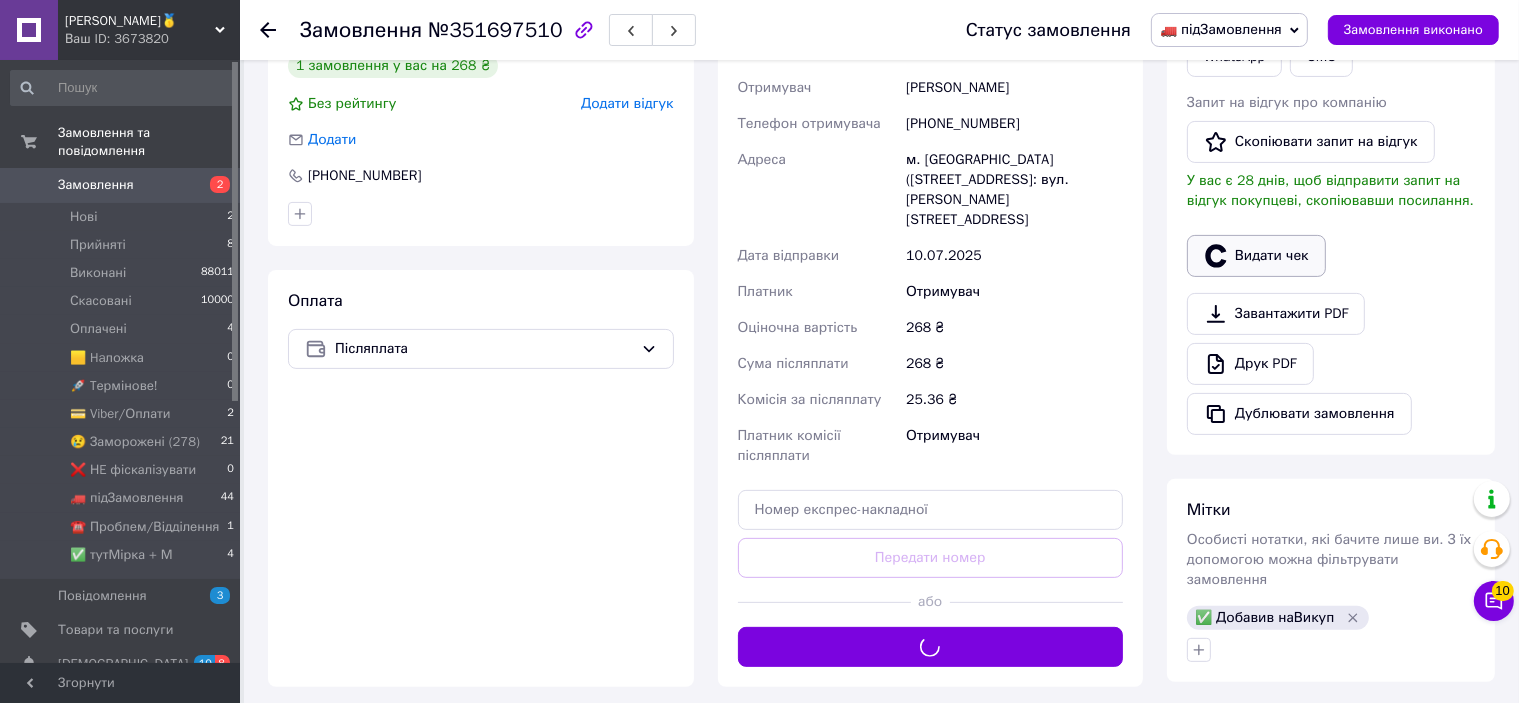 click on "Видати чек" at bounding box center [1256, 256] 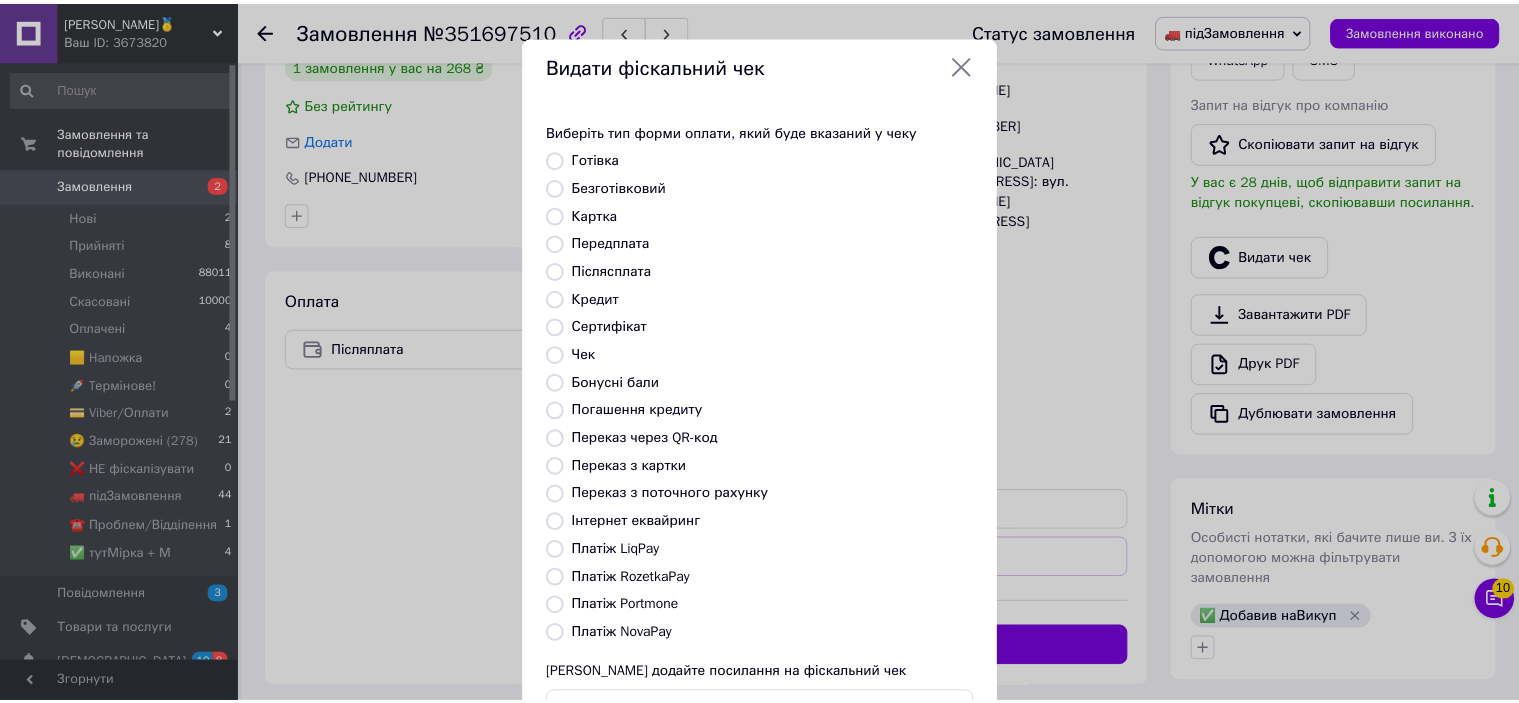 scroll, scrollTop: 155, scrollLeft: 0, axis: vertical 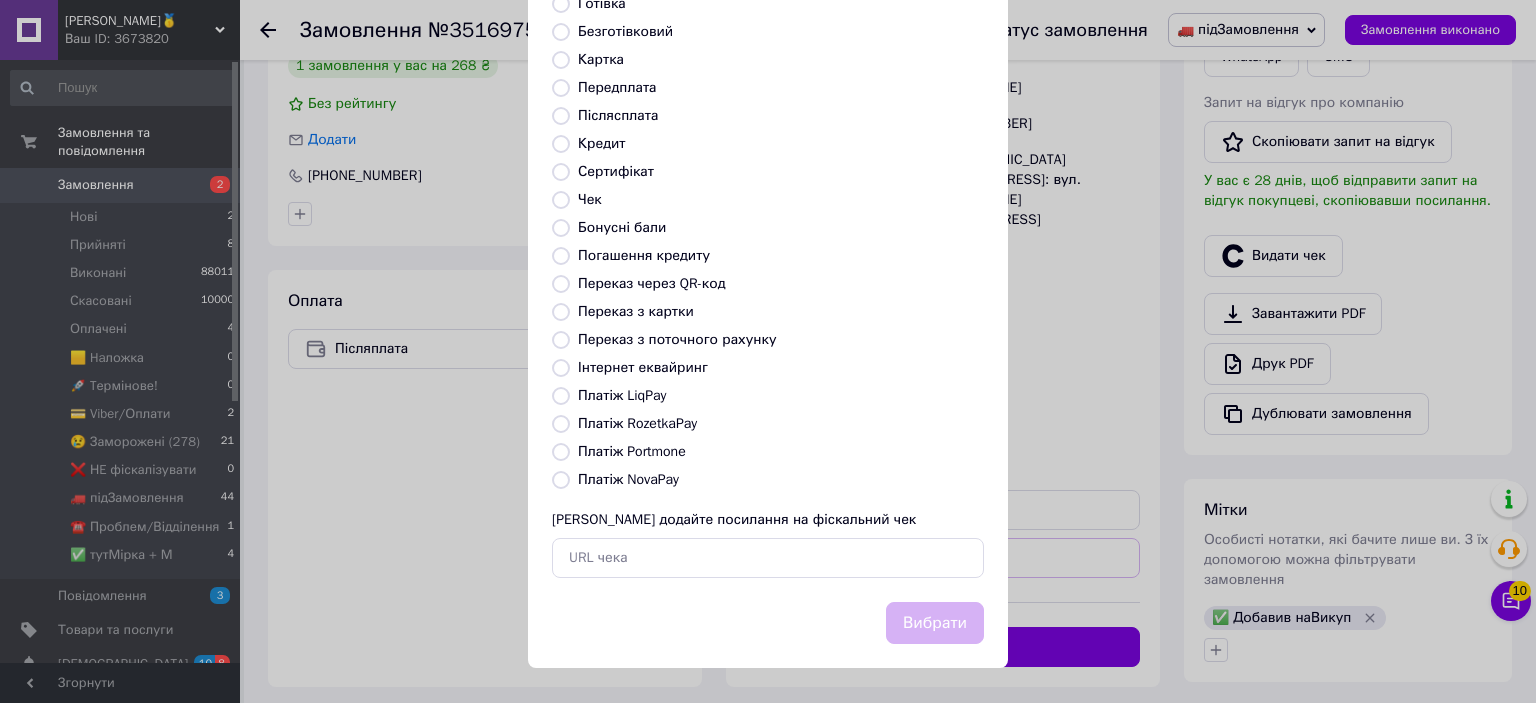 click on "Платіж NovaPay" at bounding box center [628, 479] 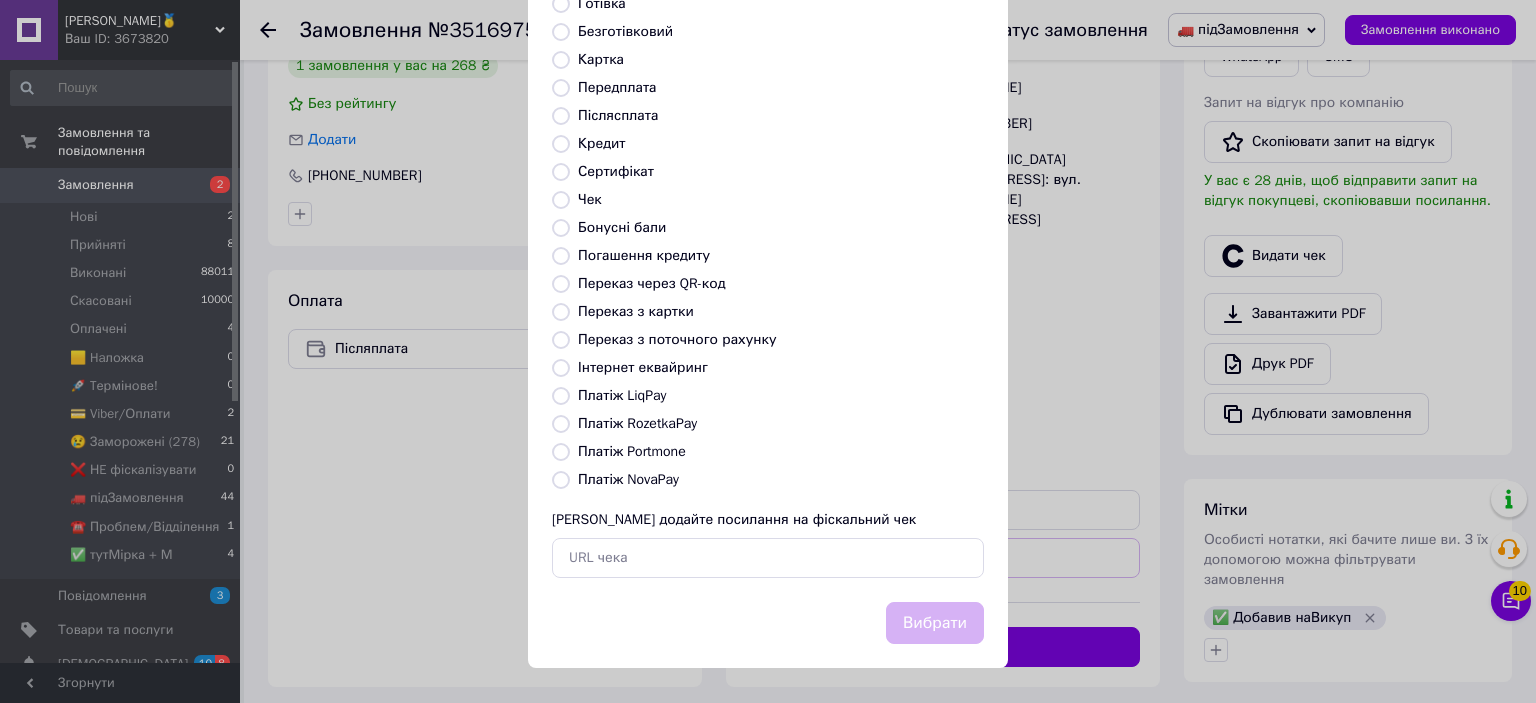 radio on "true" 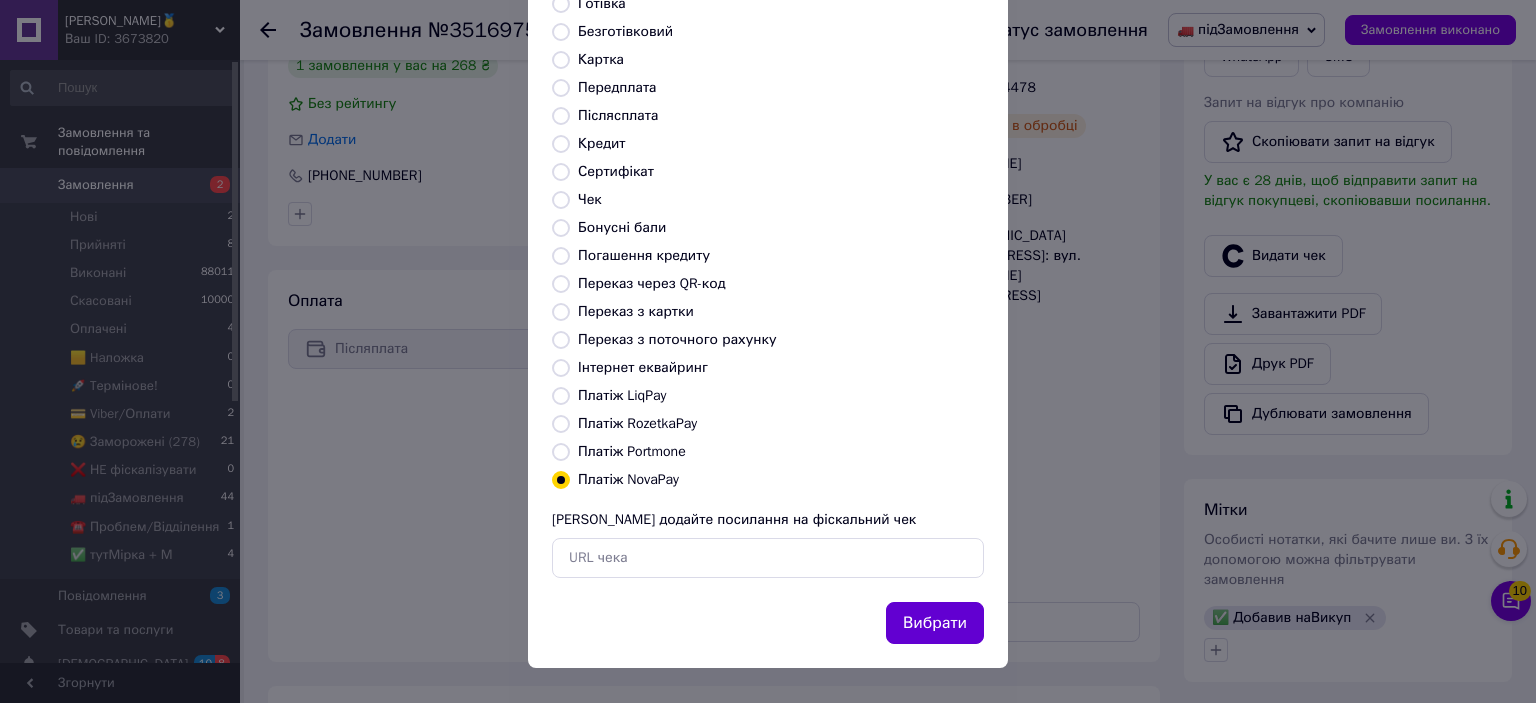 click on "Вибрати" at bounding box center [935, 623] 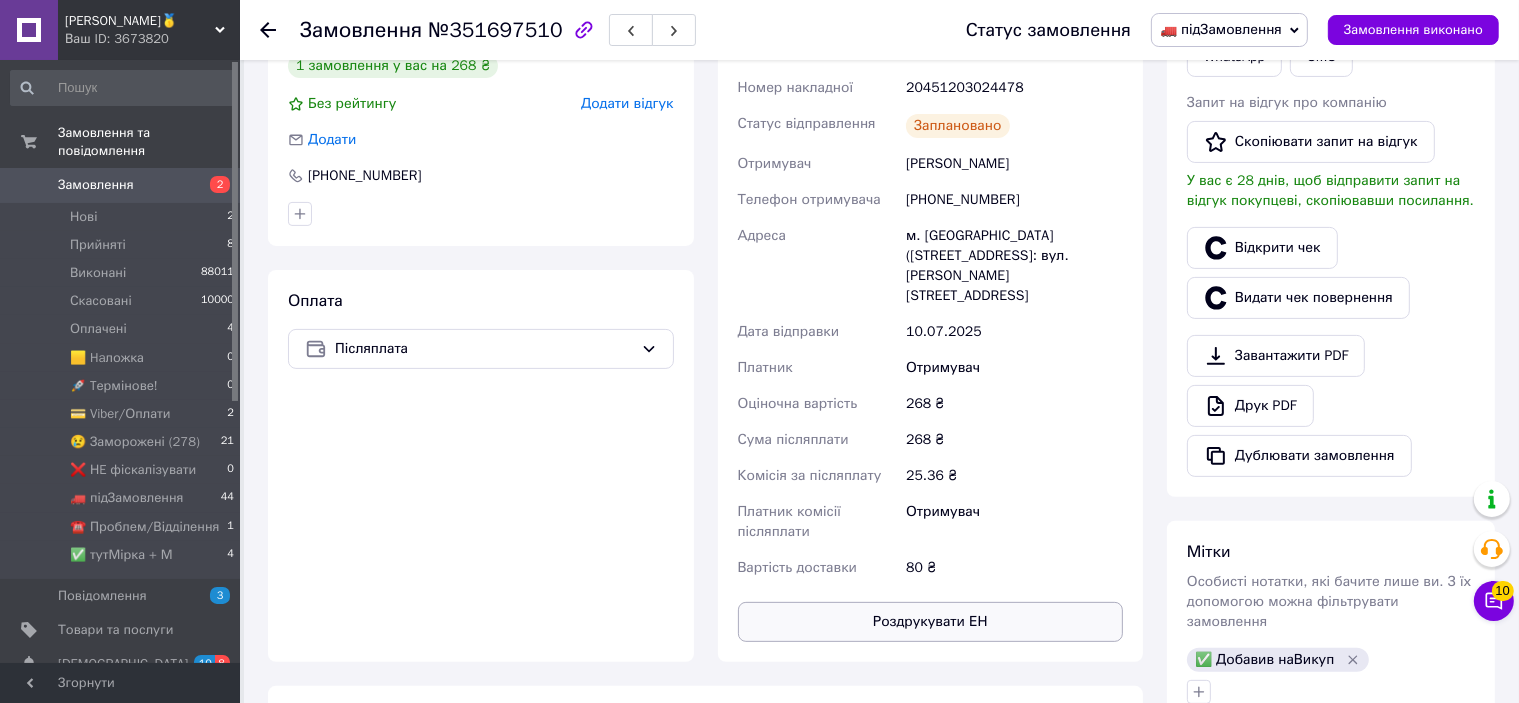 click on "Роздрукувати ЕН" at bounding box center [931, 622] 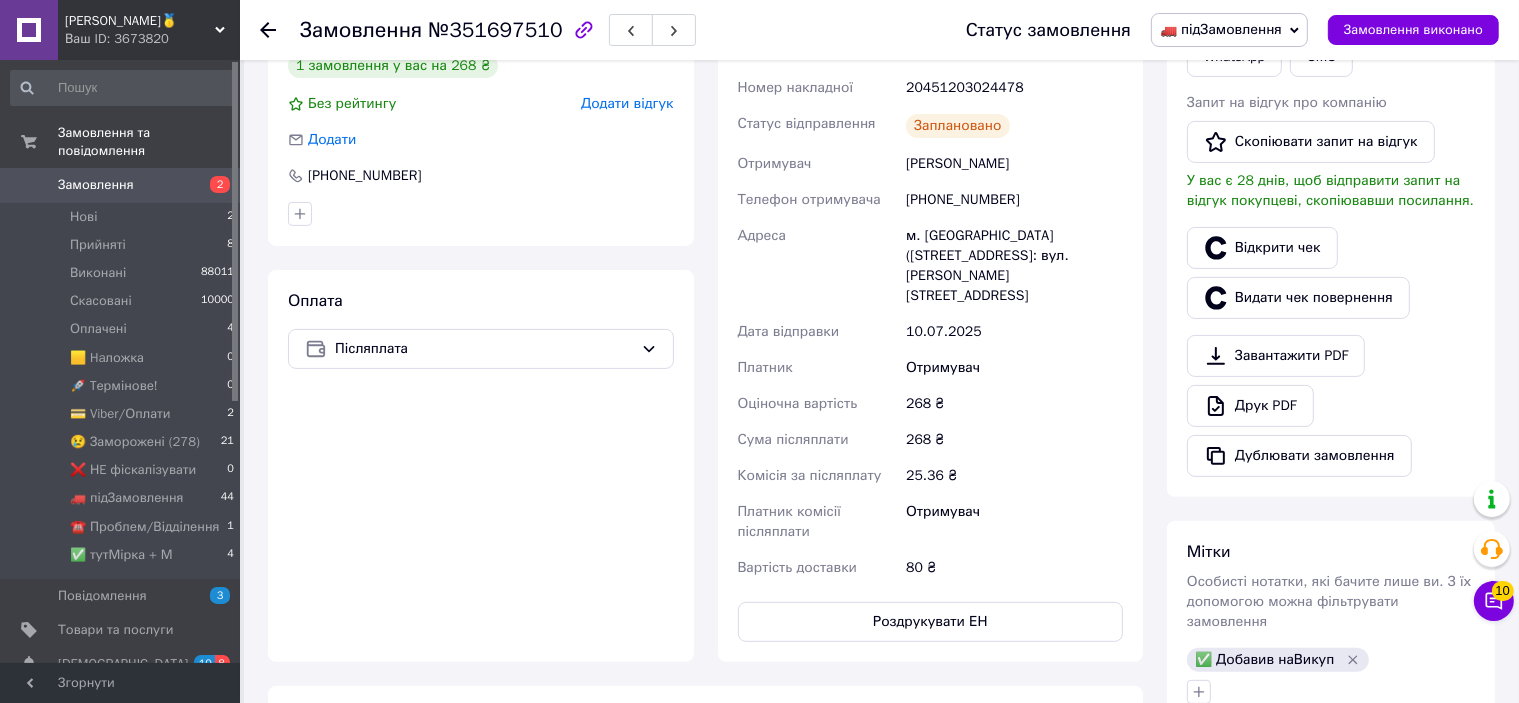 scroll, scrollTop: 400, scrollLeft: 0, axis: vertical 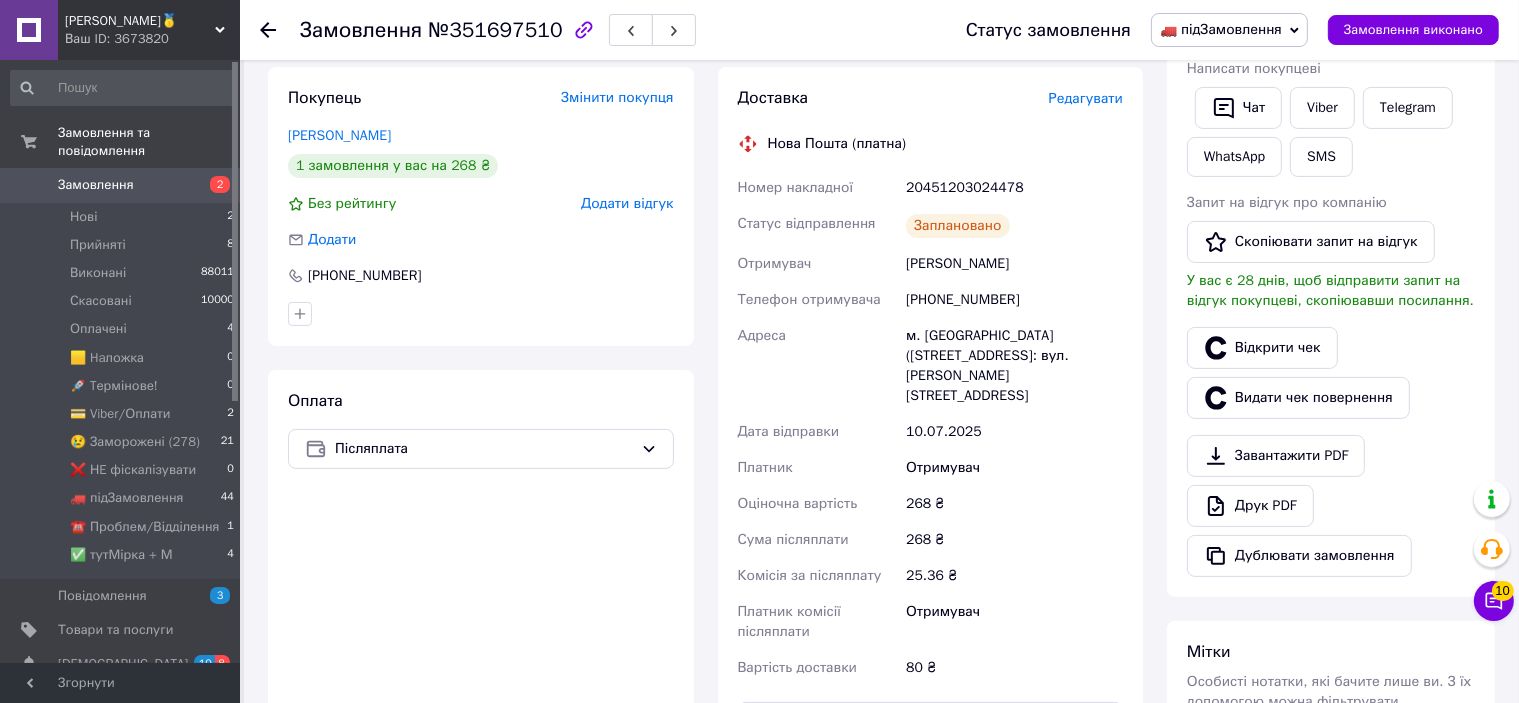 click on "20451203024478" at bounding box center [1014, 188] 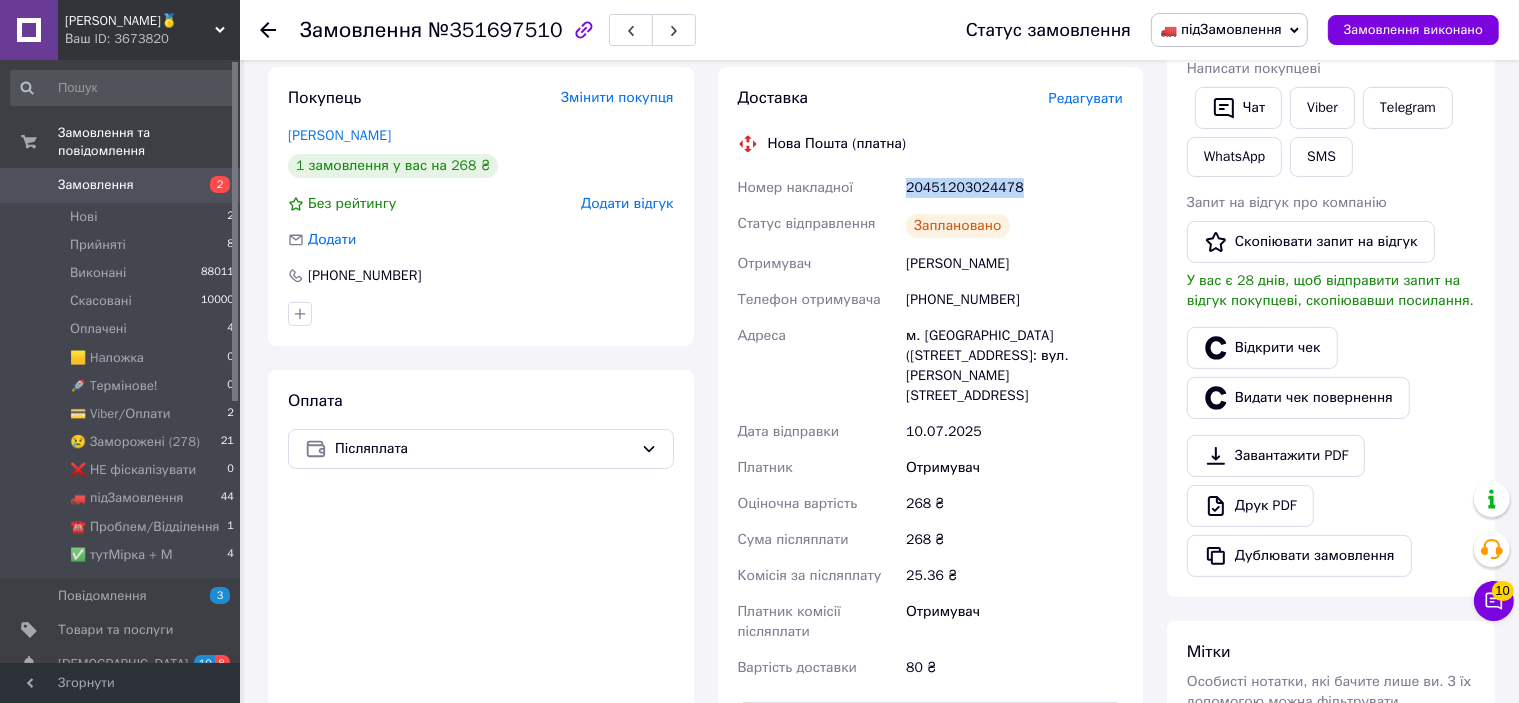 click on "20451203024478" at bounding box center [1014, 188] 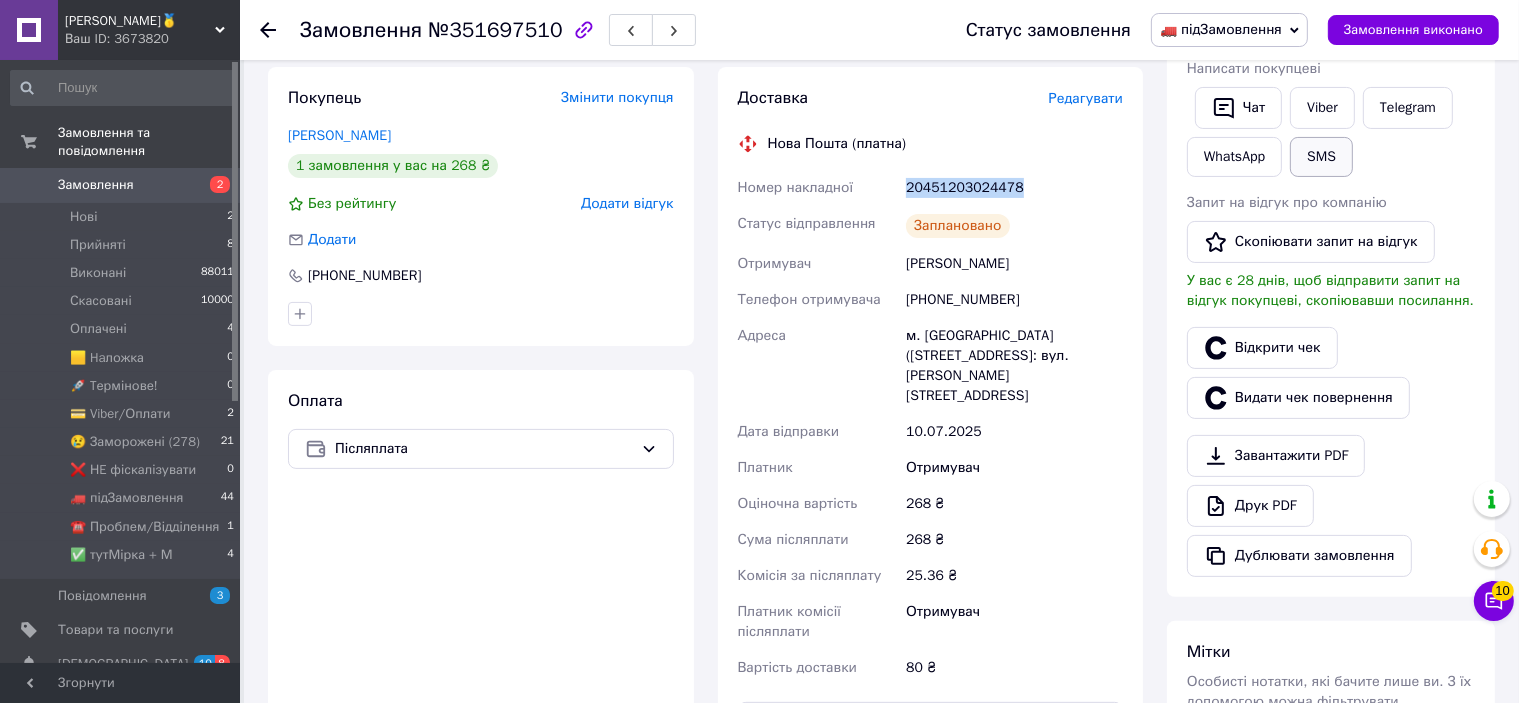 click on "SMS" at bounding box center [1321, 157] 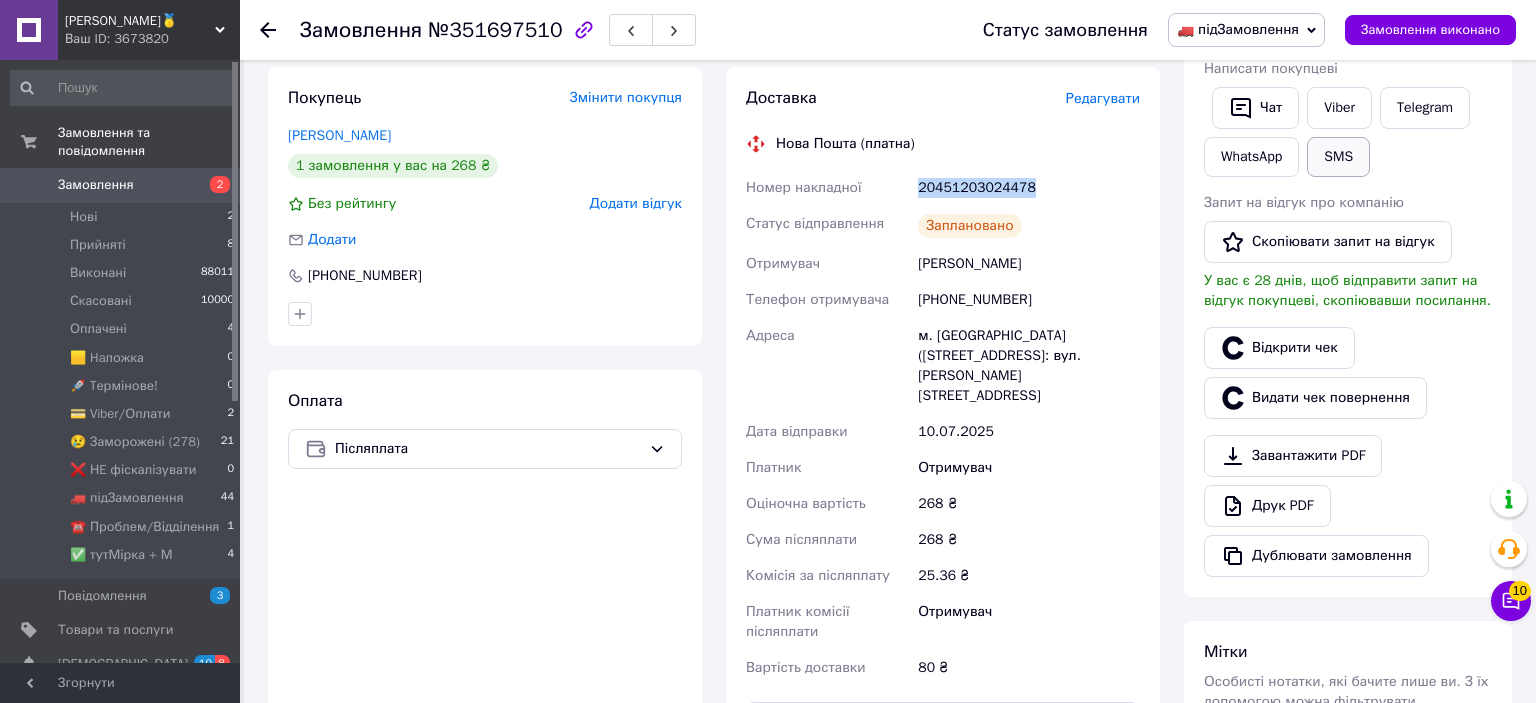 type 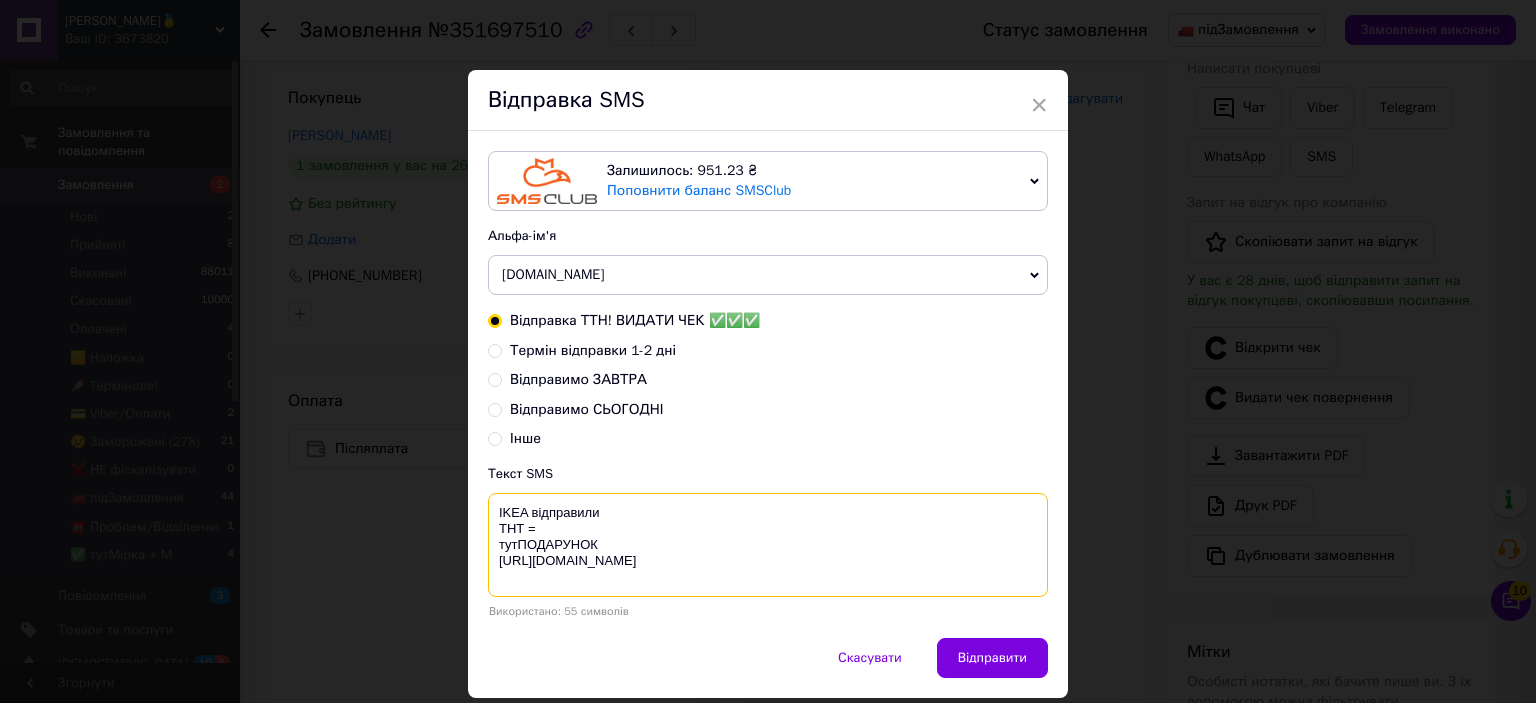 click on "IKEA відправили
ТНТ =
тутПОДАРУНОК
[URL][DOMAIN_NAME]" at bounding box center [768, 545] 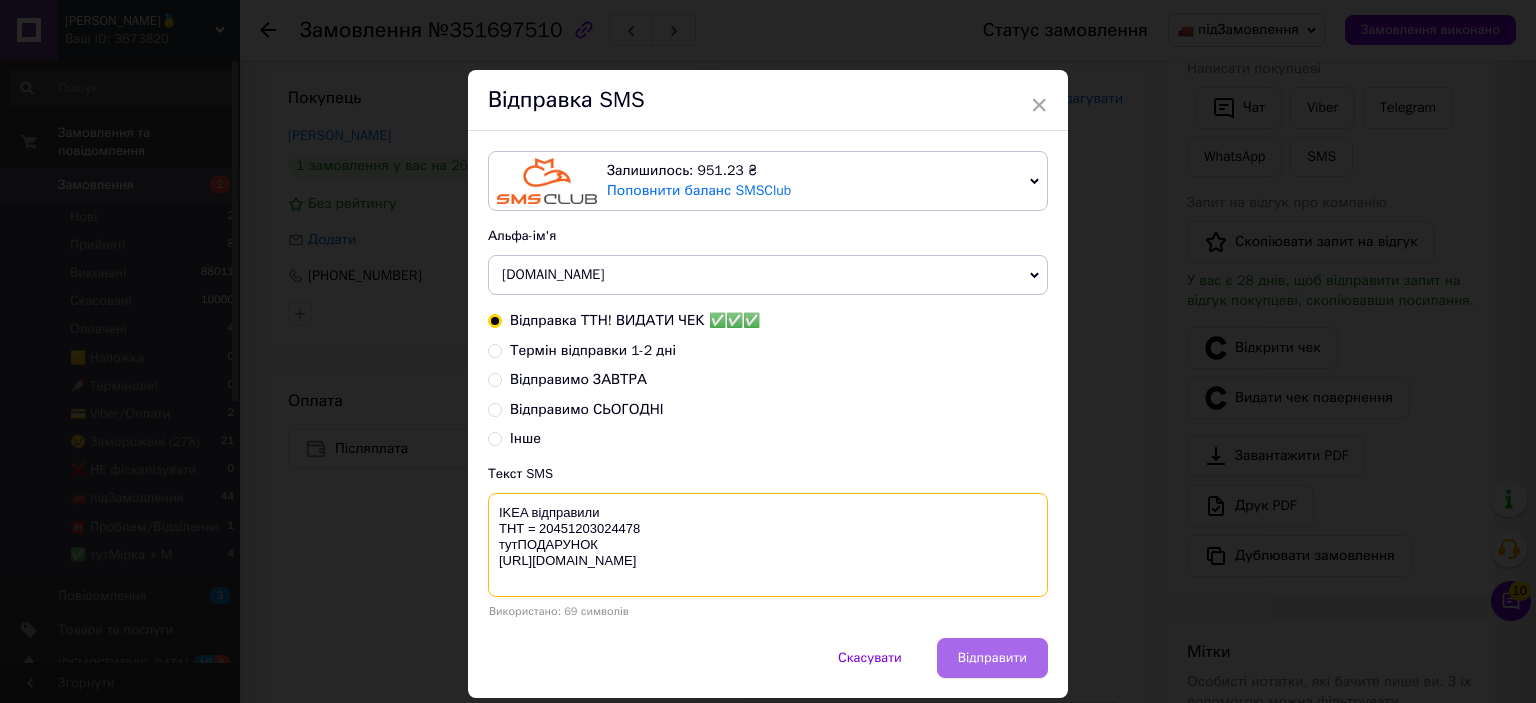 type on "IKEA відправили
ТНТ = 20451203024478
тутПОДАРУНОК
[URL][DOMAIN_NAME]" 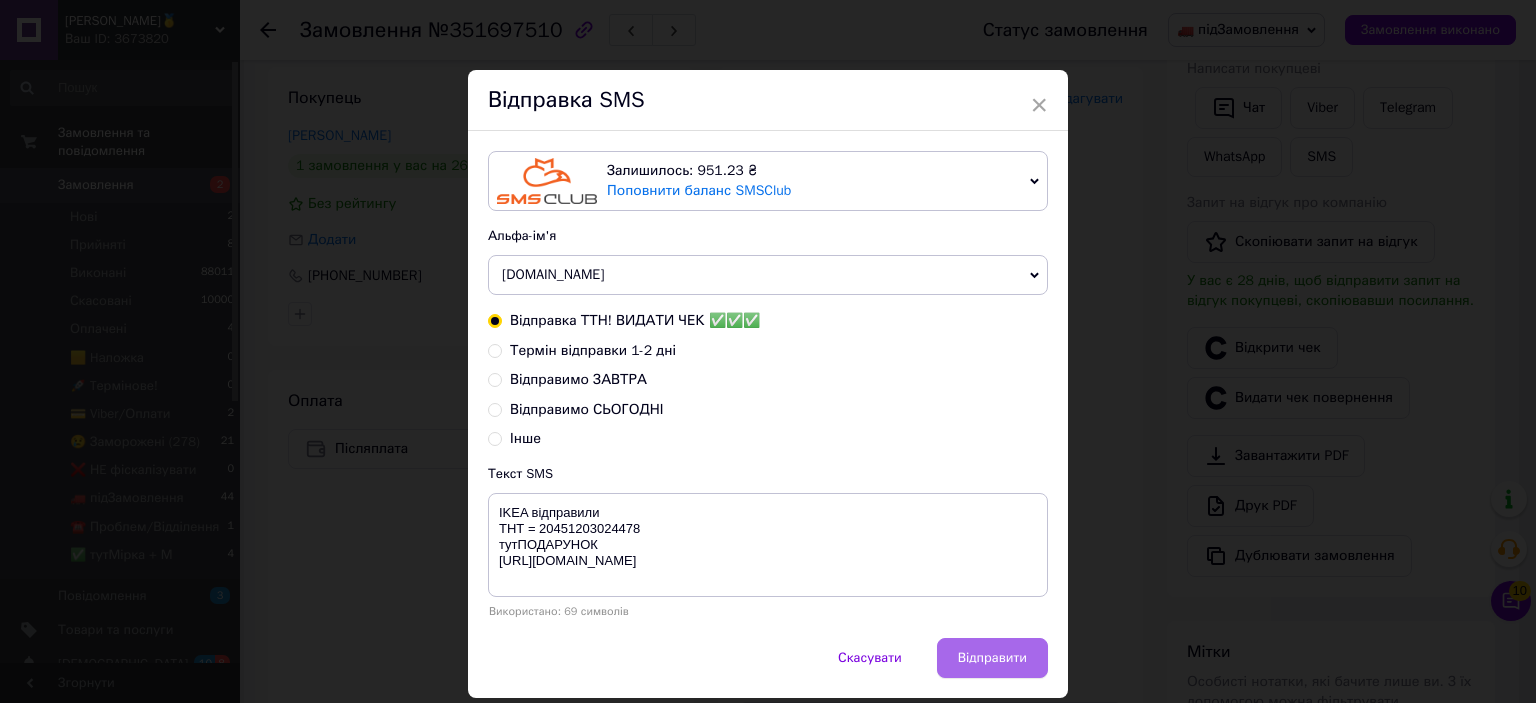 click on "Відправити" at bounding box center (992, 658) 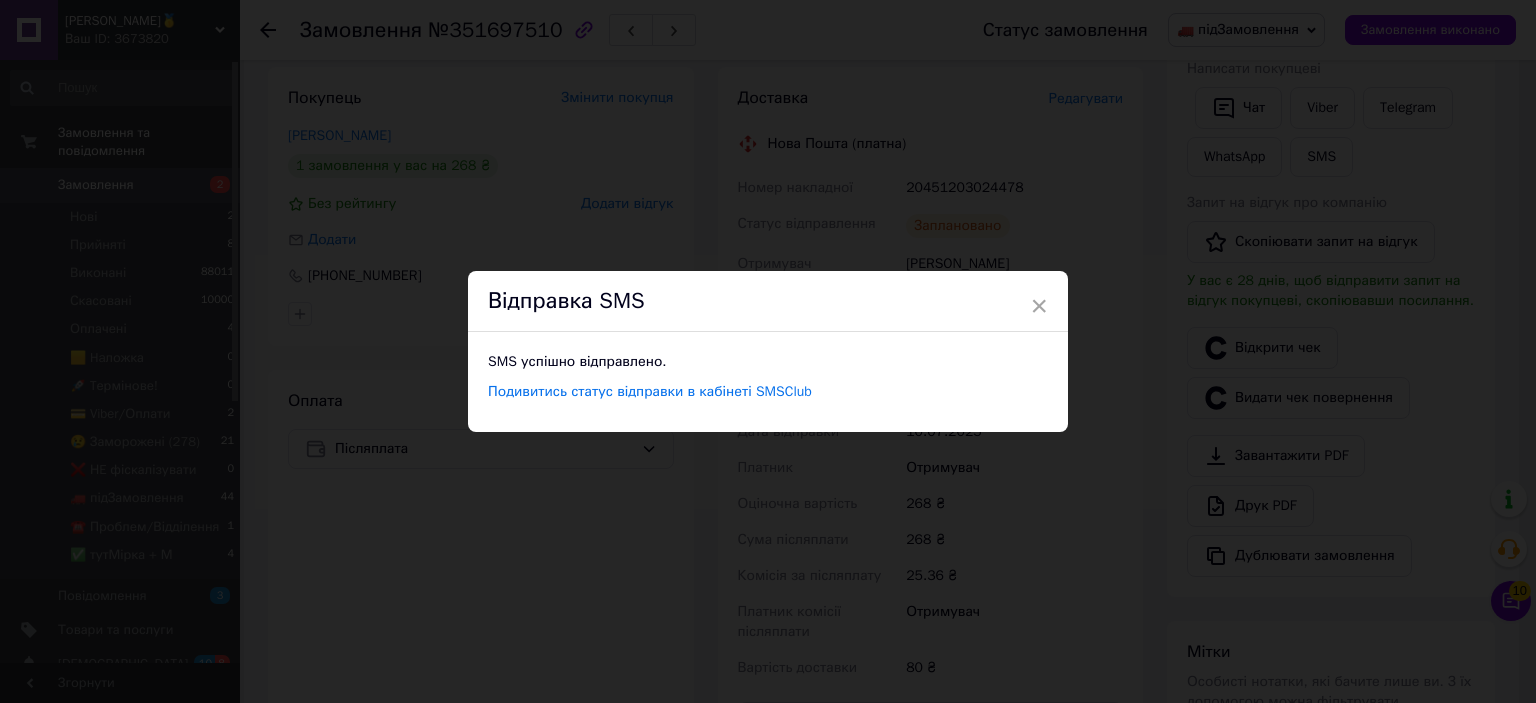 click on "× Відправка SMS SMS успішно відправлено. Подивитись статус відправки в кабінеті SMSClub" at bounding box center [768, 351] 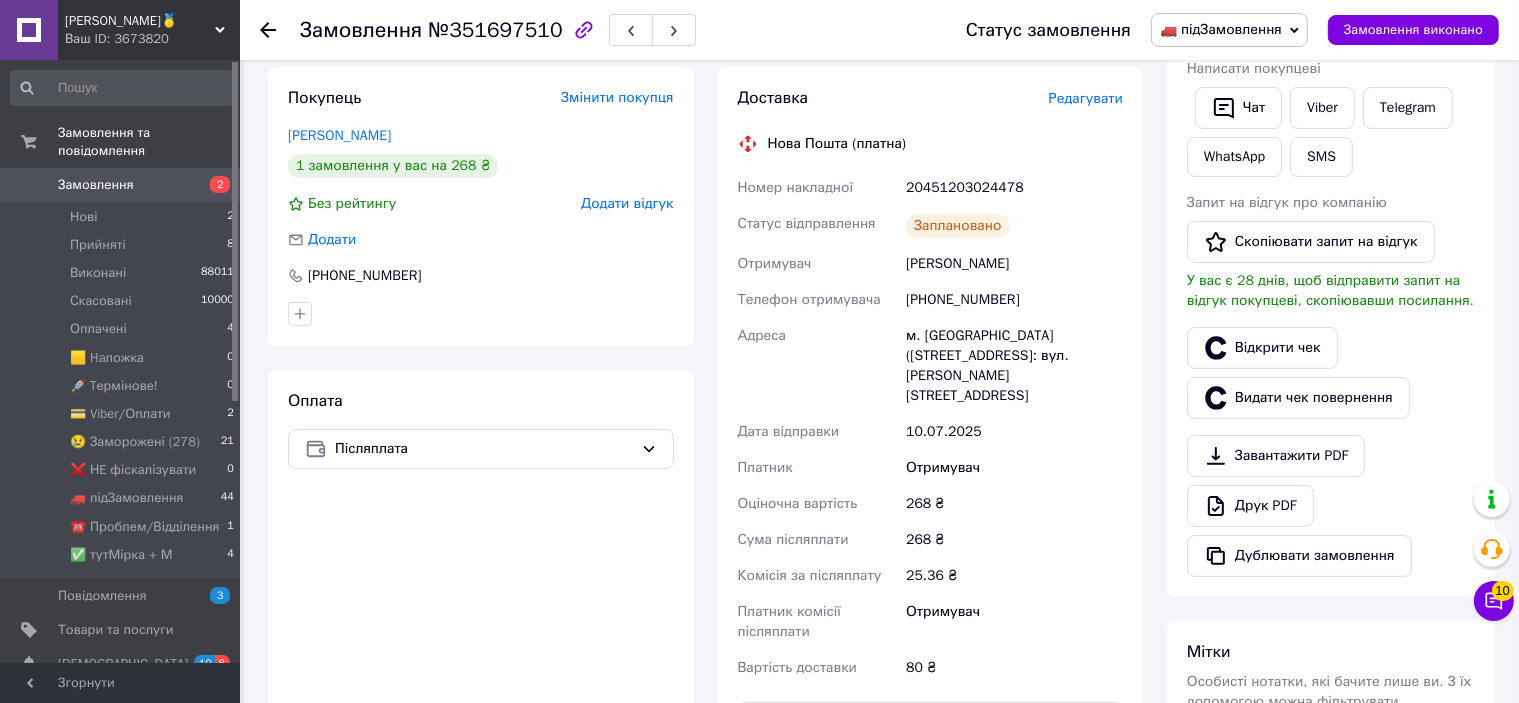 click on "Замовлення виконано" at bounding box center [1413, 30] 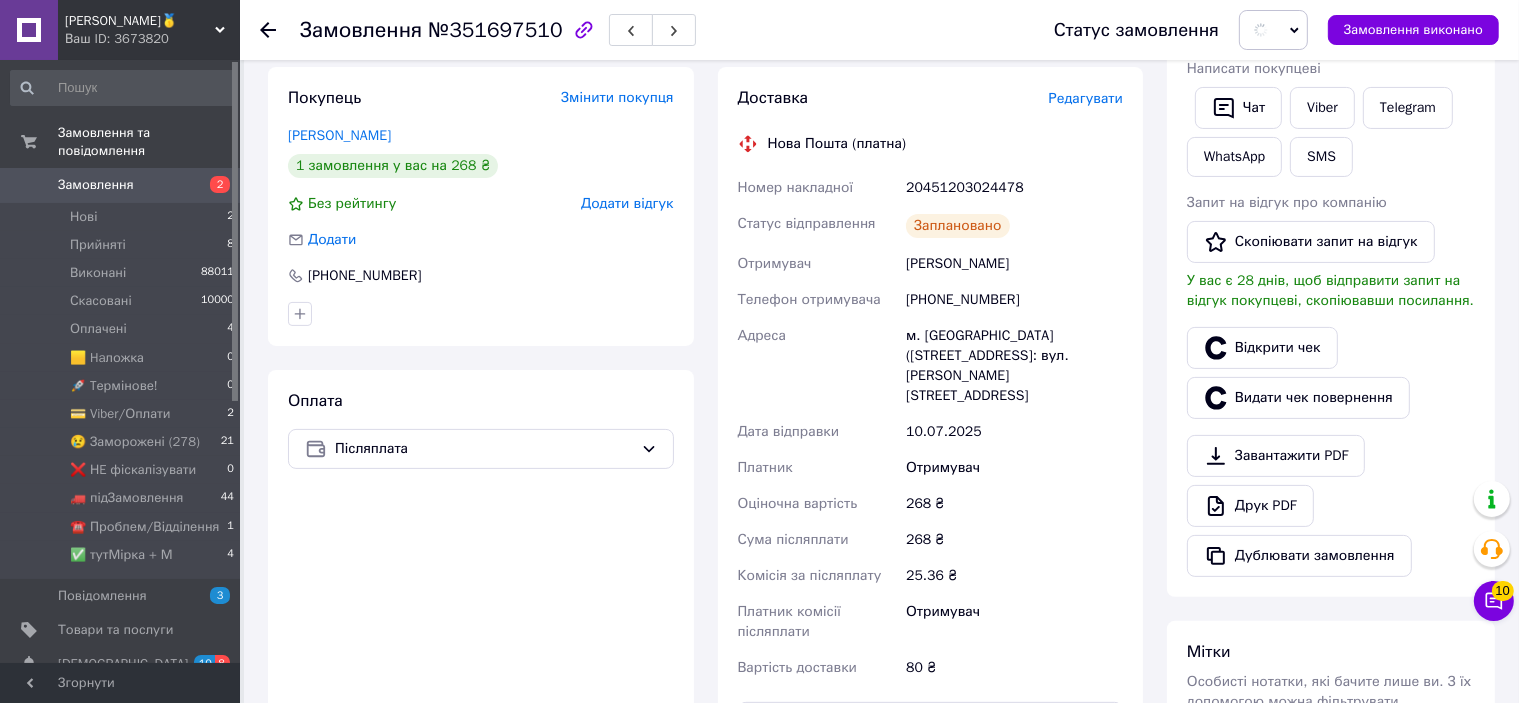 scroll, scrollTop: 0, scrollLeft: 0, axis: both 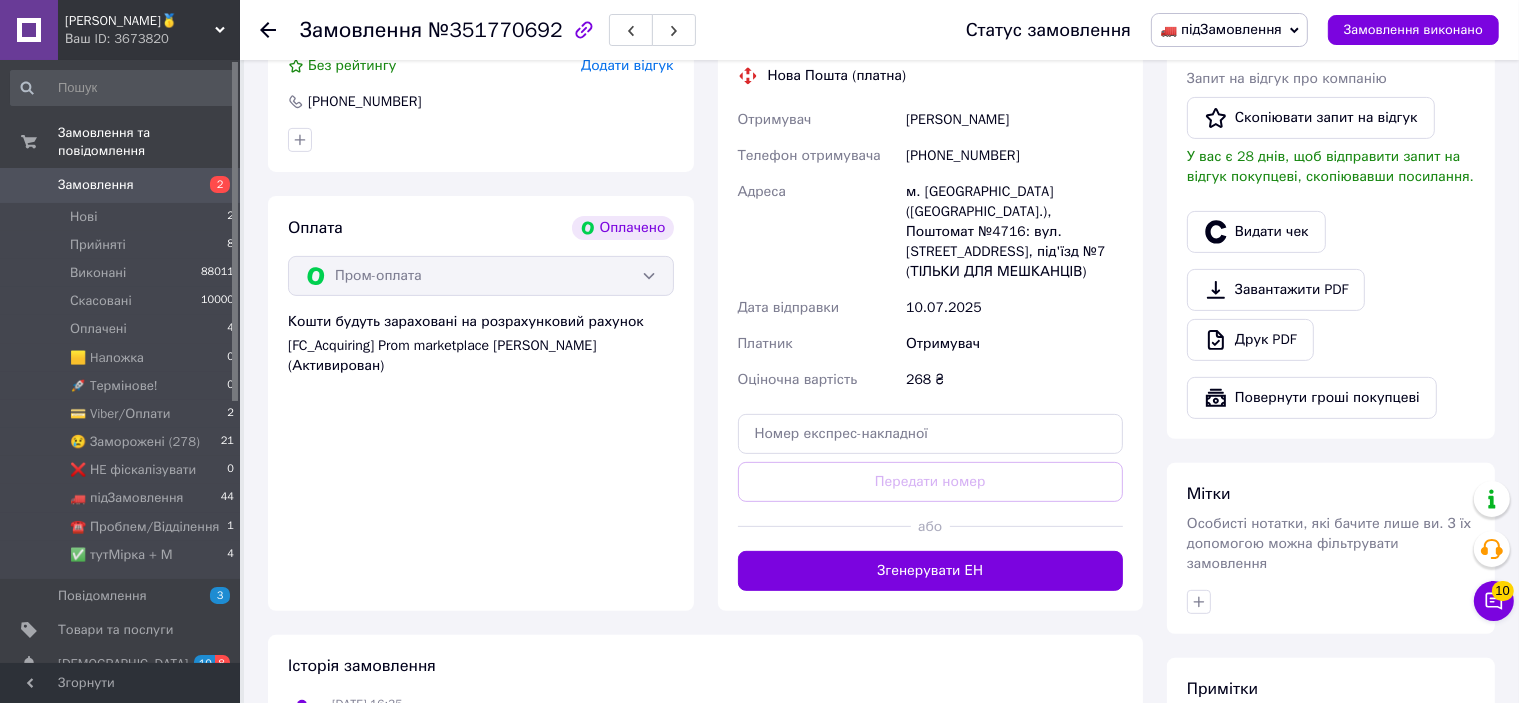 click on "Згенерувати ЕН" at bounding box center [931, 571] 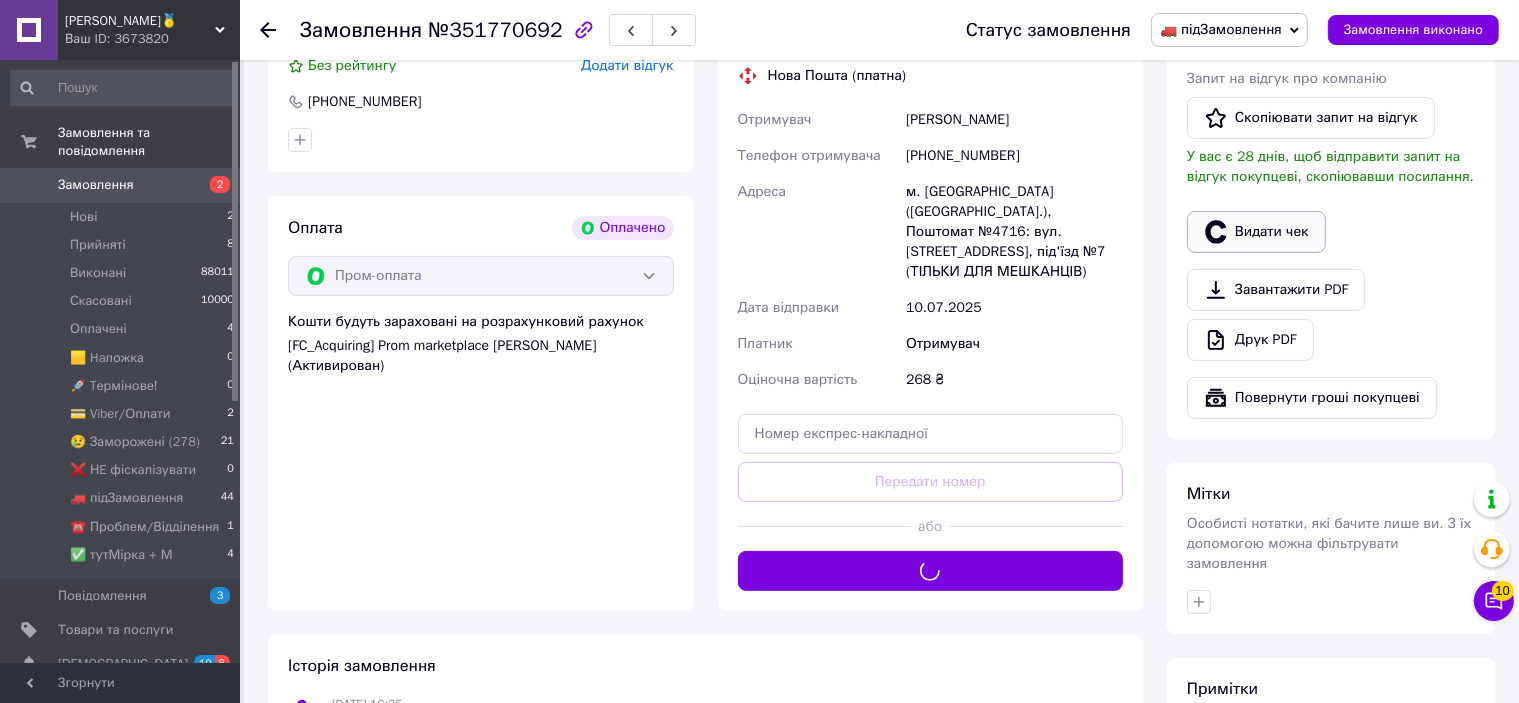 click on "Видати чек" at bounding box center (1256, 232) 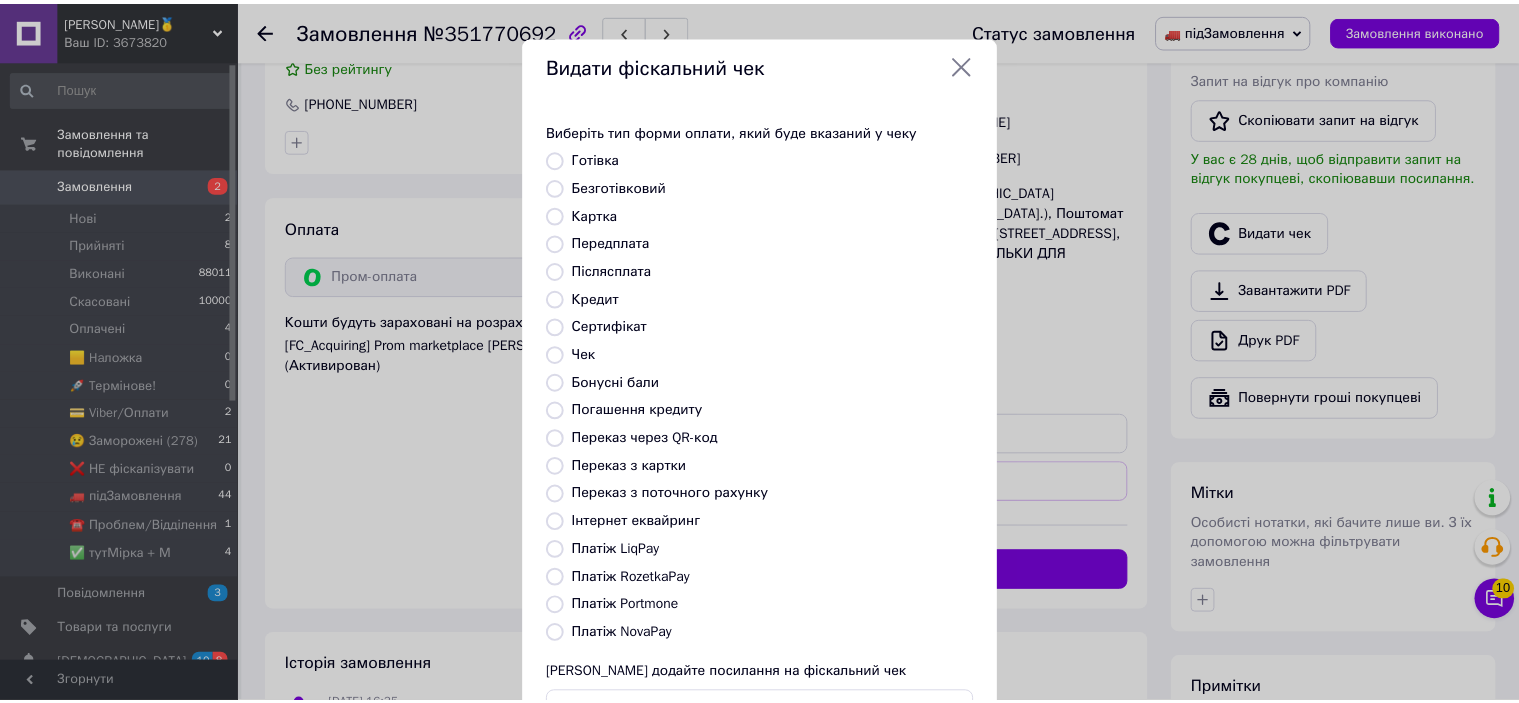 scroll, scrollTop: 155, scrollLeft: 0, axis: vertical 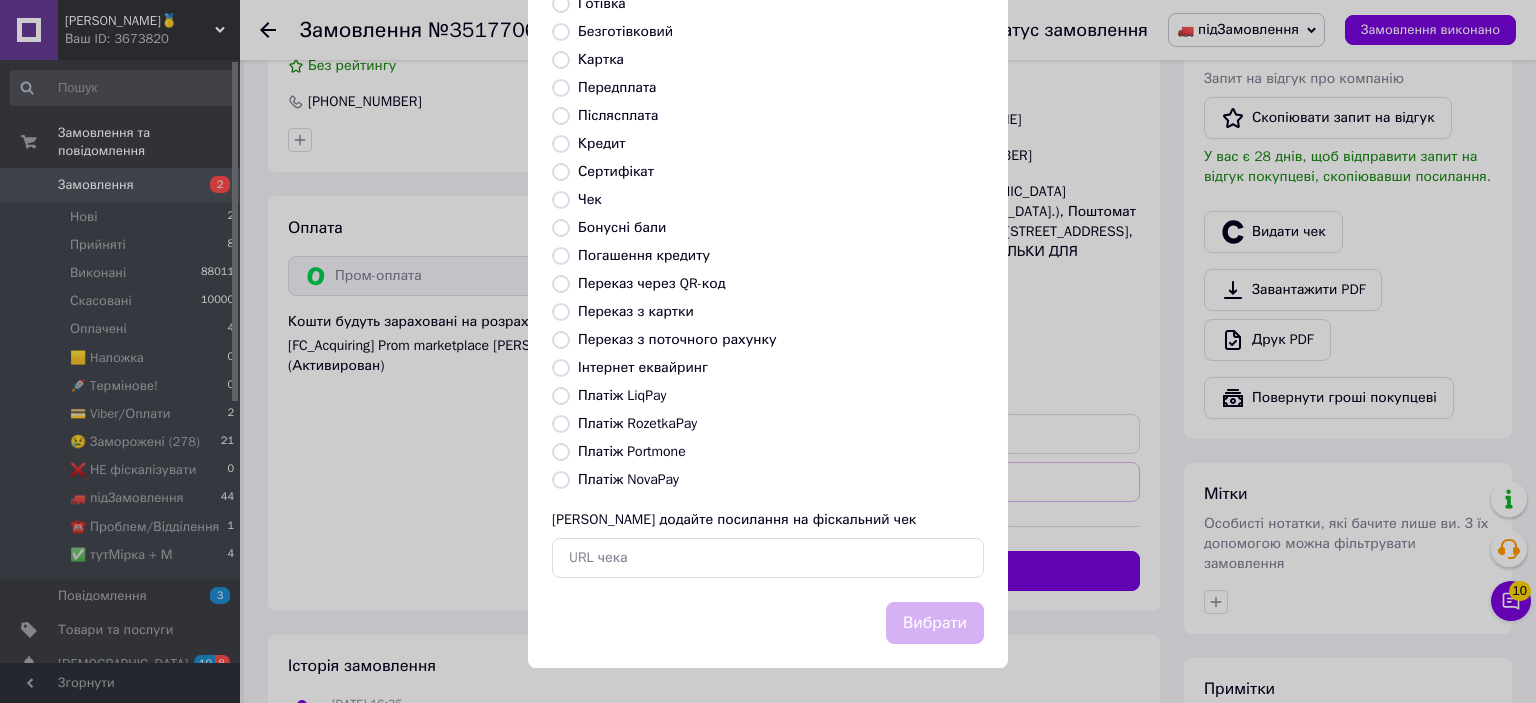 click on "Платіж RozetkaPay" at bounding box center (637, 423) 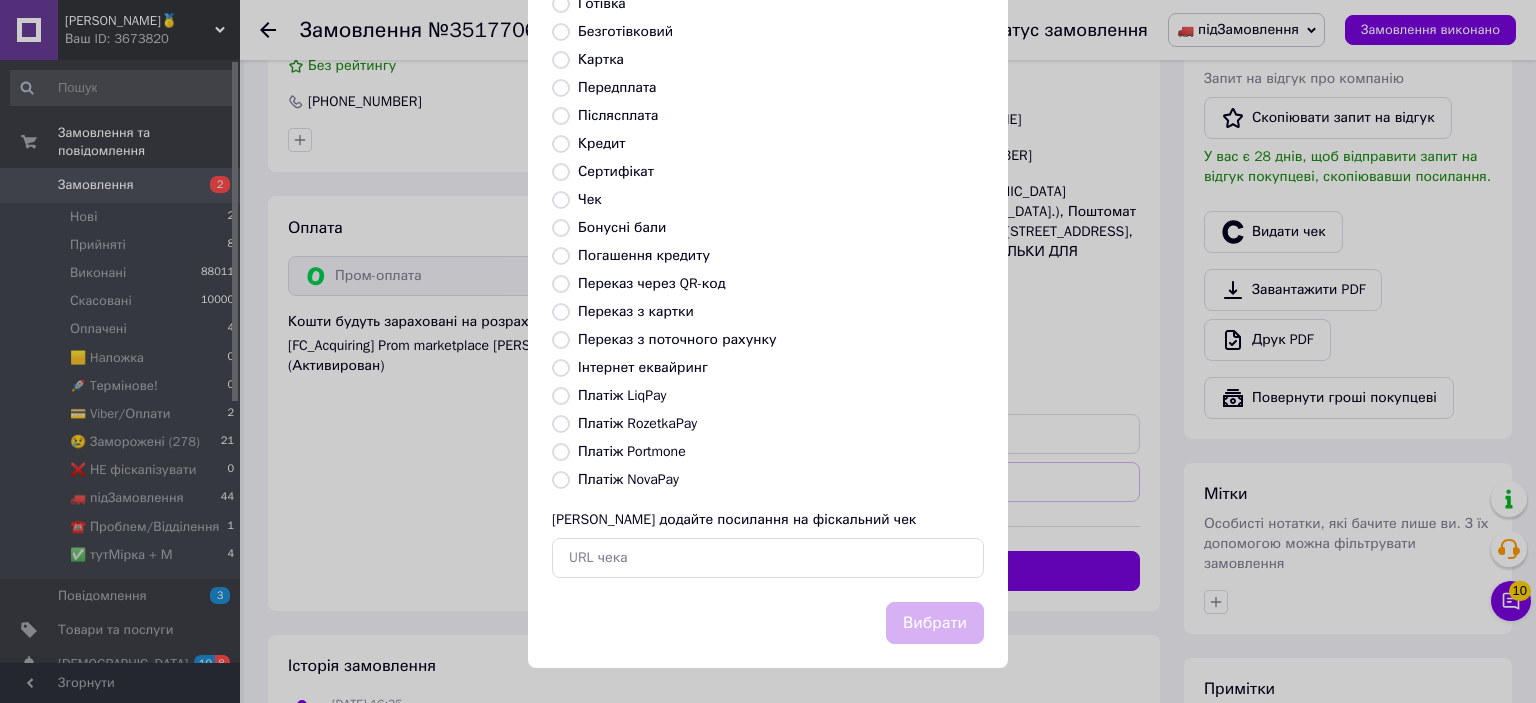 radio on "true" 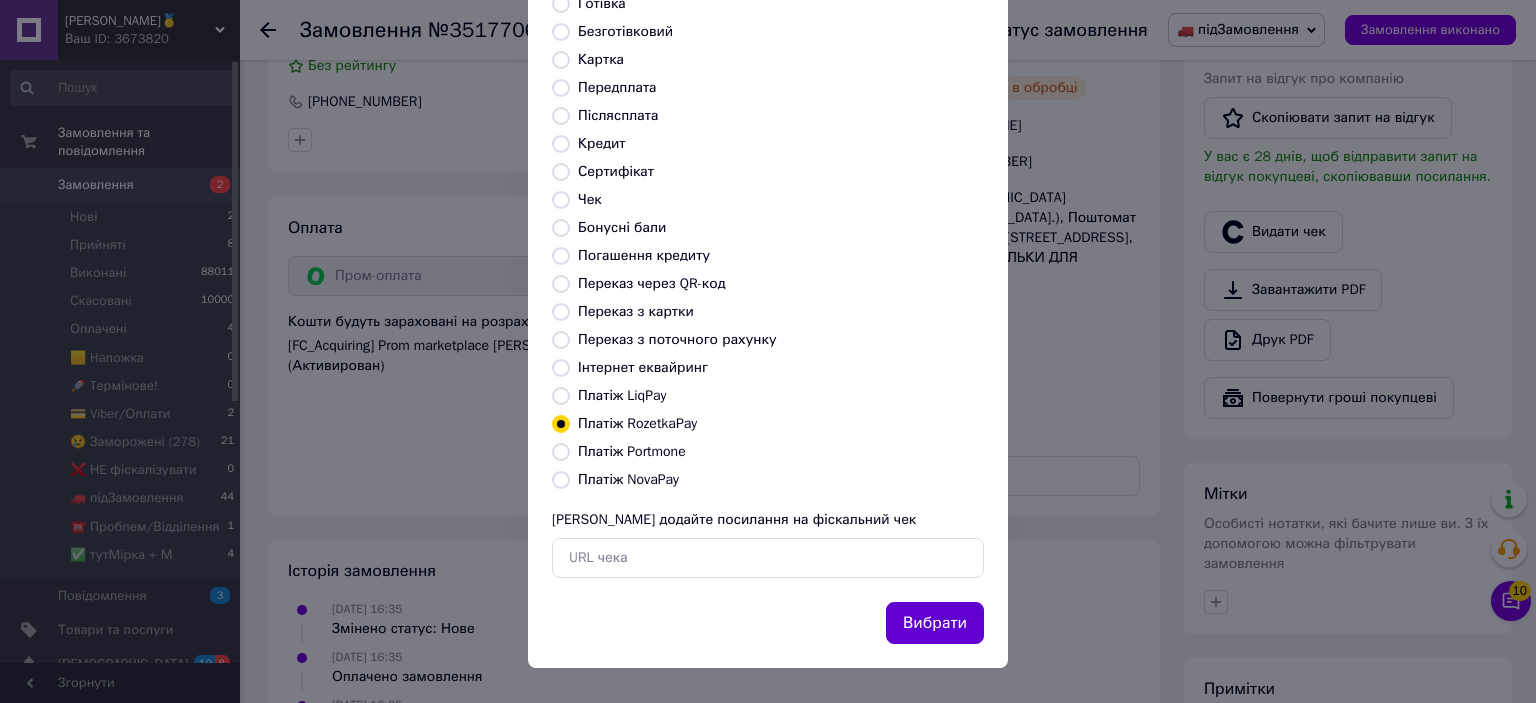 click on "Вибрати" at bounding box center (935, 623) 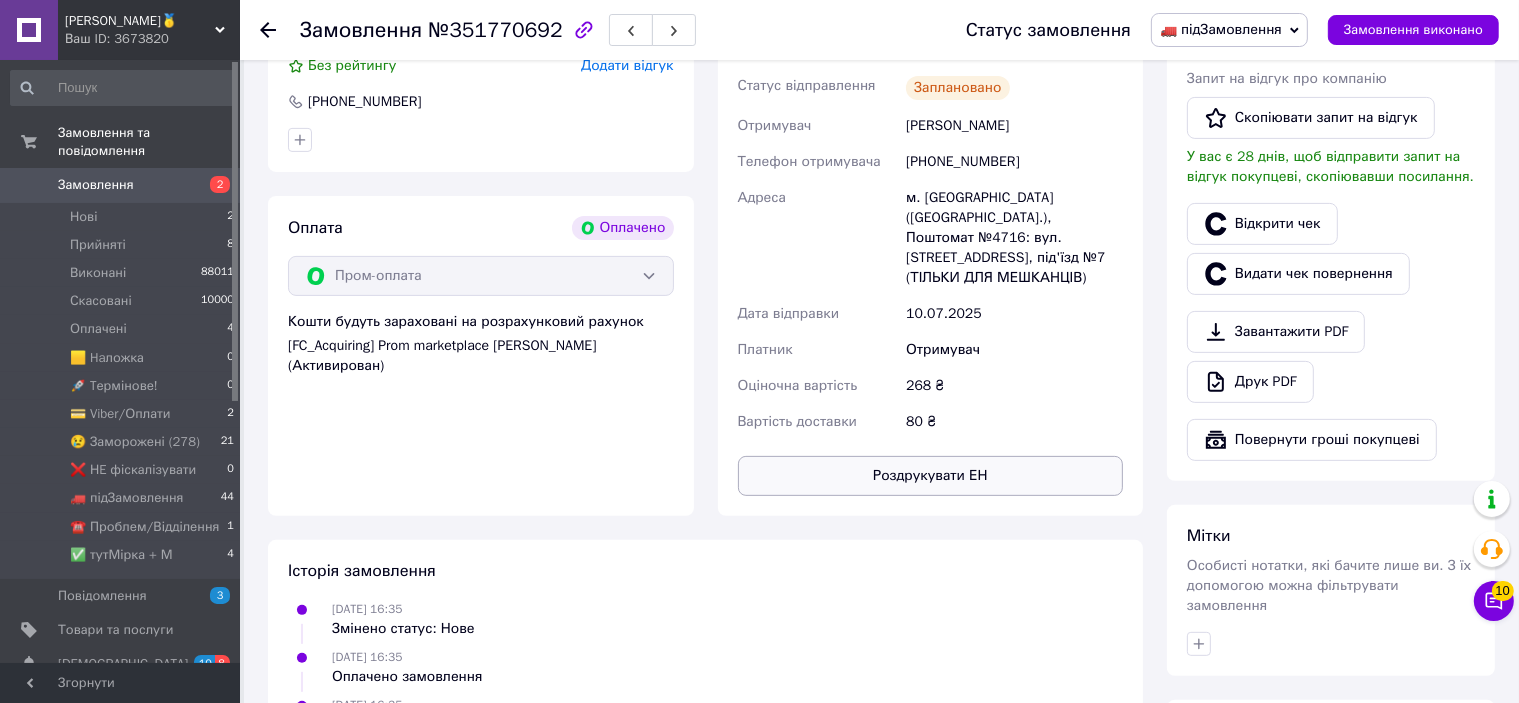click on "Роздрукувати ЕН" at bounding box center (931, 476) 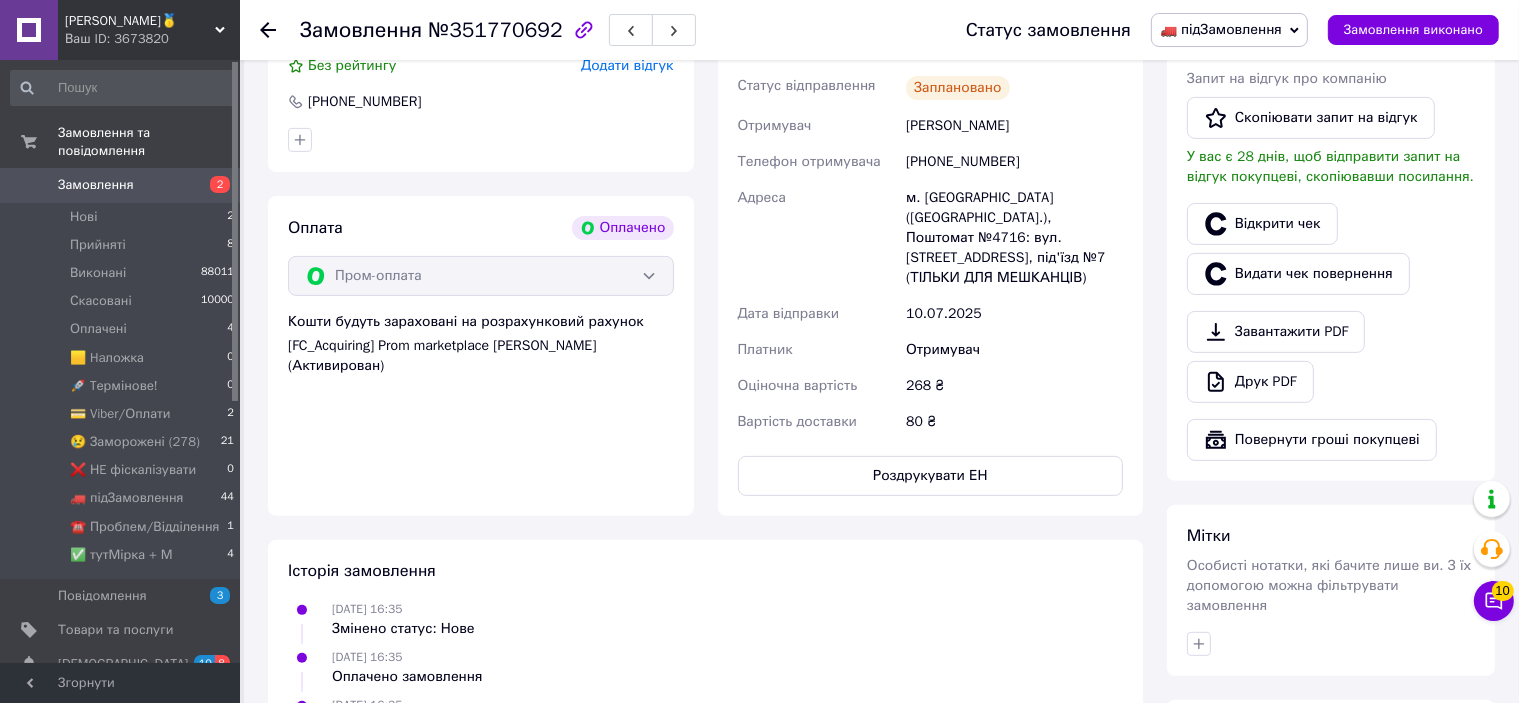 scroll, scrollTop: 500, scrollLeft: 0, axis: vertical 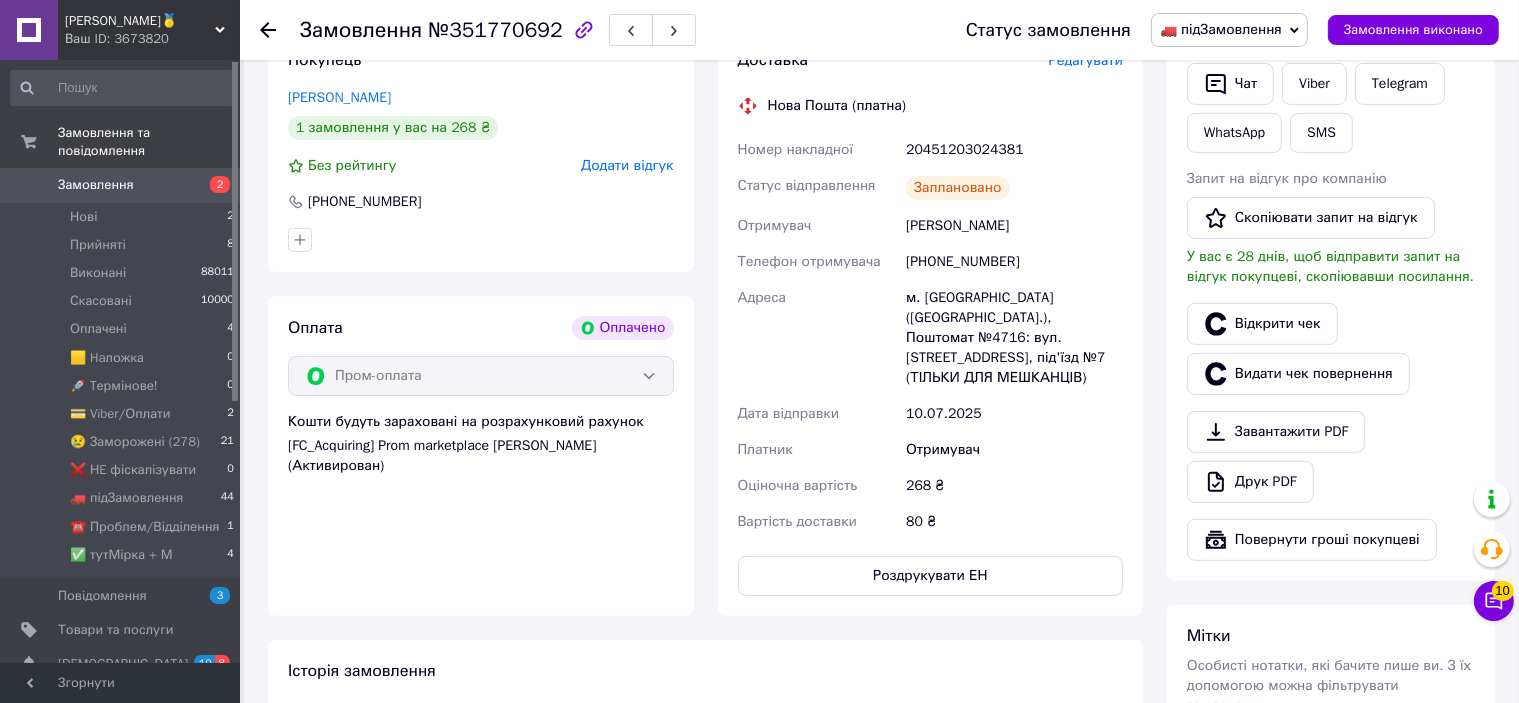 click on "20451203024381" at bounding box center (1014, 150) 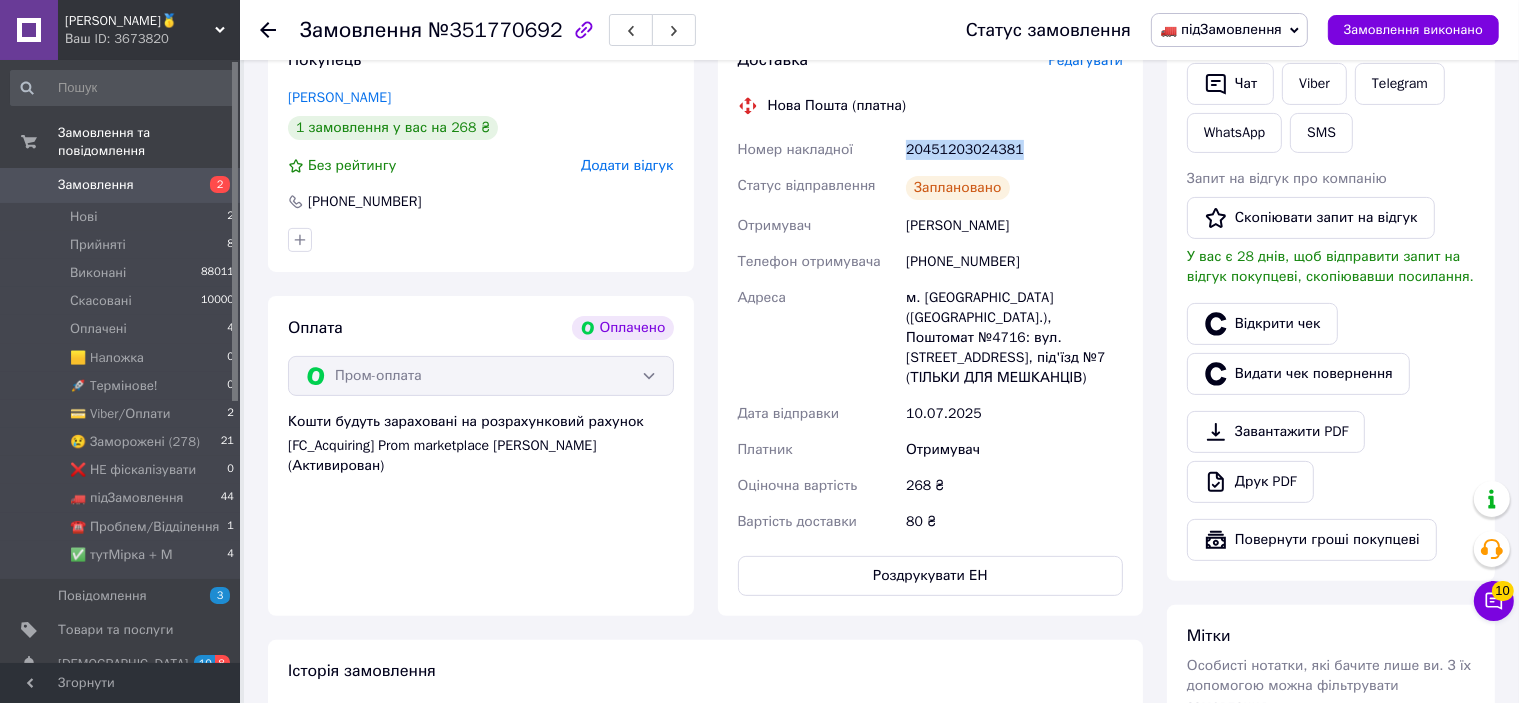 click on "20451203024381" at bounding box center [1014, 150] 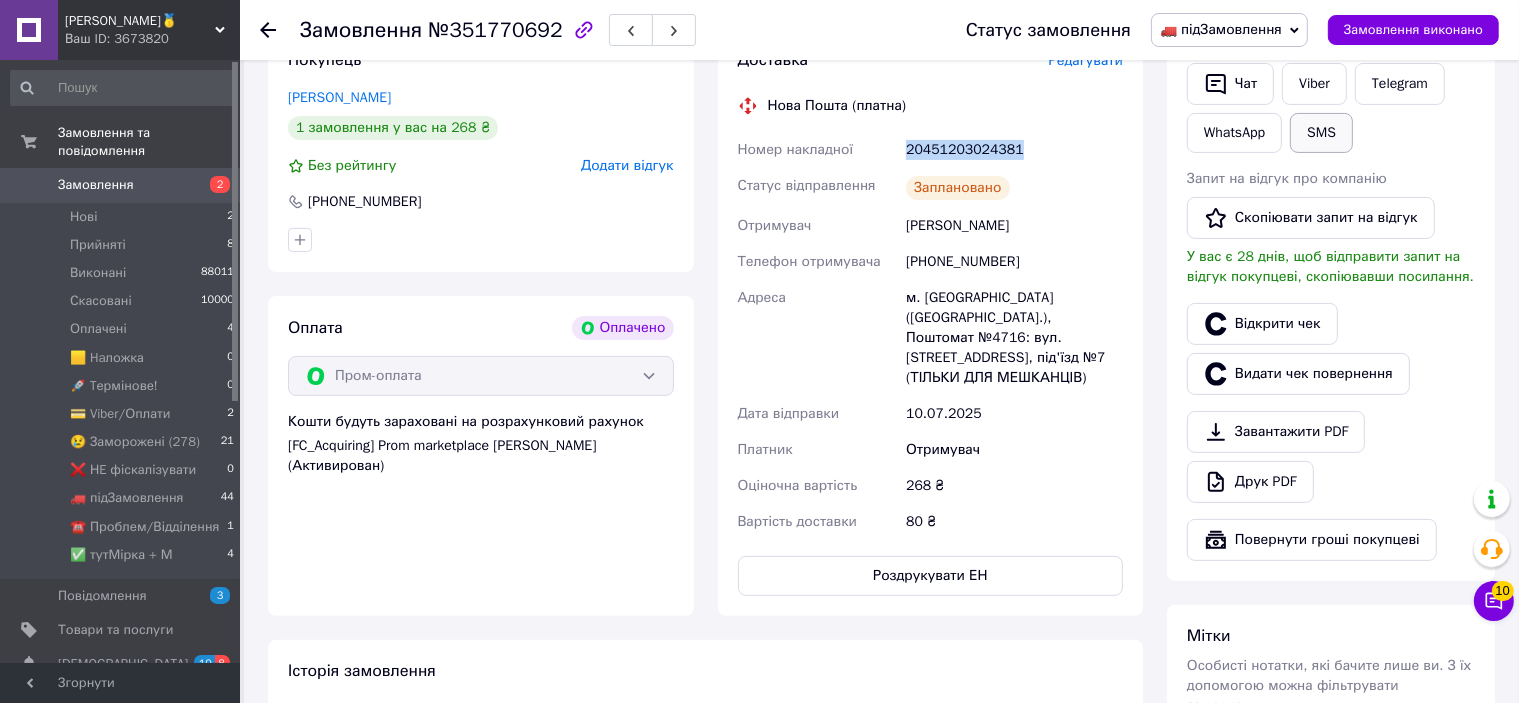 click on "SMS" at bounding box center [1321, 133] 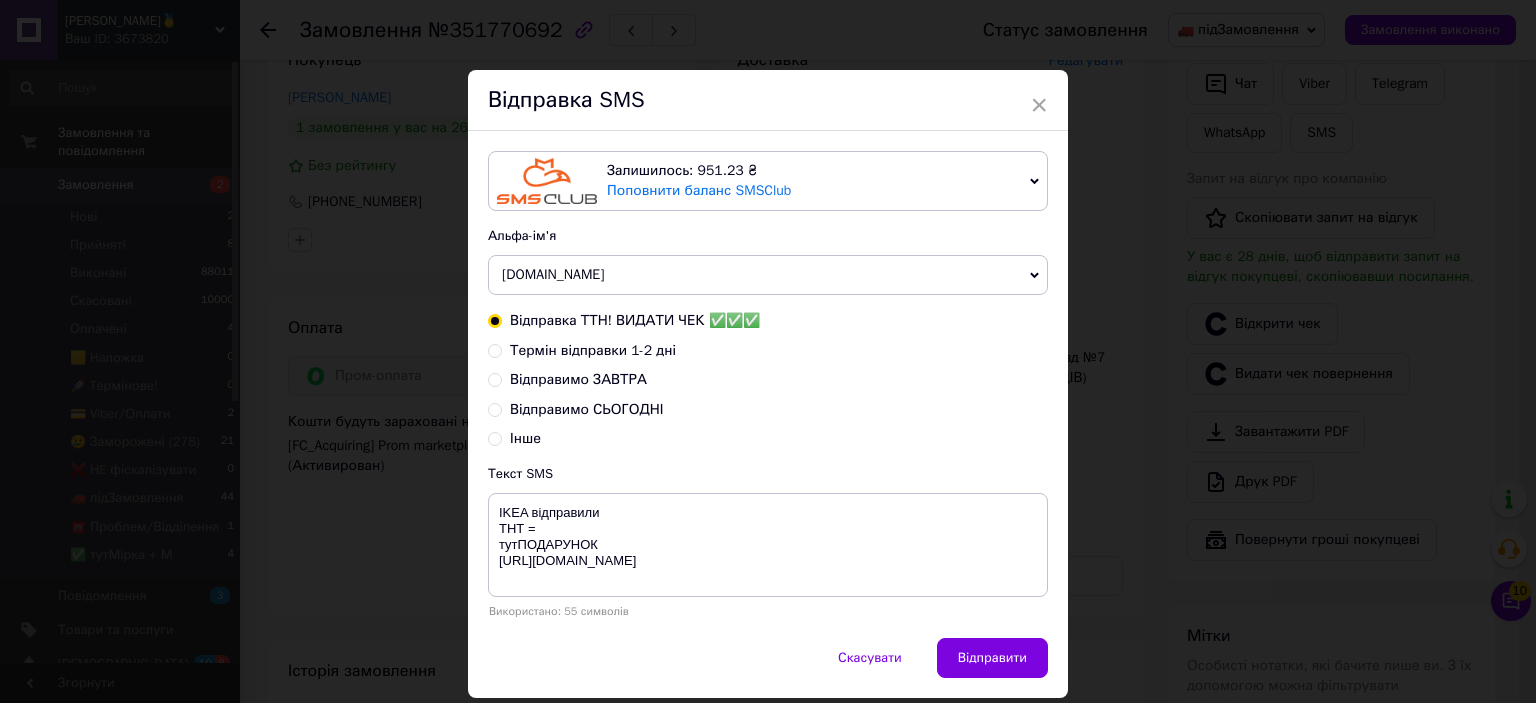 type 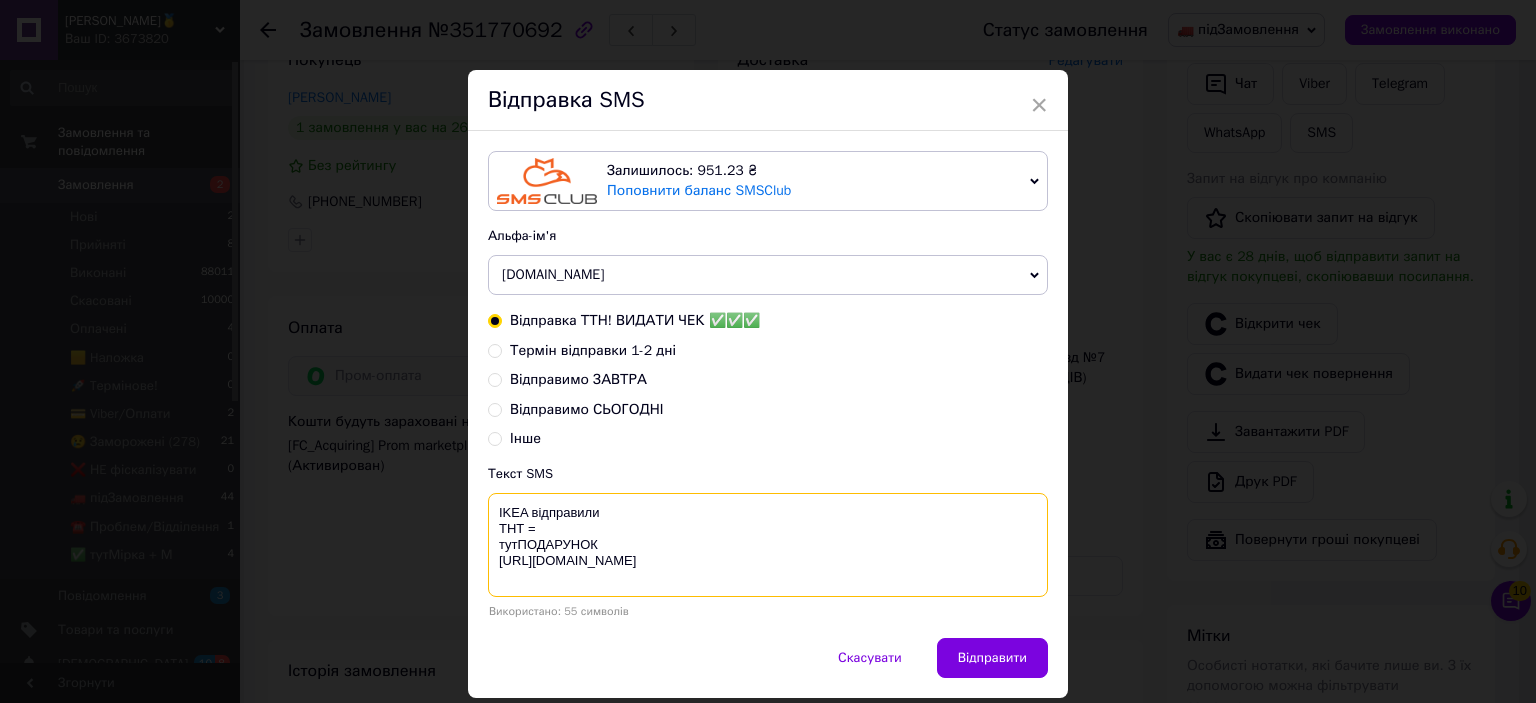 click on "IKEA відправили
ТНТ =
тутПОДАРУНОК
[URL][DOMAIN_NAME]" at bounding box center (768, 545) 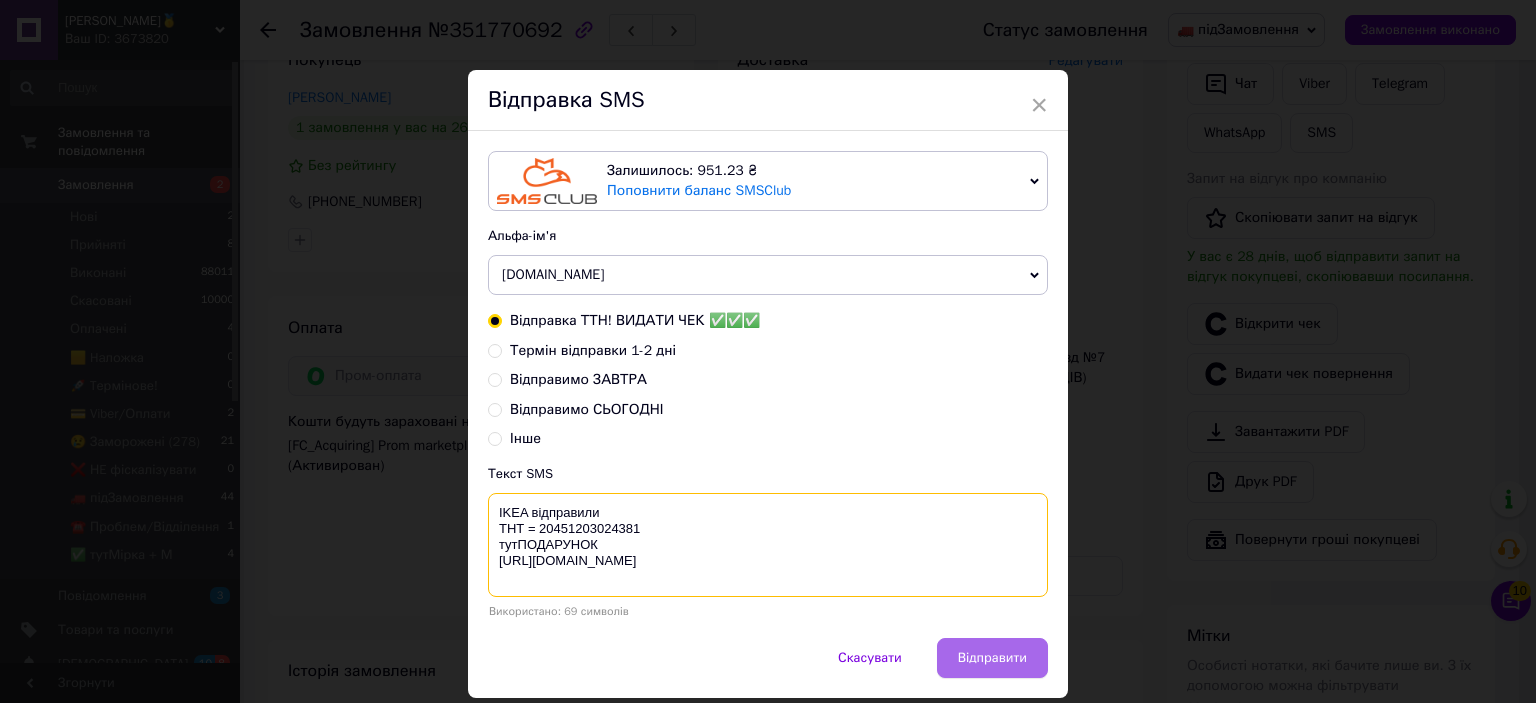 type on "IKEA відправили
ТНТ = 20451203024381
тутПОДАРУНОК
https://bit.ly/taao" 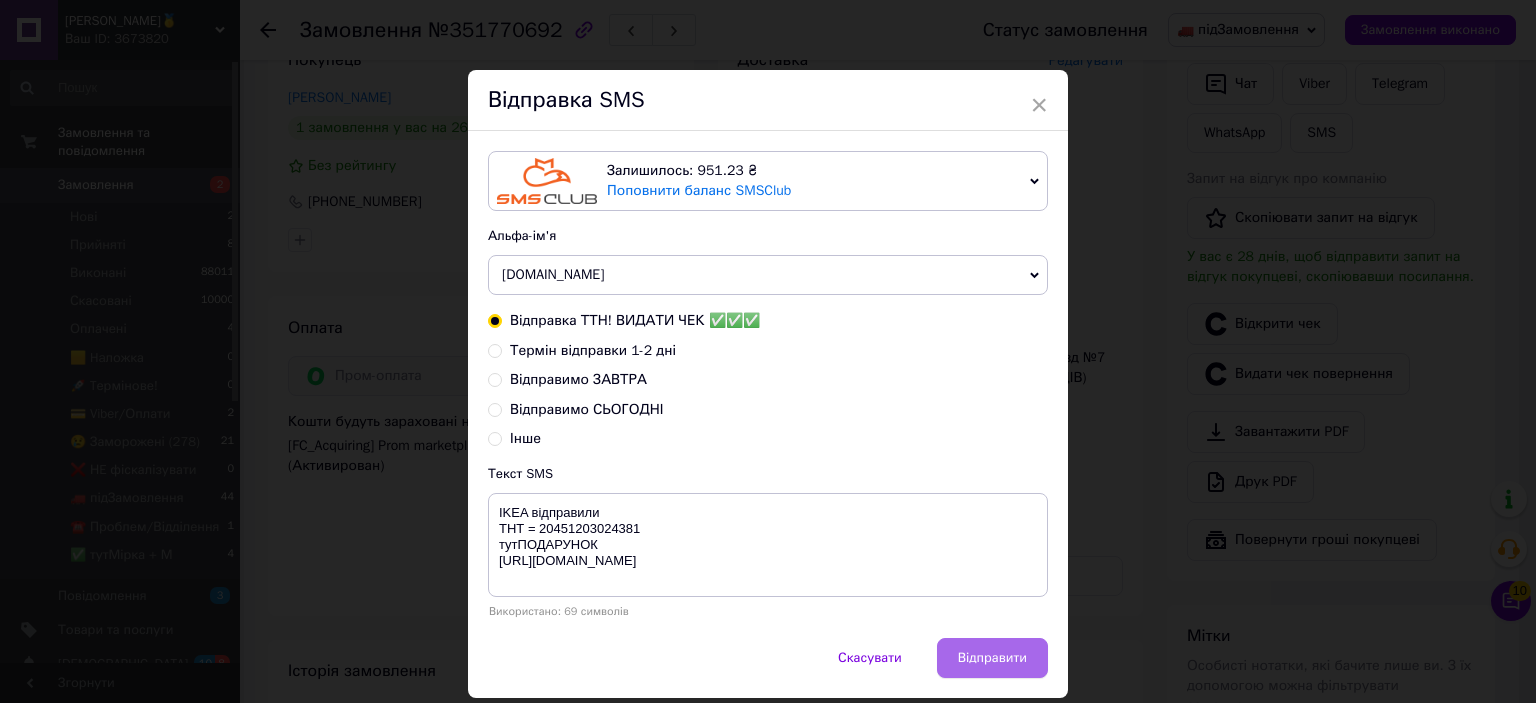 click on "Відправити" at bounding box center (992, 658) 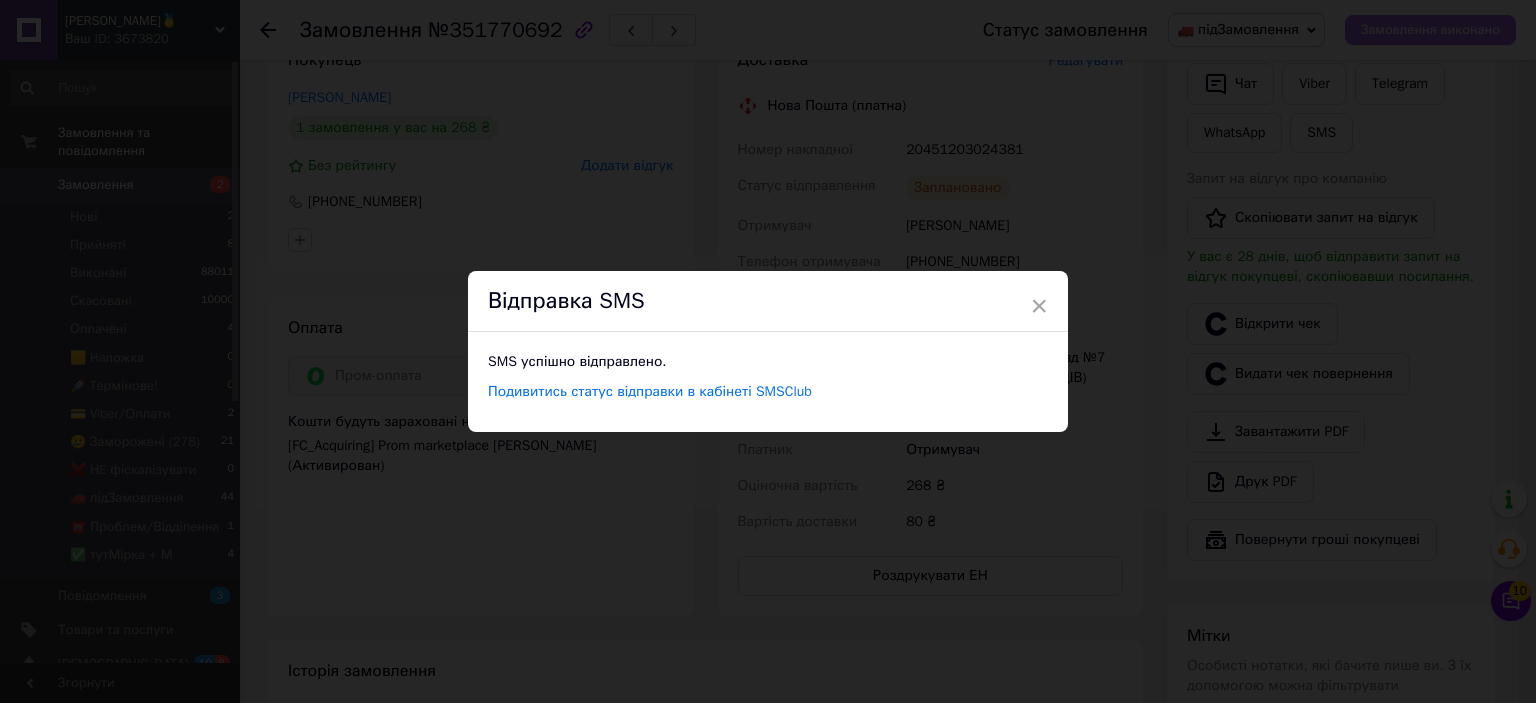 drag, startPoint x: 1338, startPoint y: 42, endPoint x: 1375, endPoint y: 31, distance: 38.600517 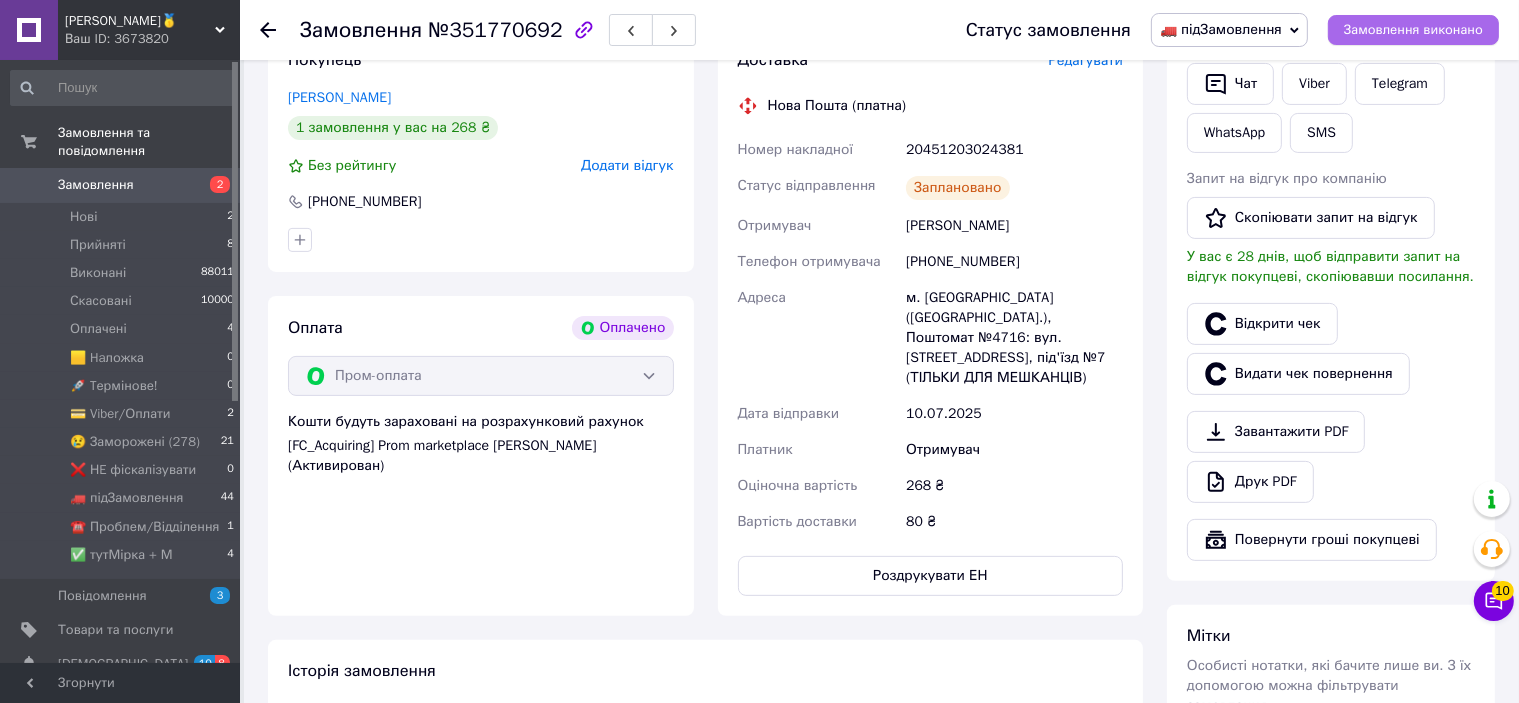 click on "Замовлення виконано" at bounding box center [1413, 30] 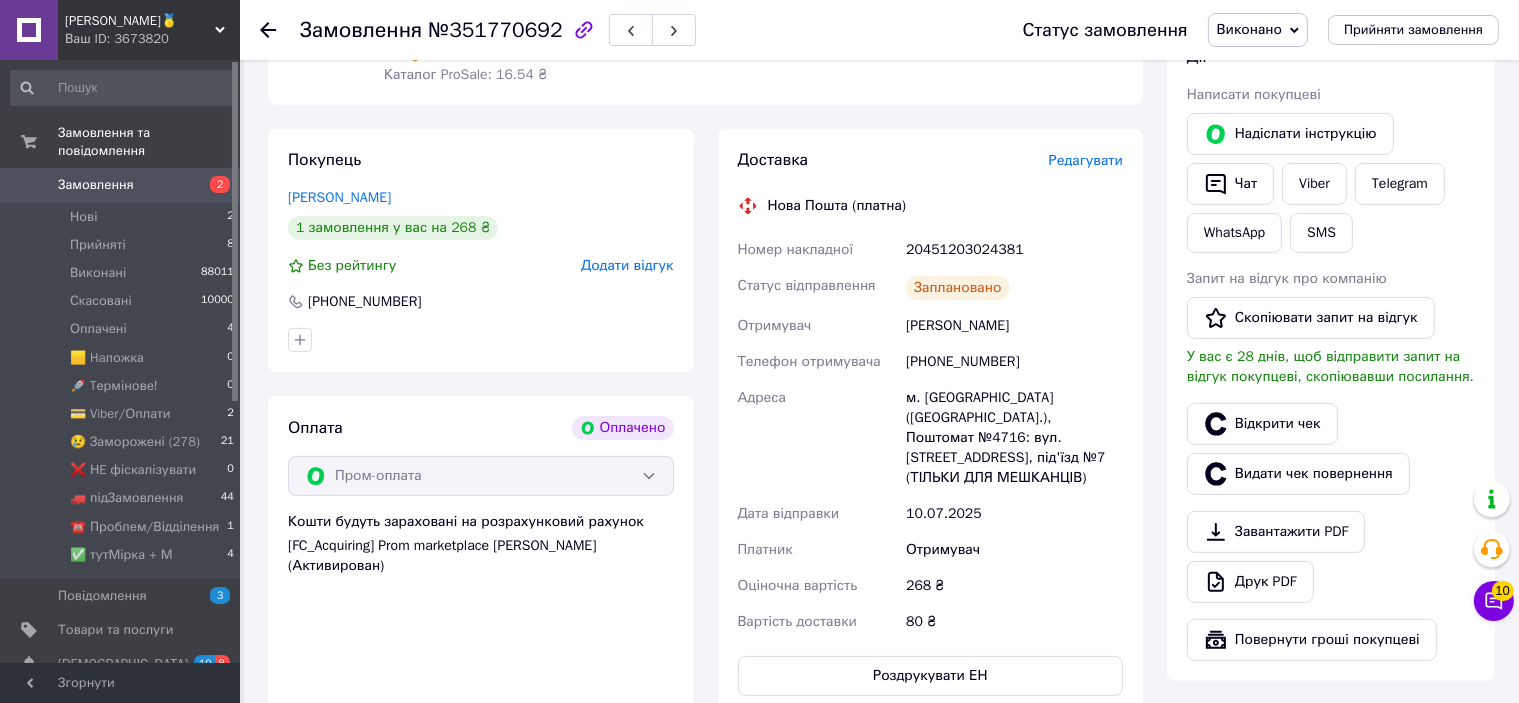 scroll, scrollTop: 0, scrollLeft: 0, axis: both 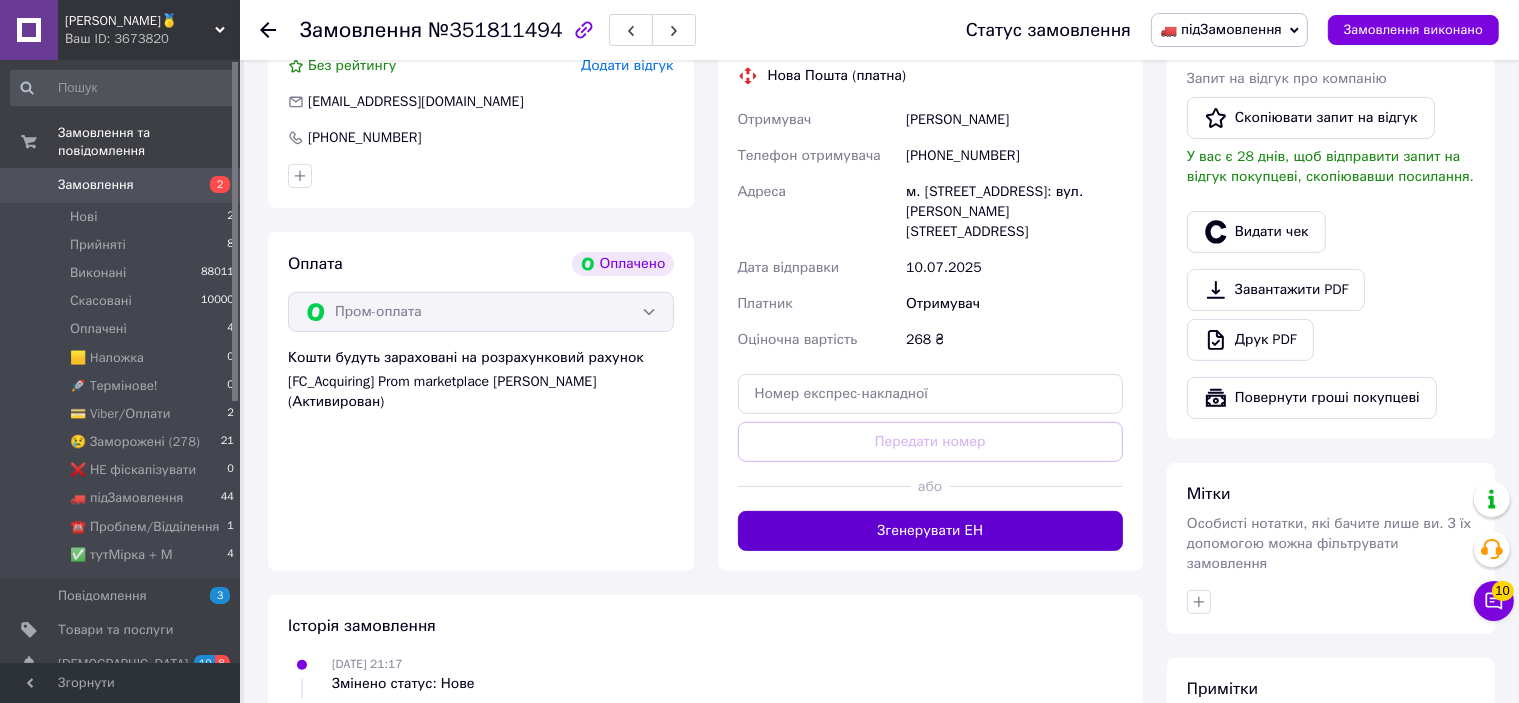 click on "Згенерувати ЕН" at bounding box center [931, 531] 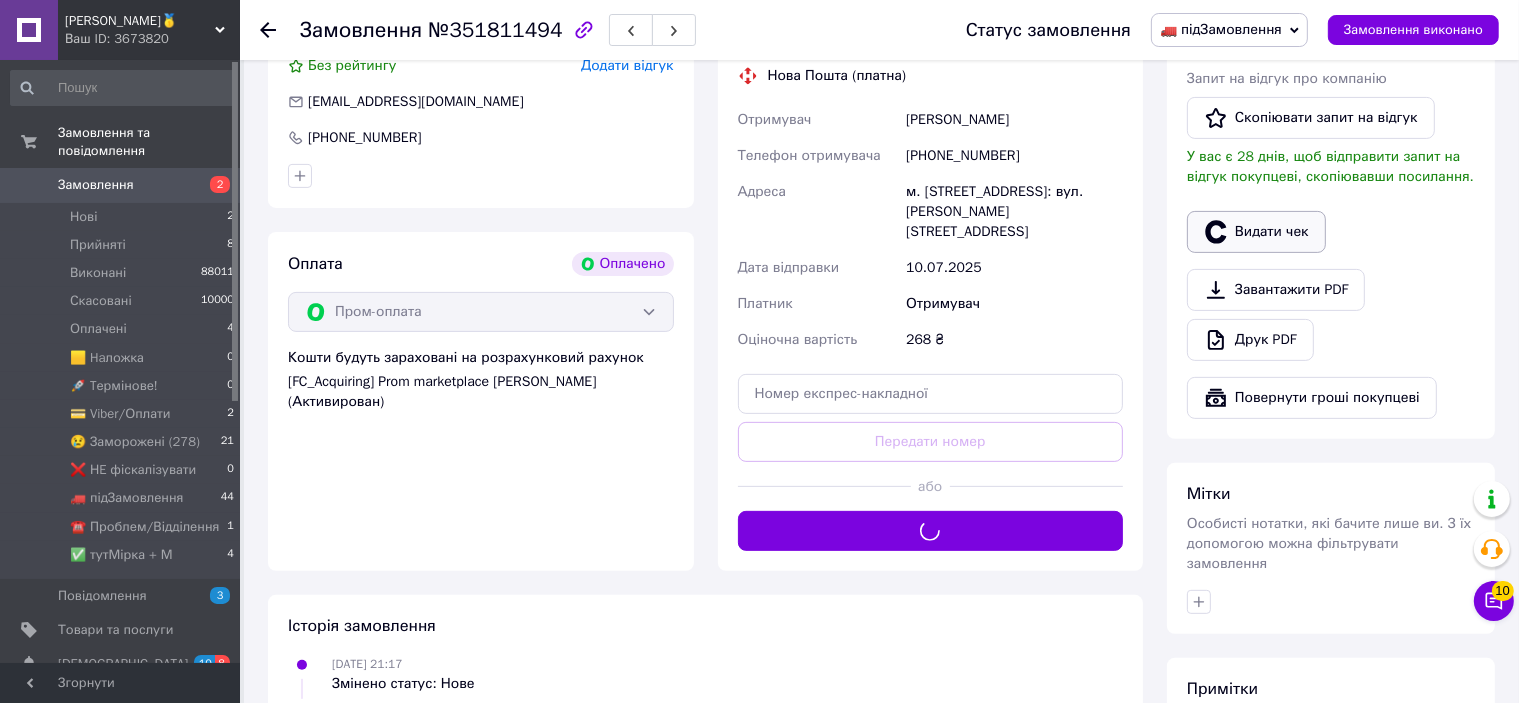 click on "Видати чек" at bounding box center [1256, 232] 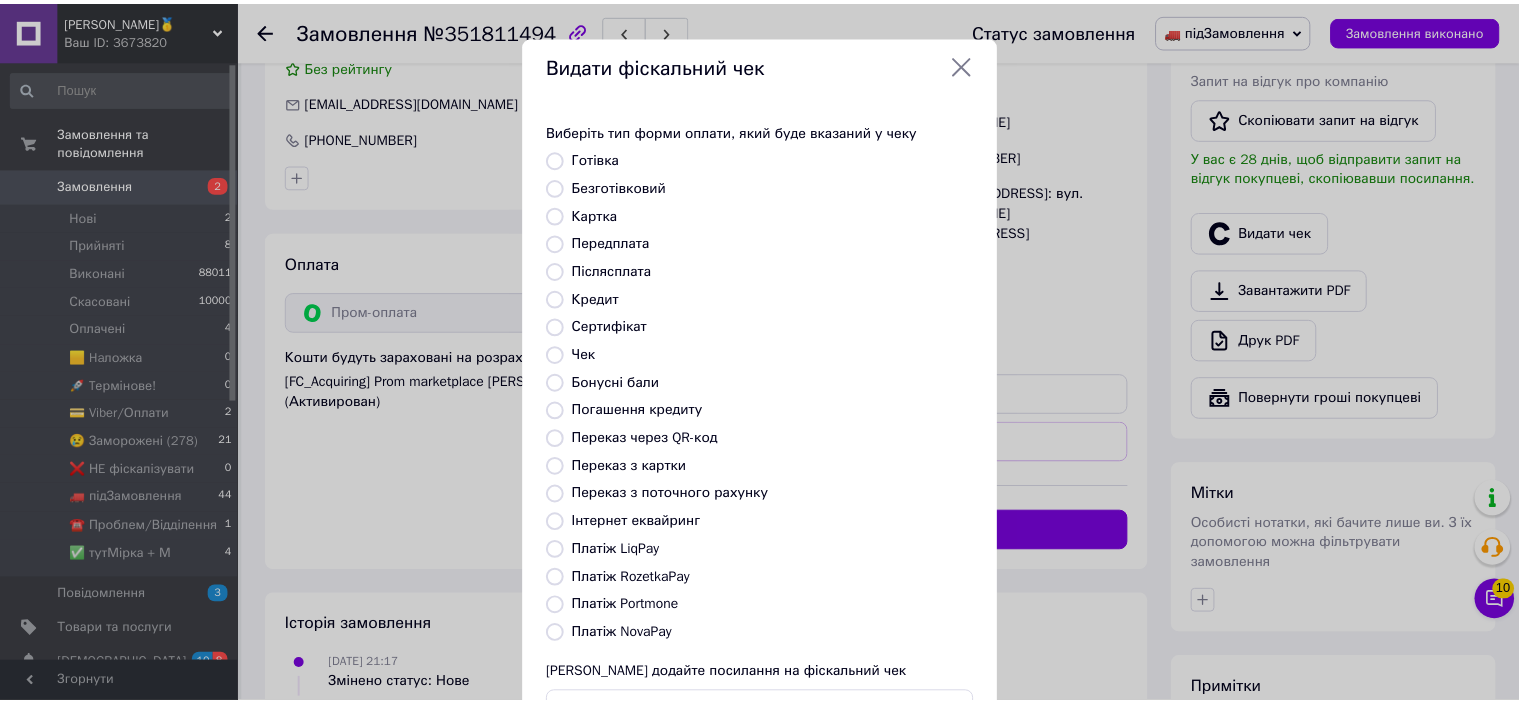 scroll, scrollTop: 155, scrollLeft: 0, axis: vertical 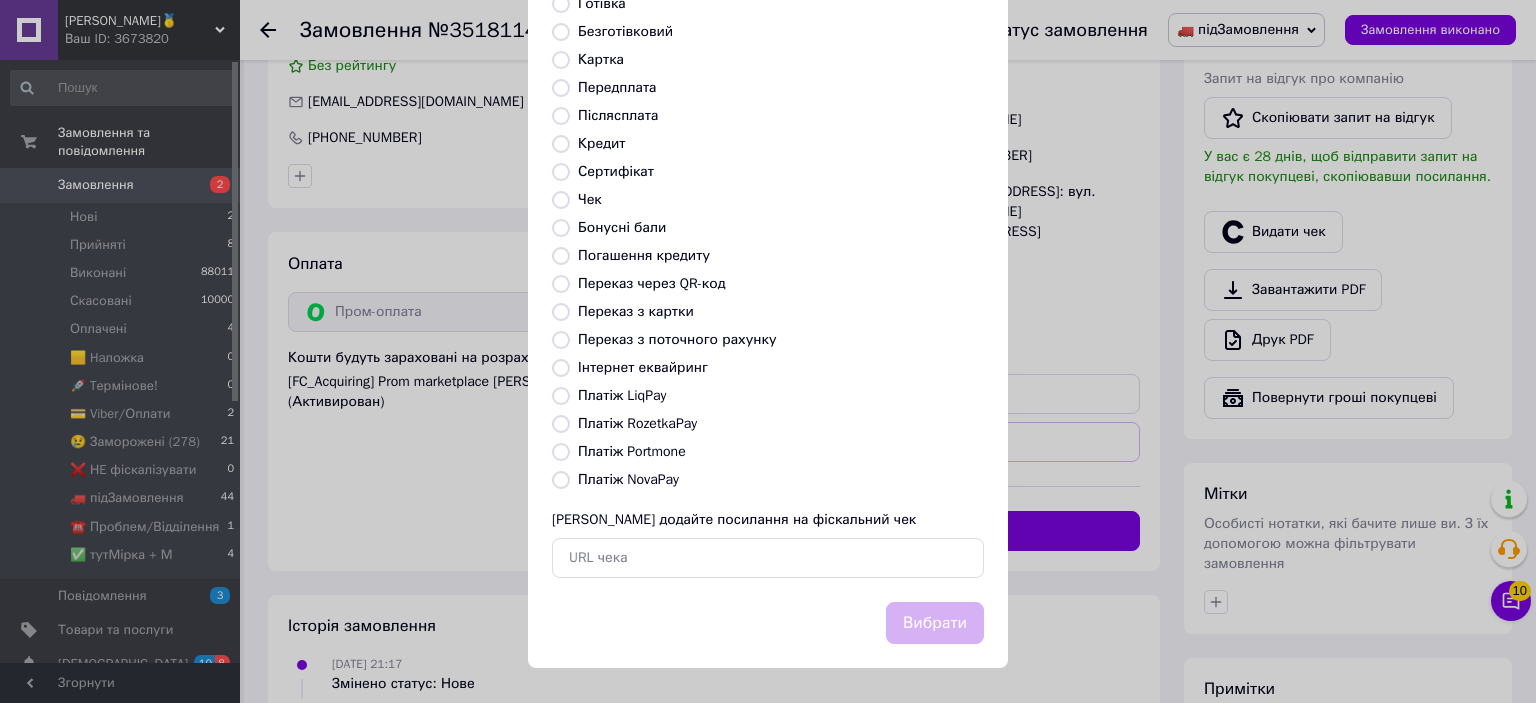 click on "Платіж RozetkaPay" at bounding box center [637, 423] 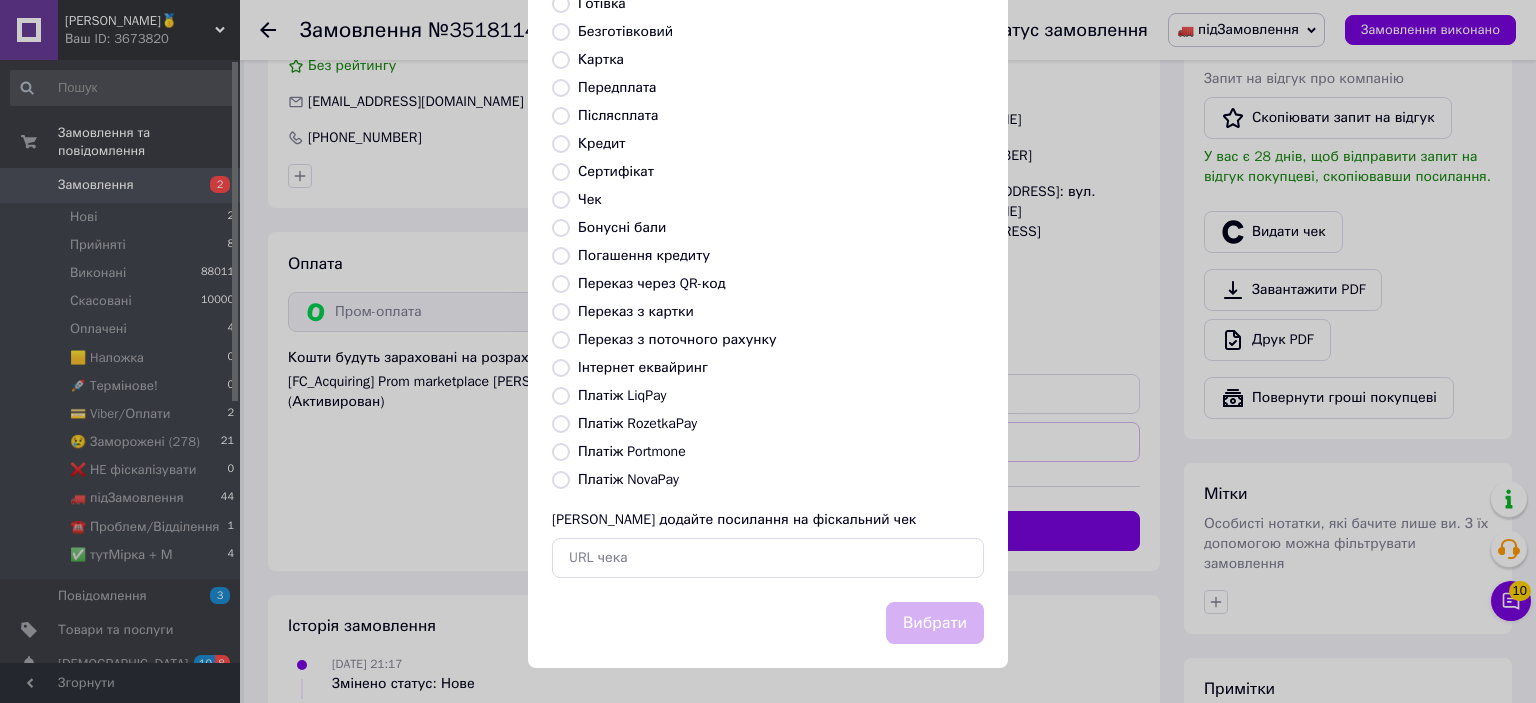 radio on "true" 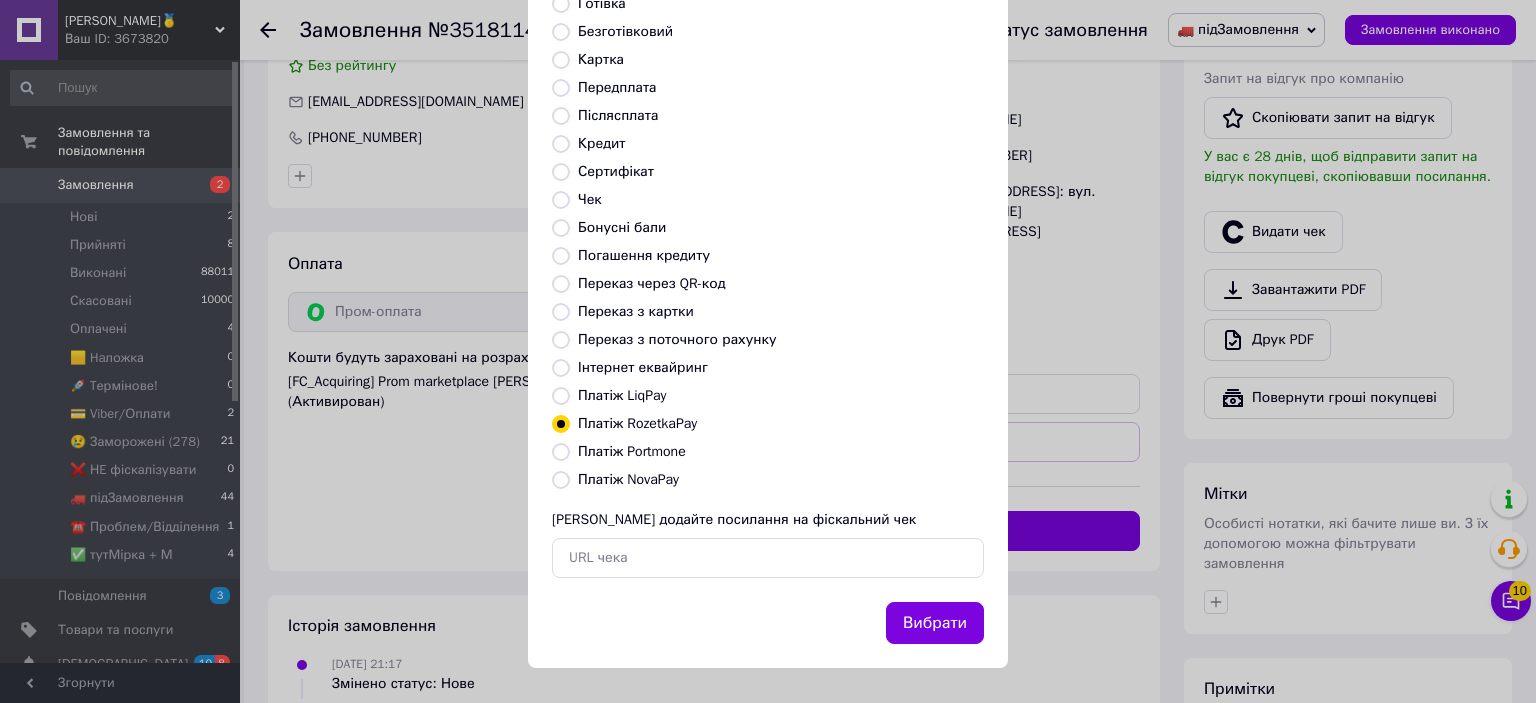 click on "Вибрати" at bounding box center [935, 623] 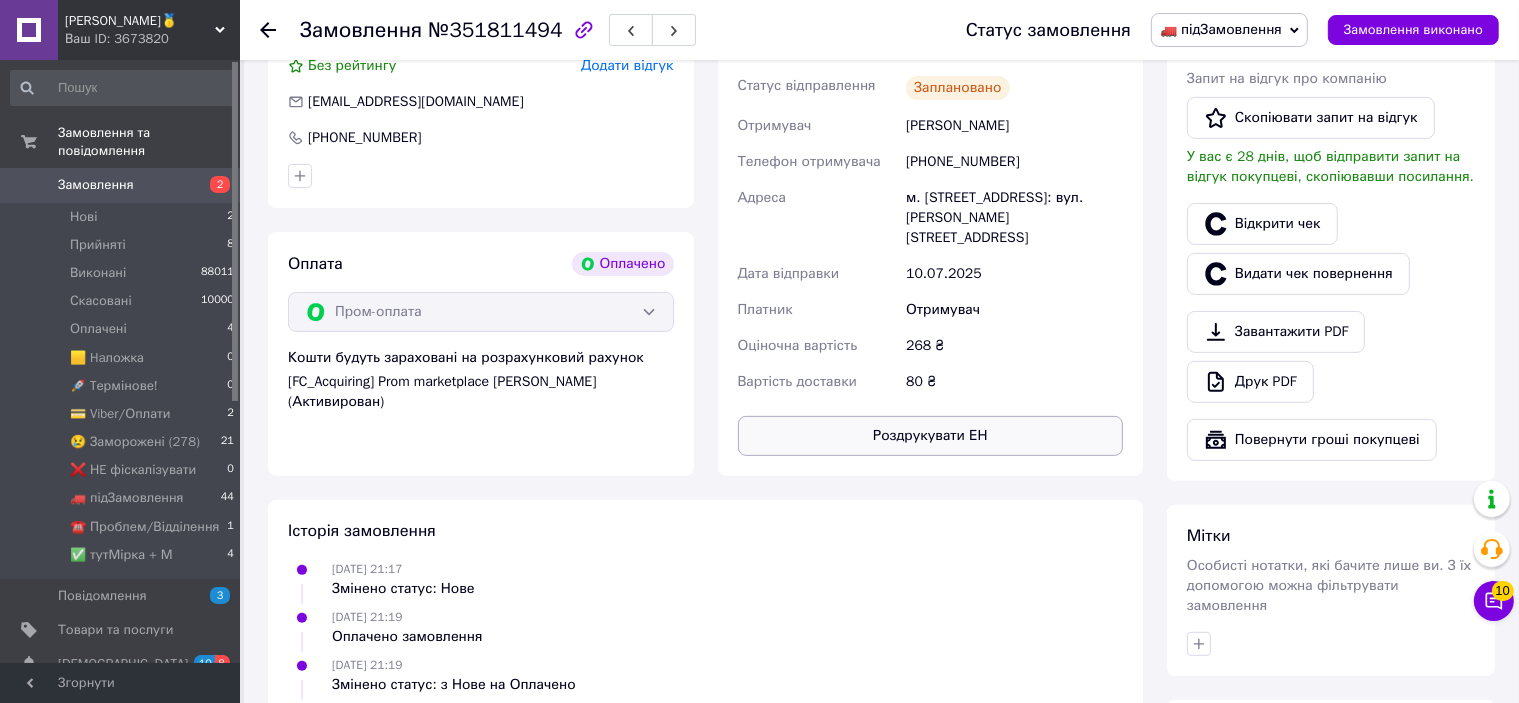click on "Роздрукувати ЕН" at bounding box center [931, 436] 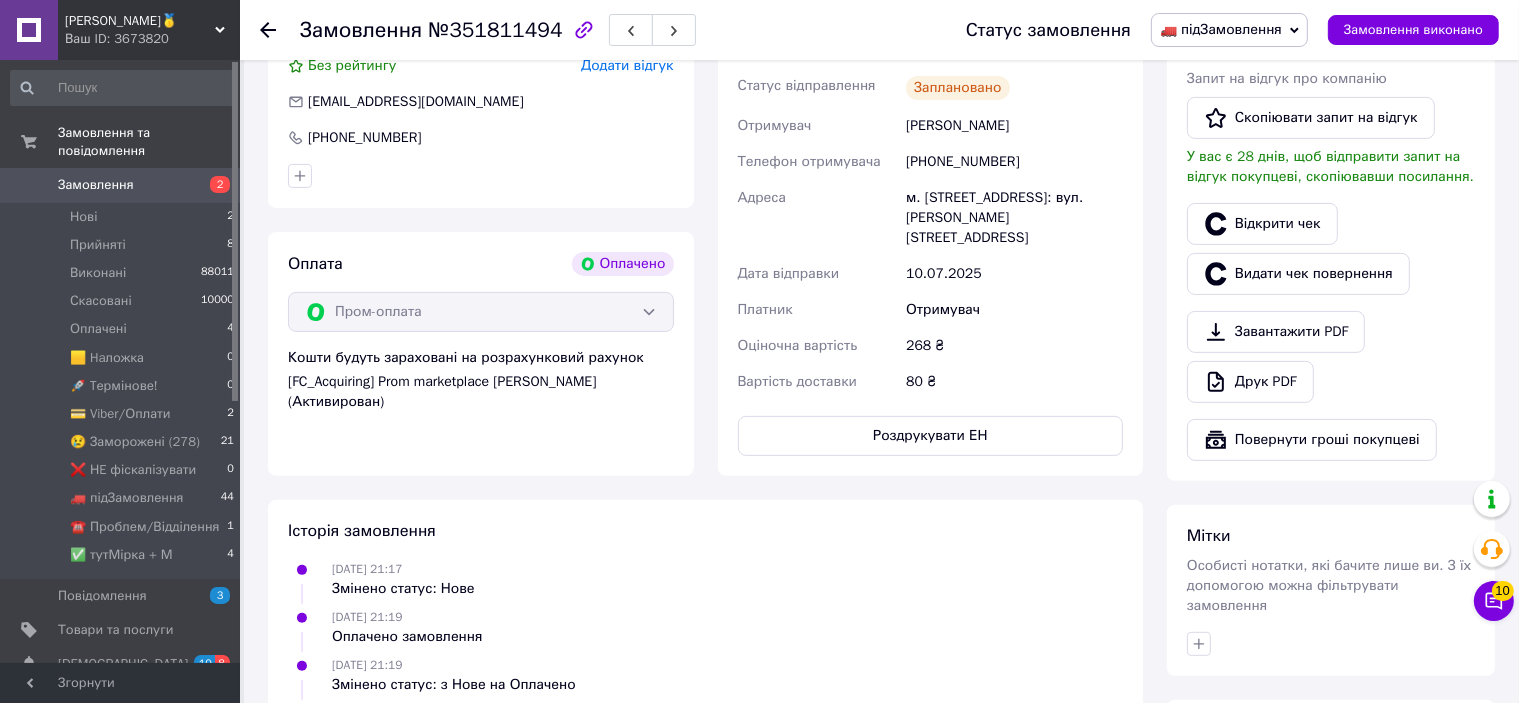 scroll, scrollTop: 400, scrollLeft: 0, axis: vertical 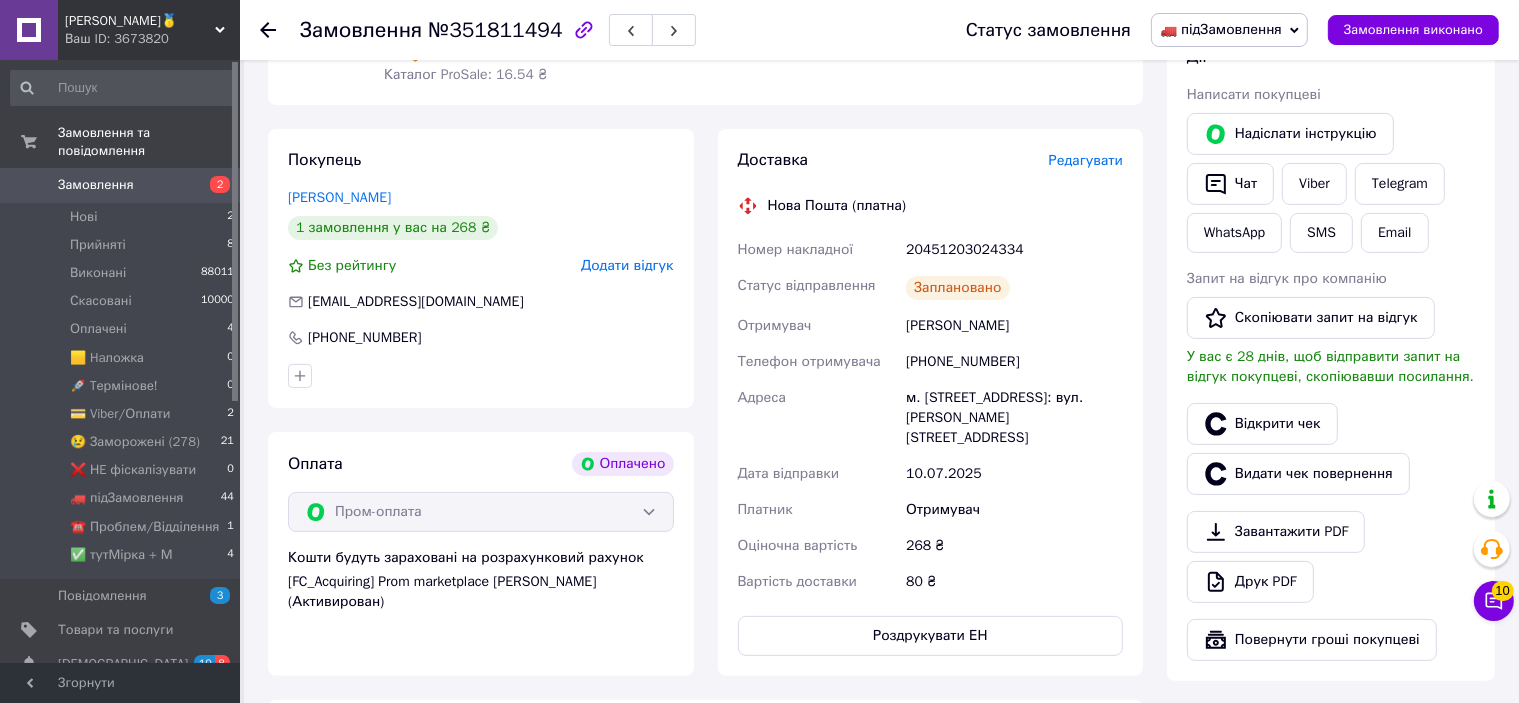 click on "20451203024334" at bounding box center [1014, 250] 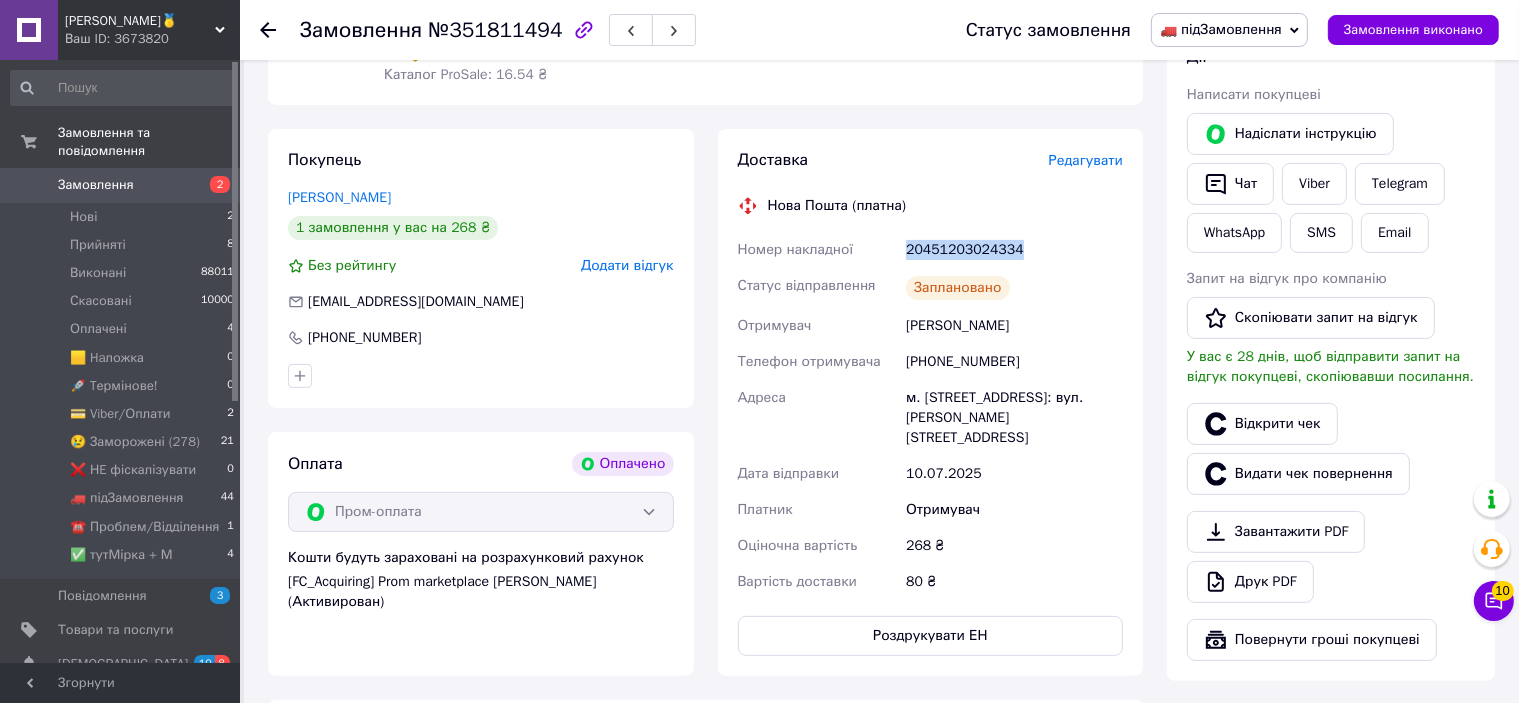 click on "20451203024334" at bounding box center [1014, 250] 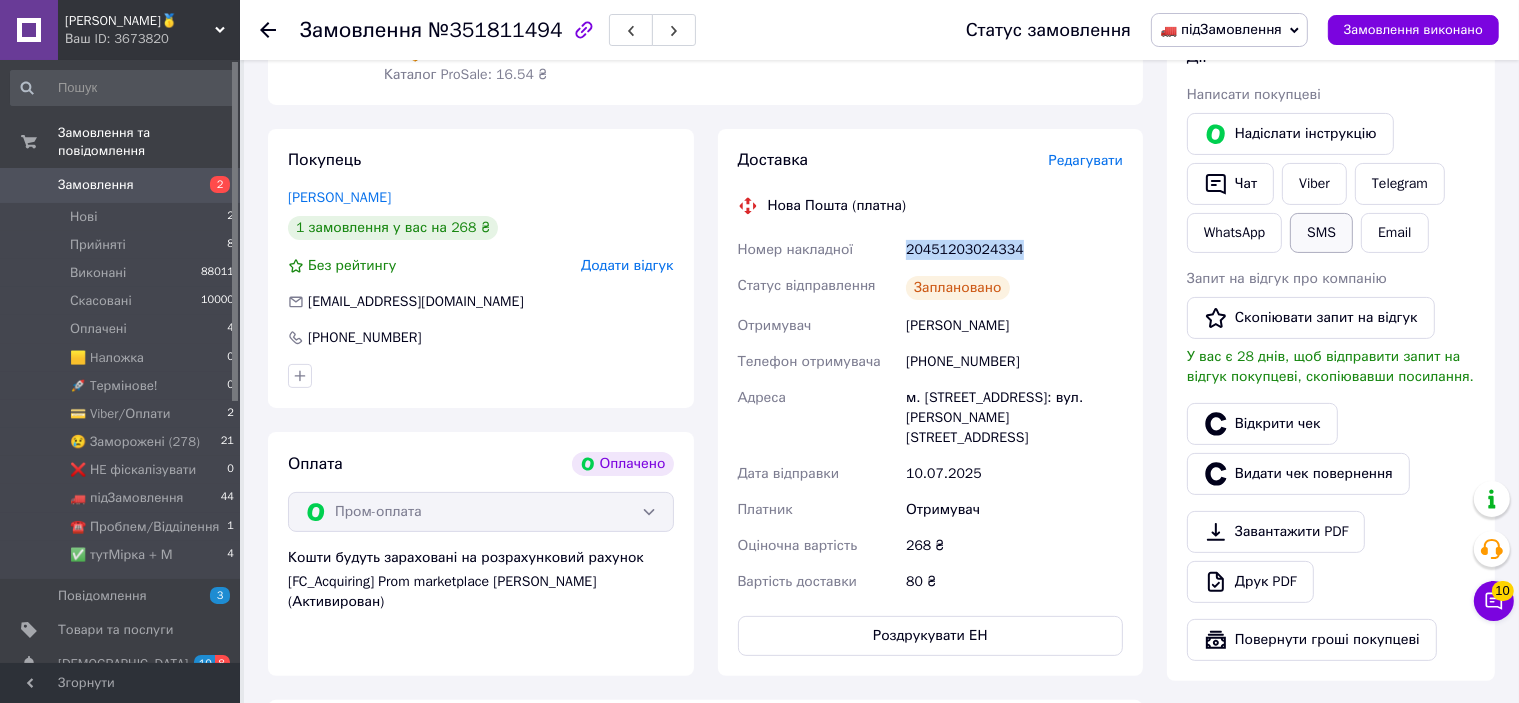 click on "SMS" at bounding box center (1321, 233) 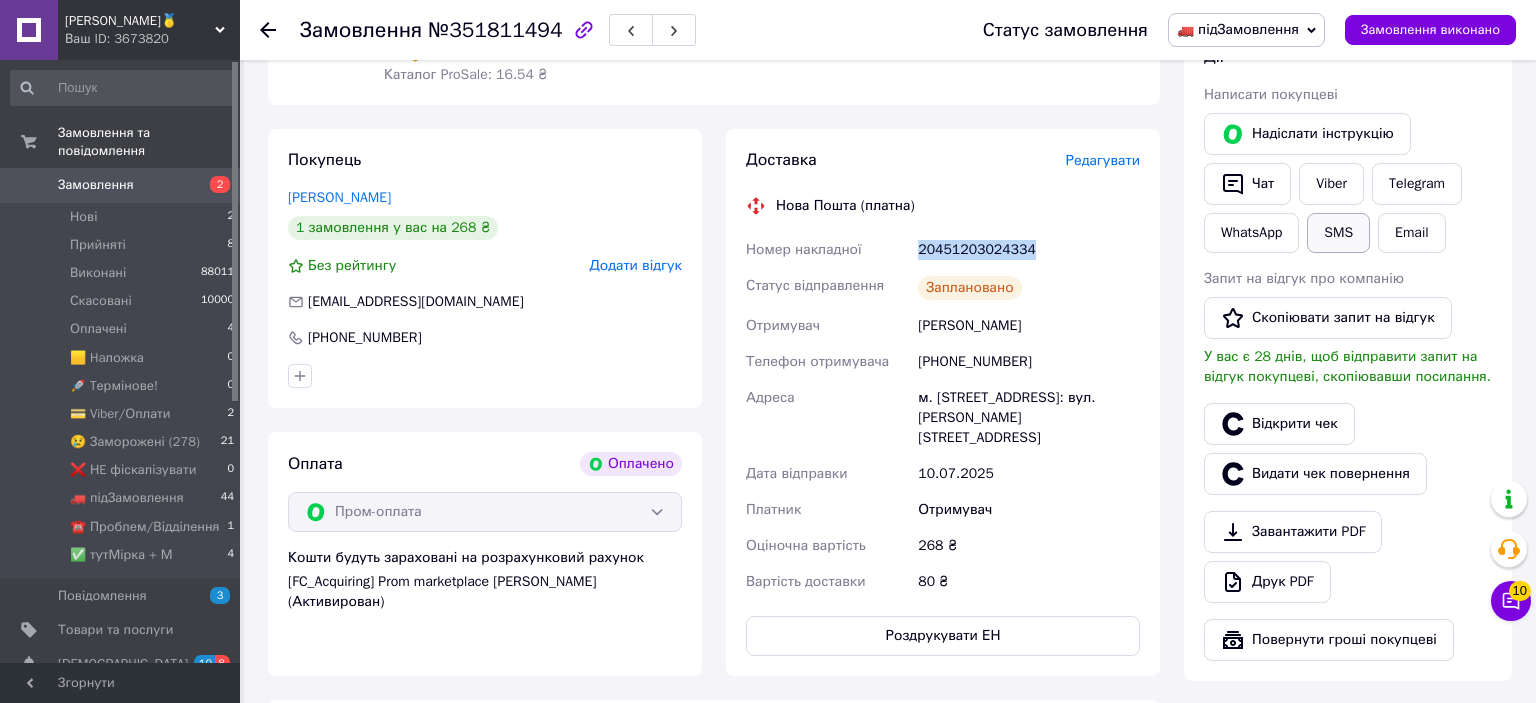 type 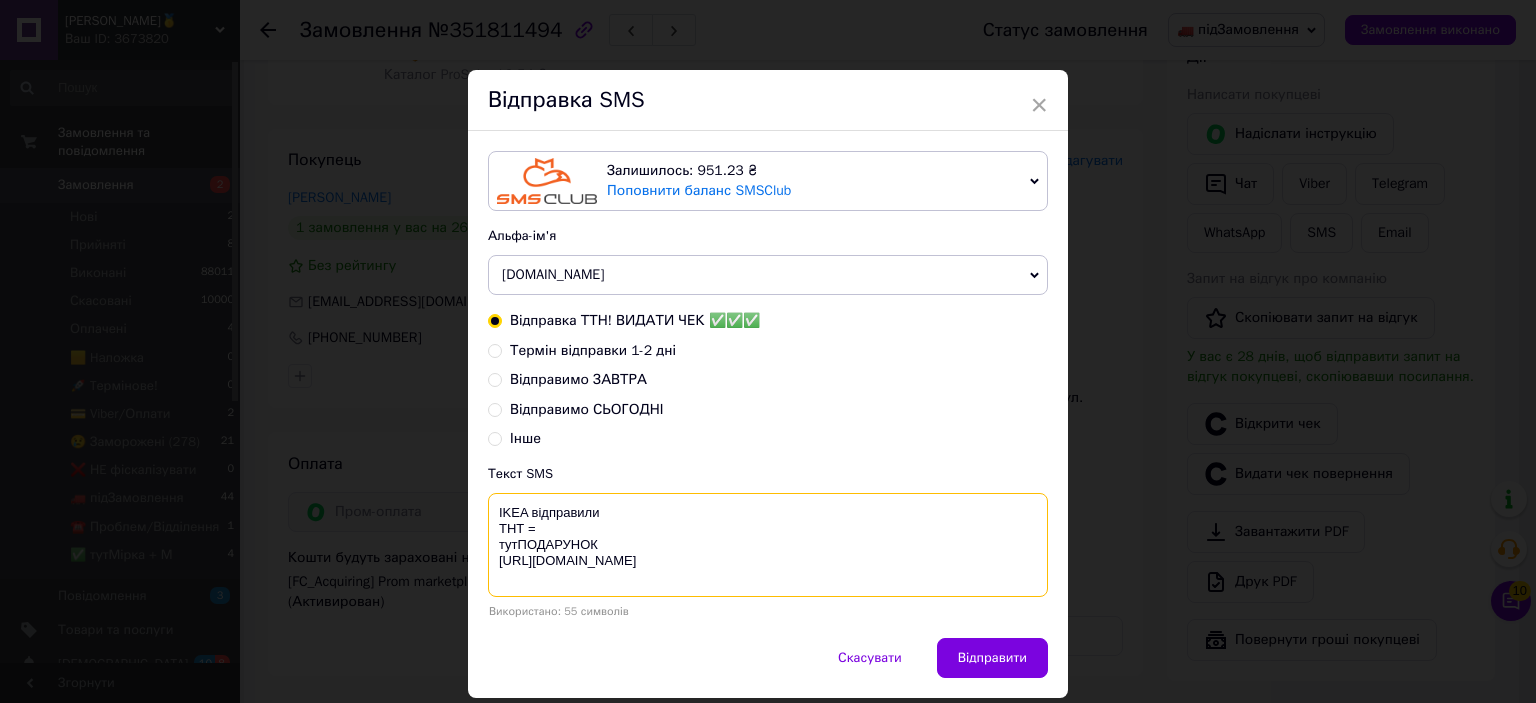click on "IKEA відправили
ТНТ =
тутПОДАРУНОК
[URL][DOMAIN_NAME]" at bounding box center (768, 545) 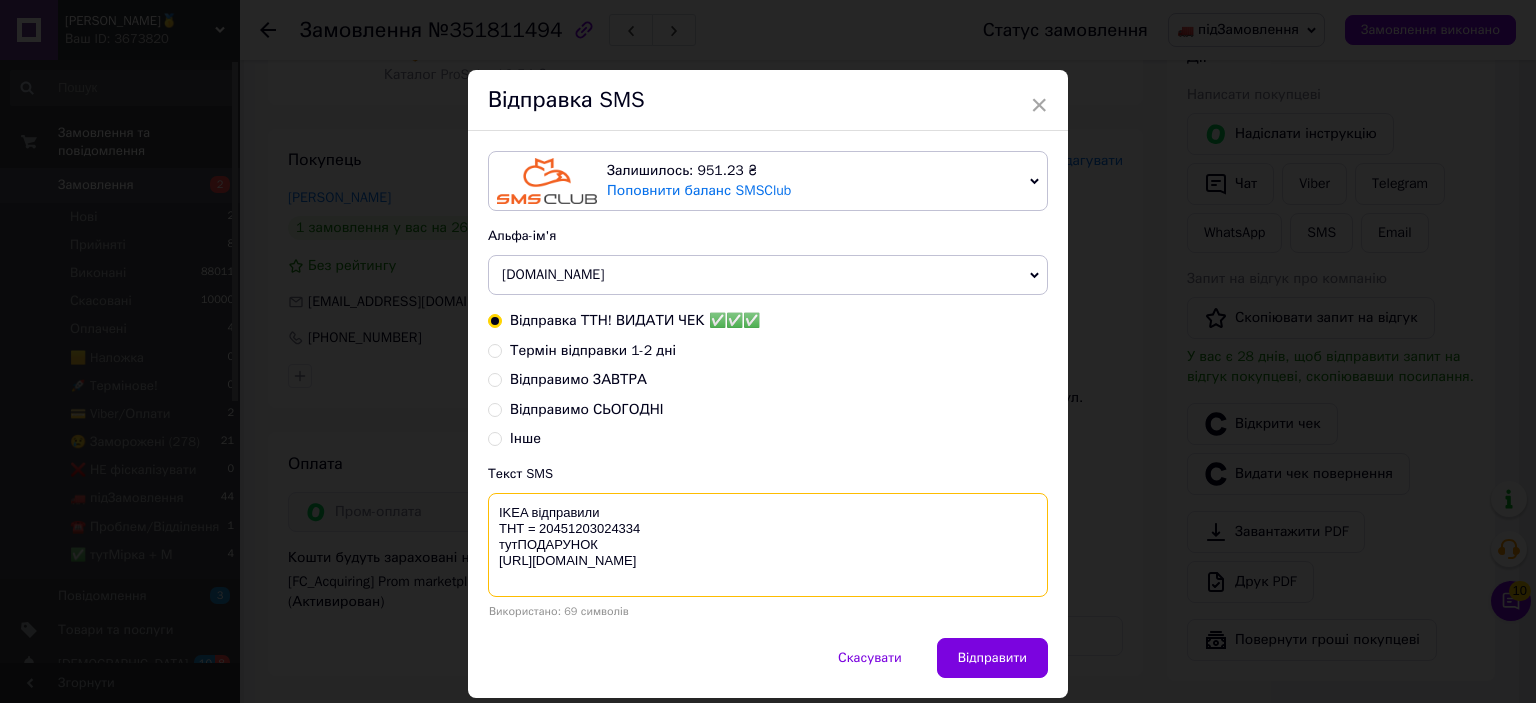 type on "IKEA відправили
ТНТ = 20451203024334
тутПОДАРУНОК
https://bit.ly/taao" 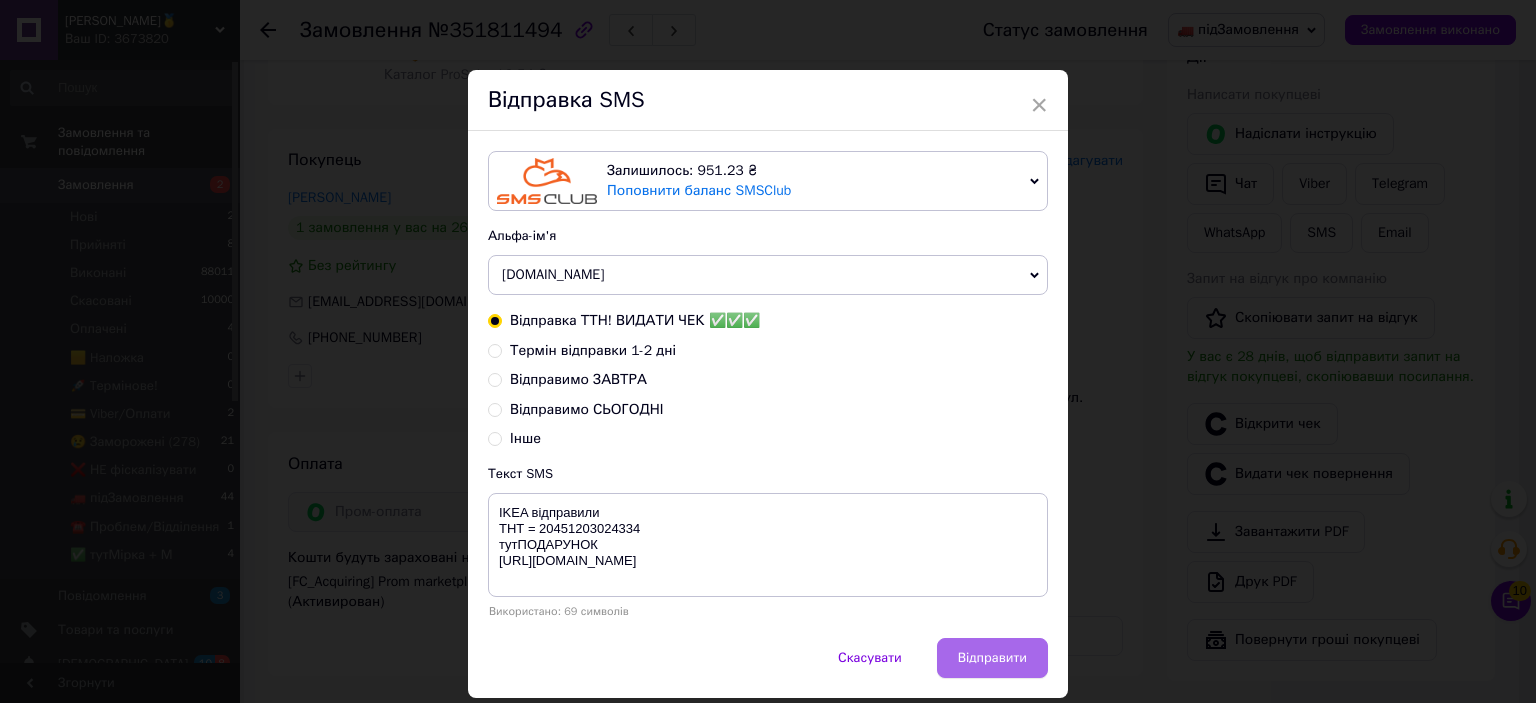 drag, startPoint x: 957, startPoint y: 631, endPoint x: 953, endPoint y: 643, distance: 12.649111 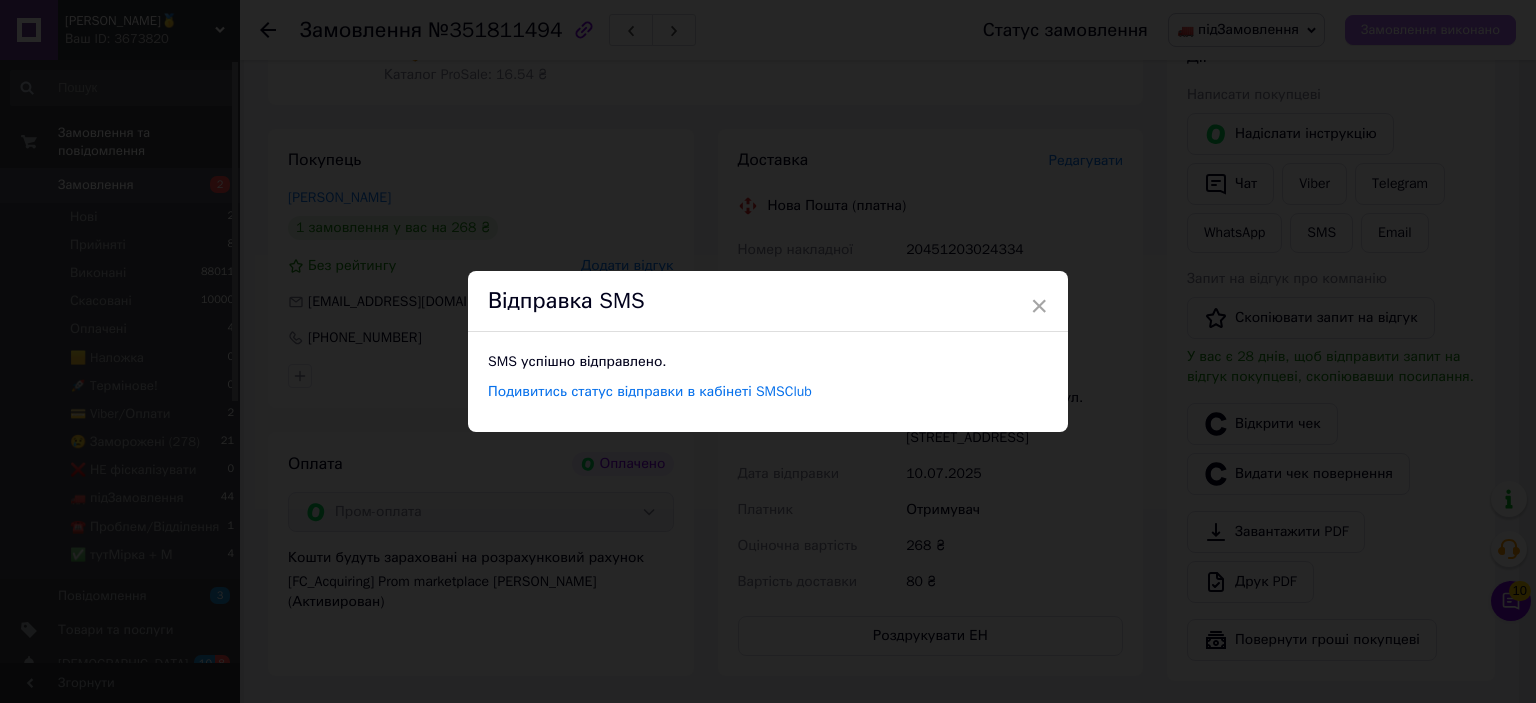 drag, startPoint x: 1375, startPoint y: 11, endPoint x: 1388, endPoint y: 23, distance: 17.691807 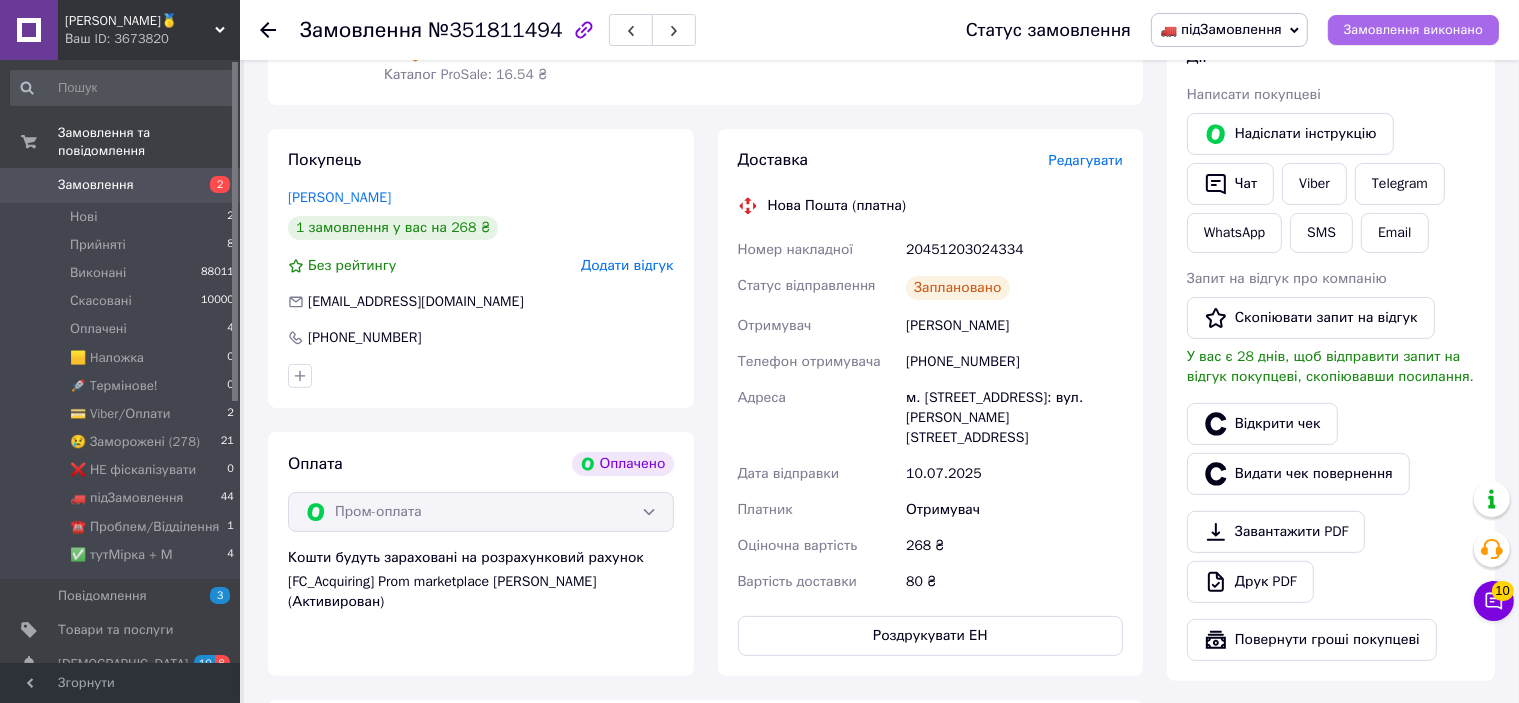 click on "Замовлення виконано" at bounding box center (1413, 30) 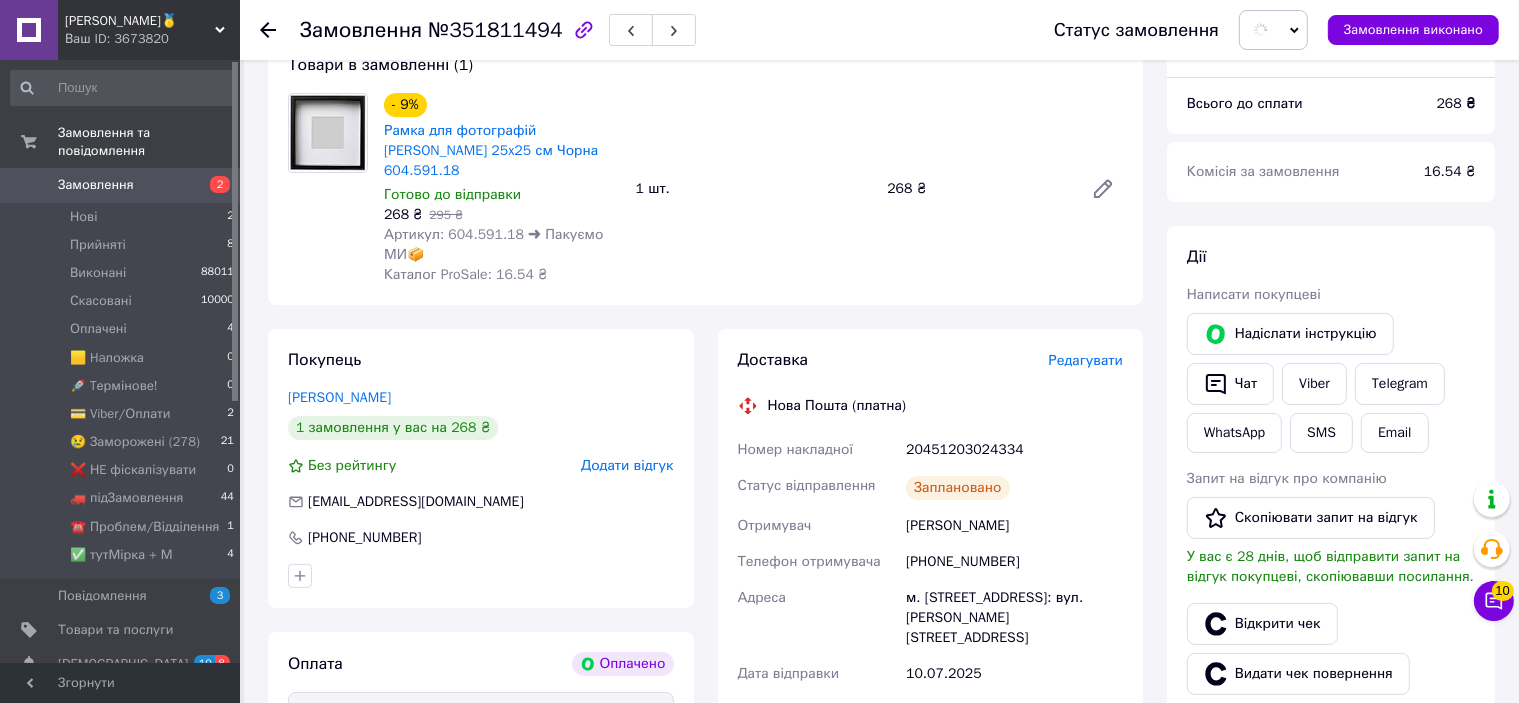 scroll, scrollTop: 0, scrollLeft: 0, axis: both 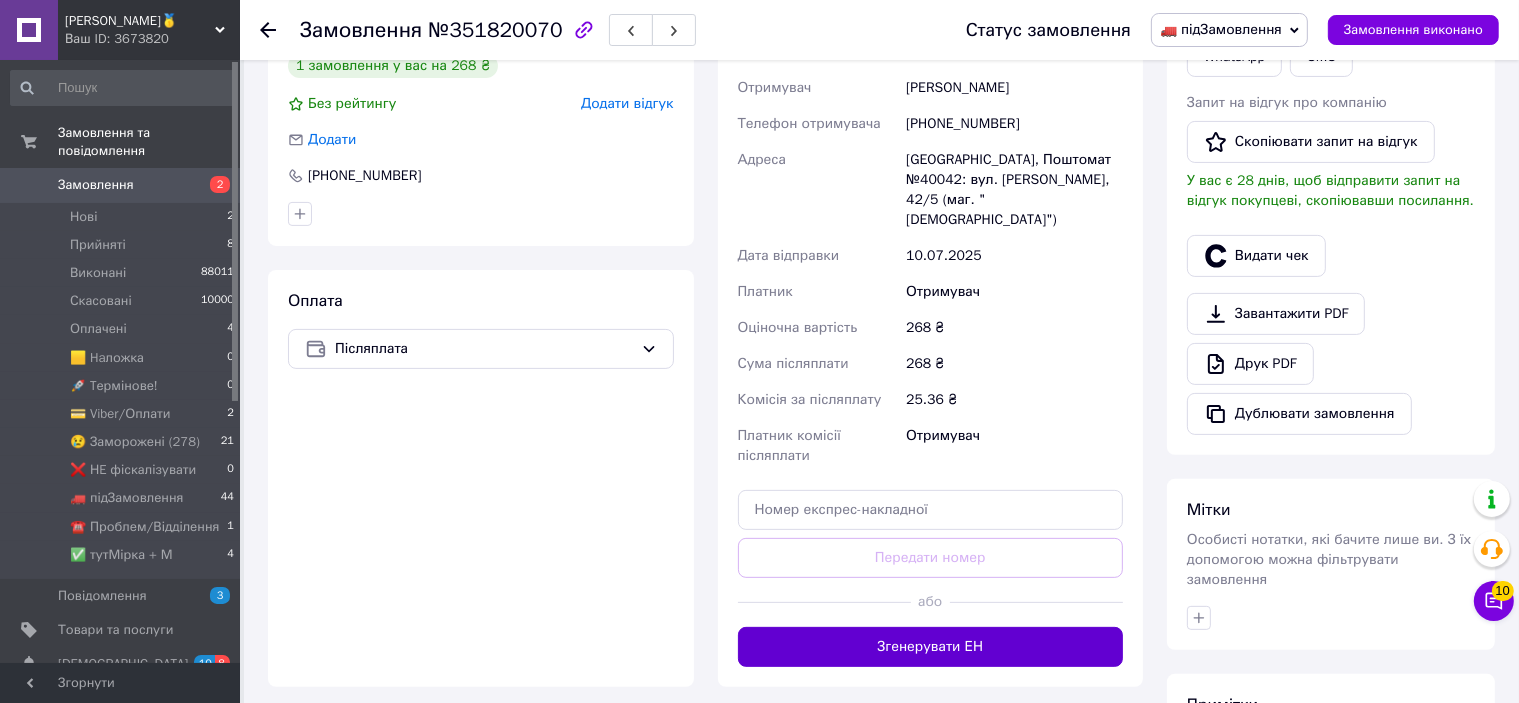 click on "Згенерувати ЕН" at bounding box center (931, 647) 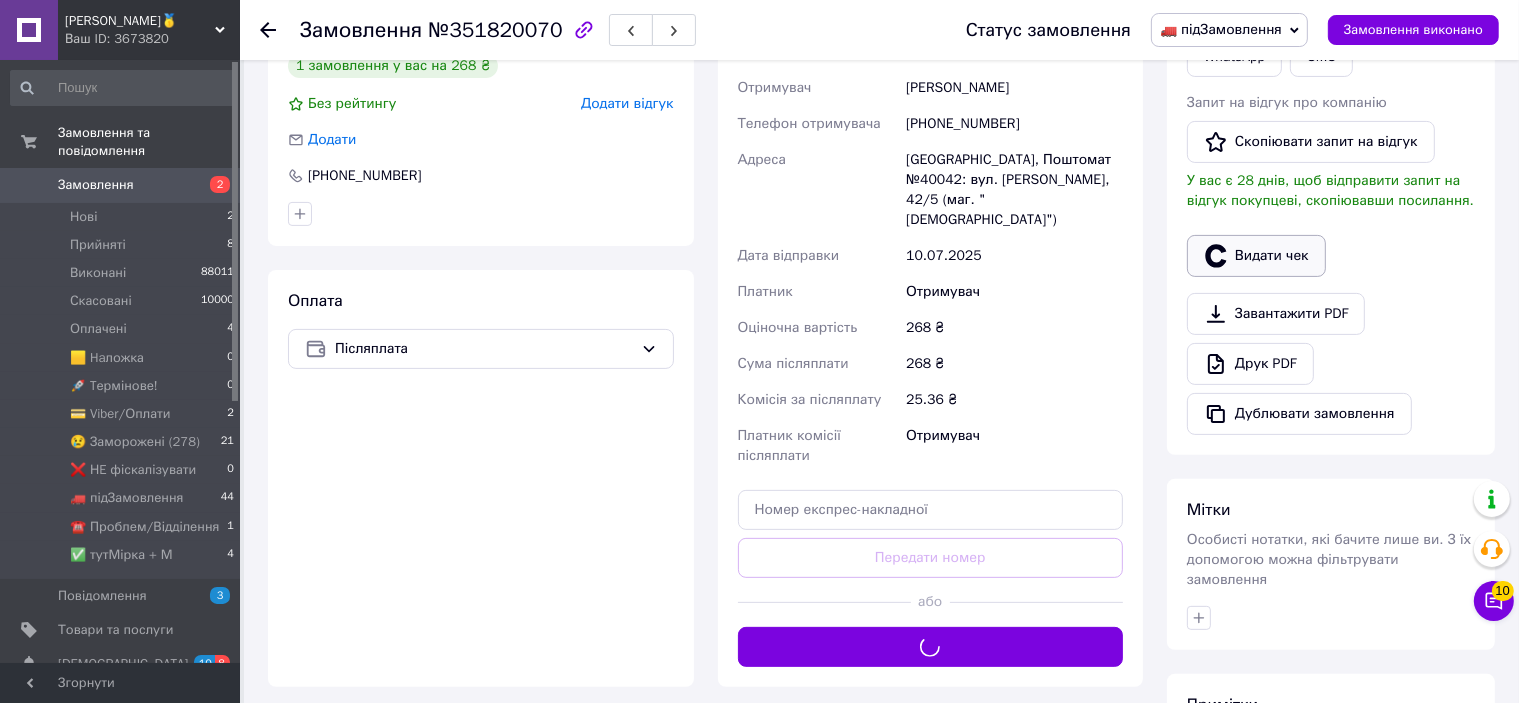 click on "Видати чек" at bounding box center (1256, 256) 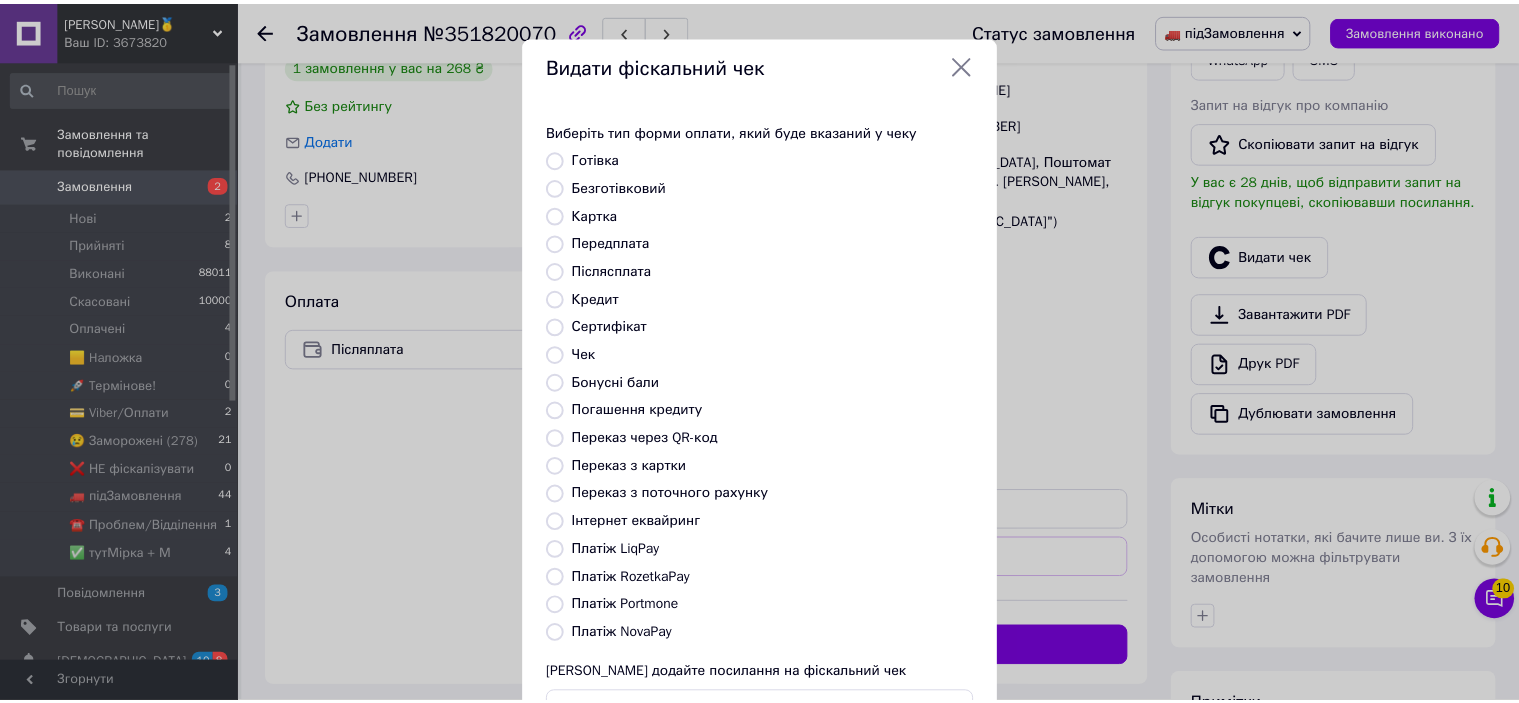 scroll, scrollTop: 155, scrollLeft: 0, axis: vertical 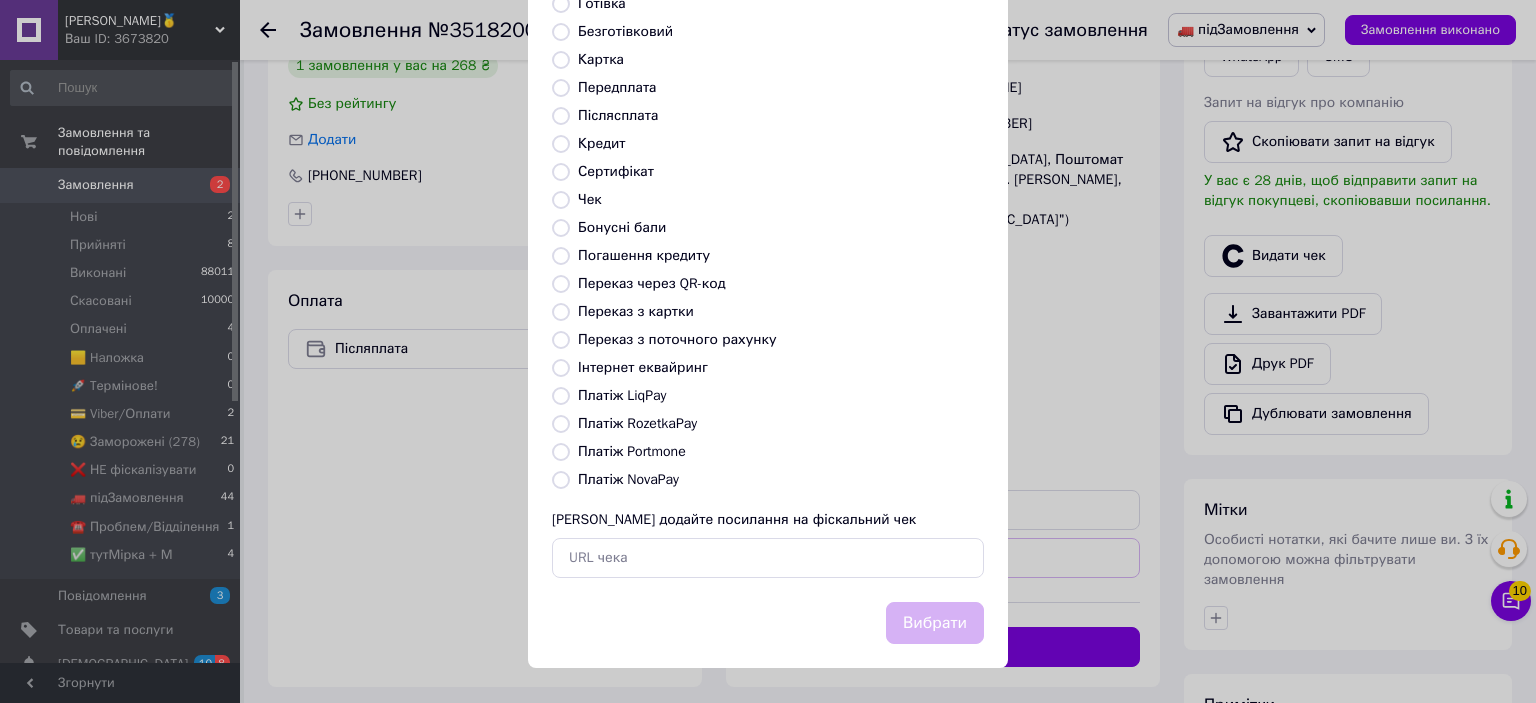 click on "Платіж NovaPay" at bounding box center [628, 479] 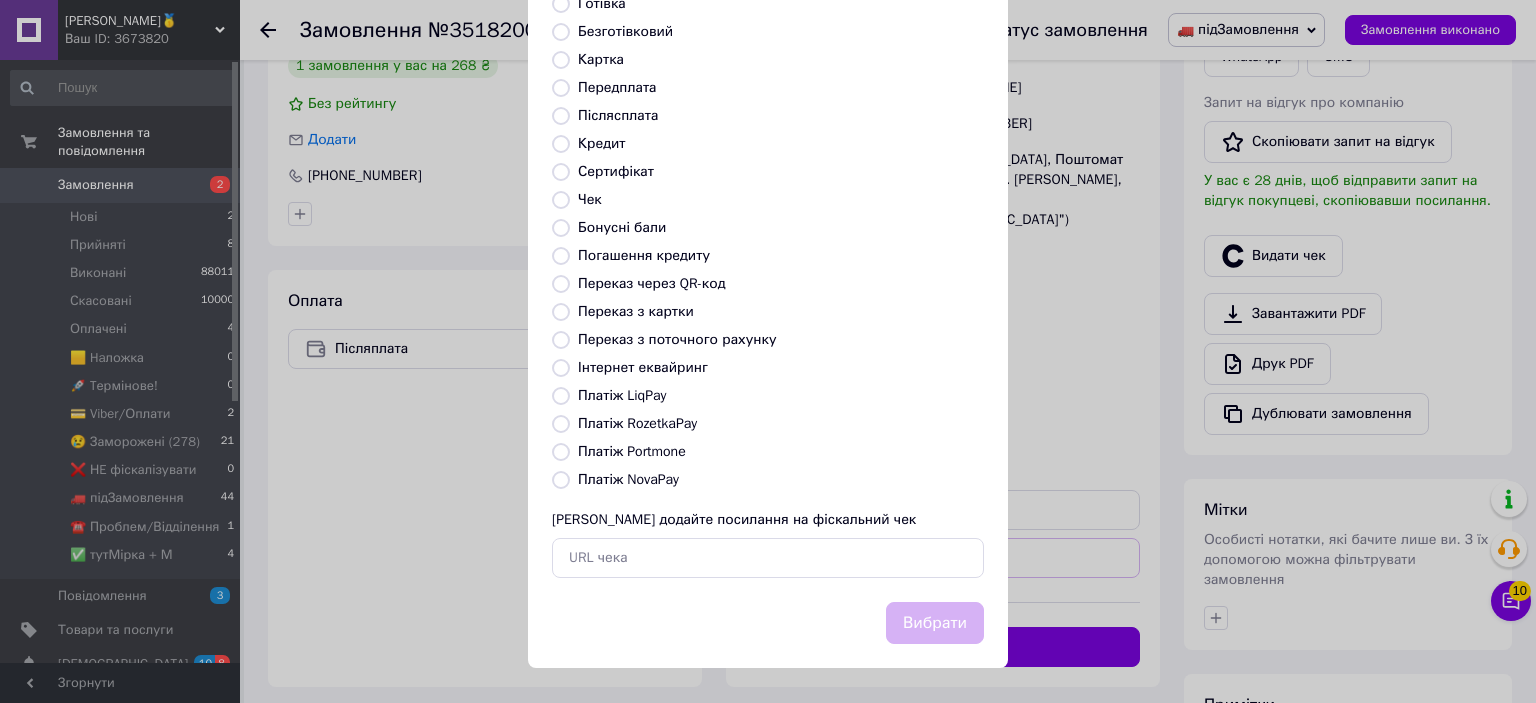 radio on "true" 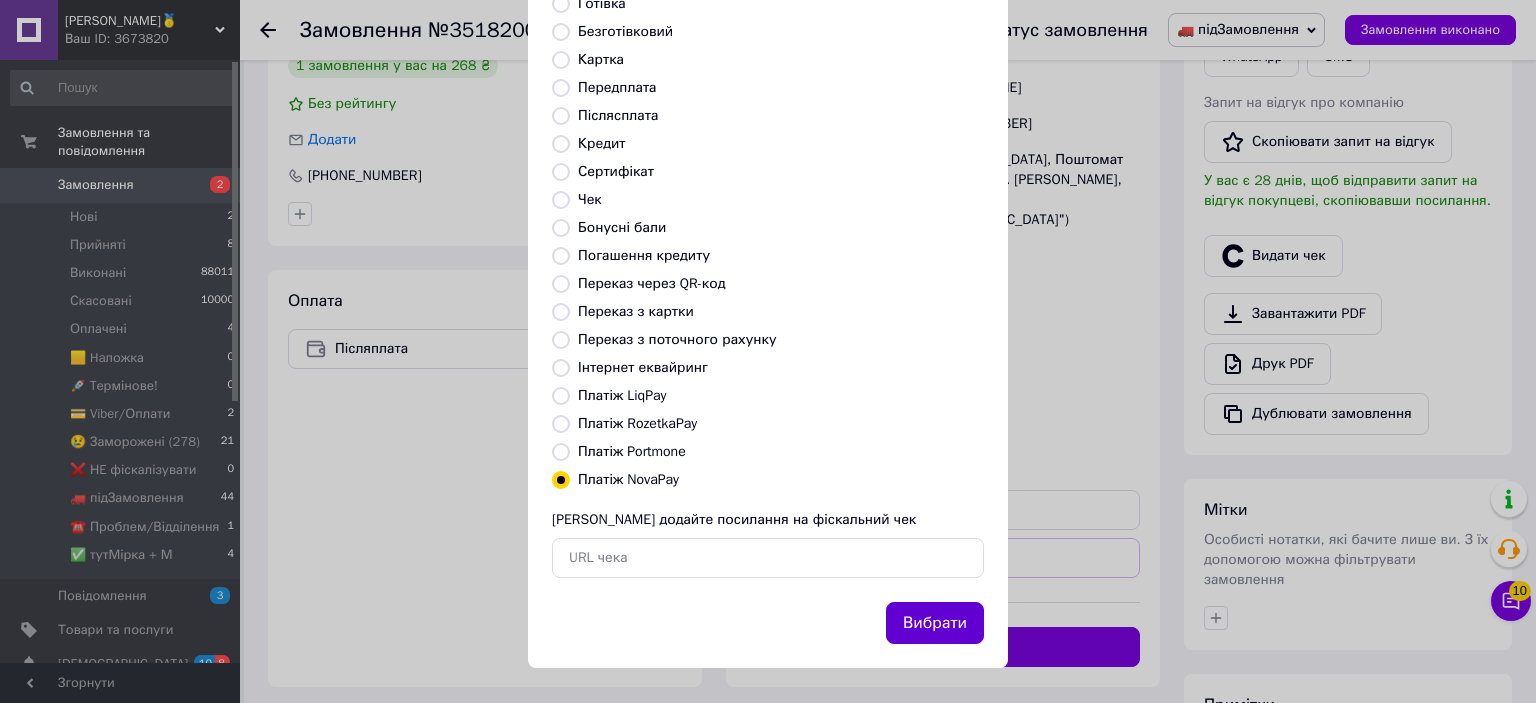 click on "Вибрати" at bounding box center (935, 623) 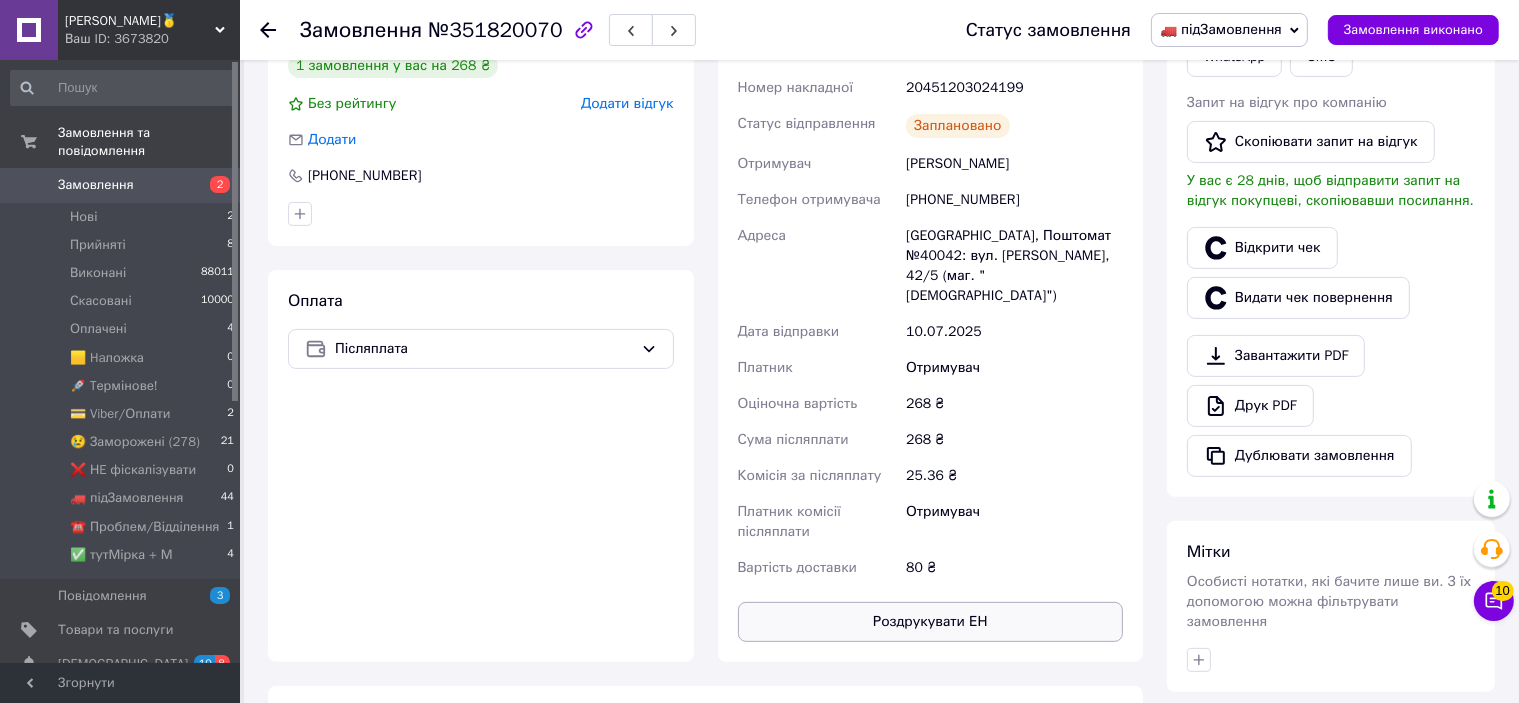 click on "Роздрукувати ЕН" at bounding box center [931, 622] 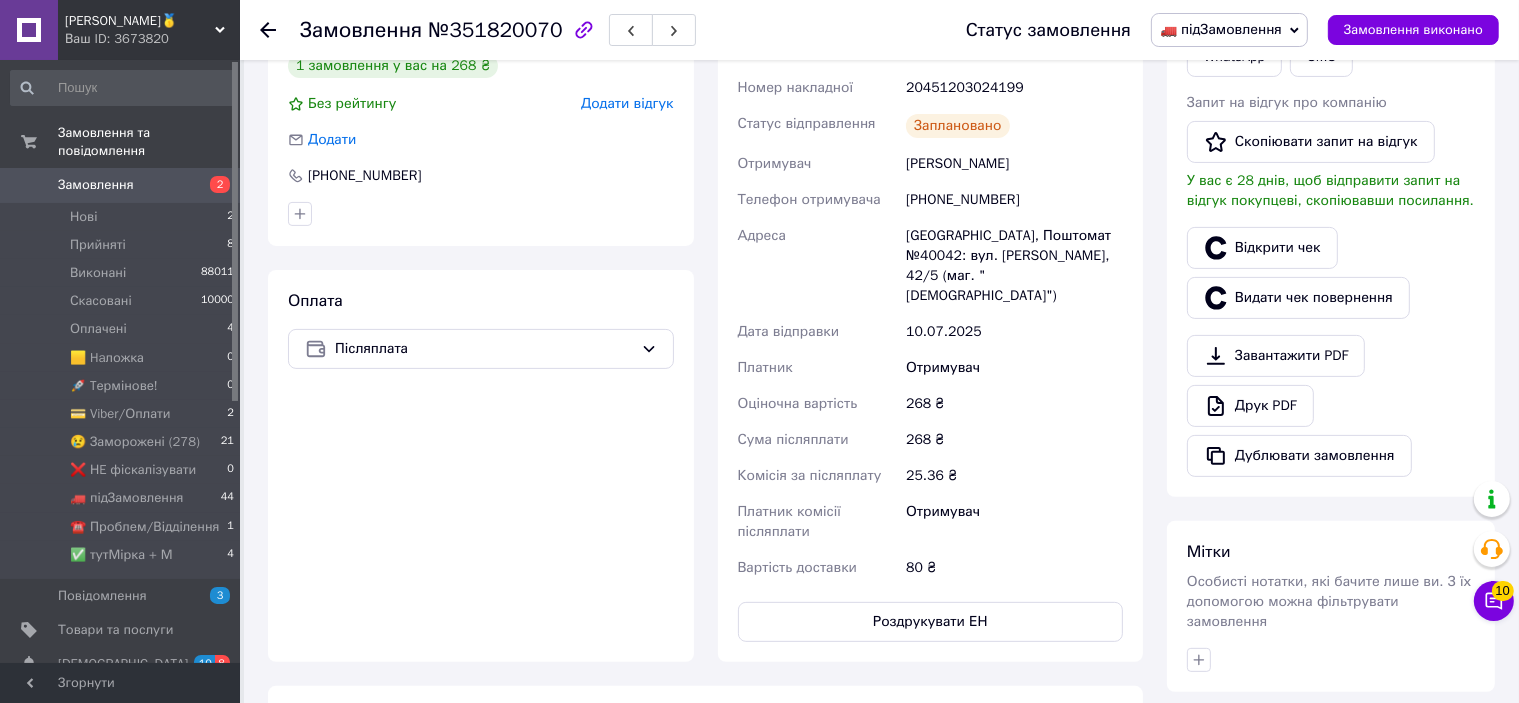click on "20451203024199" at bounding box center [1014, 88] 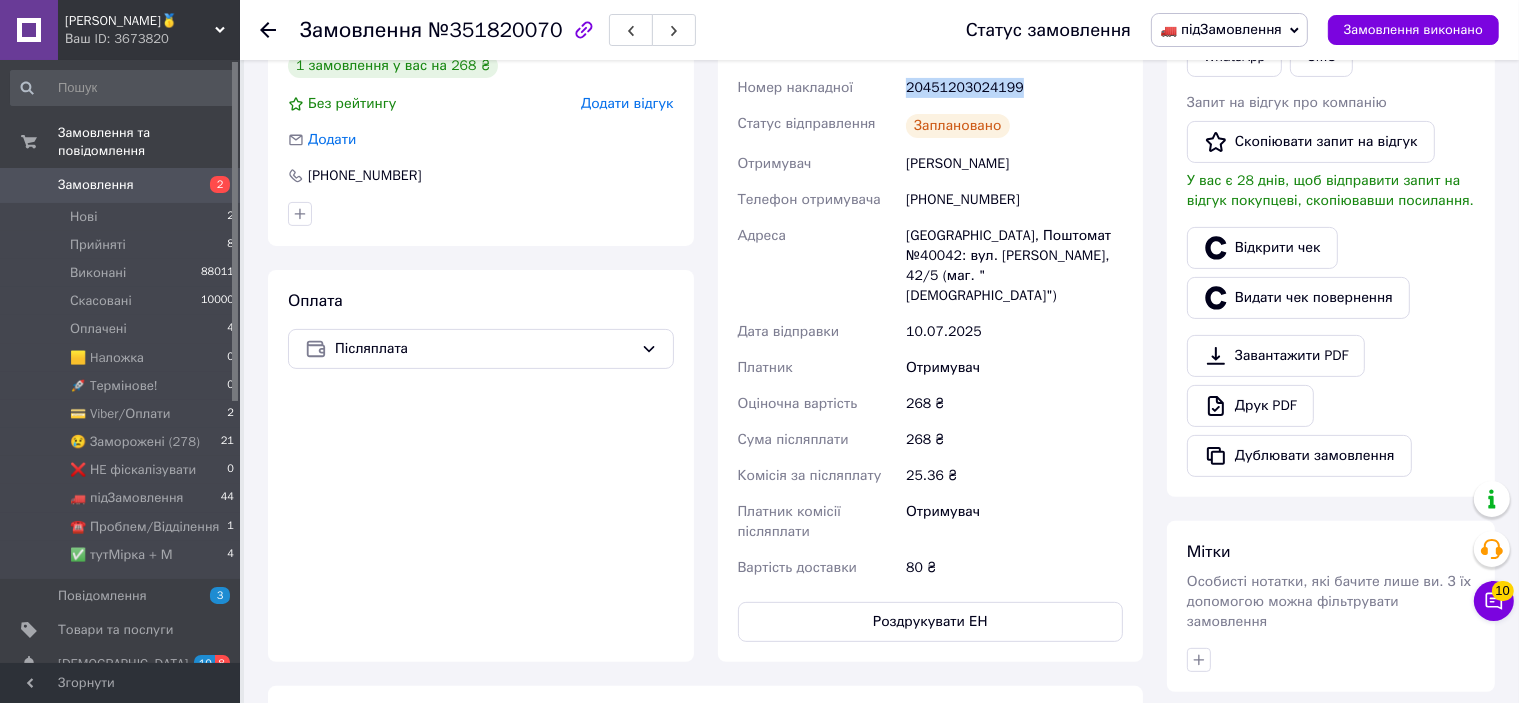 click on "20451203024199" at bounding box center (1014, 88) 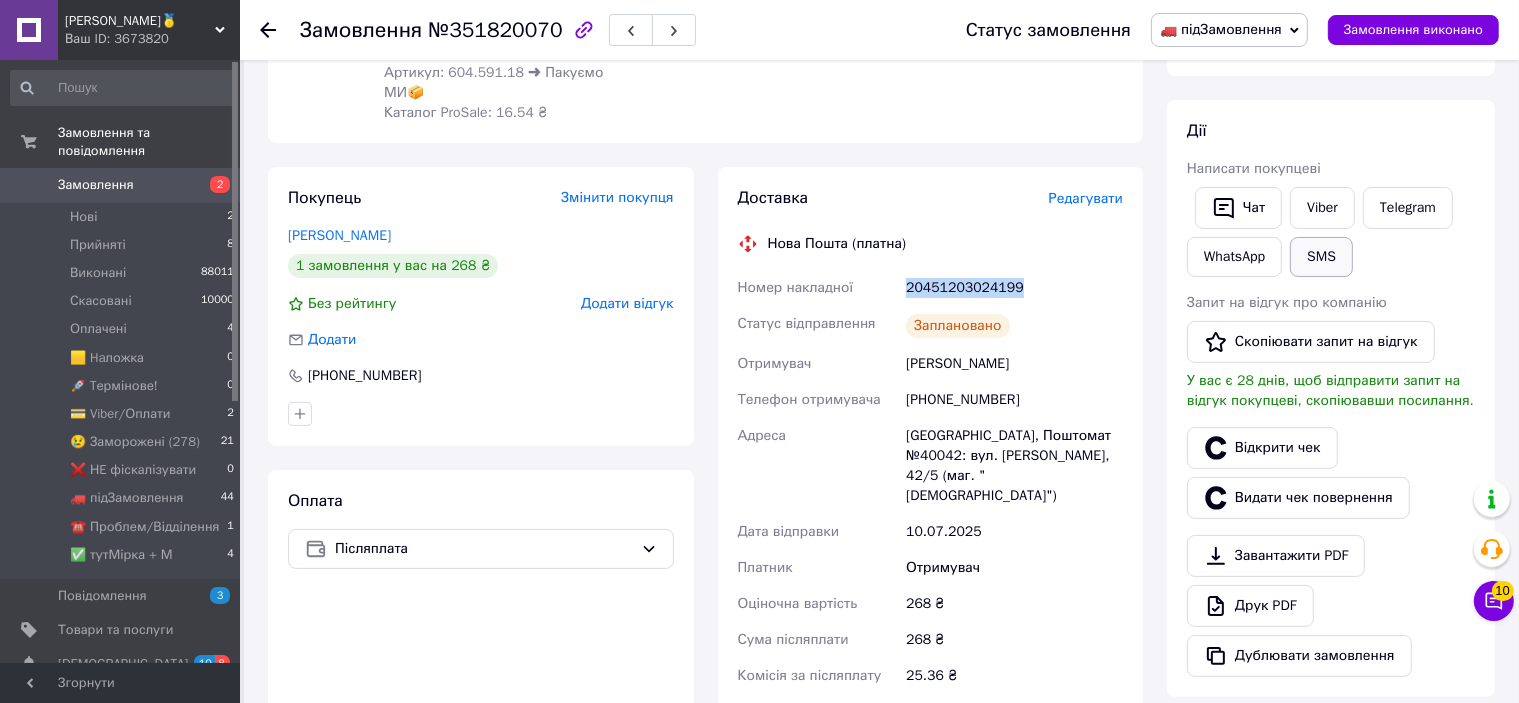 click on "SMS" at bounding box center (1321, 257) 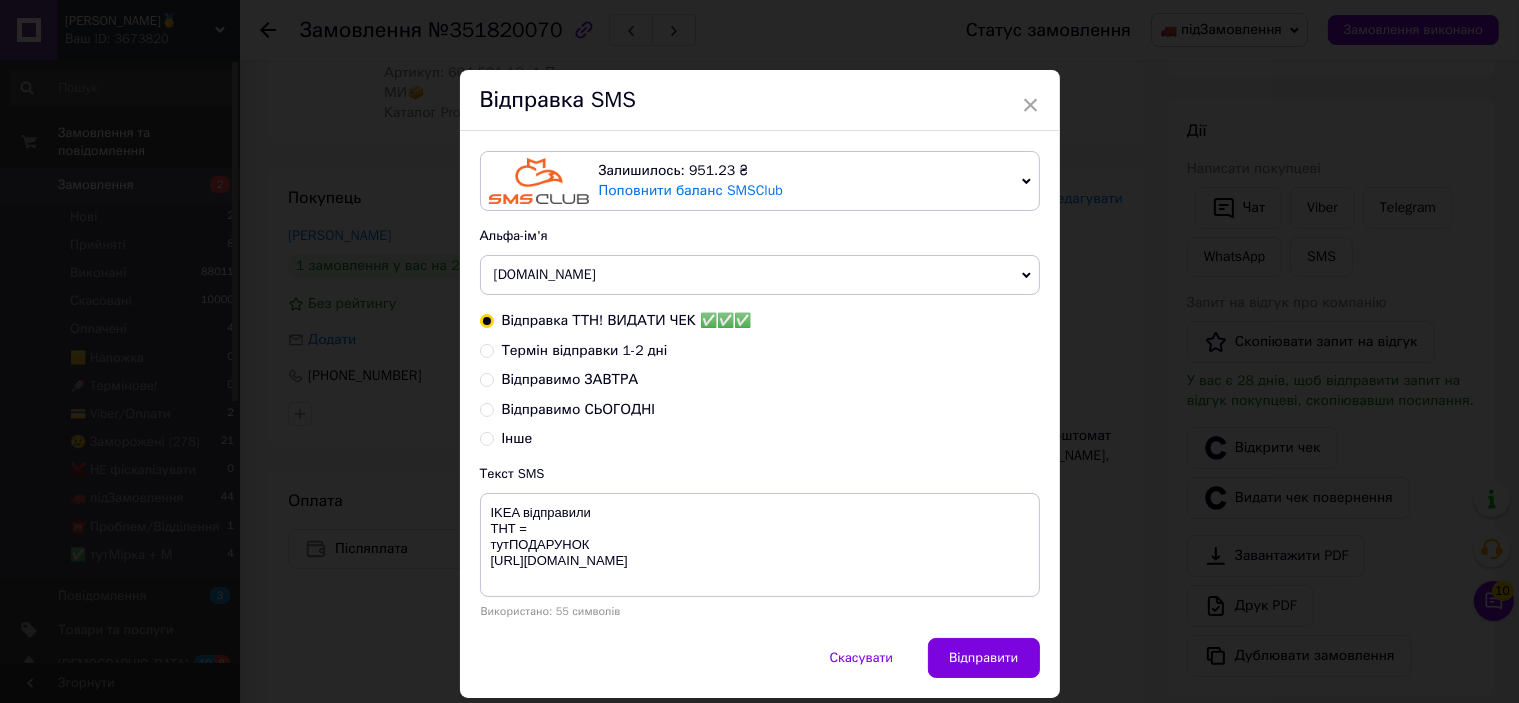type 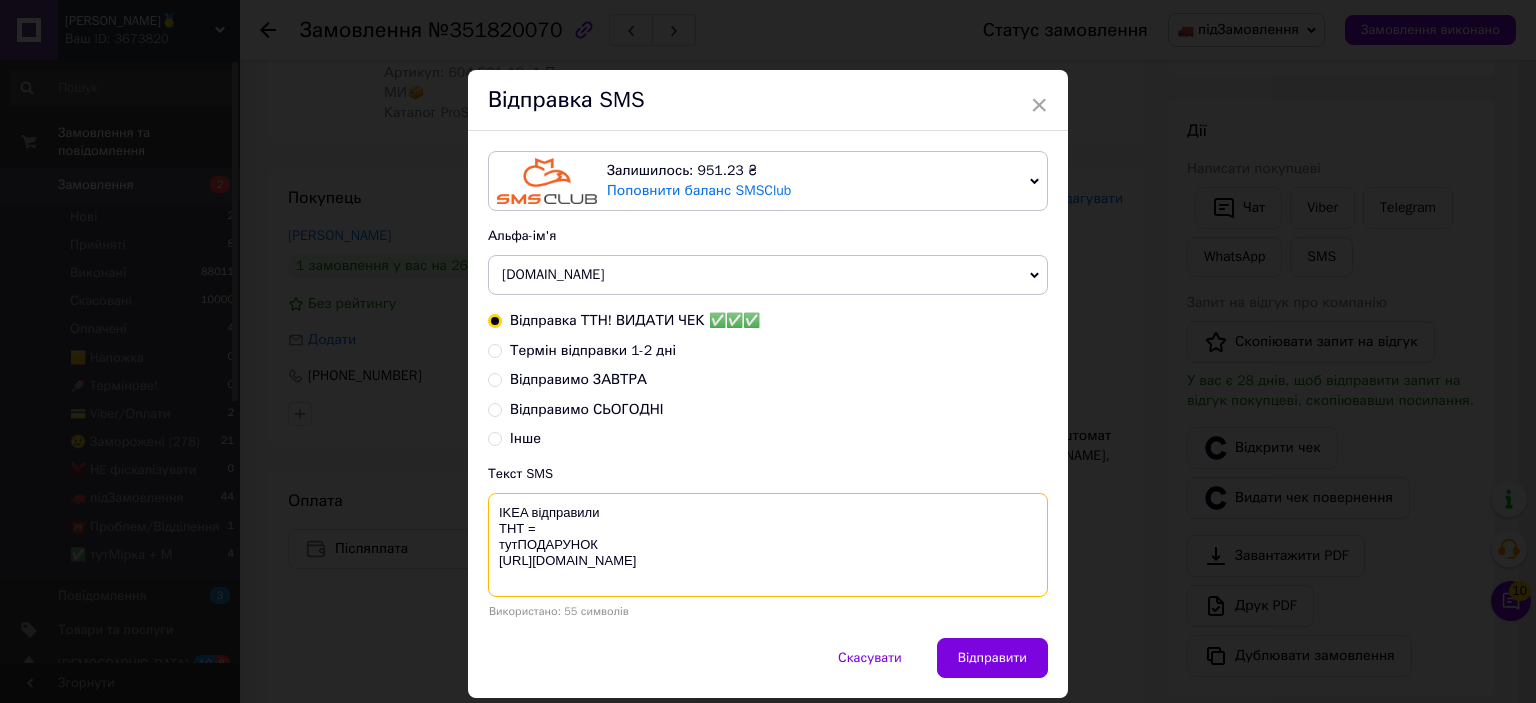click on "IKEA відправили
ТНТ =
тутПОДАРУНОК
[URL][DOMAIN_NAME]" at bounding box center (768, 545) 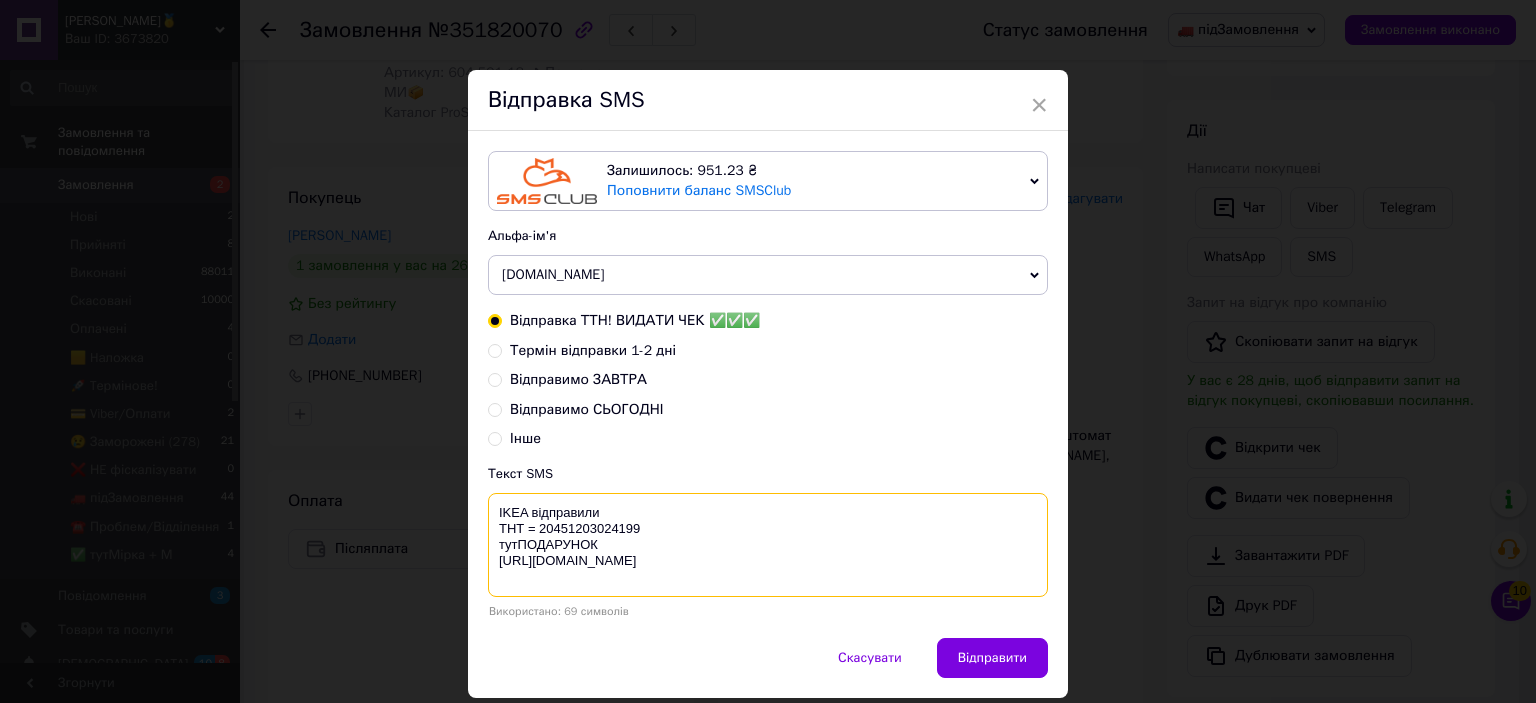 type on "IKEA відправили
ТНТ = 20451203024199
тутПОДАРУНОК
https://bit.ly/taao" 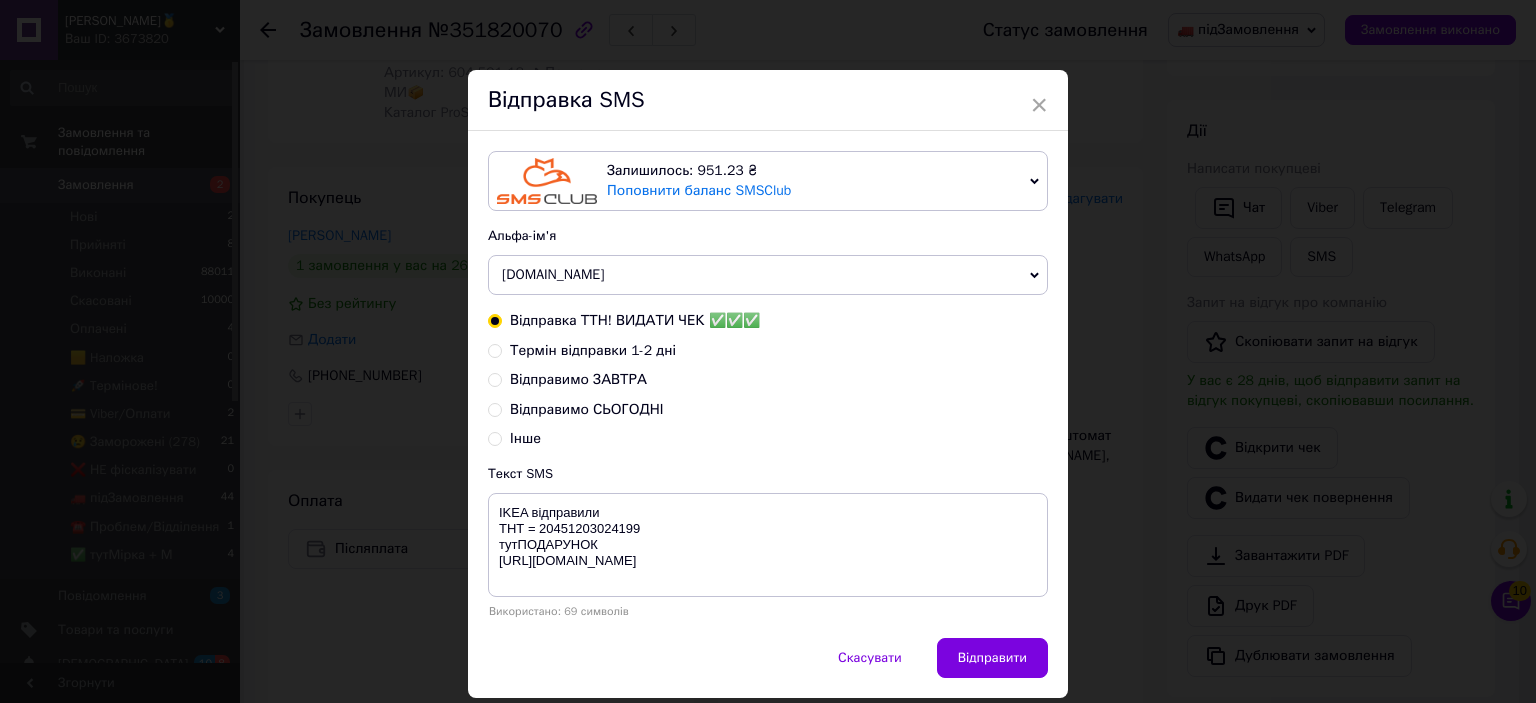 click on "Залишилось: 951.23 ₴ Поповнити баланс SMSClub Підключити LetsAds Альфа-ім'я  TATO.net.ua TATO Оновити список альфа-імен Відправка ТТН! ВИДАТИ ЧЕК ✅✅✅ Термін відправки 1-2 дні Відправимо ЗАВТРА Відправимо СЬОГОДНІ Інше Текст SMS IKEA відправили
ТНТ = 20451203024199
тутПОДАРУНОК
https://bit.ly/taao Використано: 69 символів" at bounding box center (768, 384) 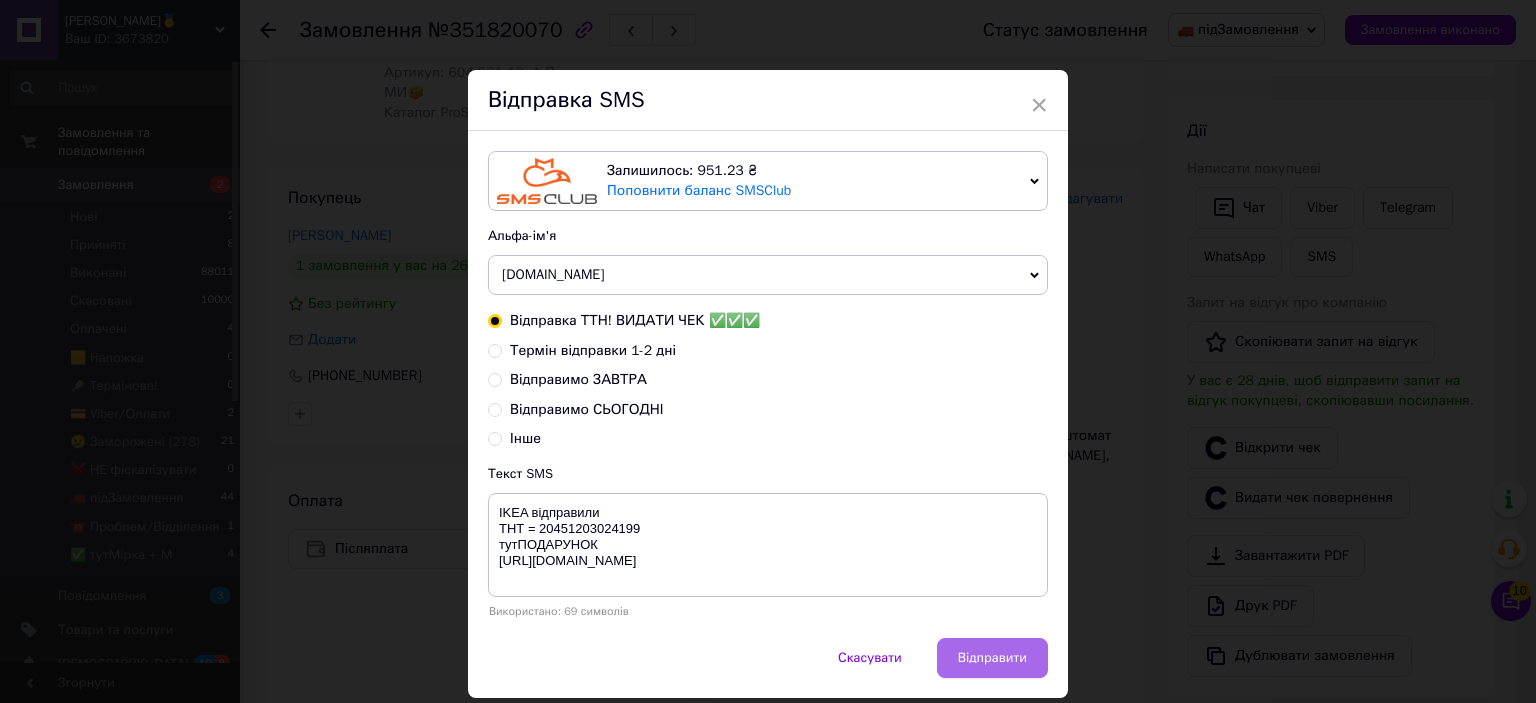 click on "Відправити" at bounding box center (992, 658) 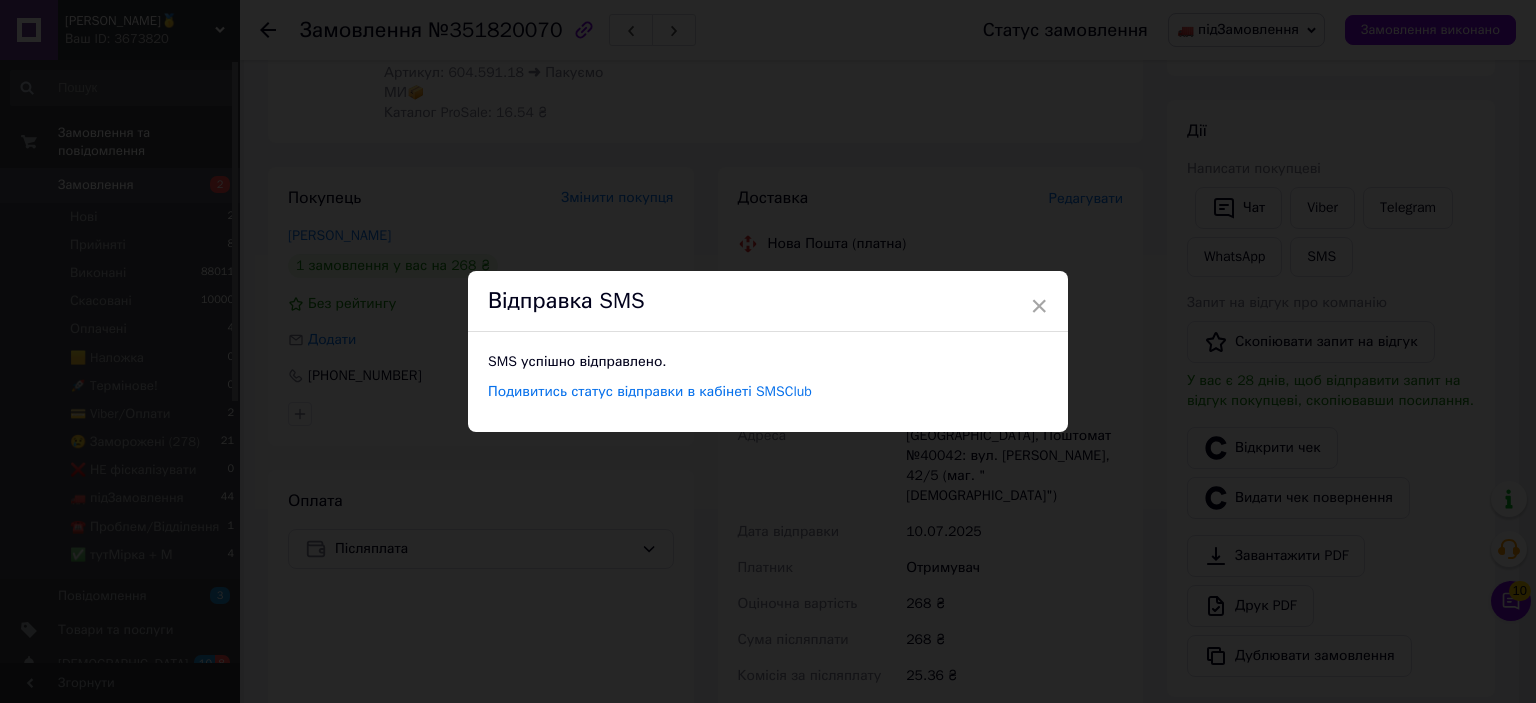 click on "× Відправка SMS SMS успішно відправлено. Подивитись статус відправки в кабінеті SMSClub" at bounding box center [768, 351] 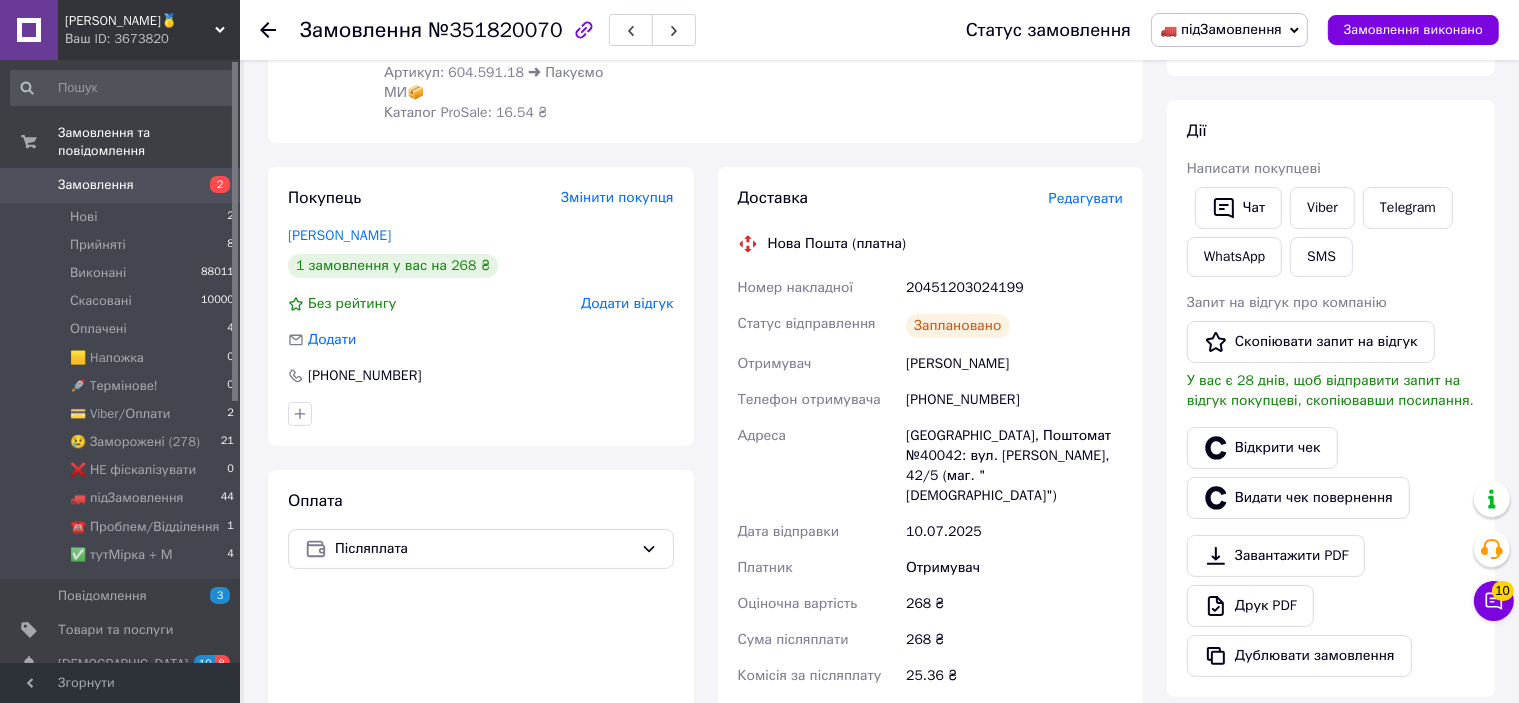 click on "Замовлення виконано" at bounding box center [1413, 30] 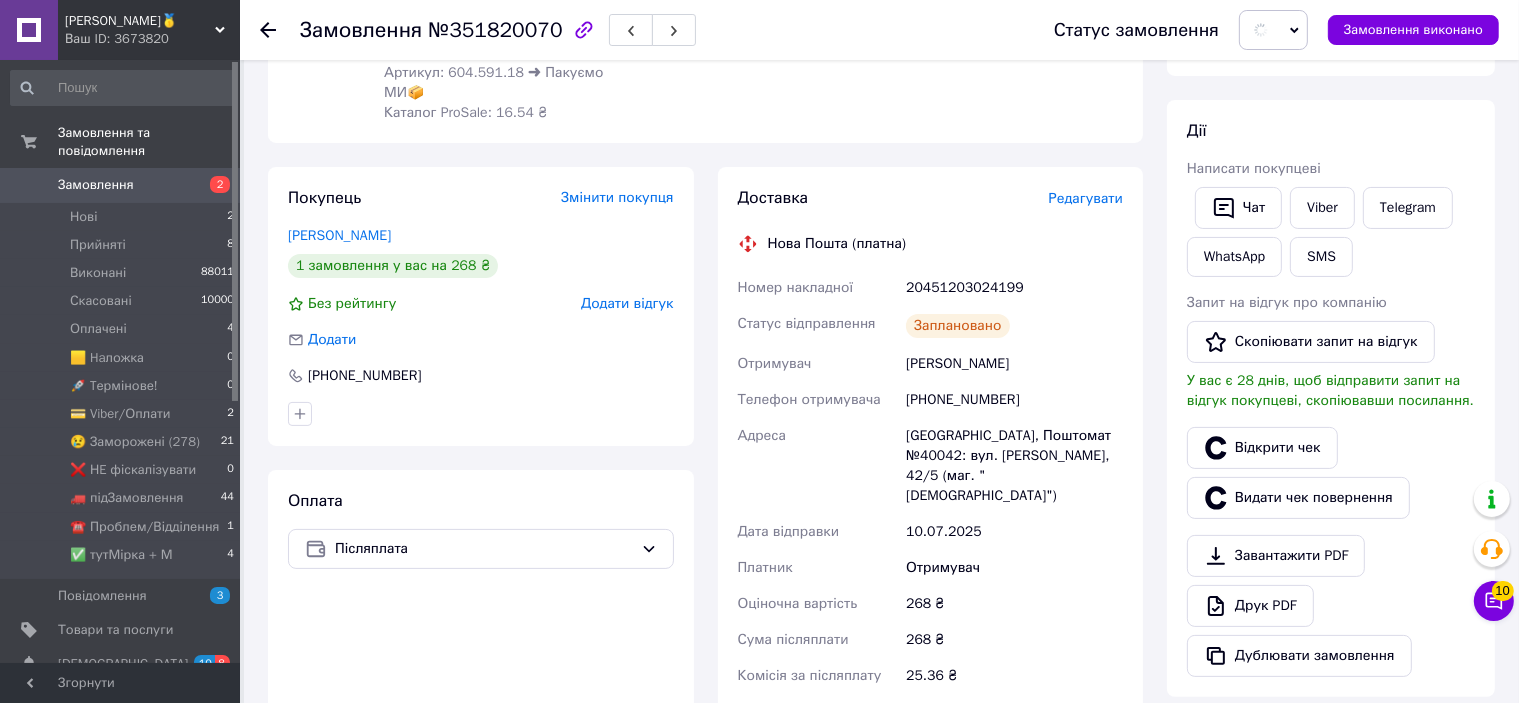 scroll, scrollTop: 0, scrollLeft: 0, axis: both 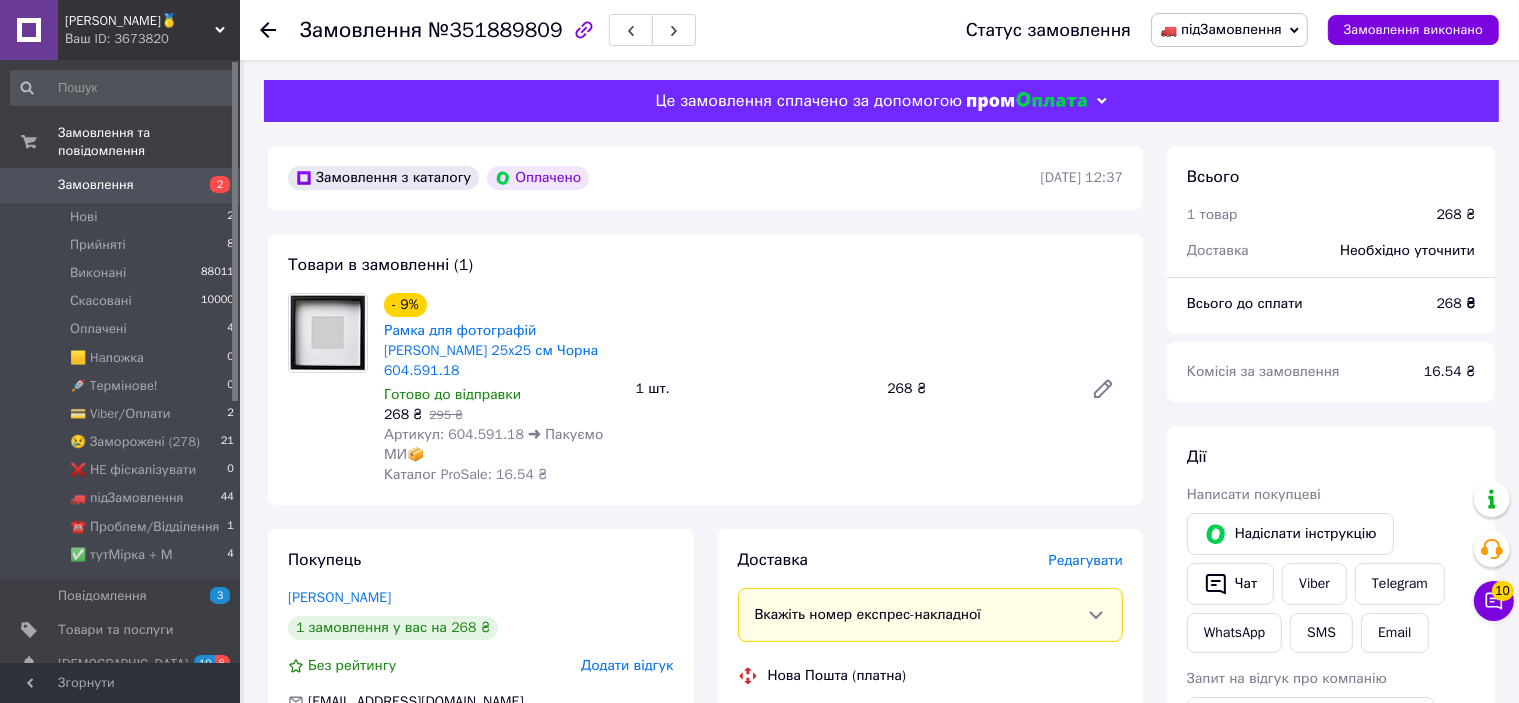 click on "Редагувати" at bounding box center (1086, 560) 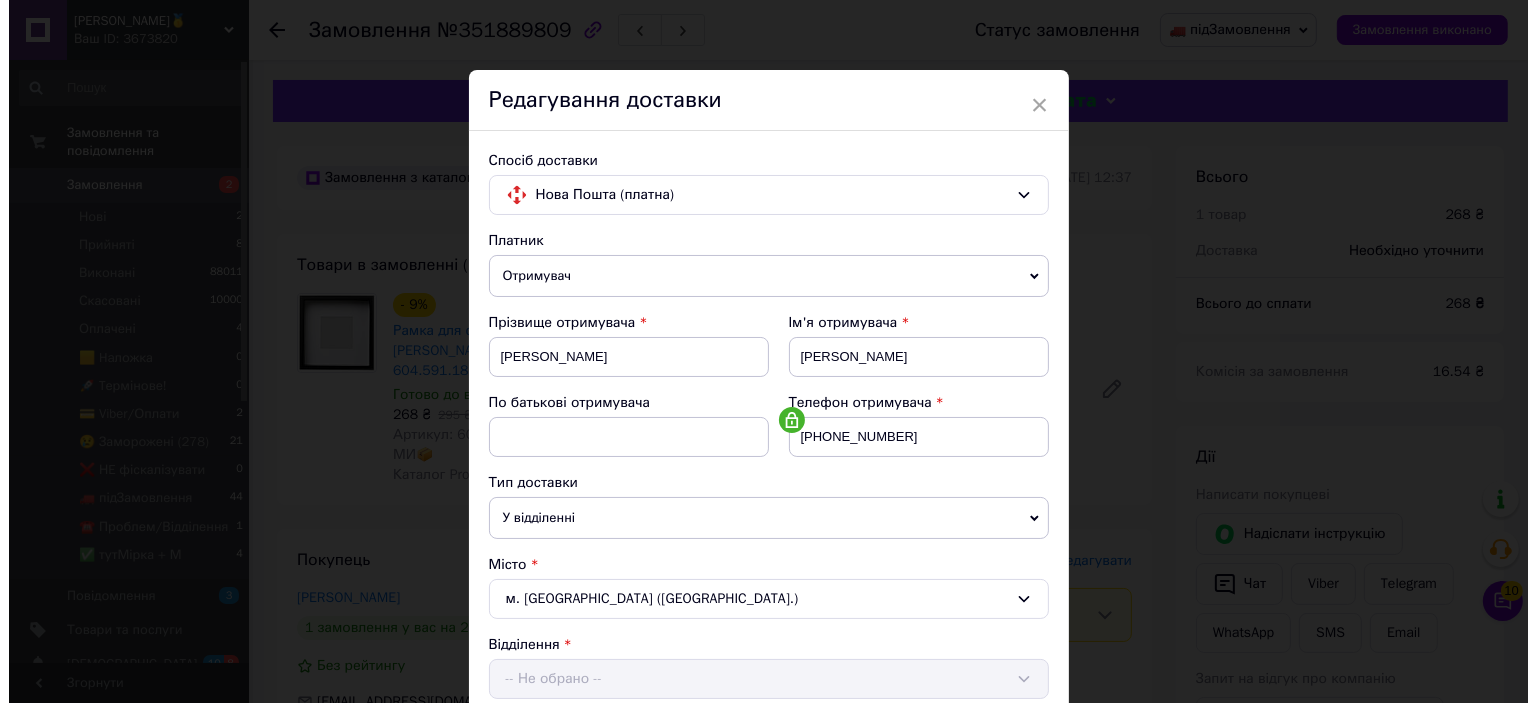 scroll, scrollTop: 300, scrollLeft: 0, axis: vertical 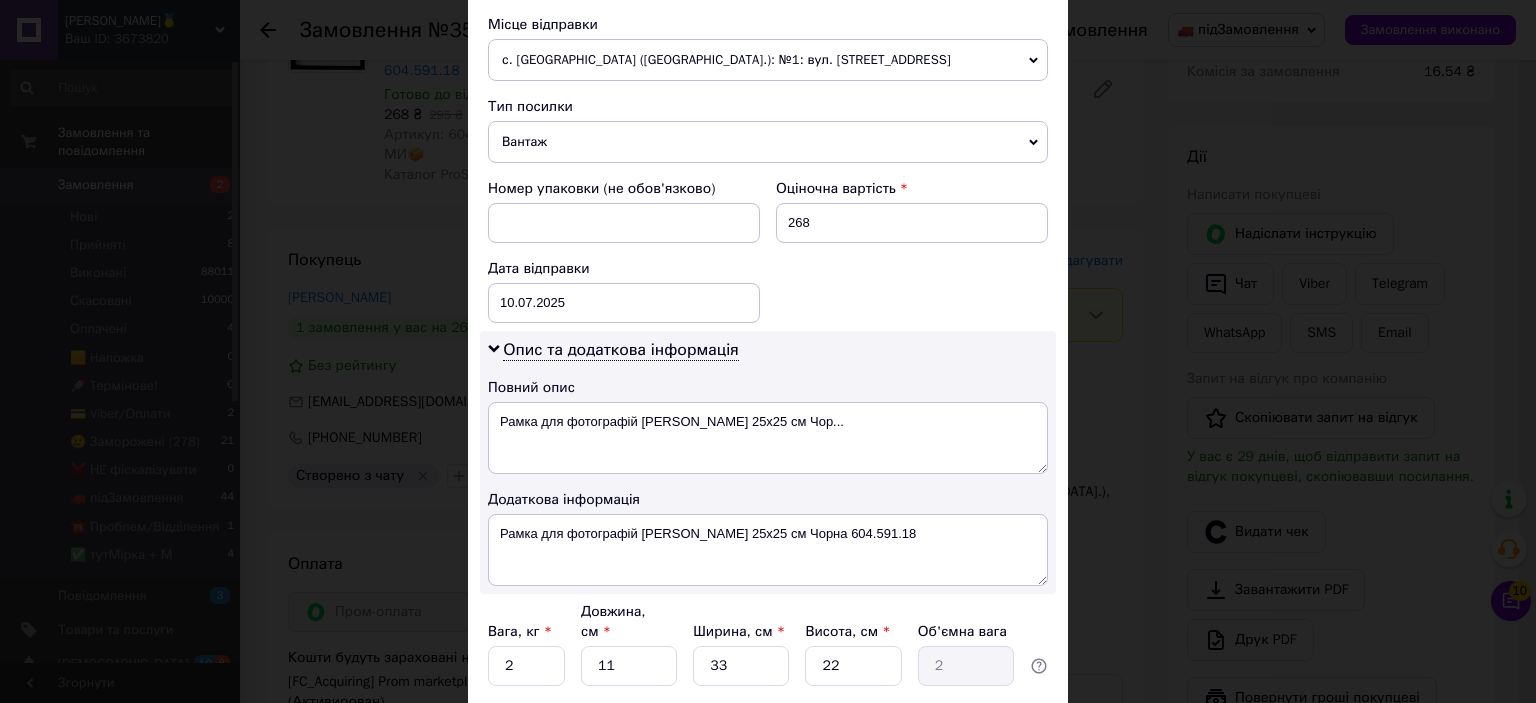 click on "× Редагування доставки Спосіб доставки Нова Пошта (платна) Платник Отримувач Відправник Прізвище отримувача [PERSON_NAME] отримувача [PERSON_NAME] батькові отримувача Телефон отримувача [PHONE_NUMBER] Тип доставки У відділенні Кур'єром В поштоматі Місто м. [GEOGRAPHIC_DATA] ([GEOGRAPHIC_DATA].) Відділення №10 (до 30 кг): вул. Шкільна, 13 Місце відправки с. [GEOGRAPHIC_DATA] ([GEOGRAPHIC_DATA].): №1: вул. [STREET_ADDRESS] Немає збігів. Спробуйте змінити умови пошуку Додати ще місце відправки Тип посилки Вантаж Документи Номер упаковки (не обов'язково) Оціночна вартість 268 Дата відправки [DATE] < 2025 > < > 30" at bounding box center (768, 351) 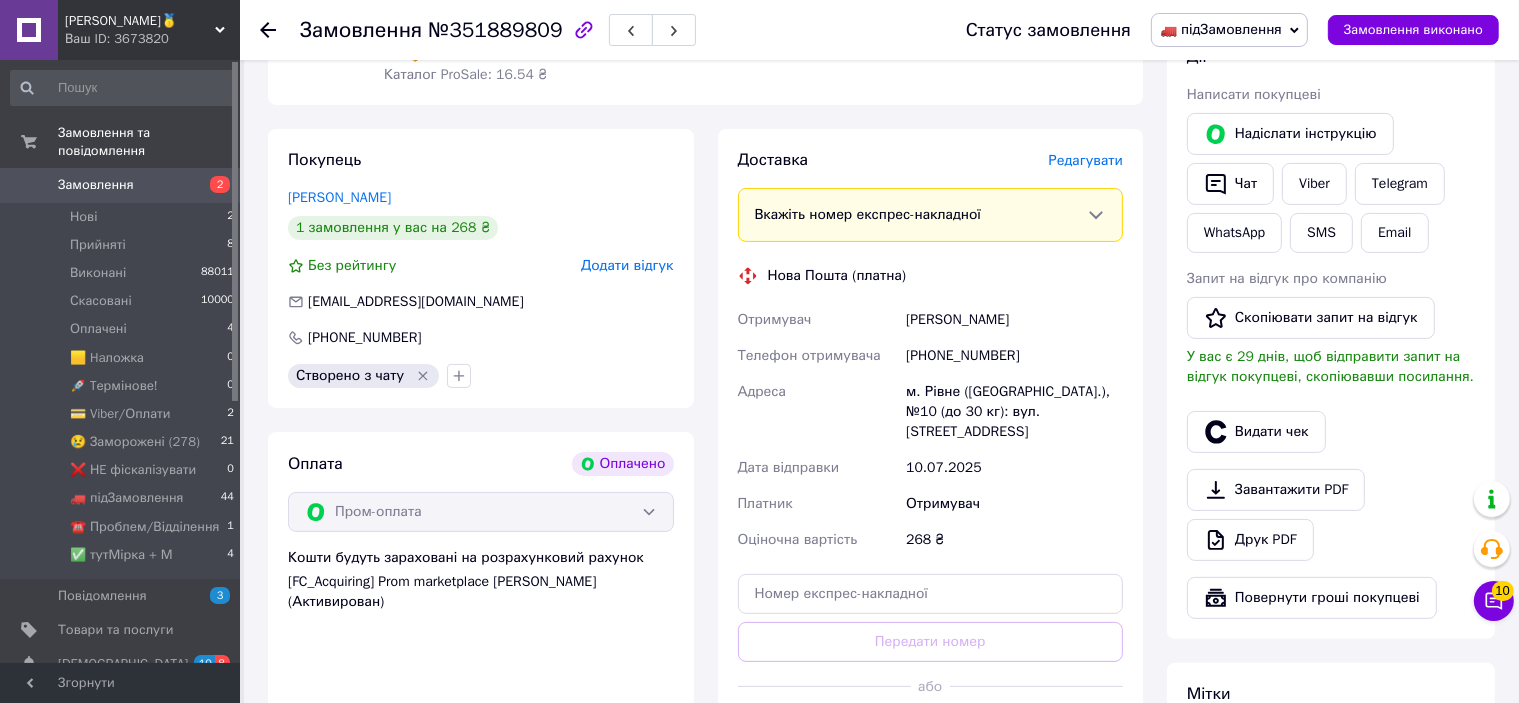 scroll, scrollTop: 700, scrollLeft: 0, axis: vertical 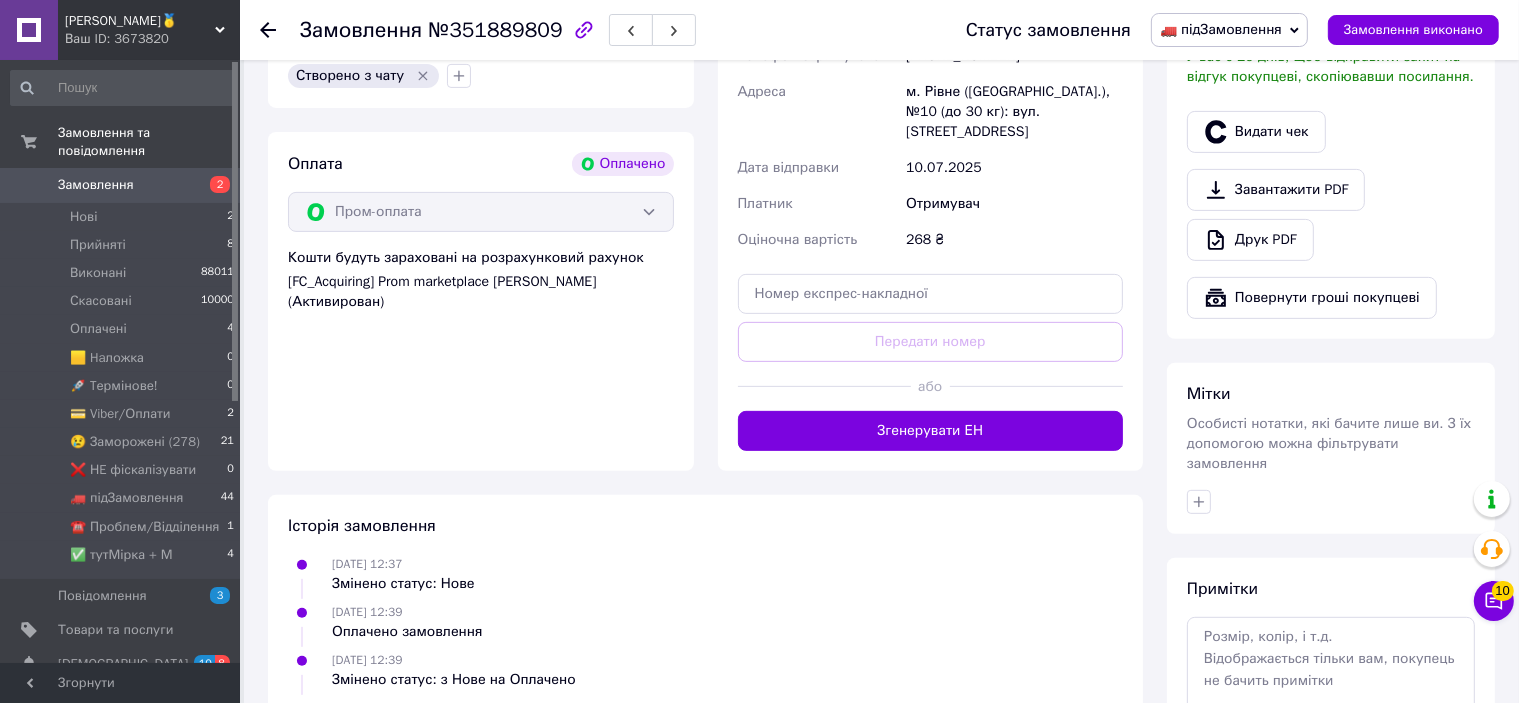 click on "Доставка [PERSON_NAME] Вкажіть номер експрес-накладної Обов'язково введіть номер експрес-накладної,
якщо створювали її не на цій сторінці. У разі,
якщо номер ЕН не буде доданий, ми не зможемо
виплатити гроші за замовлення Мобільний номер покупця (із замовлення) повинен відповідати номеру отримувача за накладною Нова Пошта (платна) Отримувач [PERSON_NAME] Телефон отримувача [PHONE_NUMBER] Адреса м. Рівне ([GEOGRAPHIC_DATA].), №10 (до 30 кг): вул. Шкільна, 13 Дата відправки [DATE] Платник Отримувач Оціночна вартість 268 ₴ Передати номер або Згенерувати ЕН Платник Місто" at bounding box center (931, 150) 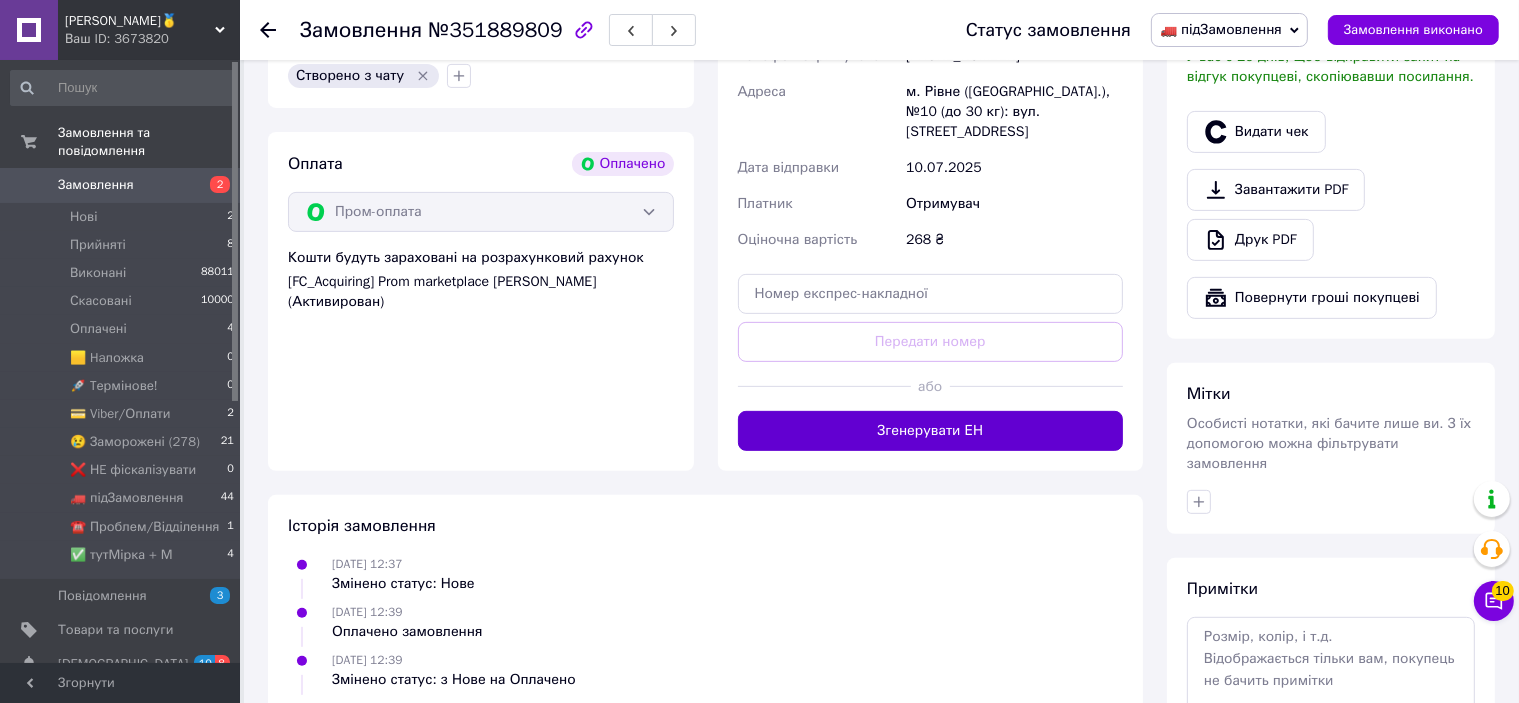 click on "Згенерувати ЕН" at bounding box center (931, 431) 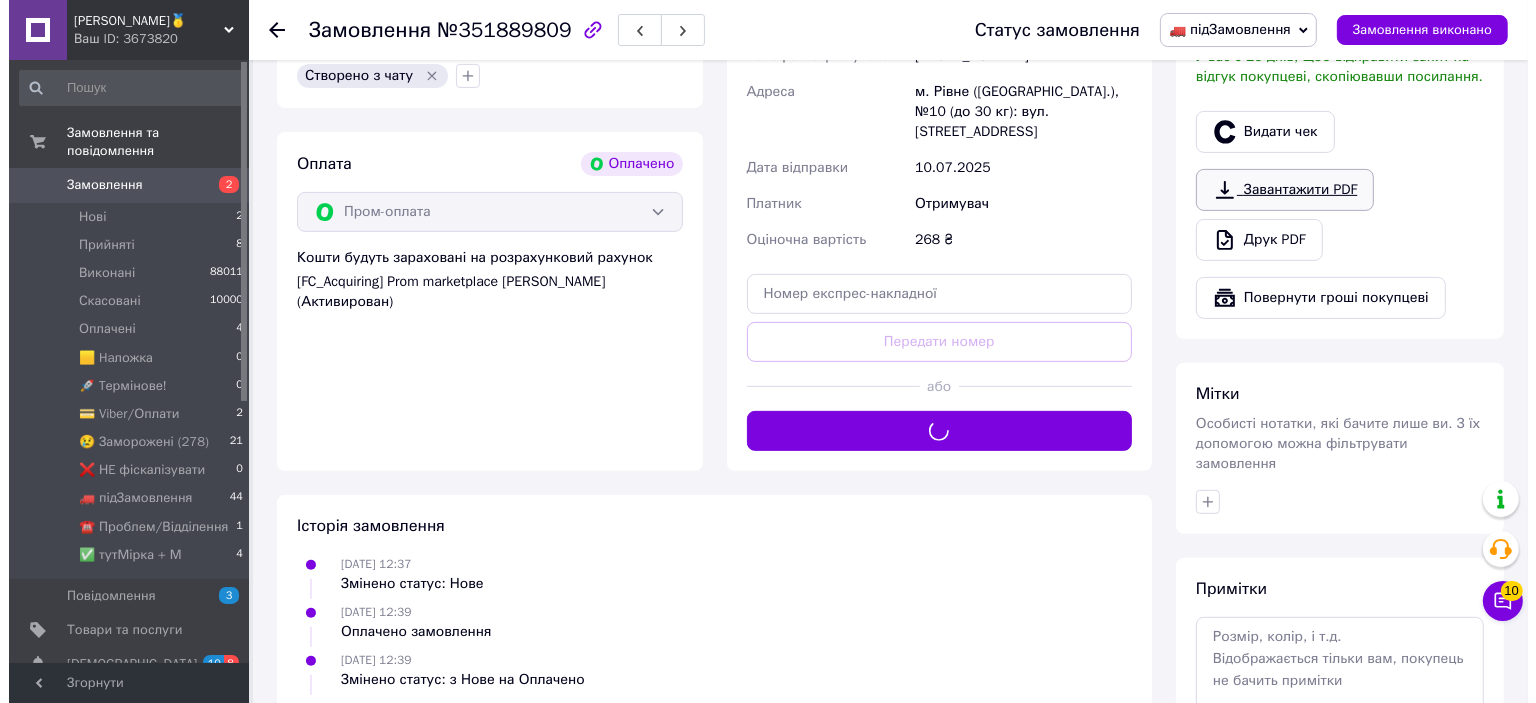 scroll, scrollTop: 600, scrollLeft: 0, axis: vertical 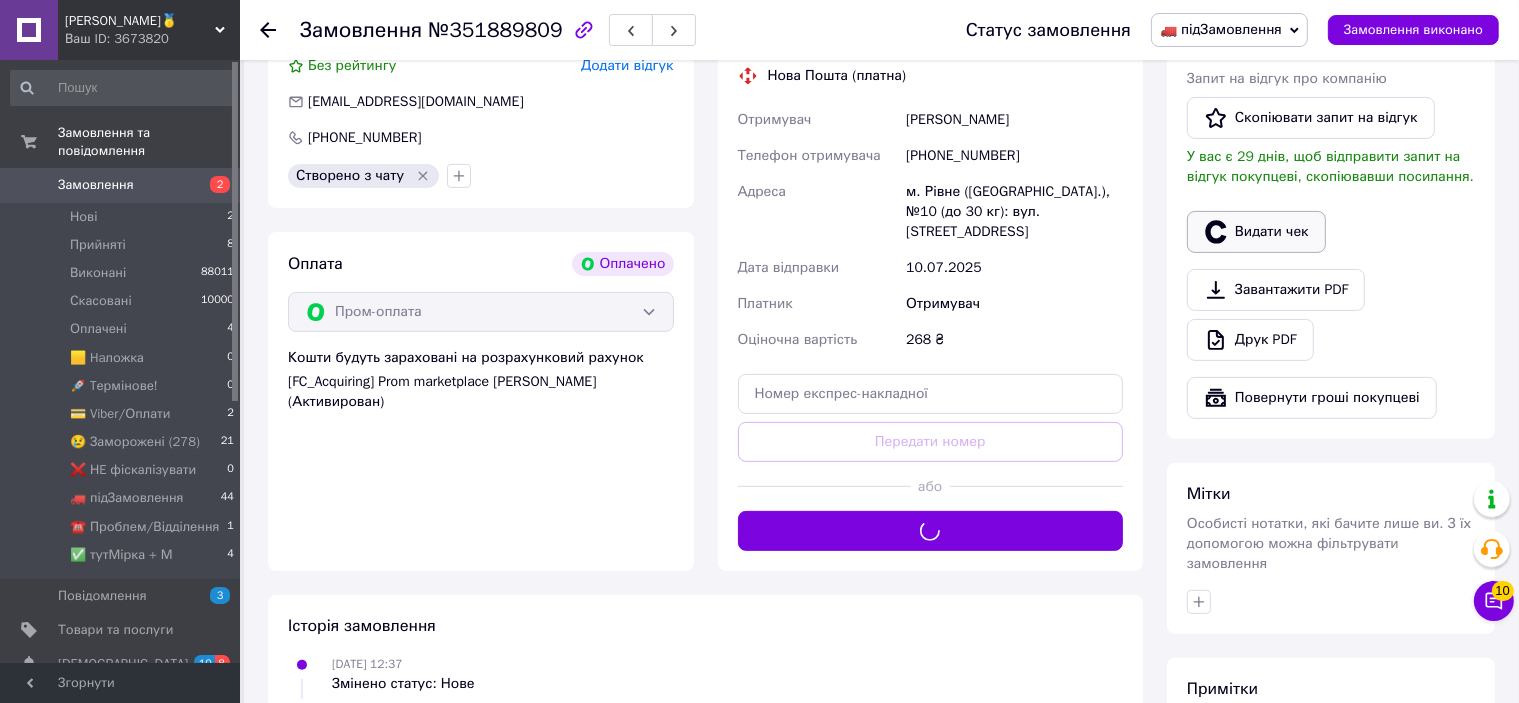 click on "Видати чек" at bounding box center [1256, 232] 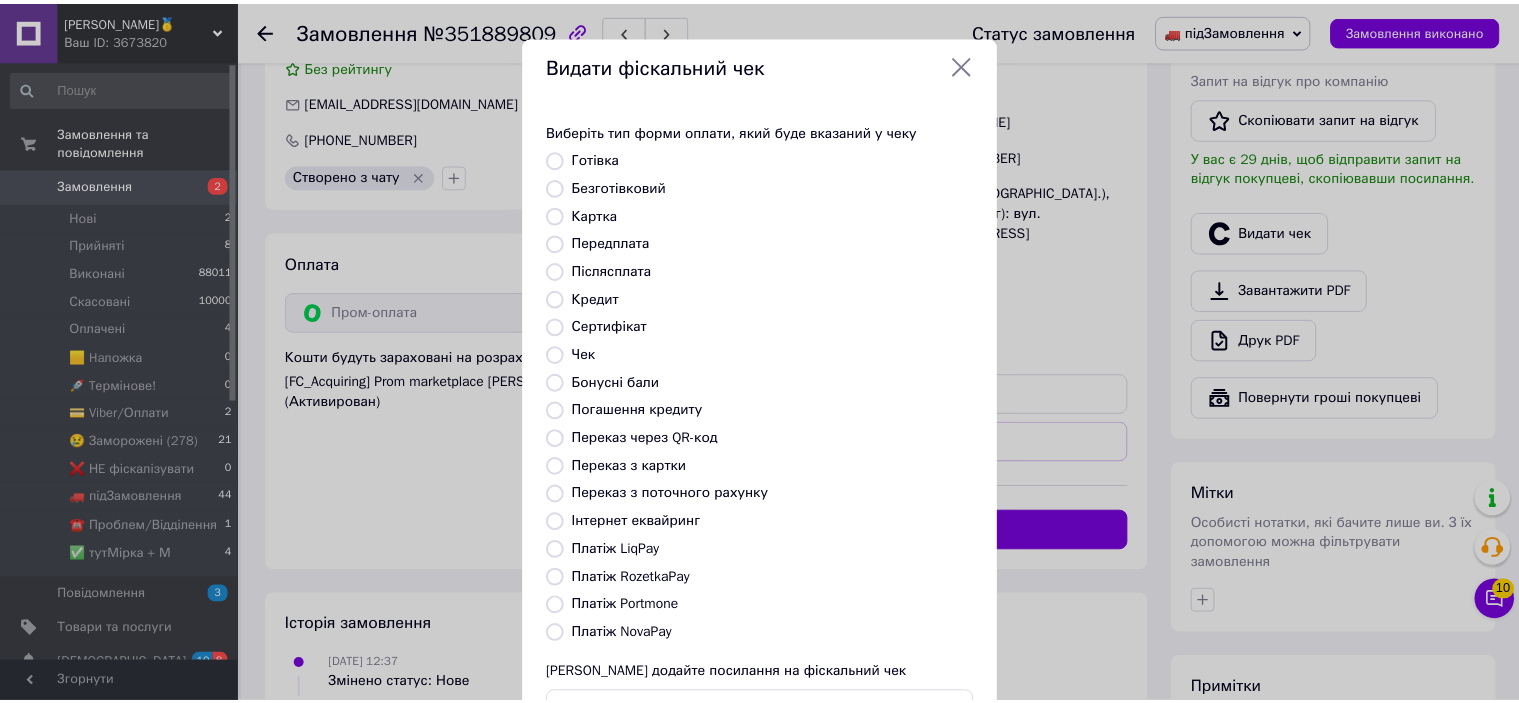 scroll, scrollTop: 155, scrollLeft: 0, axis: vertical 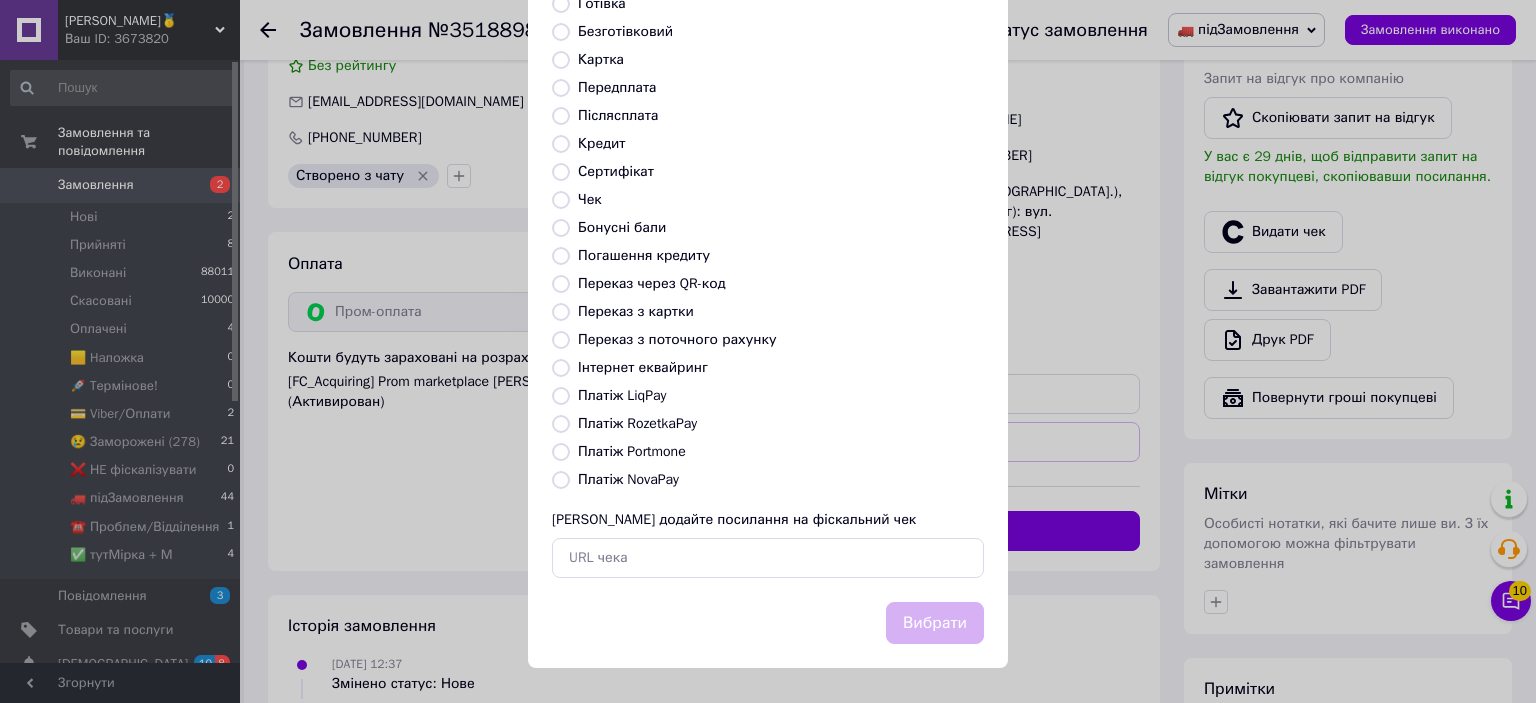 click on "Платіж RozetkaPay" at bounding box center (637, 423) 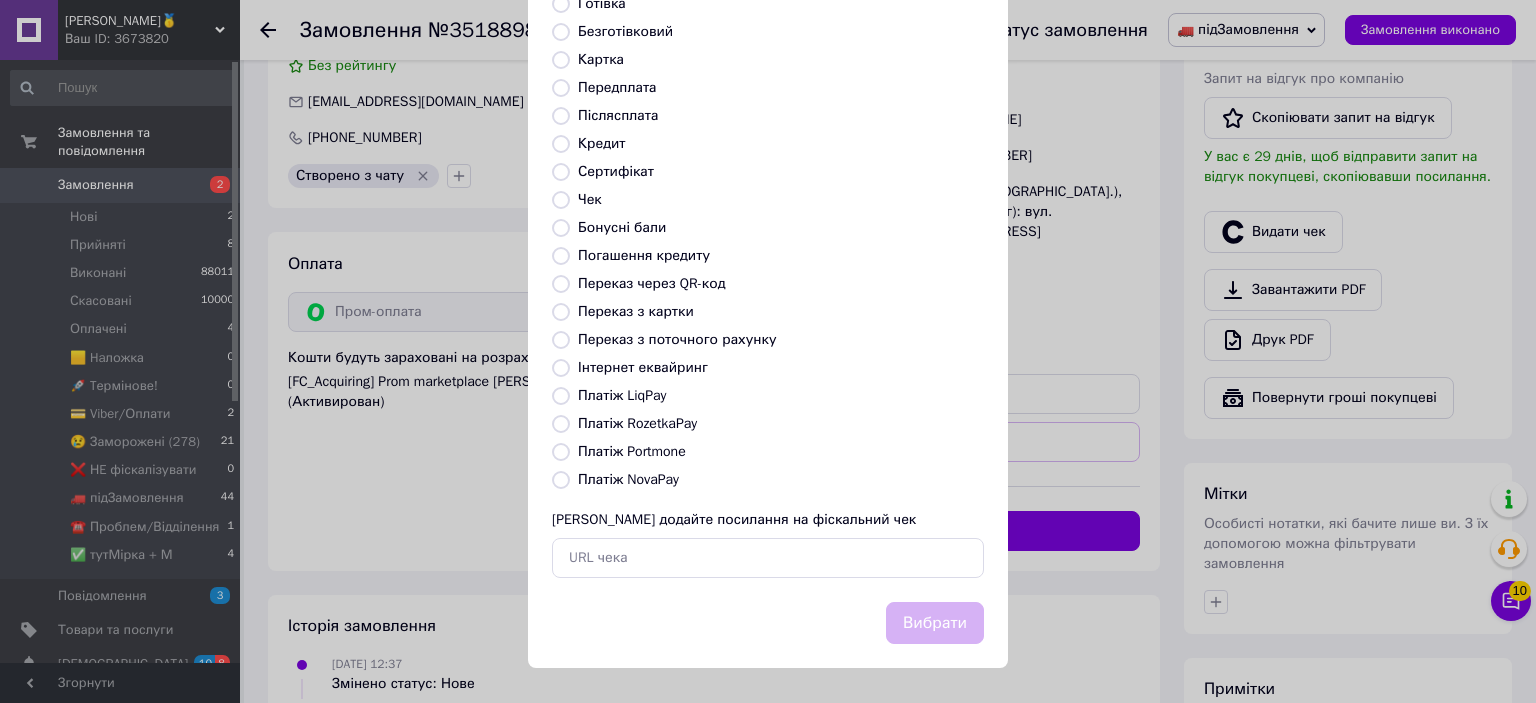 radio on "true" 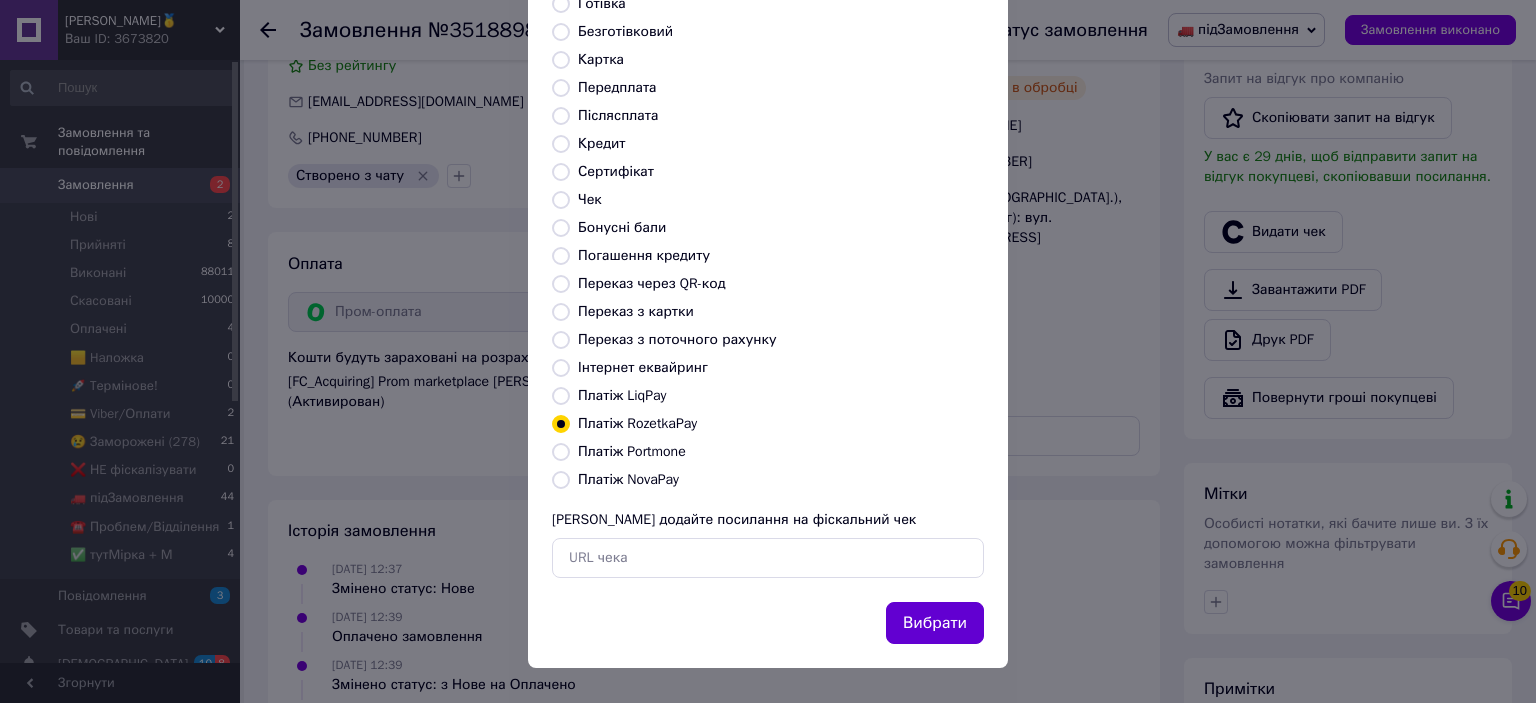 click on "Вибрати" at bounding box center (935, 623) 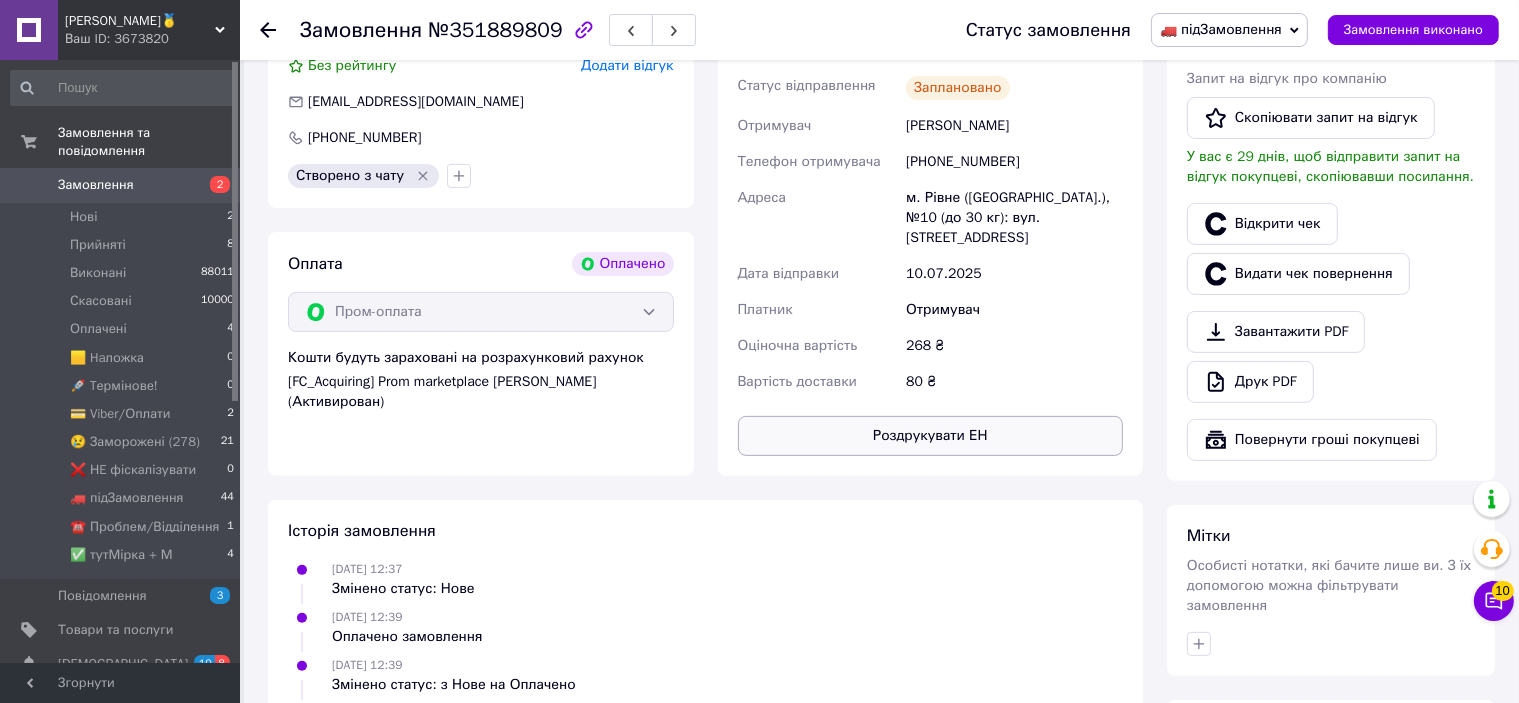 click on "Роздрукувати ЕН" at bounding box center (931, 436) 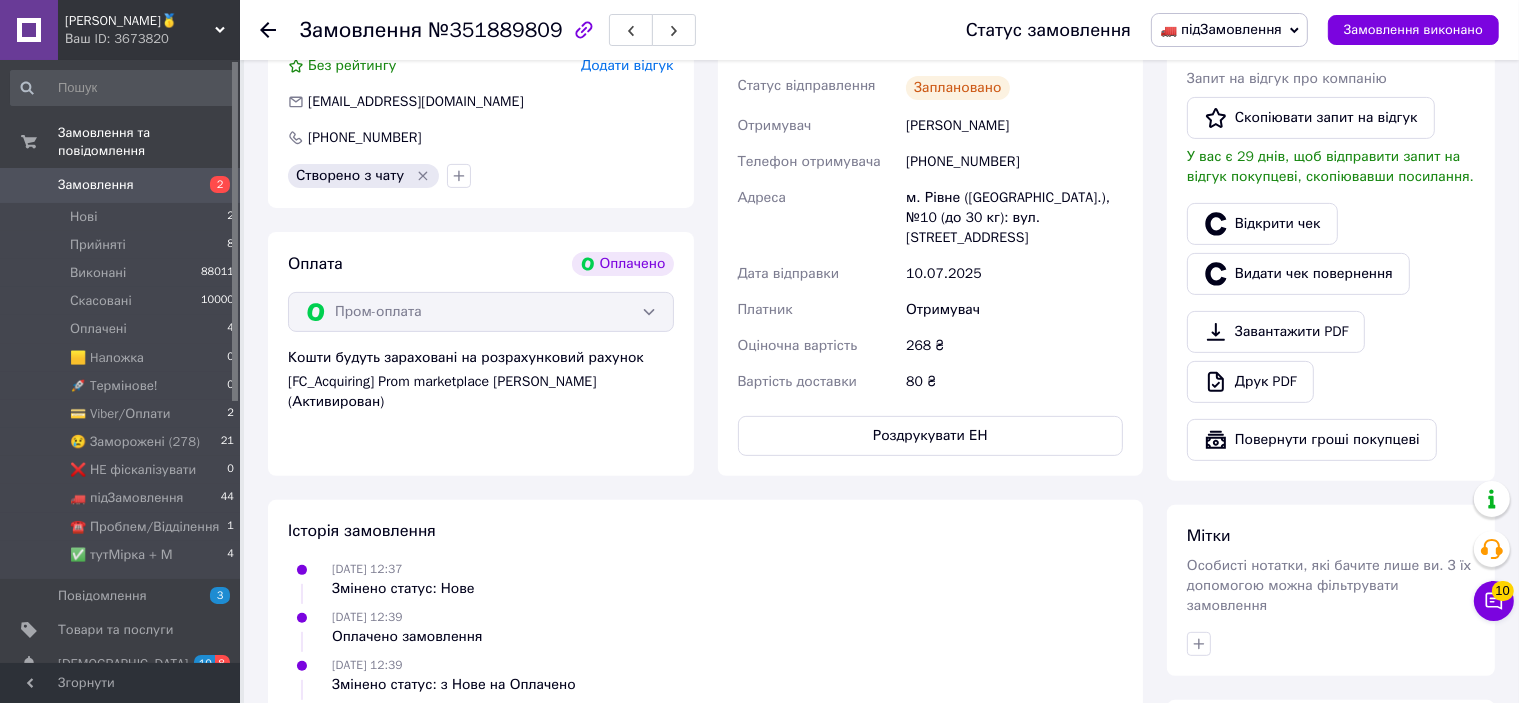 scroll, scrollTop: 400, scrollLeft: 0, axis: vertical 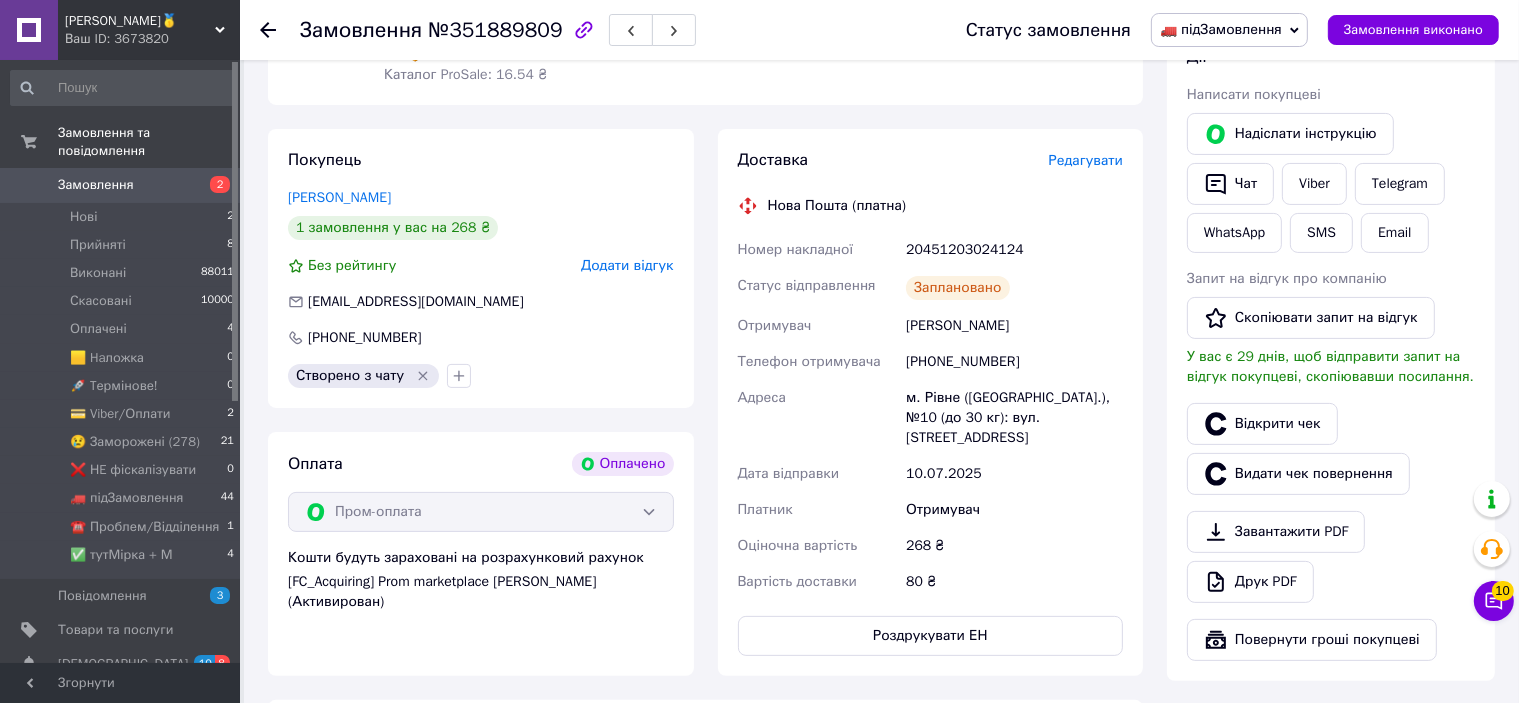 click on "20451203024124" at bounding box center (1014, 250) 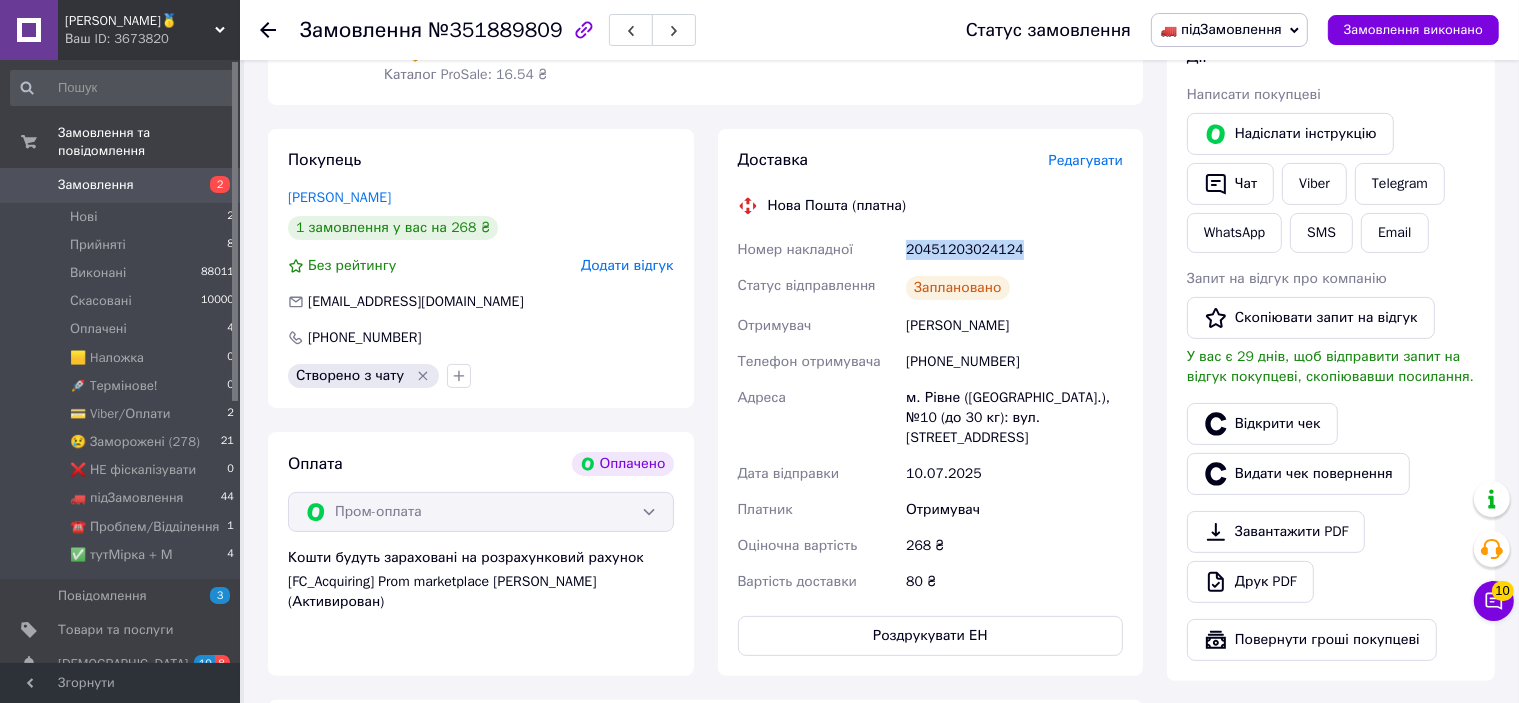 click on "20451203024124" at bounding box center [1014, 250] 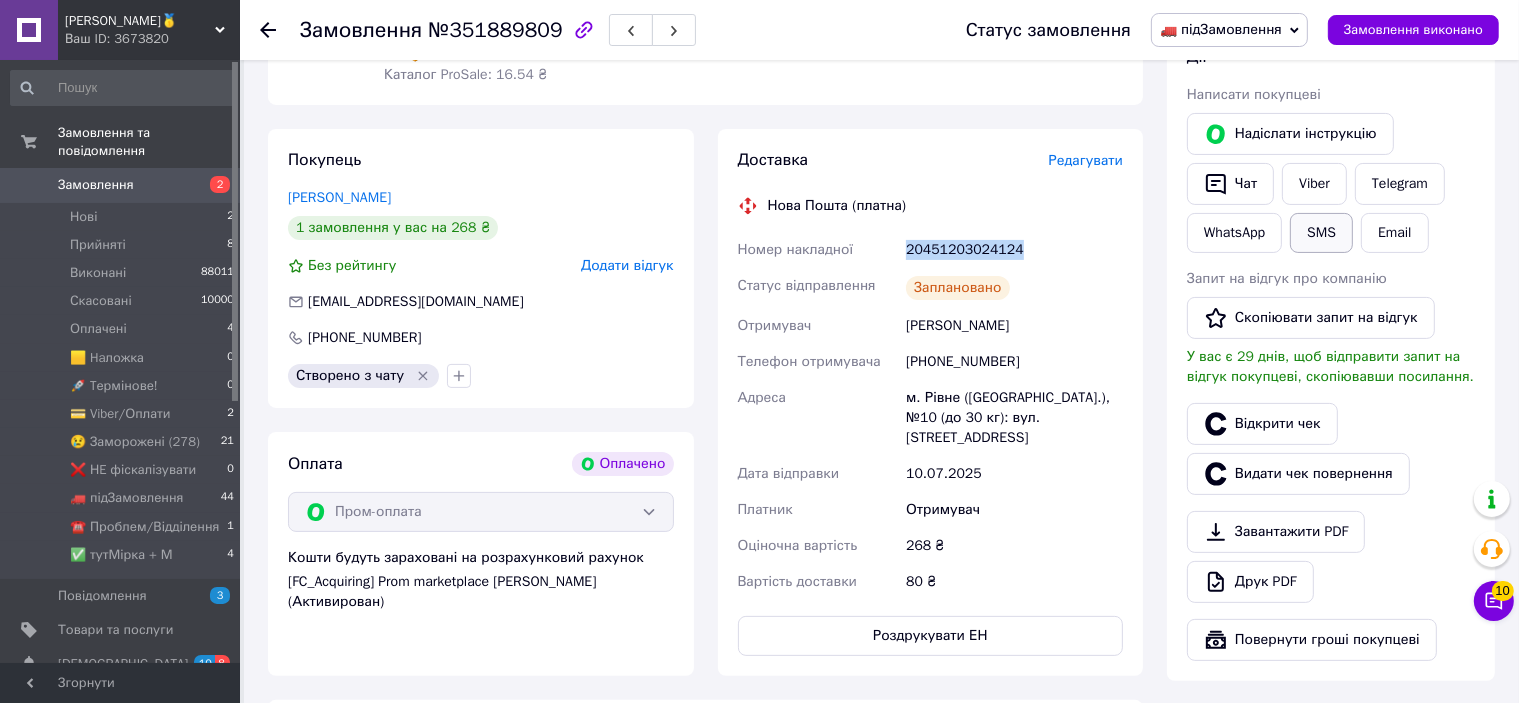 click on "SMS" at bounding box center [1321, 233] 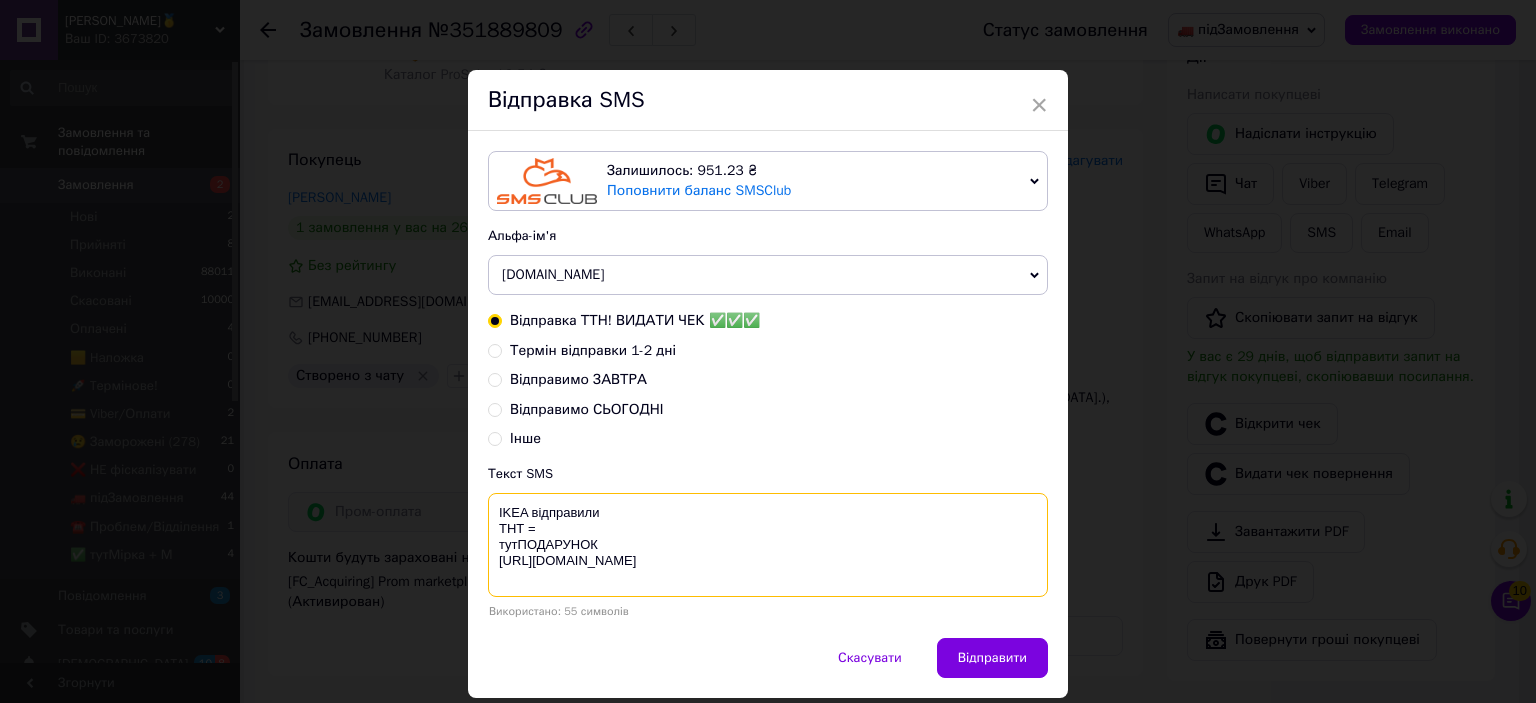 click on "IKEA відправили
ТНТ =
тутПОДАРУНОК
[URL][DOMAIN_NAME]" at bounding box center (768, 545) 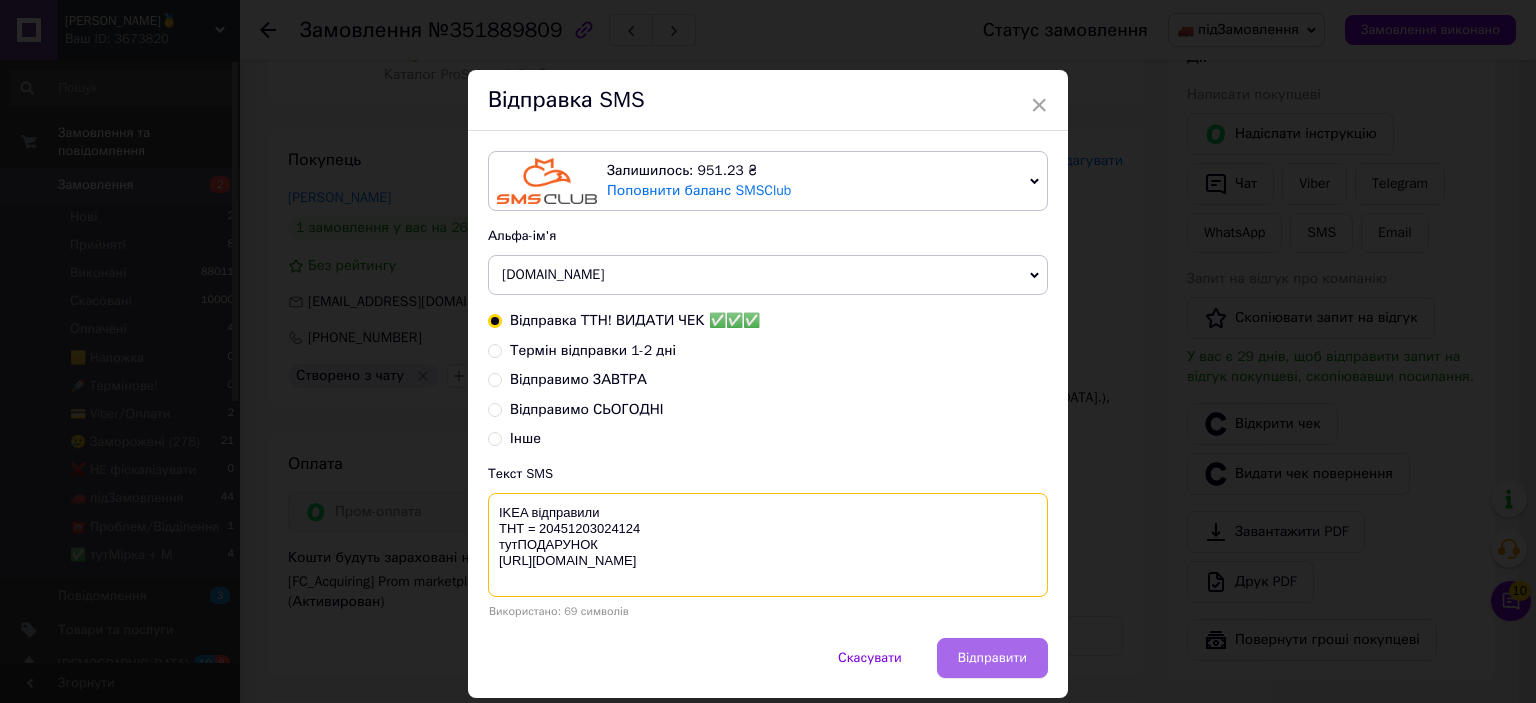 type on "IKEA відправили
ТНТ = 20451203024124
тутПОДАРУНОК
https://bit.ly/taao" 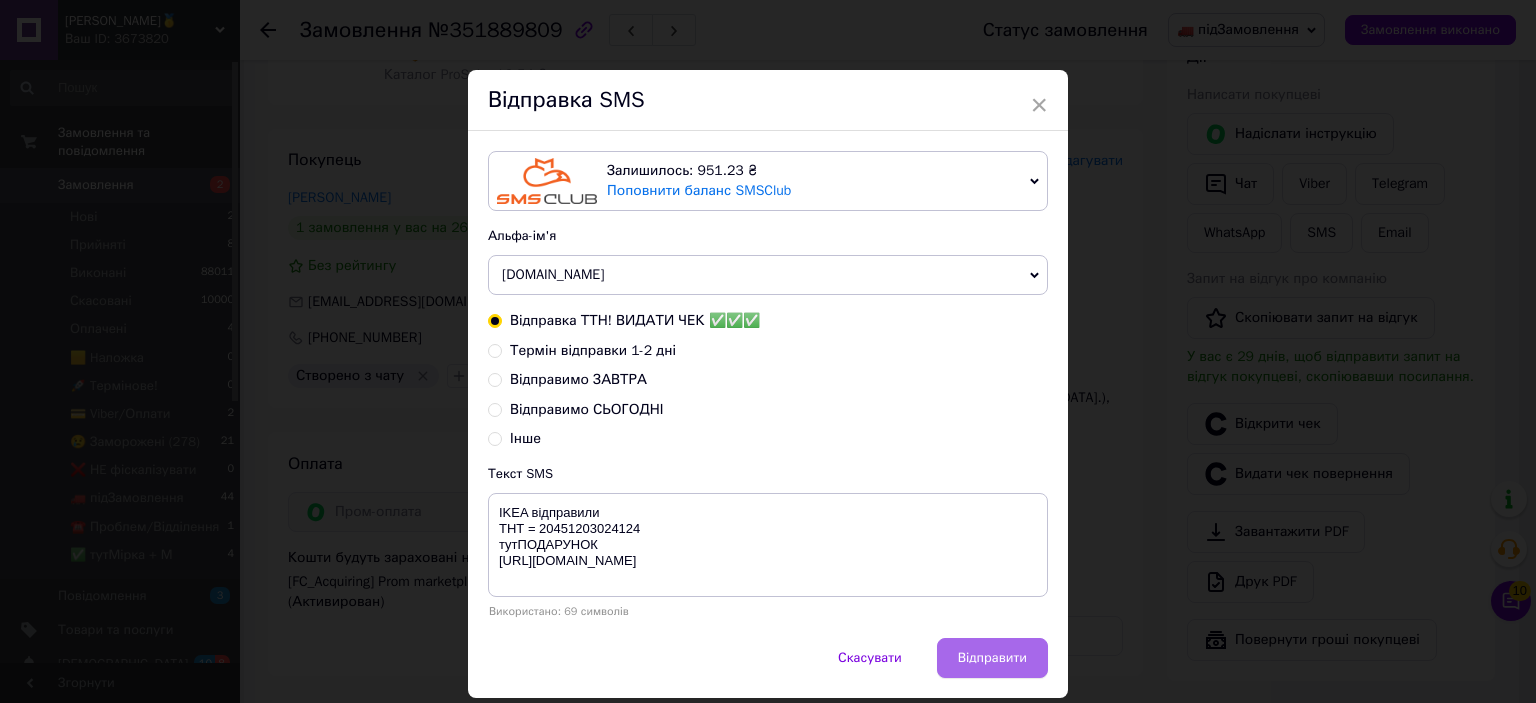 click on "Відправити" at bounding box center [992, 658] 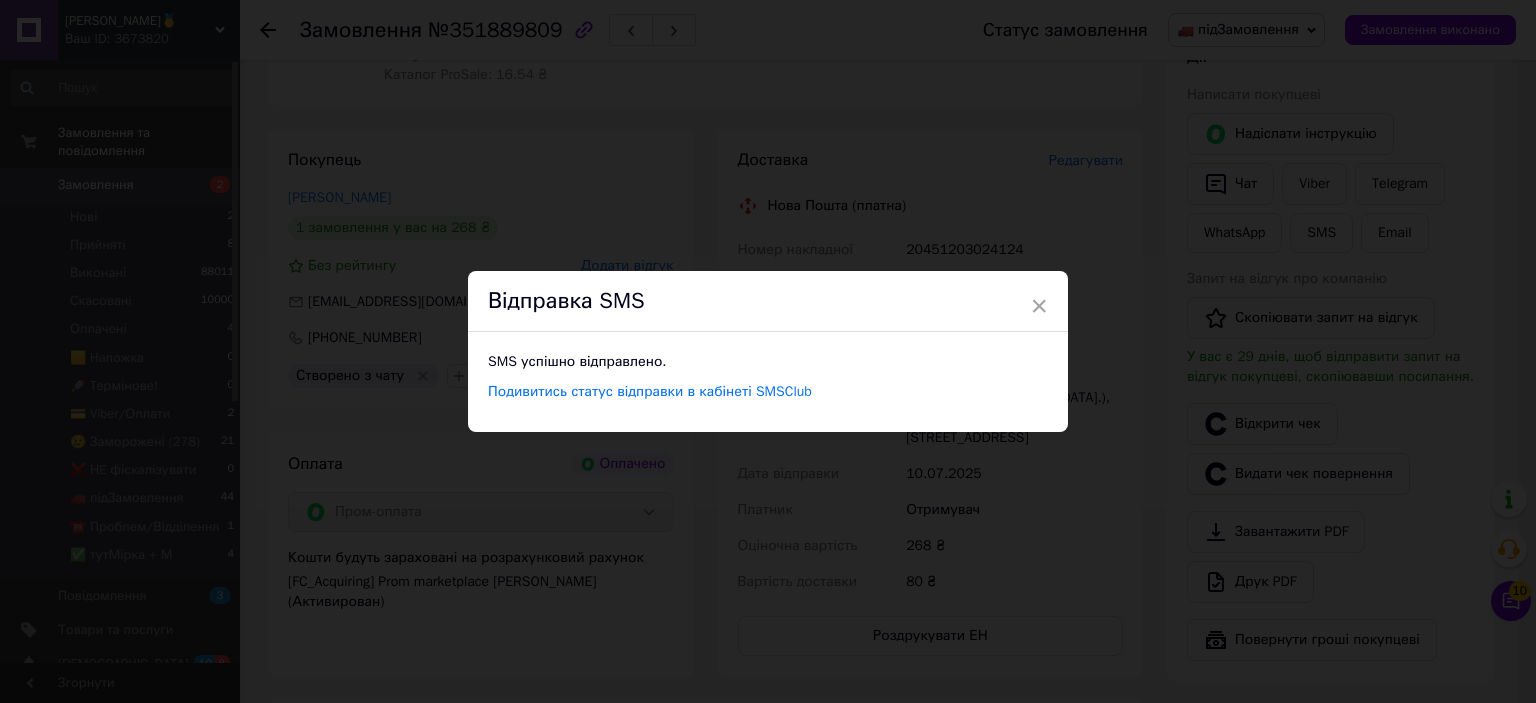 click on "× Відправка SMS SMS успішно відправлено. Подивитись статус відправки в кабінеті SMSClub" at bounding box center (768, 351) 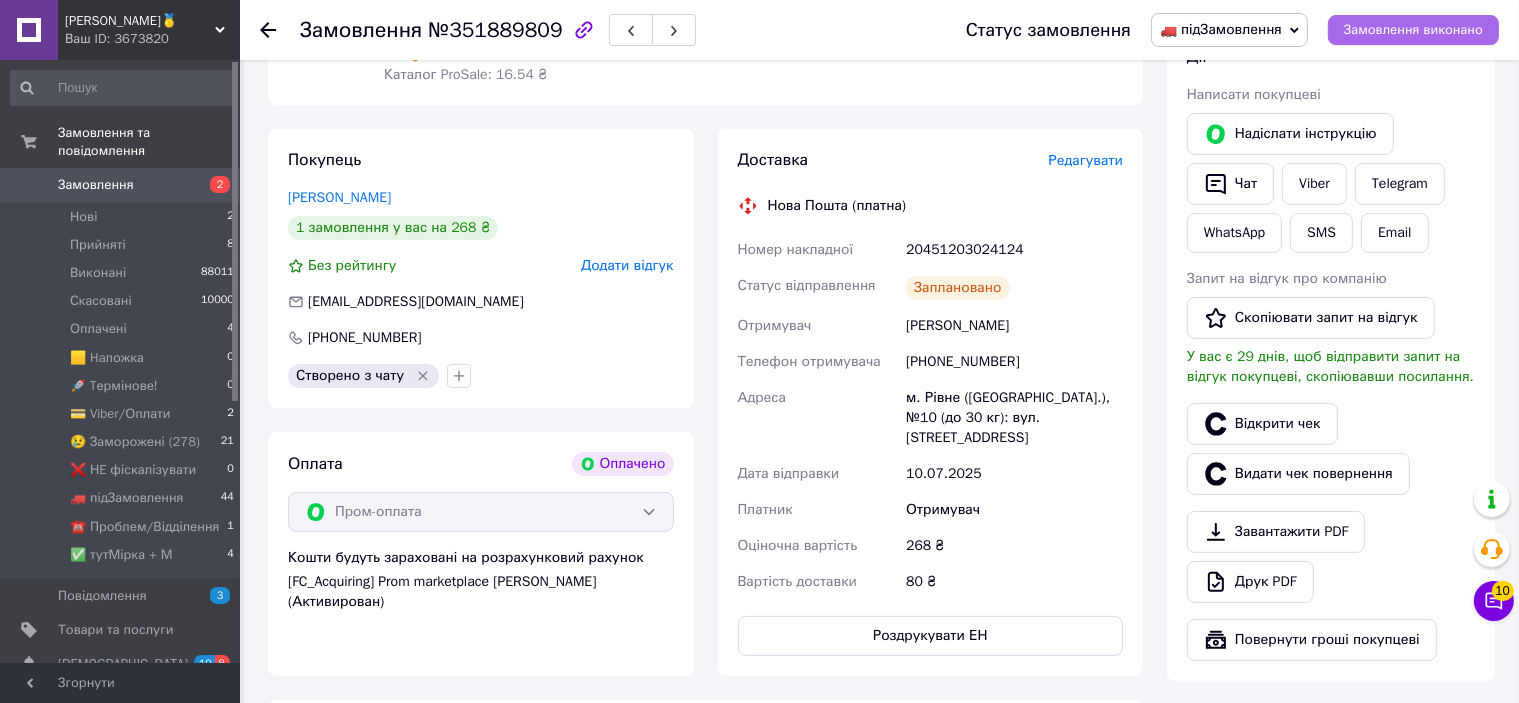 click on "Замовлення виконано" at bounding box center [1413, 30] 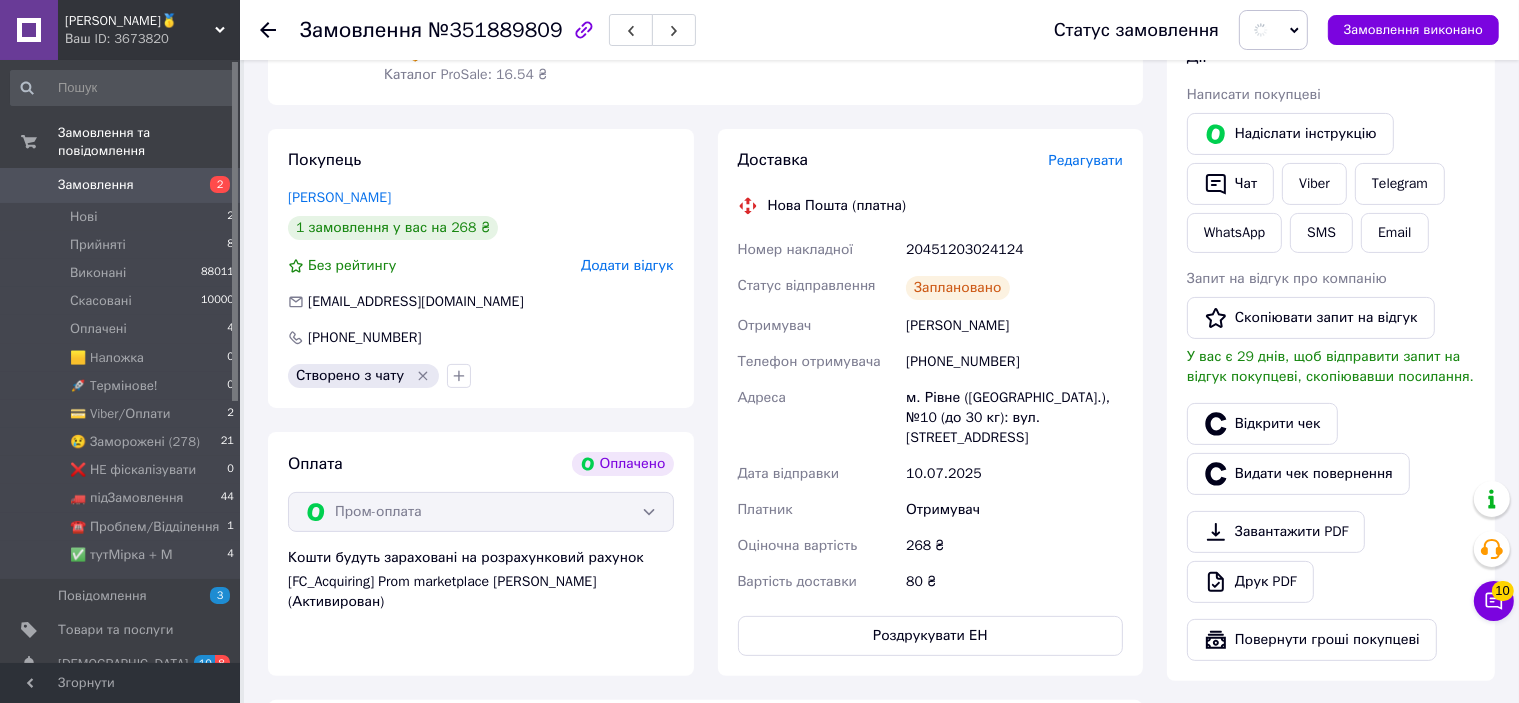 scroll, scrollTop: 0, scrollLeft: 0, axis: both 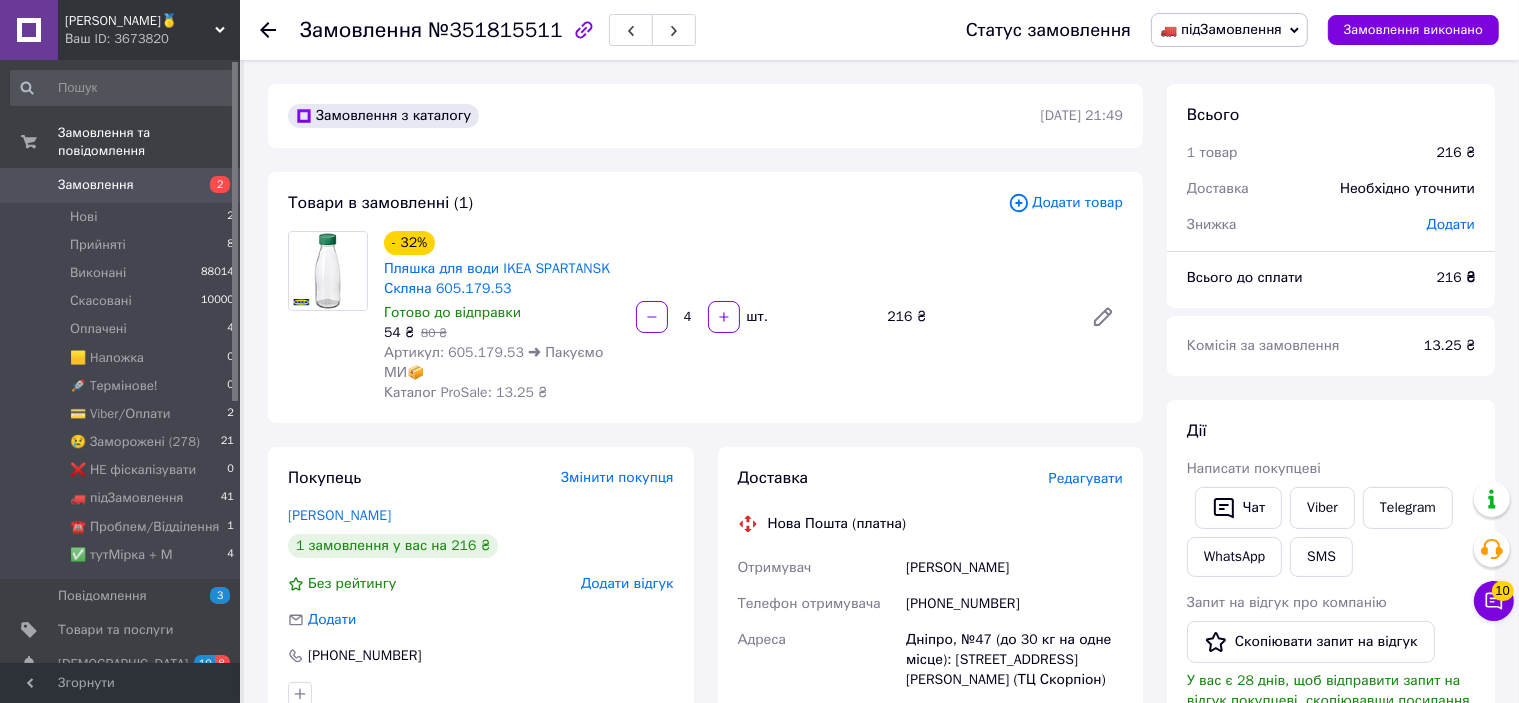 click on "Редагувати" at bounding box center (1086, 478) 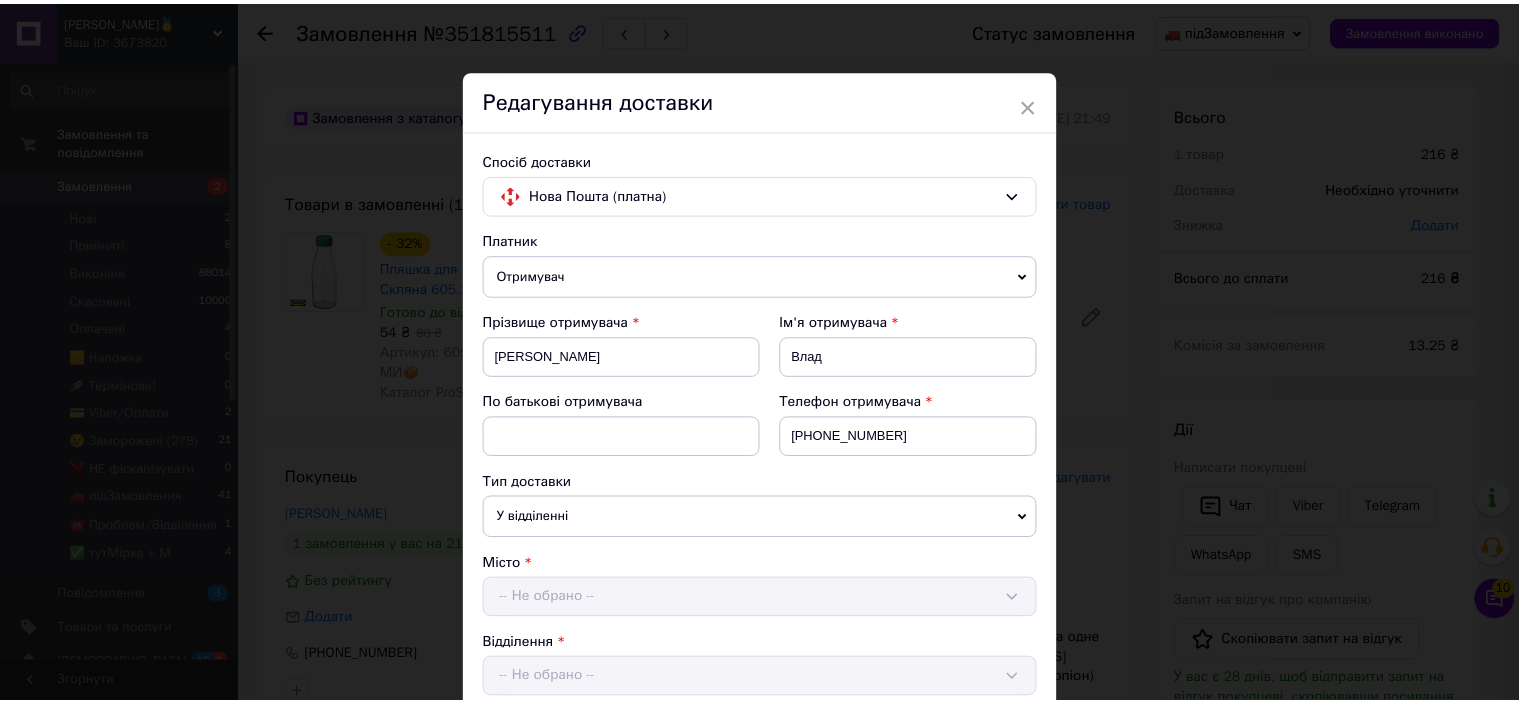 scroll, scrollTop: 816, scrollLeft: 0, axis: vertical 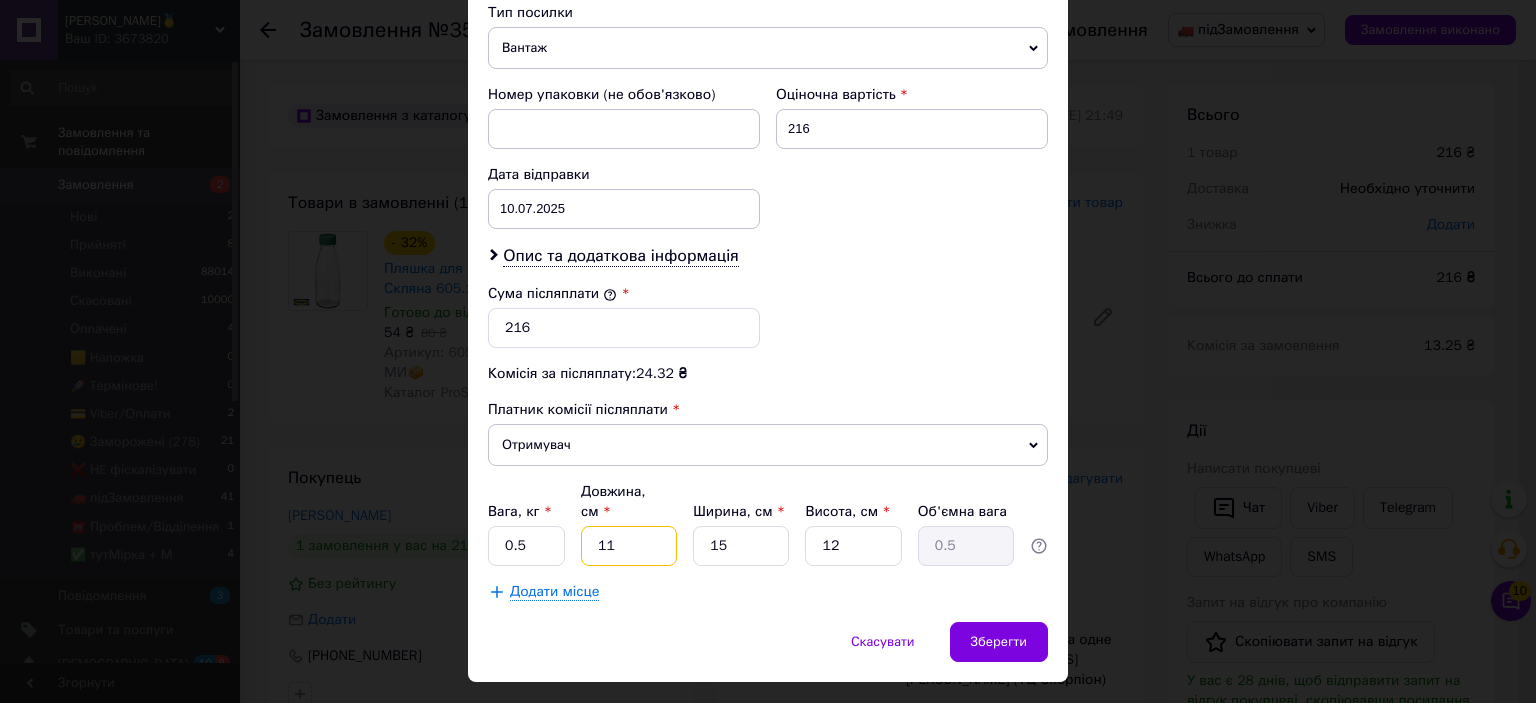 click on "11" at bounding box center [629, 546] 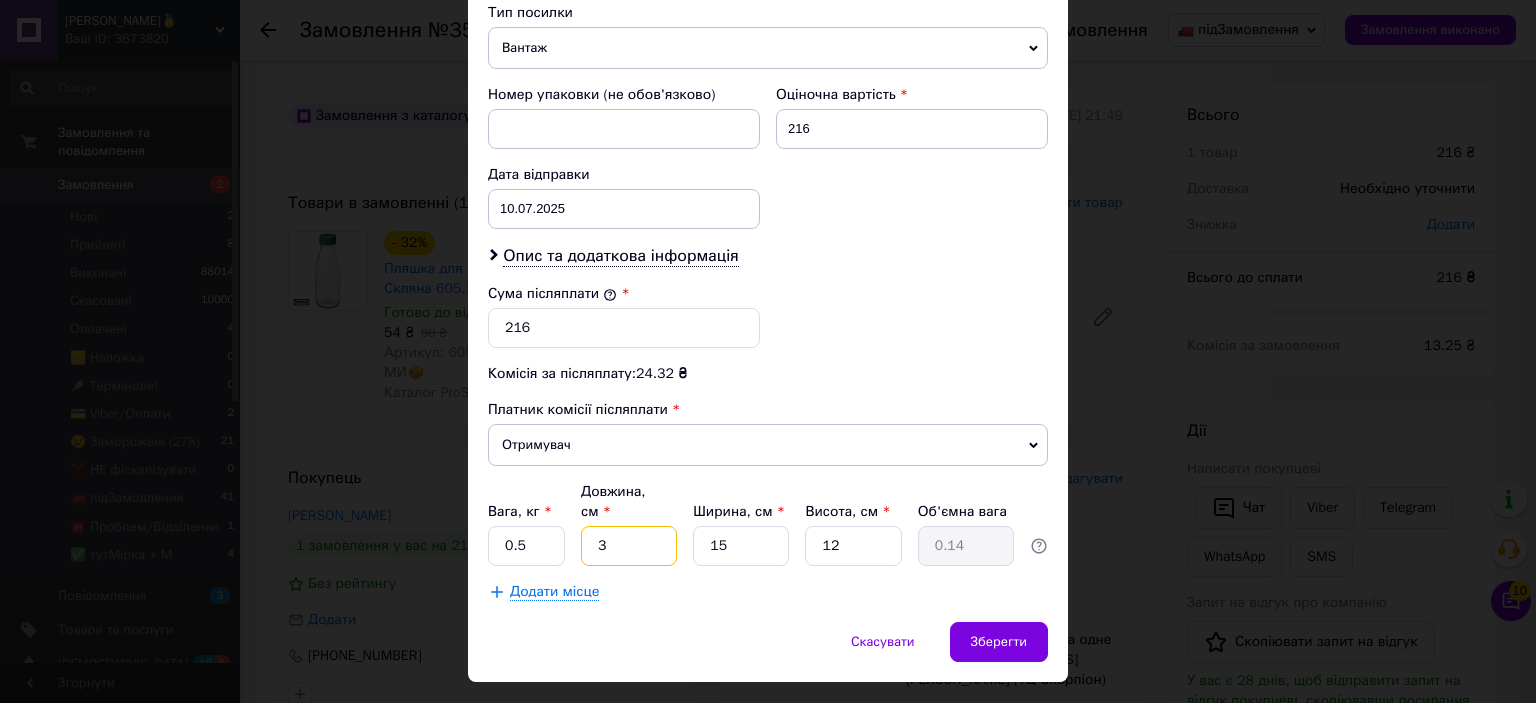 type on "33" 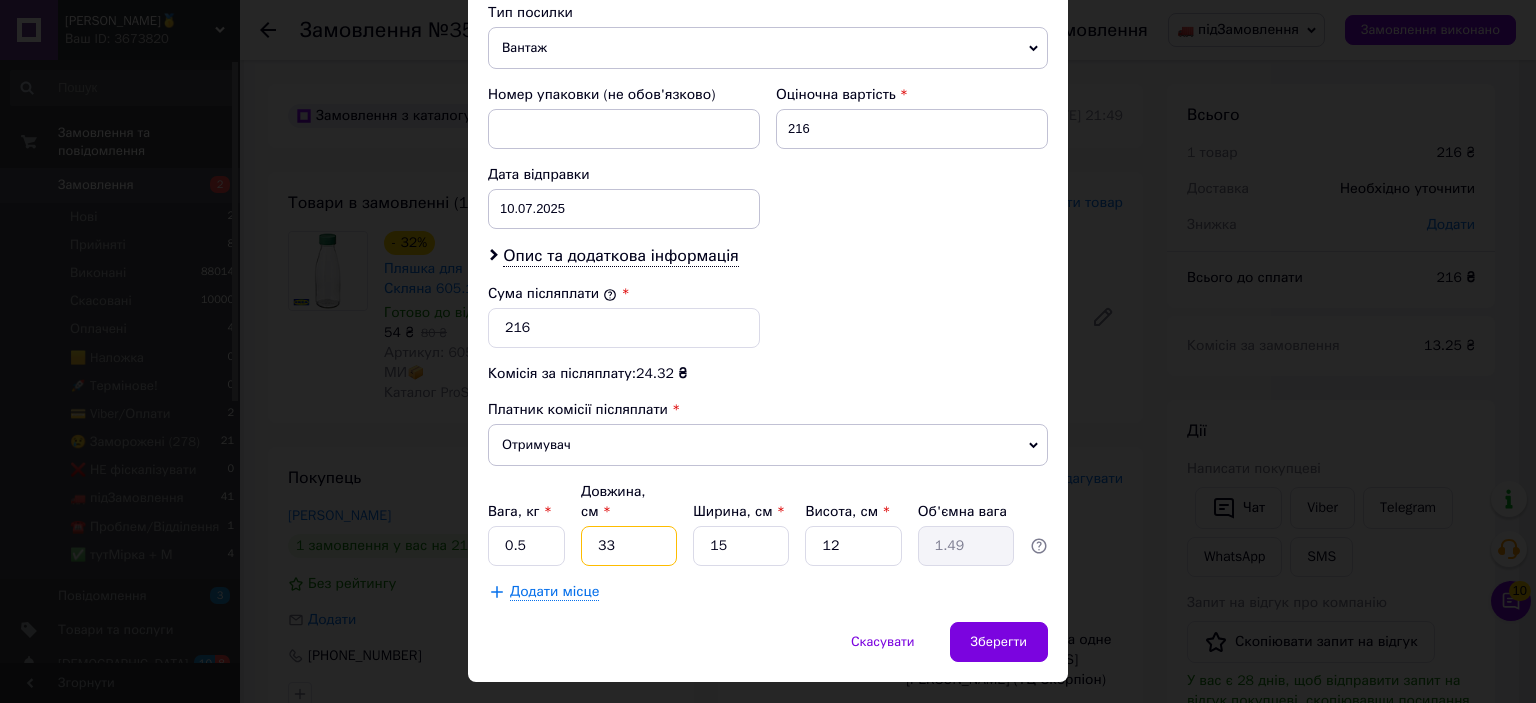 type on "33" 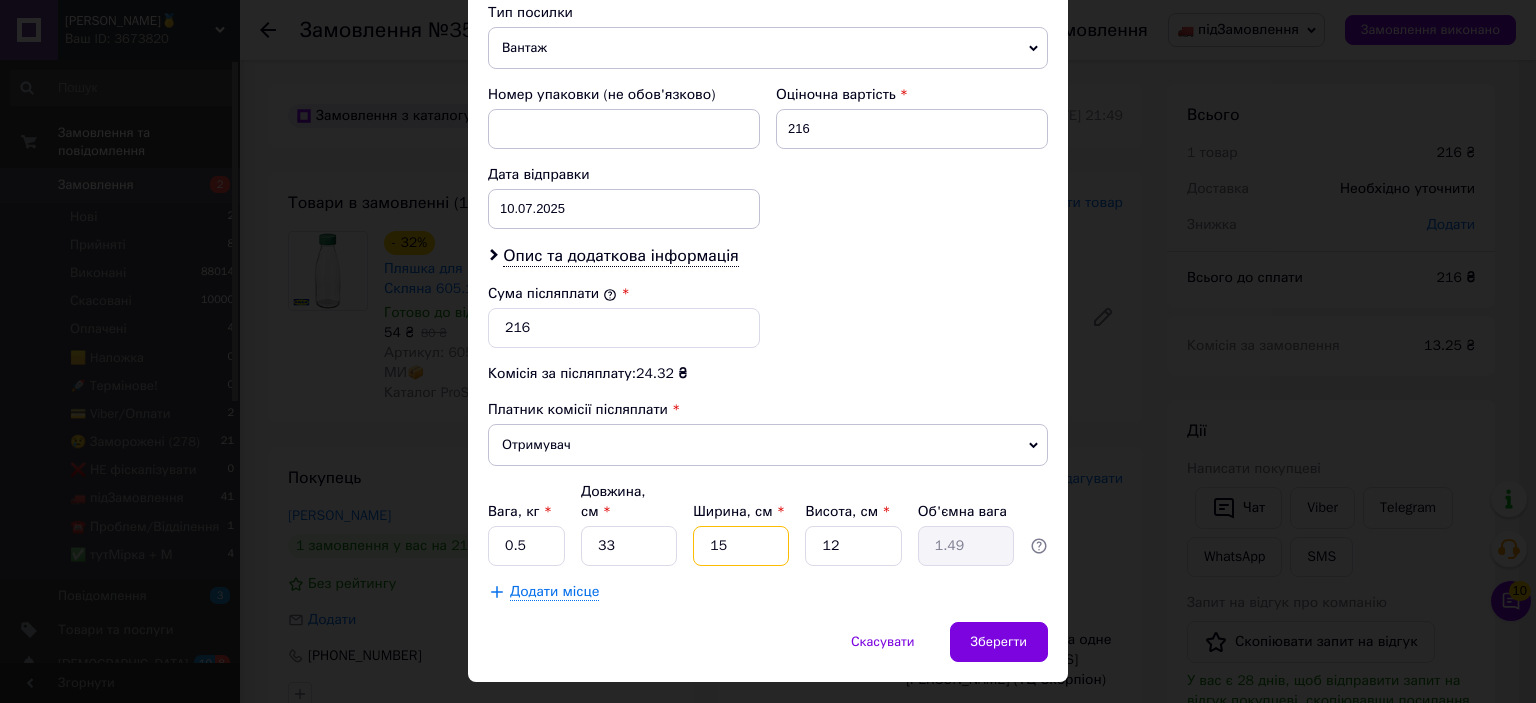 click on "15" at bounding box center [741, 546] 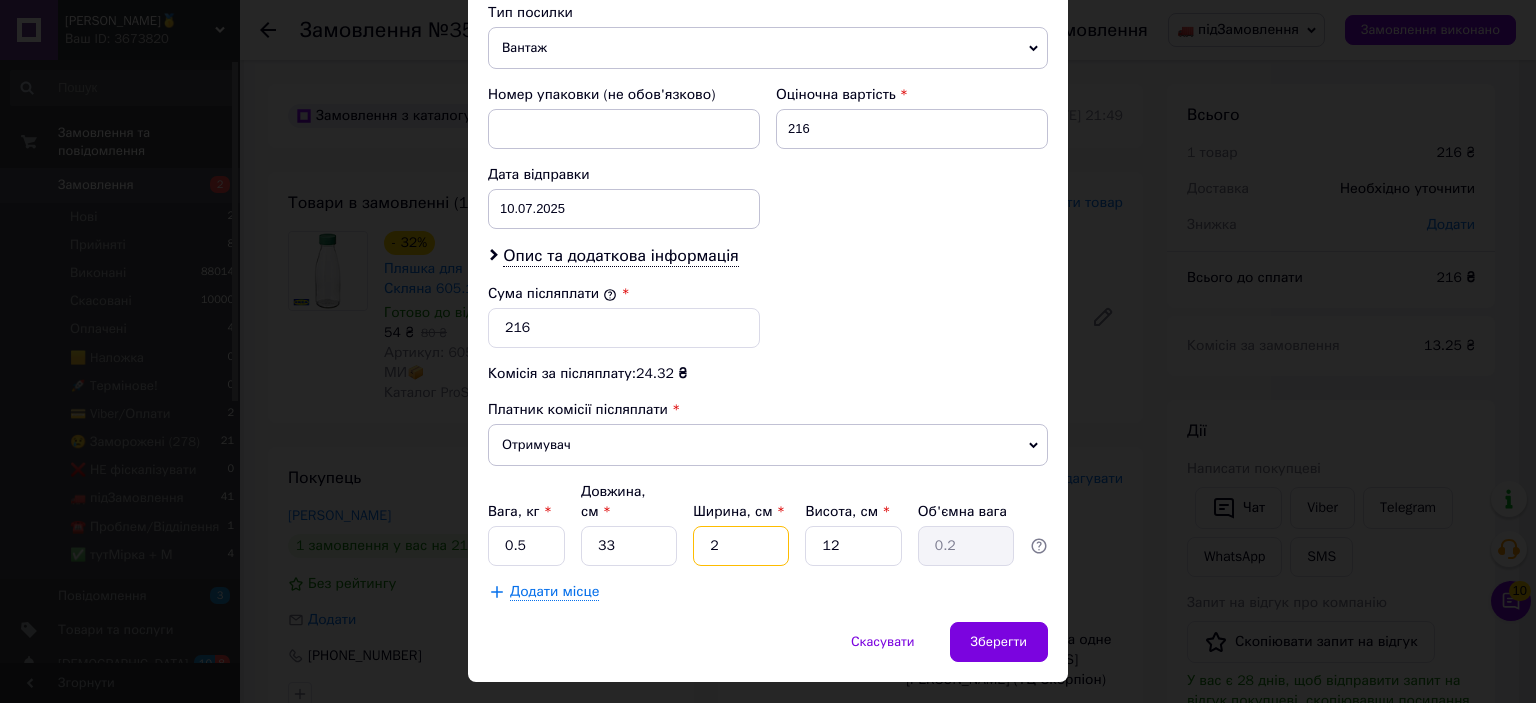 type on "22" 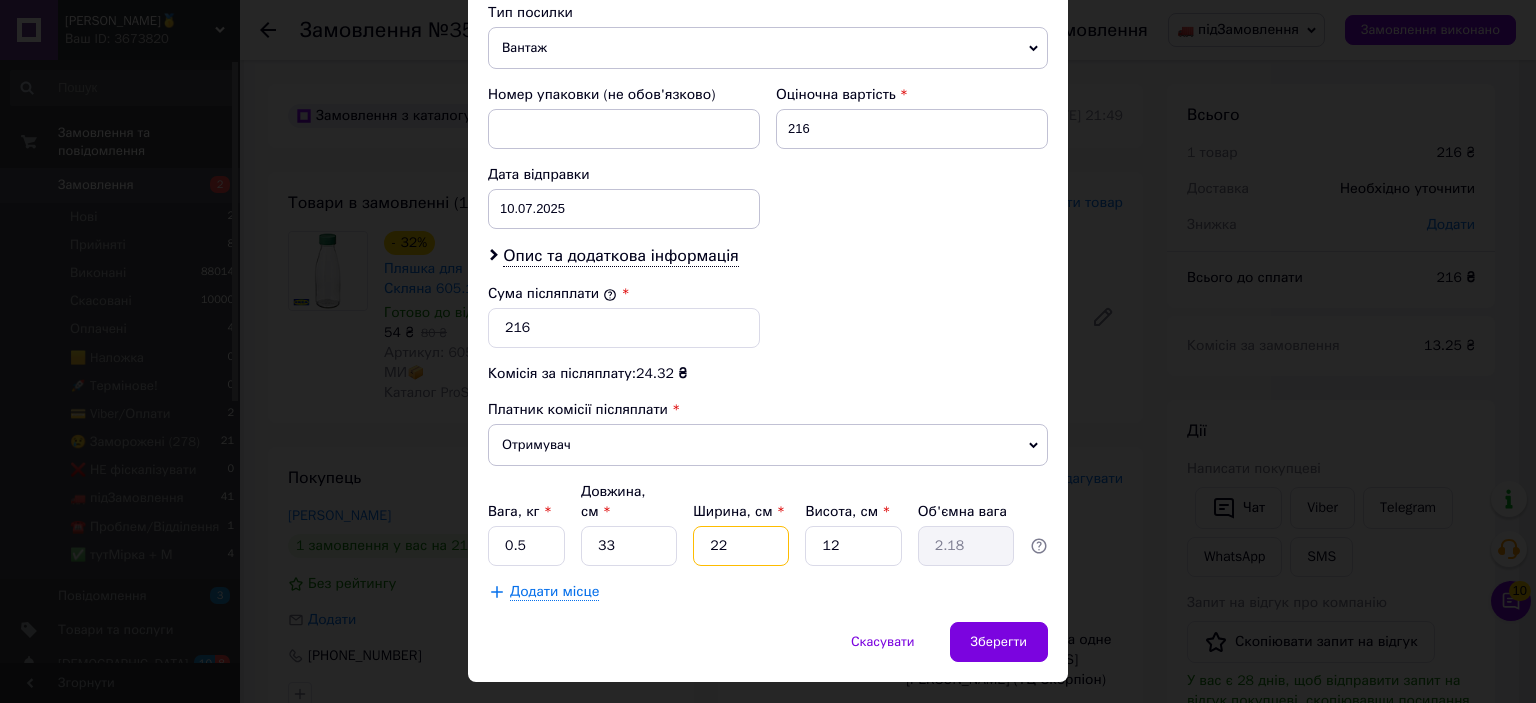 type on "22" 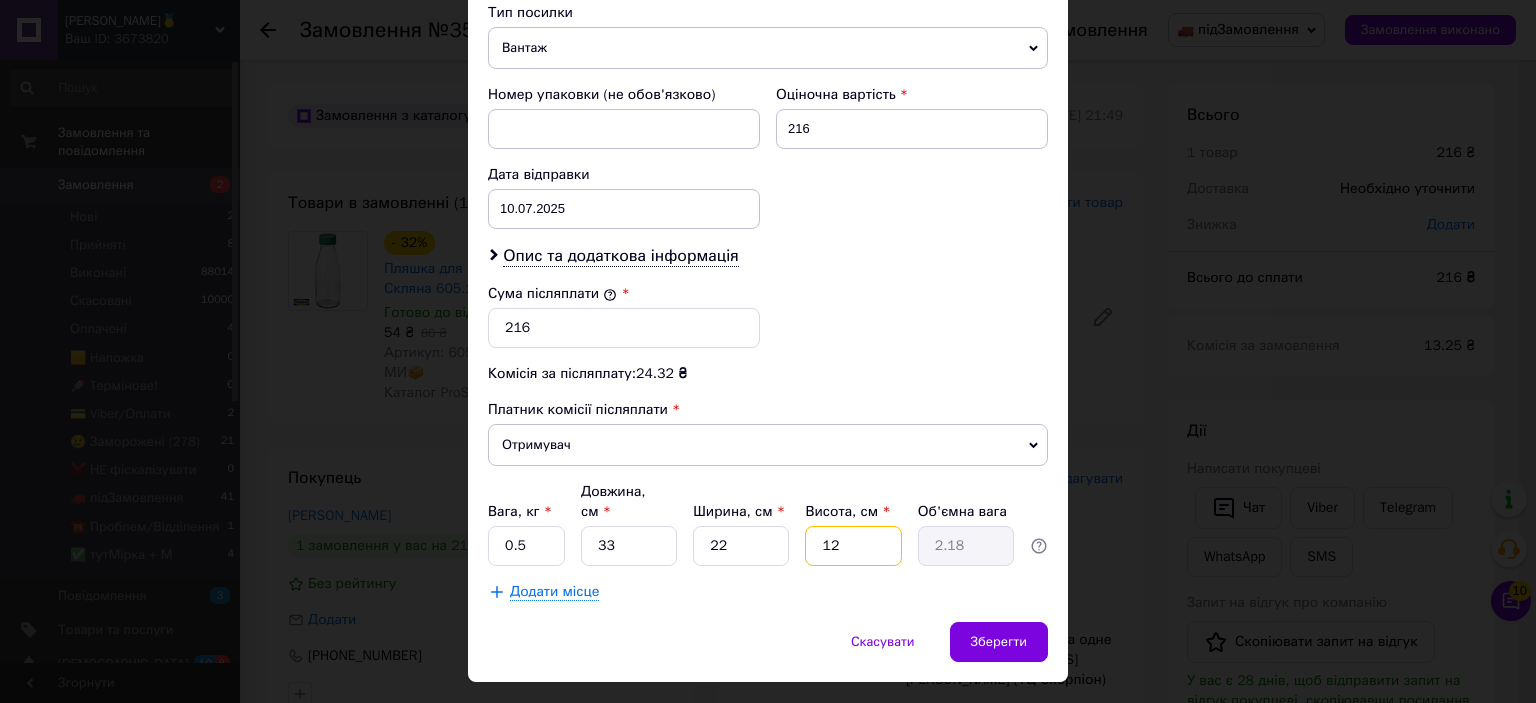 click on "12" at bounding box center (853, 546) 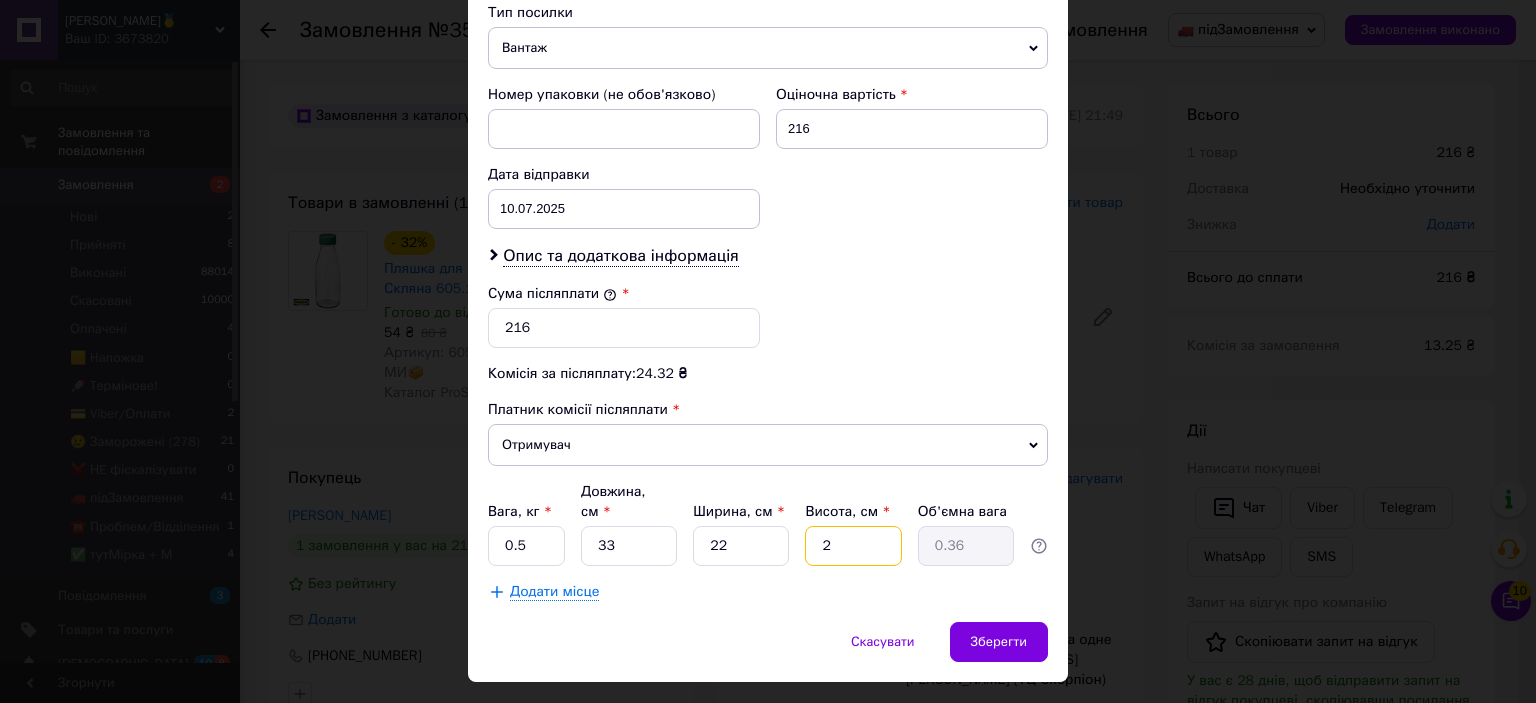 type on "22" 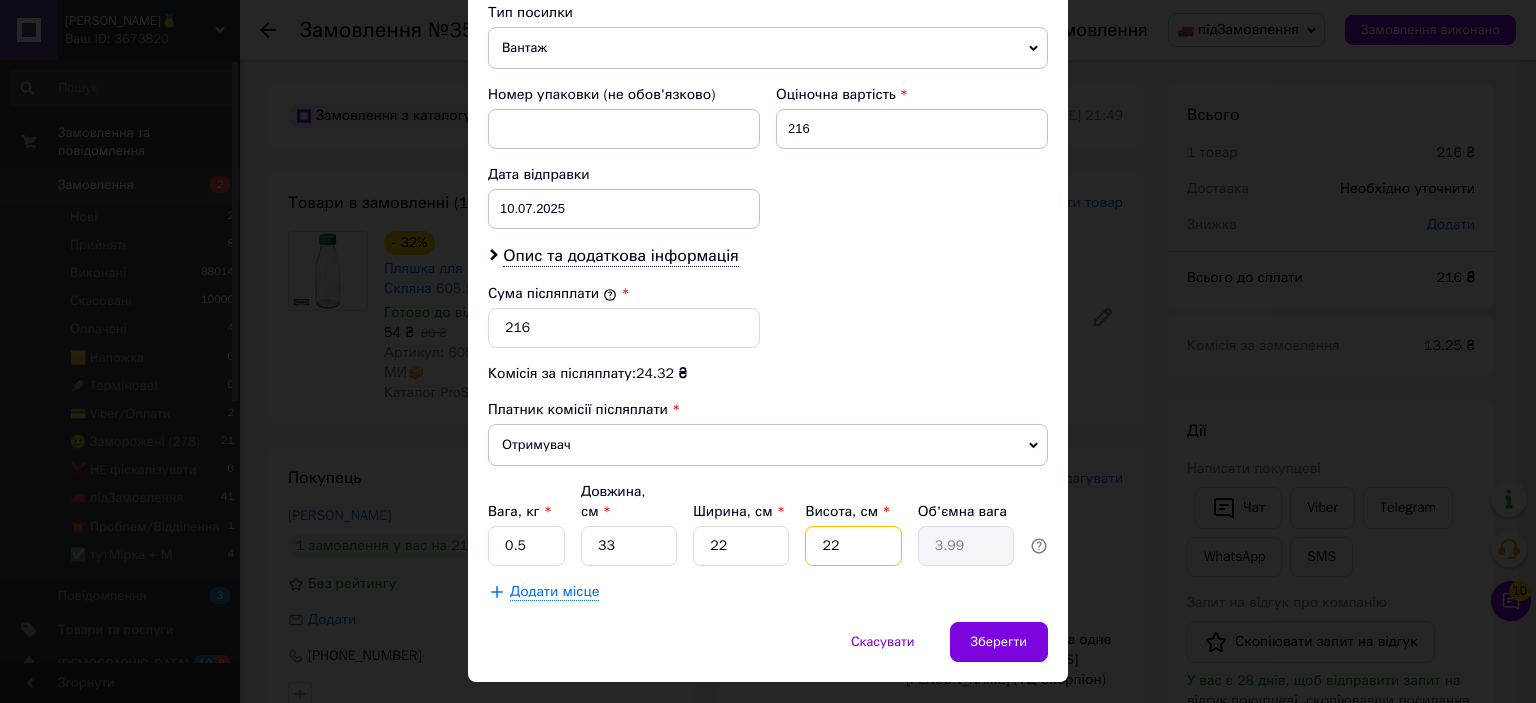 type on "22" 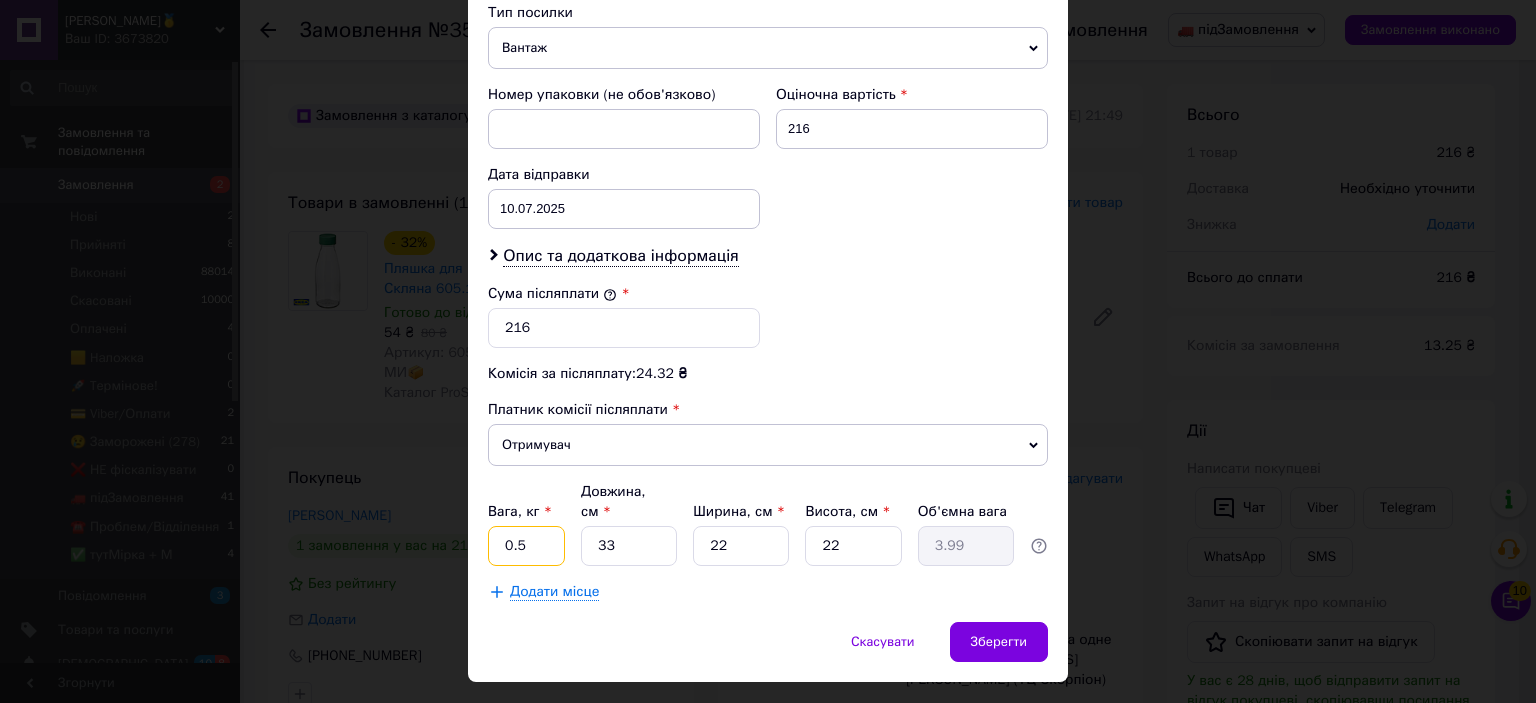 click on "0.5" at bounding box center [526, 546] 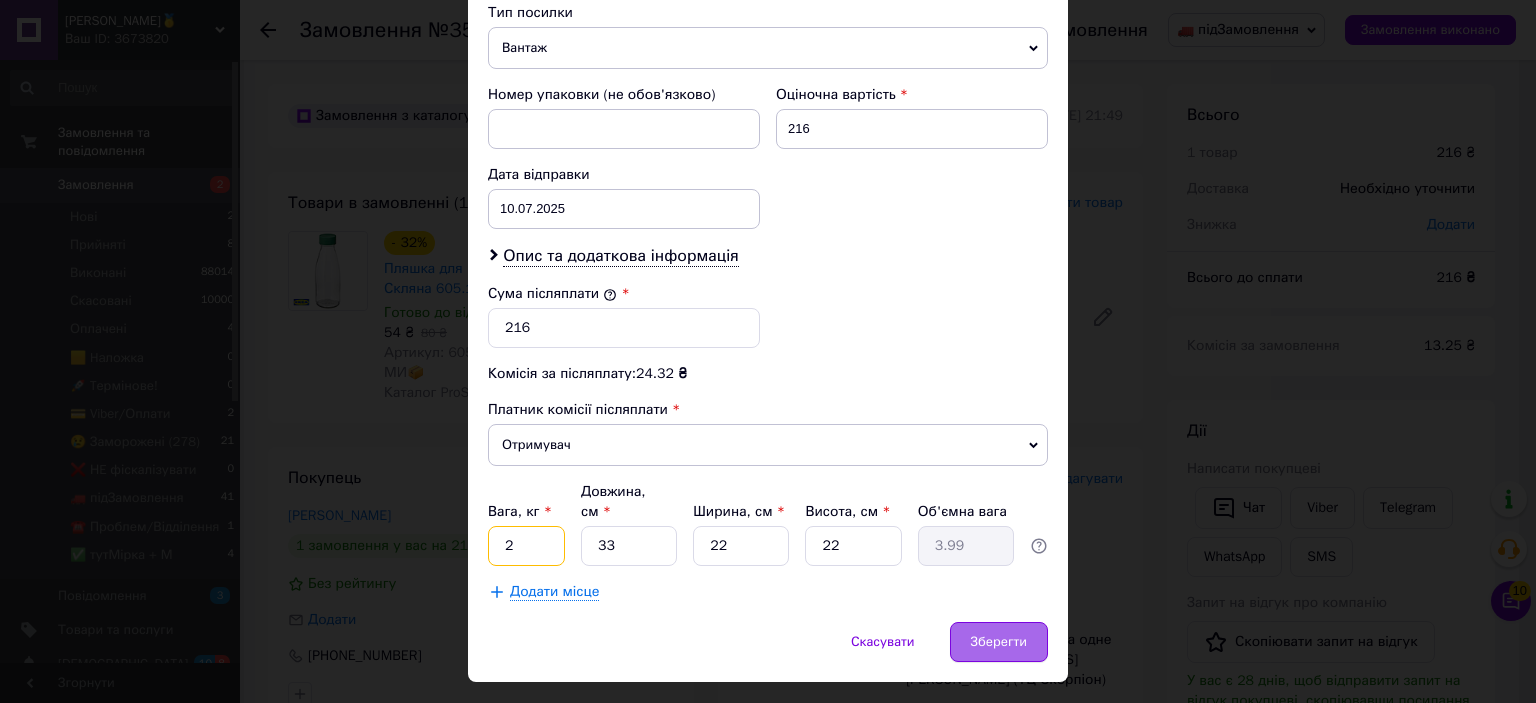 type on "2" 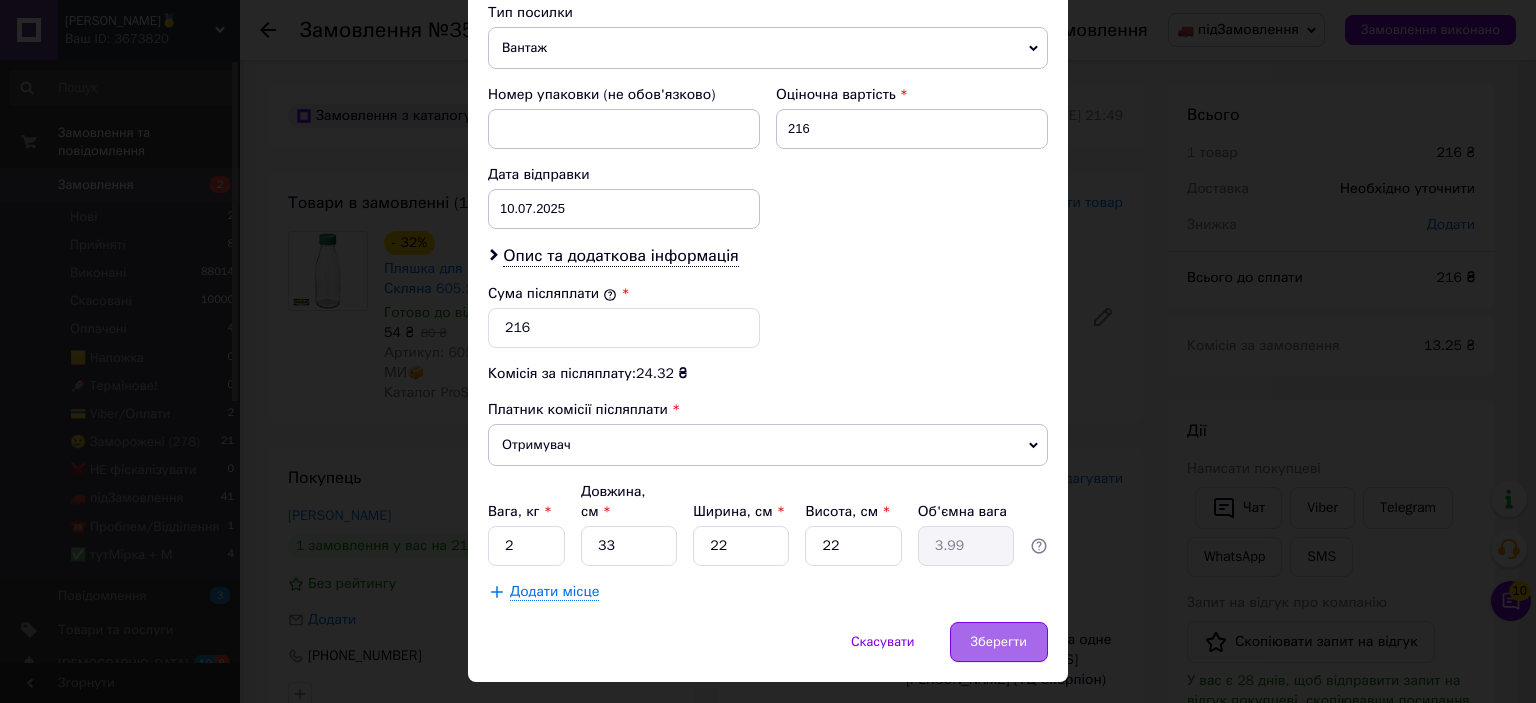click on "Зберегти" at bounding box center (999, 642) 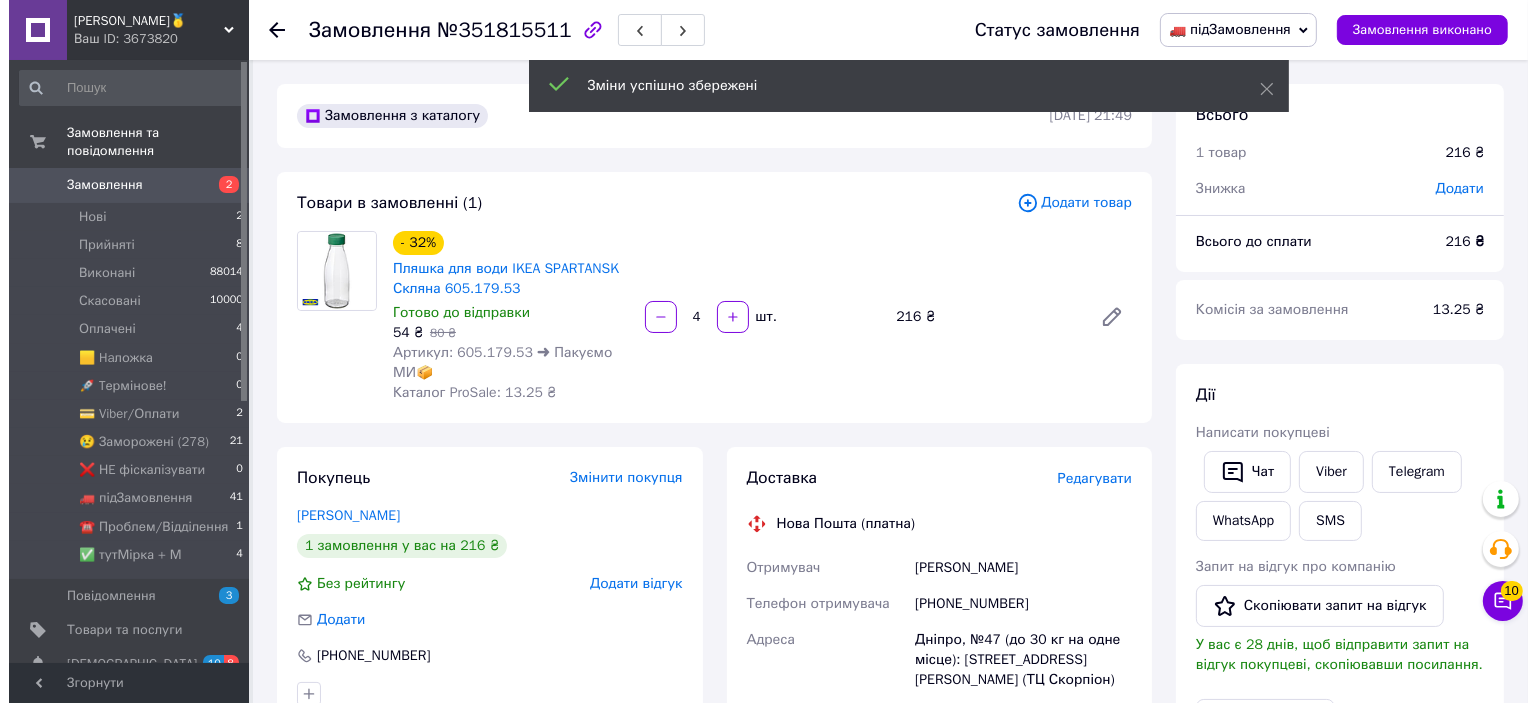 scroll, scrollTop: 600, scrollLeft: 0, axis: vertical 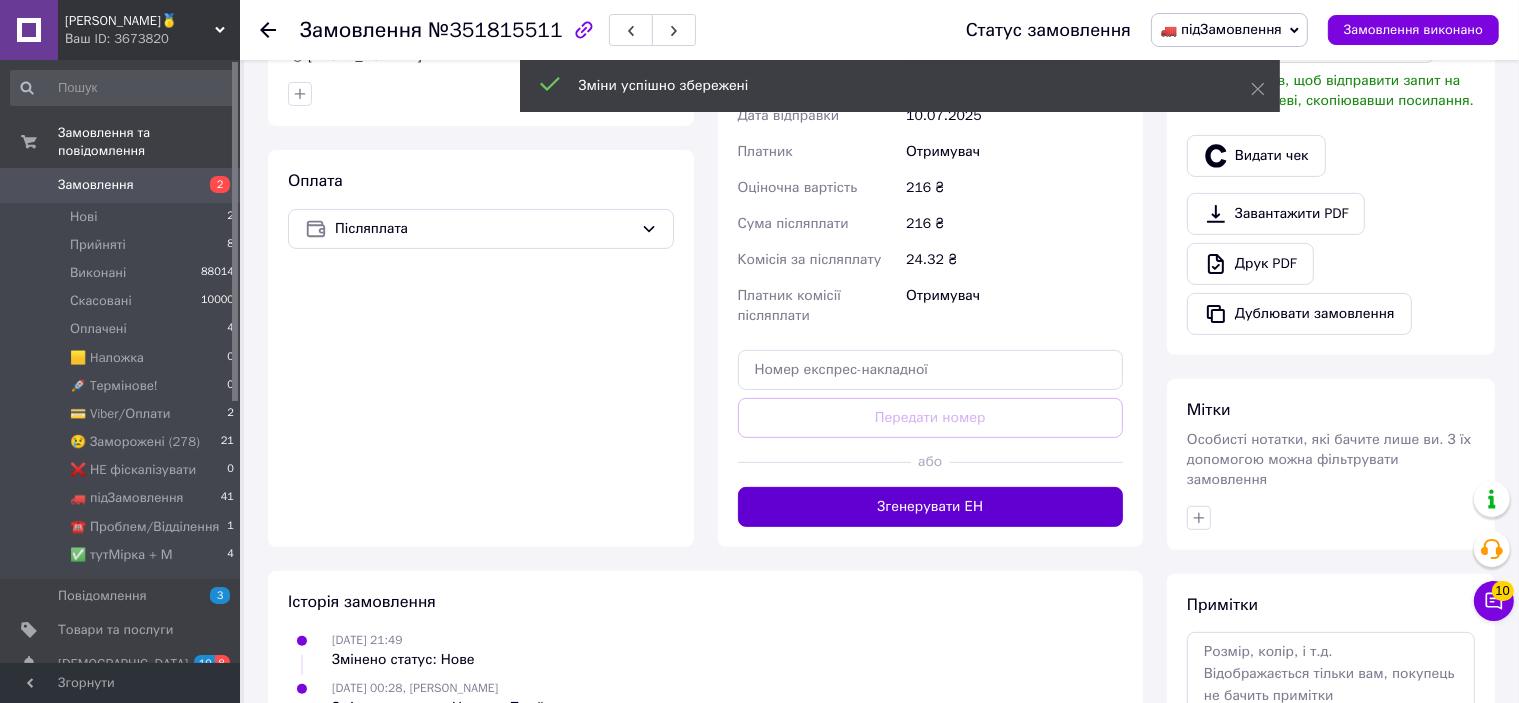 click on "Згенерувати ЕН" at bounding box center [931, 507] 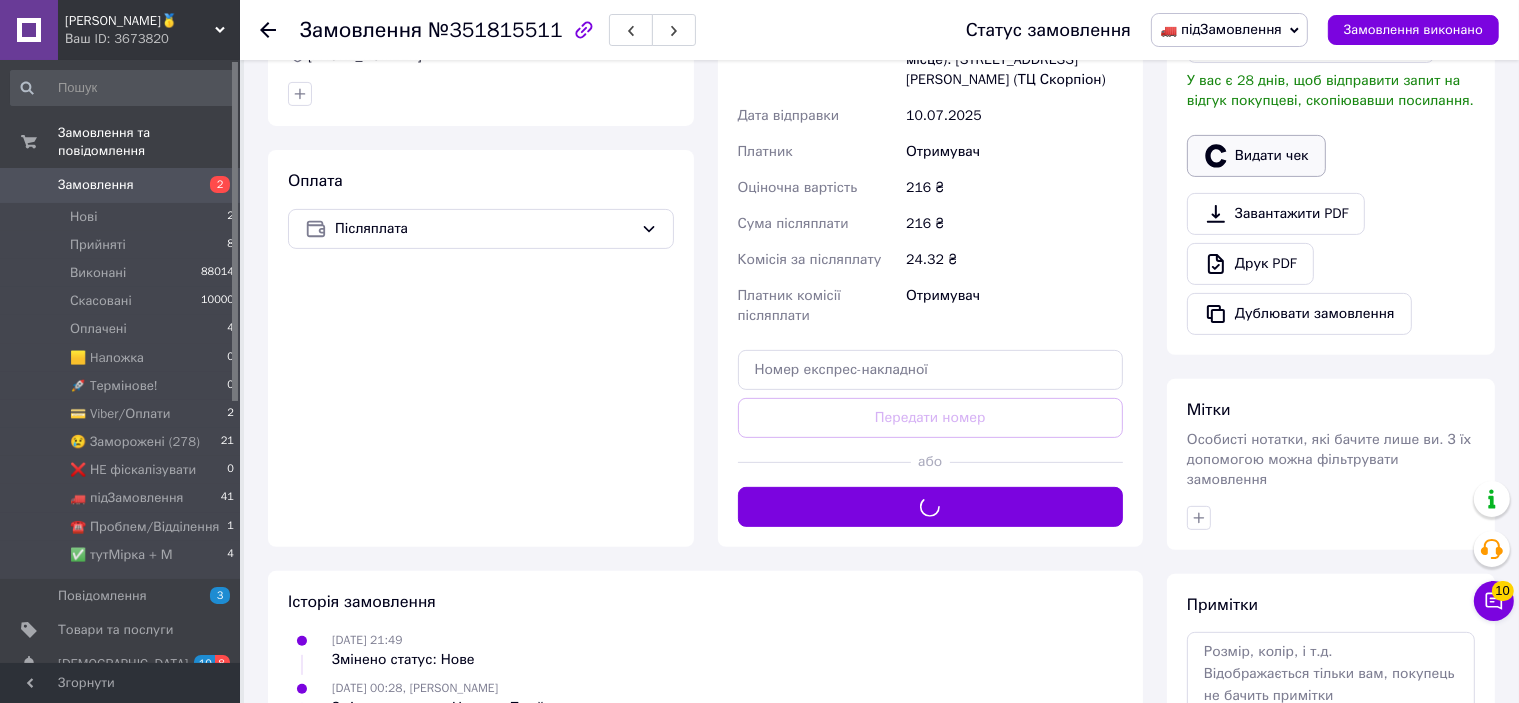 click on "Видати чек" at bounding box center (1256, 156) 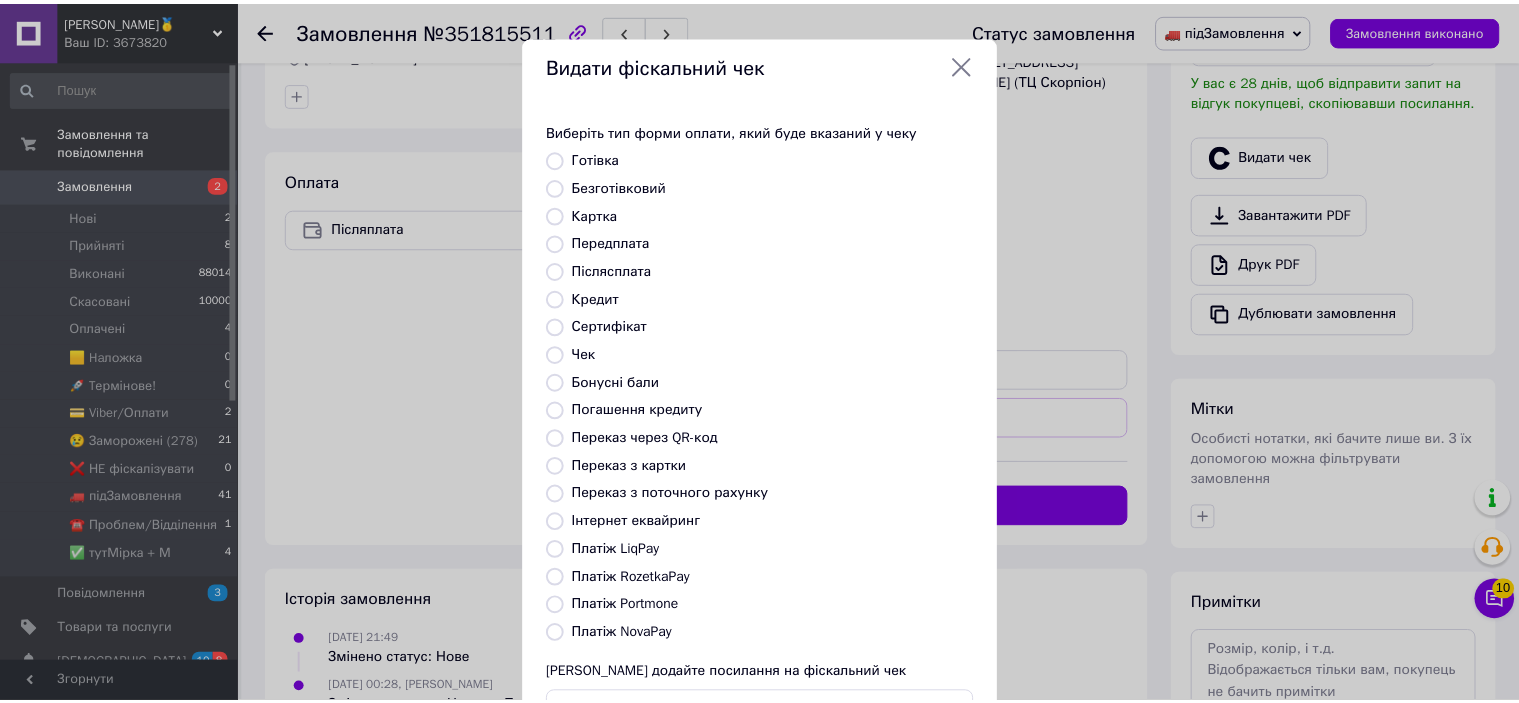 scroll, scrollTop: 155, scrollLeft: 0, axis: vertical 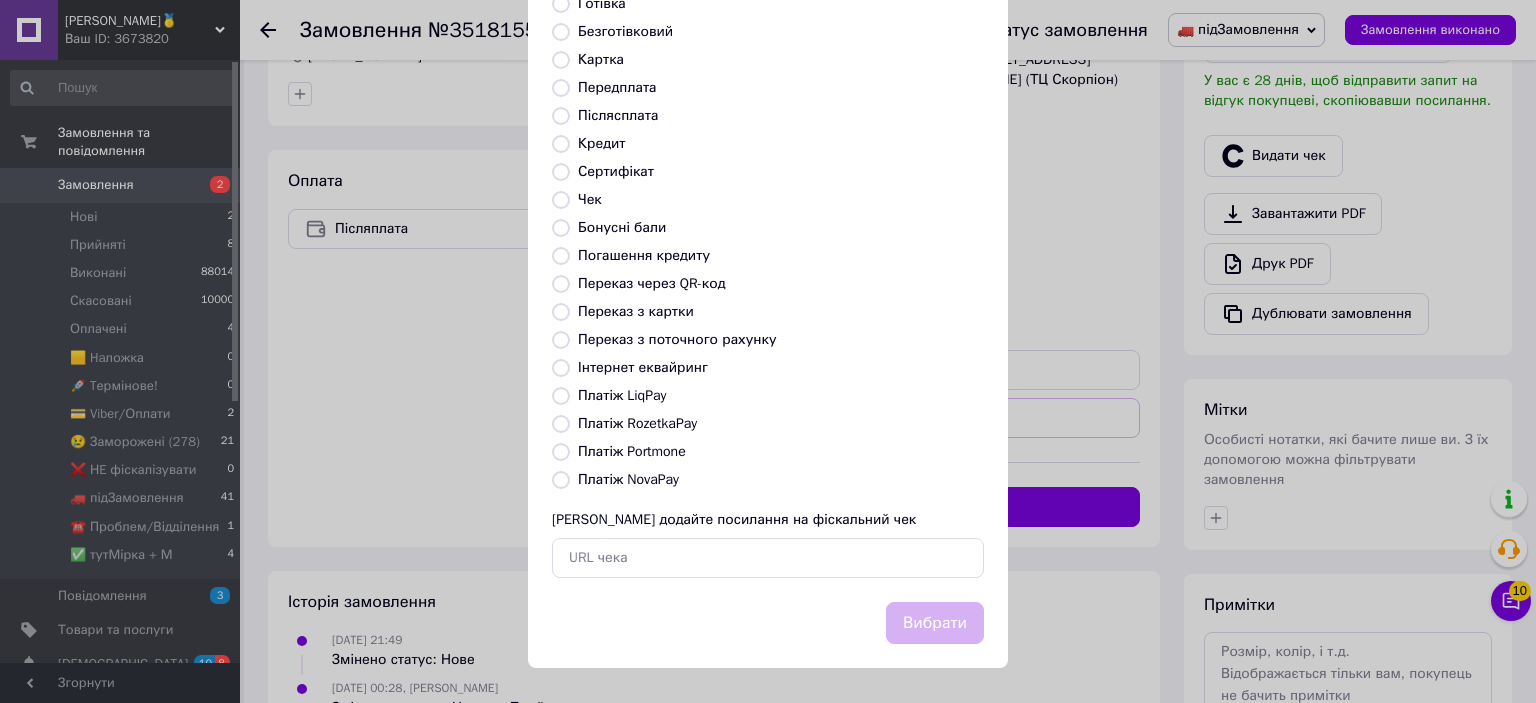 click on "Платіж NovaPay" at bounding box center (628, 479) 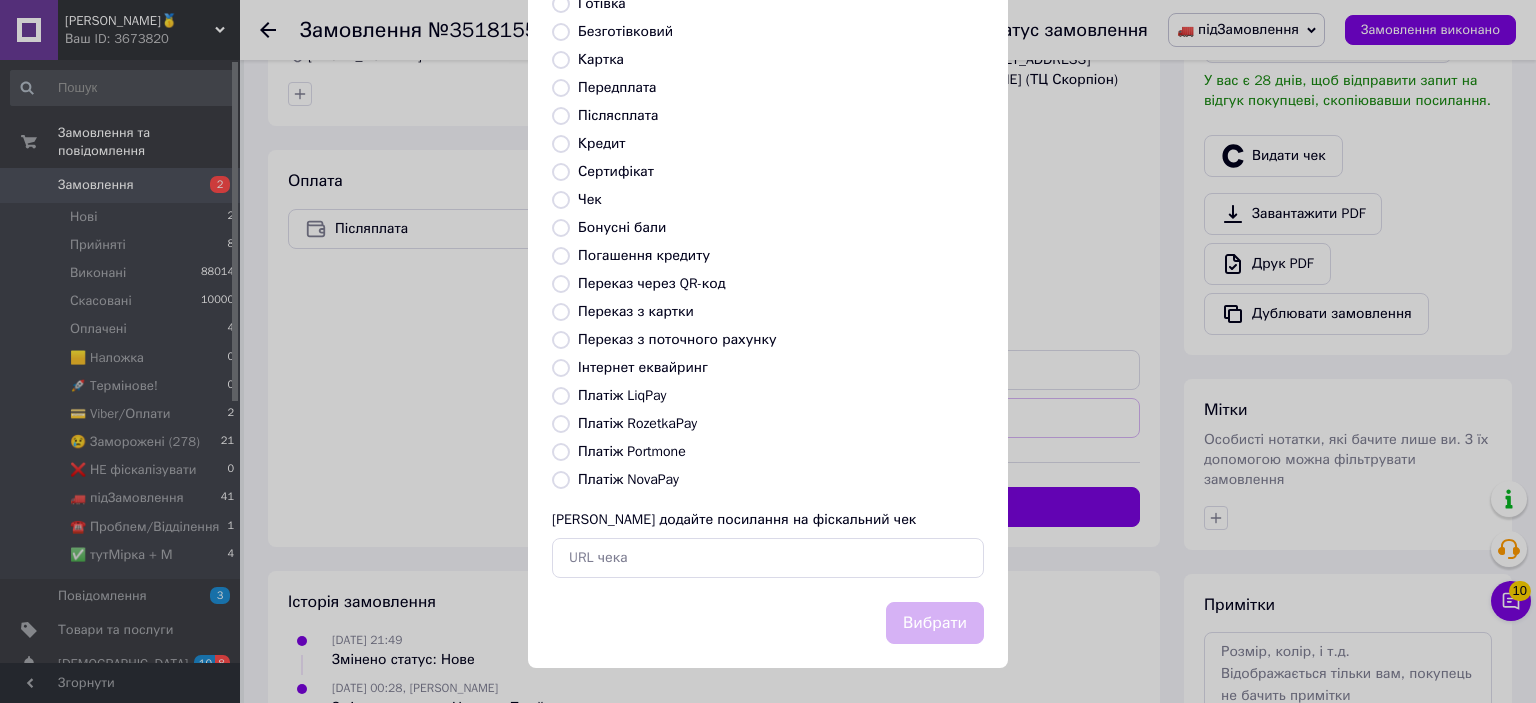 radio on "true" 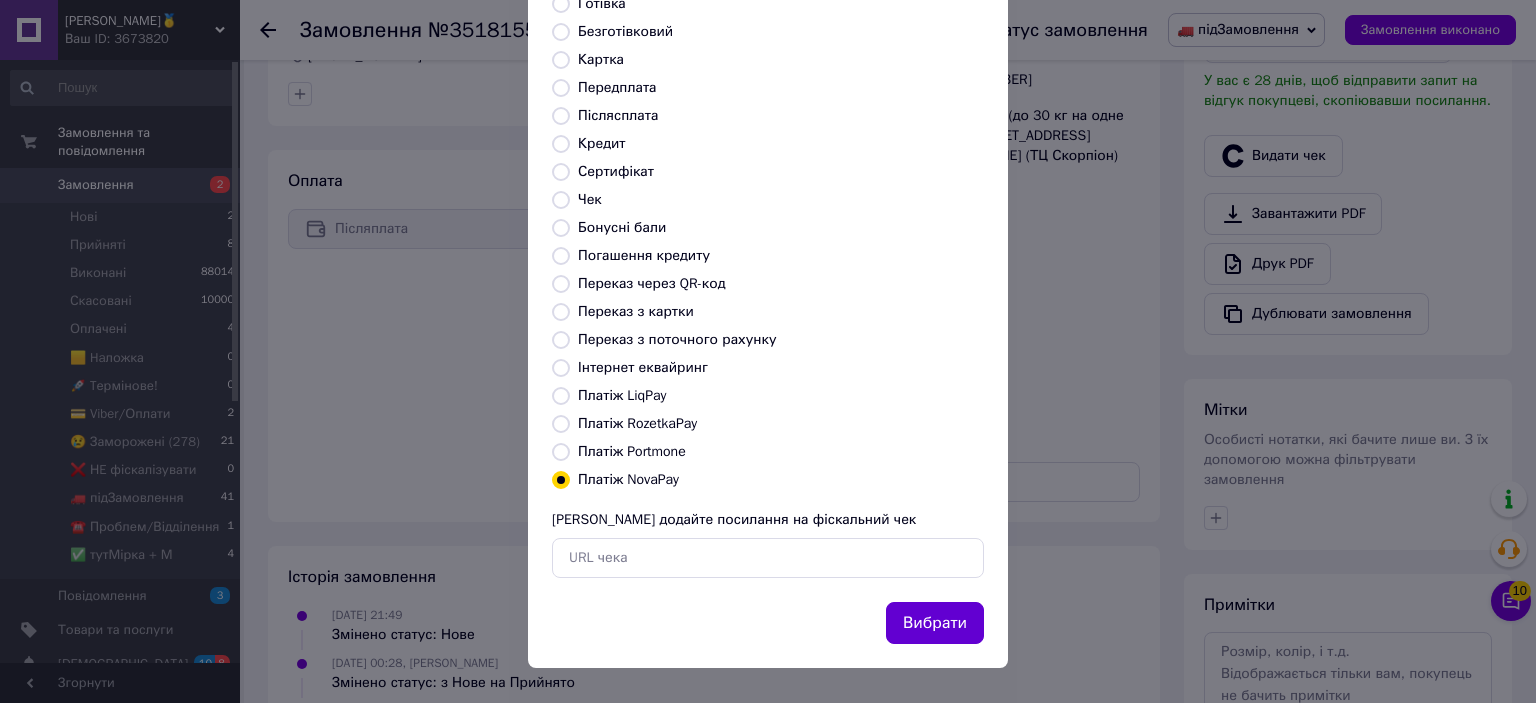 click on "Вибрати" at bounding box center [935, 623] 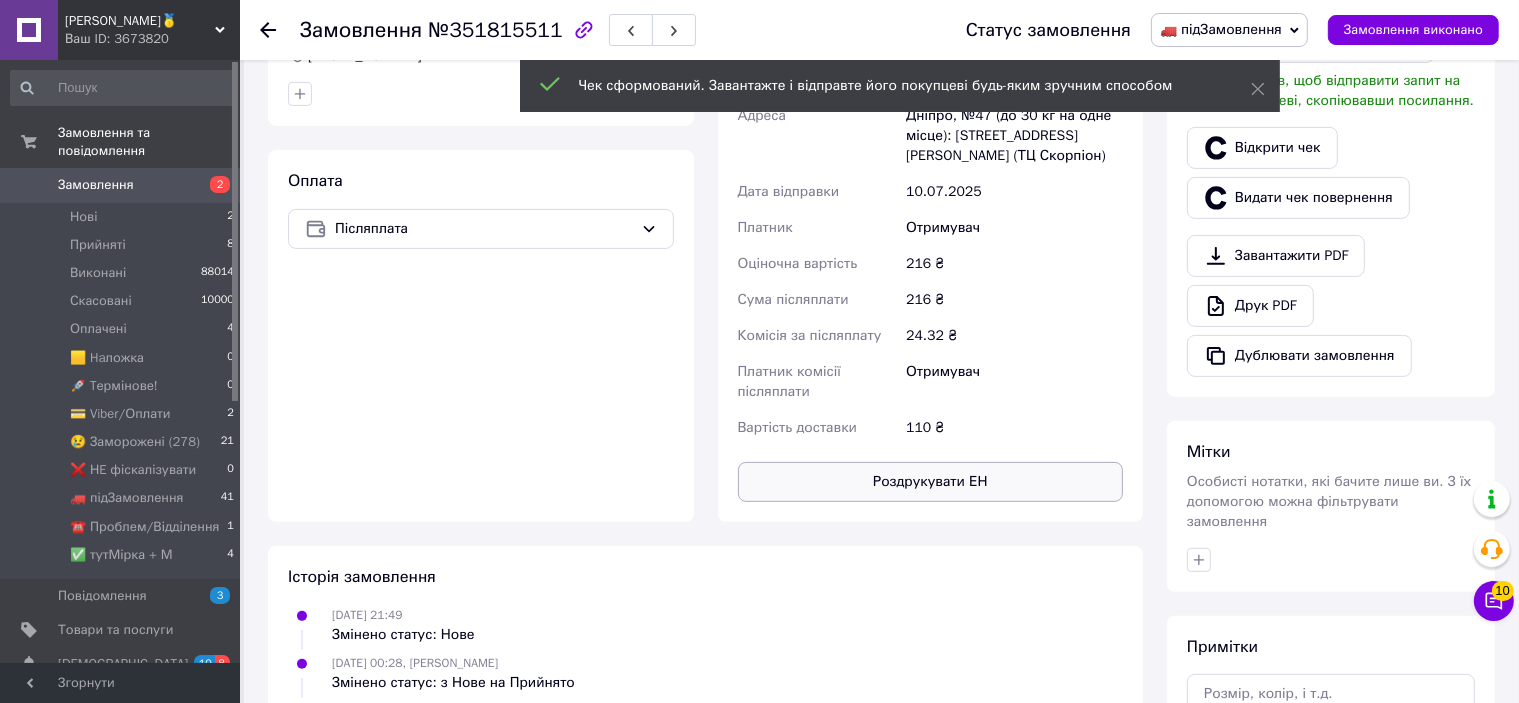 click on "Роздрукувати ЕН" at bounding box center (931, 482) 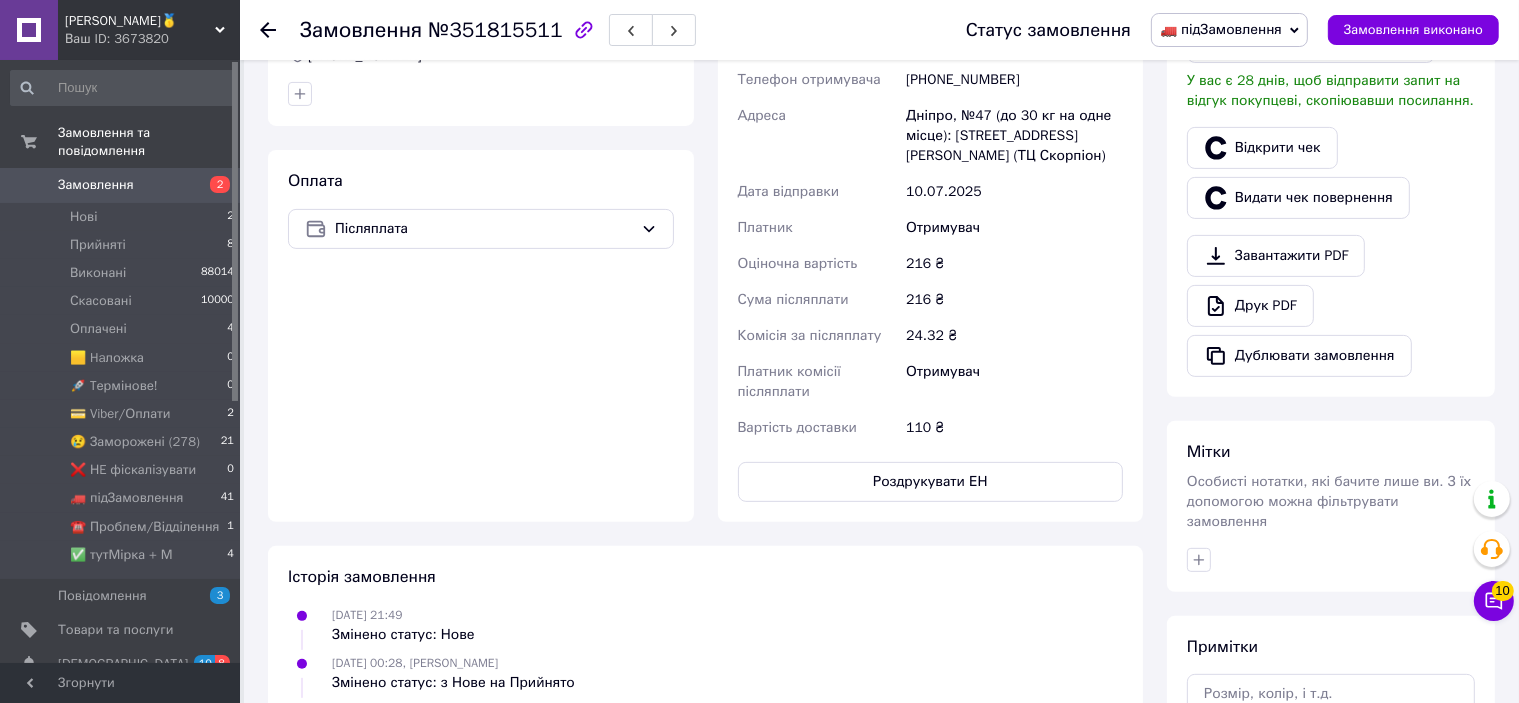 scroll, scrollTop: 400, scrollLeft: 0, axis: vertical 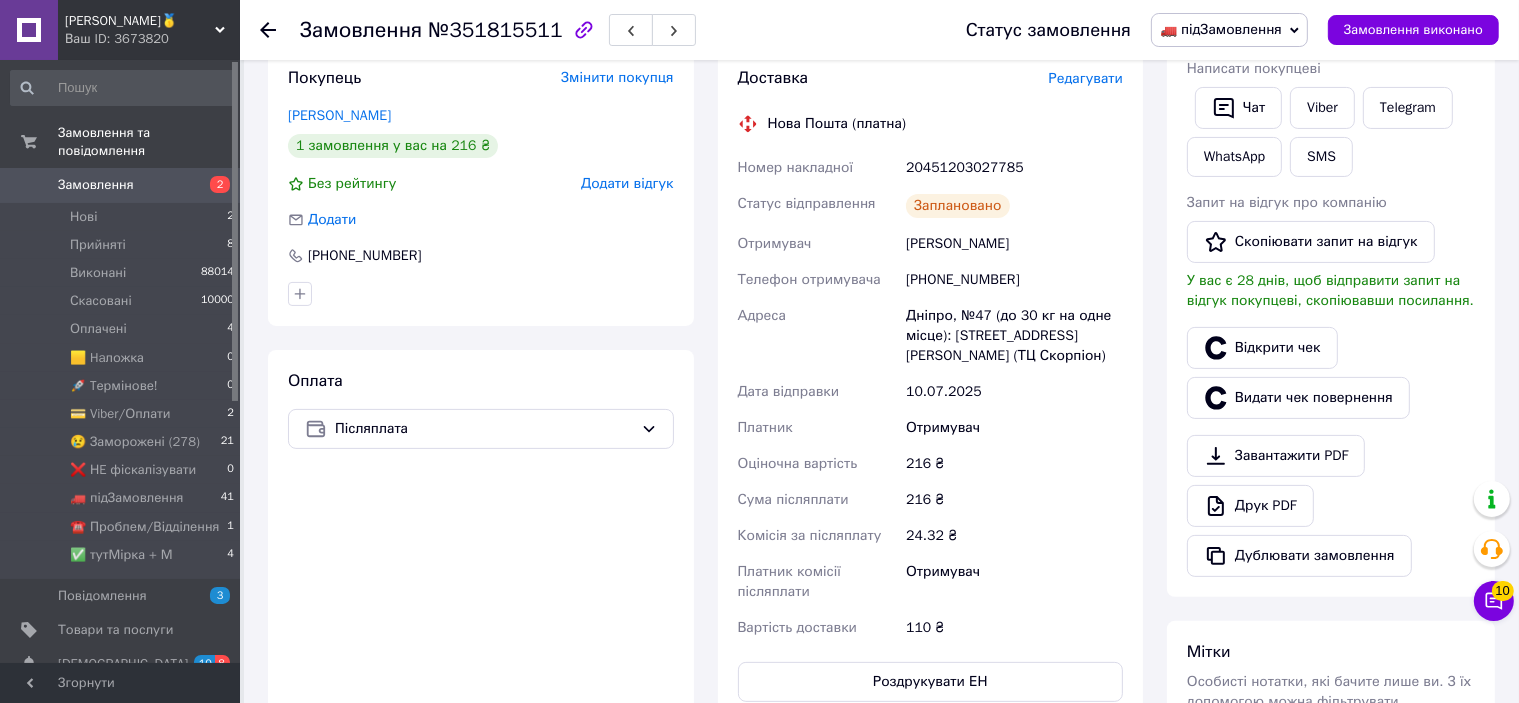 click on "20451203027785" at bounding box center (1014, 168) 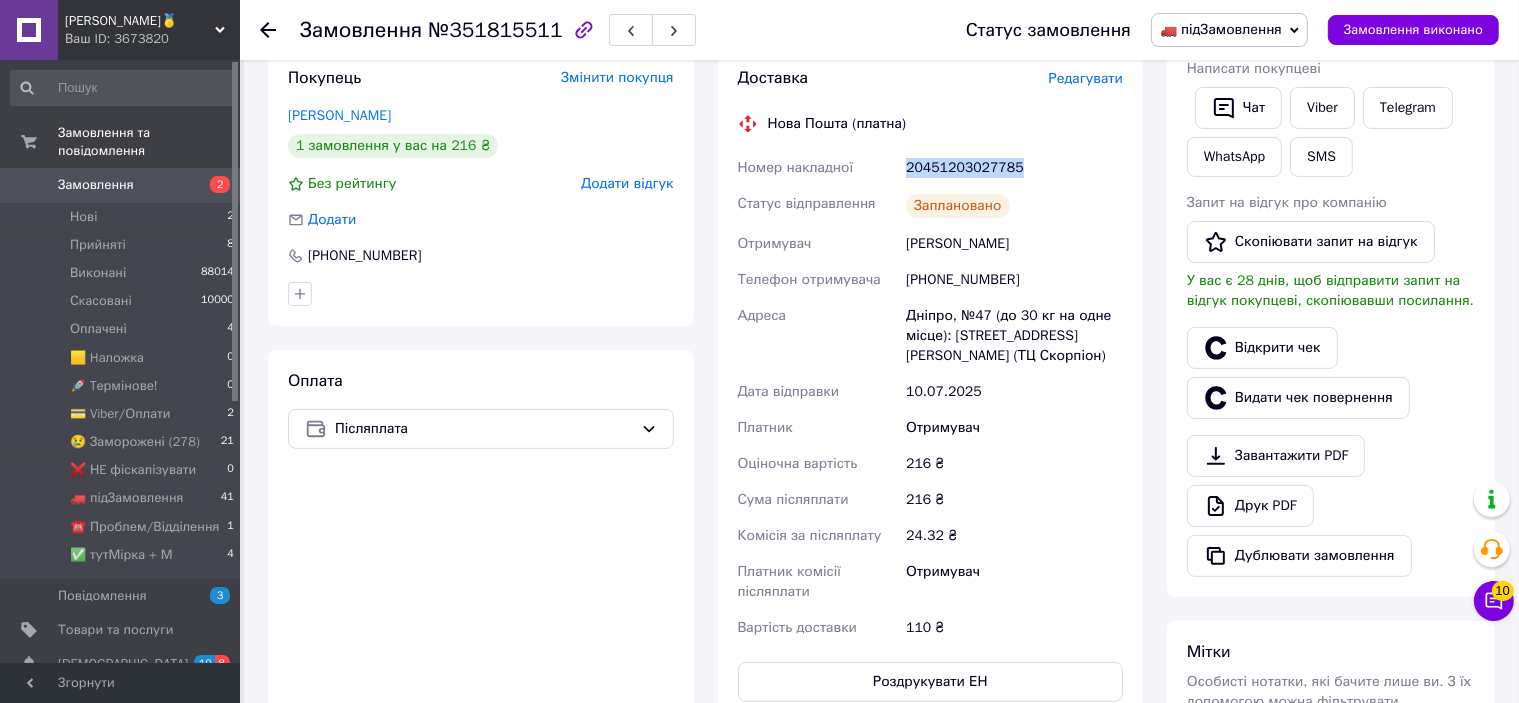 click on "20451203027785" at bounding box center (1014, 168) 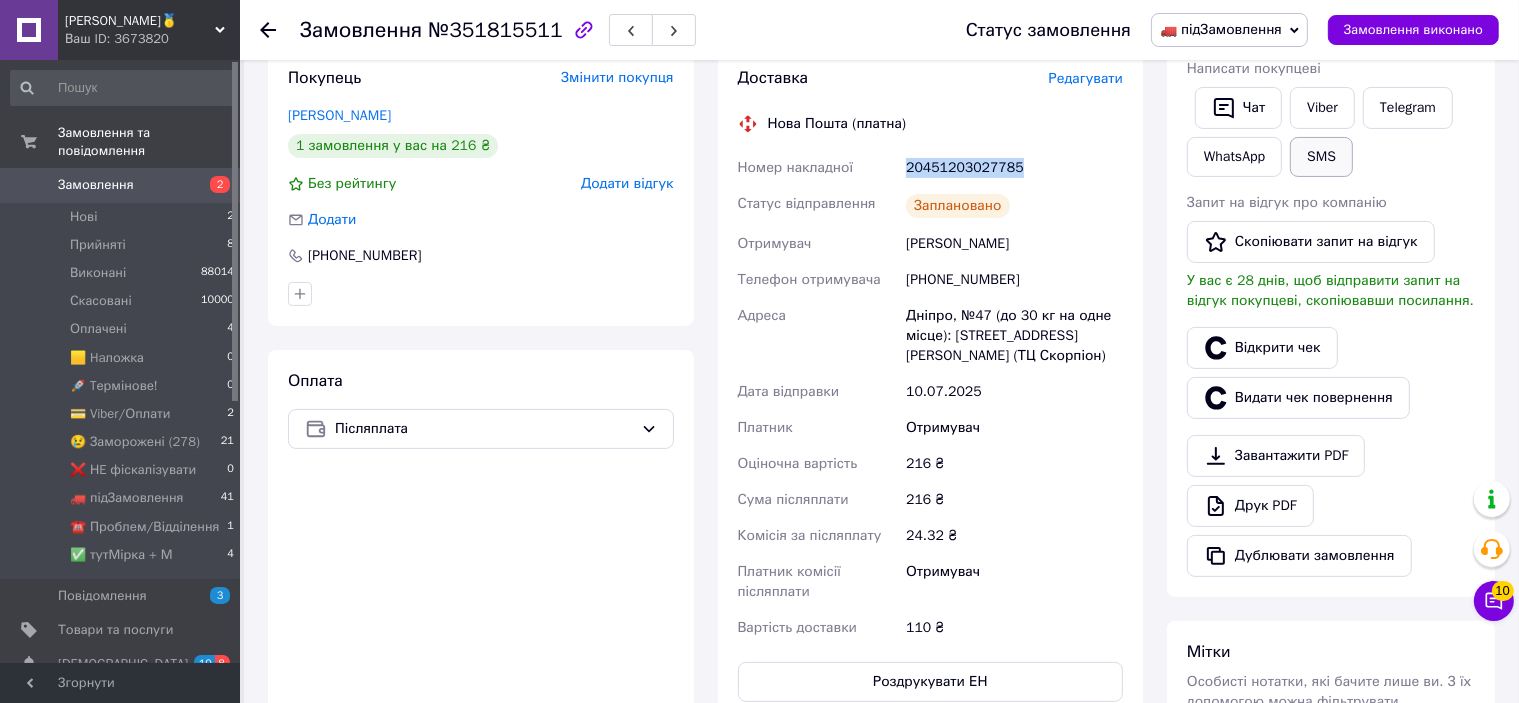 click on "SMS" at bounding box center (1321, 157) 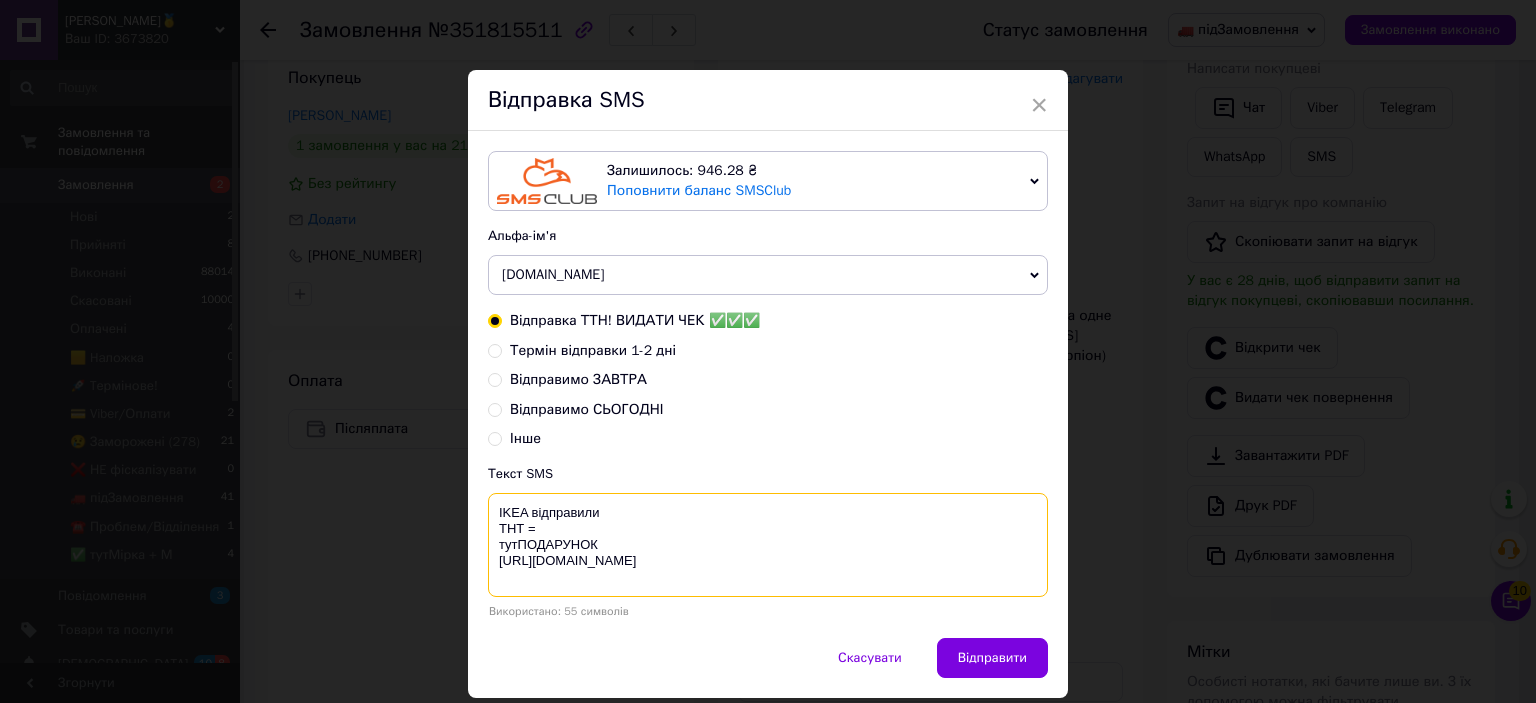 click on "IKEA відправили
ТНТ =
тутПОДАРУНОК
[URL][DOMAIN_NAME]" at bounding box center (768, 545) 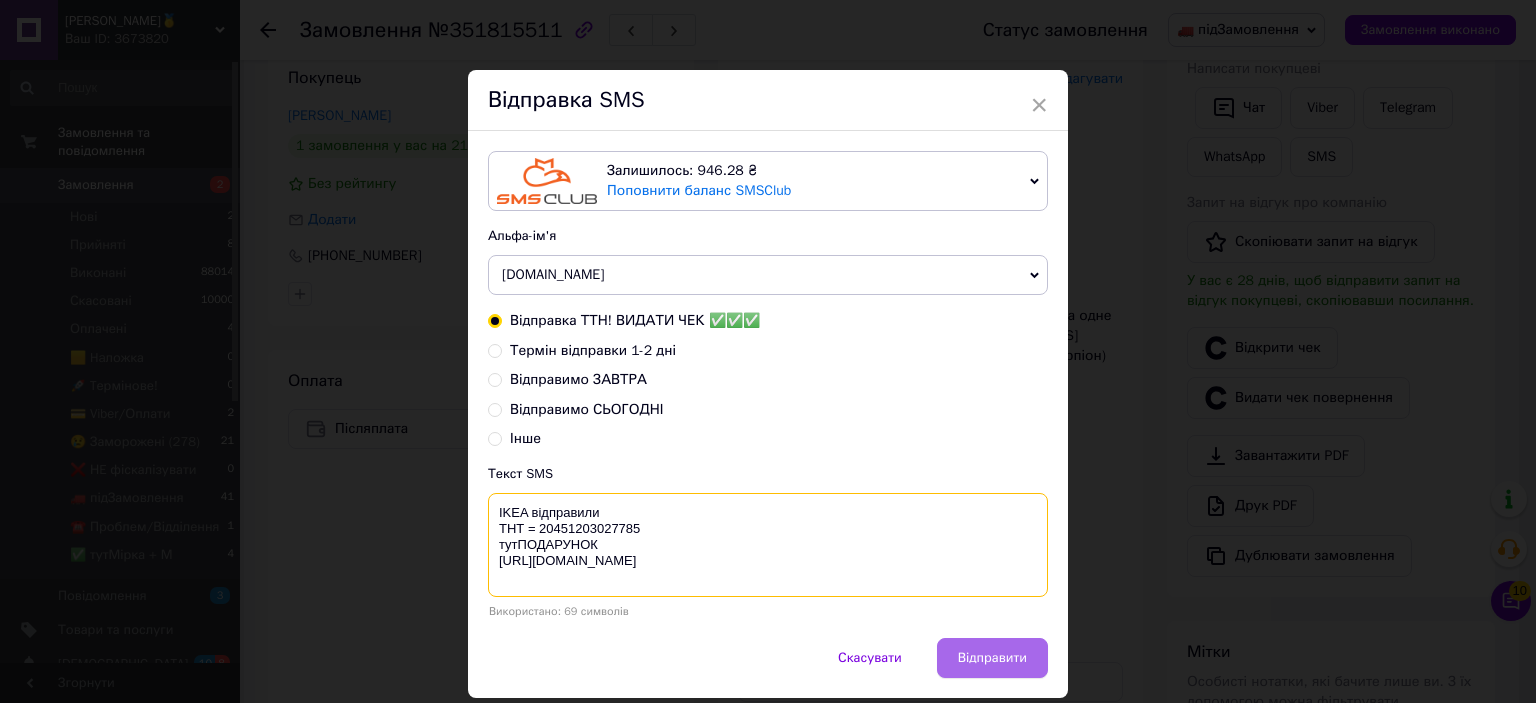 type on "IKEA відправили
ТНТ = 20451203027785
тутПОДАРУНОК
https://bit.ly/taao" 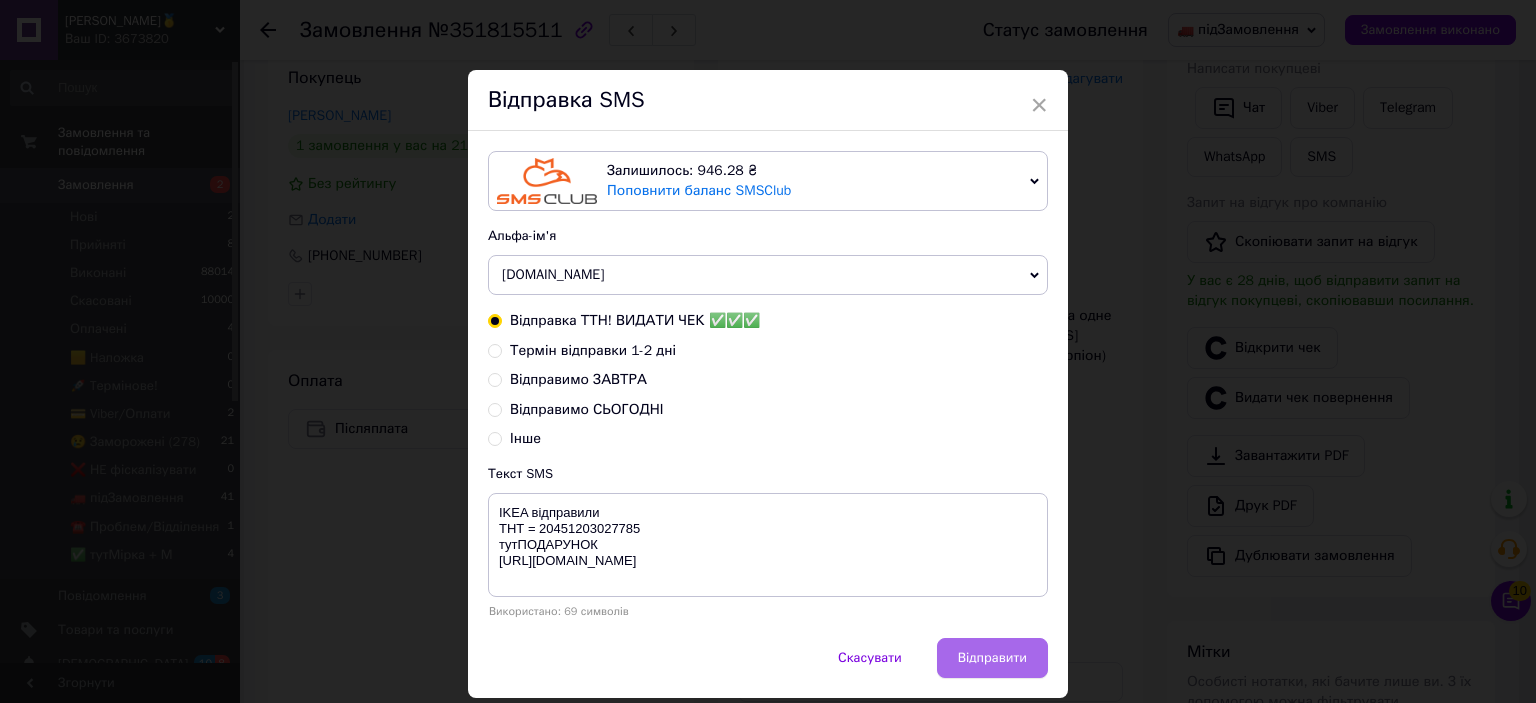click on "Відправити" at bounding box center (992, 658) 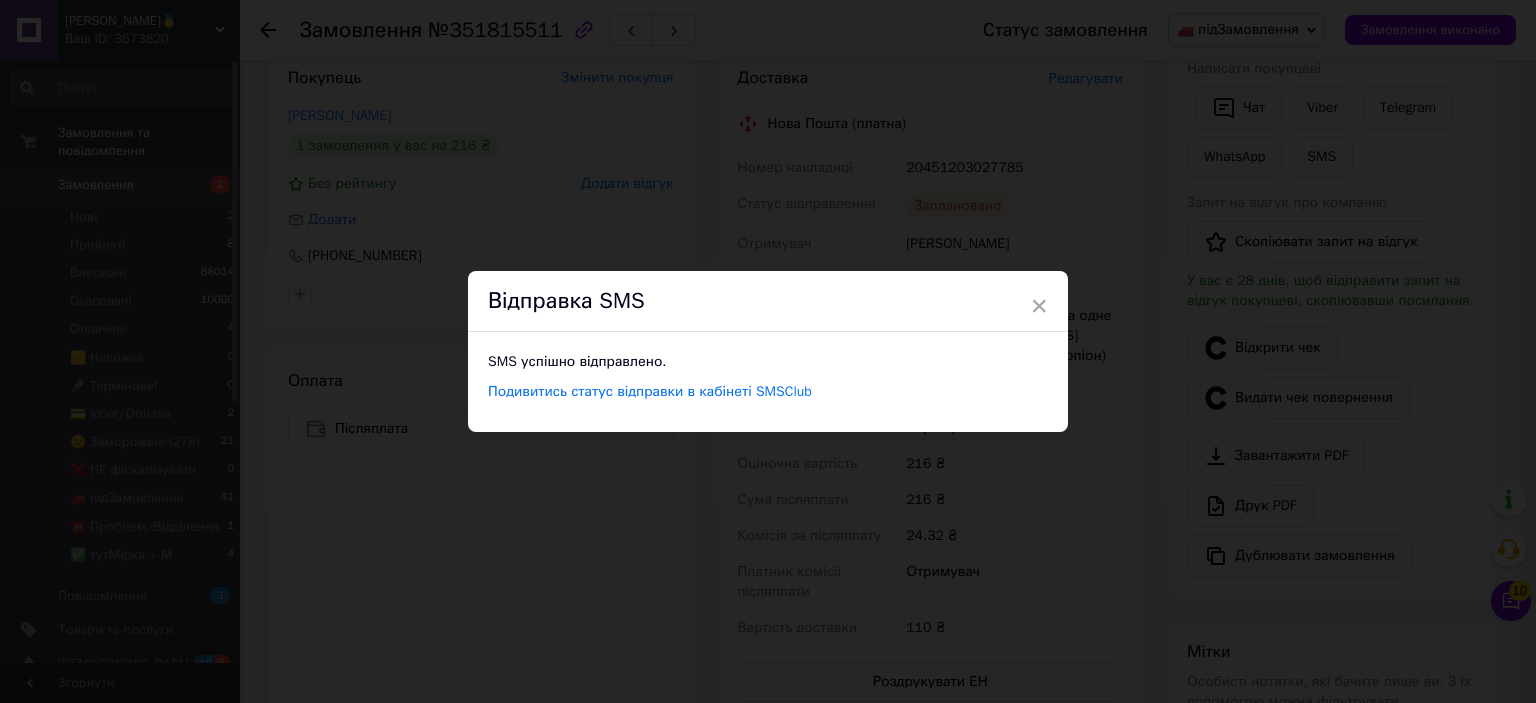 click on "× Відправка SMS SMS успішно відправлено. Подивитись статус відправки в кабінеті SMSClub" at bounding box center (768, 351) 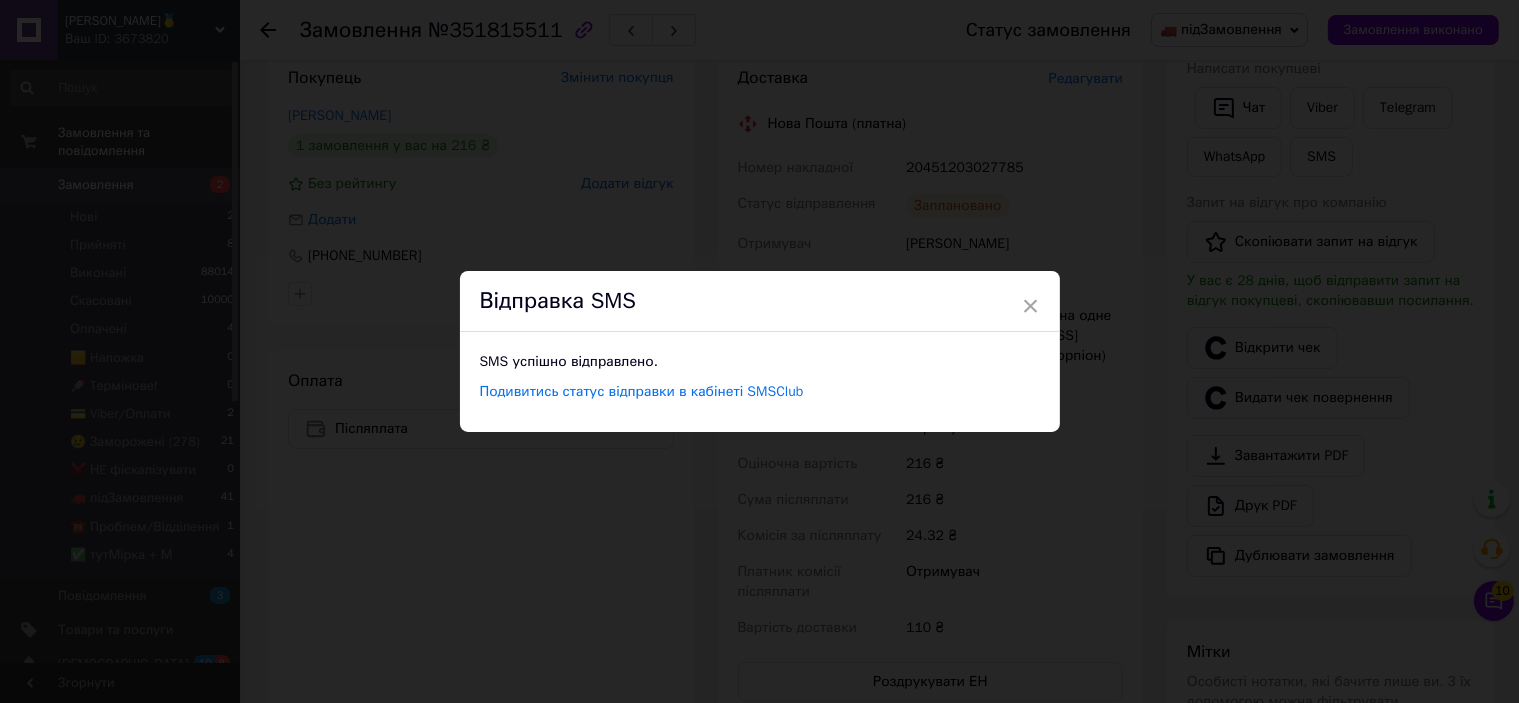 click on "Замовлення виконано" at bounding box center [1413, 30] 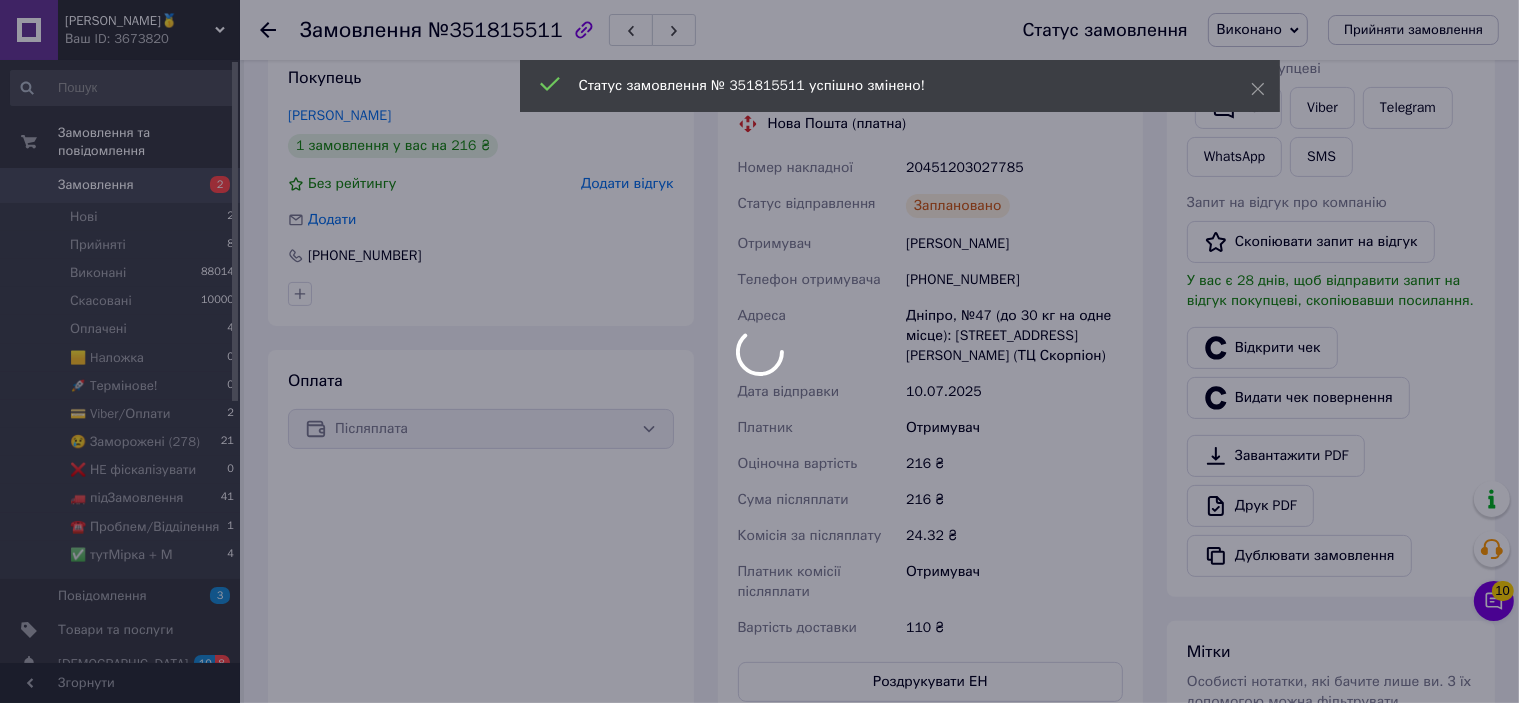 scroll, scrollTop: 0, scrollLeft: 0, axis: both 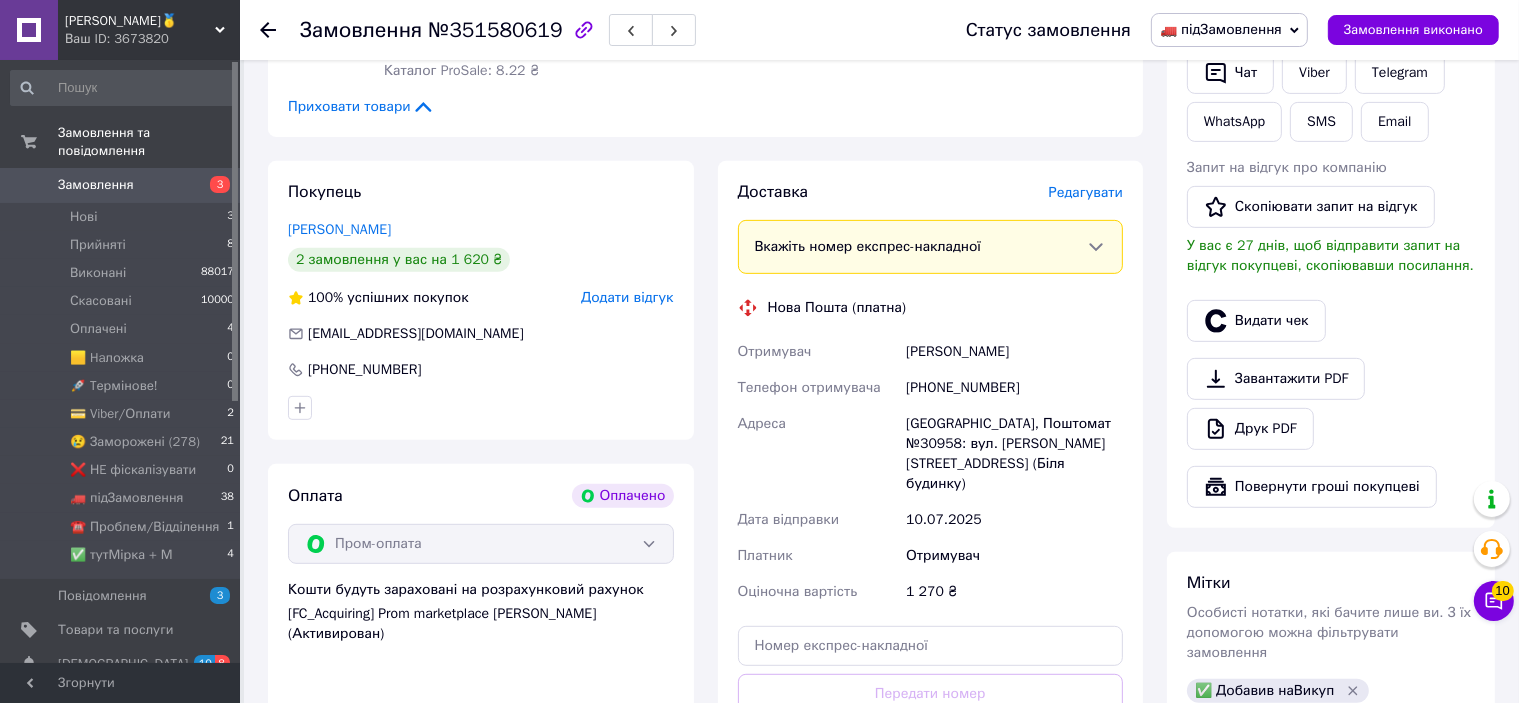 click on "Редагувати" at bounding box center (1086, 192) 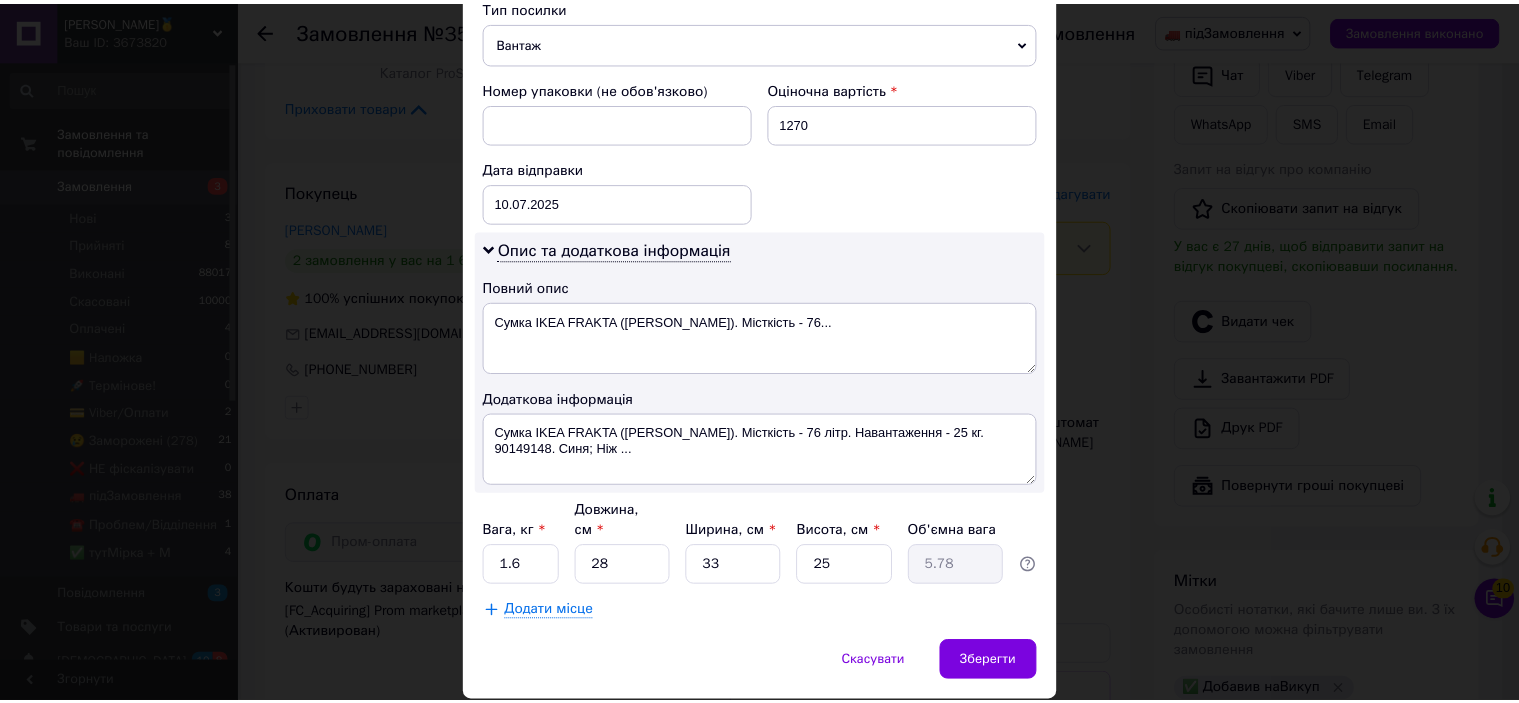 scroll, scrollTop: 842, scrollLeft: 0, axis: vertical 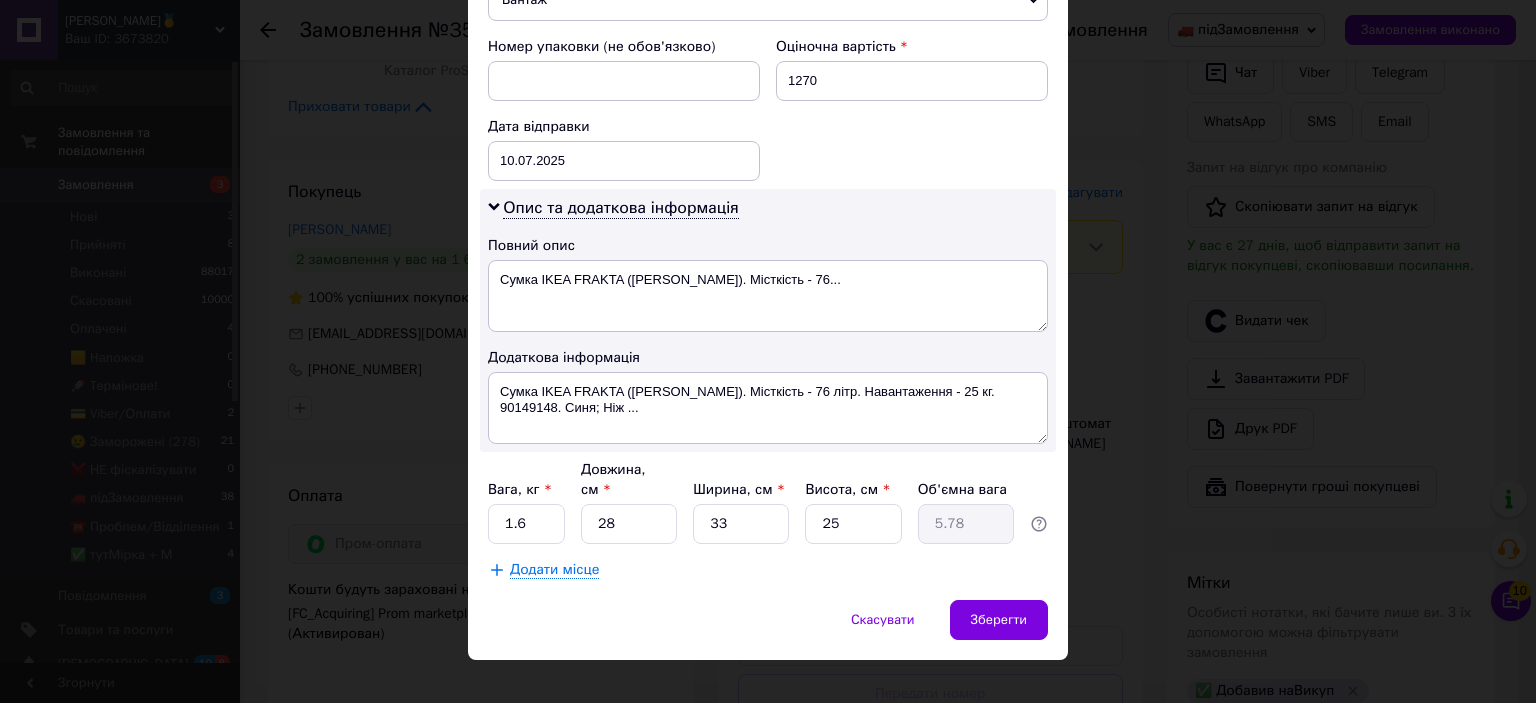 click on "× Редагування доставки Спосіб доставки Нова Пошта (платна) Платник Отримувач Відправник Прізвище отримувача [PERSON_NAME] Ім'я отримувача [PERSON_NAME] батькові отримувача Телефон отримувача [PHONE_NUMBER] Тип доставки В поштоматі У відділенні Кур'єром Місто [GEOGRAPHIC_DATA] Поштомат Поштомат №30958: вул. [PERSON_NAME][STREET_ADDRESS] (Біля будинку) Місце відправки с. [GEOGRAPHIC_DATA] ([GEOGRAPHIC_DATA].): №1: вул. [STREET_ADDRESS] Немає збігів. Спробуйте змінити умови пошуку Додати ще місце відправки Тип посилки Вантаж Документи Номер упаковки (не обов'язково) Оціночна вартість 1270 Дата відправки [DATE] < 2025 > < > Пн" at bounding box center (768, 351) 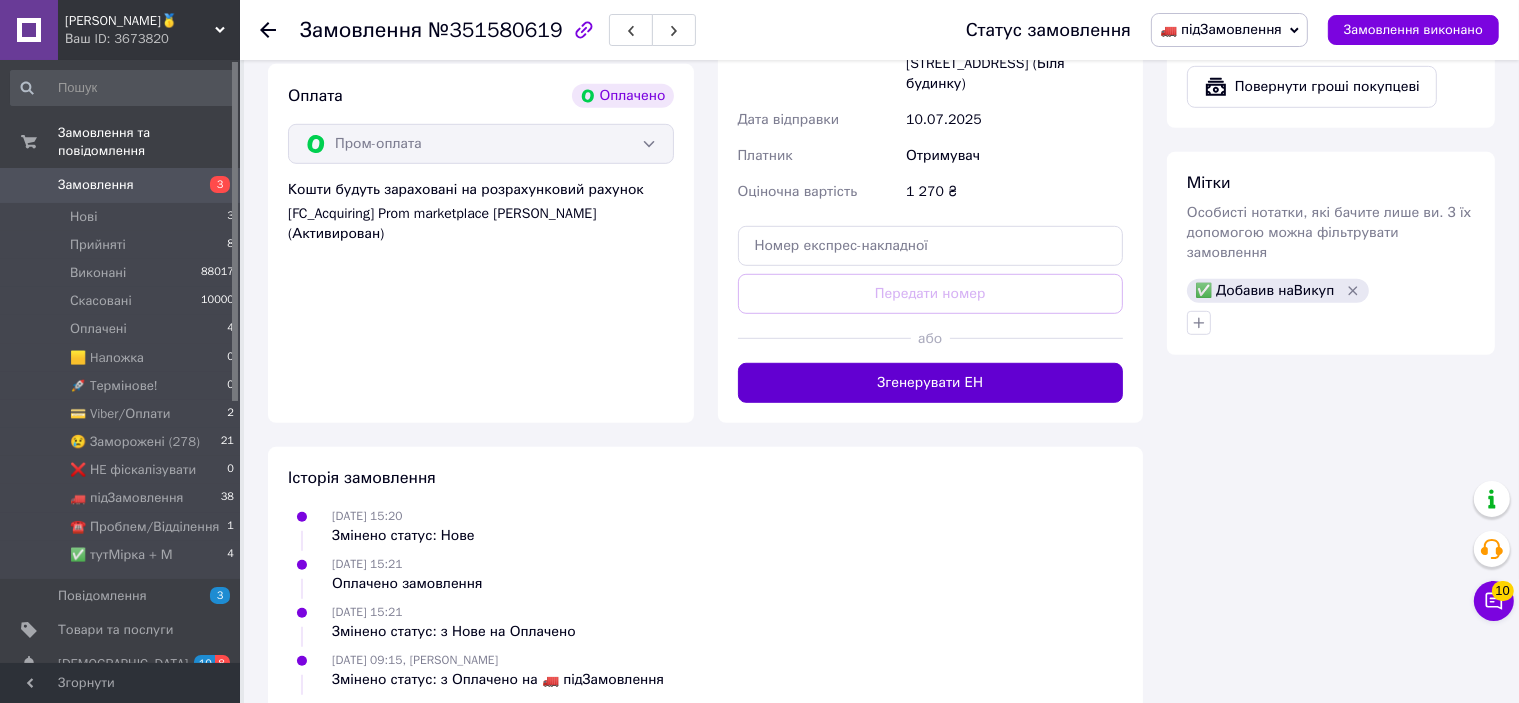 click on "Згенерувати ЕН" at bounding box center [931, 383] 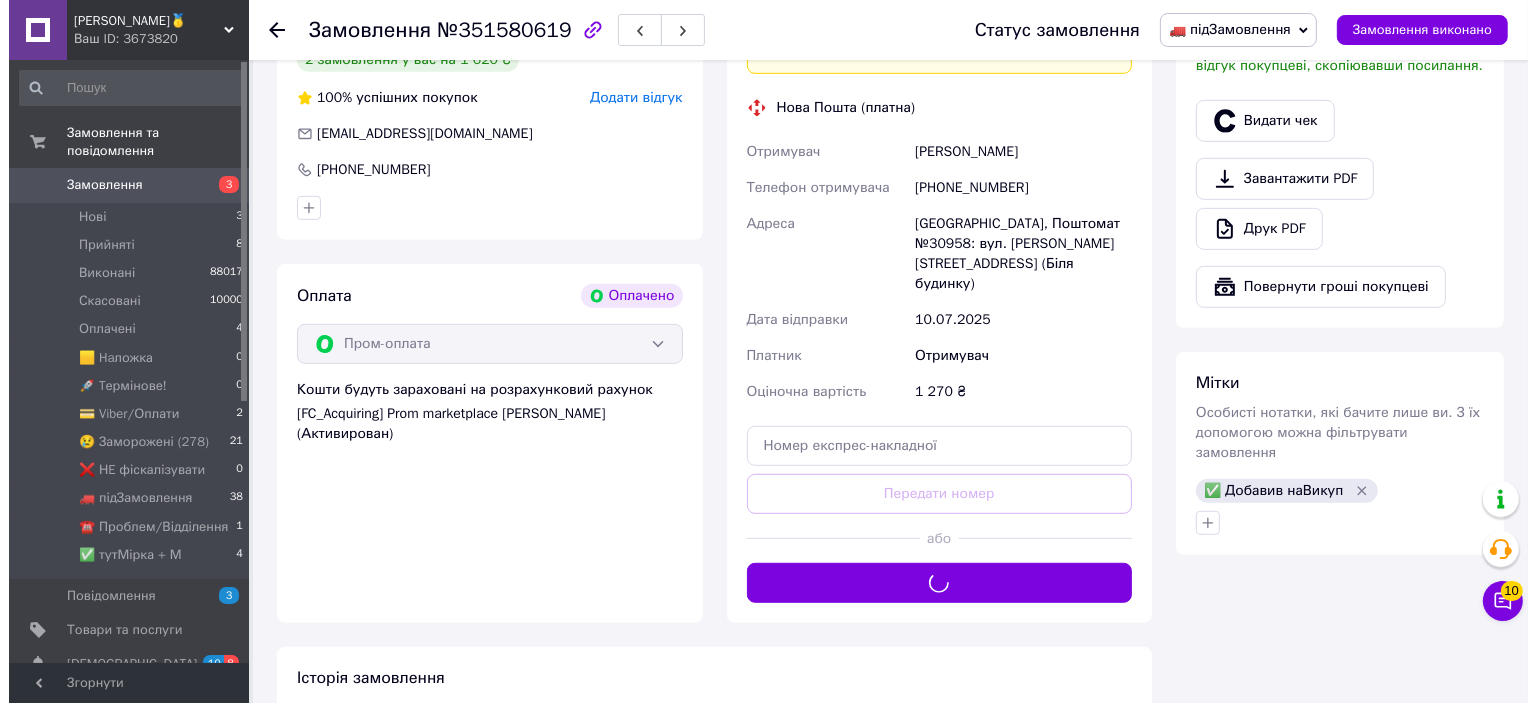 scroll, scrollTop: 900, scrollLeft: 0, axis: vertical 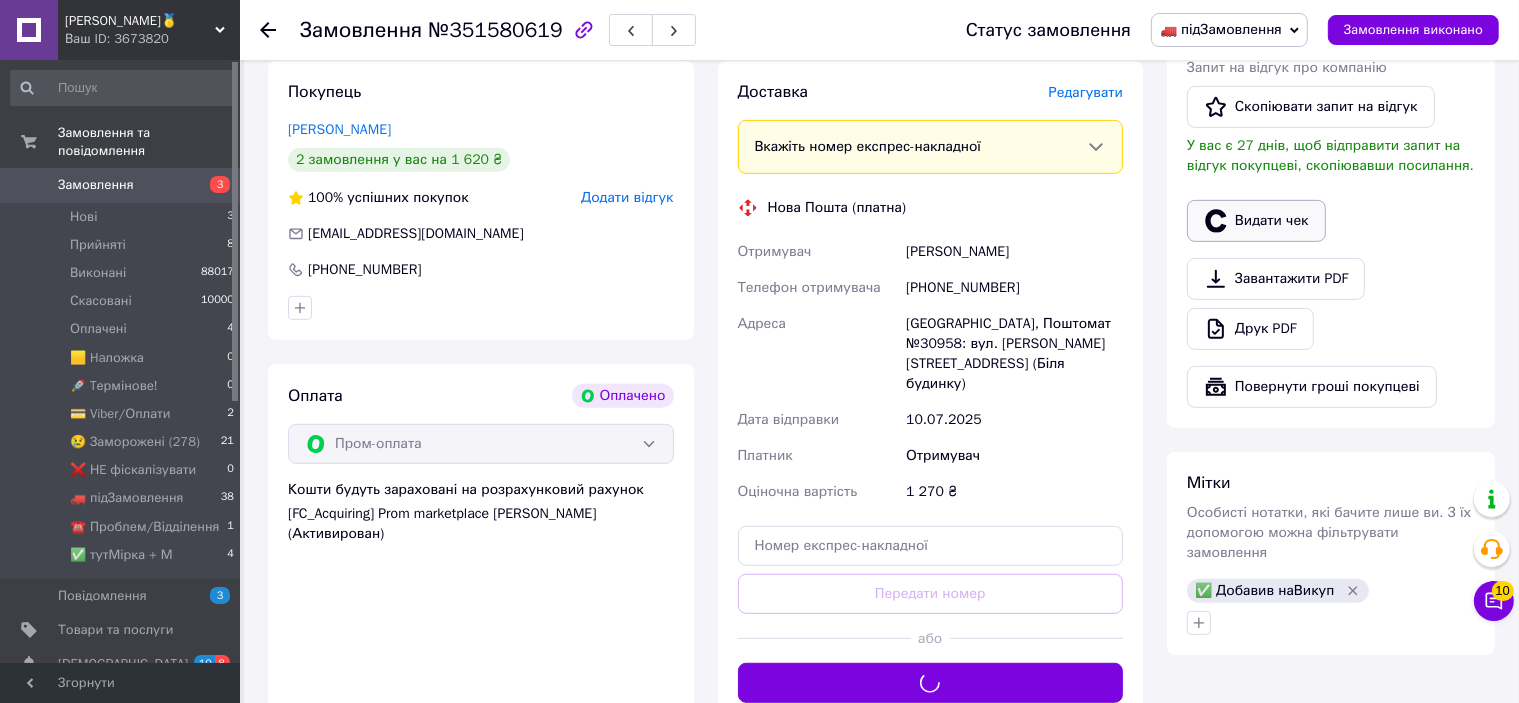 drag, startPoint x: 1276, startPoint y: 218, endPoint x: 1265, endPoint y: 224, distance: 12.529964 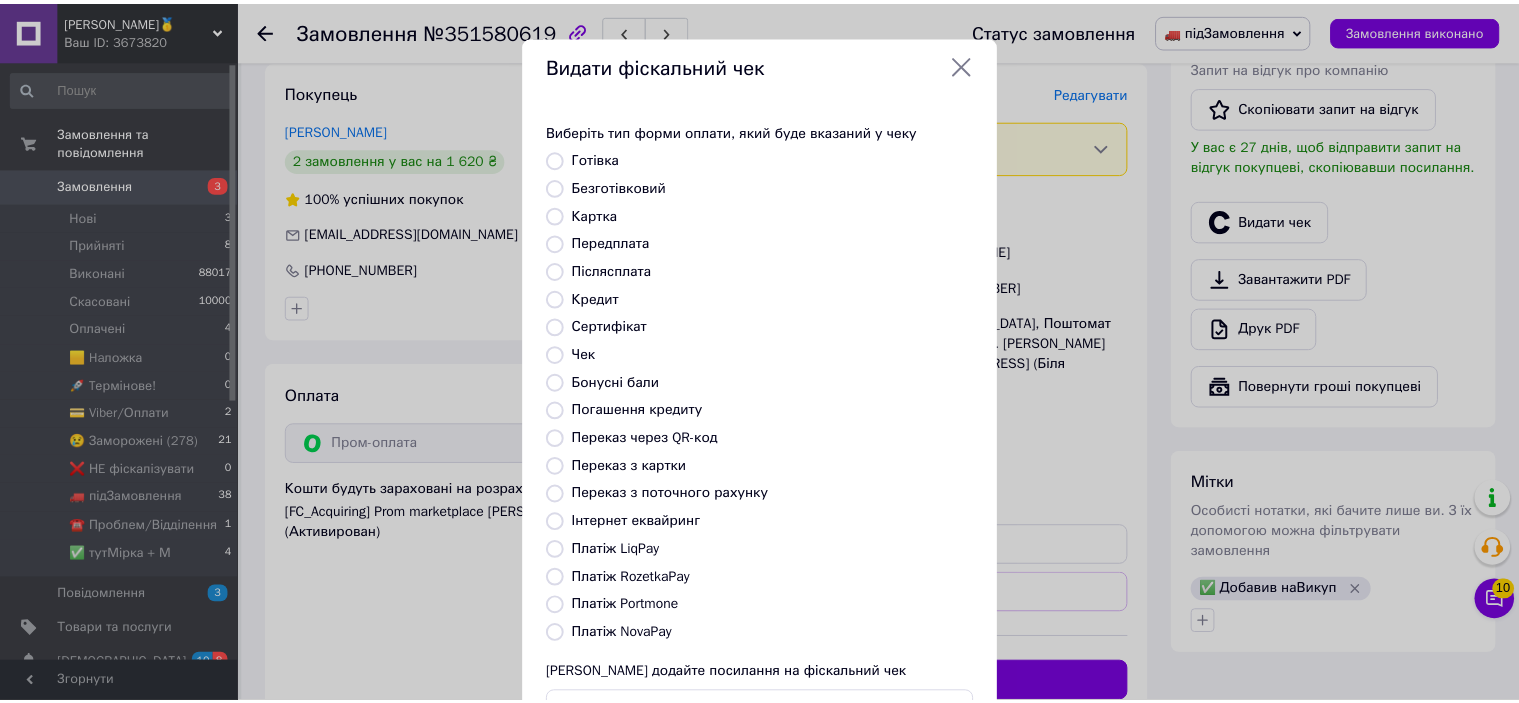 scroll, scrollTop: 155, scrollLeft: 0, axis: vertical 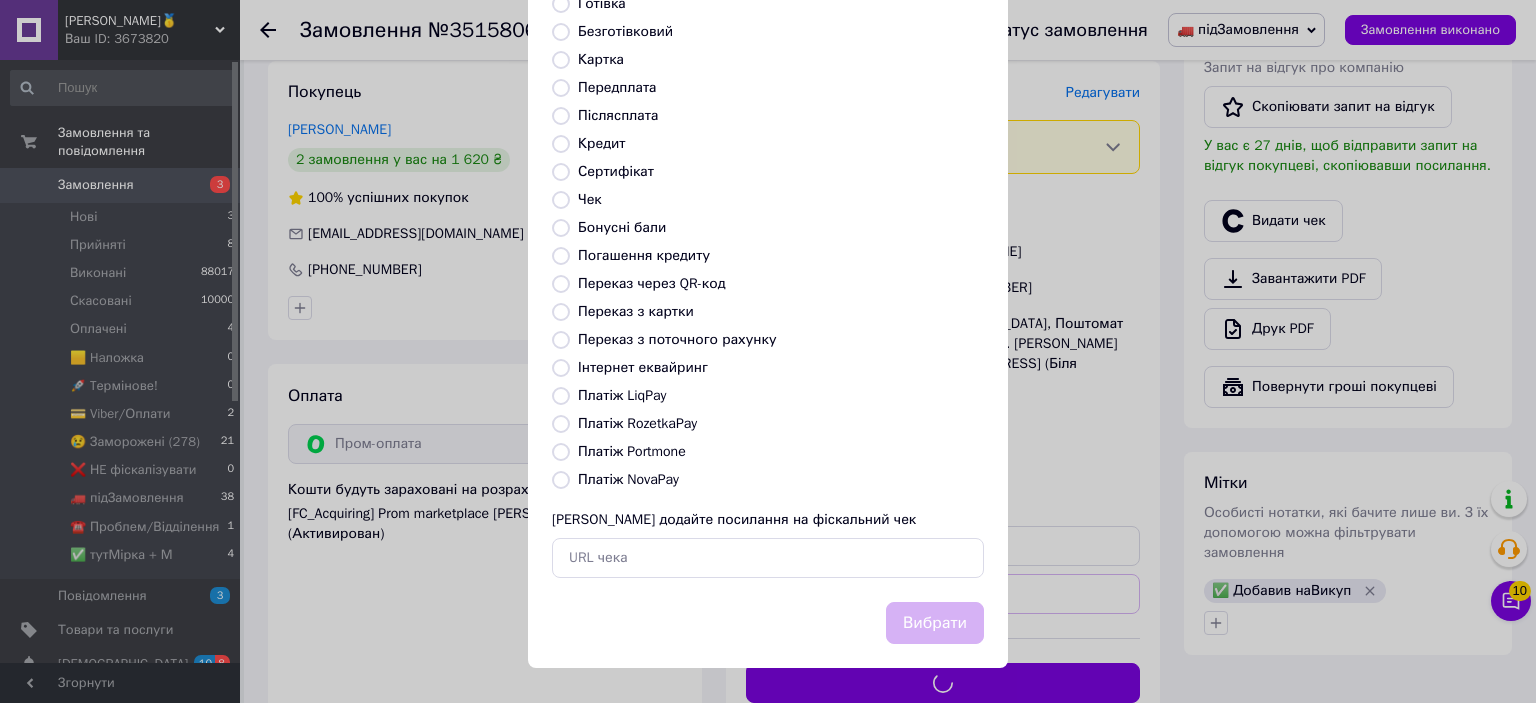 click on "Платіж RozetkaPay" at bounding box center [637, 423] 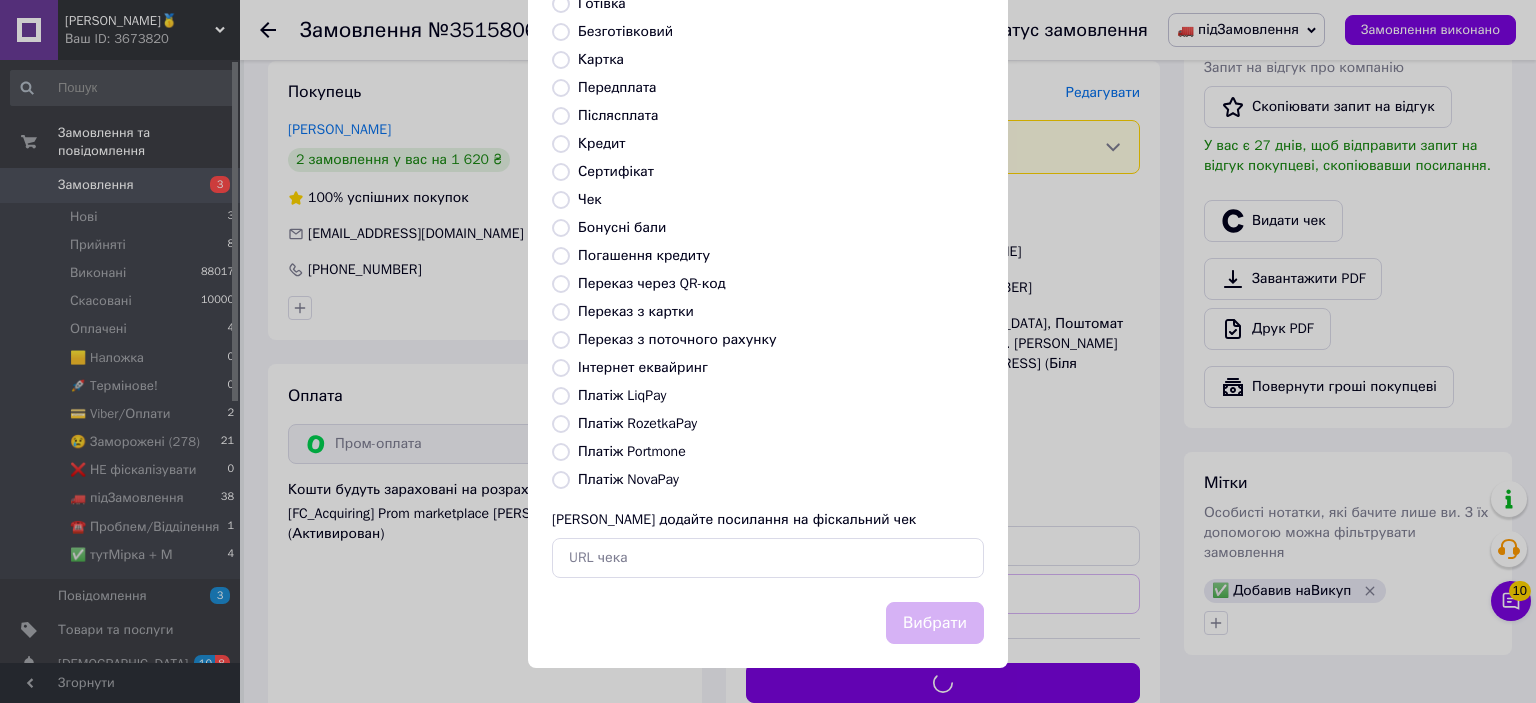 radio on "true" 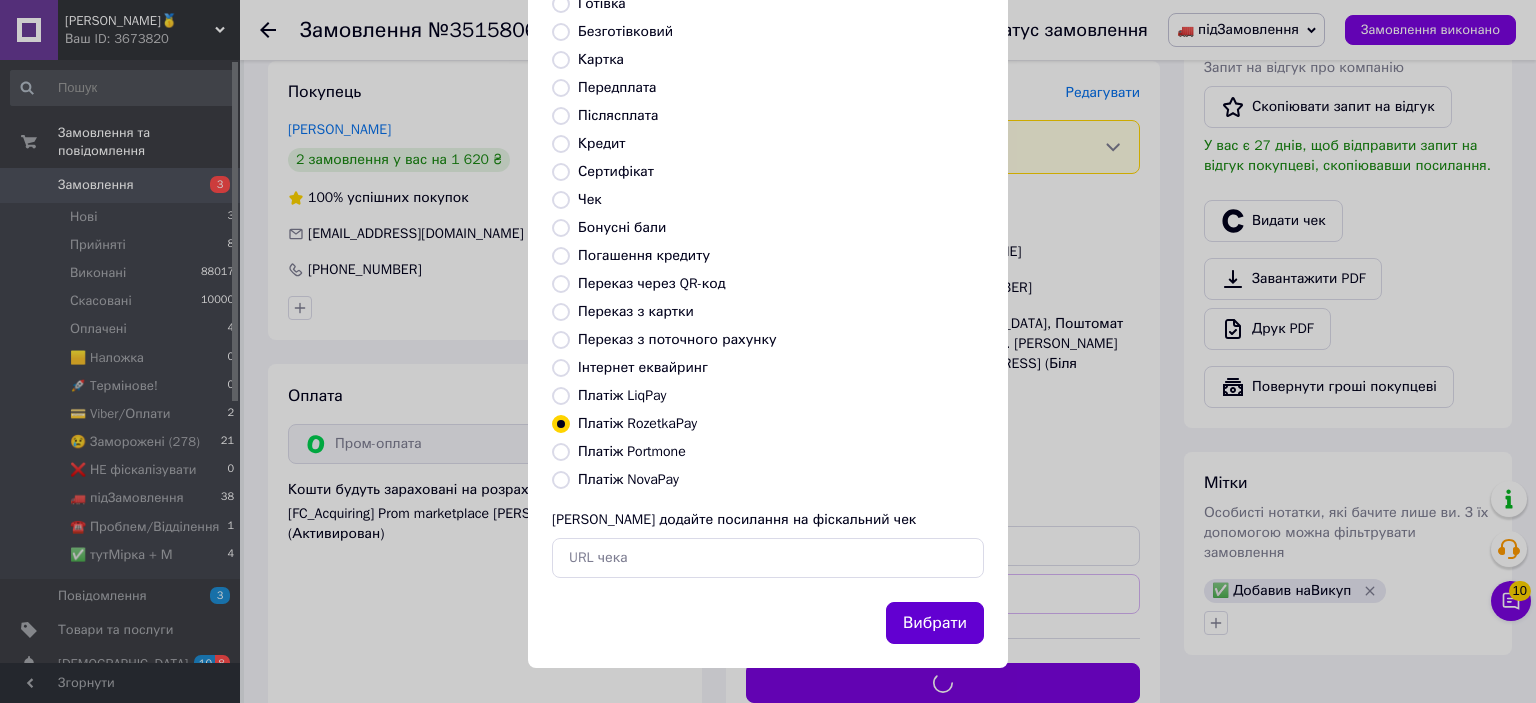 click on "Вибрати" at bounding box center (935, 623) 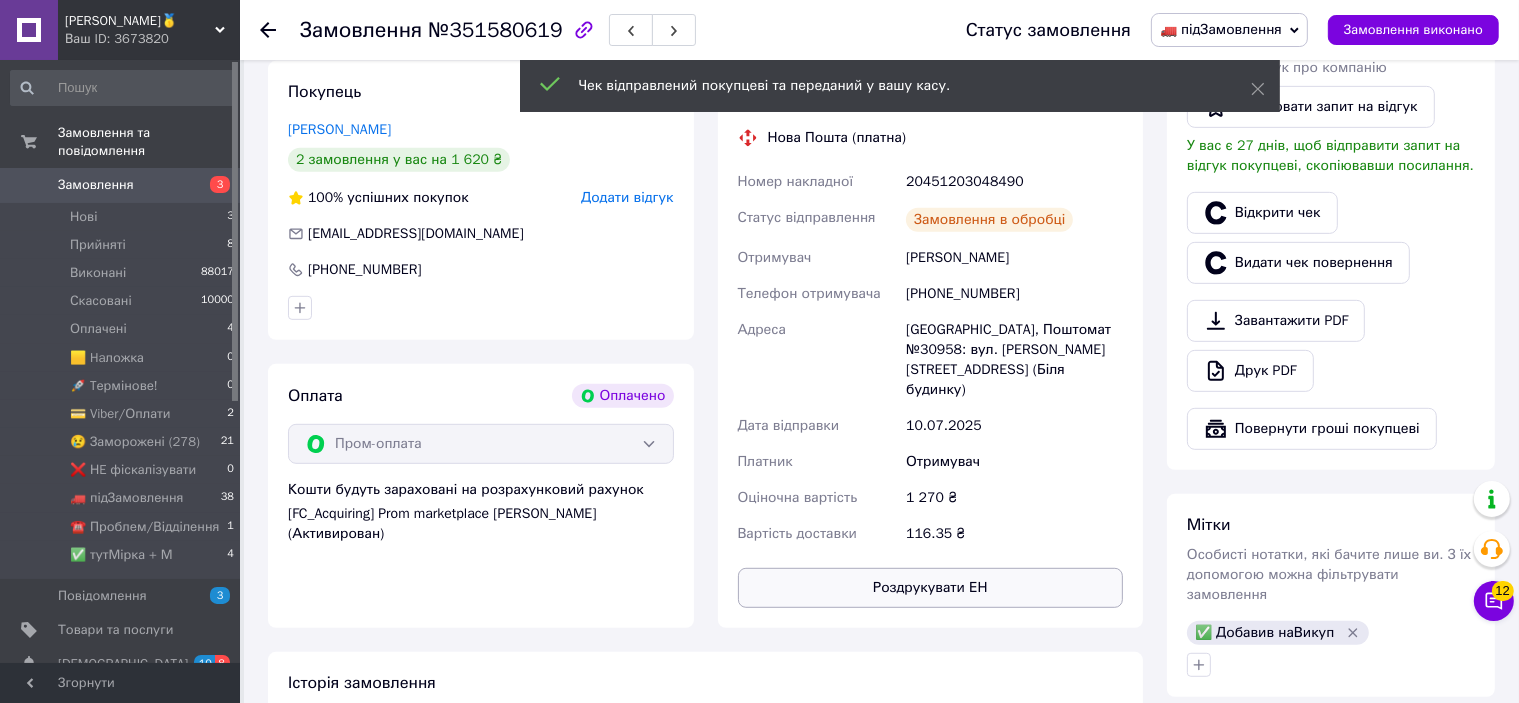 click on "Роздрукувати ЕН" at bounding box center (931, 588) 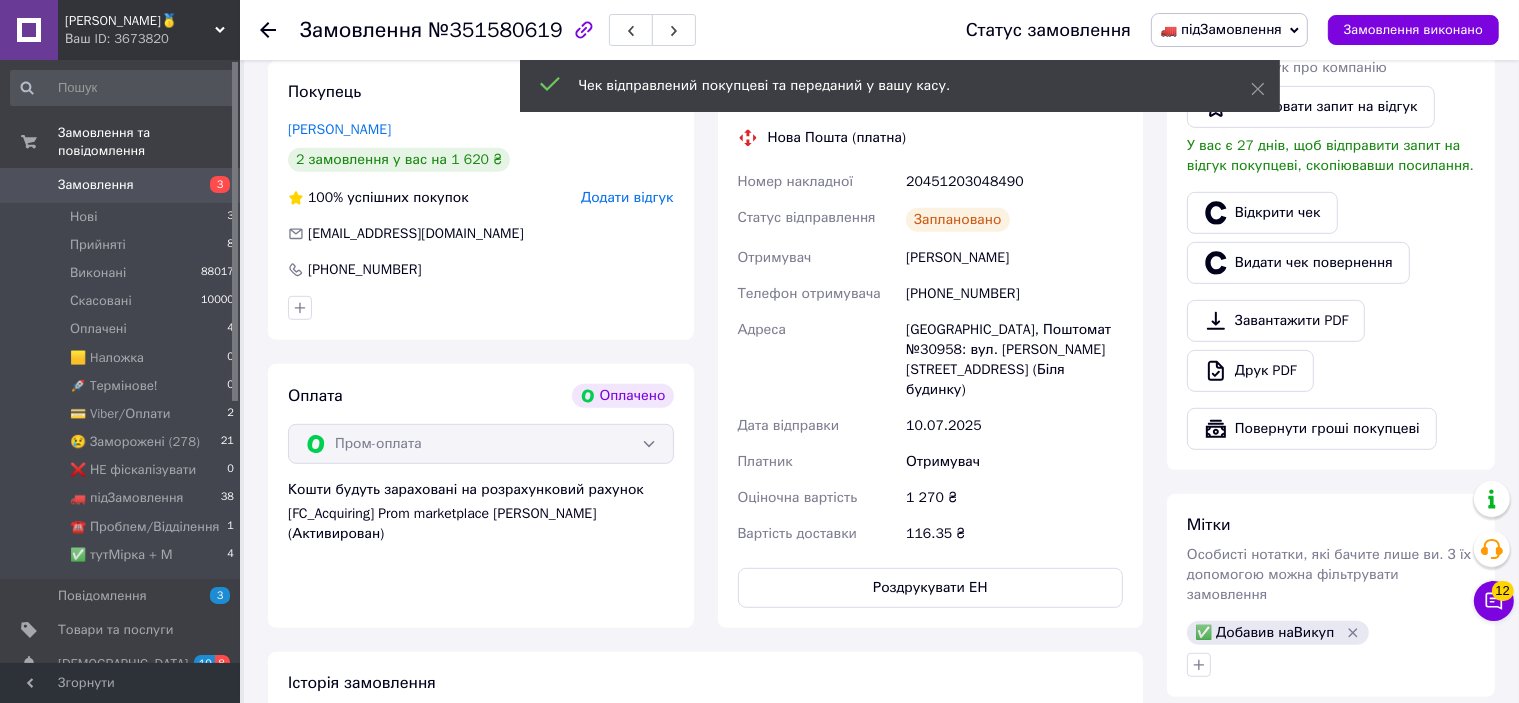 scroll, scrollTop: 700, scrollLeft: 0, axis: vertical 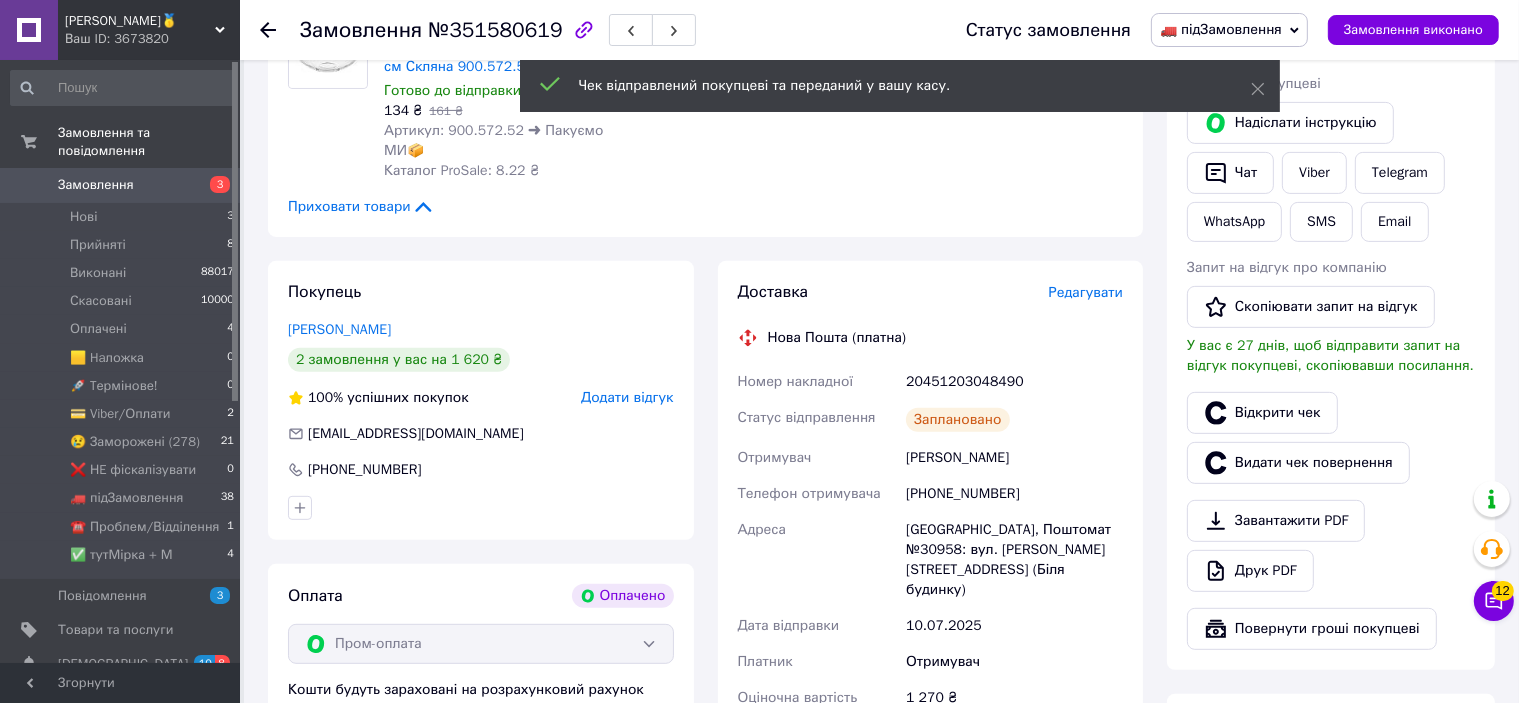 click on "20451203048490" at bounding box center (1014, 382) 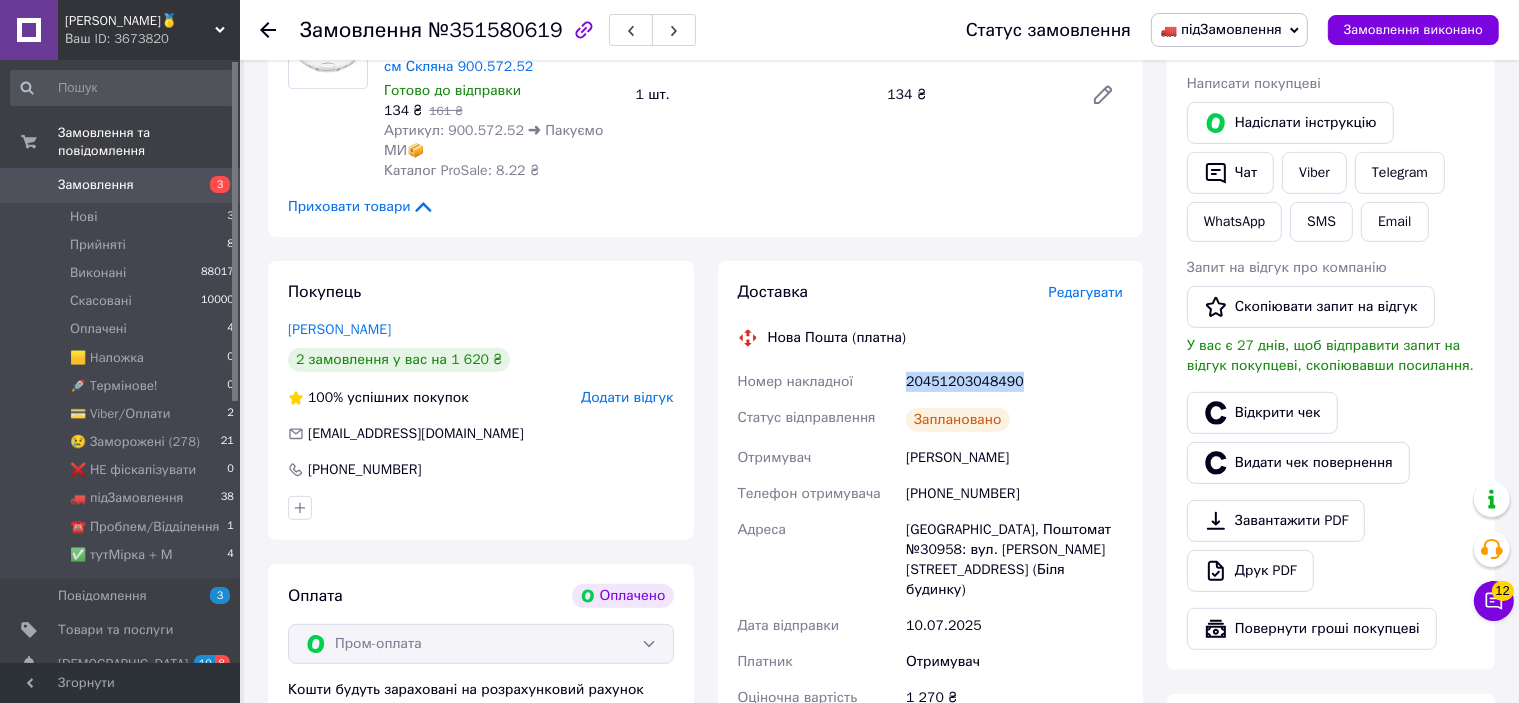 click on "20451203048490" at bounding box center (1014, 382) 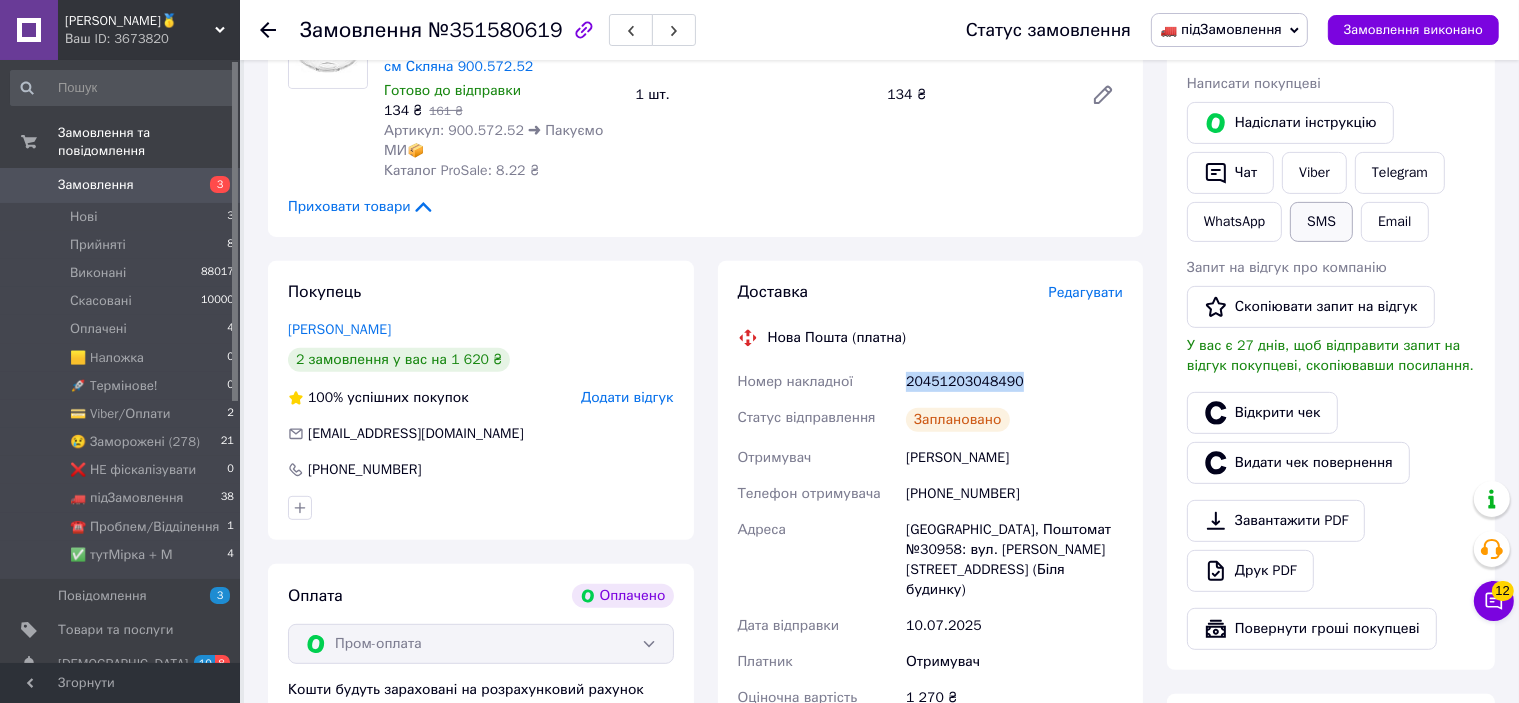 click on "SMS" at bounding box center (1321, 222) 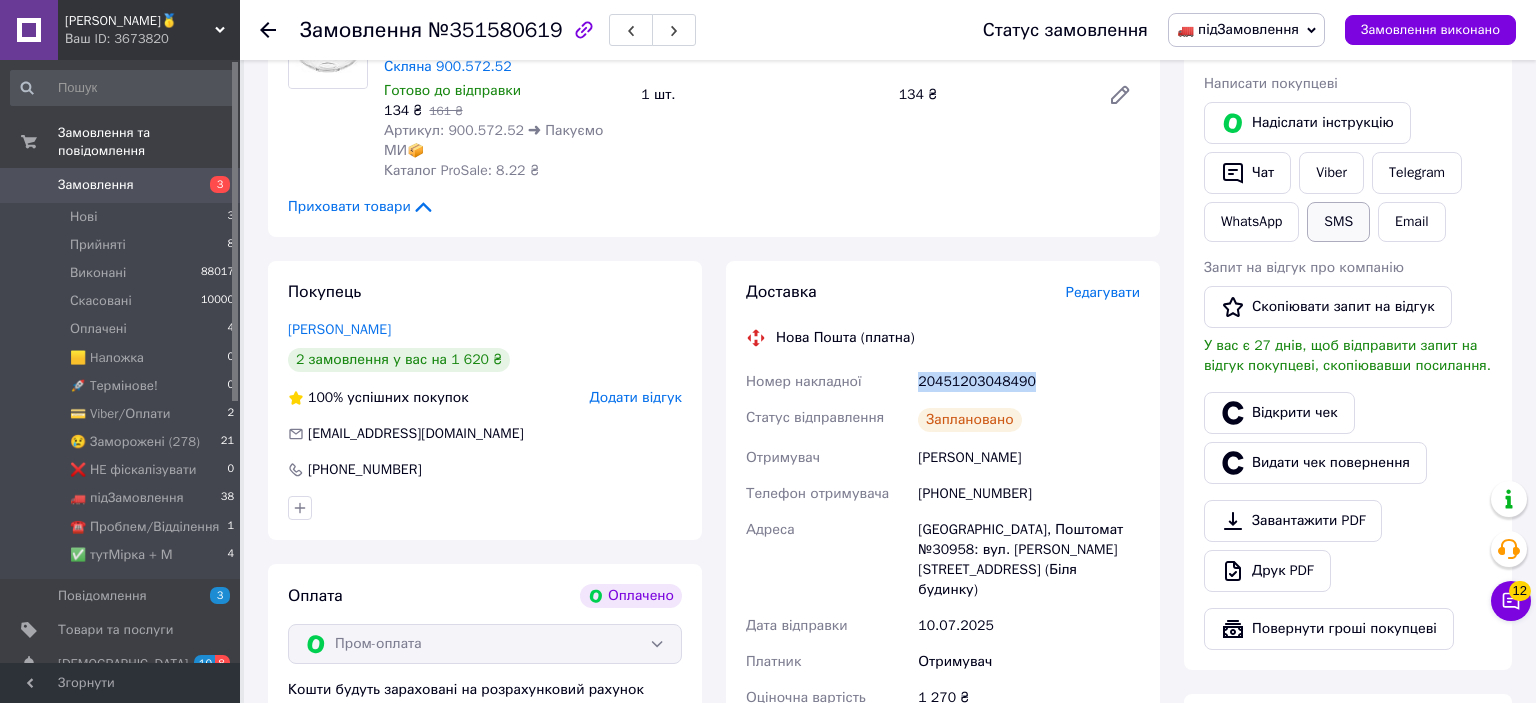type 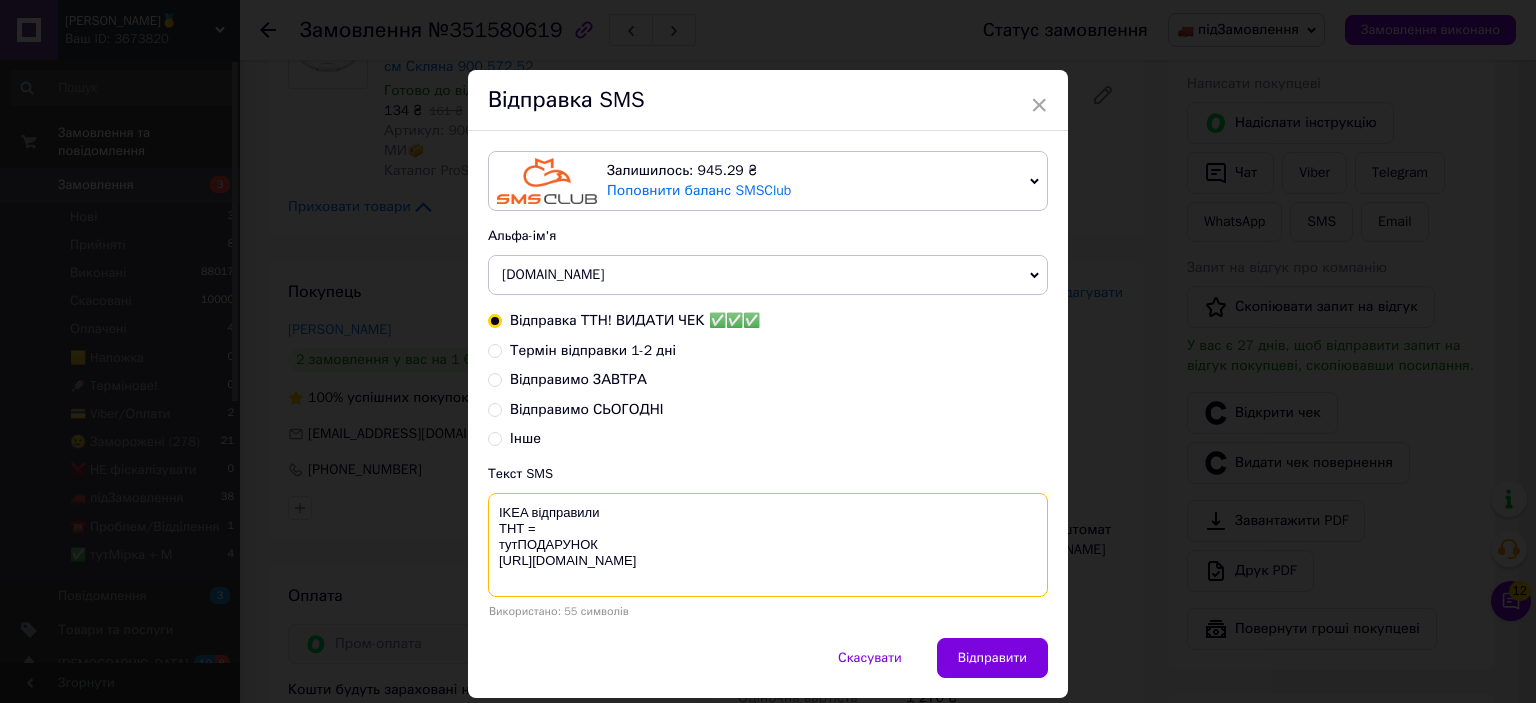click on "IKEA відправили
ТНТ =
тутПОДАРУНОК
[URL][DOMAIN_NAME]" at bounding box center (768, 545) 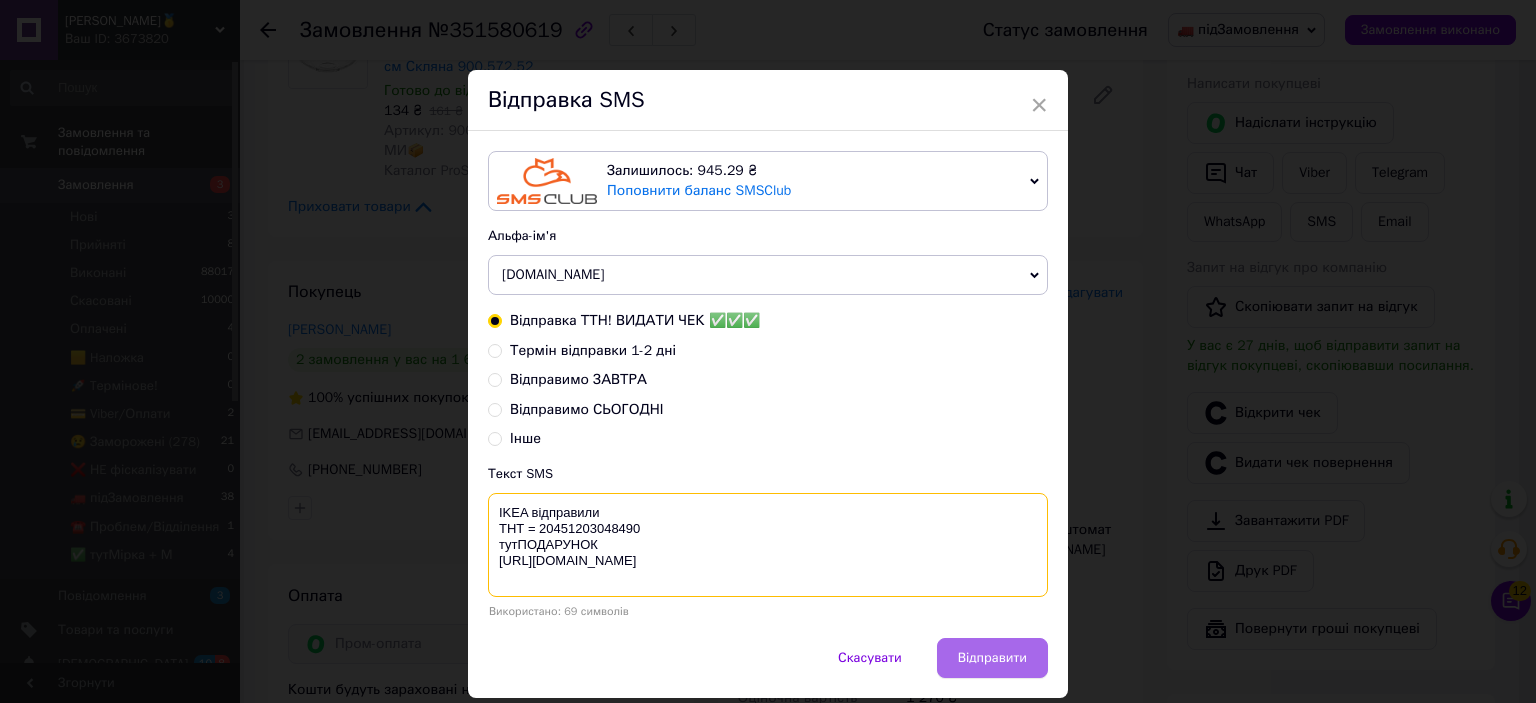 type on "IKEA відправили
ТНТ = 20451203048490
тутПОДАРУНОК
[URL][DOMAIN_NAME]" 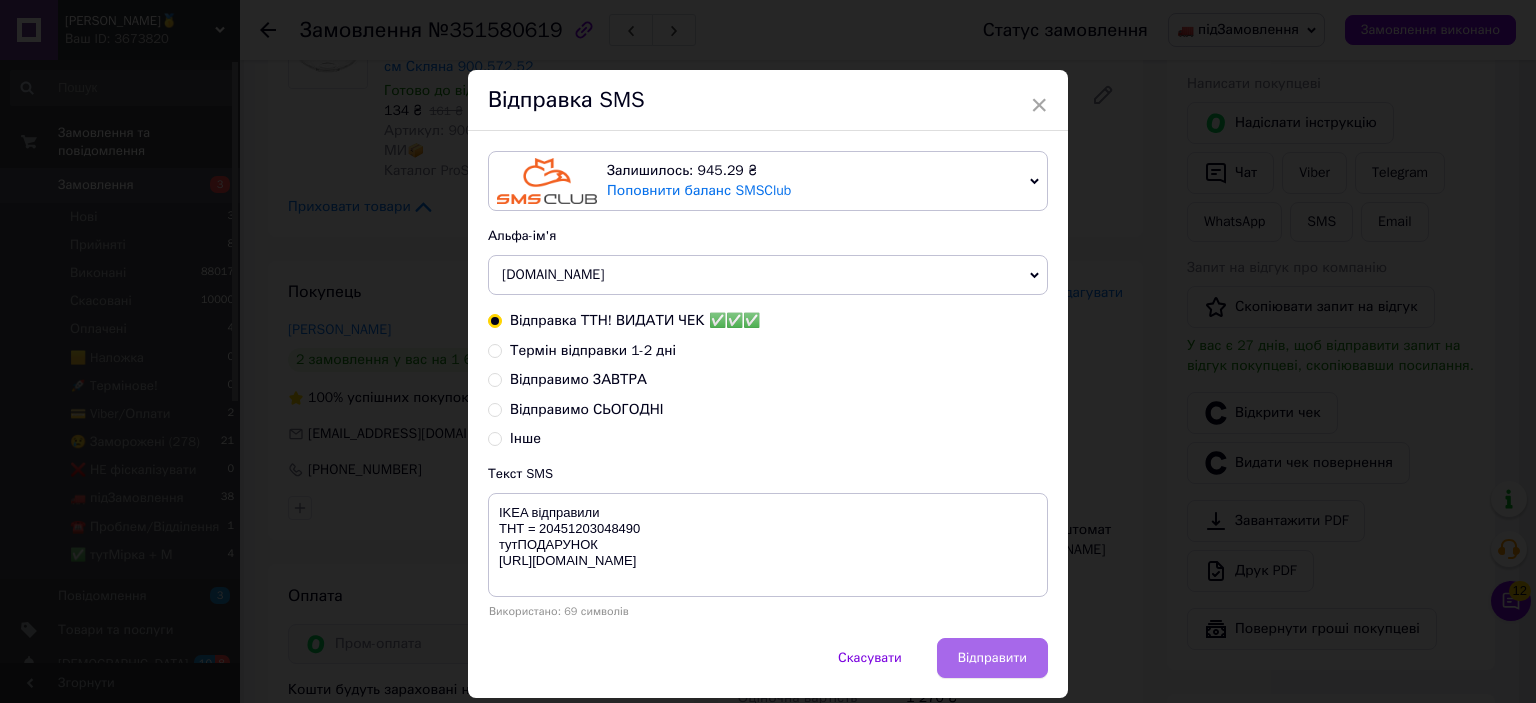 click on "Відправити" at bounding box center (992, 658) 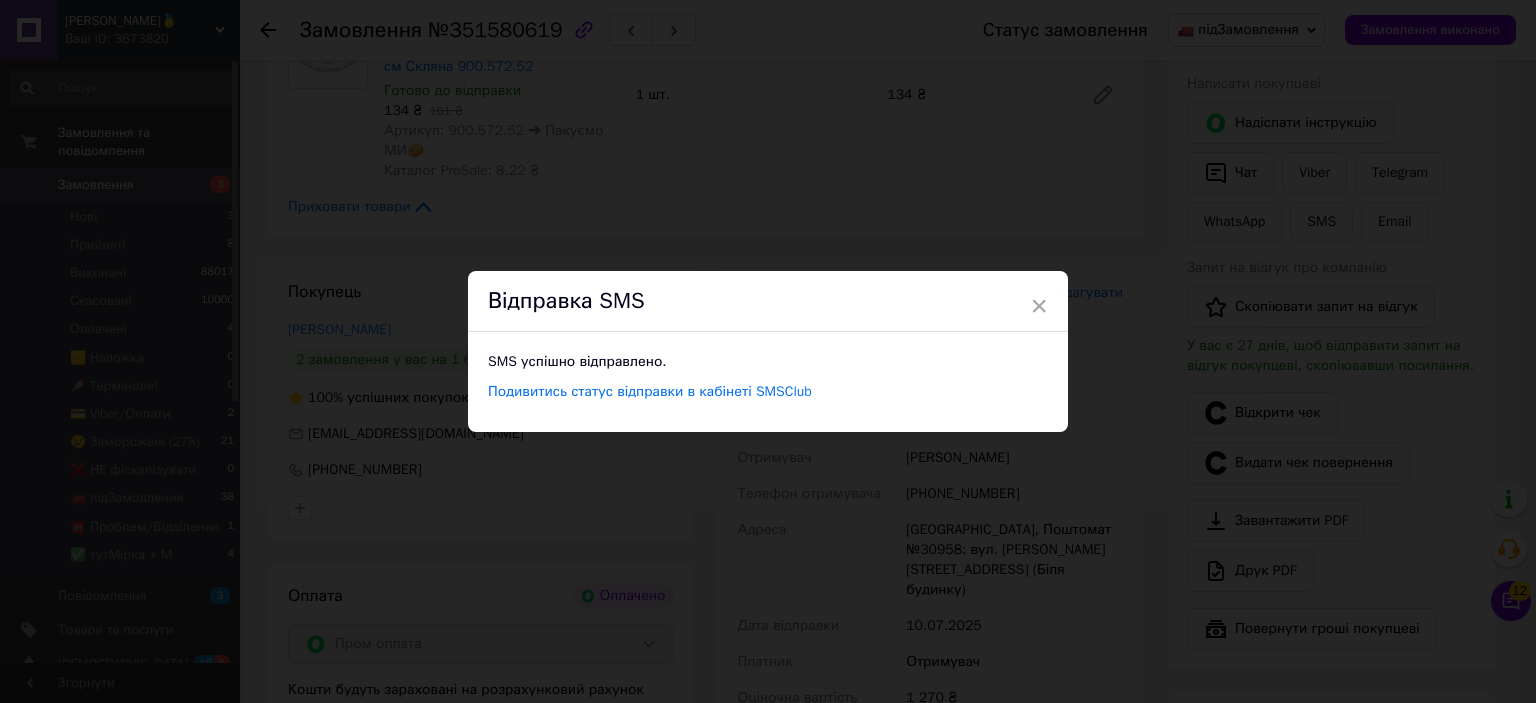 click on "× Відправка SMS SMS успішно відправлено. Подивитись статус відправки в кабінеті SMSClub" at bounding box center [768, 351] 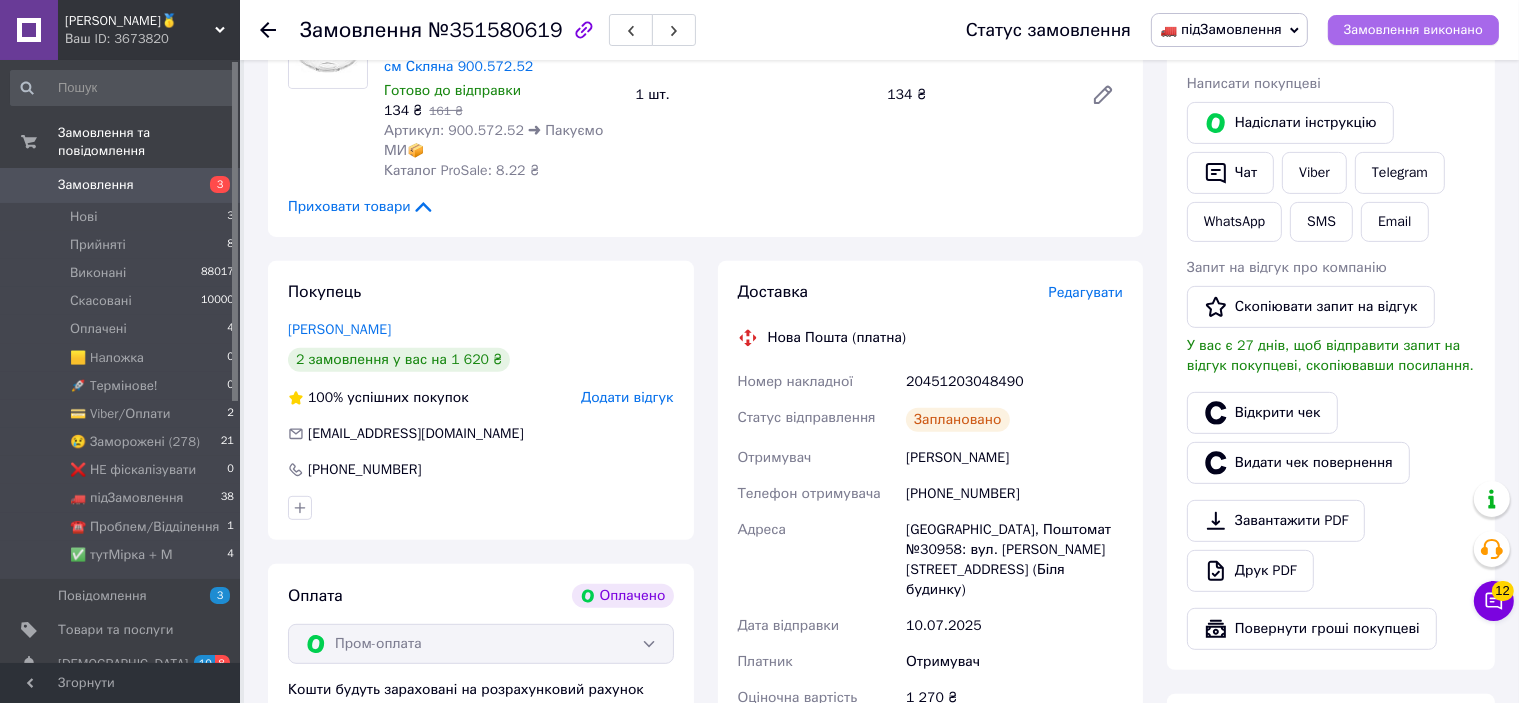 click on "Замовлення виконано" at bounding box center (1413, 30) 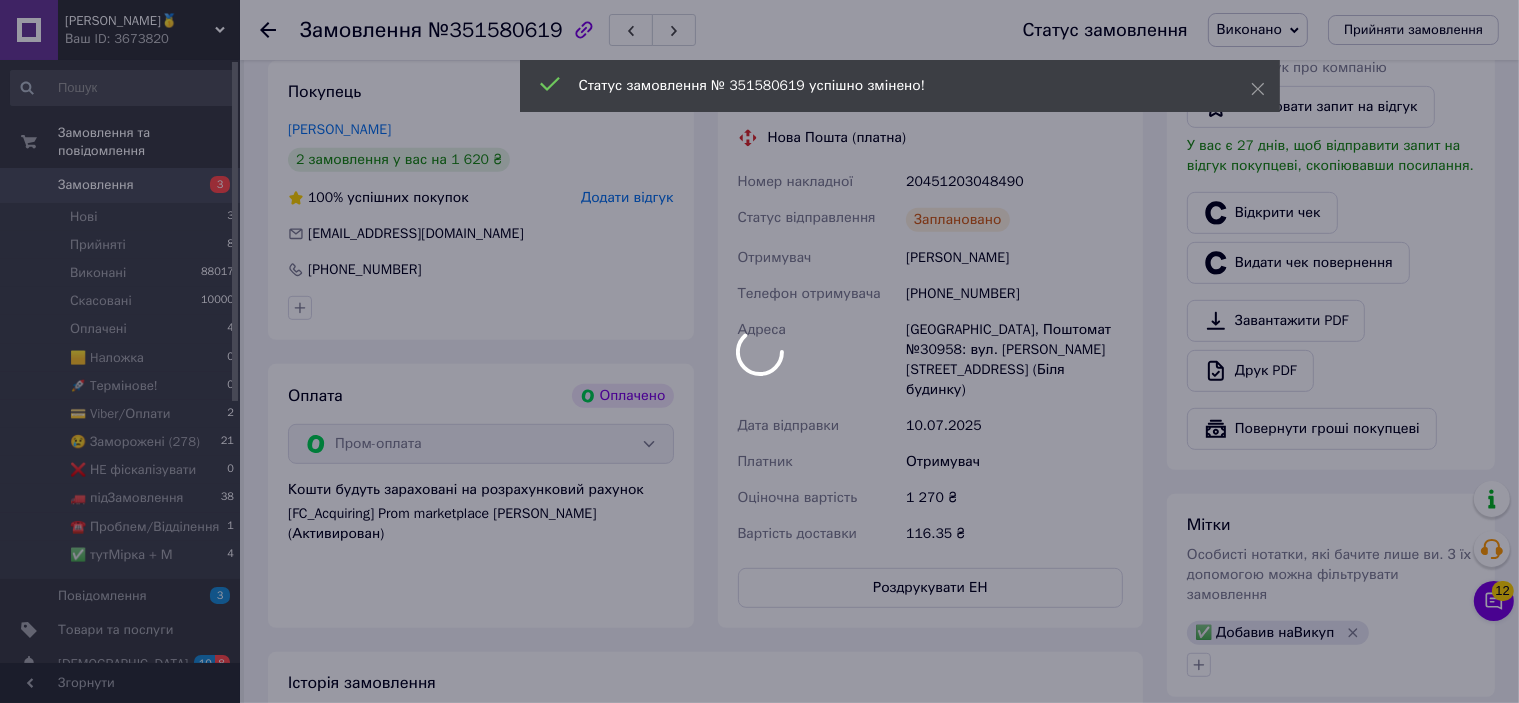 scroll, scrollTop: 100, scrollLeft: 0, axis: vertical 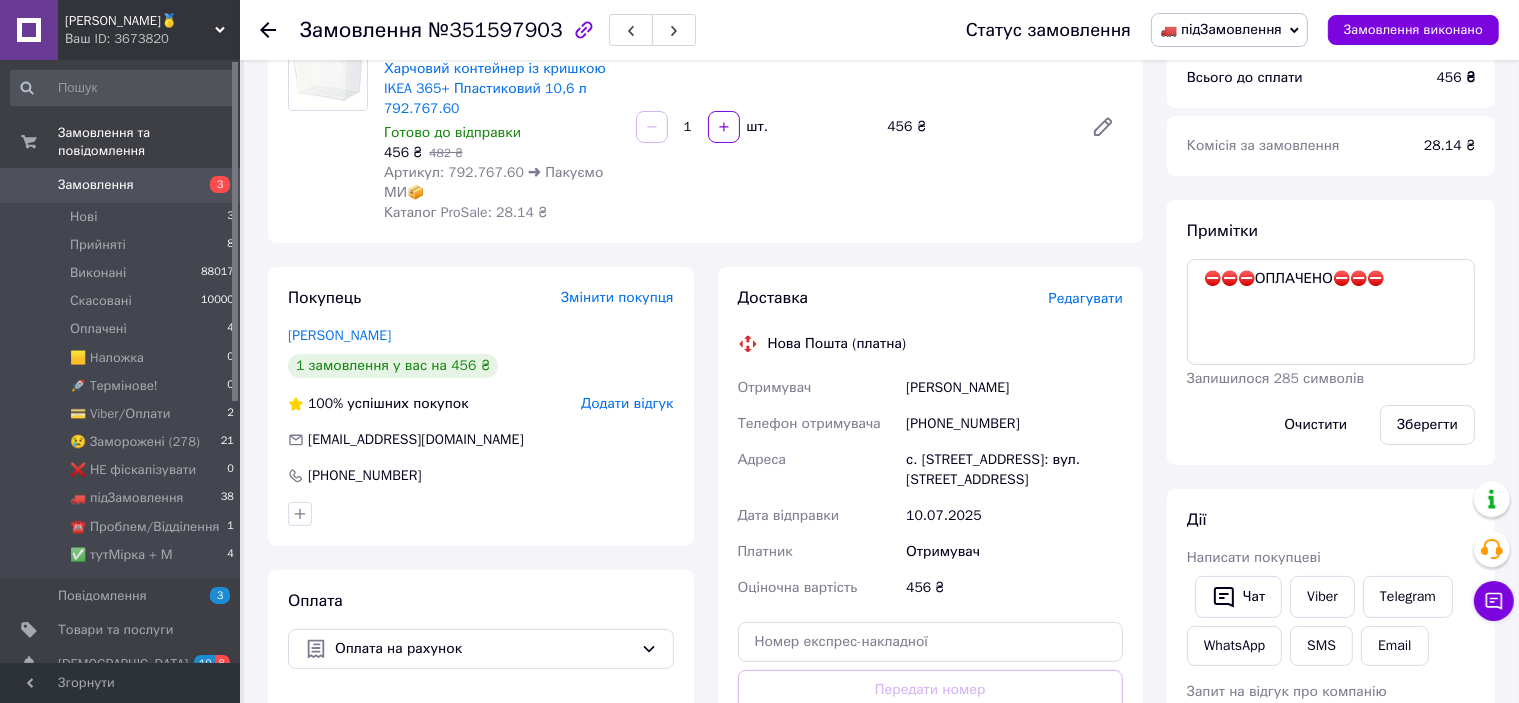 click on "Редагувати" at bounding box center [1086, 298] 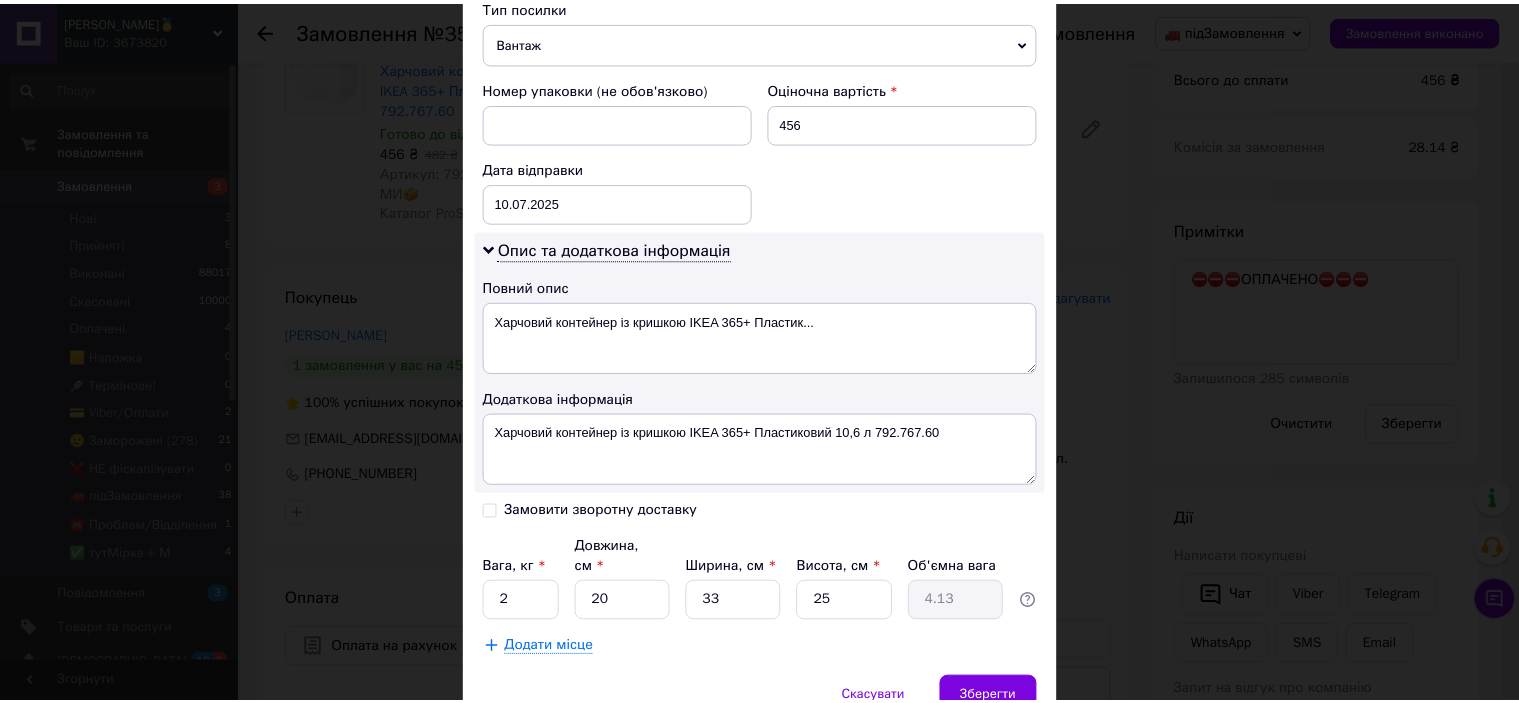 scroll, scrollTop: 878, scrollLeft: 0, axis: vertical 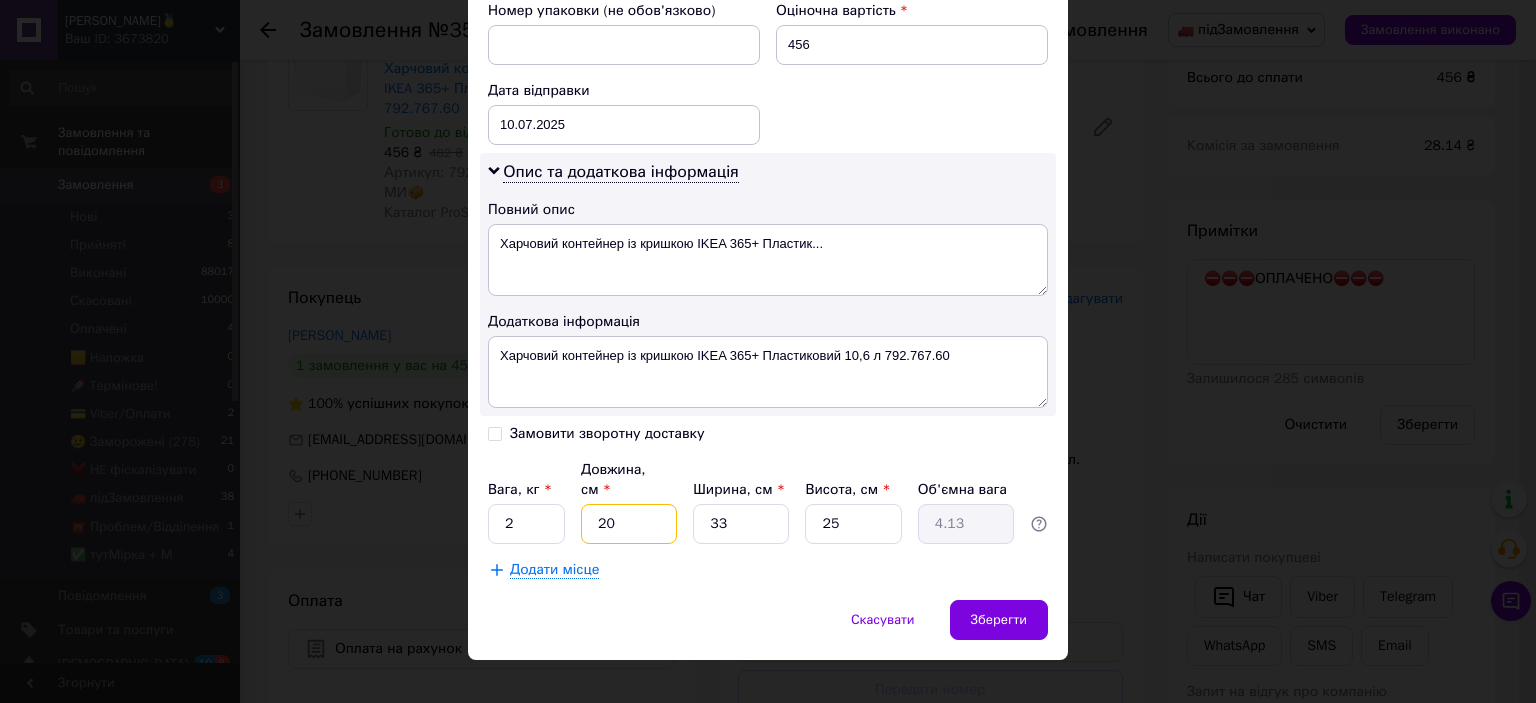click on "20" at bounding box center [629, 524] 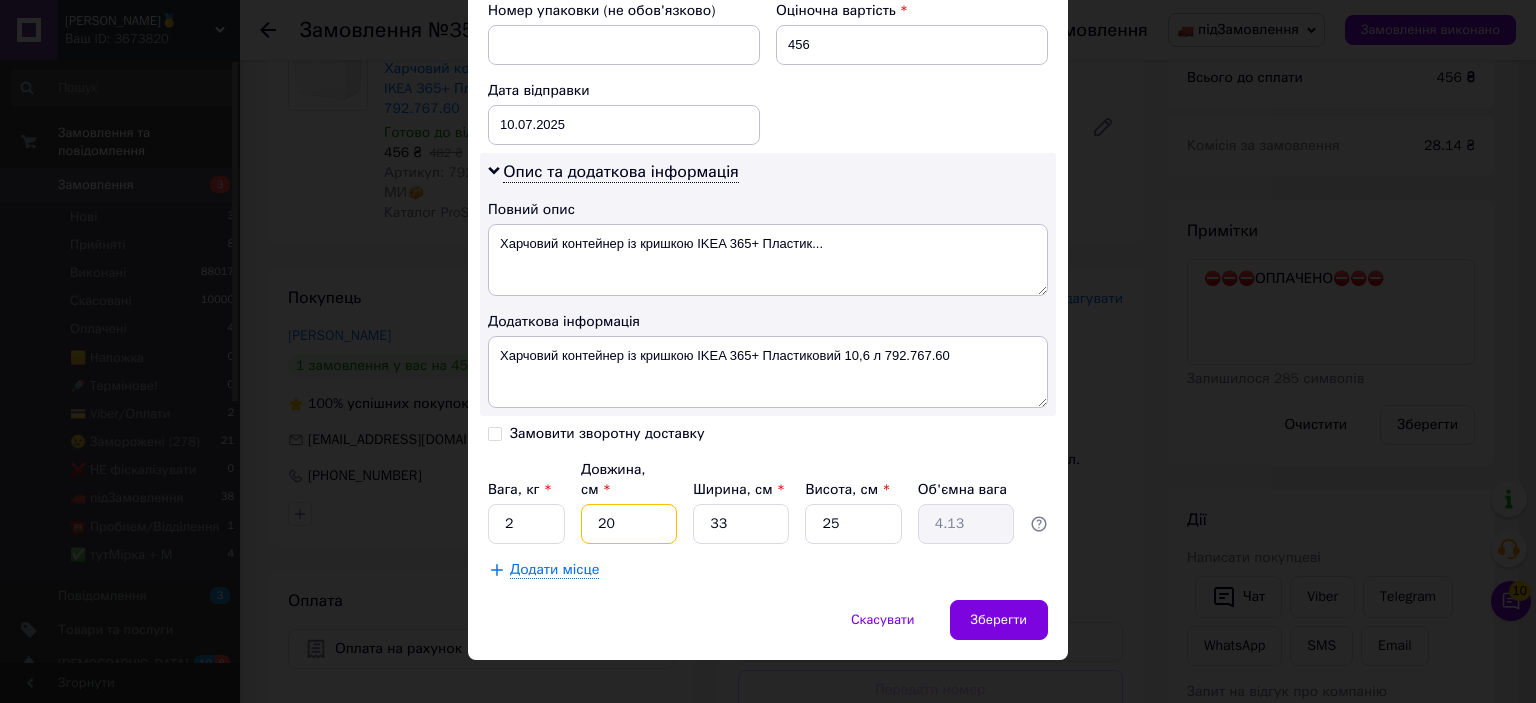click on "20" at bounding box center (629, 524) 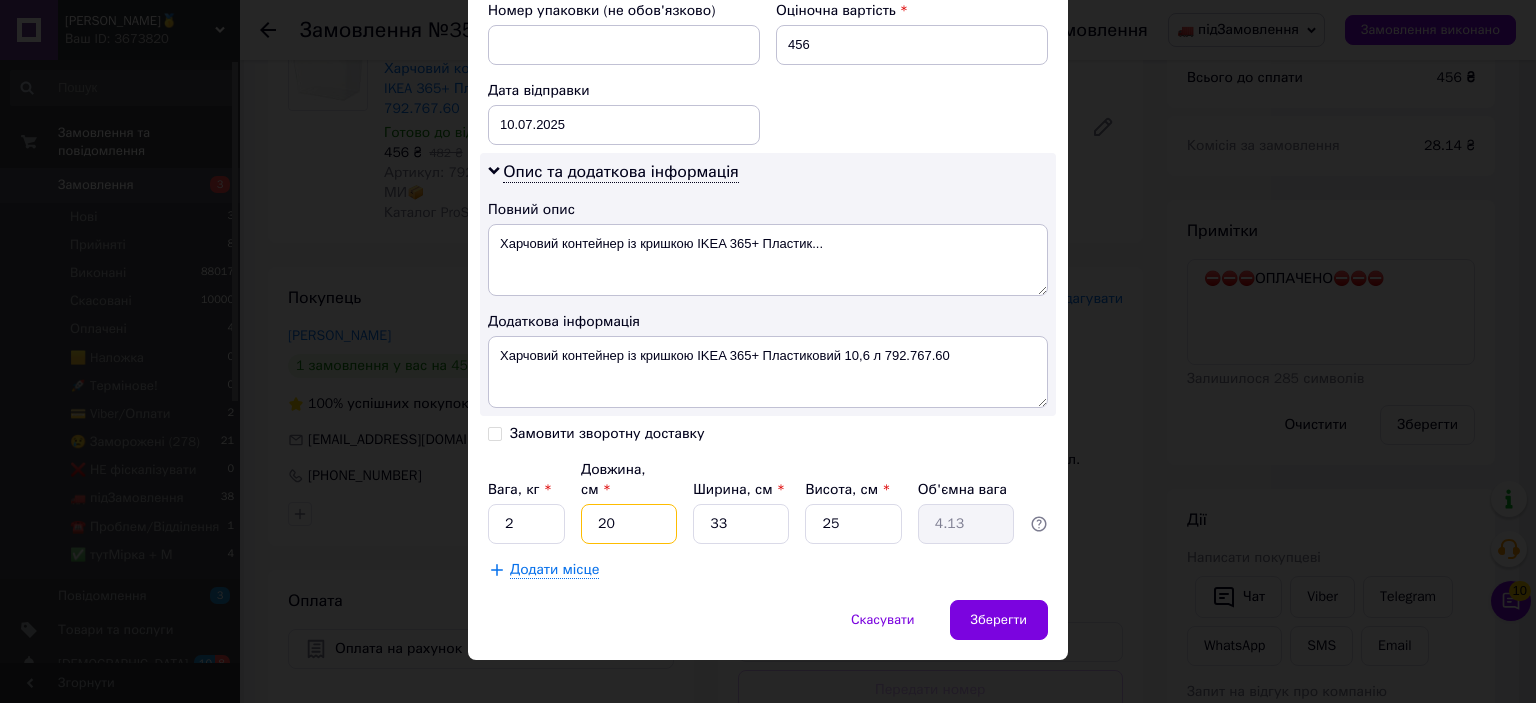 type on "4" 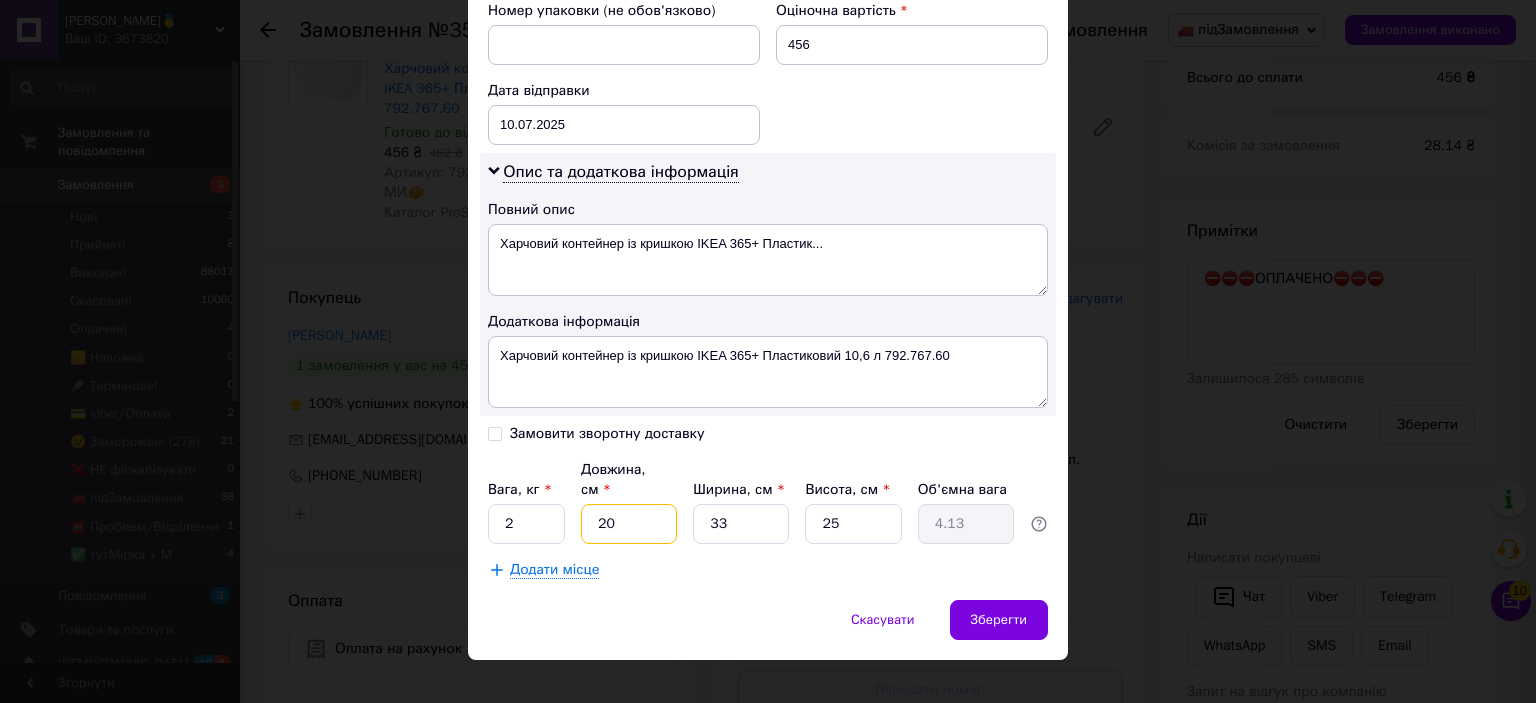 type on "0.83" 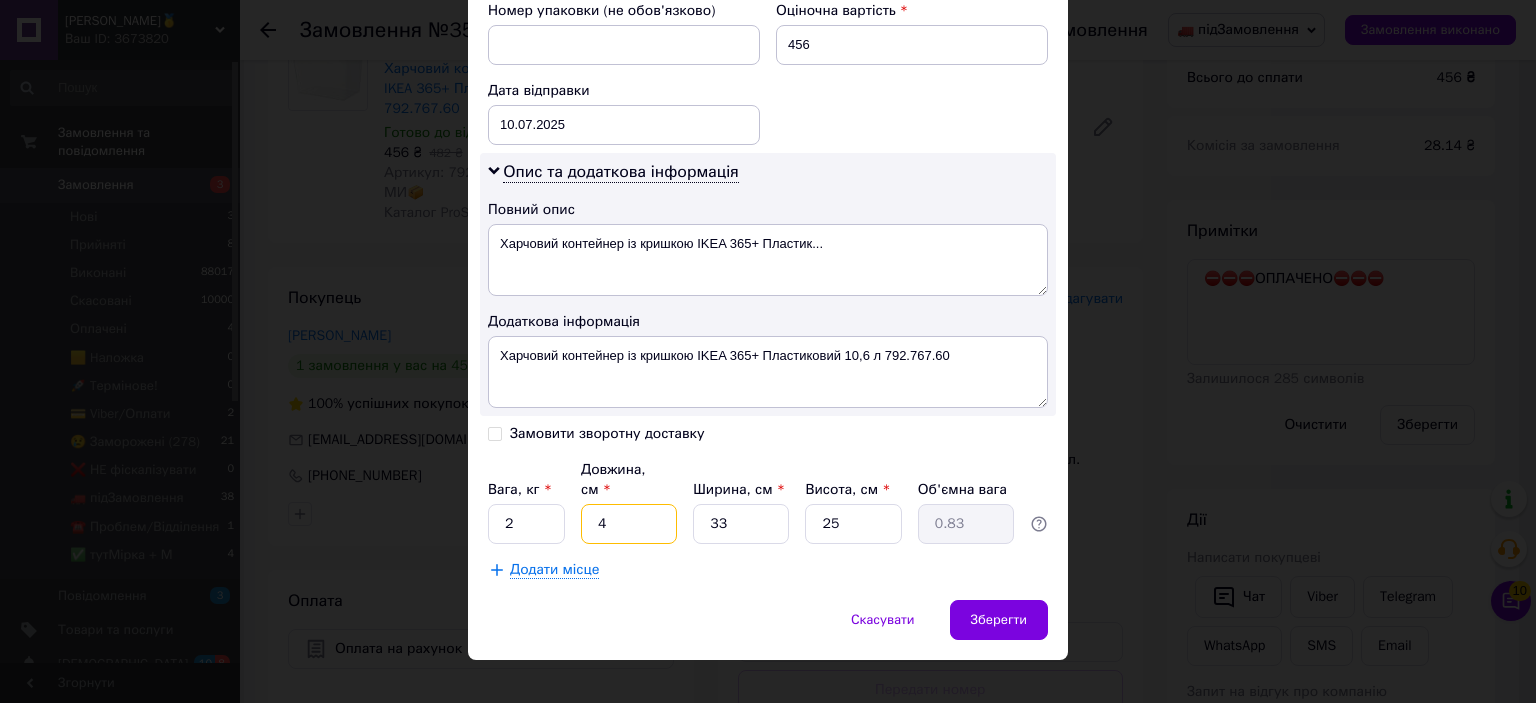 type on "40" 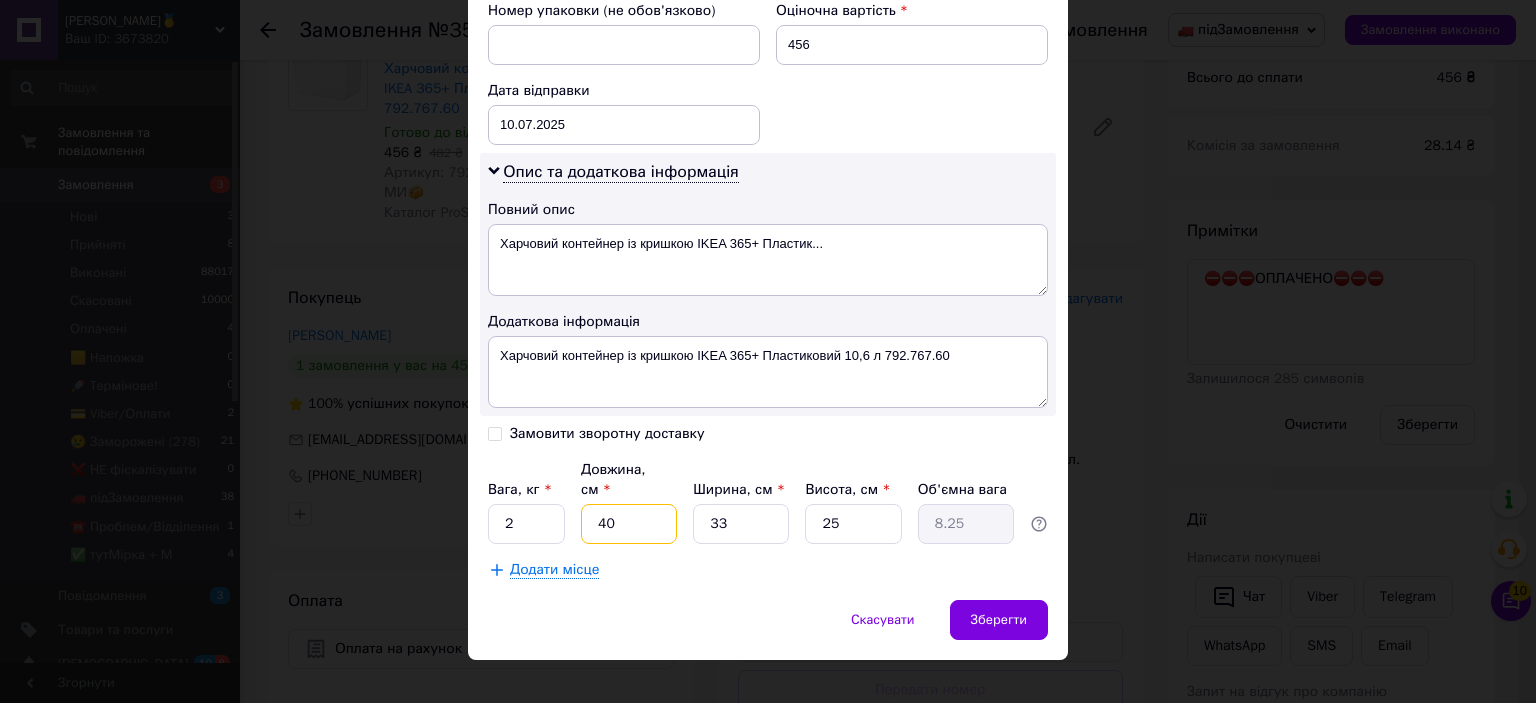 type on "40" 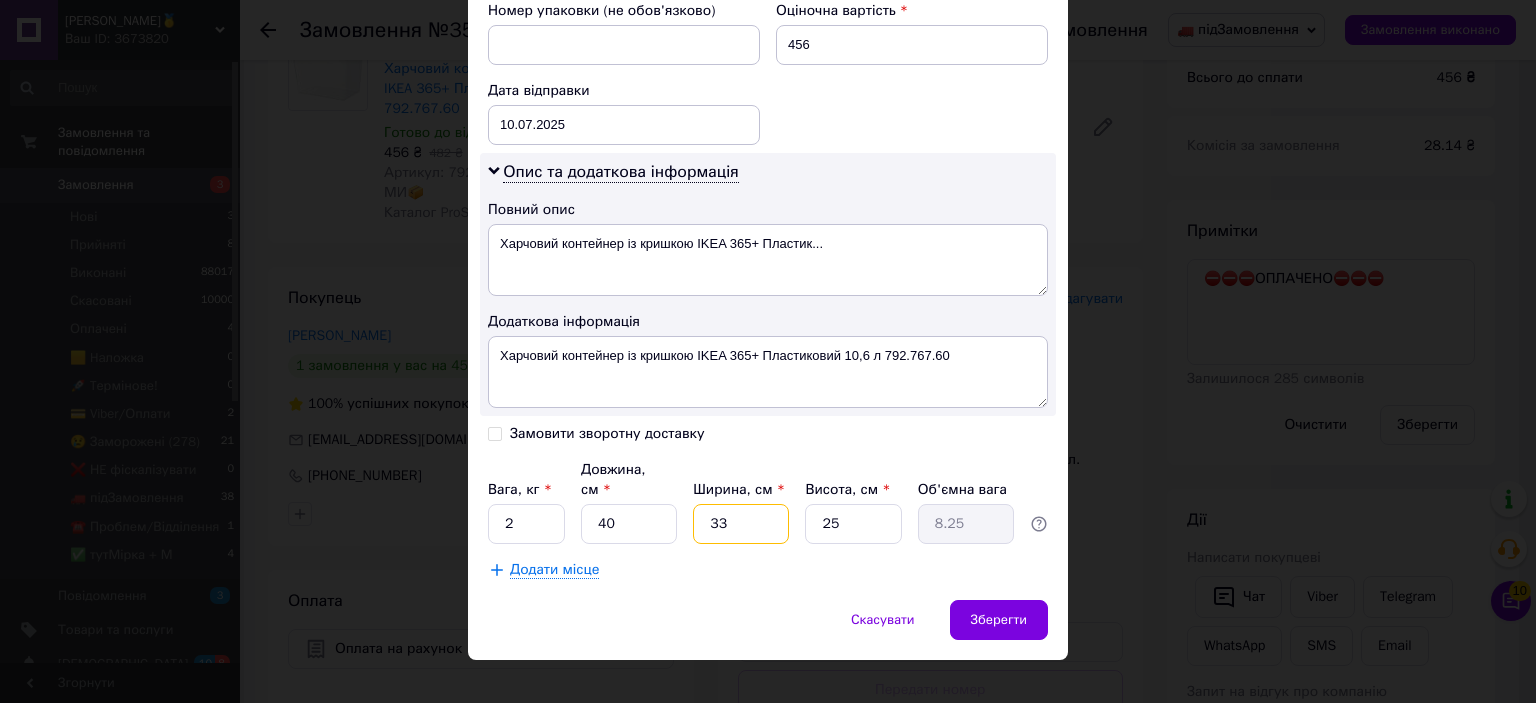 type on "3" 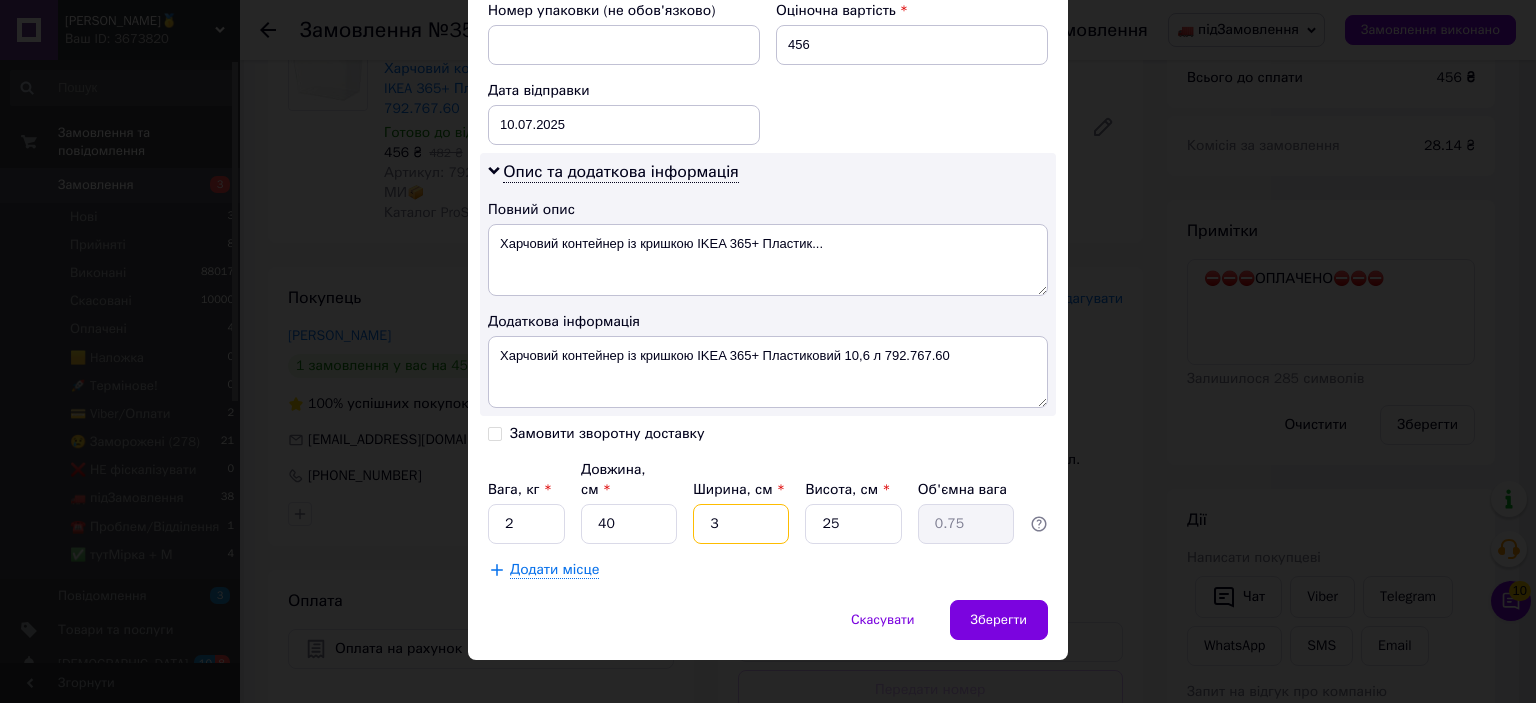 type on "30" 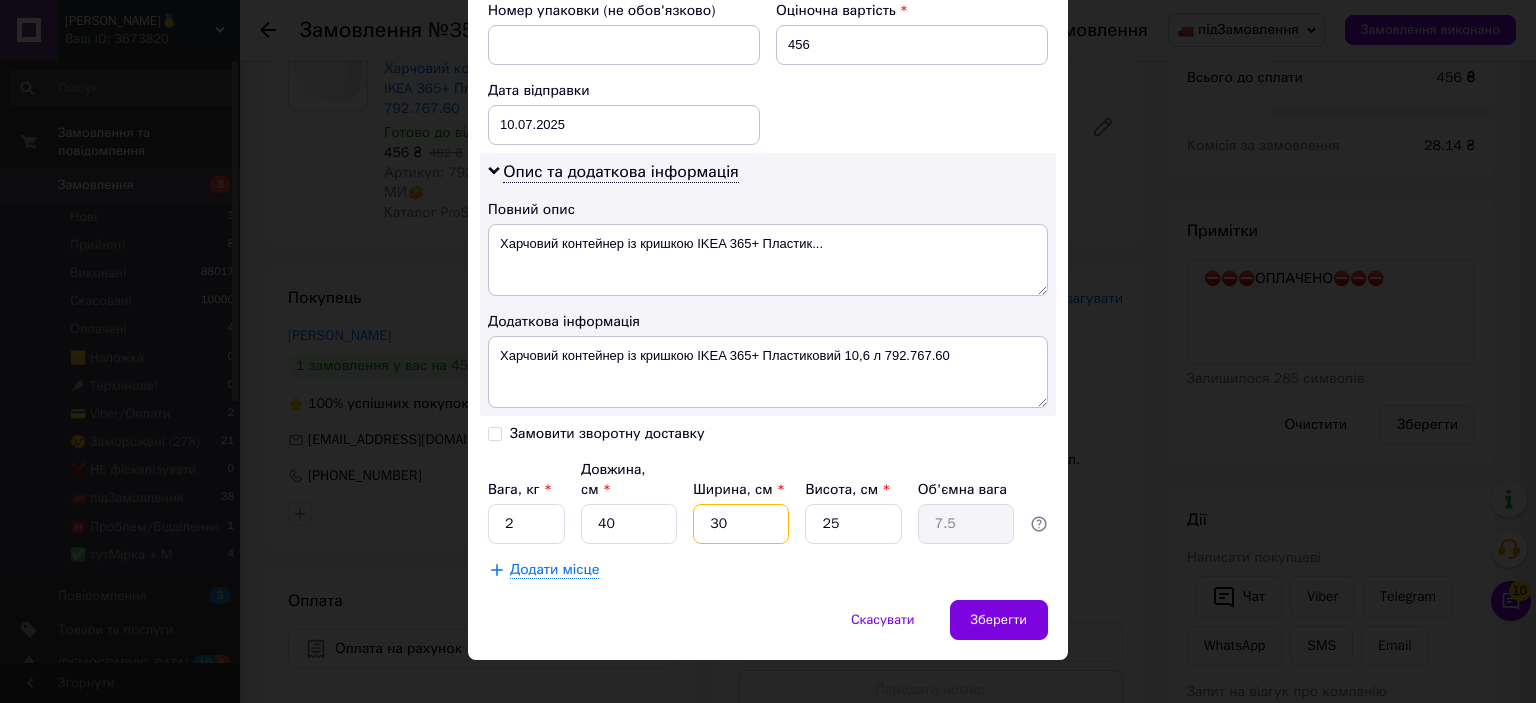 type on "30" 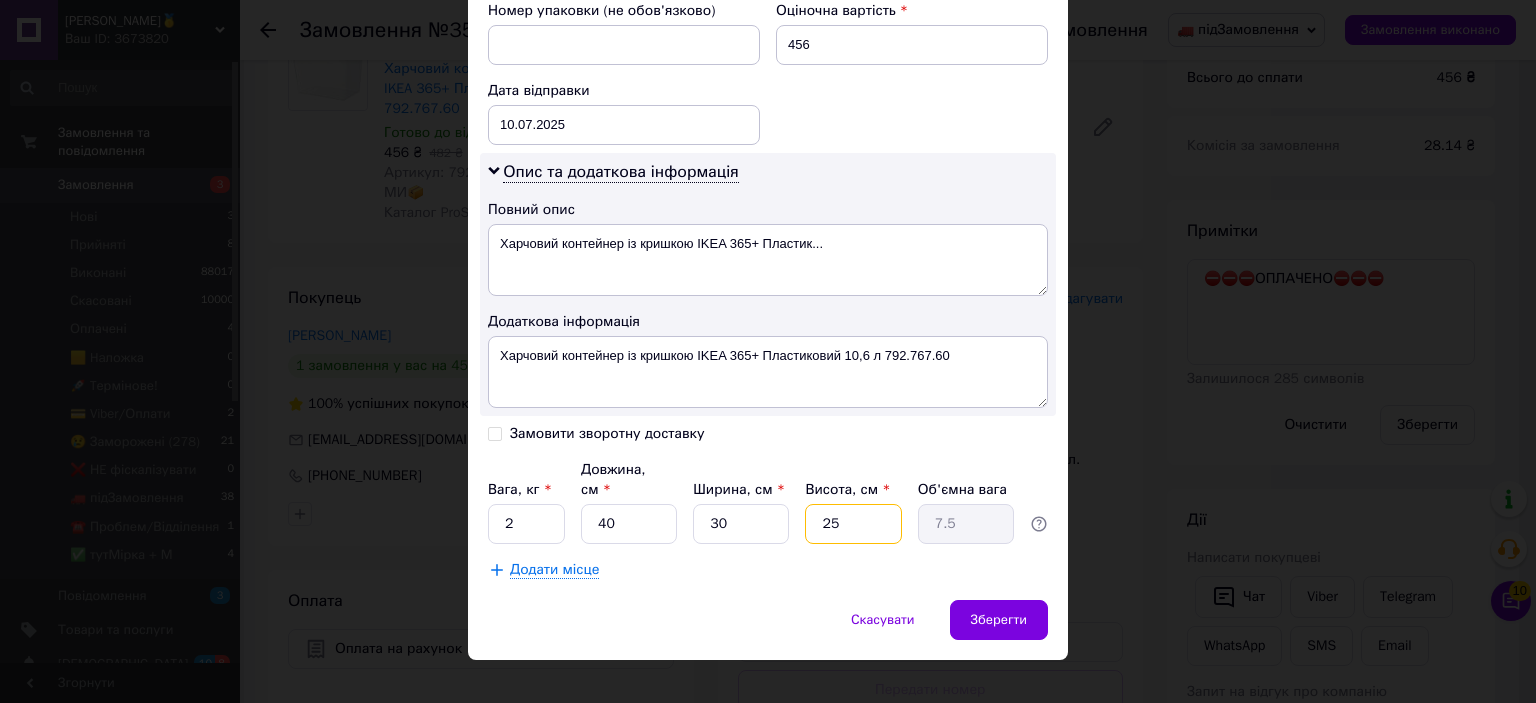 type on "2" 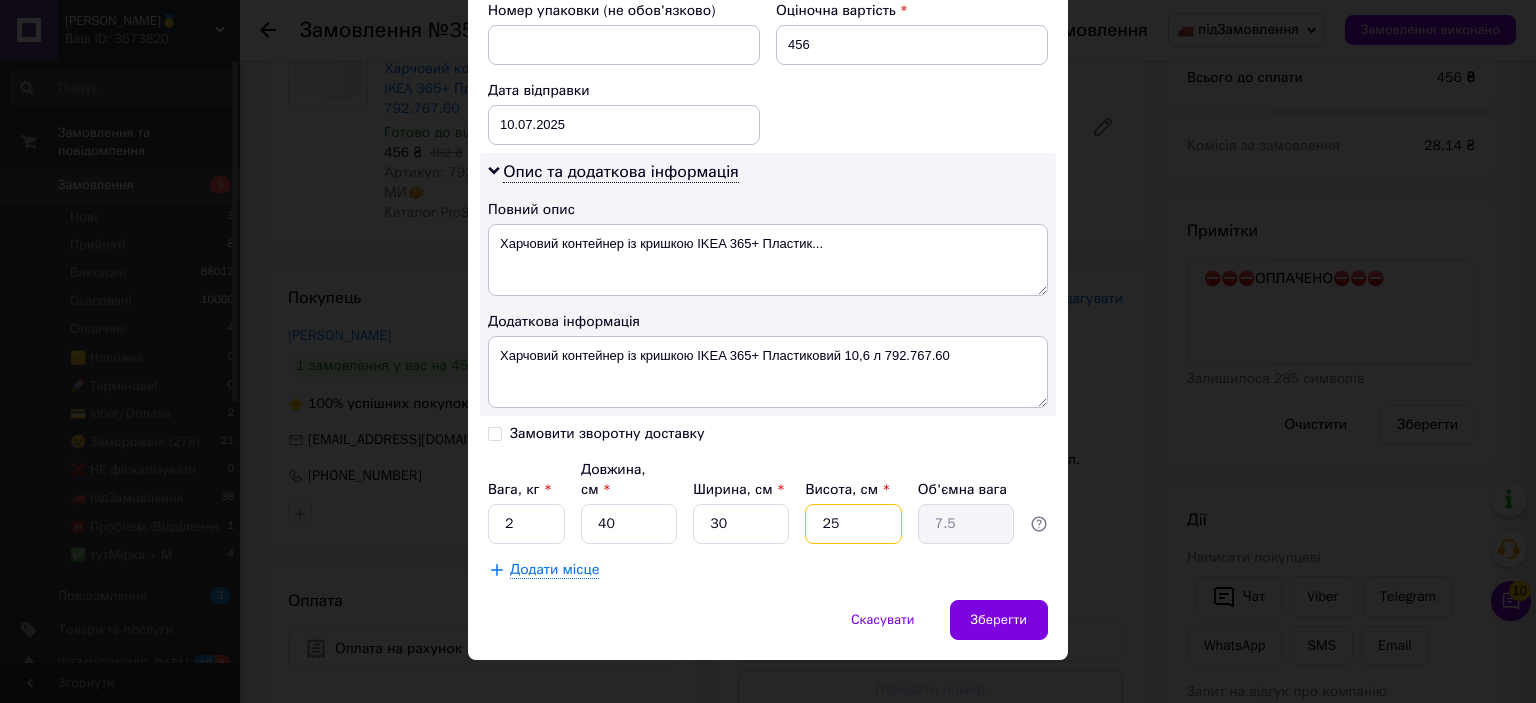 type on "0.6" 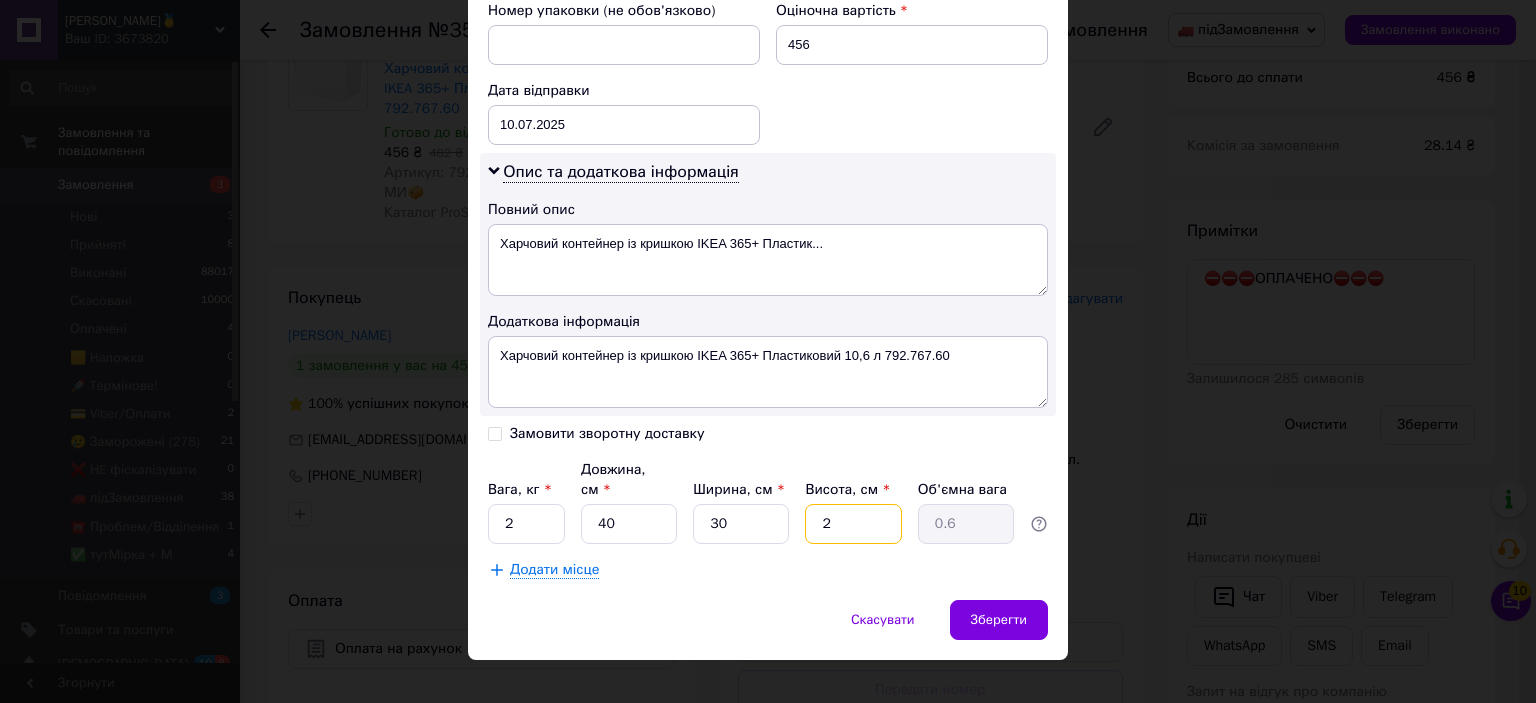 type on "27" 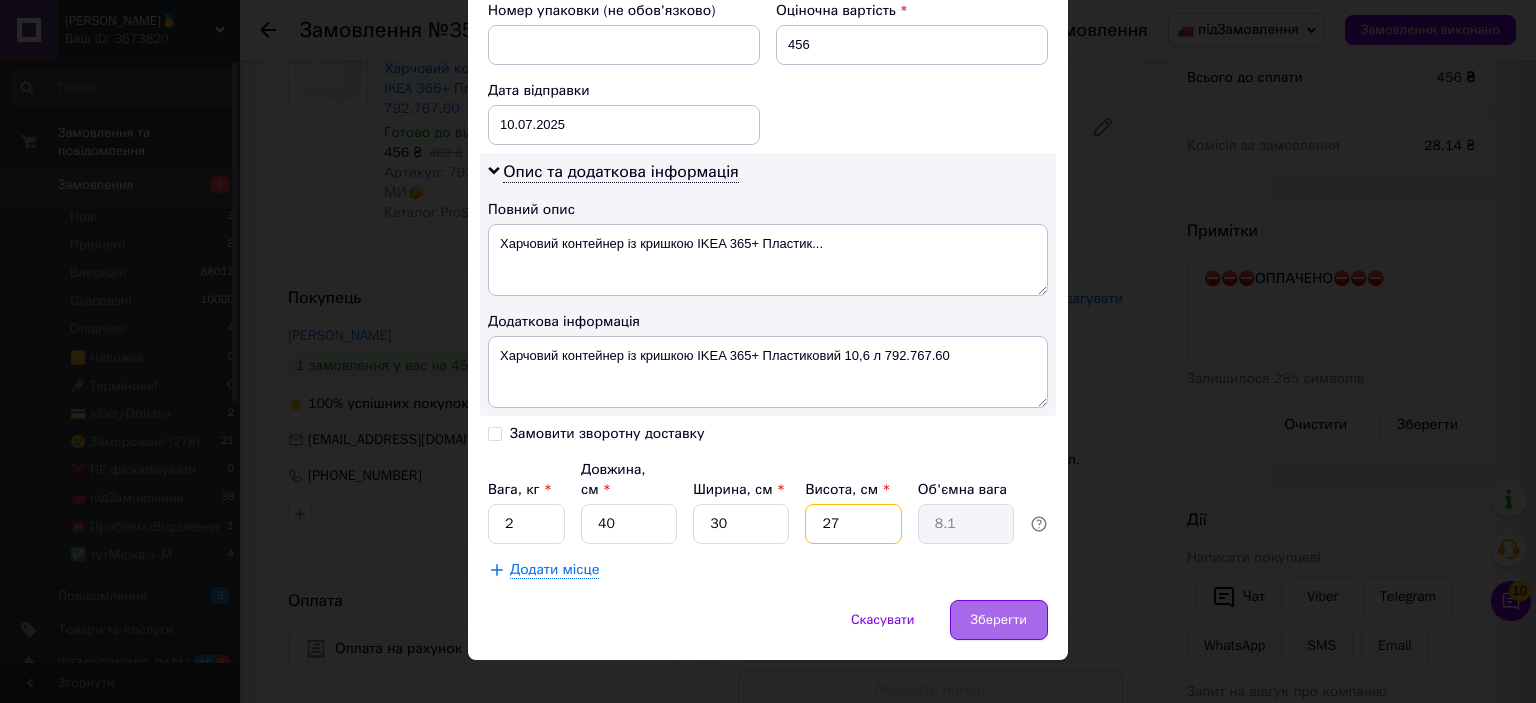 type on "27" 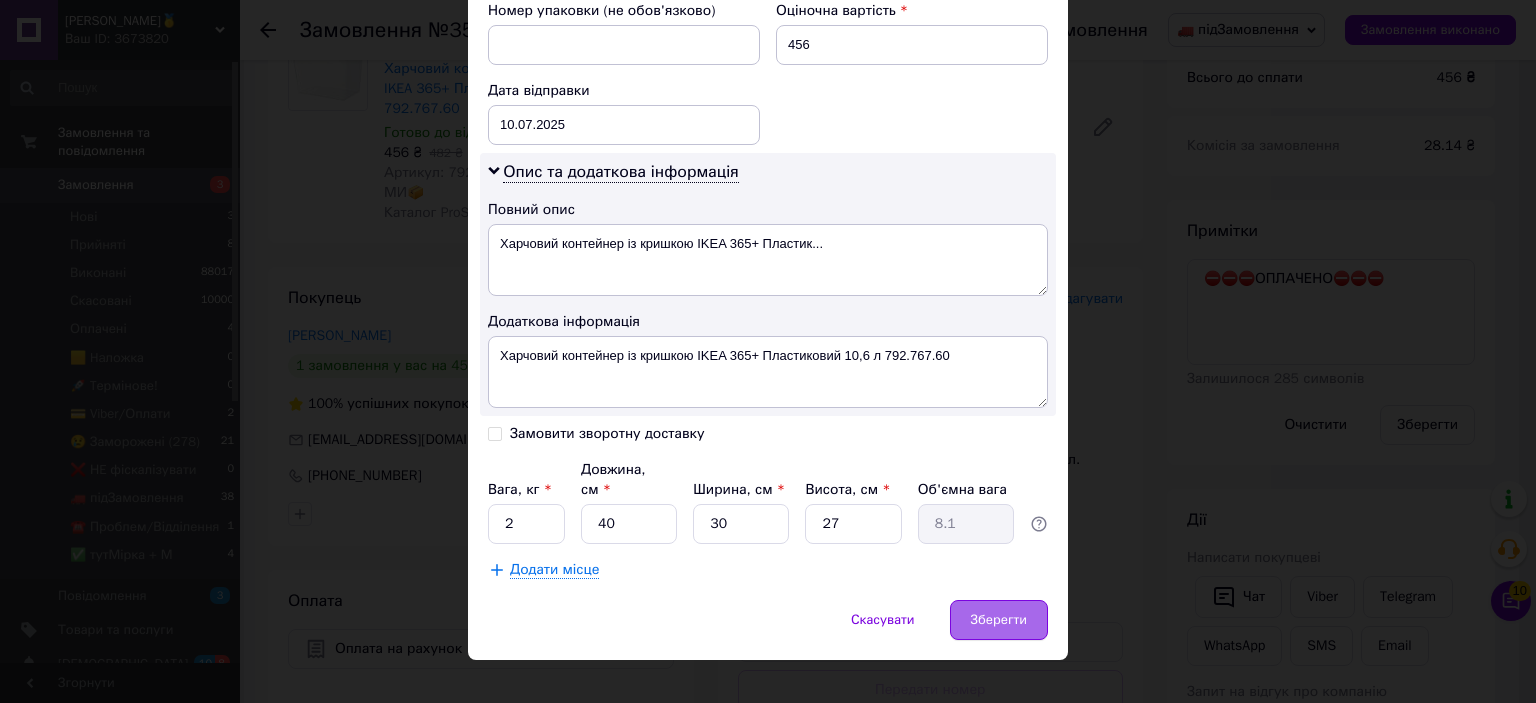 click on "Зберегти" at bounding box center (999, 620) 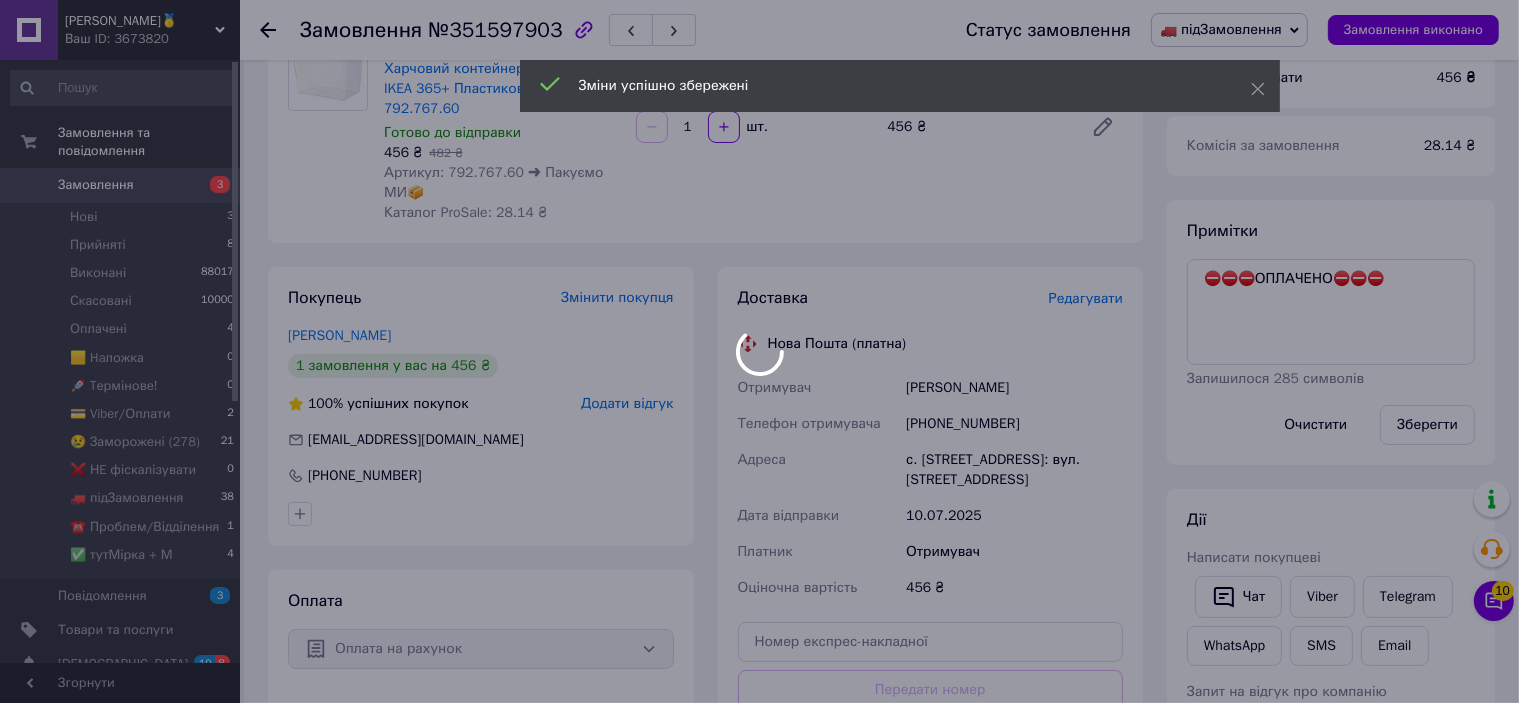 scroll, scrollTop: 600, scrollLeft: 0, axis: vertical 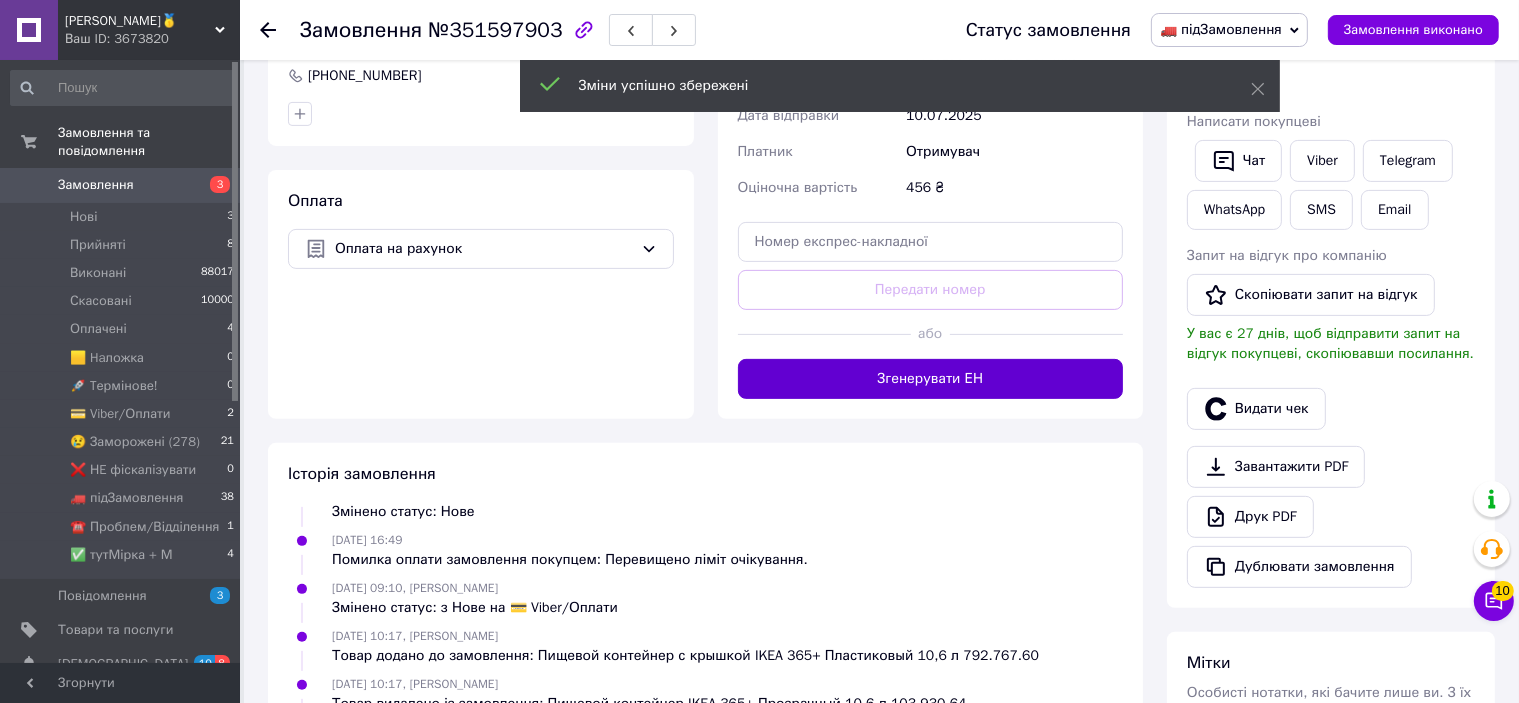 click on "Згенерувати ЕН" at bounding box center [931, 379] 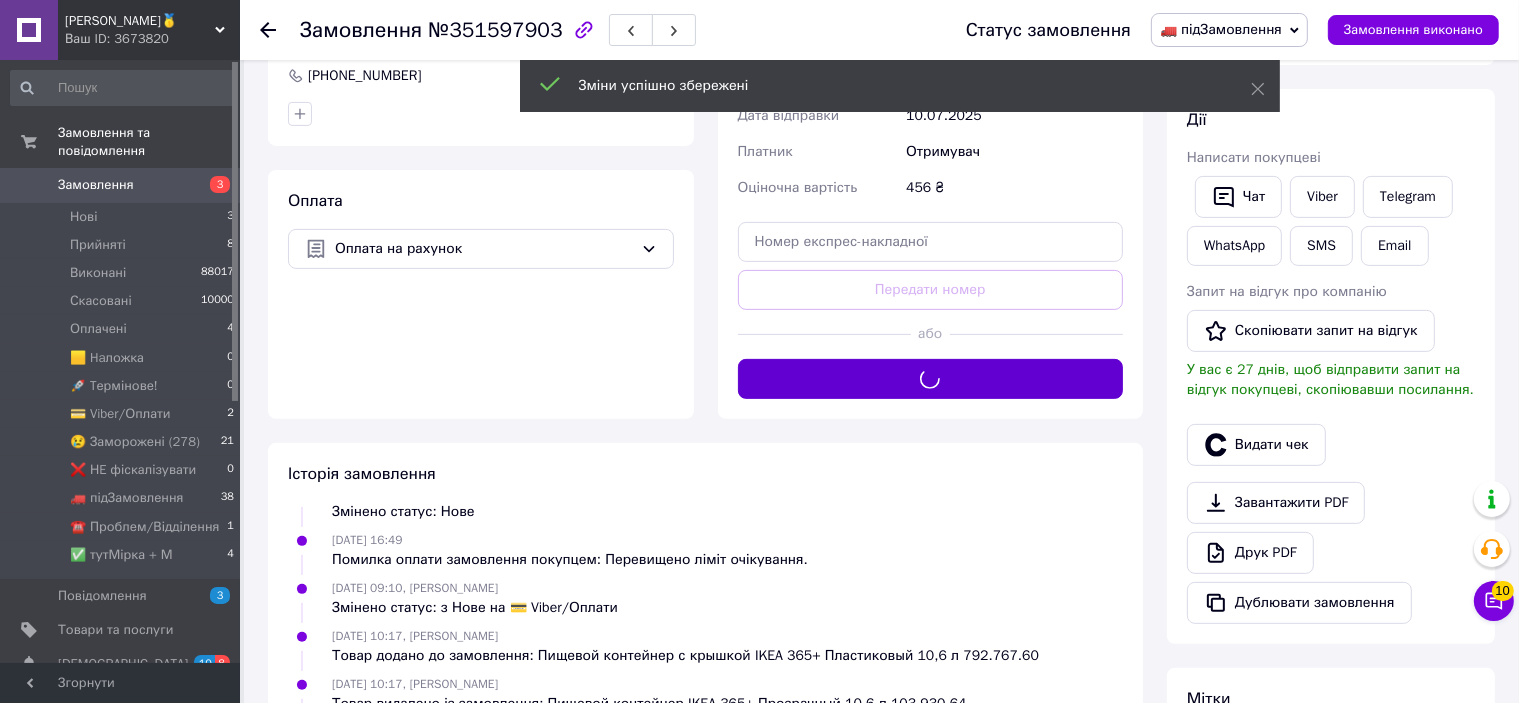 scroll, scrollTop: 500, scrollLeft: 0, axis: vertical 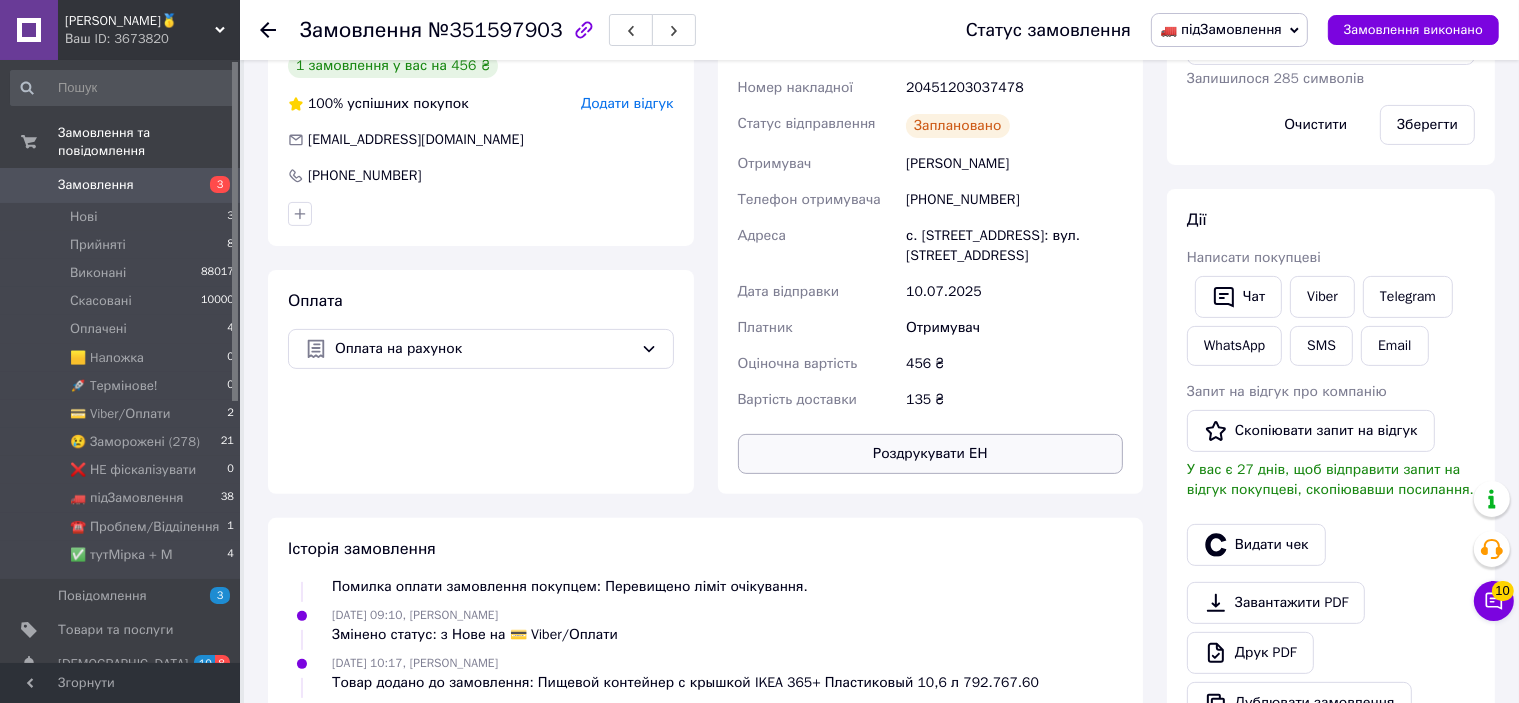 click on "Роздрукувати ЕН" at bounding box center (931, 454) 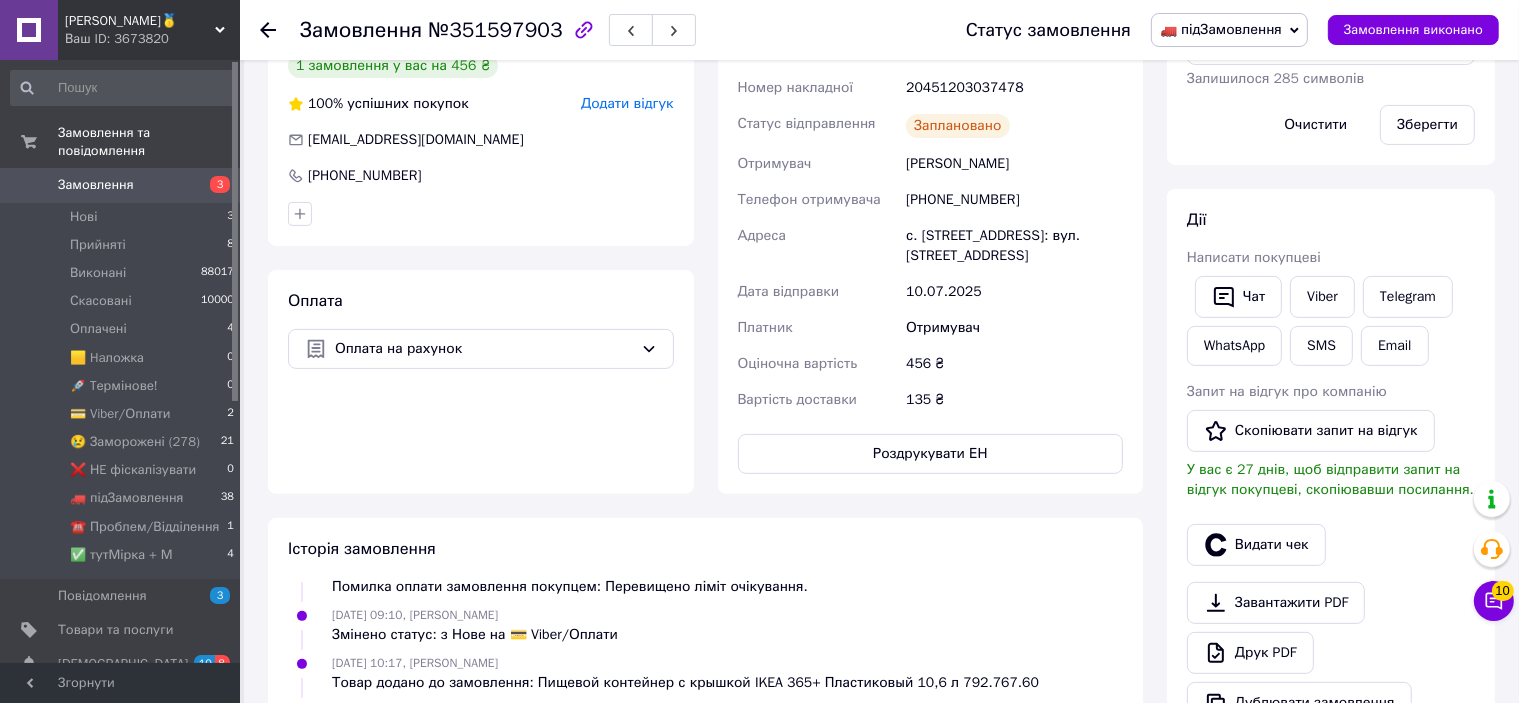 scroll, scrollTop: 400, scrollLeft: 0, axis: vertical 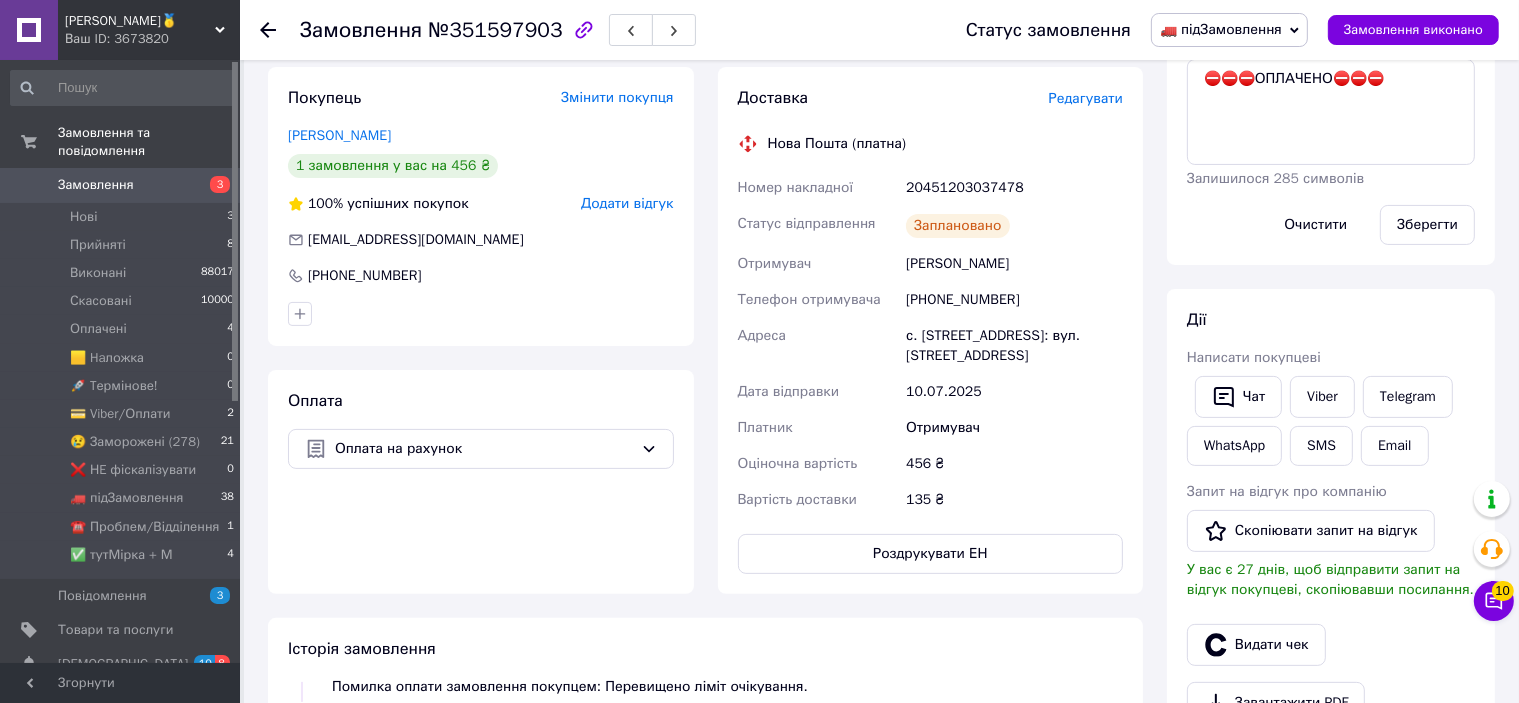 click on "20451203037478" at bounding box center [1014, 188] 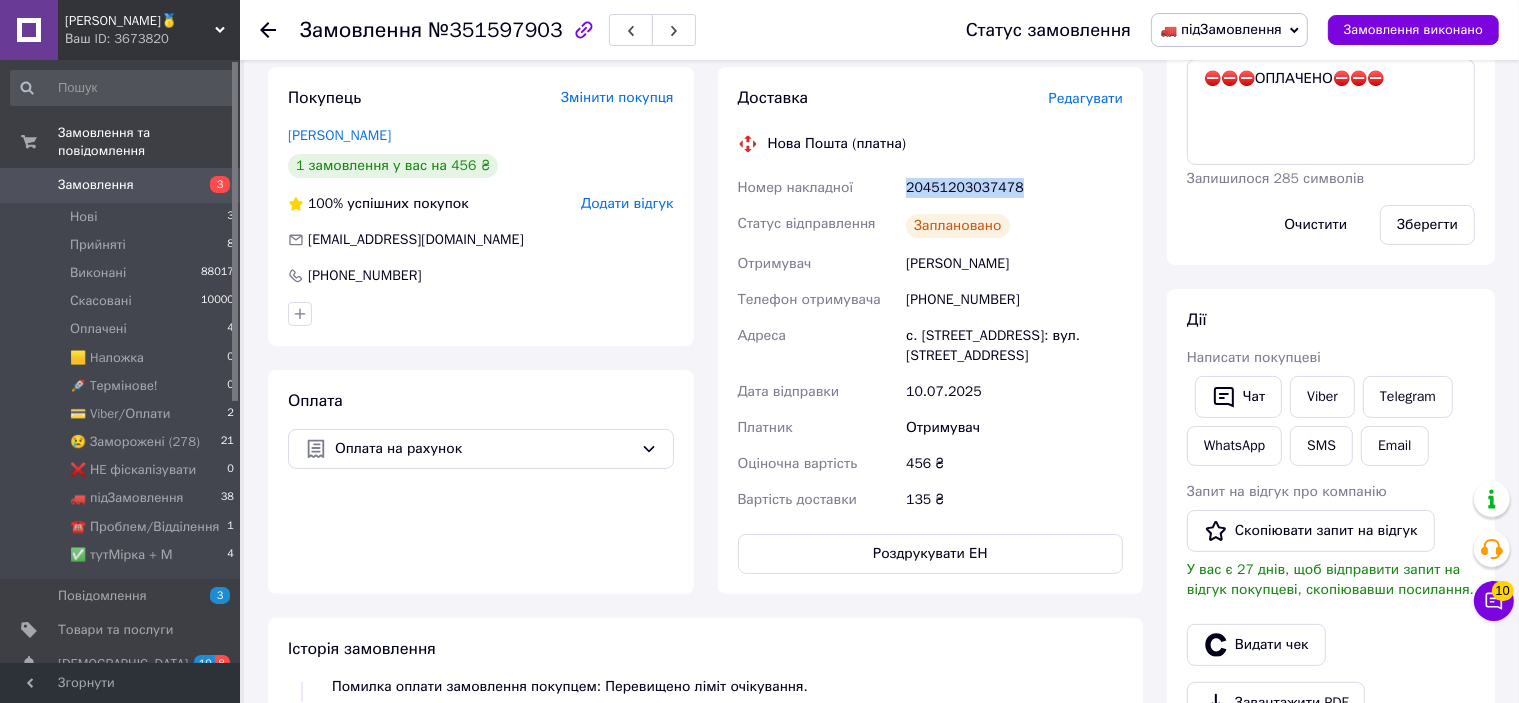 click on "20451203037478" at bounding box center (1014, 188) 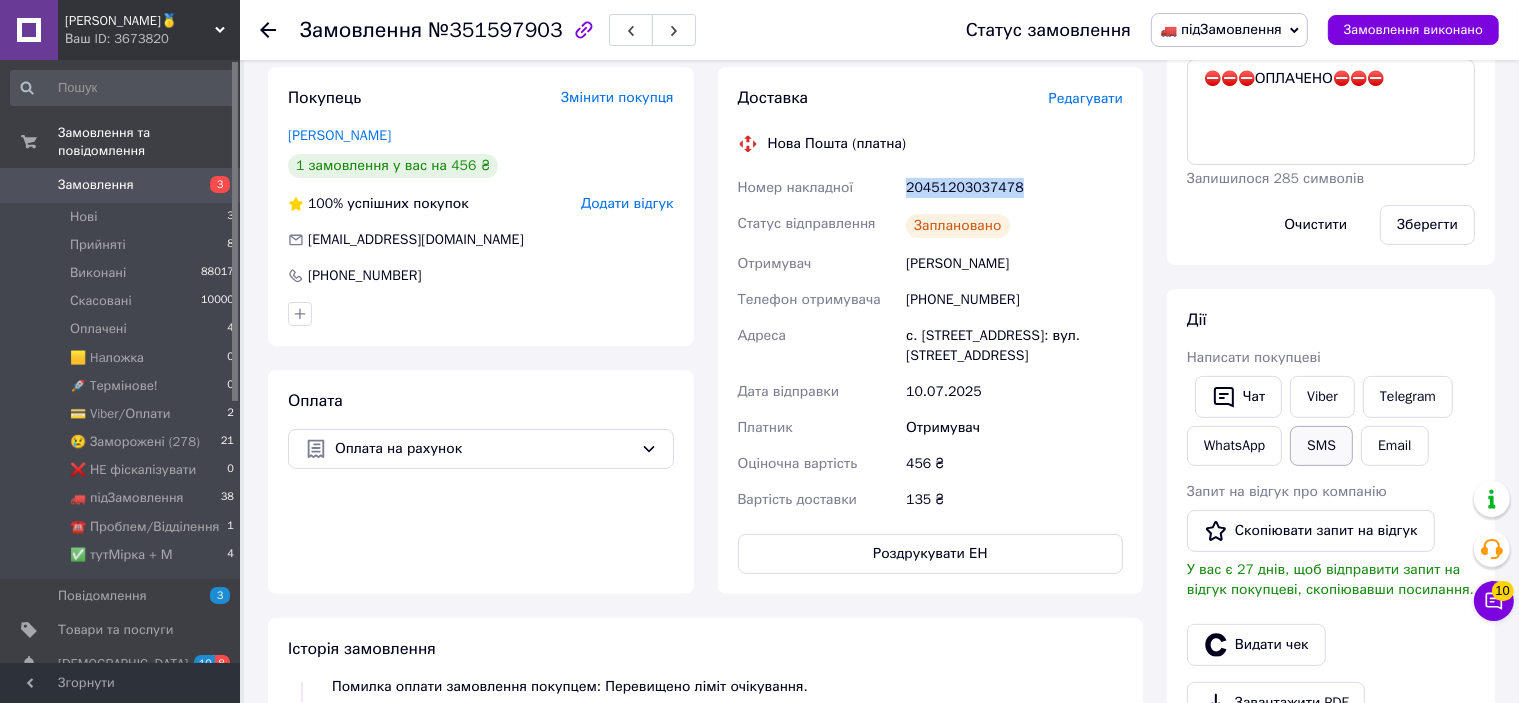 click on "SMS" at bounding box center [1321, 446] 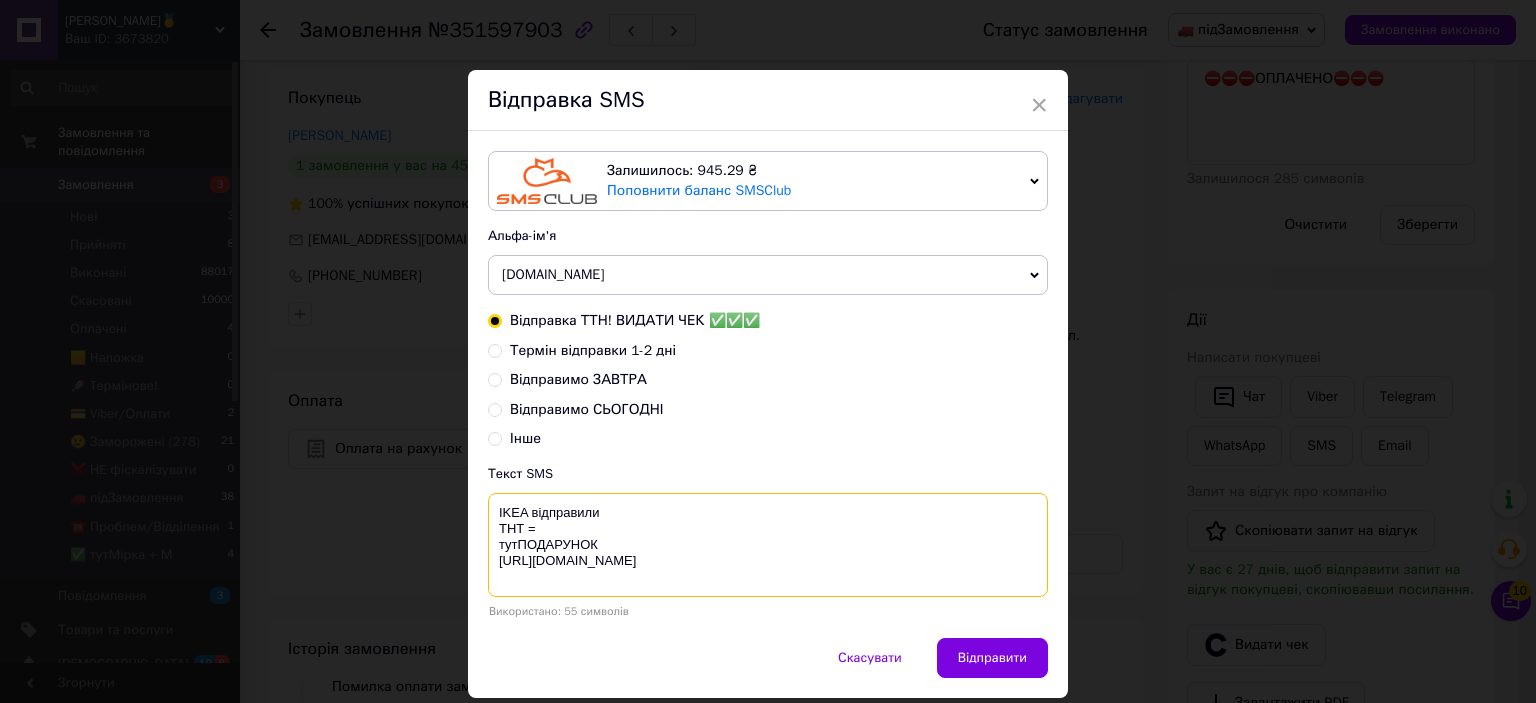 paste on "20451203037478" 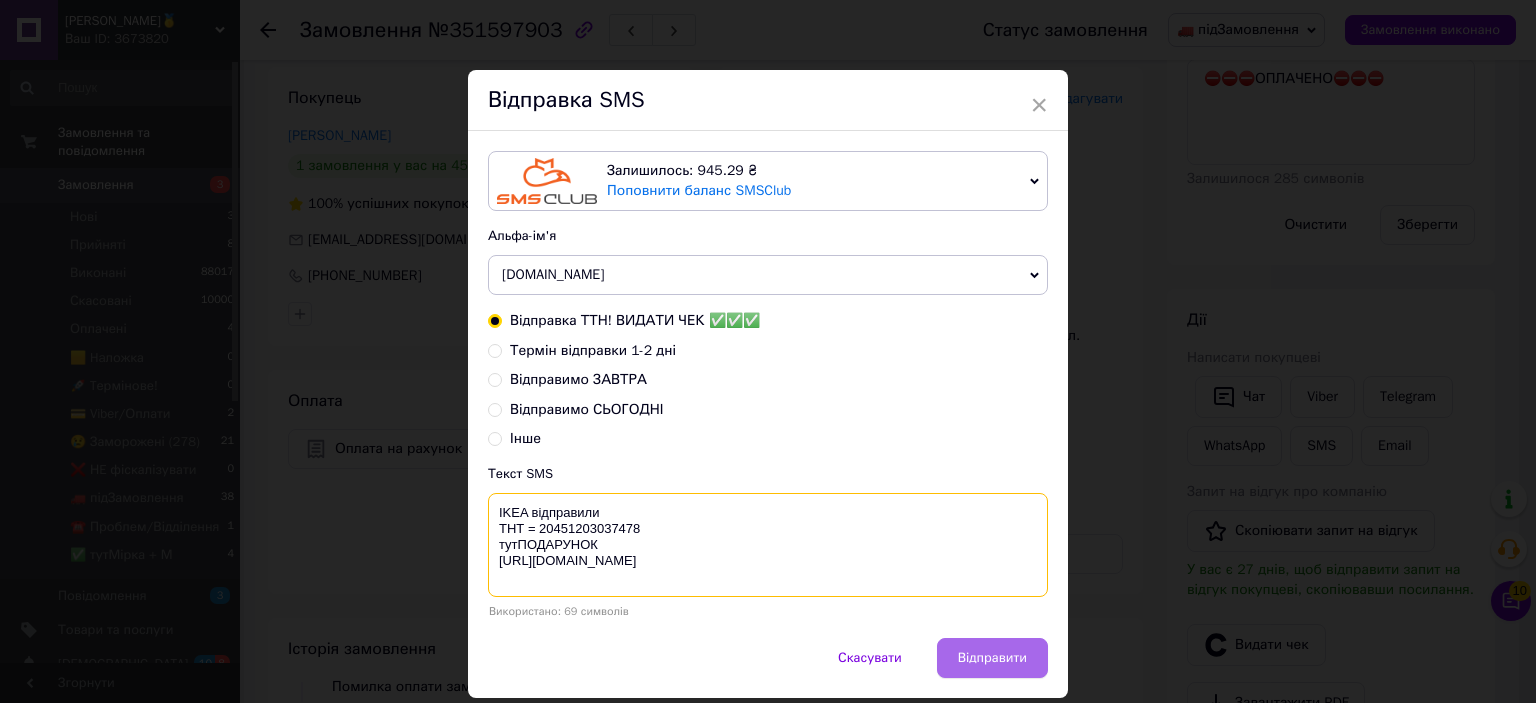 type on "IKEA відправили
ТНТ = 20451203037478
тутПОДАРУНОК
https://bit.ly/taao" 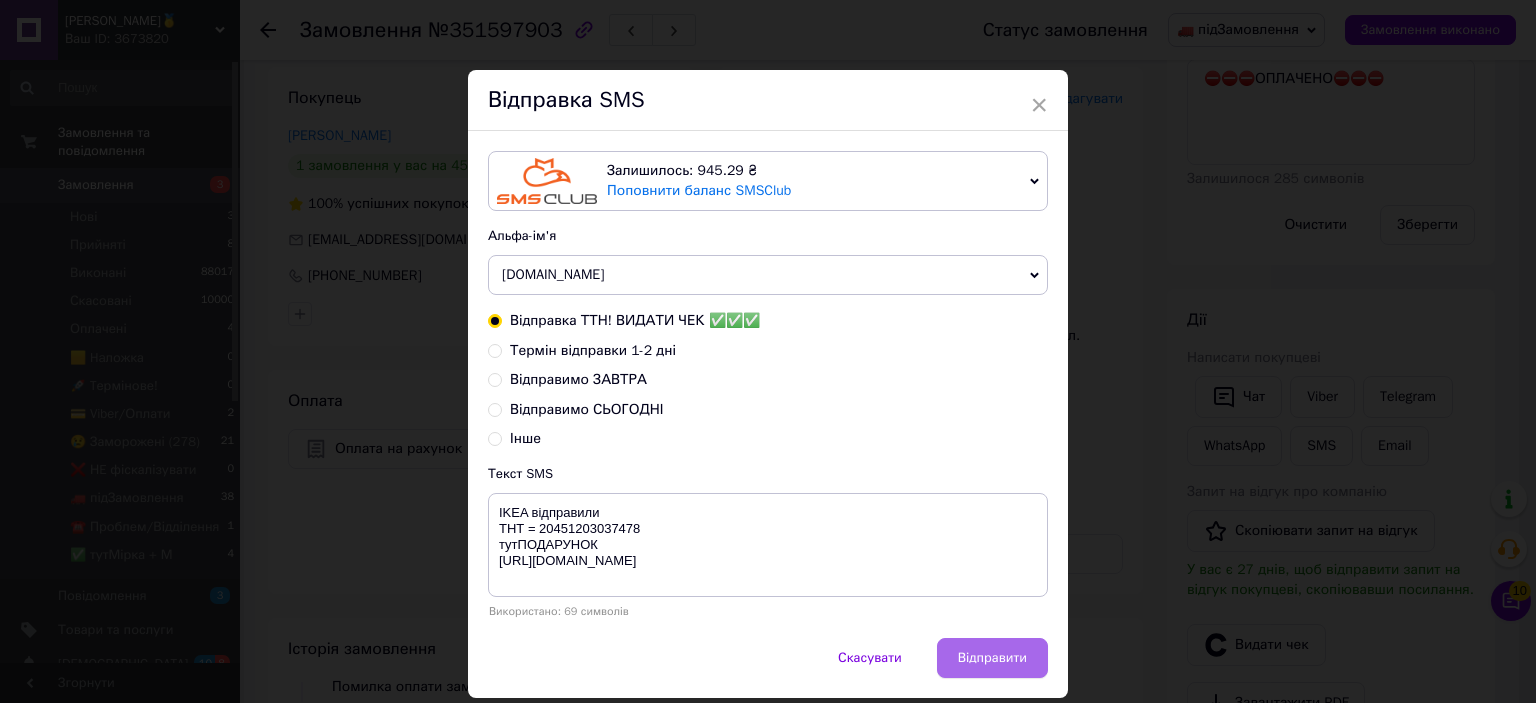 click on "Відправити" at bounding box center (992, 658) 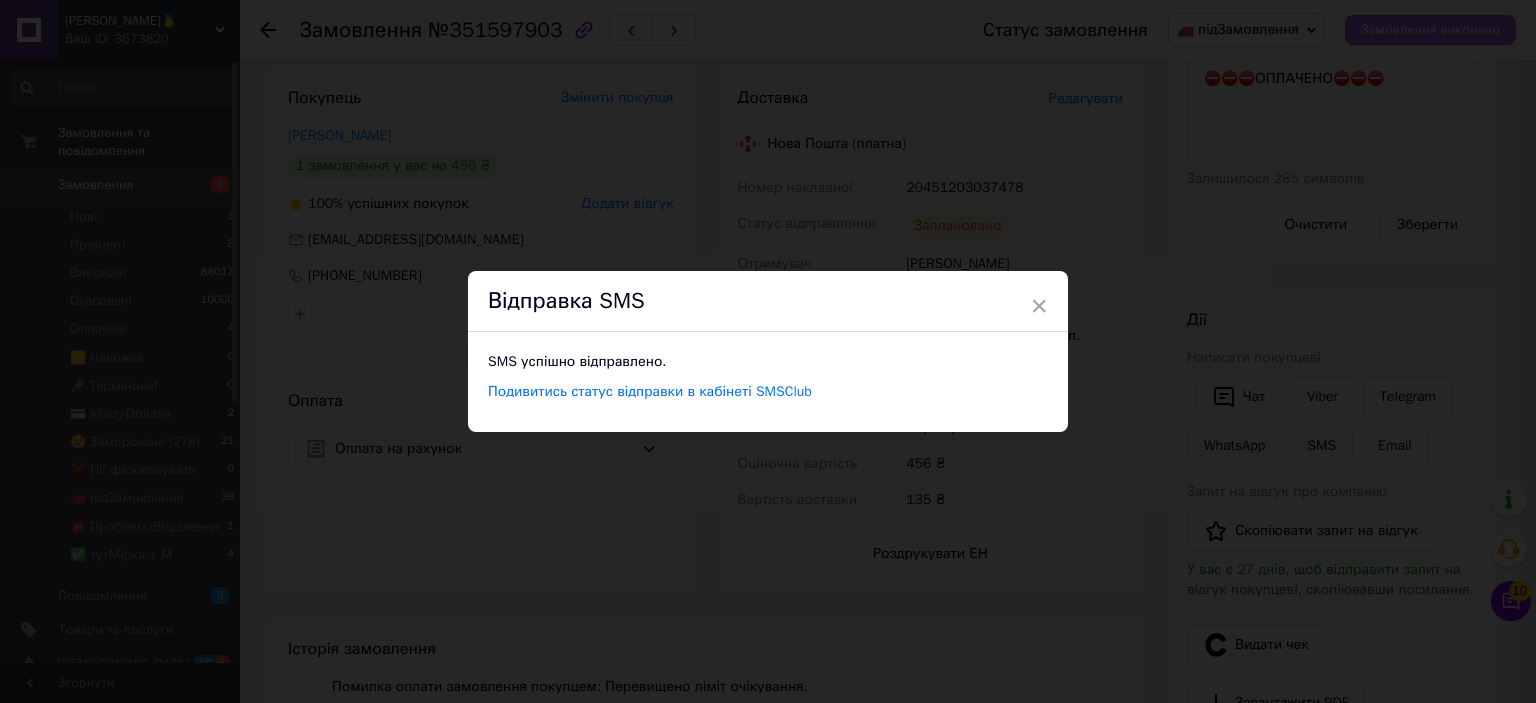 click on "× Відправка SMS SMS успішно відправлено. Подивитись статус відправки в кабінеті SMSClub" at bounding box center (768, 351) 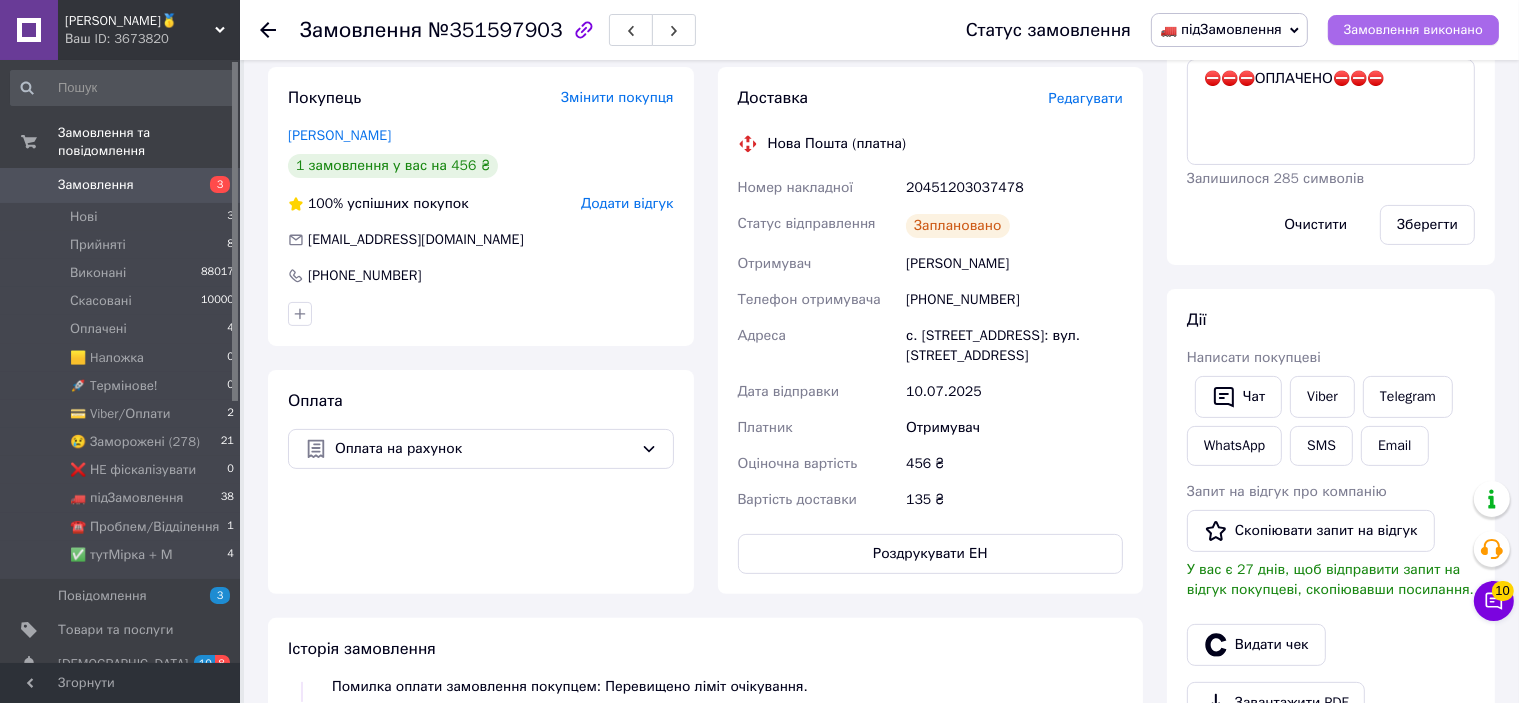 click on "Замовлення виконано" at bounding box center [1413, 30] 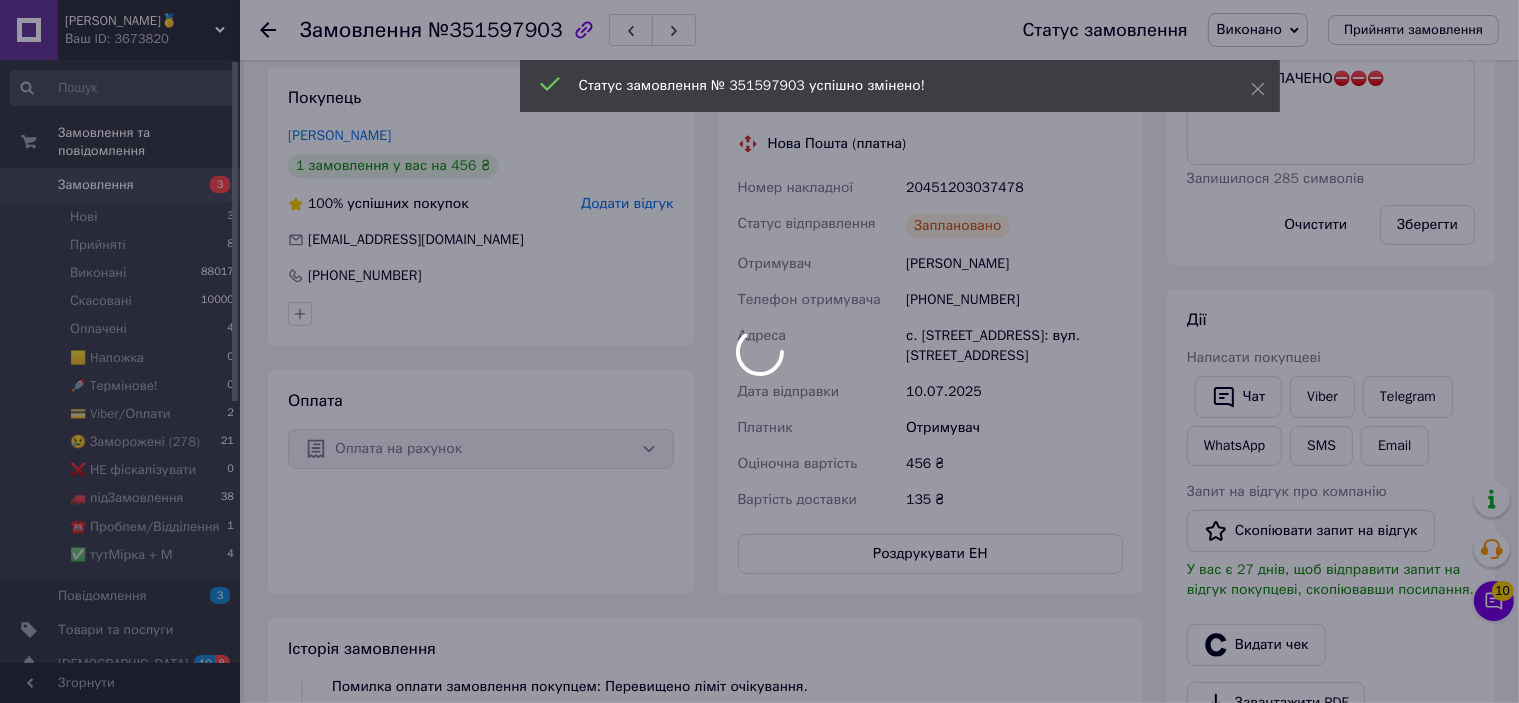 scroll, scrollTop: 0, scrollLeft: 0, axis: both 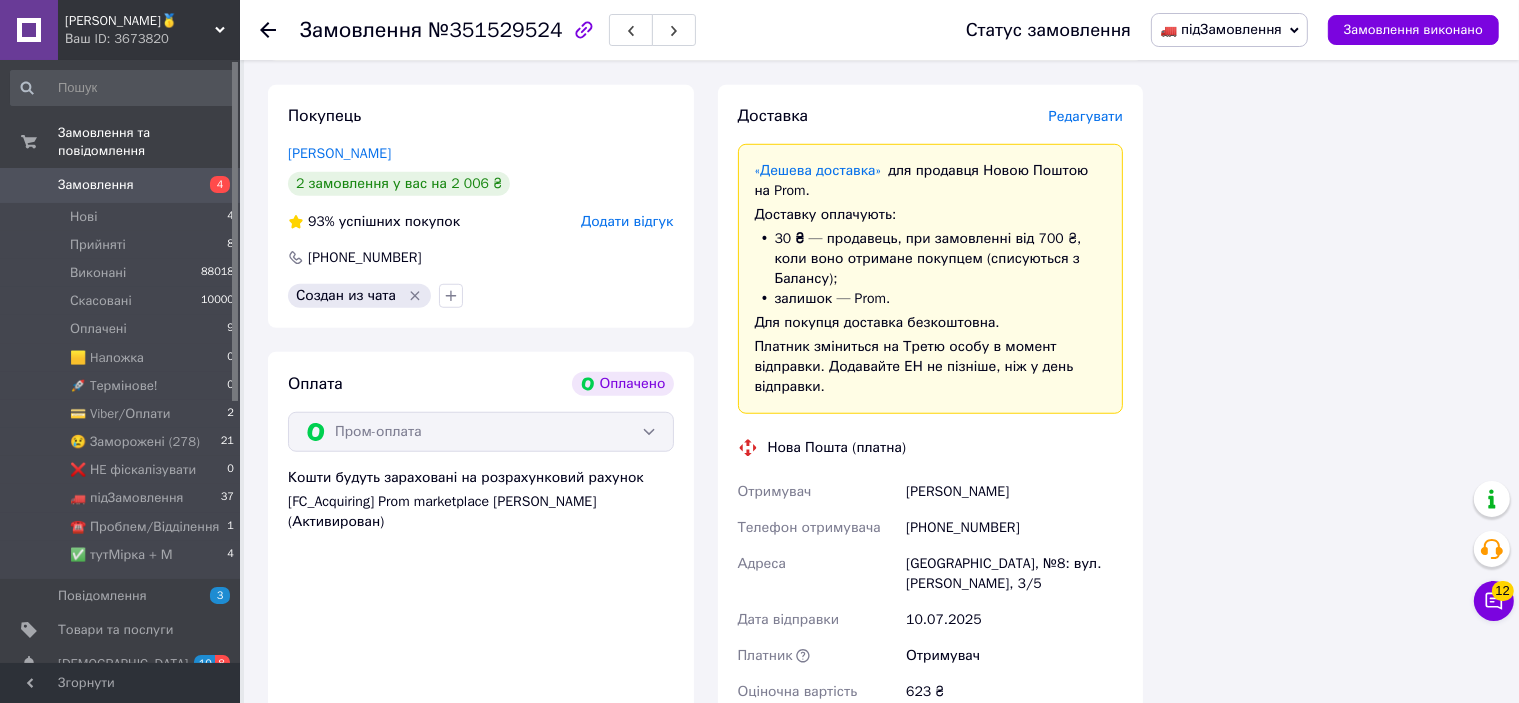 click on "Доставка Редагувати «Дешева доставка»   для продавця Новою Поштою на Prom. Доставку оплачують: 30 ₴   — продавець , при замовленні від 700 ₴, коли воно отримане покупцем (списуються з Балансу); залишок — Prom. Для покупця доставка безкоштовна. Платник зміниться на Третю особу в момент відправки. Додавайте ЕН не пізніше, ніж у день відправки. Нова Пошта (платна) Отримувач Лебединцева Кристина Телефон отримувача +380939986639 Адреса Одеса, №8: вул. Геннадія Афанасьєва, 3/5 Дата відправки 10.07.2025 Платник   Отримувач Оціночна вартість 623 ₴ Передати номер або Згенерувати ЕН" at bounding box center [931, 504] 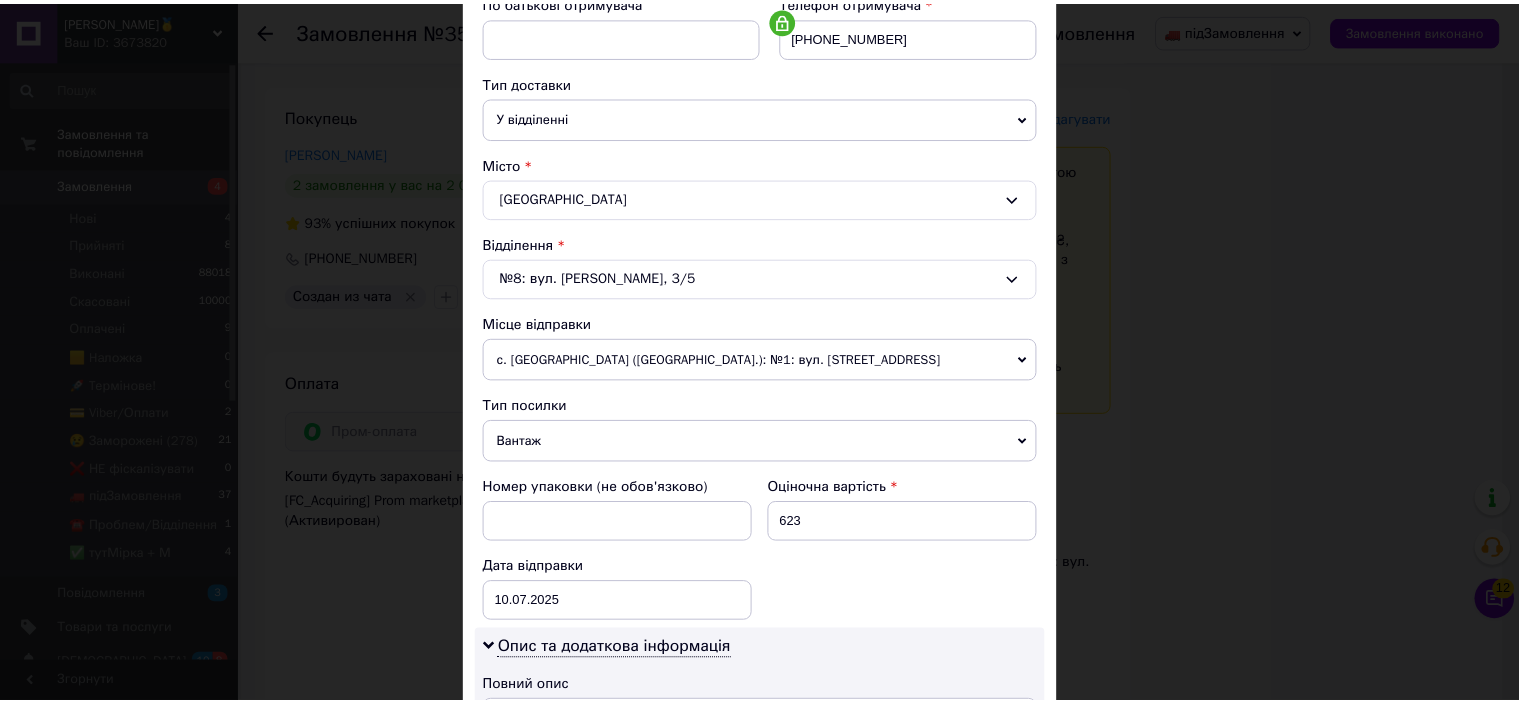 scroll, scrollTop: 842, scrollLeft: 0, axis: vertical 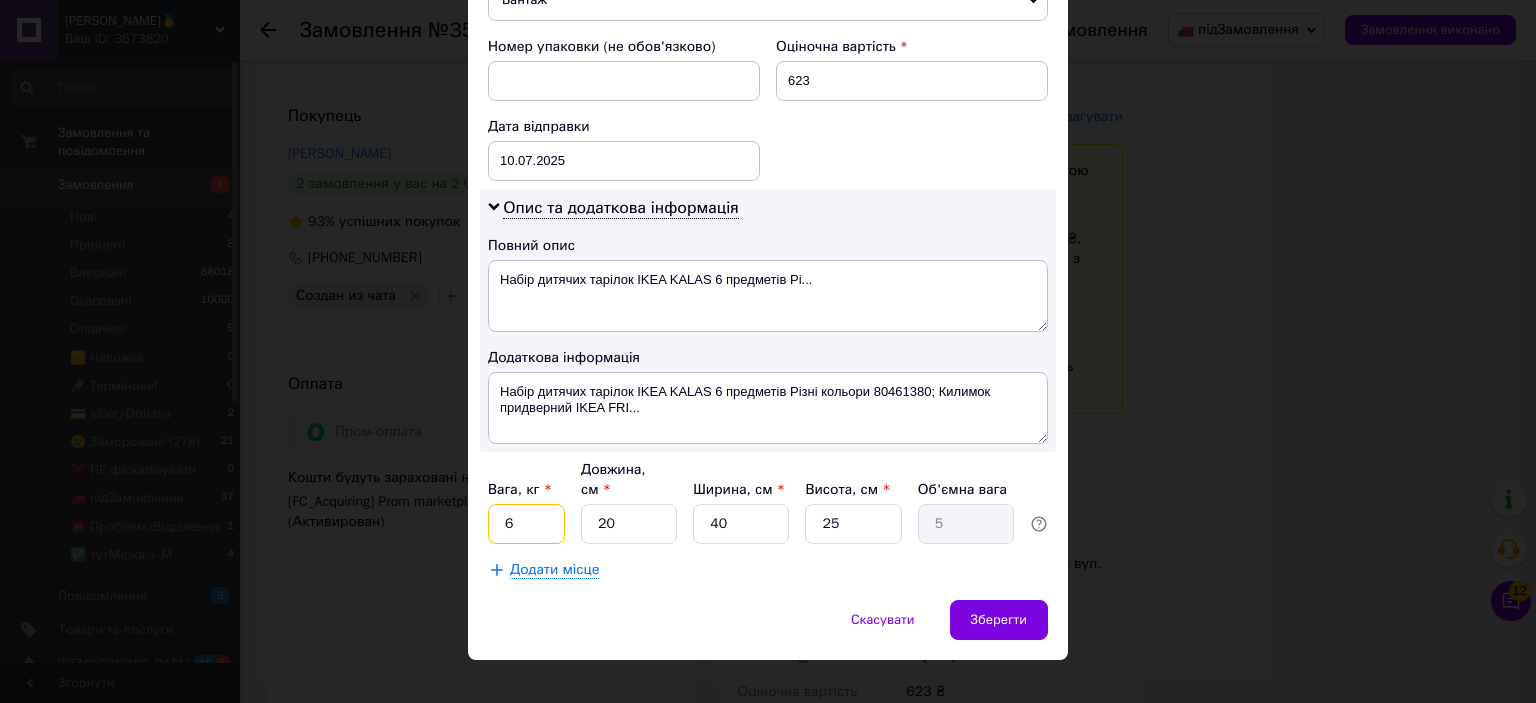 click on "6" at bounding box center (526, 524) 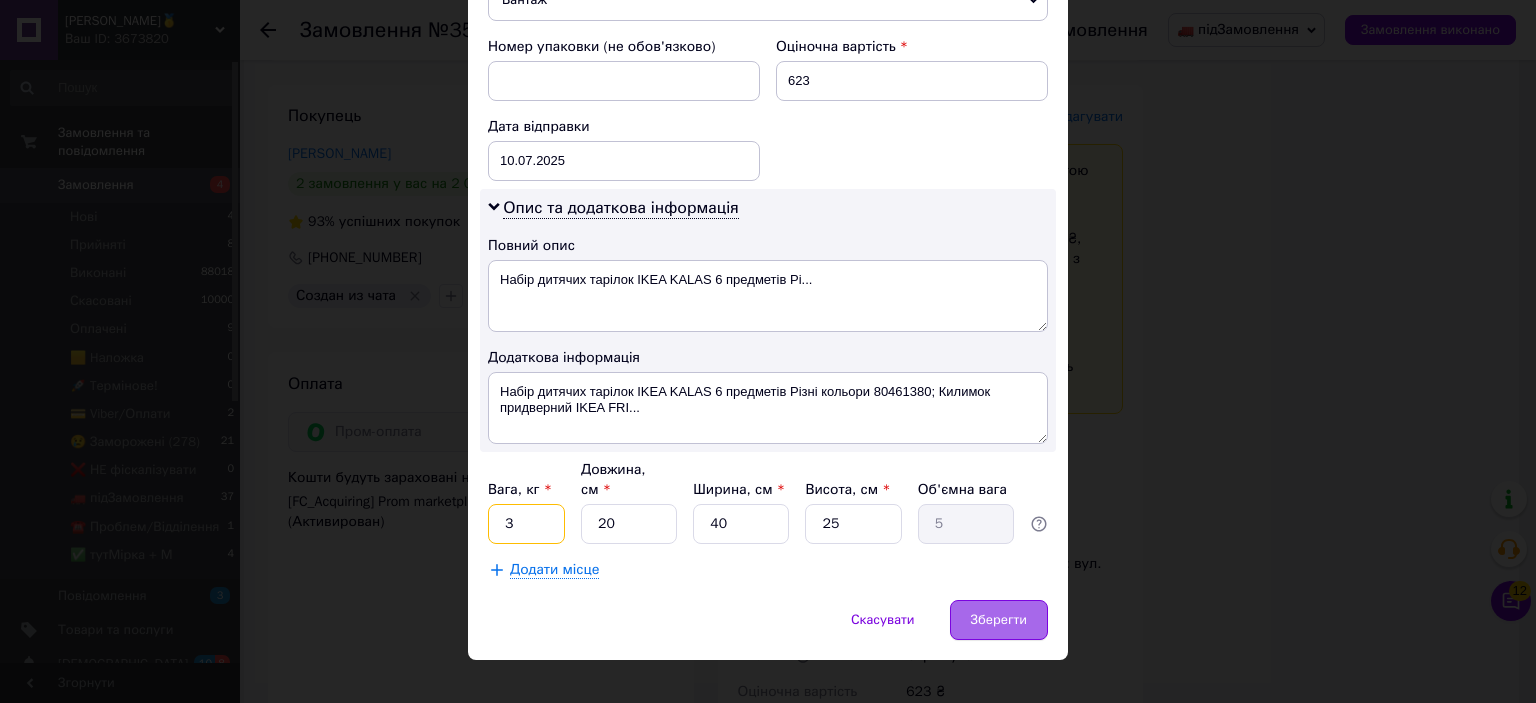 type on "3" 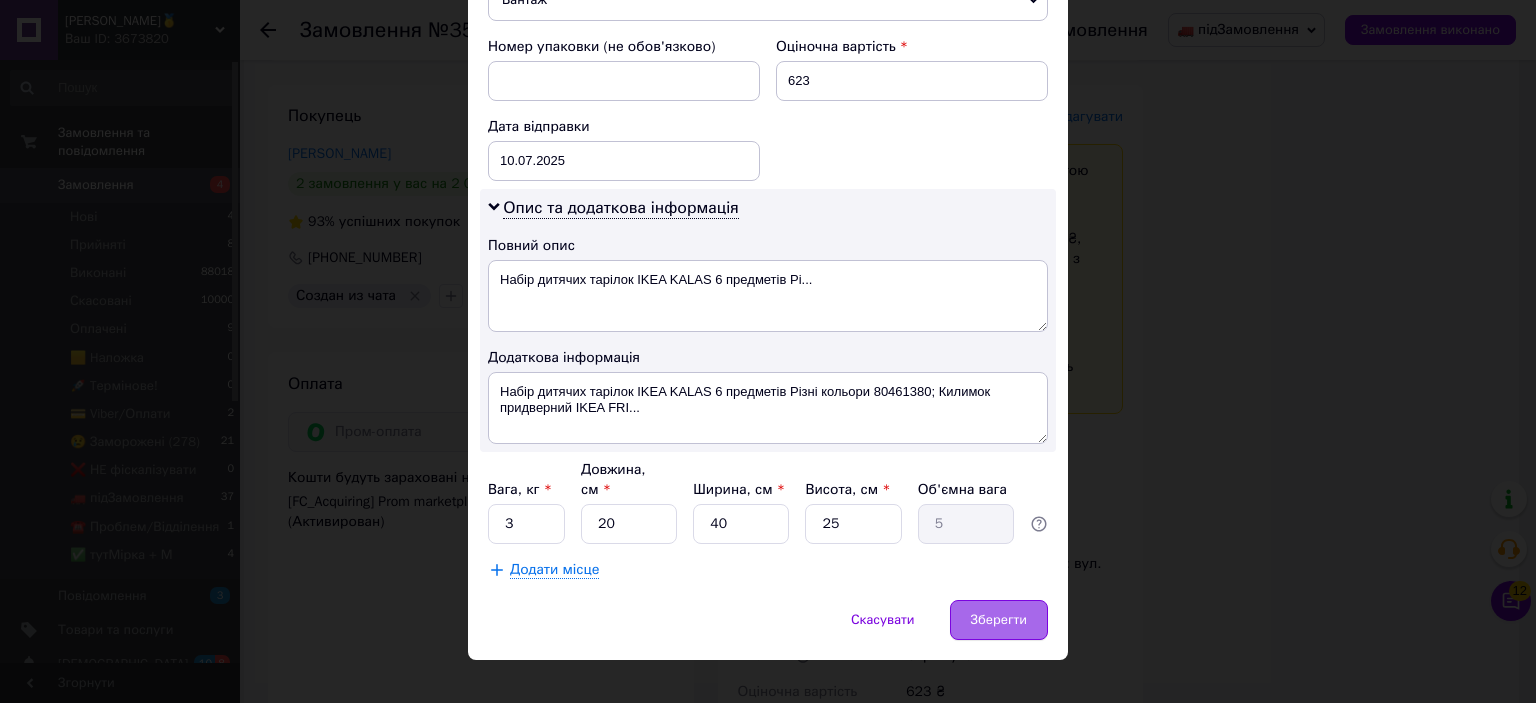 click on "Зберегти" at bounding box center (999, 620) 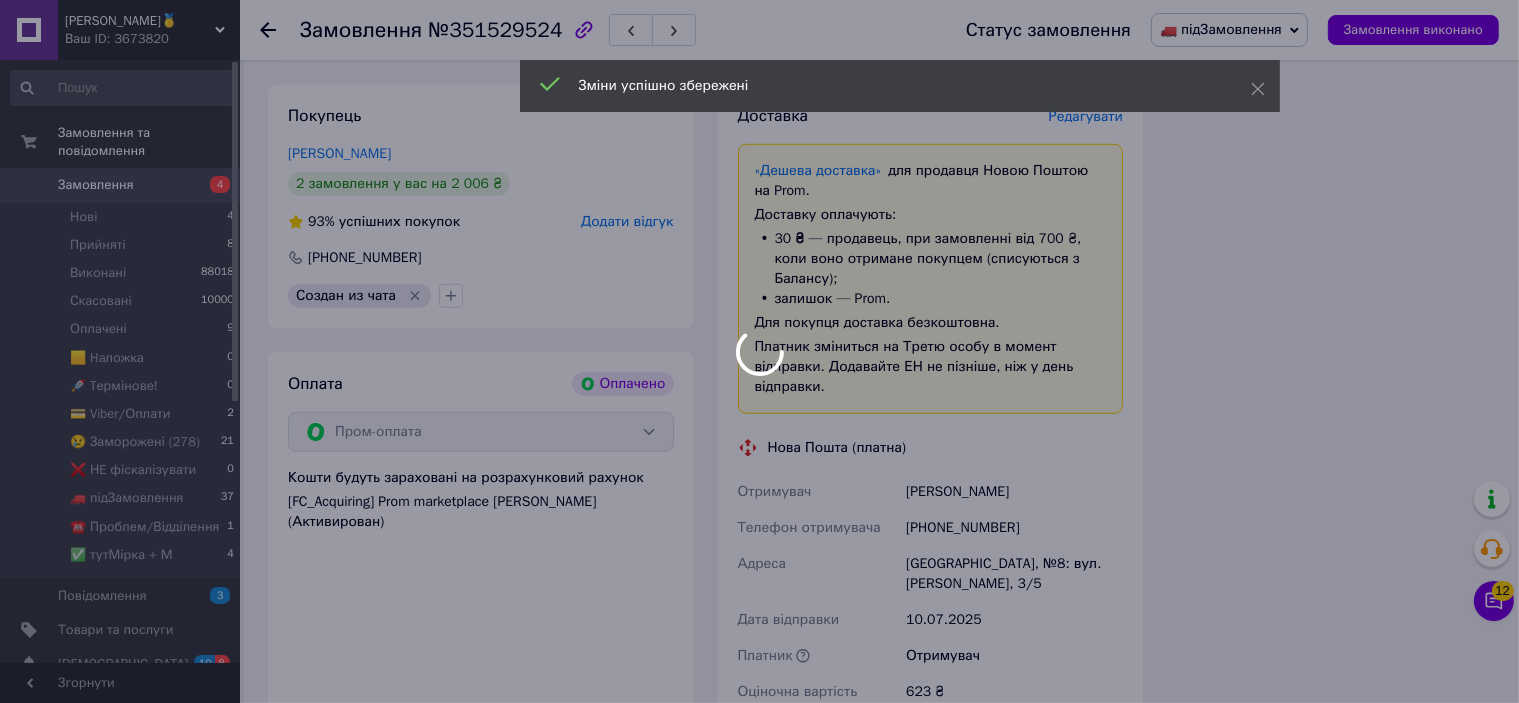 scroll, scrollTop: 1900, scrollLeft: 0, axis: vertical 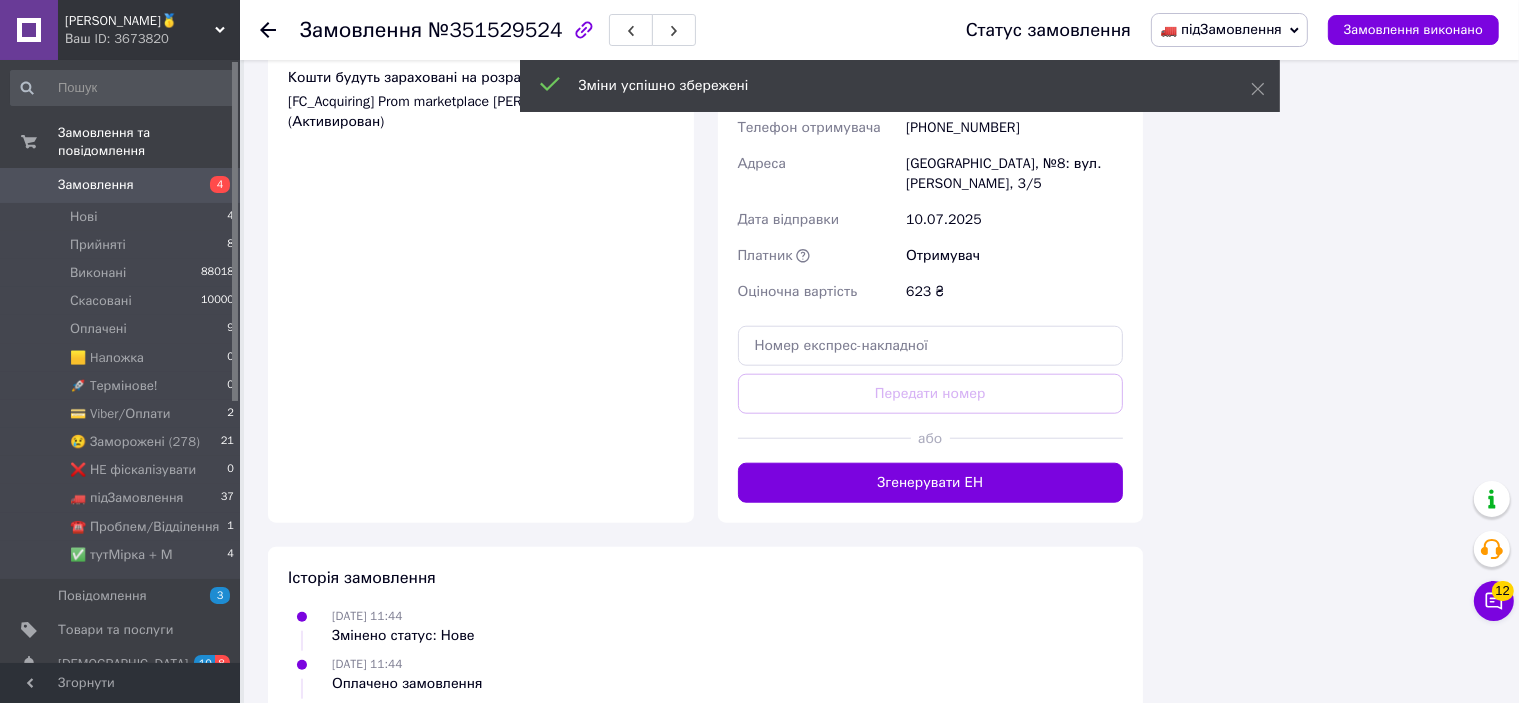 click on "Згенерувати ЕН" at bounding box center (931, 483) 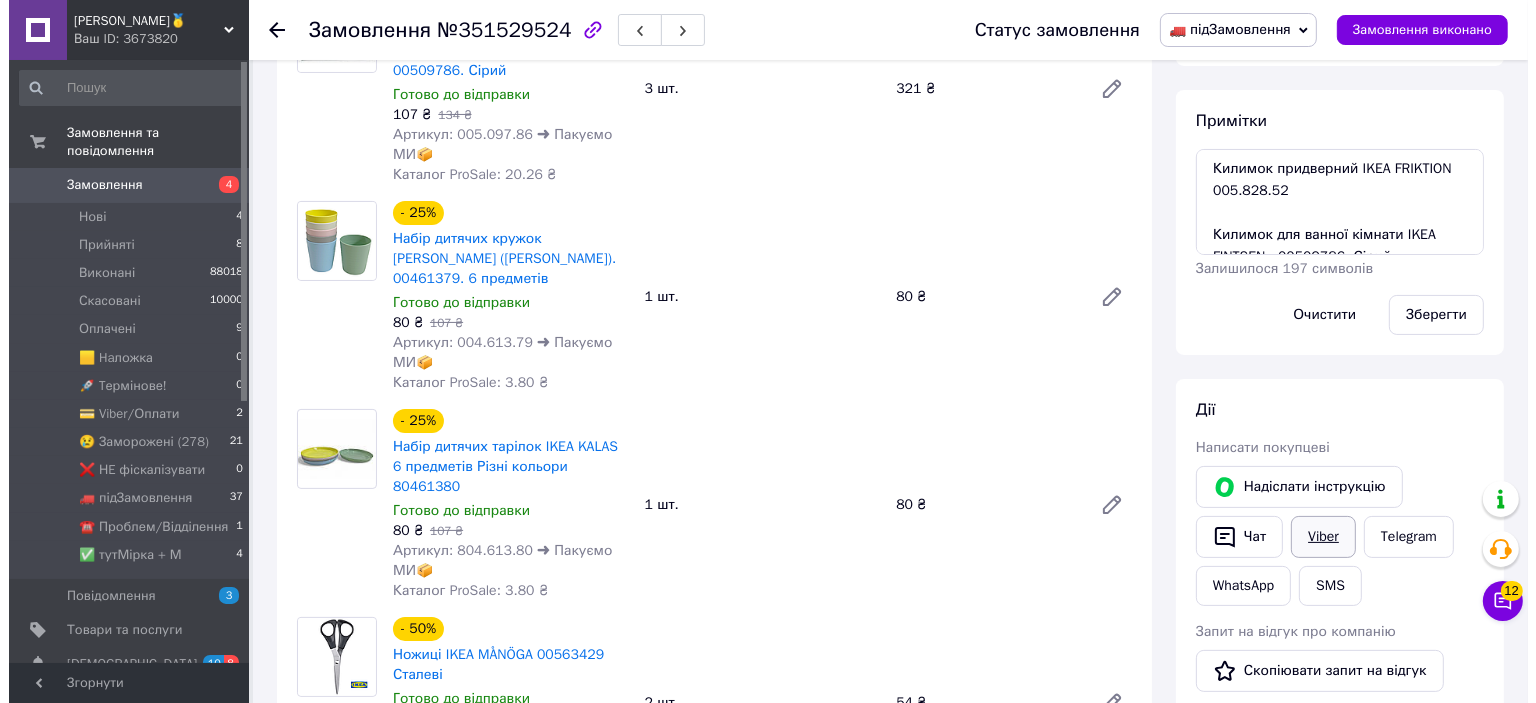 scroll, scrollTop: 700, scrollLeft: 0, axis: vertical 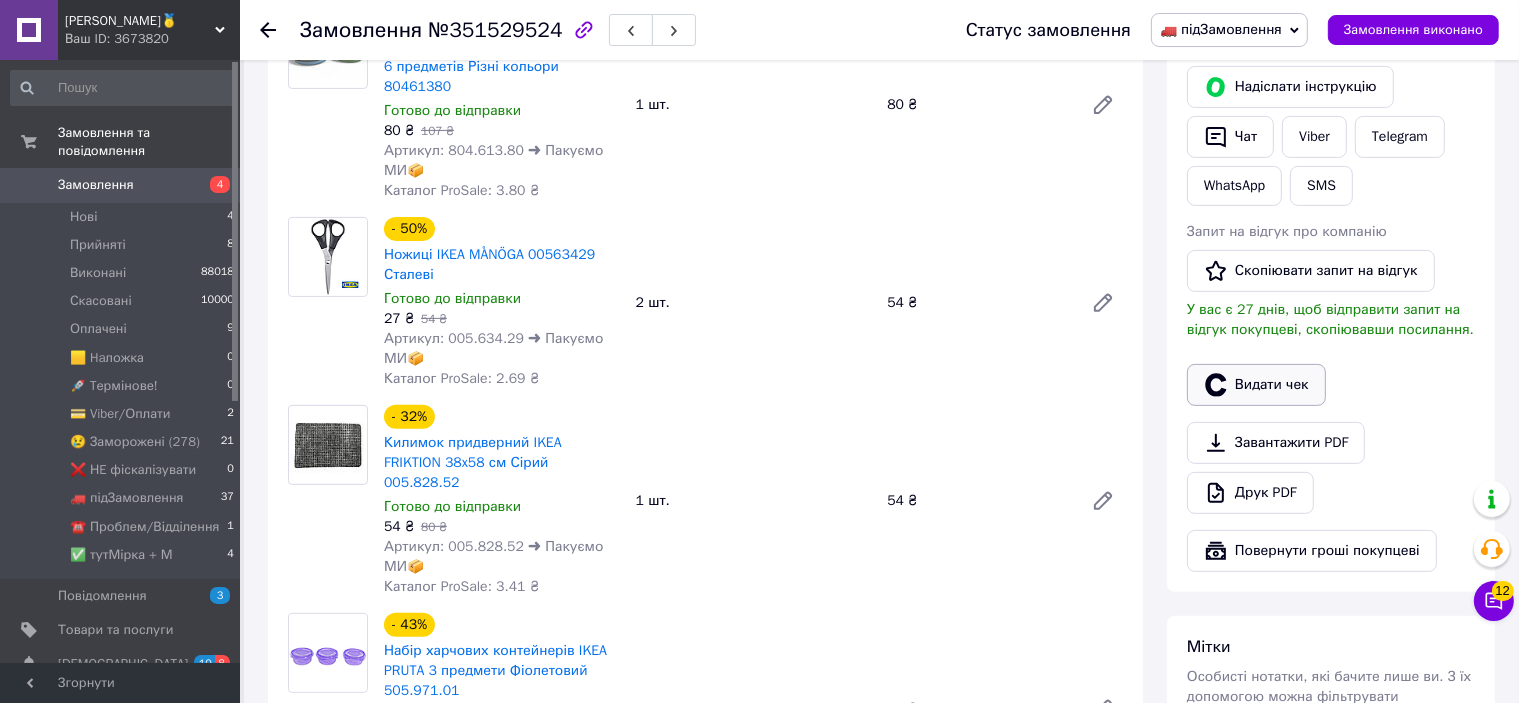 click on "Видати чек" at bounding box center [1256, 385] 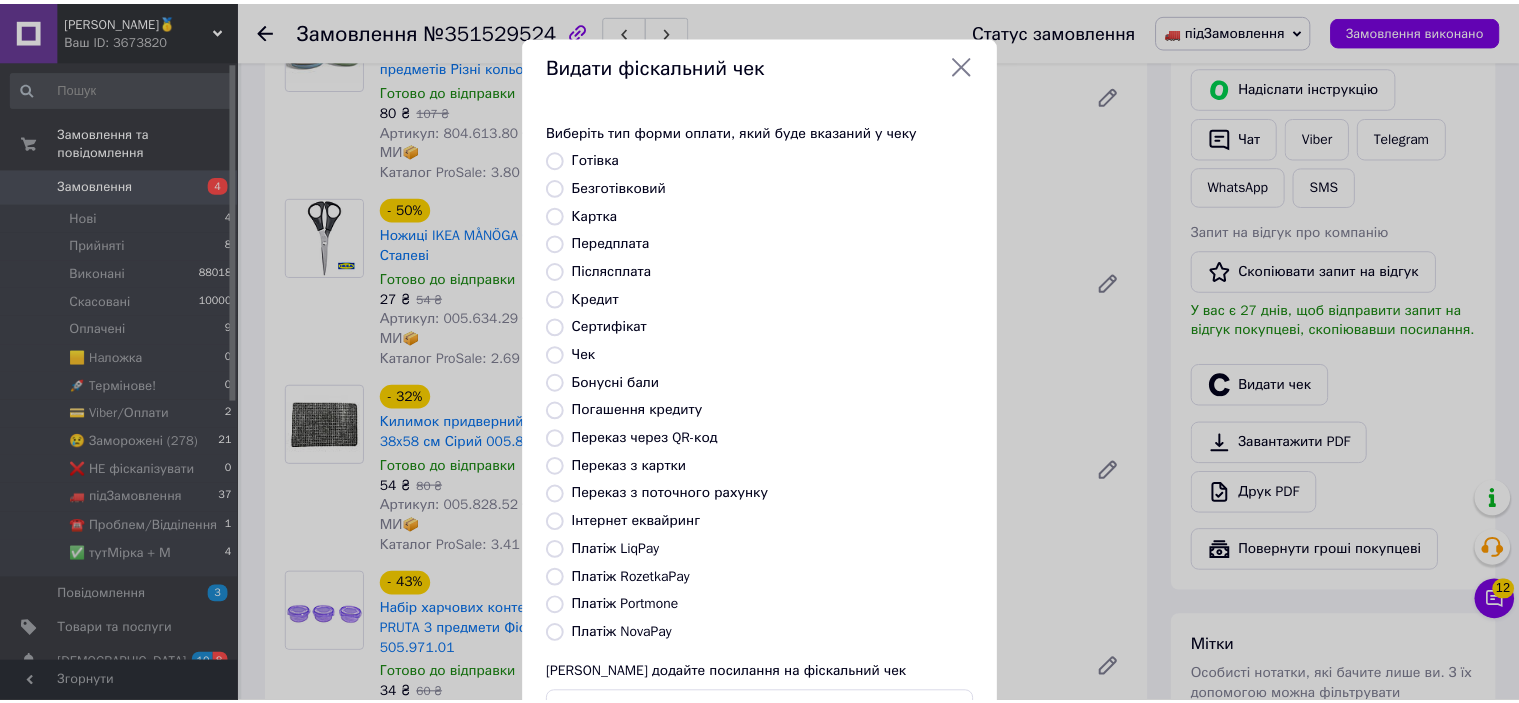 scroll, scrollTop: 155, scrollLeft: 0, axis: vertical 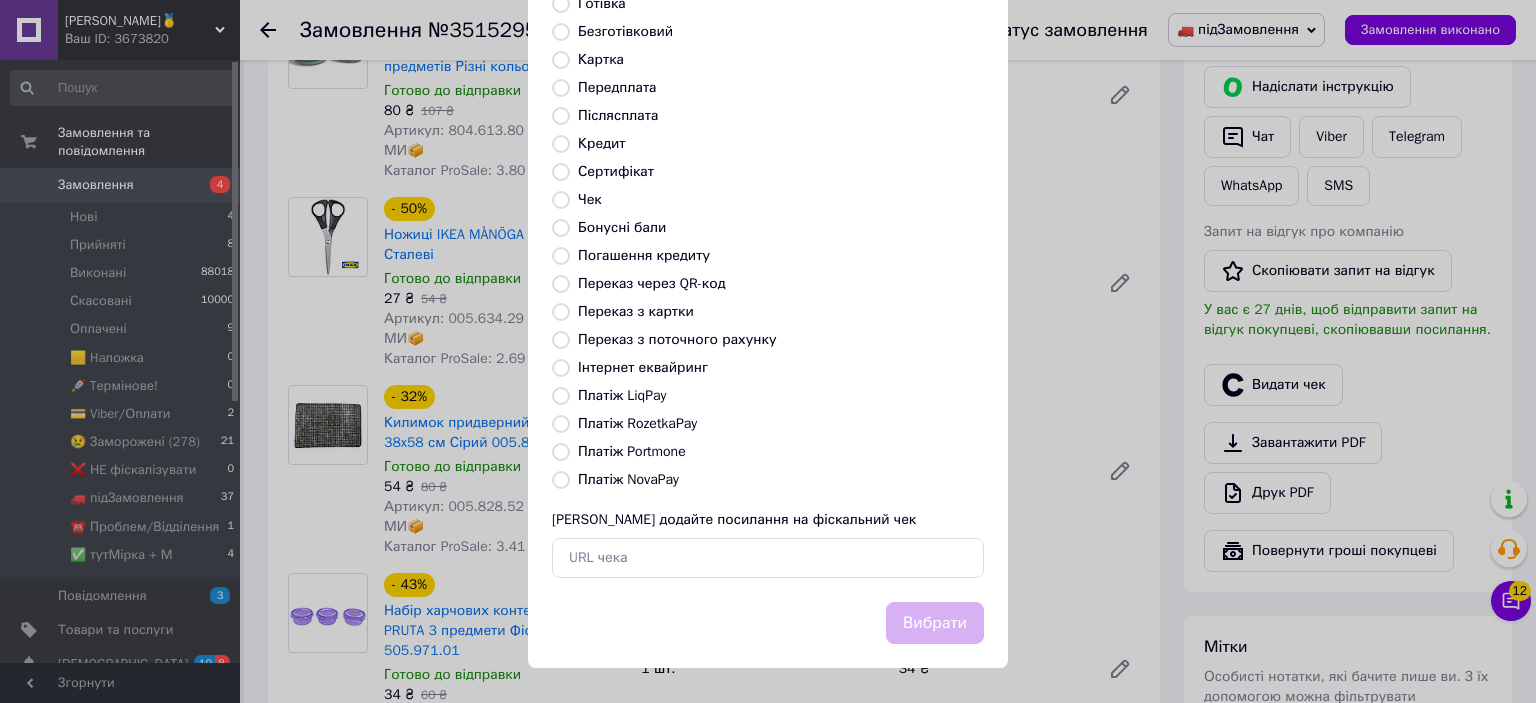 click on "Платіж RozetkaPay" at bounding box center [637, 423] 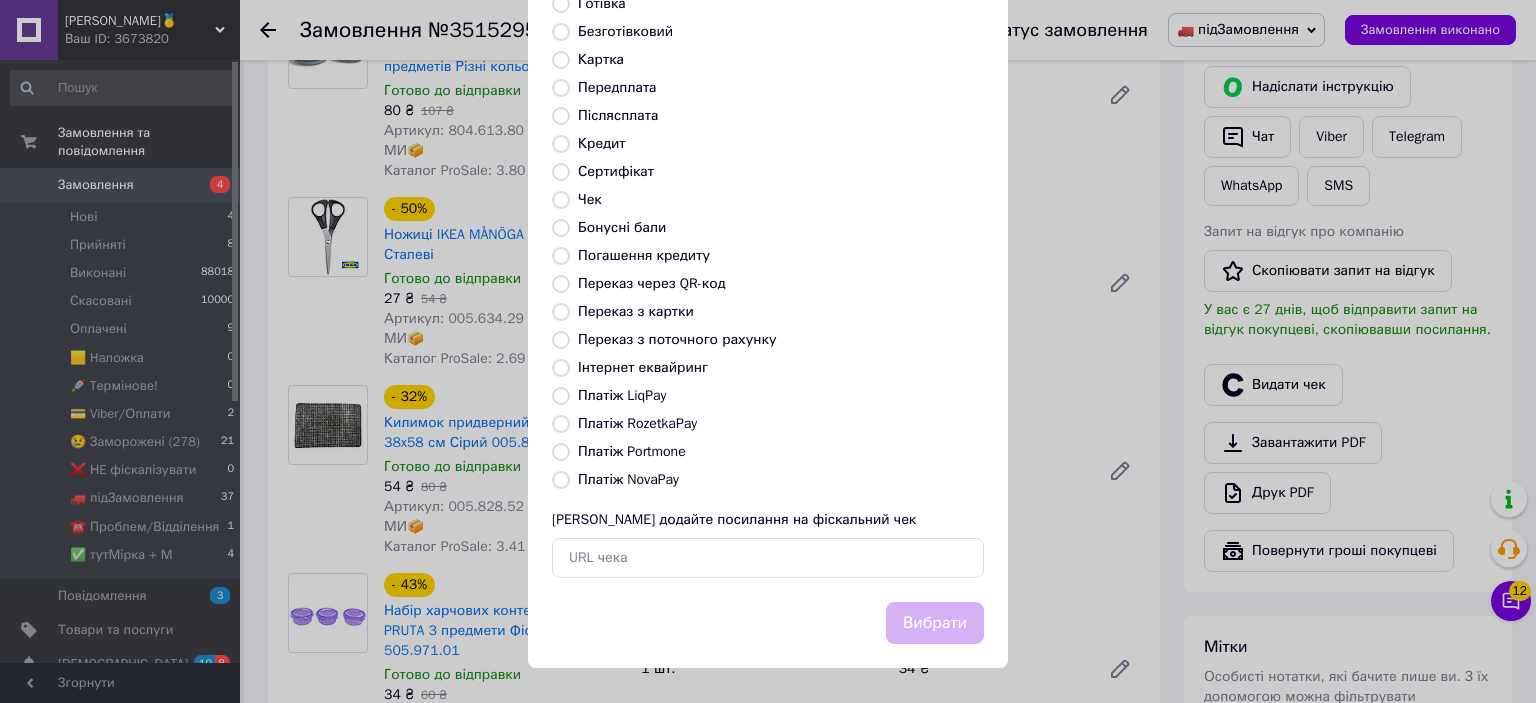 radio on "true" 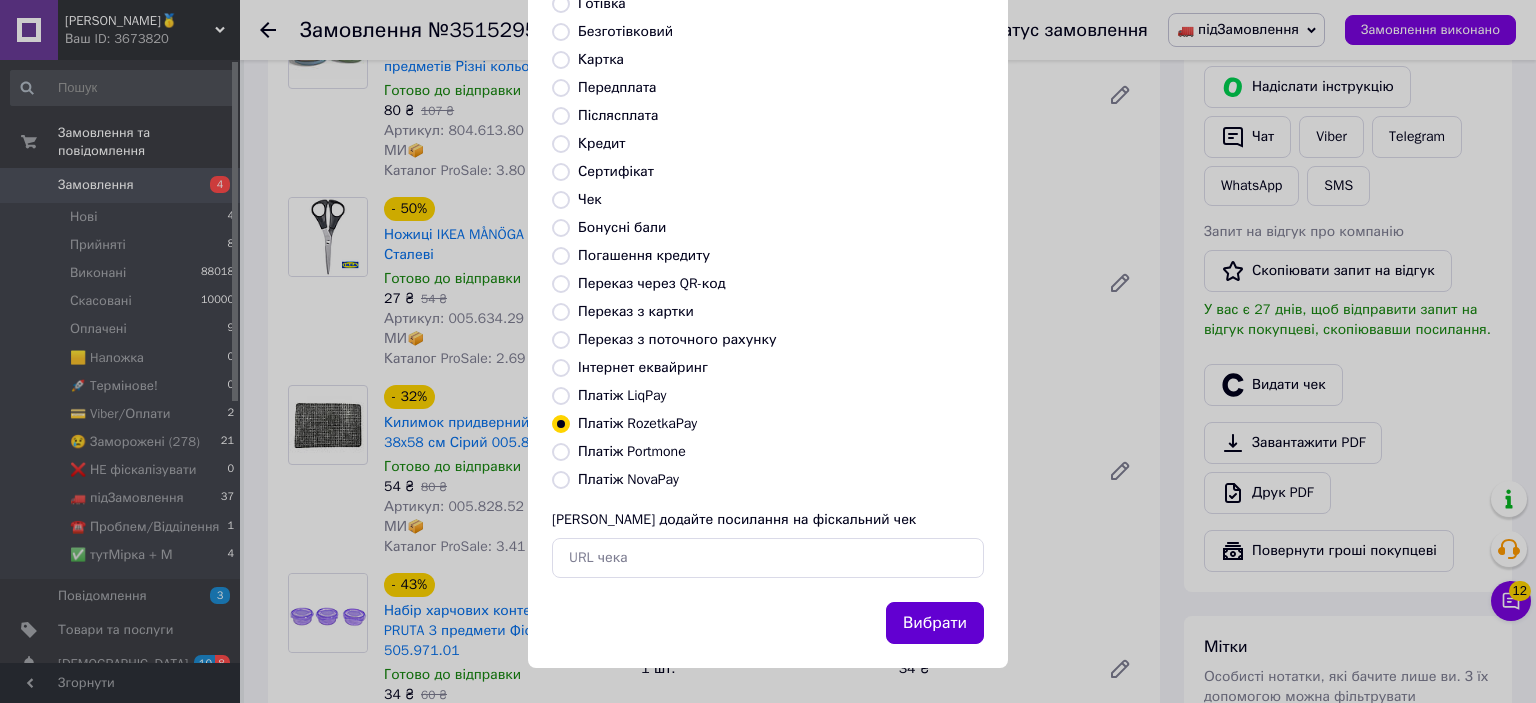 click on "Вибрати" at bounding box center (935, 623) 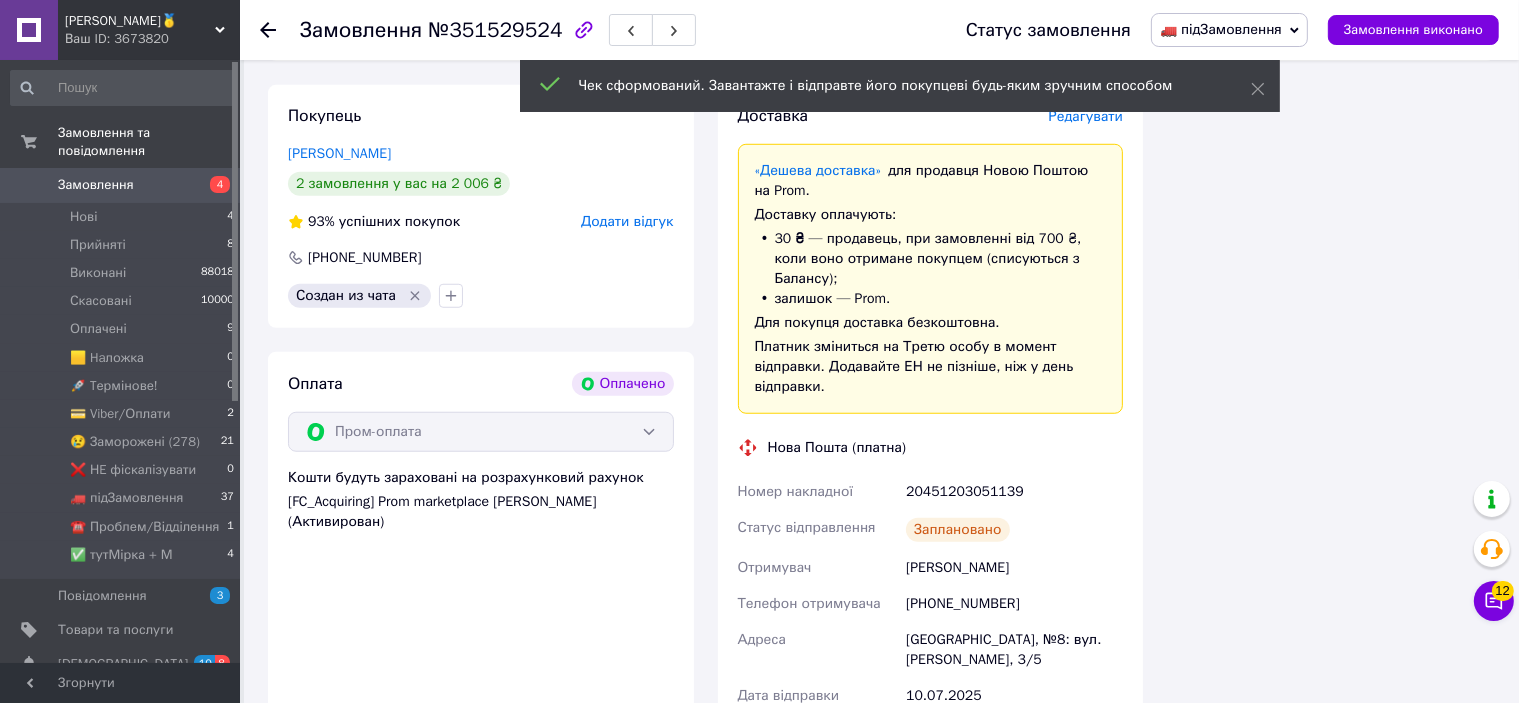 scroll, scrollTop: 1900, scrollLeft: 0, axis: vertical 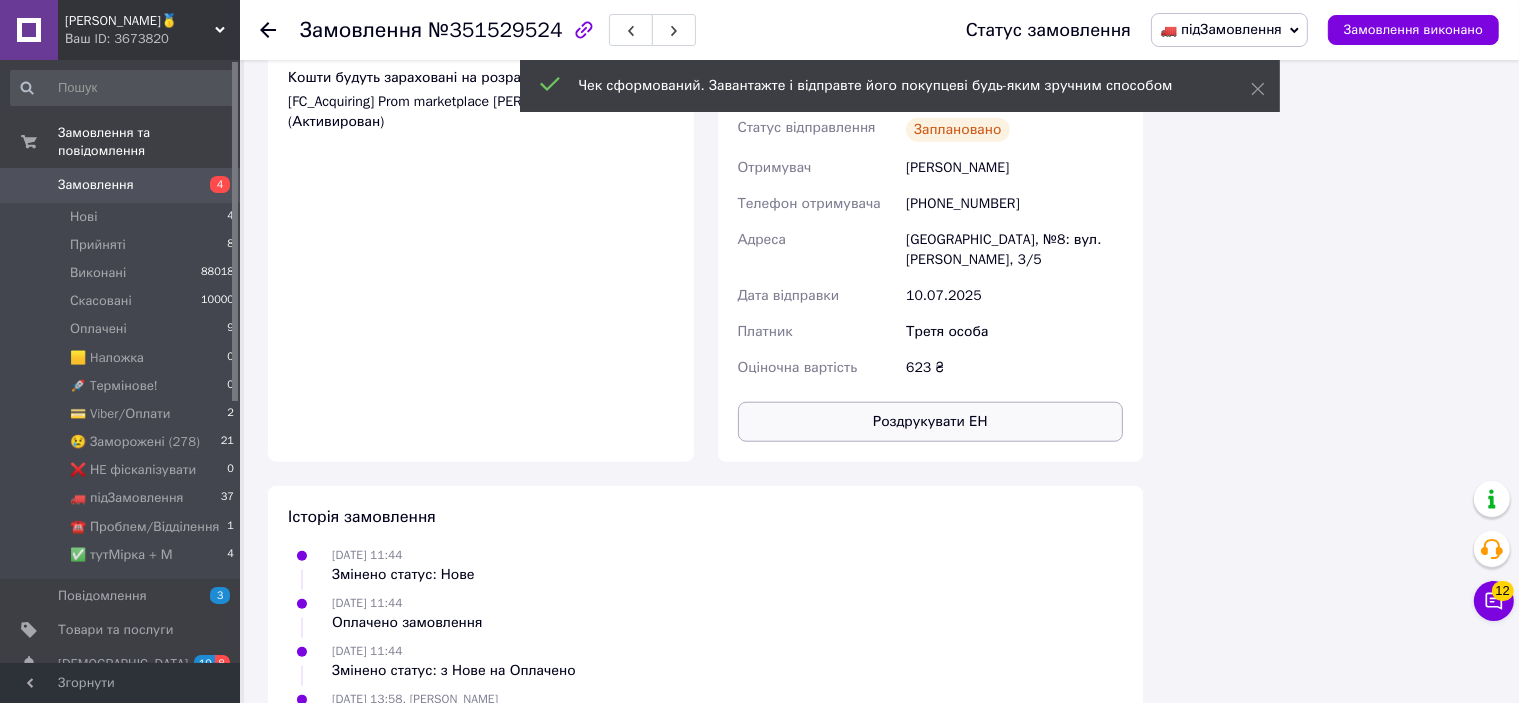 click on "Доставка Редагувати «Дешева доставка»   для продавця Новою Поштою на Prom. Доставку оплачують: 30 ₴   — продавець , при замовленні від 700 ₴, коли воно отримане покупцем (списуються з Балансу); залишок — Prom. Для покупця доставка безкоштовна. Платник зміниться на Третю особу в момент відправки. Додавайте ЕН не пізніше, ніж у день відправки. Нова Пошта (платна) Номер накладної 20451203051139 Статус відправлення Заплановано Отримувач Лебединцева Кристина Телефон отримувача +380939986639 Адреса Одеса, №8: вул. Геннадія Афанасьєва, 3/5 Дата відправки 10.07.2025 Платник Третя особа" at bounding box center [931, 73] 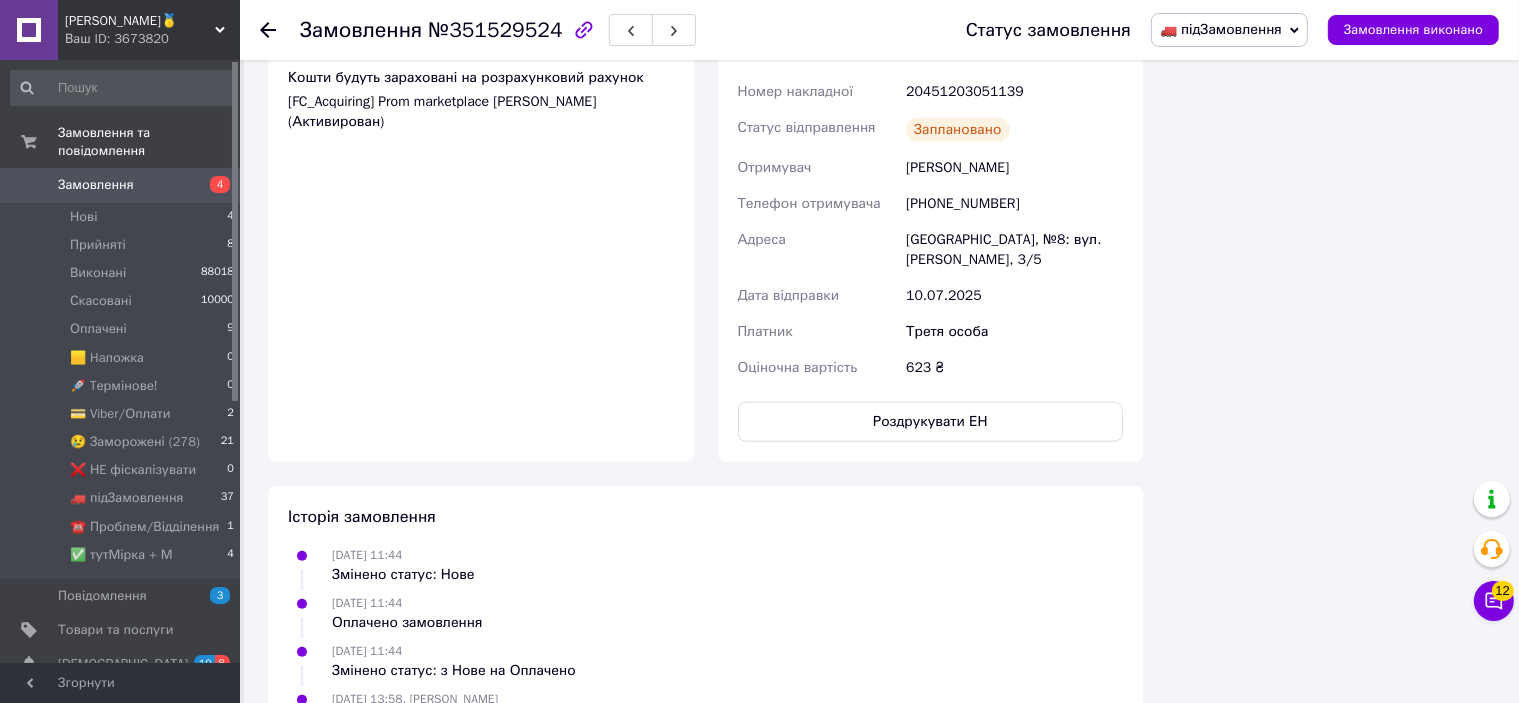 scroll, scrollTop: 1500, scrollLeft: 0, axis: vertical 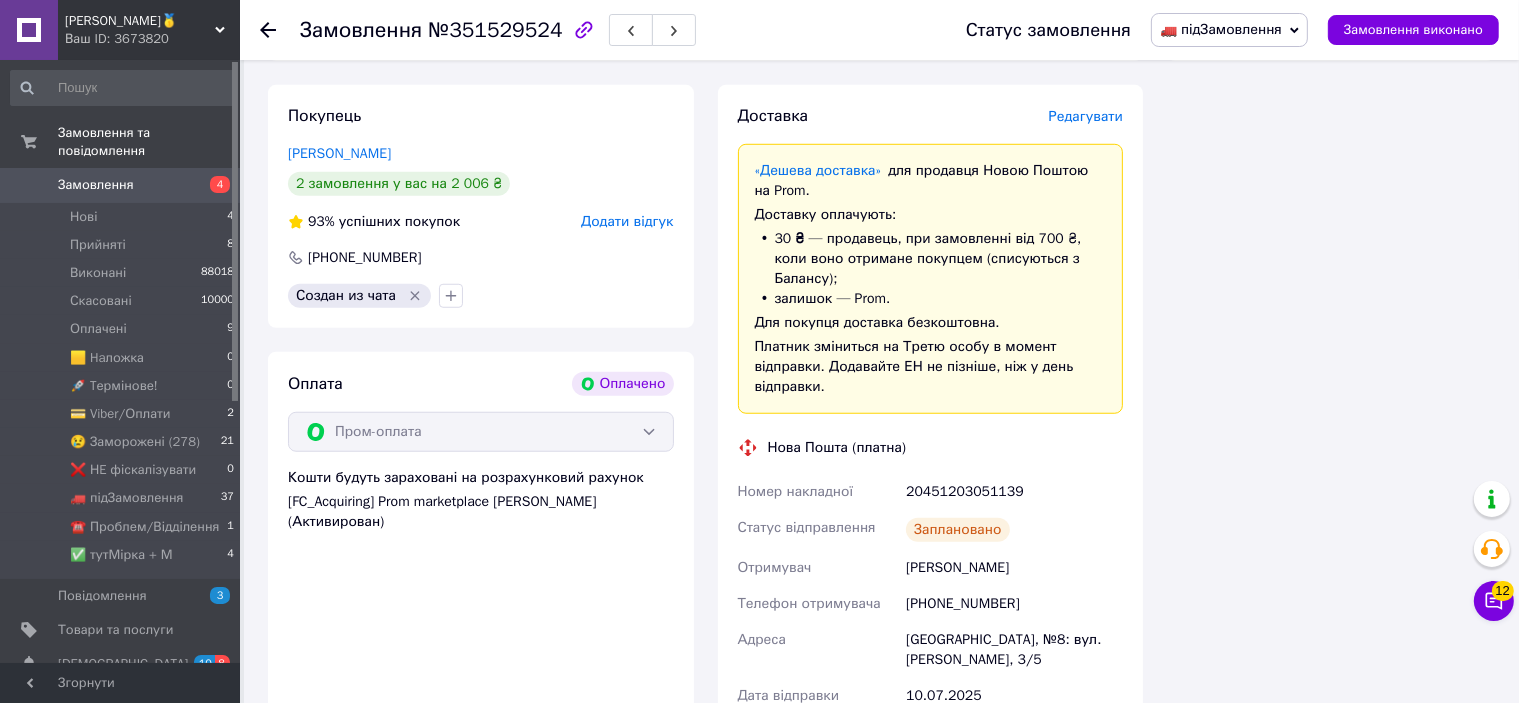 click on "20451203051139" at bounding box center [1014, 492] 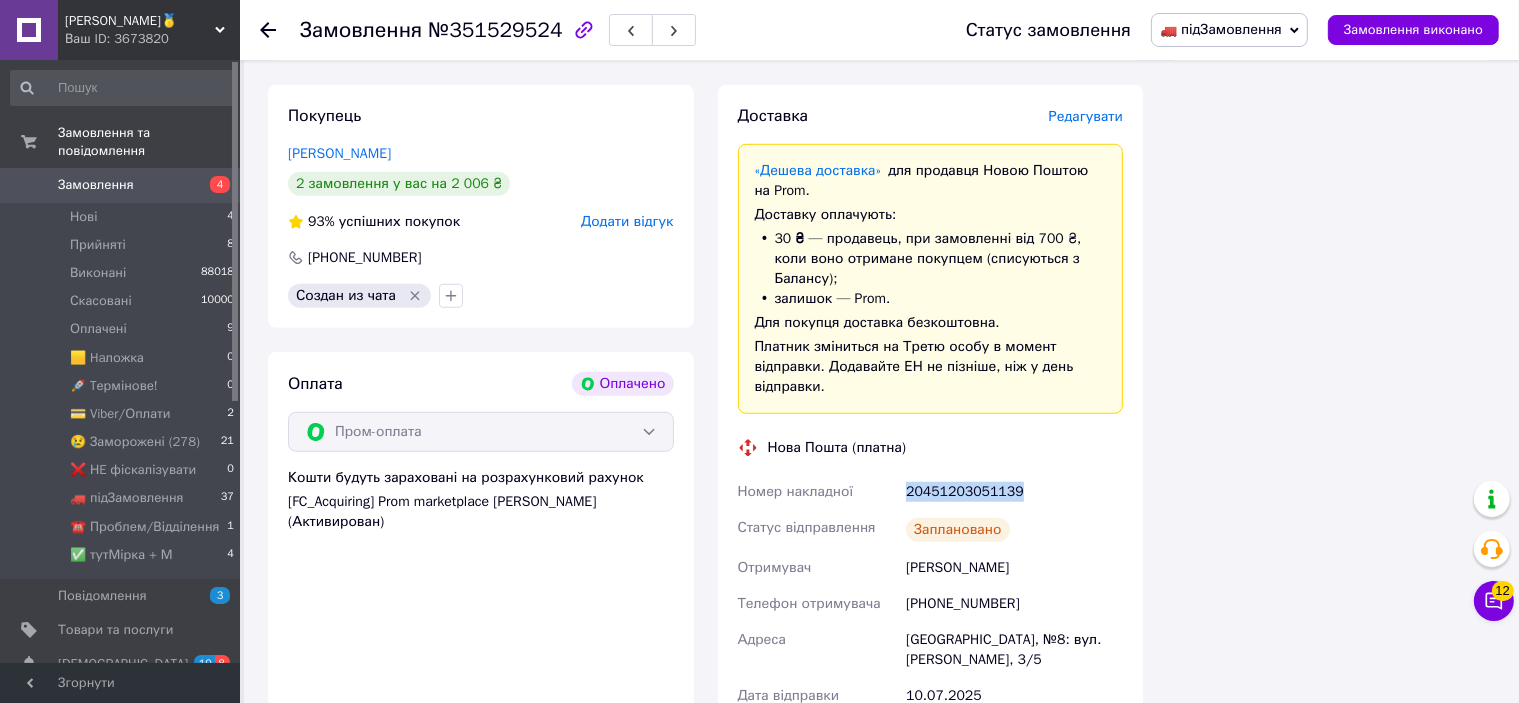 click on "20451203051139" at bounding box center (1014, 492) 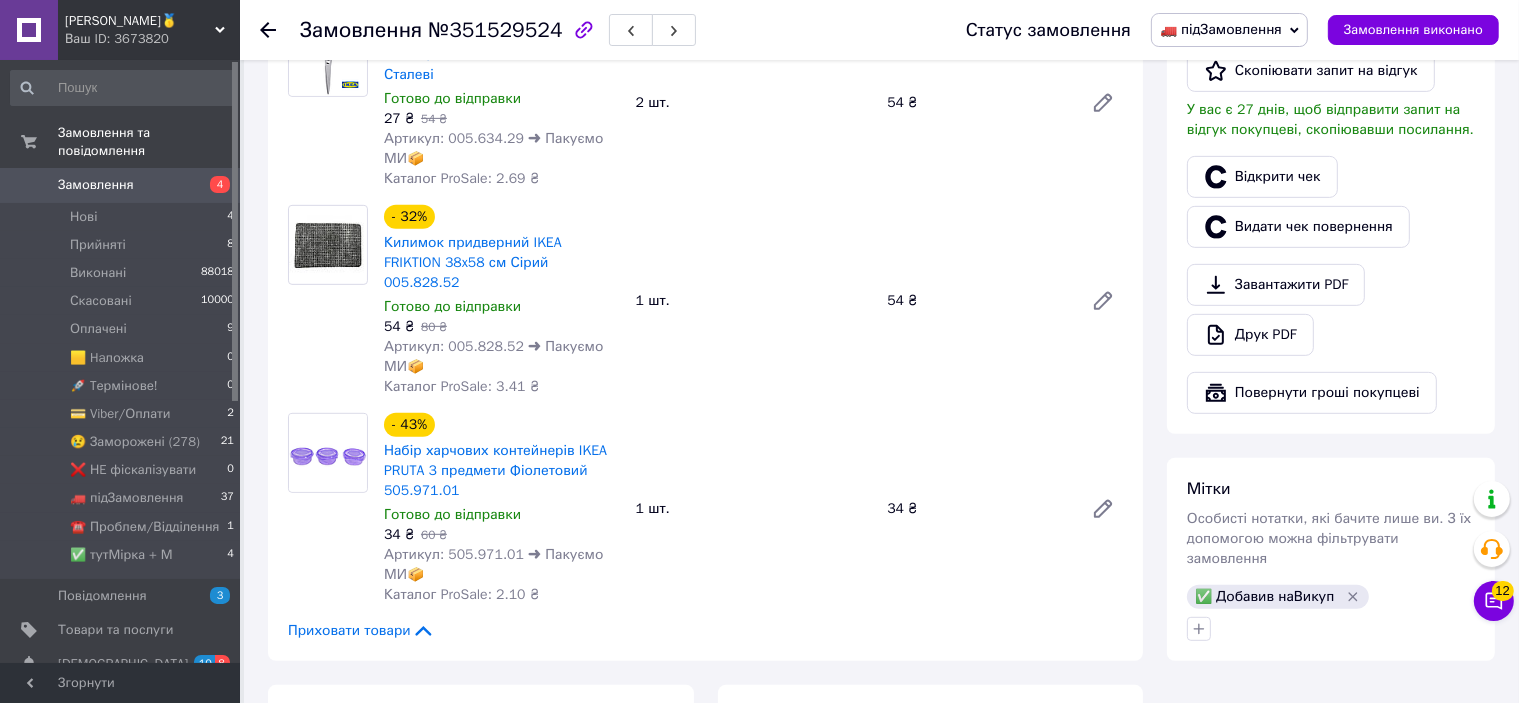 scroll, scrollTop: 700, scrollLeft: 0, axis: vertical 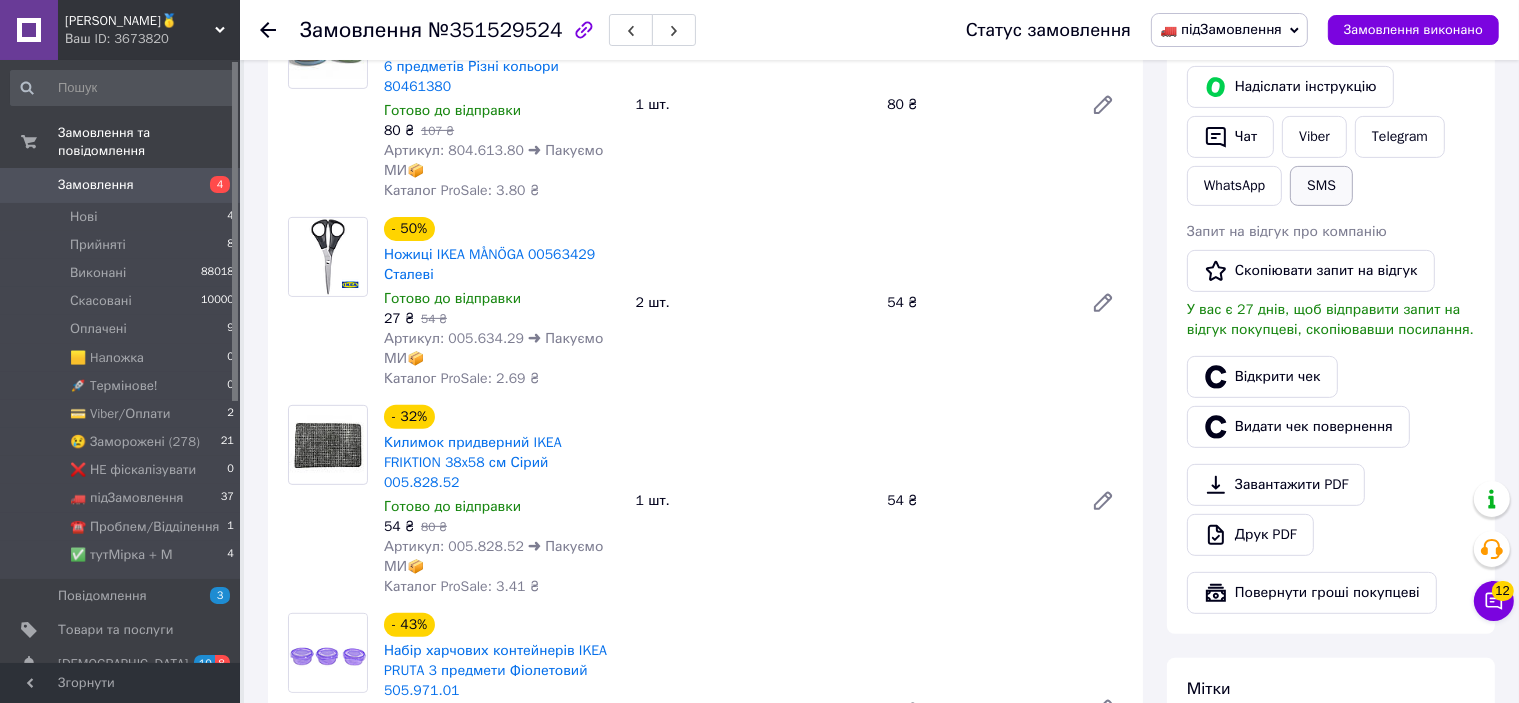 click on "SMS" at bounding box center (1321, 186) 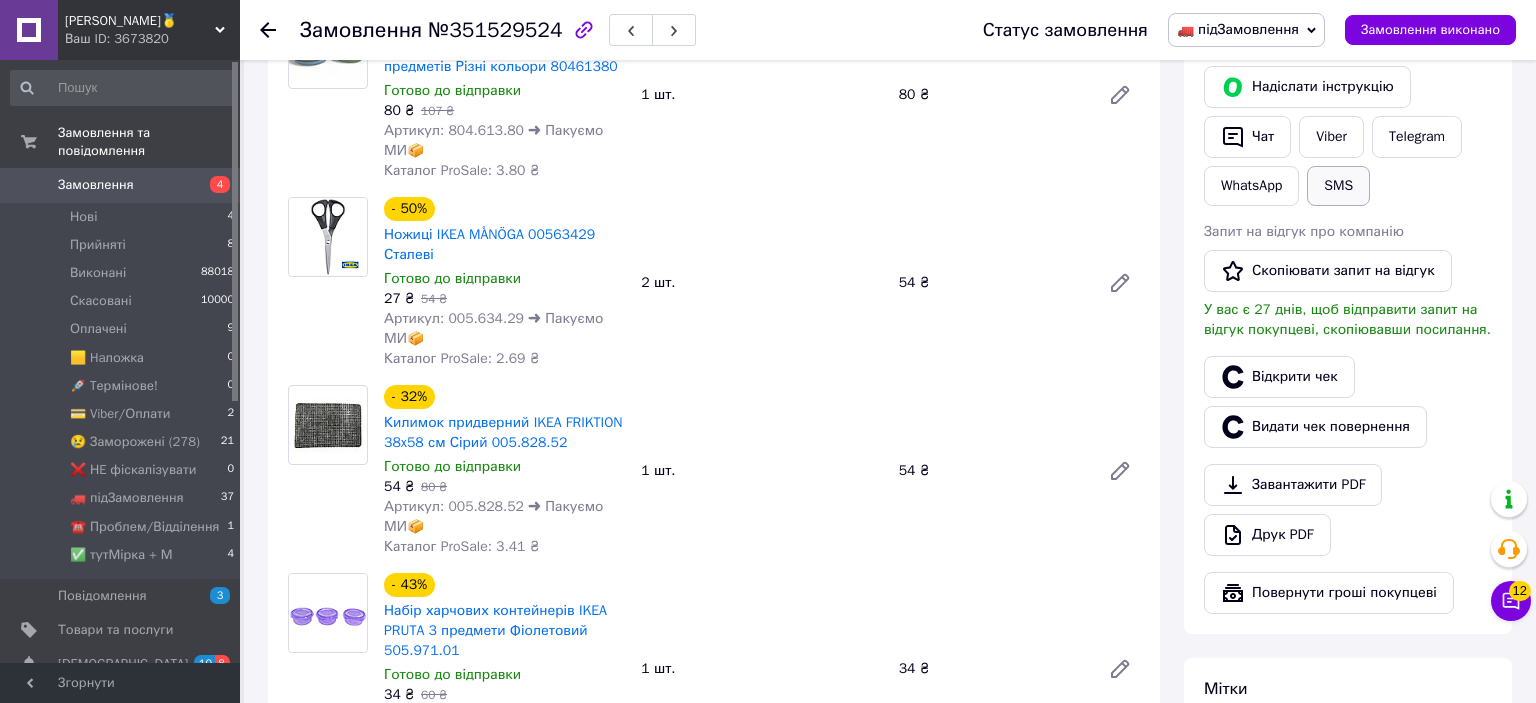 type 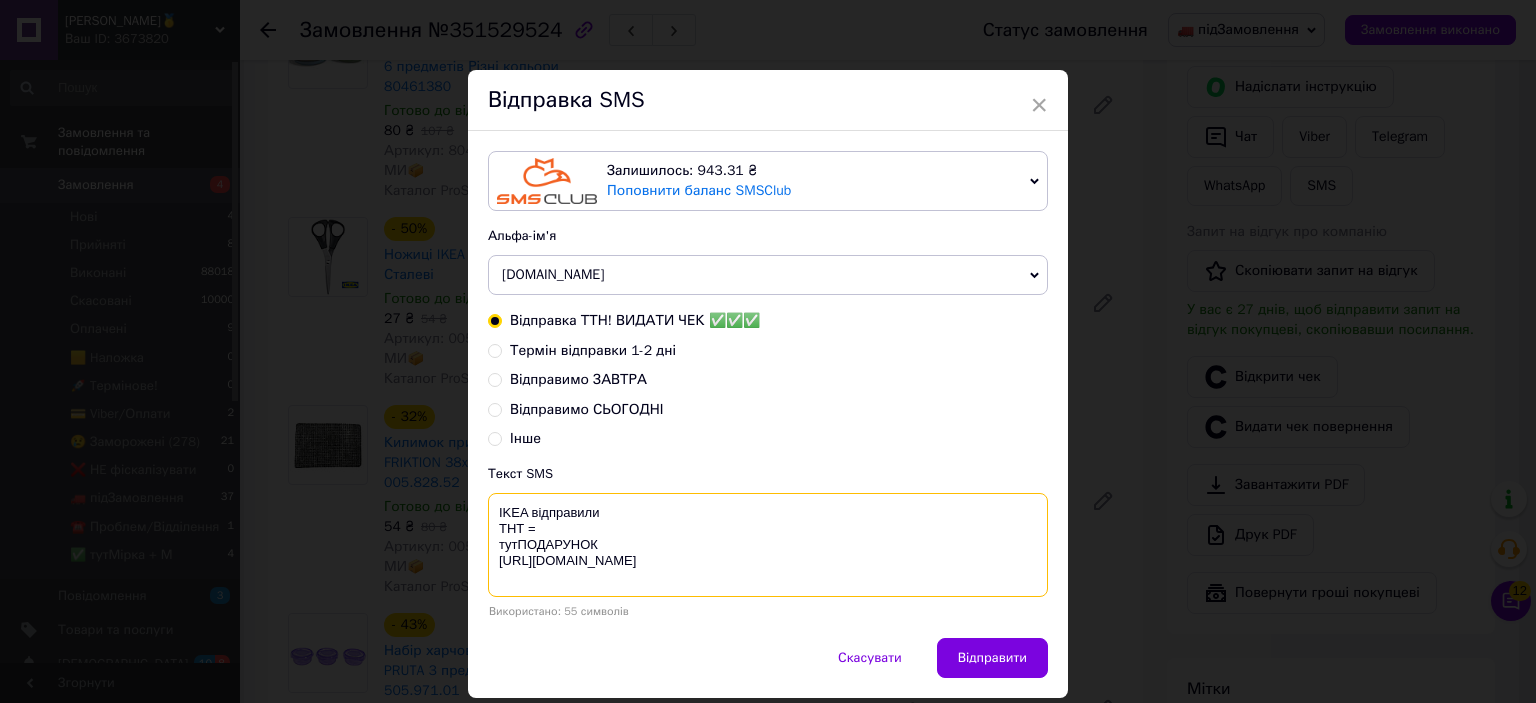 click on "IKEA відправили
ТНТ =
тутПОДАРУНОК
[URL][DOMAIN_NAME]" at bounding box center [768, 545] 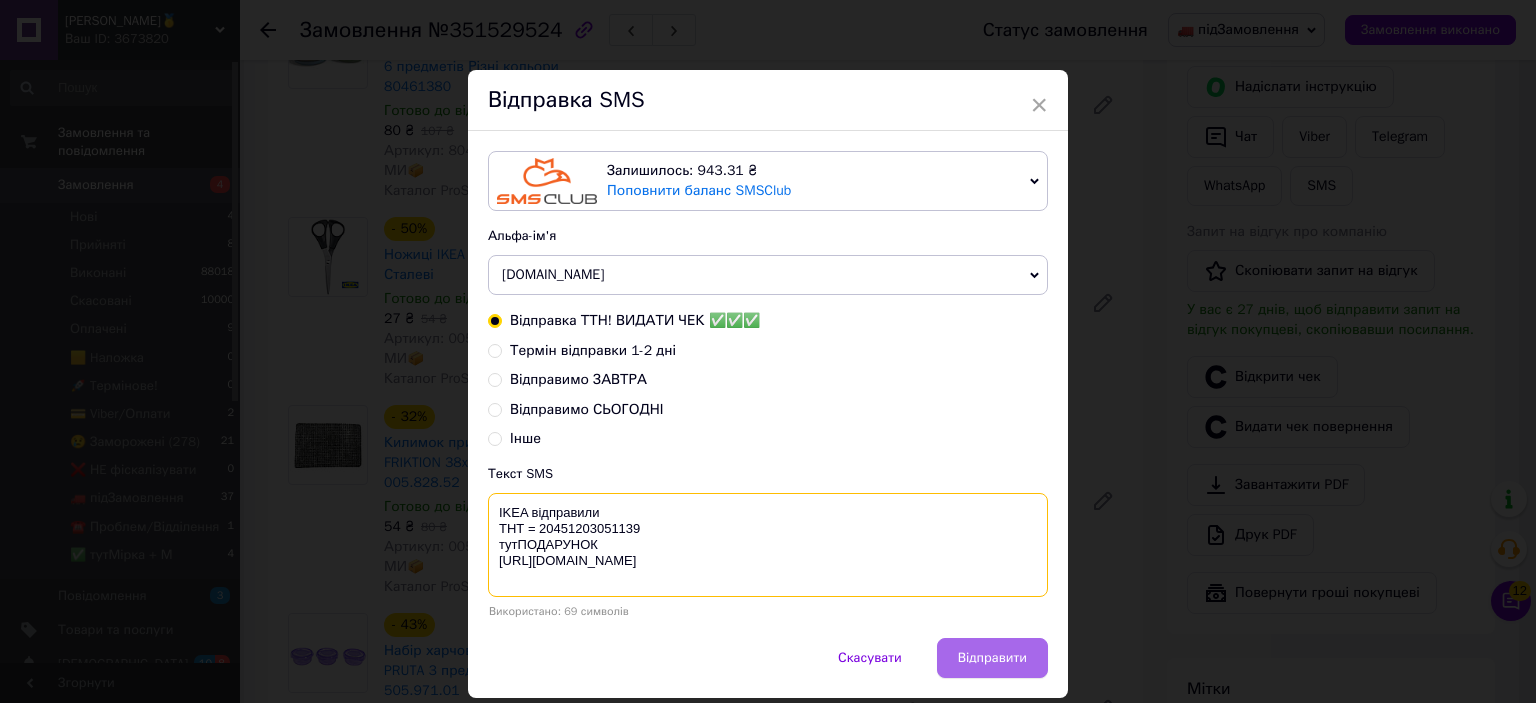 type on "IKEA відправили
ТНТ = 20451203051139
тутПОДАРУНОК
https://bit.ly/taao" 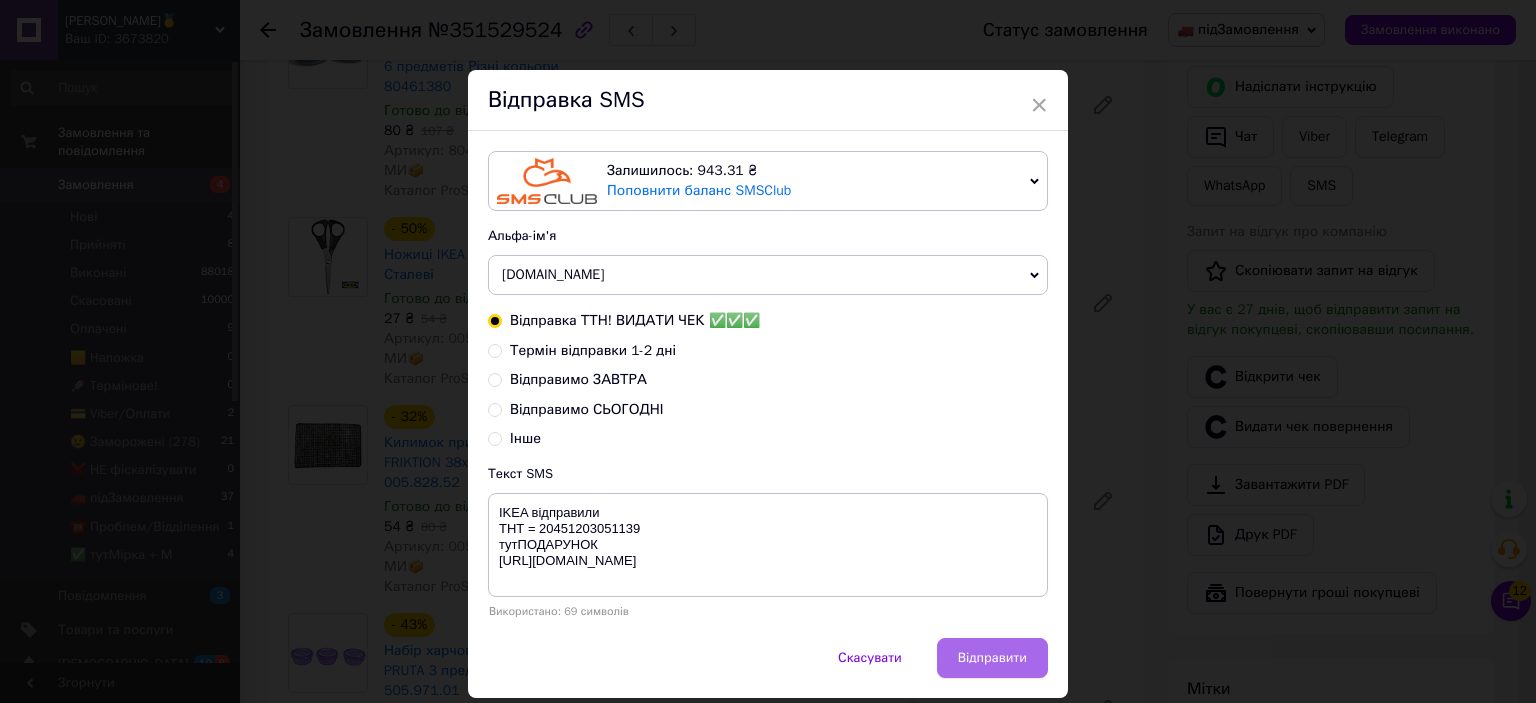 click on "Відправити" at bounding box center [992, 658] 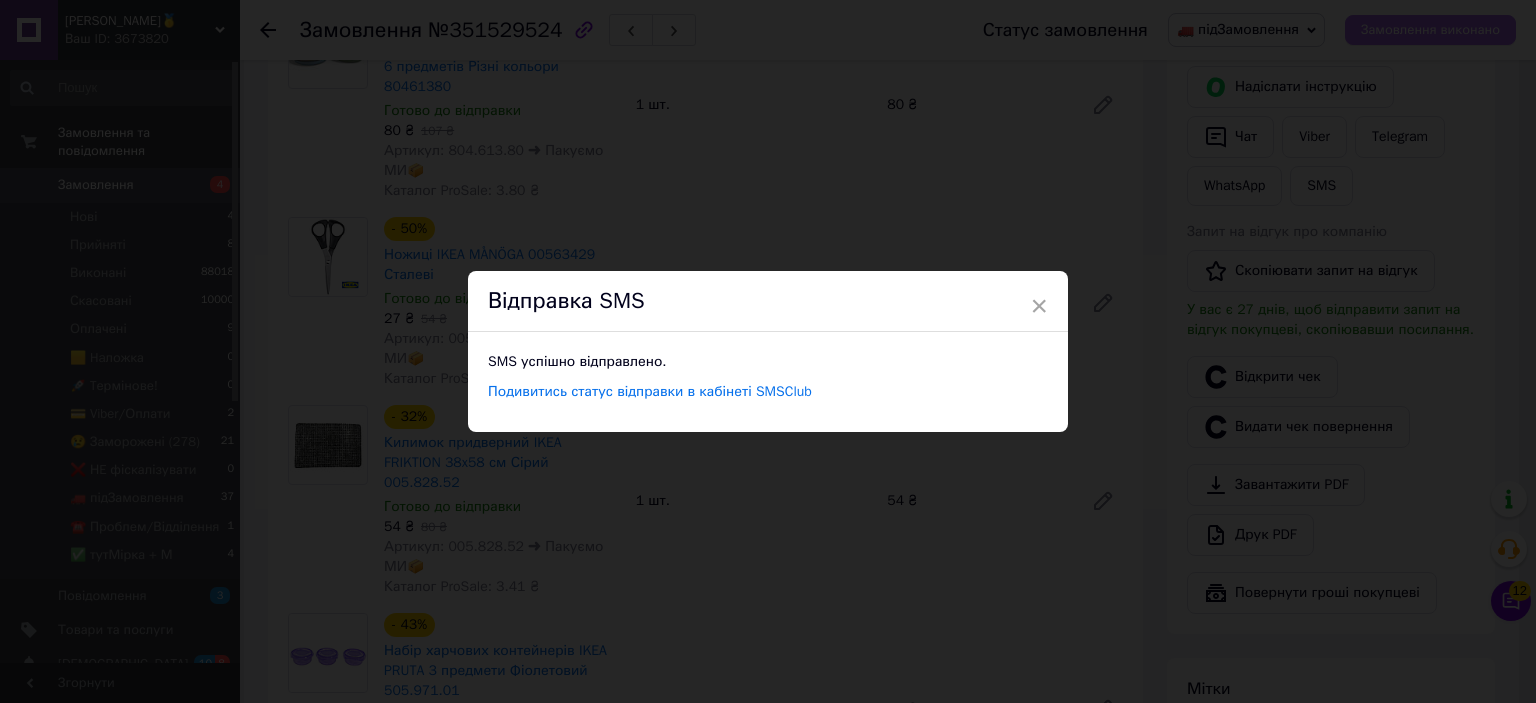 click on "× Відправка SMS SMS успішно відправлено. Подивитись статус відправки в кабінеті SMSClub" at bounding box center (768, 351) 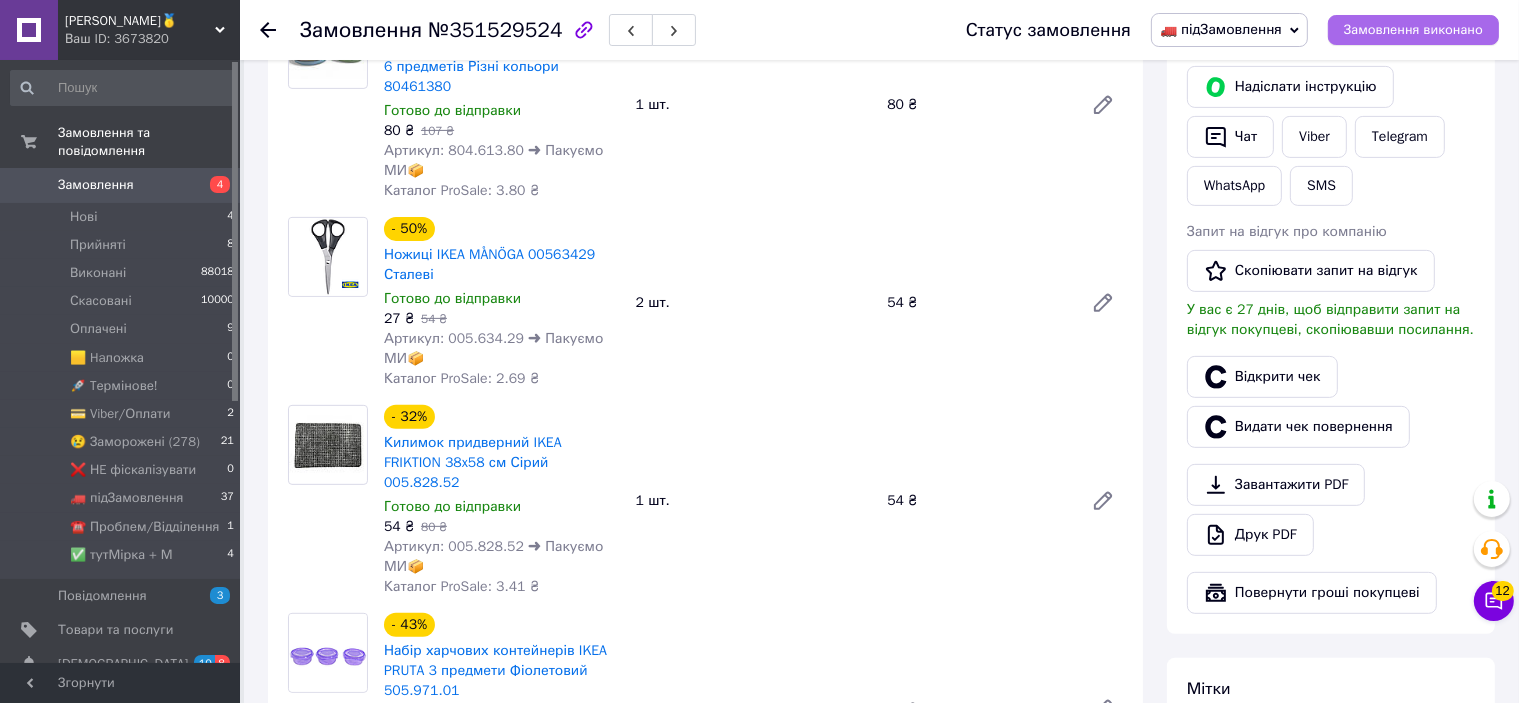 click on "Замовлення виконано" at bounding box center [1413, 30] 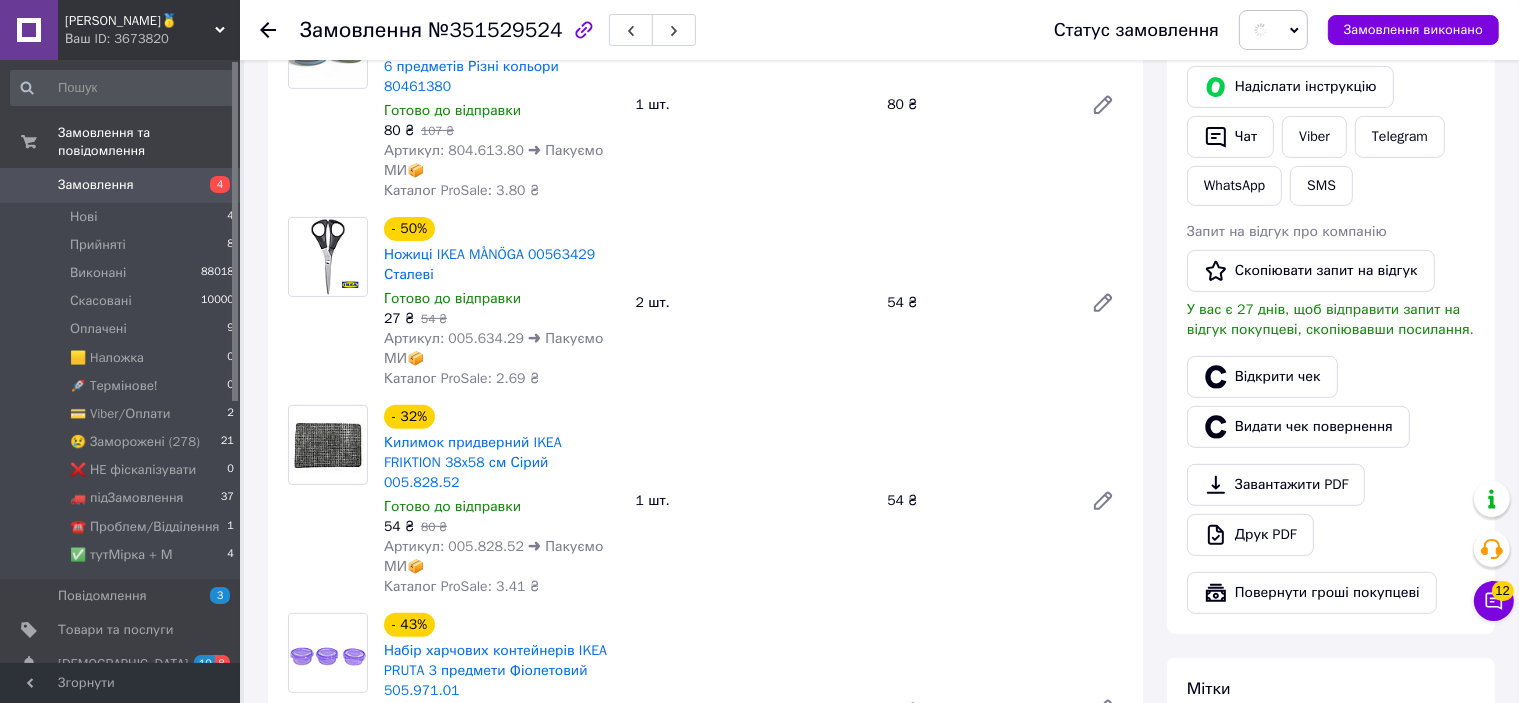 scroll, scrollTop: 0, scrollLeft: 0, axis: both 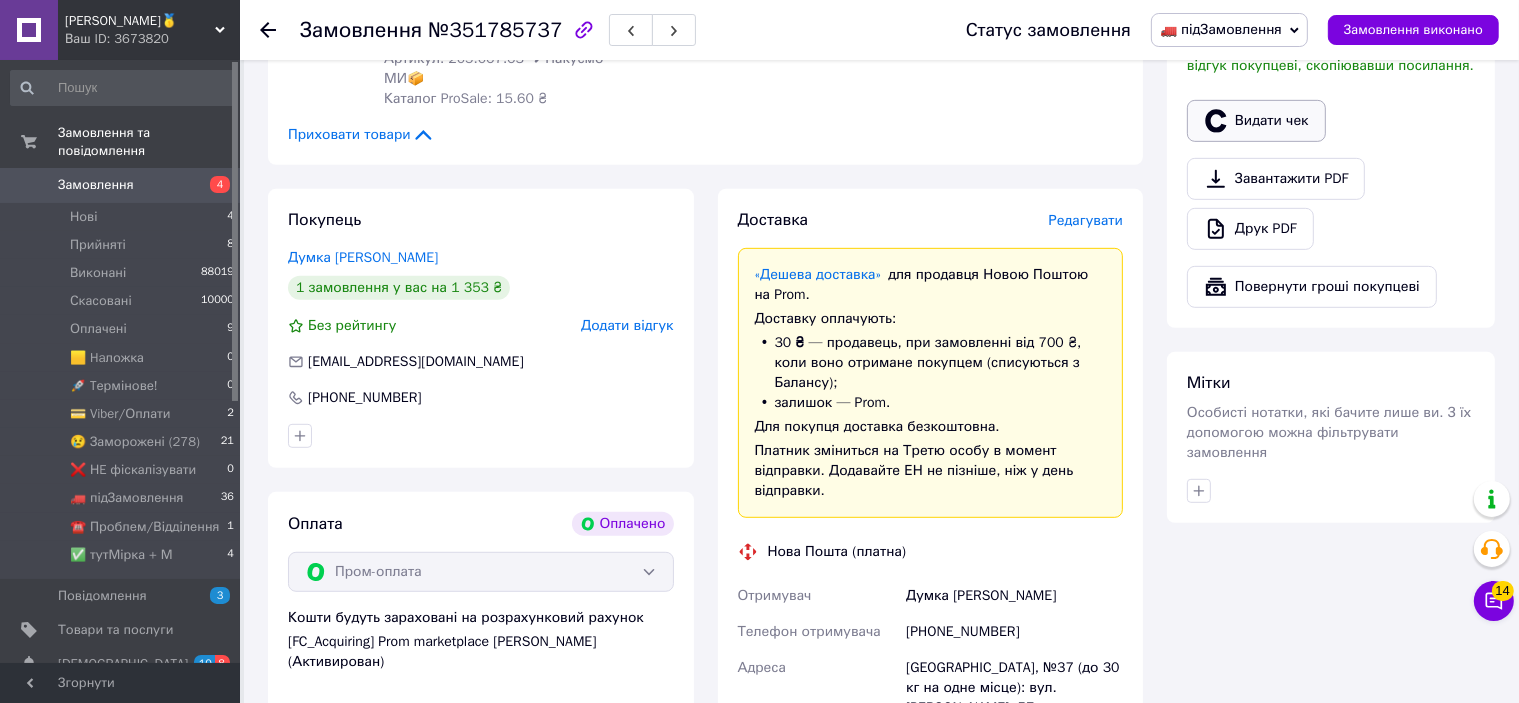 click on "Видати чек" at bounding box center (1256, 121) 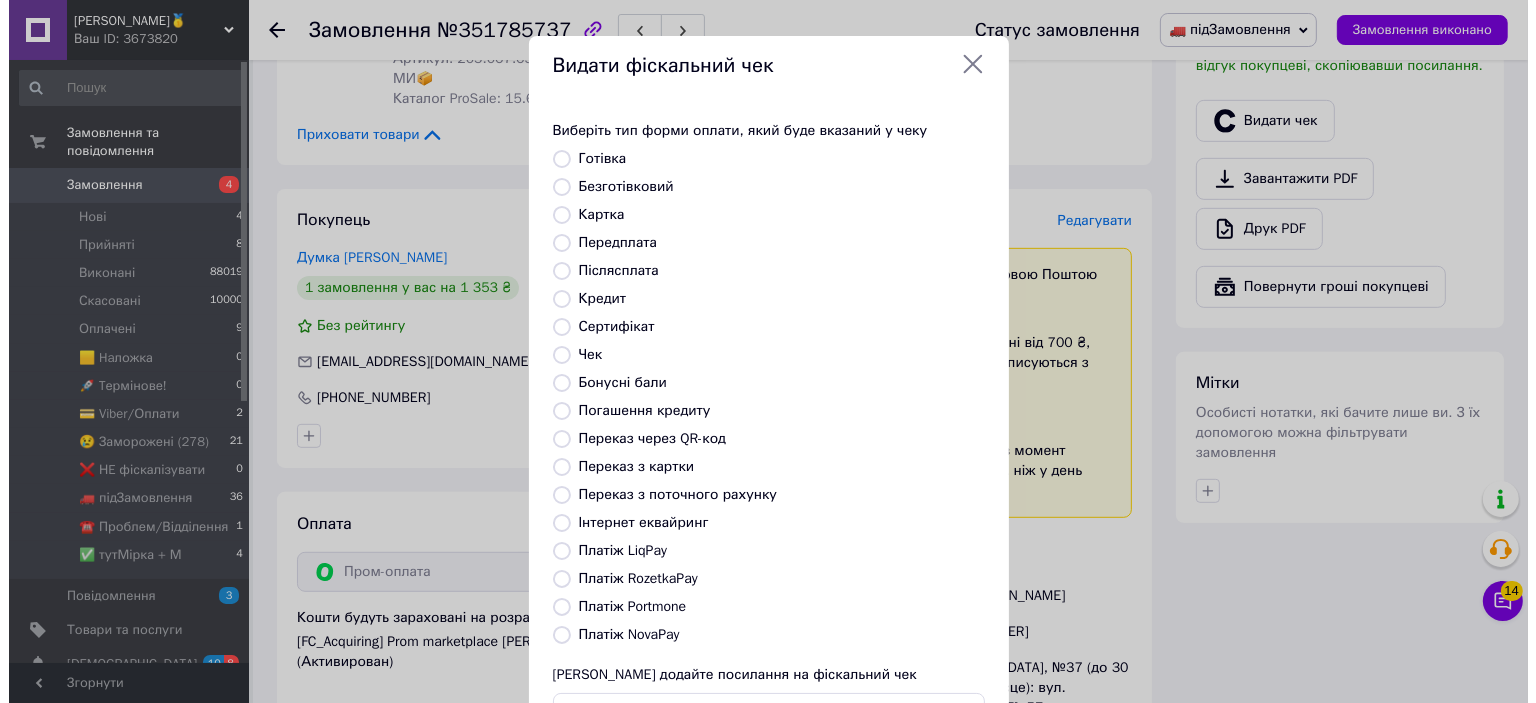 scroll, scrollTop: 980, scrollLeft: 0, axis: vertical 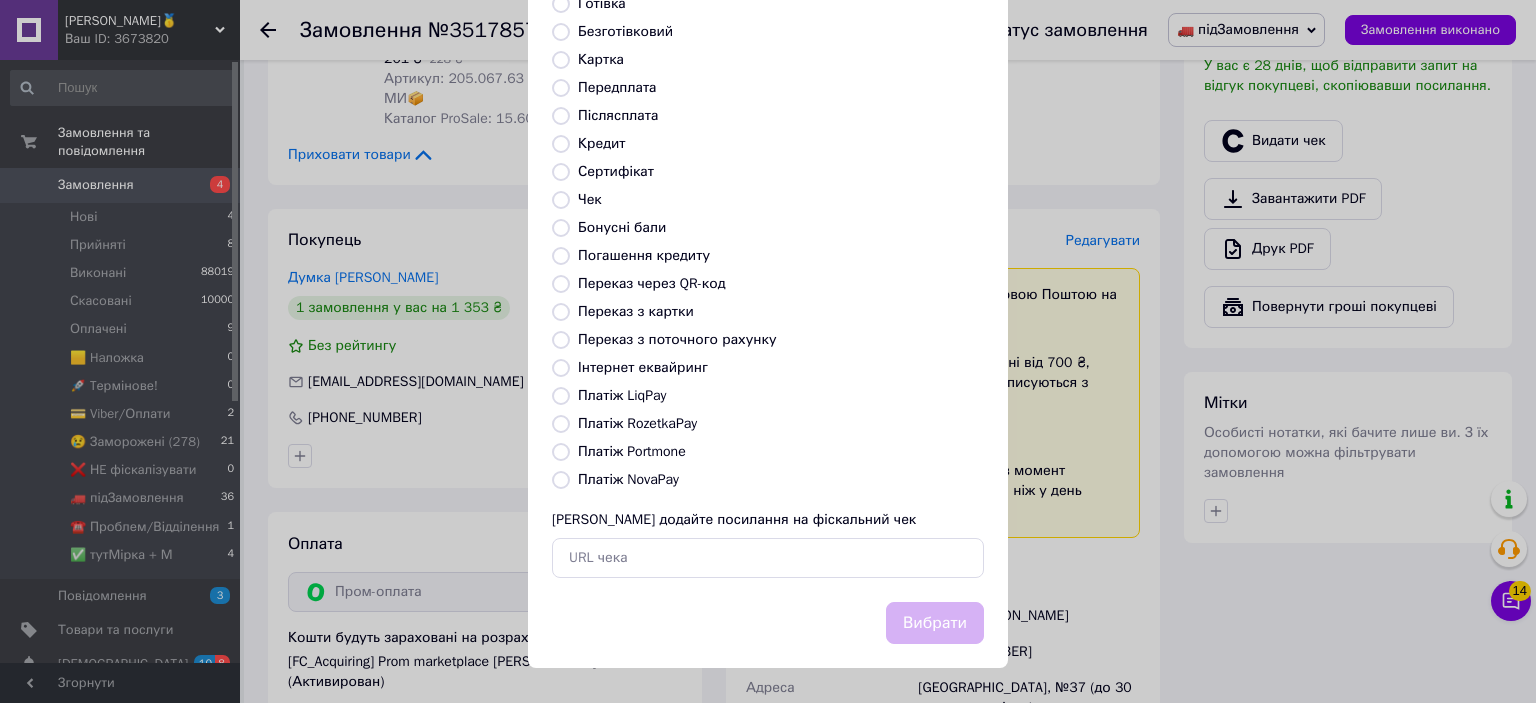 click on "Виберіть тип форми оплати, який буде вказаний у чеку Готівка Безготівковий Картка Передплата Післясплата Кредит Сертифікат Чек Бонусні бали Погашення кредиту Переказ через QR-код Переказ з картки Переказ з поточного рахунку Інтернет еквайринг Платіж LiqPay Платіж RozetkaPay Платіж Portmone Платіж NovaPay Або додайте посилання на фіскальний чек" at bounding box center (768, 272) 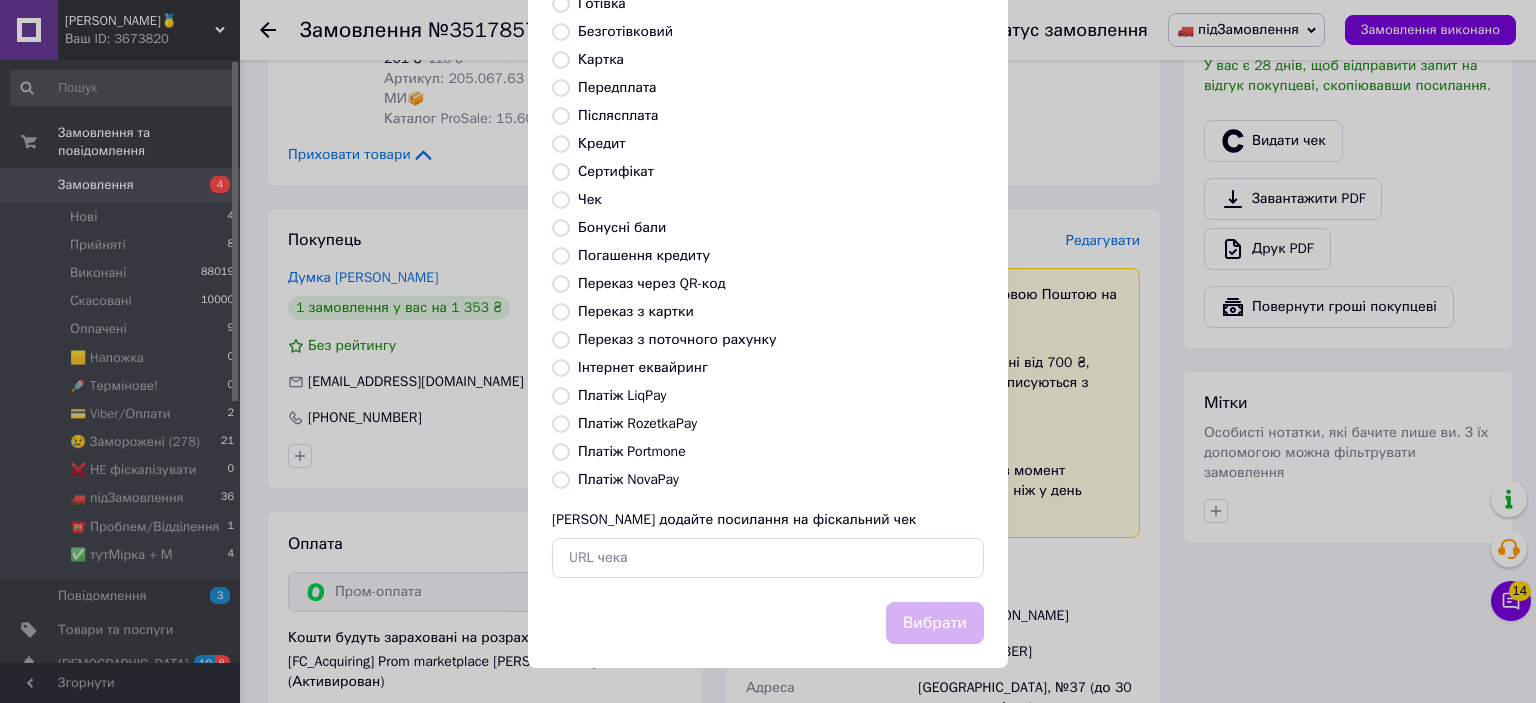 radio on "true" 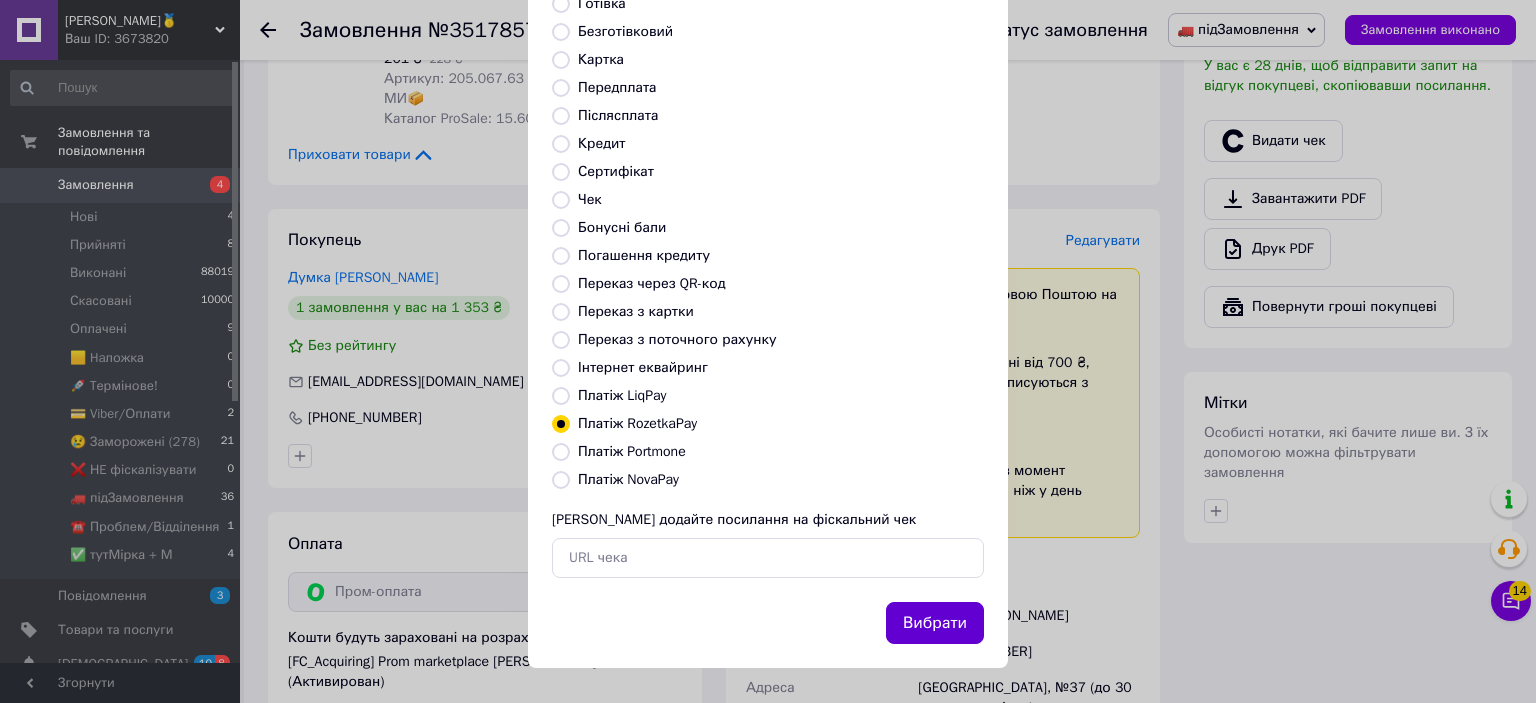 click on "Вибрати" at bounding box center (935, 623) 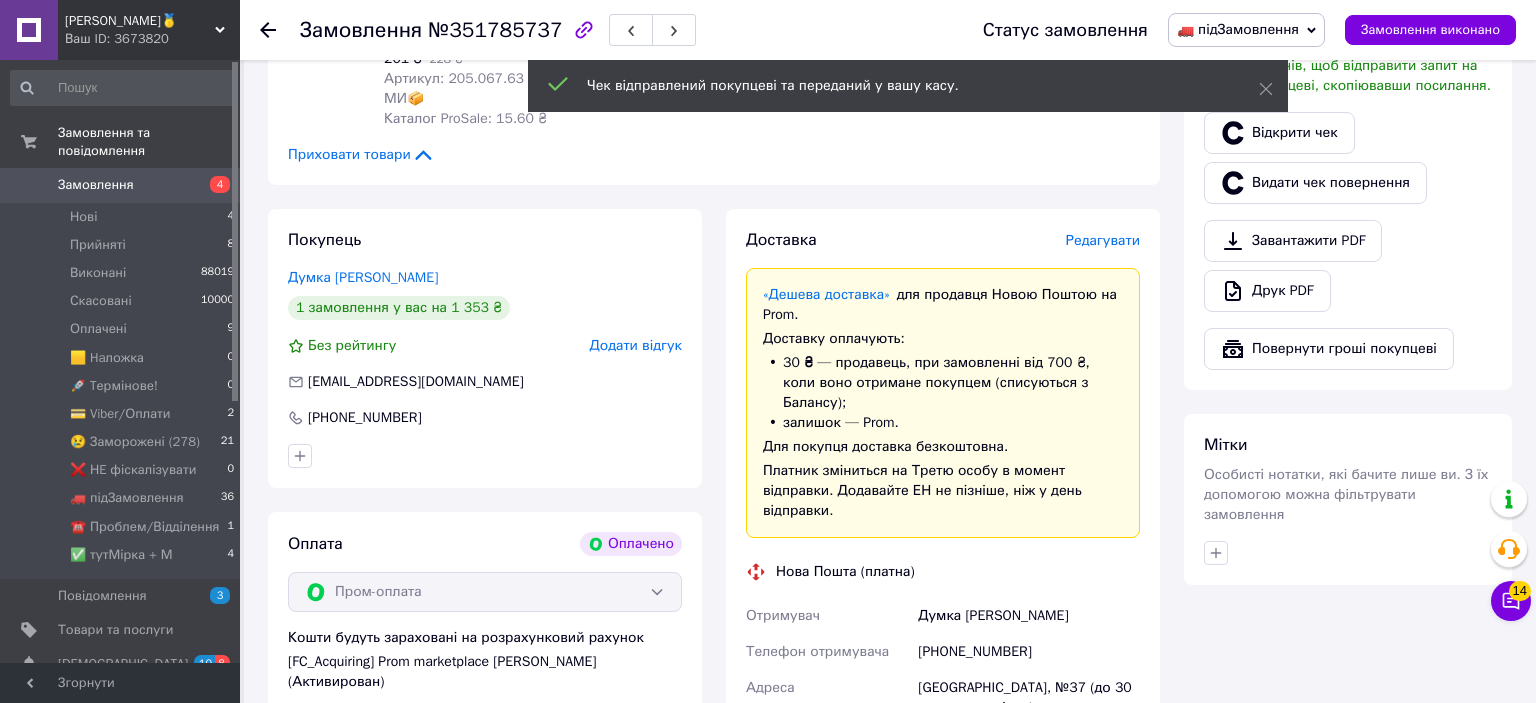 scroll, scrollTop: 1000, scrollLeft: 0, axis: vertical 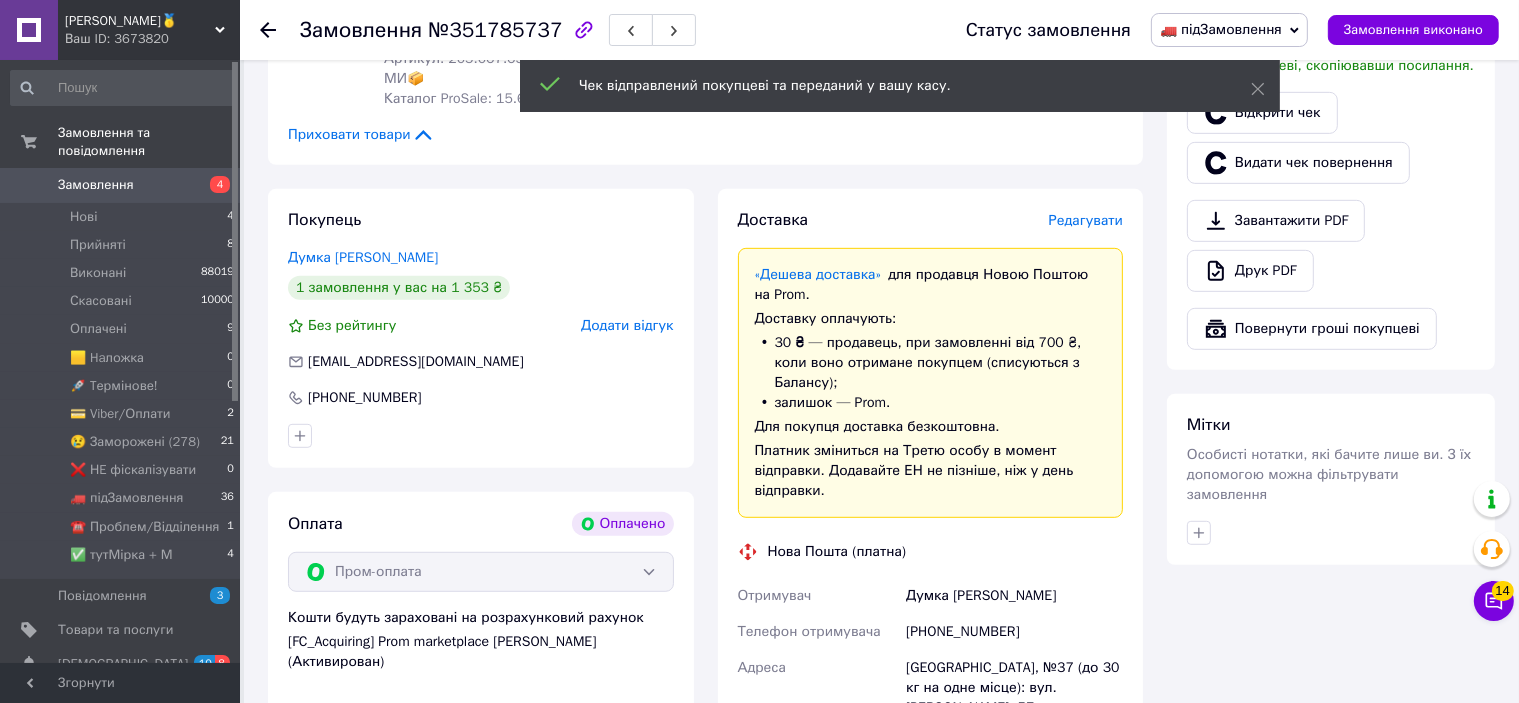 click on "Редагувати" at bounding box center [1086, 220] 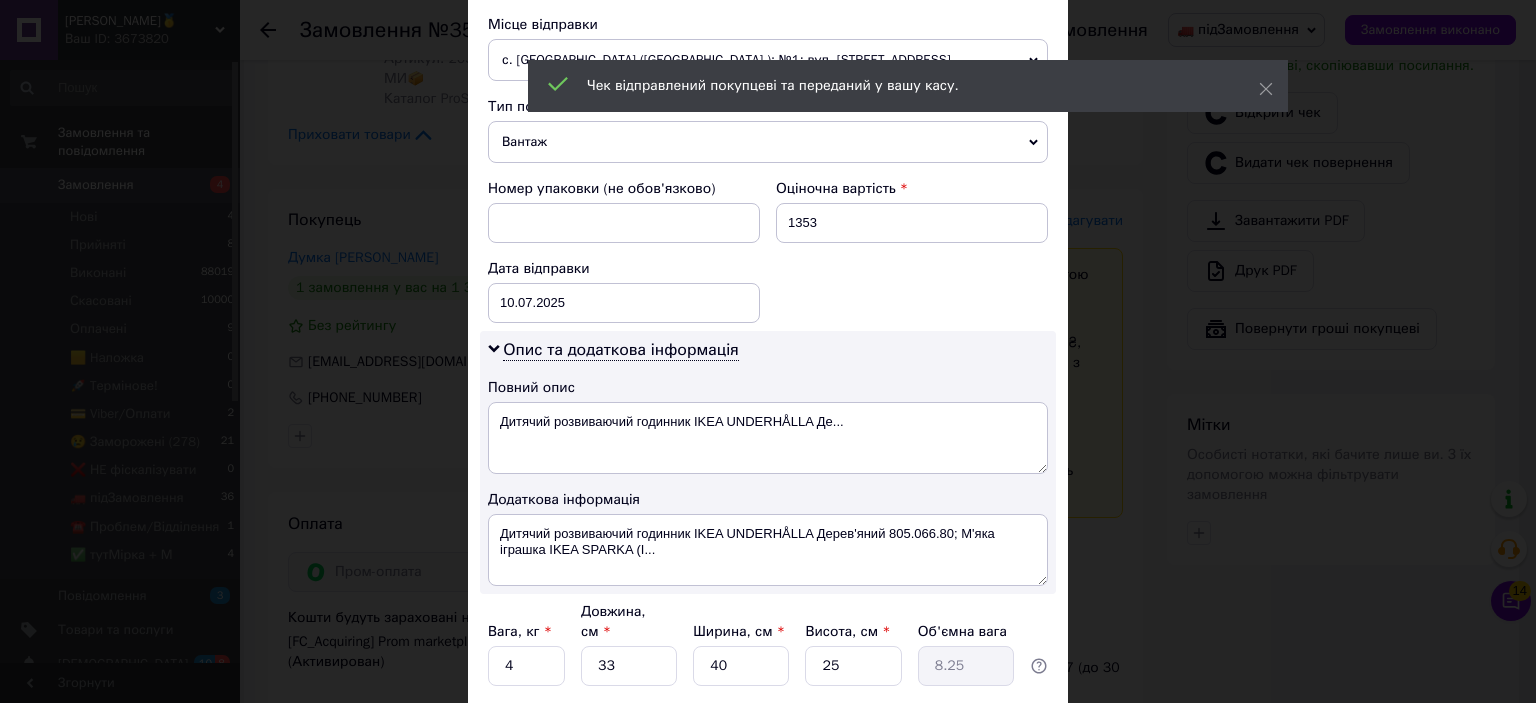 scroll, scrollTop: 842, scrollLeft: 0, axis: vertical 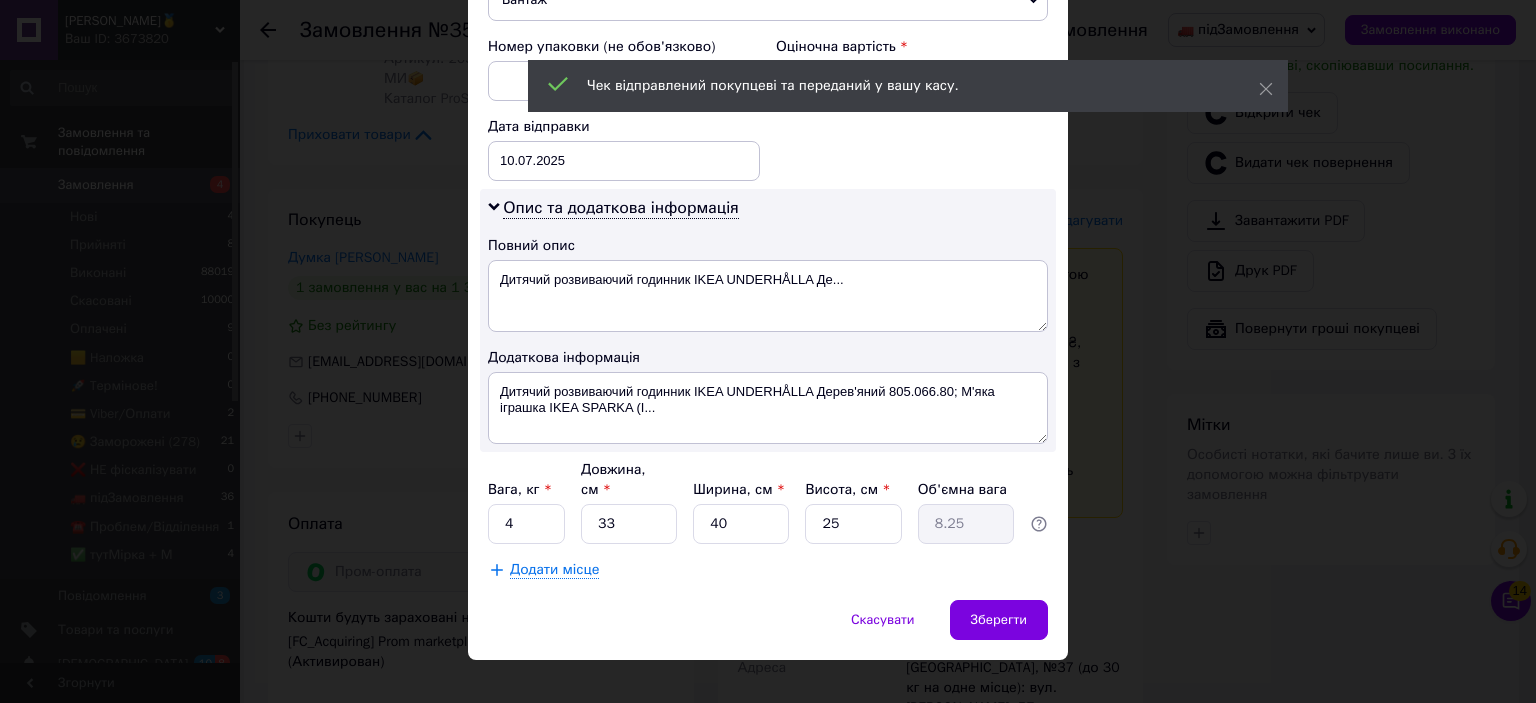 click on "× Редагування доставки Спосіб доставки Нова Пошта (платна) Платник Отримувач Відправник Прізвище отримувача Думка Ім'я отримувача [PERSON_NAME] батькові отримувача Телефон отримувача [PHONE_NUMBER] Тип доставки У відділенні Кур'єром В поштоматі Місто [GEOGRAPHIC_DATA] Відділення №37 (до 30 кг на одне місце): вул. [PERSON_NAME], 57 Місце відправки с. [GEOGRAPHIC_DATA] ([GEOGRAPHIC_DATA].): №1: вул. [STREET_ADDRESS] Немає збігів. Спробуйте змінити умови пошуку Додати ще місце відправки Тип посилки Вантаж Документи Номер упаковки (не обов'язково) Оціночна вартість 1353 Дата відправки [DATE] < 2025 > < Июль >" at bounding box center (768, 351) 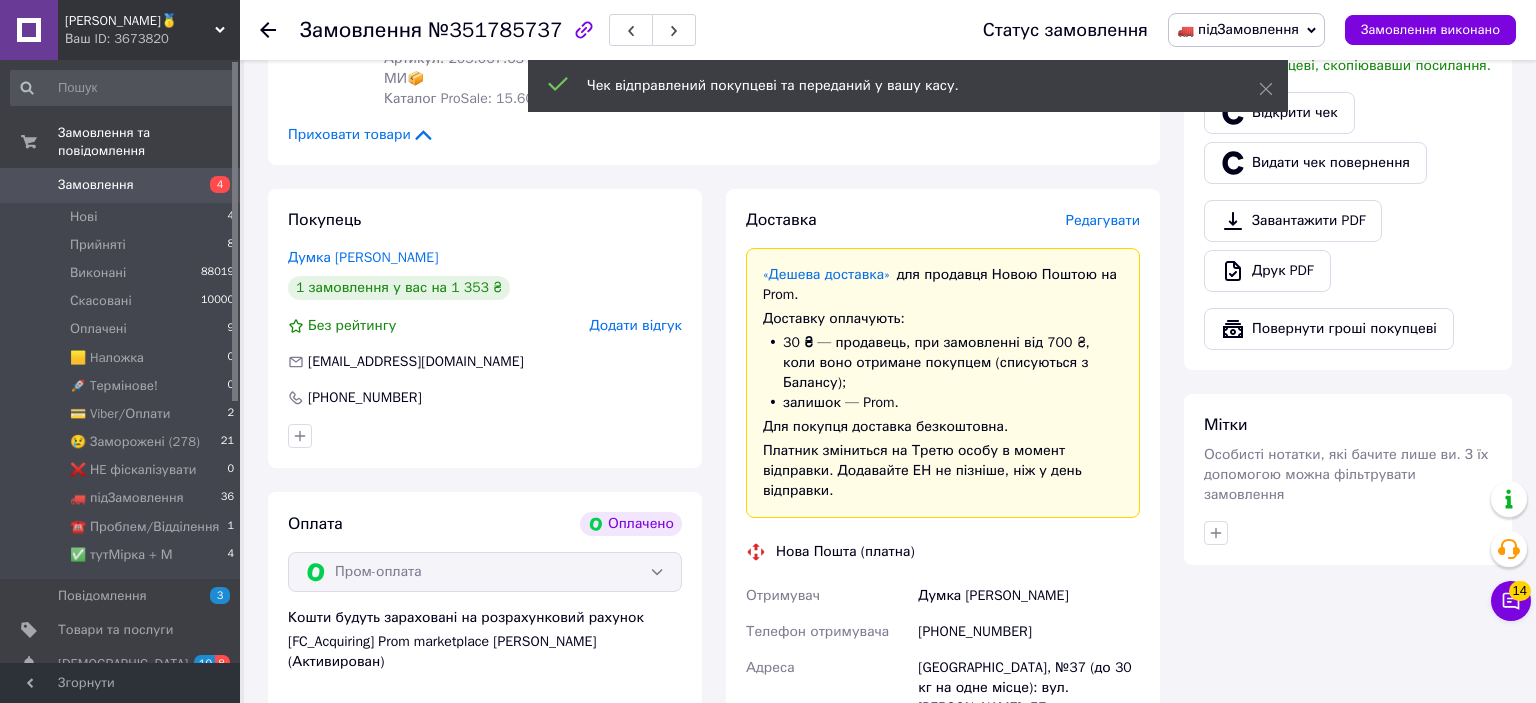 scroll, scrollTop: 1500, scrollLeft: 0, axis: vertical 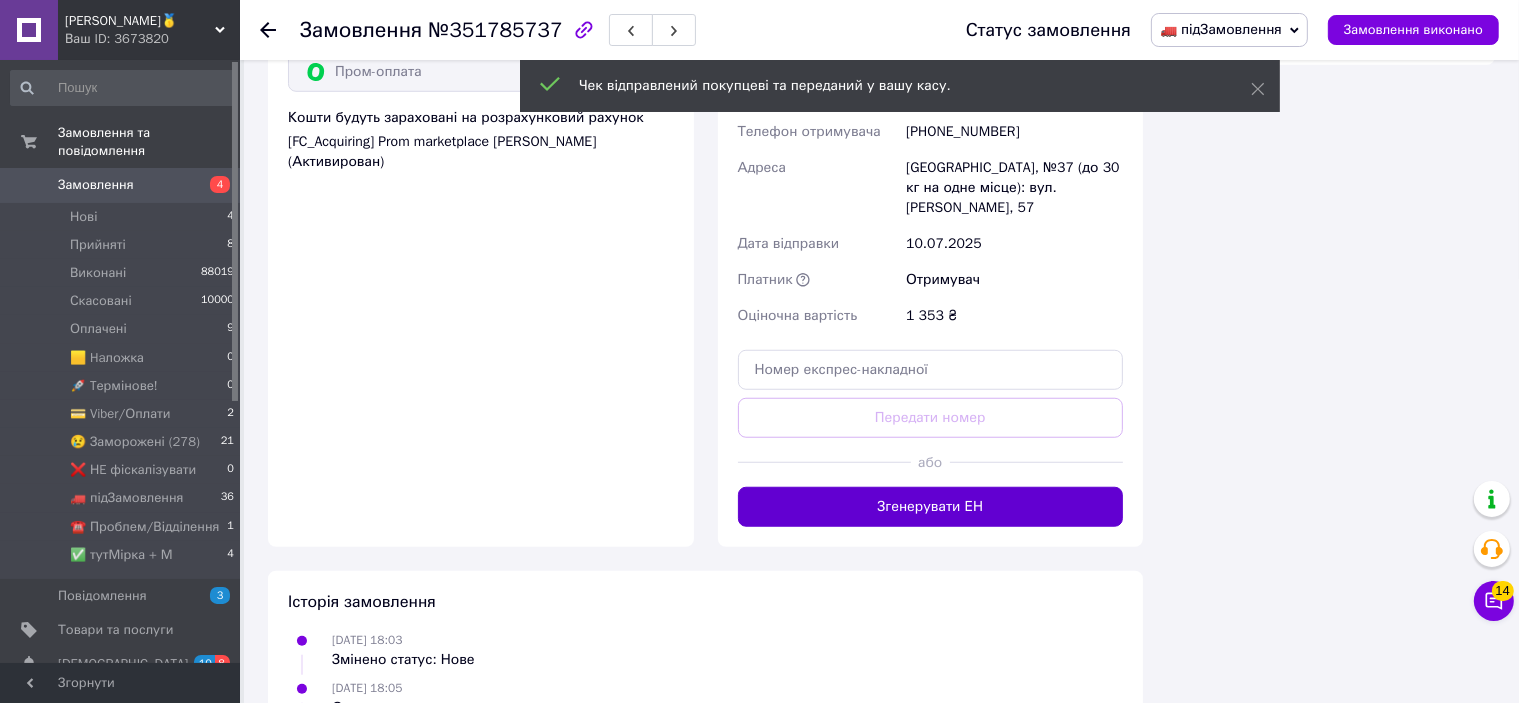 click on "Згенерувати ЕН" at bounding box center [931, 507] 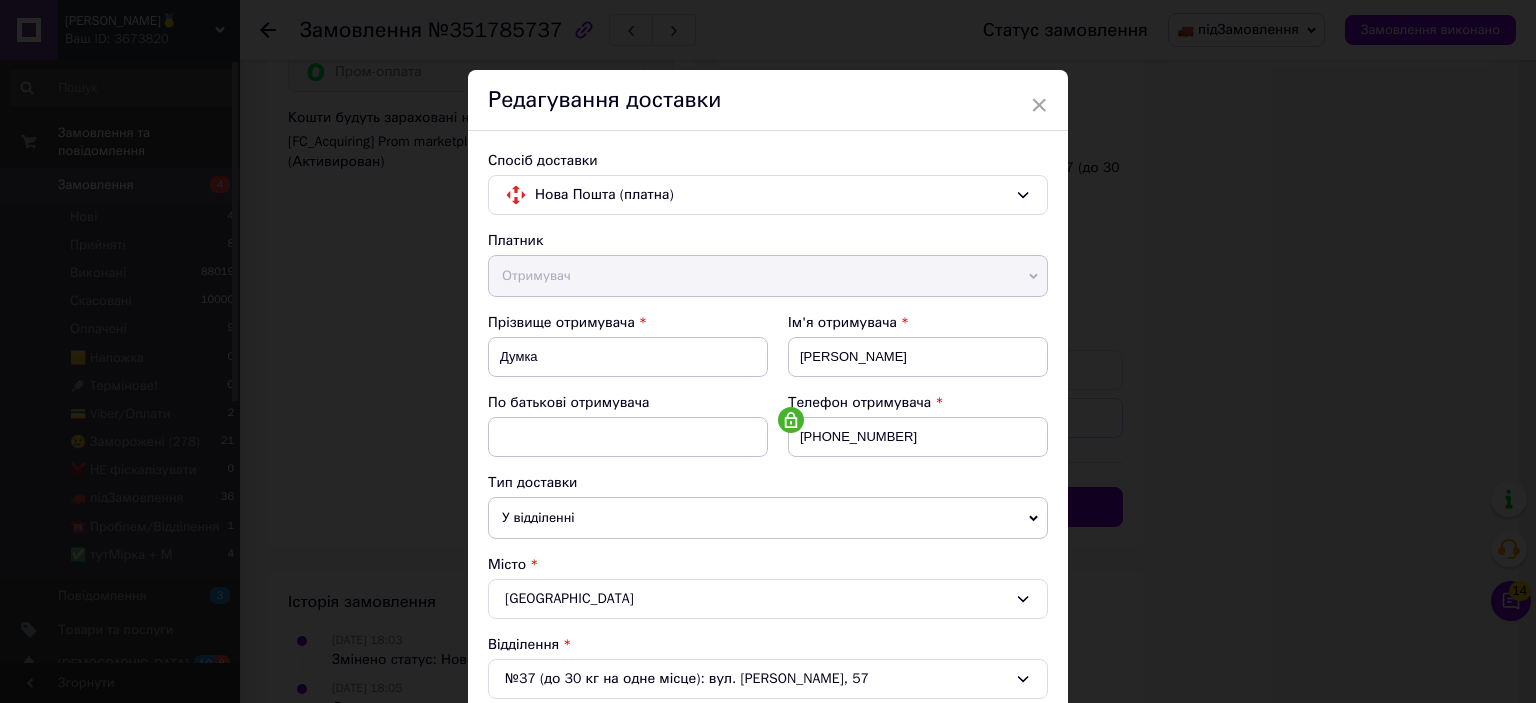 scroll, scrollTop: 700, scrollLeft: 0, axis: vertical 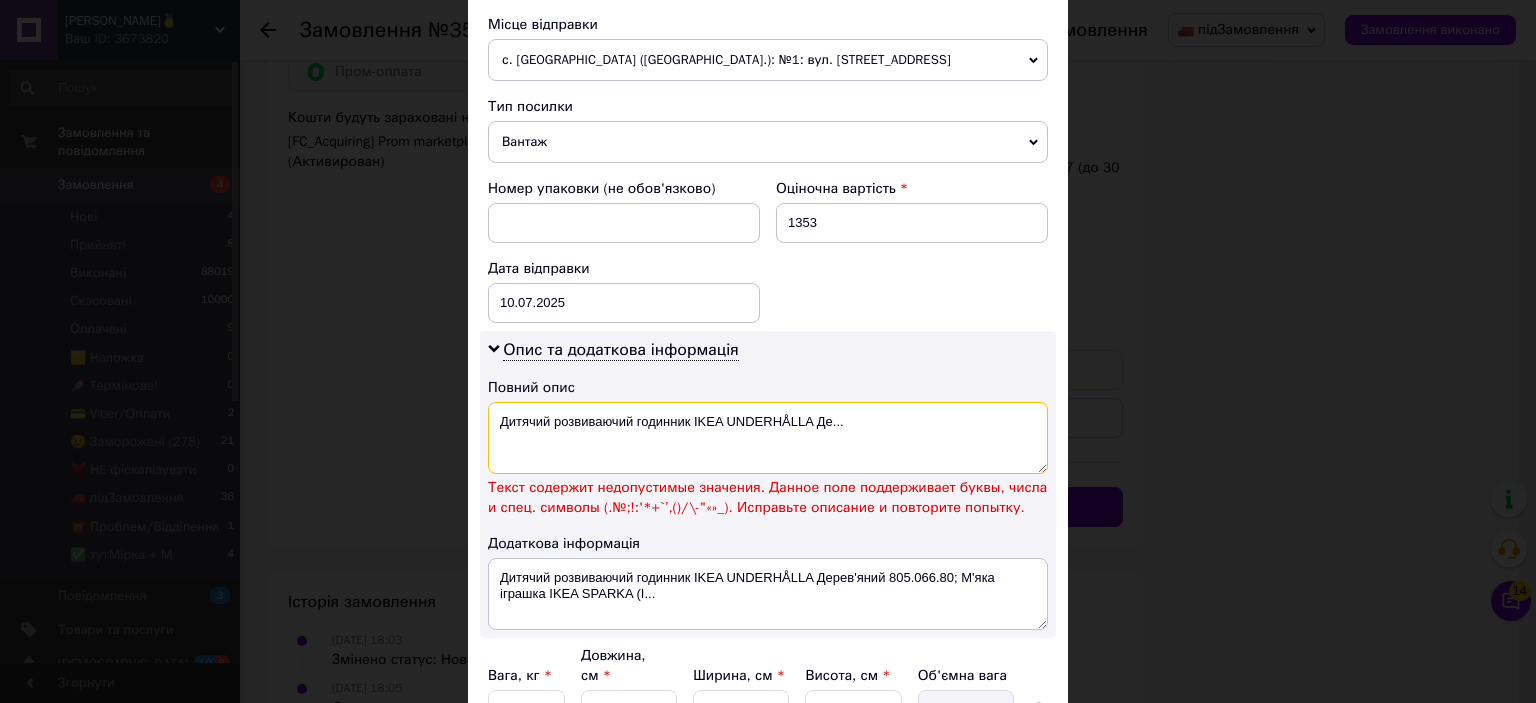click on "Дитячий розвиваючий годинник IKEA UNDERHÅLLA Де..." at bounding box center [768, 438] 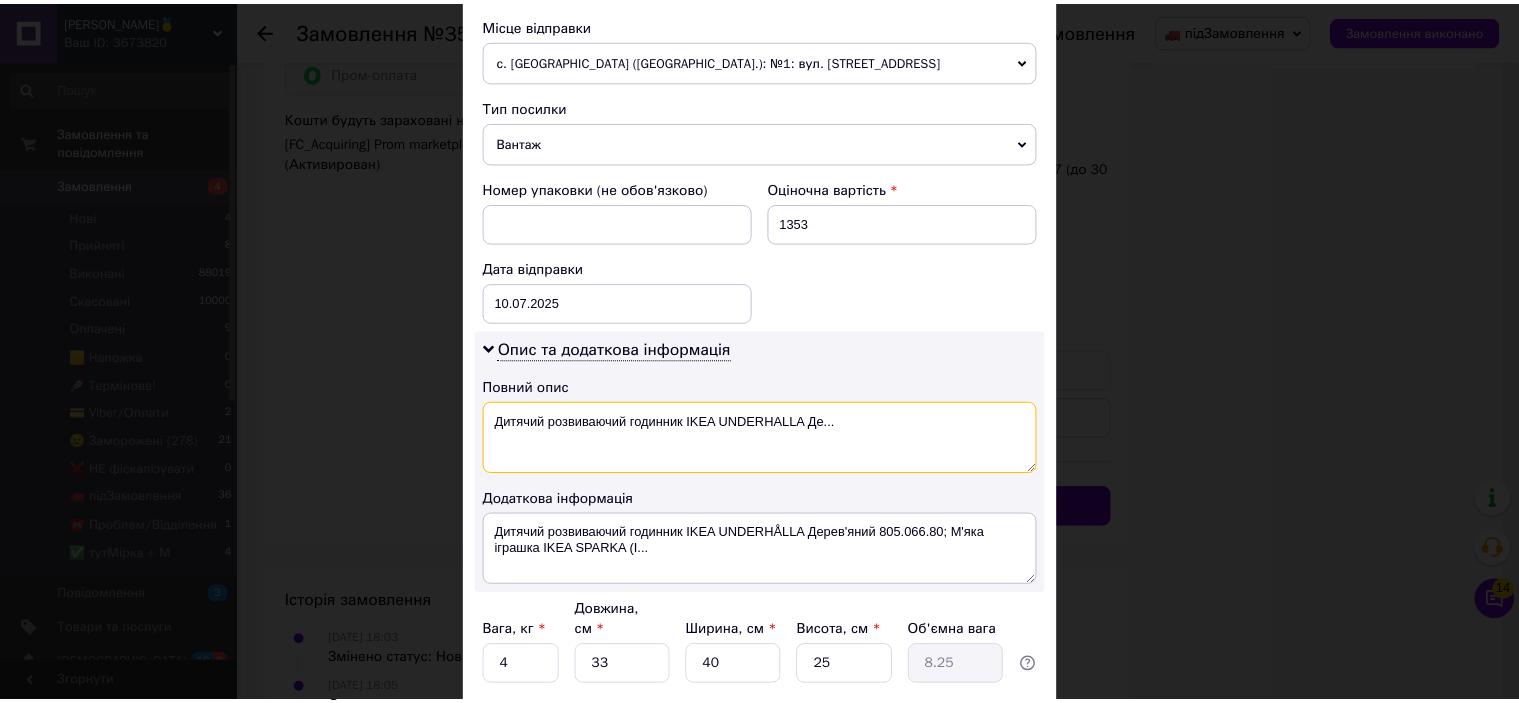 scroll, scrollTop: 842, scrollLeft: 0, axis: vertical 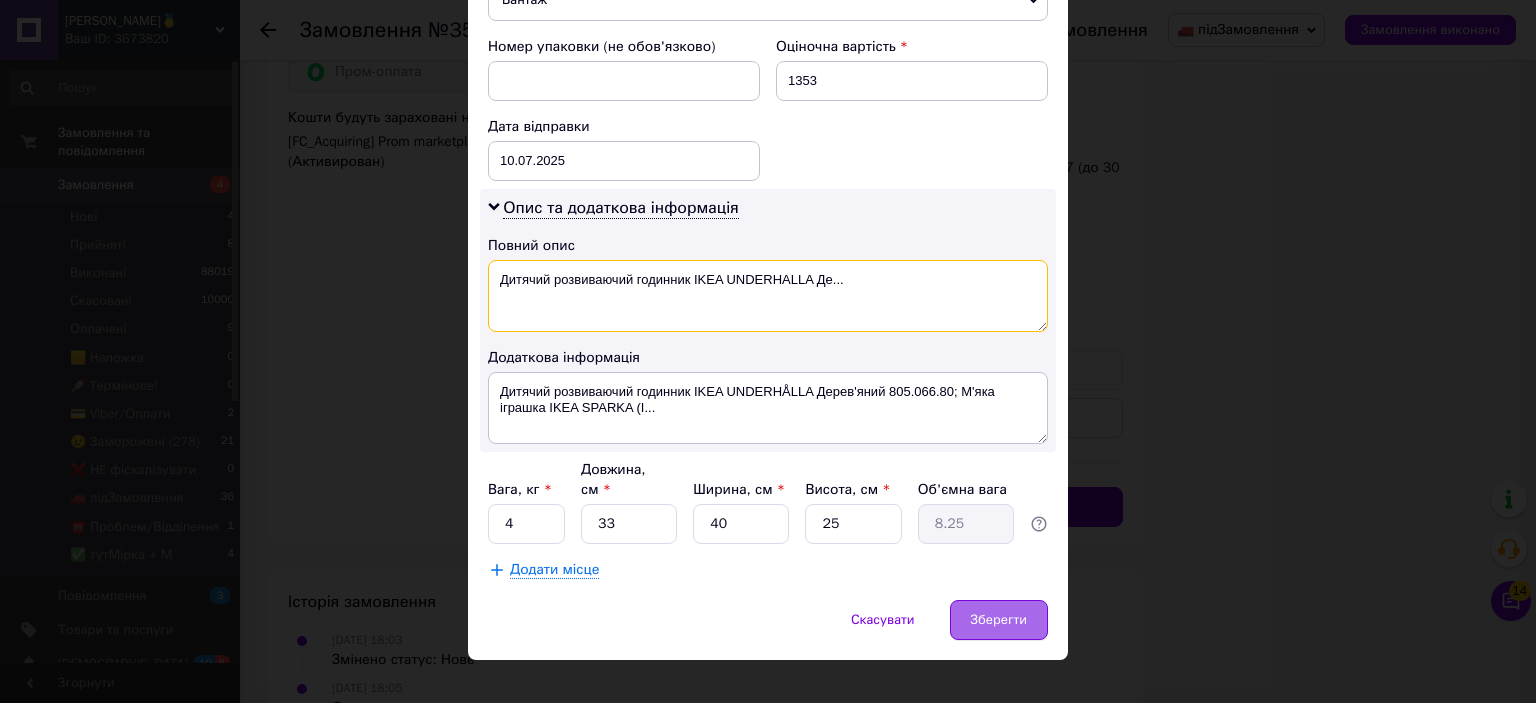 type on "Дитячий розвиваючий годинник IKEA UNDERHАLLA Де..." 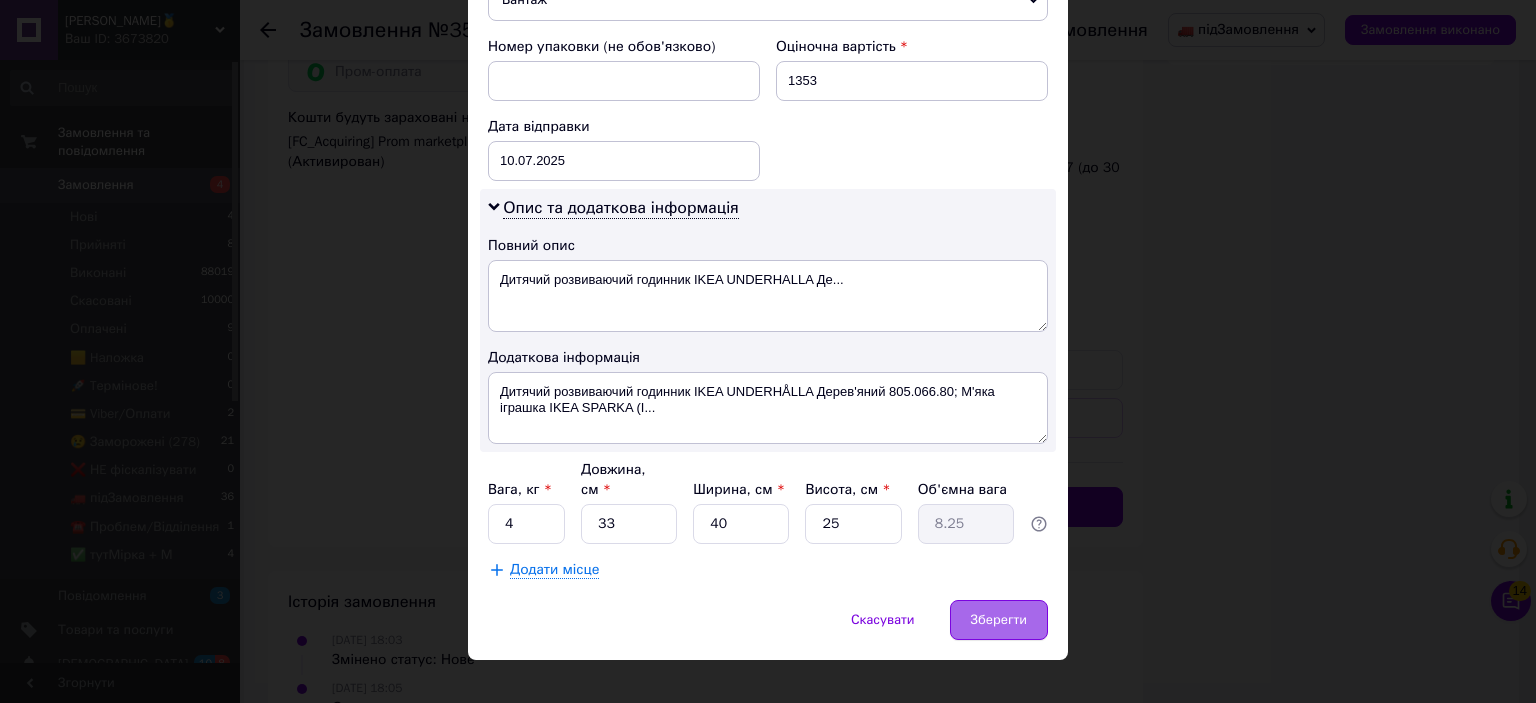 click on "Зберегти" at bounding box center [999, 620] 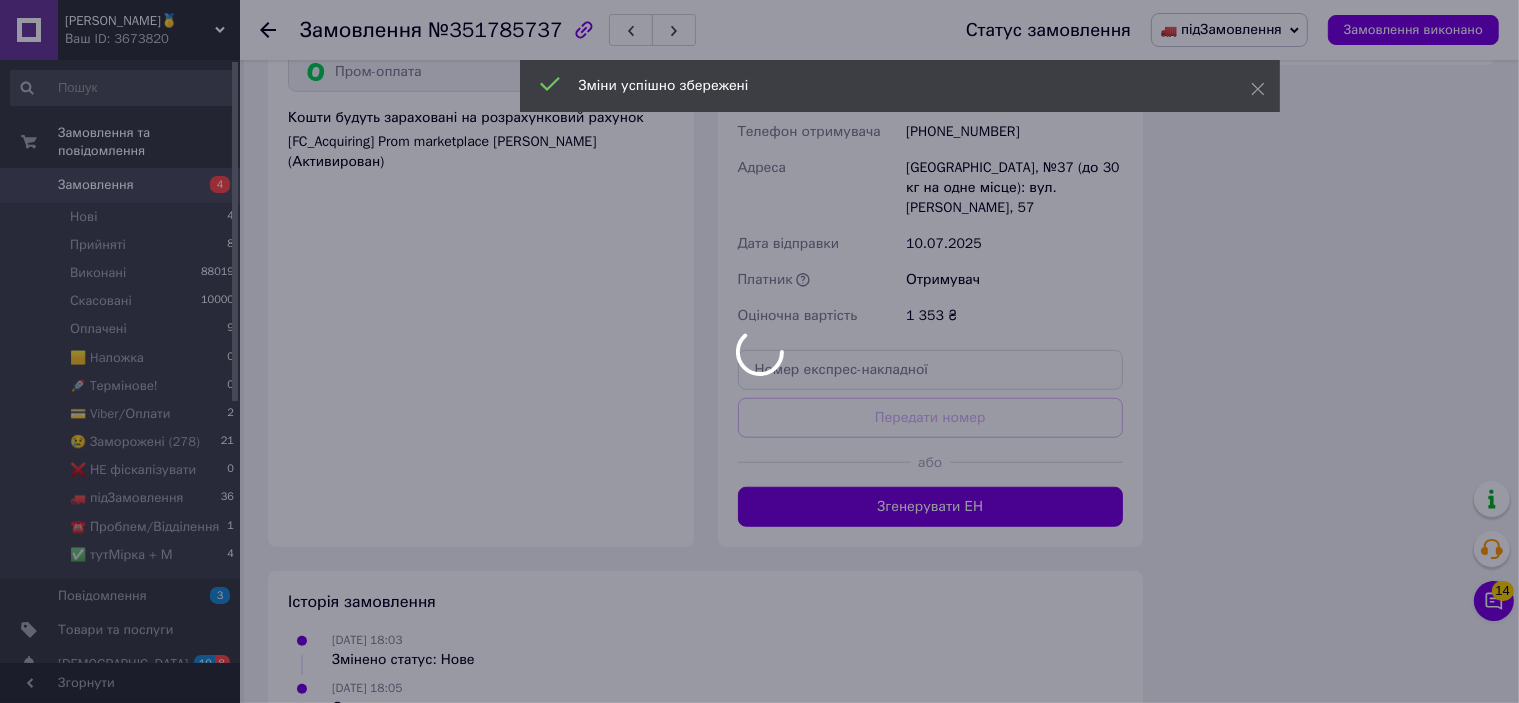 click at bounding box center [759, 351] 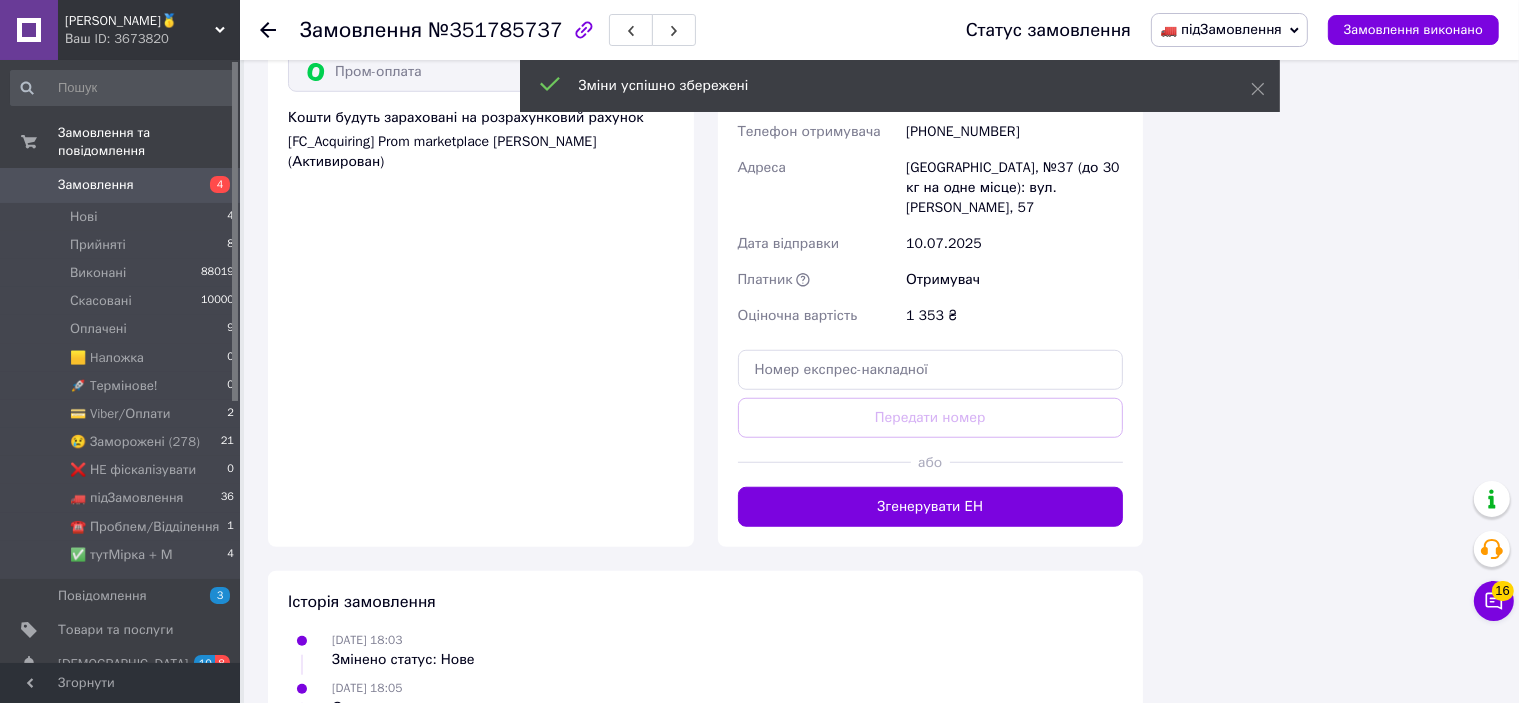 click on "Згенерувати ЕН" at bounding box center [931, 507] 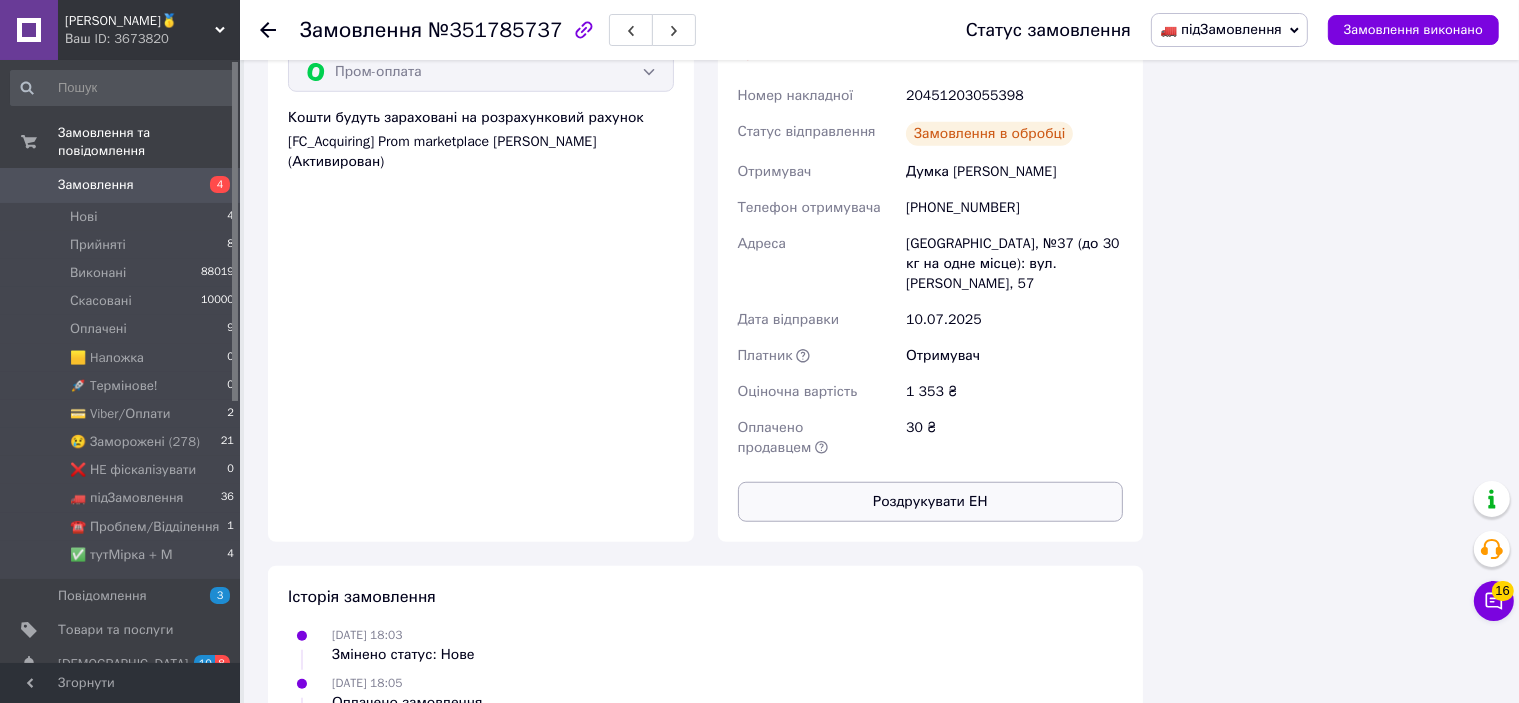 click on "Роздрукувати ЕН" at bounding box center [931, 502] 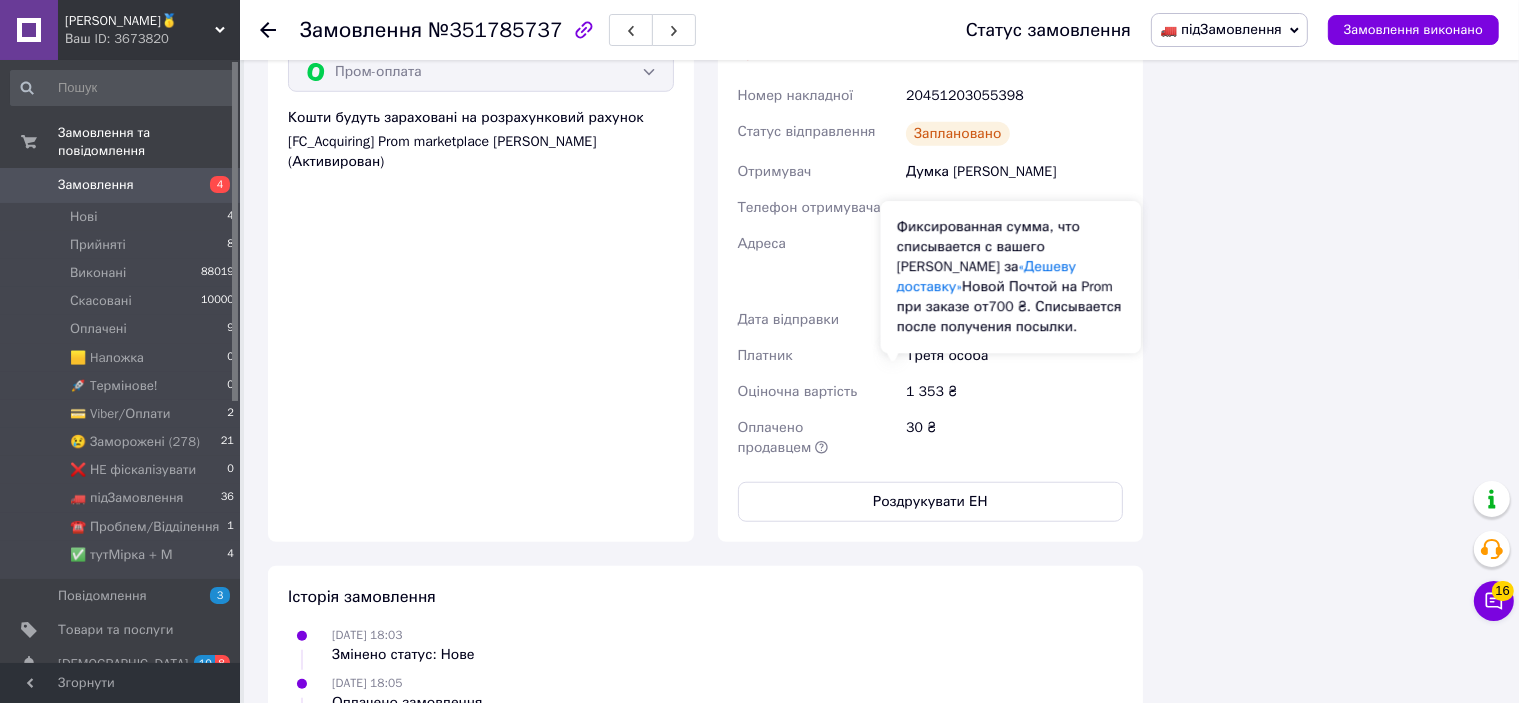 scroll, scrollTop: 1300, scrollLeft: 0, axis: vertical 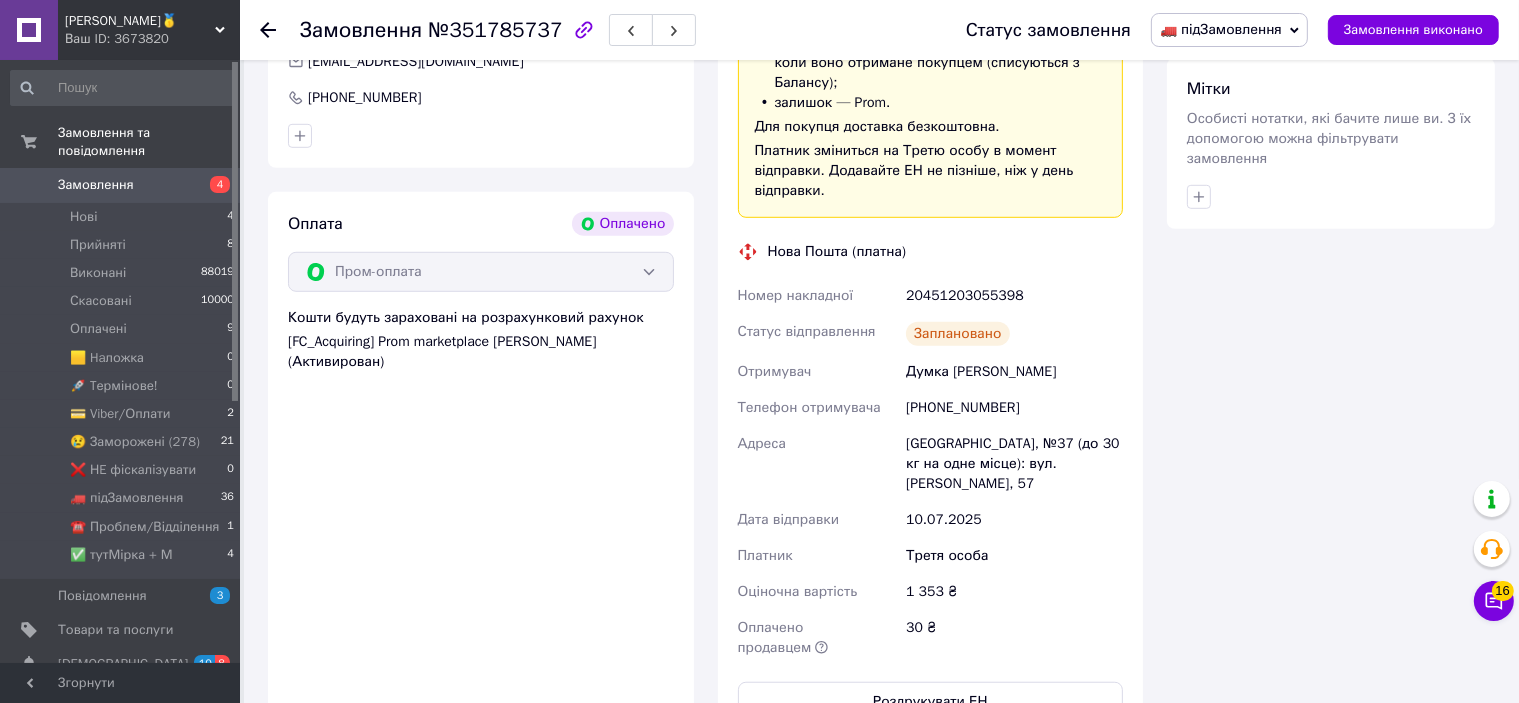click on "20451203055398" at bounding box center [1014, 296] 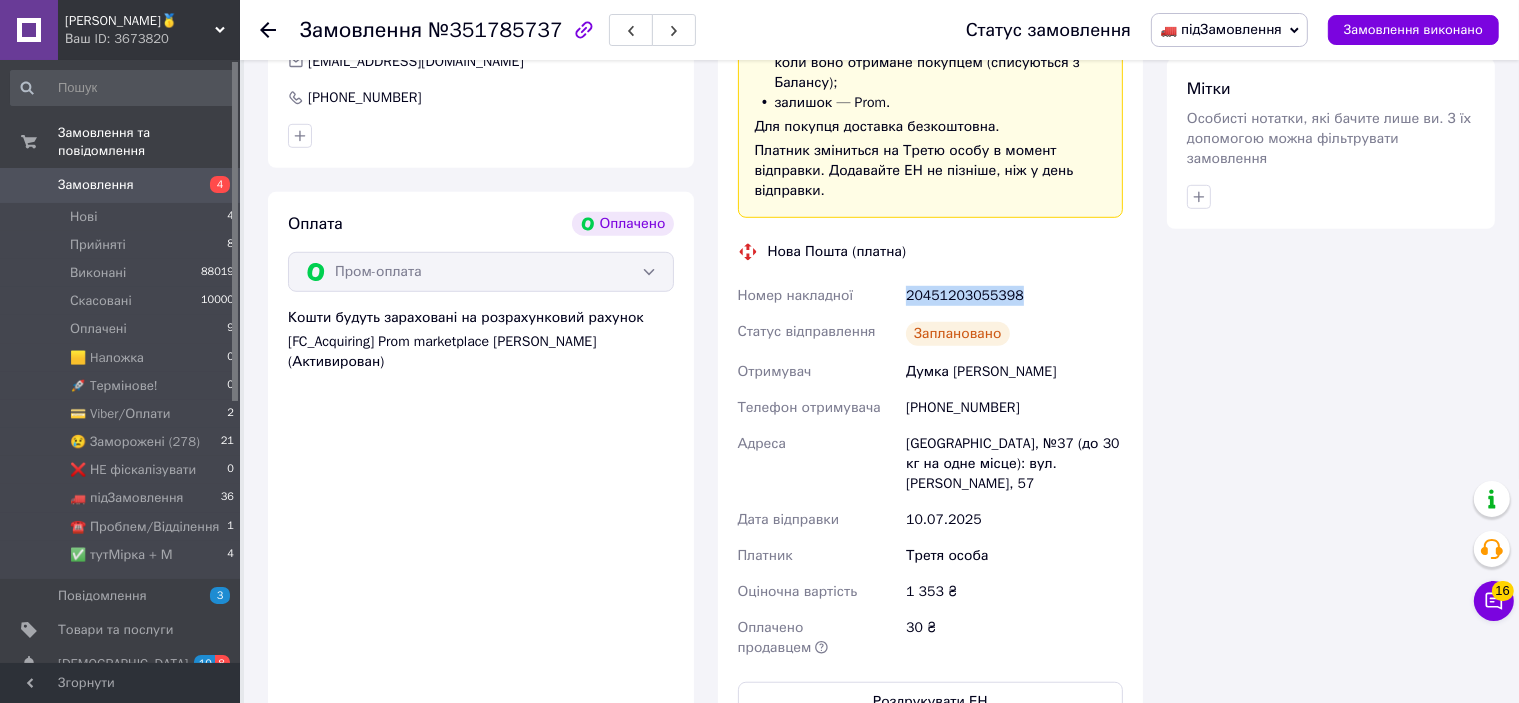 click on "20451203055398" at bounding box center (1014, 296) 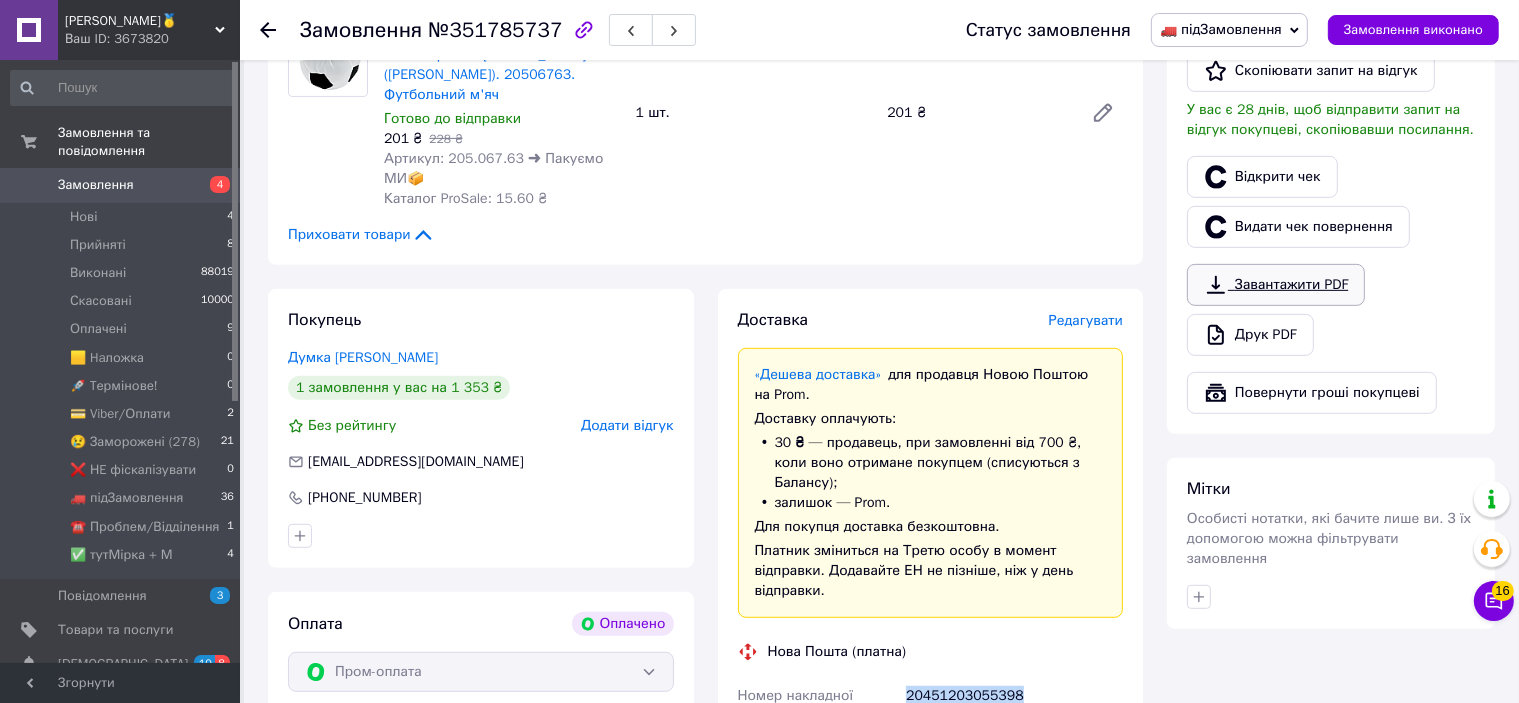 scroll, scrollTop: 600, scrollLeft: 0, axis: vertical 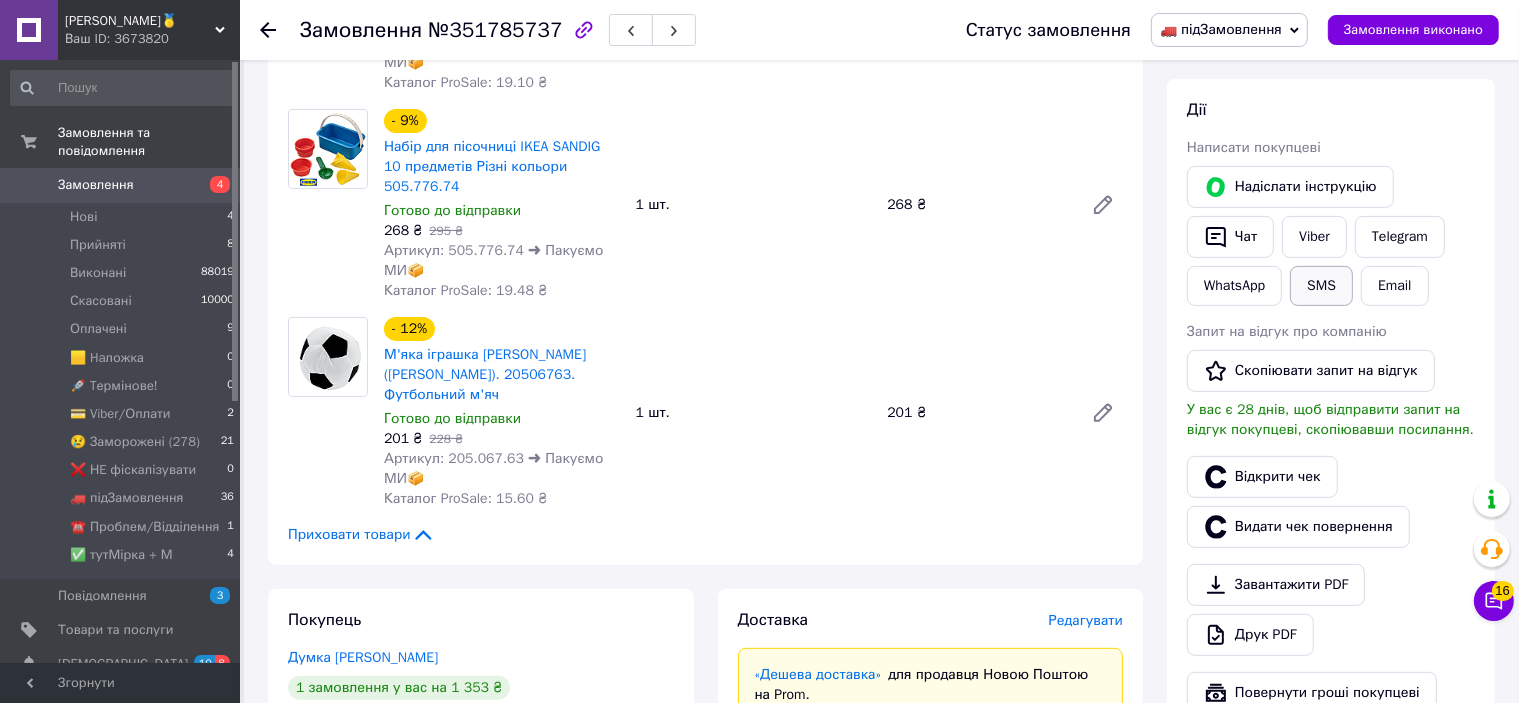 click on "SMS" at bounding box center [1321, 286] 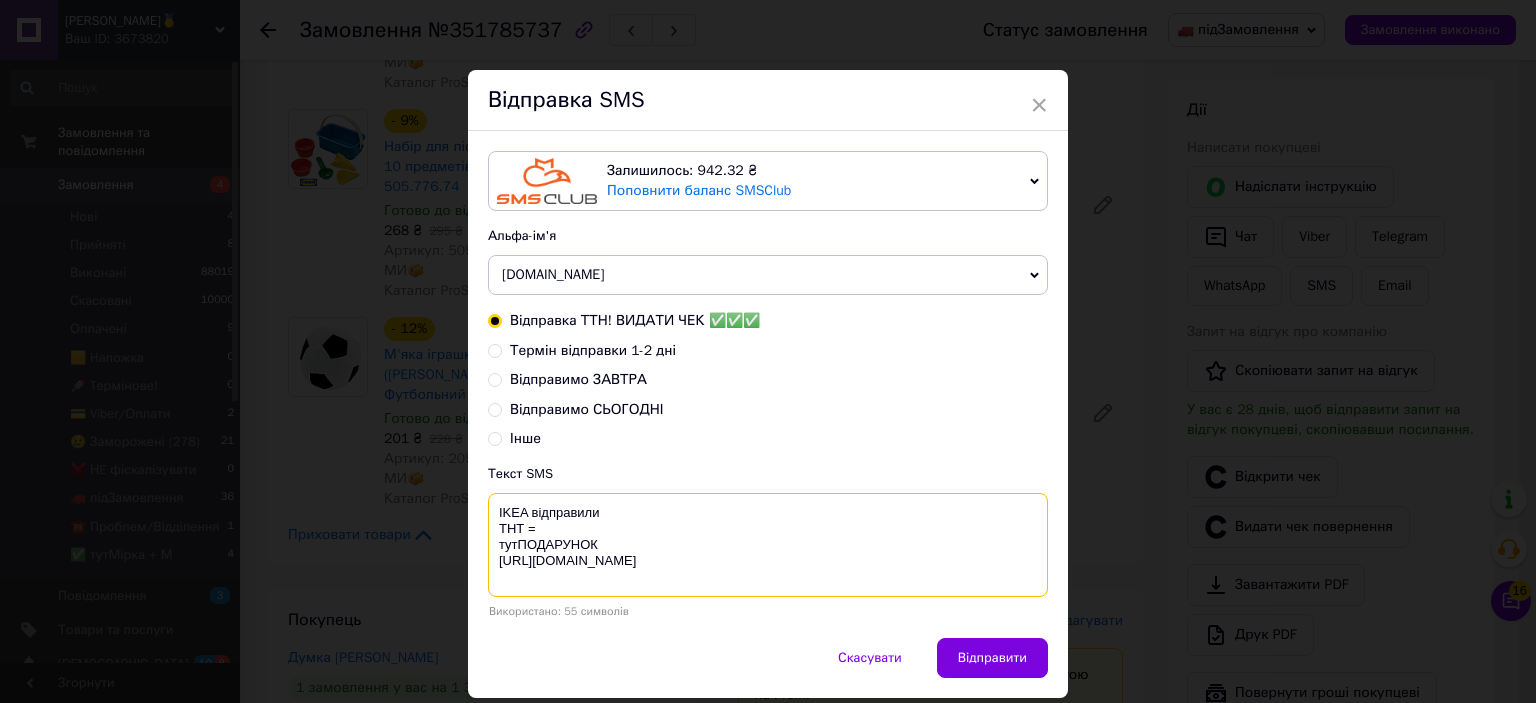 click on "IKEA відправили
ТНТ =
тутПОДАРУНОК
[URL][DOMAIN_NAME]" at bounding box center (768, 545) 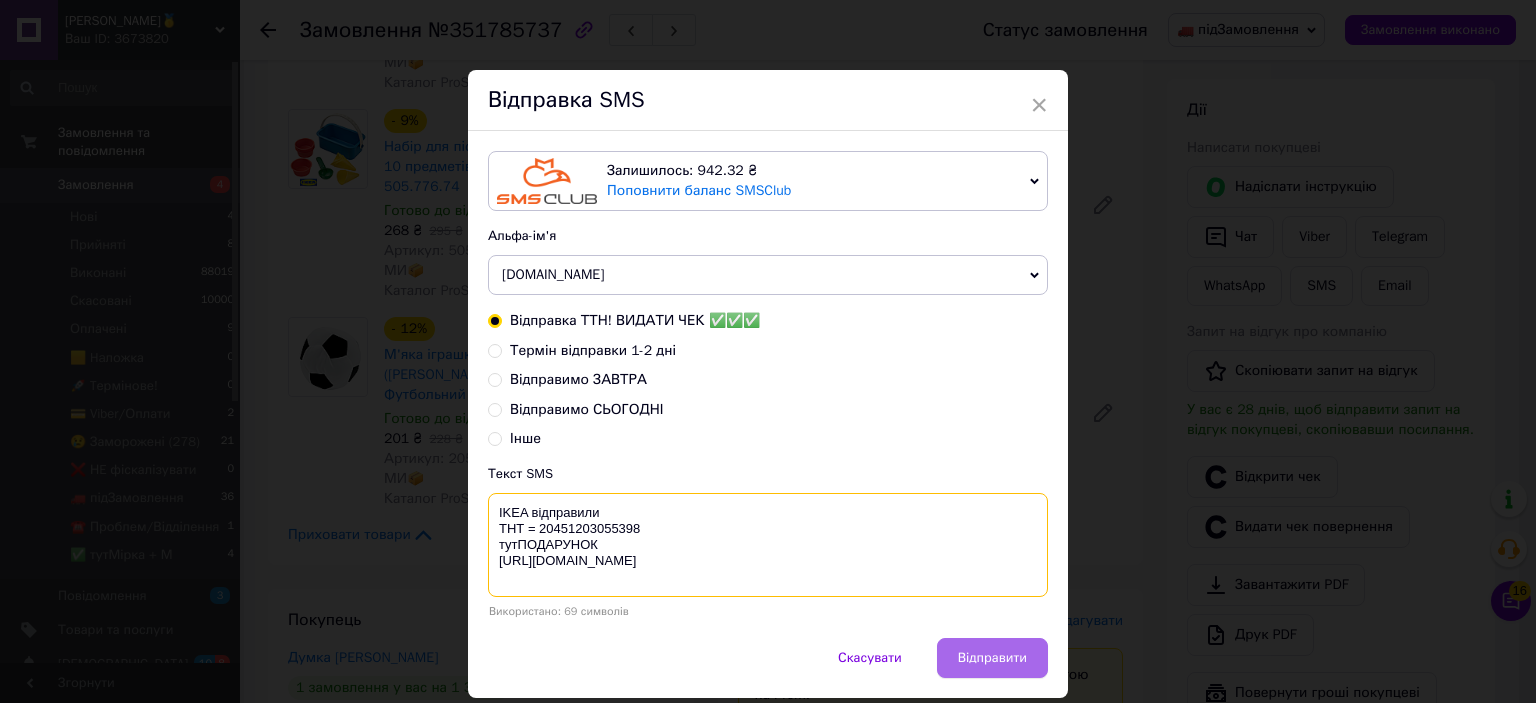 type on "IKEA відправили
ТНТ = 20451203055398
тутПОДАРУНОК
[URL][DOMAIN_NAME]" 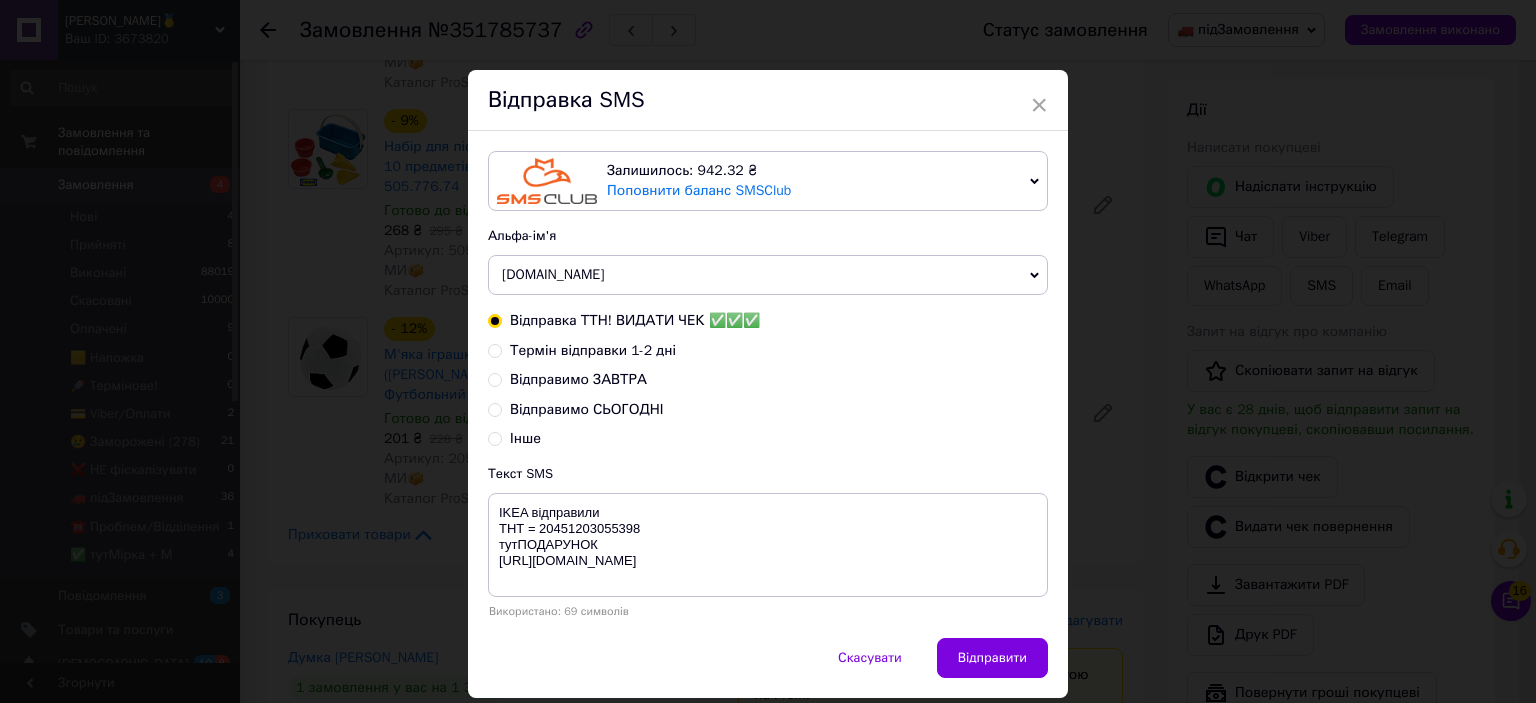 click on "Відправити" at bounding box center [992, 658] 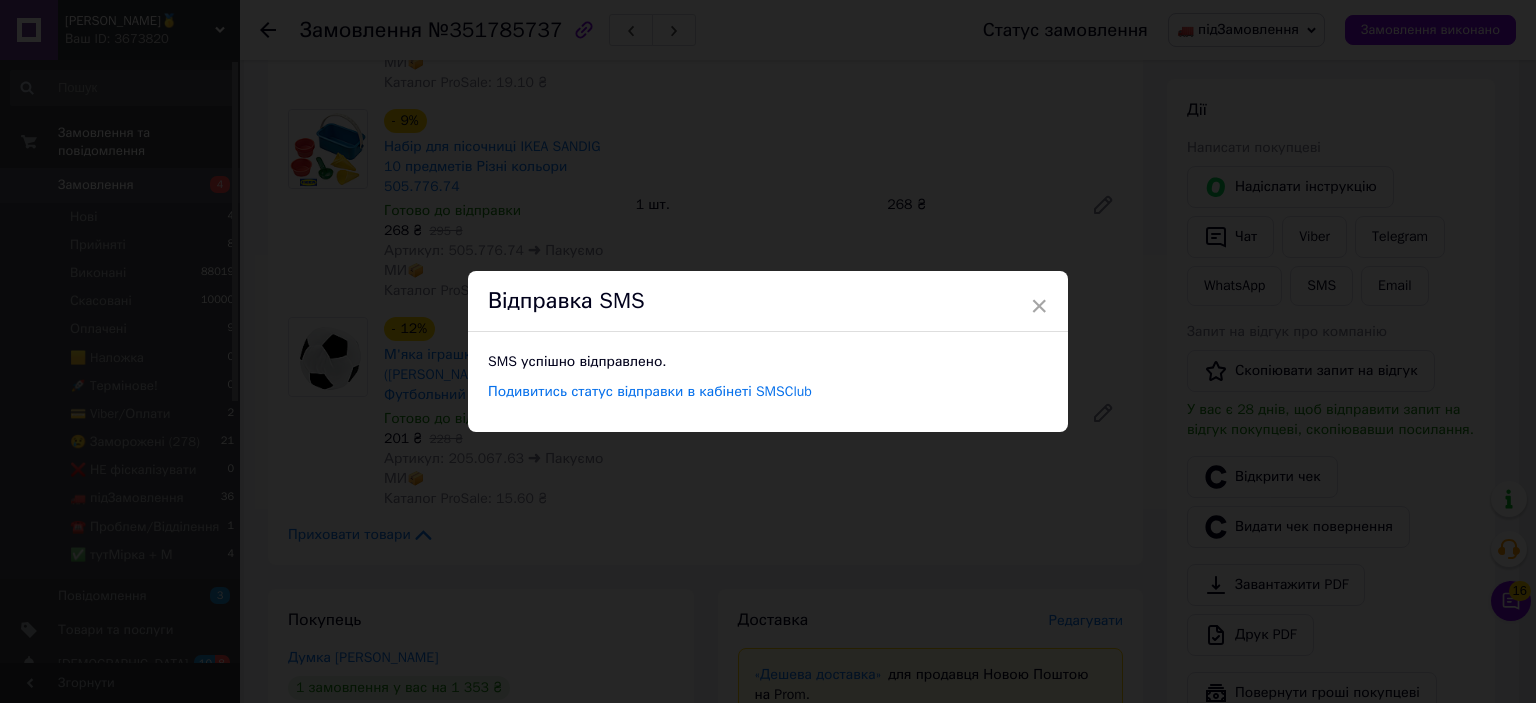 click on "× Відправка SMS SMS успішно відправлено. Подивитись статус відправки в кабінеті SMSClub" at bounding box center (768, 351) 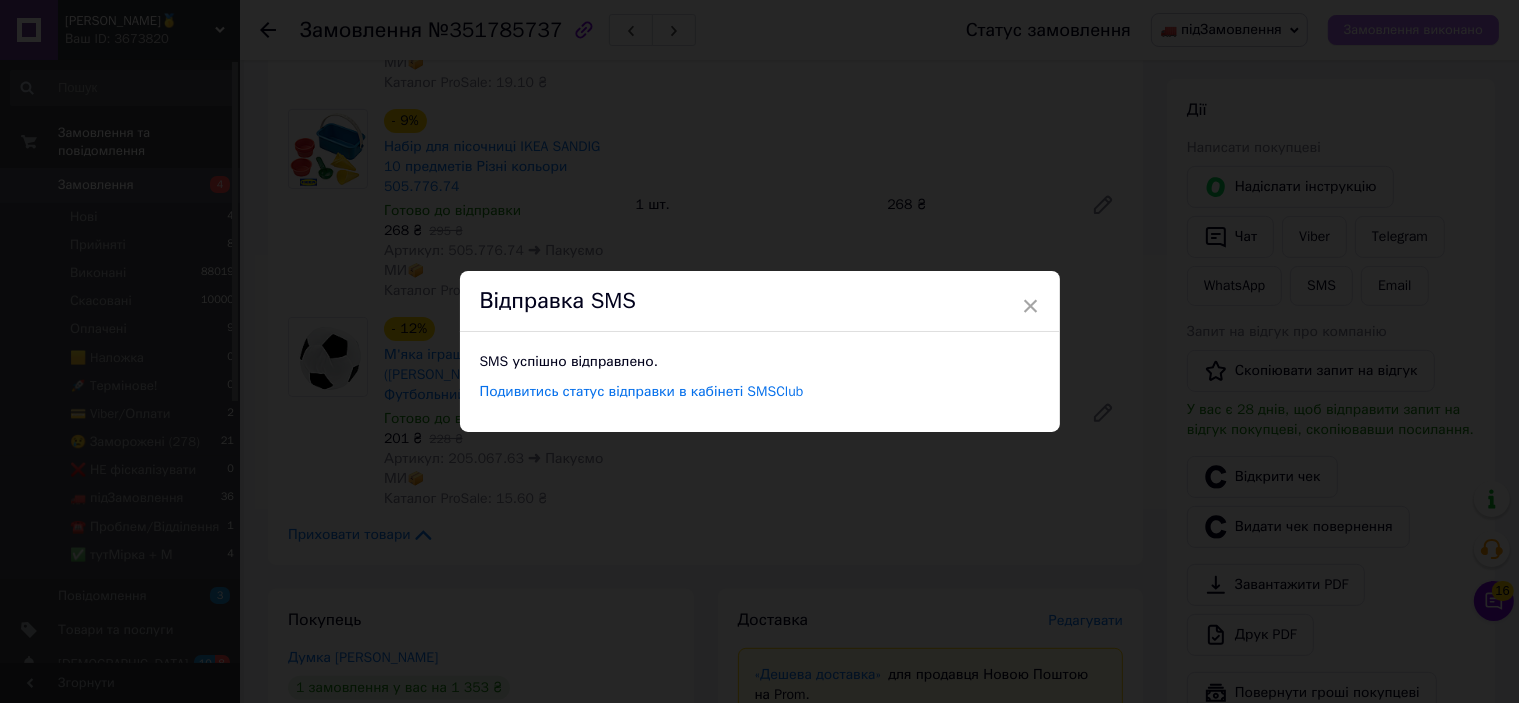 click on "Замовлення виконано" at bounding box center [1413, 30] 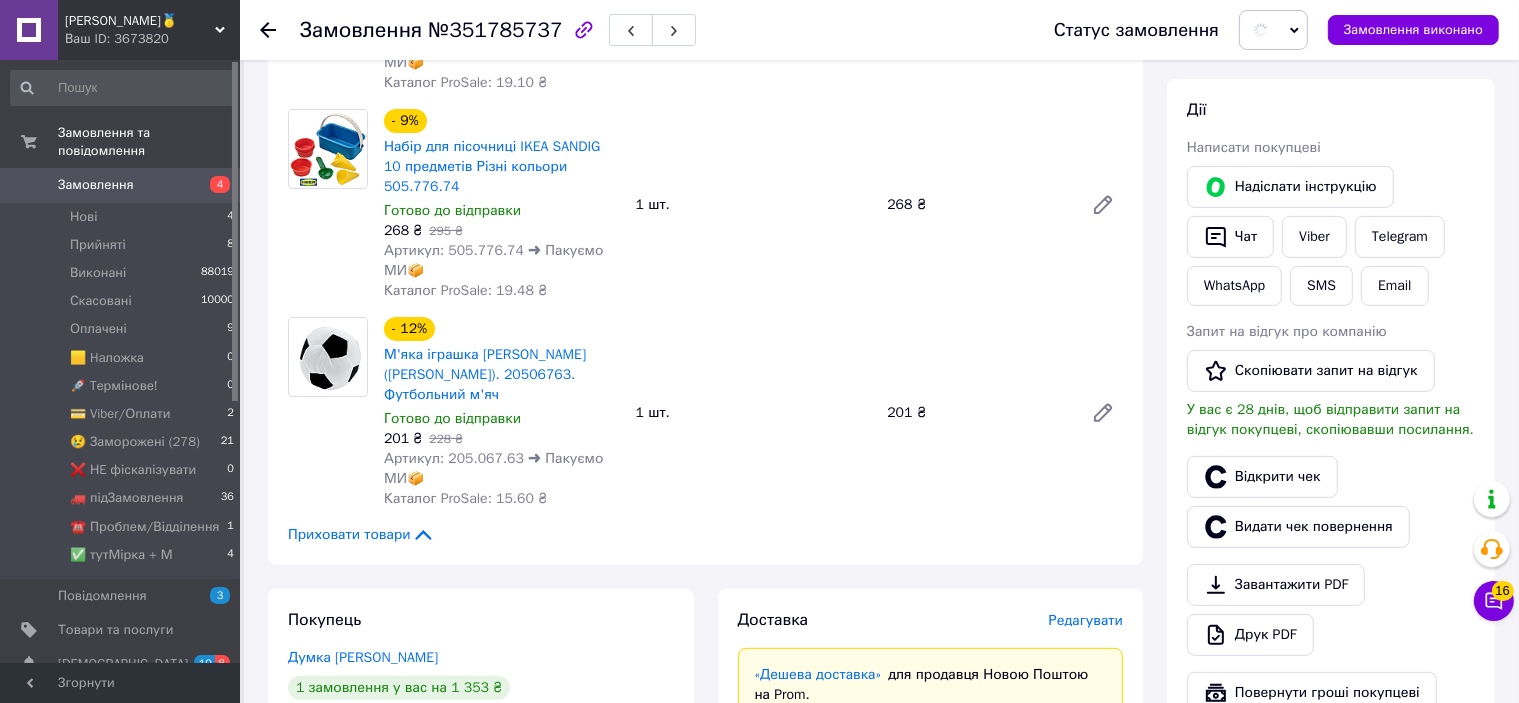 scroll, scrollTop: 0, scrollLeft: 0, axis: both 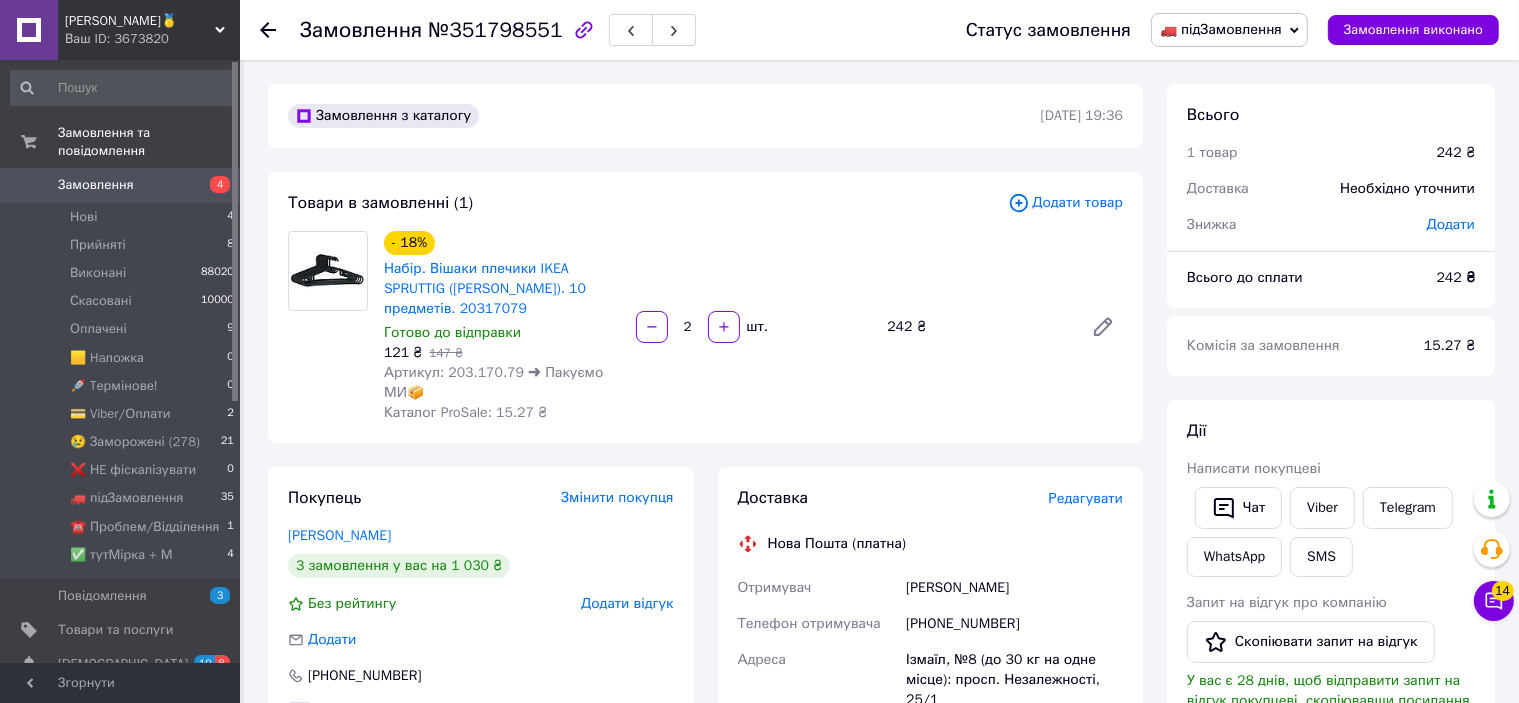 click on "Редагувати" at bounding box center (1086, 498) 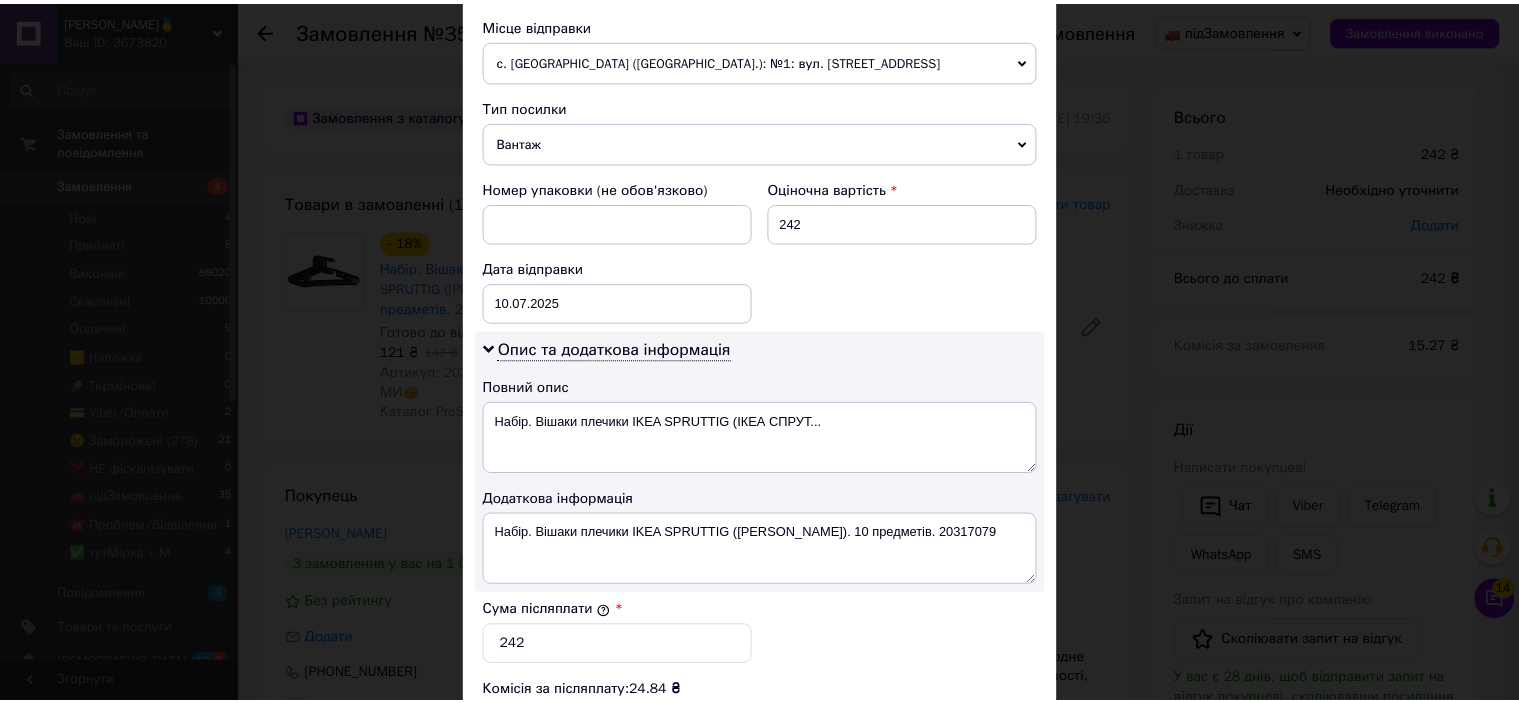 scroll, scrollTop: 1040, scrollLeft: 0, axis: vertical 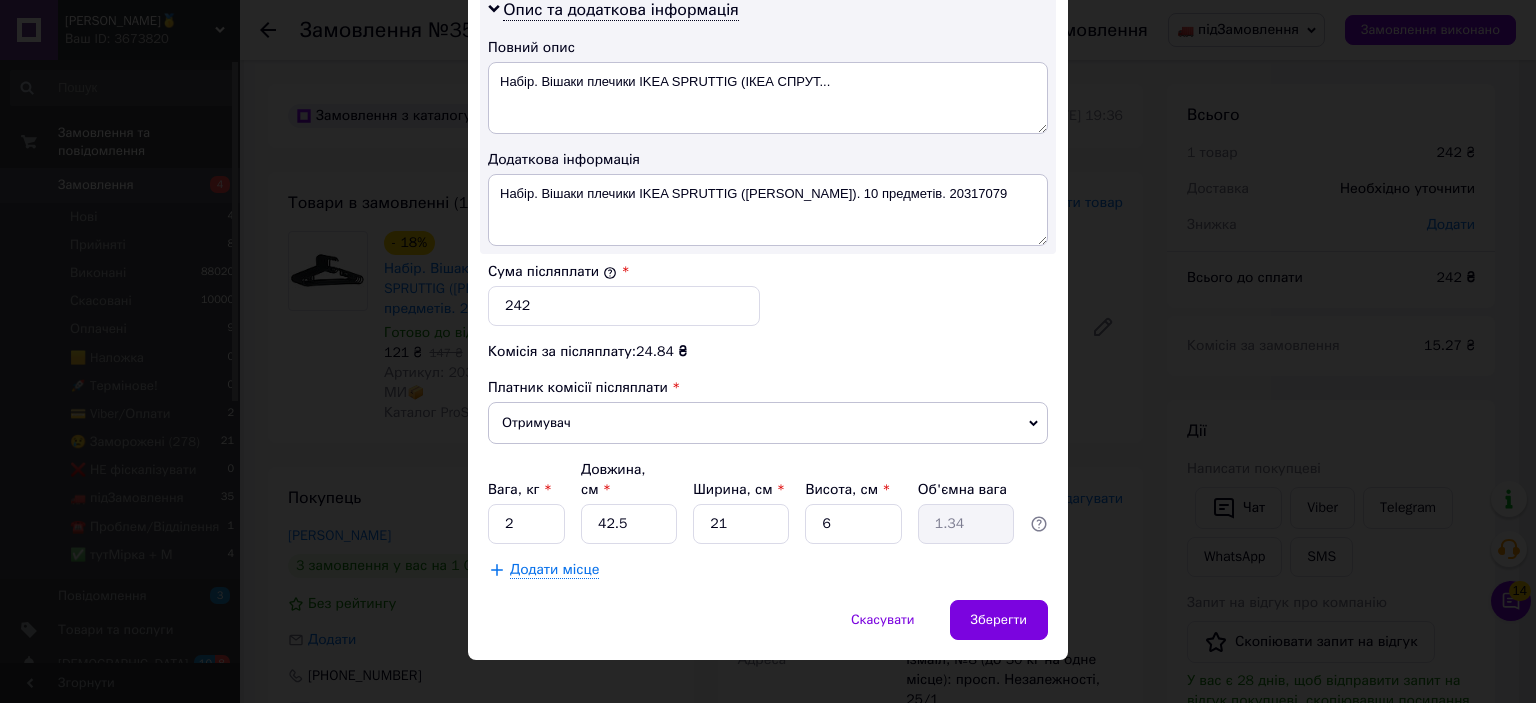 click on "× Редагування доставки Спосіб доставки Нова Пошта (платна) Платник Отримувач Відправник Прізвище отримувача Диордиева Ім'я отримувача Людмила По батькові отримувача Телефон отримувача +380962955187 Тип доставки У відділенні Кур'єром В поштоматі Місто Ізмаїл Відділення №8 (до 30 кг на одне місце): просп. Незалежності, 25/1 Місце відправки с. Дубове (Волинська обл.): №1: вул. Ковельська, 52 Немає збігів. Спробуйте змінити умови пошуку Додати ще місце відправки Тип посилки Вантаж Документи Номер упаковки (не обов'язково) Оціночна вартість 242 Дата відправки 10.07.2025 < 2025 > < >" at bounding box center [768, 351] 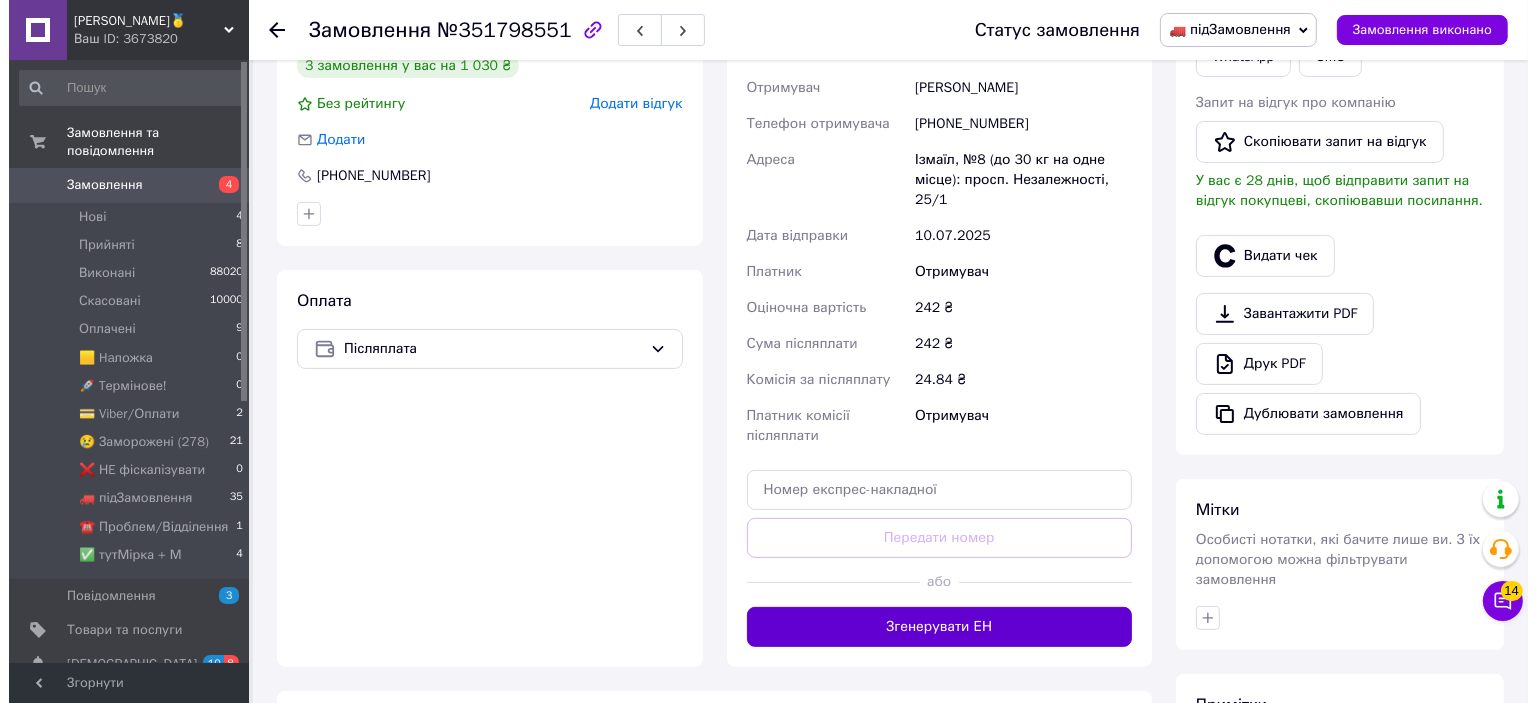 scroll, scrollTop: 600, scrollLeft: 0, axis: vertical 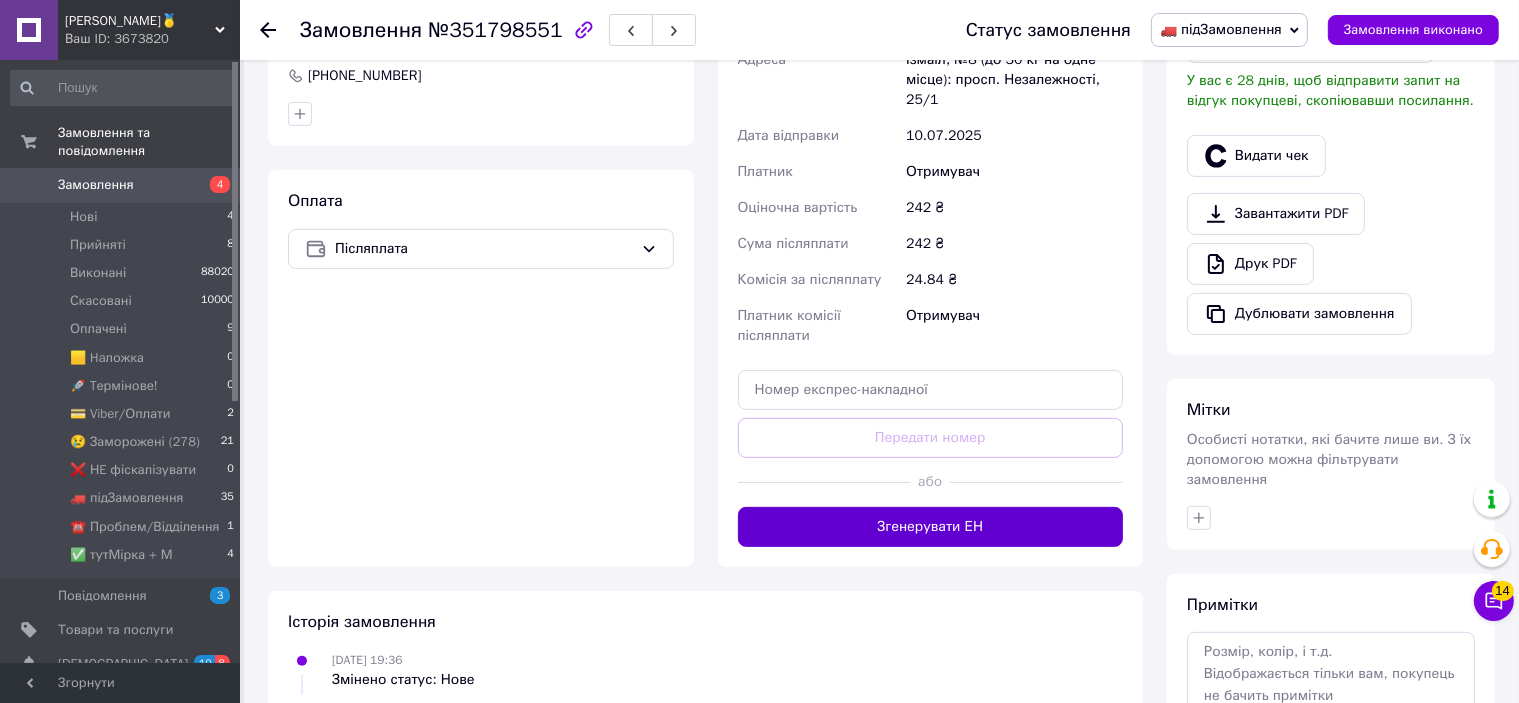 click on "Згенерувати ЕН" at bounding box center (931, 527) 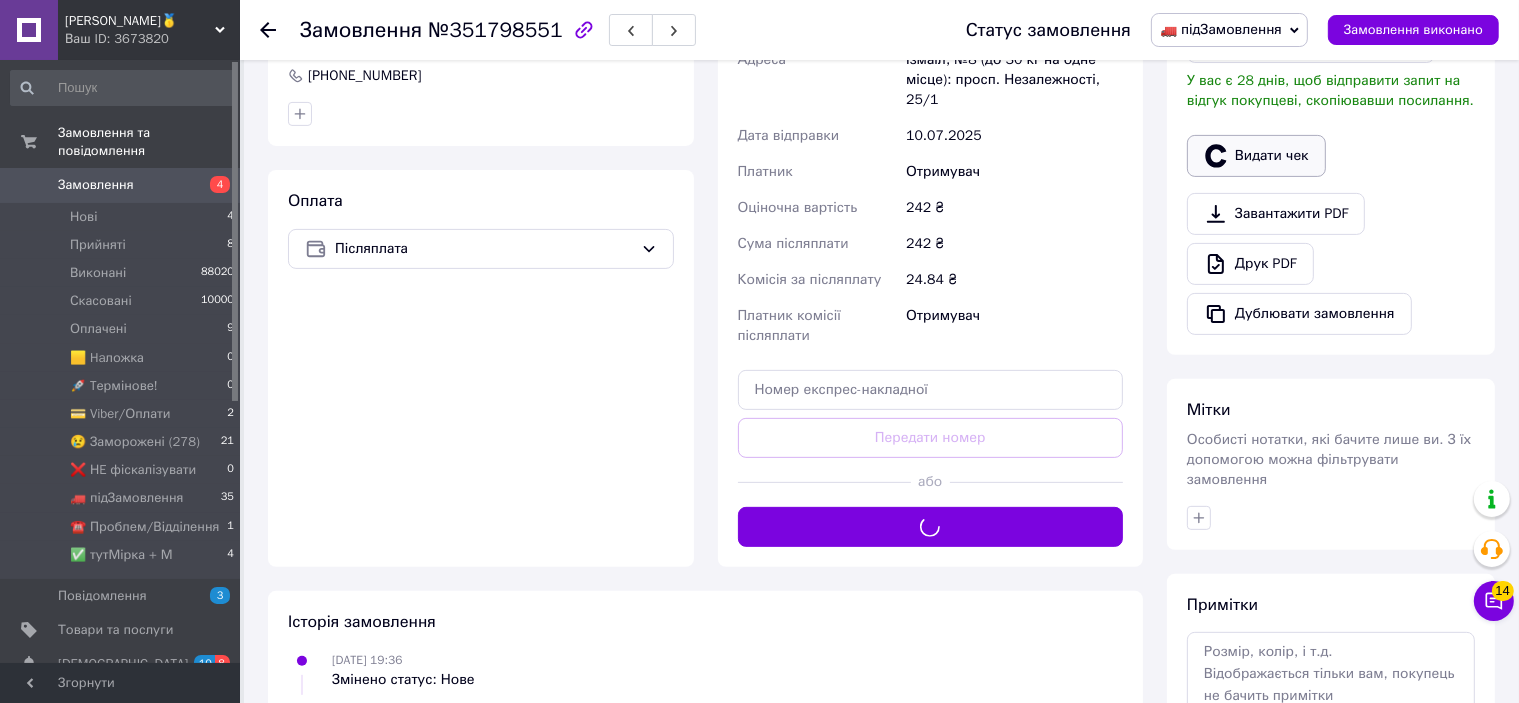 click on "Видати чек" at bounding box center [1256, 156] 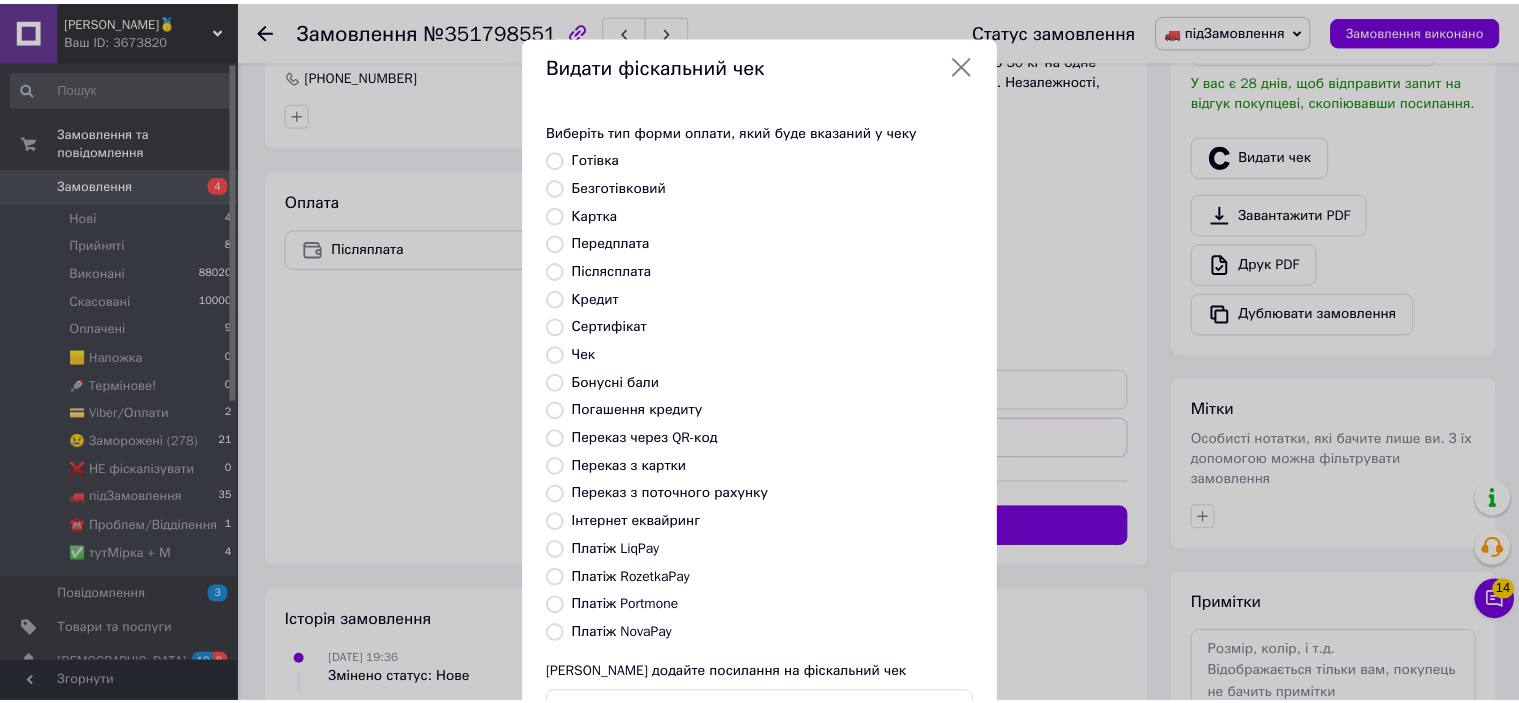 scroll, scrollTop: 155, scrollLeft: 0, axis: vertical 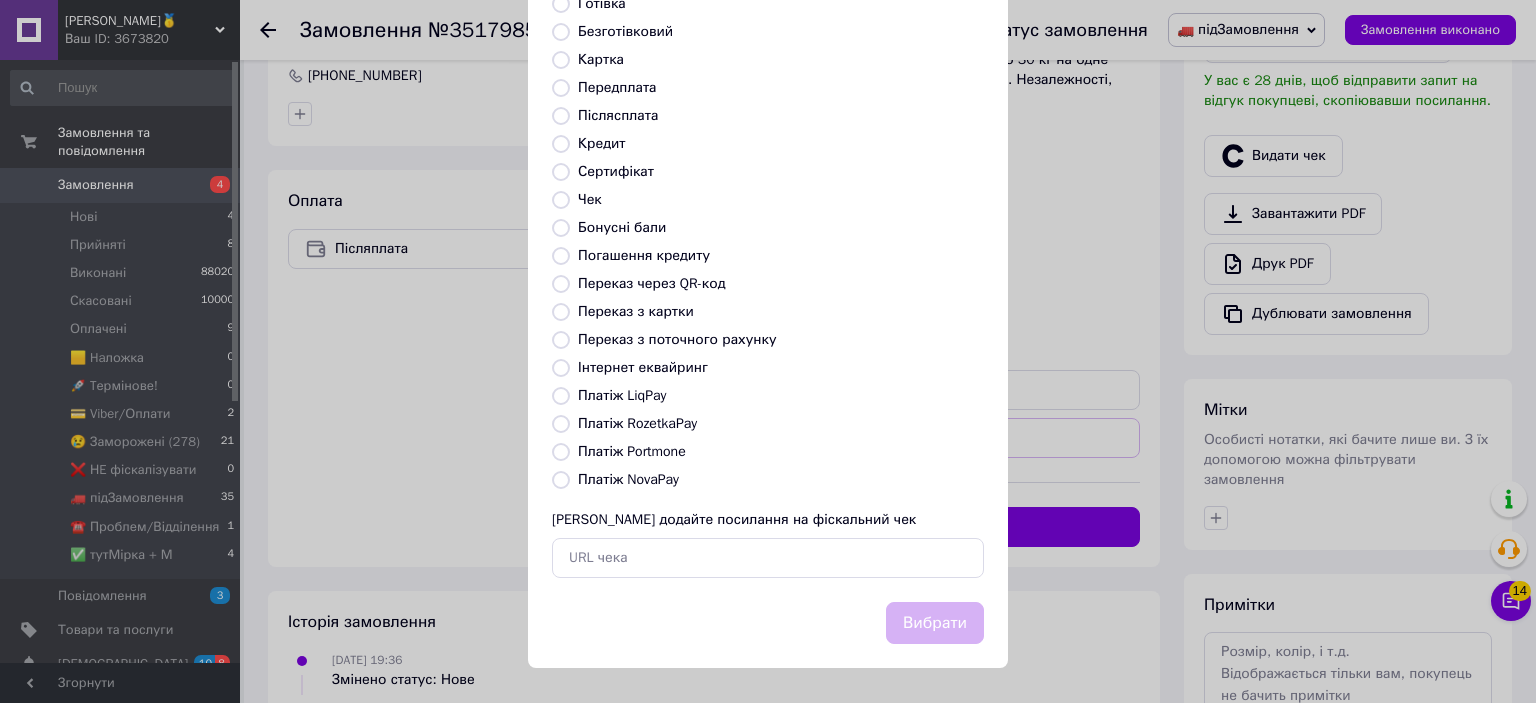 click on "Платіж NovaPay" at bounding box center (628, 479) 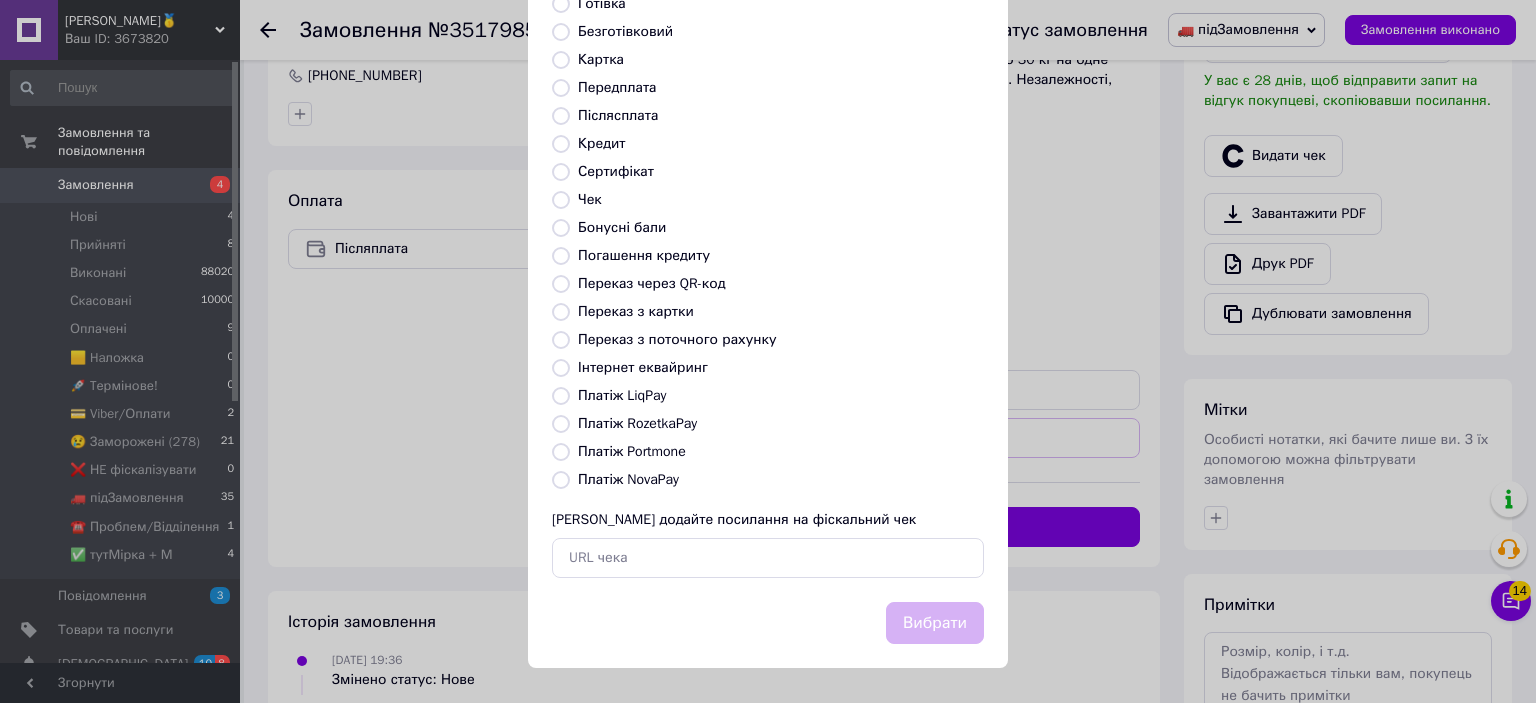 radio on "true" 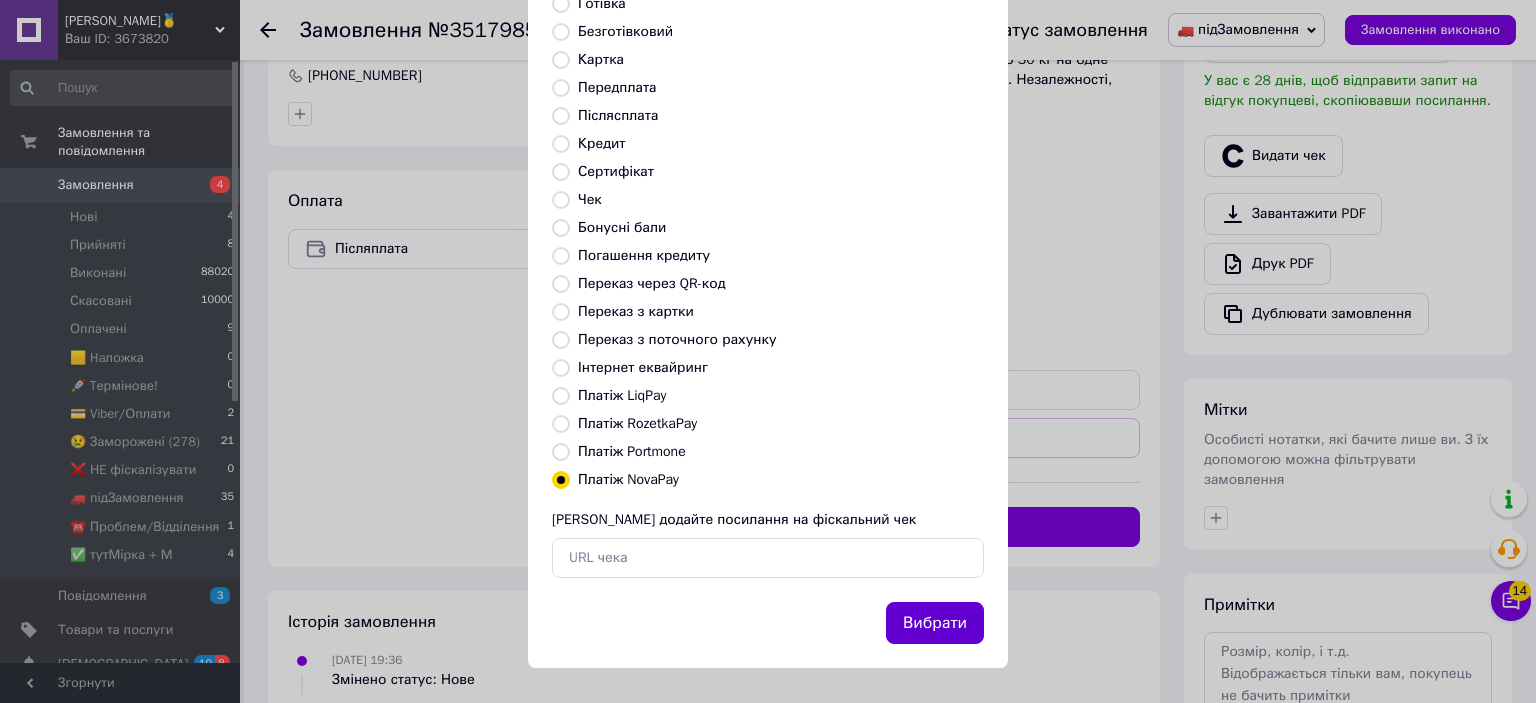 click on "Вибрати" at bounding box center [935, 623] 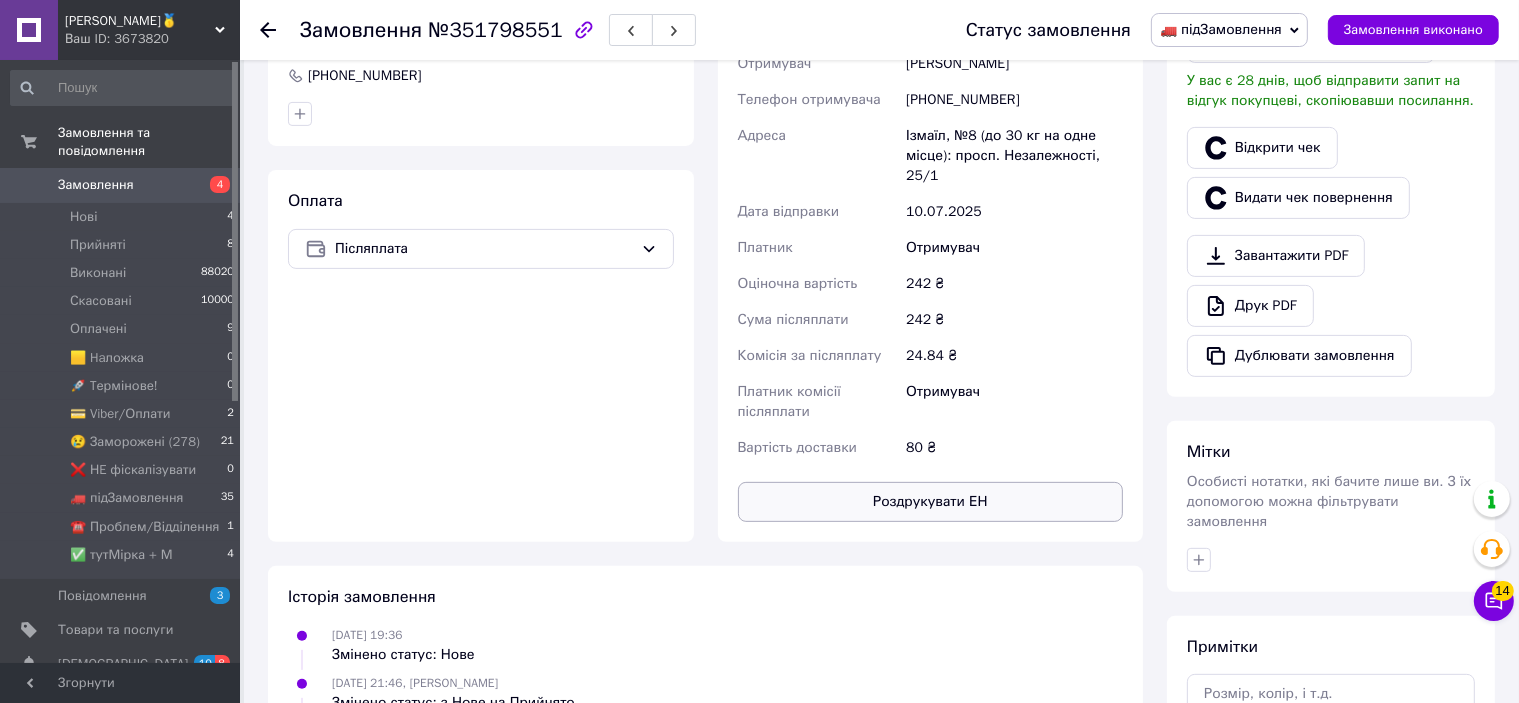 click on "Роздрукувати ЕН" at bounding box center [931, 502] 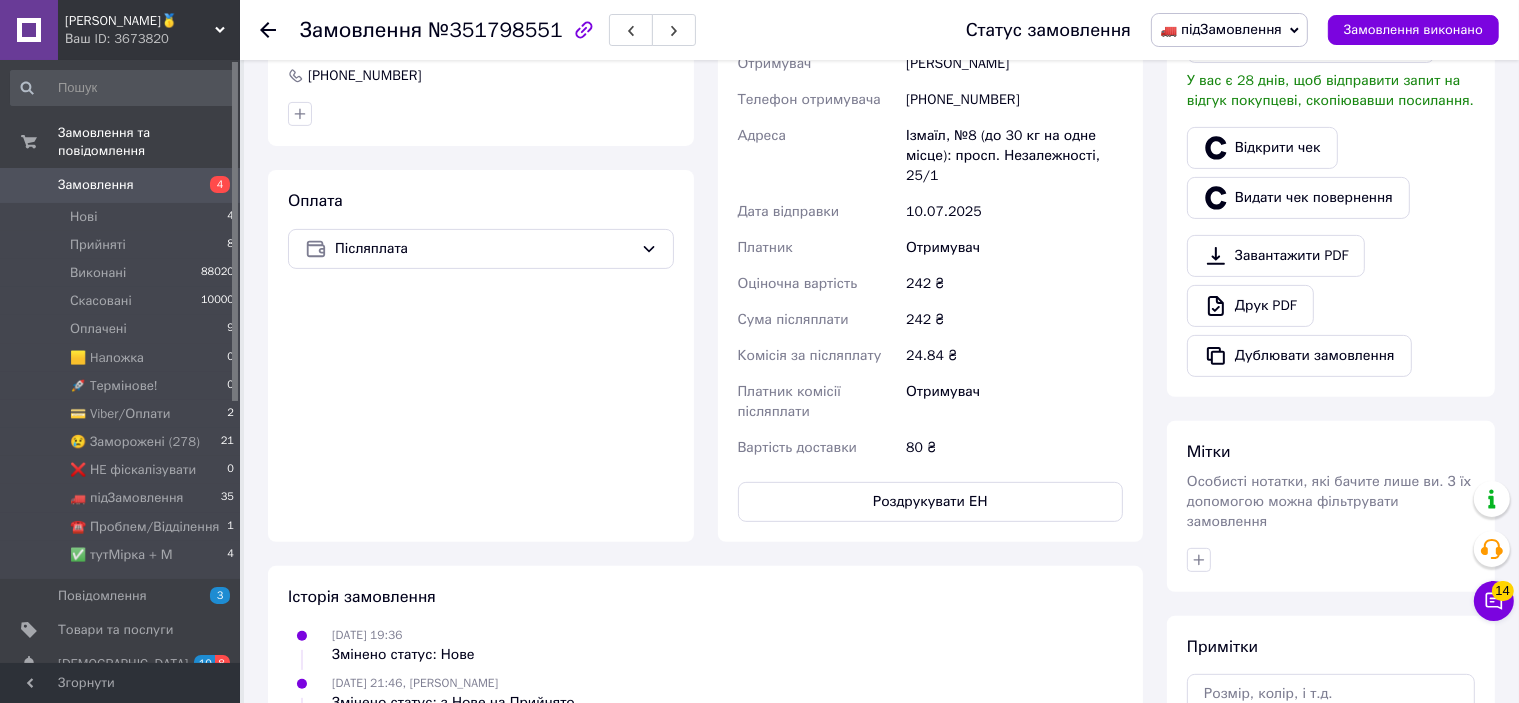 scroll, scrollTop: 400, scrollLeft: 0, axis: vertical 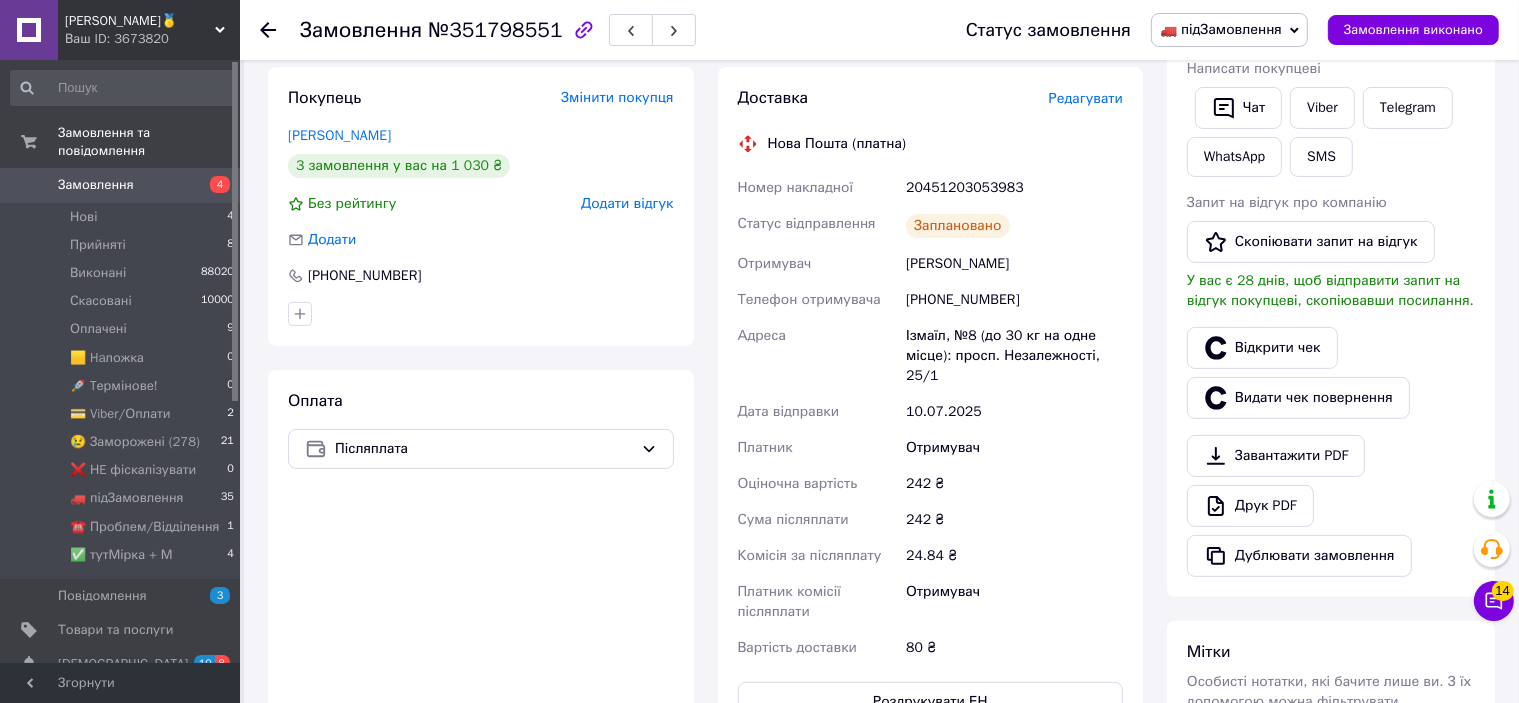 click on "20451203053983" at bounding box center (1014, 188) 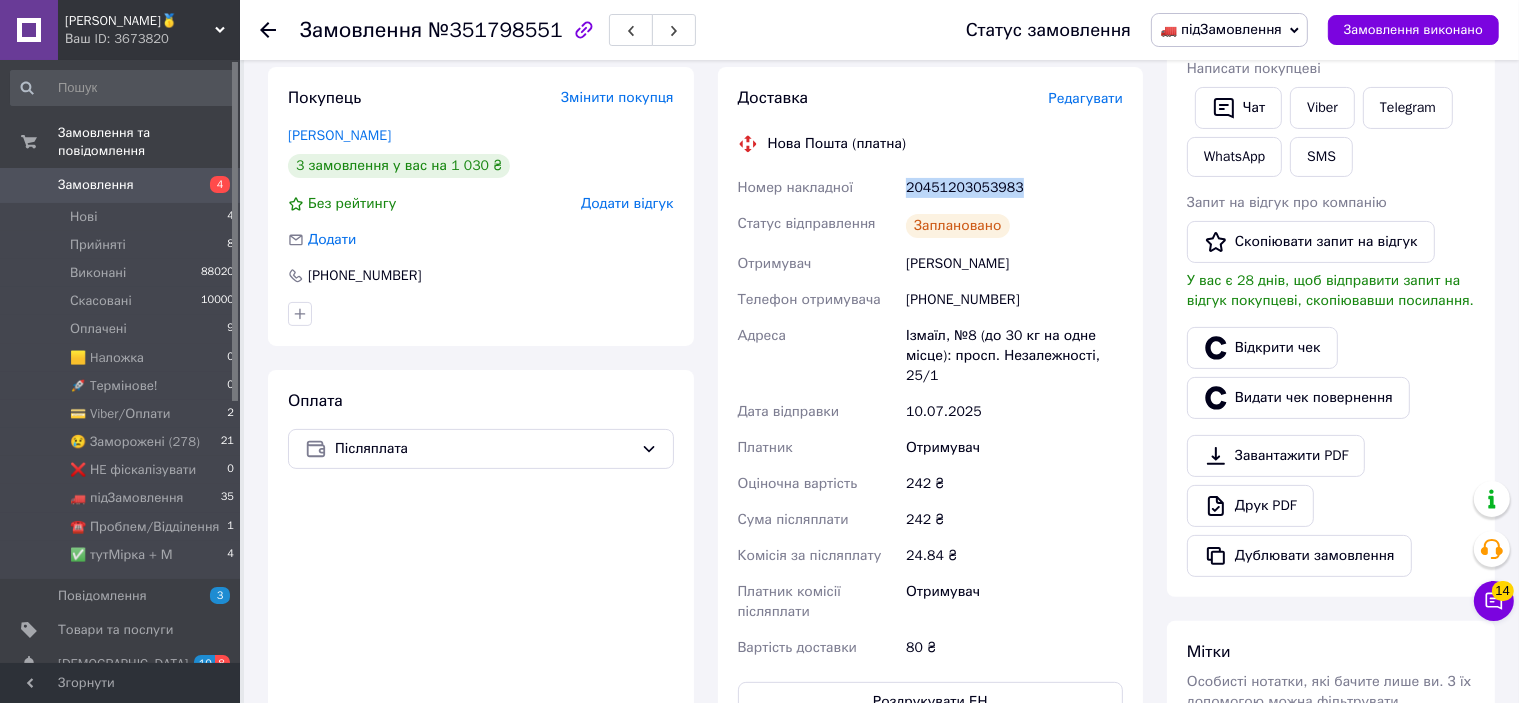 click on "20451203053983" at bounding box center [1014, 188] 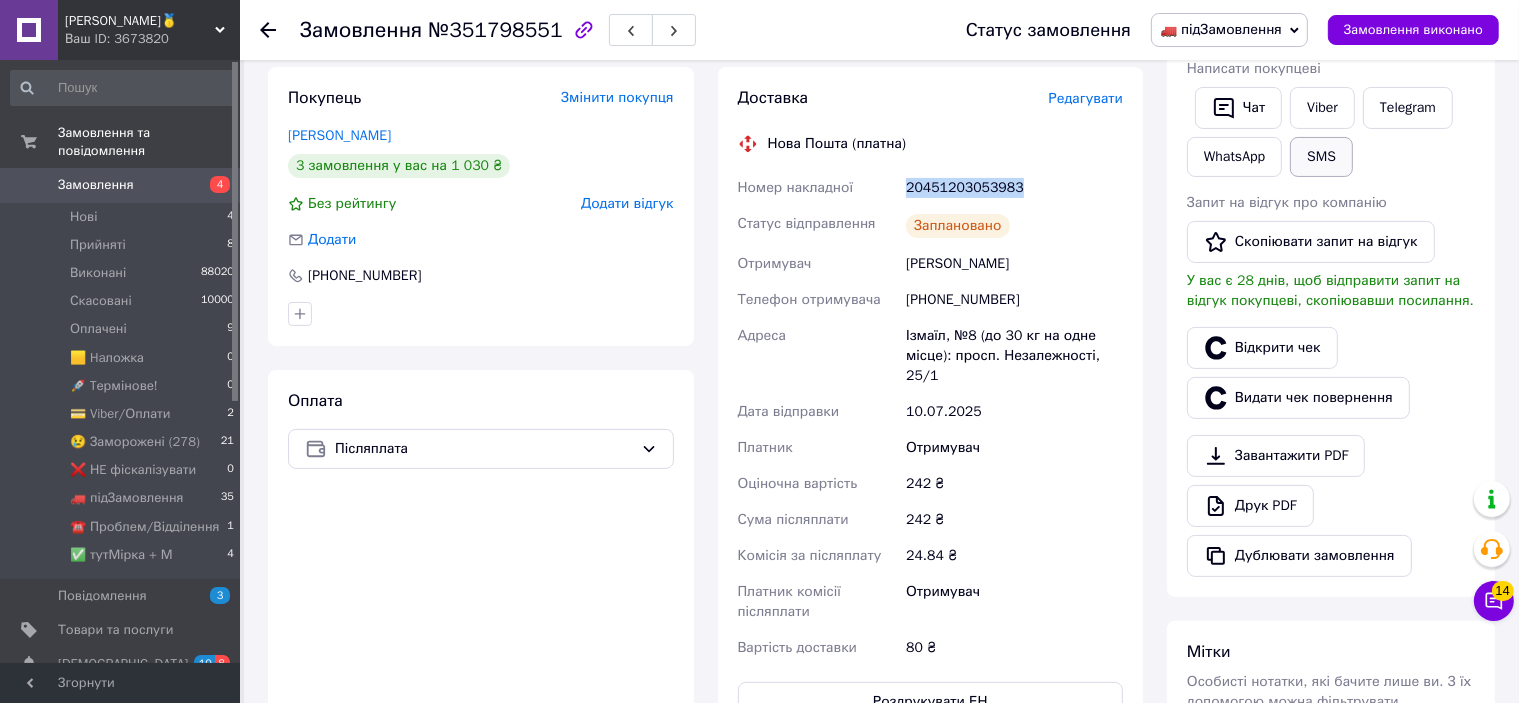 click on "SMS" at bounding box center [1321, 157] 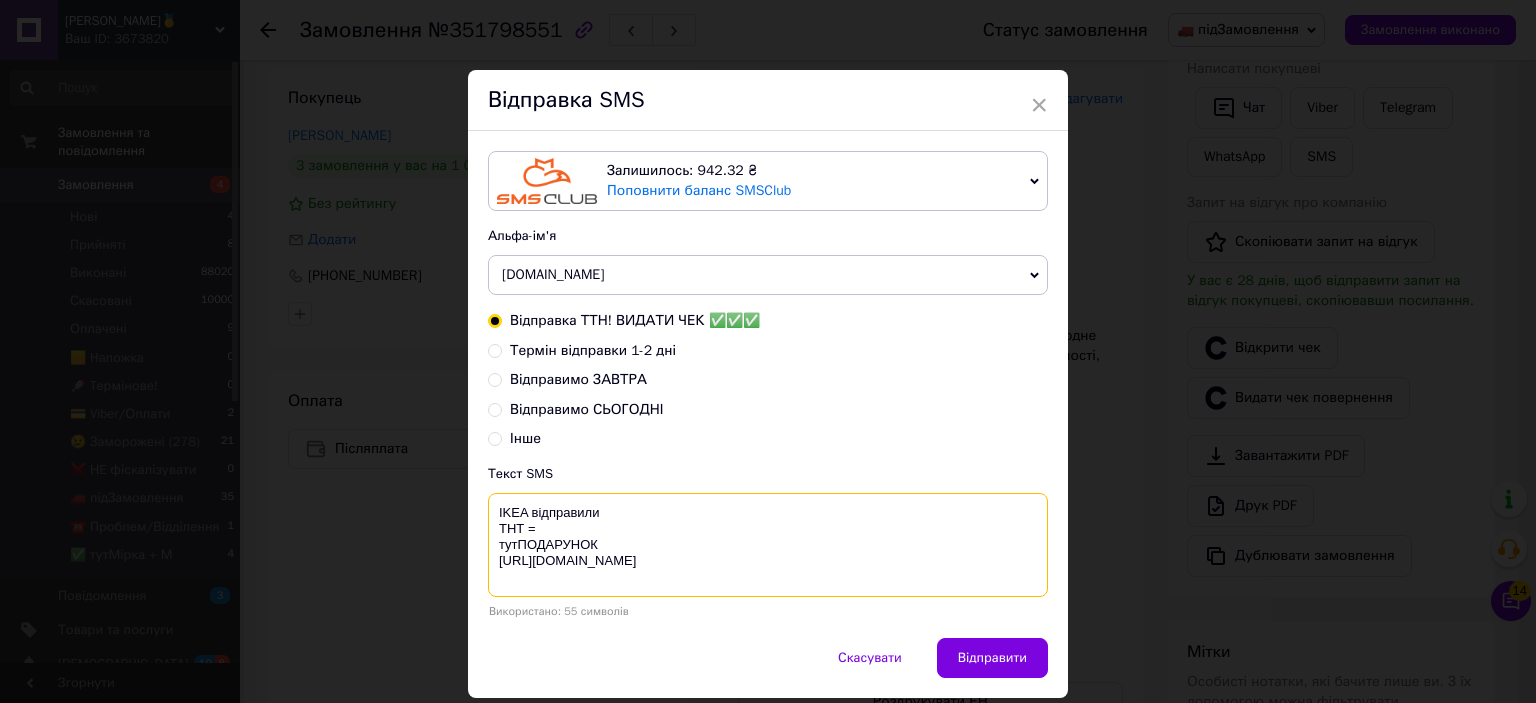 paste on "20451203053983" 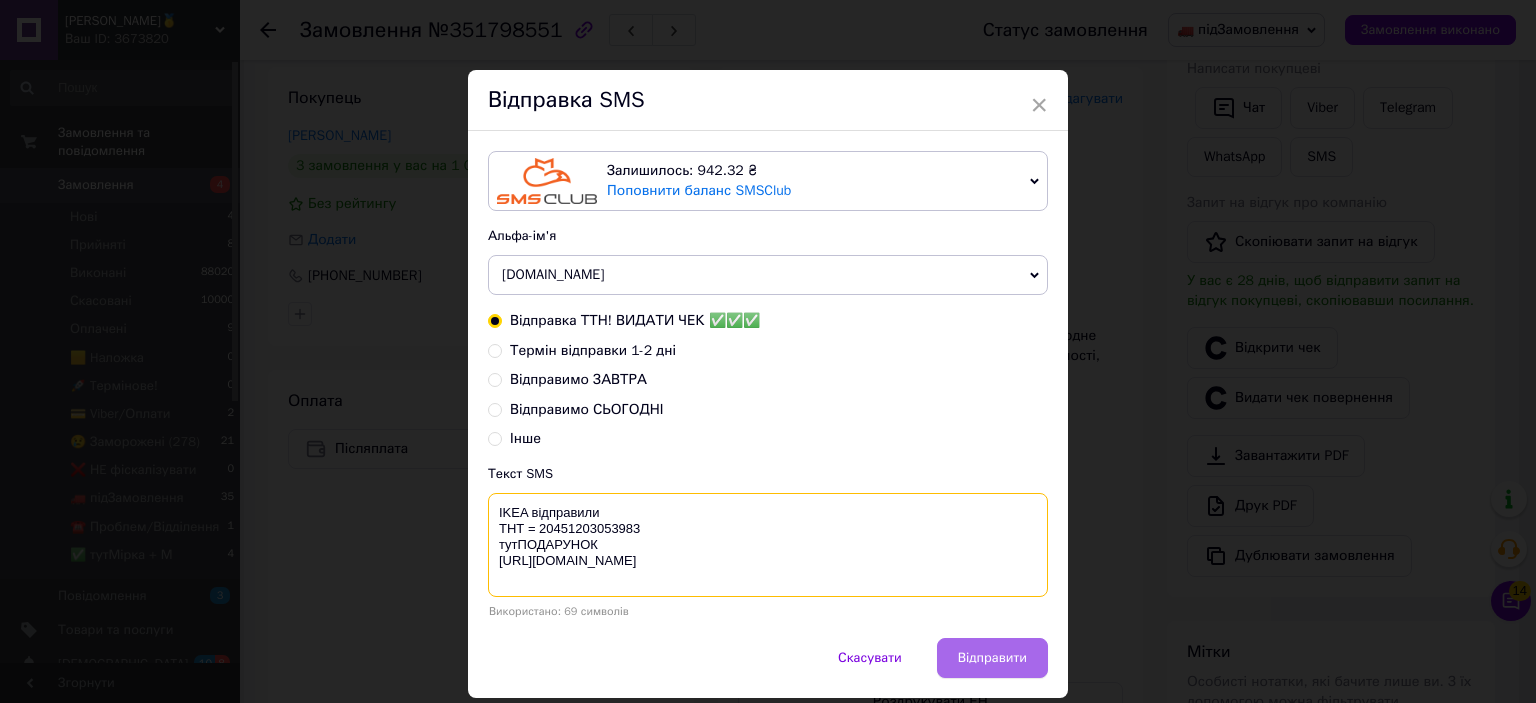 type on "IKEA відправили
ТНТ = 20451203053983
тутПОДАРУНОК
https://bit.ly/taao" 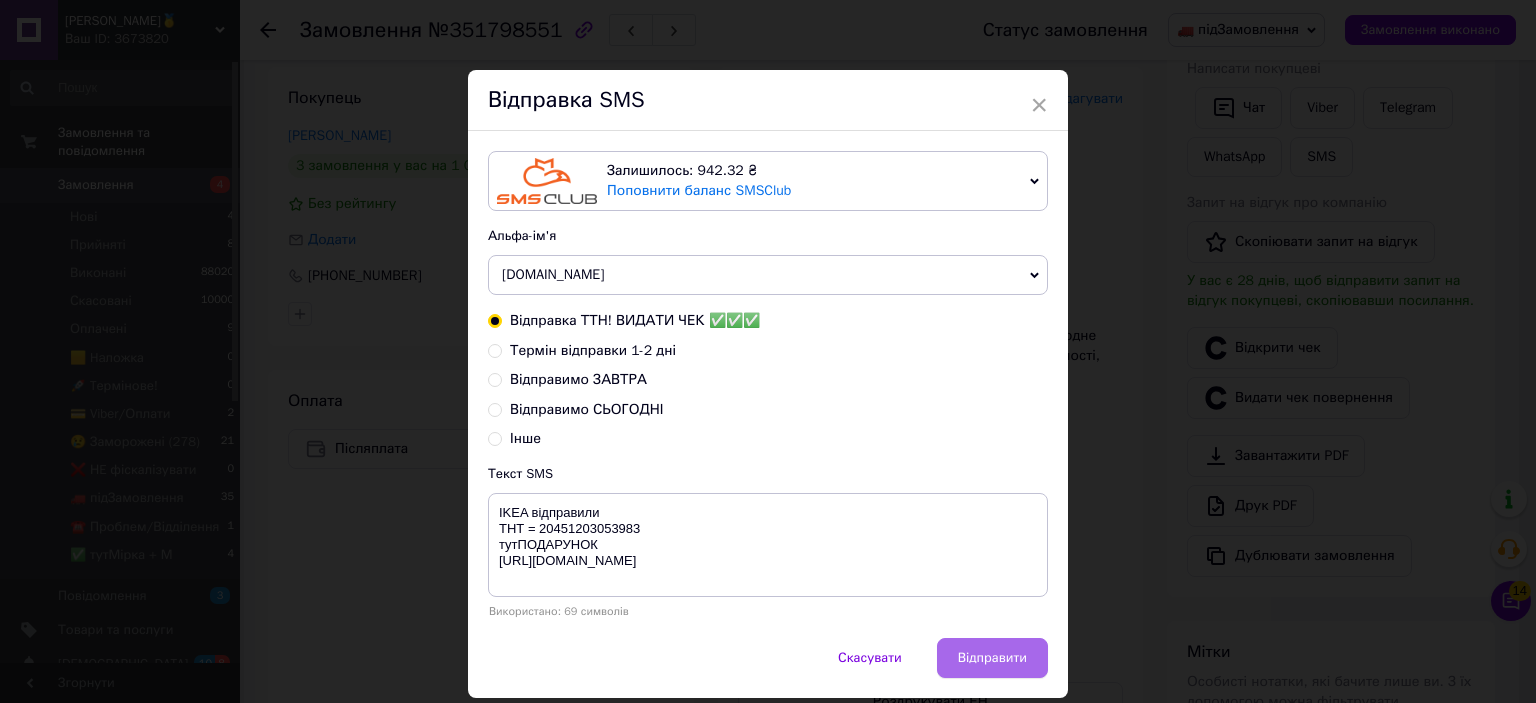 click on "Відправити" at bounding box center [992, 658] 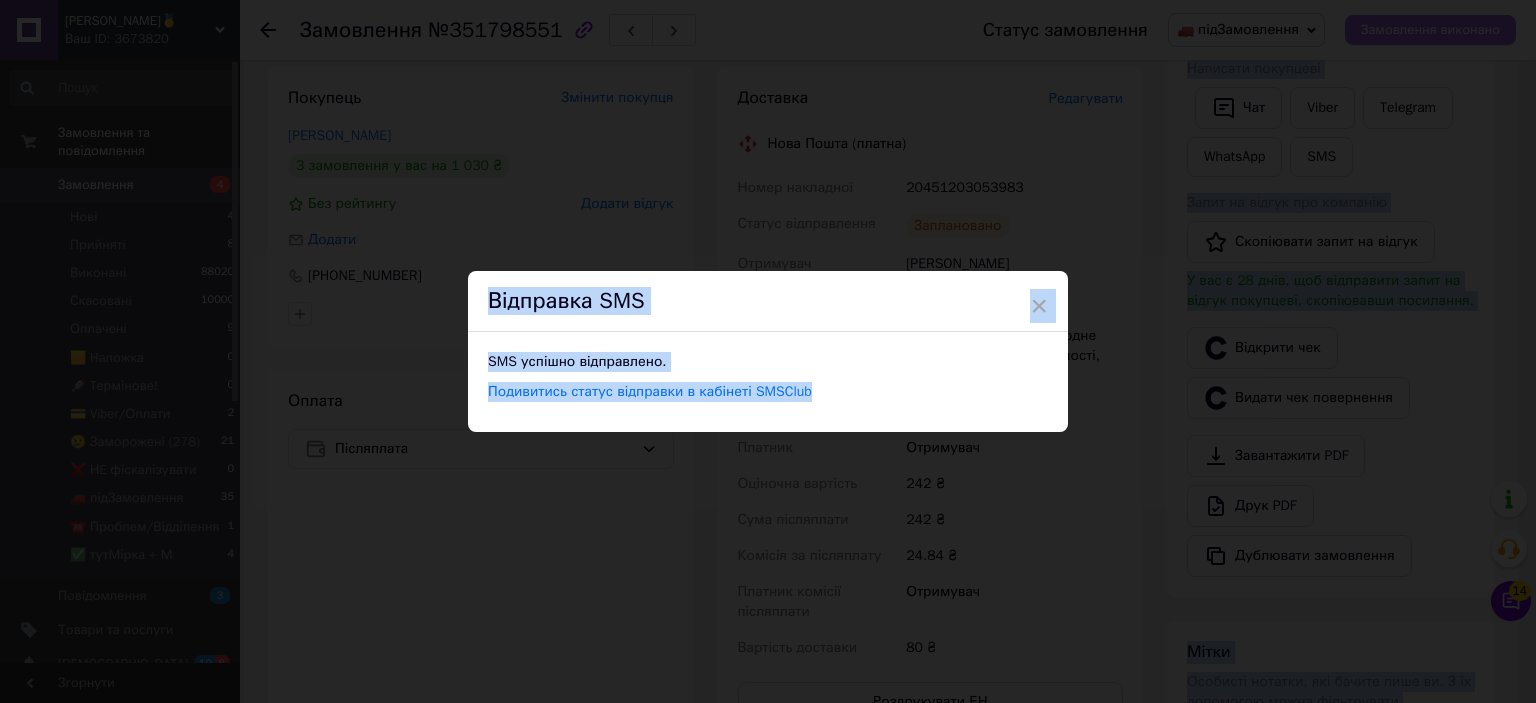 drag, startPoint x: 1385, startPoint y: 1, endPoint x: 1386, endPoint y: 17, distance: 16.03122 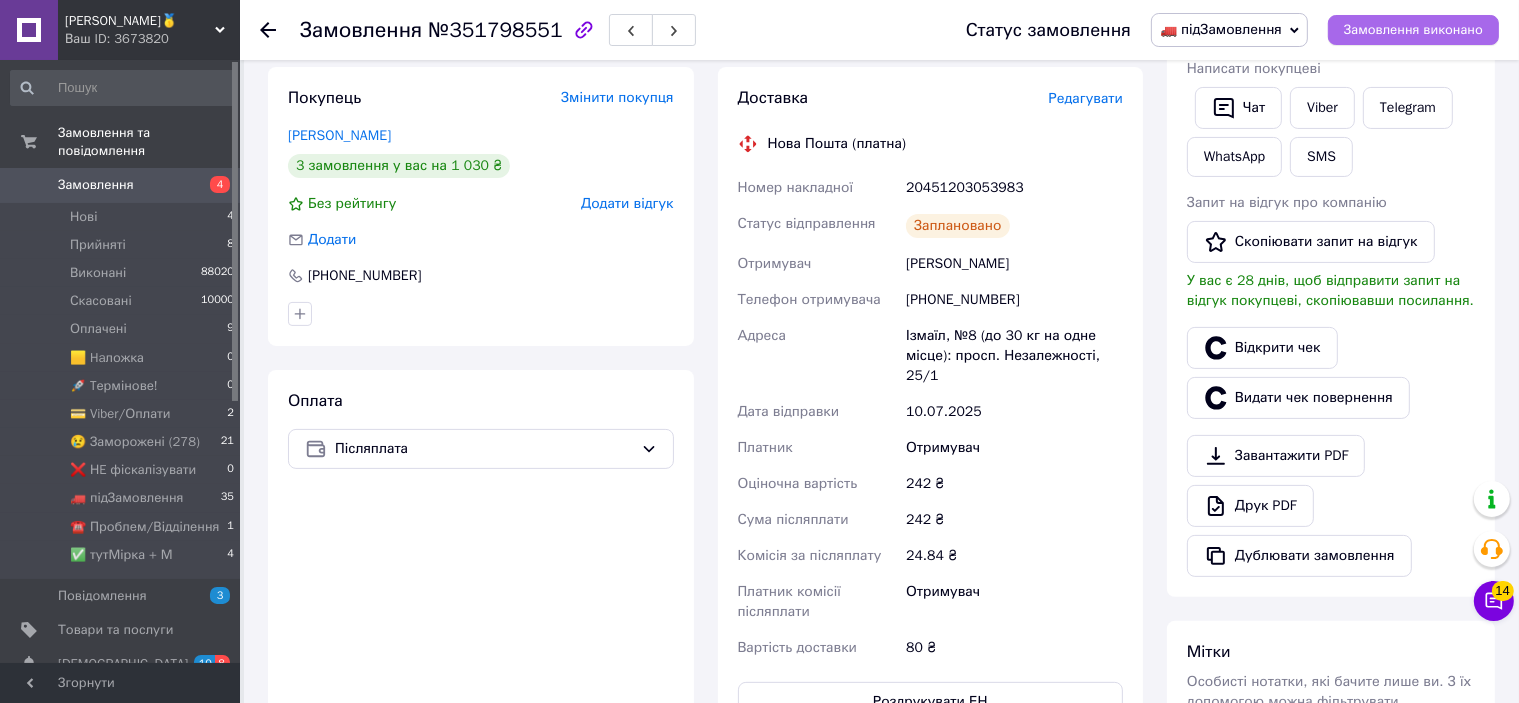 click on "Замовлення виконано" at bounding box center (1413, 30) 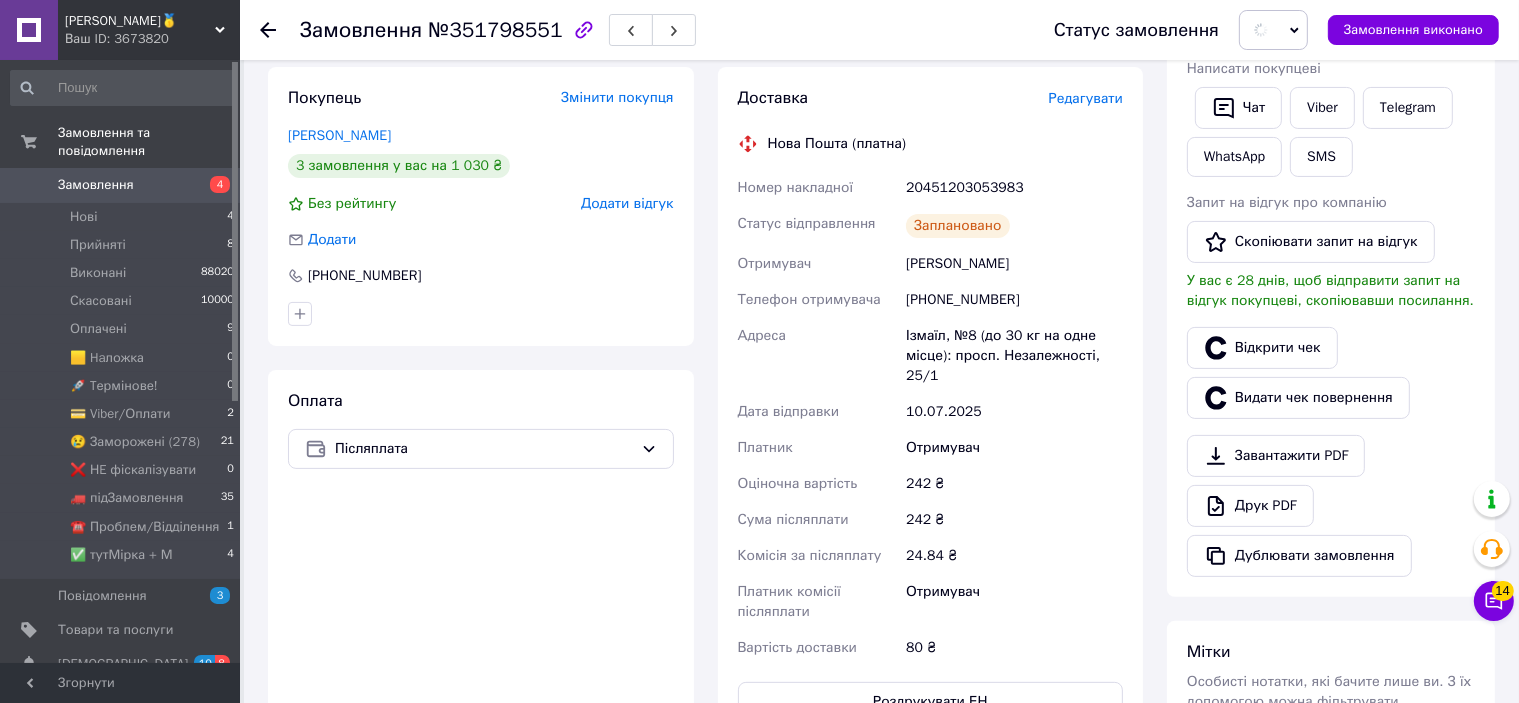 scroll, scrollTop: 0, scrollLeft: 0, axis: both 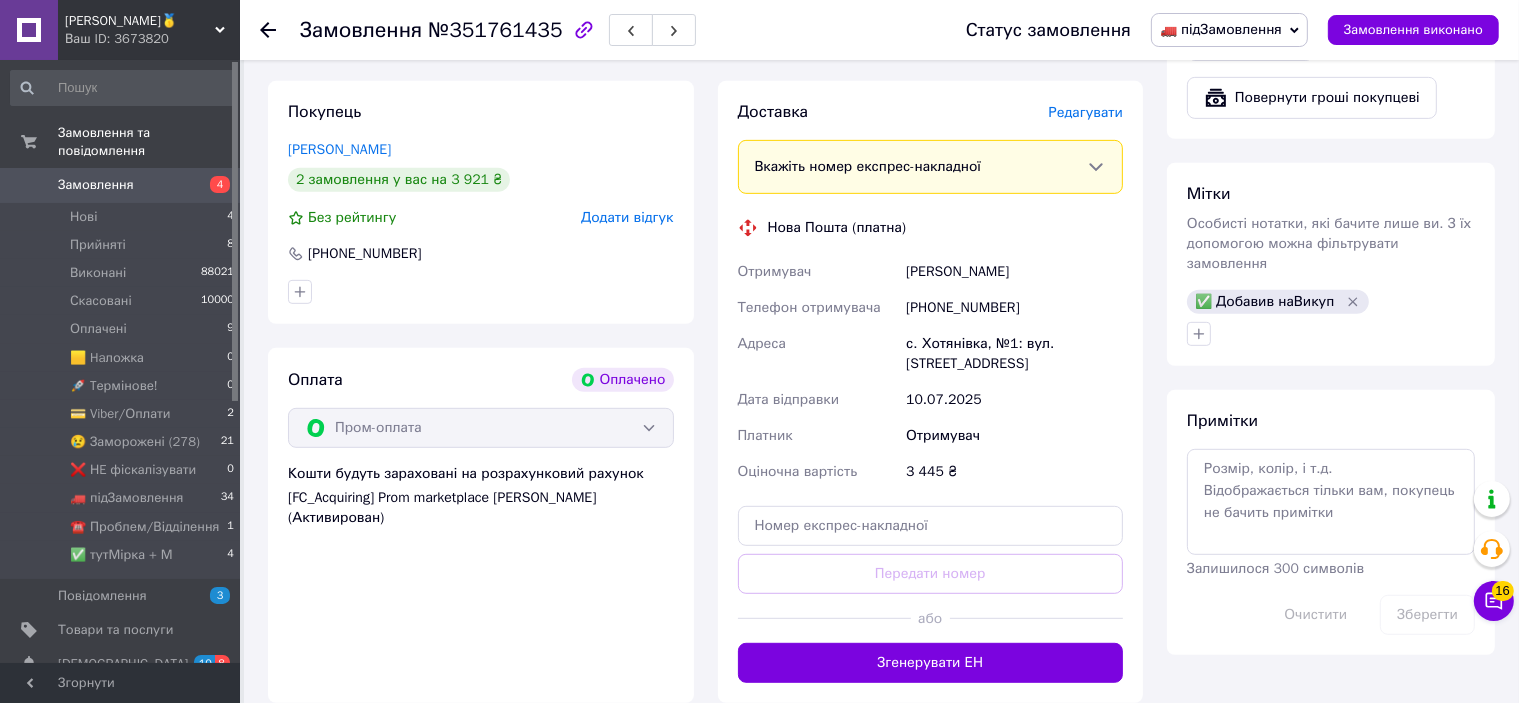 click on "Редагувати" at bounding box center [1086, 112] 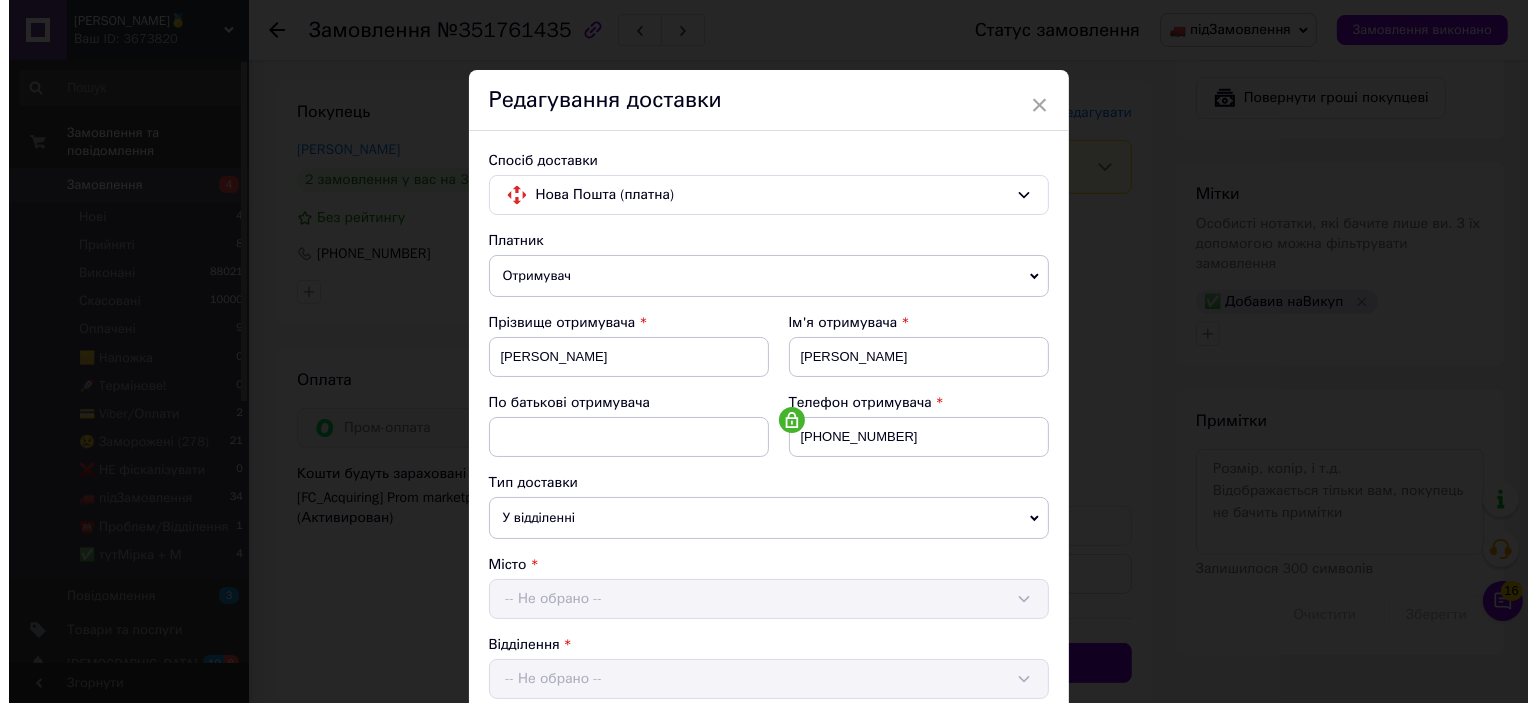 scroll, scrollTop: 1100, scrollLeft: 0, axis: vertical 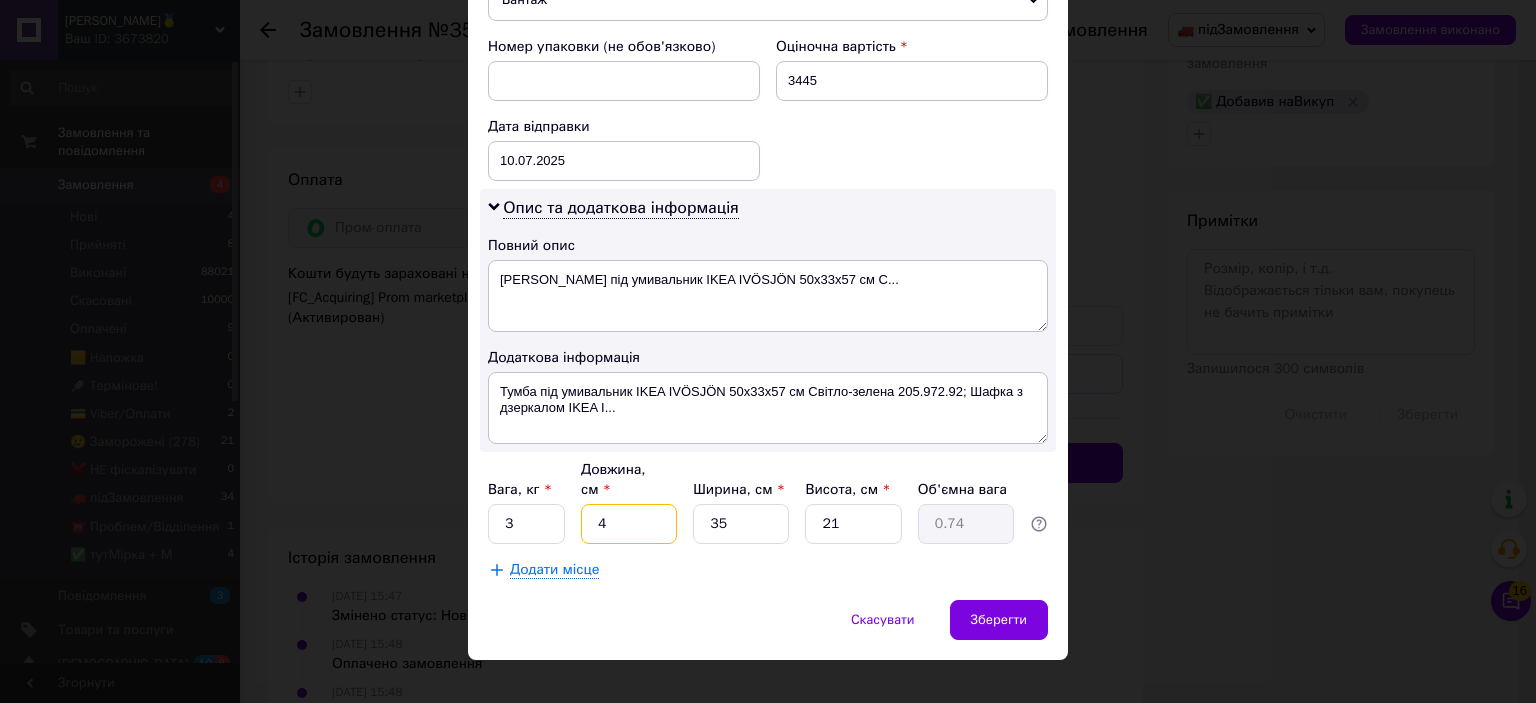 click on "4" at bounding box center (629, 524) 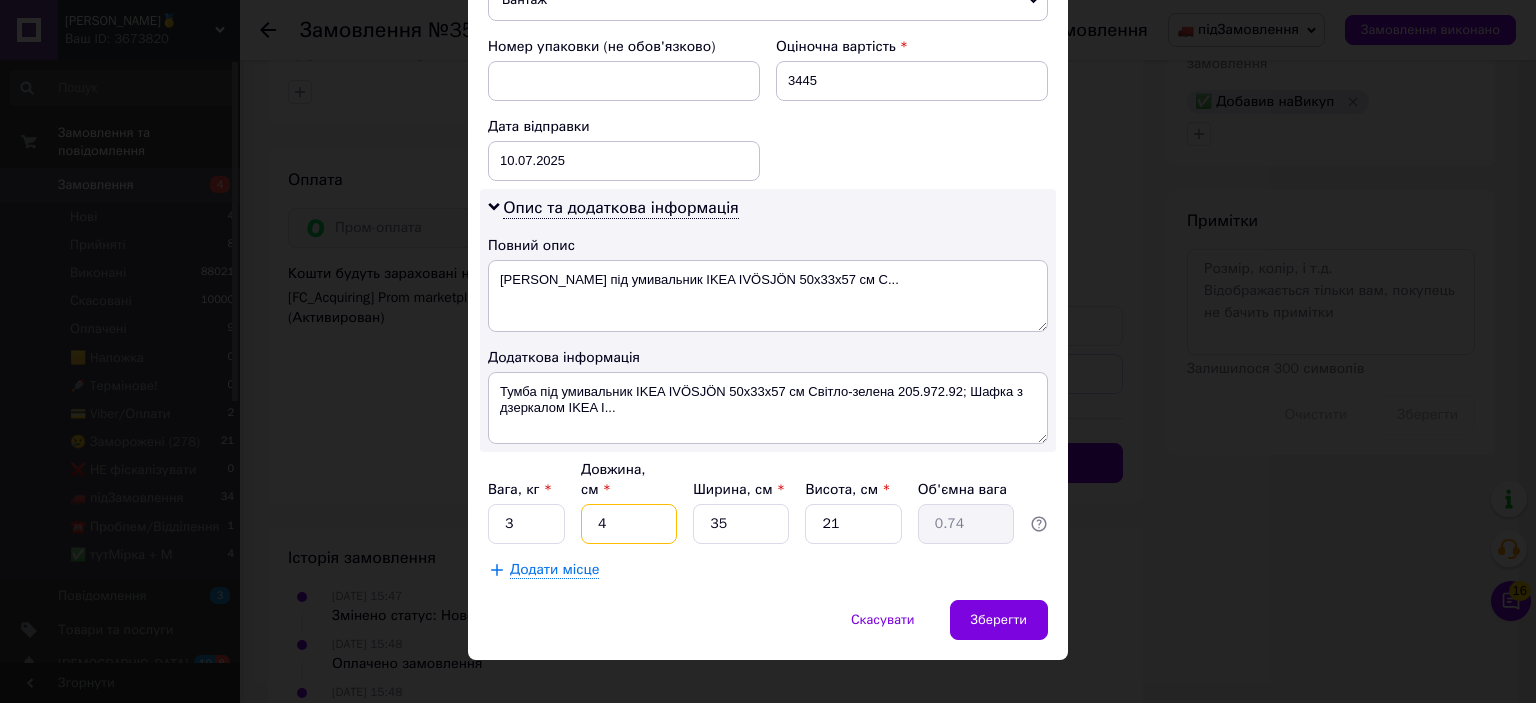 type on "7" 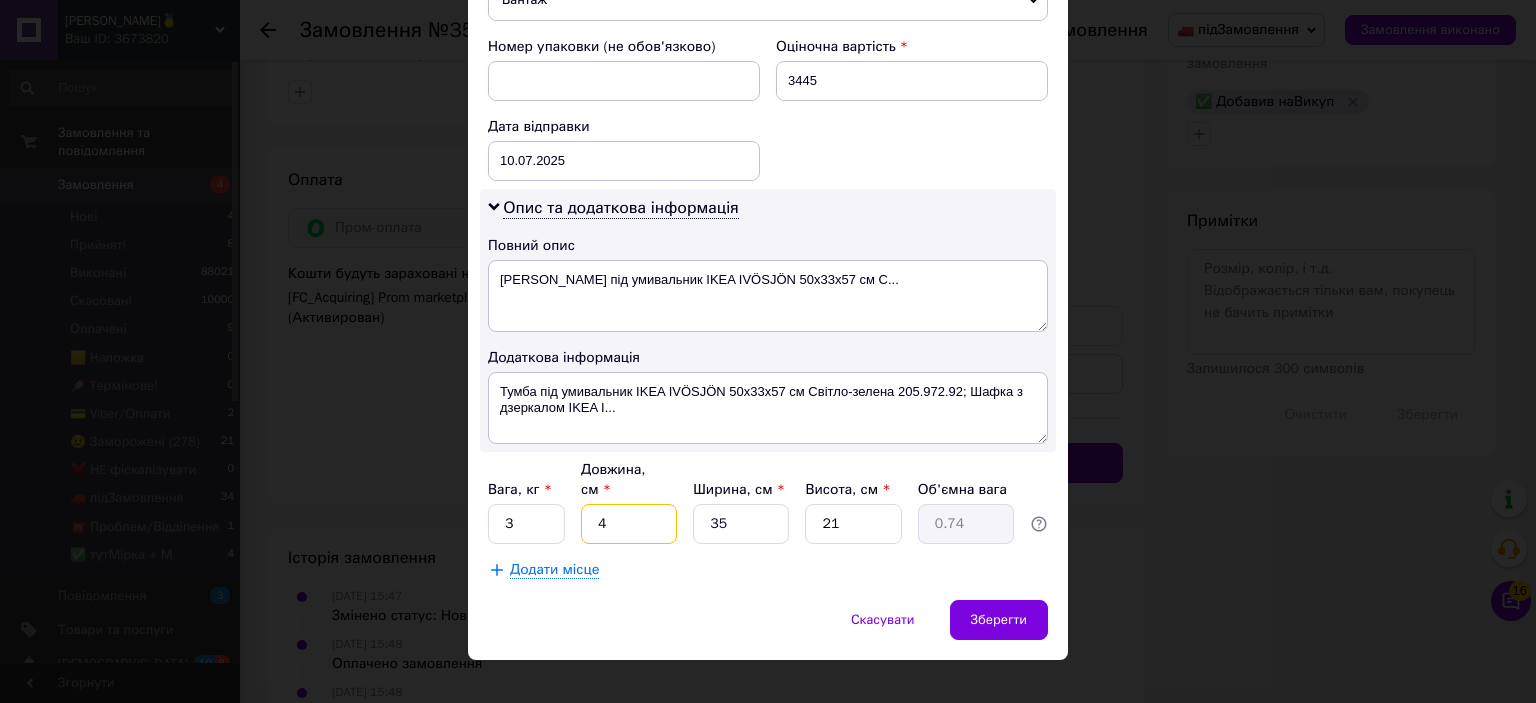type on "1.29" 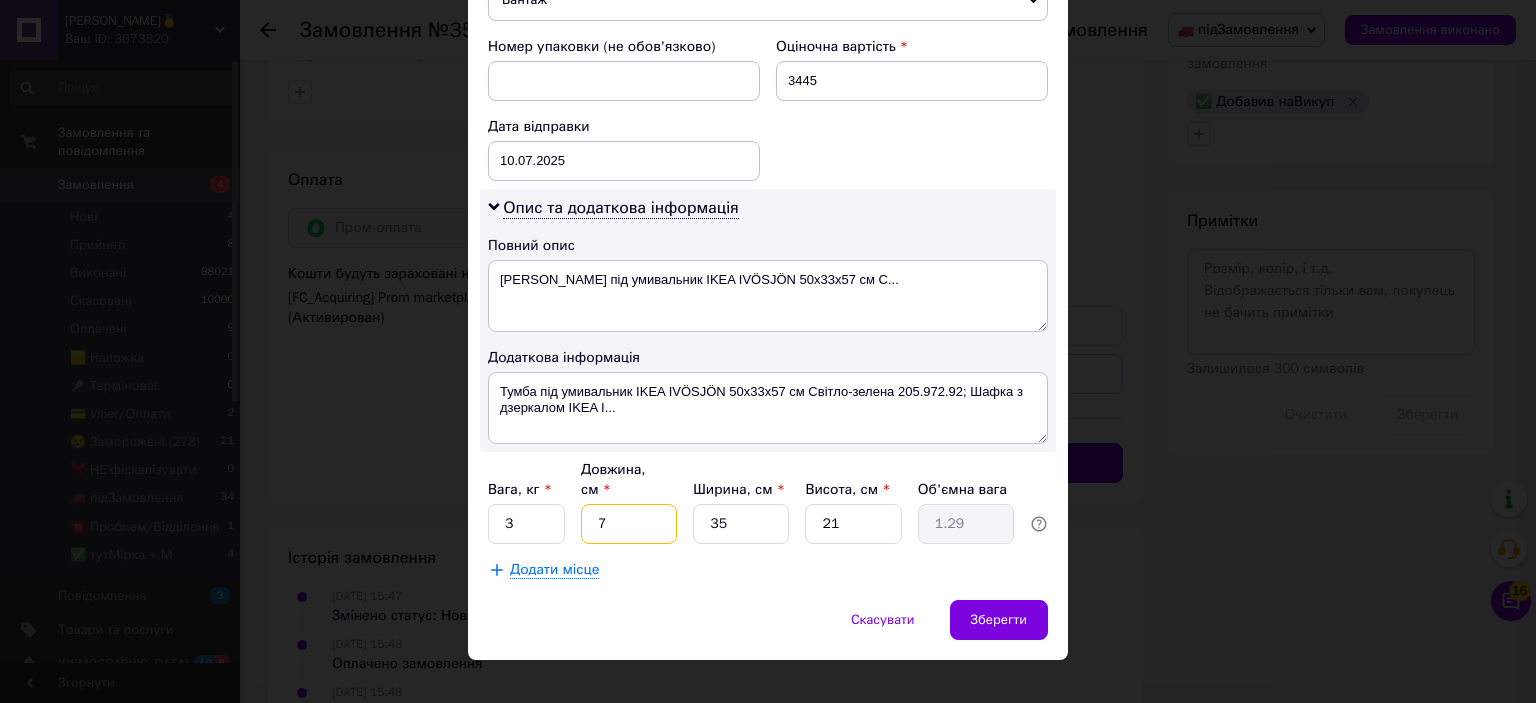 type on "79" 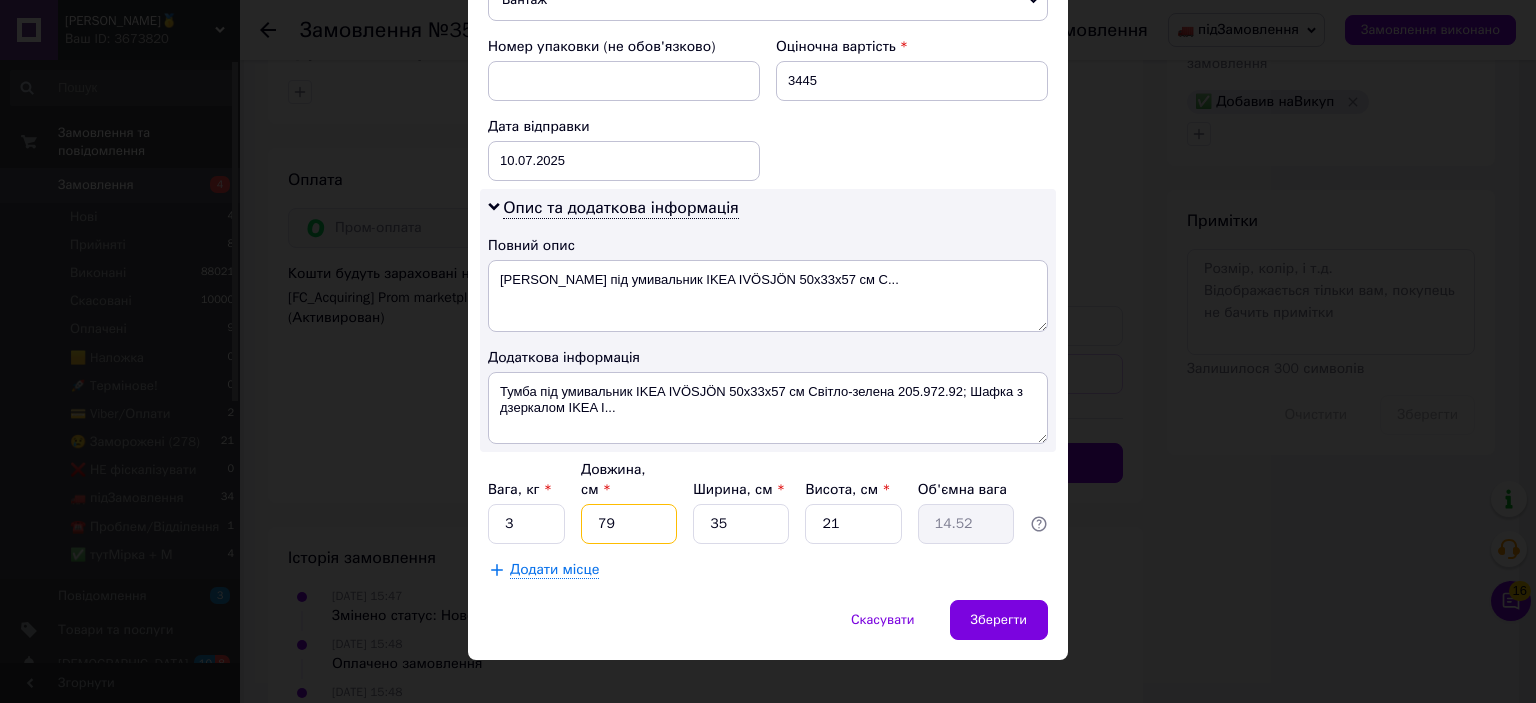 type on "7" 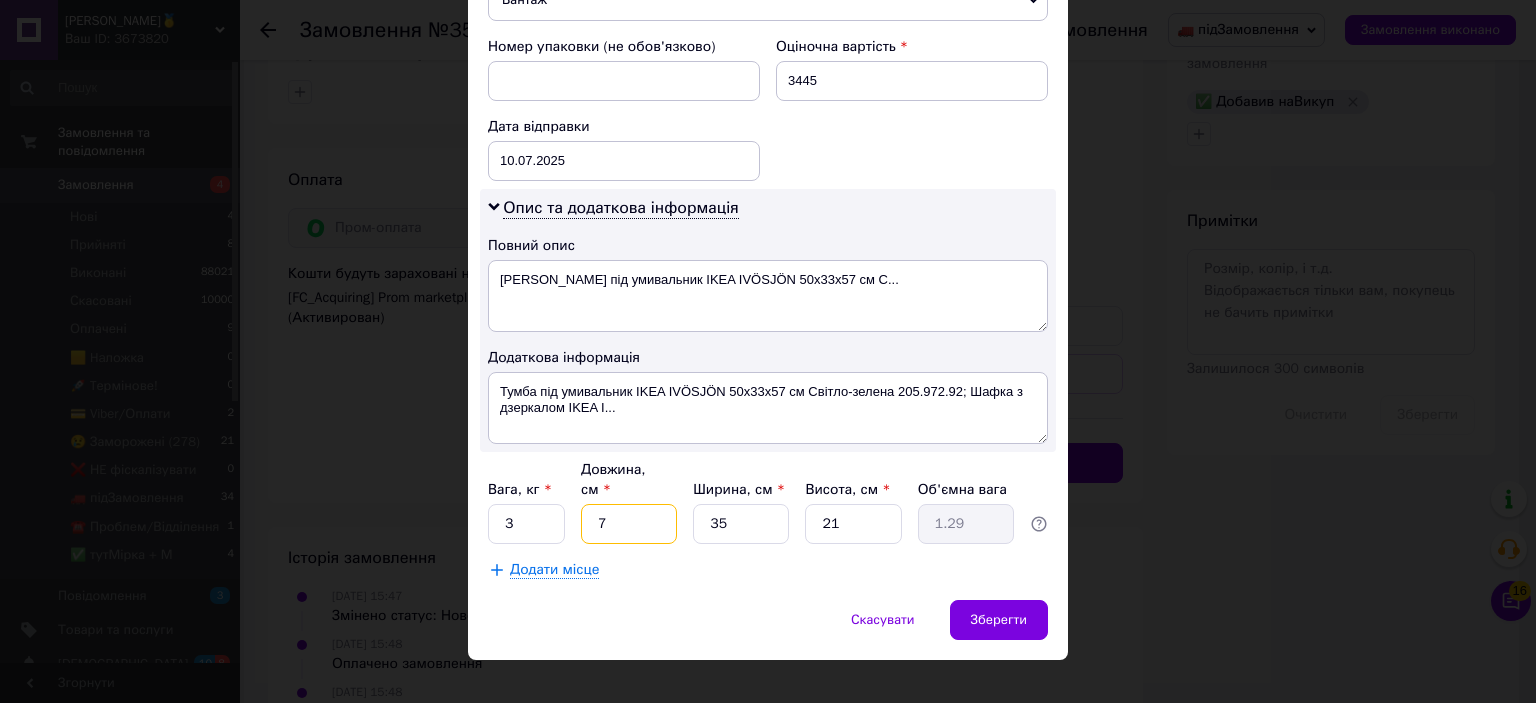 type on "70" 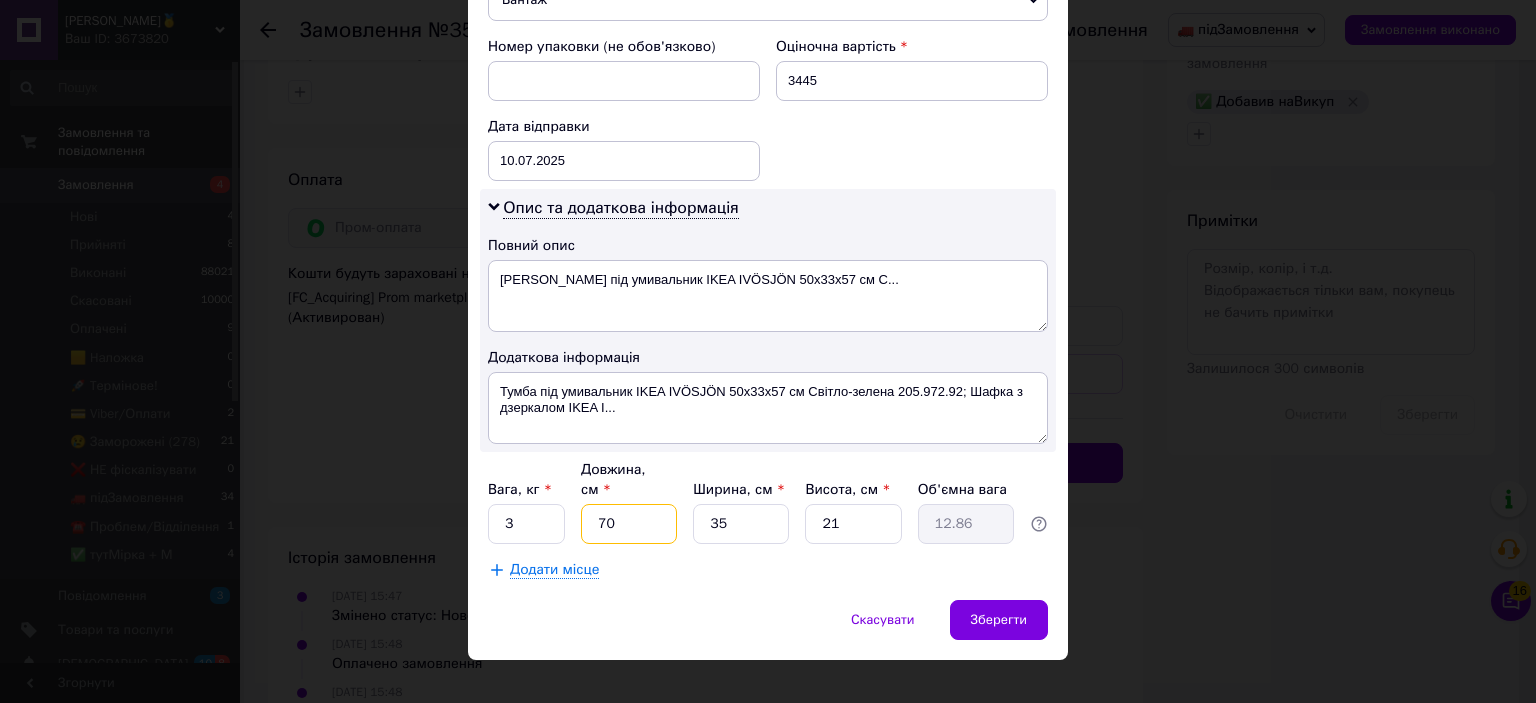 type on "70" 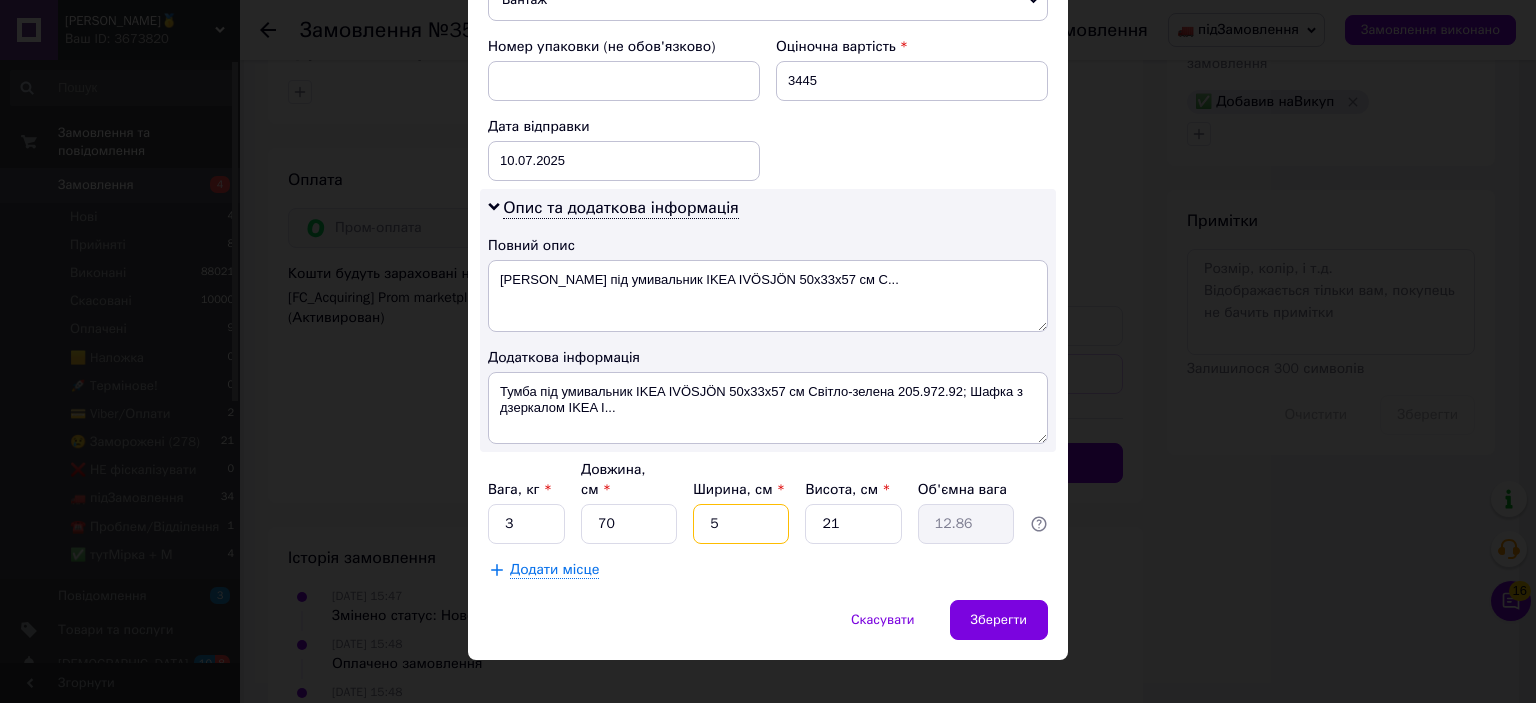 type on "5" 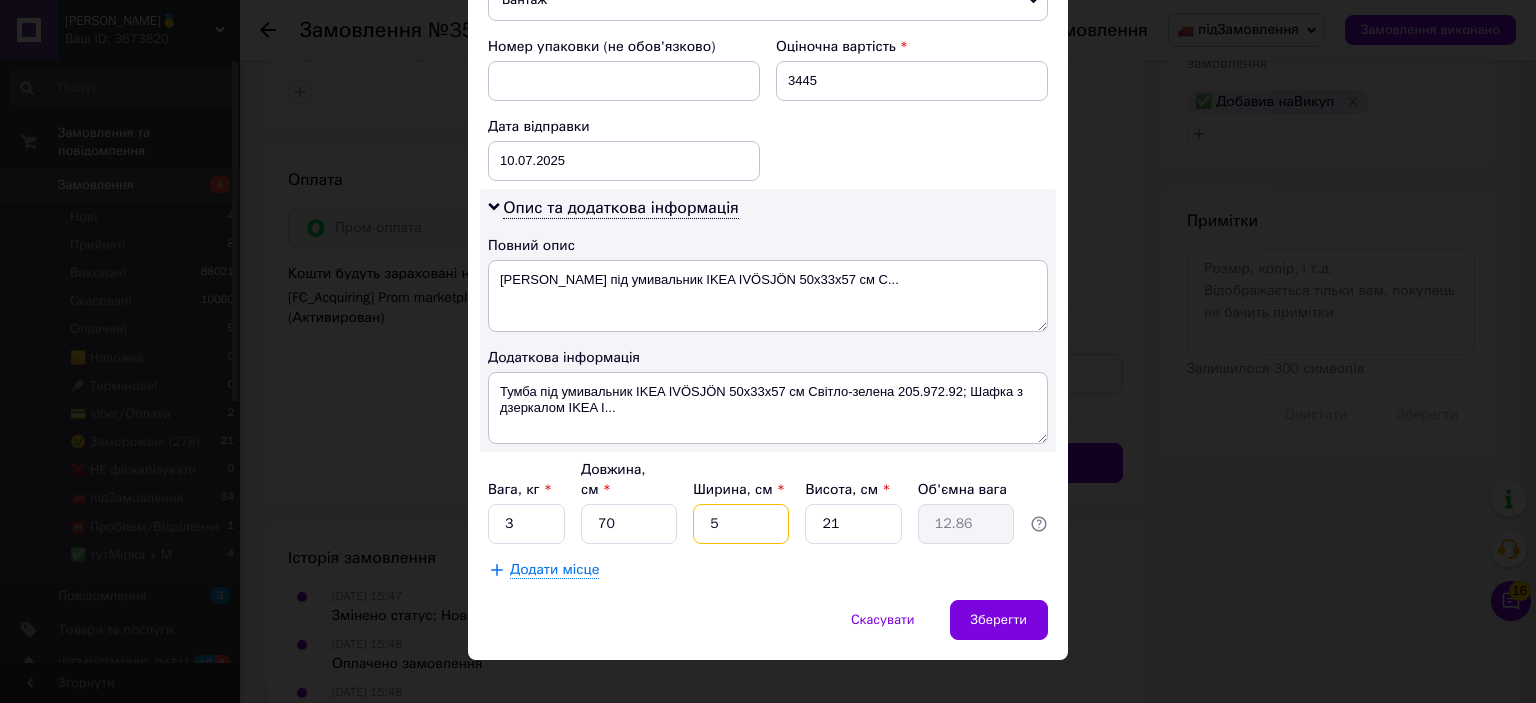 type on "1.84" 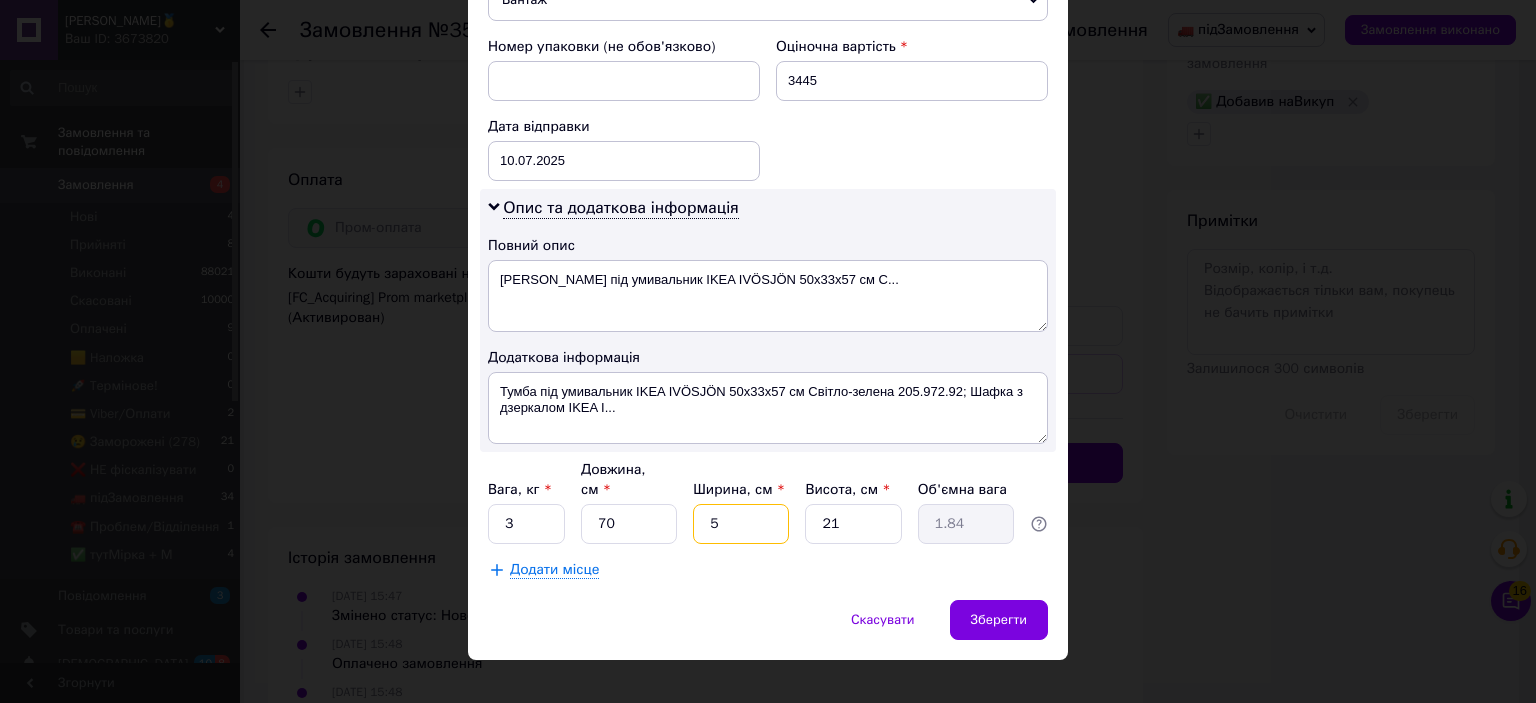 type on "53" 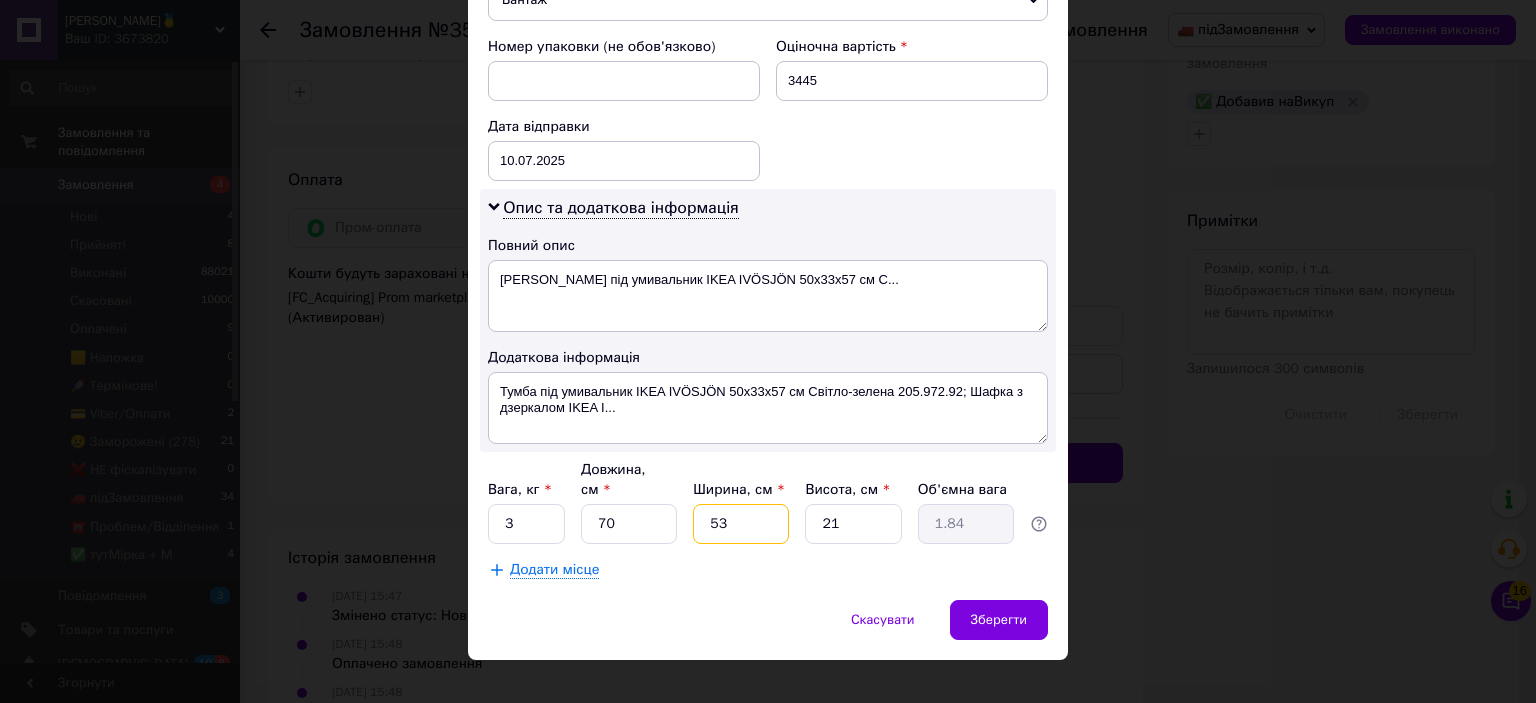 type on "19.48" 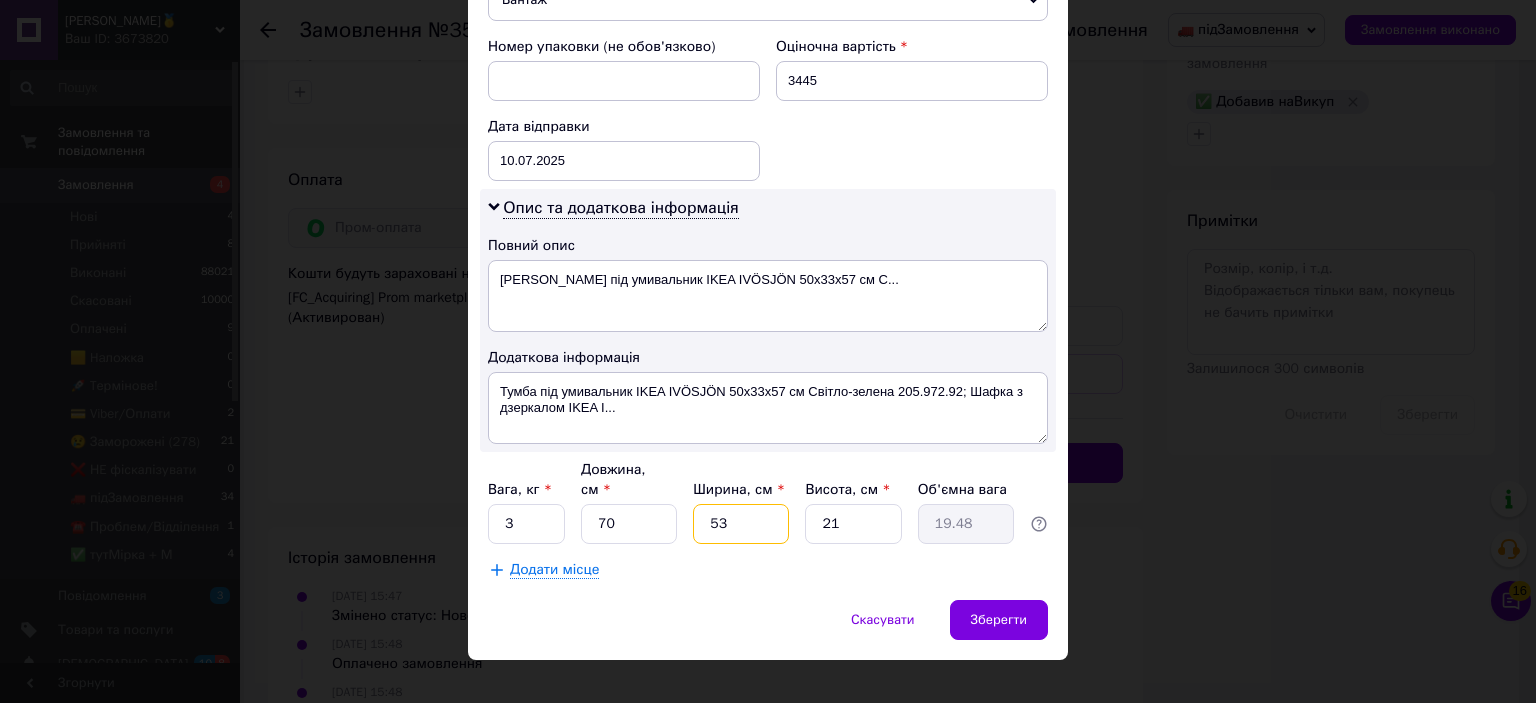 type on "53" 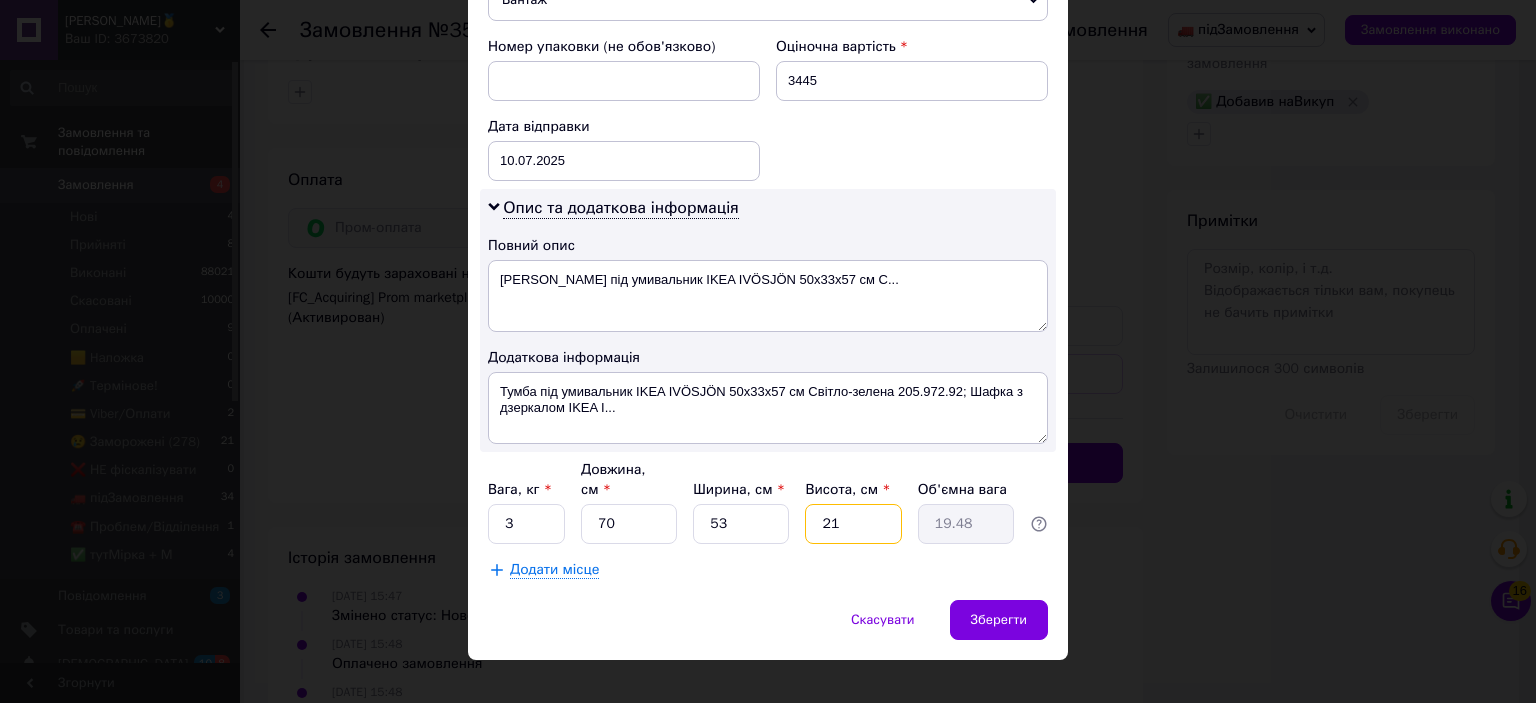 type on "2" 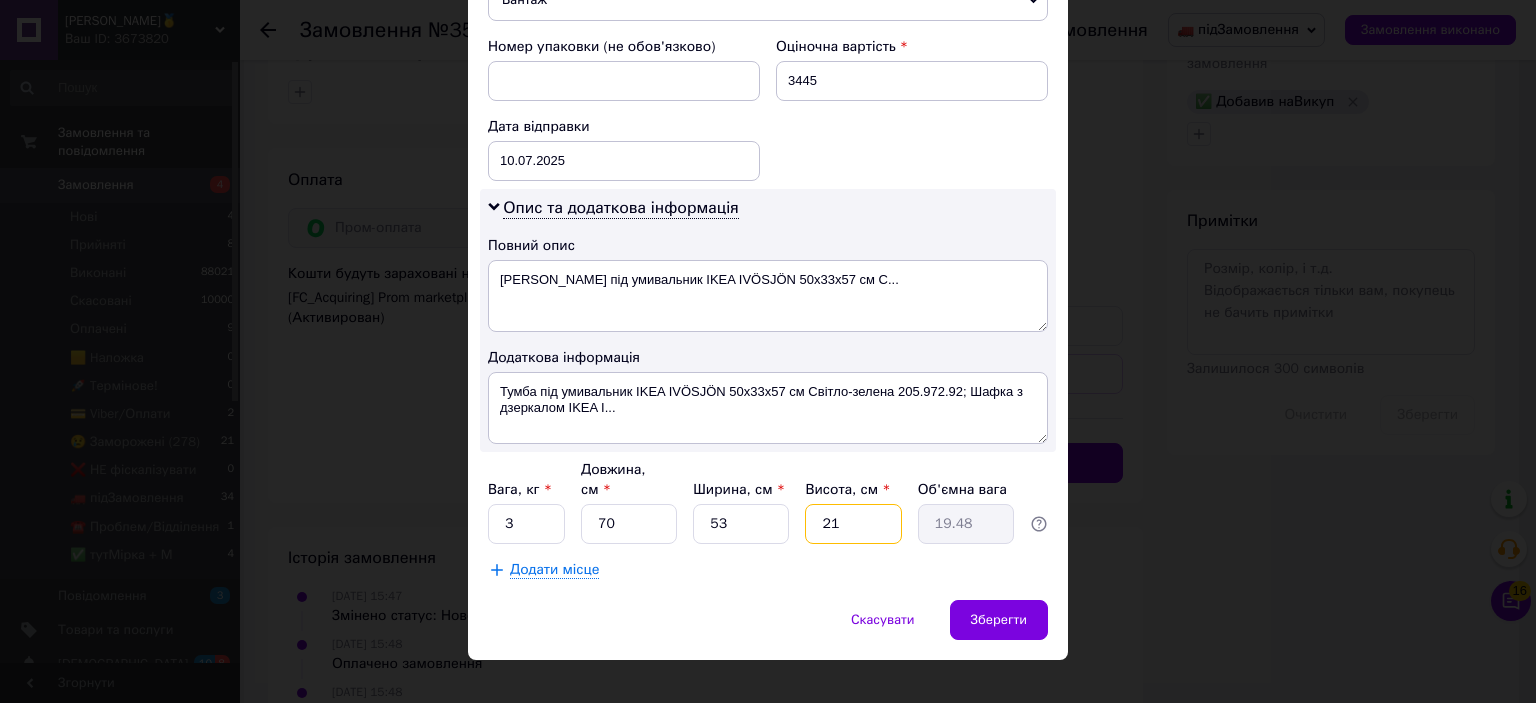 type on "1.86" 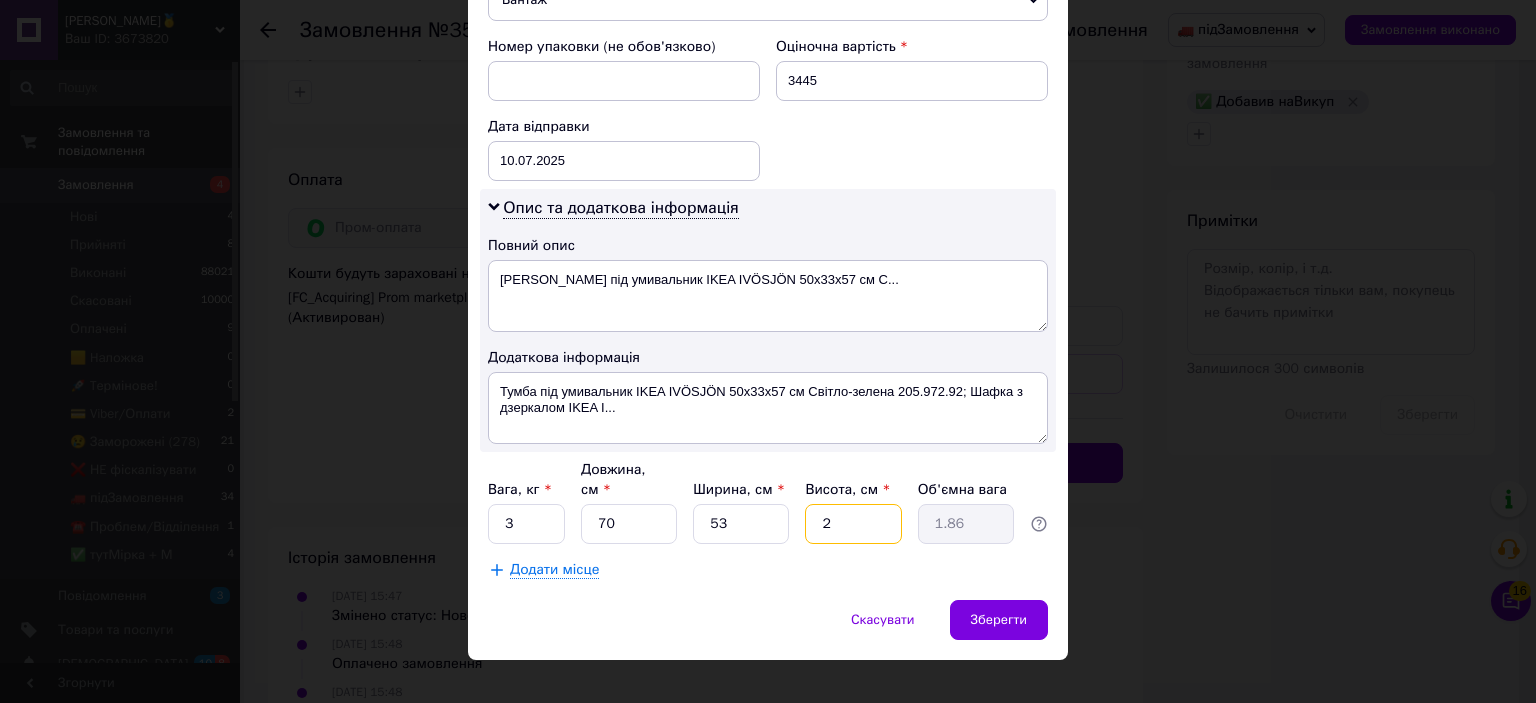 type on "29" 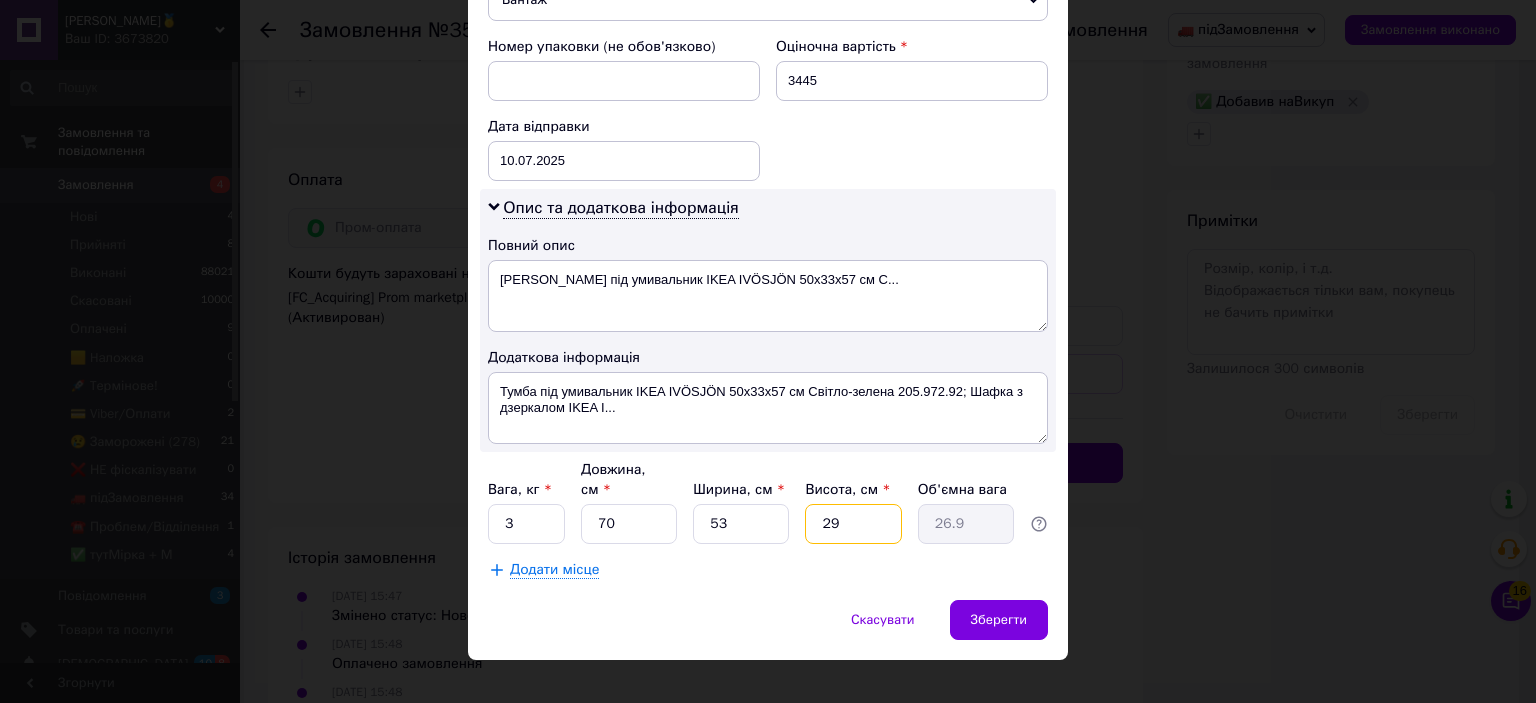 type on "29" 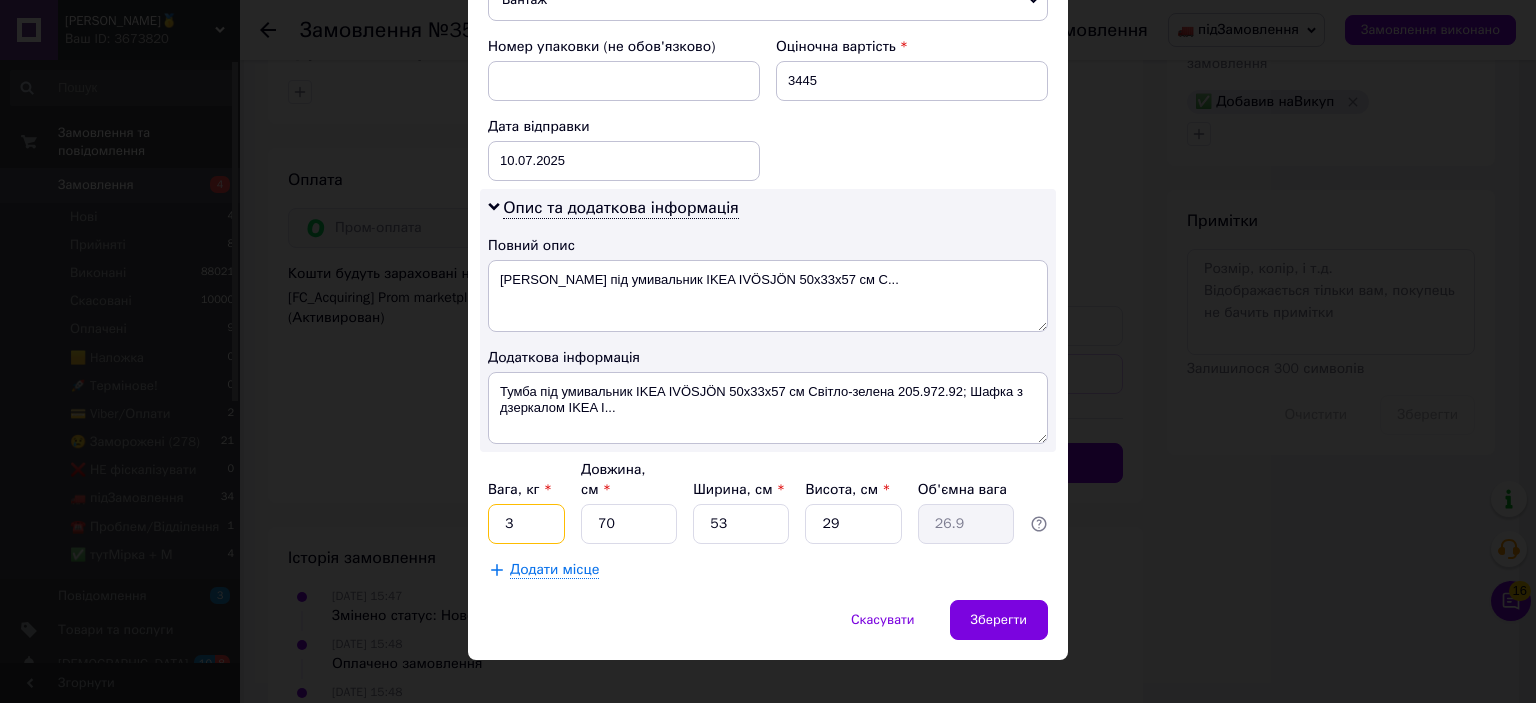 click on "3" at bounding box center [526, 524] 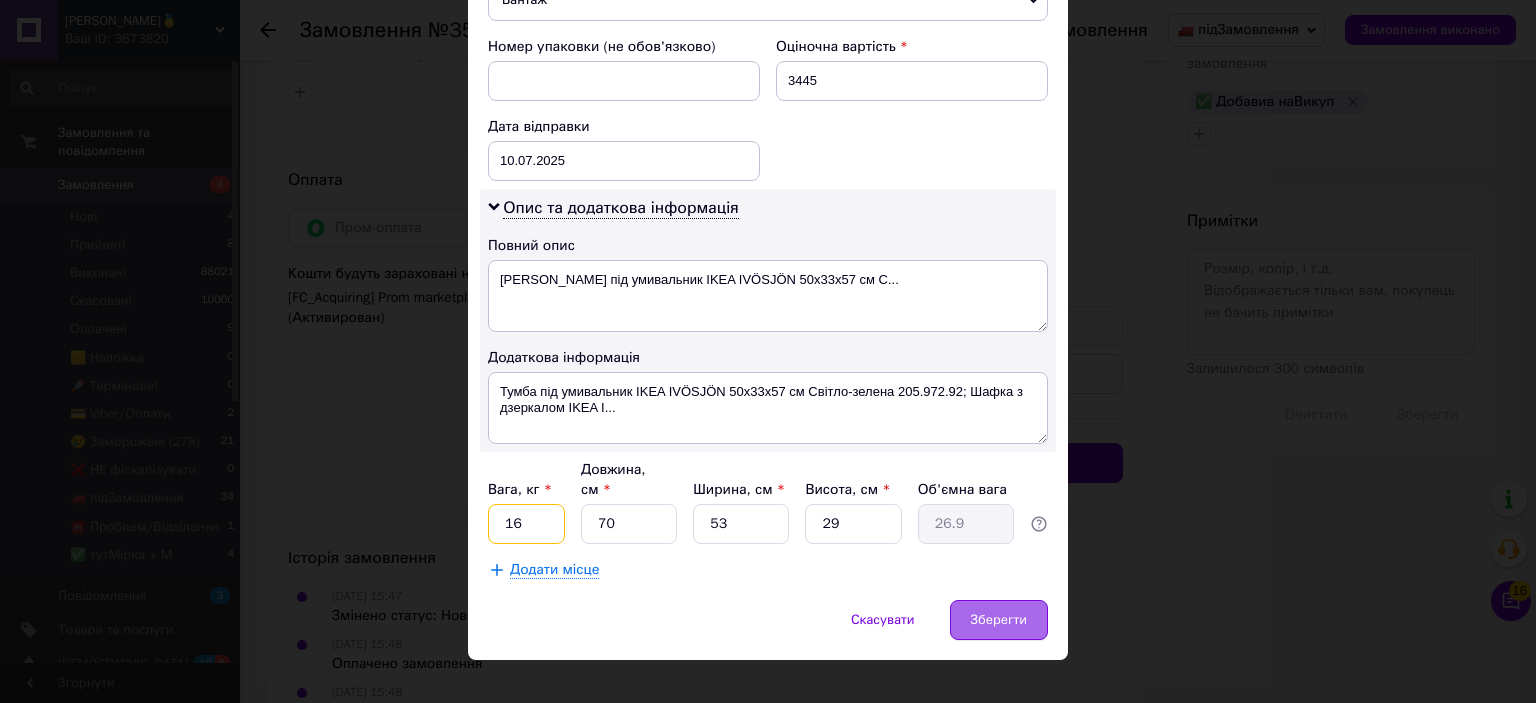 type on "16" 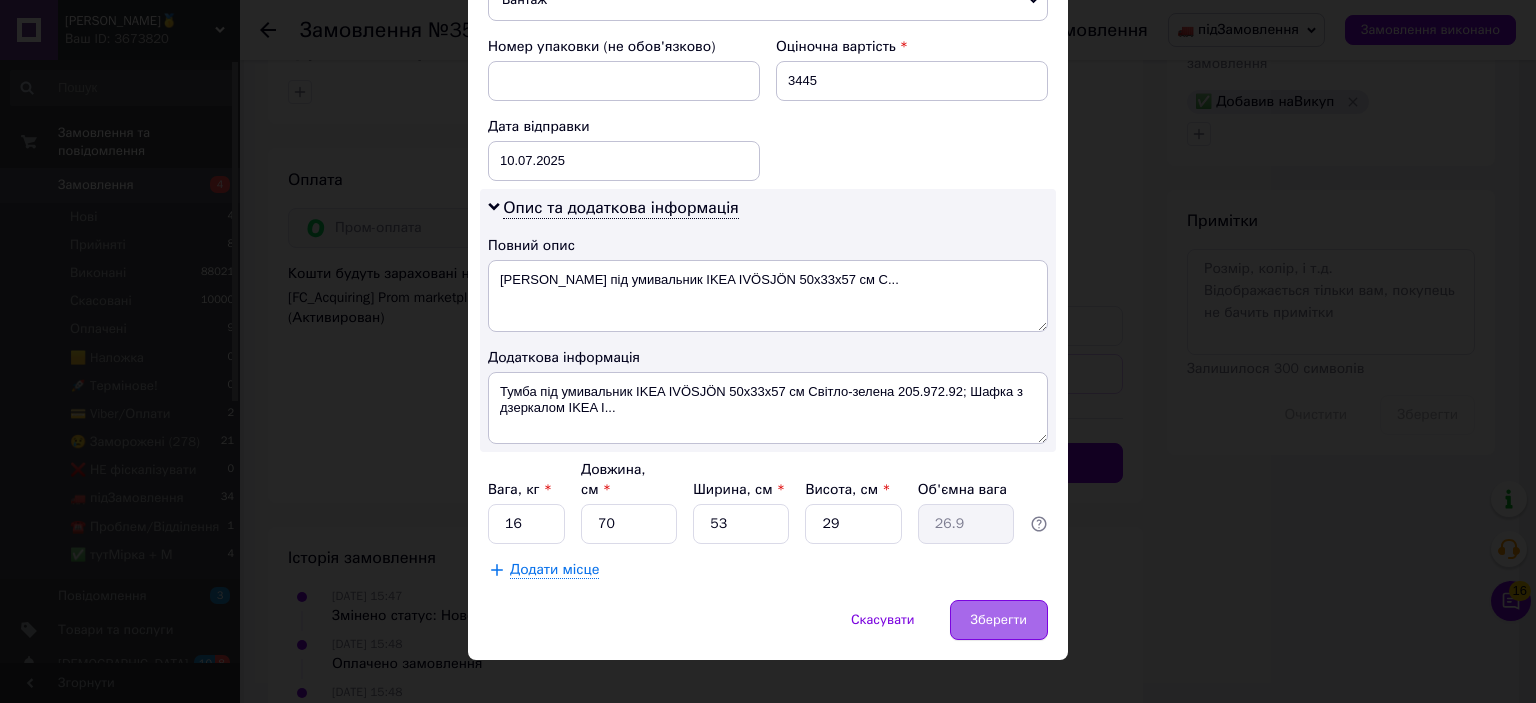 click on "Зберегти" at bounding box center (999, 620) 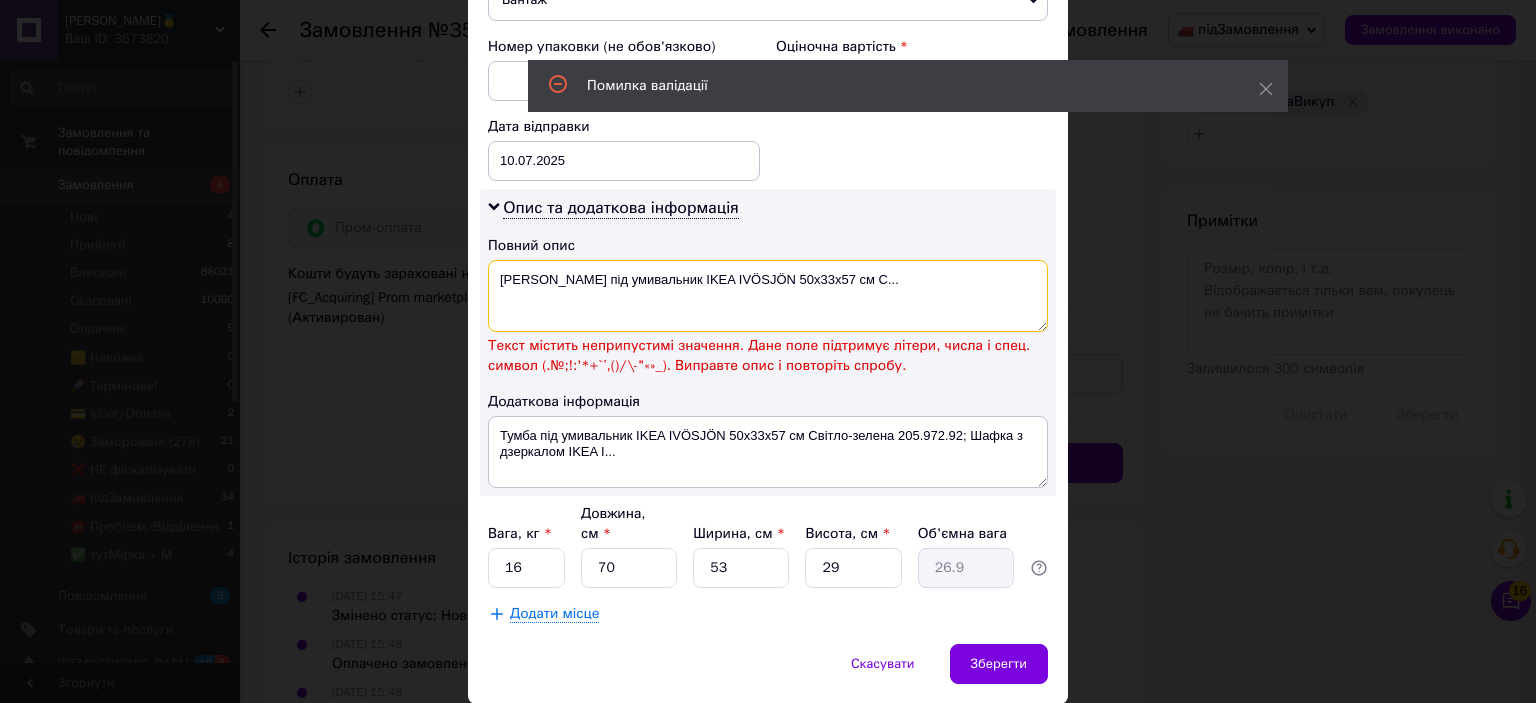 click on "Тумба під умивальник IKEA IVÖSJÖN 50x33x57 см С..." at bounding box center [768, 296] 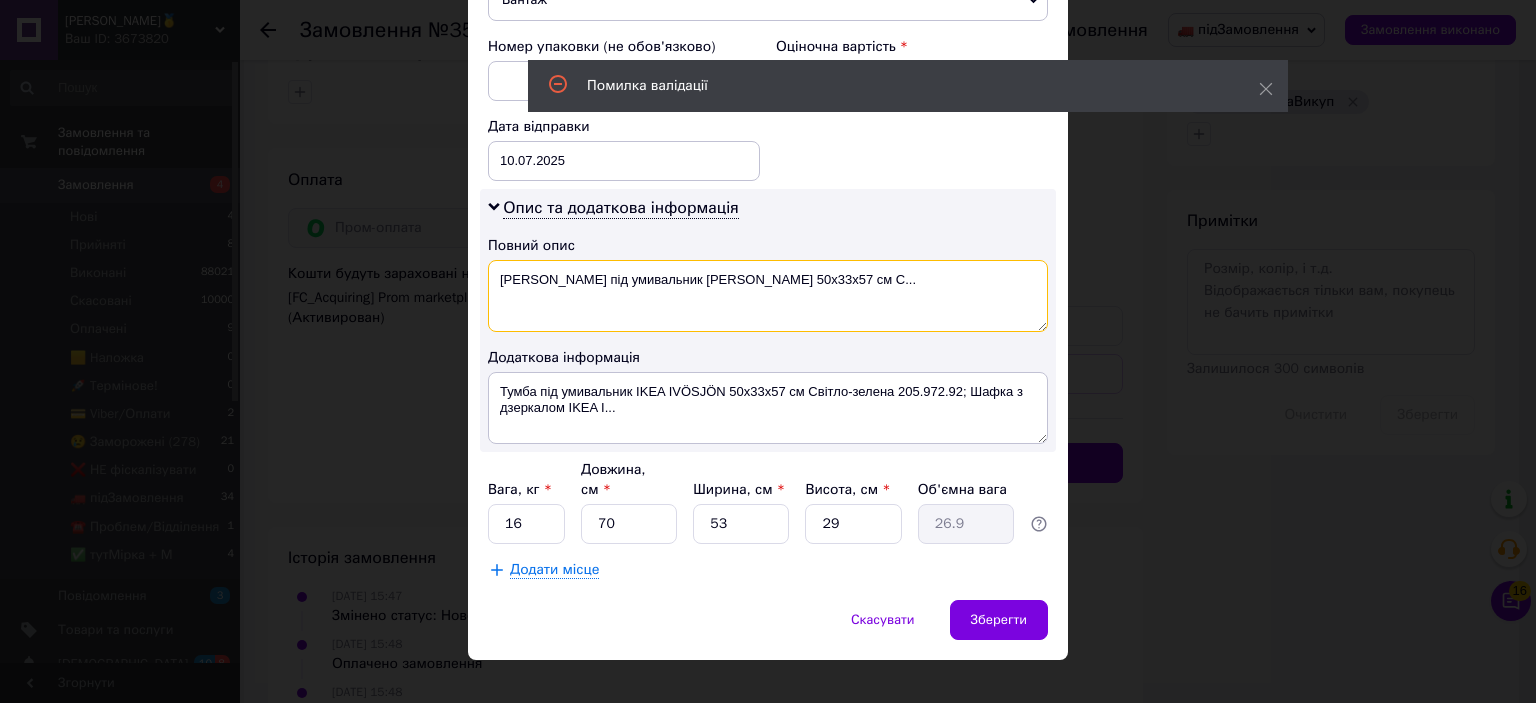 type on "Тумба під умивальник IKEA IVОSJОN 50x33x57 см С..." 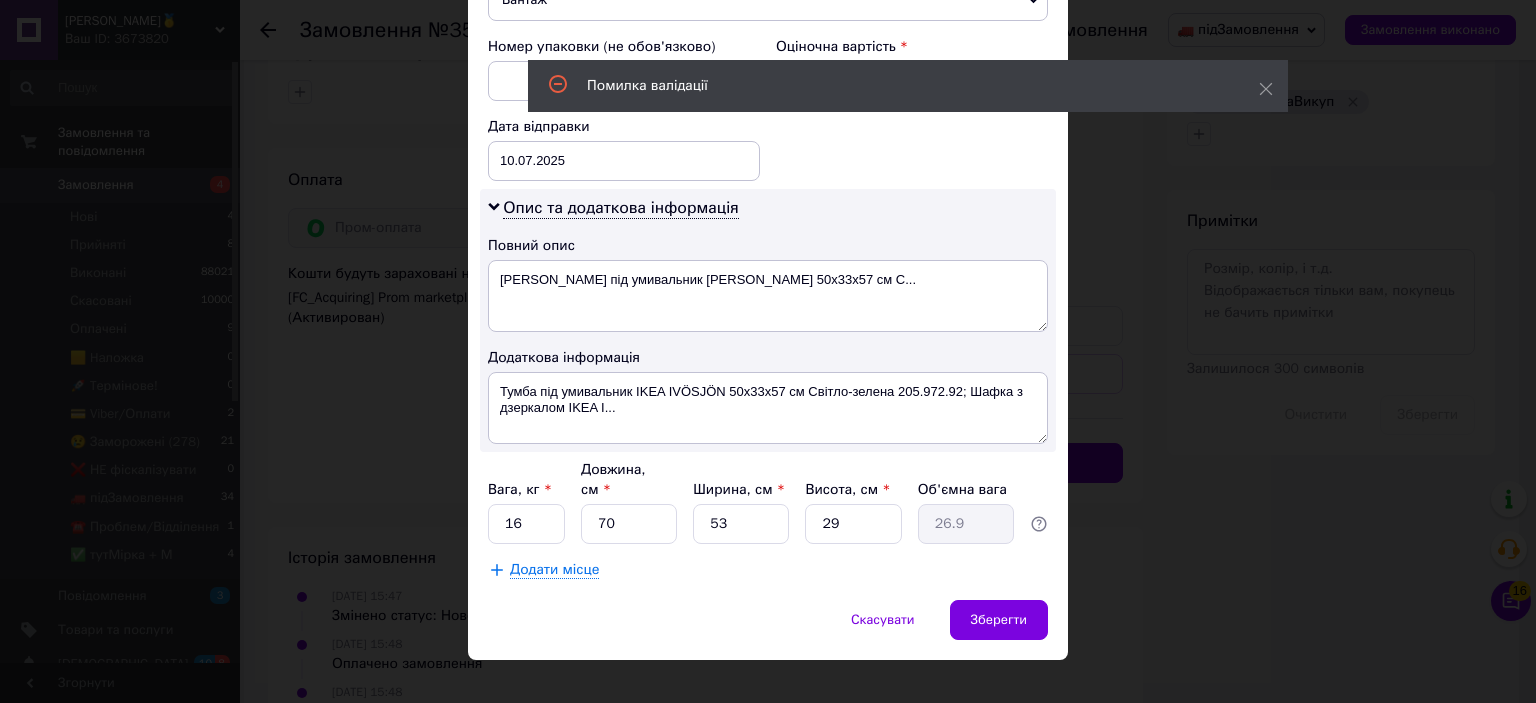 click on "Спосіб доставки Нова Пошта (платна) Платник Отримувач Відправник Прізвище отримувача Арустамова Ім'я отримувача Елена По батькові отримувача Телефон отримувача +380504484504 Тип доставки У відділенні Кур'єром В поштоматі Місто с. Хотянівка Відділення №1: вул. Валова, 16 Місце відправки с. Дубове (Волинська обл.): №1: вул. Ковельська, 52 Немає збігів. Спробуйте змінити умови пошуку Додати ще місце відправки Тип посилки Вантаж Документи Номер упаковки (не обов'язково) Оціночна вартість 3445 Дата відправки 10.07.2025 < 2025 > < Июль > Пн Вт Ср Чт Пт Сб Вс 30 1 2 3 4 5 6 7 8 9 10 11 12 13 14 15 16 17 18" at bounding box center [768, -56] 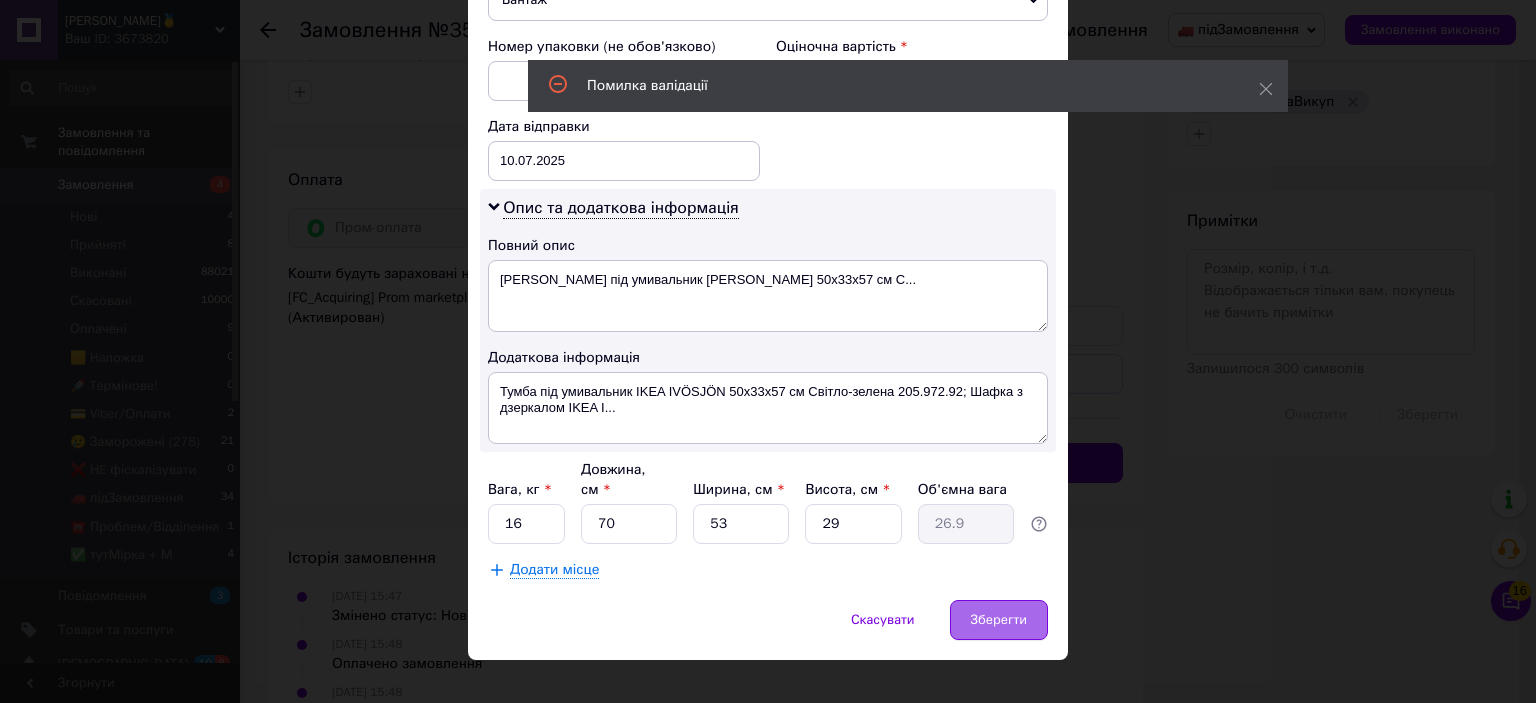 click on "Зберегти" at bounding box center [999, 620] 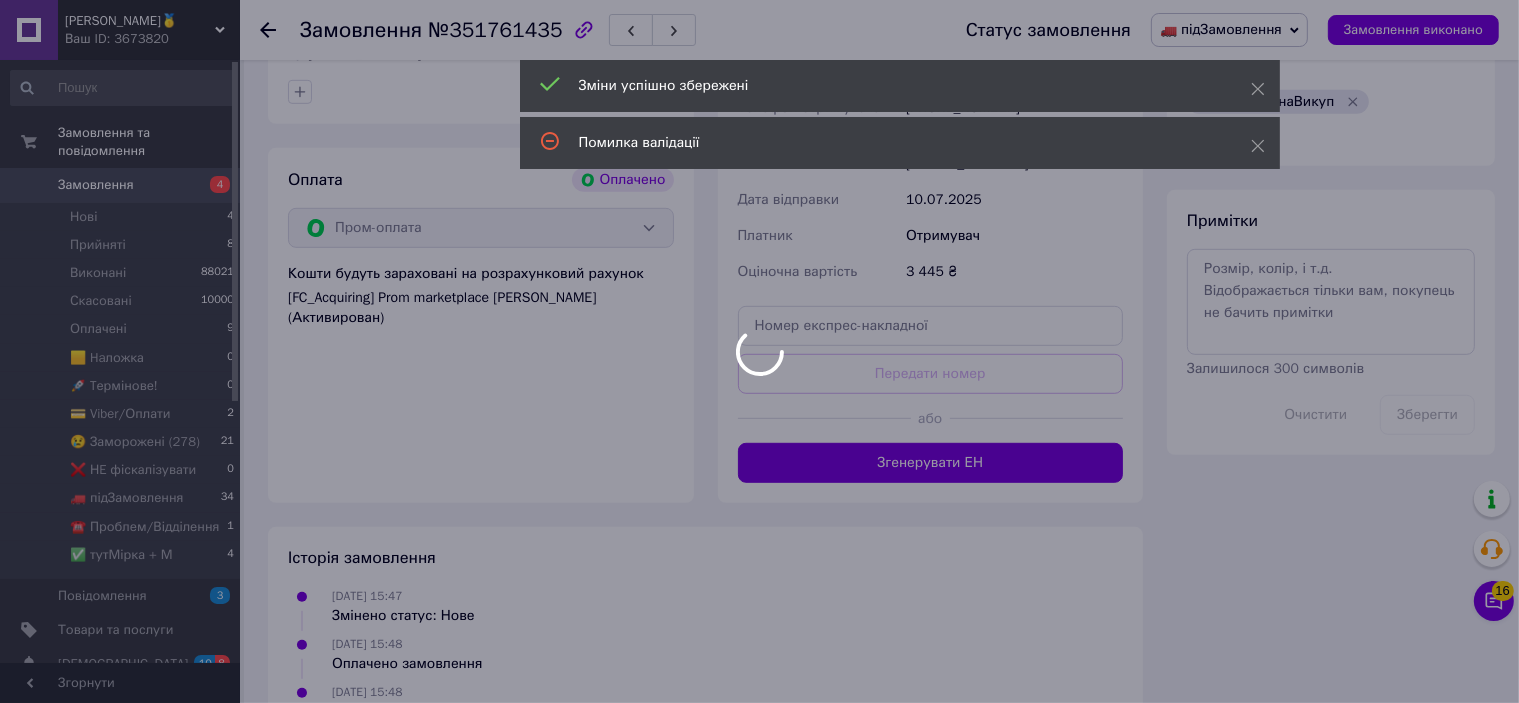click at bounding box center [759, 351] 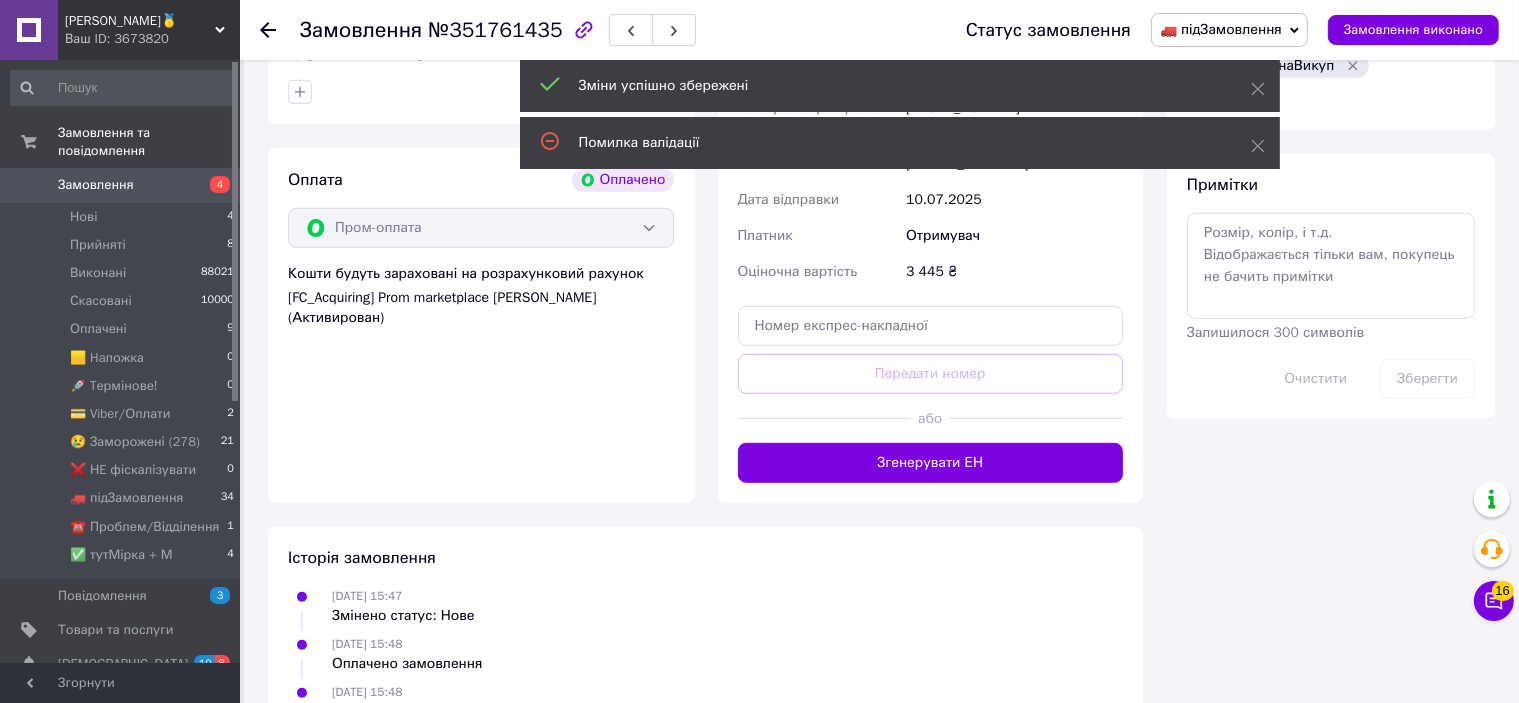 click on "Згенерувати ЕН" at bounding box center [931, 463] 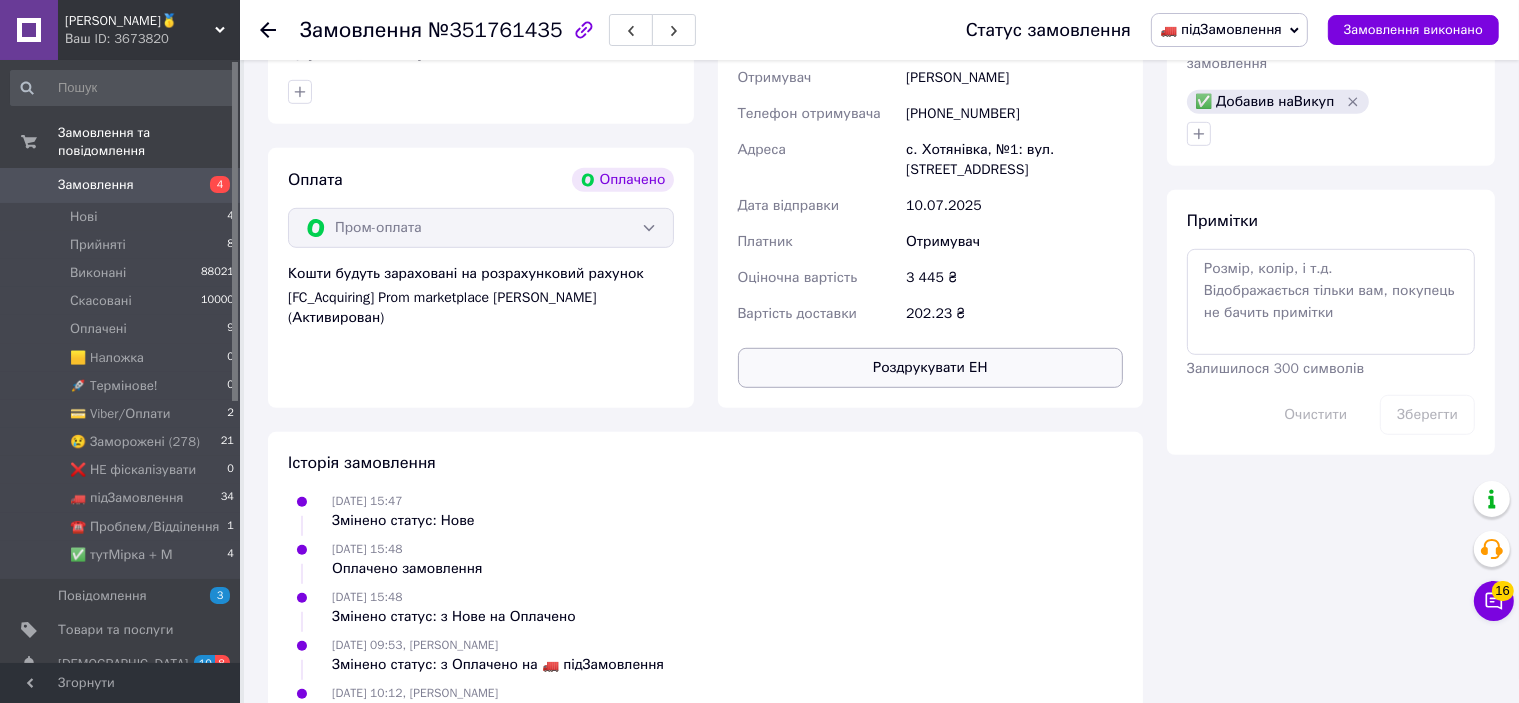 click on "Роздрукувати ЕН" at bounding box center (931, 368) 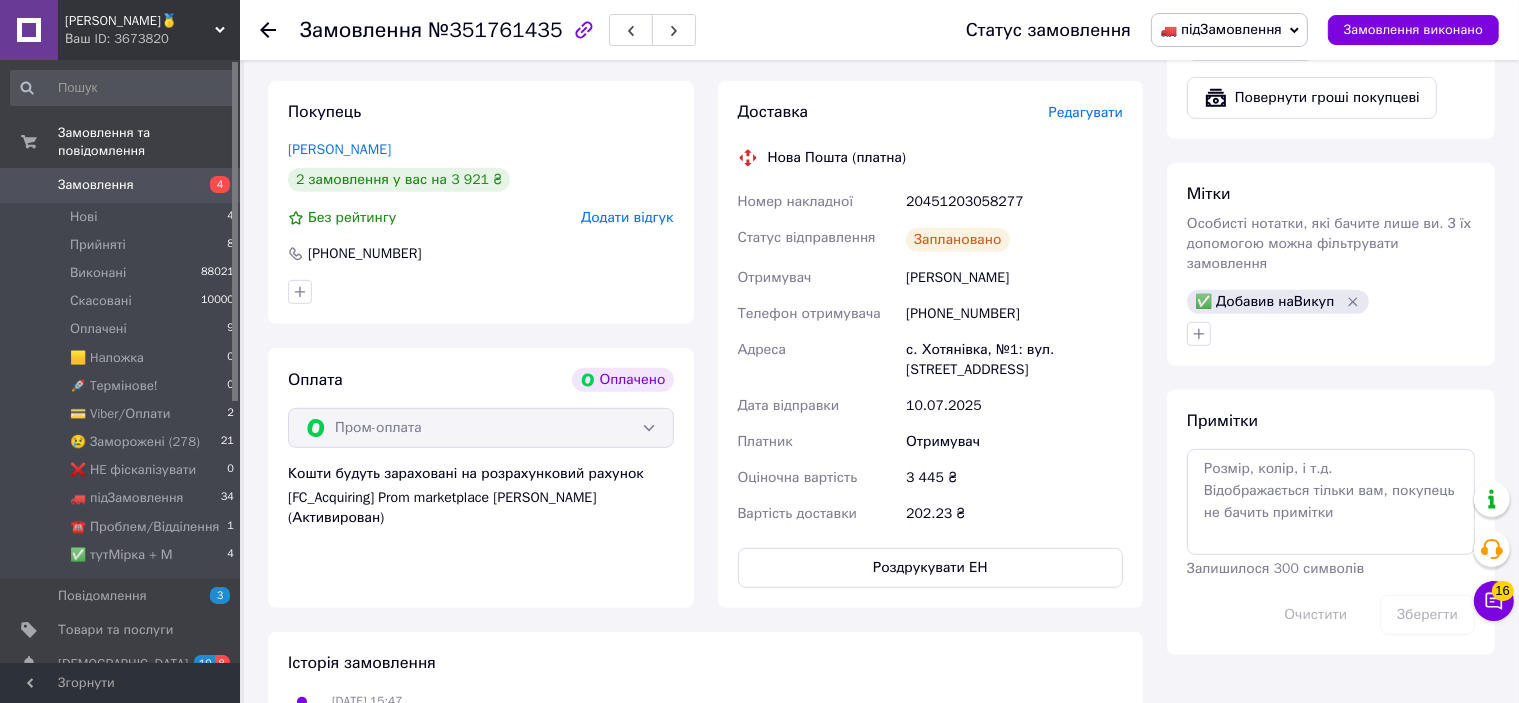 scroll, scrollTop: 800, scrollLeft: 0, axis: vertical 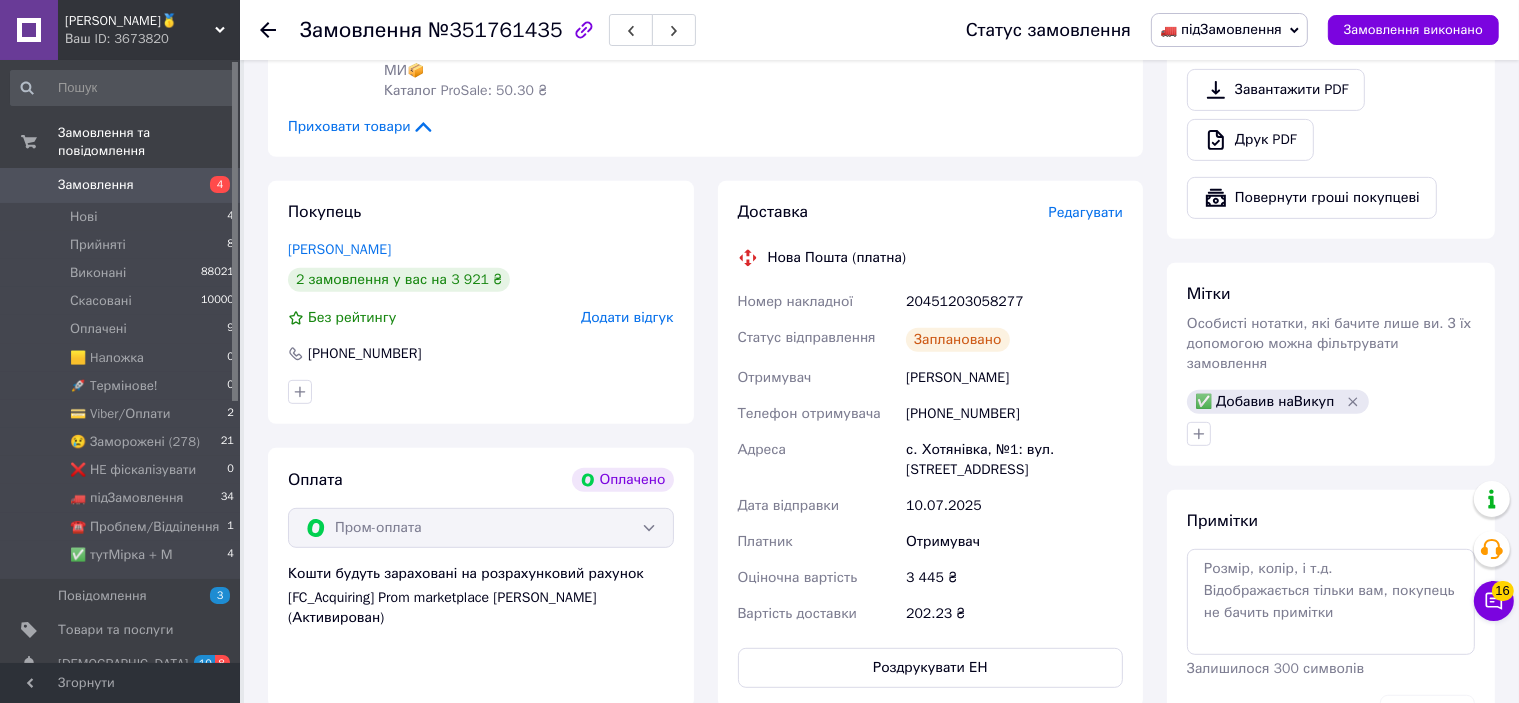 click on "20451203058277" at bounding box center [1014, 302] 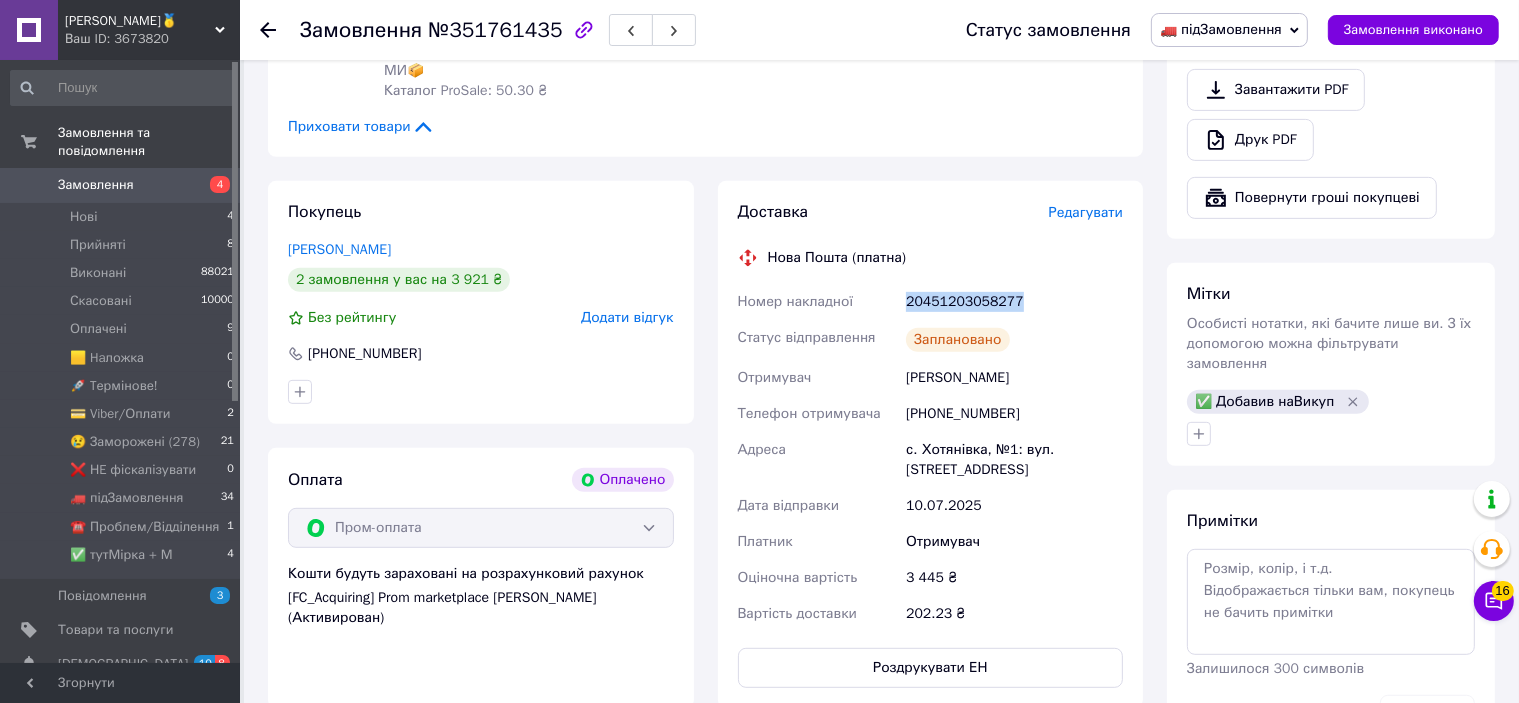 click on "20451203058277" at bounding box center (1014, 302) 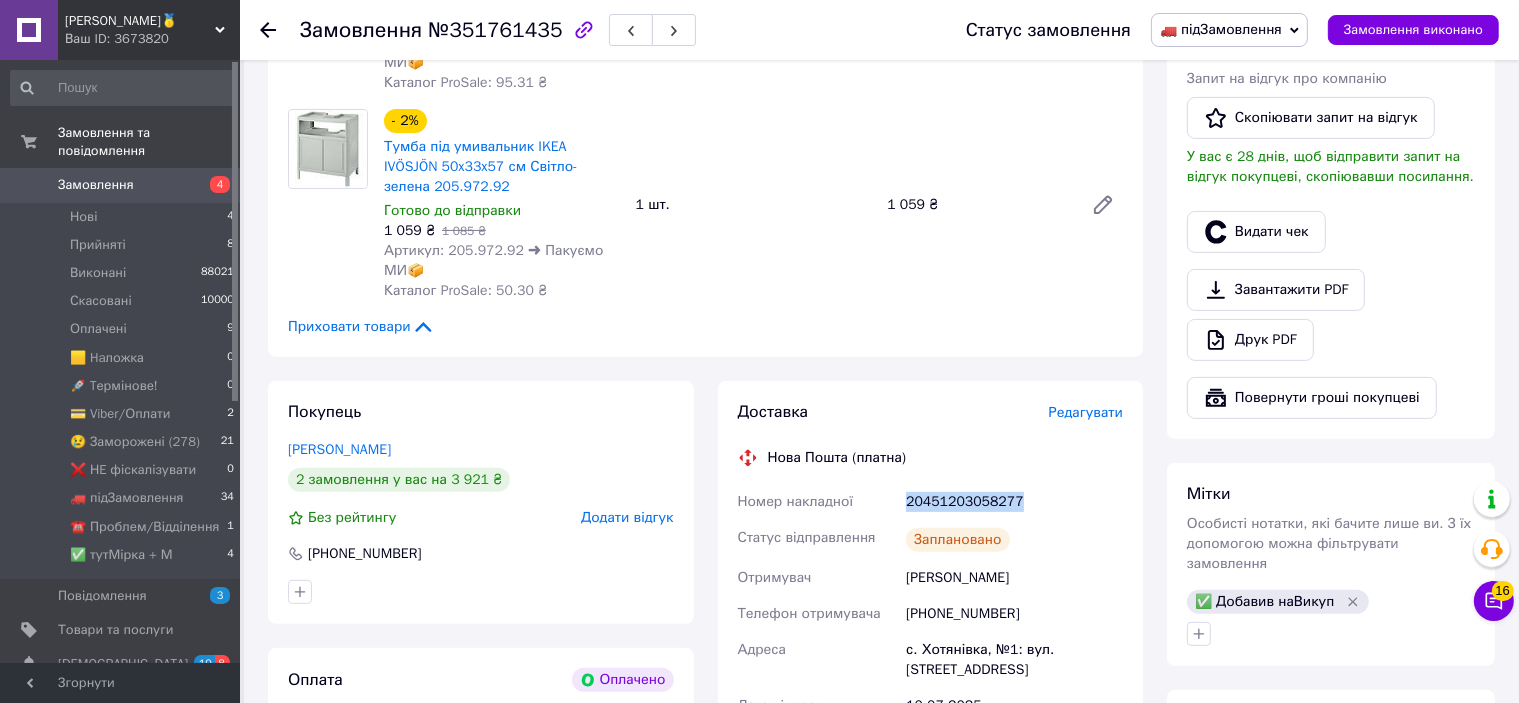 scroll, scrollTop: 400, scrollLeft: 0, axis: vertical 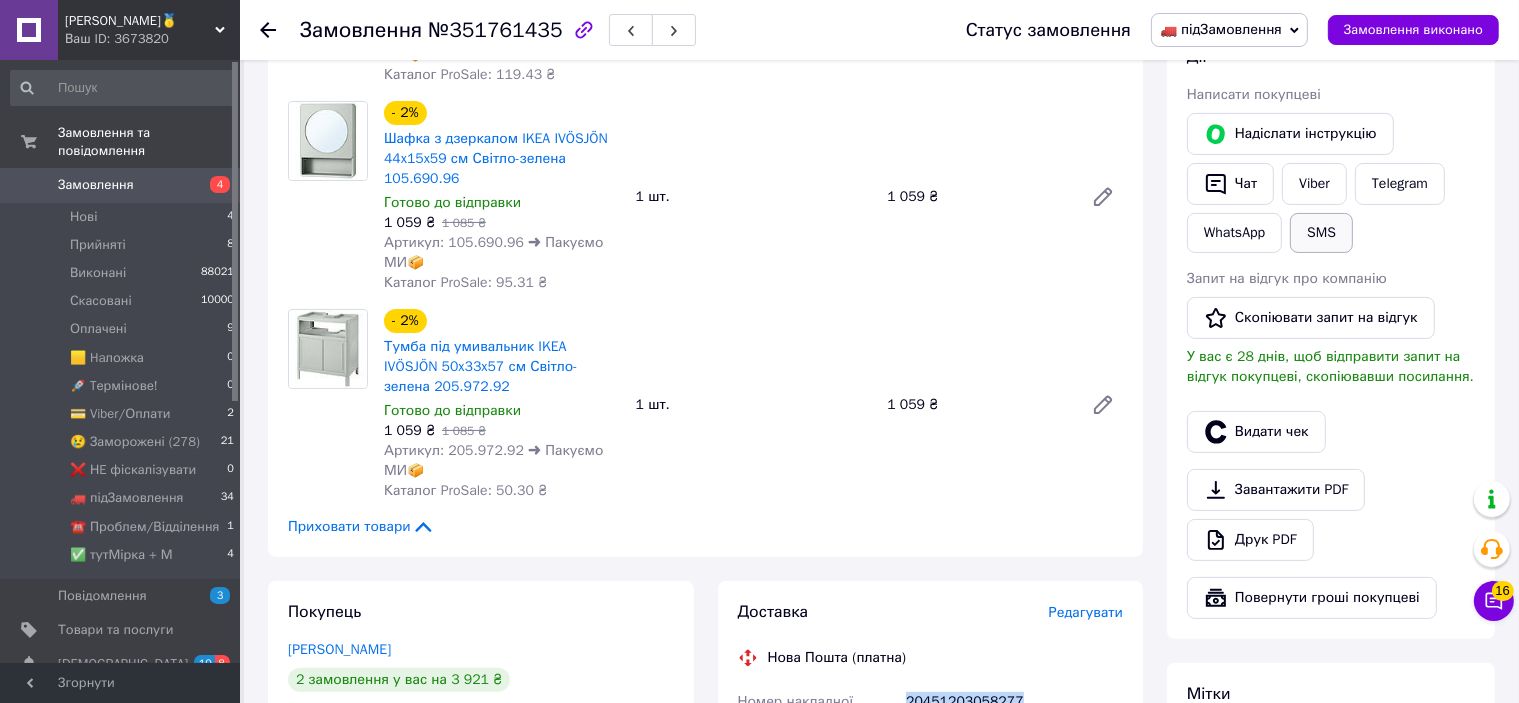 click on "SMS" at bounding box center (1321, 233) 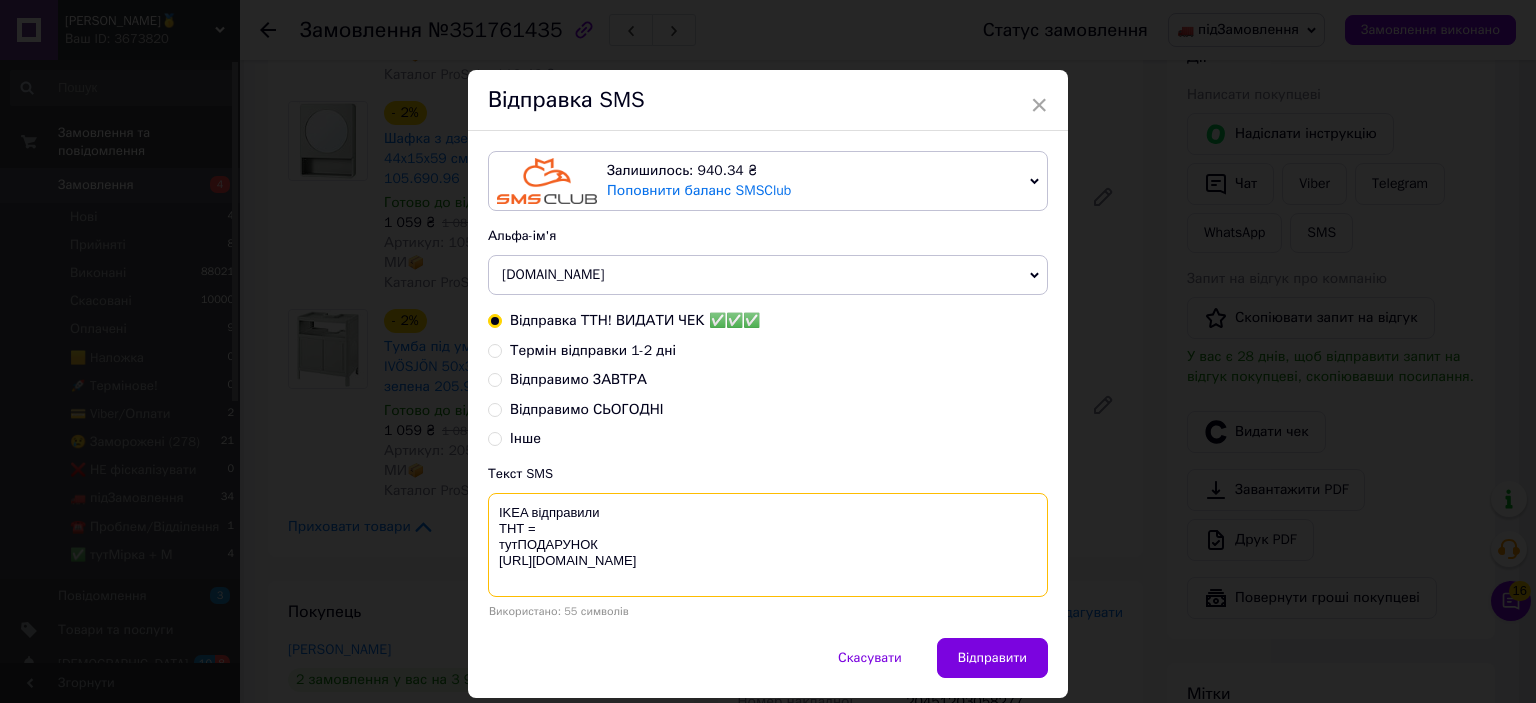 click on "IKEA відправили
ТНТ =
тутПОДАРУНОК
[URL][DOMAIN_NAME]" at bounding box center [768, 545] 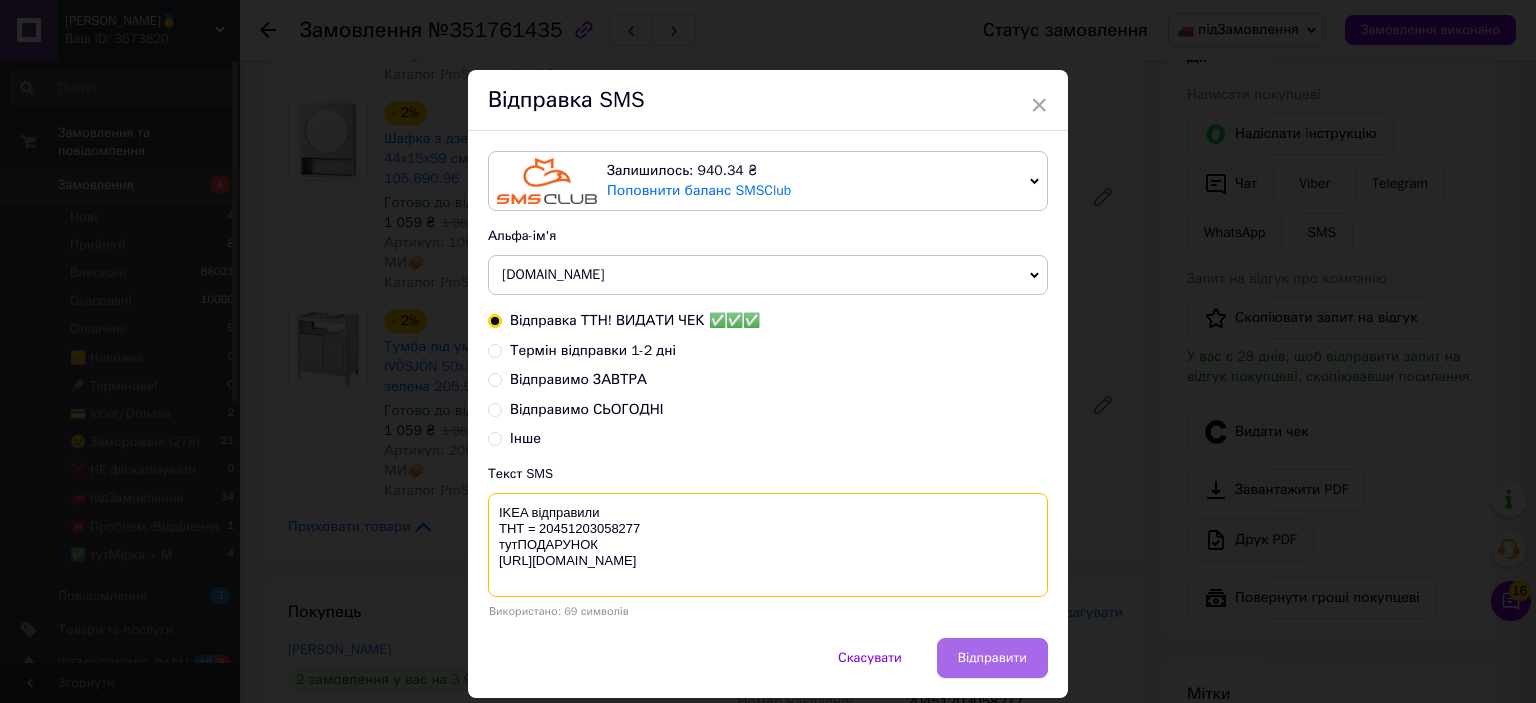 type on "IKEA відправили
ТНТ = 20451203058277
тутПОДАРУНОК
https://bit.ly/taao" 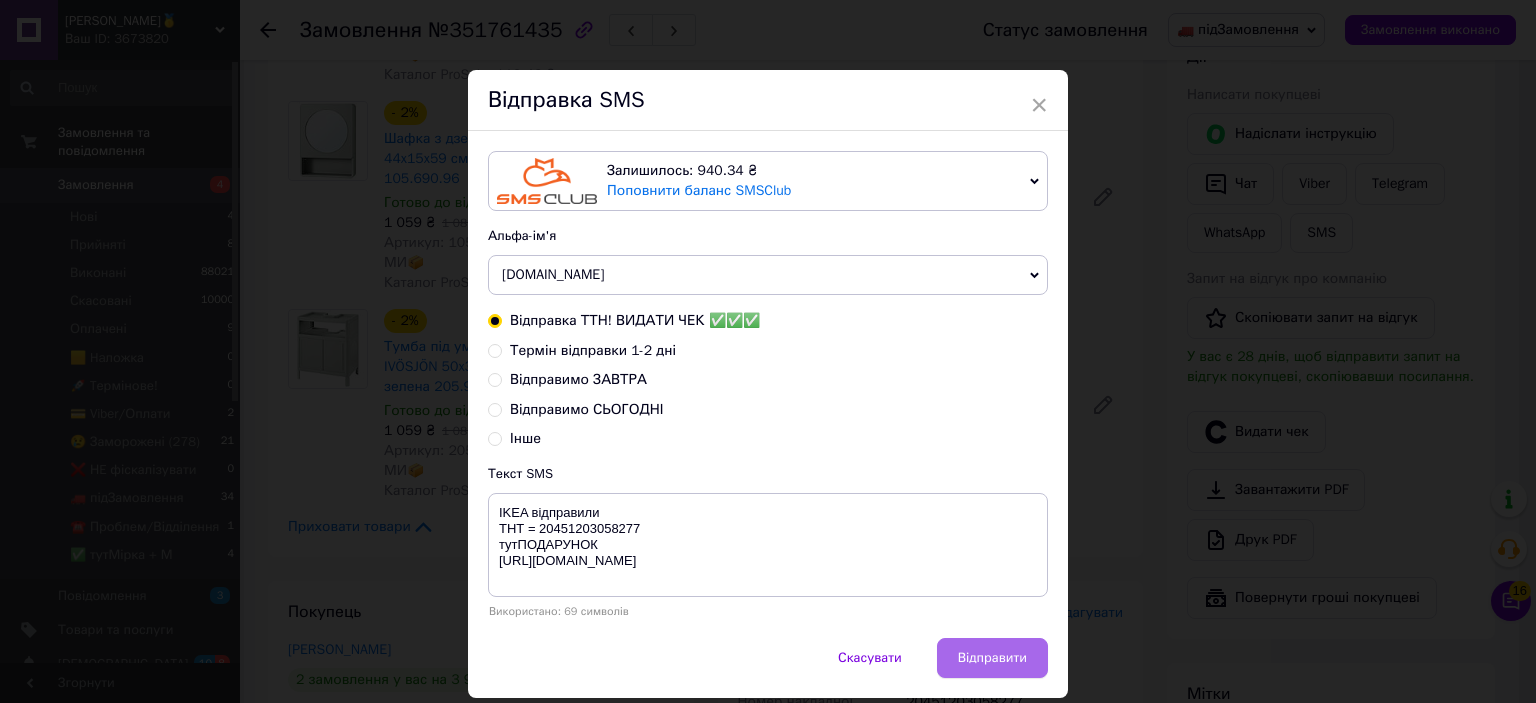 click on "Відправити" at bounding box center (992, 658) 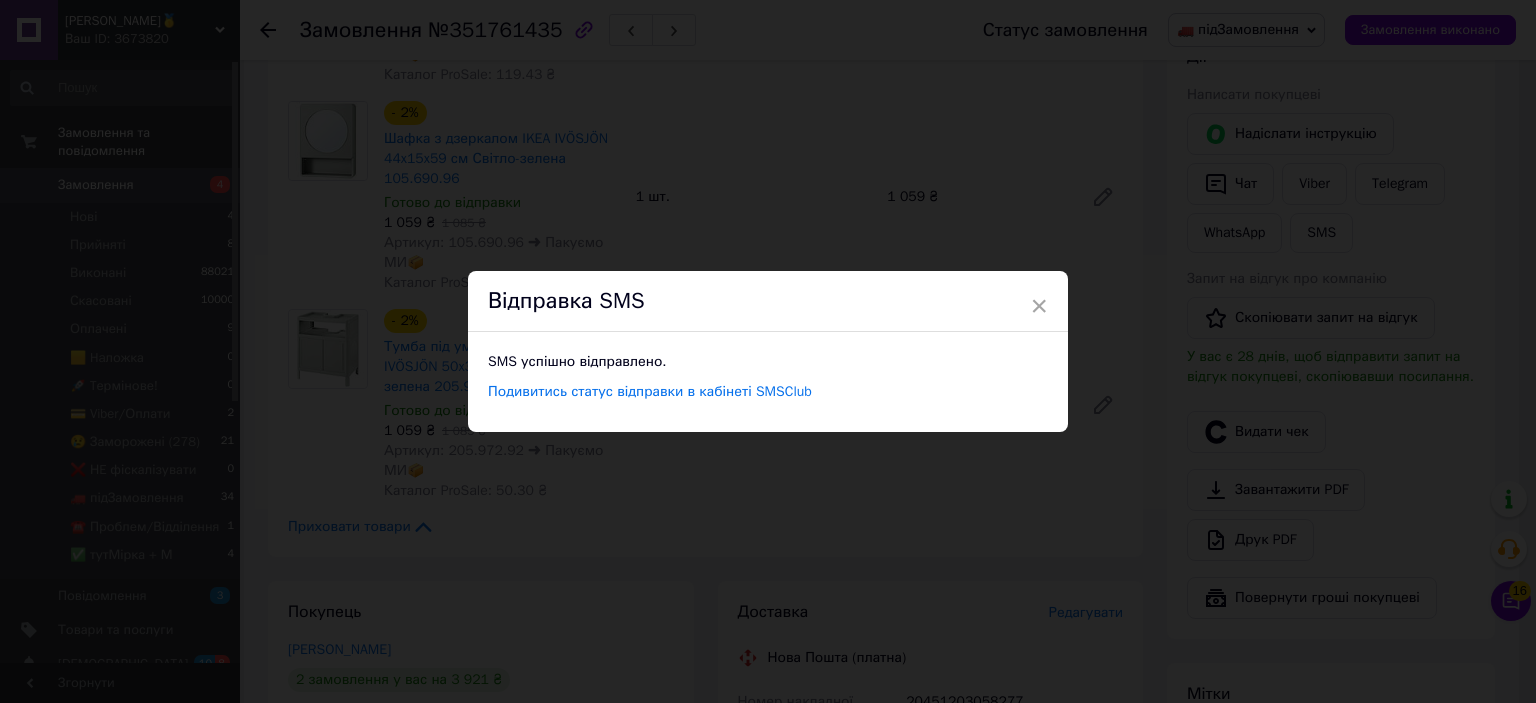 click on "× Відправка SMS SMS успішно відправлено. Подивитись статус відправки в кабінеті SMSClub" at bounding box center (768, 351) 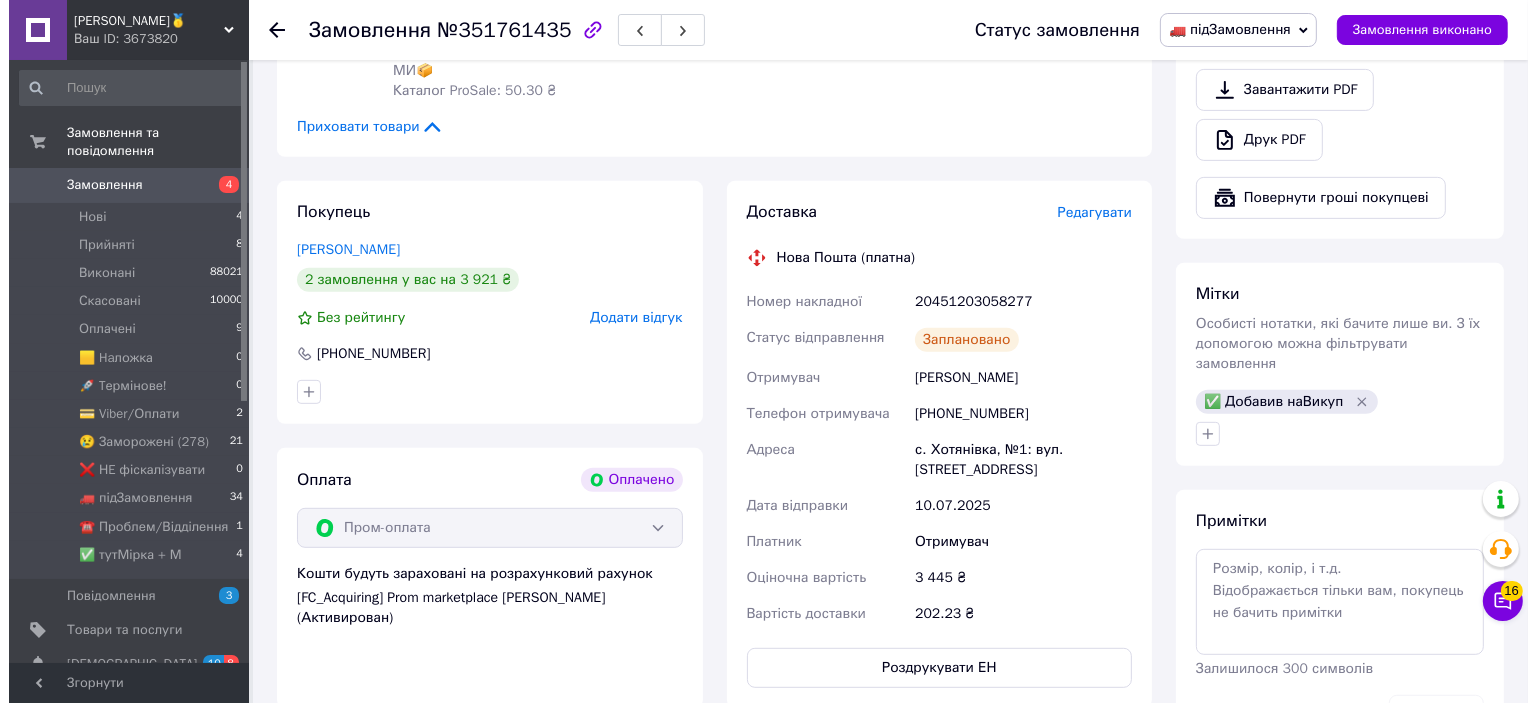 scroll, scrollTop: 400, scrollLeft: 0, axis: vertical 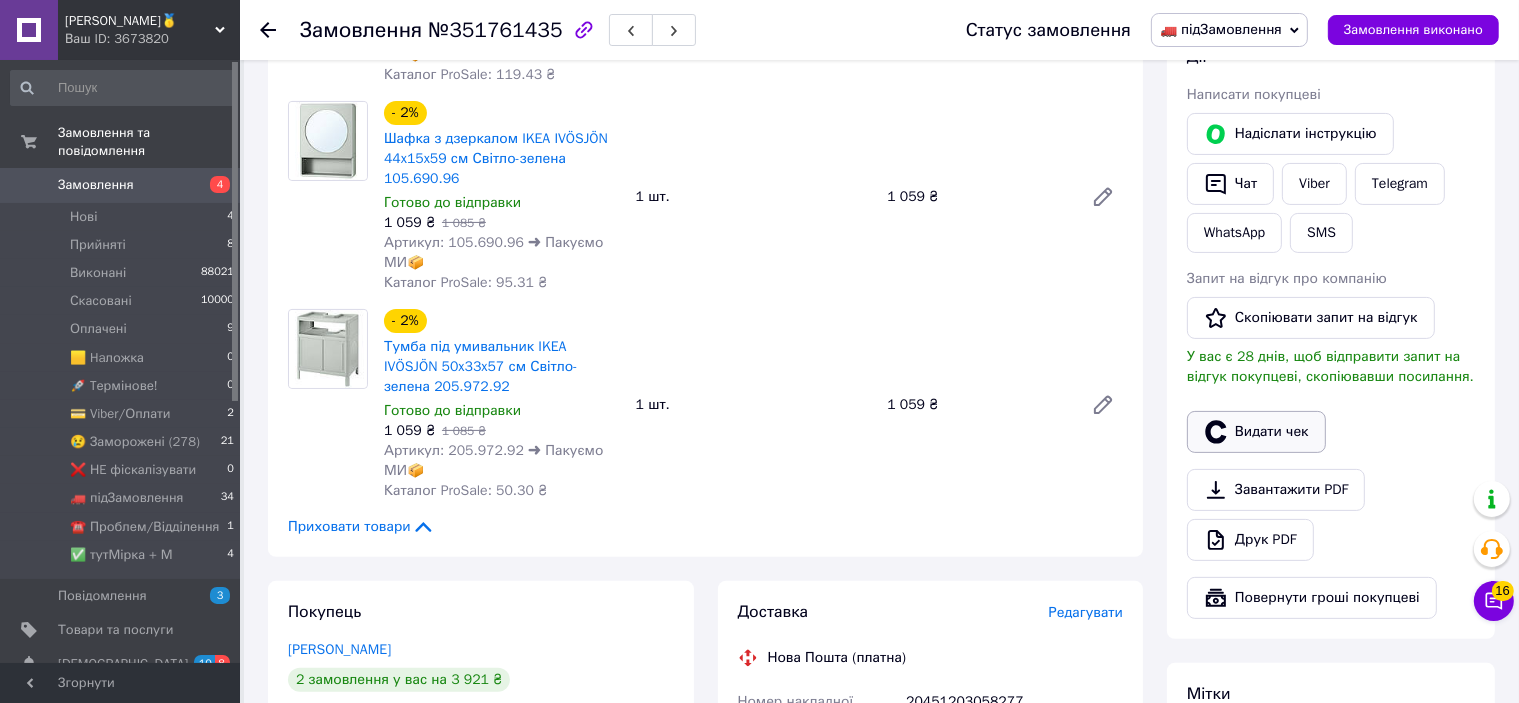 click 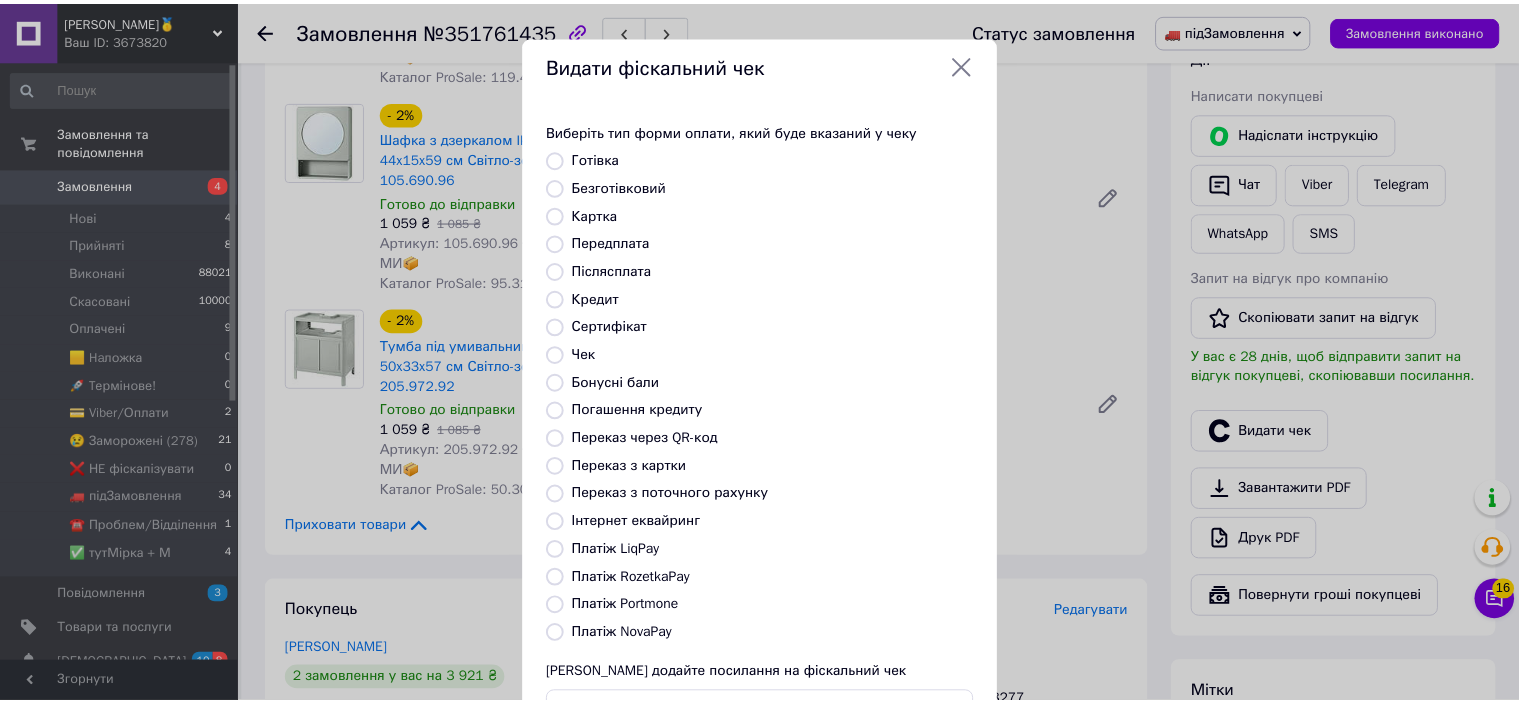 scroll, scrollTop: 155, scrollLeft: 0, axis: vertical 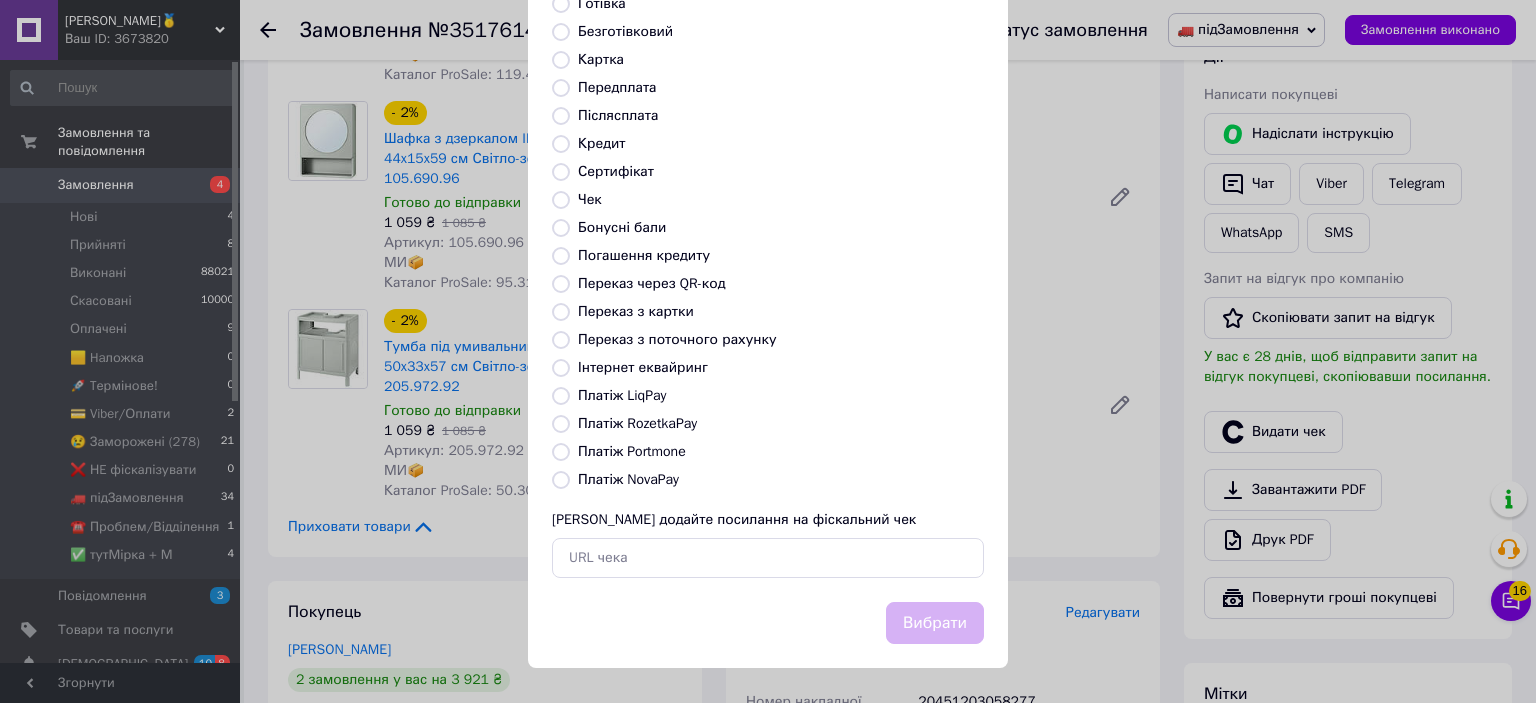 click on "Платіж RozetkaPay" at bounding box center [637, 423] 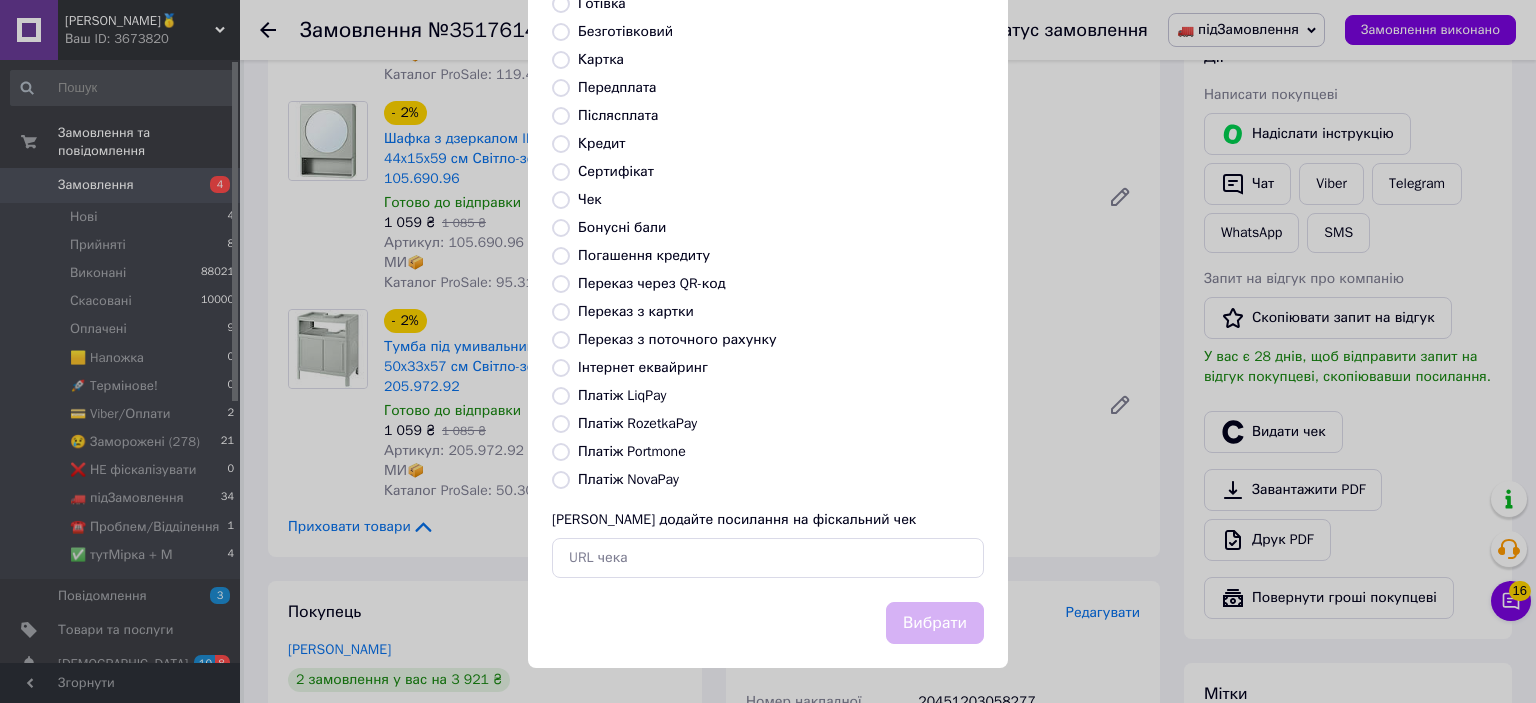 click on "Платіж RozetkaPay" at bounding box center [561, 424] 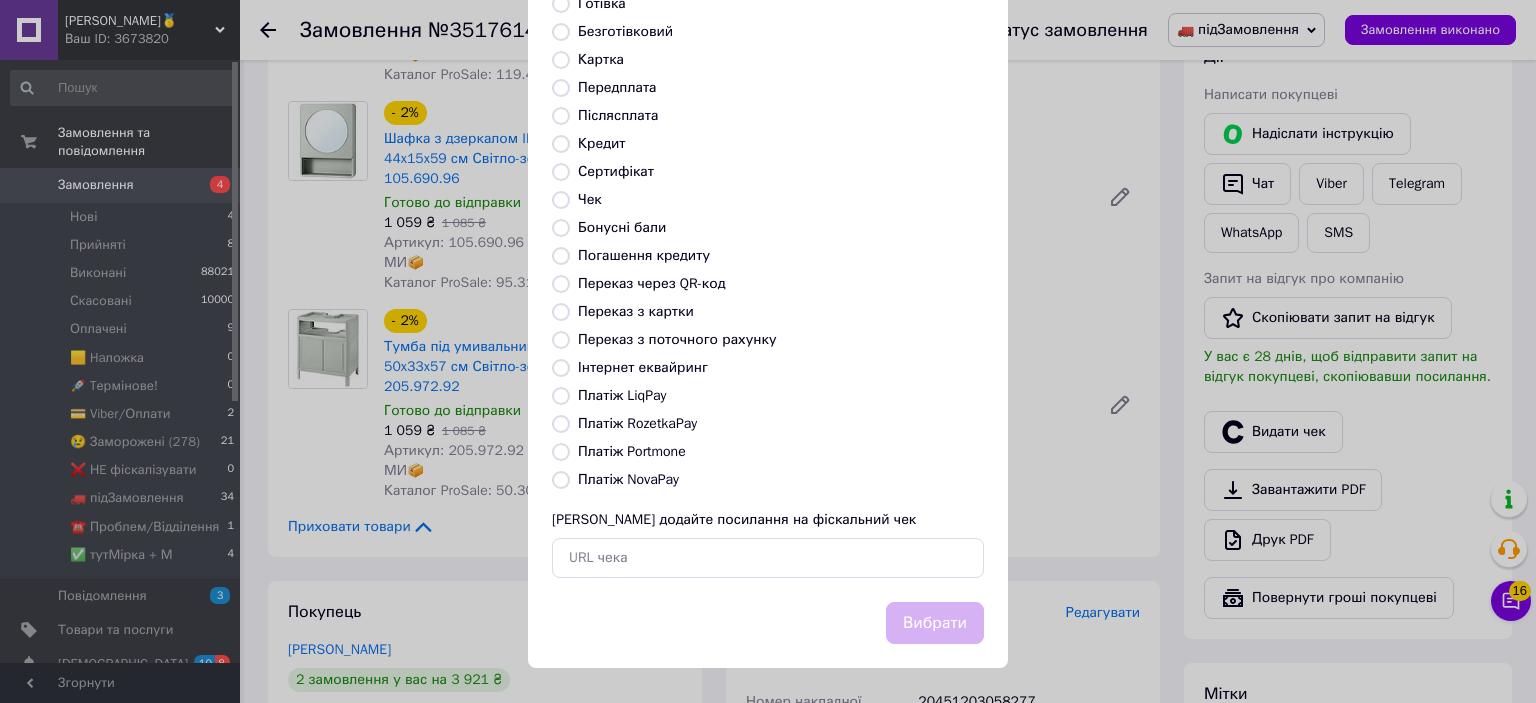 radio on "true" 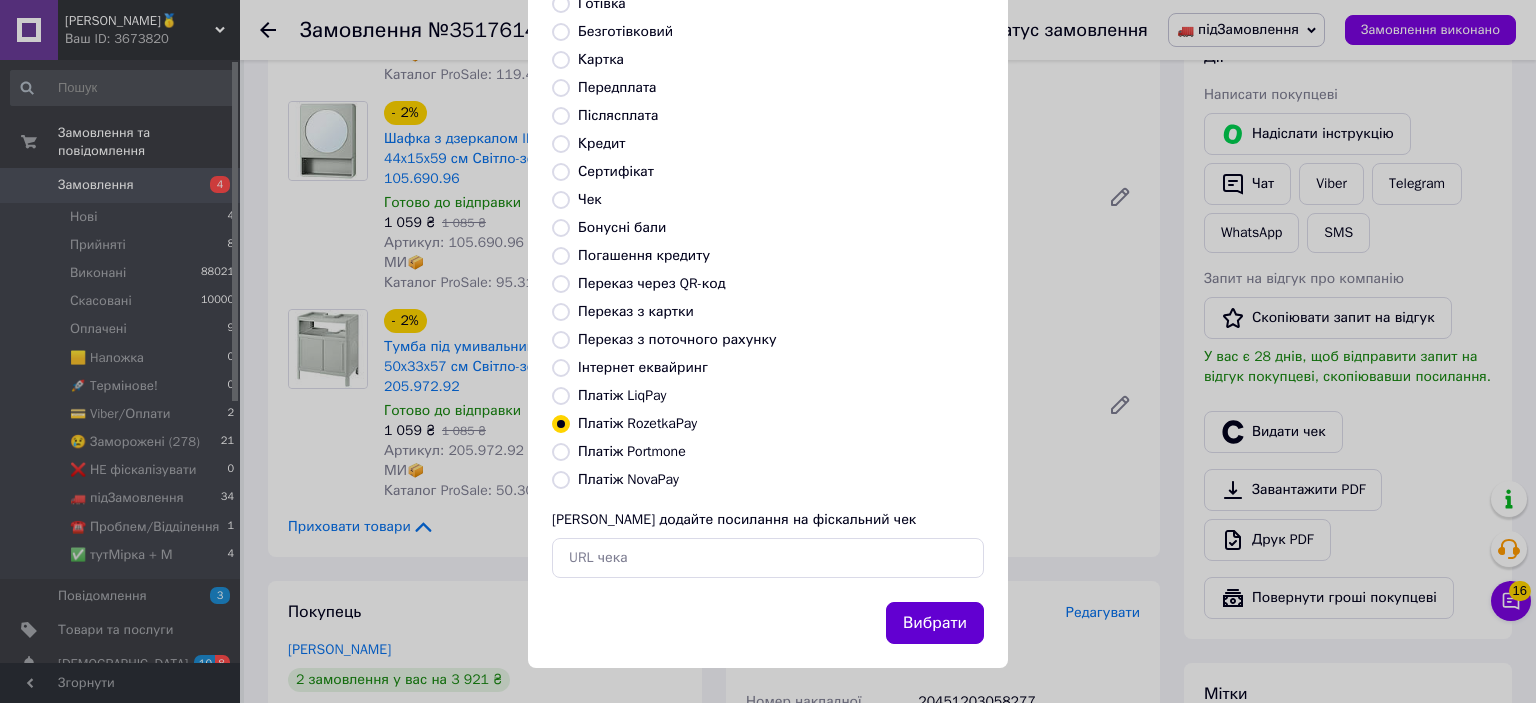 click on "Вибрати" at bounding box center (935, 623) 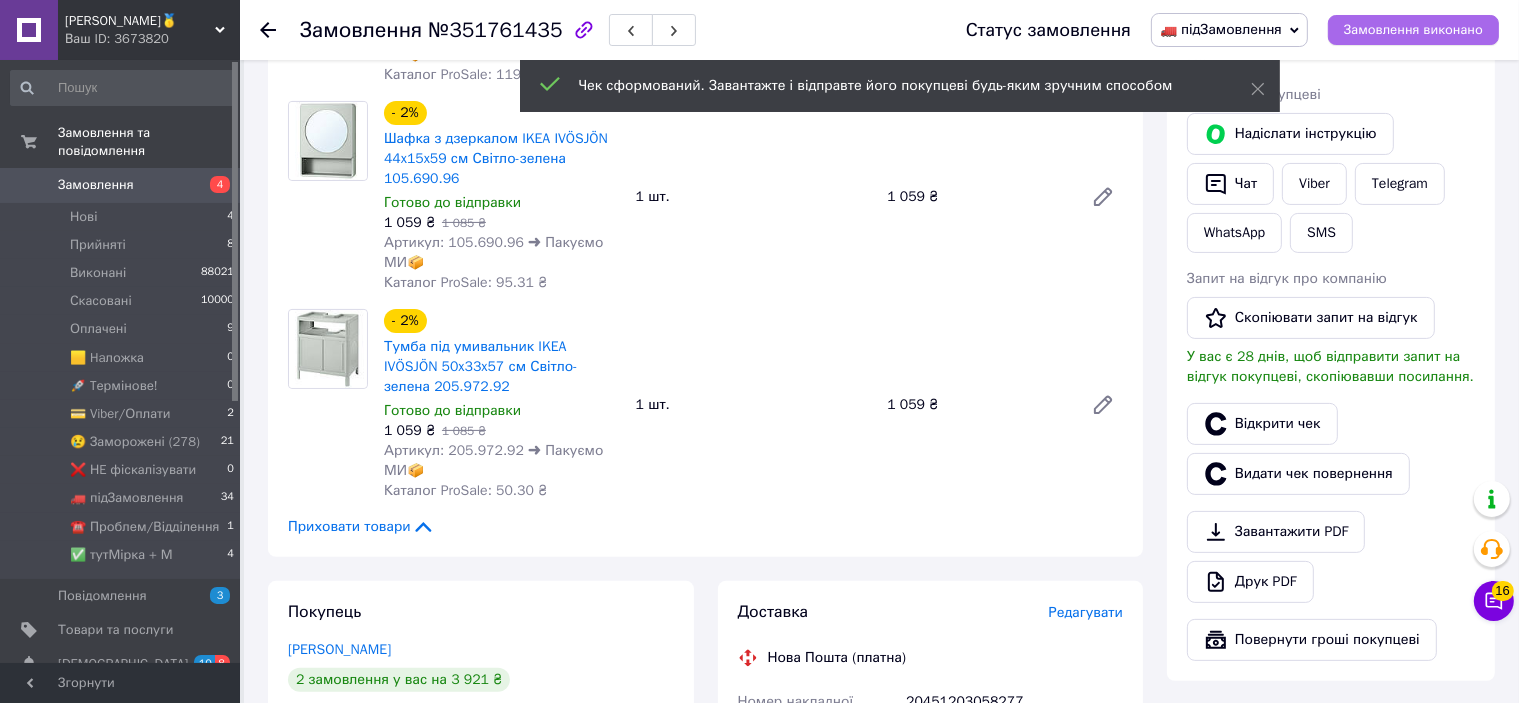 click on "Замовлення виконано" at bounding box center (1413, 30) 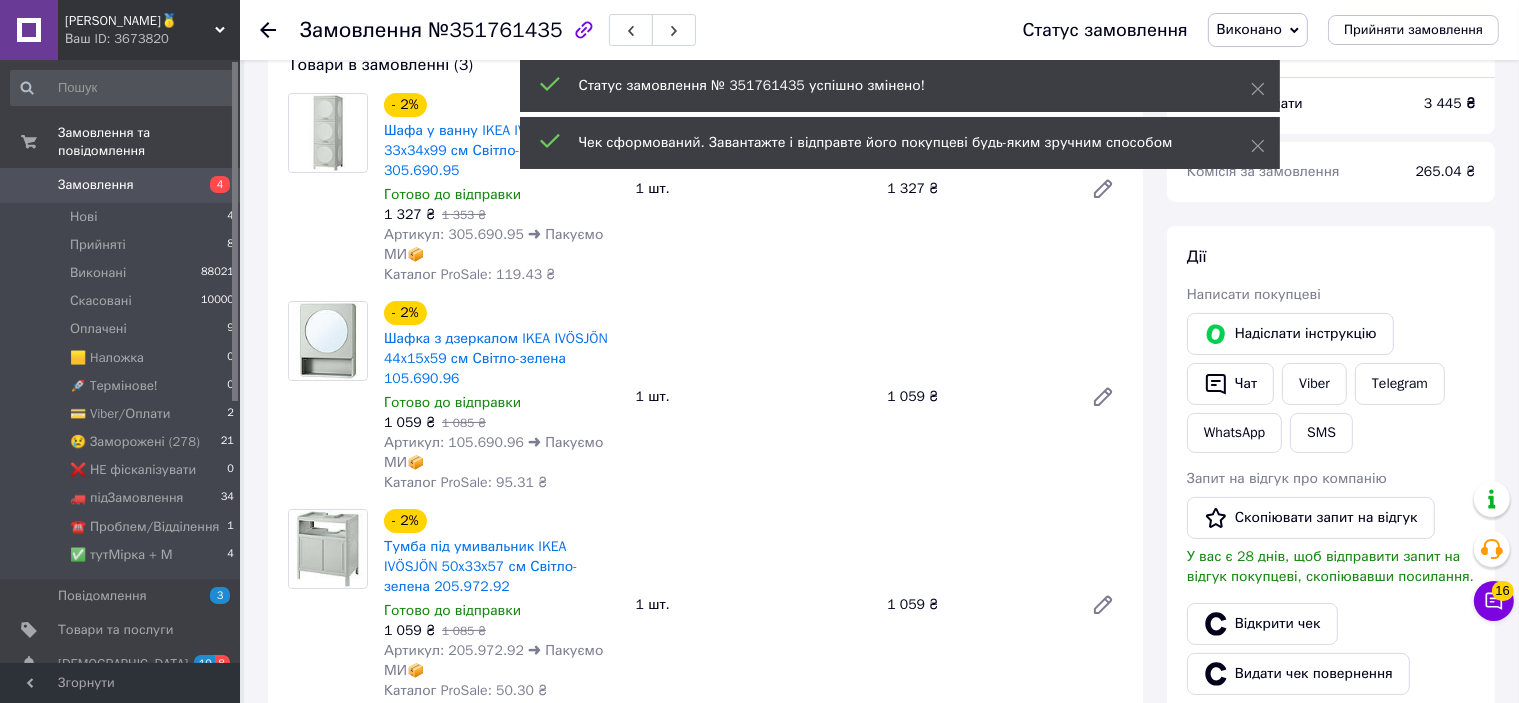 scroll, scrollTop: 0, scrollLeft: 0, axis: both 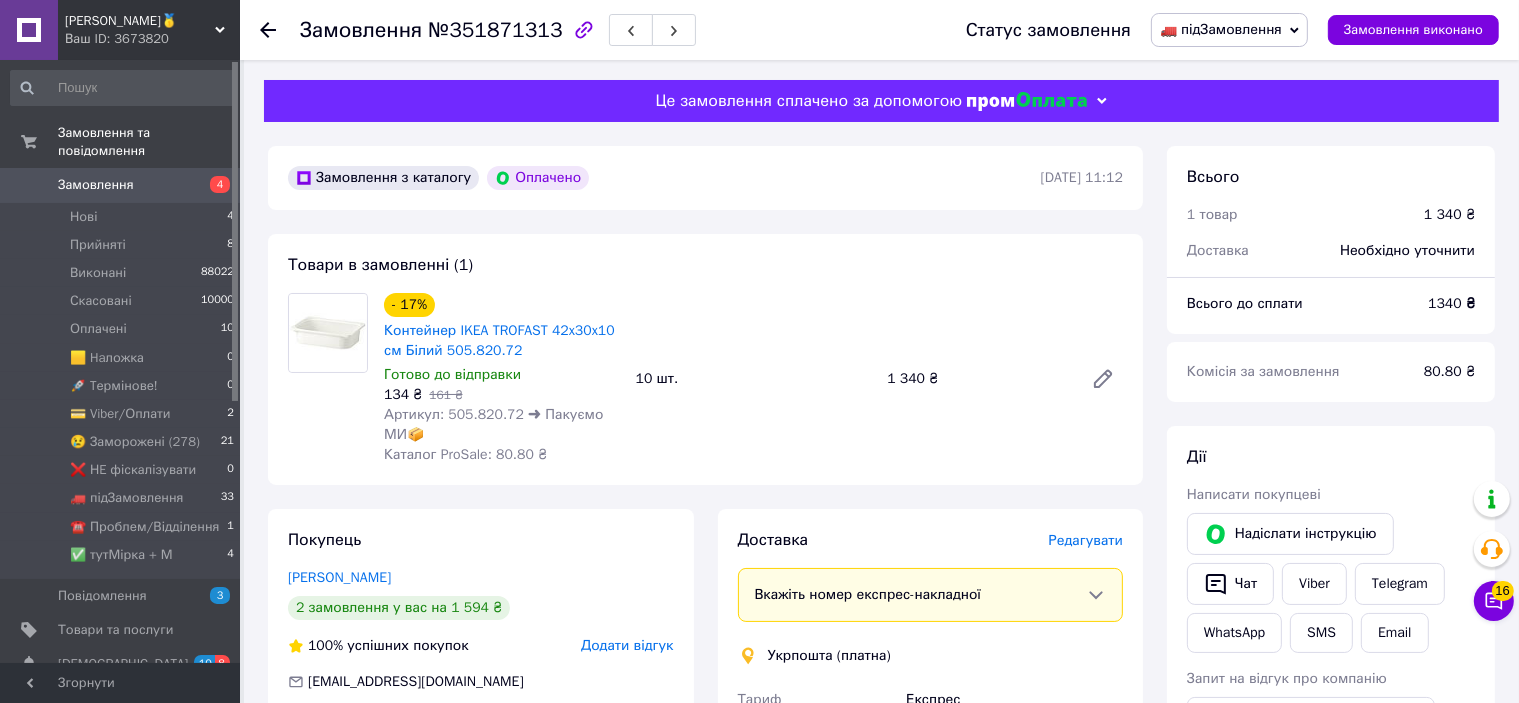 click on "Редагувати" at bounding box center [1086, 540] 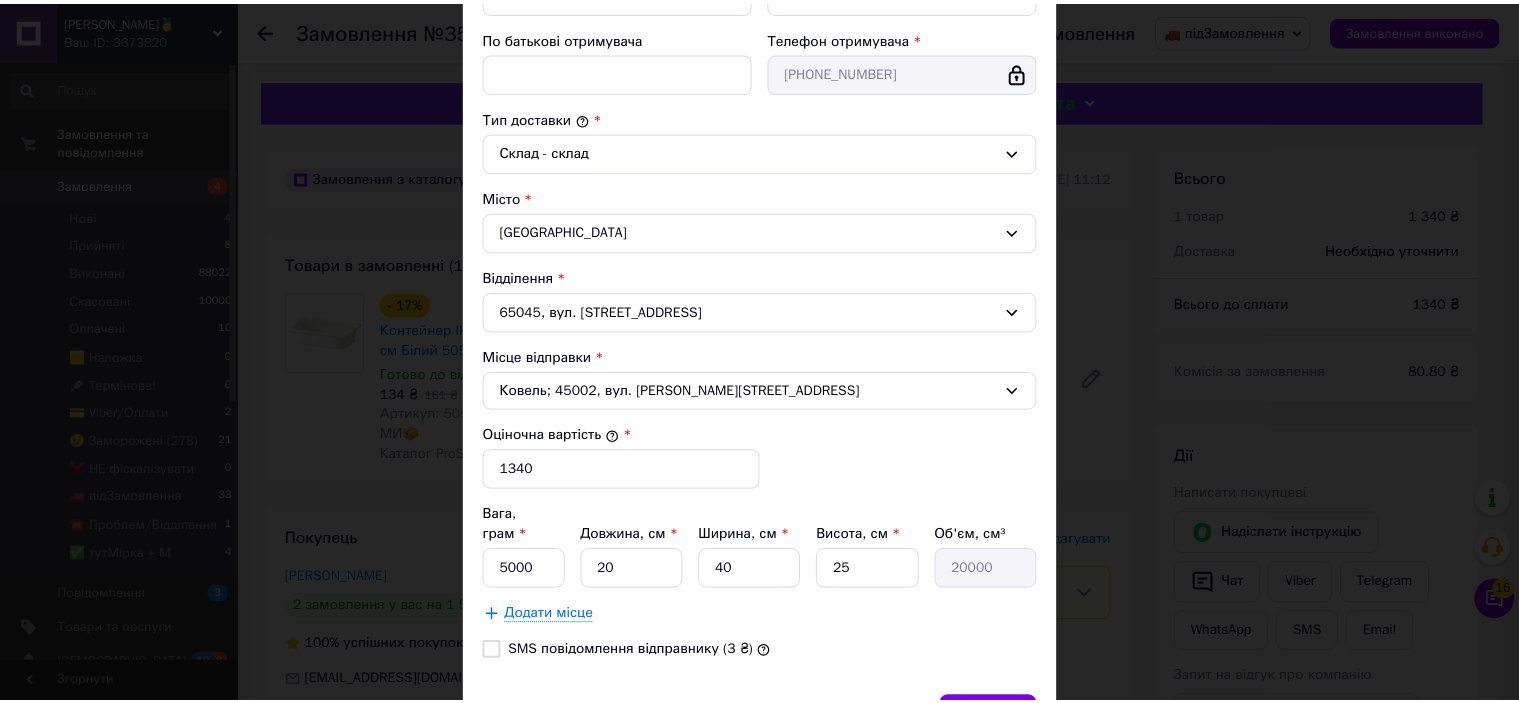 scroll, scrollTop: 543, scrollLeft: 0, axis: vertical 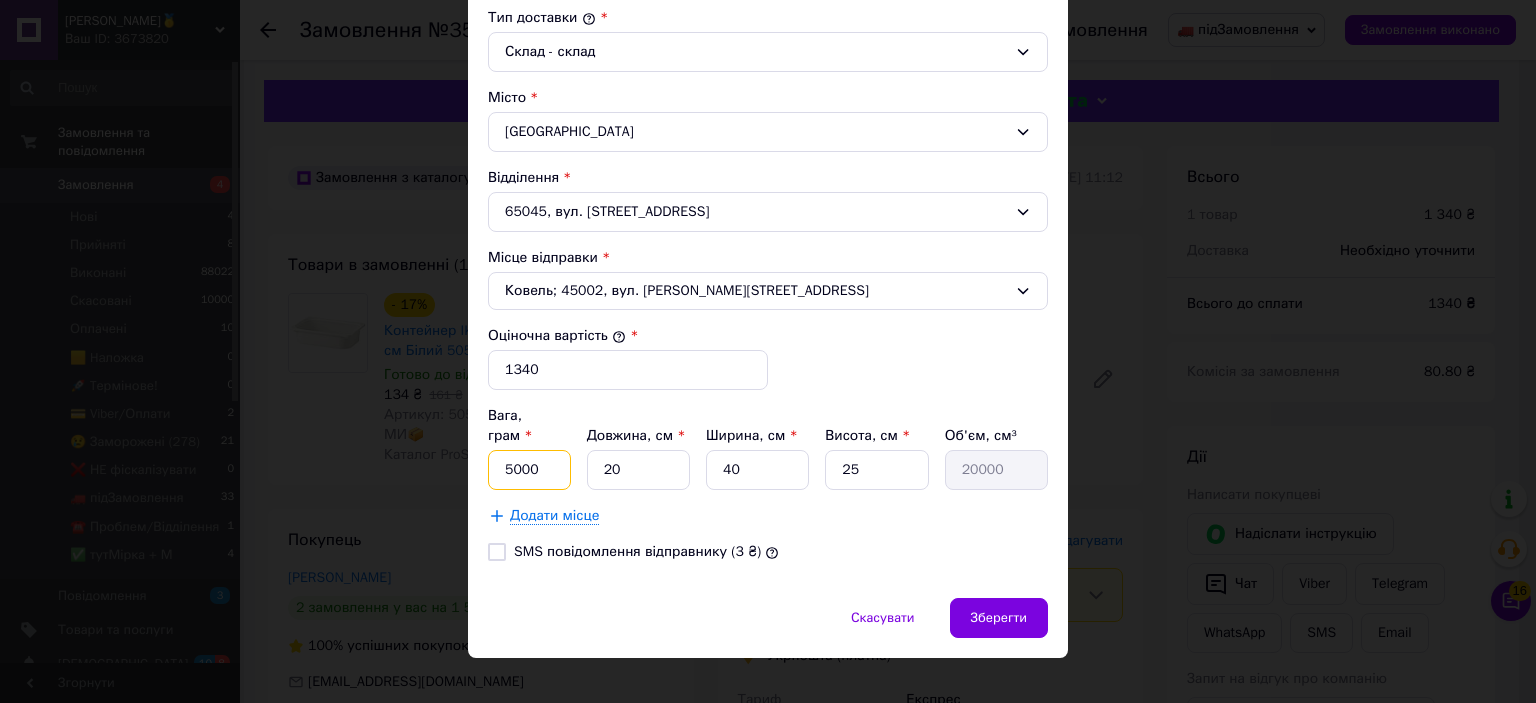 click on "5000" at bounding box center (529, 470) 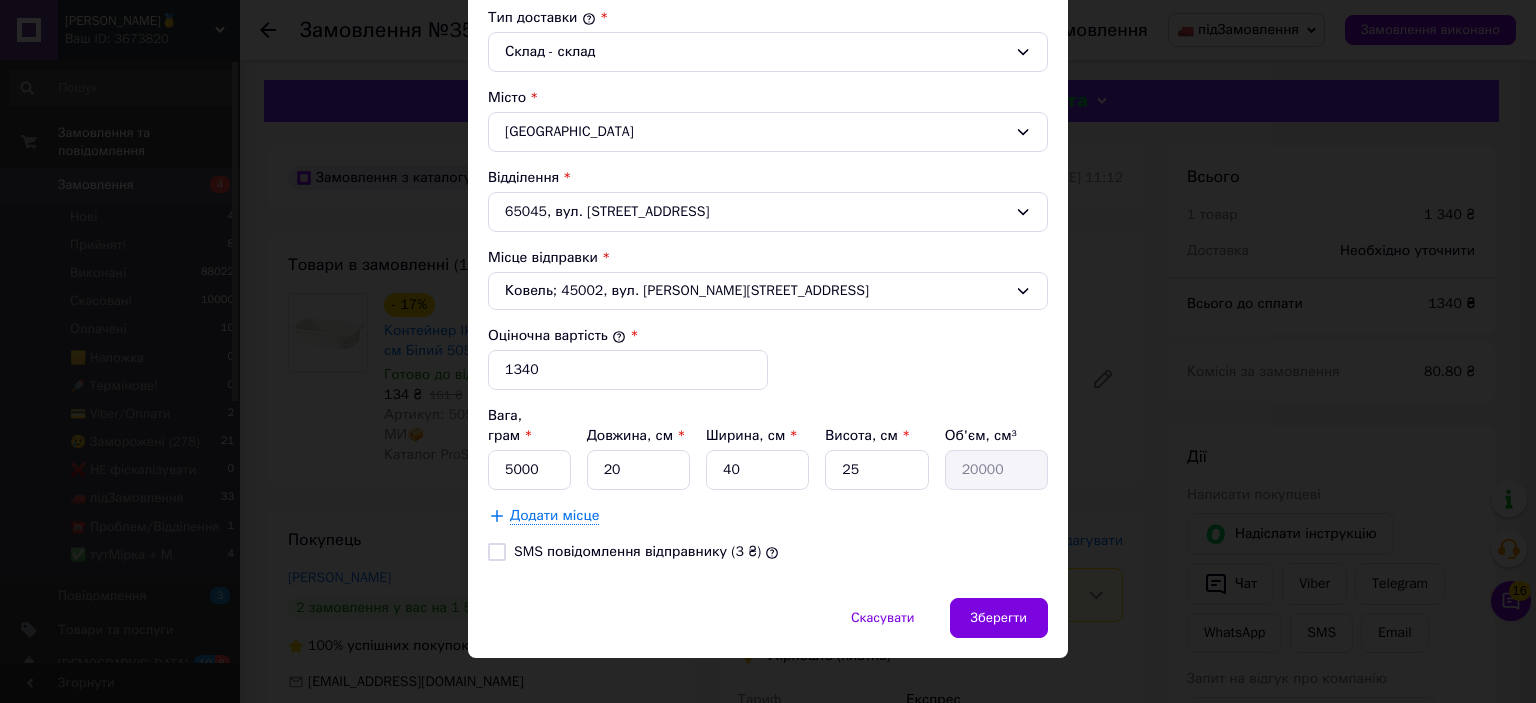 click on "Вага, грам   * 5000 Довжина, см   * 20 Ширина, см   * 40 Висота, см   * 25 Об'єм, см³ 20000 Додати місце" at bounding box center (768, 466) 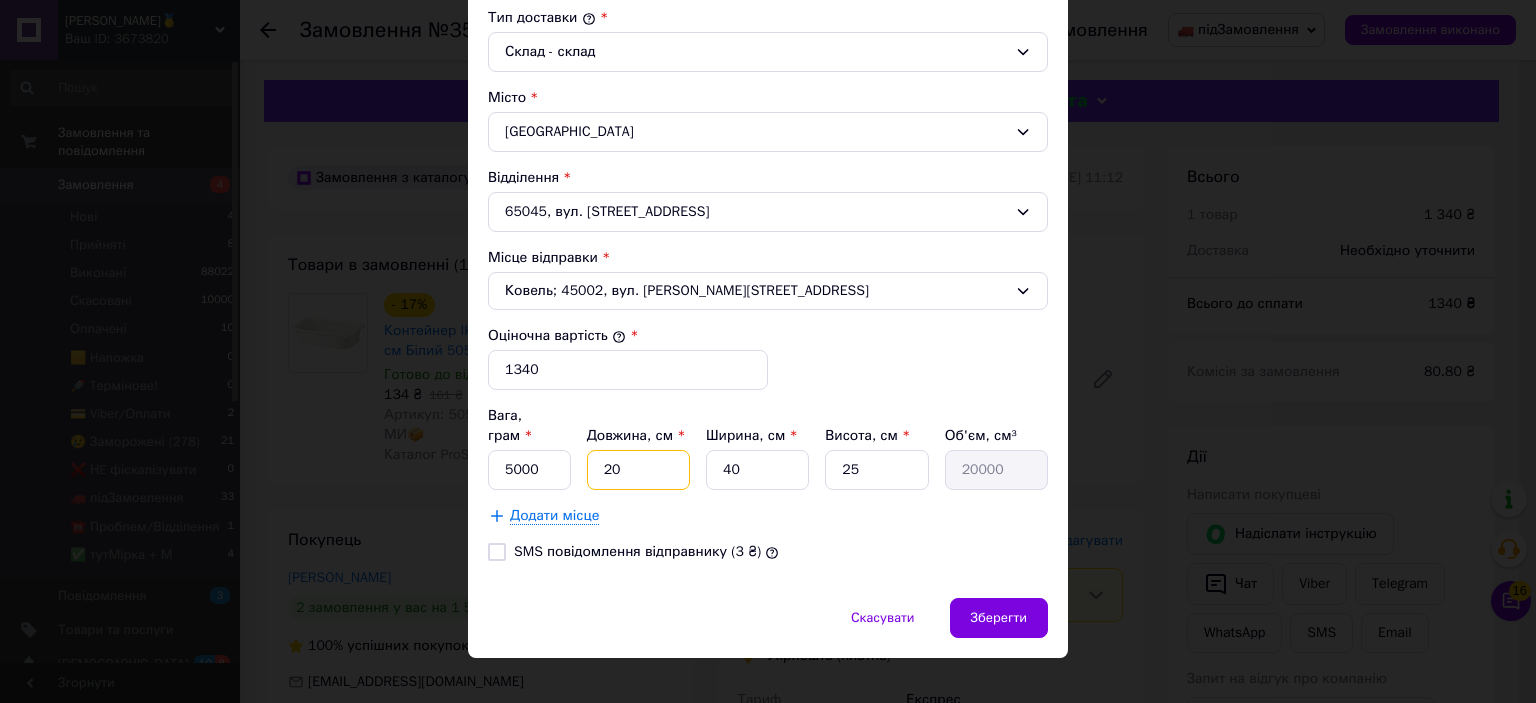 click on "20" at bounding box center (638, 470) 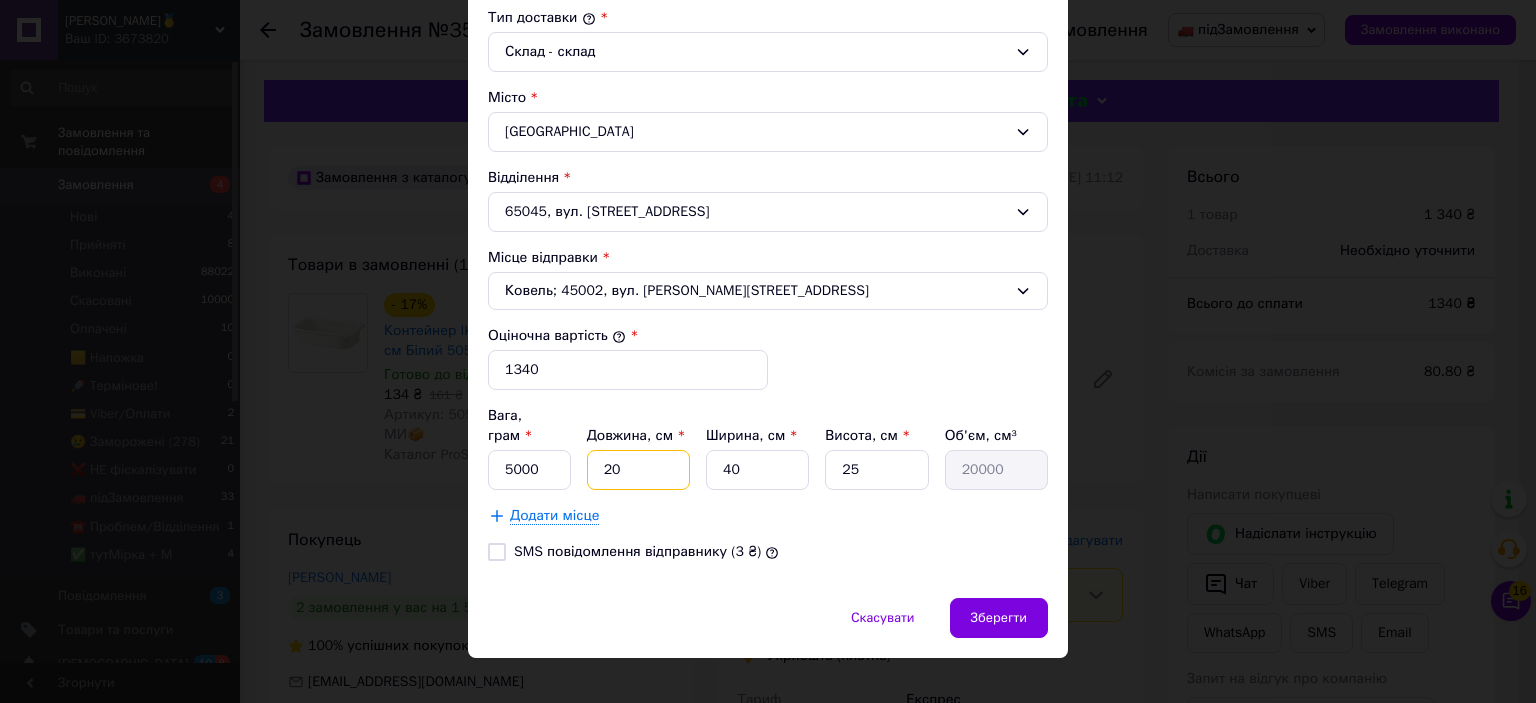 type on "4" 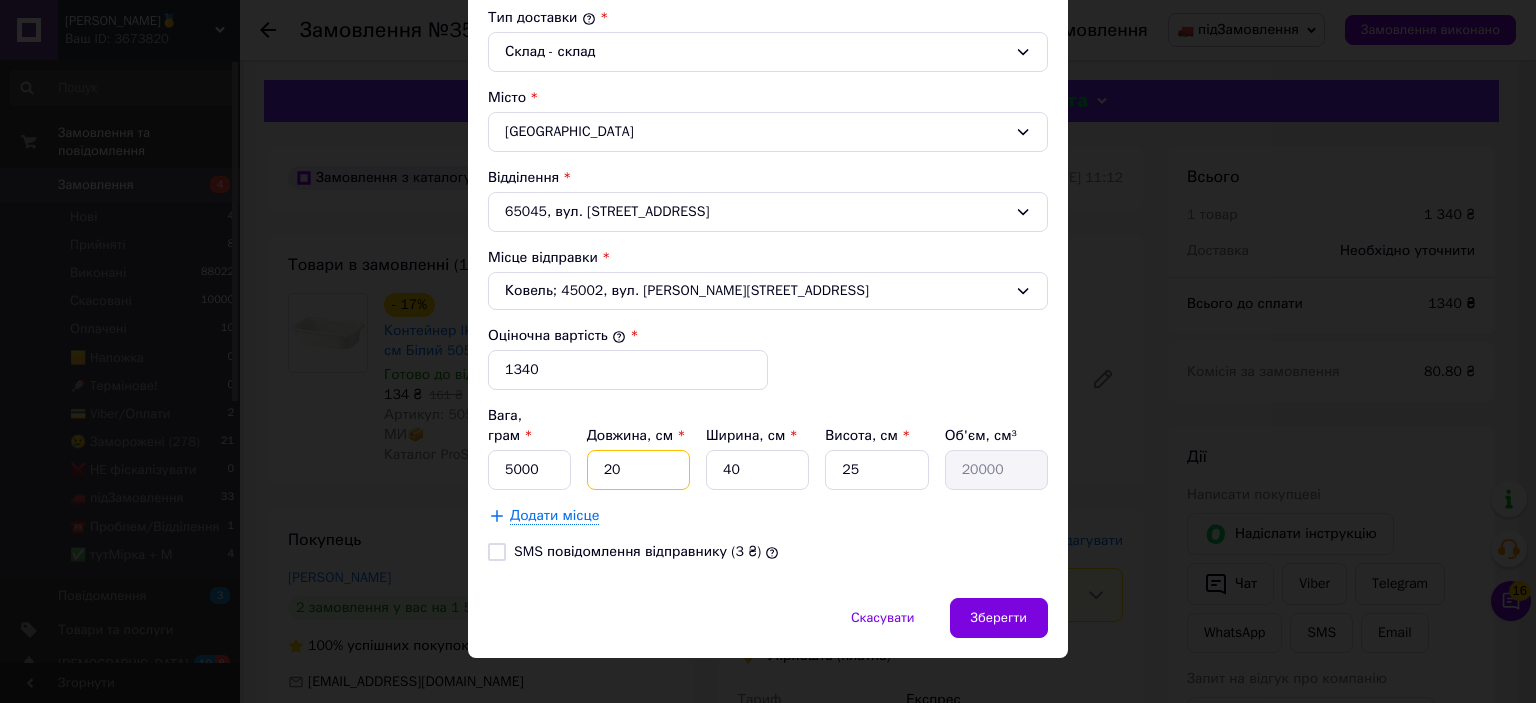 type on "4000" 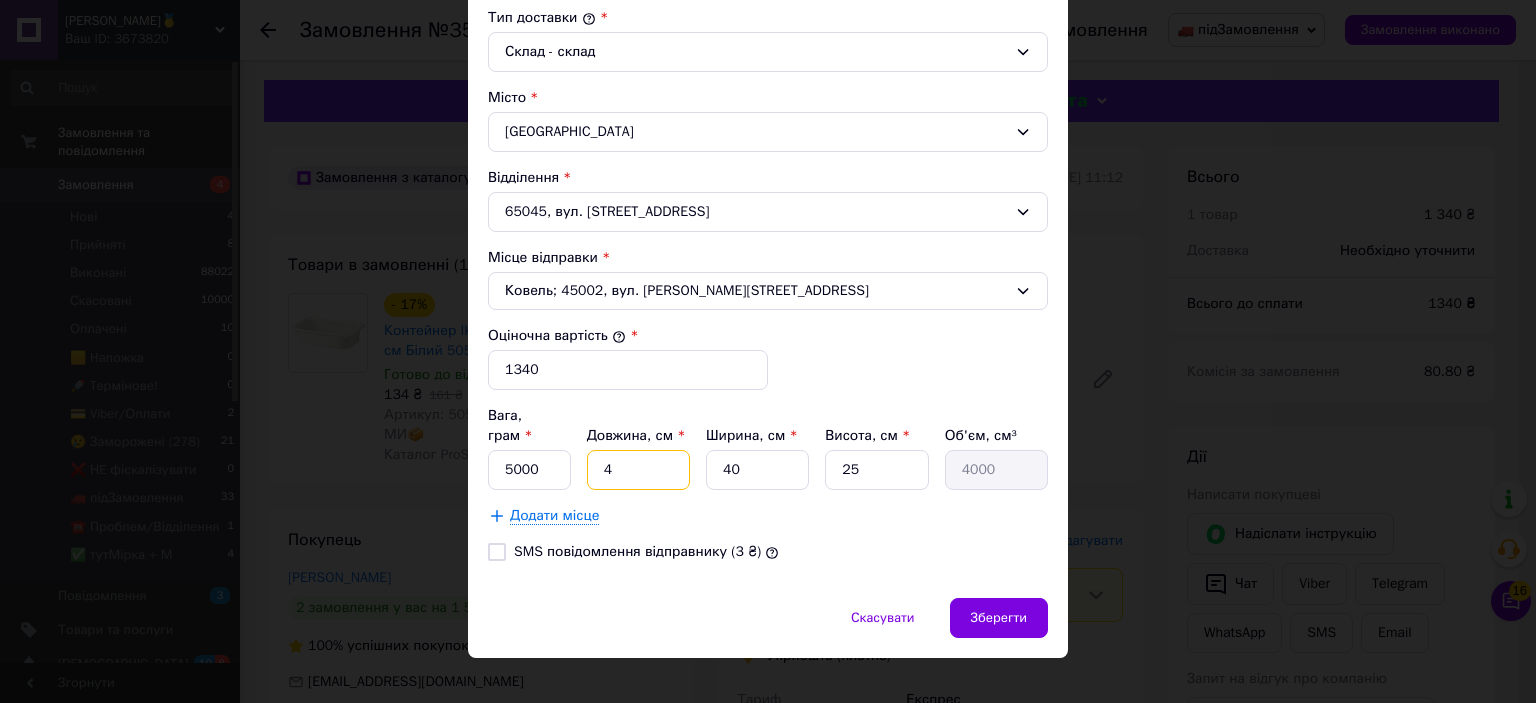 type on "47" 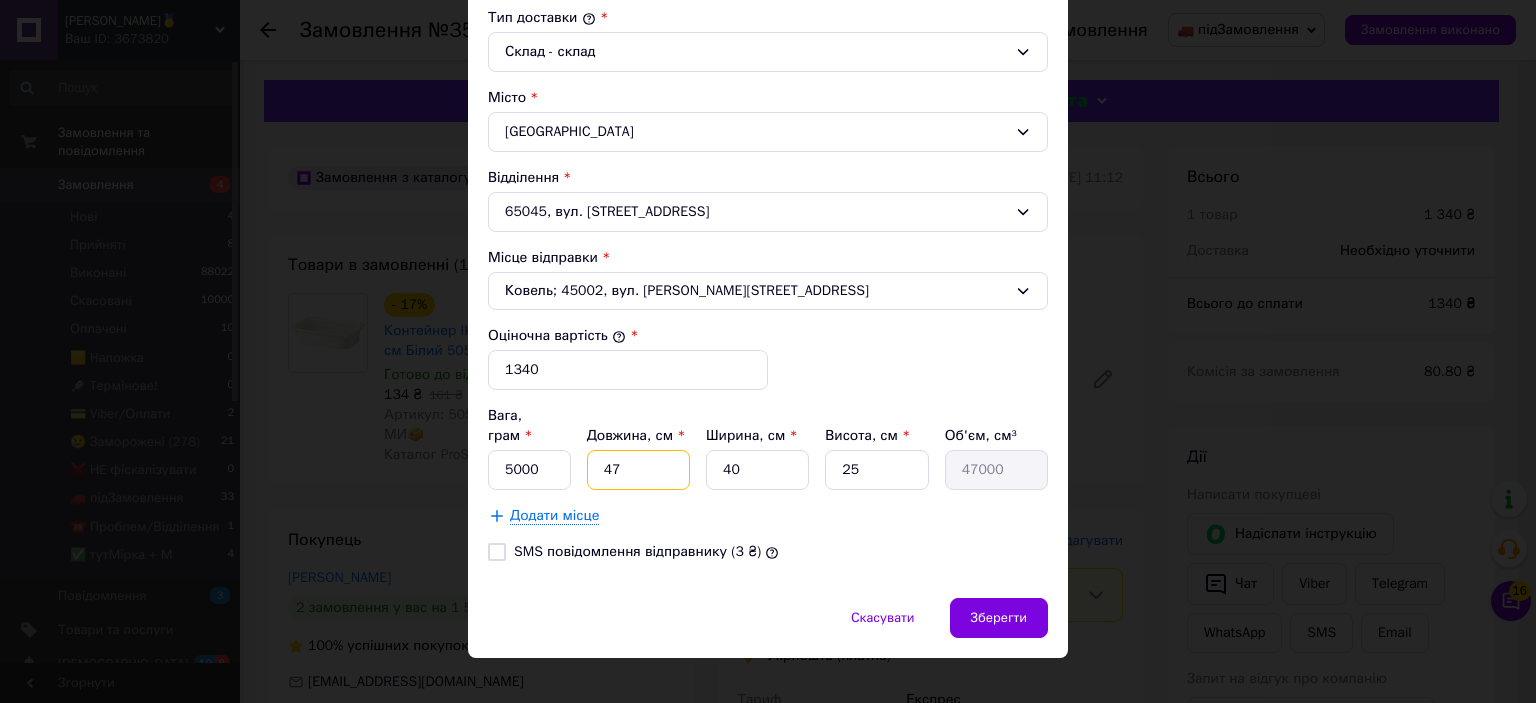 type on "47" 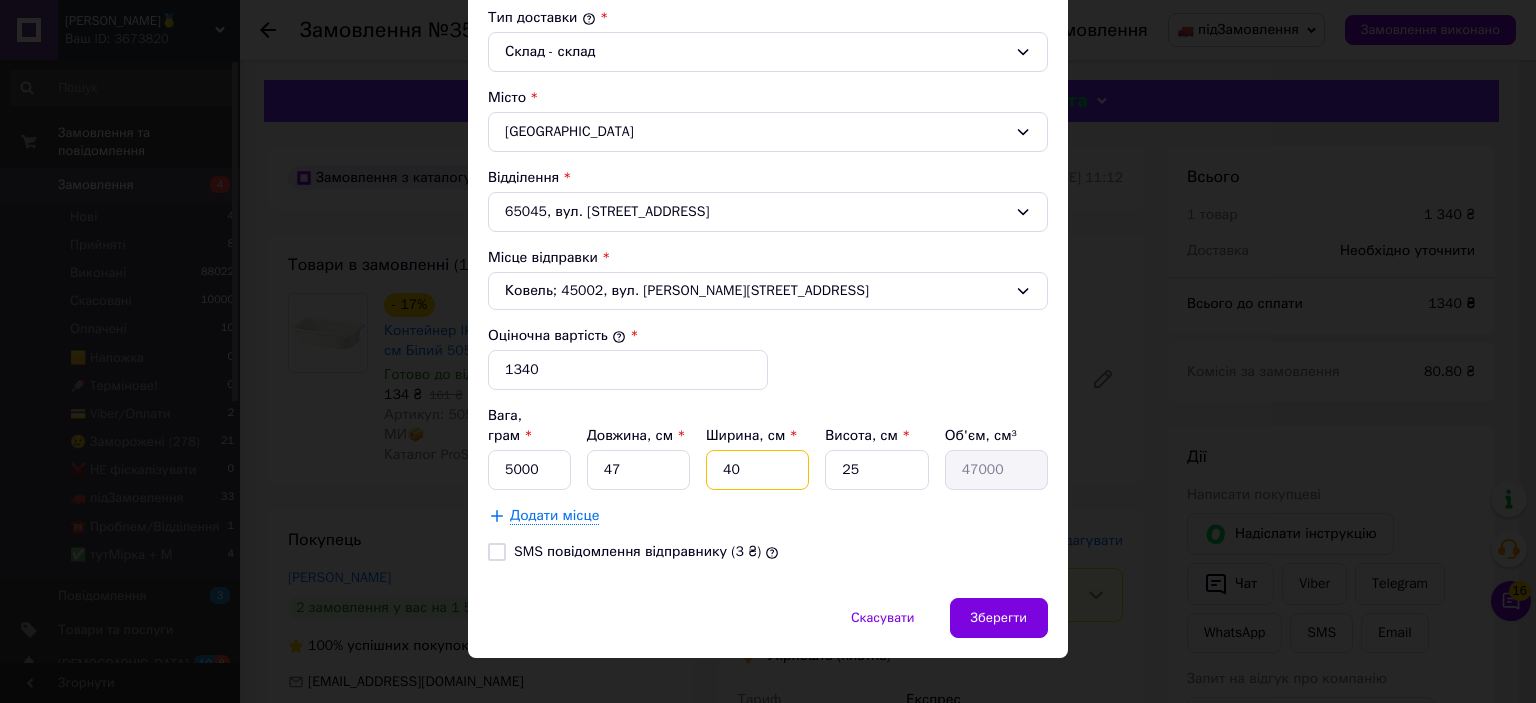 type on "3" 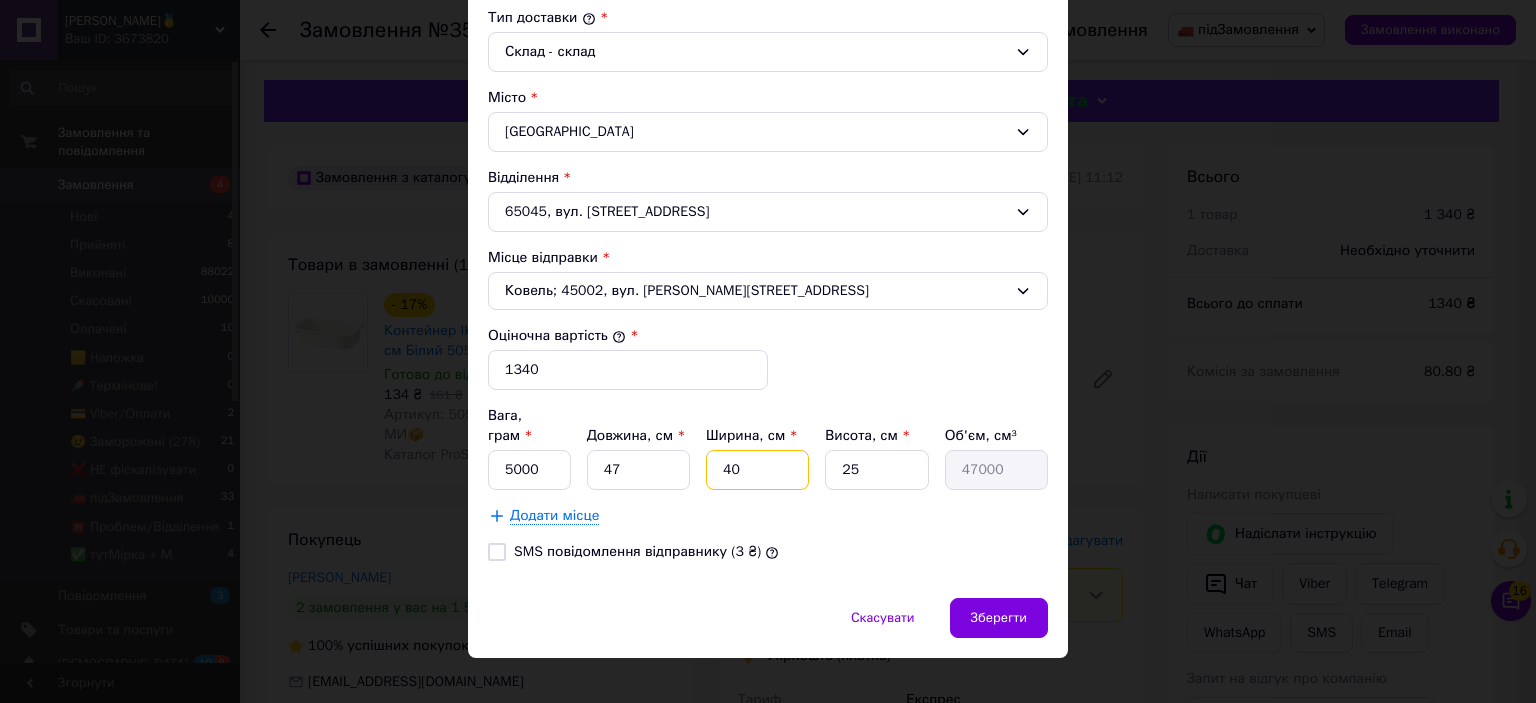type on "3525" 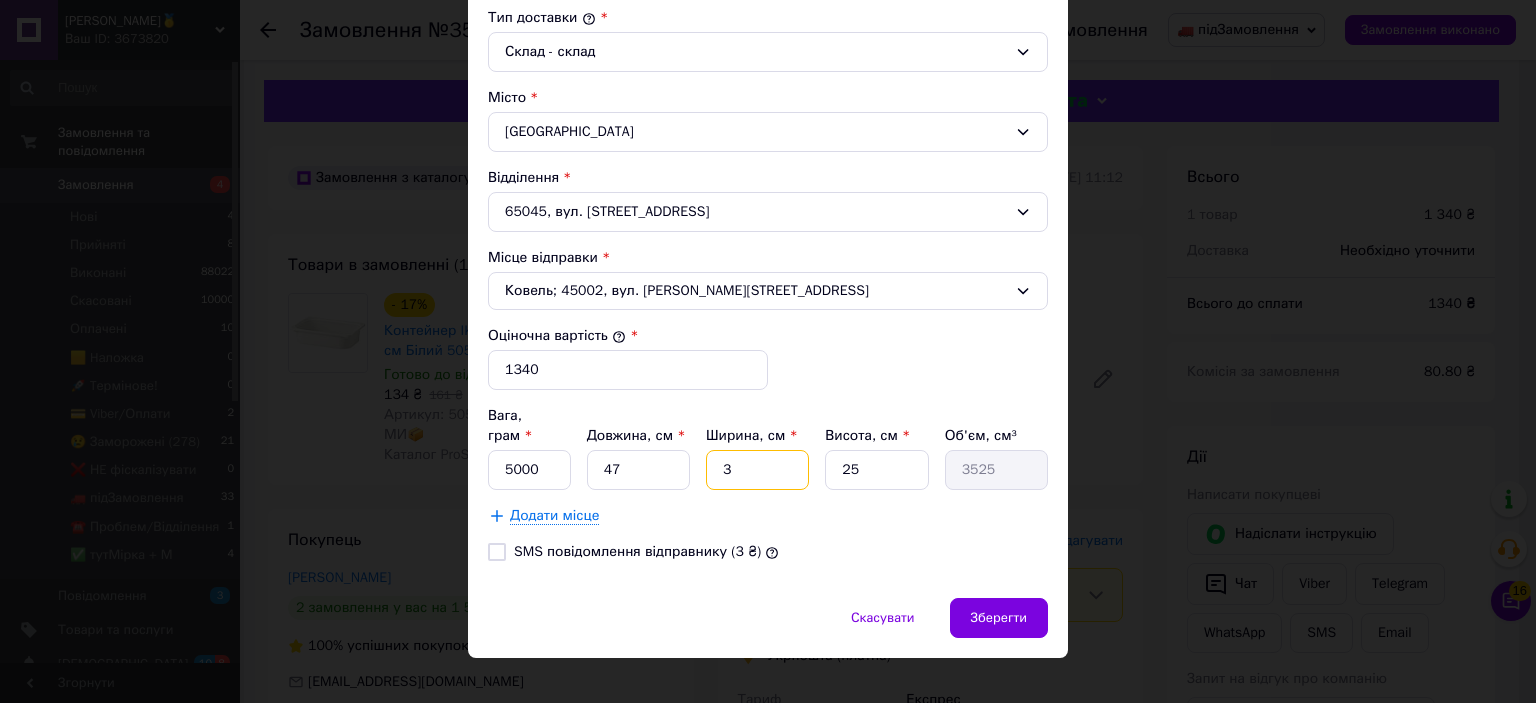 type on "35" 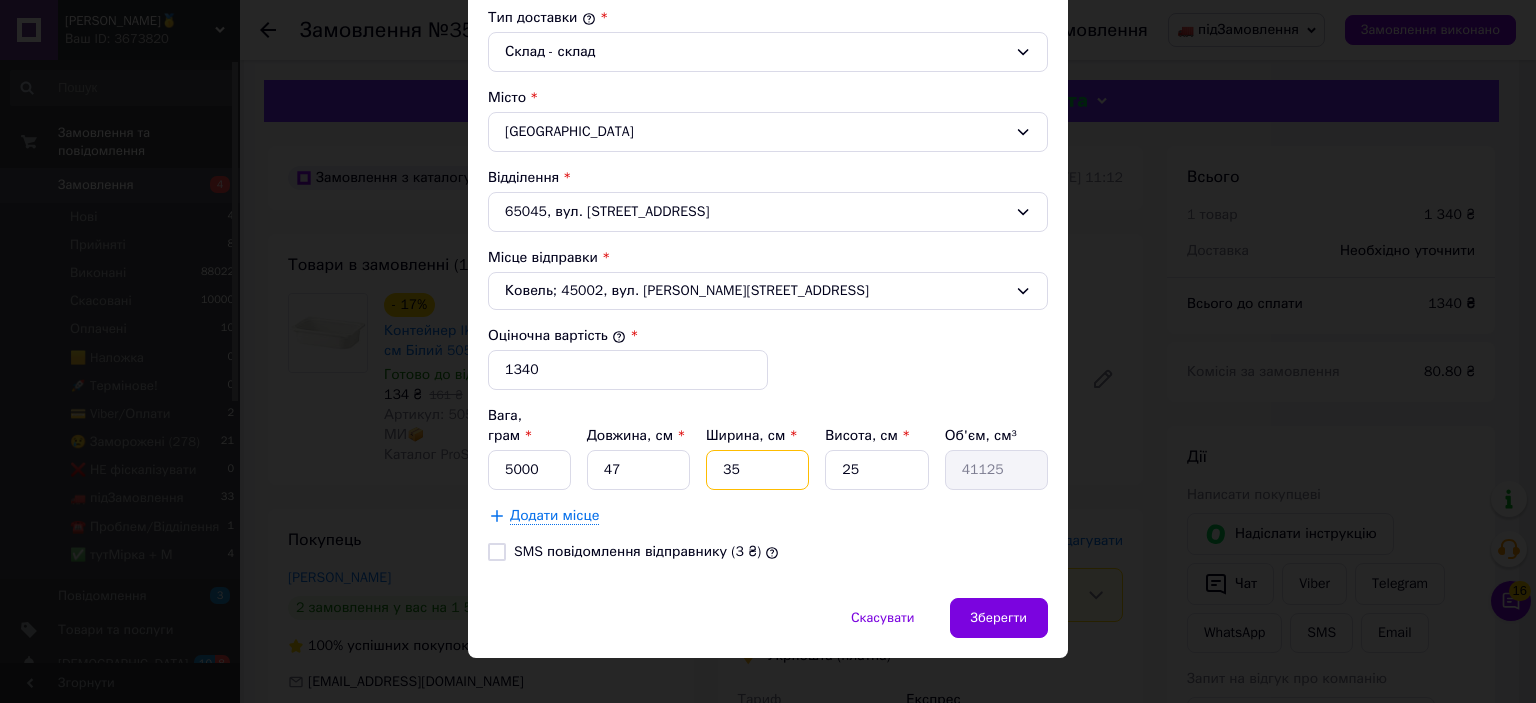 type on "35" 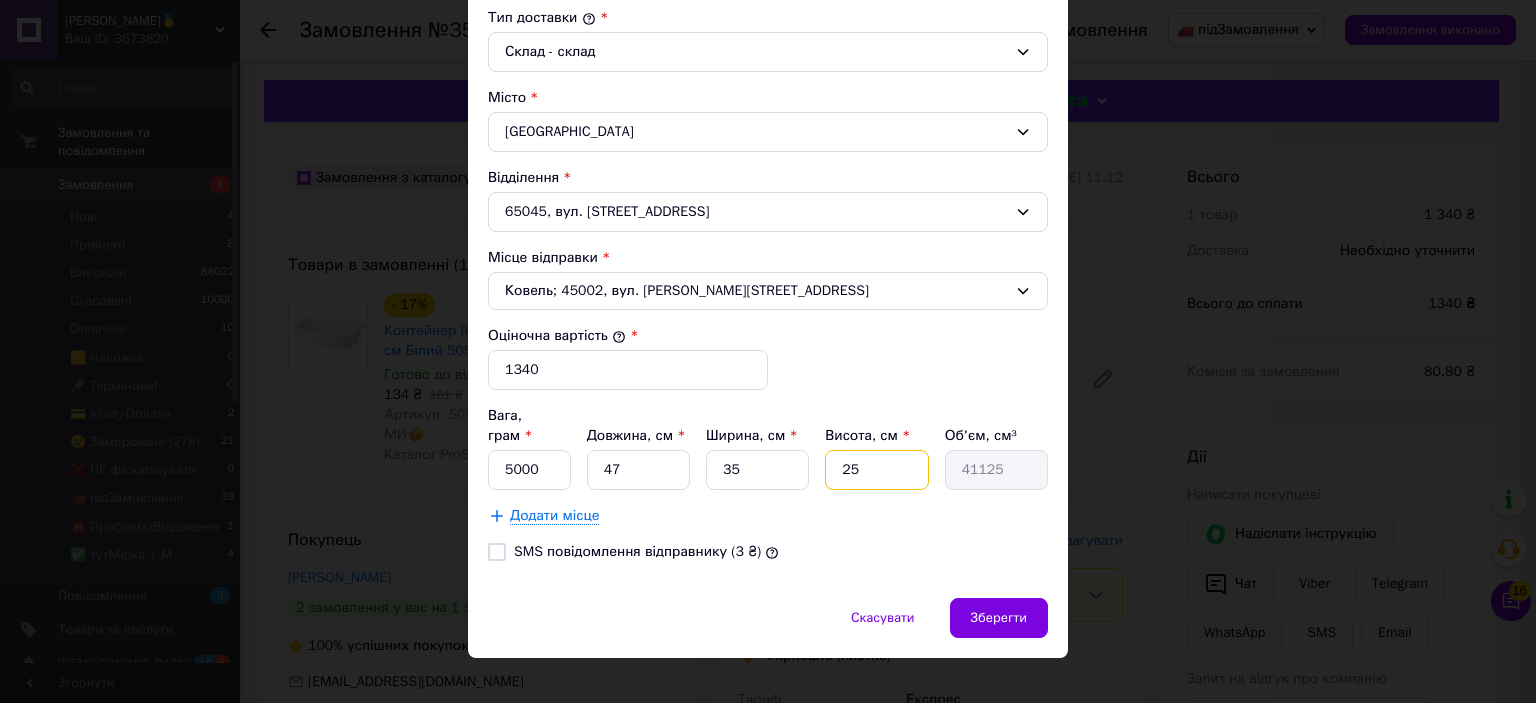 type on "3" 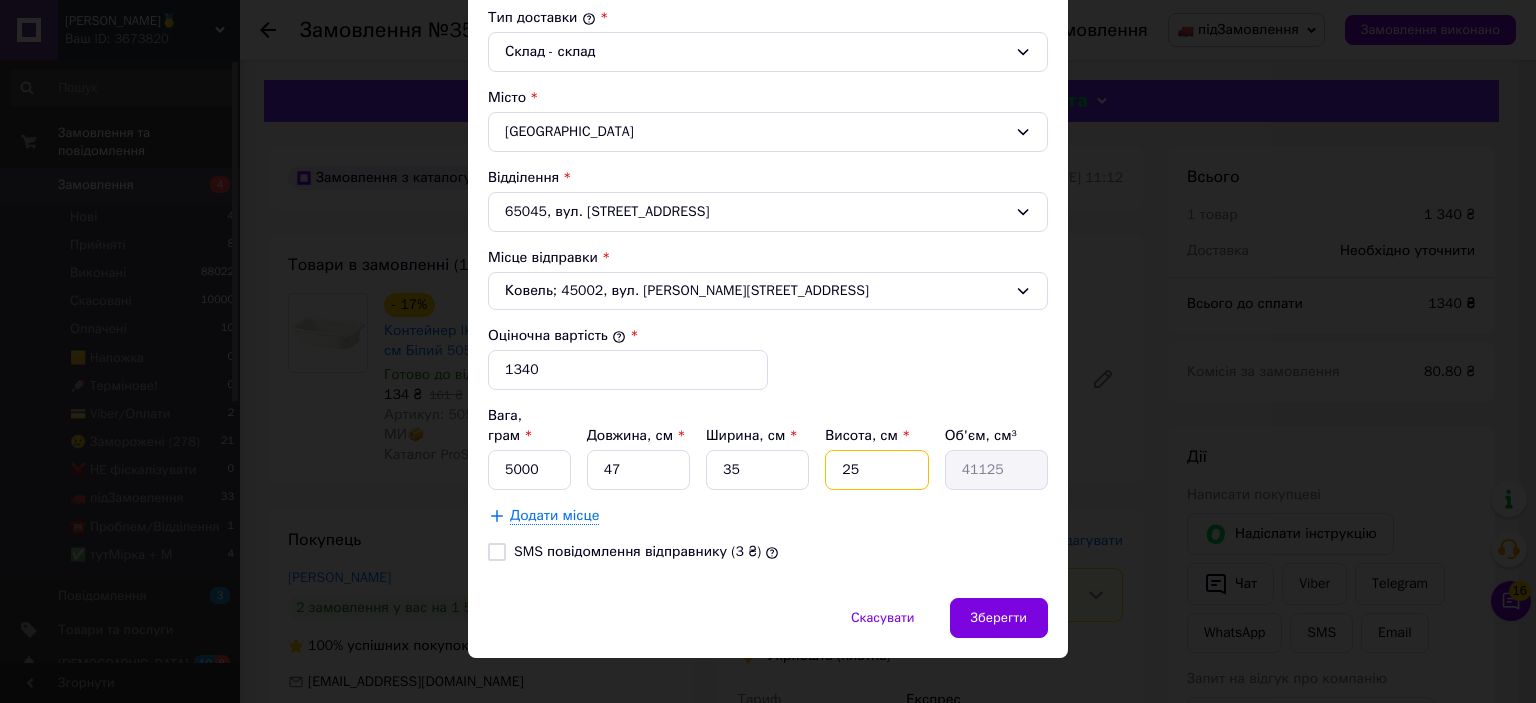 type on "4935" 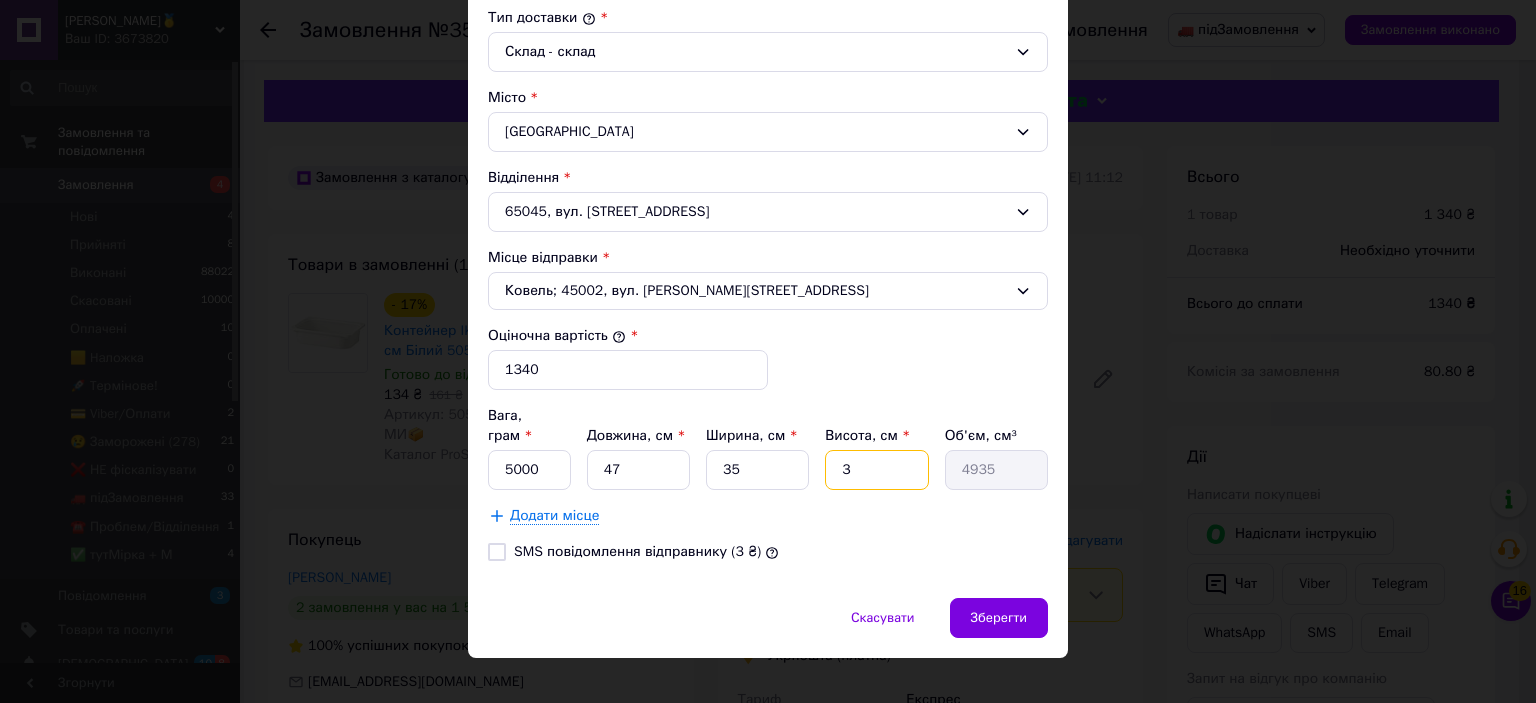 type on "38" 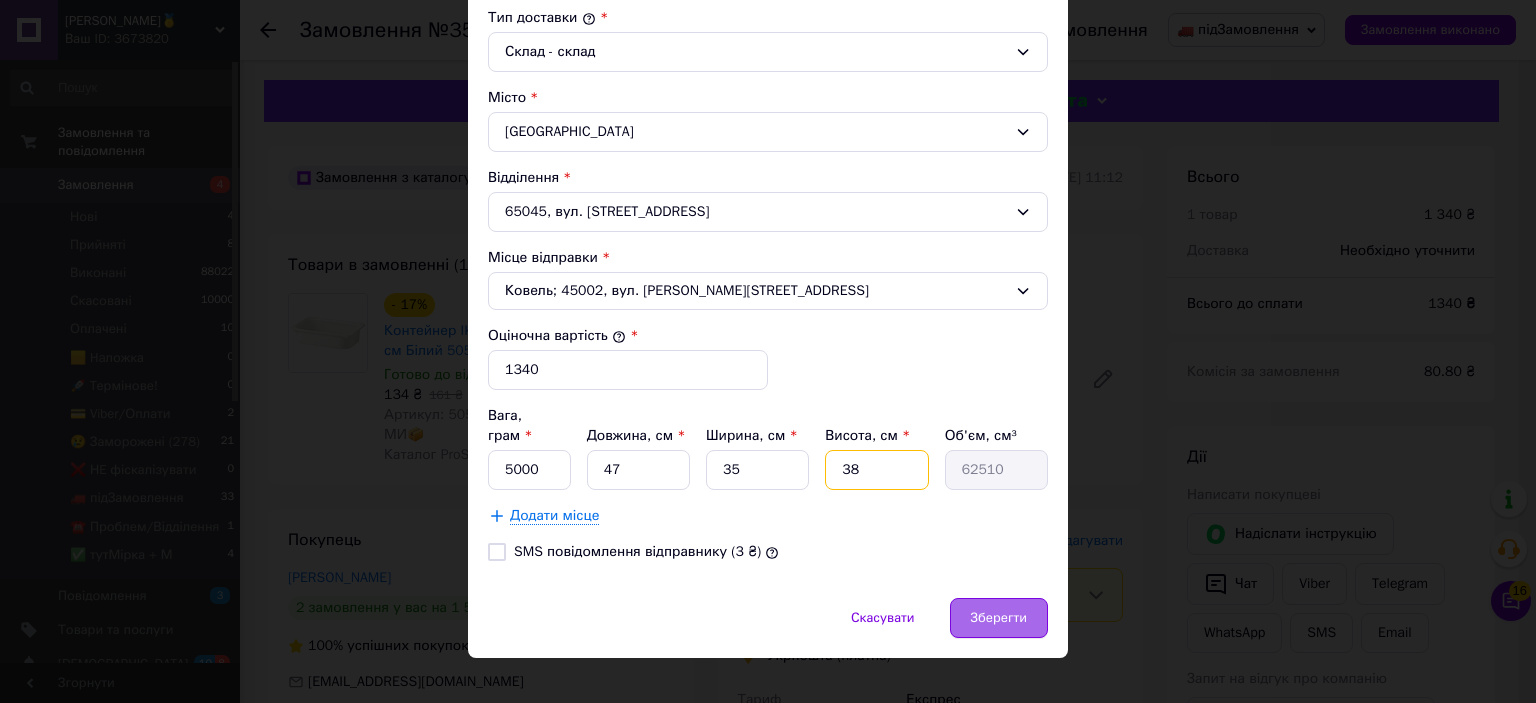type on "38" 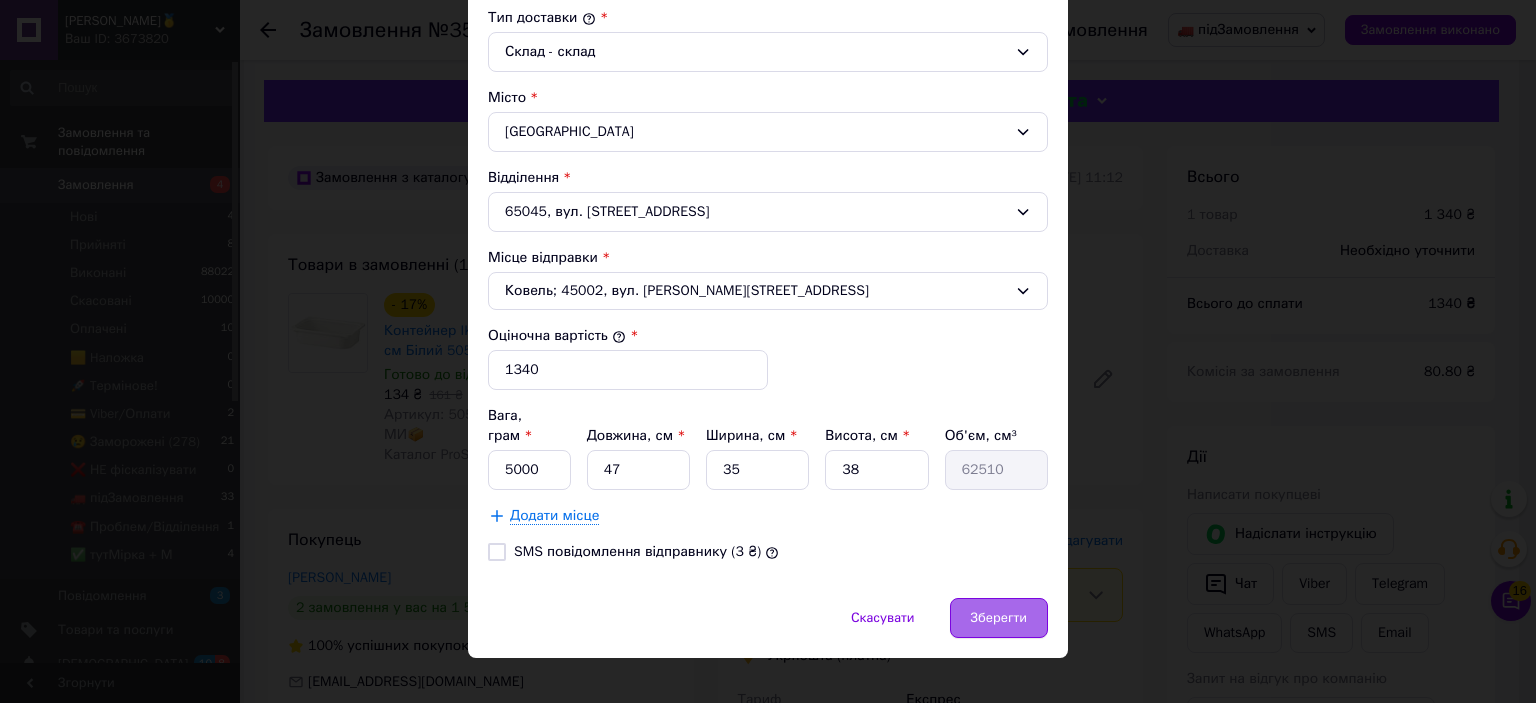 click on "Зберегти" at bounding box center [999, 618] 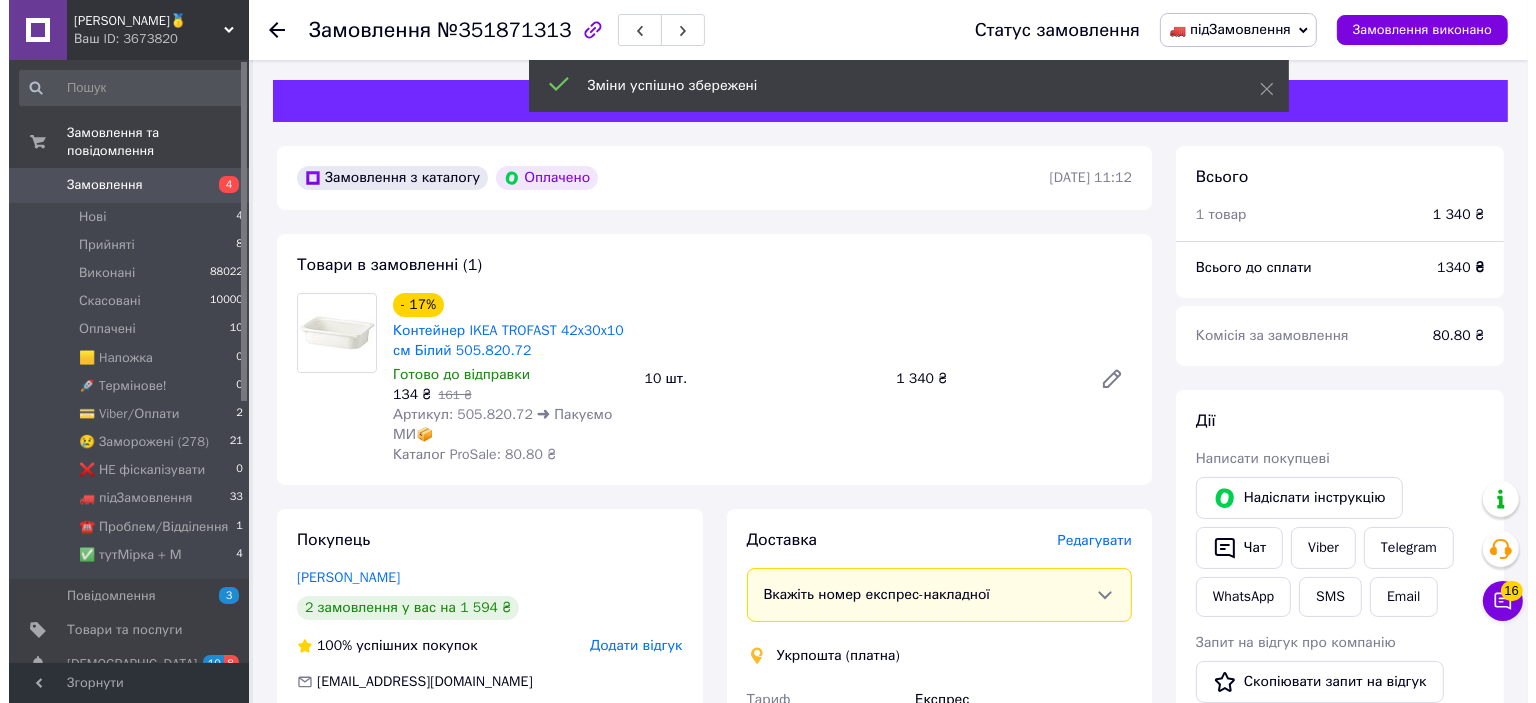 scroll, scrollTop: 600, scrollLeft: 0, axis: vertical 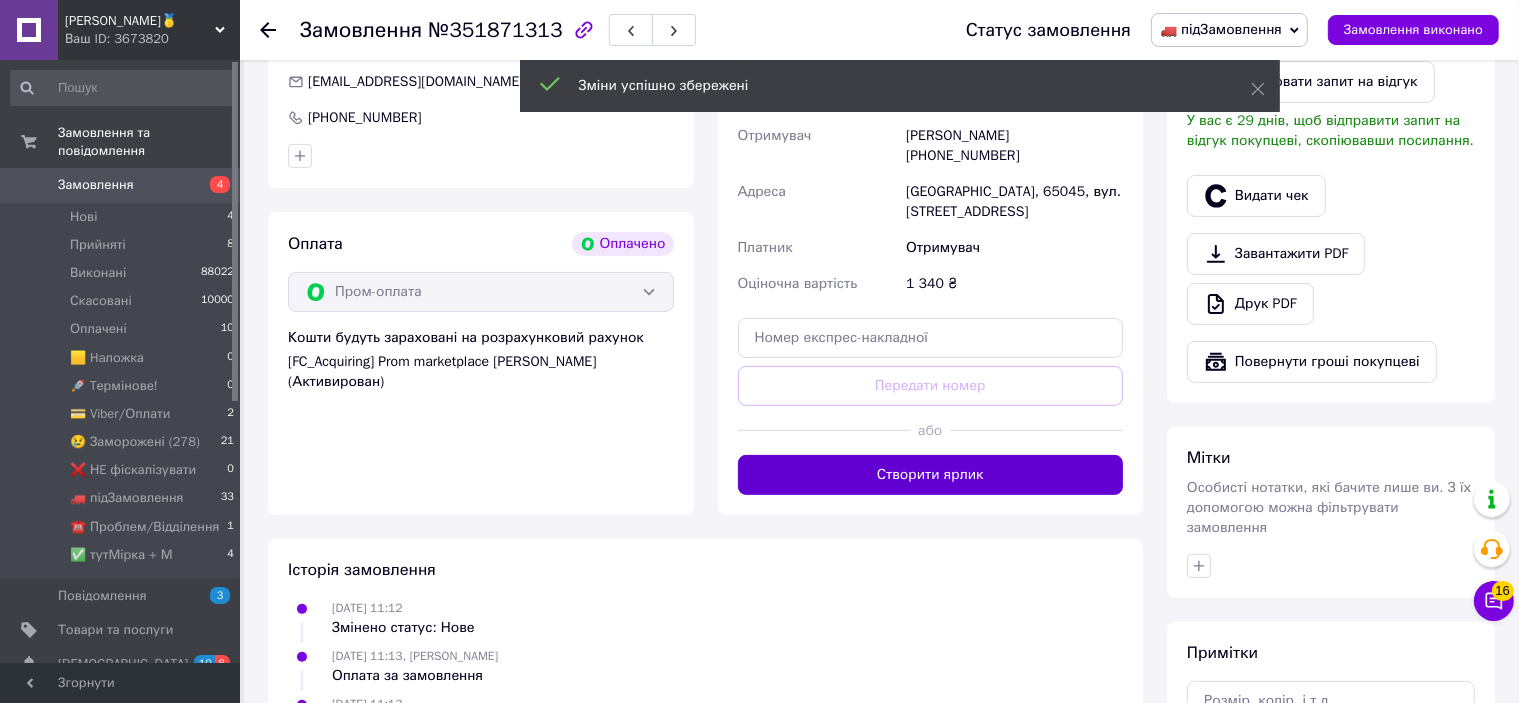 click on "Створити ярлик" at bounding box center (931, 475) 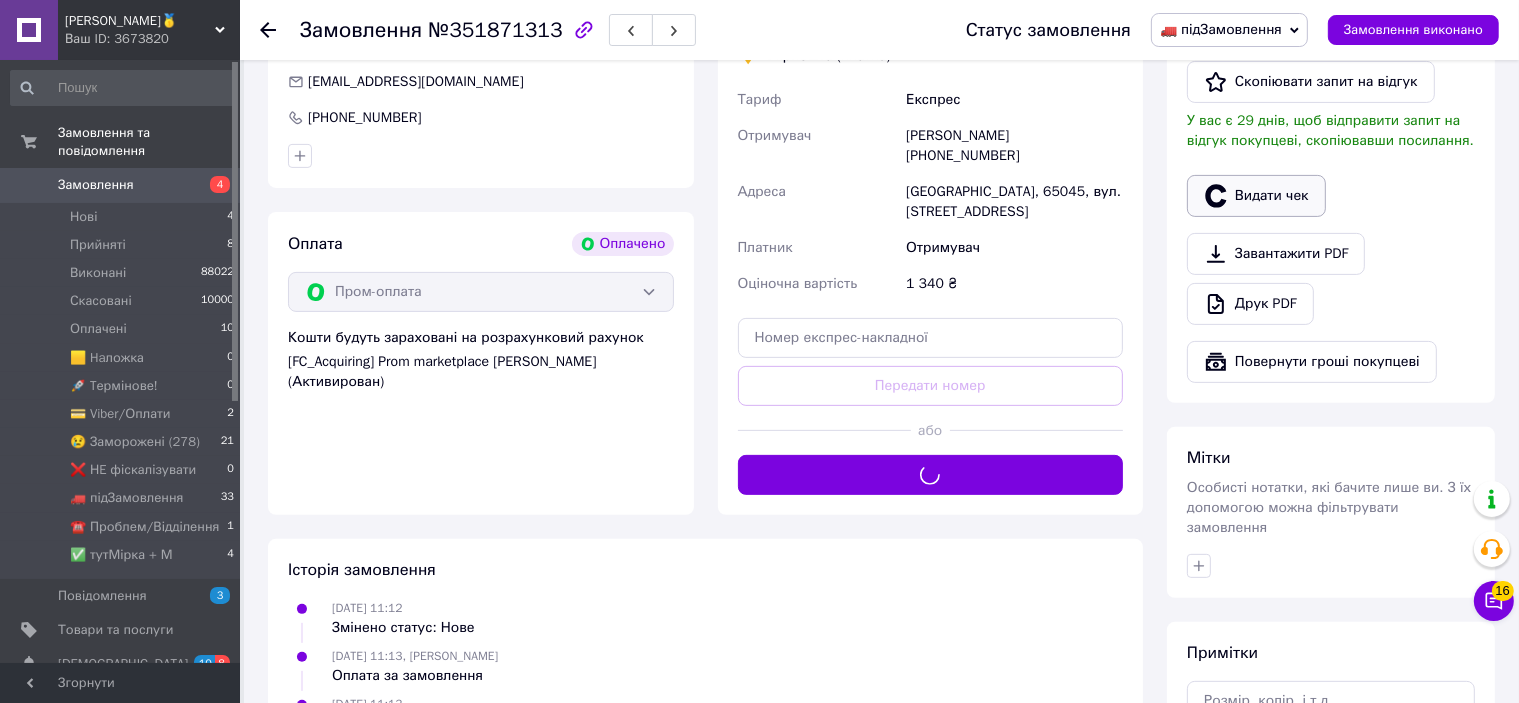 click on "Видати чек" at bounding box center [1256, 196] 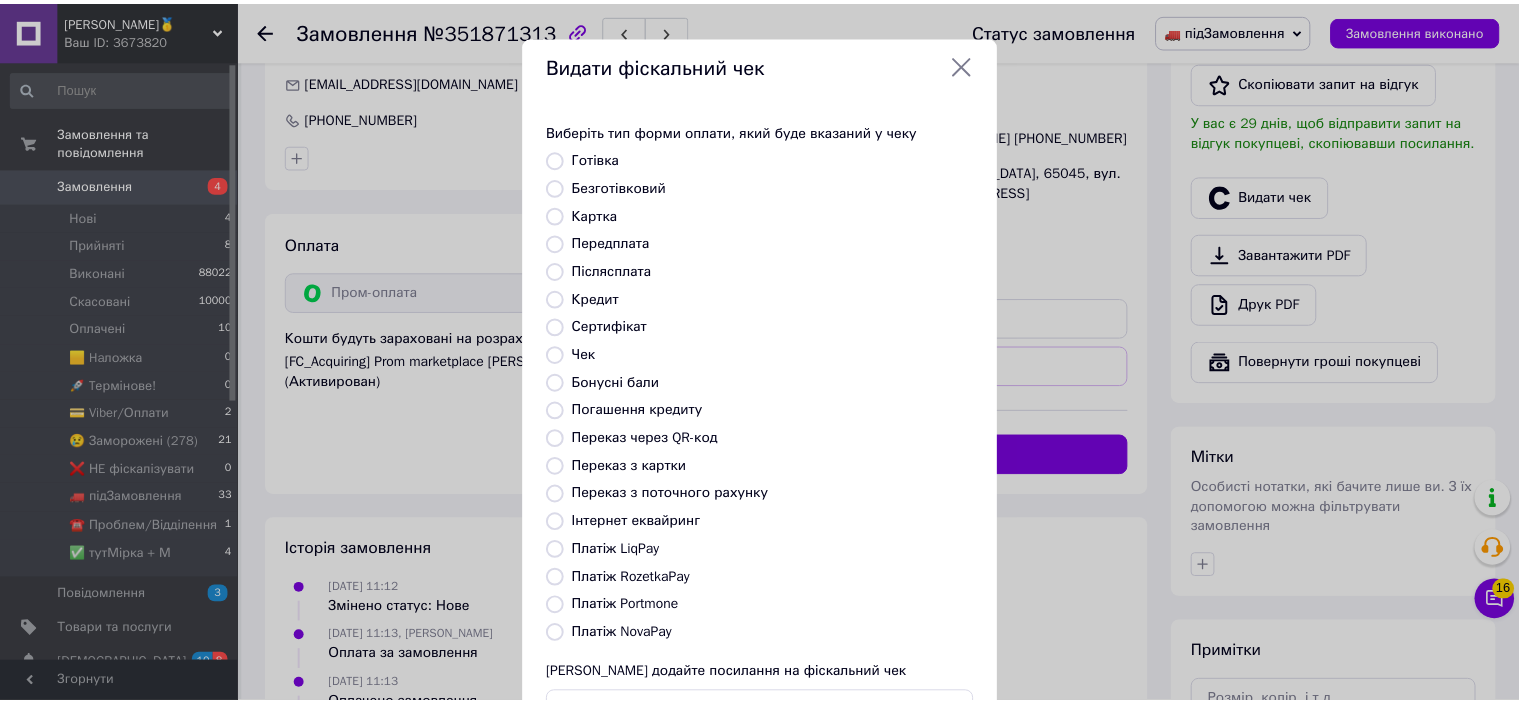 scroll, scrollTop: 155, scrollLeft: 0, axis: vertical 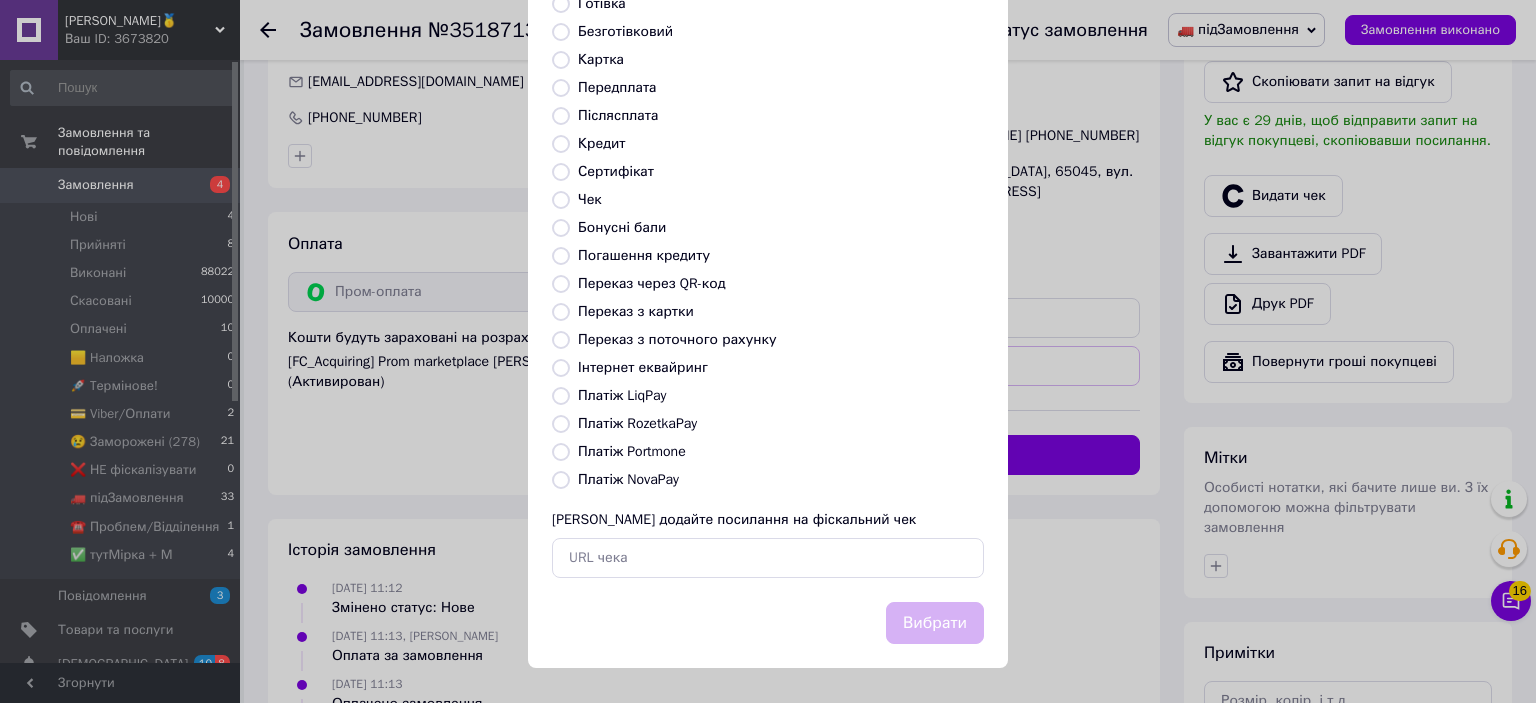 click on "Платіж RozetkaPay" at bounding box center [637, 423] 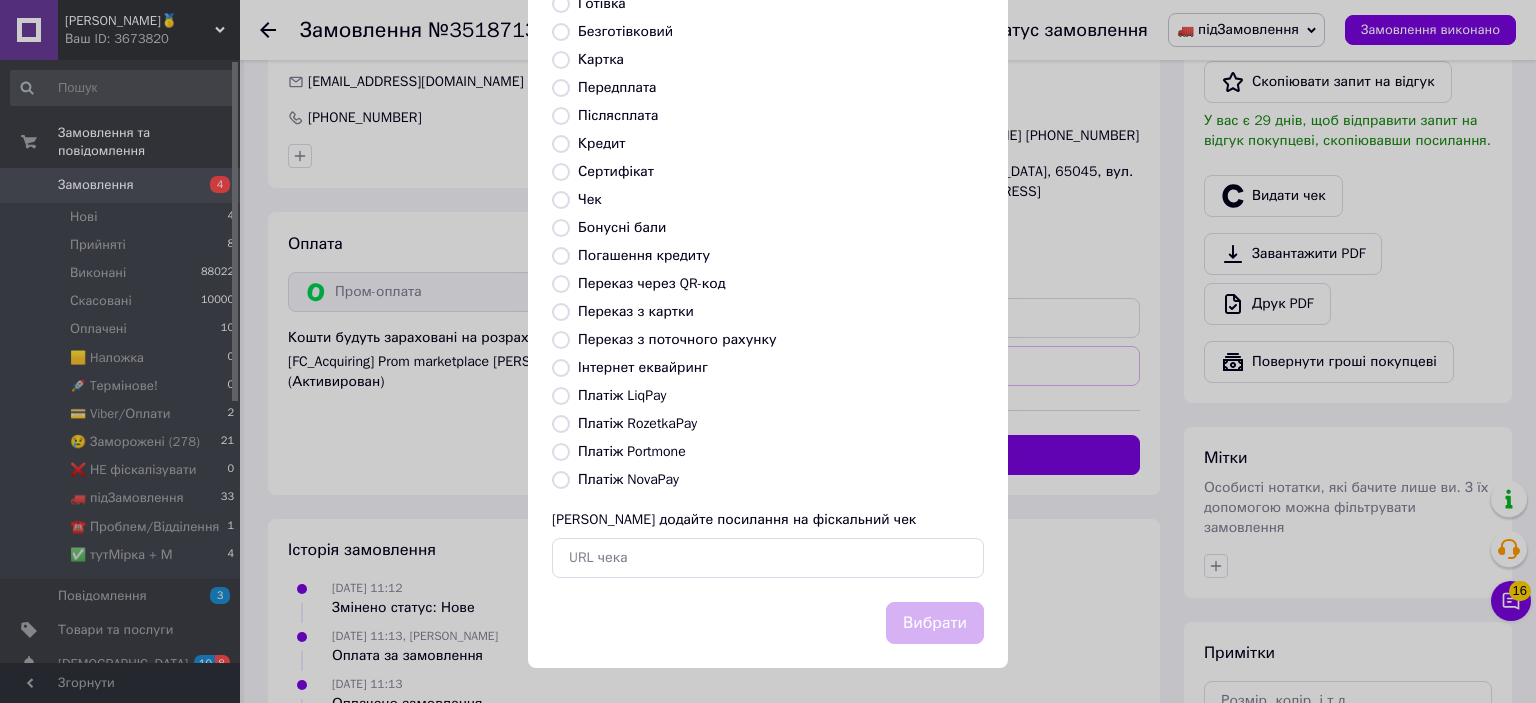 radio on "true" 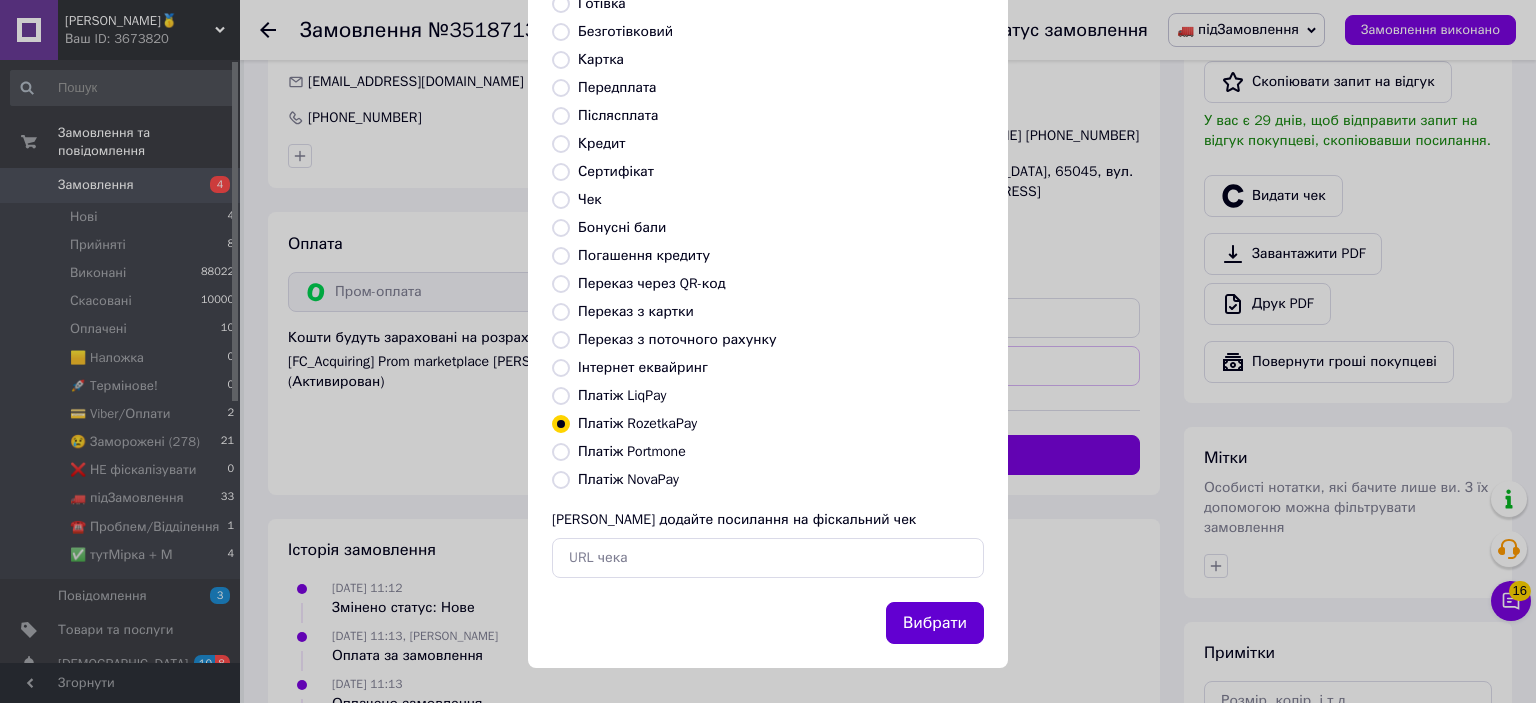 click on "Вибрати" at bounding box center [935, 623] 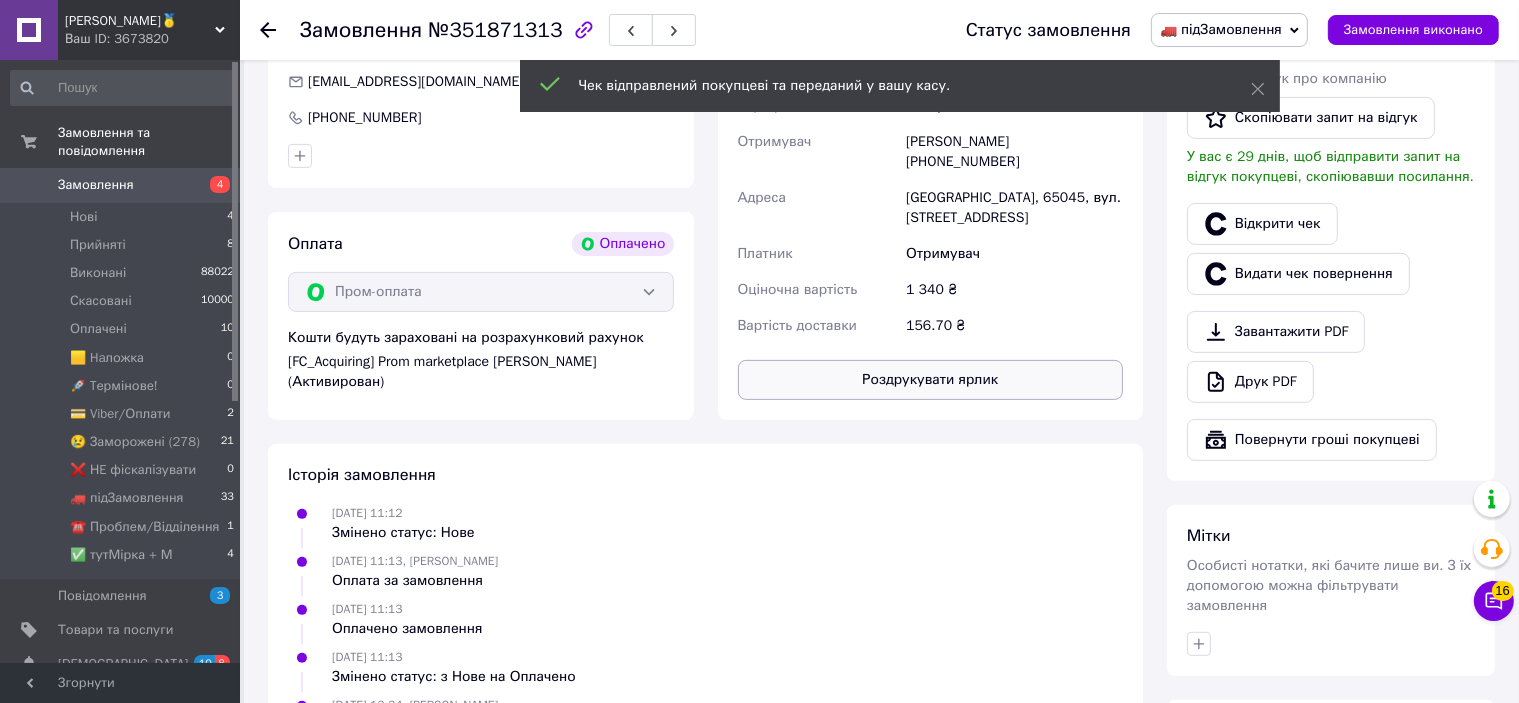 click on "Роздрукувати ярлик" at bounding box center (931, 380) 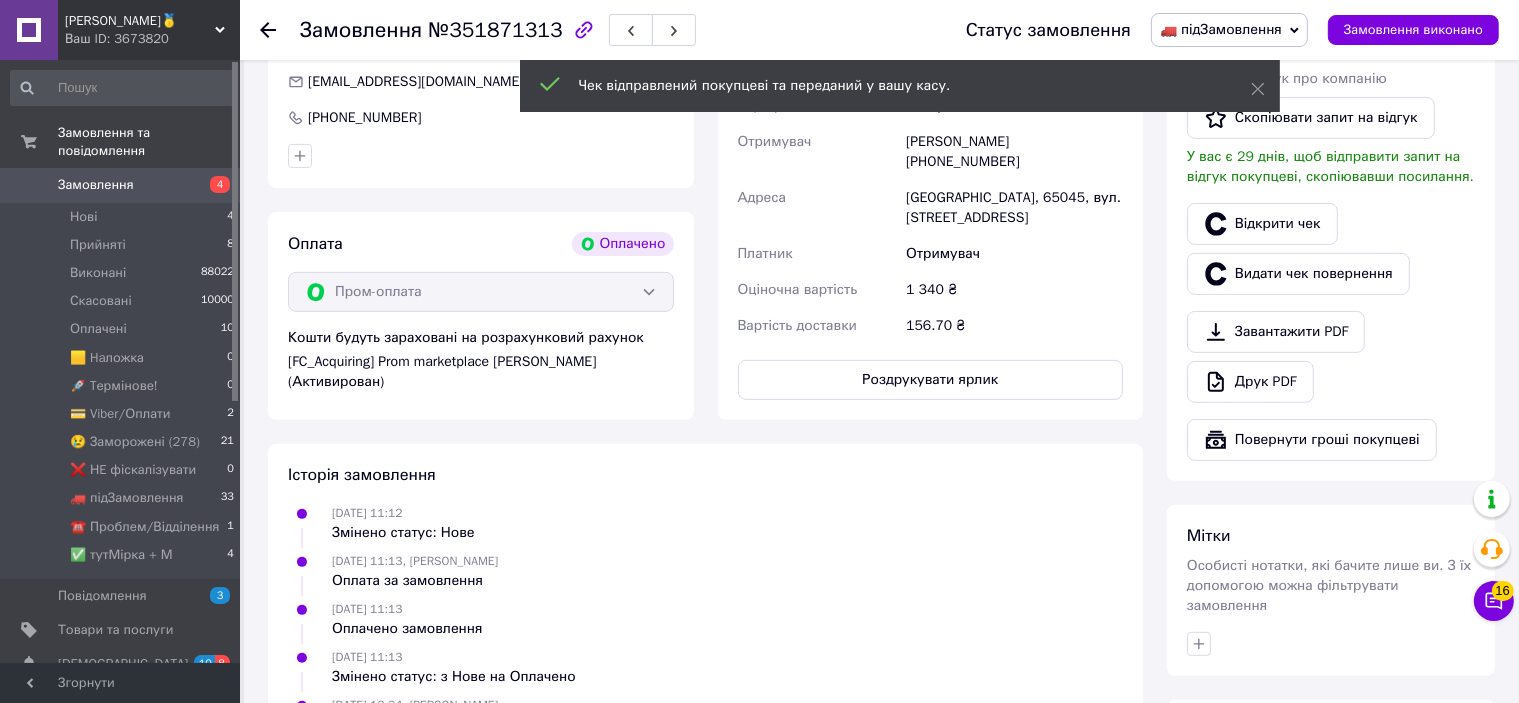 scroll, scrollTop: 400, scrollLeft: 0, axis: vertical 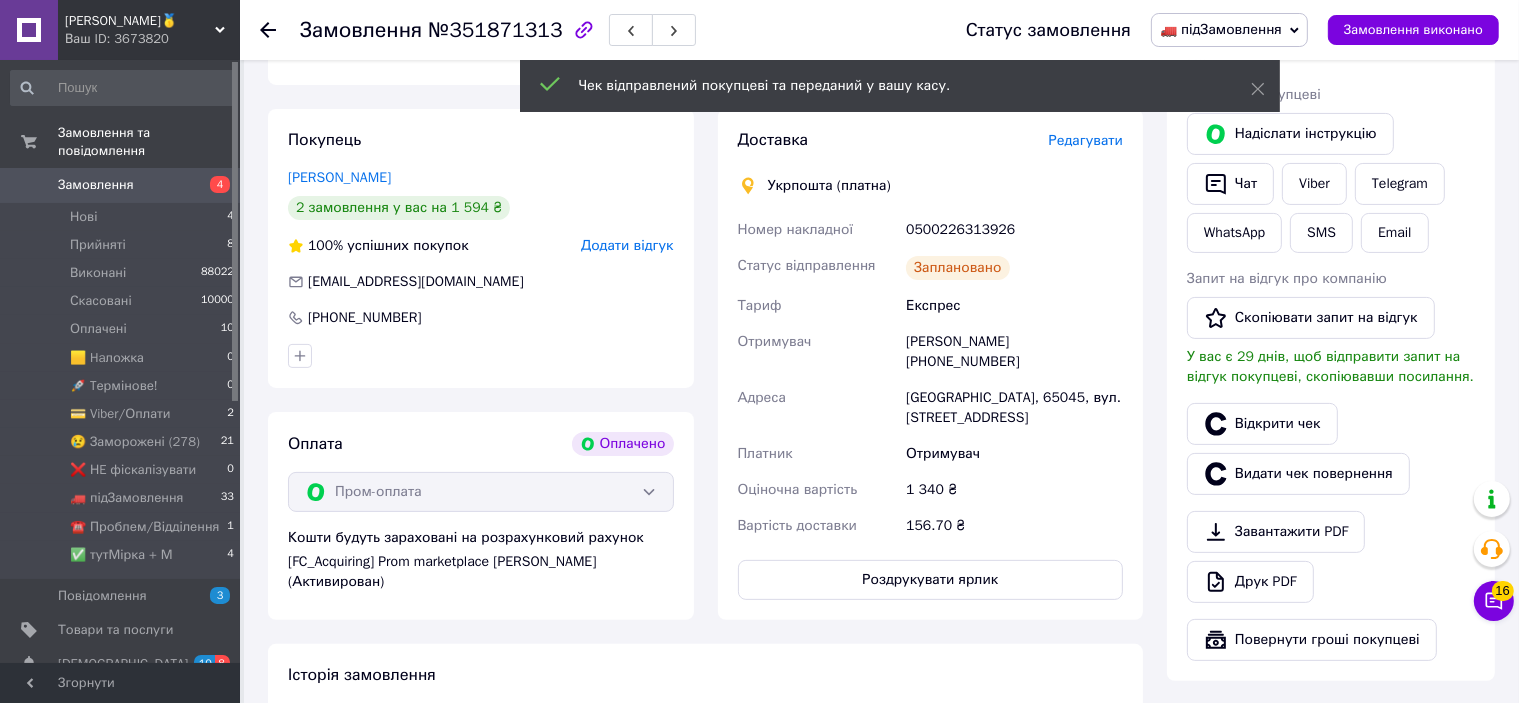 click on "0500226313926" at bounding box center [1014, 230] 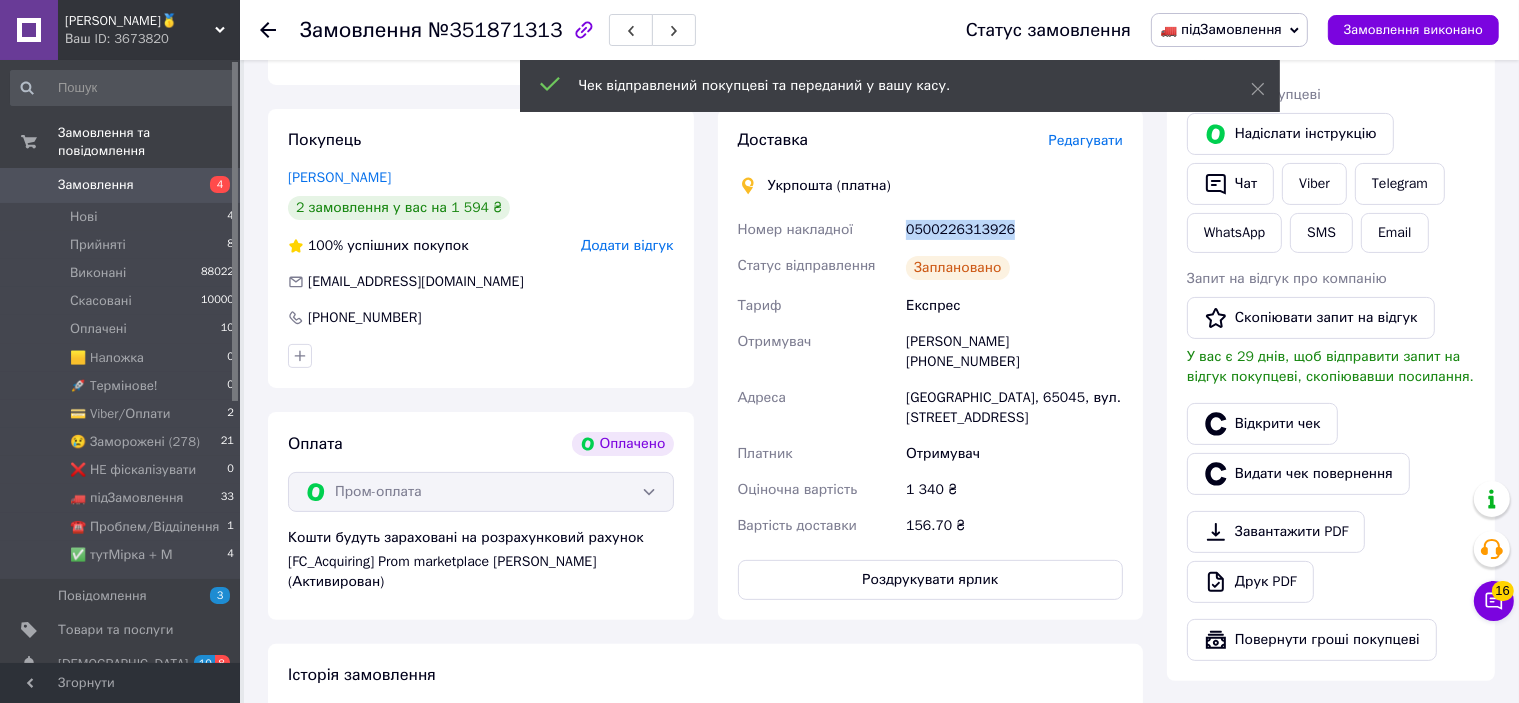 click on "0500226313926" at bounding box center [1014, 230] 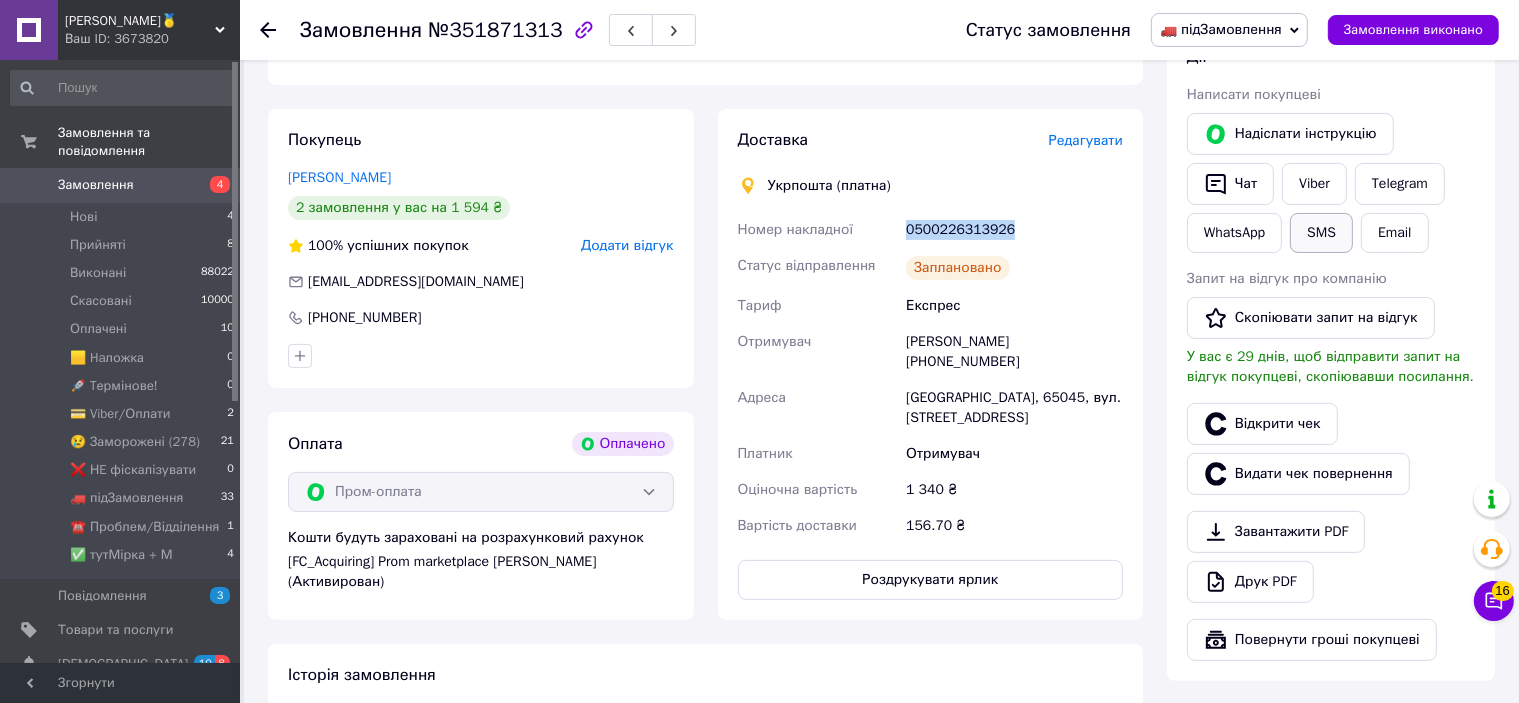 click on "SMS" at bounding box center [1321, 233] 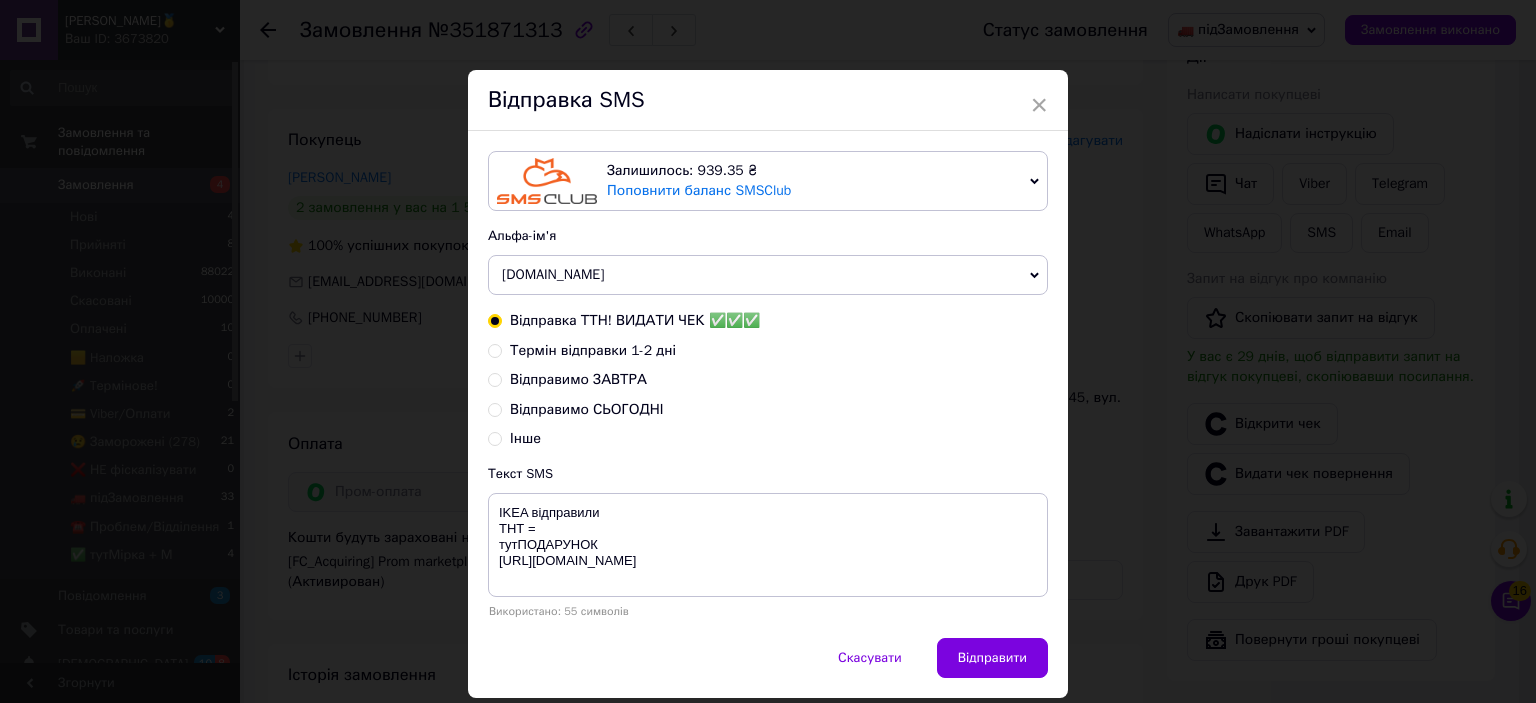 type 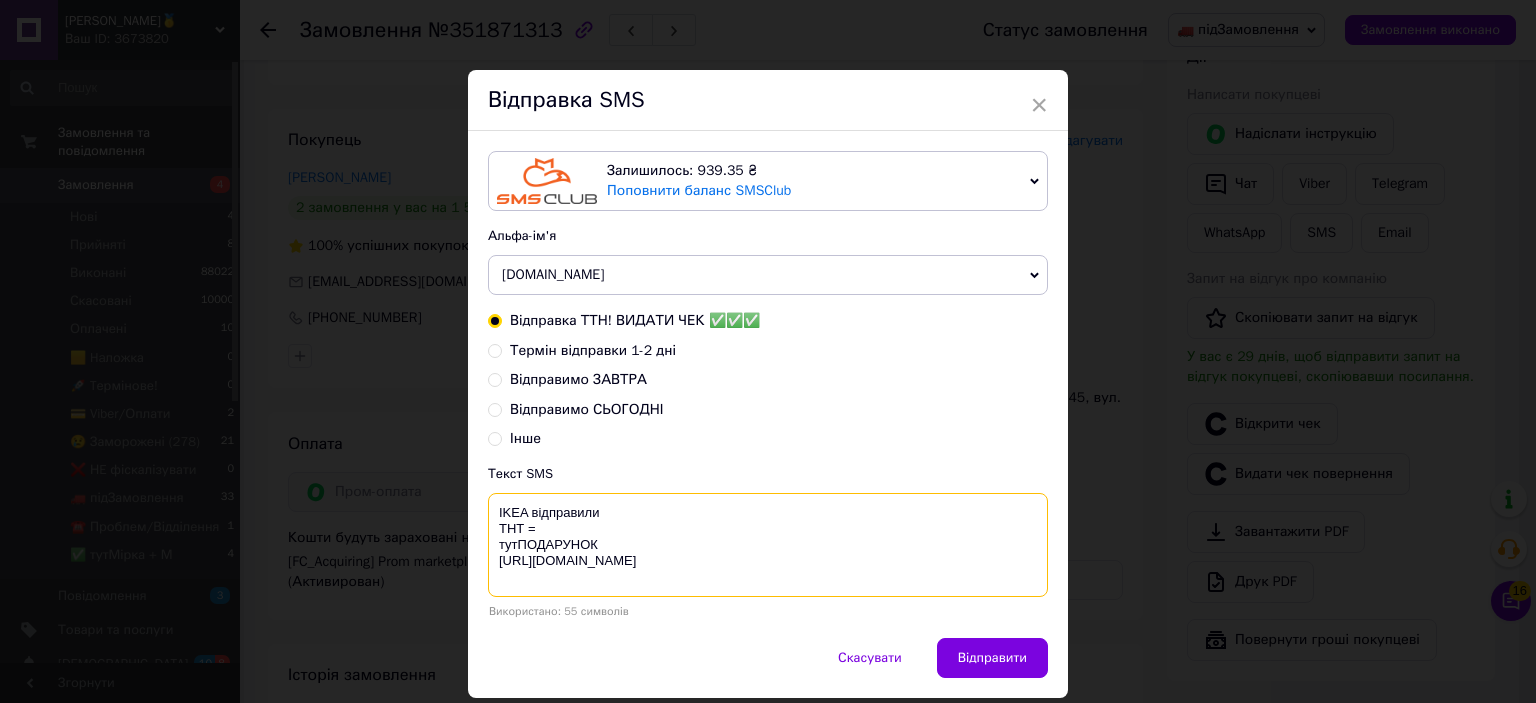 drag, startPoint x: 545, startPoint y: 528, endPoint x: 588, endPoint y: 537, distance: 43.931767 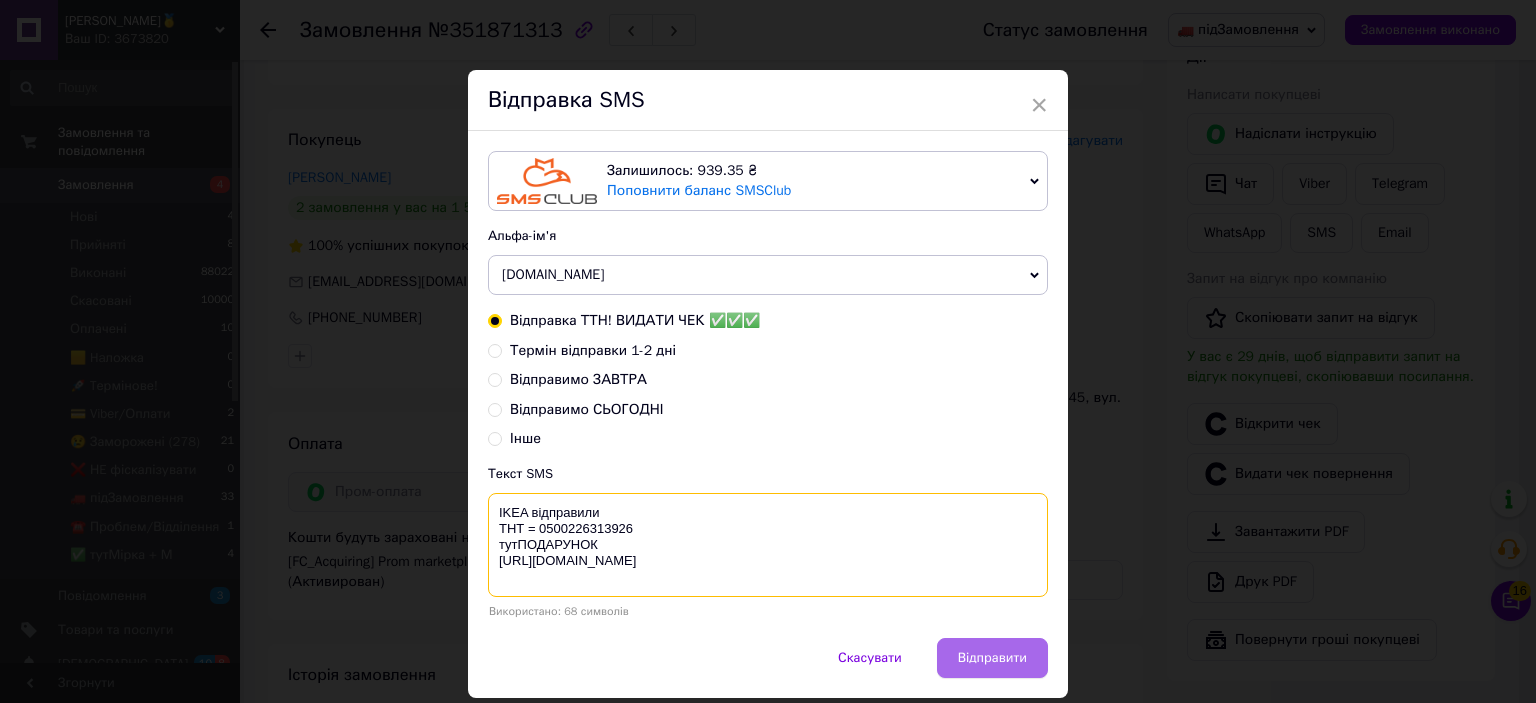 type on "IKEA відправили
ТНТ = 0500226313926
тутПОДАРУНОК
https://bit.ly/taao" 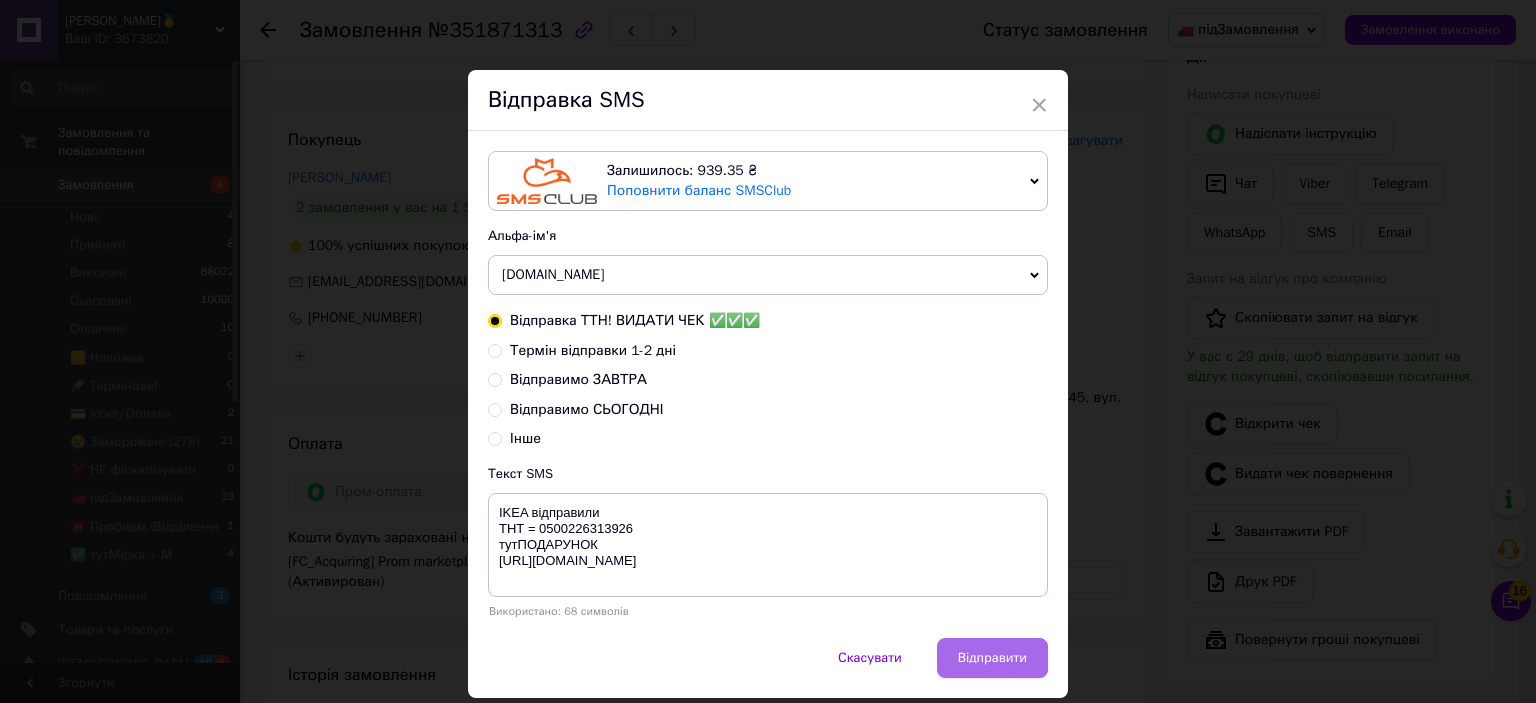 click on "Відправити" at bounding box center (992, 658) 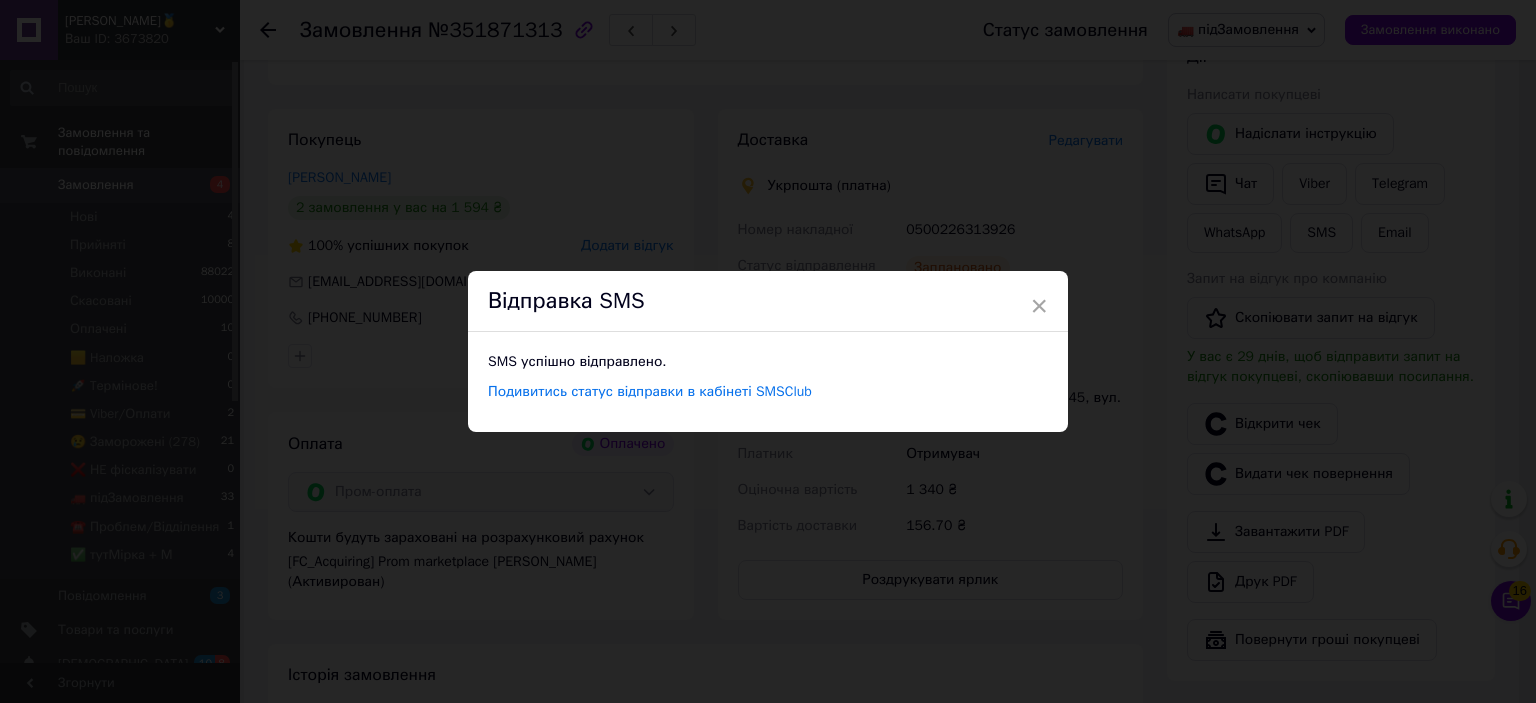 click on "× Відправка SMS SMS успішно відправлено. Подивитись статус відправки в кабінеті SMSClub" at bounding box center [768, 351] 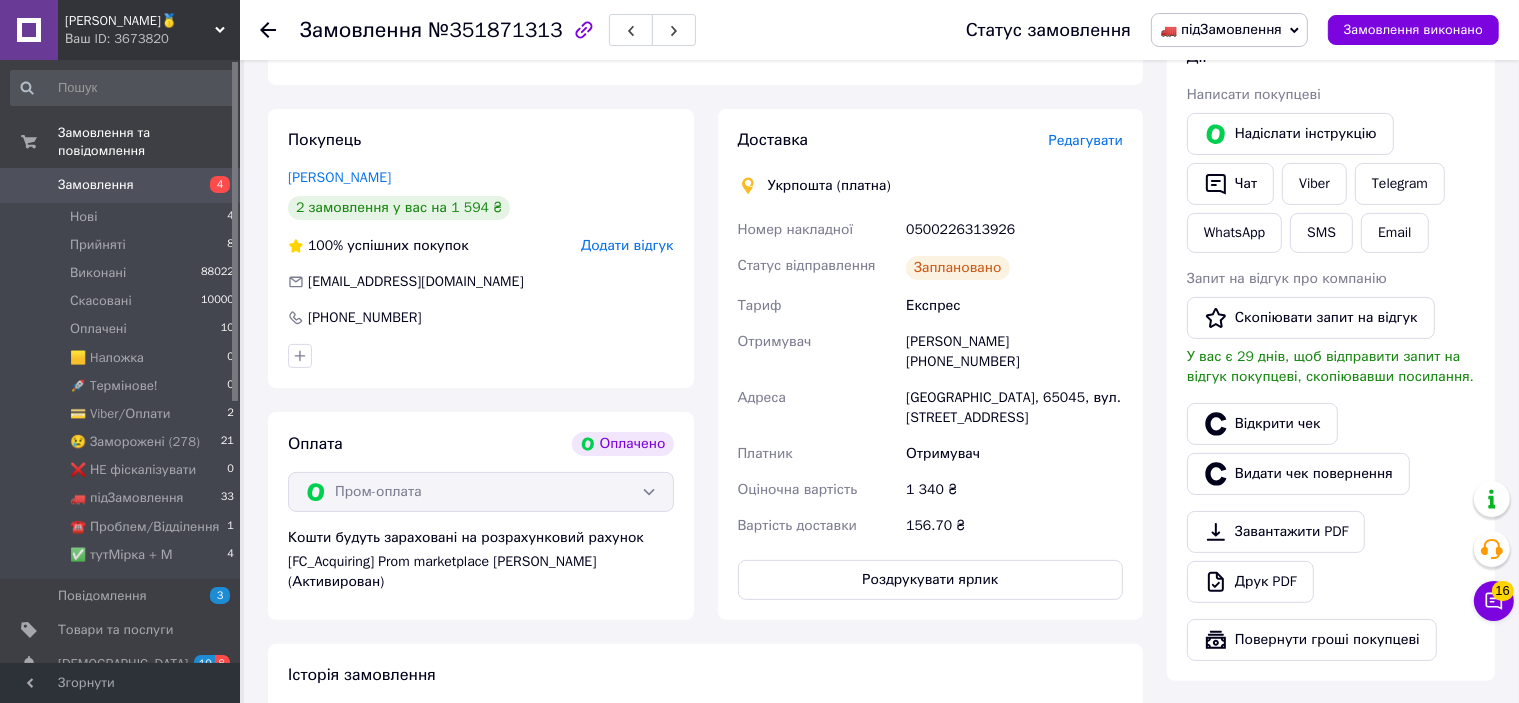 click on "Замовлення виконано" at bounding box center (1413, 30) 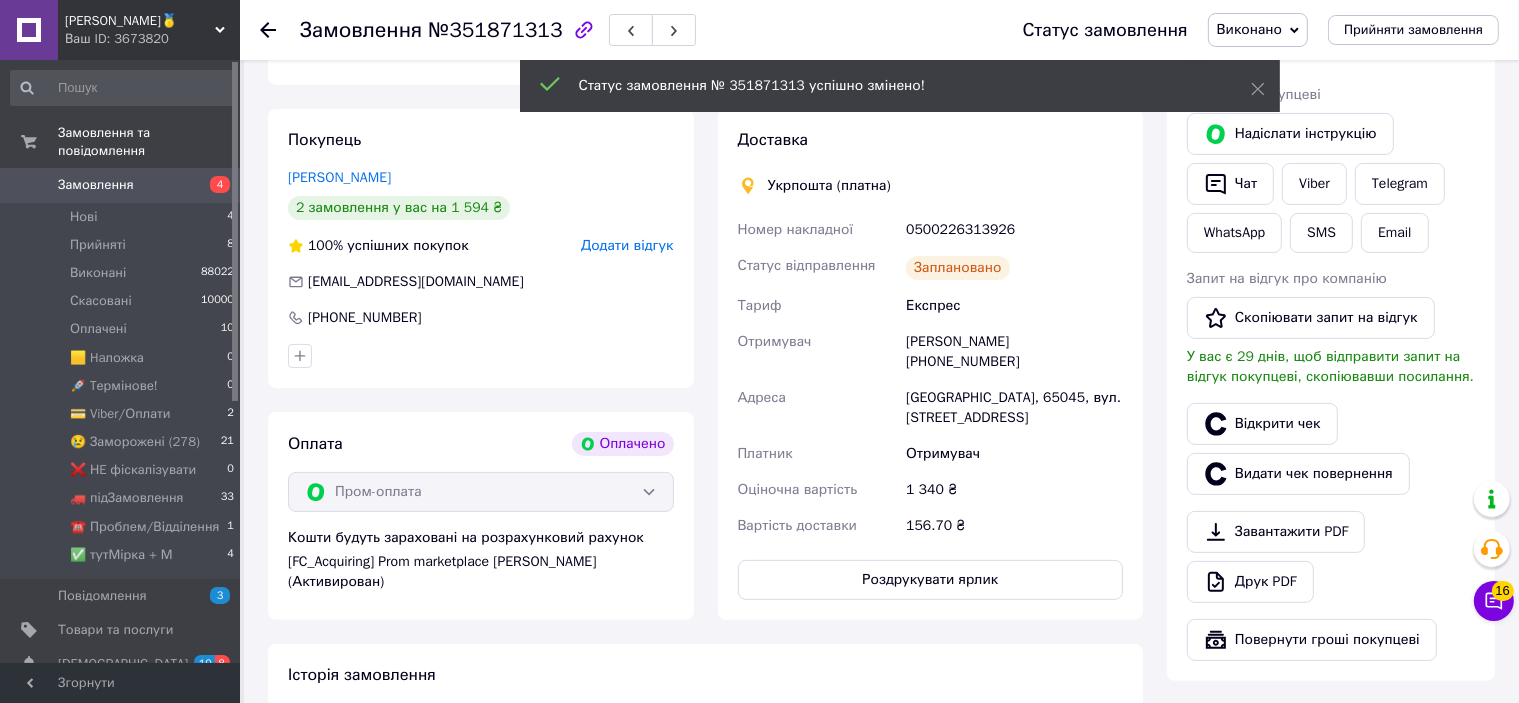 scroll, scrollTop: 0, scrollLeft: 0, axis: both 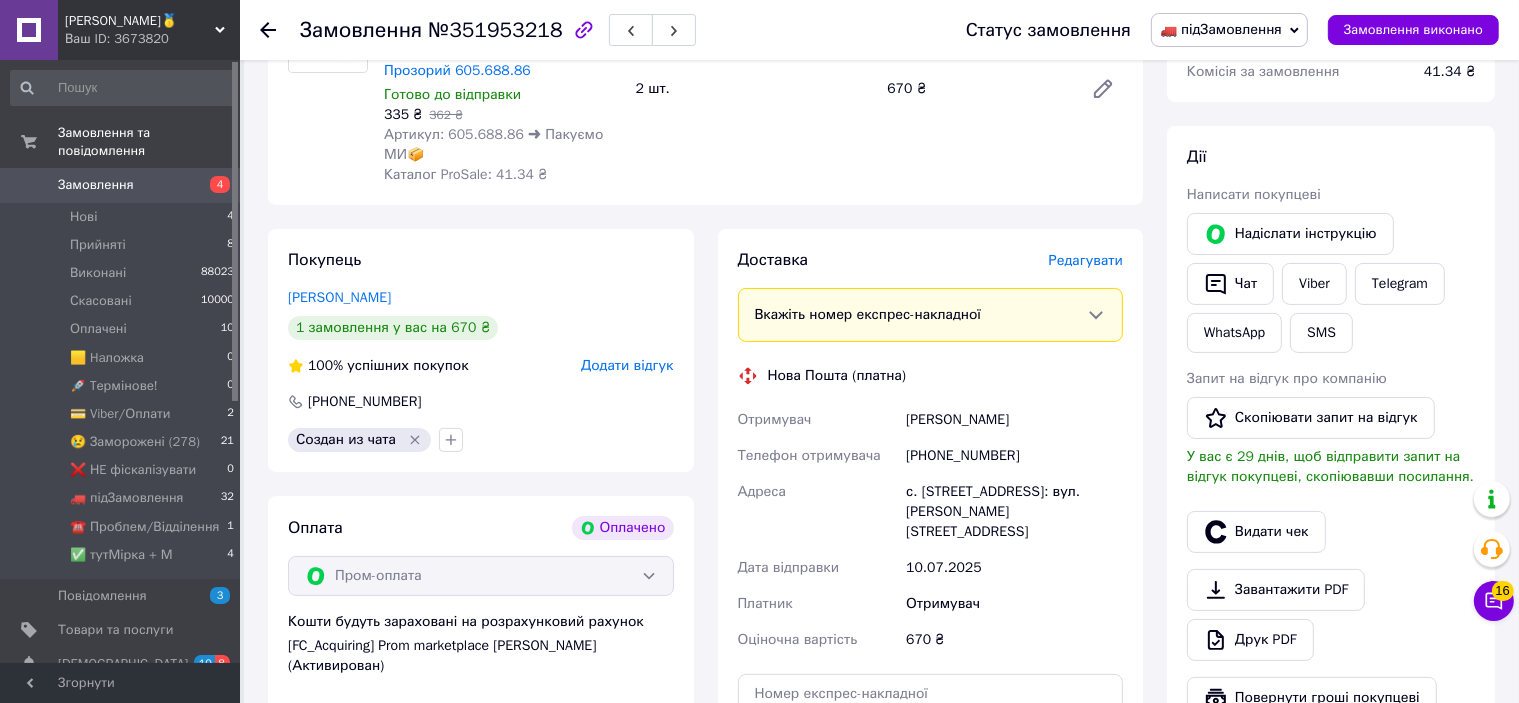 click on "Редагувати" at bounding box center (1086, 260) 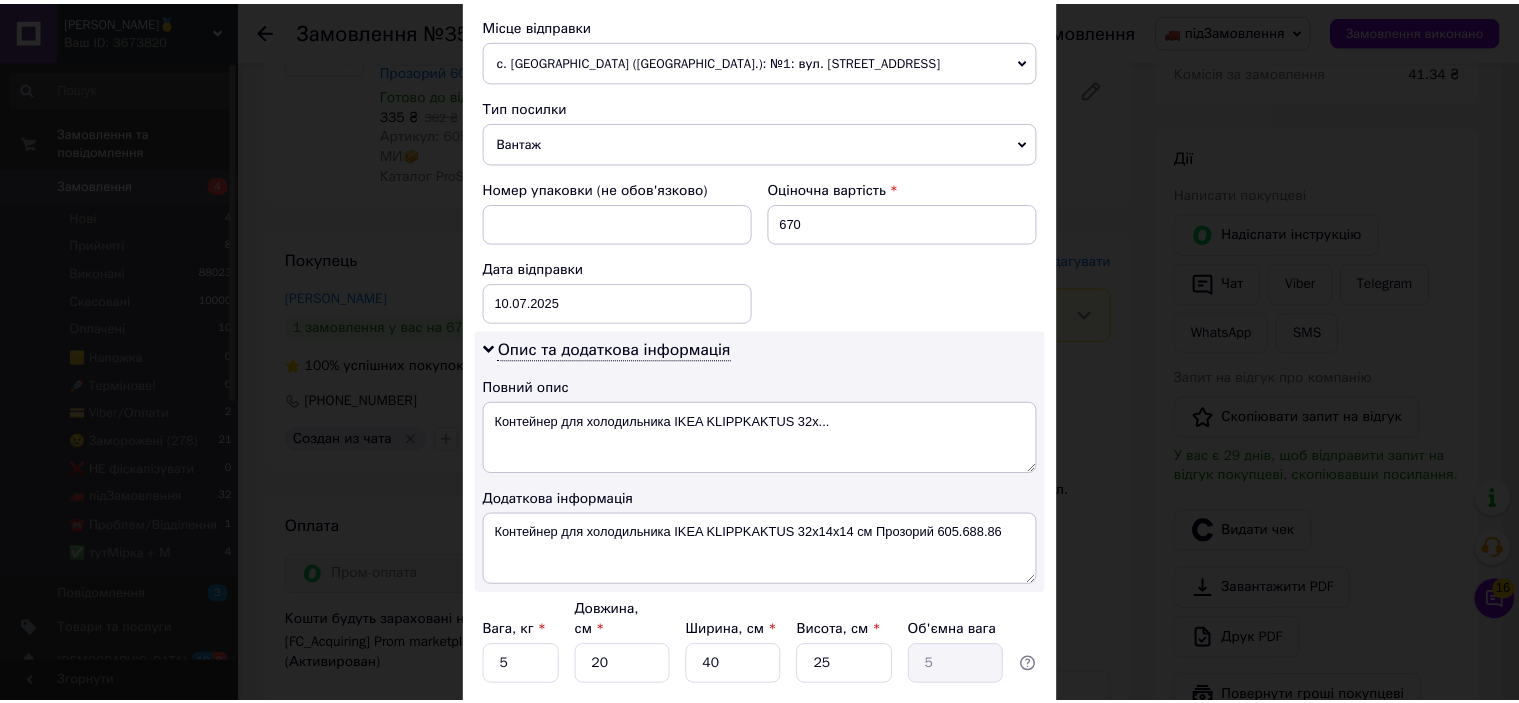 scroll, scrollTop: 842, scrollLeft: 0, axis: vertical 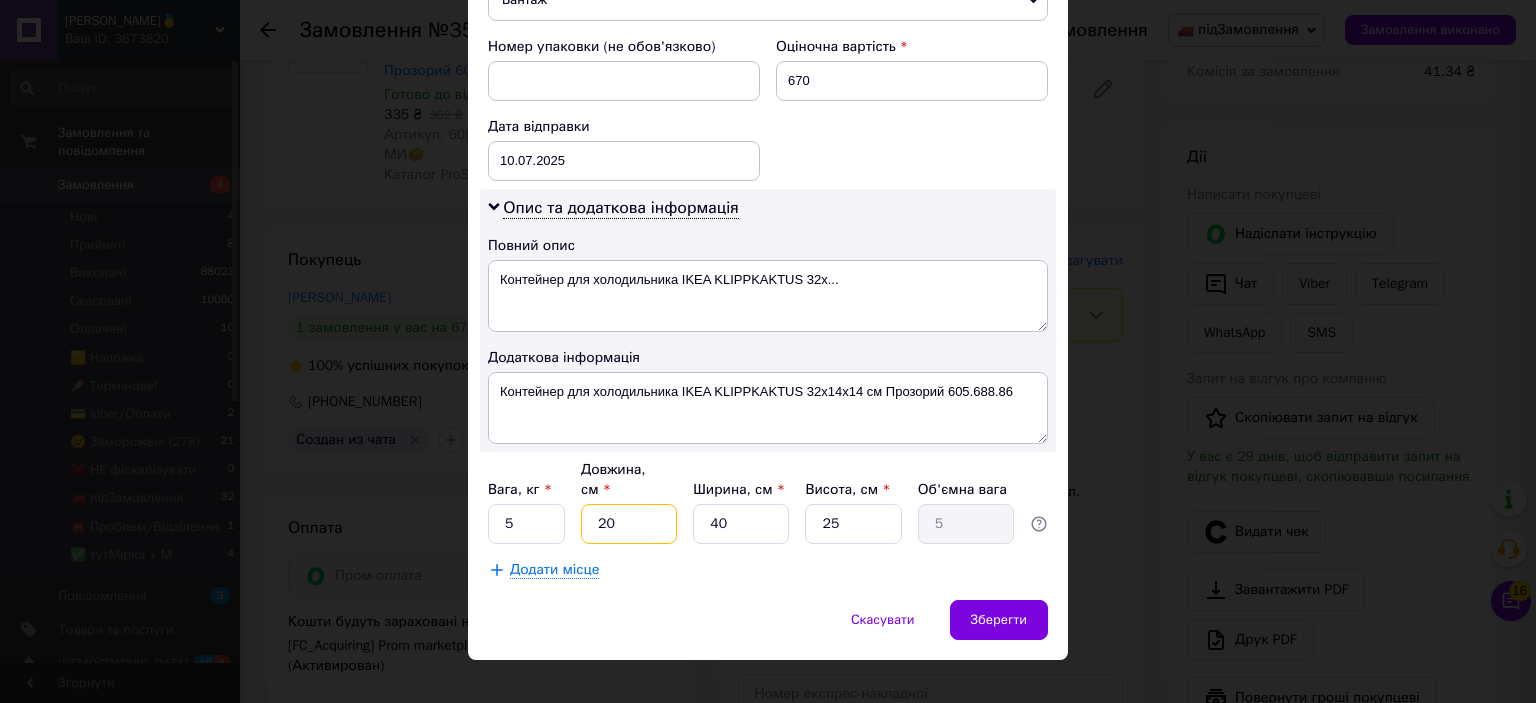 click on "20" at bounding box center [629, 524] 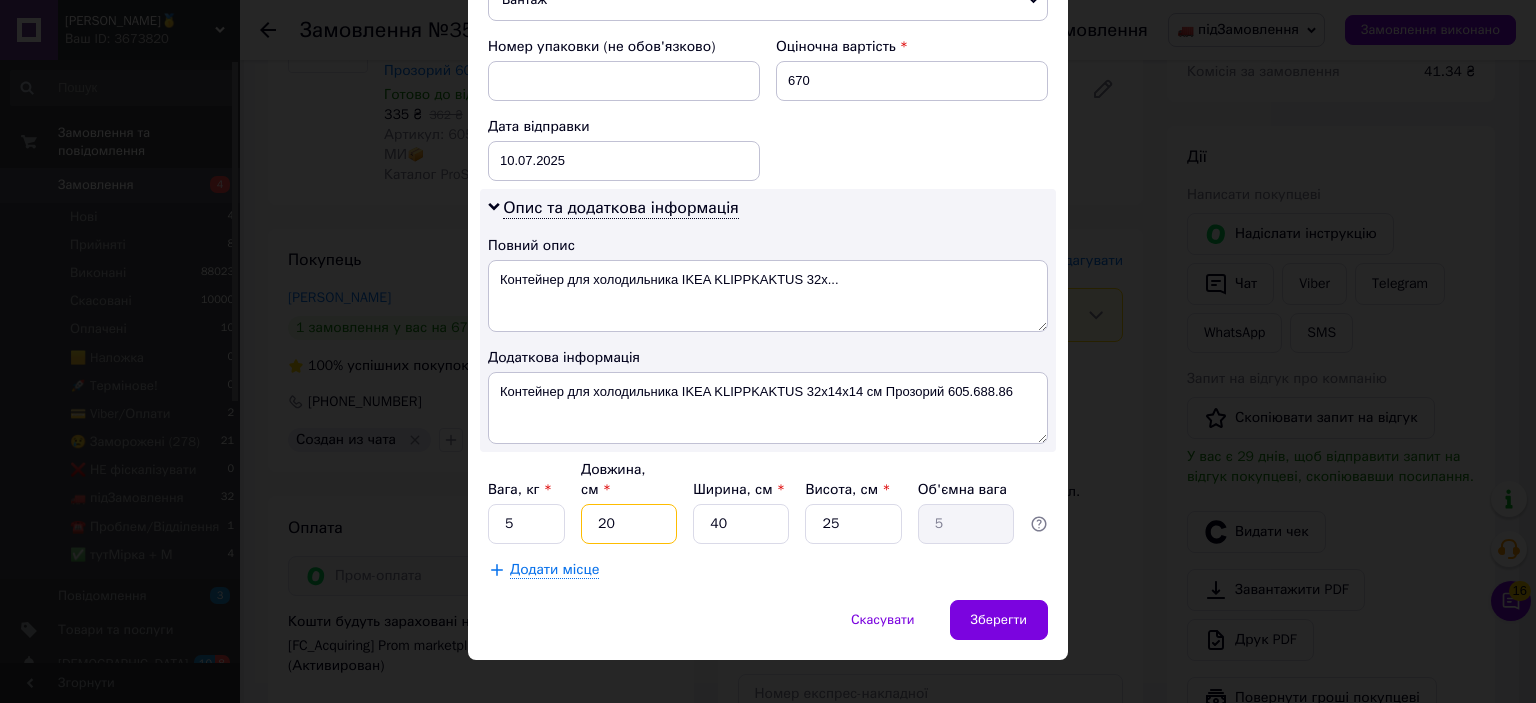 type on "3" 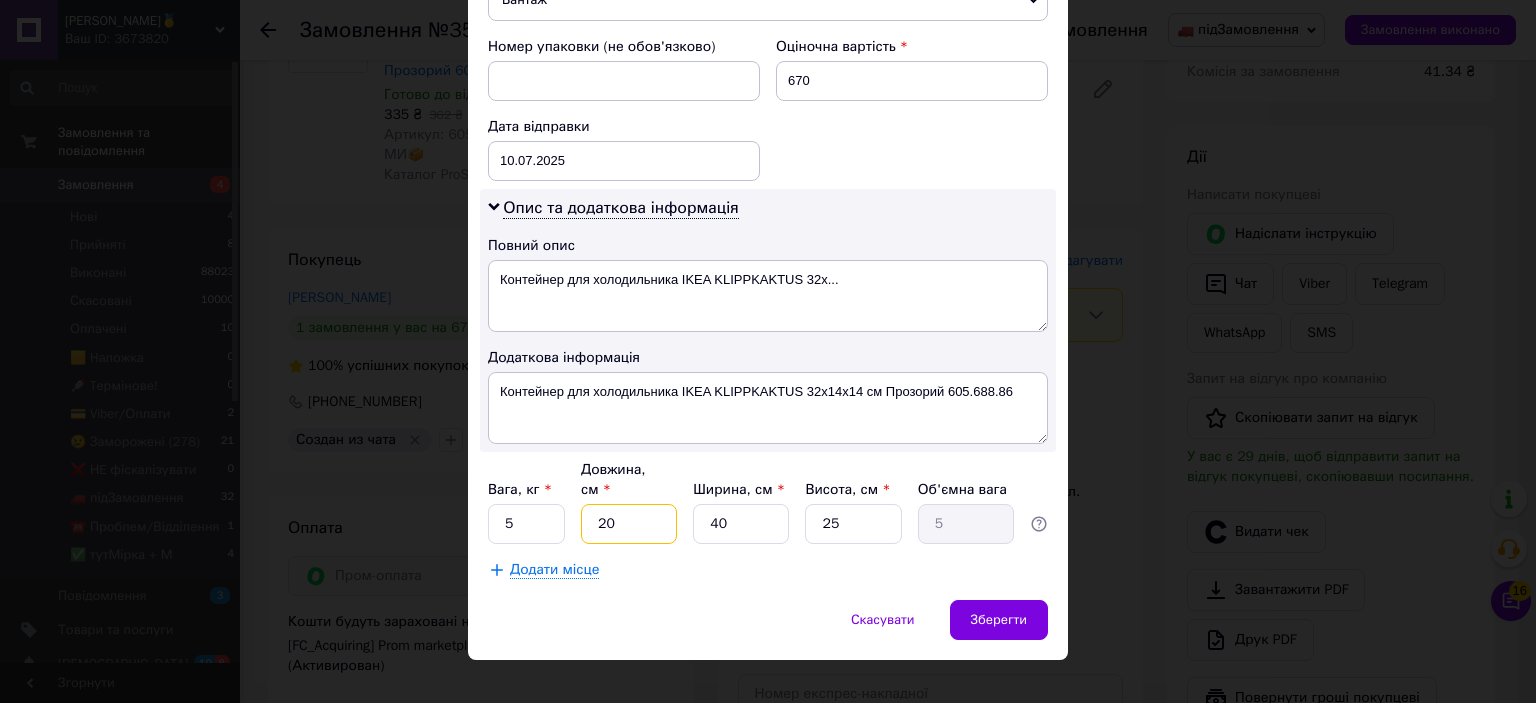 type on "0.75" 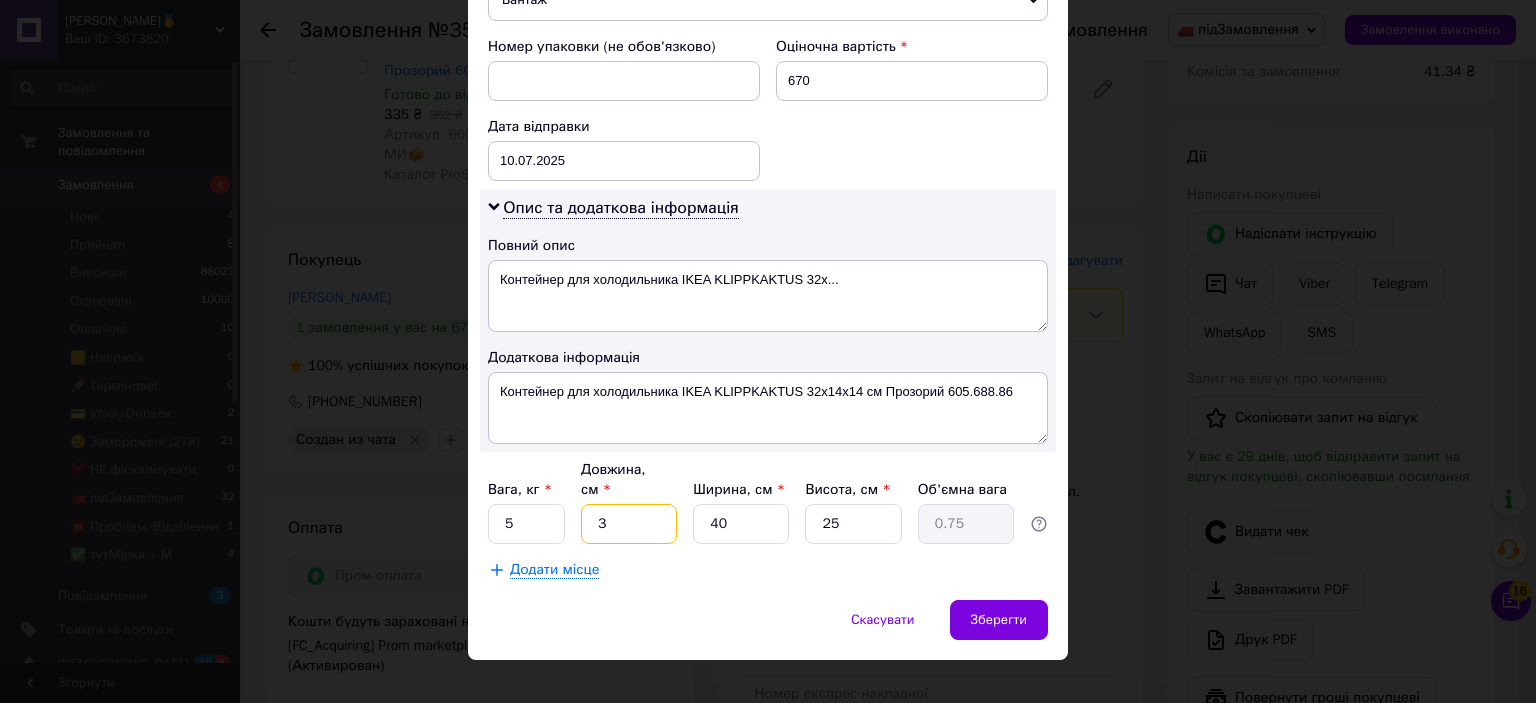 type on "36" 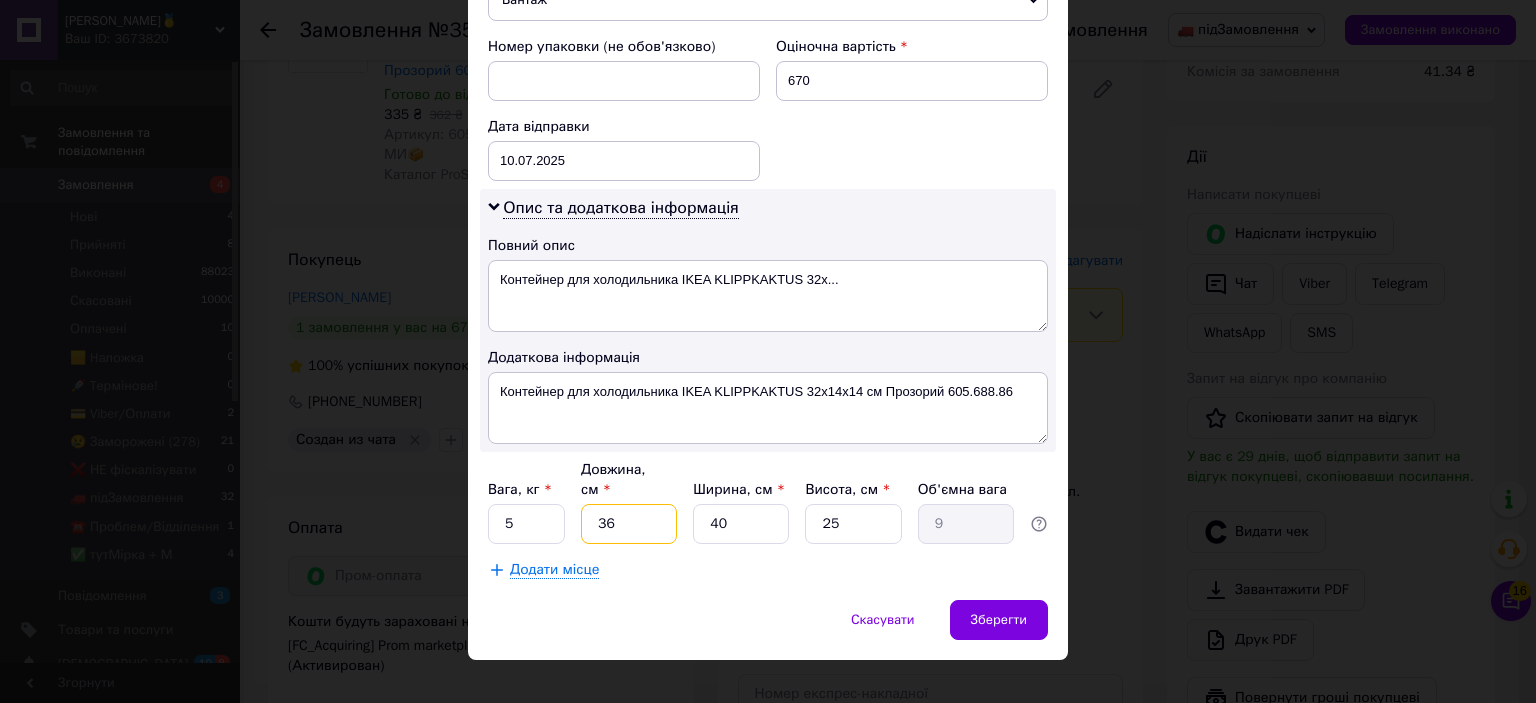 type on "36" 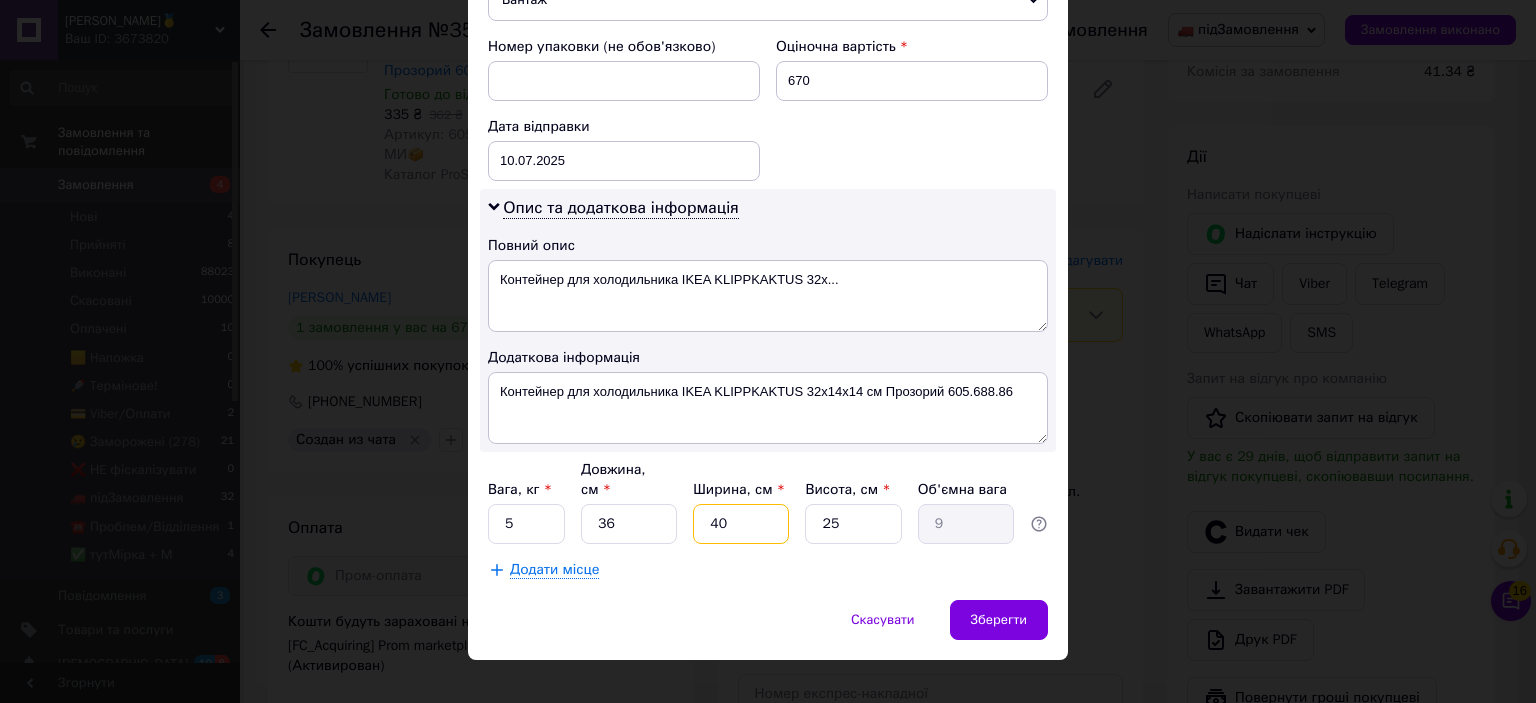 type on "2" 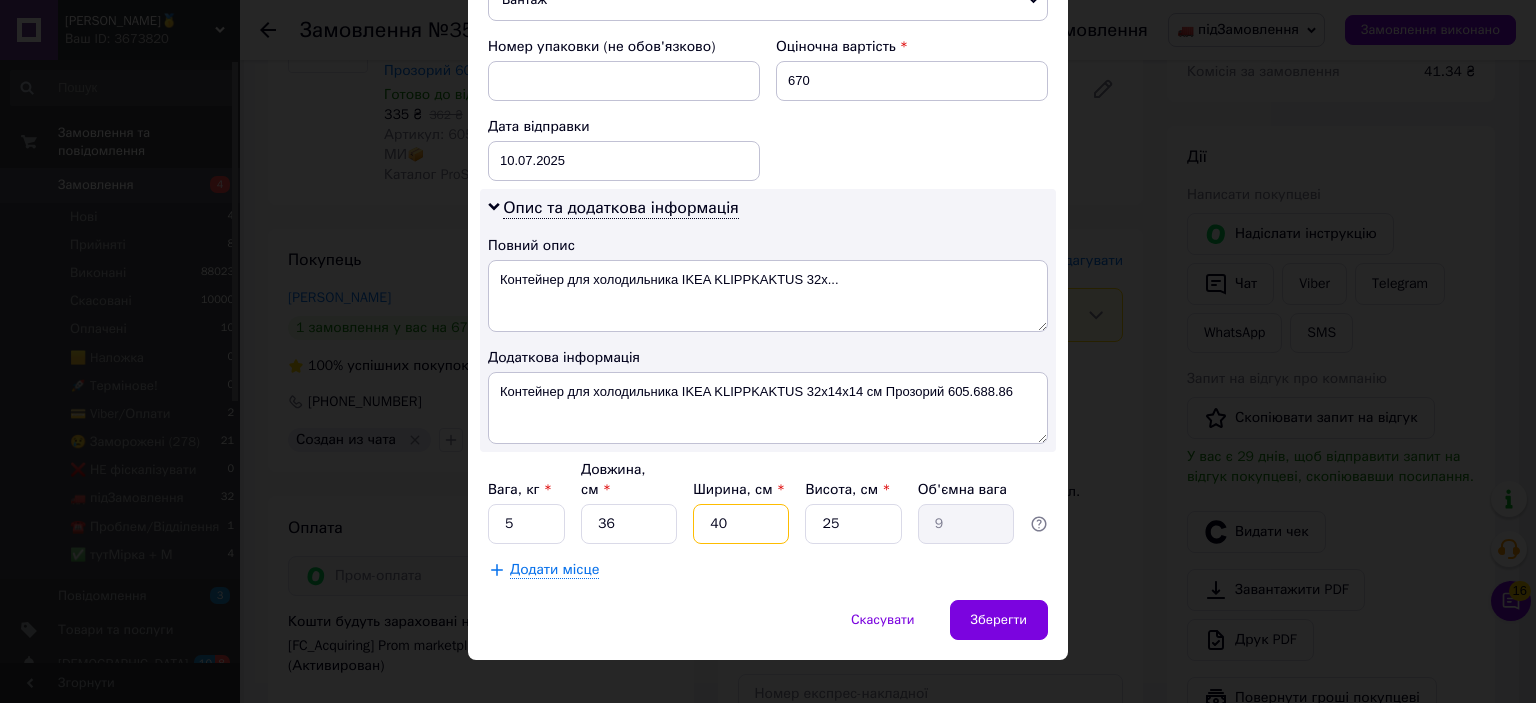 type on "0.45" 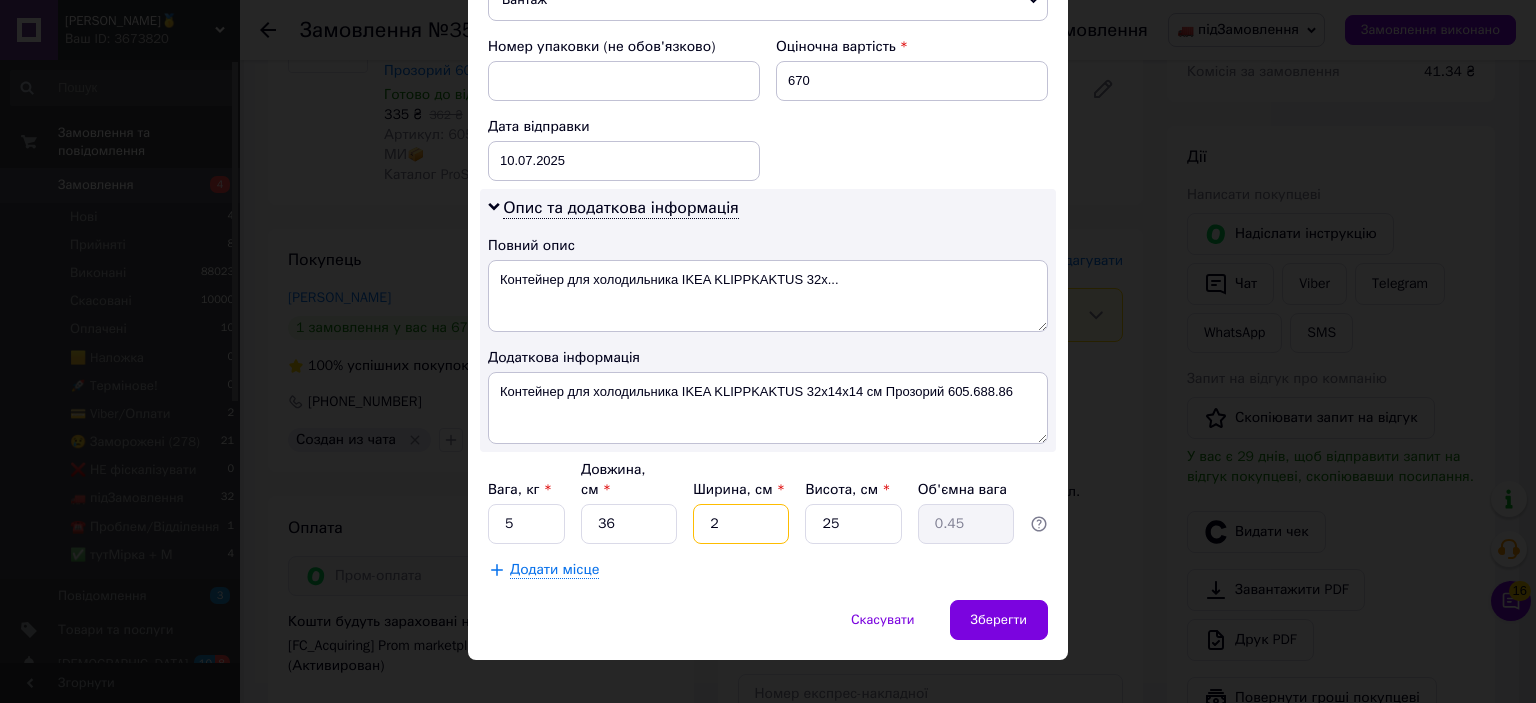 type on "20" 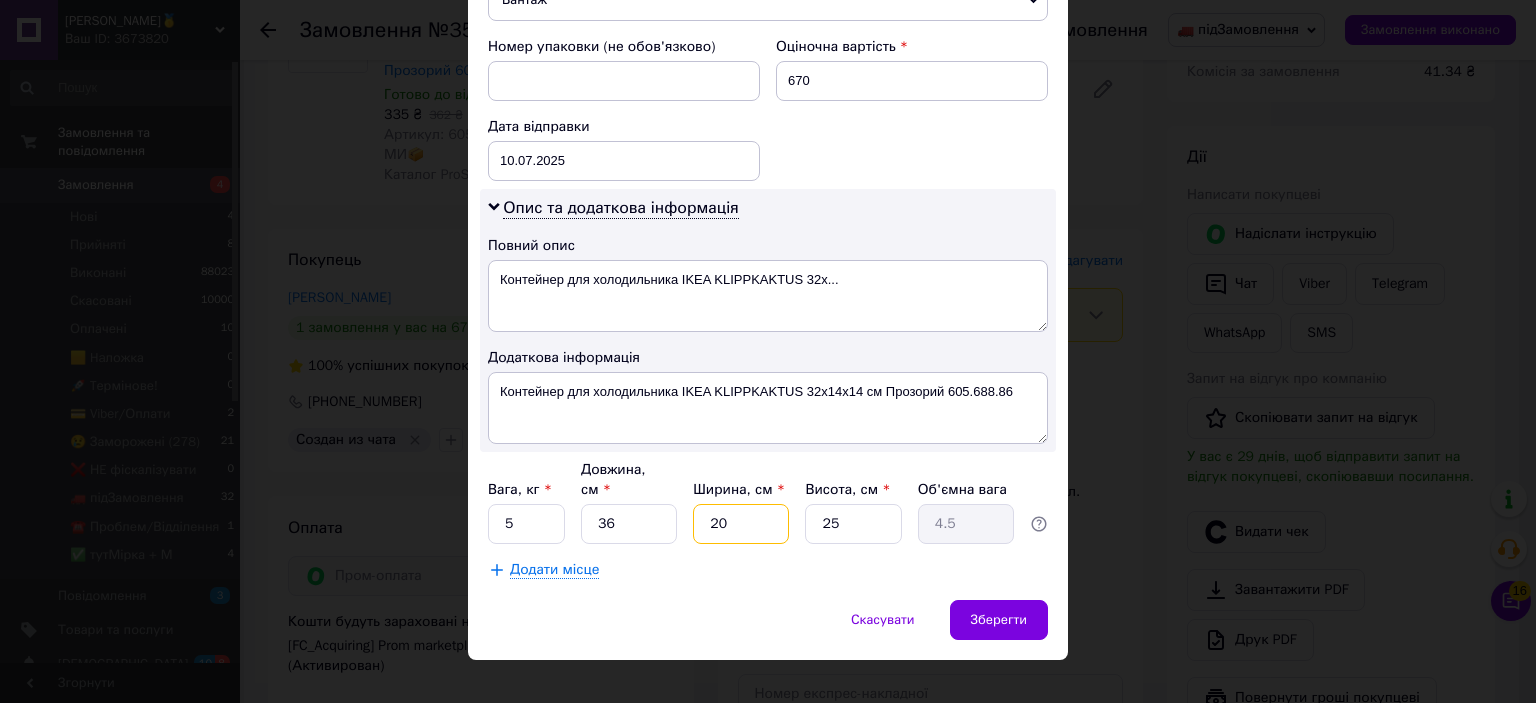 type on "20" 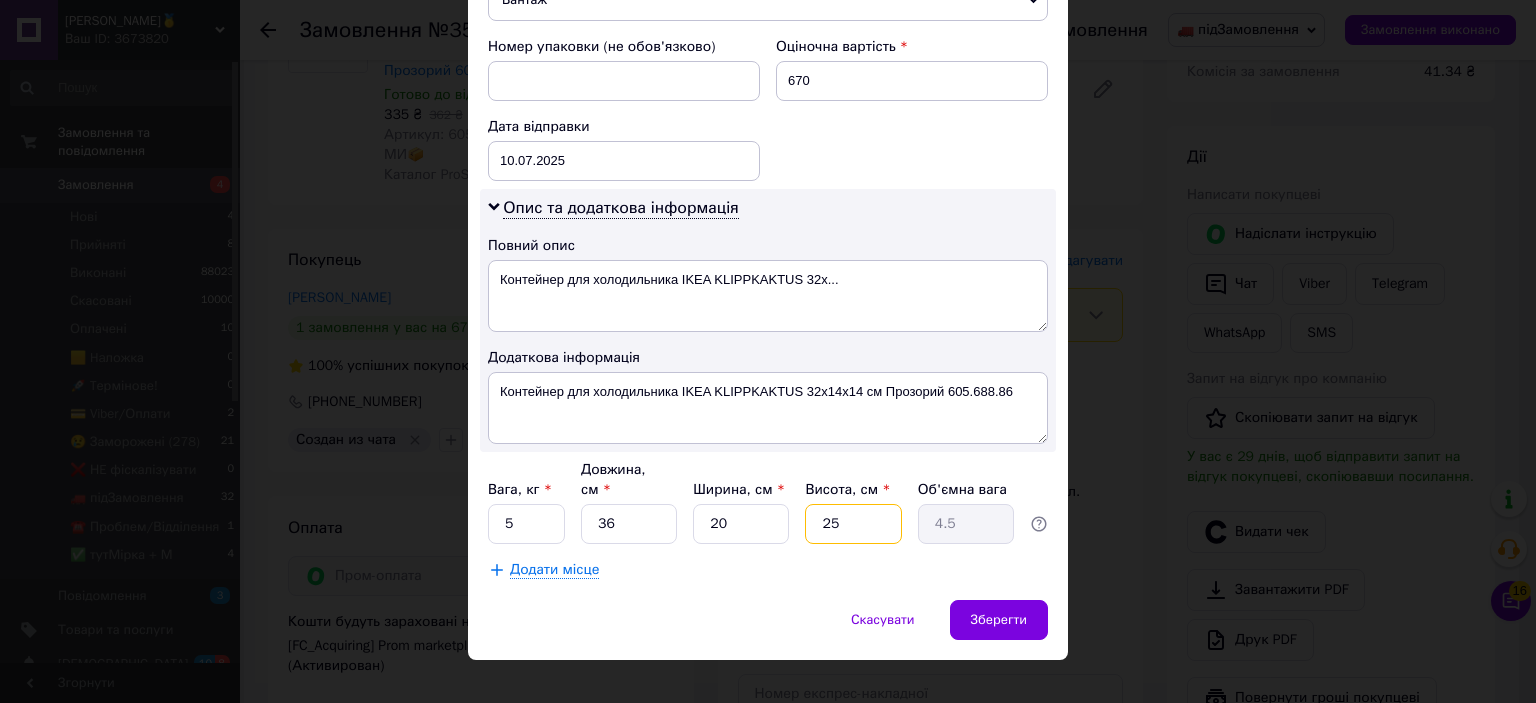 type on "2" 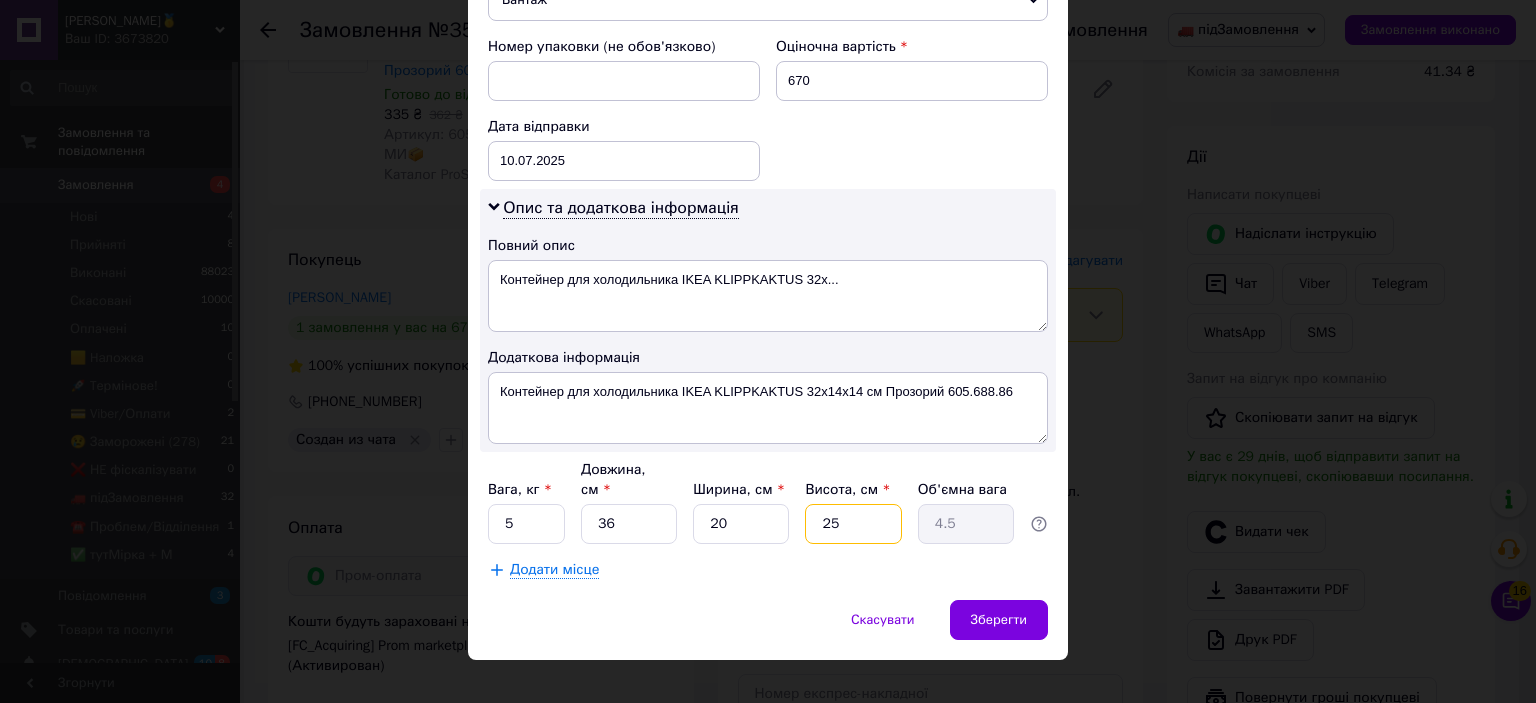 type on "0.36" 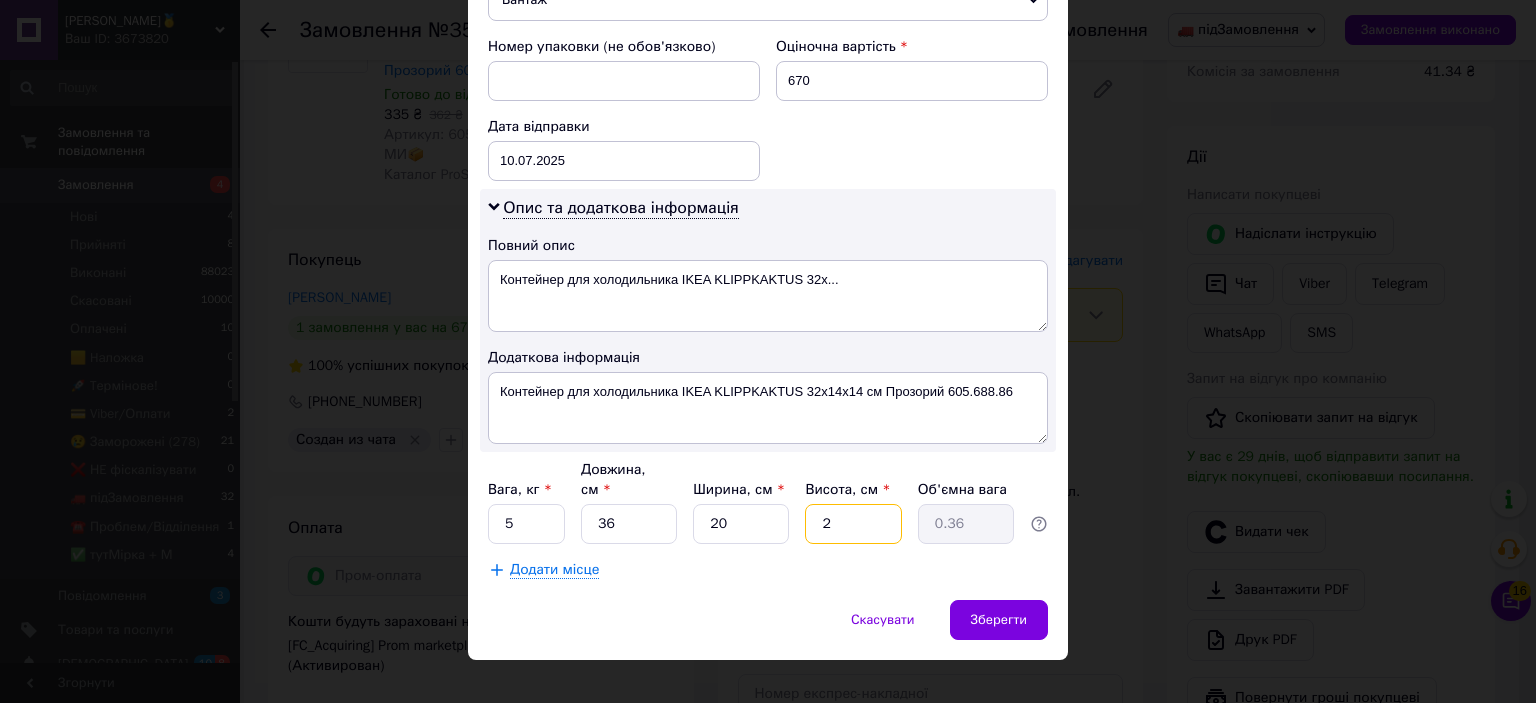 type on "24" 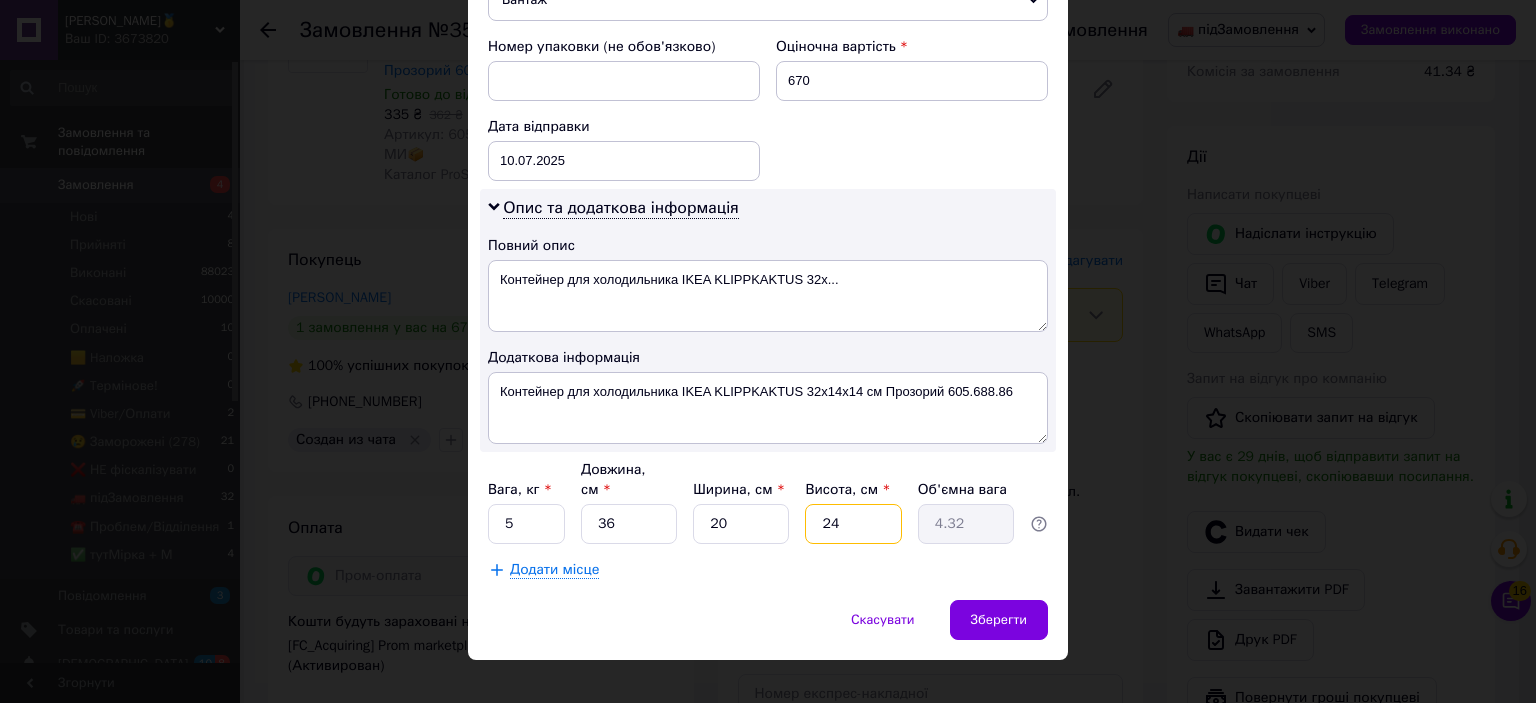 type on "24" 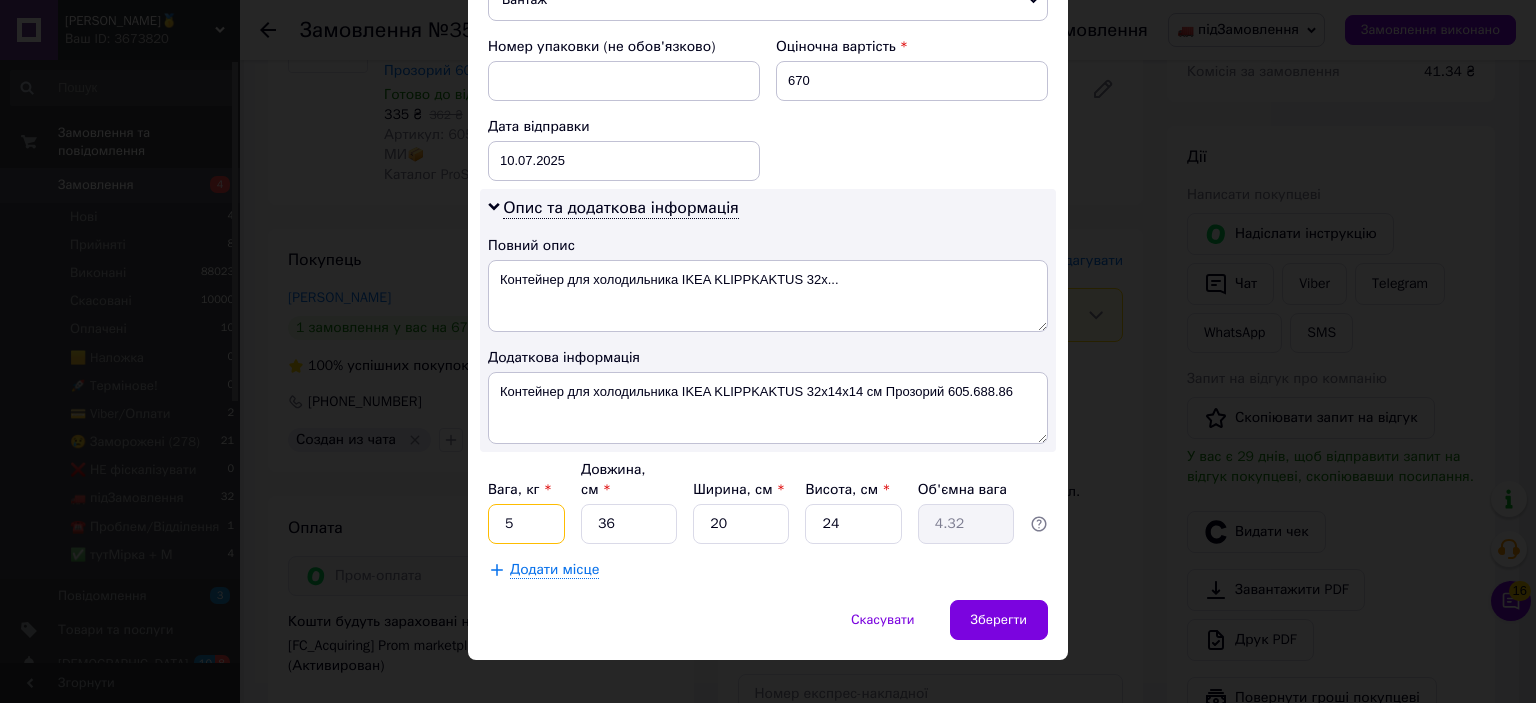 click on "5" at bounding box center [526, 524] 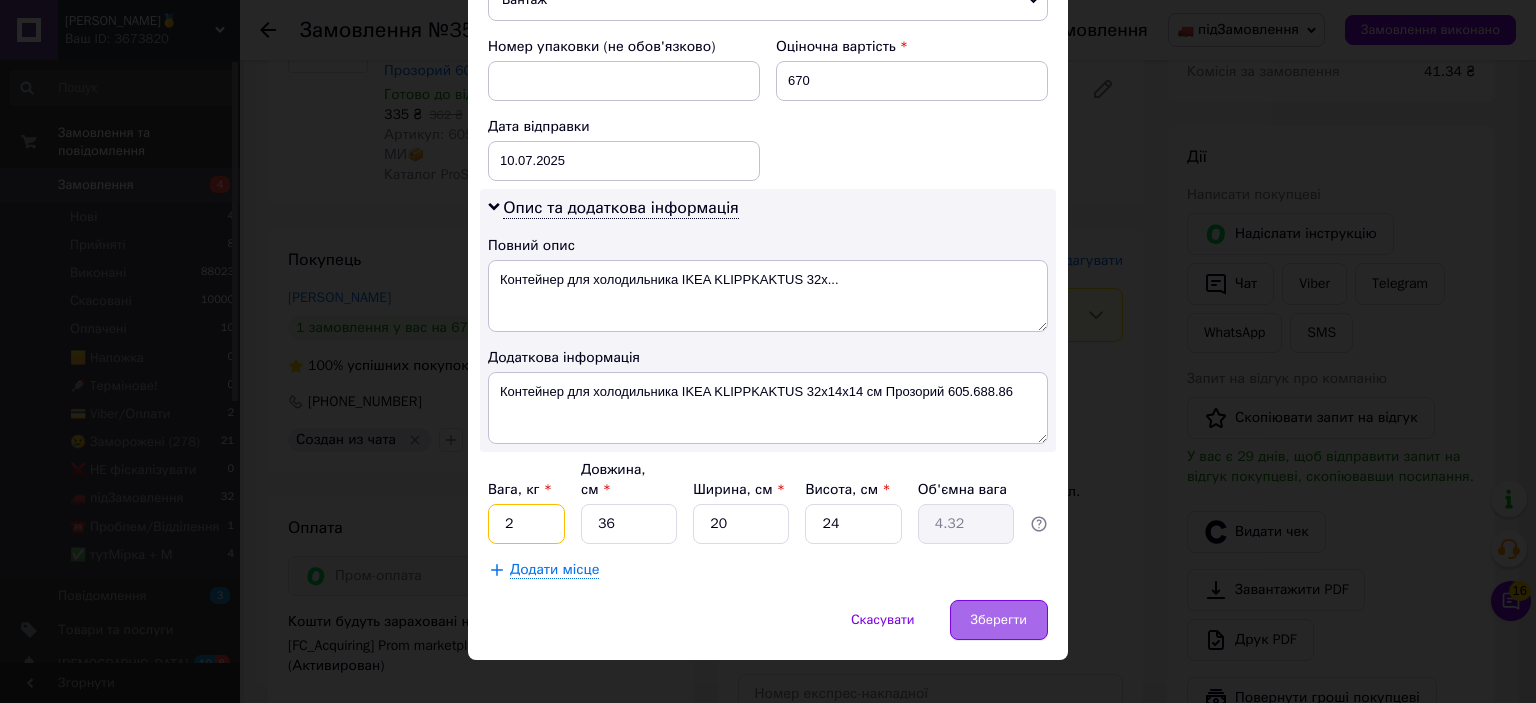 type on "2" 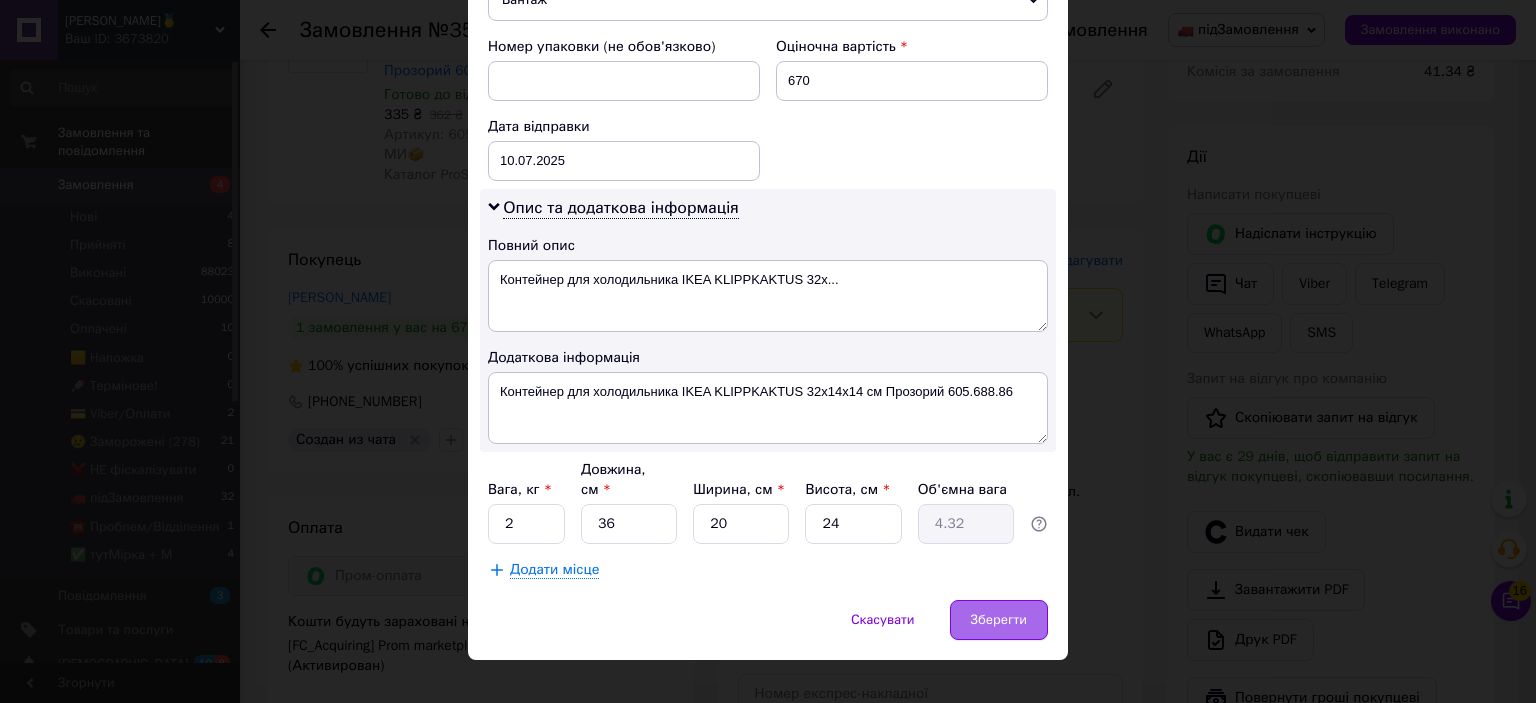 click on "Зберегти" at bounding box center (999, 620) 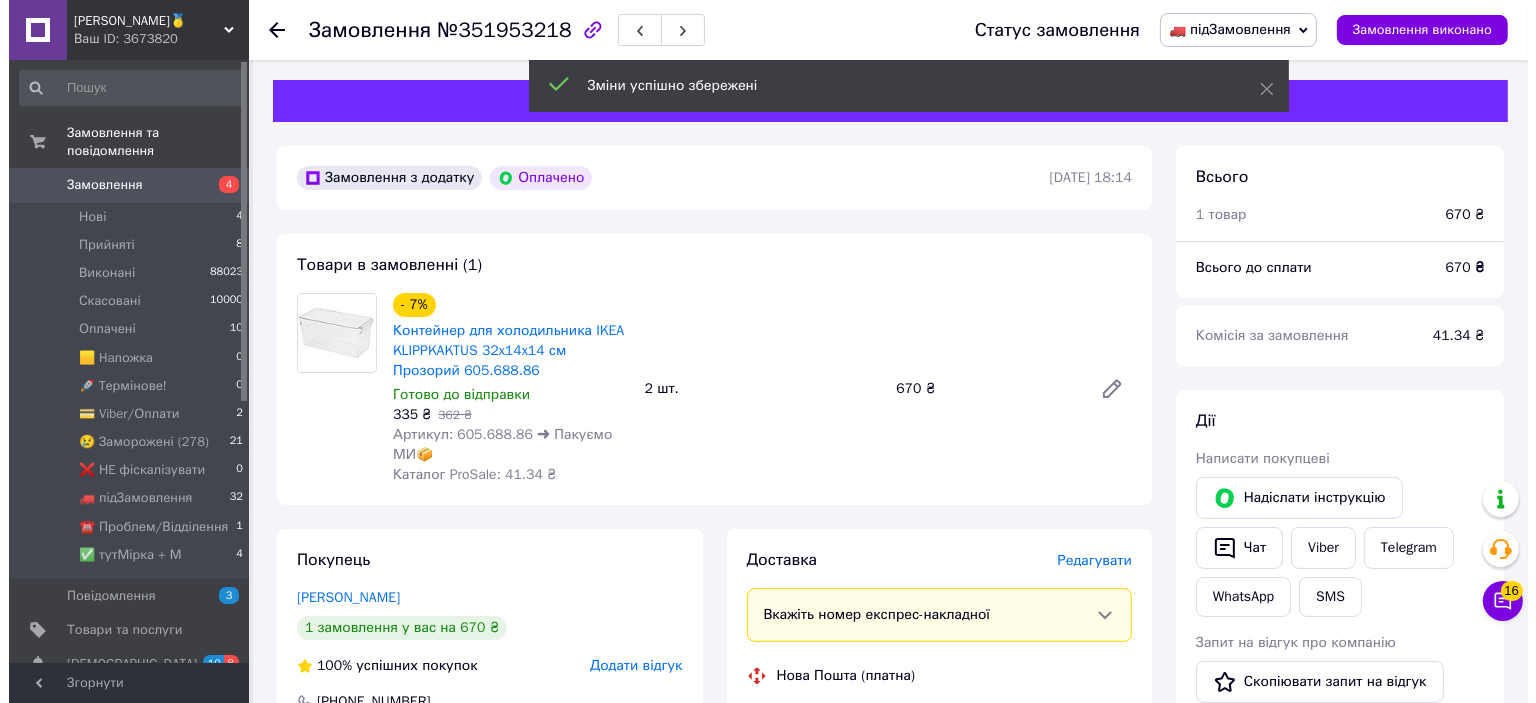 scroll, scrollTop: 600, scrollLeft: 0, axis: vertical 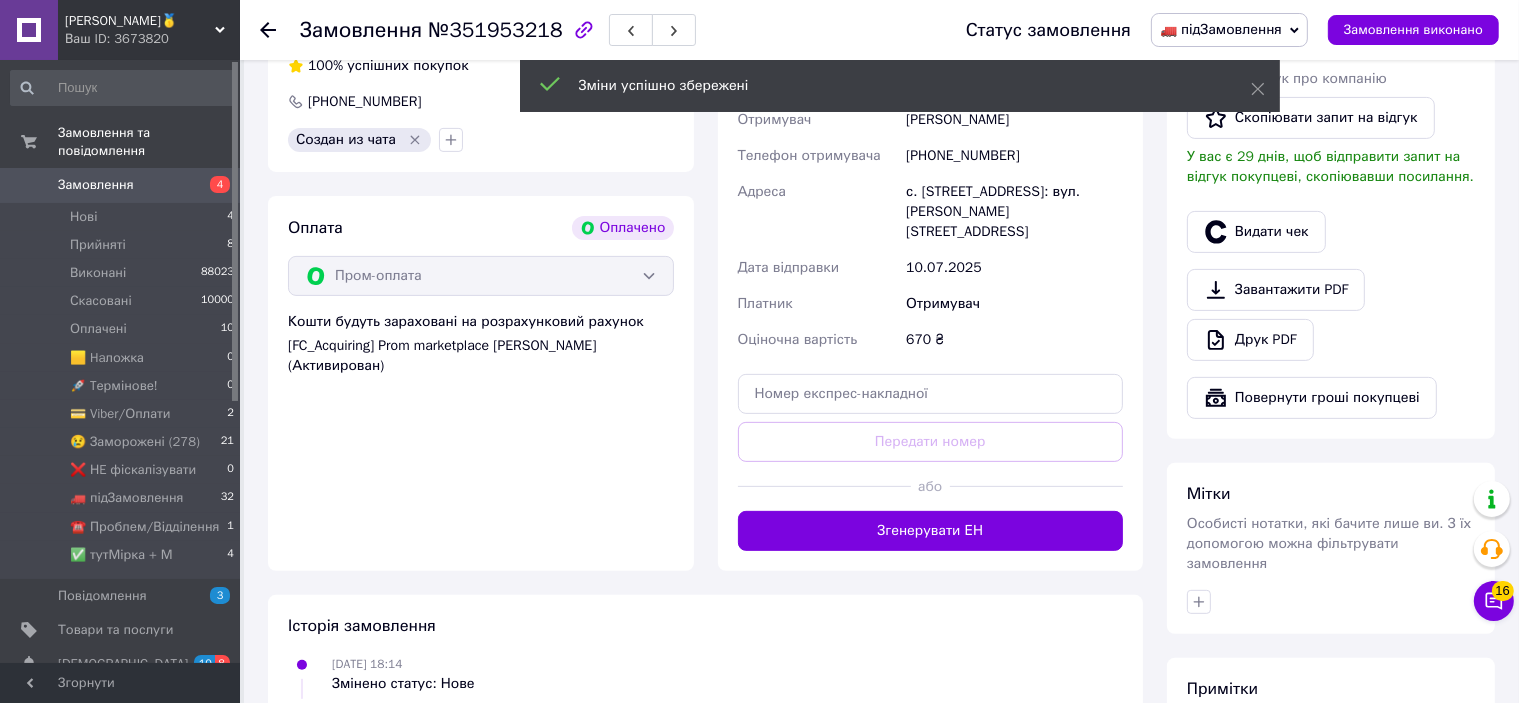 drag, startPoint x: 890, startPoint y: 497, endPoint x: 952, endPoint y: 465, distance: 69.77106 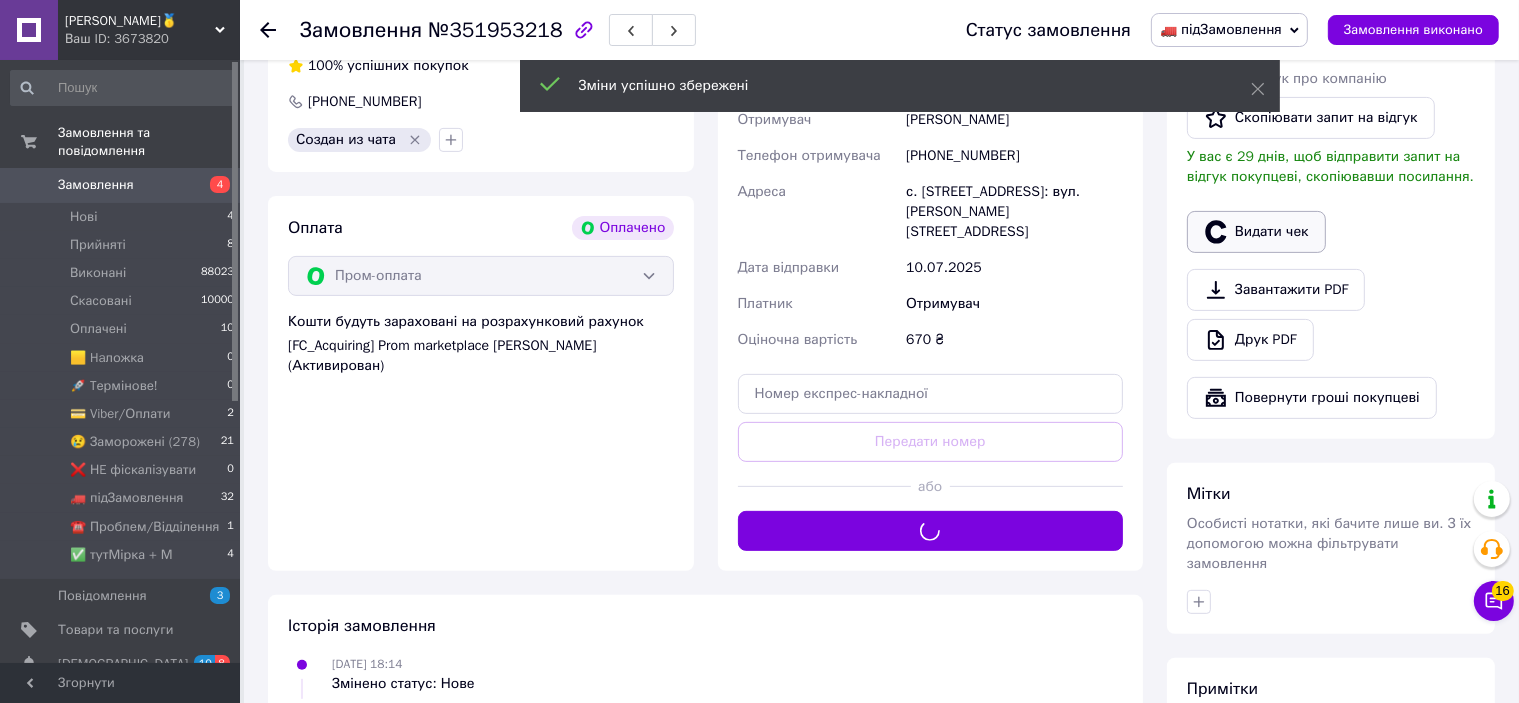 click on "Видати чек" at bounding box center [1256, 232] 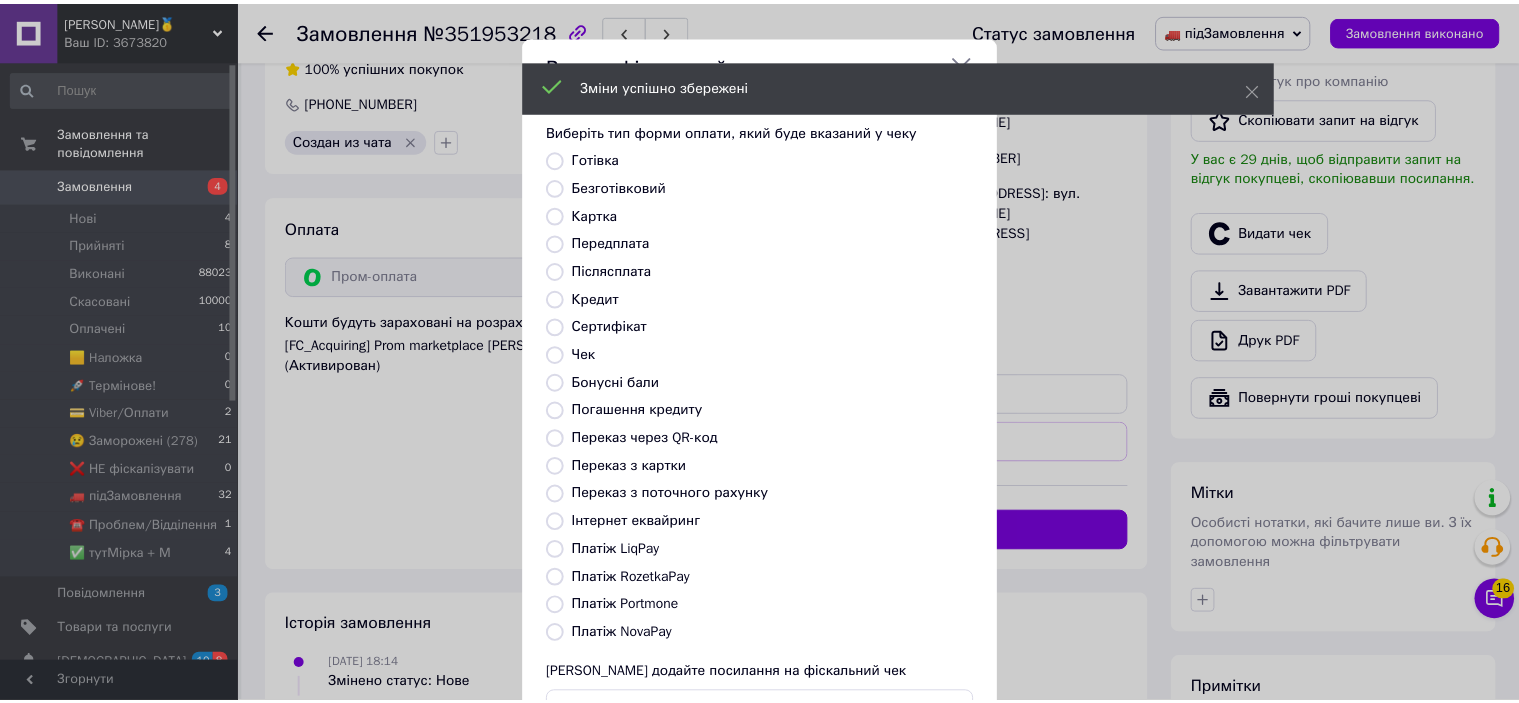 scroll, scrollTop: 155, scrollLeft: 0, axis: vertical 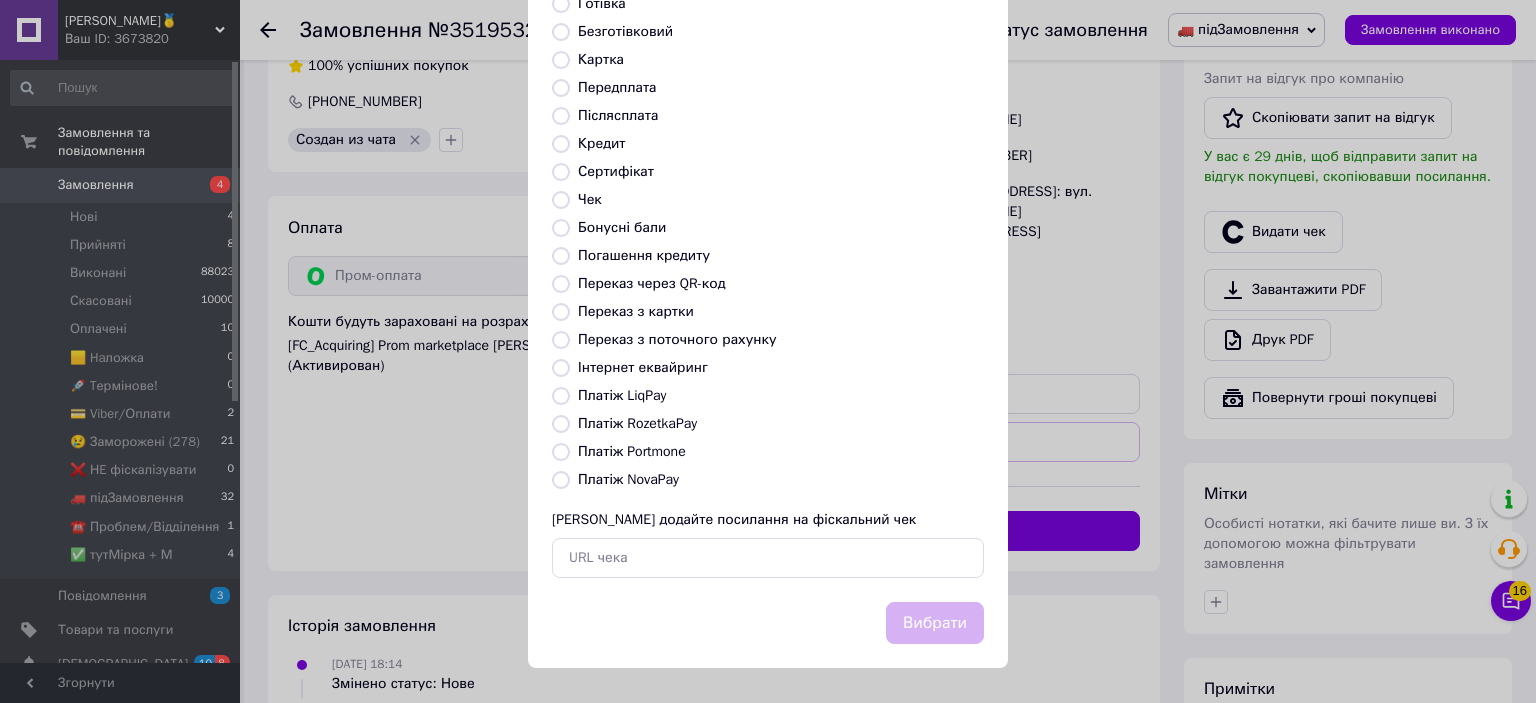 click on "Платіж RozetkaPay" at bounding box center (637, 423) 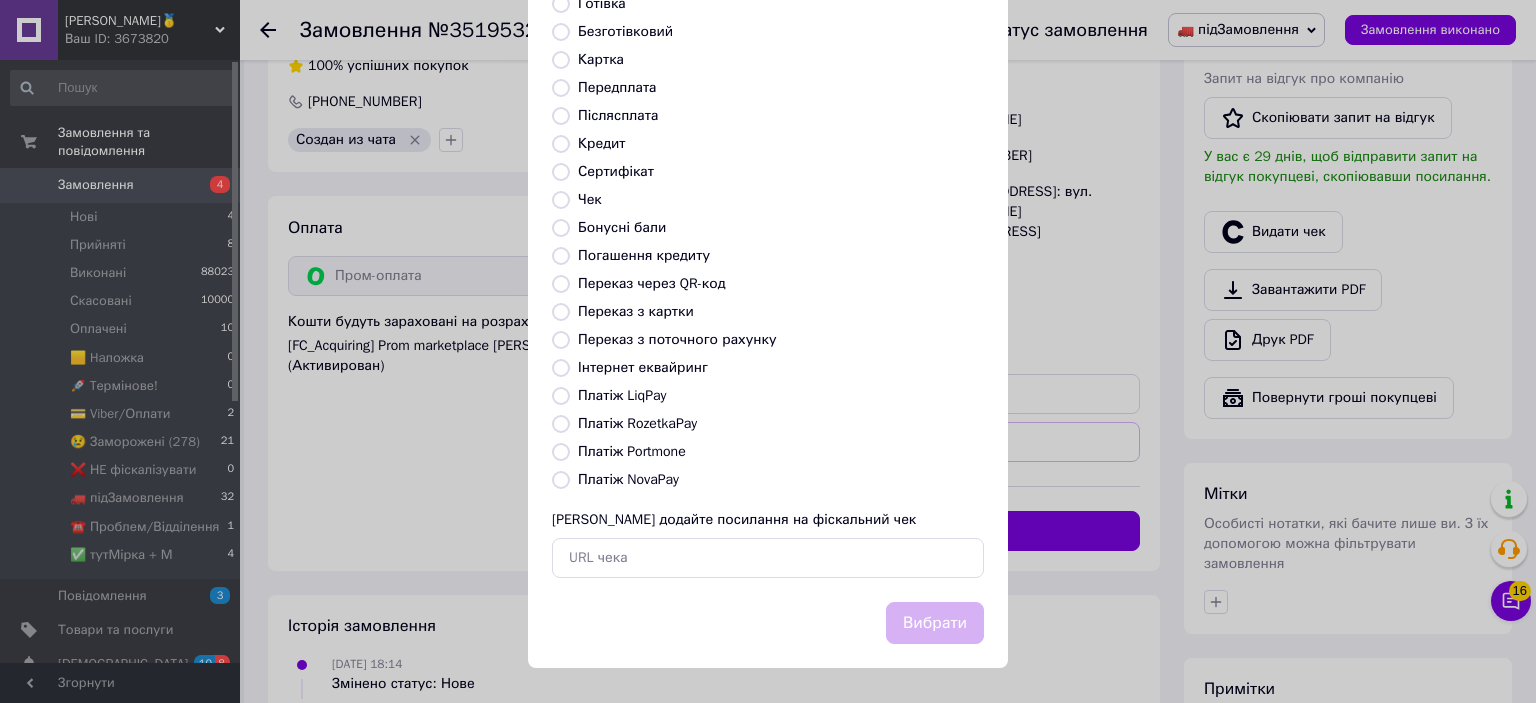 radio on "true" 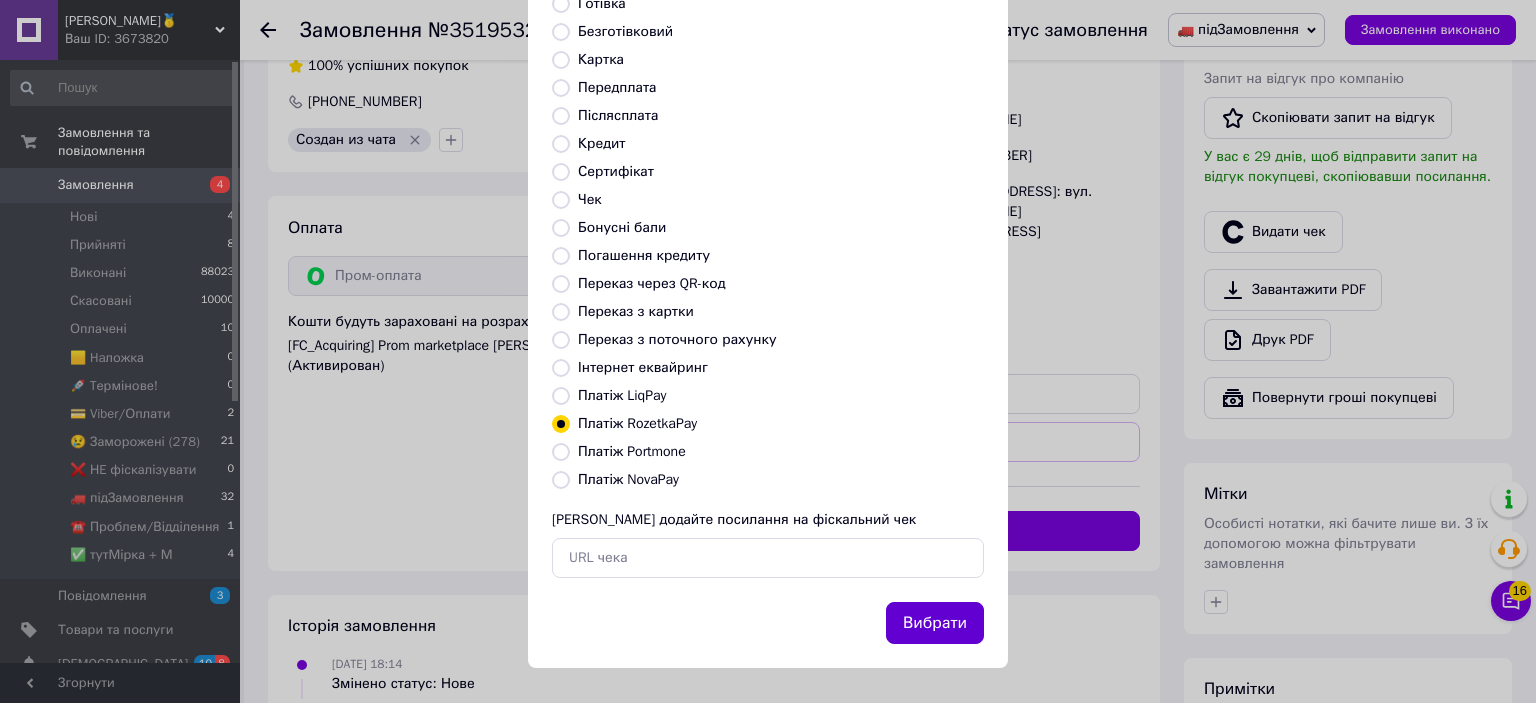 click on "Вибрати" at bounding box center (935, 623) 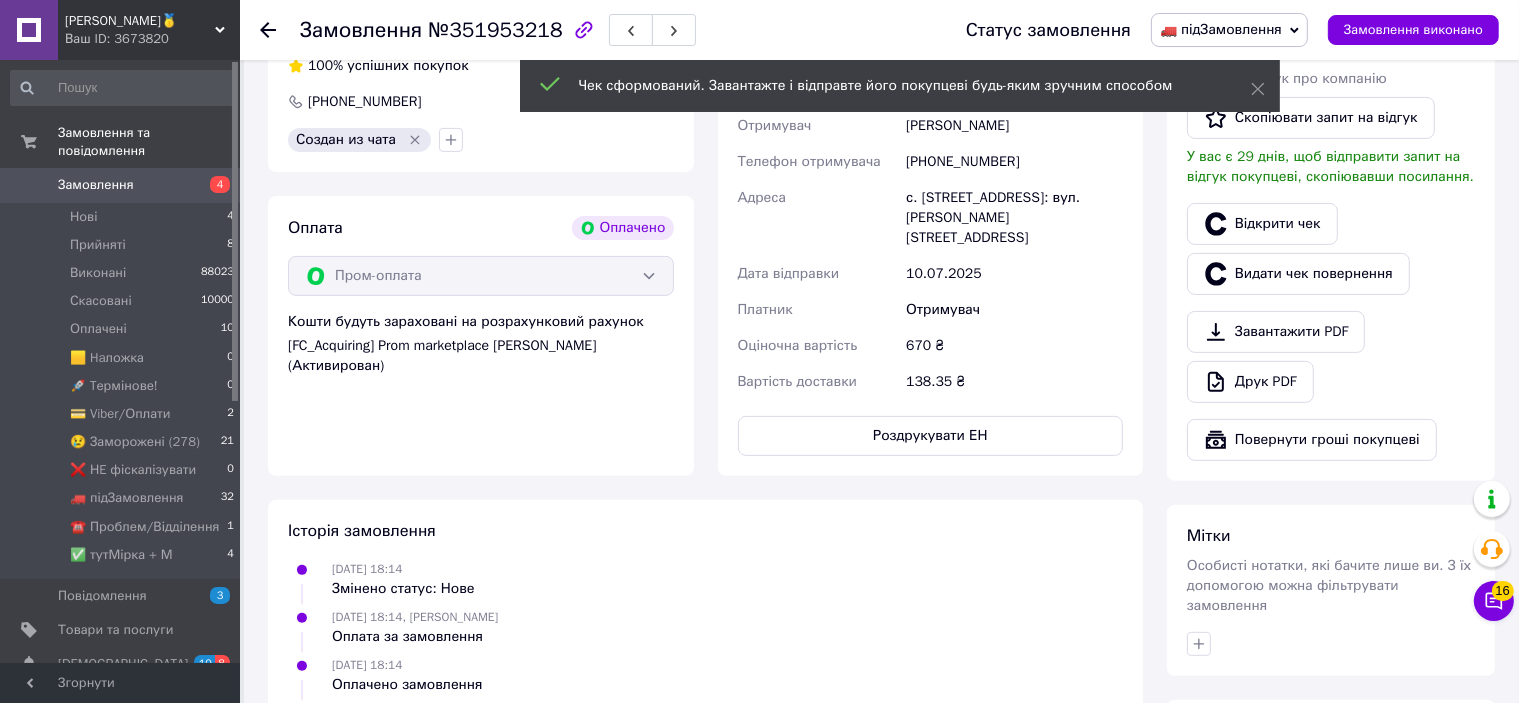 click on "Роздрукувати ЕН" at bounding box center [931, 436] 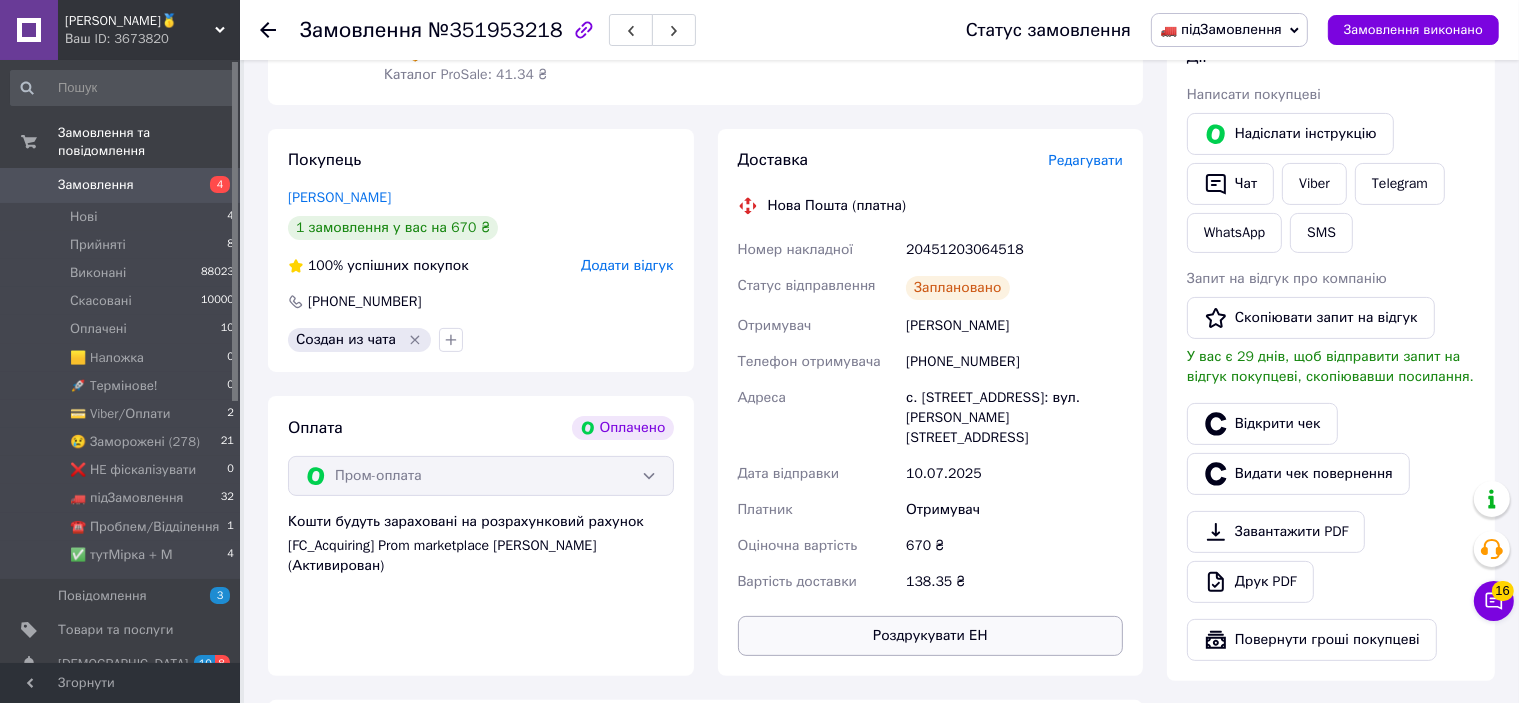 scroll, scrollTop: 200, scrollLeft: 0, axis: vertical 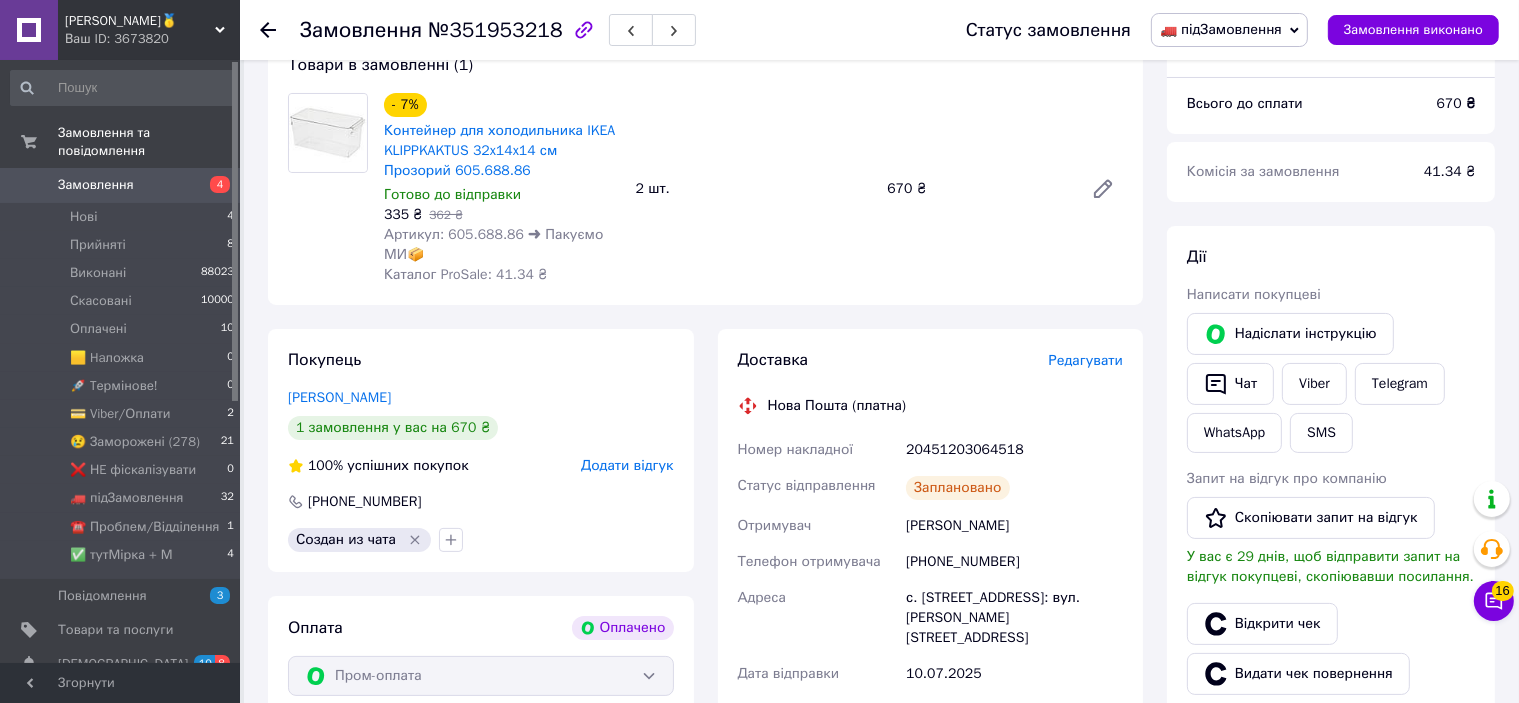 click on "20451203064518" at bounding box center [1014, 450] 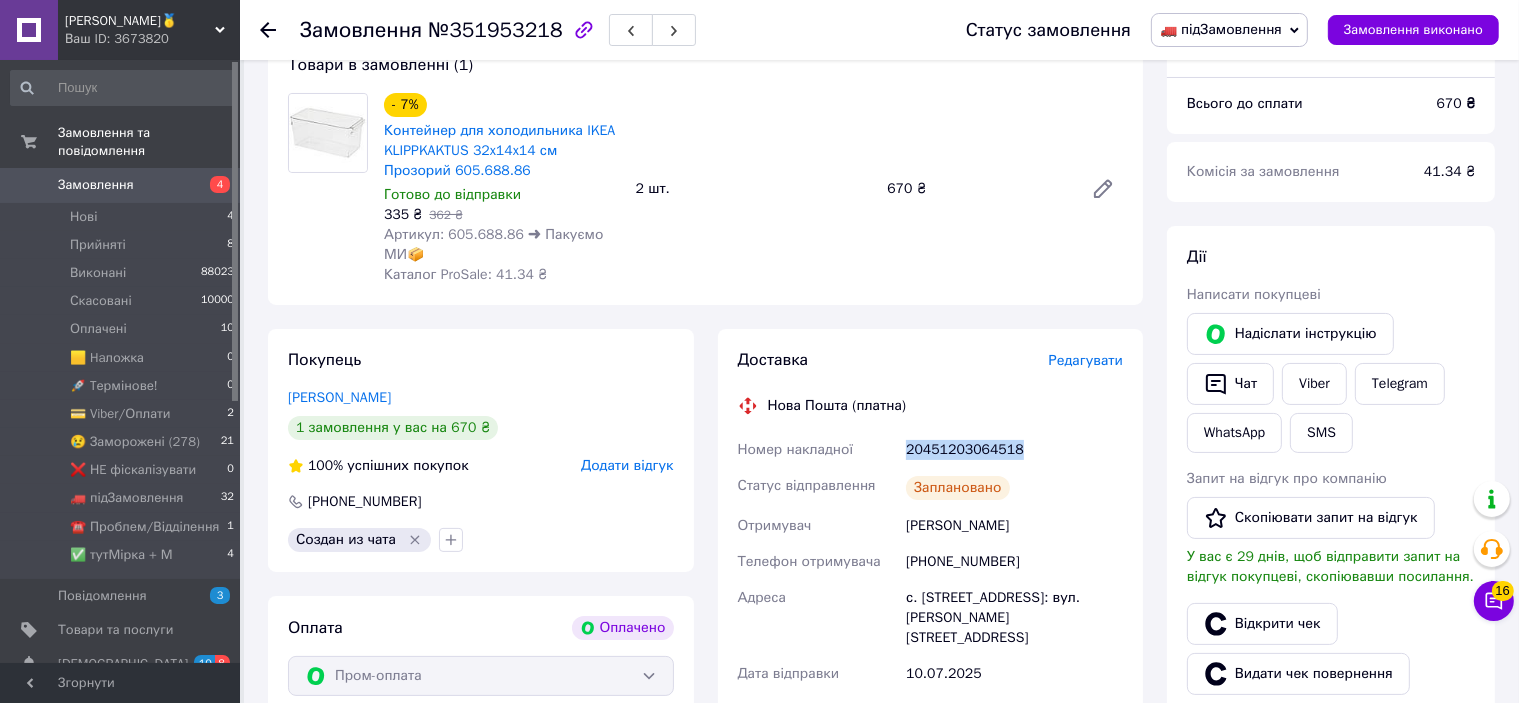 click on "20451203064518" at bounding box center [1014, 450] 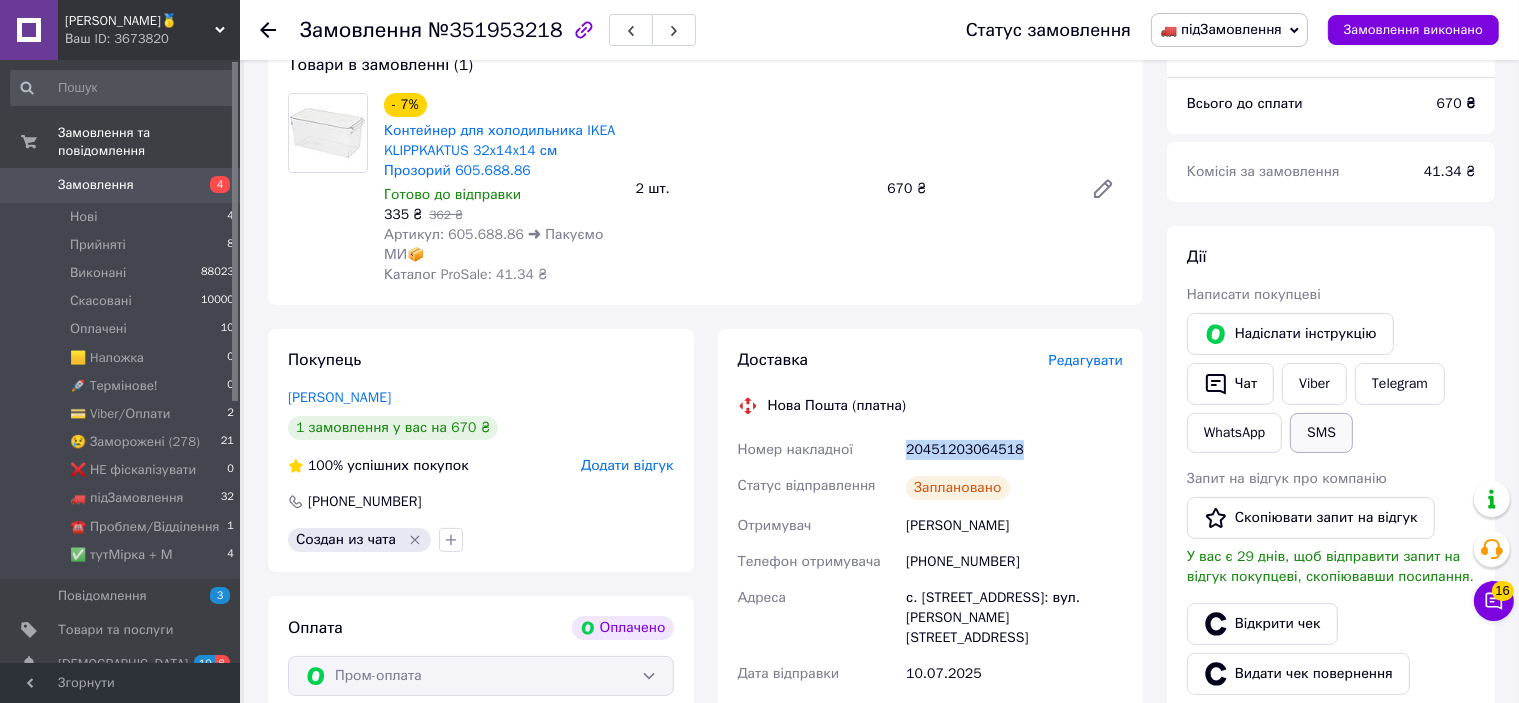 click on "SMS" at bounding box center [1321, 433] 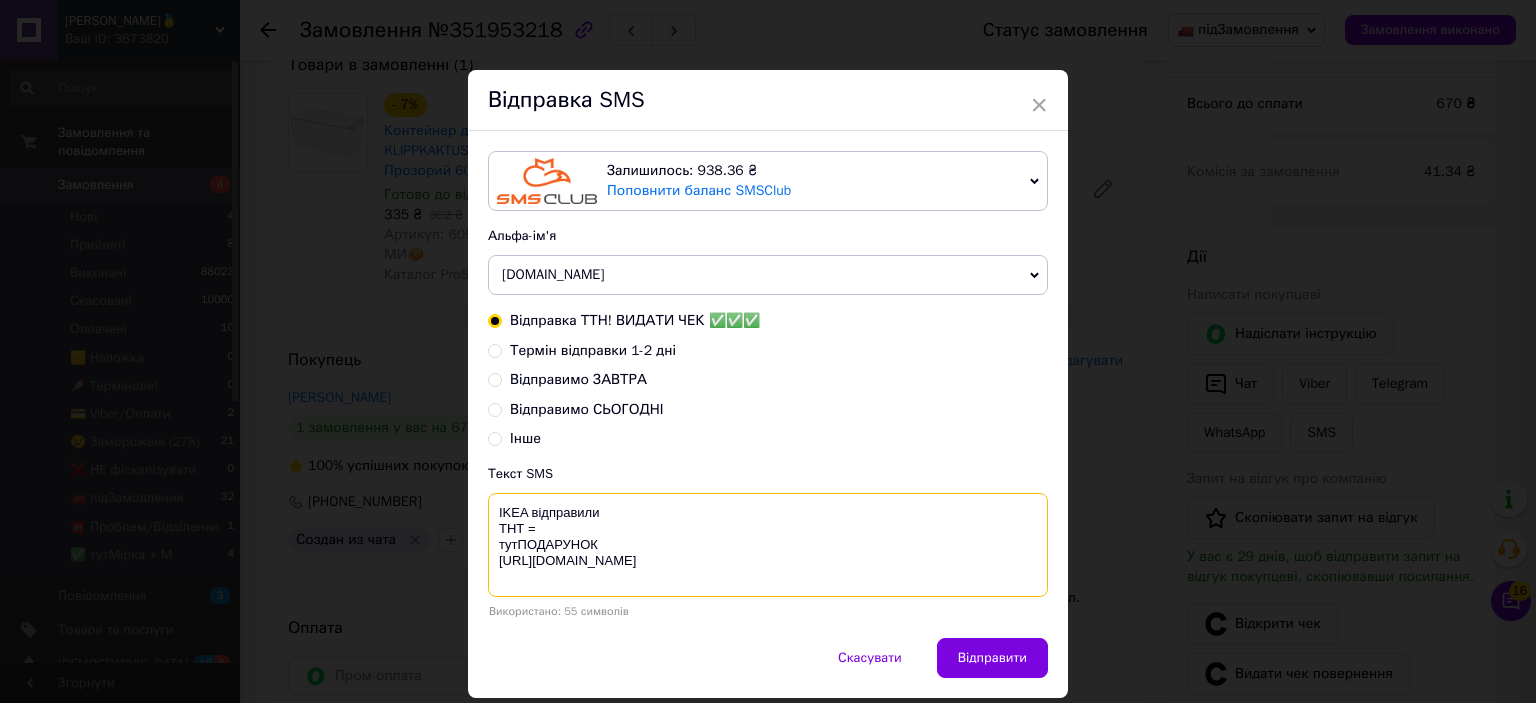 click on "IKEA відправили
ТНТ =
тутПОДАРУНОК
[URL][DOMAIN_NAME]" at bounding box center (768, 545) 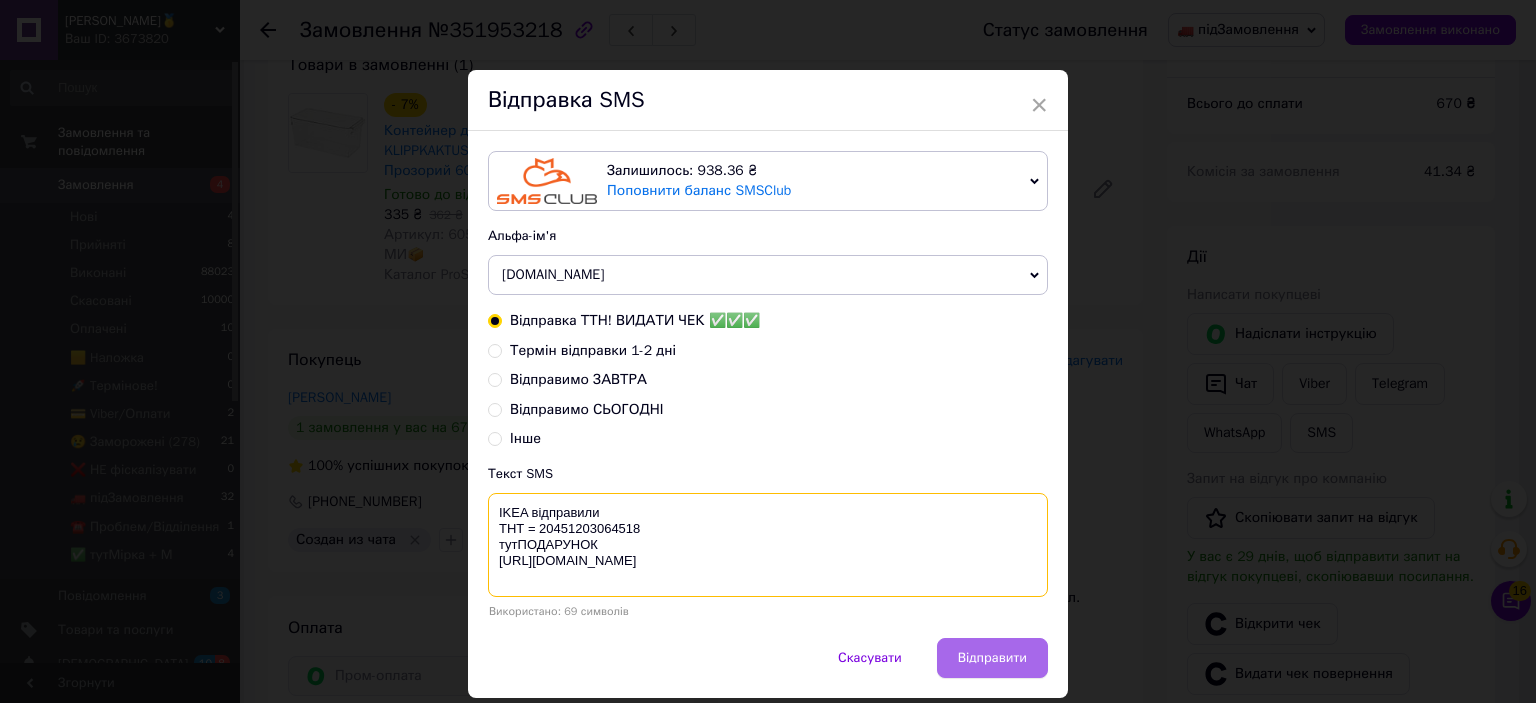 type on "IKEA відправили
ТНТ = 20451203064518
тутПОДАРУНОК
[URL][DOMAIN_NAME]" 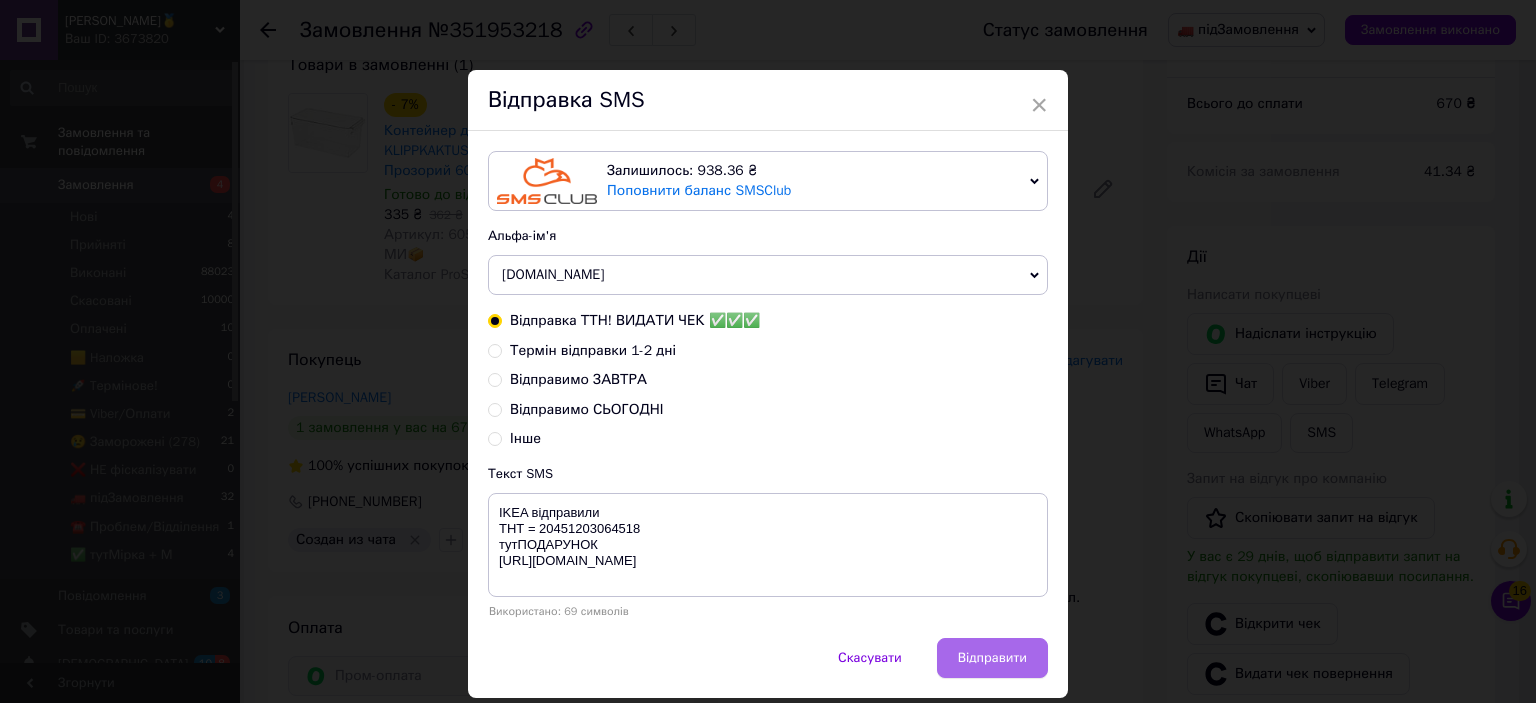 click on "Відправити" at bounding box center (992, 658) 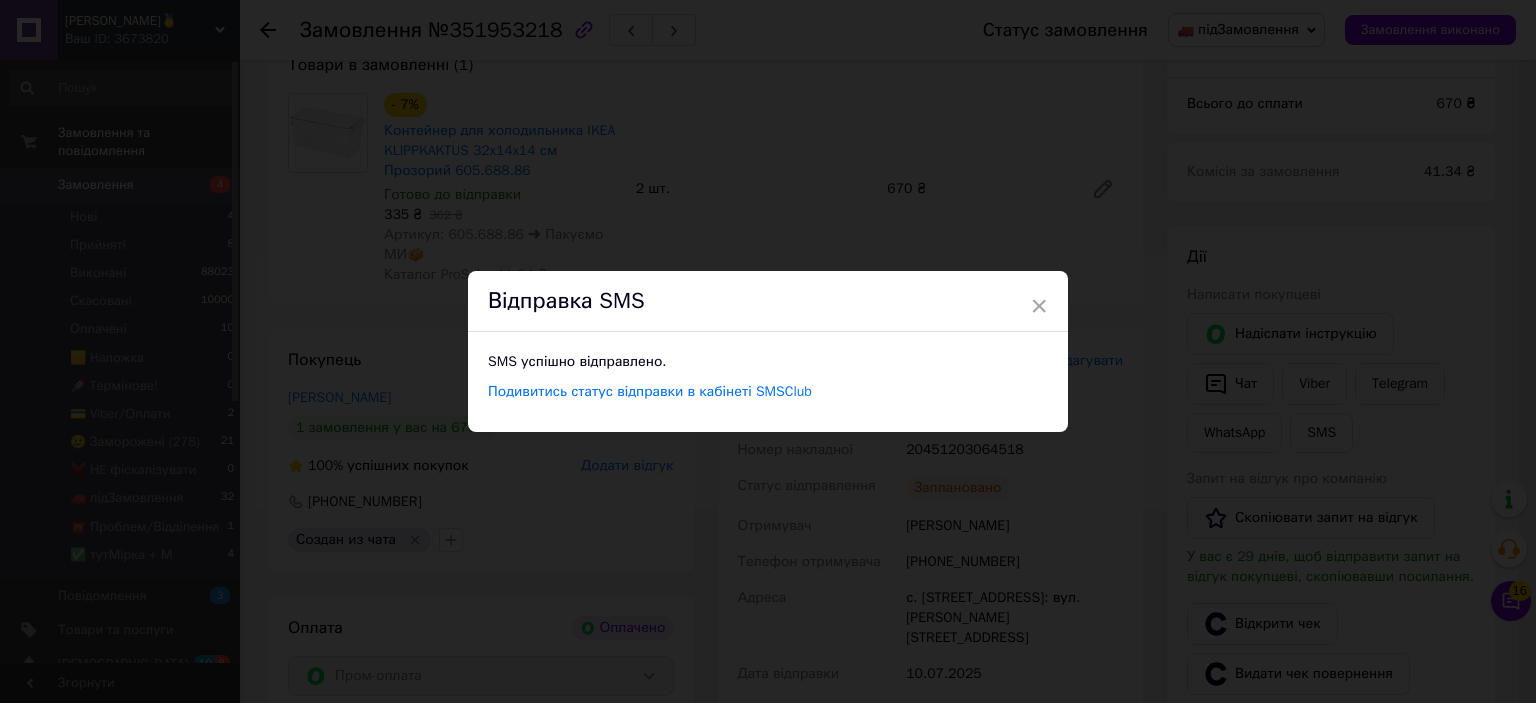 click on "× Відправка SMS SMS успішно відправлено. Подивитись статус відправки в кабінеті SMSClub" at bounding box center [768, 351] 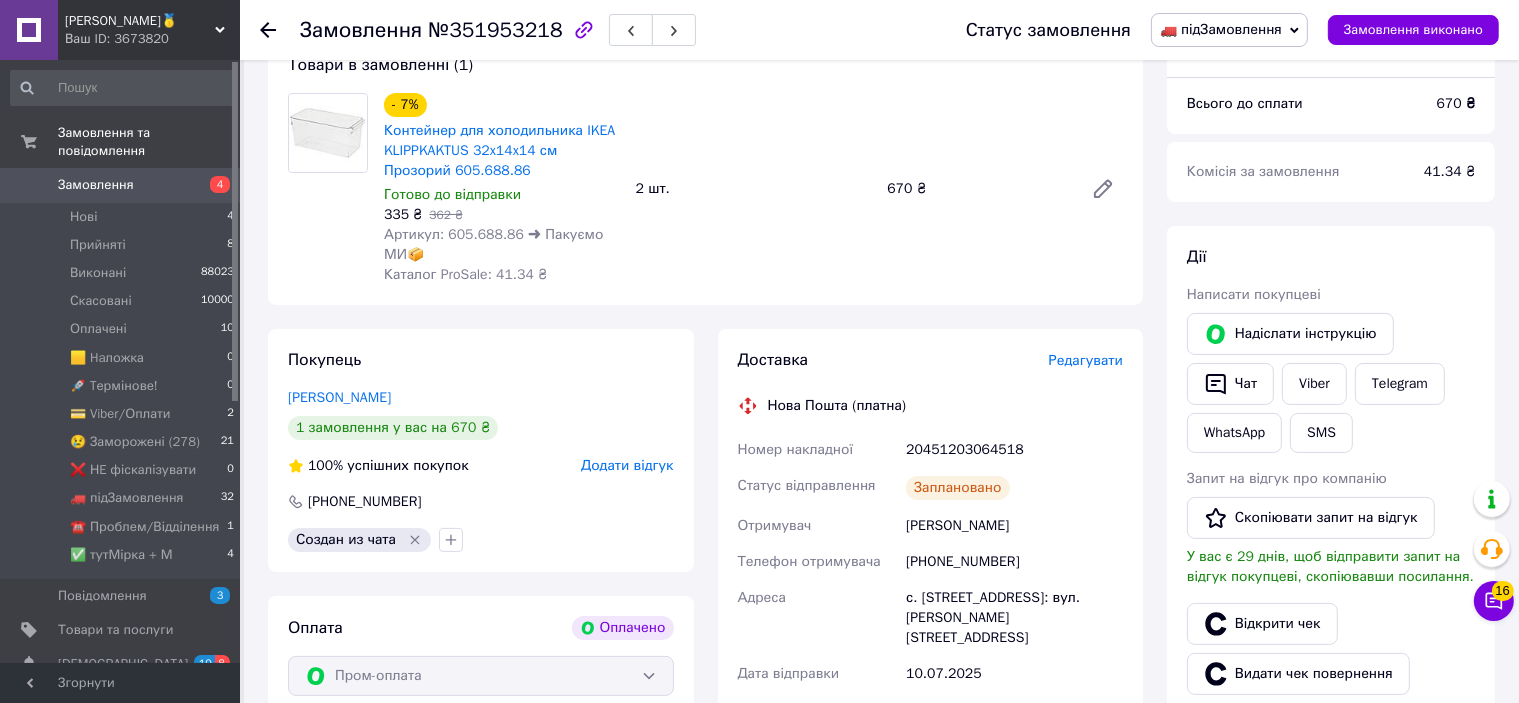 scroll, scrollTop: 500, scrollLeft: 0, axis: vertical 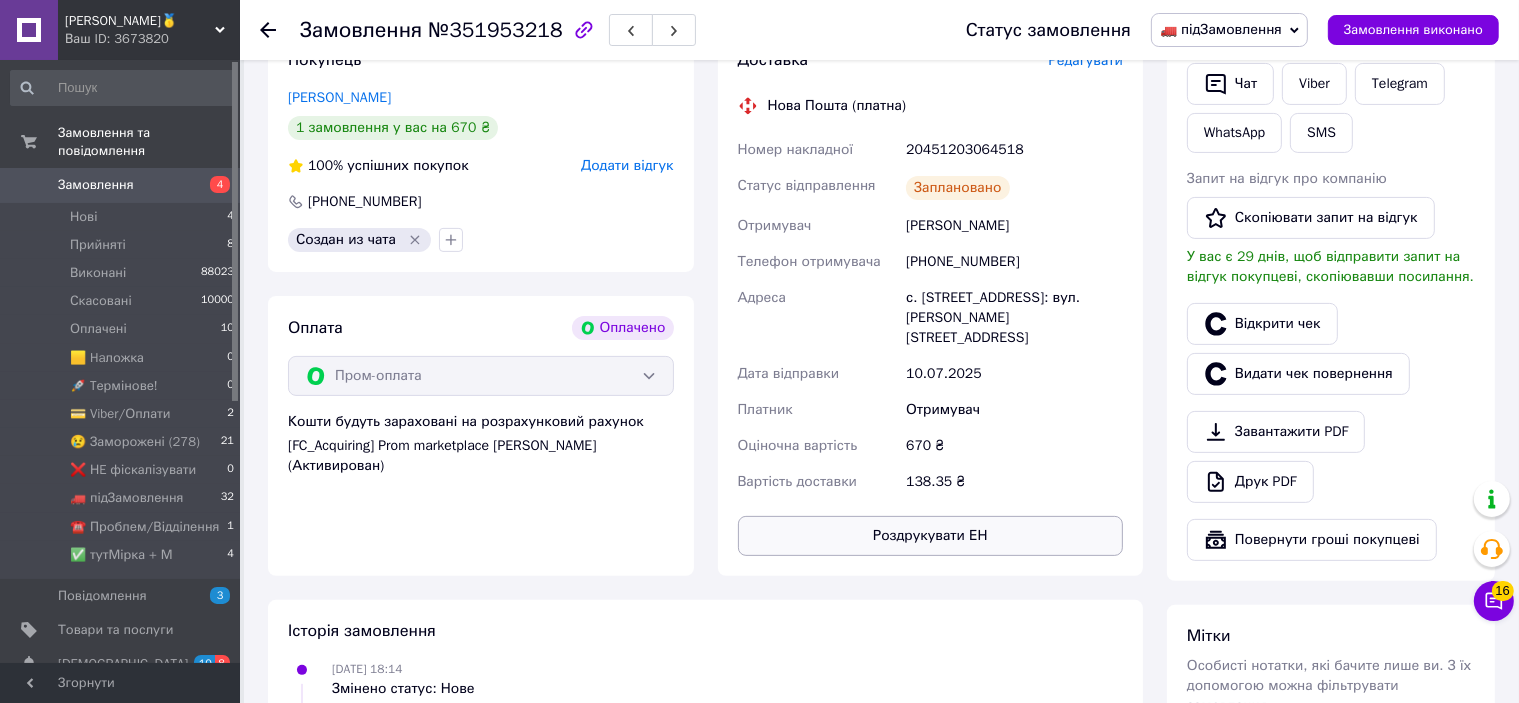 click on "Роздрукувати ЕН" at bounding box center [931, 536] 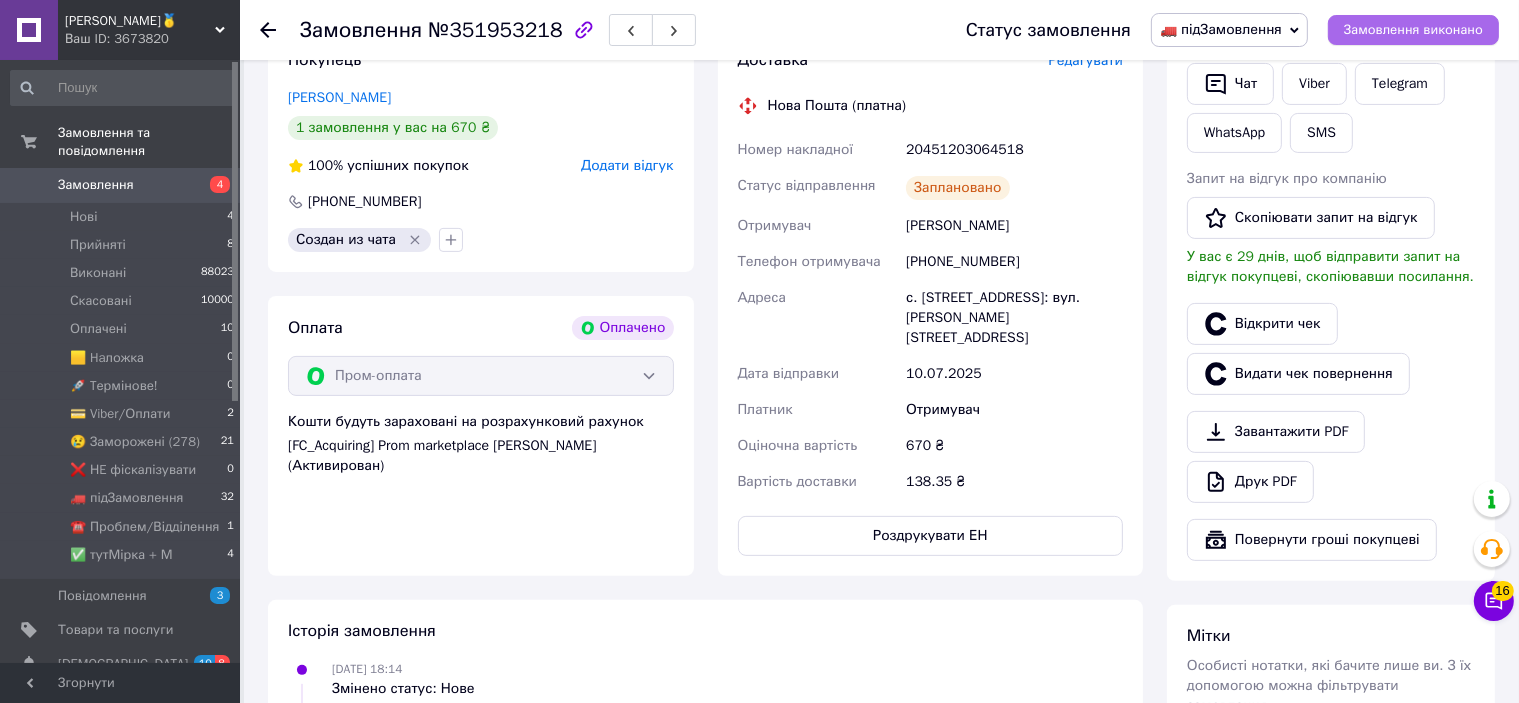 click on "Замовлення виконано" at bounding box center [1413, 30] 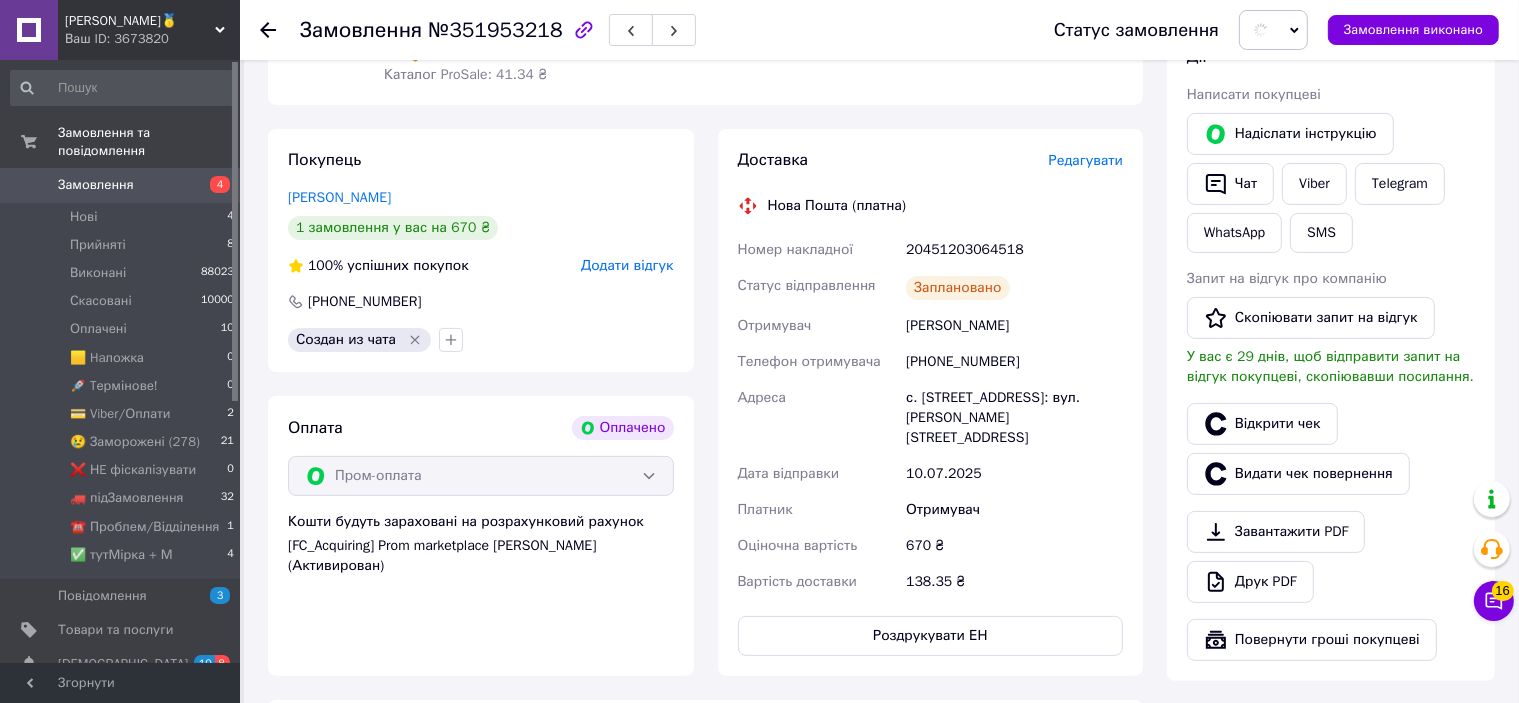 scroll, scrollTop: 0, scrollLeft: 0, axis: both 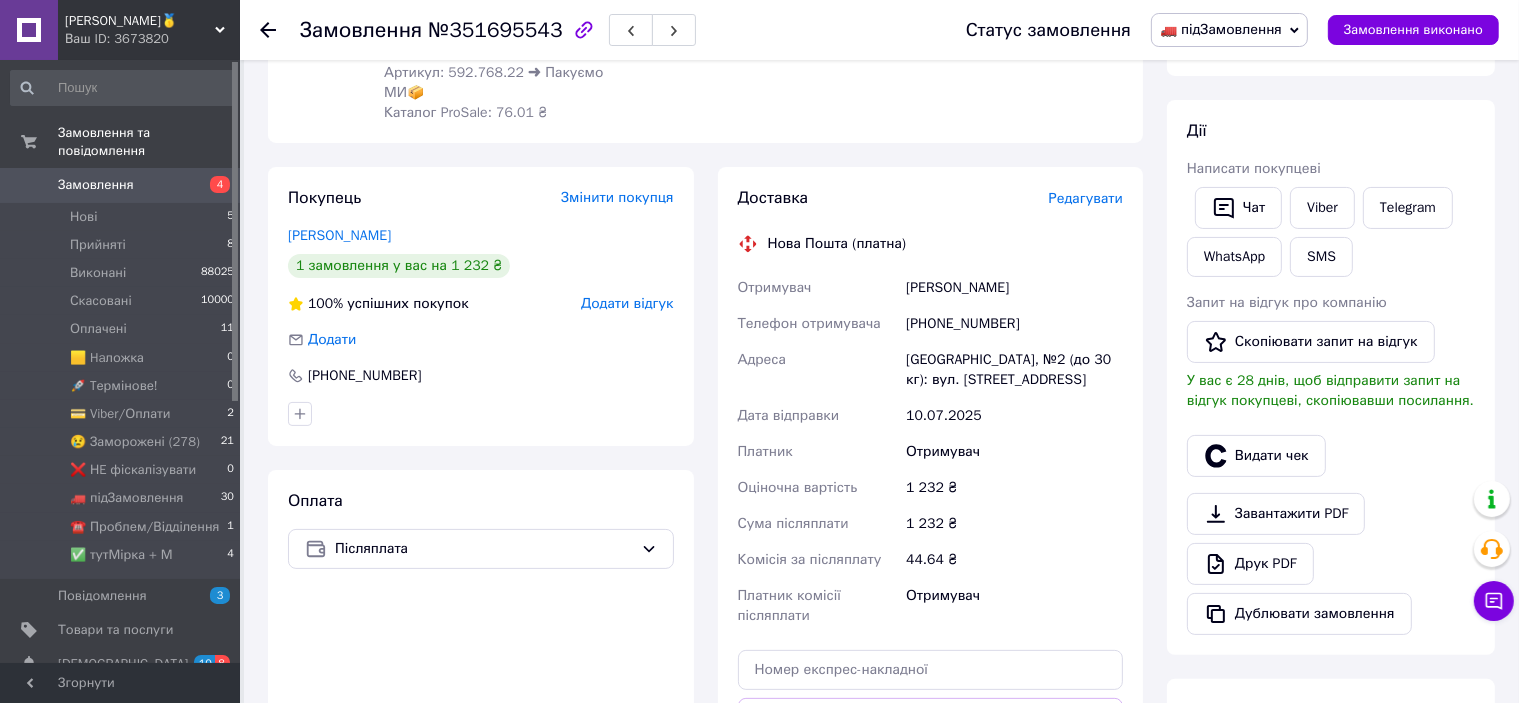 click on "Редагувати" at bounding box center (1086, 198) 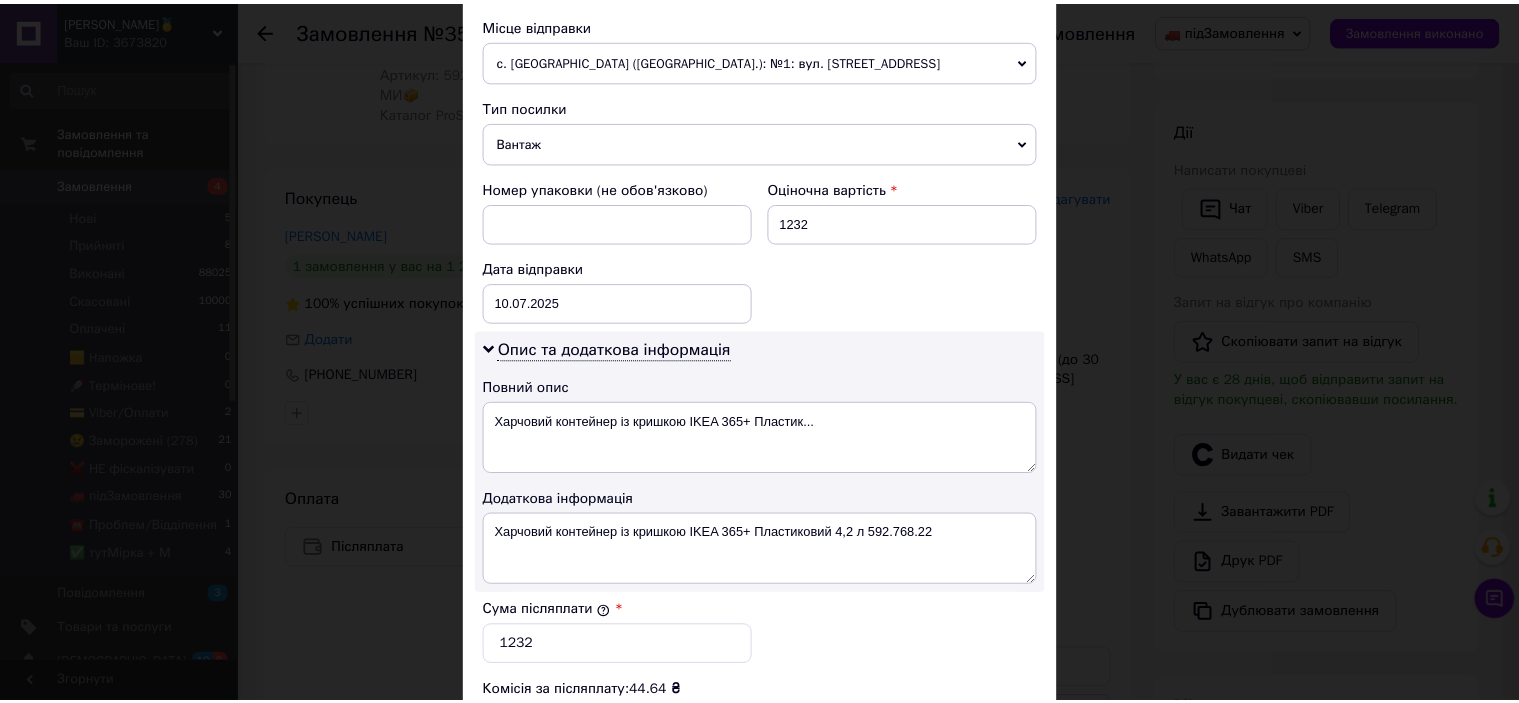 scroll, scrollTop: 1040, scrollLeft: 0, axis: vertical 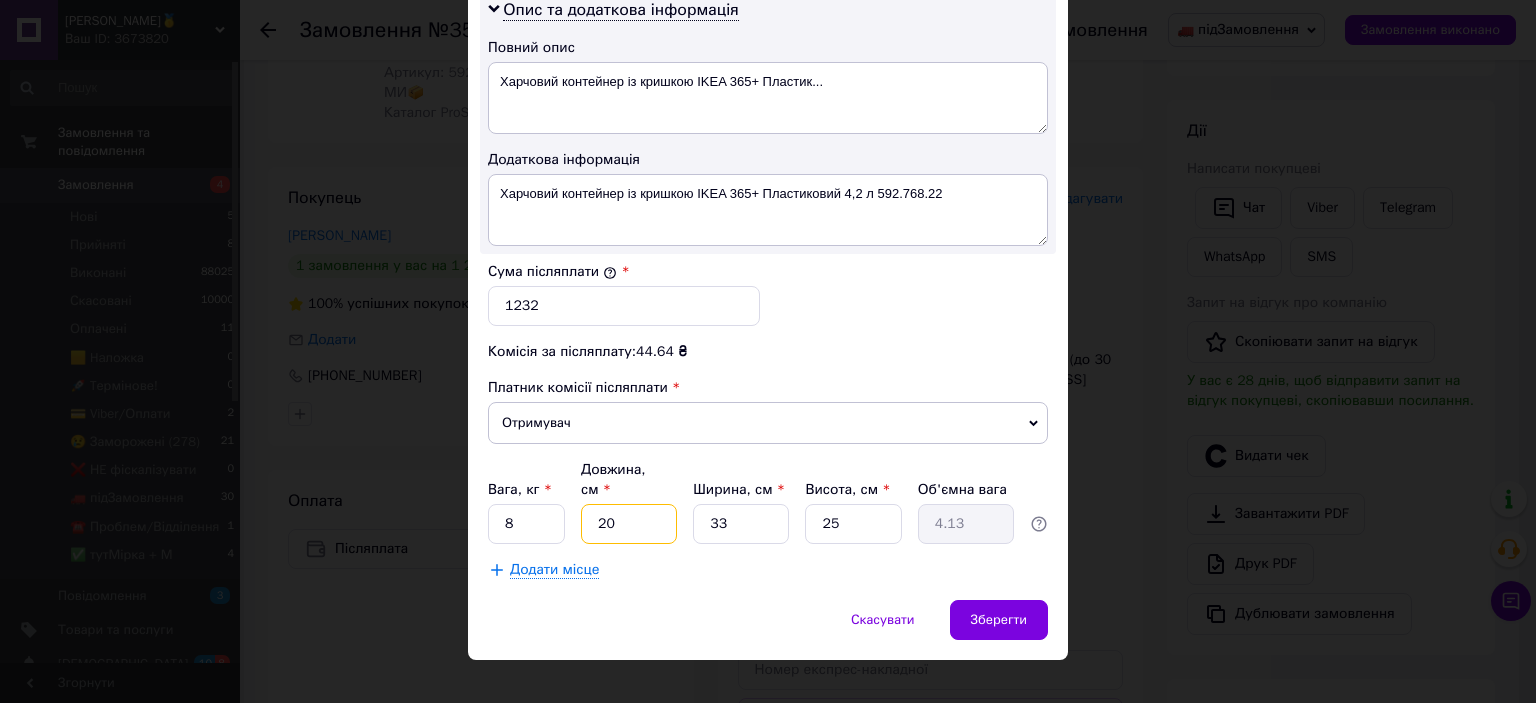 click on "20" at bounding box center (629, 524) 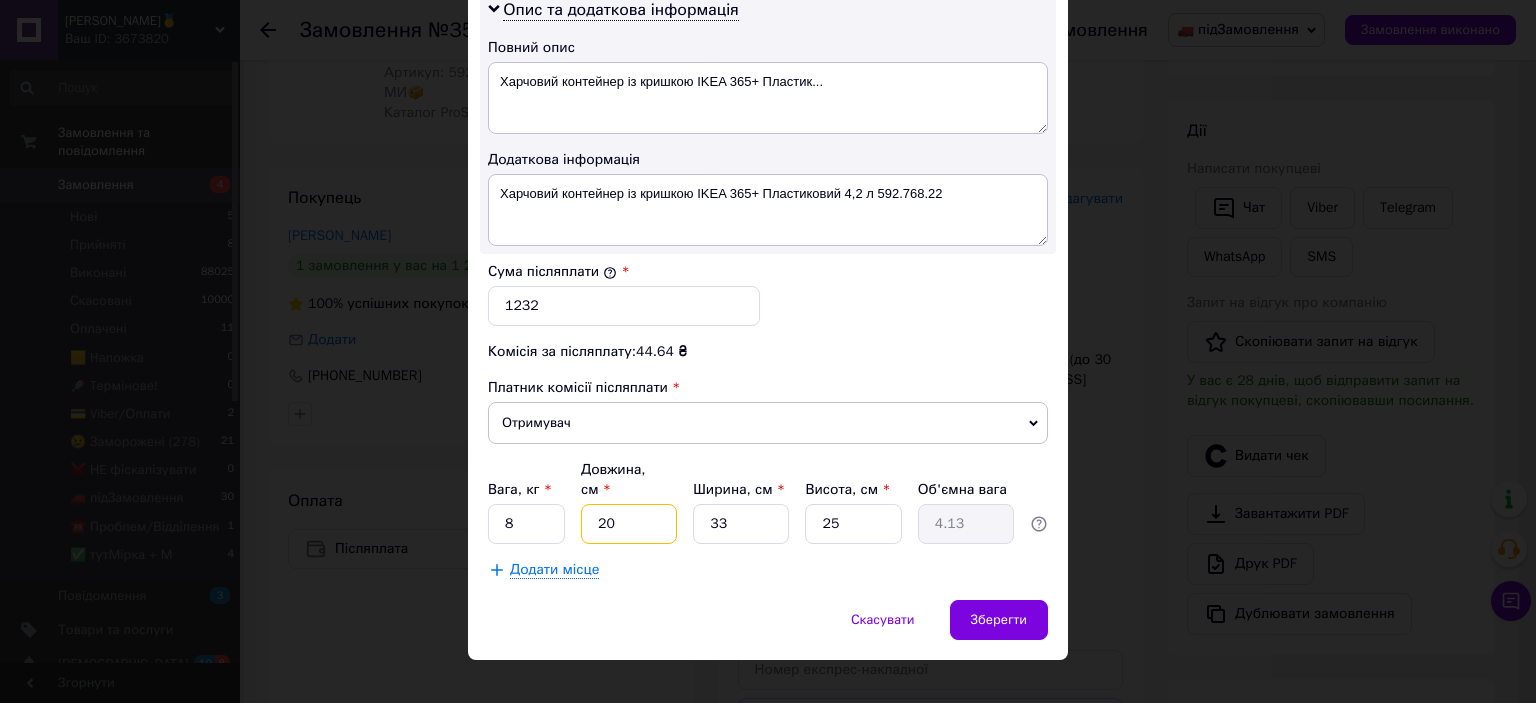 type on "3" 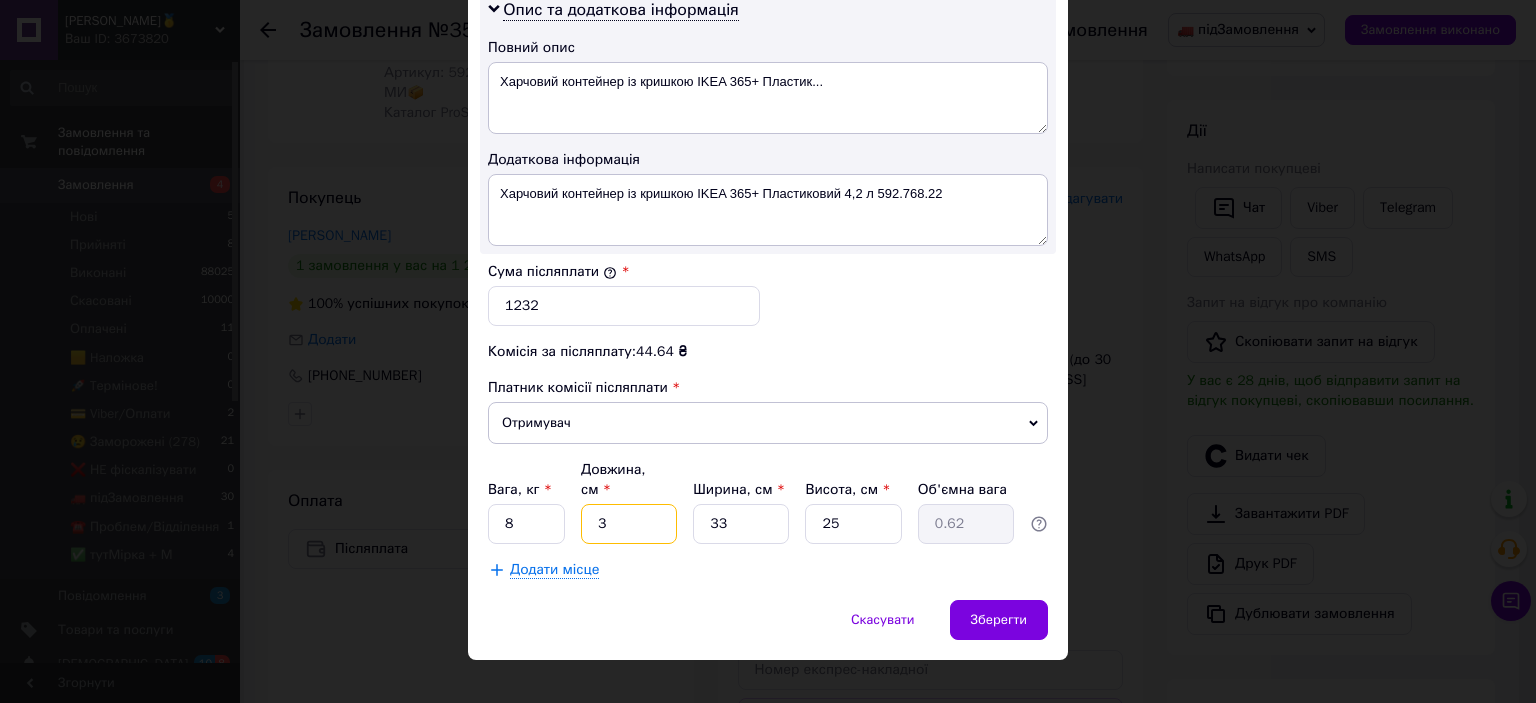 type on "33" 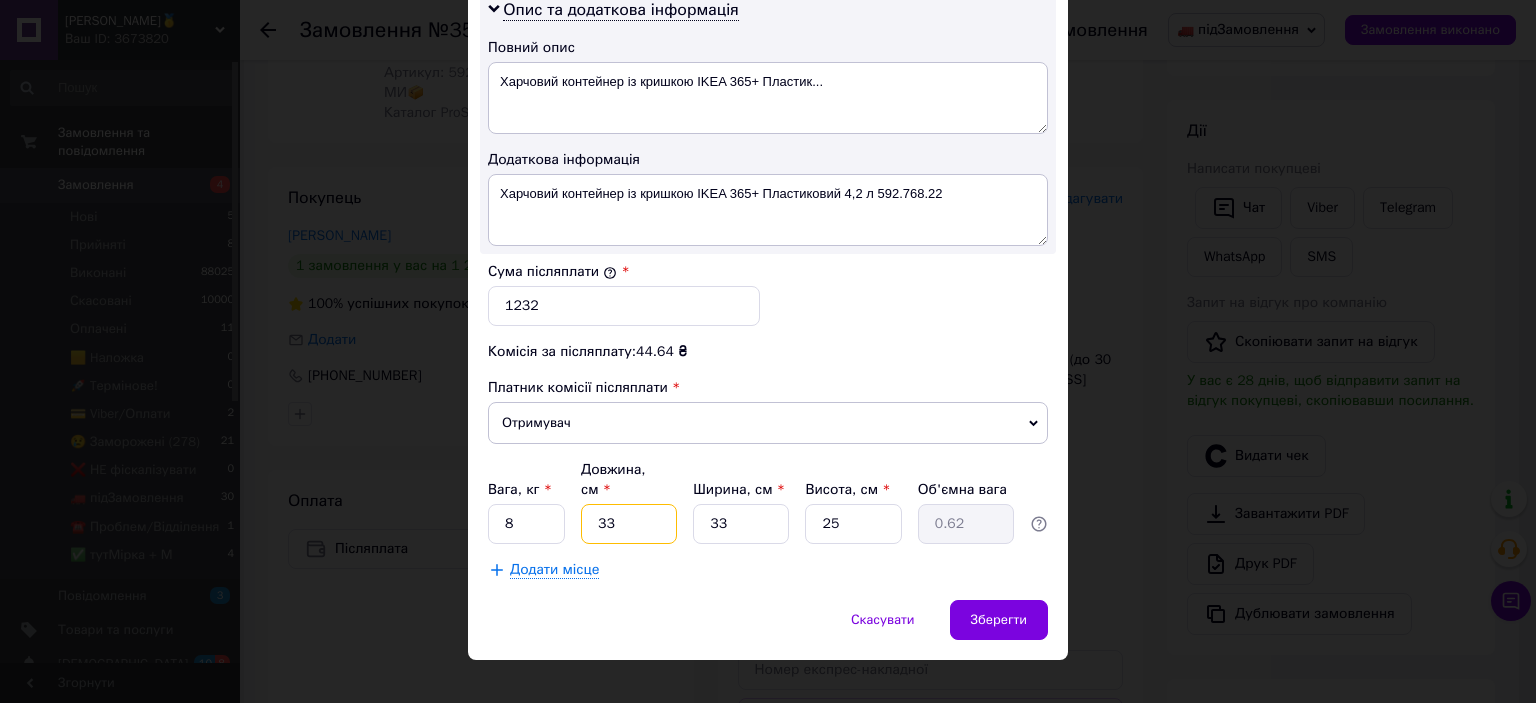 type on "6.81" 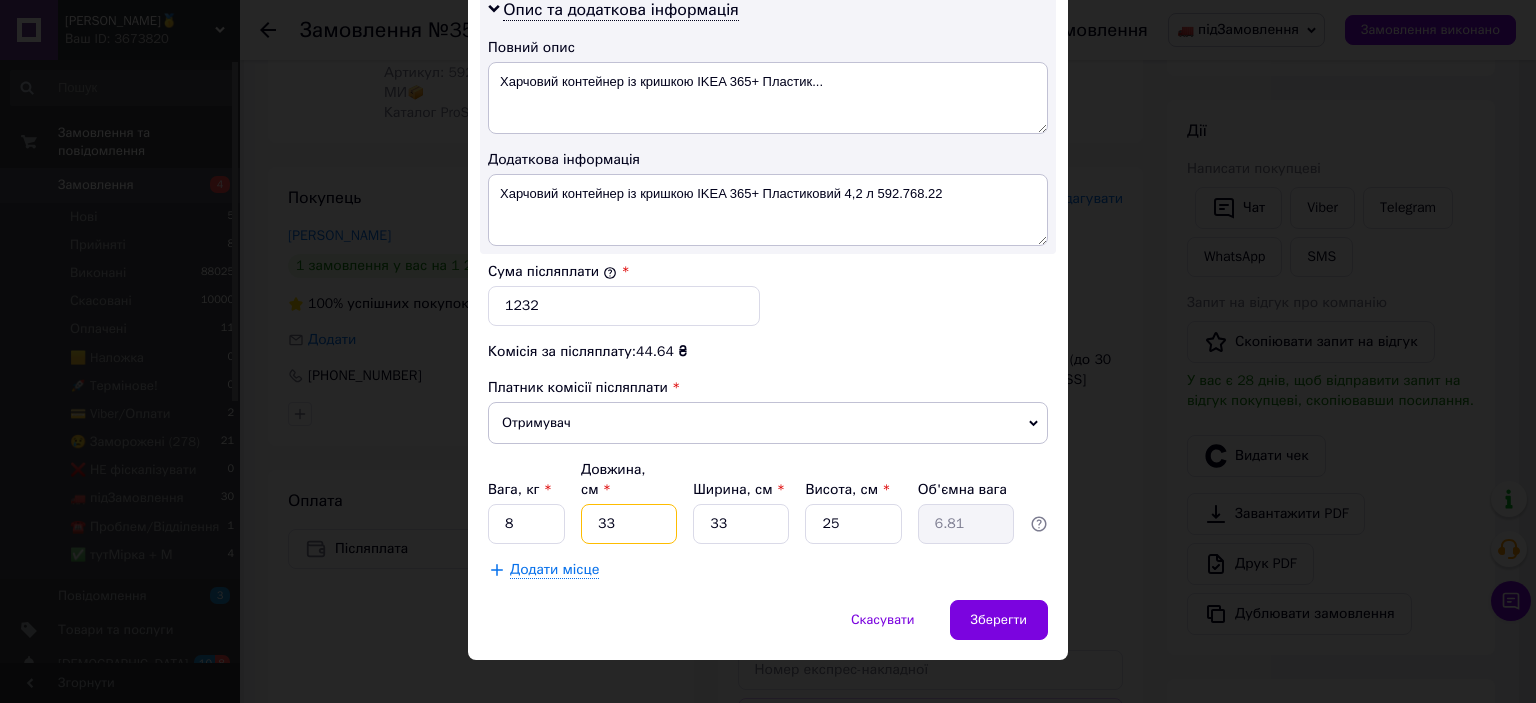 type on "33" 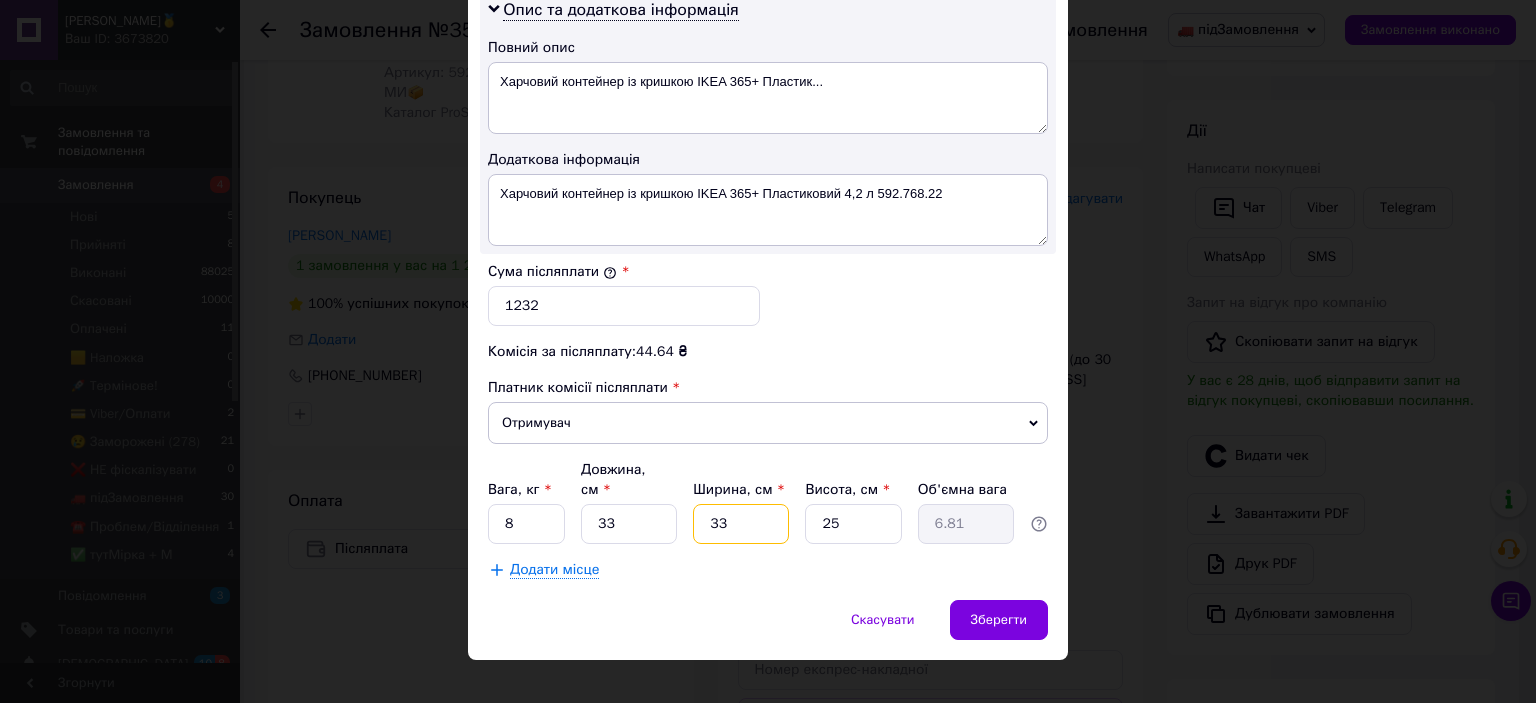 type on "2" 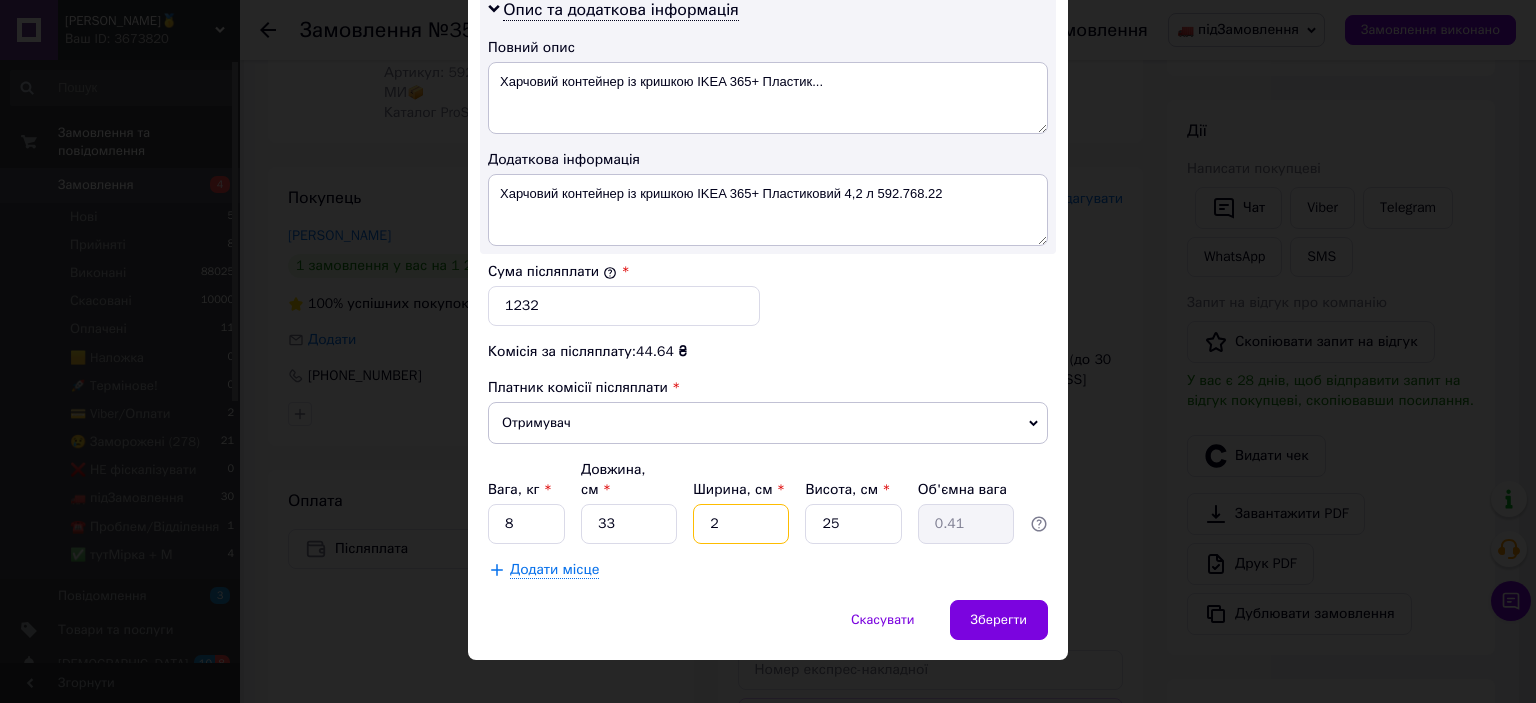 type on "25" 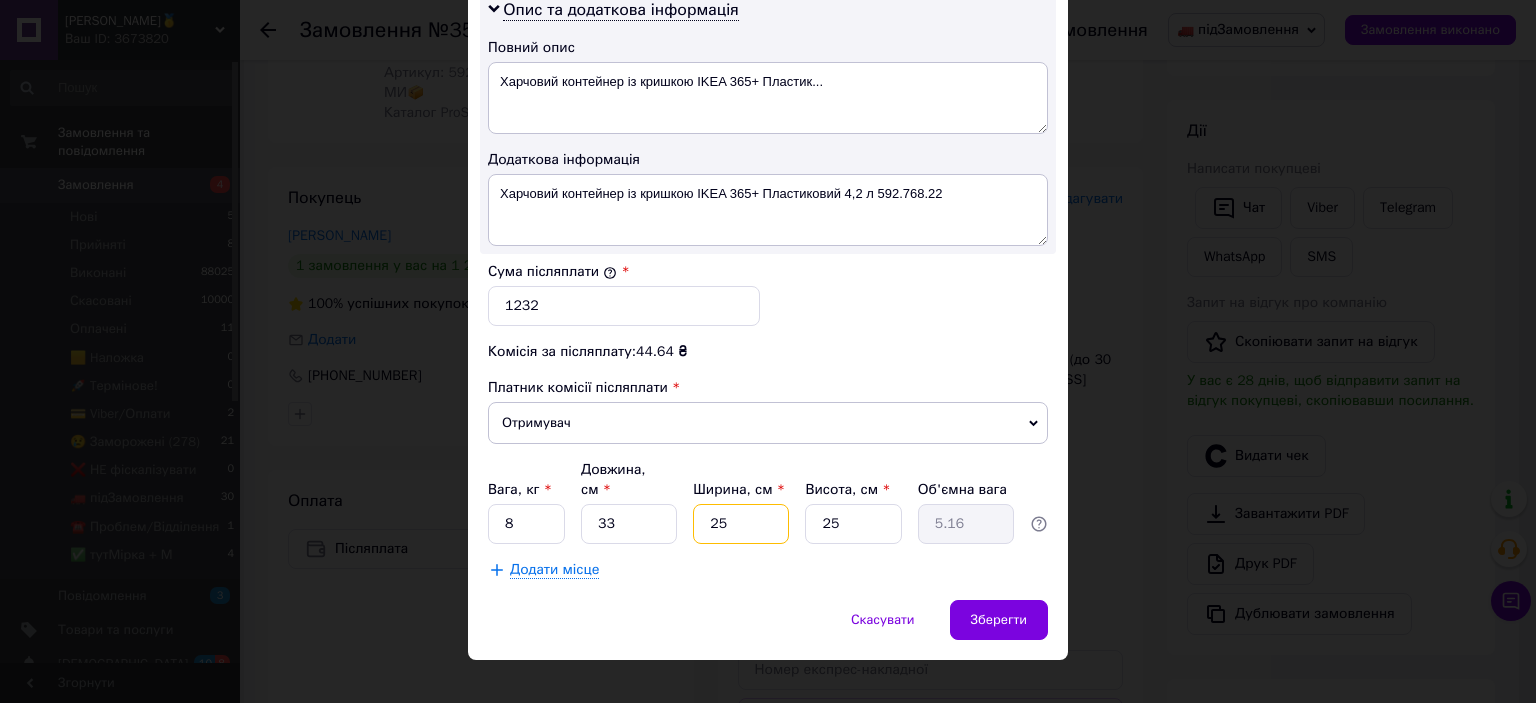 type on "25" 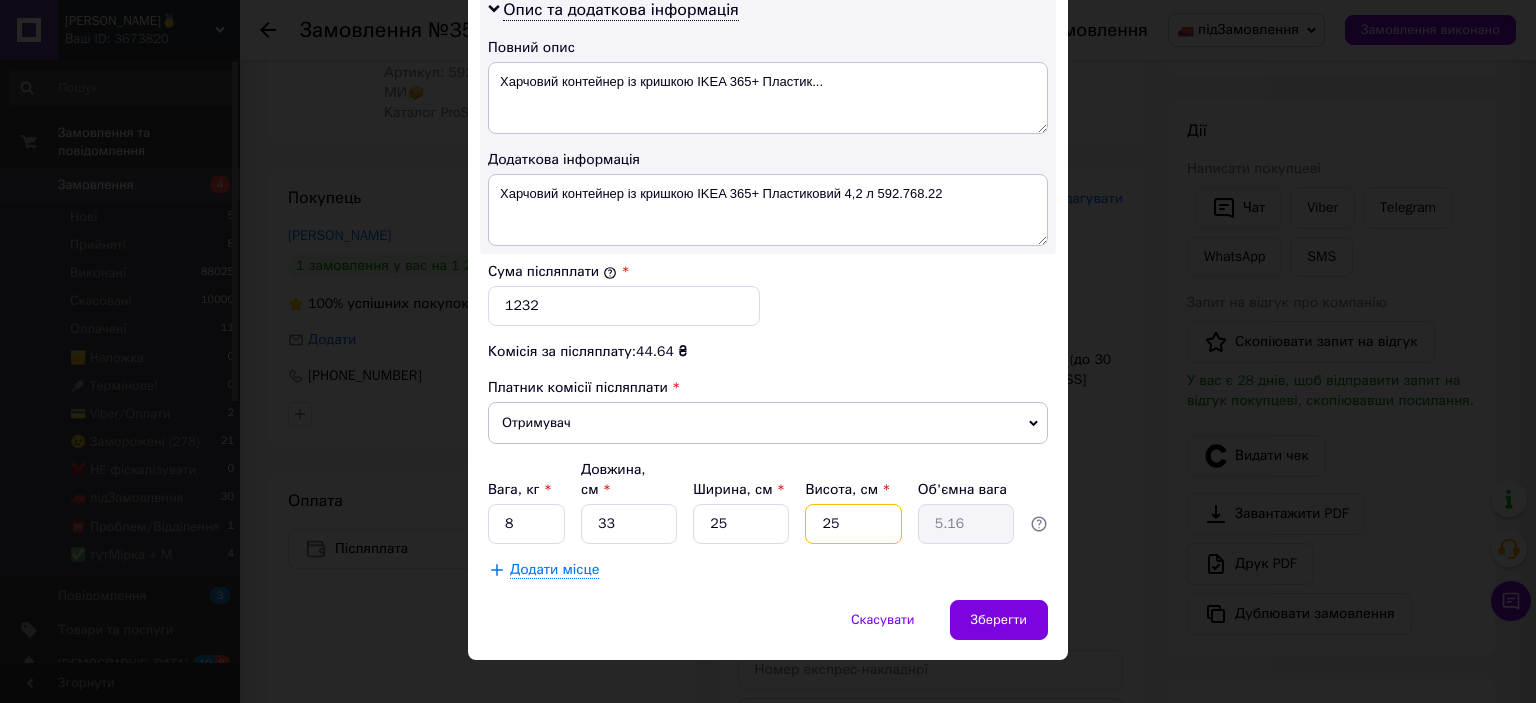 type on "4" 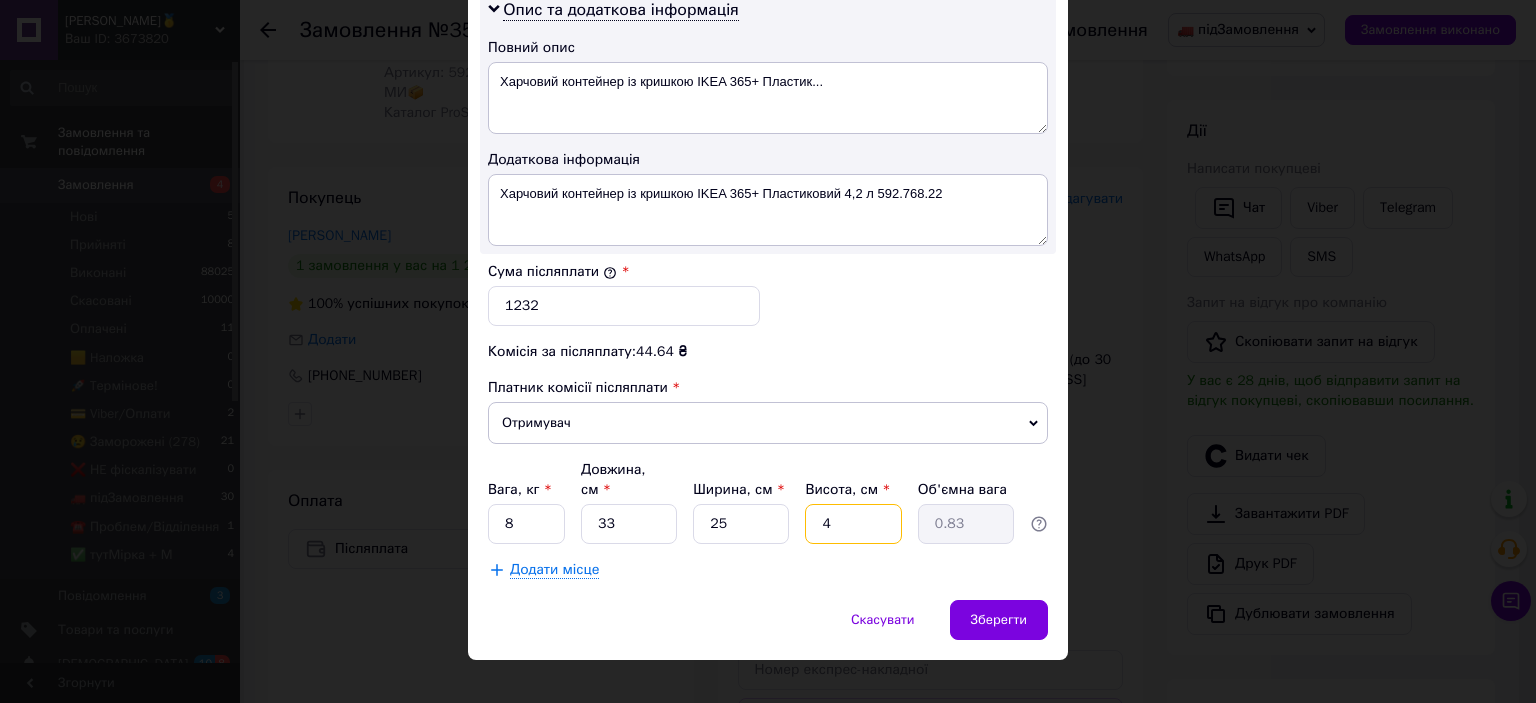type on "42" 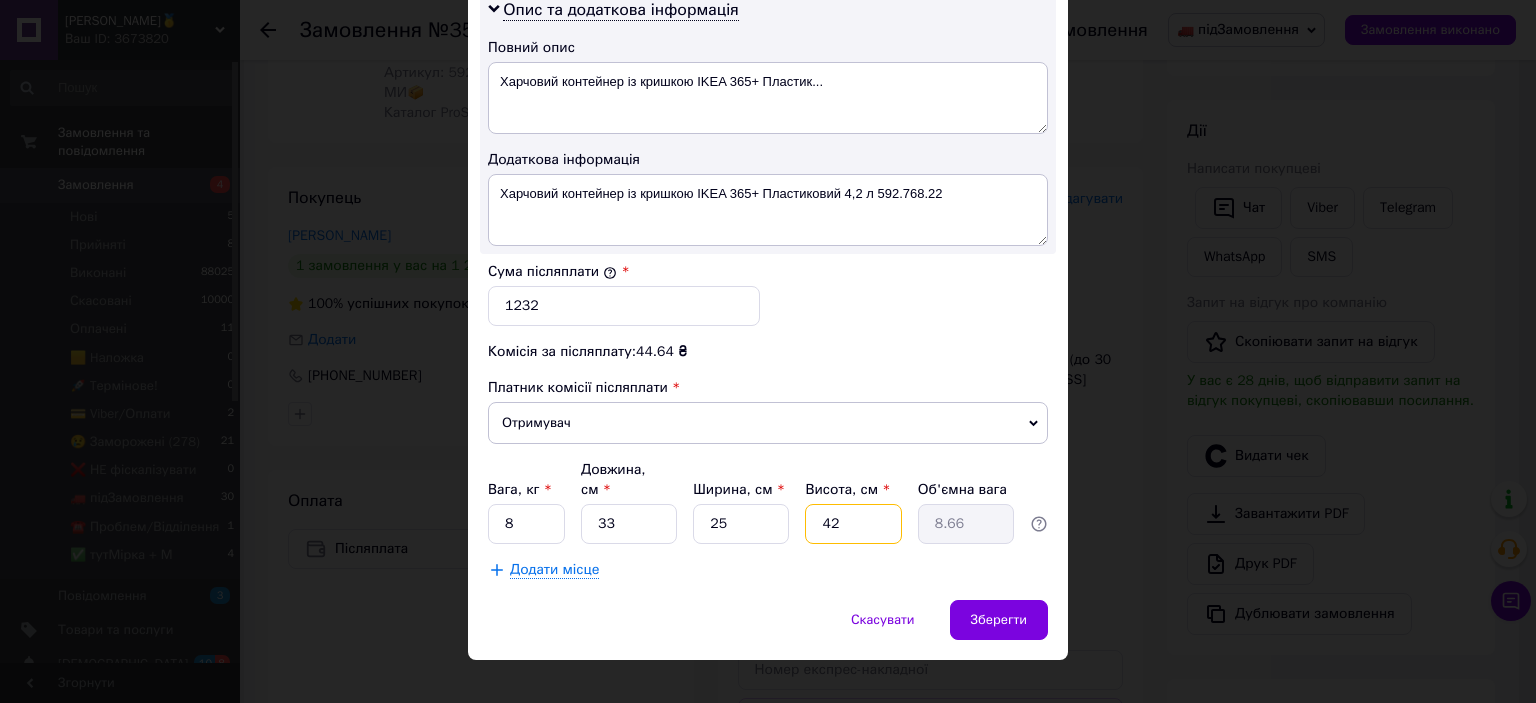 type on "42" 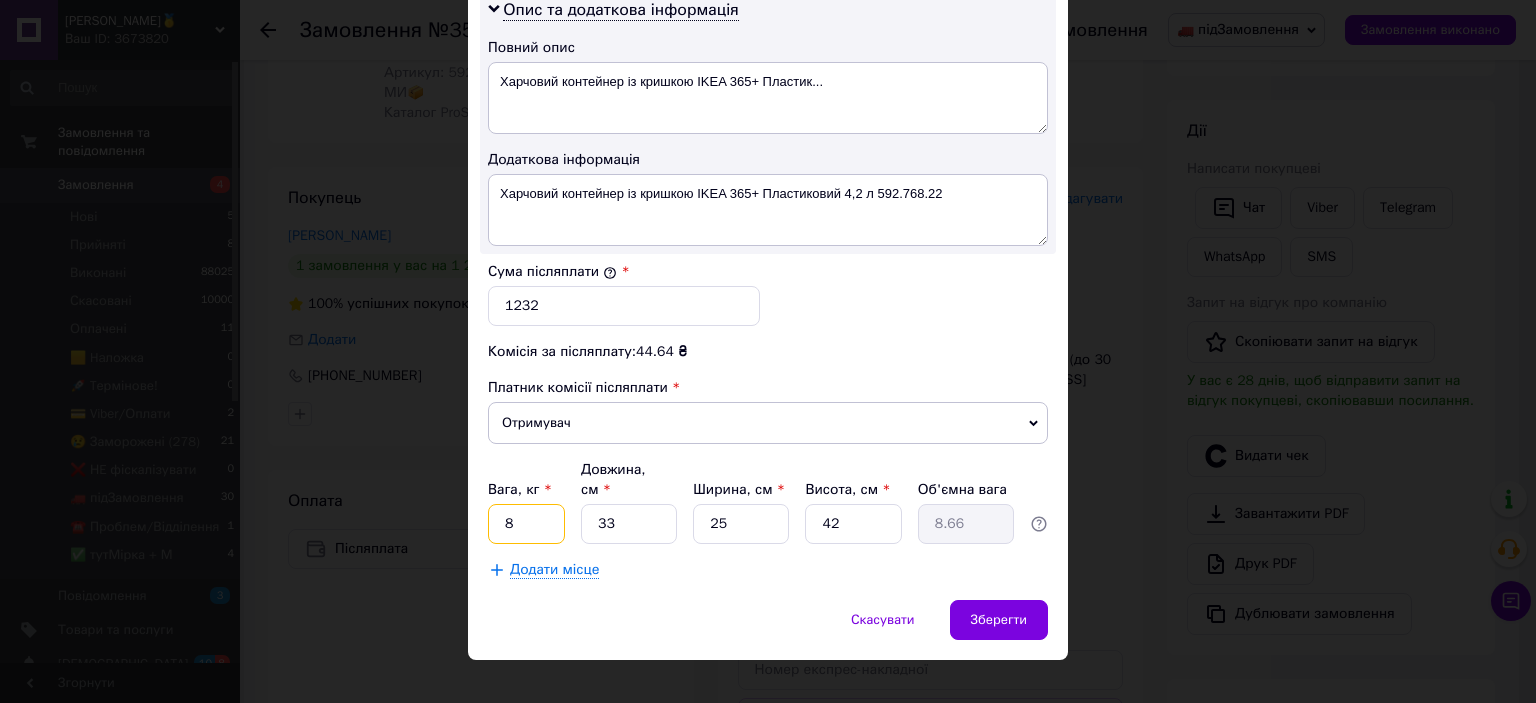 click on "8" at bounding box center (526, 524) 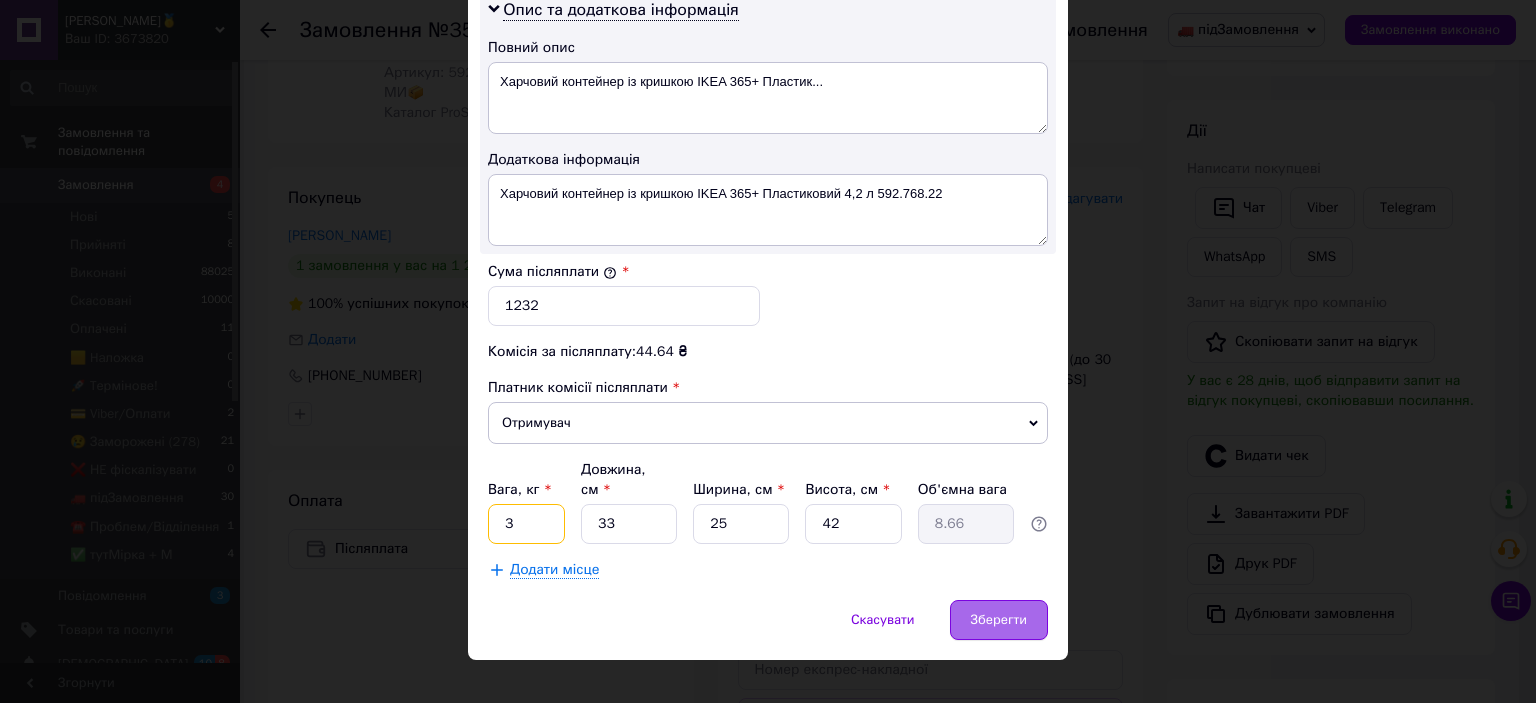 type on "3" 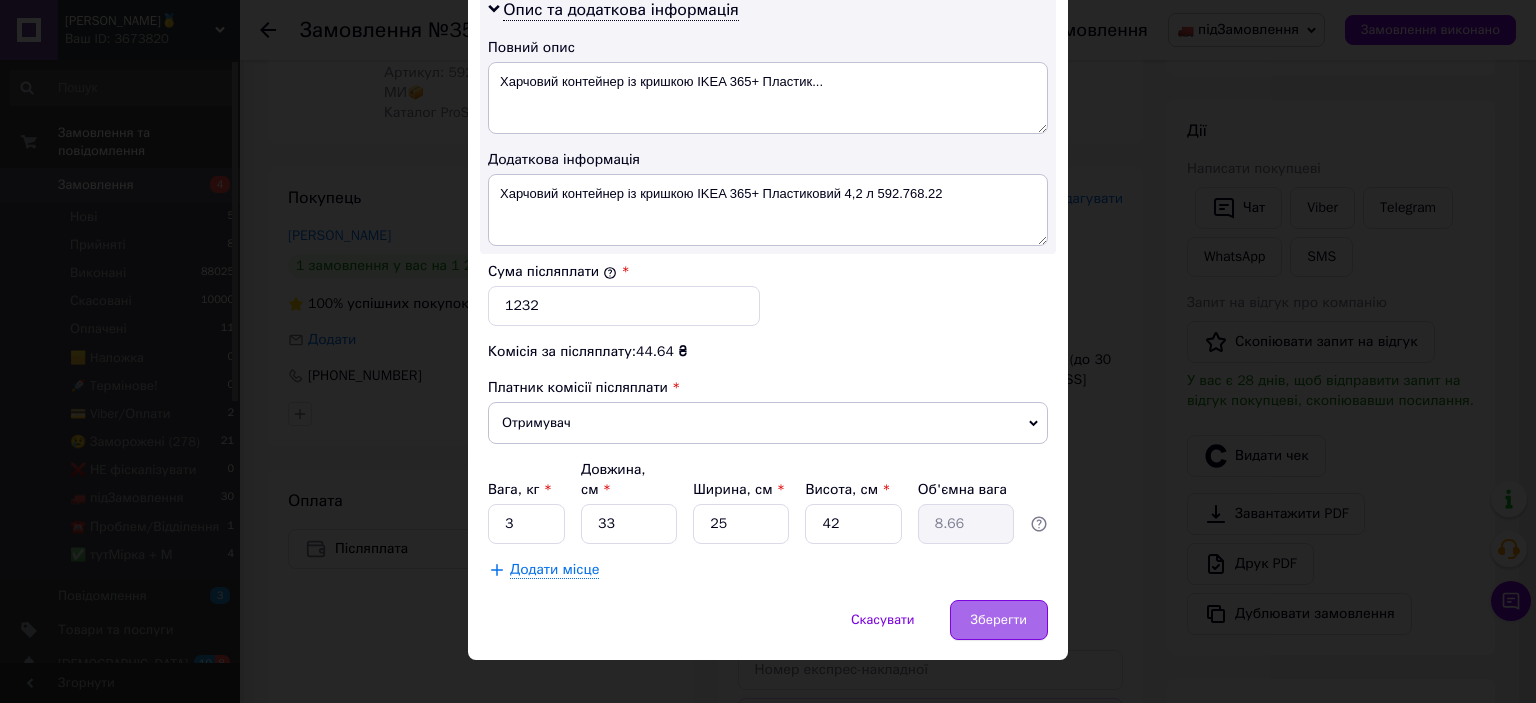 click on "Зберегти" at bounding box center [999, 620] 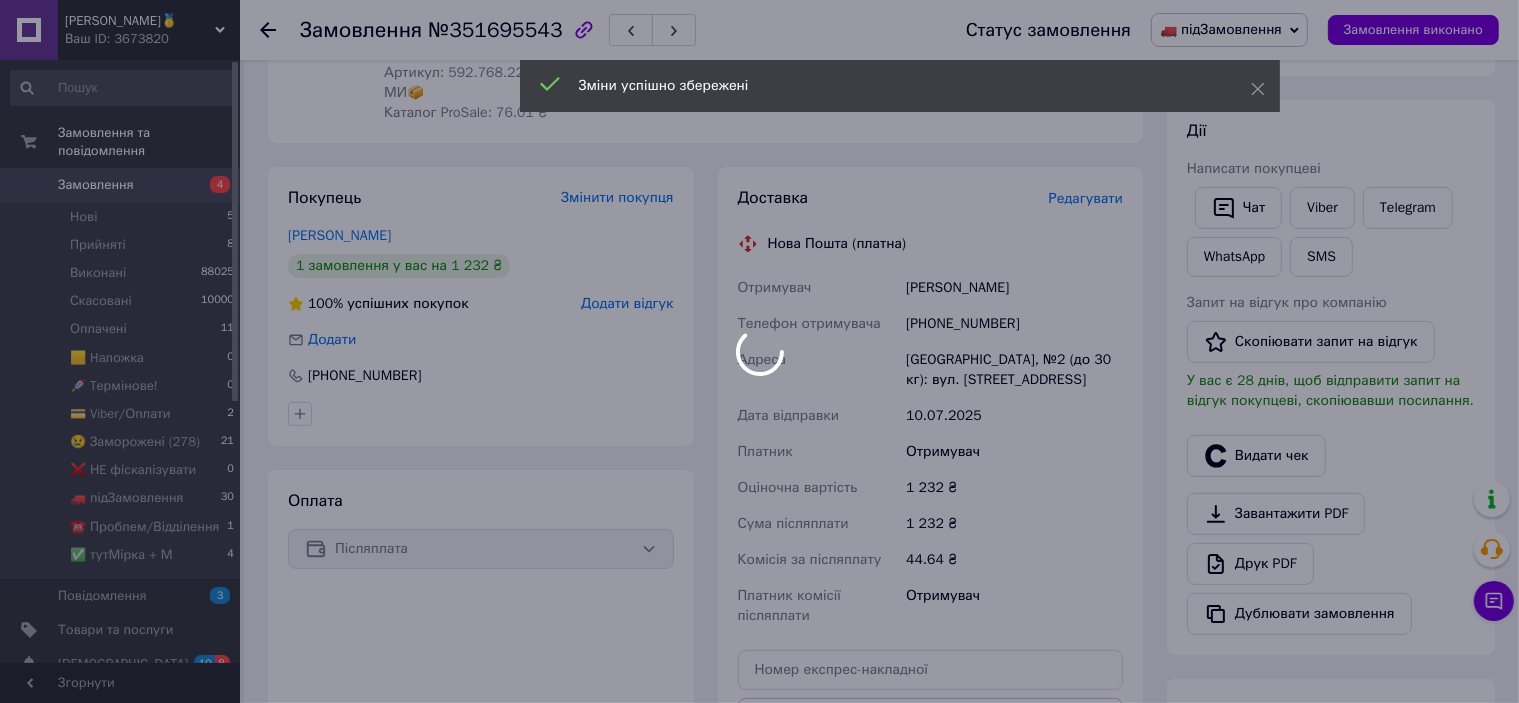 scroll, scrollTop: 700, scrollLeft: 0, axis: vertical 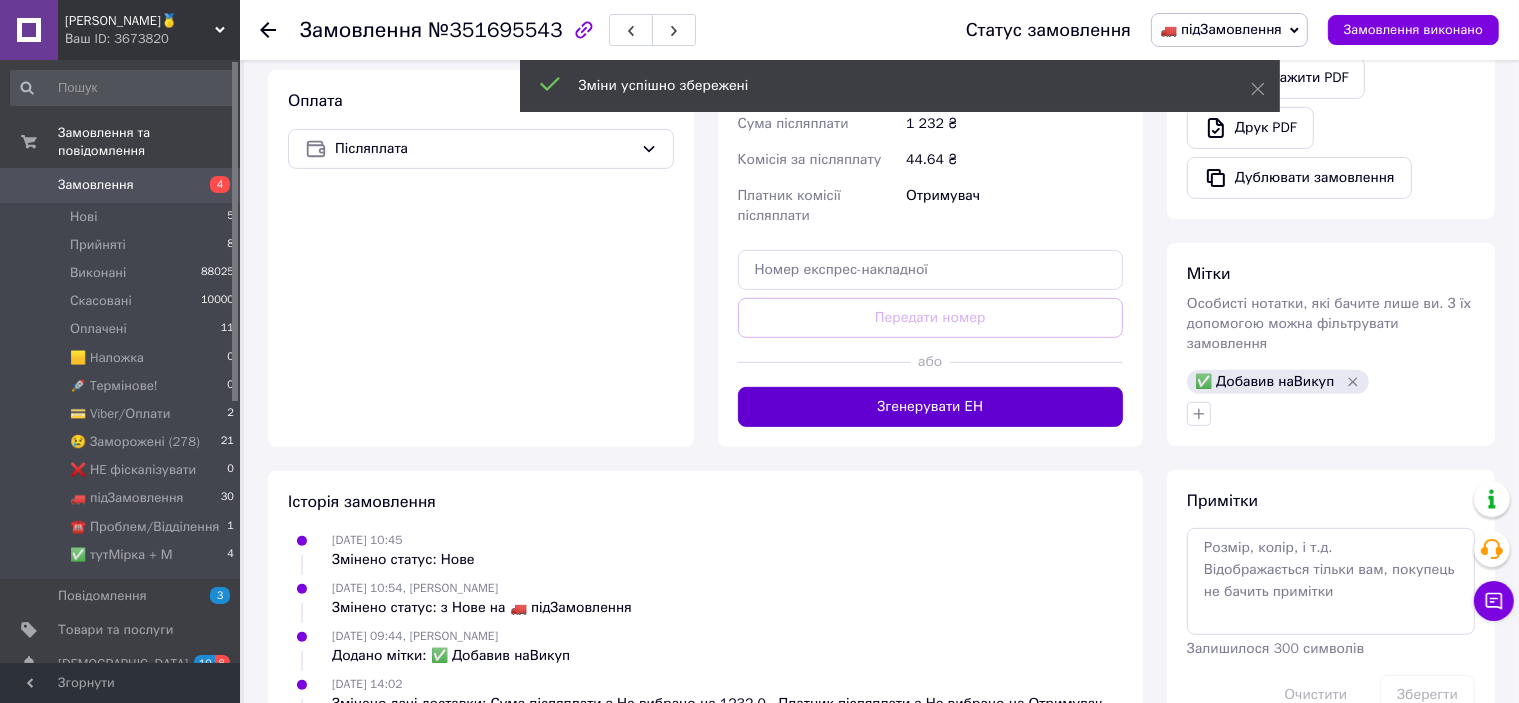 click on "Згенерувати ЕН" at bounding box center [931, 407] 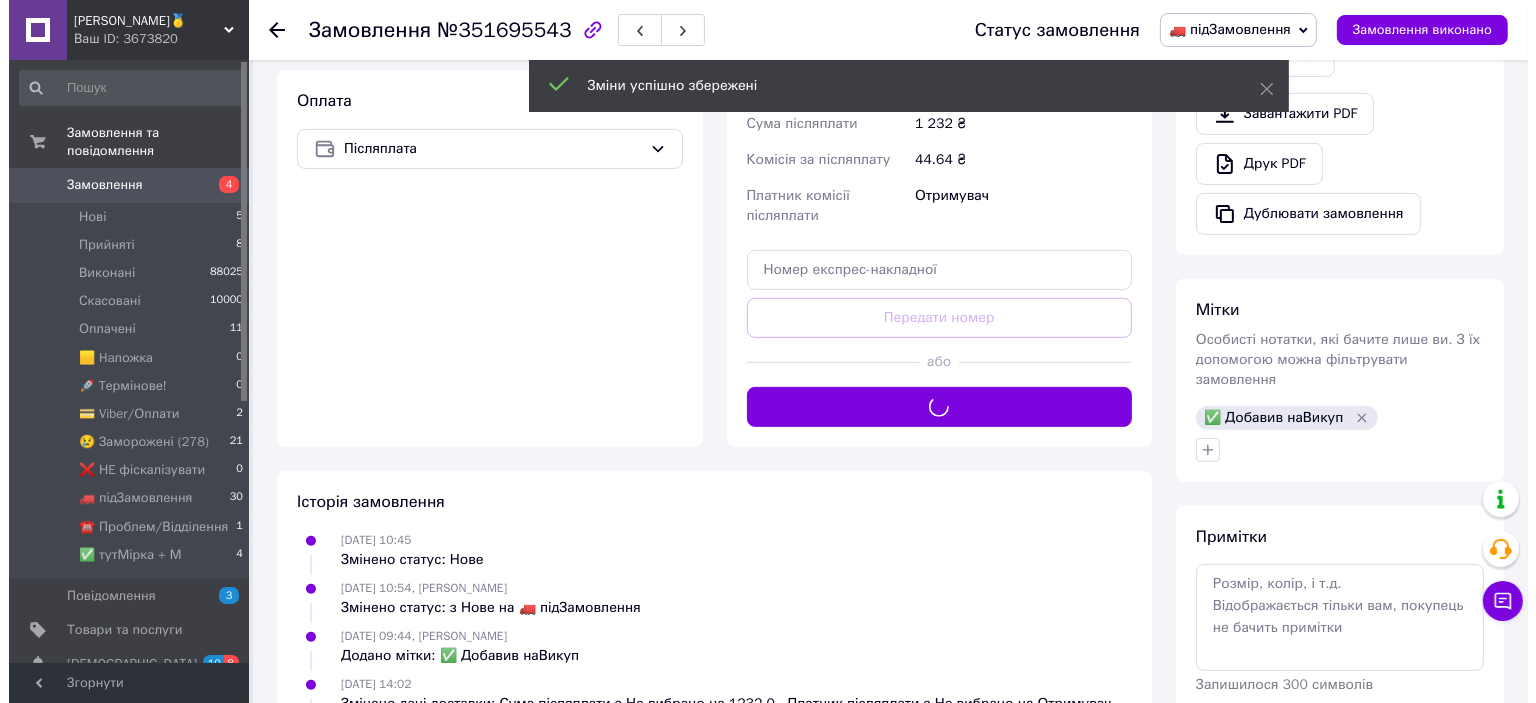 scroll, scrollTop: 600, scrollLeft: 0, axis: vertical 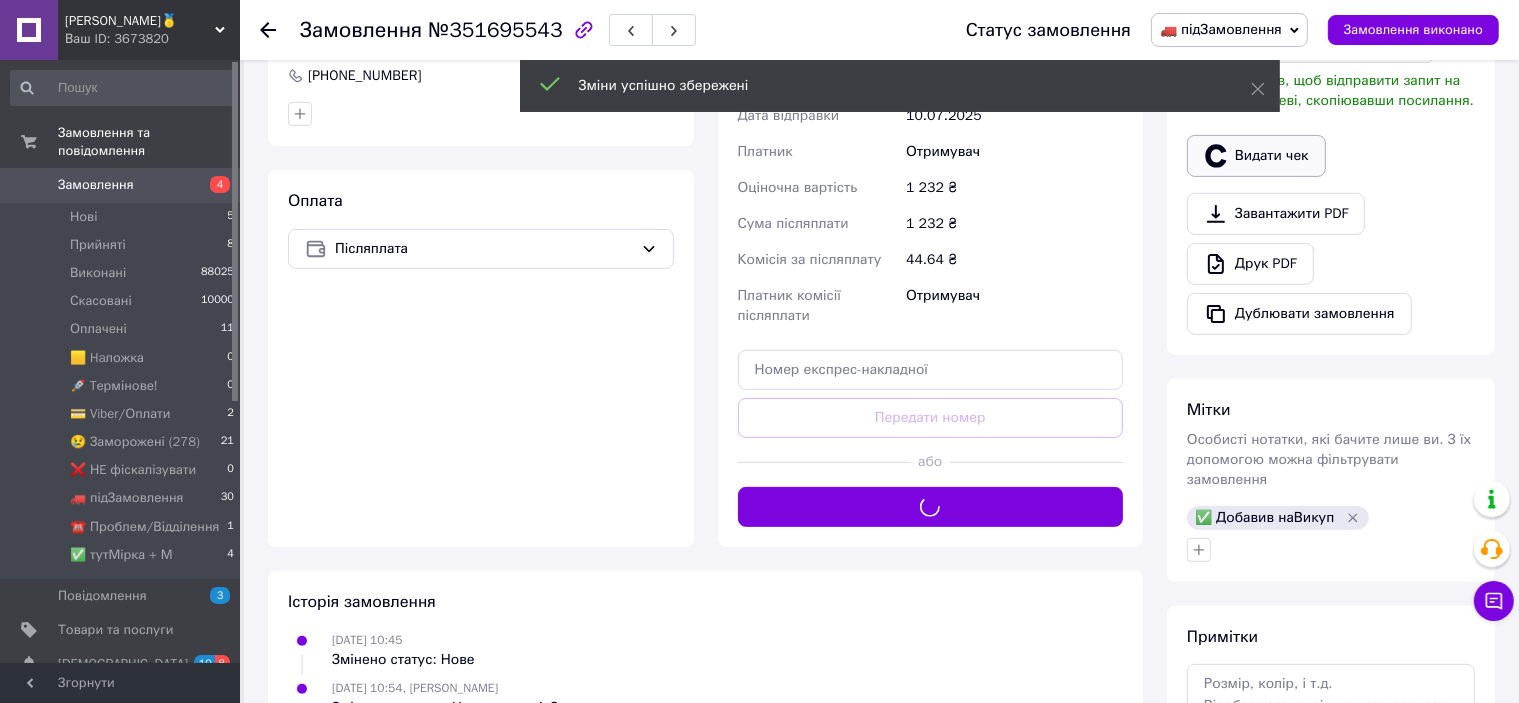 click on "Видати чек" at bounding box center [1256, 156] 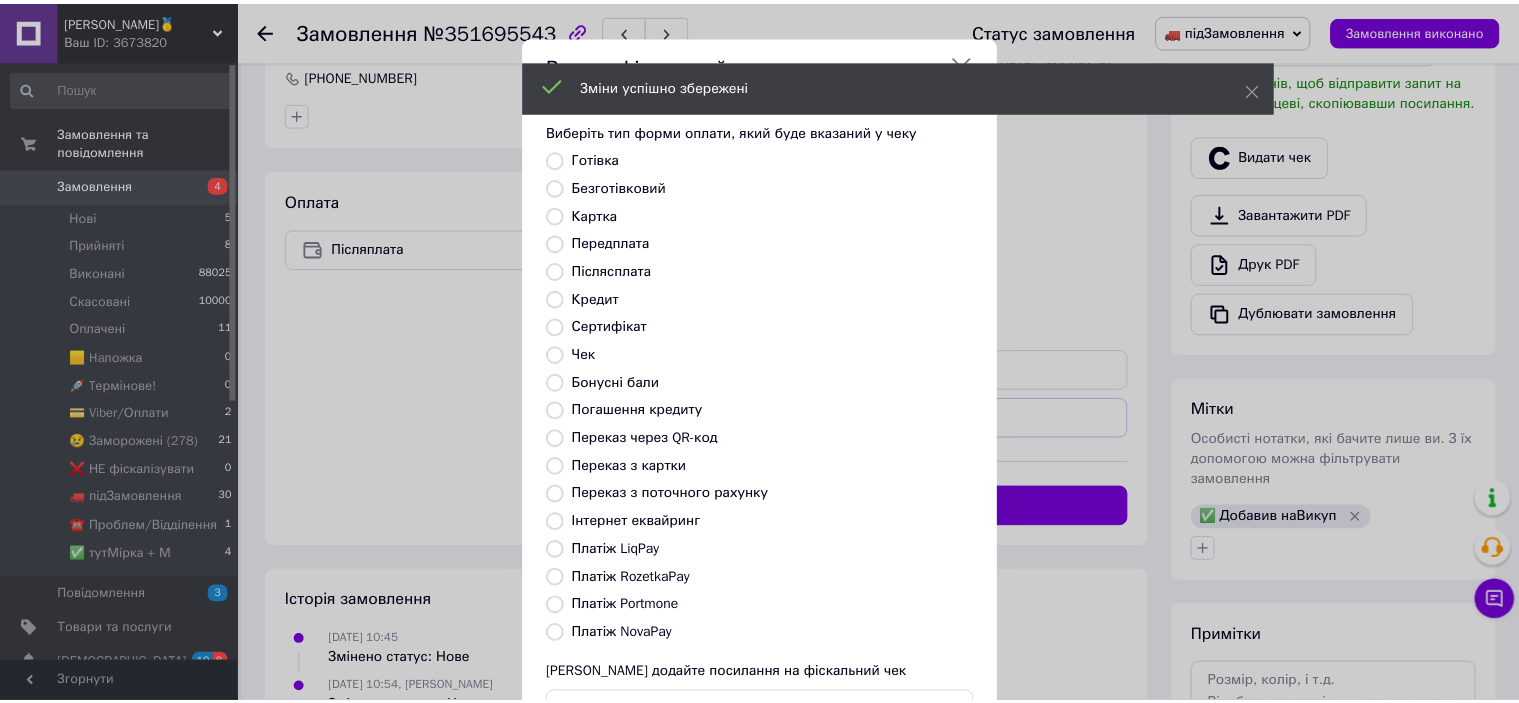 scroll, scrollTop: 155, scrollLeft: 0, axis: vertical 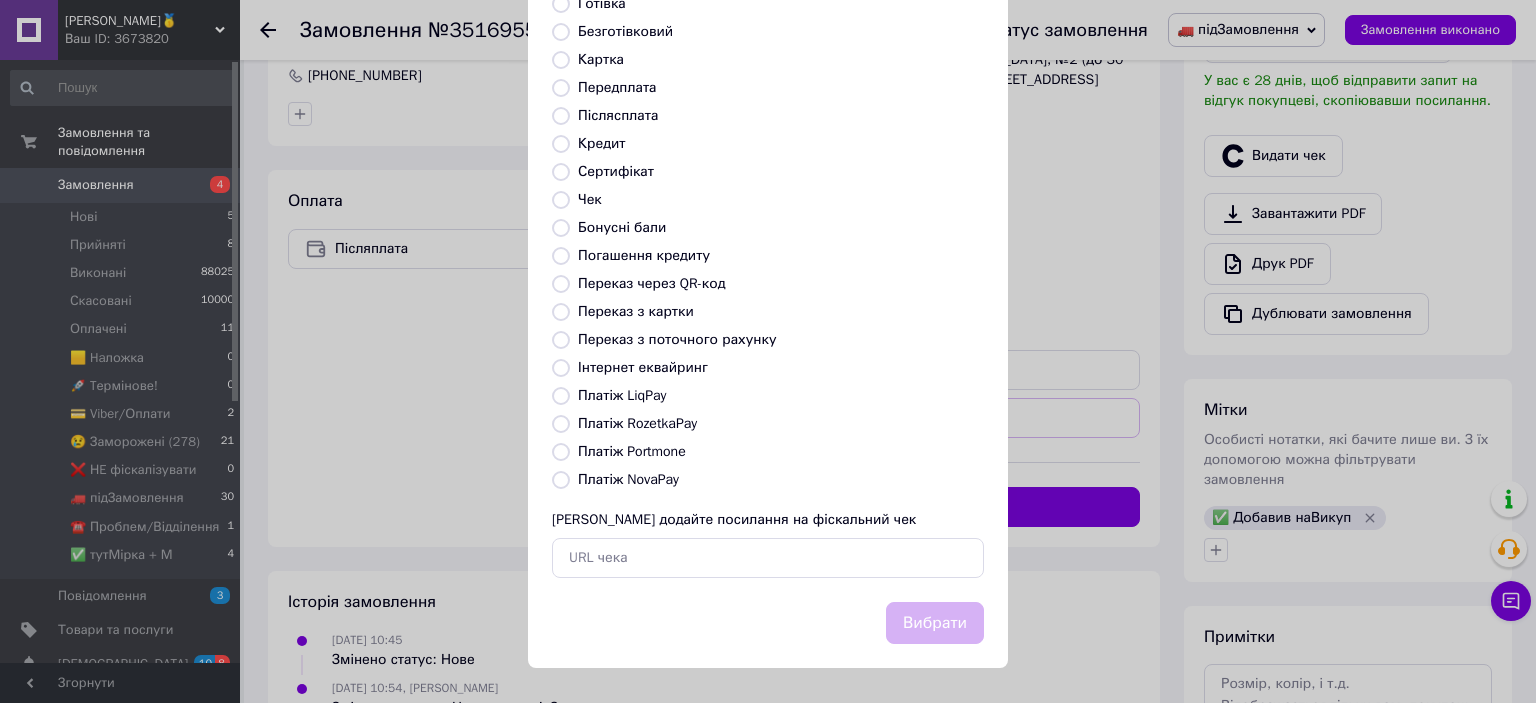 click on "Платіж NovaPay" at bounding box center [628, 479] 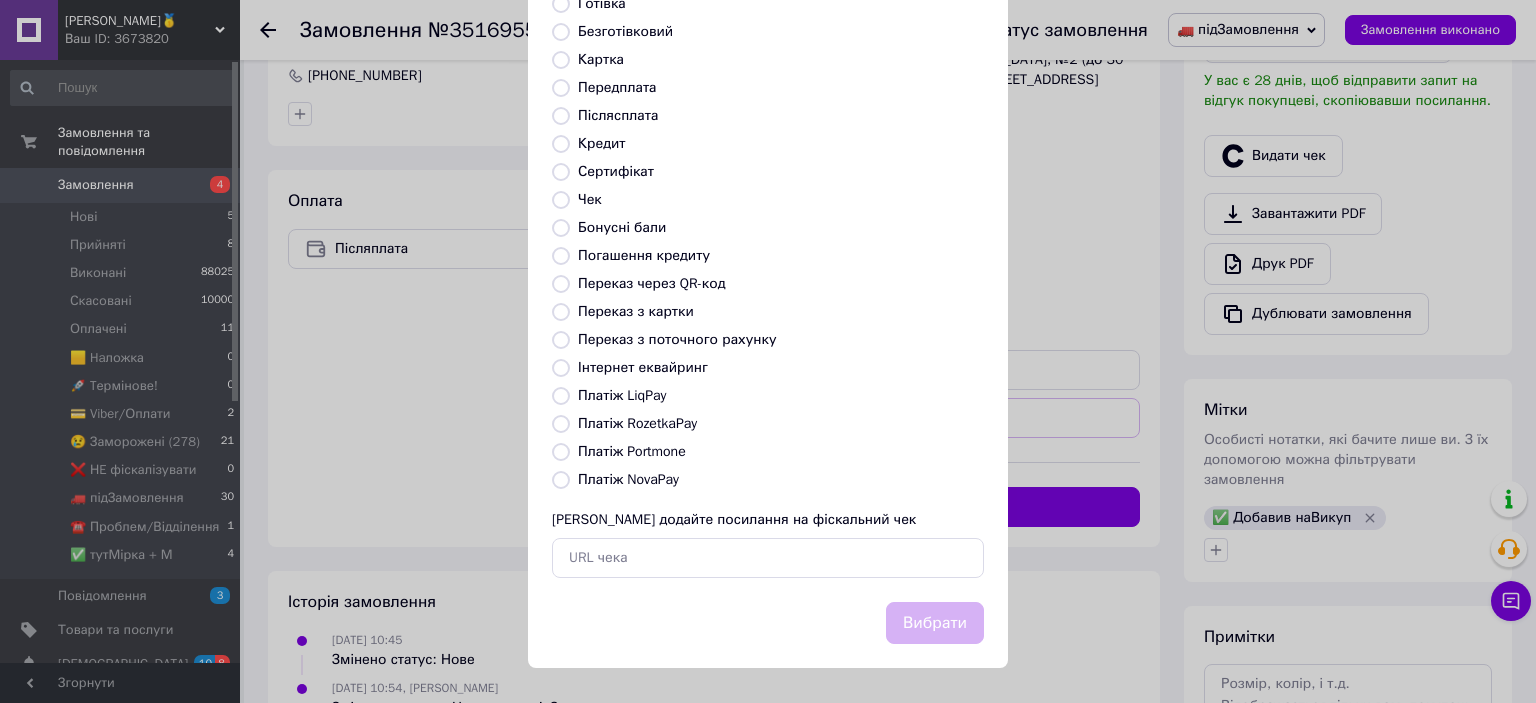 radio on "true" 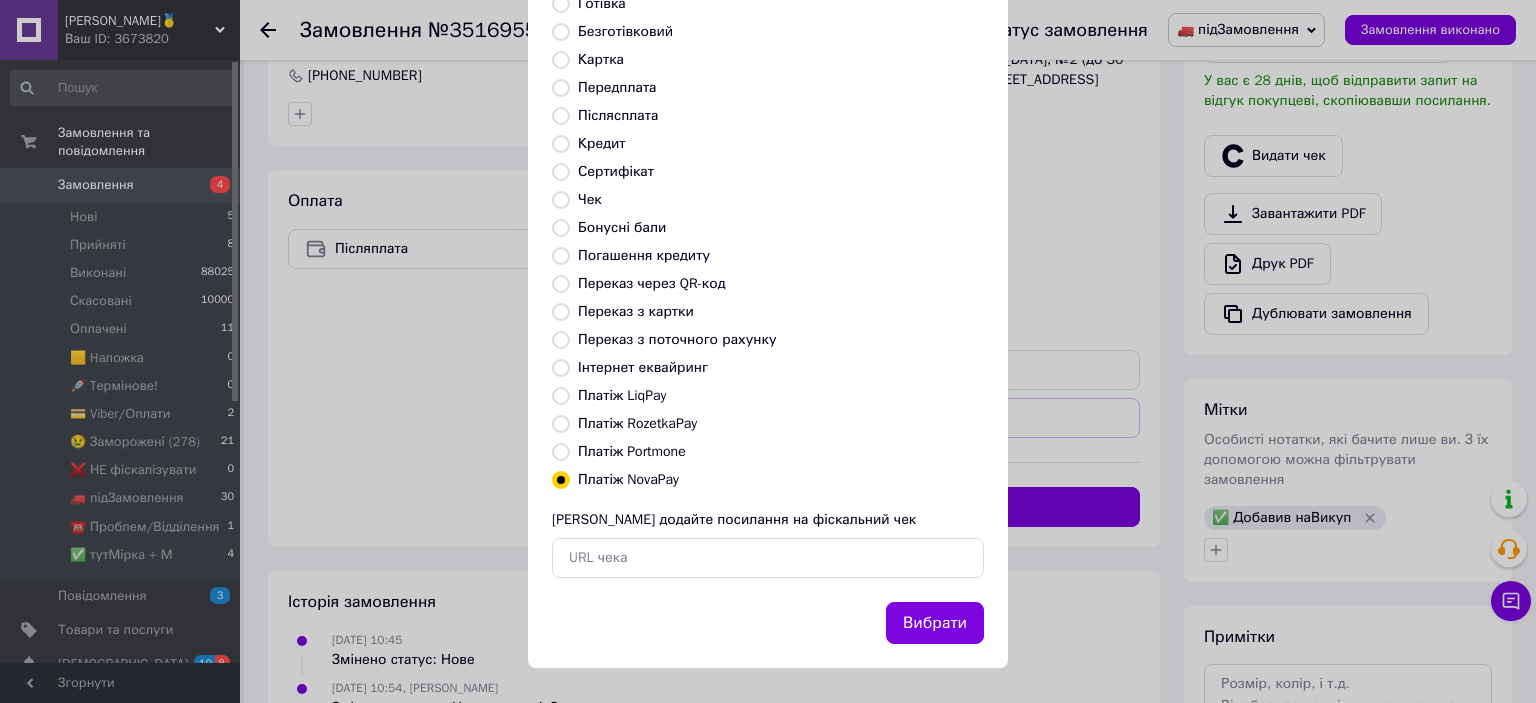 drag, startPoint x: 622, startPoint y: 483, endPoint x: 642, endPoint y: 490, distance: 21.189621 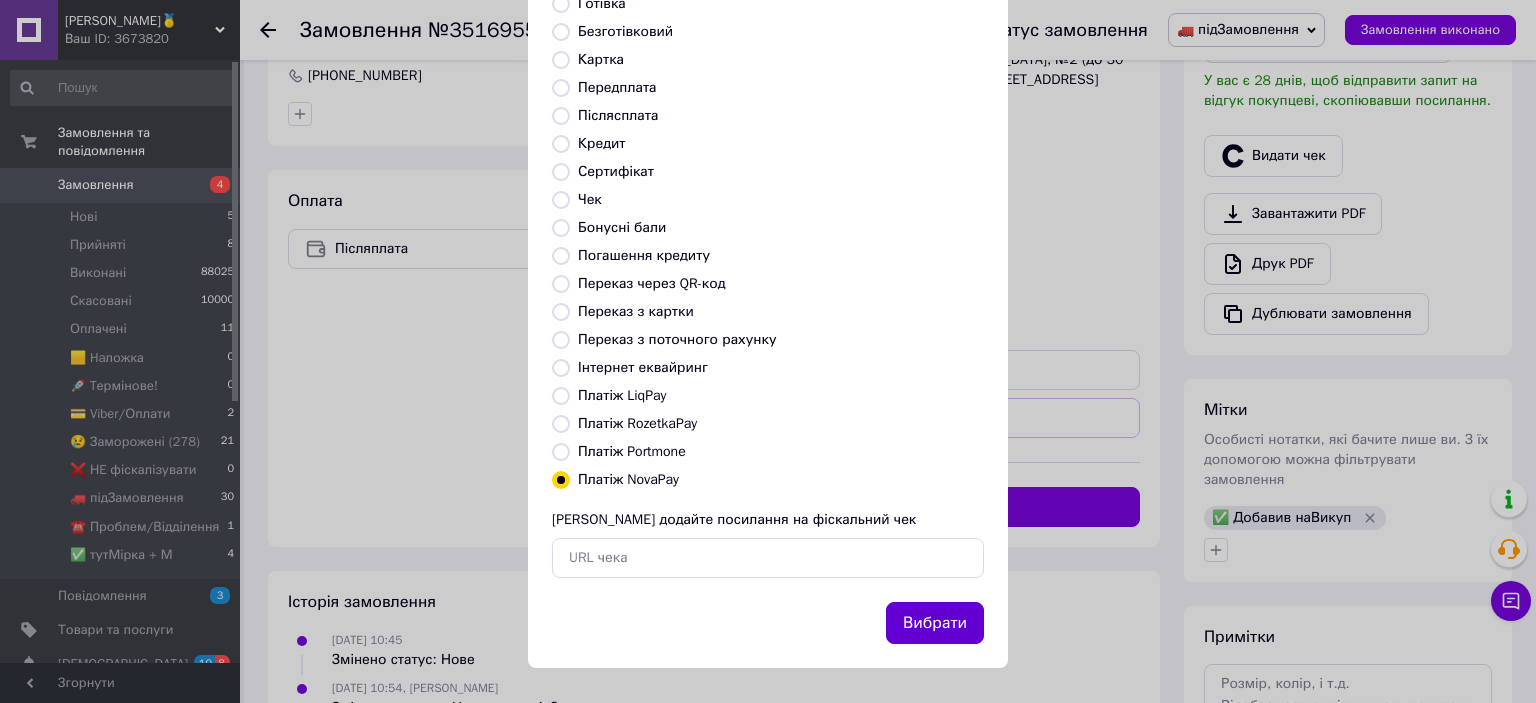 click on "Вибрати" at bounding box center [935, 623] 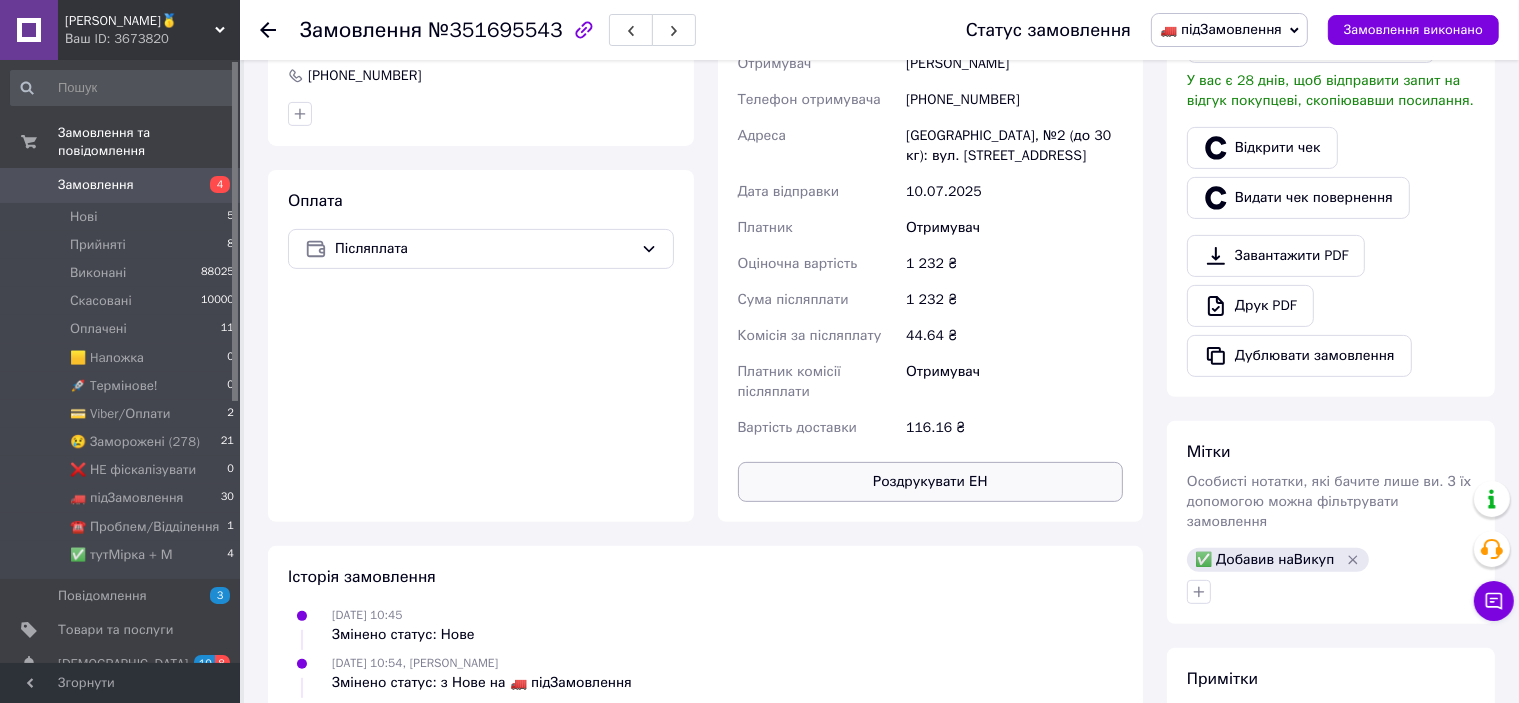 click on "Роздрукувати ЕН" at bounding box center [931, 482] 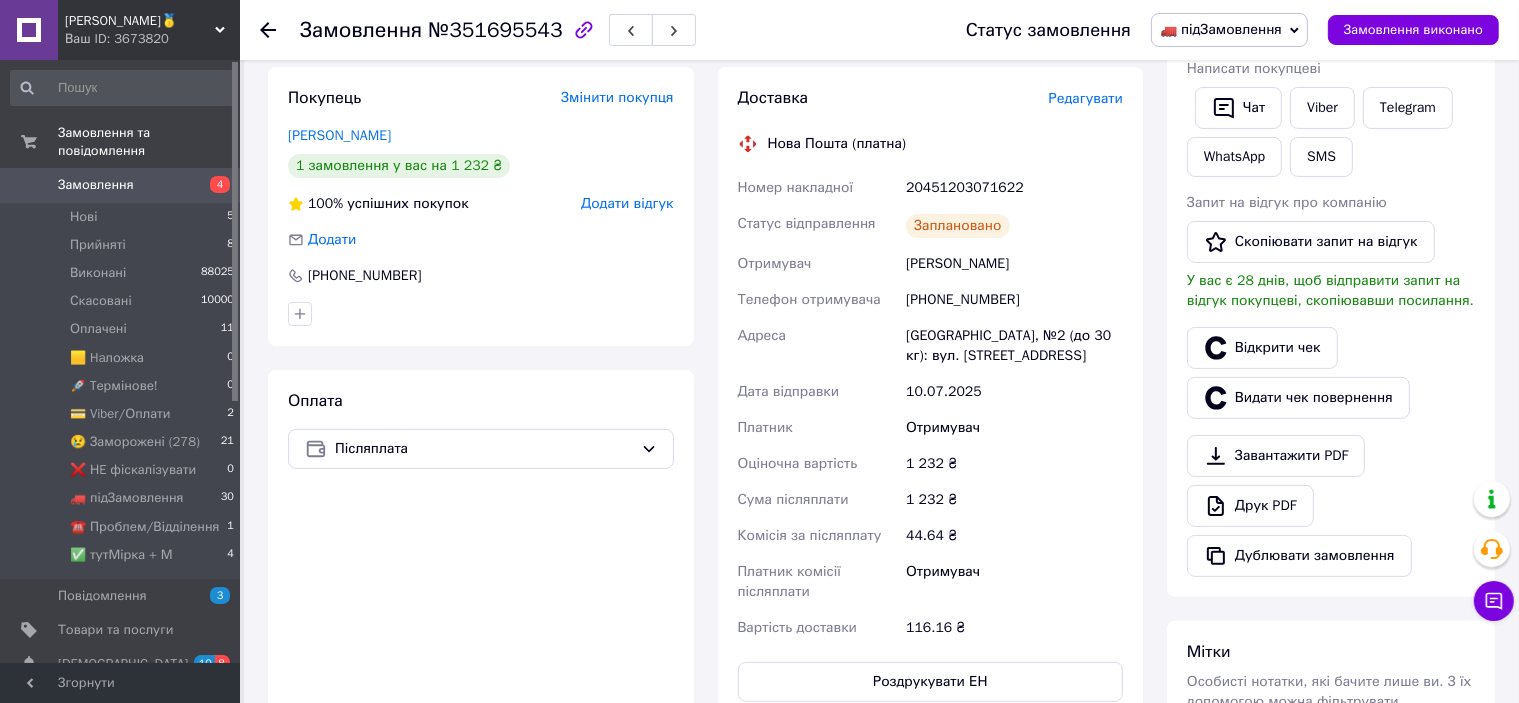 click on "20451203071622" at bounding box center [1014, 188] 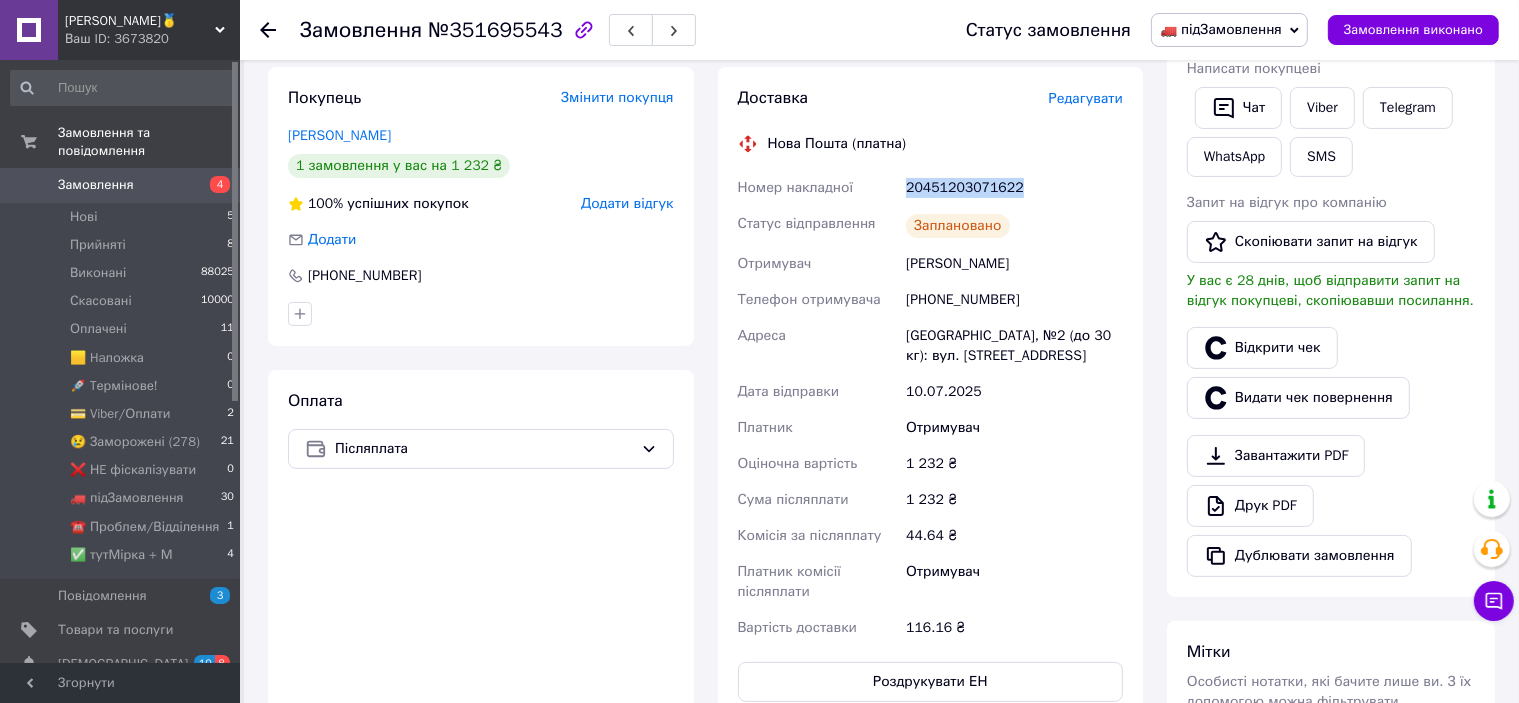 click on "20451203071622" at bounding box center (1014, 188) 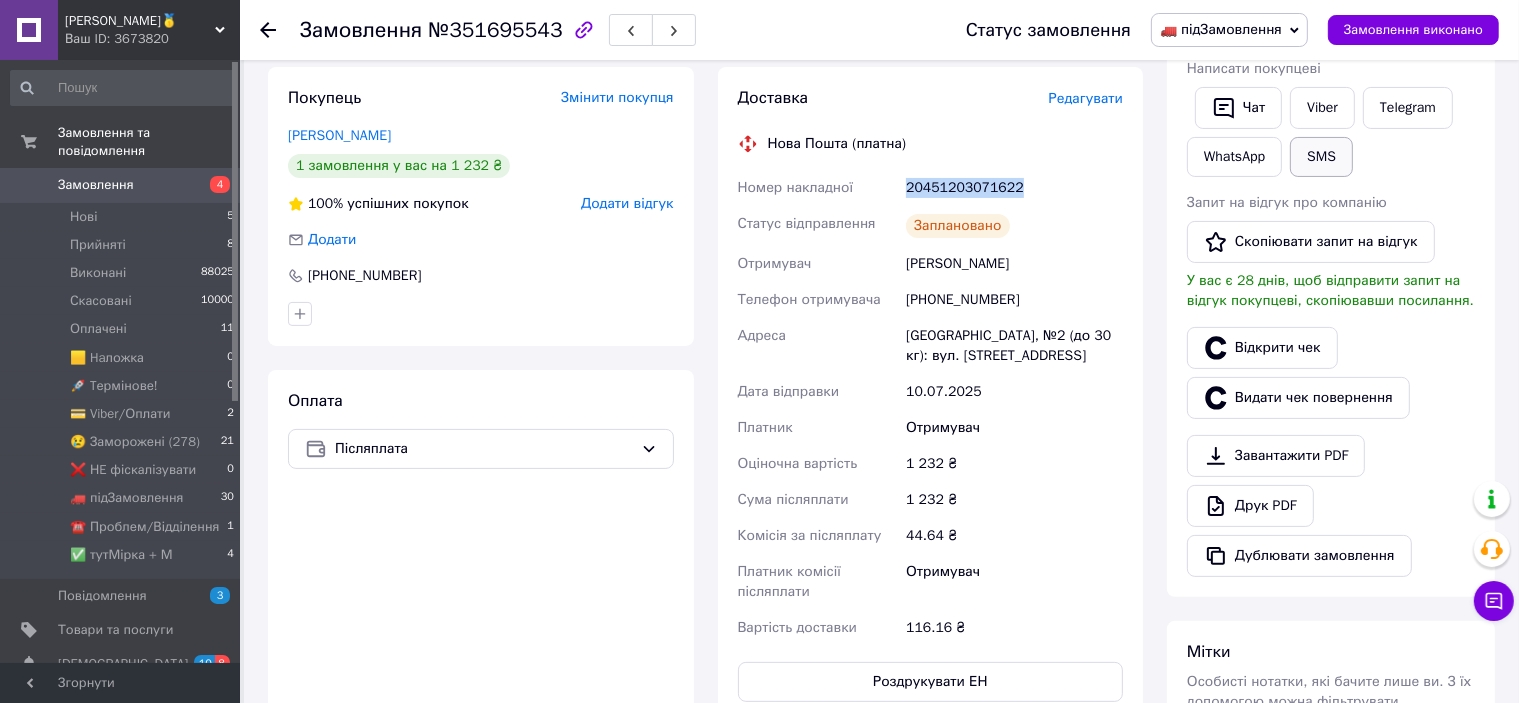 click on "SMS" at bounding box center (1321, 157) 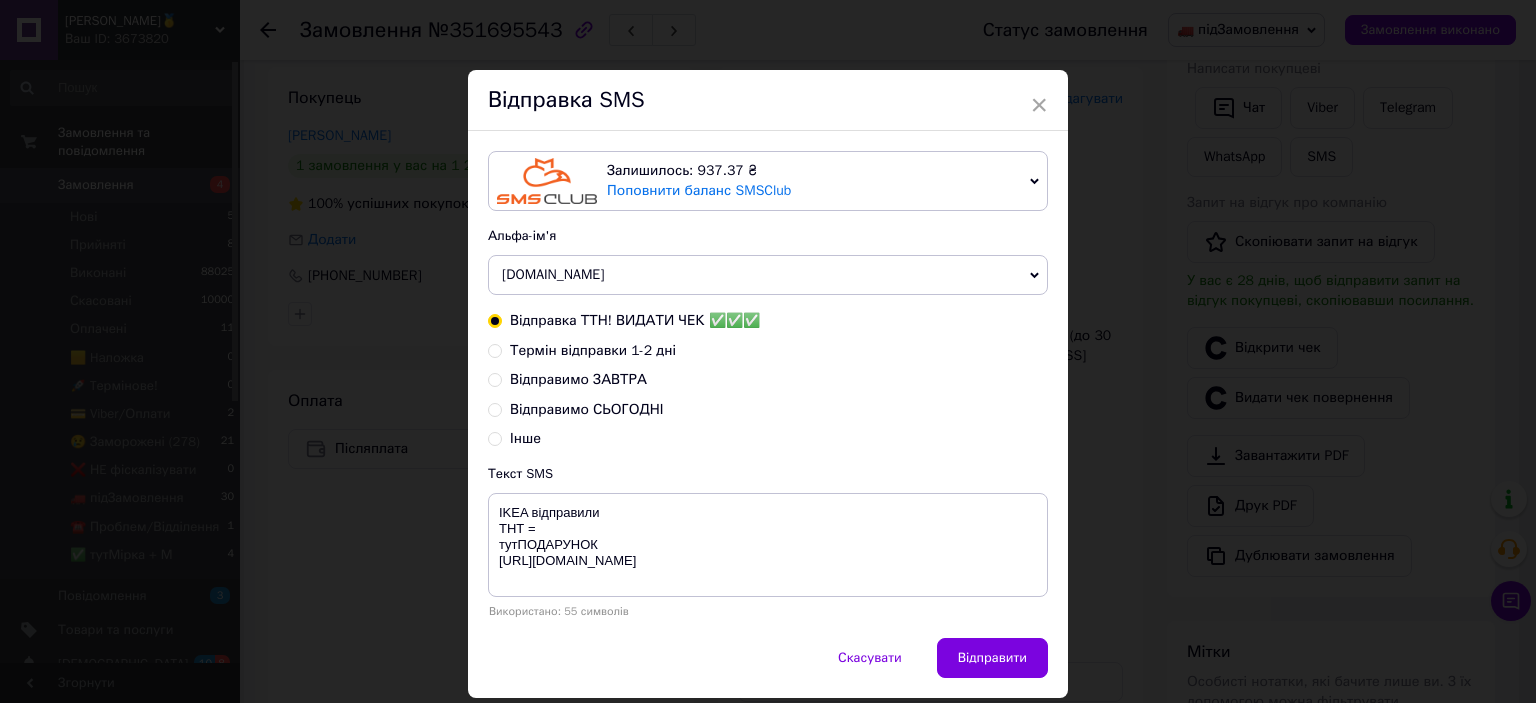 type 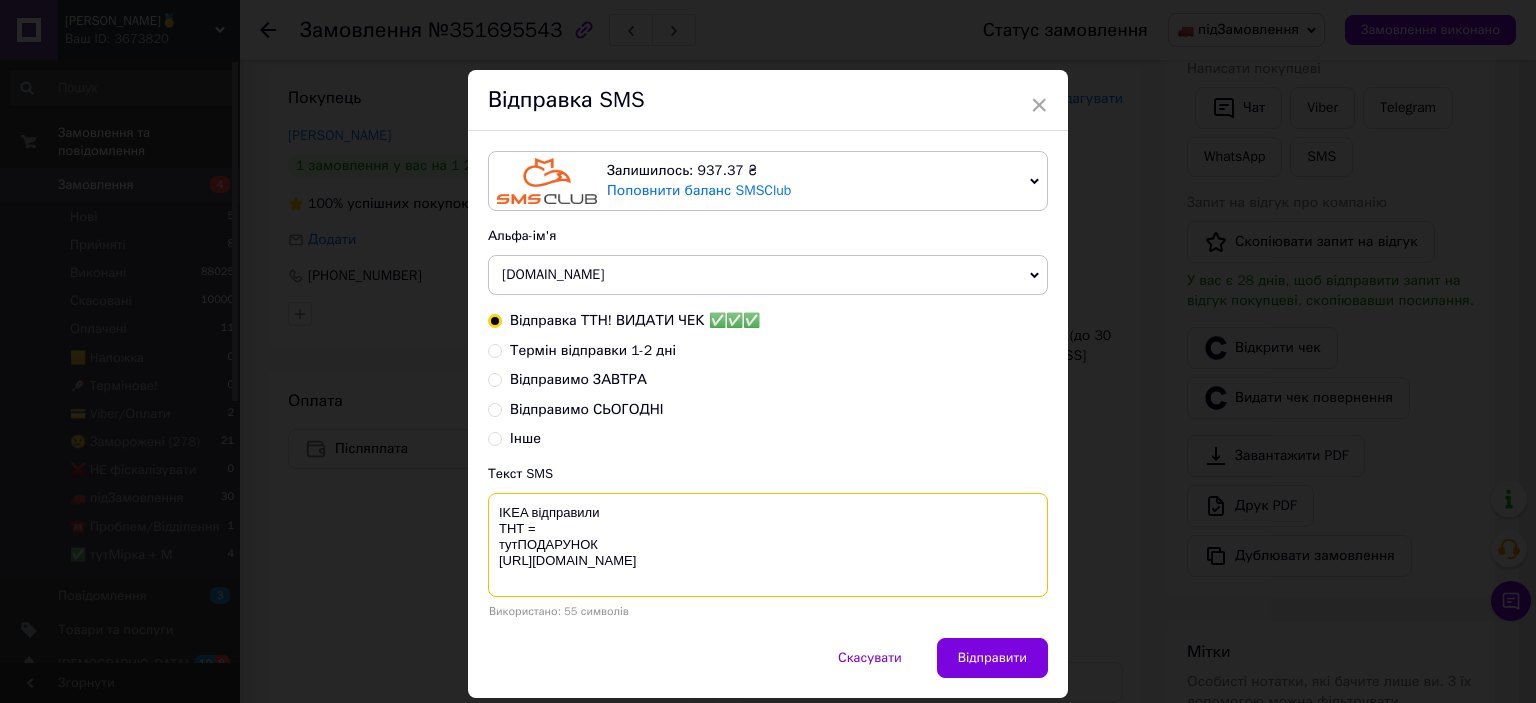 click on "IKEA відправили
ТНТ =
тутПОДАРУНОК
https://bit.ly/taao" at bounding box center [768, 545] 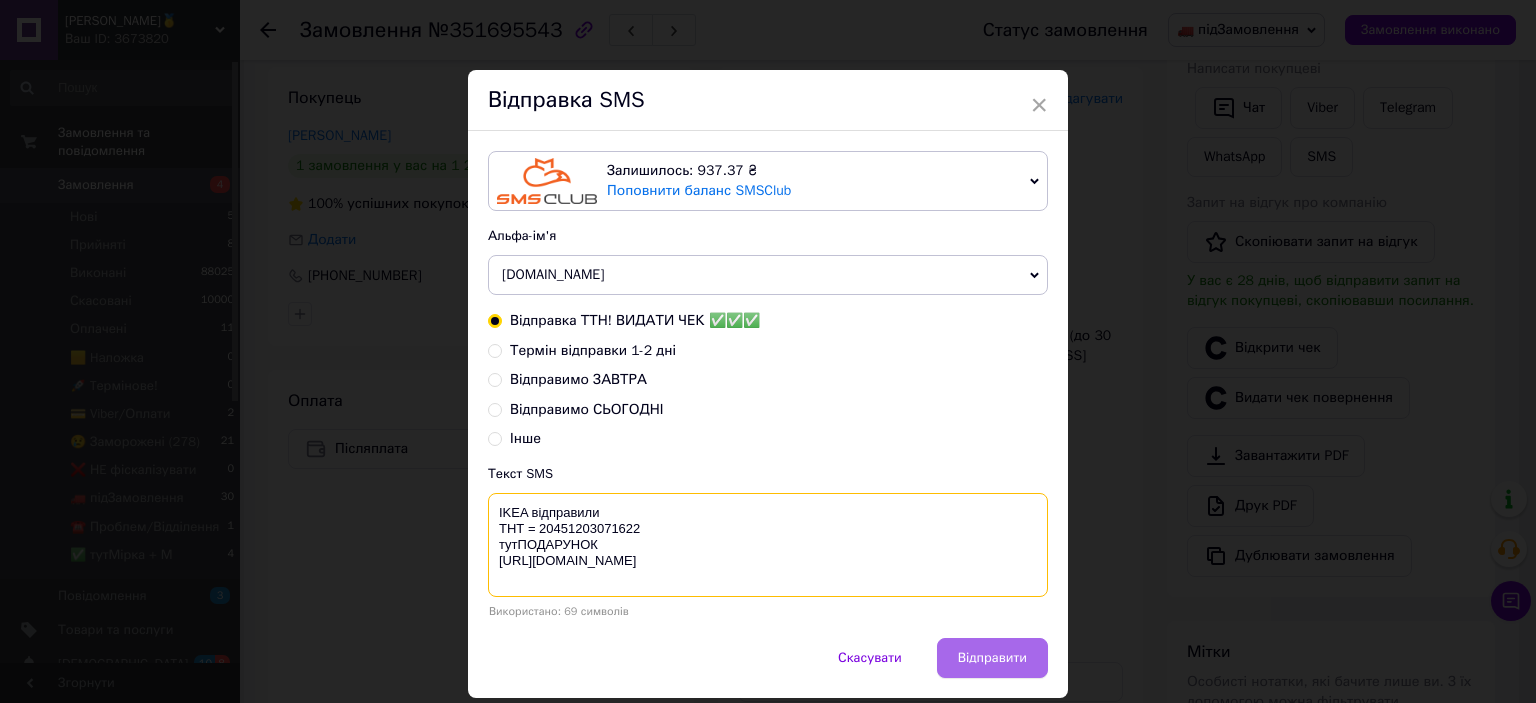 type on "IKEA відправили
ТНТ = 20451203071622
тутПОДАРУНОК
https://bit.ly/taao" 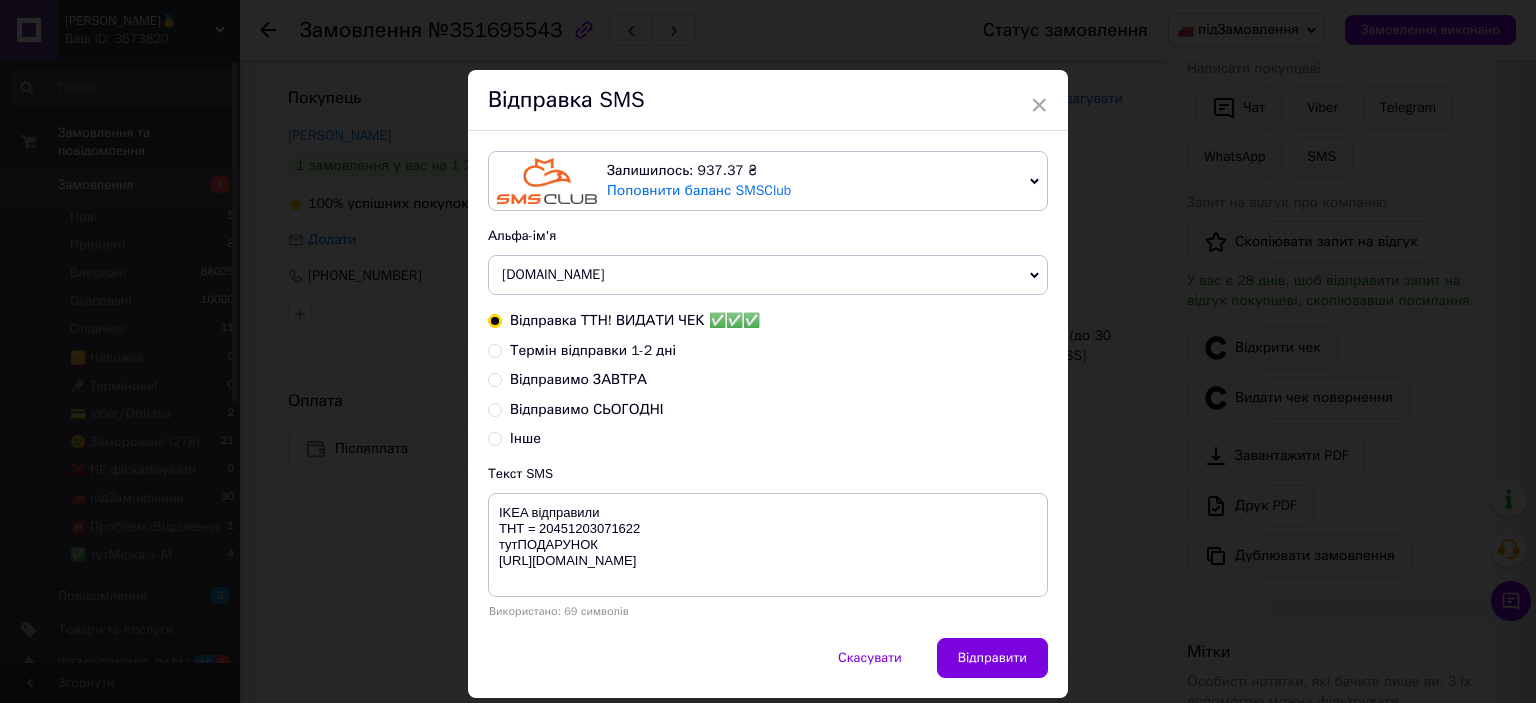 click on "Відправити" at bounding box center (992, 658) 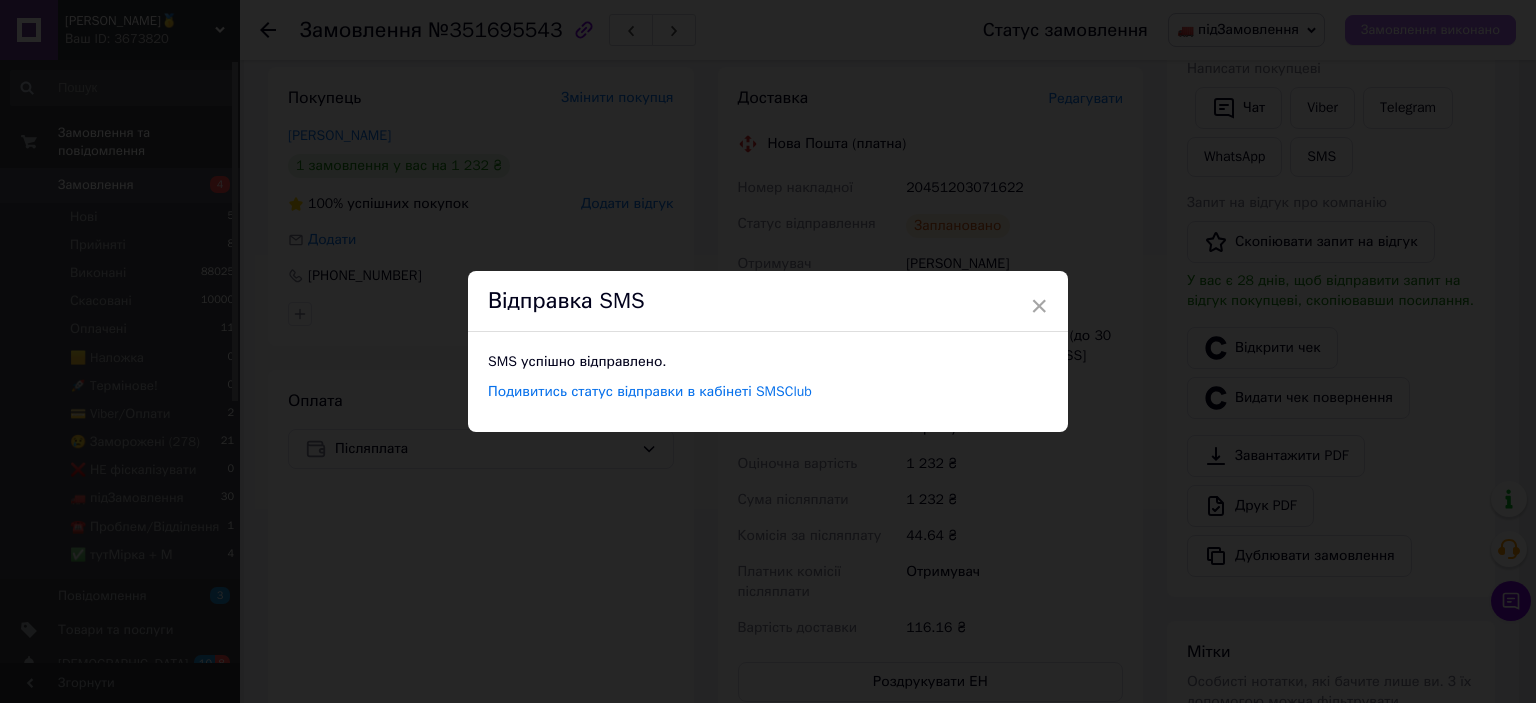 drag, startPoint x: 1385, startPoint y: 61, endPoint x: 1388, endPoint y: 31, distance: 30.149628 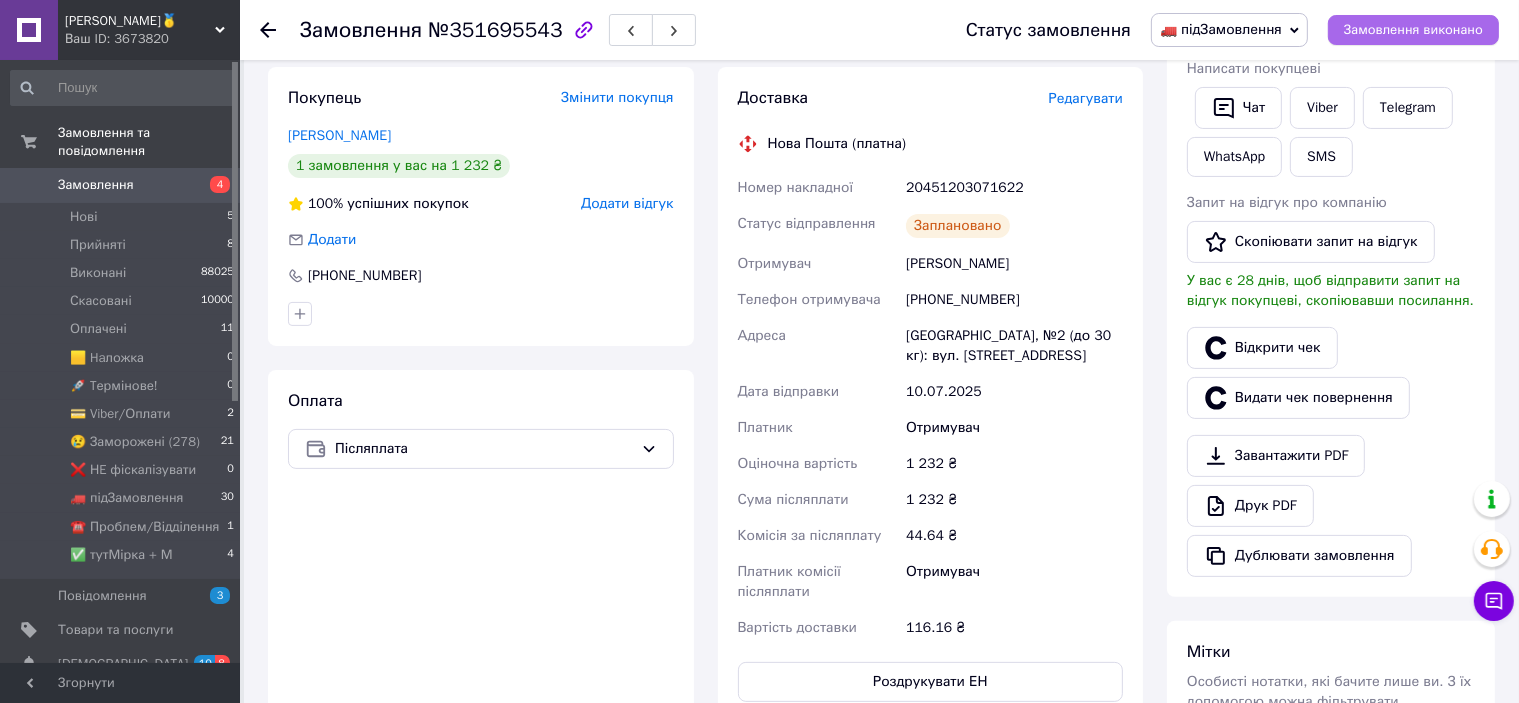 click on "Замовлення виконано" at bounding box center (1413, 30) 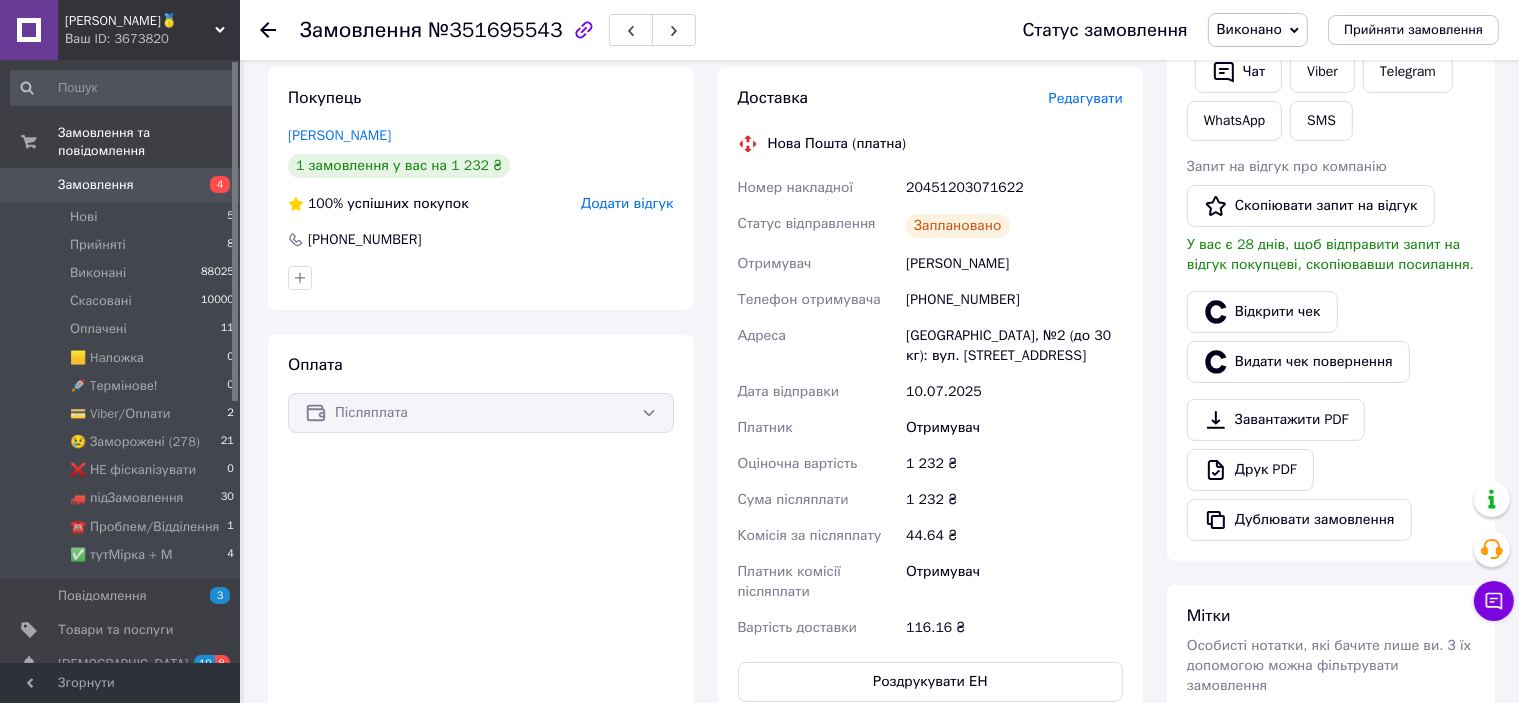scroll, scrollTop: 0, scrollLeft: 0, axis: both 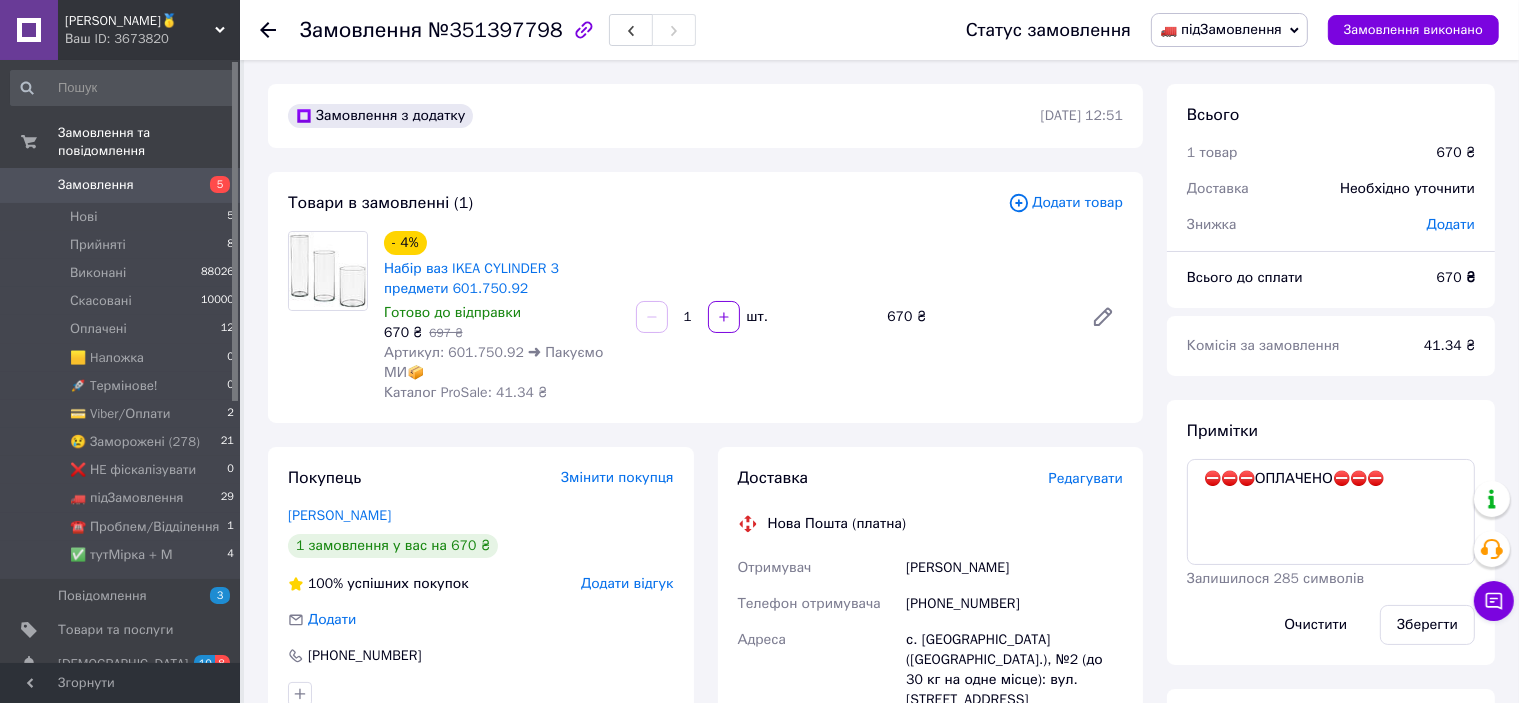 click on "Редагувати" at bounding box center [1086, 478] 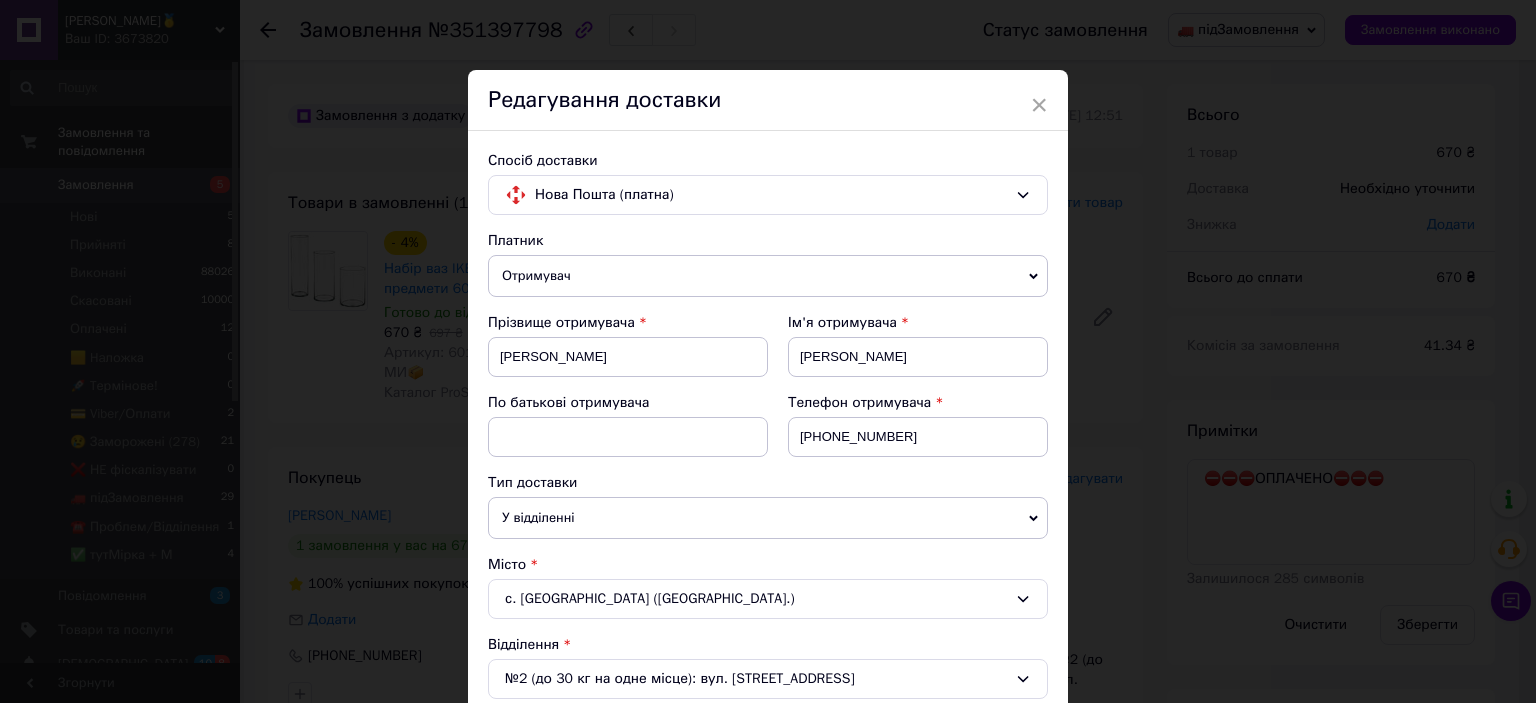 scroll, scrollTop: 655, scrollLeft: 0, axis: vertical 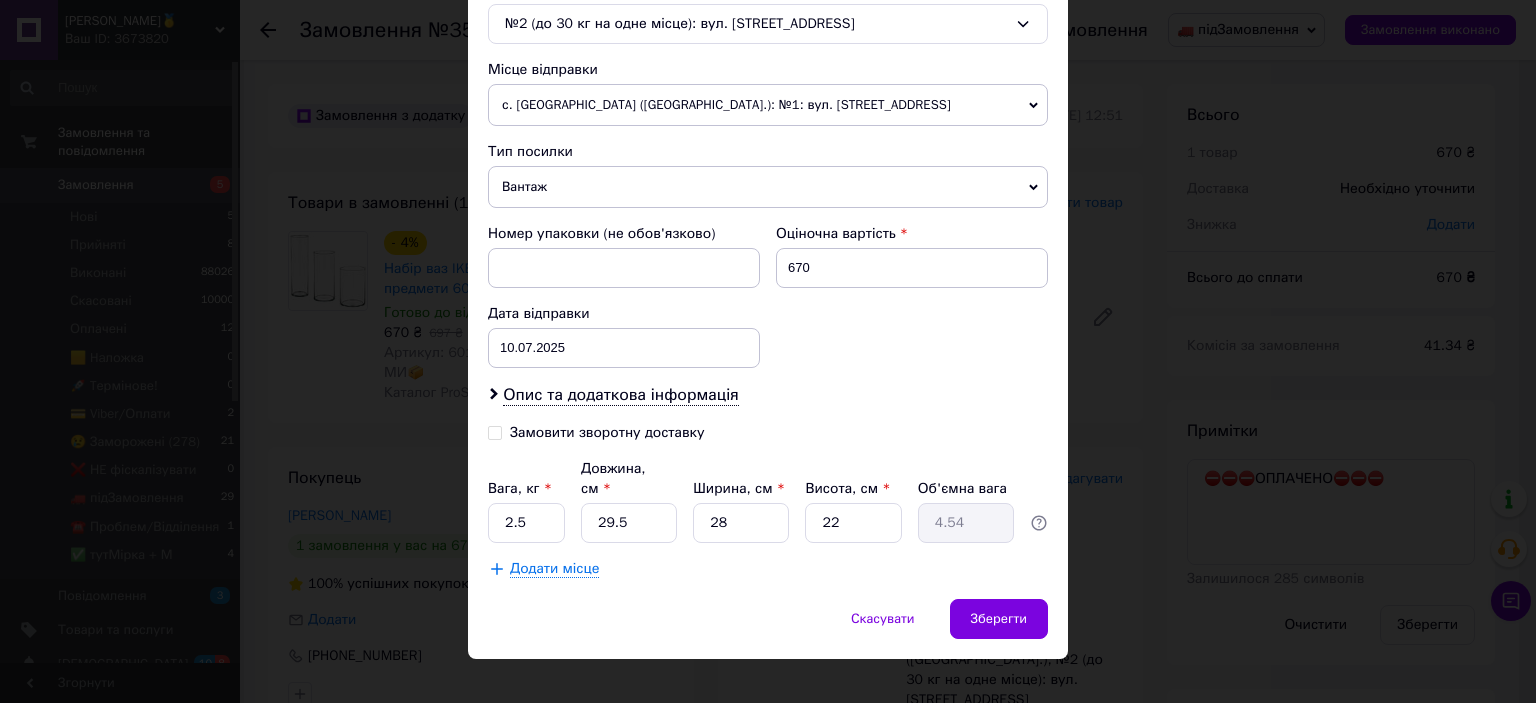 drag, startPoint x: 1323, startPoint y: 453, endPoint x: 1202, endPoint y: 449, distance: 121.0661 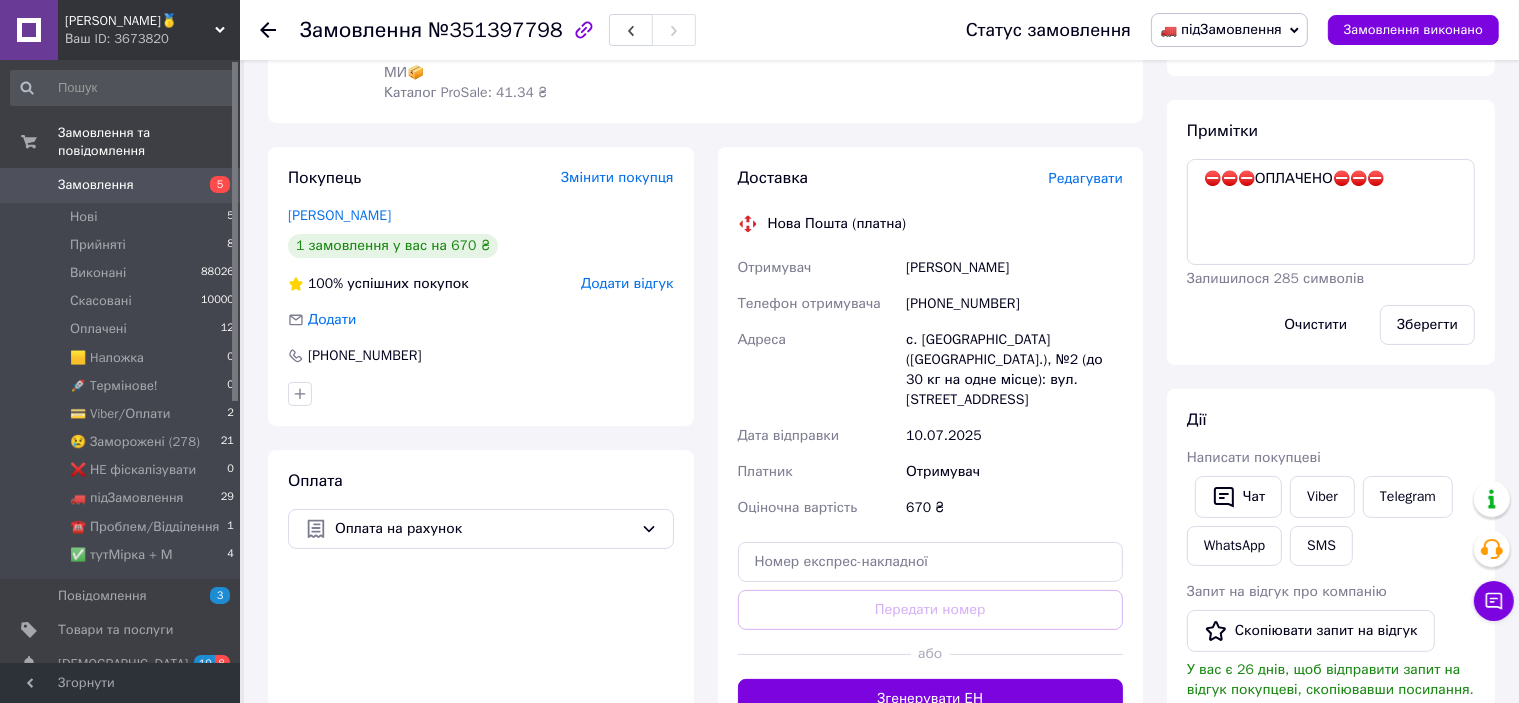 scroll, scrollTop: 400, scrollLeft: 0, axis: vertical 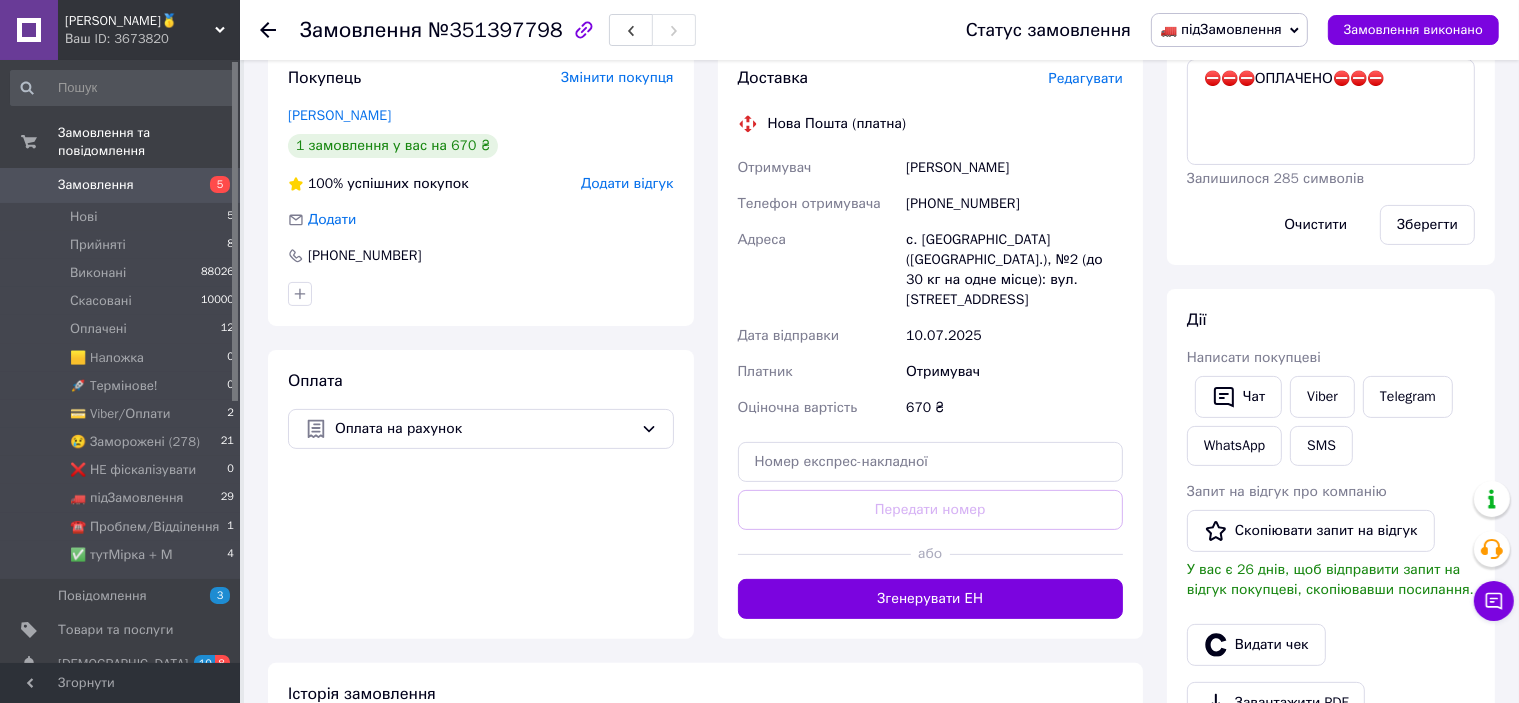 click on "Згенерувати ЕН" at bounding box center [931, 599] 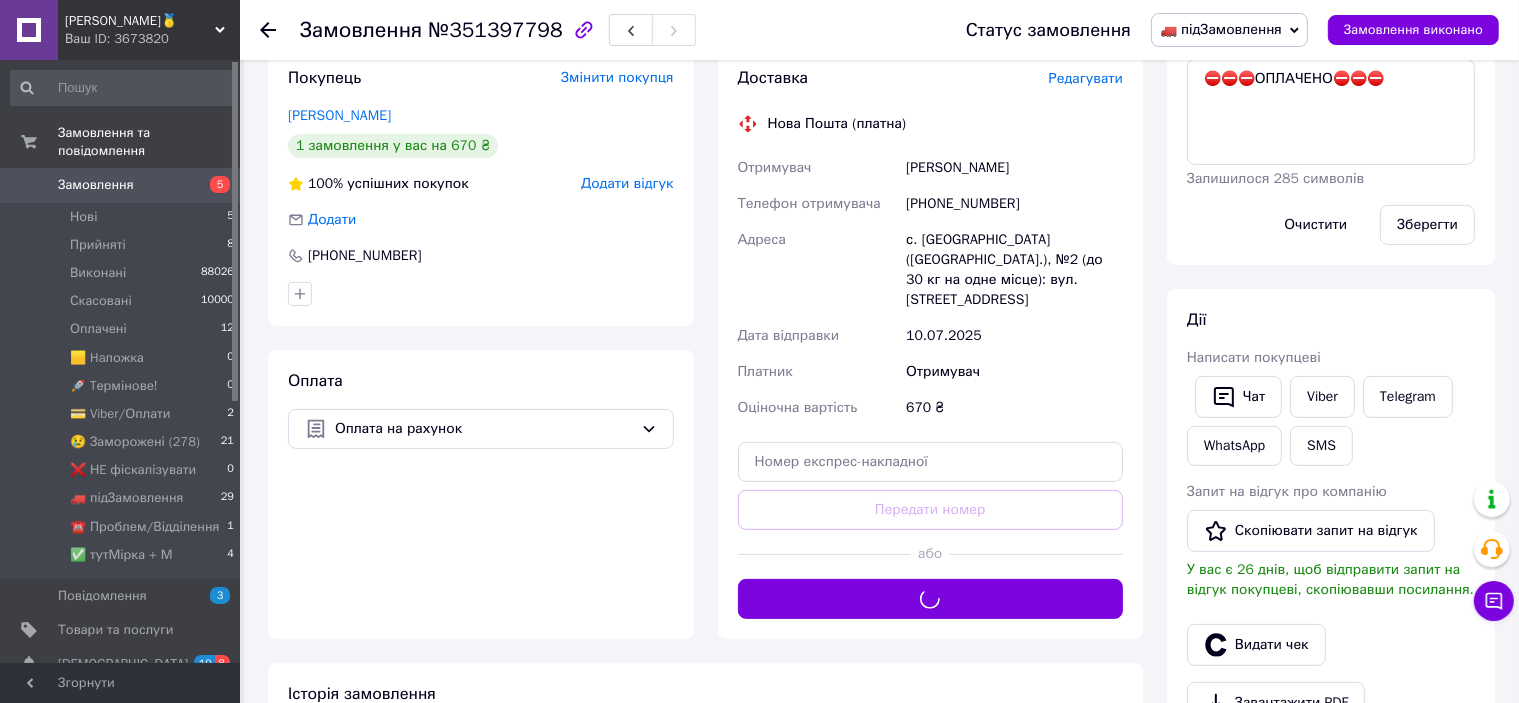 scroll, scrollTop: 500, scrollLeft: 0, axis: vertical 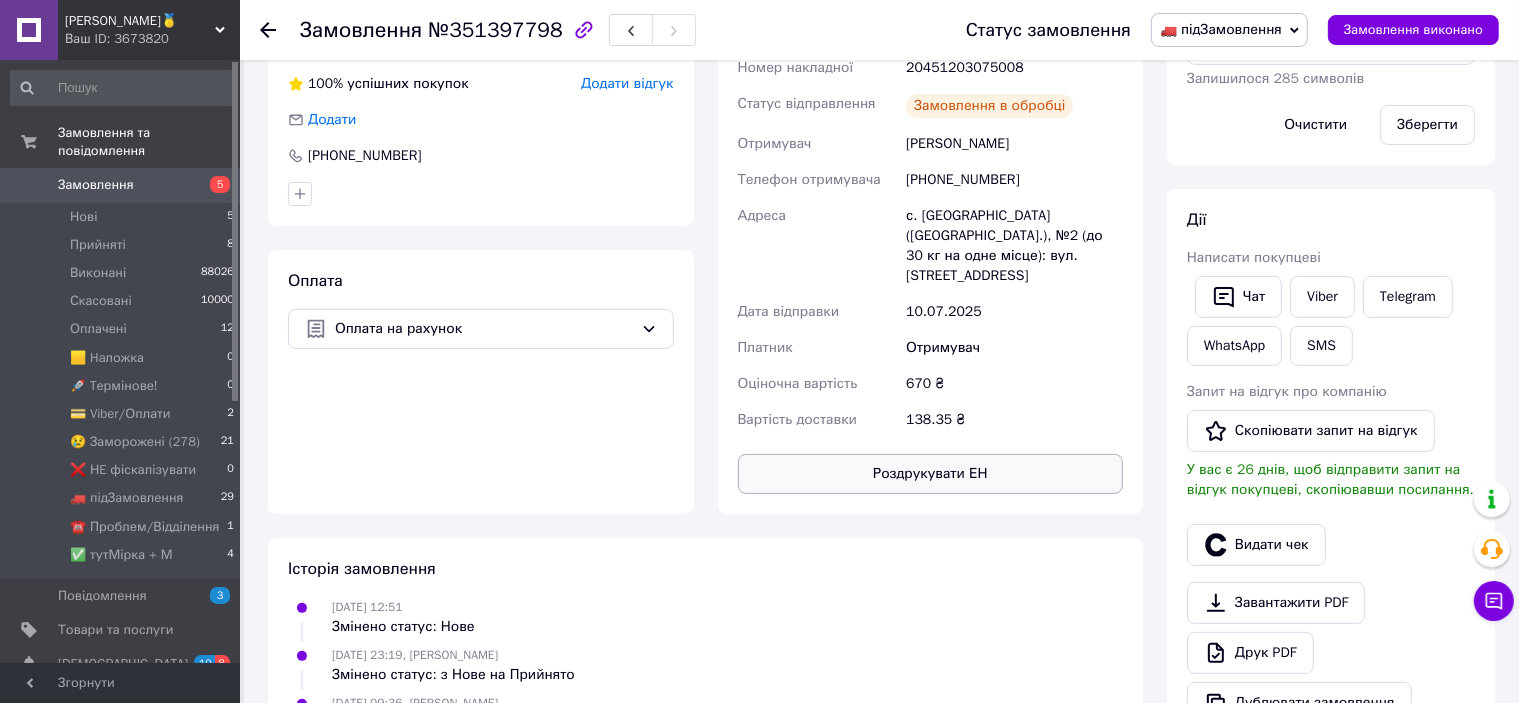 click on "Роздрукувати ЕН" at bounding box center (931, 474) 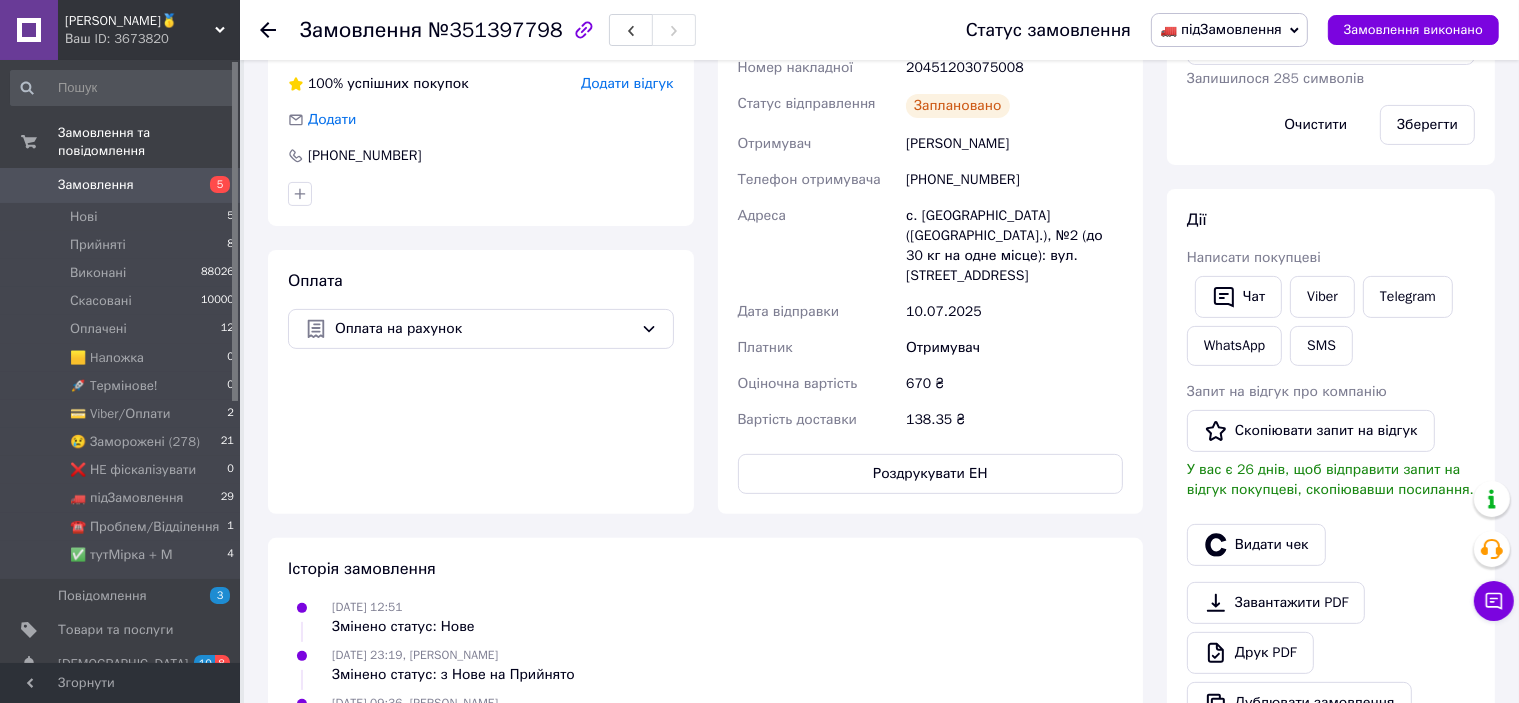 scroll, scrollTop: 300, scrollLeft: 0, axis: vertical 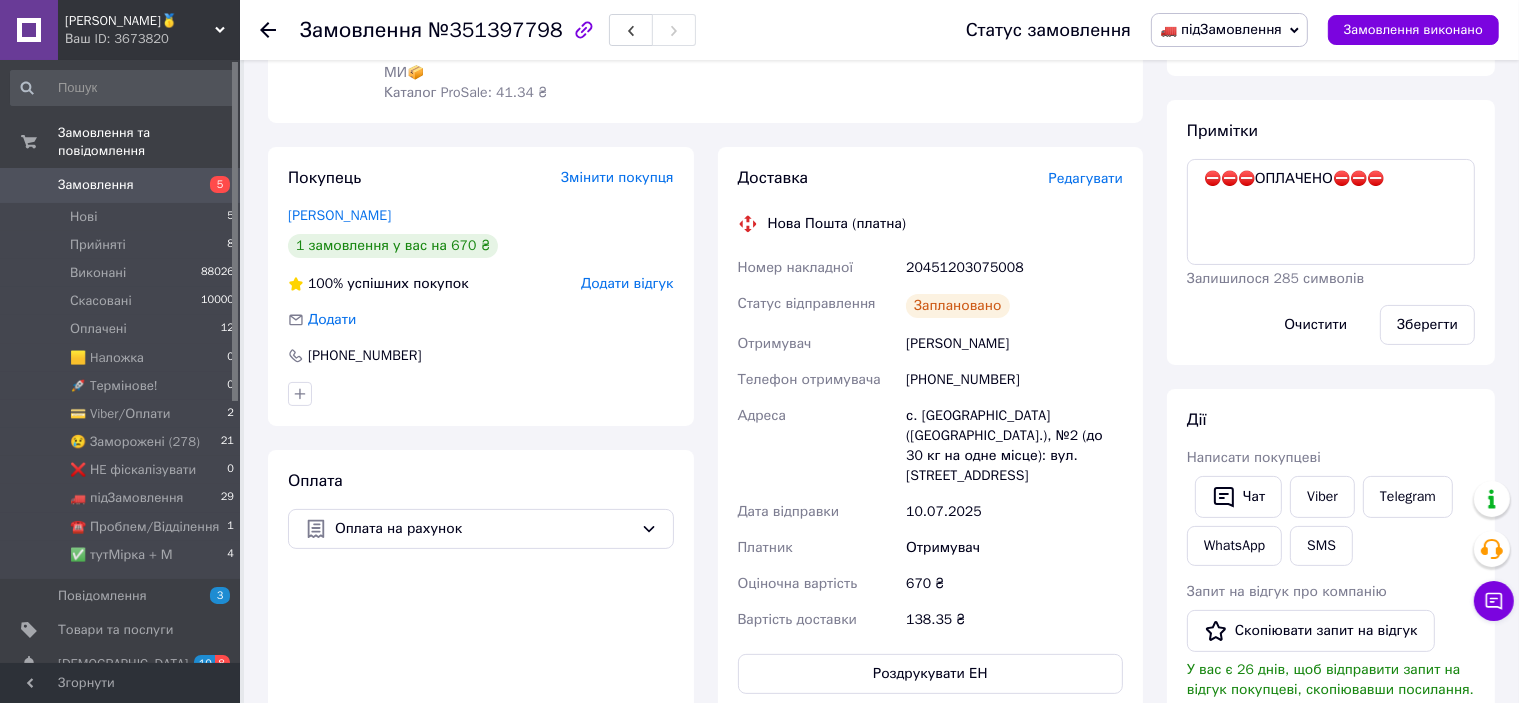 click on "20451203075008" at bounding box center (1014, 268) 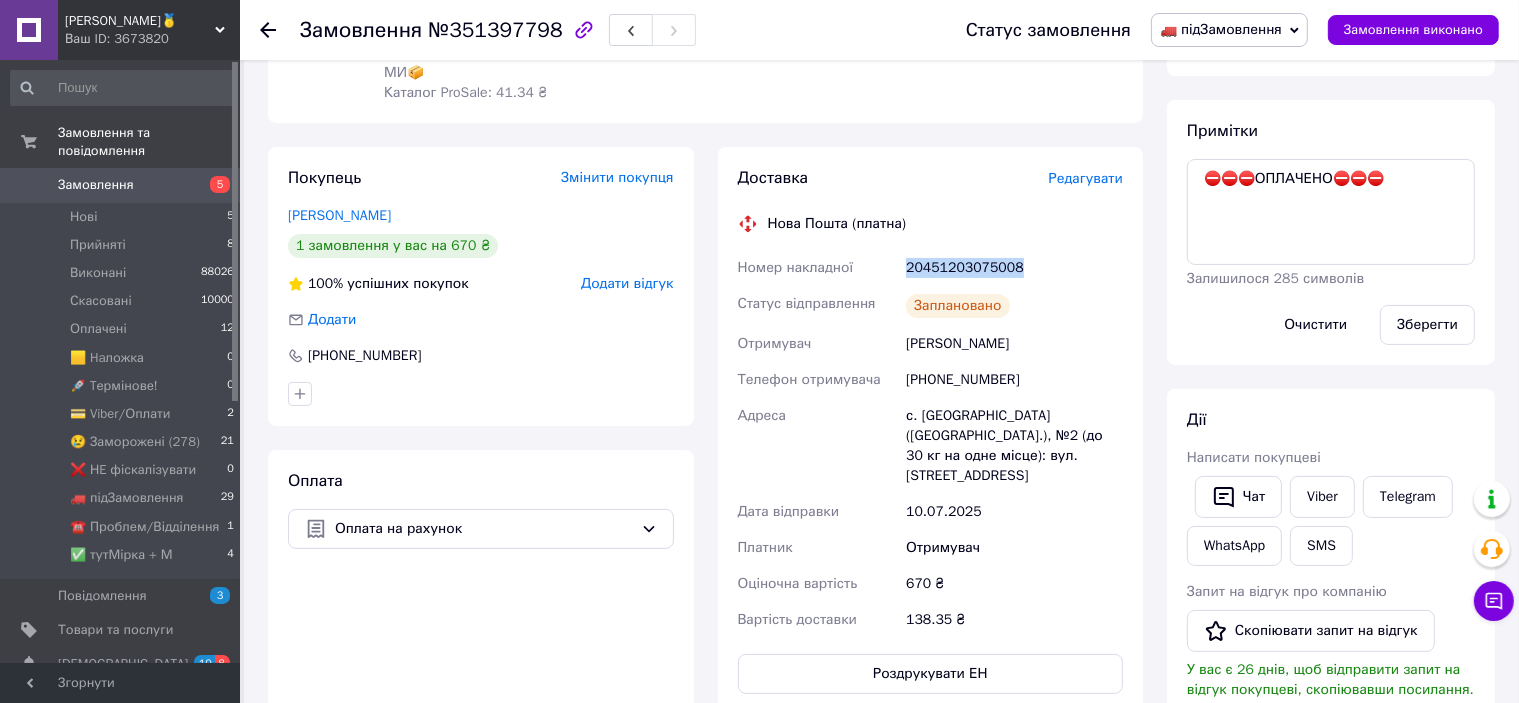 click on "20451203075008" at bounding box center [1014, 268] 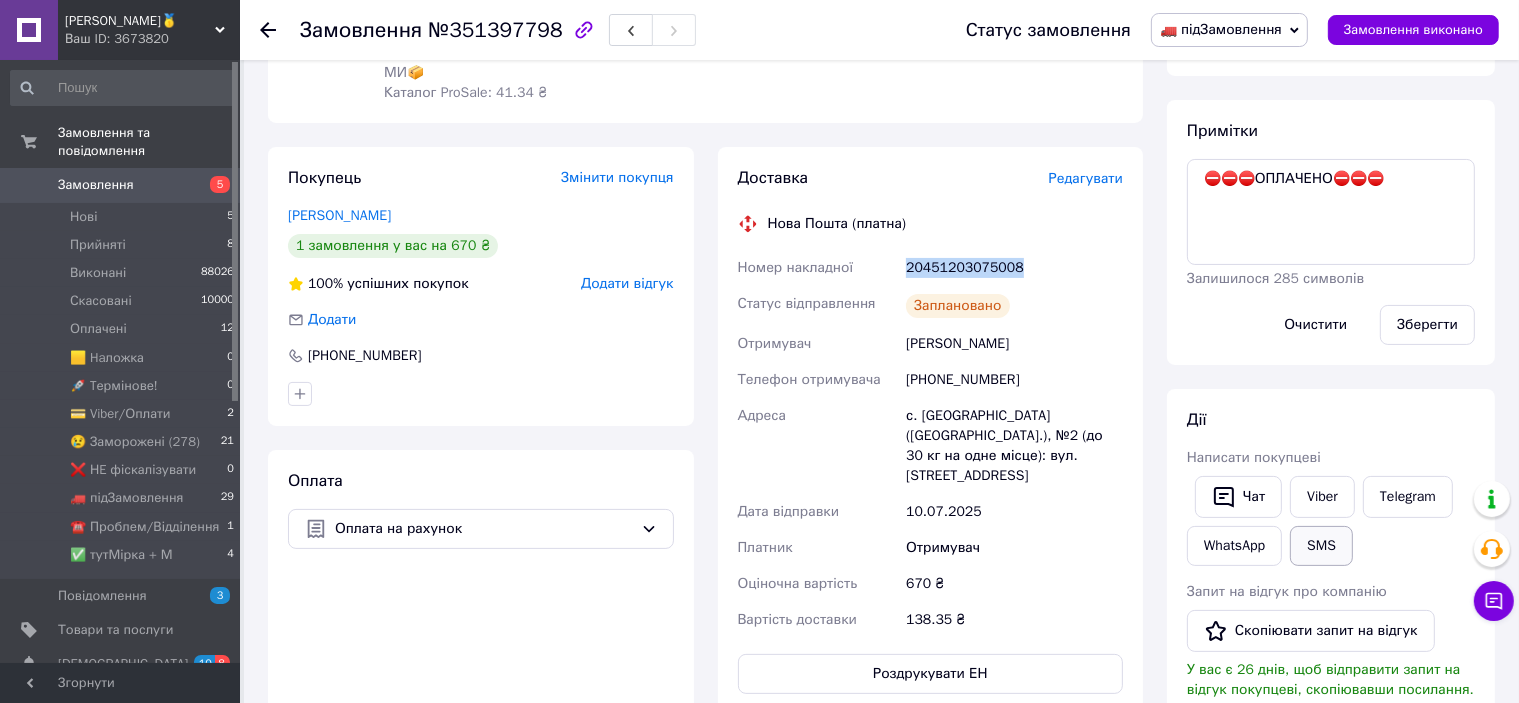 click on "SMS" at bounding box center [1321, 546] 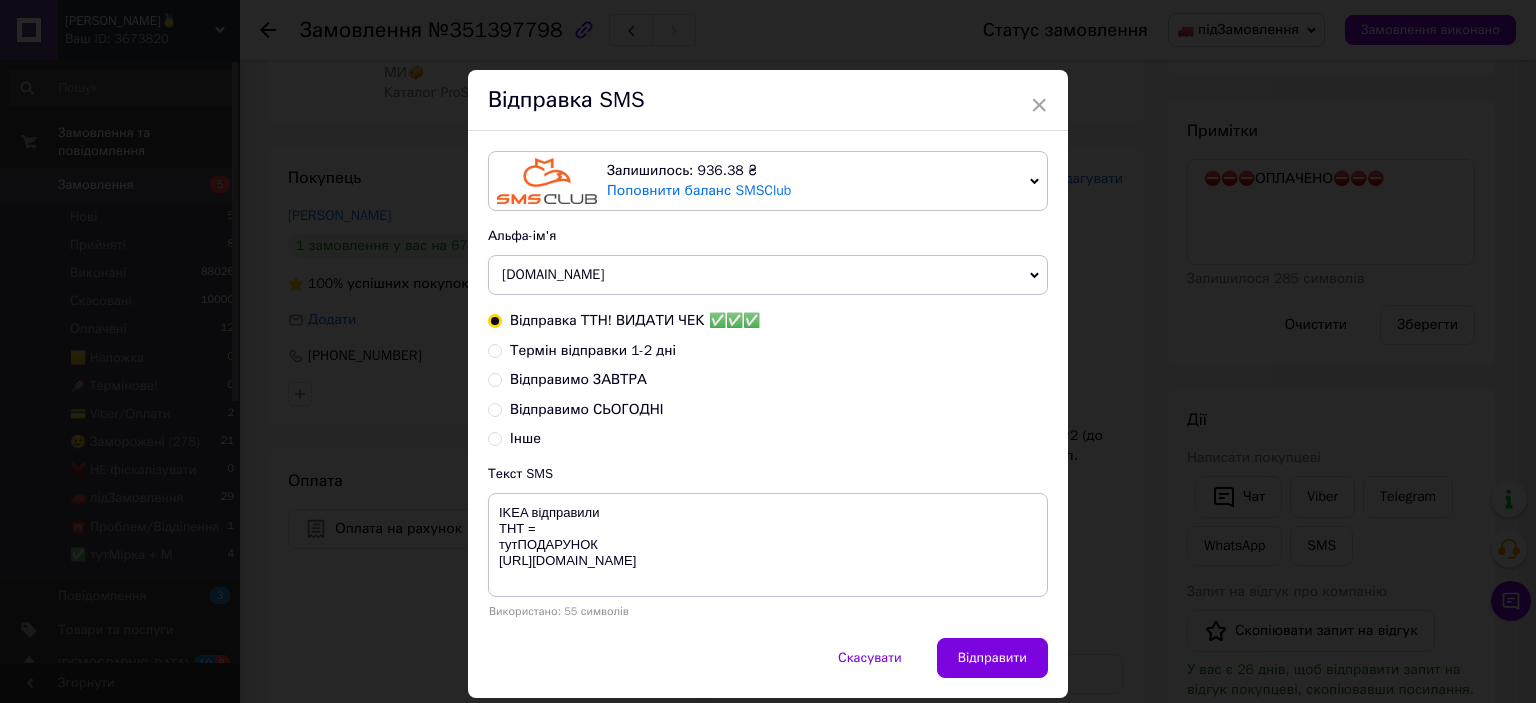 type 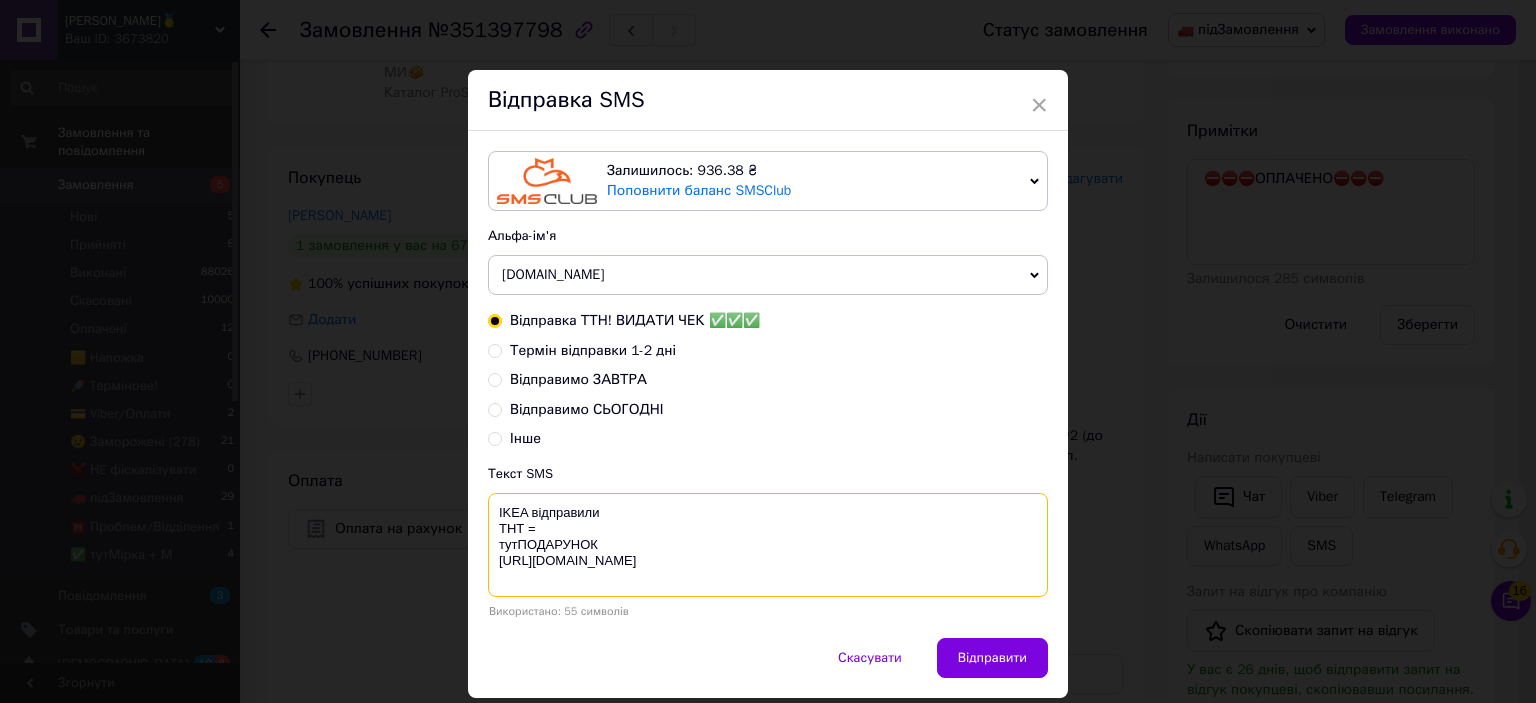click on "IKEA відправили
ТНТ =
тутПОДАРУНОК
[URL][DOMAIN_NAME]" at bounding box center (768, 545) 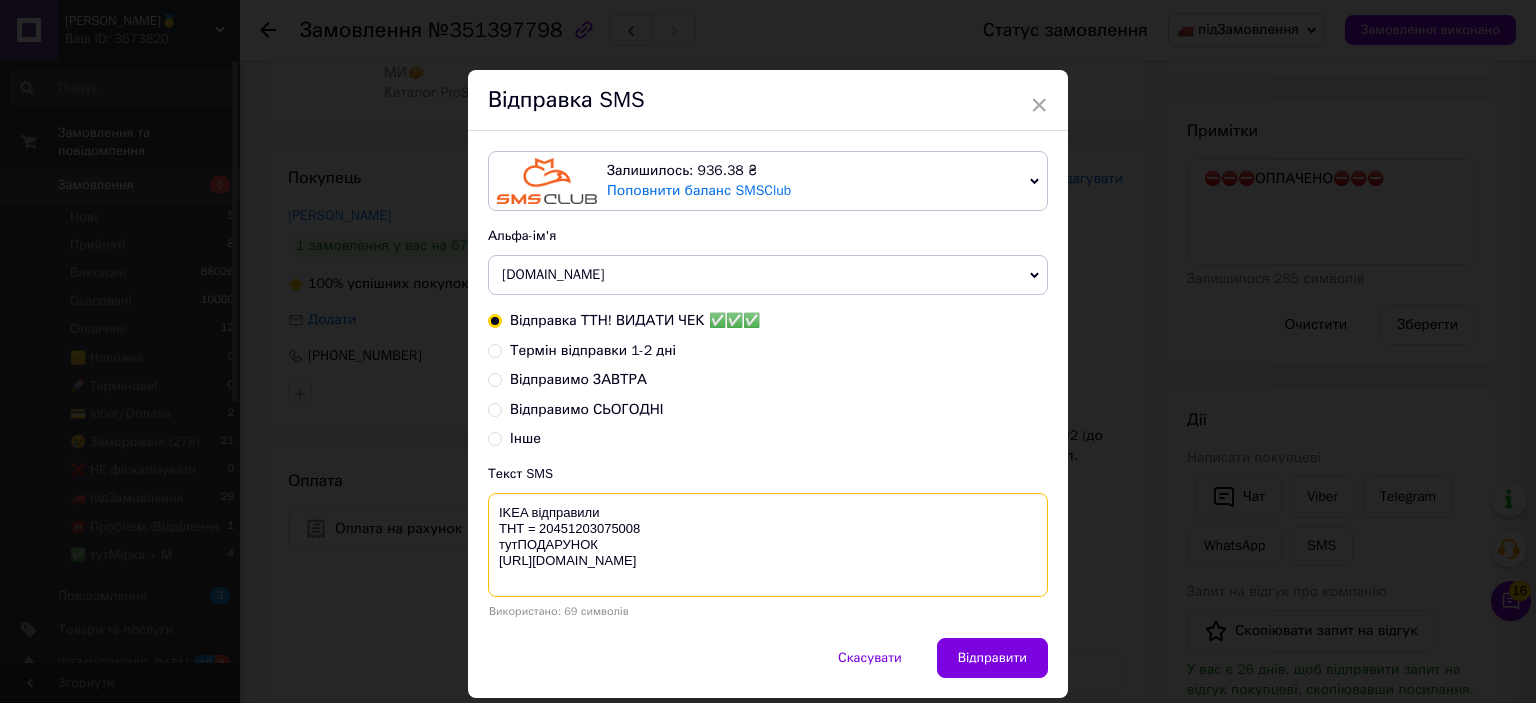 type on "IKEA відправили
ТНТ = 20451203075008
тутПОДАРУНОК
https://bit.ly/taao" 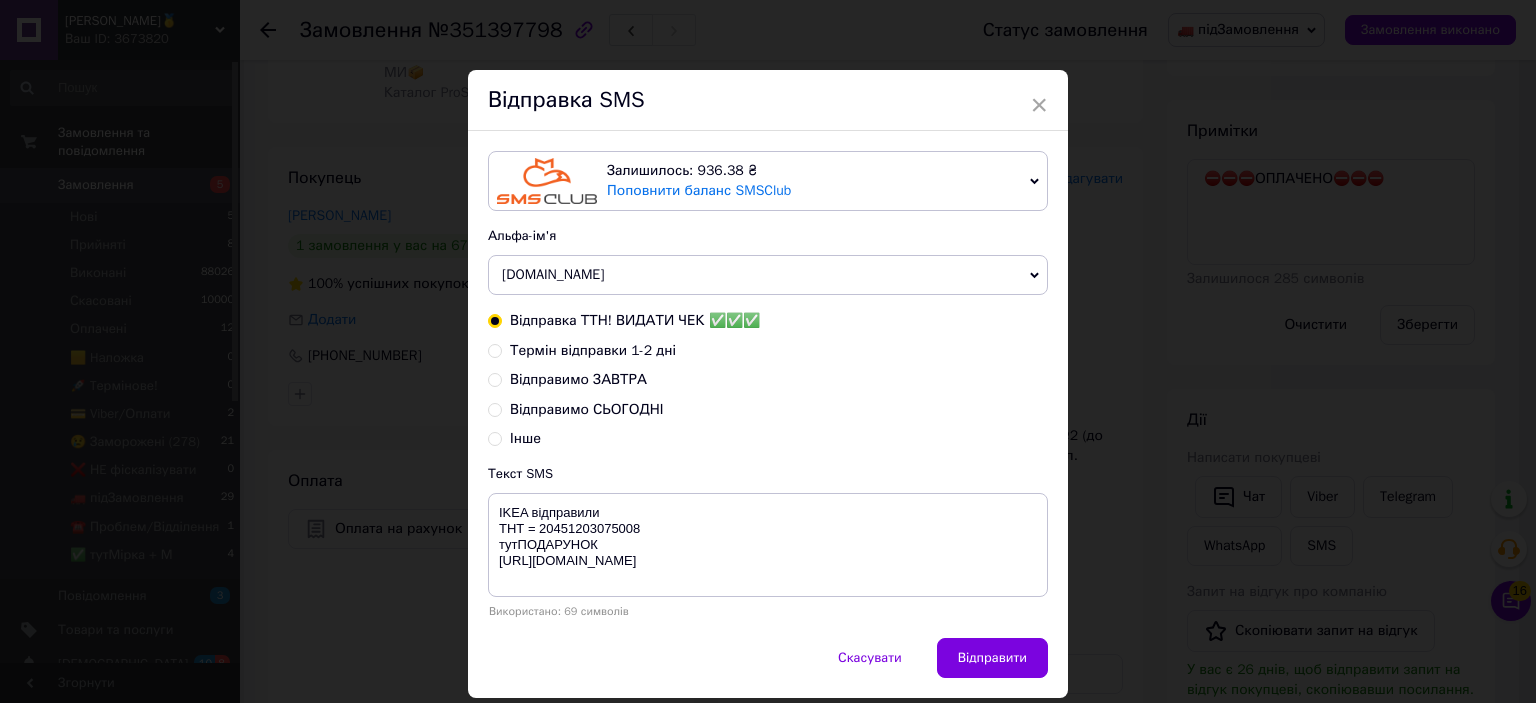 click on "Скасувати   Відправити" at bounding box center [768, 668] 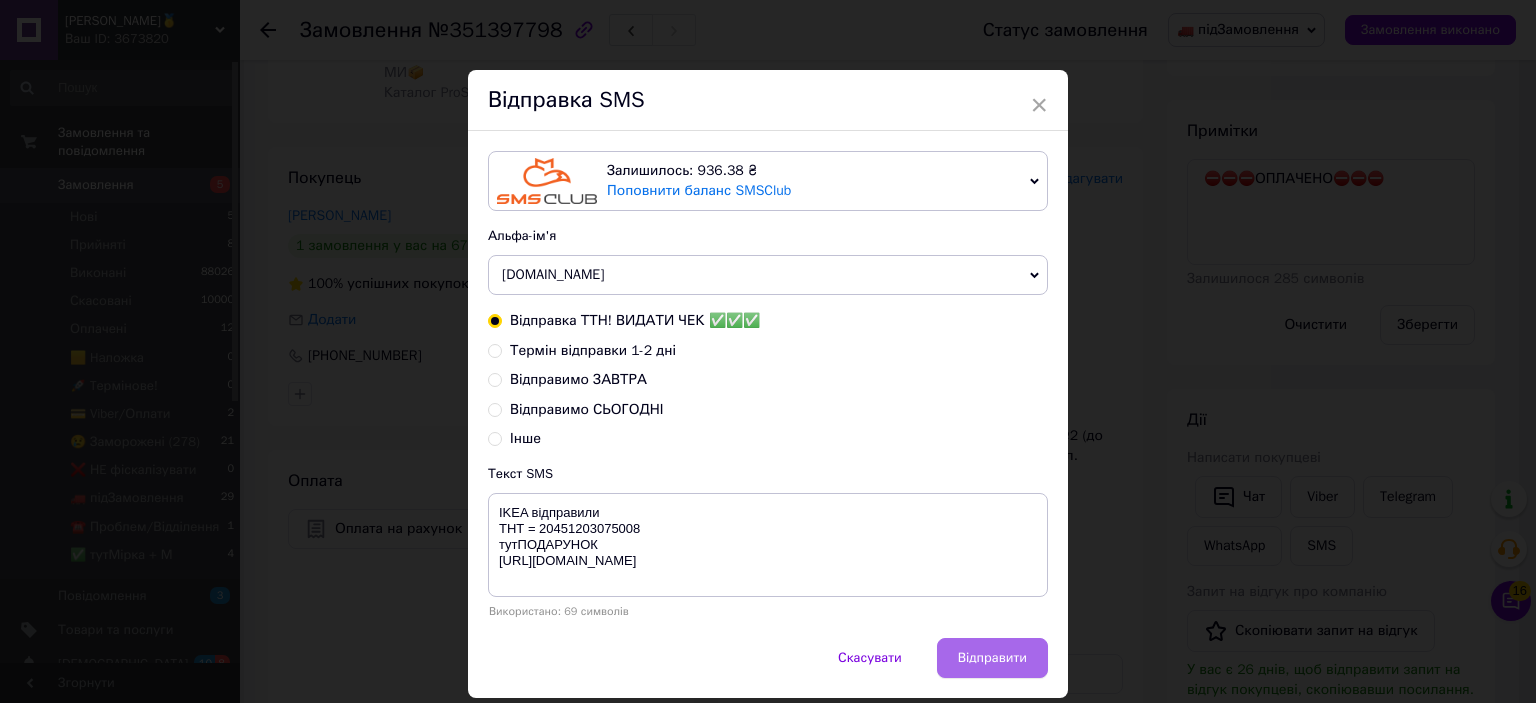 click on "Відправити" at bounding box center [992, 658] 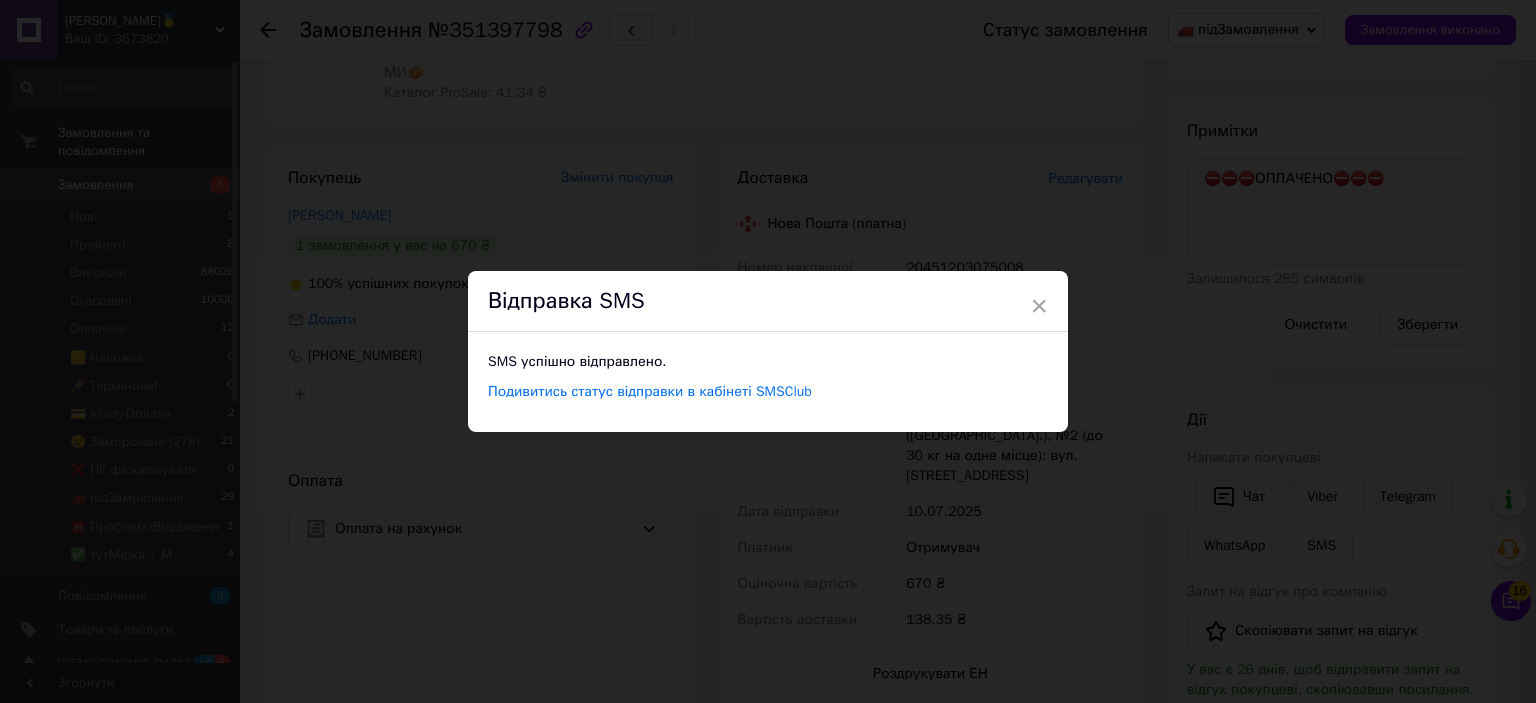 click on "× Відправка SMS SMS успішно відправлено. Подивитись статус відправки в кабінеті SMSClub" at bounding box center [768, 351] 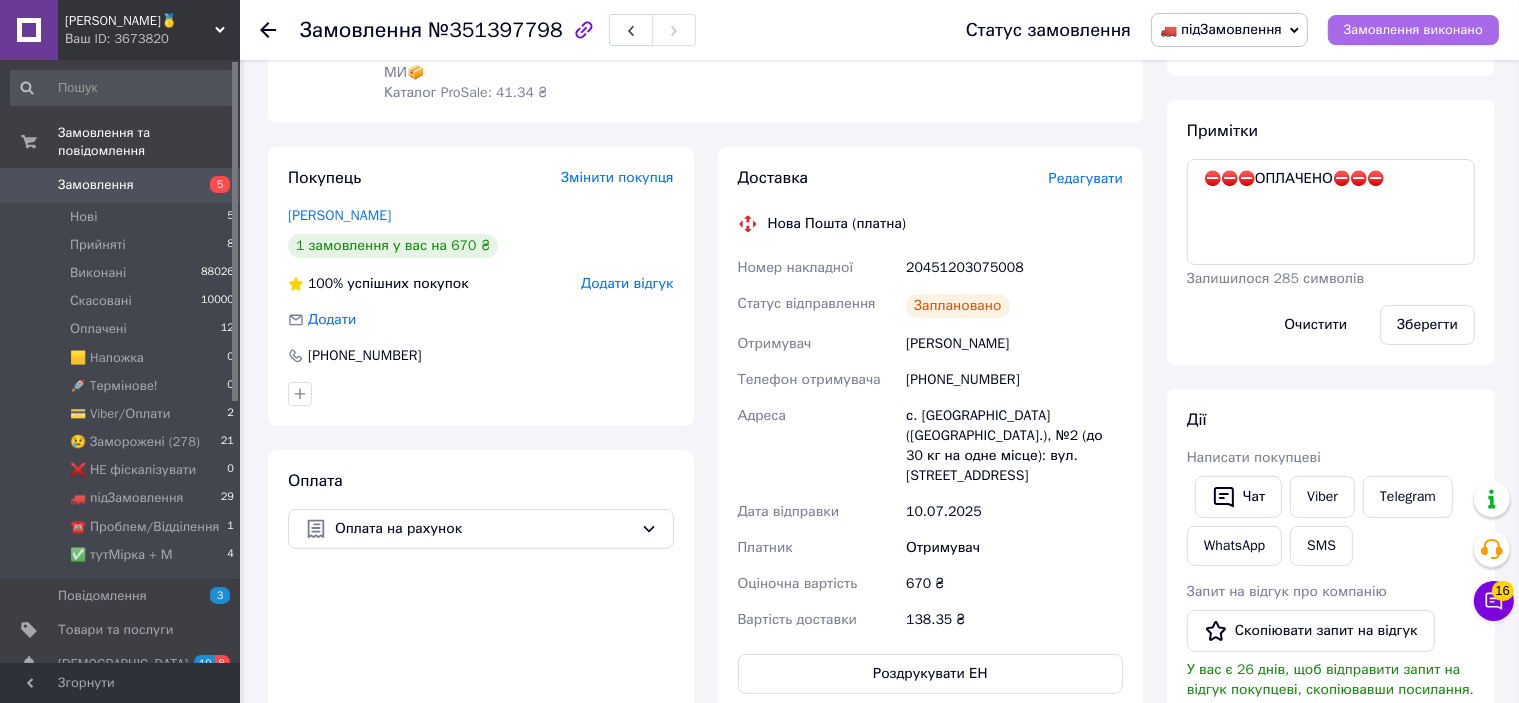 click on "Замовлення виконано" at bounding box center (1413, 30) 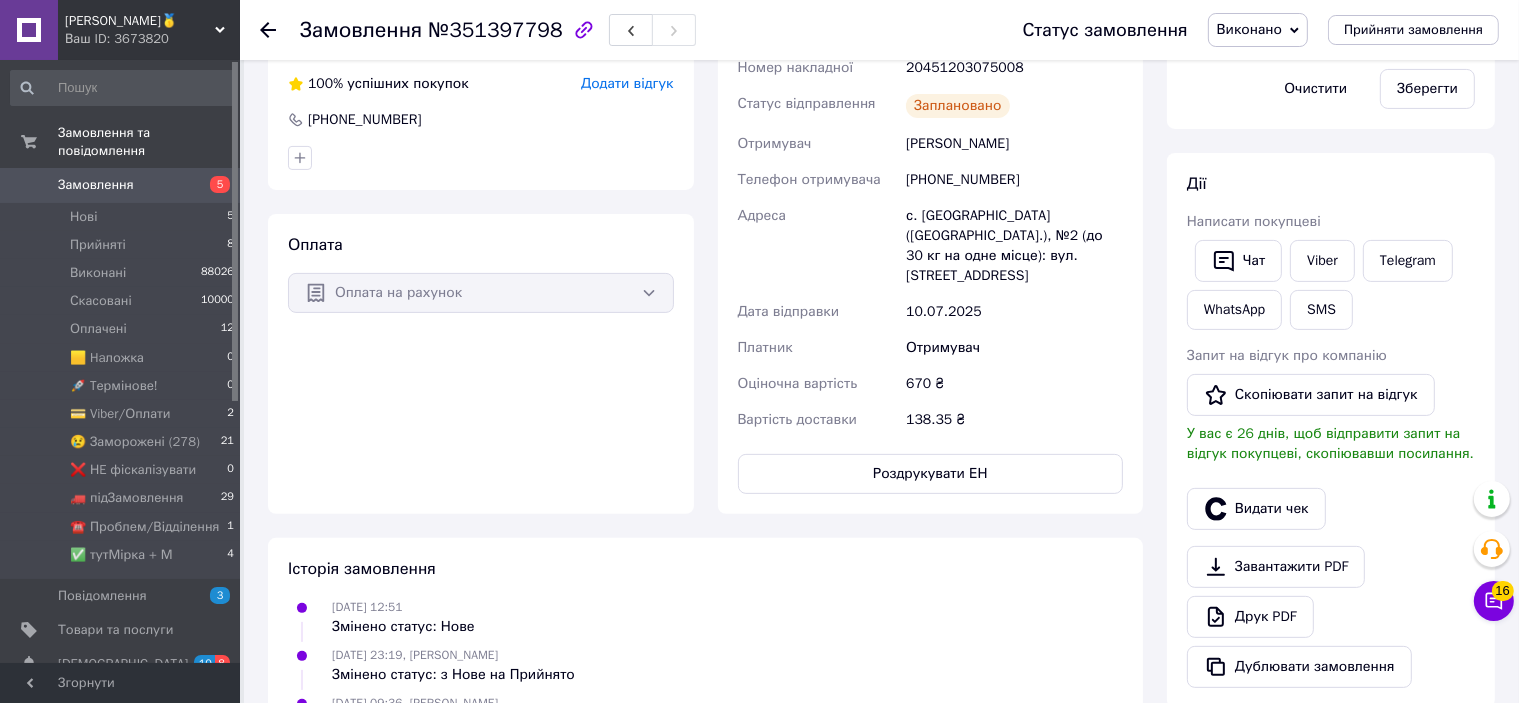 scroll, scrollTop: 0, scrollLeft: 0, axis: both 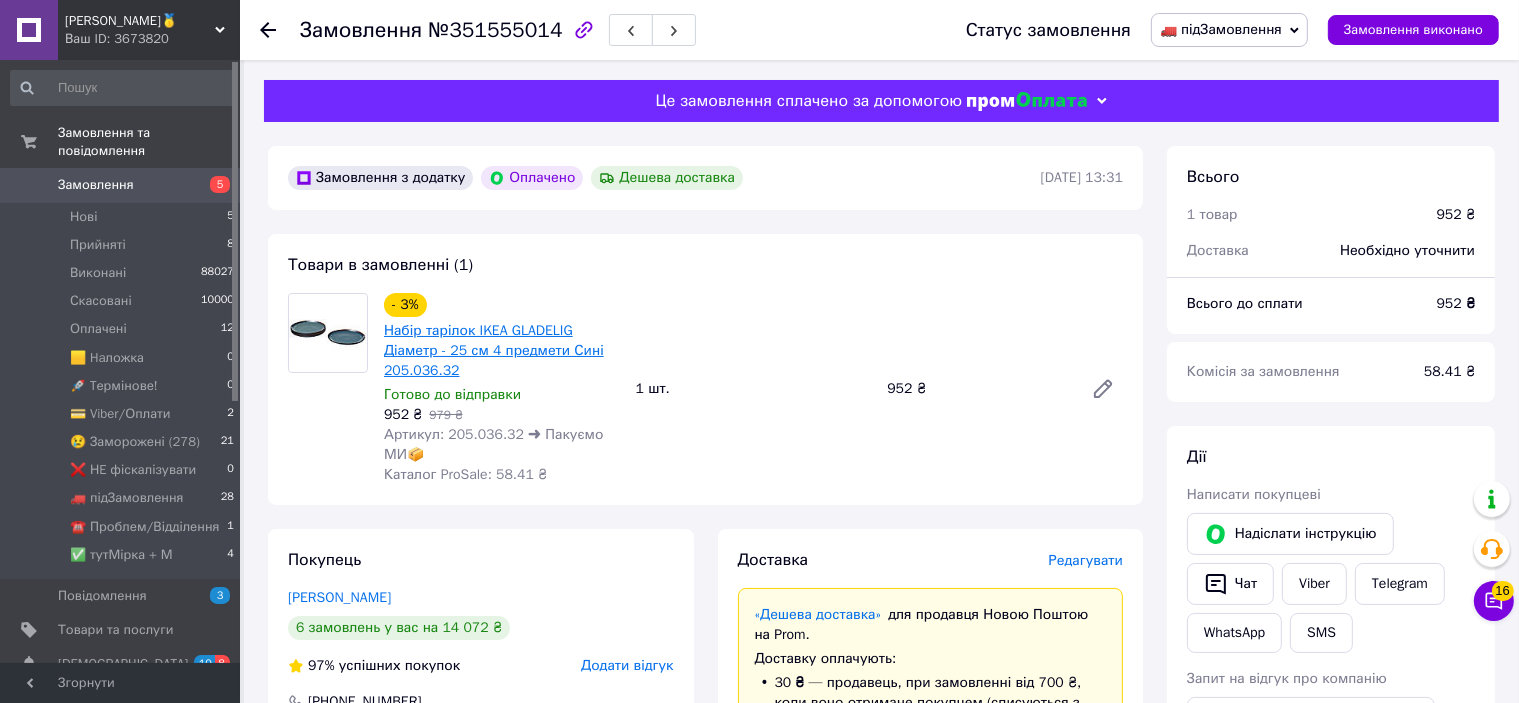 click on "Набір тарілок IKEA GLADELIG Діаметр - 25 см 4 предмети Сині 205.036.32" at bounding box center (494, 350) 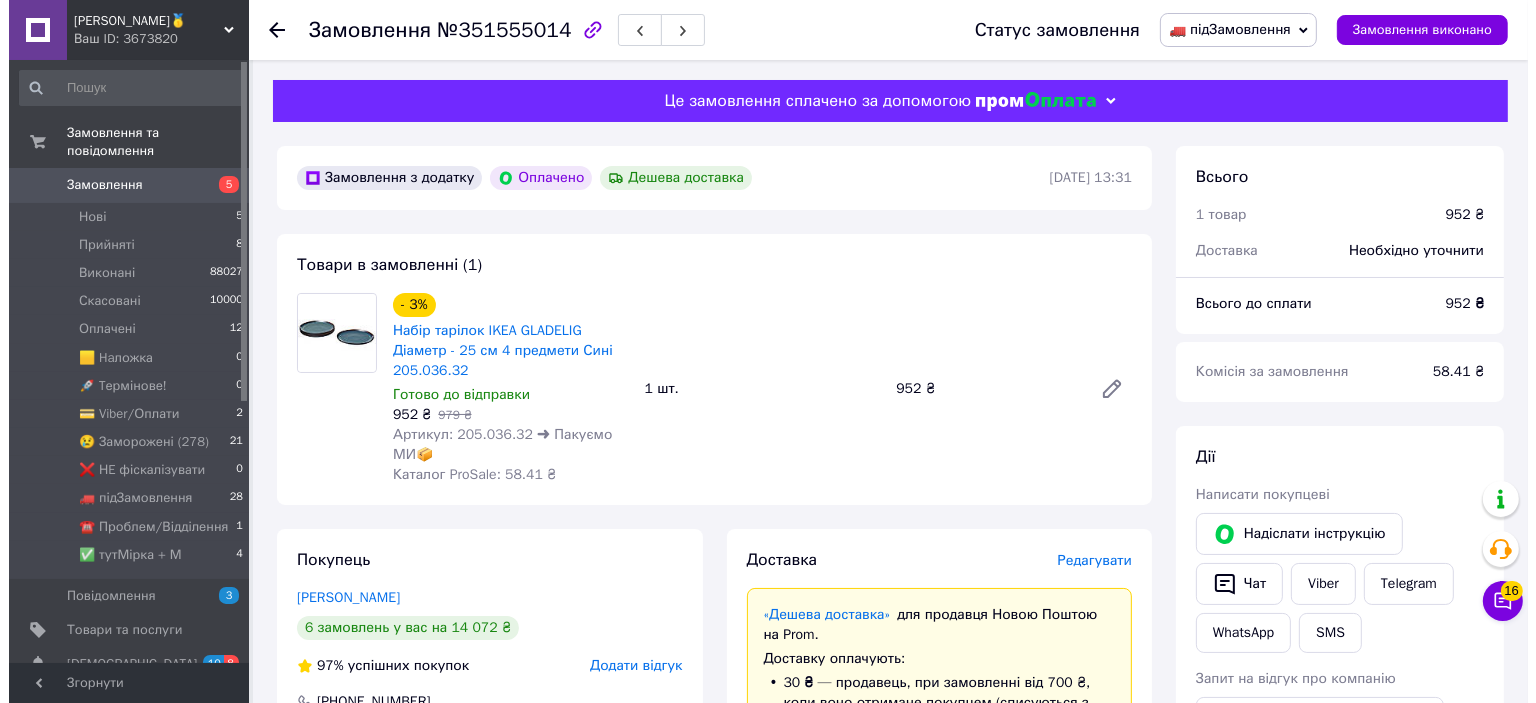 scroll, scrollTop: 300, scrollLeft: 0, axis: vertical 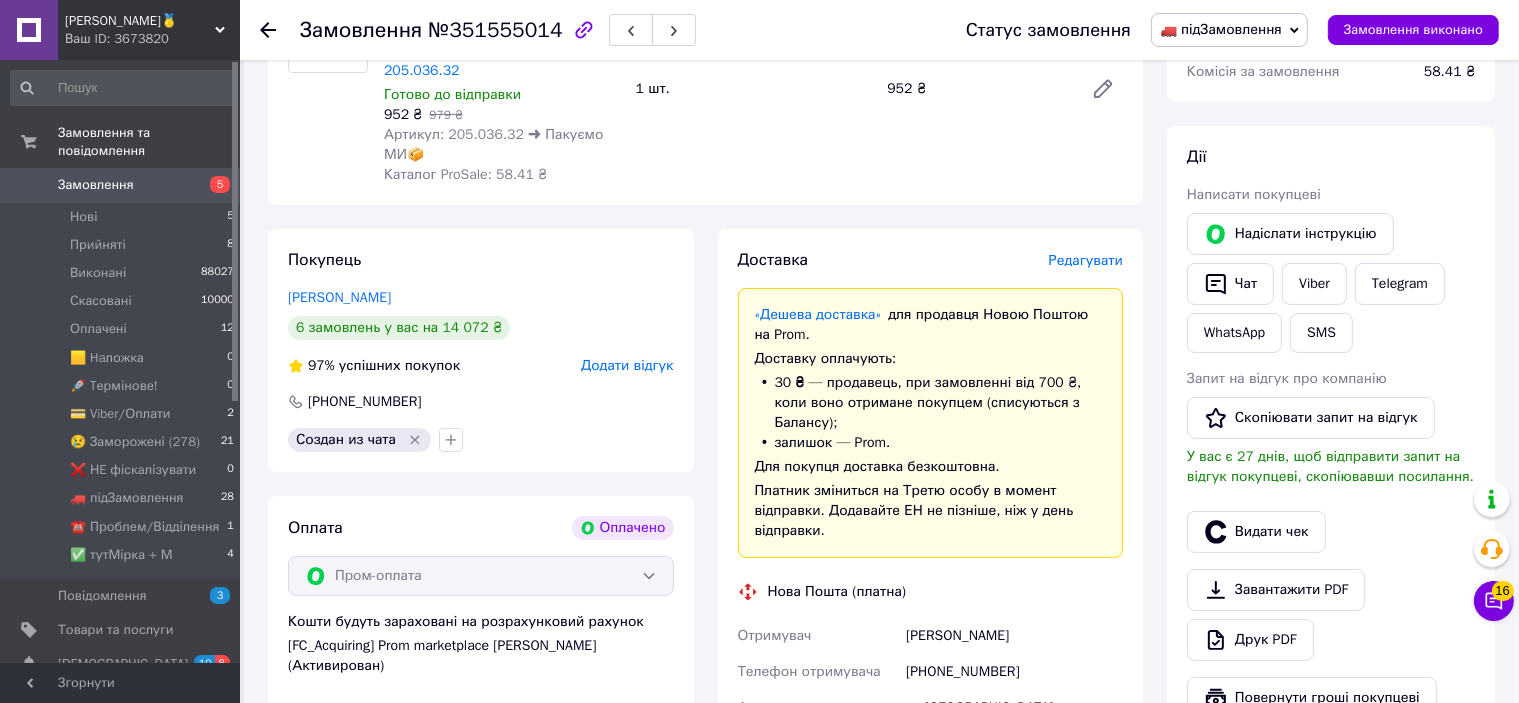 click on "Редагувати" at bounding box center (1086, 260) 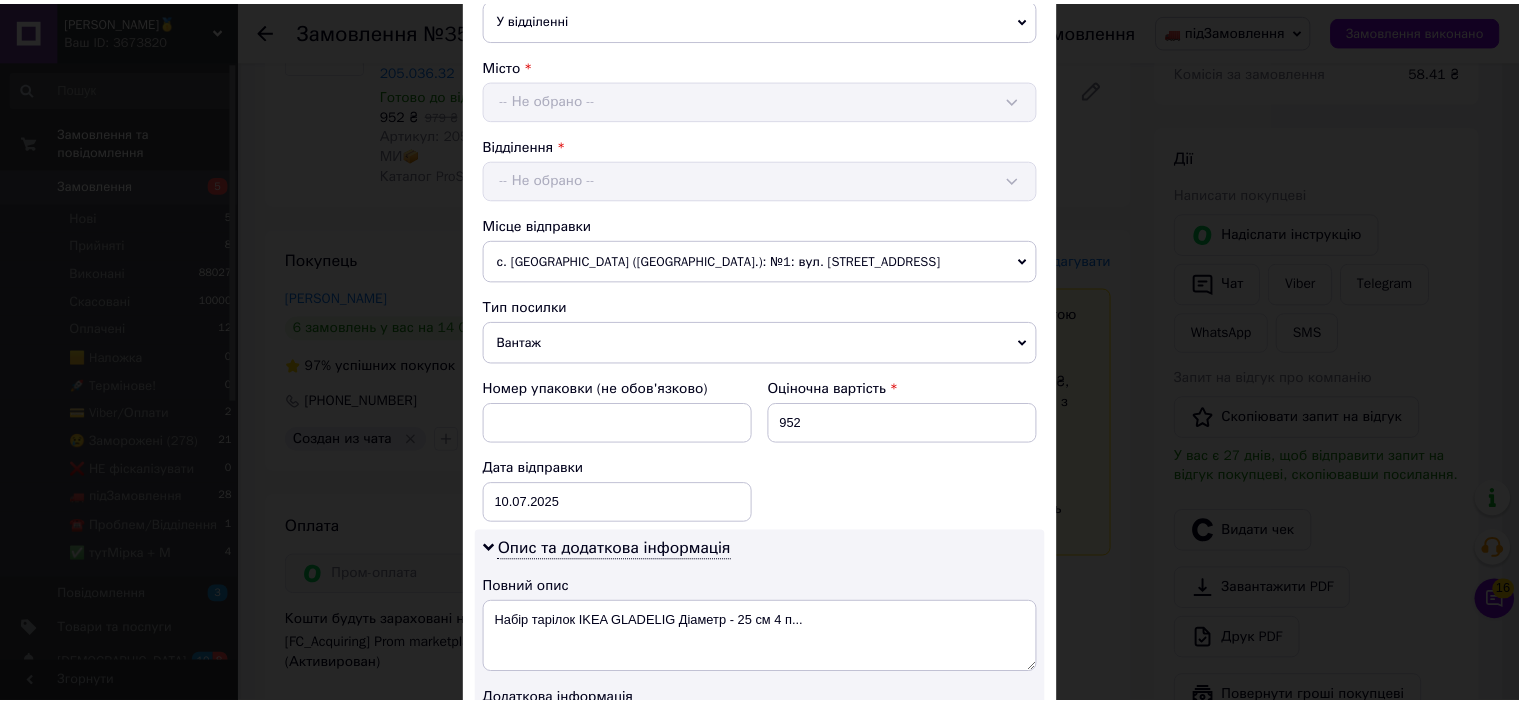 scroll, scrollTop: 842, scrollLeft: 0, axis: vertical 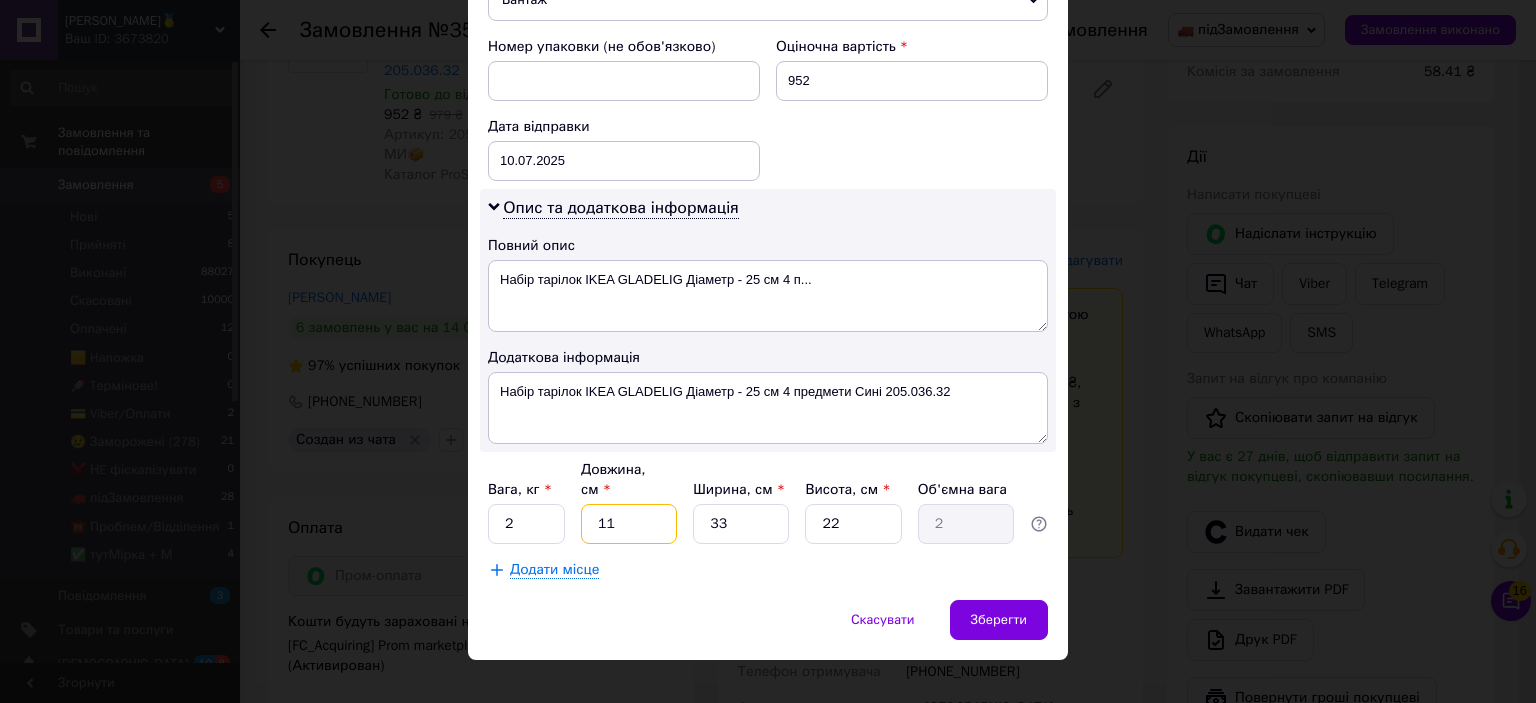 click on "11" at bounding box center (629, 524) 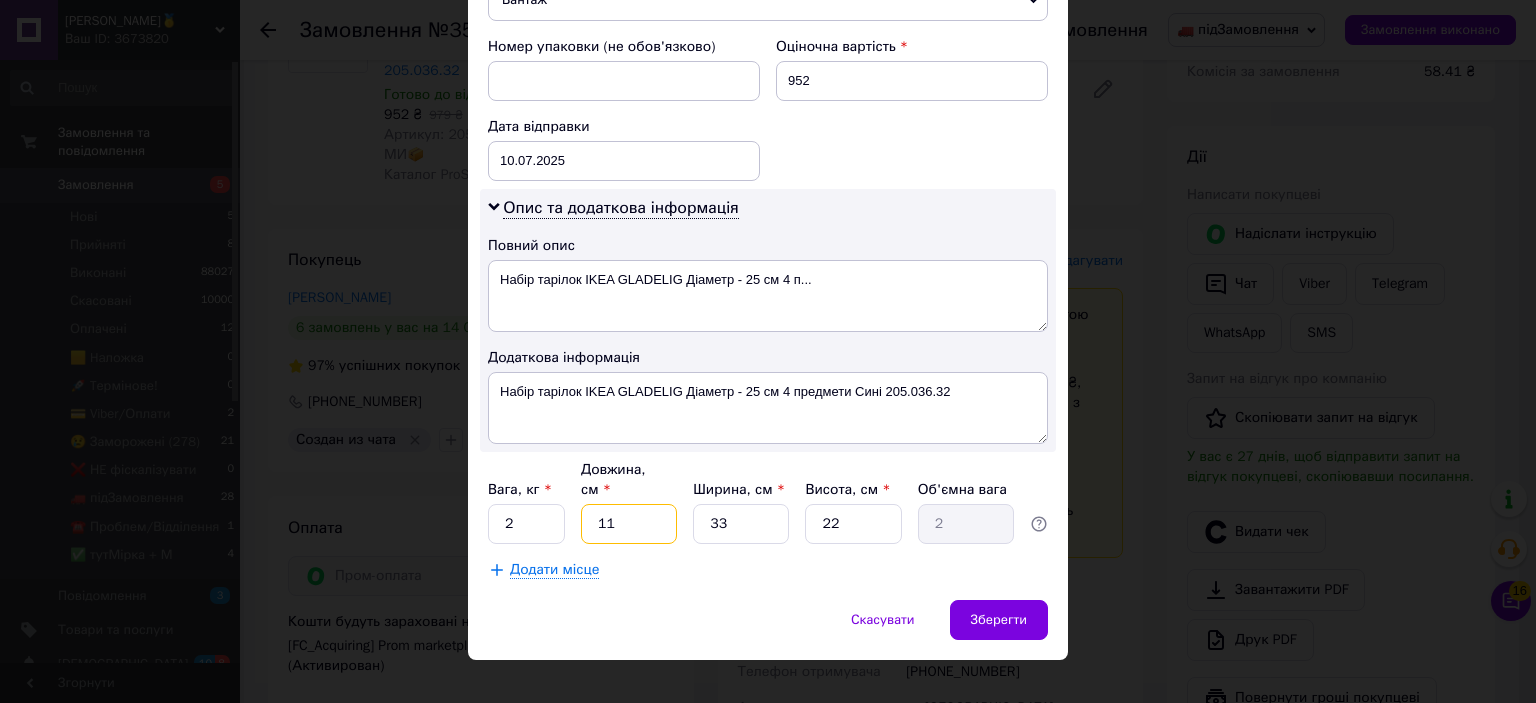 type on "3" 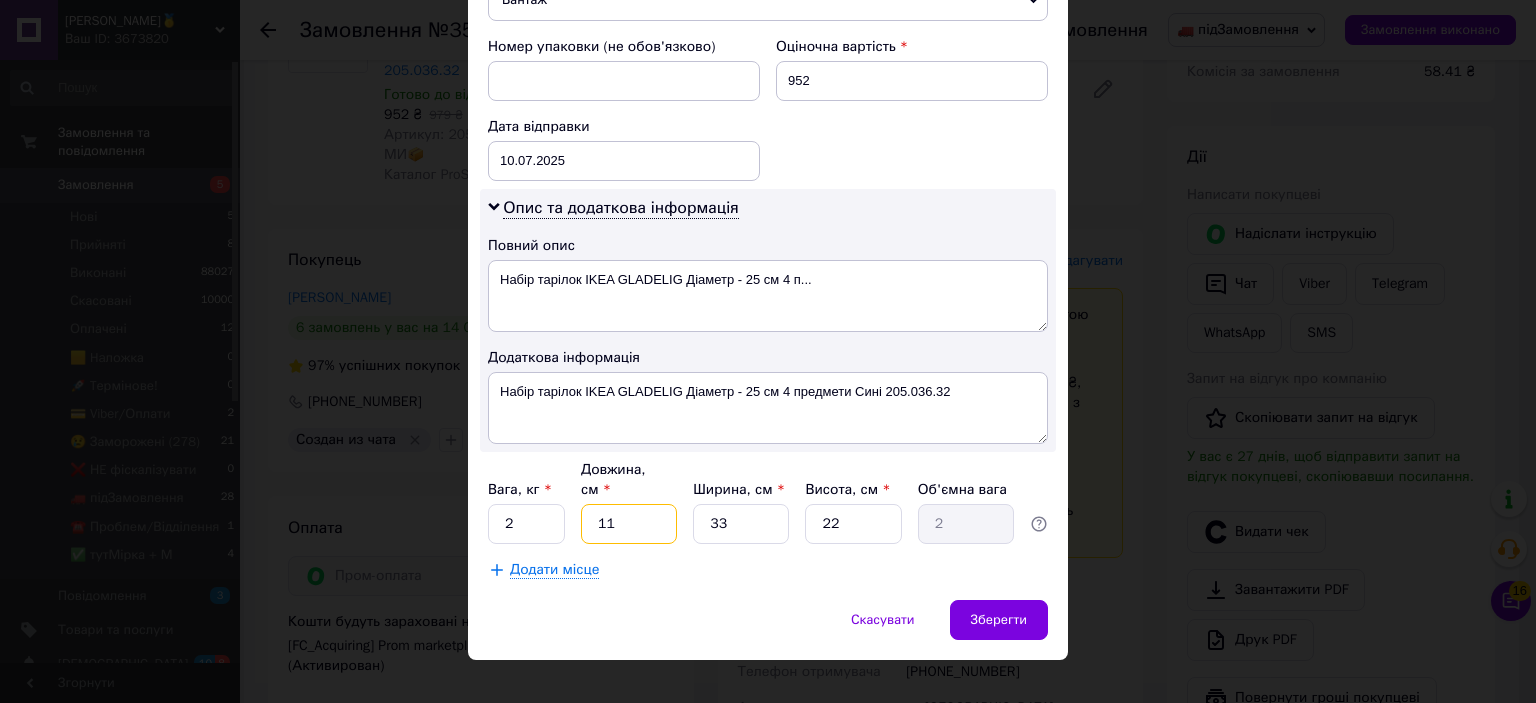 type on "0.54" 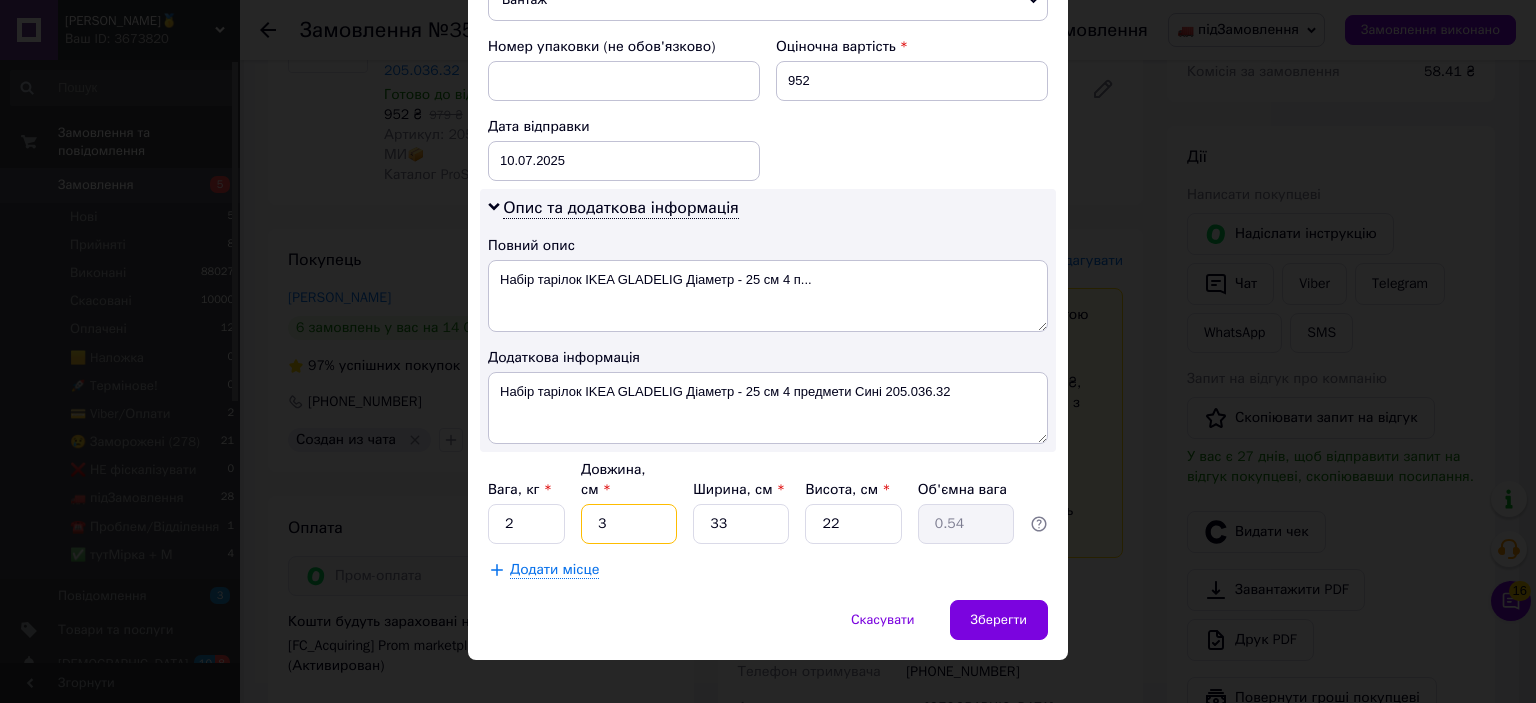 type on "33" 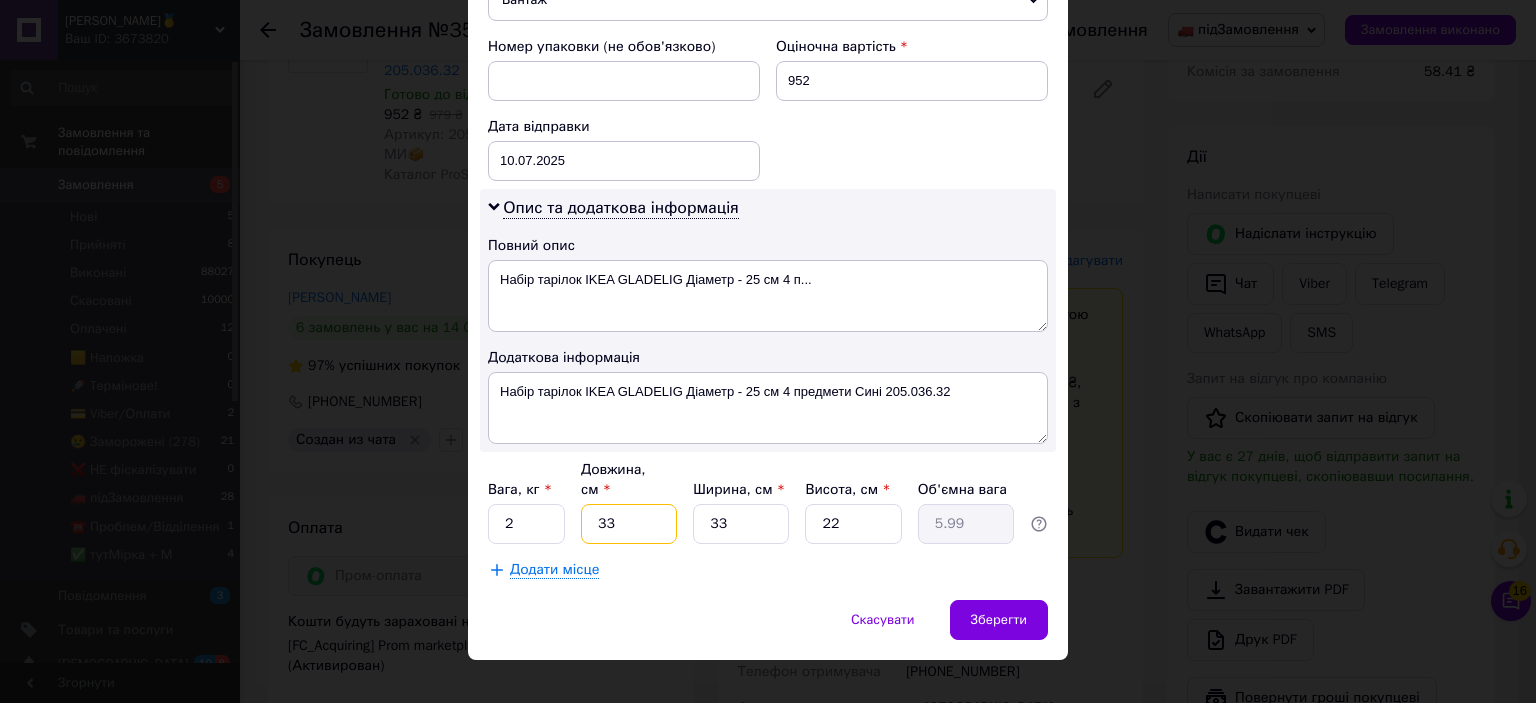 type on "33" 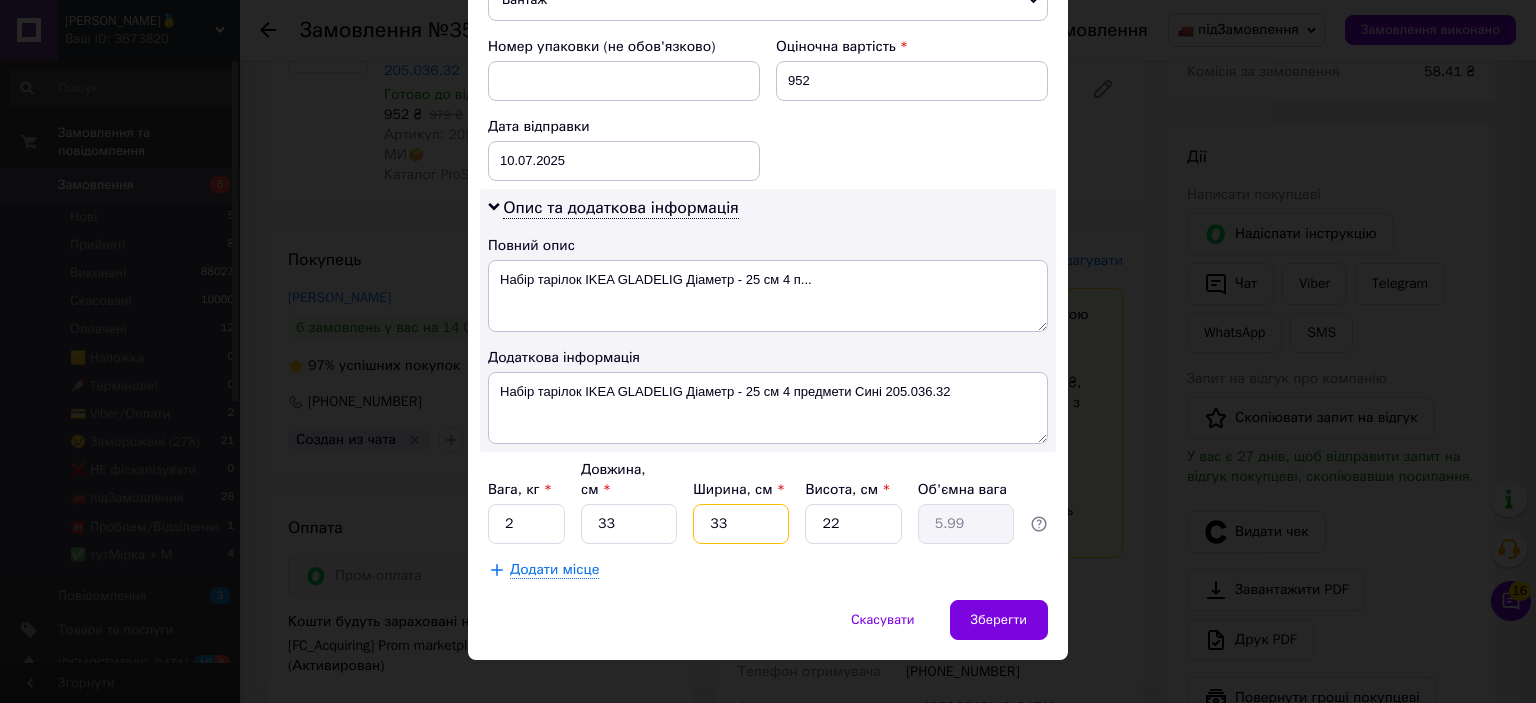 type on "3" 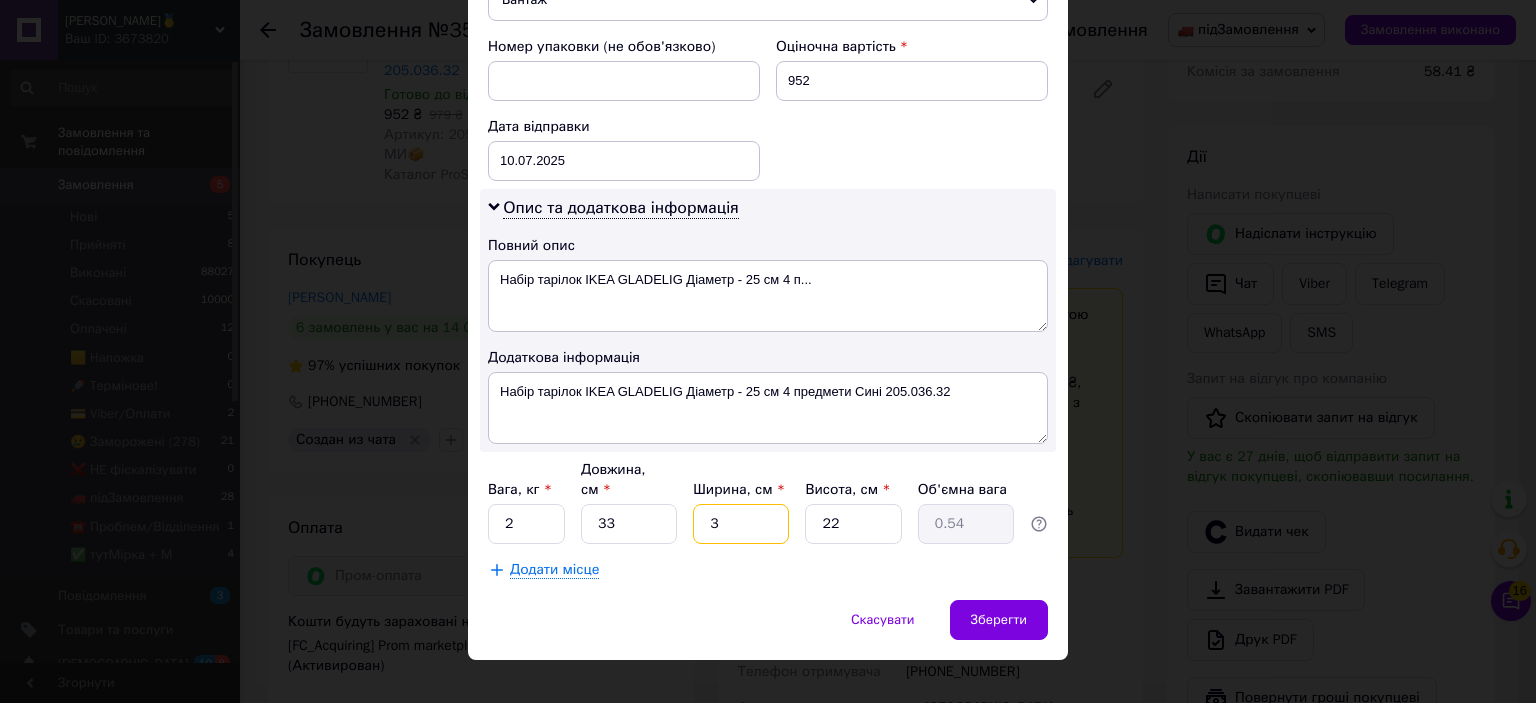 type on "33" 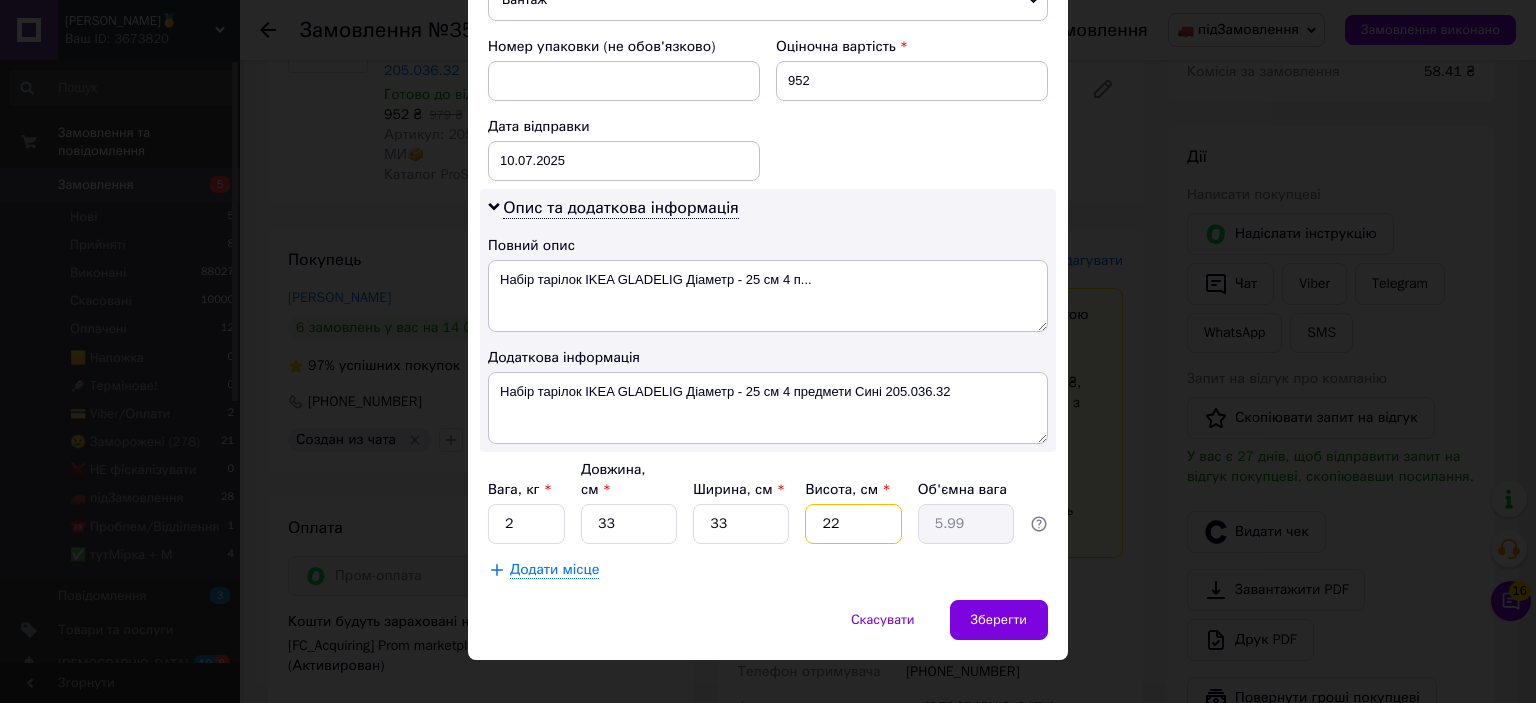 type on "1" 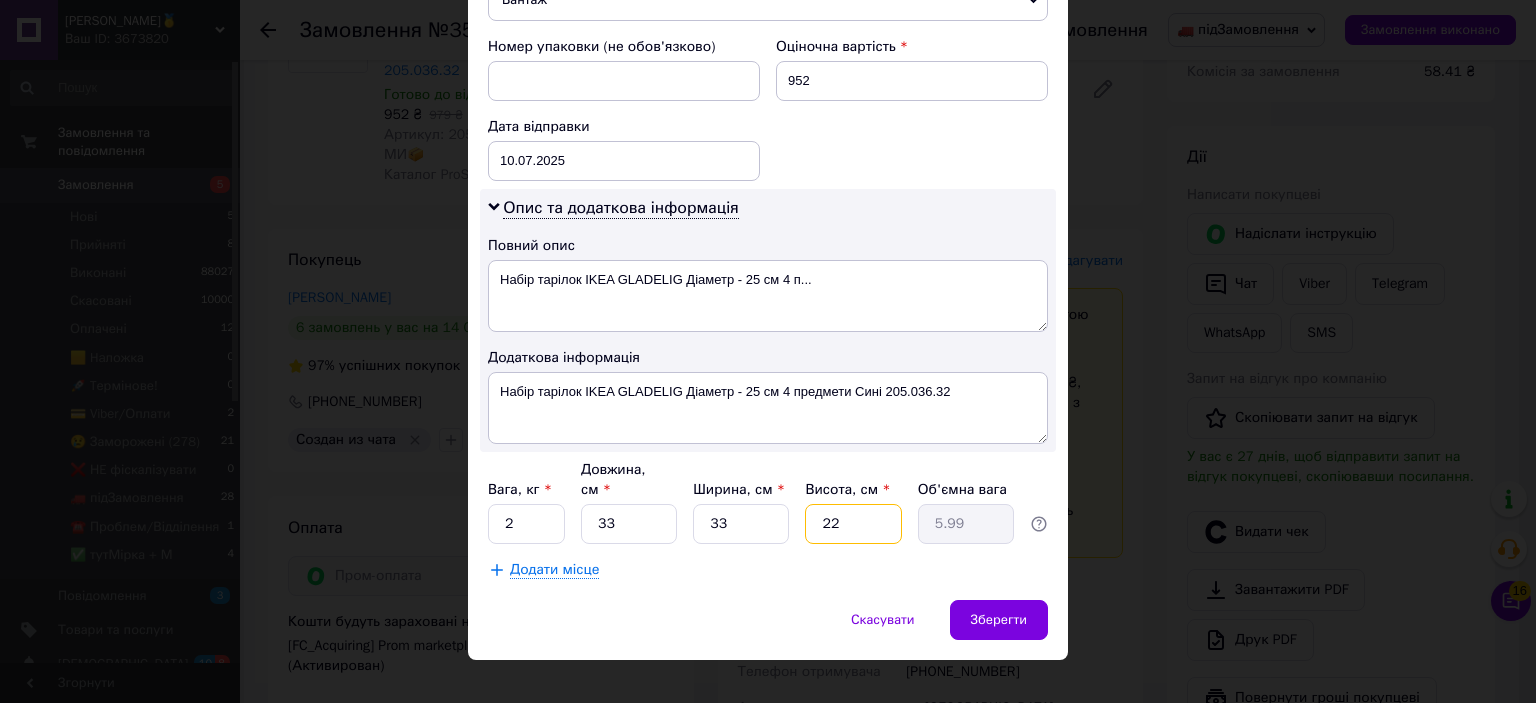 type on "0.27" 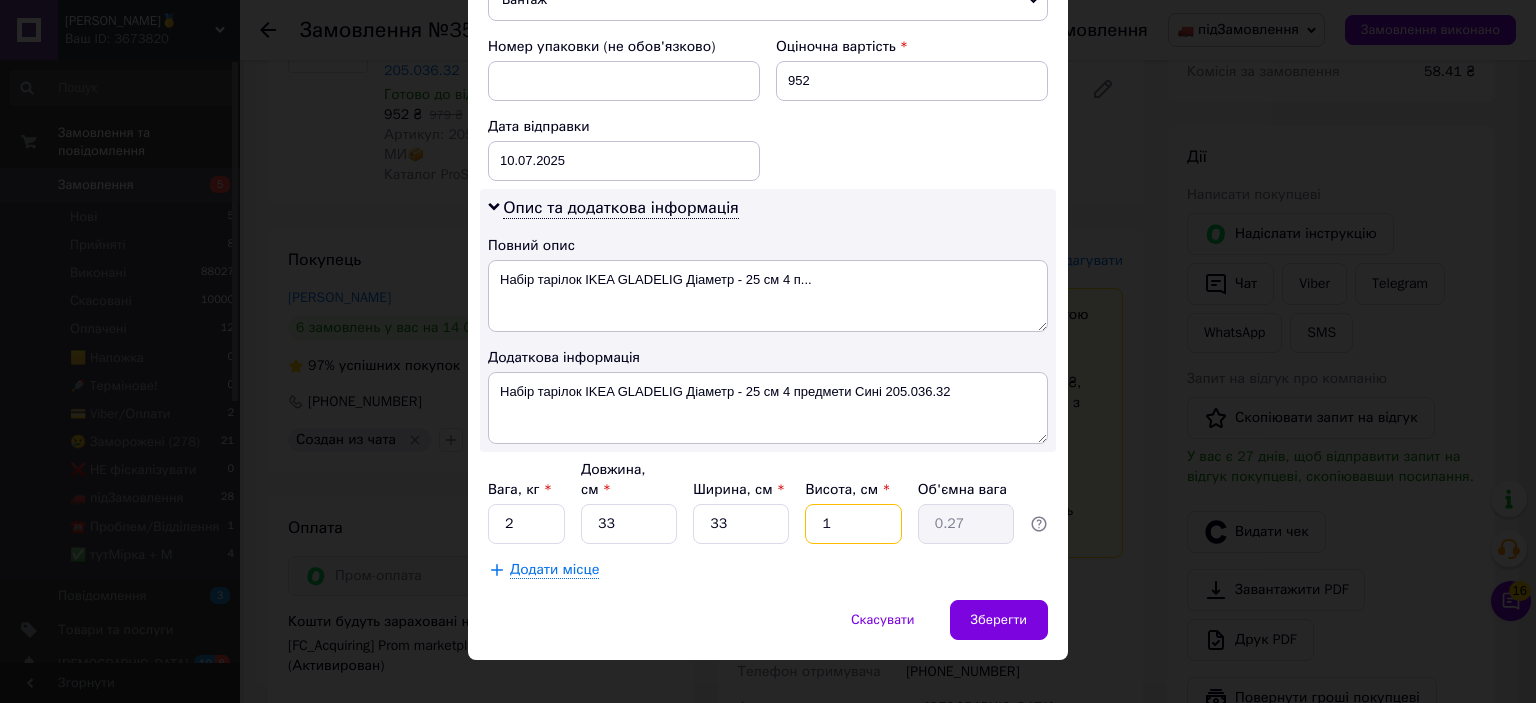 type on "15" 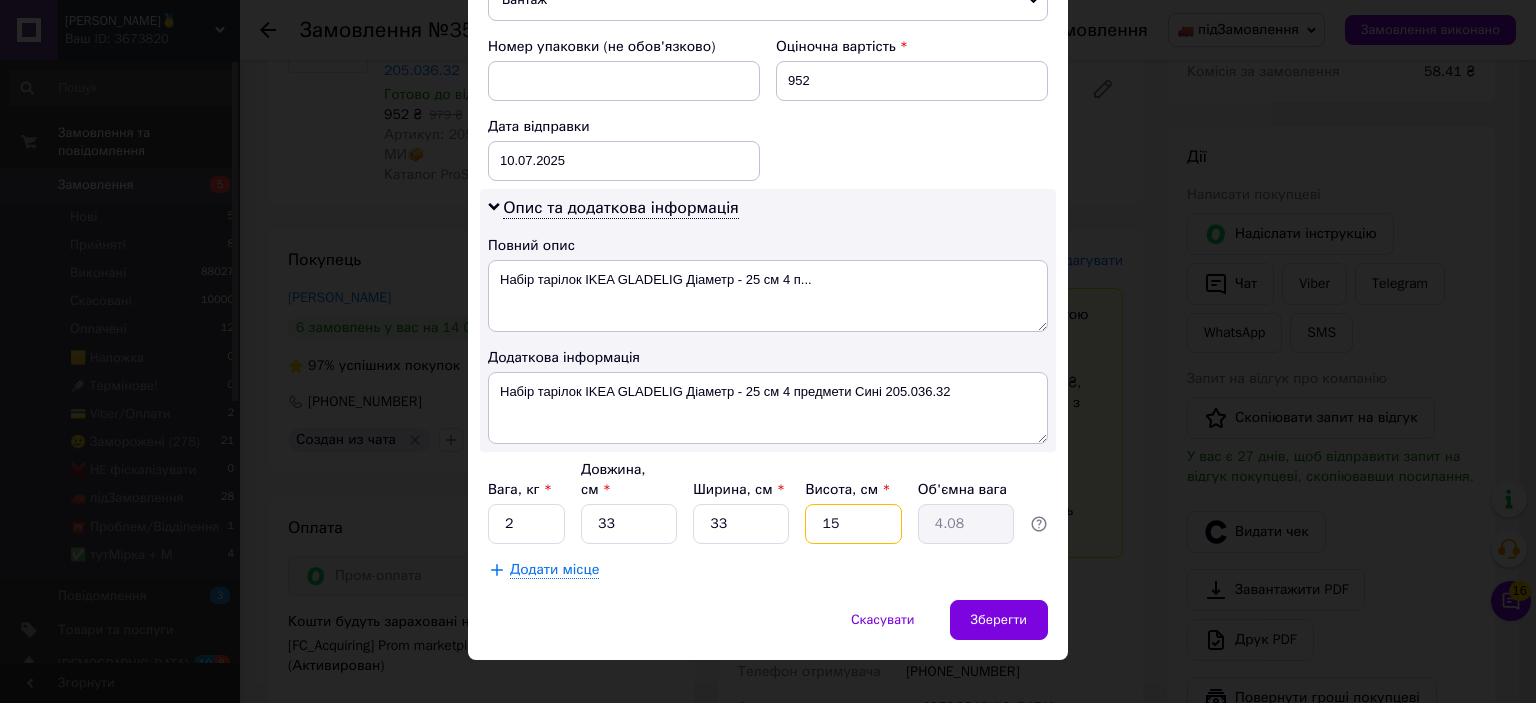 type on "15" 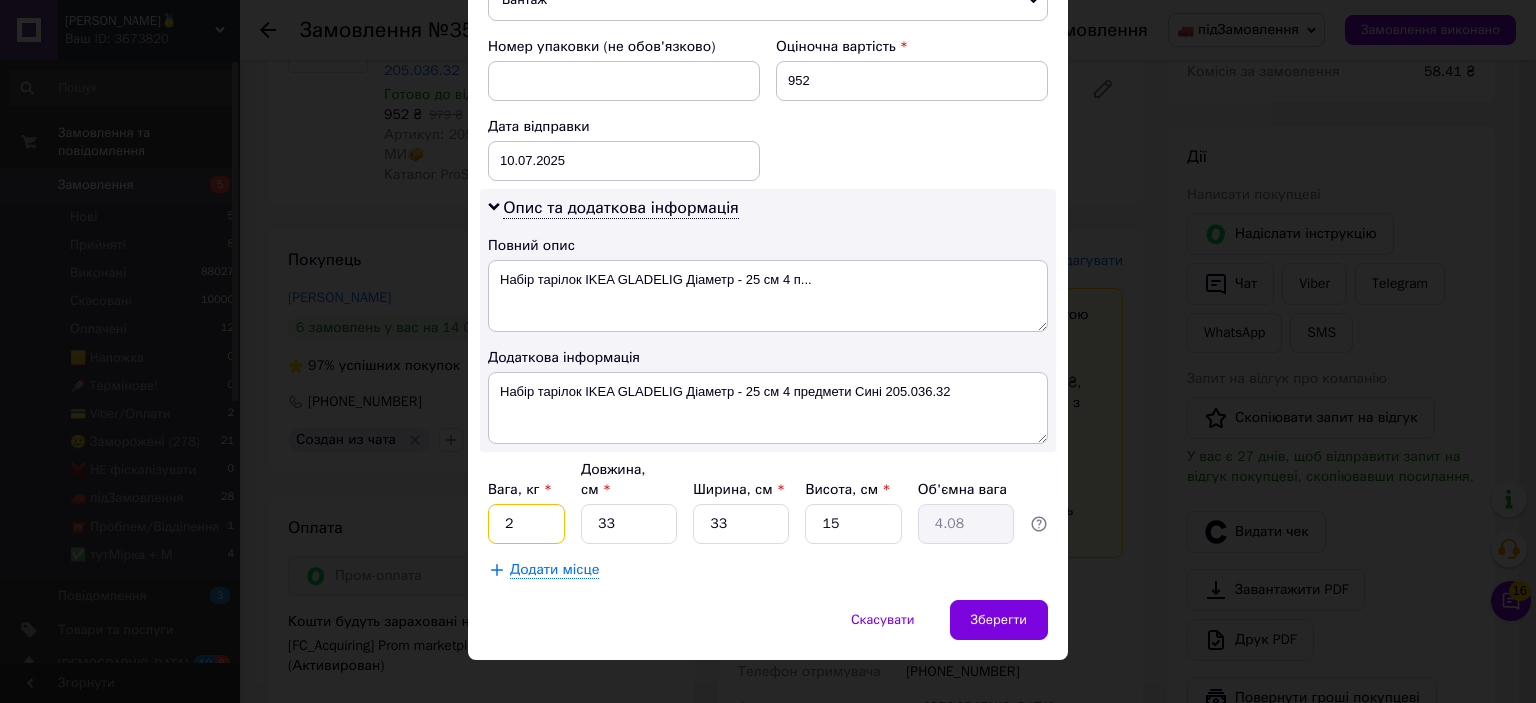 click on "2" at bounding box center [526, 524] 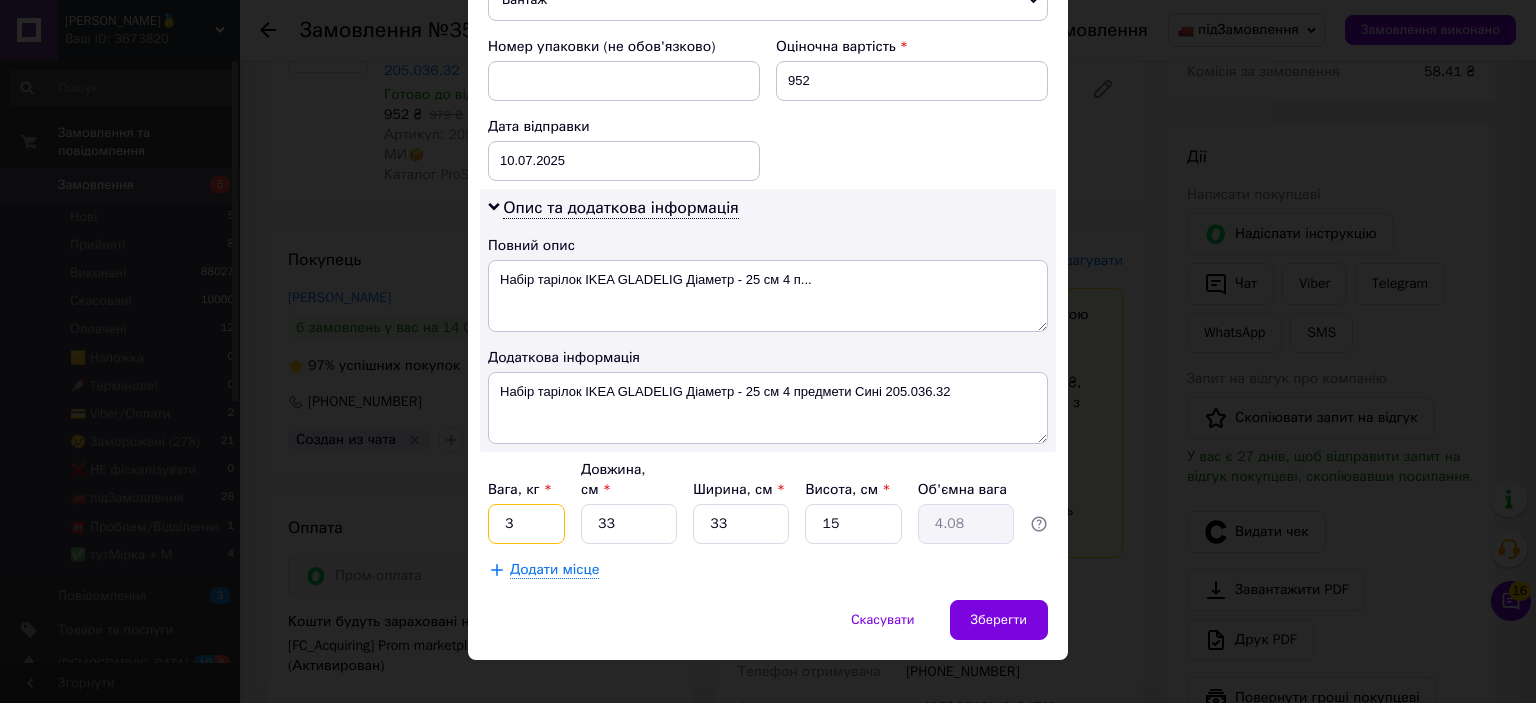 drag, startPoint x: 522, startPoint y: 486, endPoint x: 576, endPoint y: 489, distance: 54.08327 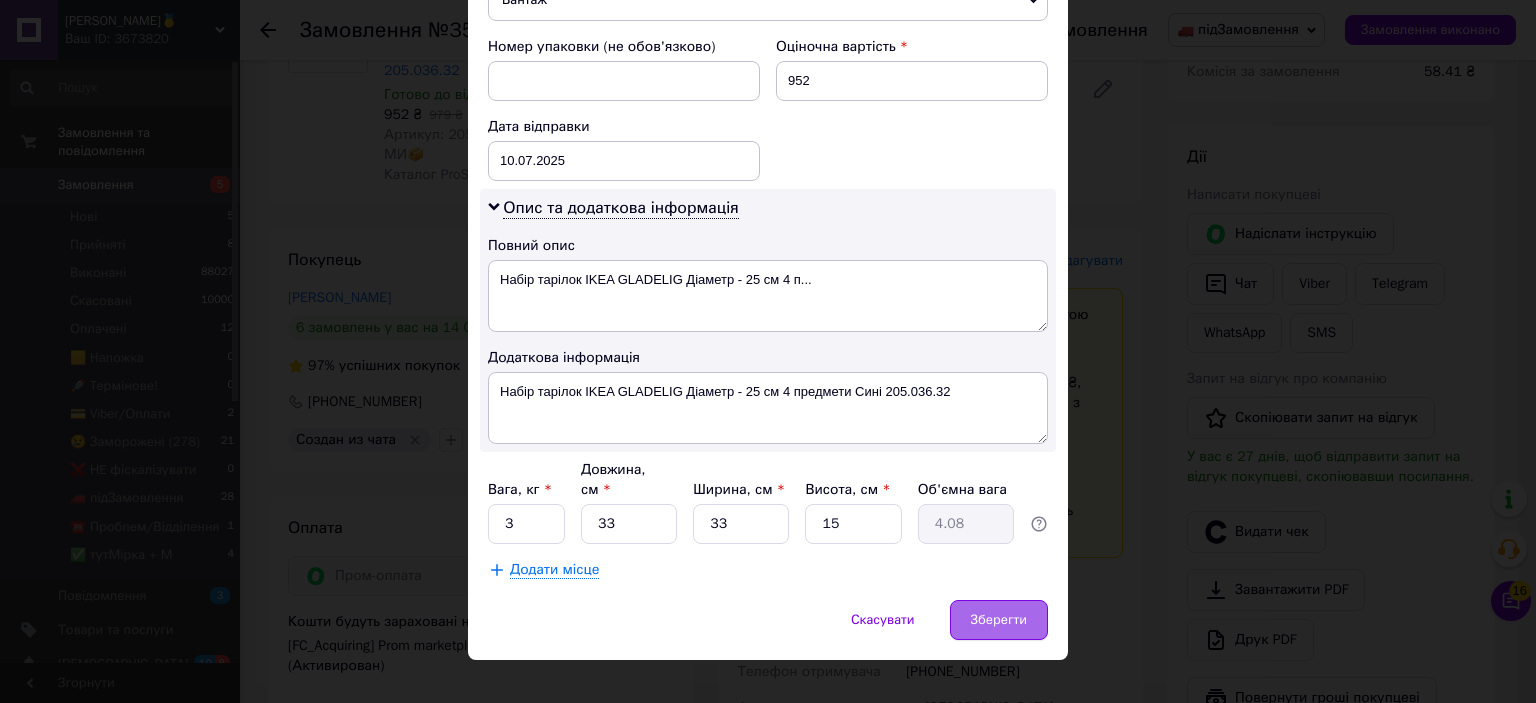 drag, startPoint x: 1028, startPoint y: 571, endPoint x: 1016, endPoint y: 583, distance: 16.970562 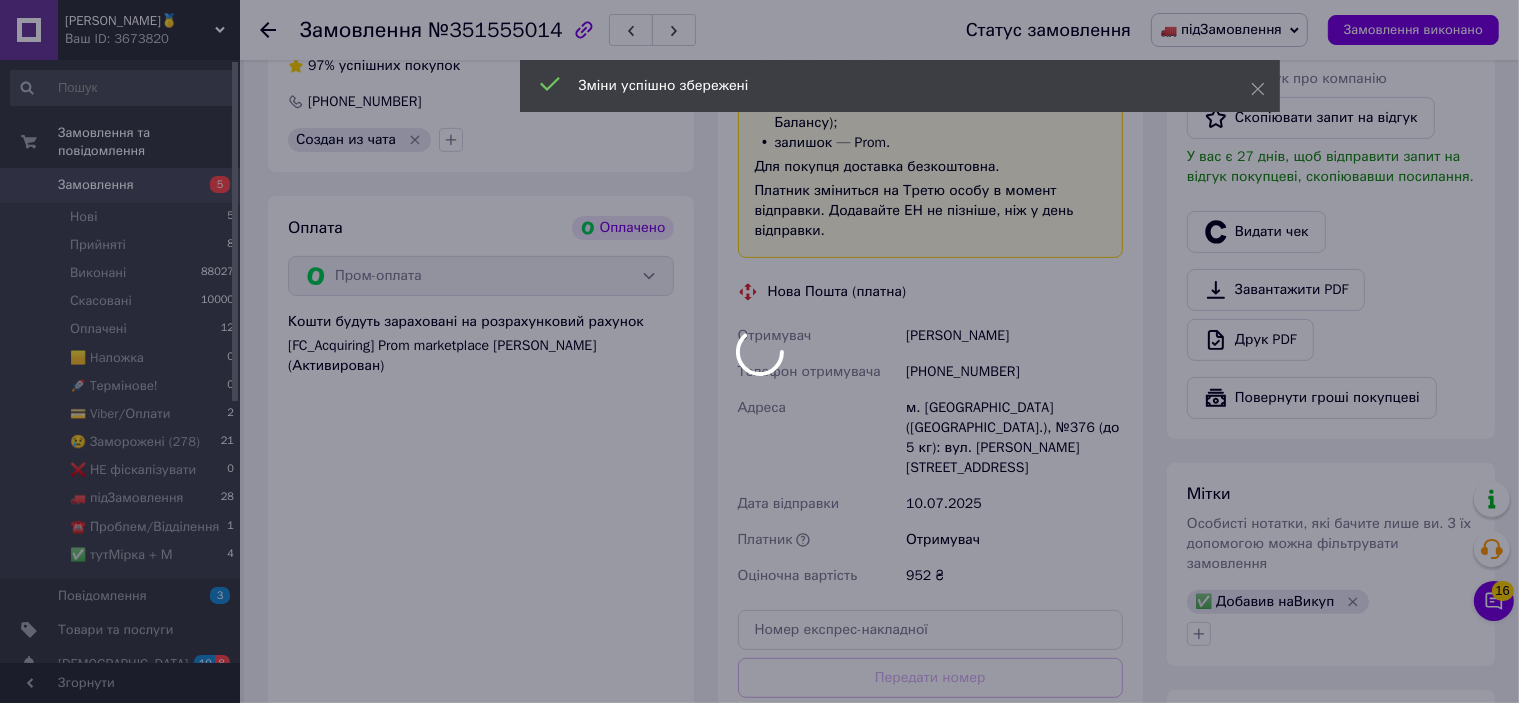 scroll, scrollTop: 800, scrollLeft: 0, axis: vertical 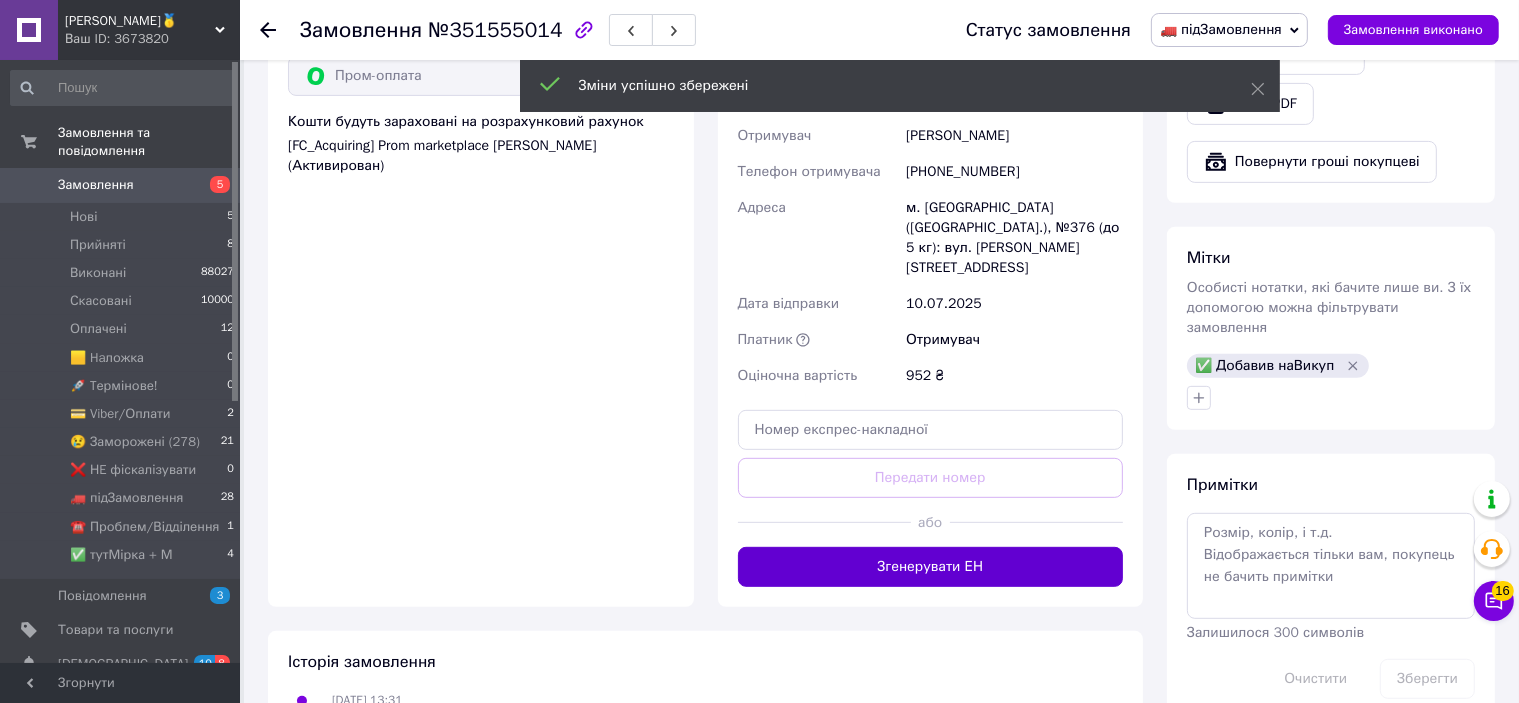 click on "Згенерувати ЕН" at bounding box center [931, 567] 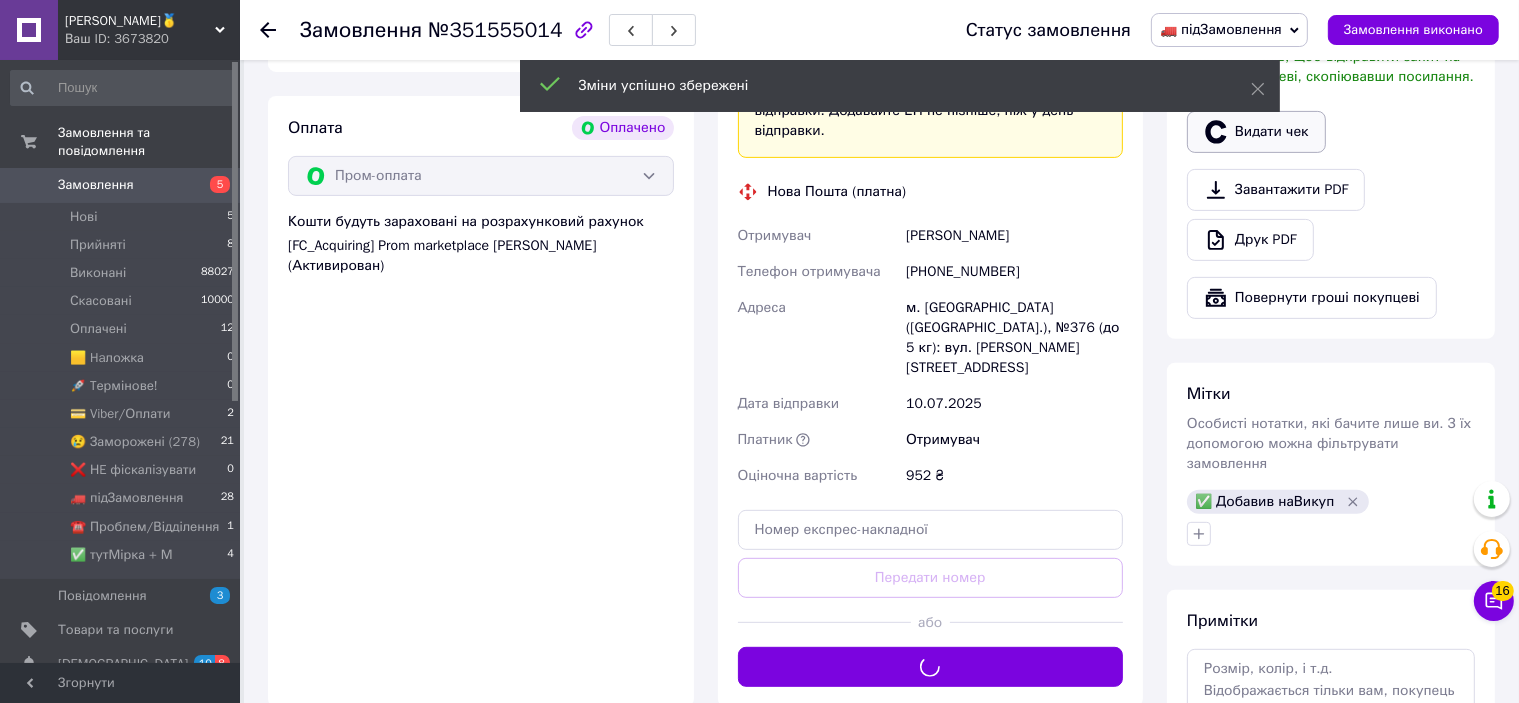 click on "Видати чек" at bounding box center [1256, 132] 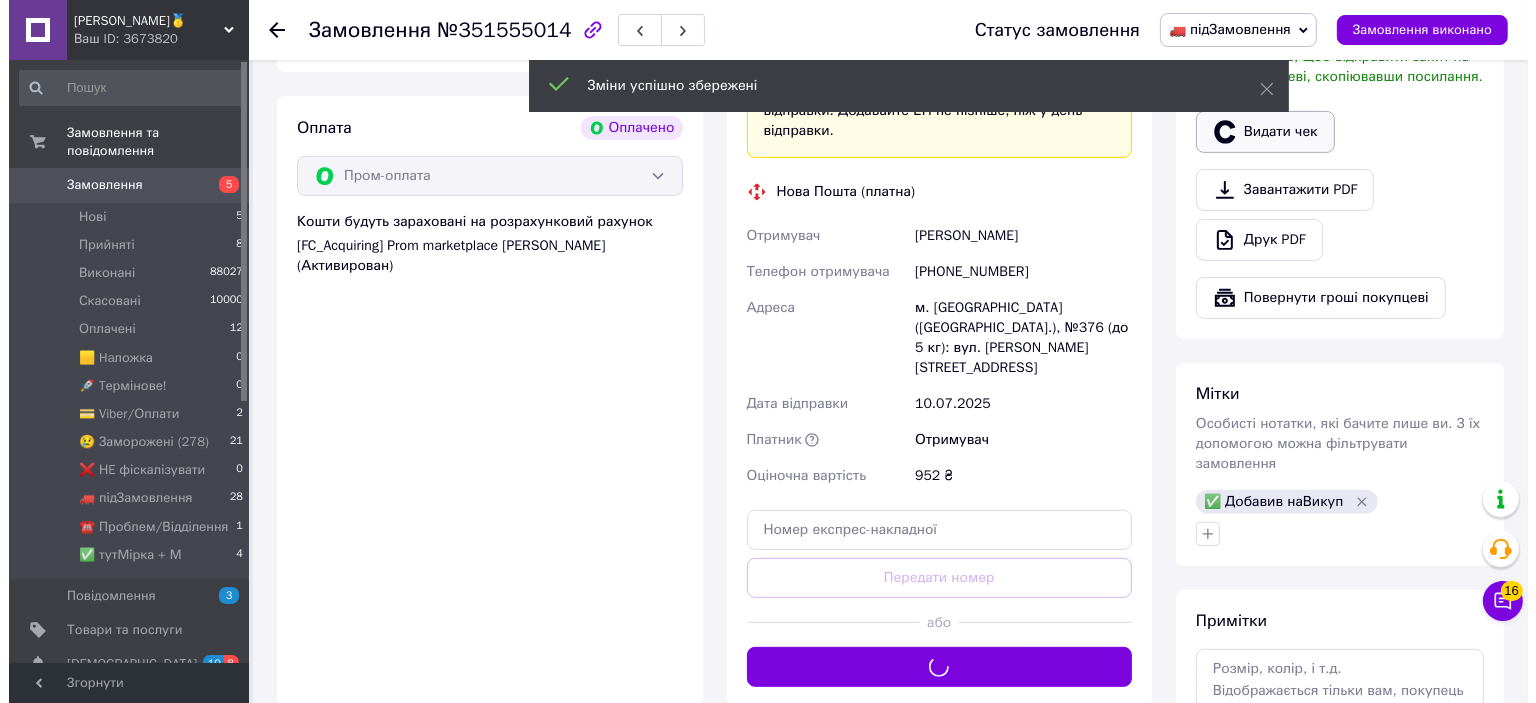 scroll, scrollTop: 680, scrollLeft: 0, axis: vertical 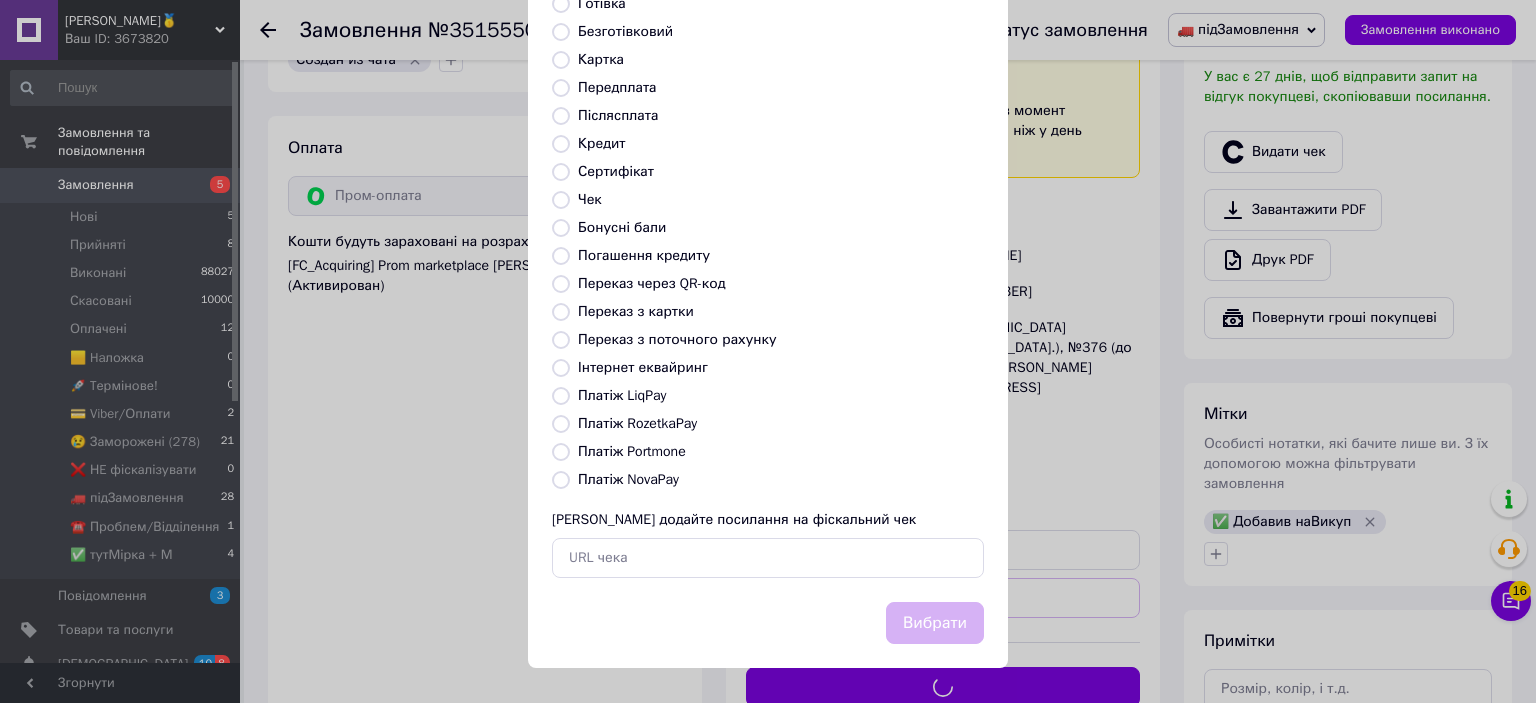click on "Платіж RozetkaPay" at bounding box center [637, 423] 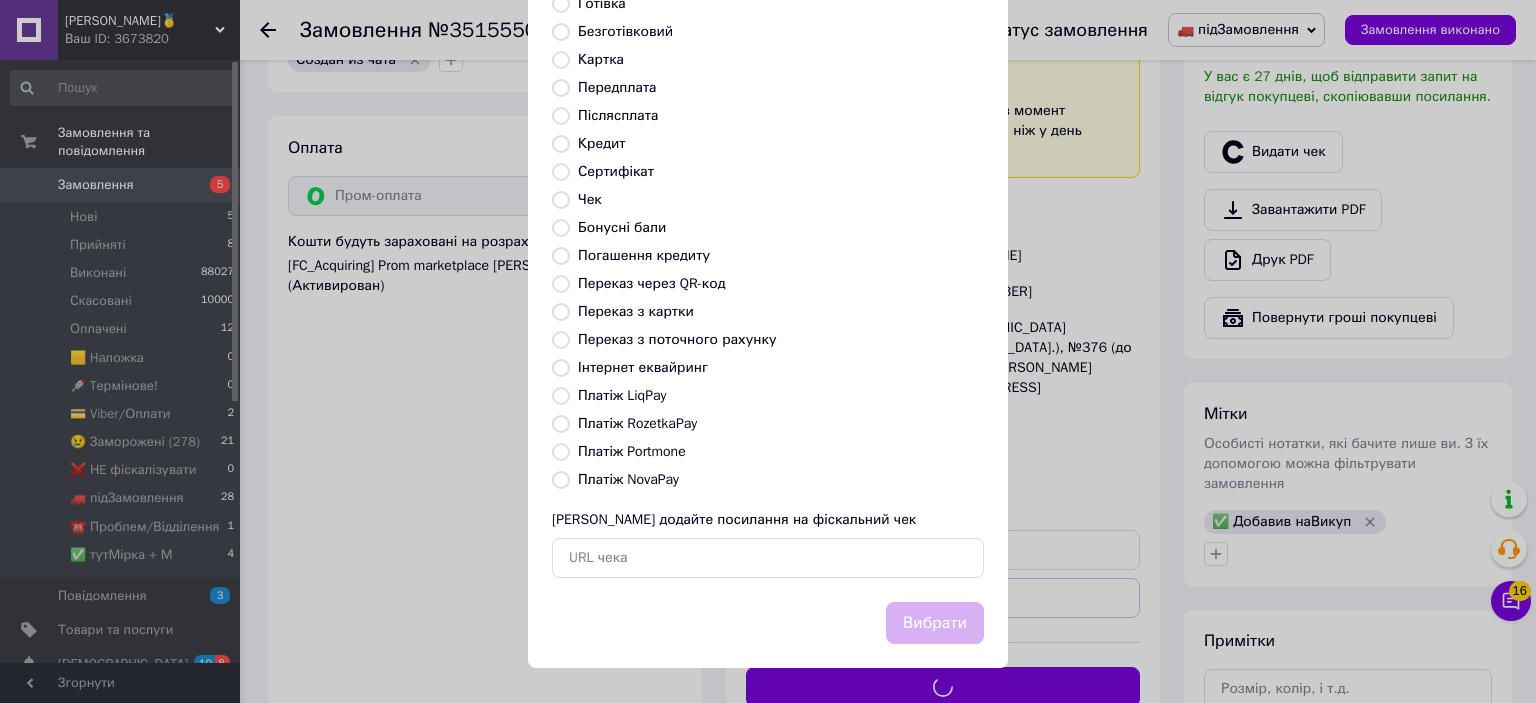 radio on "true" 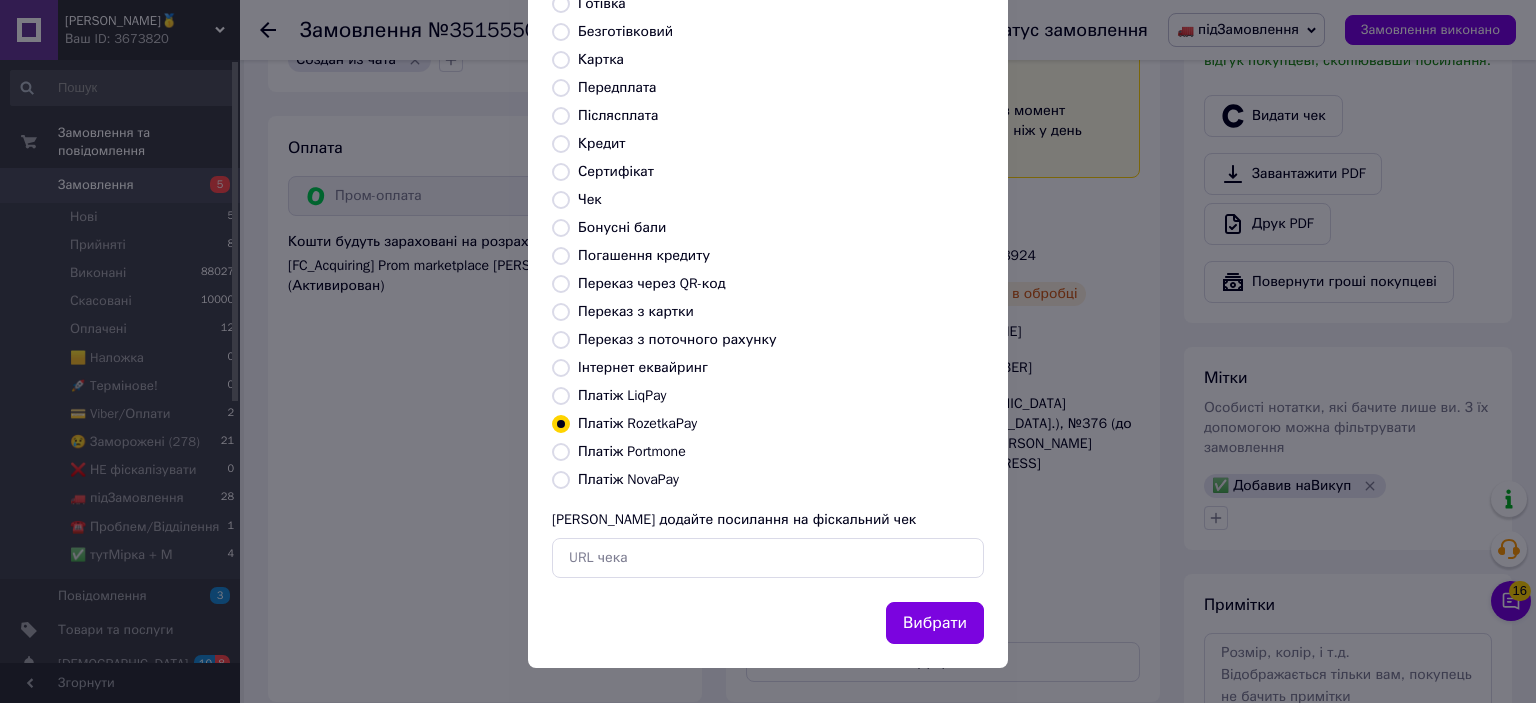 click on "Вибрати" at bounding box center (935, 623) 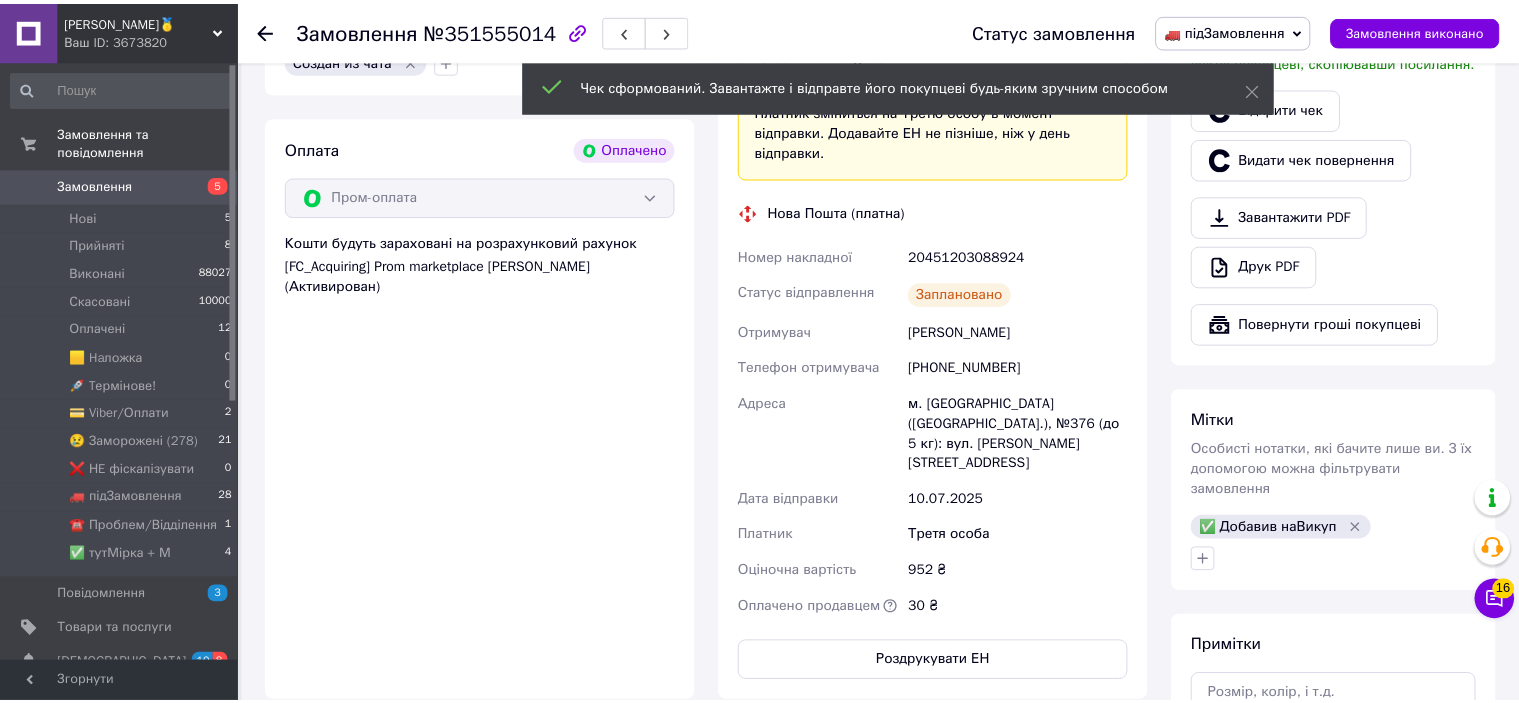 scroll, scrollTop: 700, scrollLeft: 0, axis: vertical 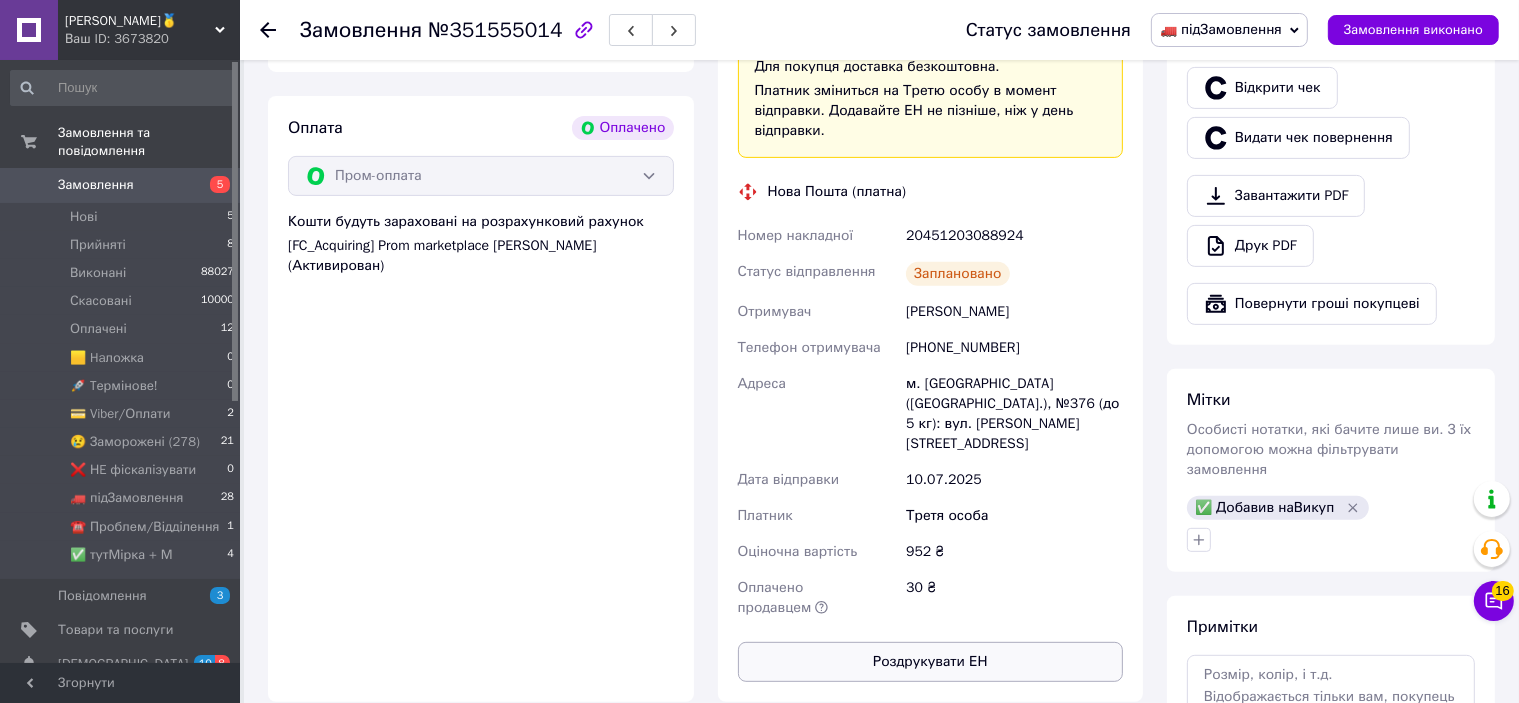 click on "Роздрукувати ЕН" at bounding box center (931, 662) 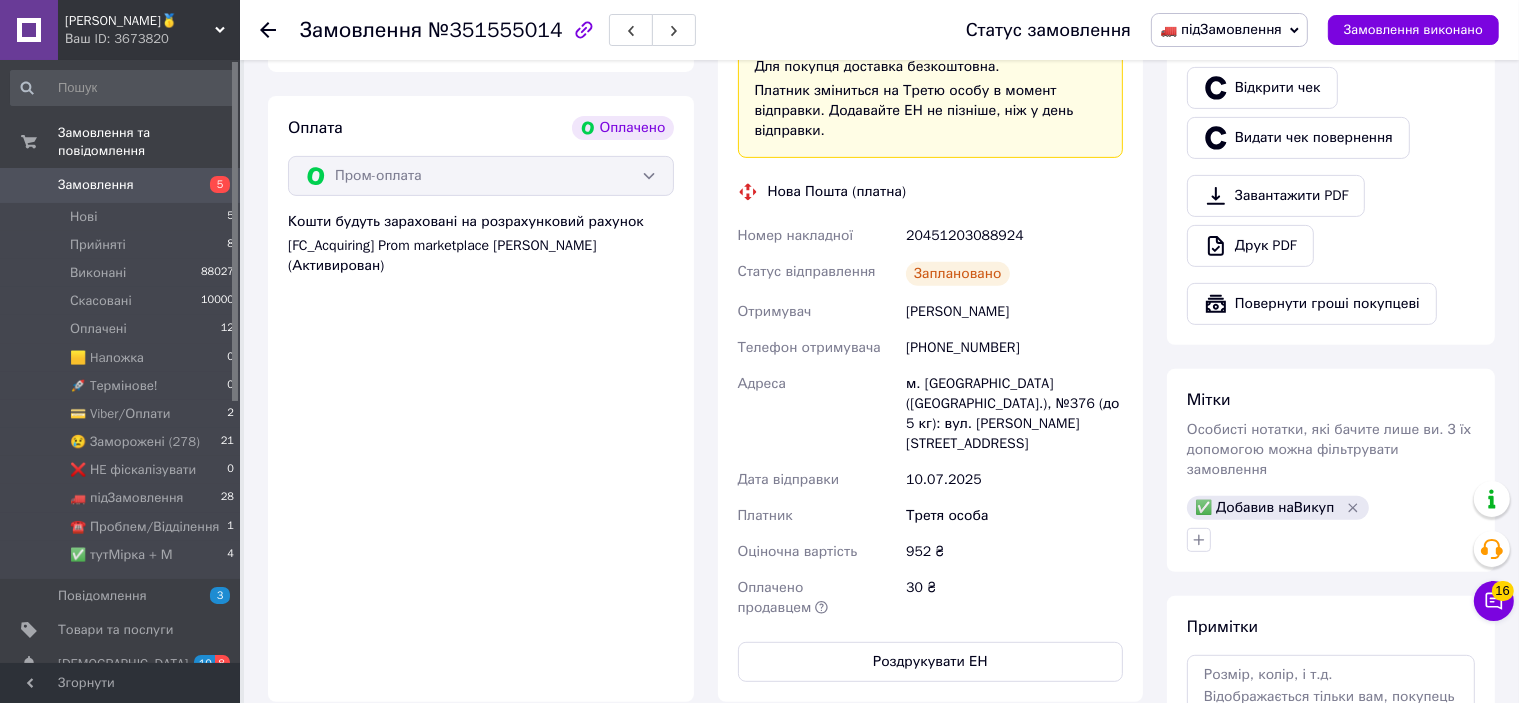 click on "20451203088924" at bounding box center (1014, 236) 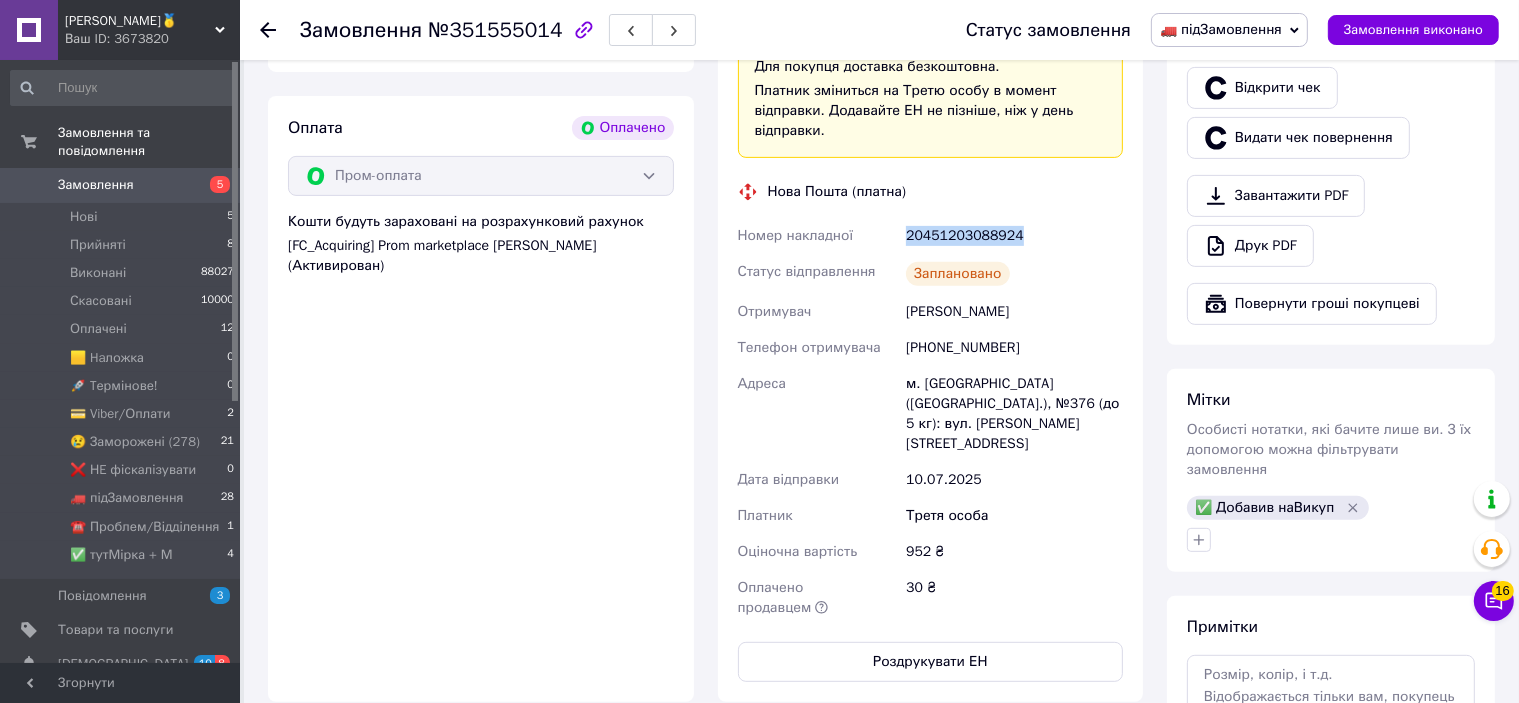 click on "20451203088924" at bounding box center (1014, 236) 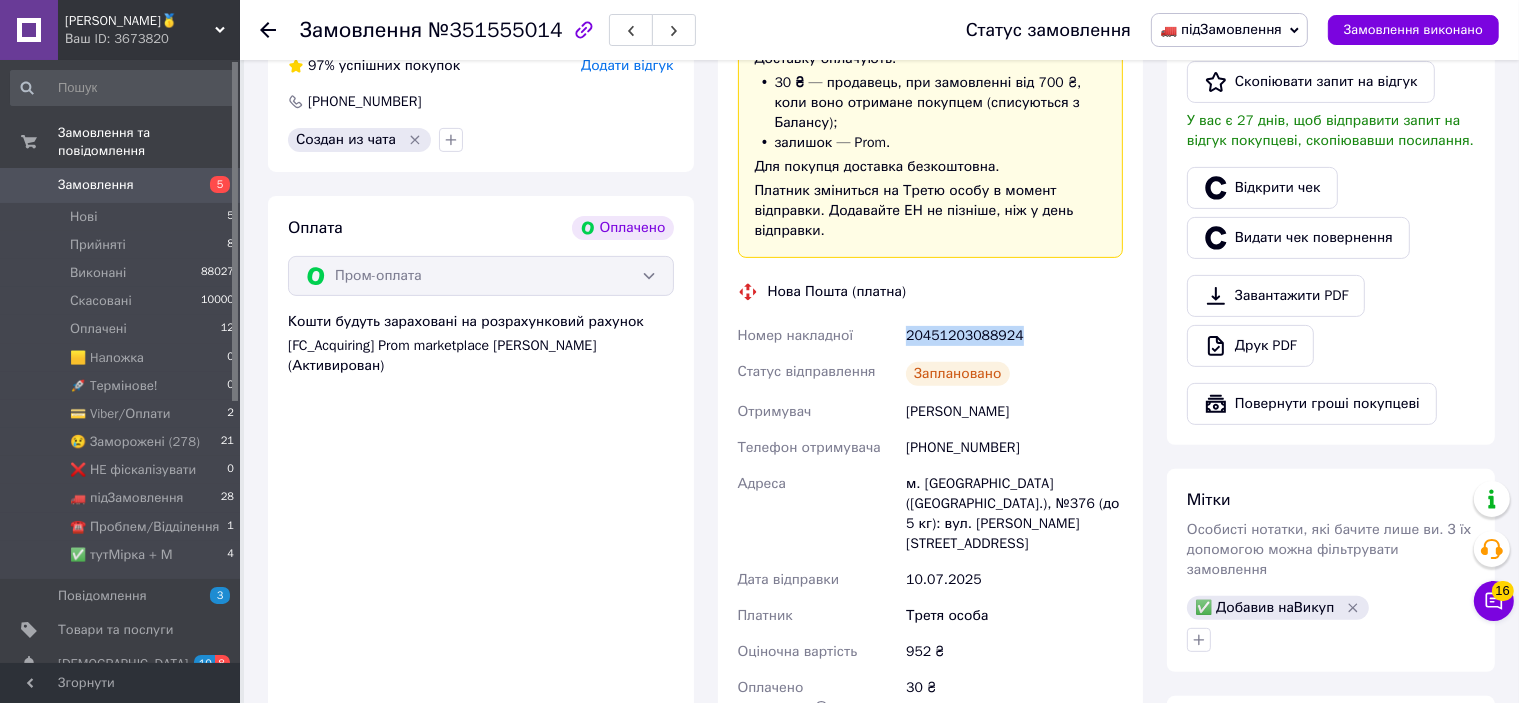scroll, scrollTop: 500, scrollLeft: 0, axis: vertical 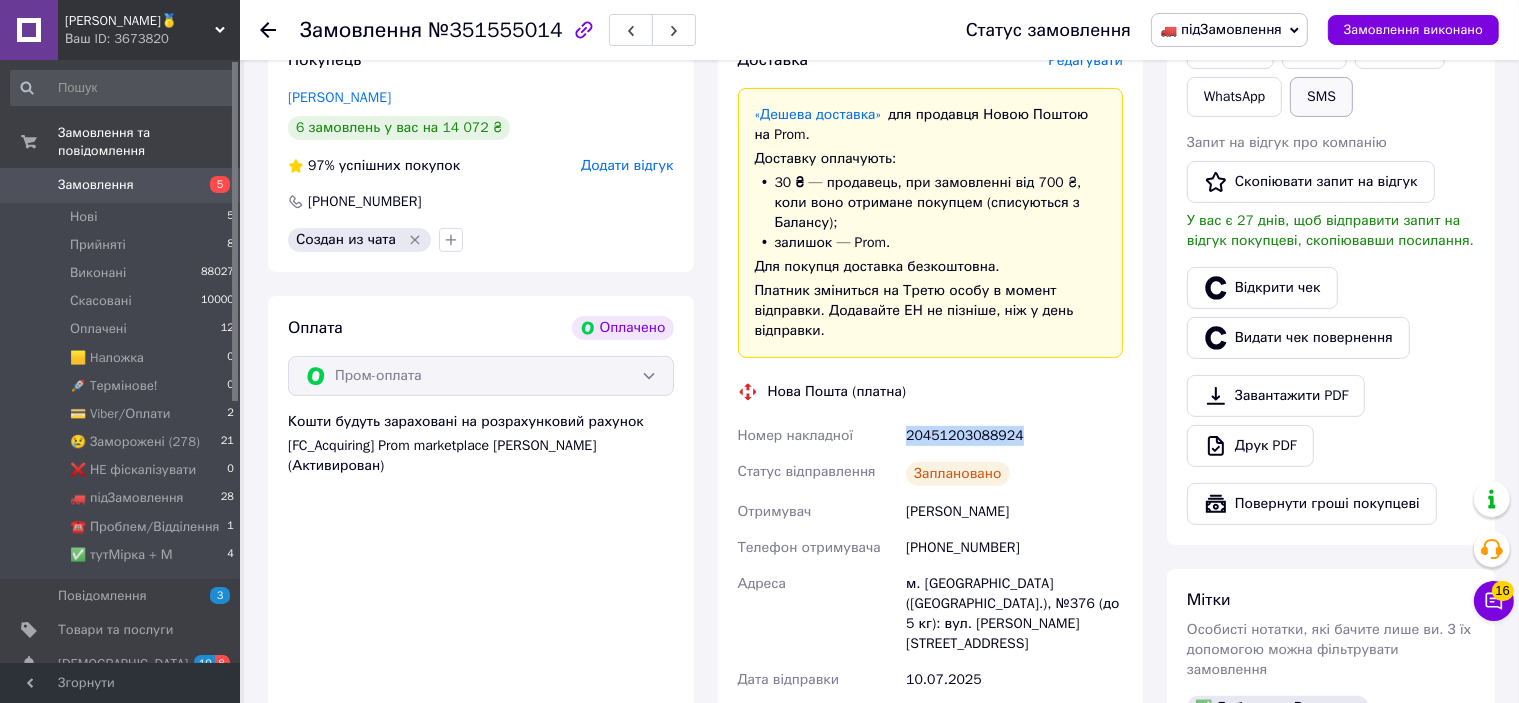 click on "SMS" at bounding box center (1321, 97) 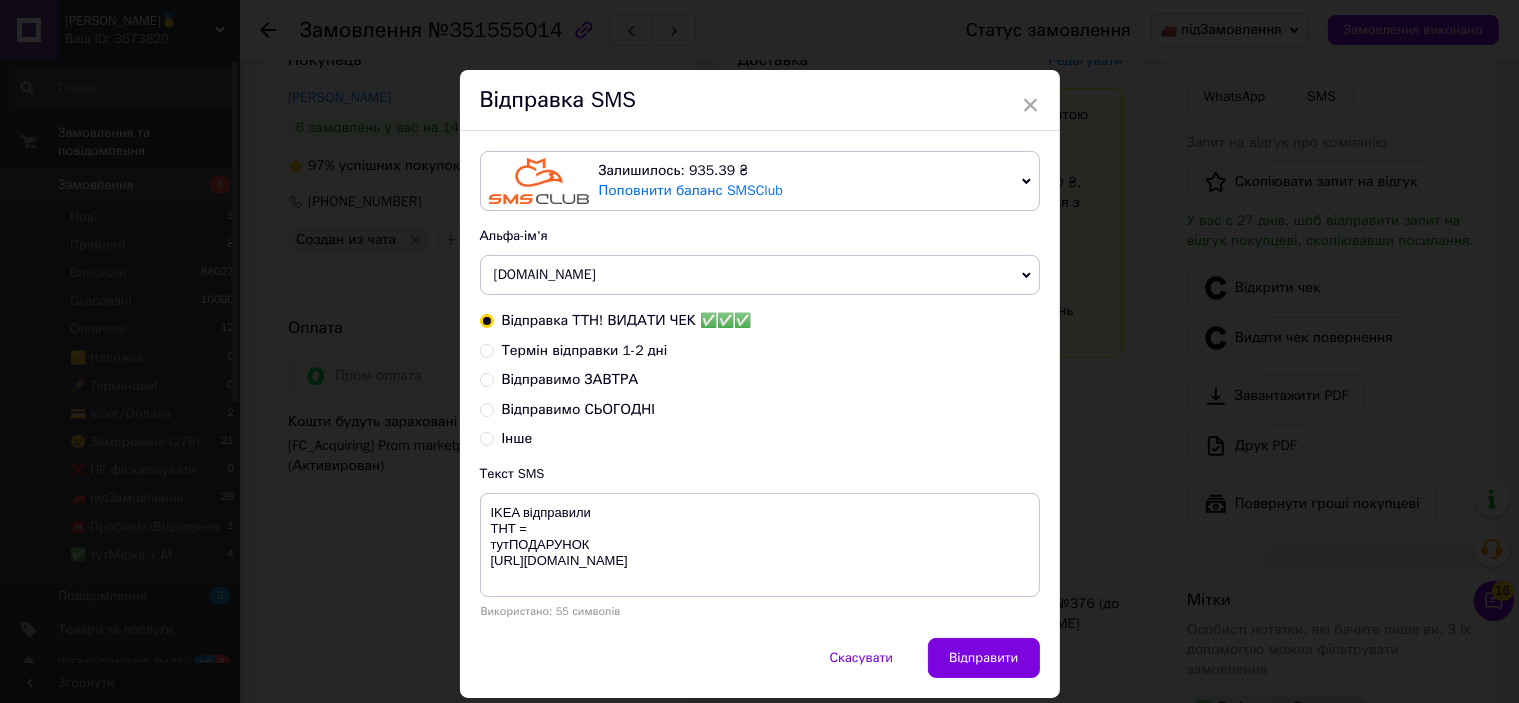 type 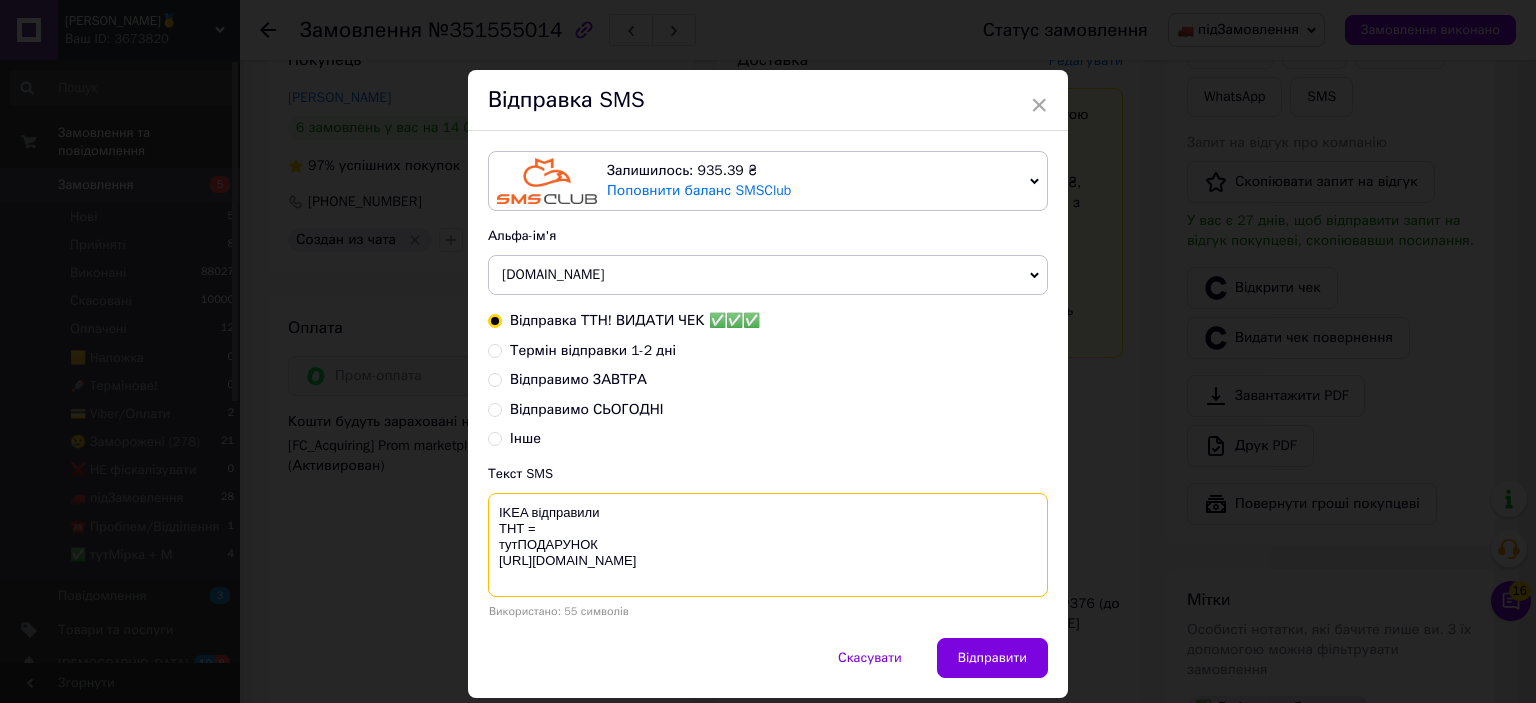 click on "IKEA відправили
ТНТ =
тутПОДАРУНОК
https://bit.ly/taao" at bounding box center [768, 545] 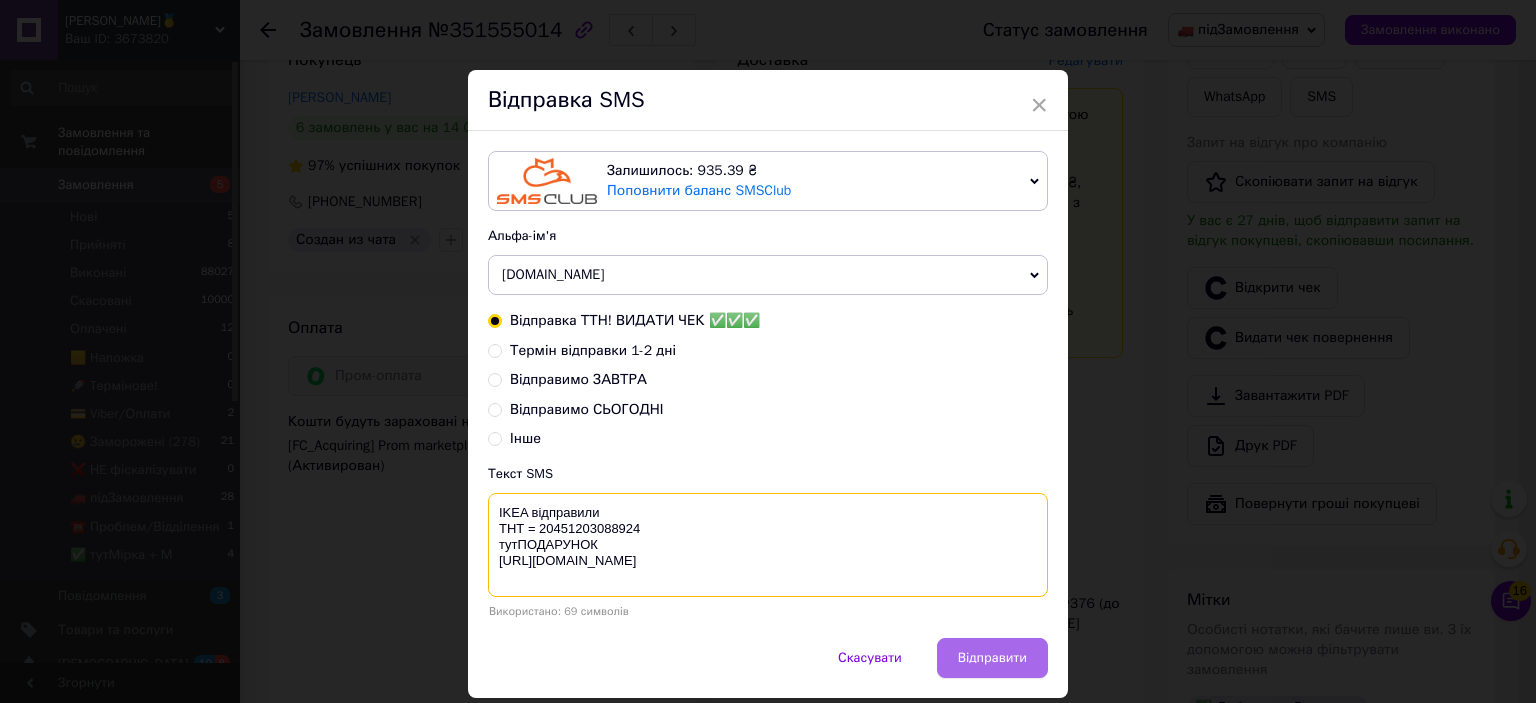 type on "IKEA відправили
ТНТ = 20451203088924
тутПОДАРУНОК
https://bit.ly/taao" 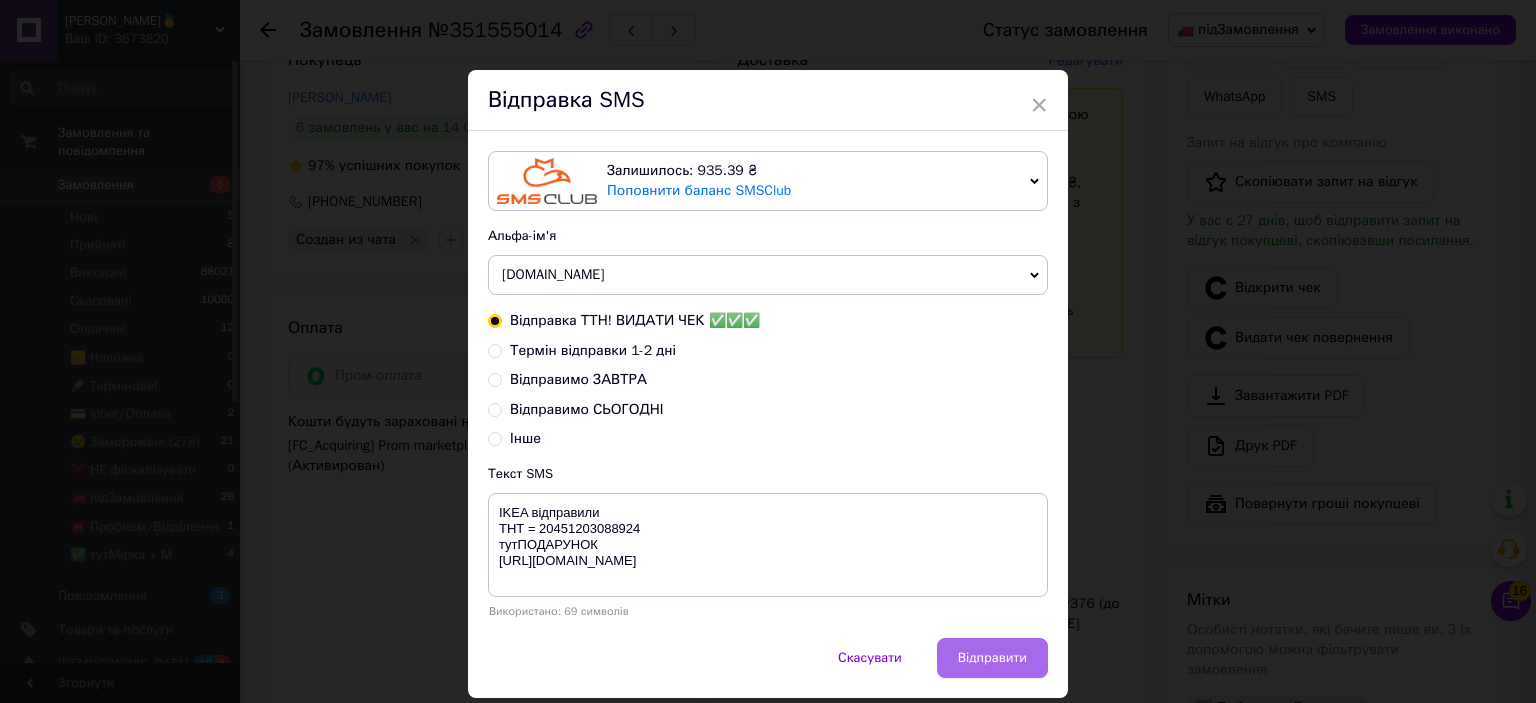 click on "Відправити" at bounding box center [992, 658] 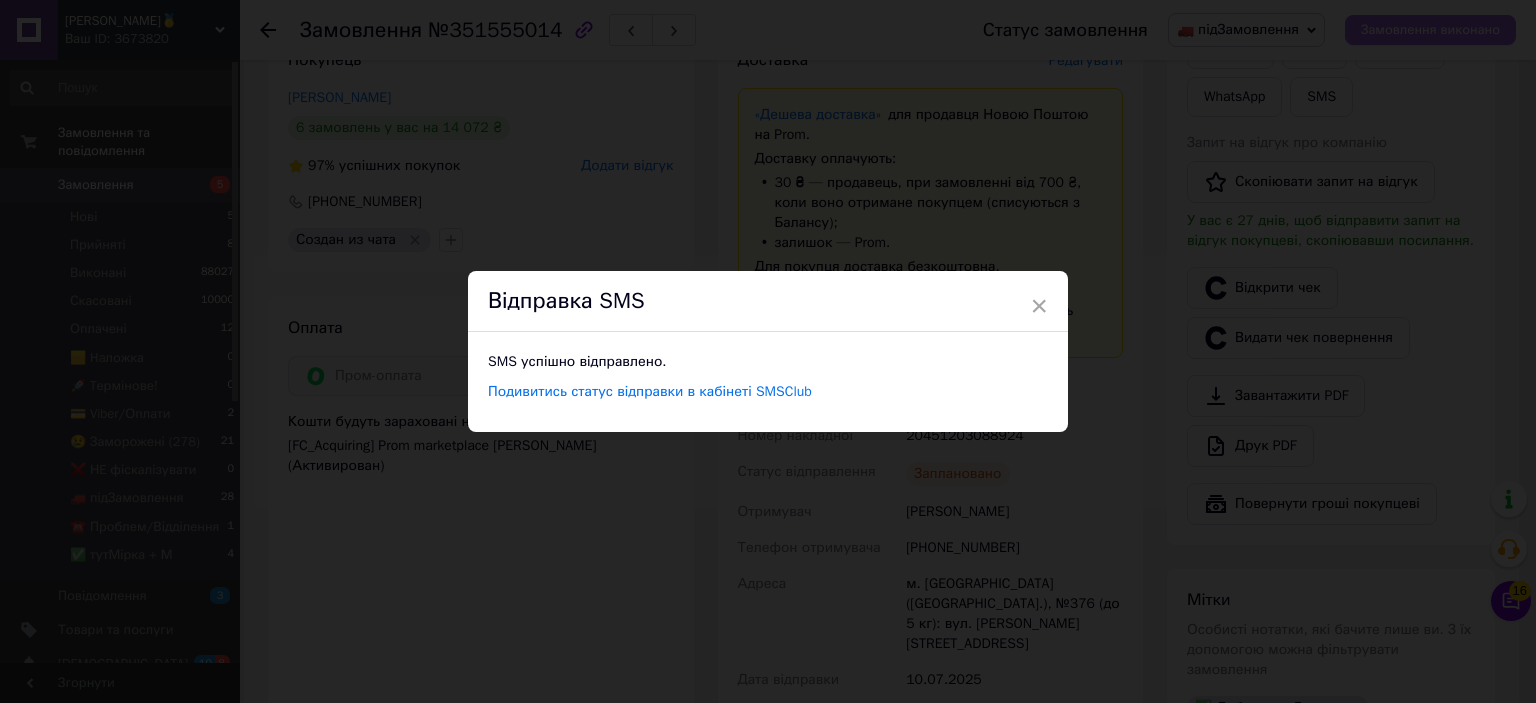 click on "× Відправка SMS SMS успішно відправлено. Подивитись статус відправки в кабінеті SMSClub" at bounding box center [768, 351] 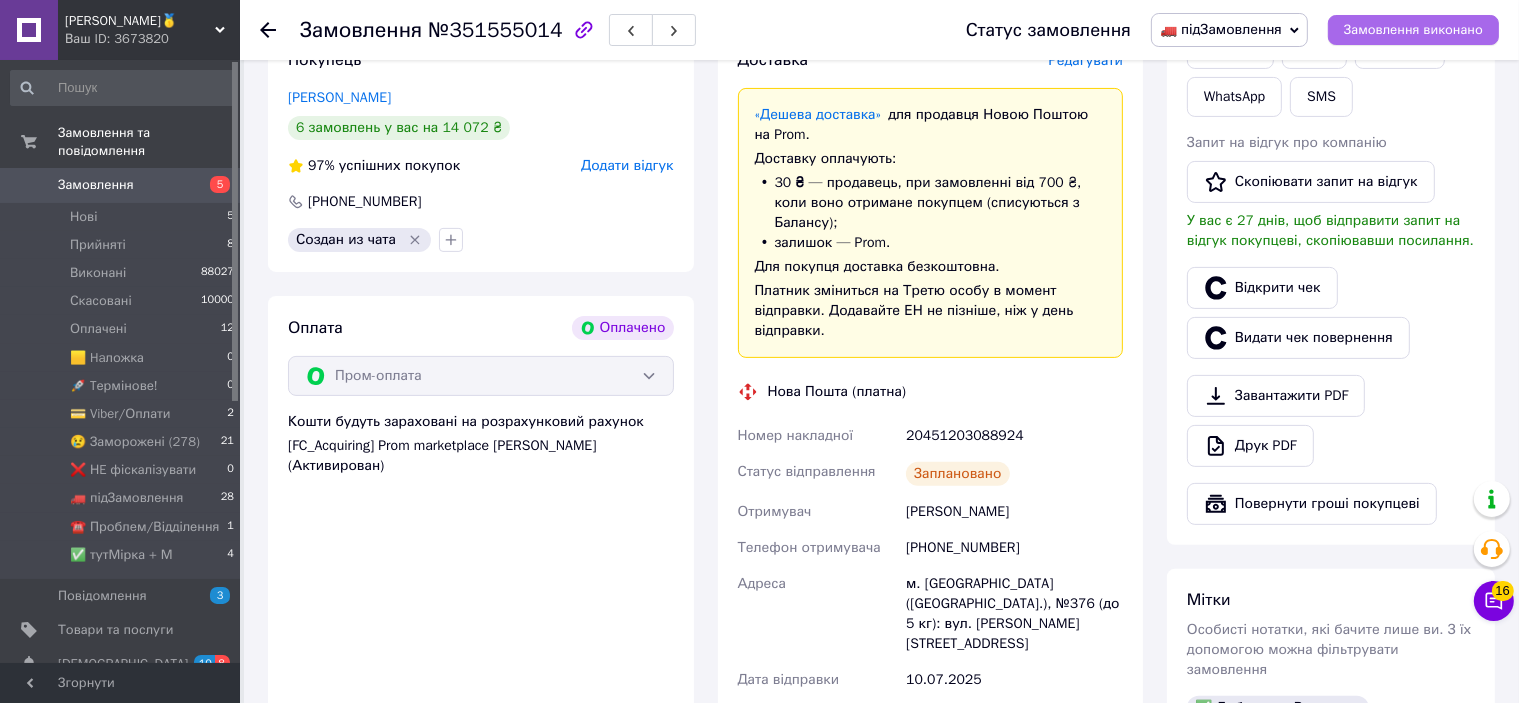 click on "Замовлення виконано" at bounding box center [1413, 30] 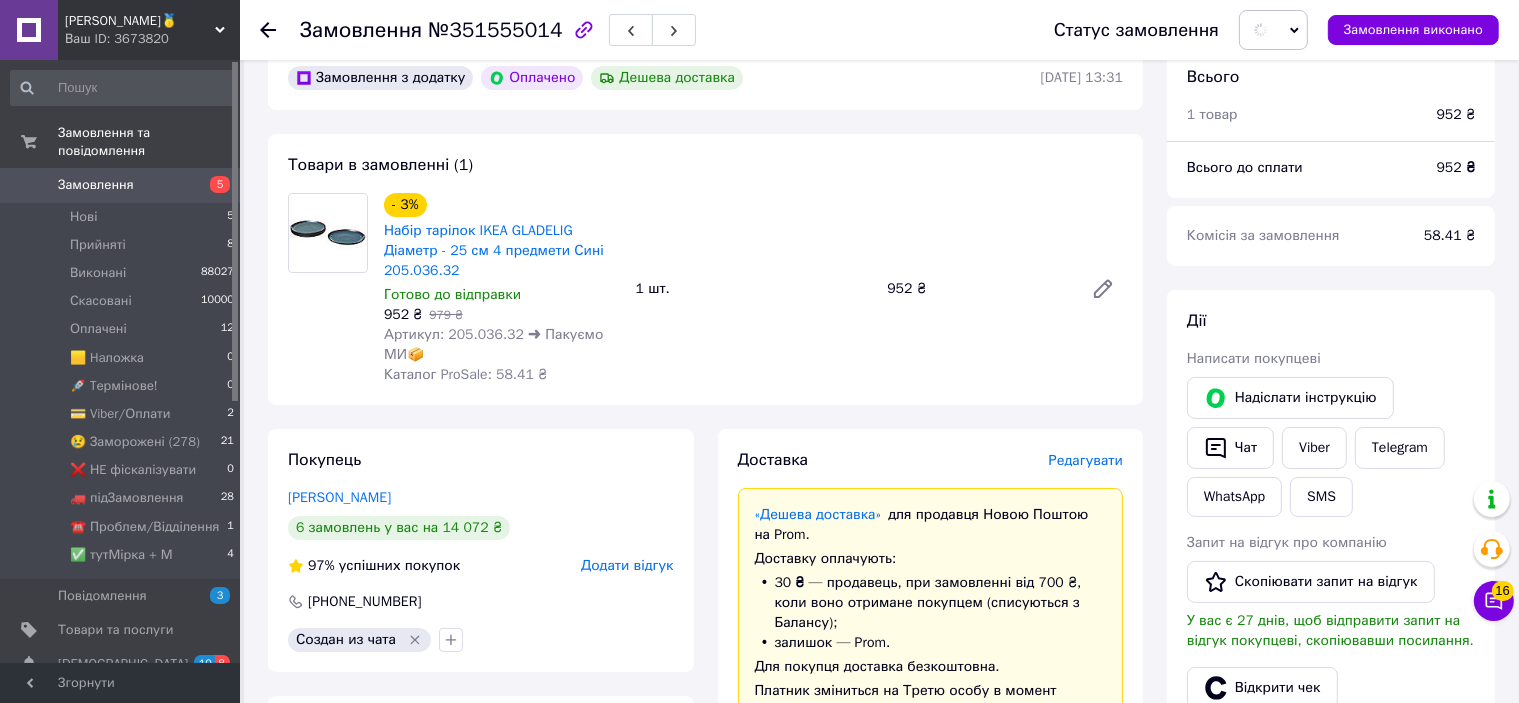 scroll, scrollTop: 0, scrollLeft: 0, axis: both 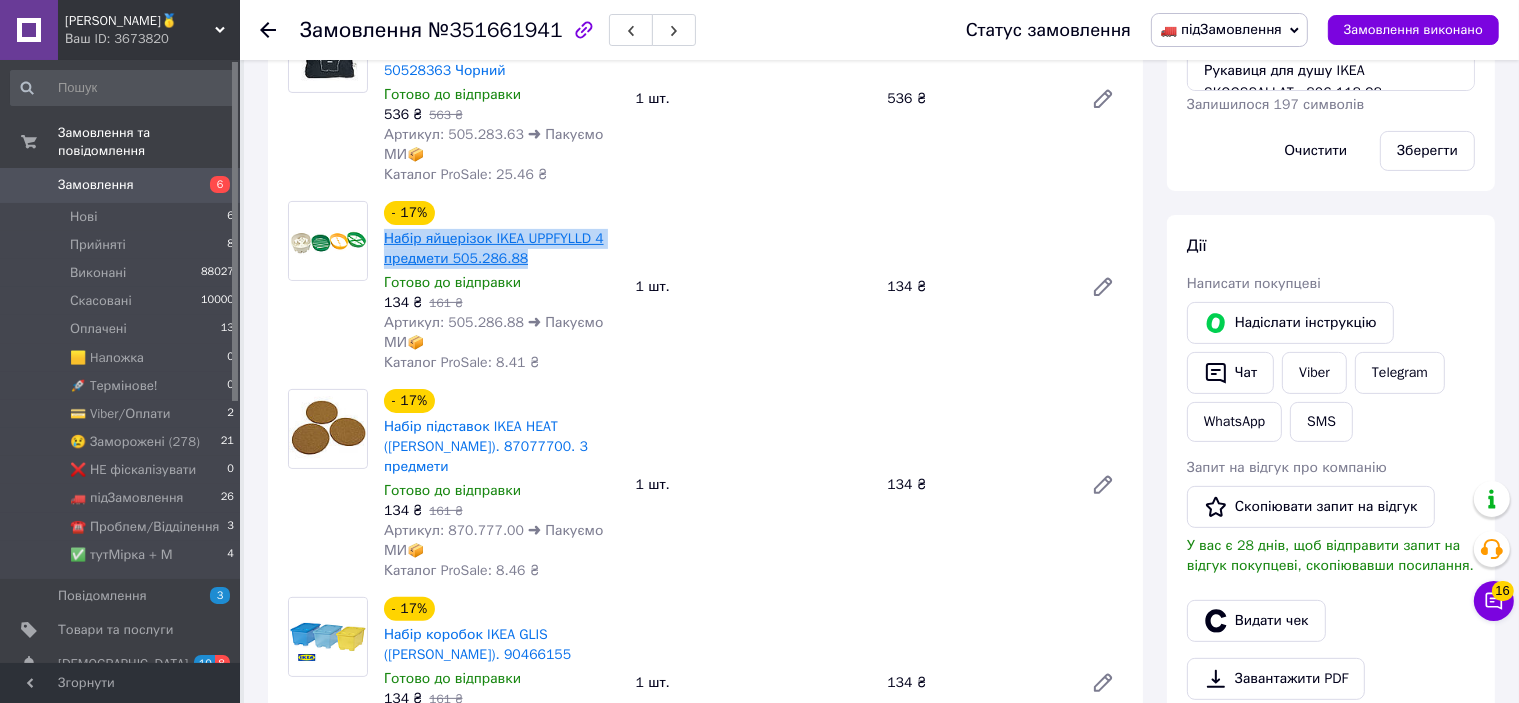 drag, startPoint x: 519, startPoint y: 231, endPoint x: 386, endPoint y: 212, distance: 134.3503 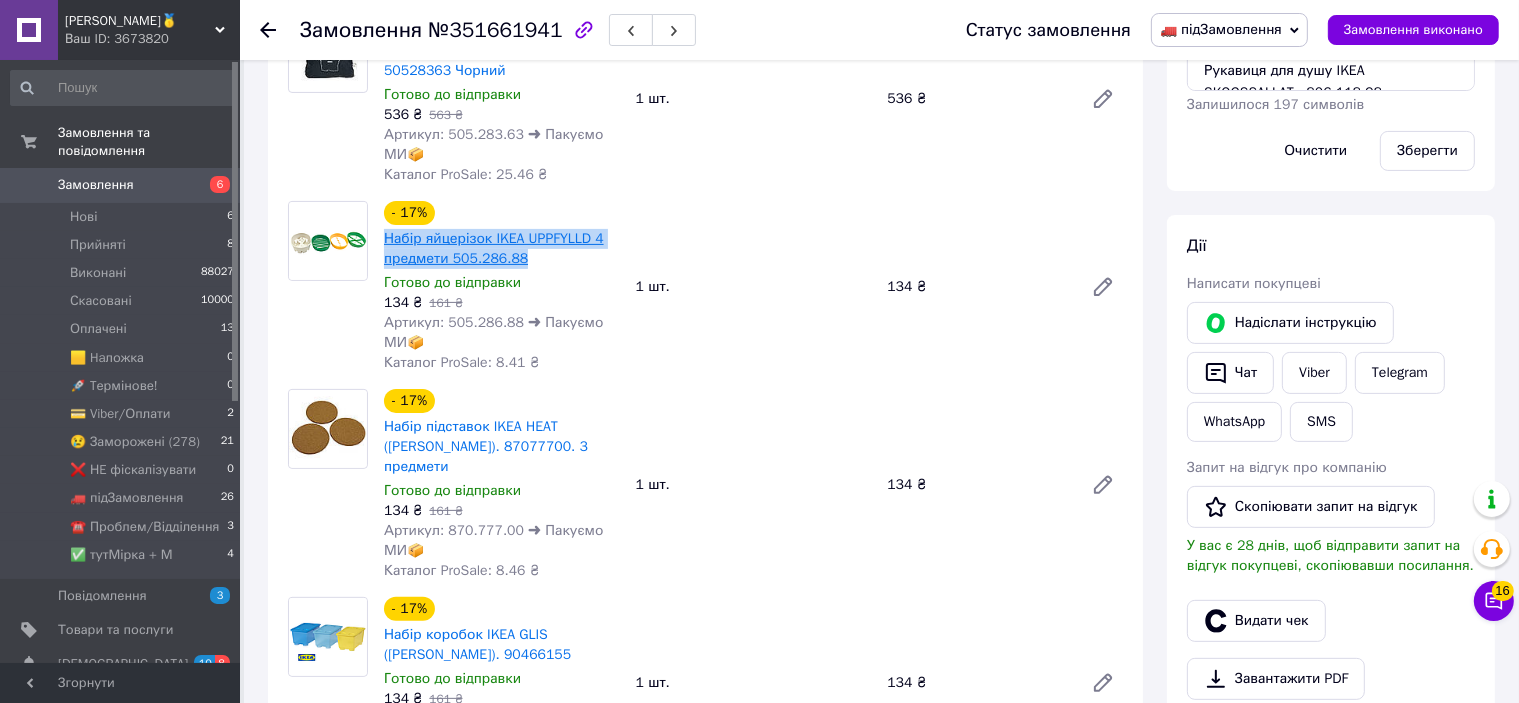 click on "Набір яйцерізок IKEA UPPFYLLD 4 предмети 505.286.88" at bounding box center [502, 249] 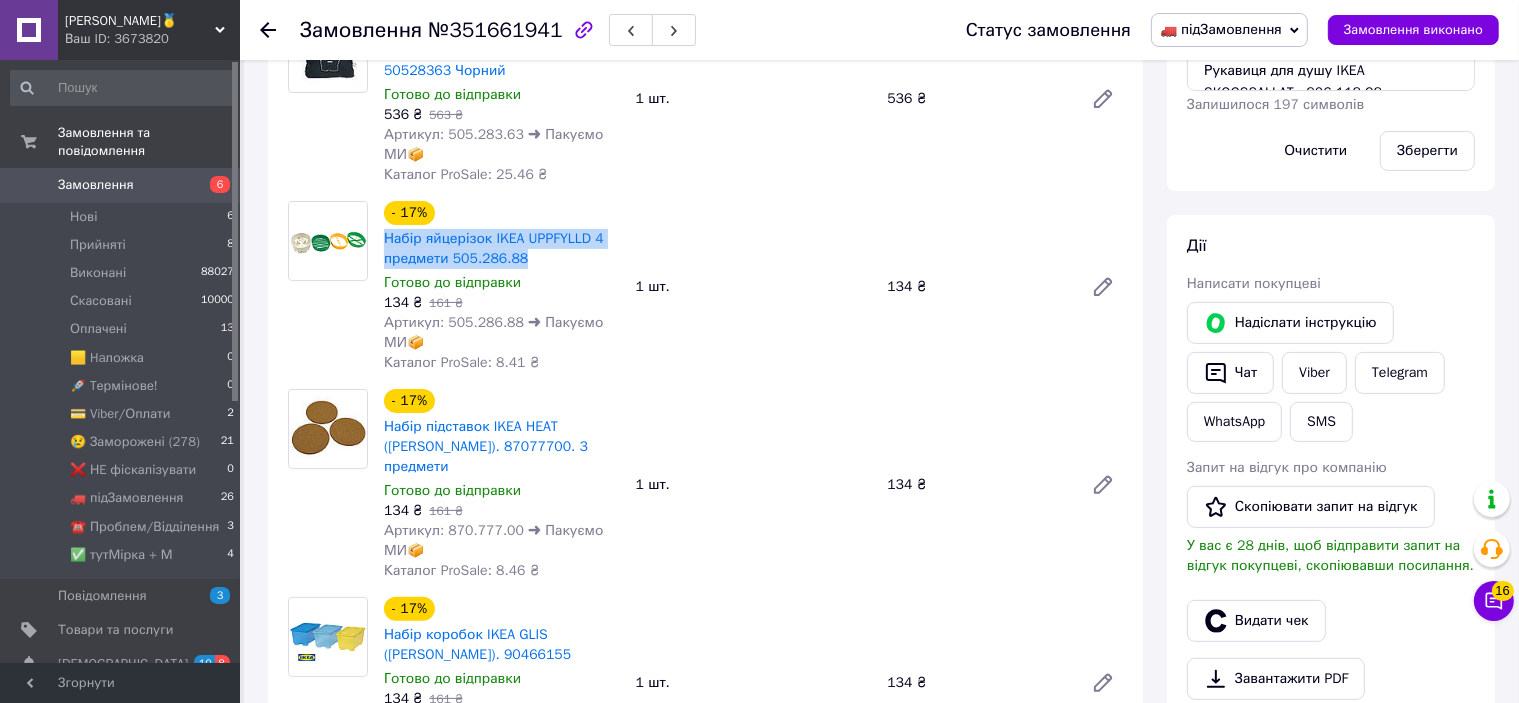 scroll, scrollTop: 300, scrollLeft: 0, axis: vertical 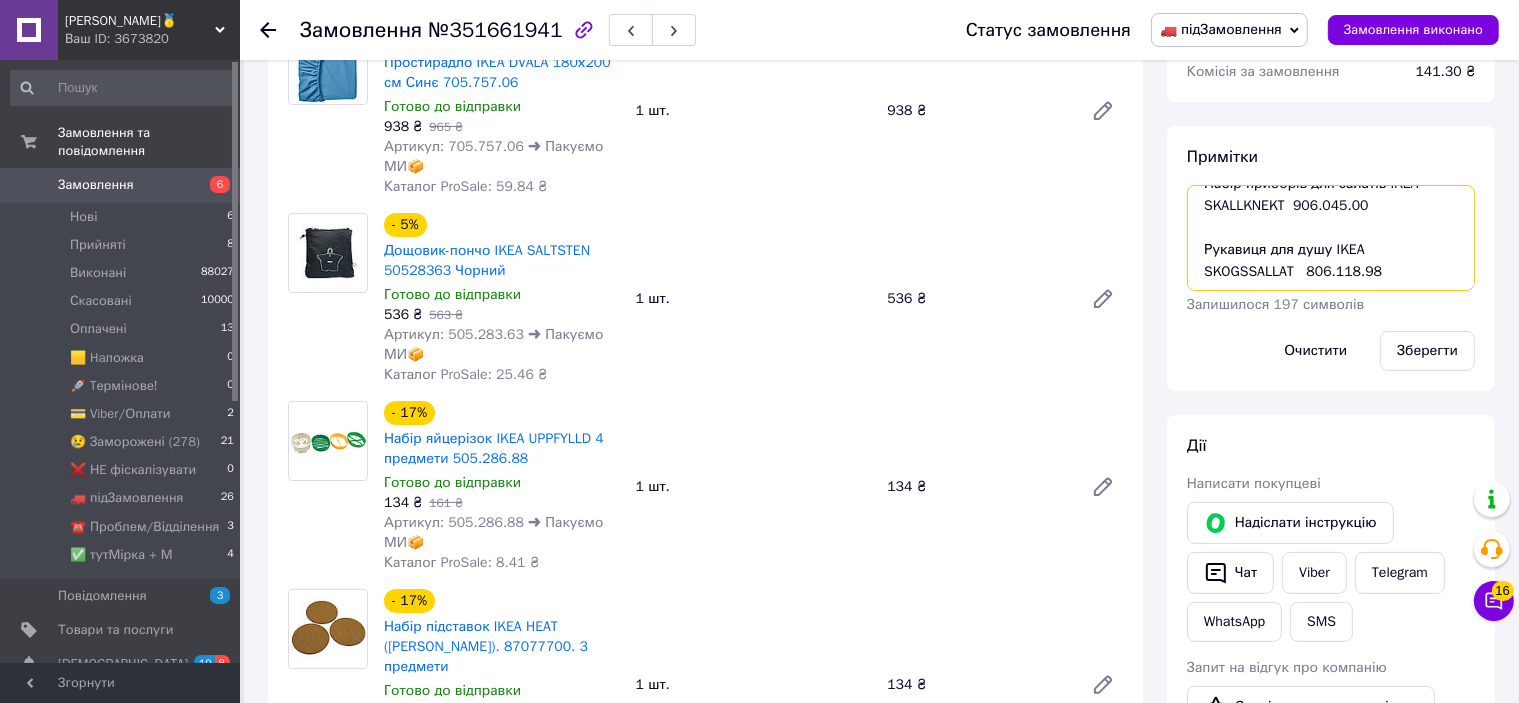 drag, startPoint x: 1204, startPoint y: 207, endPoint x: 1428, endPoint y: 306, distance: 244.90202 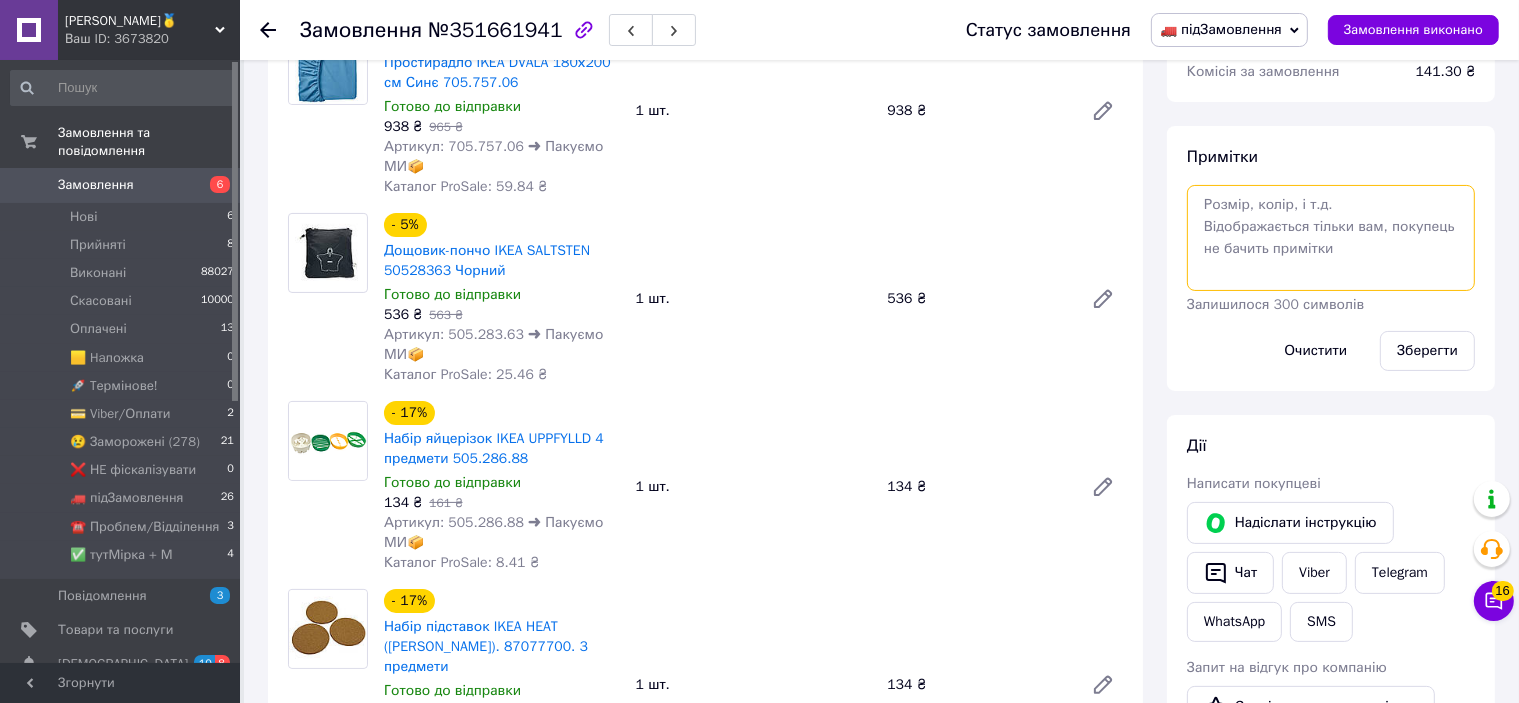 scroll, scrollTop: 0, scrollLeft: 0, axis: both 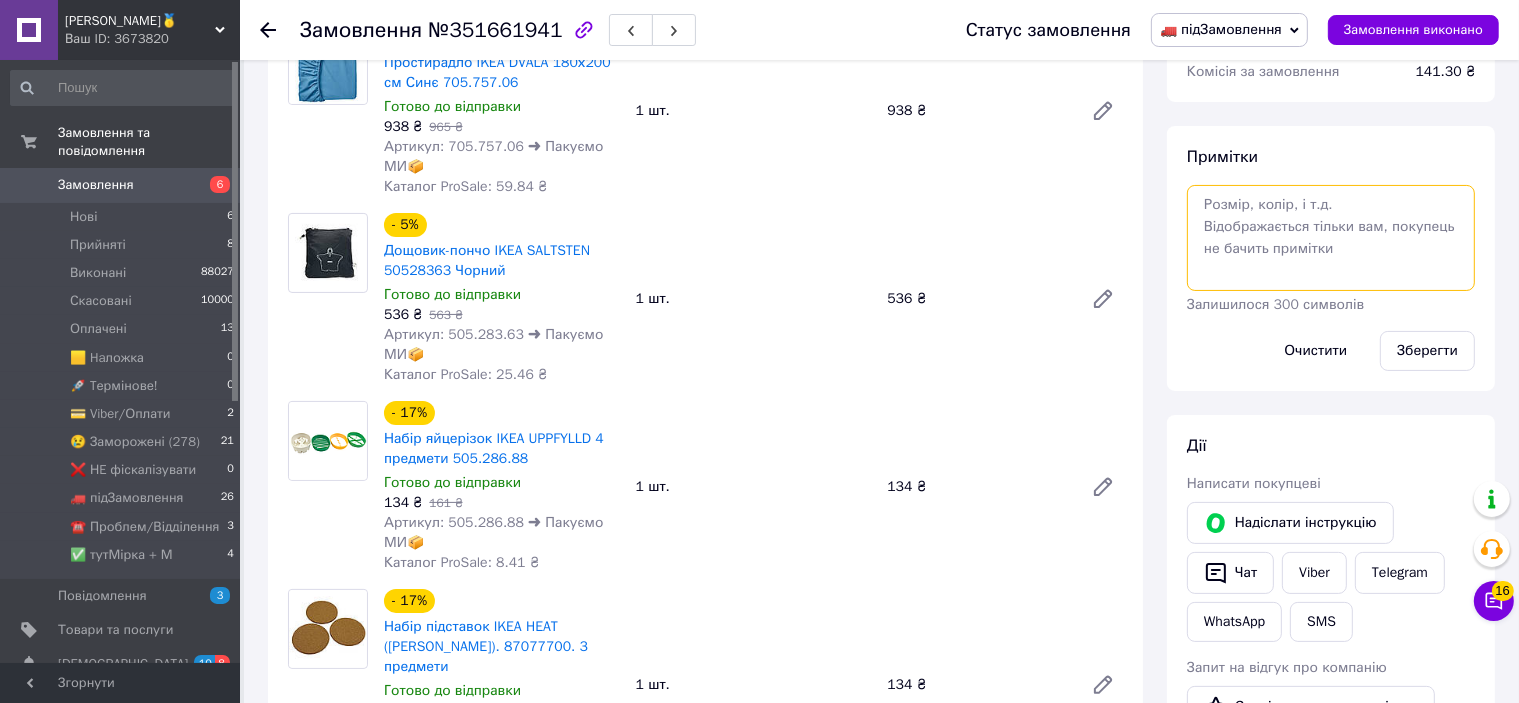 paste on "Набір яйцерізок IKEA UPPFYLLD 4 предмети 505.286.88" 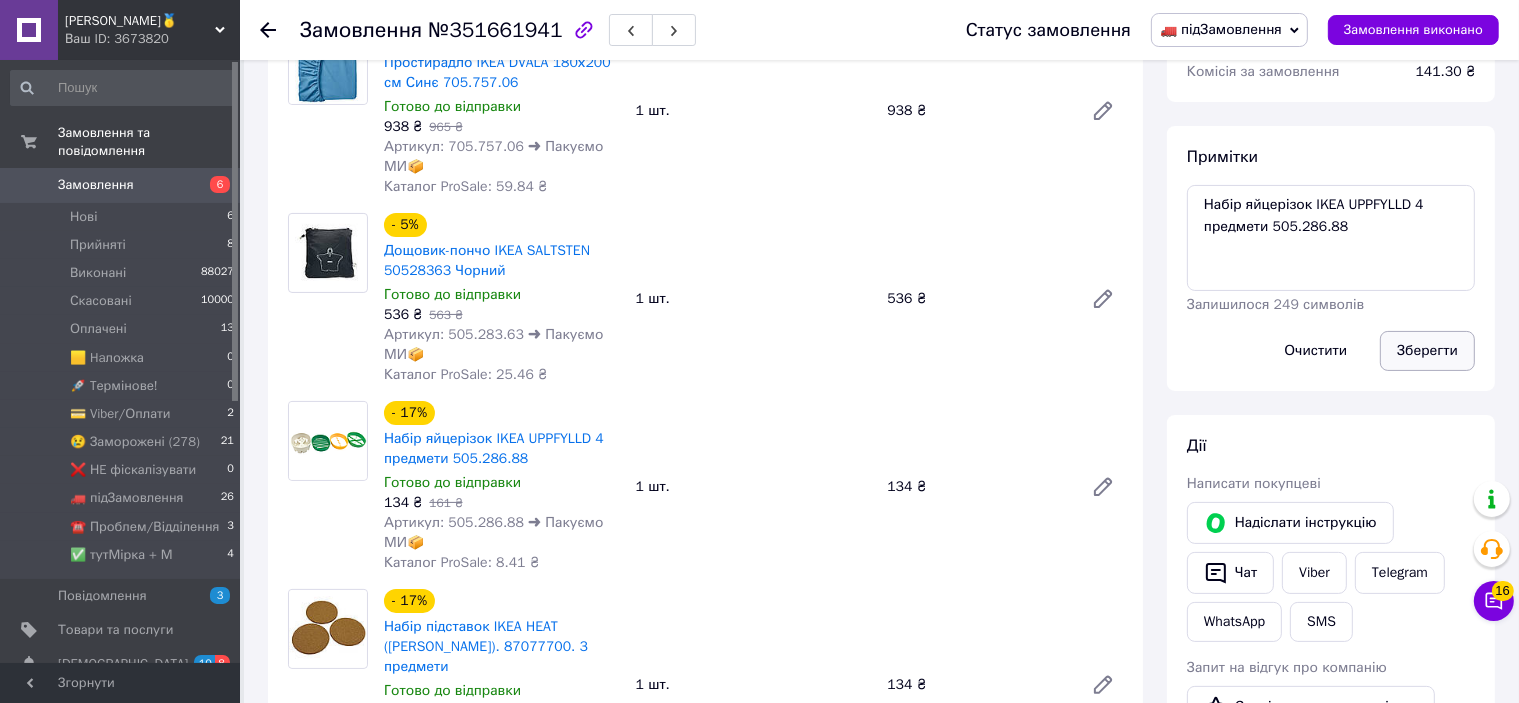 click on "Зберегти" at bounding box center (1427, 351) 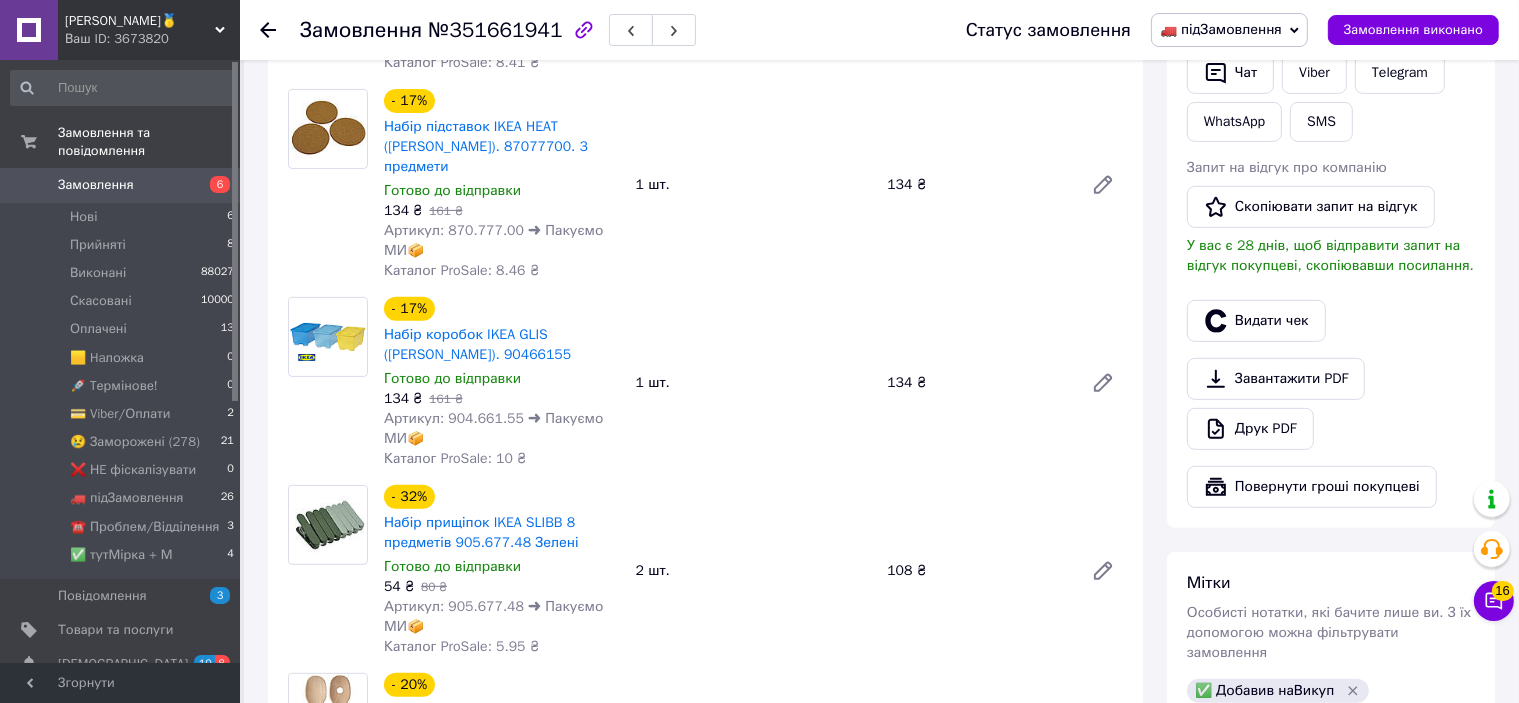 scroll, scrollTop: 1100, scrollLeft: 0, axis: vertical 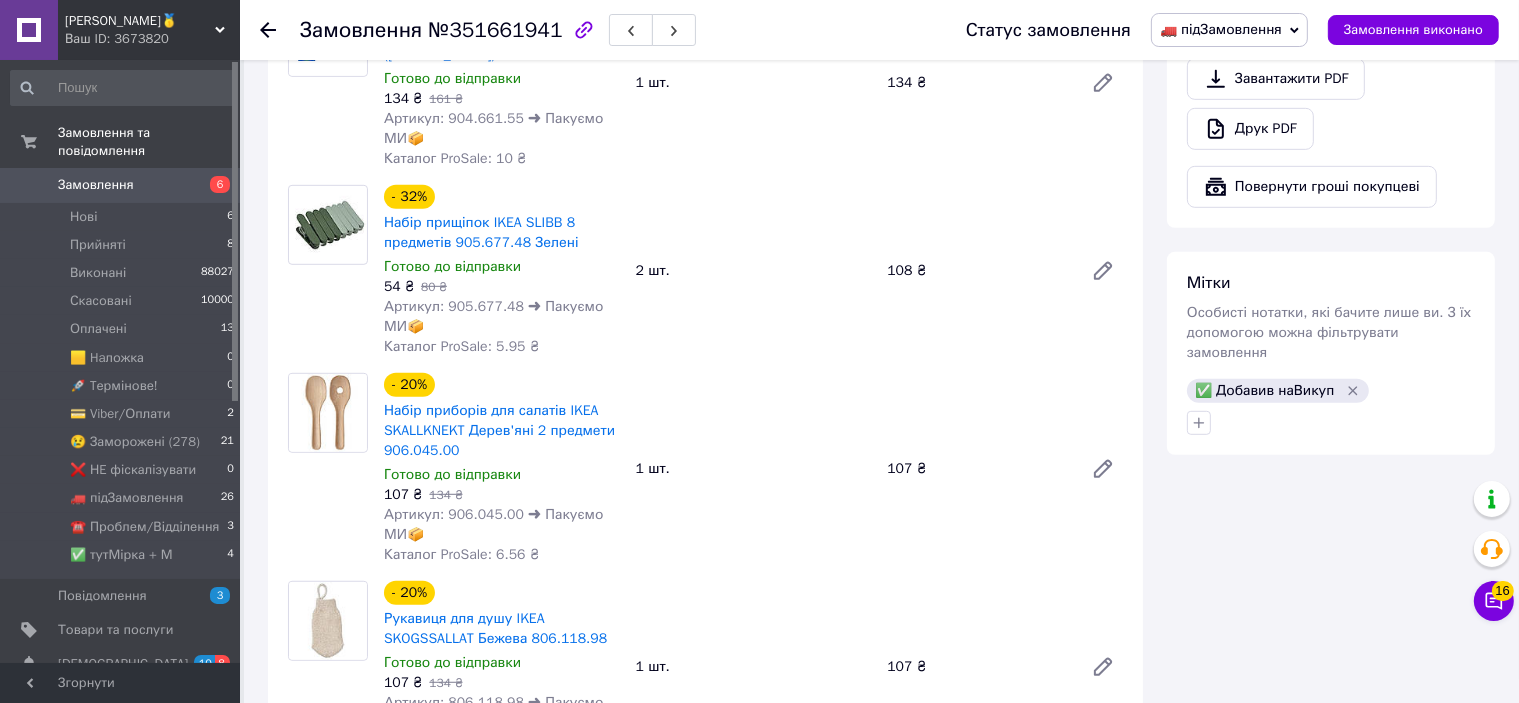click 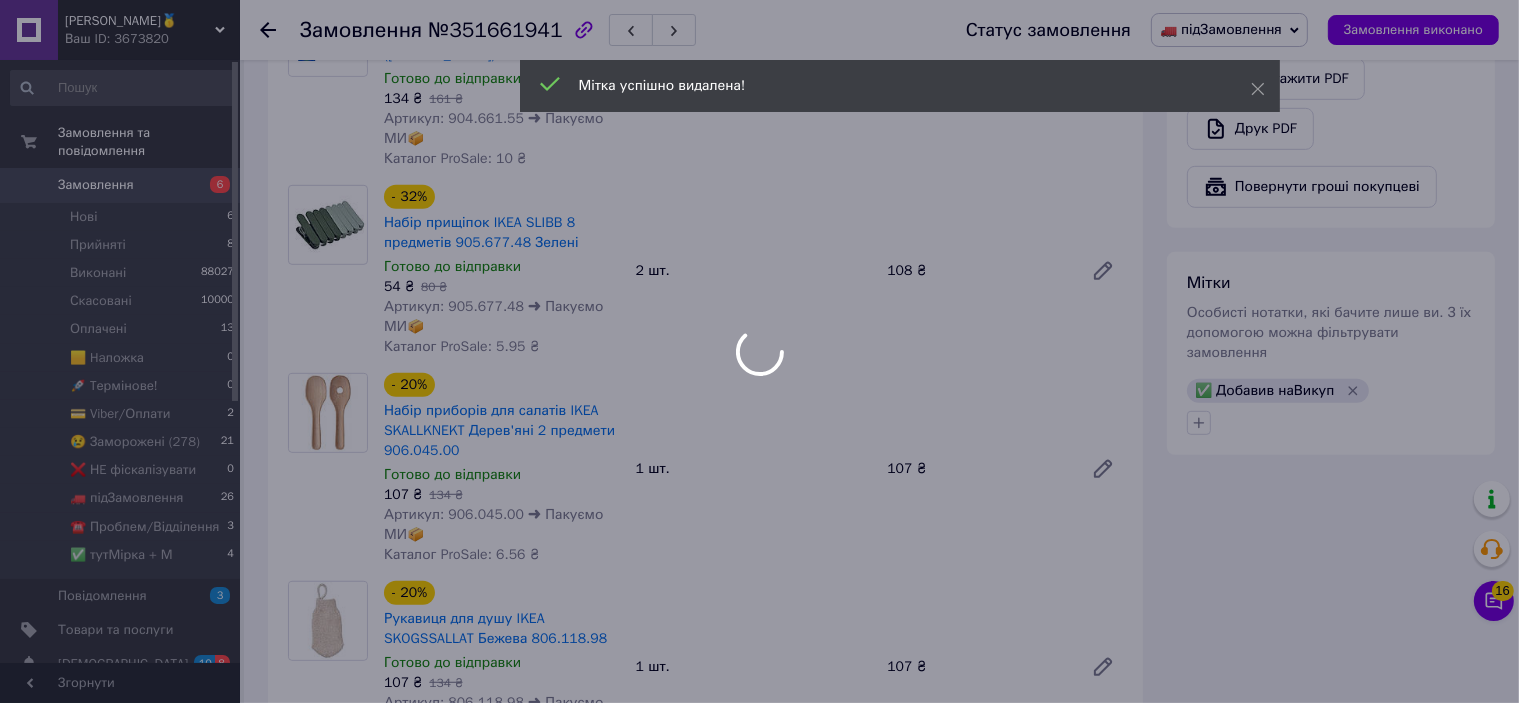 click at bounding box center [759, 351] 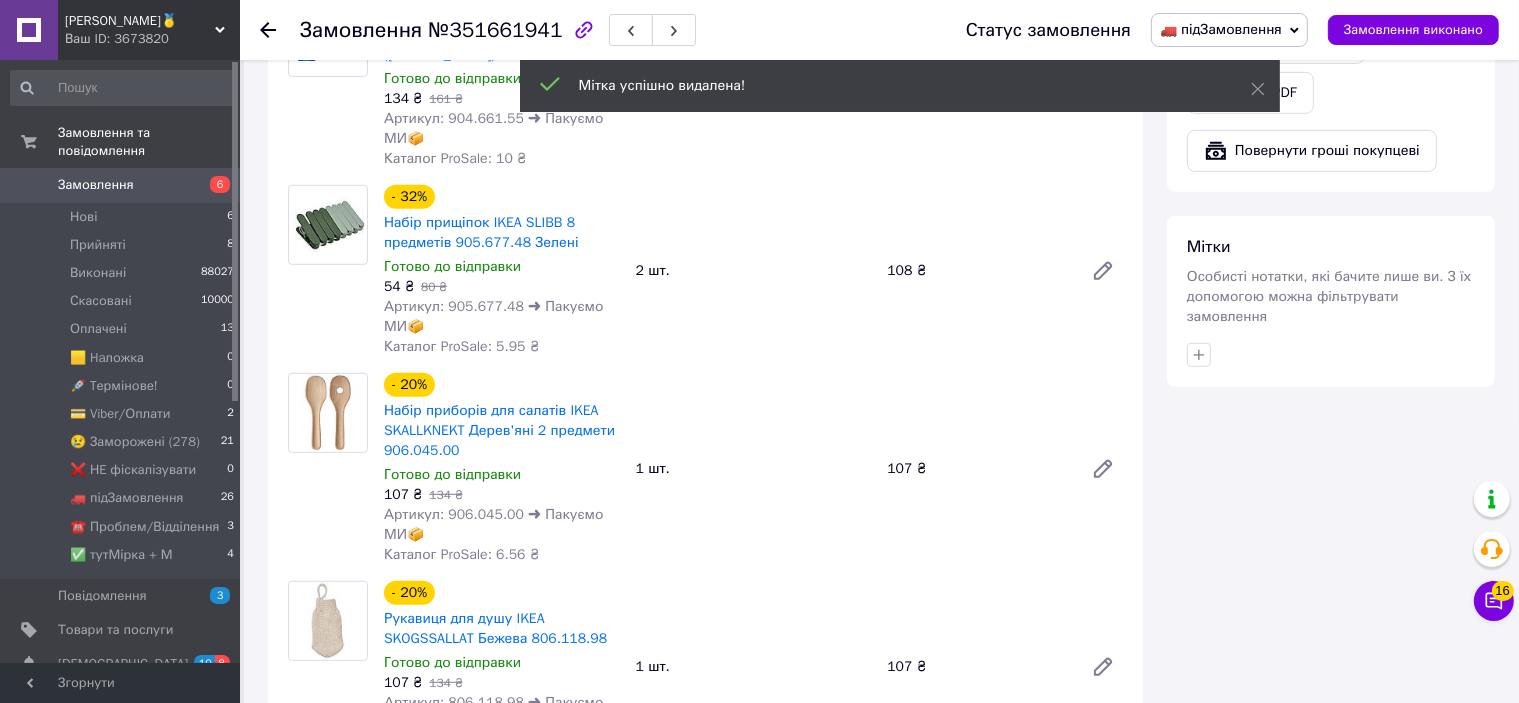 click 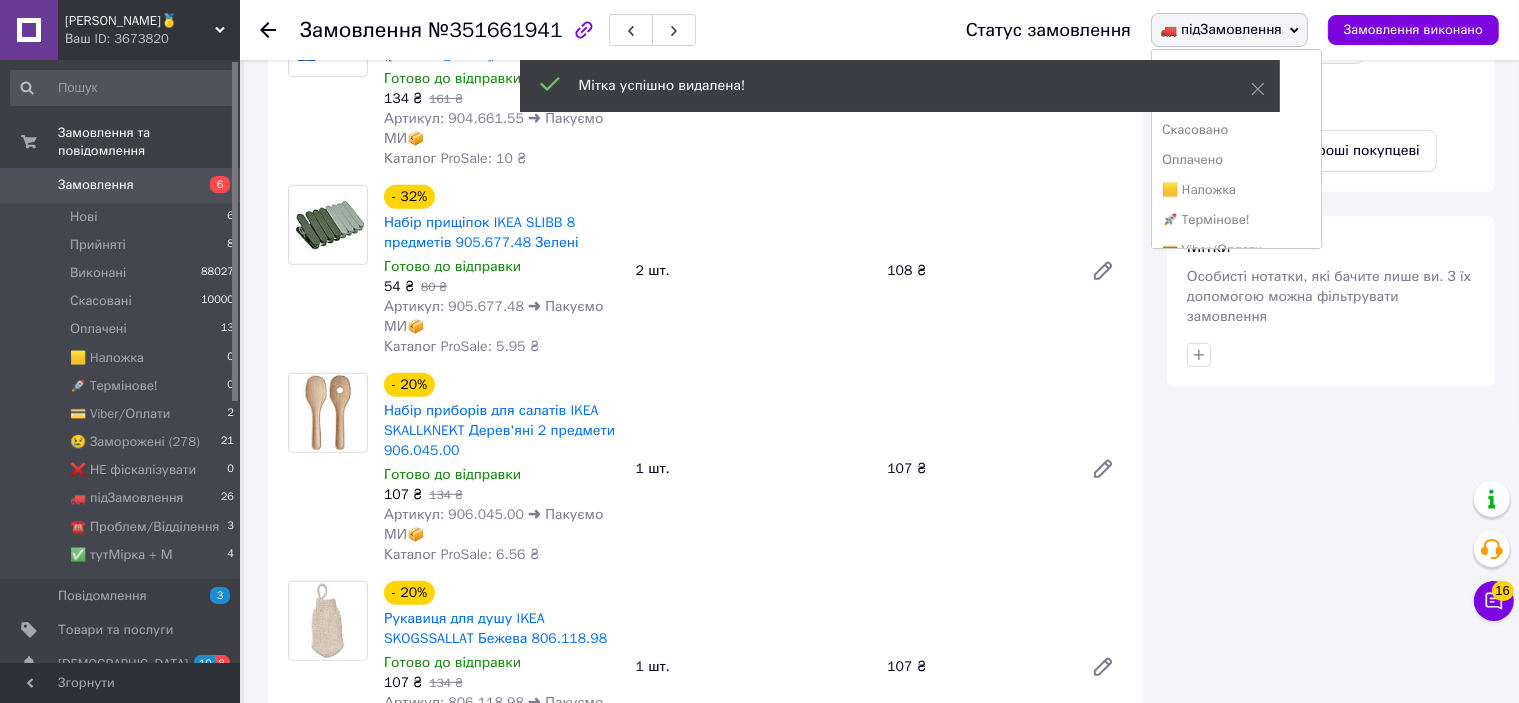 scroll, scrollTop: 100, scrollLeft: 0, axis: vertical 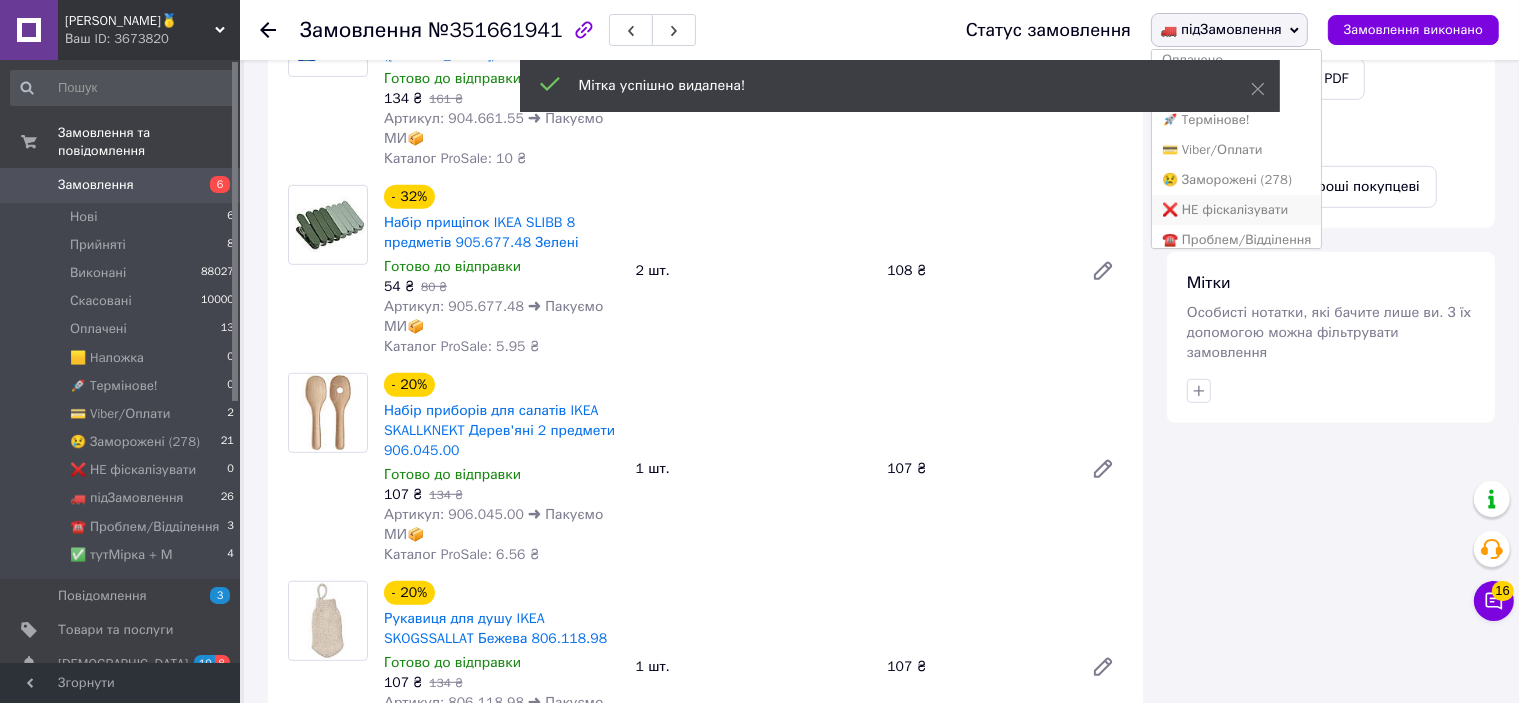 click on "❌ НE фіскалізувати" at bounding box center [1236, 210] 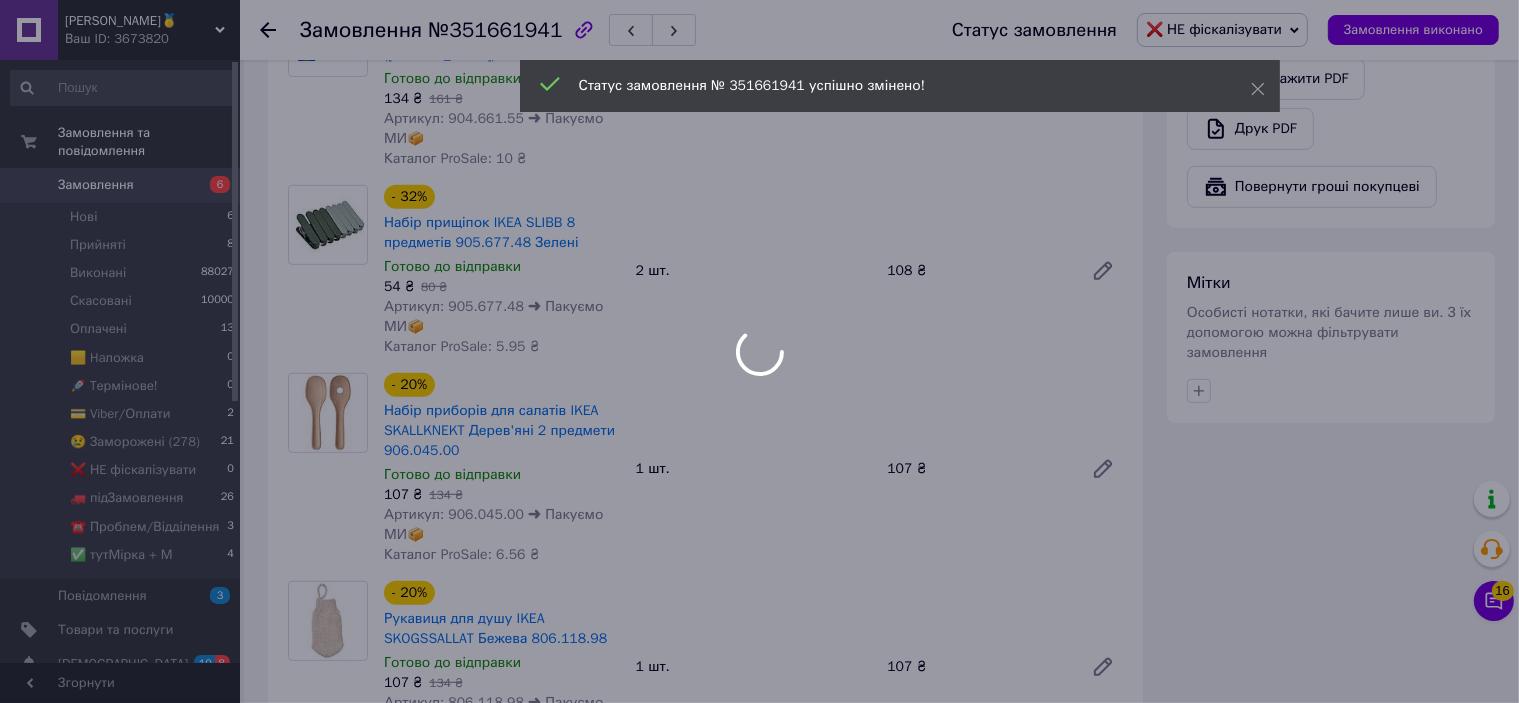 click on "Добрий TАТО🥇 Ваш ID: 3673820 Сайт Добрий TАТО🥇 Кабінет покупця Перевірити стан системи Сторінка на порталі тутШвидко🚀 Довідка Вийти Замовлення та повідомлення Замовлення 6 Нові 6 Прийняті 8 Виконані 88027 Скасовані 10000 Оплачені 13 🟨 Haложка 0 🚀 Tермінове! 0 💳 Viber/Оплати 2 😢 Заморожені (278) 21 ❌ НE фіскалізувати 0 🚛 підЗамовлення 26 ☎️ Проблем/Відділення 3 ✅ тутМірка + М 4 Повідомлення 3 Товари та послуги Сповіщення 10 8 Показники роботи компанії Панель управління Відгуки Клієнти Каталог ProSale Аналітика Маркет Prom топ - 3% <" at bounding box center [759, 761] 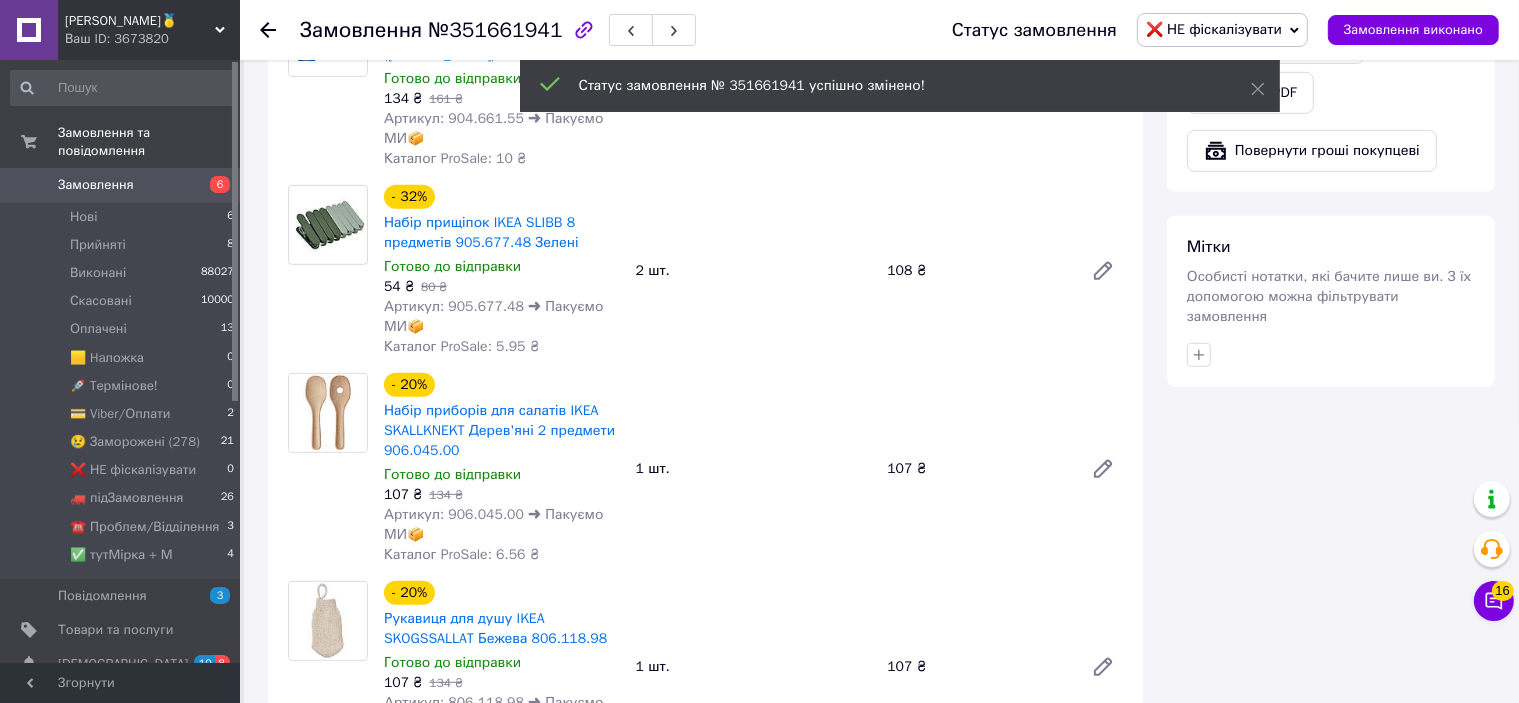 click on "❌ НE фіскалізувати" at bounding box center (1222, 30) 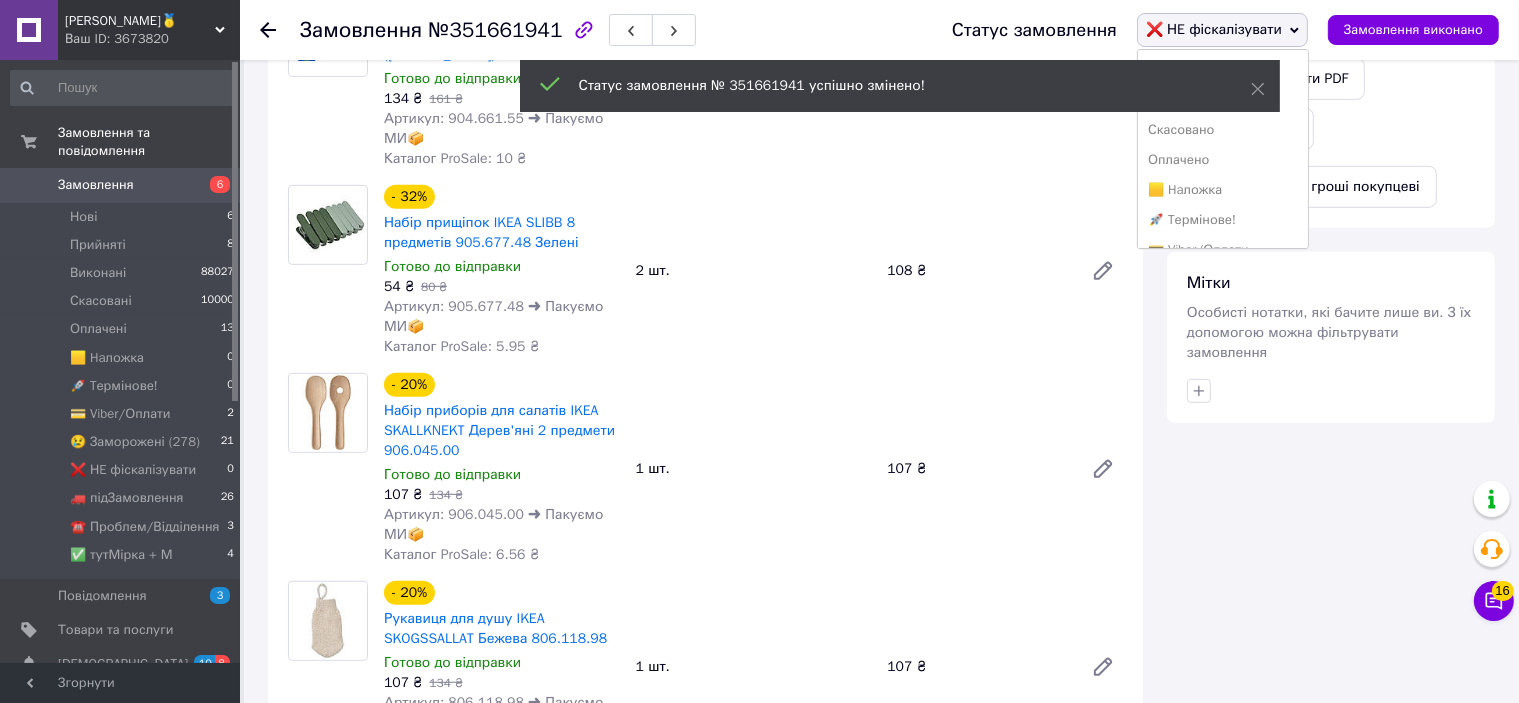 scroll, scrollTop: 141, scrollLeft: 0, axis: vertical 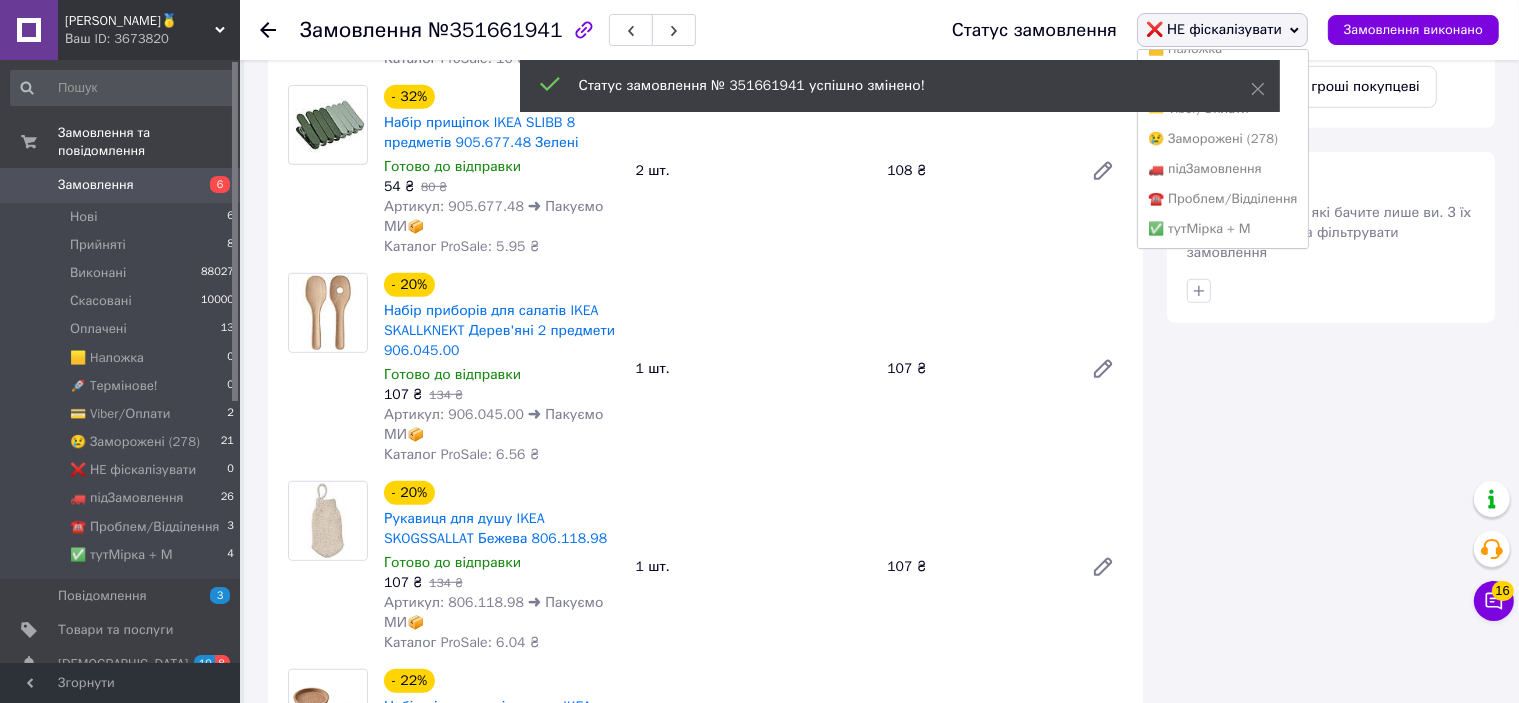 click on "☎️ Проблем/Відділення" at bounding box center (1222, 199) 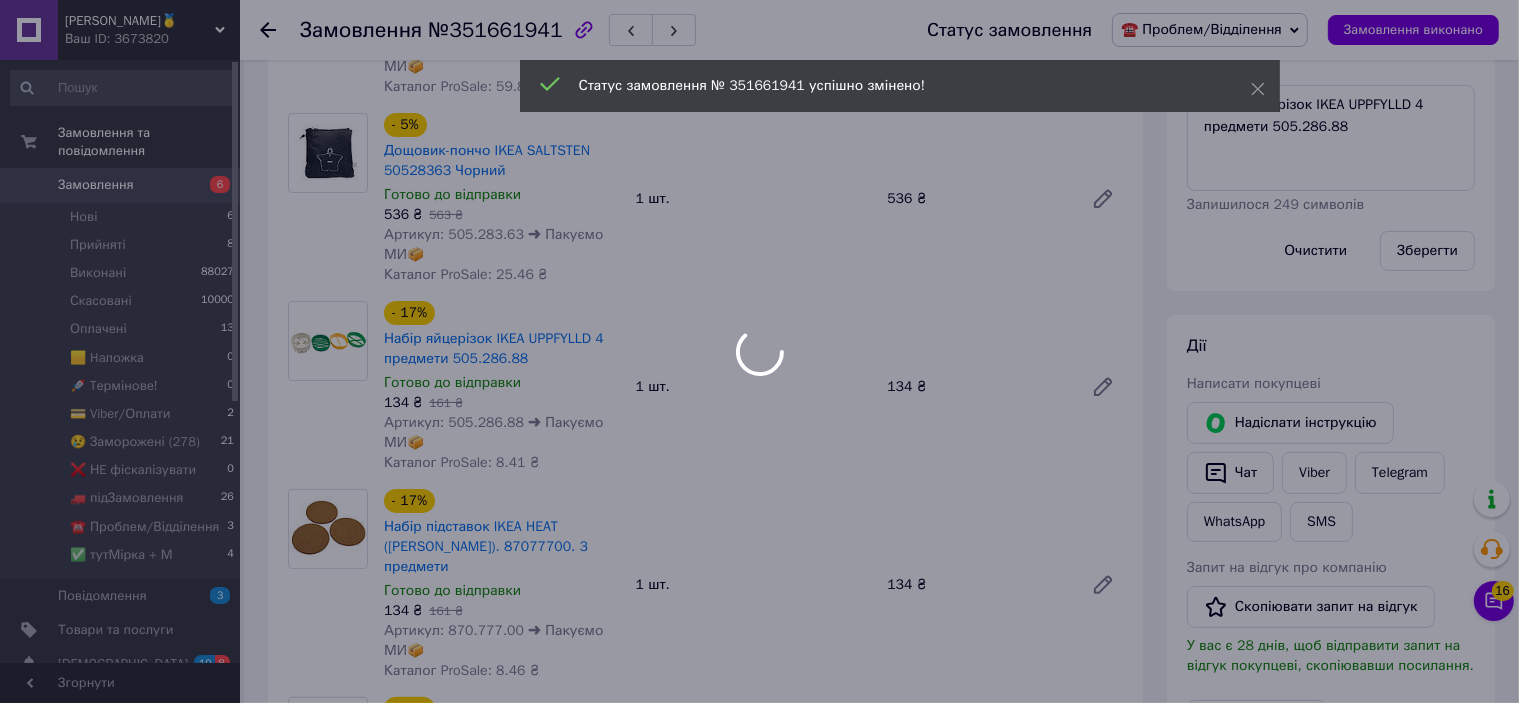 scroll, scrollTop: 100, scrollLeft: 0, axis: vertical 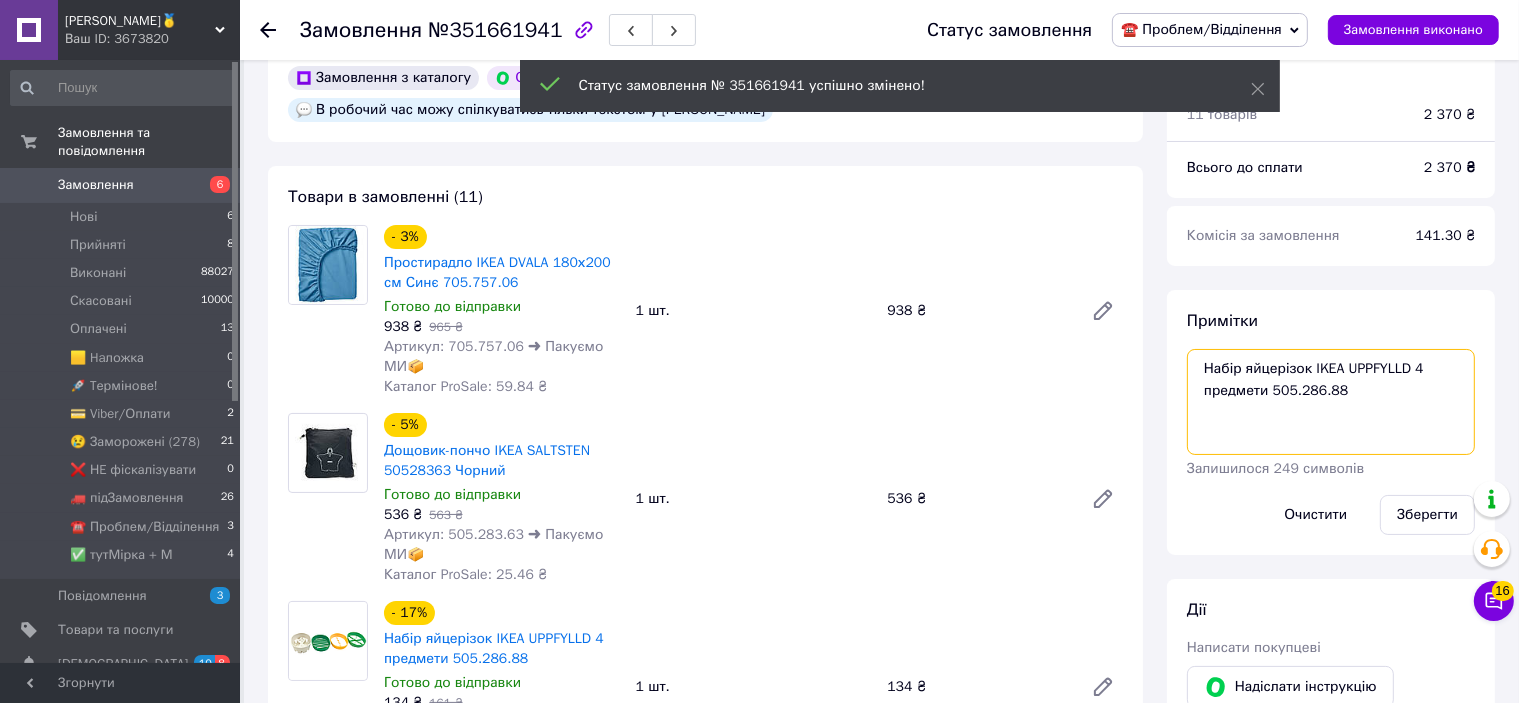 click on "Набір яйцерізок IKEA UPPFYLLD 4 предмети 505.286.88" at bounding box center (1331, 402) 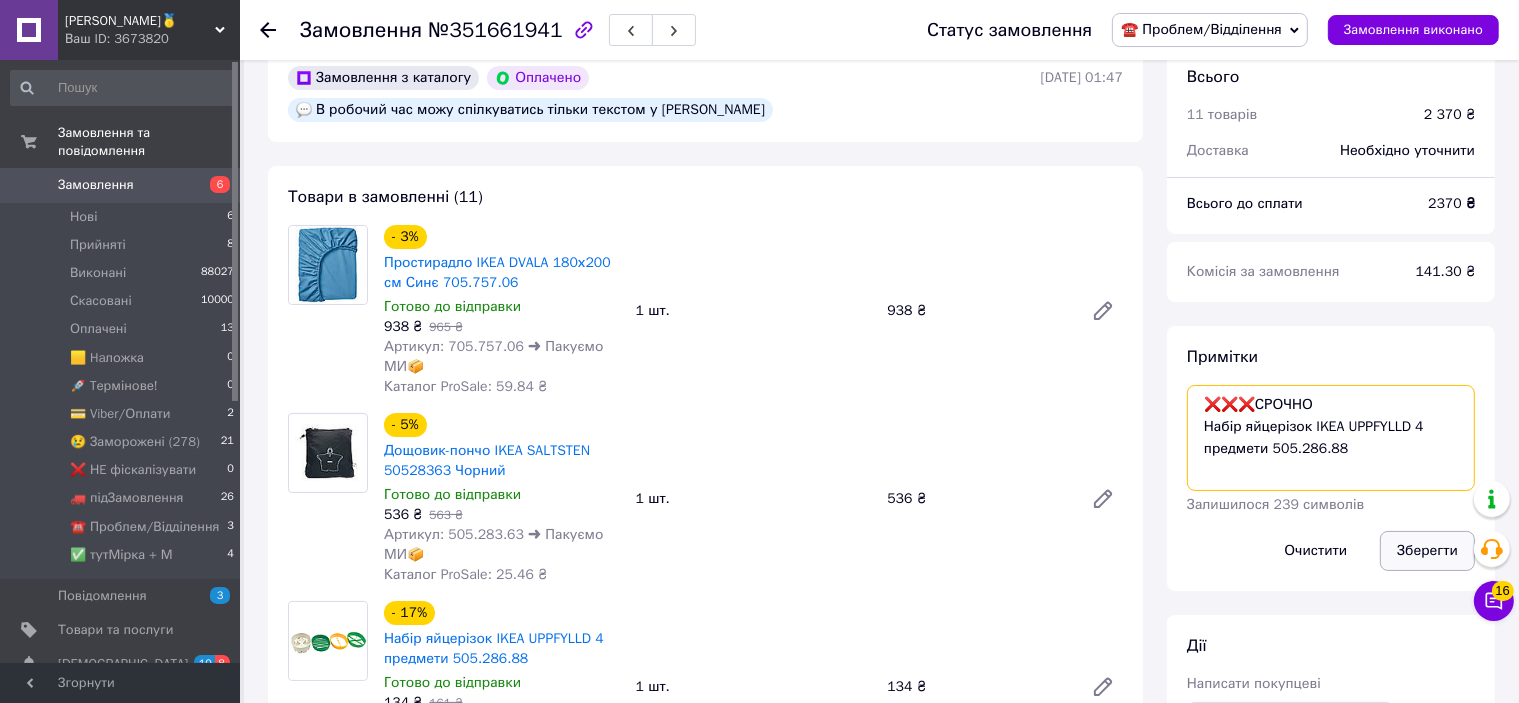 type on "❌❌❌СРОЧНО
Набір яйцерізок IKEA UPPFYLLD 4 предмети 505.286.88" 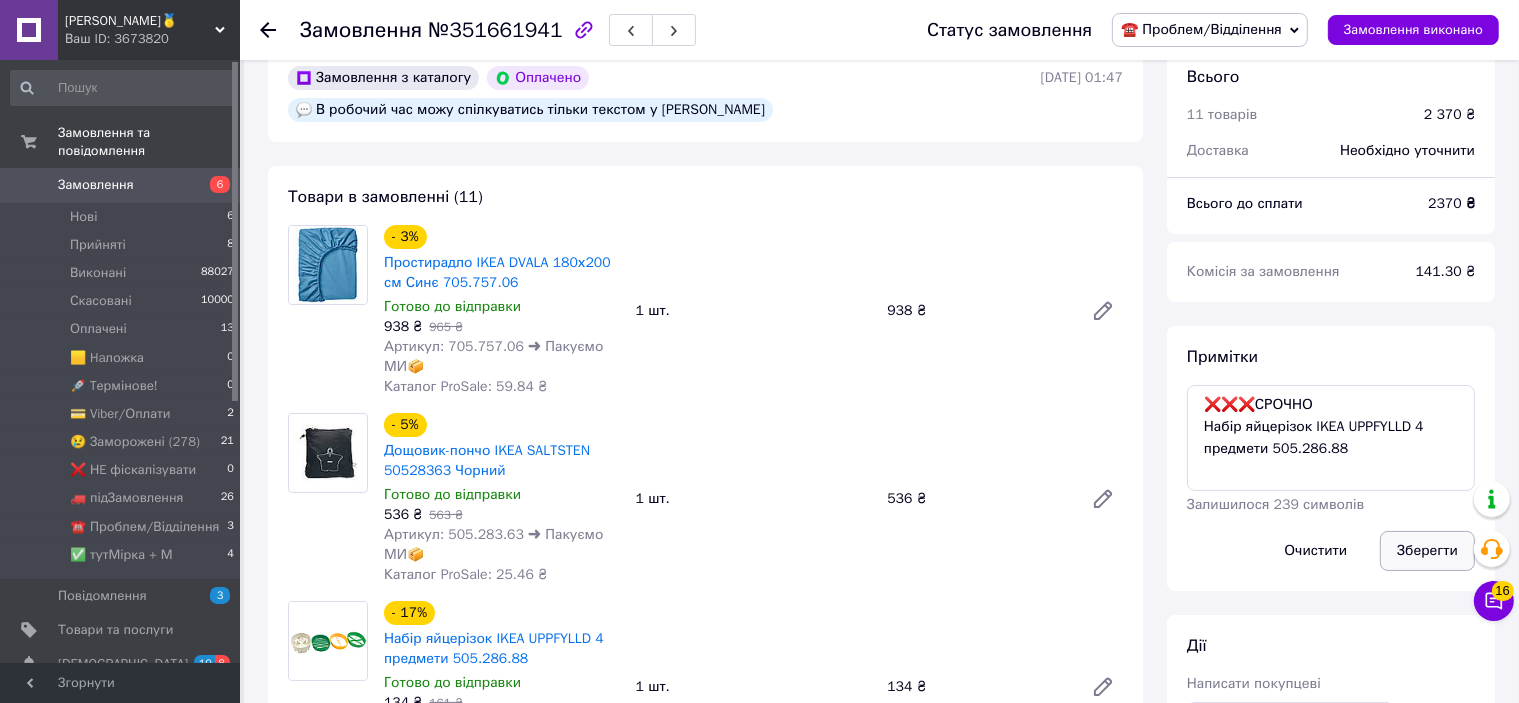 click on "Зберегти" at bounding box center (1427, 551) 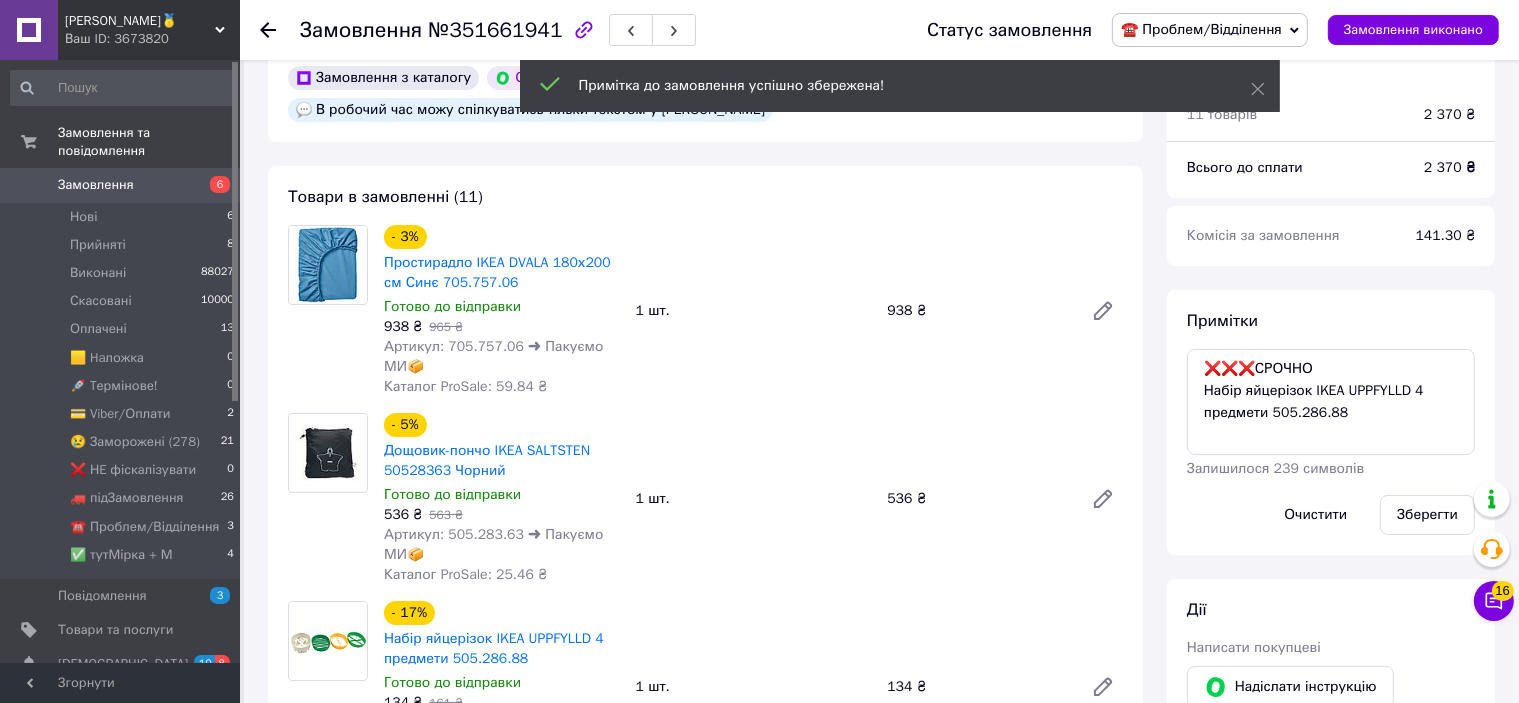 scroll, scrollTop: 0, scrollLeft: 0, axis: both 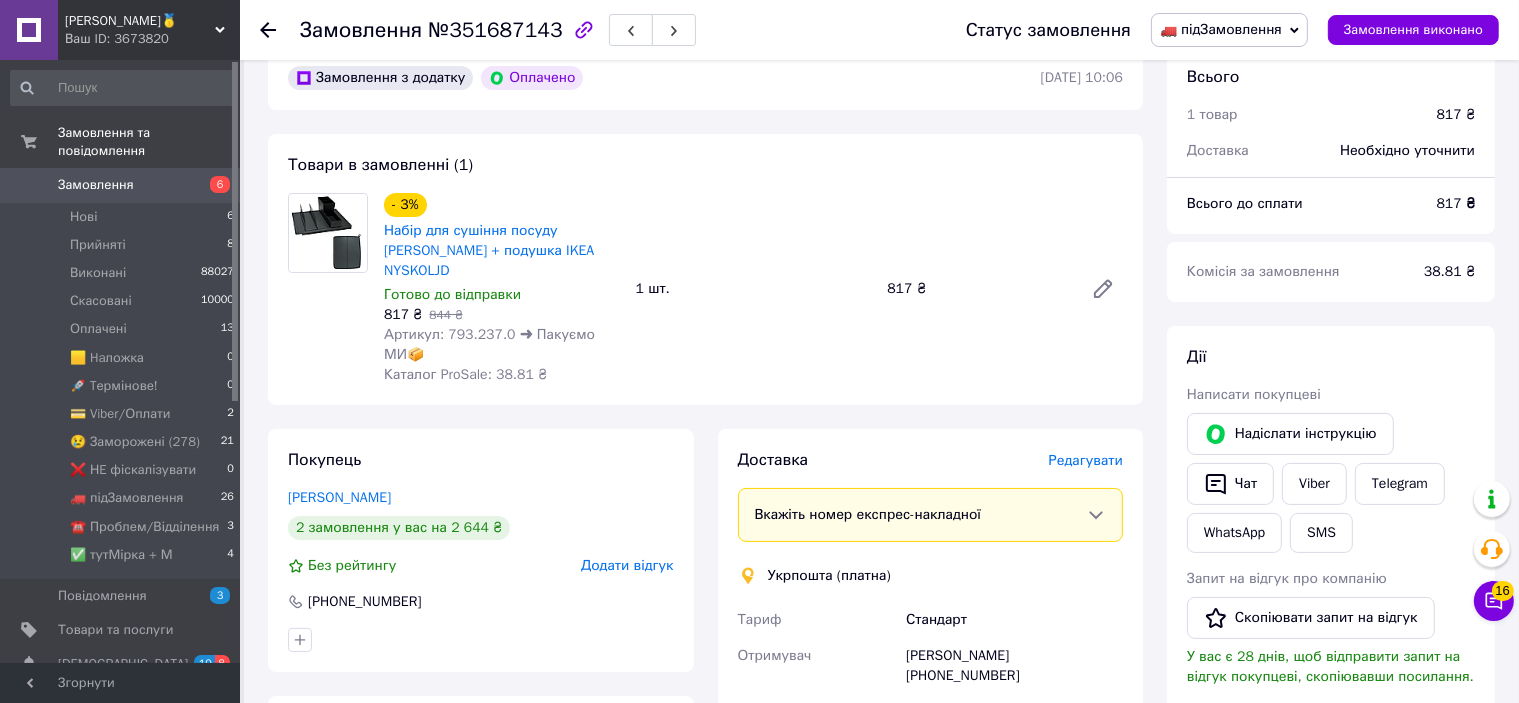 click on "Редагувати" at bounding box center (1086, 460) 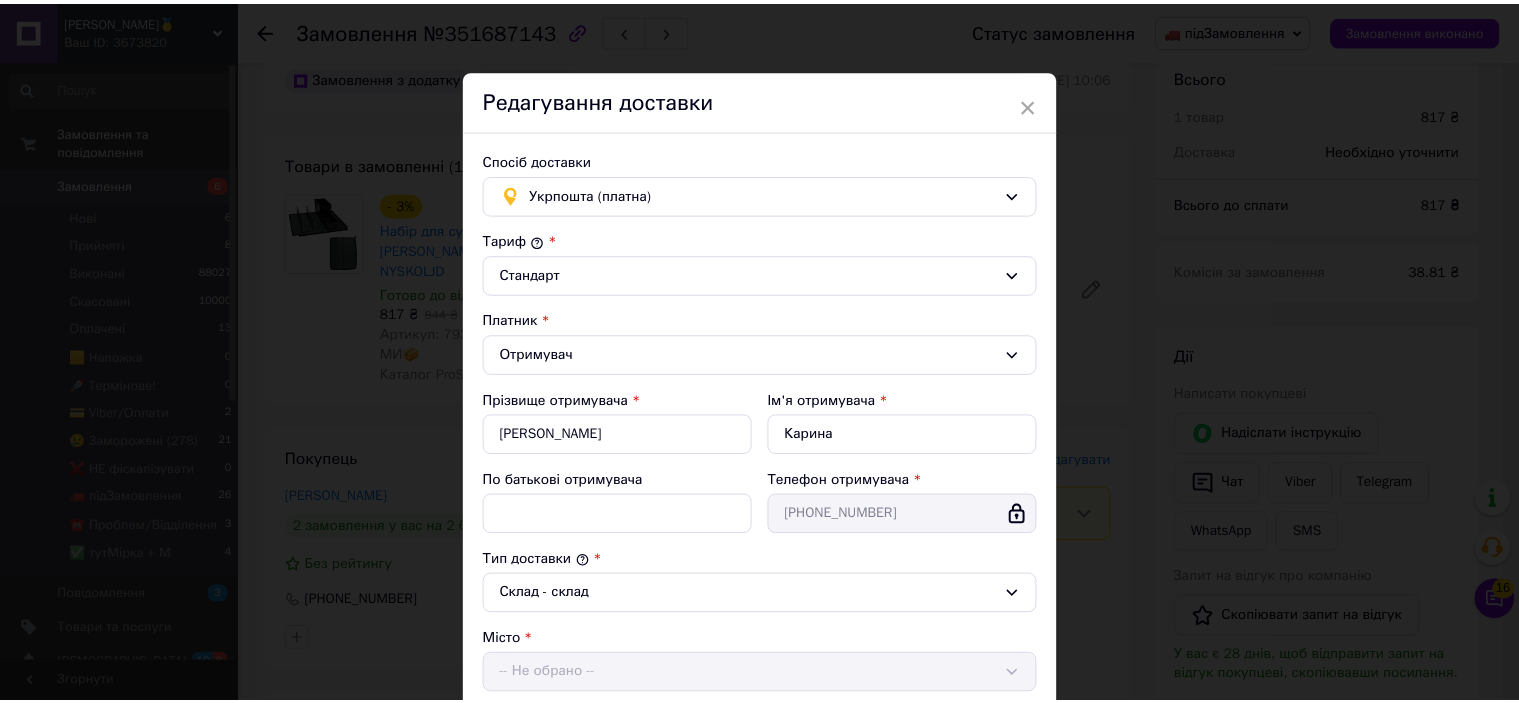scroll, scrollTop: 543, scrollLeft: 0, axis: vertical 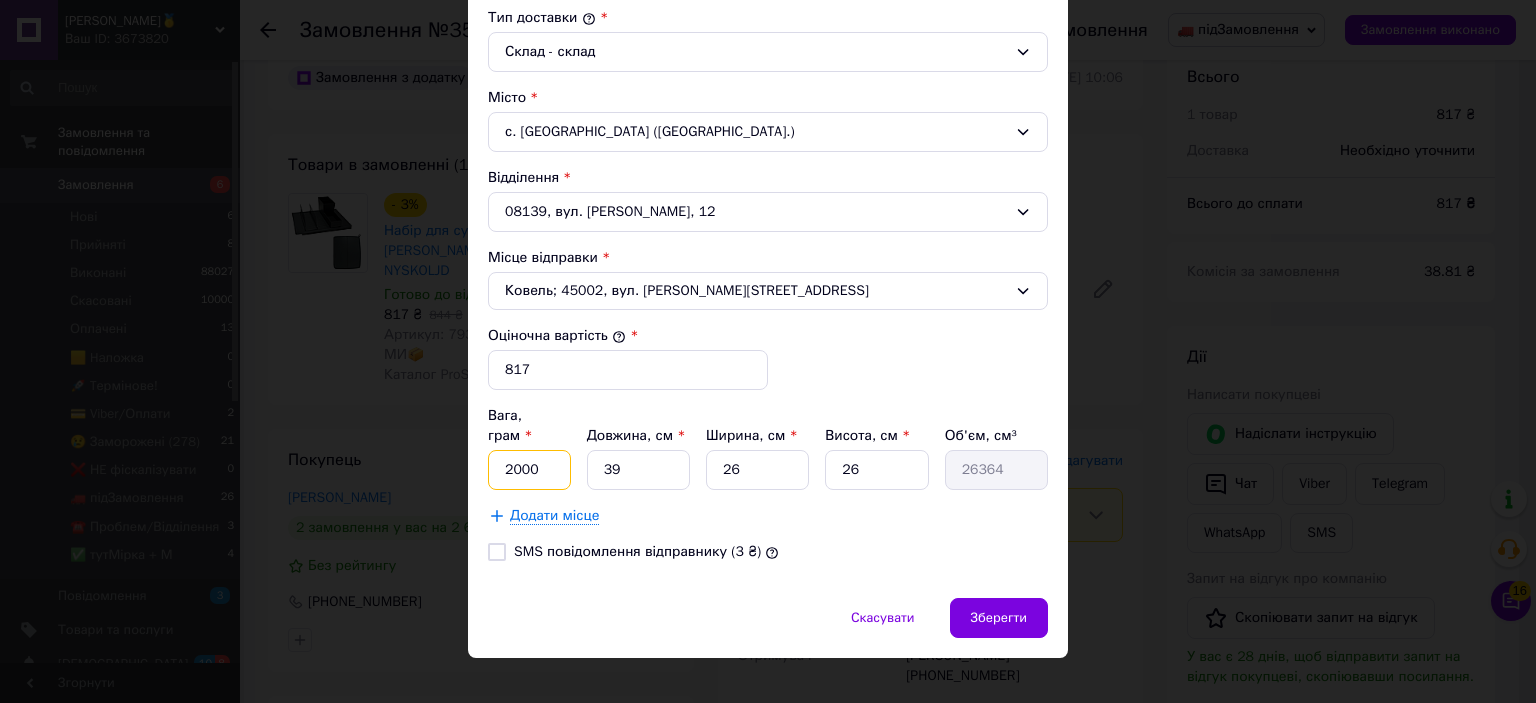 click on "2000" at bounding box center [529, 470] 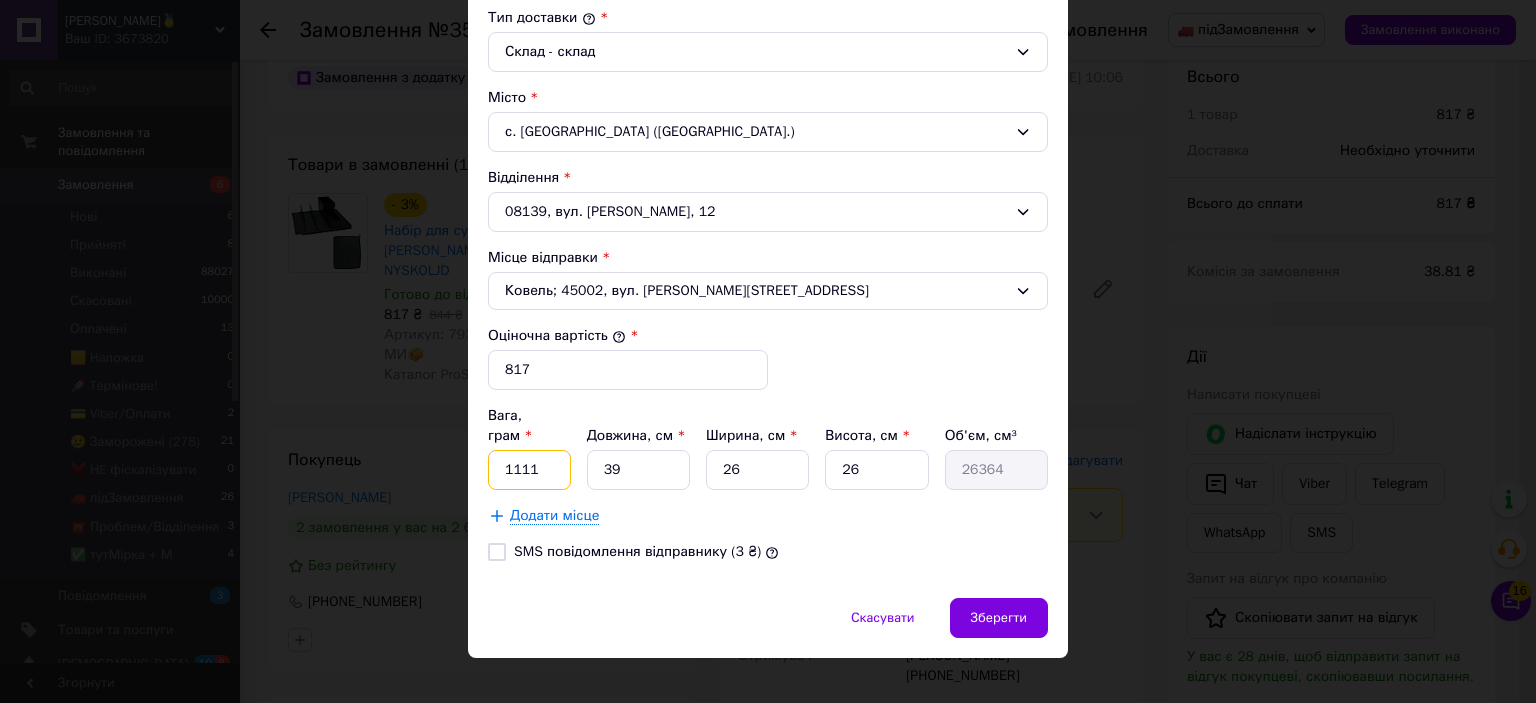 type on "1111" 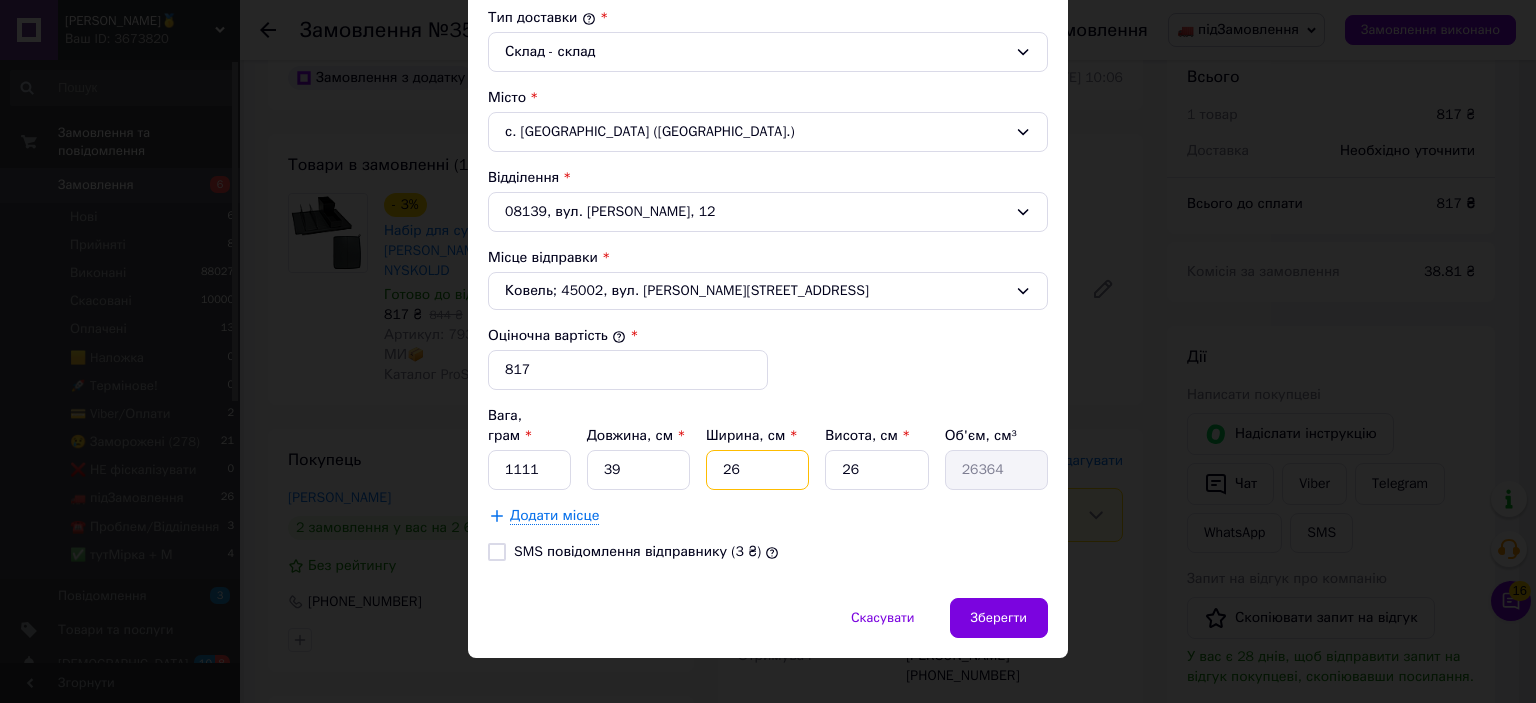 click on "26" at bounding box center (757, 470) 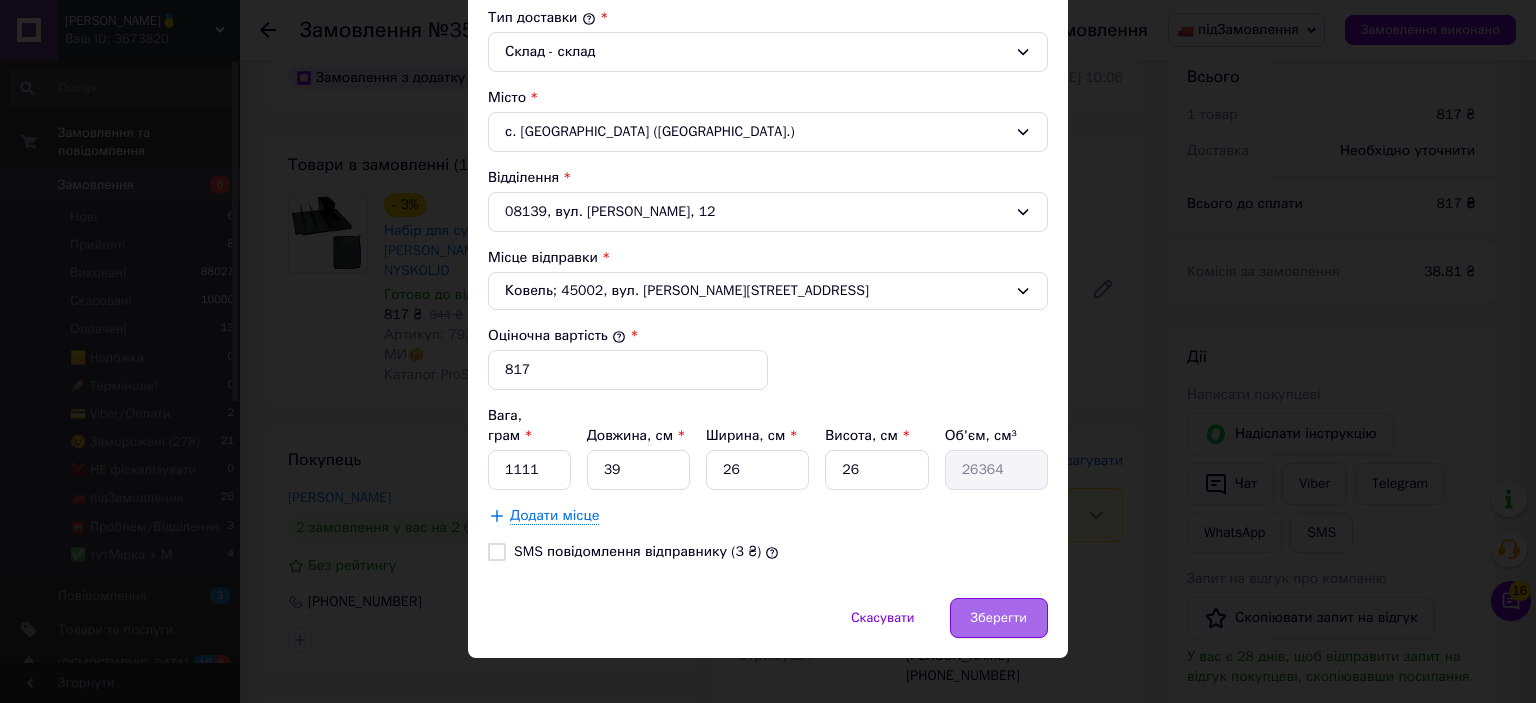 click on "Зберегти" at bounding box center (999, 618) 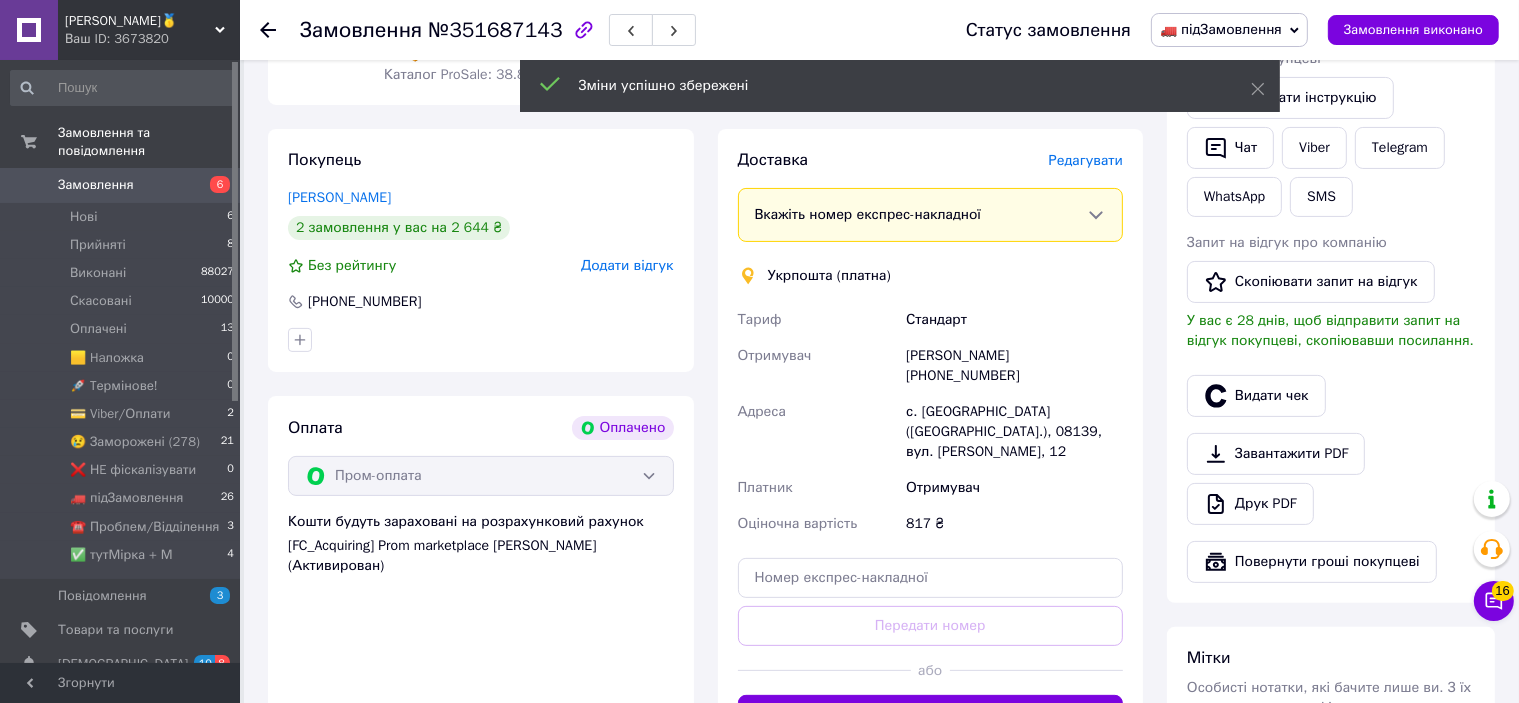 scroll, scrollTop: 500, scrollLeft: 0, axis: vertical 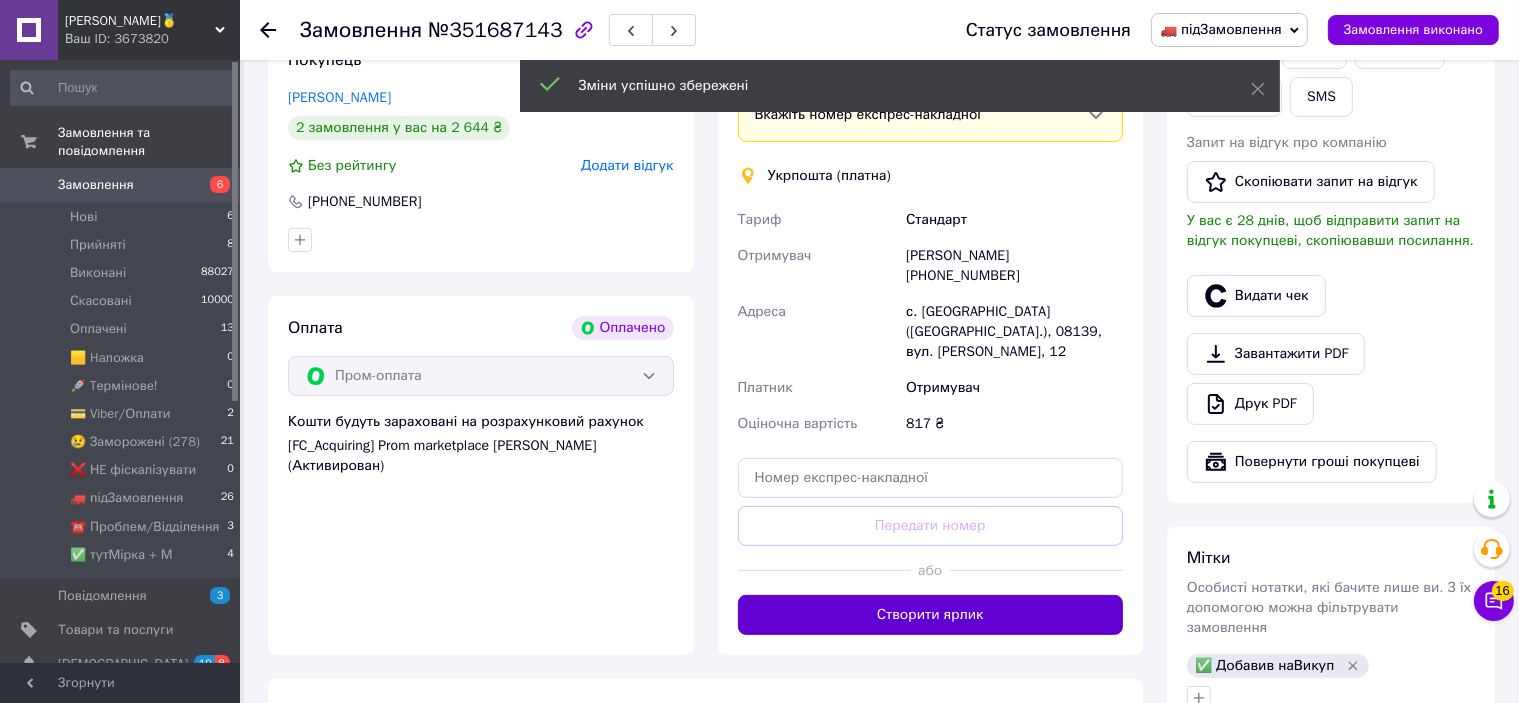 click on "Створити ярлик" at bounding box center (931, 615) 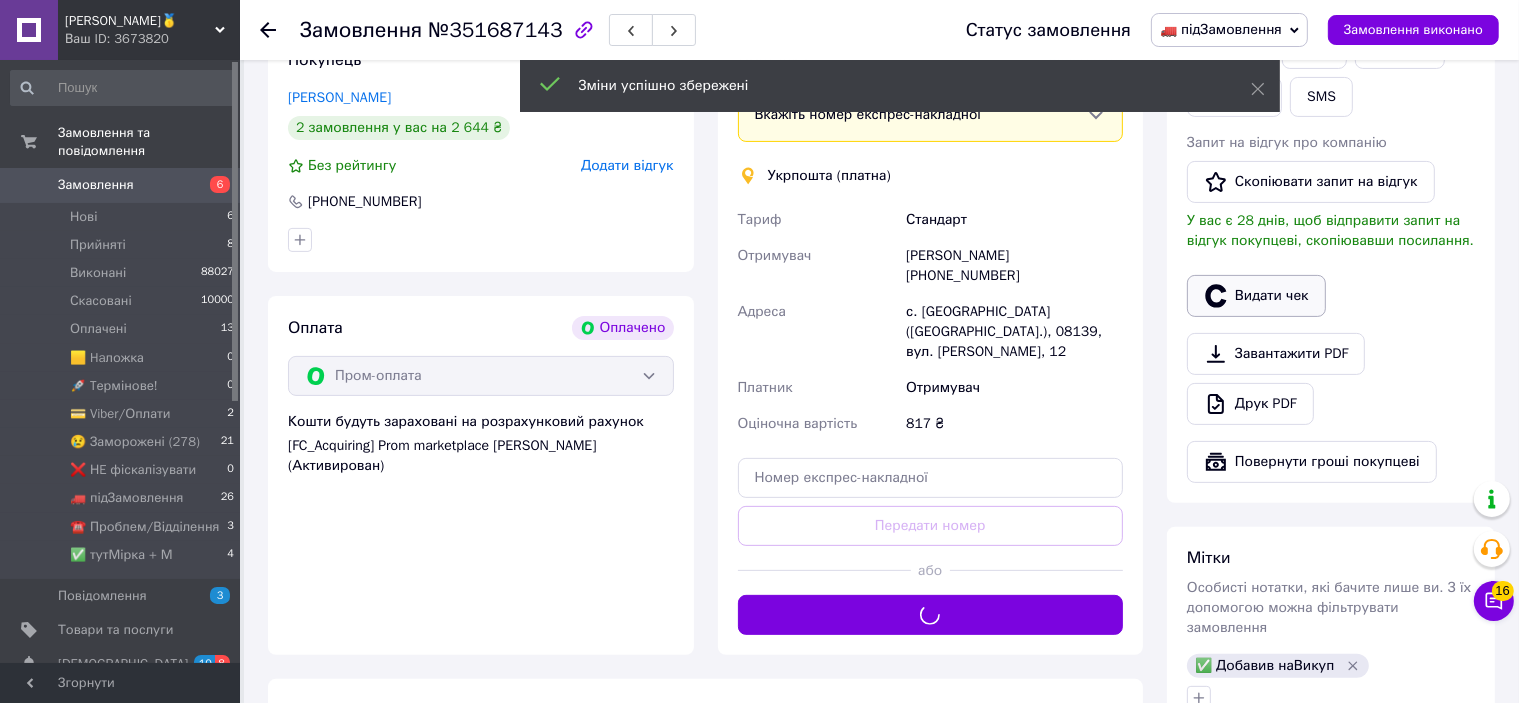 click on "Видати чек" at bounding box center [1256, 296] 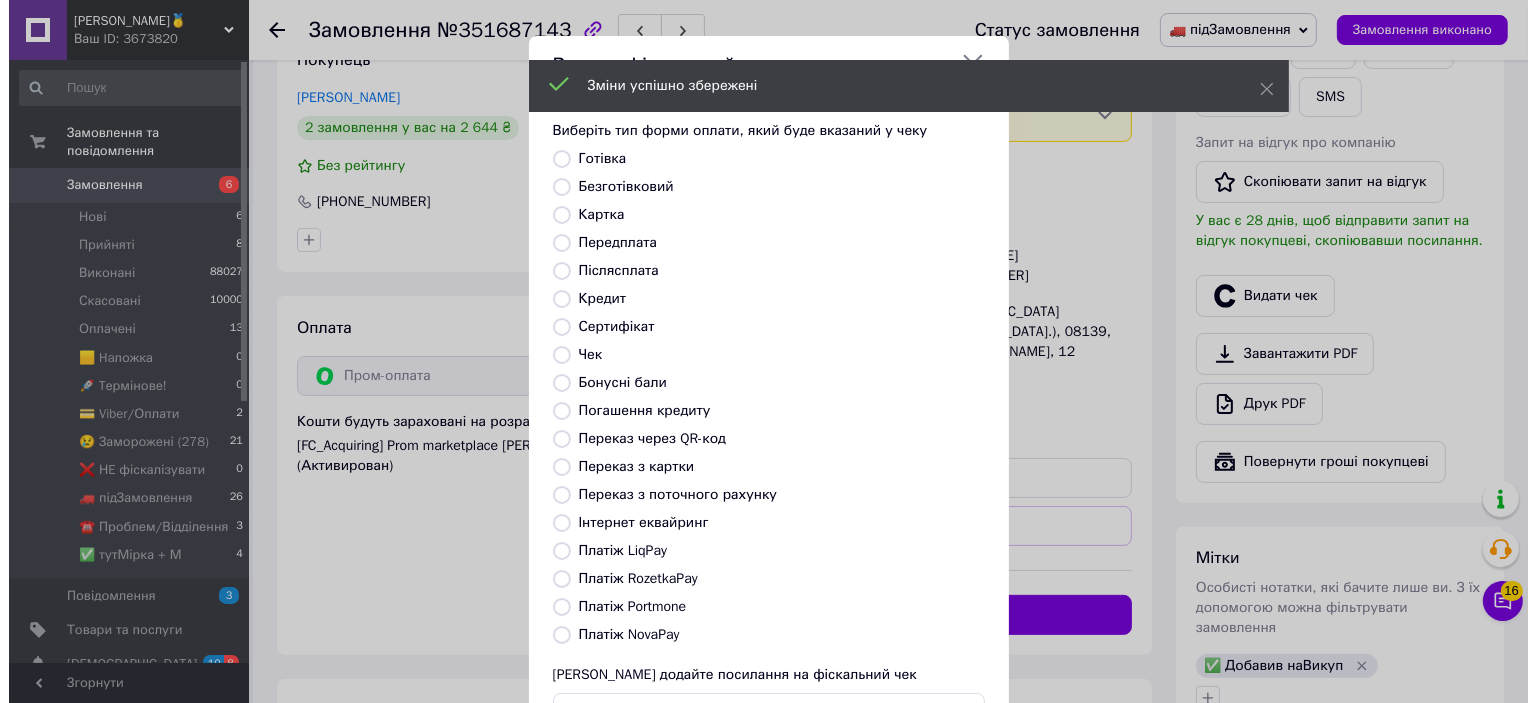 scroll, scrollTop: 480, scrollLeft: 0, axis: vertical 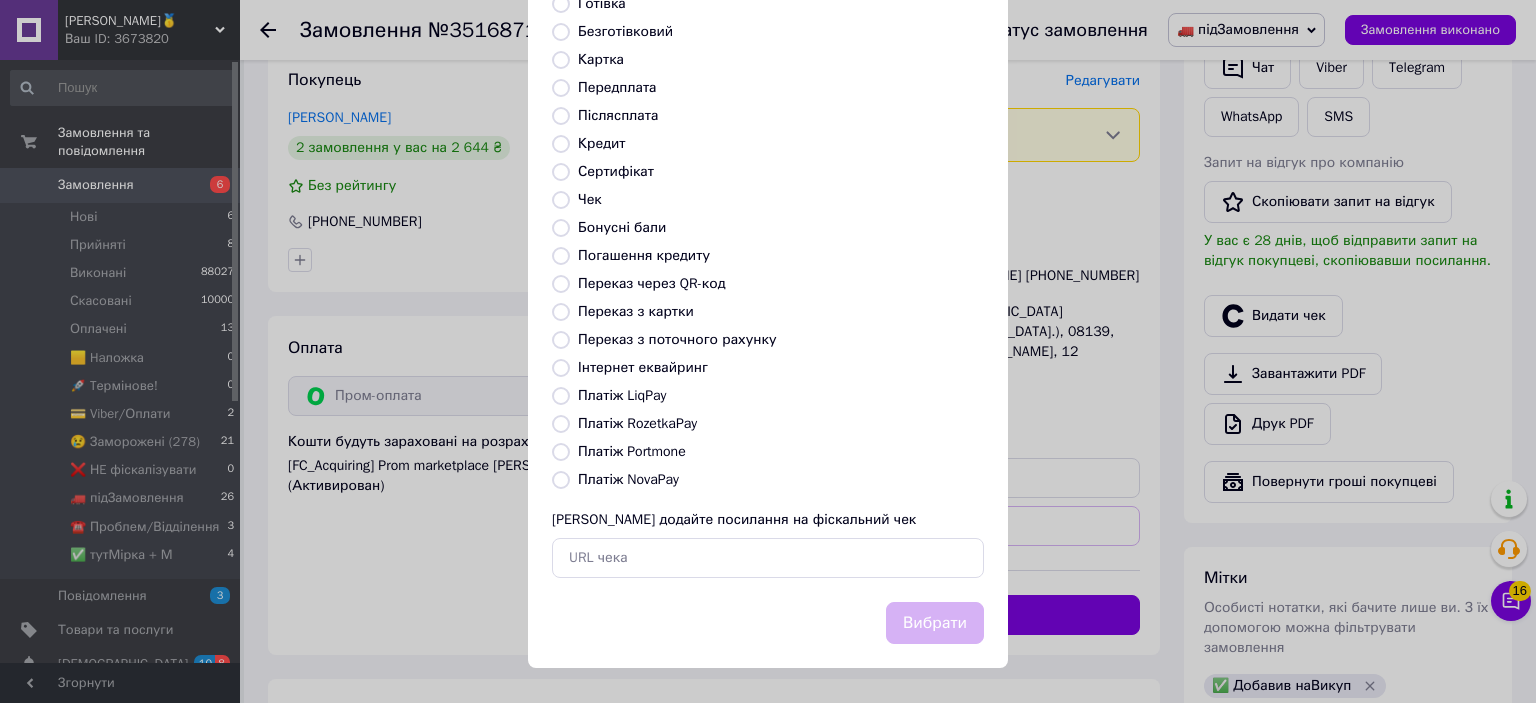 click on "Платіж RozetkaPay" at bounding box center [637, 423] 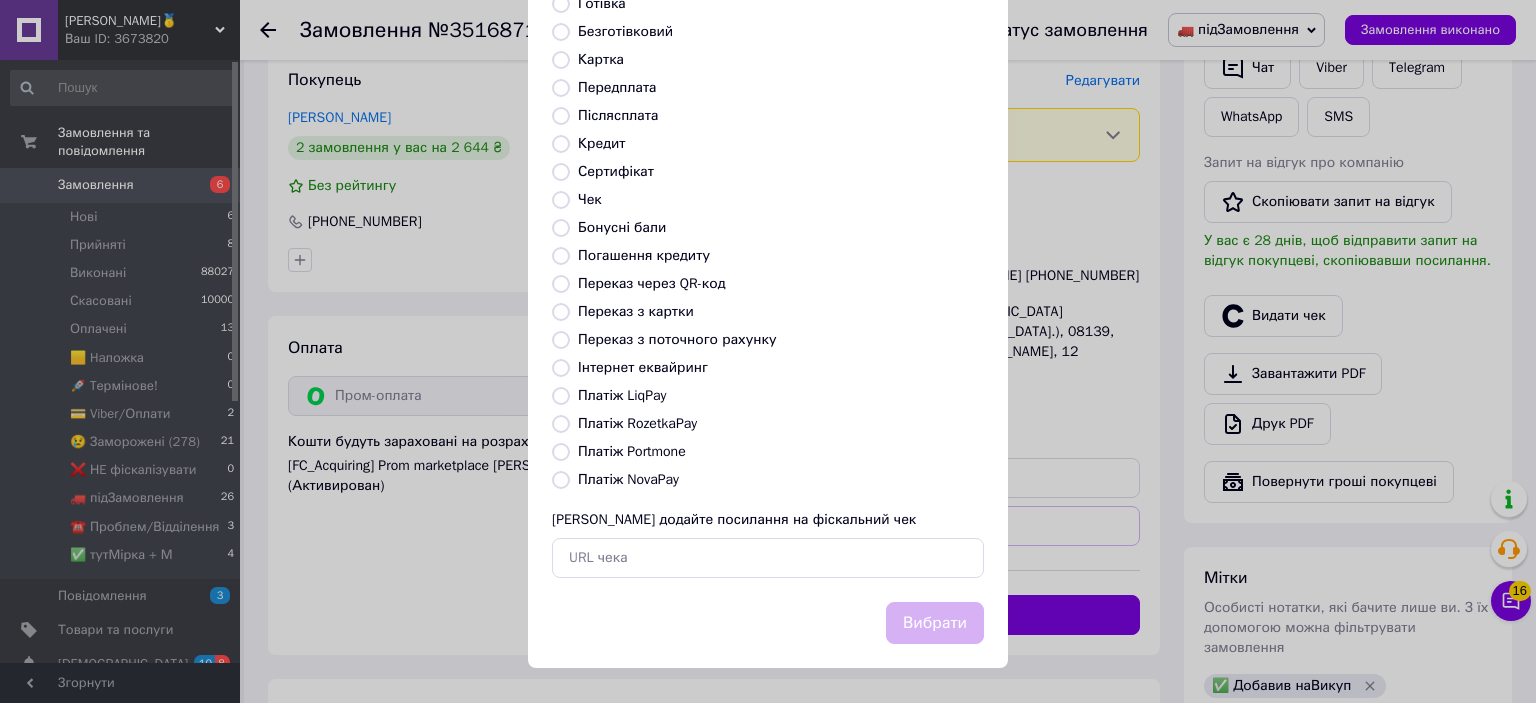 radio on "true" 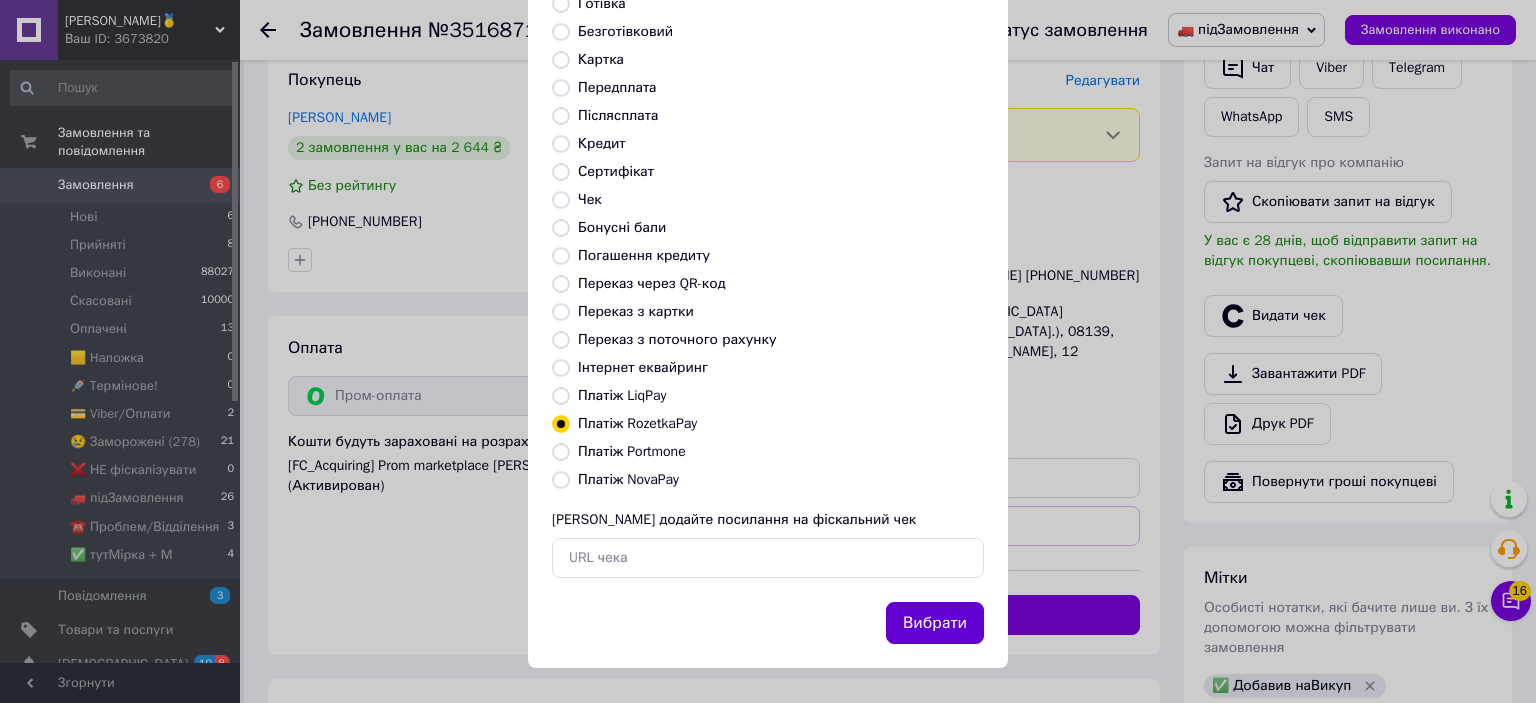 click on "Вибрати" at bounding box center [935, 623] 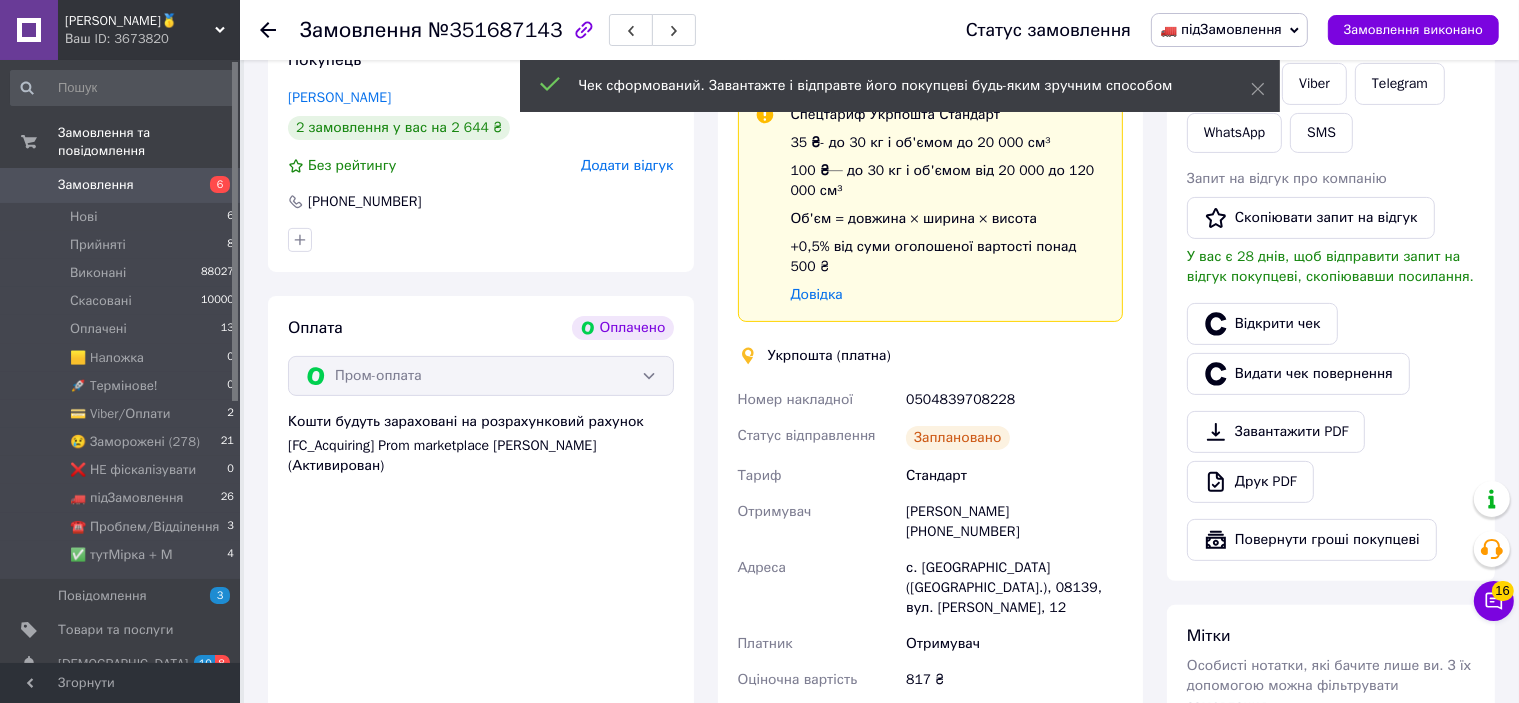 scroll, scrollTop: 600, scrollLeft: 0, axis: vertical 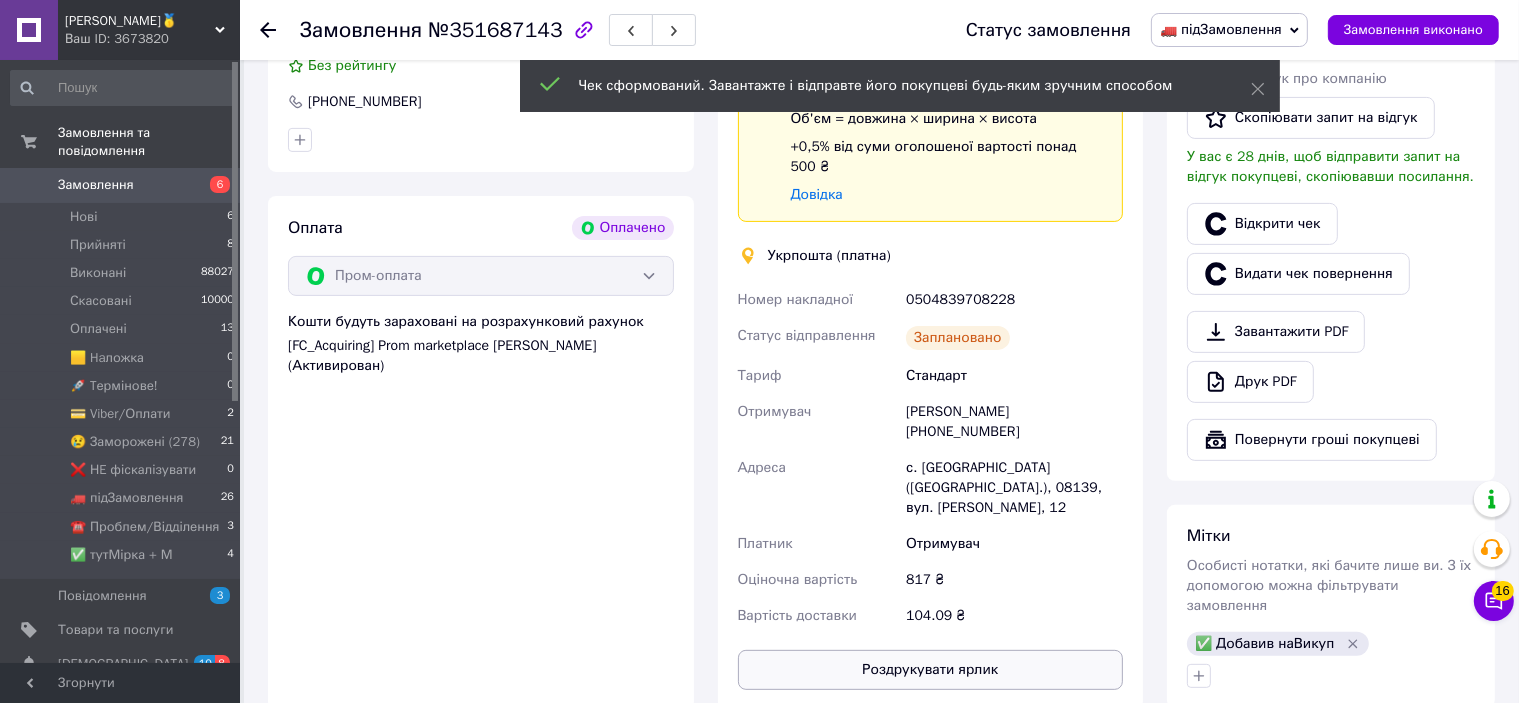 click on "Роздрукувати ярлик" at bounding box center (931, 670) 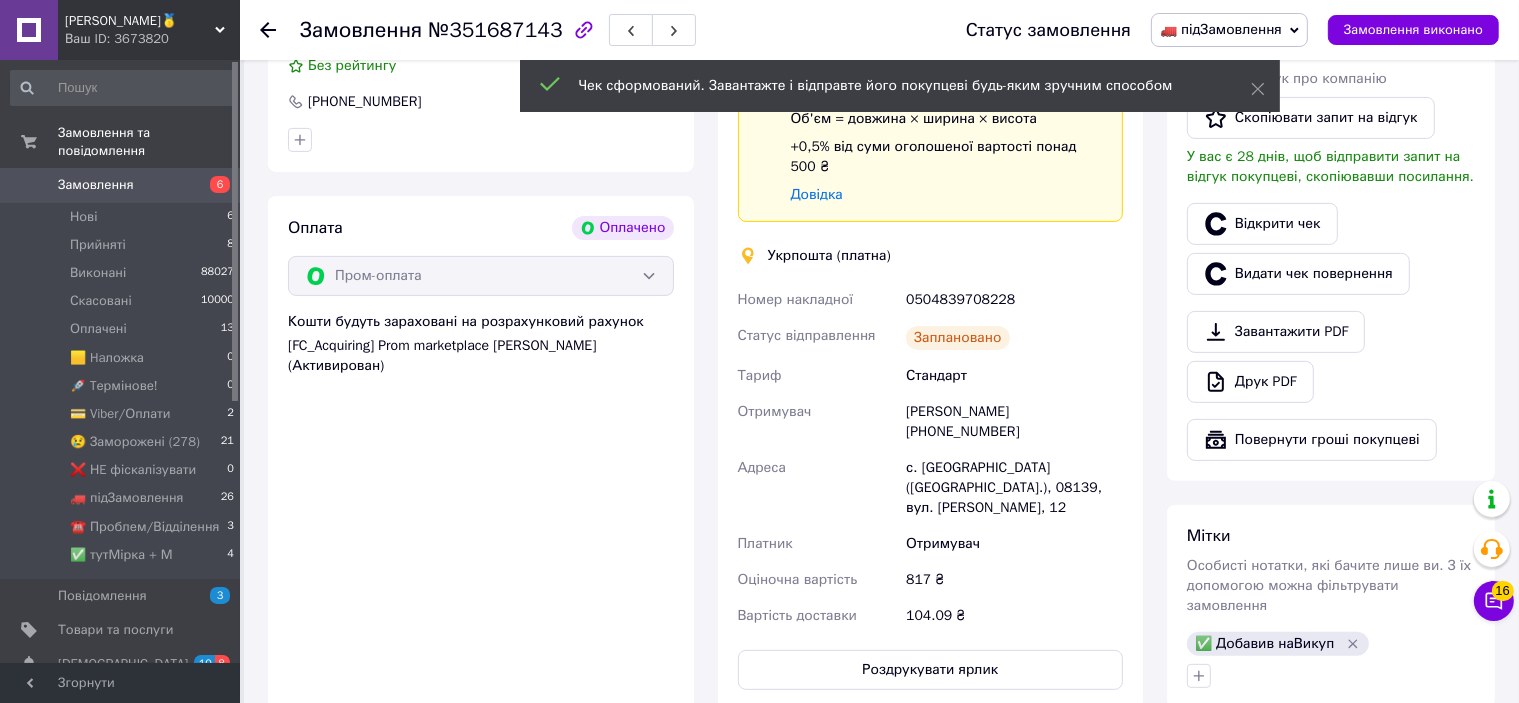 click on "0504839708228" at bounding box center [1014, 300] 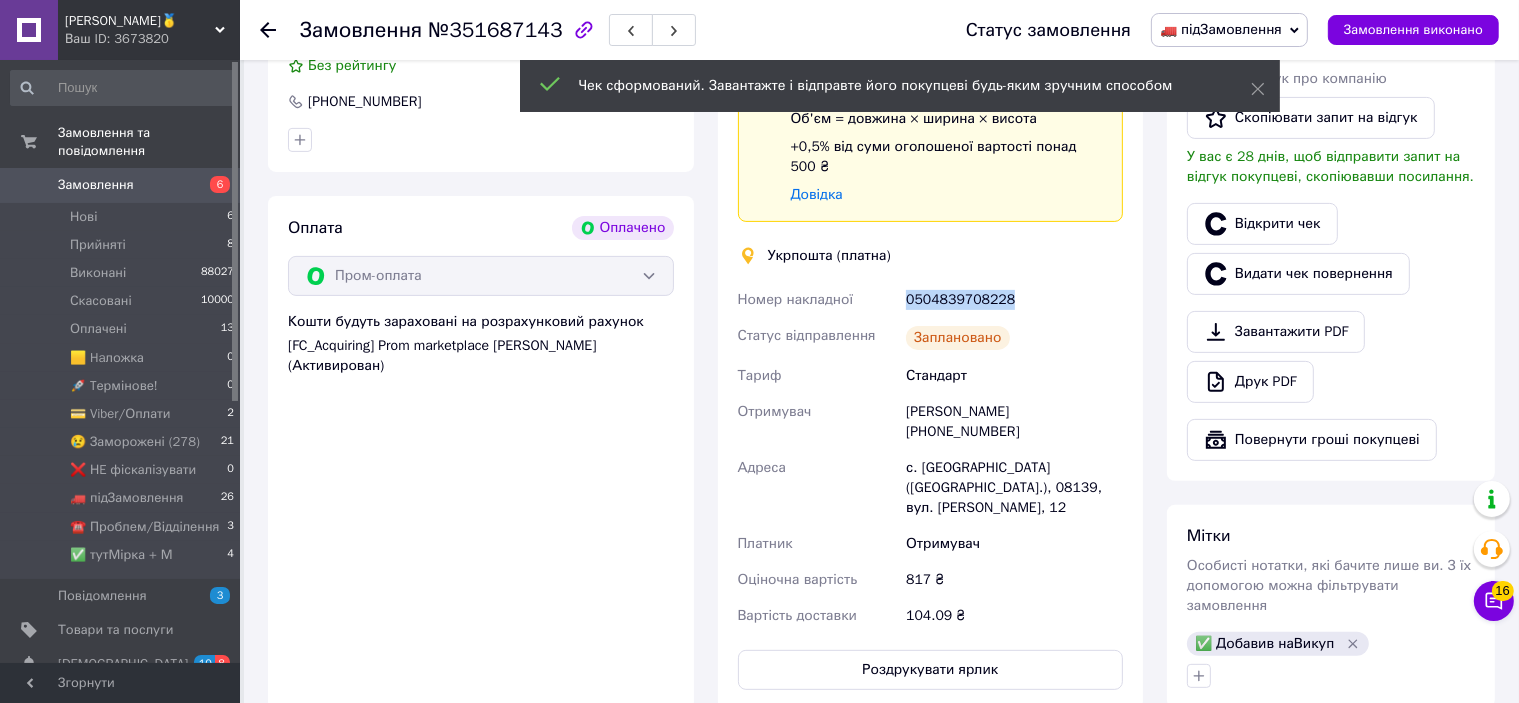 click on "0504839708228" at bounding box center [1014, 300] 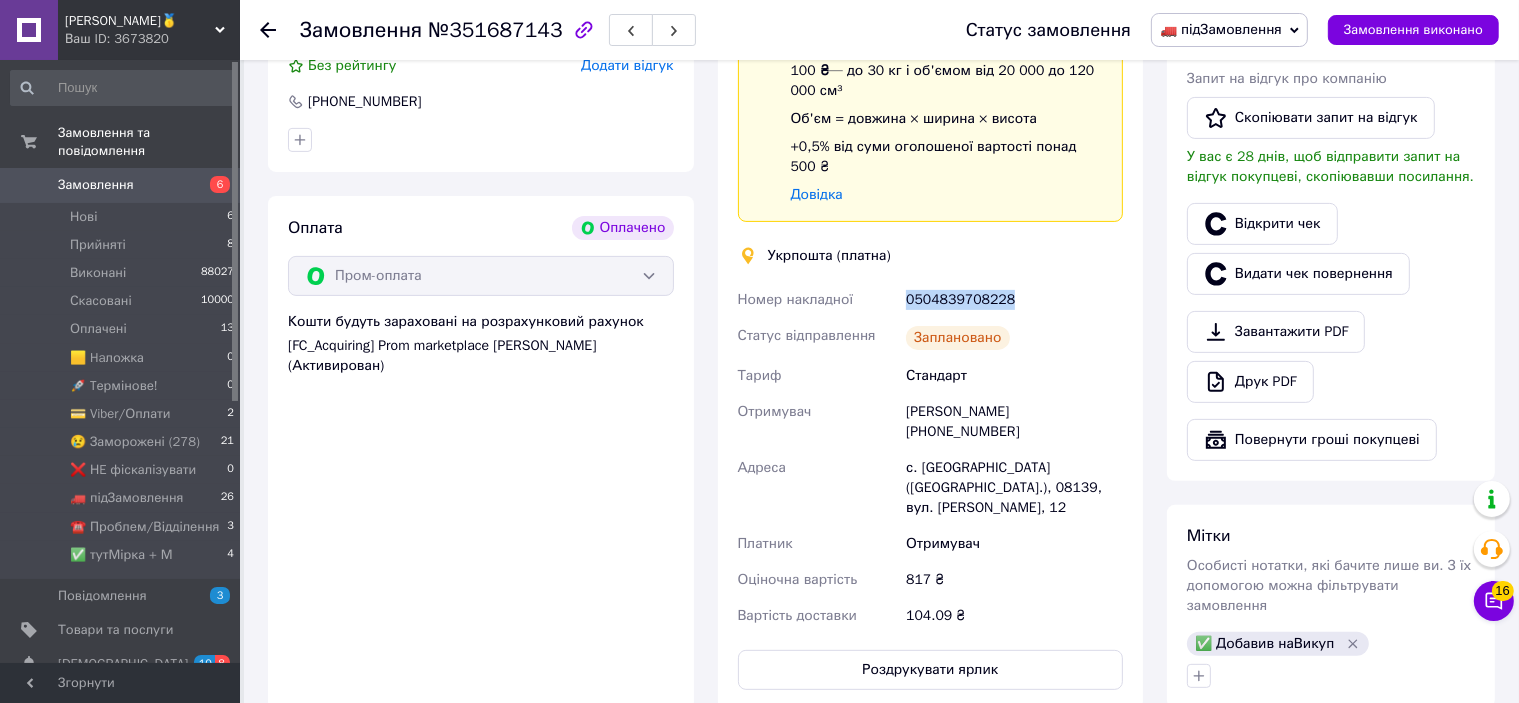 copy on "0504839708228" 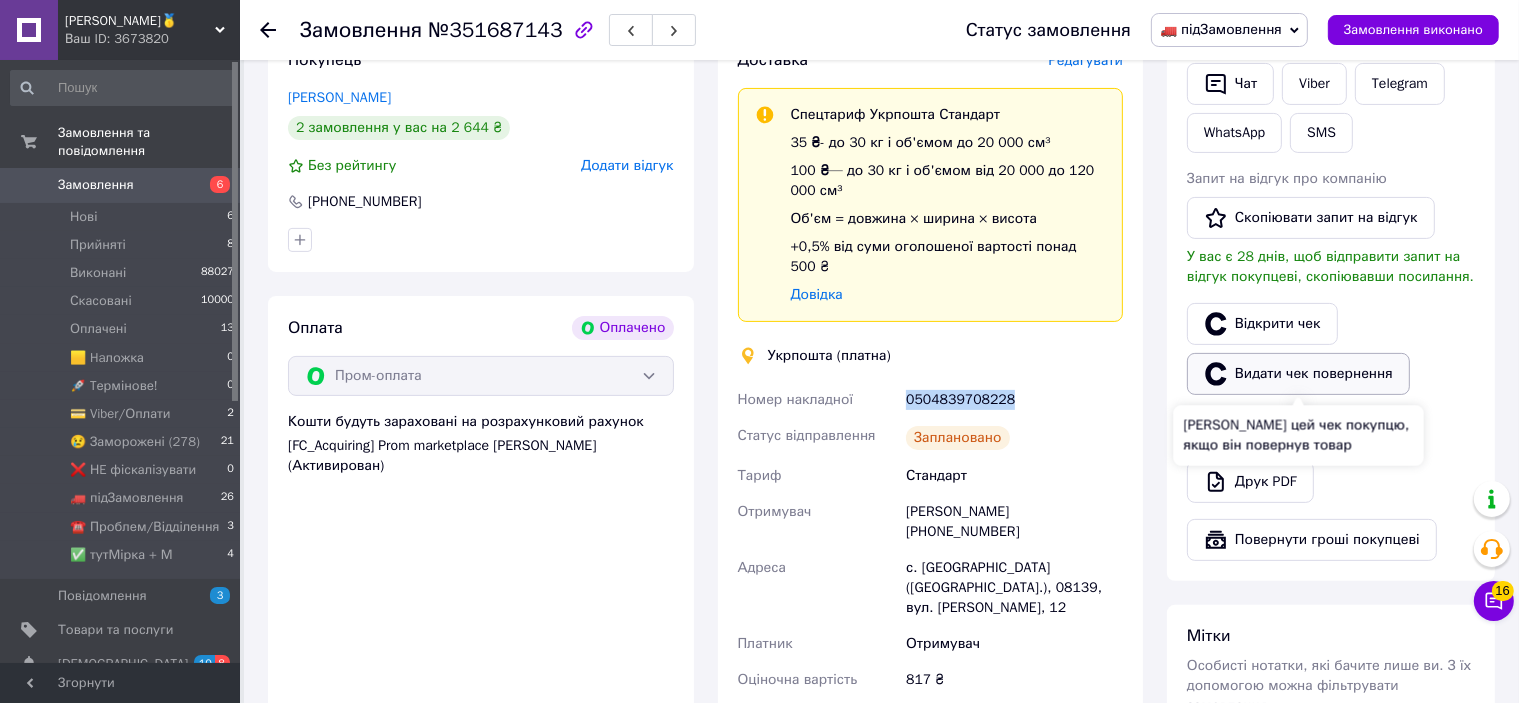 scroll, scrollTop: 300, scrollLeft: 0, axis: vertical 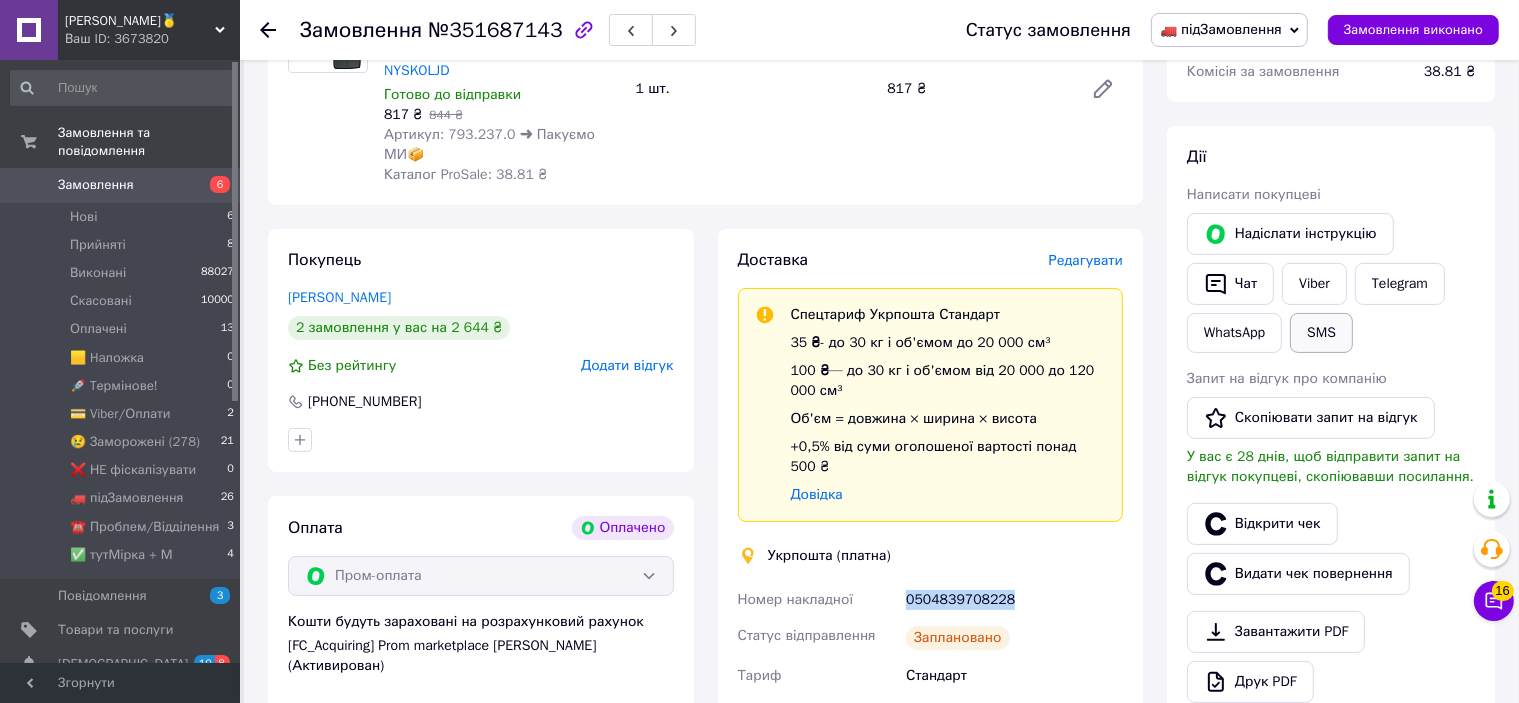 click on "SMS" at bounding box center (1321, 333) 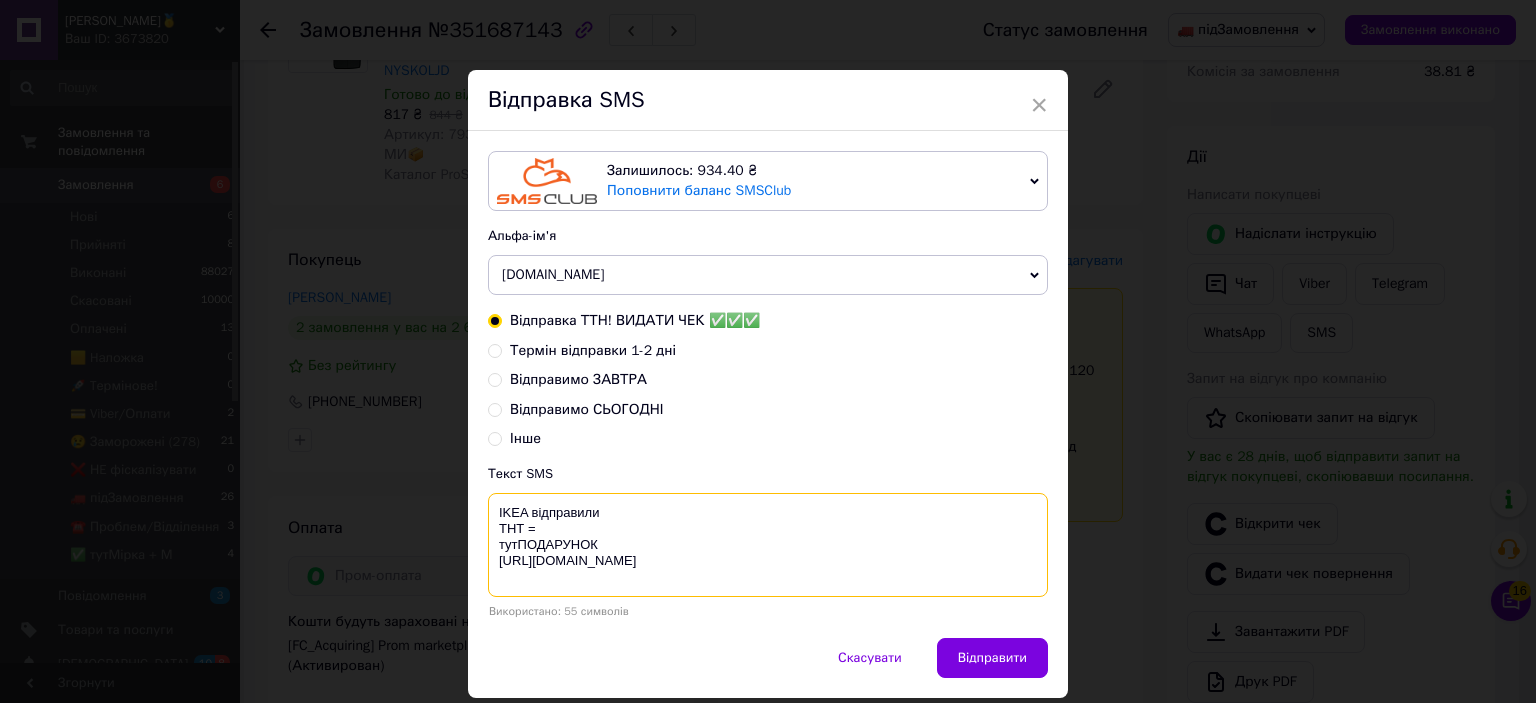 click on "IKEA відправили
ТНТ =
тутПОДАРУНОК
[URL][DOMAIN_NAME]" at bounding box center (768, 545) 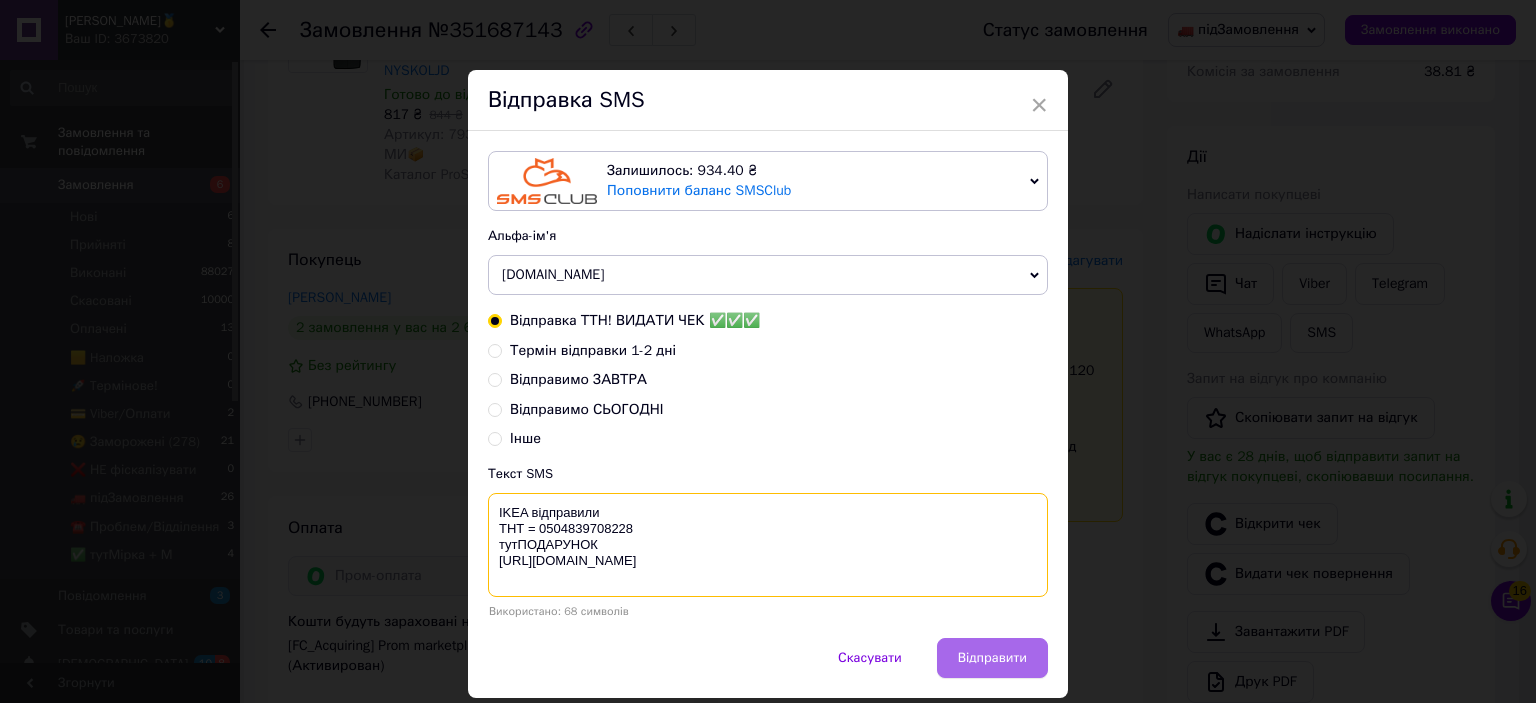 type on "IKEA відправили
ТНТ = 0504839708228
тутПОДАРУНОК
https://bit.ly/taao" 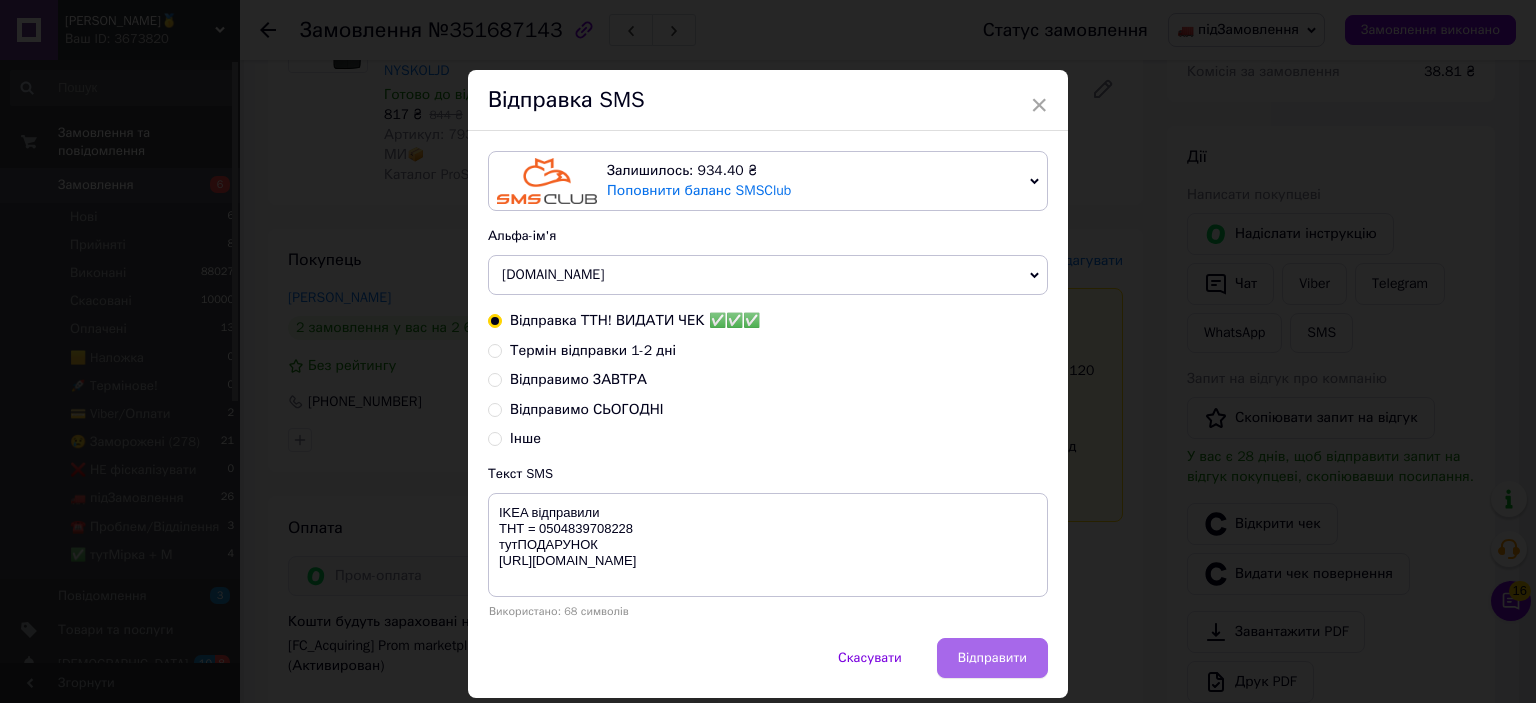 click on "Відправити" at bounding box center (992, 658) 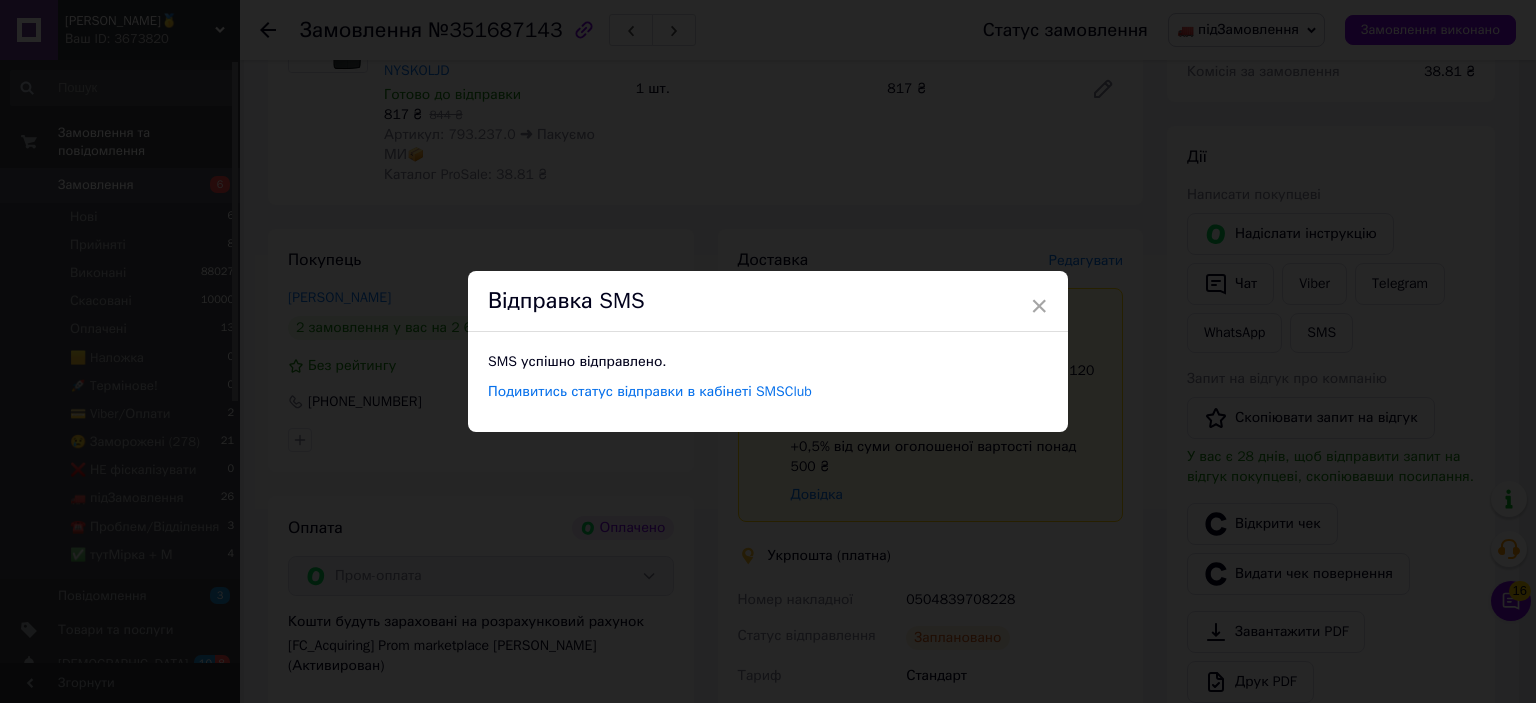 click on "× Відправка SMS SMS успішно відправлено. Подивитись статус відправки в кабінеті SMSClub" at bounding box center [768, 351] 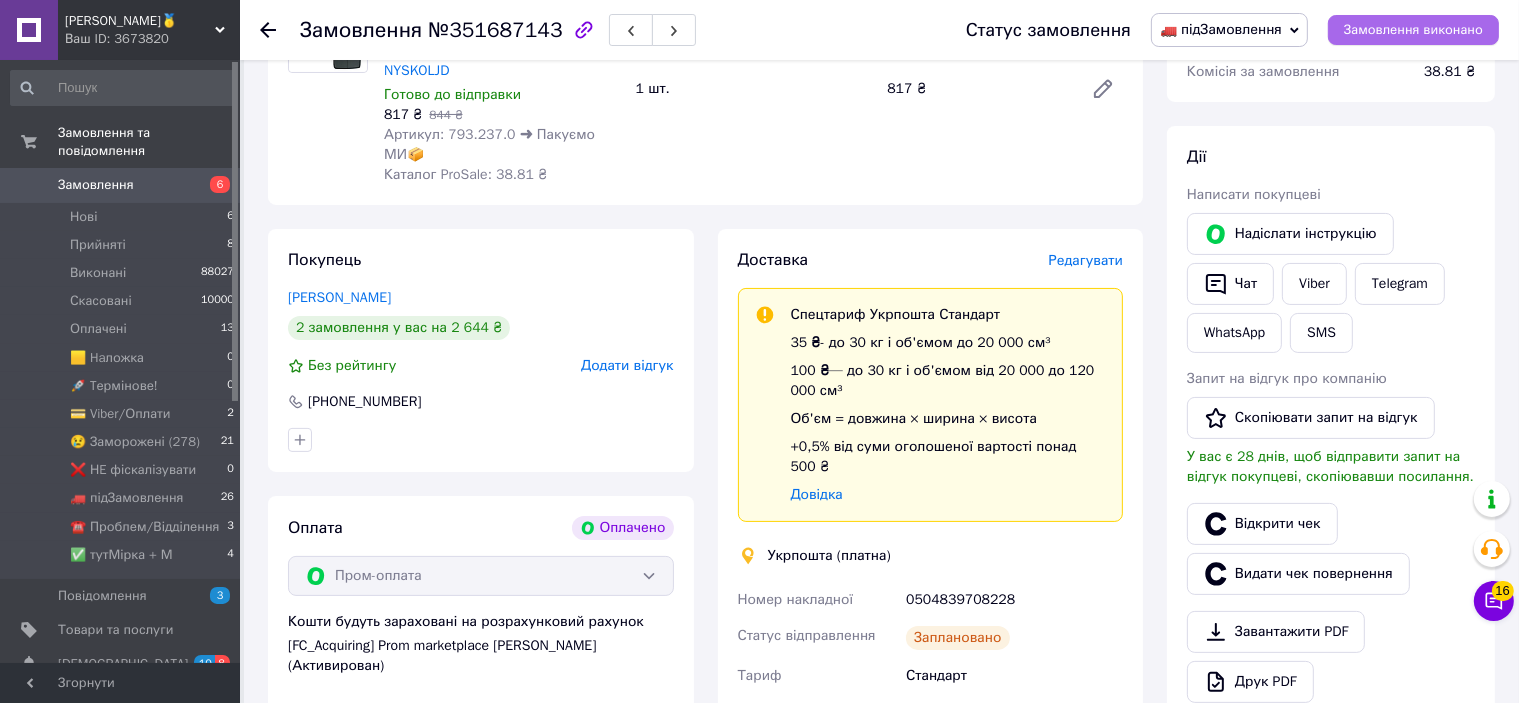 click on "Замовлення виконано" at bounding box center (1413, 30) 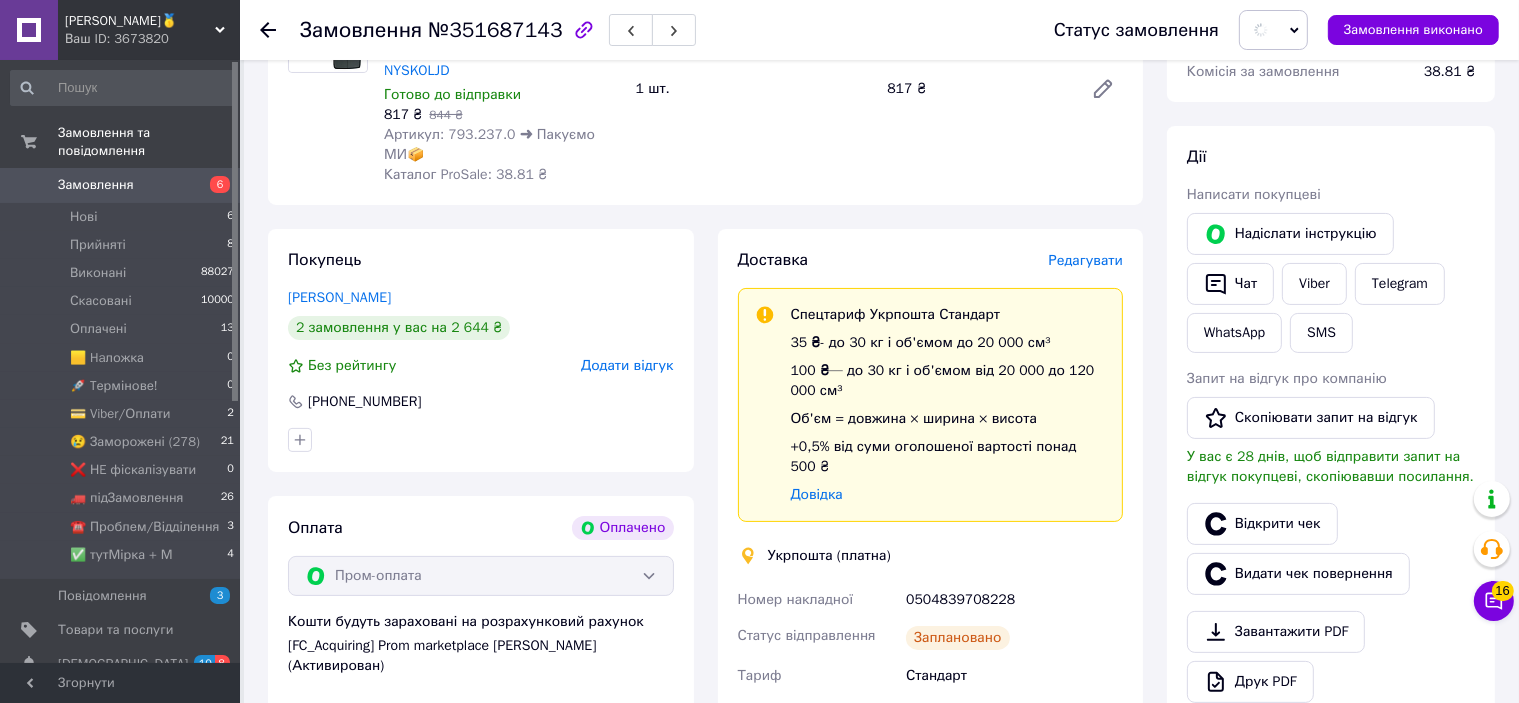 scroll, scrollTop: 0, scrollLeft: 0, axis: both 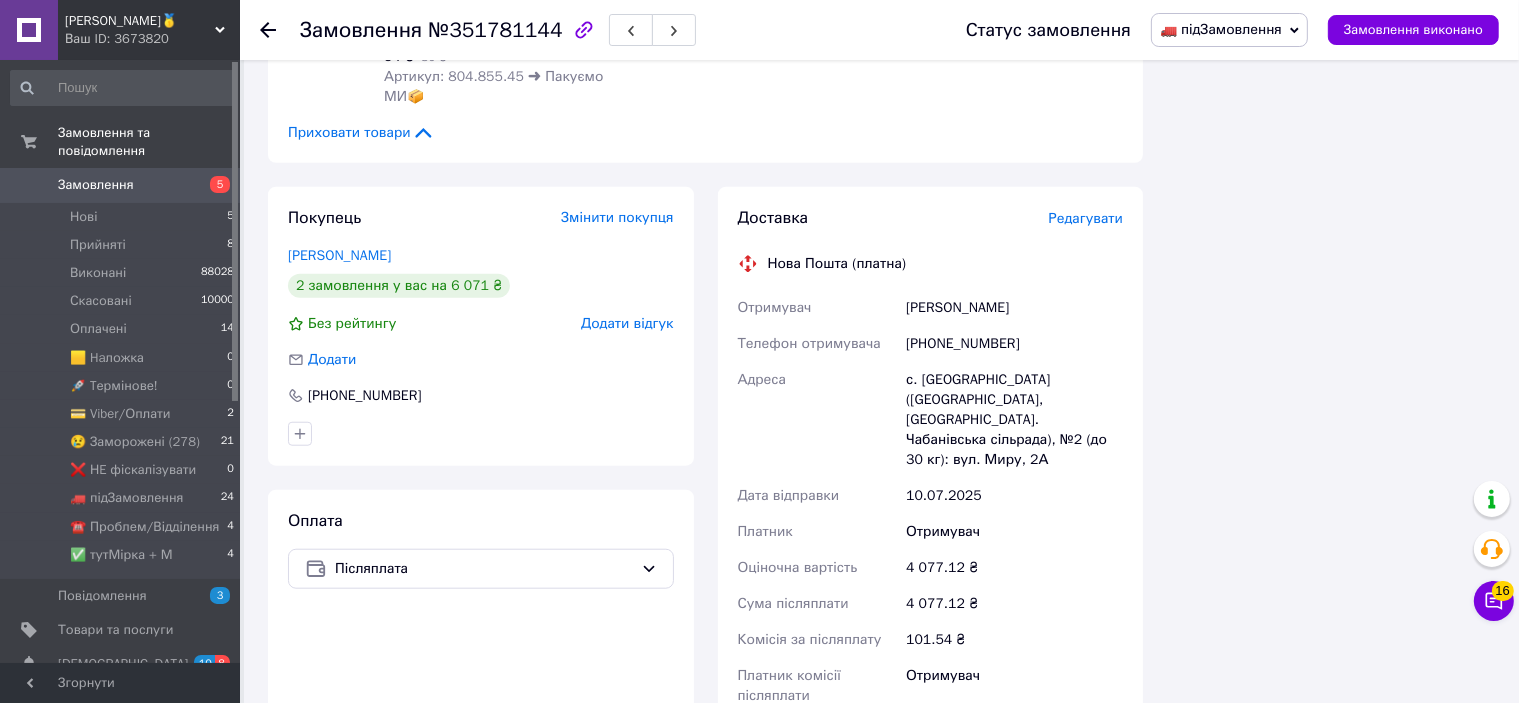 click on "Редагувати" at bounding box center (1086, 218) 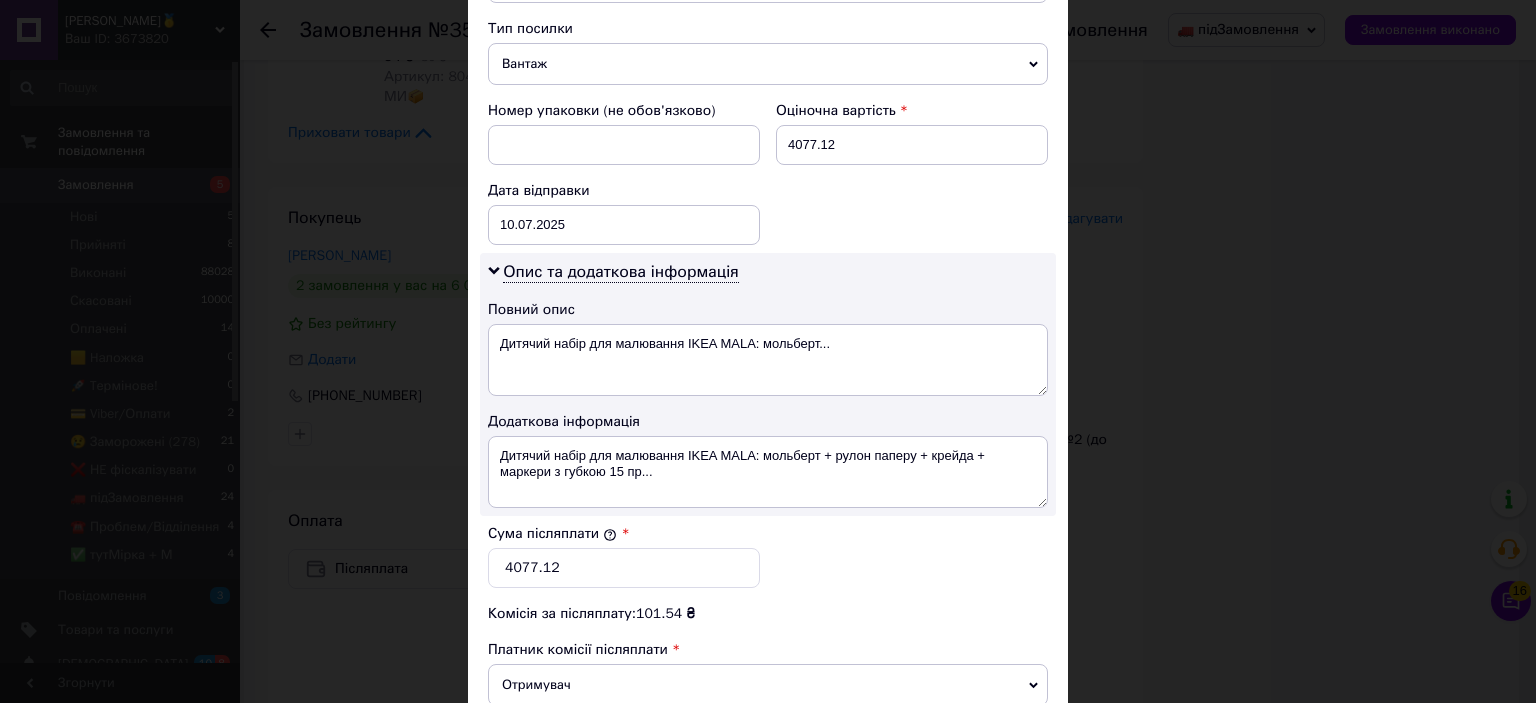 scroll, scrollTop: 1040, scrollLeft: 0, axis: vertical 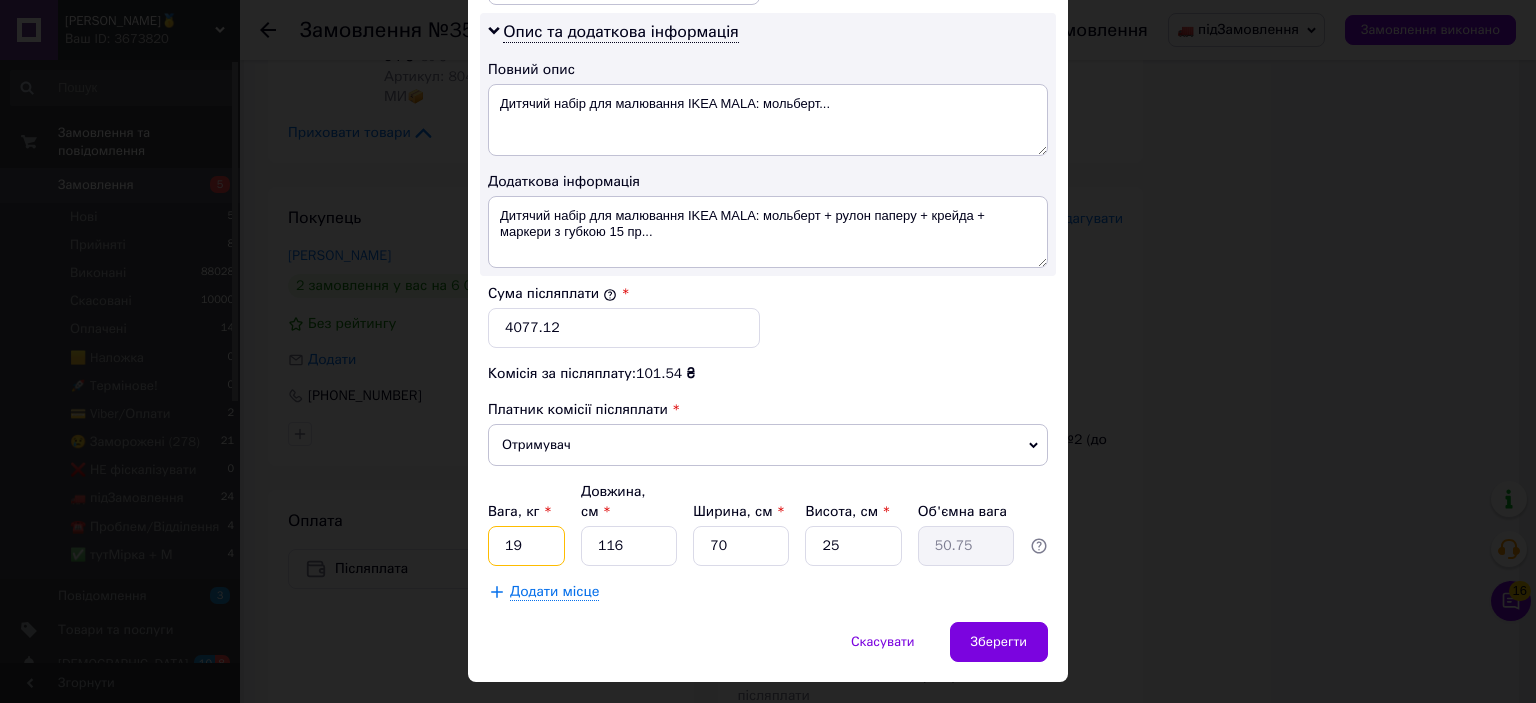 click on "19" at bounding box center (526, 546) 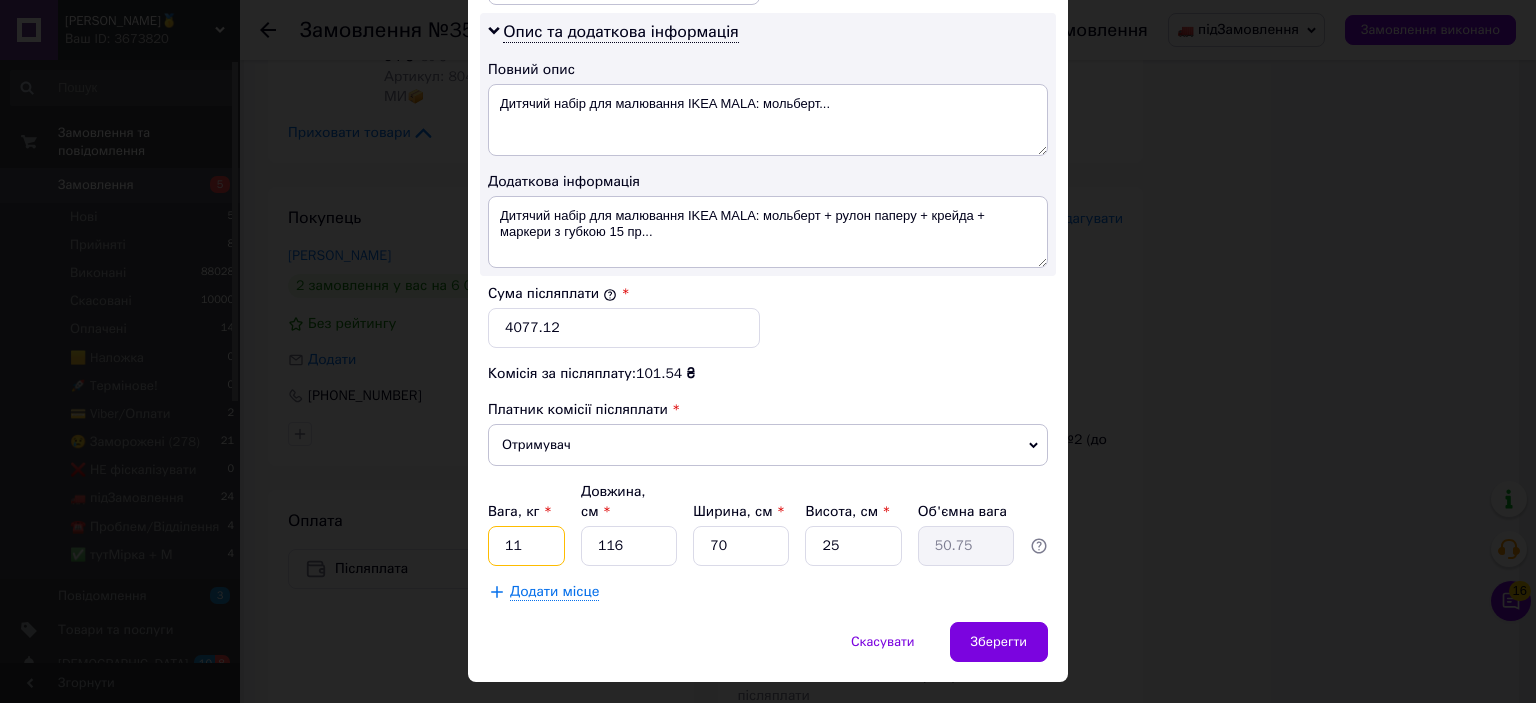 type on "11" 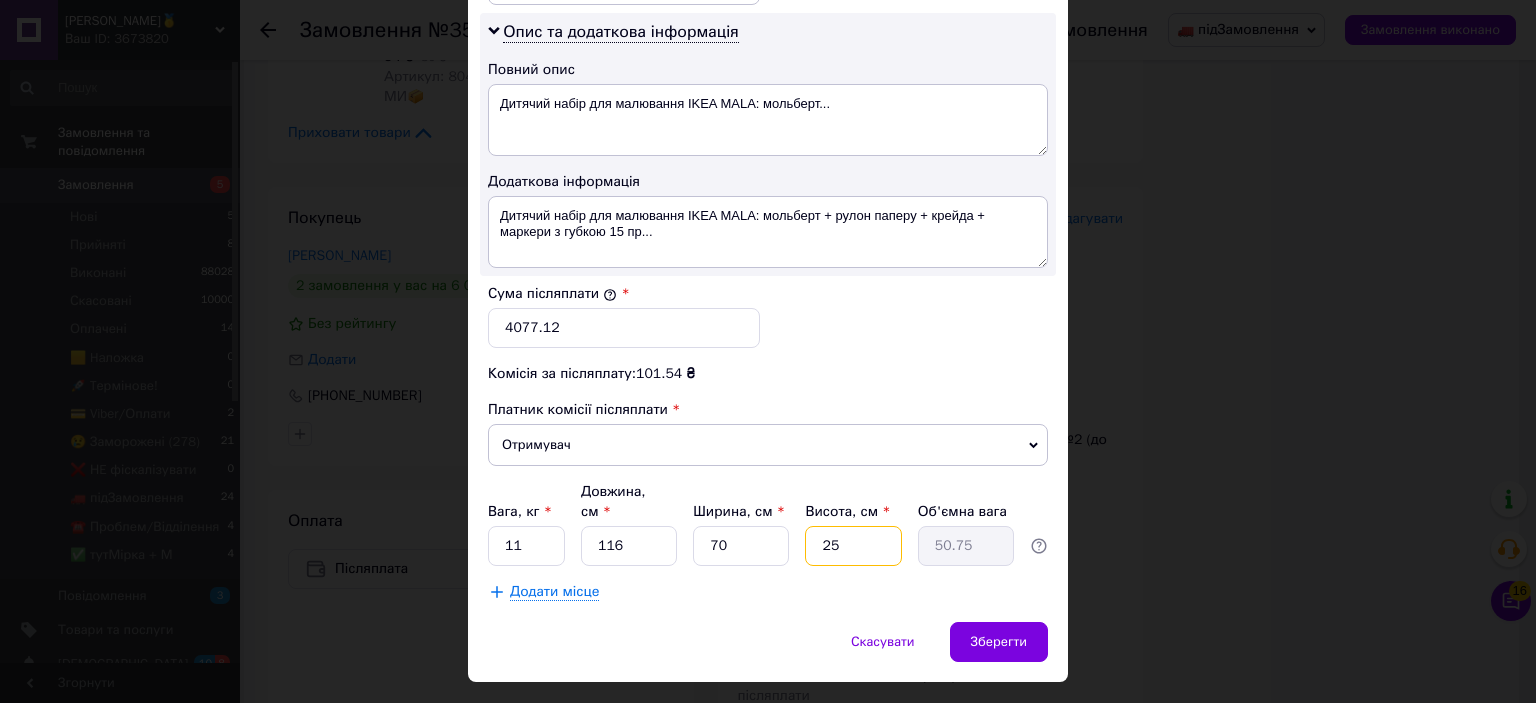 type on "1" 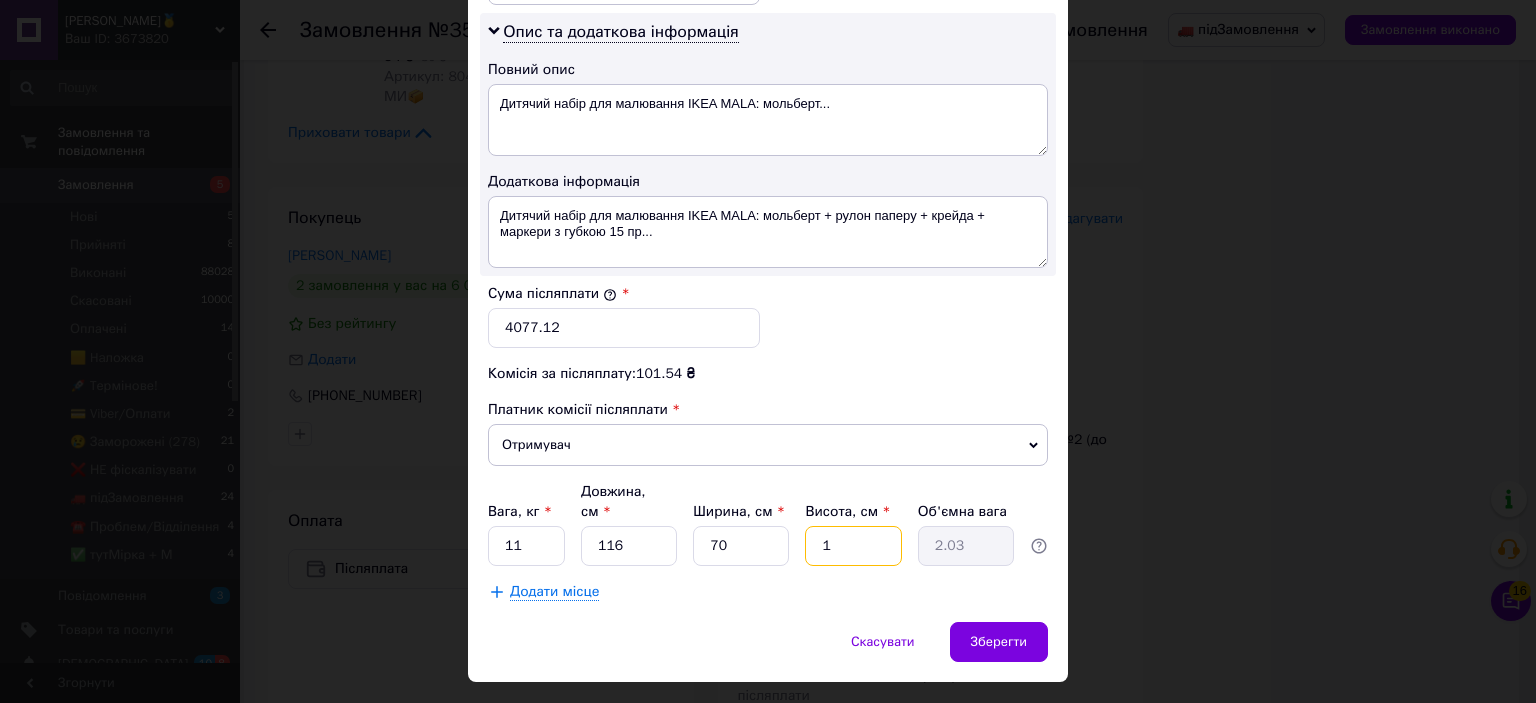 type on "11" 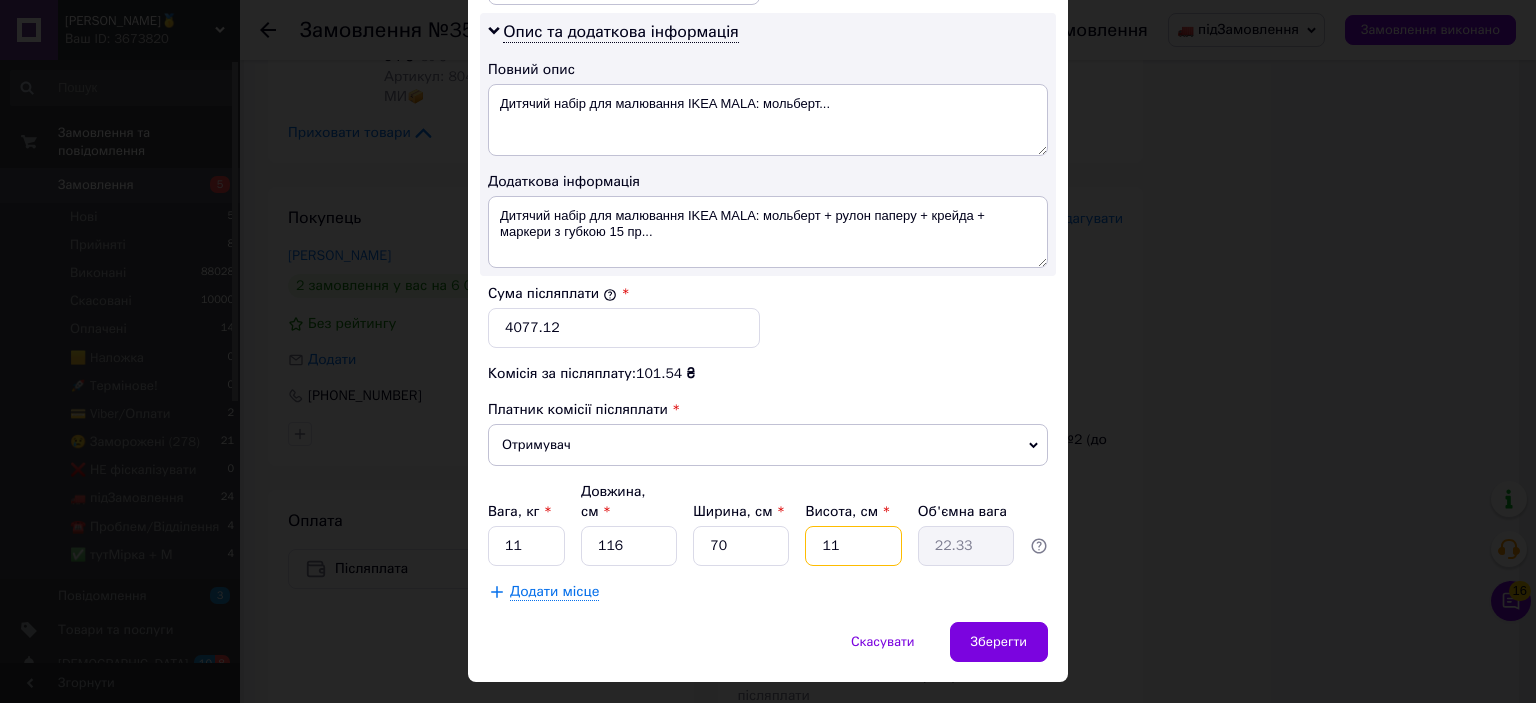 type on "11" 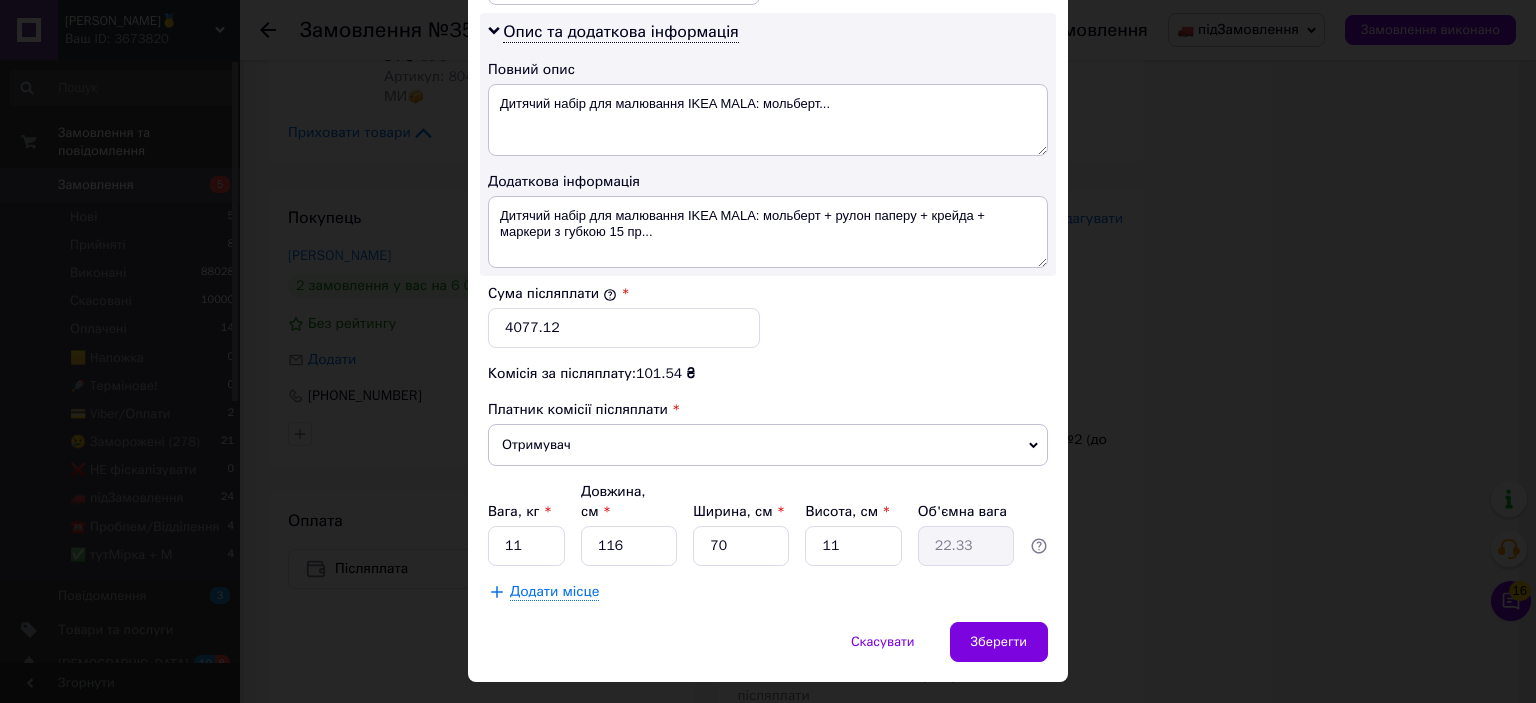 click on "Додати місце" at bounding box center [554, 592] 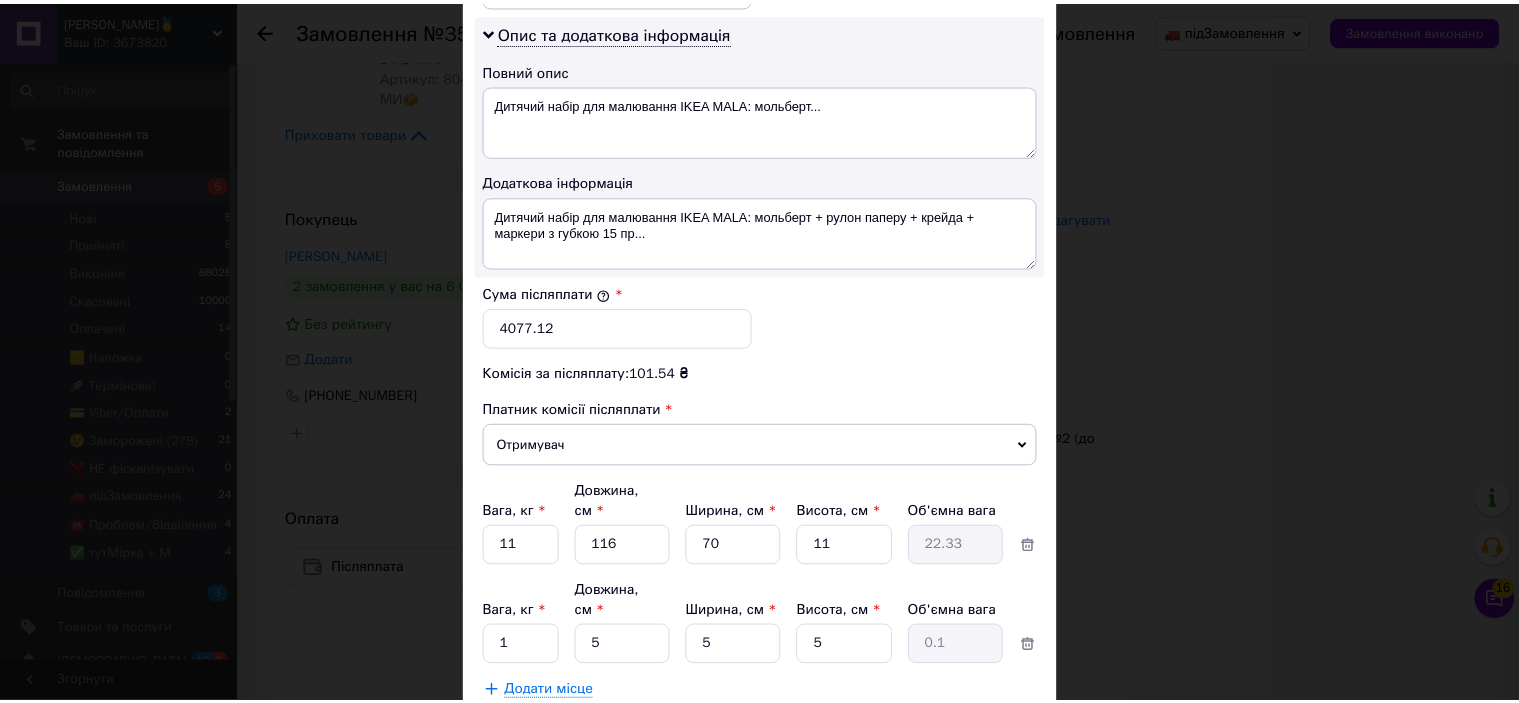 scroll, scrollTop: 1119, scrollLeft: 0, axis: vertical 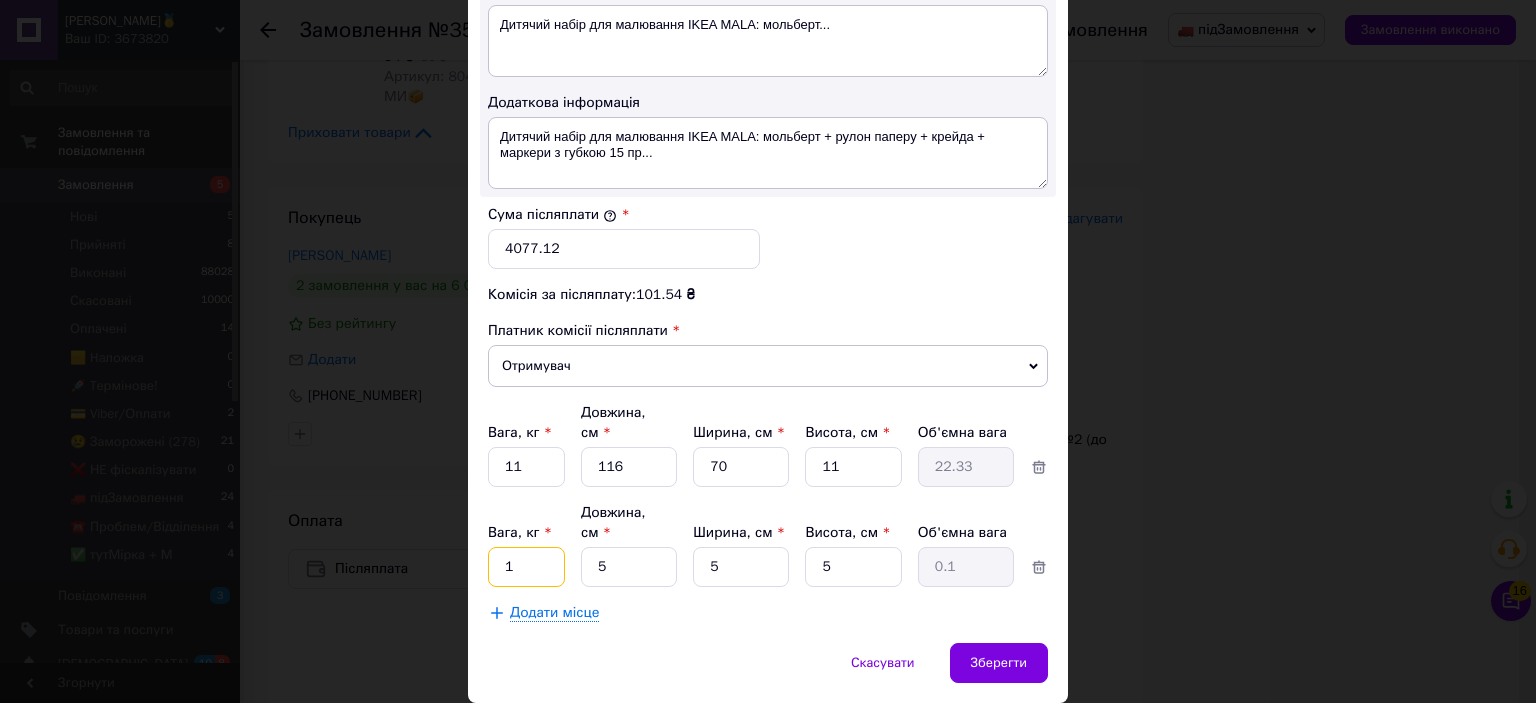 click on "1" at bounding box center (526, 467) 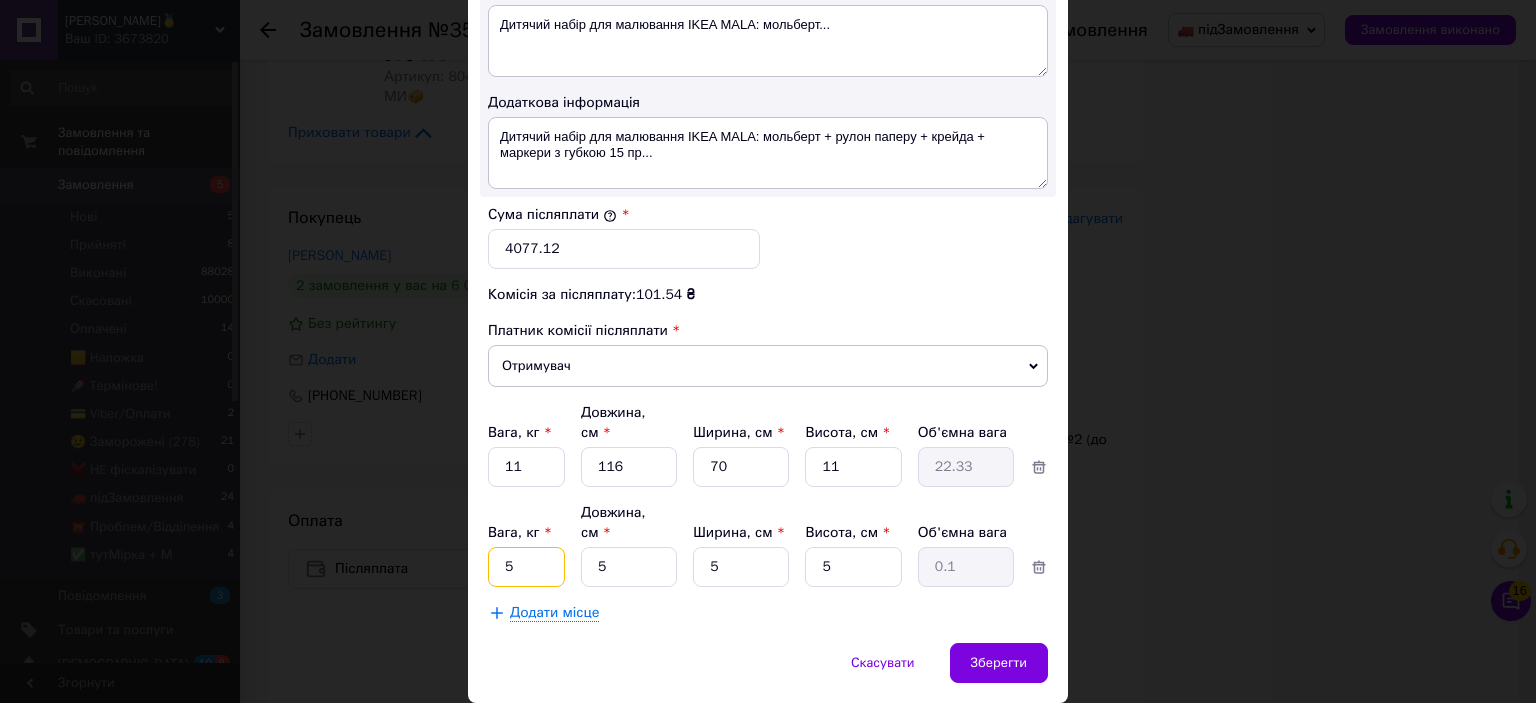 type on "5" 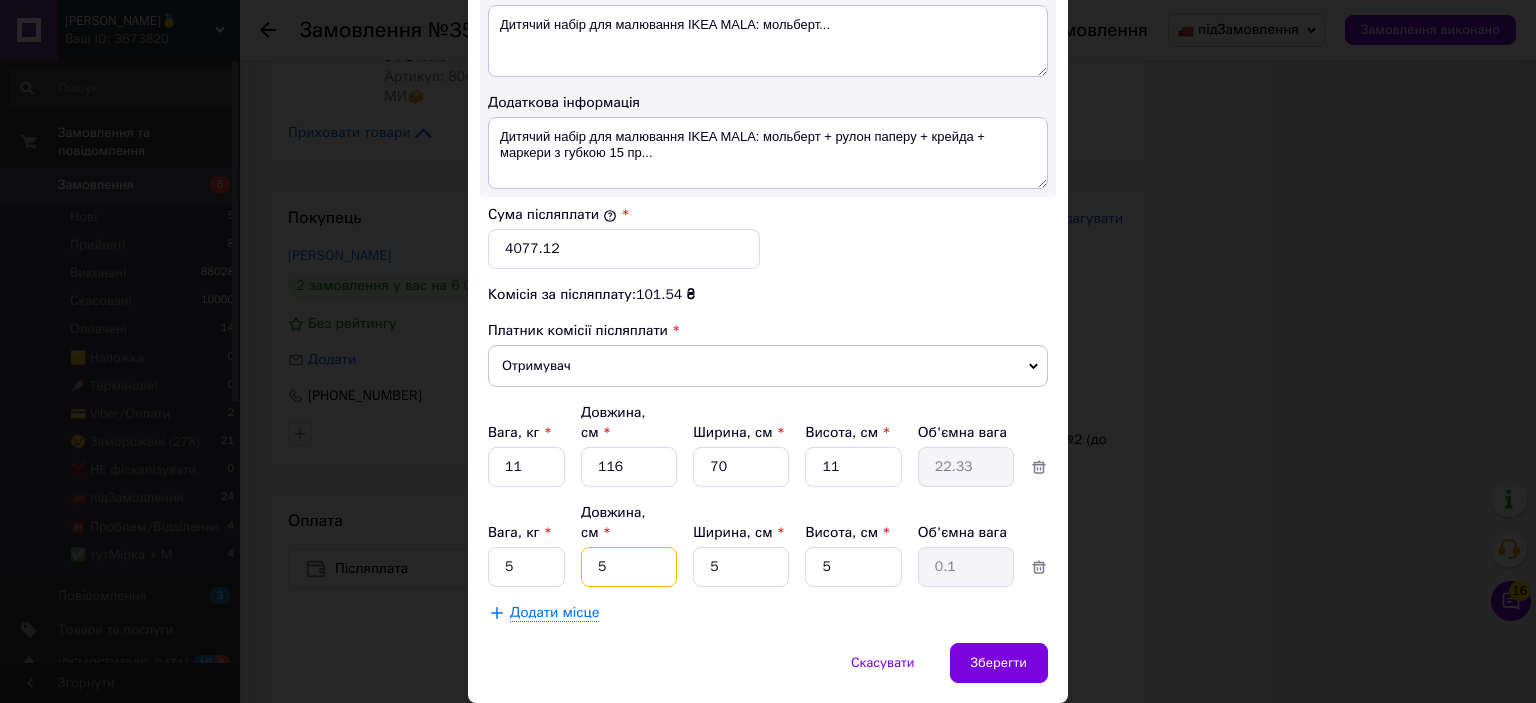 click on "5" at bounding box center [629, 467] 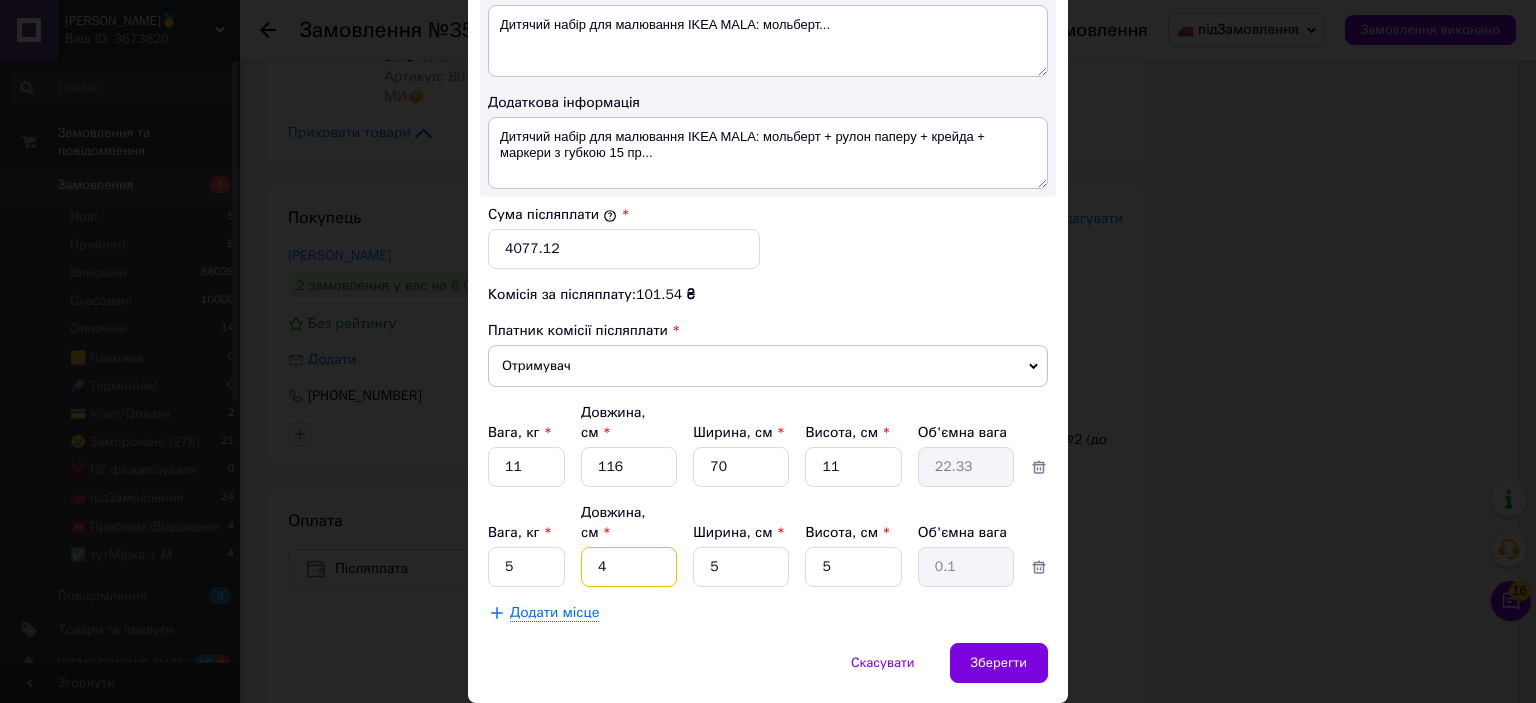 type on "44" 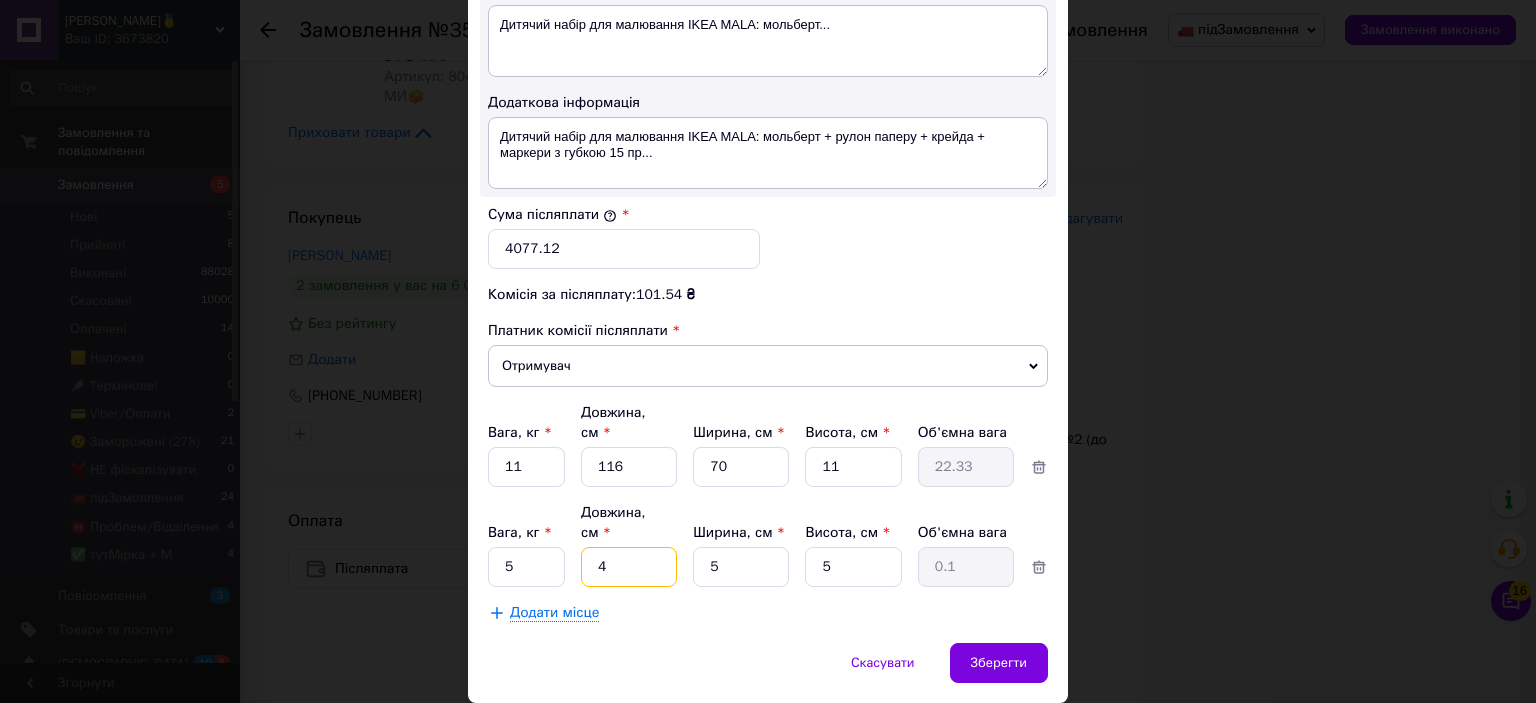 type on "0.28" 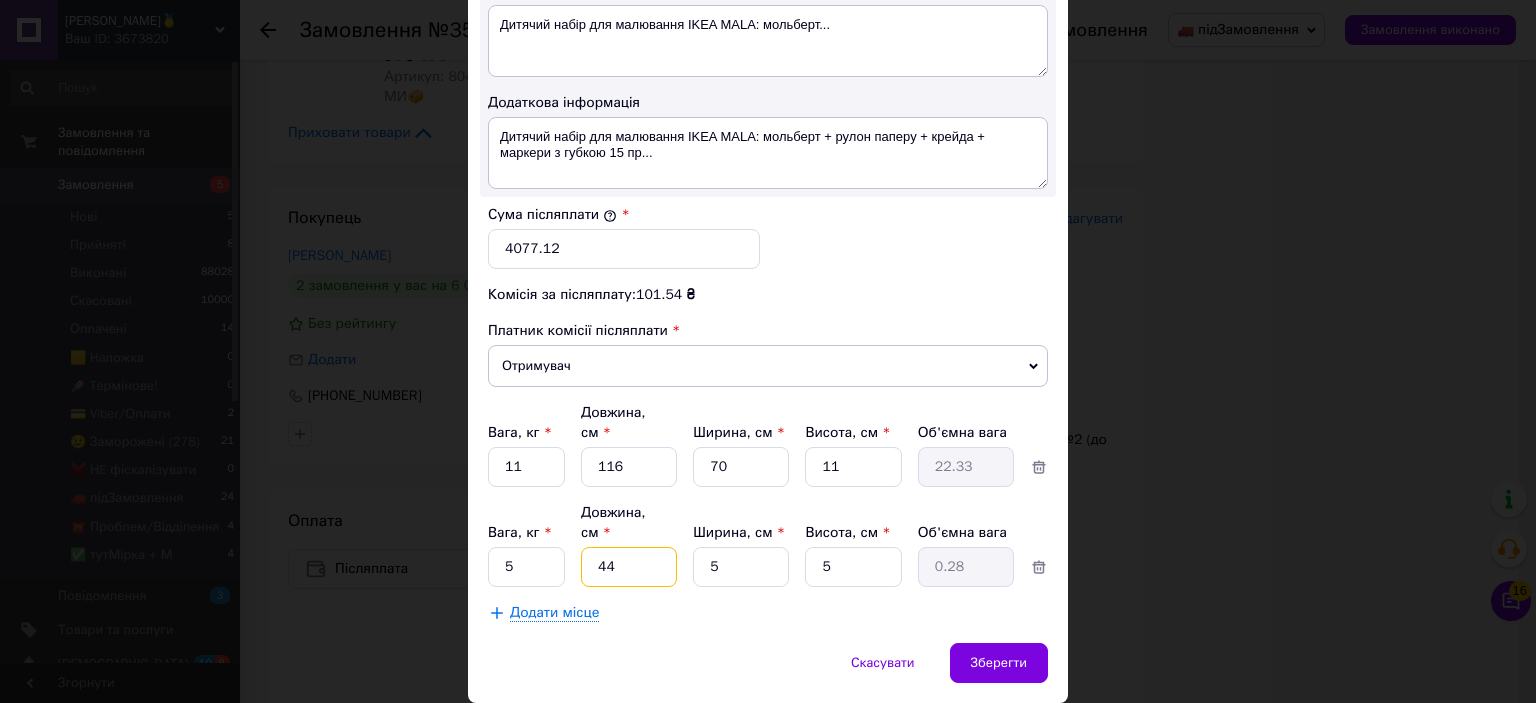 type on "44" 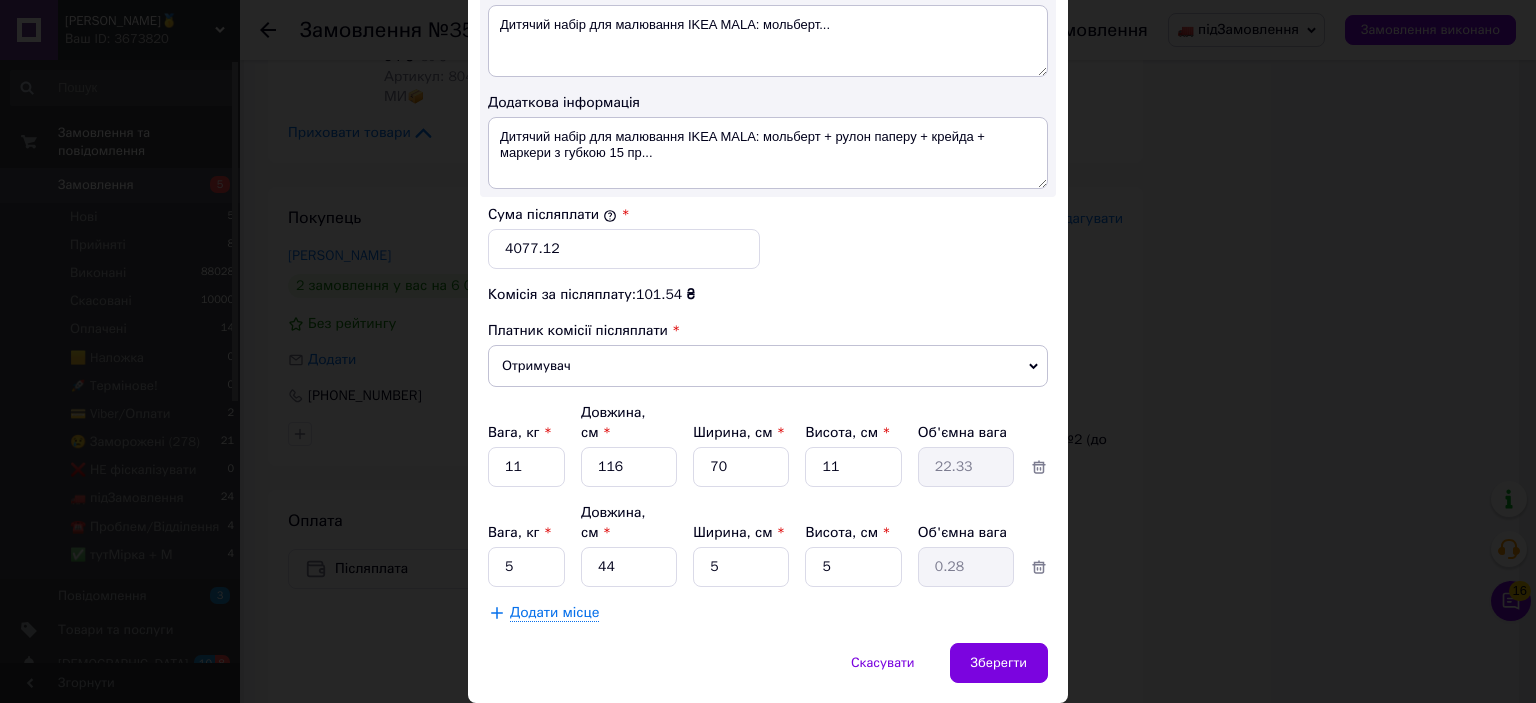 click on "Вага, кг   * 5 Довжина, см   * 44 Ширина, см   * 5 Висота, см   * 5 Об'ємна вага 0.28" at bounding box center [768, 545] 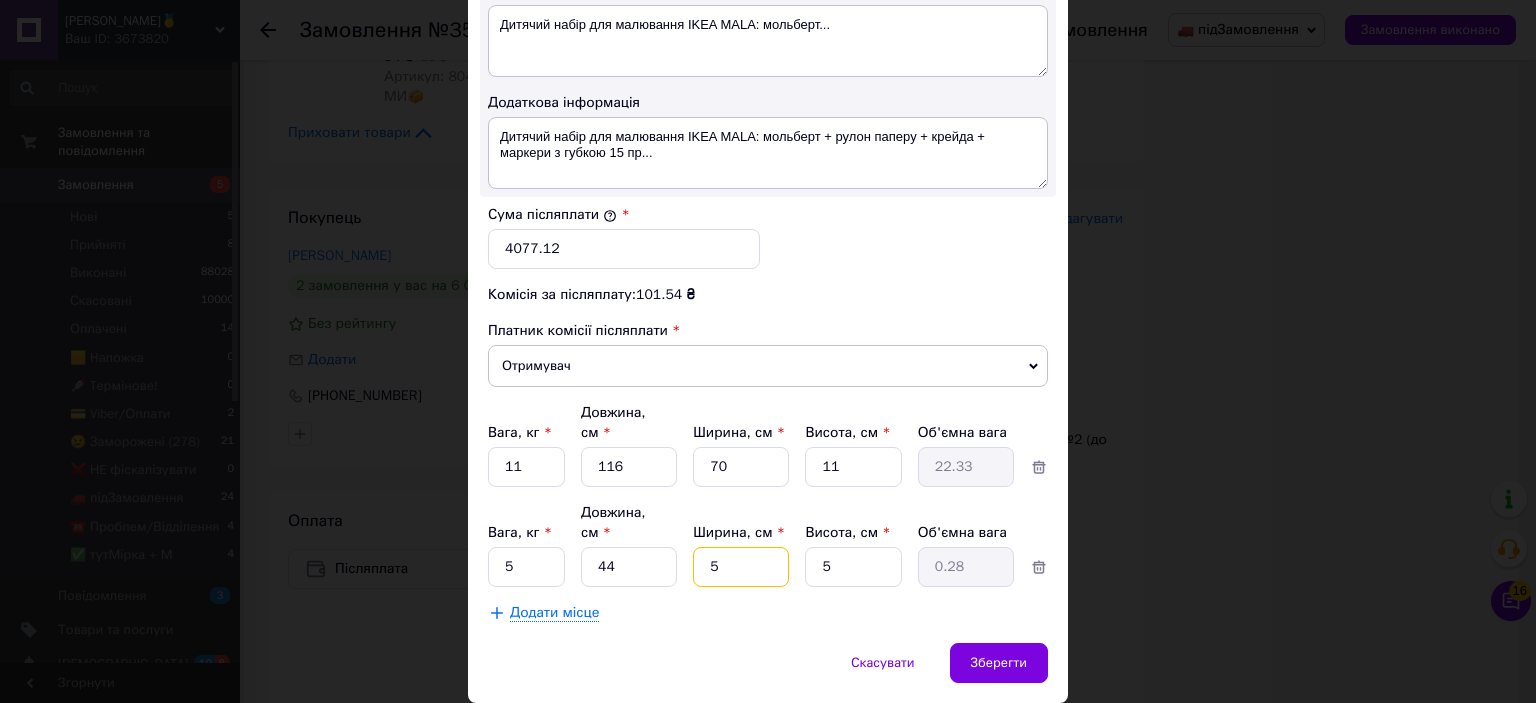 click on "5" at bounding box center [741, 467] 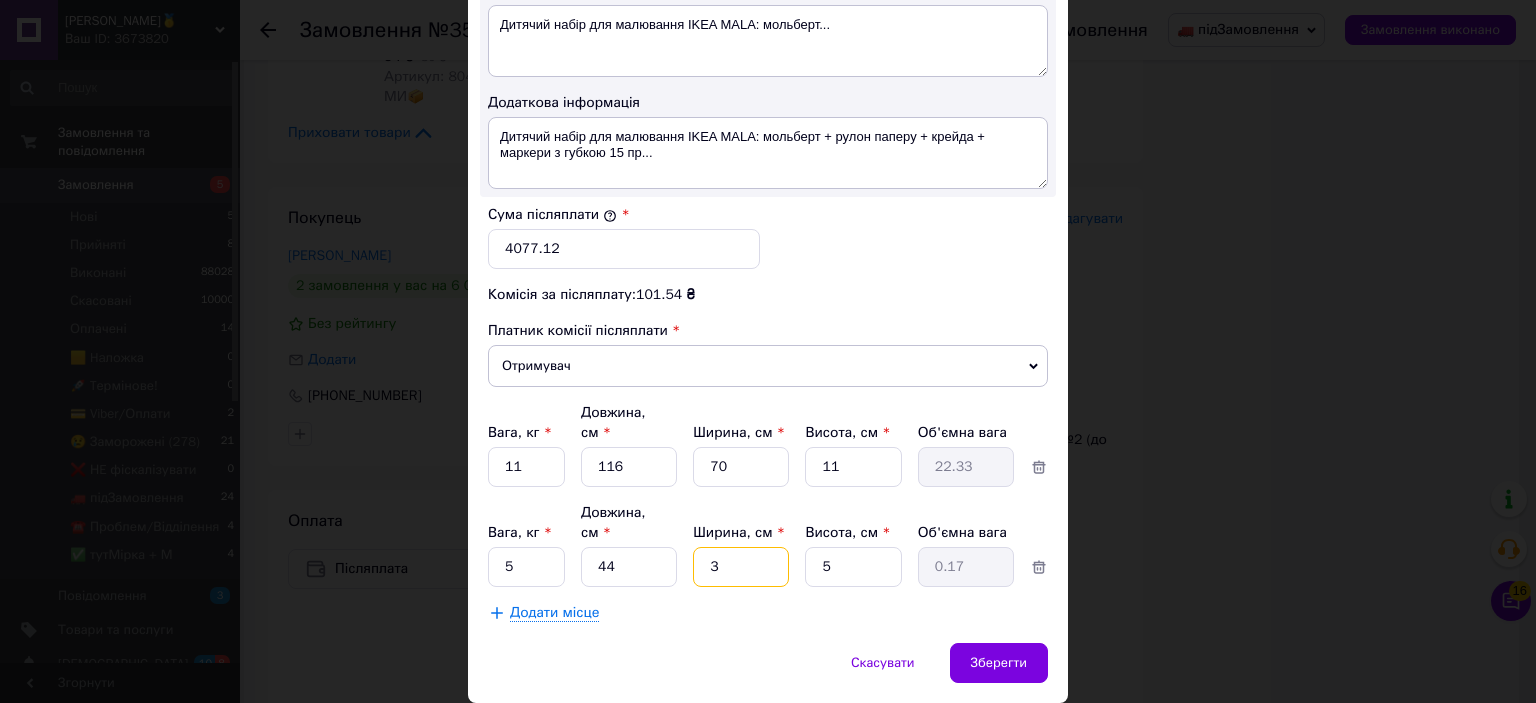 type on "33" 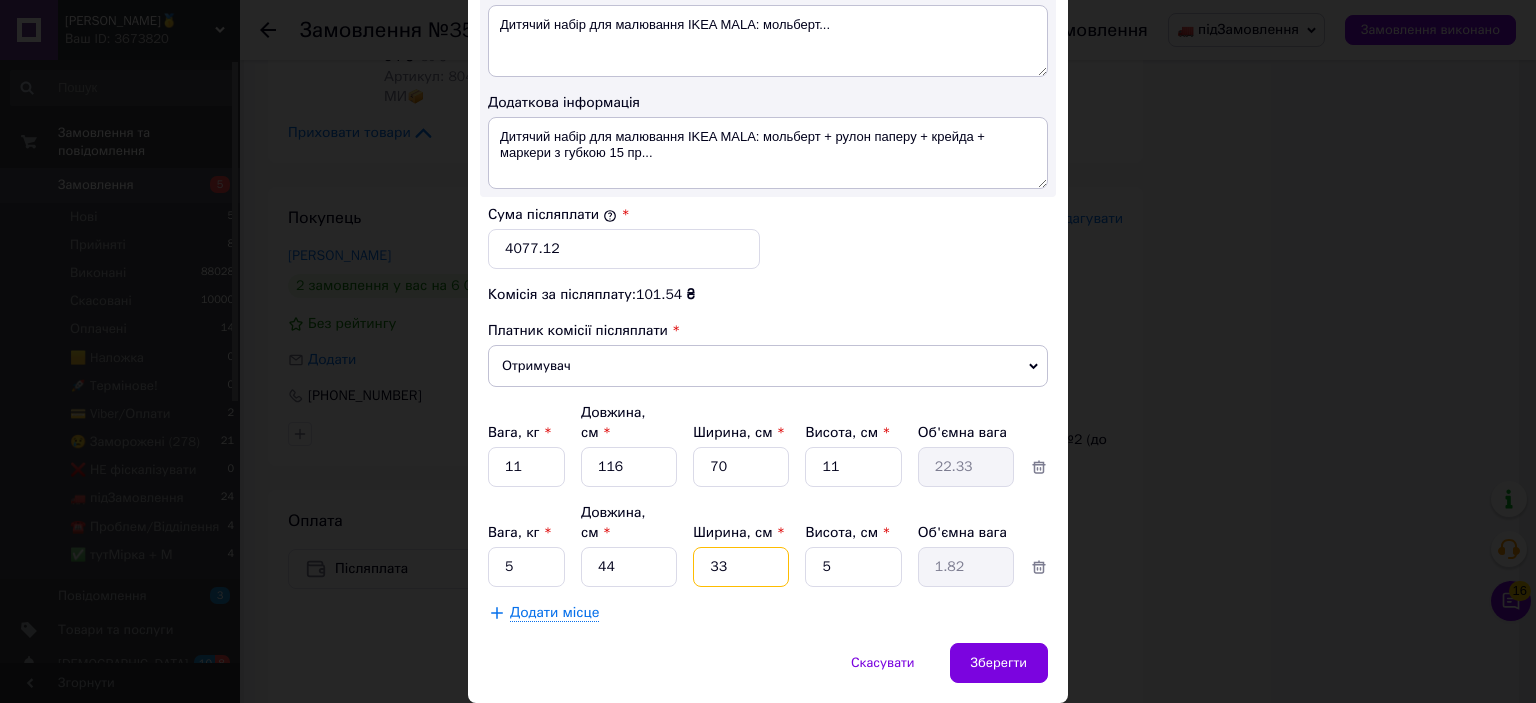 type on "33" 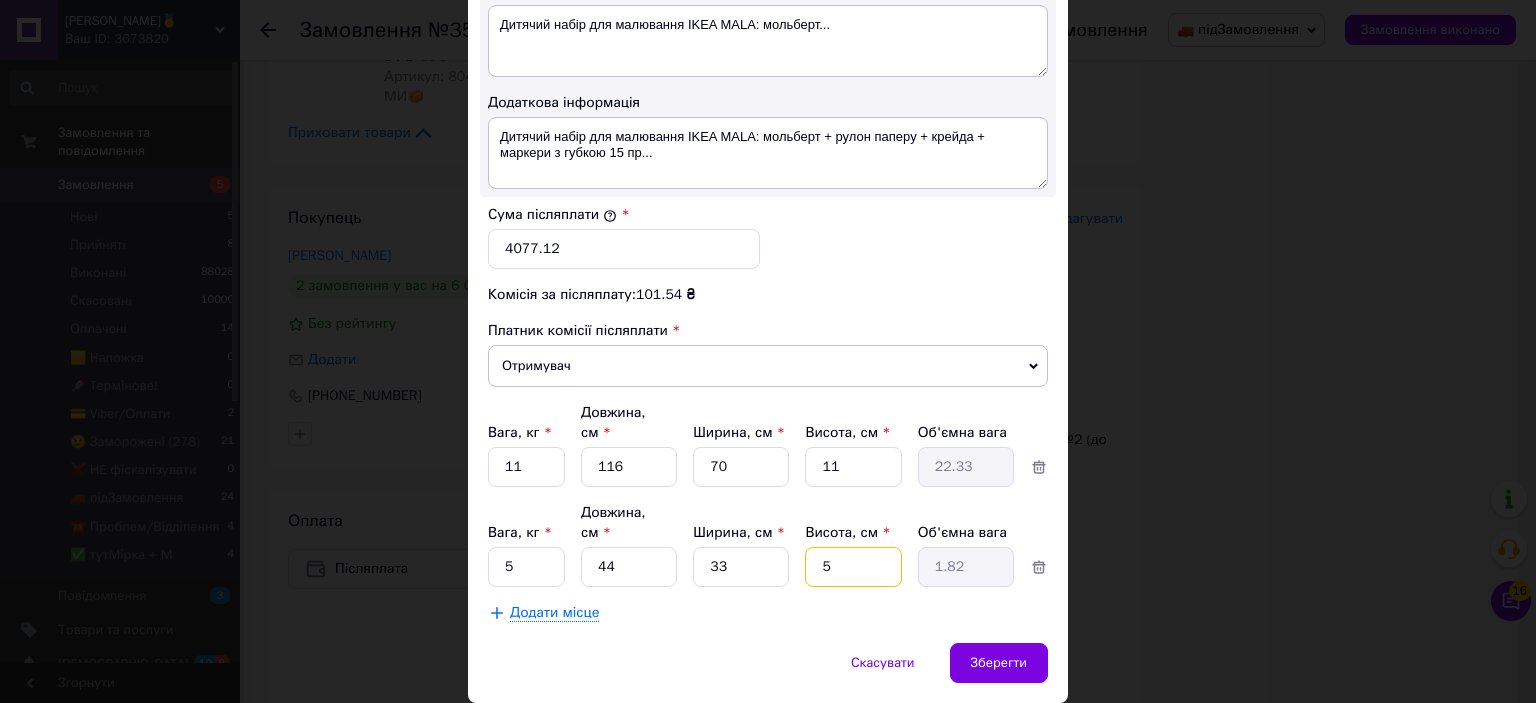 click on "5" at bounding box center [853, 467] 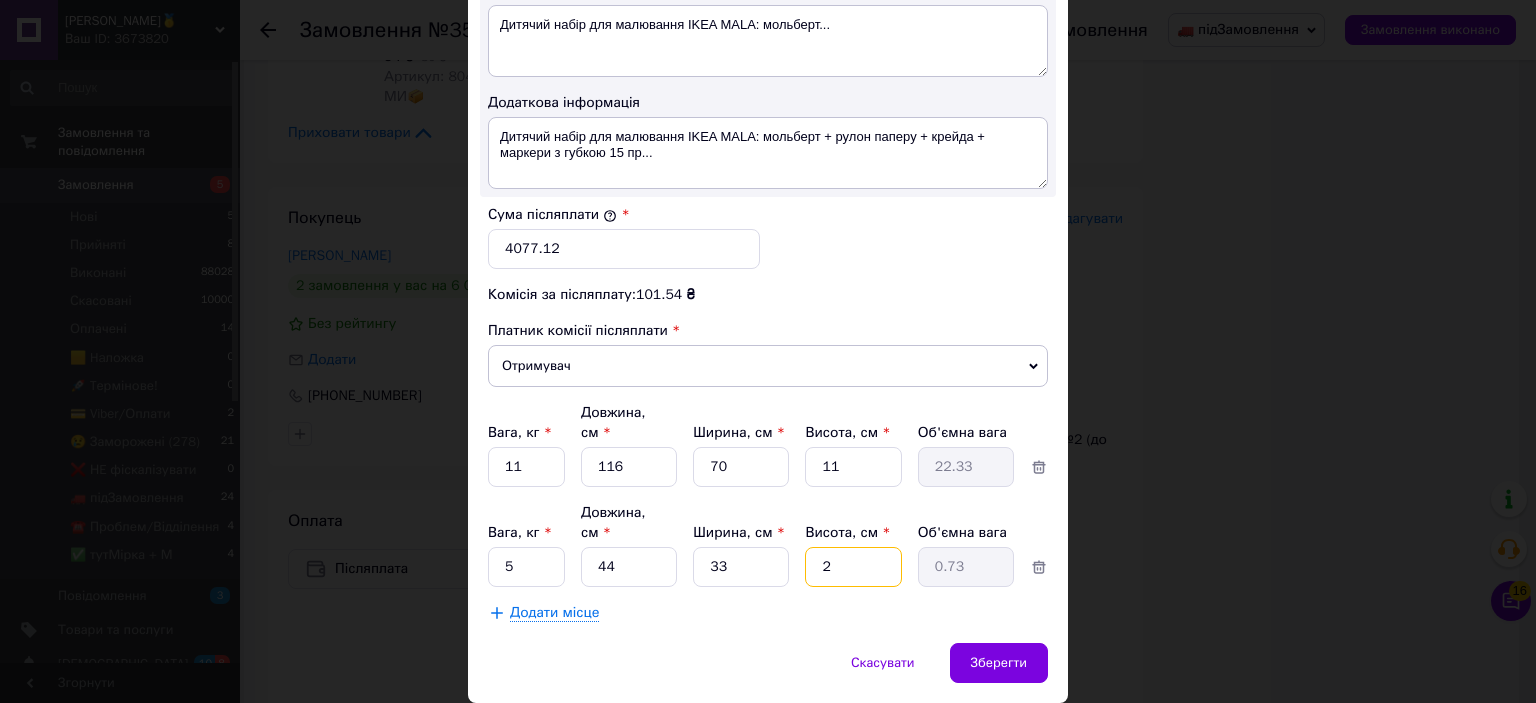 type on "29" 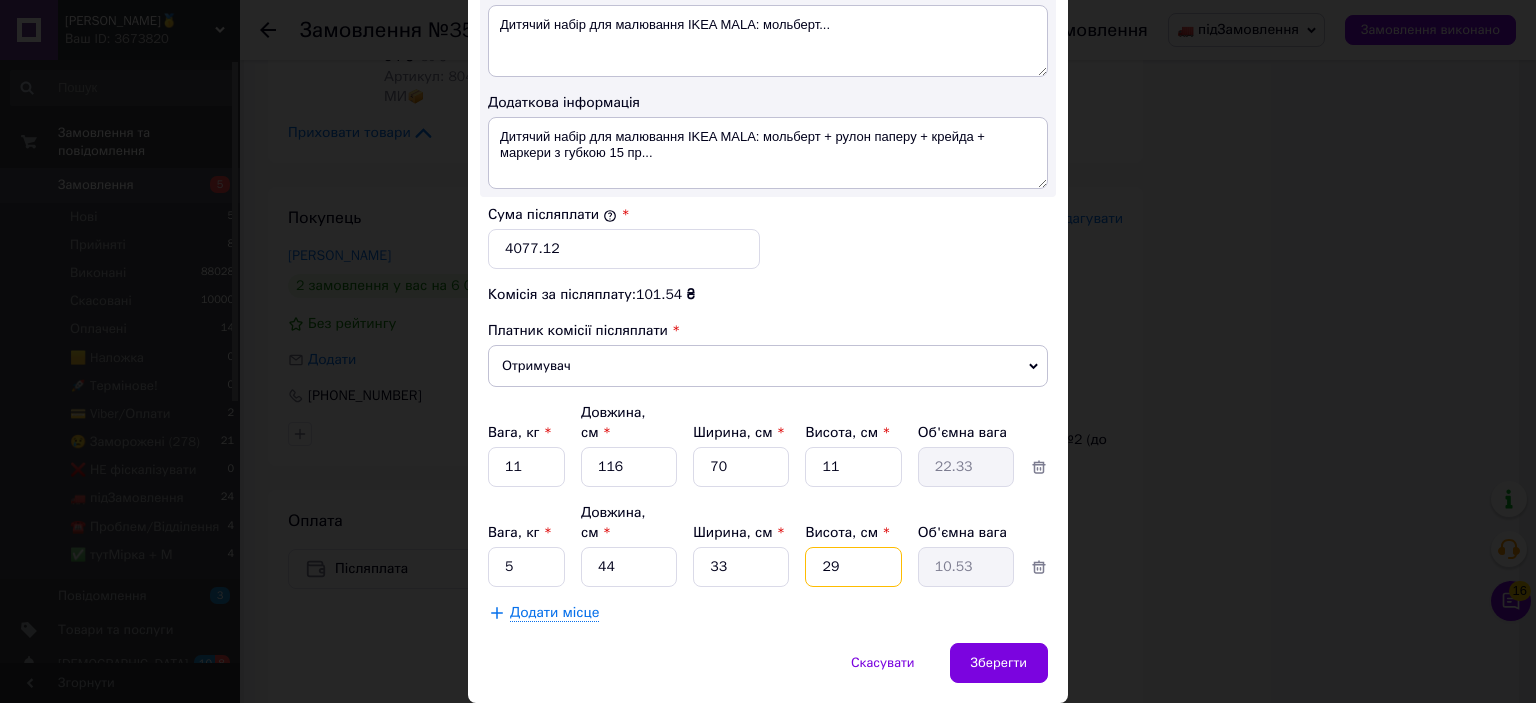 type on "298" 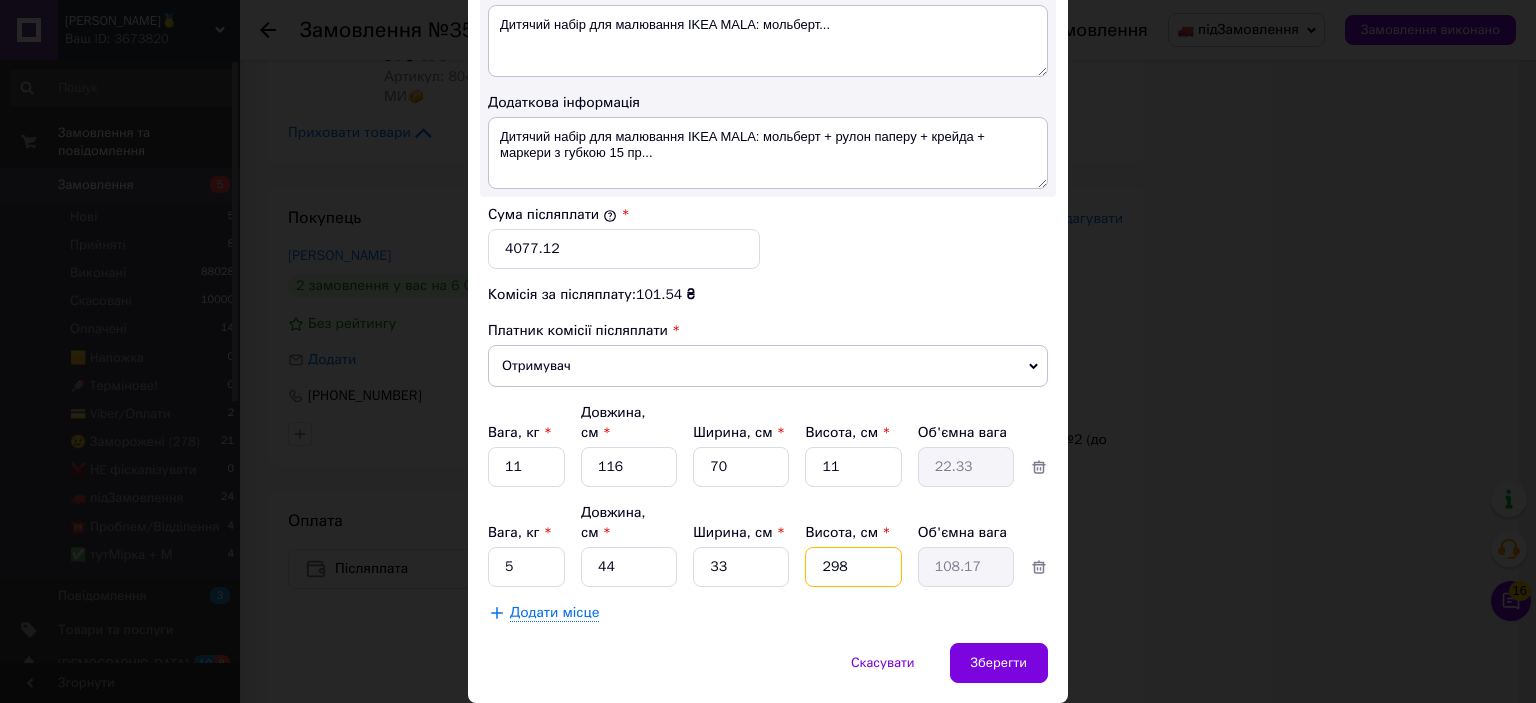 type on "29" 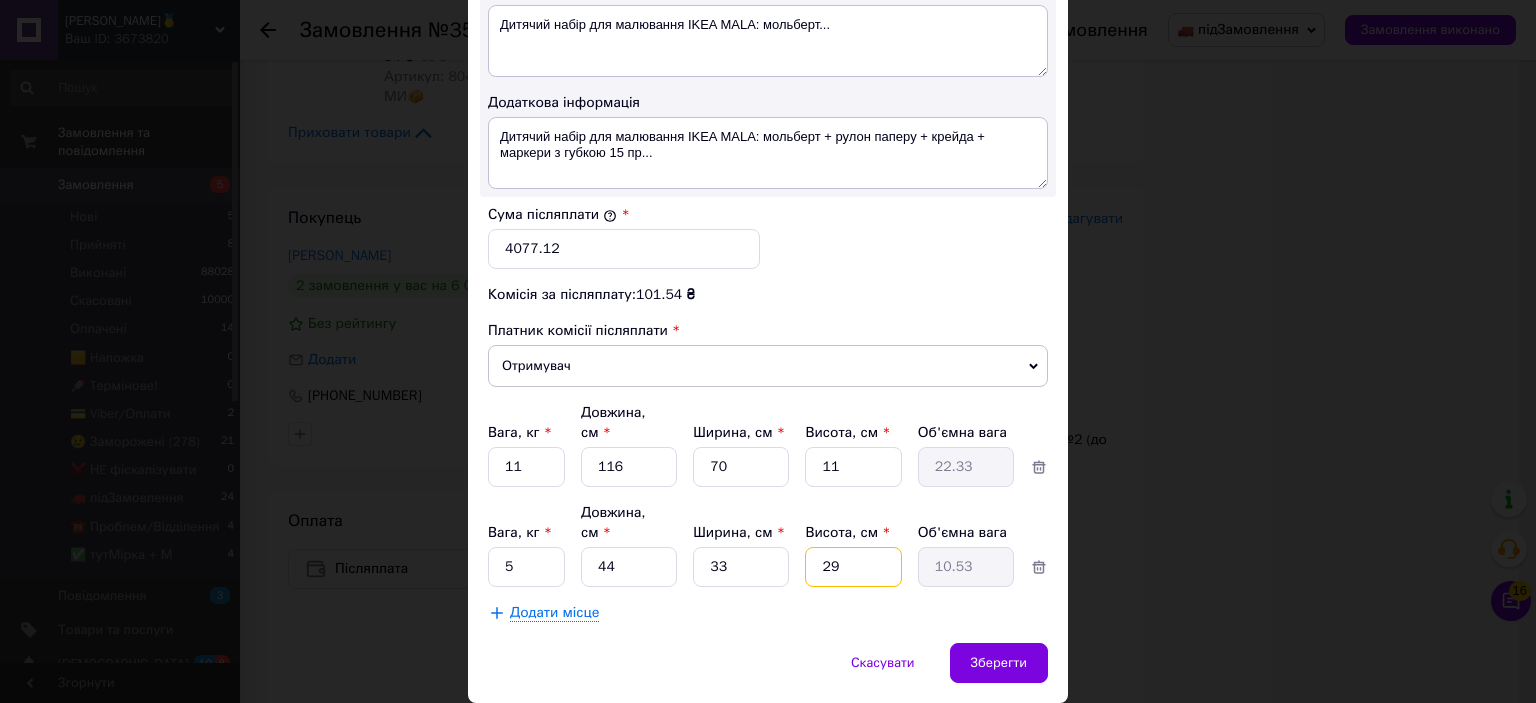 type on "2" 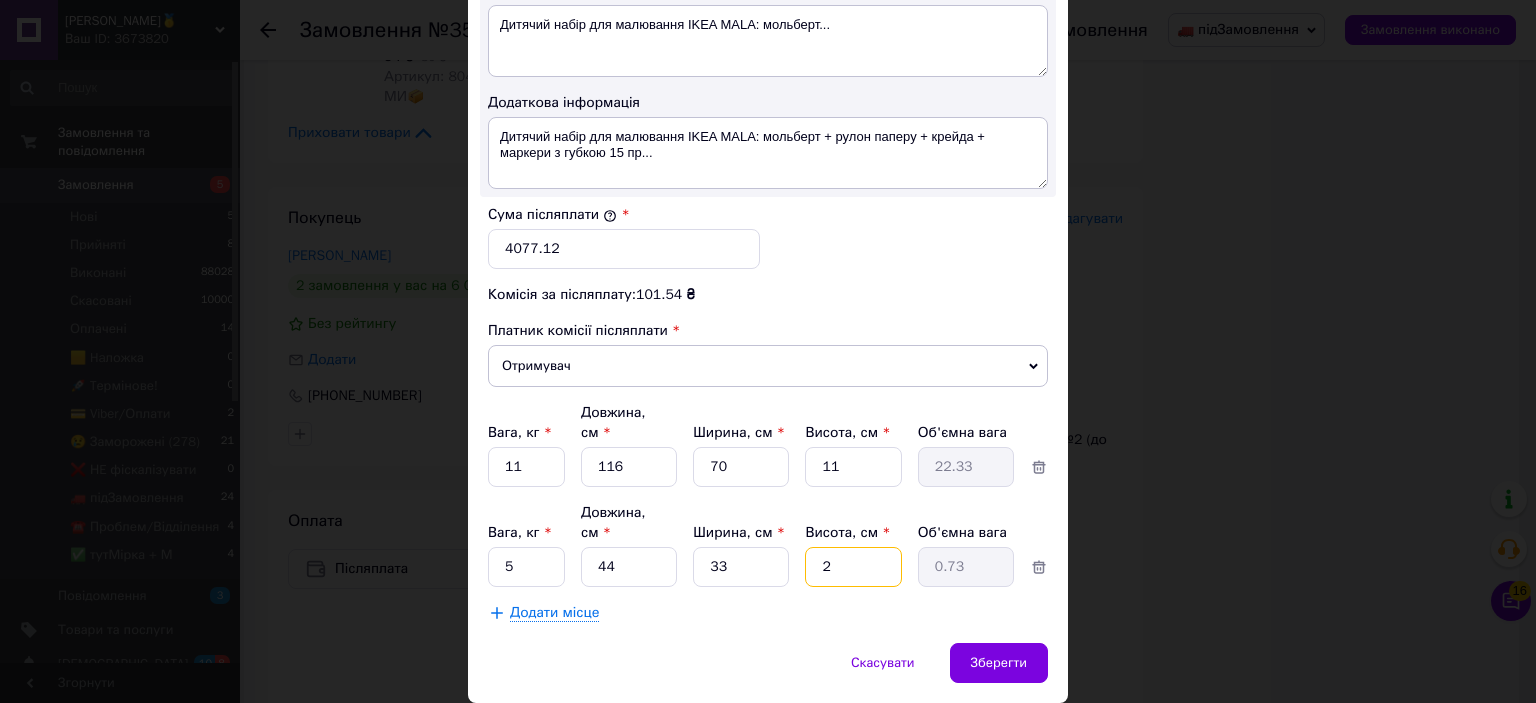 type on "27" 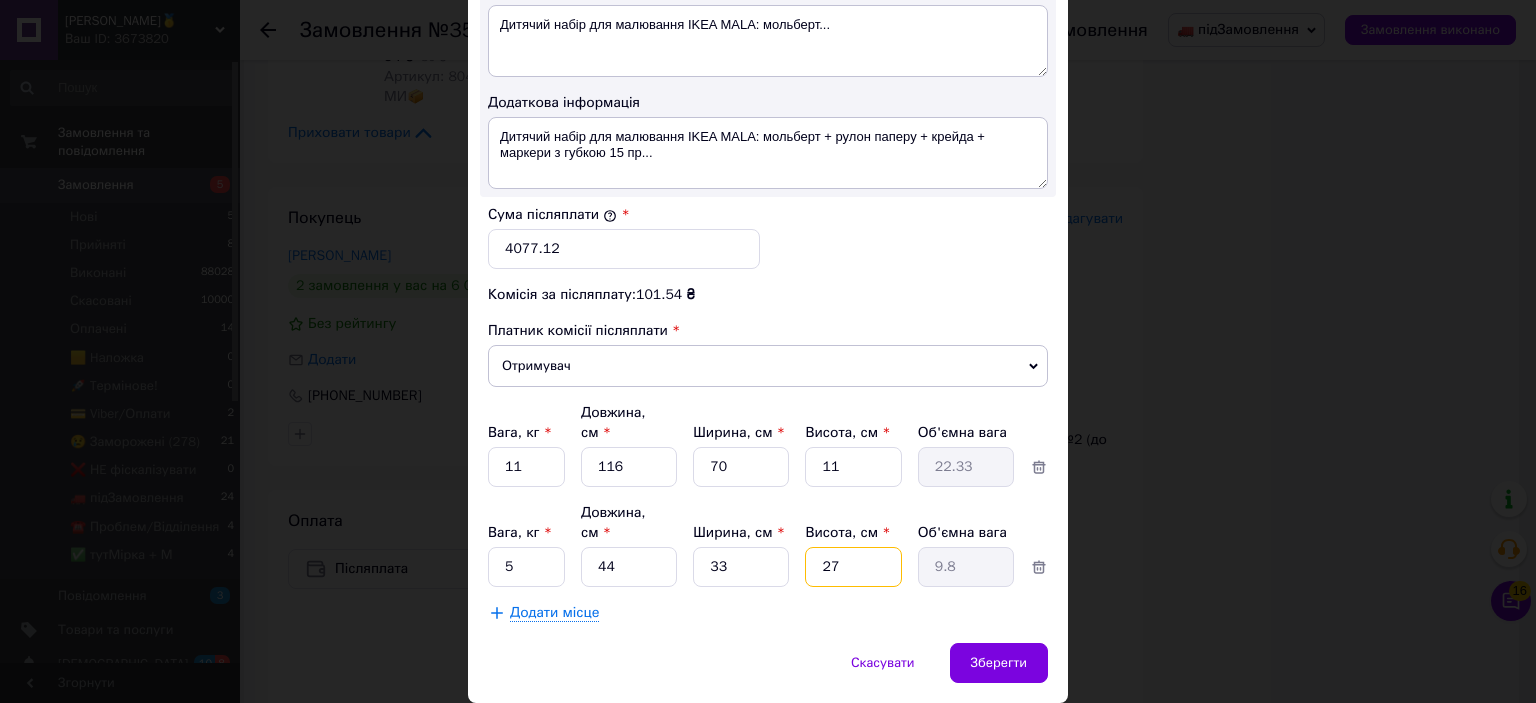 type on "2" 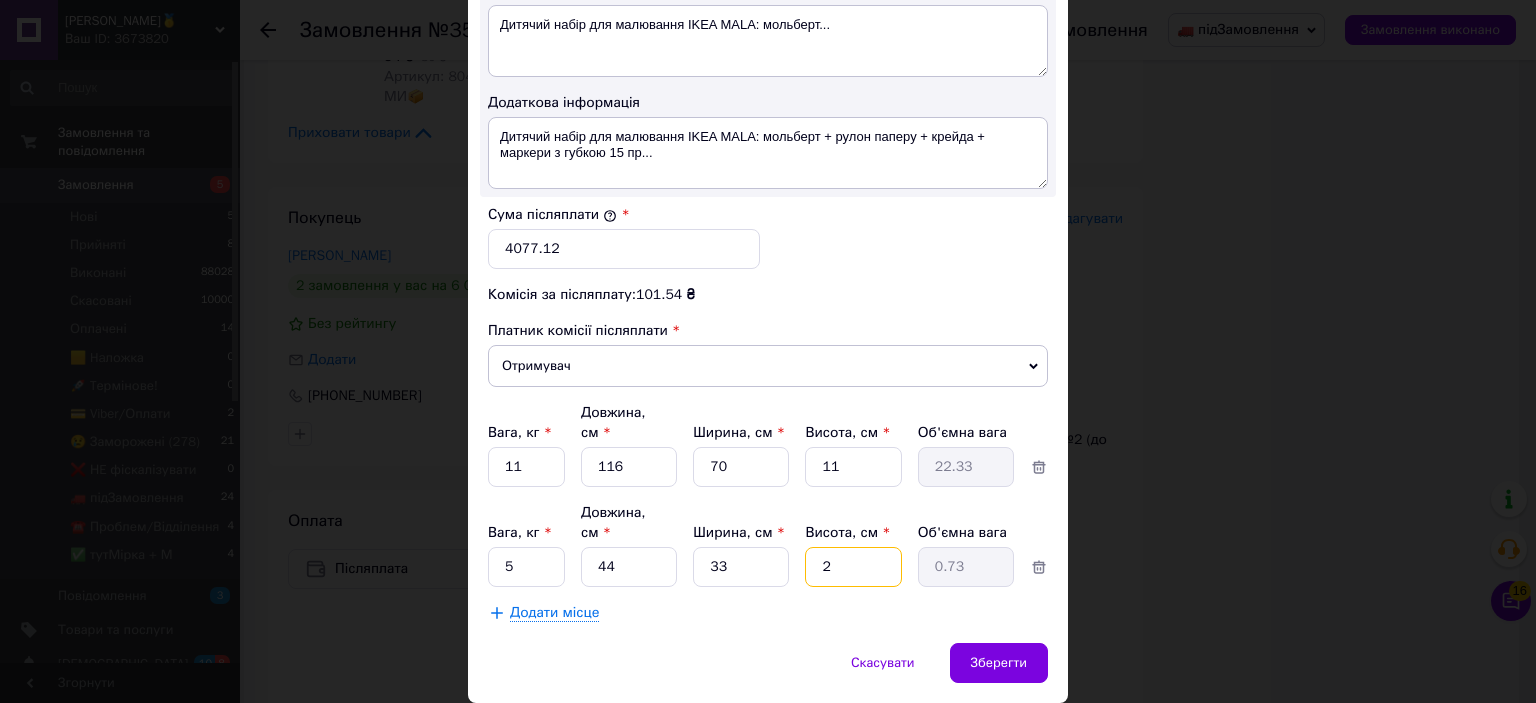 type on "25" 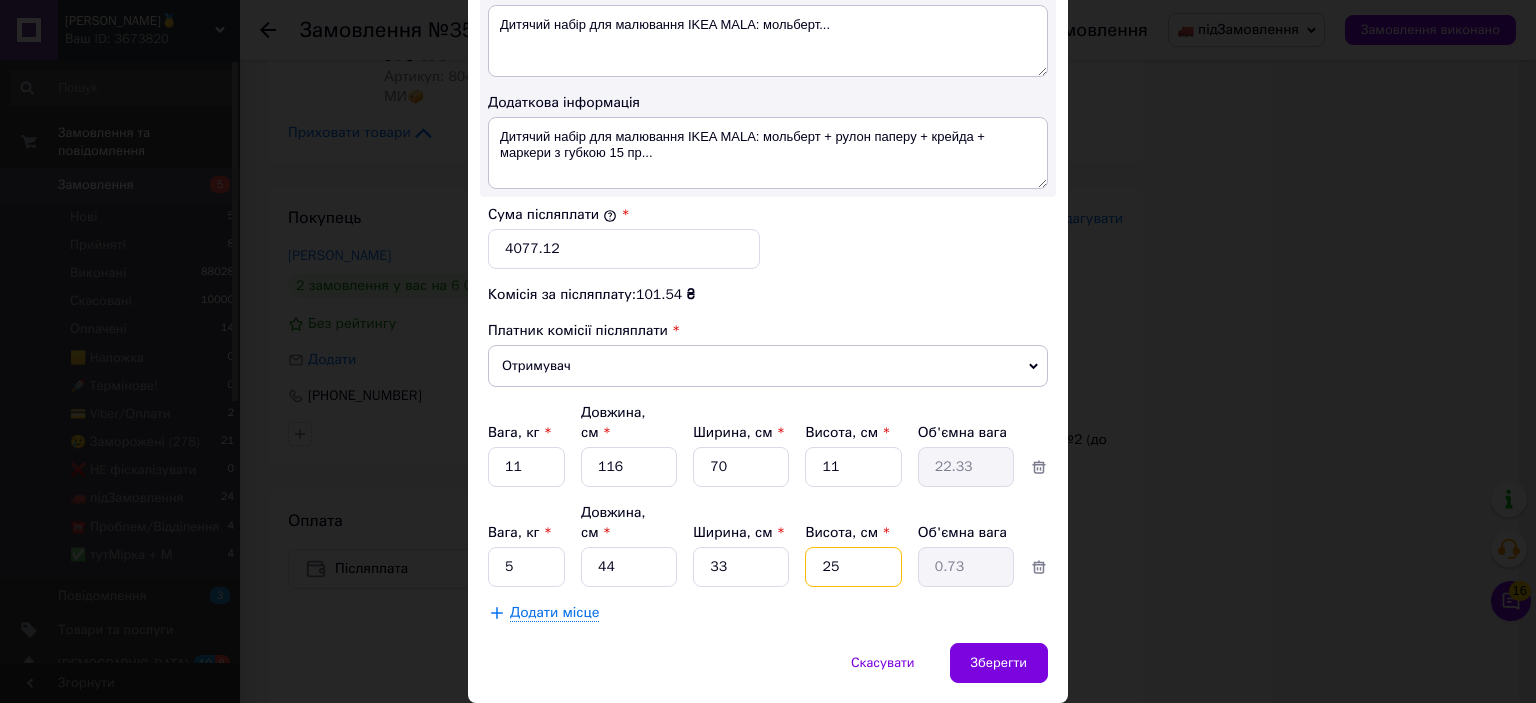 type on "9.07" 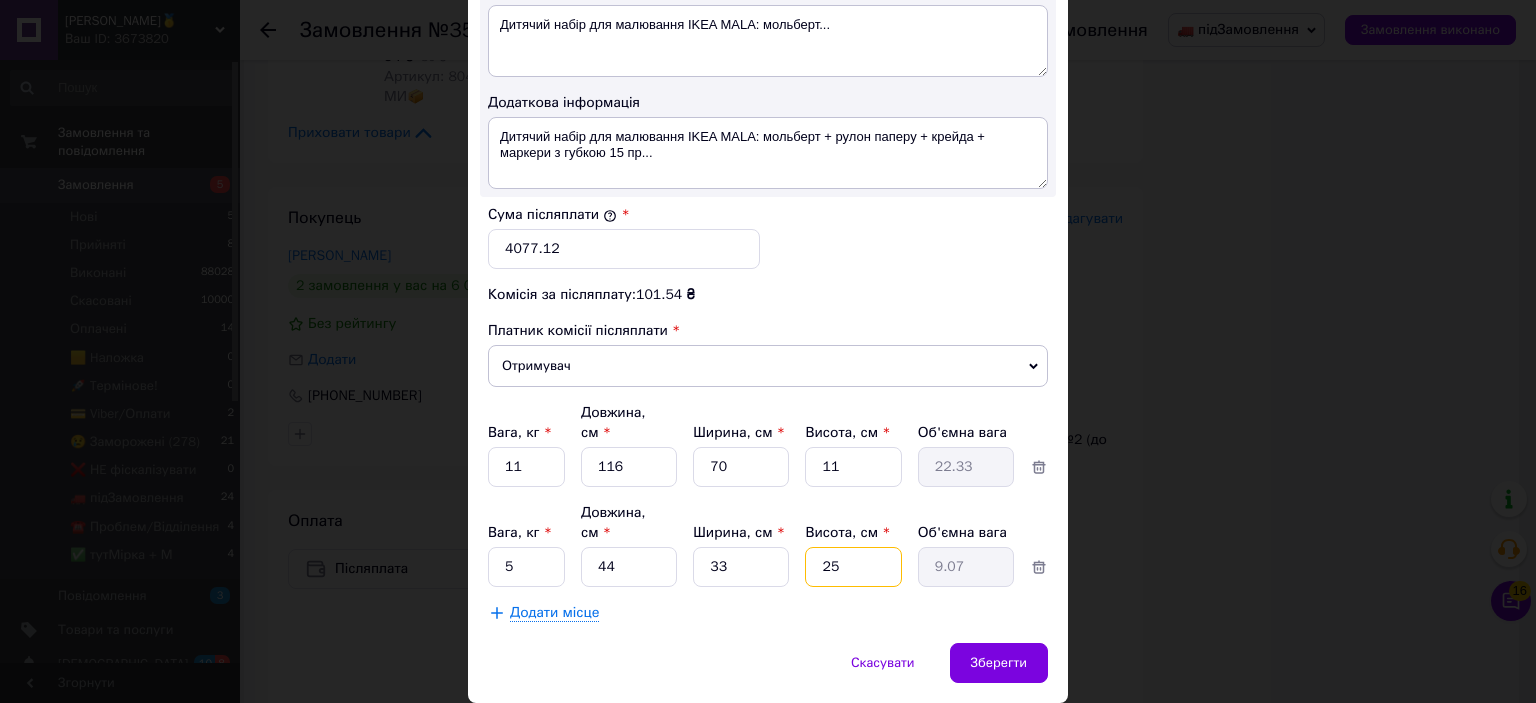 type on "254" 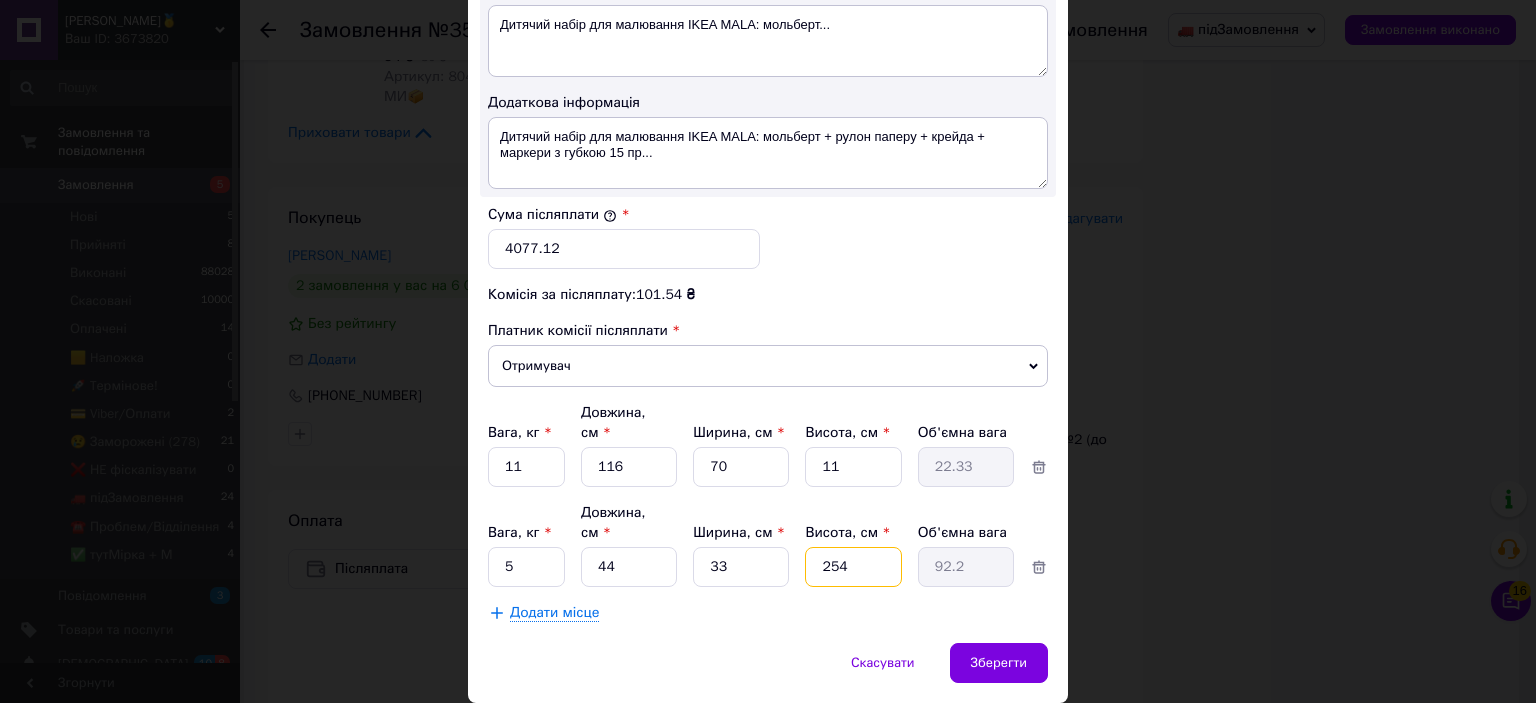 type on "25" 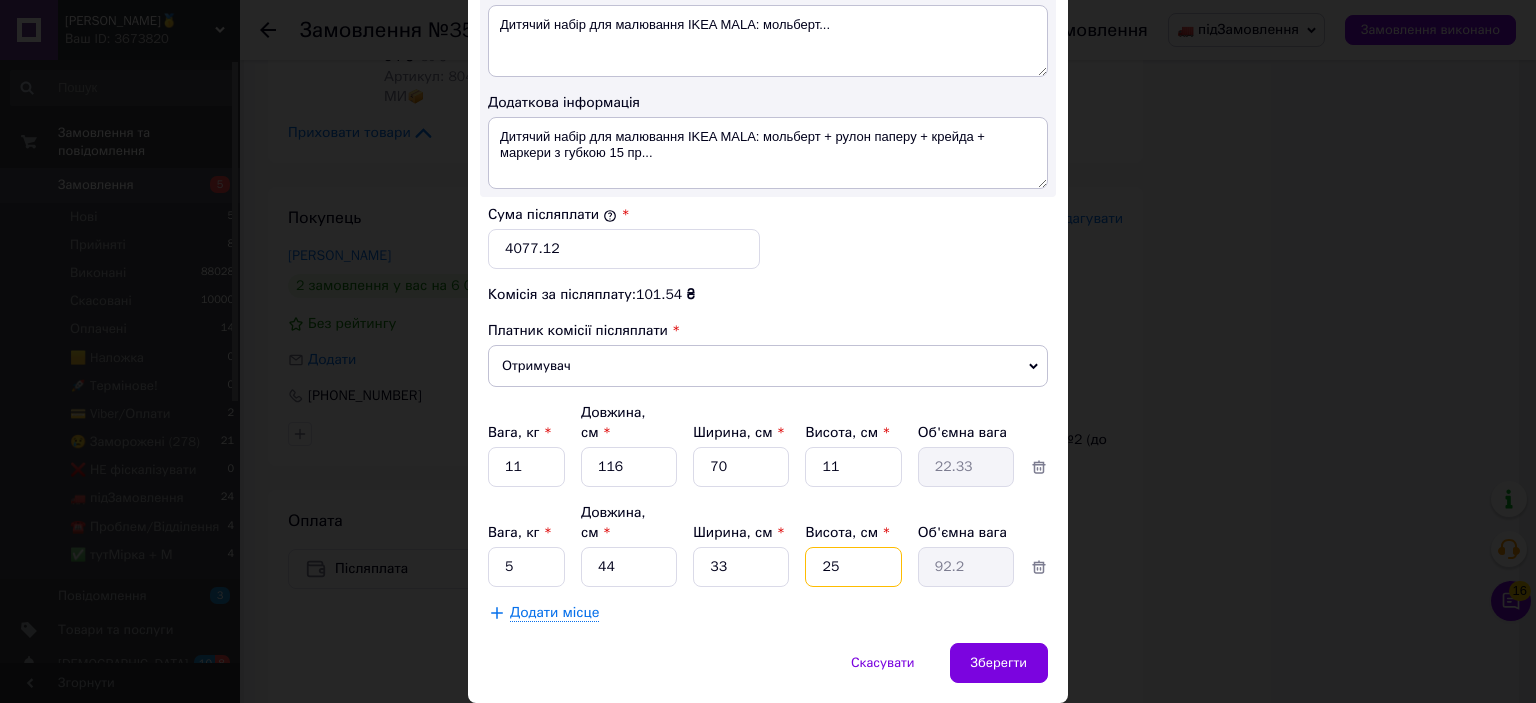 type on "9.07" 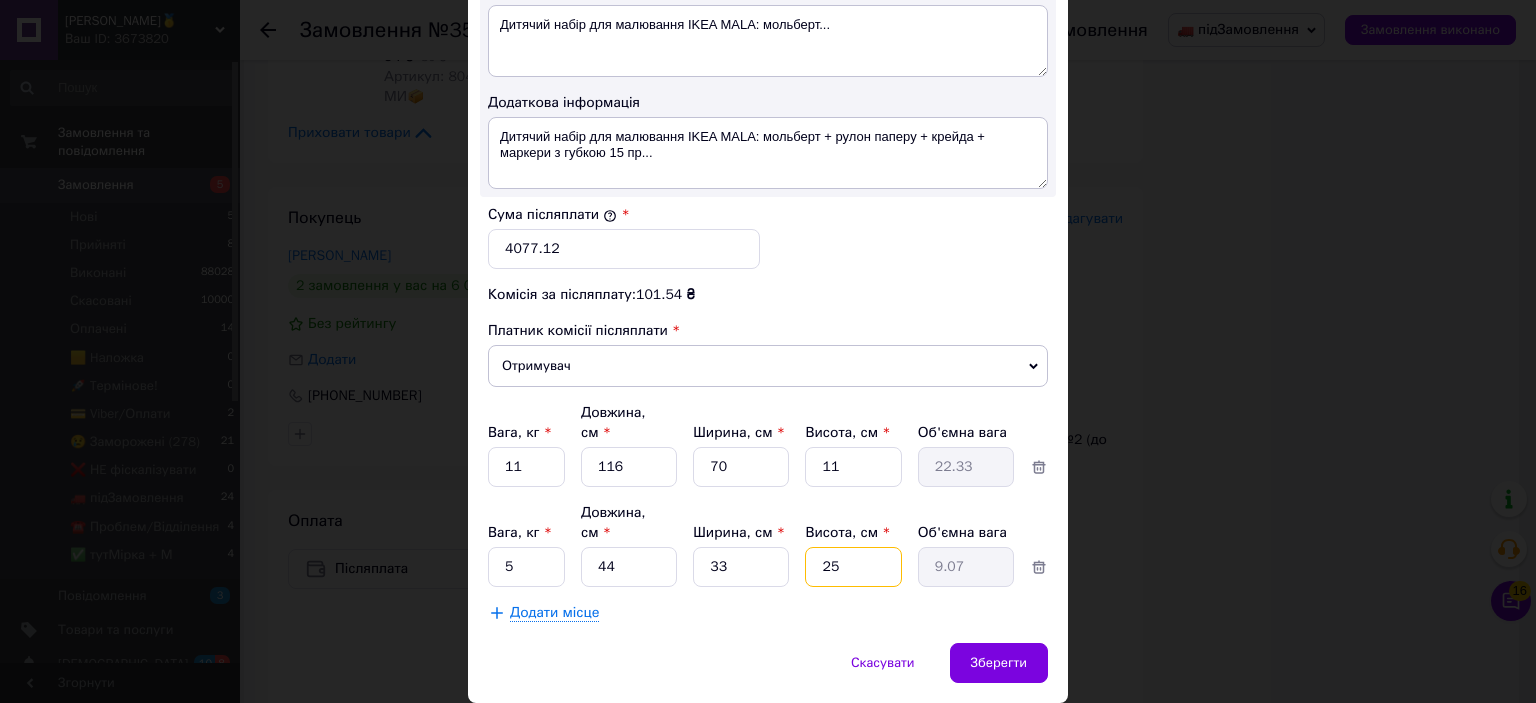 type on "2" 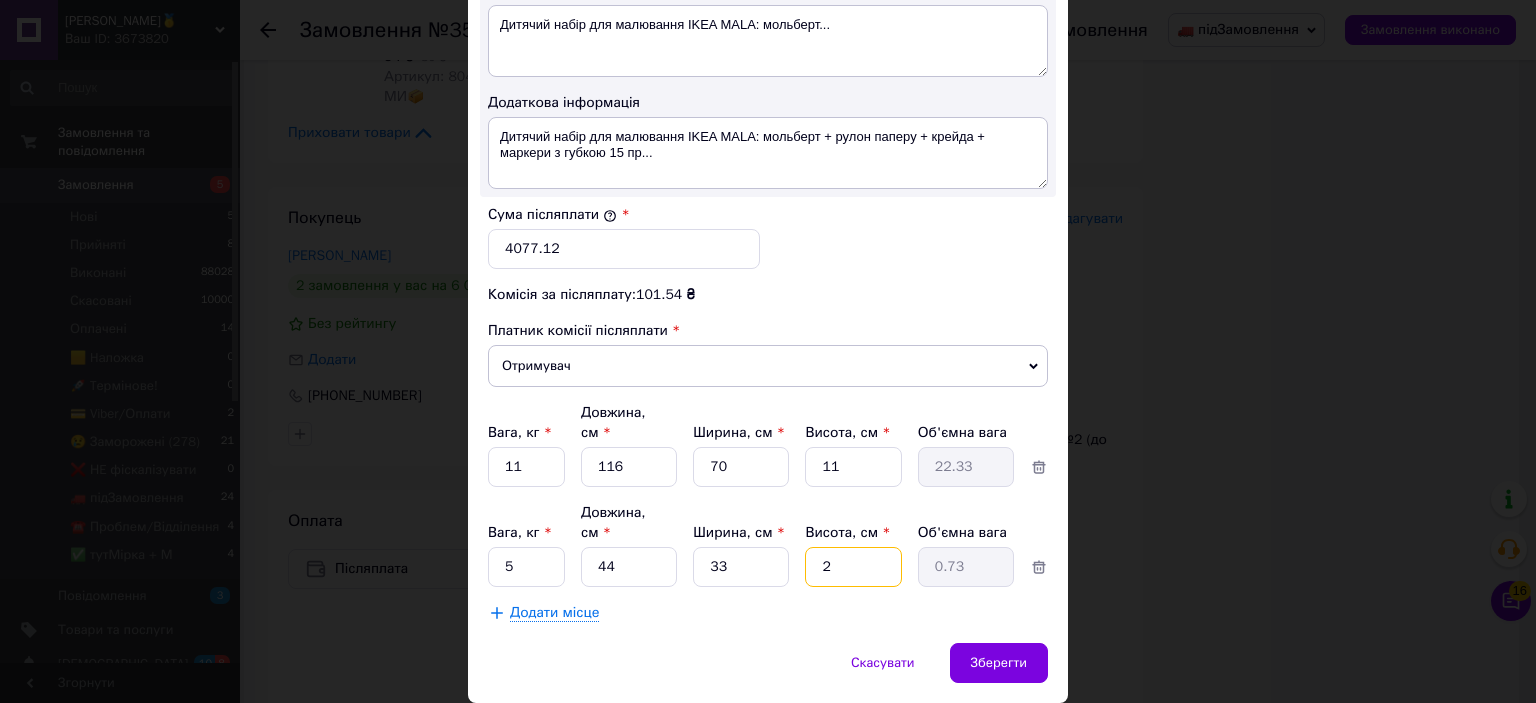 type on "23" 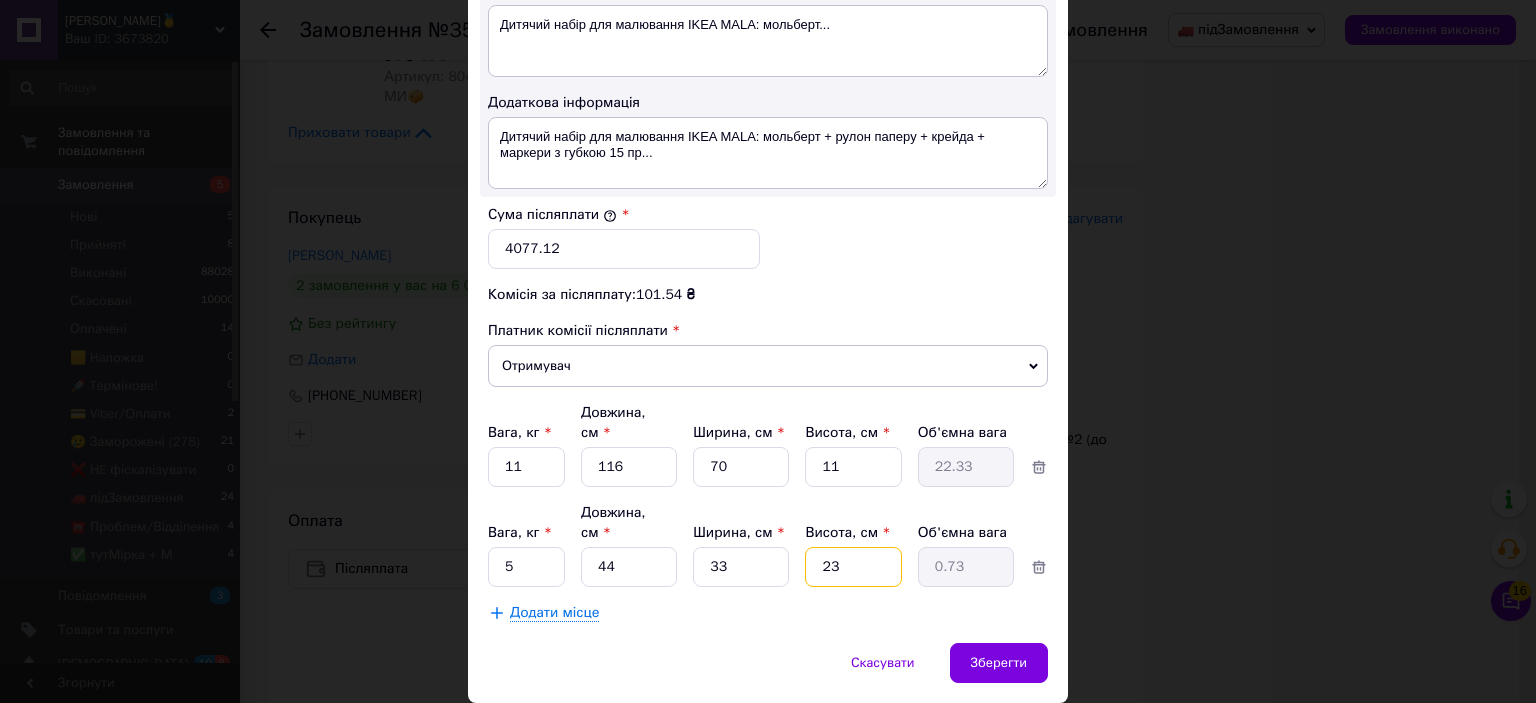 type on "8.35" 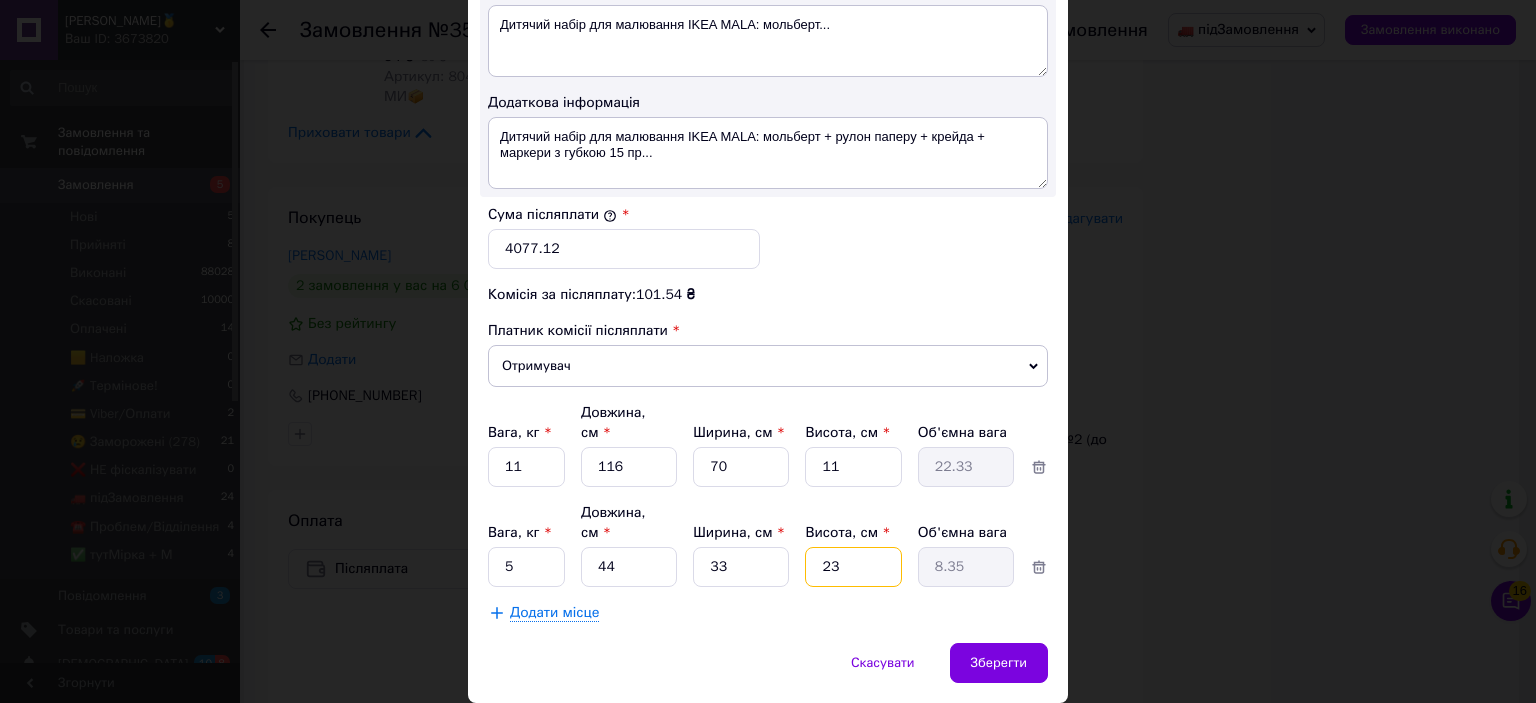 type on "2" 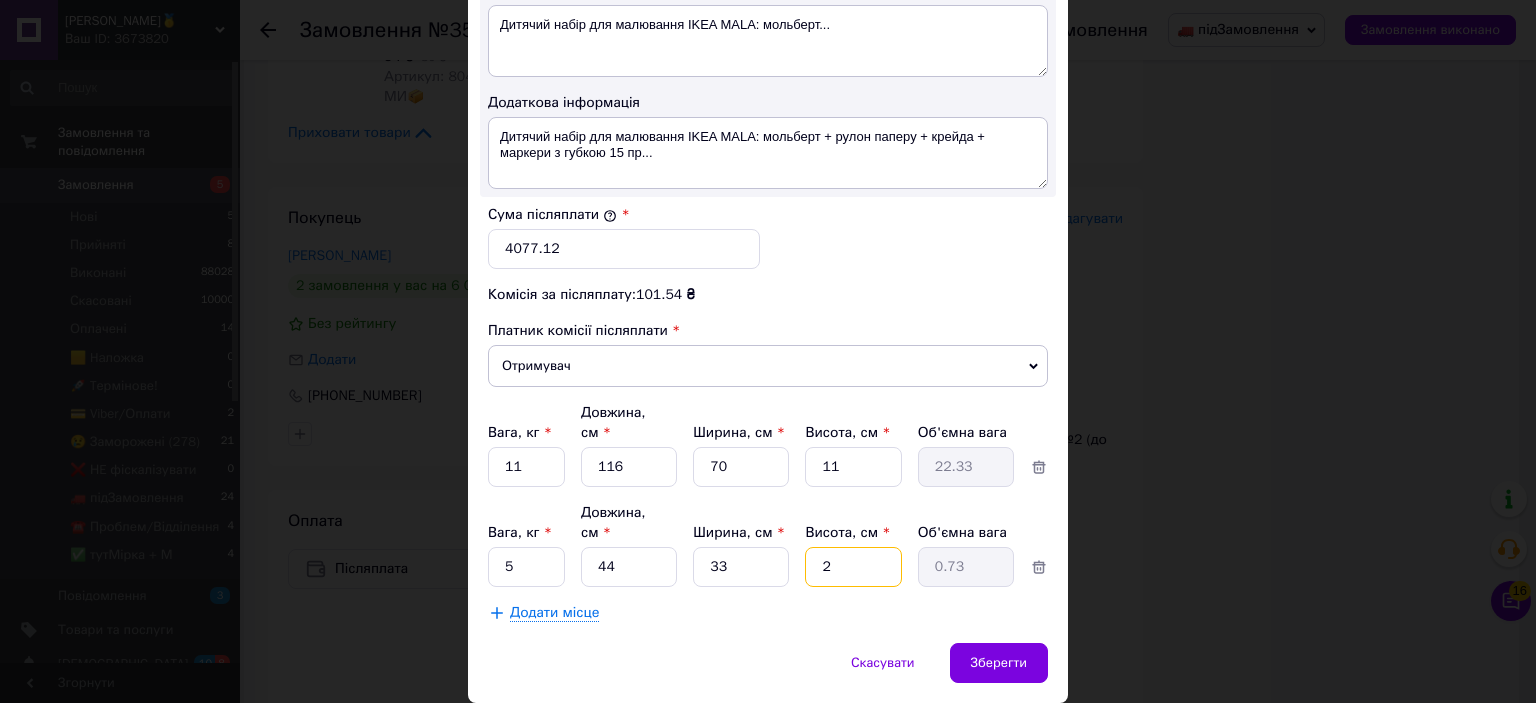type on "21" 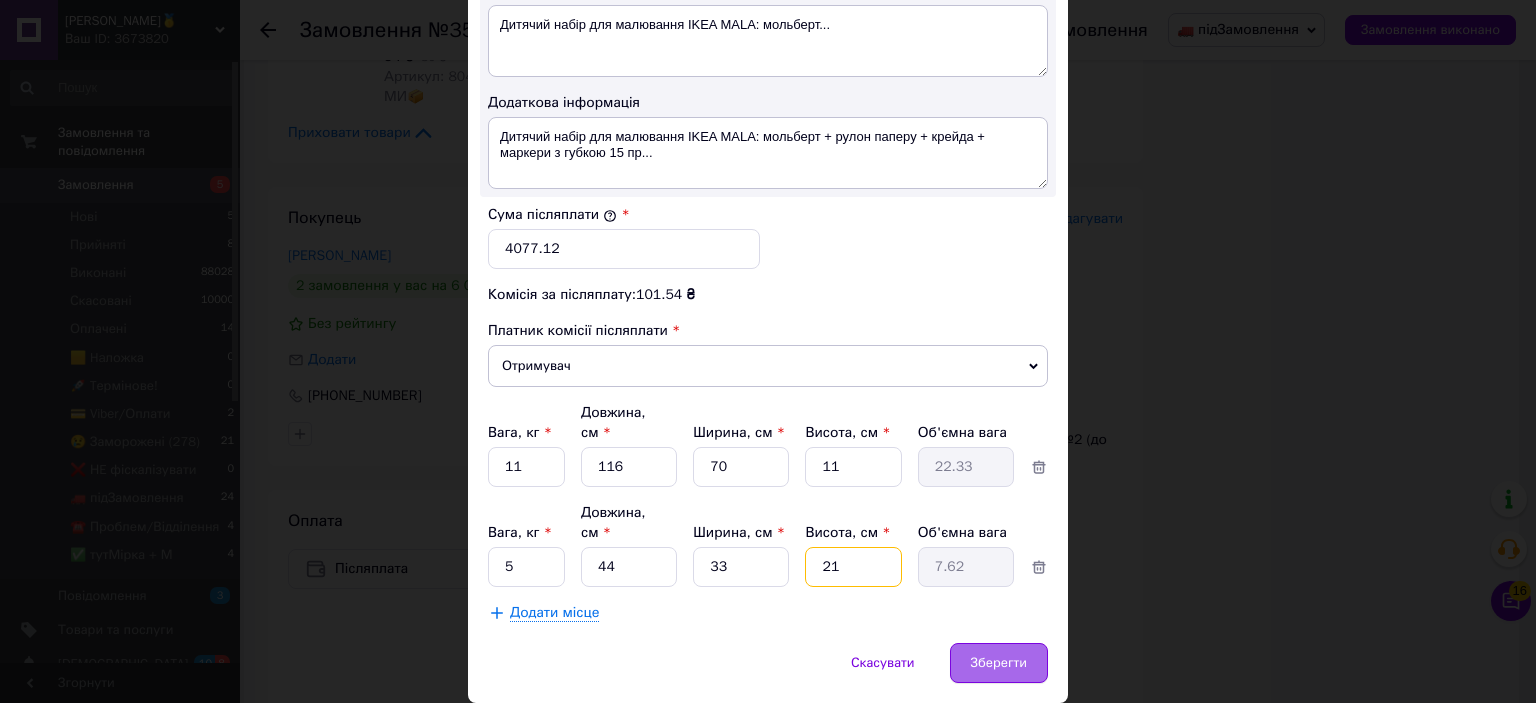 type on "21" 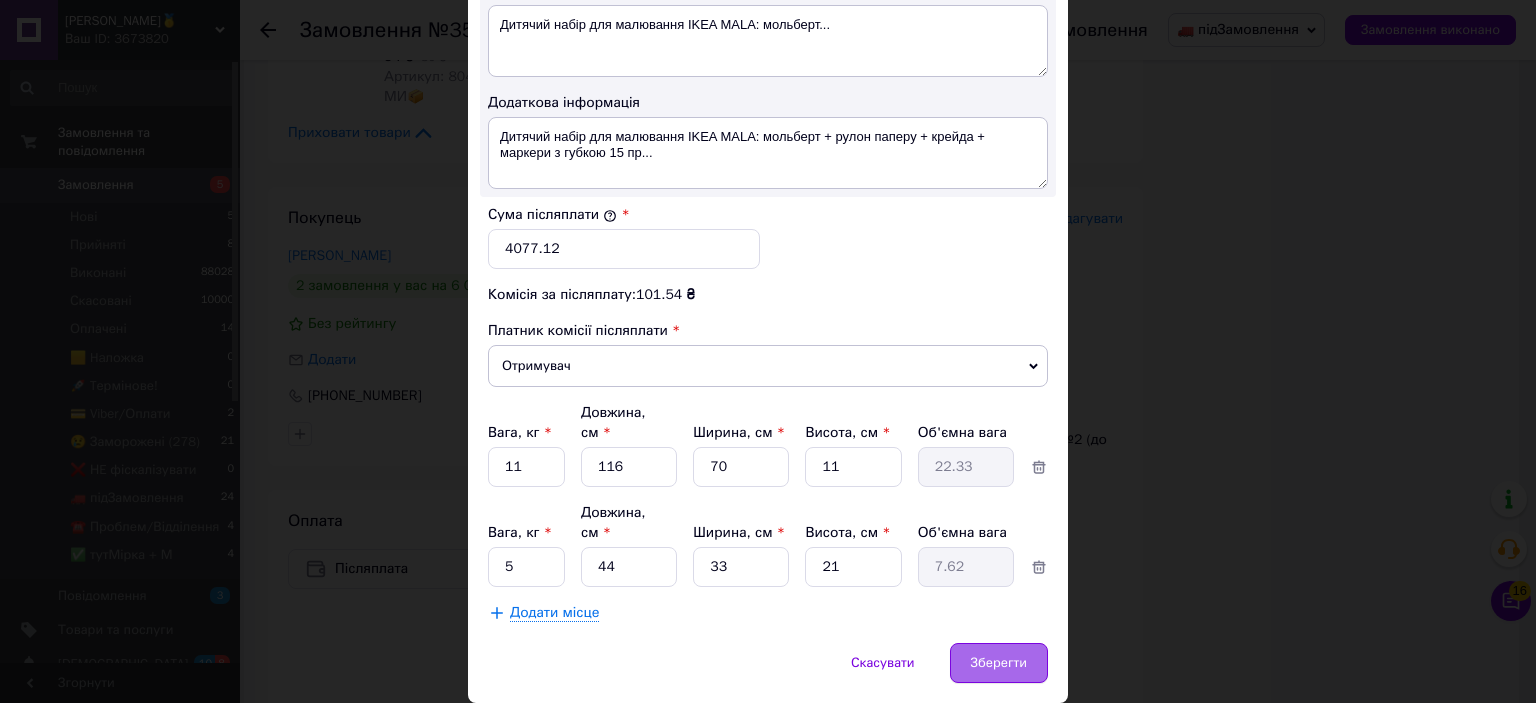 click on "Зберегти" at bounding box center [999, 663] 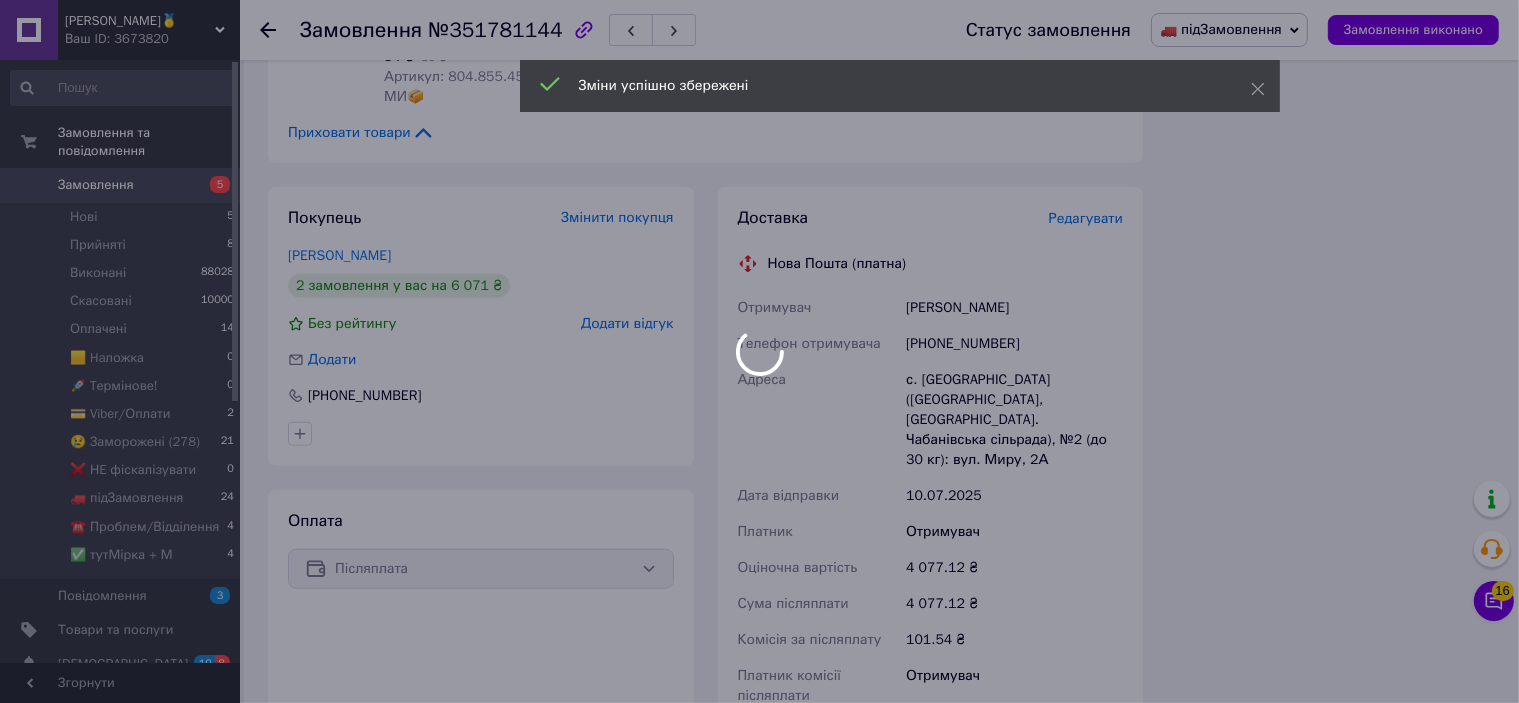 scroll, scrollTop: 2000, scrollLeft: 0, axis: vertical 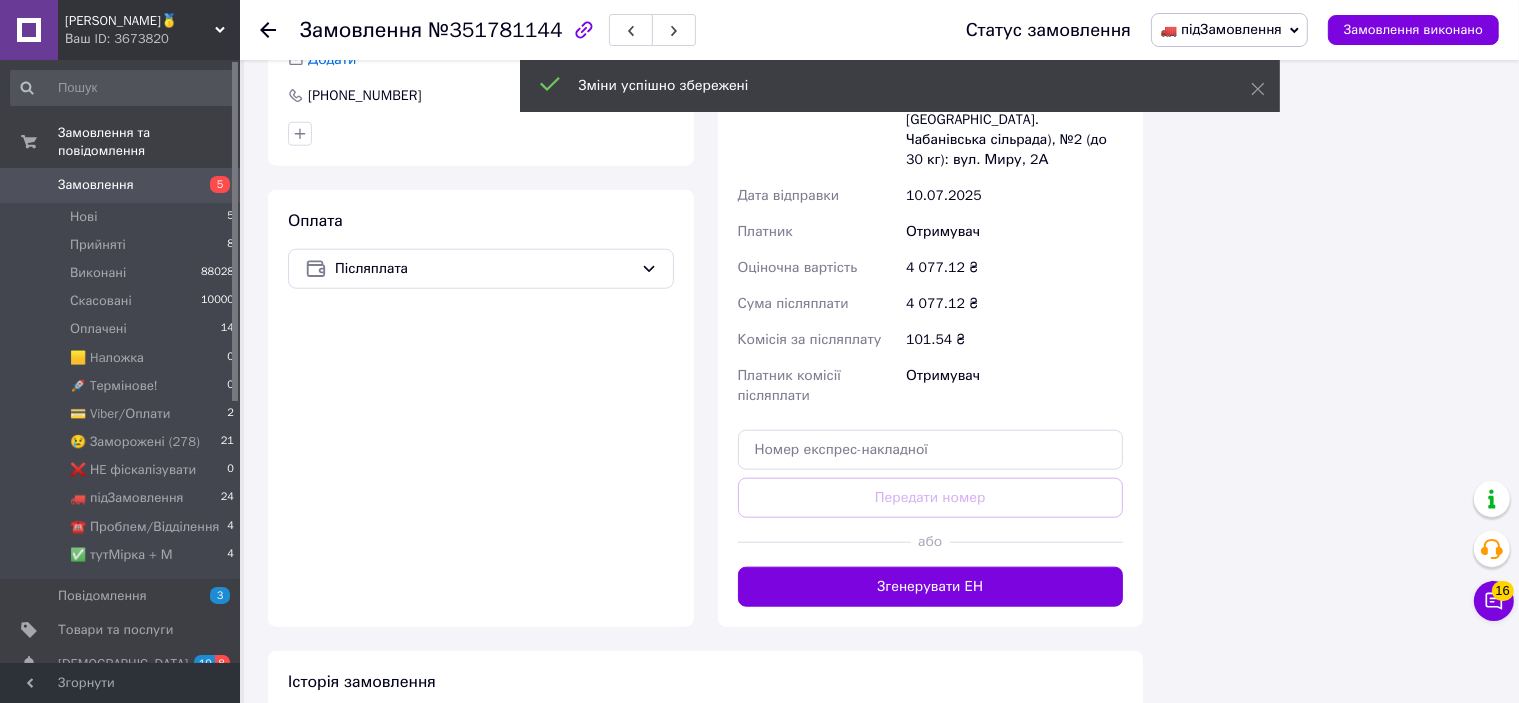 click on "Згенерувати ЕН" at bounding box center (931, 587) 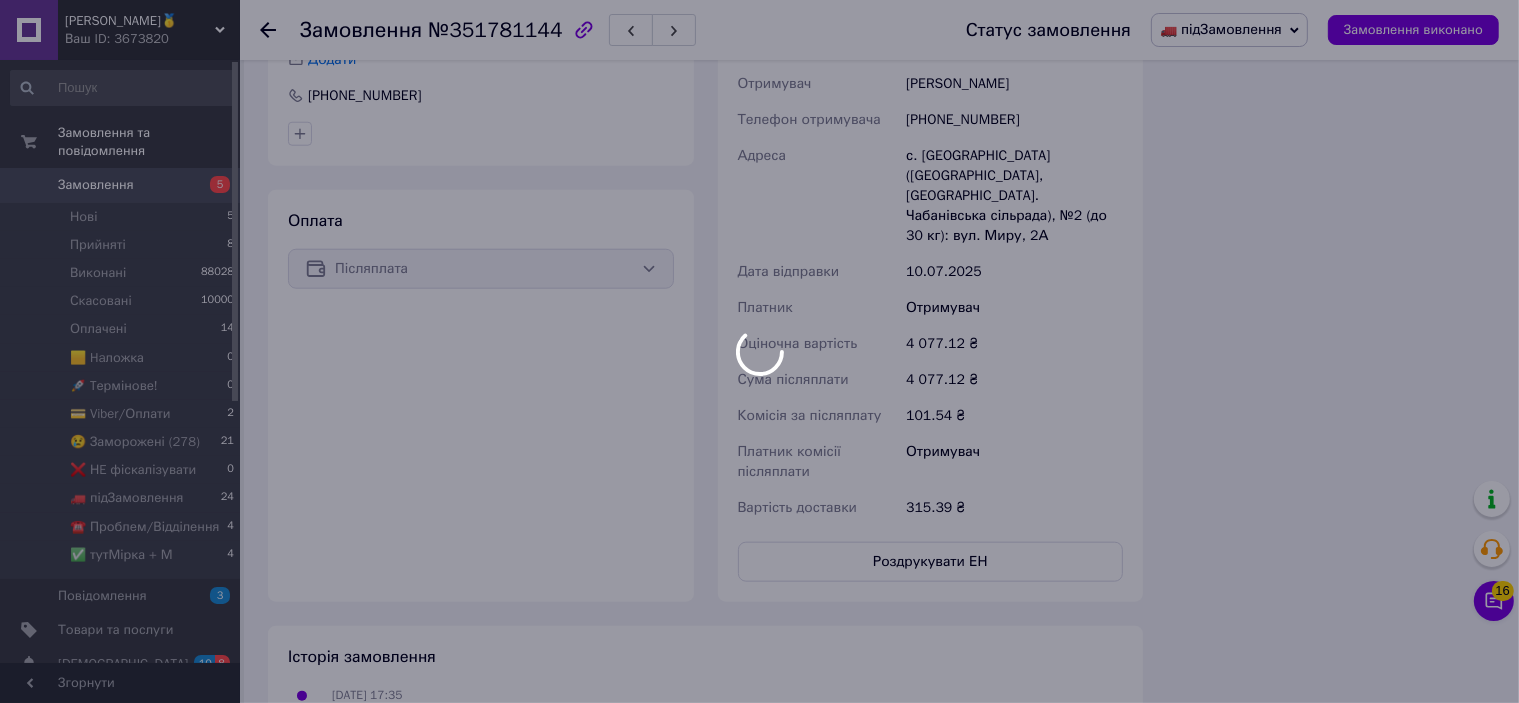 scroll, scrollTop: 1700, scrollLeft: 0, axis: vertical 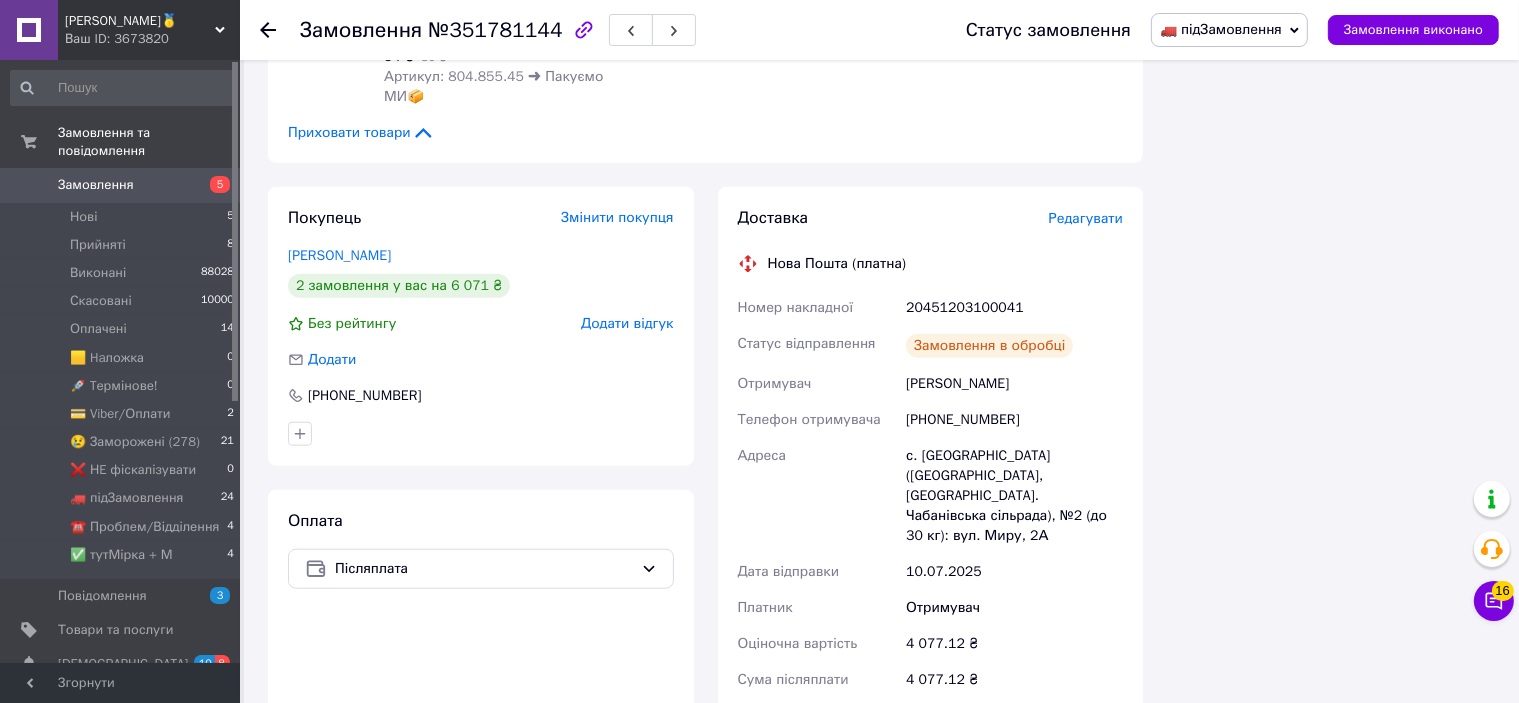 click on "Редагувати" at bounding box center (1086, 218) 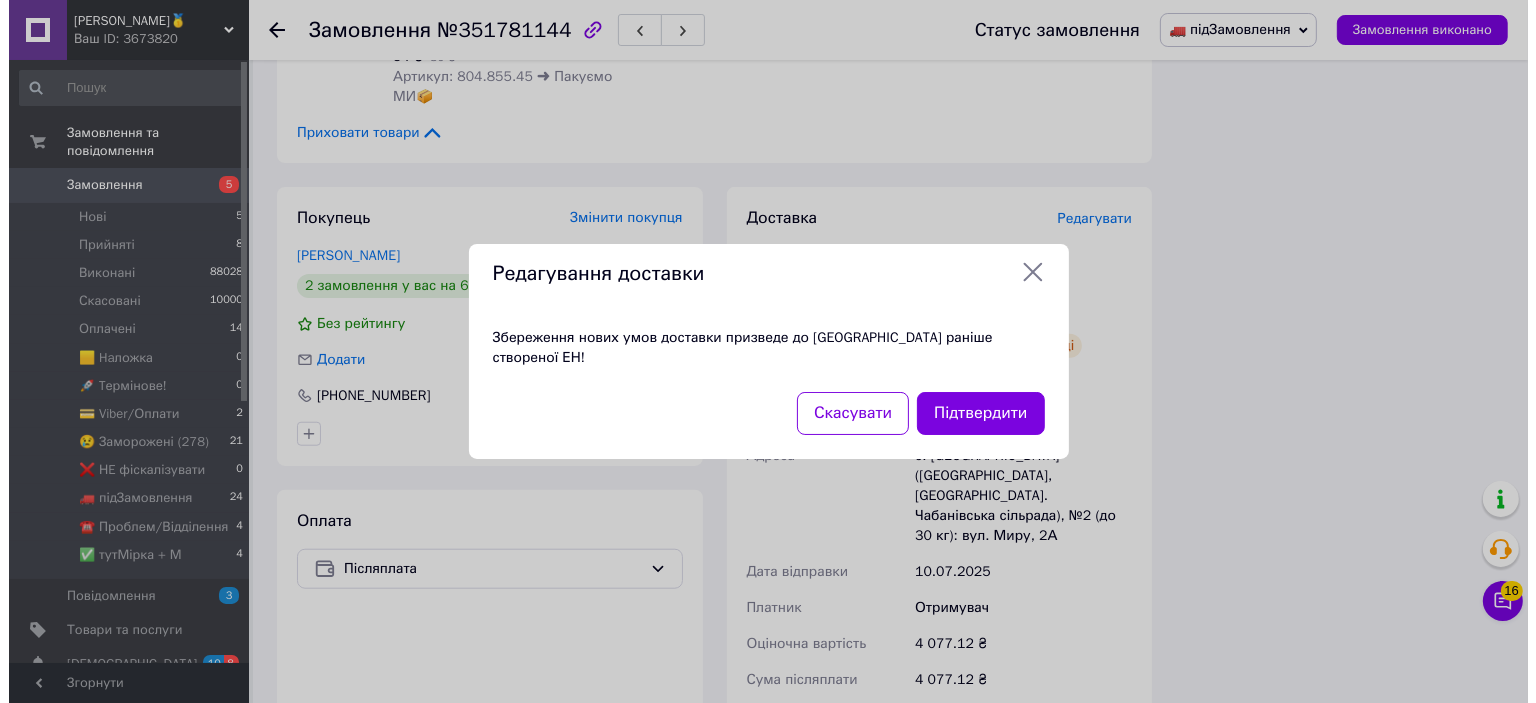 scroll, scrollTop: 1680, scrollLeft: 0, axis: vertical 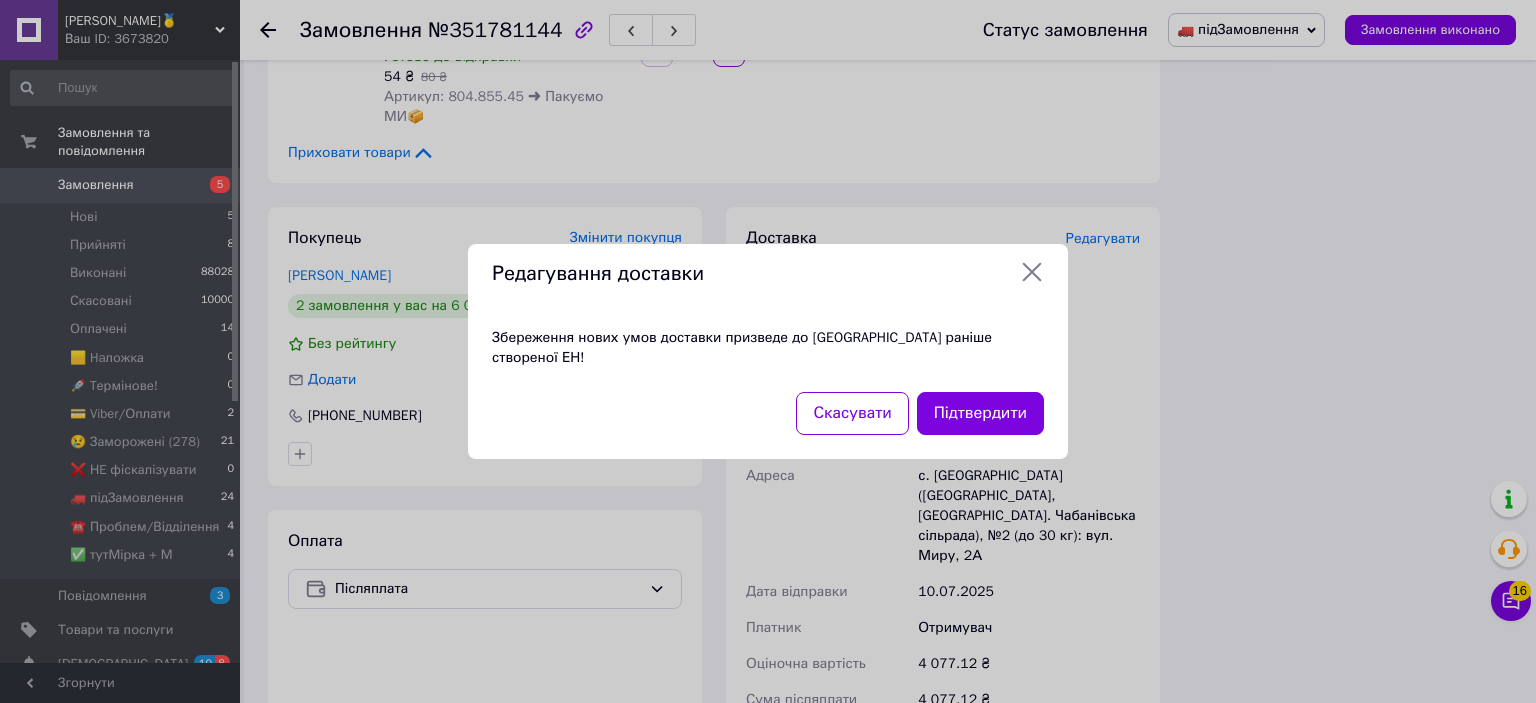 click on "Збереження нових умов доставки призведе до анулювання раніше створеної ЕН!" at bounding box center (768, 348) 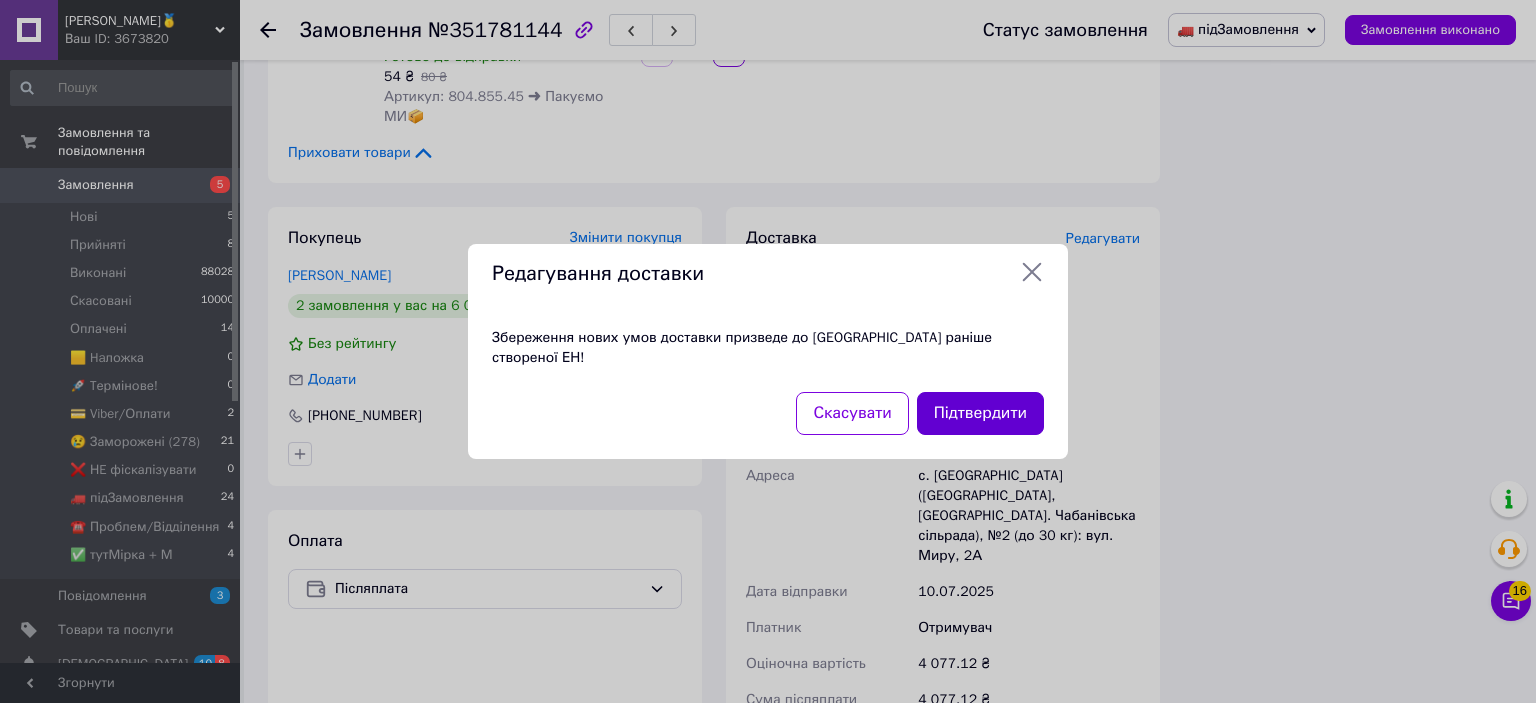click on "Підтвердити" at bounding box center [980, 413] 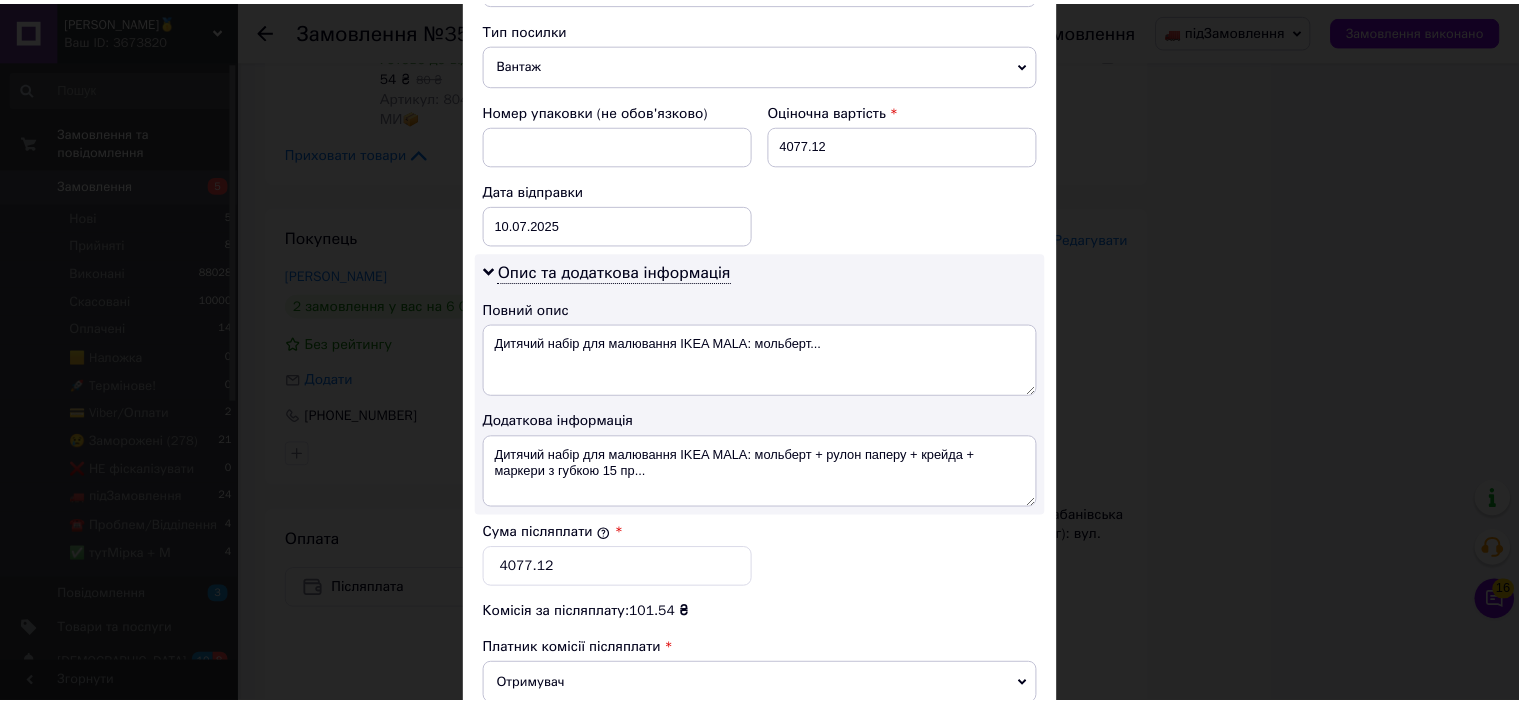 scroll, scrollTop: 1119, scrollLeft: 0, axis: vertical 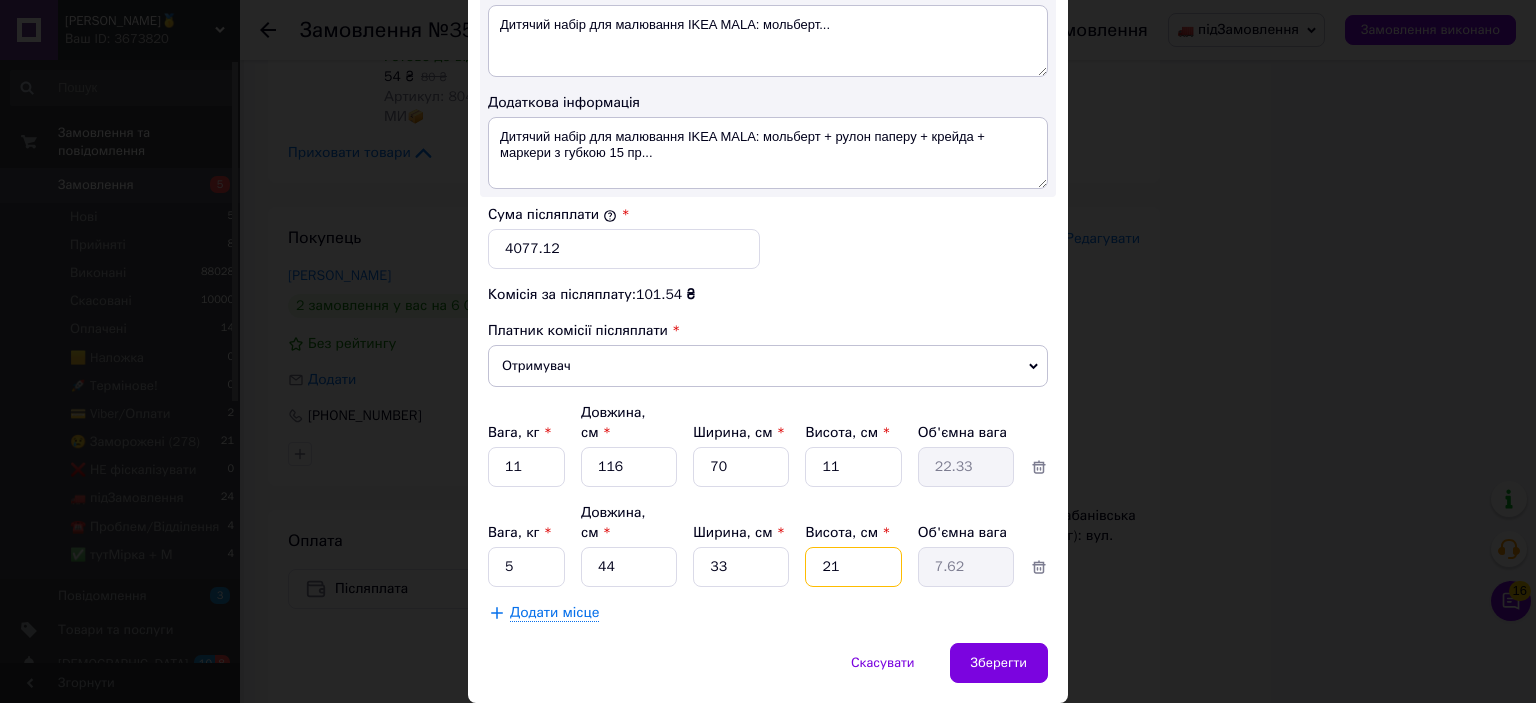 click on "21" at bounding box center (853, 467) 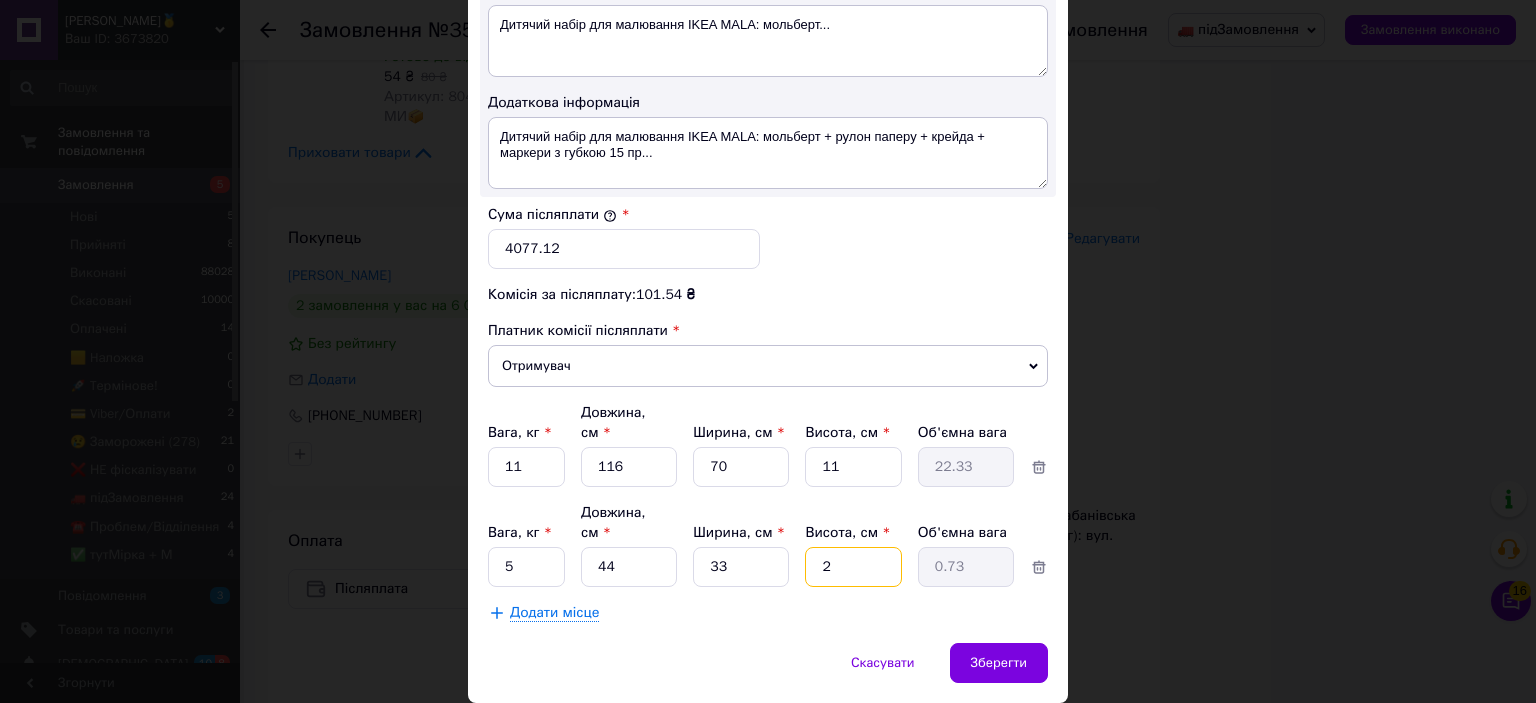 type on "29" 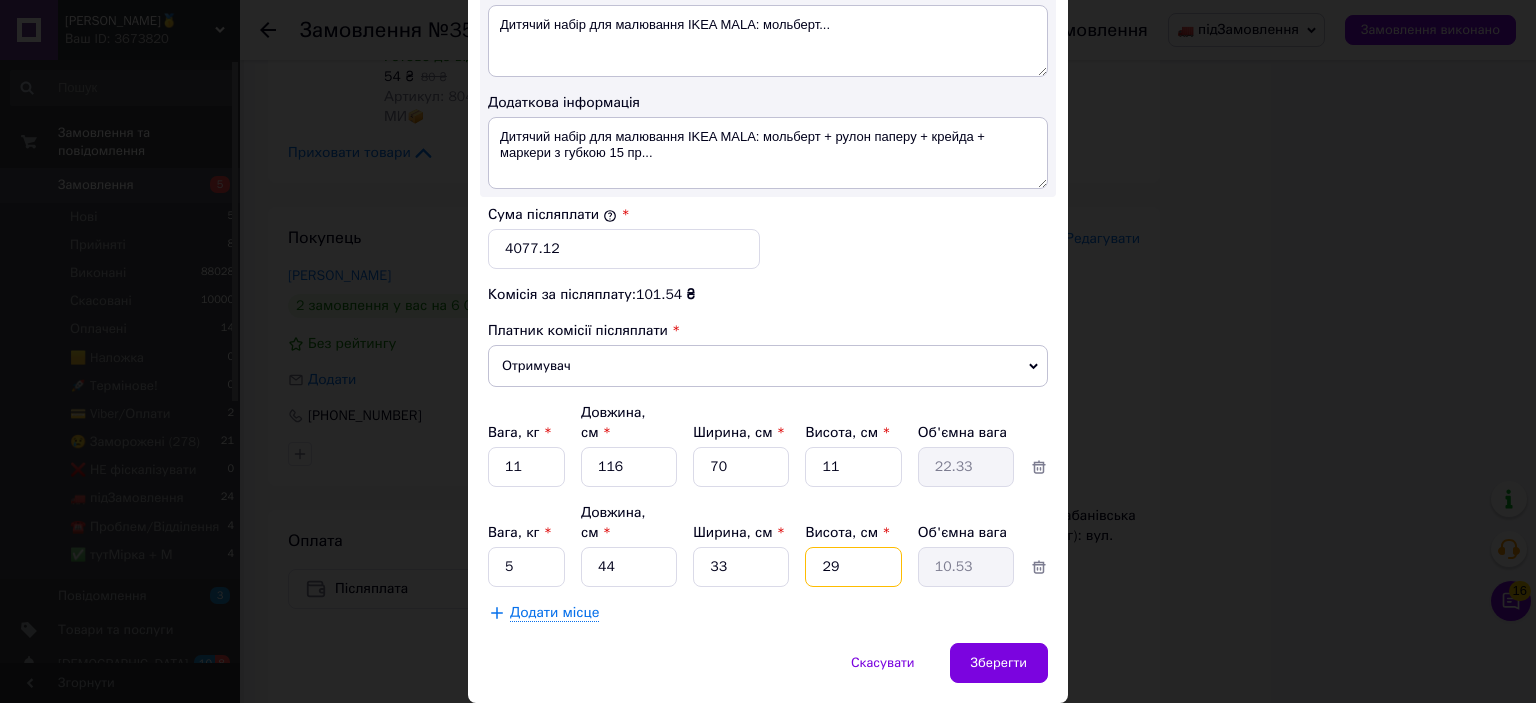 type on "2" 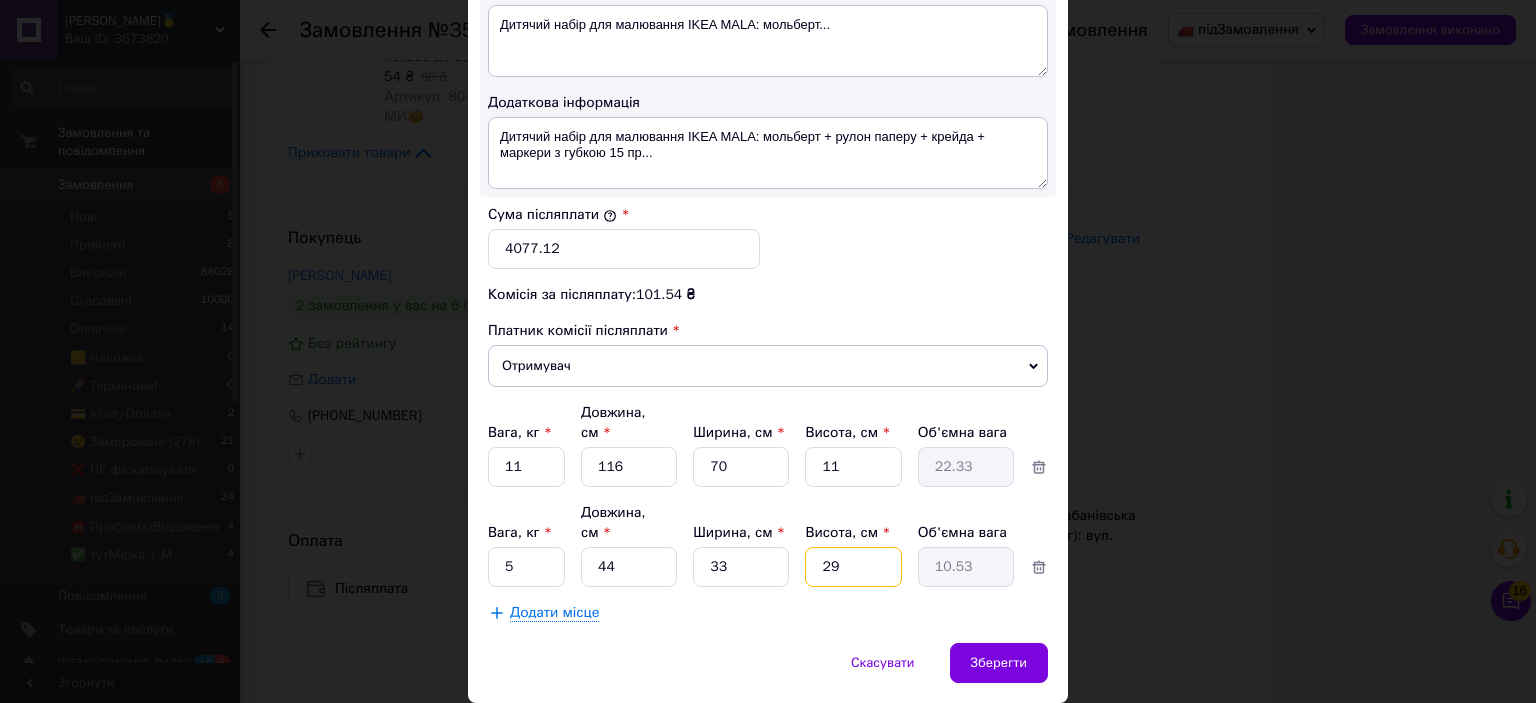 type on "0.73" 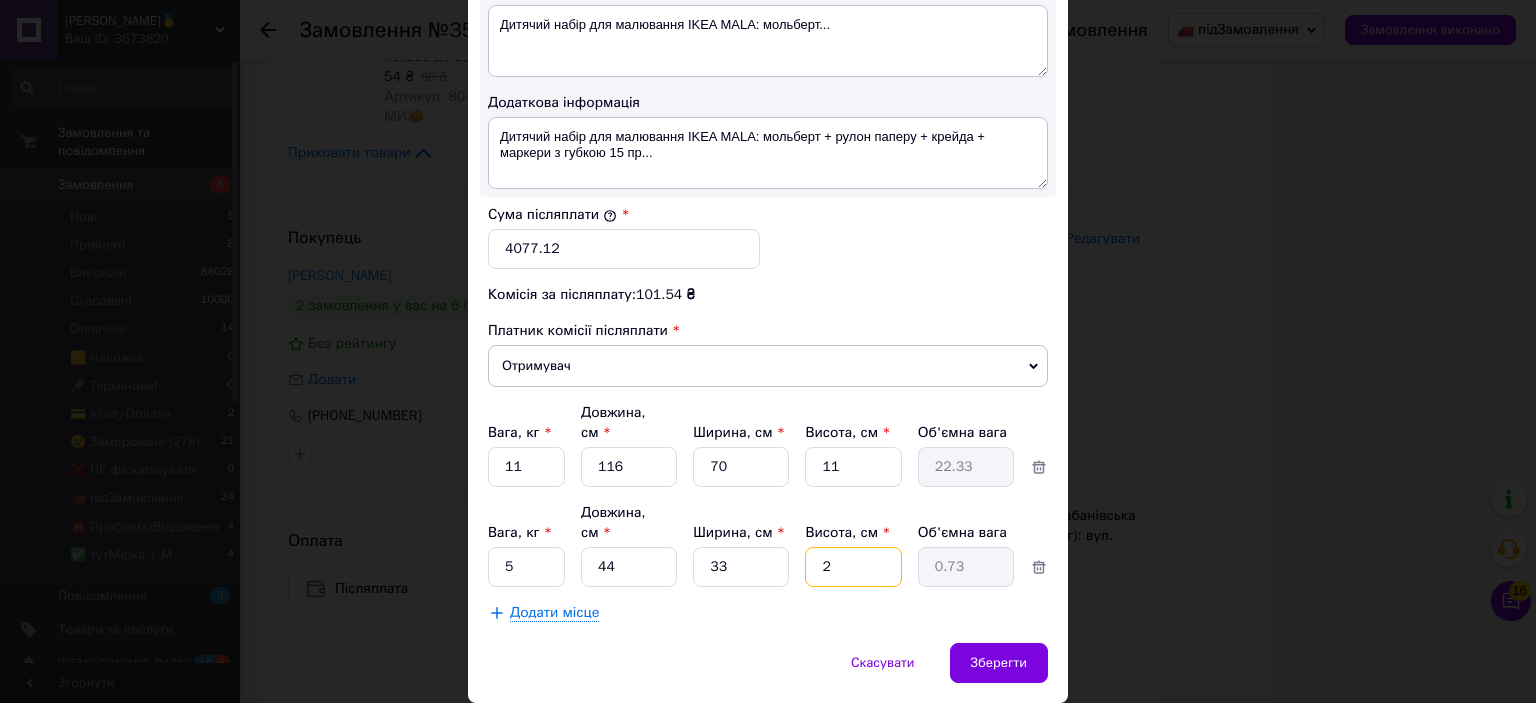 type on "27" 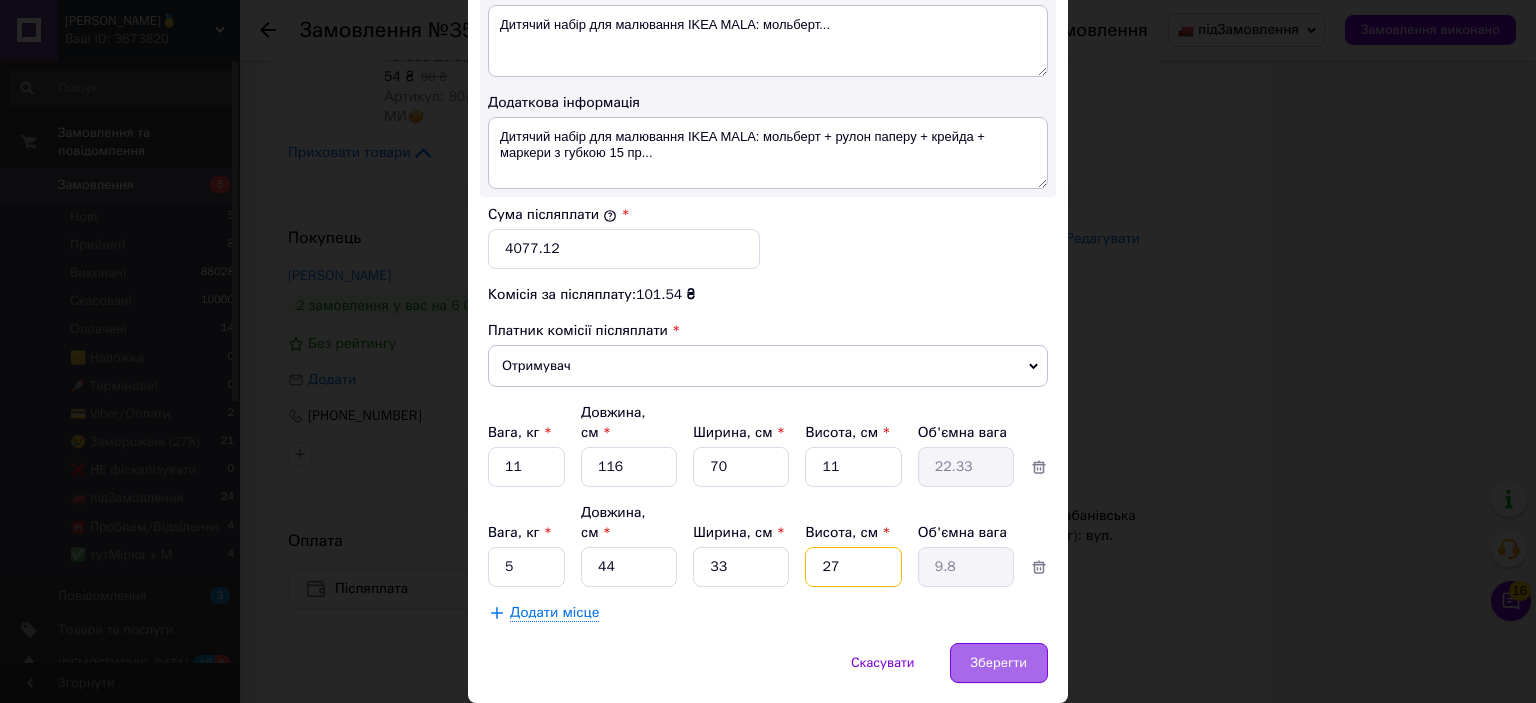 type on "27" 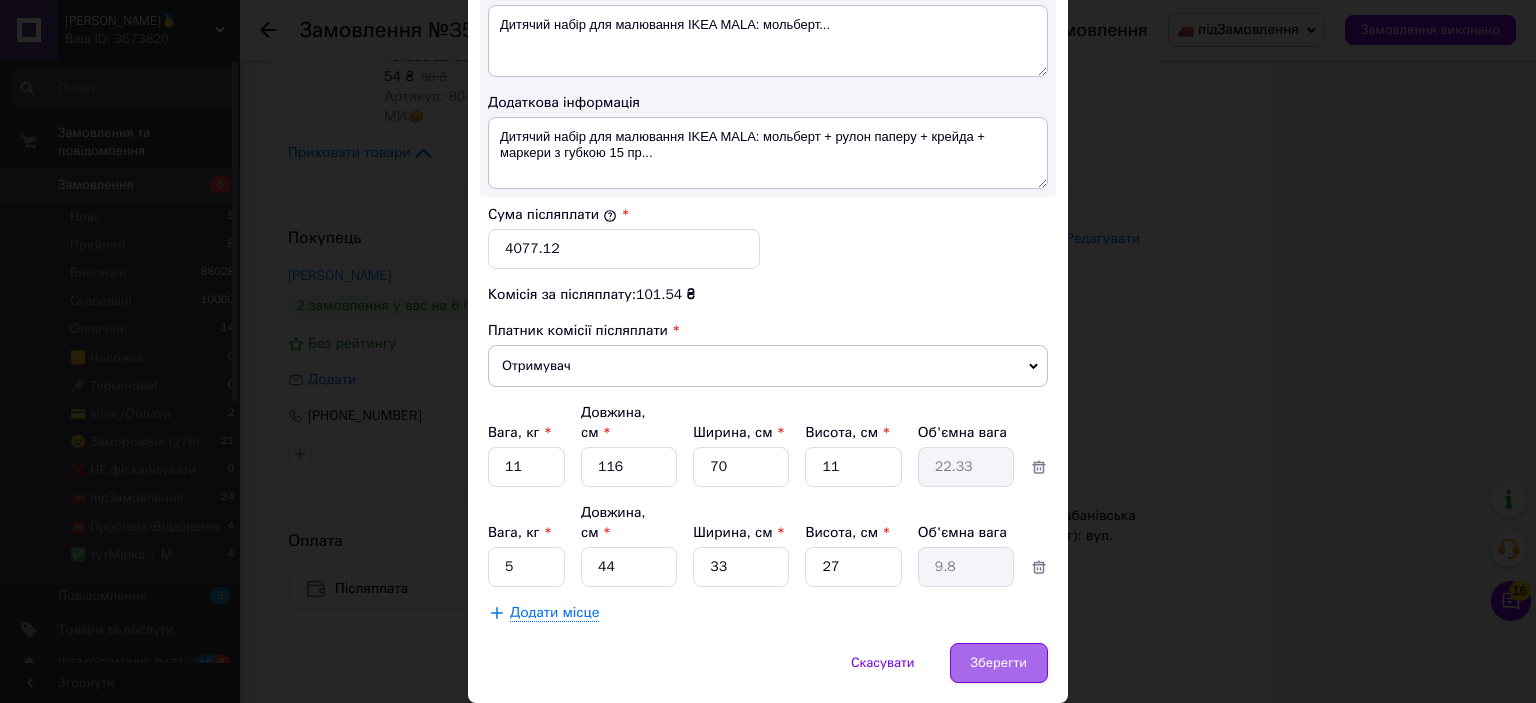 click on "Зберегти" at bounding box center (999, 663) 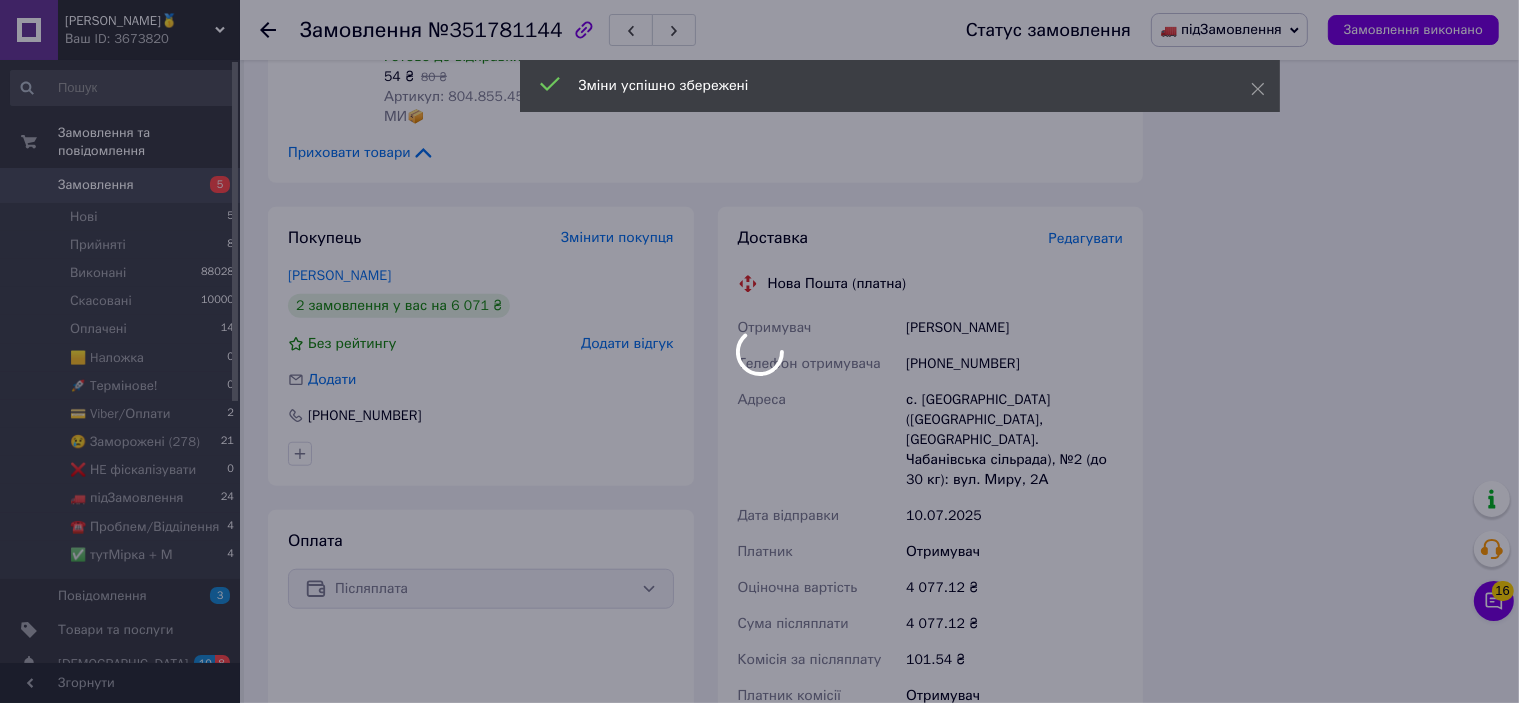 scroll, scrollTop: 1980, scrollLeft: 0, axis: vertical 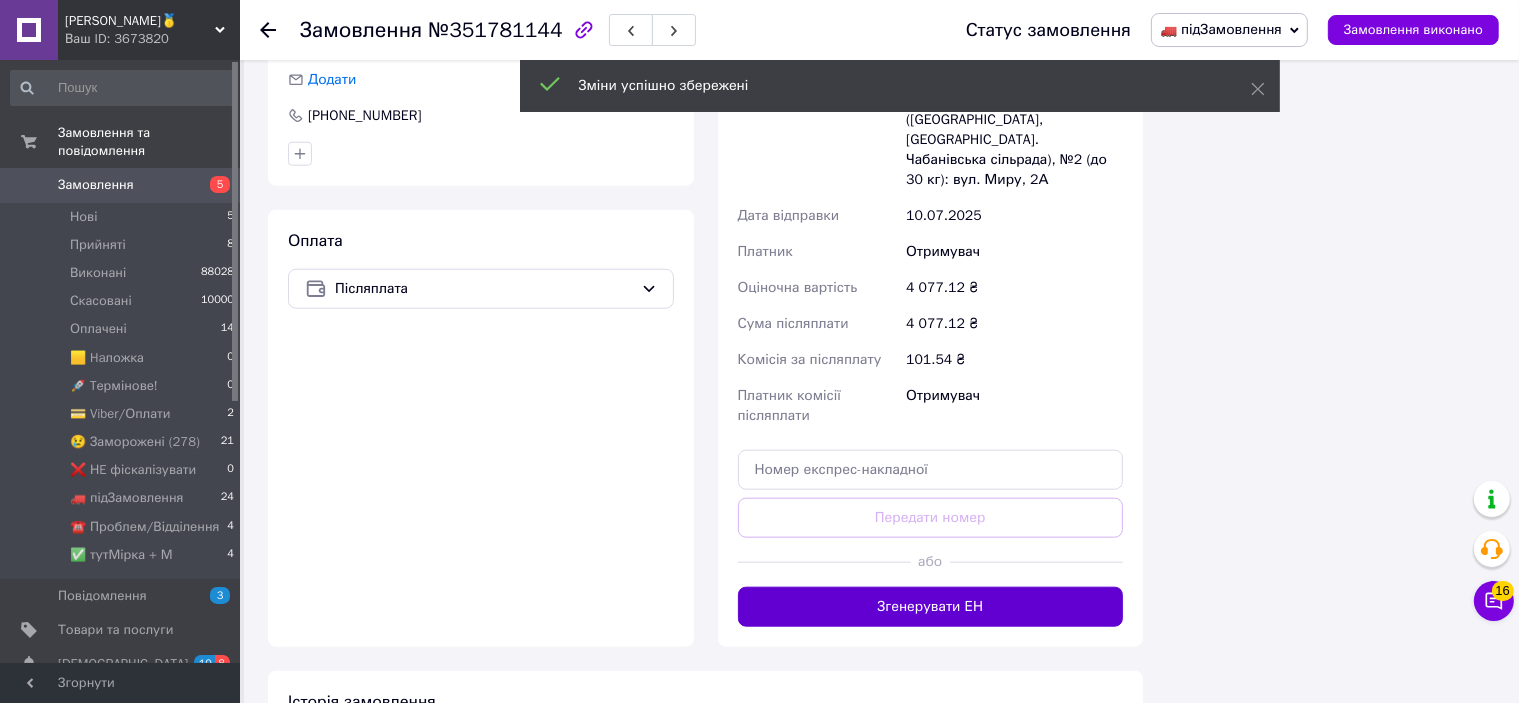 click on "Згенерувати ЕН" at bounding box center [931, 607] 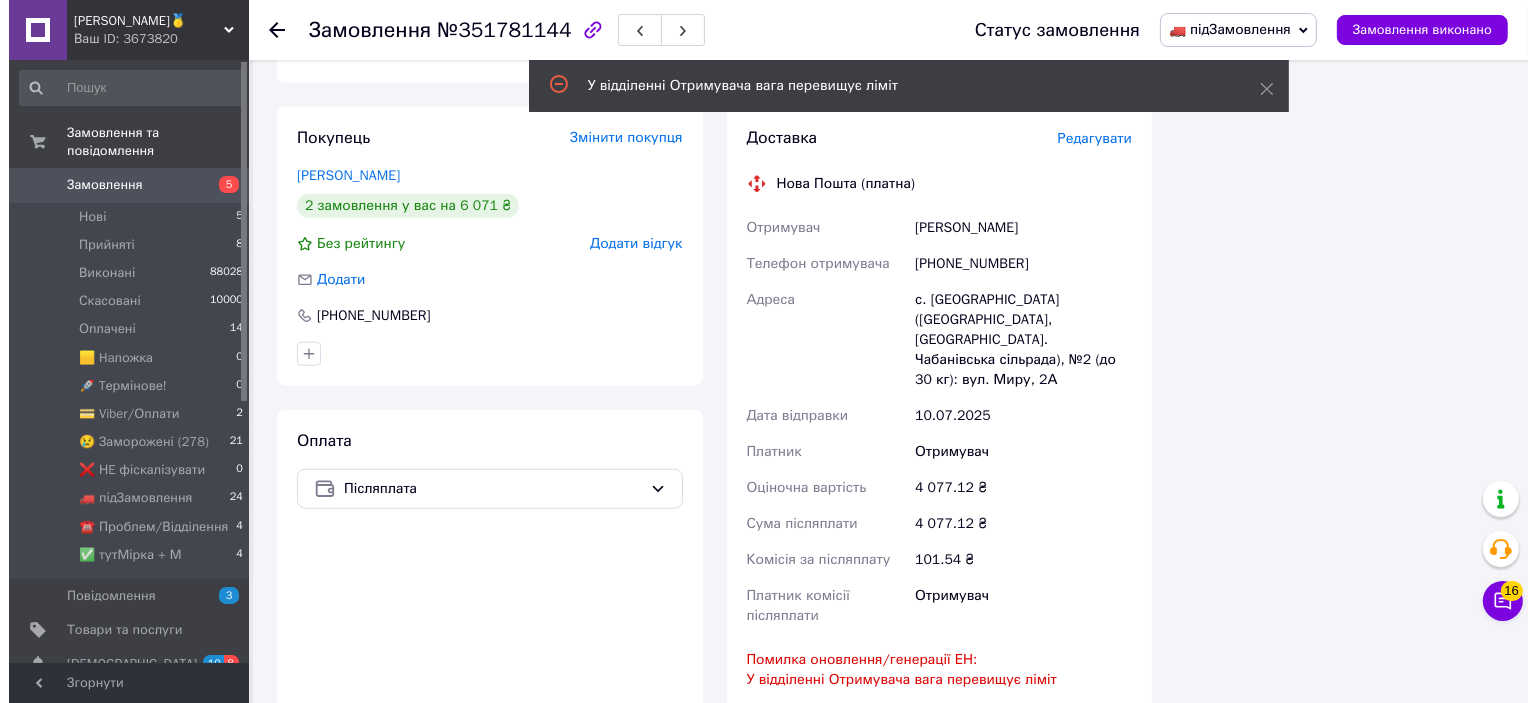 scroll, scrollTop: 1580, scrollLeft: 0, axis: vertical 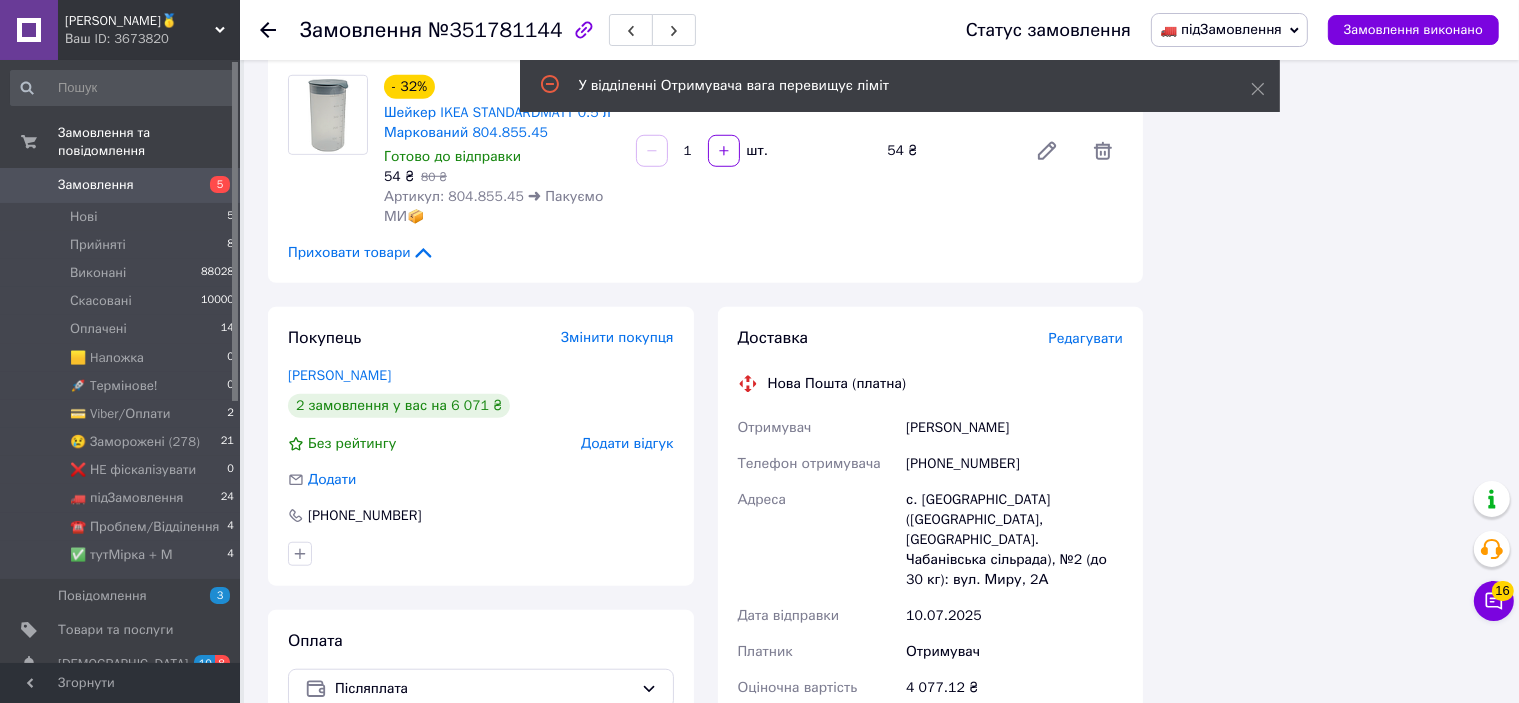 click on "Редагувати" at bounding box center (1086, 338) 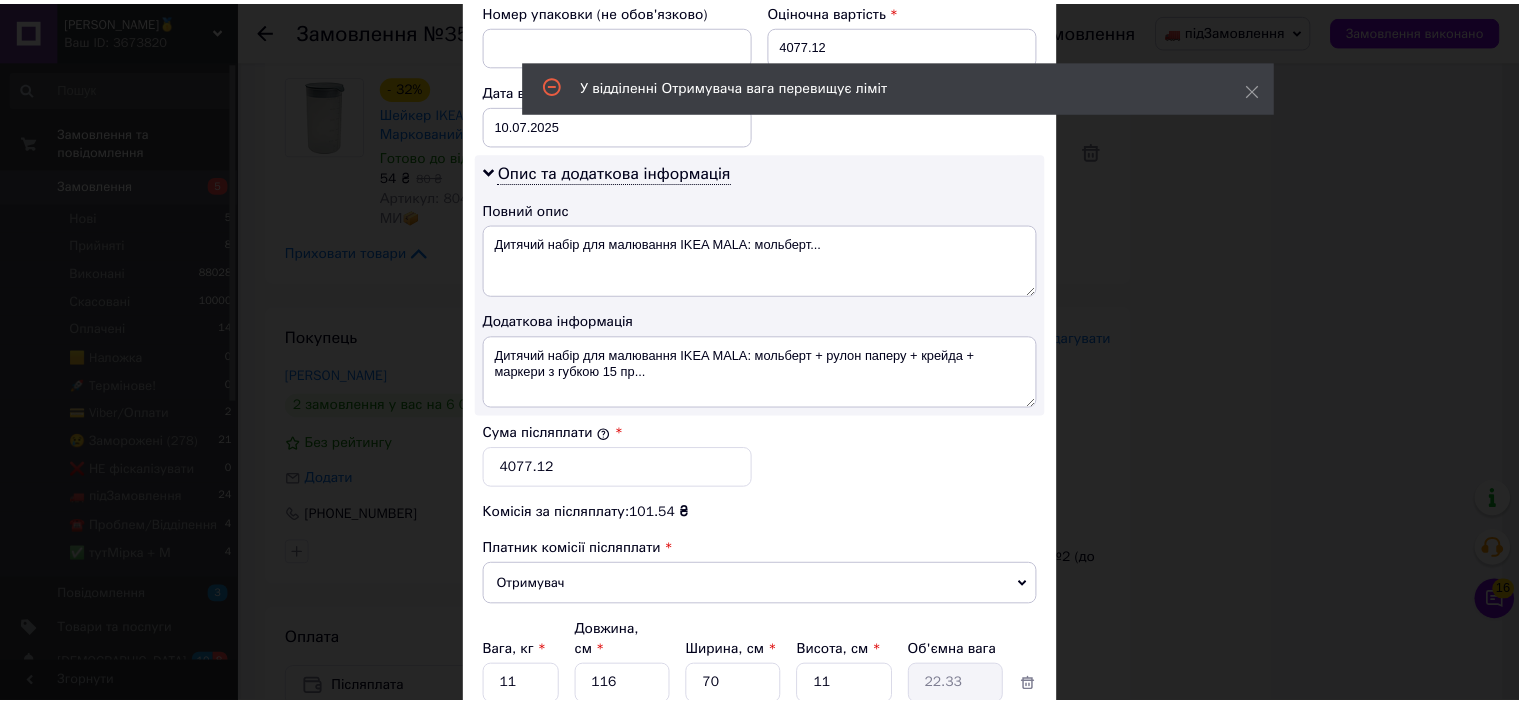 scroll, scrollTop: 1119, scrollLeft: 0, axis: vertical 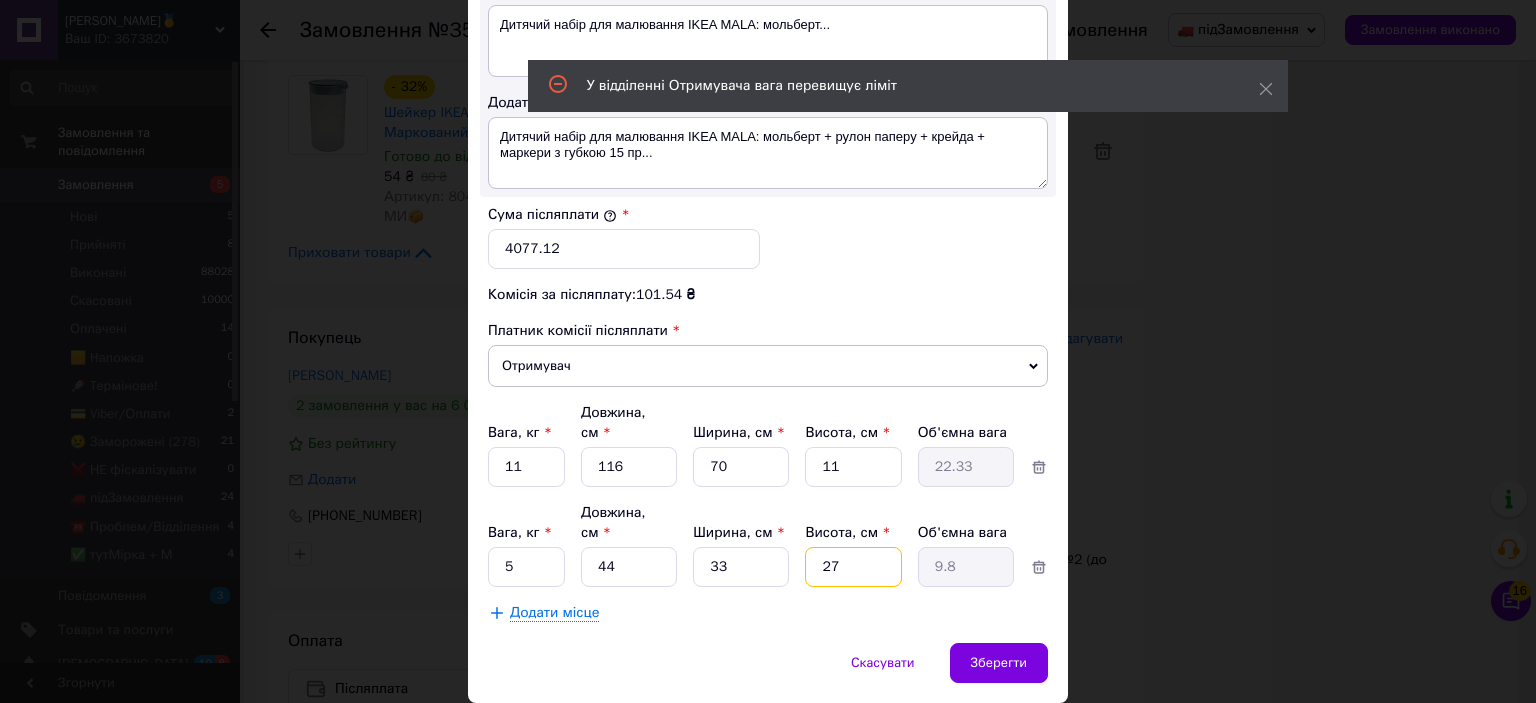 click on "27" at bounding box center [853, 467] 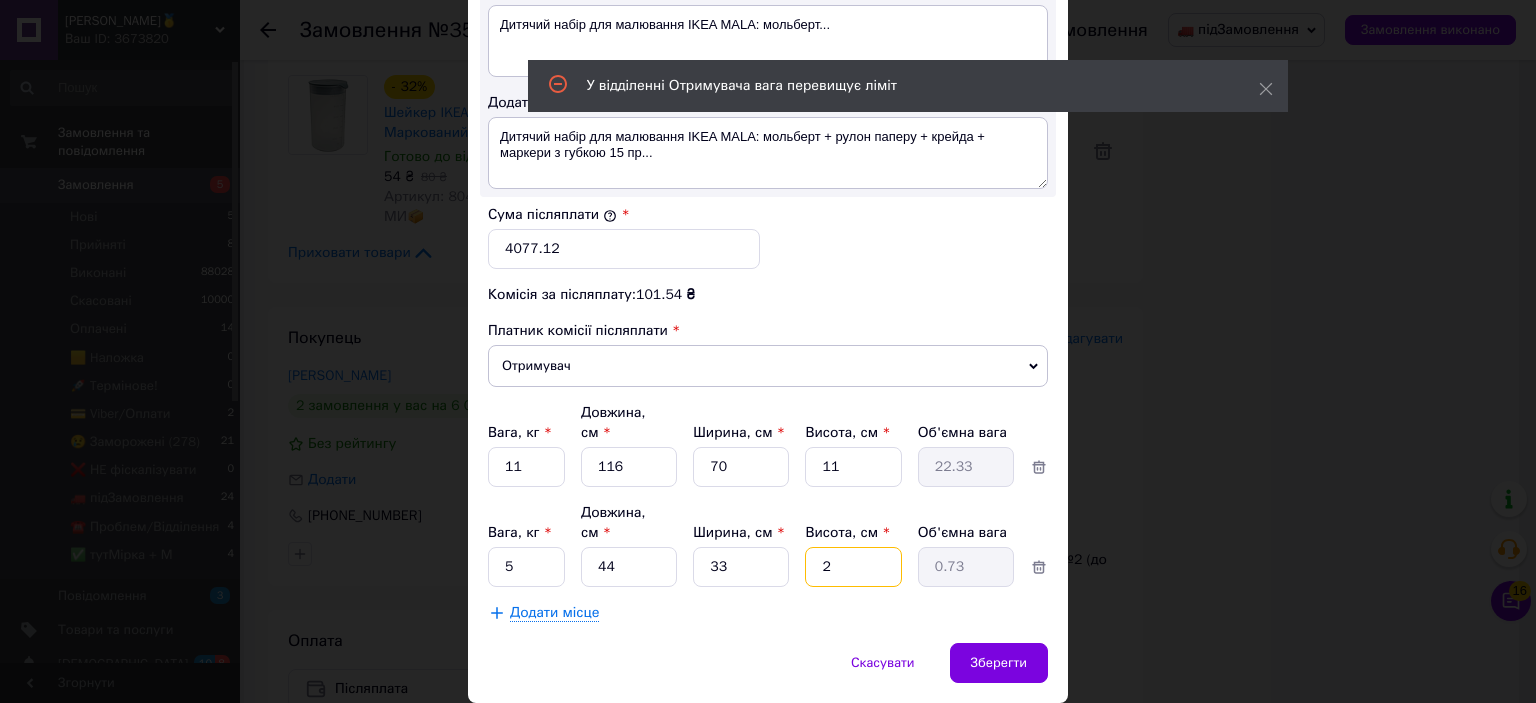 type on "22" 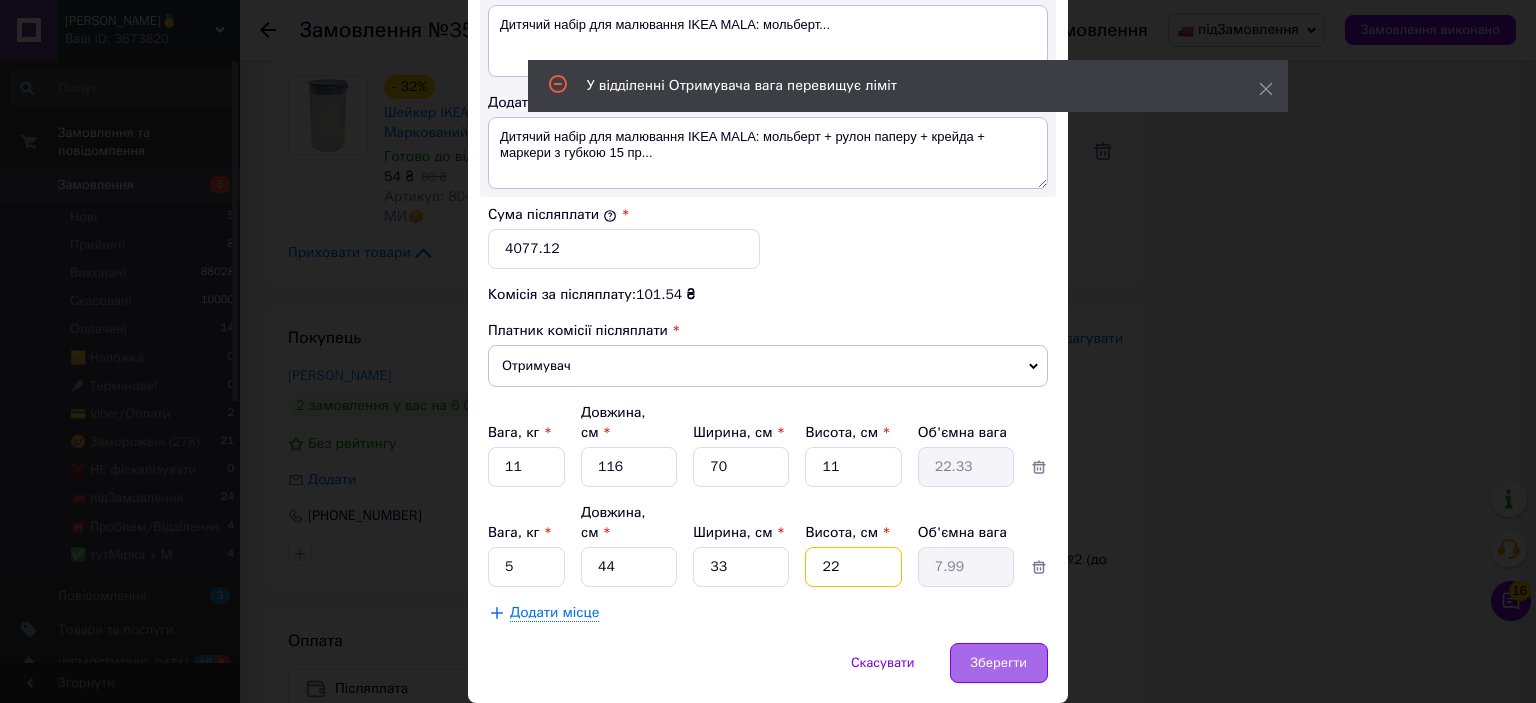 type on "22" 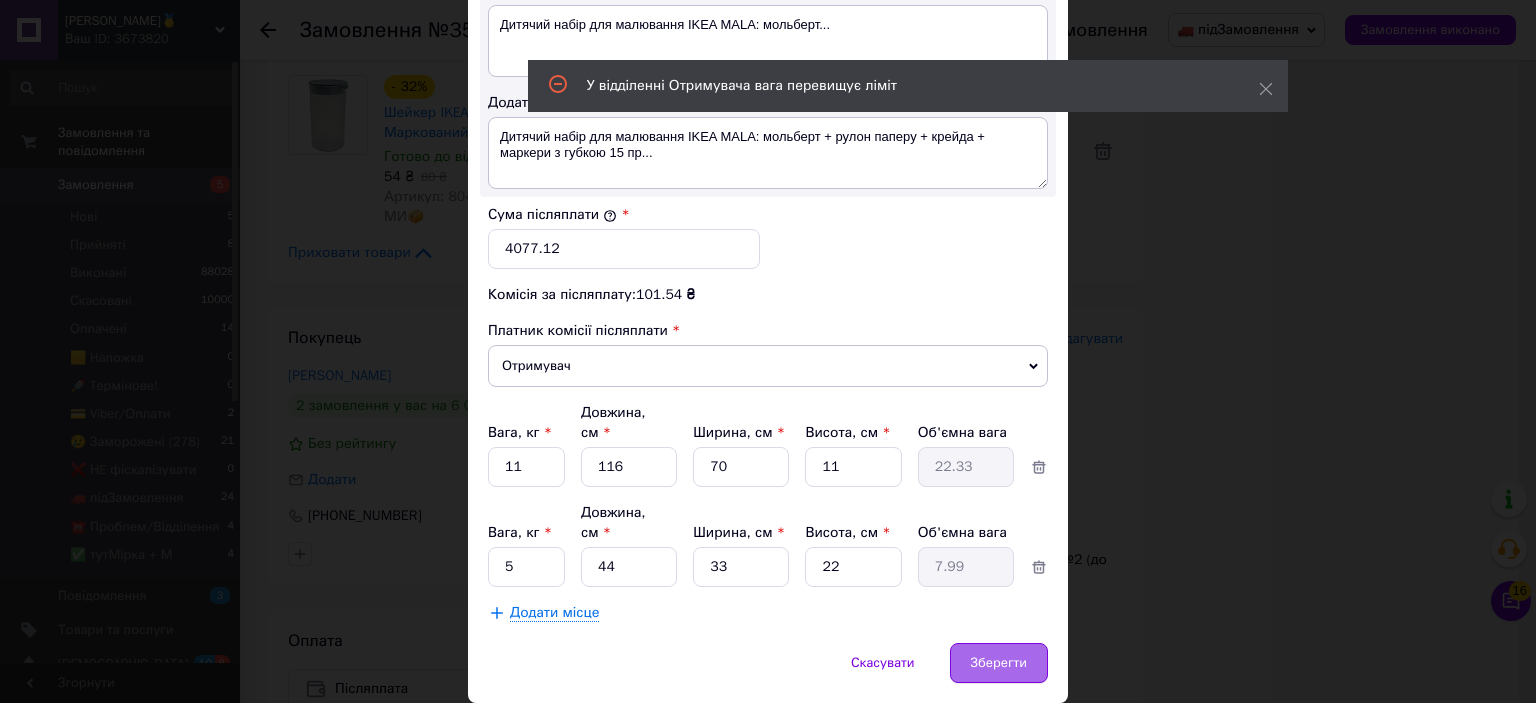 click on "Зберегти" at bounding box center [999, 663] 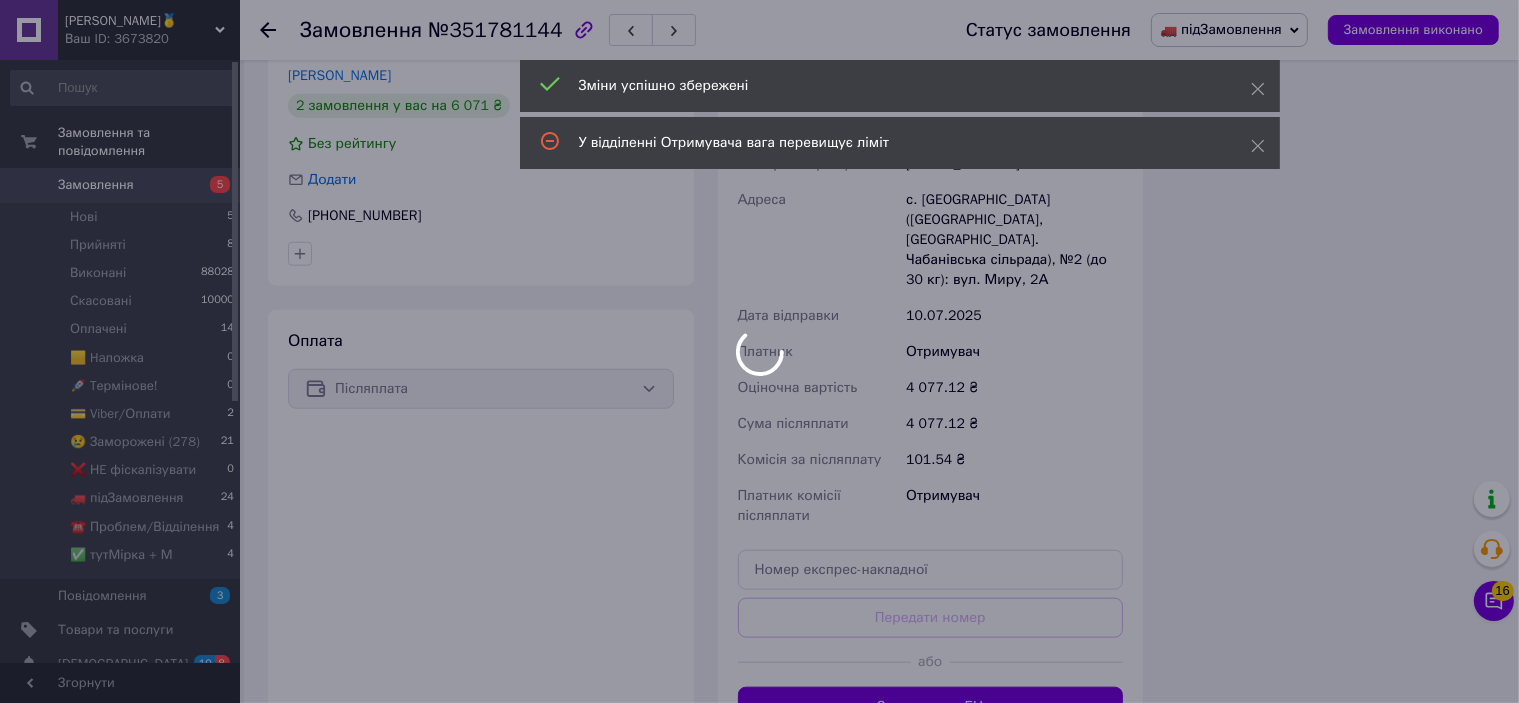 scroll, scrollTop: 2080, scrollLeft: 0, axis: vertical 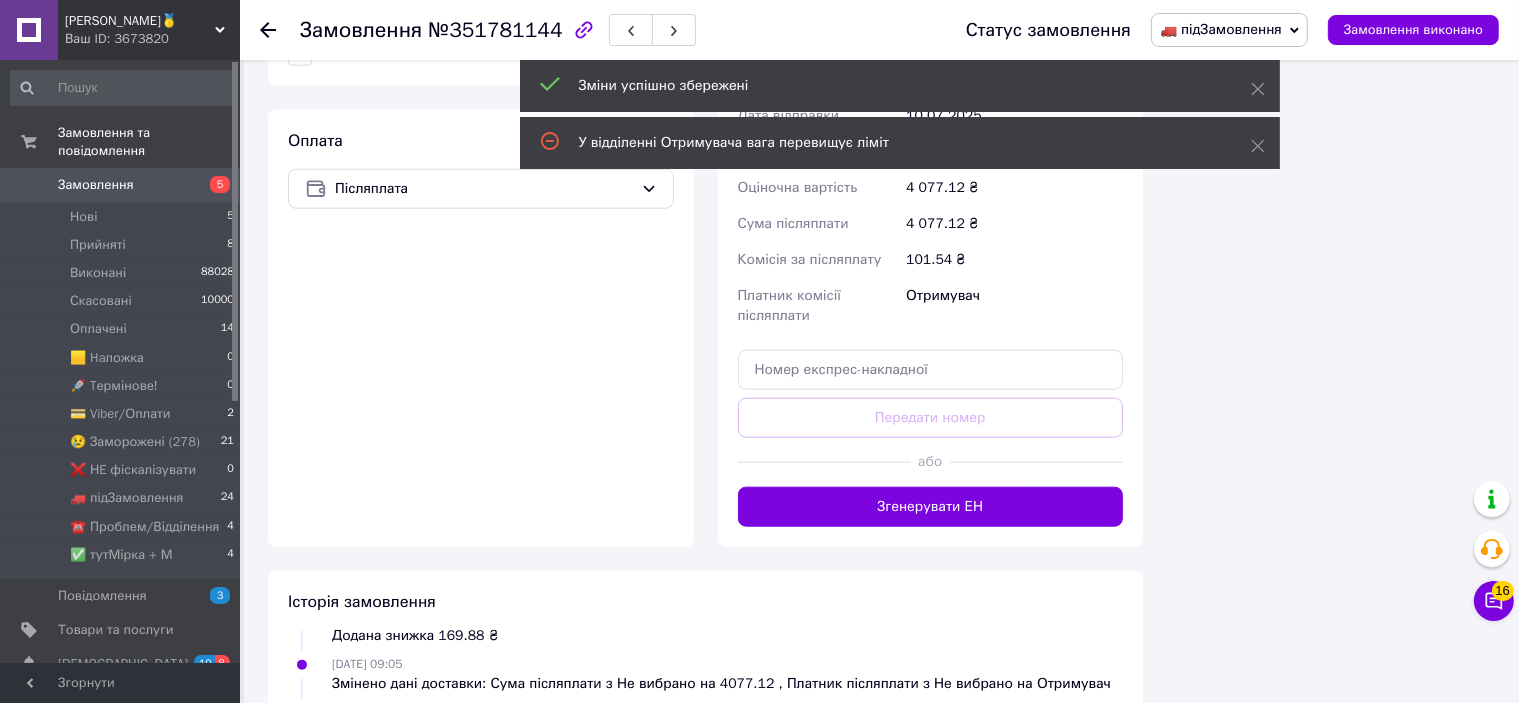 click on "Згенерувати ЕН" at bounding box center [931, 507] 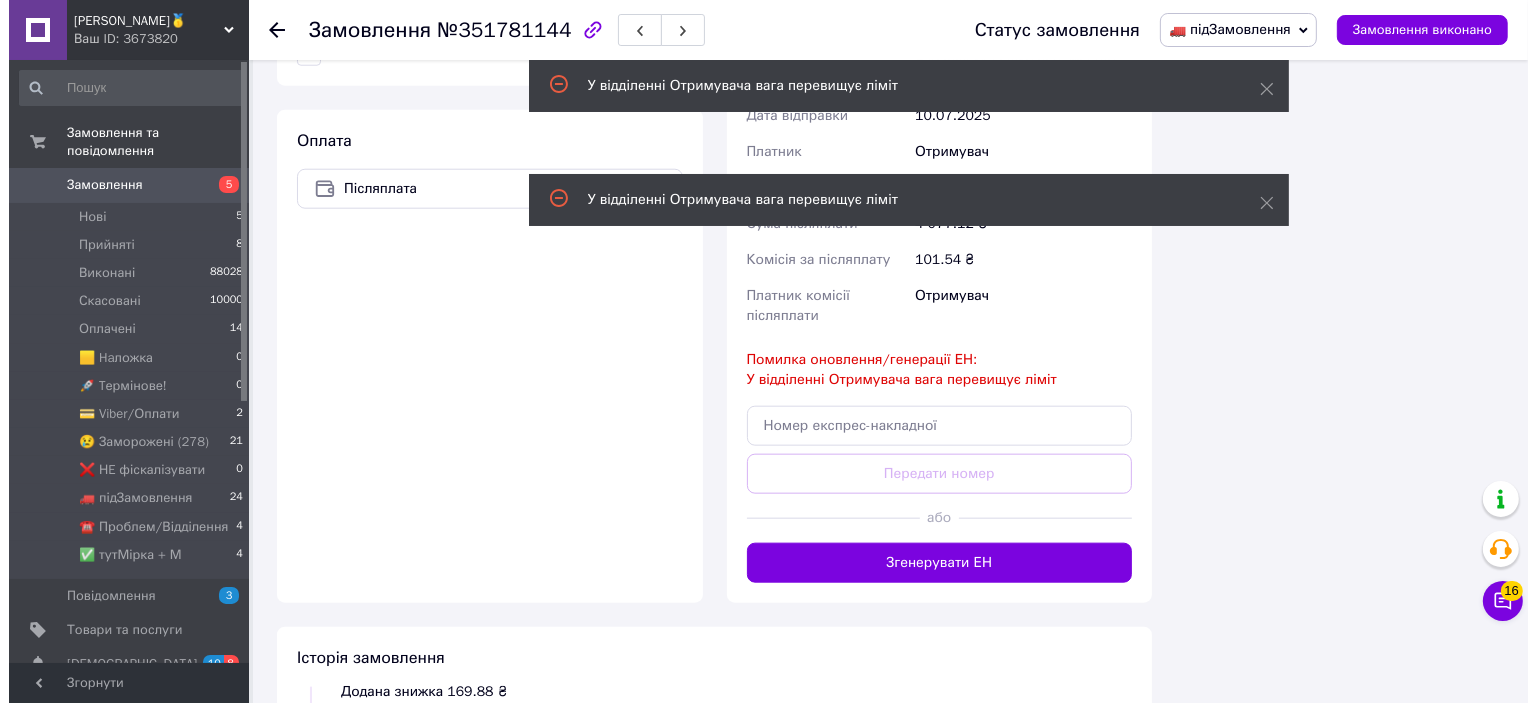 scroll, scrollTop: 1680, scrollLeft: 0, axis: vertical 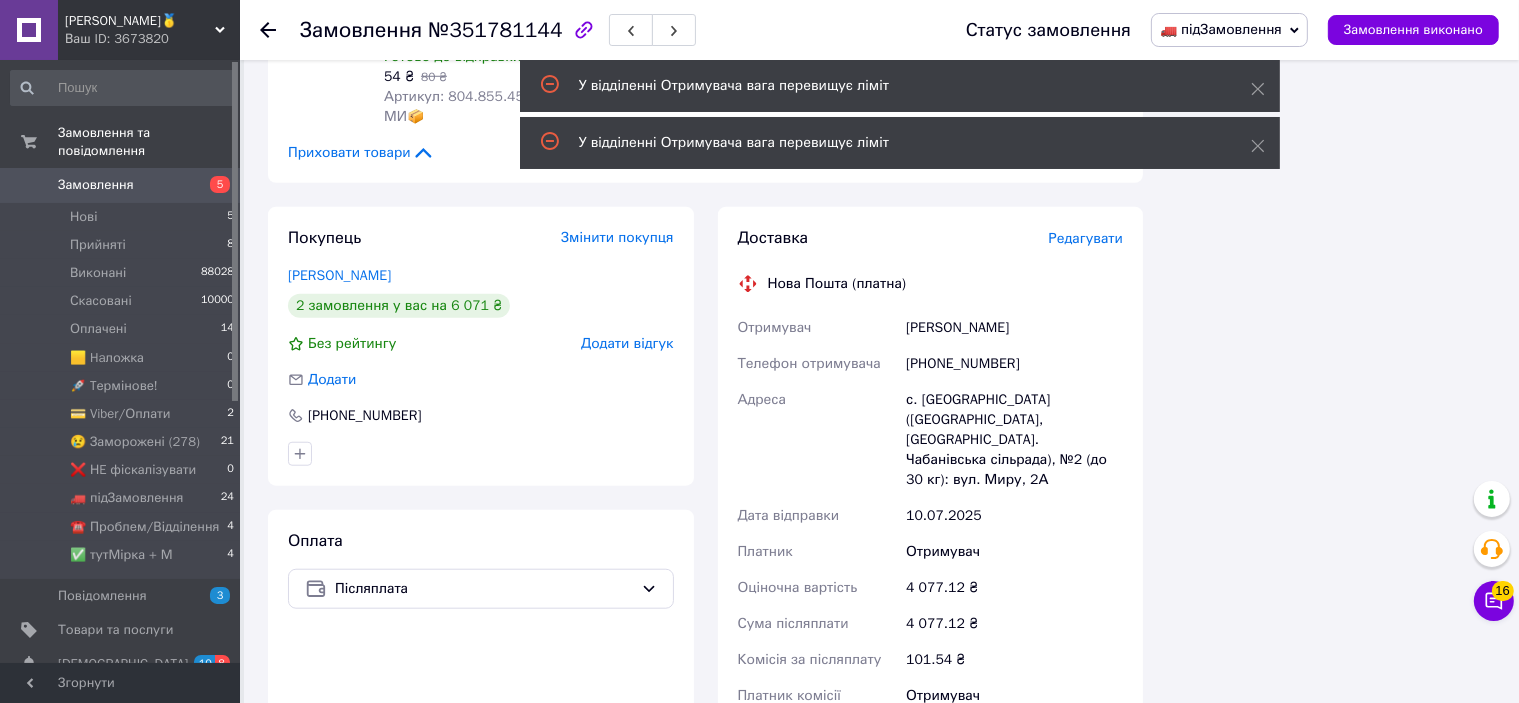 click on "Редагувати" at bounding box center [1086, 238] 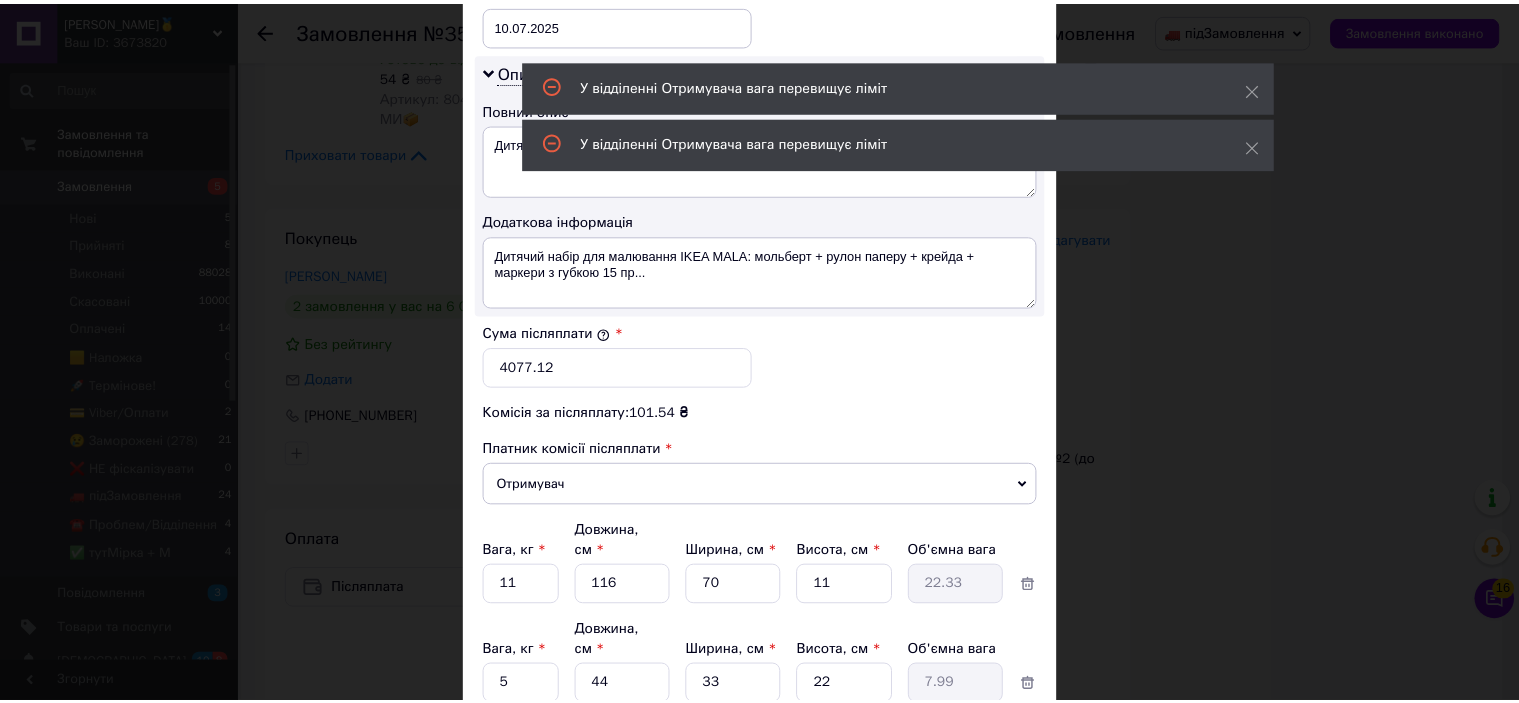 scroll, scrollTop: 1119, scrollLeft: 0, axis: vertical 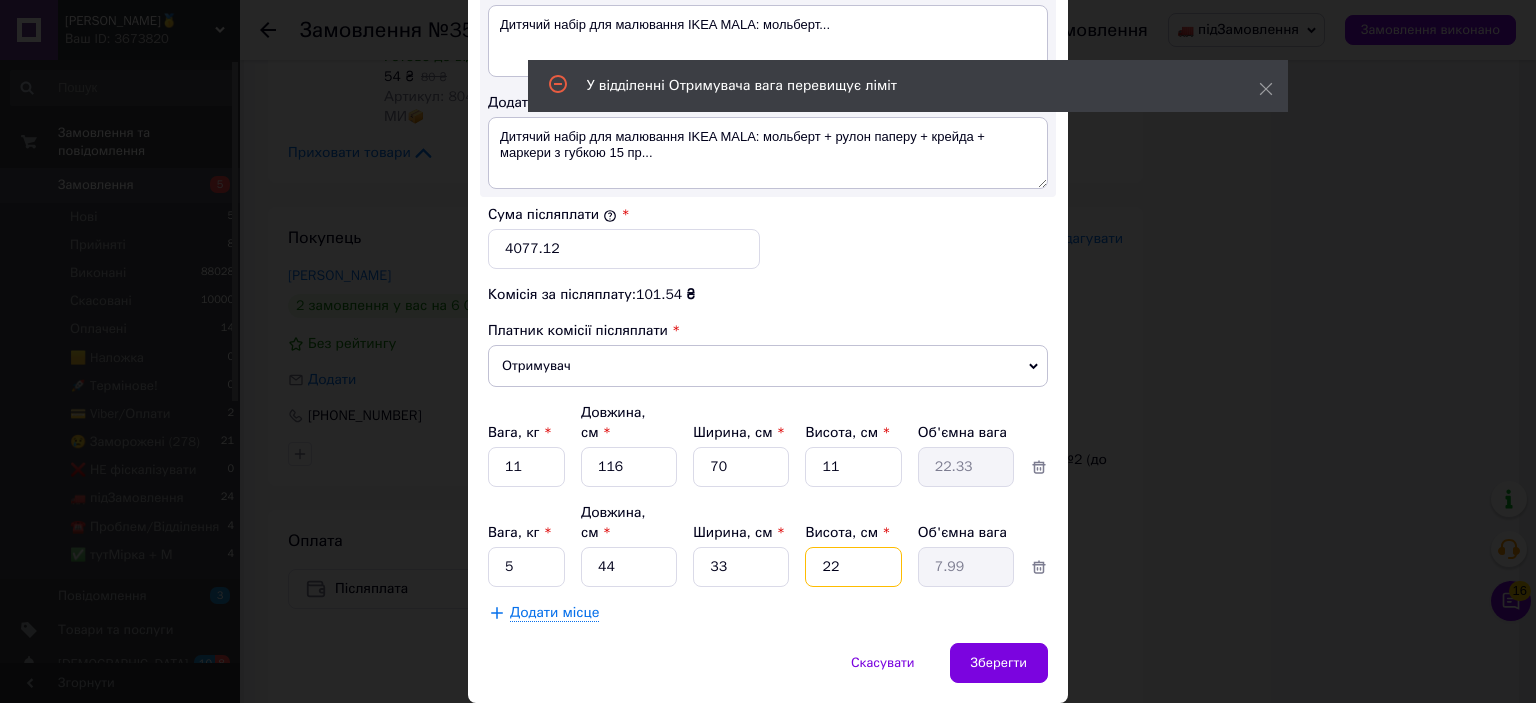 click on "22" at bounding box center (853, 467) 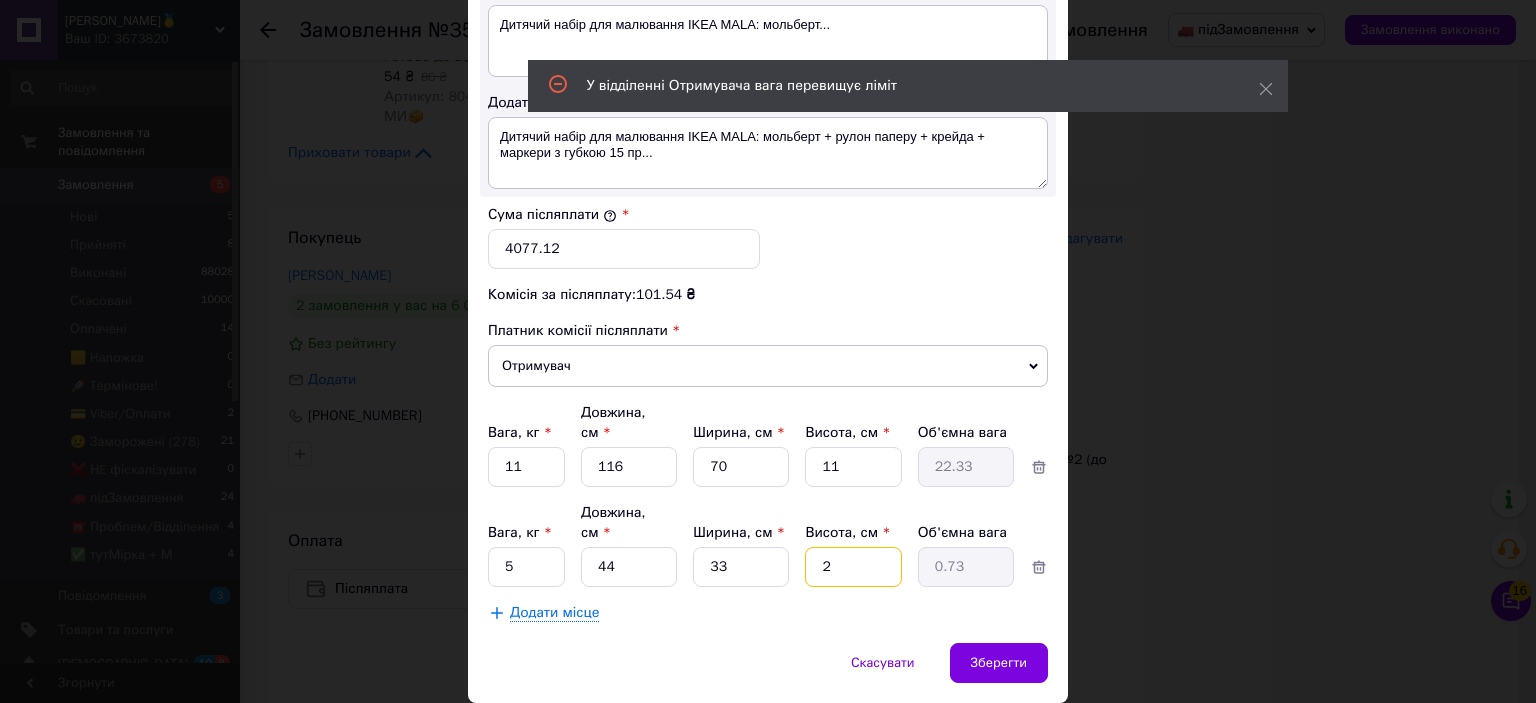 type on "21" 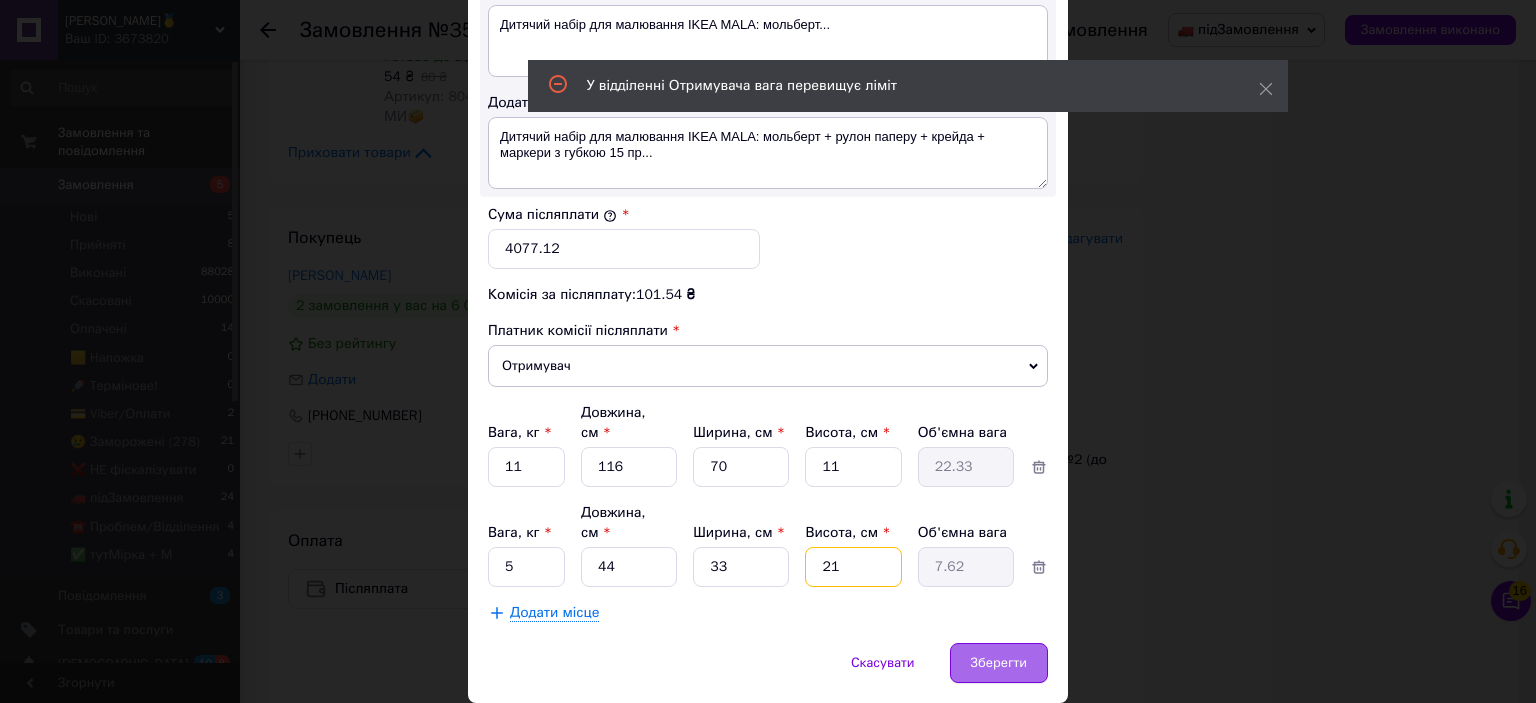 type on "21" 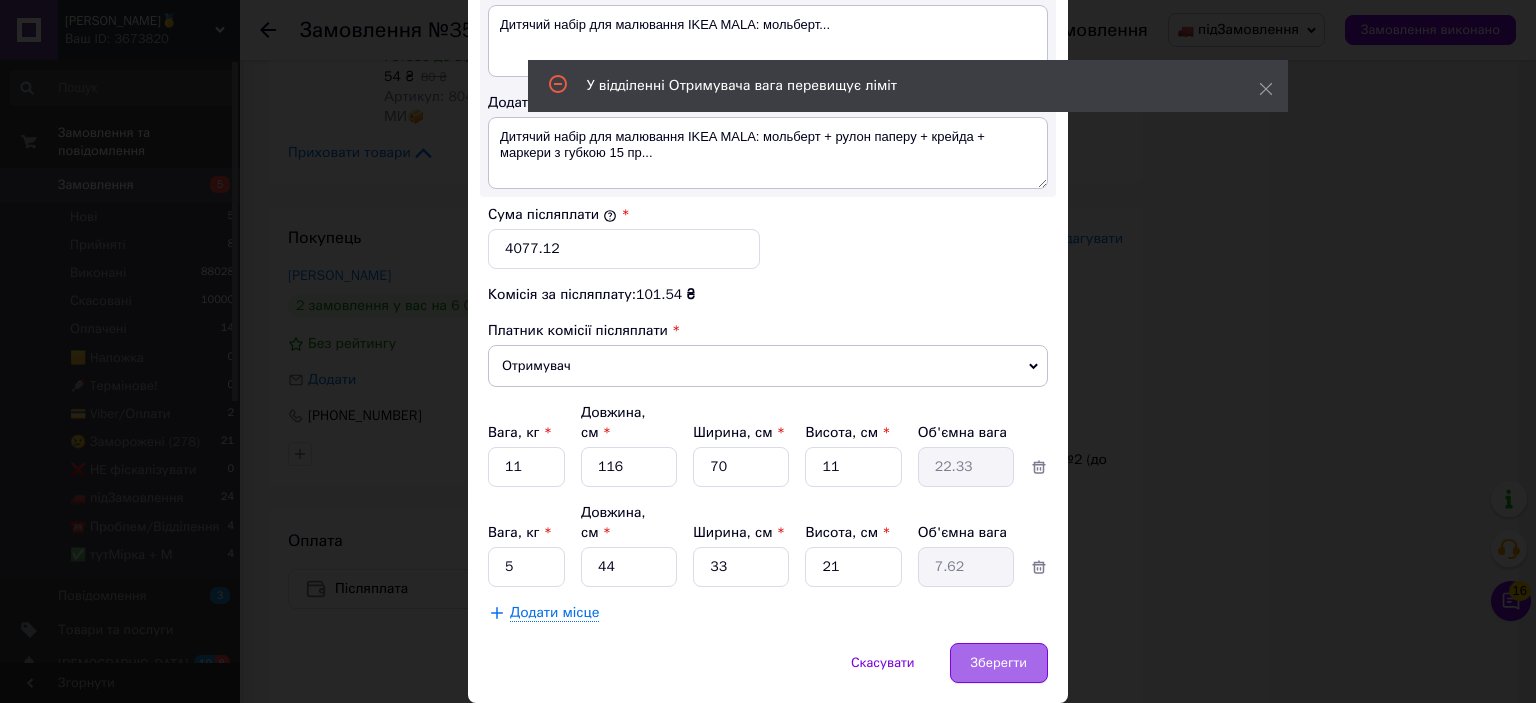 click on "Зберегти" at bounding box center (999, 663) 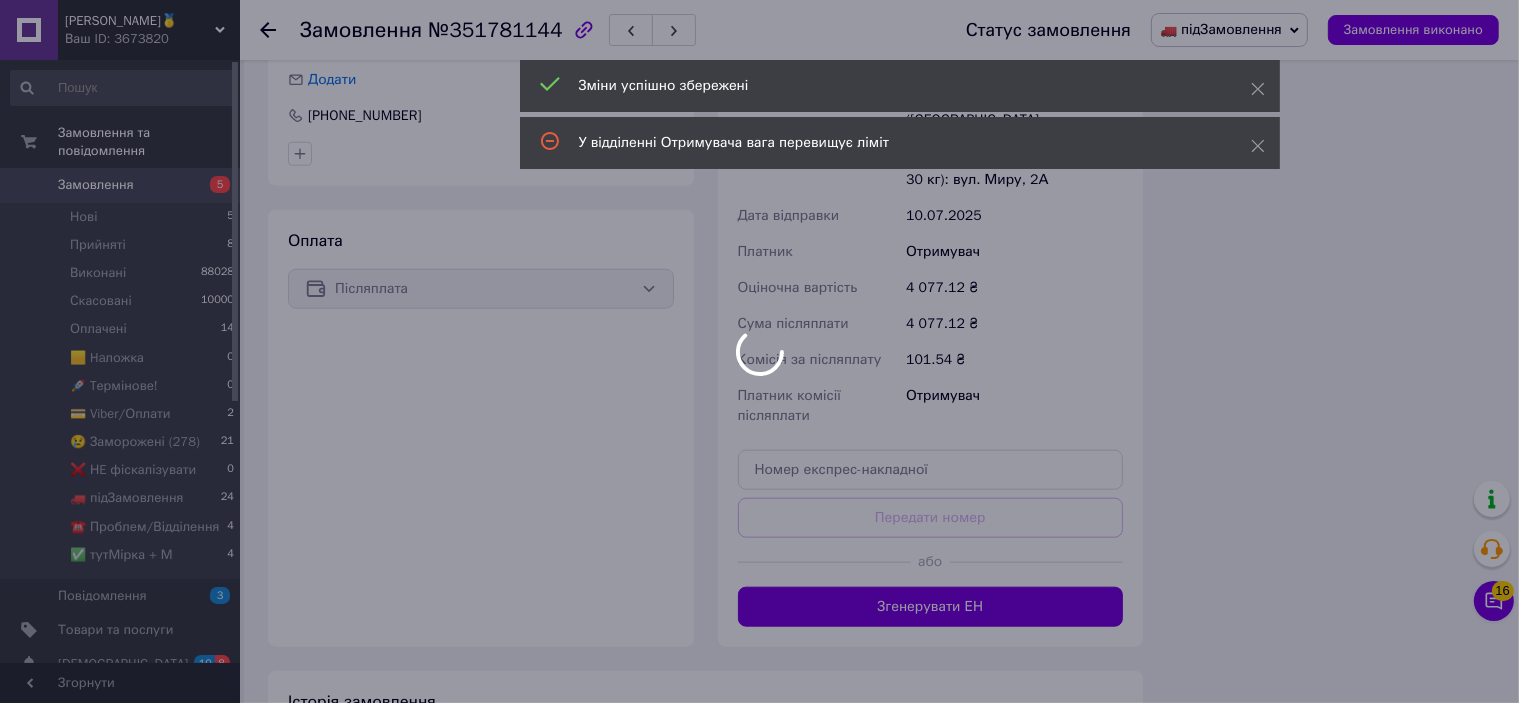 scroll, scrollTop: 2080, scrollLeft: 0, axis: vertical 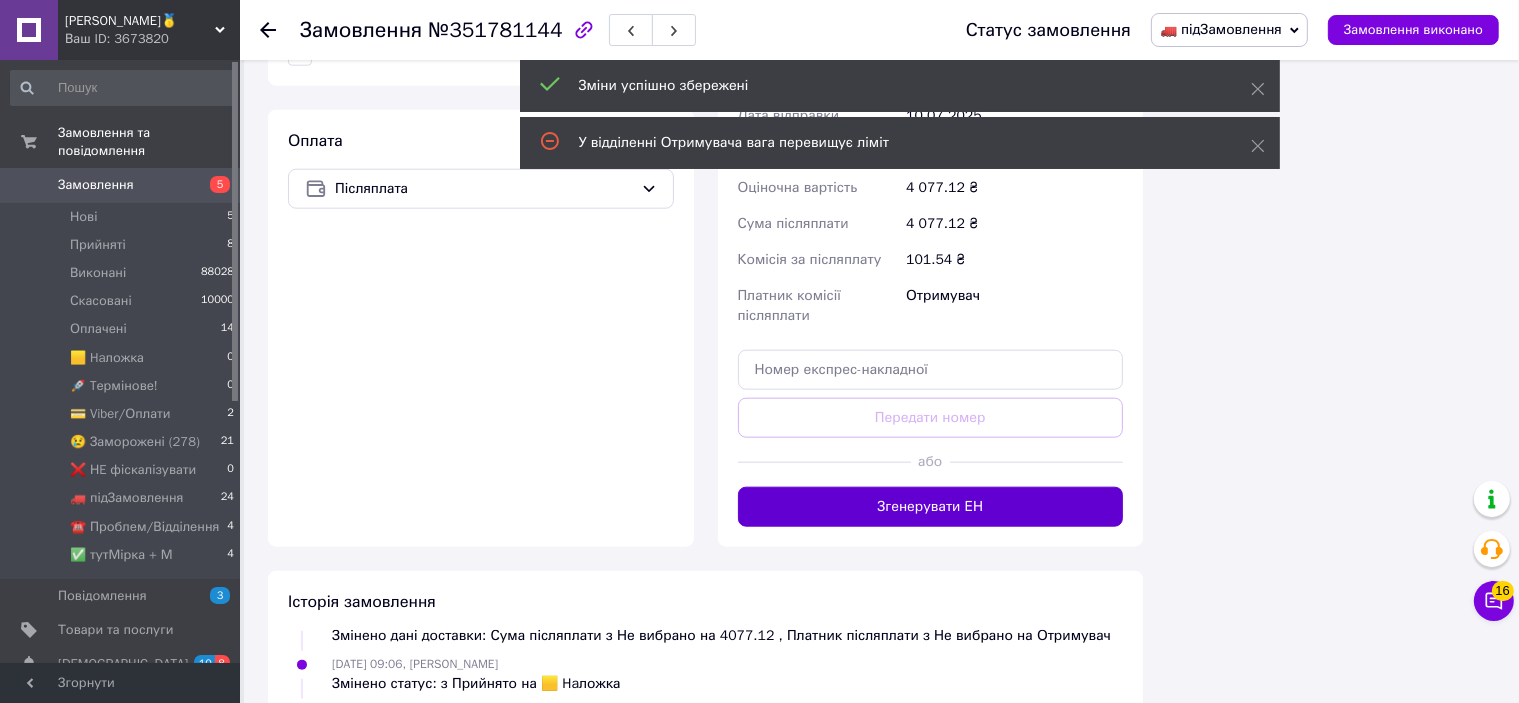 click on "Згенерувати ЕН" at bounding box center (931, 507) 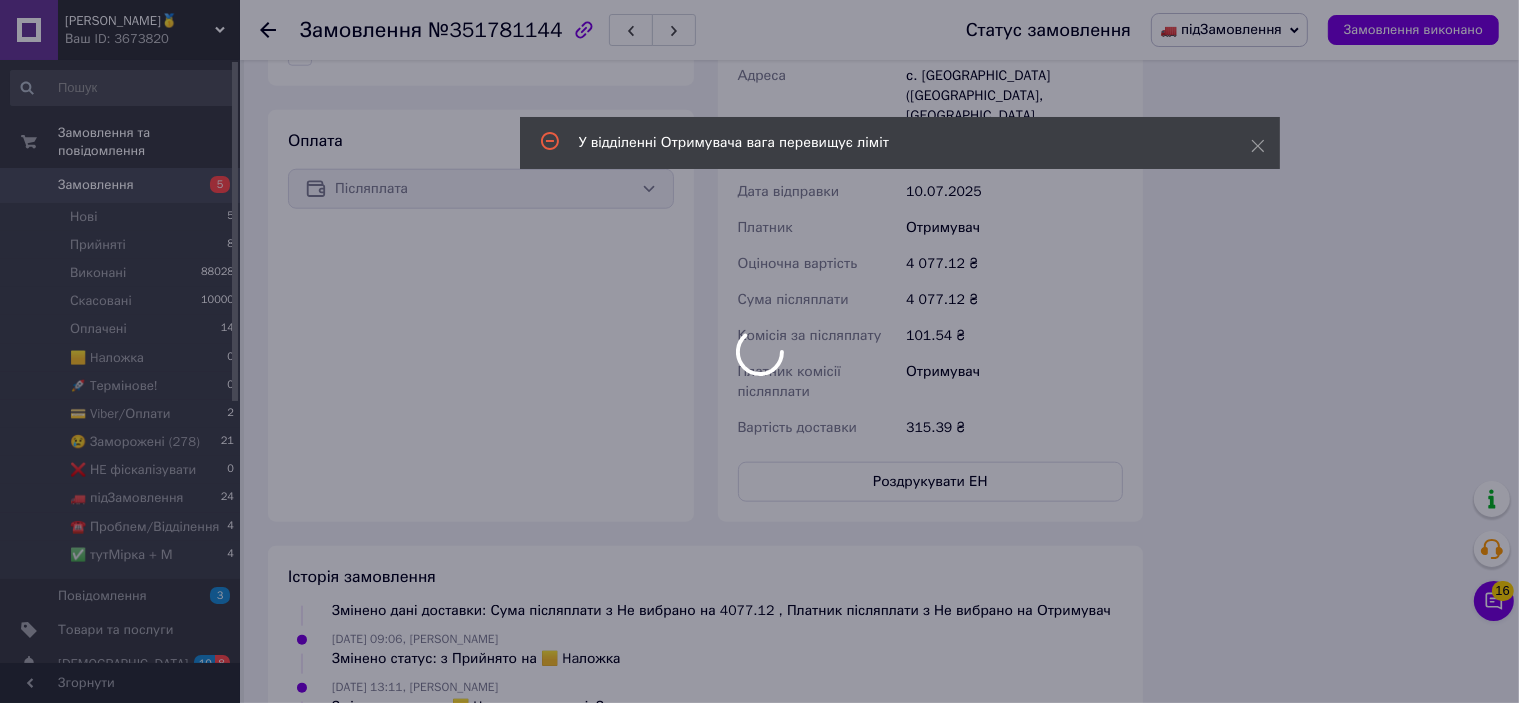 scroll, scrollTop: 1980, scrollLeft: 0, axis: vertical 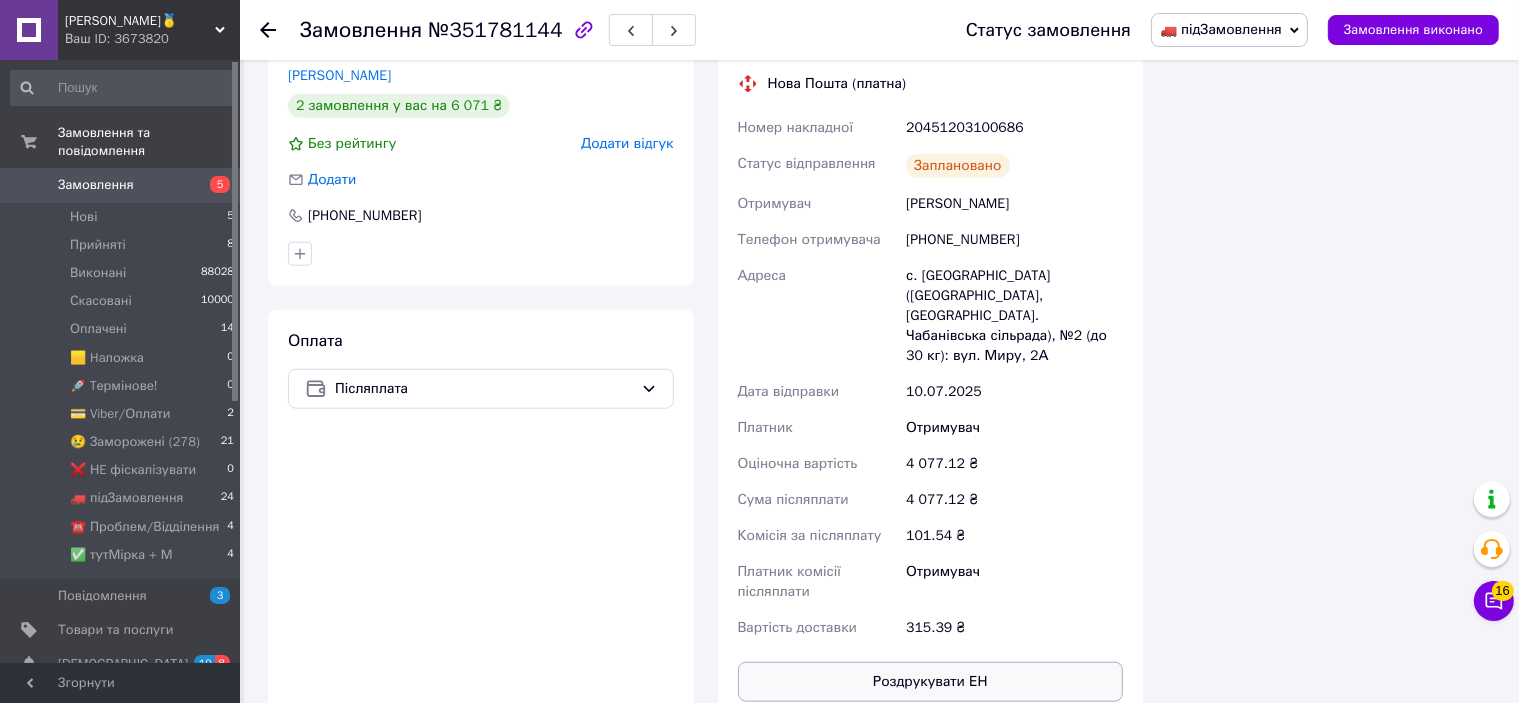 click on "Роздрукувати ЕН" at bounding box center (931, 682) 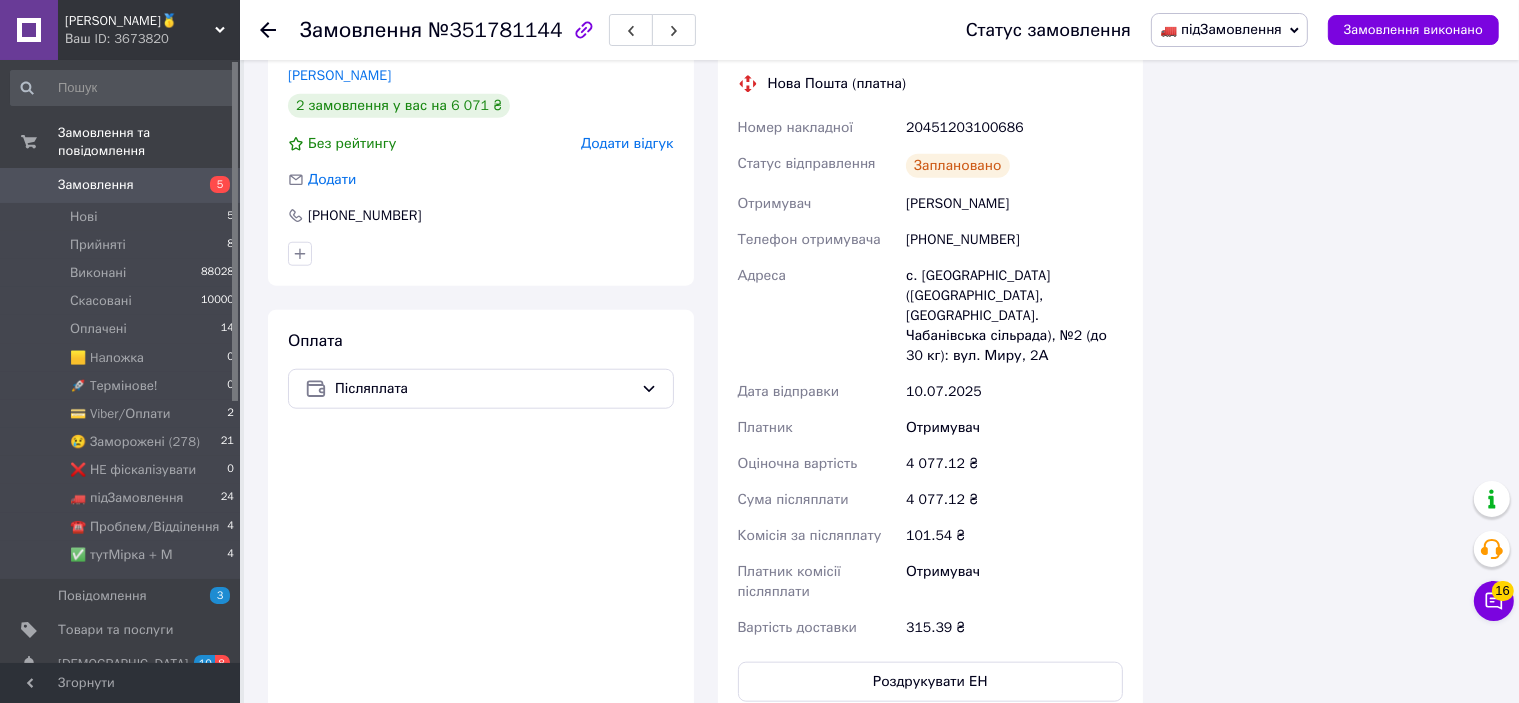 scroll, scrollTop: 1680, scrollLeft: 0, axis: vertical 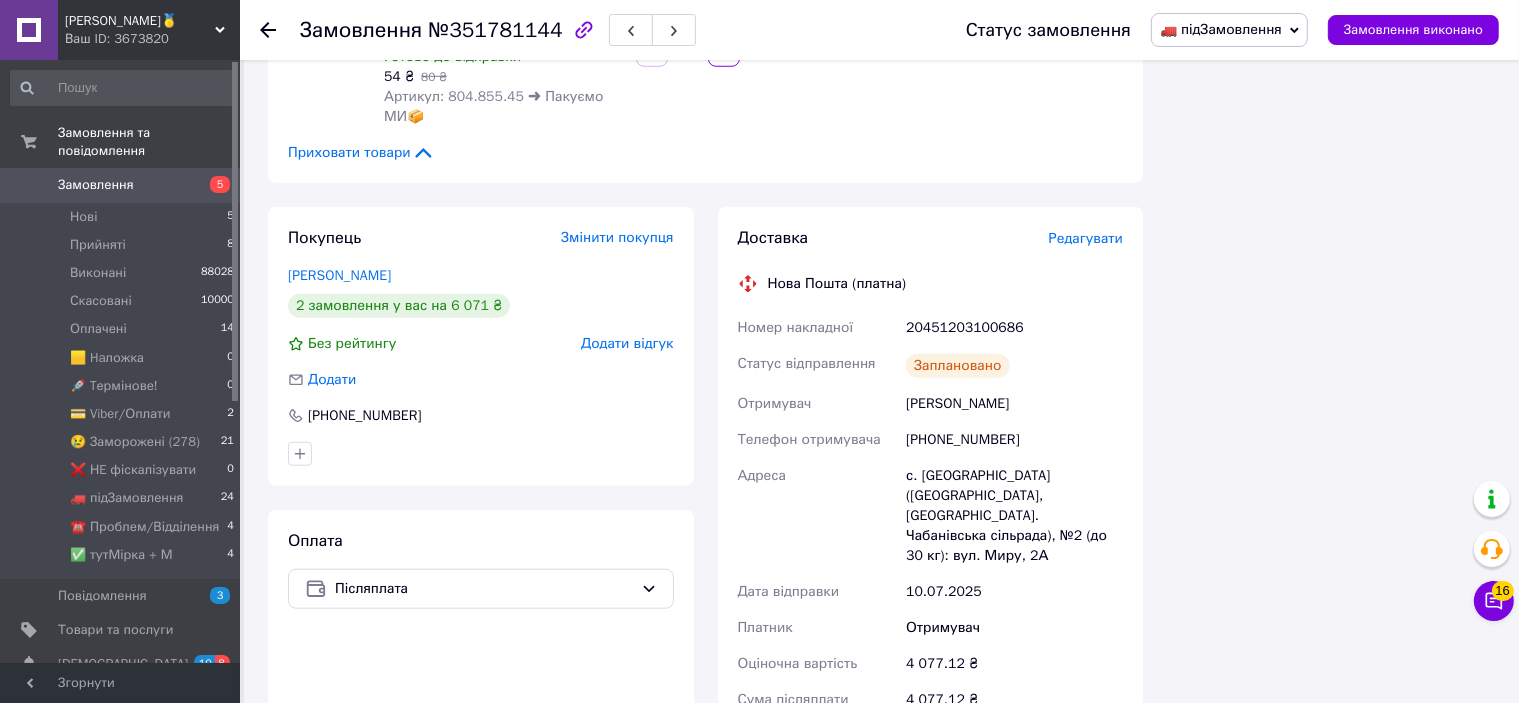 click on "20451203100686" at bounding box center (1014, 328) 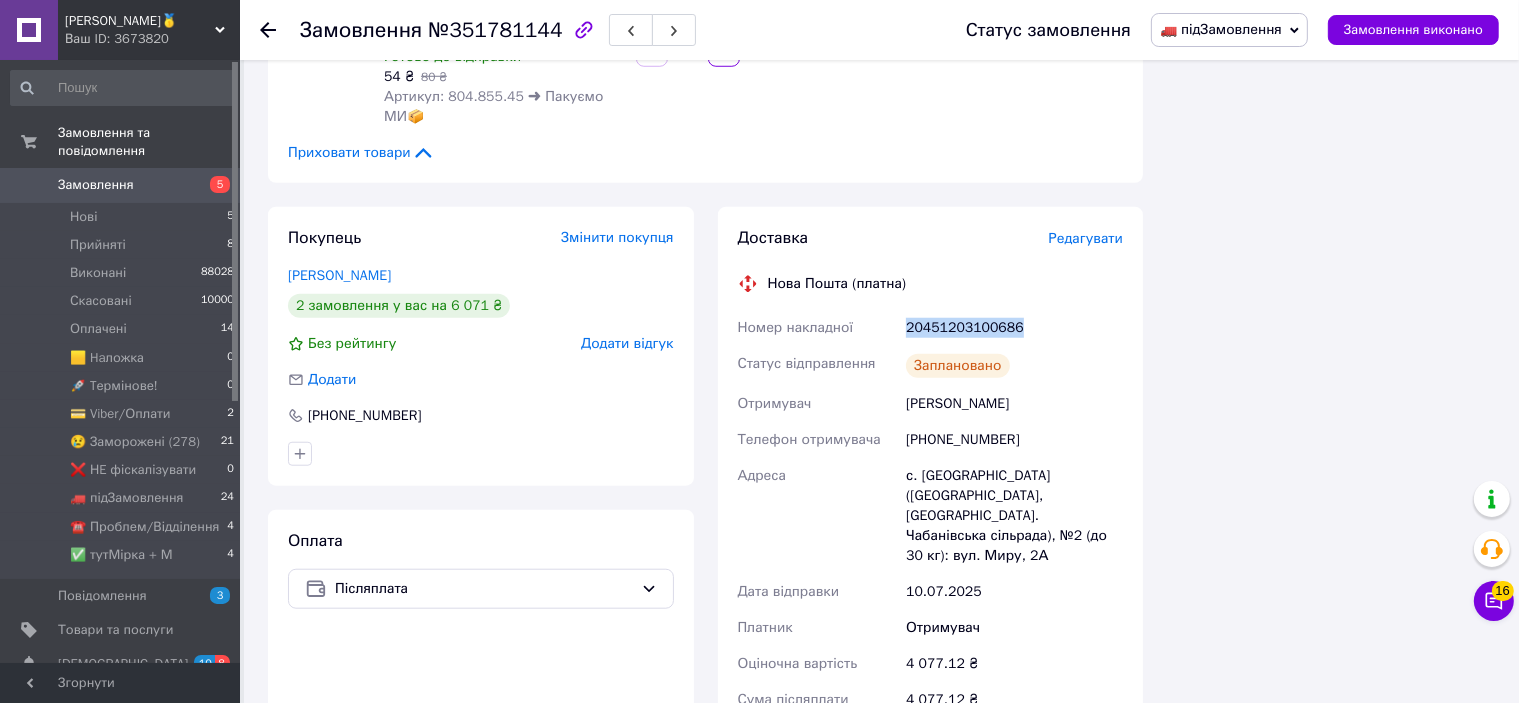 click on "20451203100686" at bounding box center (1014, 328) 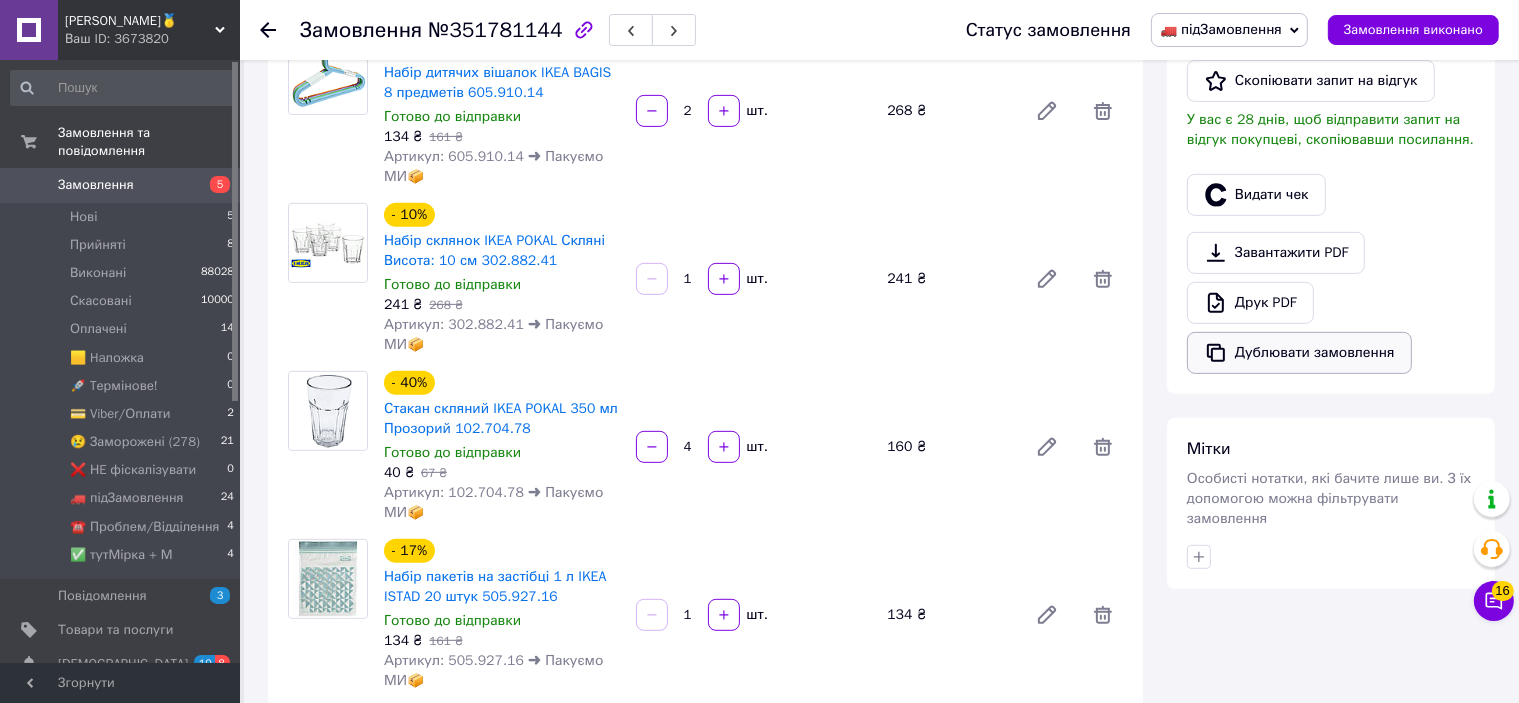 scroll, scrollTop: 480, scrollLeft: 0, axis: vertical 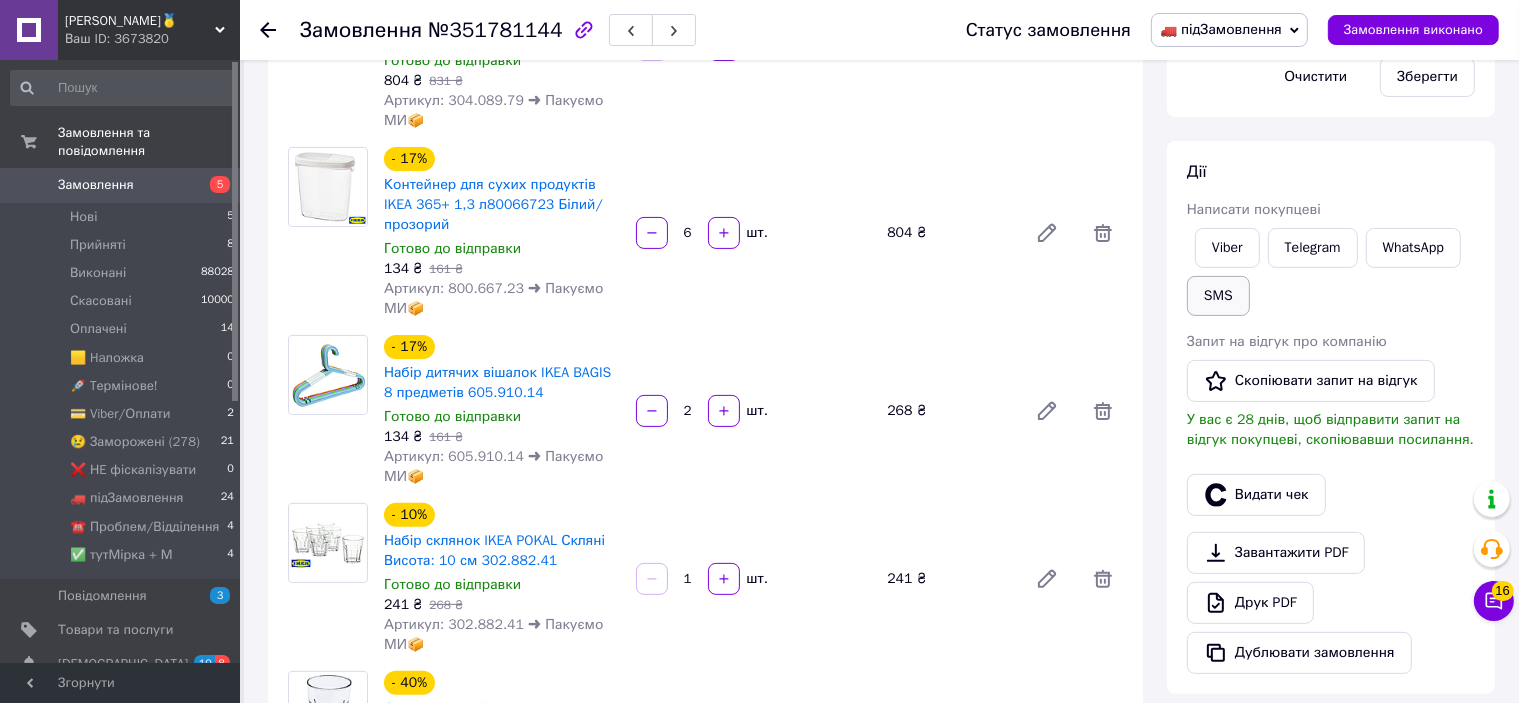 click on "SMS" at bounding box center [1218, 296] 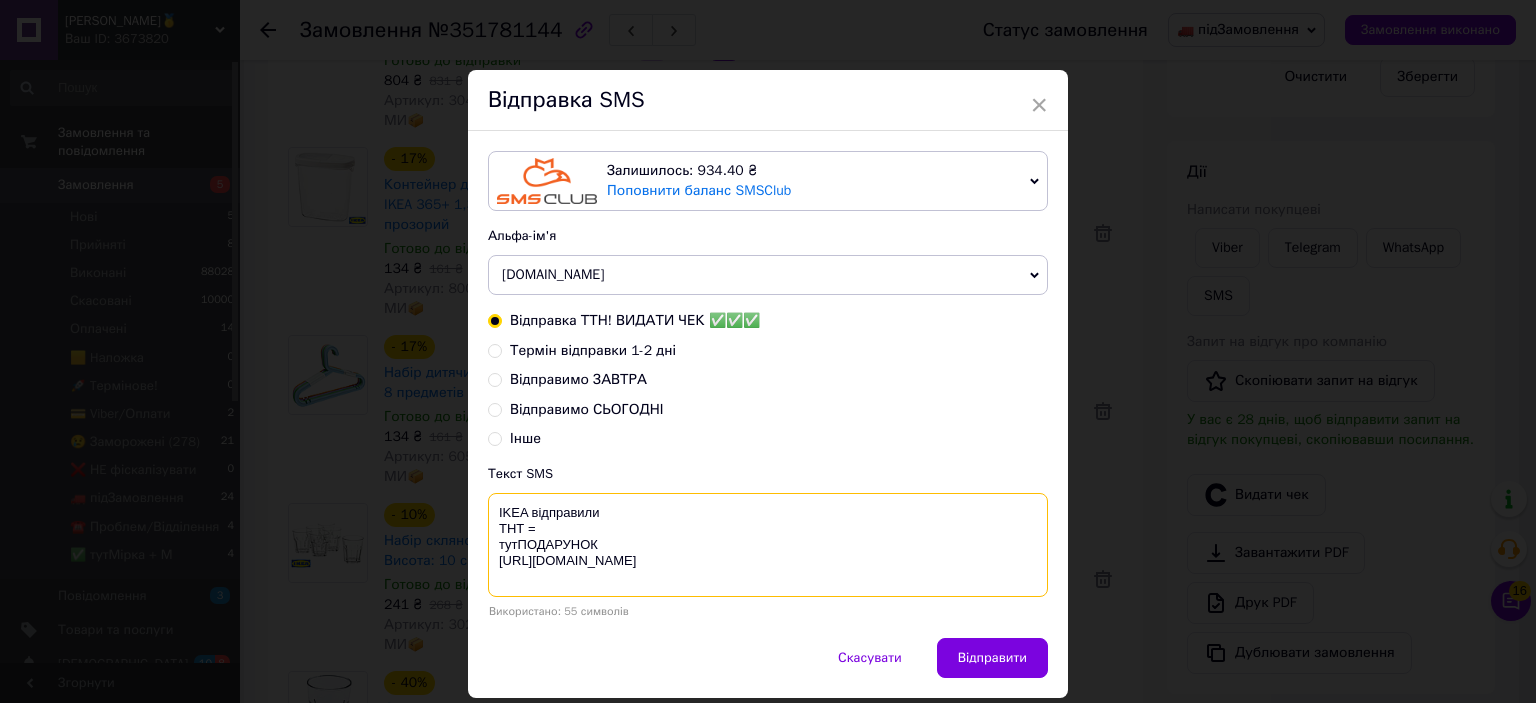 click on "IKEA відправили
ТНТ =
тутПОДАРУНОК
[URL][DOMAIN_NAME]" at bounding box center [768, 545] 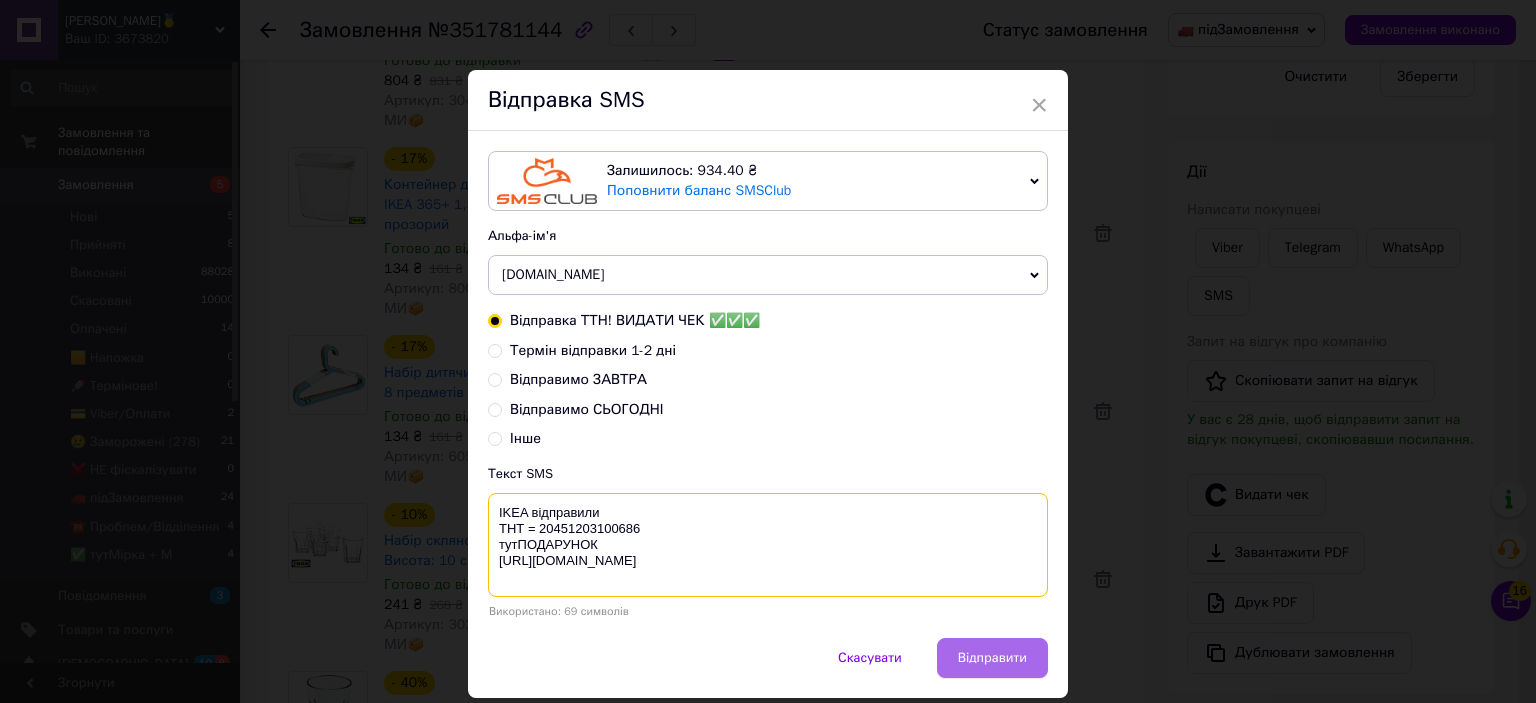 type on "IKEA відправили
ТНТ = 20451203100686
тутПОДАРУНОК
https://bit.ly/taao" 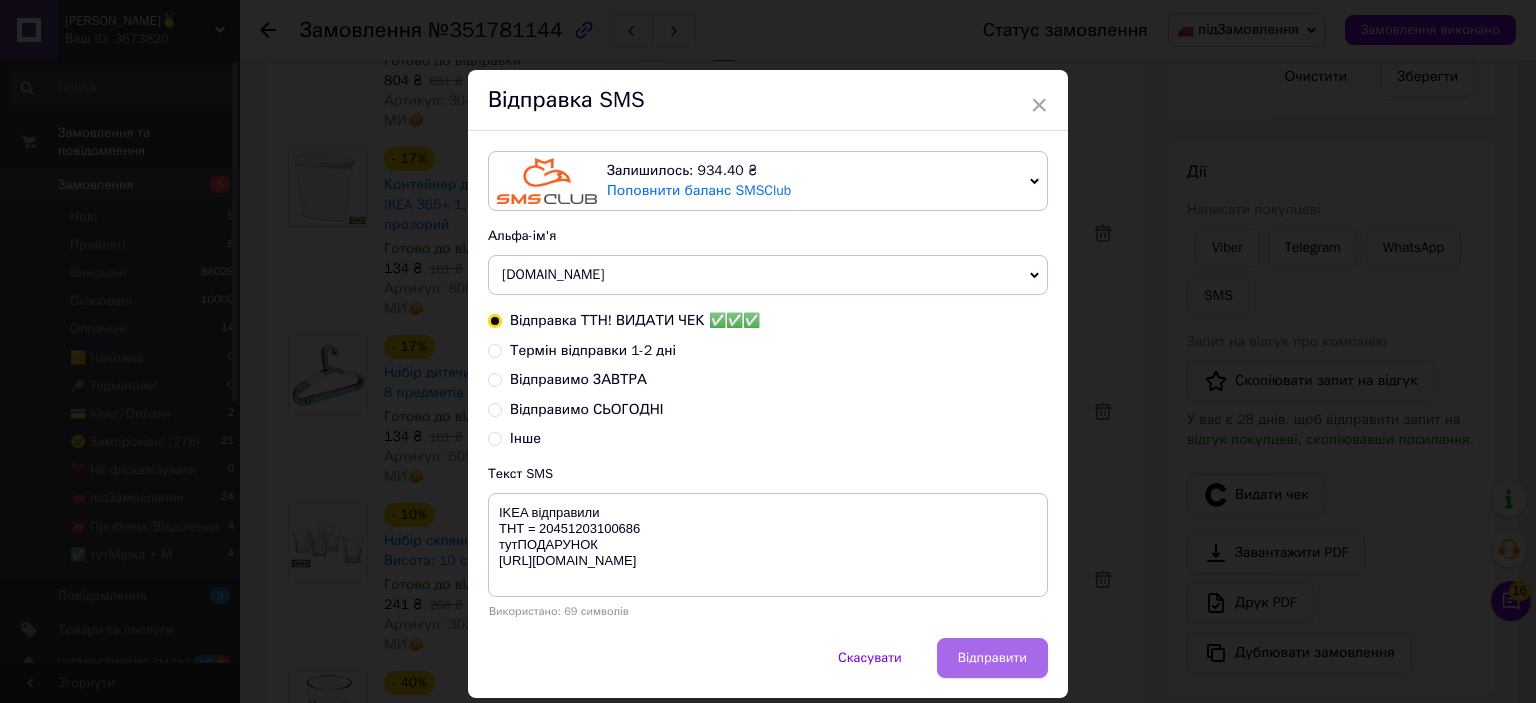 click on "Відправити" at bounding box center [992, 658] 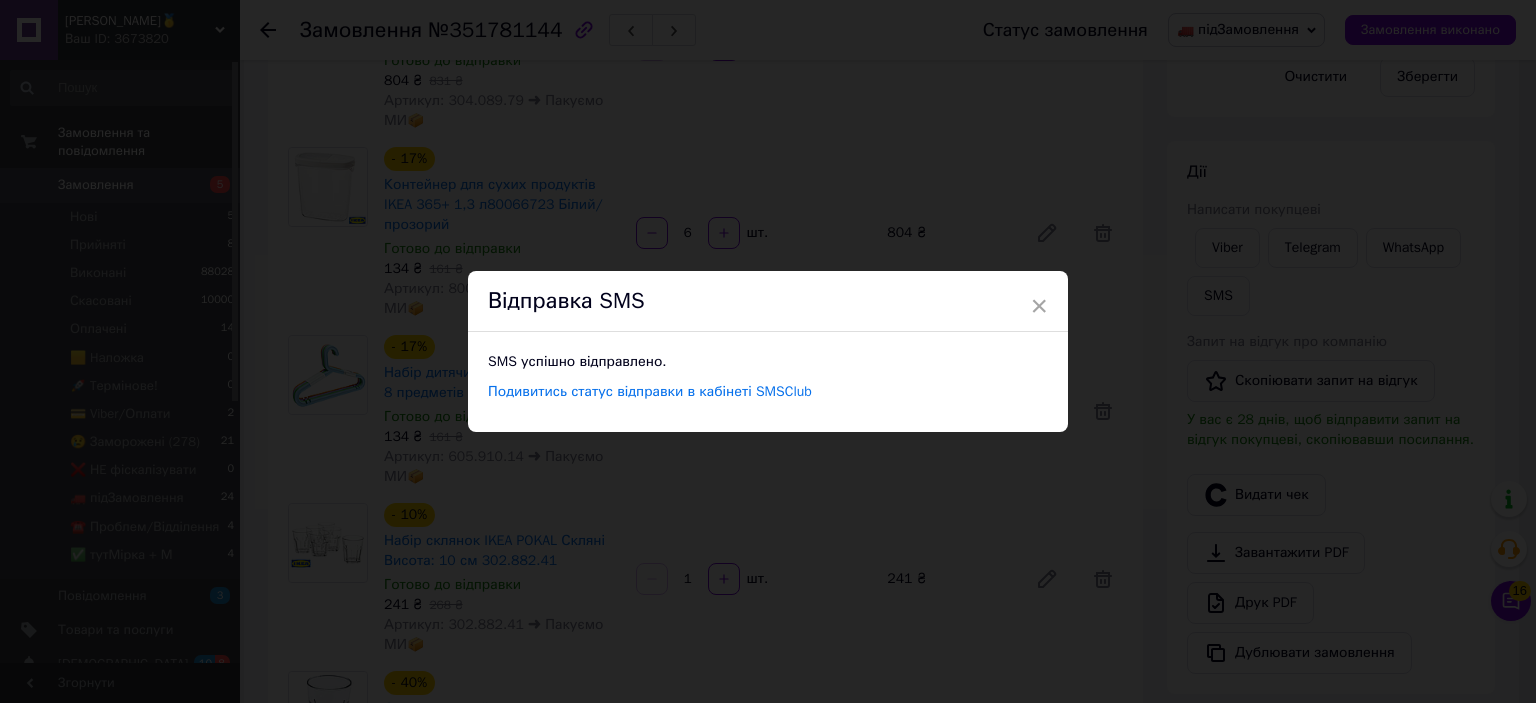 click on "× Відправка SMS SMS успішно відправлено. Подивитись статус відправки в кабінеті SMSClub" at bounding box center [768, 351] 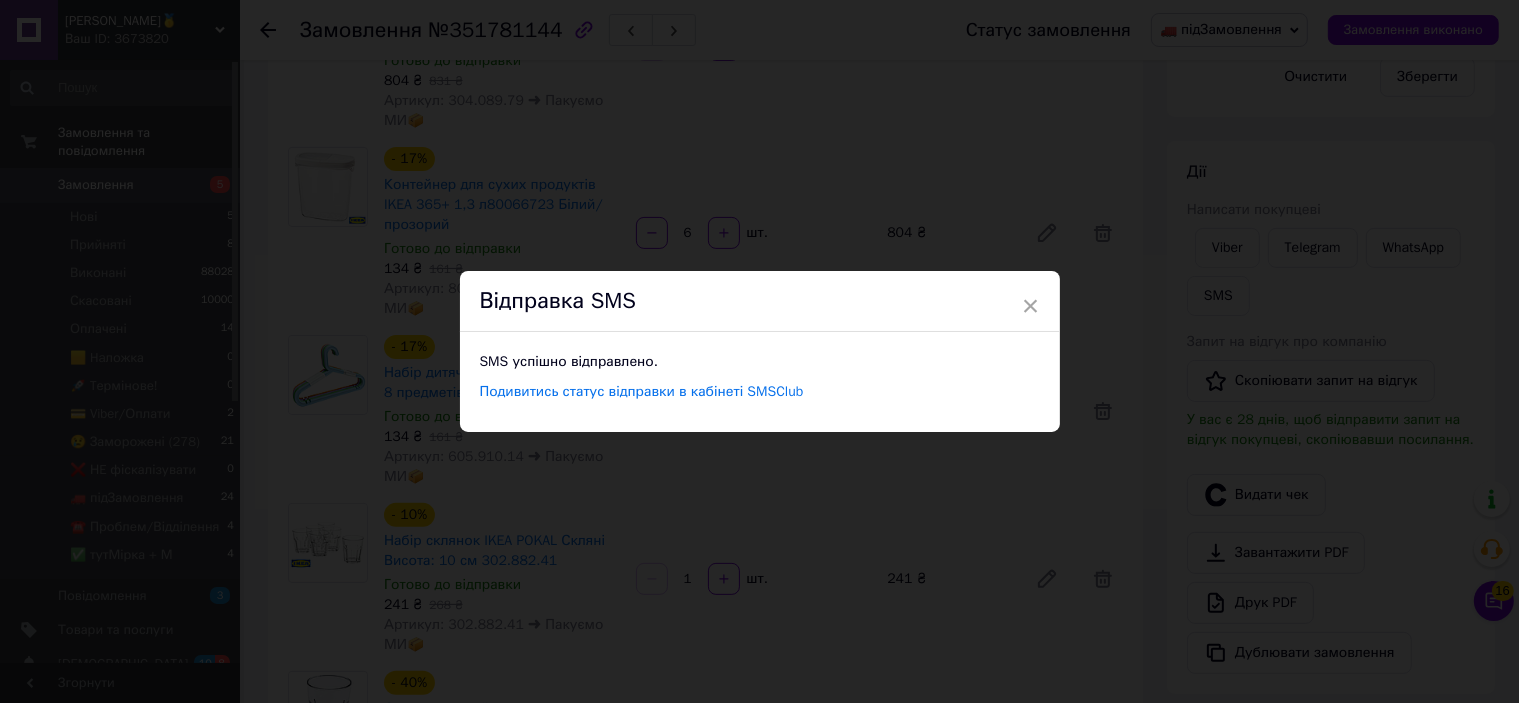 click on "Замовлення виконано" at bounding box center [1413, 30] 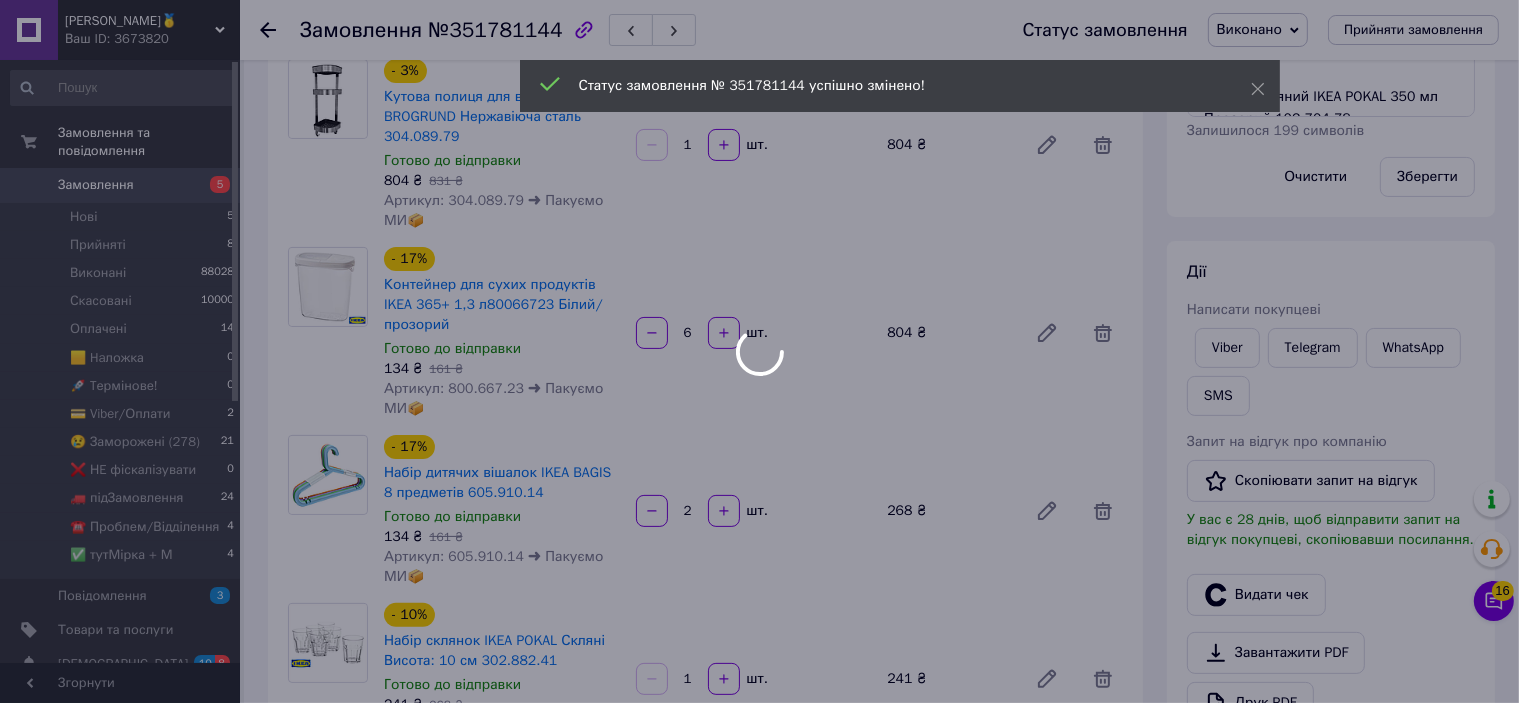 scroll, scrollTop: 0, scrollLeft: 0, axis: both 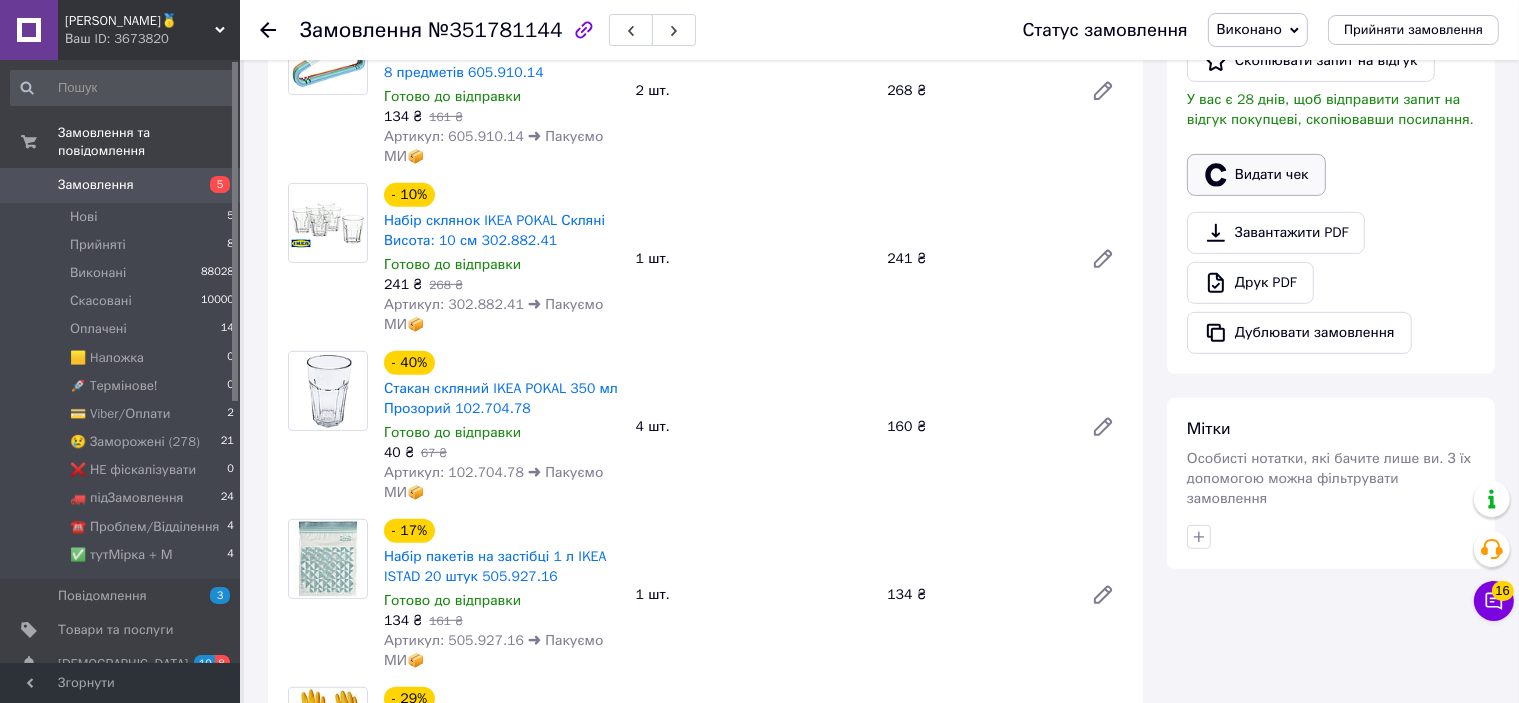 click on "Видати чек" at bounding box center (1256, 175) 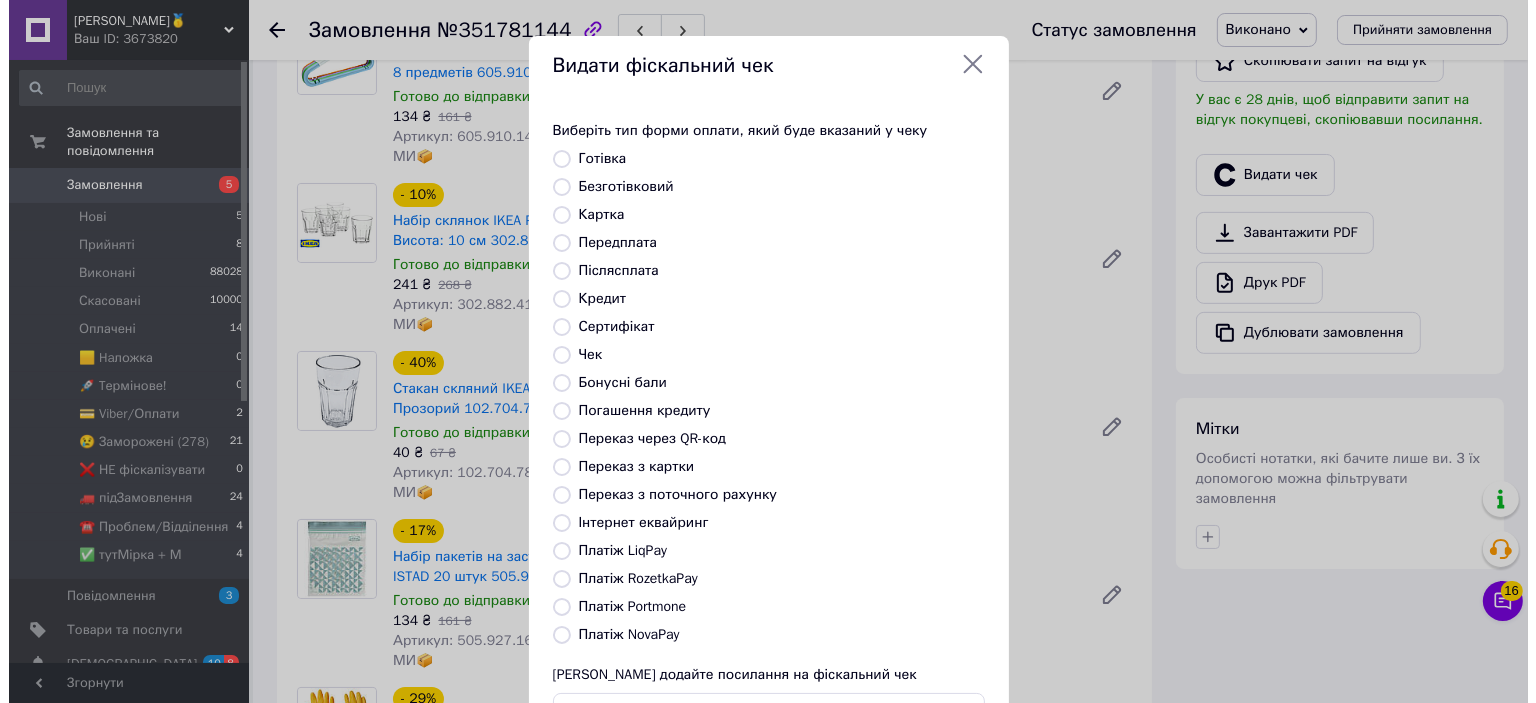 scroll, scrollTop: 780, scrollLeft: 0, axis: vertical 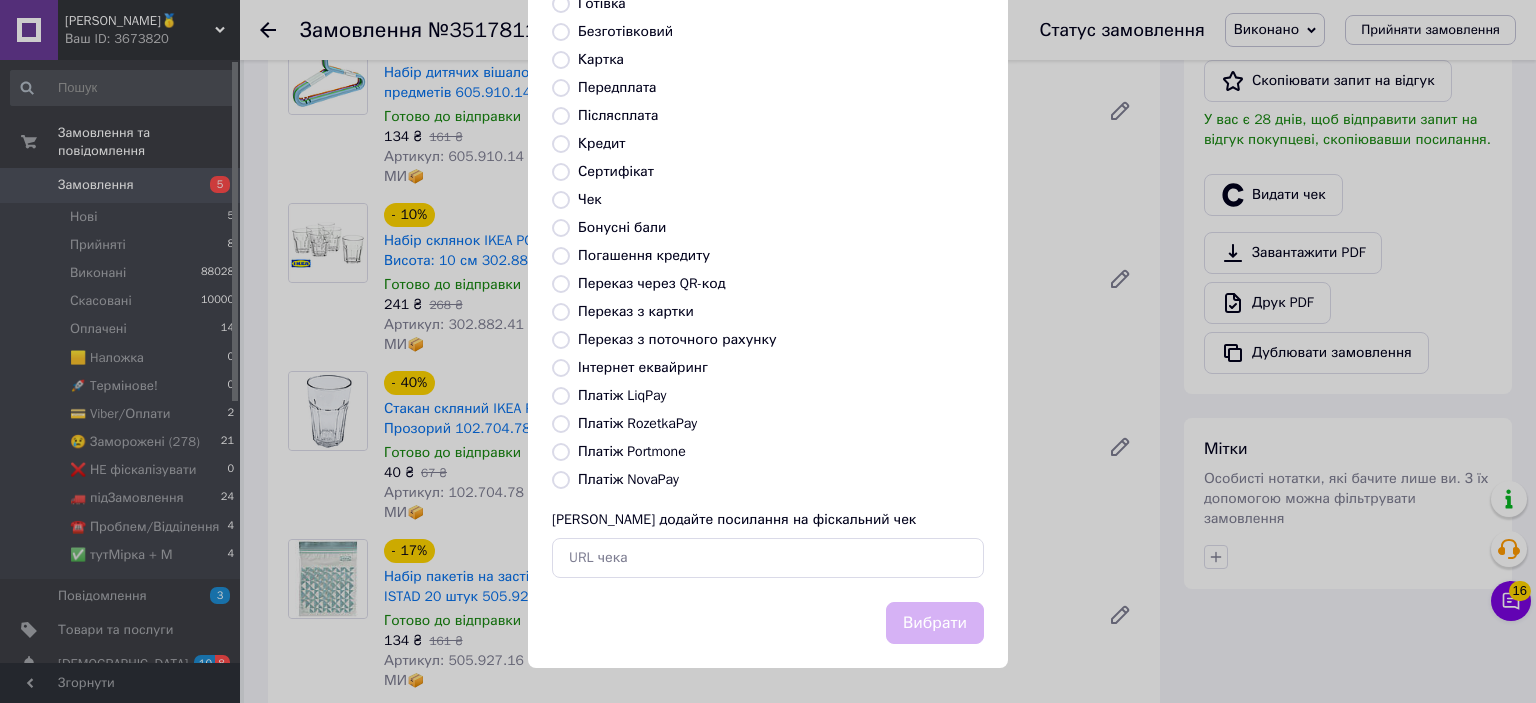 click on "Платіж NovaPay" at bounding box center [628, 479] 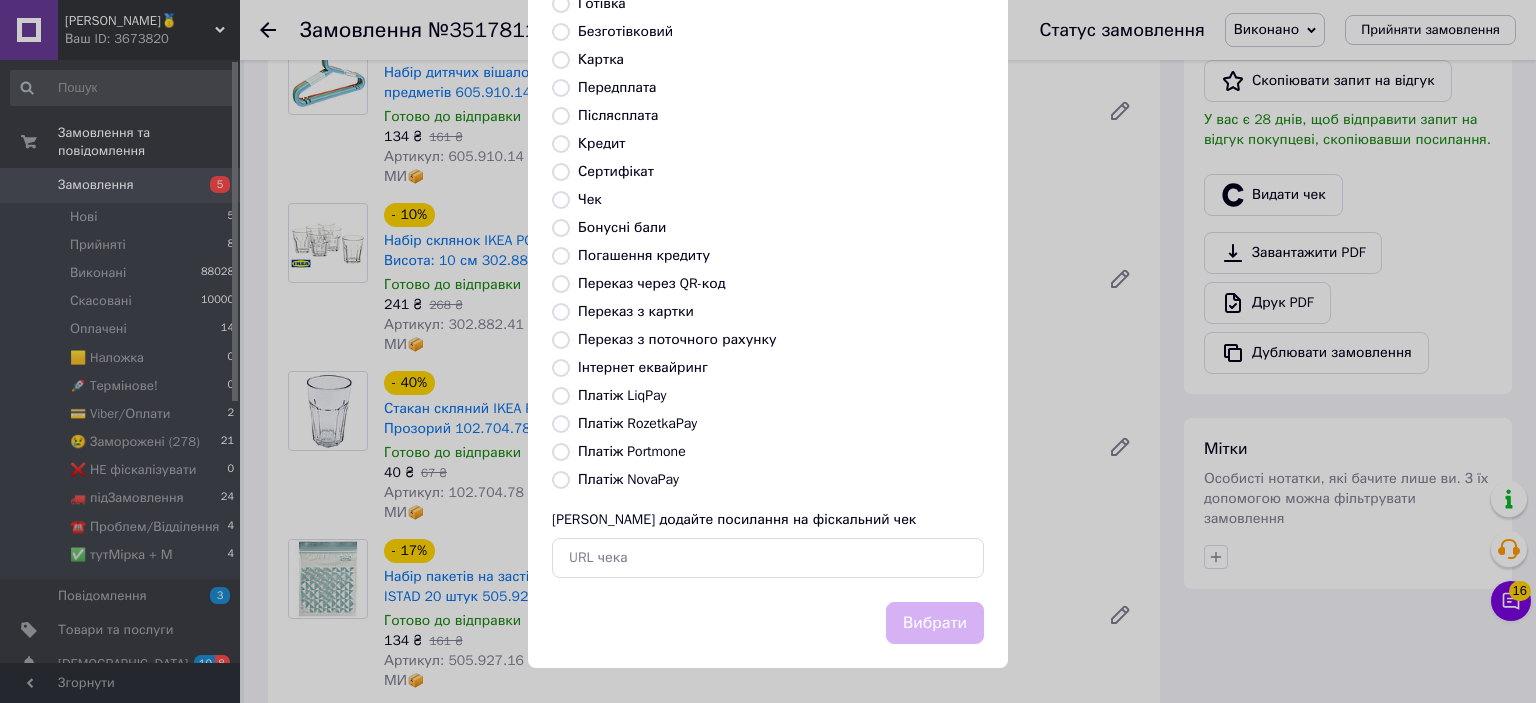 radio on "true" 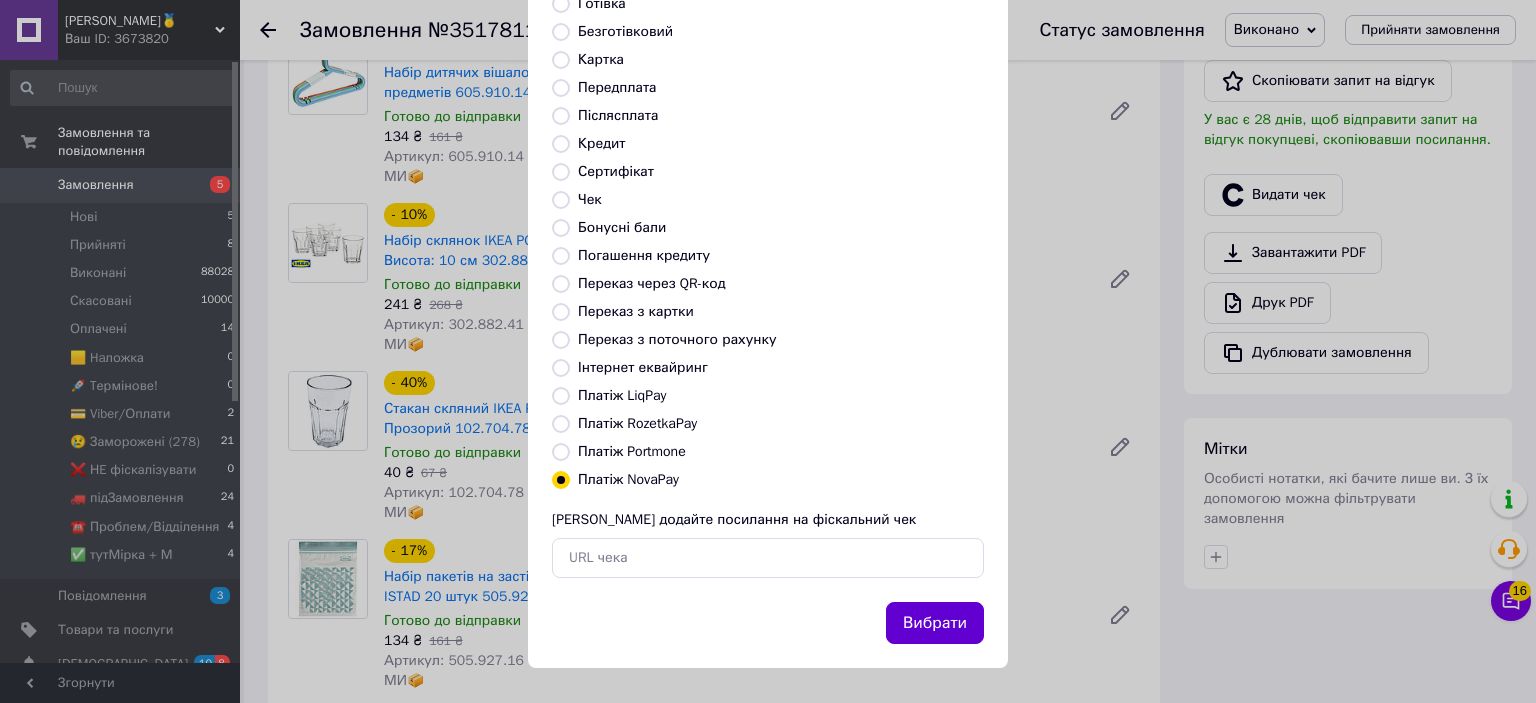 click on "Вибрати" at bounding box center (935, 623) 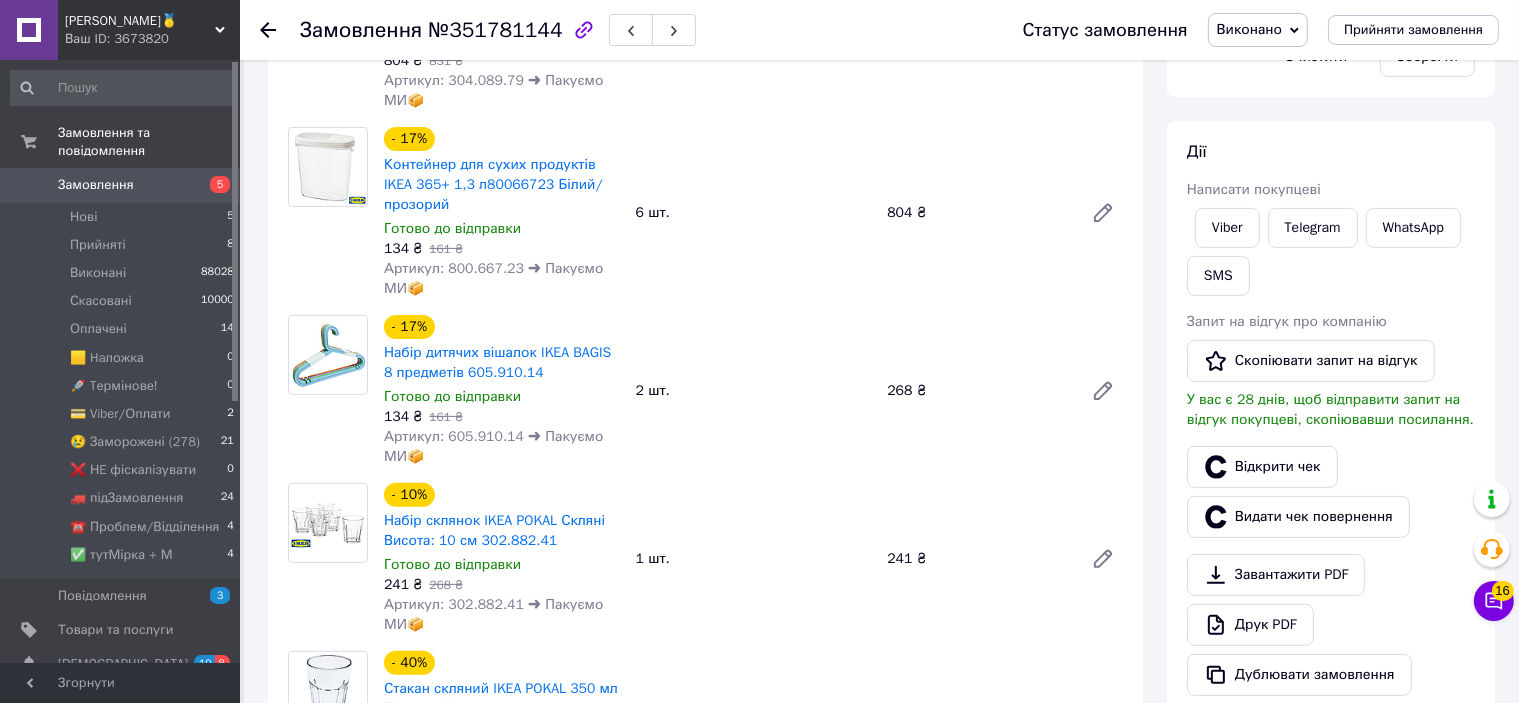 scroll, scrollTop: 0, scrollLeft: 0, axis: both 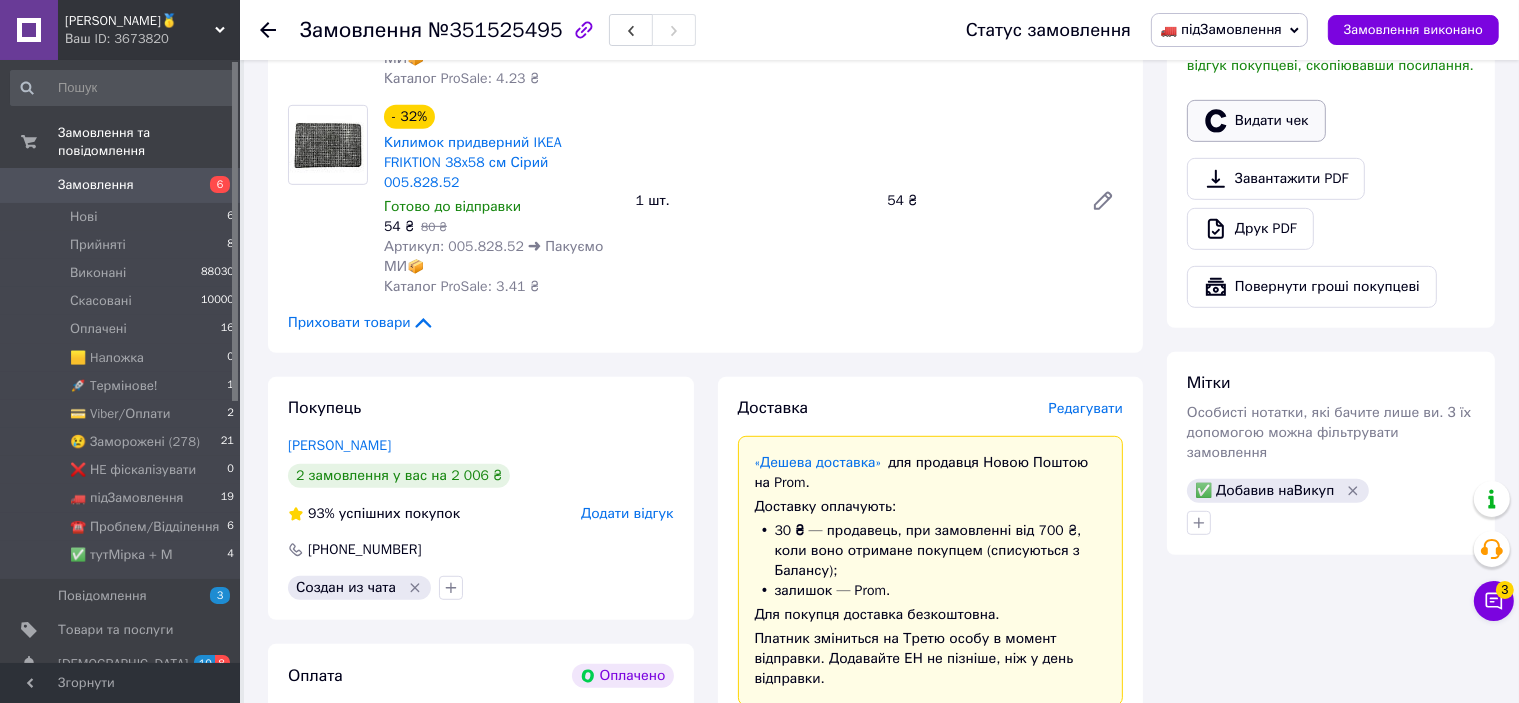 click on "Видати чек" at bounding box center (1256, 121) 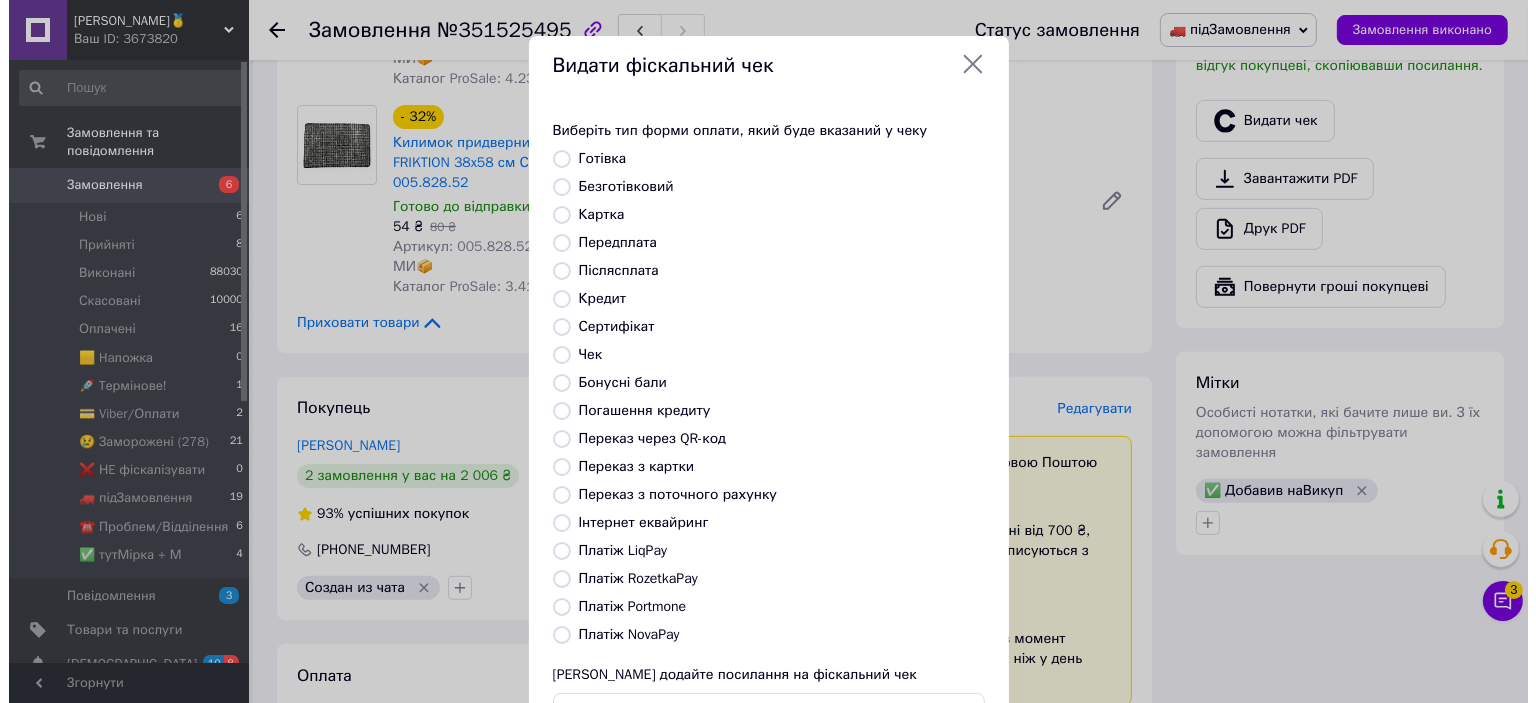 scroll, scrollTop: 980, scrollLeft: 0, axis: vertical 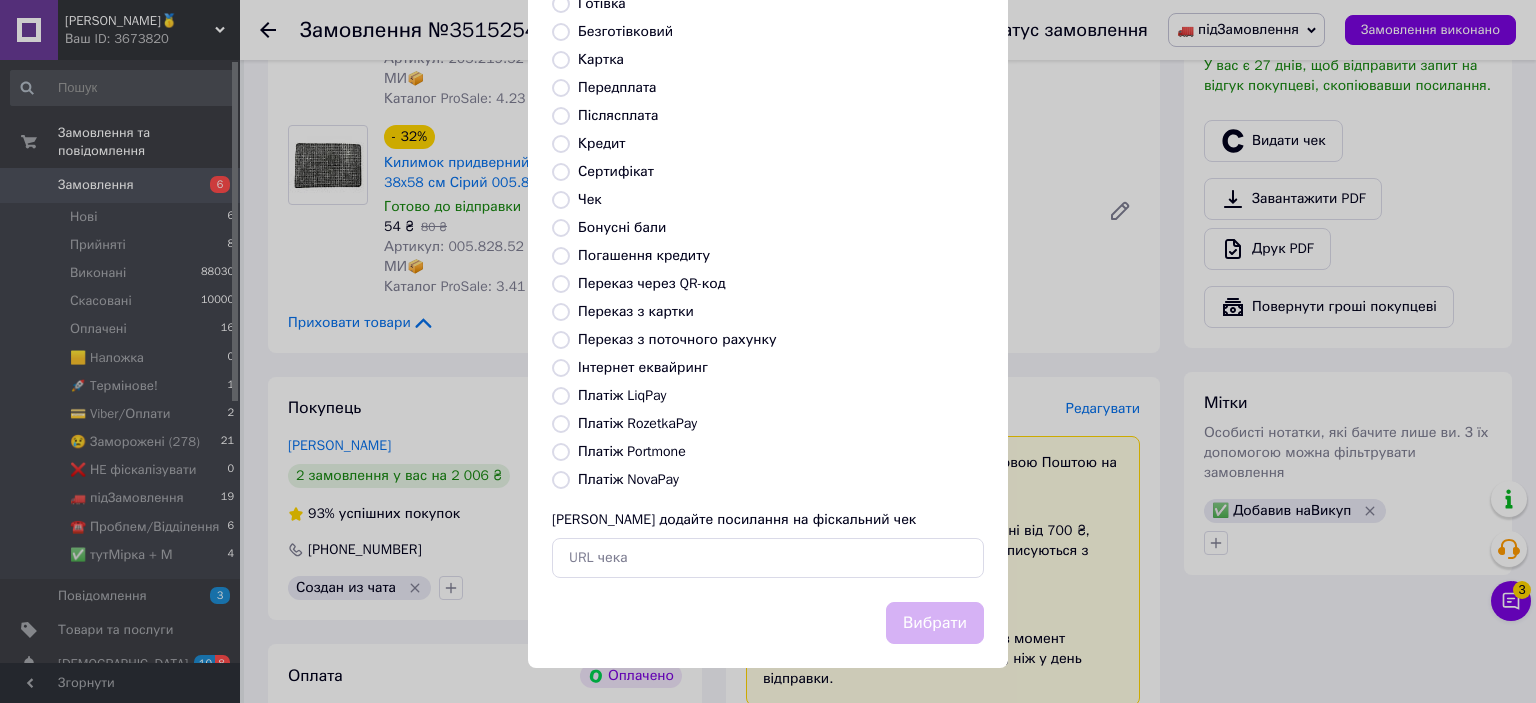 click on "Платіж RozetkaPay" at bounding box center [637, 423] 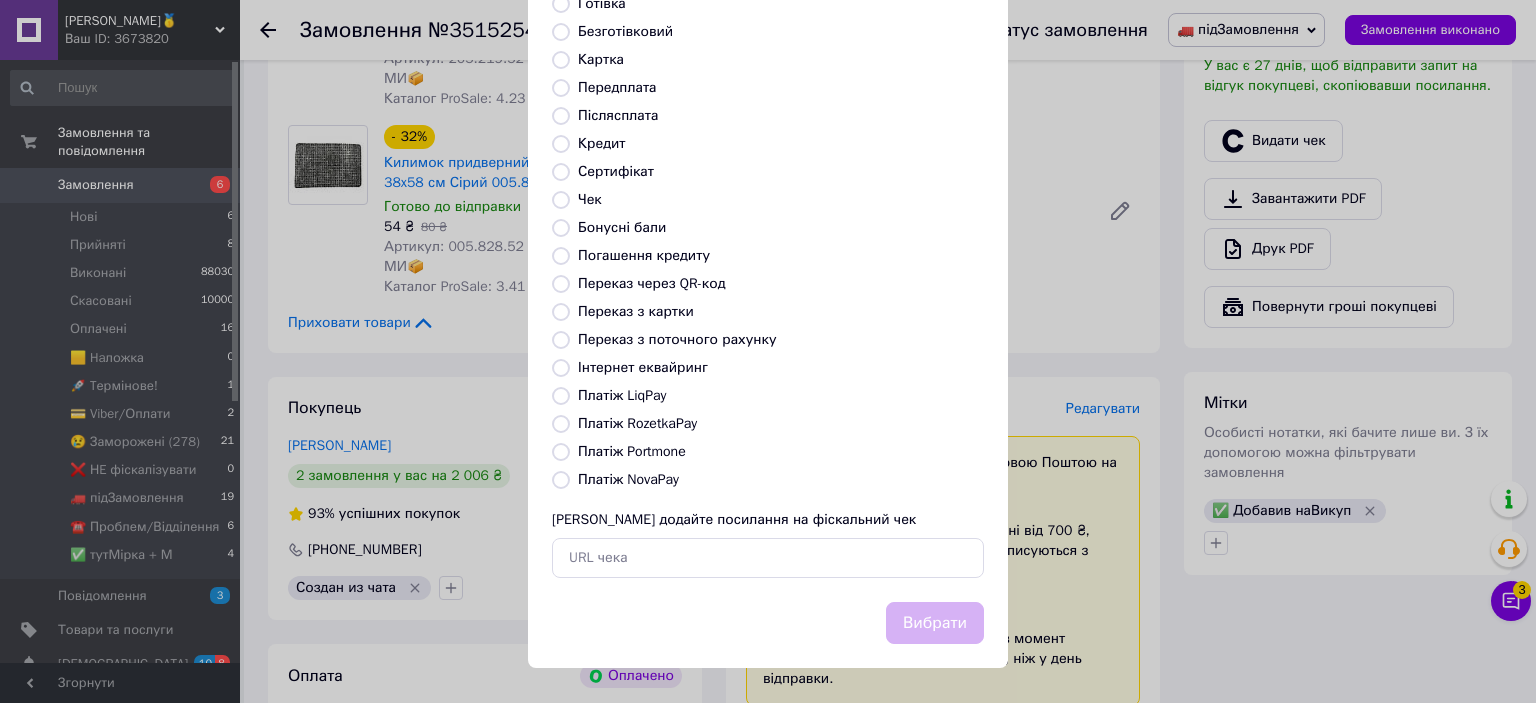 radio on "true" 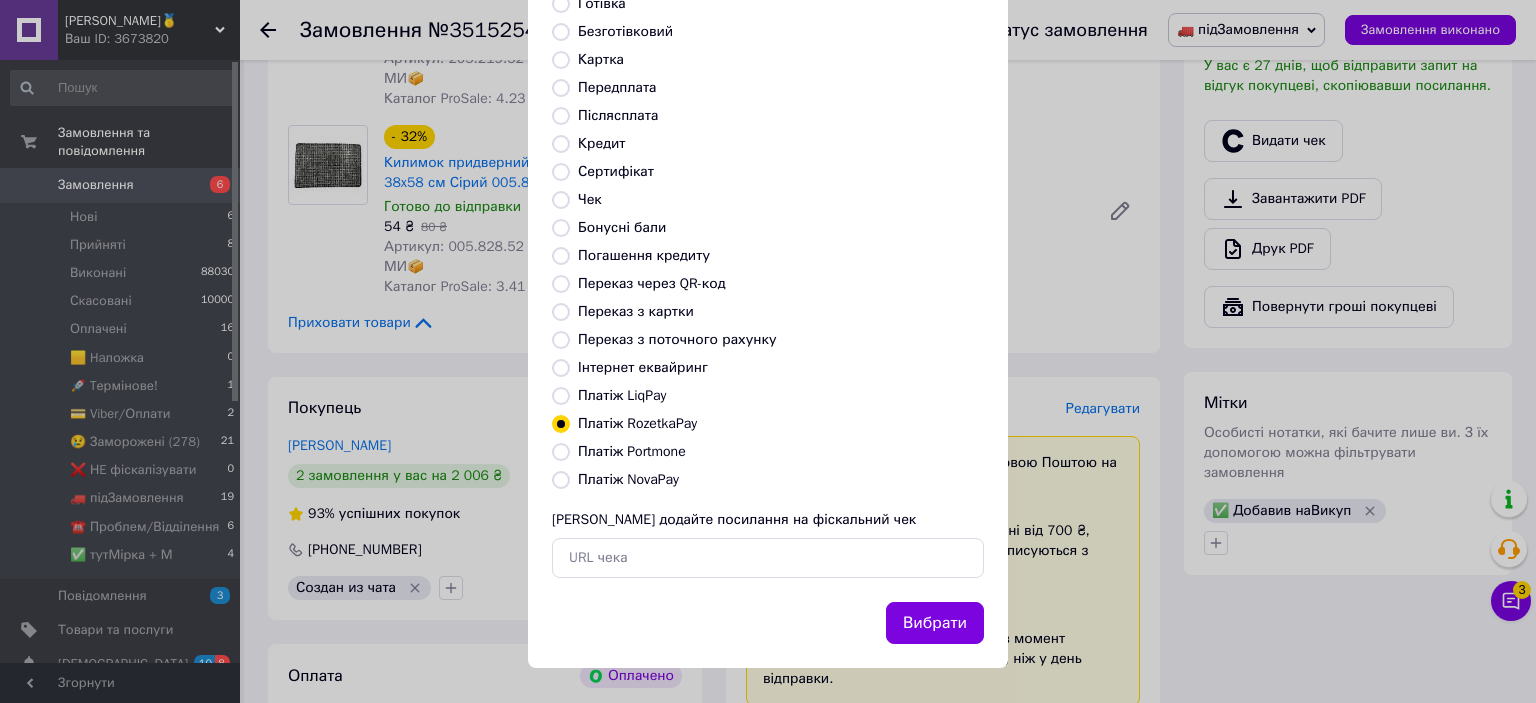 click on "Вибрати" at bounding box center [935, 623] 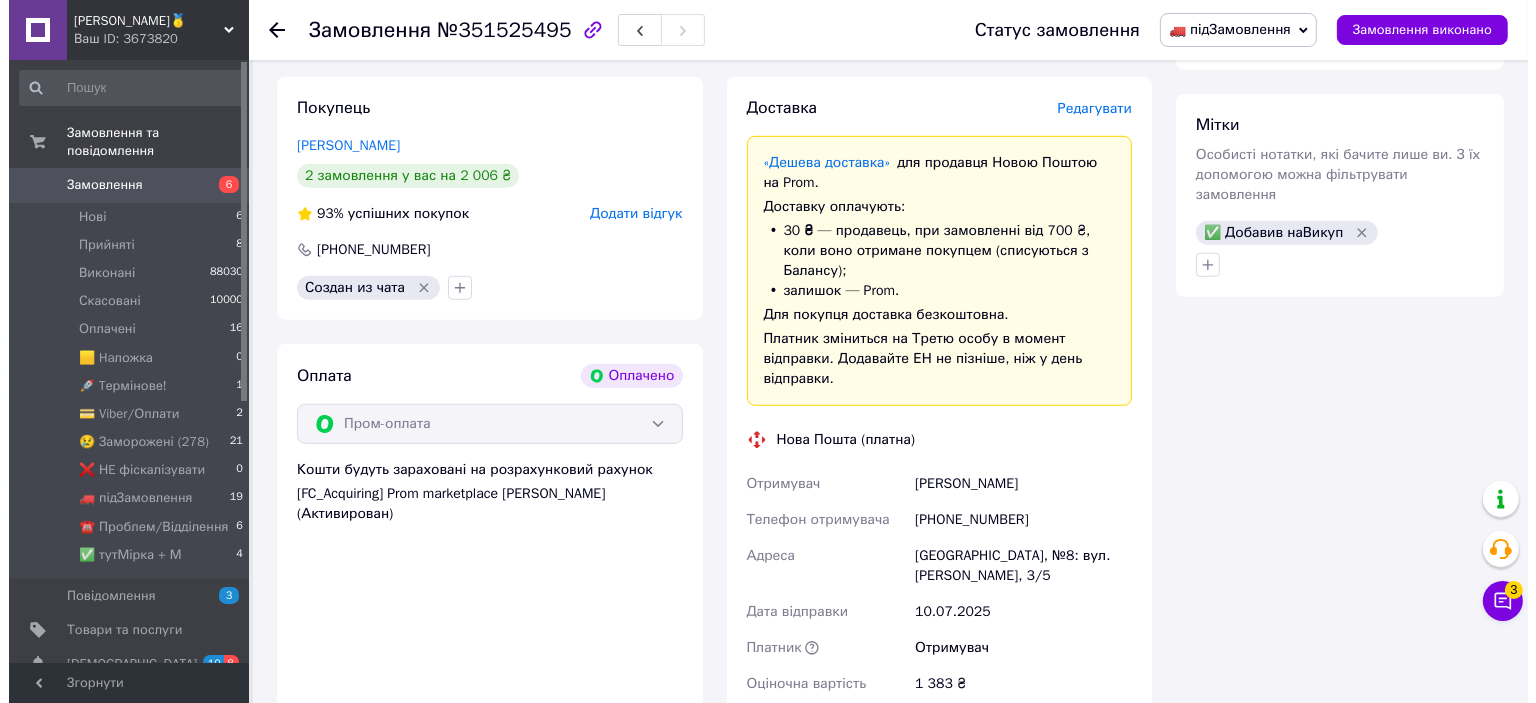 scroll, scrollTop: 1200, scrollLeft: 0, axis: vertical 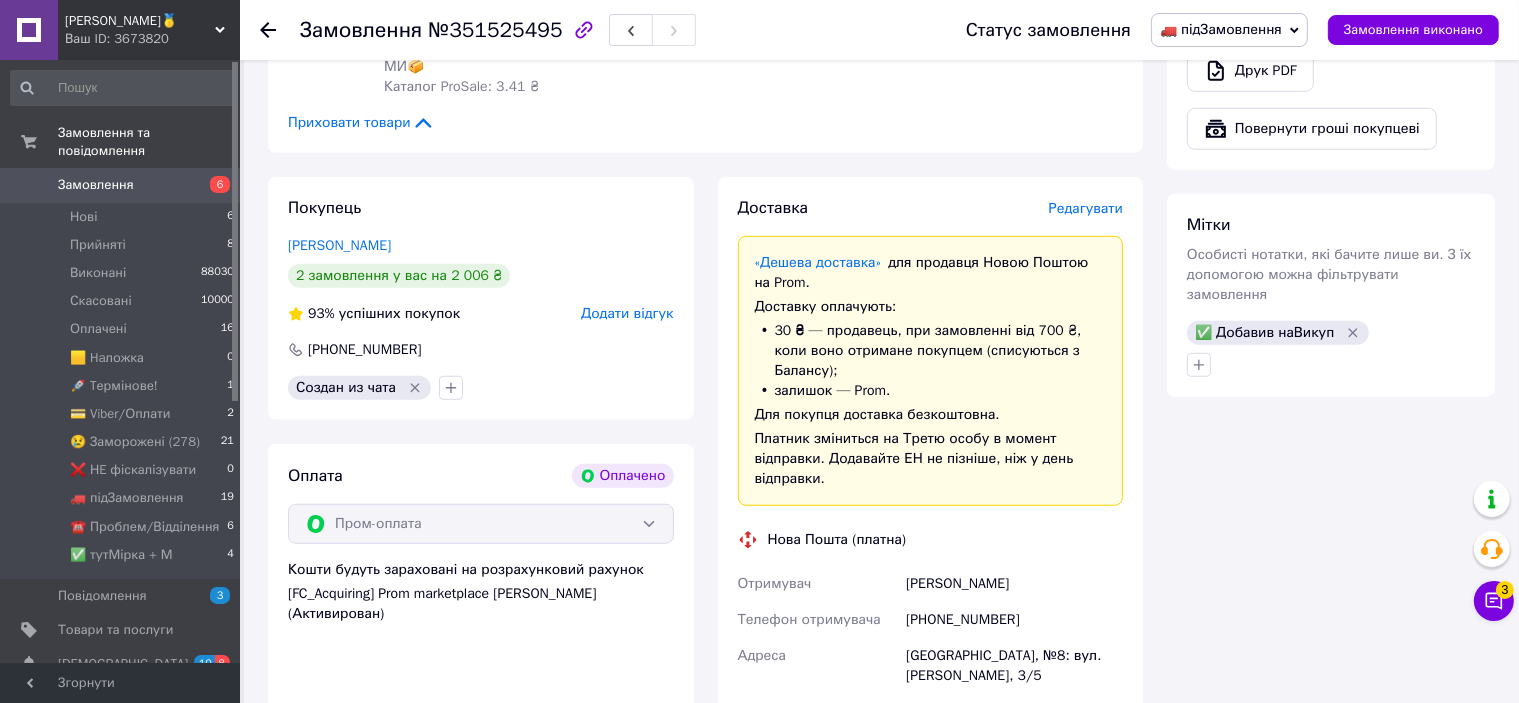 click on "Редагувати" at bounding box center [1086, 209] 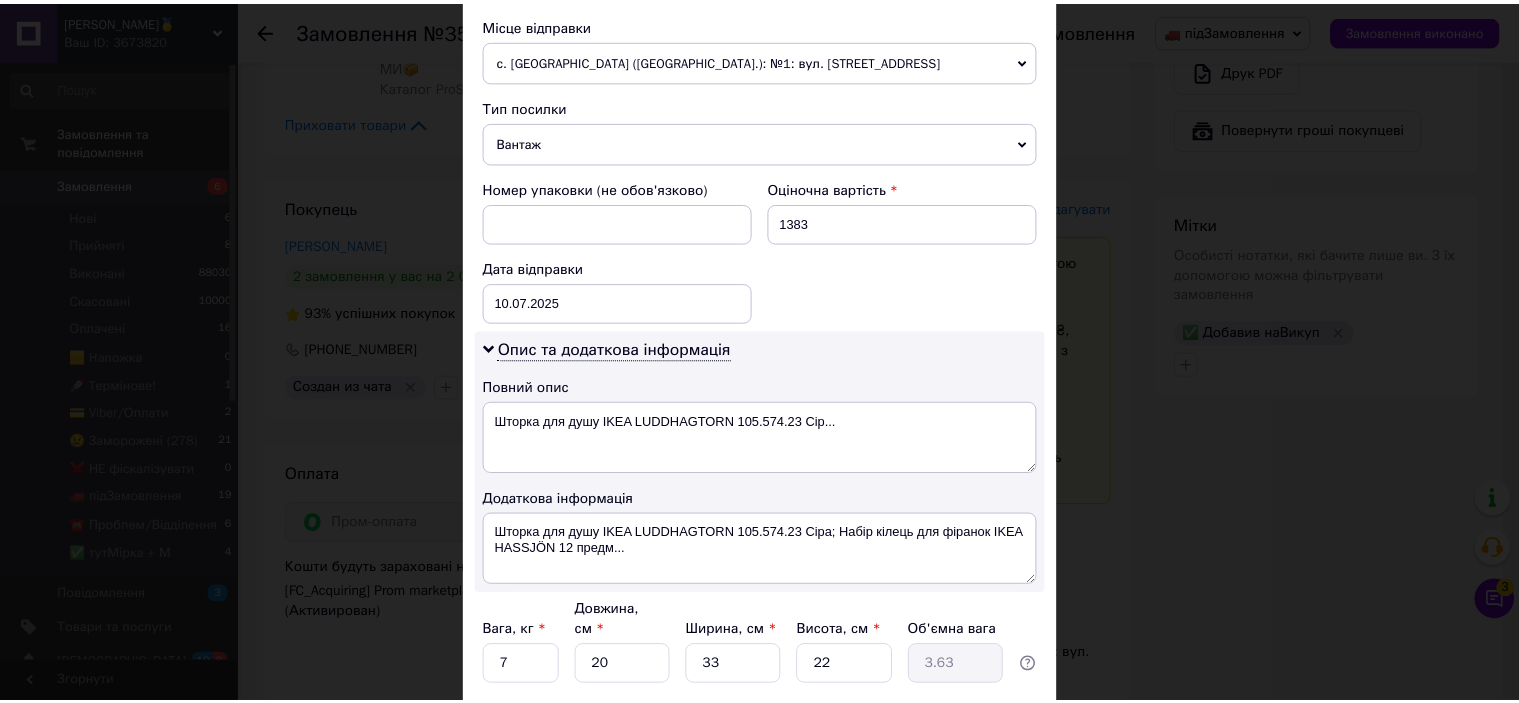 scroll, scrollTop: 842, scrollLeft: 0, axis: vertical 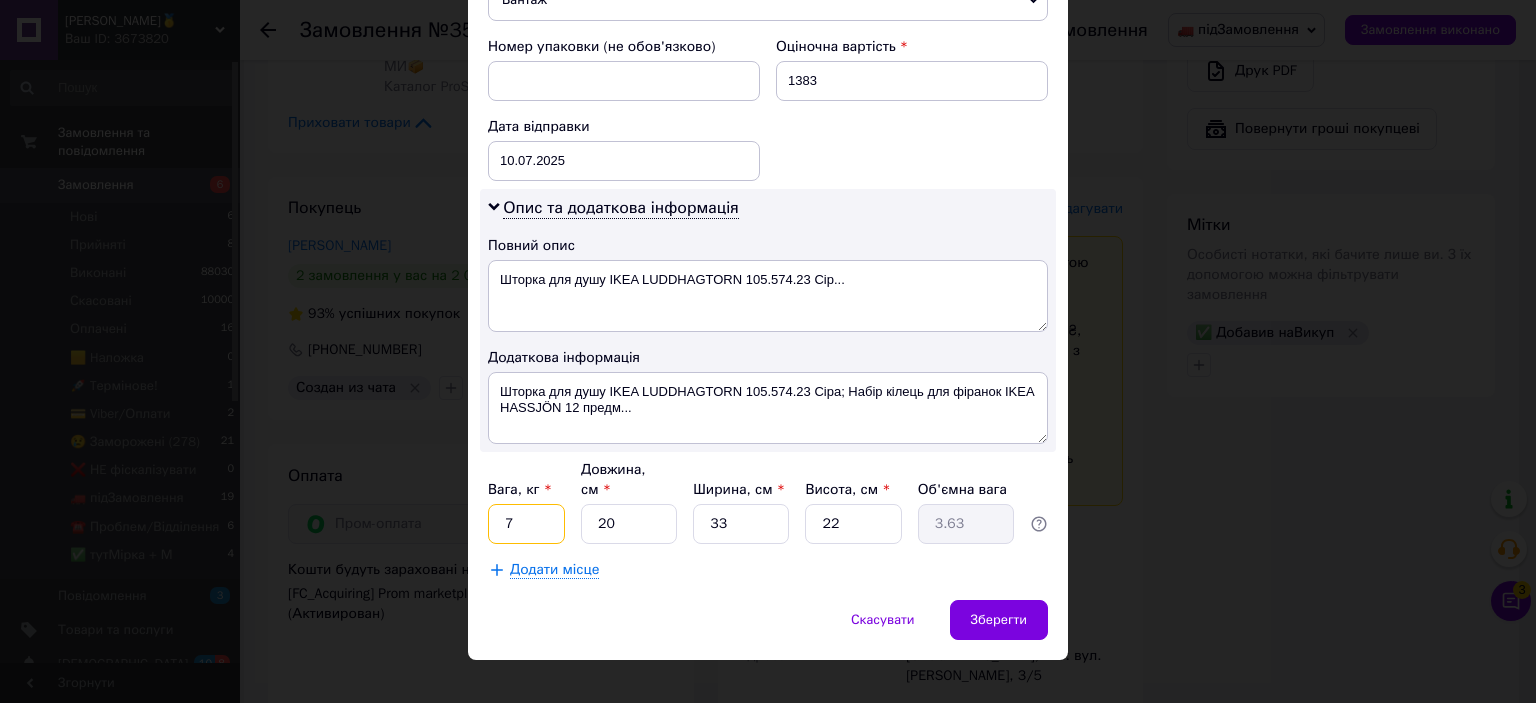 click on "7" at bounding box center [526, 524] 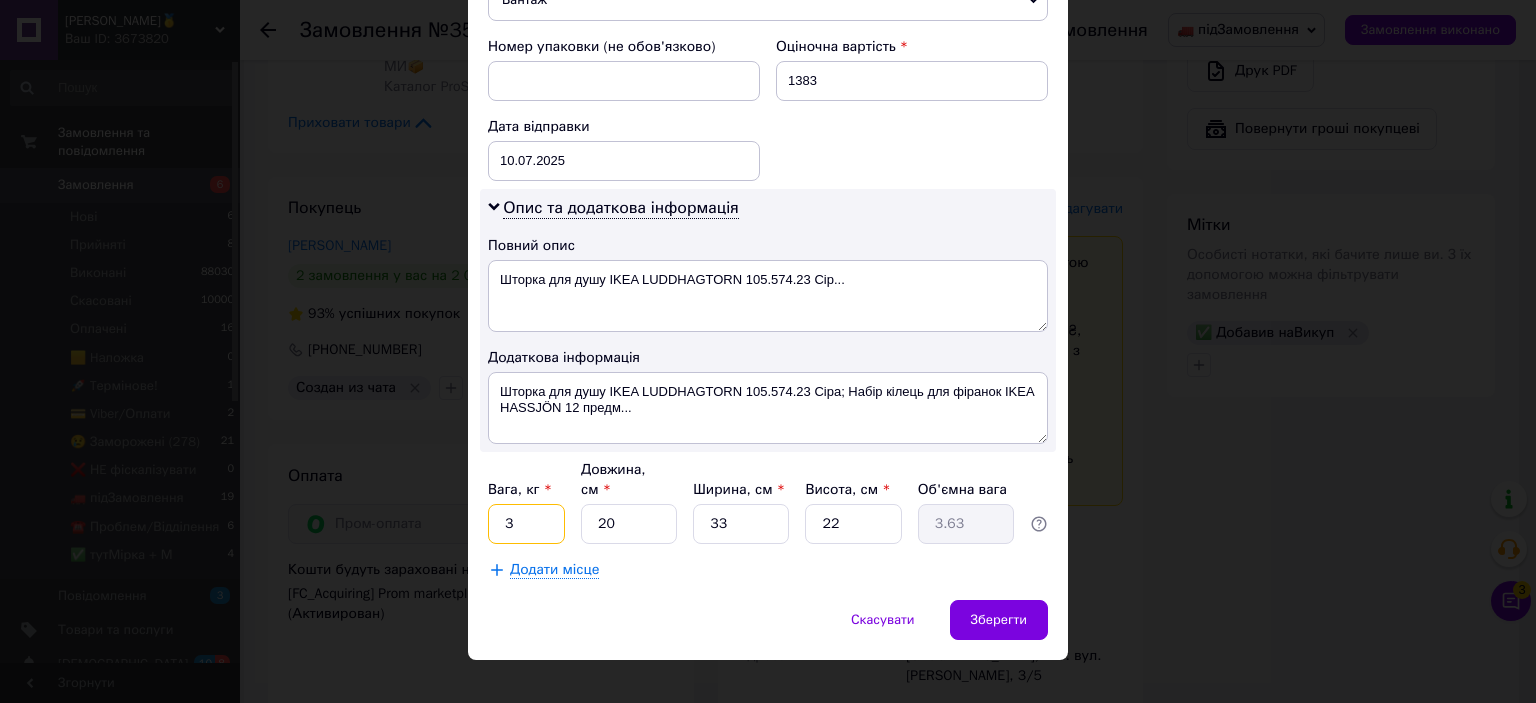 type on "3" 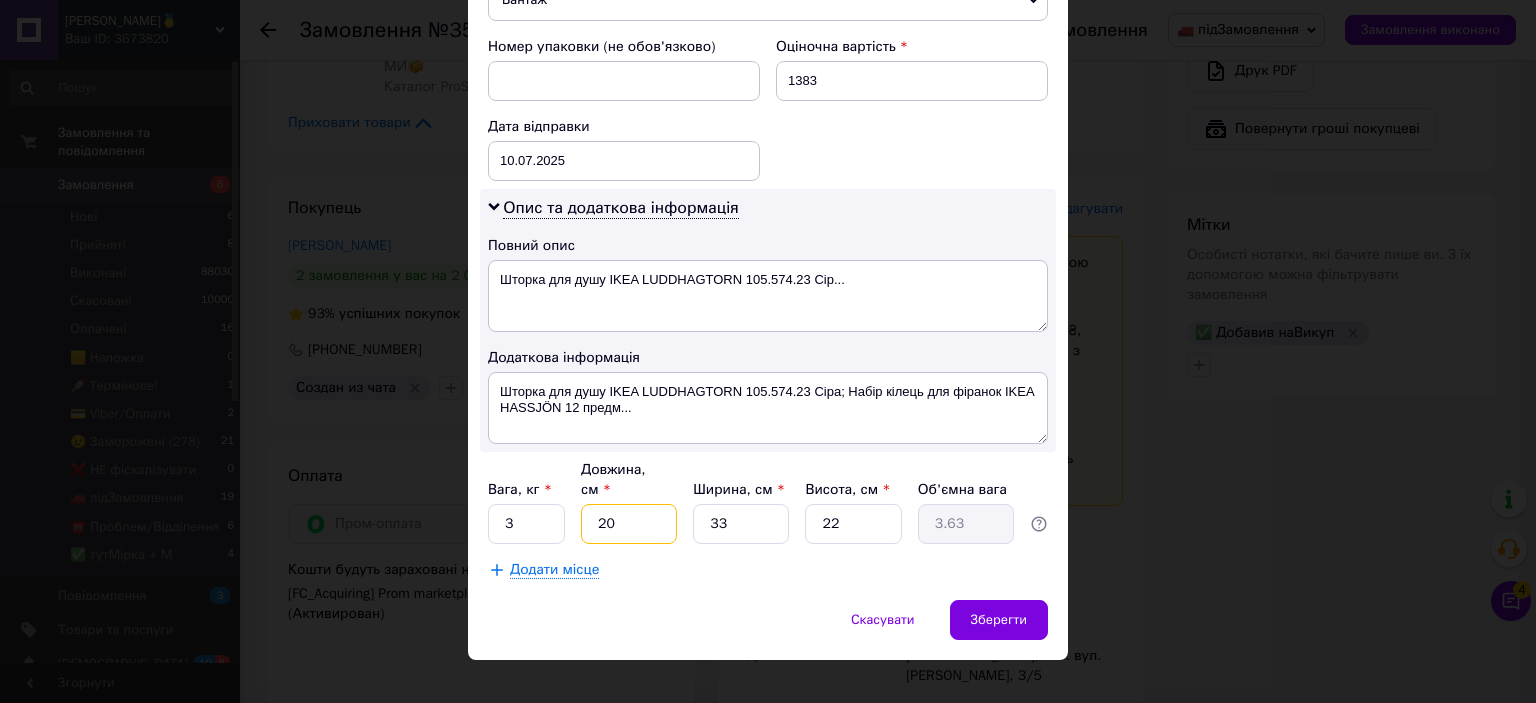 click on "20" at bounding box center (629, 524) 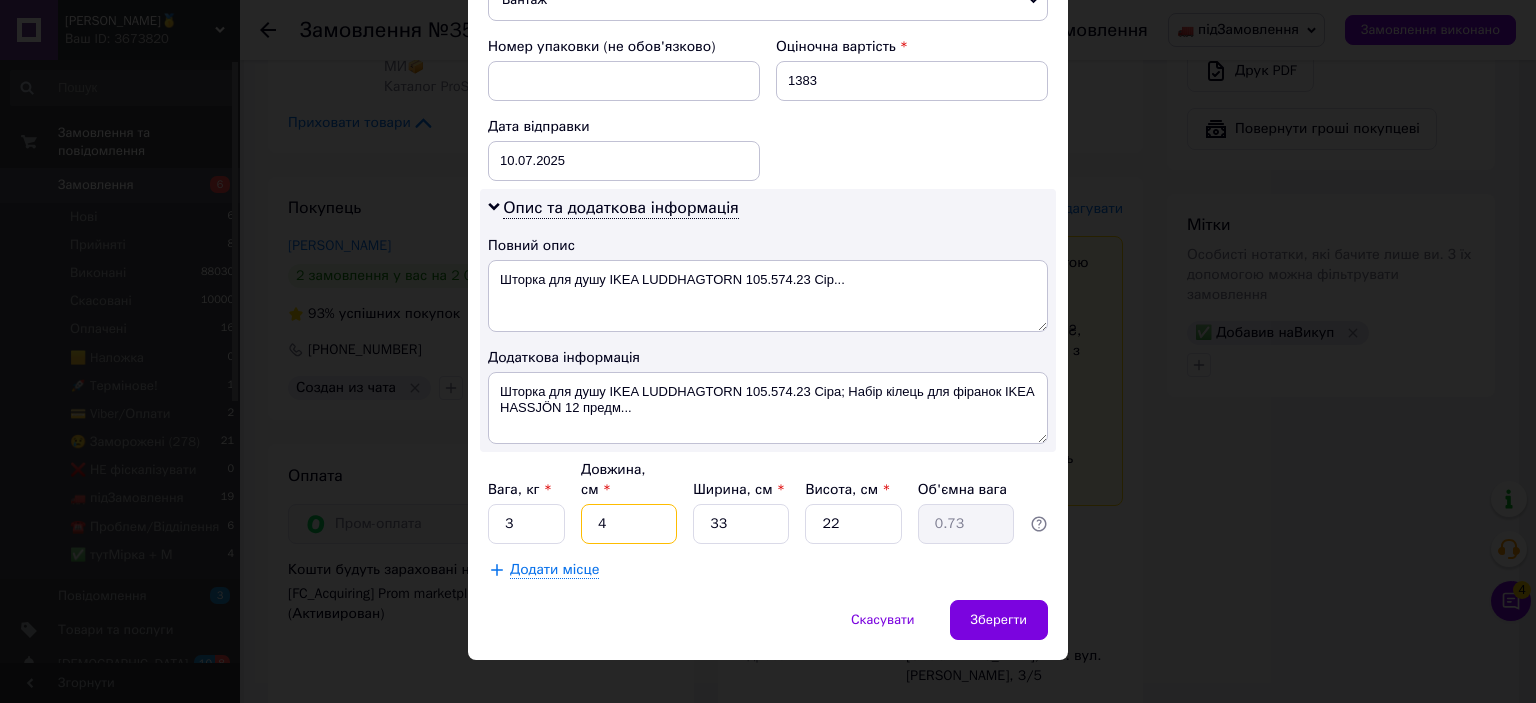type on "44" 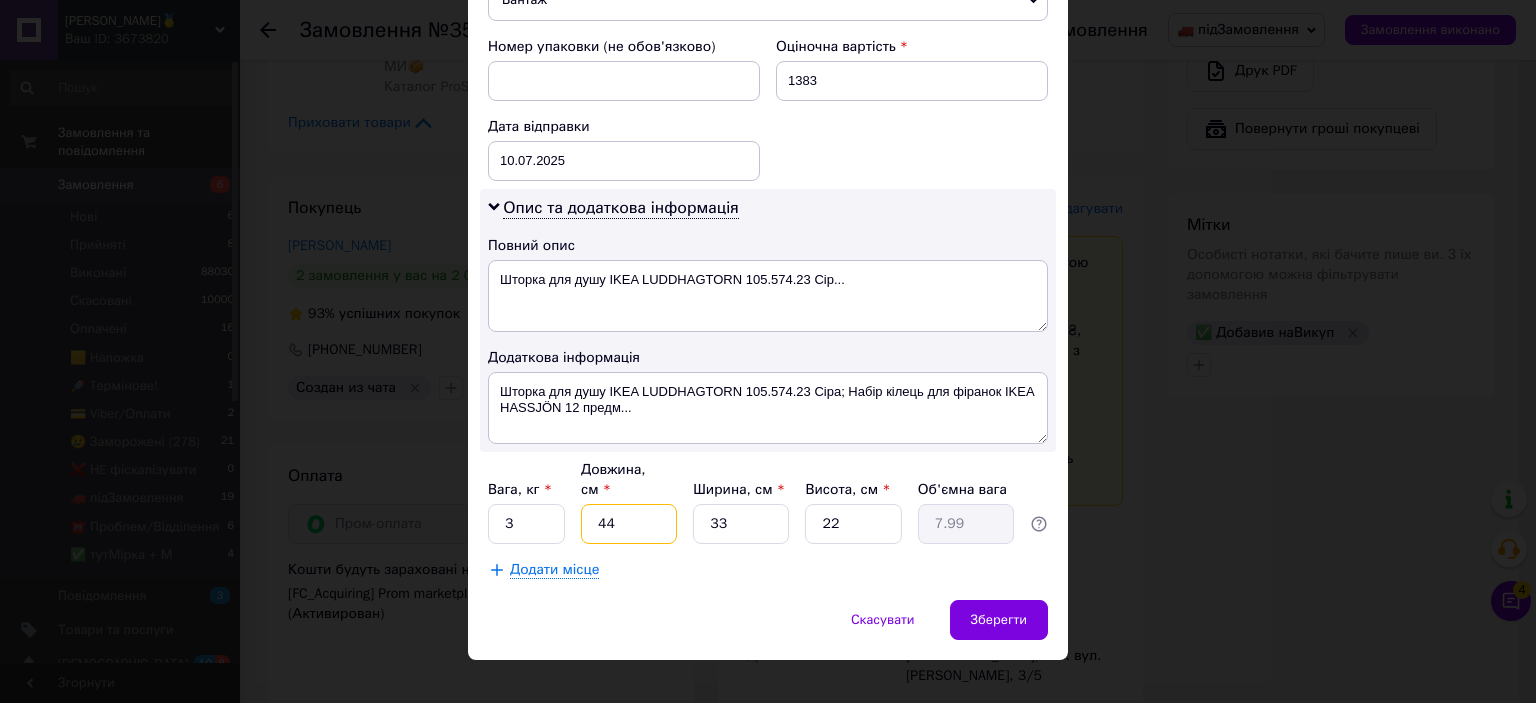 type on "44" 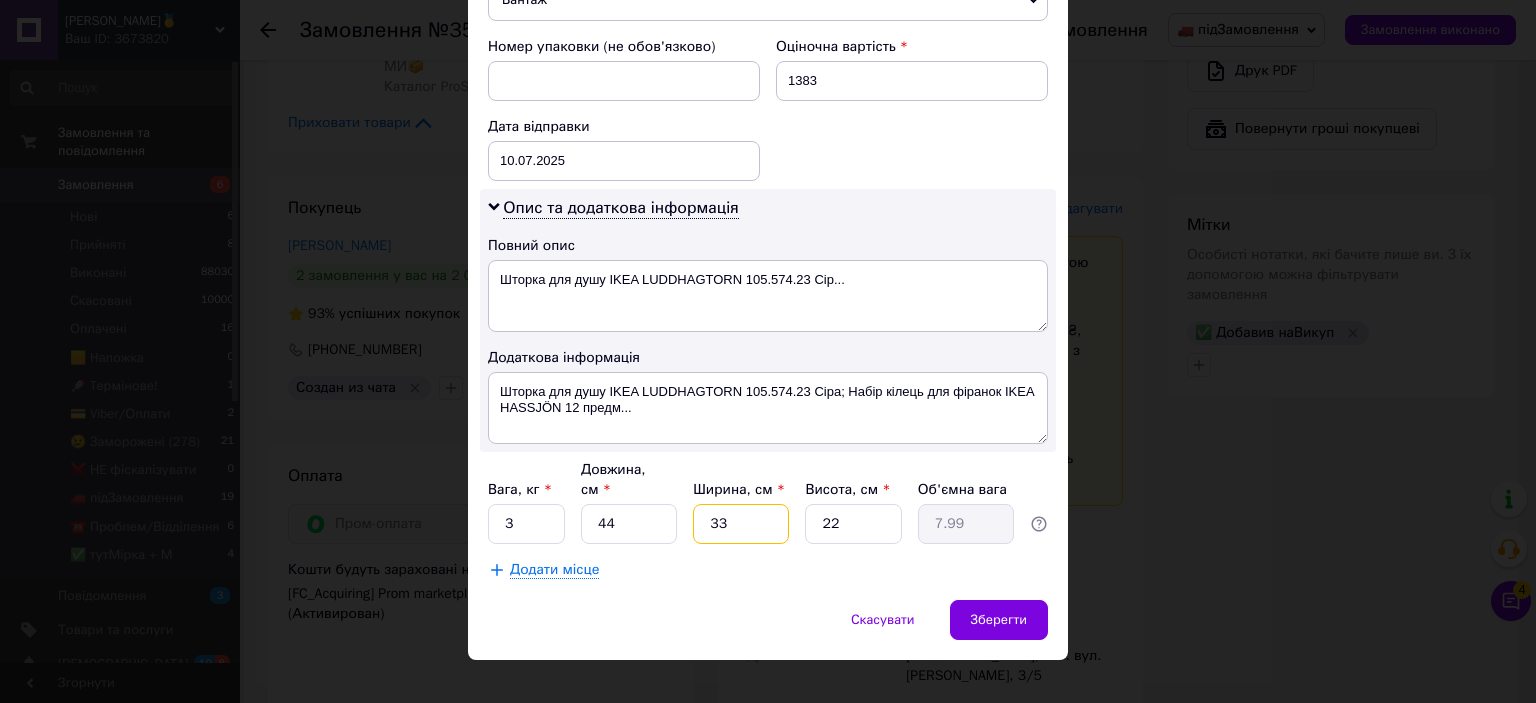 click on "33" at bounding box center [741, 524] 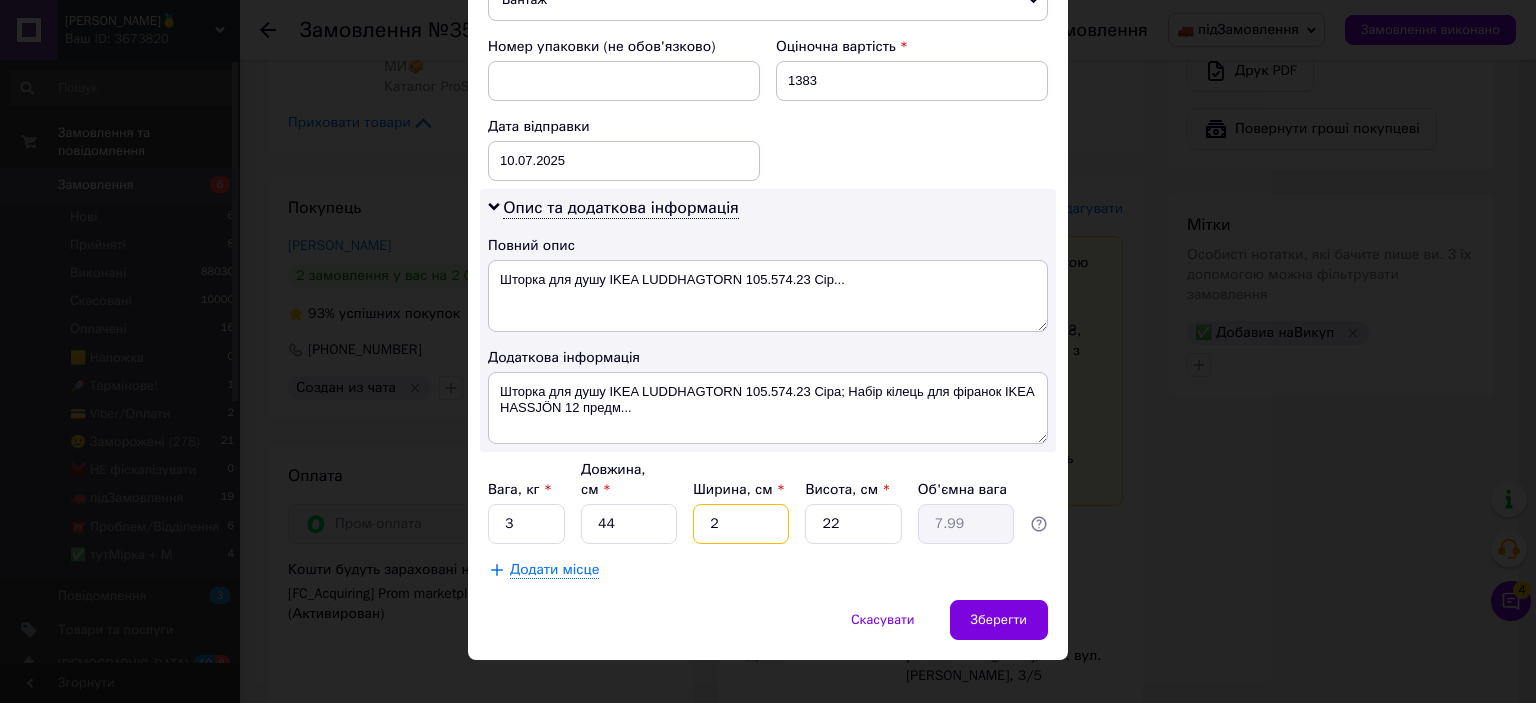 type on "0.48" 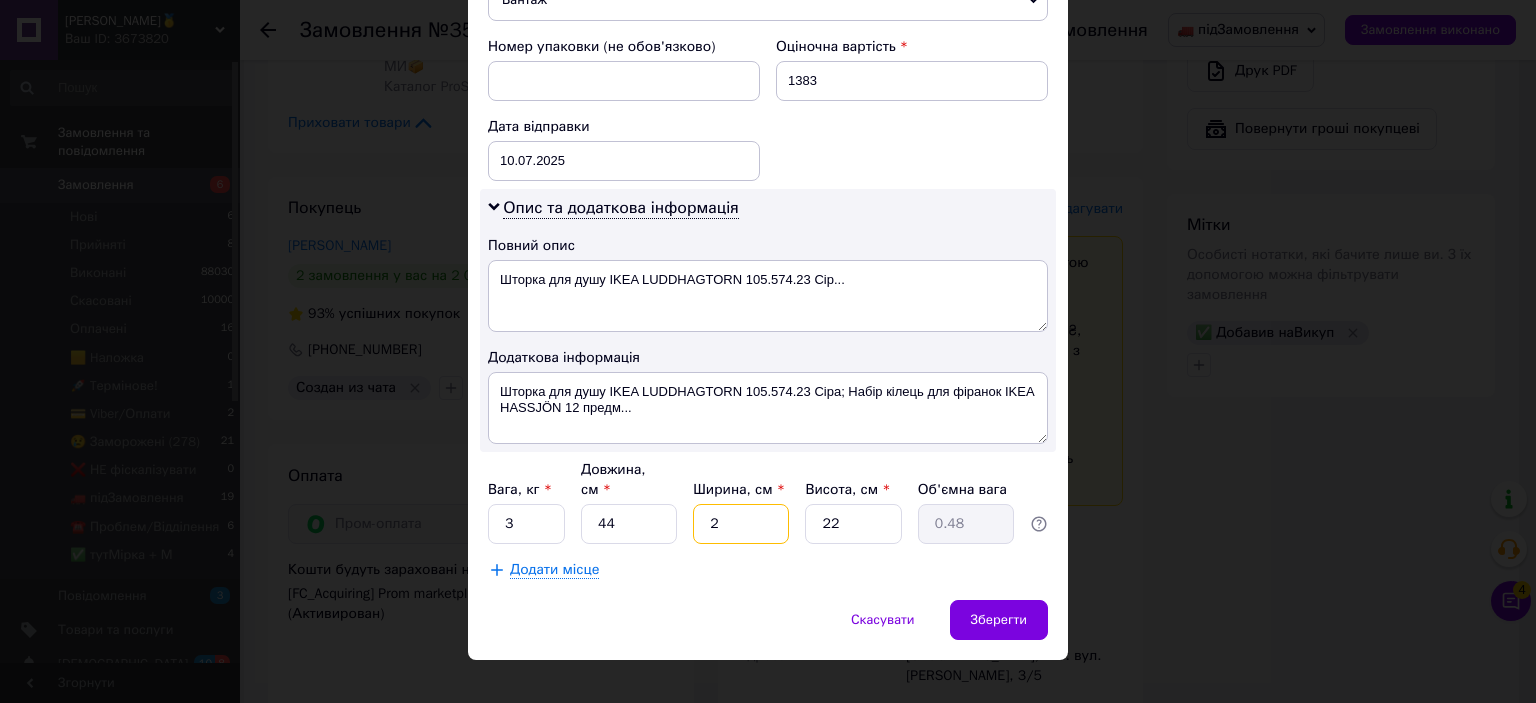 type on "22" 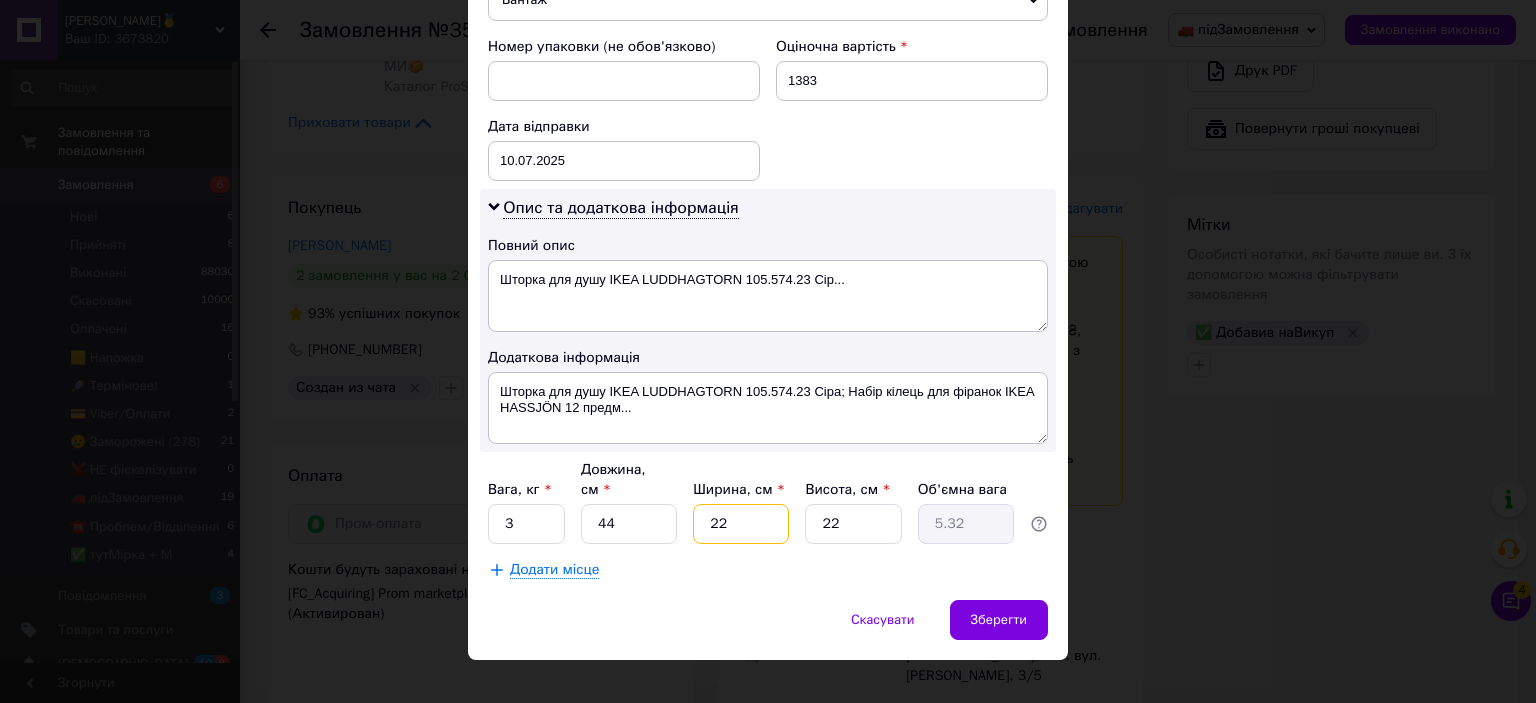 type on "22" 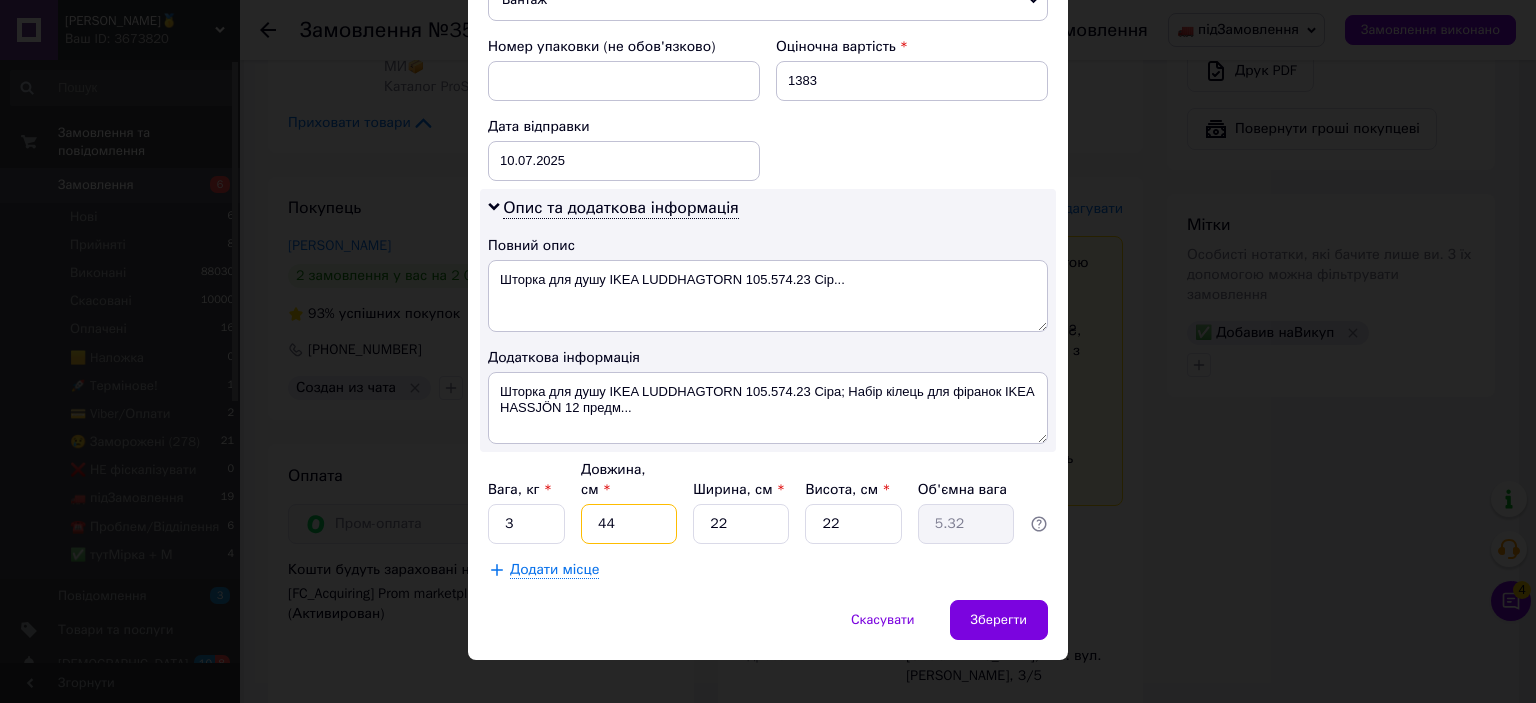 click on "44" at bounding box center (629, 524) 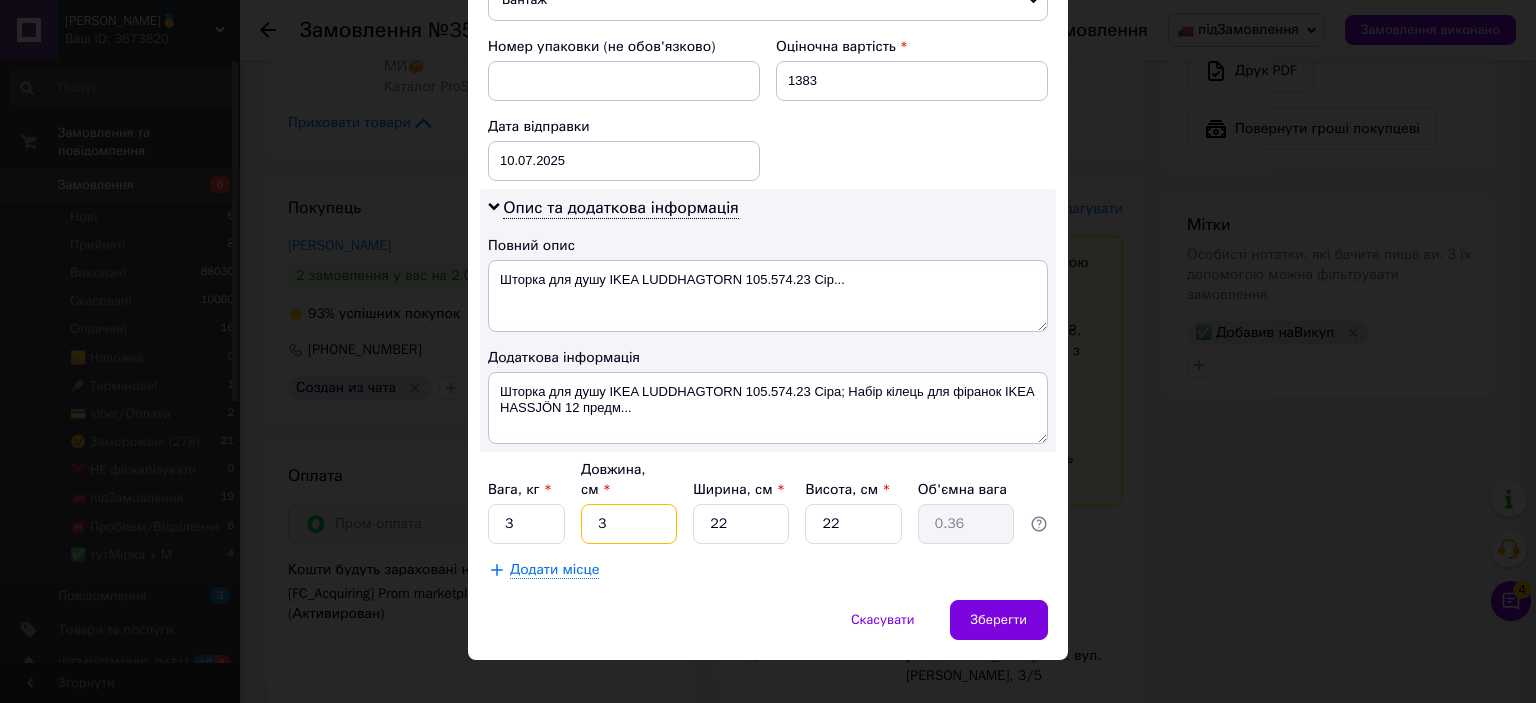 type on "33" 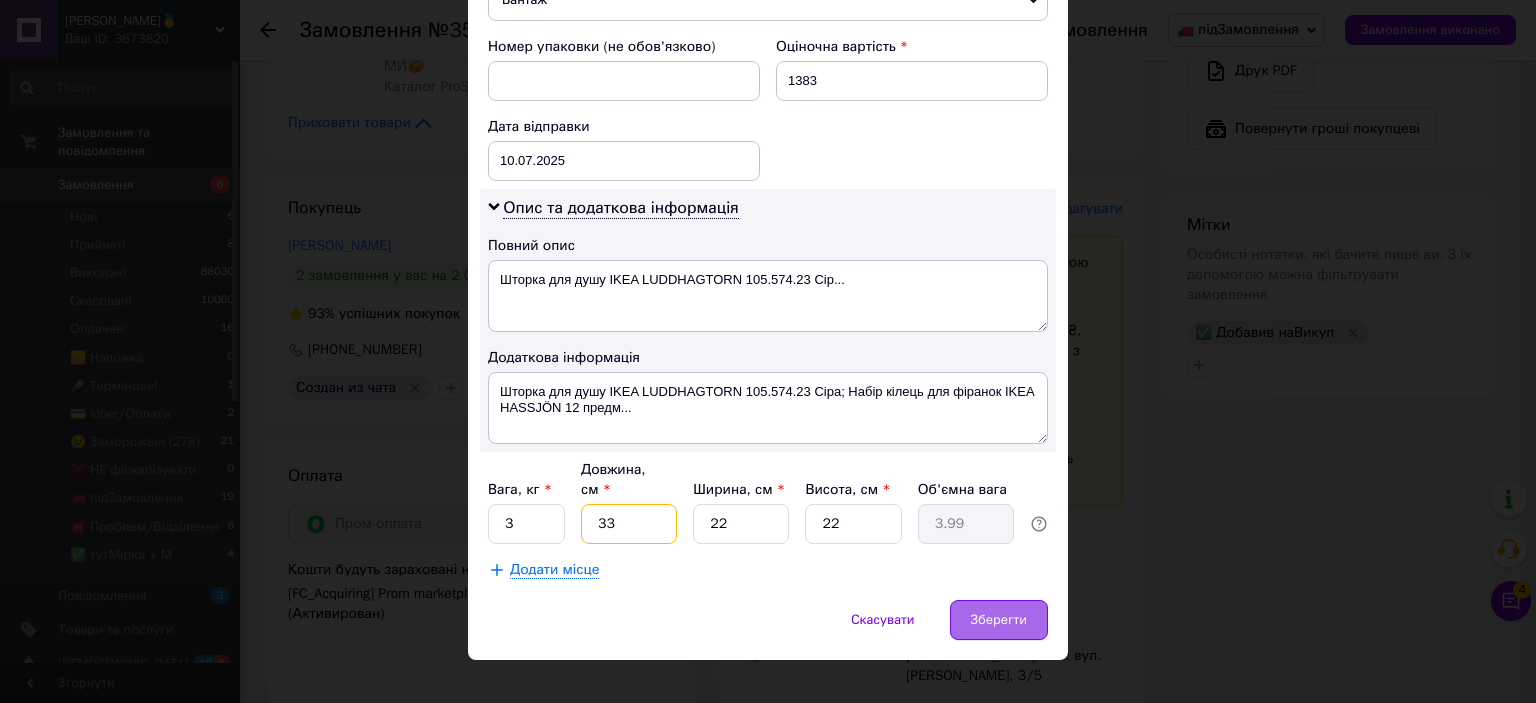 type on "33" 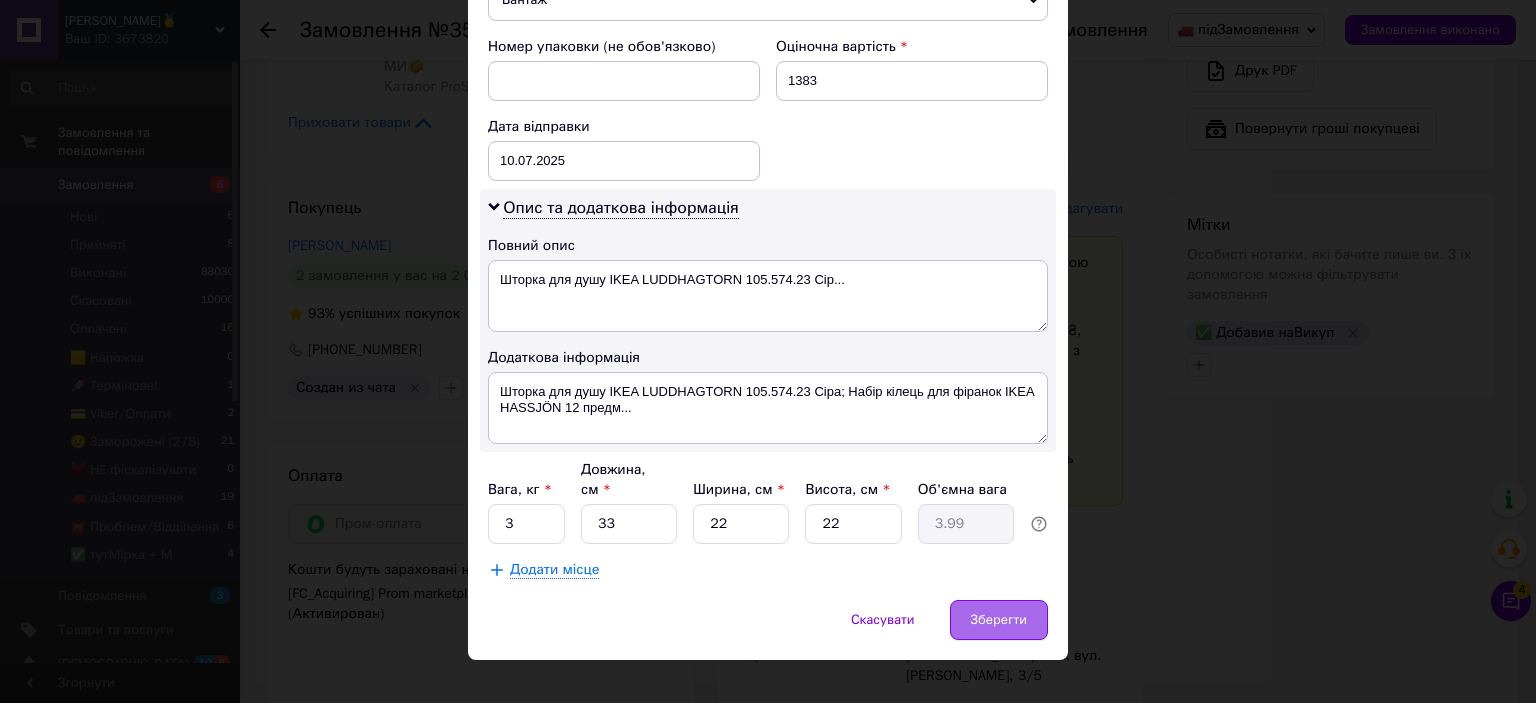 click on "Зберегти" at bounding box center (999, 620) 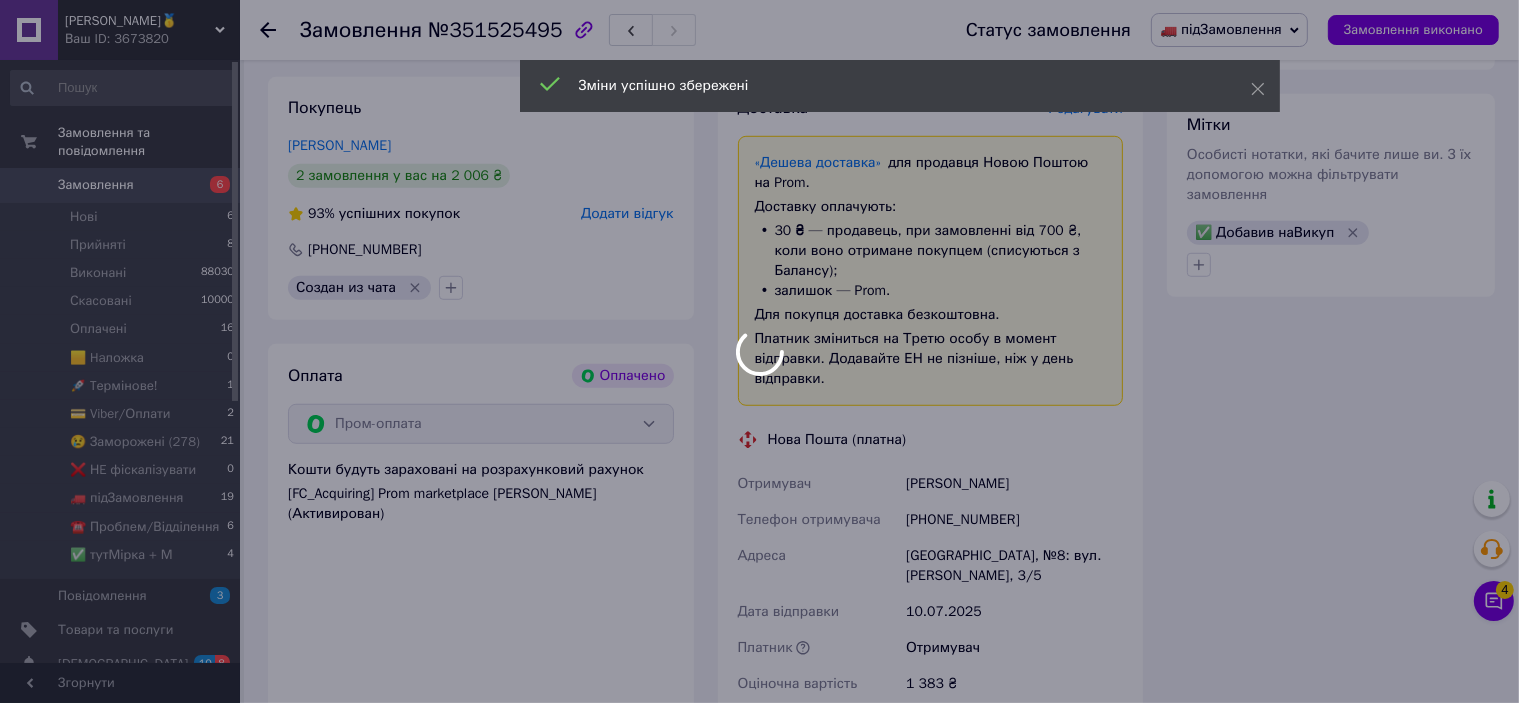scroll, scrollTop: 1500, scrollLeft: 0, axis: vertical 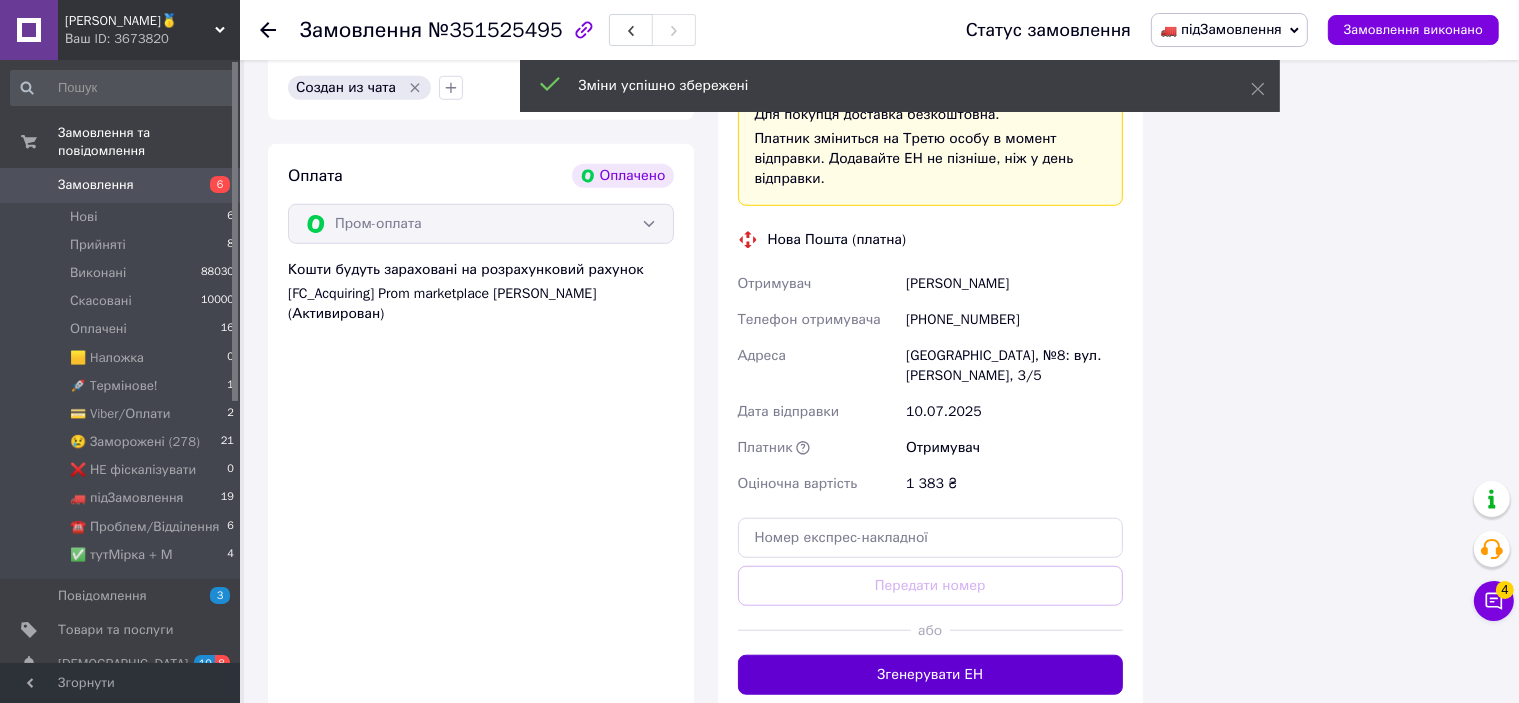 click on "Згенерувати ЕН" at bounding box center [931, 675] 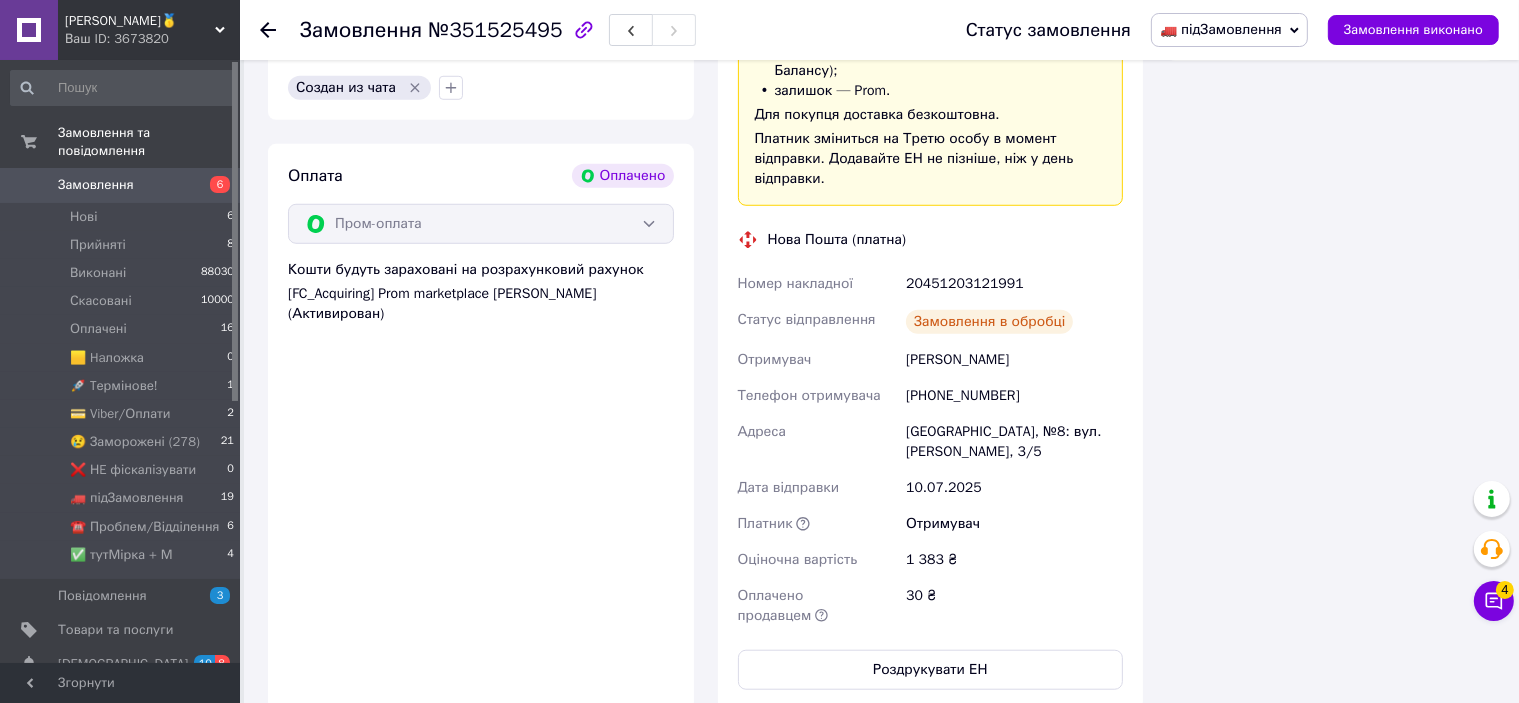 scroll, scrollTop: 24, scrollLeft: 0, axis: vertical 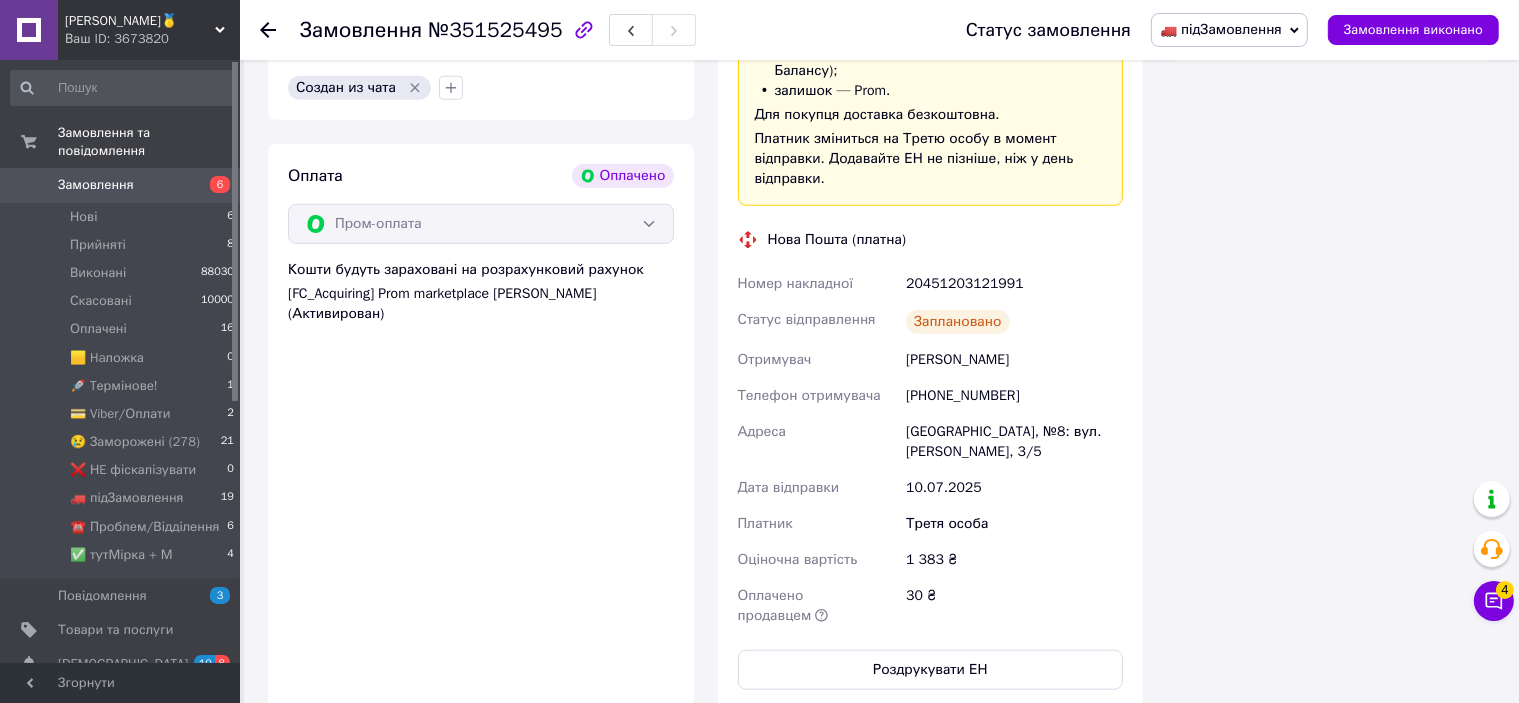 click on "20451203121991" at bounding box center [1014, 284] 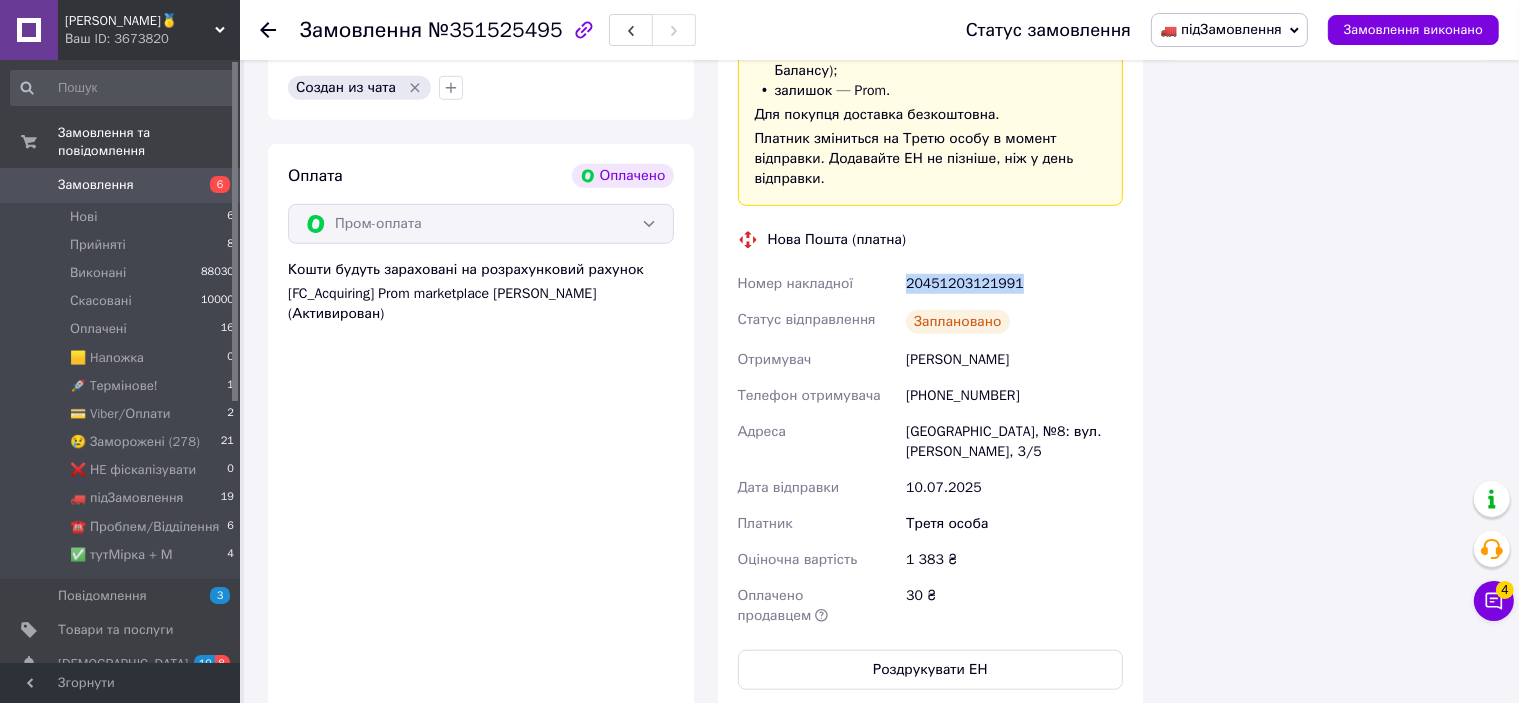 click on "20451203121991" at bounding box center [1014, 284] 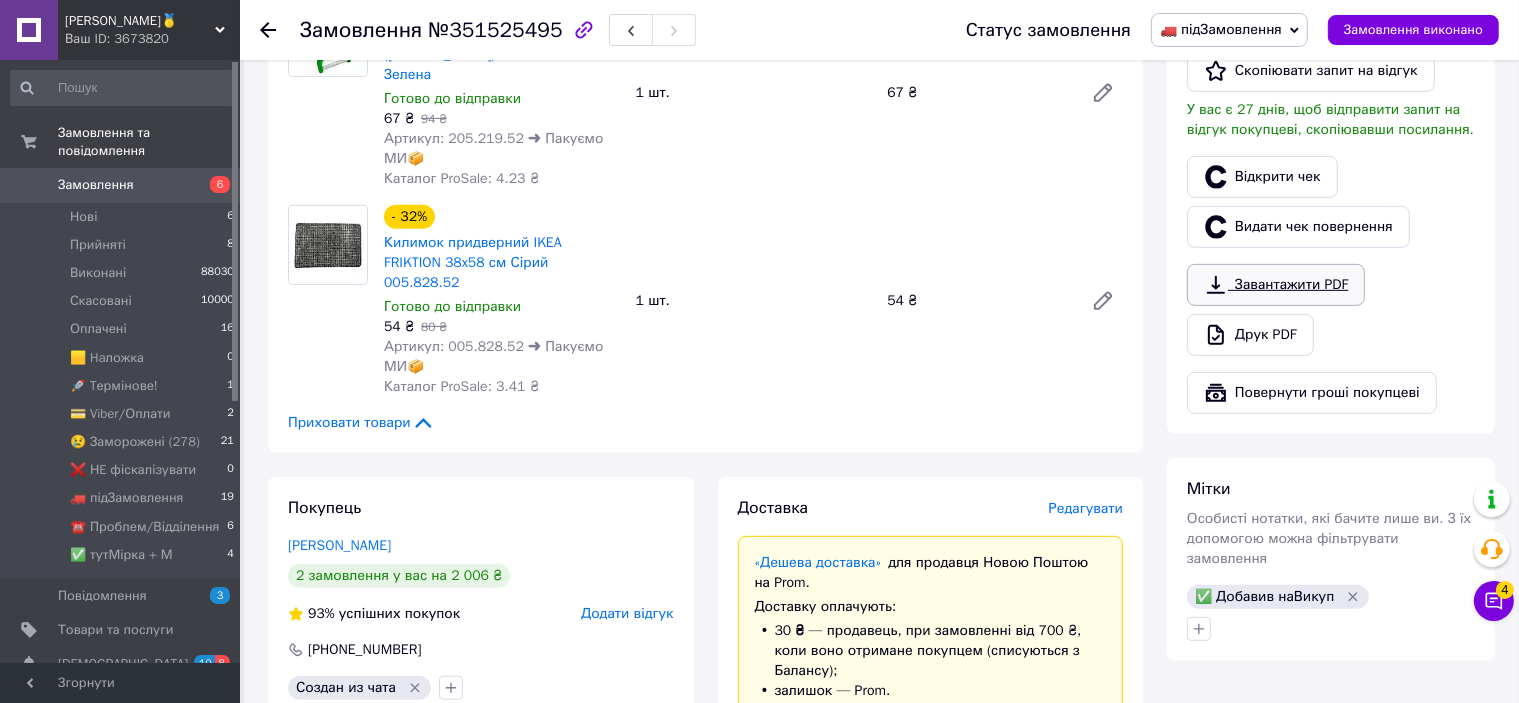 scroll, scrollTop: 700, scrollLeft: 0, axis: vertical 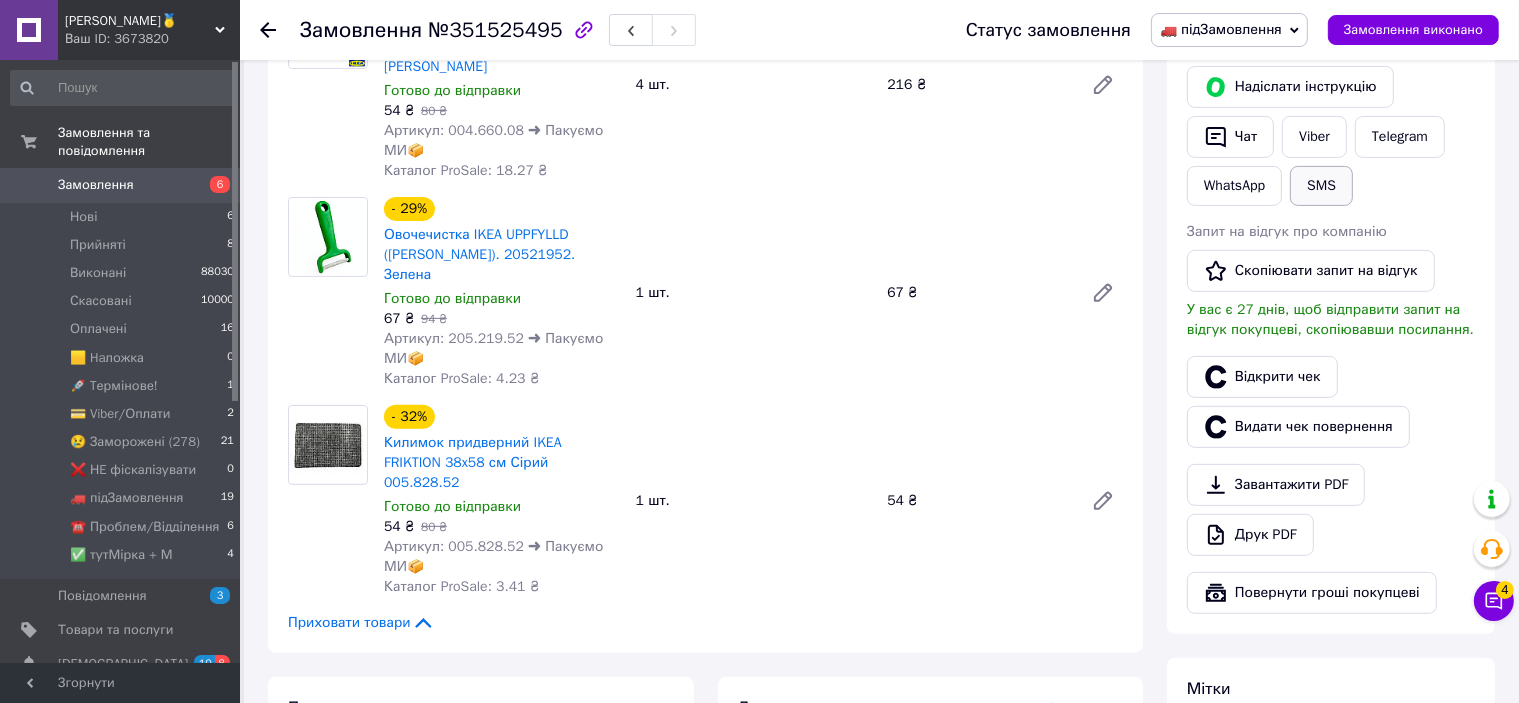 click on "SMS" at bounding box center (1321, 186) 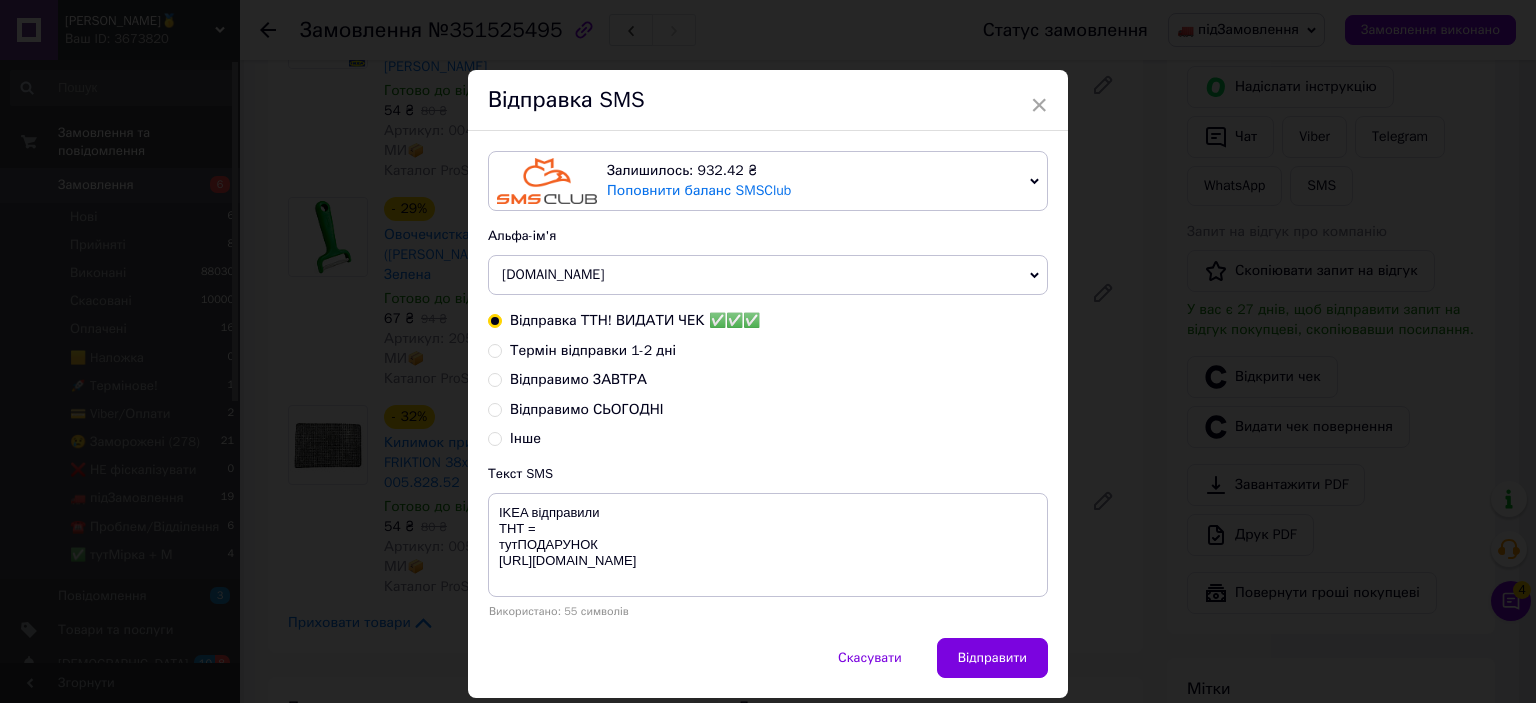 type 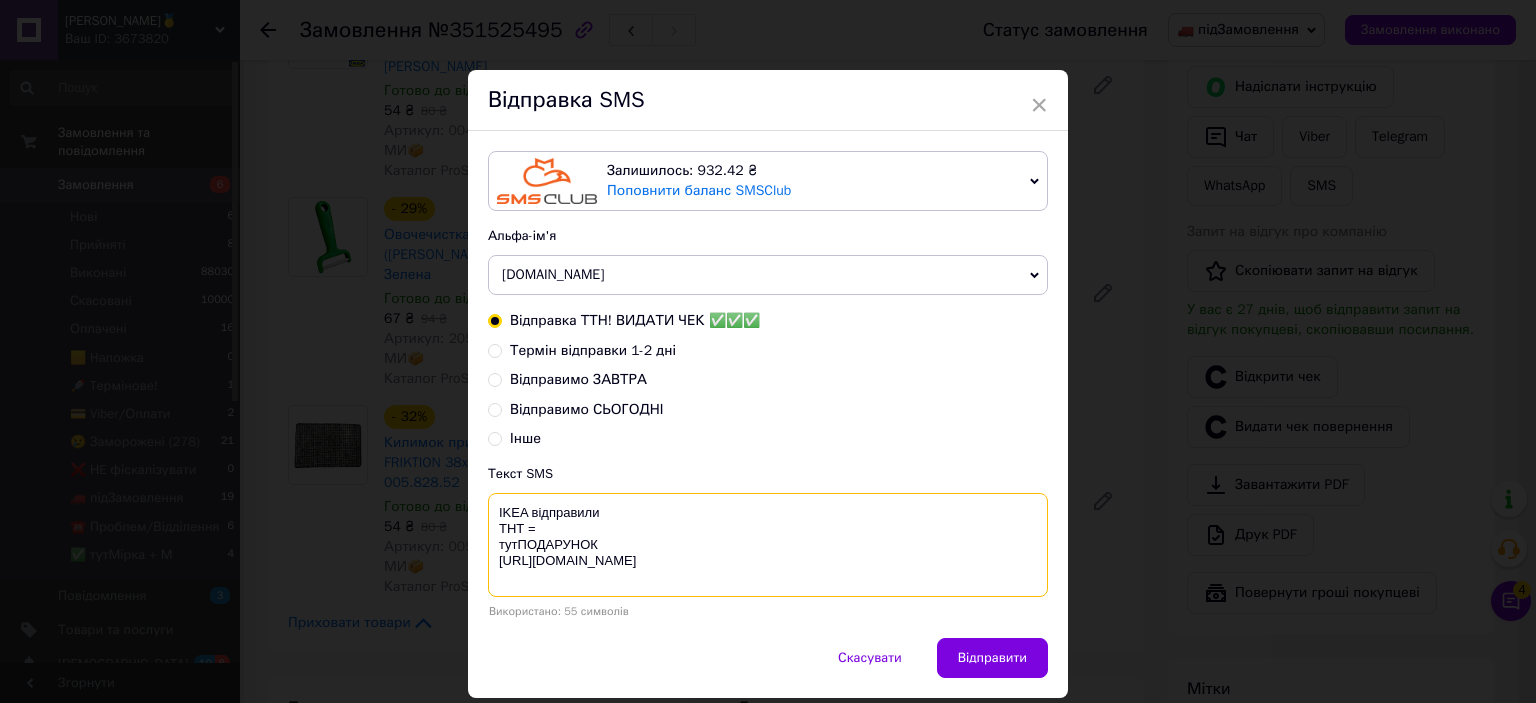 click on "IKEA відправили
ТНТ =
тутПОДАРУНОК
[URL][DOMAIN_NAME]" at bounding box center [768, 545] 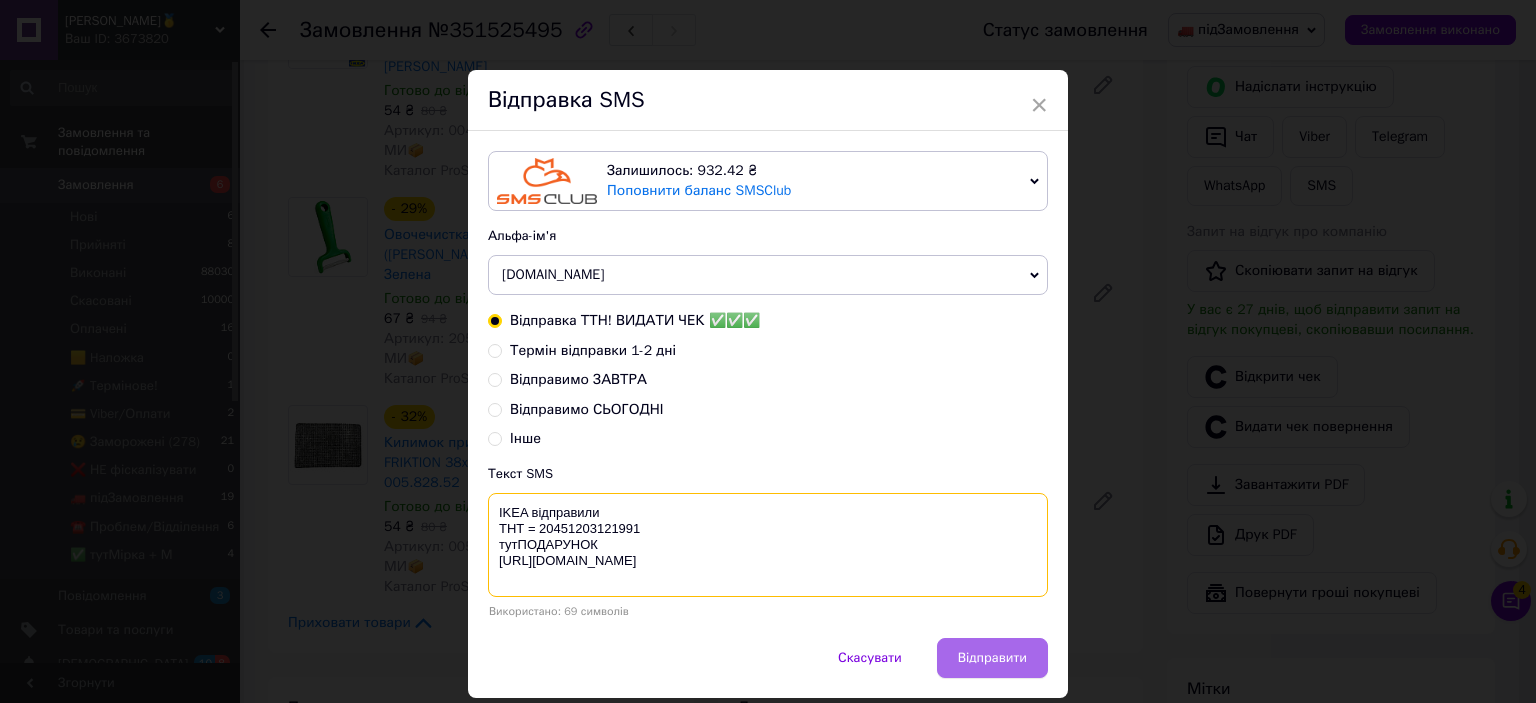 type on "IKEA відправили
ТНТ = 20451203121991
тутПОДАРУНОК
[URL][DOMAIN_NAME]" 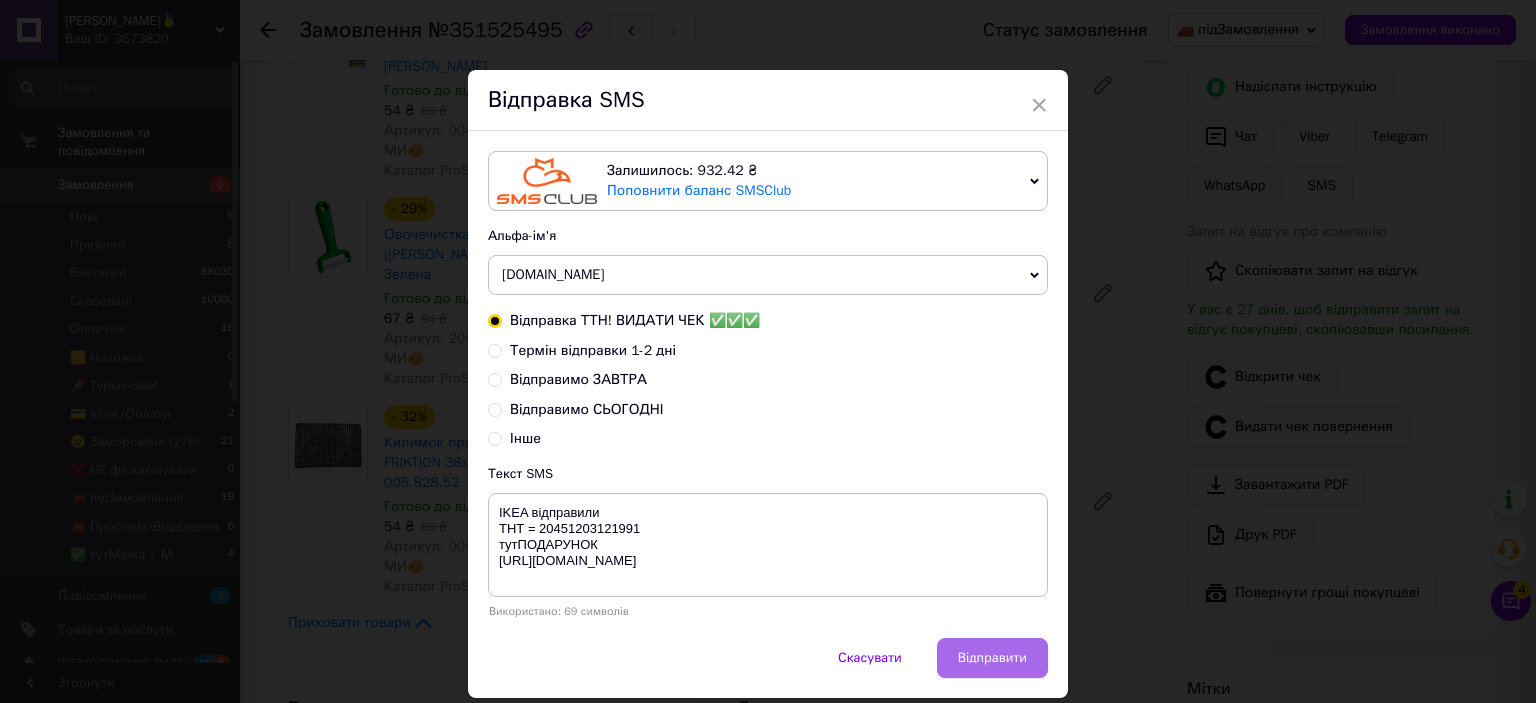 click on "Відправити" at bounding box center (992, 658) 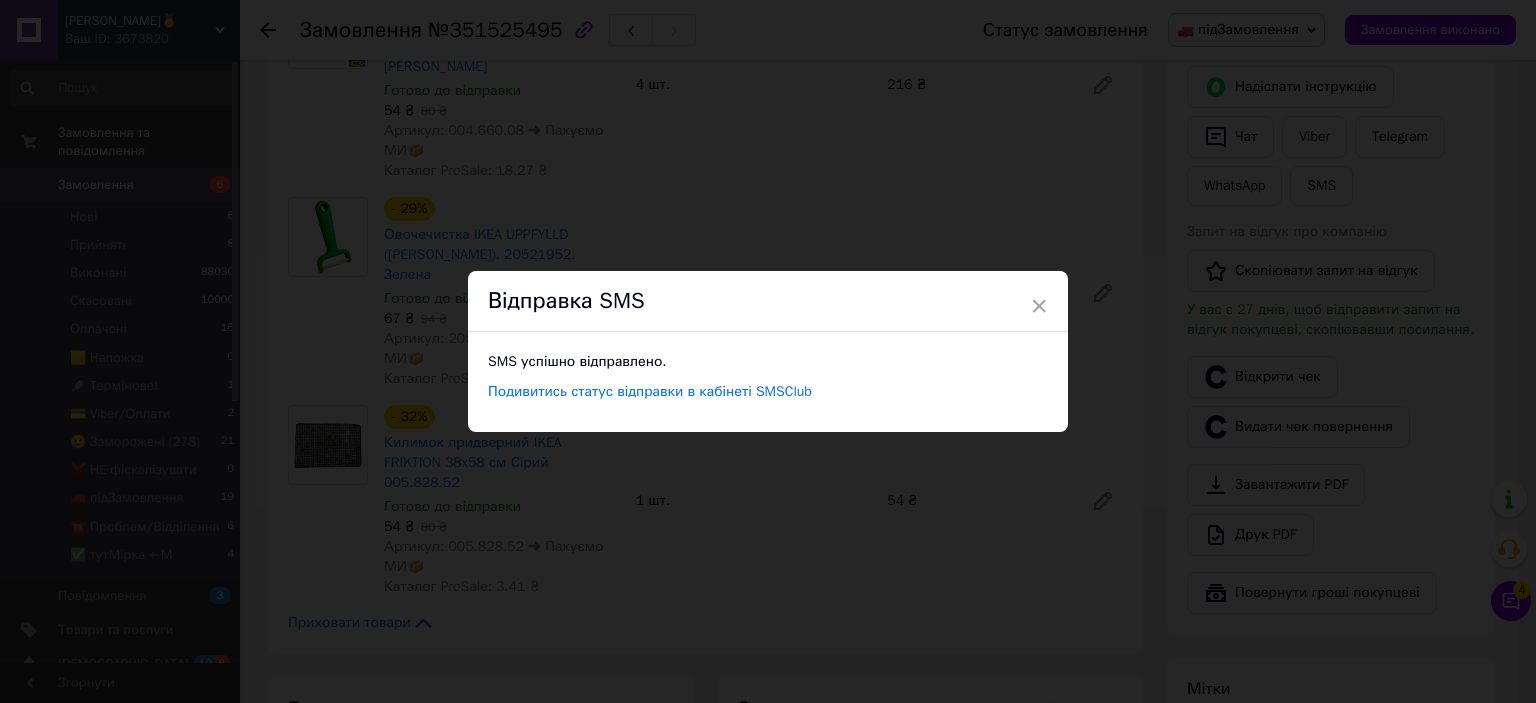 click on "× Відправка SMS SMS успішно відправлено. Подивитись статус відправки в кабінеті SMSClub" at bounding box center (768, 351) 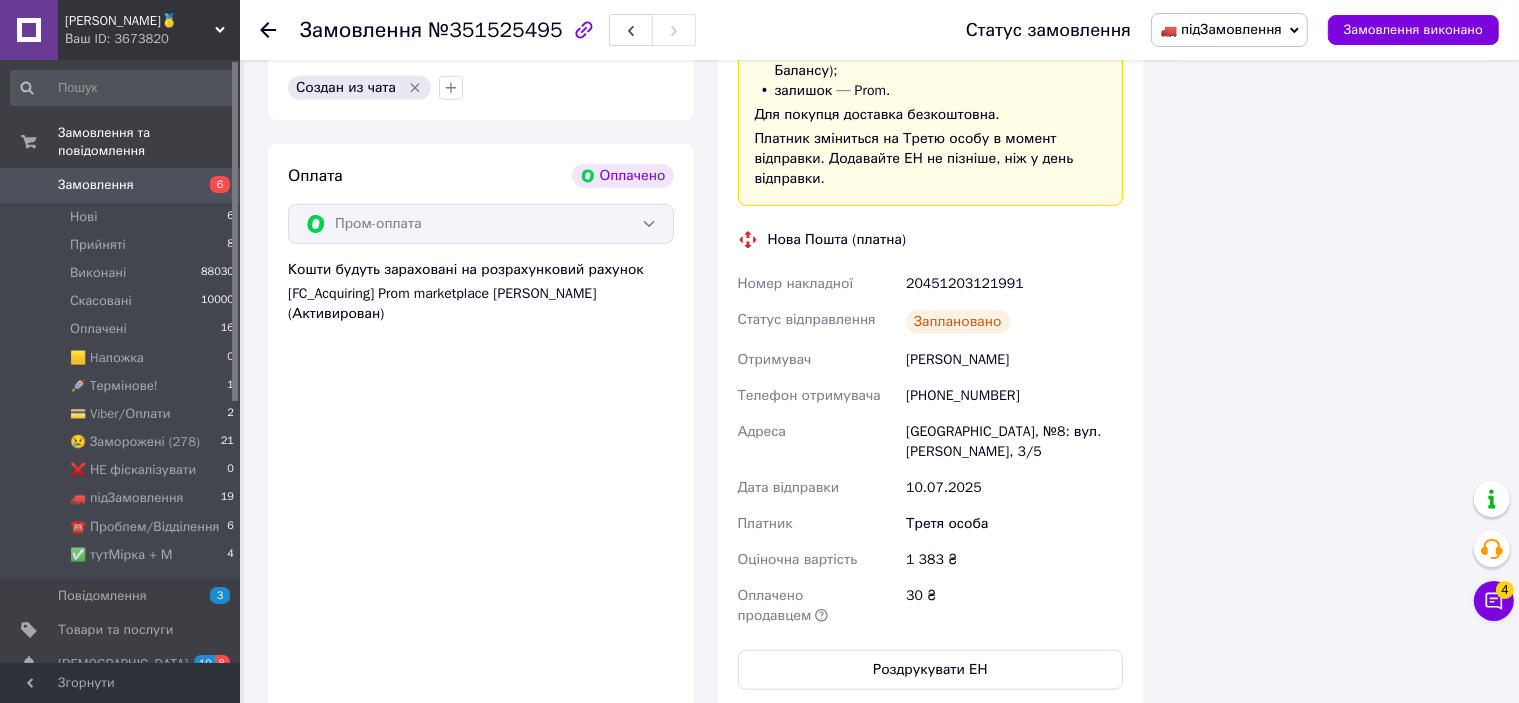 scroll, scrollTop: 1600, scrollLeft: 0, axis: vertical 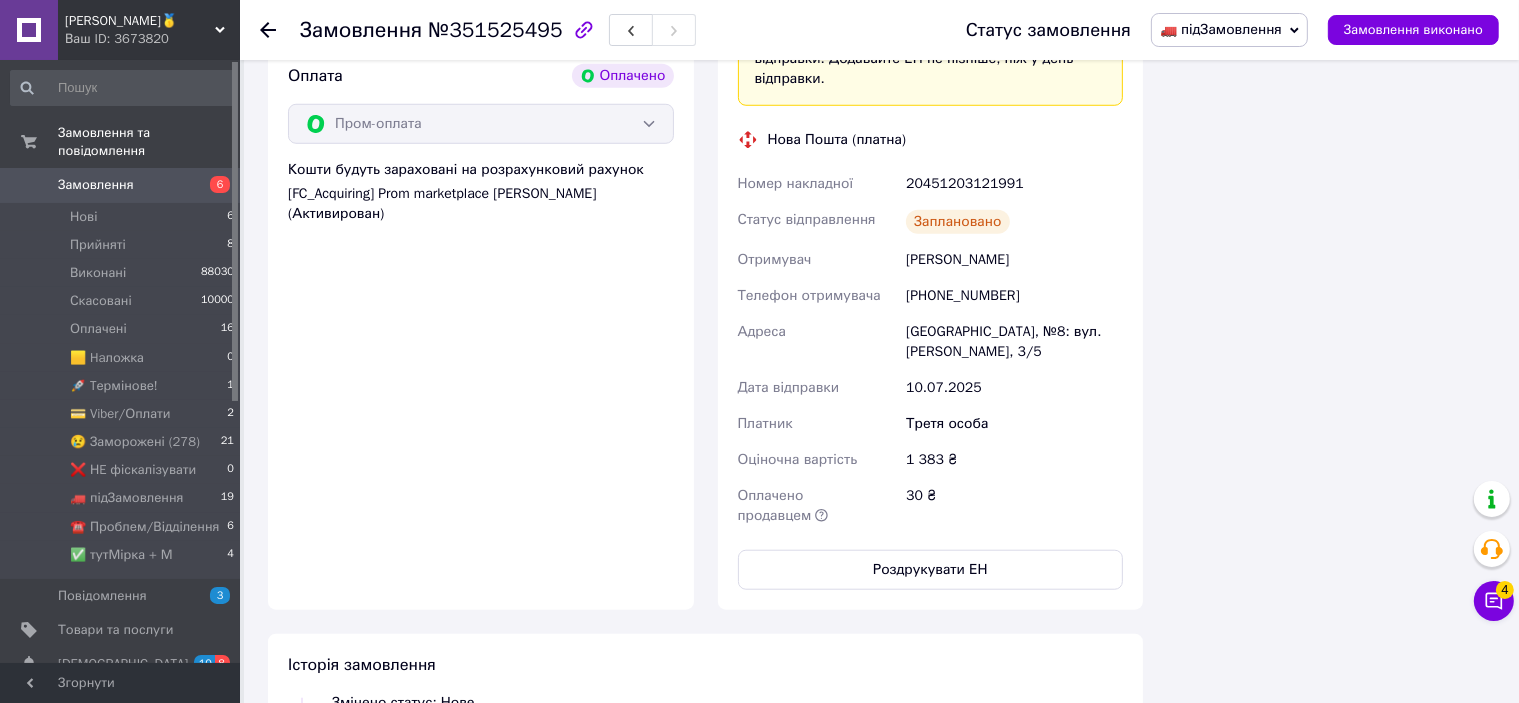 click on "Доставка Редагувати «Дешева доставка»   для продавця [GEOGRAPHIC_DATA] на Prom. Доставку оплачують: 30 ₴   — продавець , при замовленні від 700 ₴, коли воно отримане покупцем (списуються з Балансу); залишок — Prom. Для покупця доставка безкоштовна. Платник зміниться на Третю особу в момент відправки. Додавайте ЕН не пізніше, ніж у день відправки. Нова Пошта (платна) Номер накладної 20451203121991 Статус відправлення Заплановано Отримувач [PERSON_NAME] Телефон отримувача [PHONE_NUMBER] [PERSON_NAME][GEOGRAPHIC_DATA]: вул. [PERSON_NAME], 3/5 Дата відправки [DATE] Платник Третя особа" at bounding box center (931, 193) 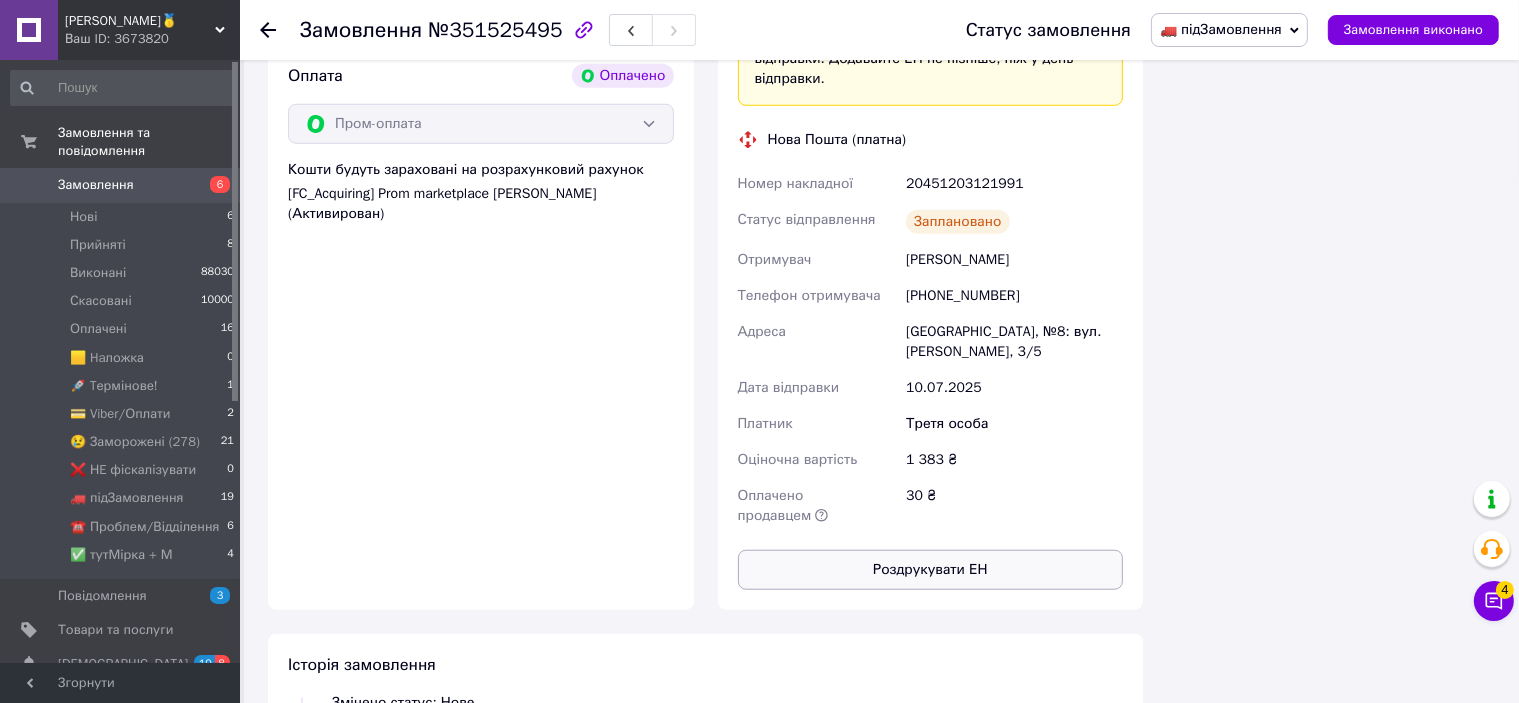 click on "Роздрукувати ЕН" at bounding box center [931, 570] 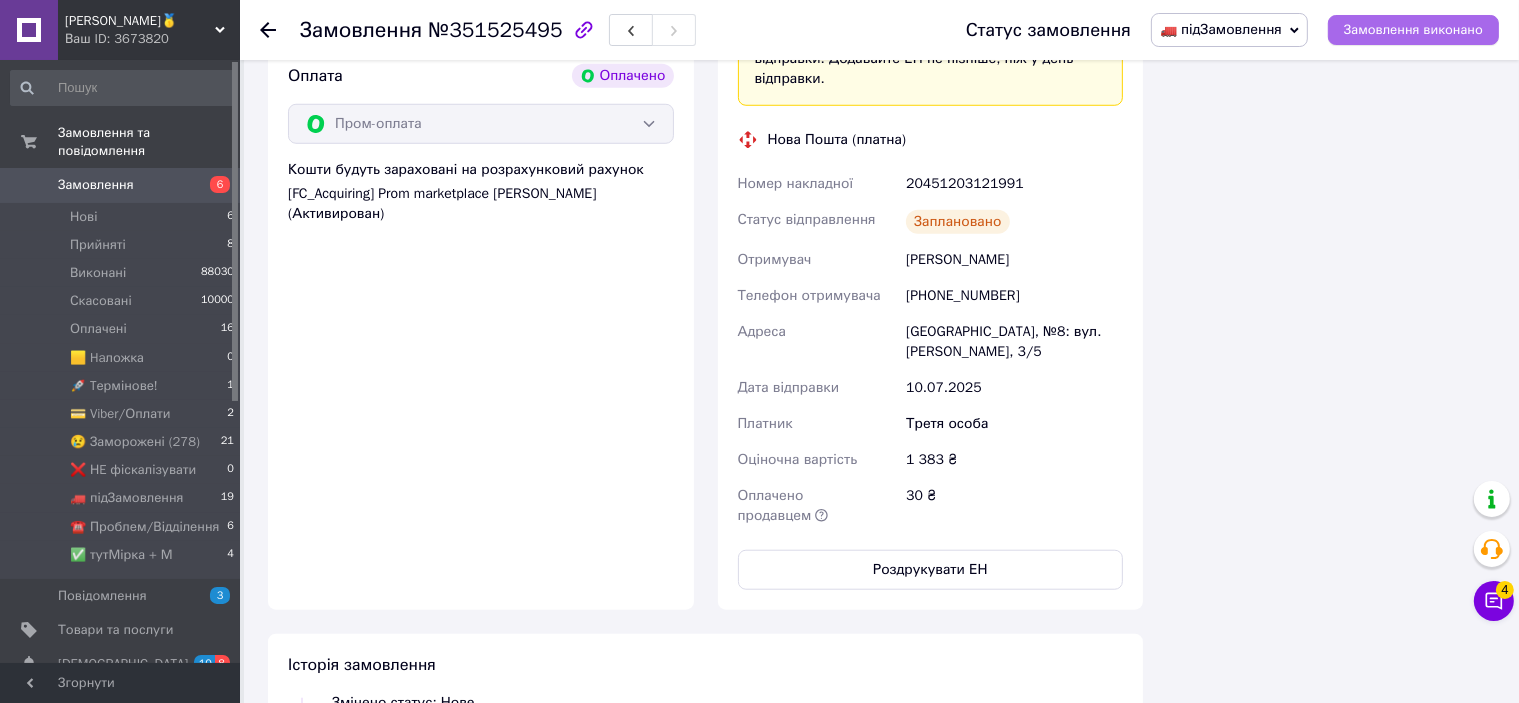 click on "Замовлення виконано" at bounding box center (1413, 30) 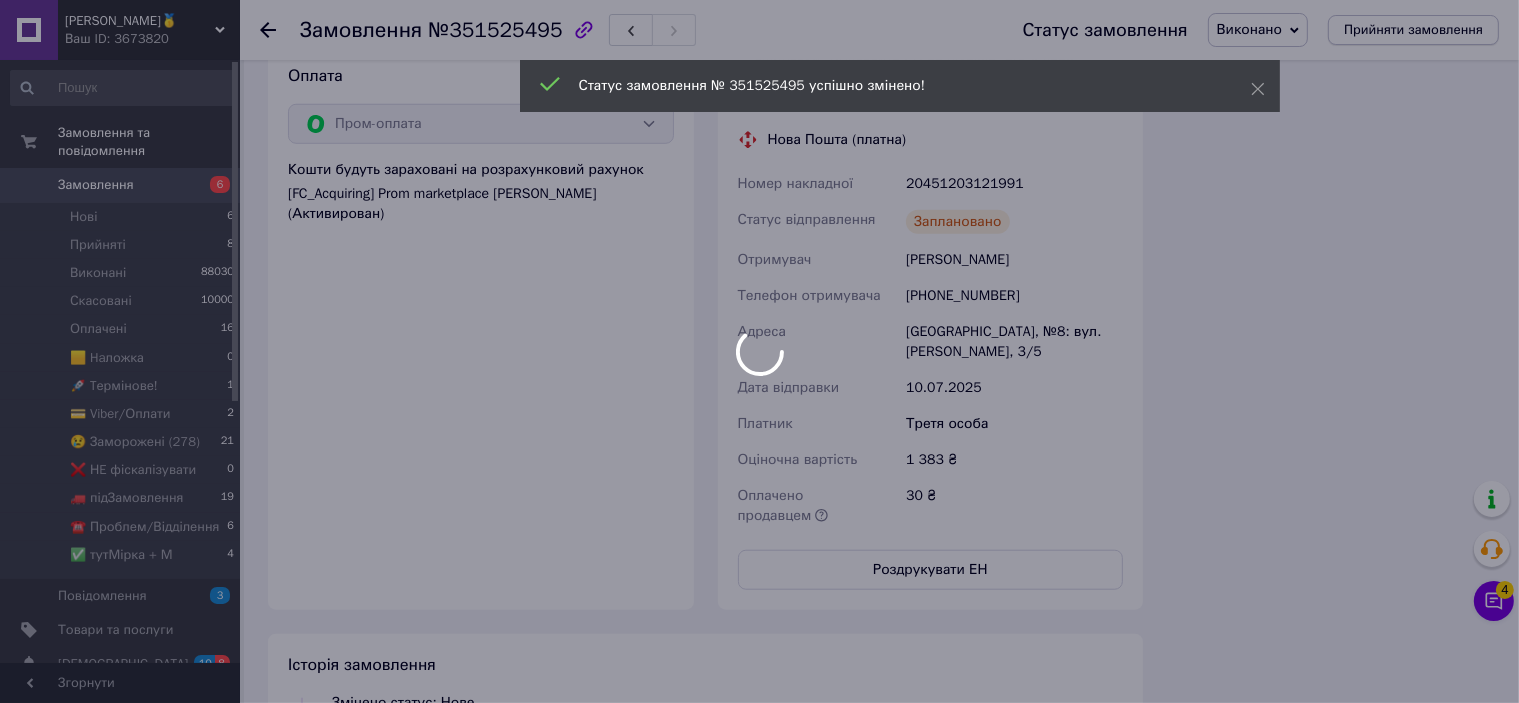scroll, scrollTop: 72, scrollLeft: 0, axis: vertical 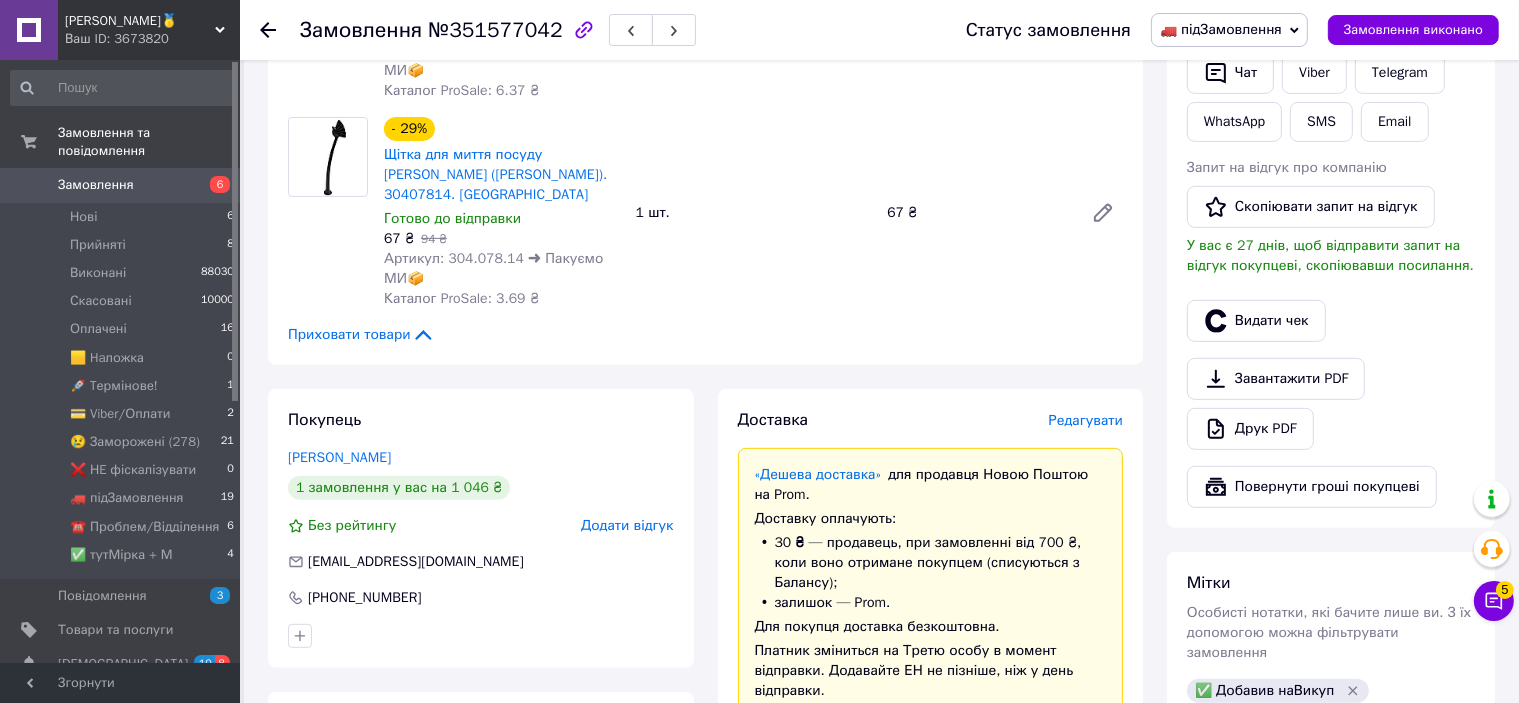 click on "Редагувати" at bounding box center (1086, 420) 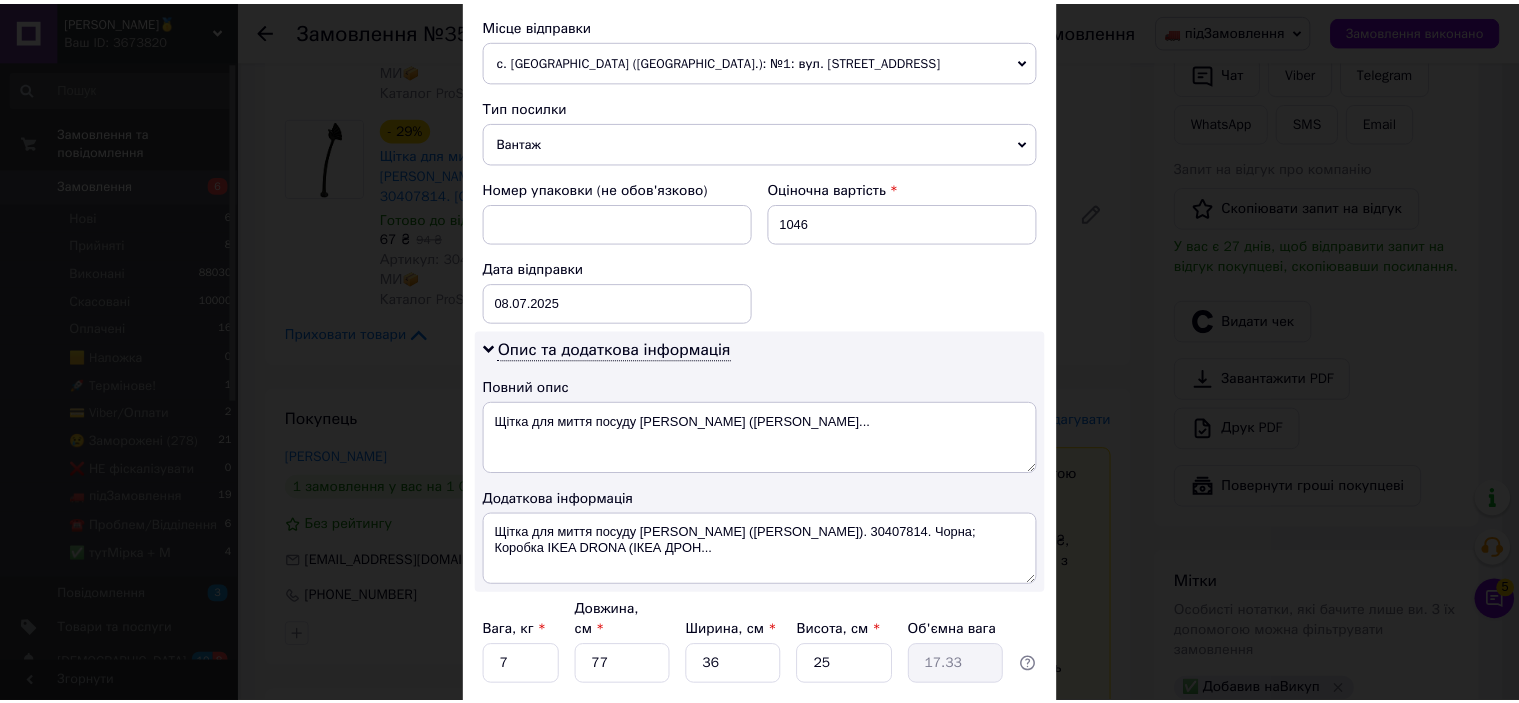 scroll, scrollTop: 842, scrollLeft: 0, axis: vertical 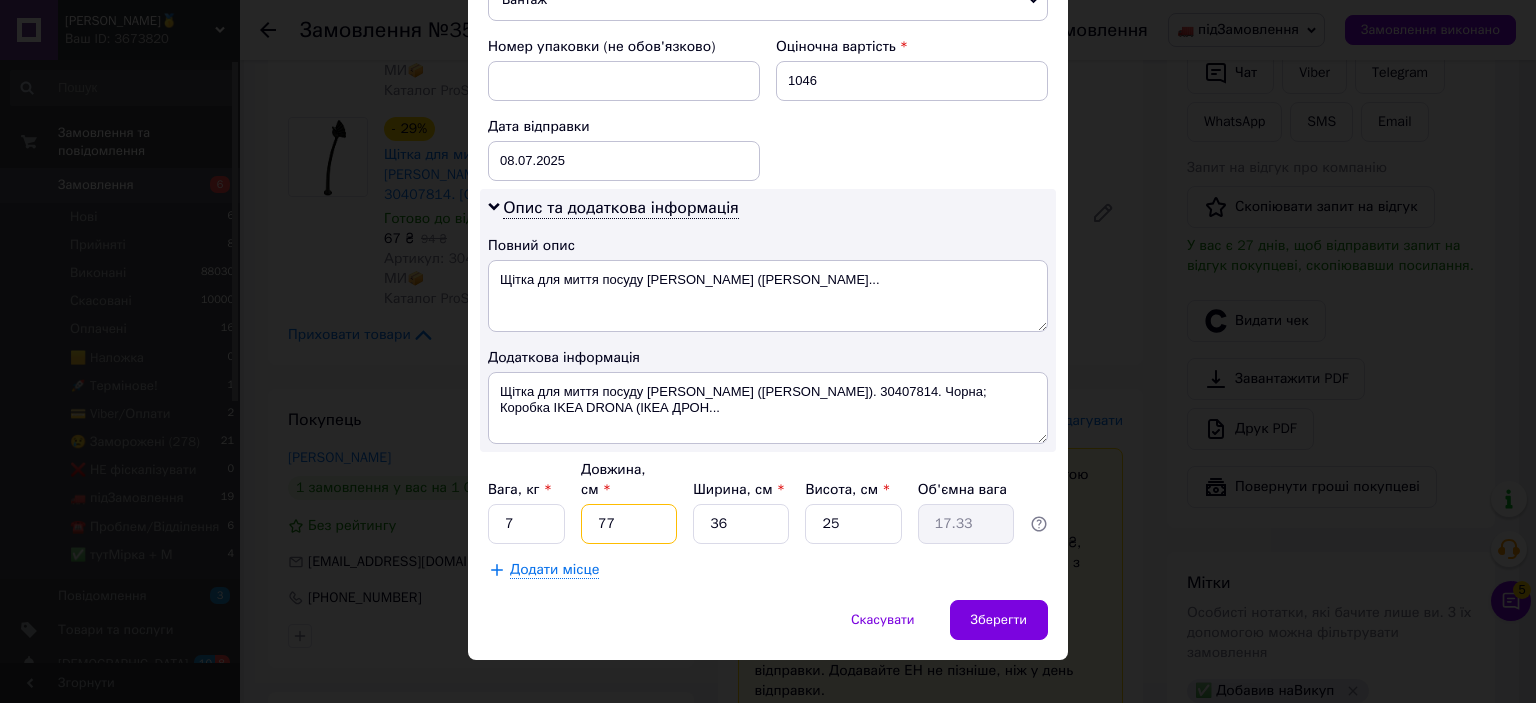 click on "77" at bounding box center (629, 524) 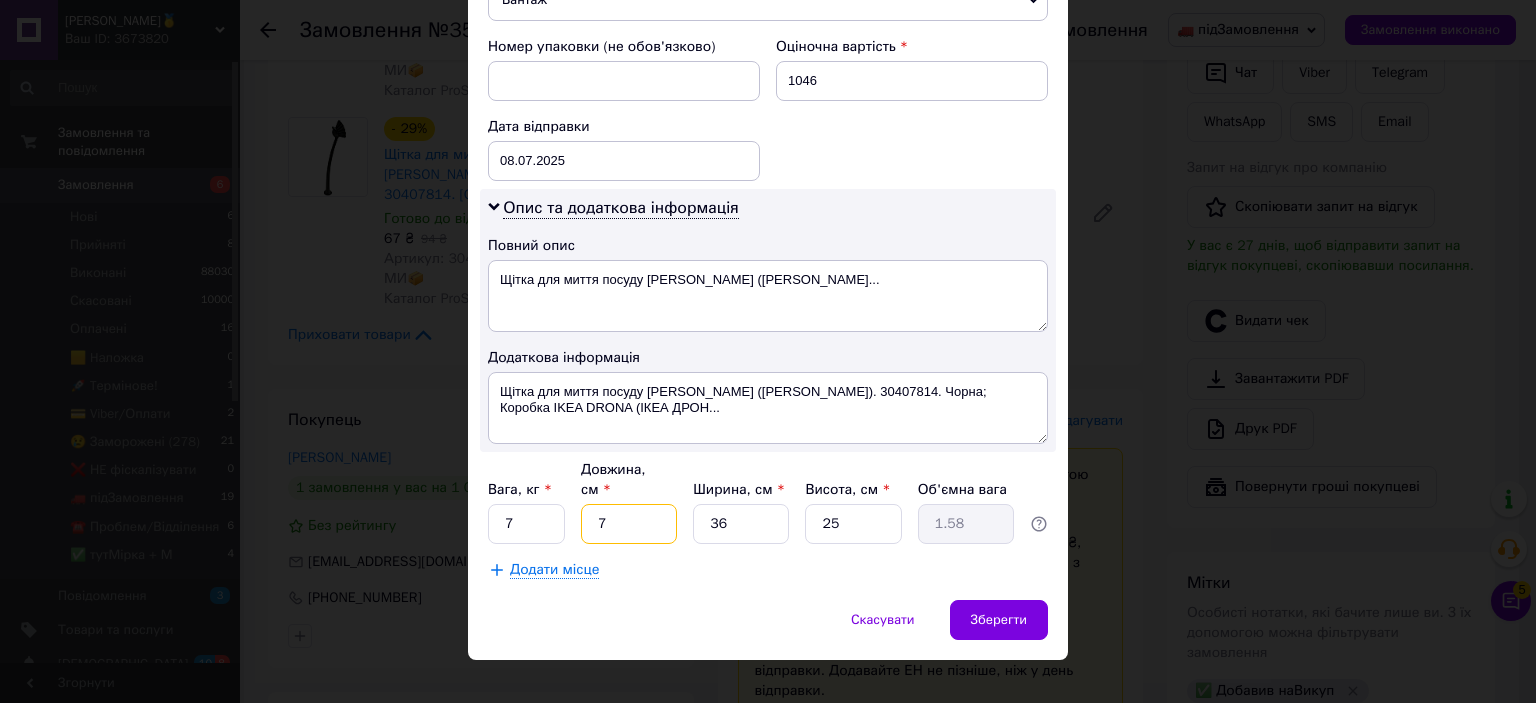 type on "74" 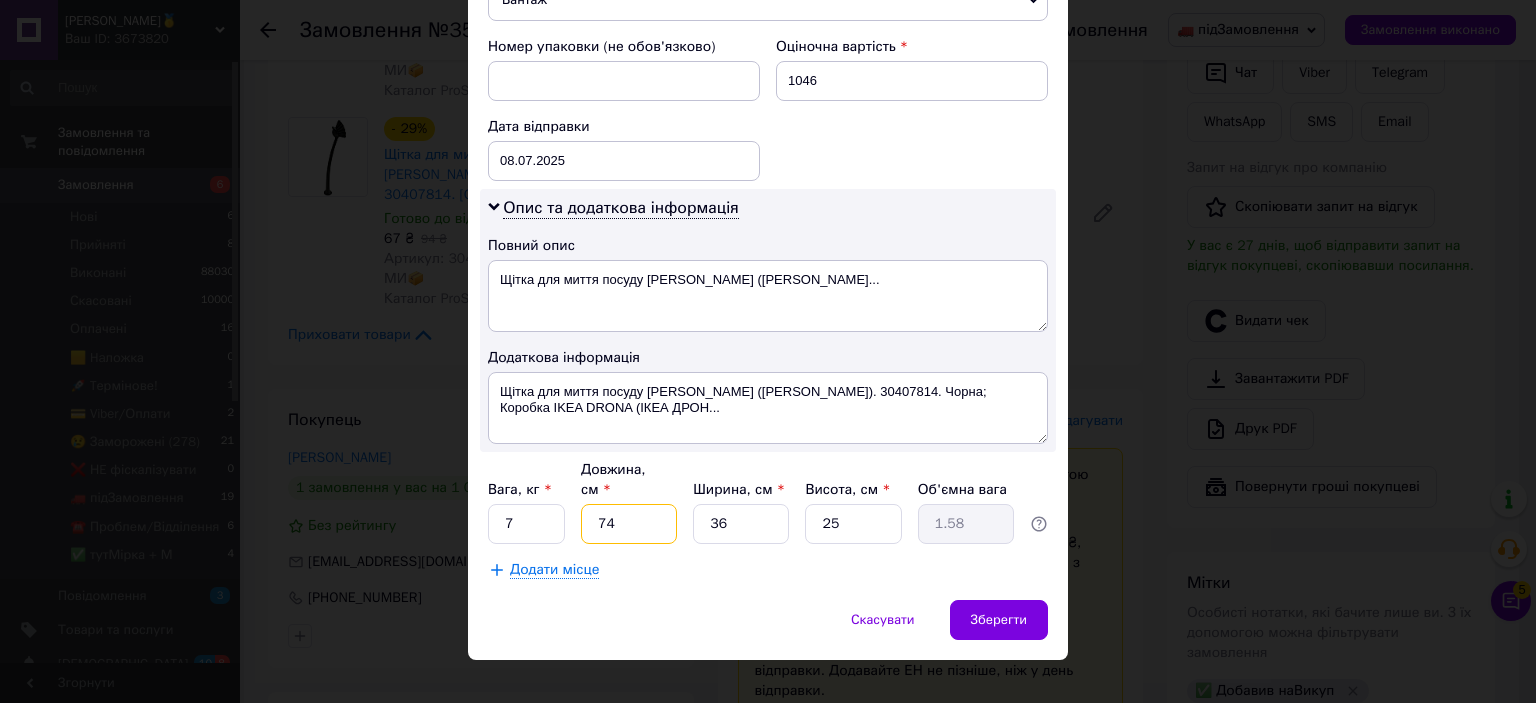 type on "16.65" 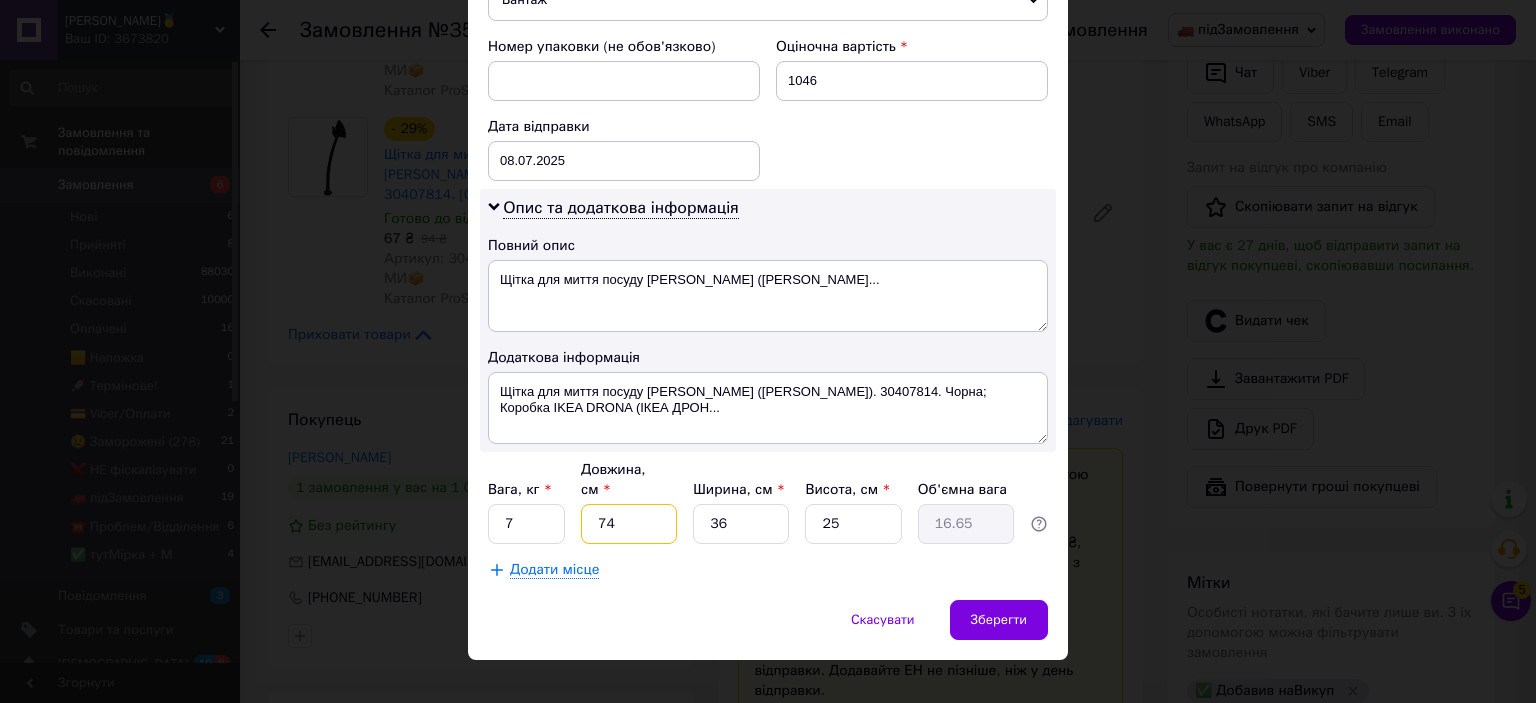type on "74" 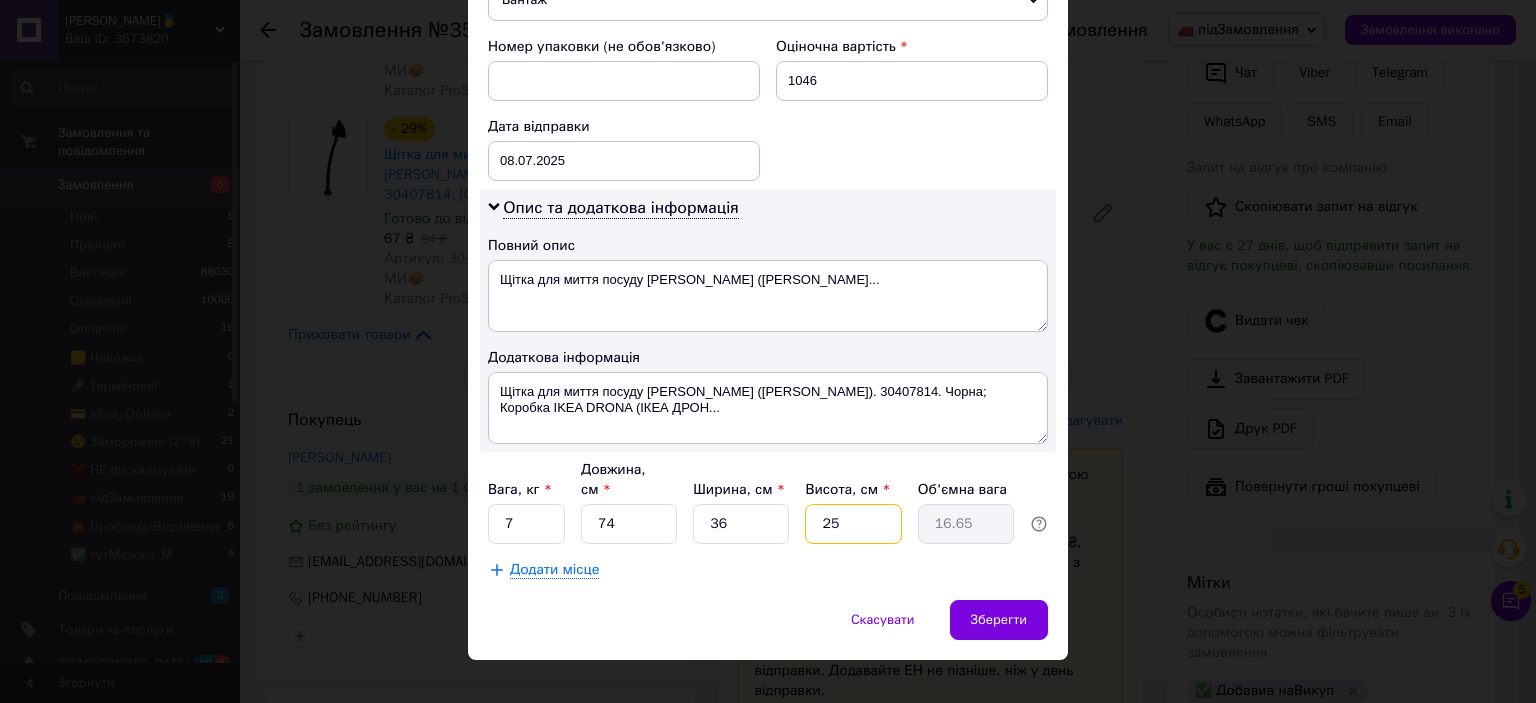 type on "1" 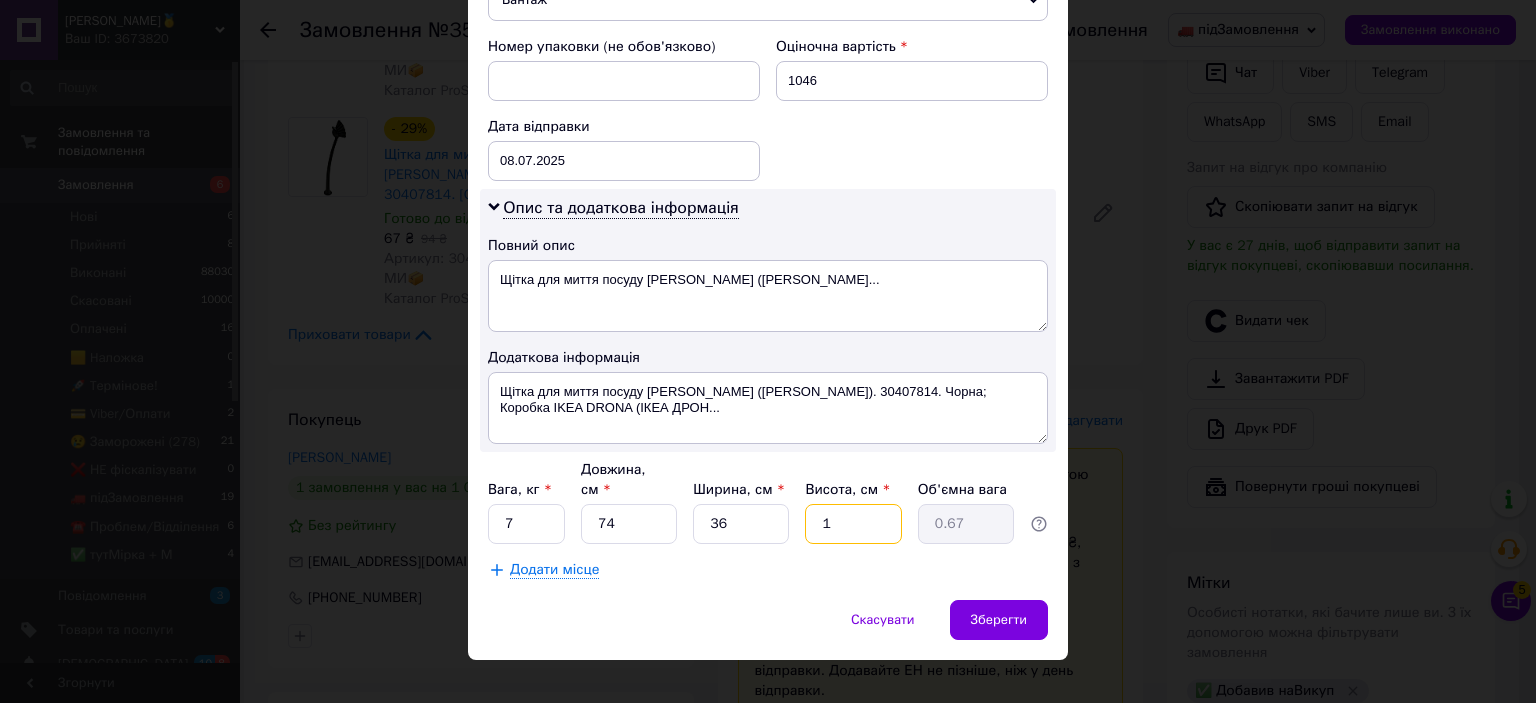 type on "10" 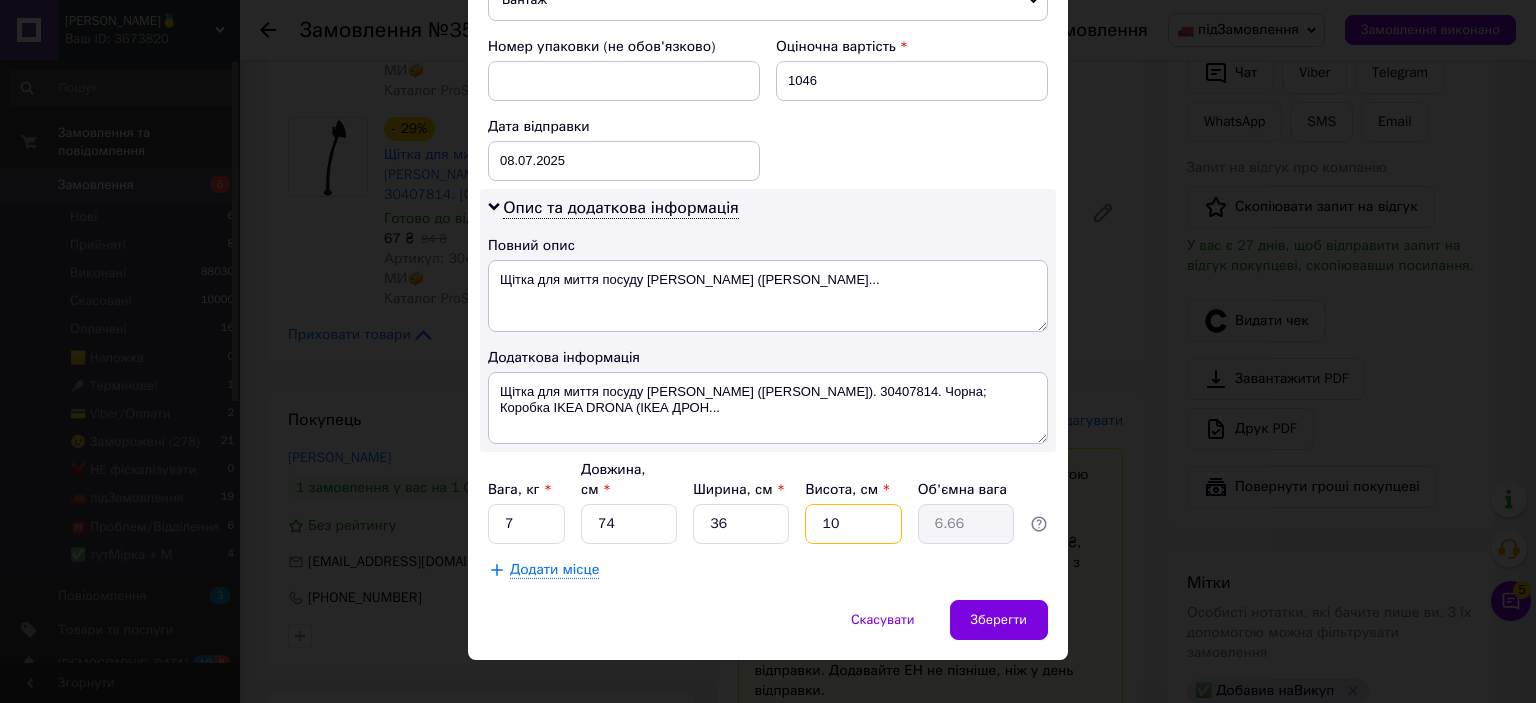 type on "10" 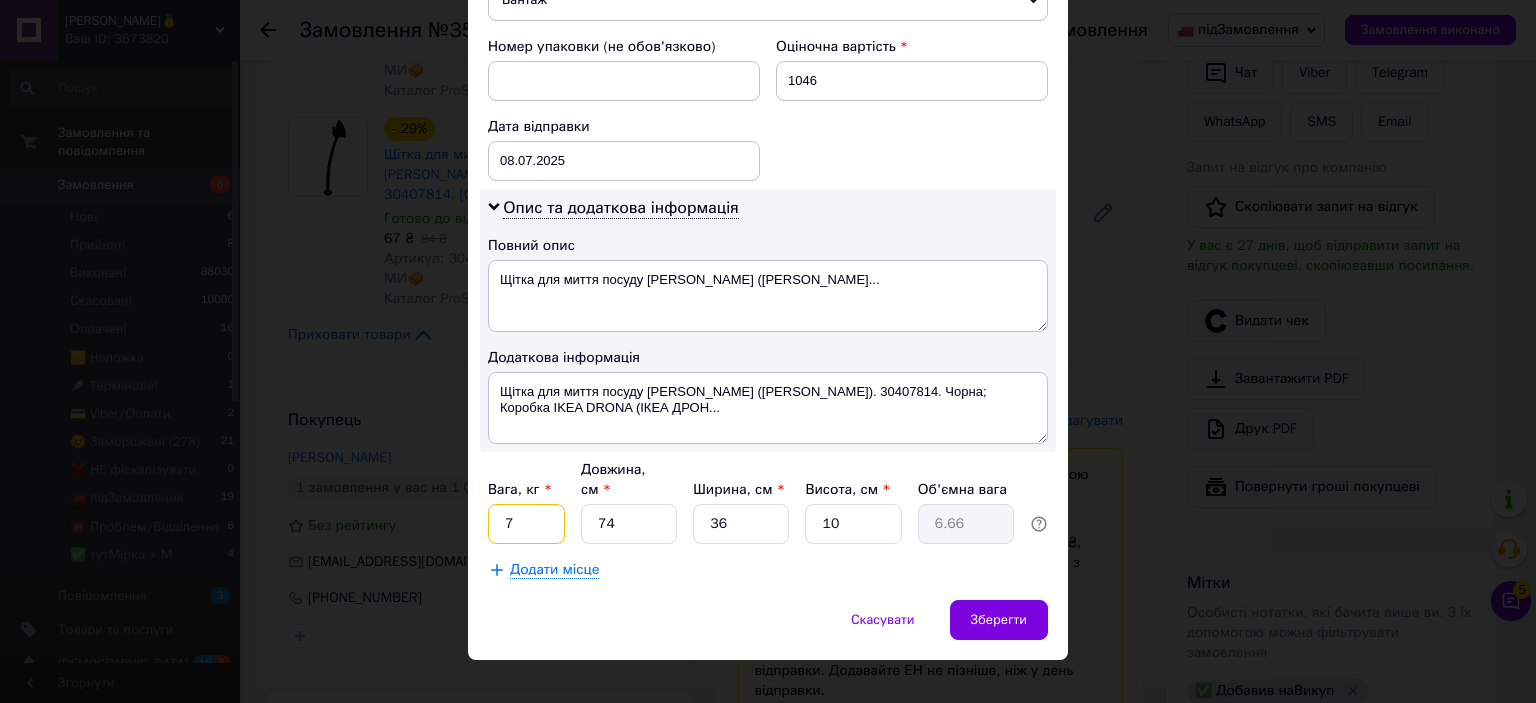 click on "7" at bounding box center [526, 524] 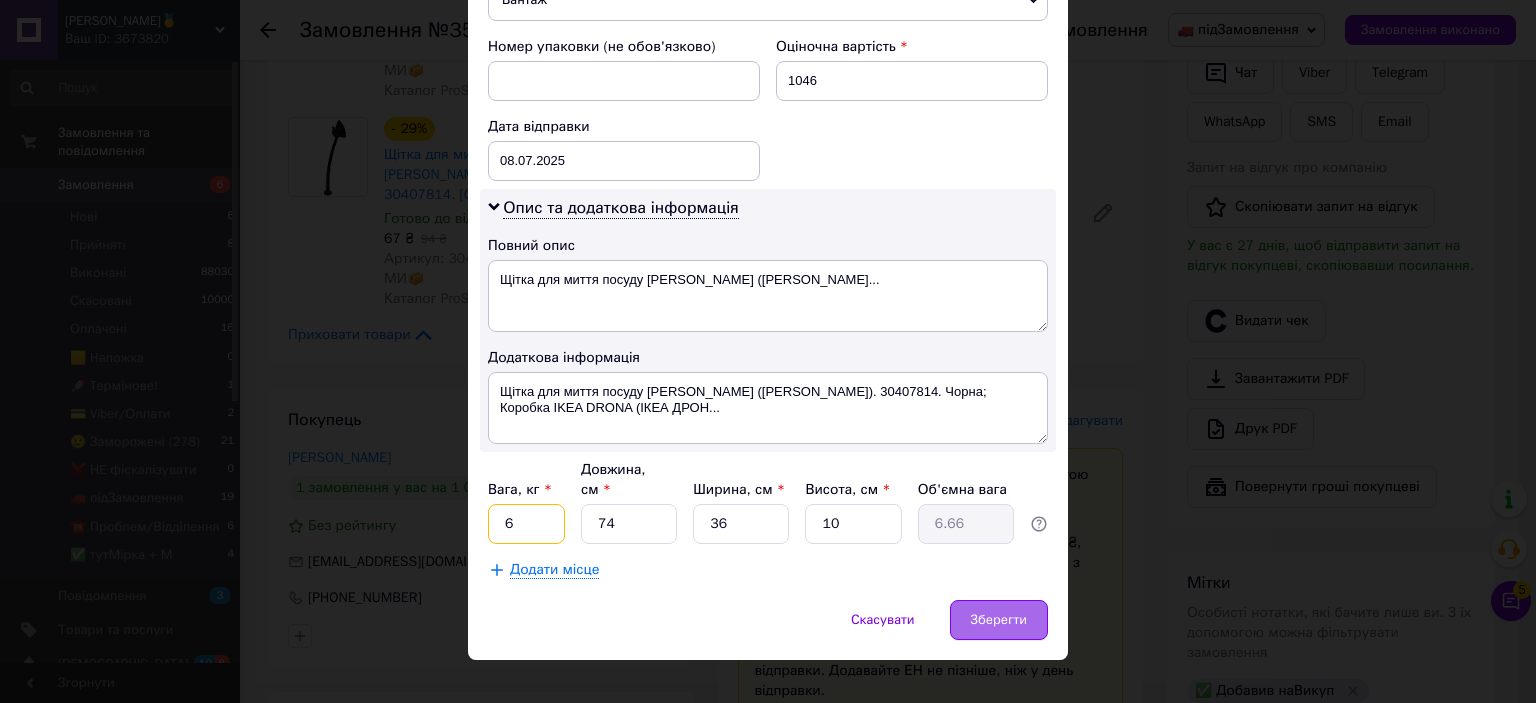 type on "6" 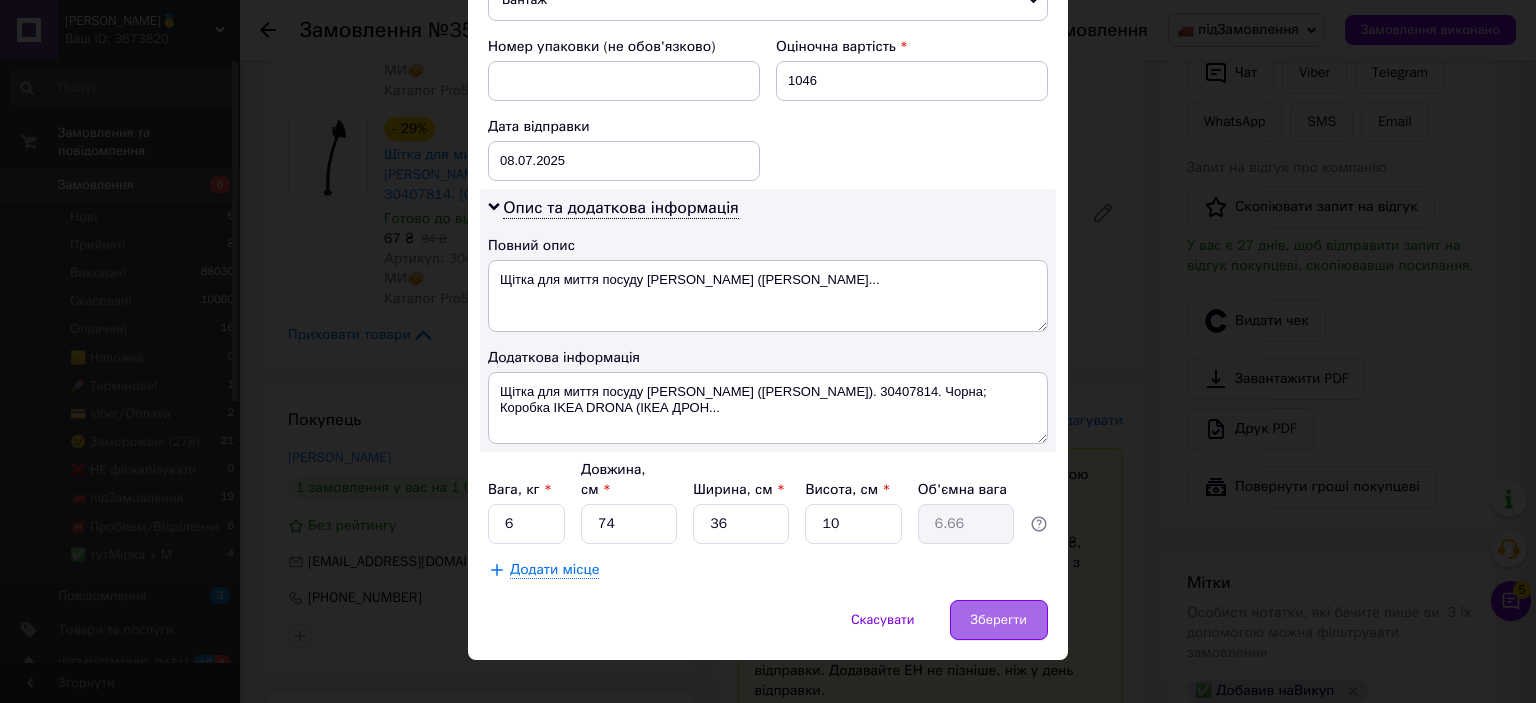 click on "Зберегти" at bounding box center (999, 620) 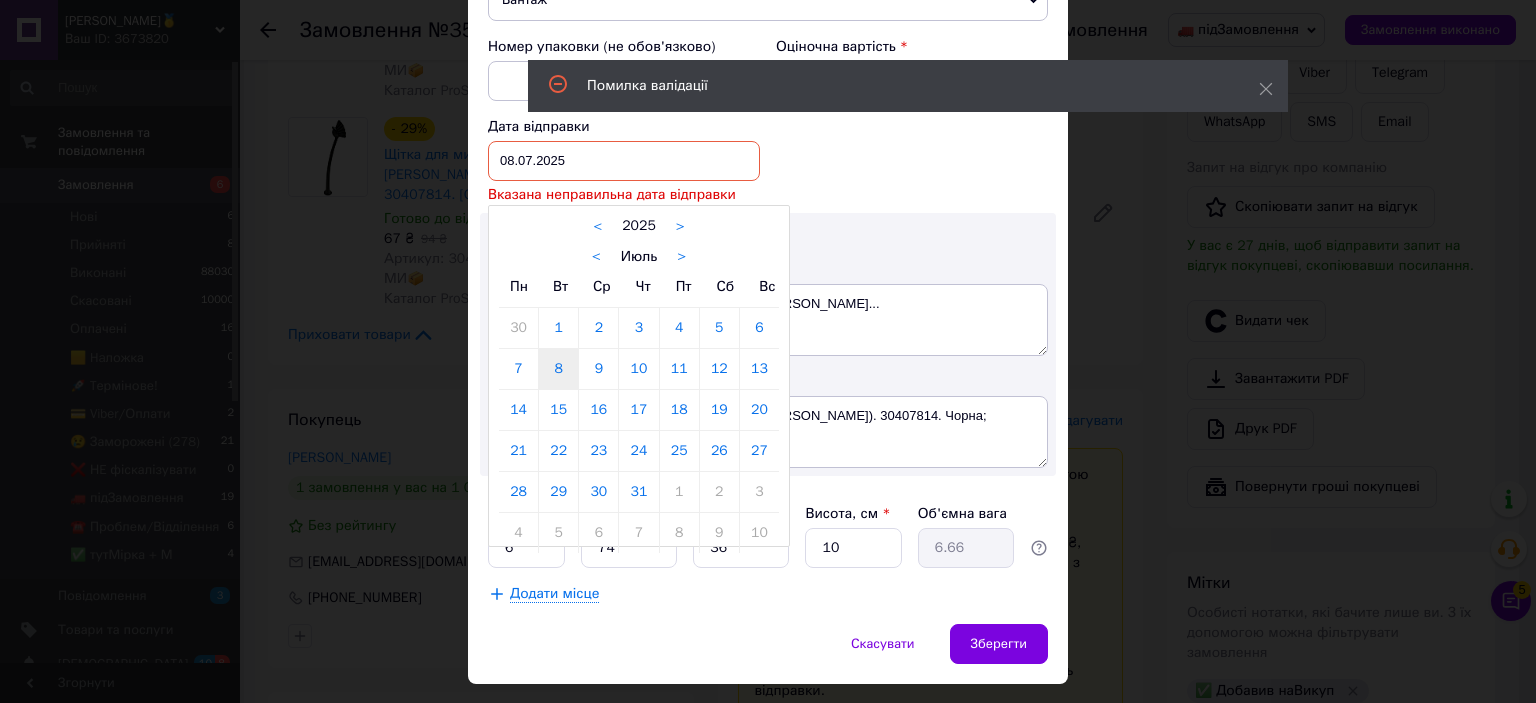 drag, startPoint x: 555, startPoint y: 163, endPoint x: 580, endPoint y: 267, distance: 106.96261 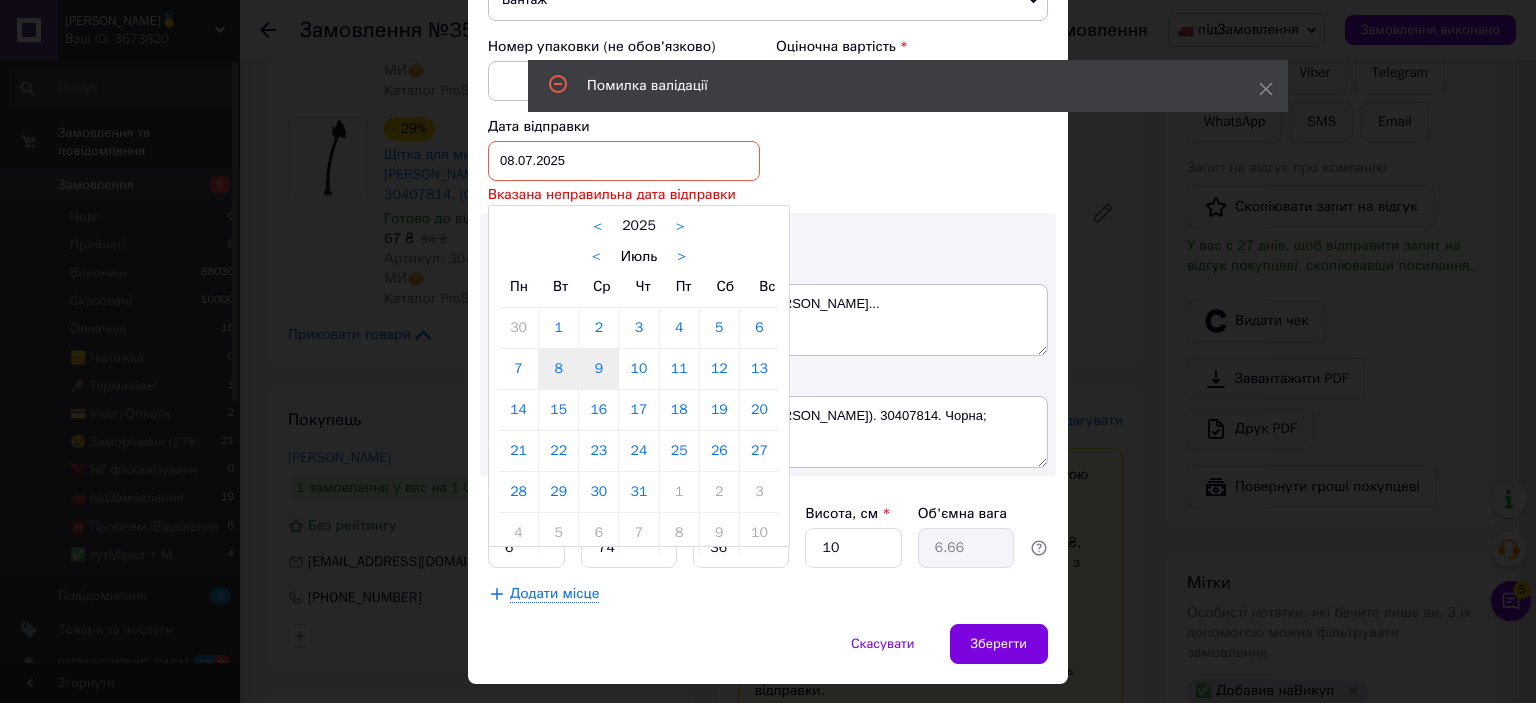click on "9" at bounding box center [598, 369] 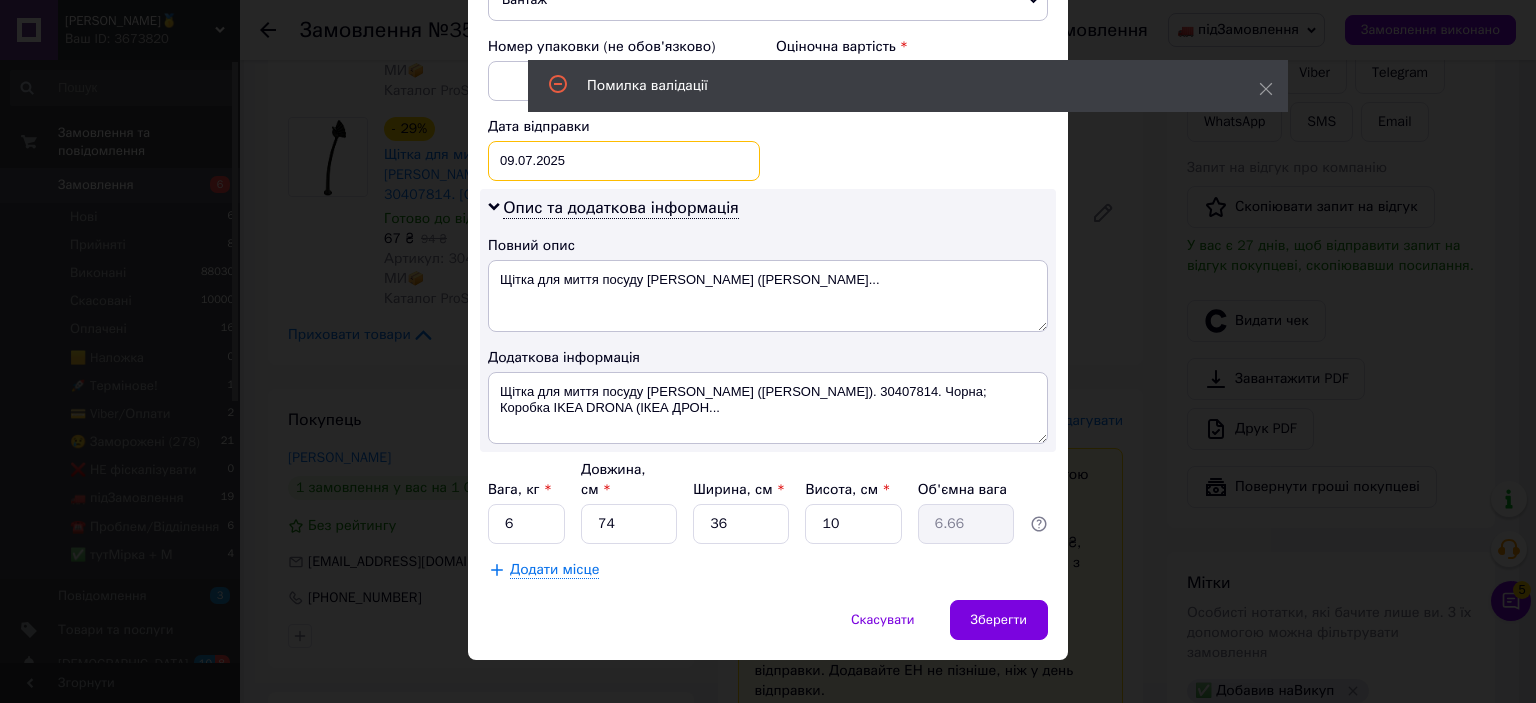 click on "[DATE] < 2025 > < Июль > Пн Вт Ср Чт Пт Сб Вс 30 1 2 3 4 5 6 7 8 9 10 11 12 13 14 15 16 17 18 19 20 21 22 23 24 25 26 27 28 29 30 31 1 2 3 4 5 6 7 8 9 10" at bounding box center [624, 161] 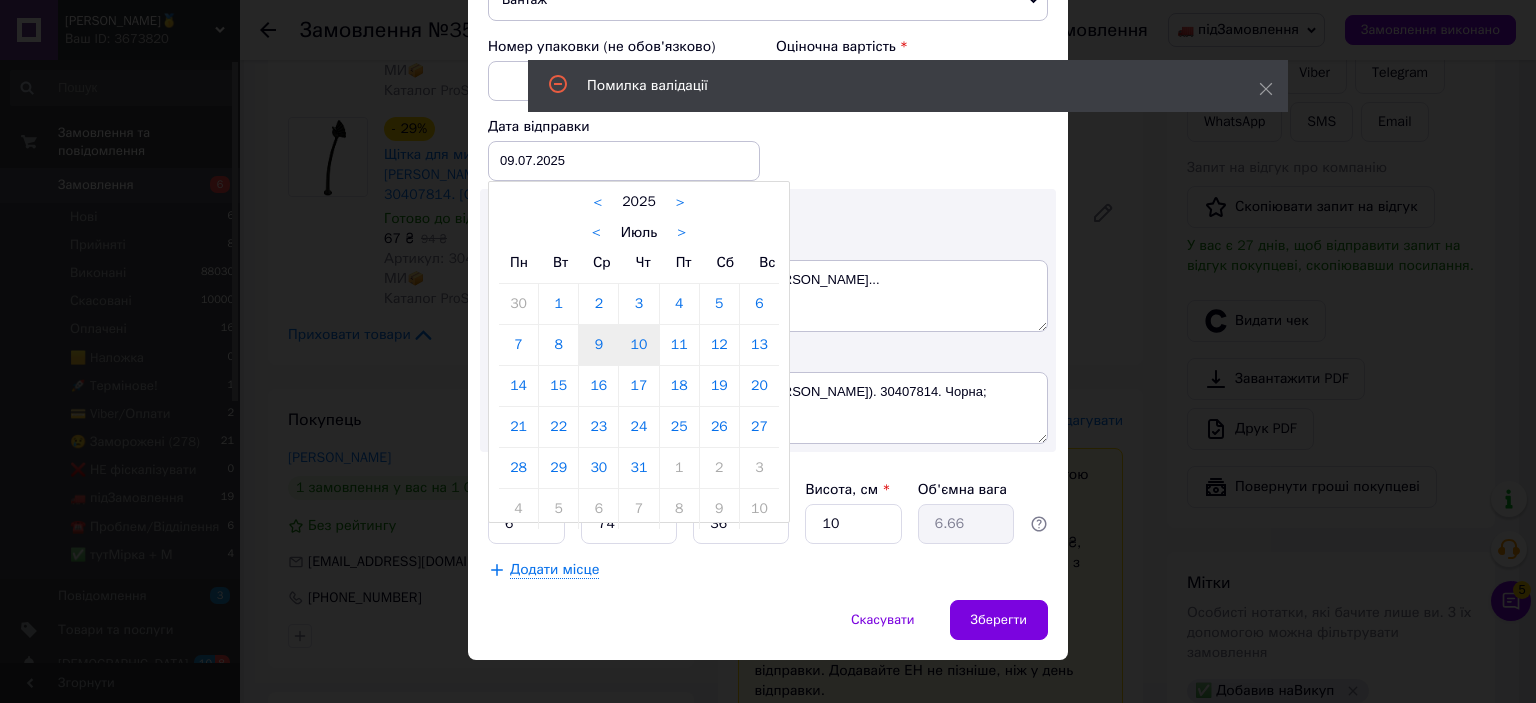 click on "10" at bounding box center (638, 345) 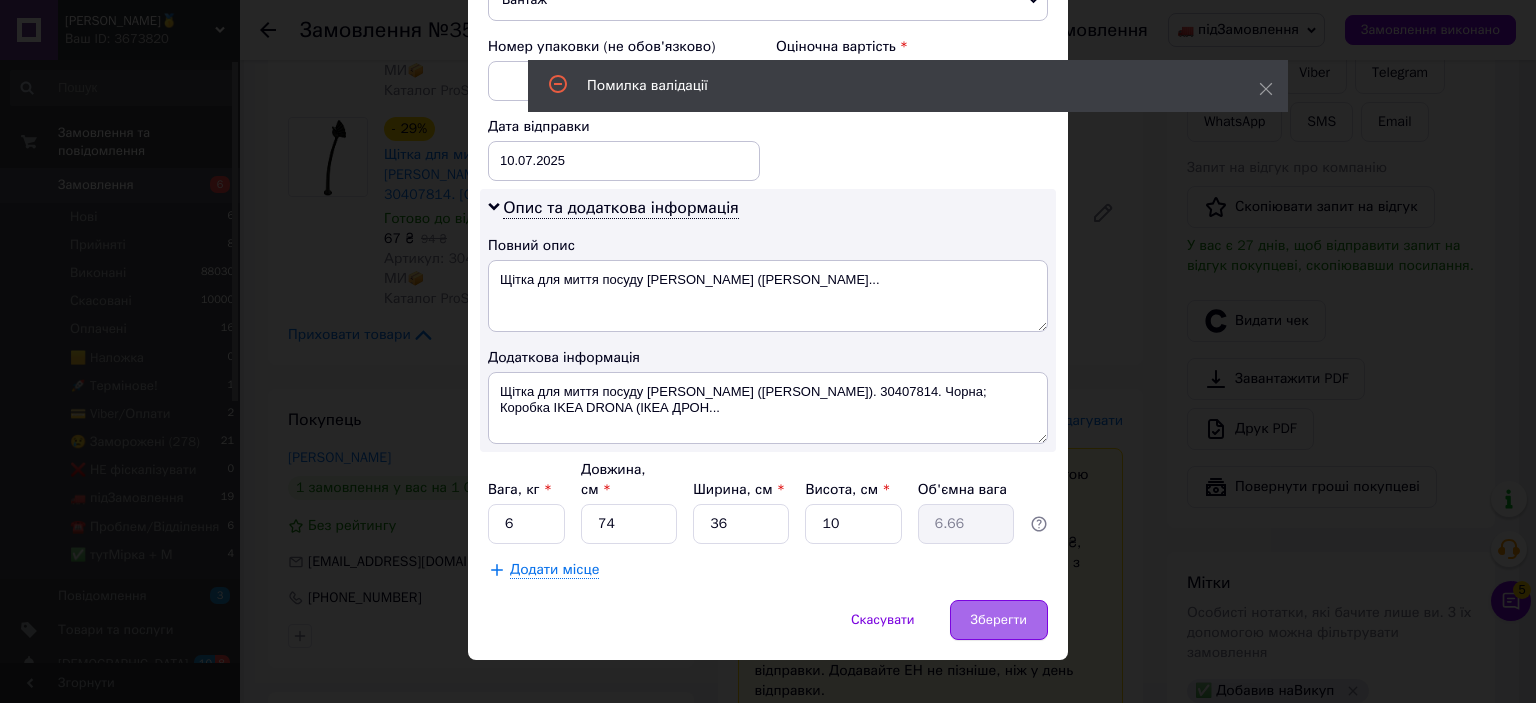click on "Зберегти" at bounding box center [999, 620] 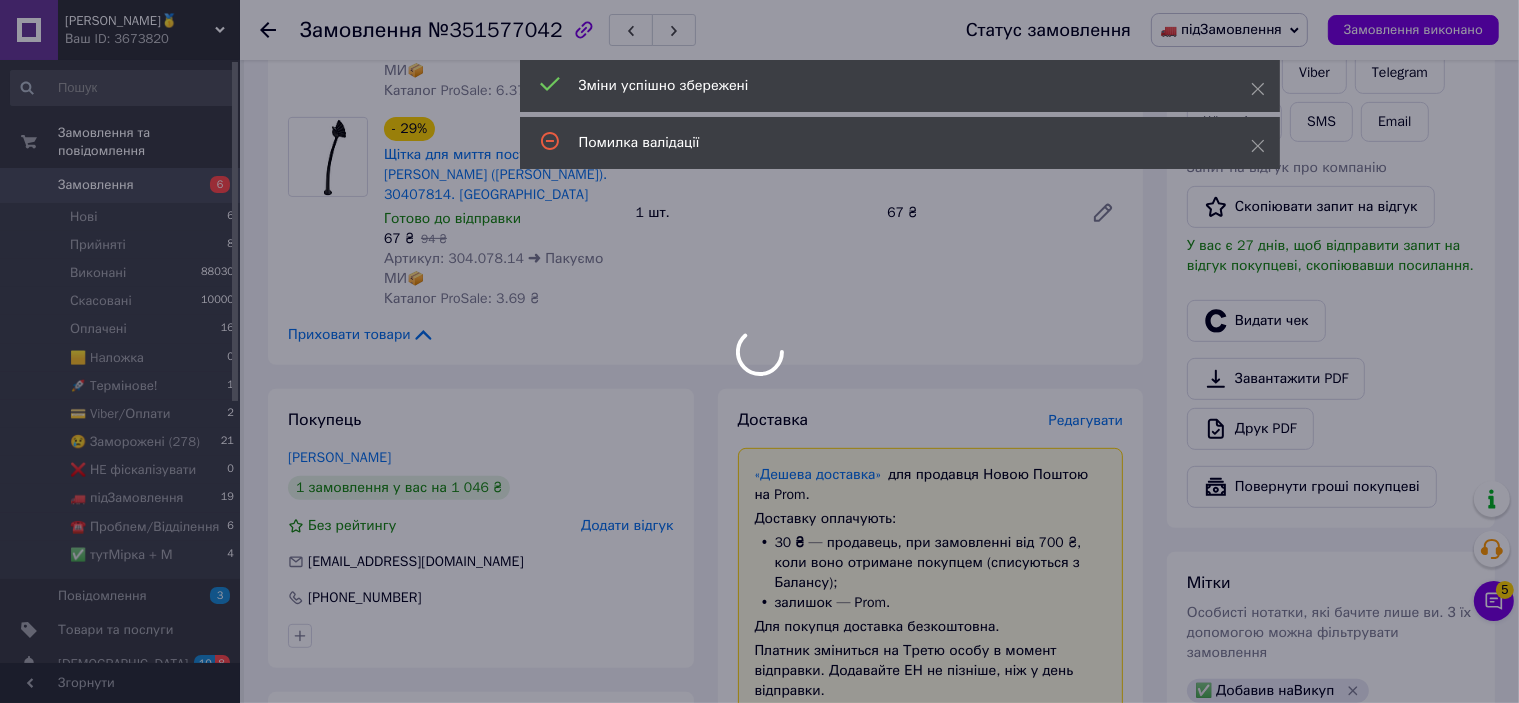 scroll, scrollTop: 1300, scrollLeft: 0, axis: vertical 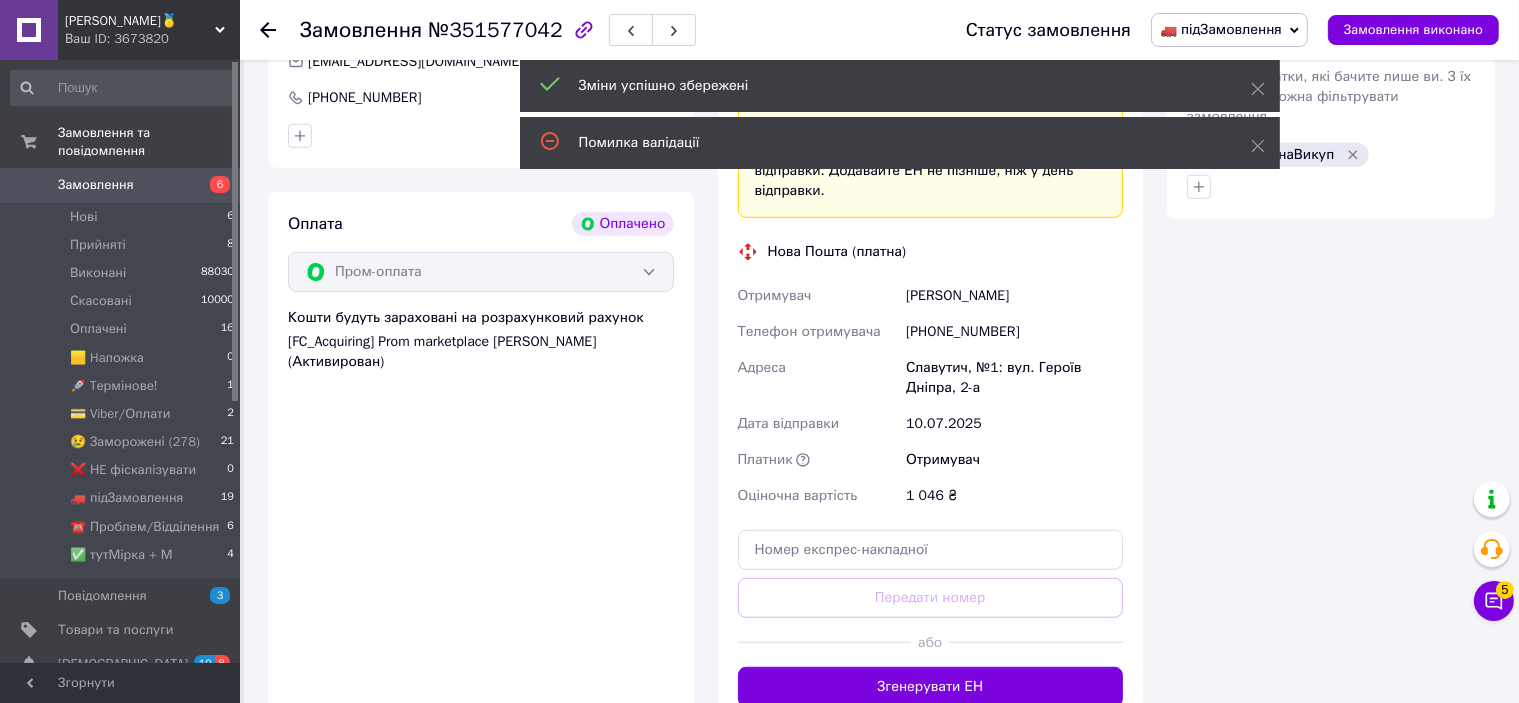 click on "Згенерувати ЕН" at bounding box center [931, 687] 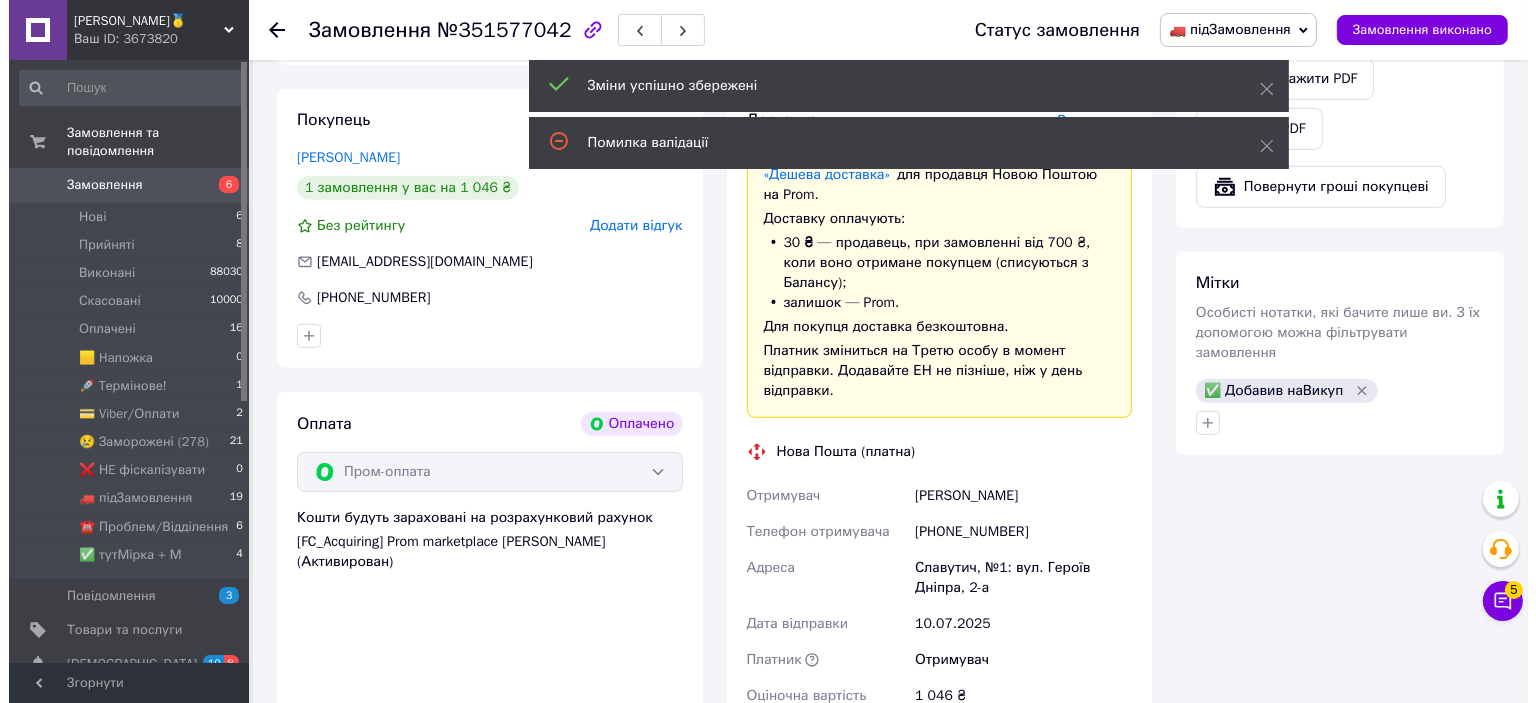 scroll, scrollTop: 900, scrollLeft: 0, axis: vertical 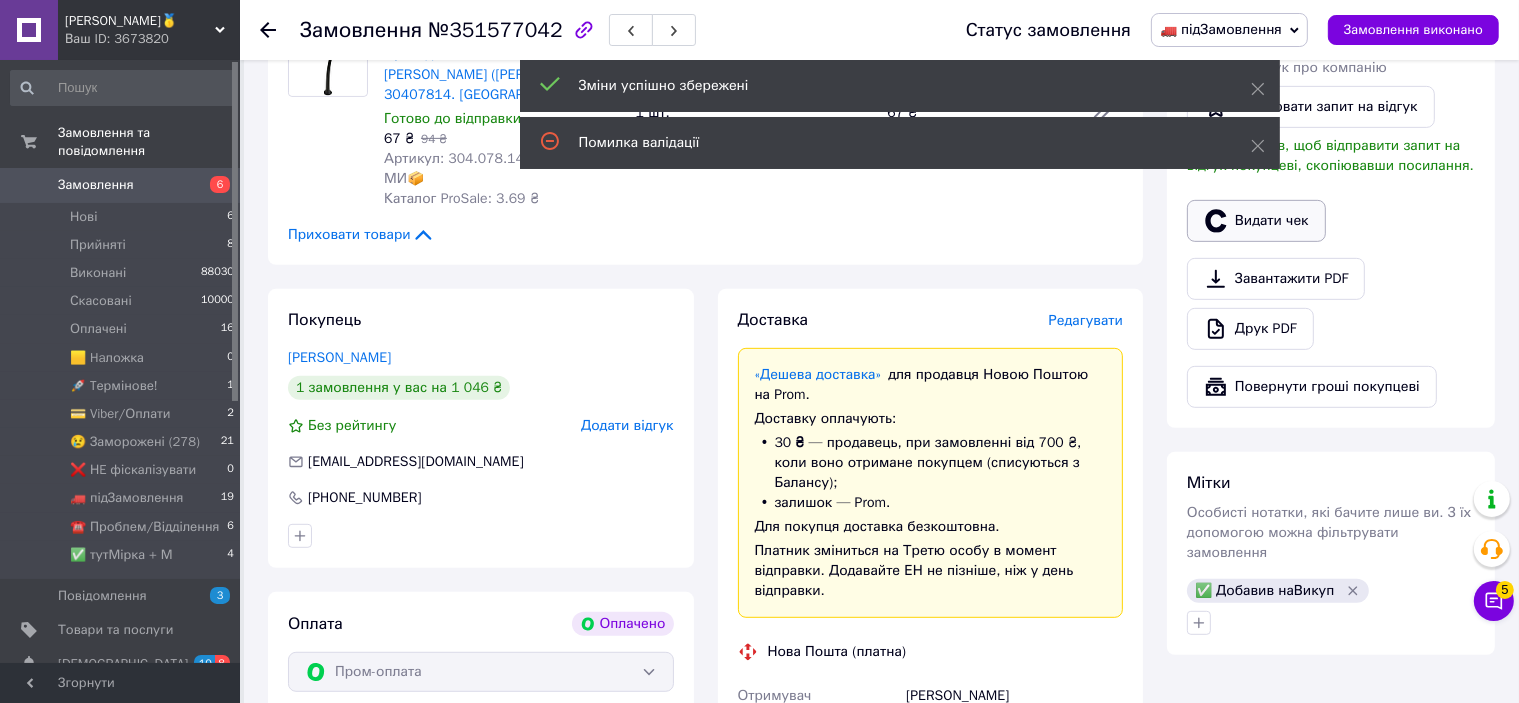 click on "Видати чек" at bounding box center [1256, 221] 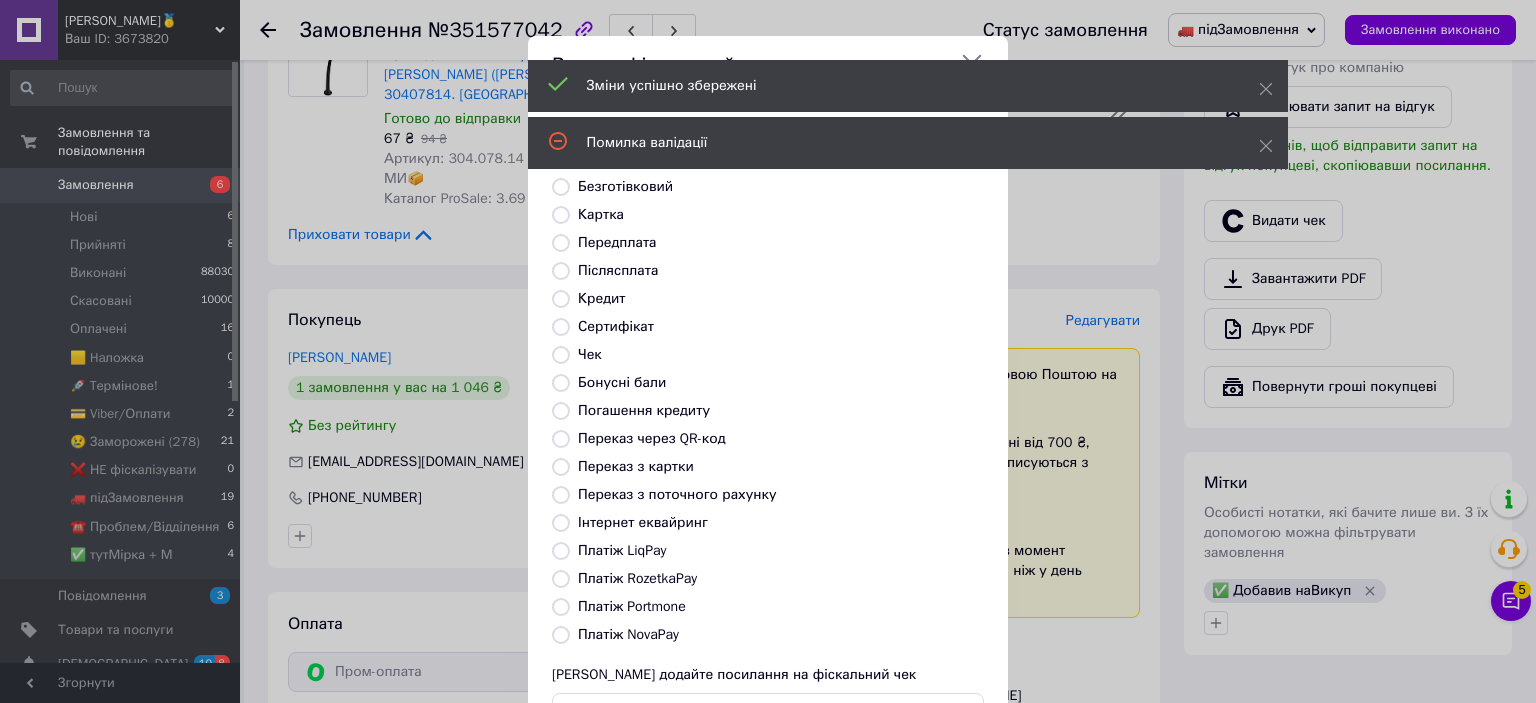scroll, scrollTop: 155, scrollLeft: 0, axis: vertical 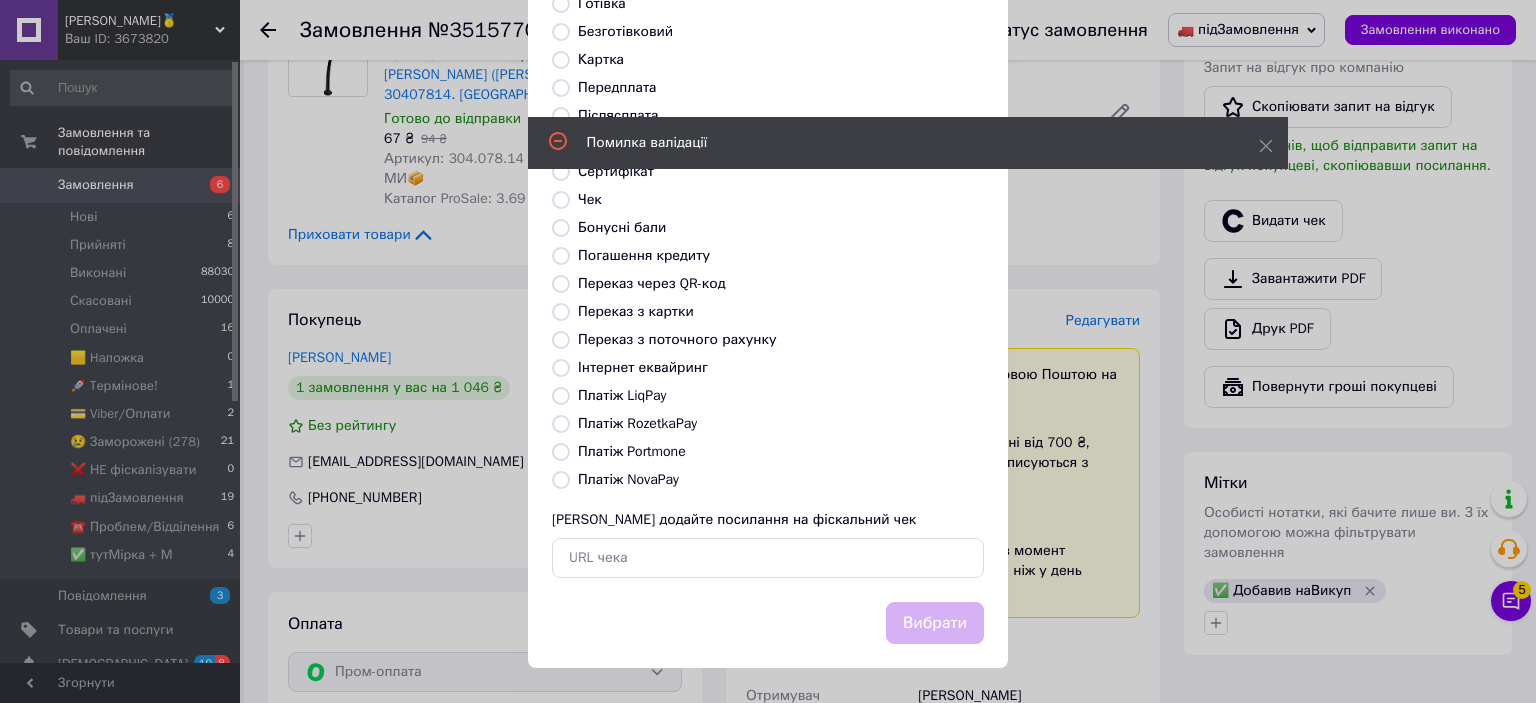 click on "Платіж RozetkaPay" at bounding box center (637, 423) 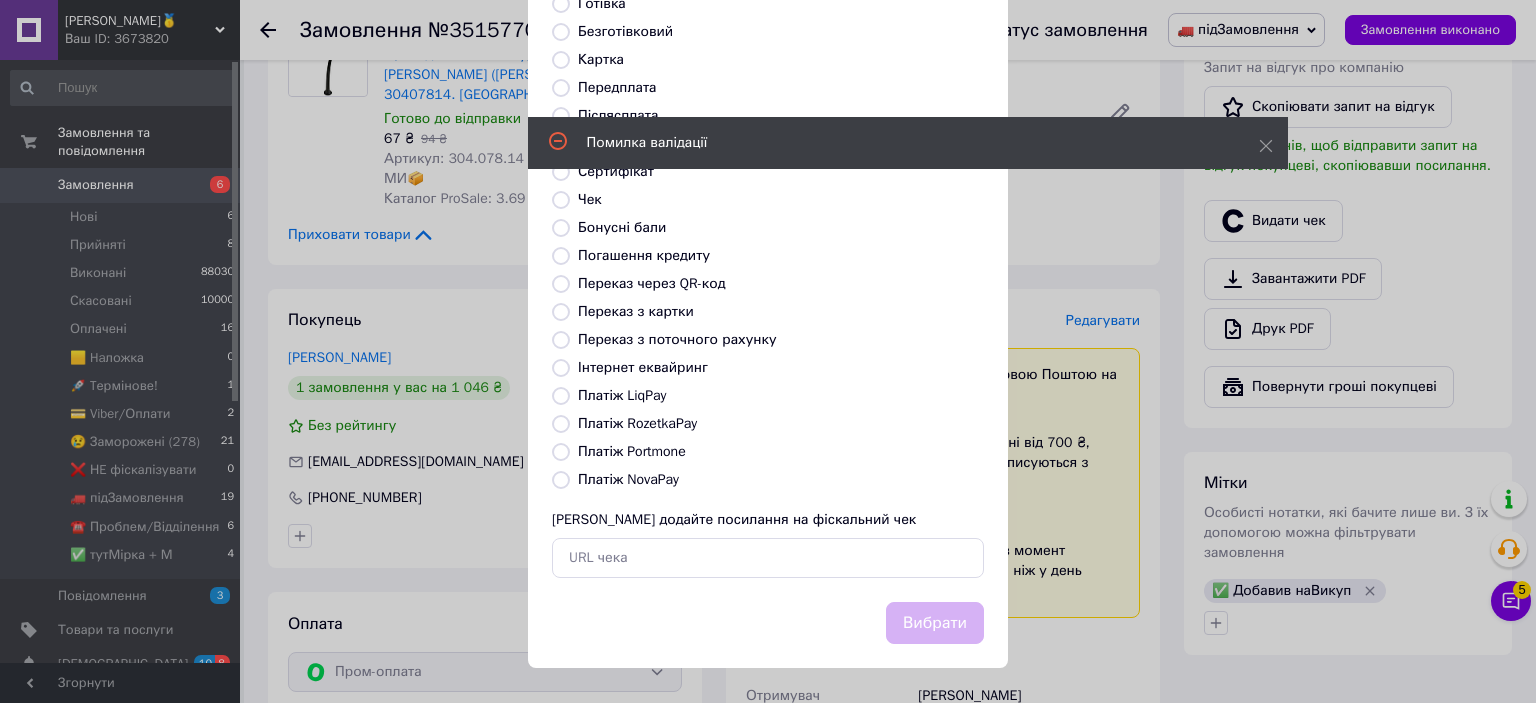 radio on "true" 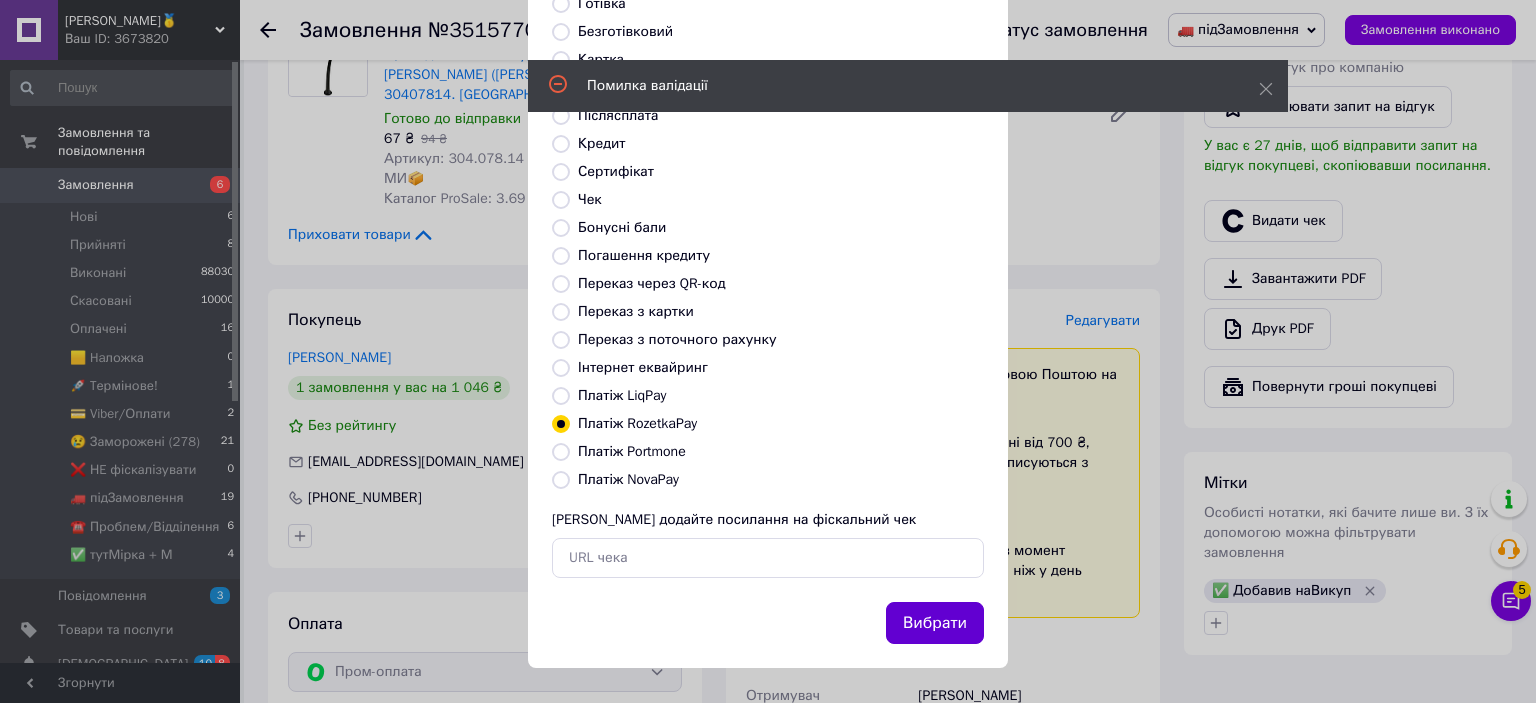 drag, startPoint x: 935, startPoint y: 645, endPoint x: 936, endPoint y: 623, distance: 22.022715 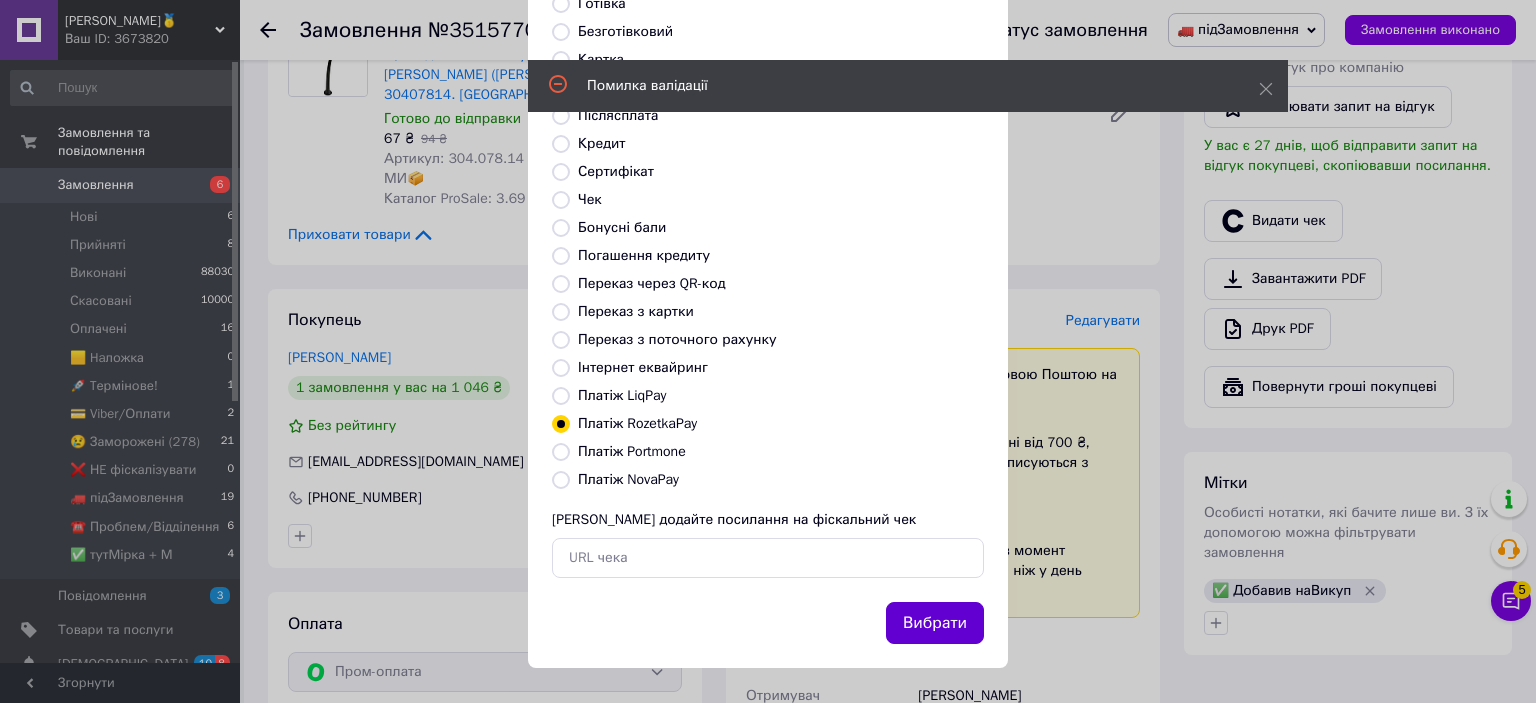 click on "Вибрати" at bounding box center (935, 623) 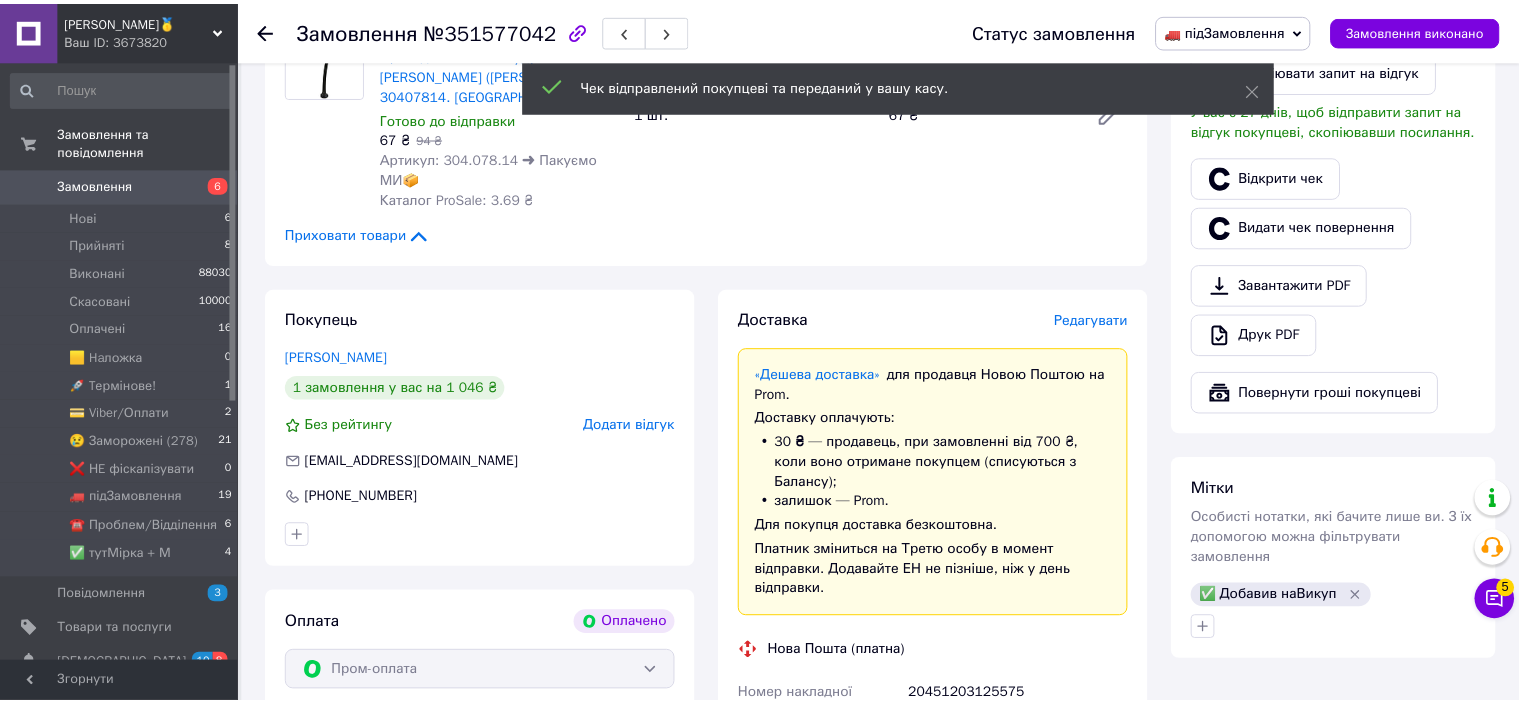 scroll, scrollTop: 12, scrollLeft: 0, axis: vertical 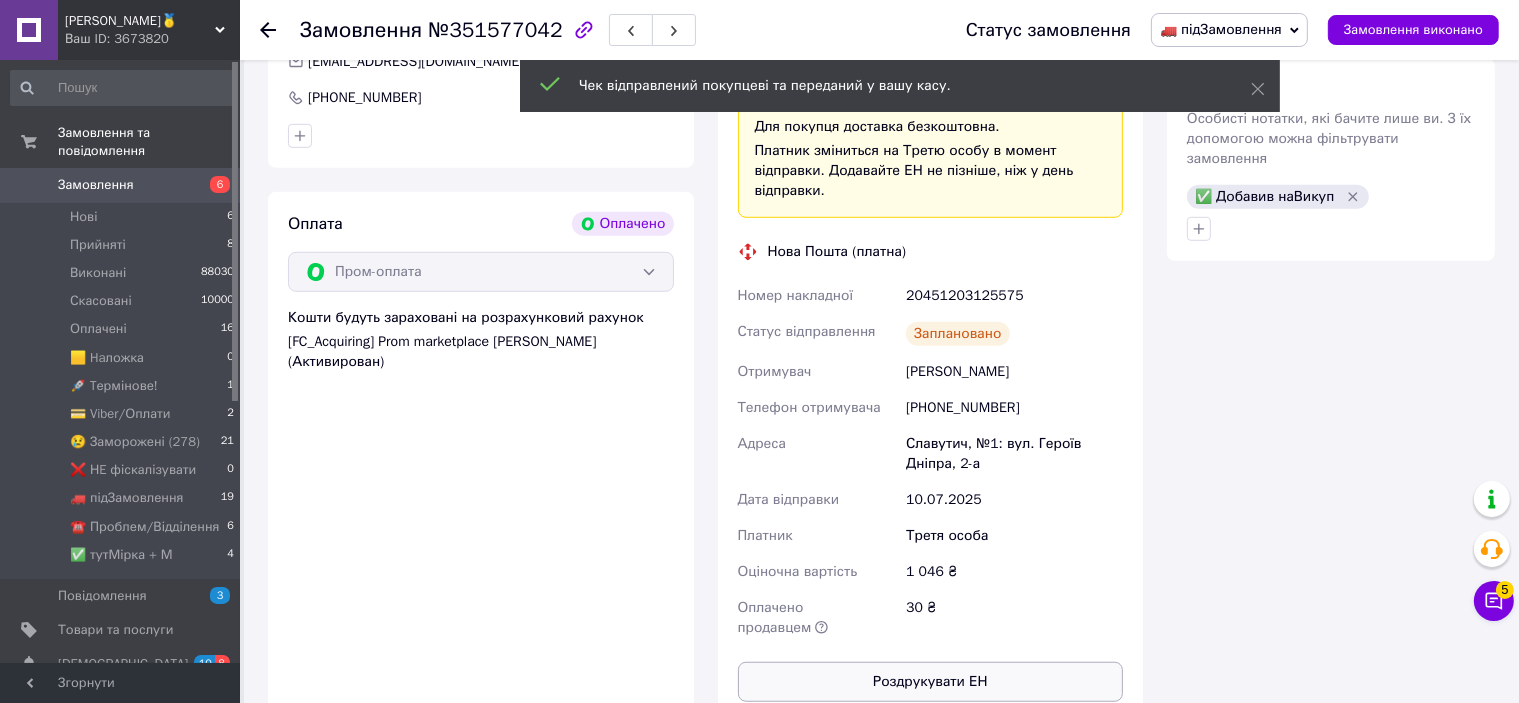 click on "Роздрукувати ЕН" at bounding box center [931, 682] 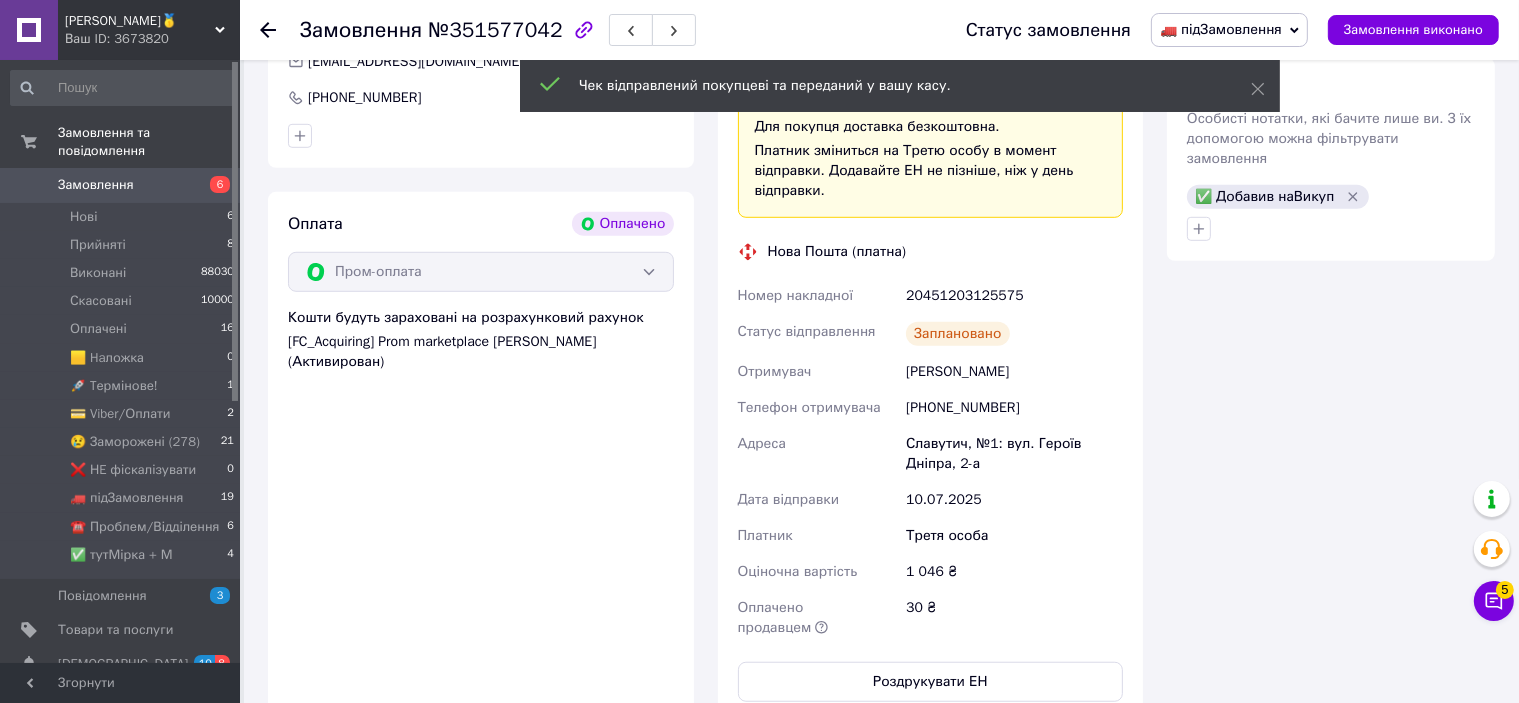 click on "20451203125575" at bounding box center [1014, 296] 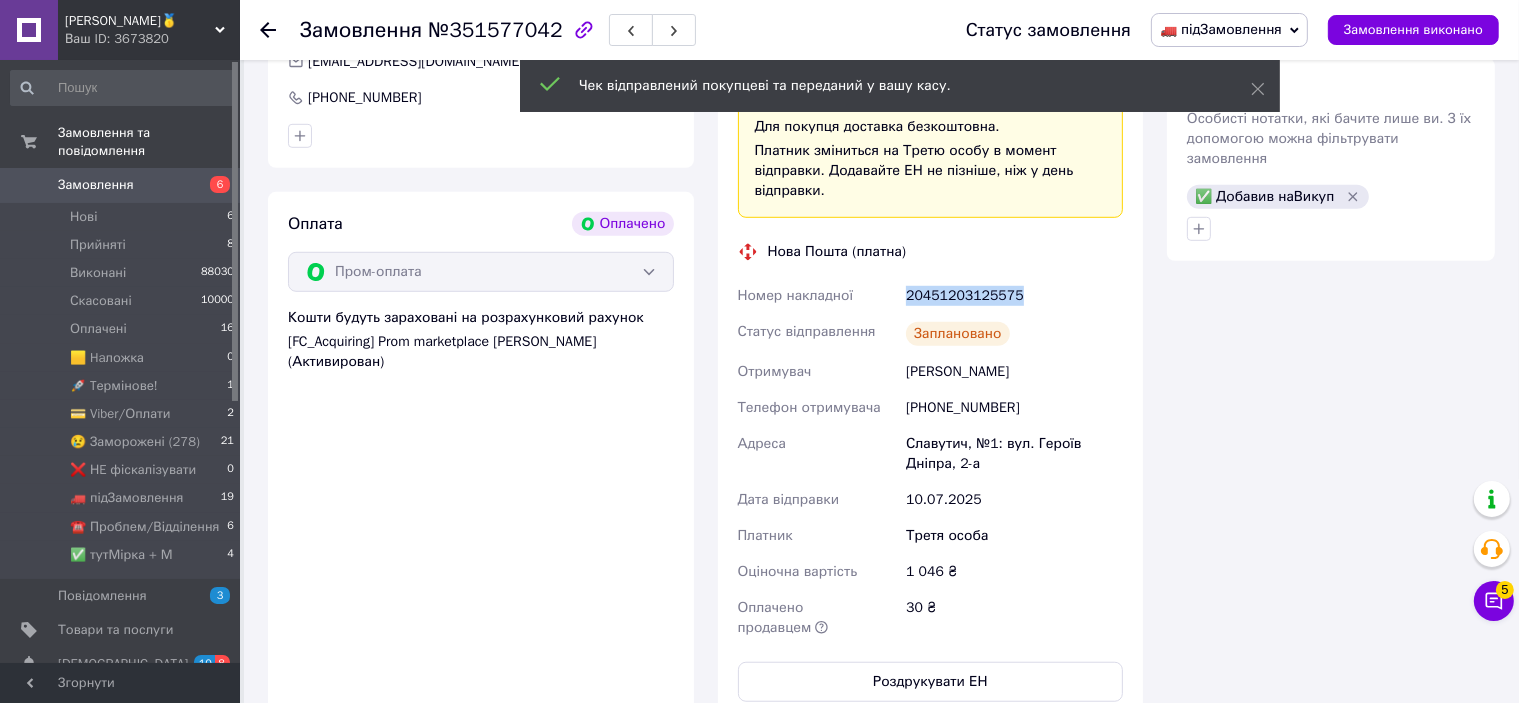 click on "20451203125575" at bounding box center (1014, 296) 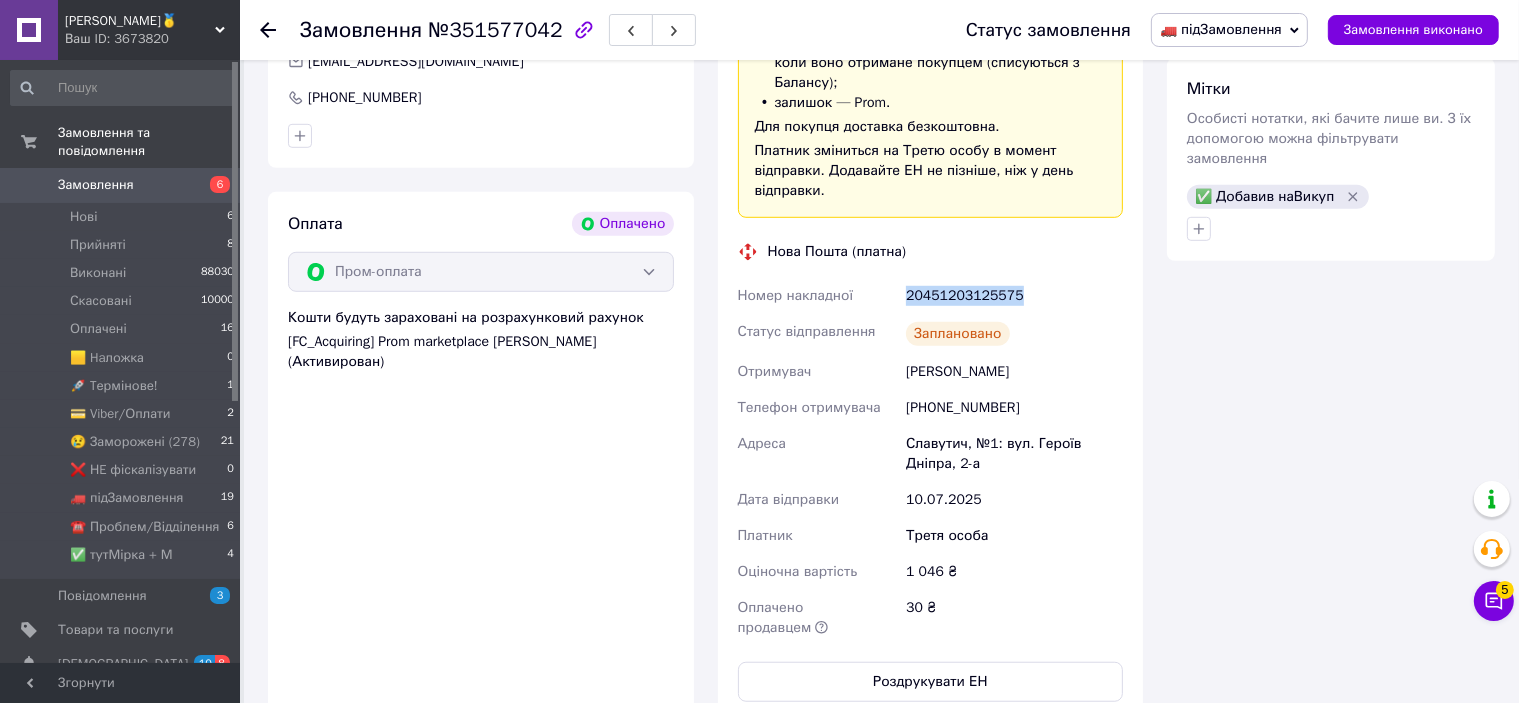 copy on "20451203125575" 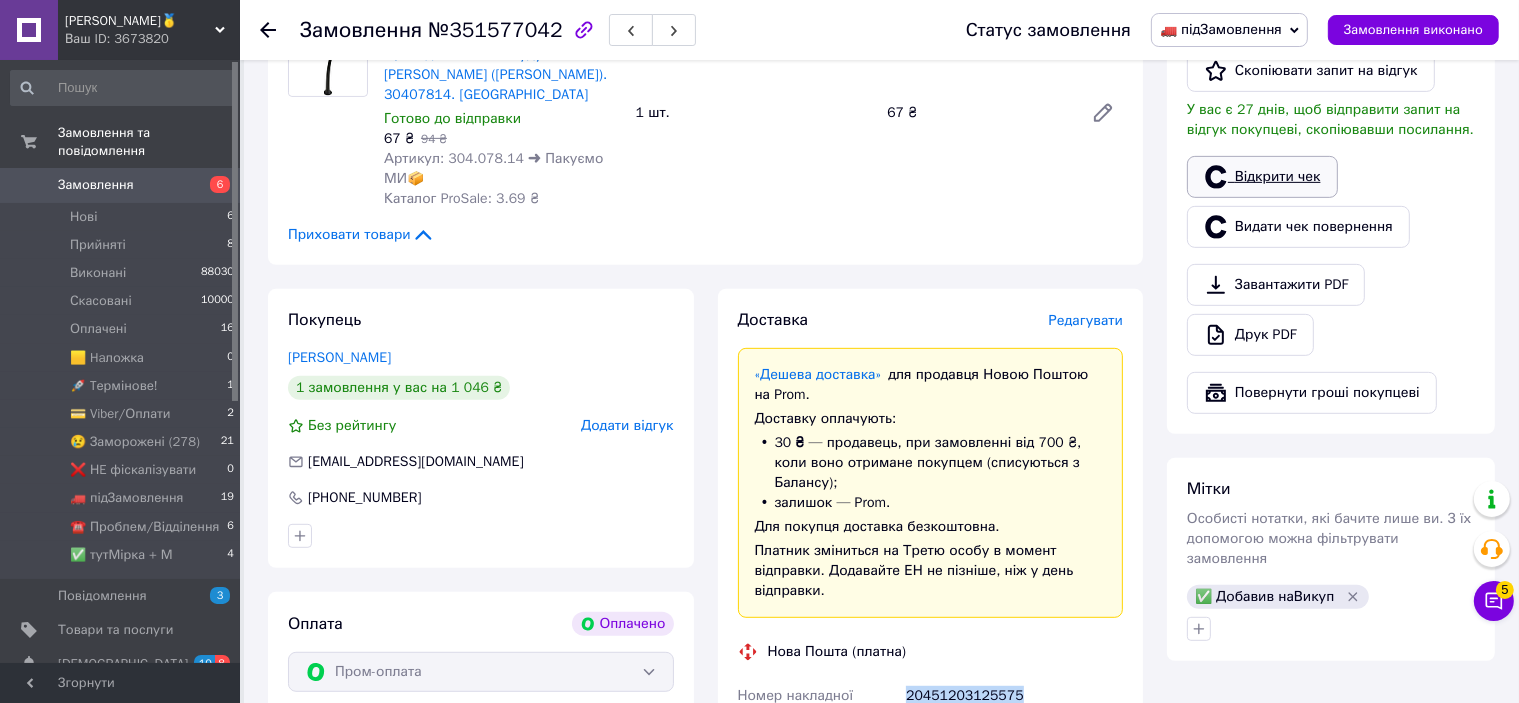 scroll, scrollTop: 700, scrollLeft: 0, axis: vertical 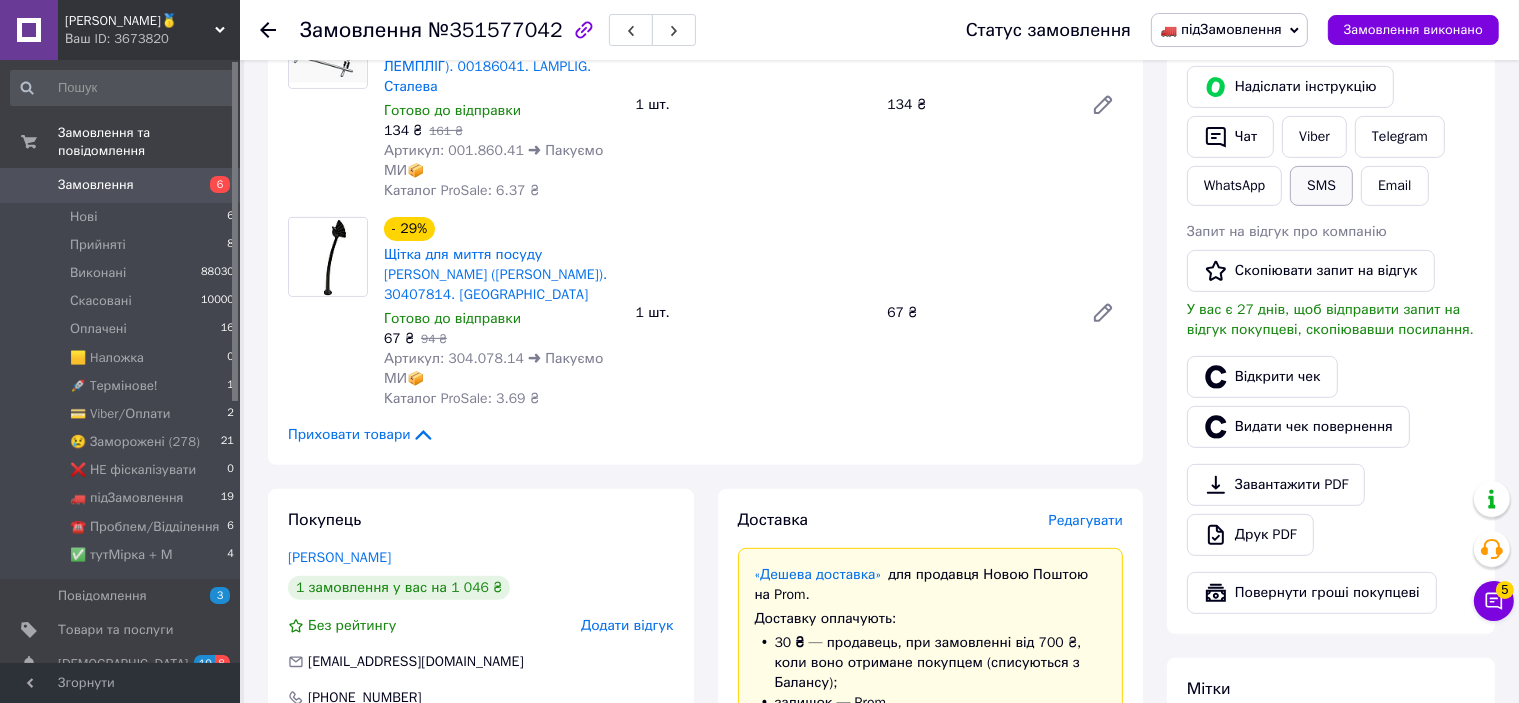 click on "SMS" at bounding box center [1321, 186] 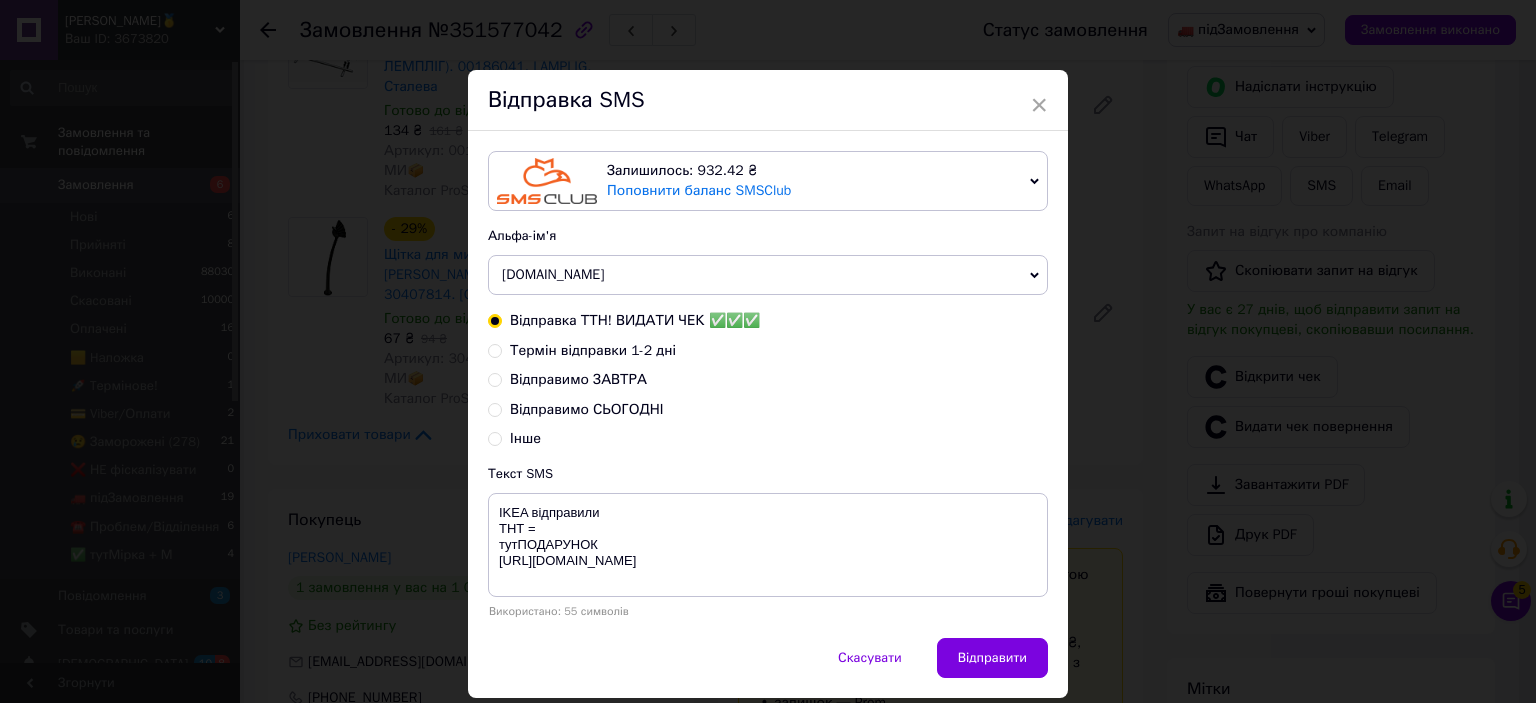 type 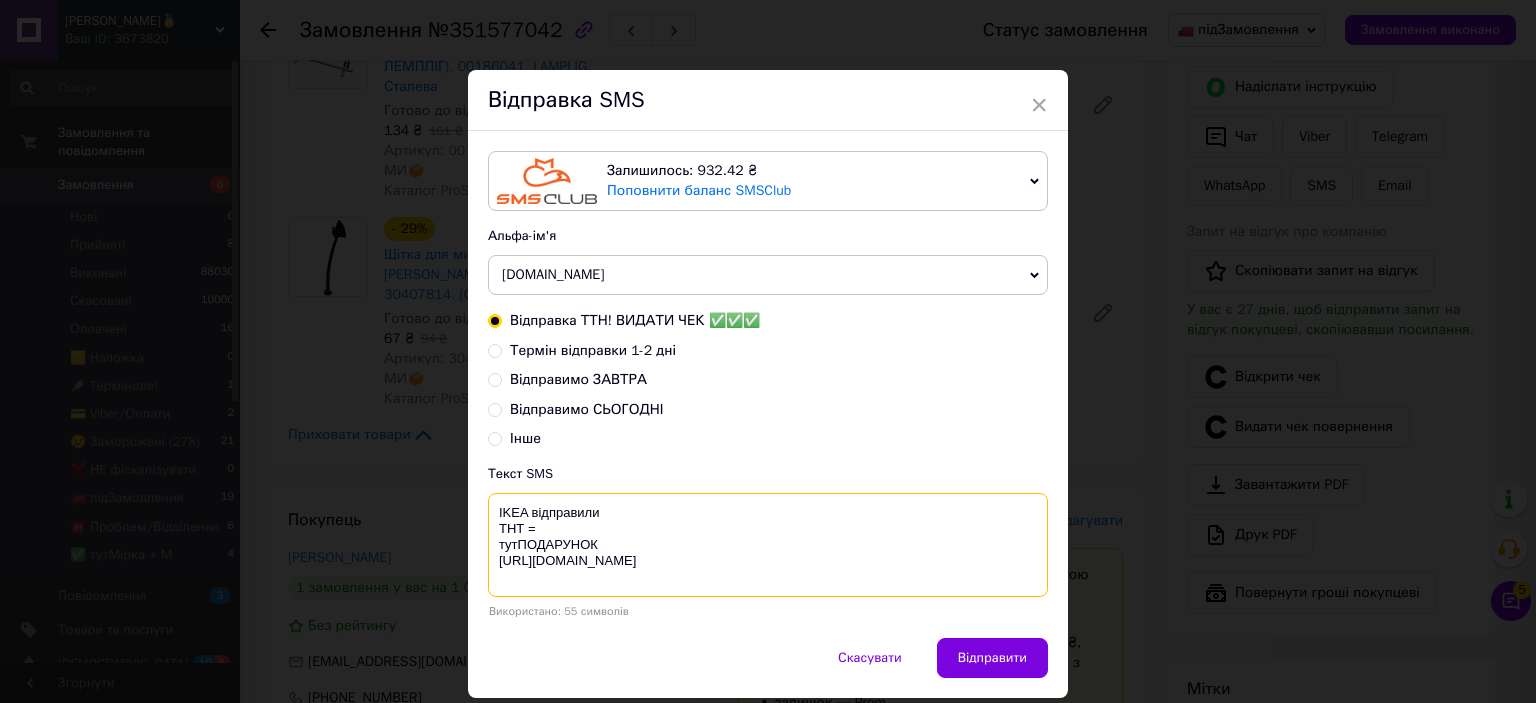 click on "IKEA відправили
ТНТ =
тутПОДАРУНОК
[URL][DOMAIN_NAME]" at bounding box center [768, 545] 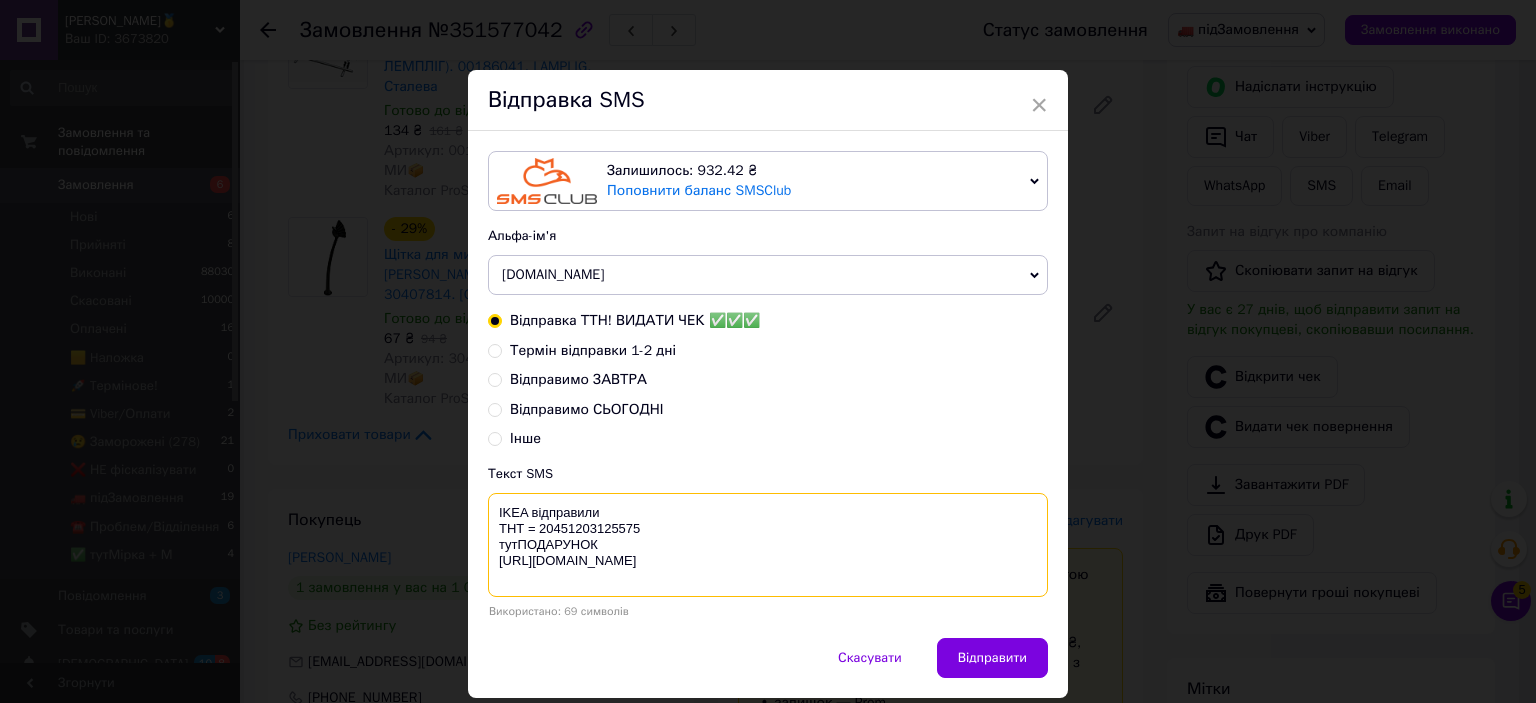 type on "IKEA відправили
ТНТ = 20451203125575
тутПОДАРУНОК
https://bit.ly/taao" 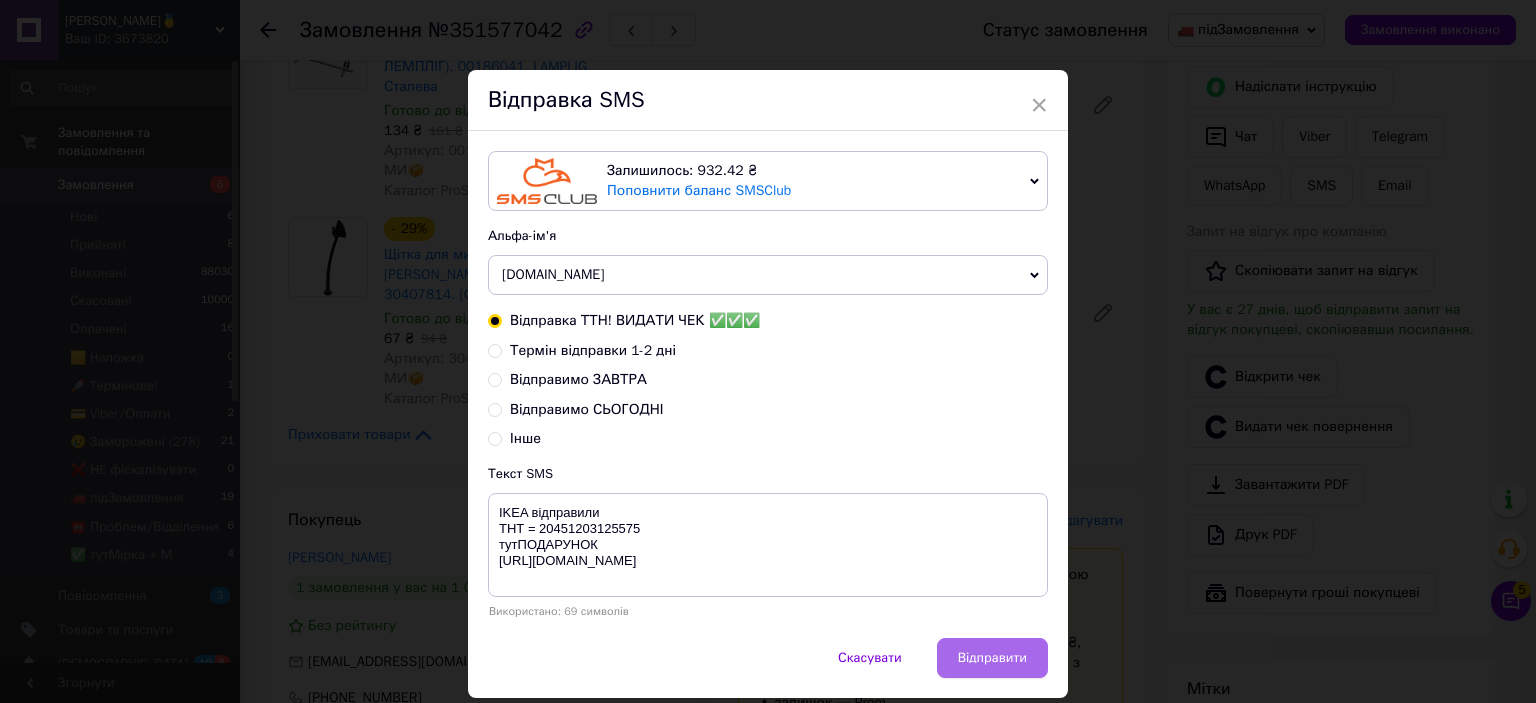click on "Відправити" at bounding box center (992, 658) 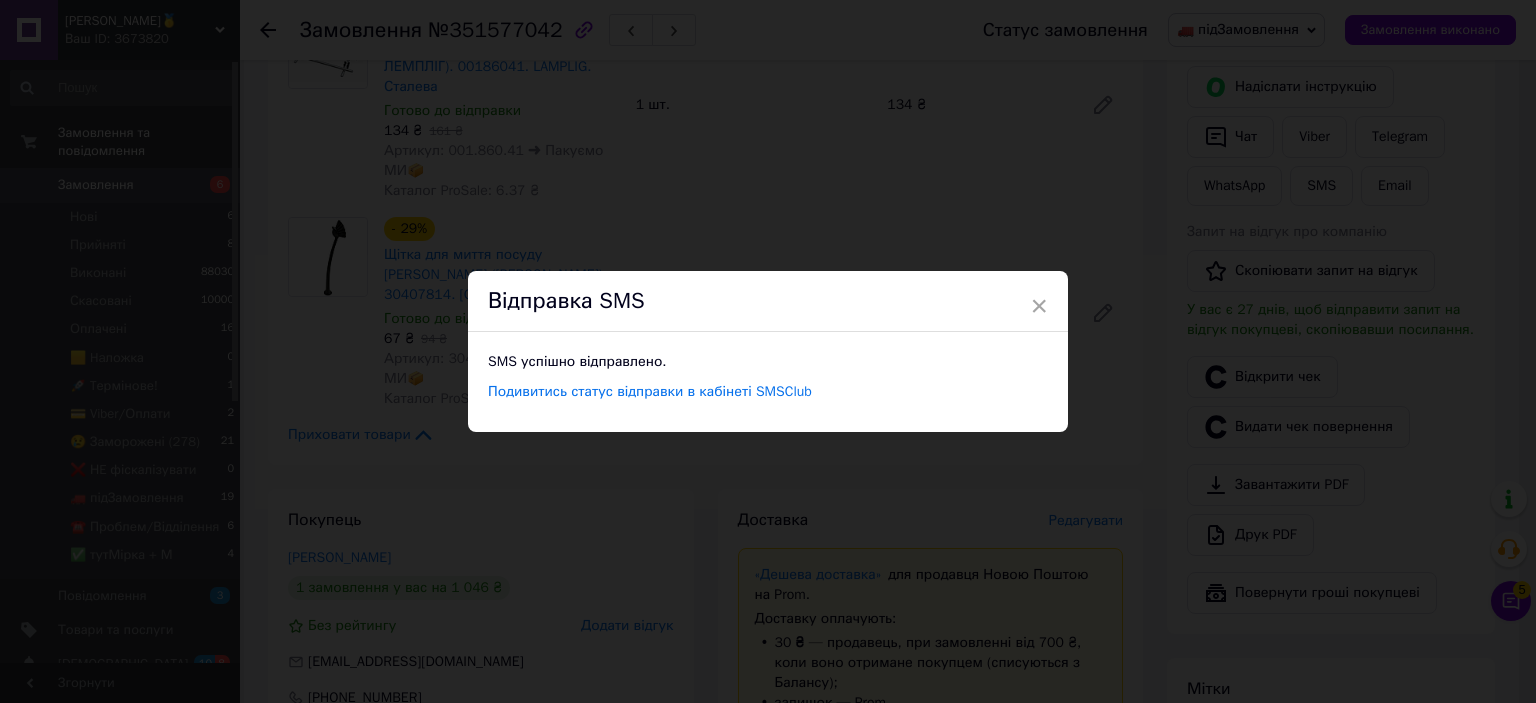click on "× Відправка SMS SMS успішно відправлено. Подивитись статус відправки в кабінеті SMSClub" at bounding box center [768, 351] 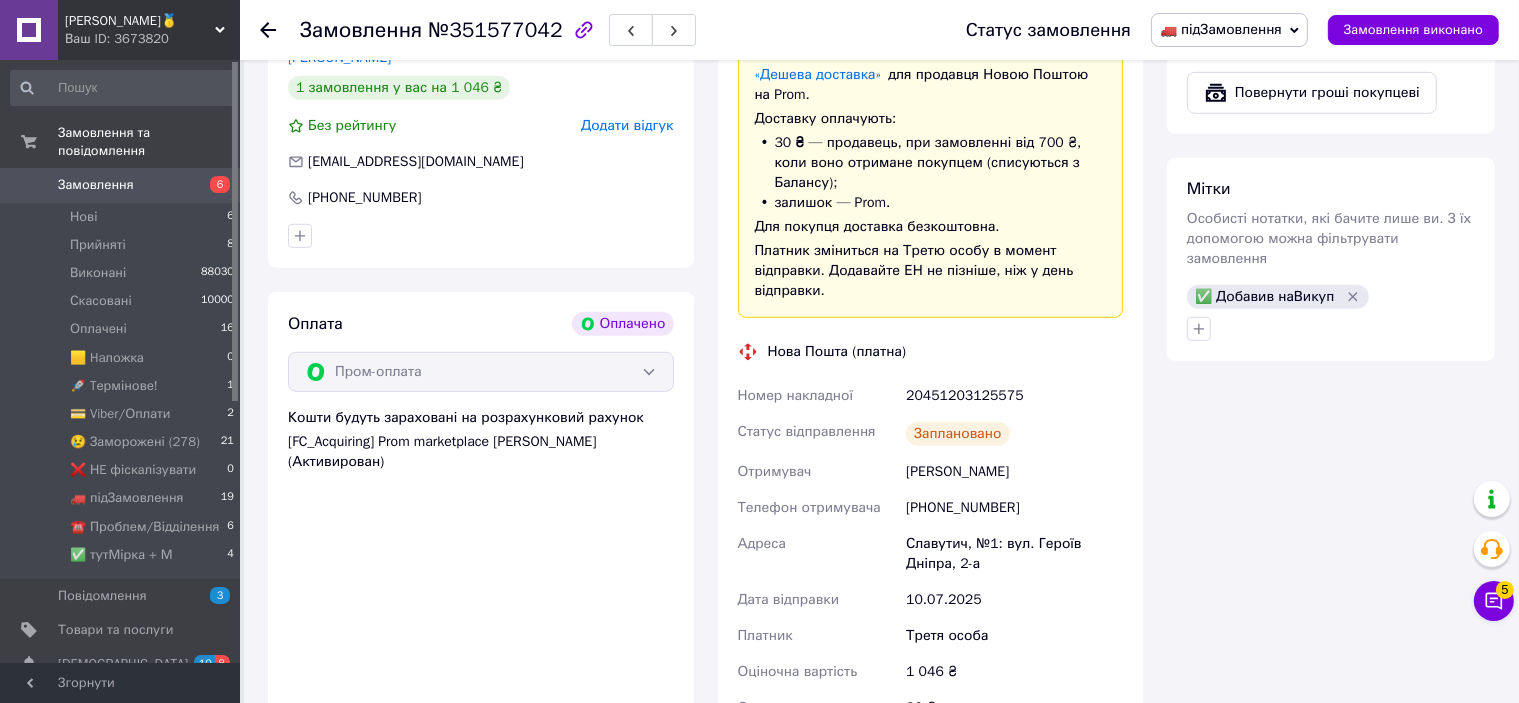 scroll, scrollTop: 1400, scrollLeft: 0, axis: vertical 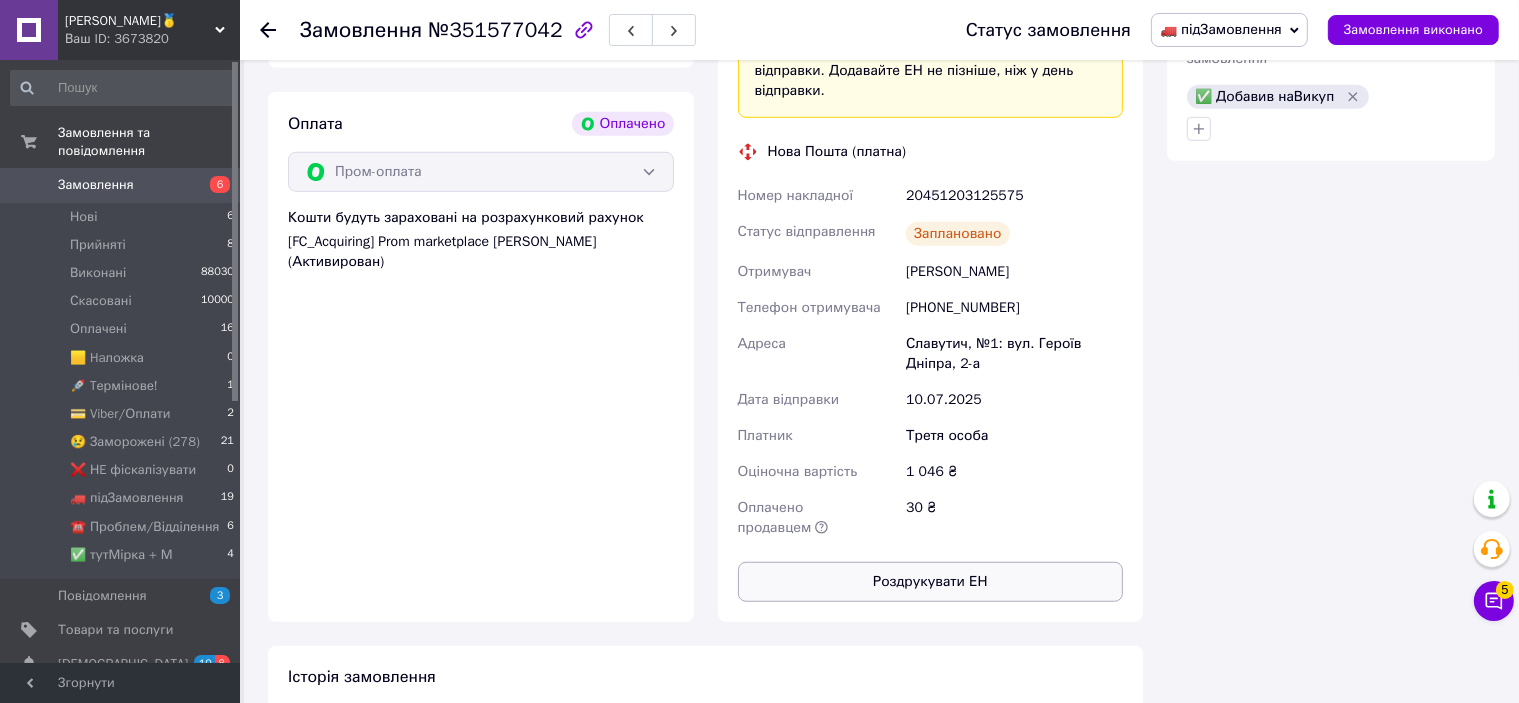 click on "Роздрукувати ЕН" at bounding box center [931, 582] 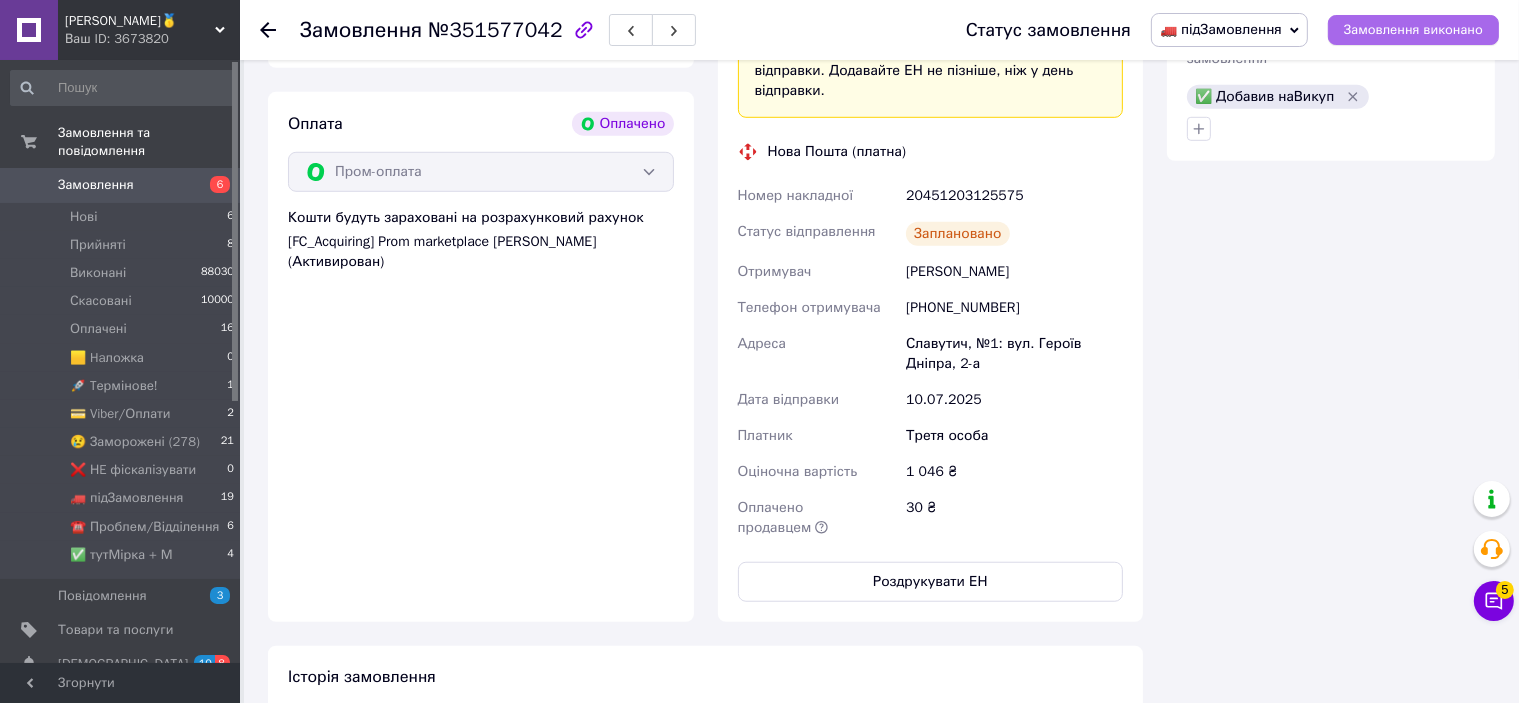 click on "Замовлення виконано" at bounding box center [1413, 30] 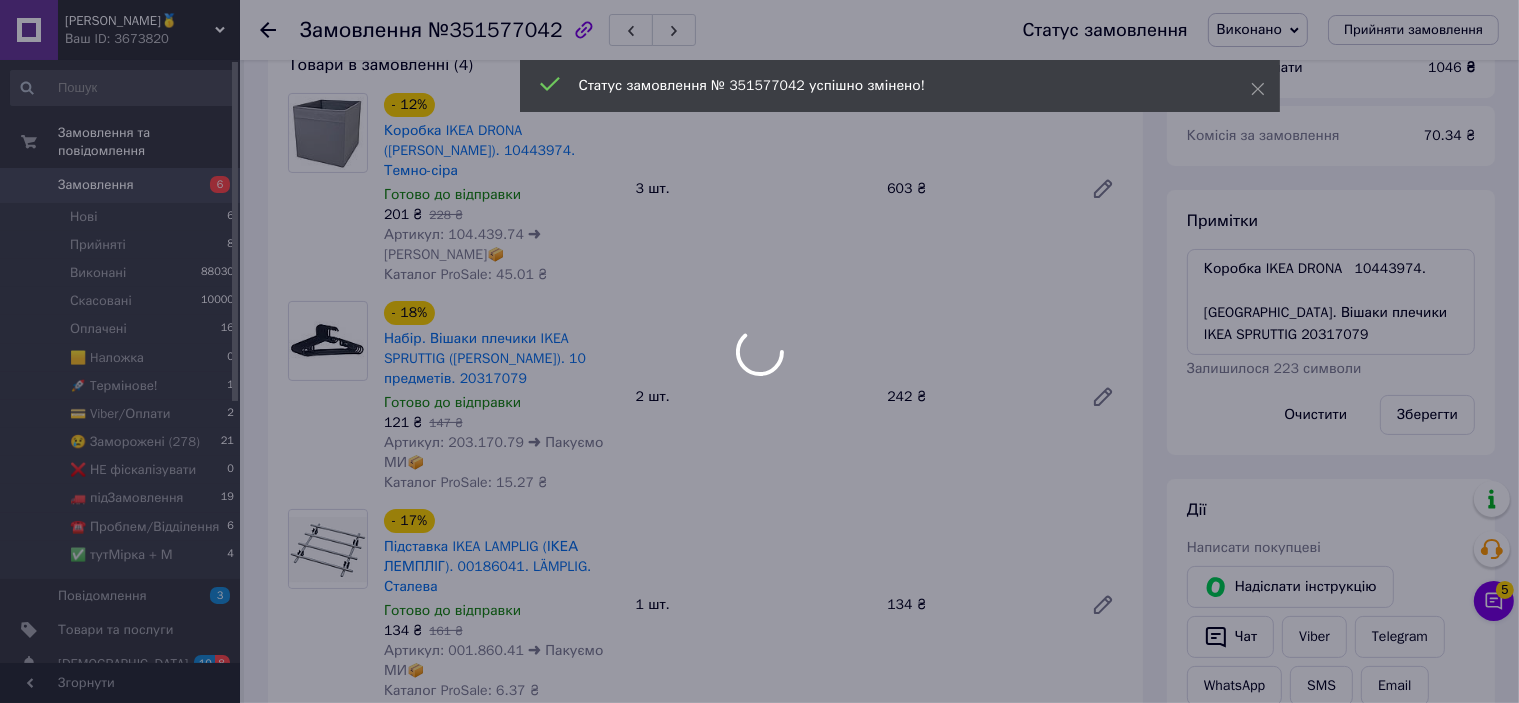 scroll, scrollTop: 0, scrollLeft: 0, axis: both 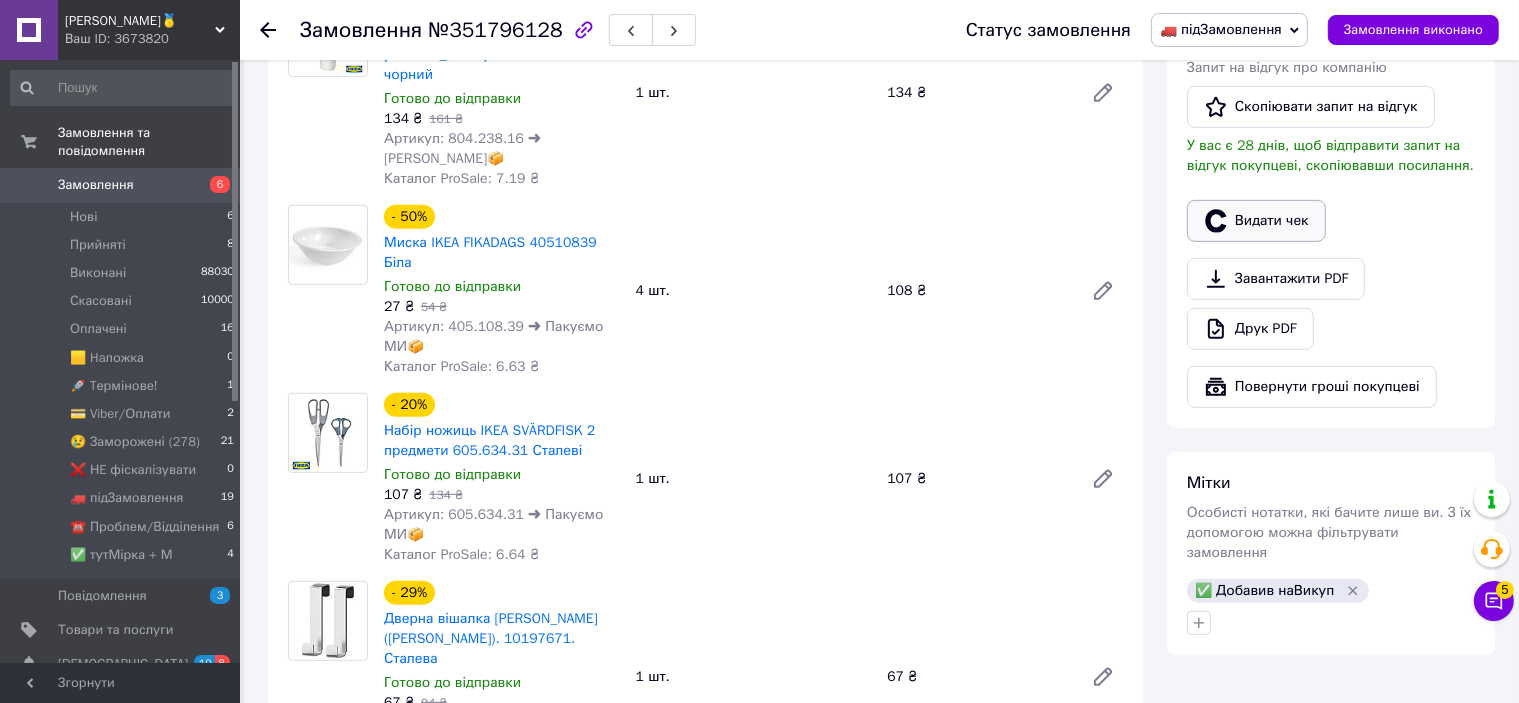 click on "Видати чек" at bounding box center [1256, 221] 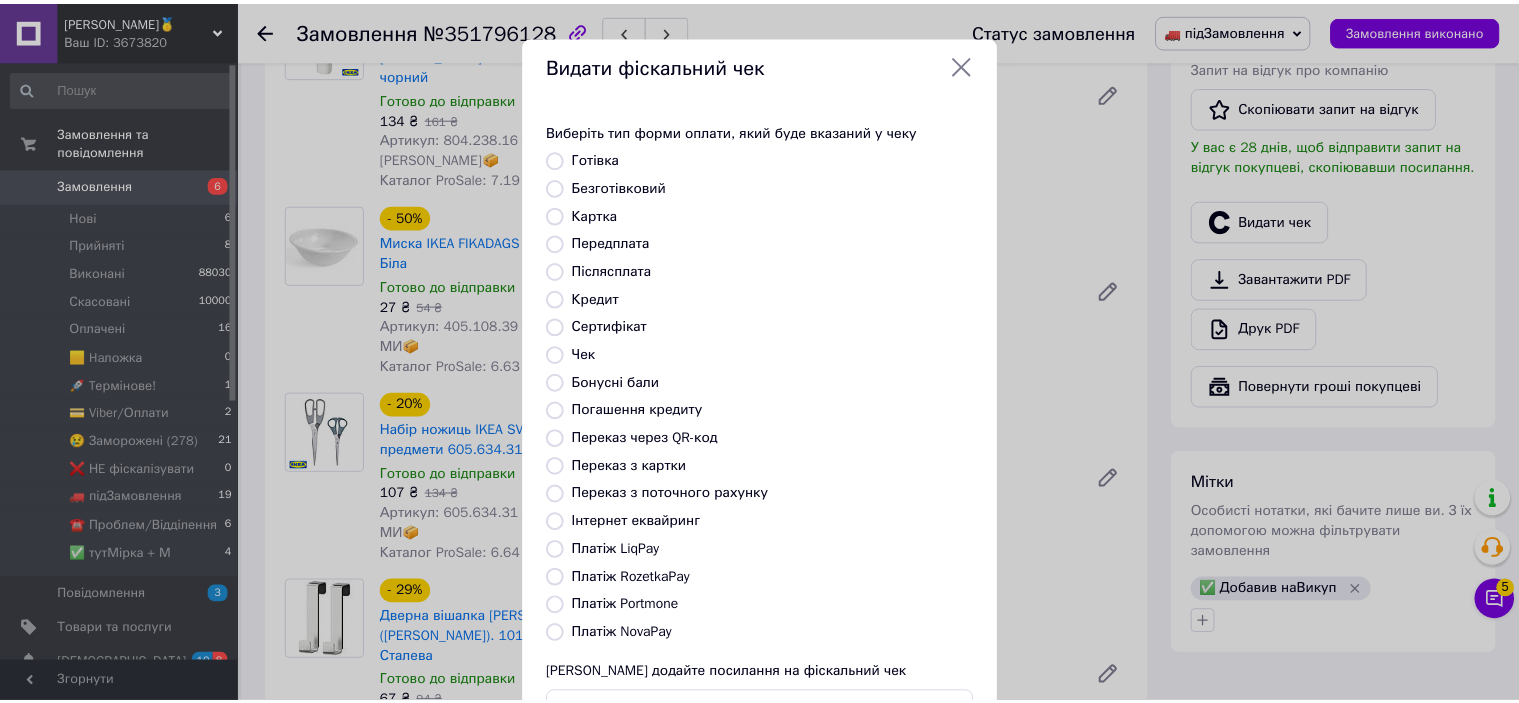 scroll, scrollTop: 155, scrollLeft: 0, axis: vertical 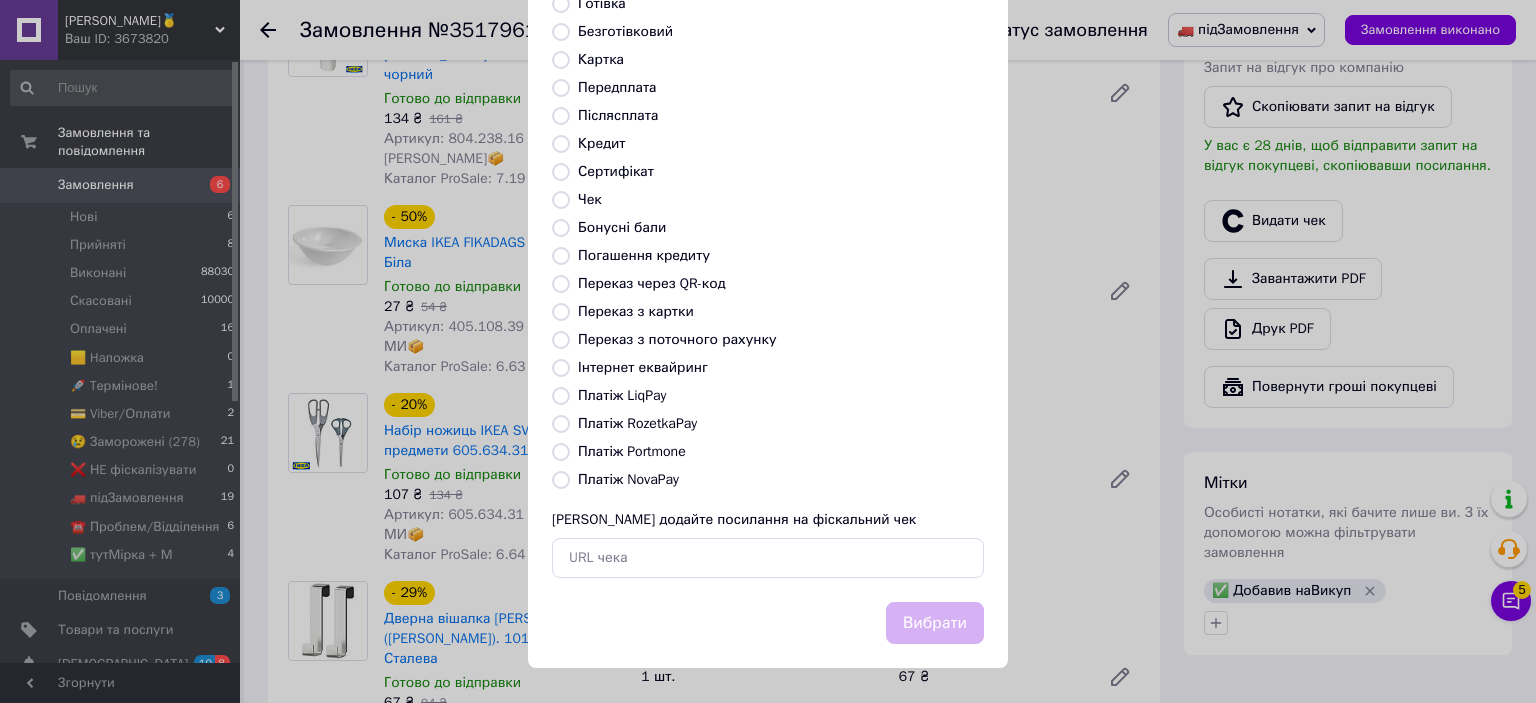 click on "Платіж RozetkaPay" at bounding box center [637, 423] 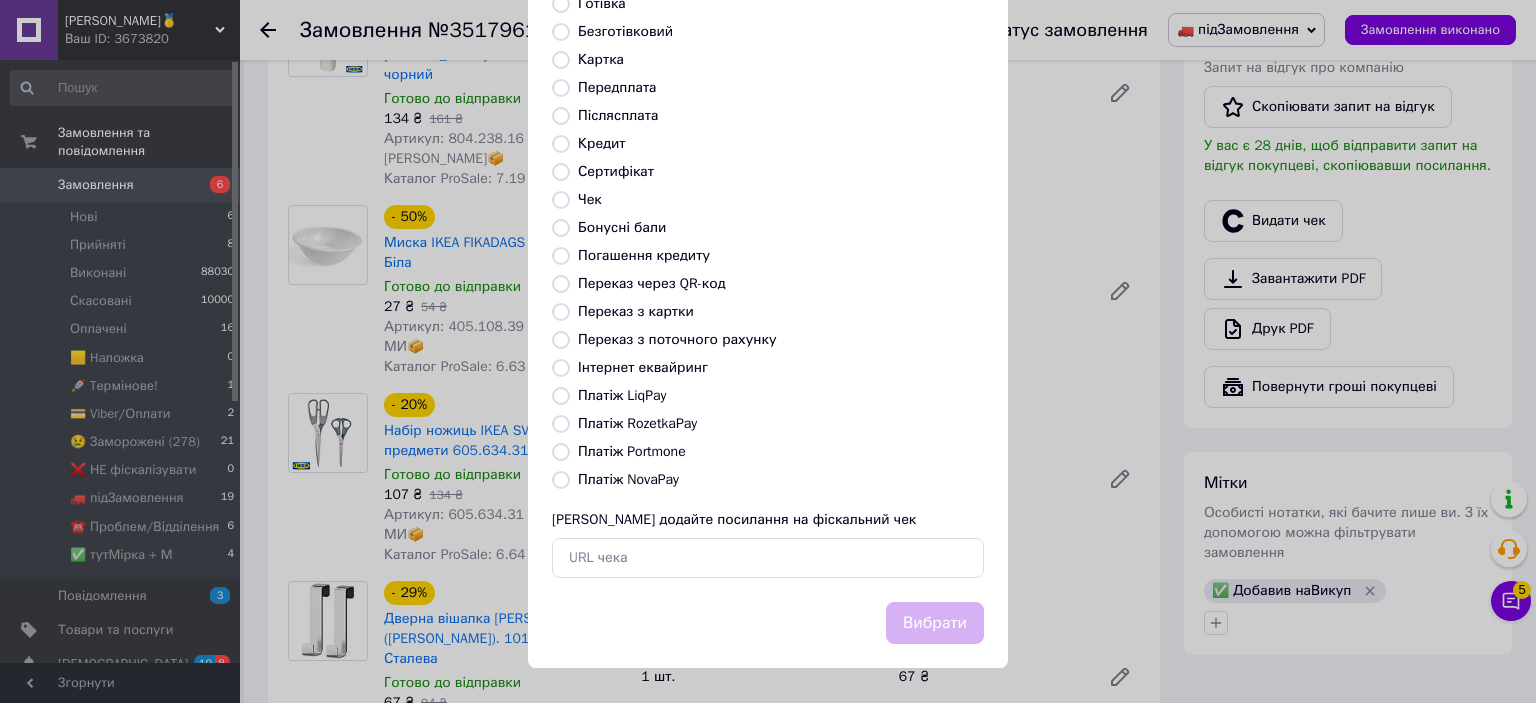 radio on "true" 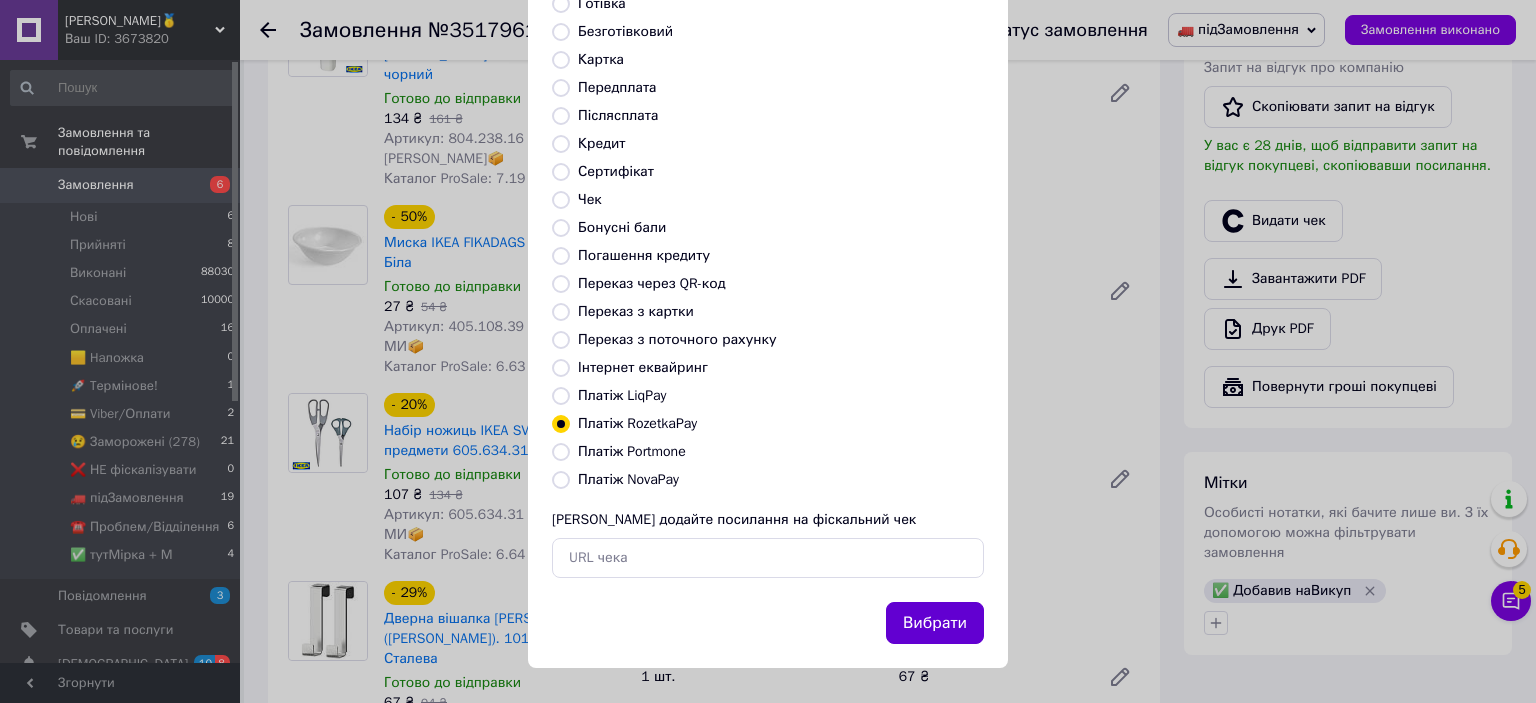 click on "Вибрати" at bounding box center (935, 623) 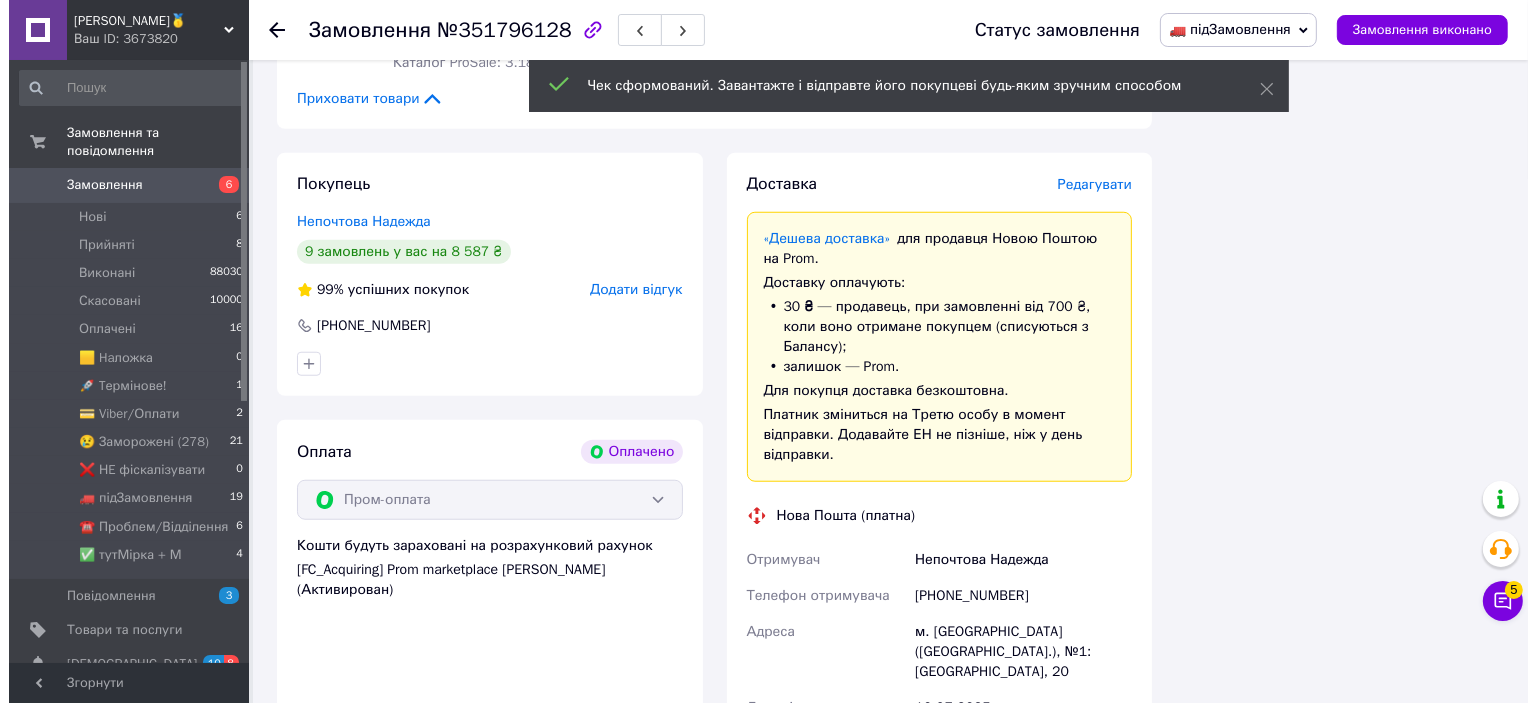 scroll, scrollTop: 1400, scrollLeft: 0, axis: vertical 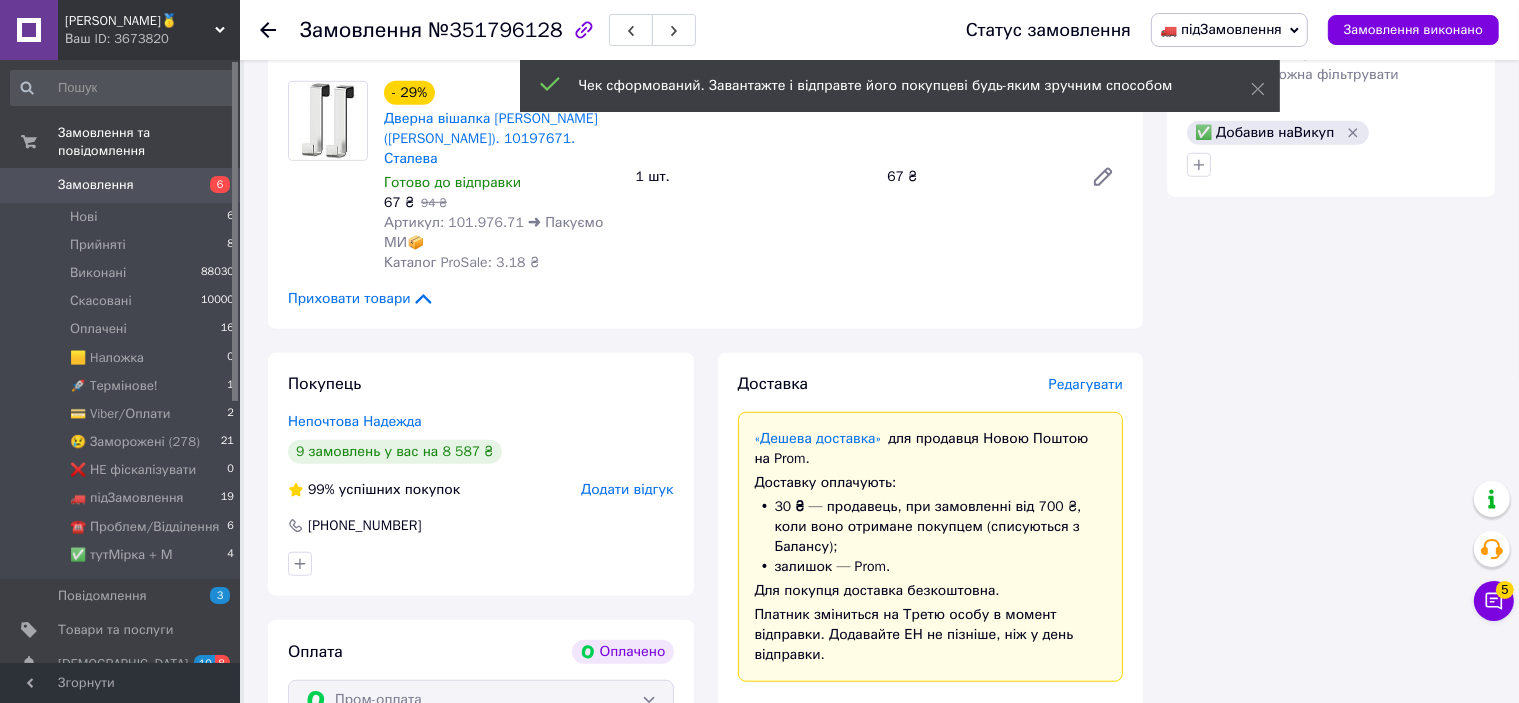 click on "Редагувати" at bounding box center (1086, 384) 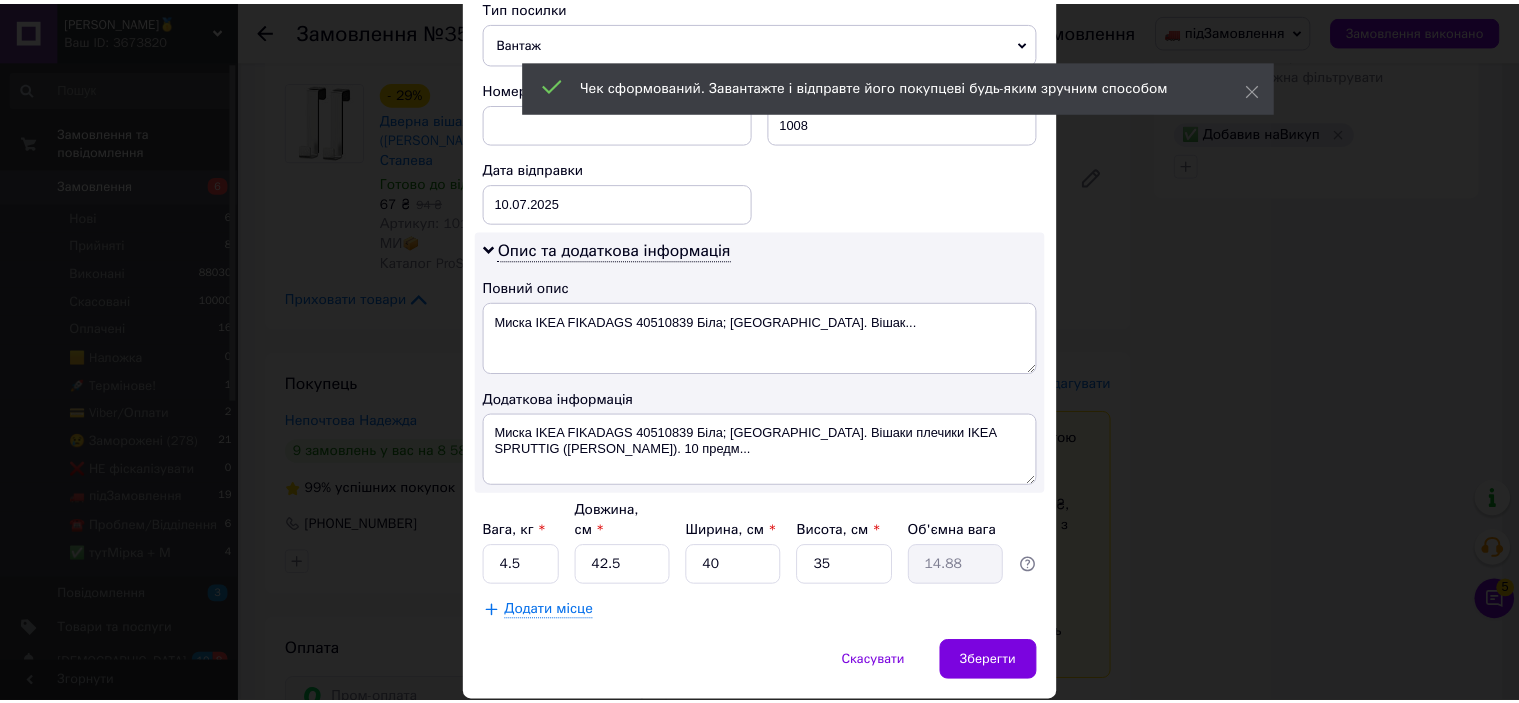 scroll, scrollTop: 842, scrollLeft: 0, axis: vertical 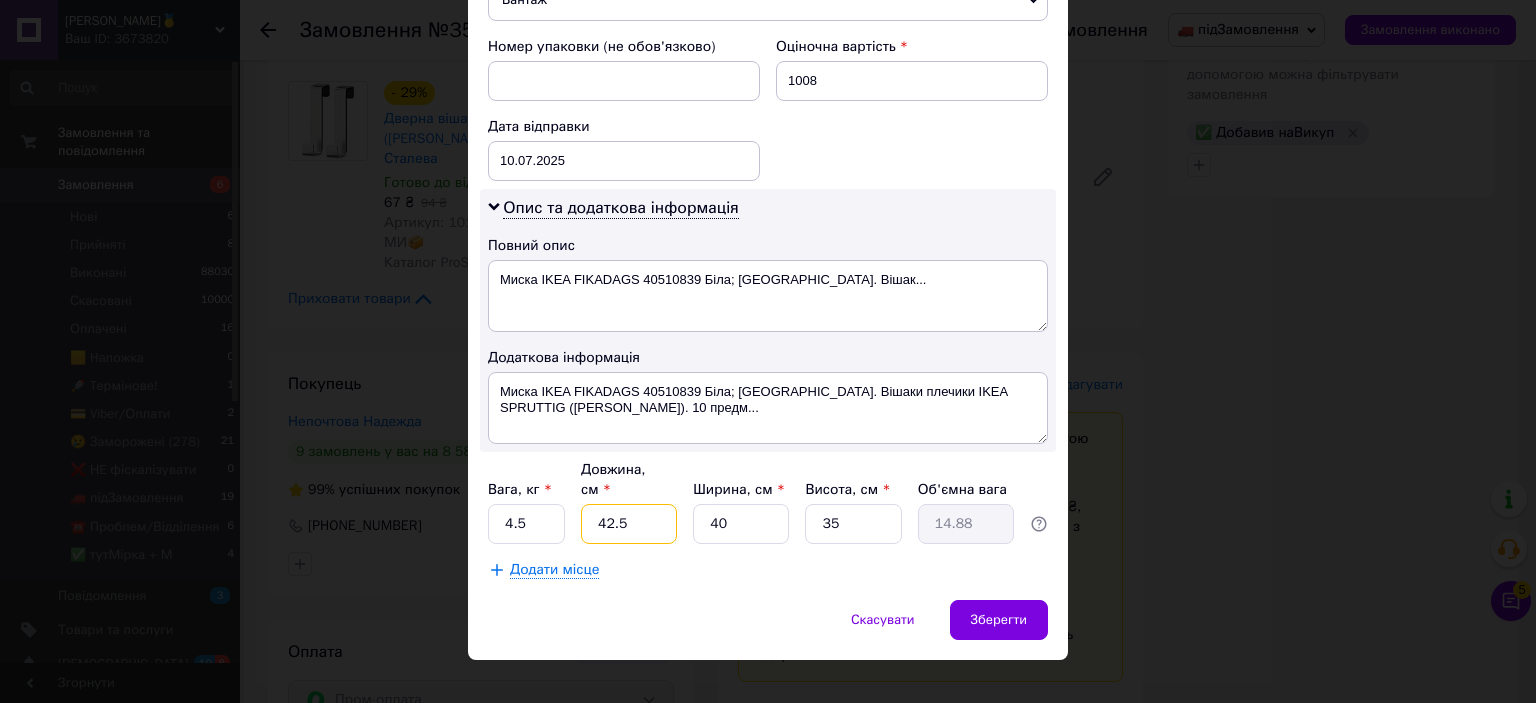 click on "42.5" at bounding box center [629, 524] 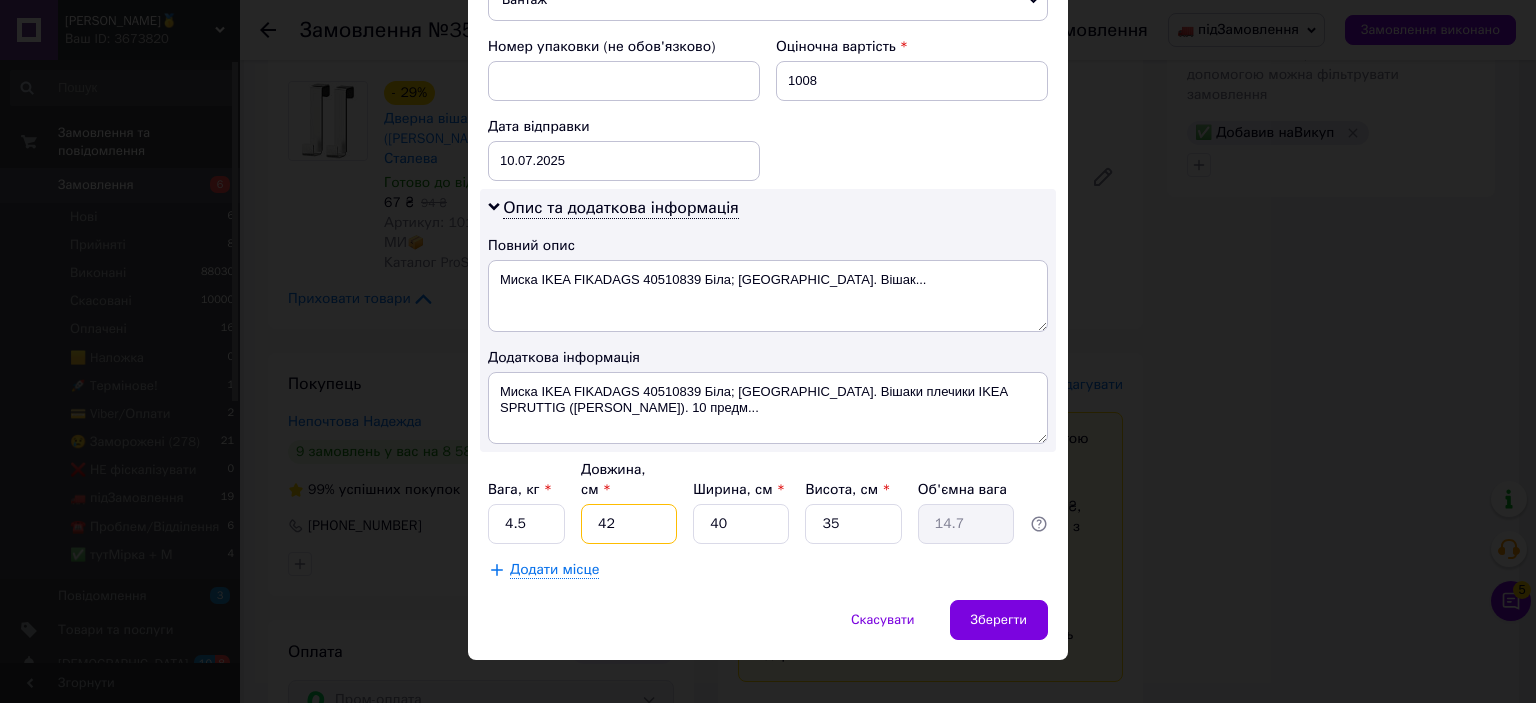 type on "4" 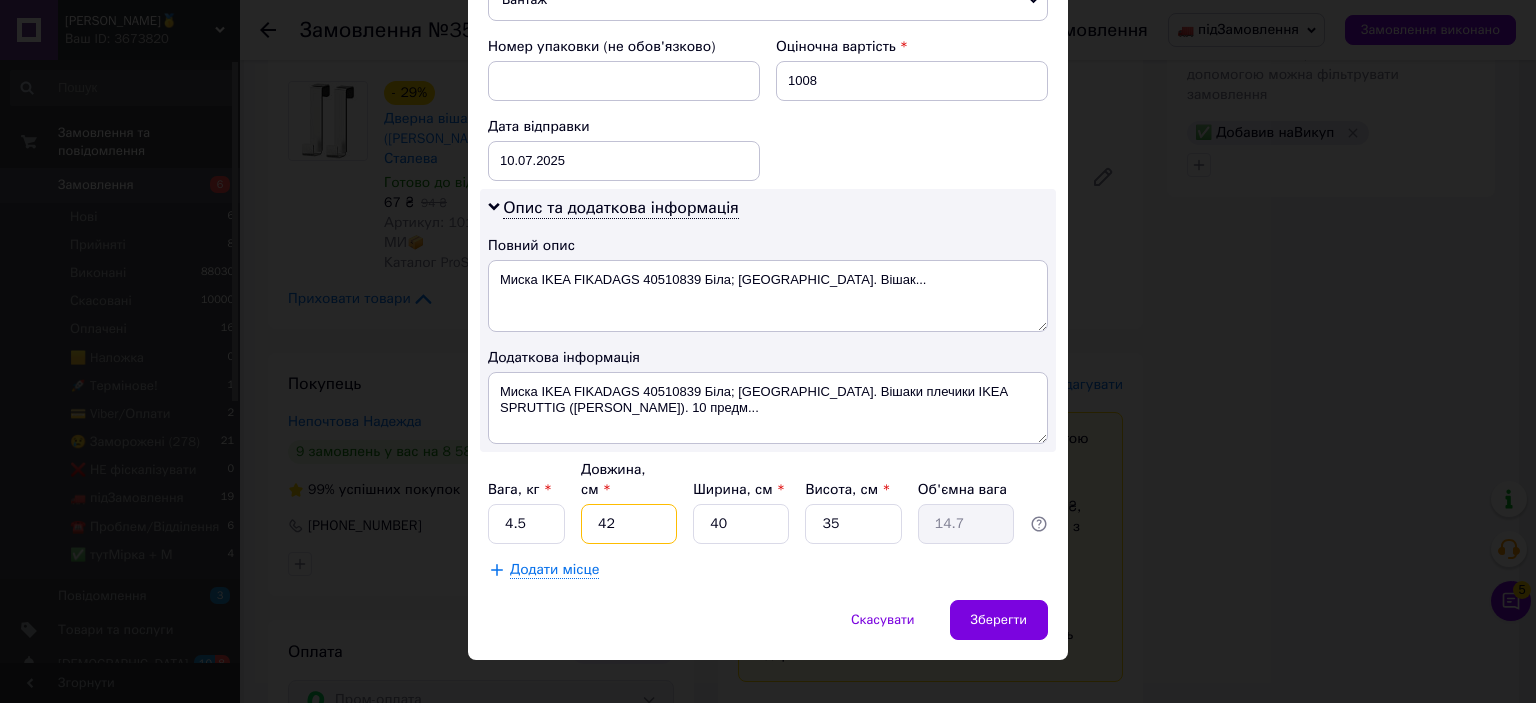type on "1.4" 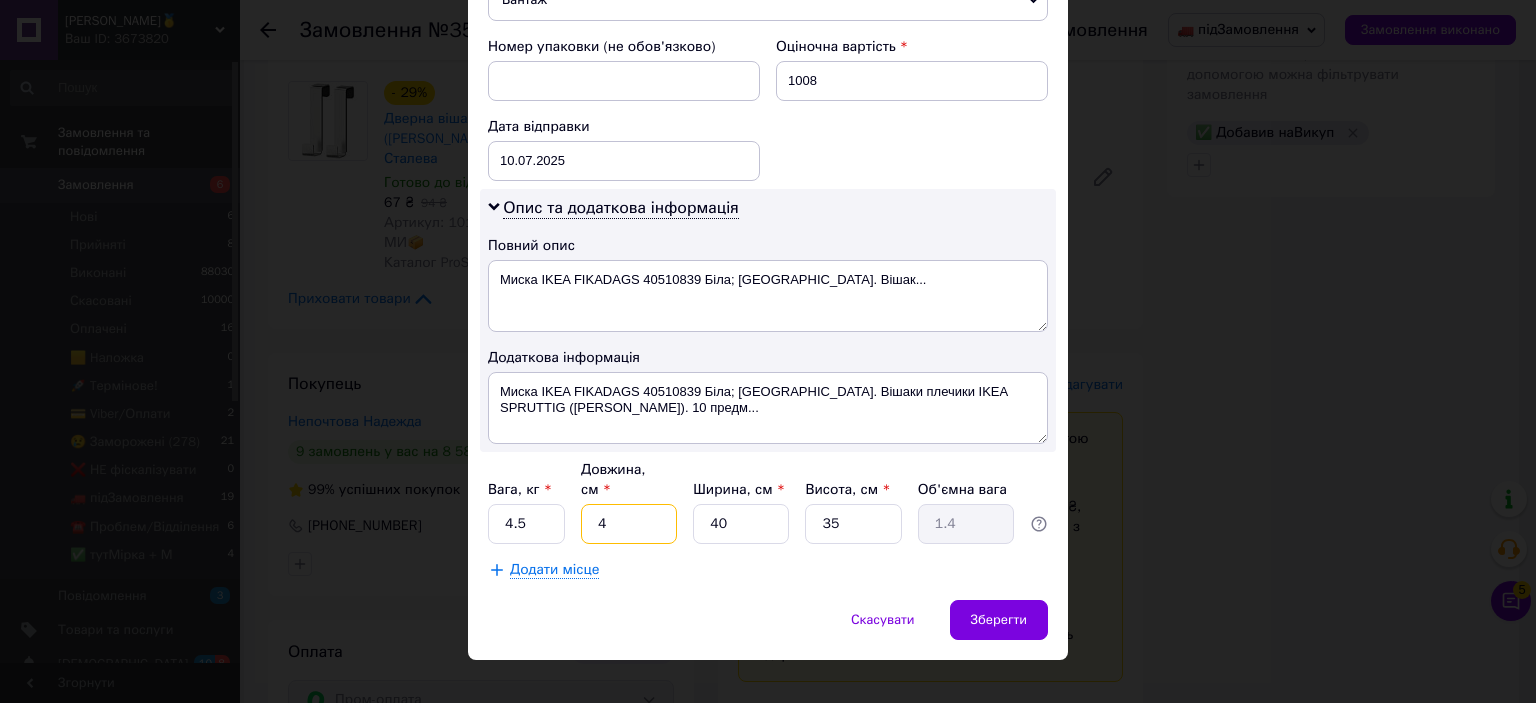 type on "40" 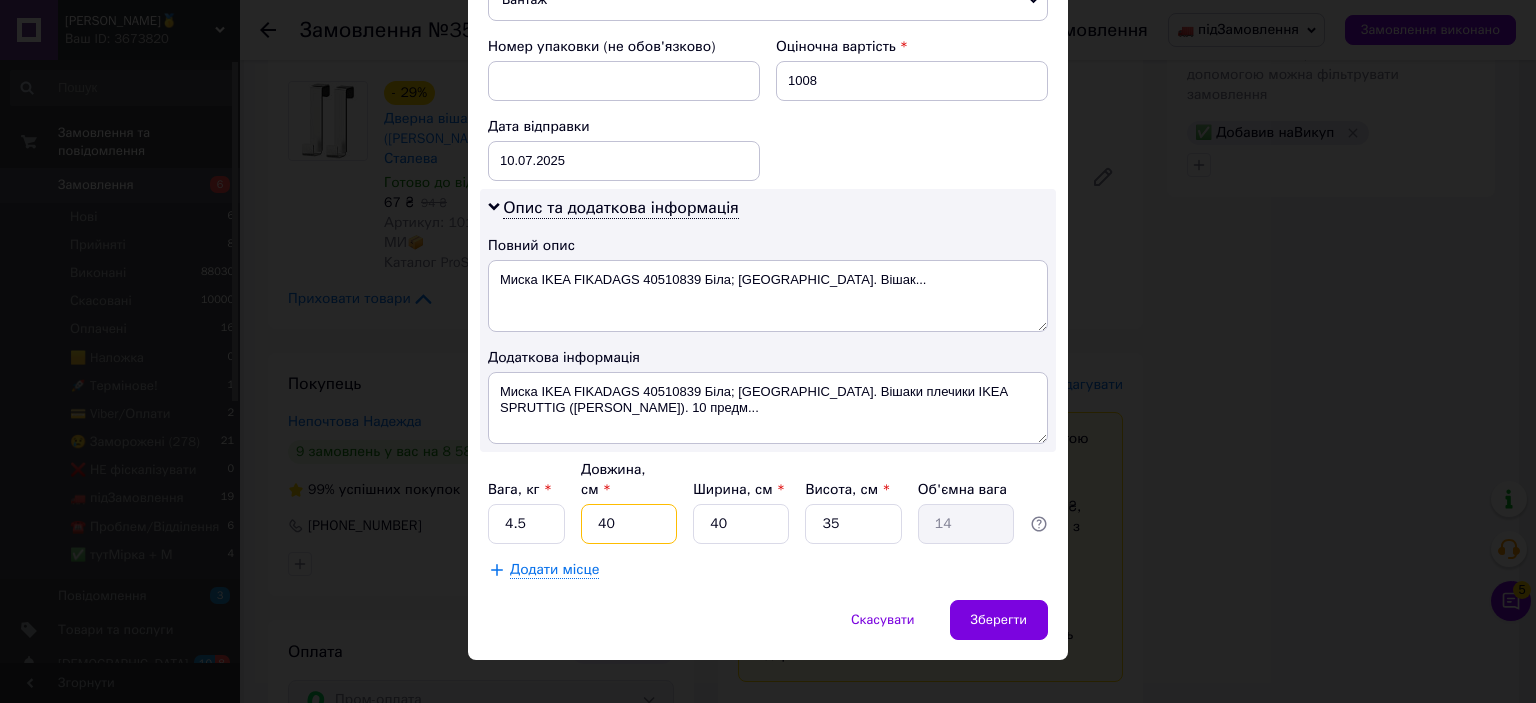 type on "40" 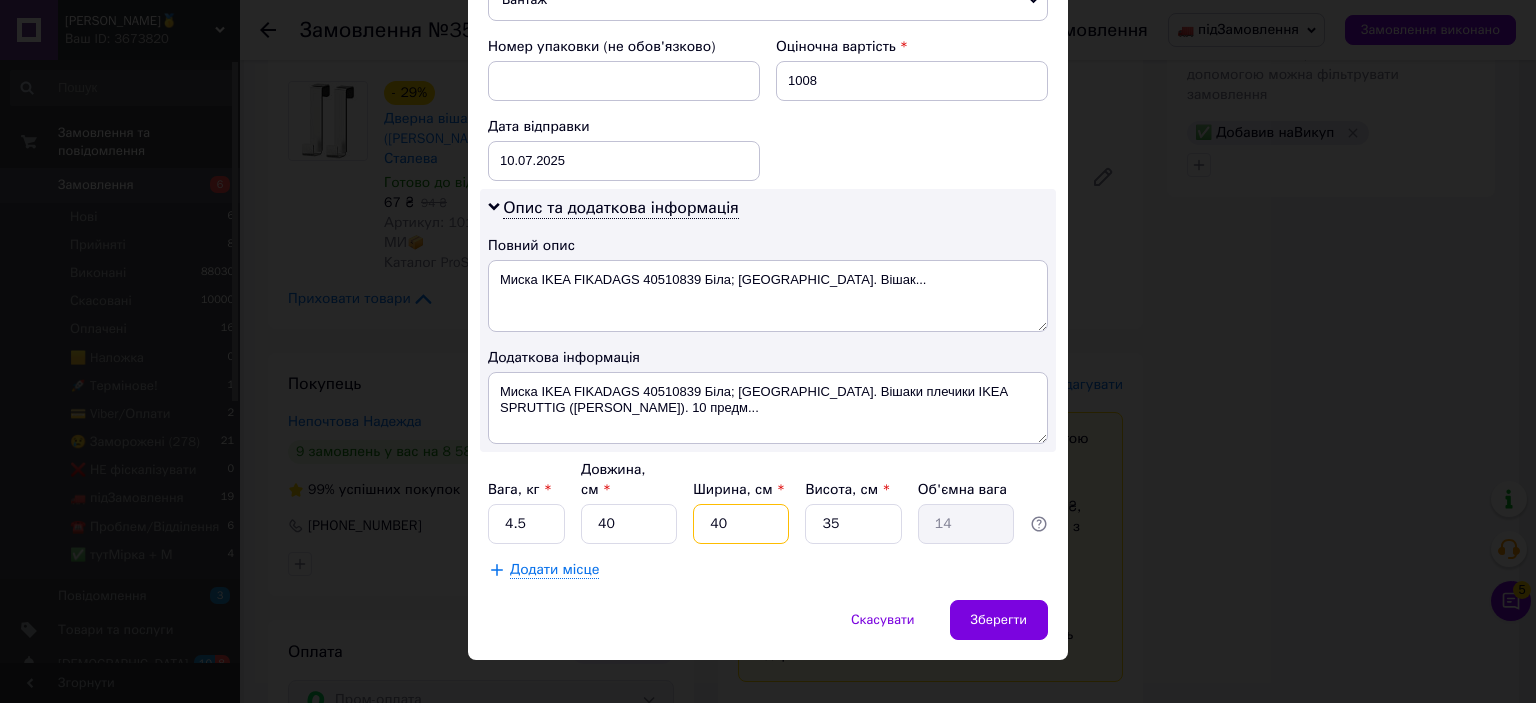 click on "40" at bounding box center [741, 524] 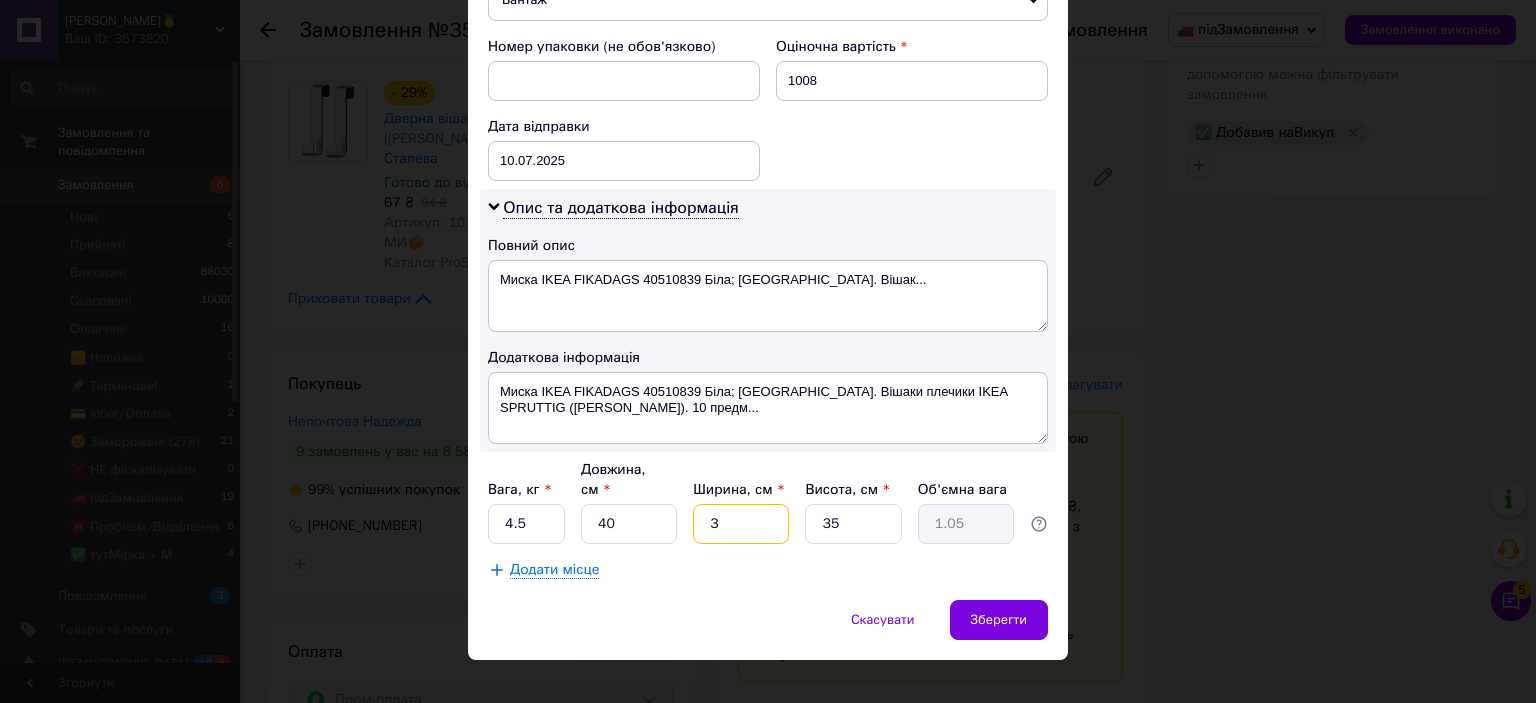 type on "33" 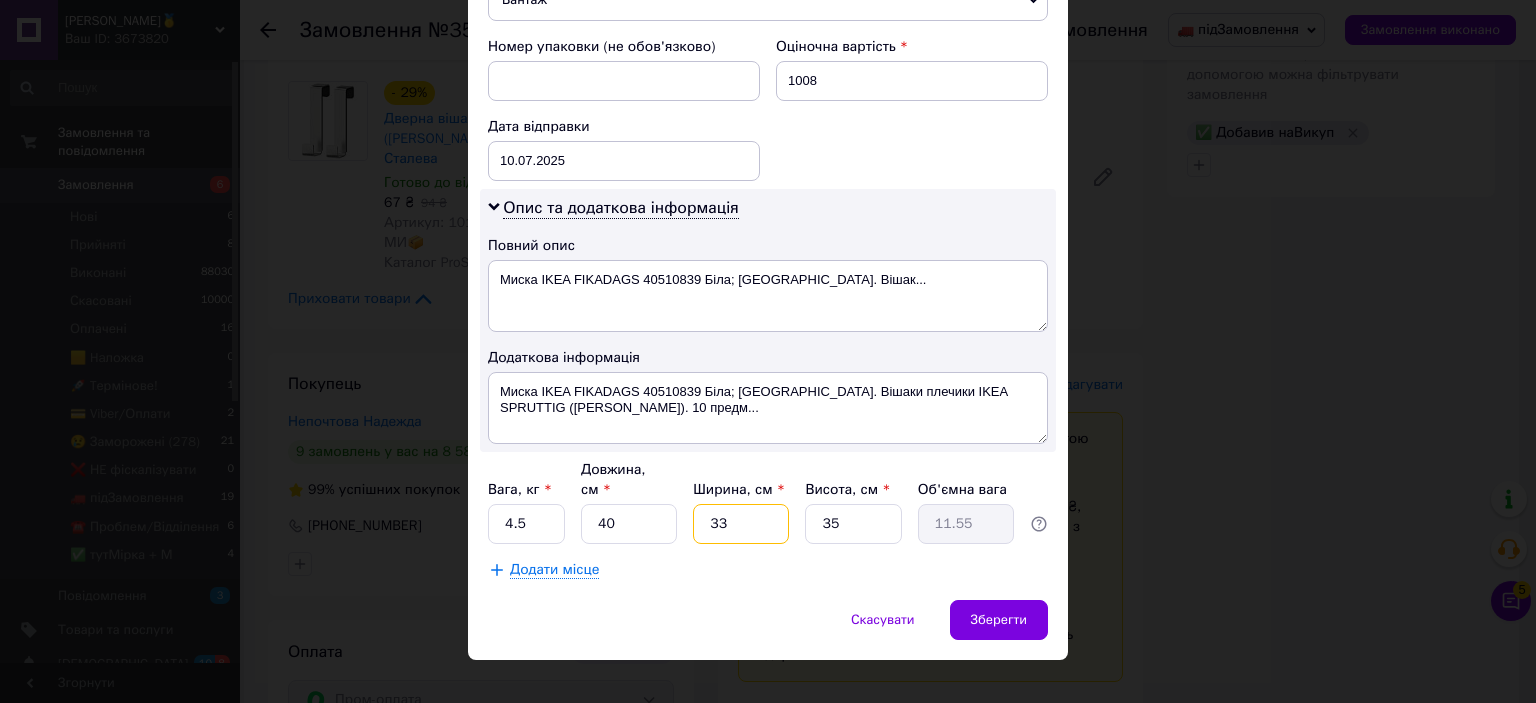 type on "33" 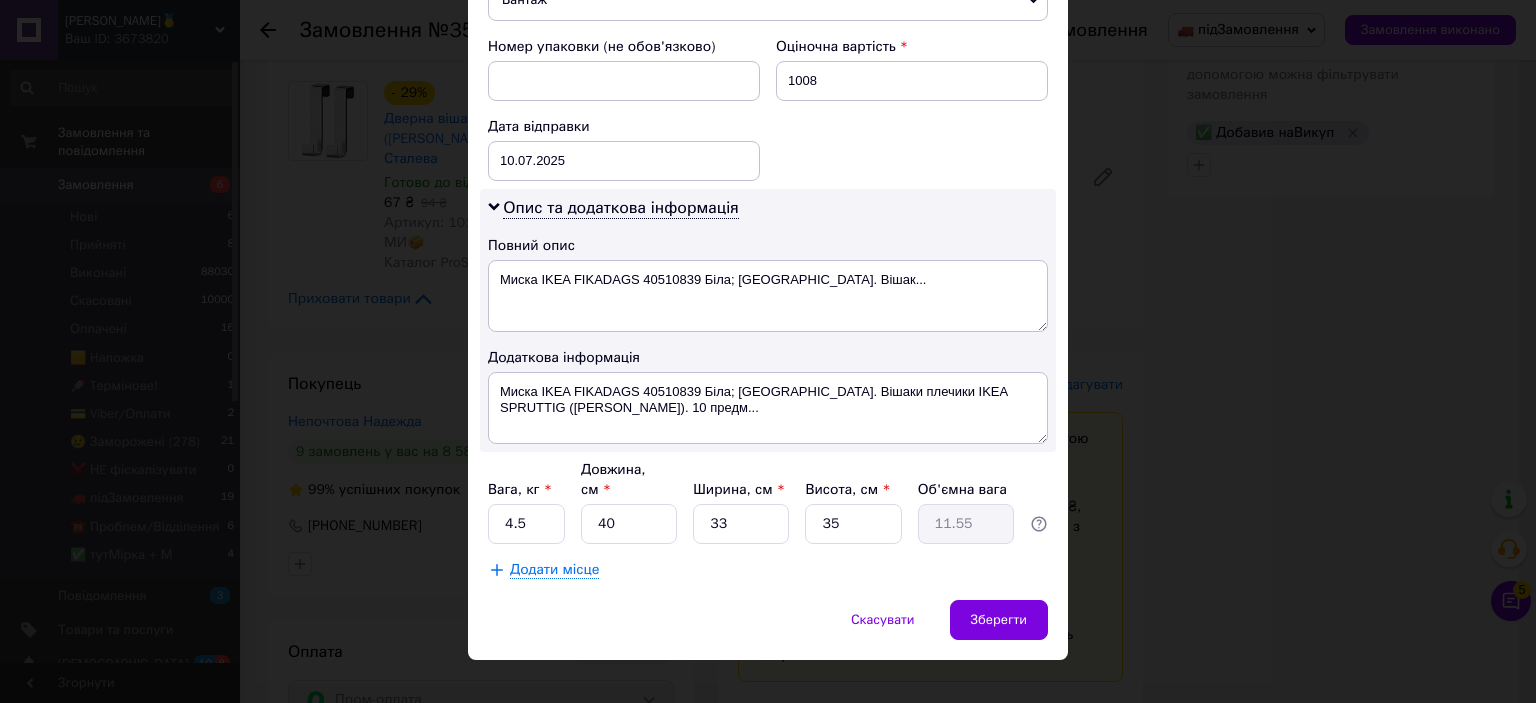 click on "Платник Отримувач Відправник Прізвище отримувача Непочтова Ім'я отримувача Надежда По батькові отримувача Телефон отримувача +380666110605 Тип доставки У відділенні Кур'єром В поштоматі Місто м. Лебедин (Сумська обл.) Відділення №1: площа Соборна, 20 Місце відправки с. Дубове (Волинська обл.): №1: вул. Ковельська, 52 Немає збігів. Спробуйте змінити умови пошуку Додати ще місце відправки Тип посилки Вантаж Документи Номер упаковки (не обов'язково) Оціночна вартість 1008 Дата відправки 10.07.2025 < 2025 > < Июль > Пн Вт Ср Чт Пт Сб Вс 30 1 2 3 4 5 6 7 8 9 10 11 12 13 14 15 16 17 18 19 20 21 22 23 24 25 26 27 28 29 30" at bounding box center (768, -16) 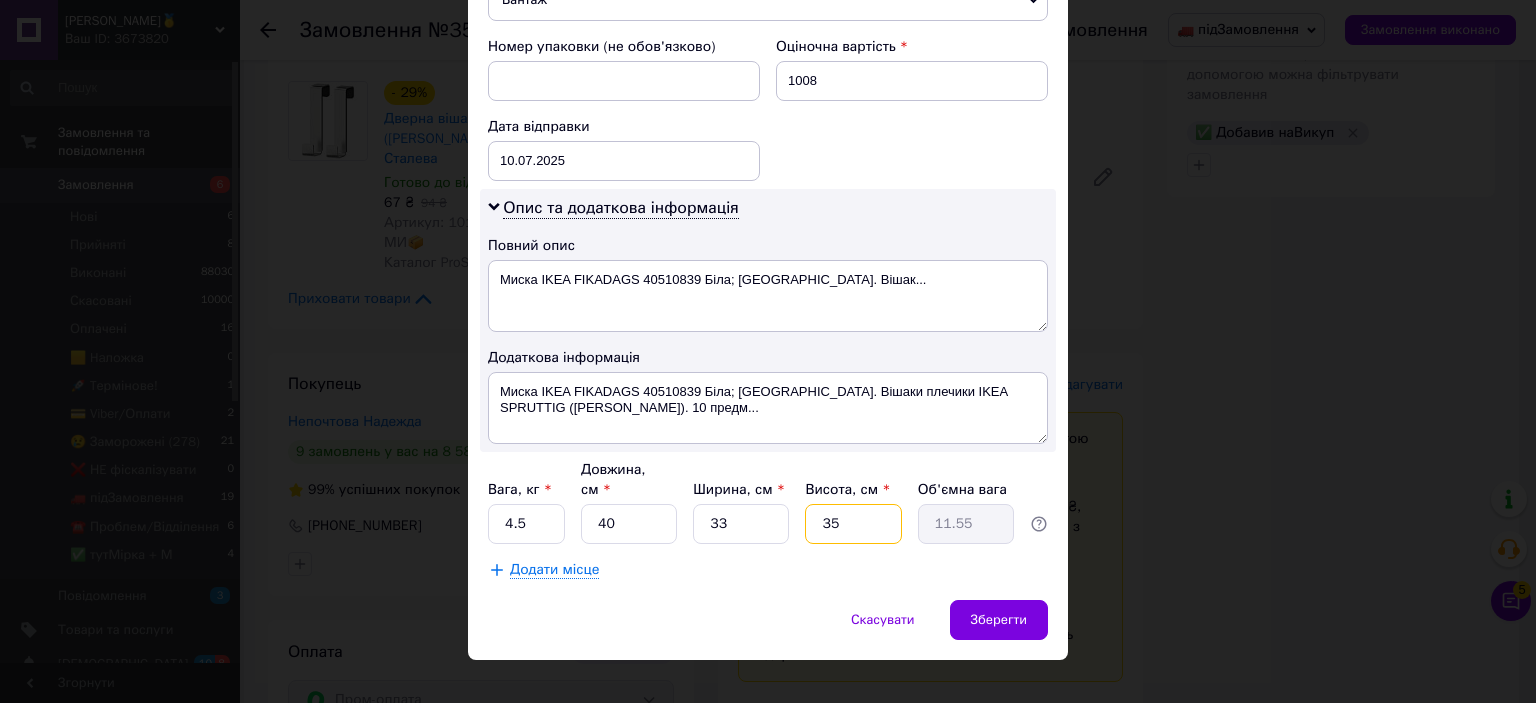 click on "35" at bounding box center [853, 524] 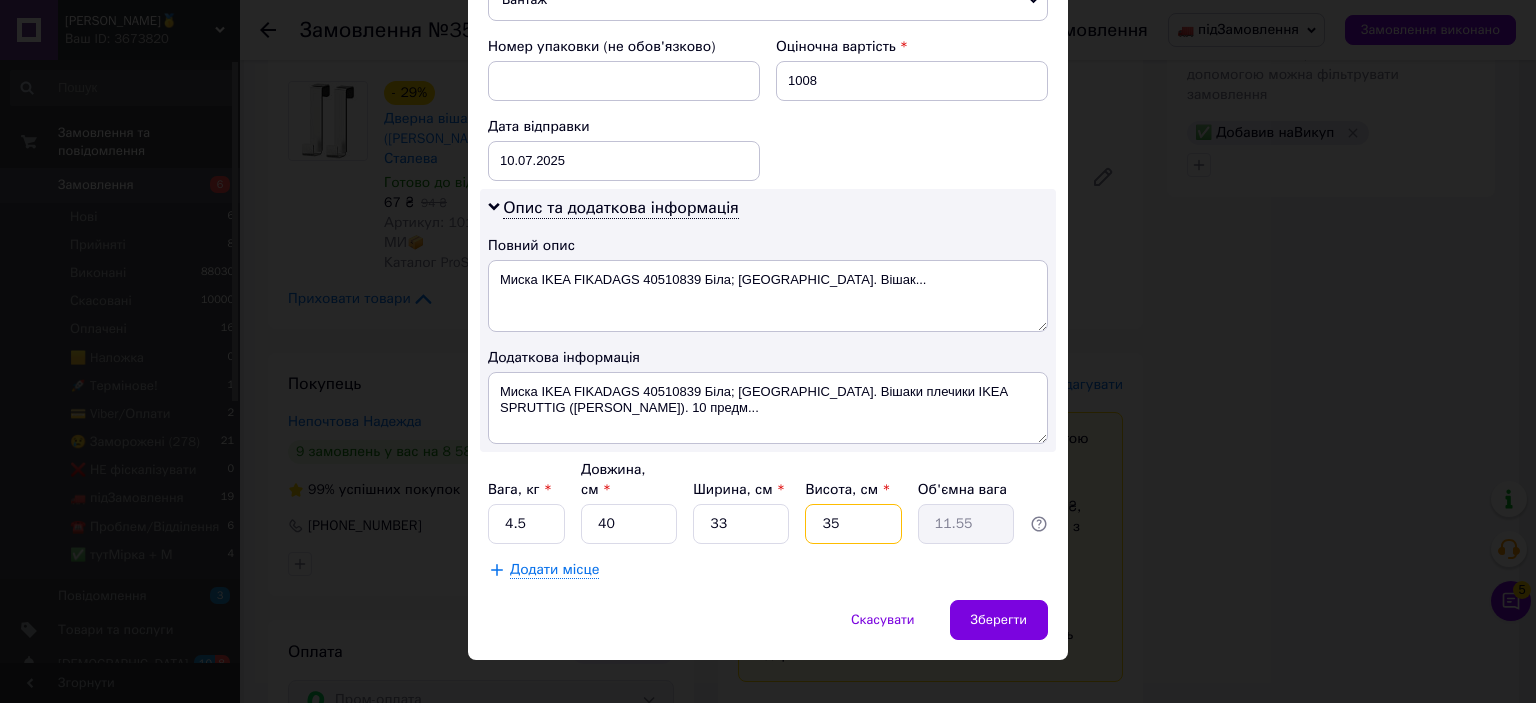type on "3" 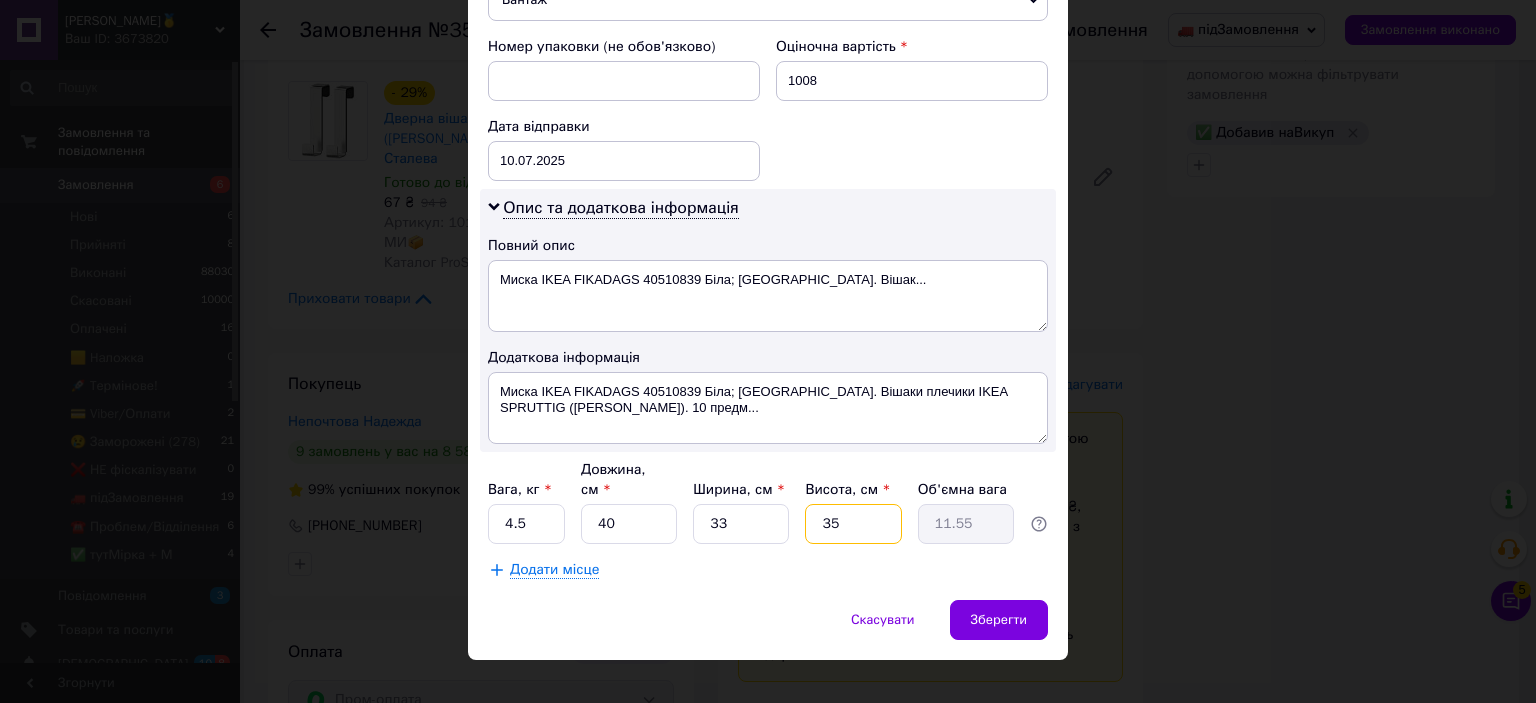 type on "0.99" 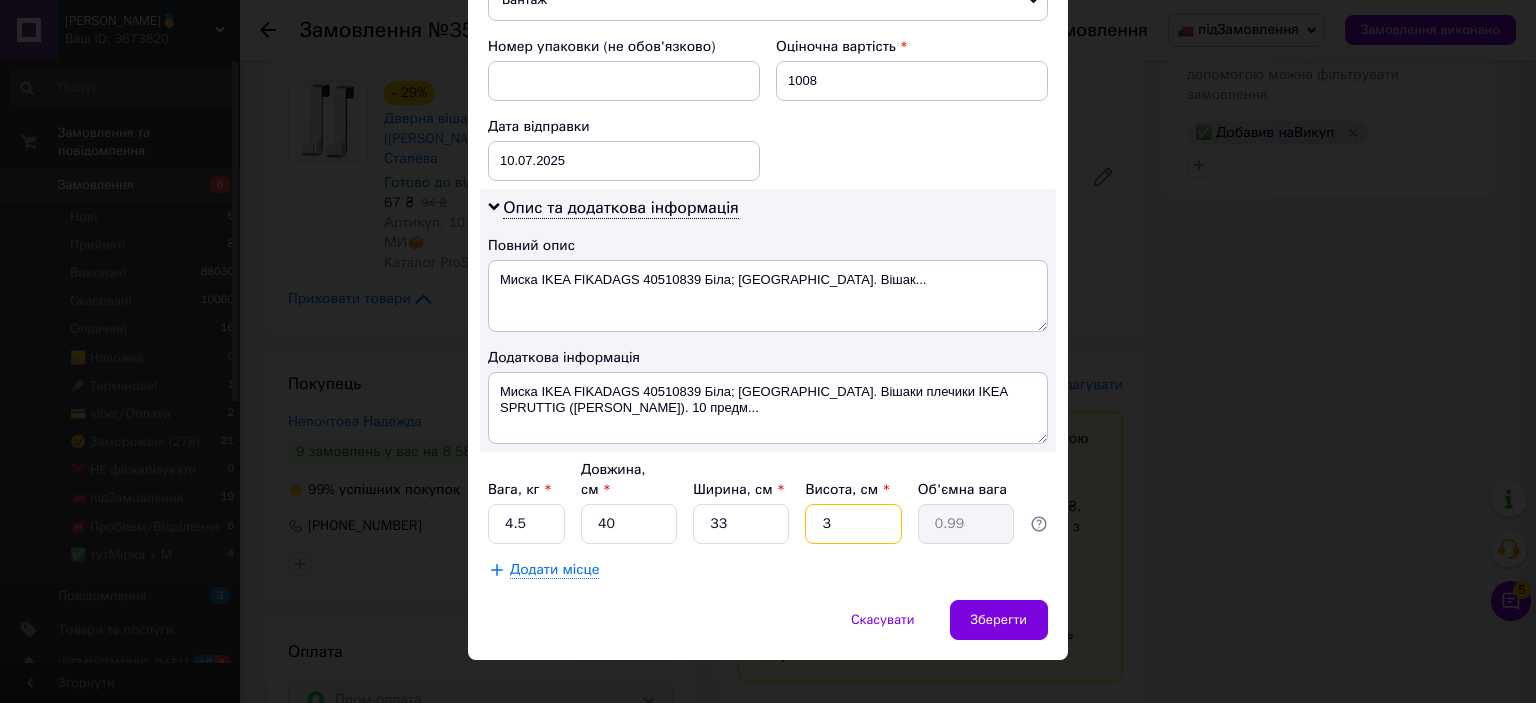 type on "30" 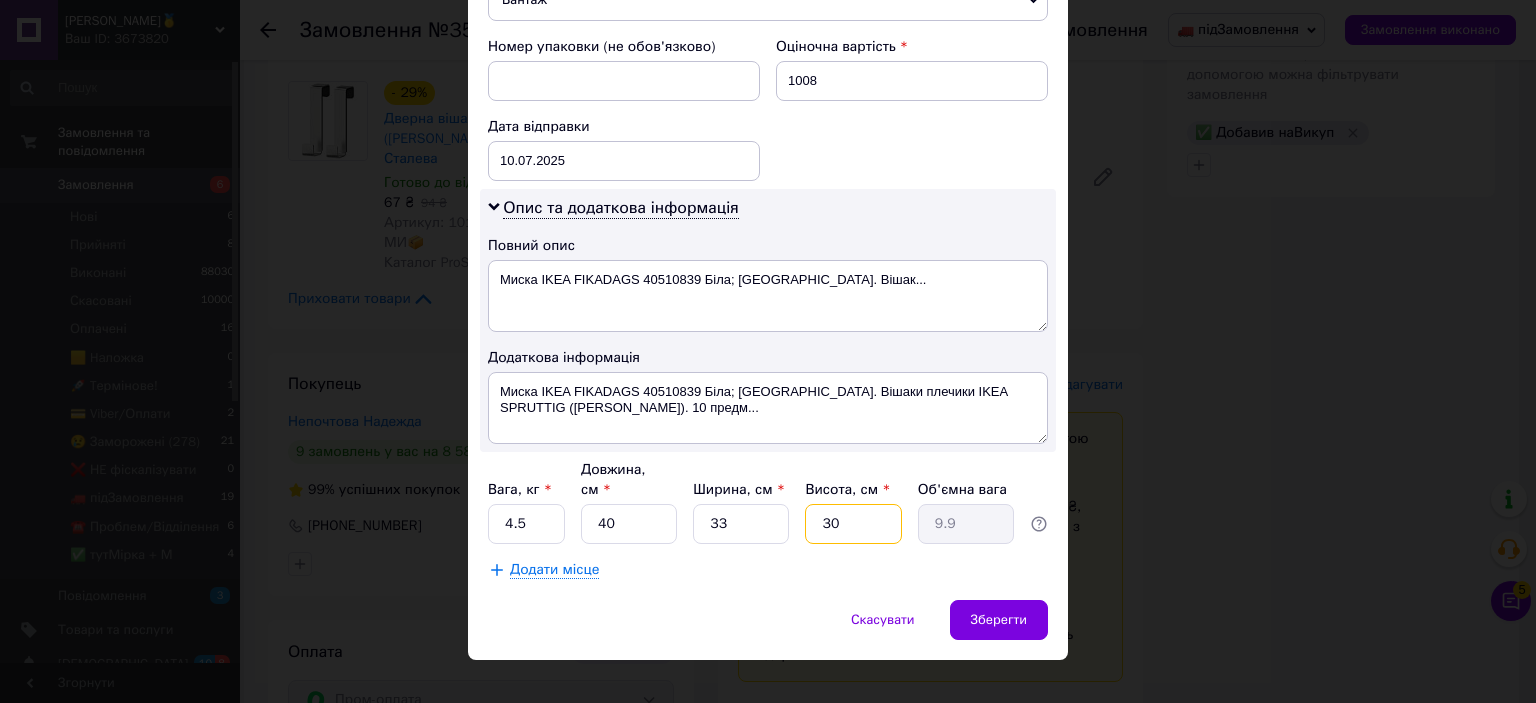type on "30" 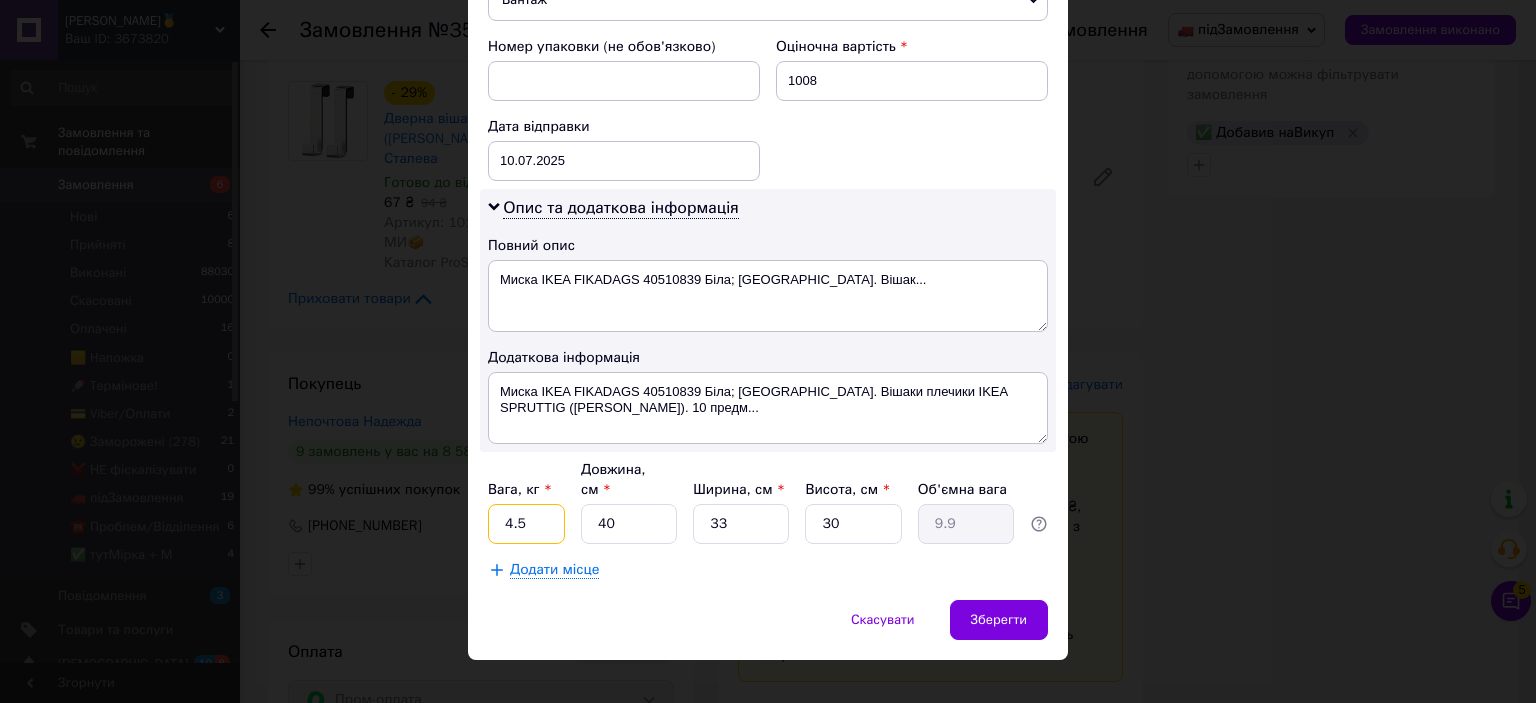 click on "4.5" at bounding box center (526, 524) 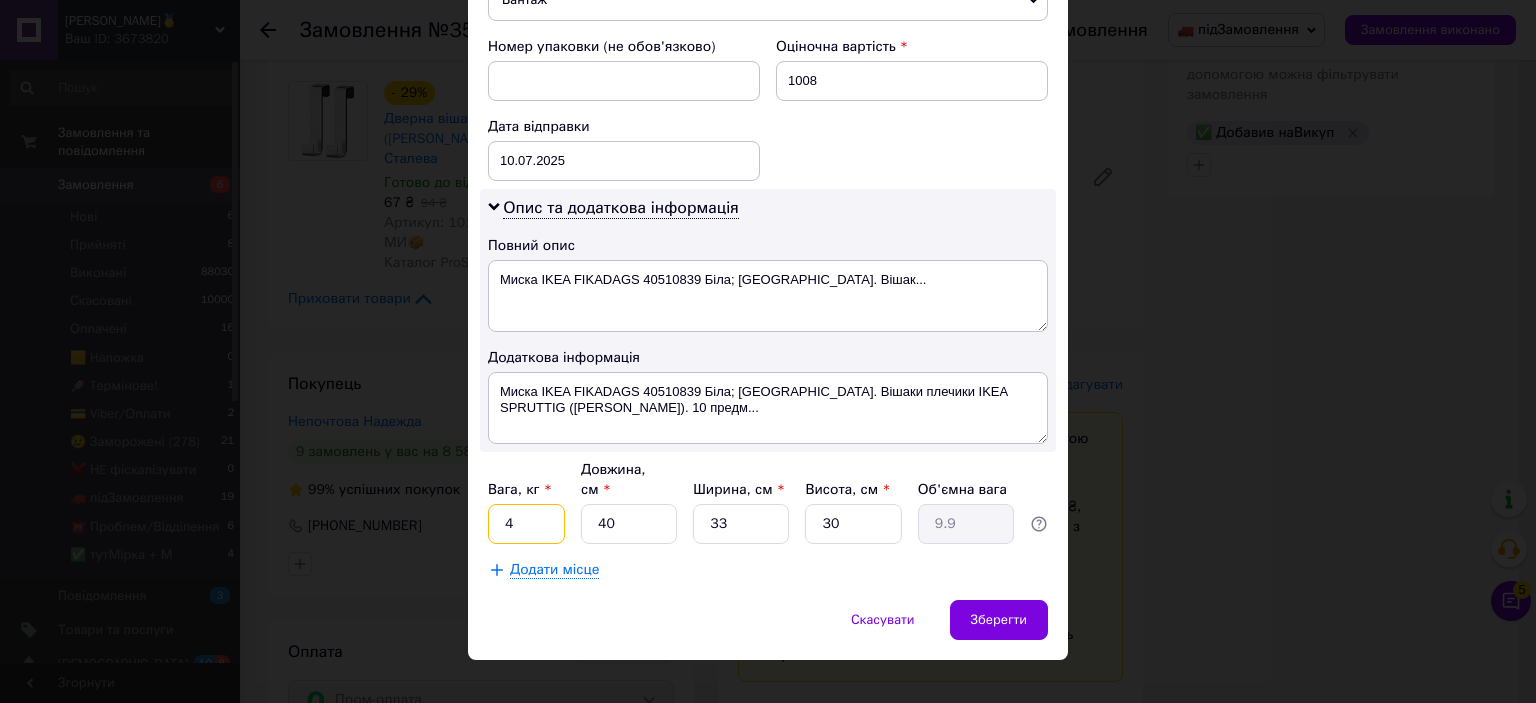 type on "4" 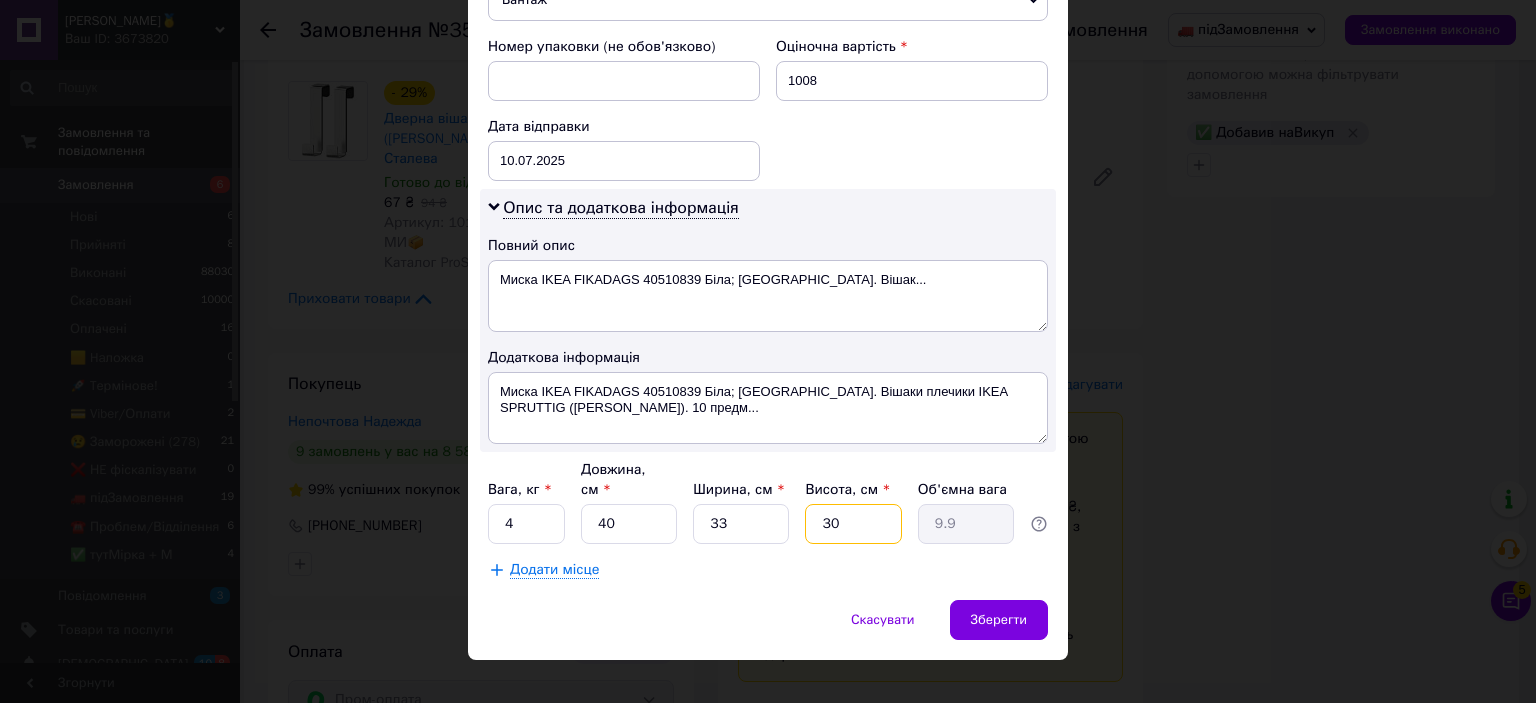 click on "30" at bounding box center [853, 524] 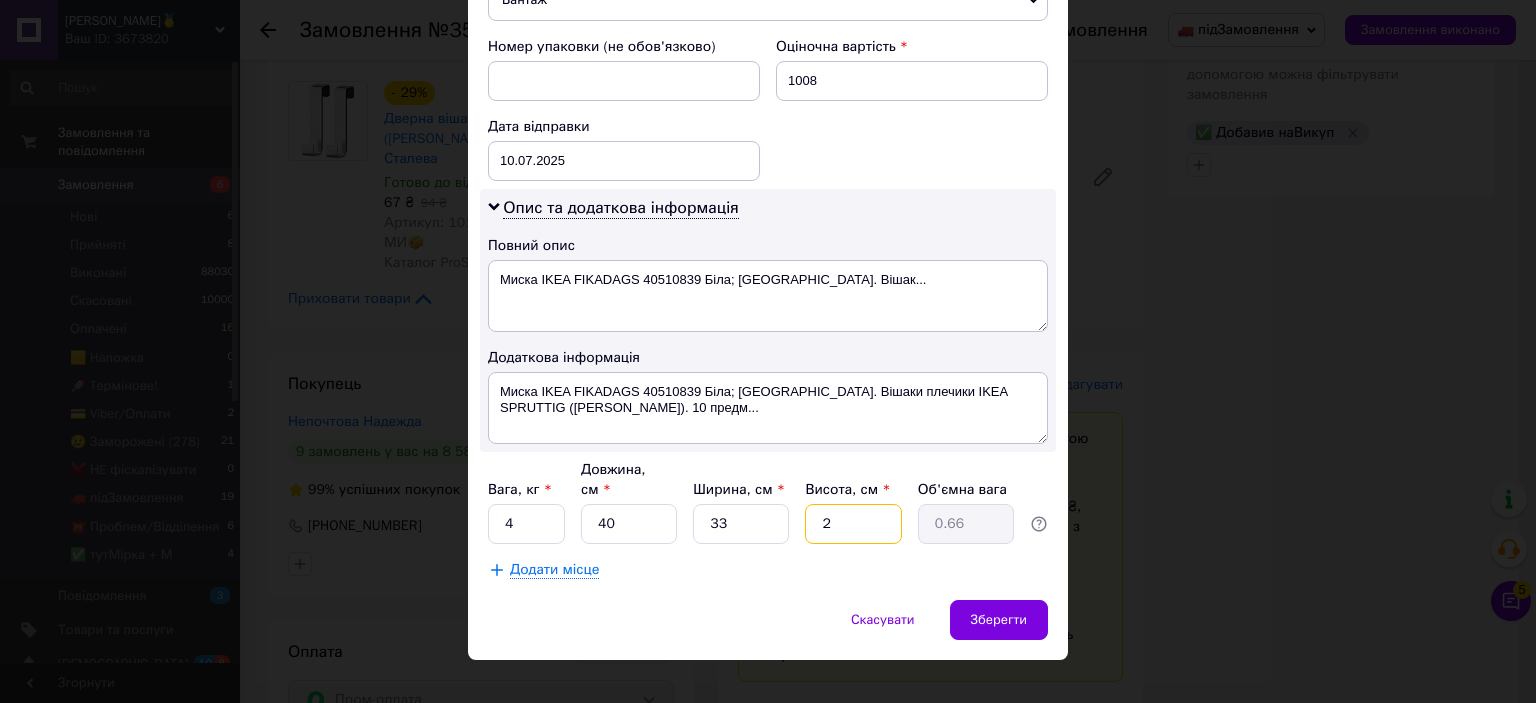 type on "26" 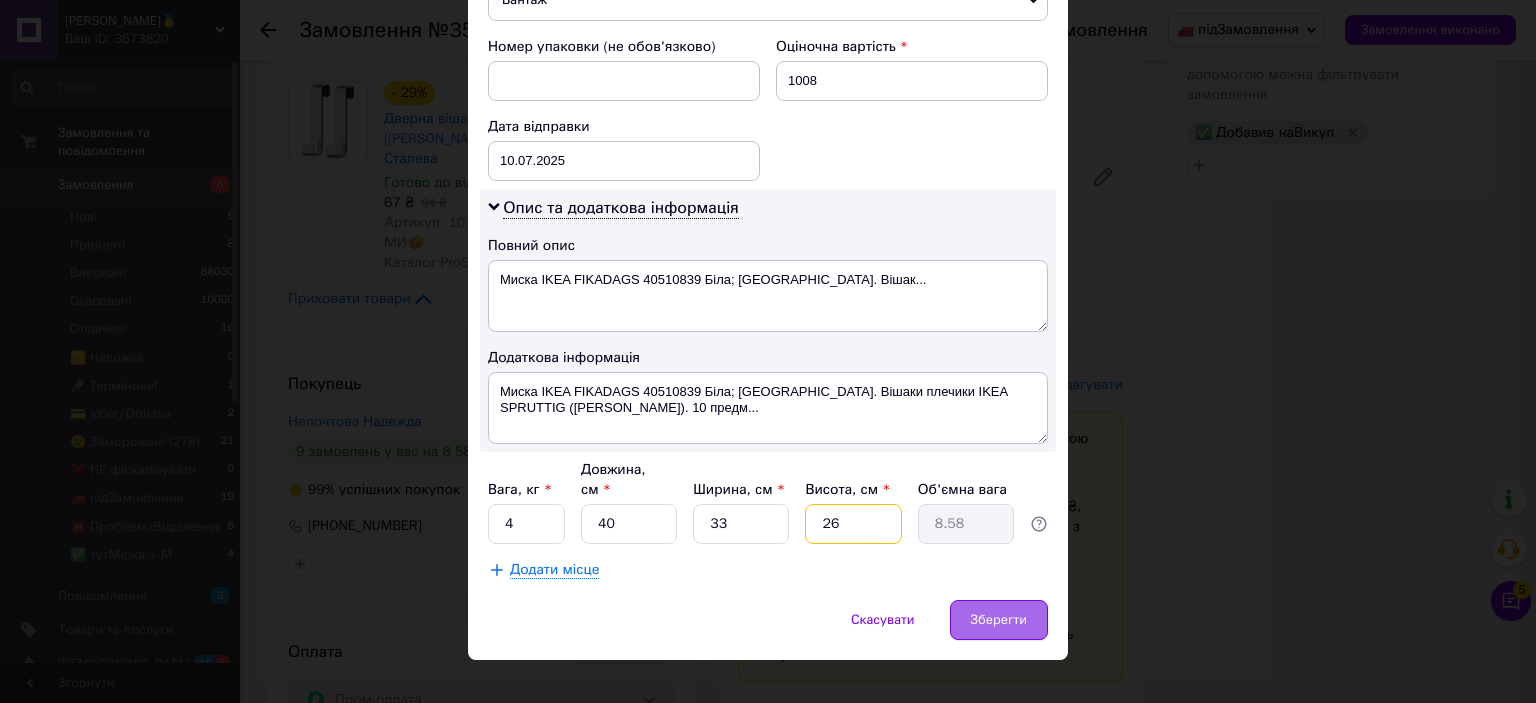 type on "26" 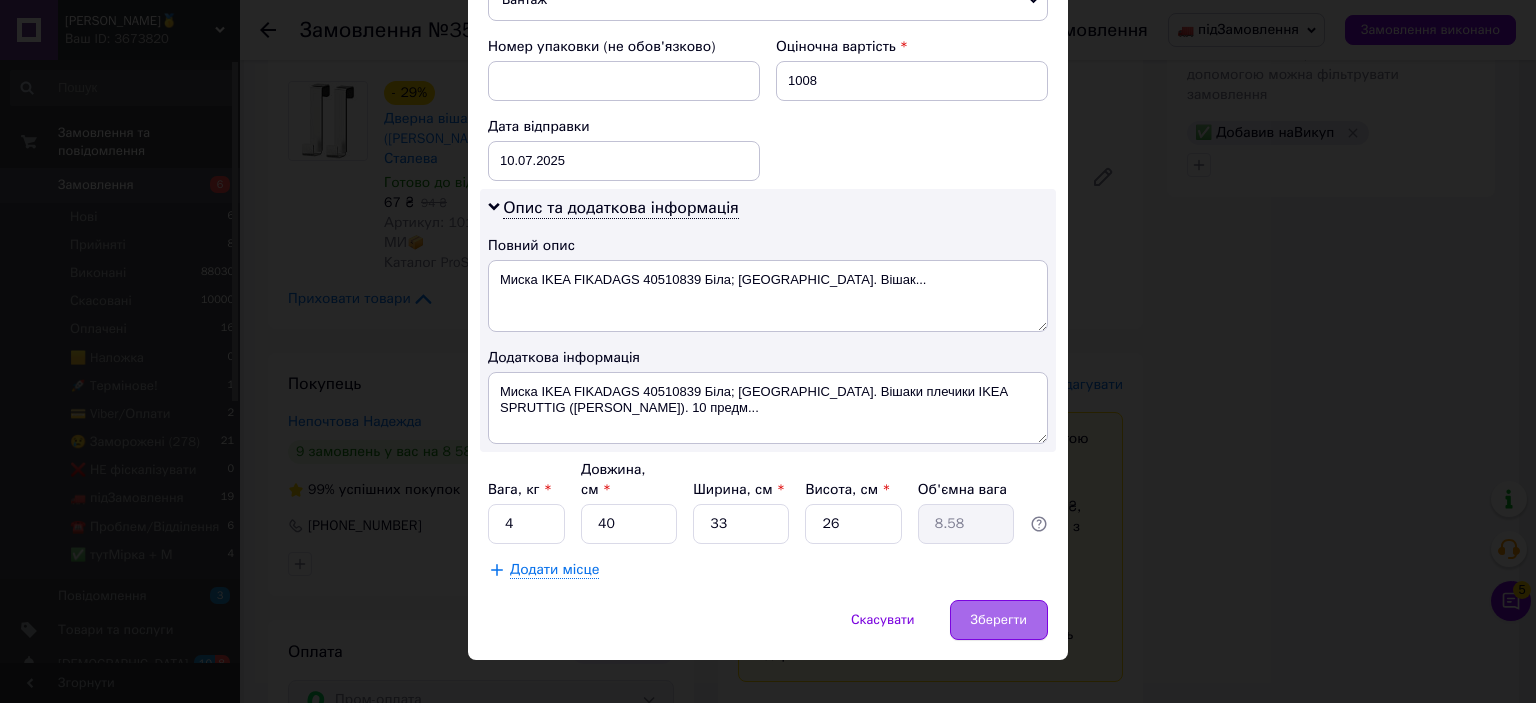 click on "Зберегти" at bounding box center (999, 620) 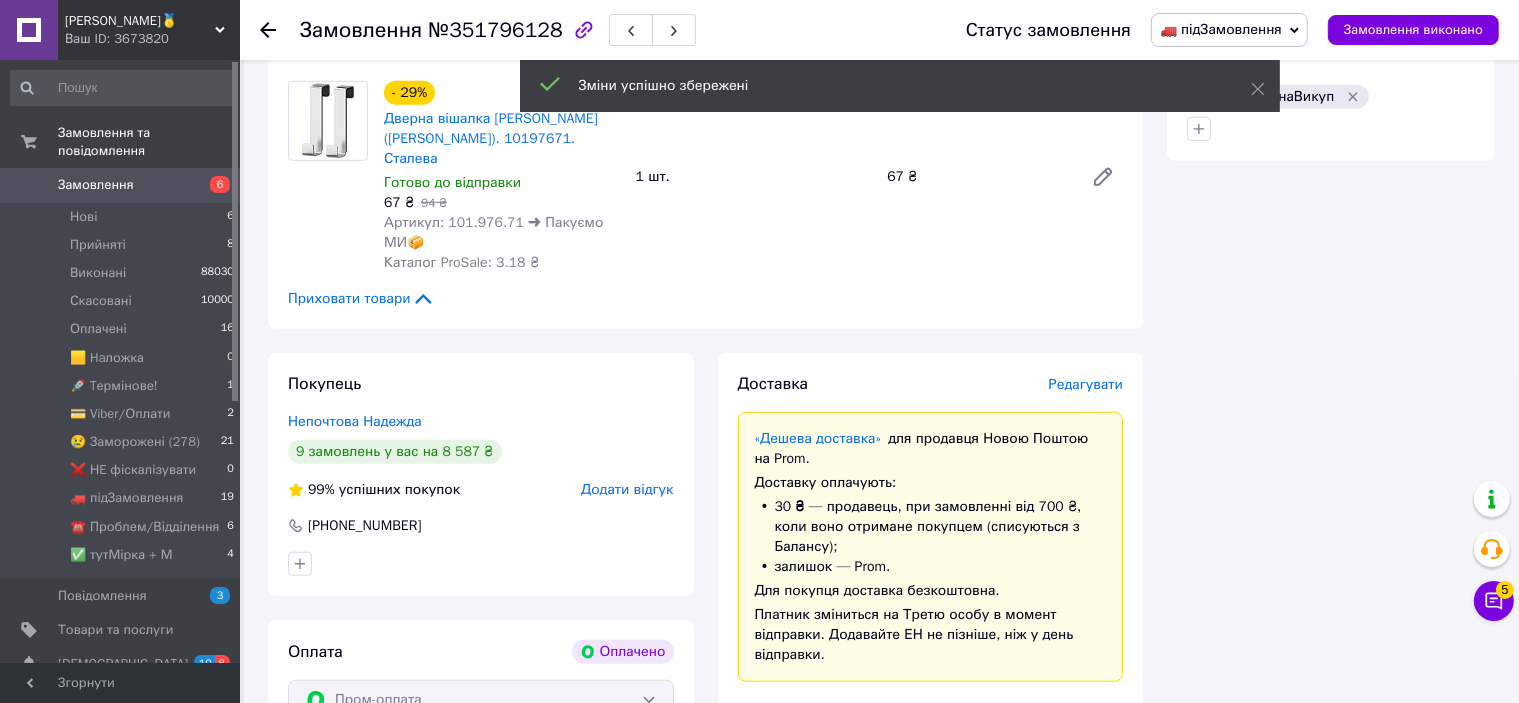 scroll, scrollTop: 1900, scrollLeft: 0, axis: vertical 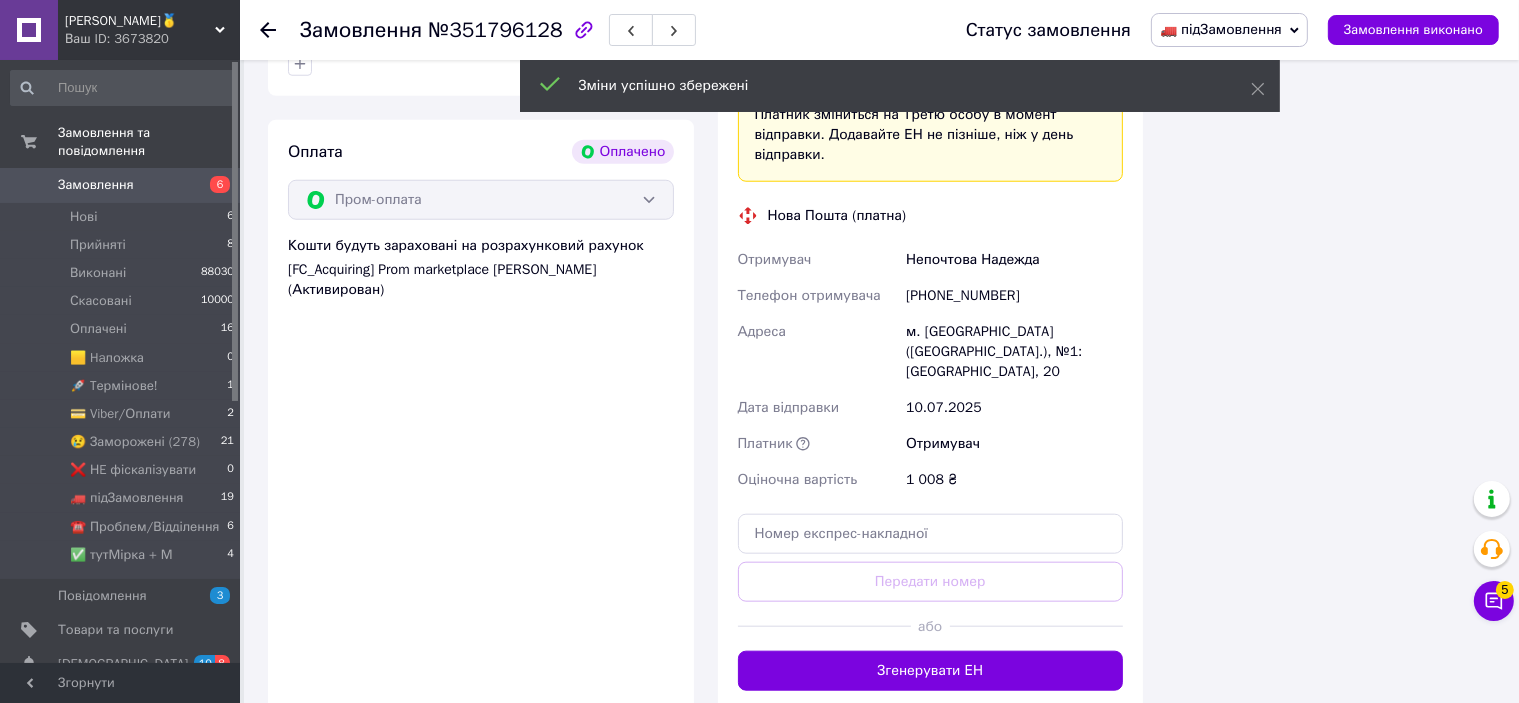 click at bounding box center (1036, 626) 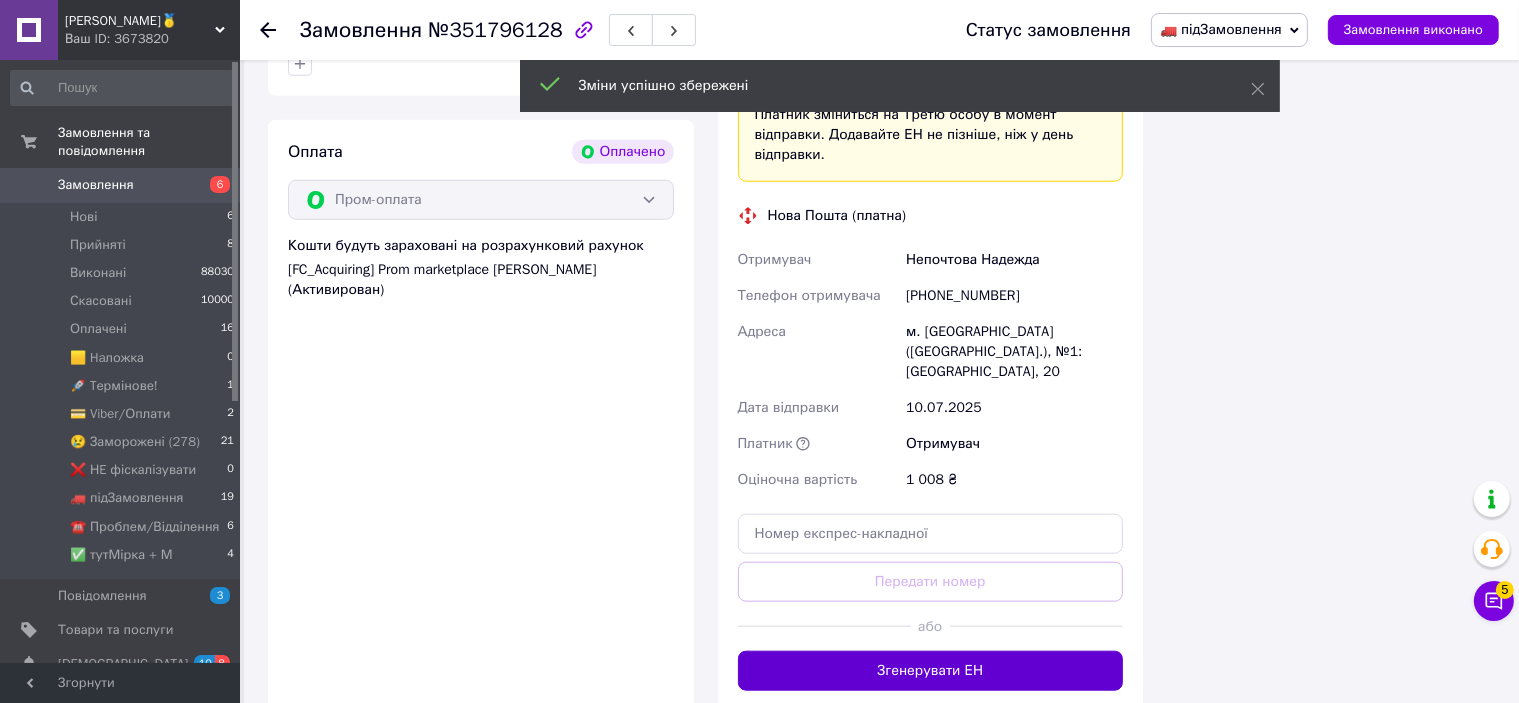 click on "Згенерувати ЕН" at bounding box center (931, 671) 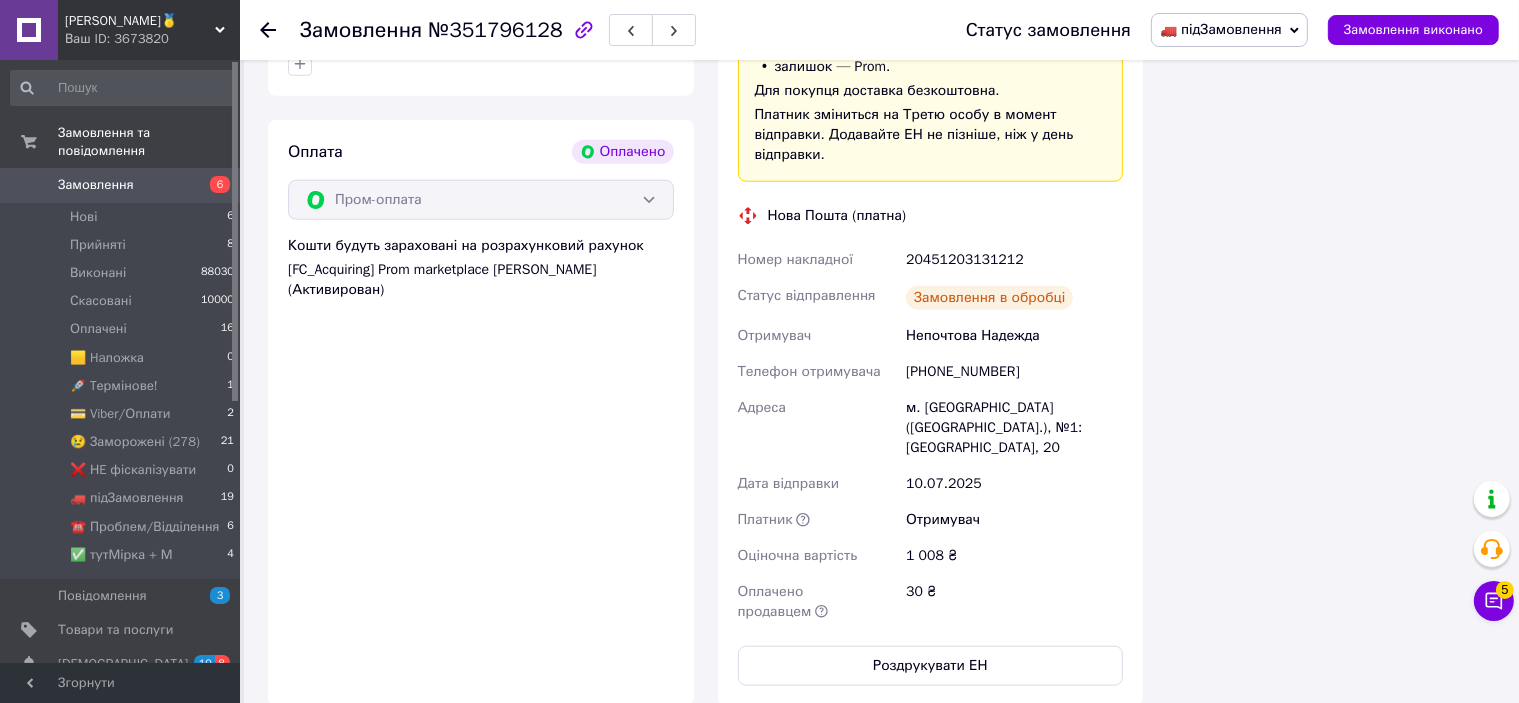 scroll, scrollTop: 24, scrollLeft: 0, axis: vertical 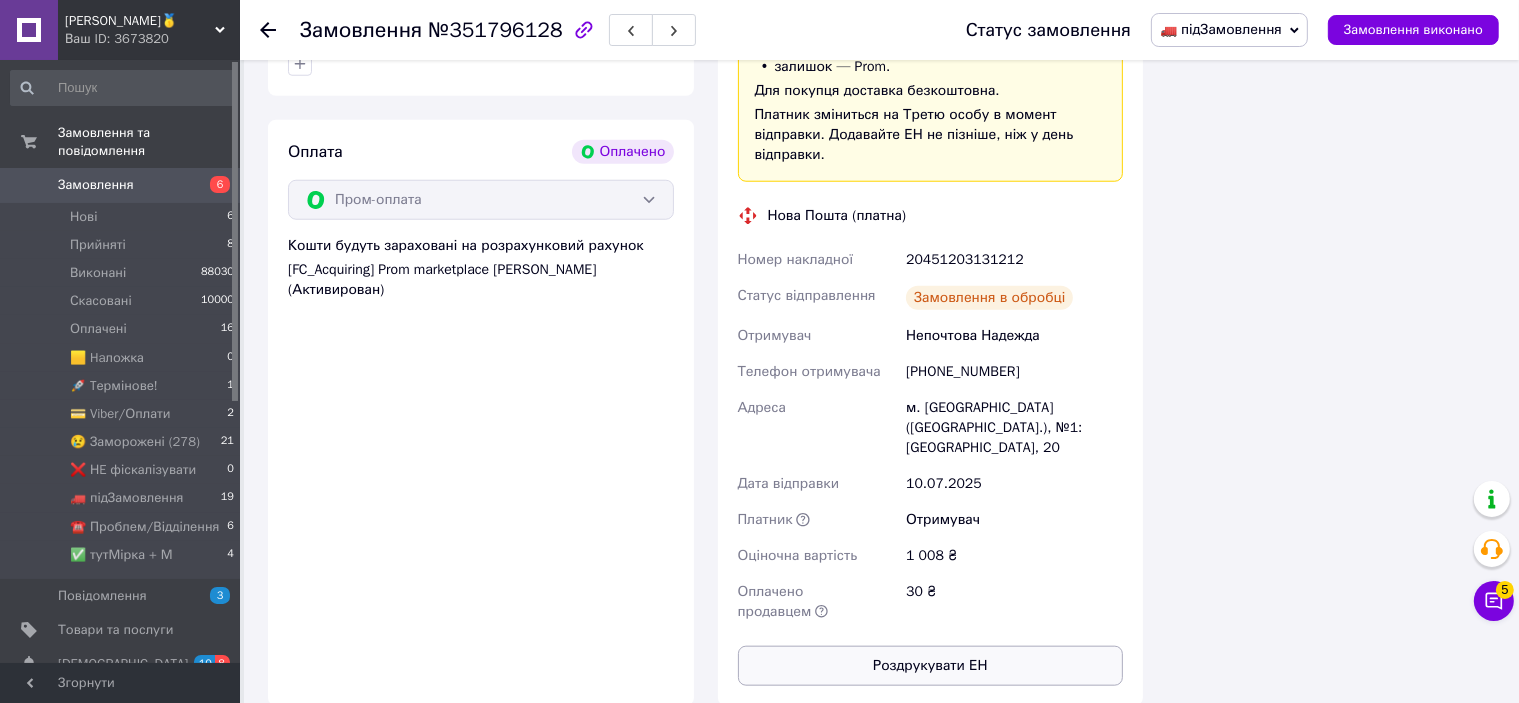 click on "Роздрукувати ЕН" at bounding box center (931, 666) 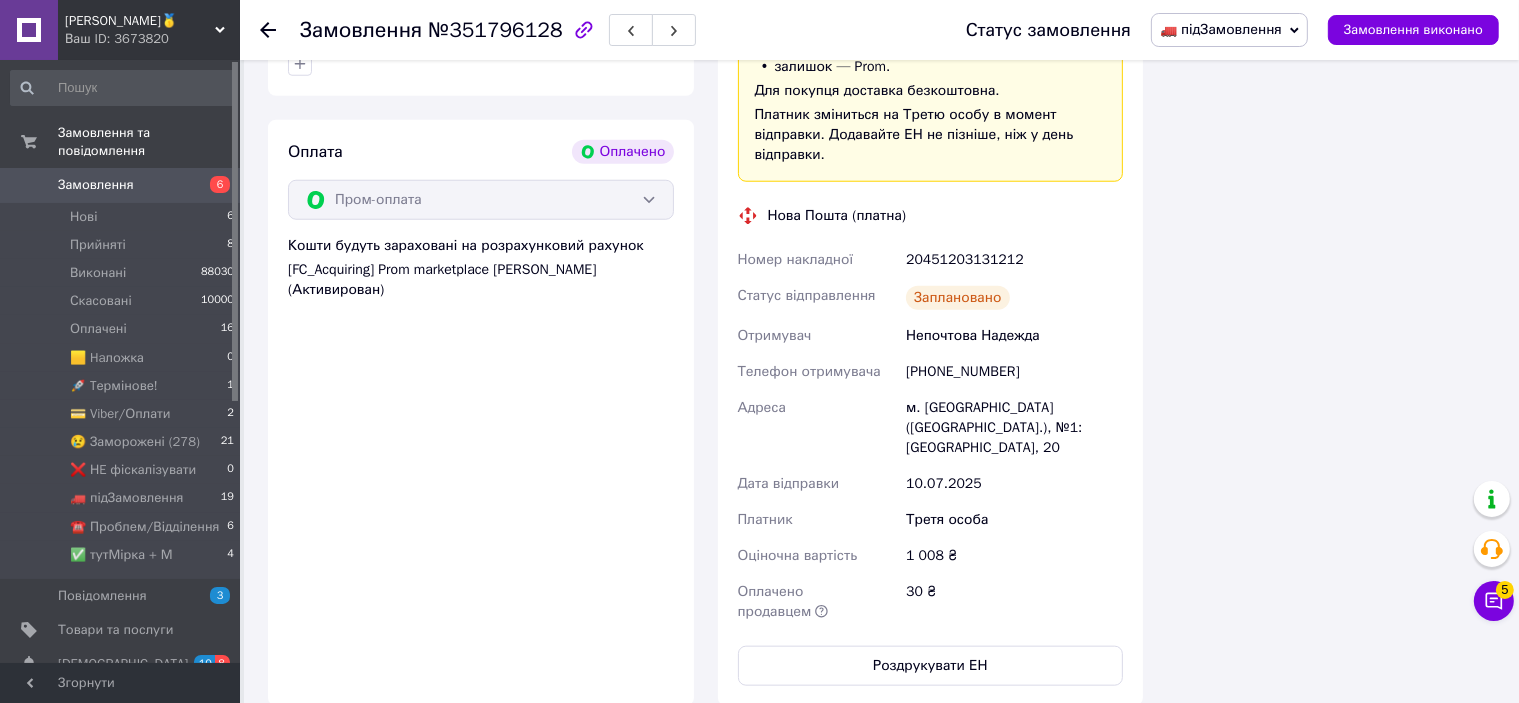 scroll, scrollTop: 1700, scrollLeft: 0, axis: vertical 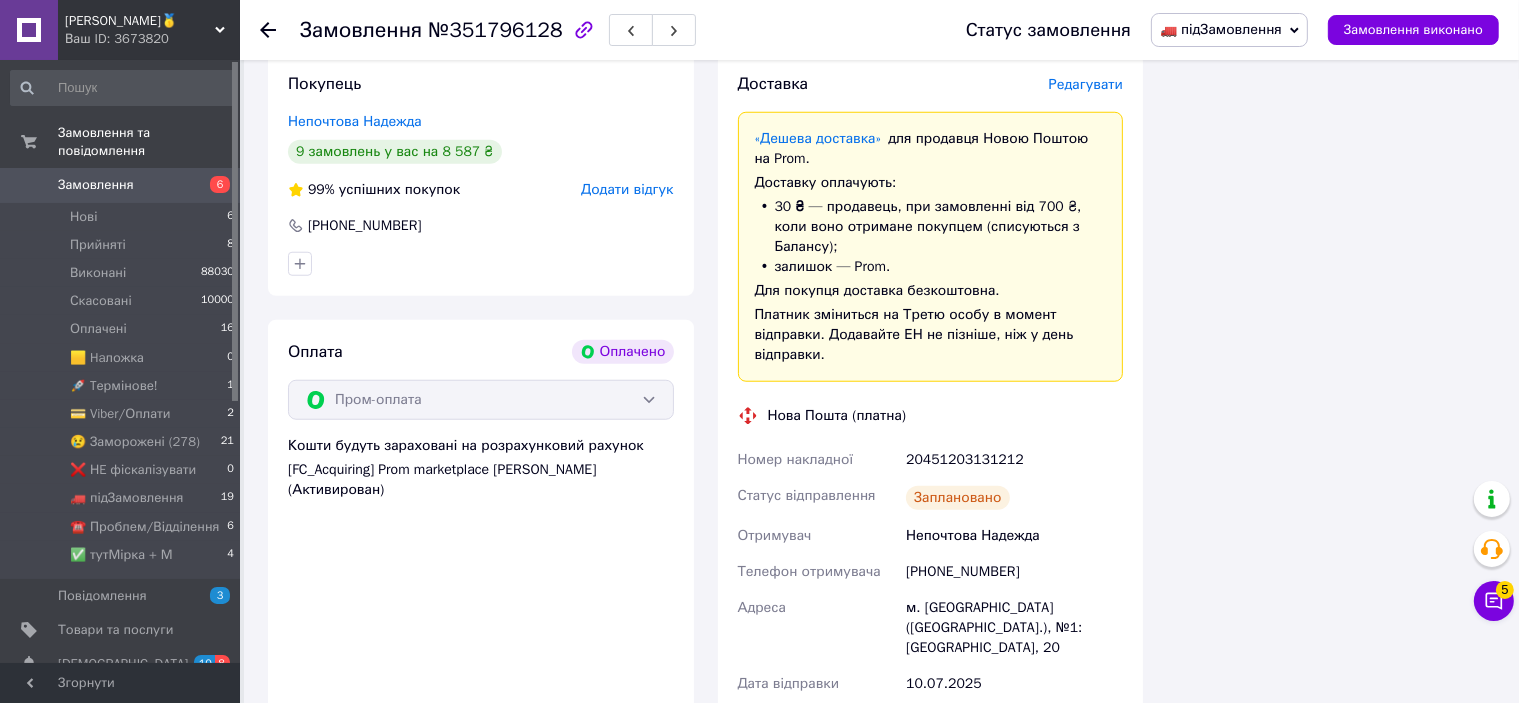 click on "20451203131212" at bounding box center [1014, 460] 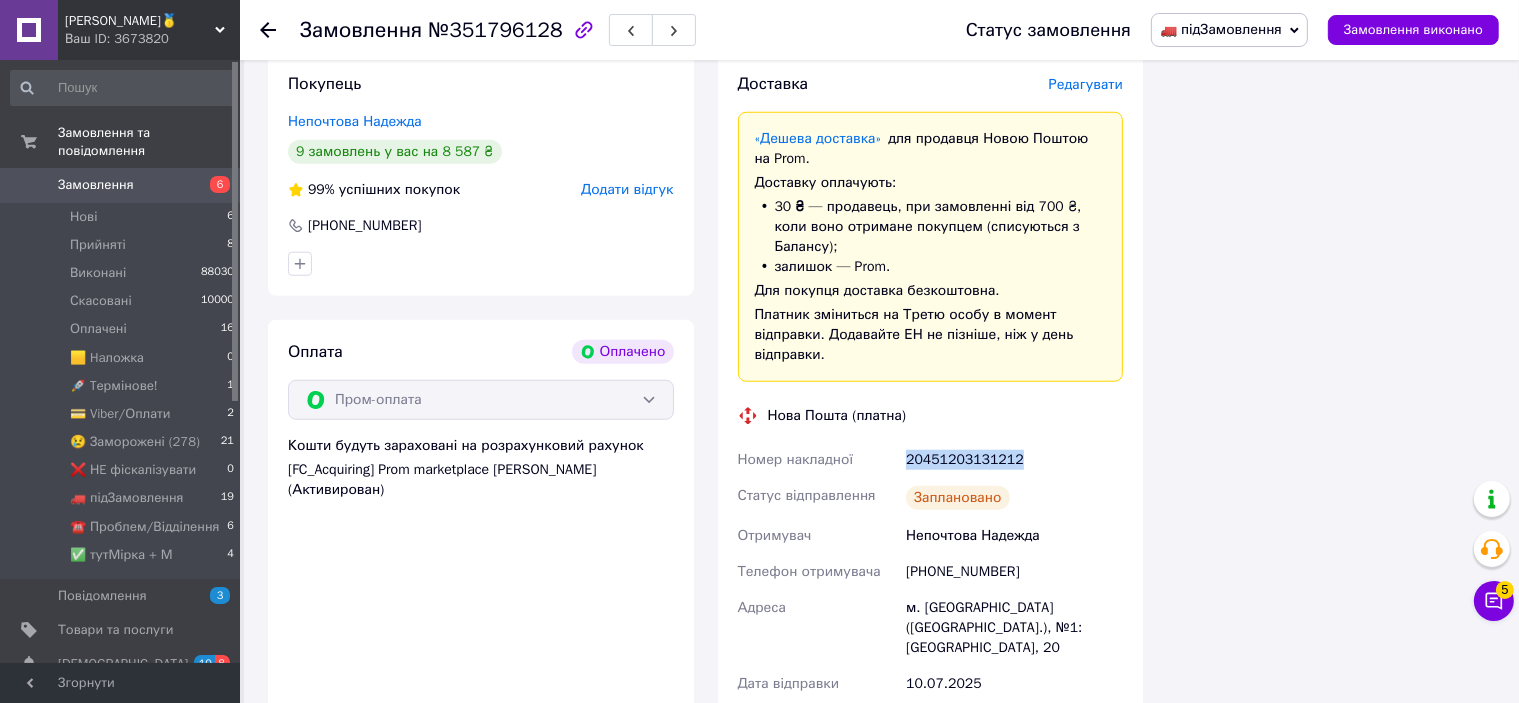 click on "20451203131212" at bounding box center (1014, 460) 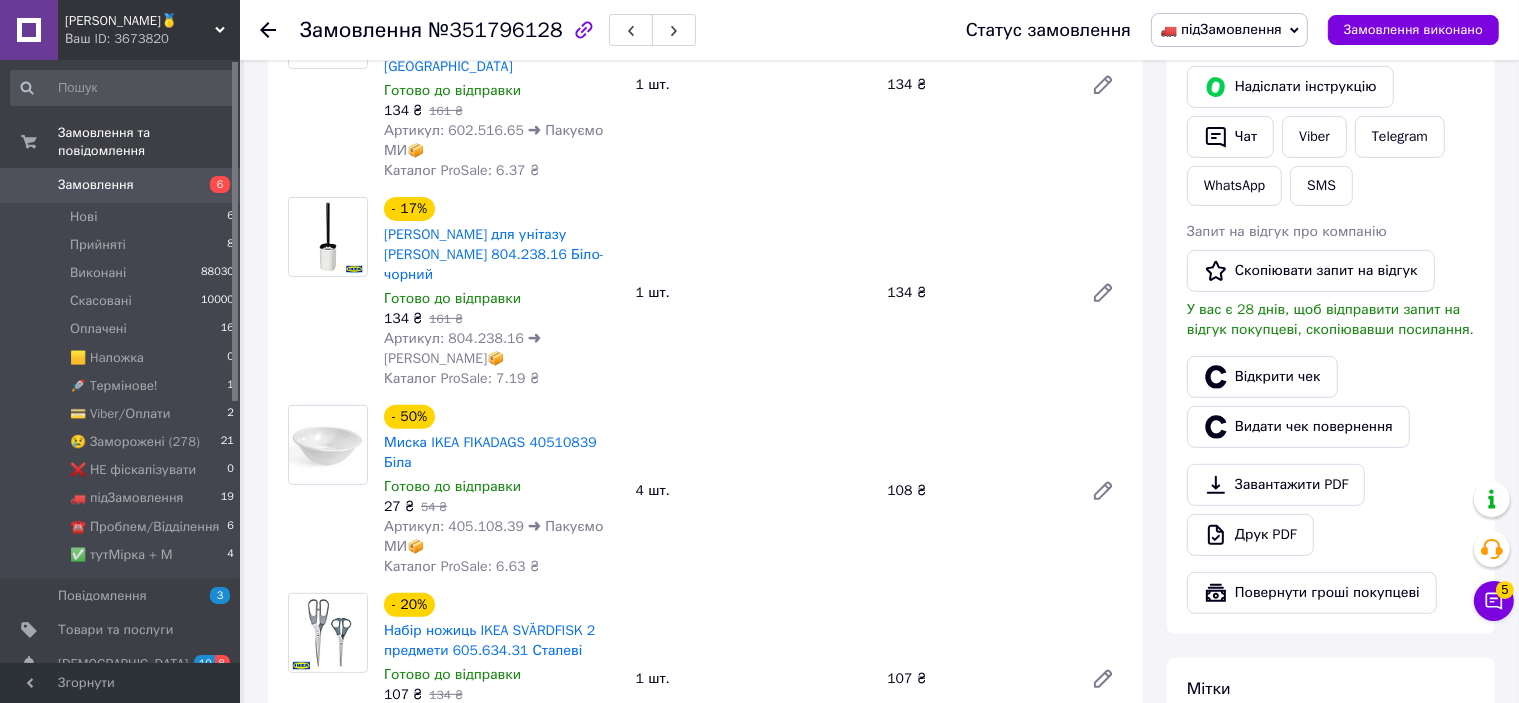 scroll, scrollTop: 600, scrollLeft: 0, axis: vertical 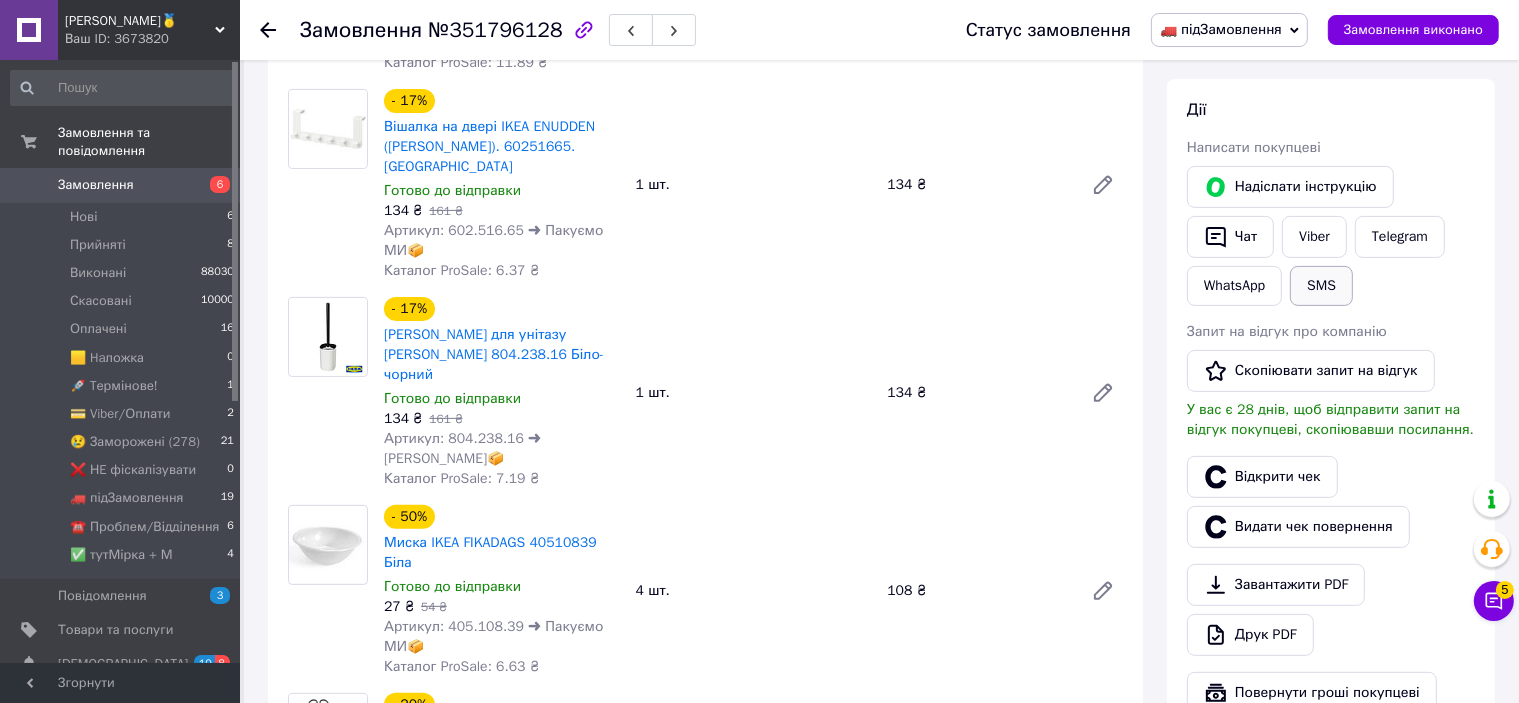 click on "SMS" at bounding box center [1321, 286] 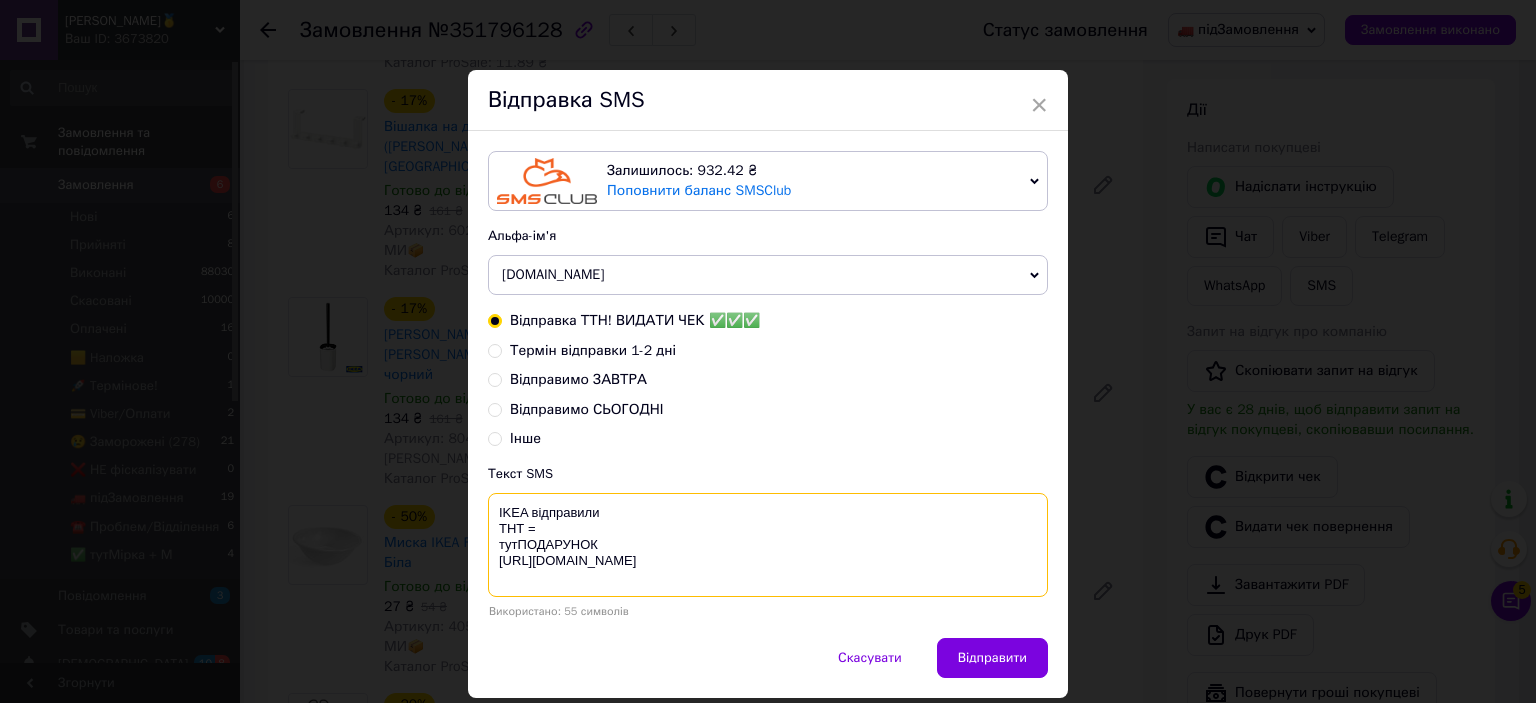 click on "IKEA відправили
ТНТ =
тутПОДАРУНОК
[URL][DOMAIN_NAME]" at bounding box center [768, 545] 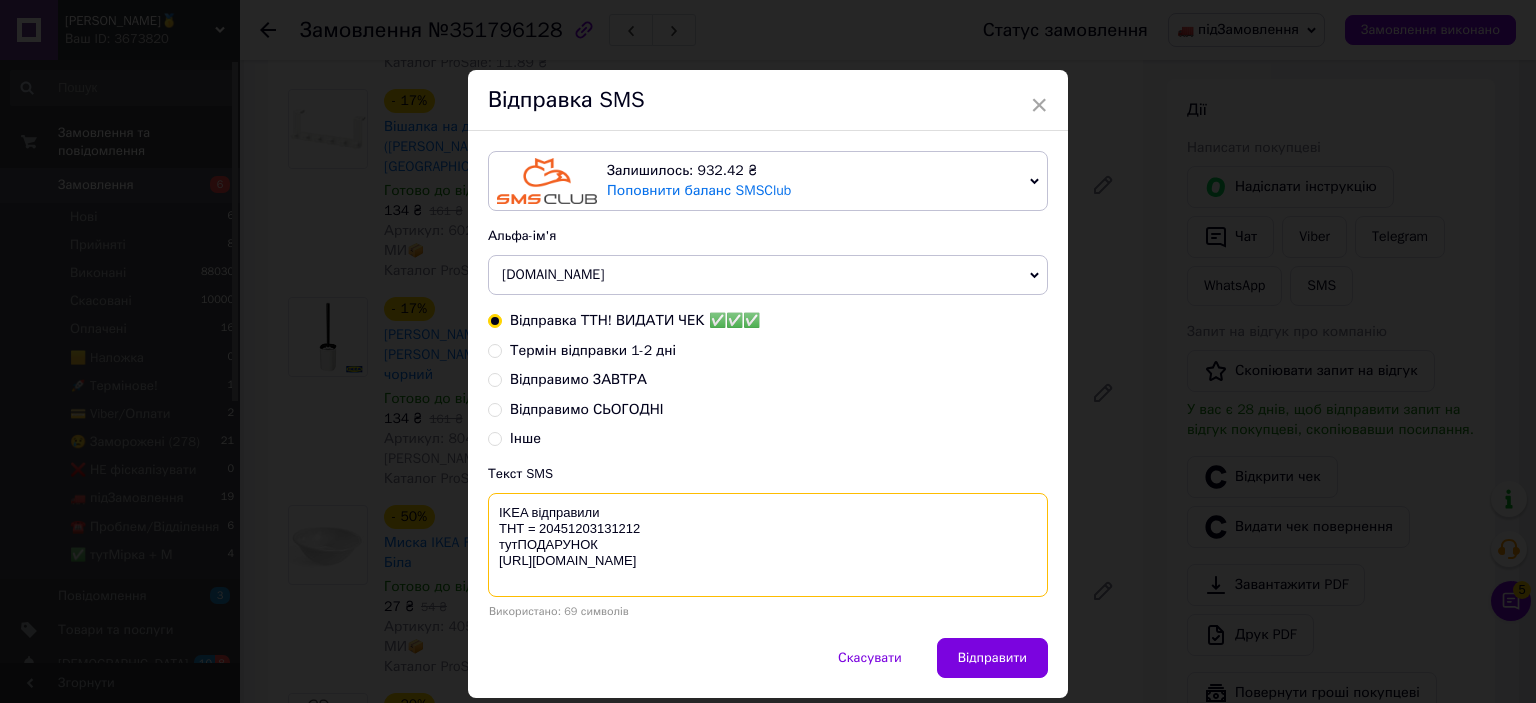 type on "IKEA відправили
ТНТ = 20451203131212
тутПОДАРУНОК
https://bit.ly/taao" 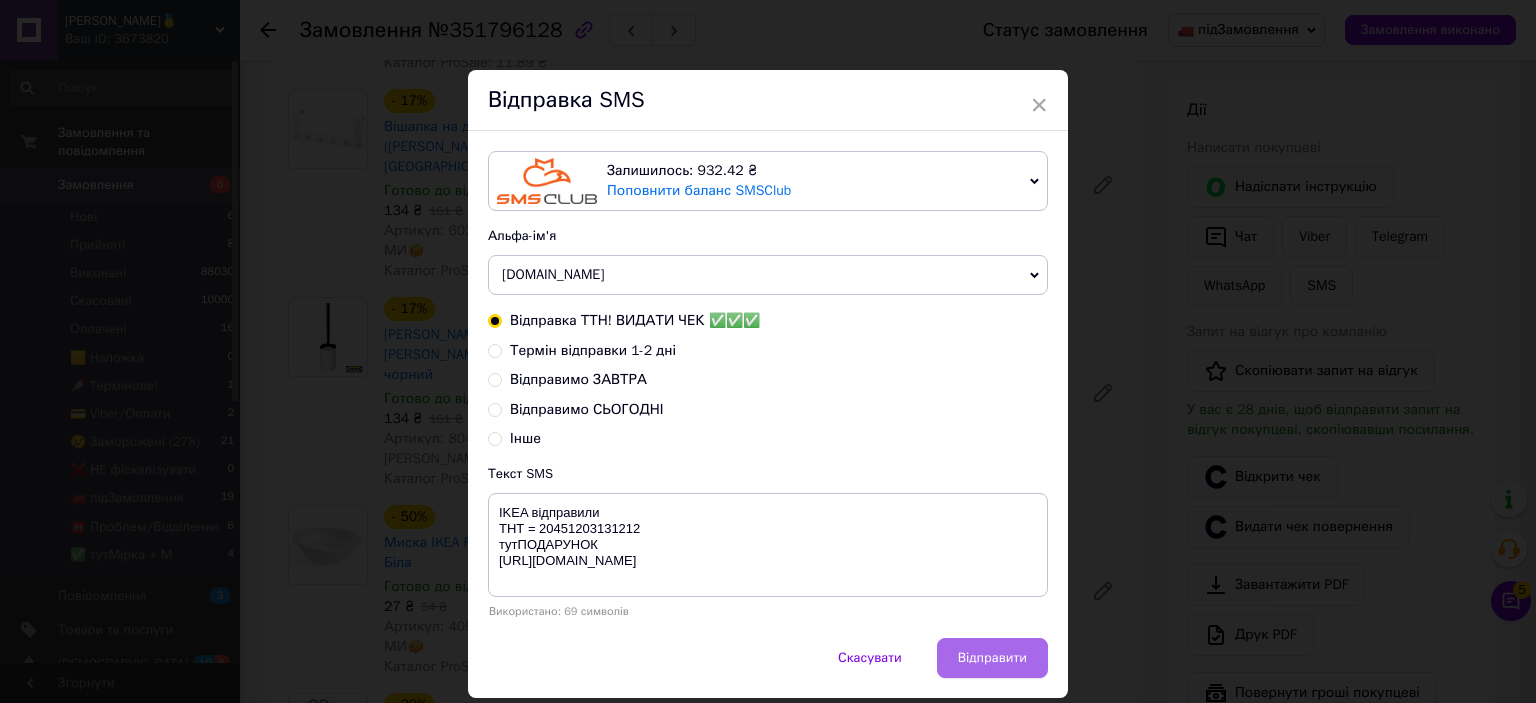 click on "Відправити" at bounding box center (992, 658) 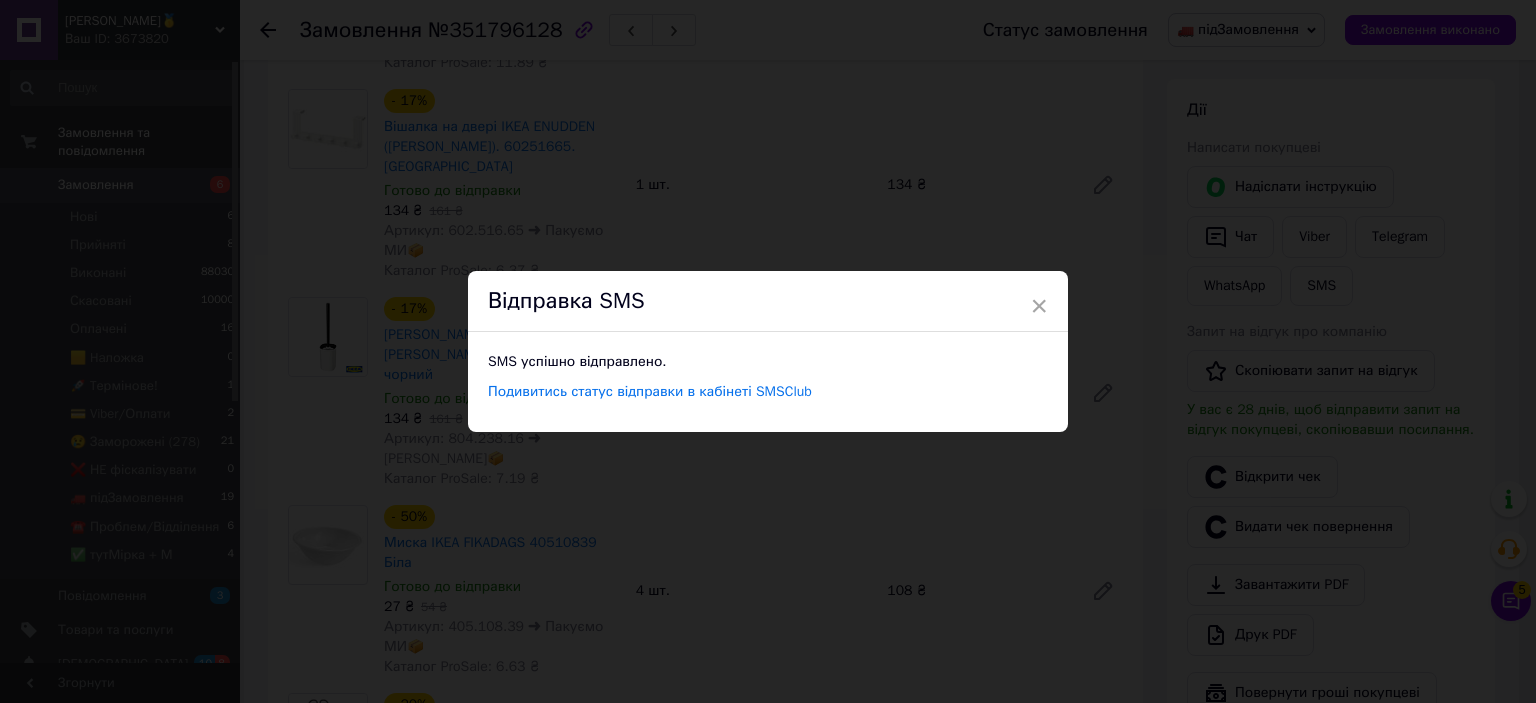 click on "× Відправка SMS SMS успішно відправлено. Подивитись статус відправки в кабінеті SMSClub" at bounding box center (768, 351) 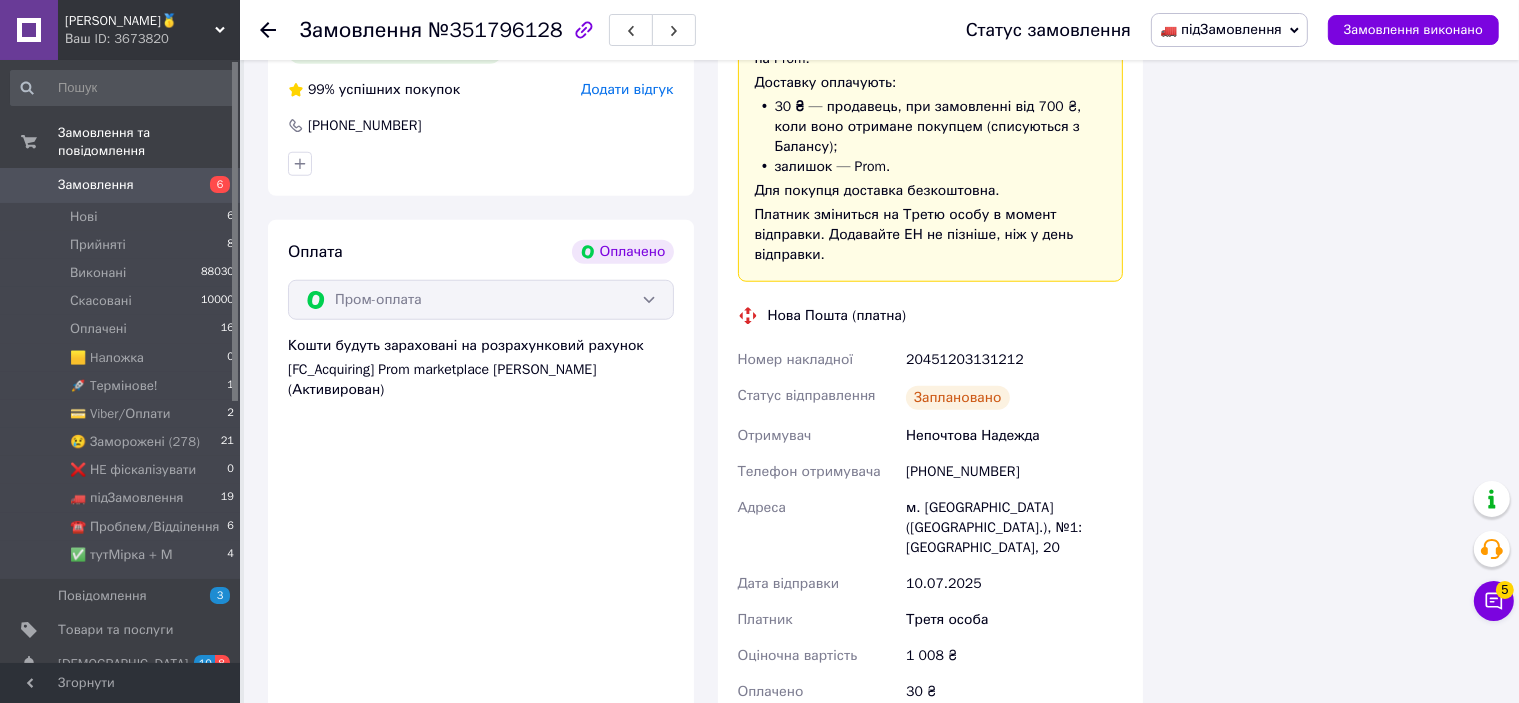 scroll, scrollTop: 1900, scrollLeft: 0, axis: vertical 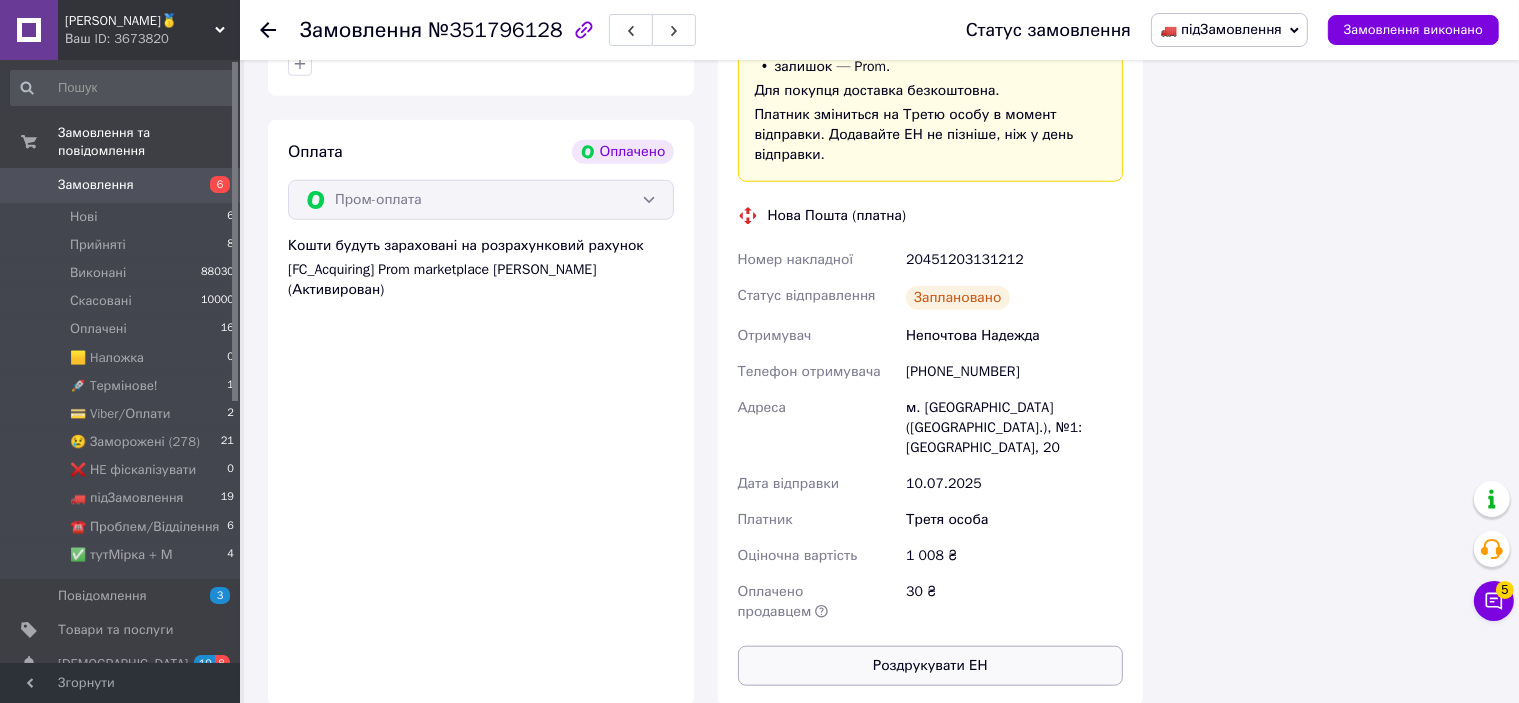 click on "Роздрукувати ЕН" at bounding box center (931, 666) 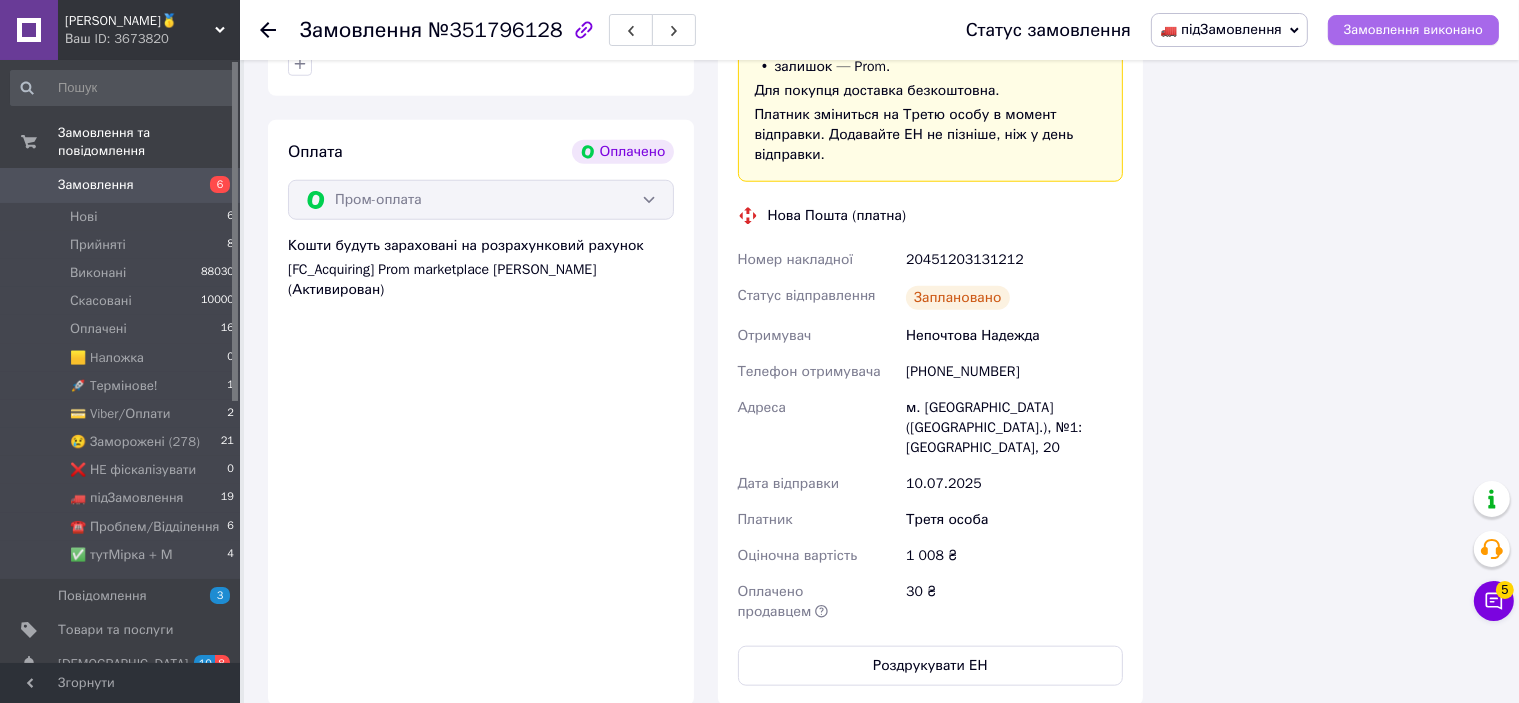 click on "Замовлення виконано" at bounding box center [1413, 30] 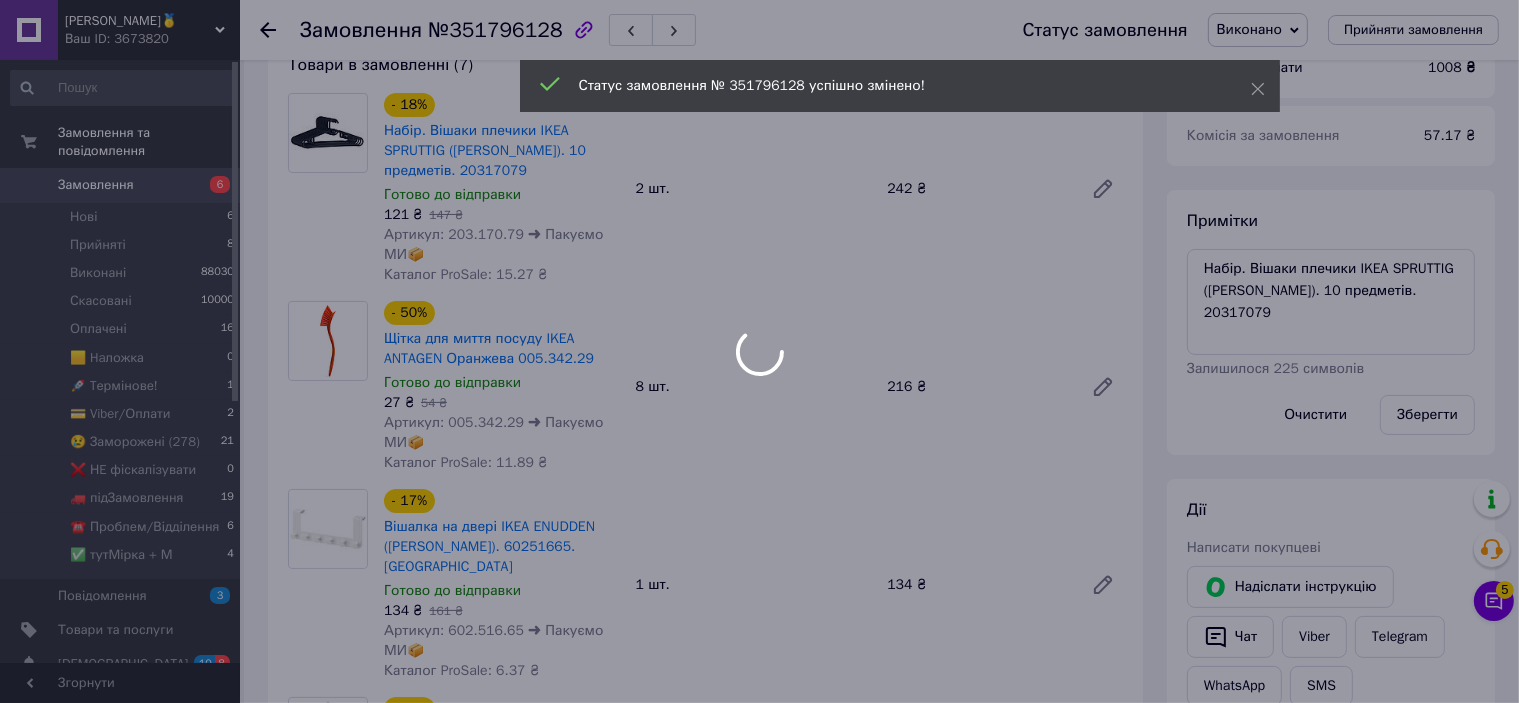 scroll, scrollTop: 100, scrollLeft: 0, axis: vertical 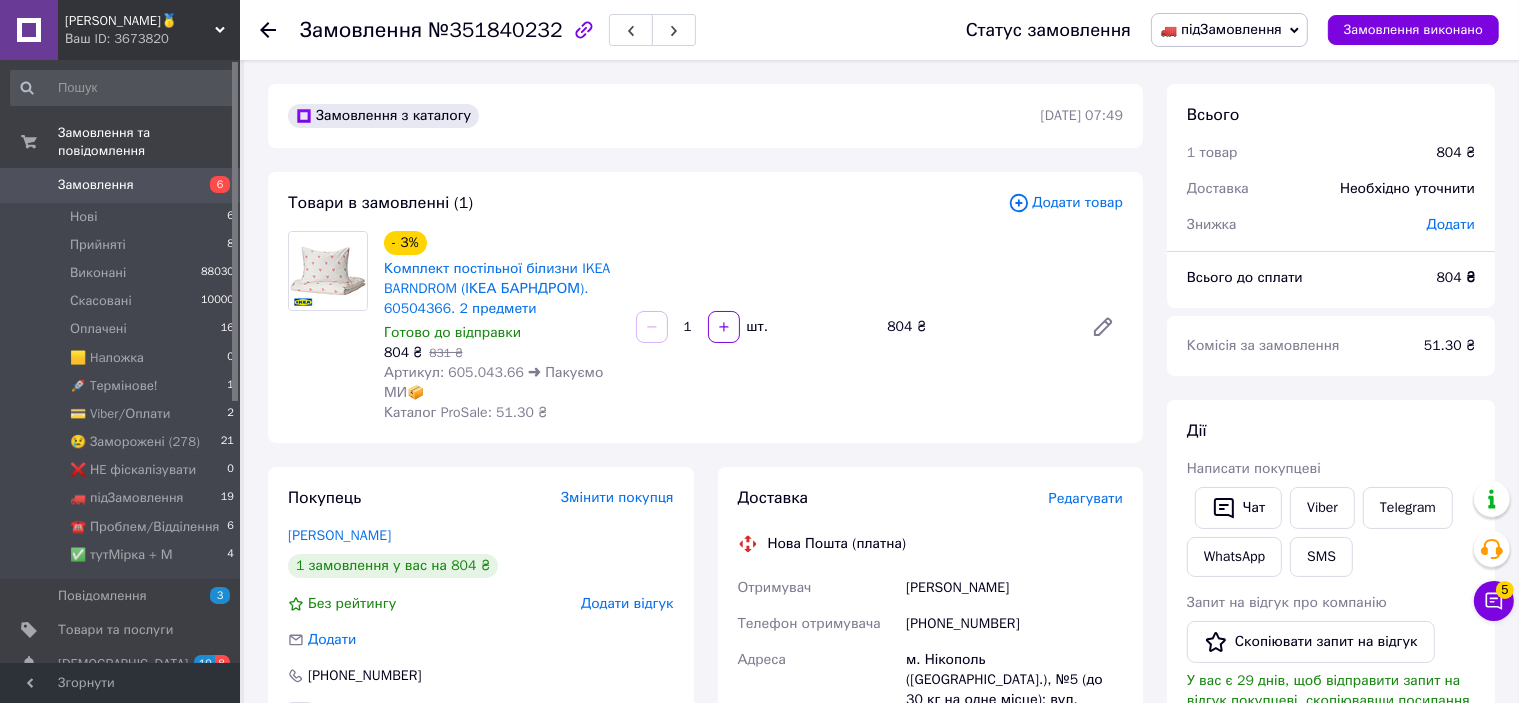 click on "Редагувати" at bounding box center [1086, 498] 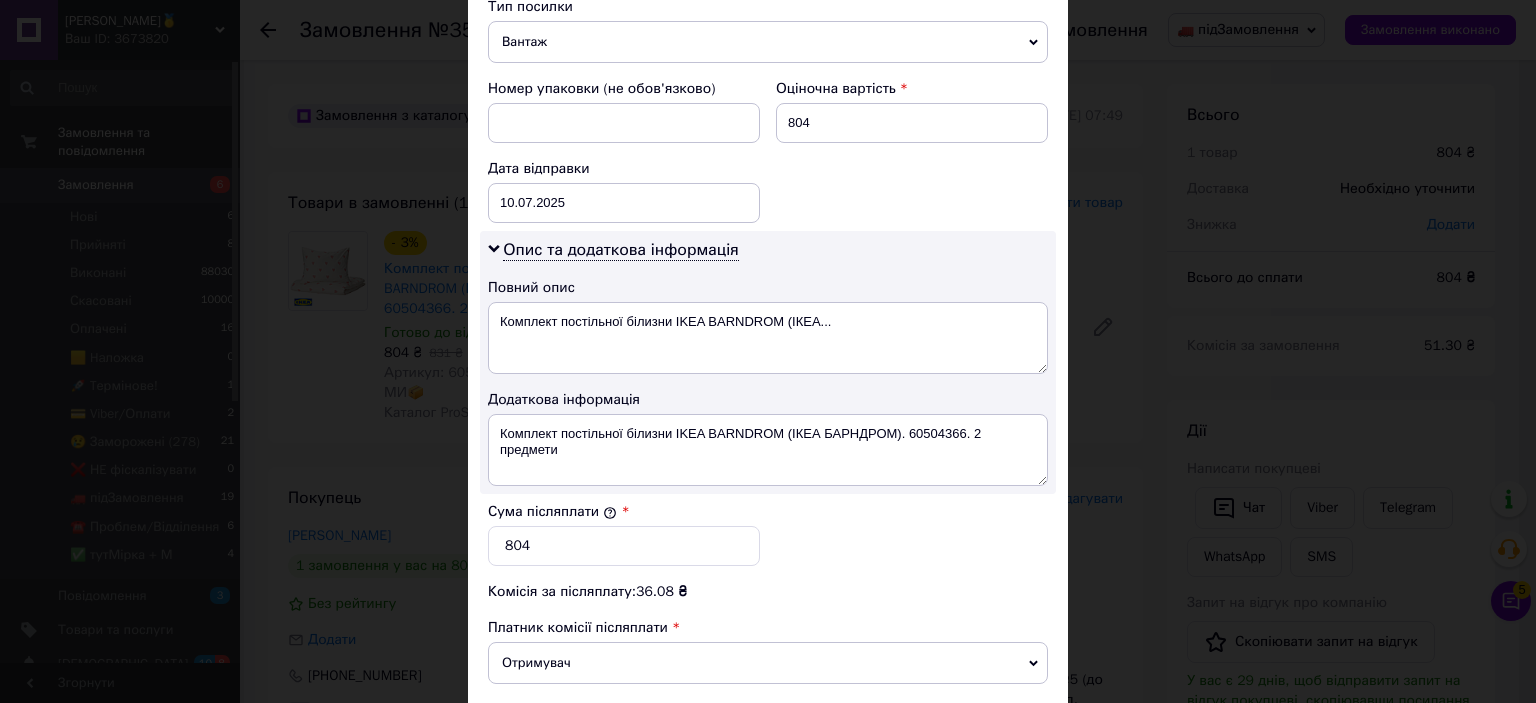 scroll, scrollTop: 1040, scrollLeft: 0, axis: vertical 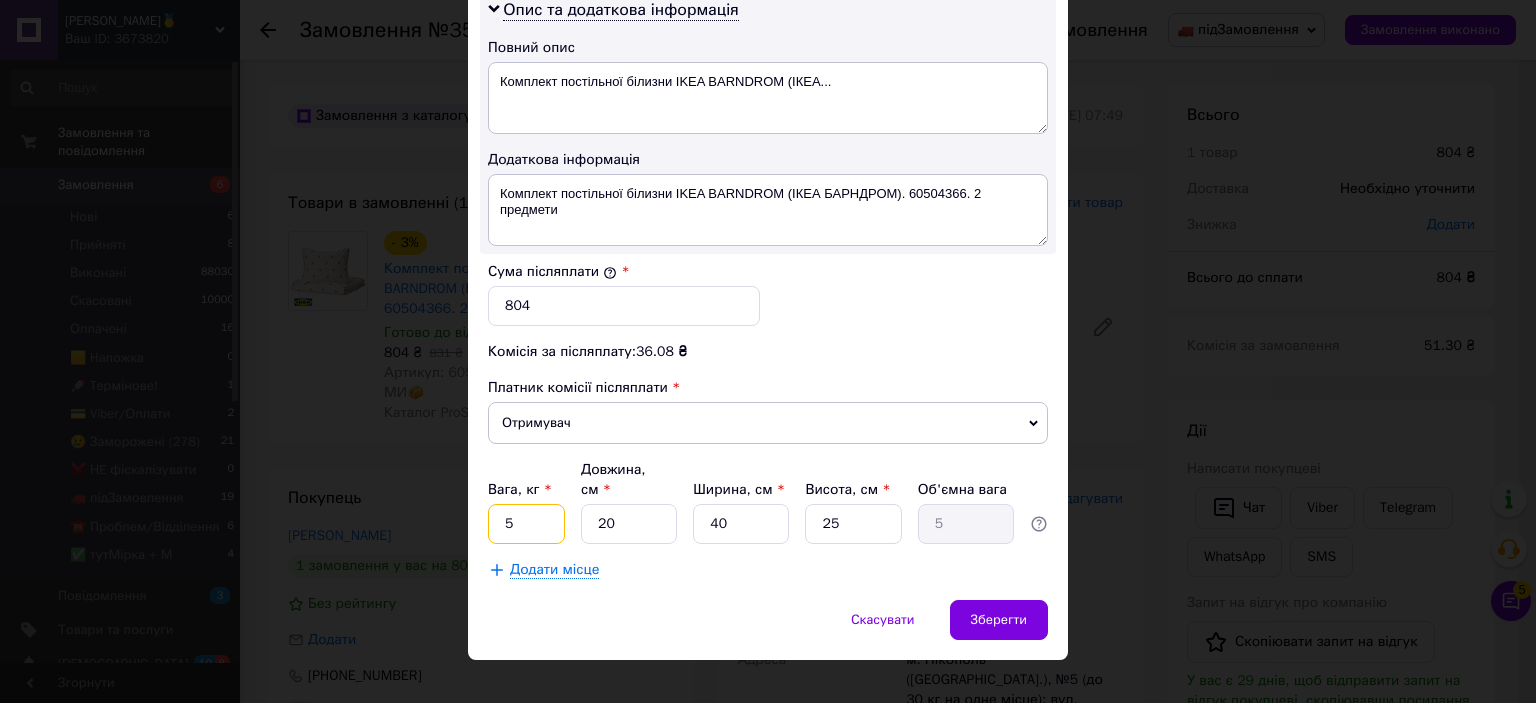 click on "5" at bounding box center [526, 524] 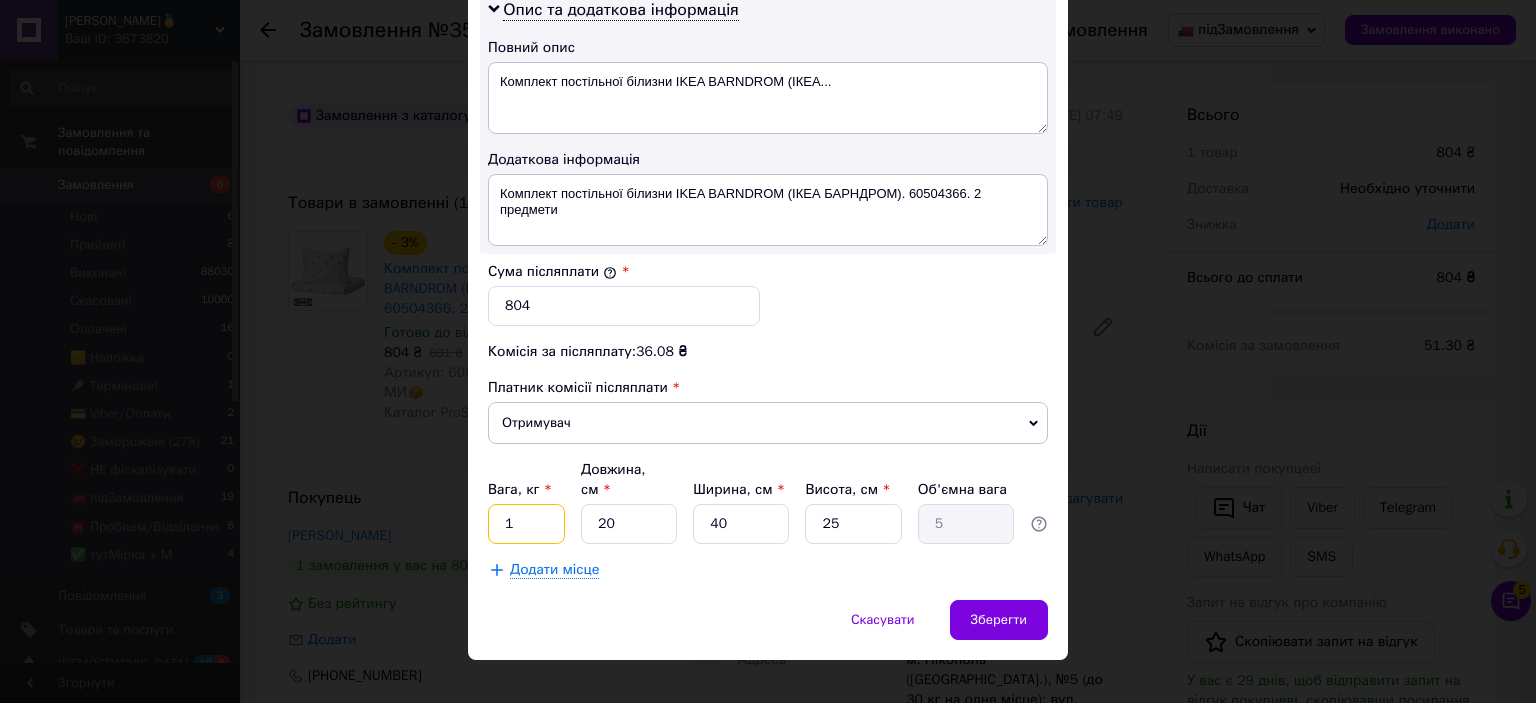 type on "1" 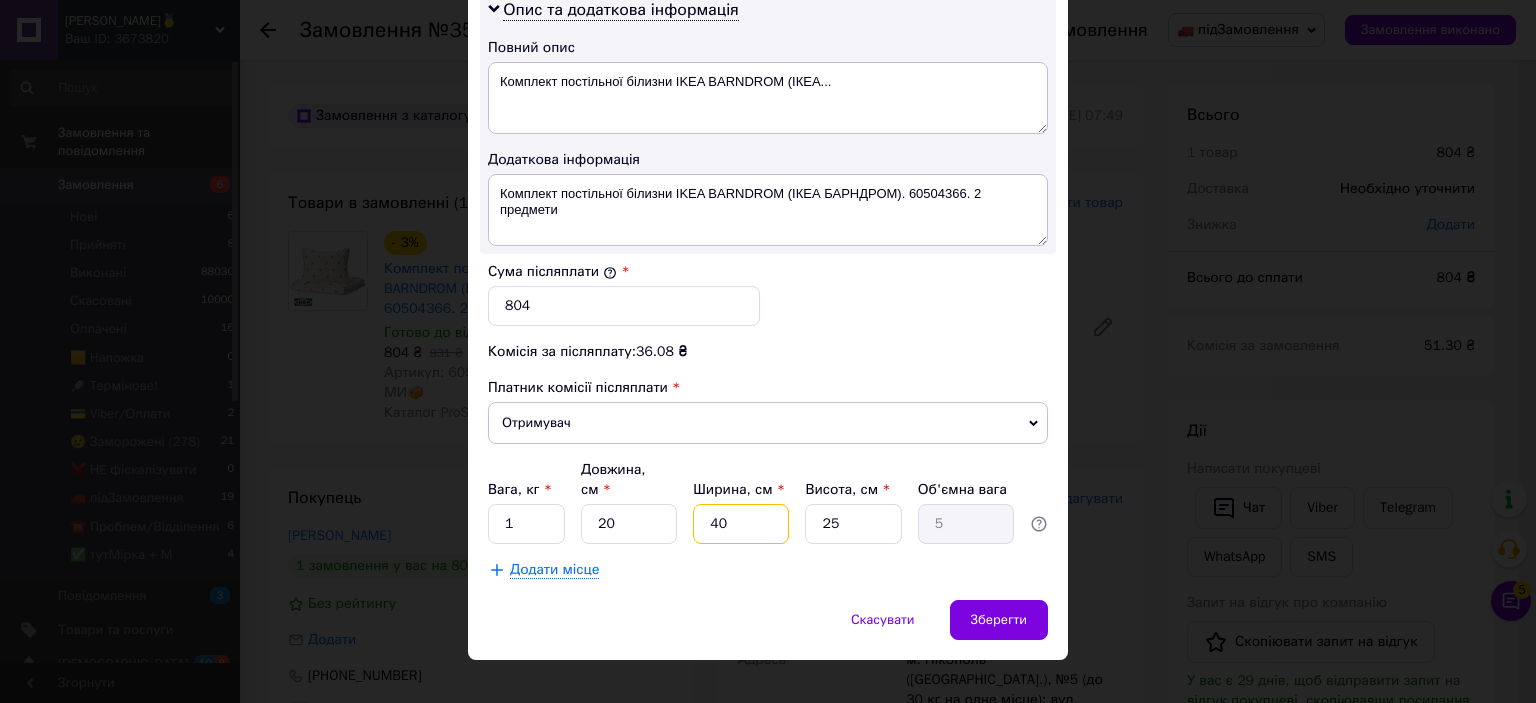 click on "40" at bounding box center [741, 524] 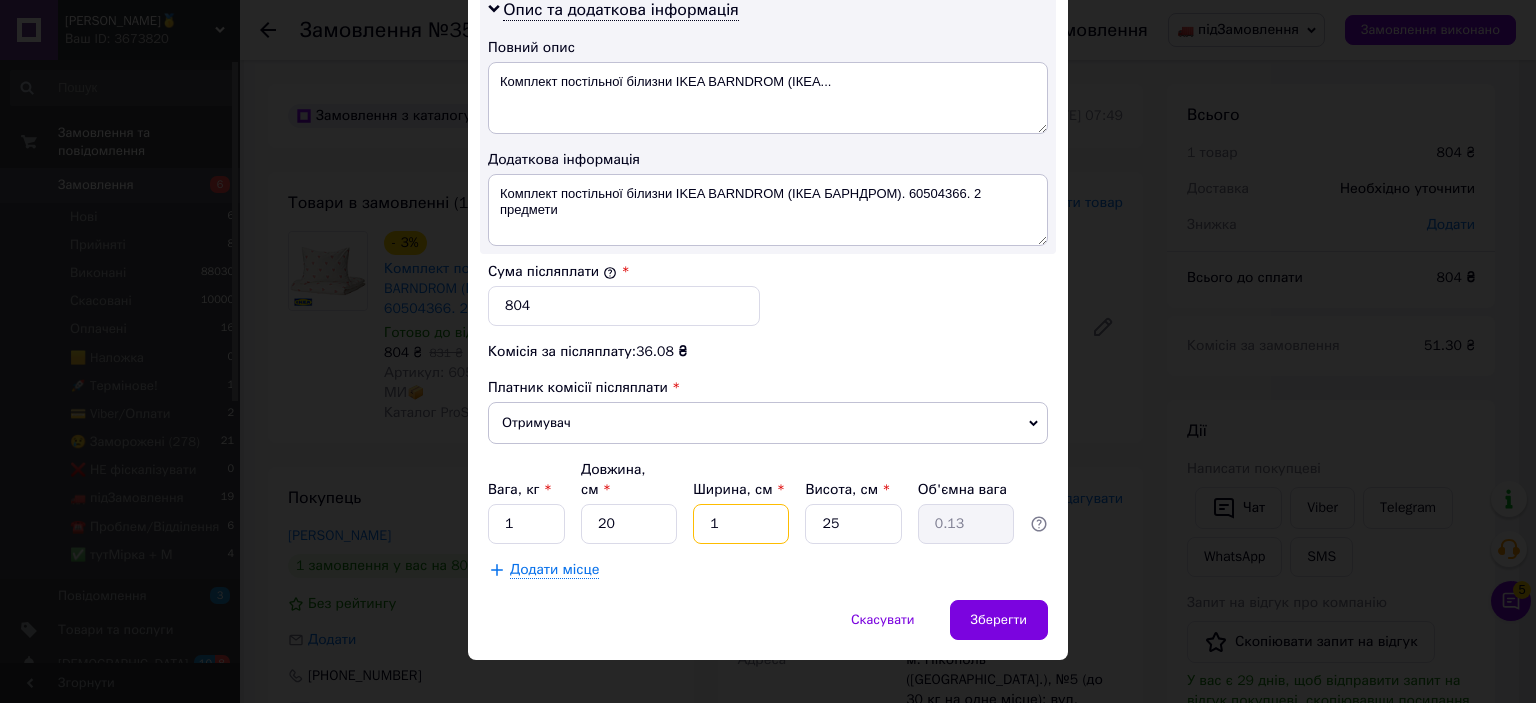 type on "11" 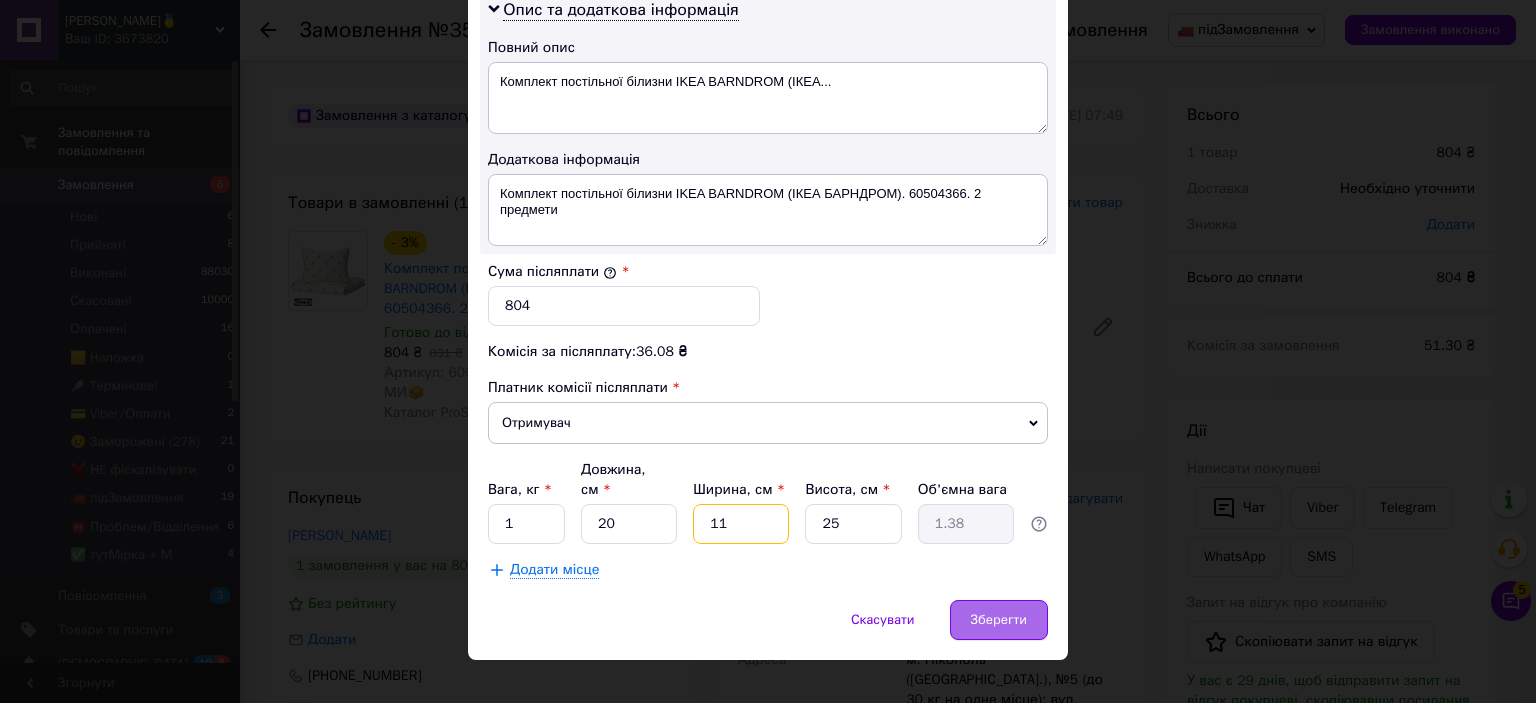 type on "11" 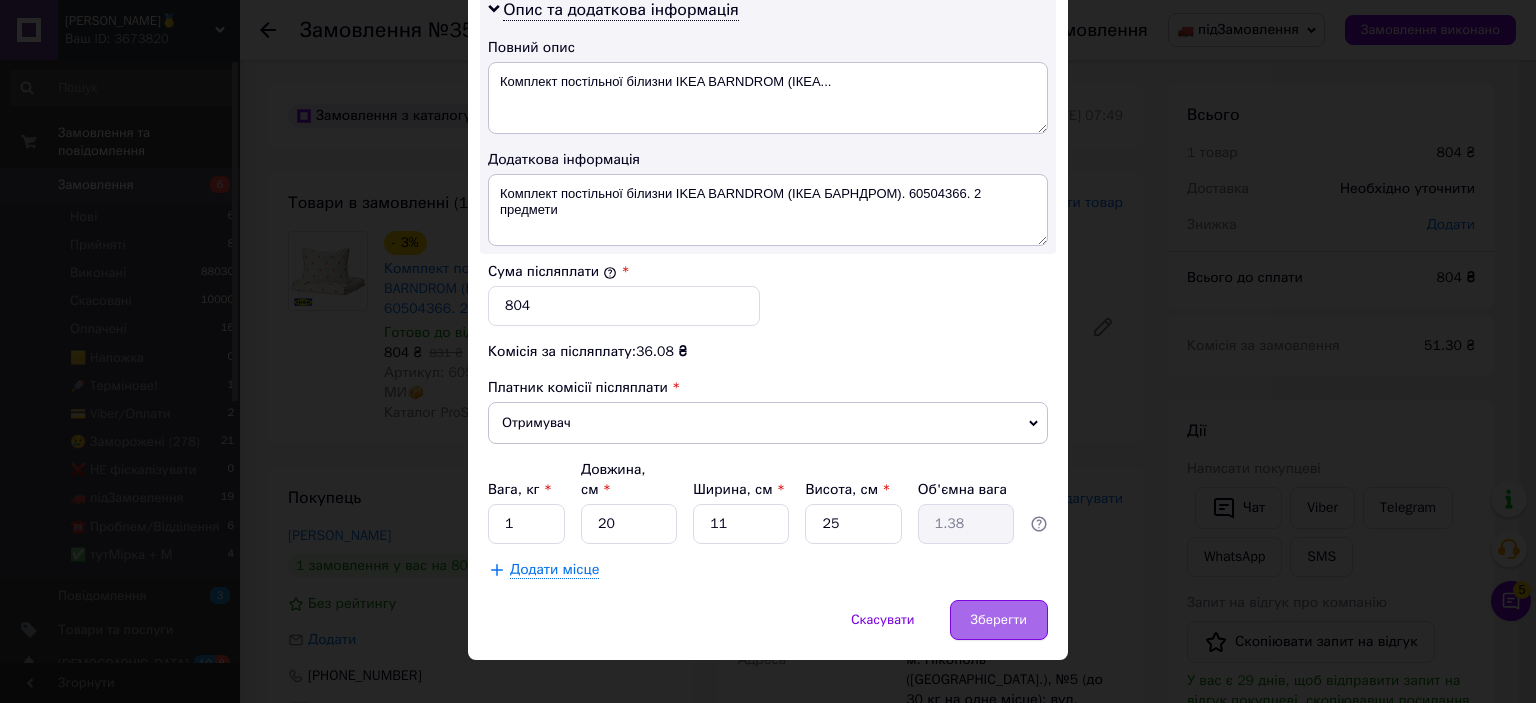 click on "Зберегти" at bounding box center (999, 620) 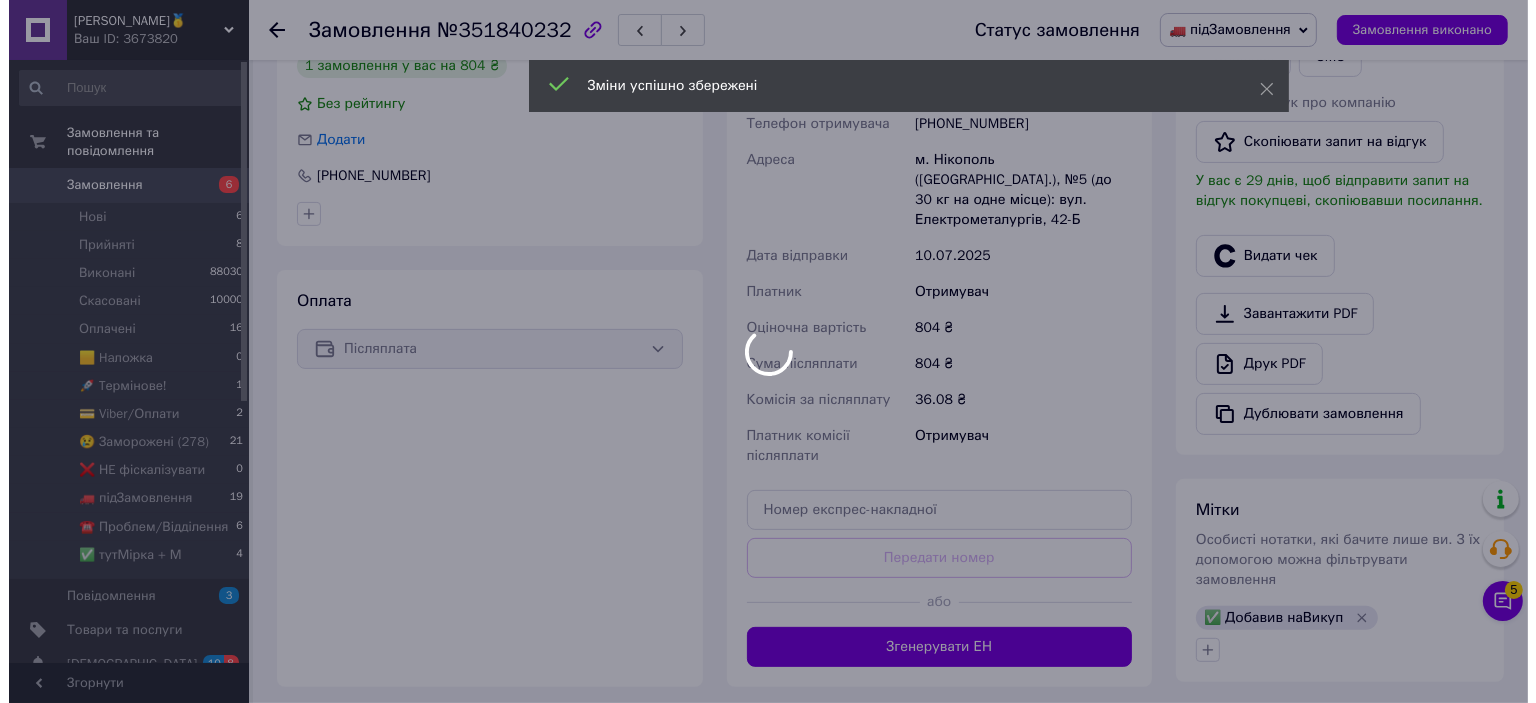 scroll, scrollTop: 600, scrollLeft: 0, axis: vertical 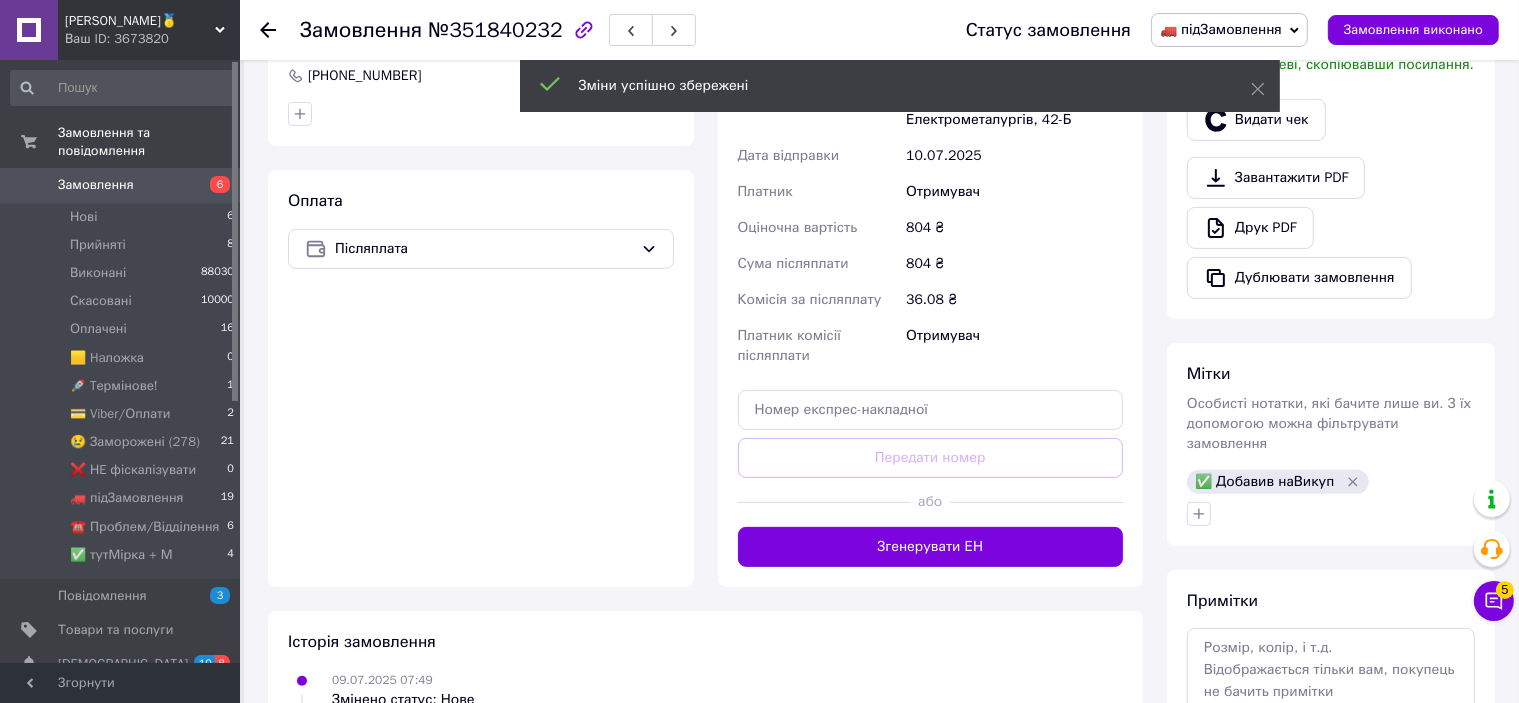 click on "Згенерувати ЕН" at bounding box center (931, 547) 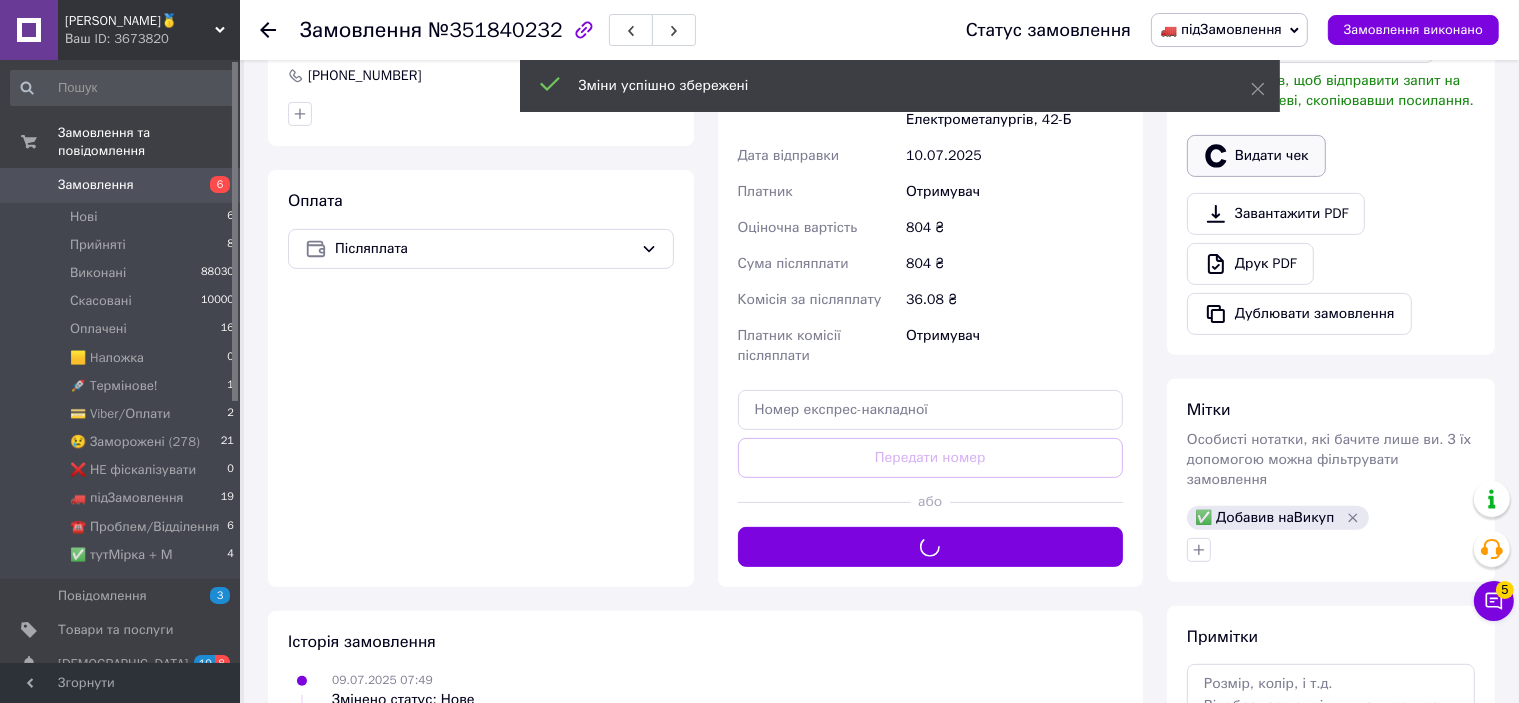 click on "Видати чек" at bounding box center [1256, 156] 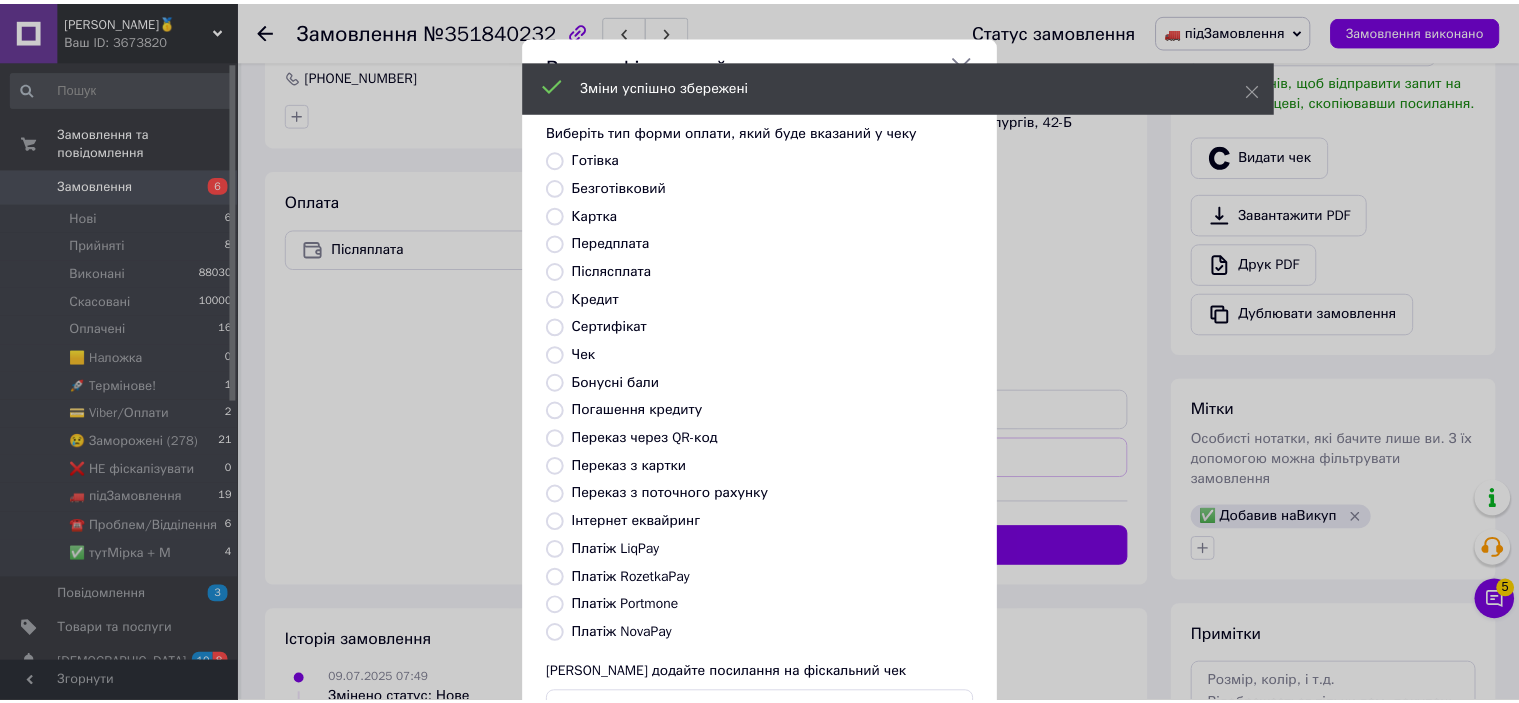 scroll, scrollTop: 155, scrollLeft: 0, axis: vertical 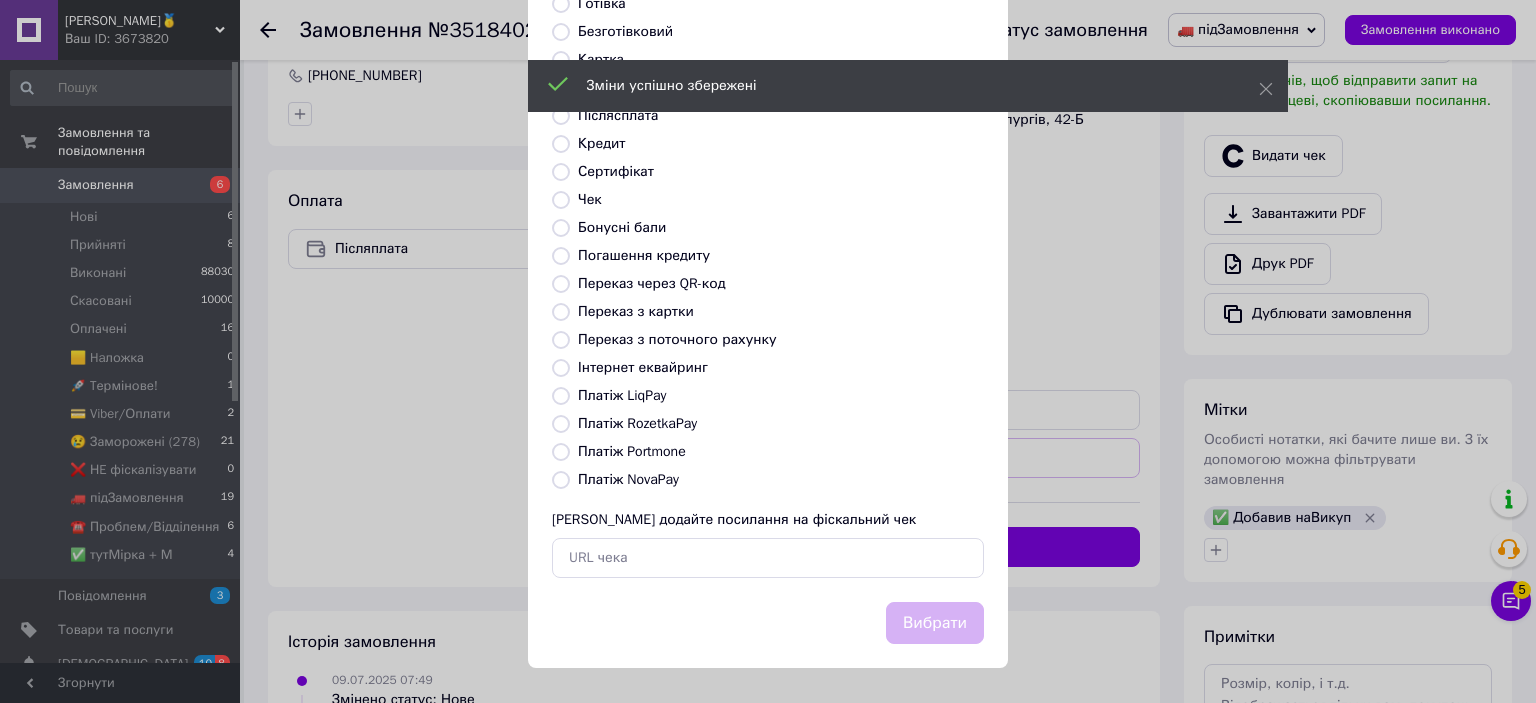 click on "Платіж NovaPay" at bounding box center (628, 479) 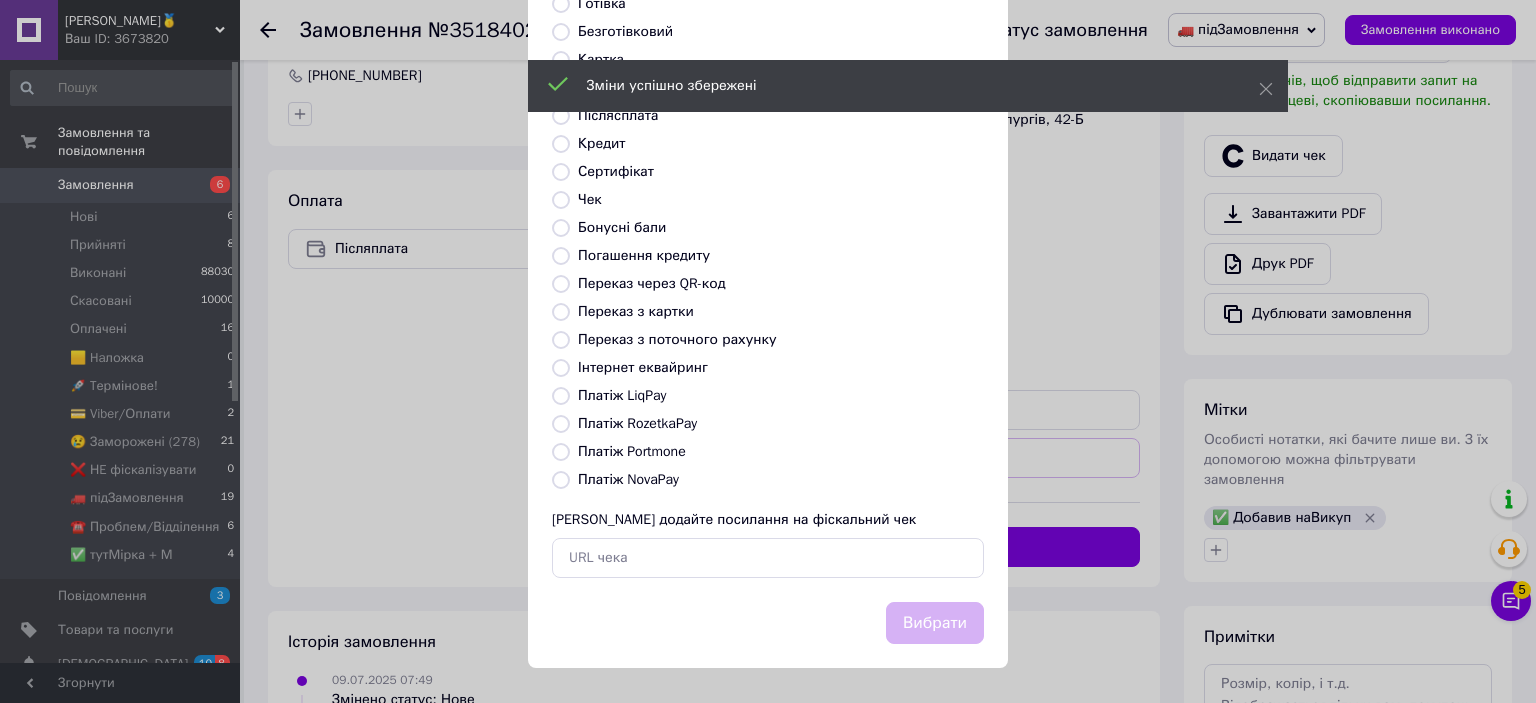 radio on "true" 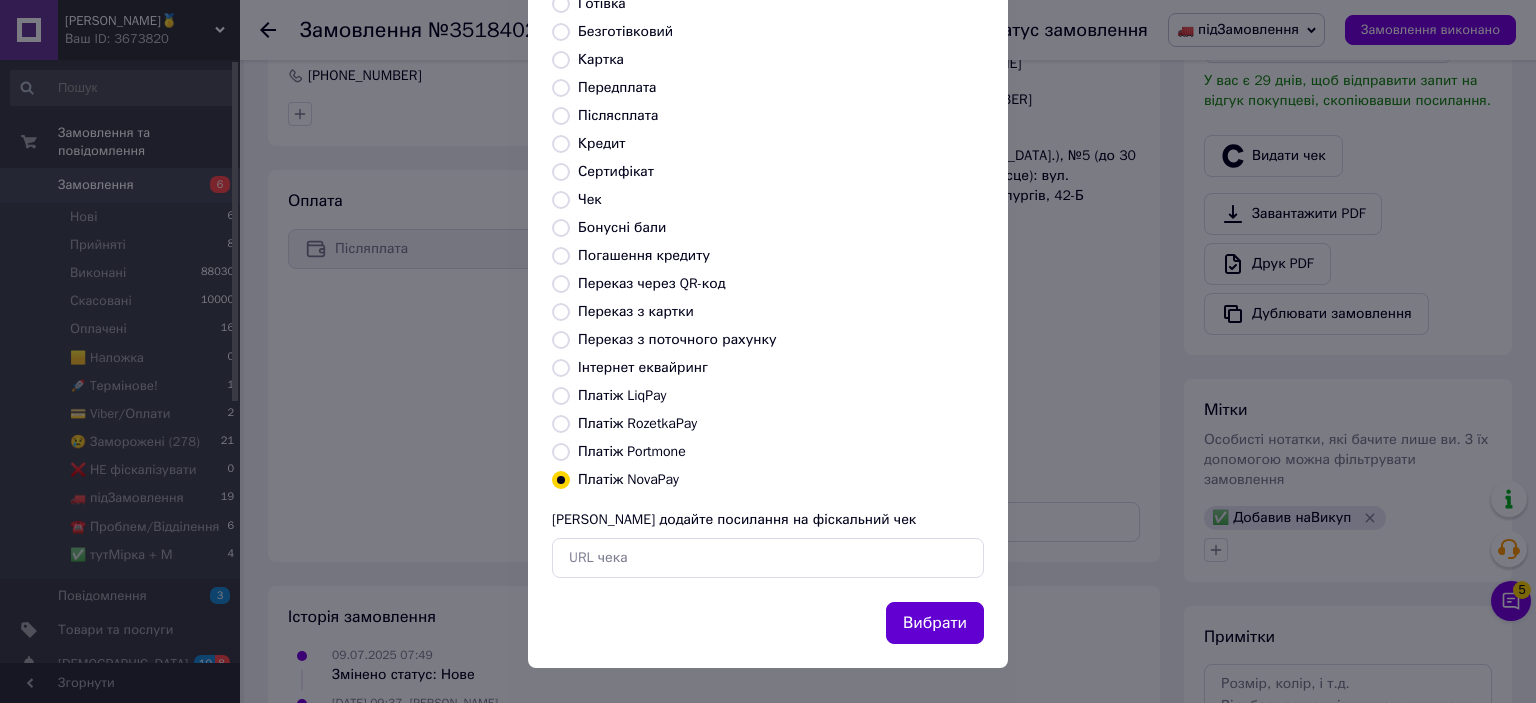 click on "Вибрати" at bounding box center [935, 623] 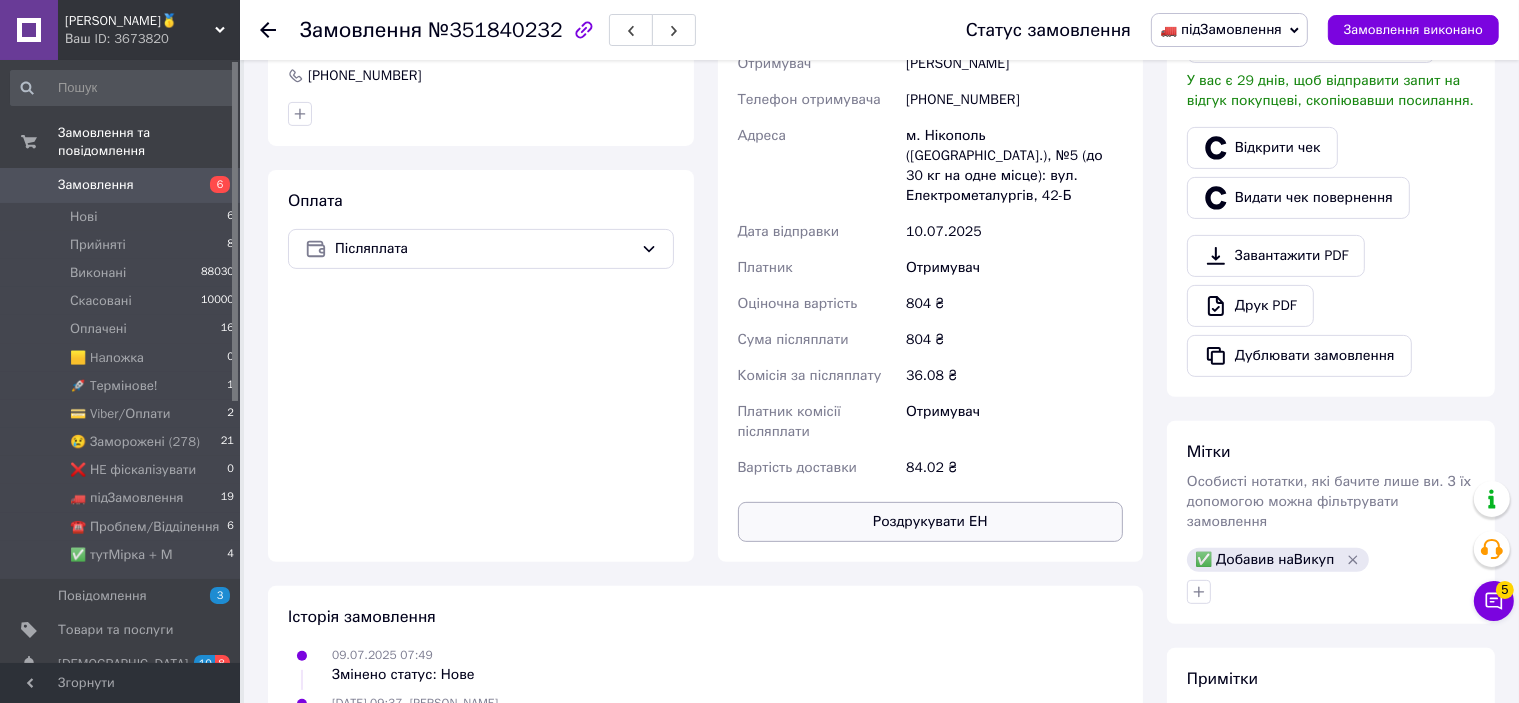 click on "Роздрукувати ЕН" at bounding box center [931, 522] 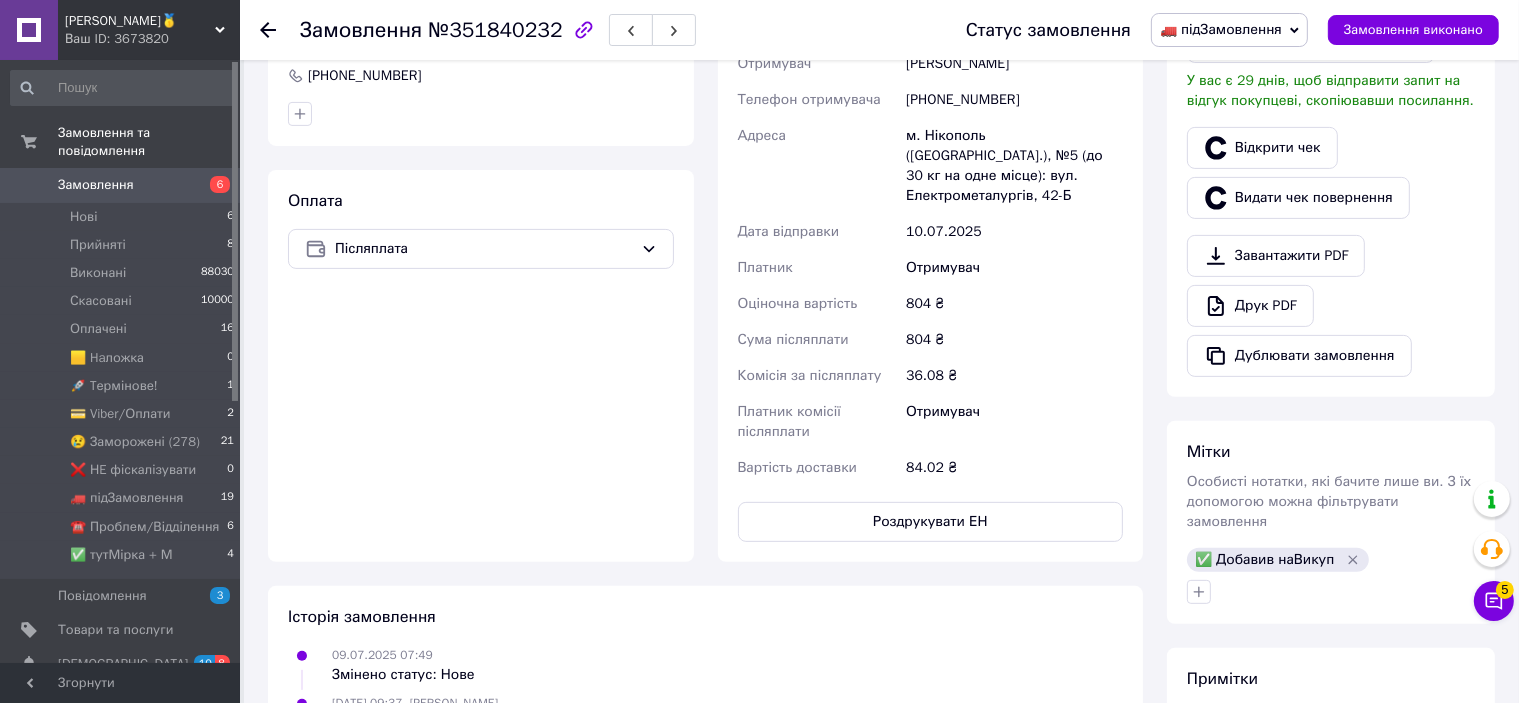 scroll, scrollTop: 400, scrollLeft: 0, axis: vertical 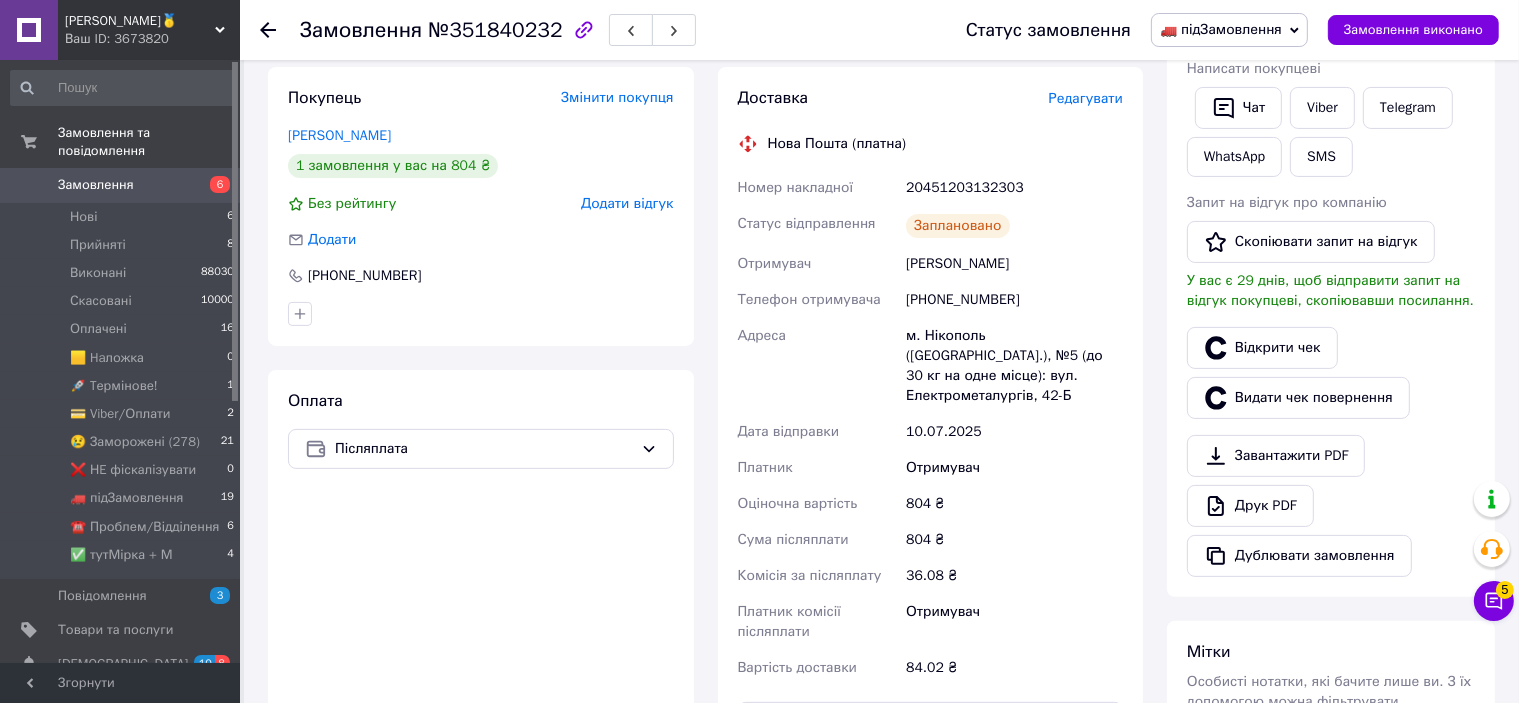 click on "20451203132303" at bounding box center (1014, 188) 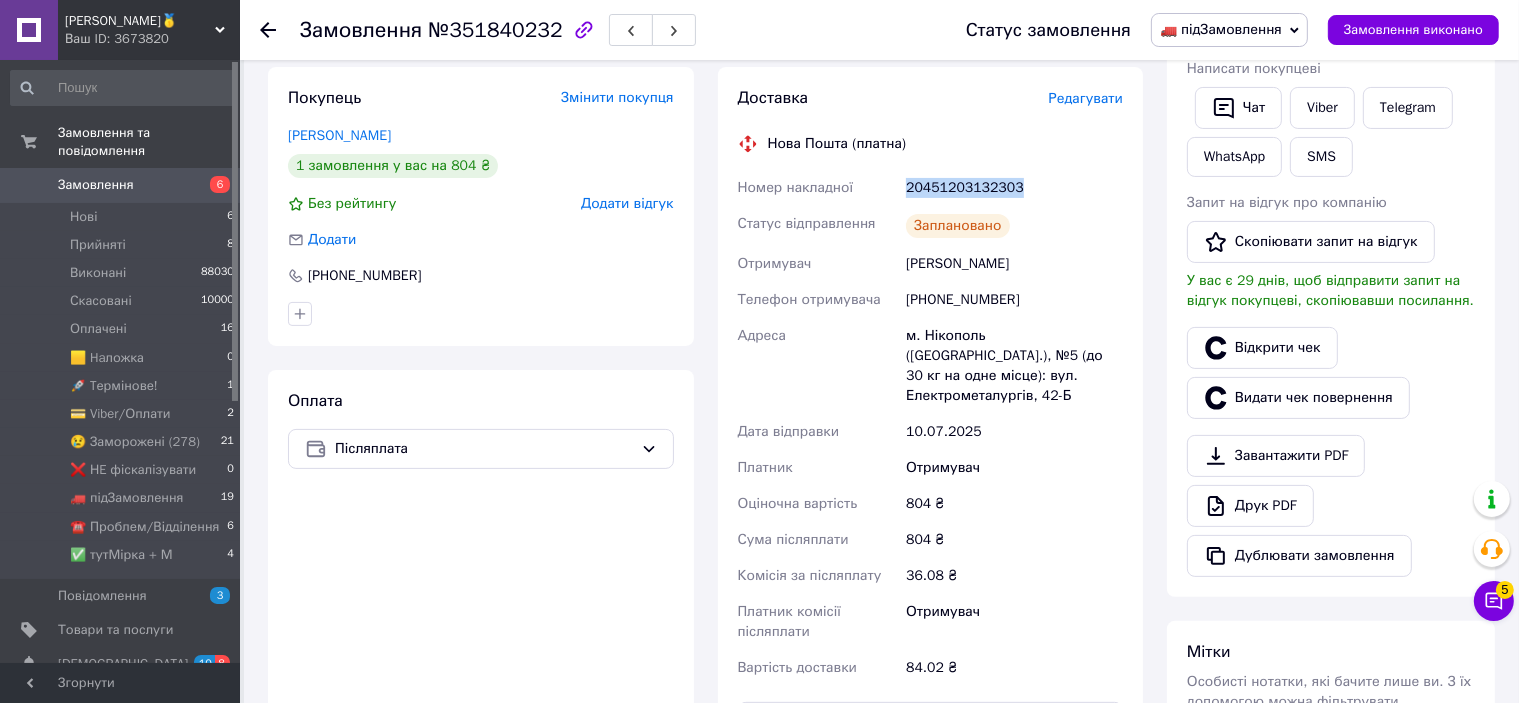 click on "20451203132303" at bounding box center (1014, 188) 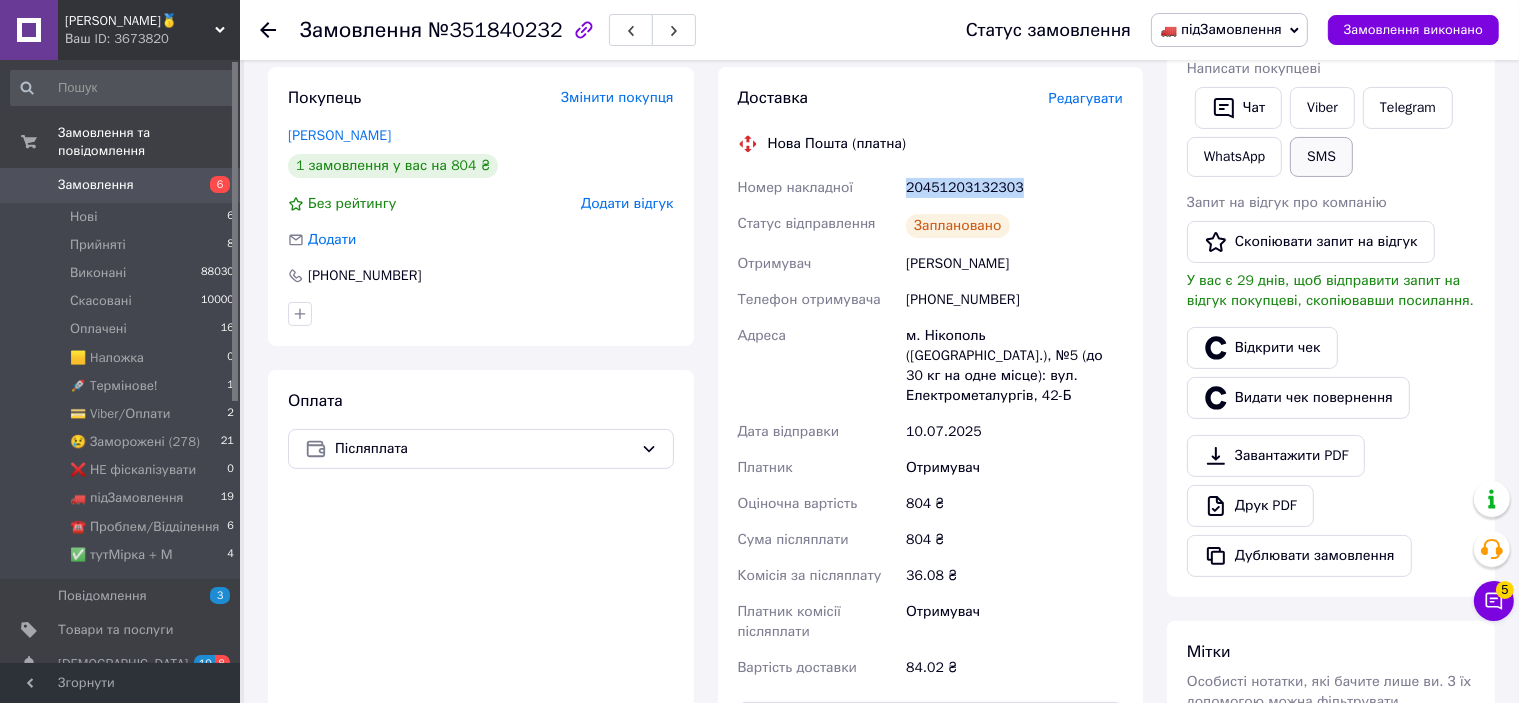 click on "SMS" at bounding box center (1321, 157) 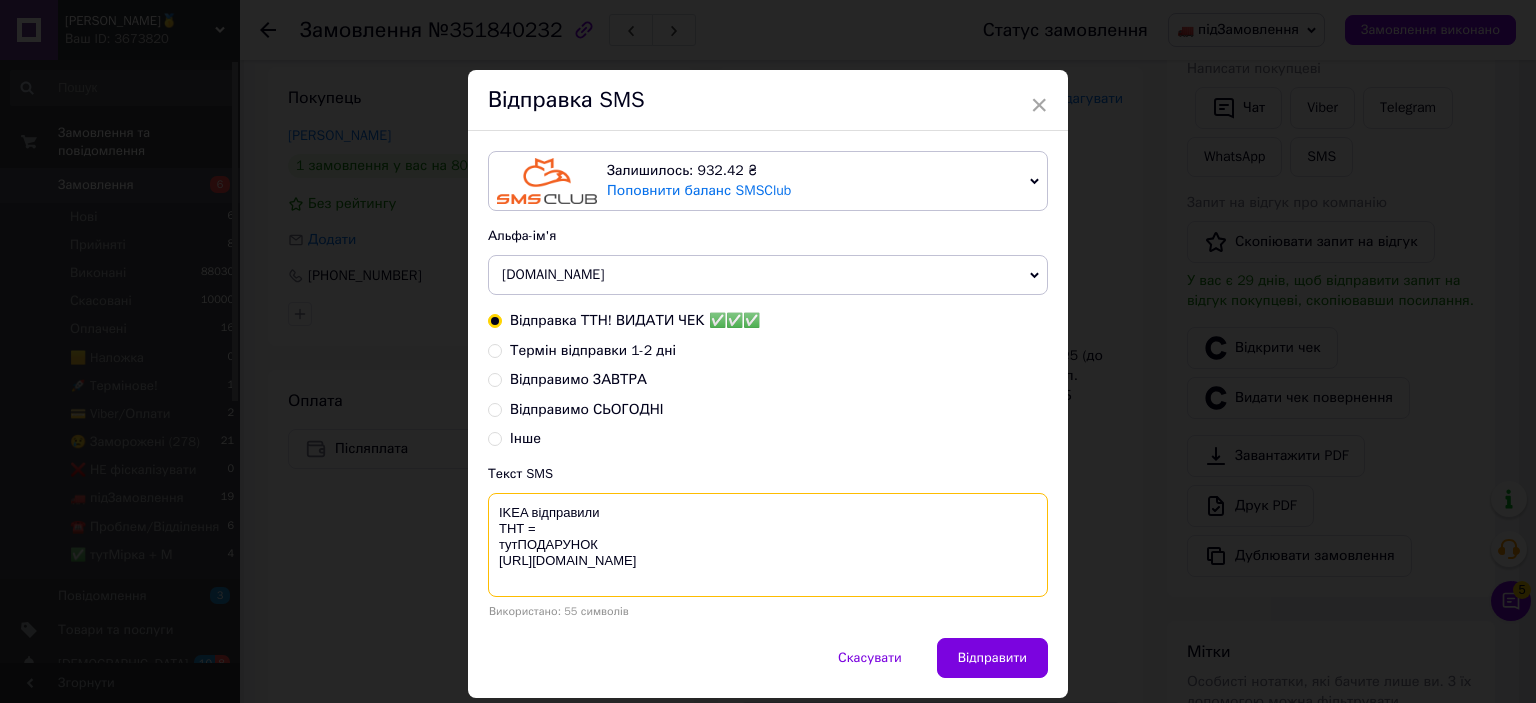 click on "IKEA відправили
ТНТ =
тутПОДАРУНОК
[URL][DOMAIN_NAME]" at bounding box center [768, 545] 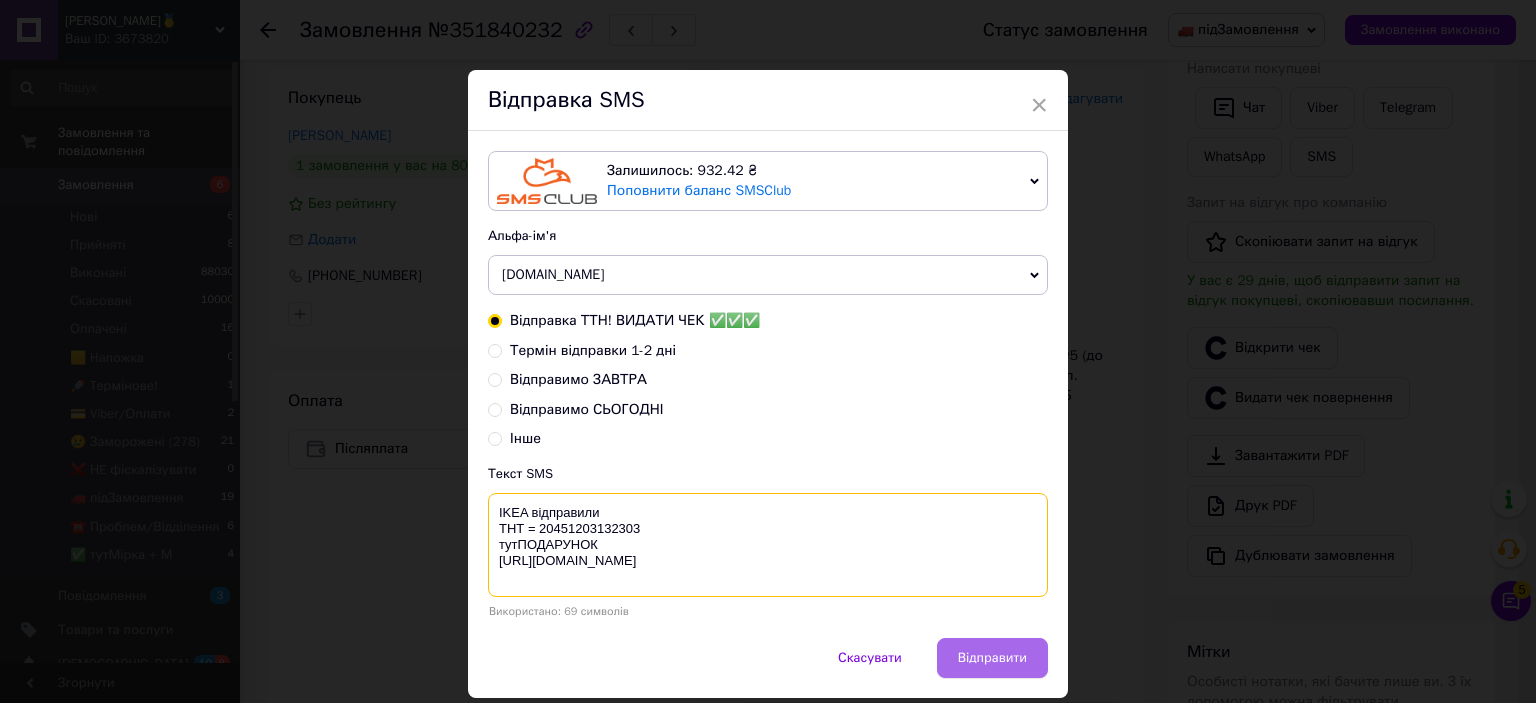 type on "IKEA відправили
ТНТ = 20451203132303
тутПОДАРУНОК
https://bit.ly/taao" 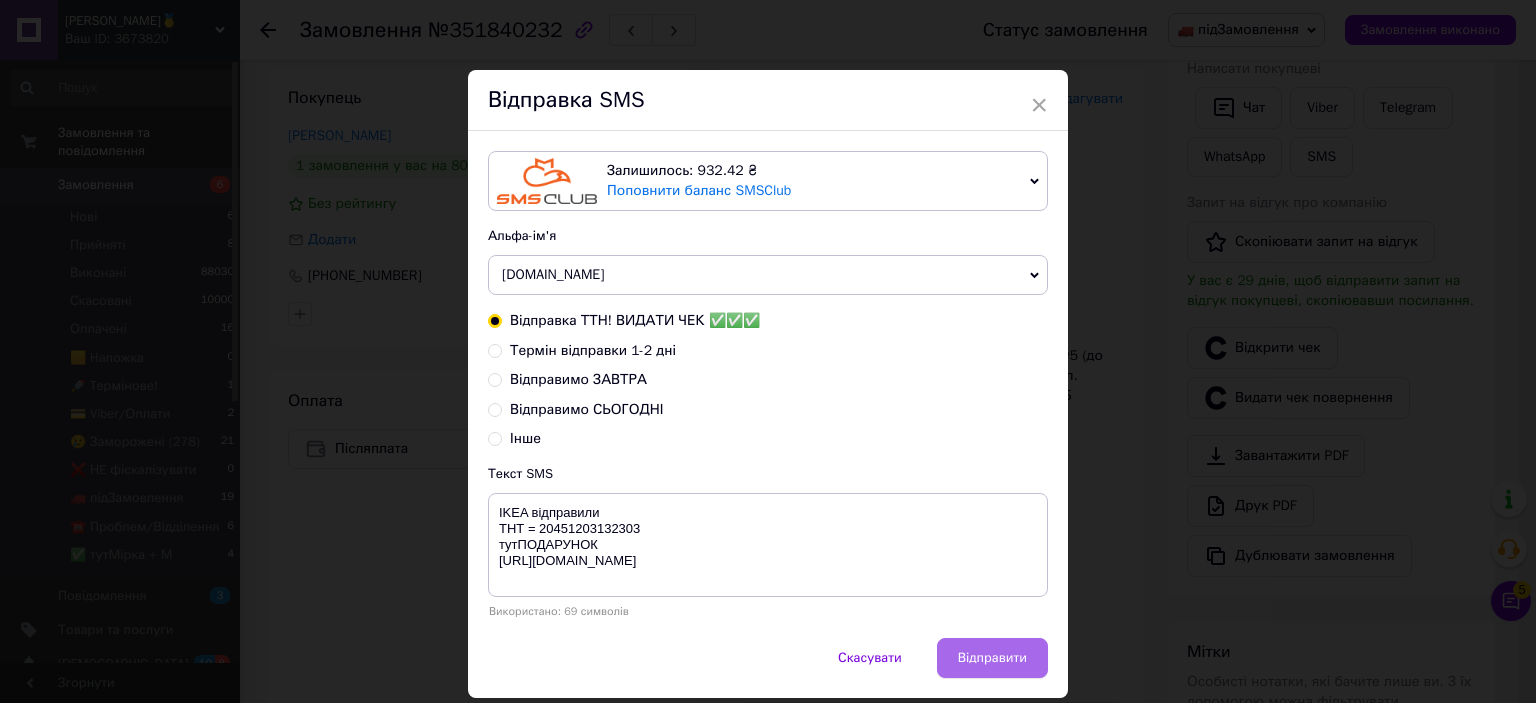 click on "Відправити" at bounding box center [992, 658] 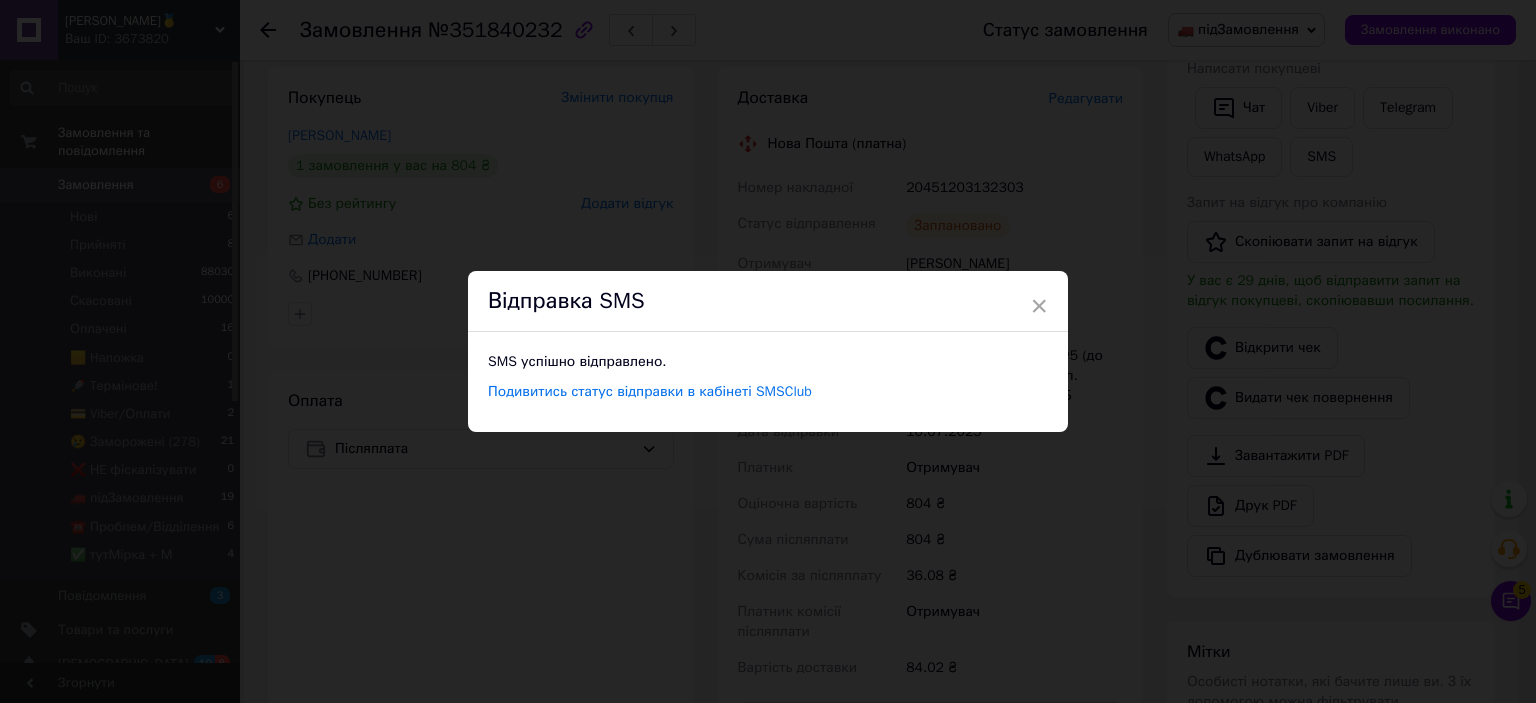 click on "× Відправка SMS SMS успішно відправлено. Подивитись статус відправки в кабінеті SMSClub" at bounding box center [768, 351] 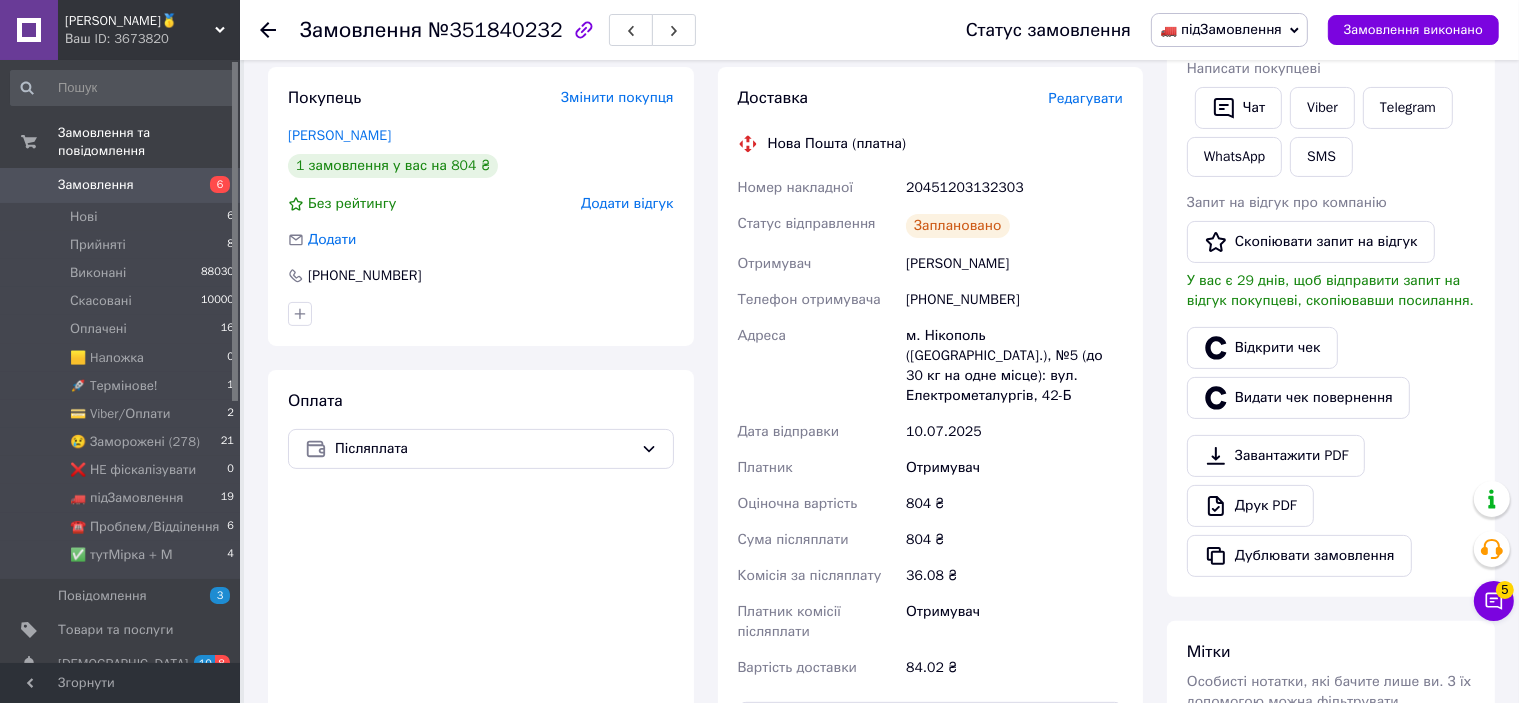 click on "Замовлення виконано" at bounding box center [1413, 30] 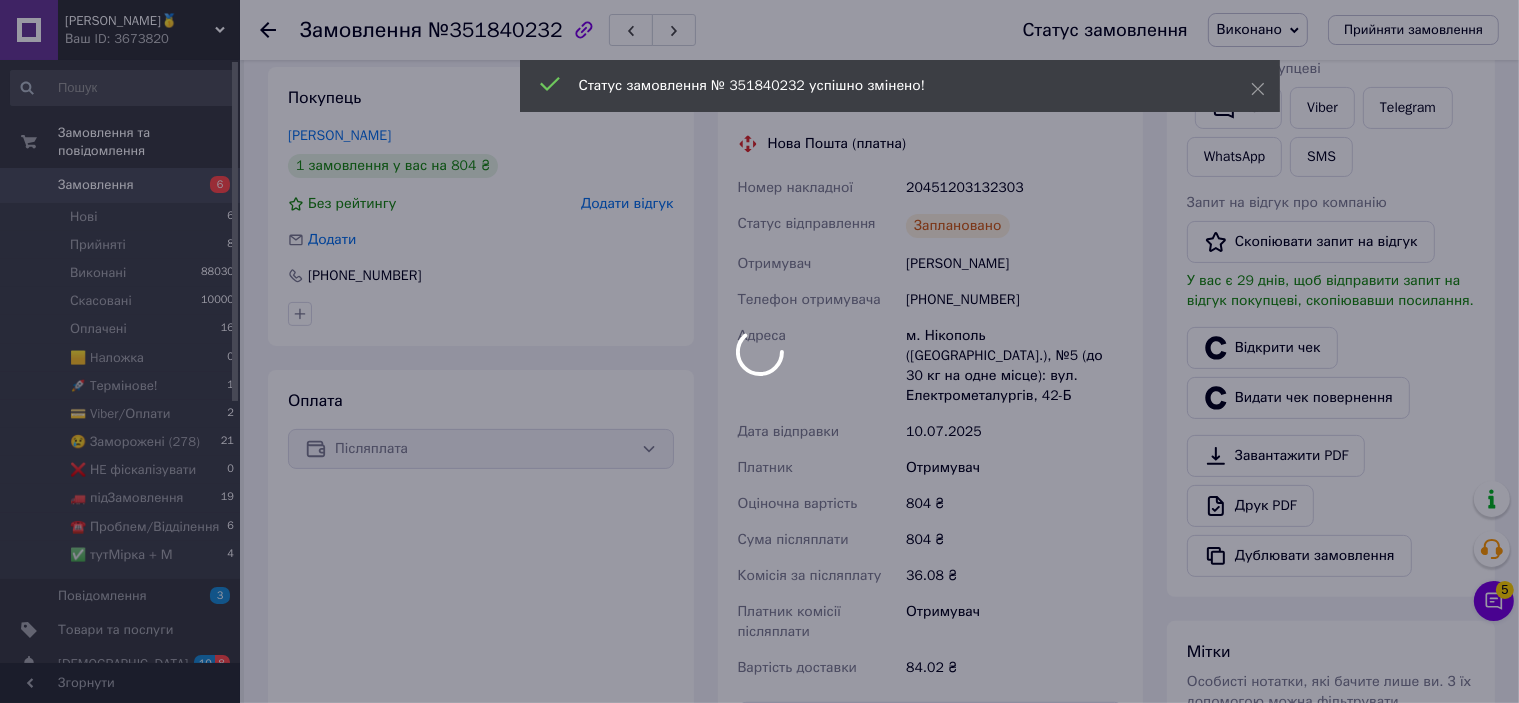 scroll, scrollTop: 0, scrollLeft: 0, axis: both 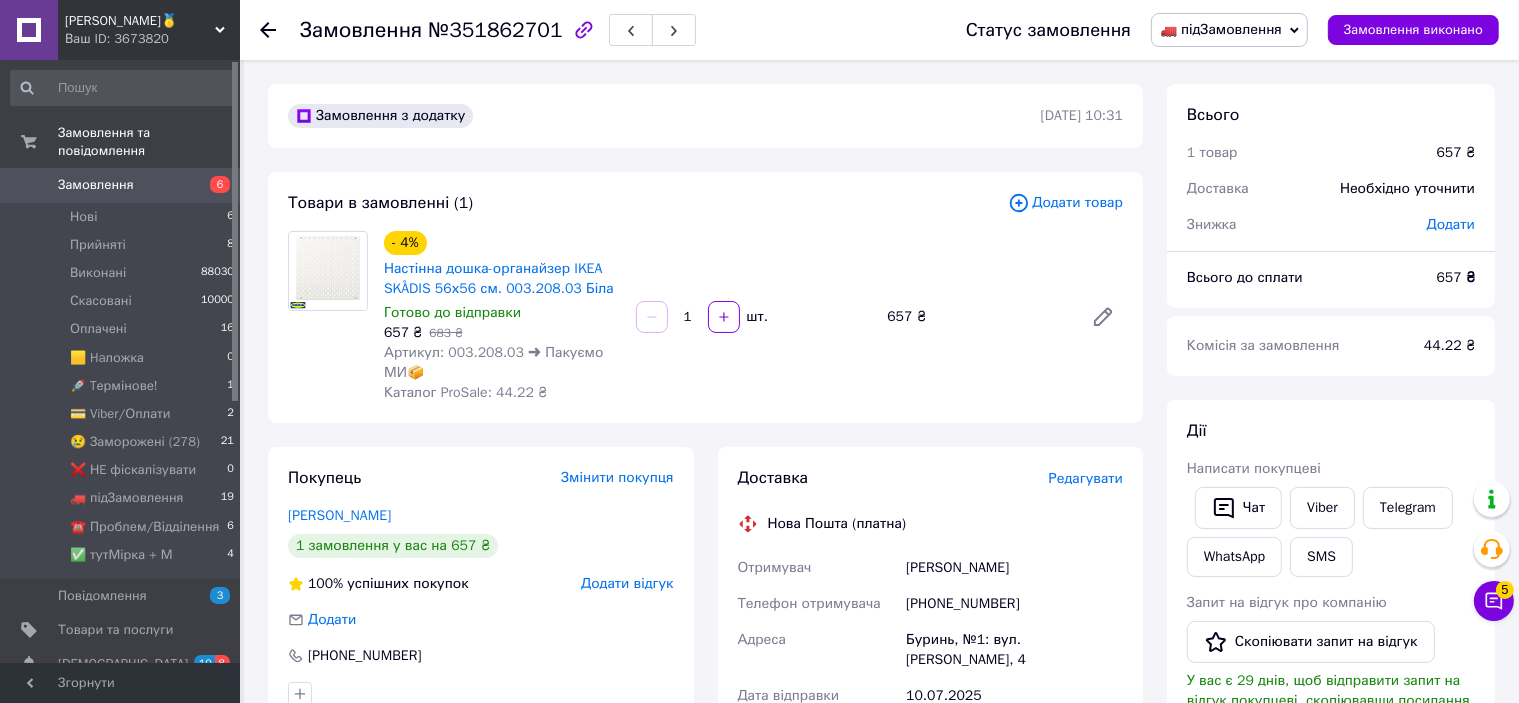 click on "🚛 підЗамовлення" at bounding box center [1221, 29] 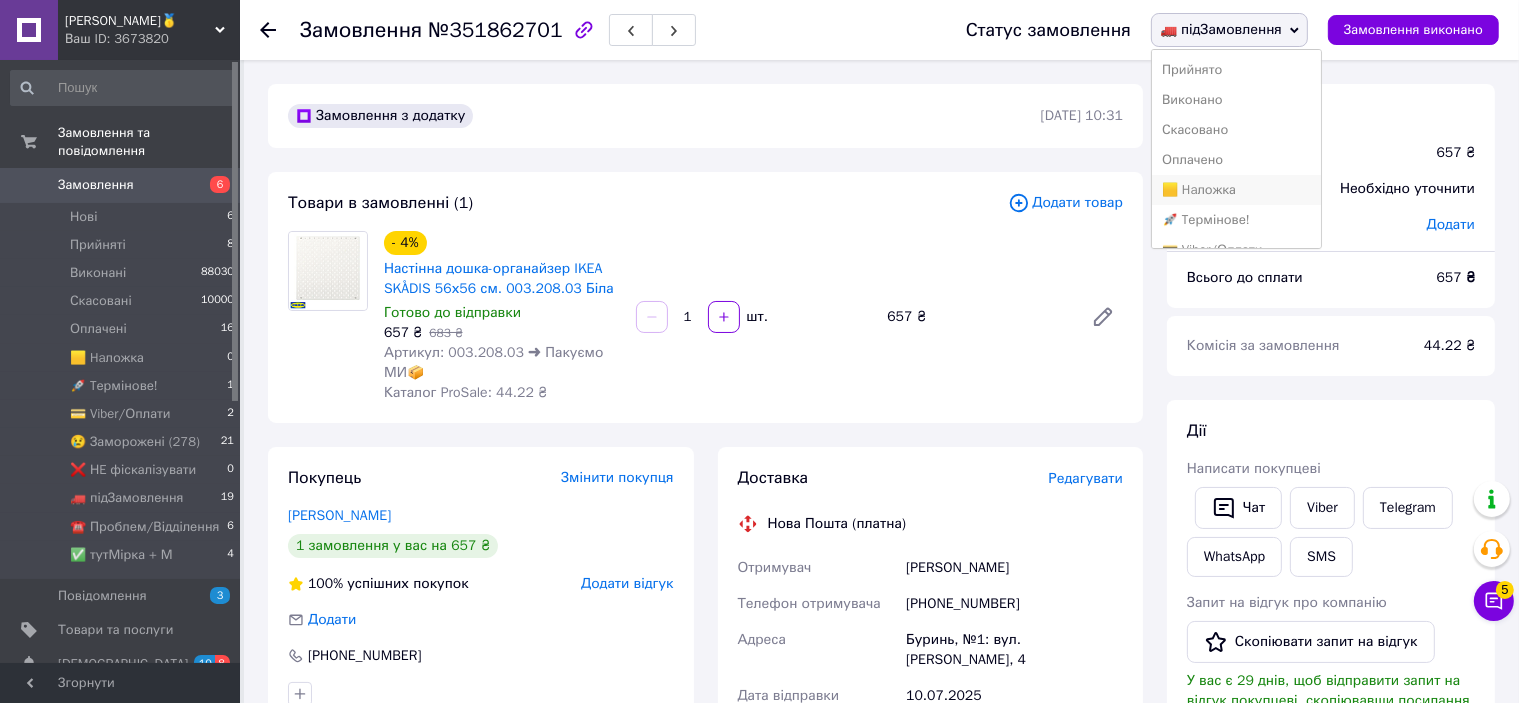 scroll, scrollTop: 141, scrollLeft: 0, axis: vertical 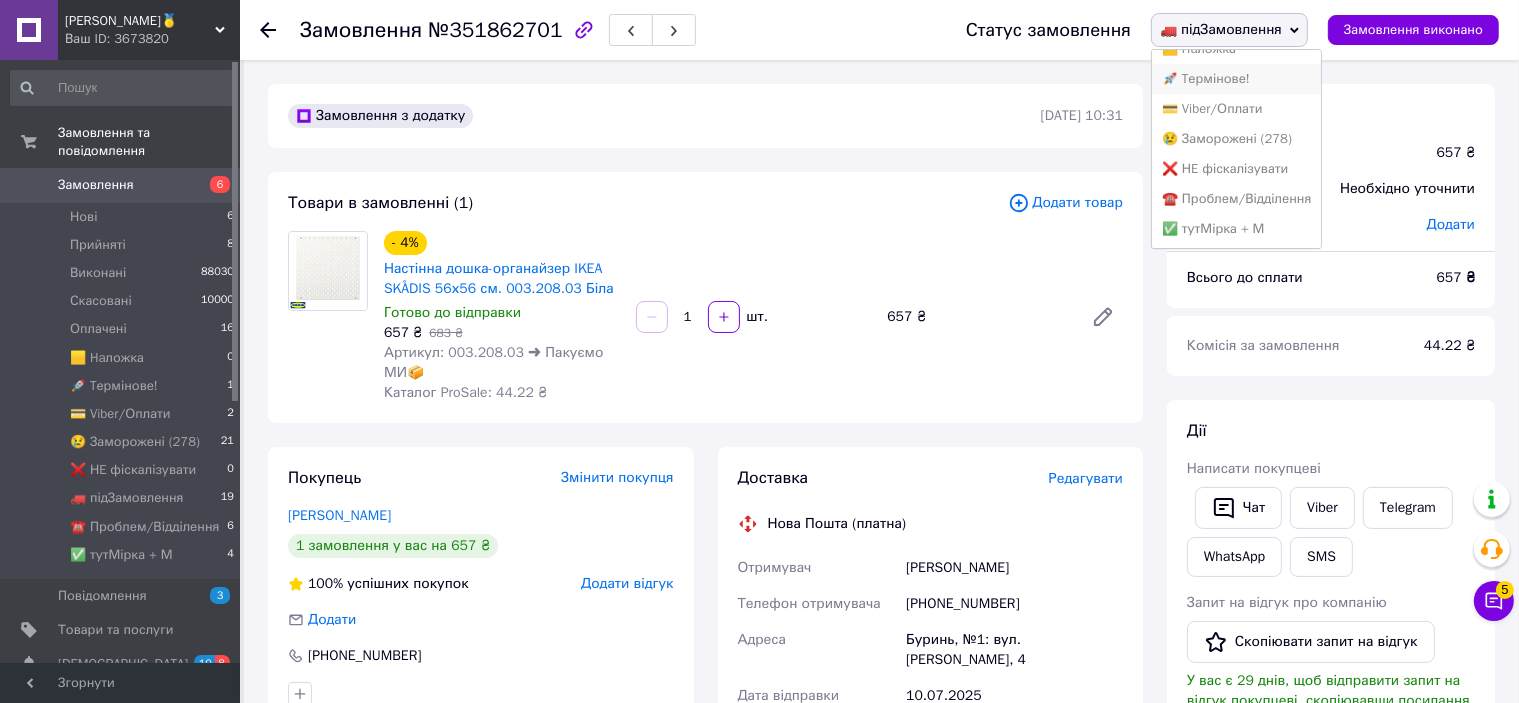 click on "🚀 Tермінове!" at bounding box center (1236, 79) 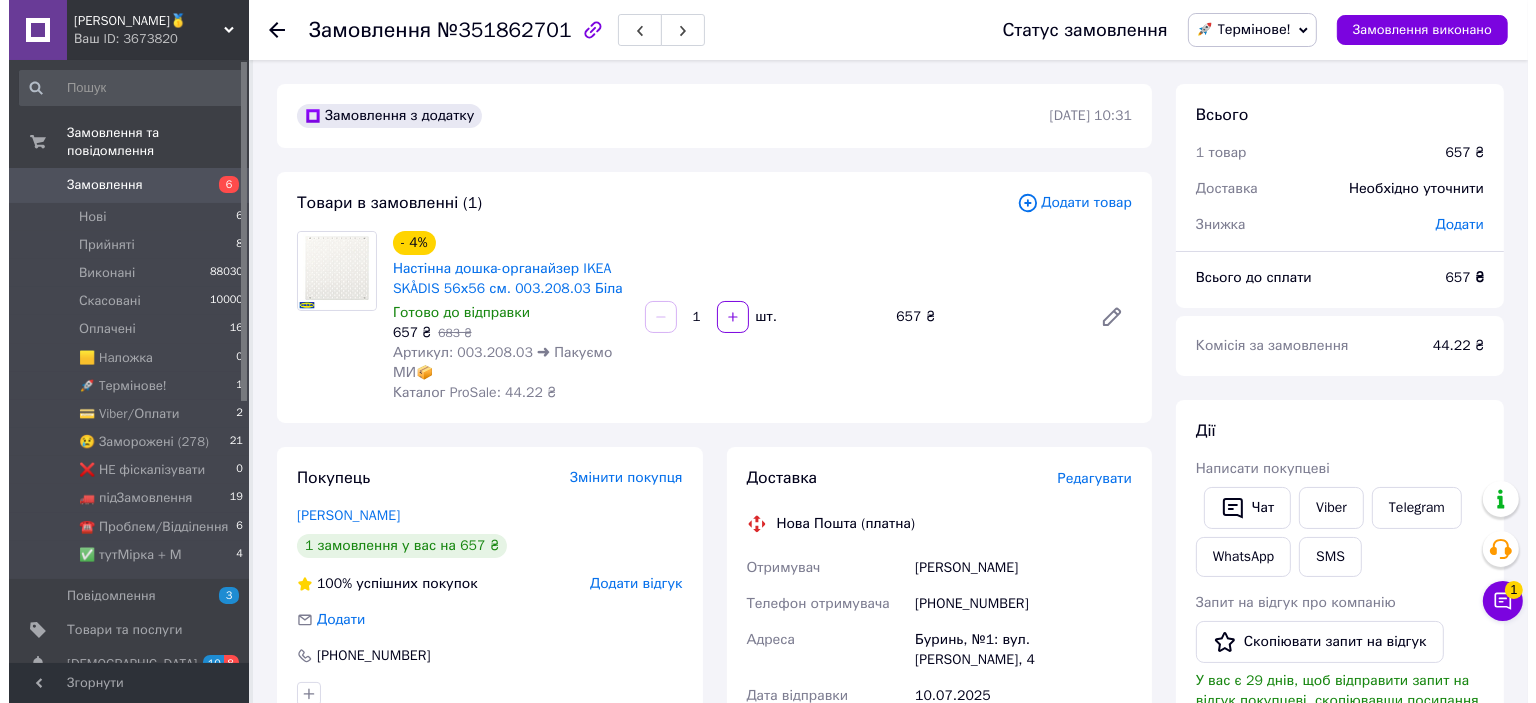 scroll, scrollTop: 200, scrollLeft: 0, axis: vertical 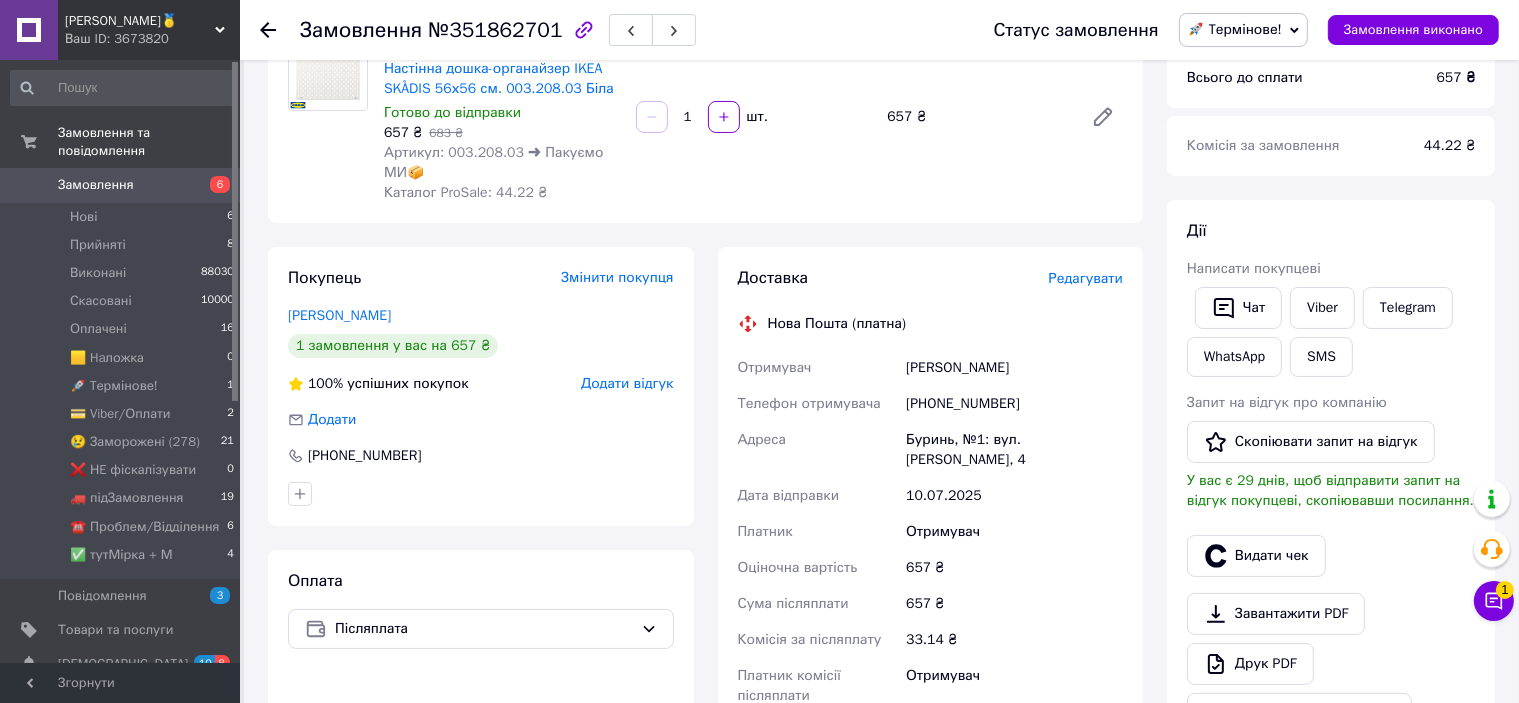 click on "Редагувати" at bounding box center [1086, 278] 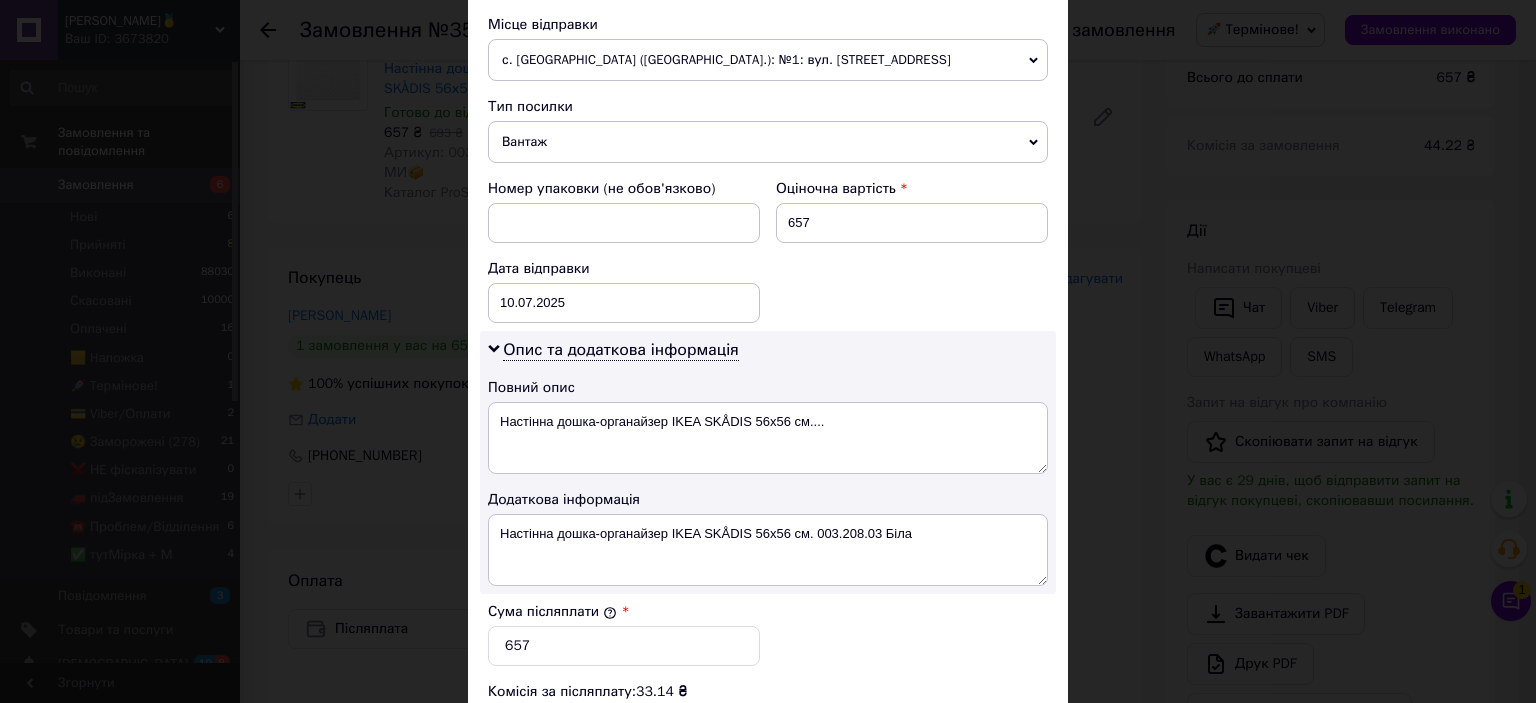 scroll, scrollTop: 1040, scrollLeft: 0, axis: vertical 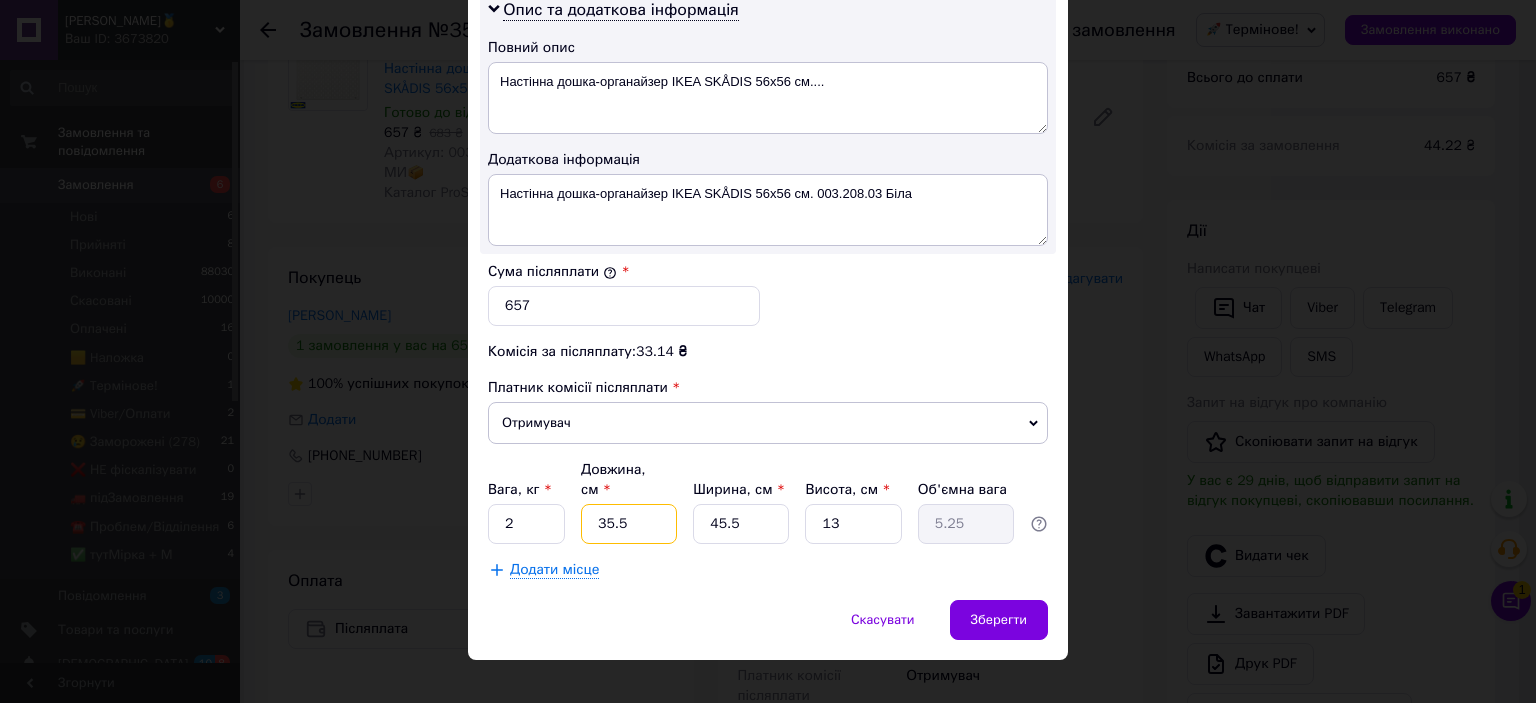 click on "35.5" at bounding box center (629, 524) 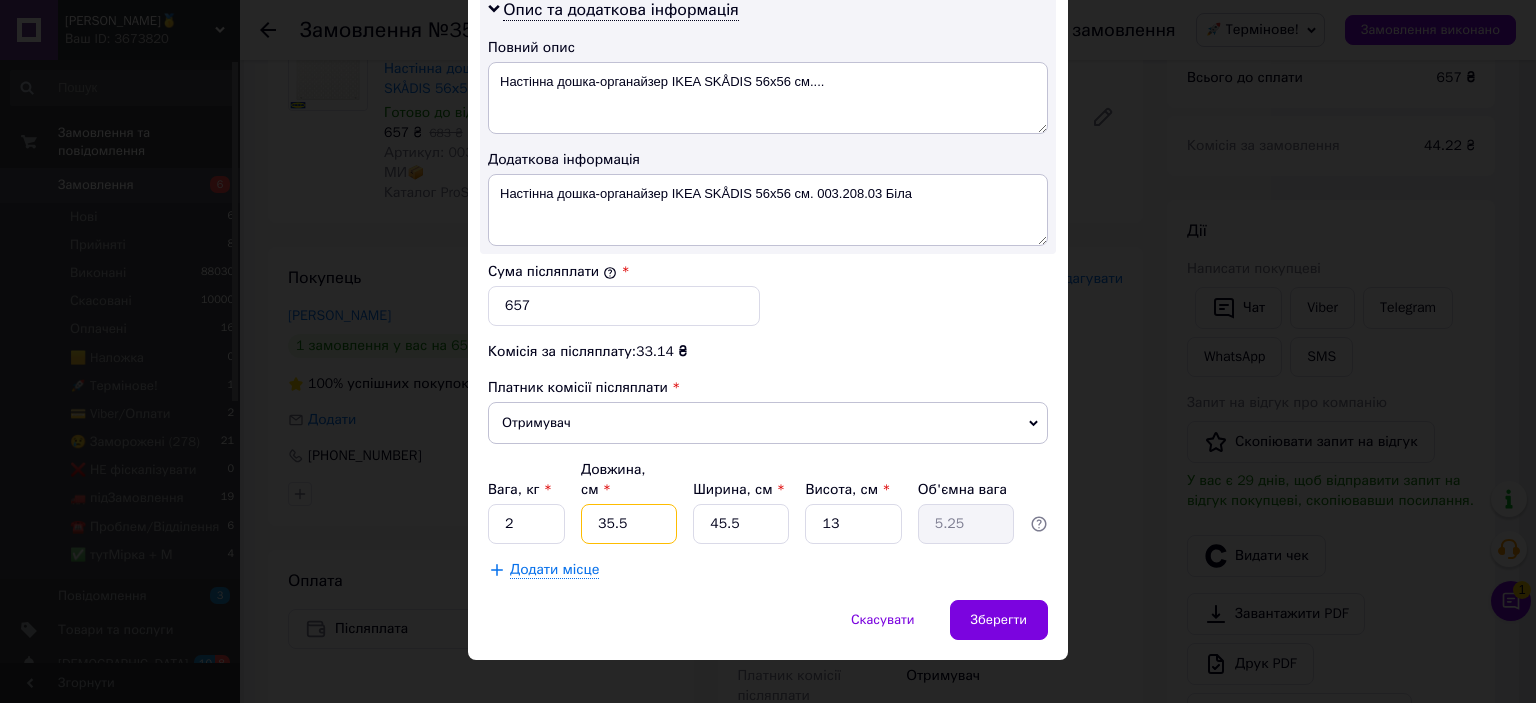 type on "6" 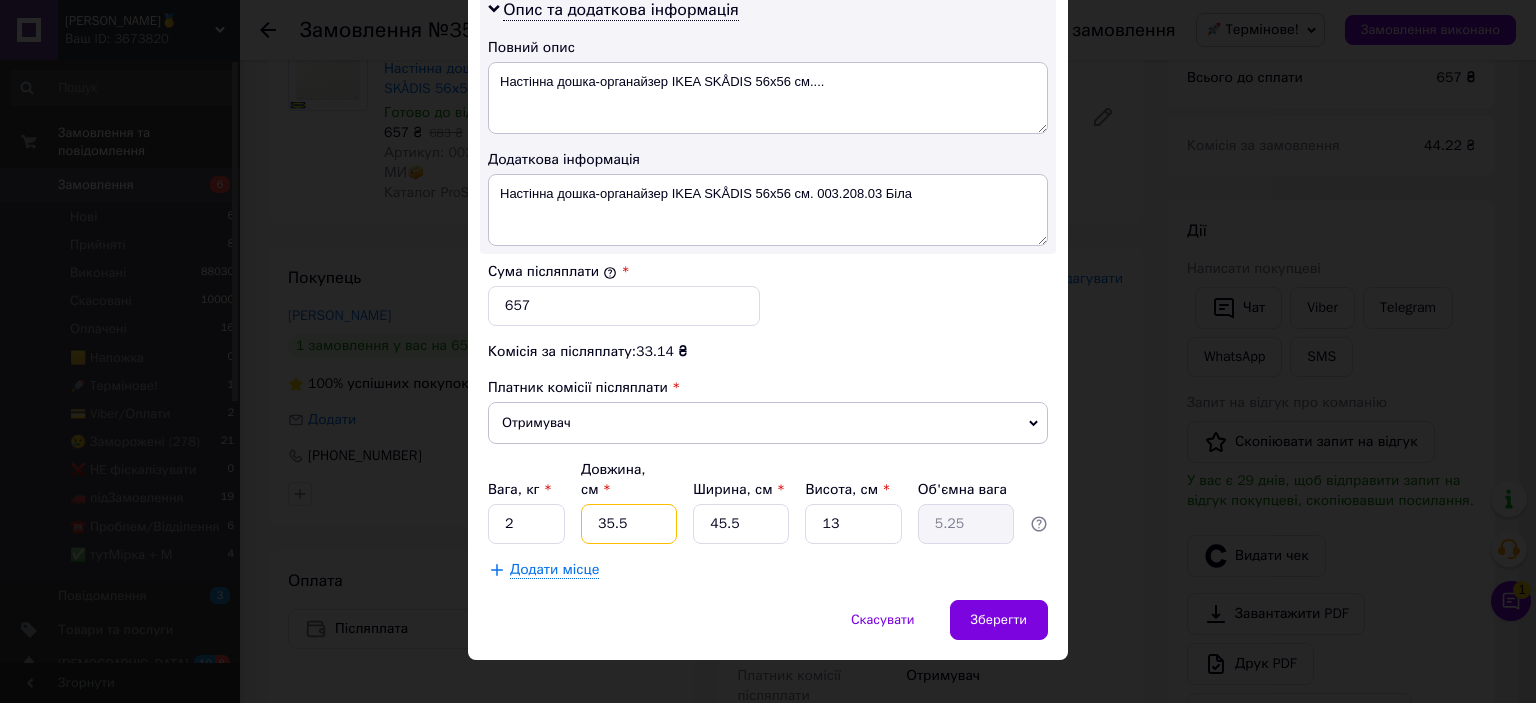 type on "0.89" 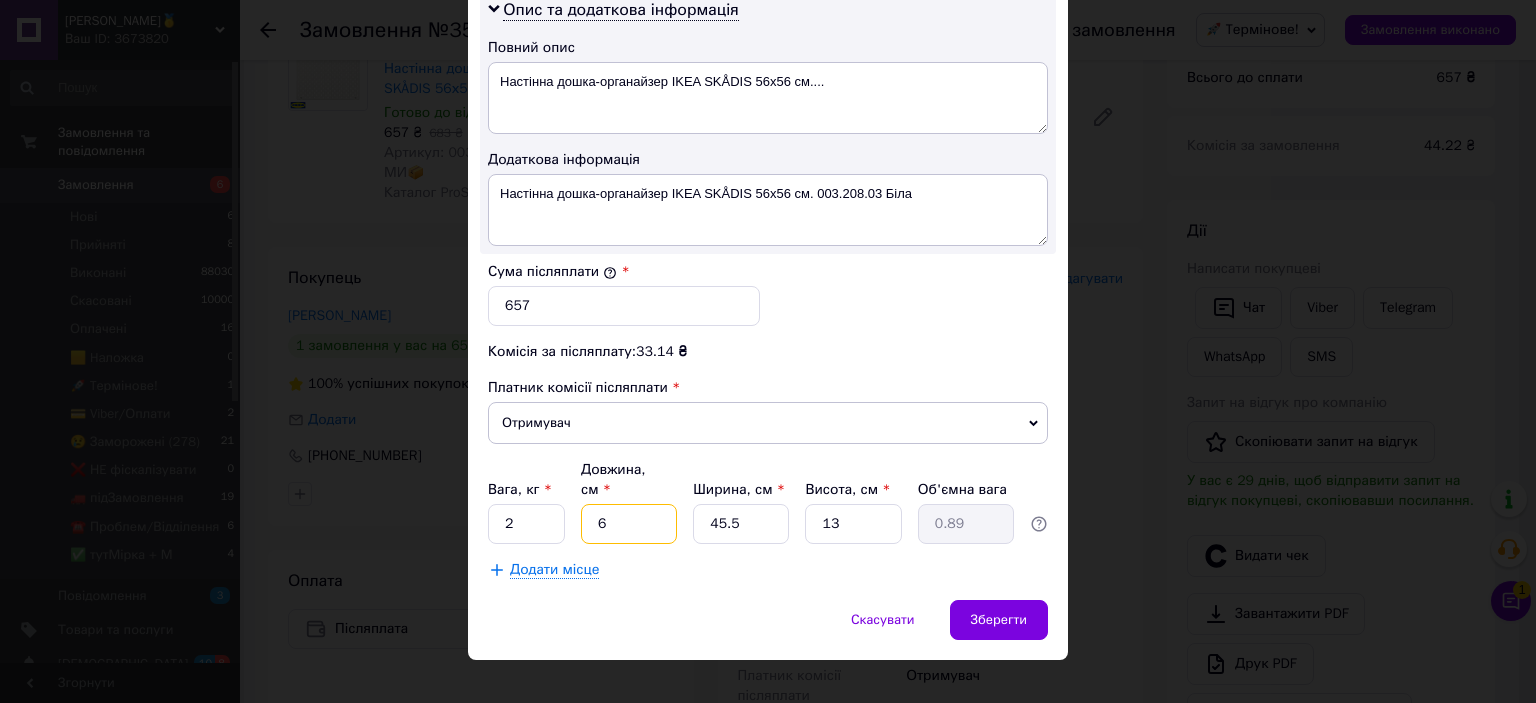 type on "62" 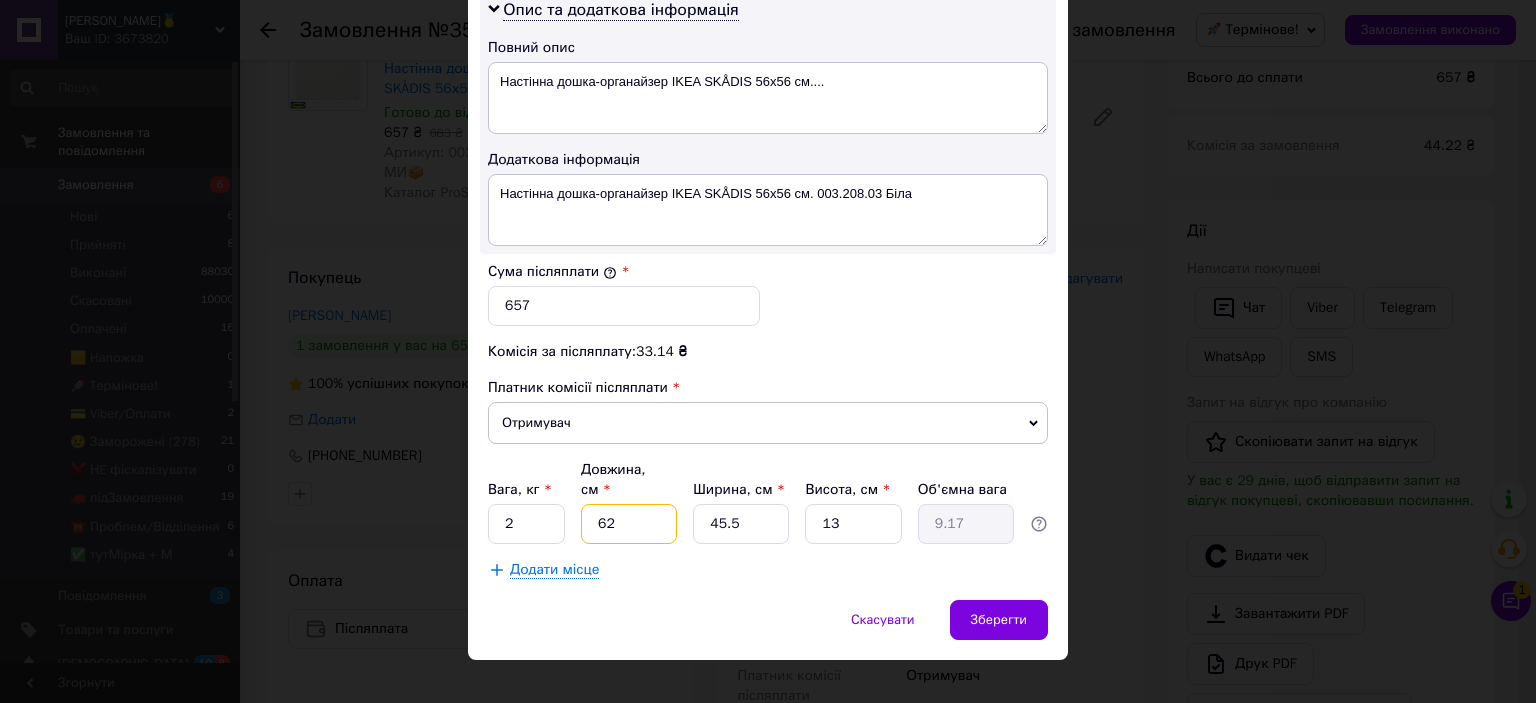 type on "62" 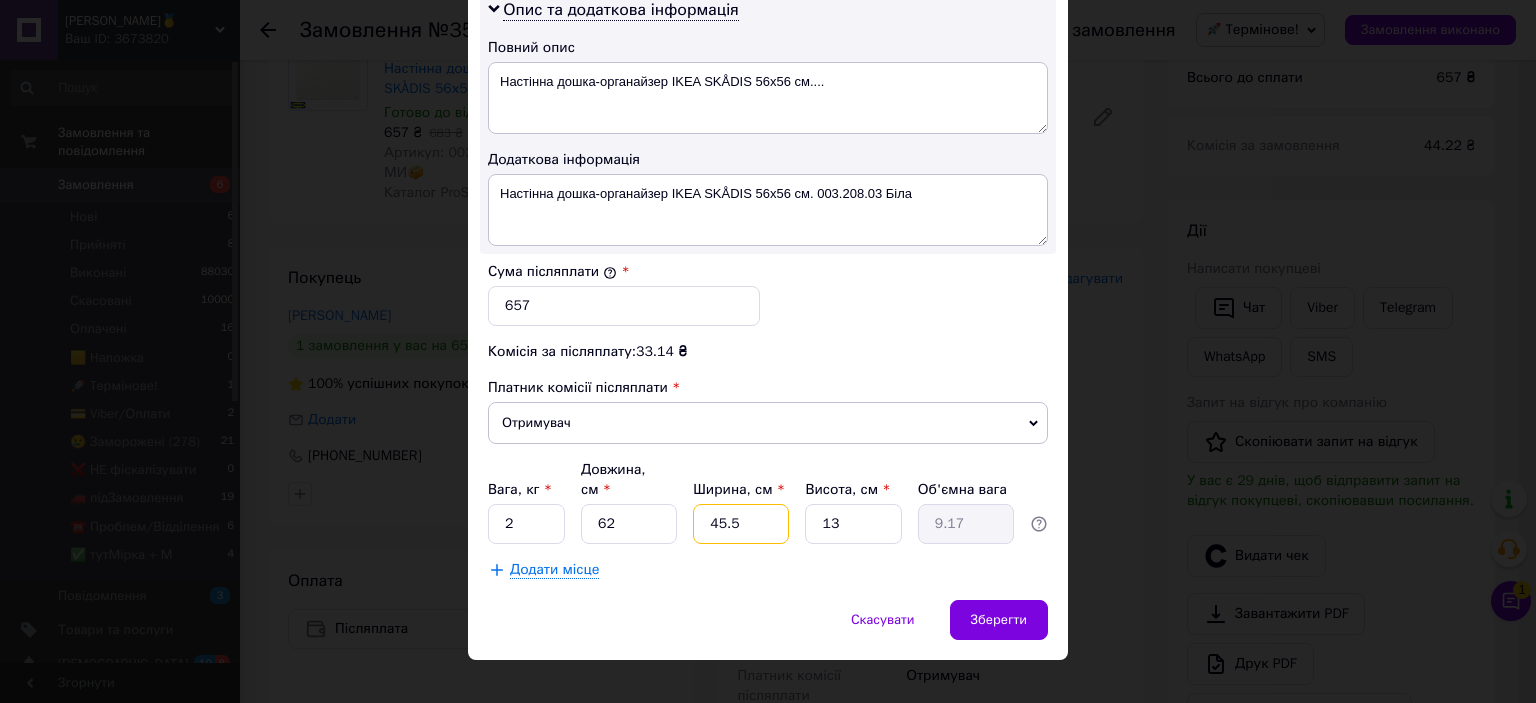 type on "5" 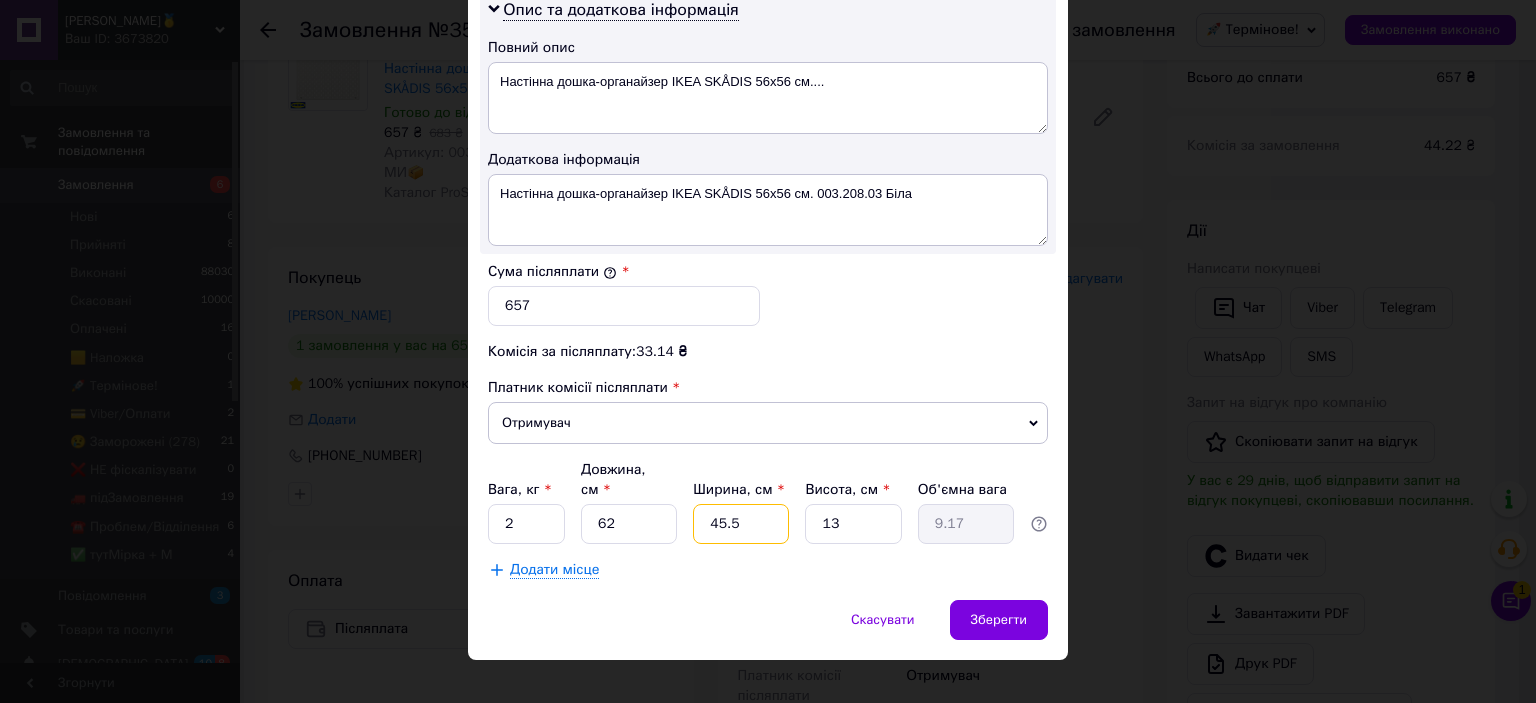 type on "1.01" 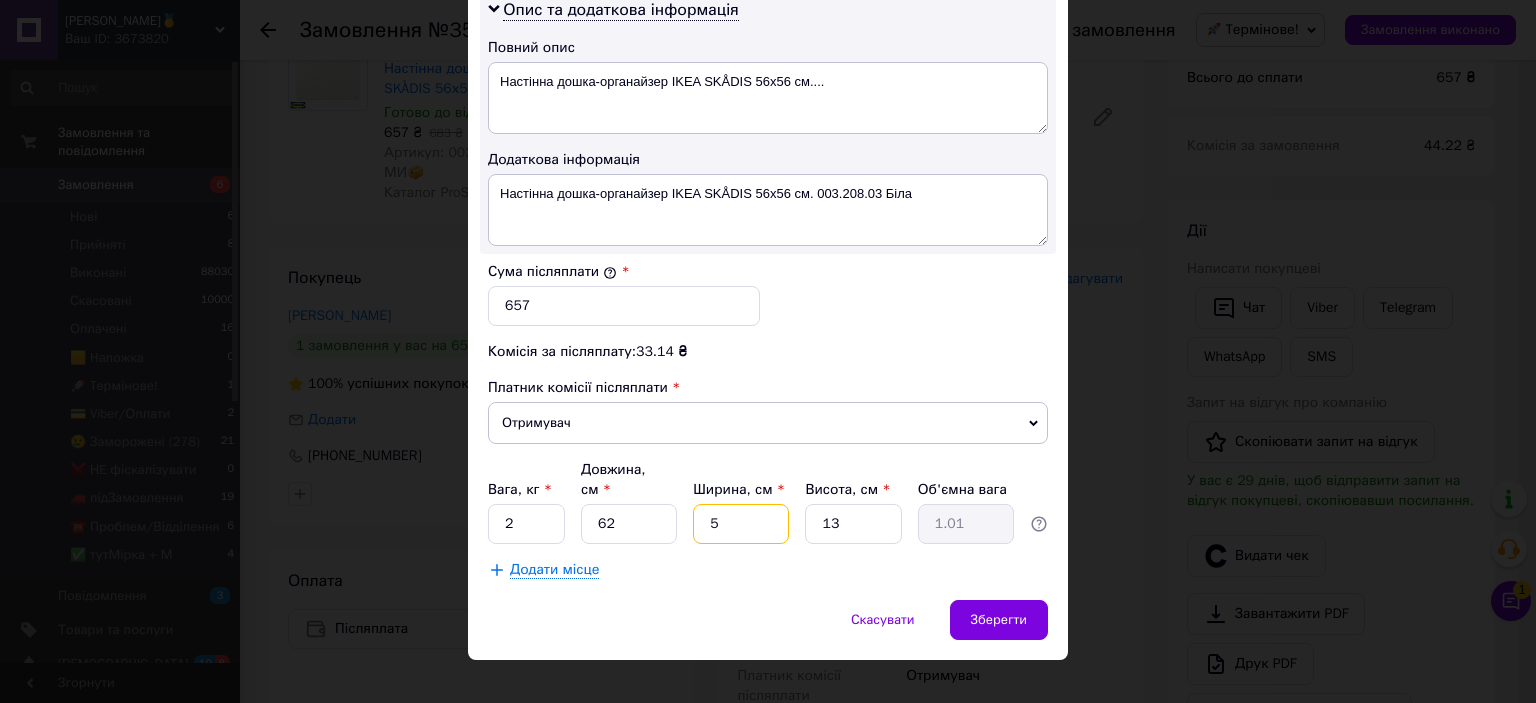 type on "59" 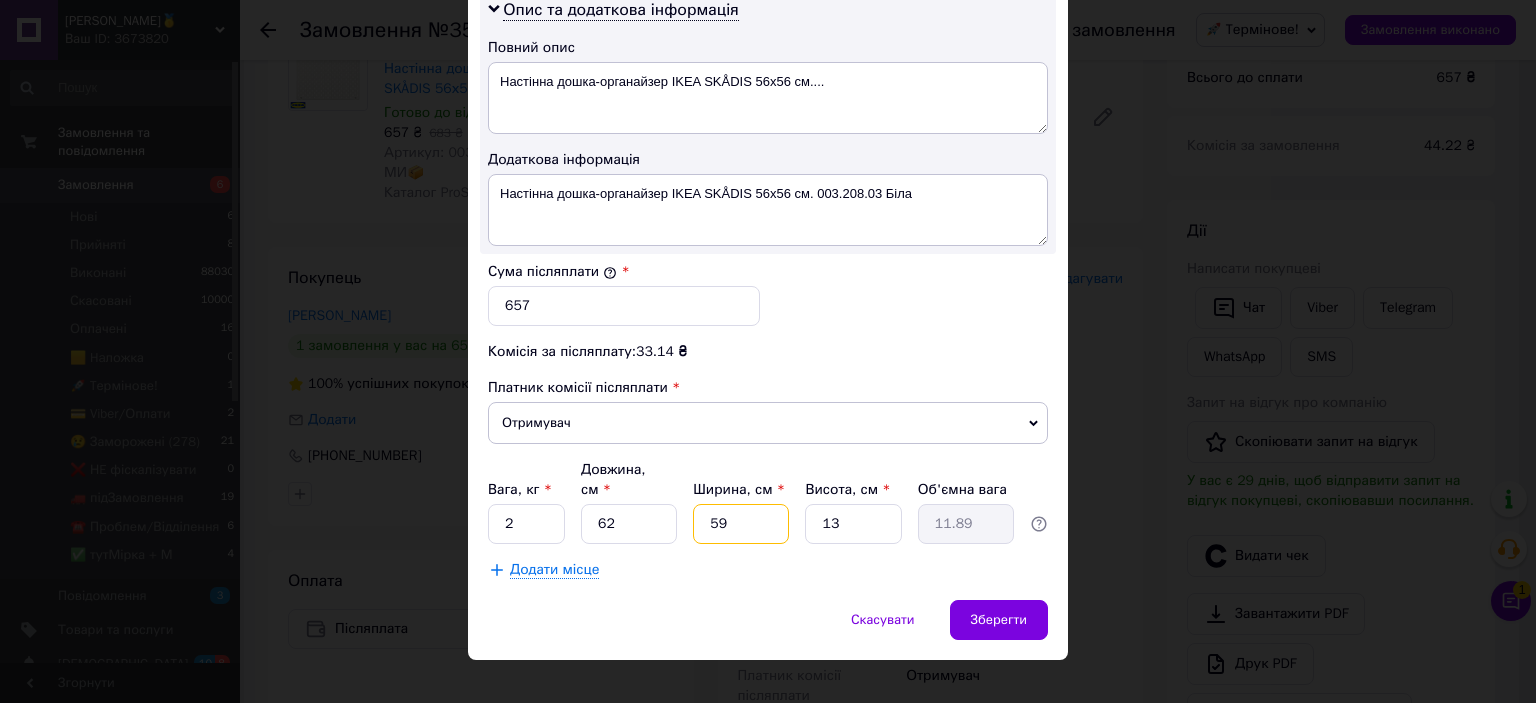 type on "59" 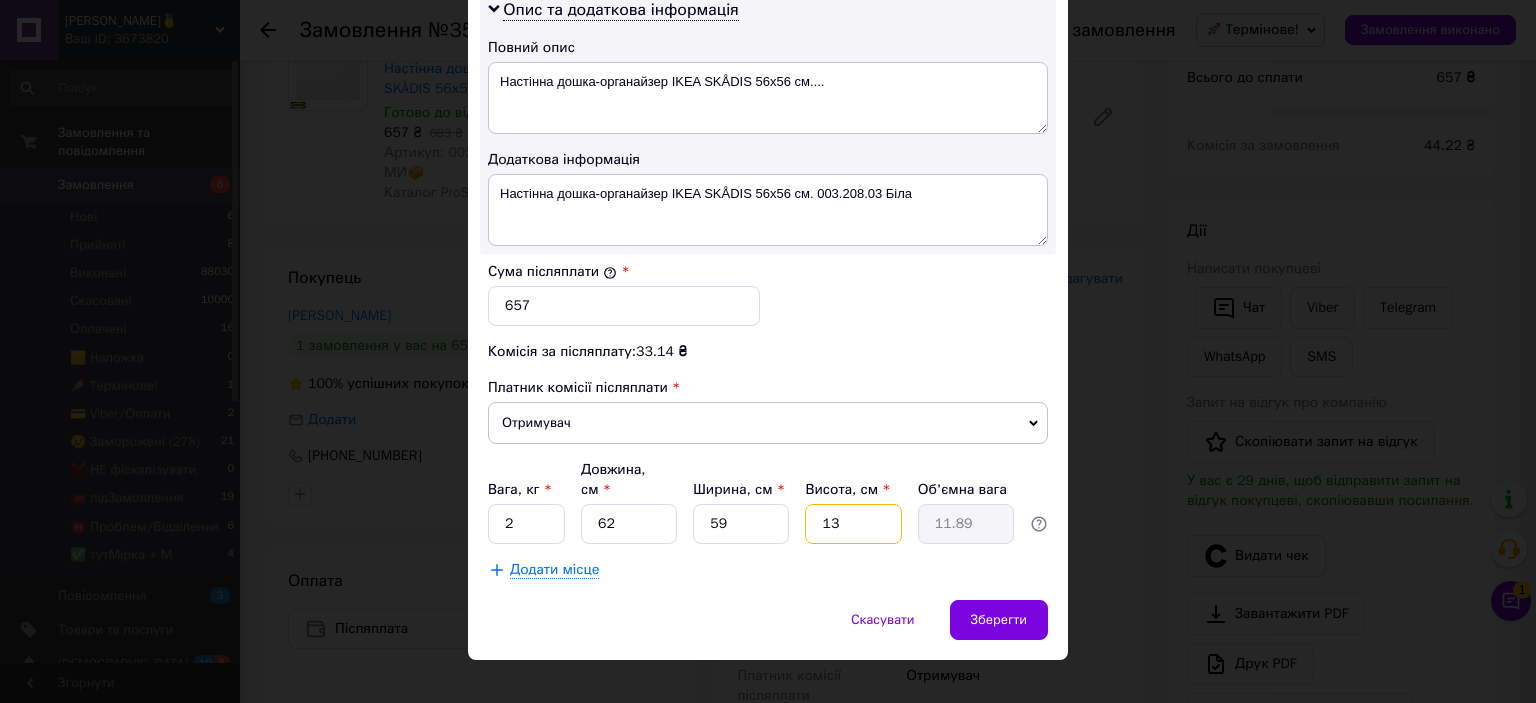type on "6" 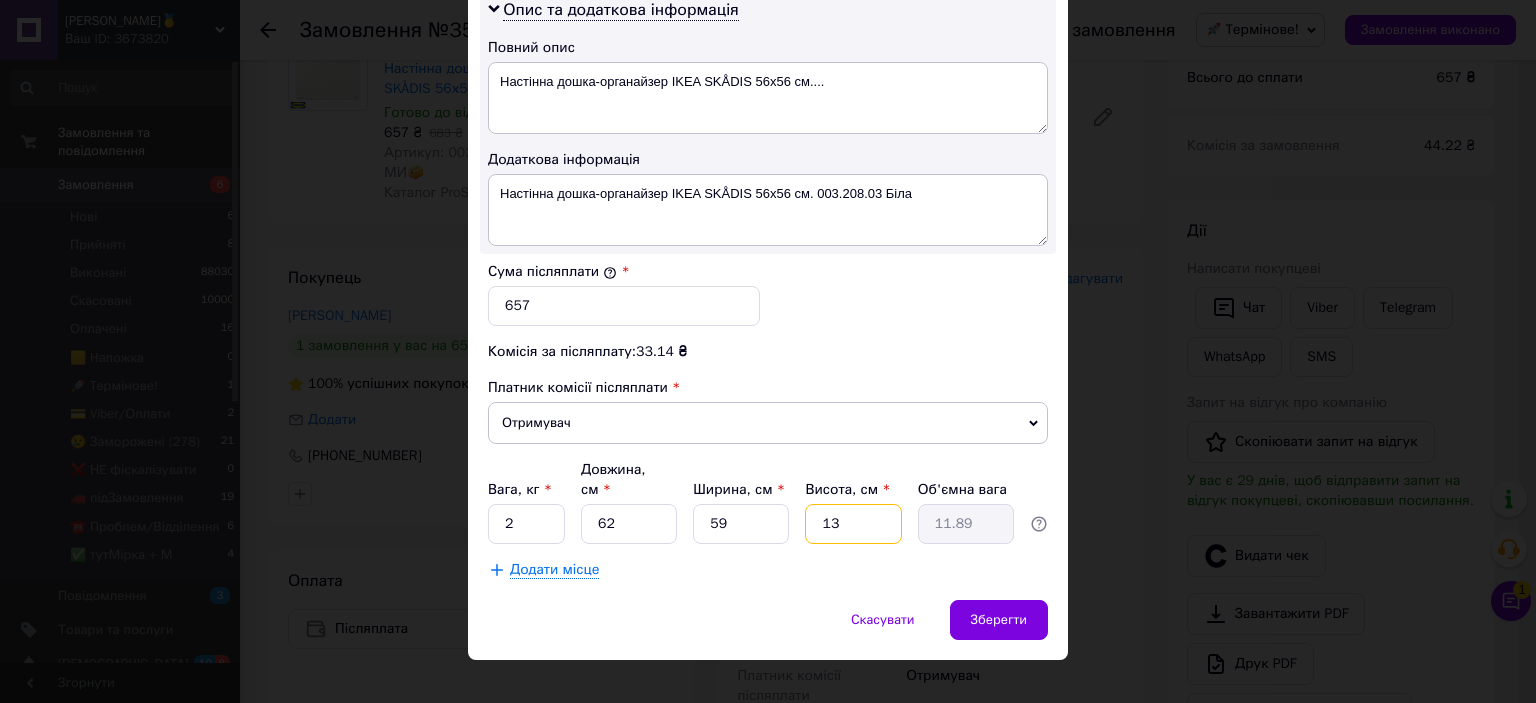 type on "5.49" 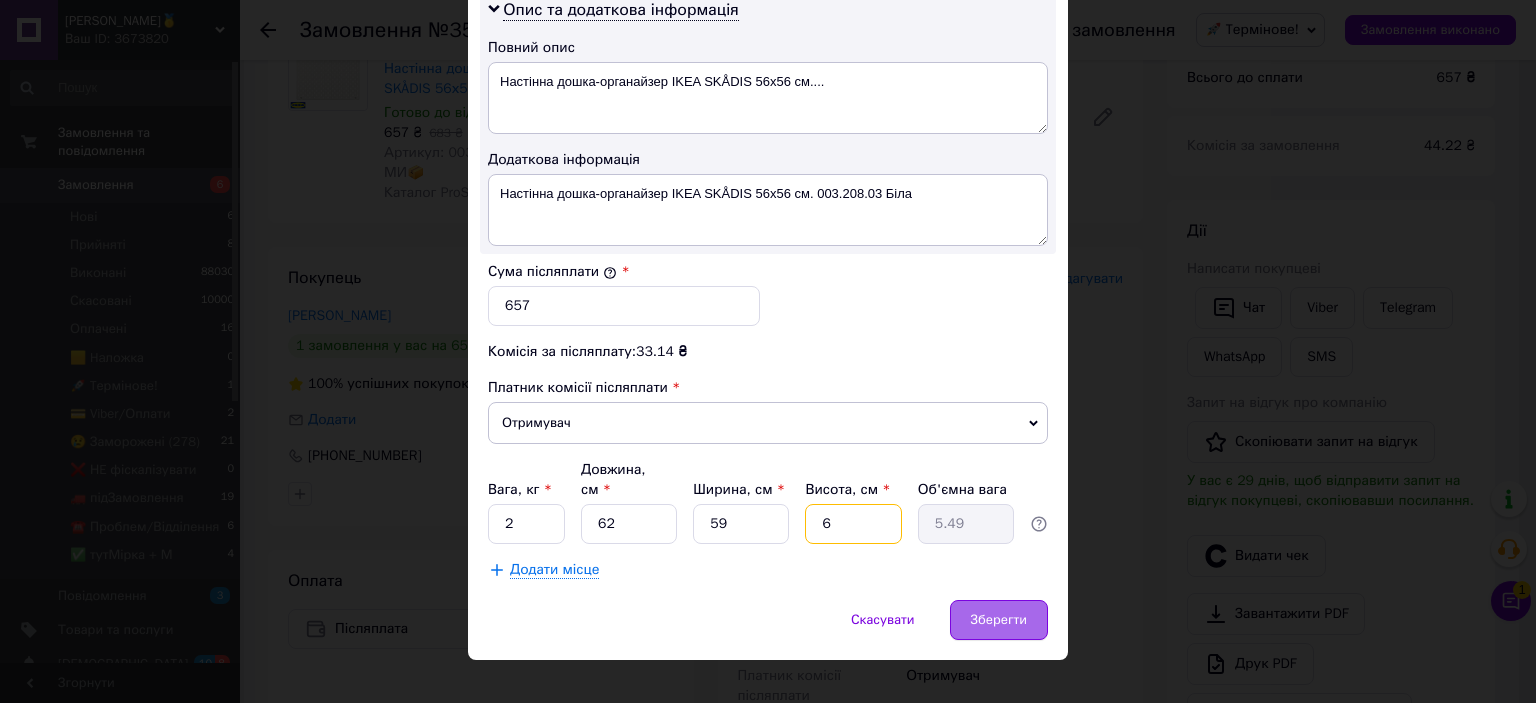type on "6" 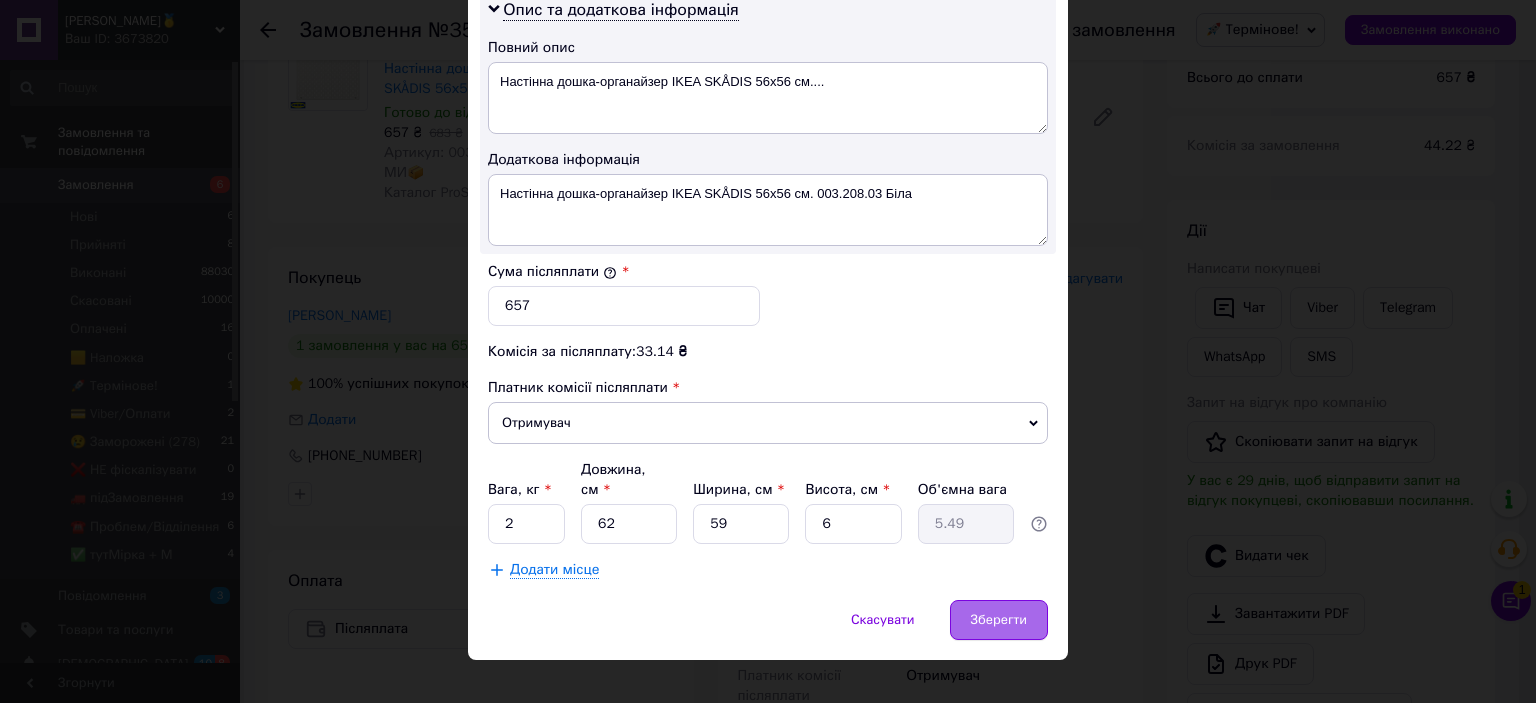 click on "Зберегти" at bounding box center (999, 620) 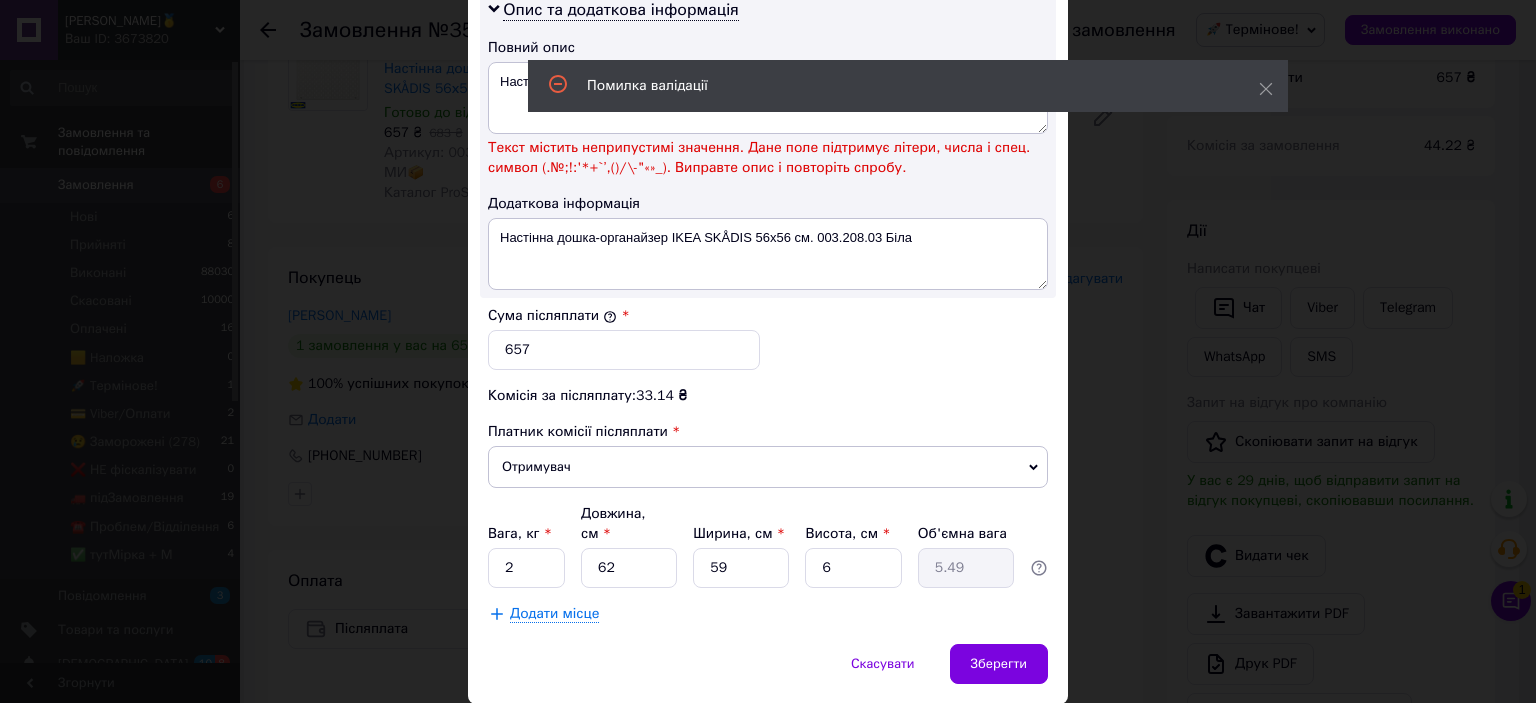 scroll, scrollTop: 940, scrollLeft: 0, axis: vertical 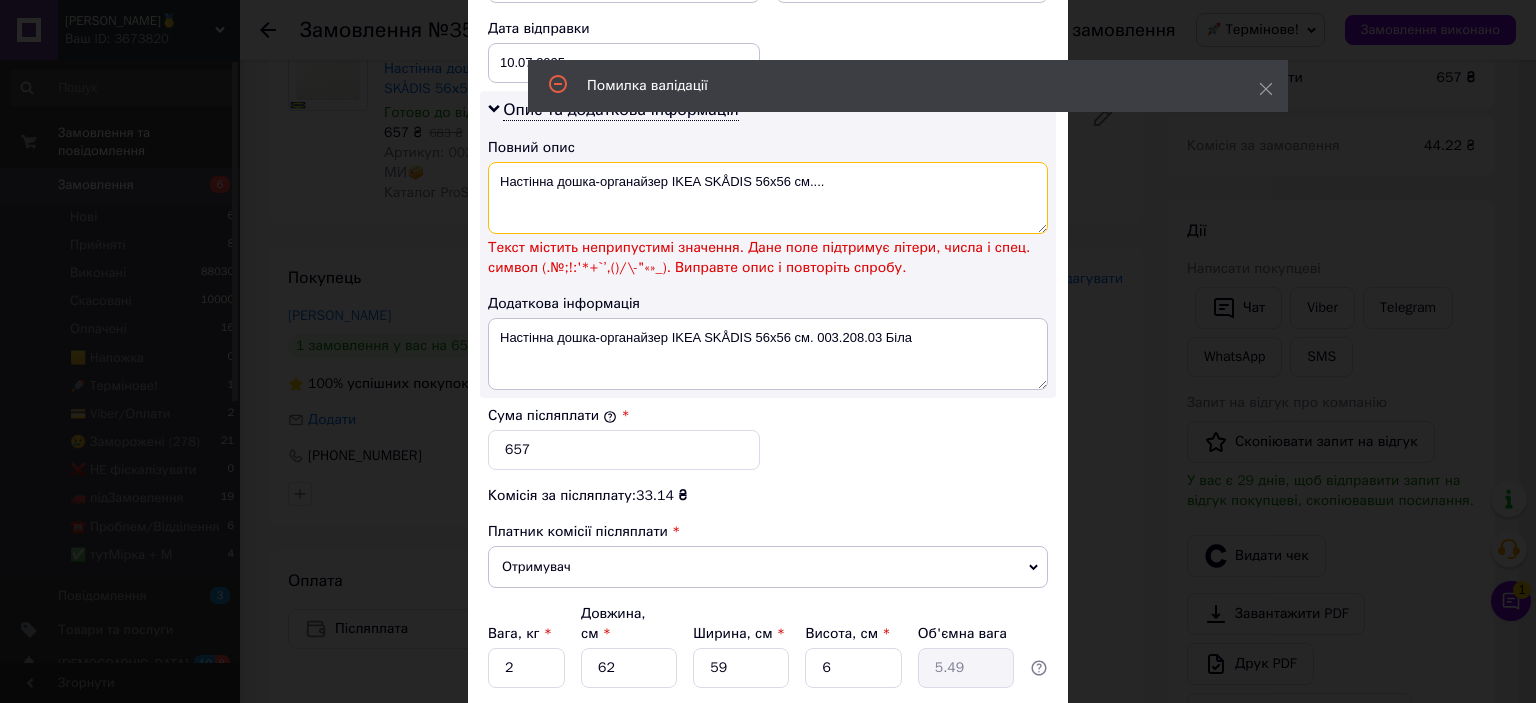 click on "Настінна дошка-органайзер IKEA SKÅDIS 56х56 см...." at bounding box center (768, 198) 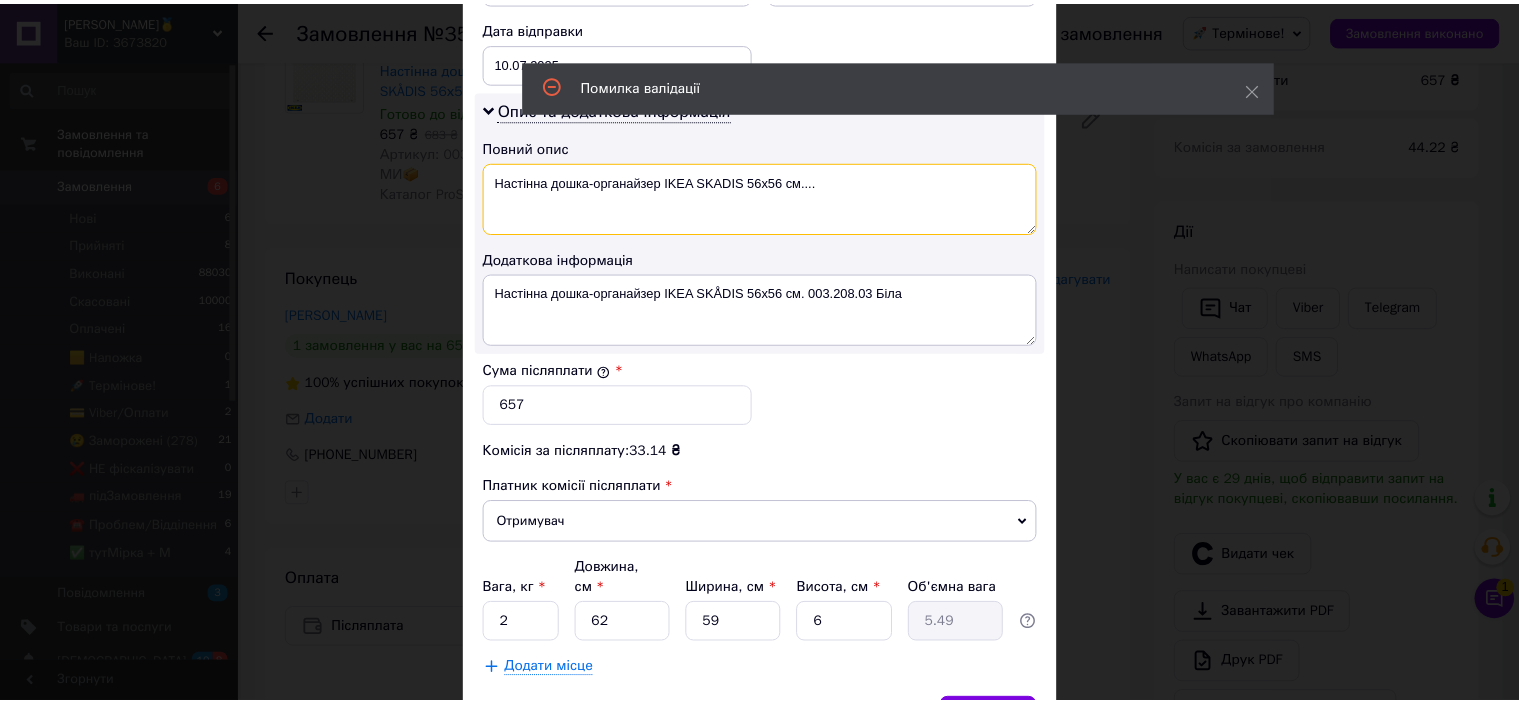 scroll, scrollTop: 1040, scrollLeft: 0, axis: vertical 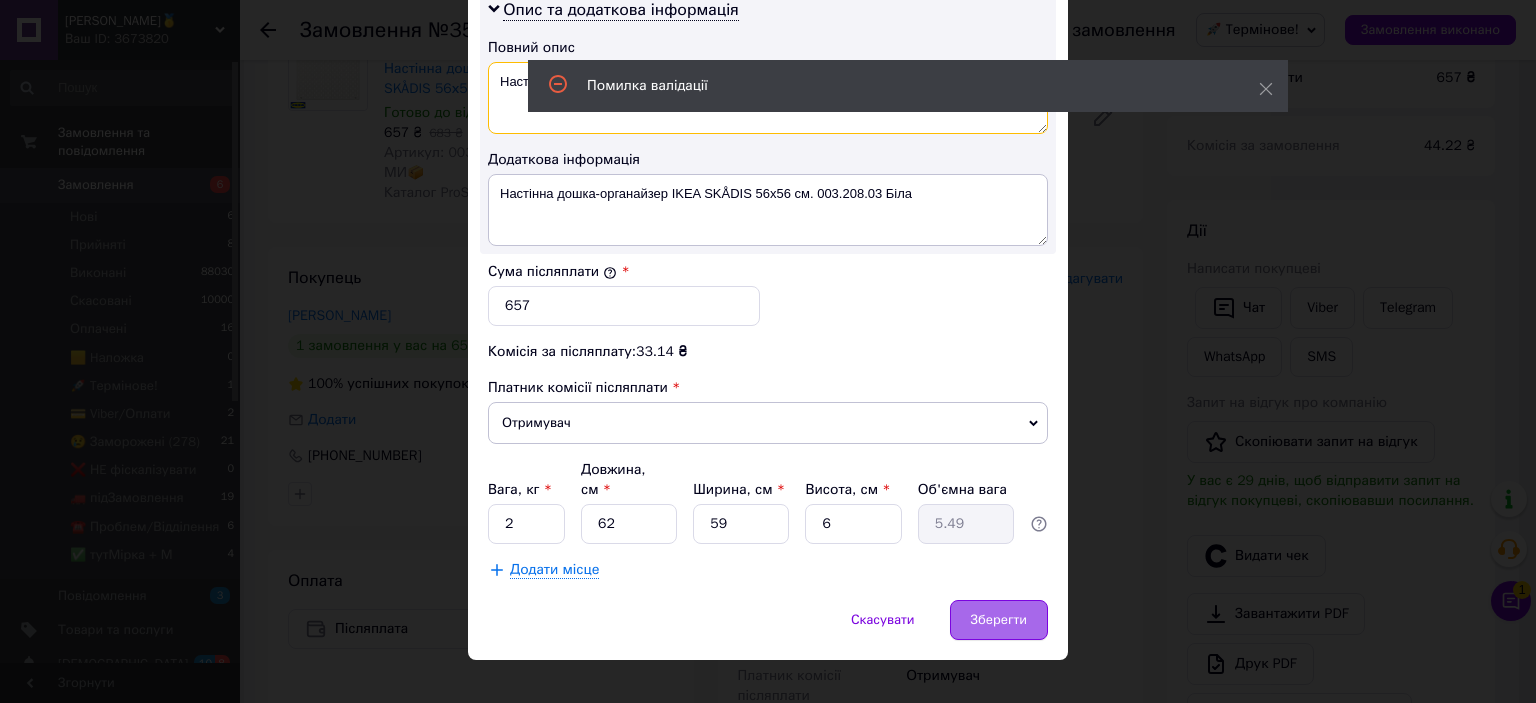 type on "Настінна дошка-органайзер IKEA SKАDIS 56х56 см...." 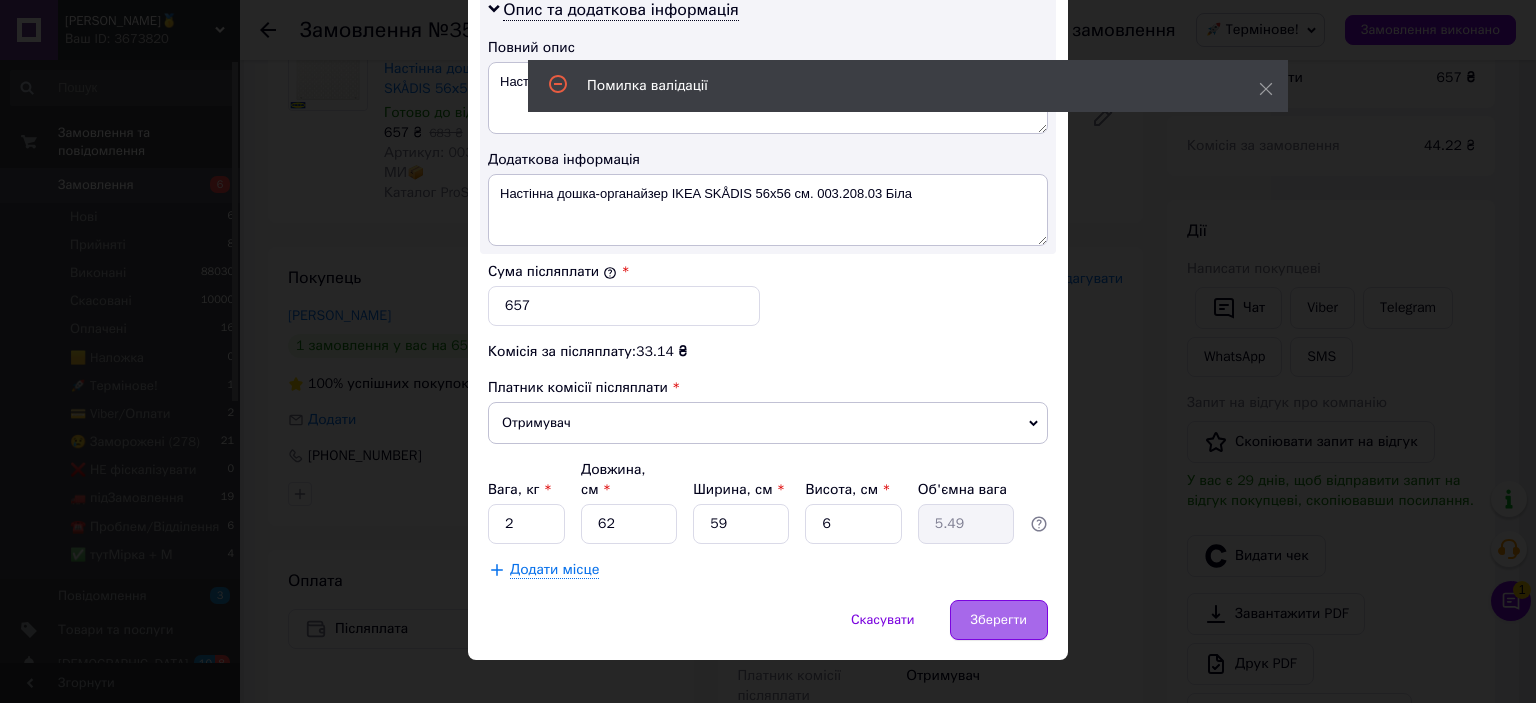 click on "Зберегти" at bounding box center [999, 620] 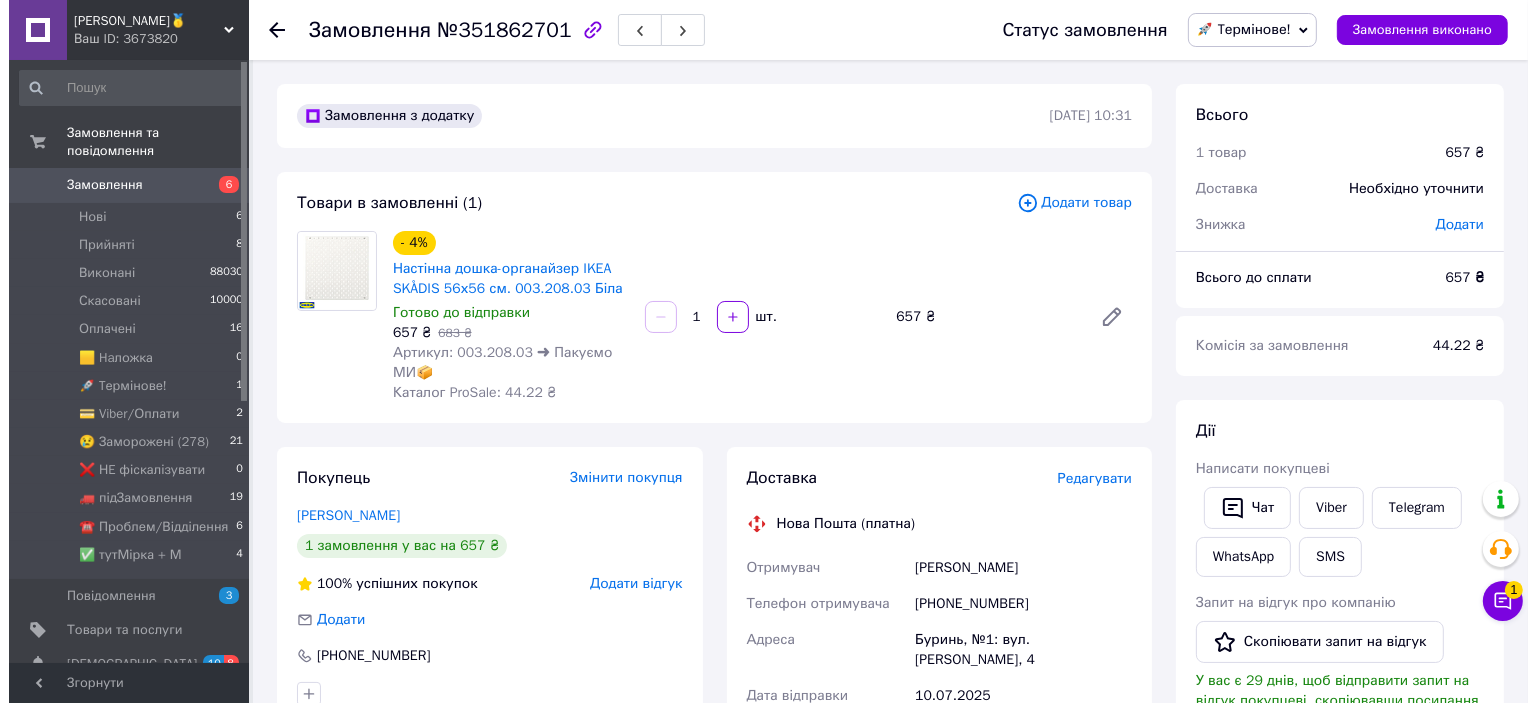 scroll, scrollTop: 600, scrollLeft: 0, axis: vertical 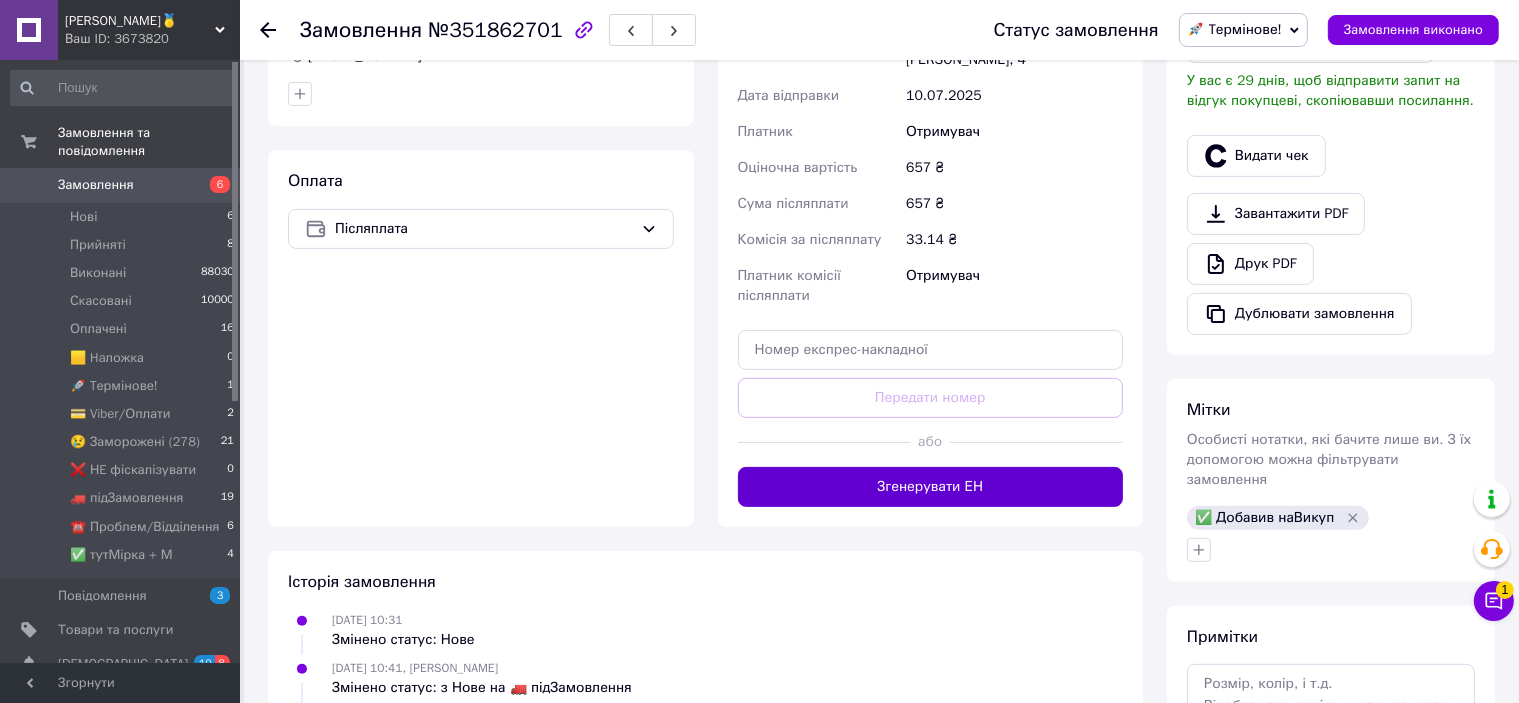 click on "Згенерувати ЕН" at bounding box center (931, 487) 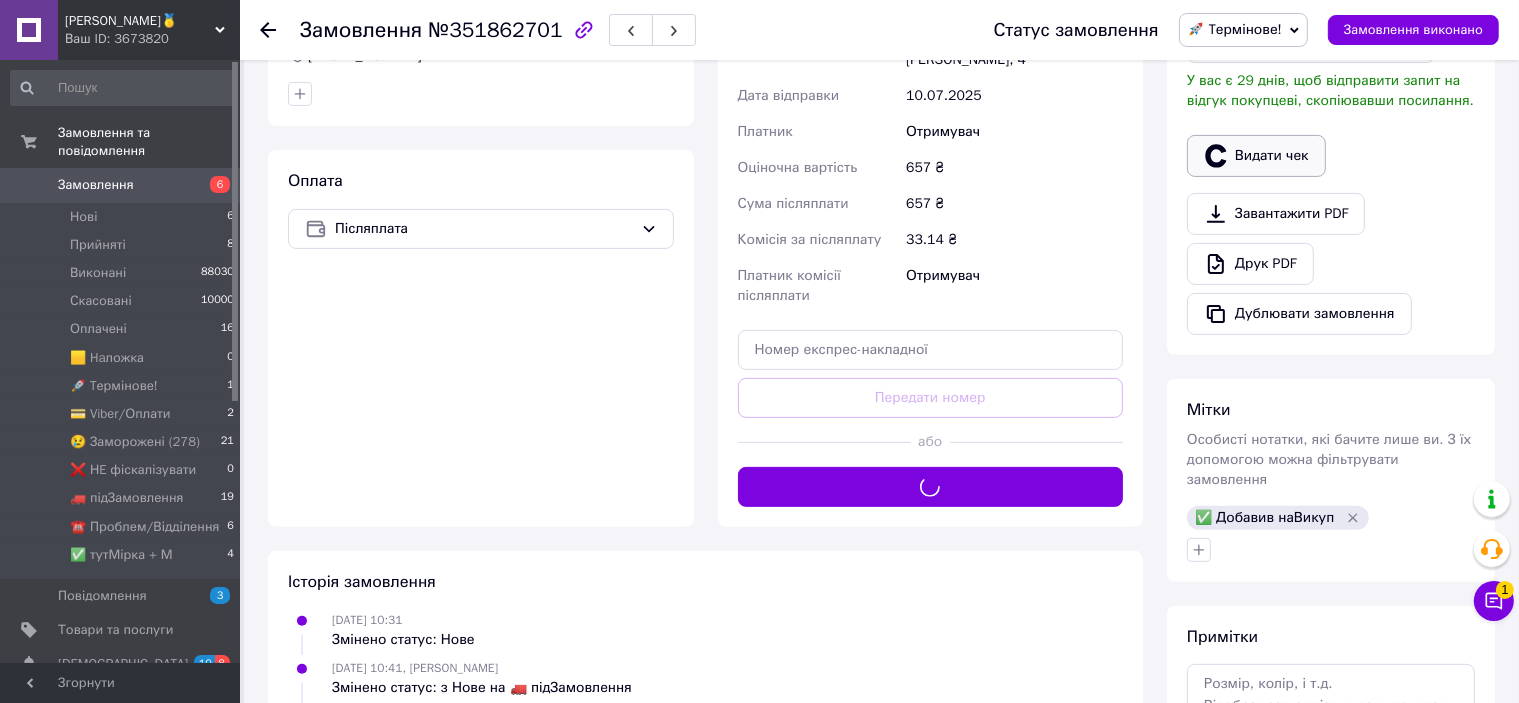 drag, startPoint x: 1239, startPoint y: 132, endPoint x: 1233, endPoint y: 147, distance: 16.155495 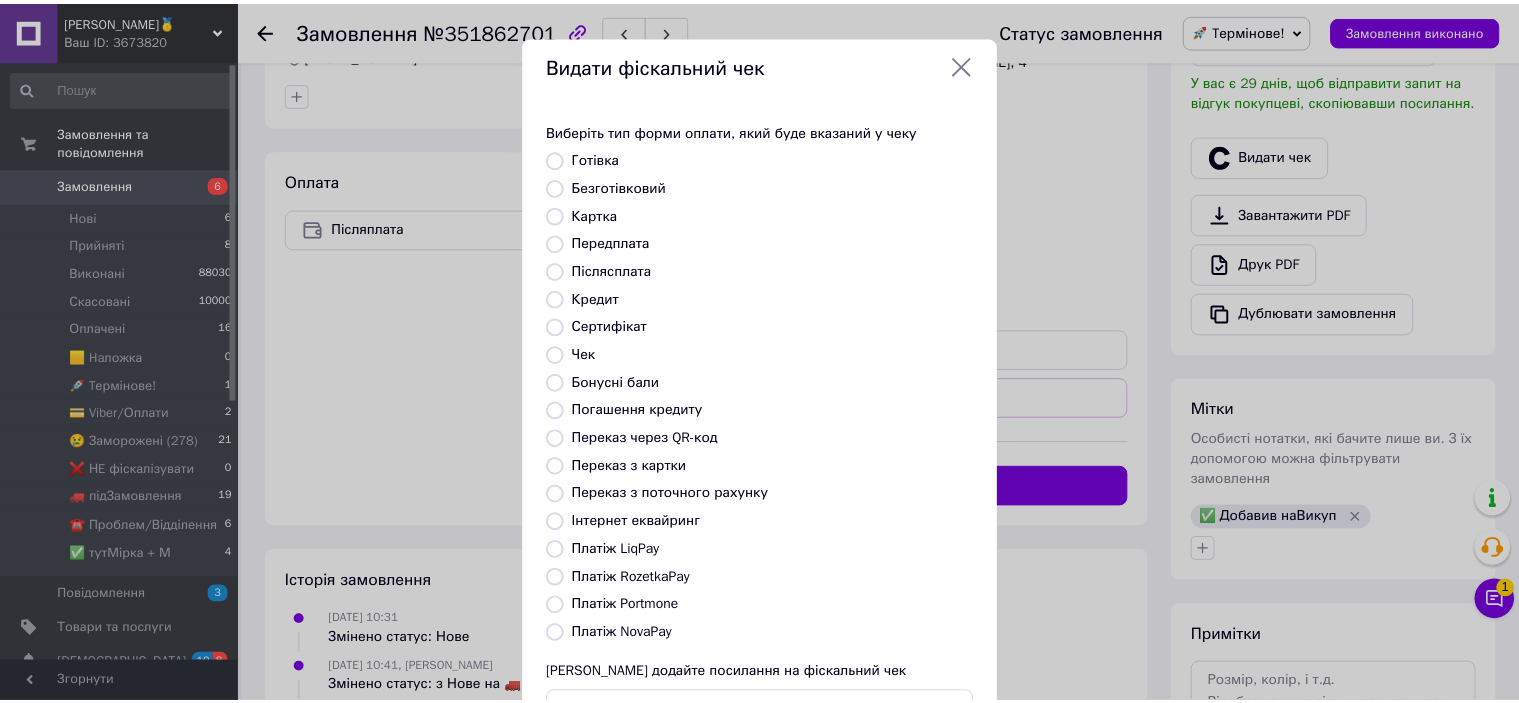 scroll, scrollTop: 155, scrollLeft: 0, axis: vertical 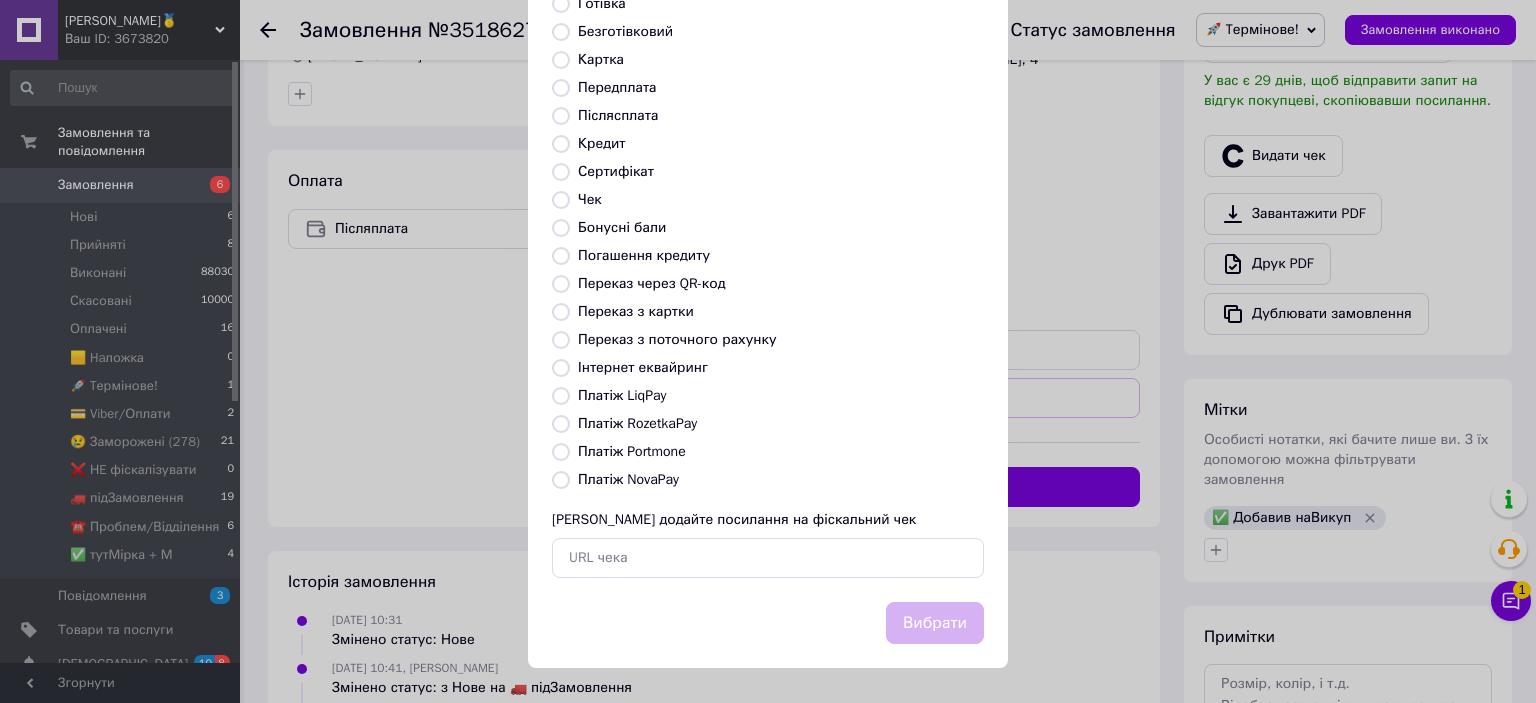 click on "Платіж NovaPay" at bounding box center (628, 479) 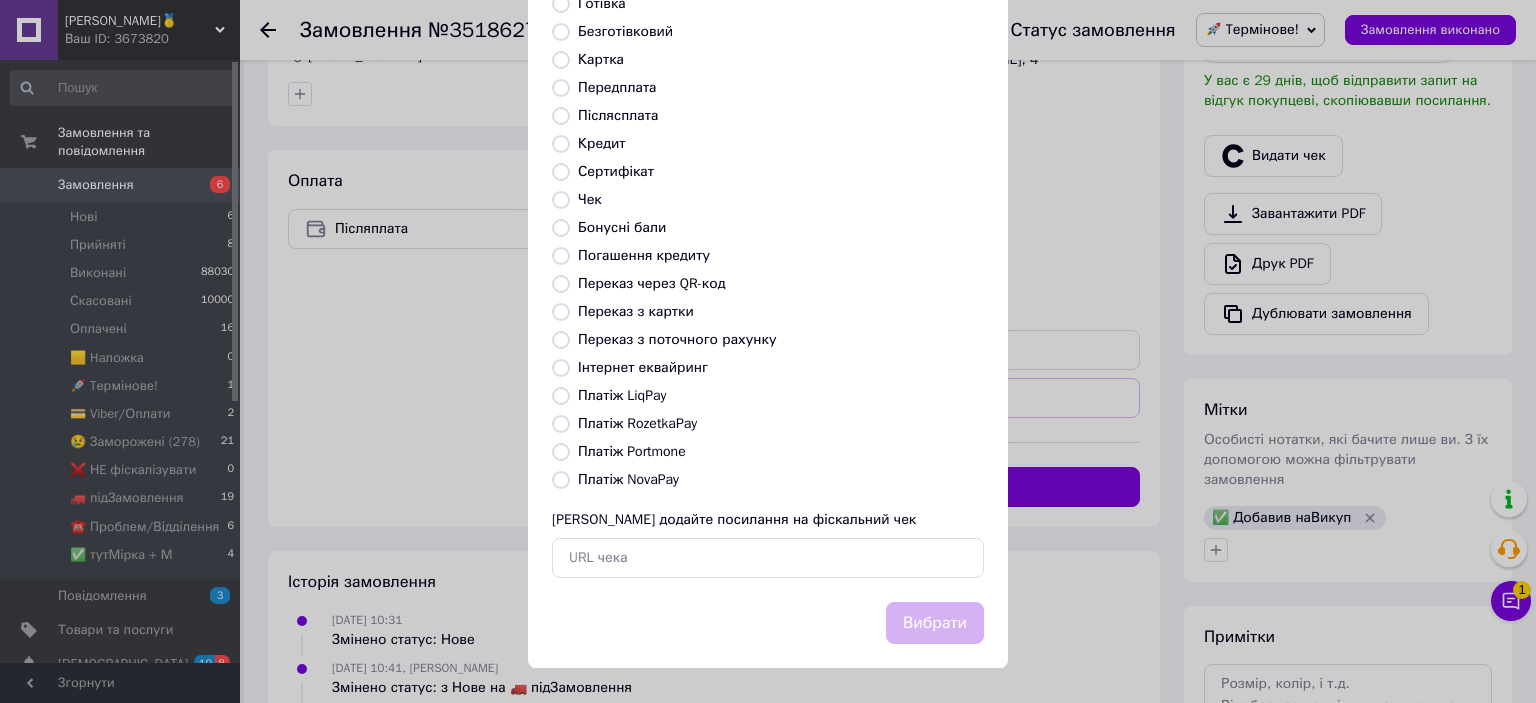 radio on "true" 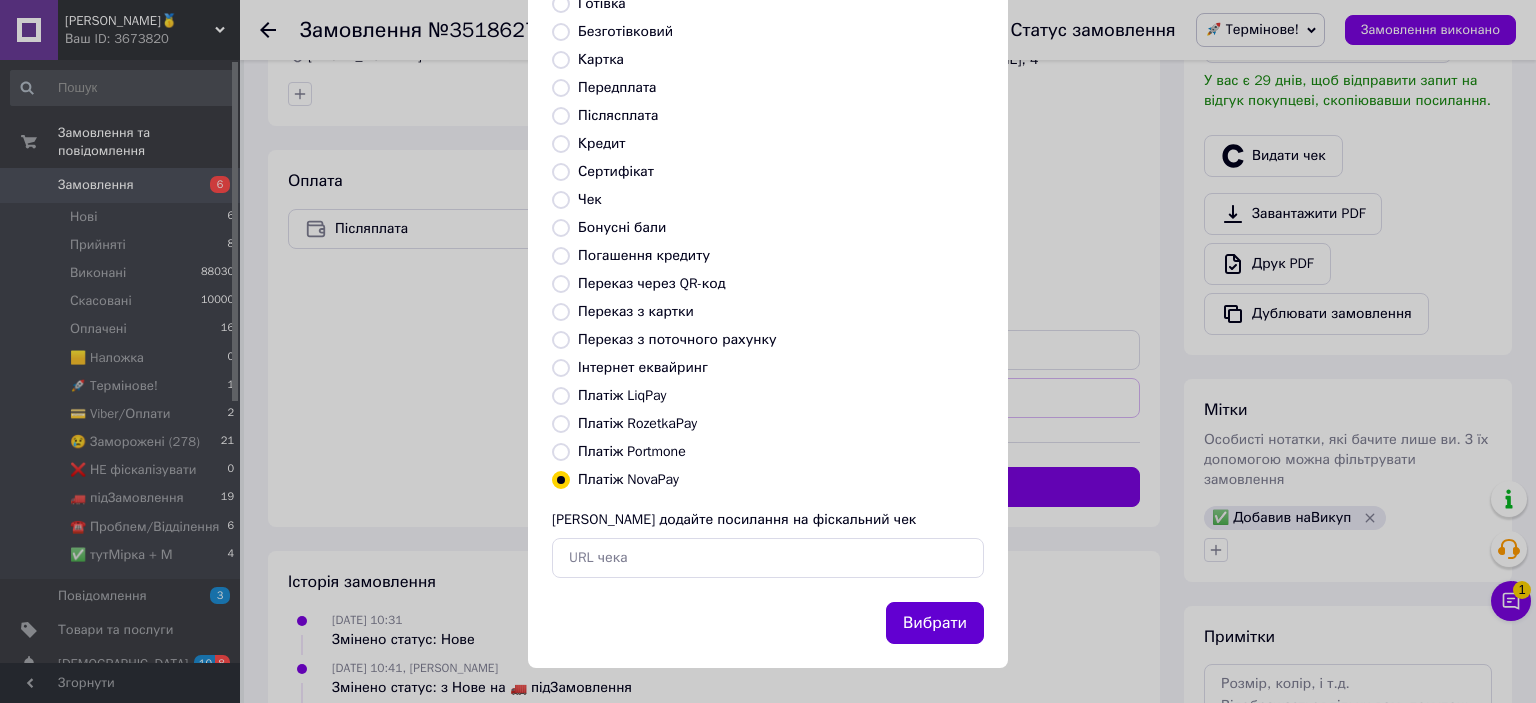 click on "Вибрати" at bounding box center [935, 623] 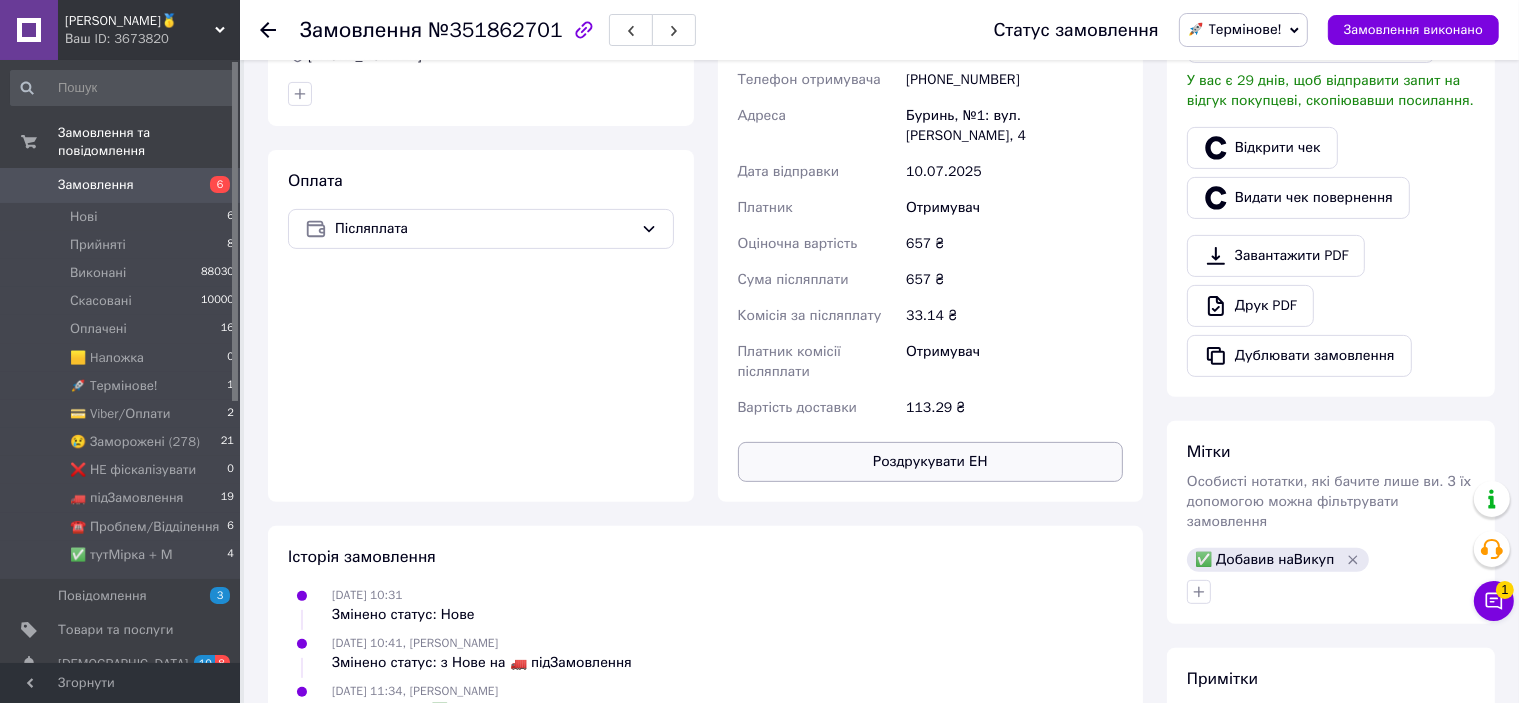 click on "Роздрукувати ЕН" at bounding box center (931, 462) 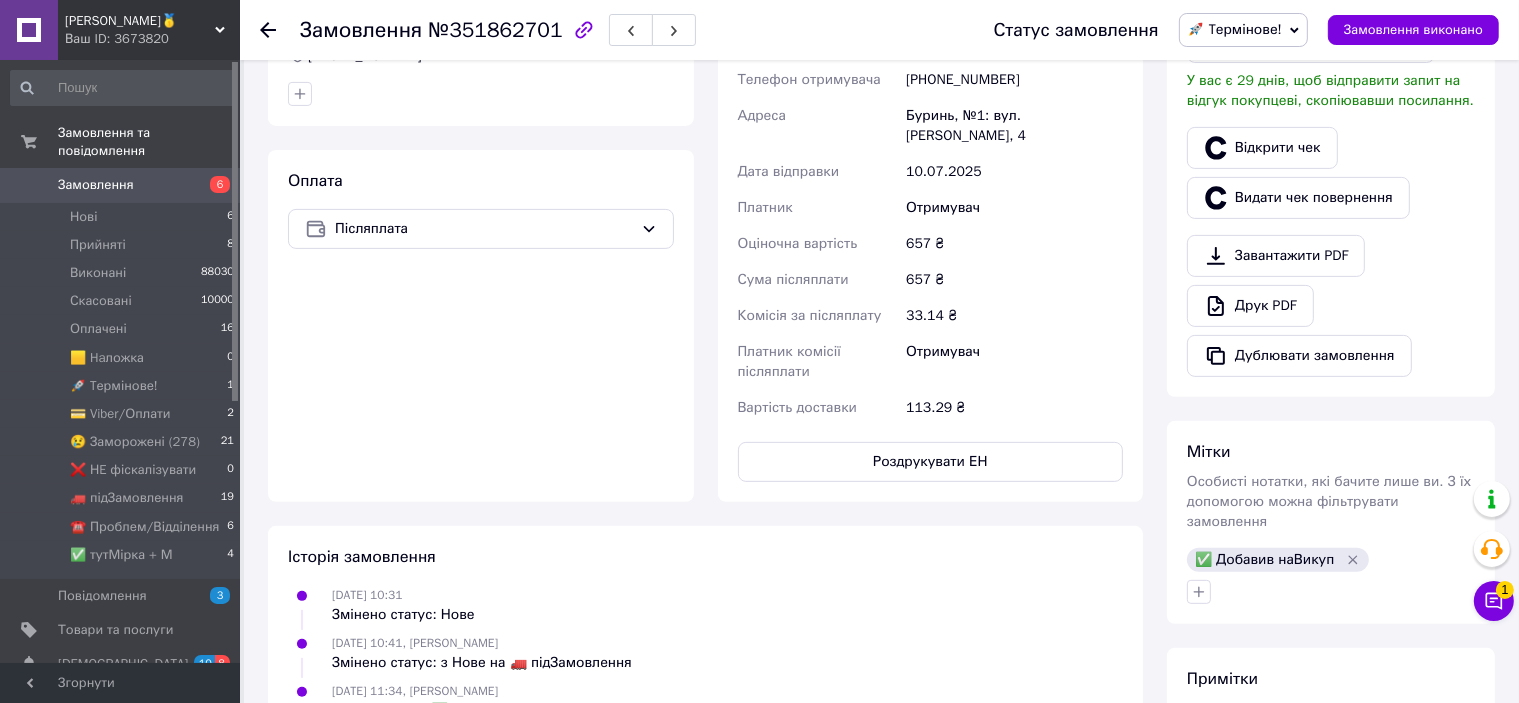 scroll, scrollTop: 400, scrollLeft: 0, axis: vertical 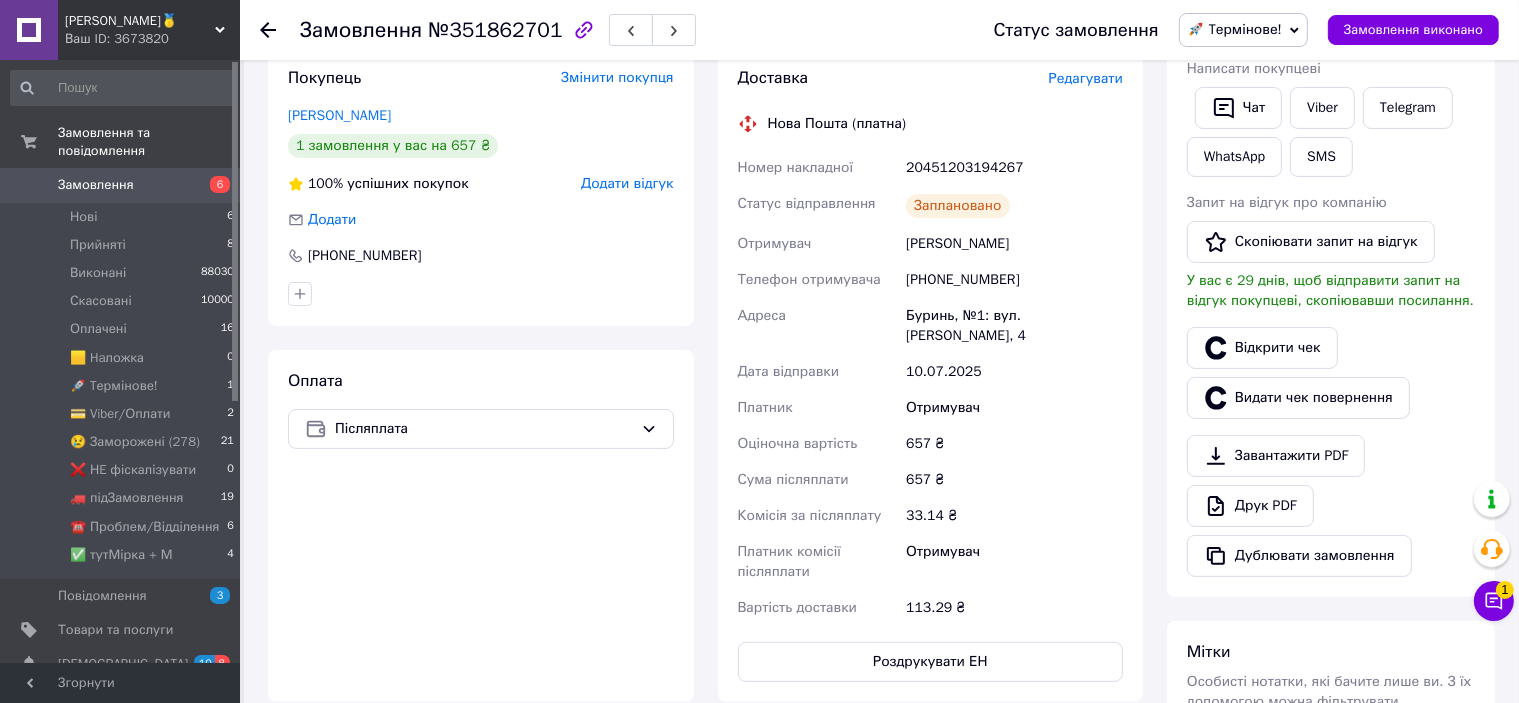 click on "20451203194267" at bounding box center (1014, 168) 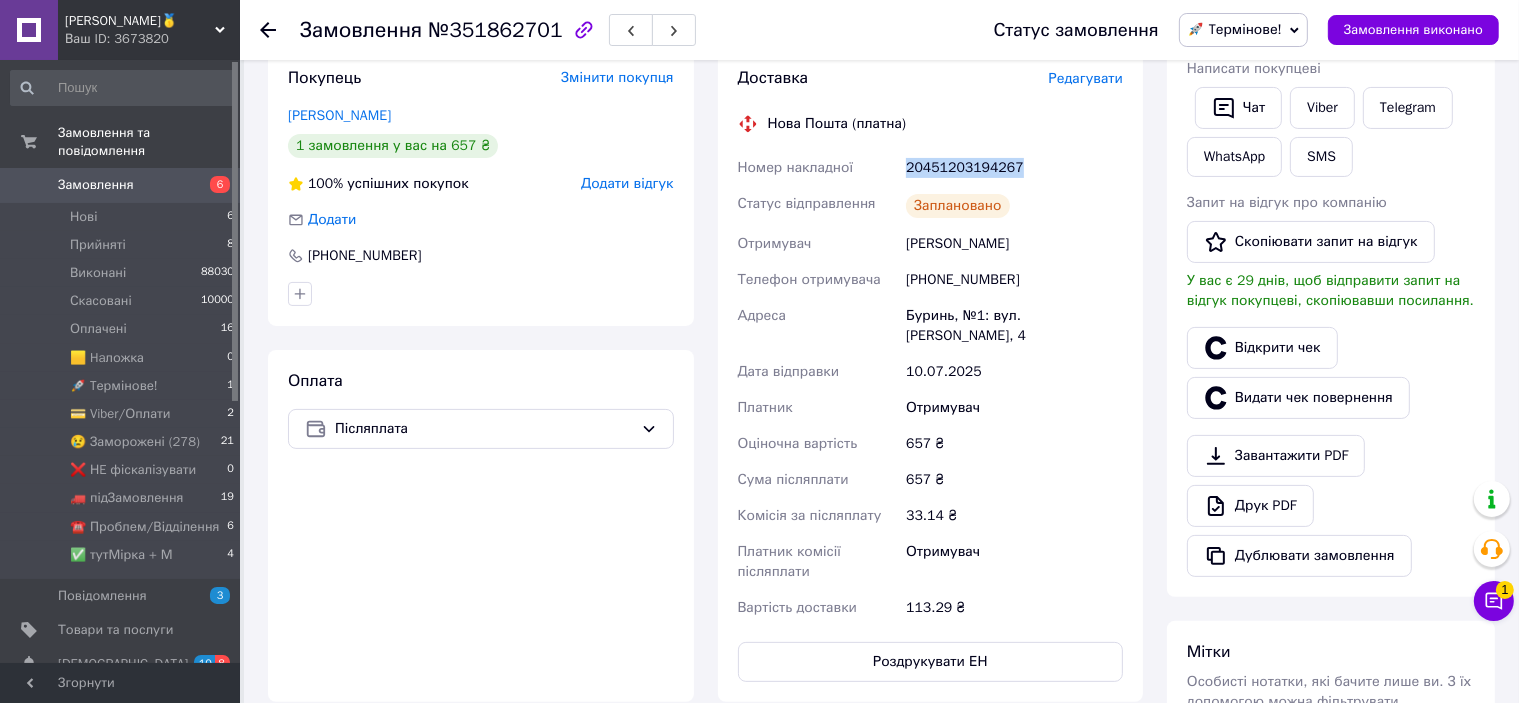 click on "20451203194267" at bounding box center [1014, 168] 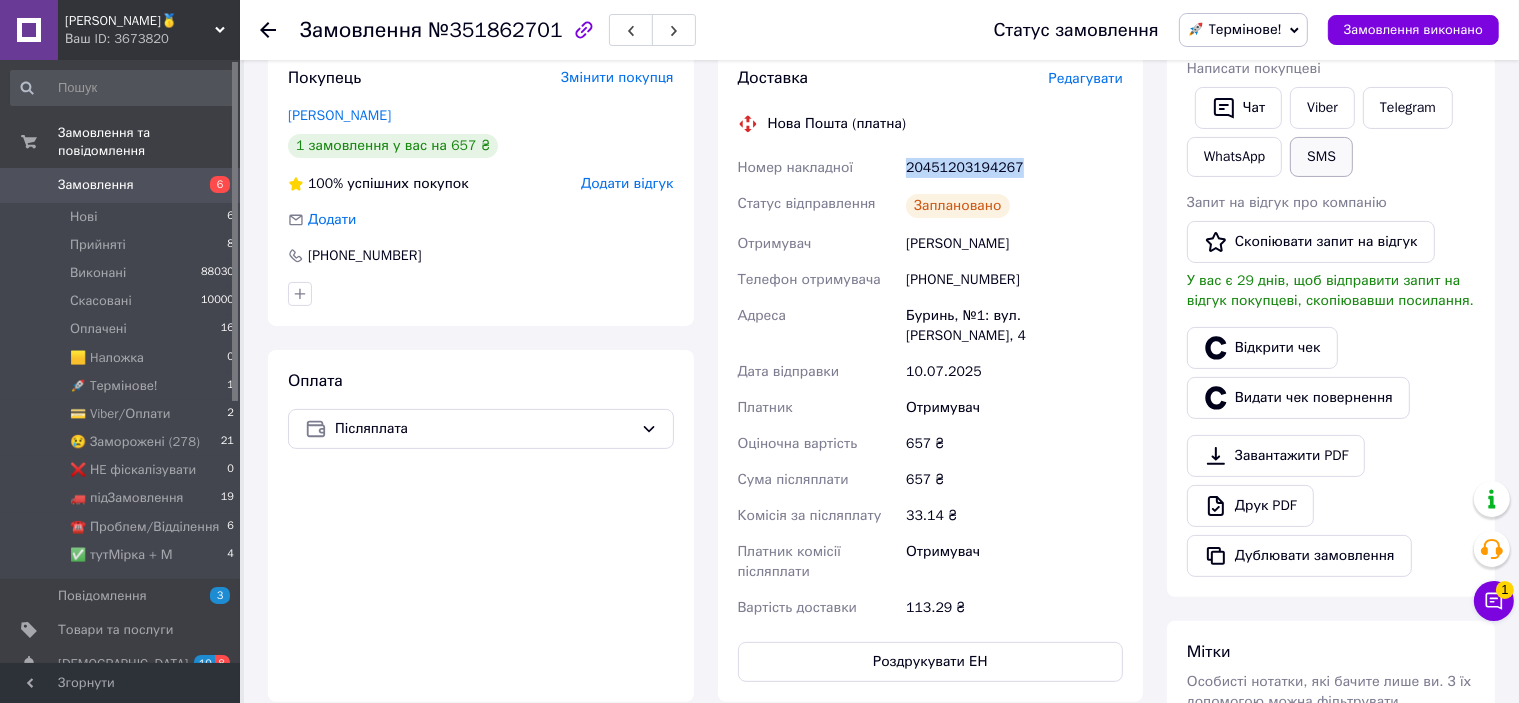 click on "SMS" at bounding box center (1321, 157) 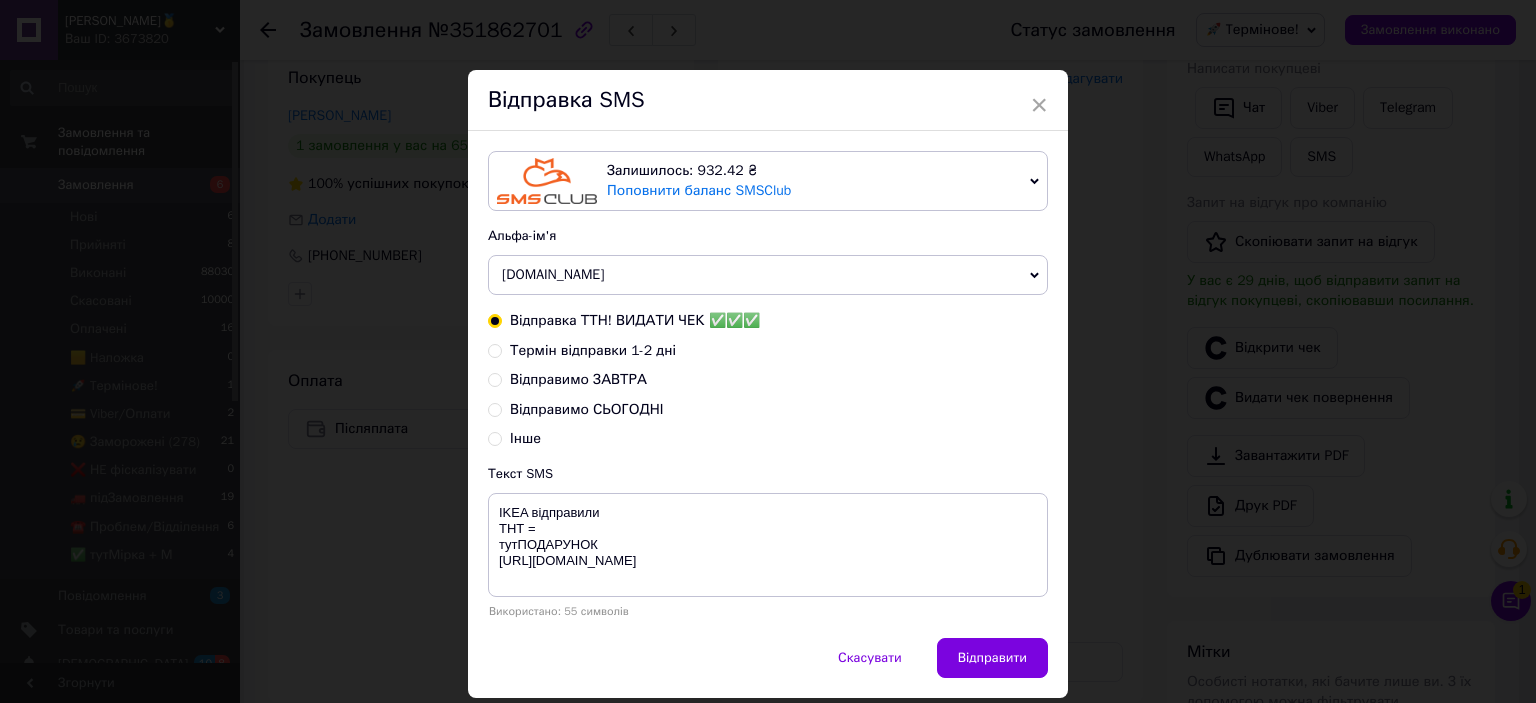 click on "× Відправка SMS Залишилось: 932.42 ₴ Поповнити баланс SMSClub Підключити LetsAds Альфа-ім'я  TATO.net.ua TATO Оновити список альфа-імен Відправка ТТН! ВИДАТИ ЧЕК ✅✅✅ Термін відправки 1-2 дні Відправимо ЗАВТРА Відправимо СЬОГОДНІ Інше Текст SMS IKEA відправили
ТНТ =
тутПОДАРУНОК
https://bit.ly/taao Використано: 55 символів Скасувати   Відправити" at bounding box center [768, 351] 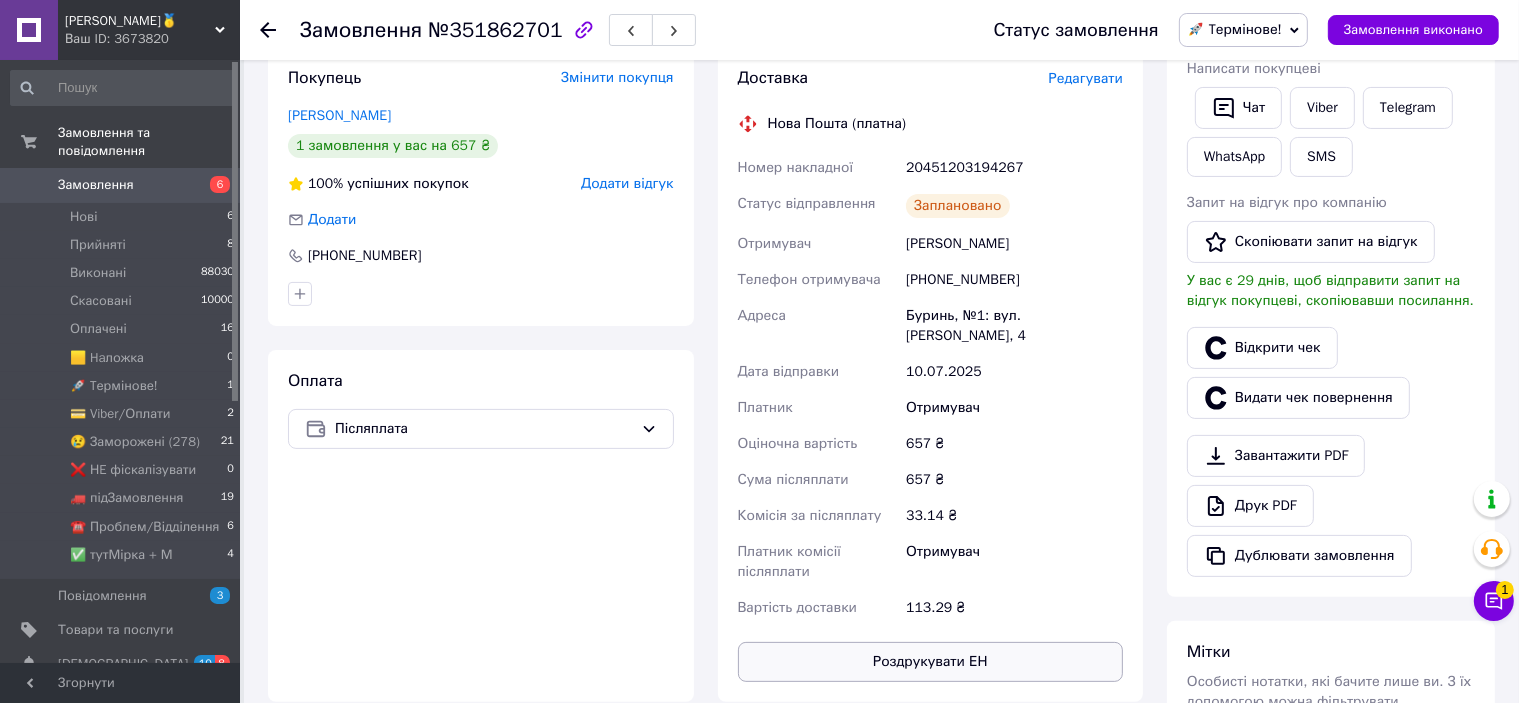 click on "Роздрукувати ЕН" at bounding box center (931, 662) 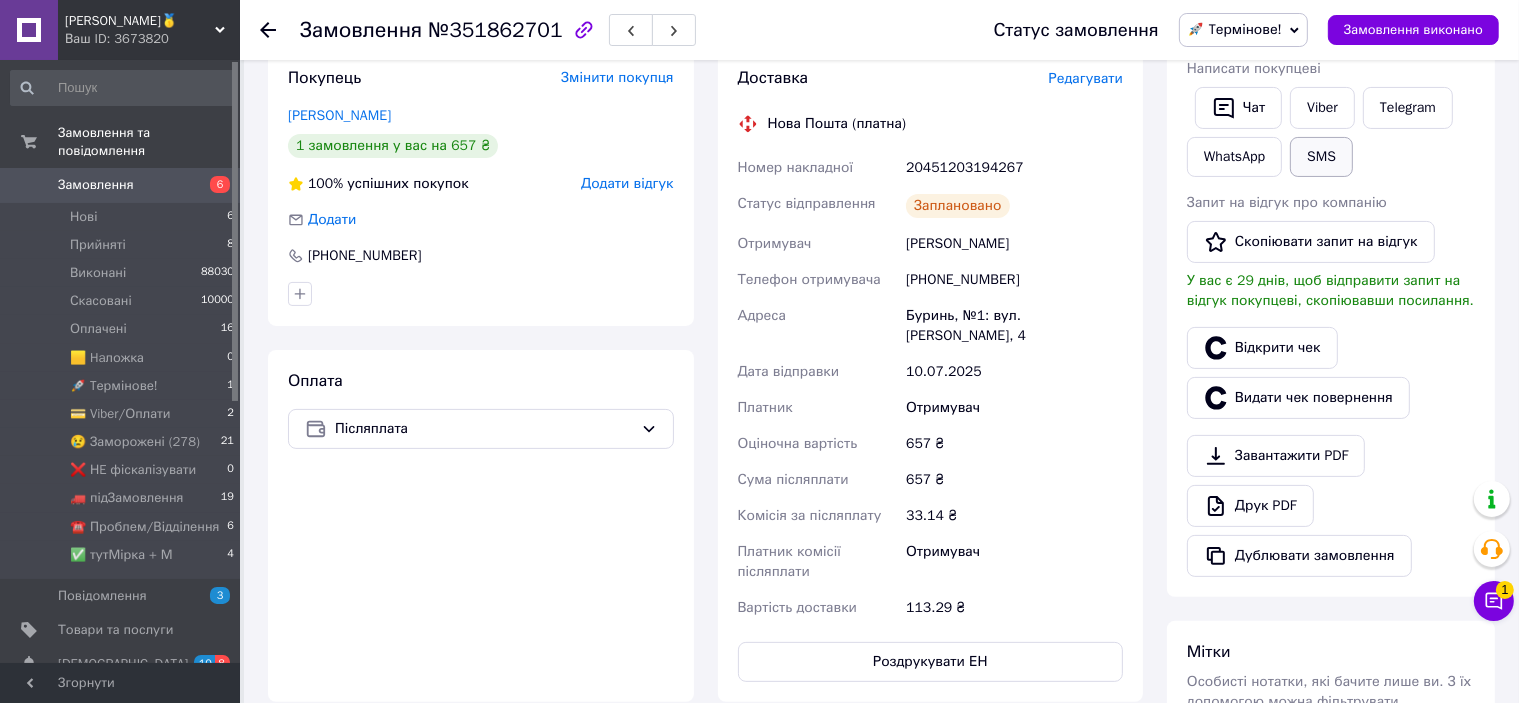 click on "SMS" at bounding box center (1321, 157) 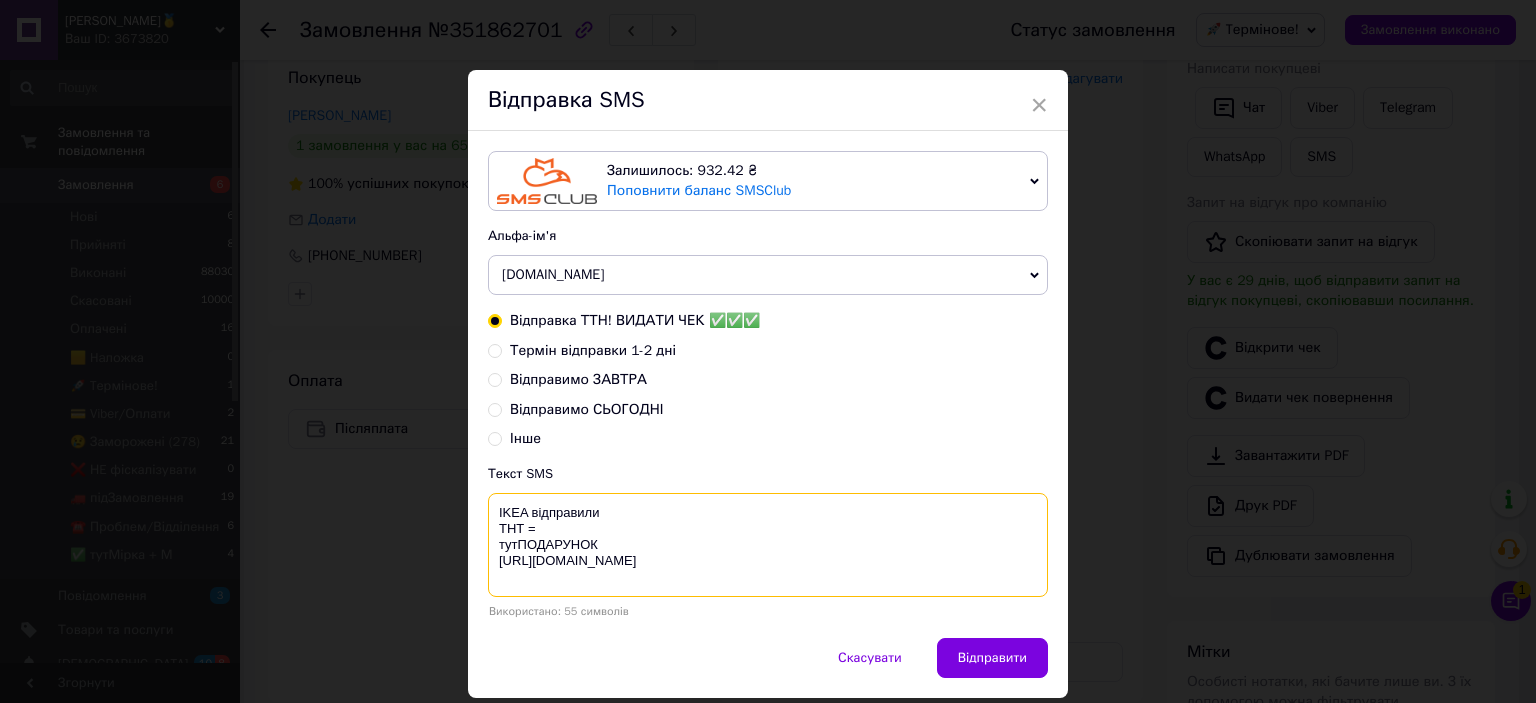 click on "IKEA відправили
ТНТ =
тутПОДАРУНОК
[URL][DOMAIN_NAME]" at bounding box center [768, 545] 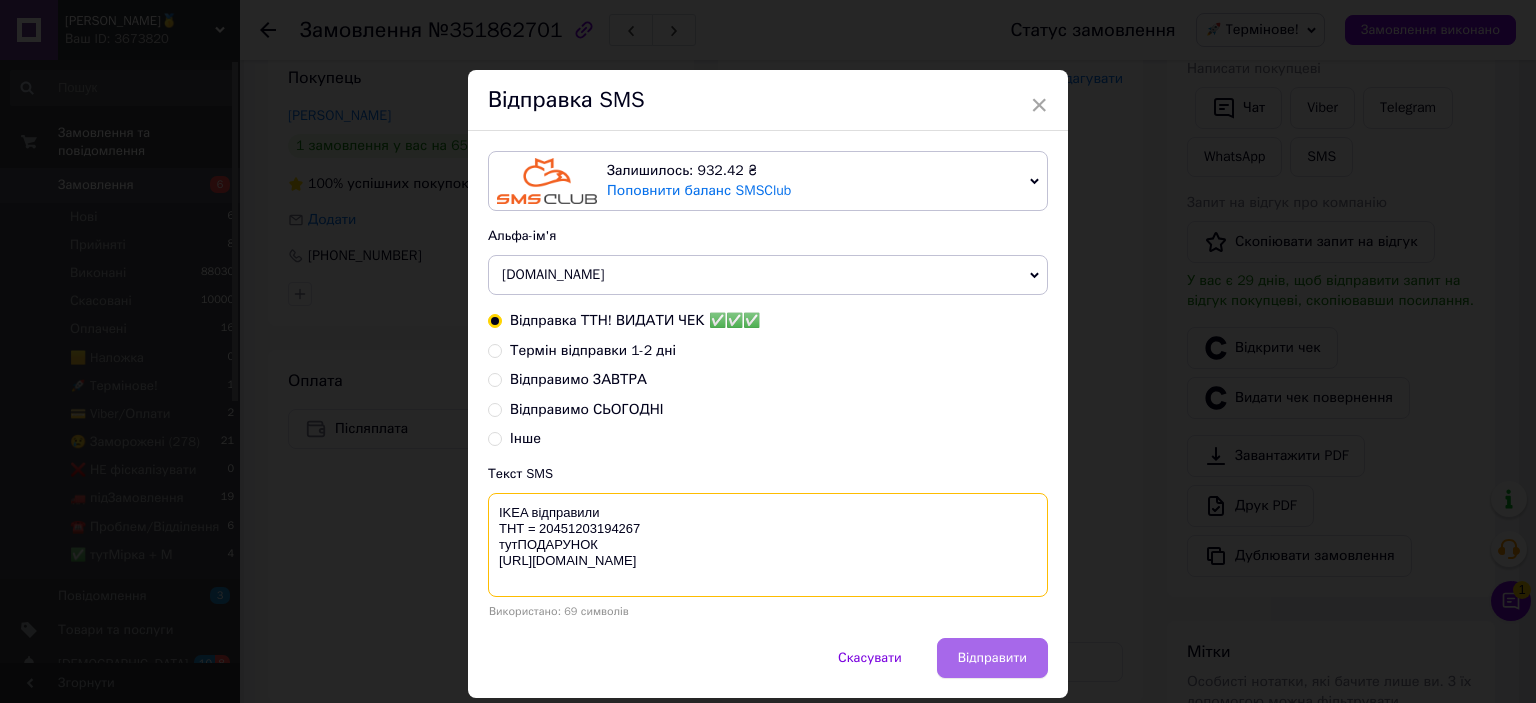 type on "IKEA відправили
ТНТ = 20451203194267
тутПОДАРУНОК
https://bit.ly/taao" 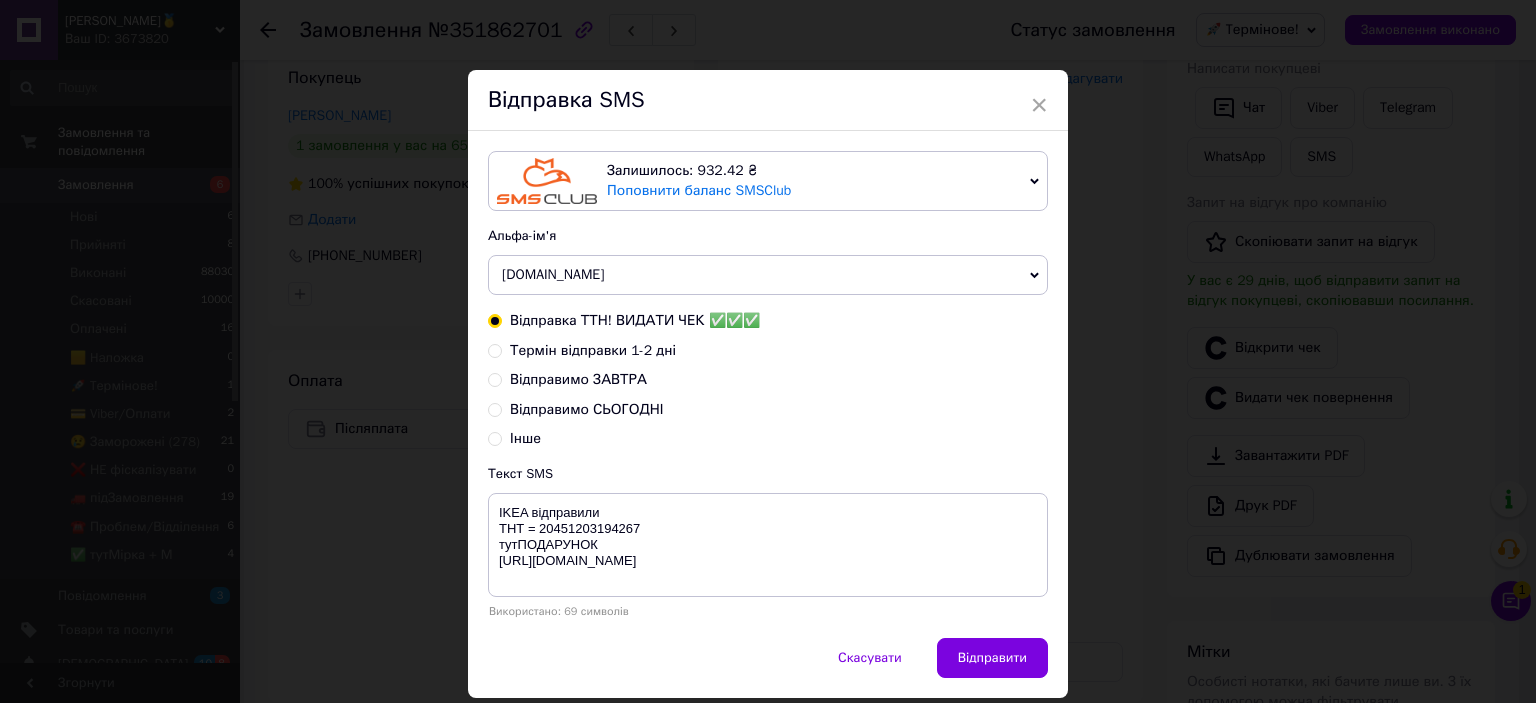 click on "Відправити" at bounding box center [992, 658] 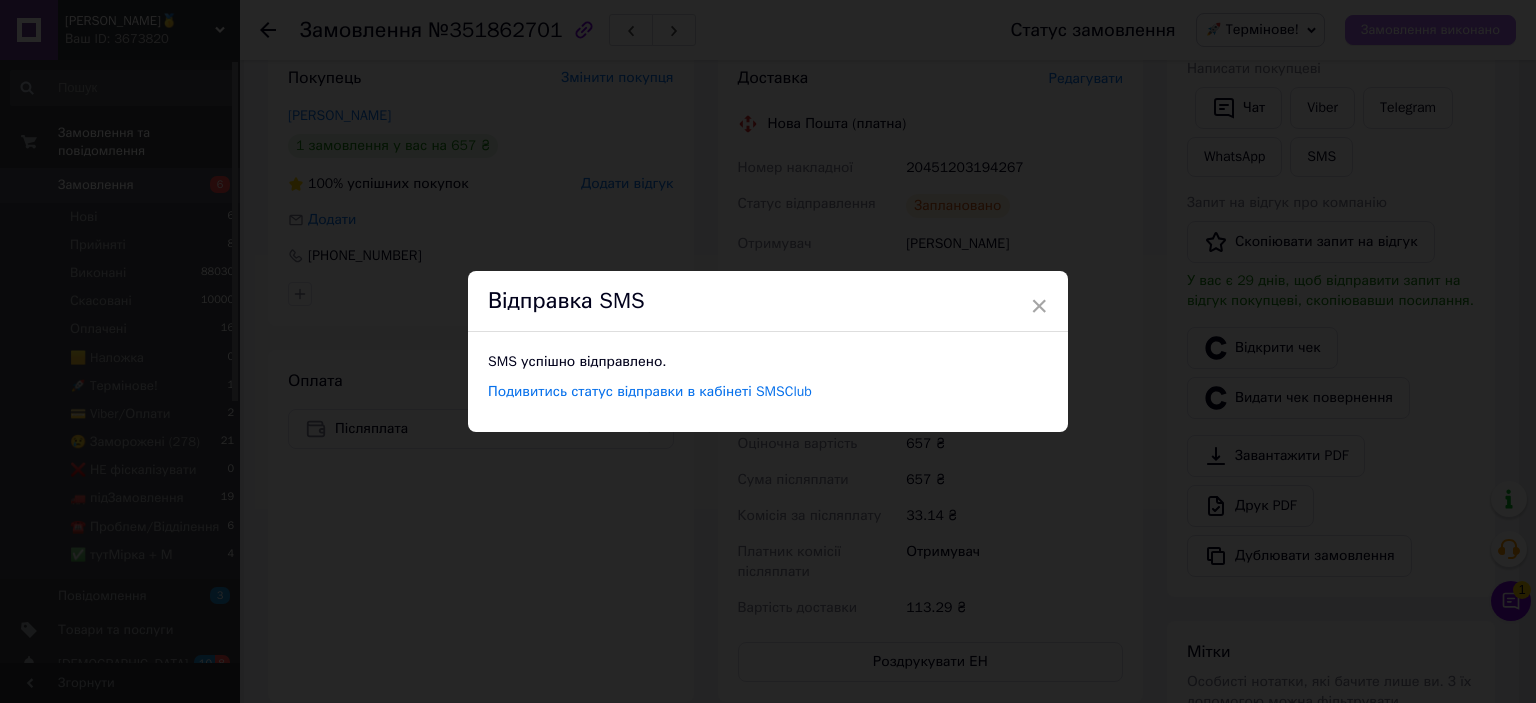 click on "× Відправка SMS SMS успішно відправлено. Подивитись статус відправки в кабінеті SMSClub" at bounding box center (768, 351) 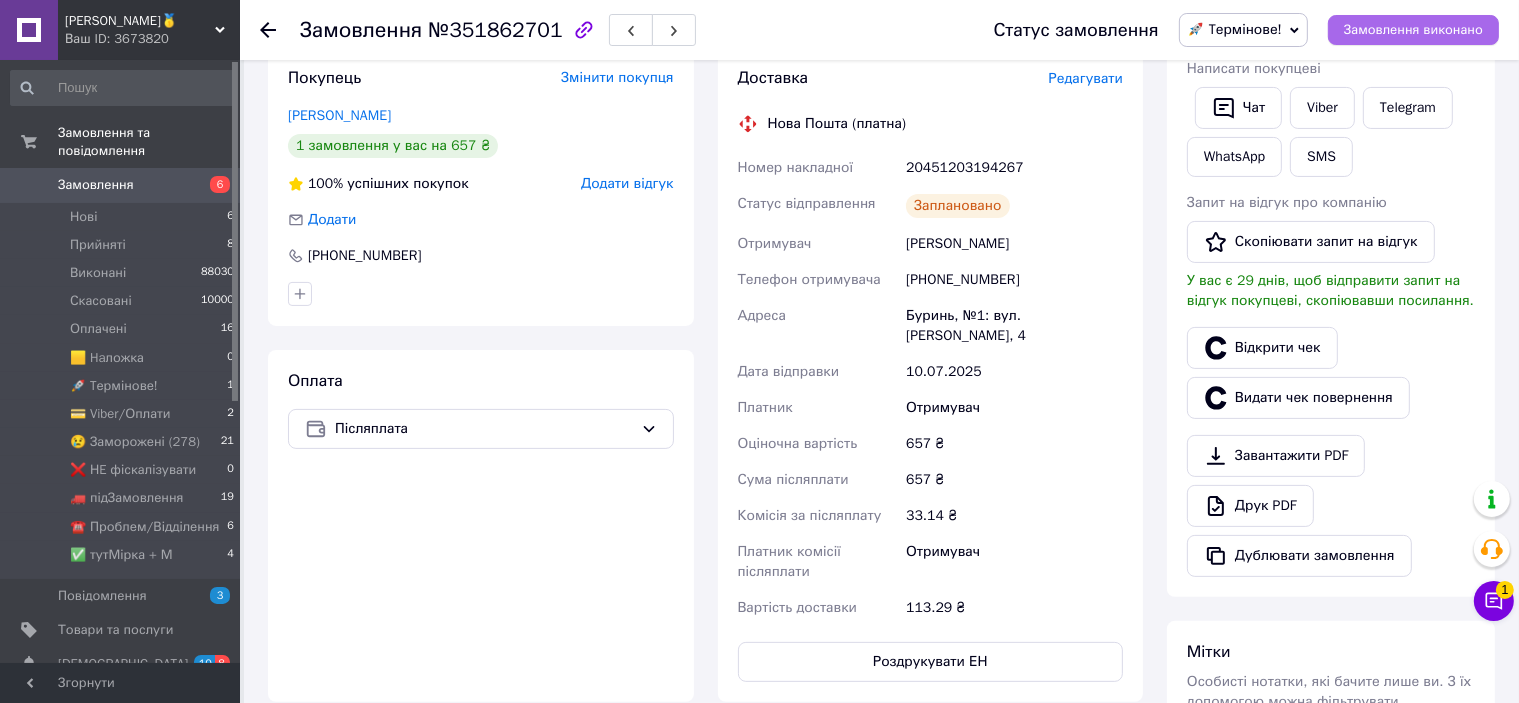 click on "Замовлення виконано" at bounding box center [1413, 30] 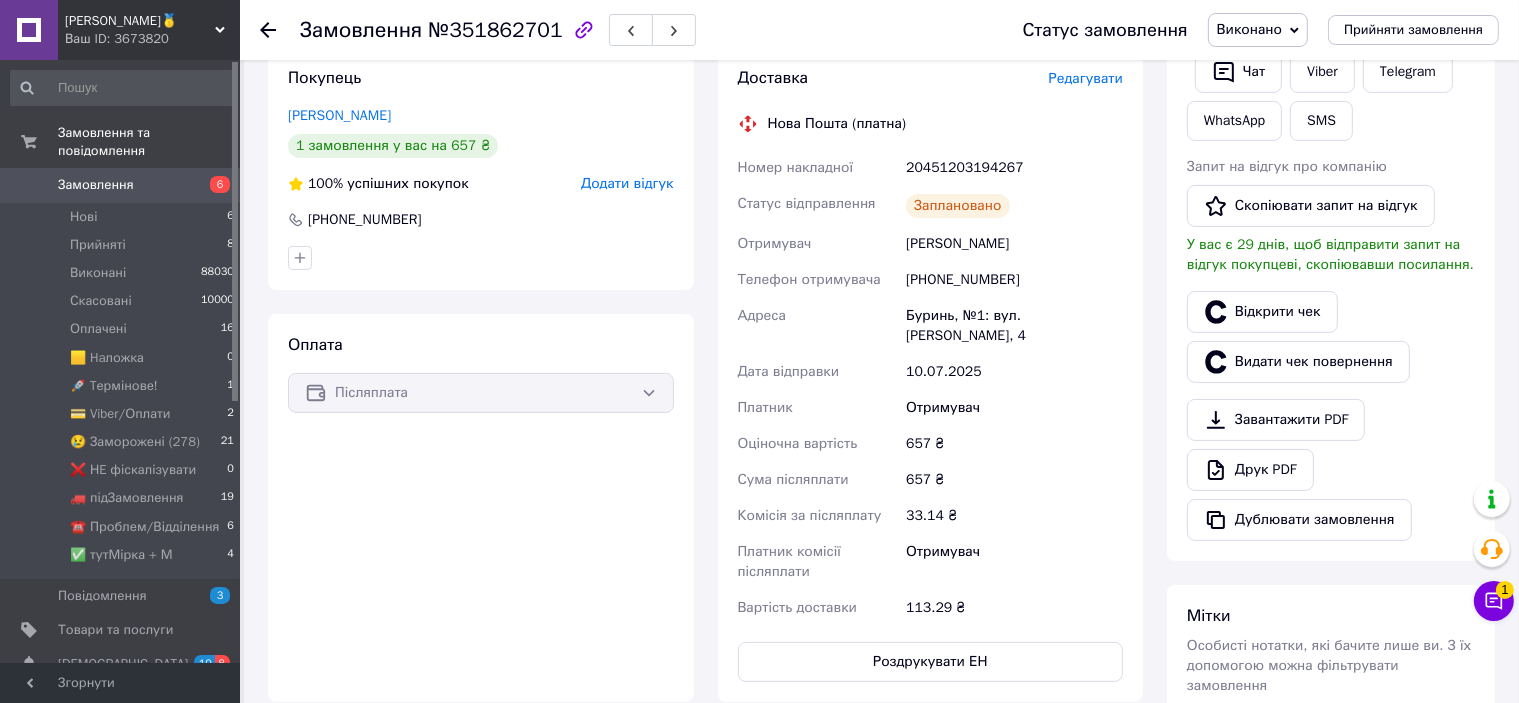 scroll, scrollTop: 0, scrollLeft: 0, axis: both 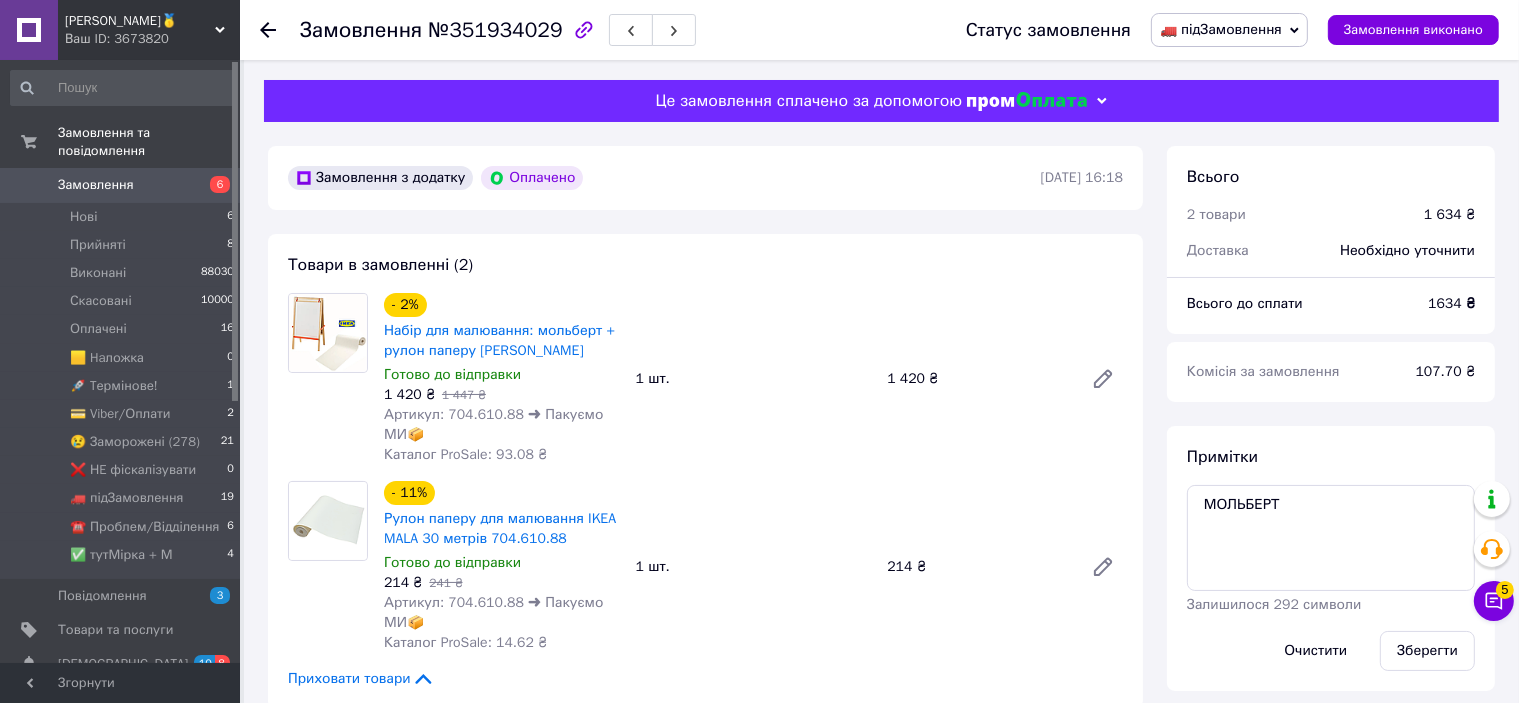 drag, startPoint x: 1240, startPoint y: 48, endPoint x: 1241, endPoint y: 36, distance: 12.0415945 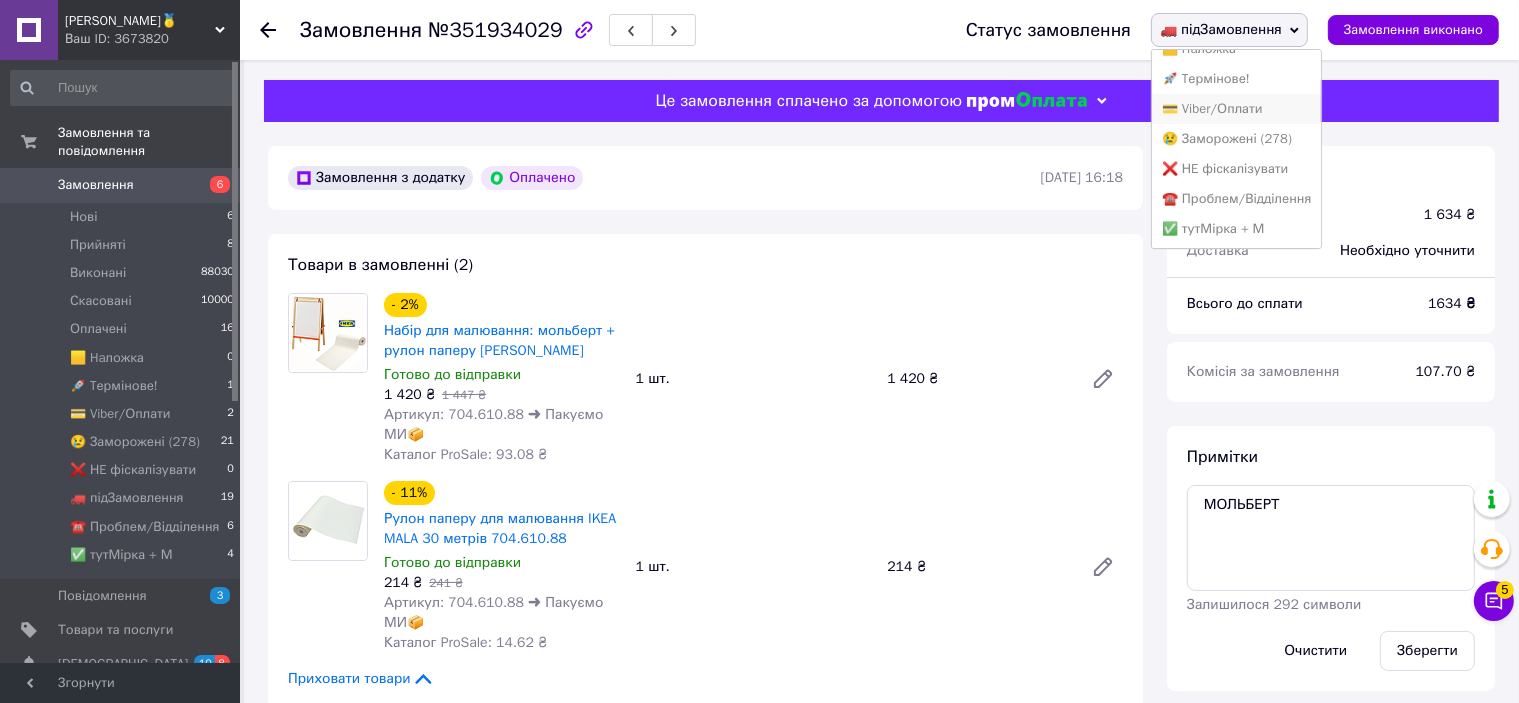 scroll, scrollTop: 41, scrollLeft: 0, axis: vertical 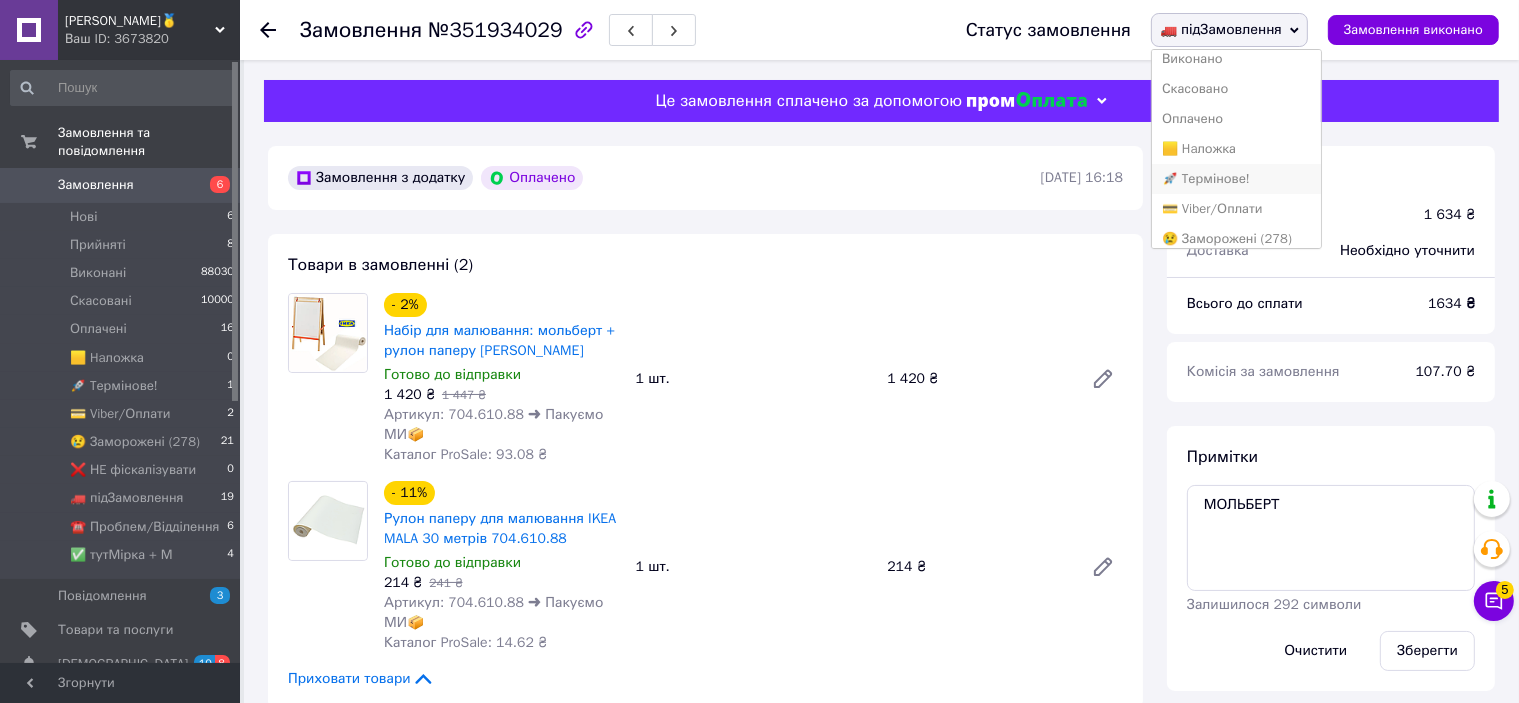 click on "🚀 Tермінове!" at bounding box center (1236, 179) 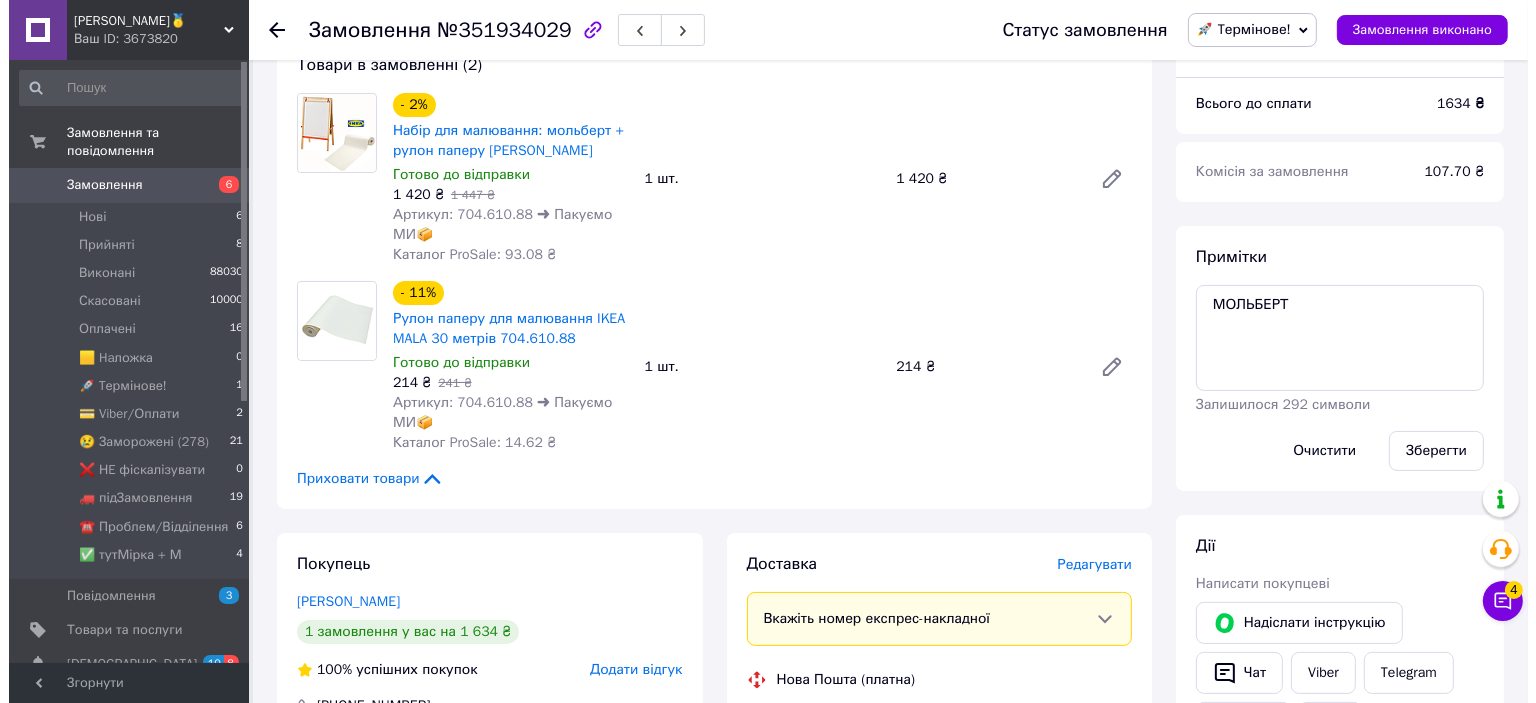 scroll, scrollTop: 500, scrollLeft: 0, axis: vertical 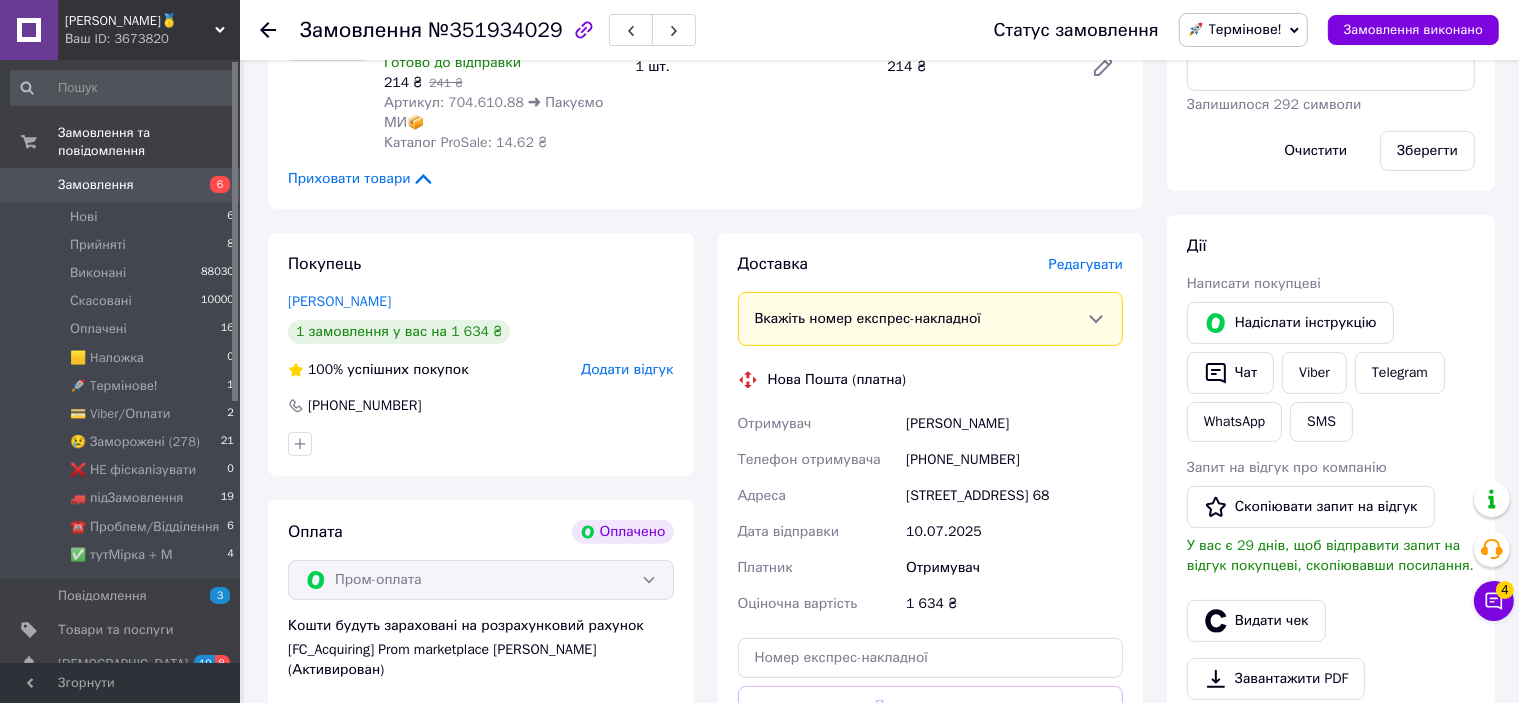 click on "Редагувати" at bounding box center (1086, 264) 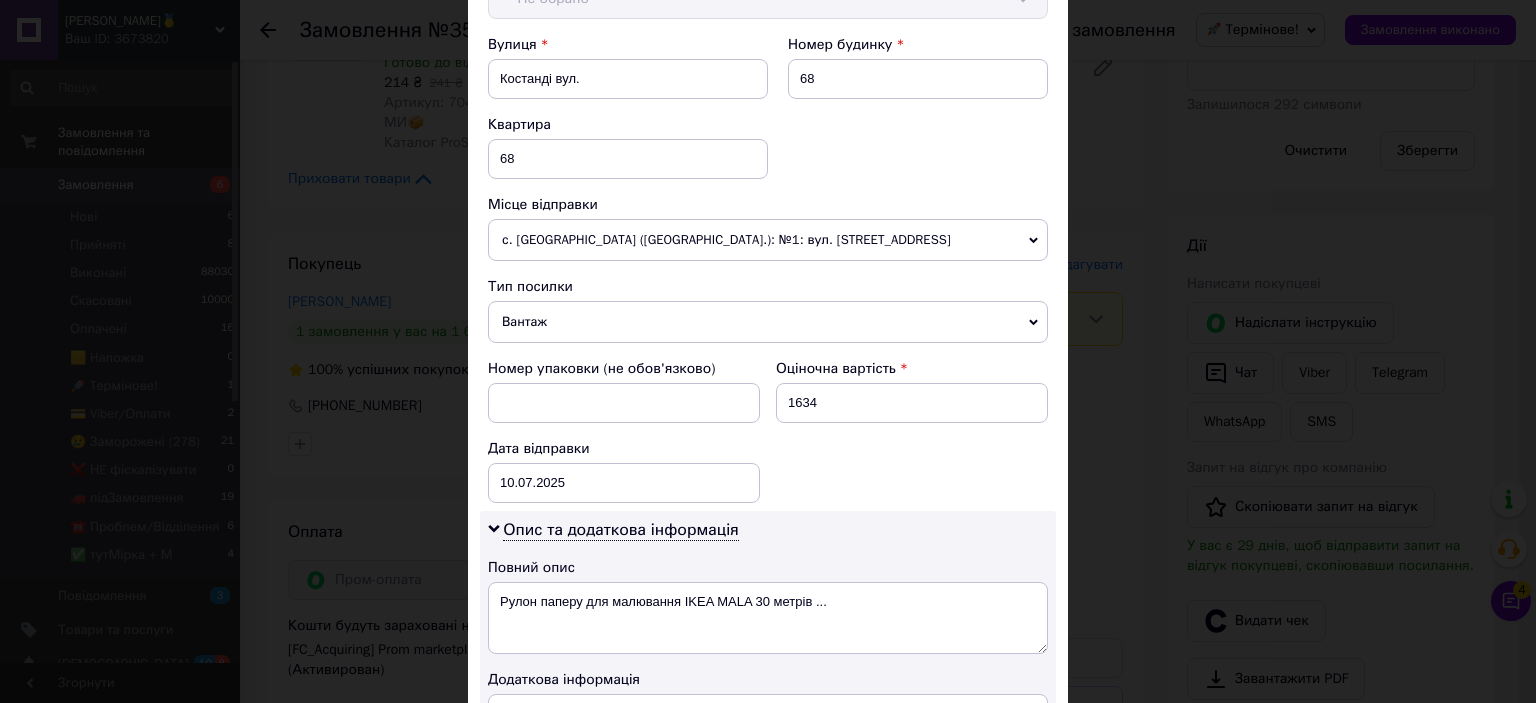 scroll, scrollTop: 922, scrollLeft: 0, axis: vertical 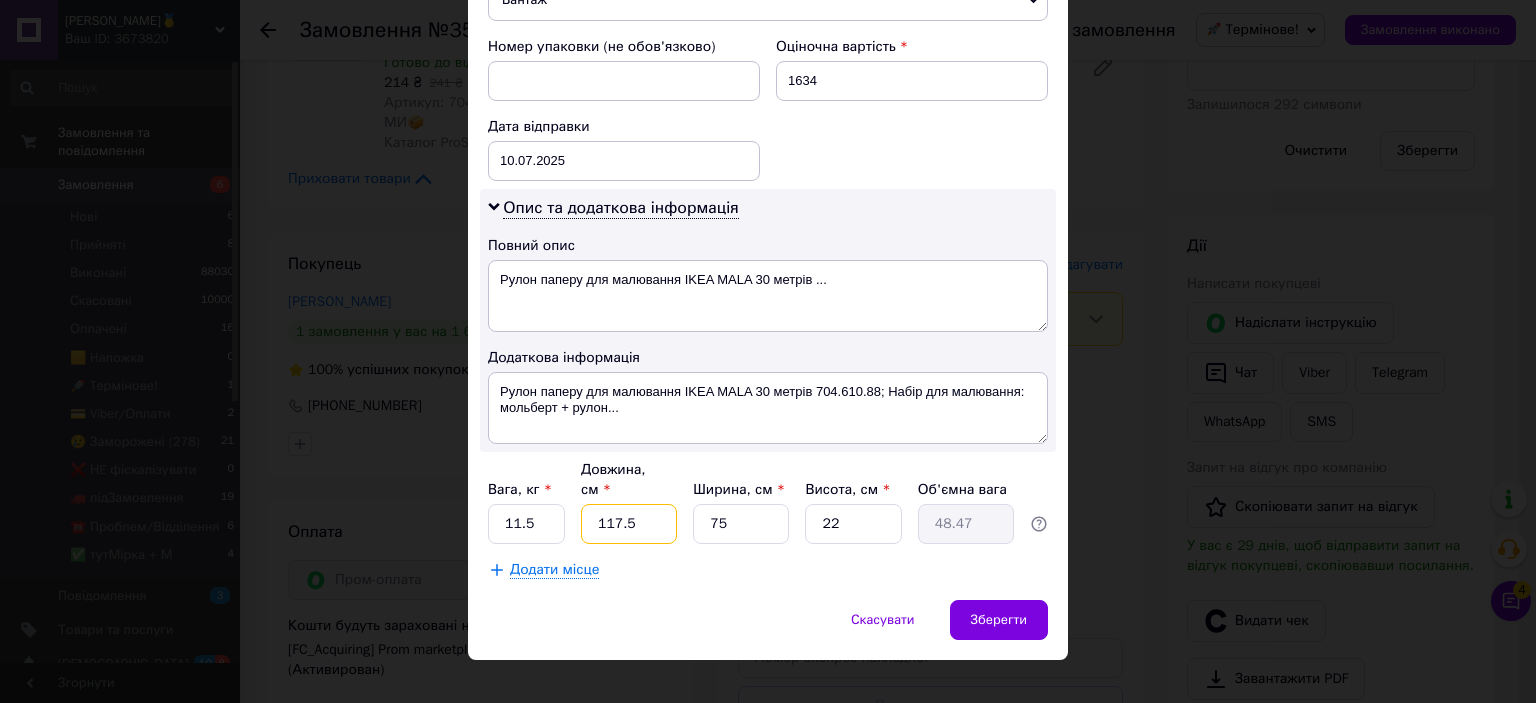 click on "117.5" at bounding box center [629, 524] 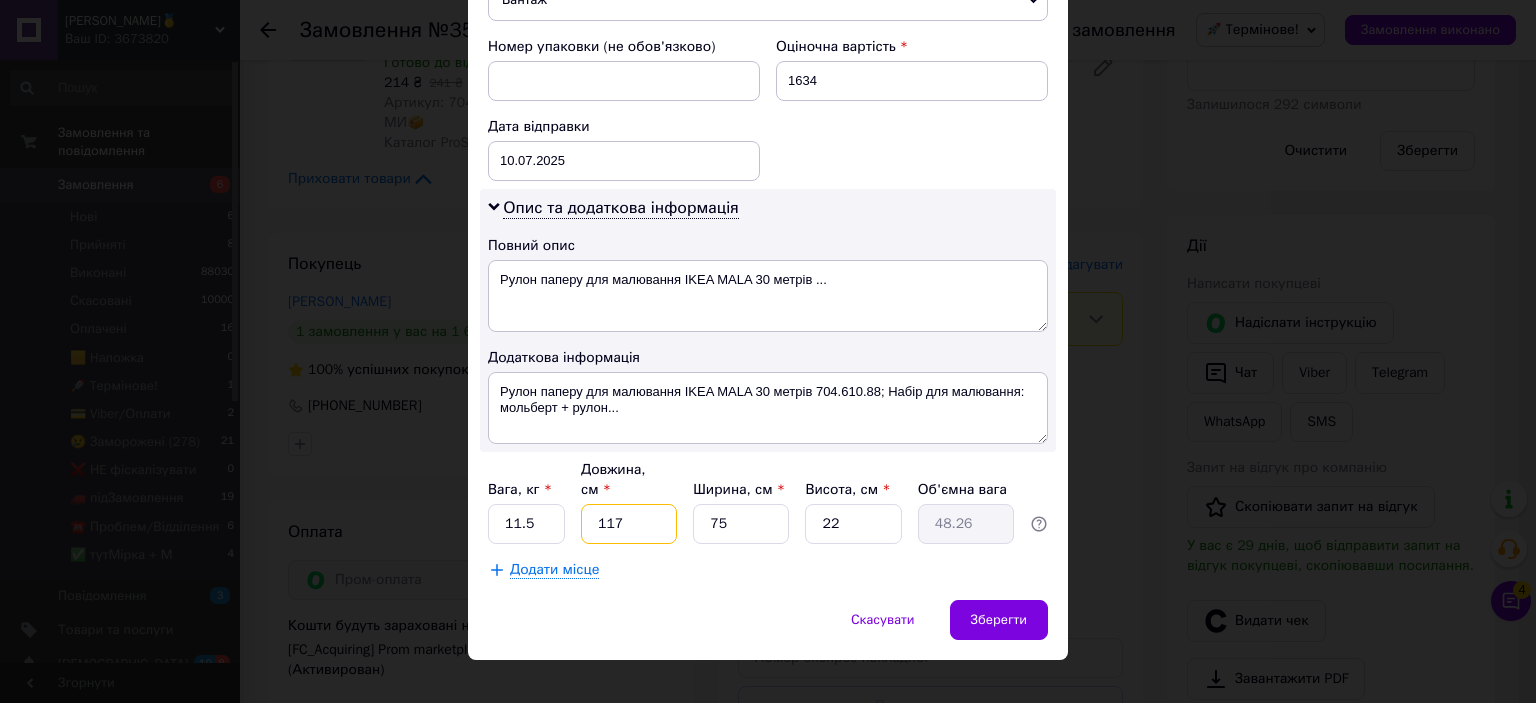 type on "117" 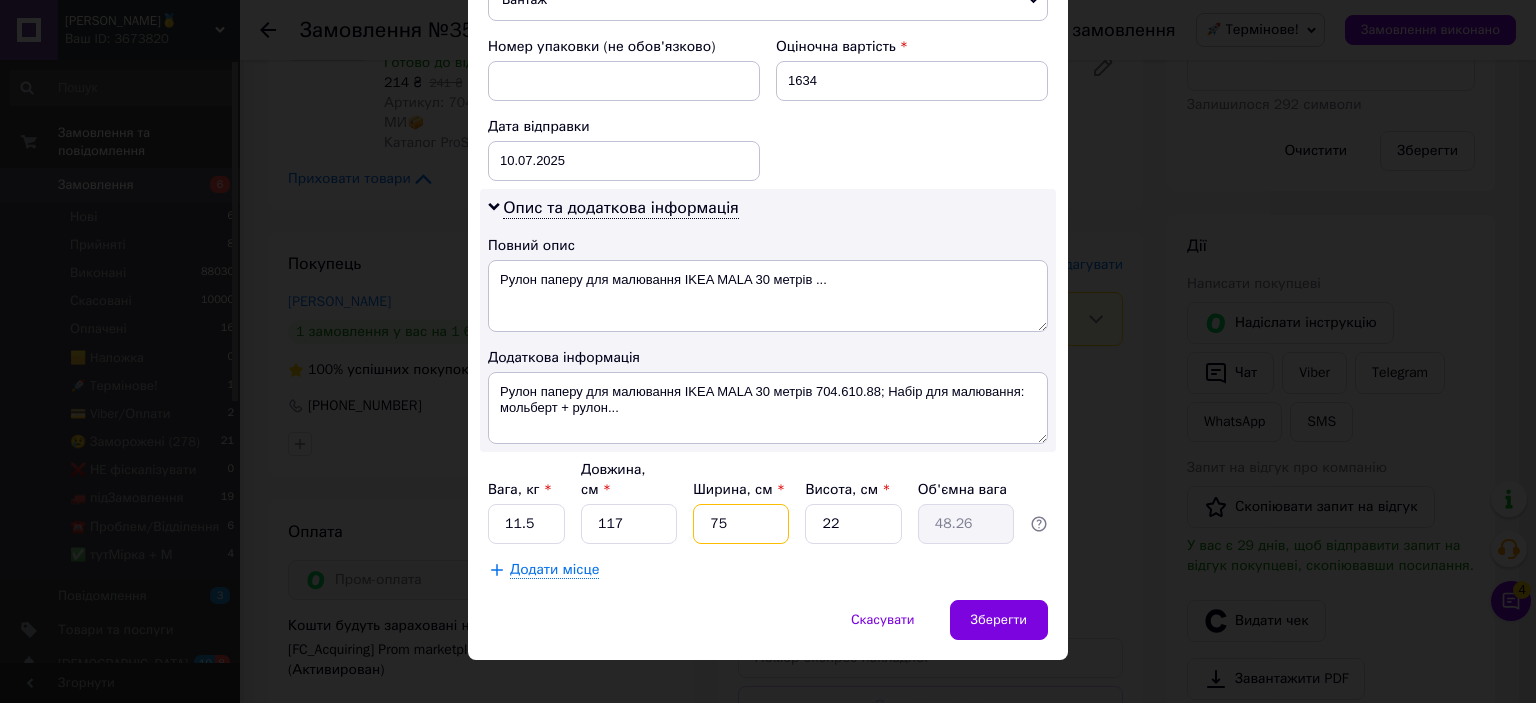 click on "75" at bounding box center [741, 524] 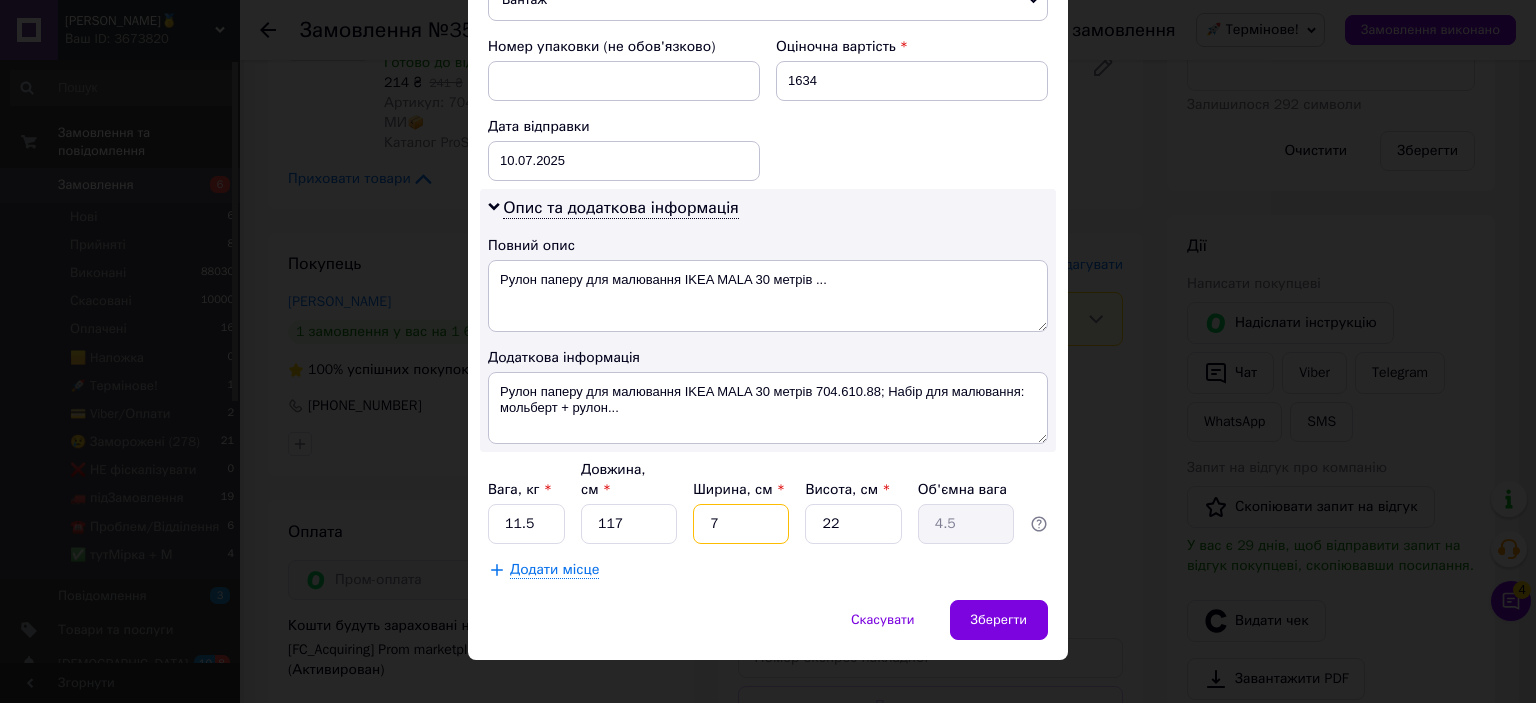 type on "70" 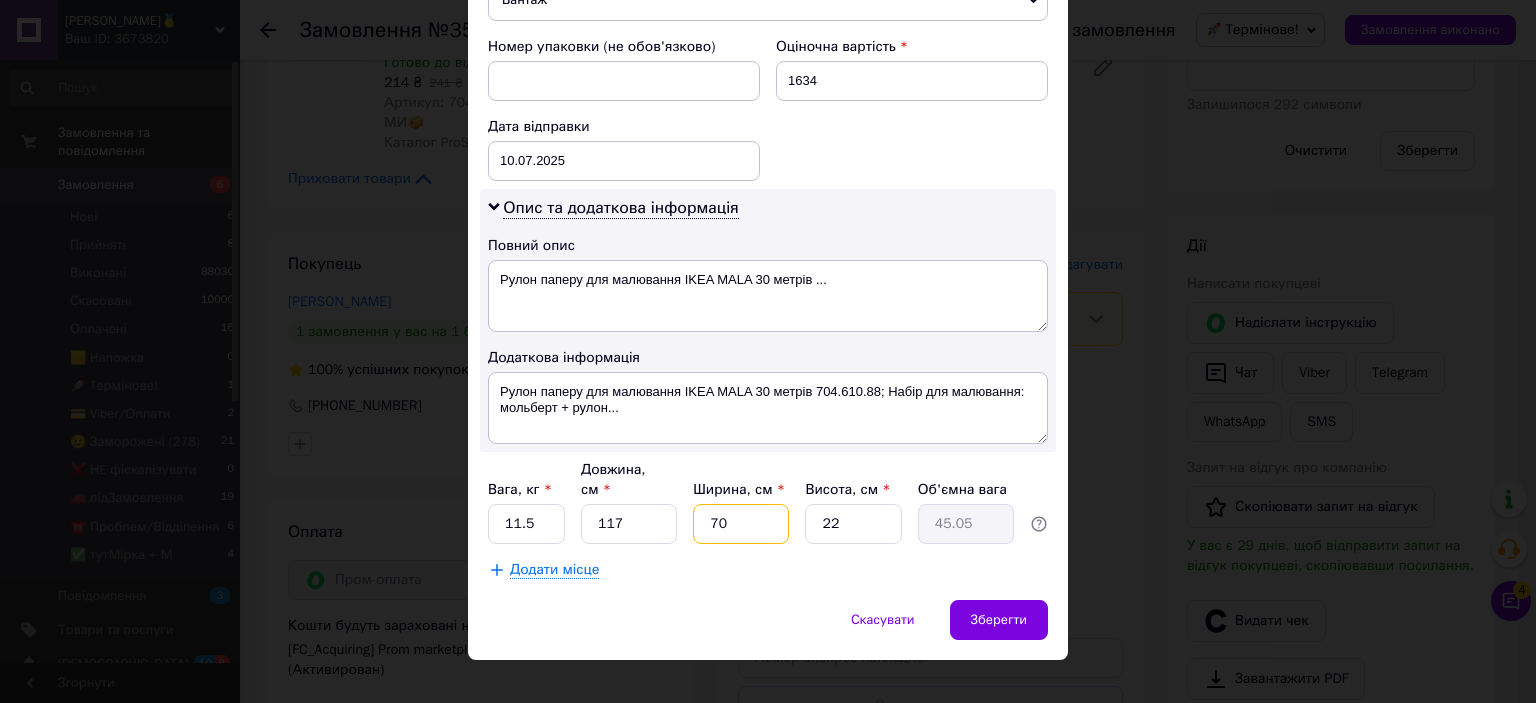 type on "70" 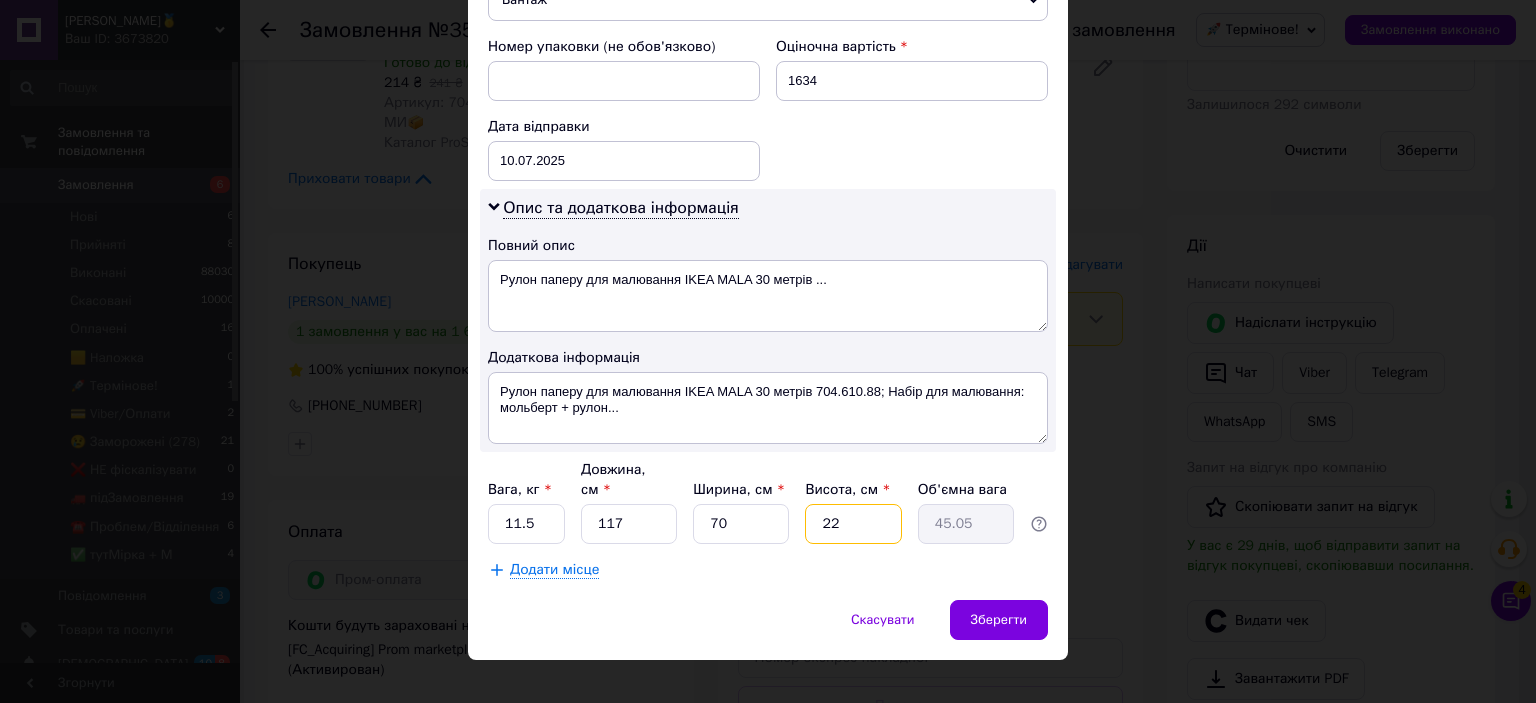click on "22" at bounding box center [853, 524] 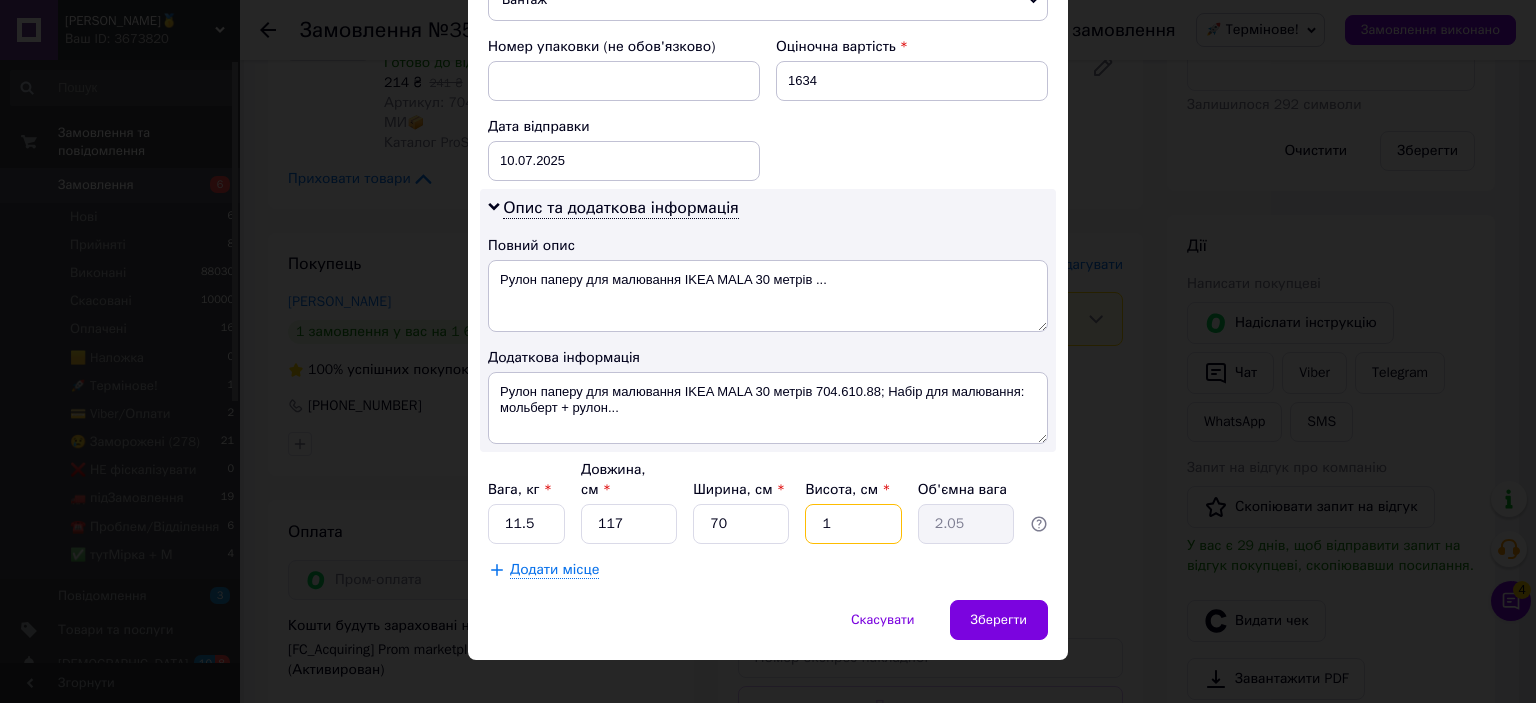 type on "11" 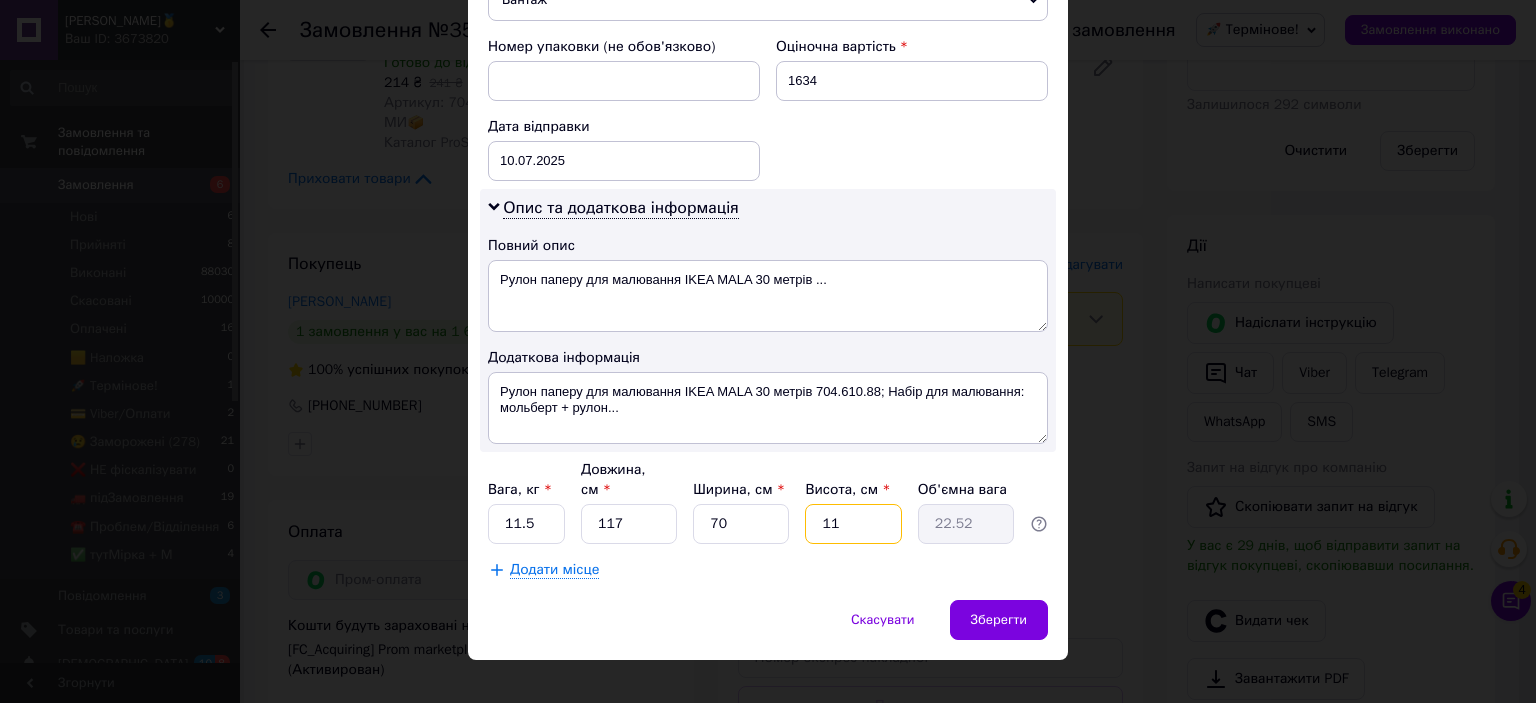 type on "11" 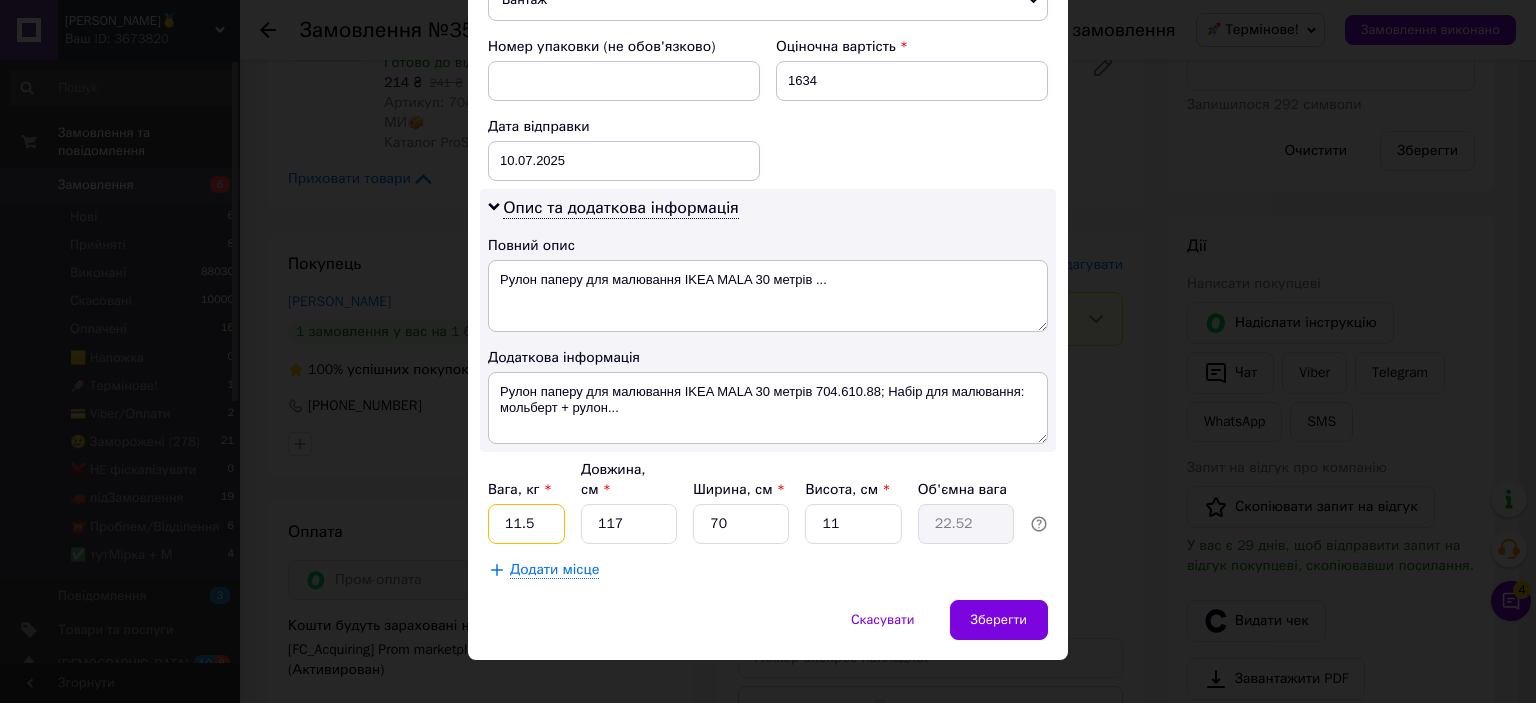 click on "11.5" at bounding box center [526, 524] 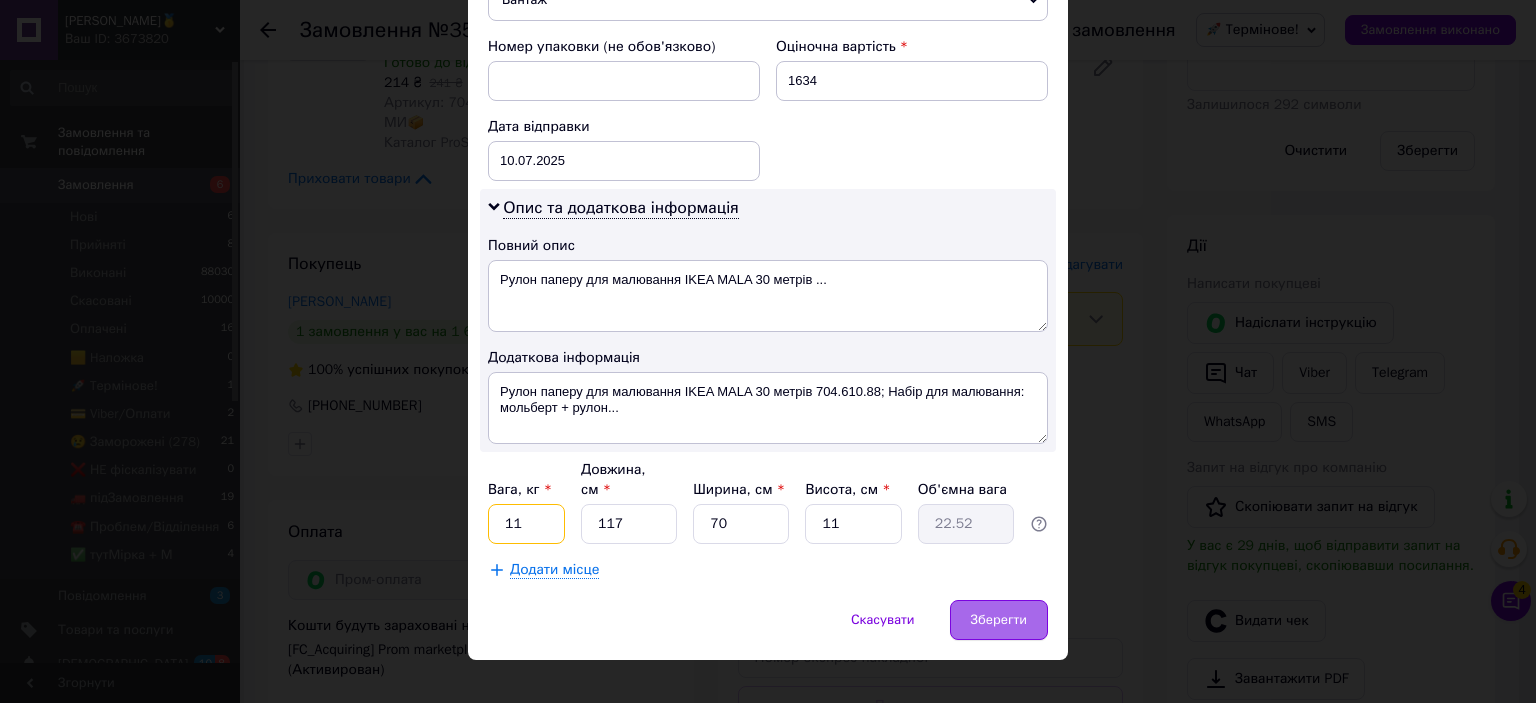 type on "11" 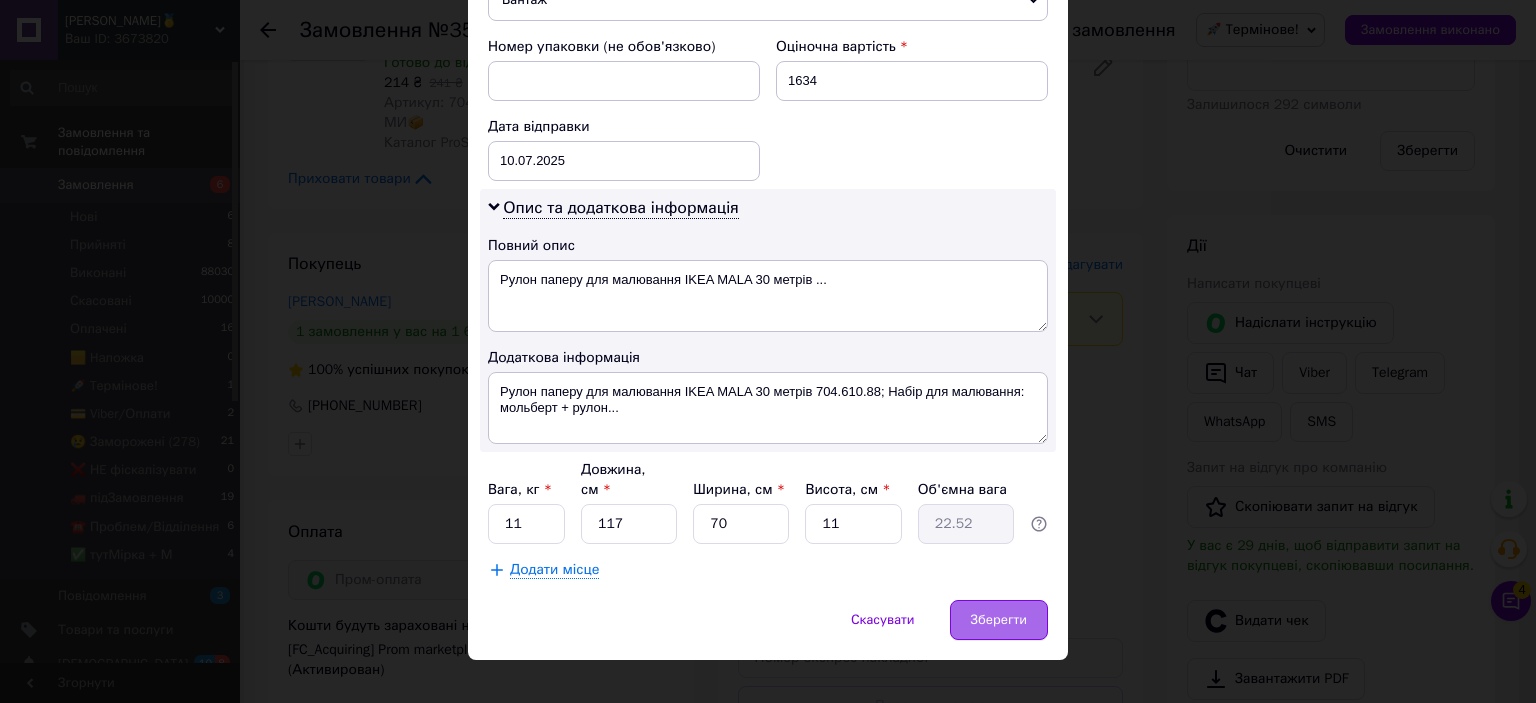 click on "Зберегти" at bounding box center (999, 620) 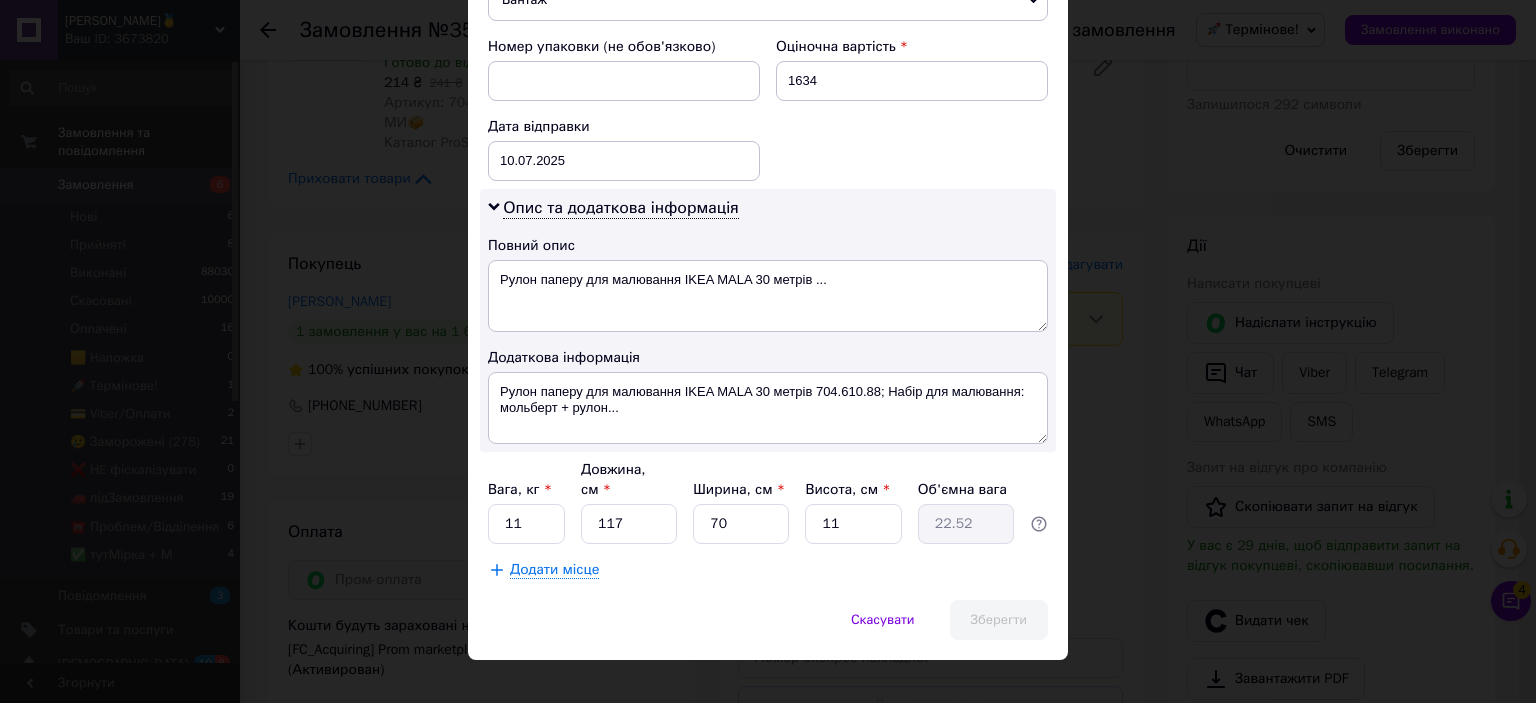 scroll, scrollTop: 83, scrollLeft: 0, axis: vertical 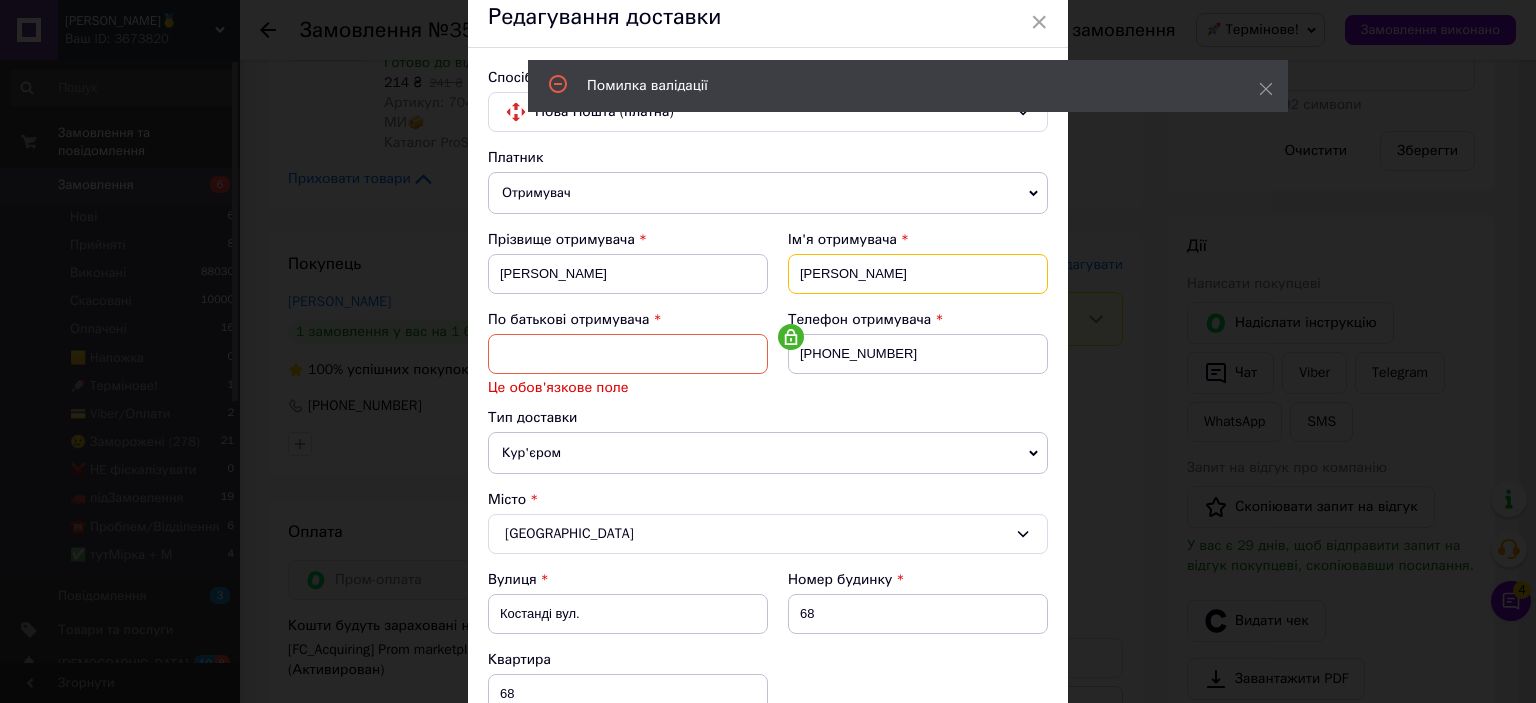 click on "Анатолия" at bounding box center [918, 274] 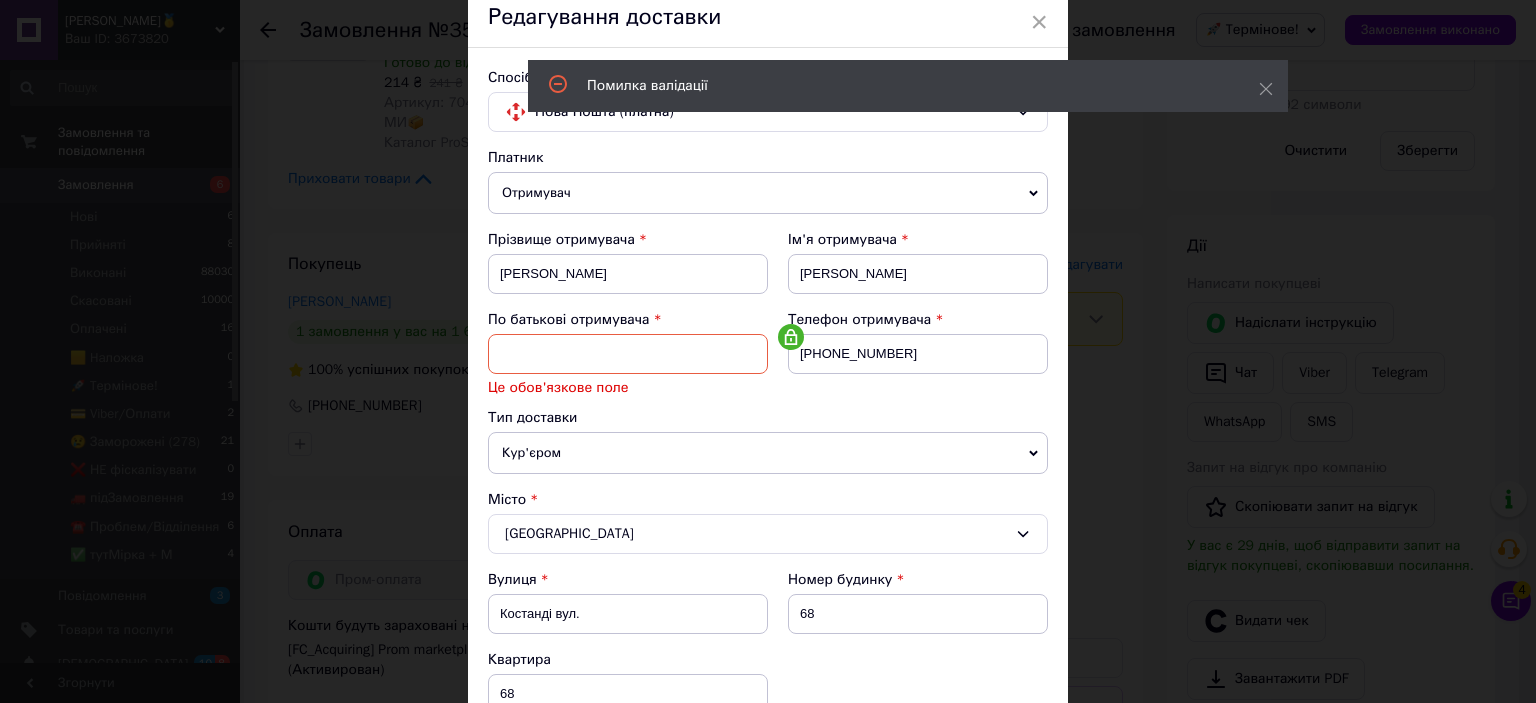 click at bounding box center [628, 354] 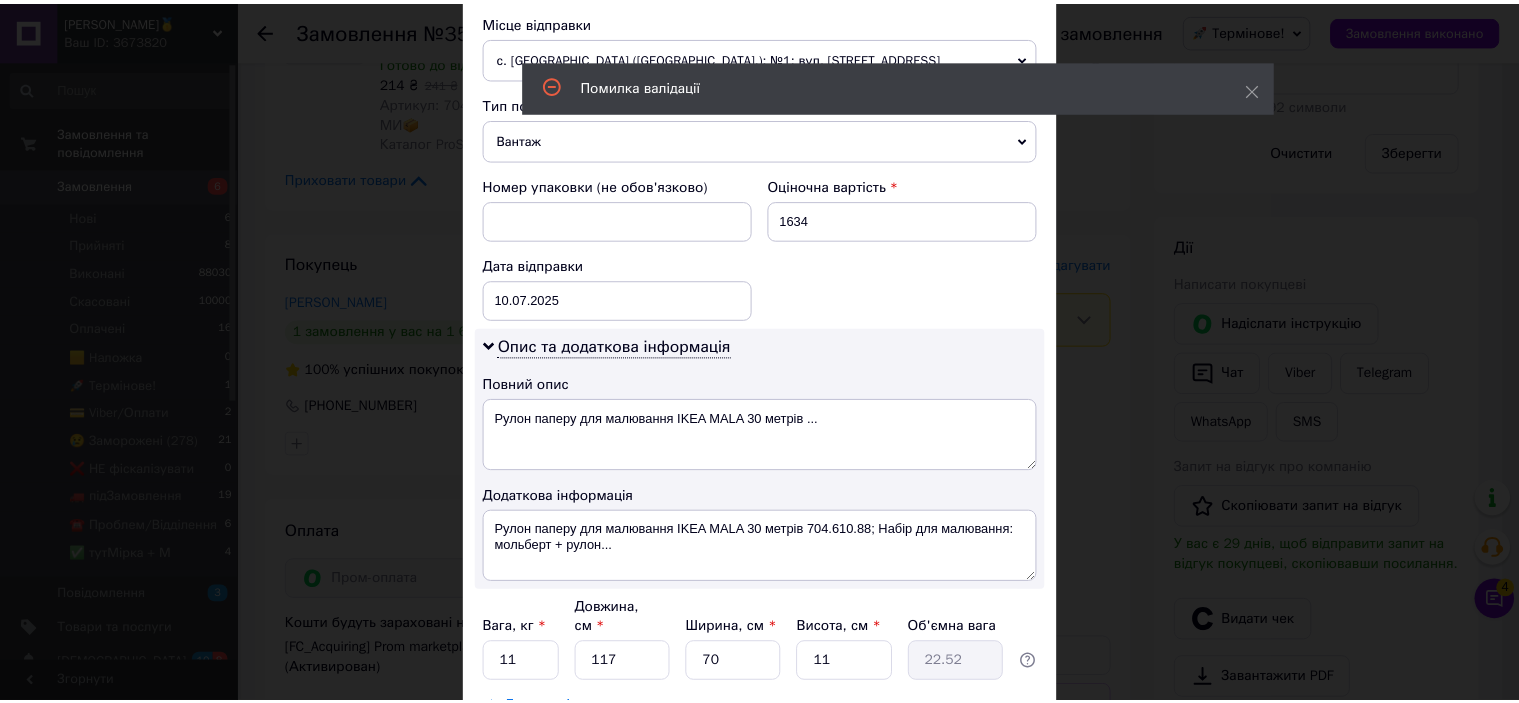 scroll, scrollTop: 922, scrollLeft: 0, axis: vertical 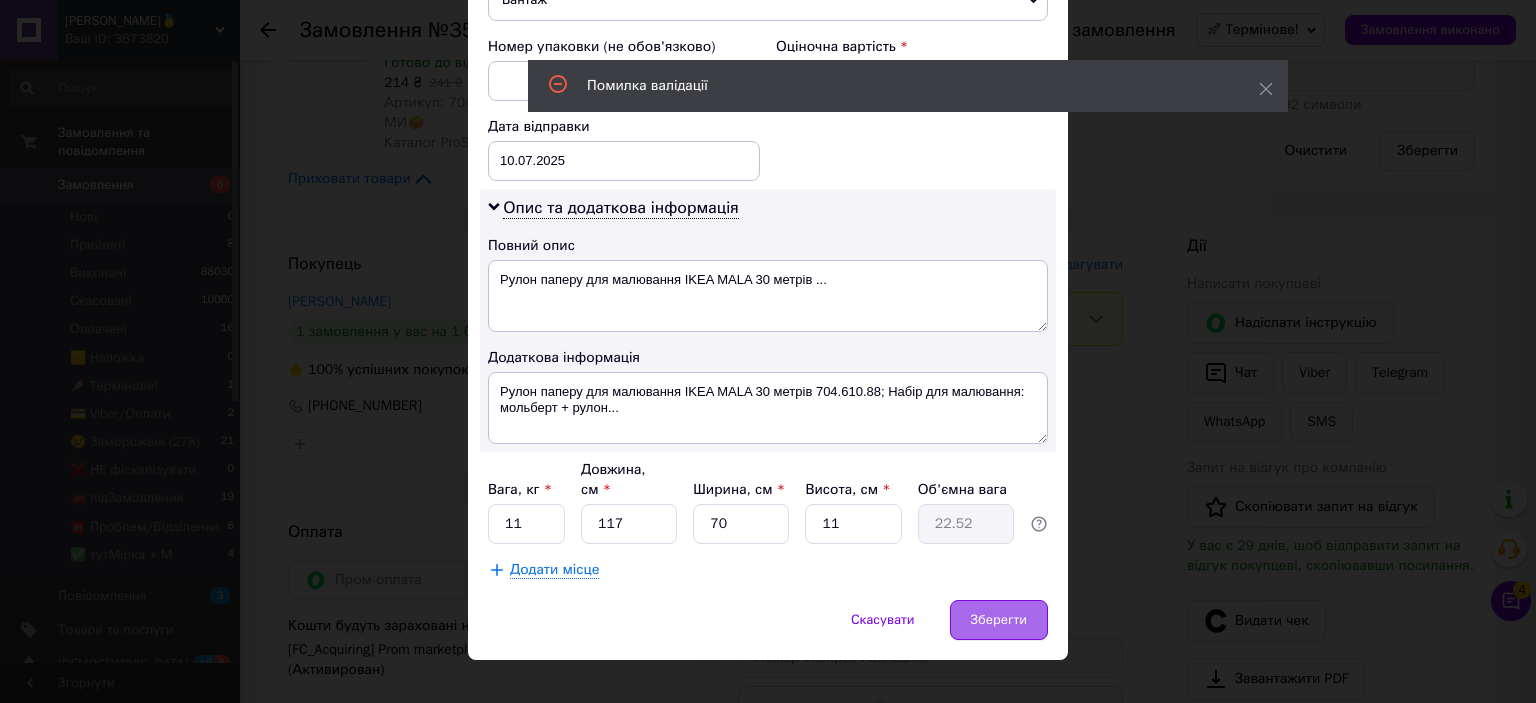 type on "Анатолия" 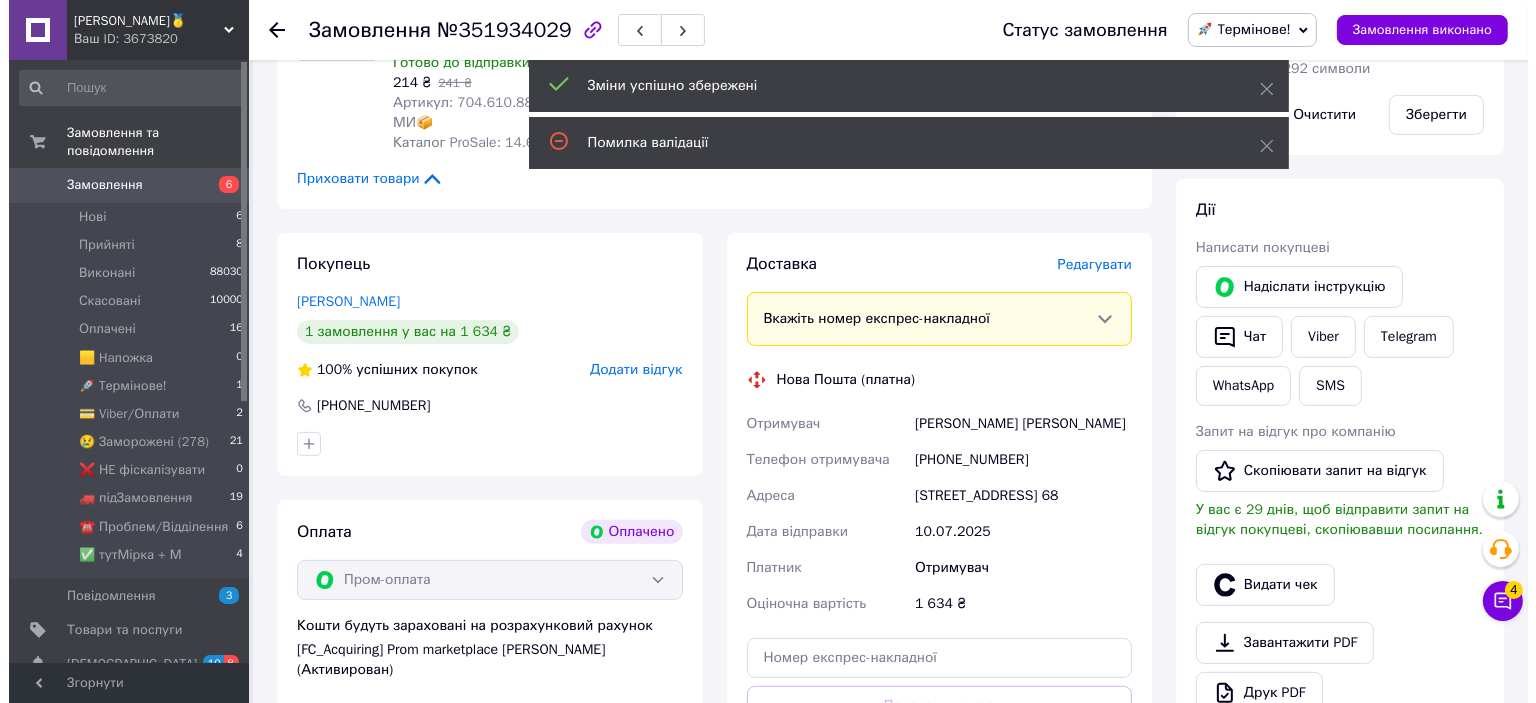 scroll, scrollTop: 700, scrollLeft: 0, axis: vertical 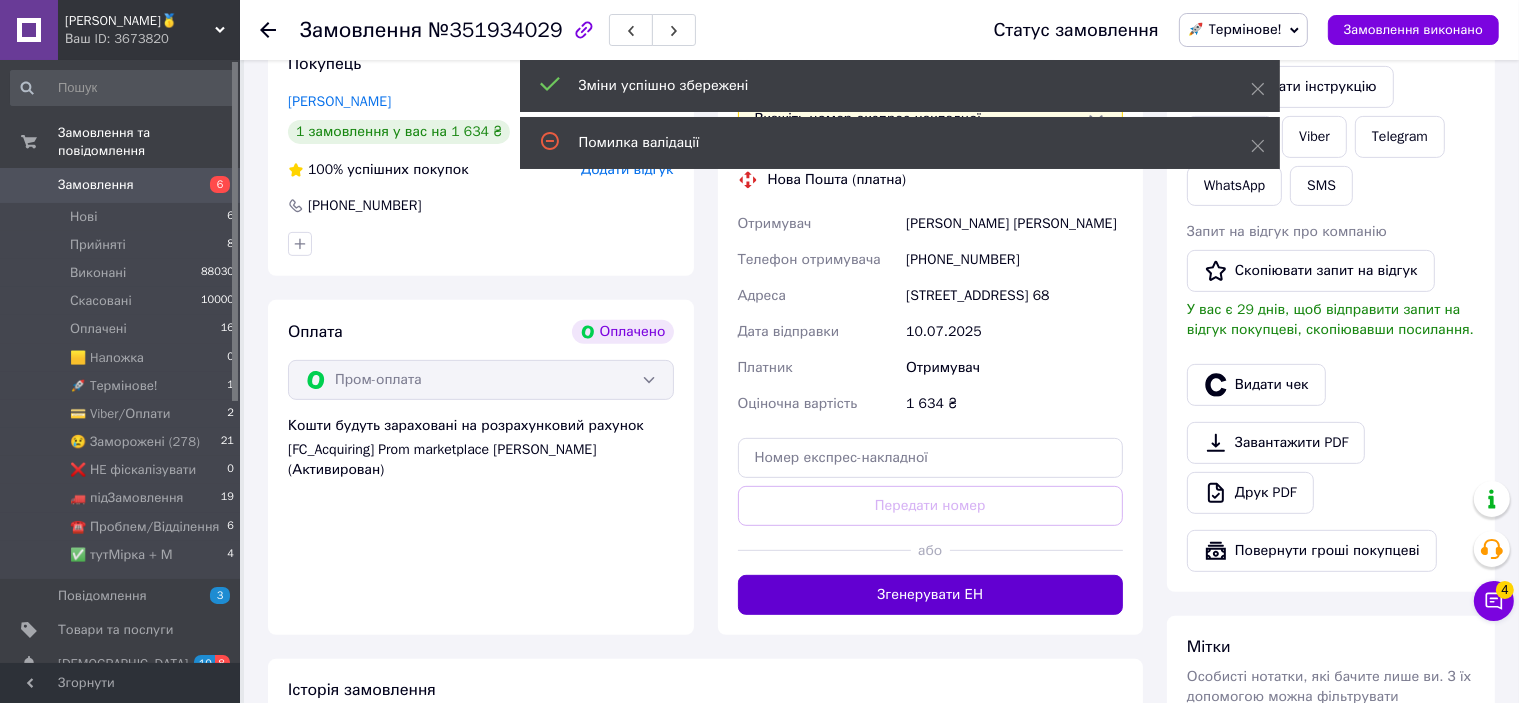 drag, startPoint x: 982, startPoint y: 643, endPoint x: 986, endPoint y: 631, distance: 12.649111 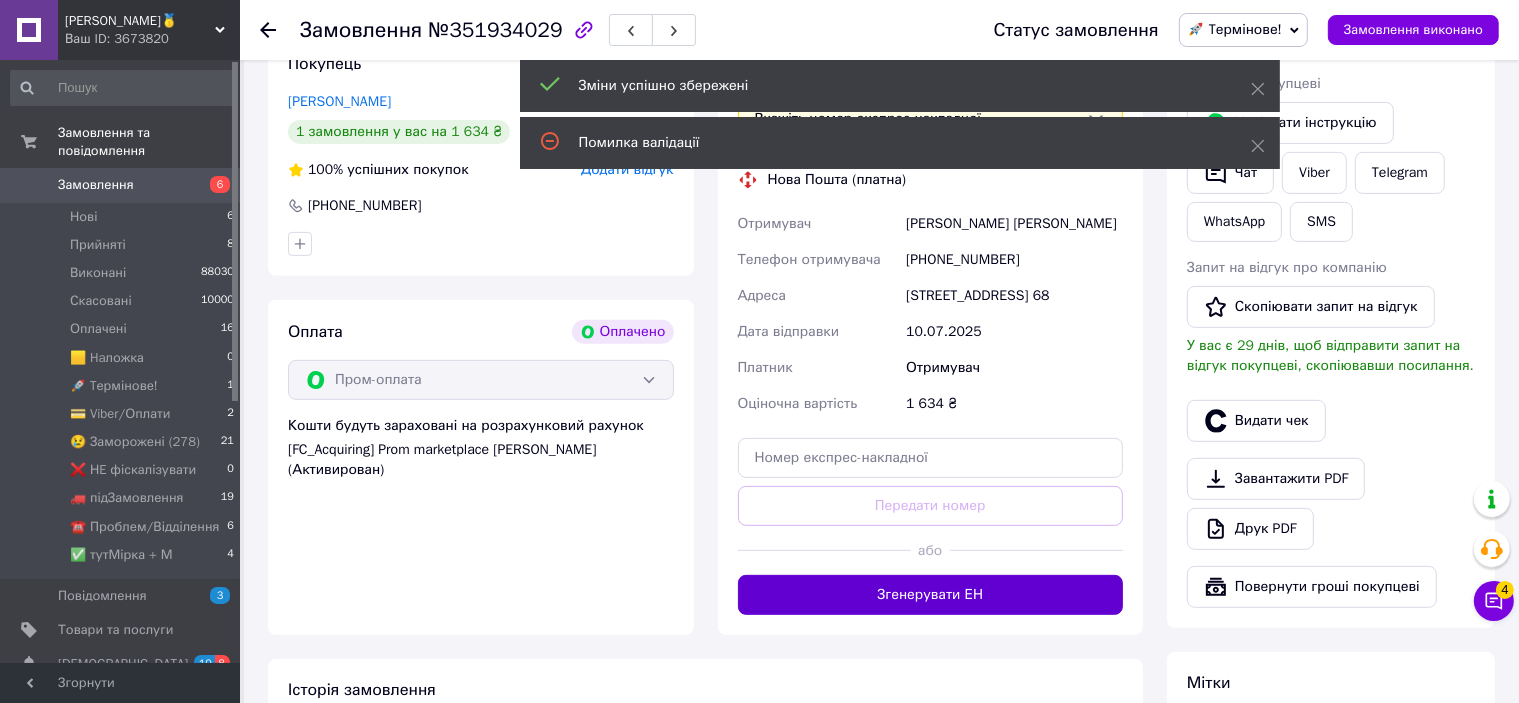 click on "Згенерувати ЕН" at bounding box center [931, 595] 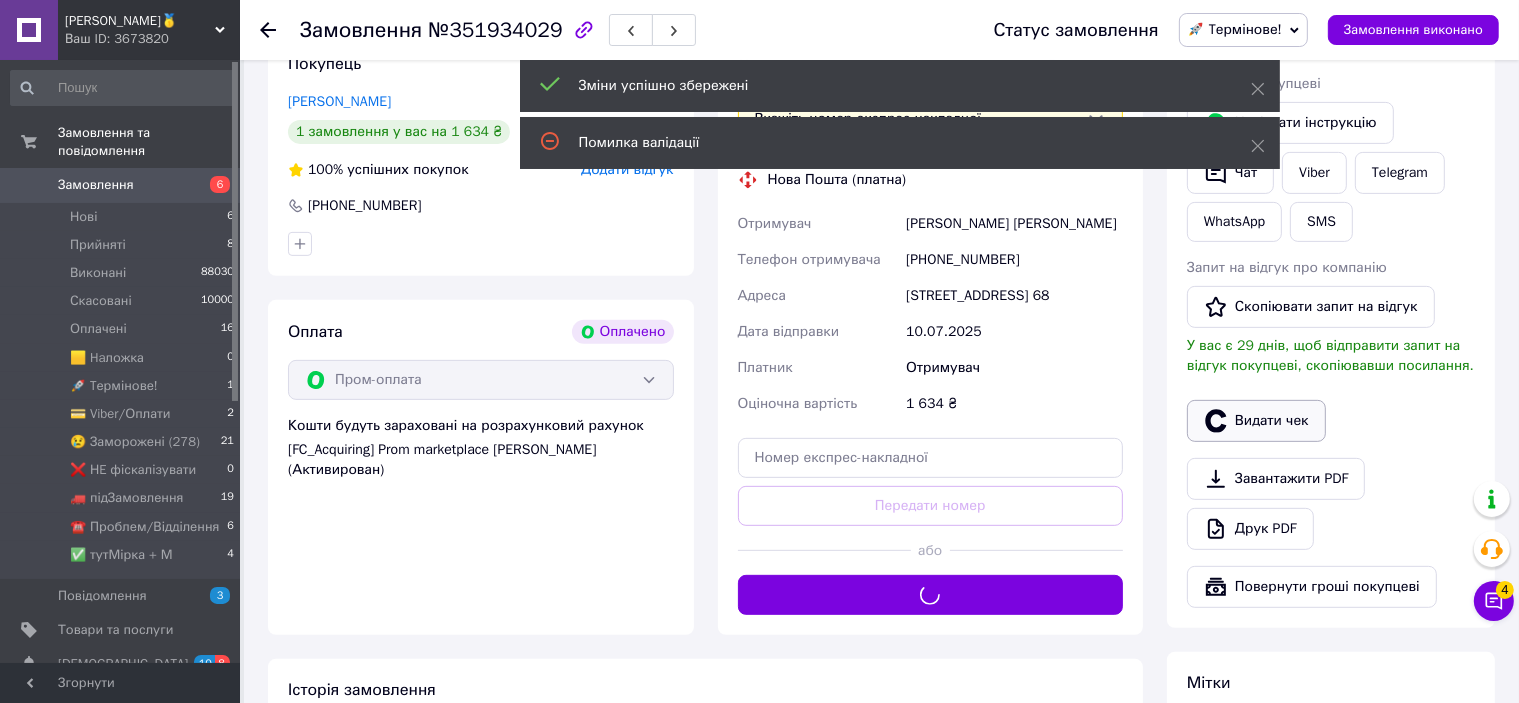 click on "Видати чек" at bounding box center (1256, 421) 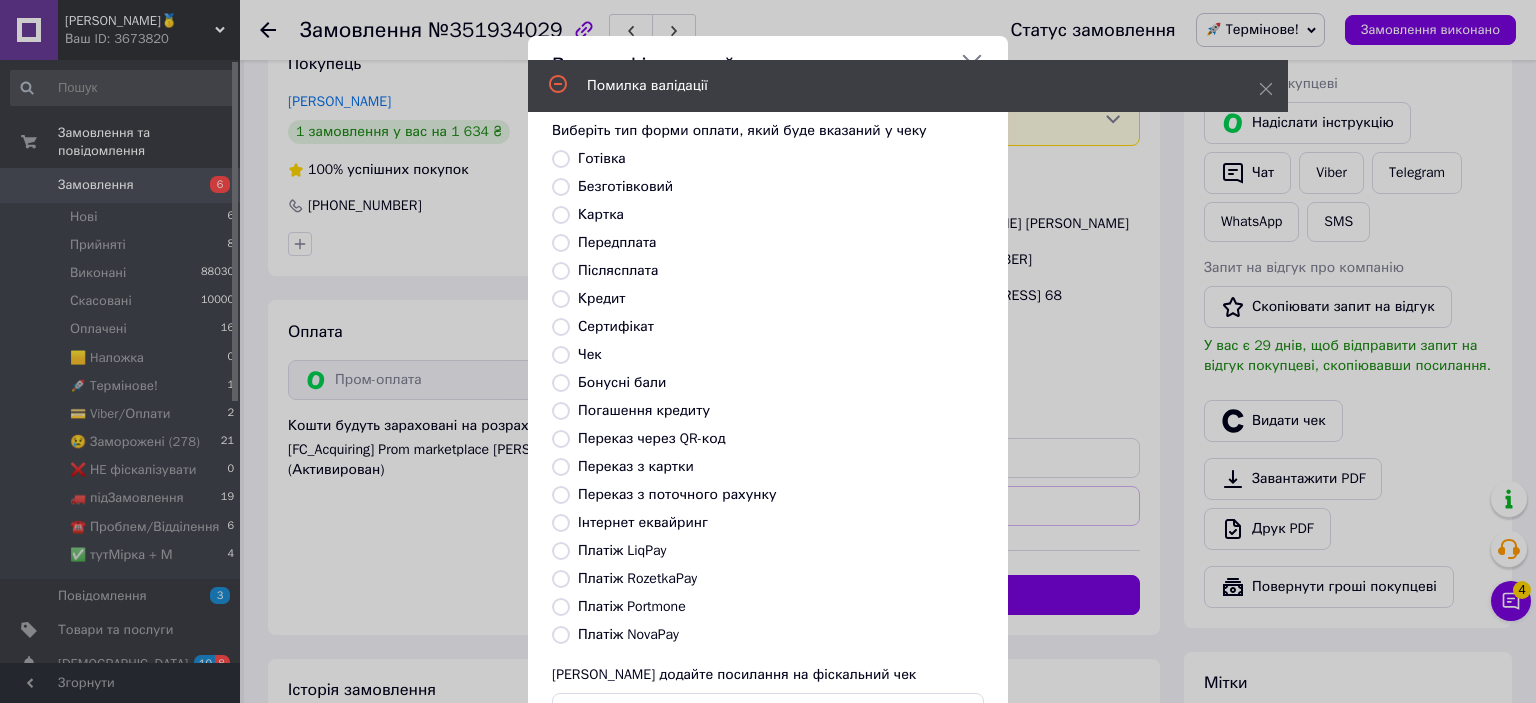 click on "Платіж RozetkaPay" at bounding box center (637, 578) 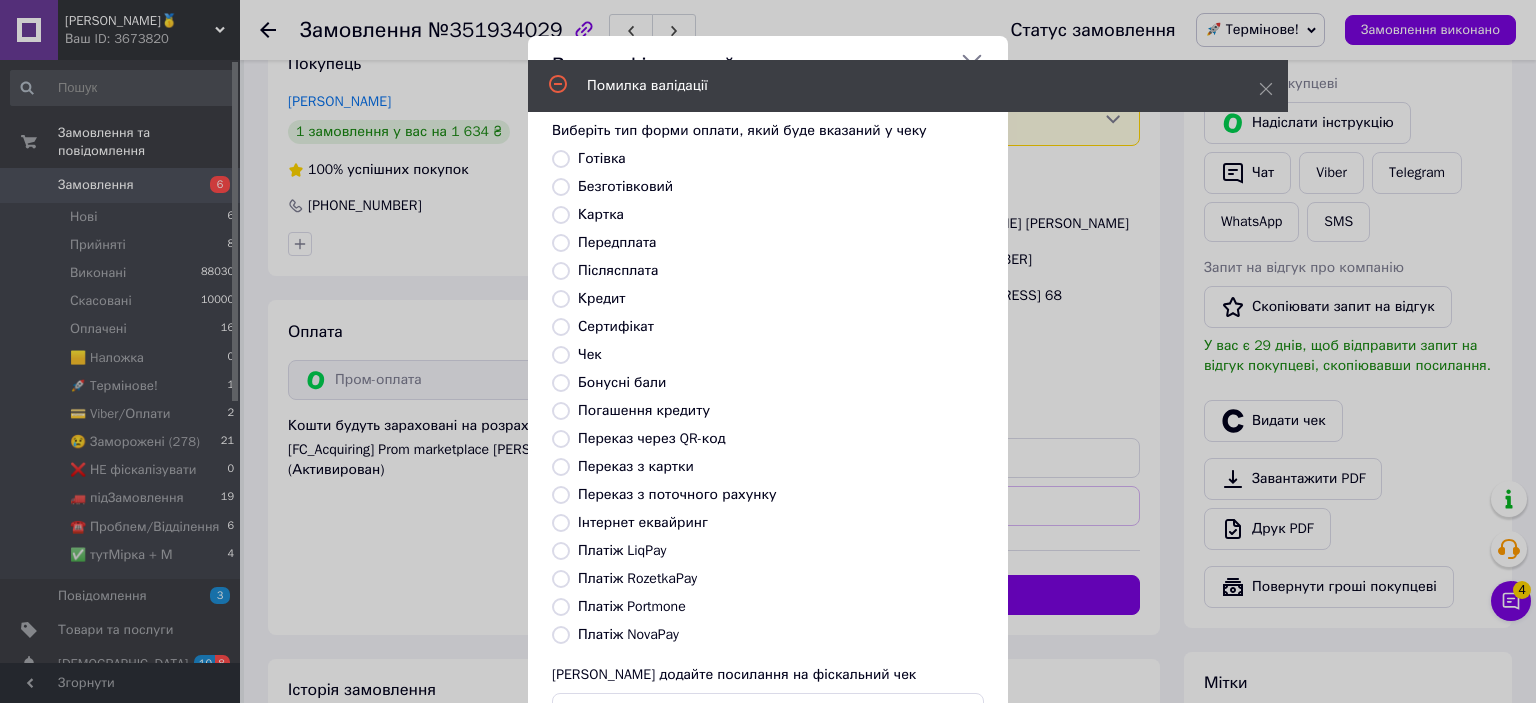 click on "Платіж RozetkaPay" at bounding box center [561, 579] 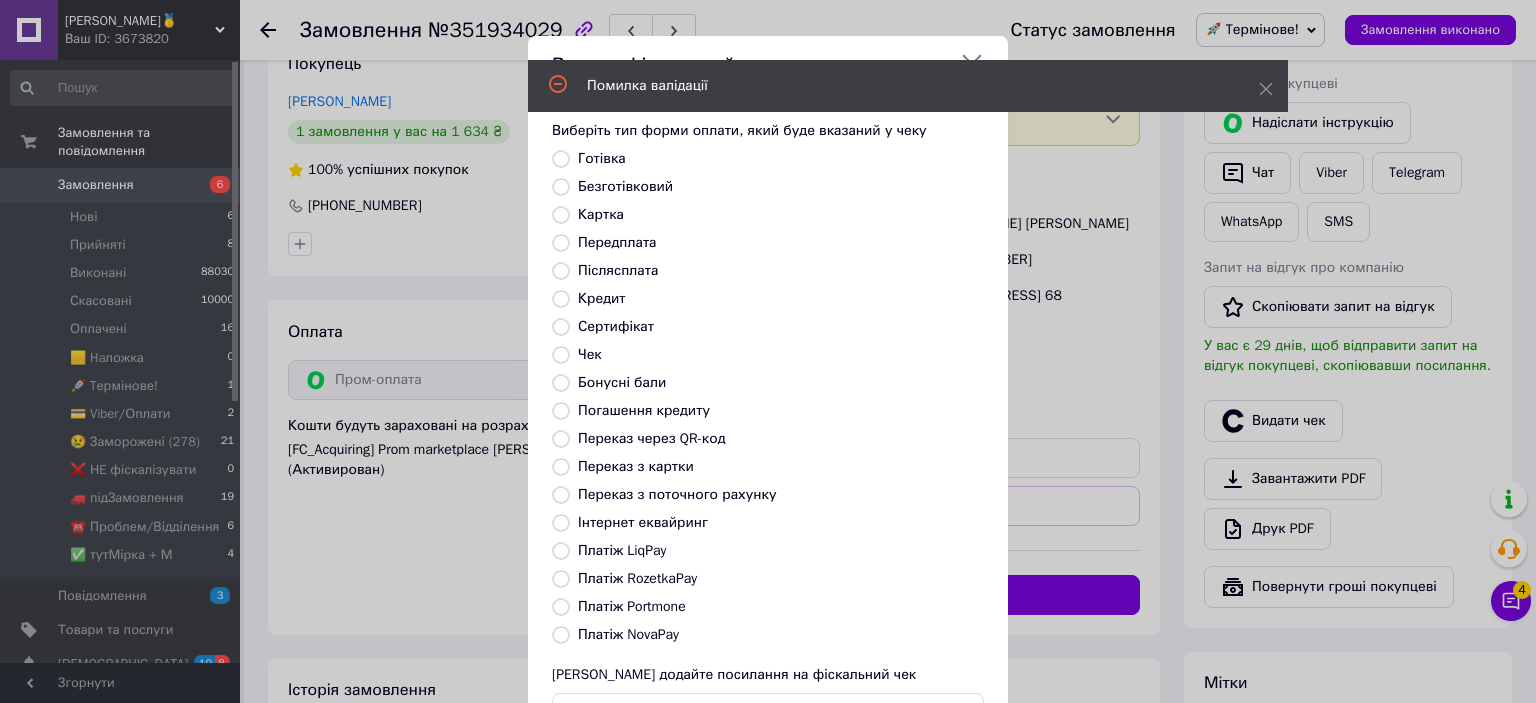 radio on "true" 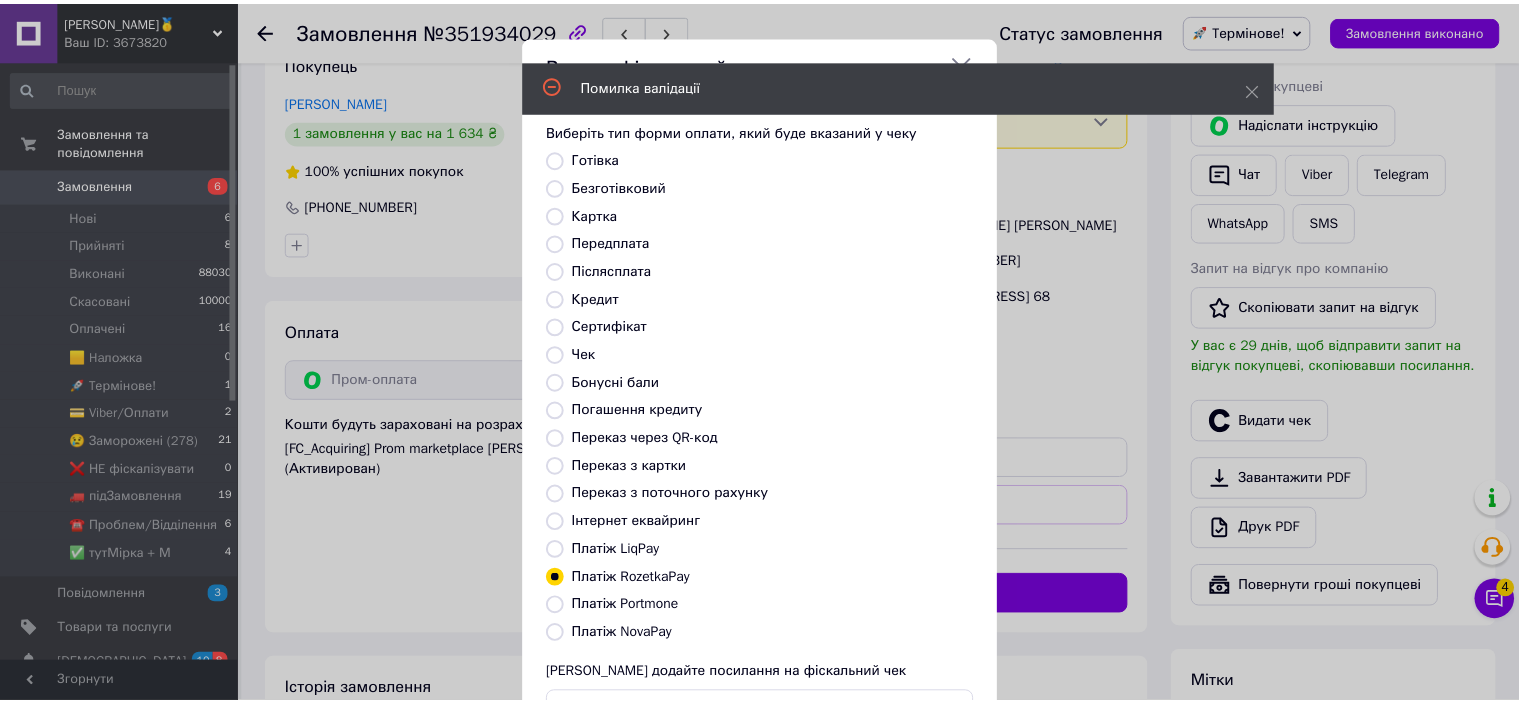 scroll, scrollTop: 155, scrollLeft: 0, axis: vertical 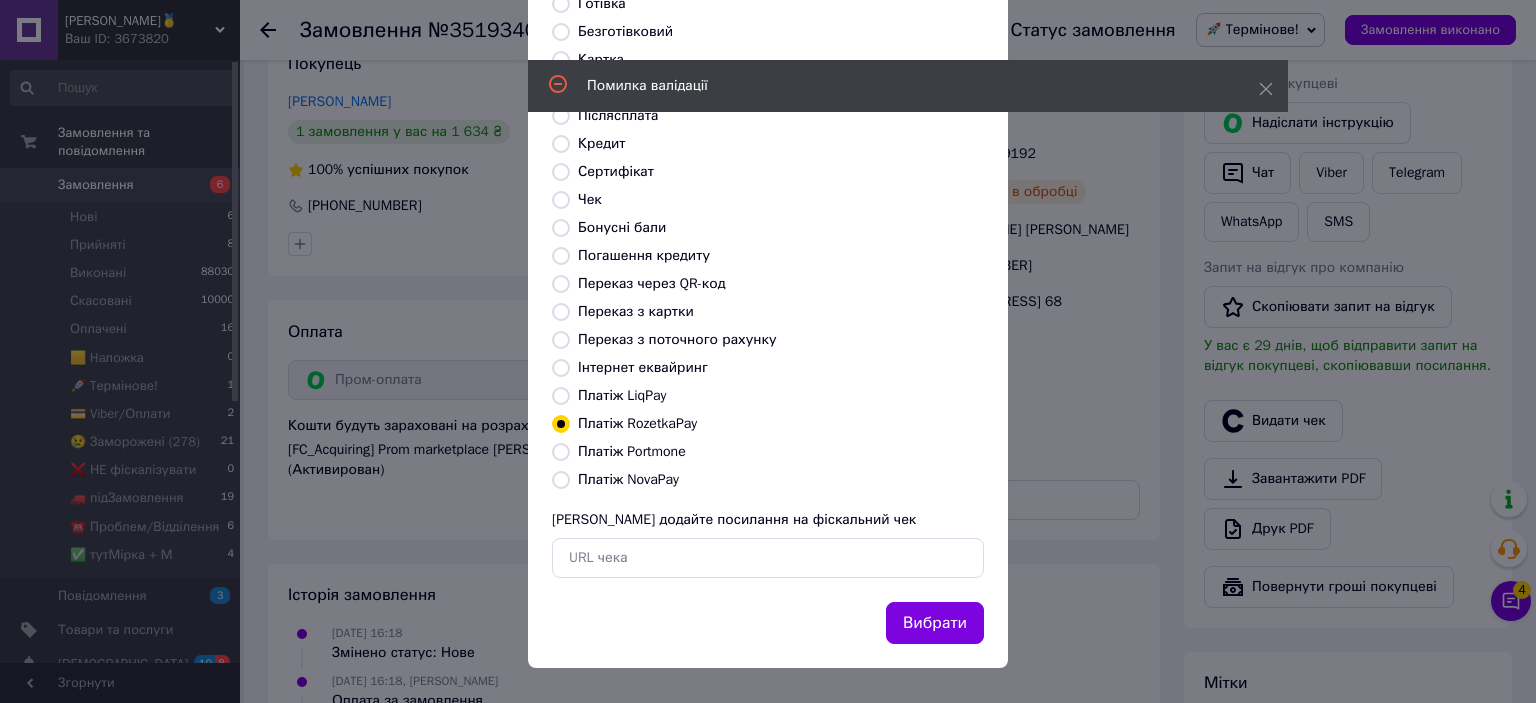 click on "Виберіть тип форми оплати, який буде вказаний у чеку Готівка Безготівковий Картка Передплата Післясплата Кредит Сертифікат Чек Бонусні бали Погашення кредиту Переказ через QR-код Переказ з картки Переказ з поточного рахунку Інтернет еквайринг Платіж LiqPay Платіж RozetkaPay Платіж Portmone Платіж NovaPay Або додайте посилання на фіскальний чек" at bounding box center (768, 272) 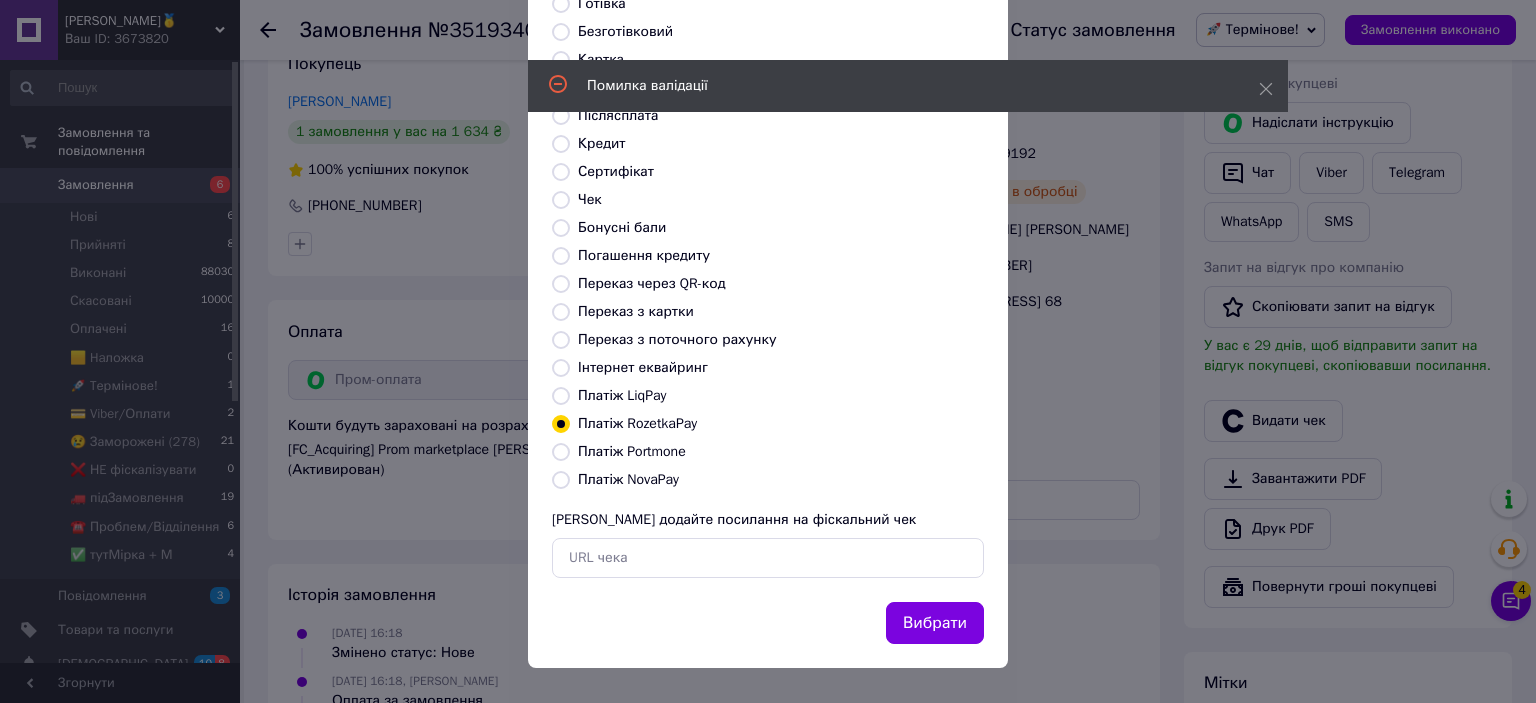 click on "Вибрати" at bounding box center [935, 623] 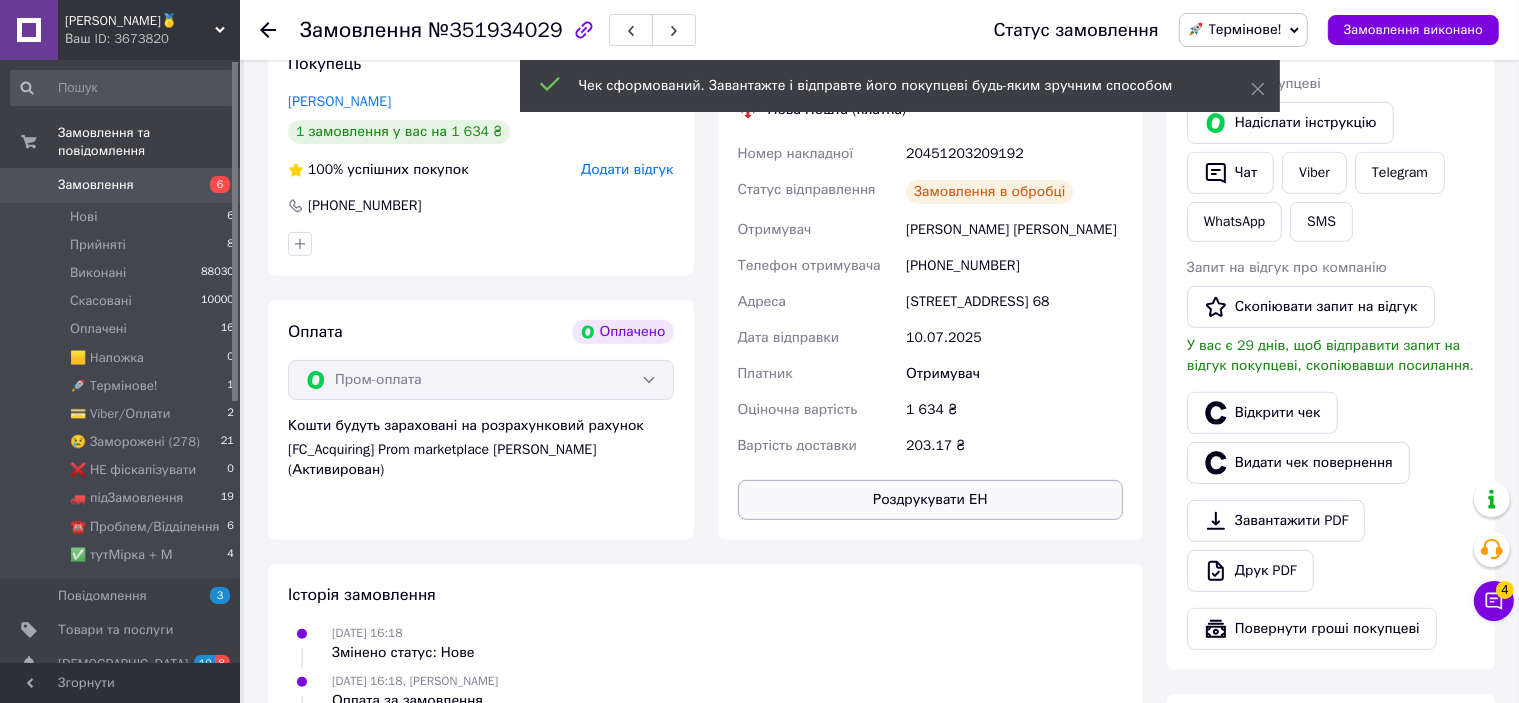 click on "Роздрукувати ЕН" at bounding box center [931, 500] 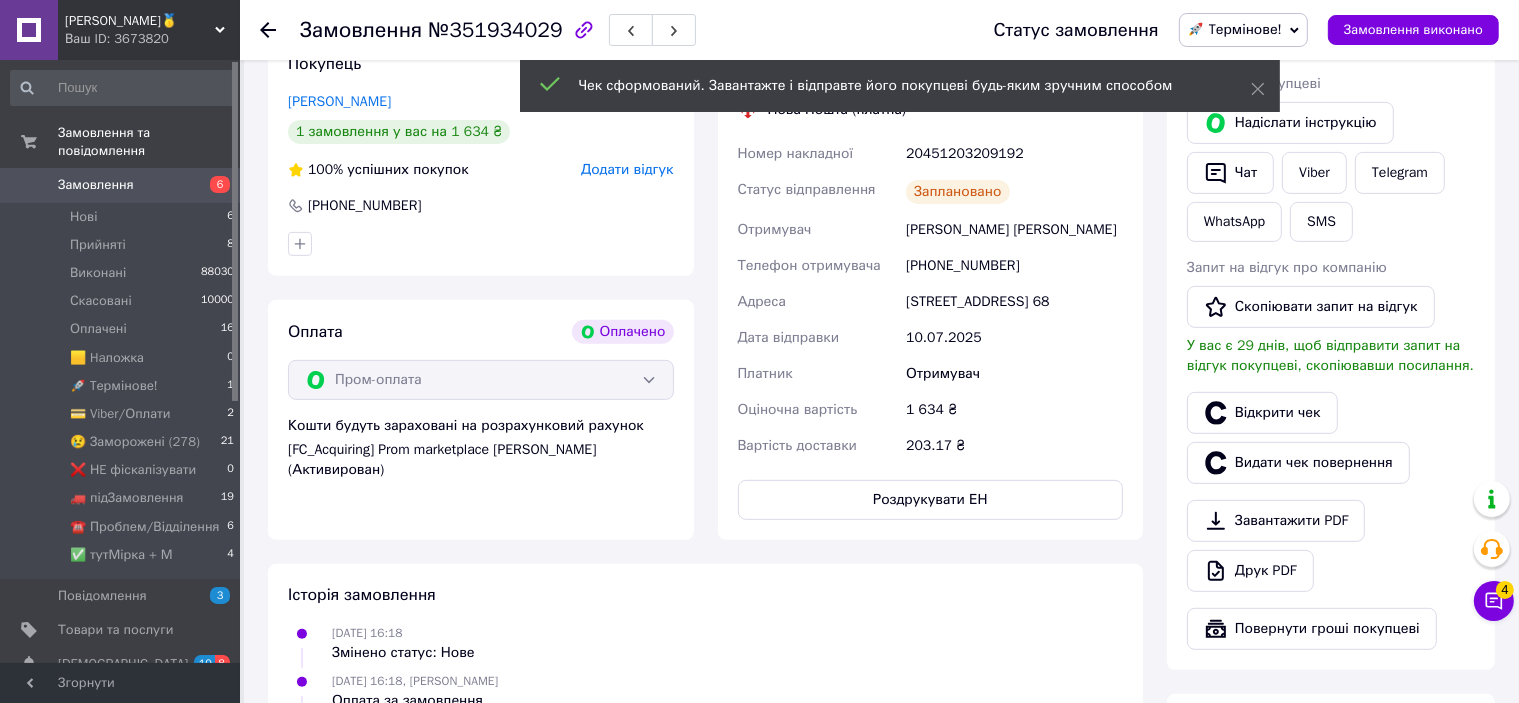 scroll, scrollTop: 600, scrollLeft: 0, axis: vertical 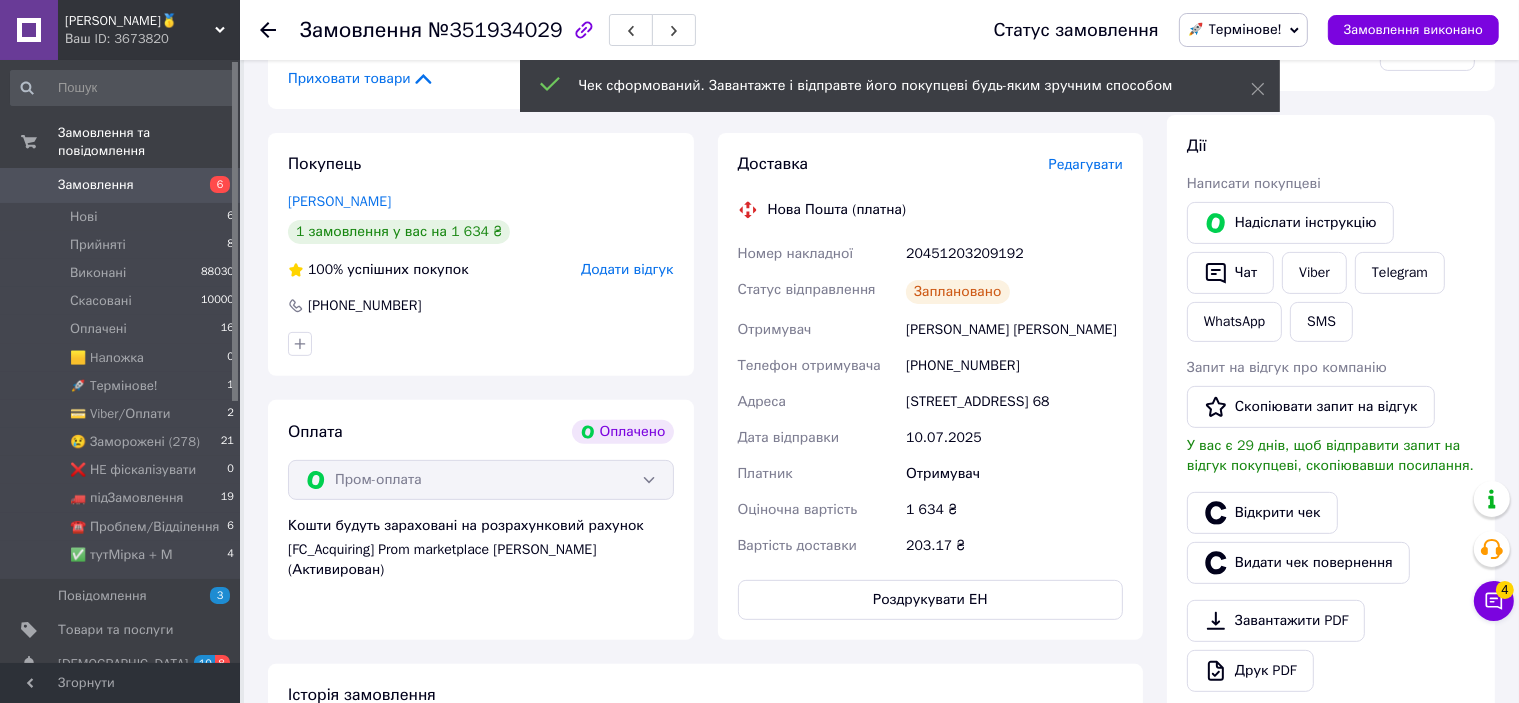 click on "20451203209192" at bounding box center (1014, 254) 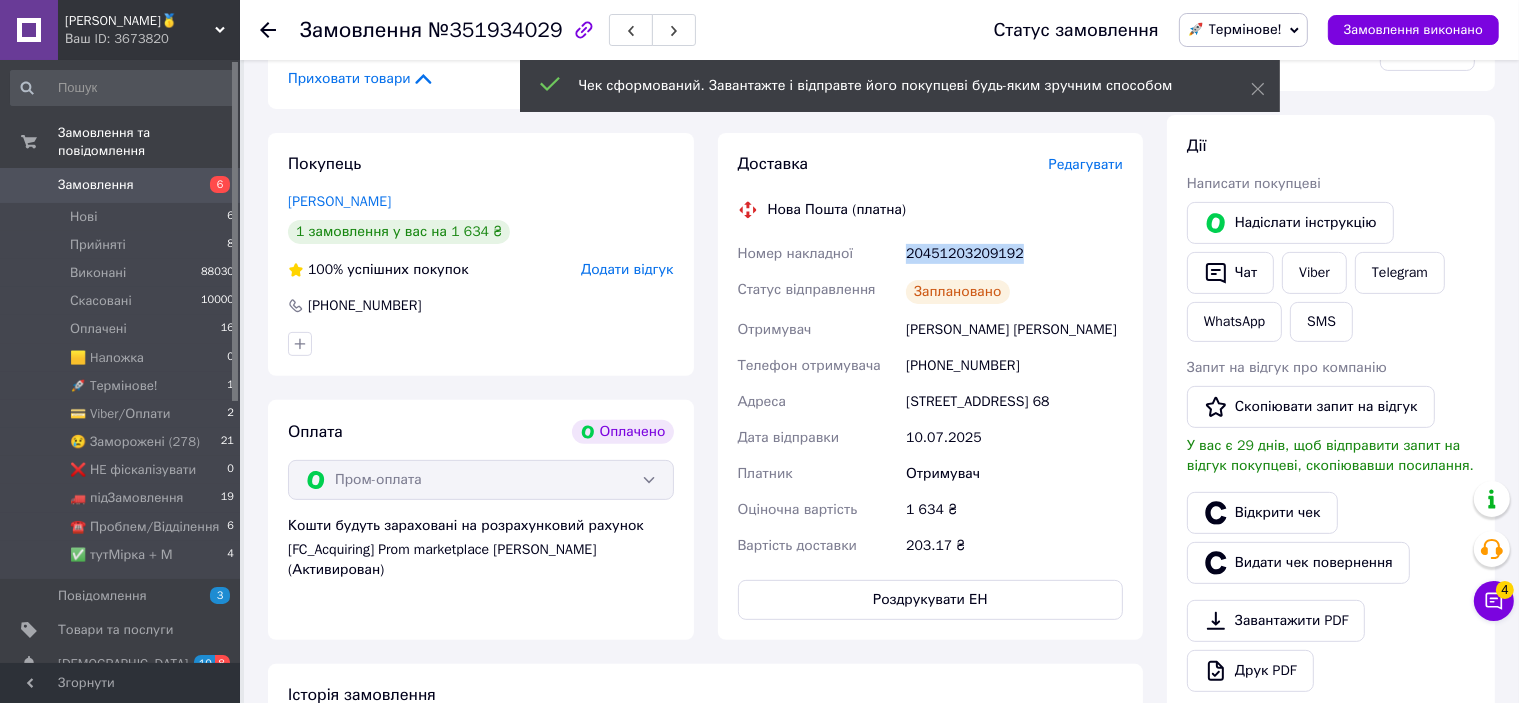 click on "20451203209192" at bounding box center (1014, 254) 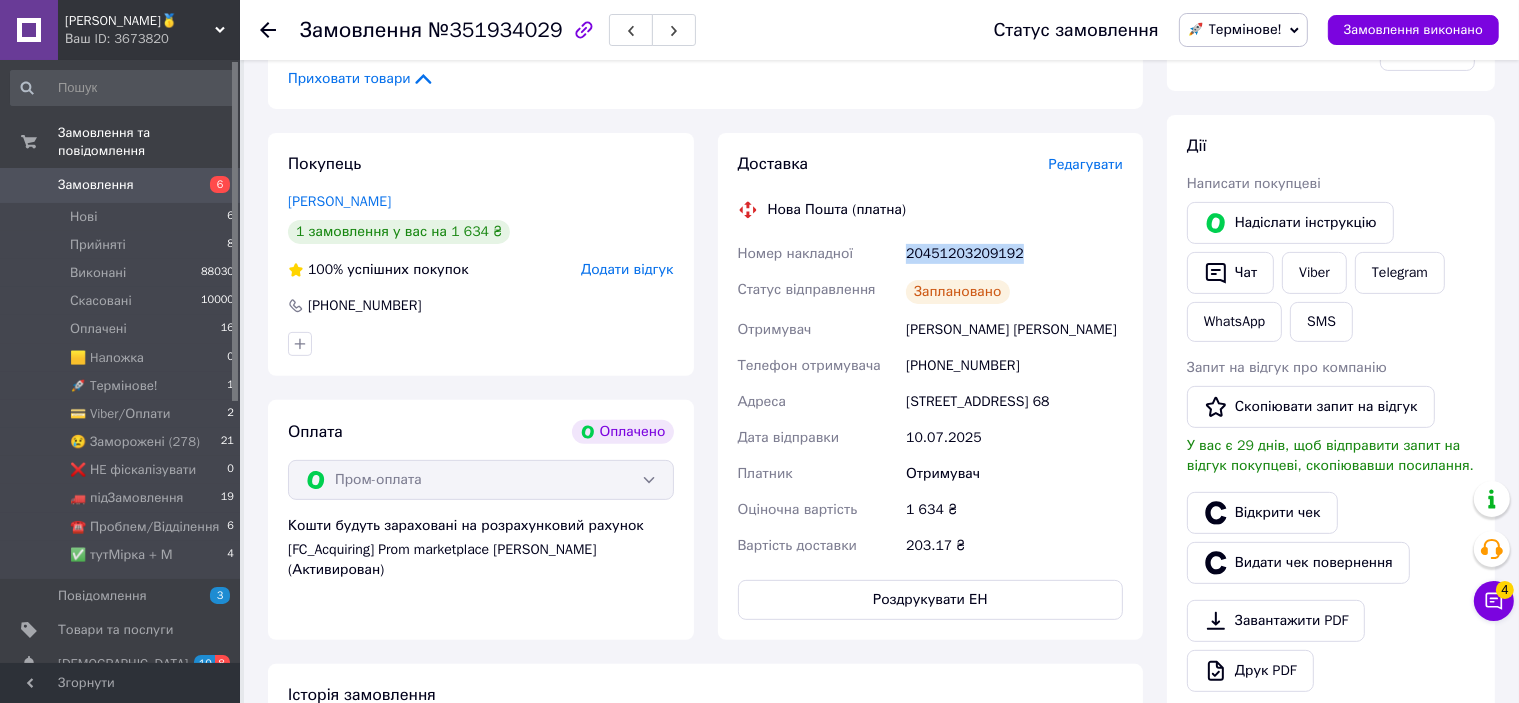 copy on "20451203209192" 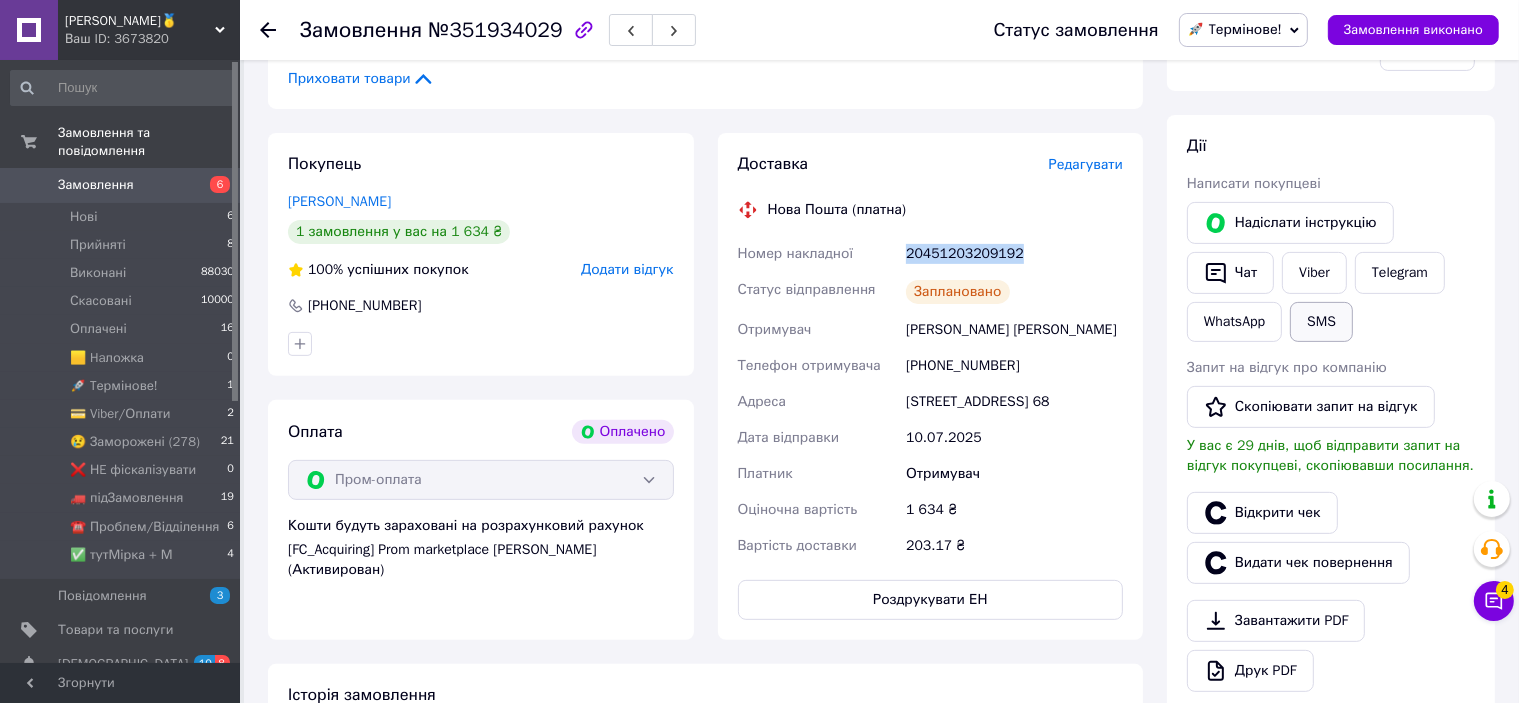 click on "SMS" at bounding box center [1321, 322] 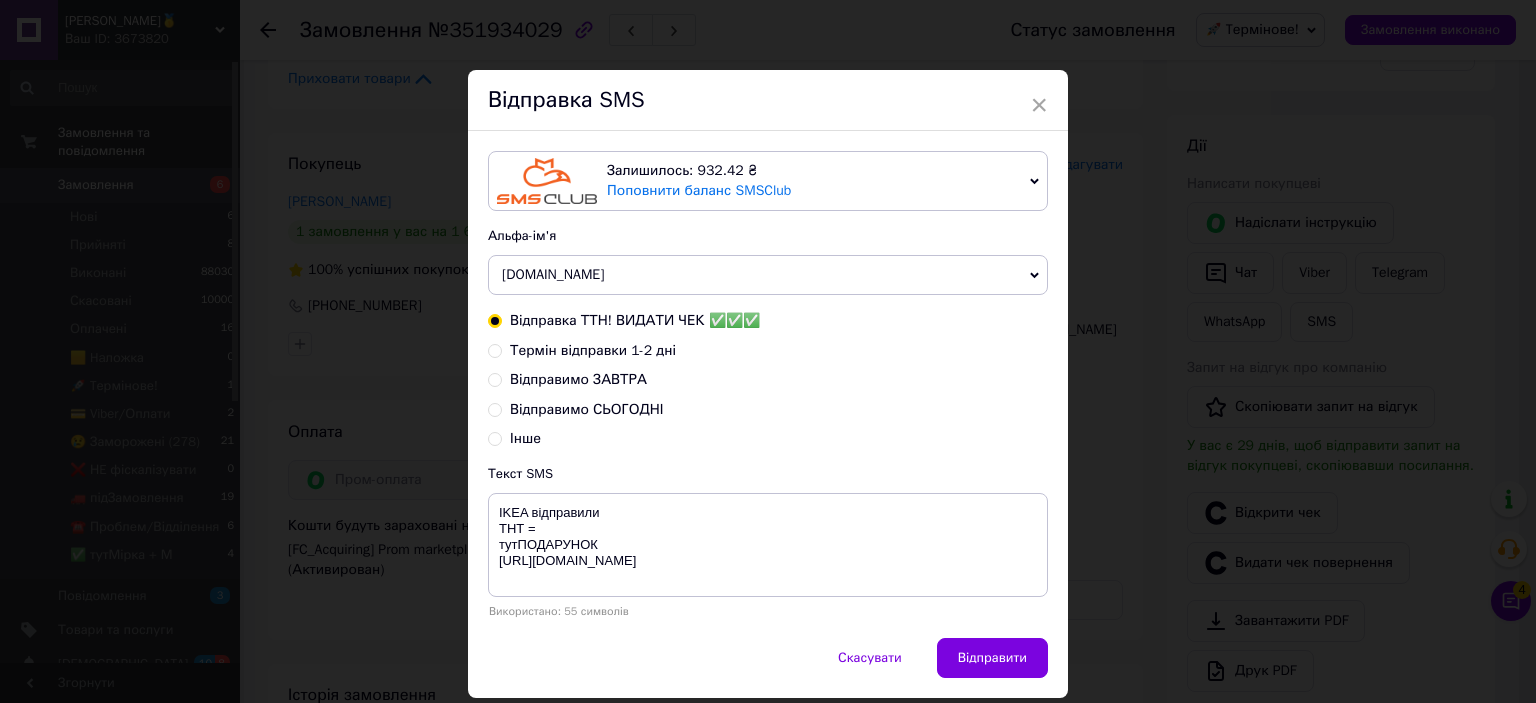 type 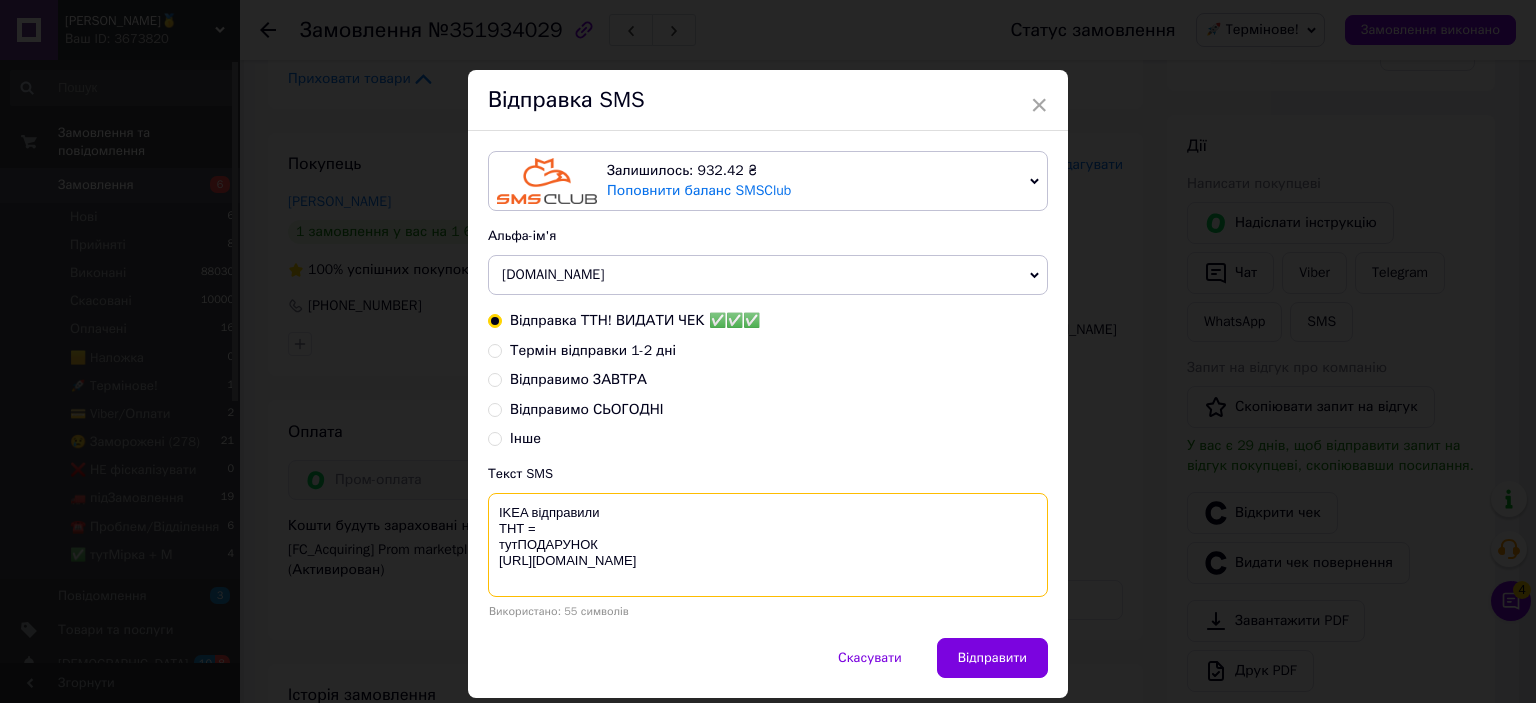 click on "IKEA відправили
ТНТ =
тутПОДАРУНОК
[URL][DOMAIN_NAME]" at bounding box center (768, 545) 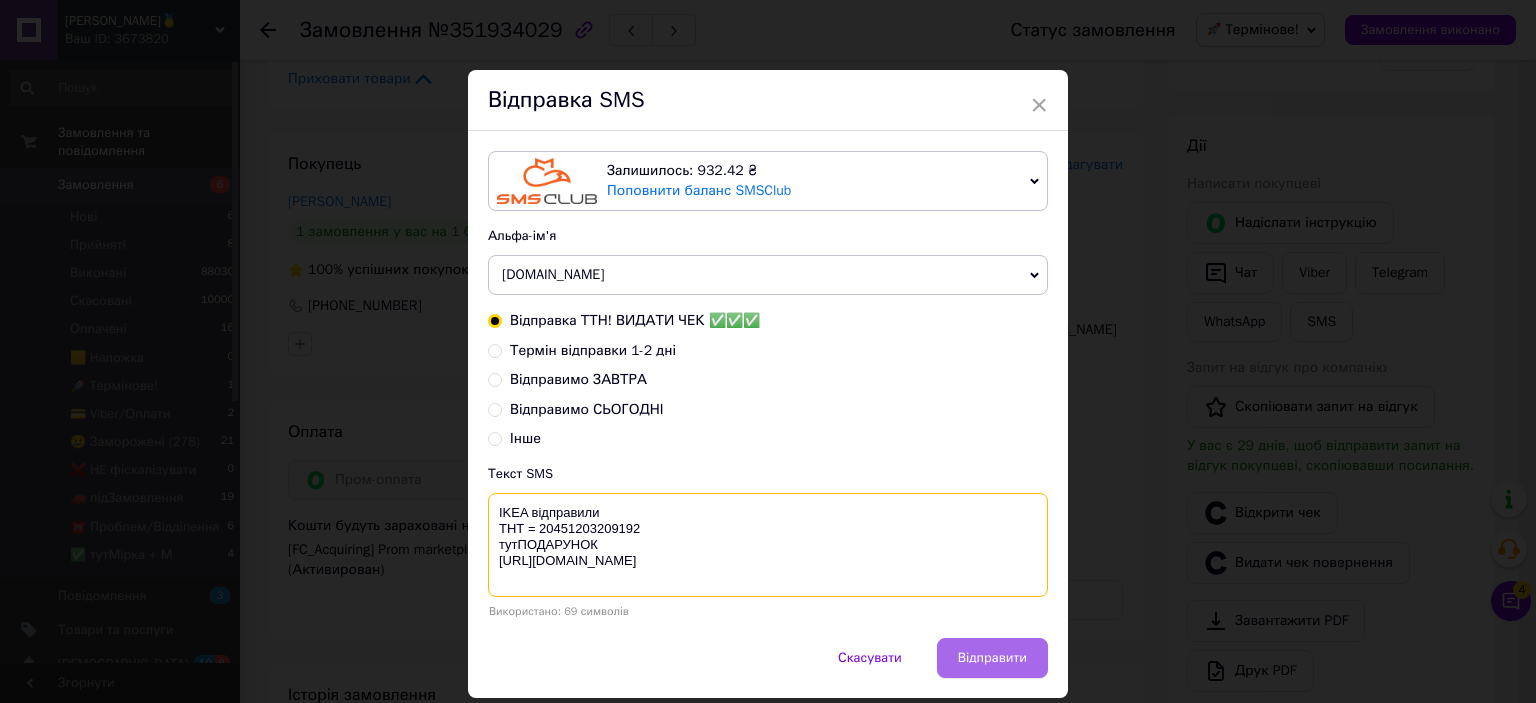 type on "IKEA відправили
ТНТ = 20451203209192
тутПОДАРУНОК
https://bit.ly/taao" 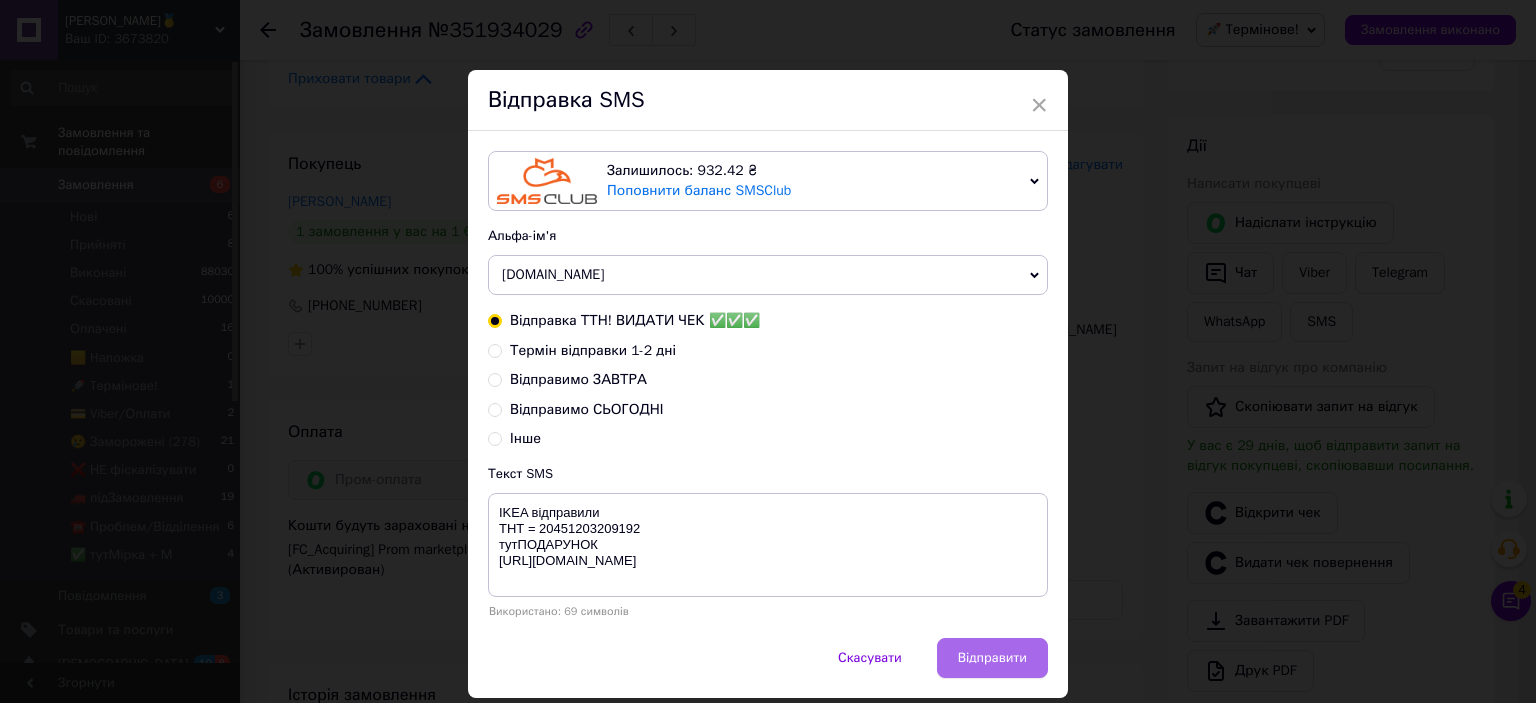 click on "Відправити" at bounding box center (992, 658) 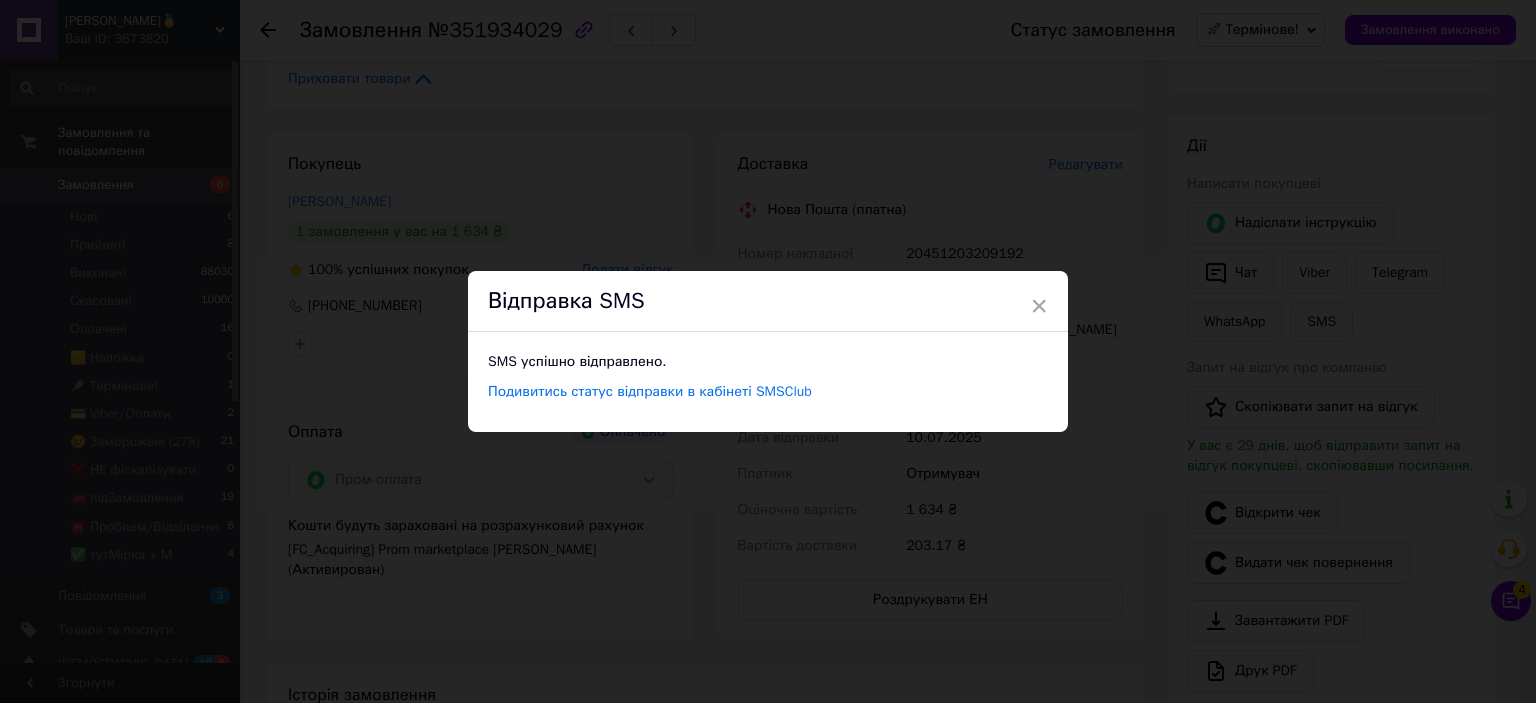 click on "× Відправка SMS SMS успішно відправлено. Подивитись статус відправки в кабінеті SMSClub" at bounding box center (768, 351) 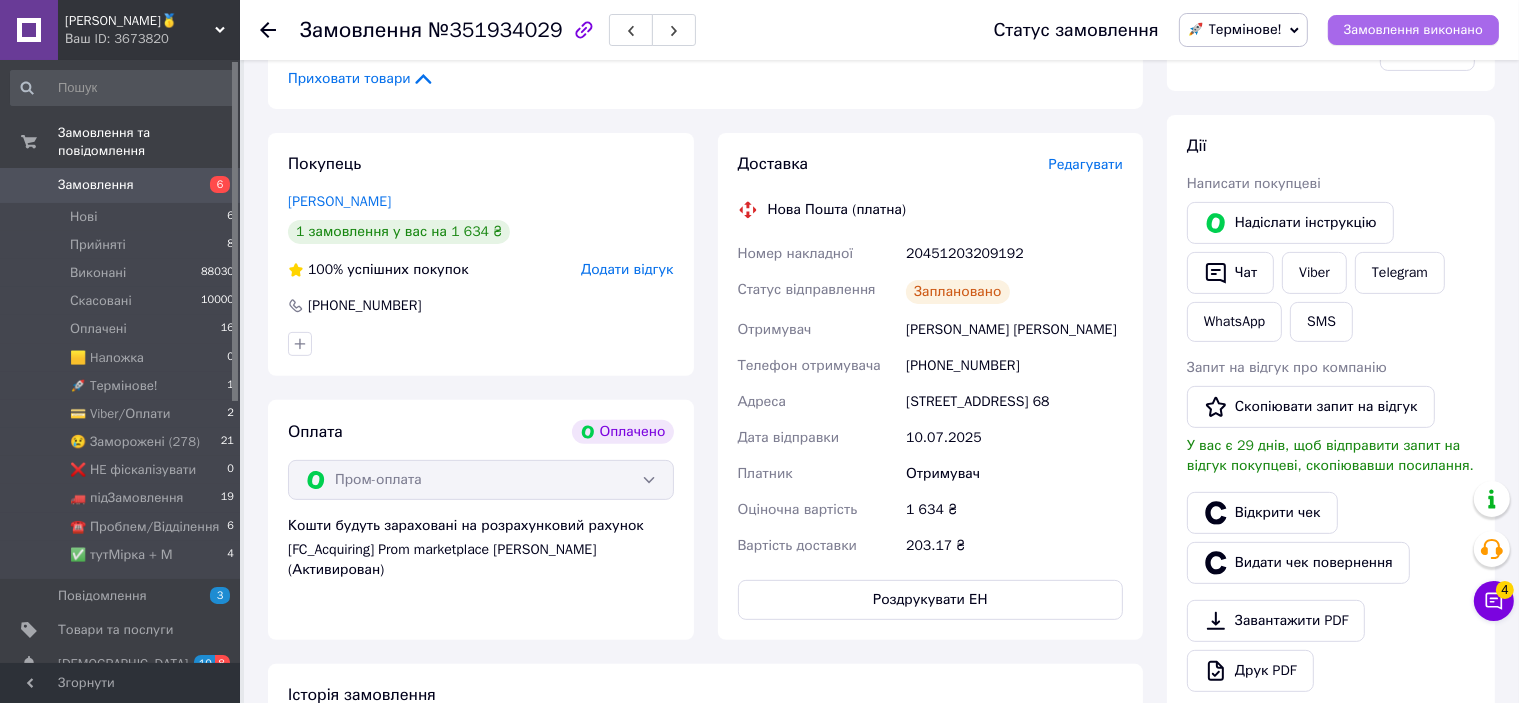 click on "Замовлення виконано" at bounding box center [1413, 30] 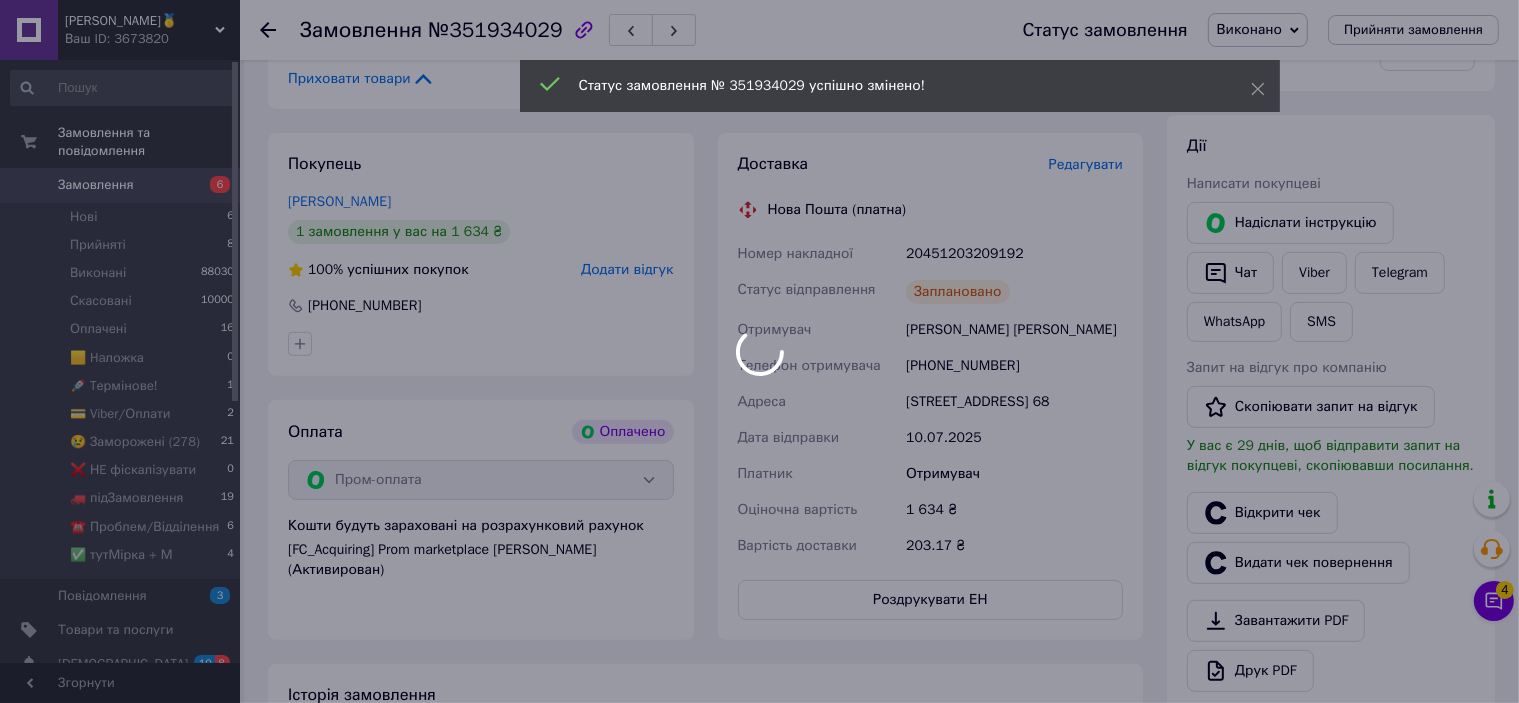 scroll, scrollTop: 0, scrollLeft: 0, axis: both 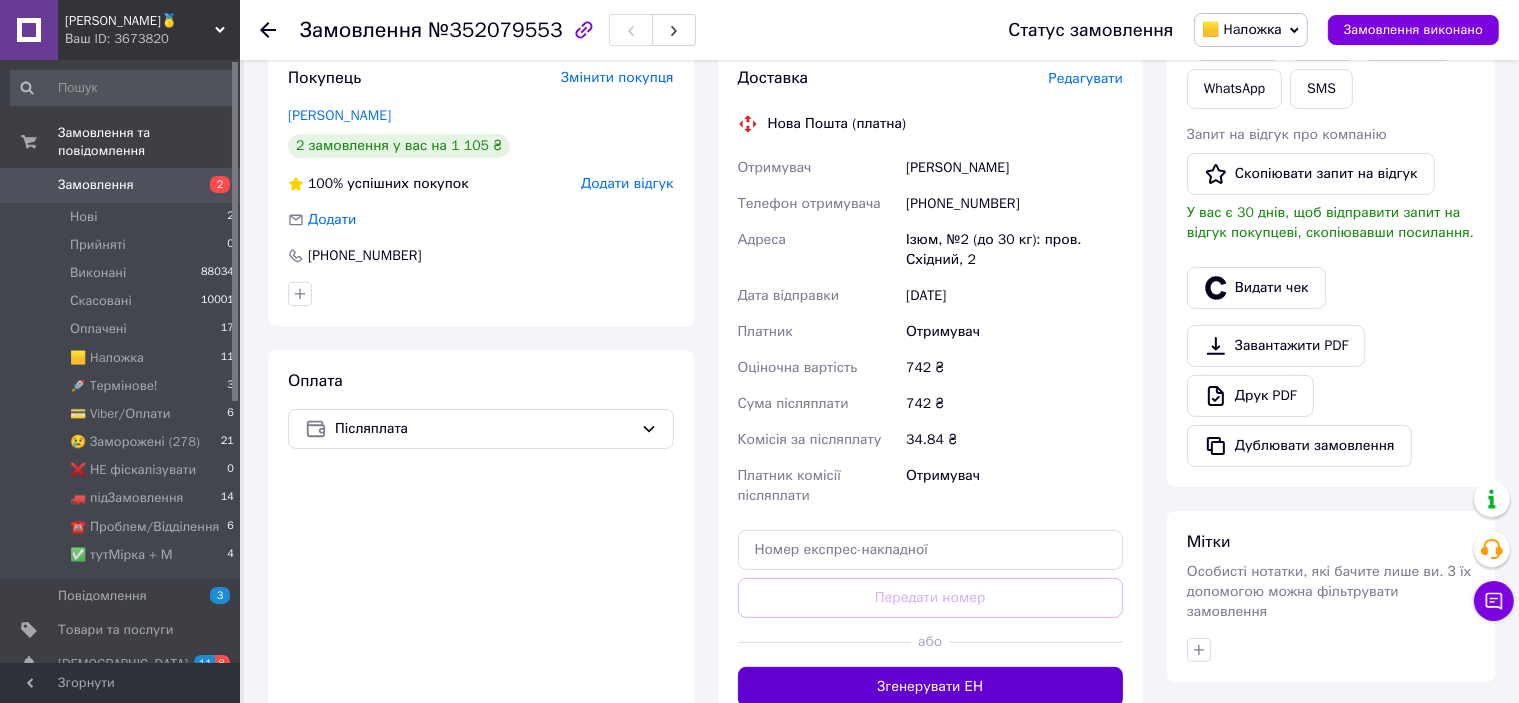 click on "Згенерувати ЕН" at bounding box center (931, 687) 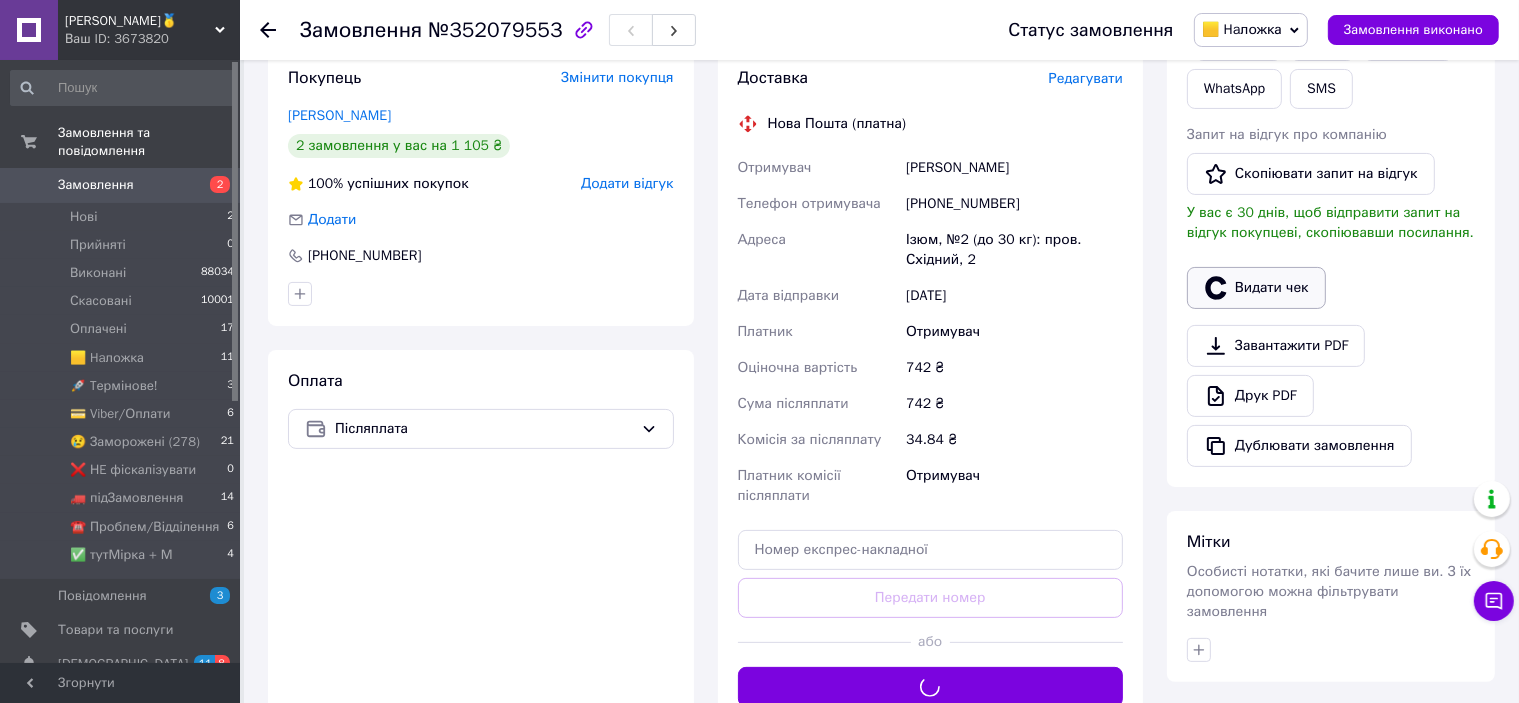 click on "Видати чек" at bounding box center [1256, 288] 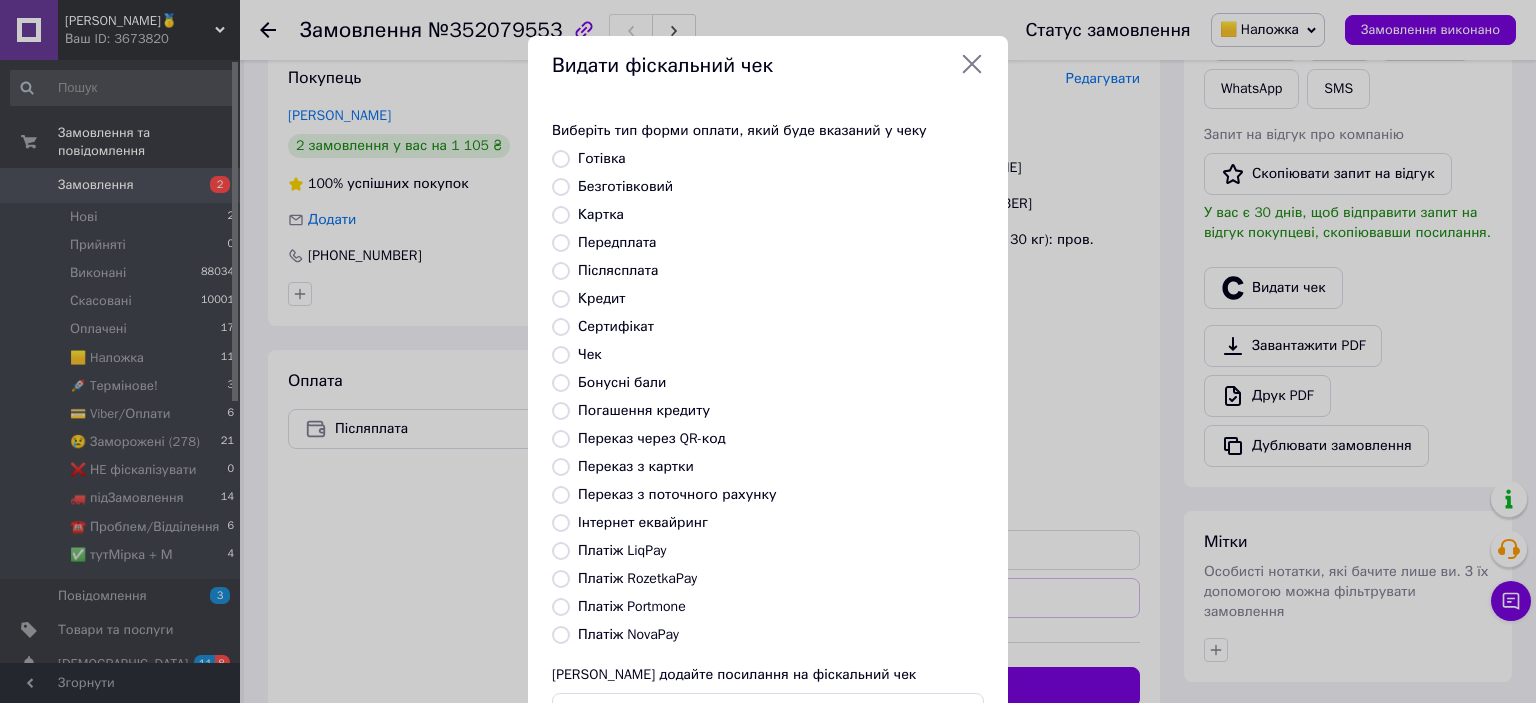scroll, scrollTop: 155, scrollLeft: 0, axis: vertical 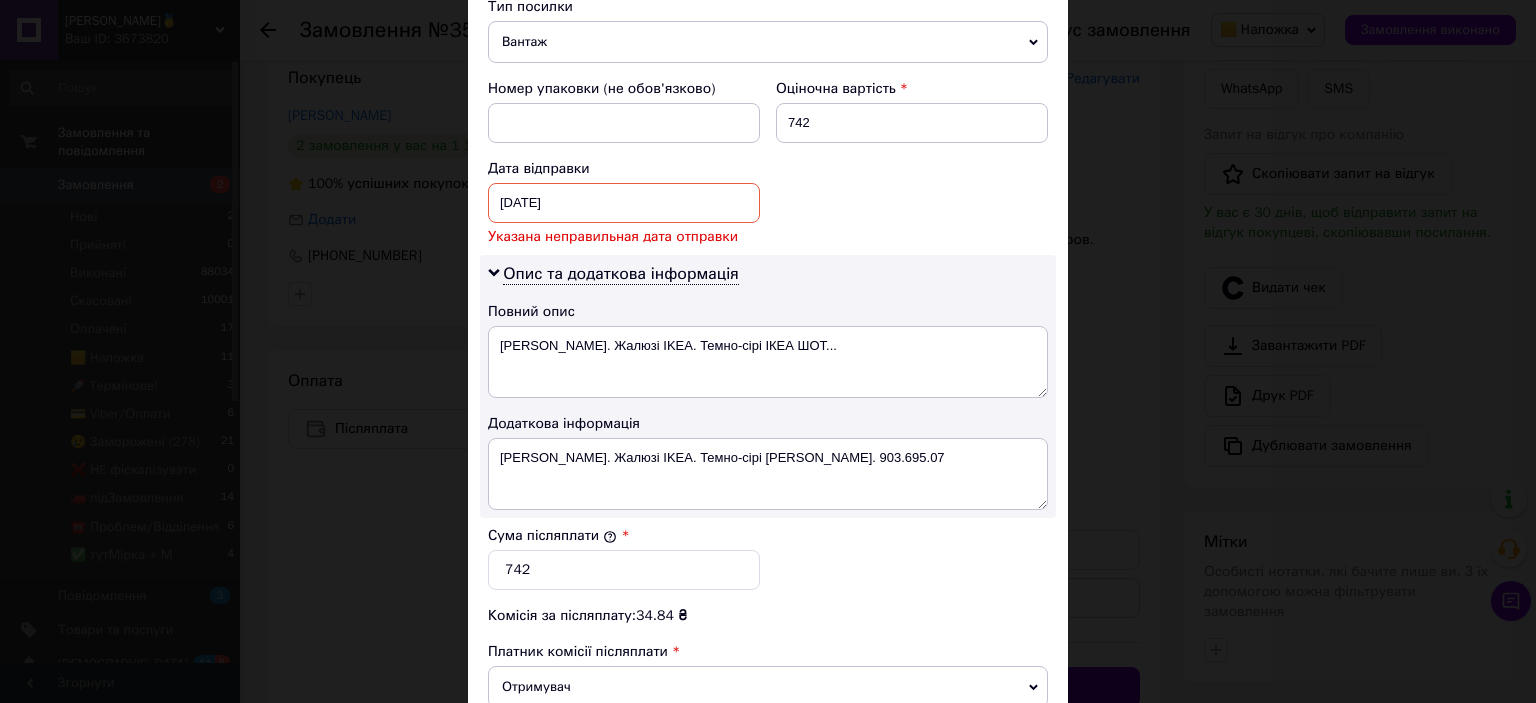drag, startPoint x: 607, startPoint y: 228, endPoint x: 600, endPoint y: 206, distance: 23.086792 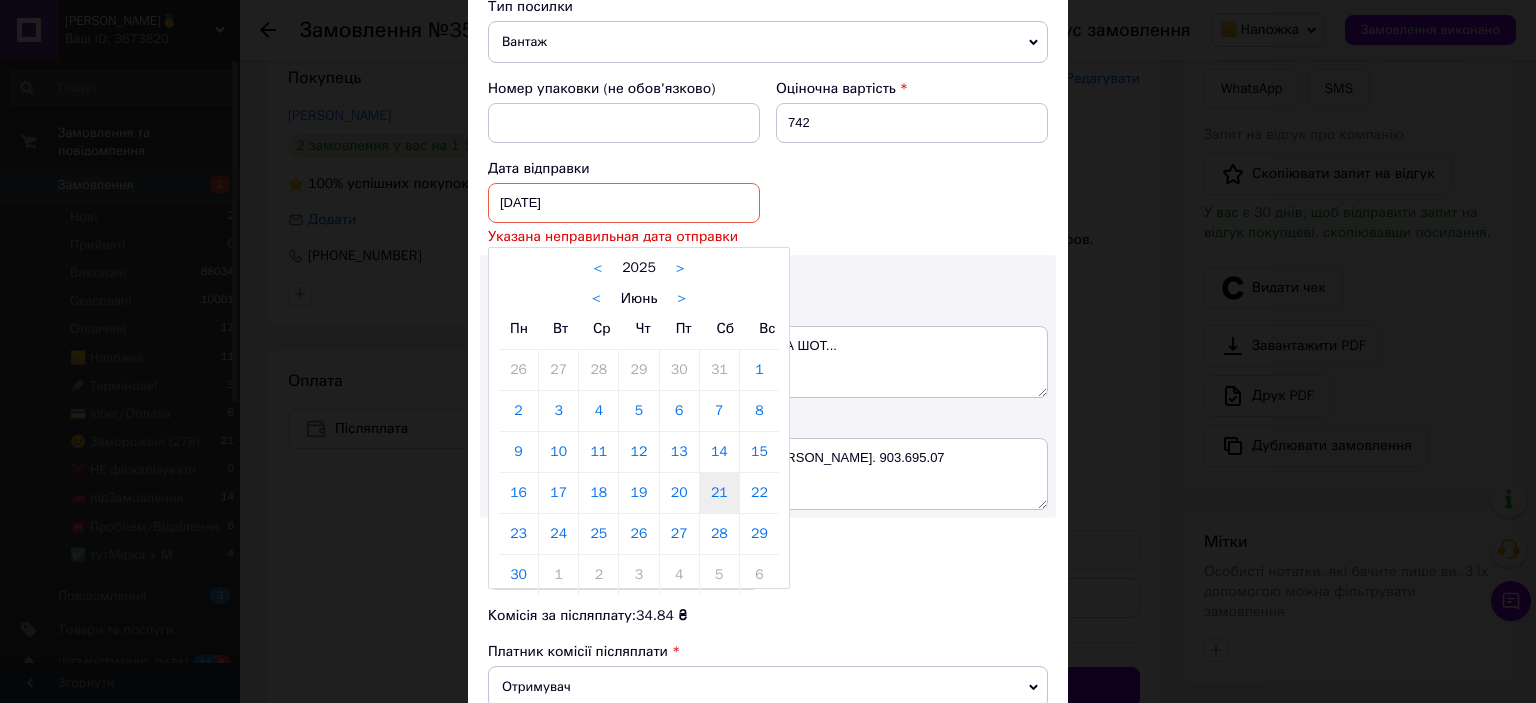 click on "21.06.2025 < 2025 > < Июнь > Пн Вт Ср Чт Пт Сб Вс 26 27 28 29 30 31 1 2 3 4 5 6 7 8 9 10 11 12 13 14 15 16 17 18 19 20 21 22 23 24 25 26 27 28 29 30 1 2 3 4 5 6" at bounding box center (624, 203) 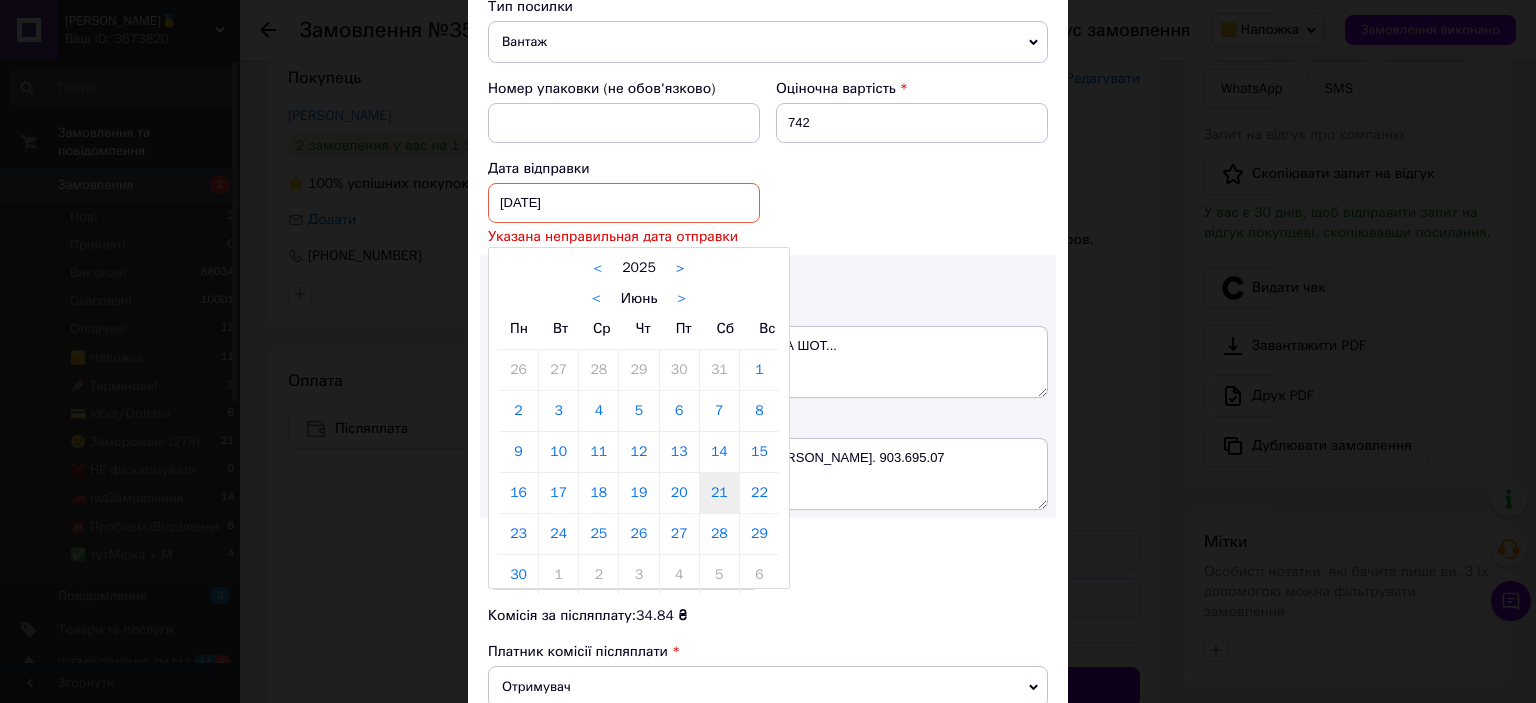 click on ">" at bounding box center [681, 299] 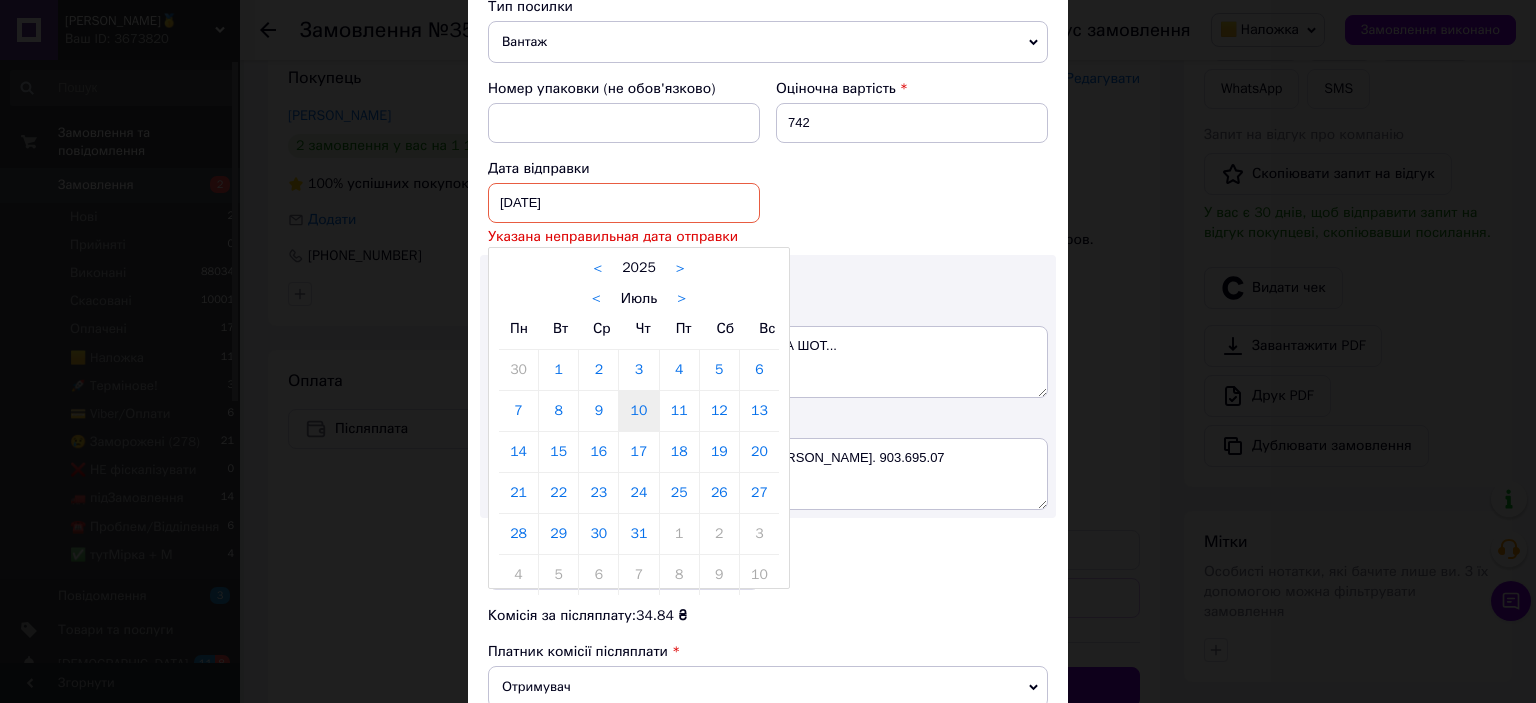 click on "10" at bounding box center (638, 411) 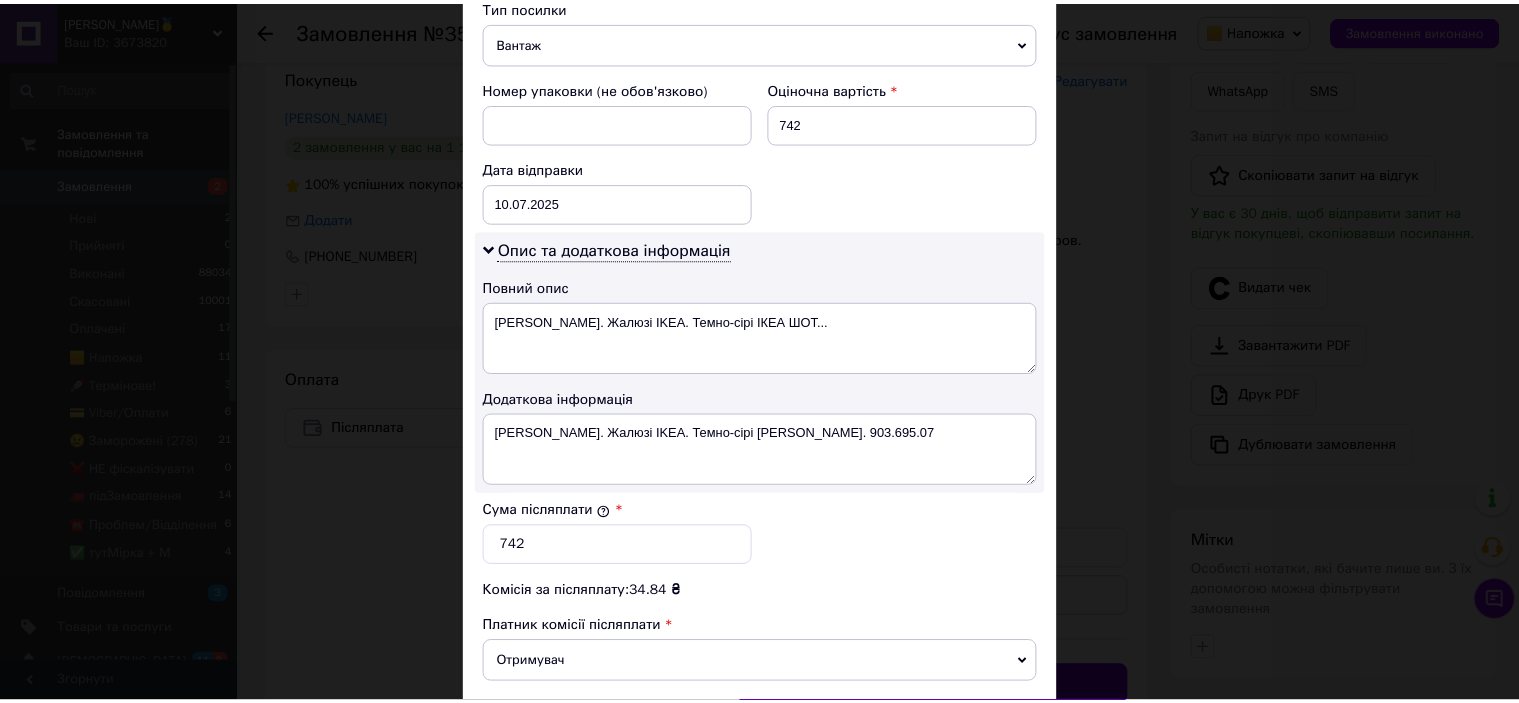scroll, scrollTop: 1040, scrollLeft: 0, axis: vertical 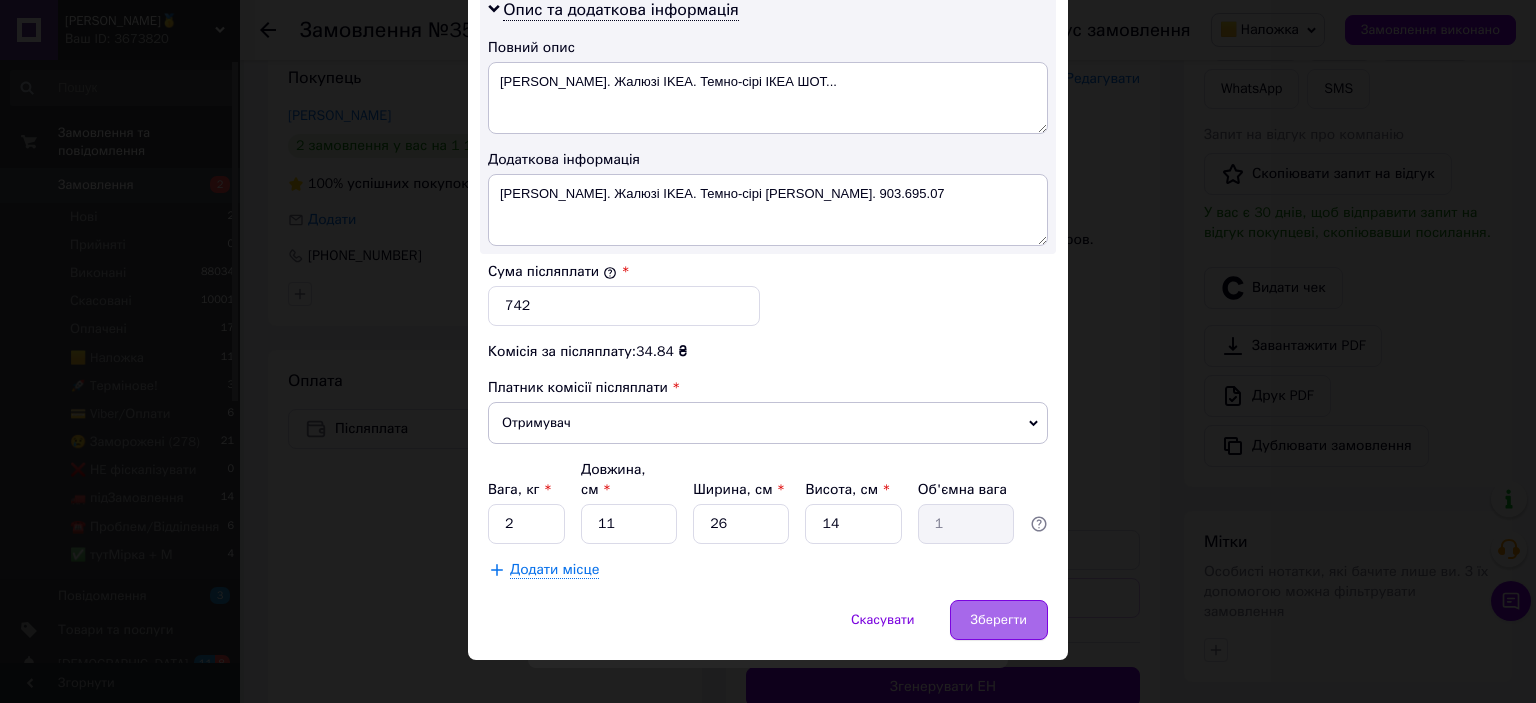 click on "Зберегти" at bounding box center (999, 620) 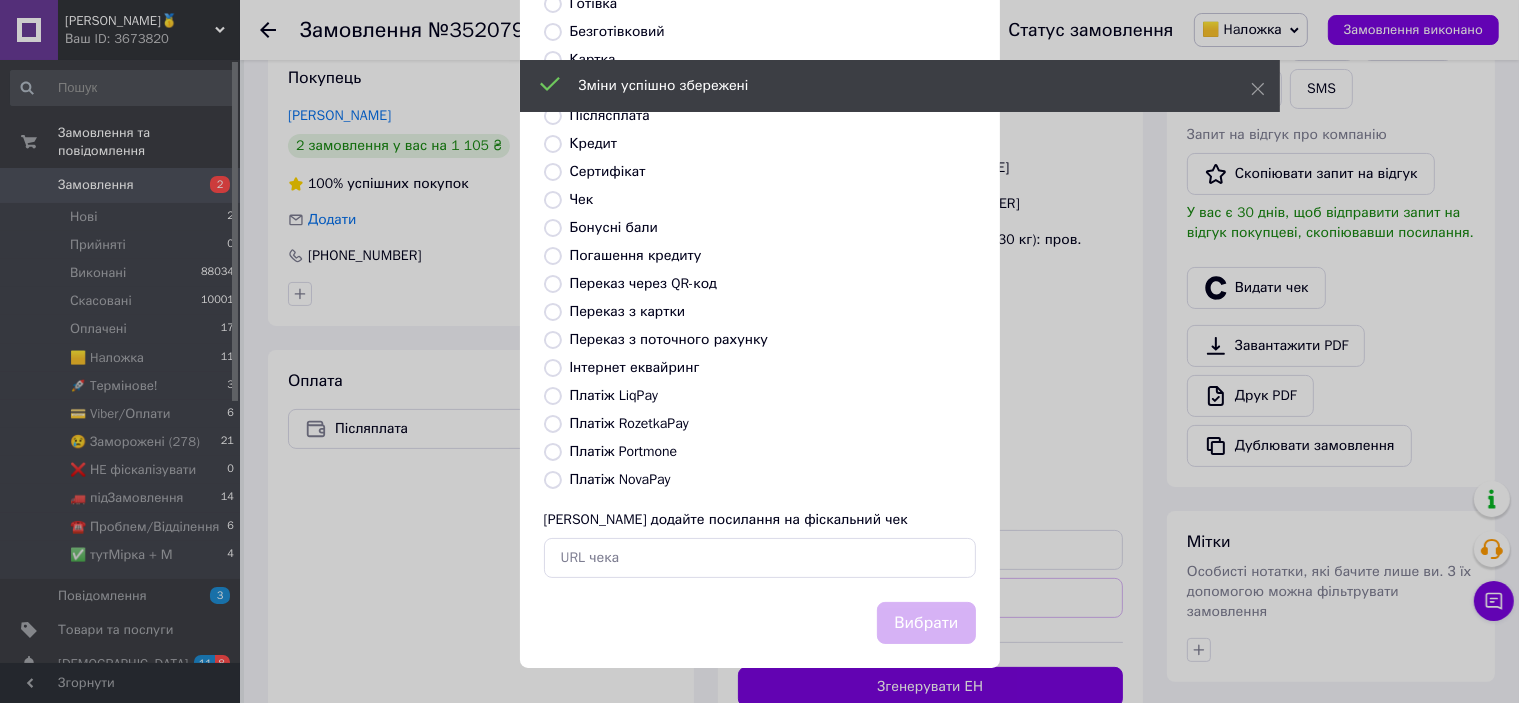 click on "Платіж NovaPay" at bounding box center (620, 479) 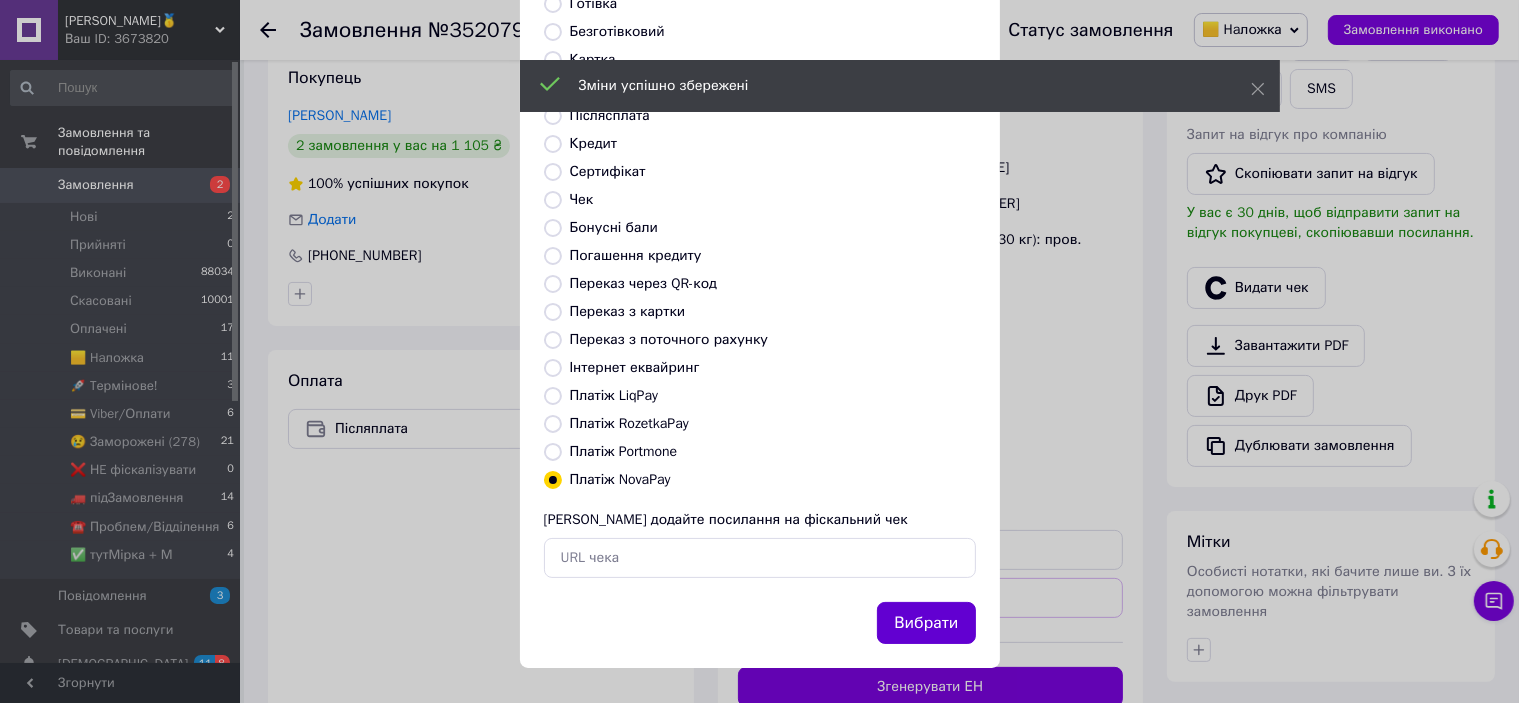 click on "Вибрати" at bounding box center [926, 623] 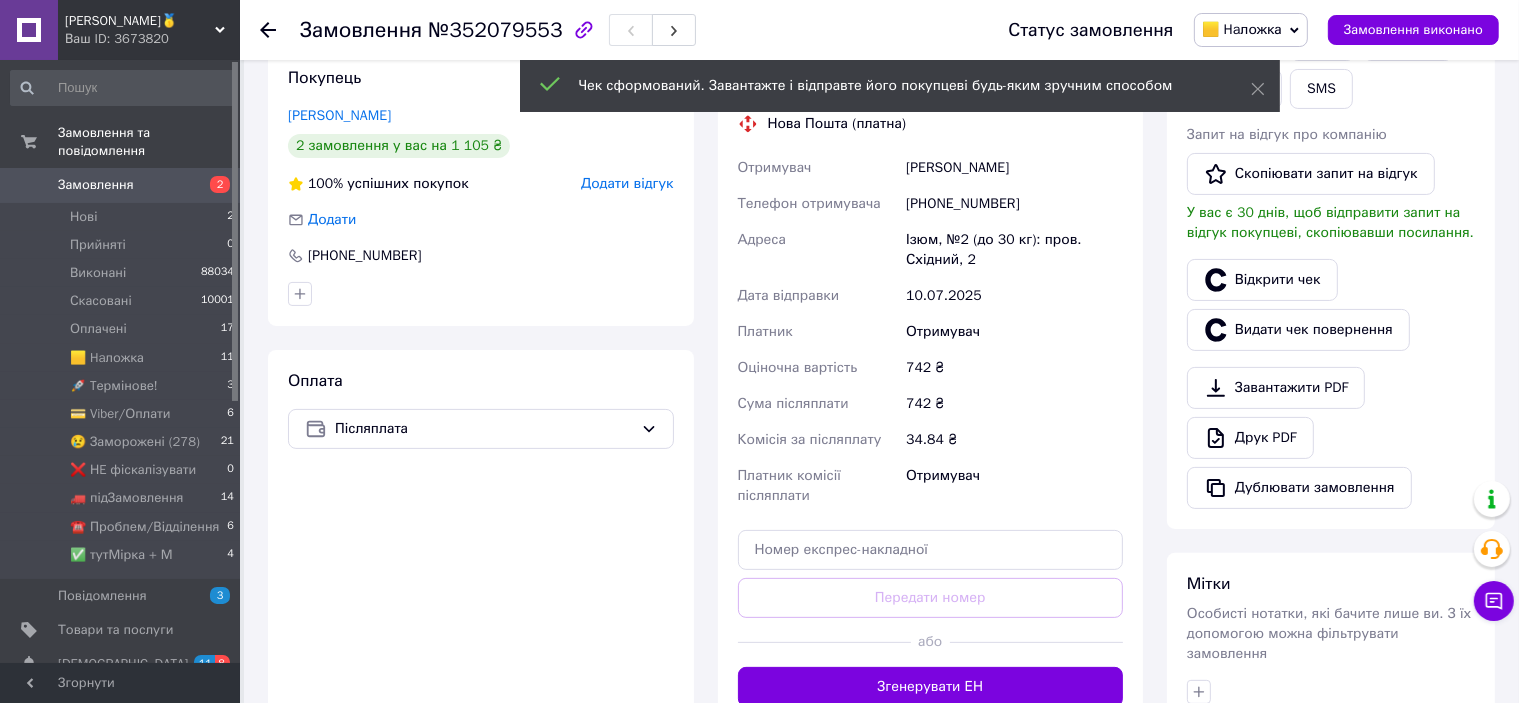 scroll, scrollTop: 500, scrollLeft: 0, axis: vertical 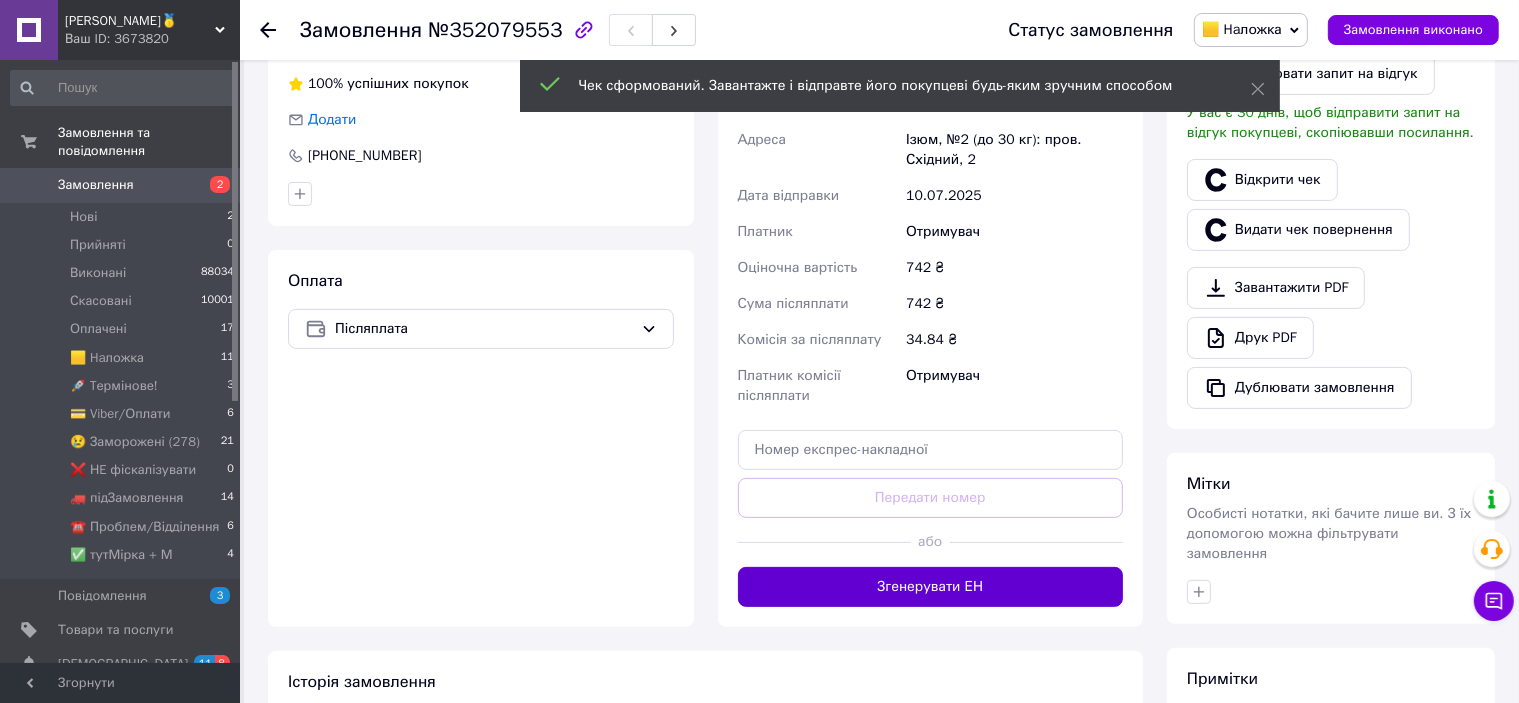 click on "Згенерувати ЕН" at bounding box center [931, 587] 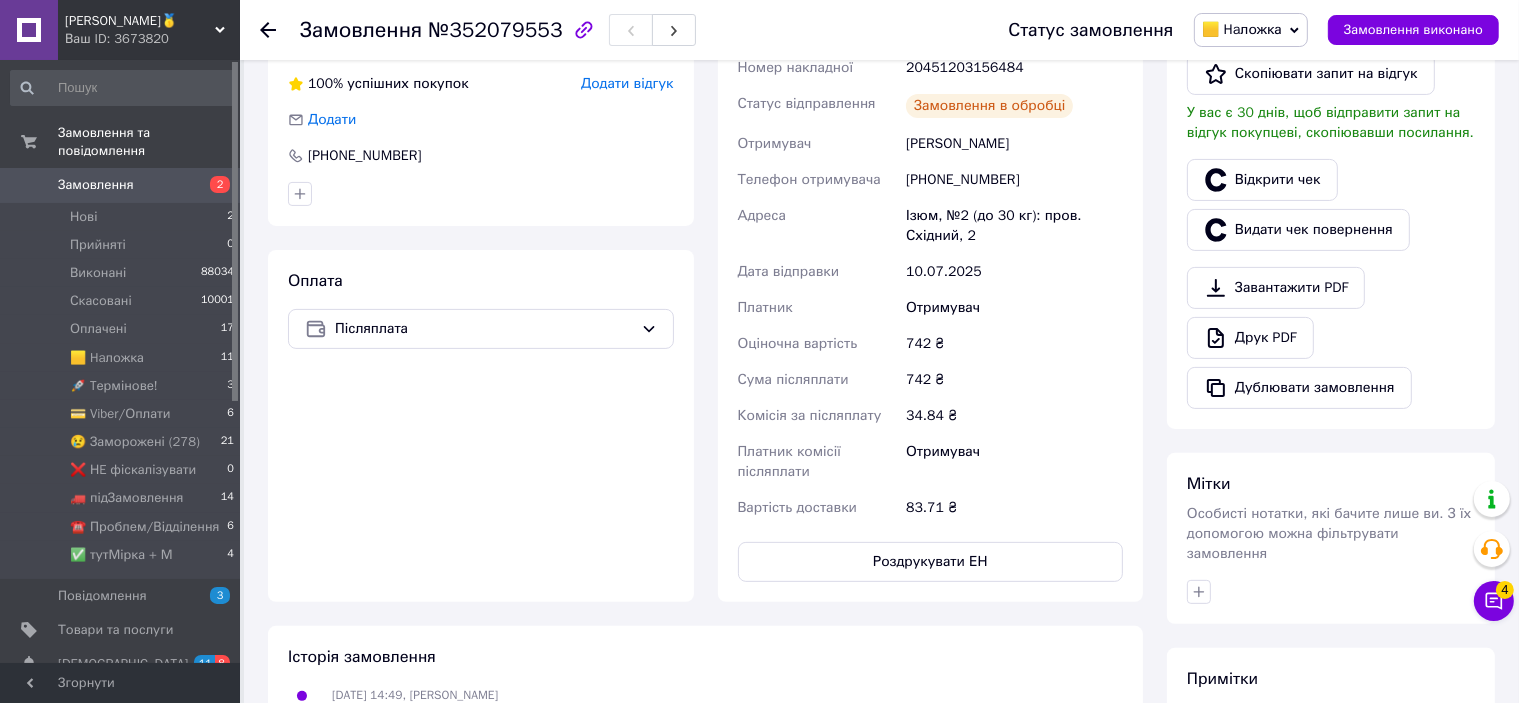 click on "Роздрукувати ЕН" at bounding box center [931, 562] 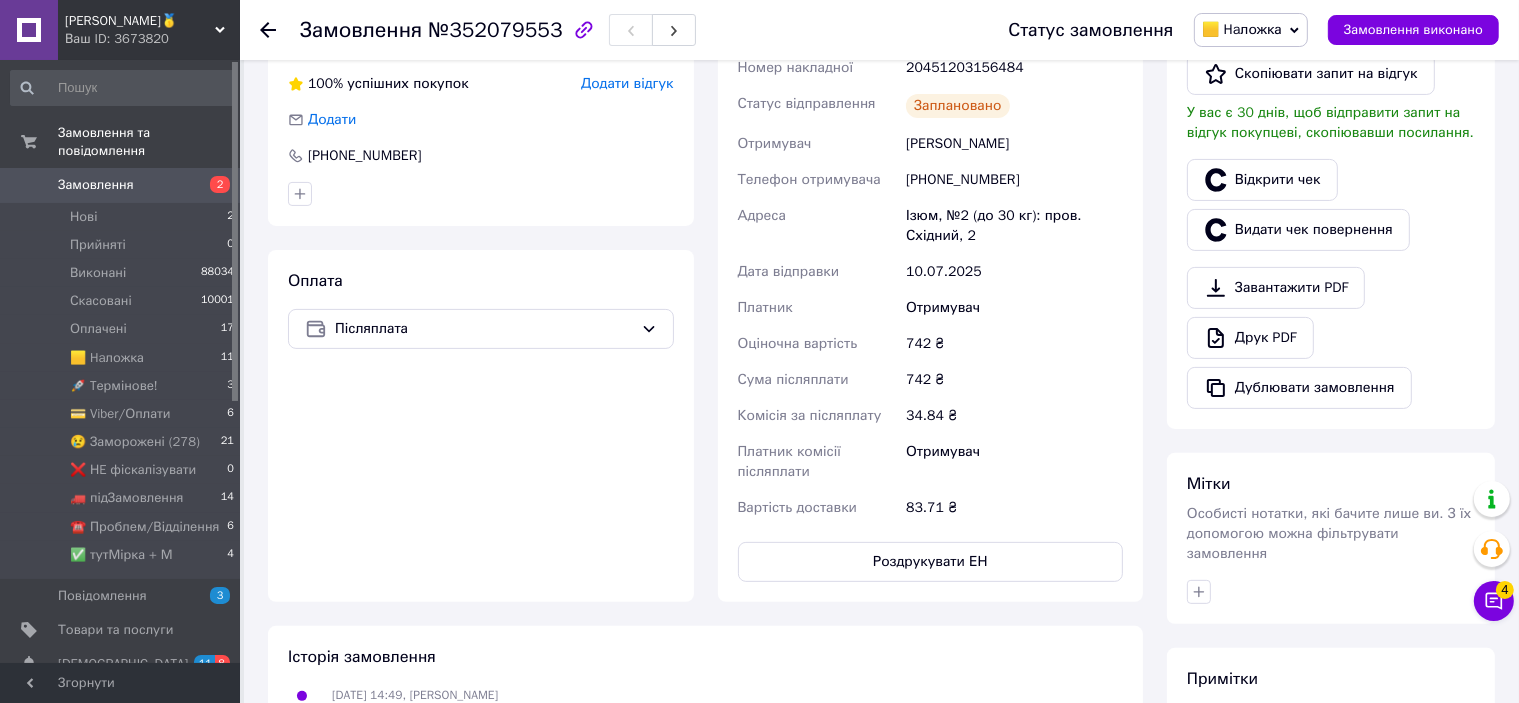 scroll, scrollTop: 400, scrollLeft: 0, axis: vertical 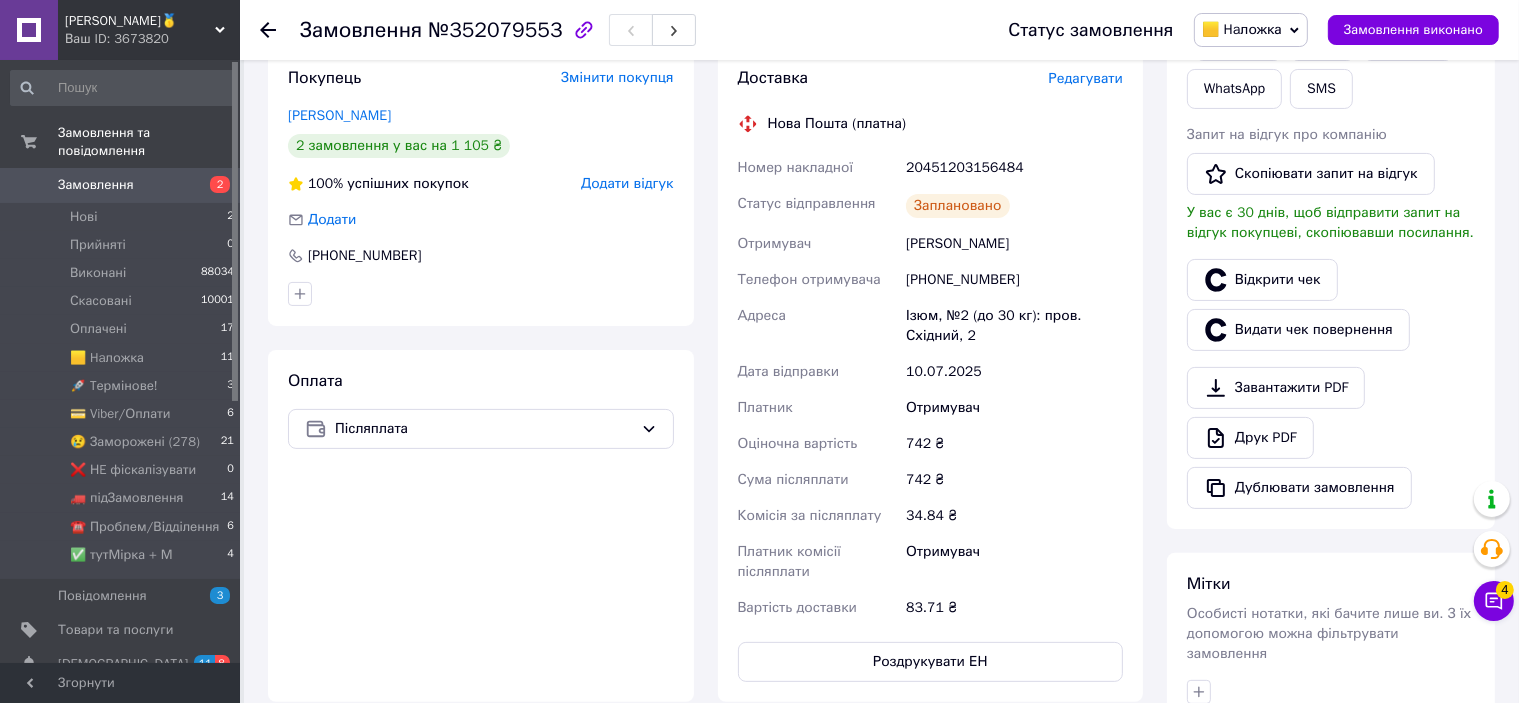 click on "20451203156484" at bounding box center (1014, 168) 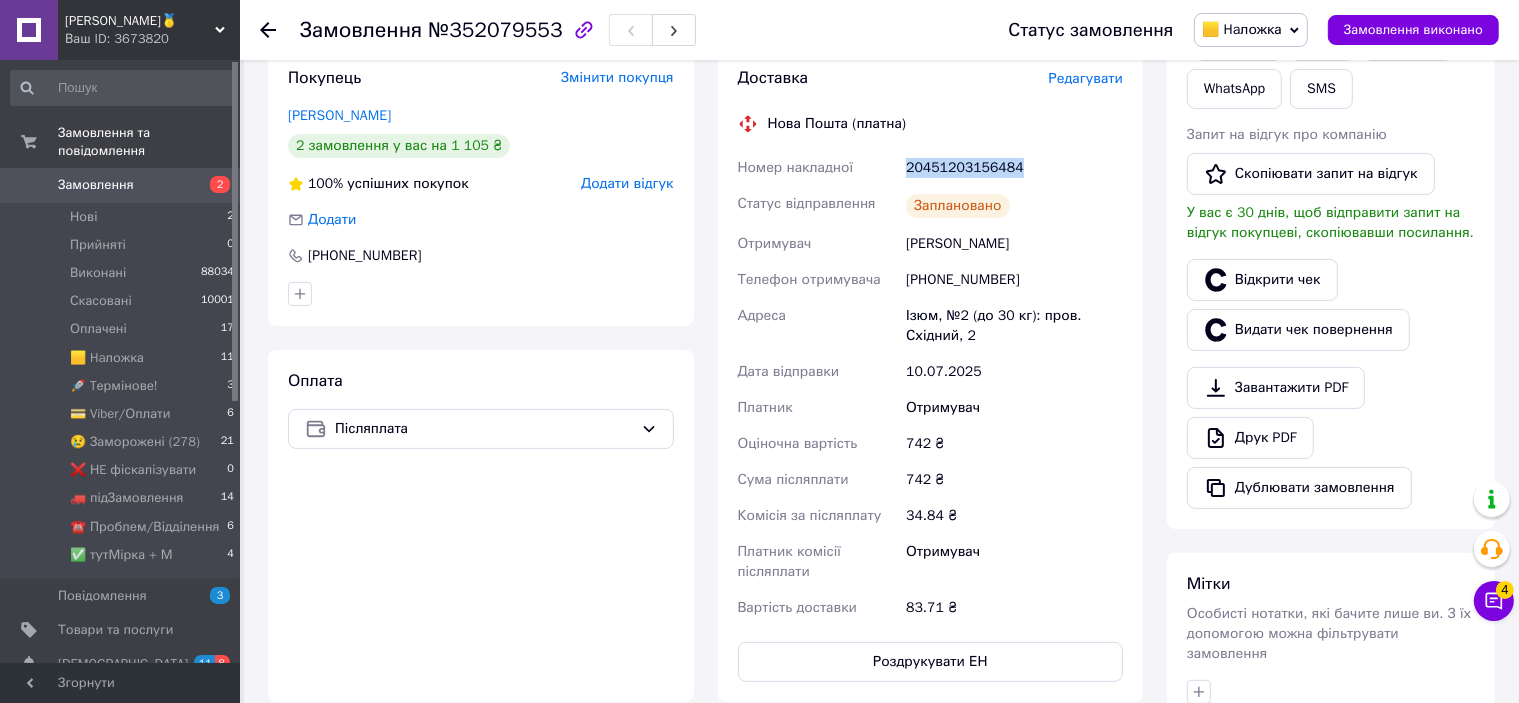 click on "20451203156484" at bounding box center (1014, 168) 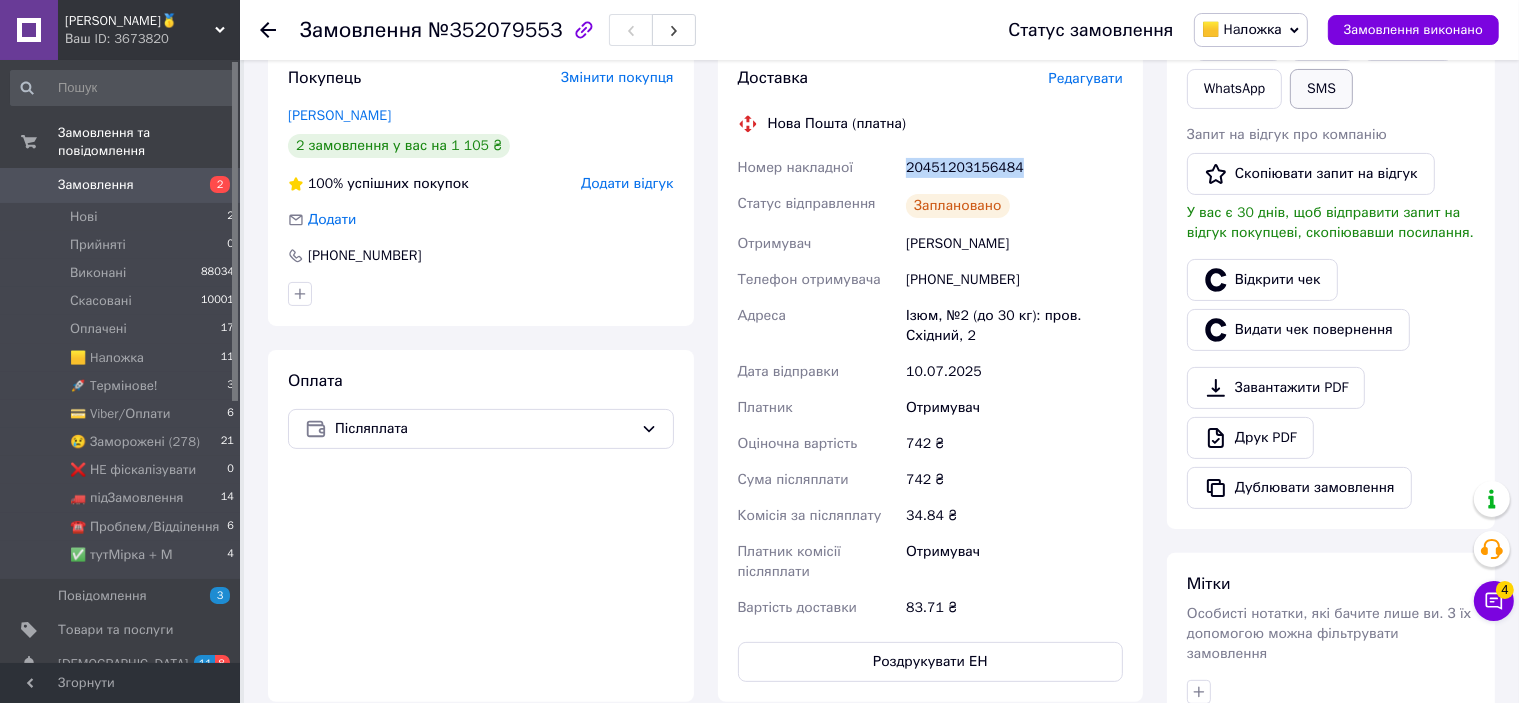 click on "SMS" at bounding box center [1321, 89] 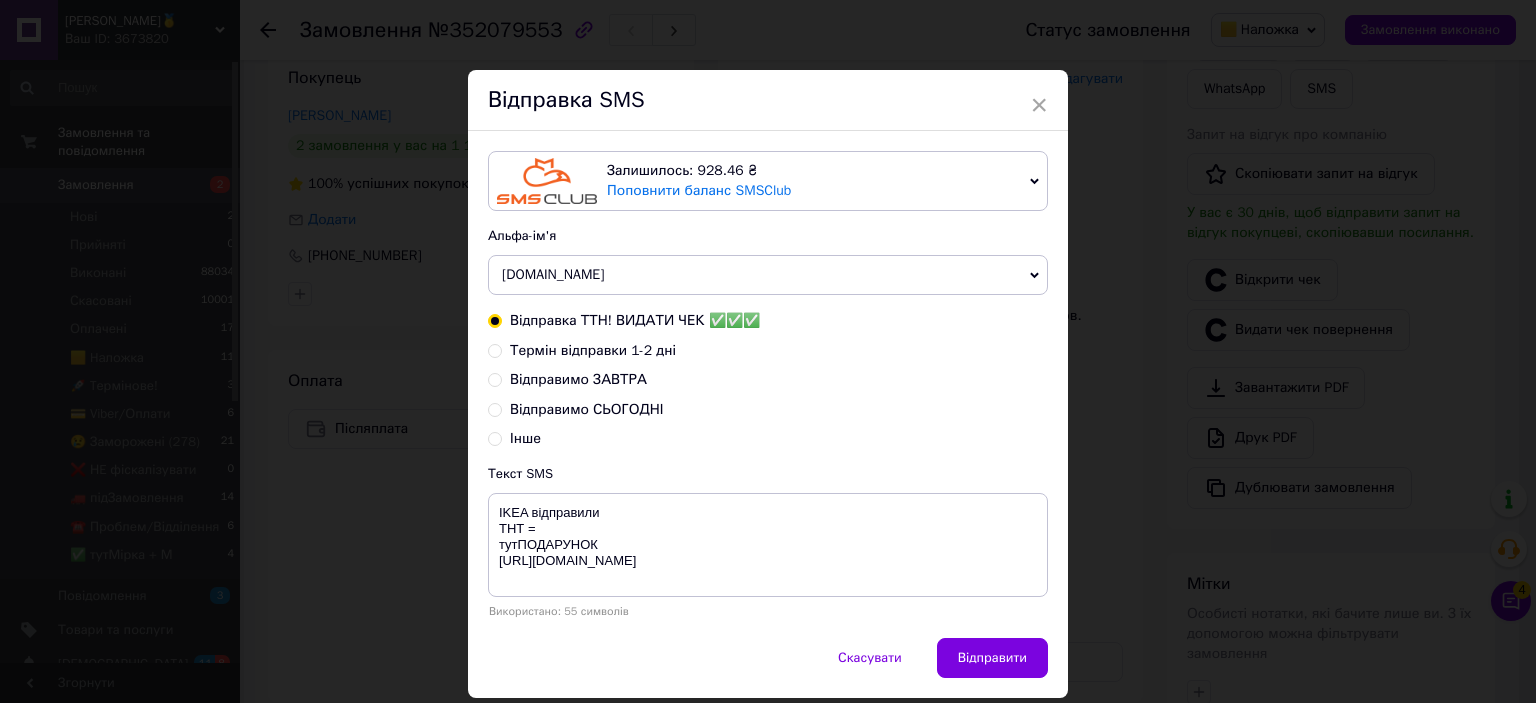 type 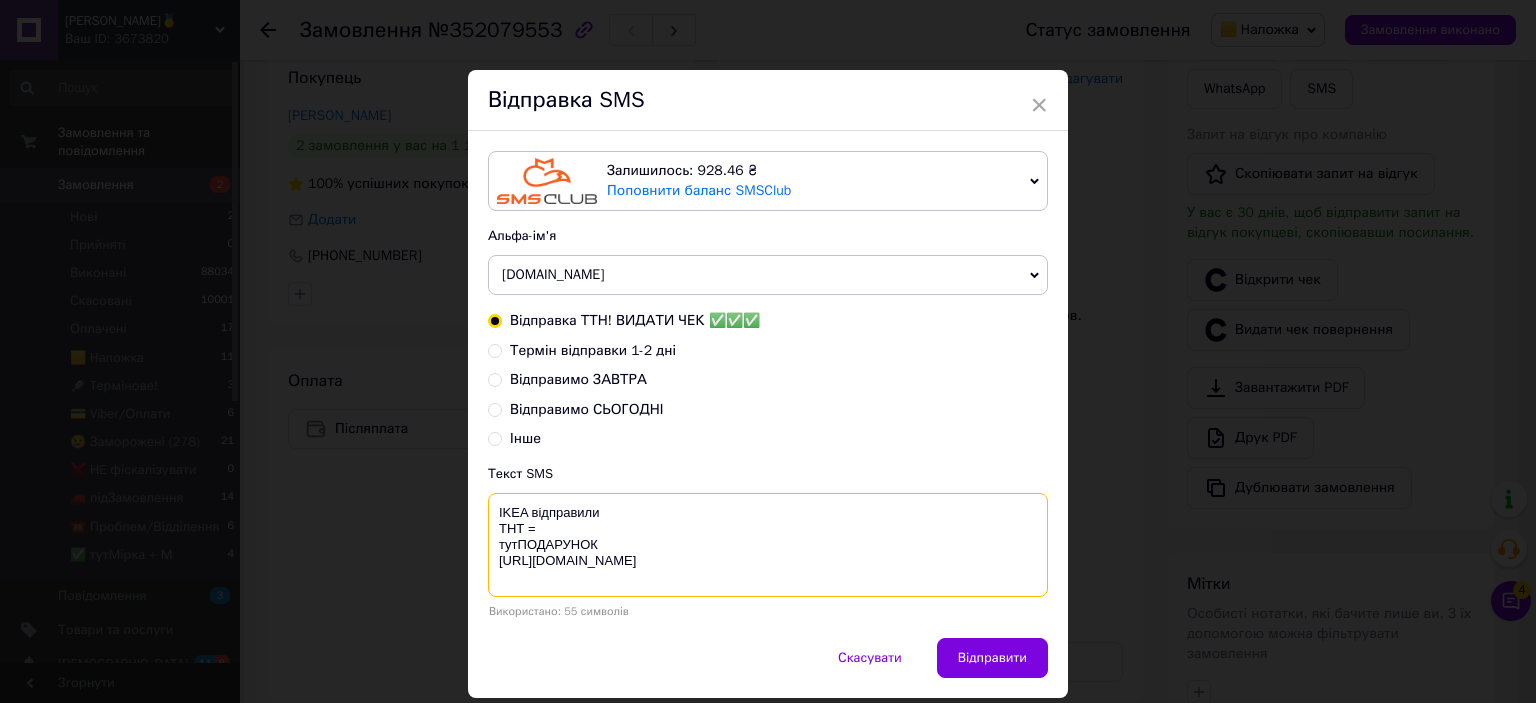 click on "IKEA відправили
ТНТ =
тутПОДАРУНОК
[URL][DOMAIN_NAME]" at bounding box center [768, 545] 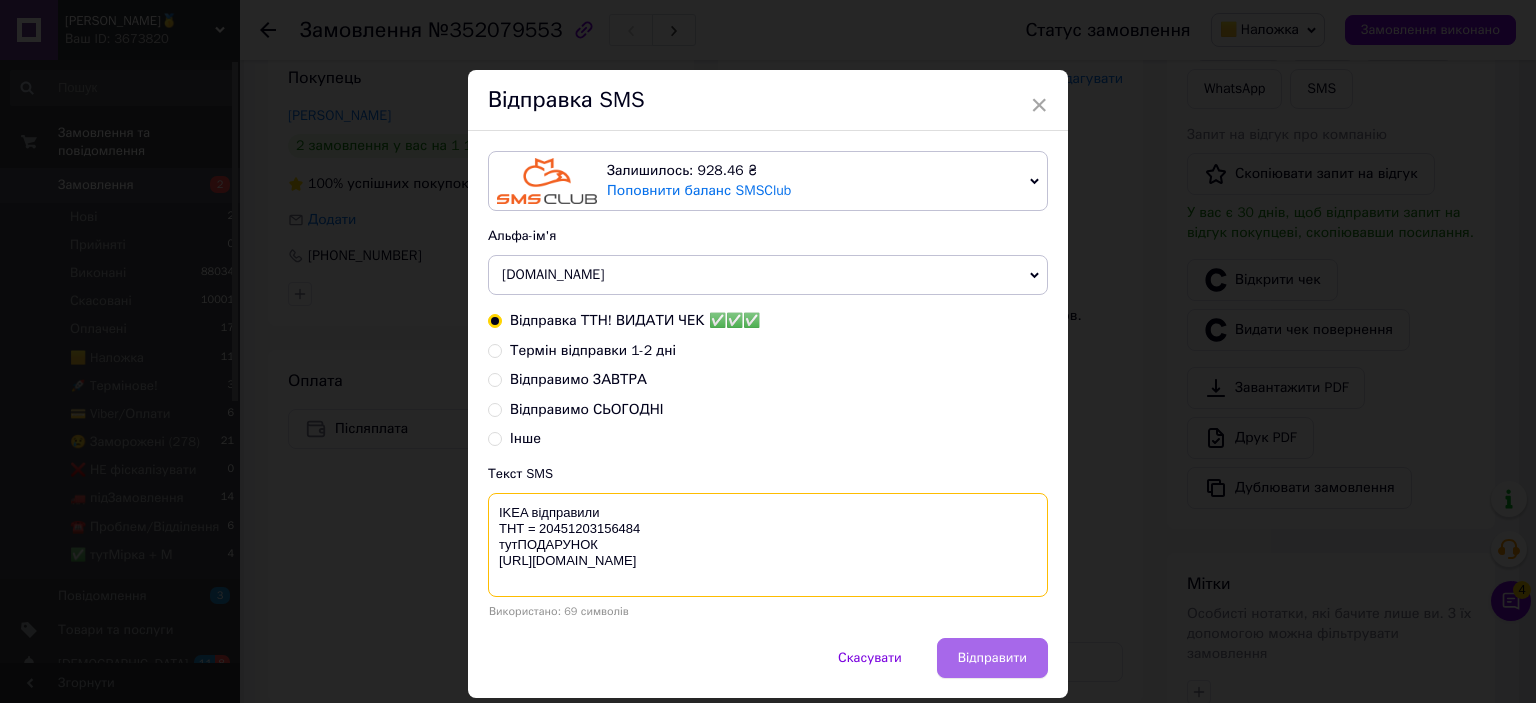 type on "IKEA відправили
ТНТ = 20451203156484
тутПОДАРУНОК
https://bit.ly/taao" 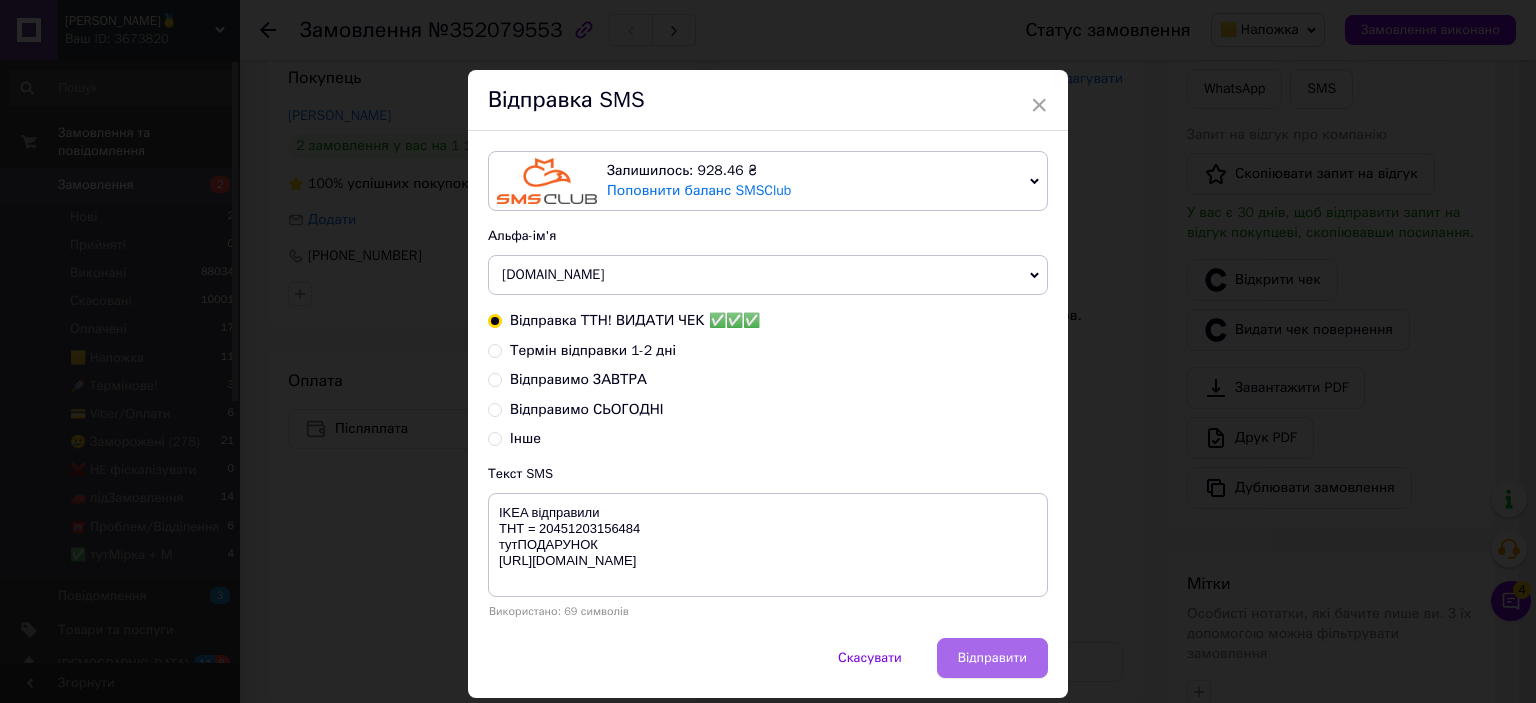 click on "Відправити" at bounding box center [992, 658] 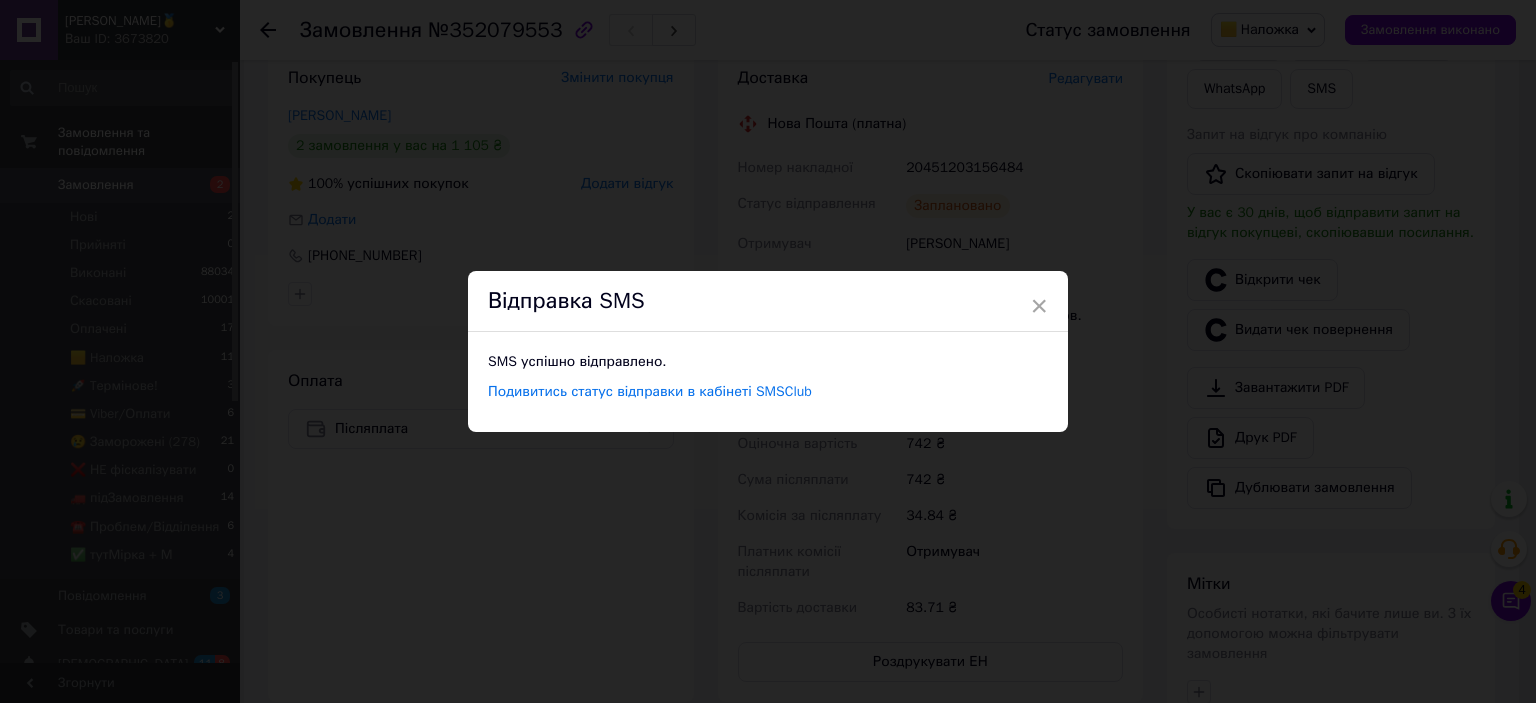 click on "× Відправка SMS SMS успішно відправлено. Подивитись статус відправки в кабінеті SMSClub" at bounding box center [768, 351] 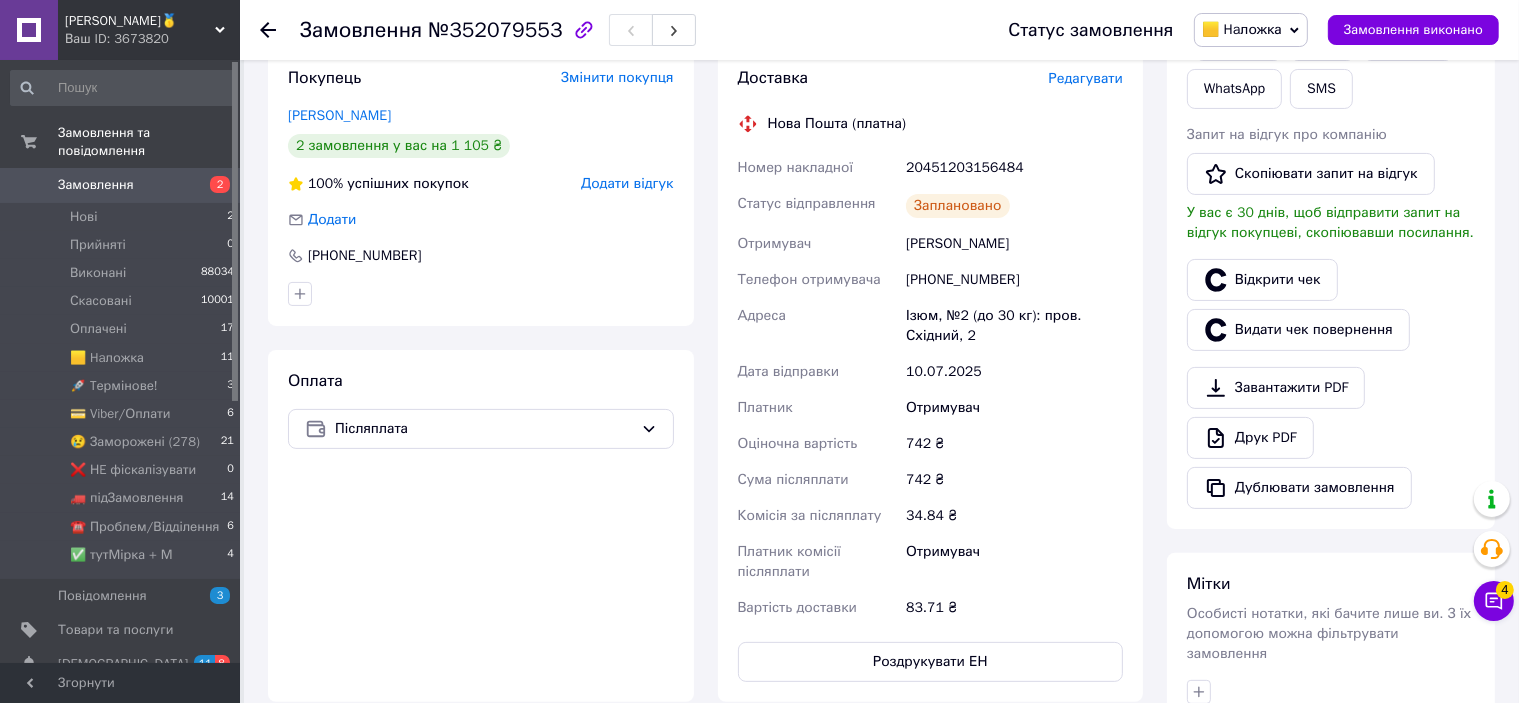 click on "Замовлення виконано" at bounding box center [1413, 30] 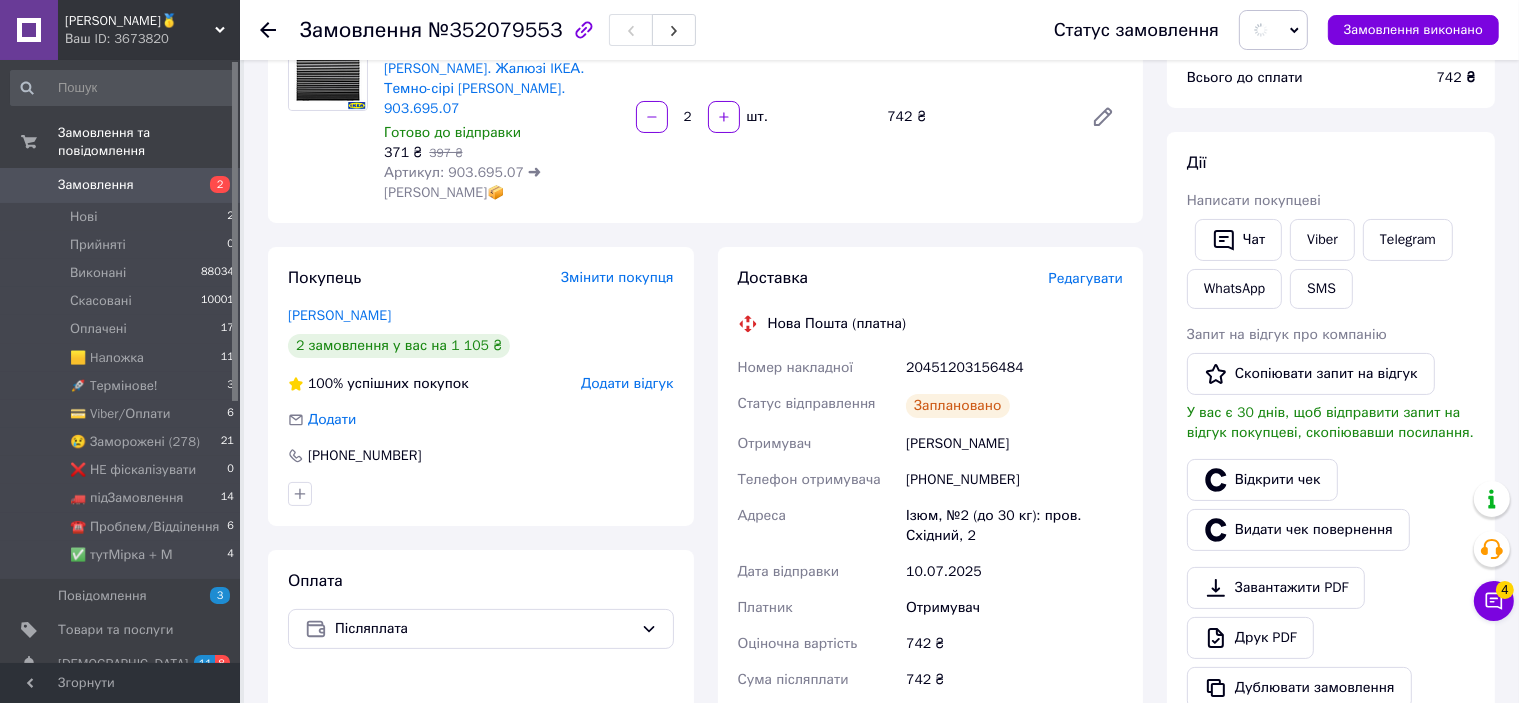 scroll, scrollTop: 0, scrollLeft: 0, axis: both 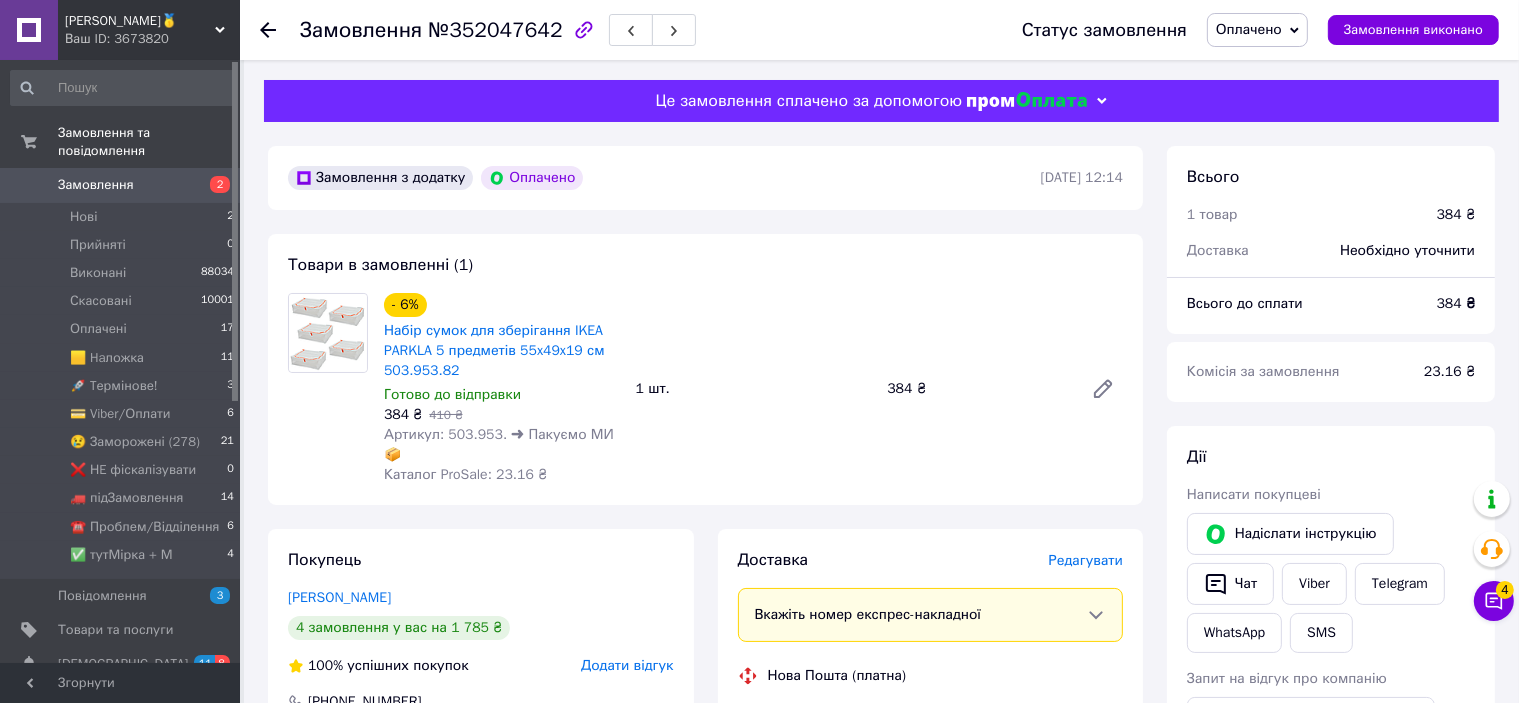 click on "Редагувати" at bounding box center [1086, 560] 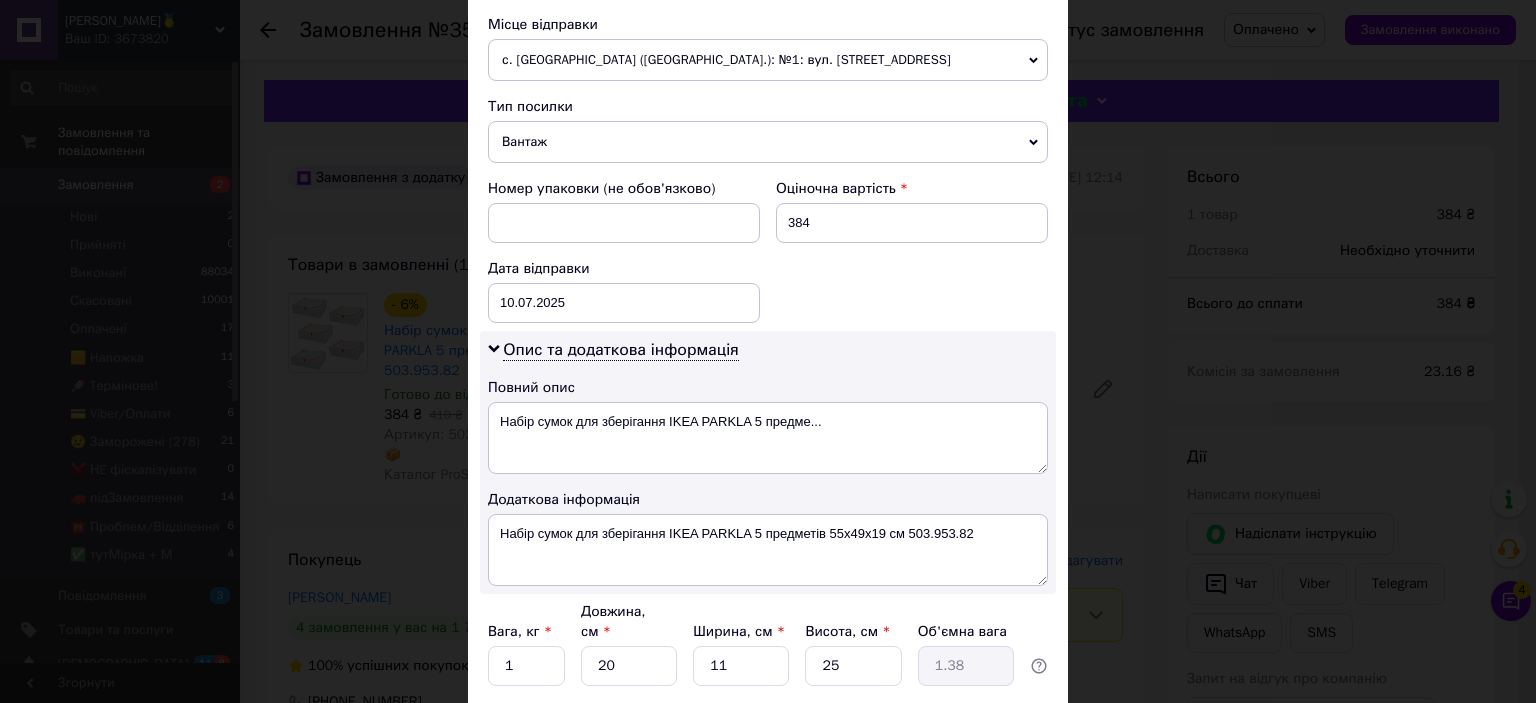 scroll, scrollTop: 800, scrollLeft: 0, axis: vertical 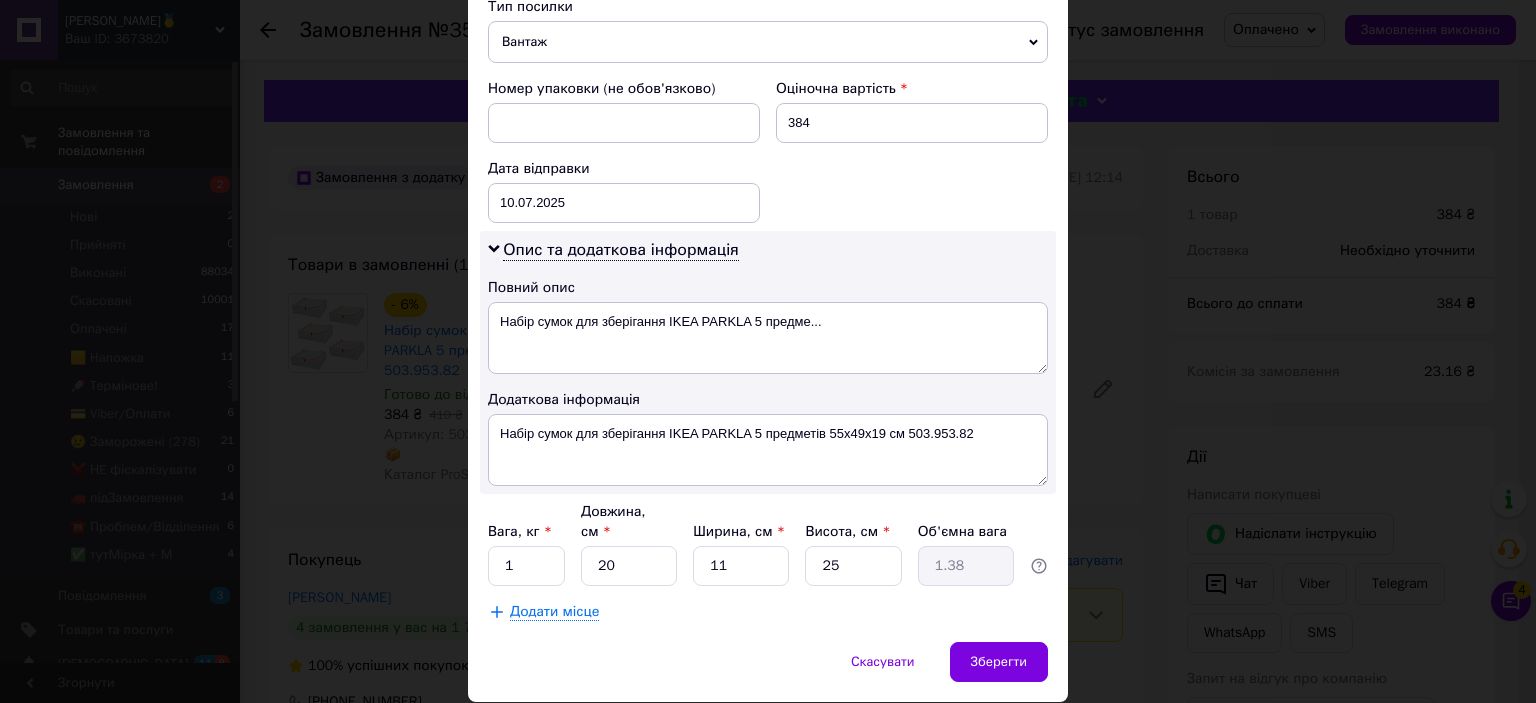 drag, startPoint x: 1372, startPoint y: 428, endPoint x: 1254, endPoint y: 453, distance: 120.61923 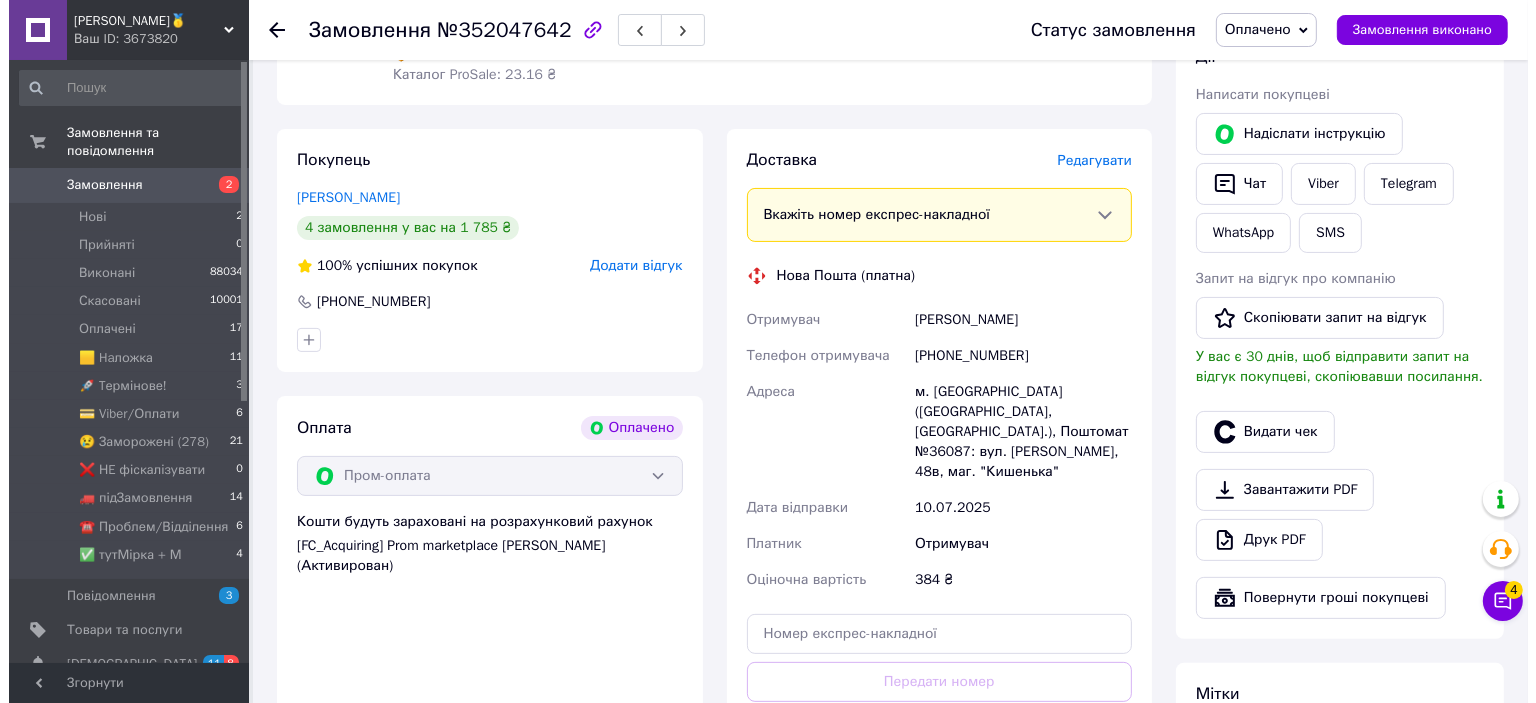 scroll, scrollTop: 500, scrollLeft: 0, axis: vertical 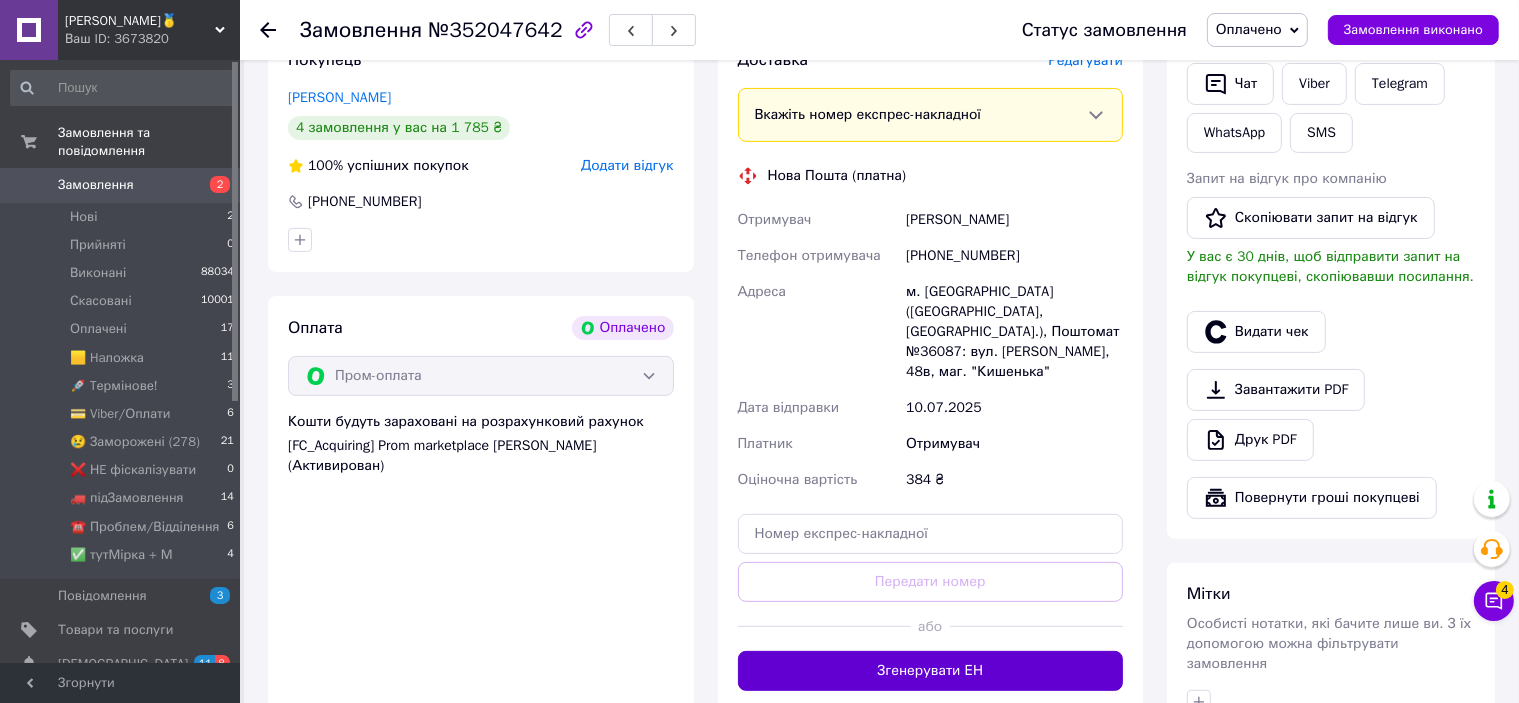 click on "Згенерувати ЕН" at bounding box center [931, 671] 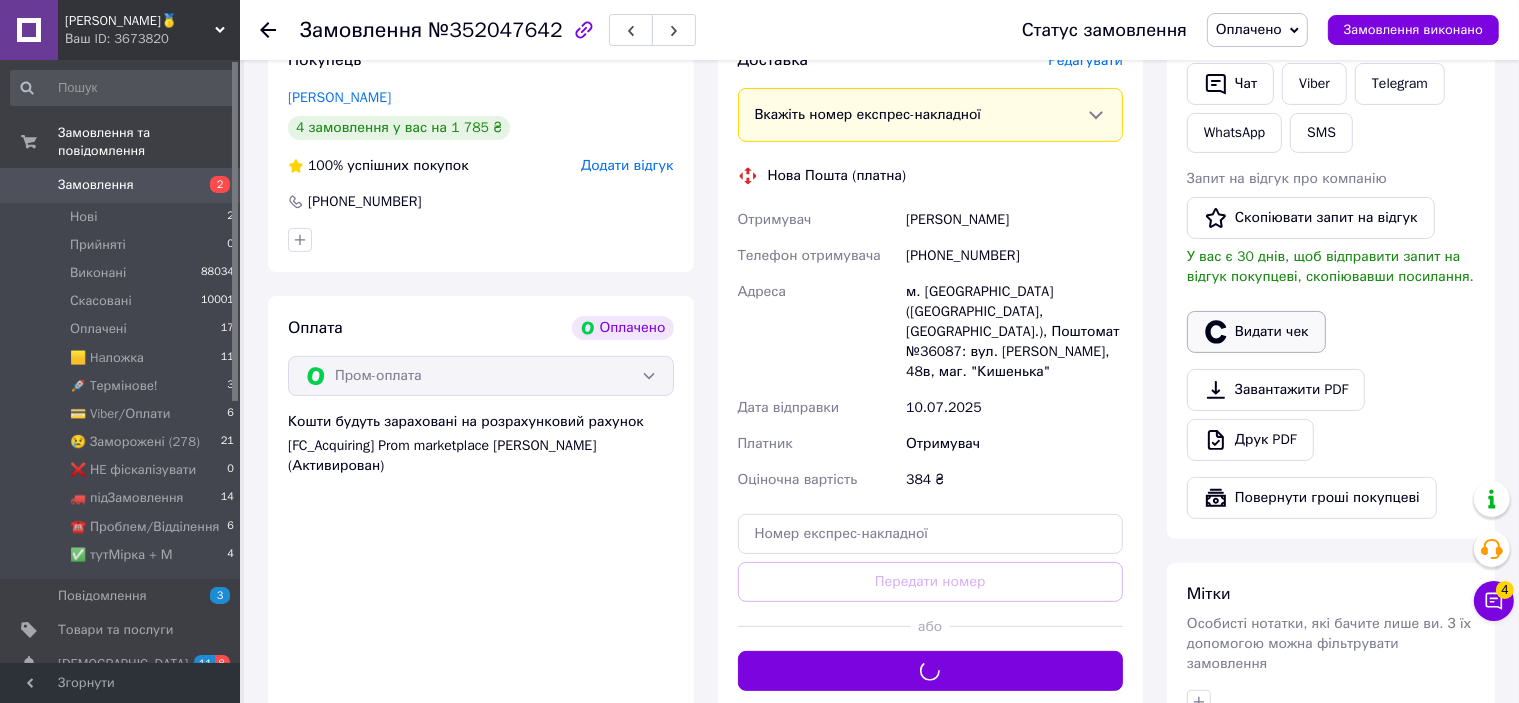 click on "Видати чек" at bounding box center (1256, 332) 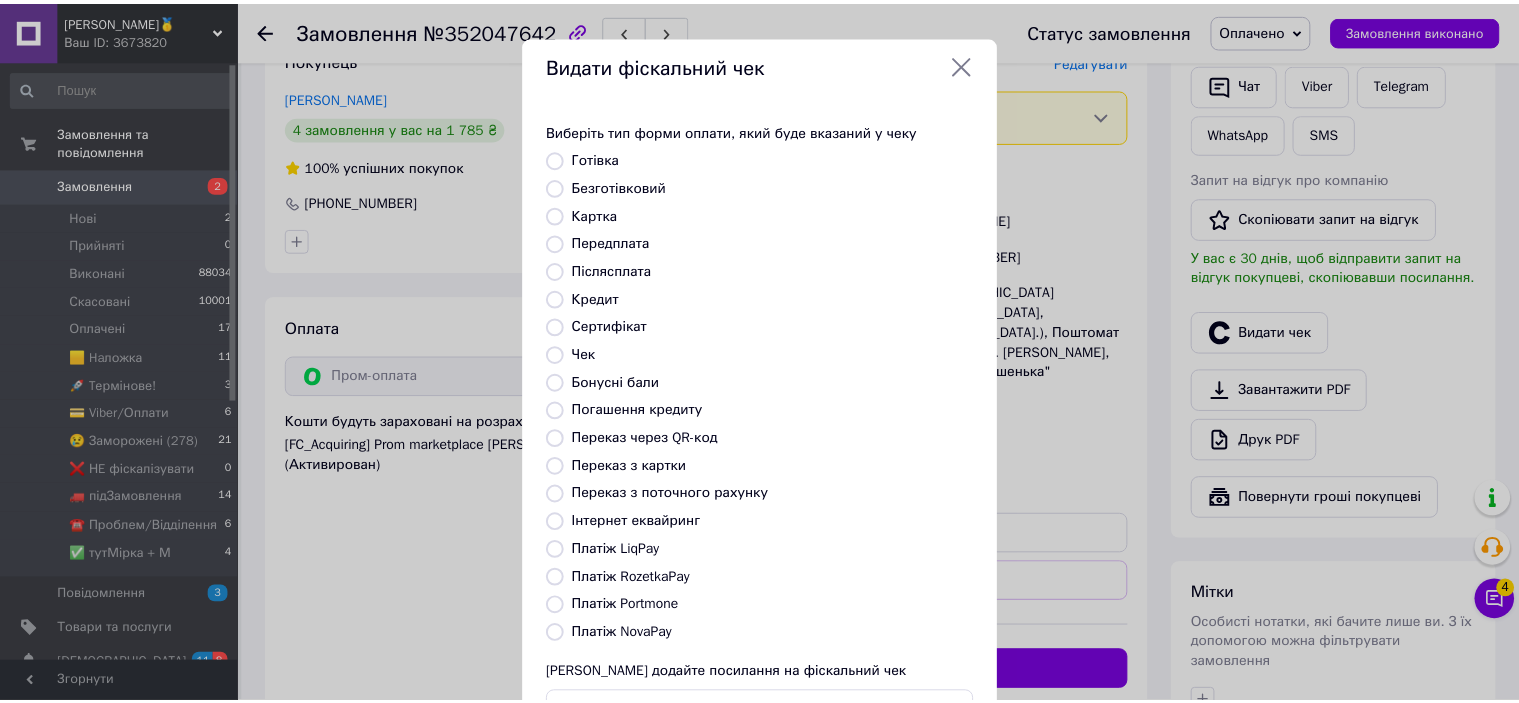 scroll, scrollTop: 155, scrollLeft: 0, axis: vertical 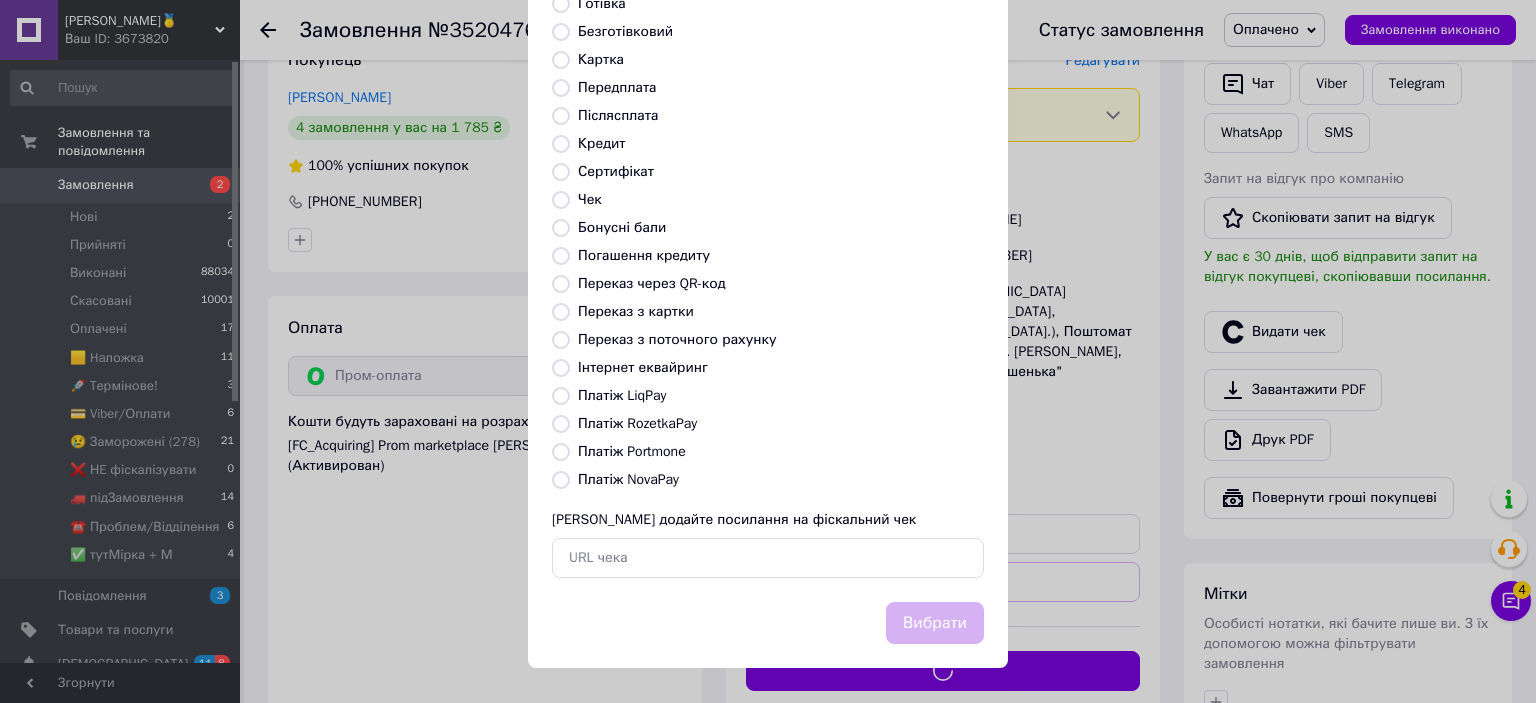 click on "Платіж RozetkaPay" at bounding box center (637, 423) 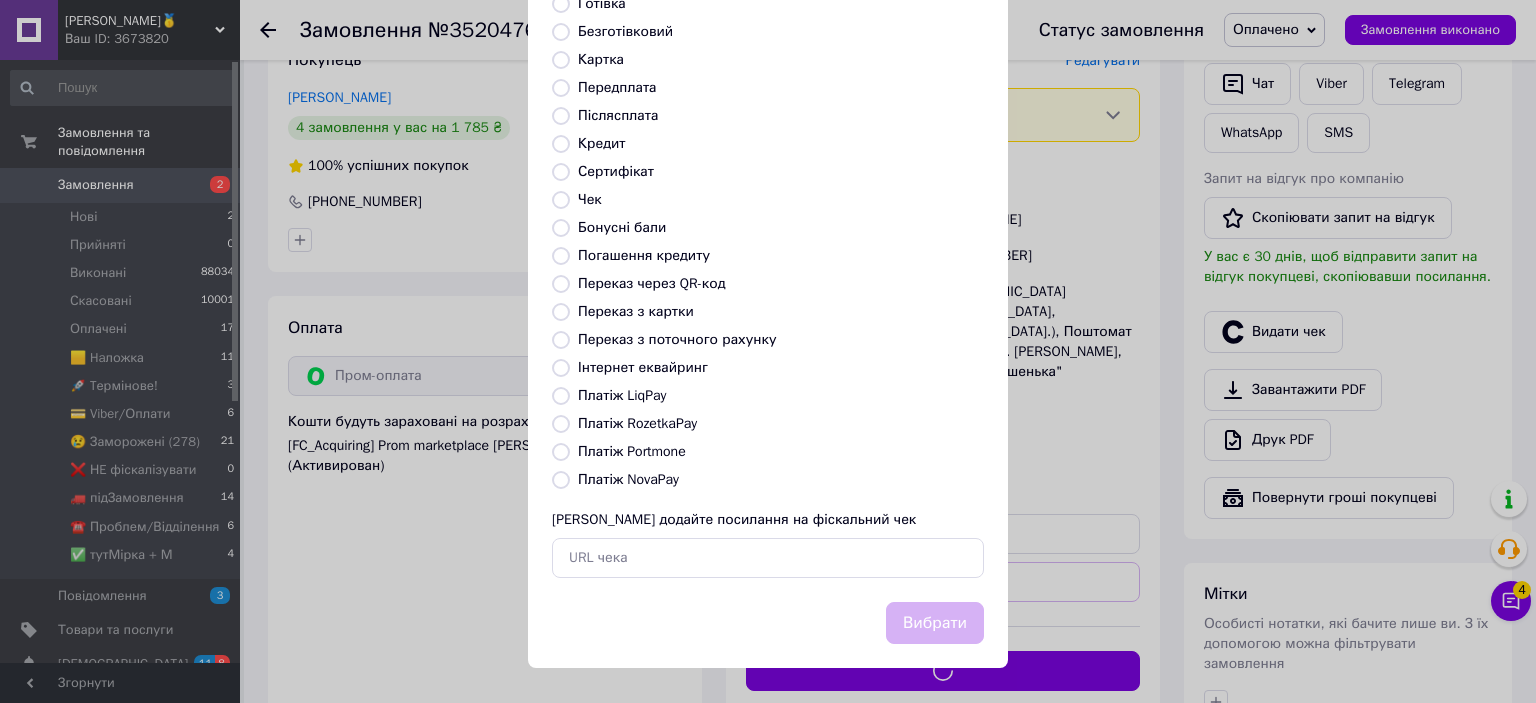 radio on "true" 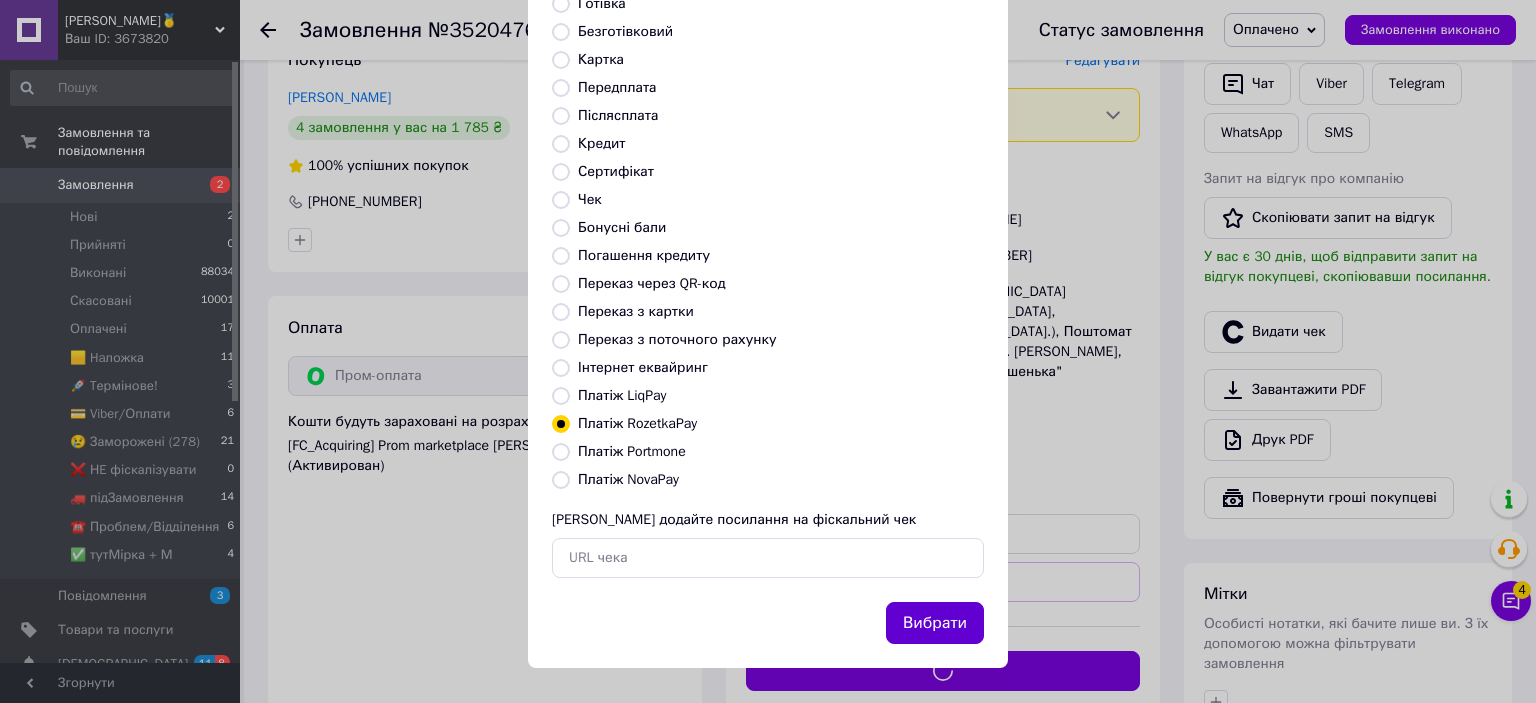 click on "Вибрати" at bounding box center (935, 623) 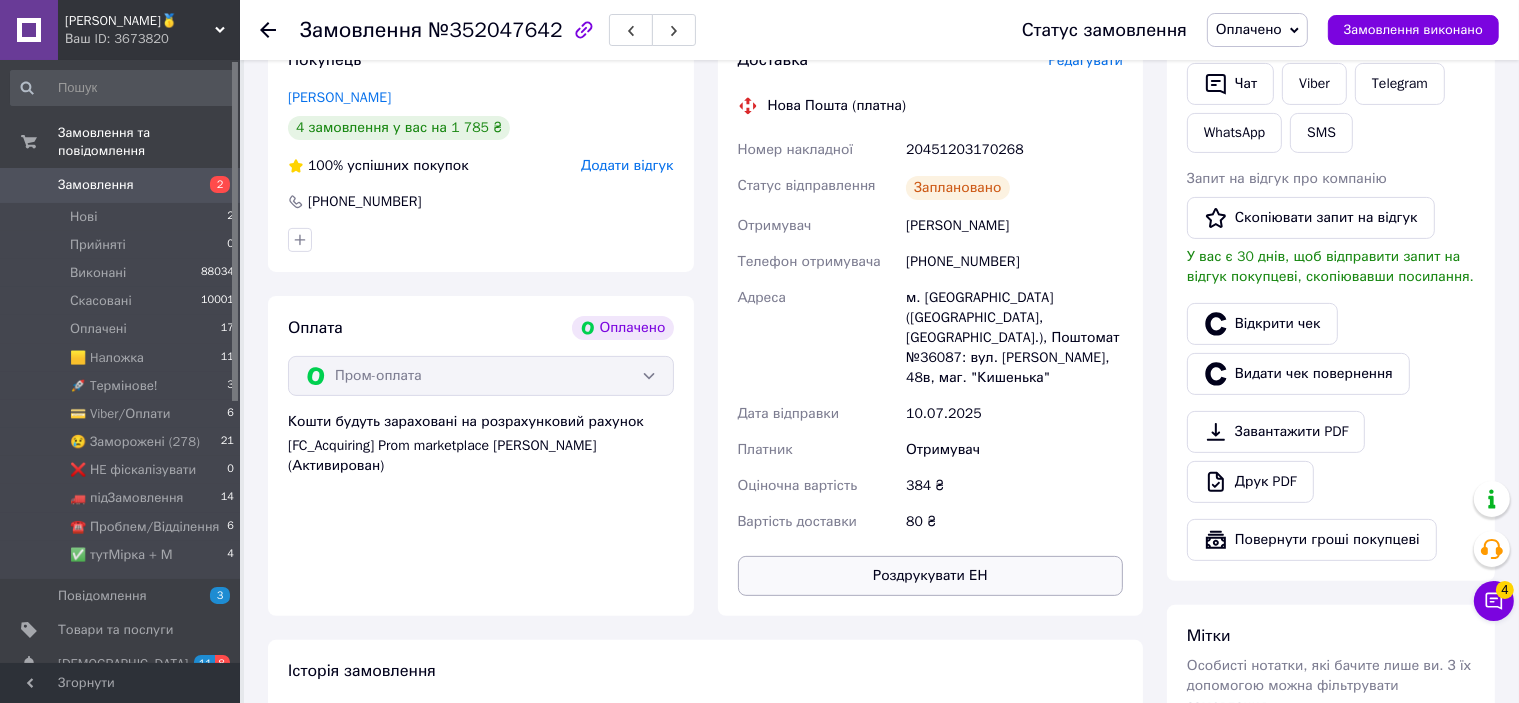 click on "Роздрукувати ЕН" at bounding box center (931, 576) 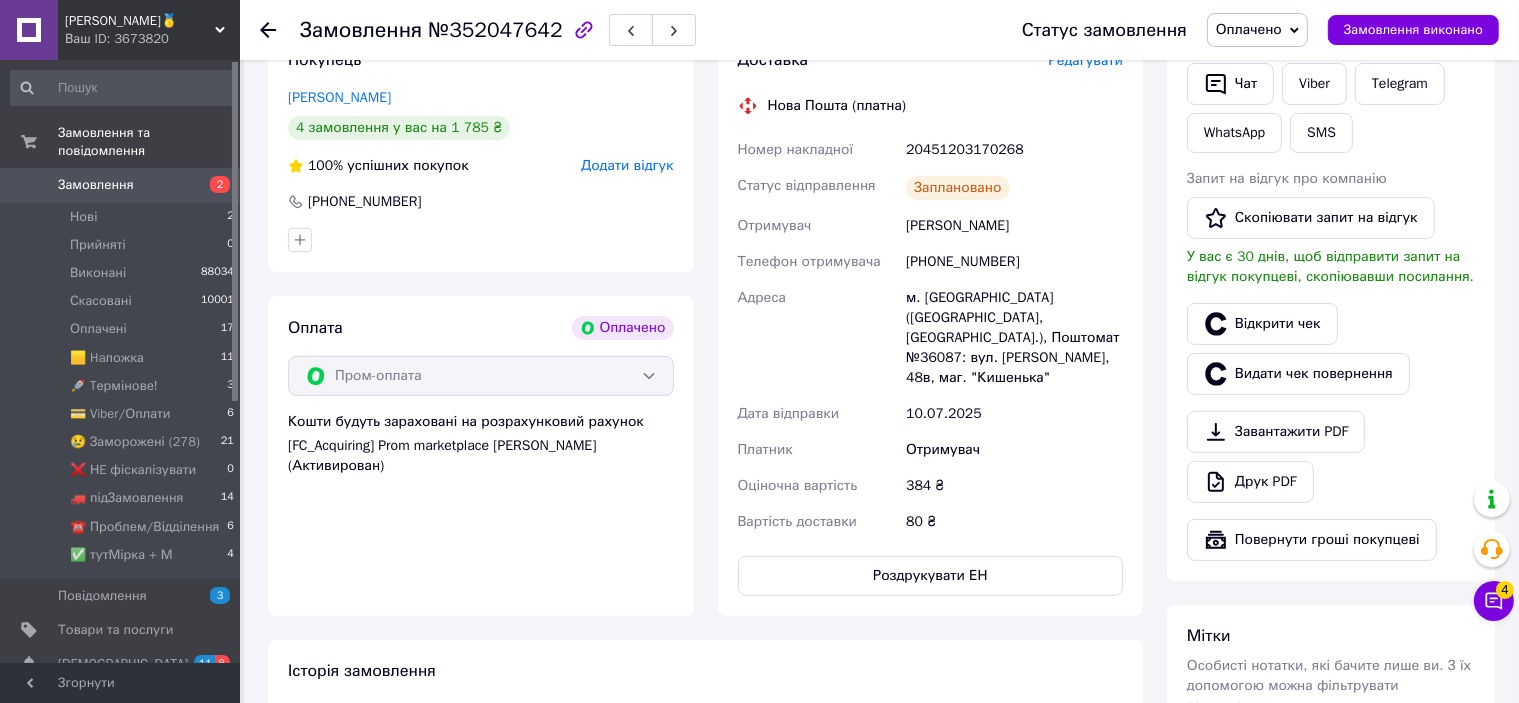 scroll, scrollTop: 300, scrollLeft: 0, axis: vertical 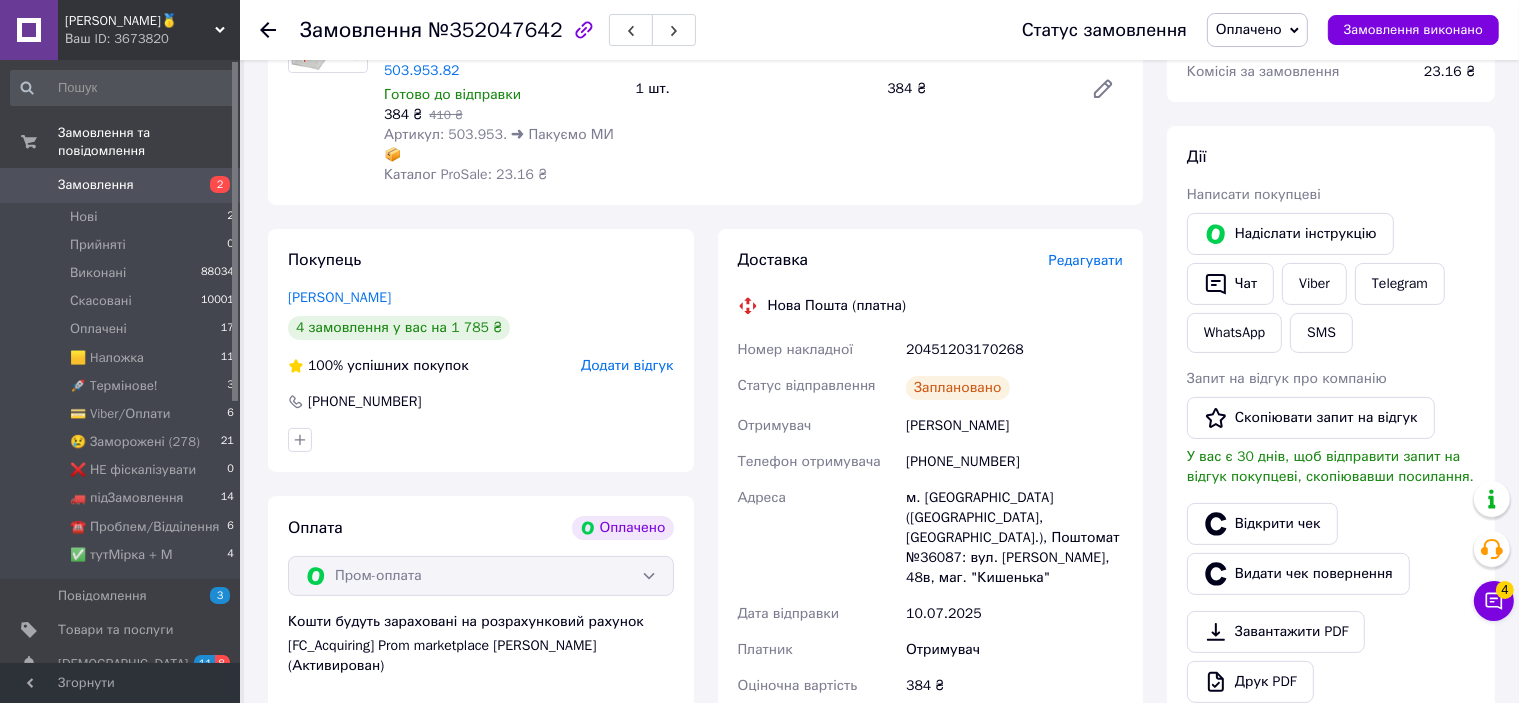 click on "20451203170268" at bounding box center (1014, 350) 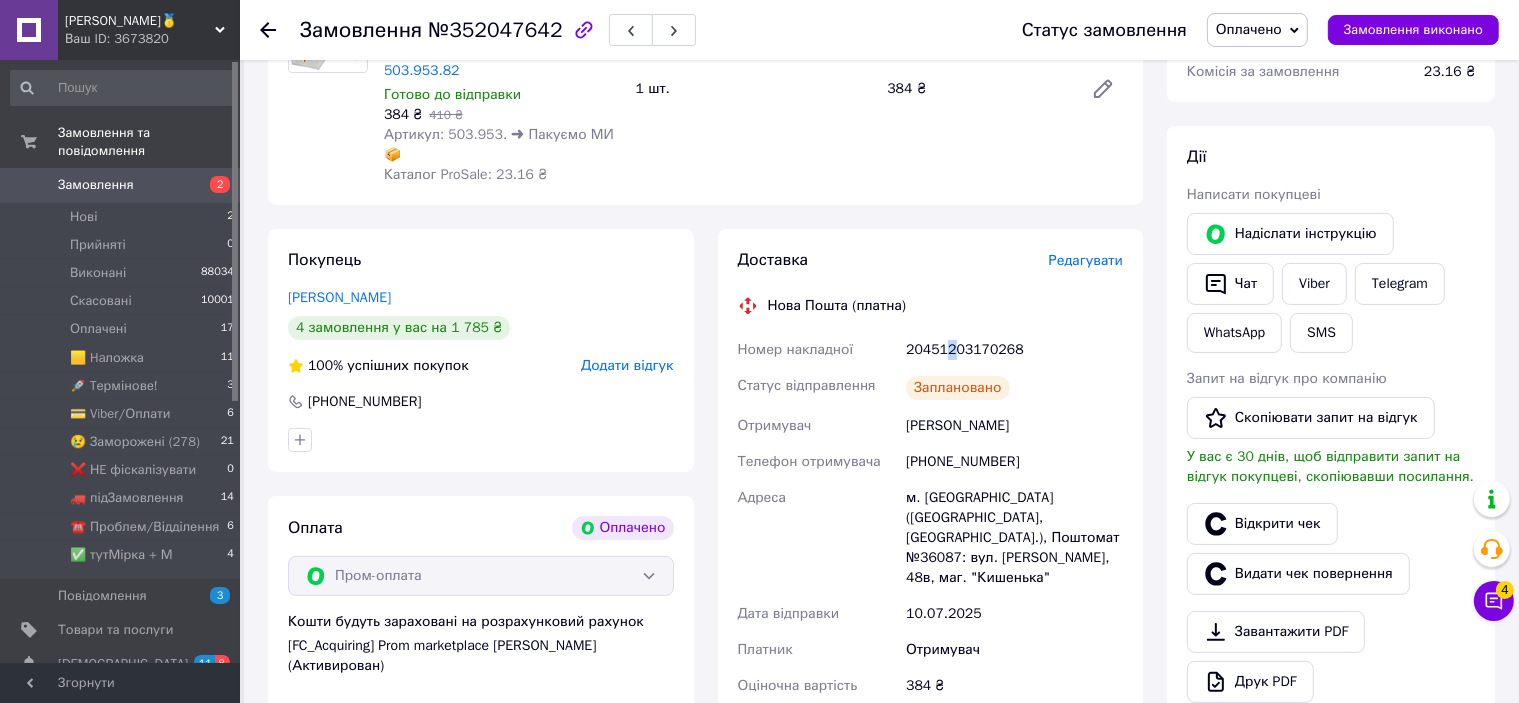 click on "20451203170268" at bounding box center (1014, 350) 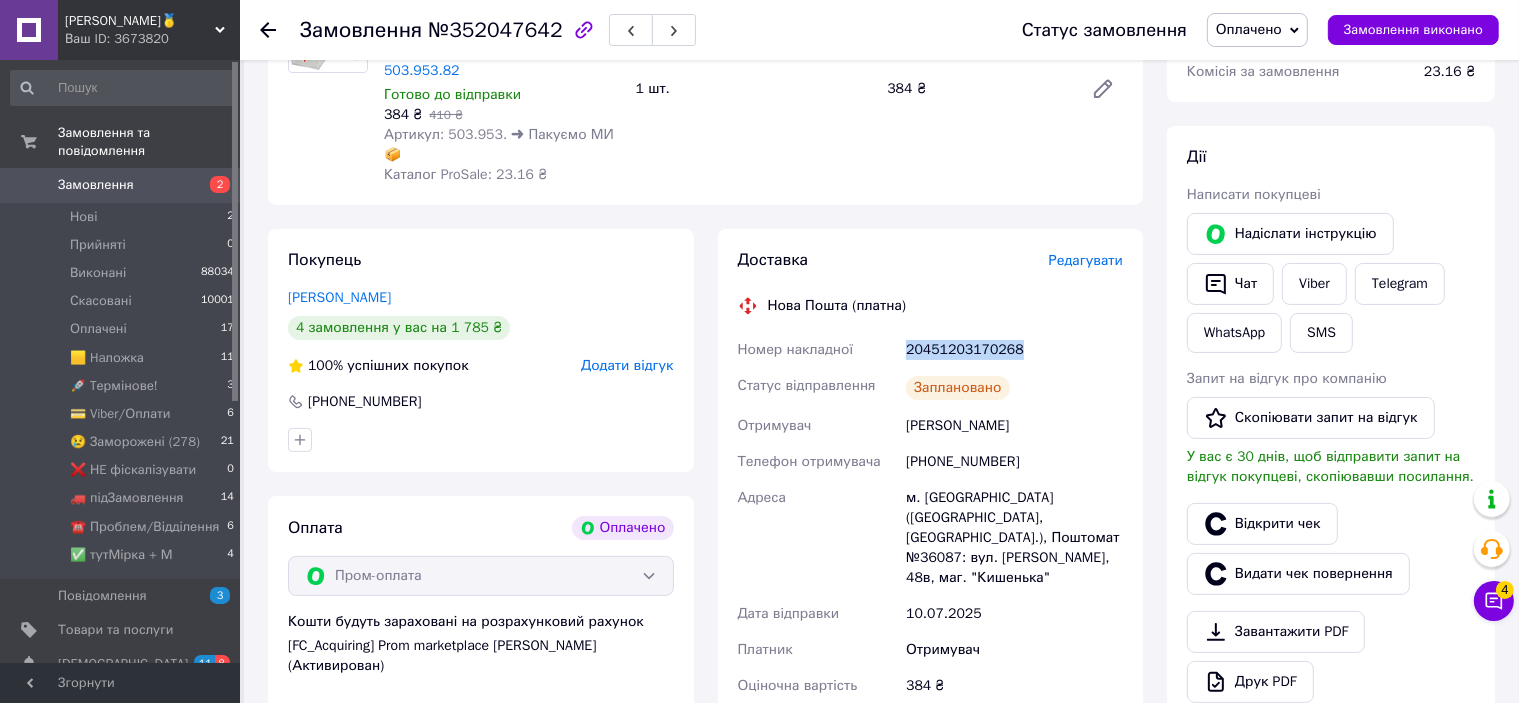 click on "20451203170268" at bounding box center (1014, 350) 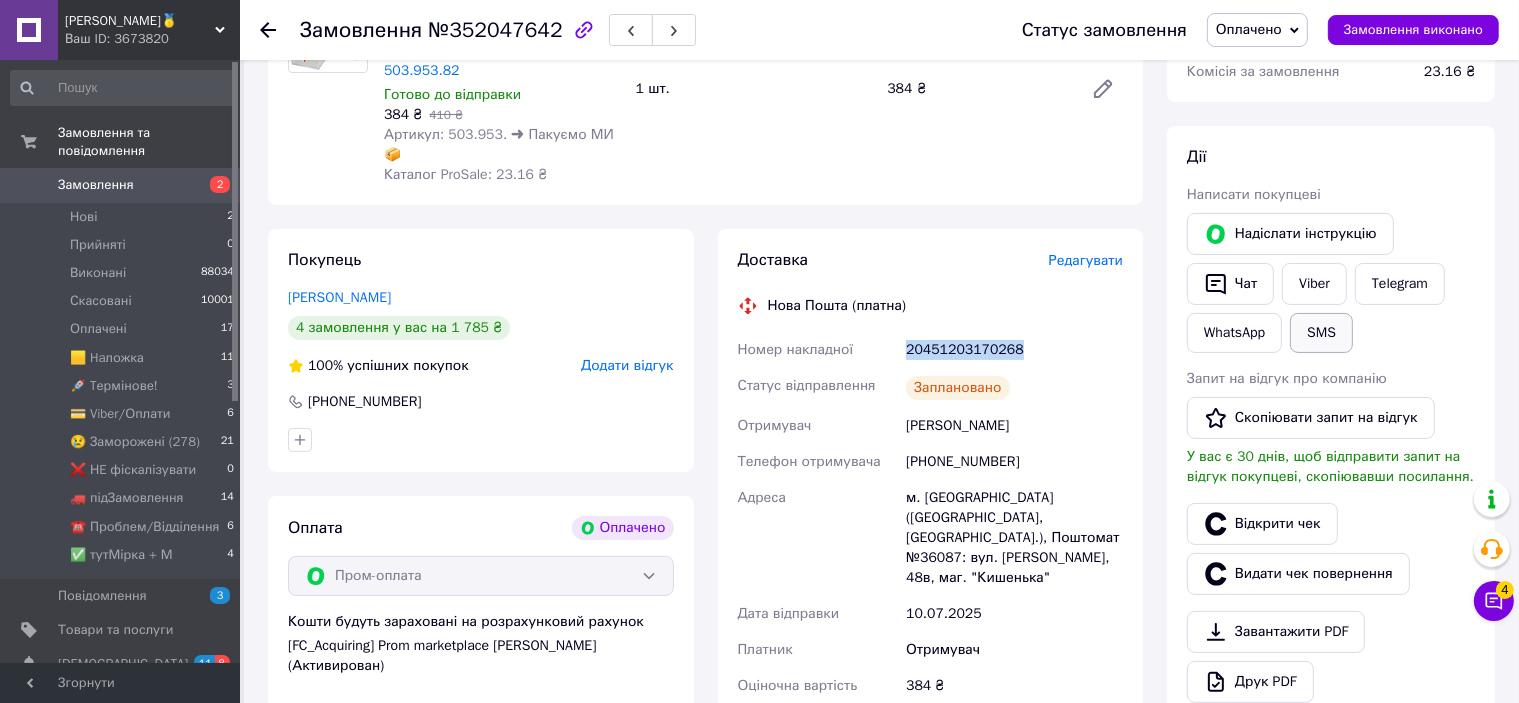 click on "SMS" at bounding box center [1321, 333] 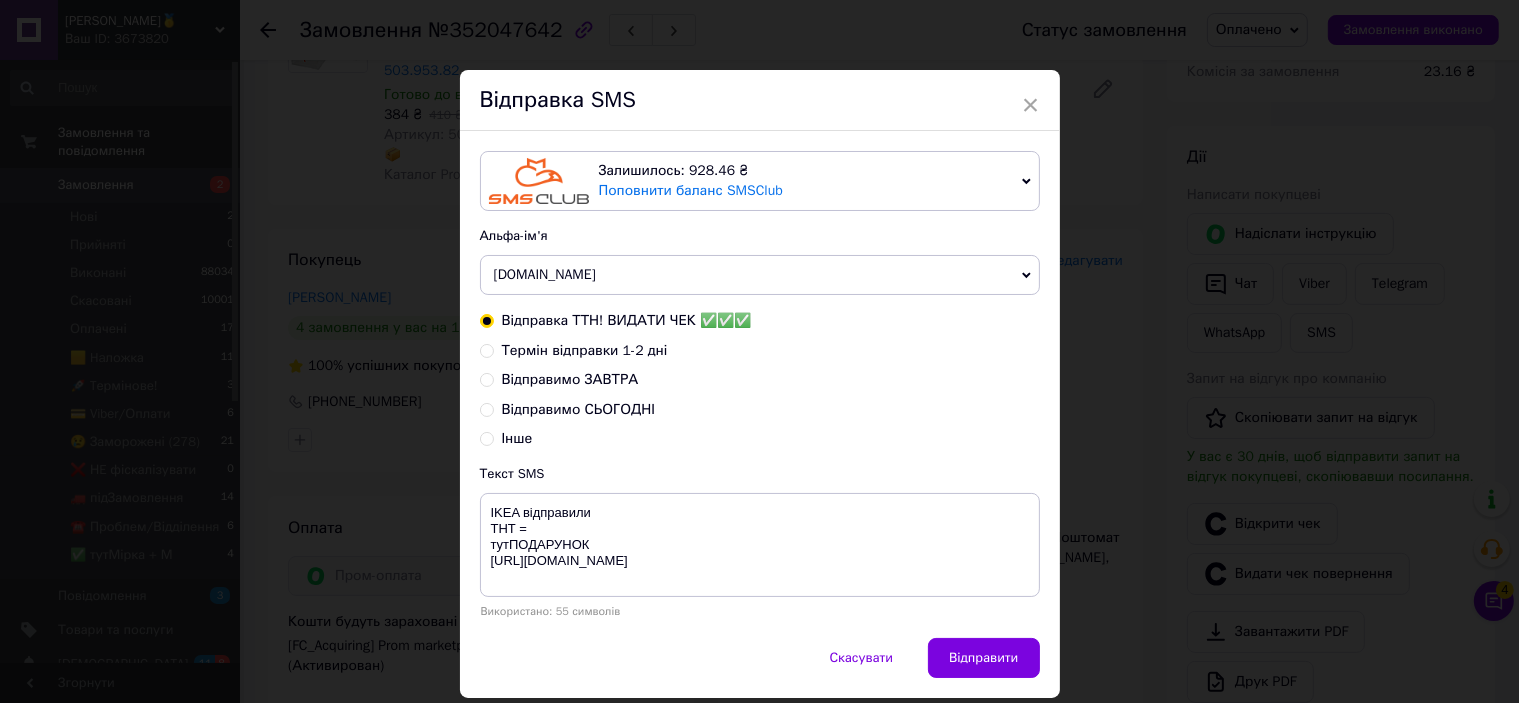type 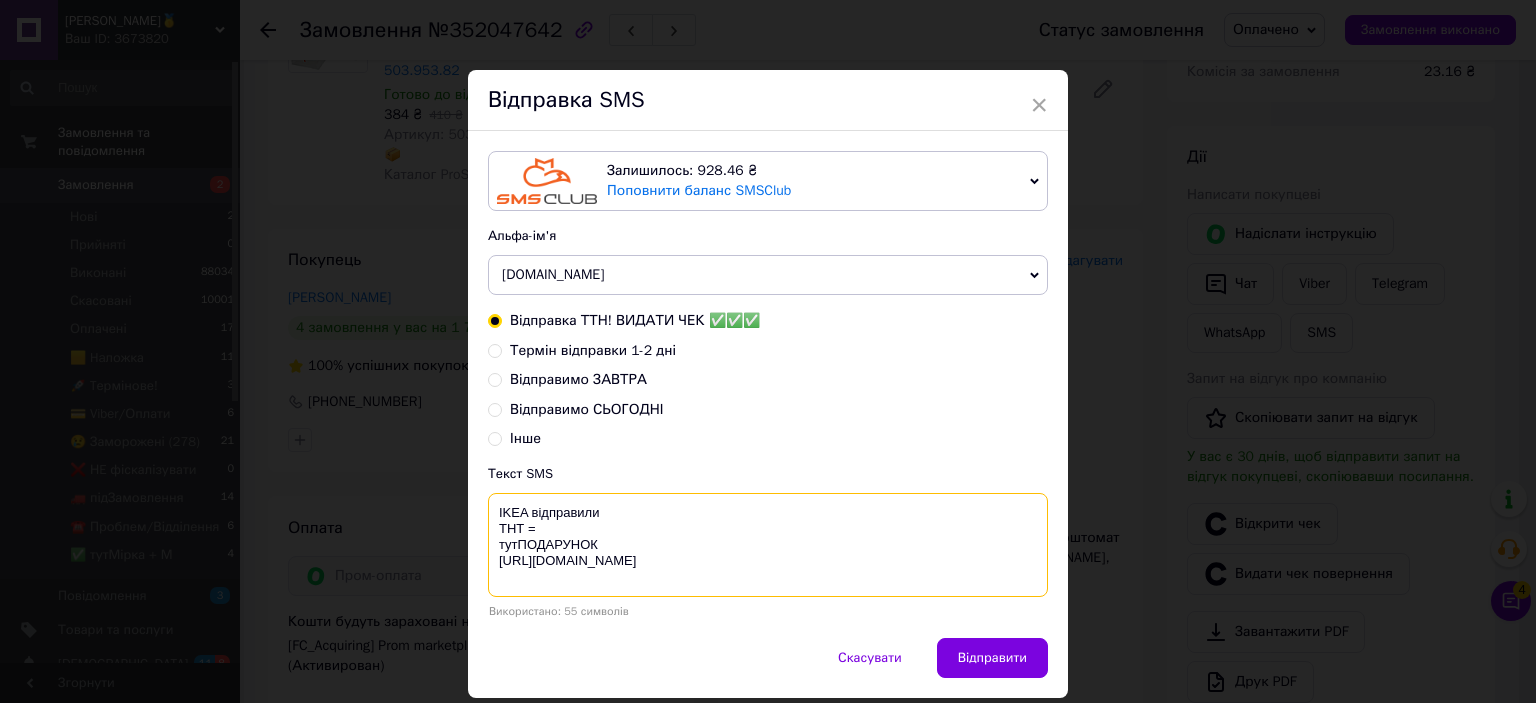 click on "IKEA відправили
ТНТ =
тутПОДАРУНОК
[URL][DOMAIN_NAME]" at bounding box center [768, 545] 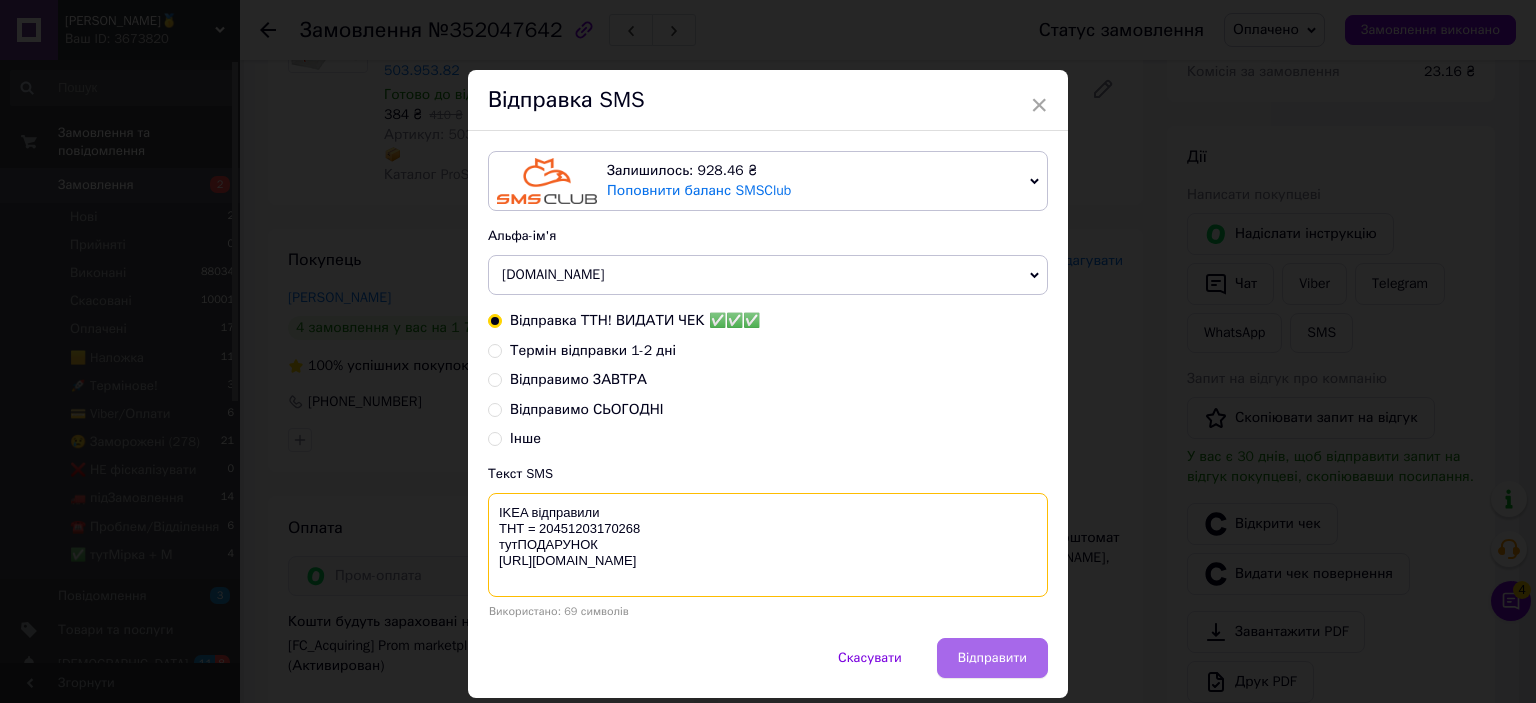 type on "IKEA відправили
ТНТ = 20451203170268
тутПОДАРУНОК
https://bit.ly/taao" 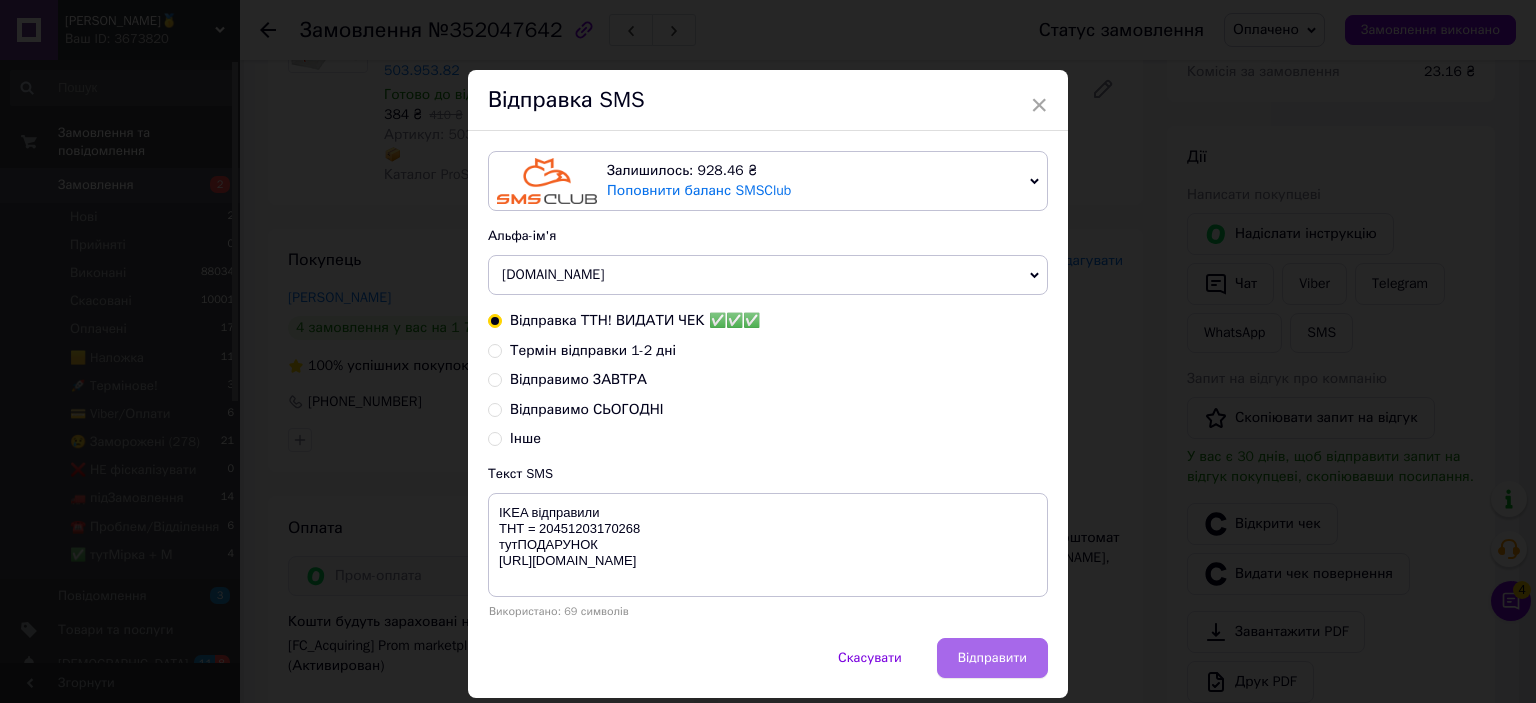 click on "Відправити" at bounding box center [992, 658] 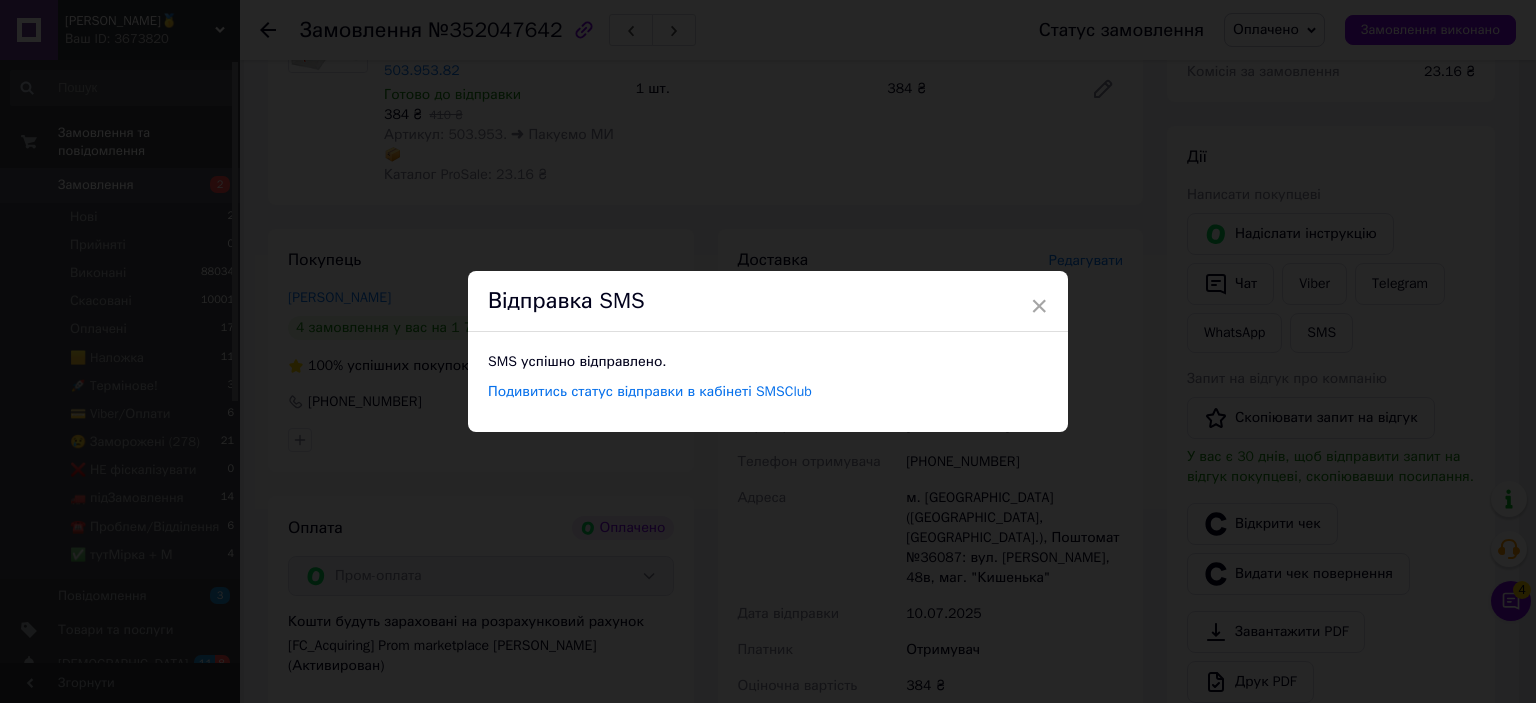 click on "× Відправка SMS SMS успішно відправлено. Подивитись статус відправки в кабінеті SMSClub" at bounding box center [768, 351] 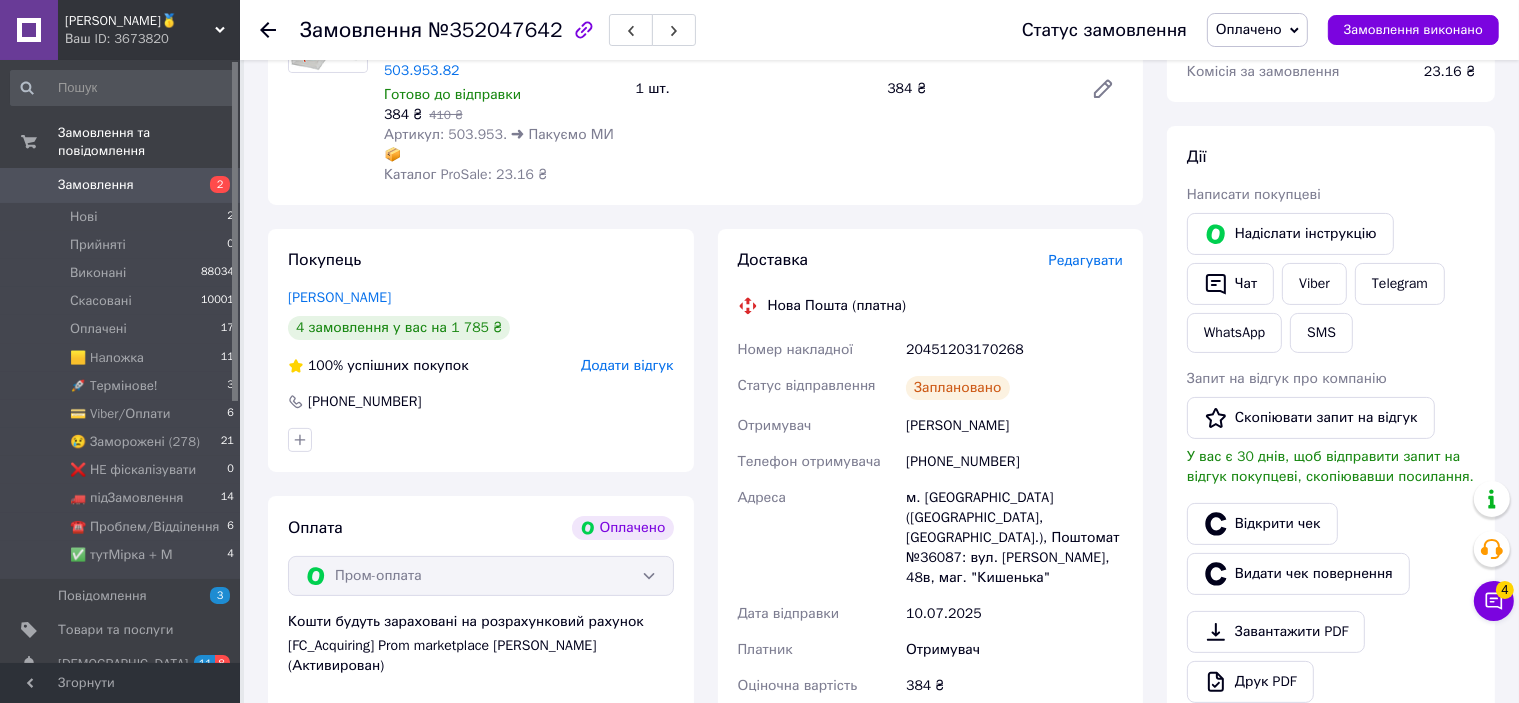 click on "Замовлення виконано" at bounding box center (1413, 30) 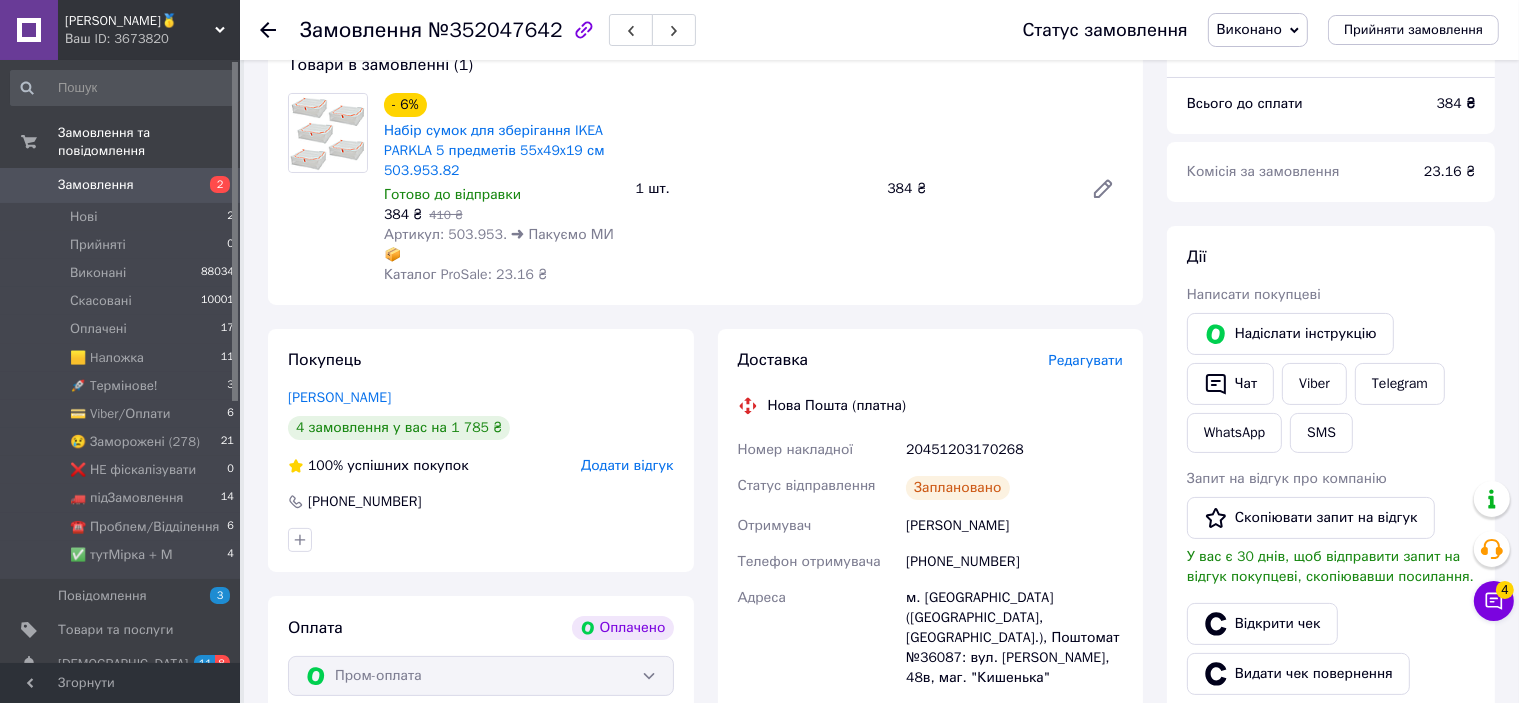 scroll, scrollTop: 0, scrollLeft: 0, axis: both 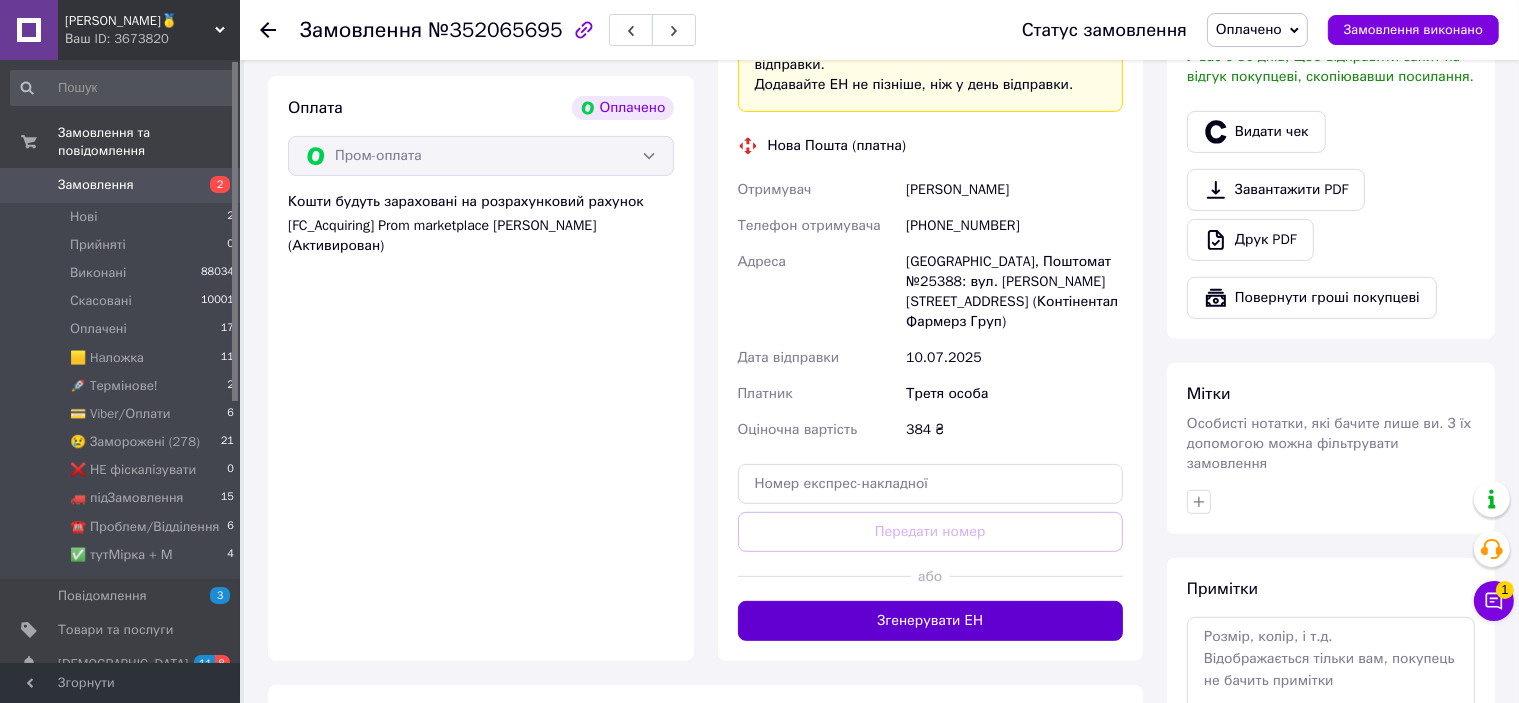 click on "Згенерувати ЕН" at bounding box center [931, 621] 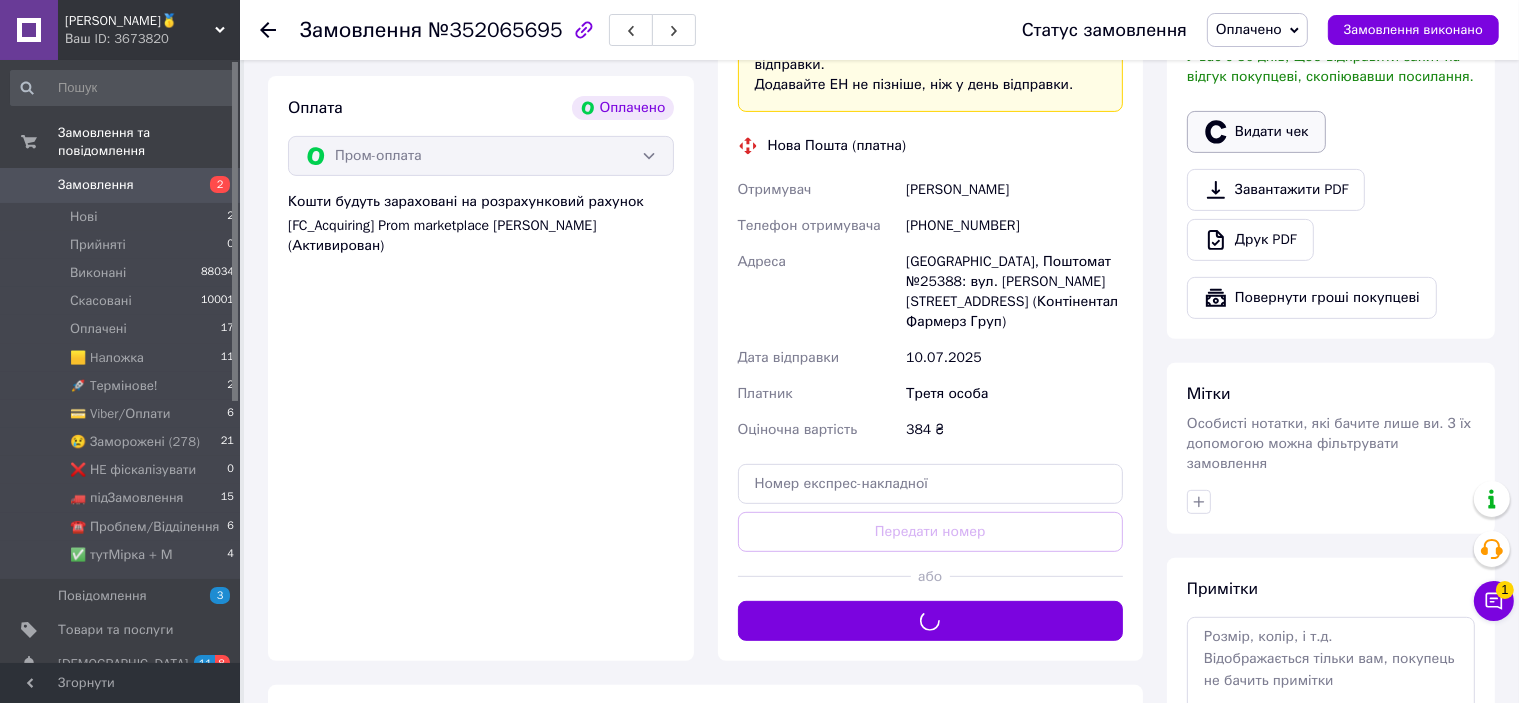 click on "Видати чек" at bounding box center [1256, 132] 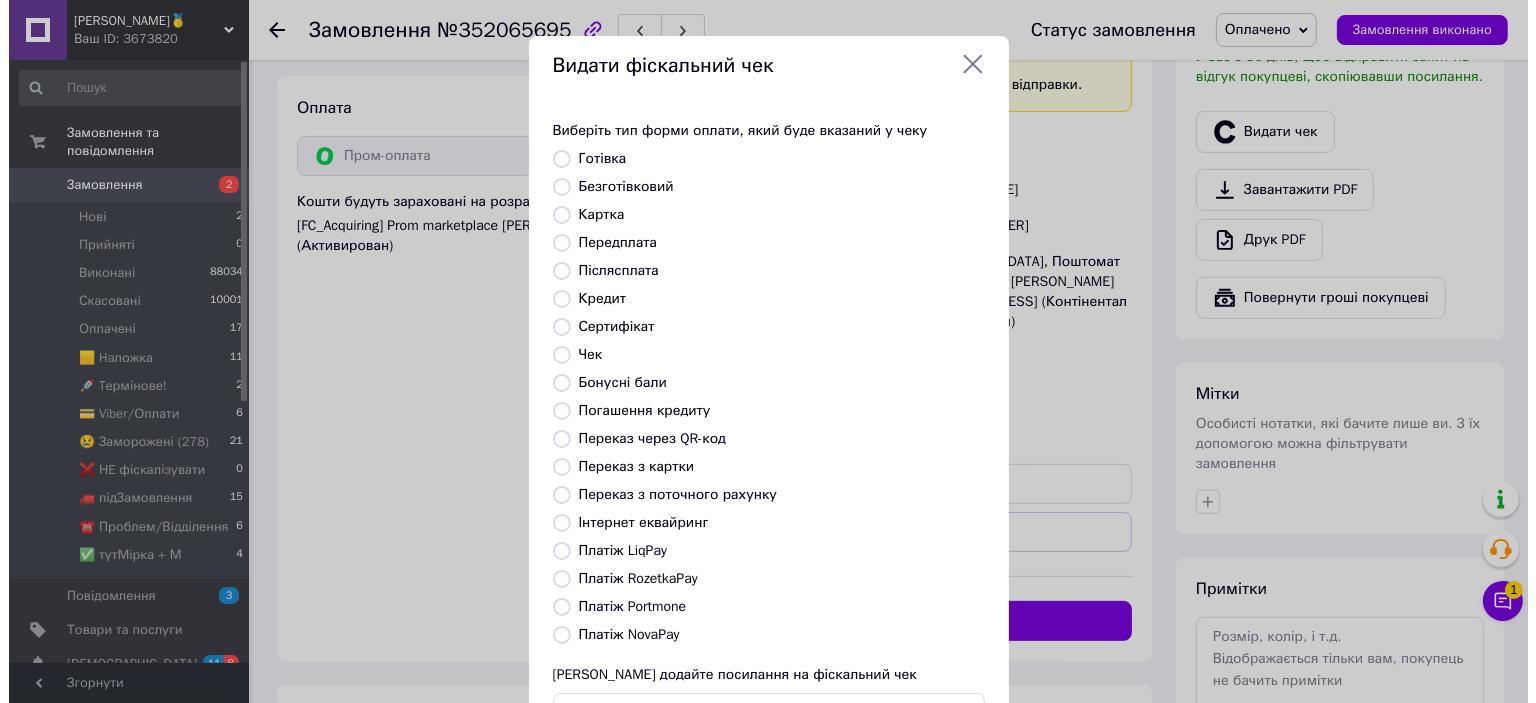 scroll, scrollTop: 680, scrollLeft: 0, axis: vertical 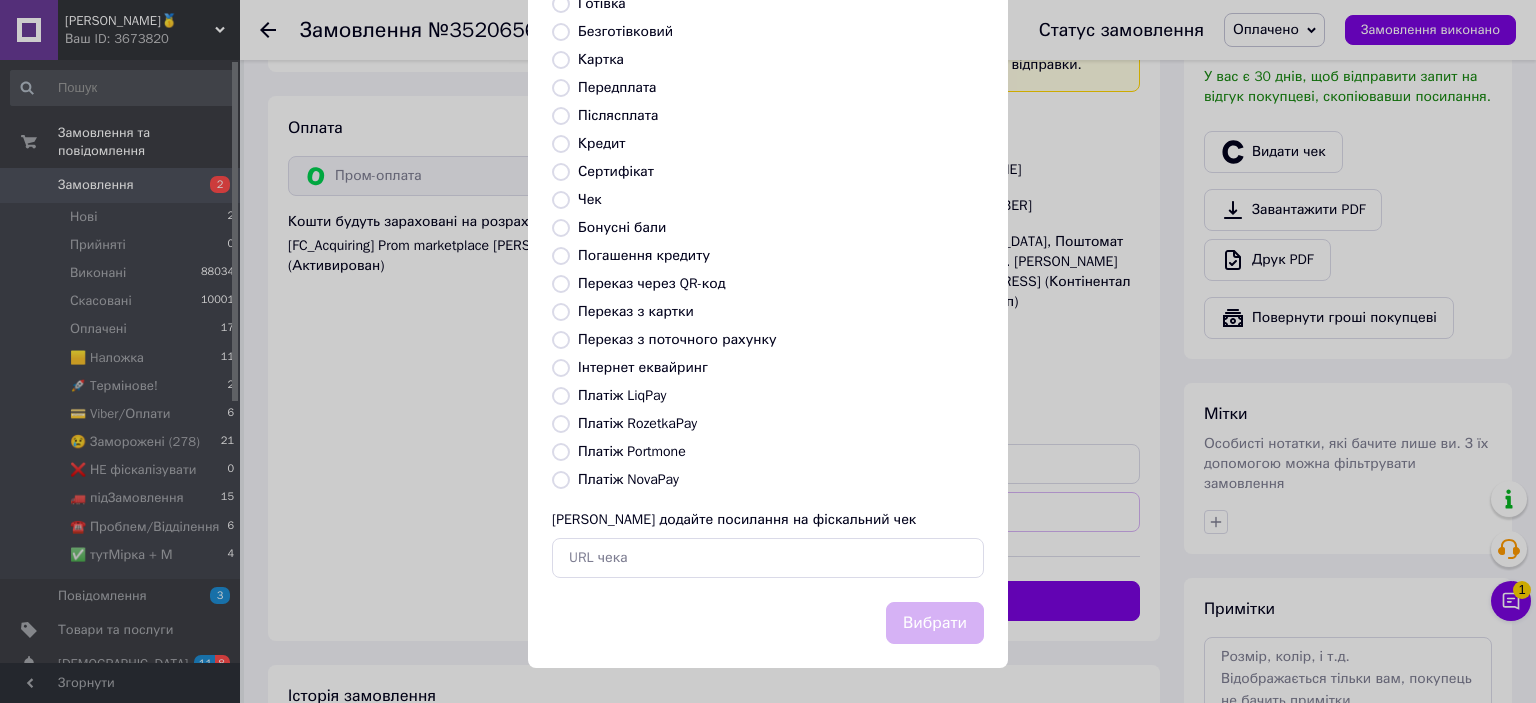 click on "Платіж RozetkaPay" at bounding box center (637, 423) 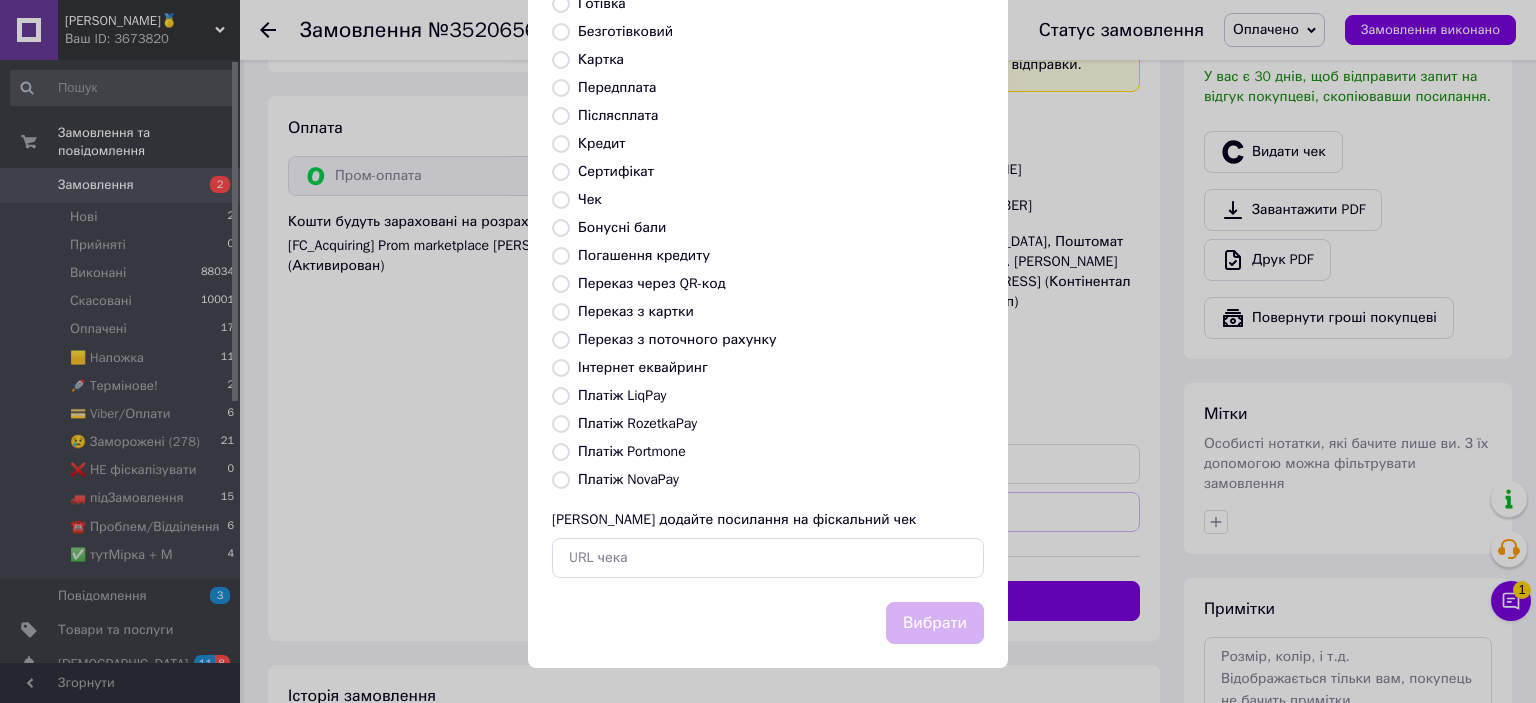 radio on "true" 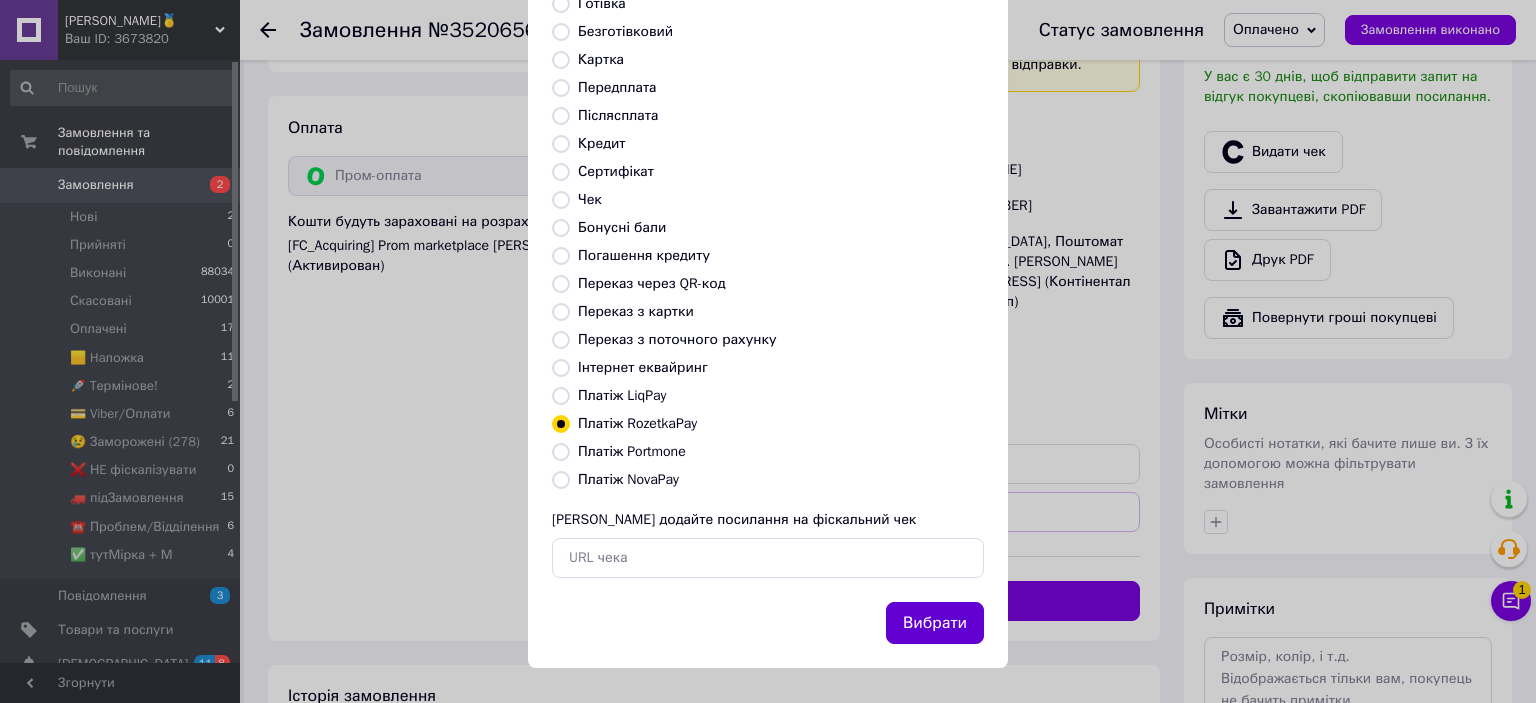 click on "Вибрати" at bounding box center (935, 623) 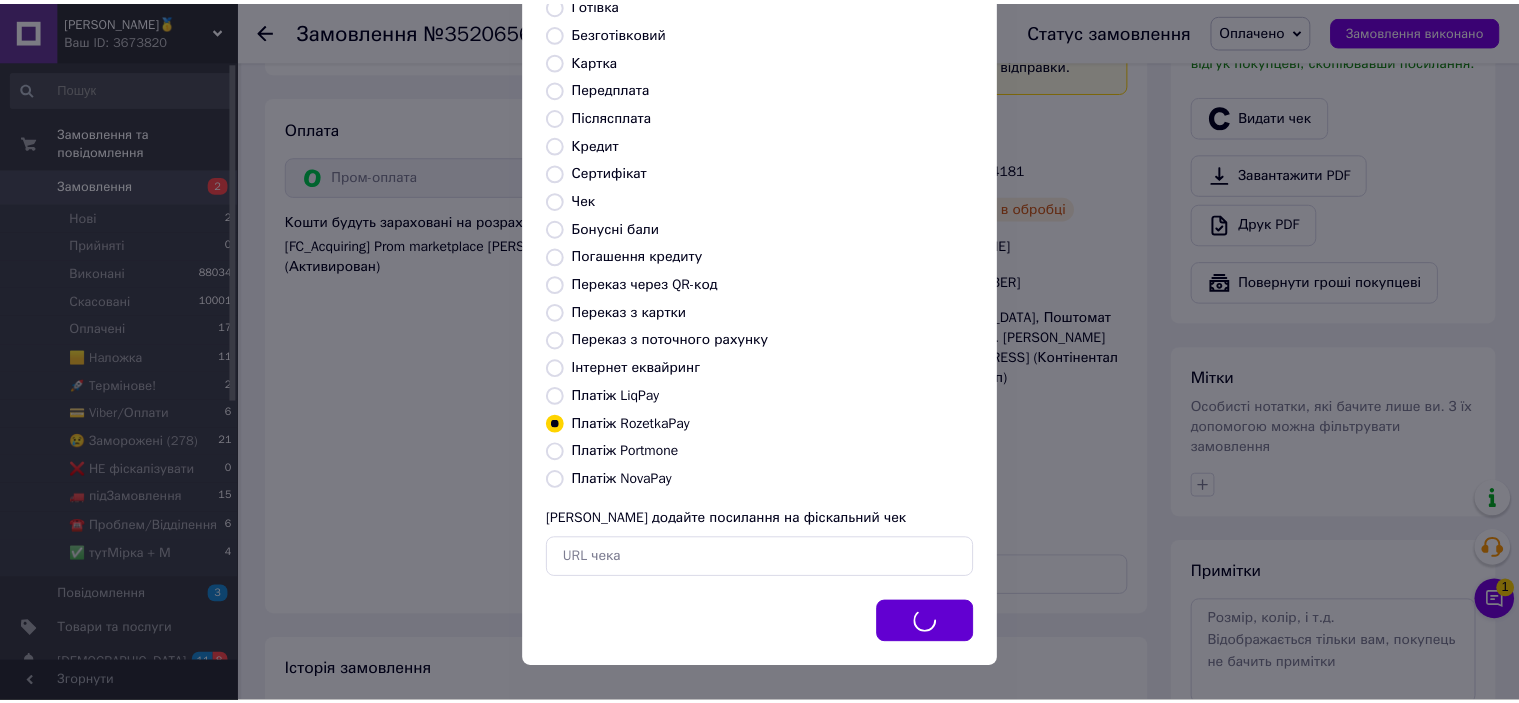 scroll, scrollTop: 700, scrollLeft: 0, axis: vertical 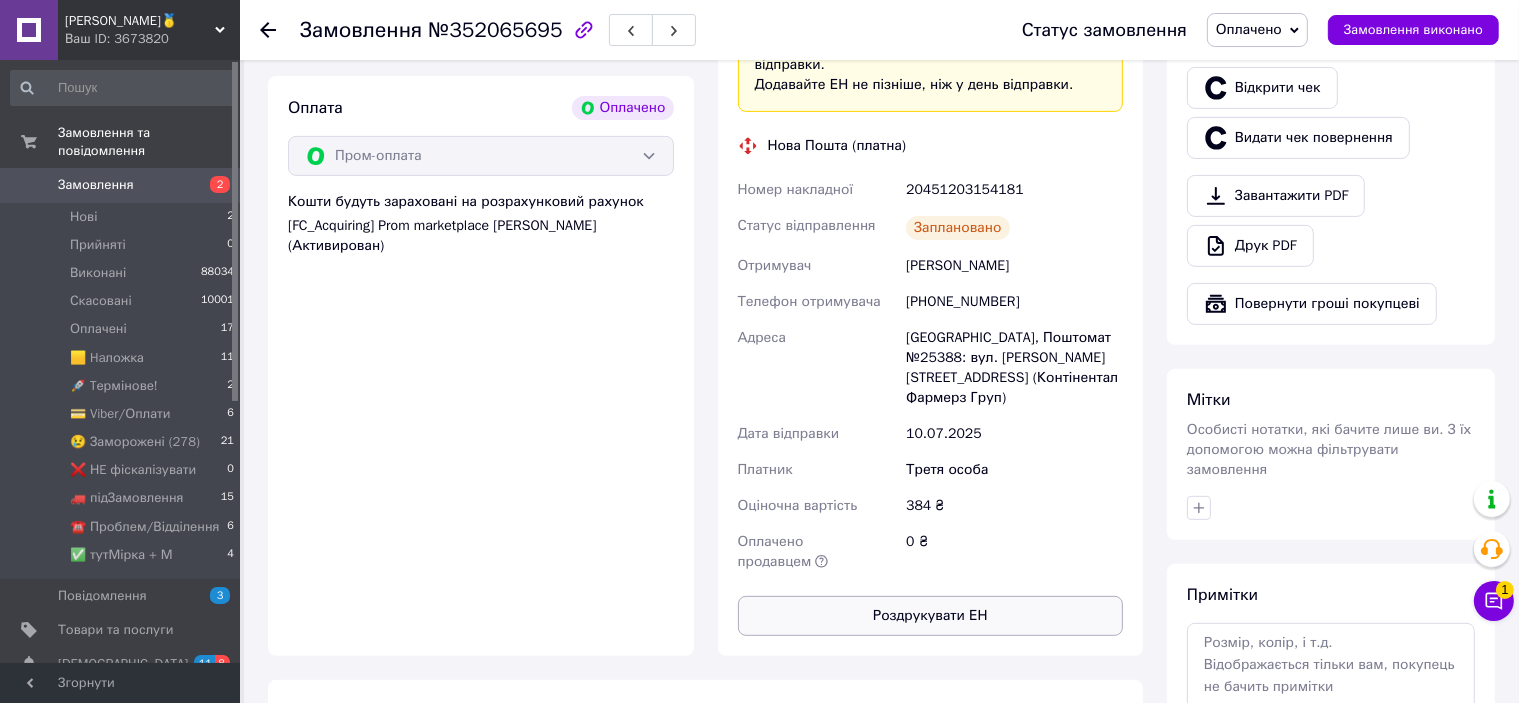 click on "Роздрукувати ЕН" at bounding box center (931, 616) 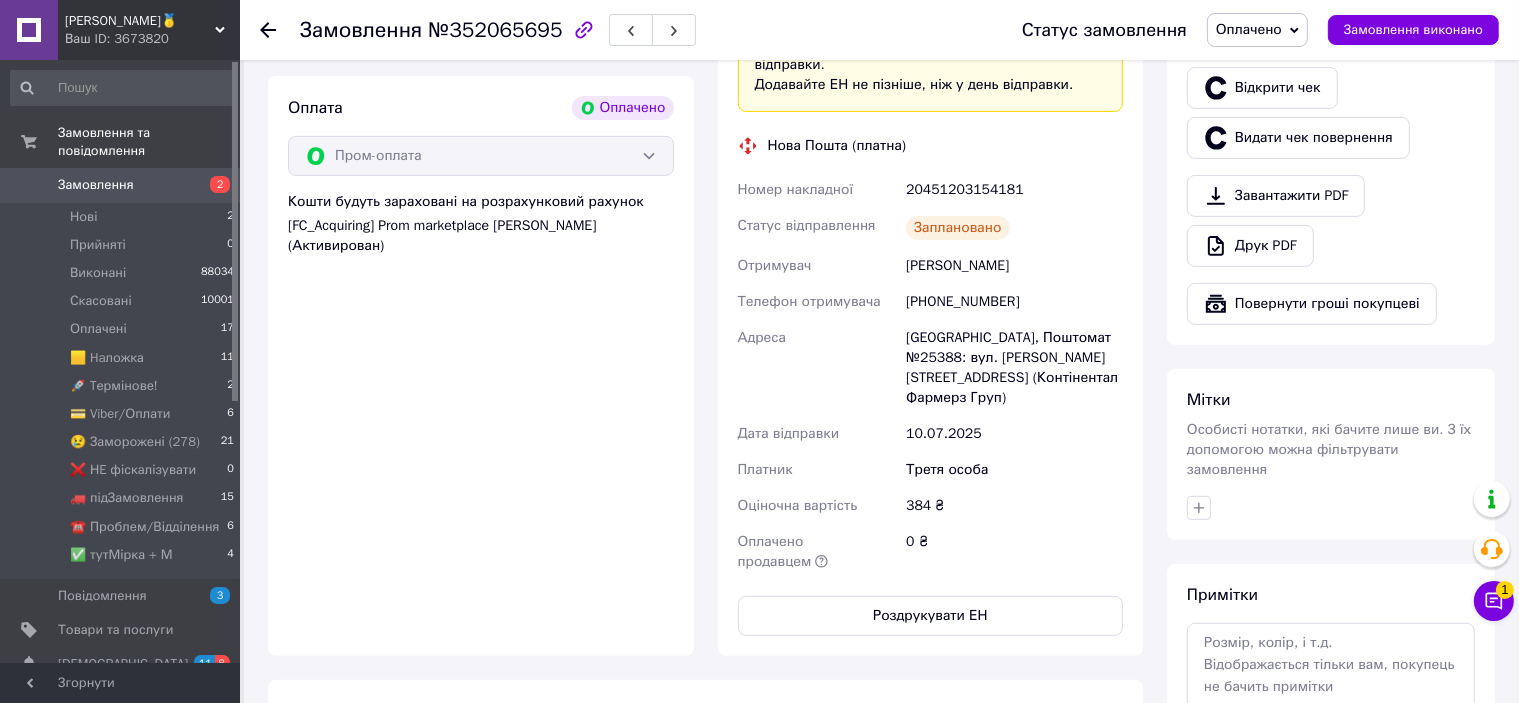 scroll, scrollTop: 600, scrollLeft: 0, axis: vertical 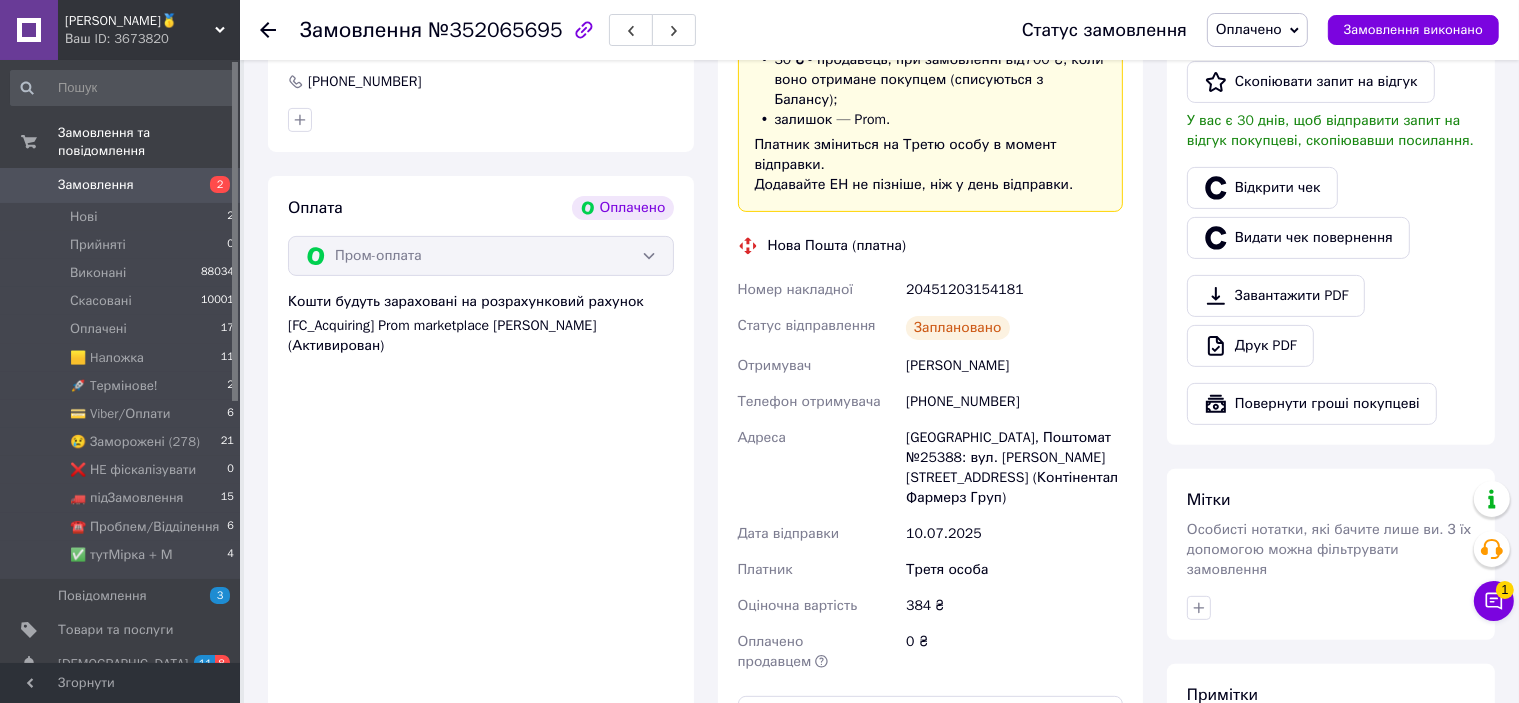 click on "20451203154181" at bounding box center [1014, 290] 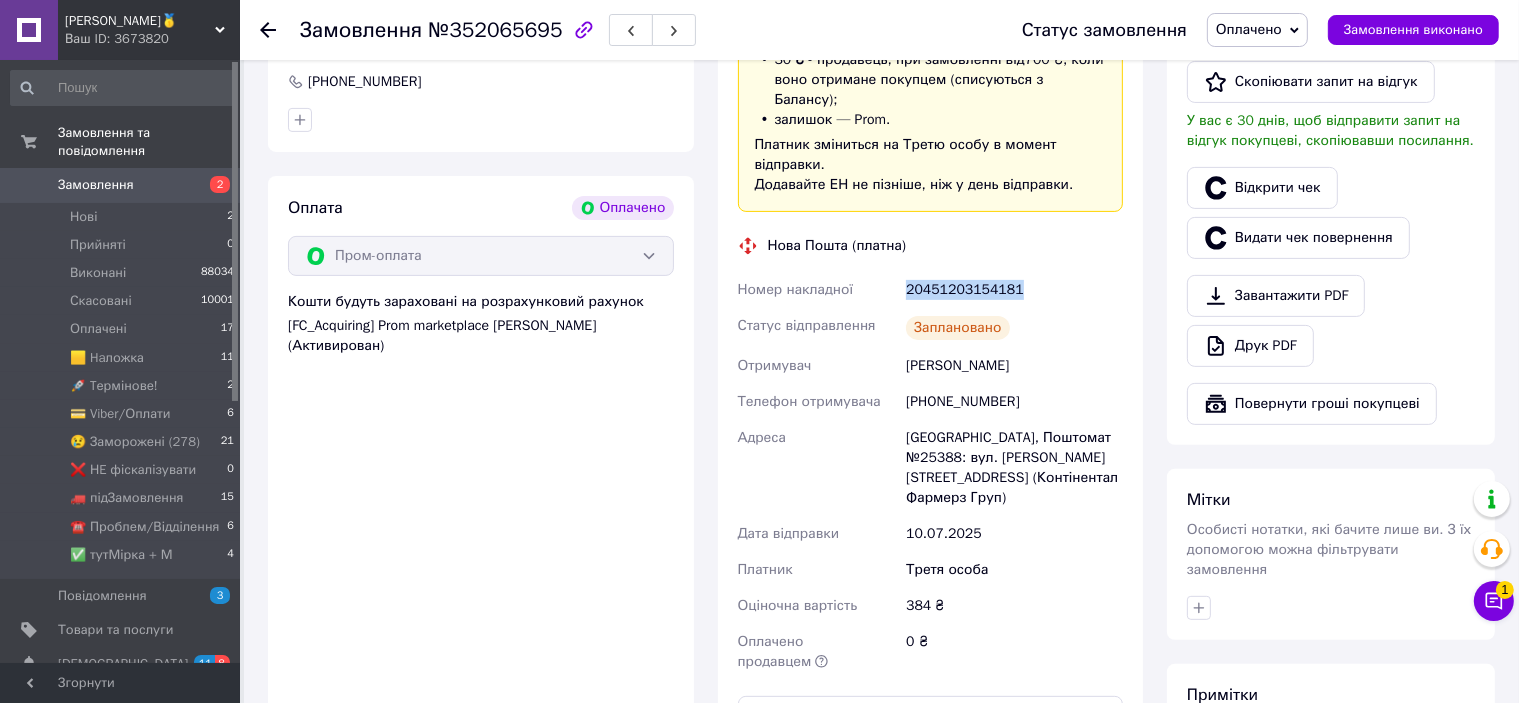 click on "20451203154181" at bounding box center [1014, 290] 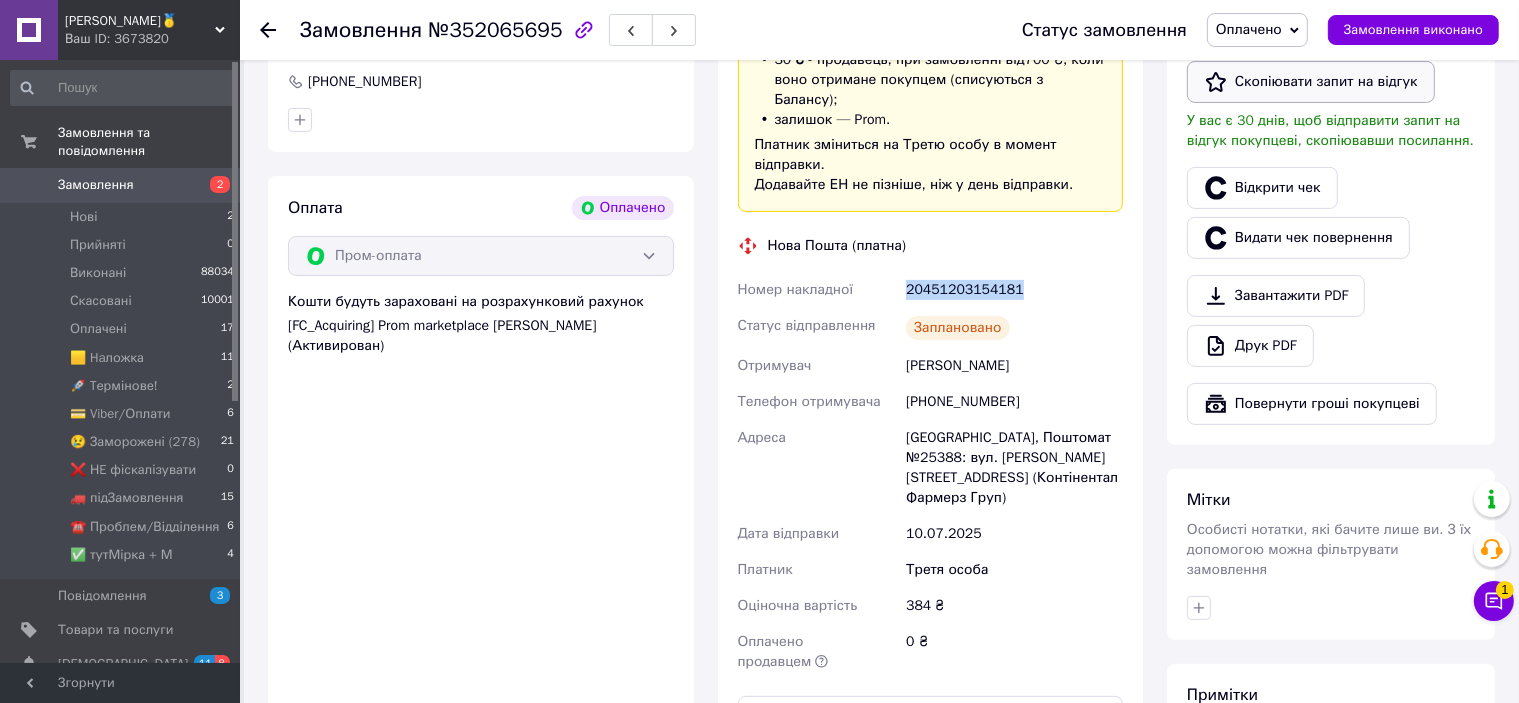 scroll, scrollTop: 400, scrollLeft: 0, axis: vertical 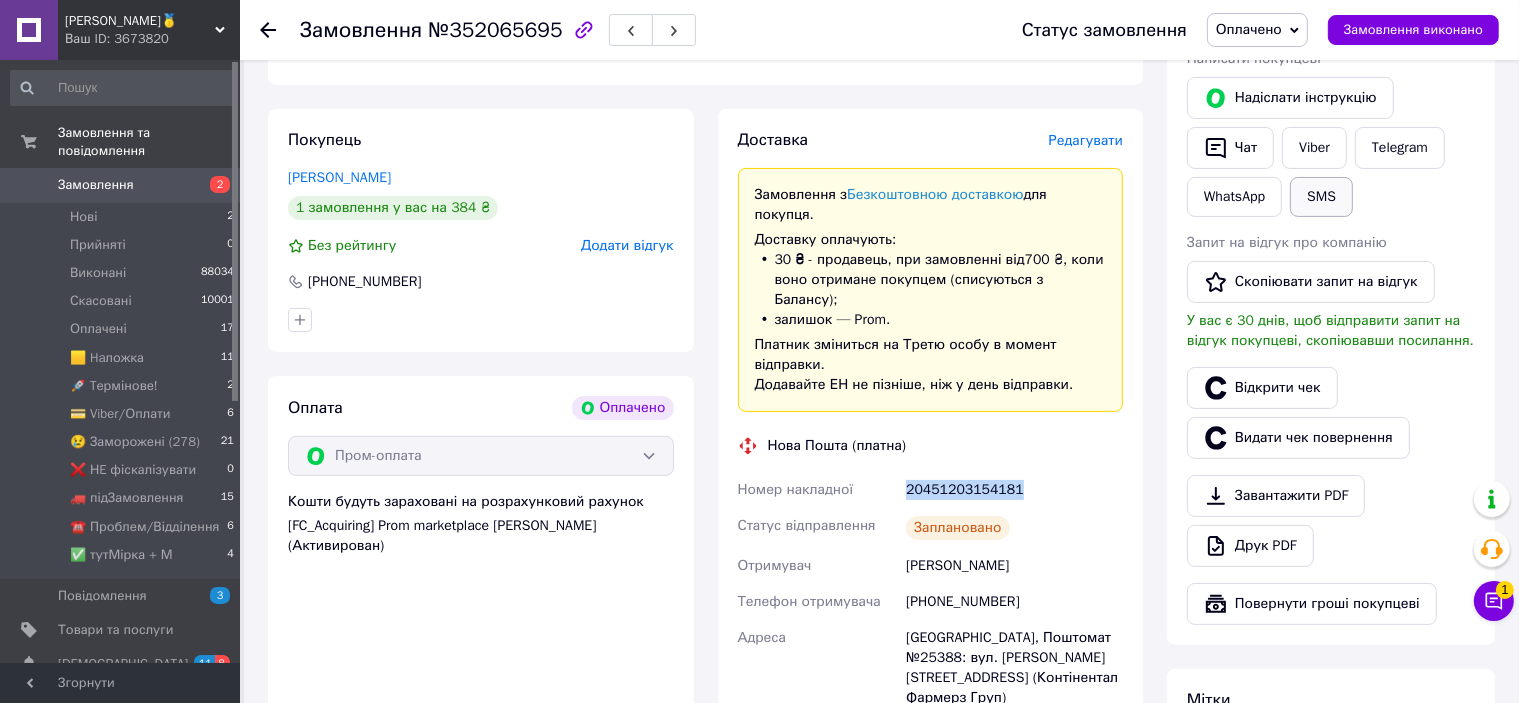 click on "SMS" at bounding box center (1321, 197) 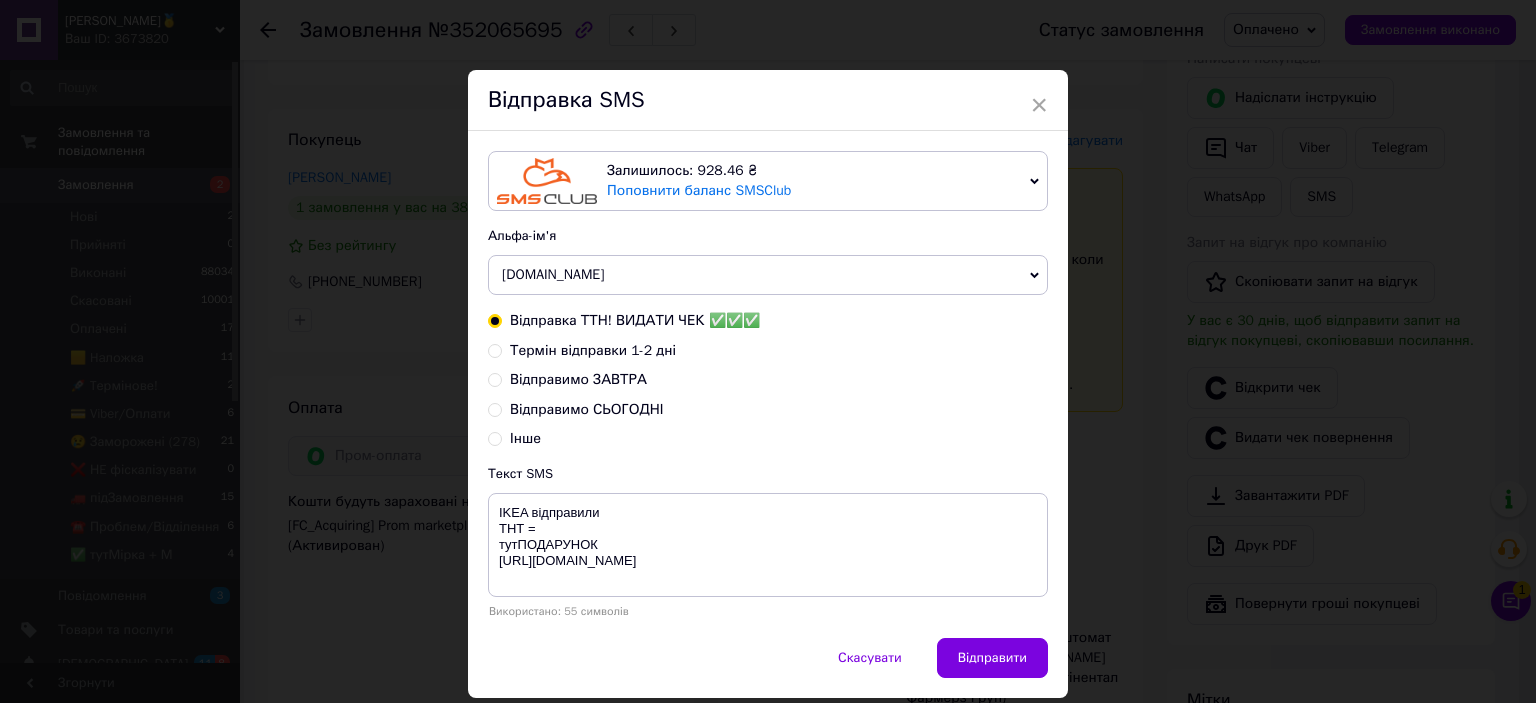 type 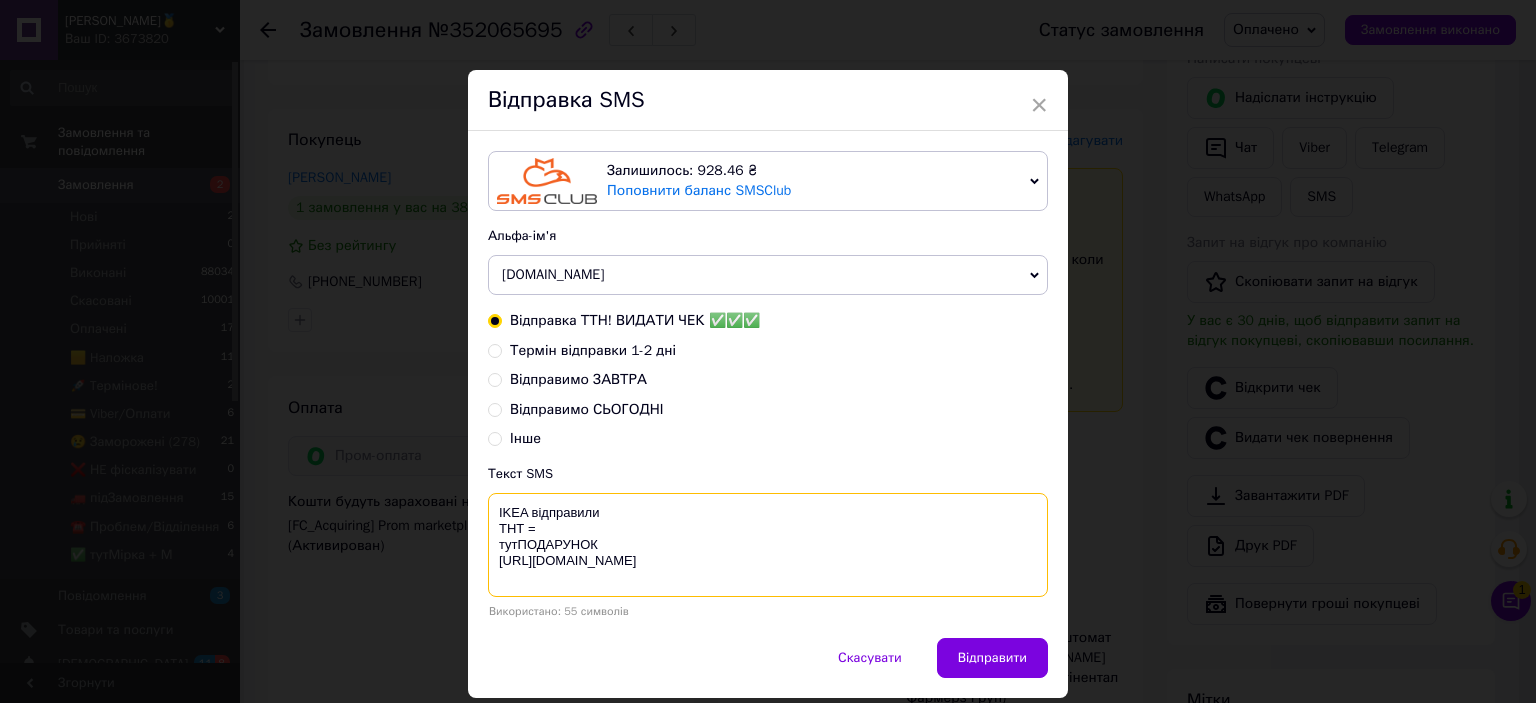 click on "IKEA відправили
ТНТ =
тутПОДАРУНОК
[URL][DOMAIN_NAME]" at bounding box center (768, 545) 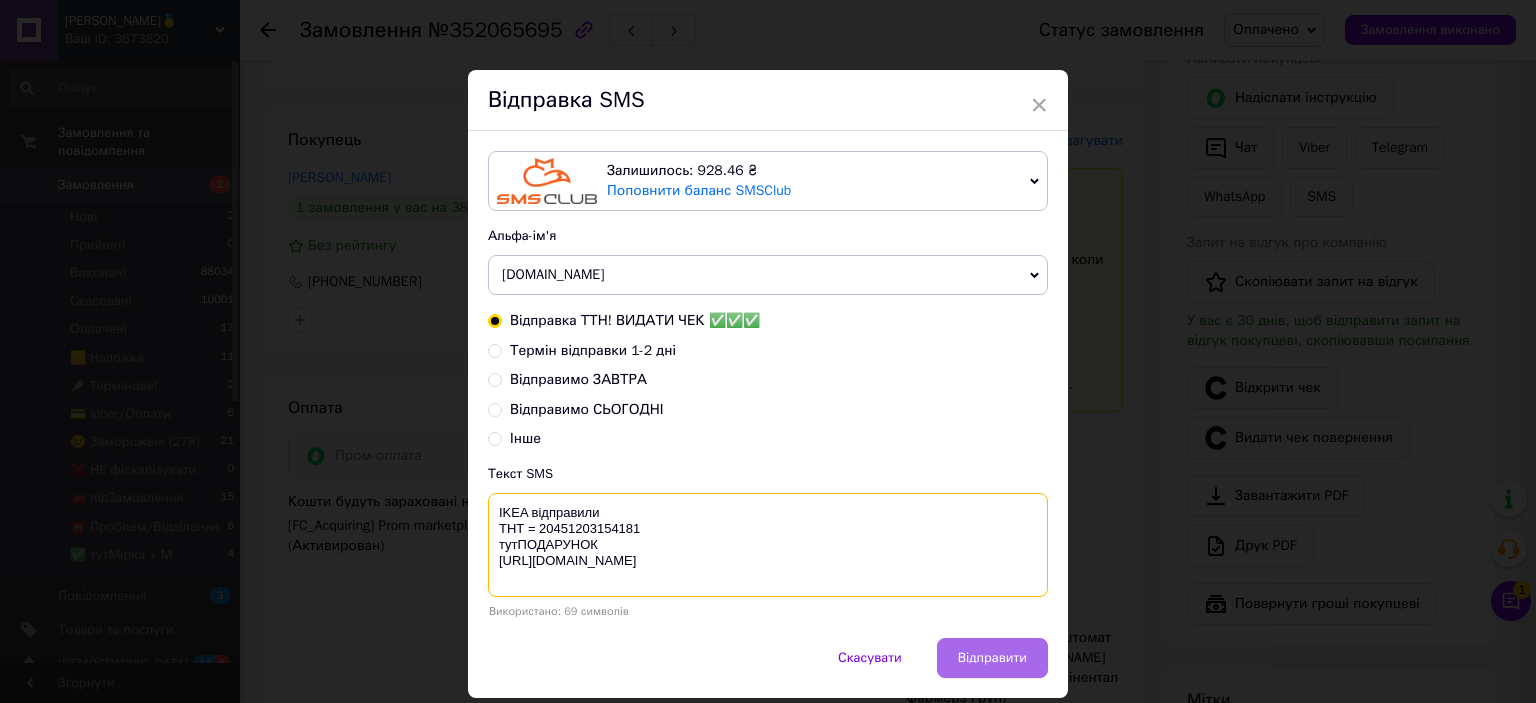 type on "IKEA відправили
ТНТ = 20451203154181
тутПОДАРУНОК
[URL][DOMAIN_NAME]" 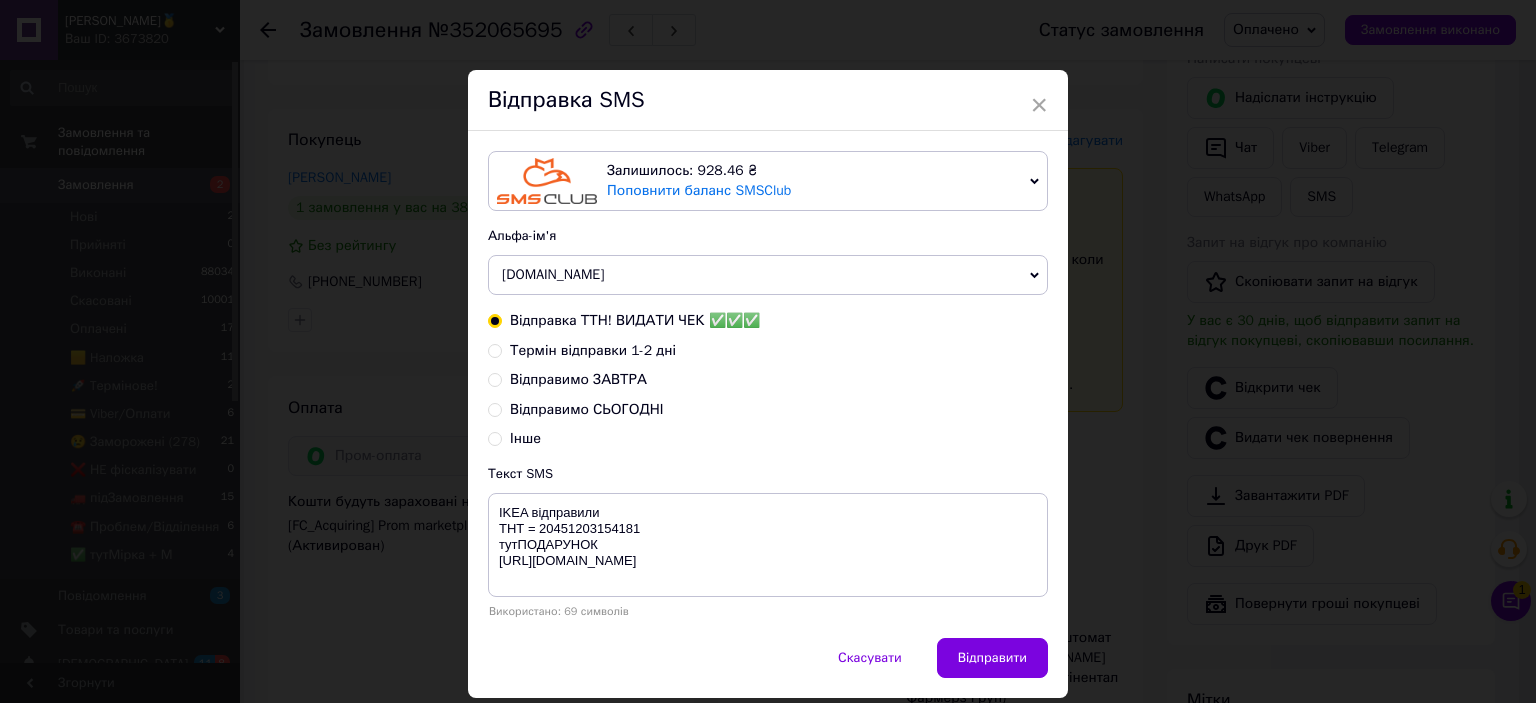 drag, startPoint x: 1016, startPoint y: 643, endPoint x: 1008, endPoint y: 635, distance: 11.313708 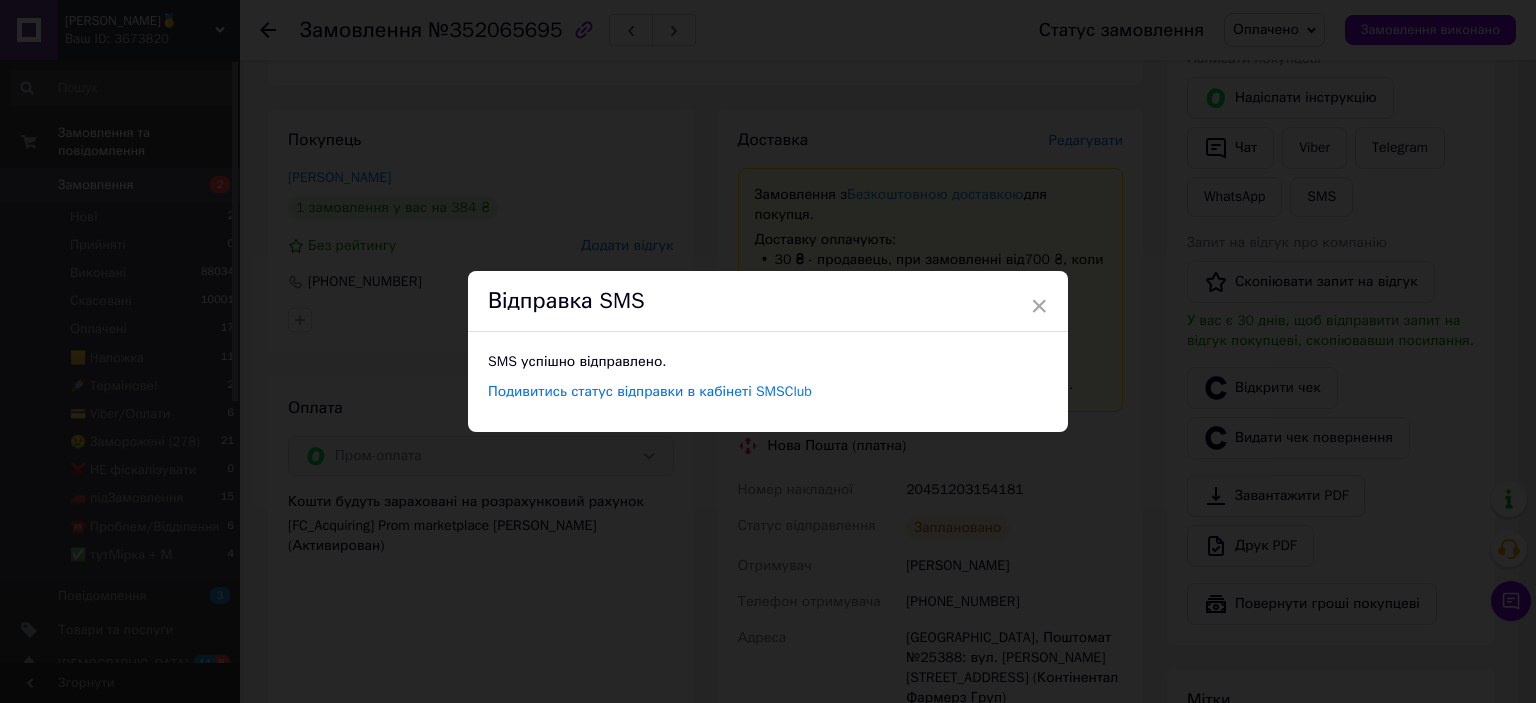 click on "× Відправка SMS SMS успішно відправлено. Подивитись статус відправки в кабінеті SMSClub" at bounding box center [768, 351] 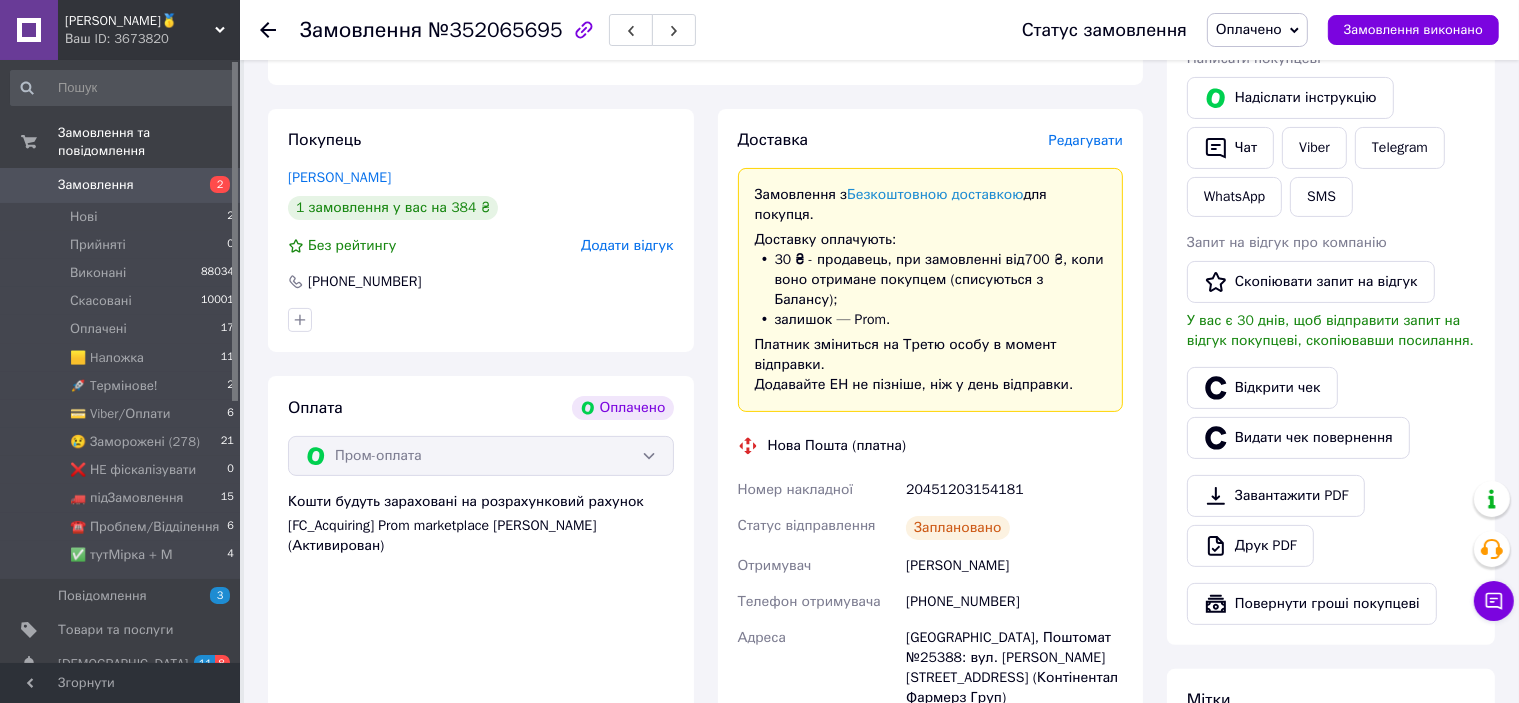 scroll, scrollTop: 800, scrollLeft: 0, axis: vertical 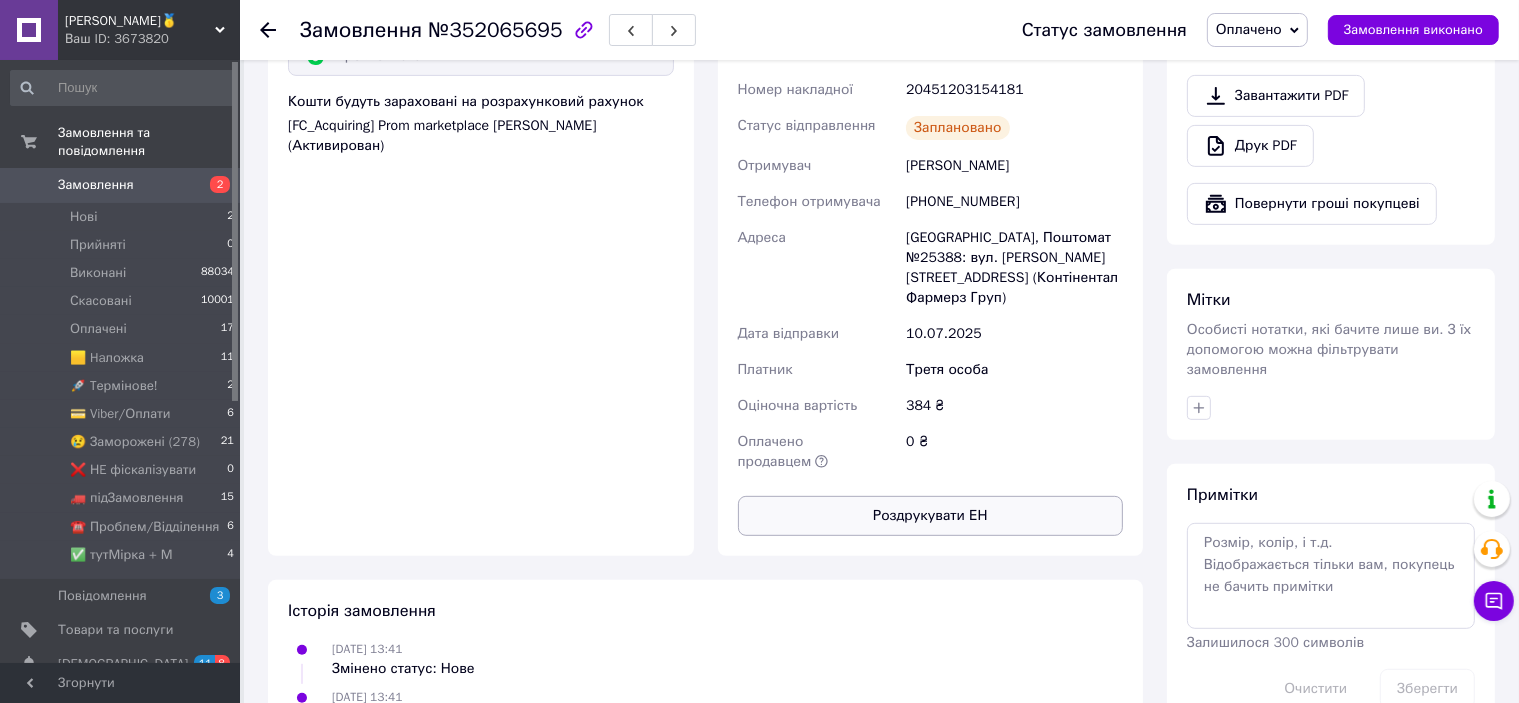 click on "Роздрукувати ЕН" at bounding box center (931, 516) 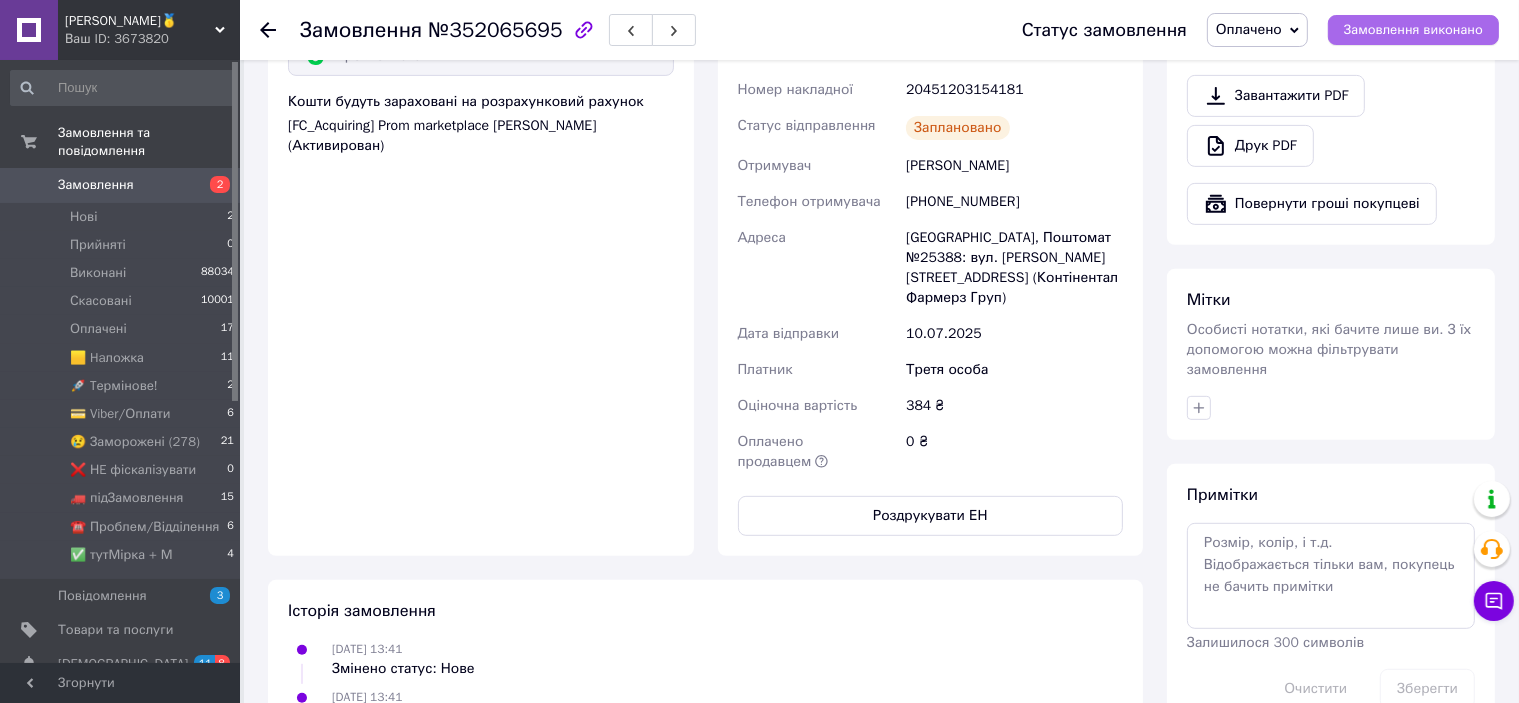 click on "Замовлення виконано" at bounding box center [1413, 30] 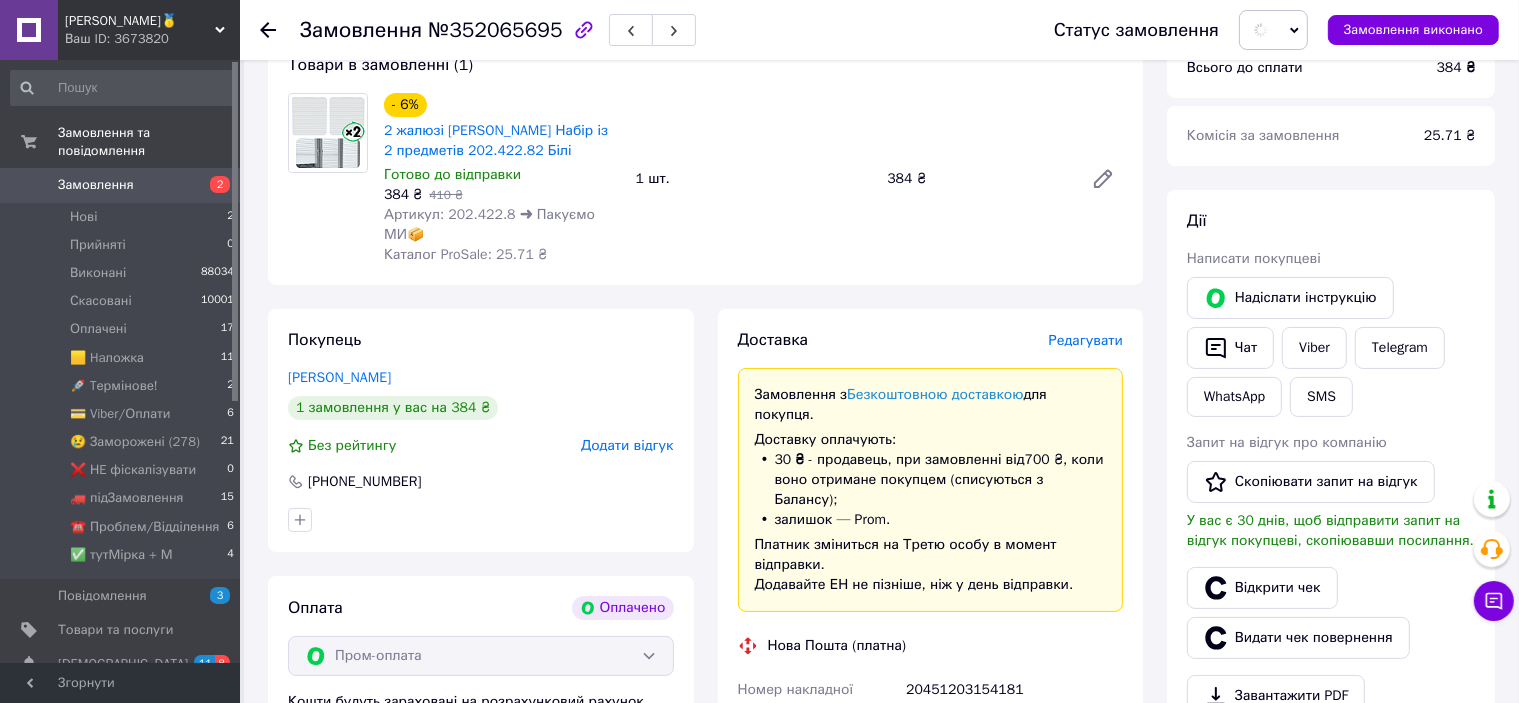 scroll, scrollTop: 0, scrollLeft: 0, axis: both 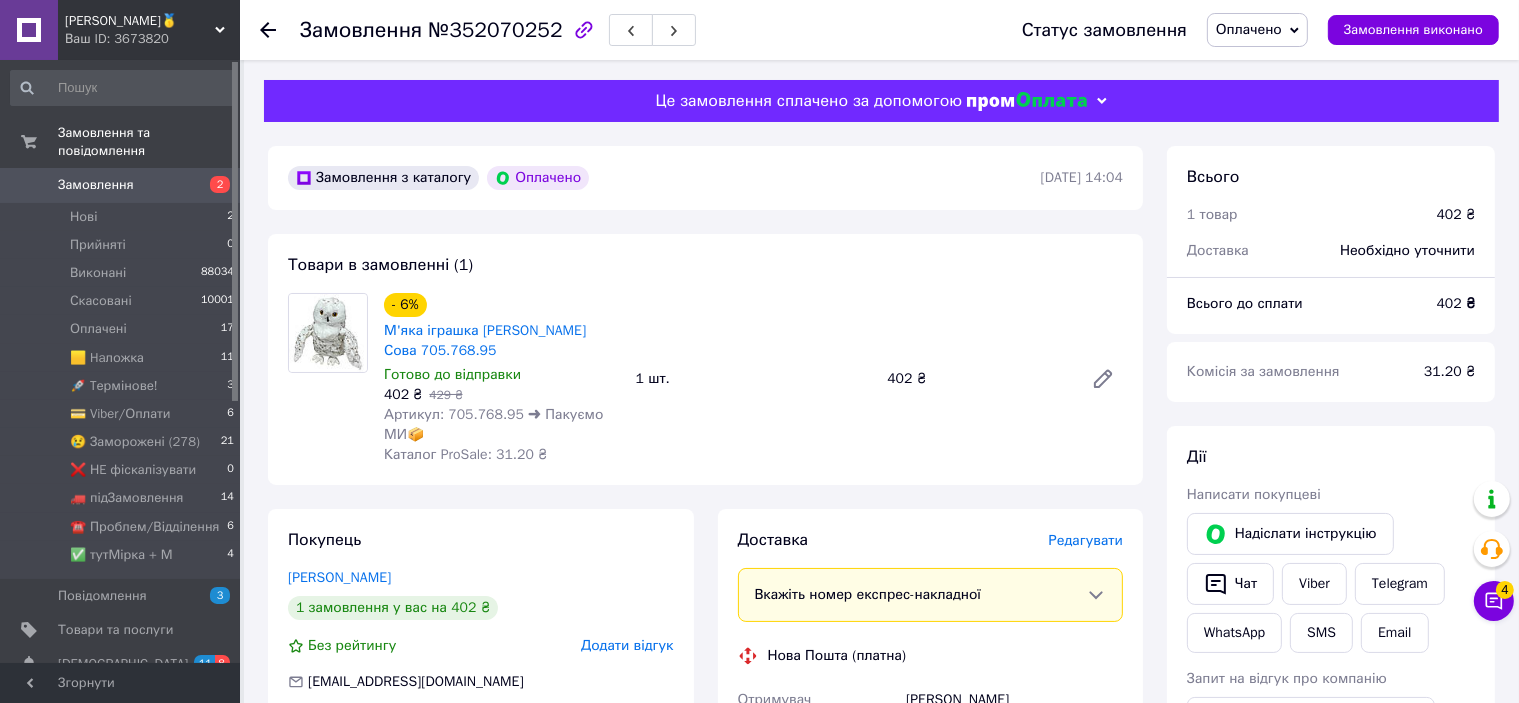 click on "Редагувати" at bounding box center [1086, 540] 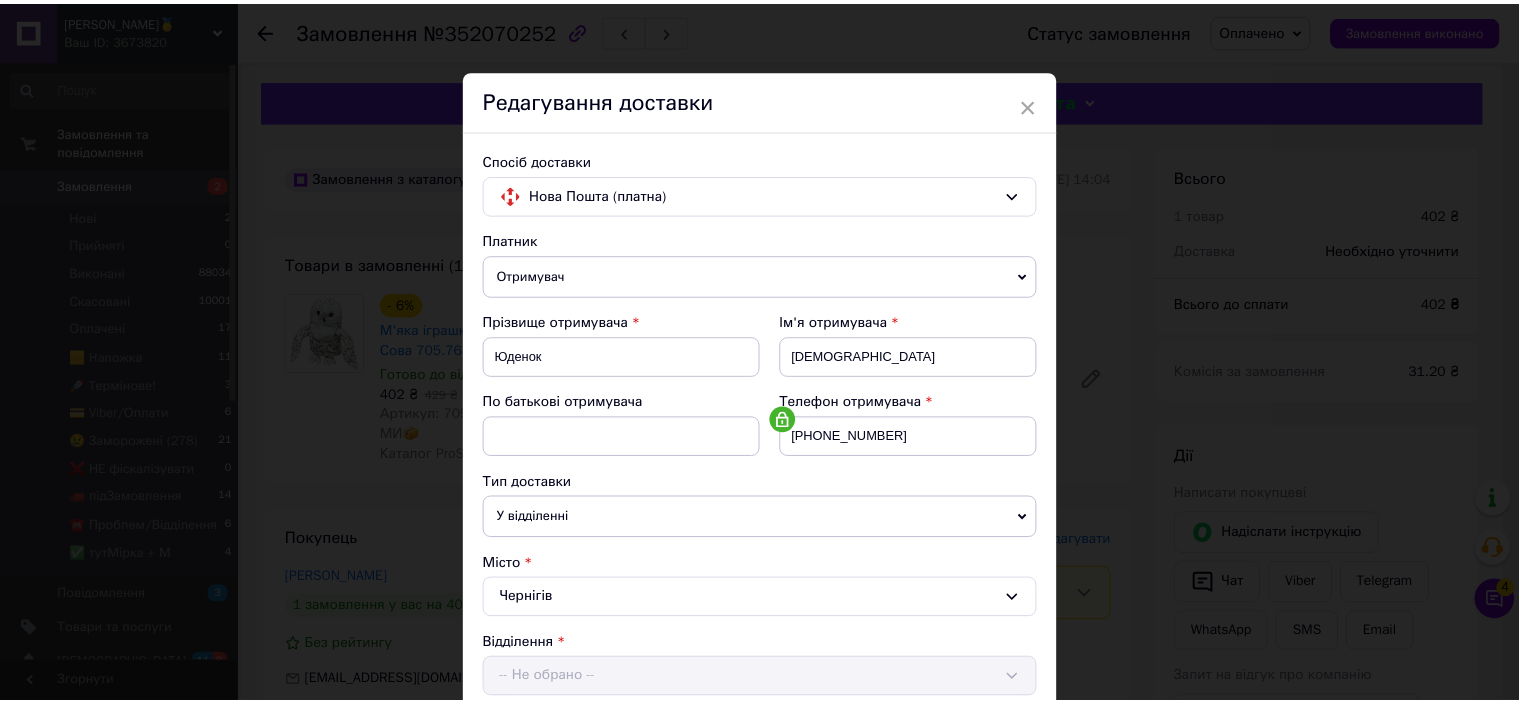 scroll, scrollTop: 619, scrollLeft: 0, axis: vertical 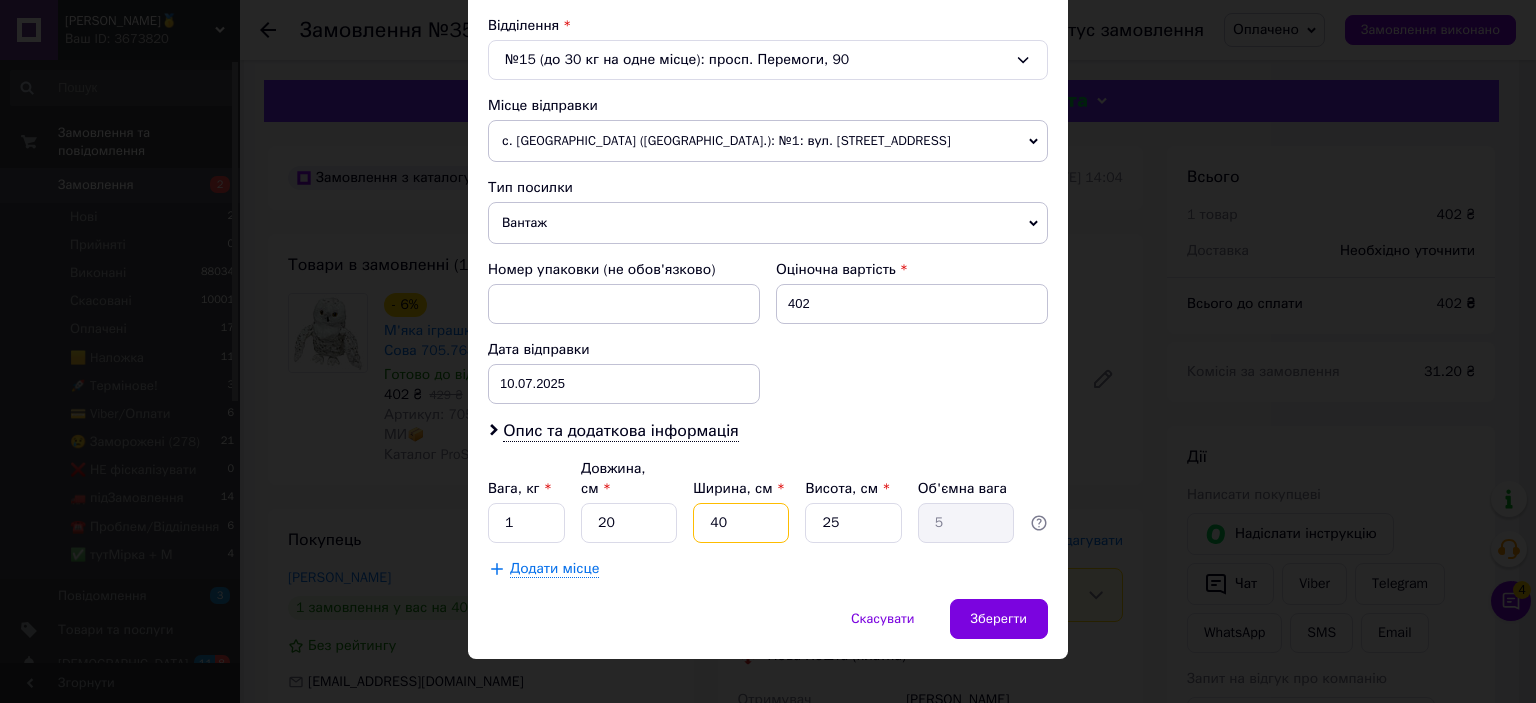 click on "40" at bounding box center [741, 523] 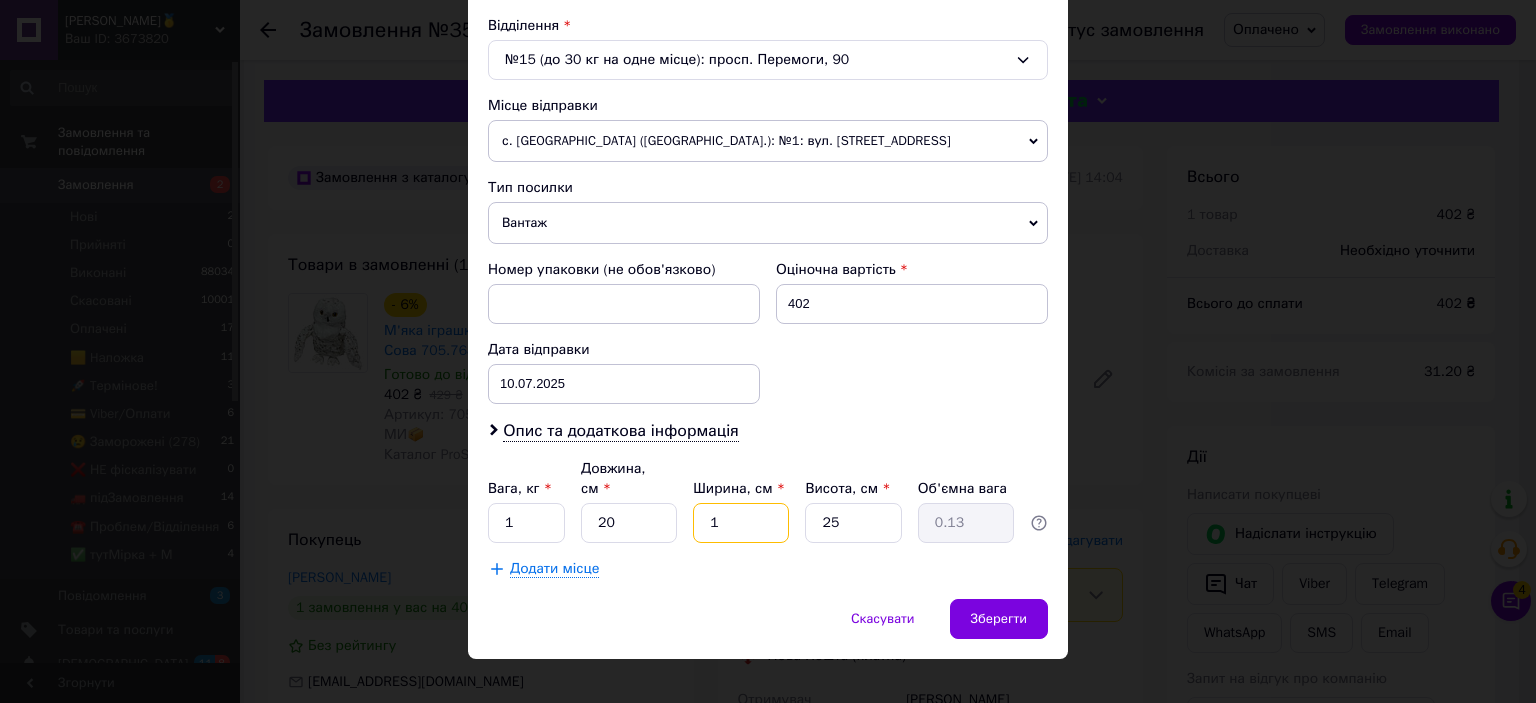 type on "11" 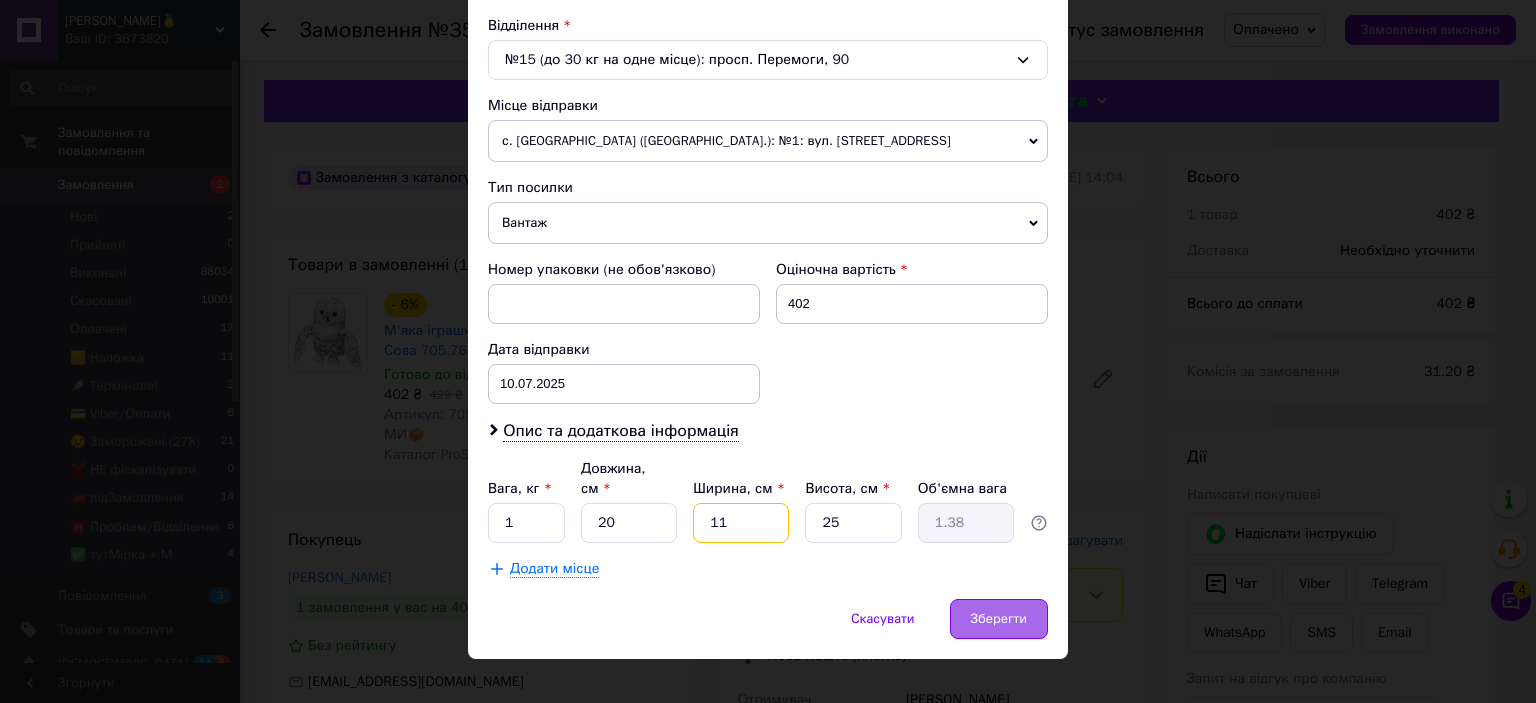 type on "11" 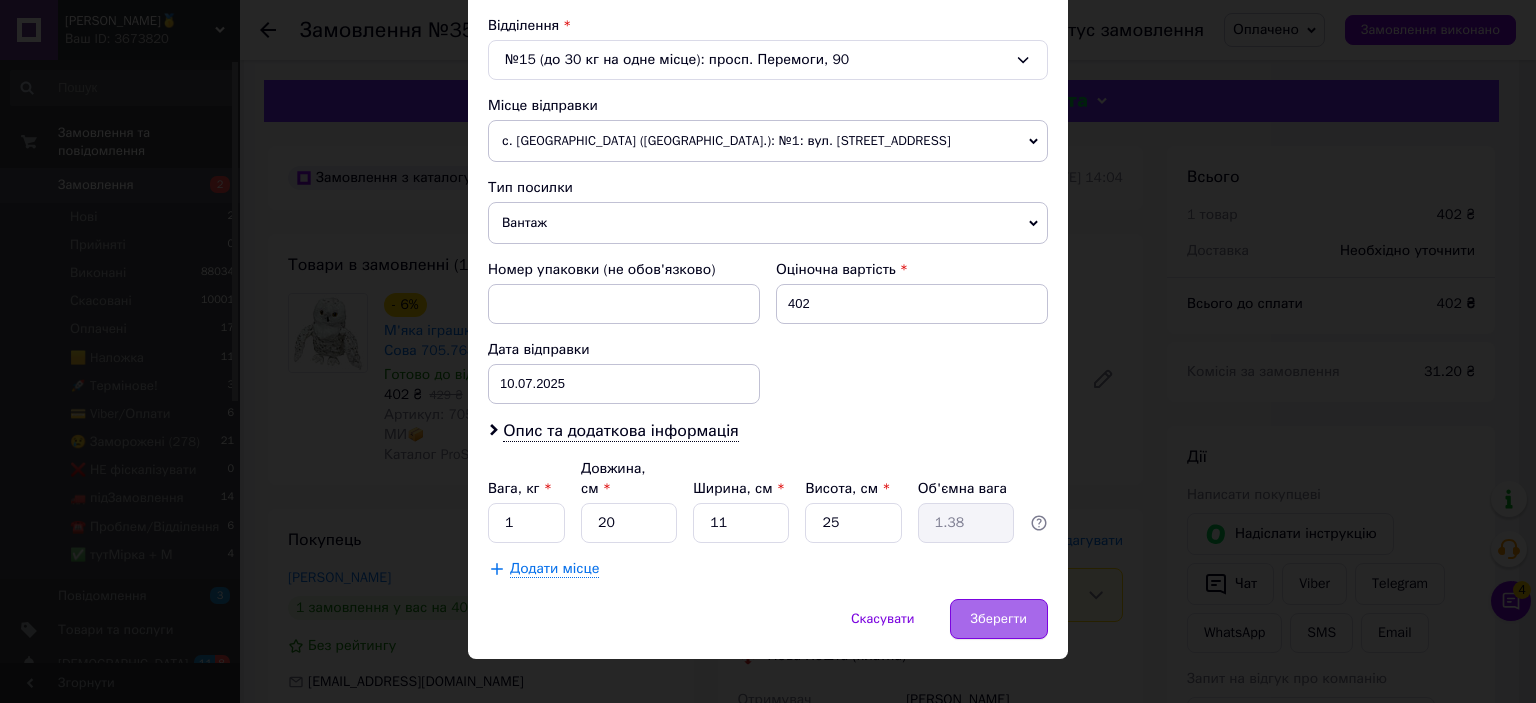 click on "Зберегти" at bounding box center [999, 619] 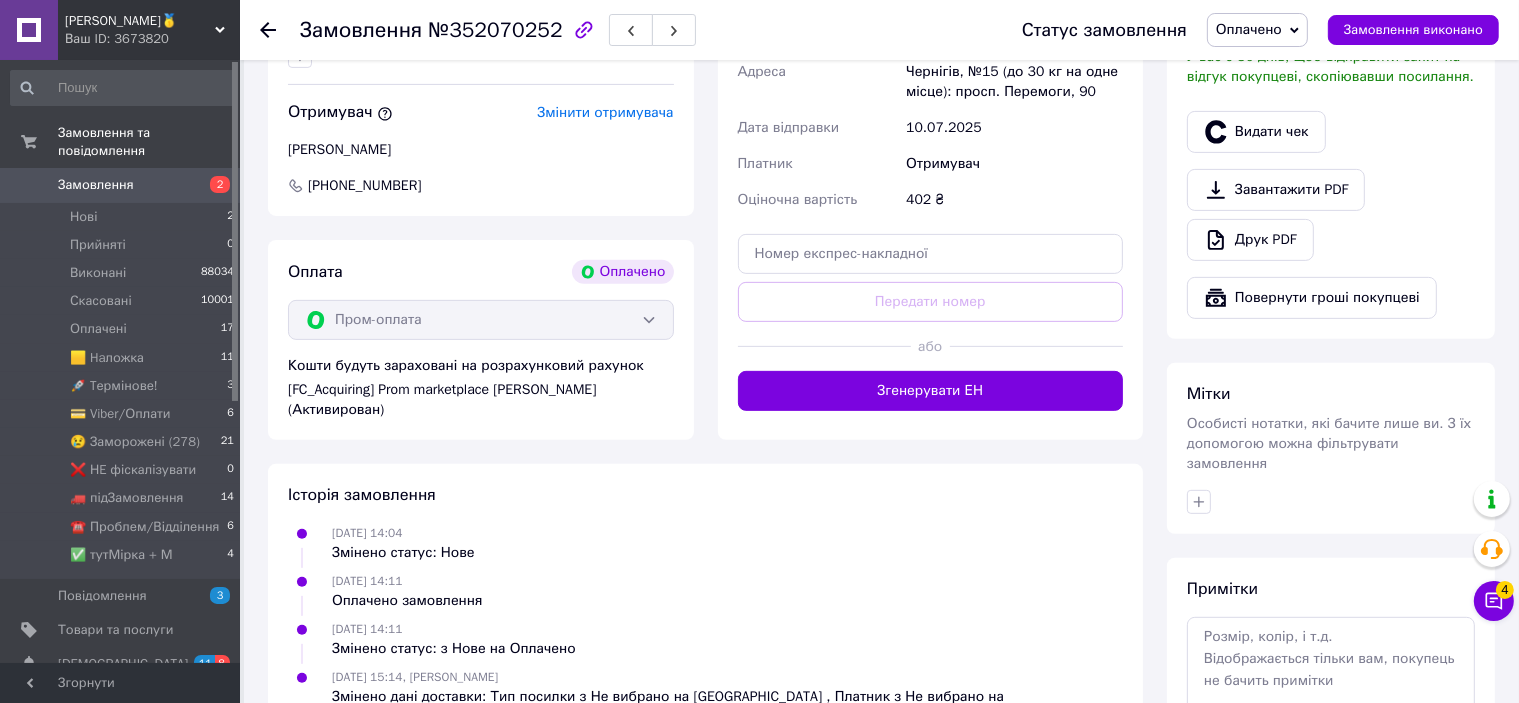 click on "Згенерувати ЕН" at bounding box center (931, 391) 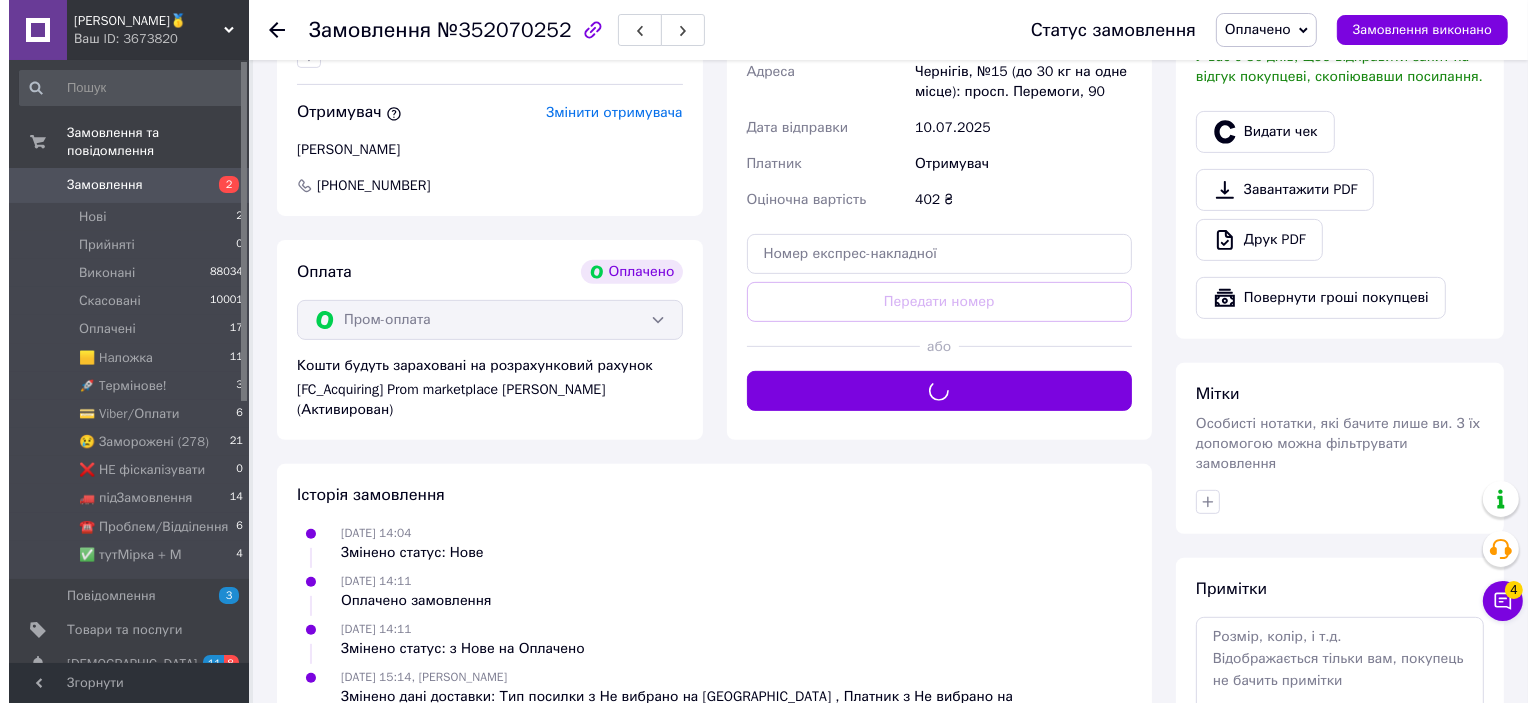 scroll, scrollTop: 600, scrollLeft: 0, axis: vertical 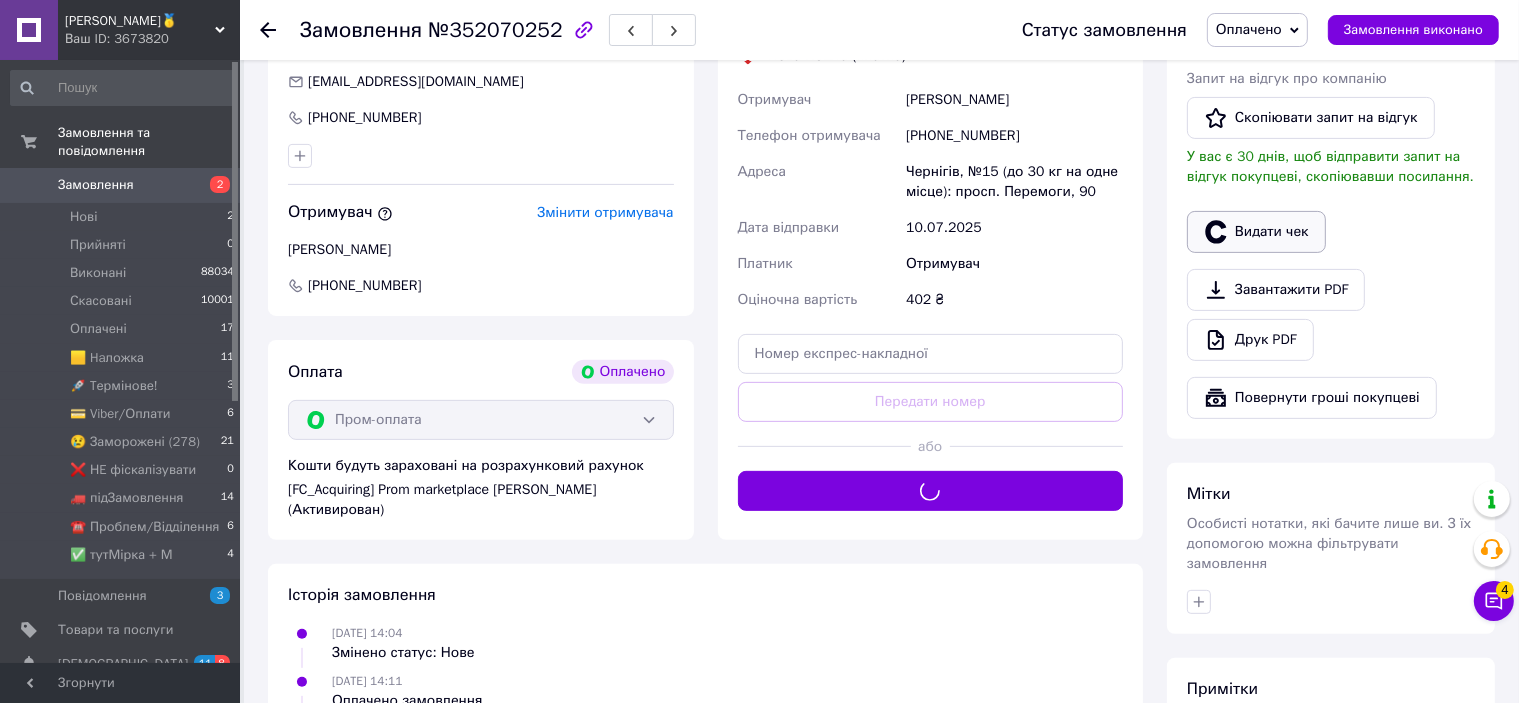 click on "Видати чек" at bounding box center (1256, 232) 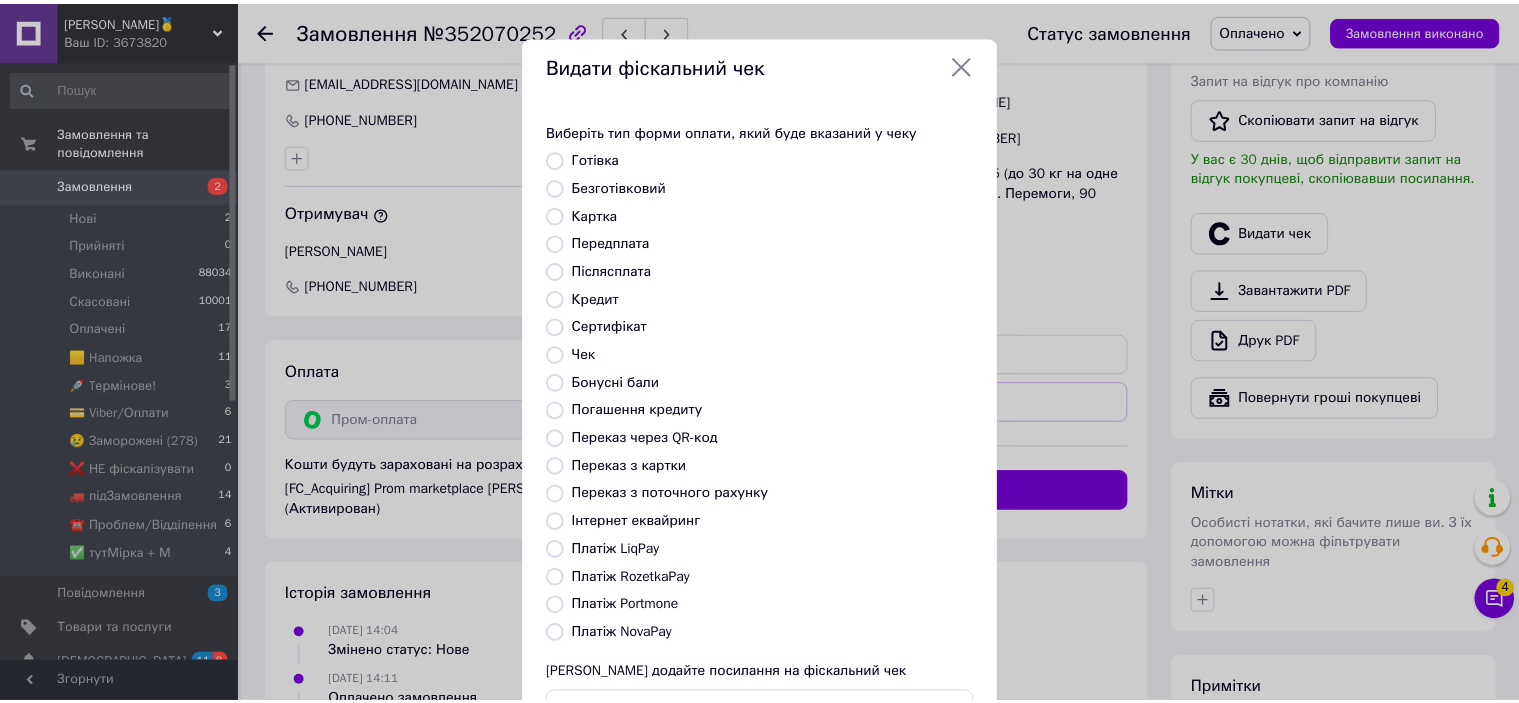 scroll, scrollTop: 155, scrollLeft: 0, axis: vertical 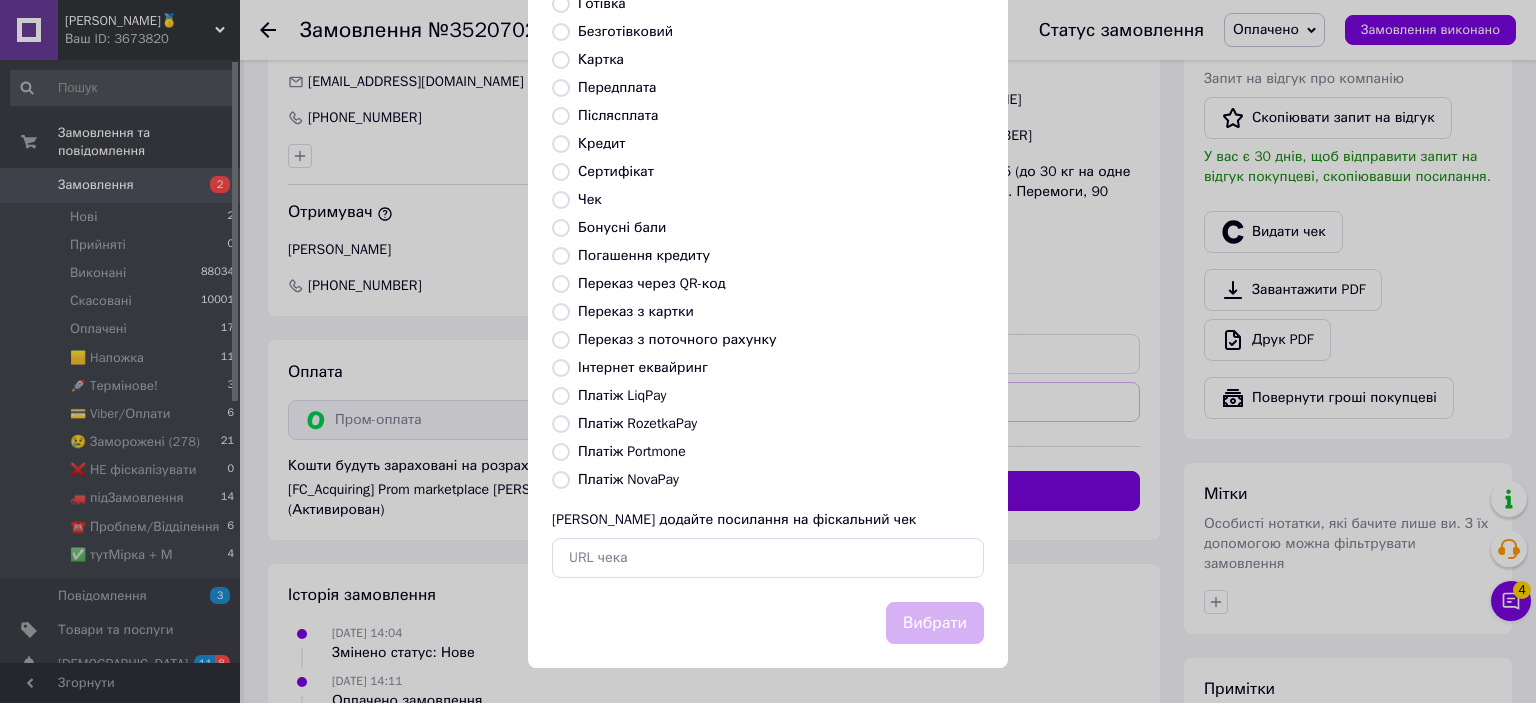 click on "Платіж RozetkaPay" at bounding box center (637, 423) 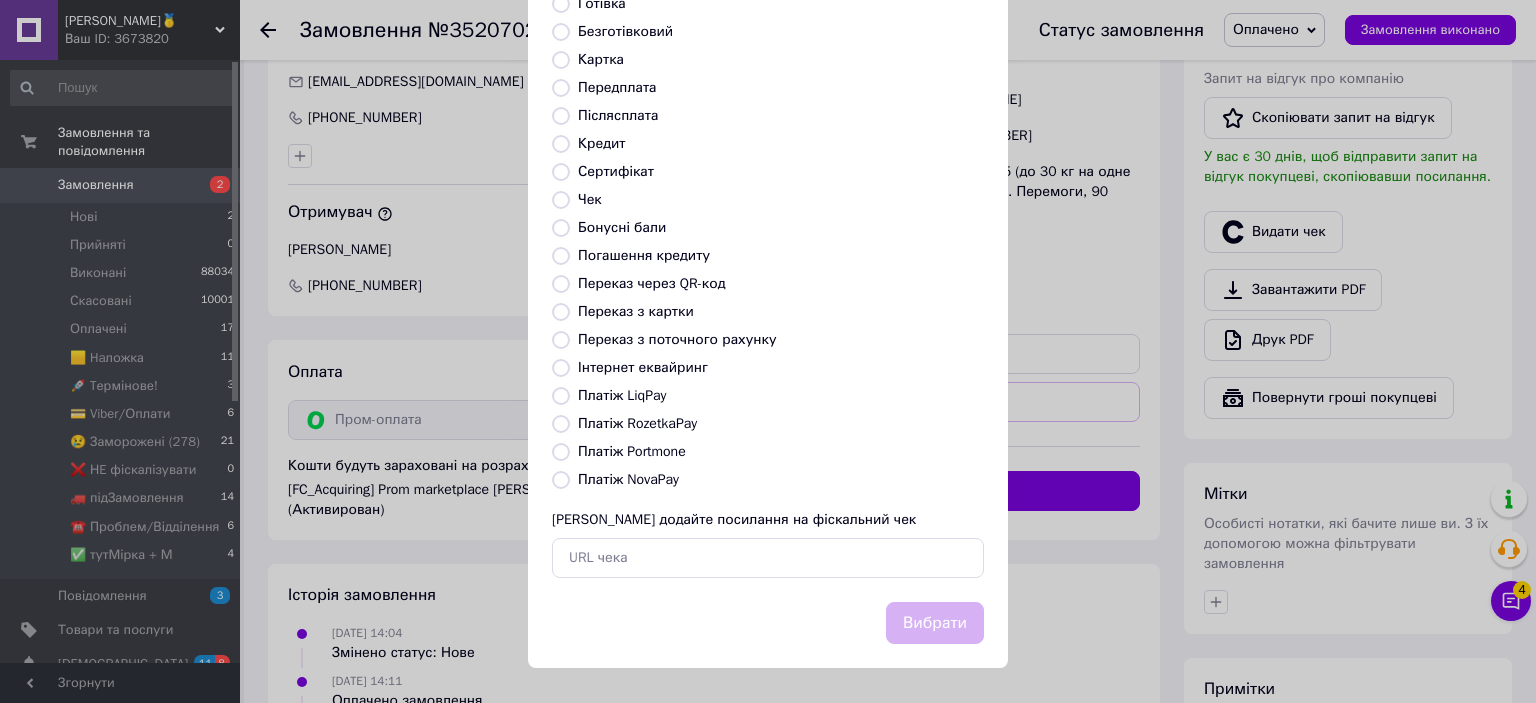 radio on "true" 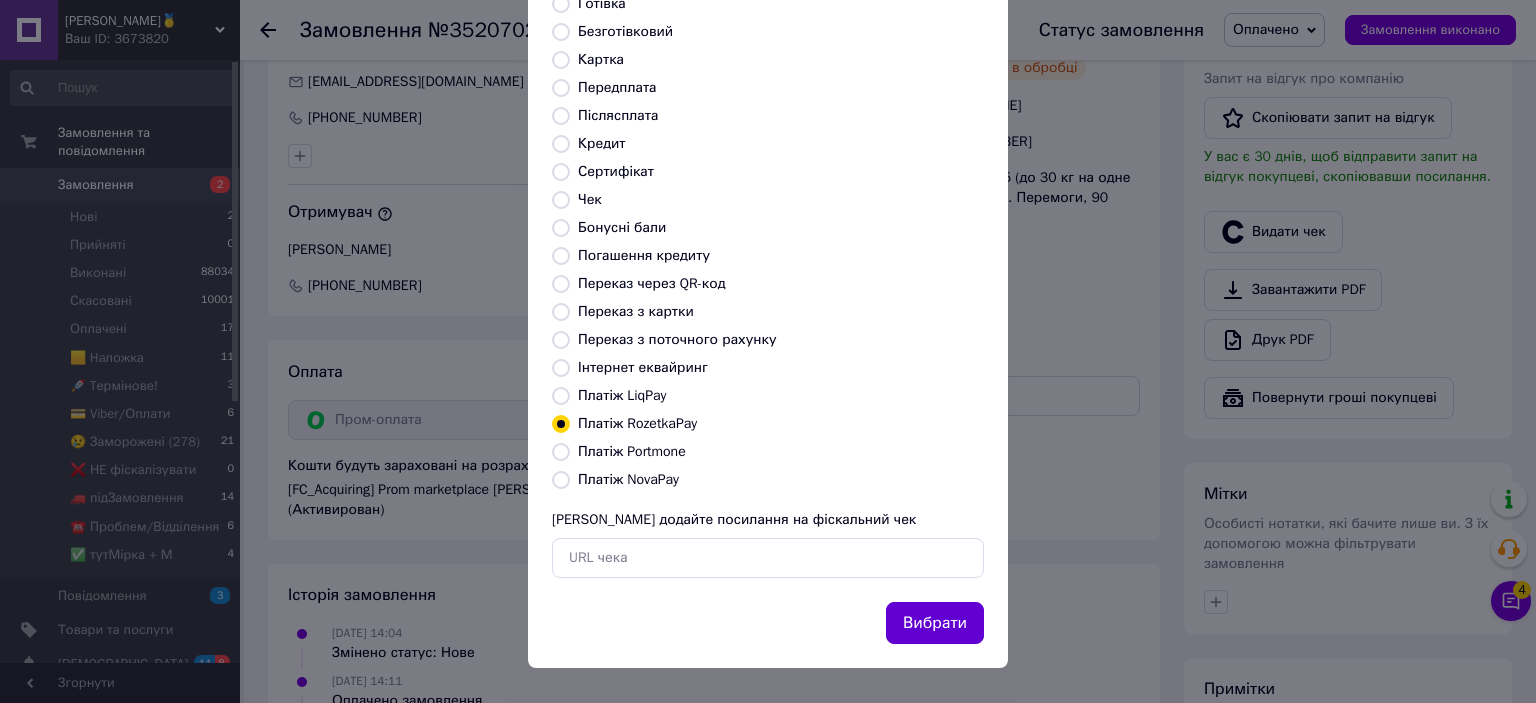 click on "Вибрати" at bounding box center (935, 623) 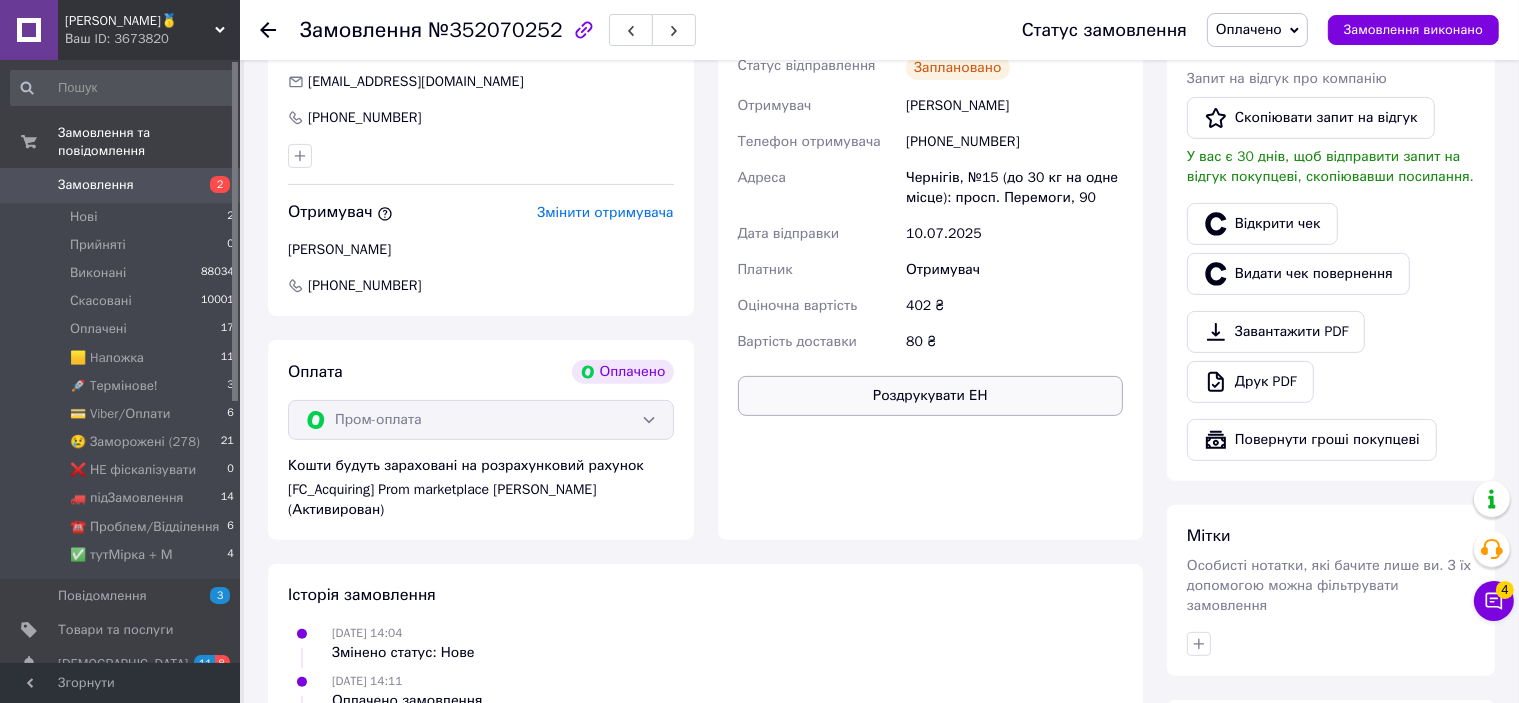 click on "Роздрукувати ЕН" at bounding box center (931, 396) 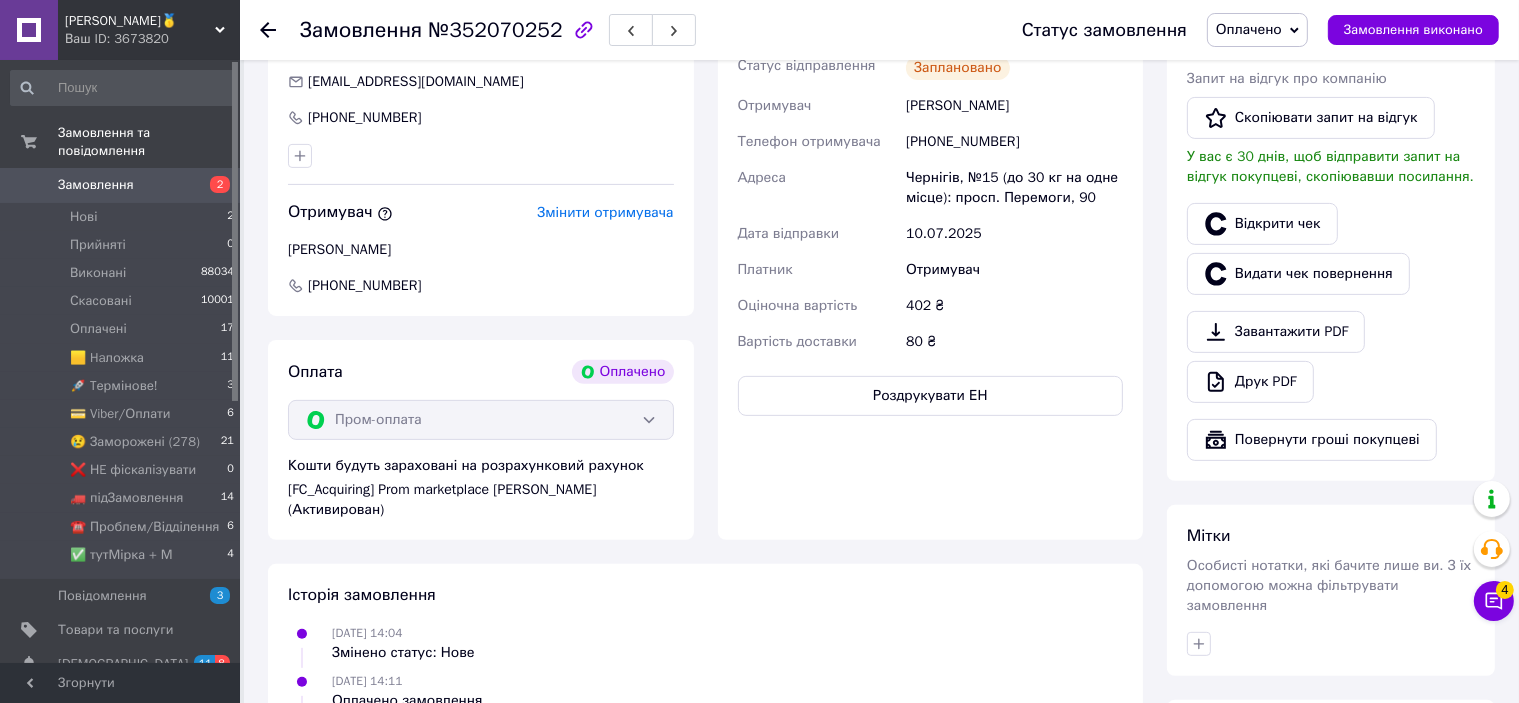 scroll, scrollTop: 400, scrollLeft: 0, axis: vertical 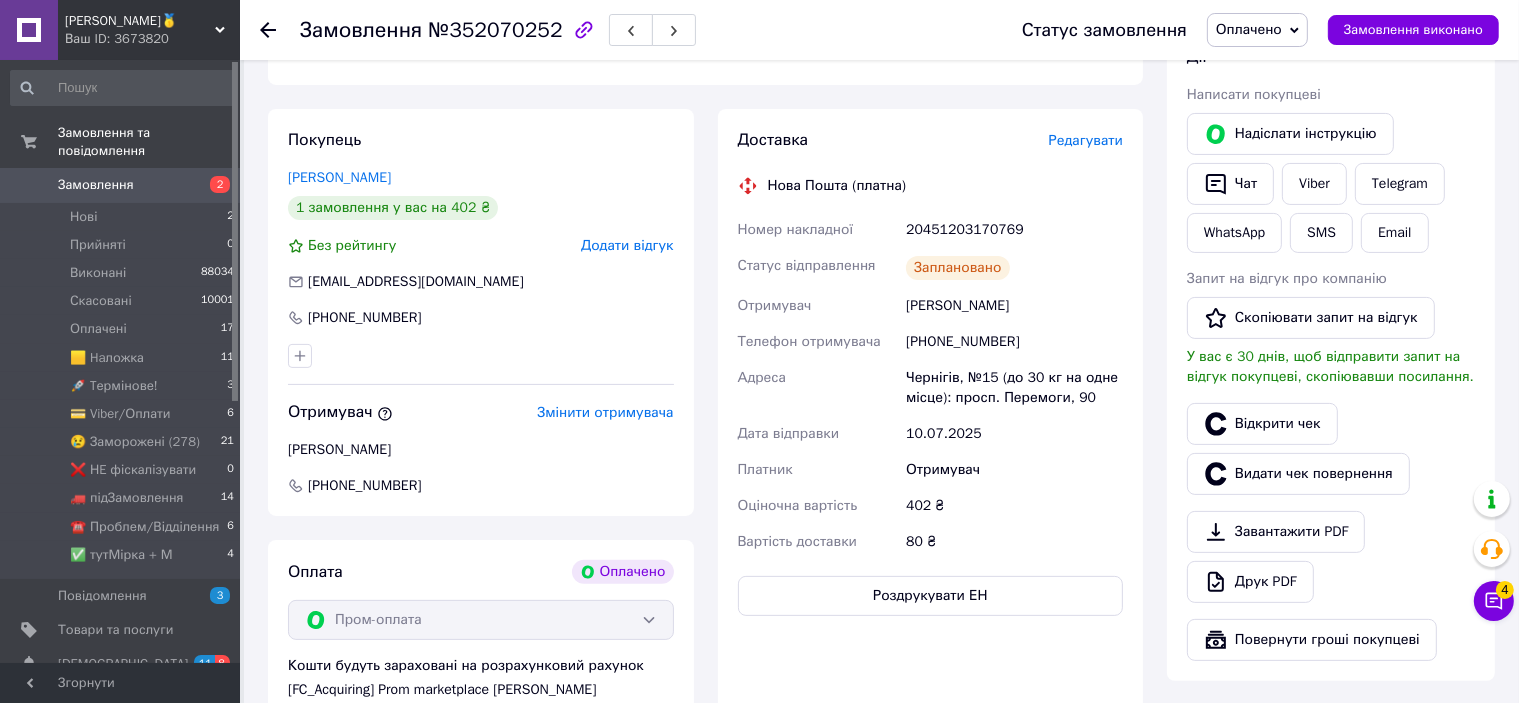 click on "20451203170769" at bounding box center [1014, 230] 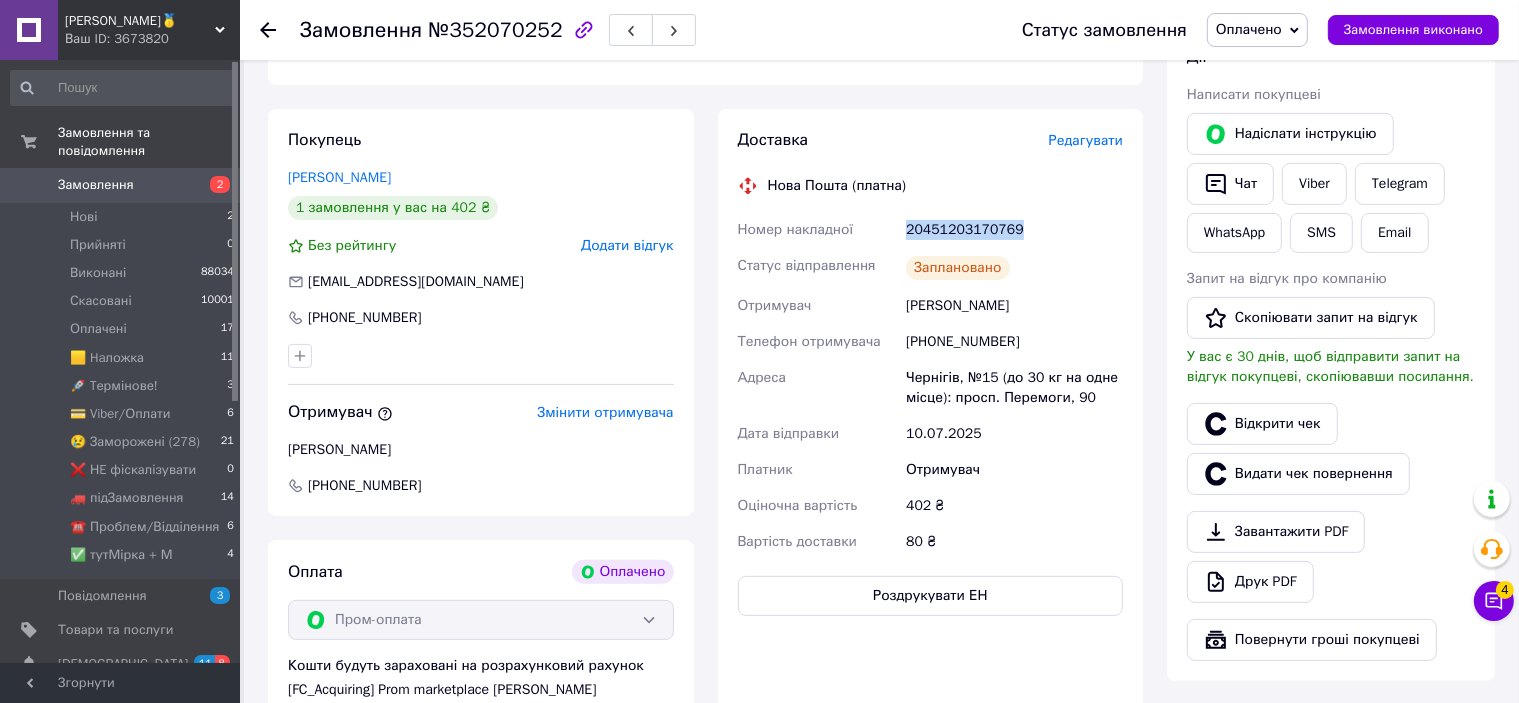 click on "20451203170769" at bounding box center (1014, 230) 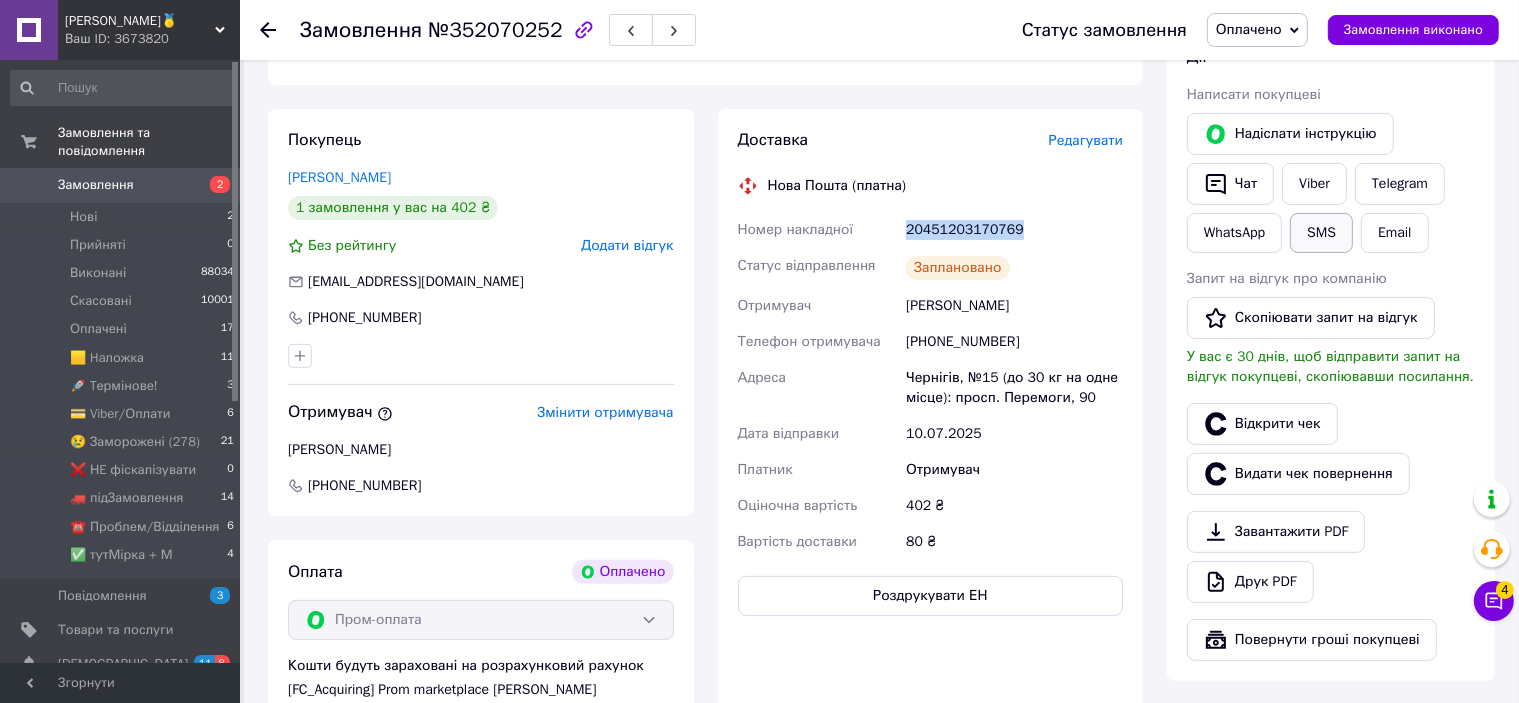 click on "SMS" at bounding box center [1321, 233] 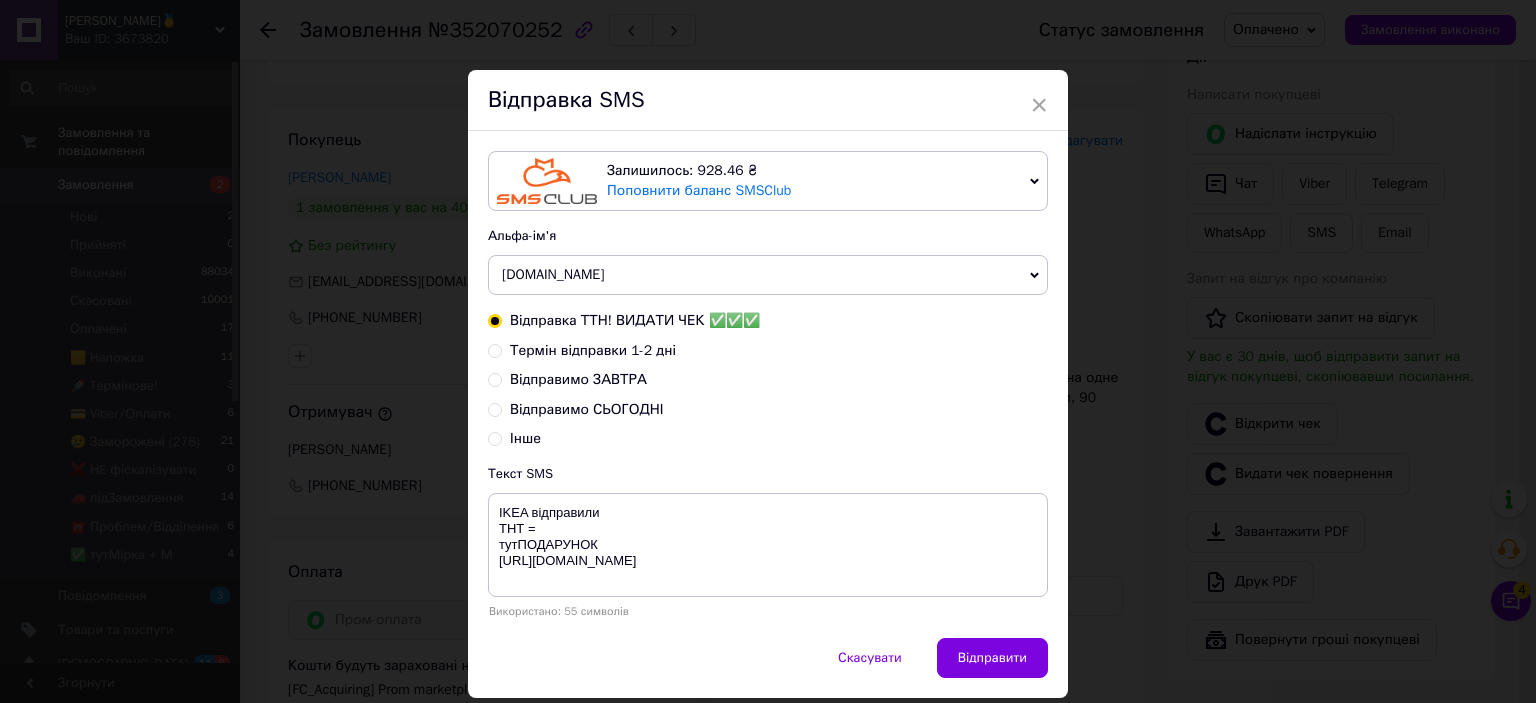 type 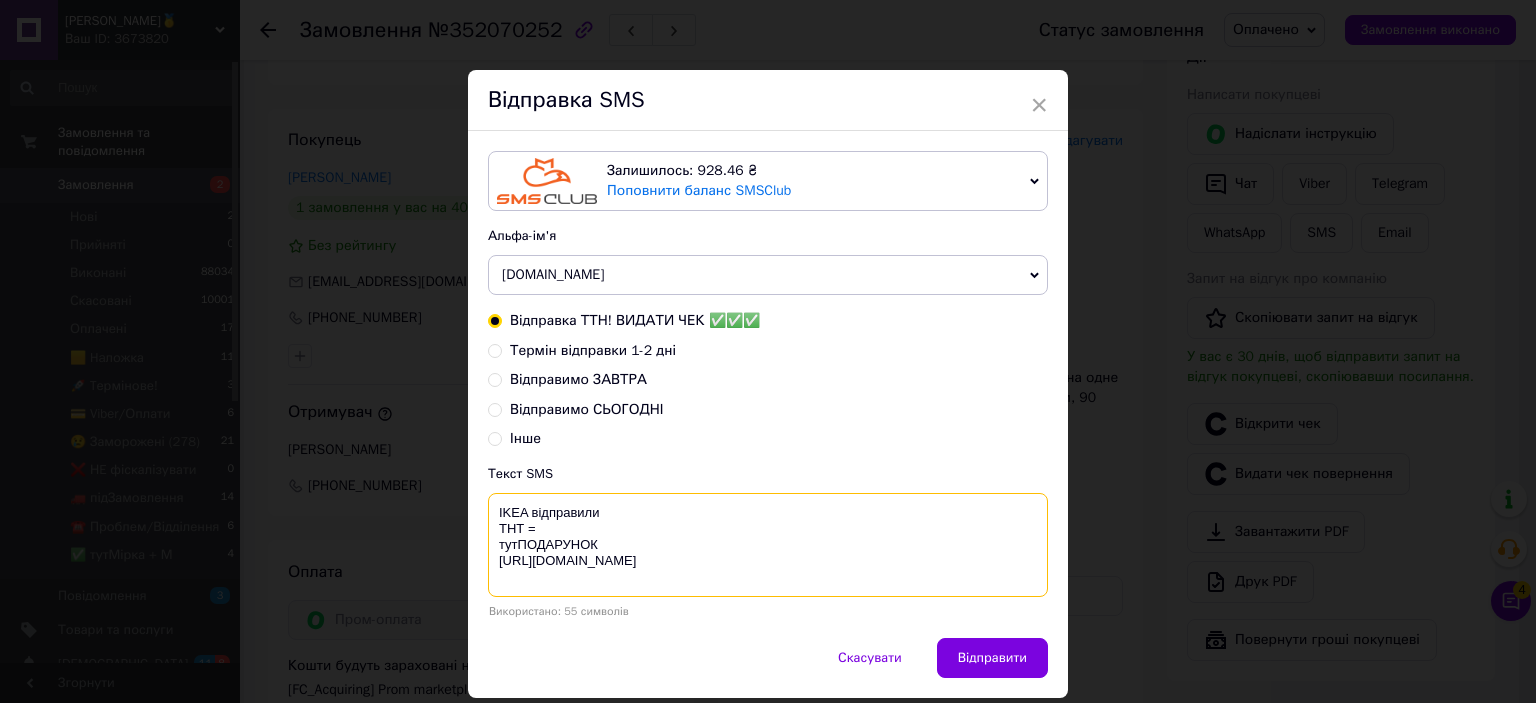 click on "IKEA відправили
ТНТ =
тутПОДАРУНОК
[URL][DOMAIN_NAME]" at bounding box center [768, 545] 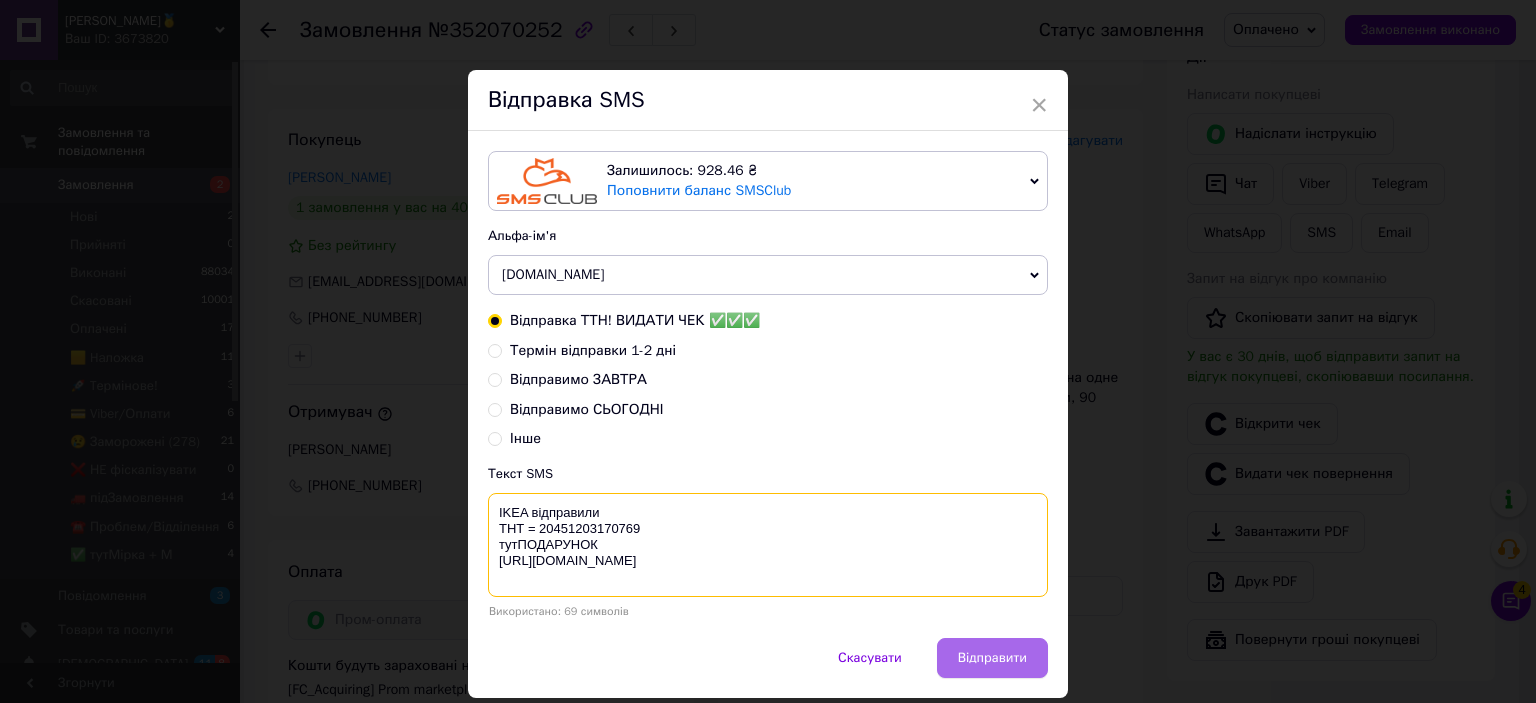 type on "IKEA відправили
ТНТ = 20451203170769
тутПОДАРУНОК
https://bit.ly/taao" 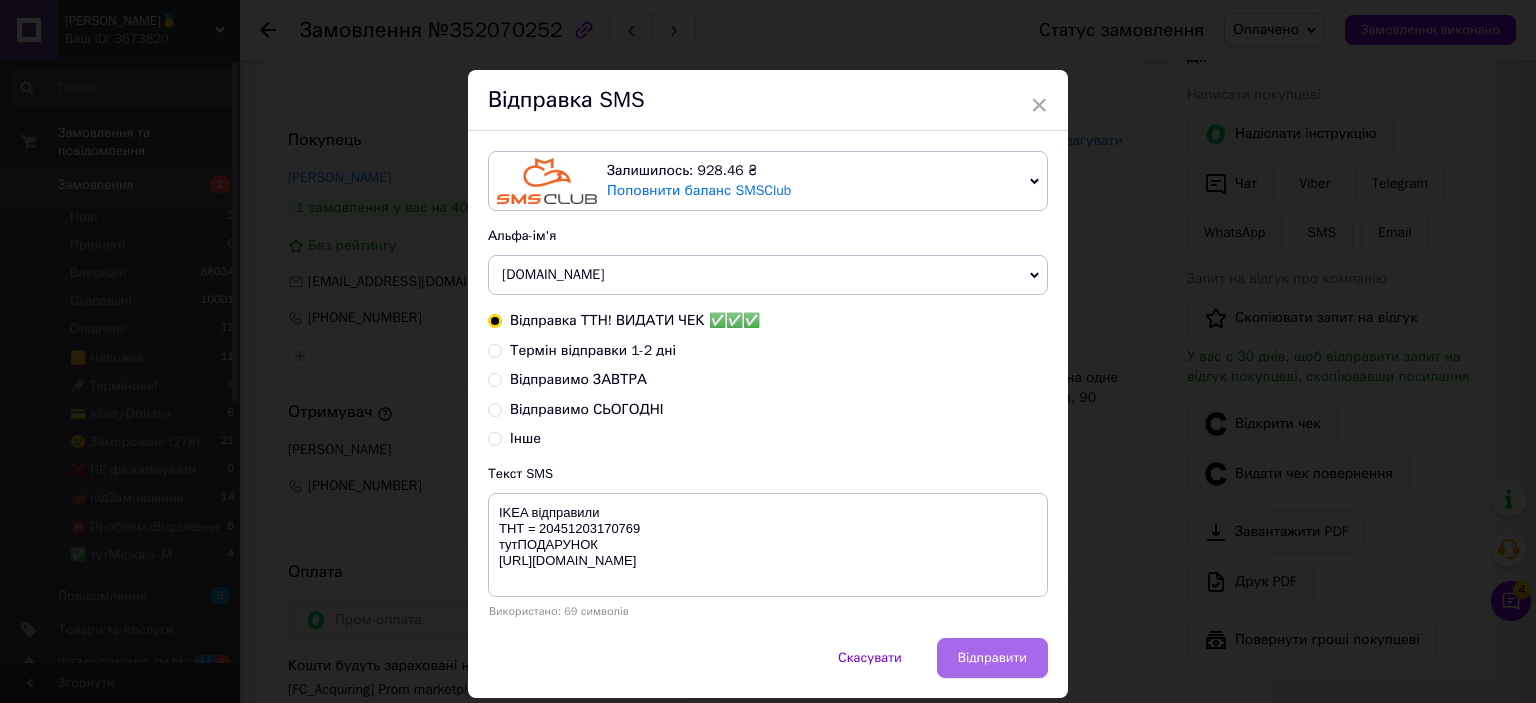 click on "Відправити" at bounding box center (992, 658) 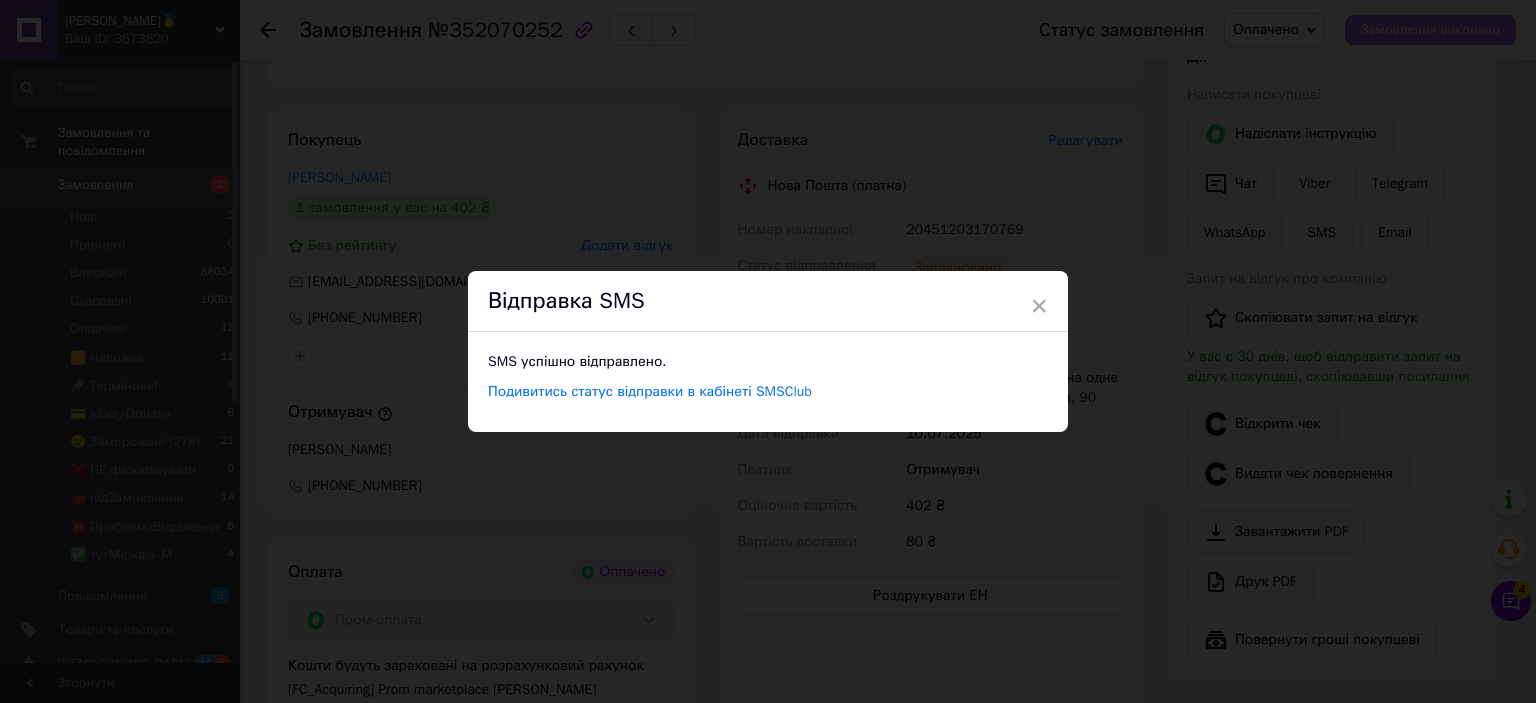 drag, startPoint x: 1408, startPoint y: 67, endPoint x: 1421, endPoint y: 44, distance: 26.41969 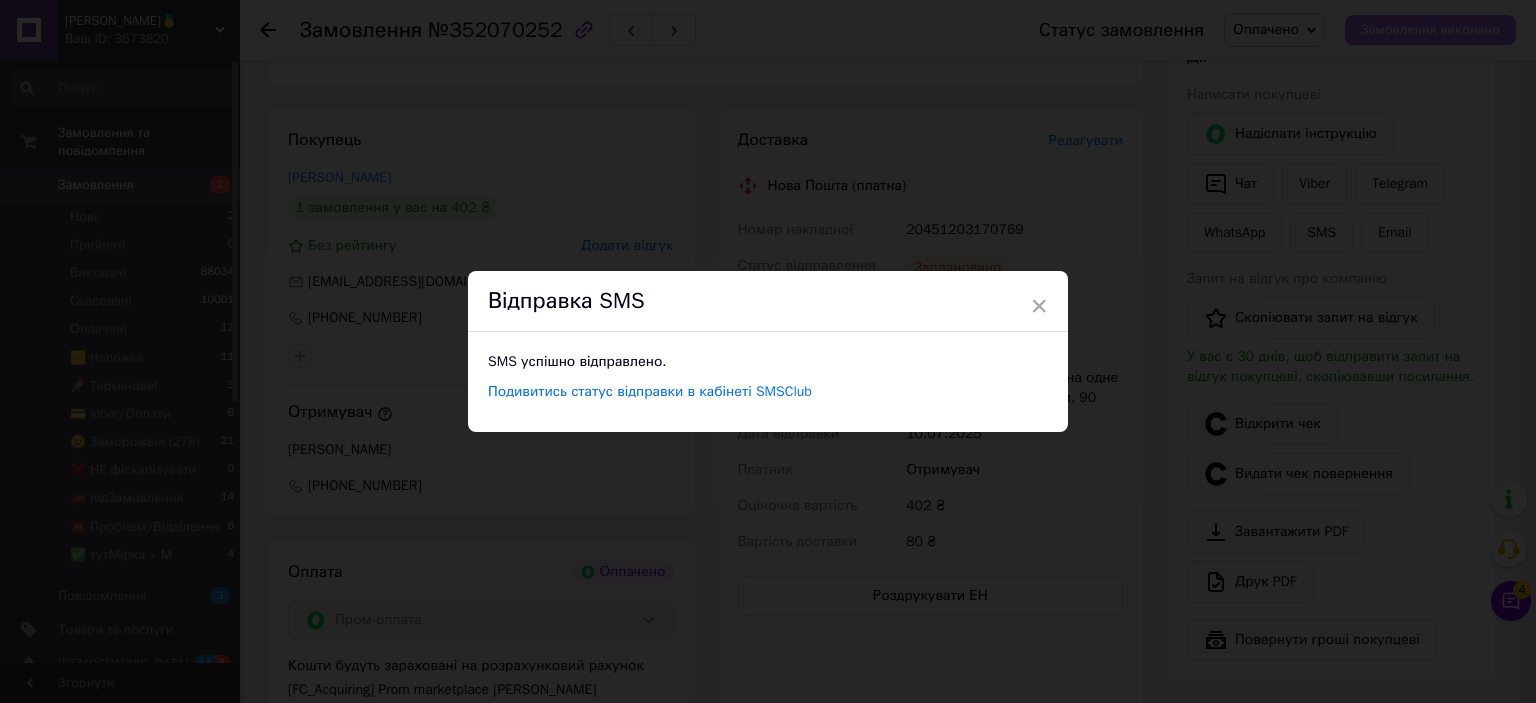 click on "× Відправка SMS SMS успішно відправлено. Подивитись статус відправки в кабінеті SMSClub" at bounding box center (768, 351) 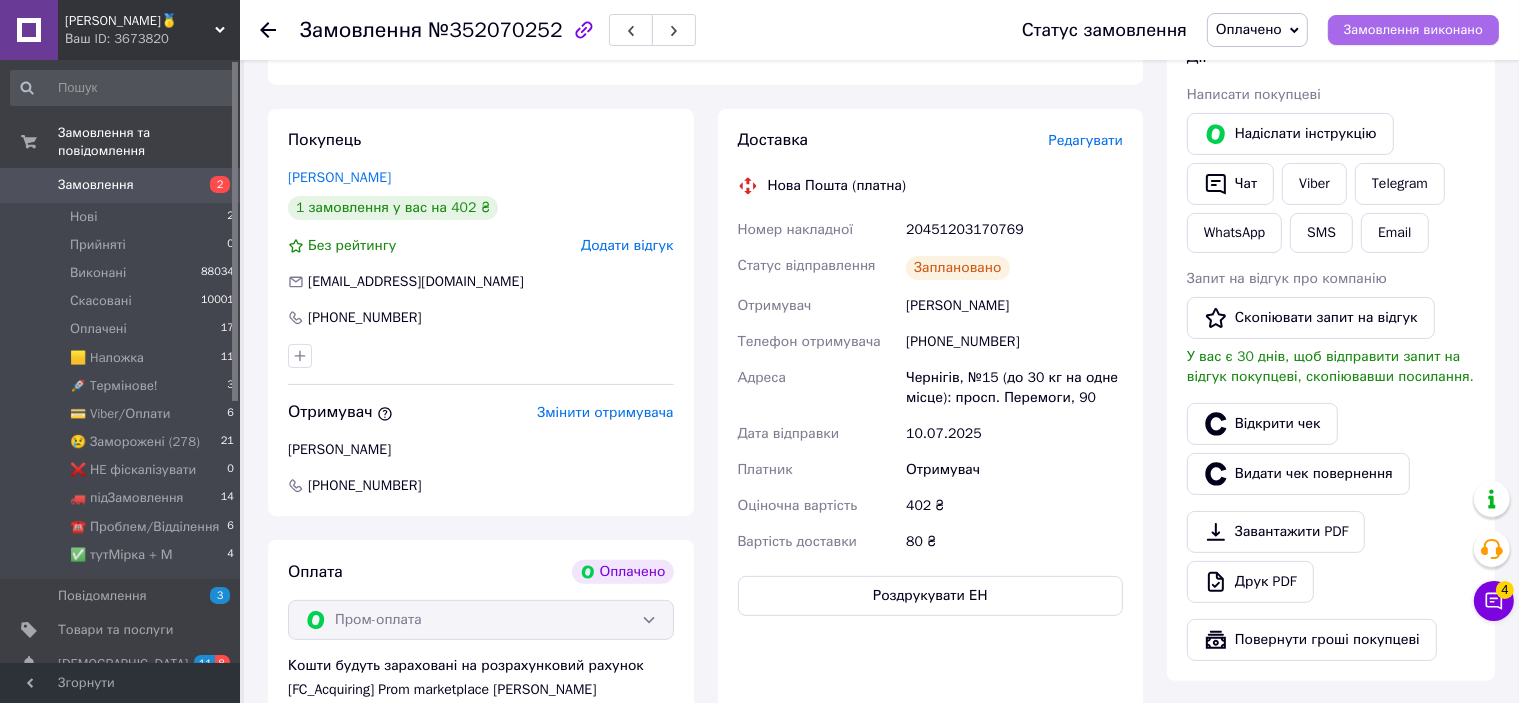 click on "Замовлення виконано" at bounding box center (1413, 30) 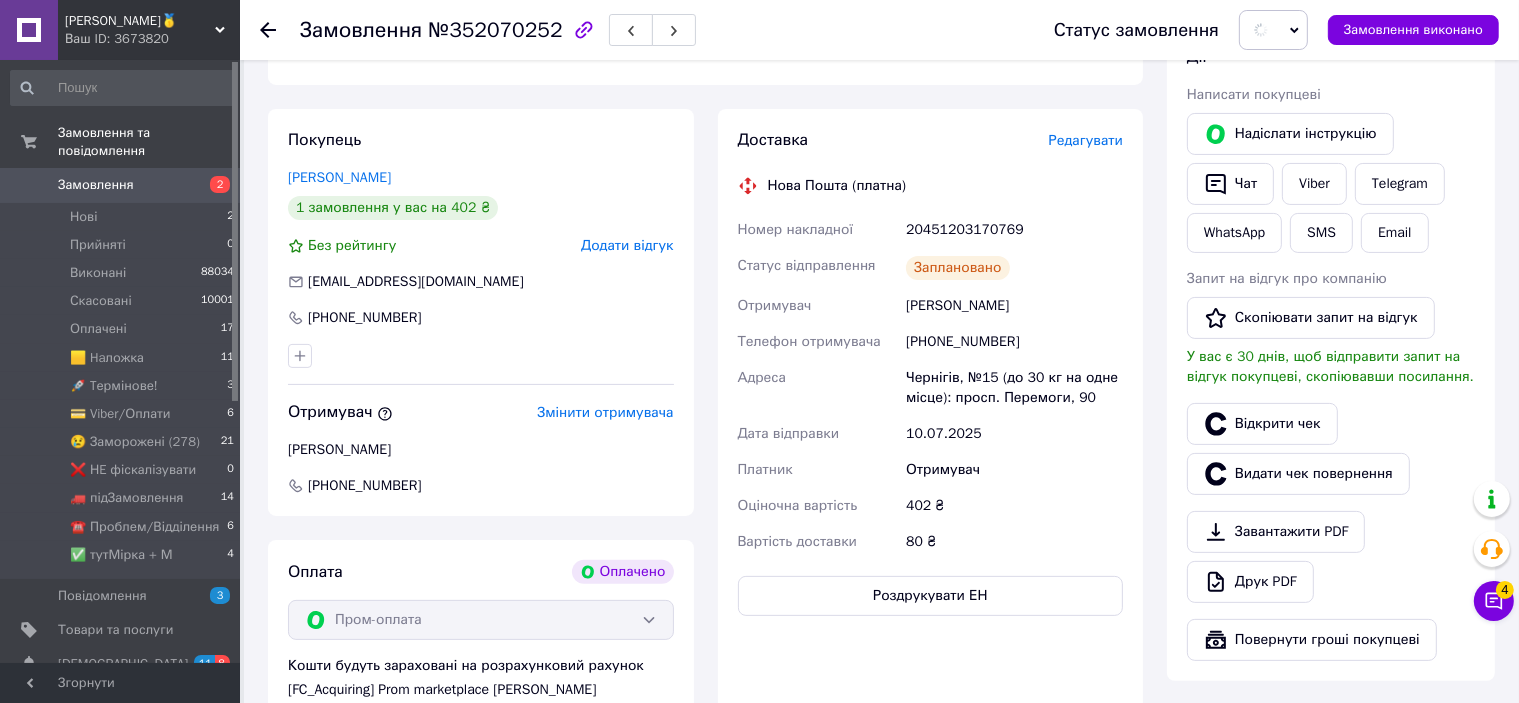 scroll, scrollTop: 0, scrollLeft: 0, axis: both 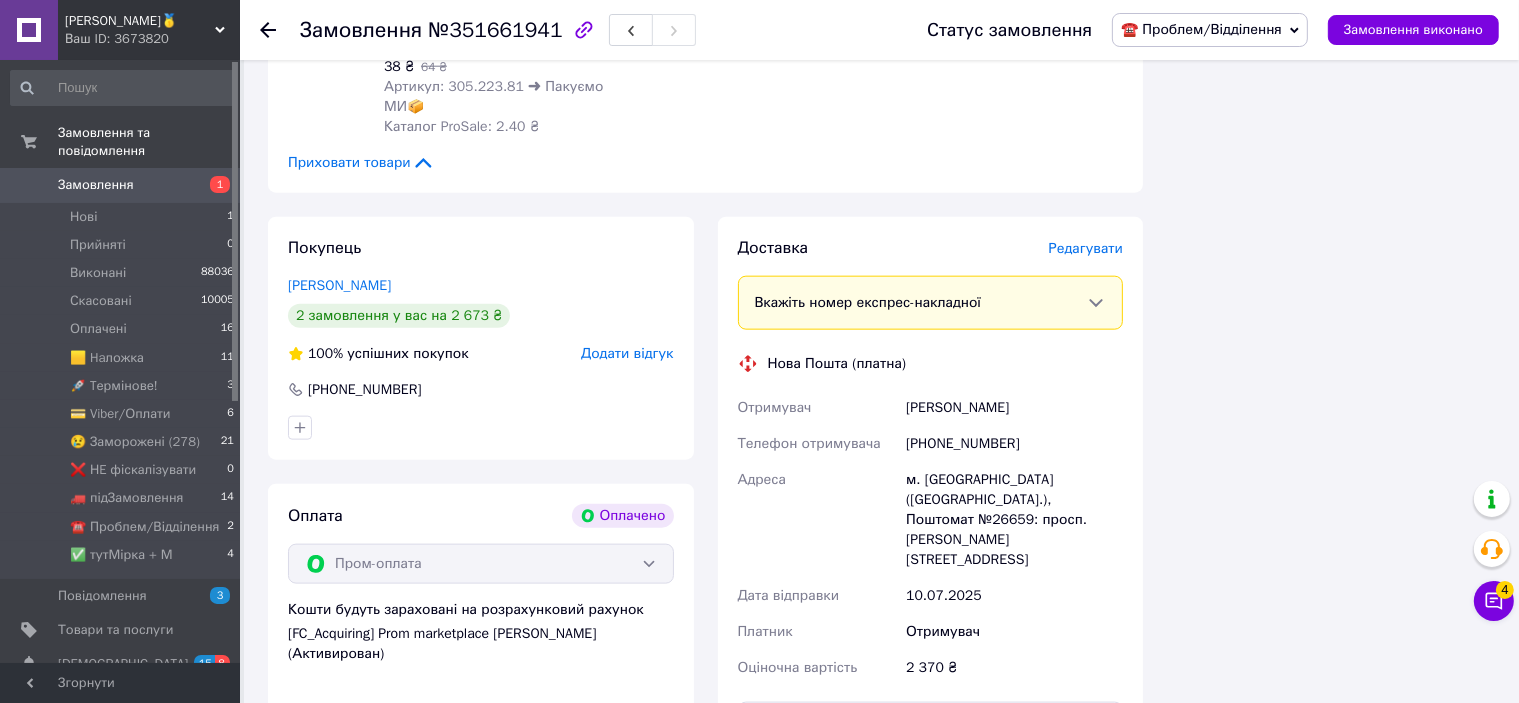 click on "Редагувати" at bounding box center [1086, 248] 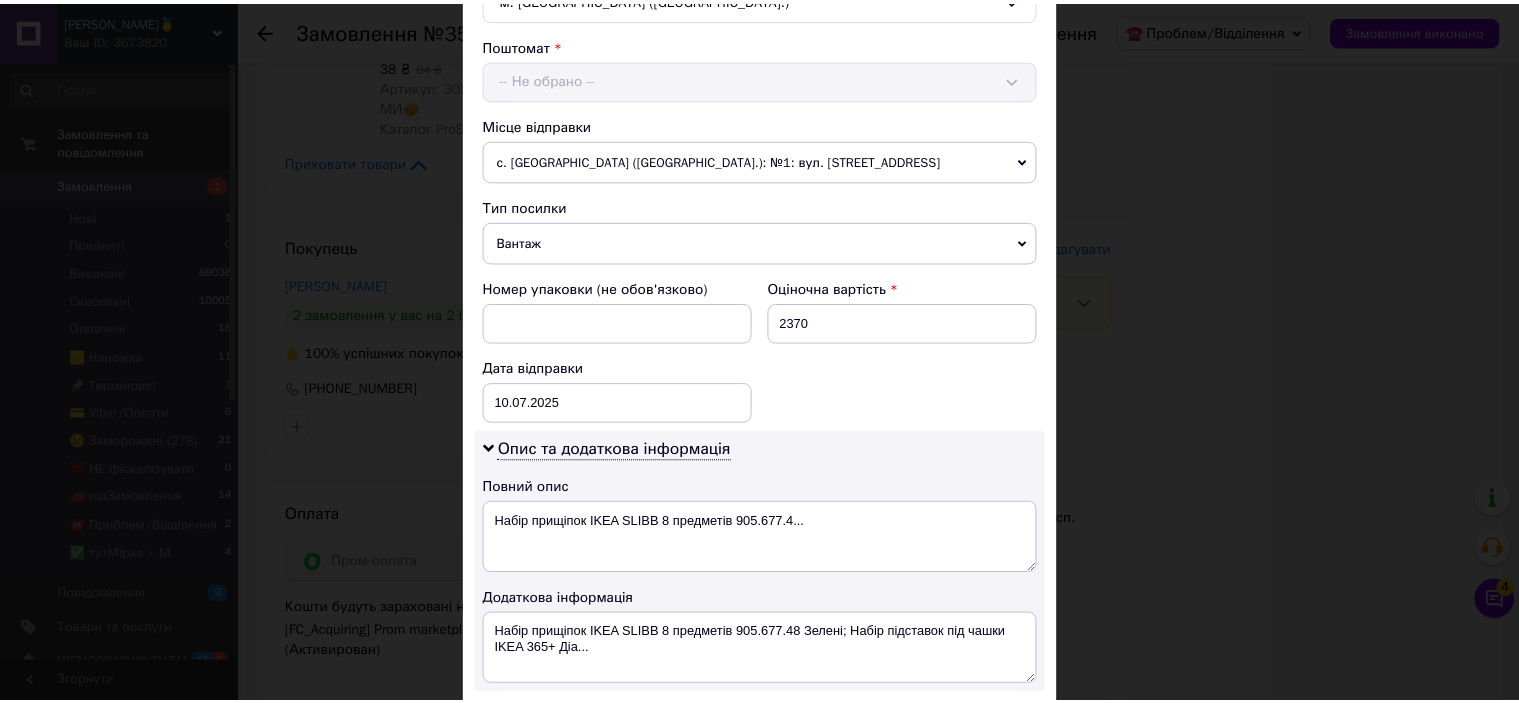 scroll, scrollTop: 842, scrollLeft: 0, axis: vertical 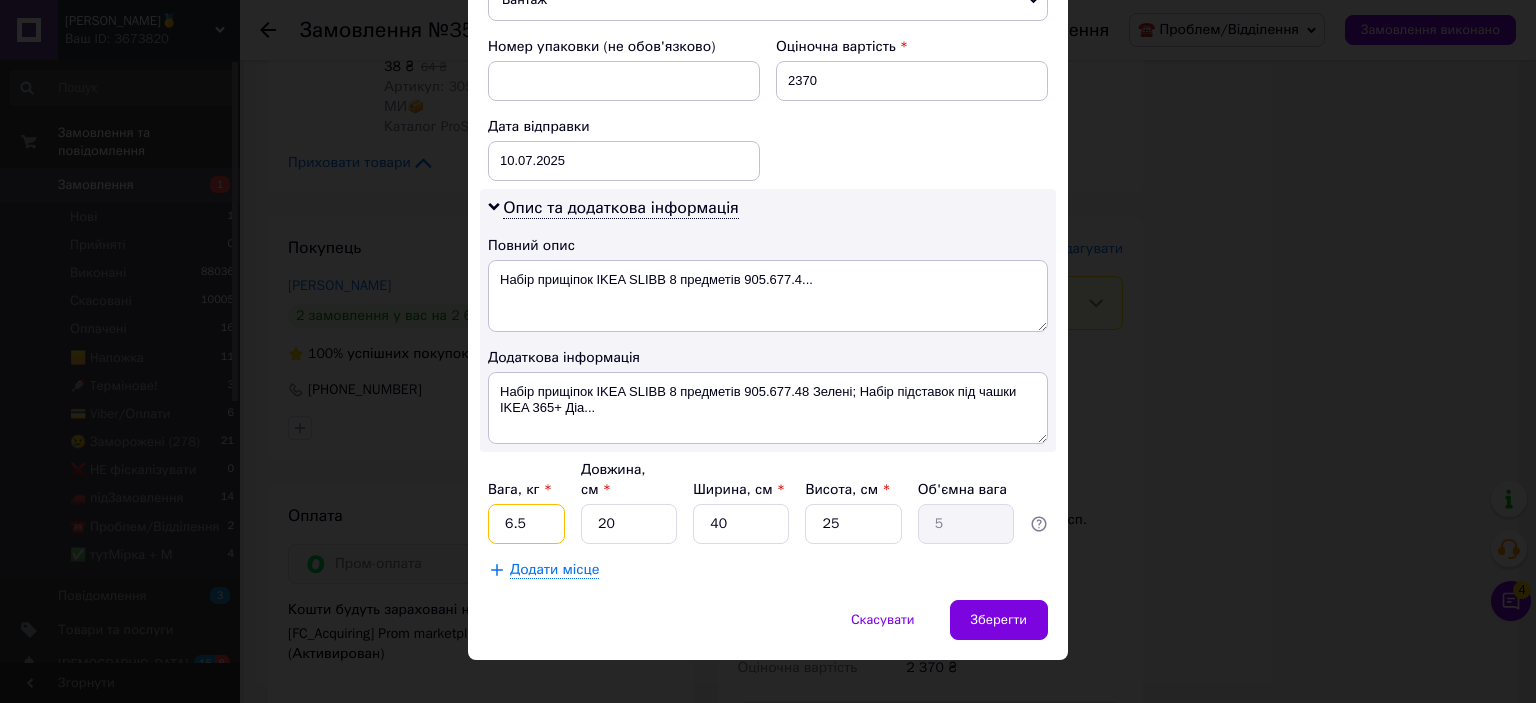 click on "6.5" at bounding box center [526, 524] 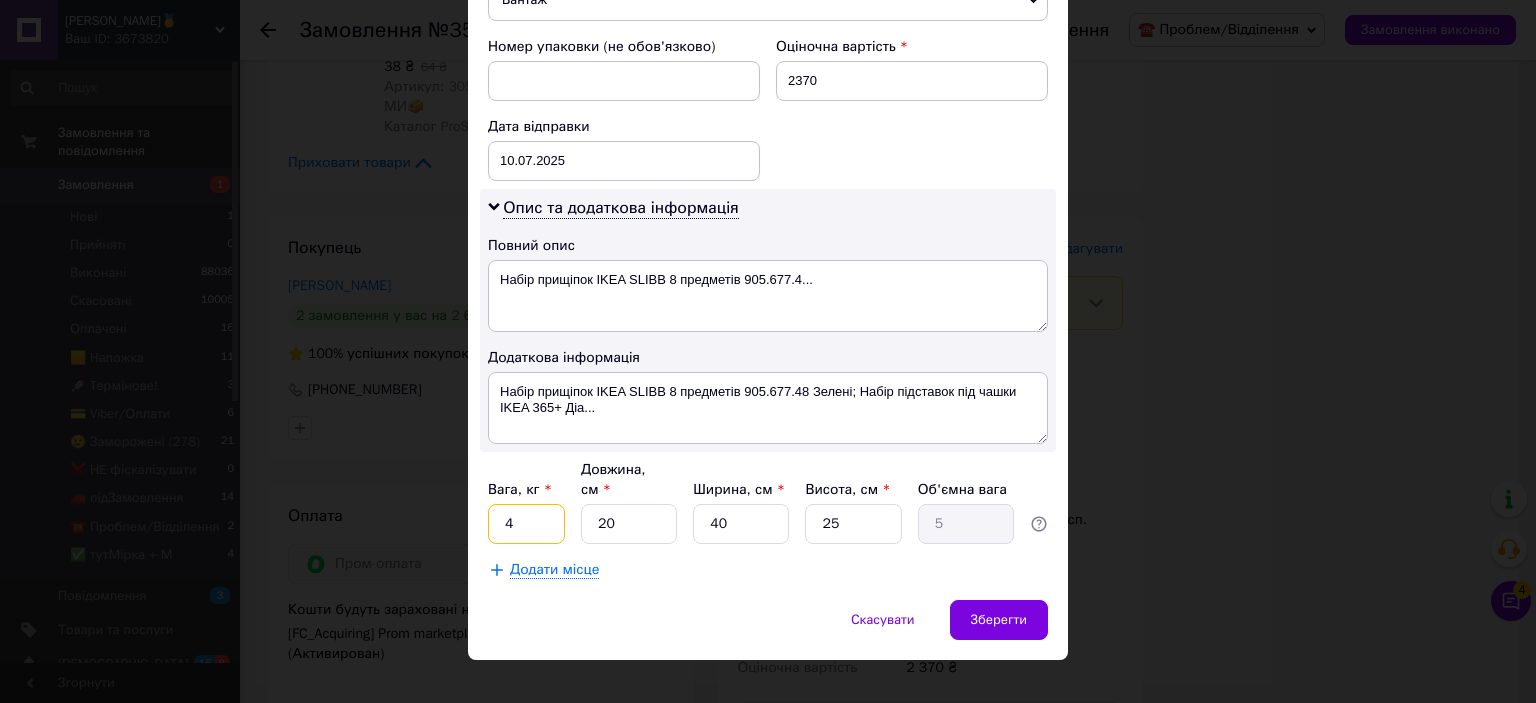 type on "4" 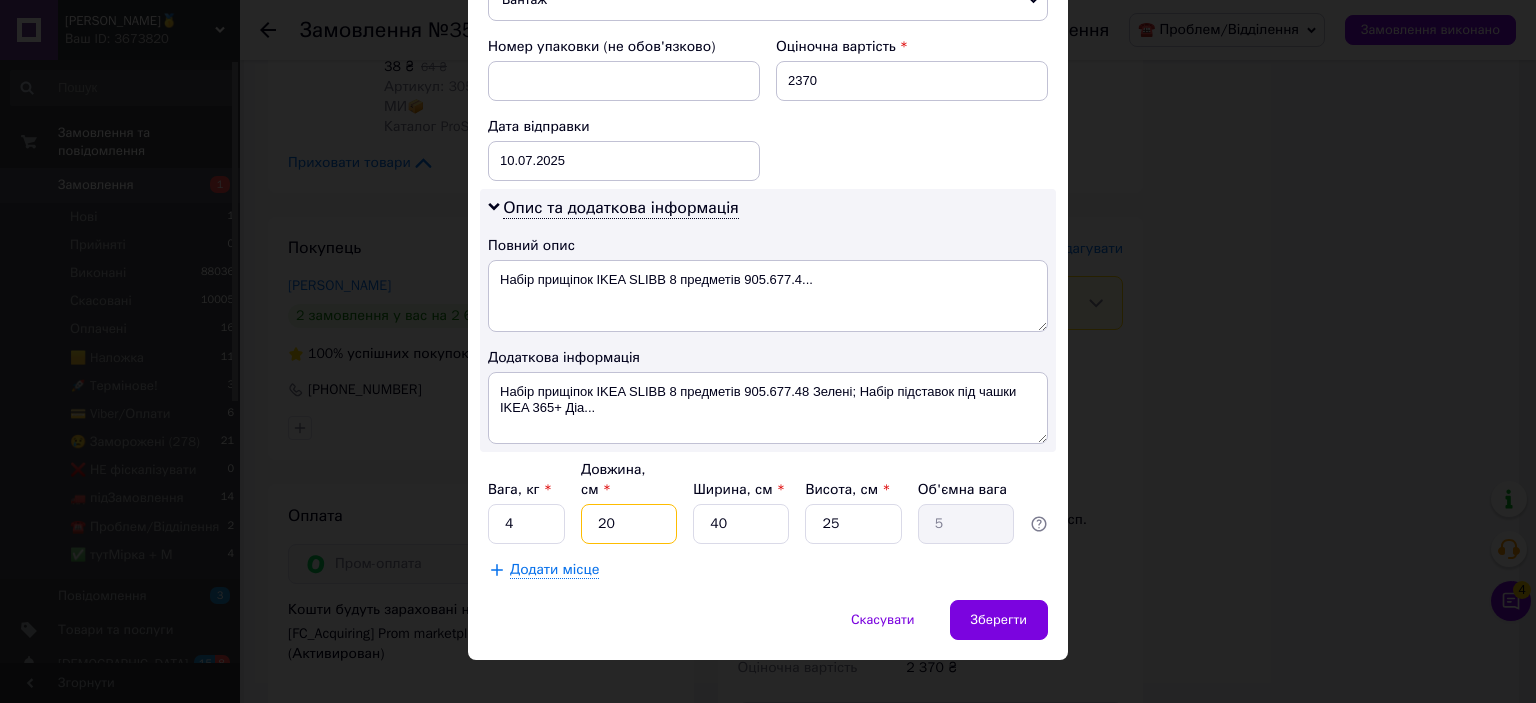 click on "20" at bounding box center (629, 524) 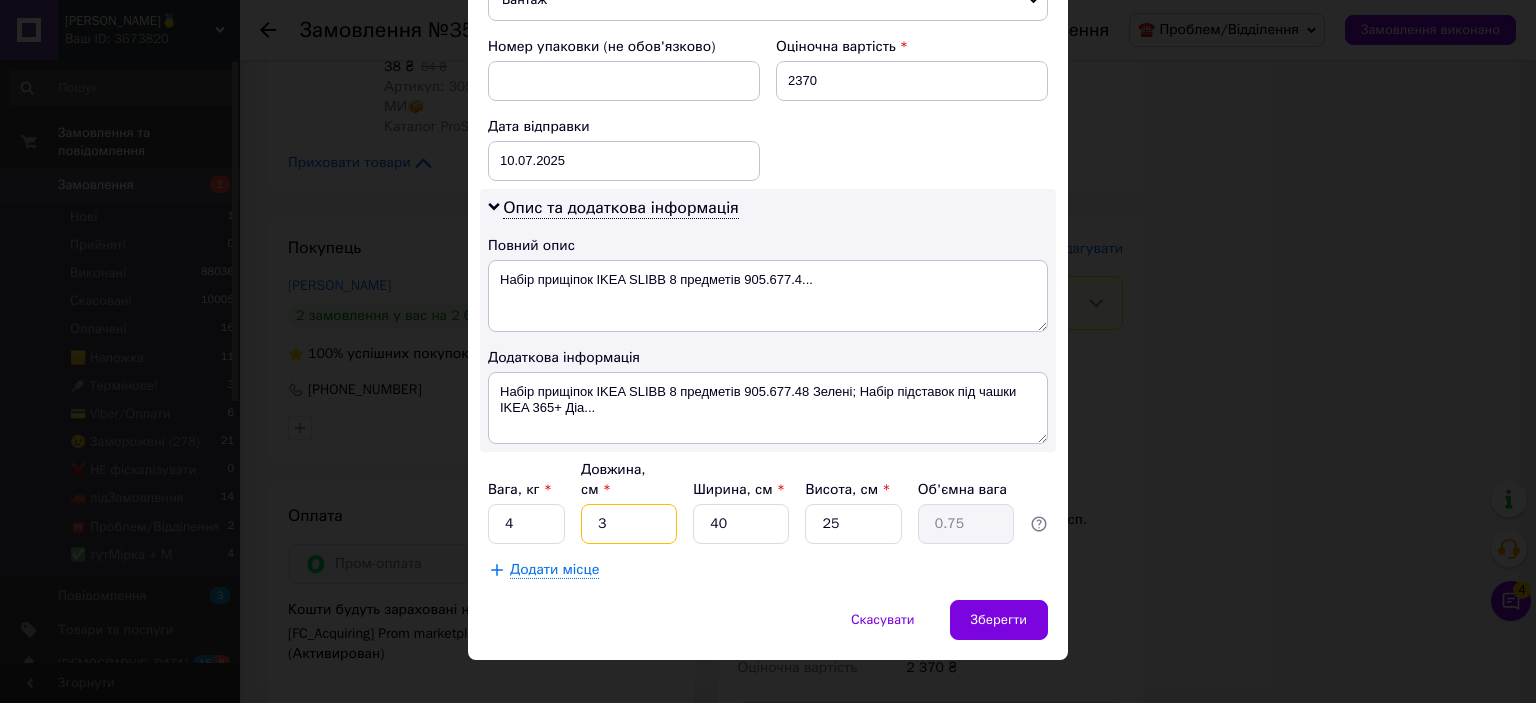 type on "33" 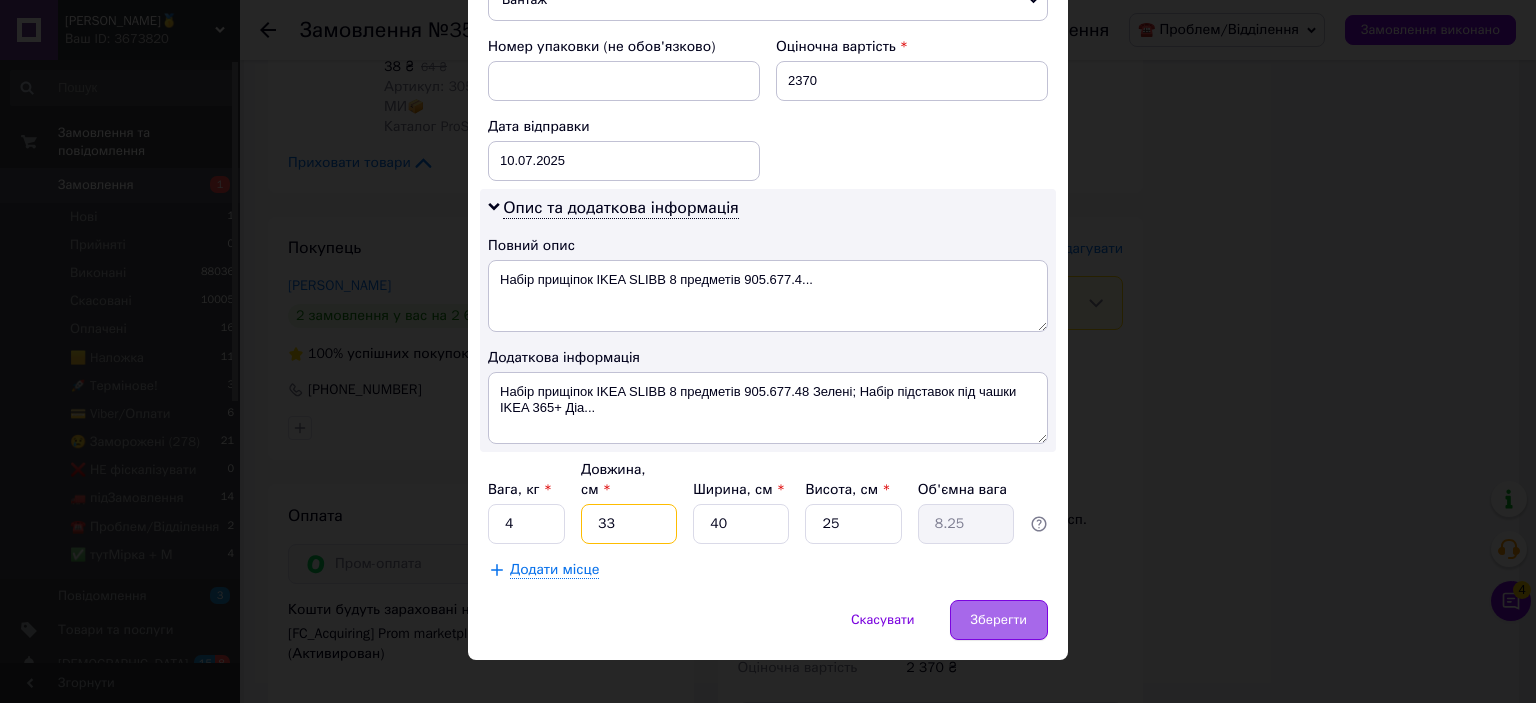 type on "33" 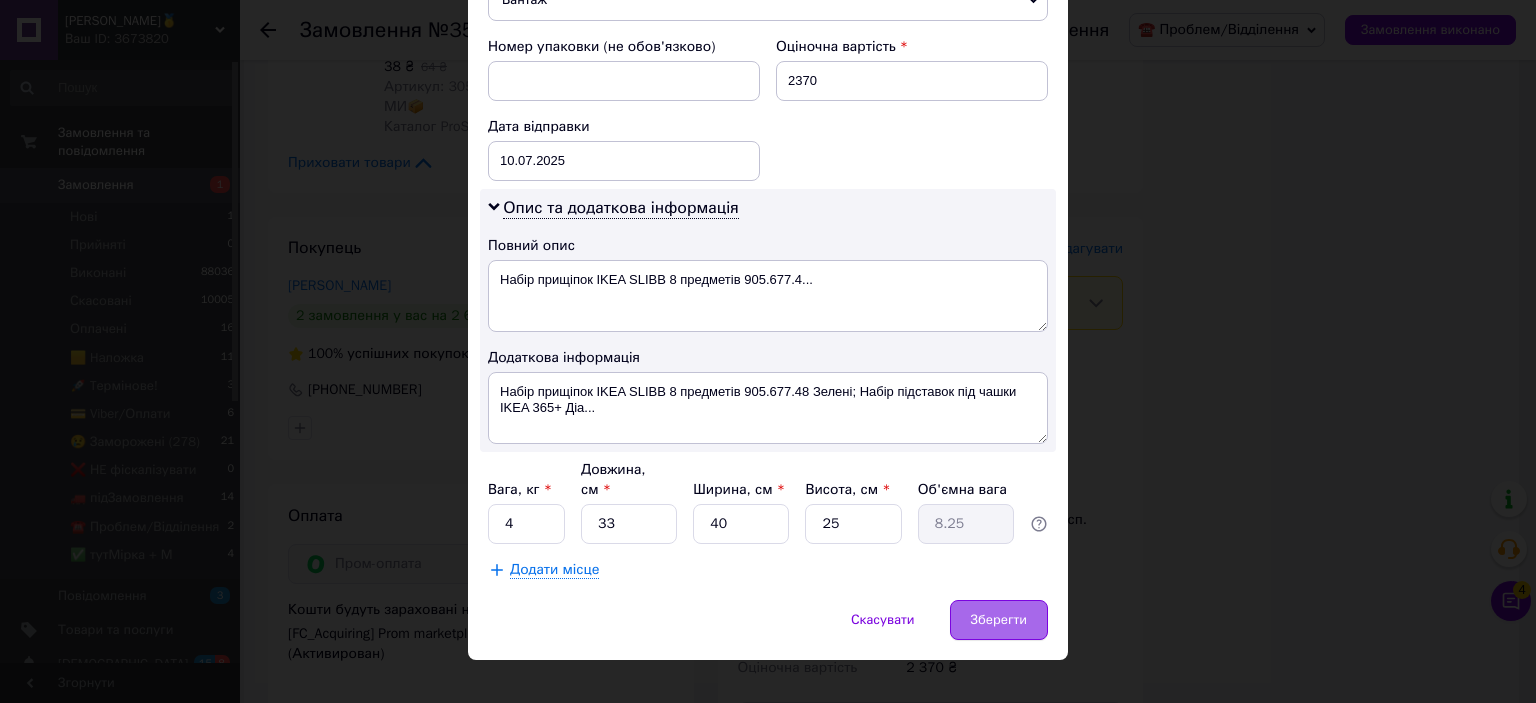 click on "Зберегти" at bounding box center (999, 620) 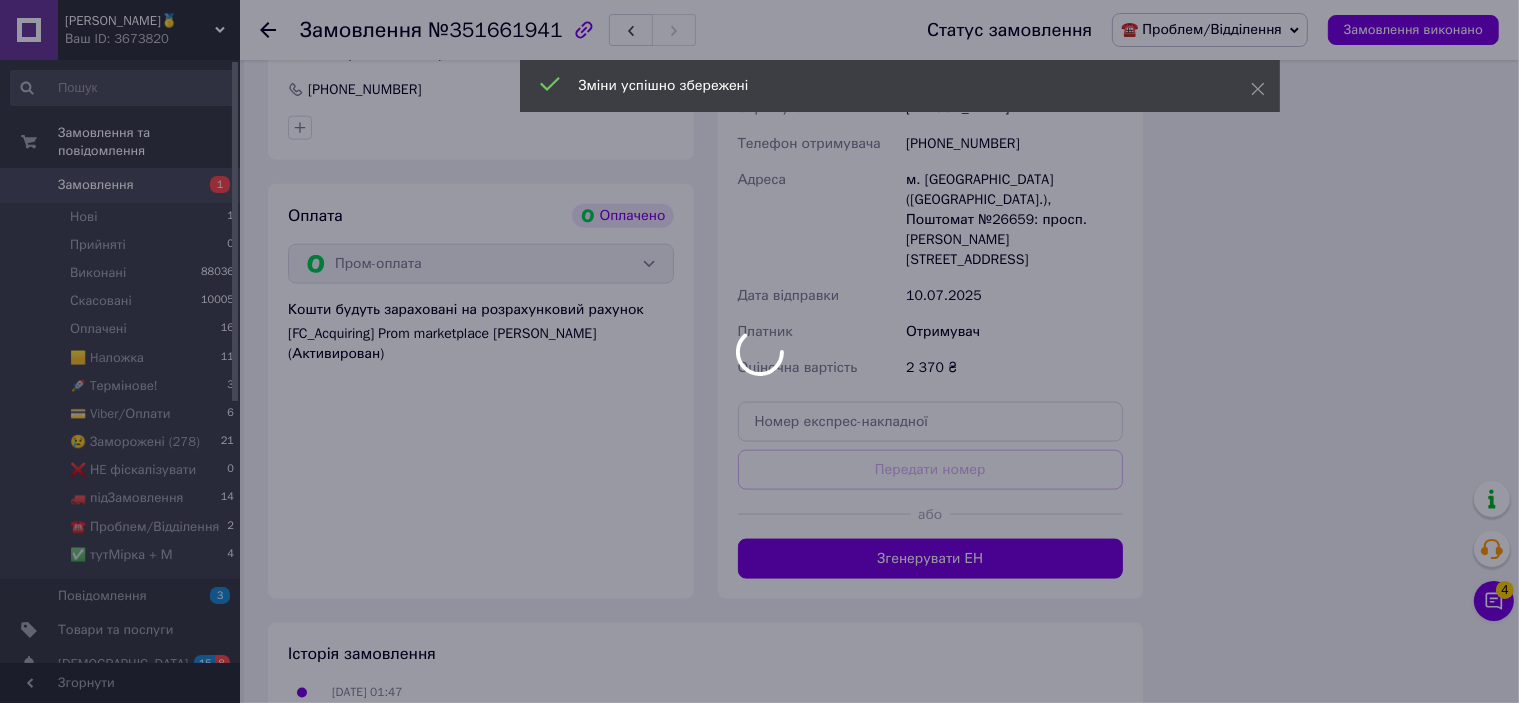 scroll, scrollTop: 2700, scrollLeft: 0, axis: vertical 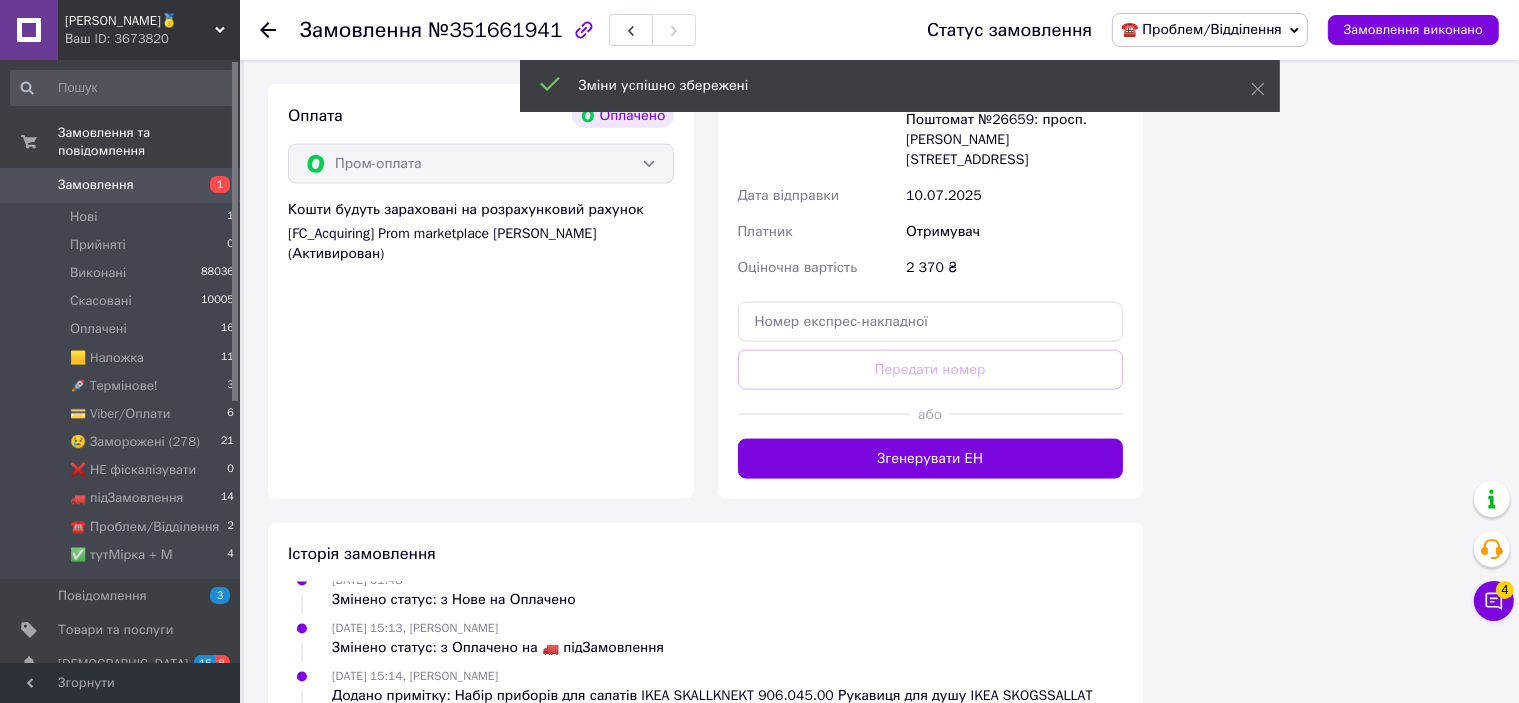 click on "Згенерувати ЕН" at bounding box center [931, 459] 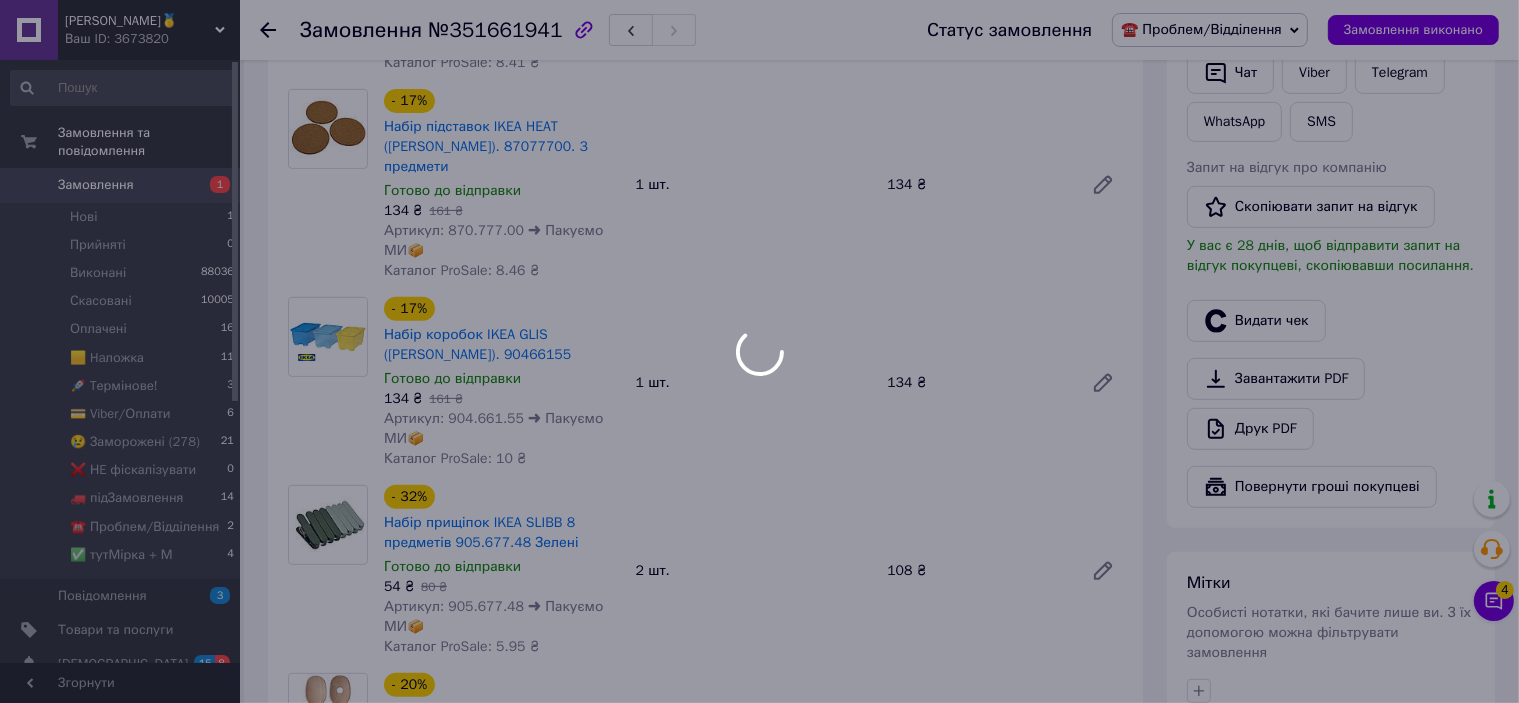 scroll, scrollTop: 700, scrollLeft: 0, axis: vertical 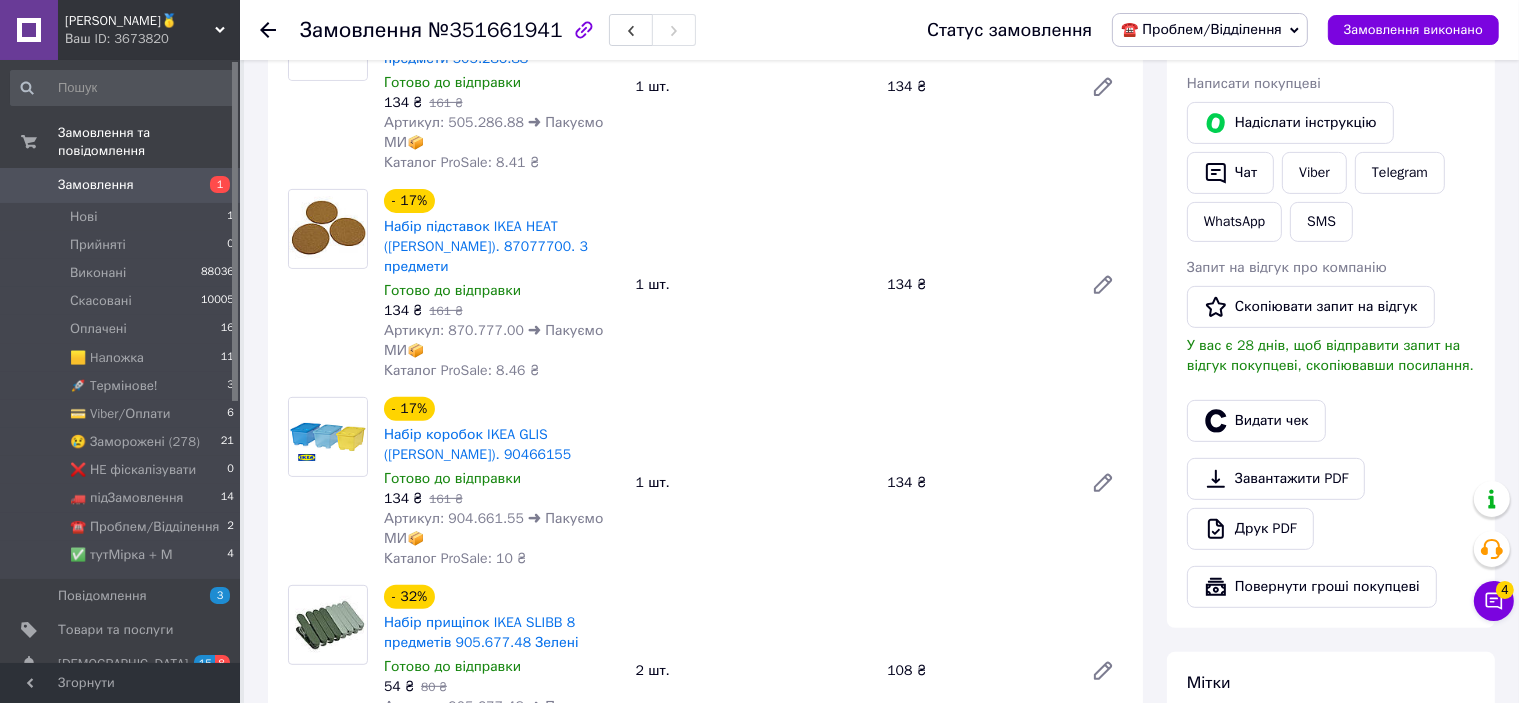 click on "Видати чек" at bounding box center [1256, 421] 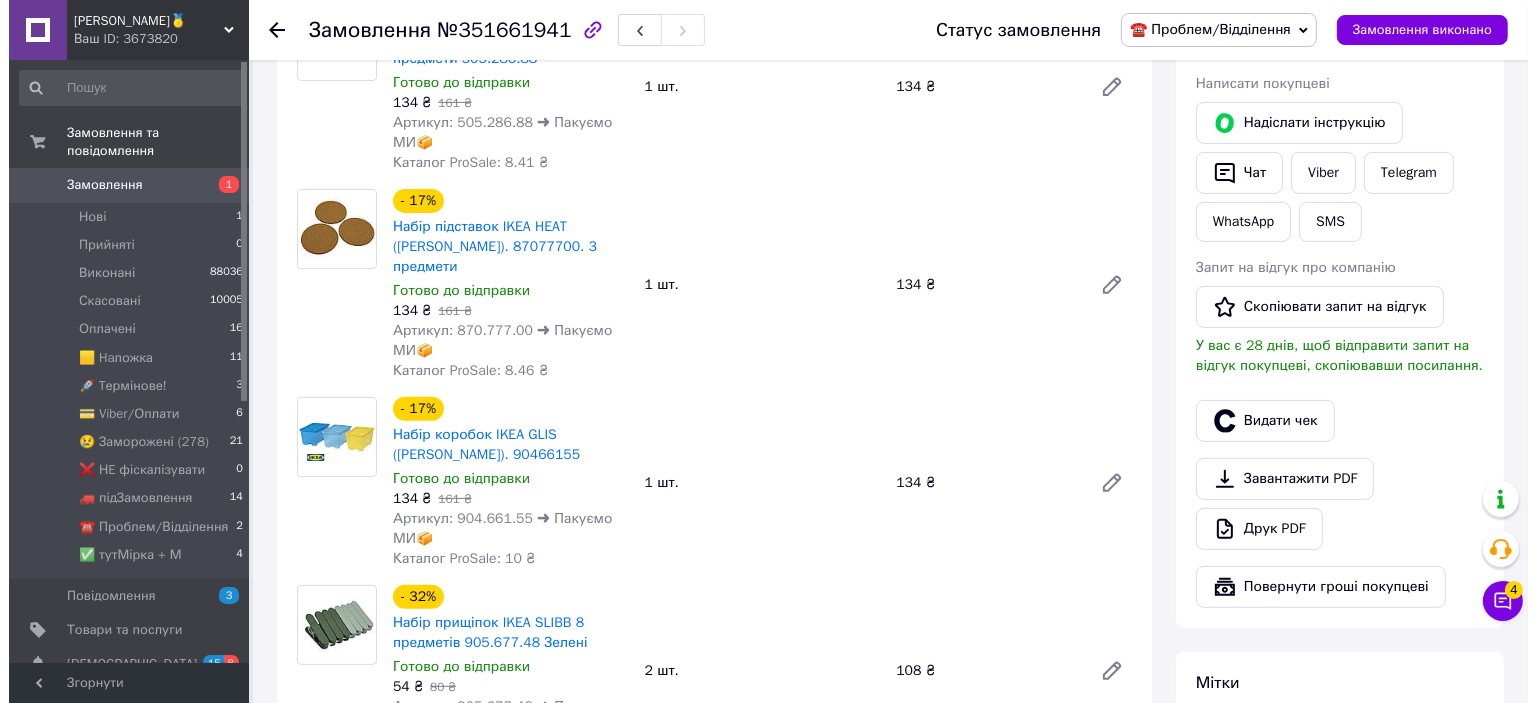 scroll, scrollTop: 140, scrollLeft: 0, axis: vertical 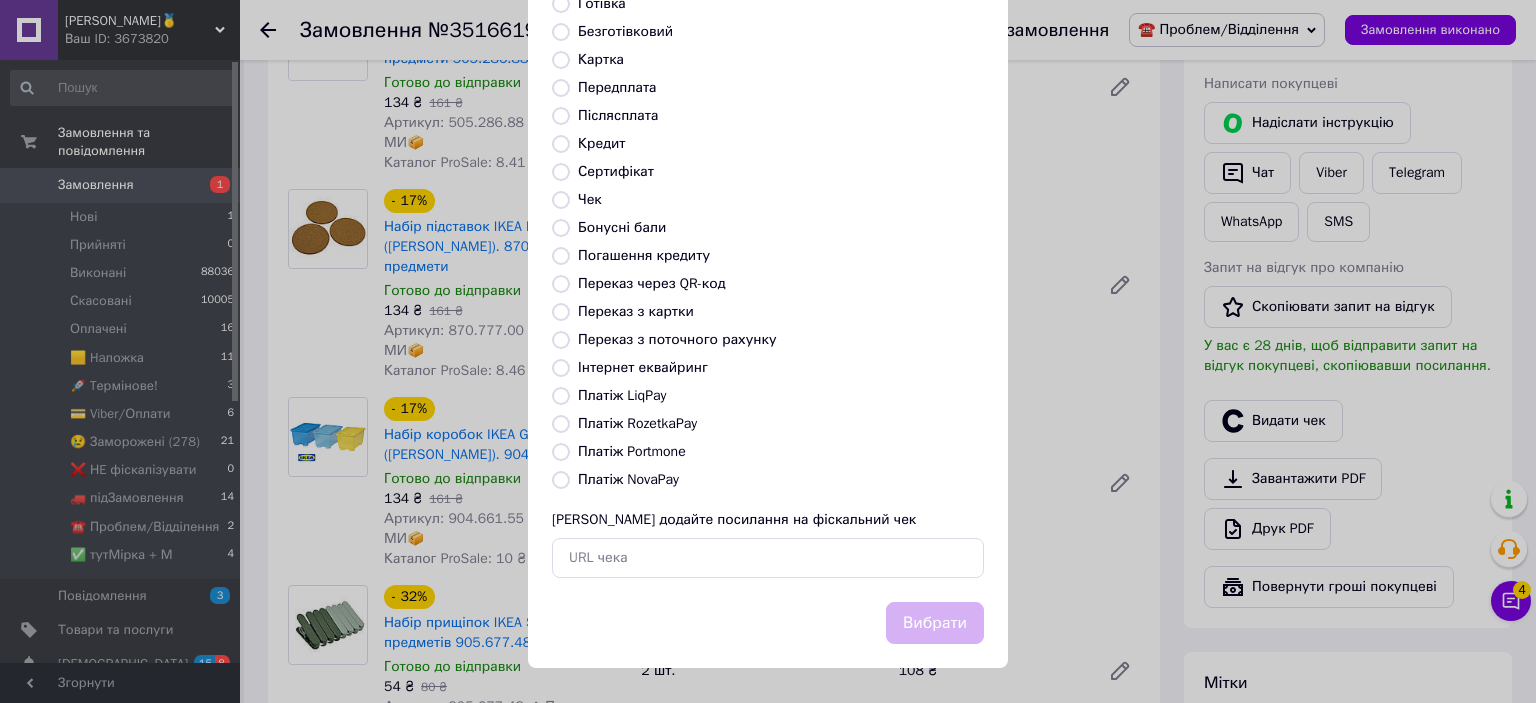 click on "Платіж RozetkaPay" at bounding box center (637, 423) 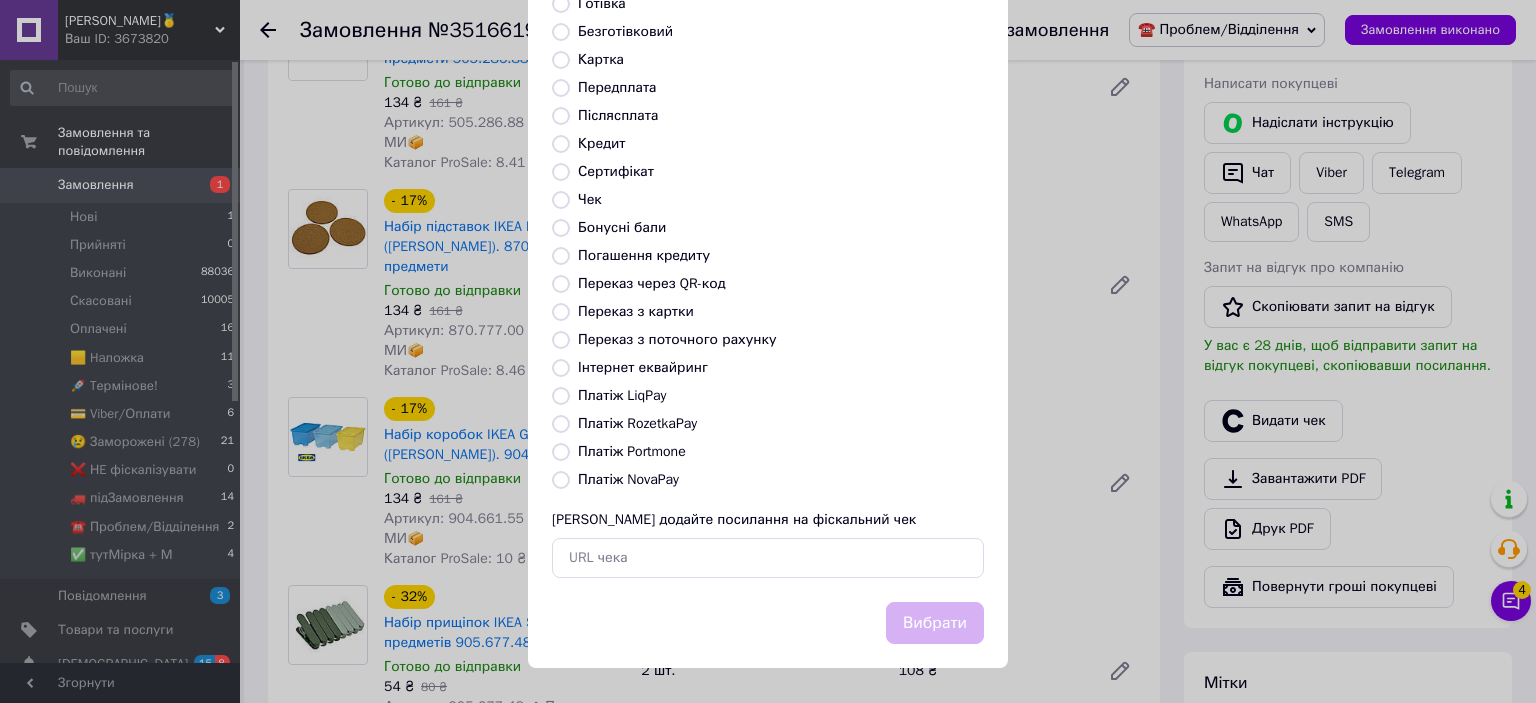 radio on "true" 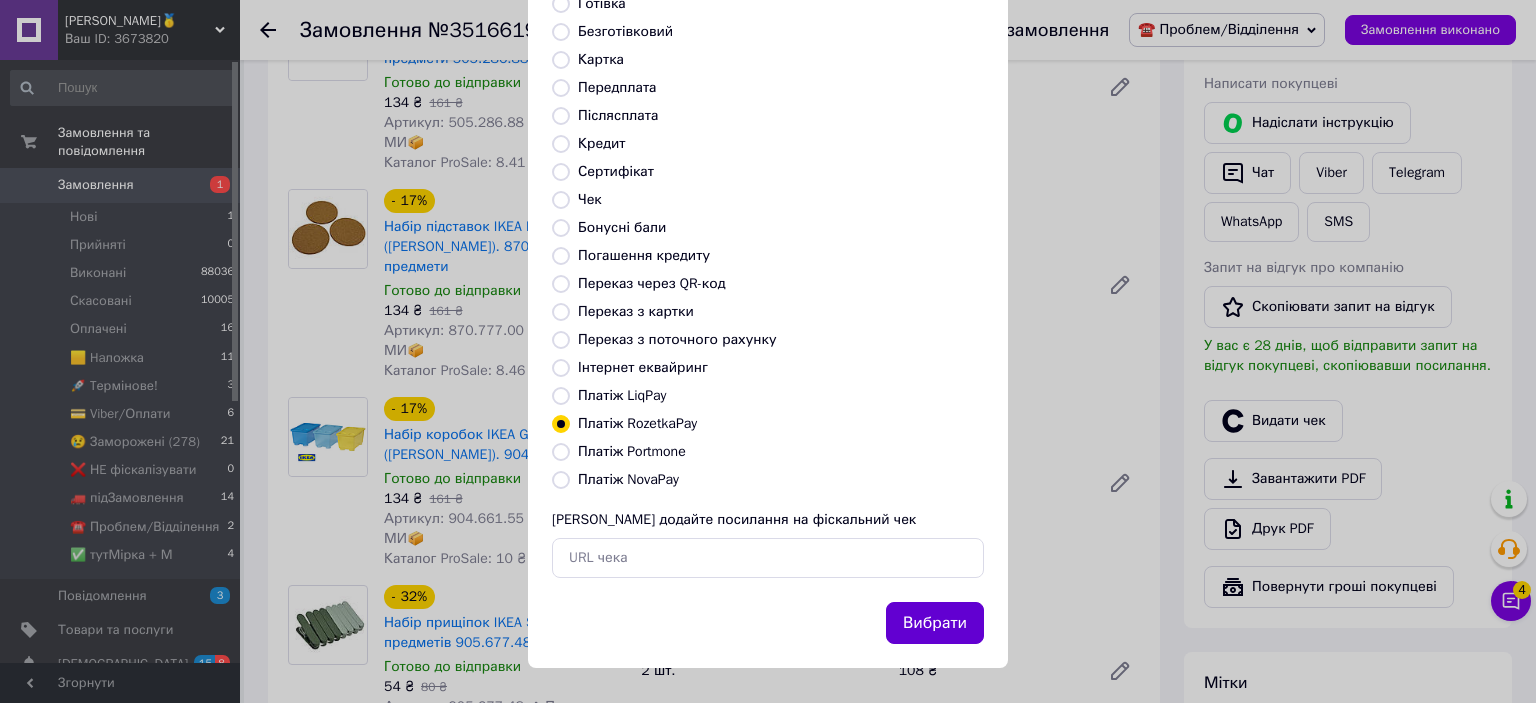 click on "Вибрати" at bounding box center [935, 623] 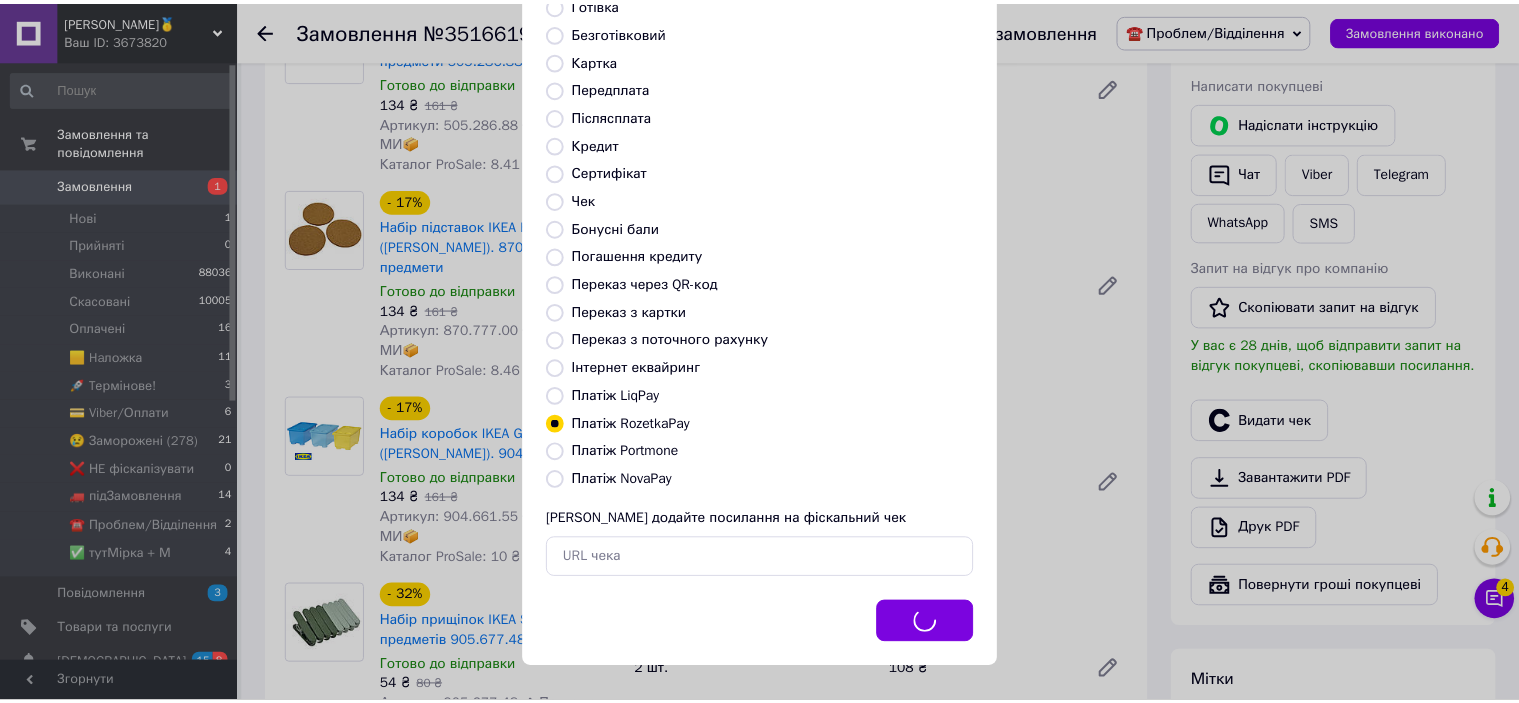 scroll, scrollTop: 160, scrollLeft: 0, axis: vertical 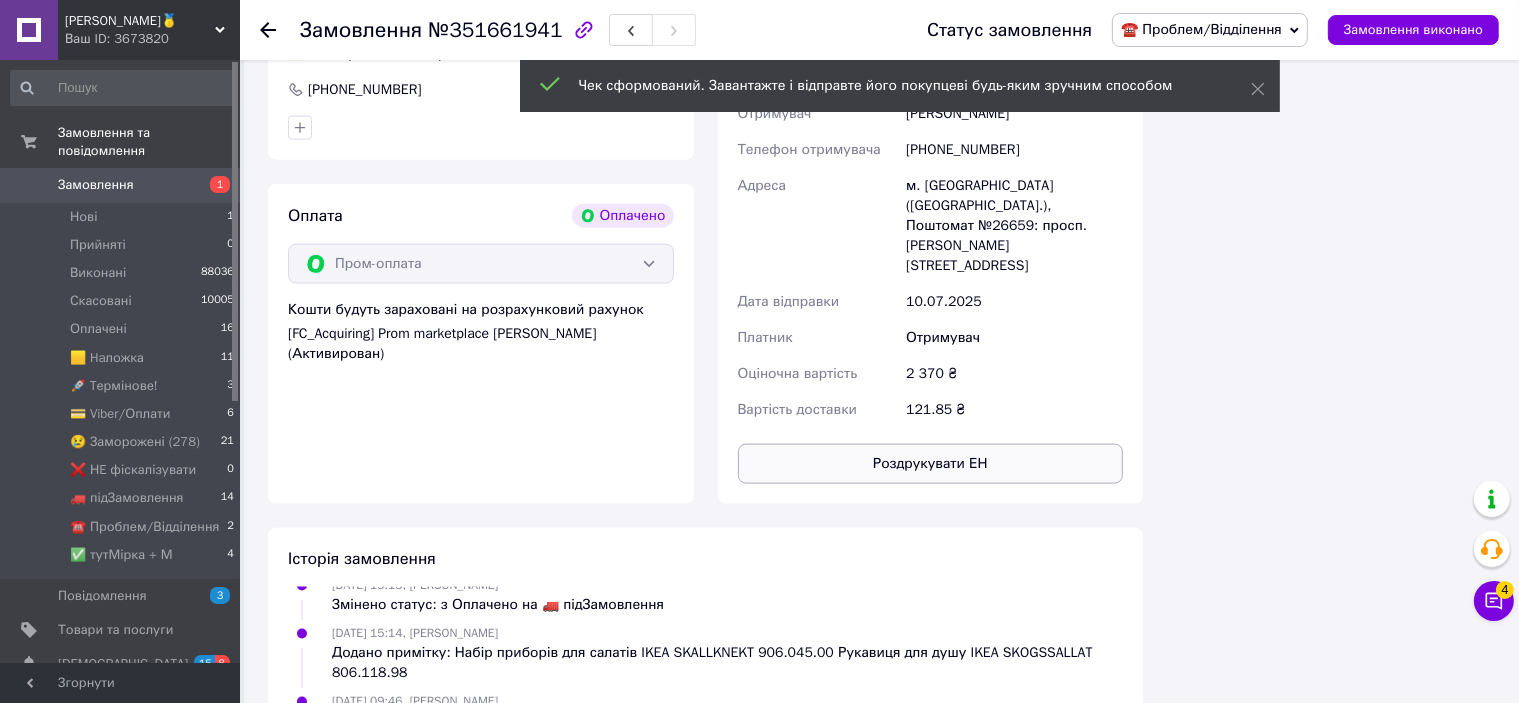 click on "Роздрукувати ЕН" at bounding box center [931, 464] 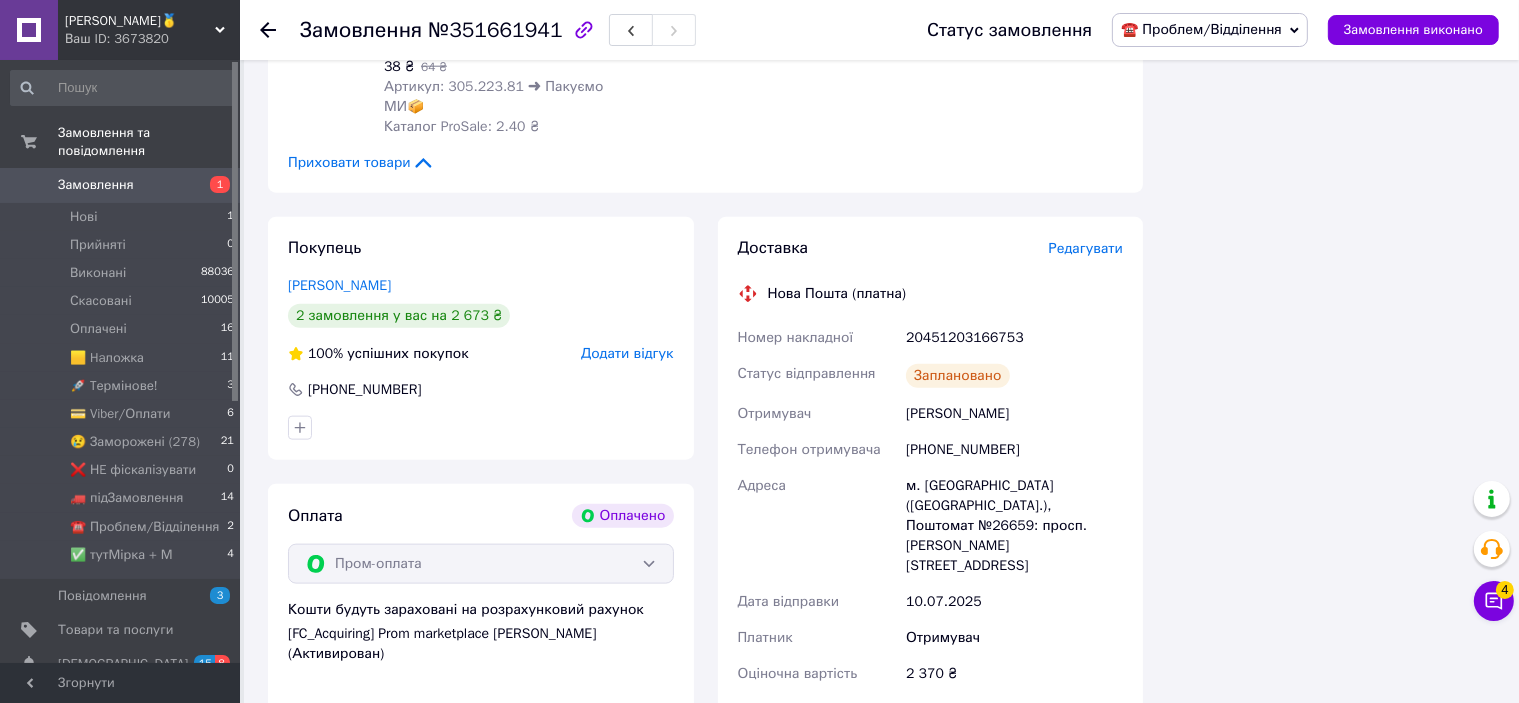 click on "20451203166753" at bounding box center [1014, 338] 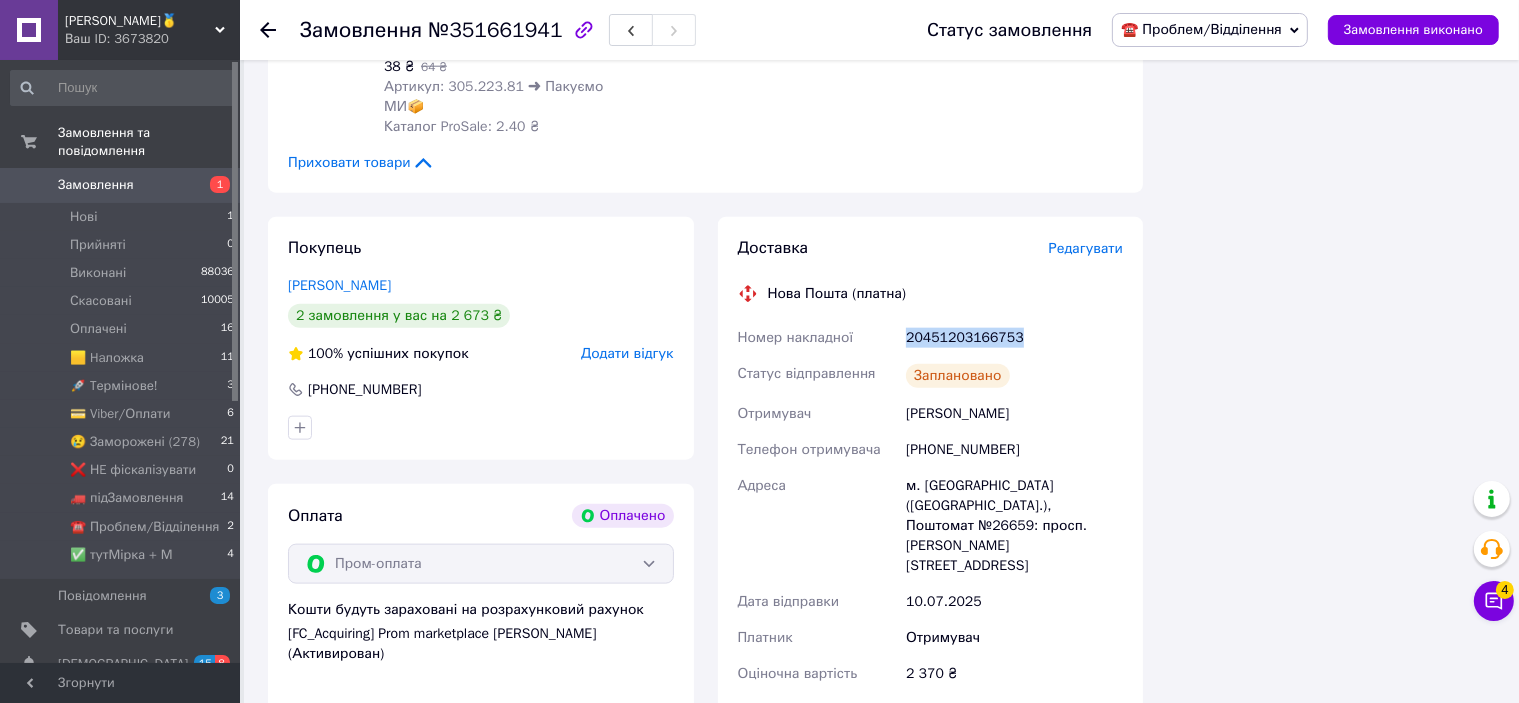 click on "20451203166753" at bounding box center [1014, 338] 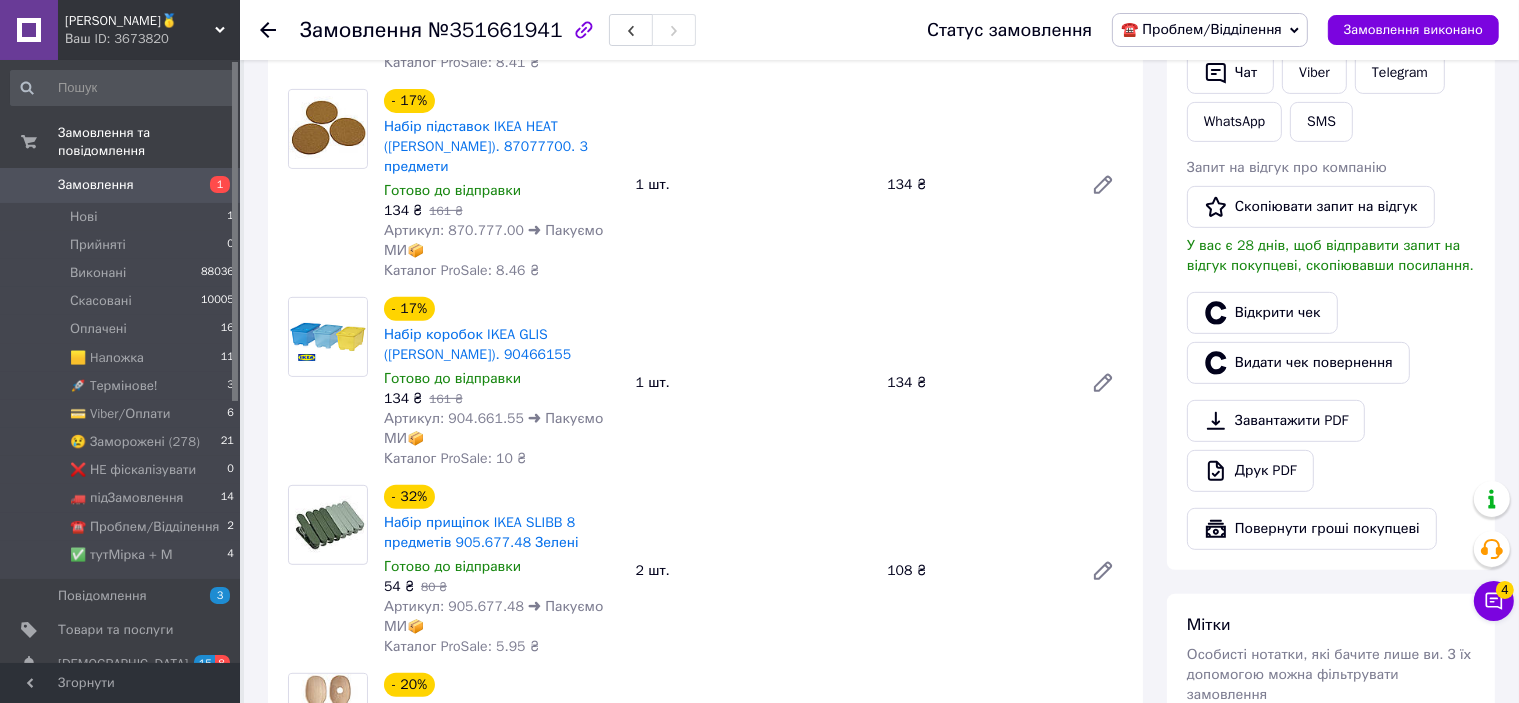 scroll, scrollTop: 700, scrollLeft: 0, axis: vertical 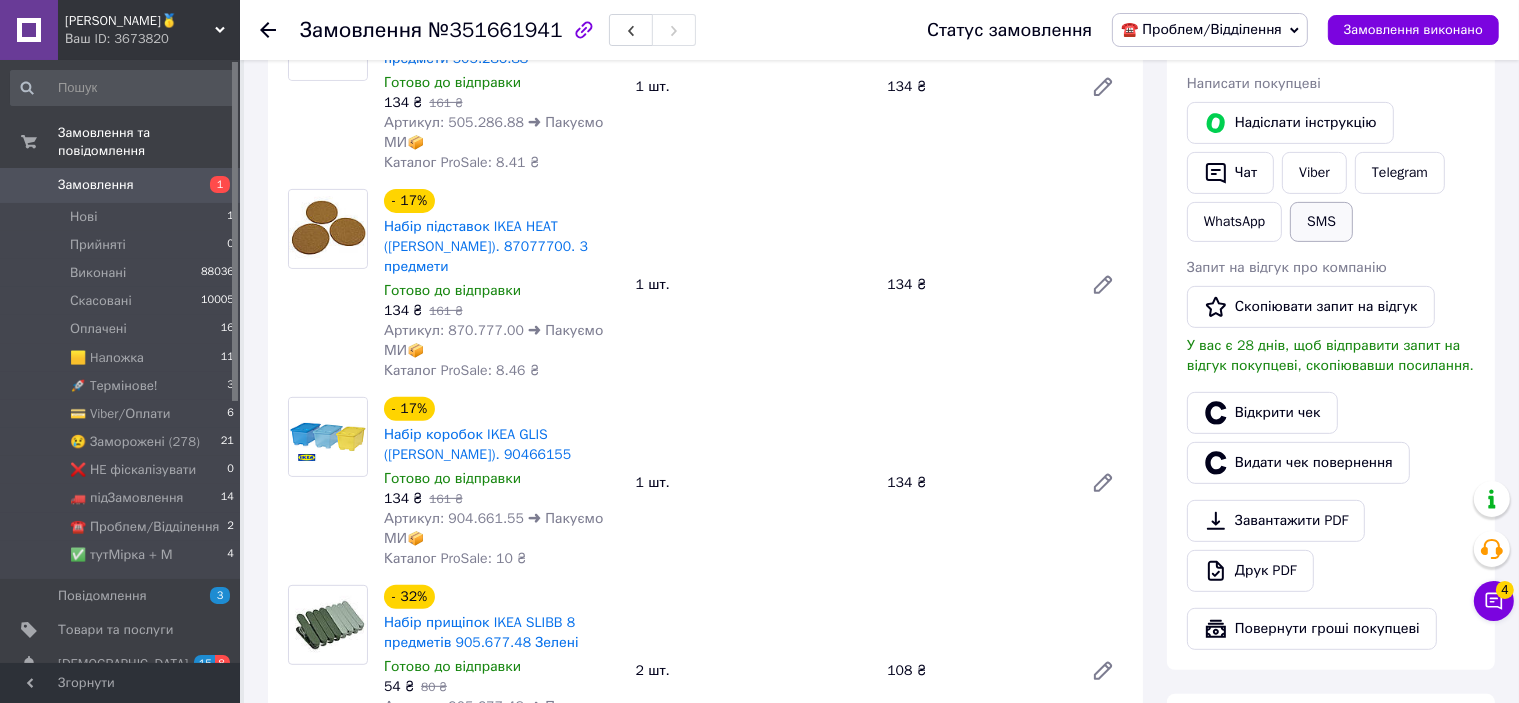 click on "SMS" at bounding box center [1321, 222] 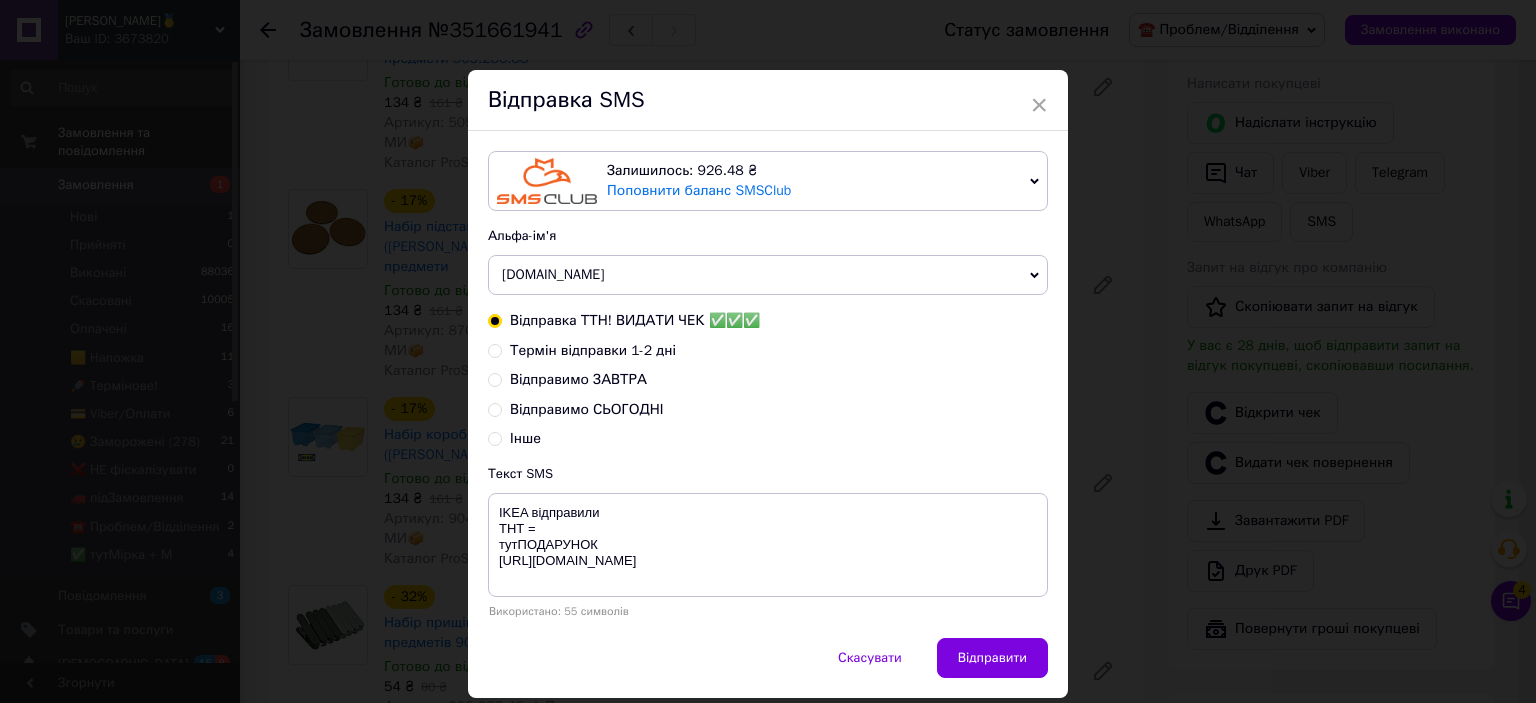 type 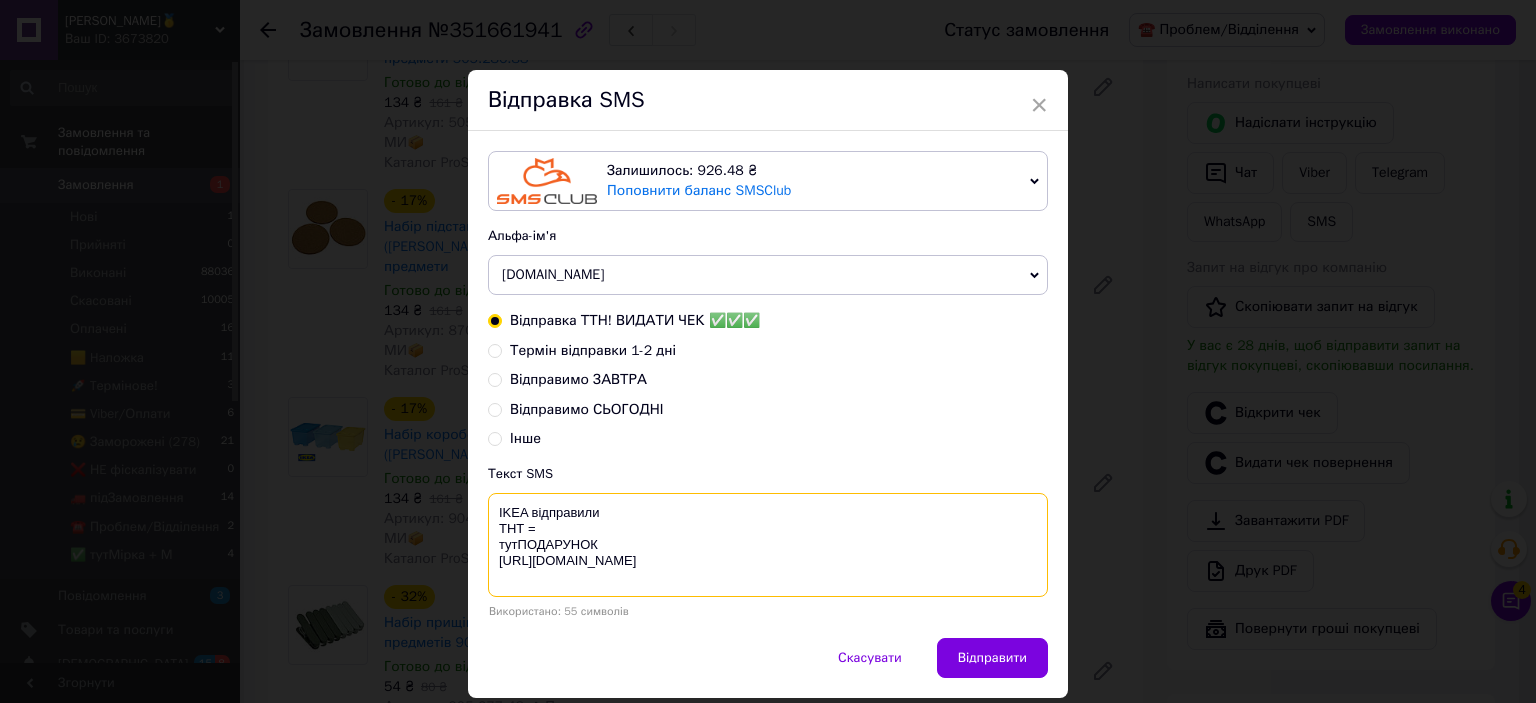 click on "IKEA відправили
ТНТ =
тутПОДАРУНОК
[URL][DOMAIN_NAME]" at bounding box center (768, 545) 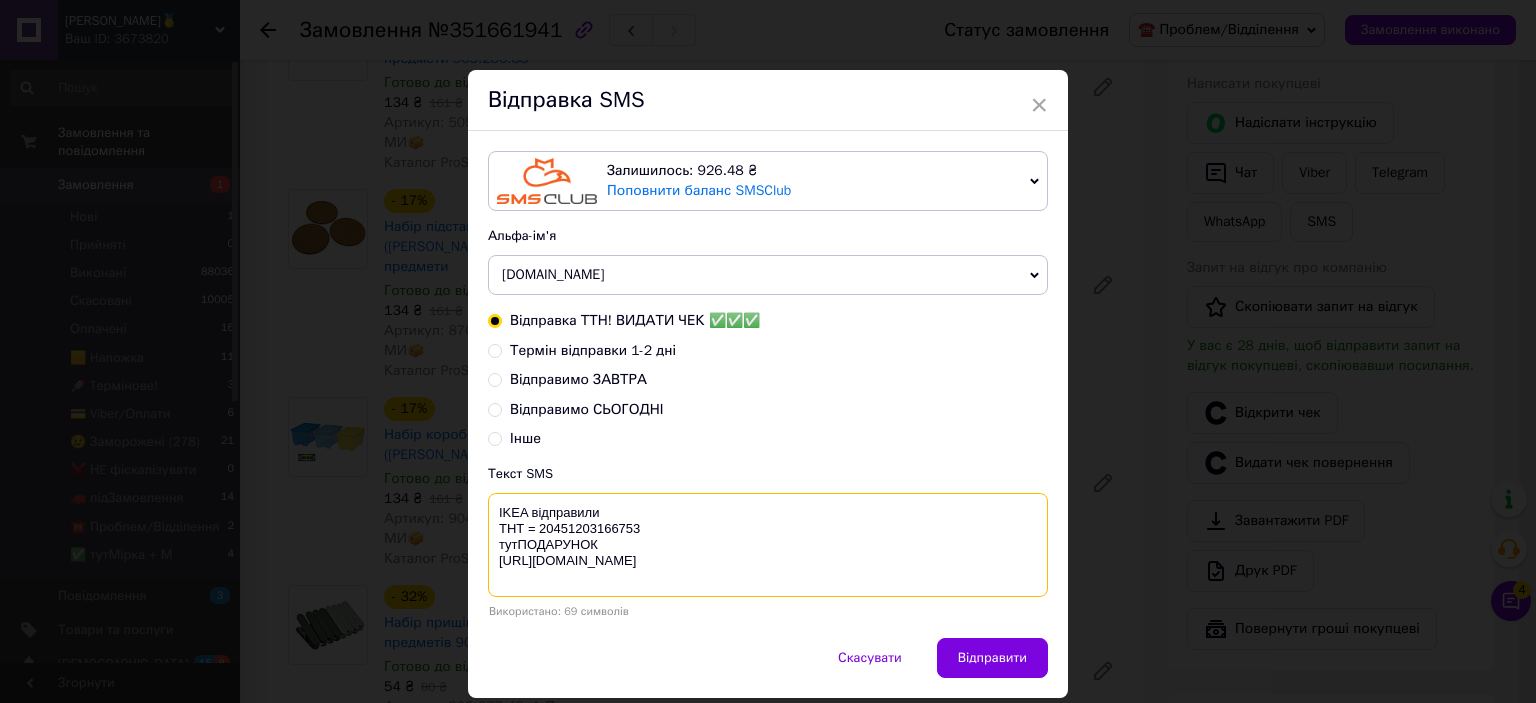 type on "IKEA відправили
ТНТ = 20451203166753
тутПОДАРУНОК
https://bit.ly/taao" 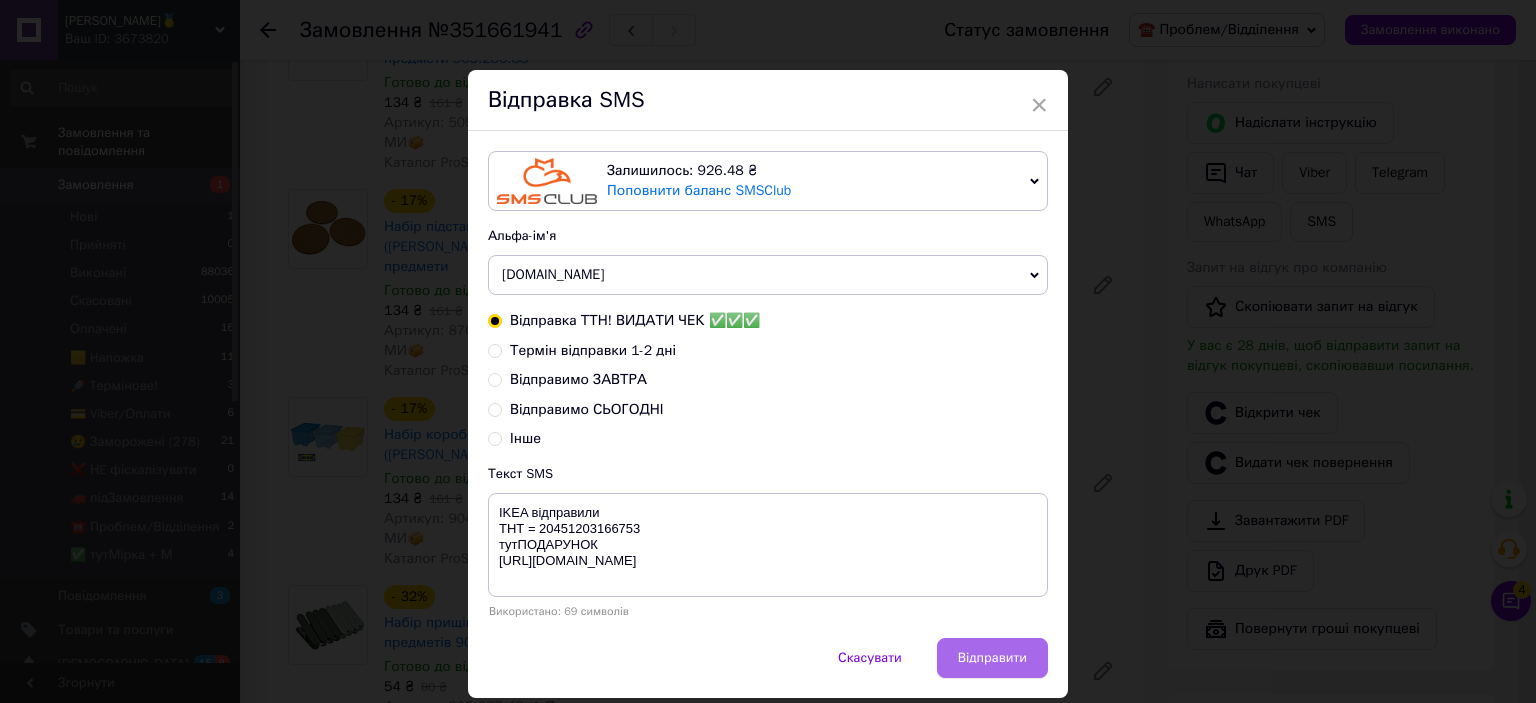 click on "Відправити" at bounding box center (992, 658) 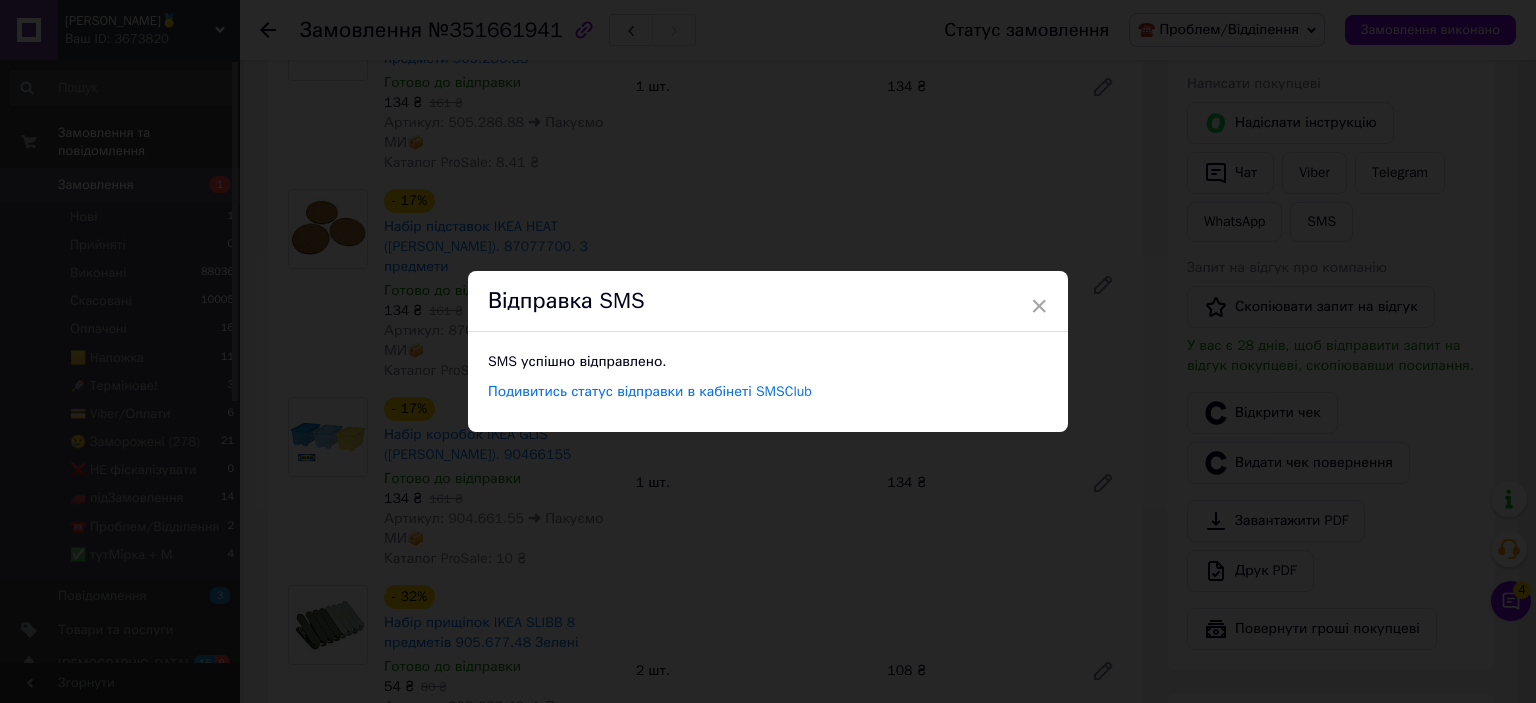 click on "× Відправка SMS SMS успішно відправлено. Подивитись статус відправки в кабінеті SMSClub" at bounding box center [768, 351] 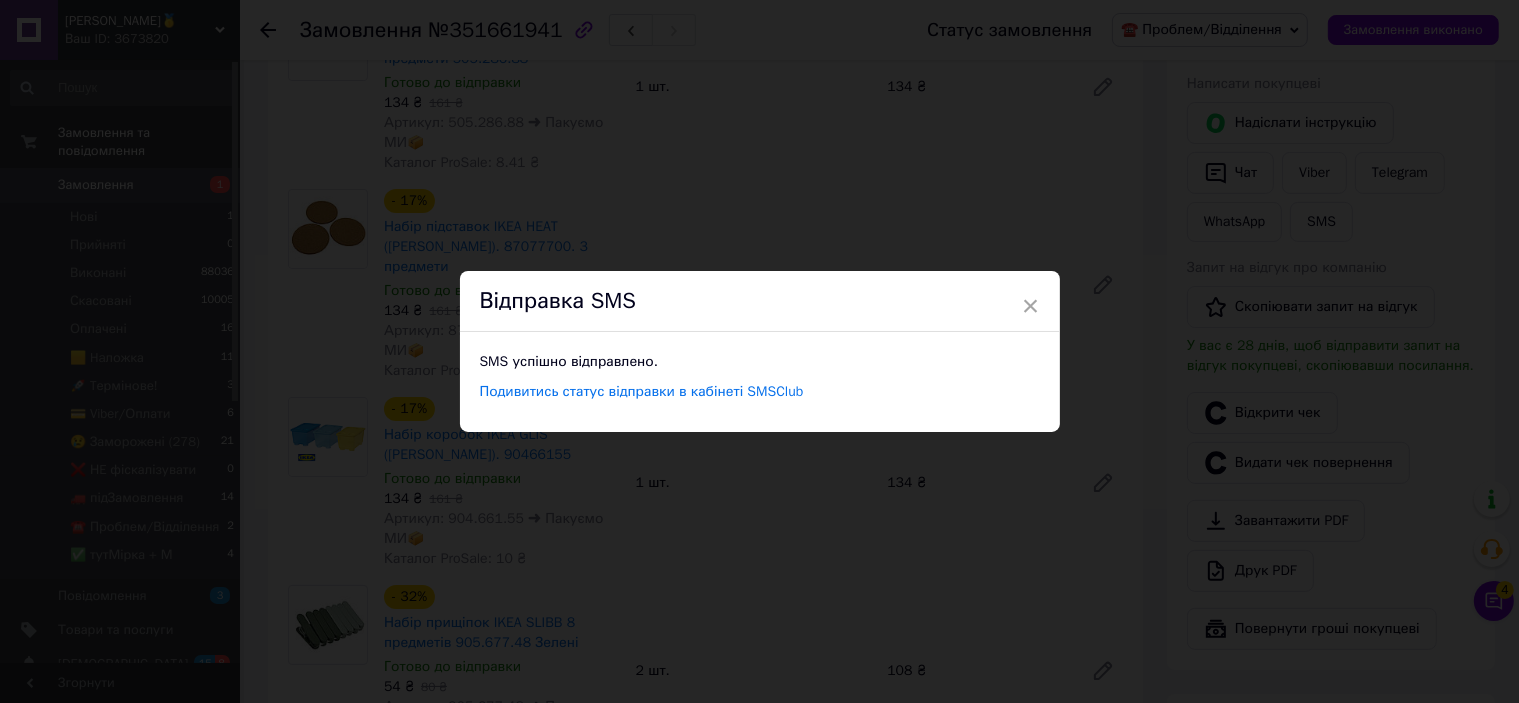 click on "Замовлення виконано" at bounding box center [1413, 30] 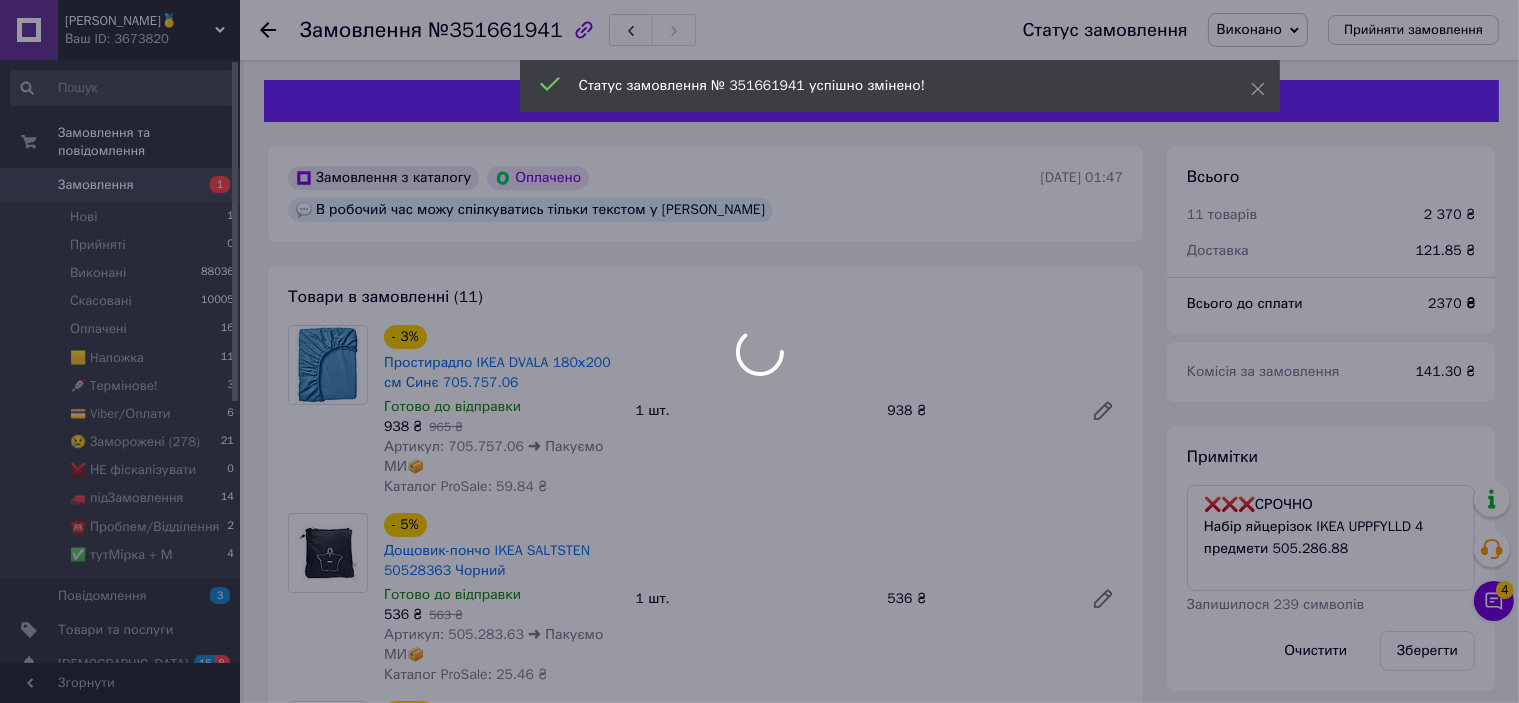 scroll, scrollTop: 900, scrollLeft: 0, axis: vertical 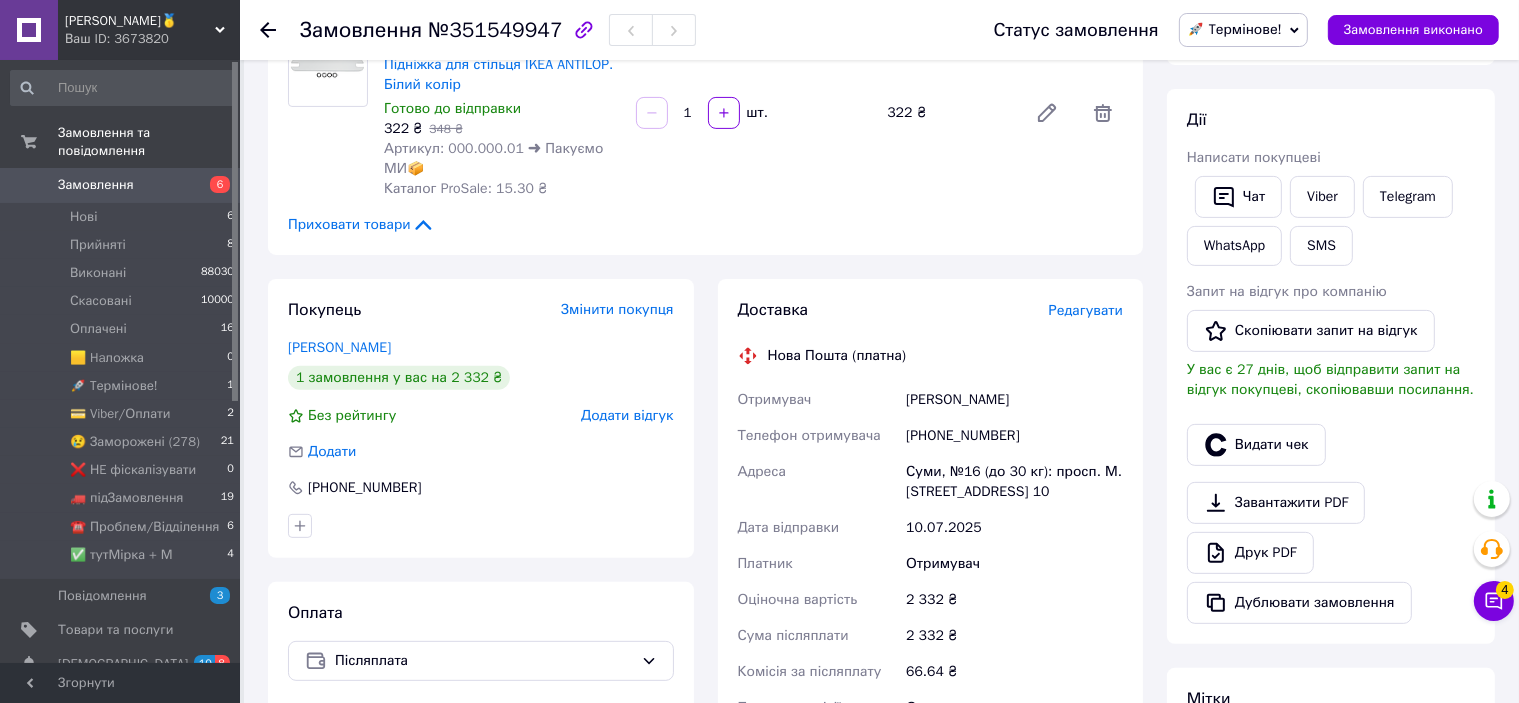 click on "Редагувати" at bounding box center [1086, 310] 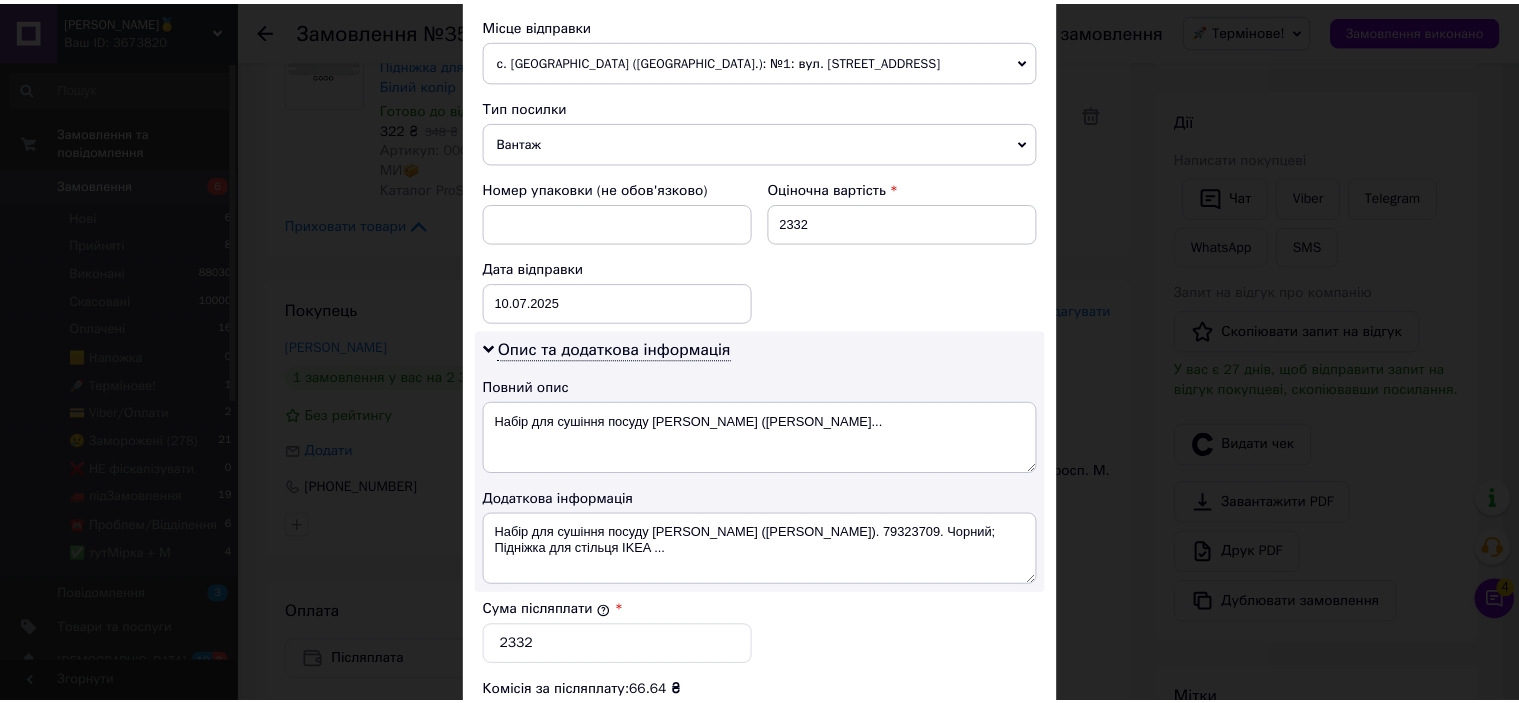 scroll, scrollTop: 1040, scrollLeft: 0, axis: vertical 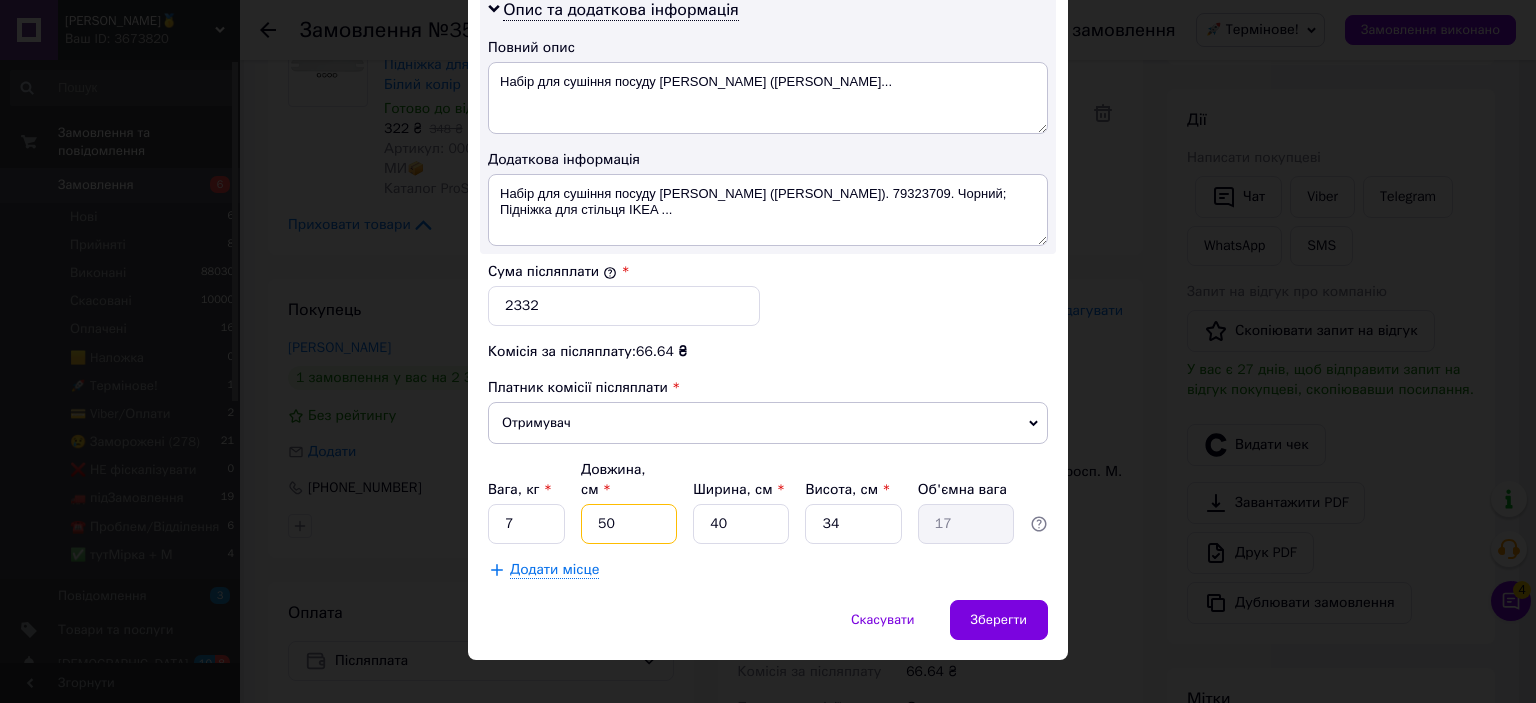 click on "50" at bounding box center [629, 524] 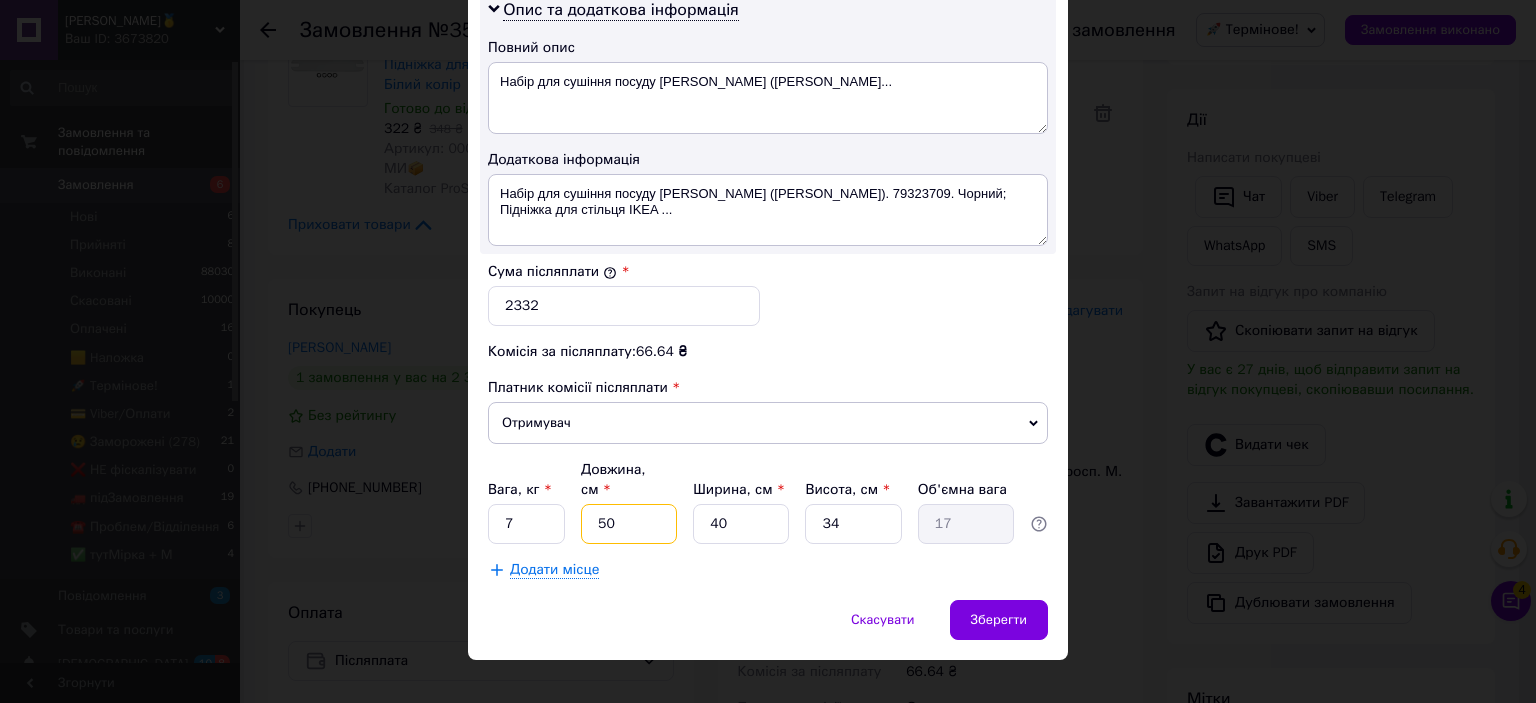type on "7" 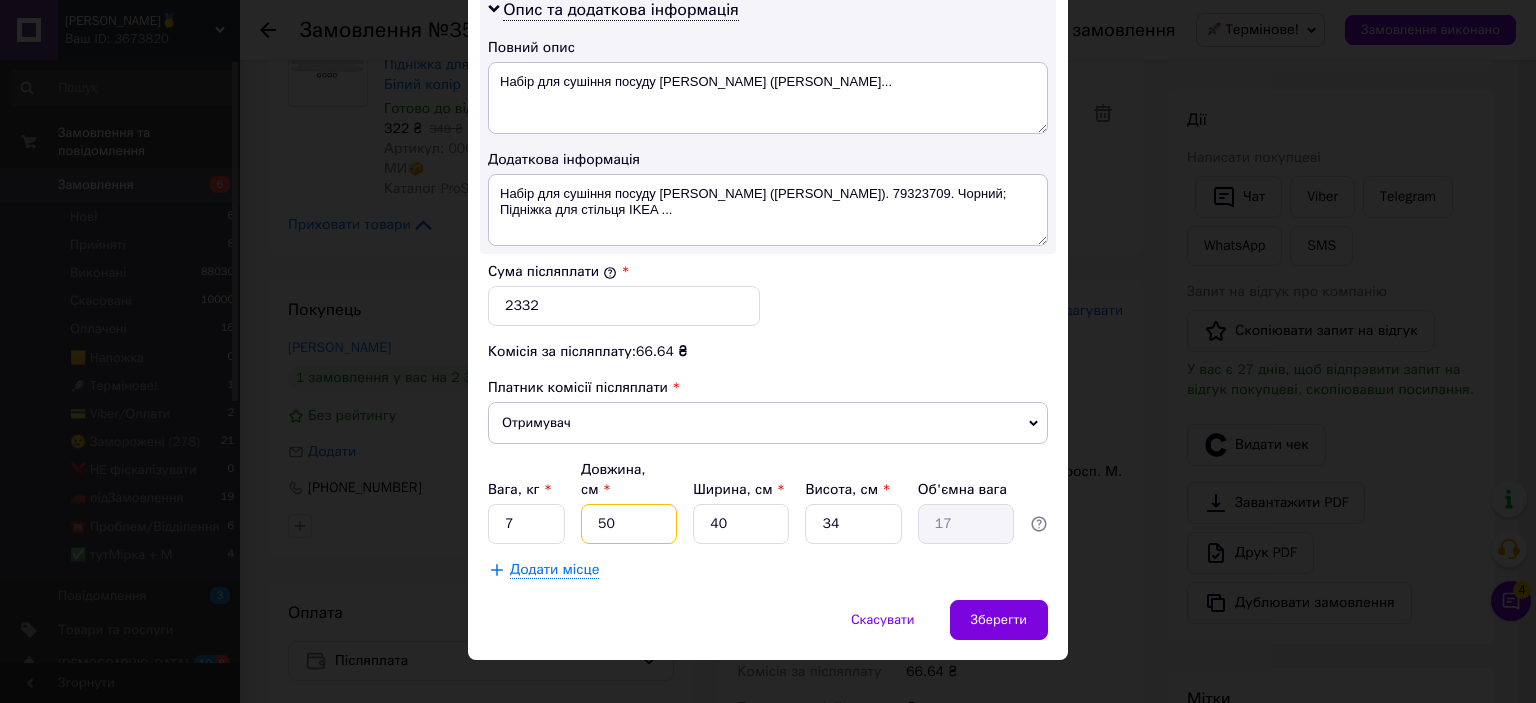 type on "2.38" 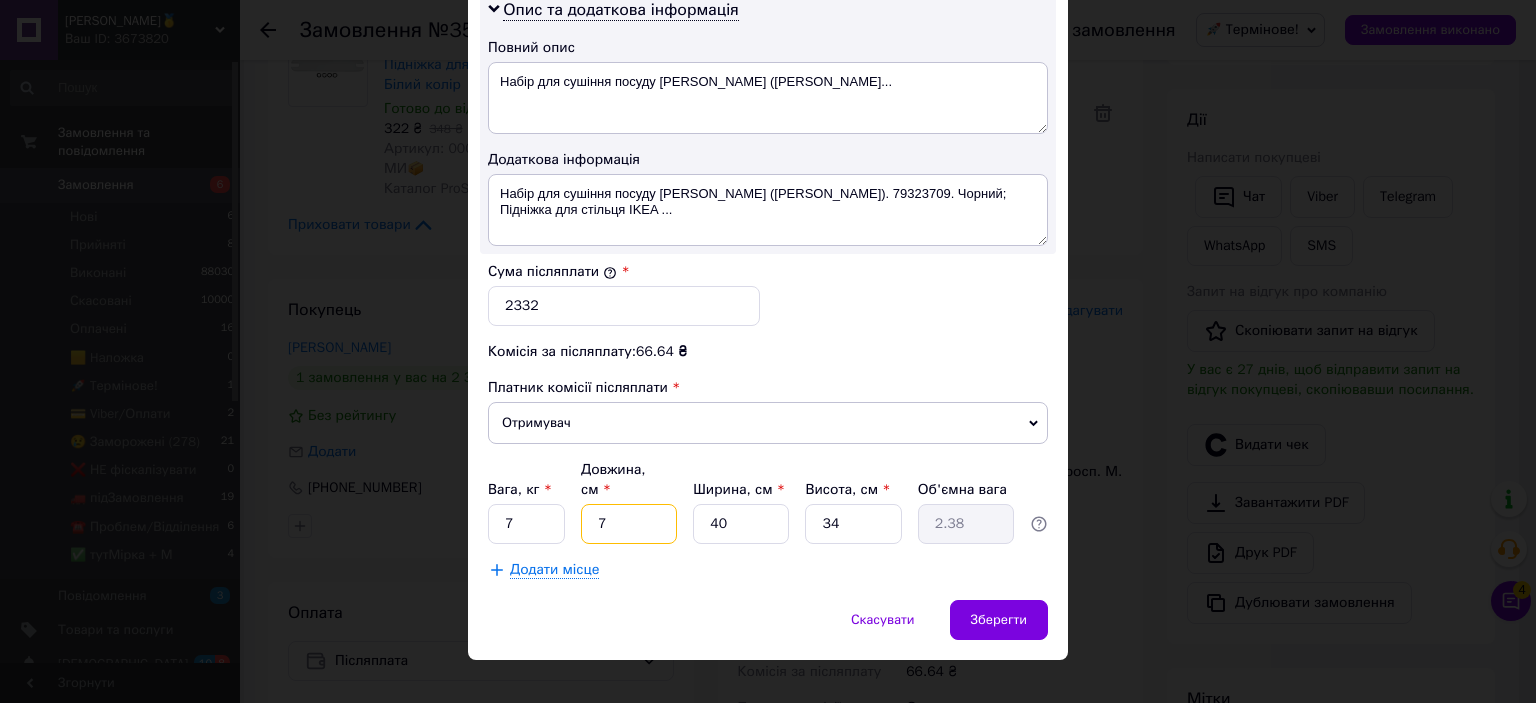 type on "78" 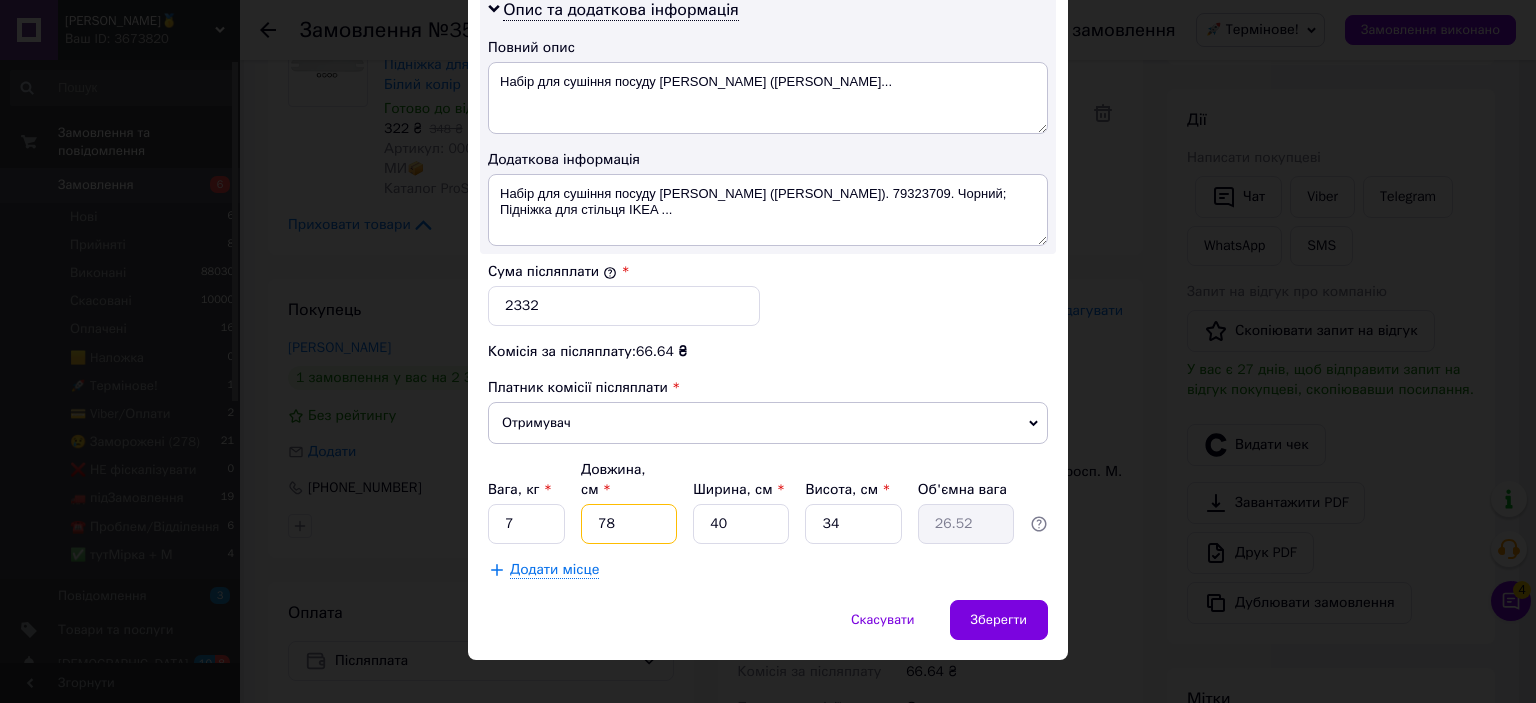 type on "78" 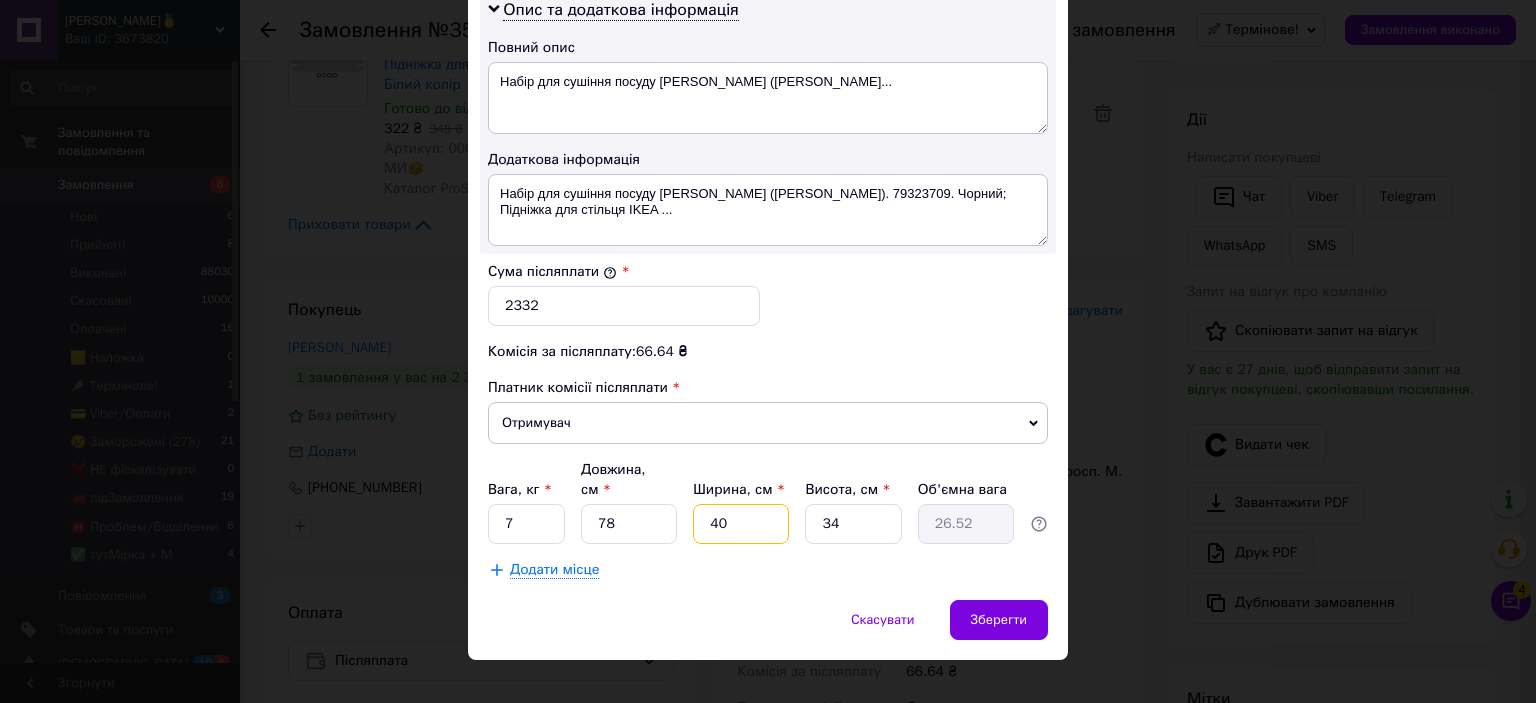 type on "3" 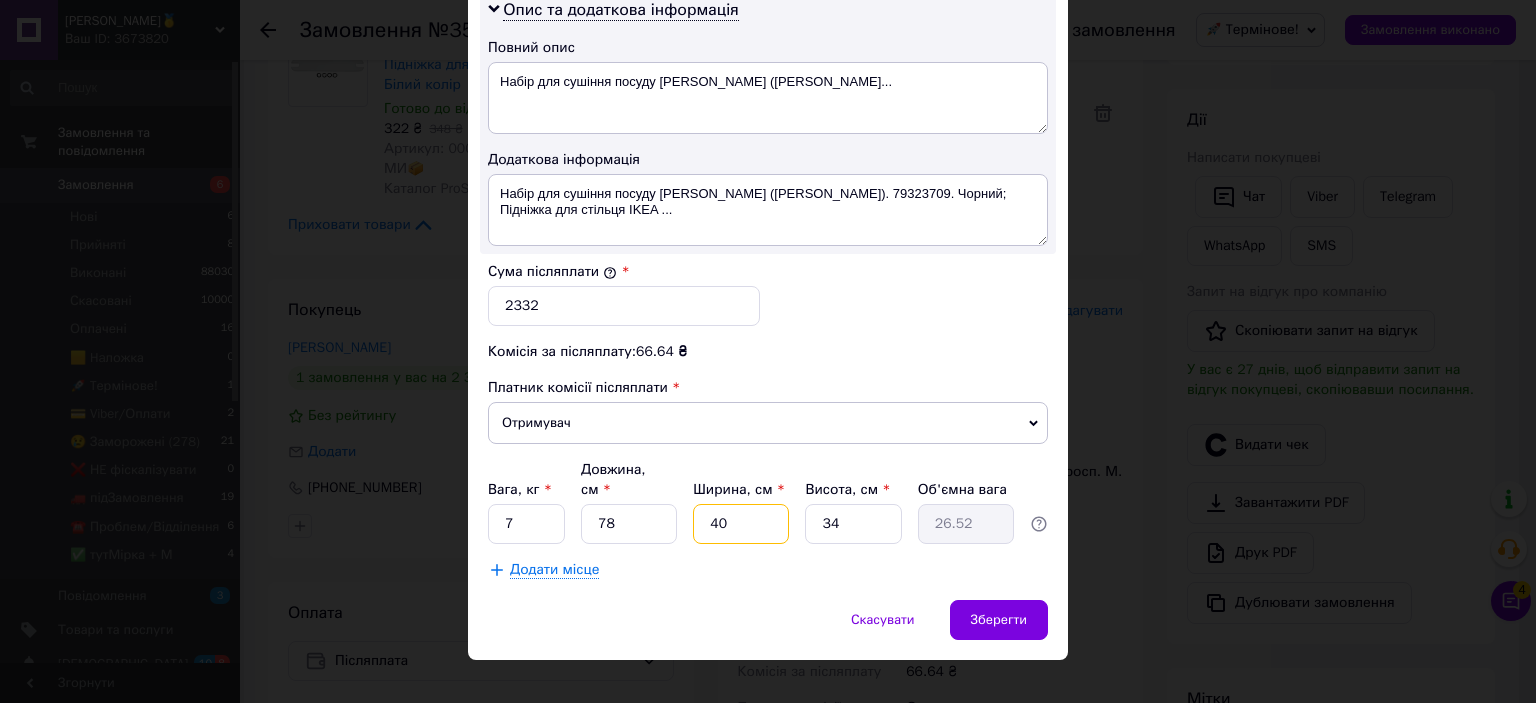 type on "1.99" 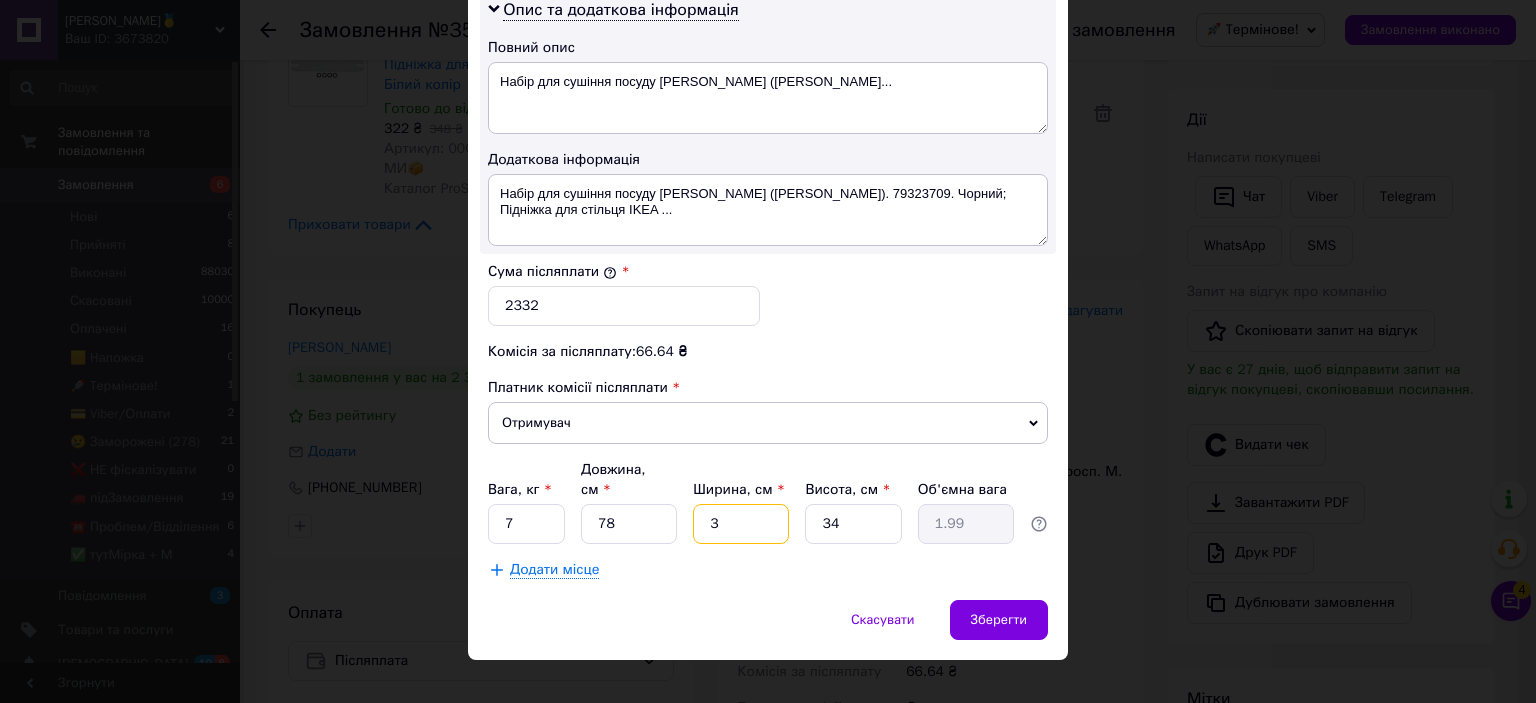 type on "39" 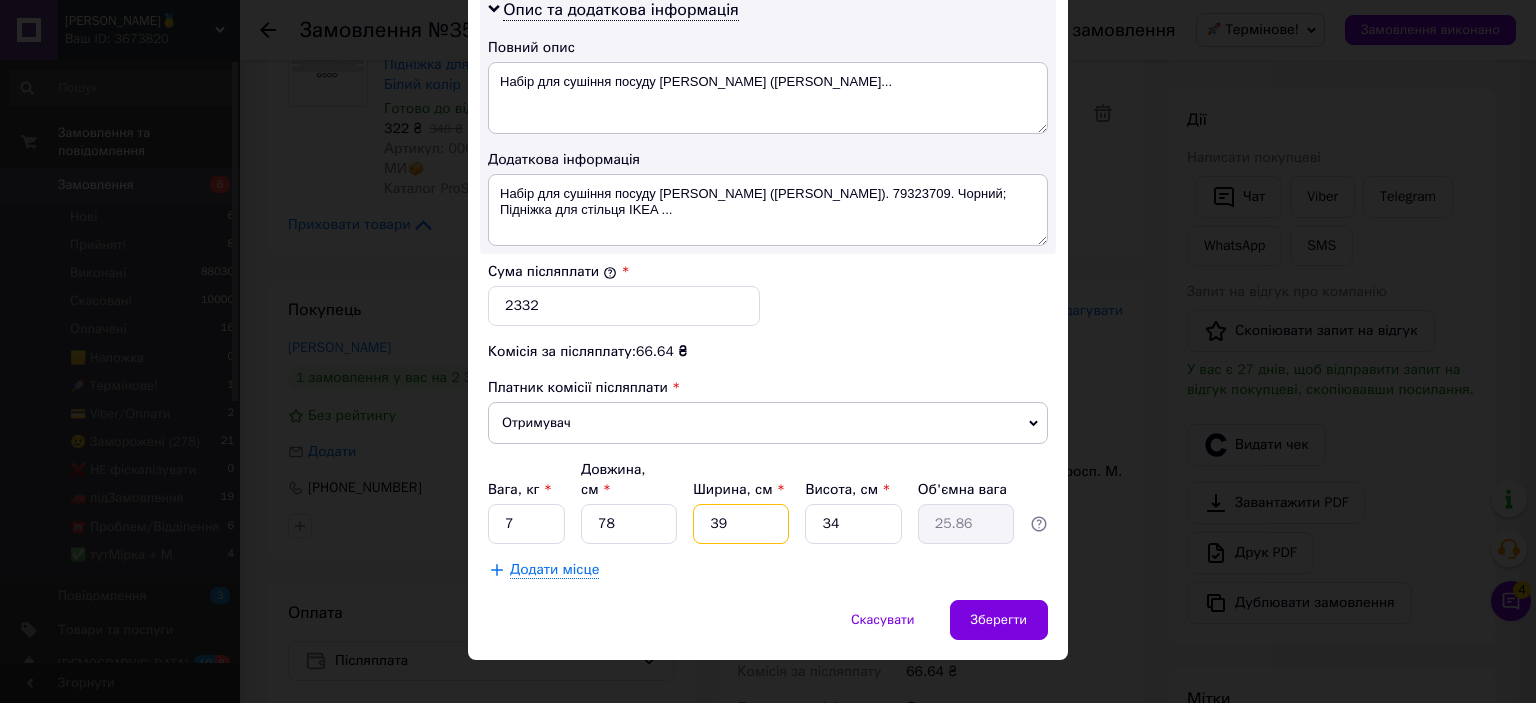 type on "39" 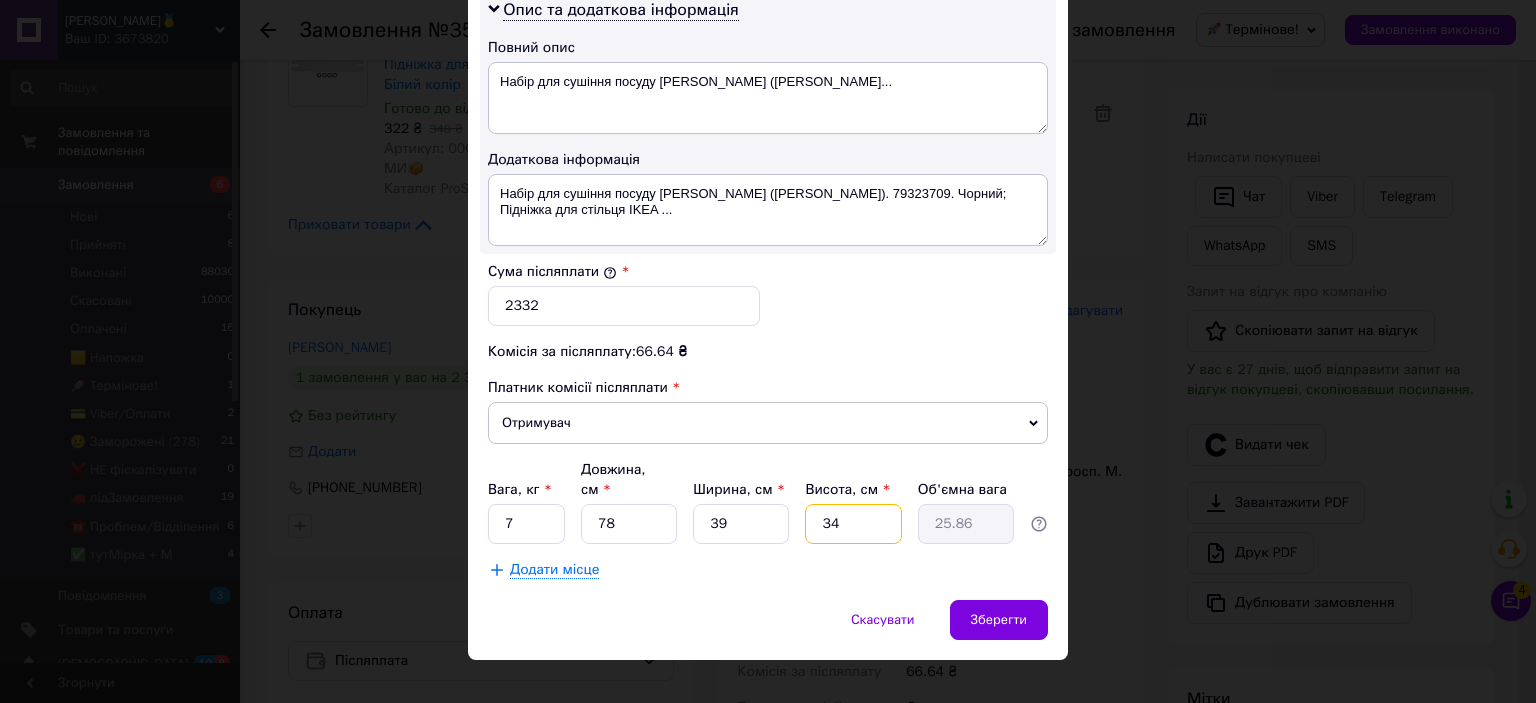 type on "2" 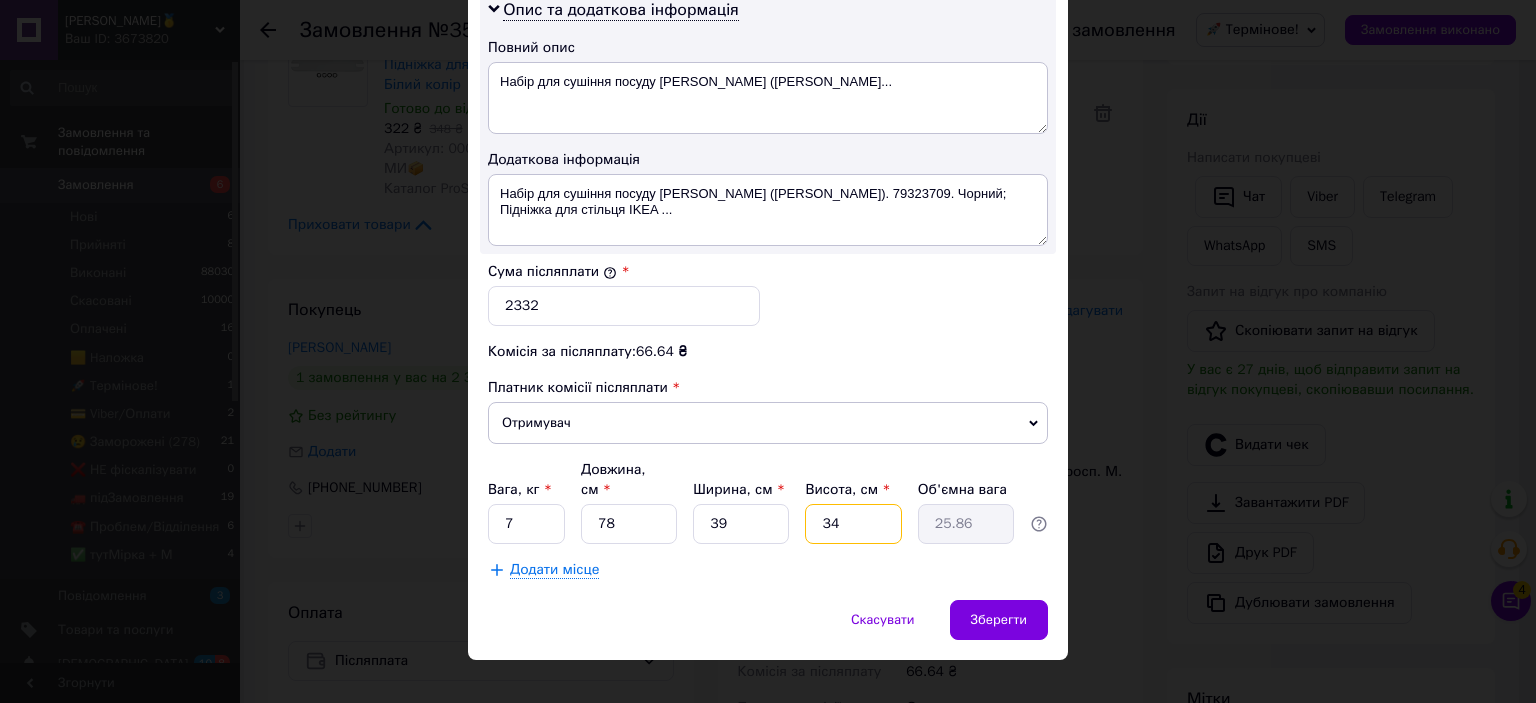 type on "1.52" 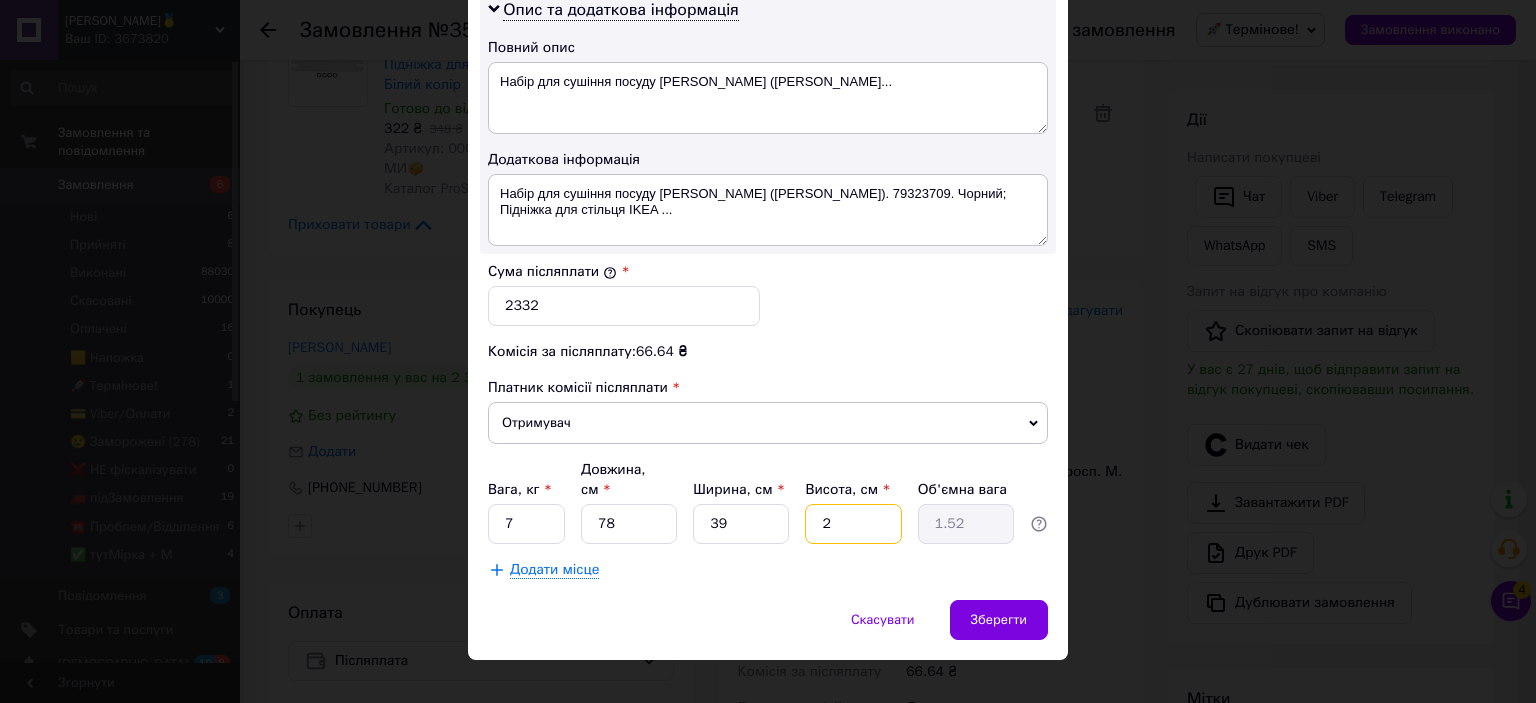 type 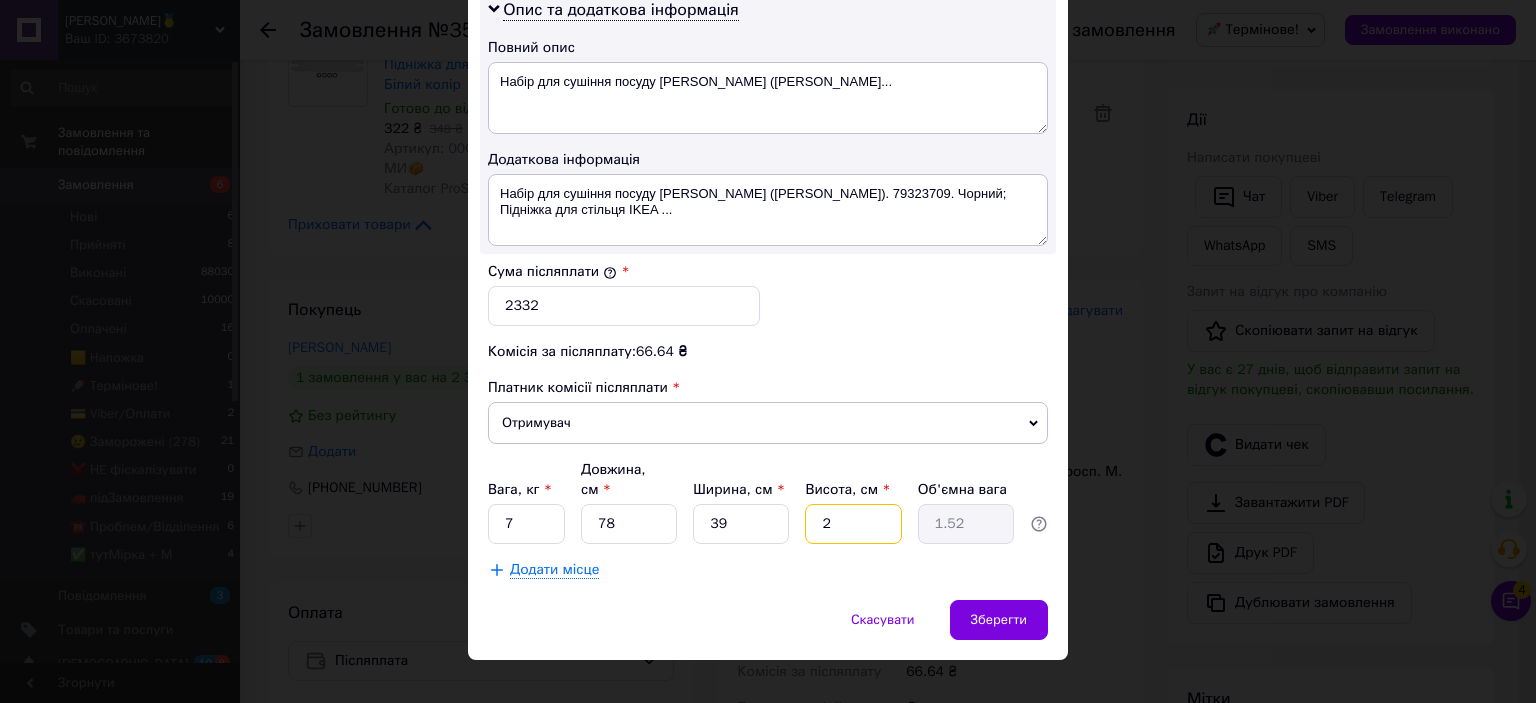 type 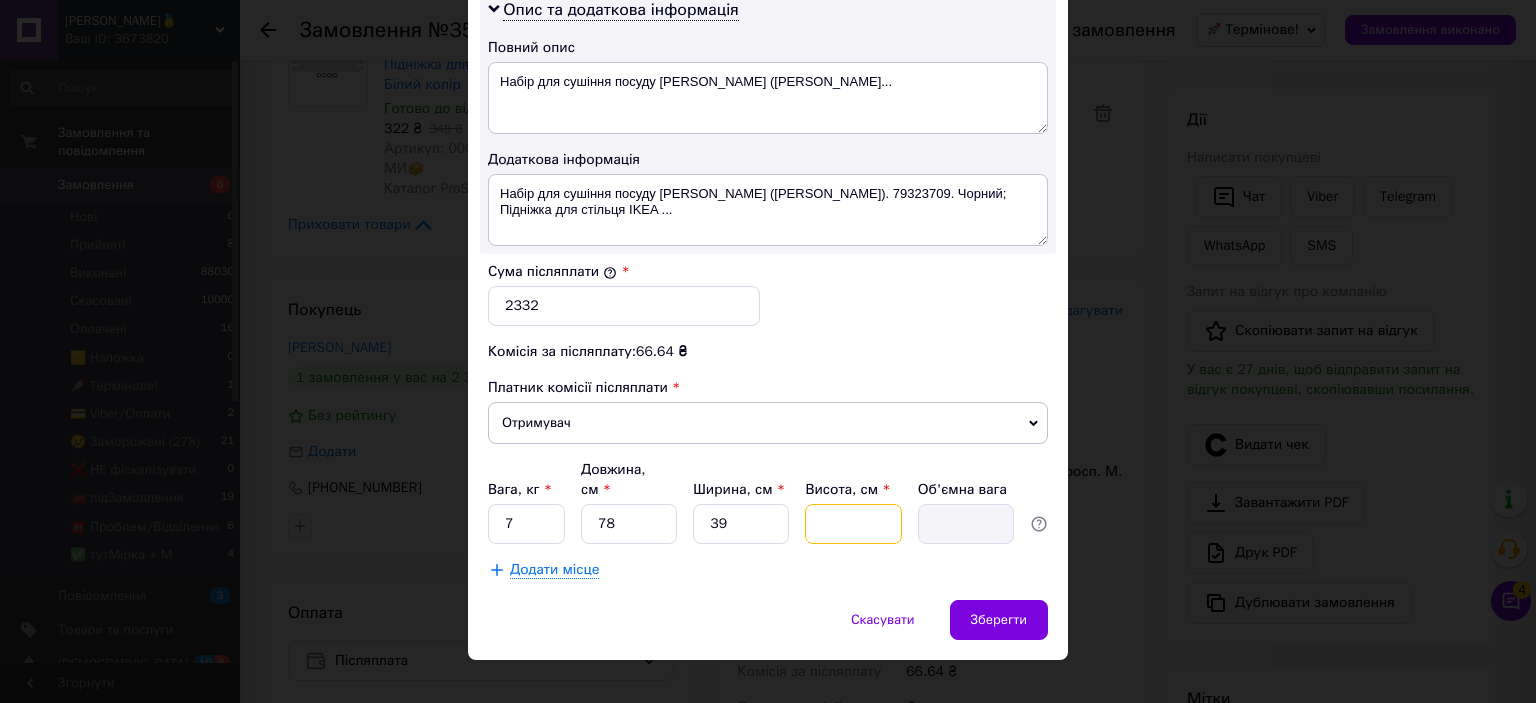 type on "3" 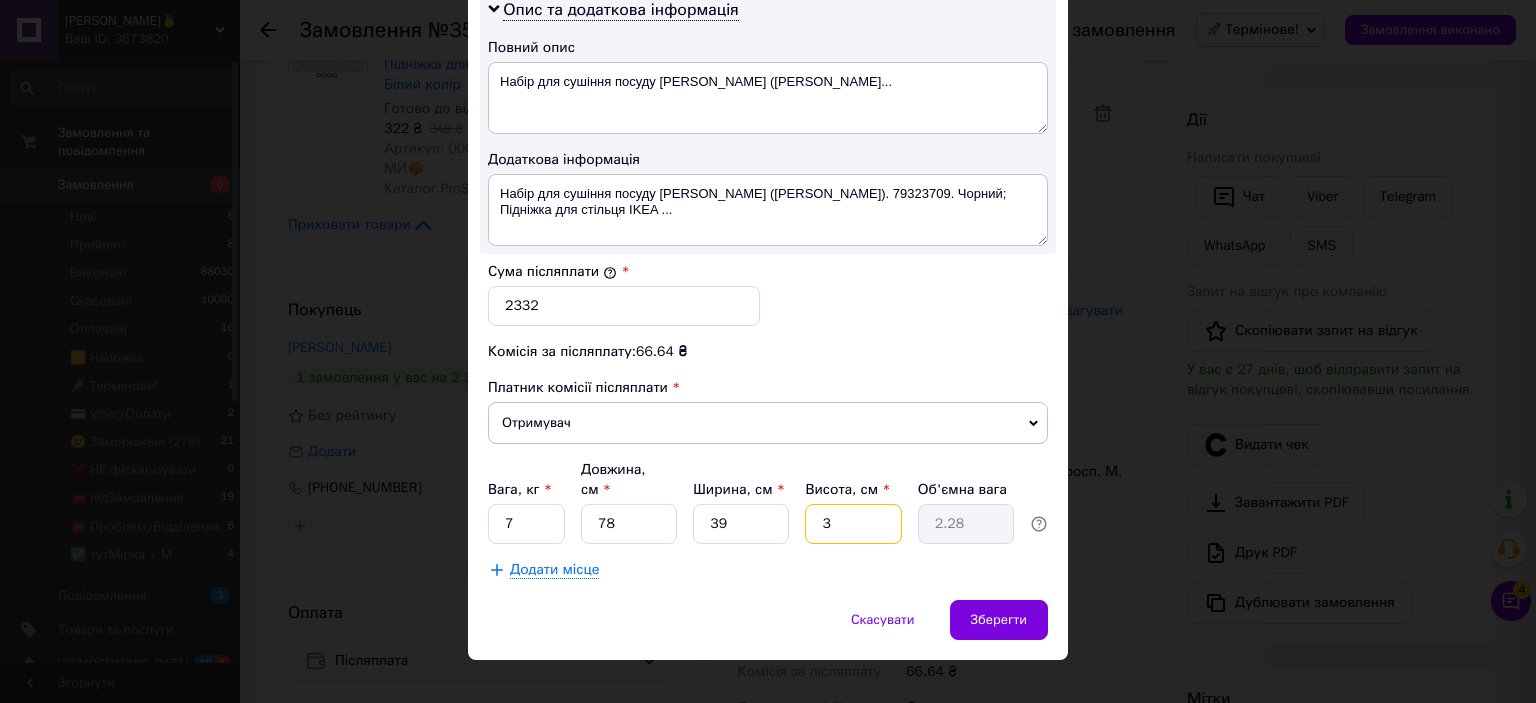 type on "35" 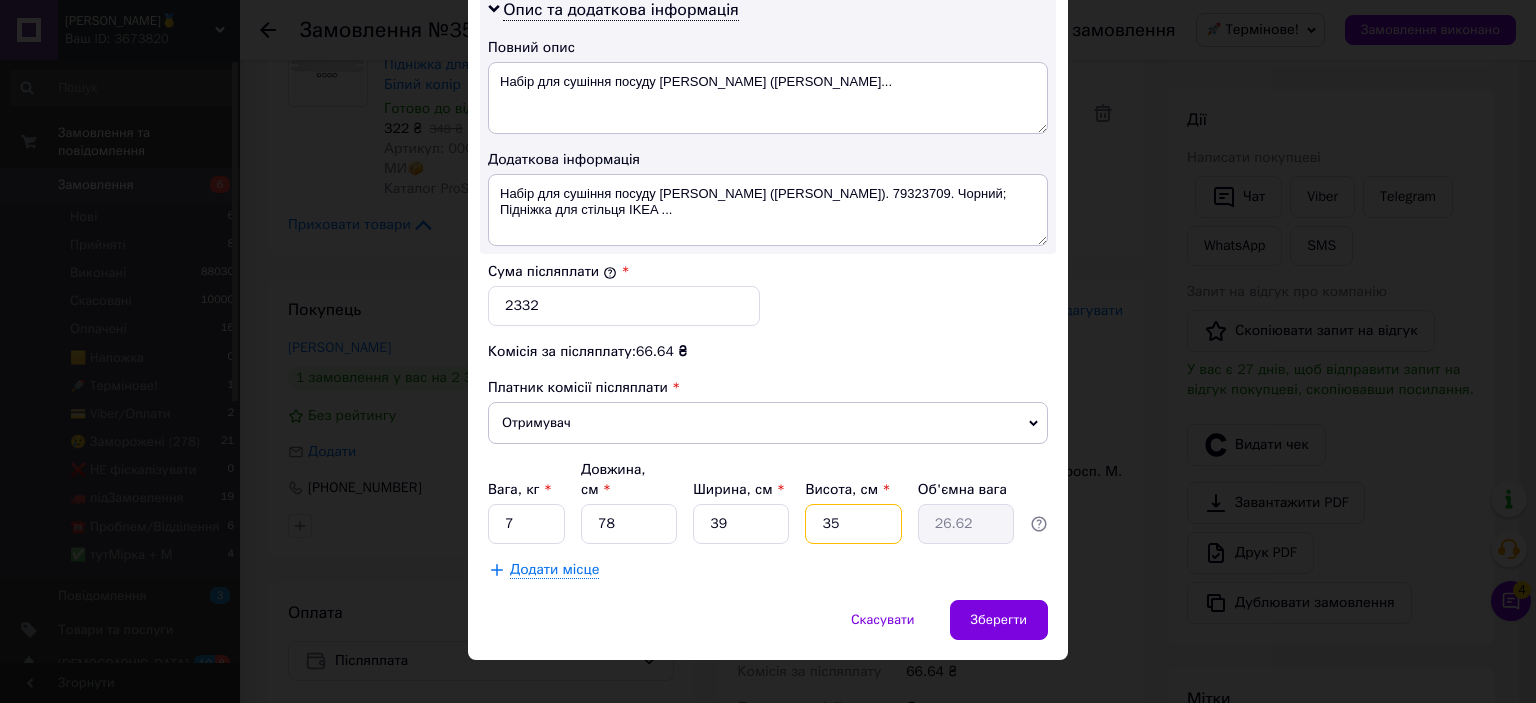 type on "3" 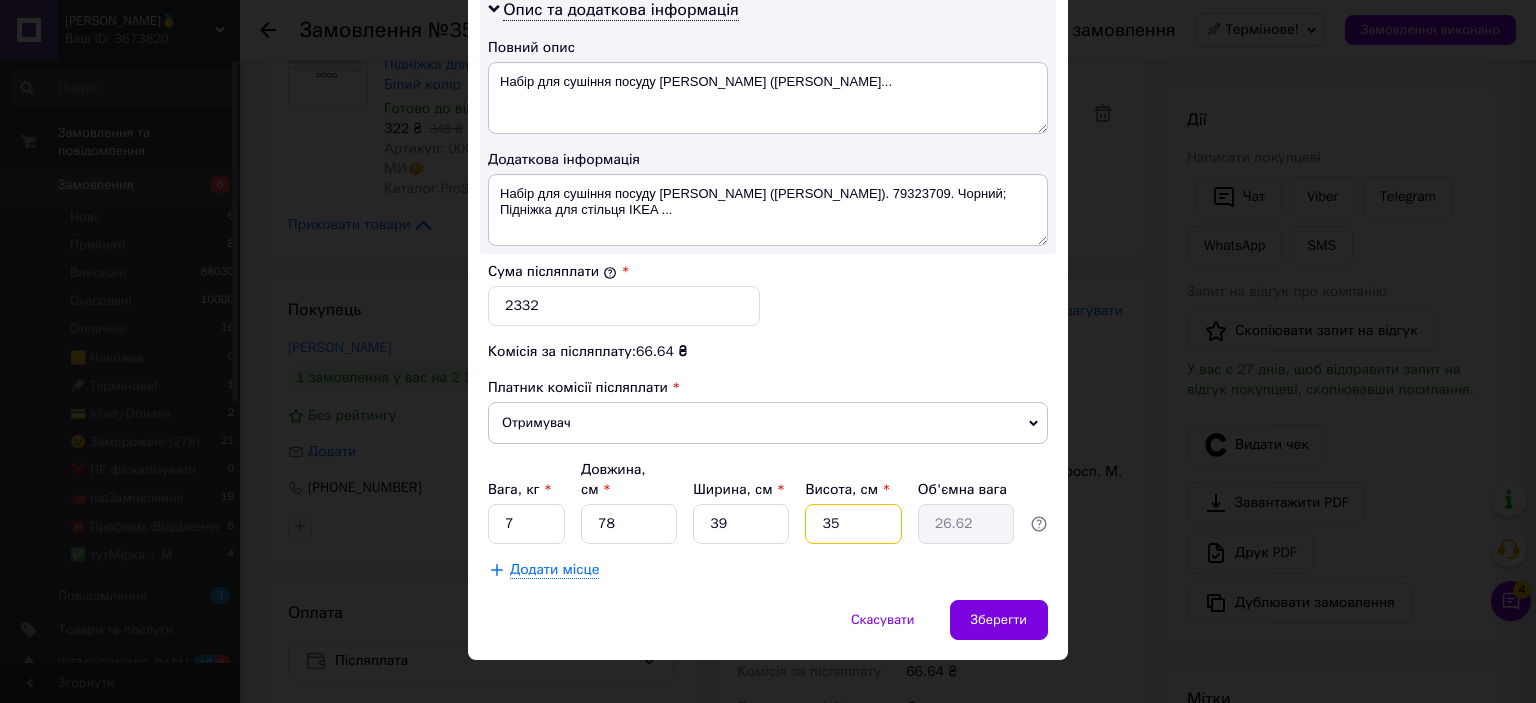 type on "2.28" 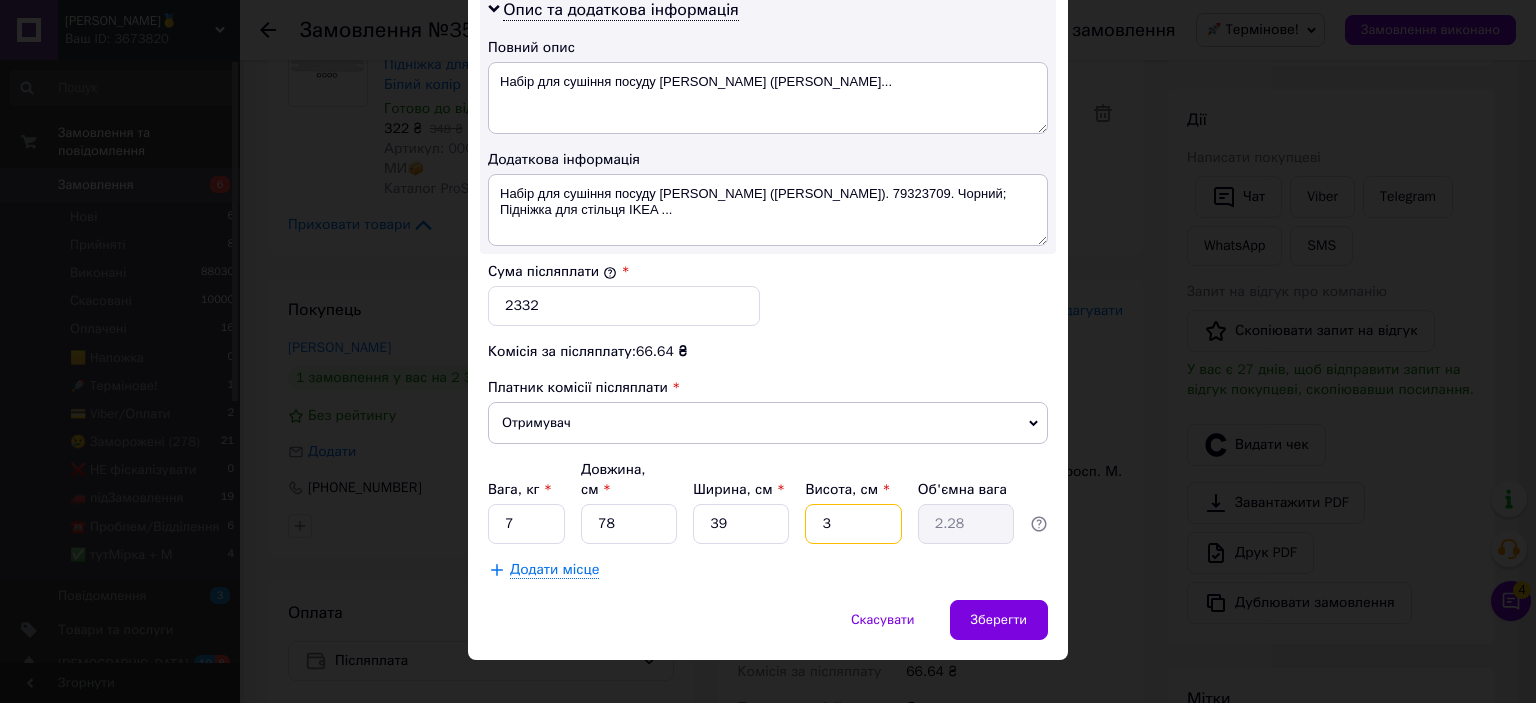 type on "36" 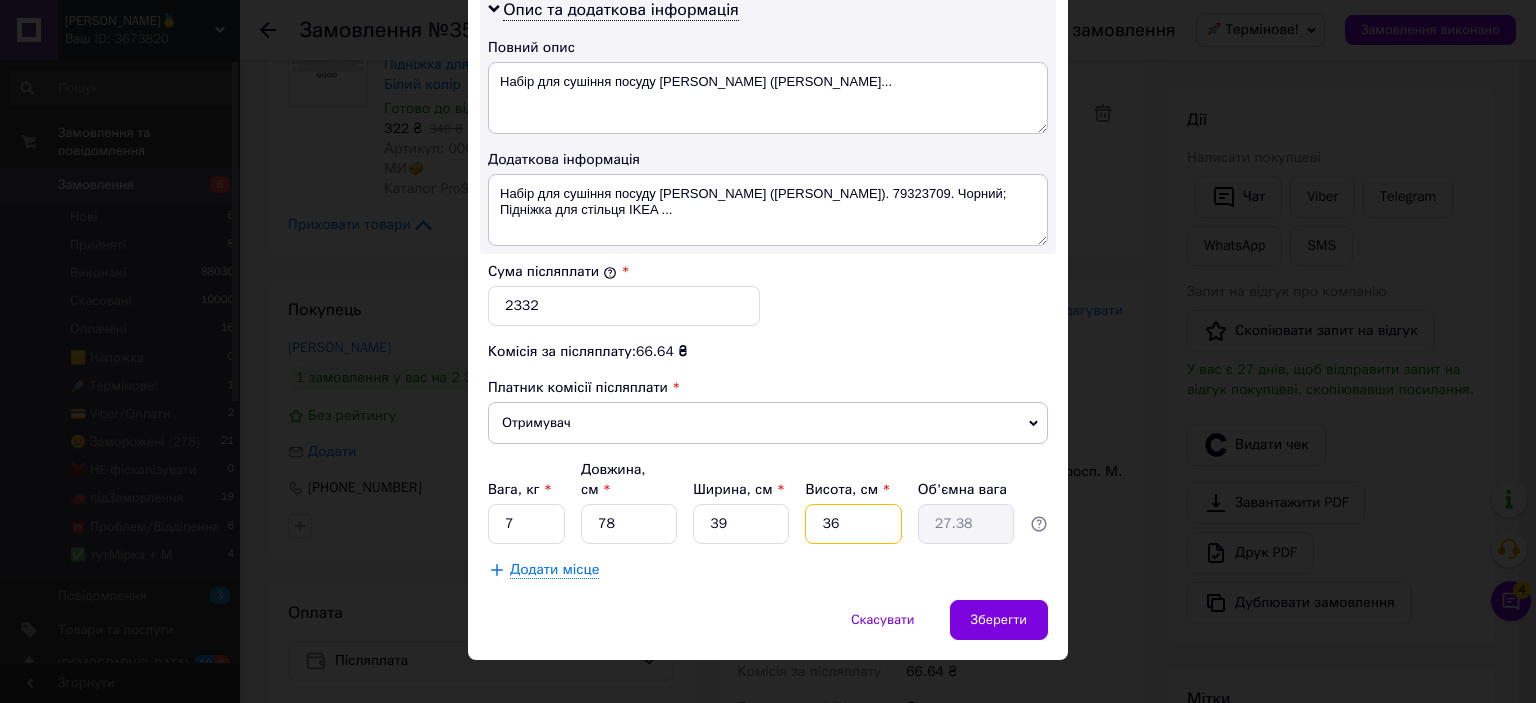 type on "3" 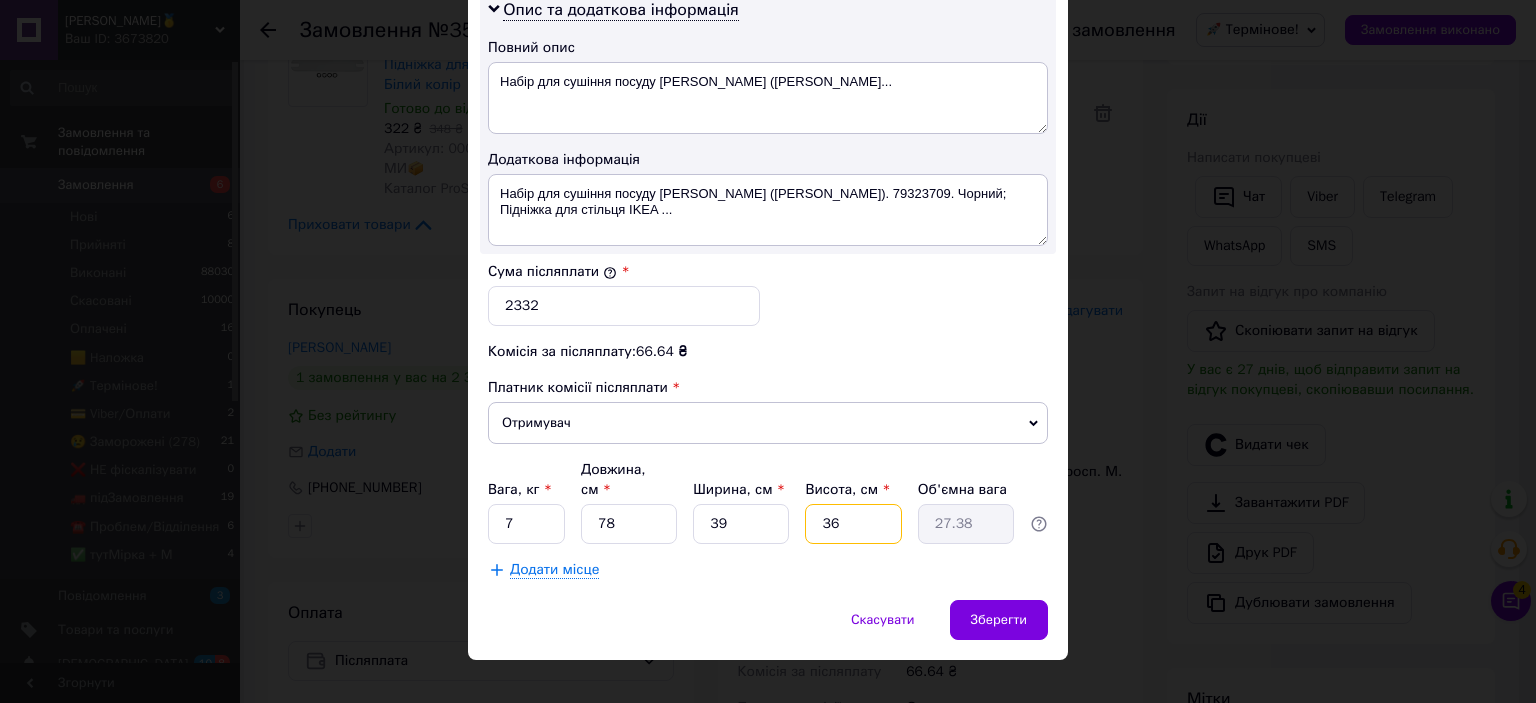 type on "2.28" 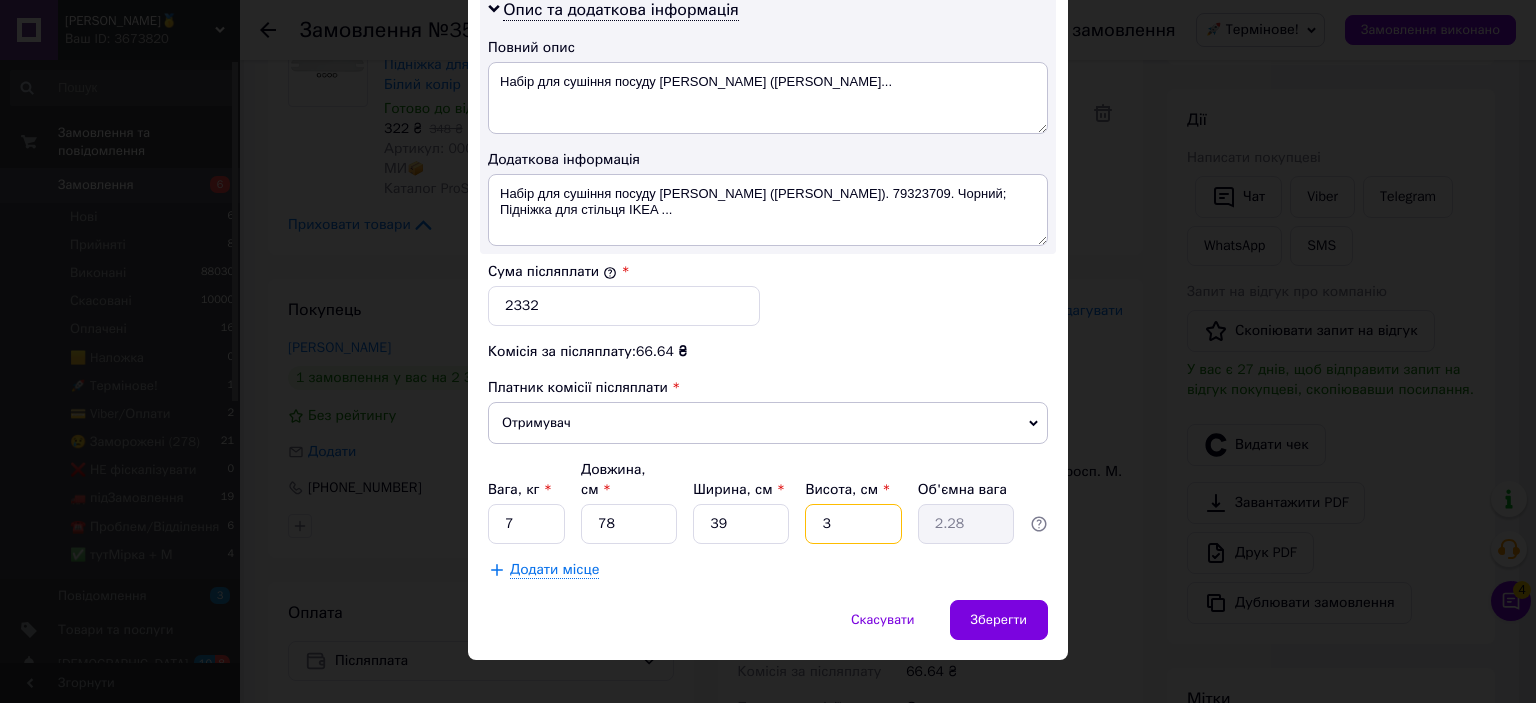 type on "37" 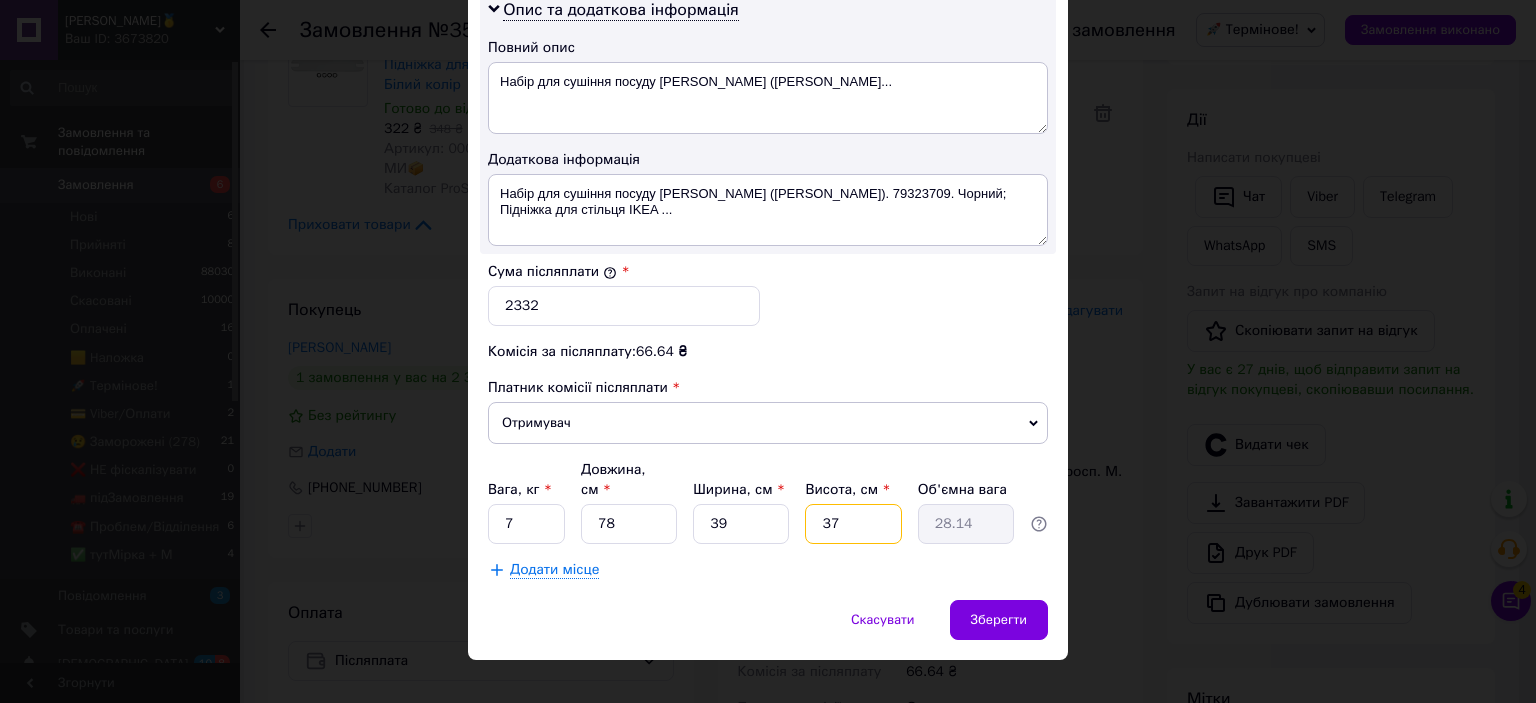type on "37" 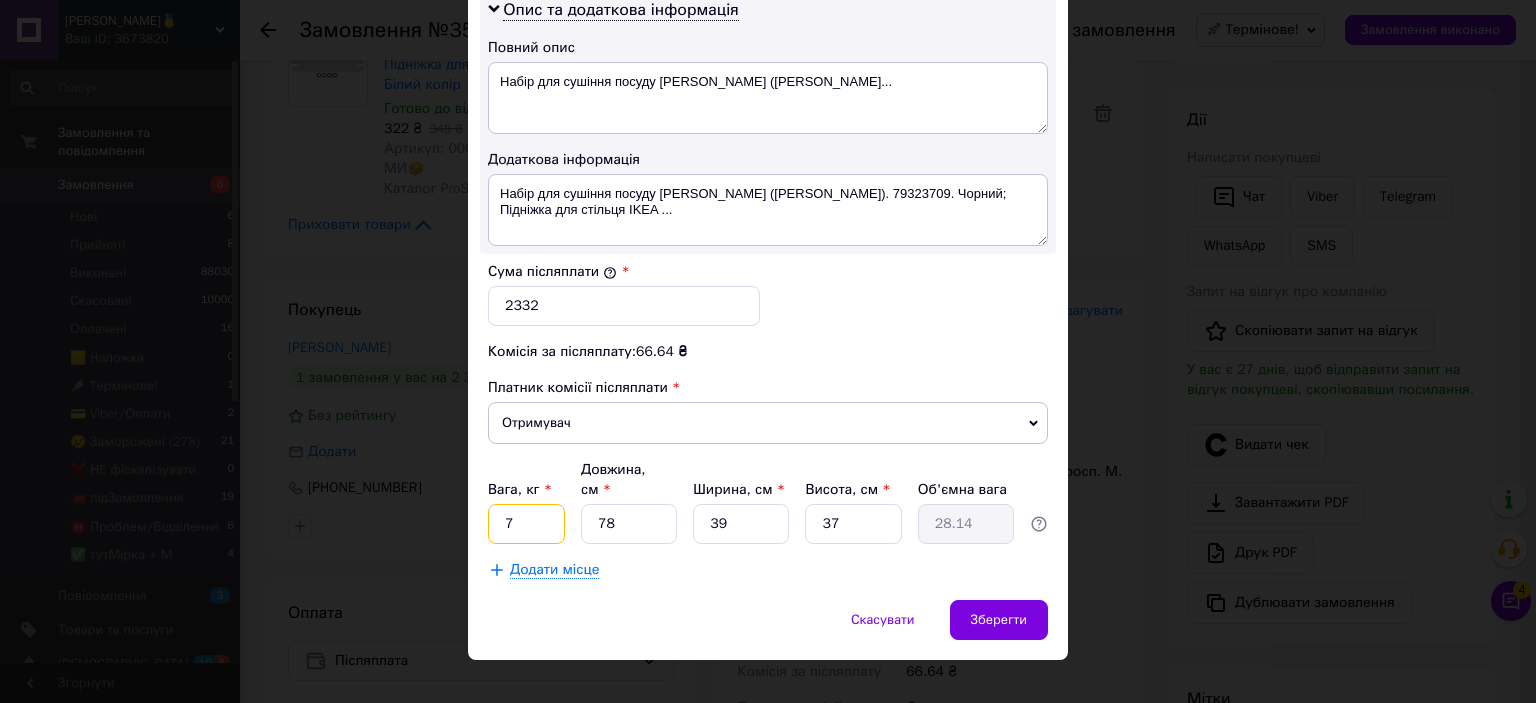 click on "7" at bounding box center [526, 524] 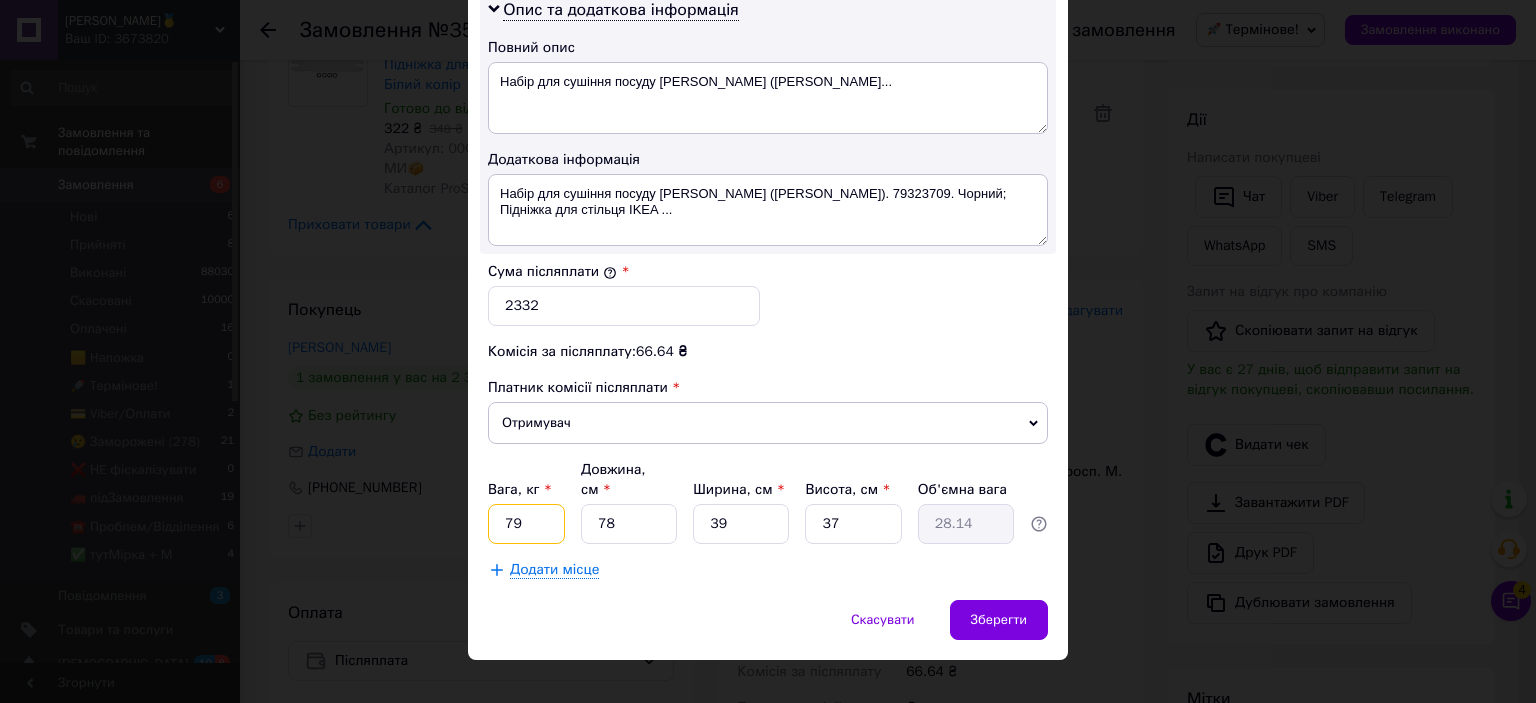 click on "79" at bounding box center (526, 524) 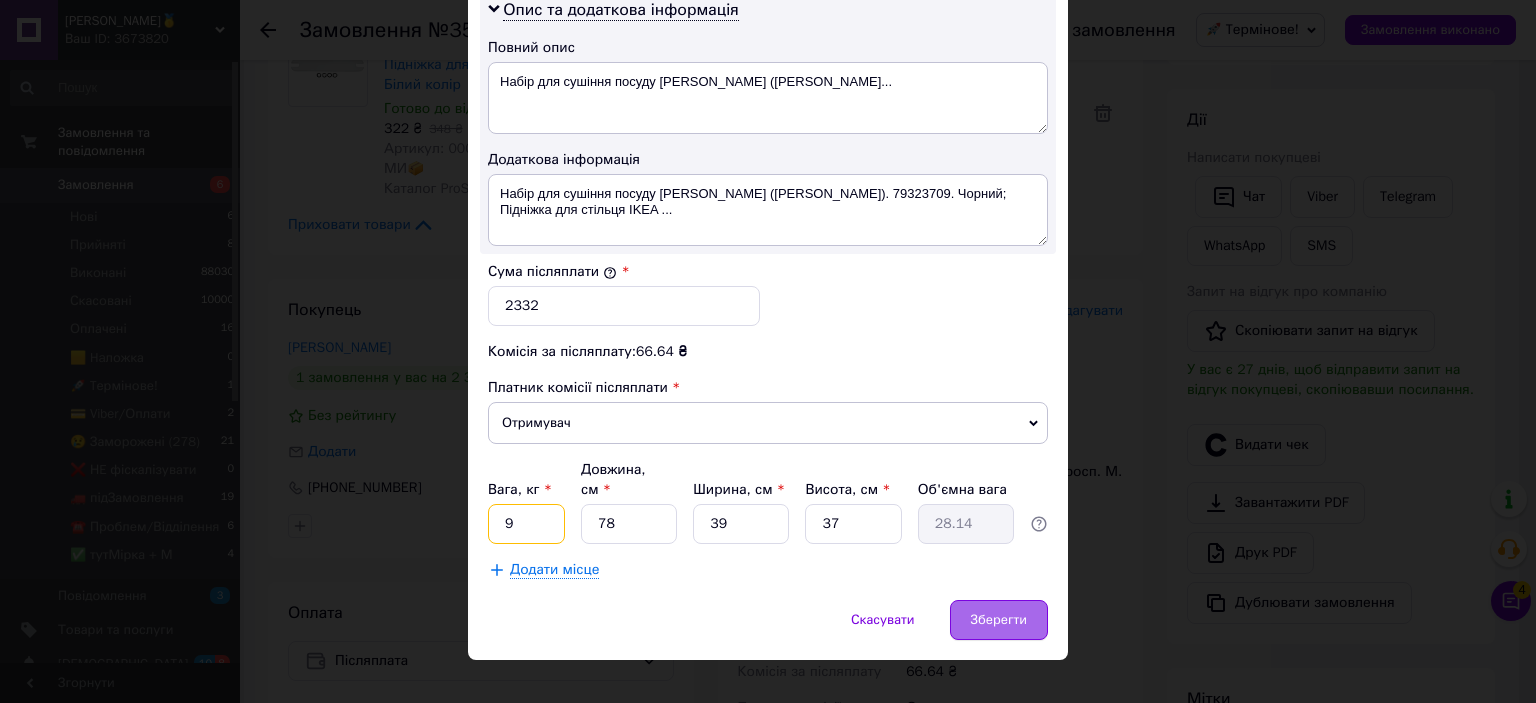 type on "9" 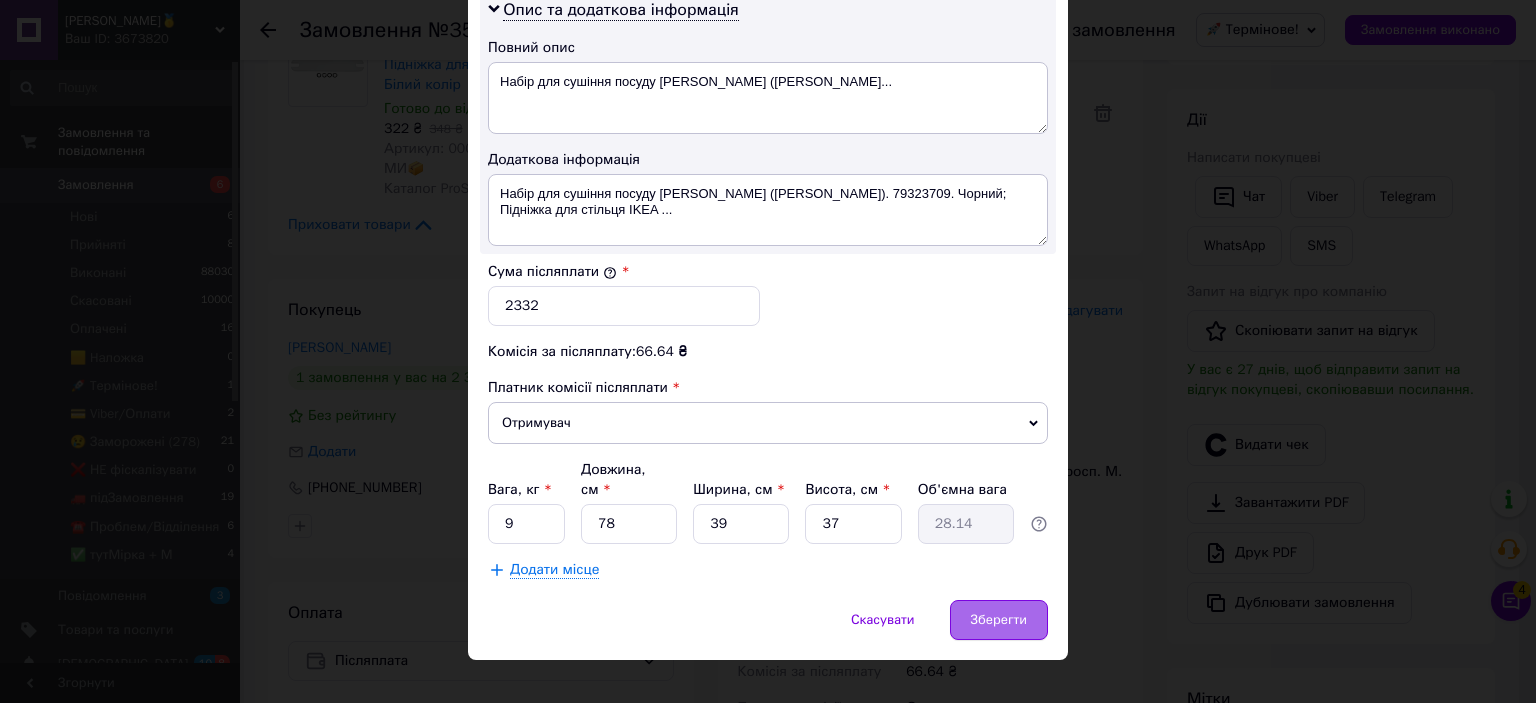 click on "Зберегти" at bounding box center (999, 620) 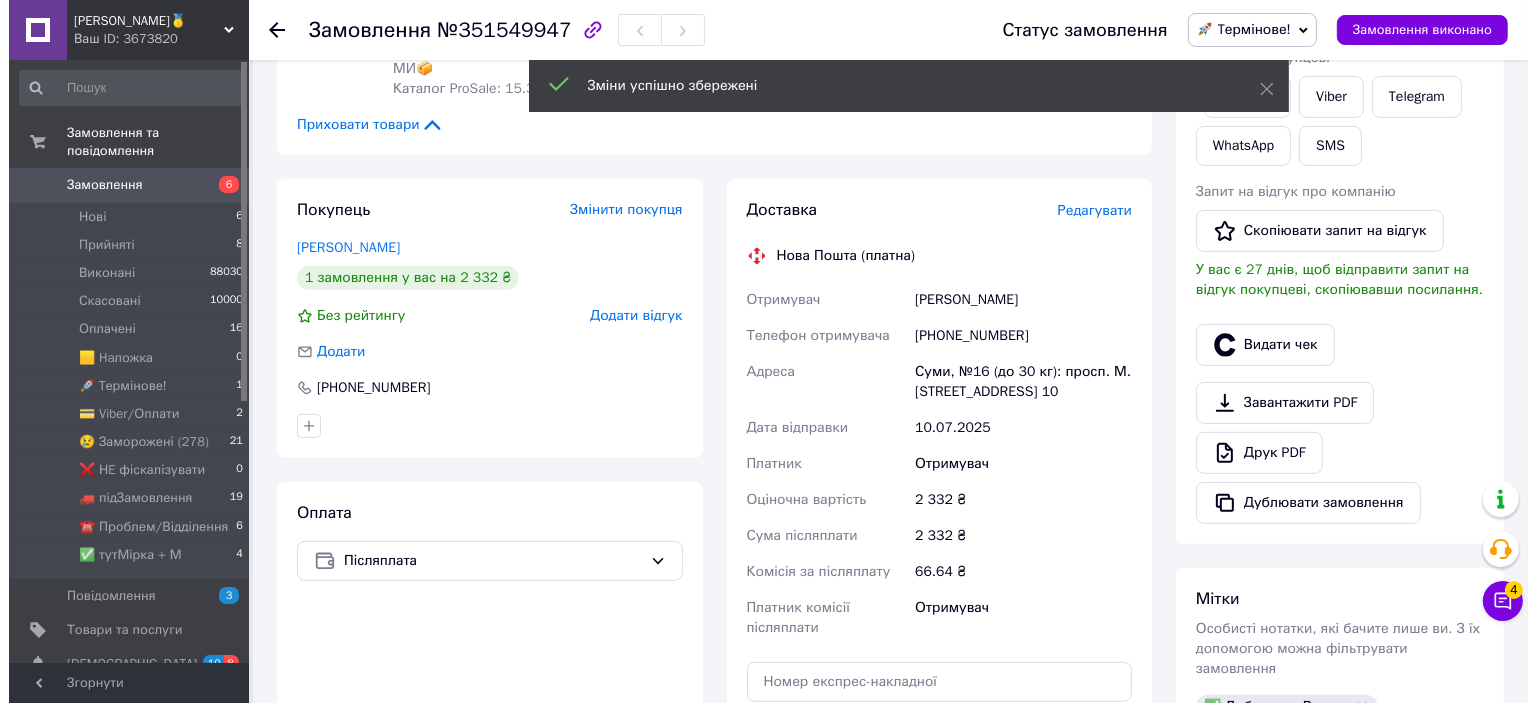 scroll, scrollTop: 900, scrollLeft: 0, axis: vertical 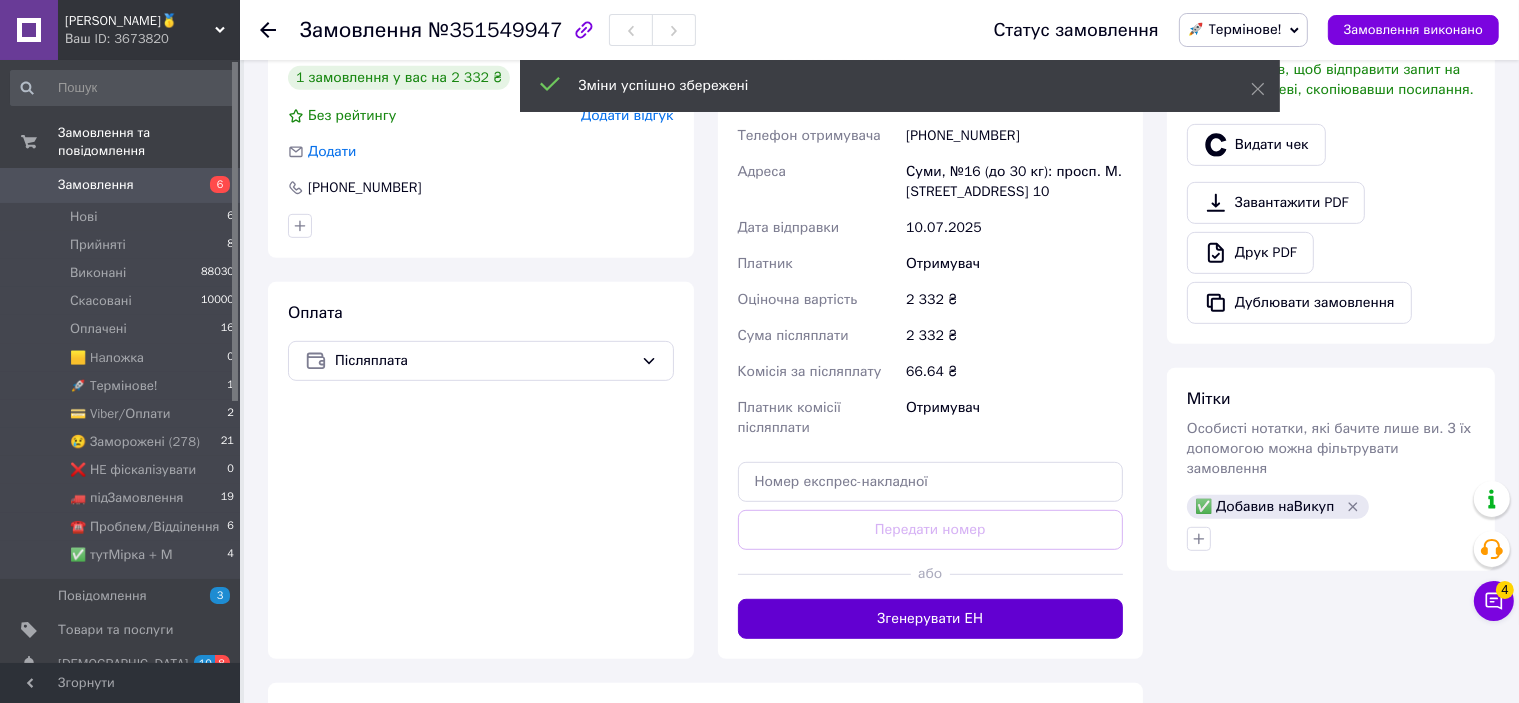 click on "Згенерувати ЕН" at bounding box center (931, 619) 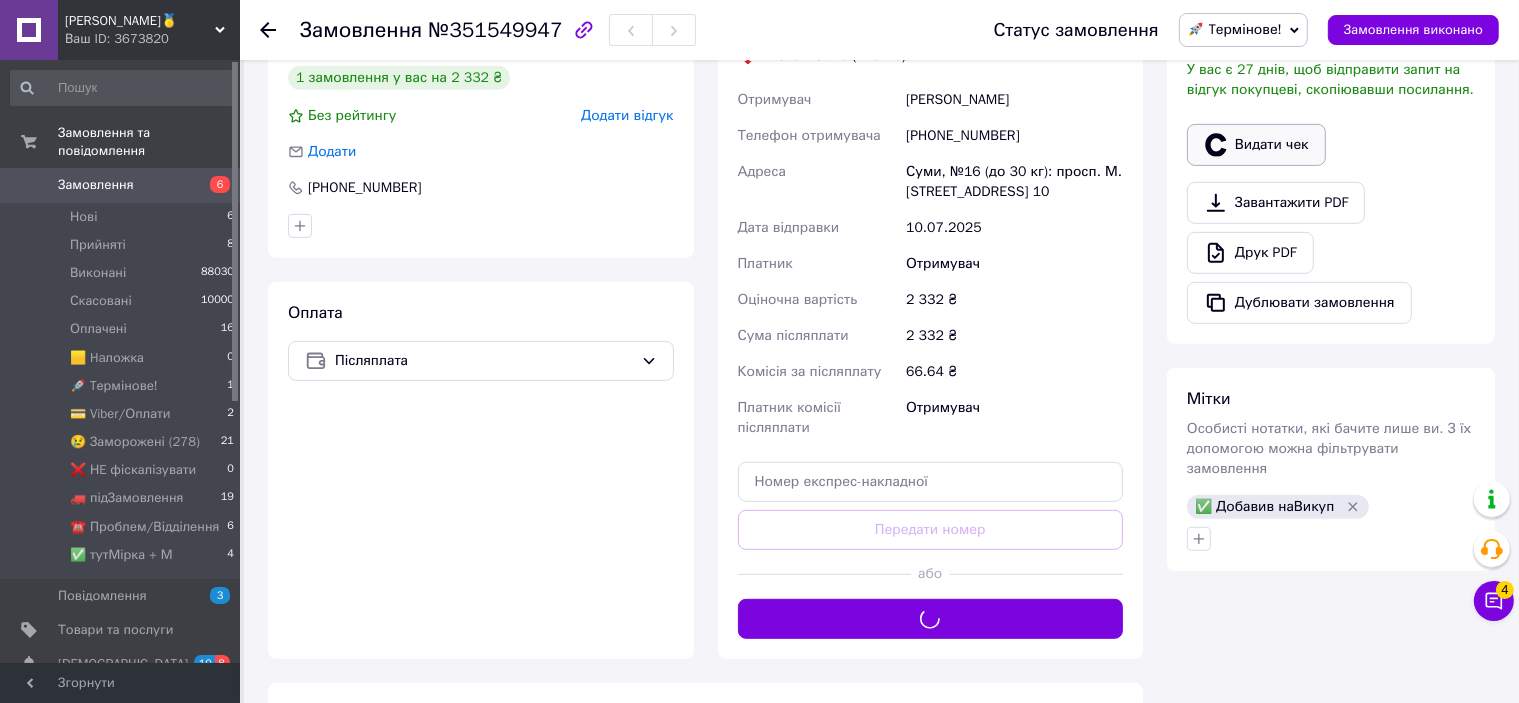 click on "Видати чек" at bounding box center [1256, 145] 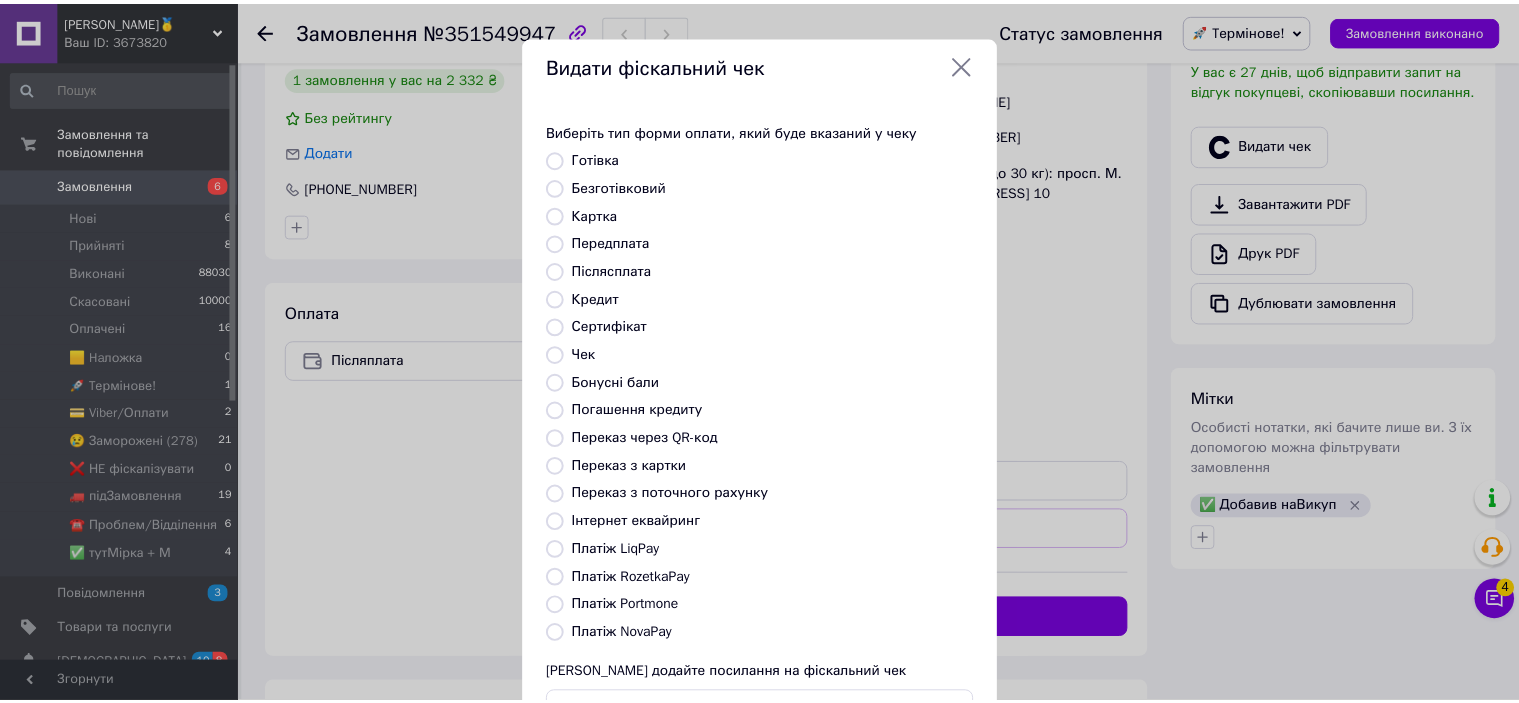 scroll, scrollTop: 155, scrollLeft: 0, axis: vertical 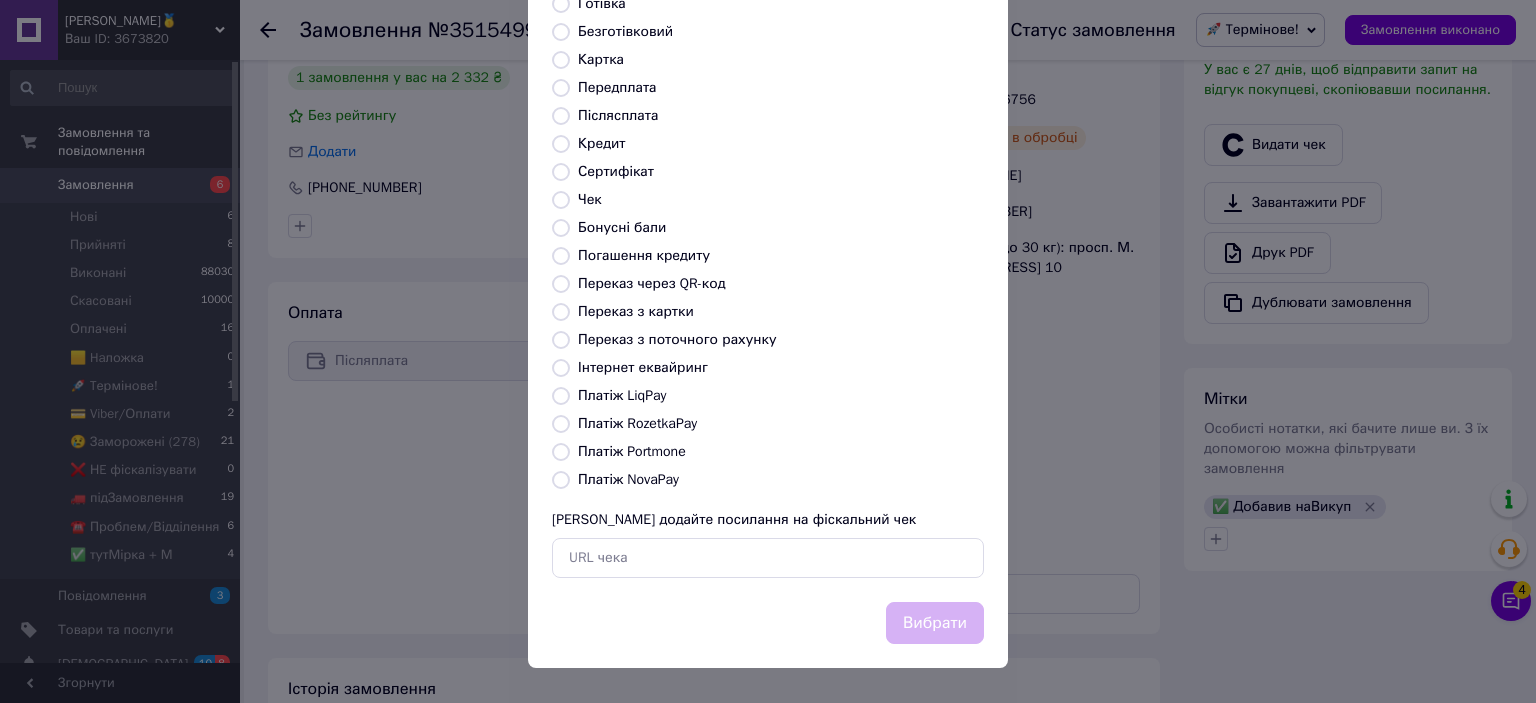 click on "Платіж NovaPay" at bounding box center (628, 479) 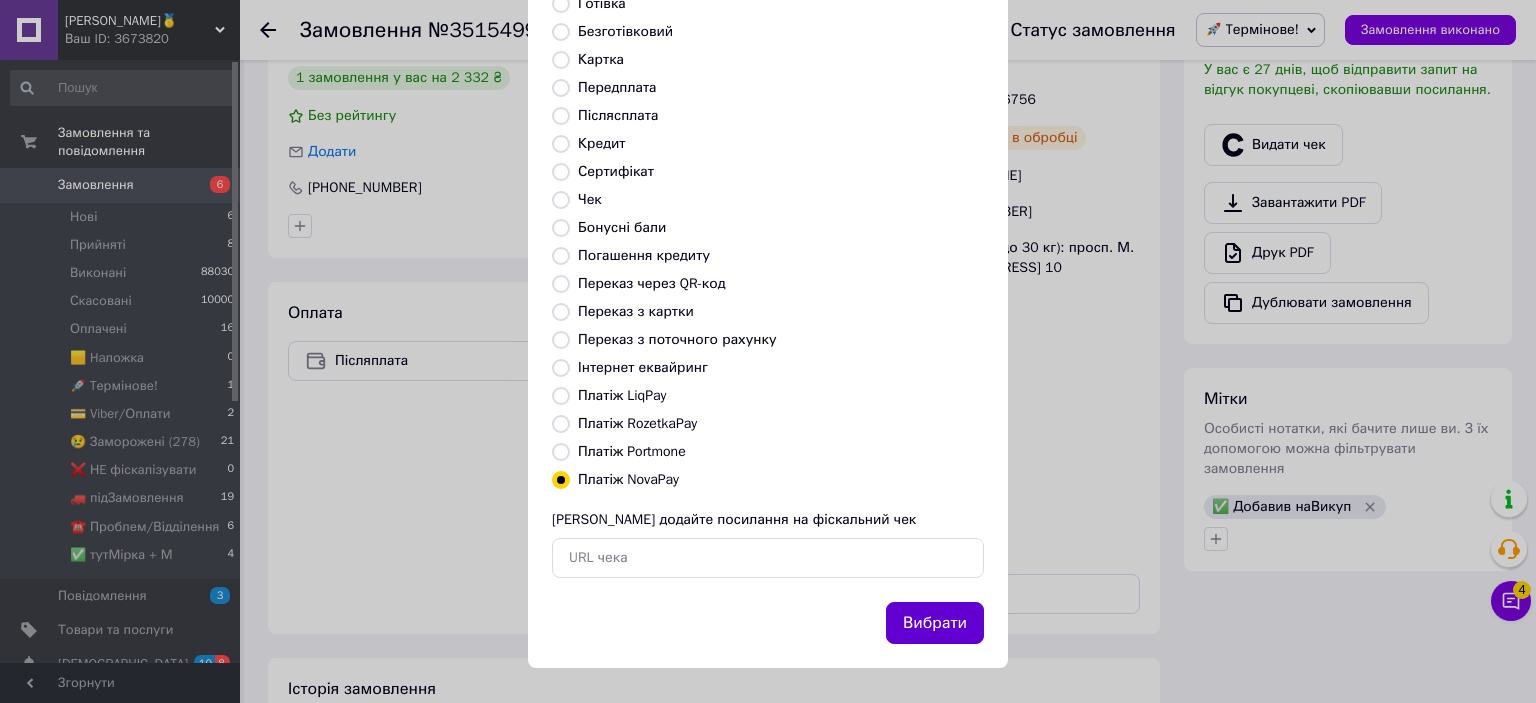 click on "Вибрати" at bounding box center (935, 623) 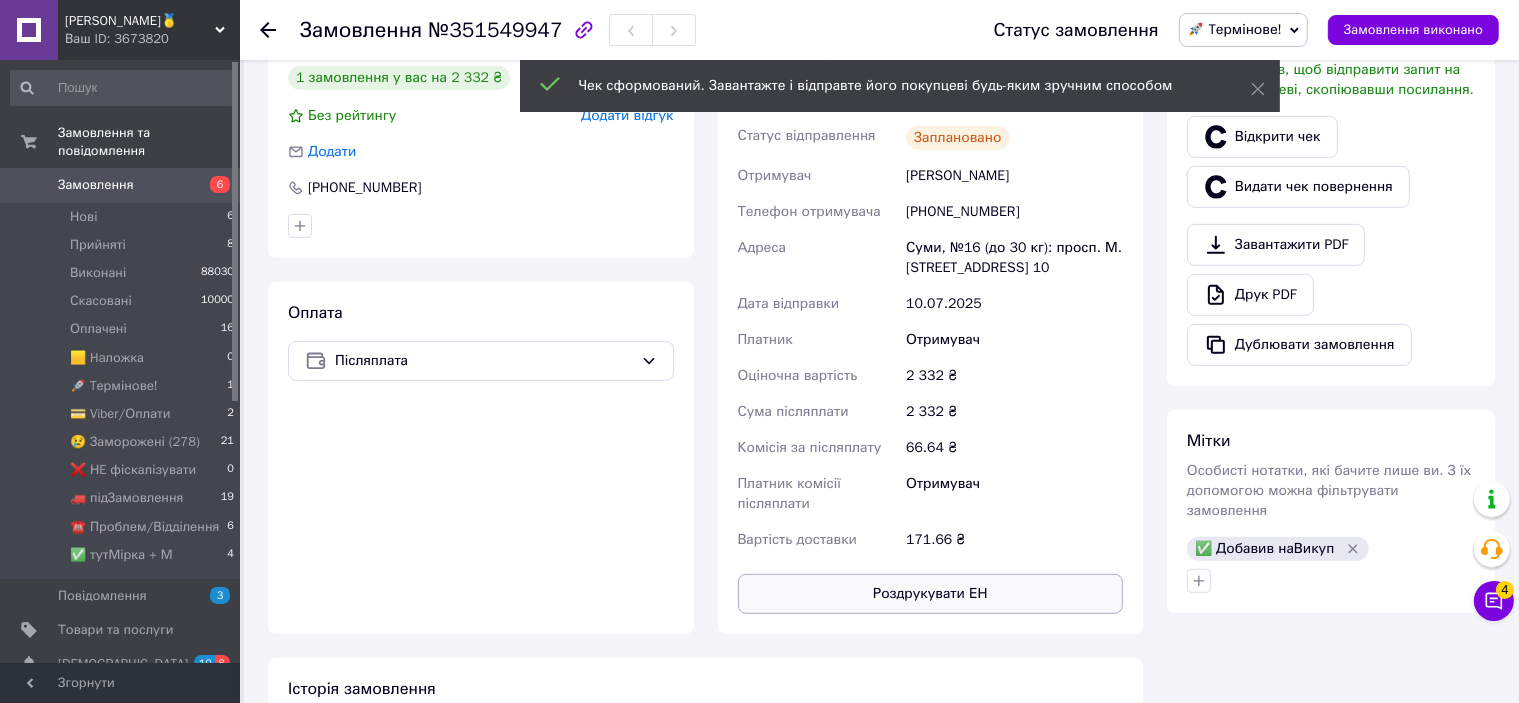 click on "Роздрукувати ЕН" at bounding box center (931, 594) 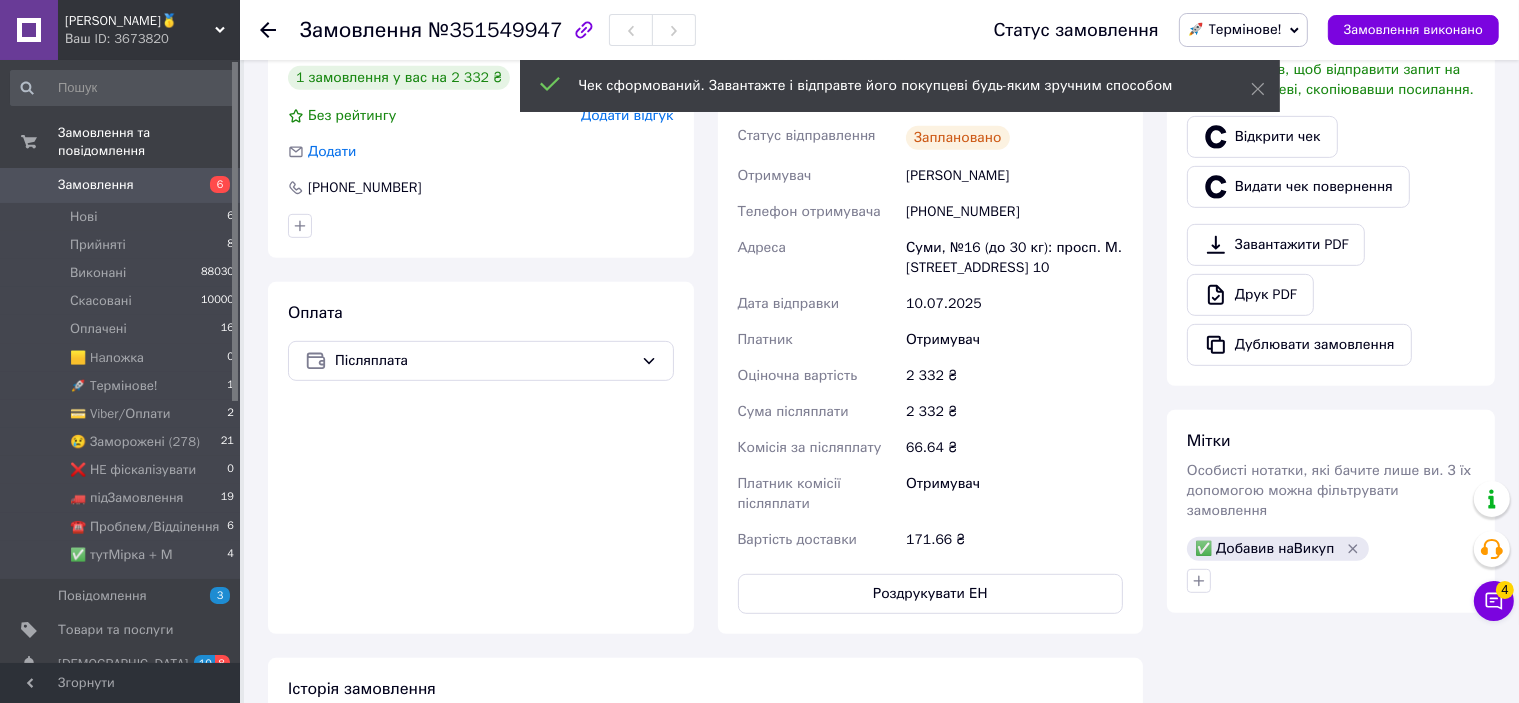 scroll, scrollTop: 800, scrollLeft: 0, axis: vertical 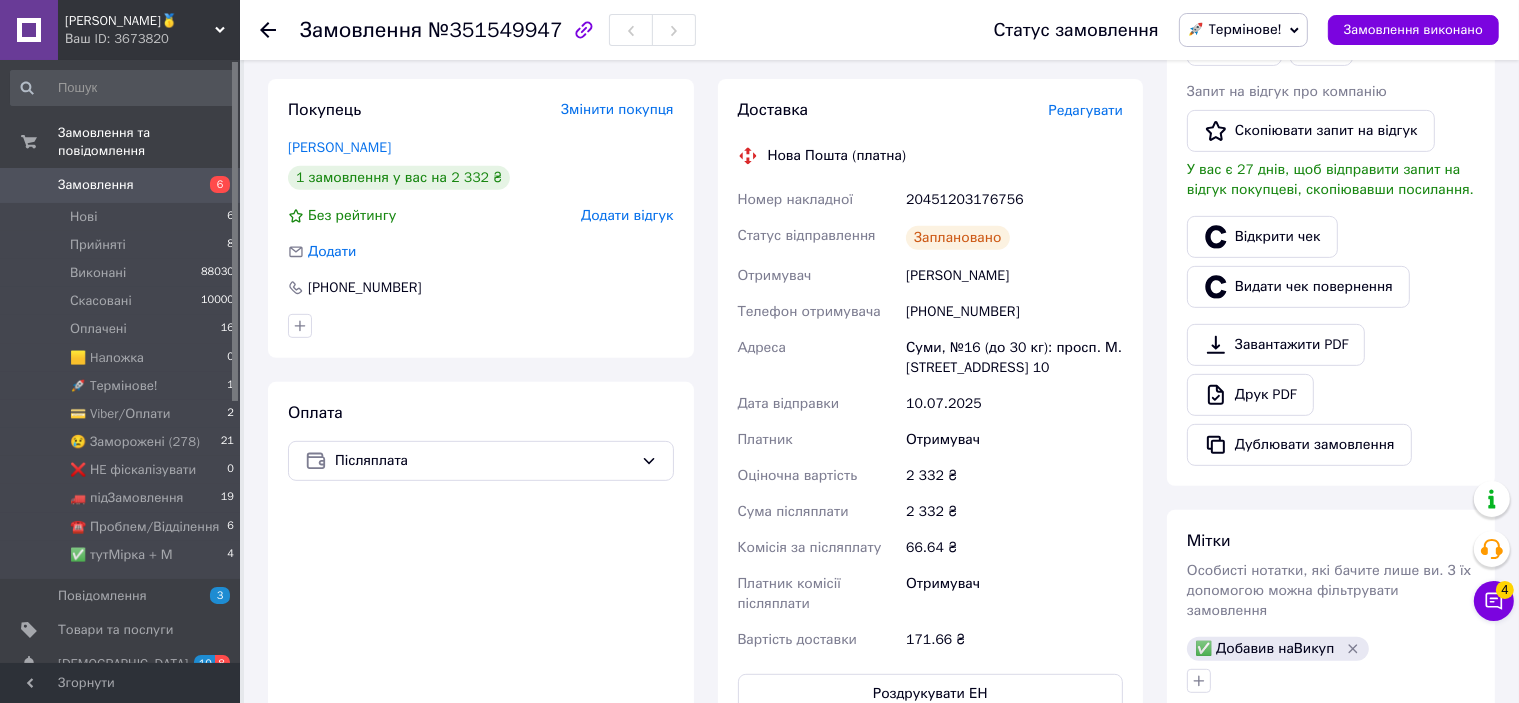 click on "20451203176756" at bounding box center (1014, 200) 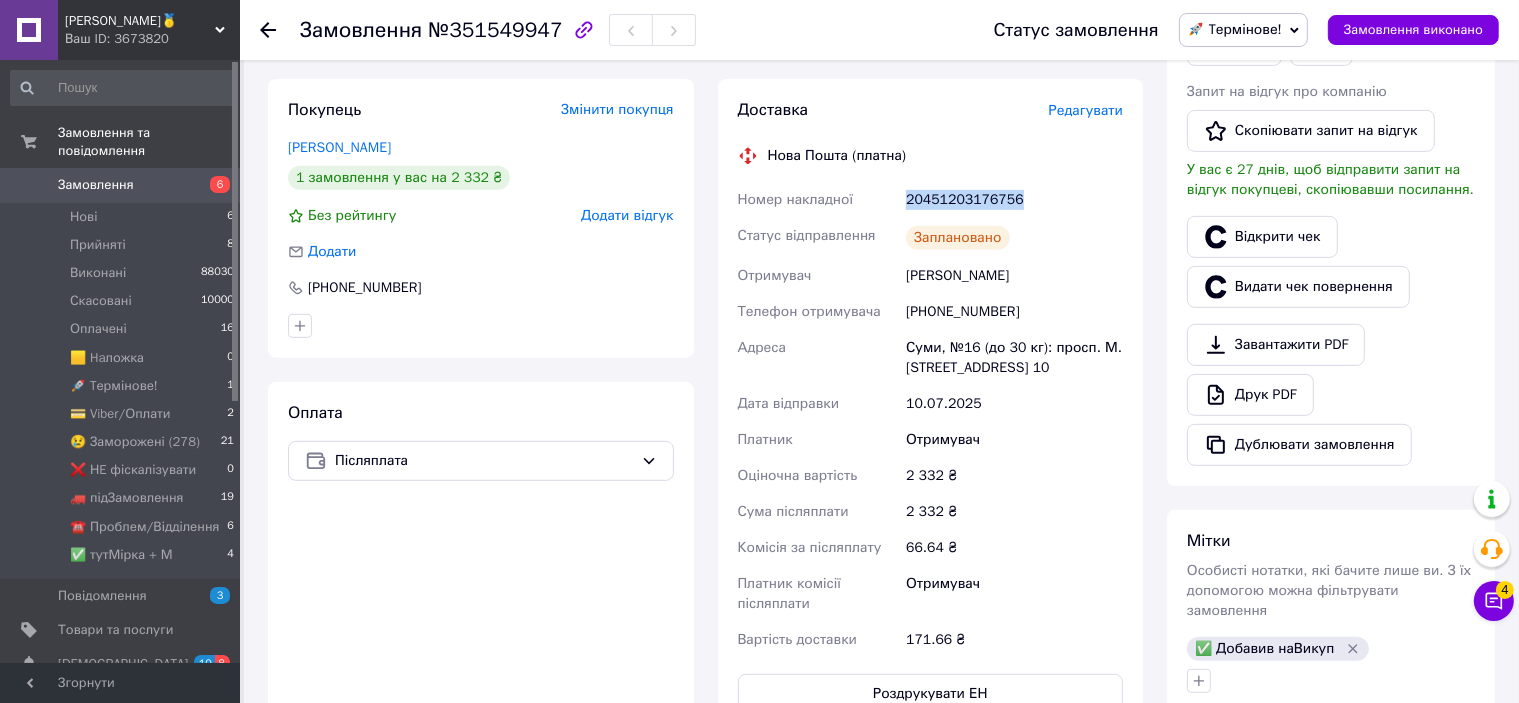 click on "20451203176756" at bounding box center [1014, 200] 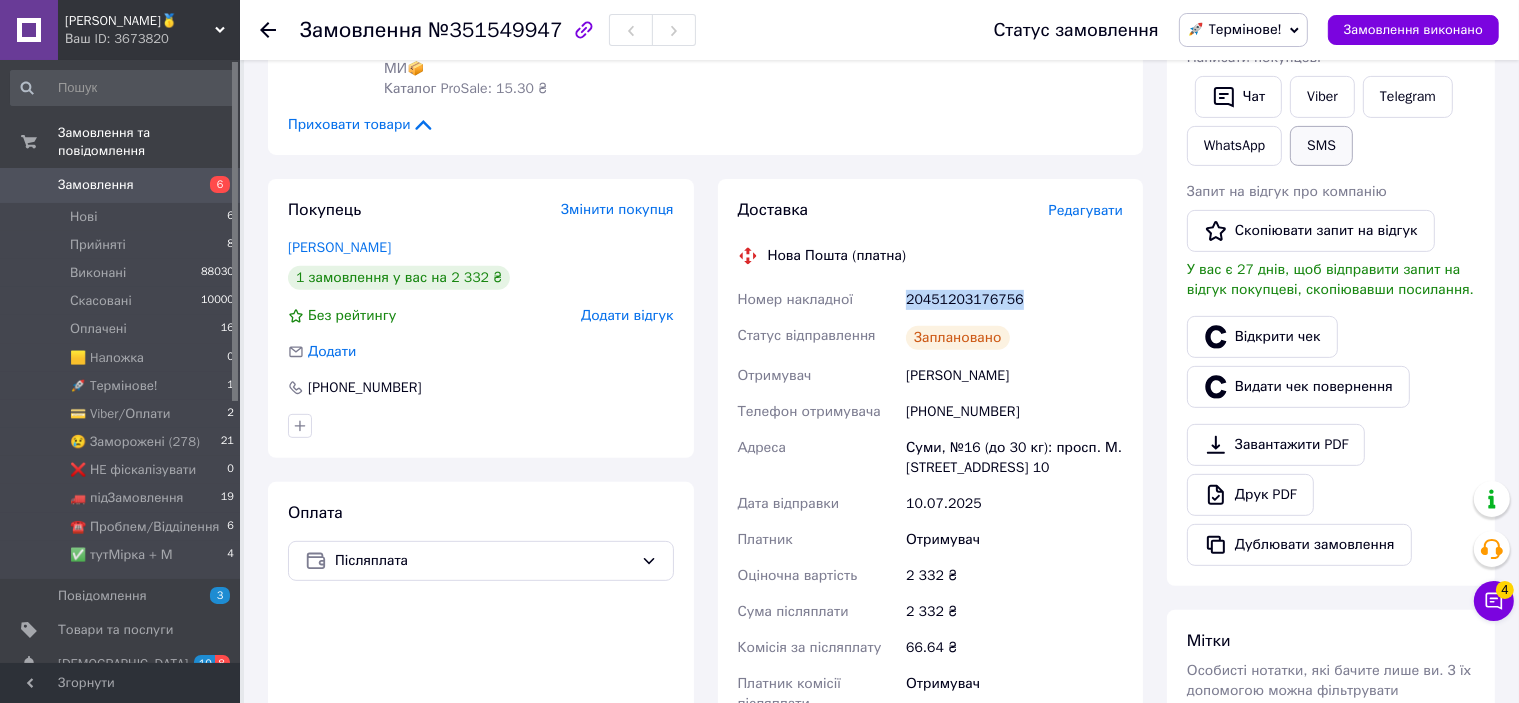 click on "SMS" at bounding box center (1321, 146) 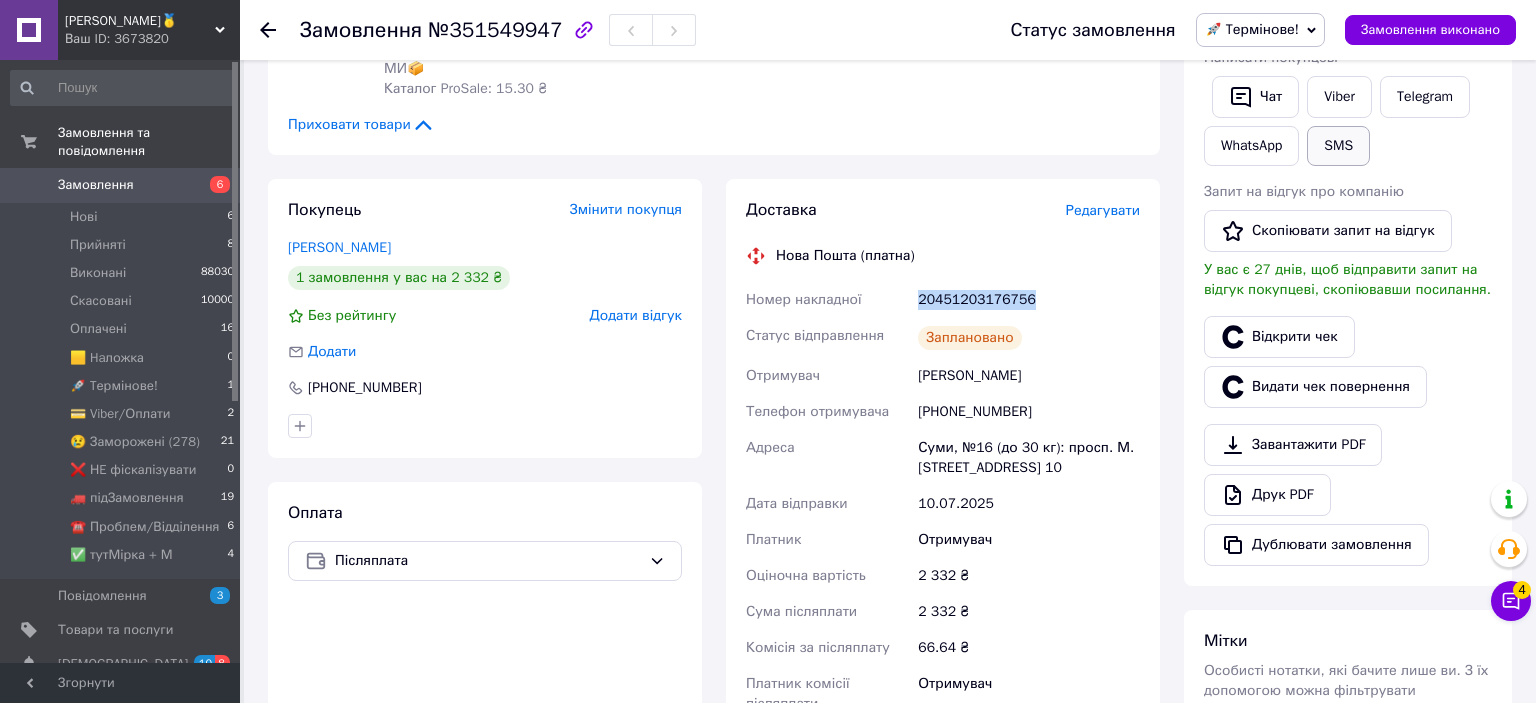 type 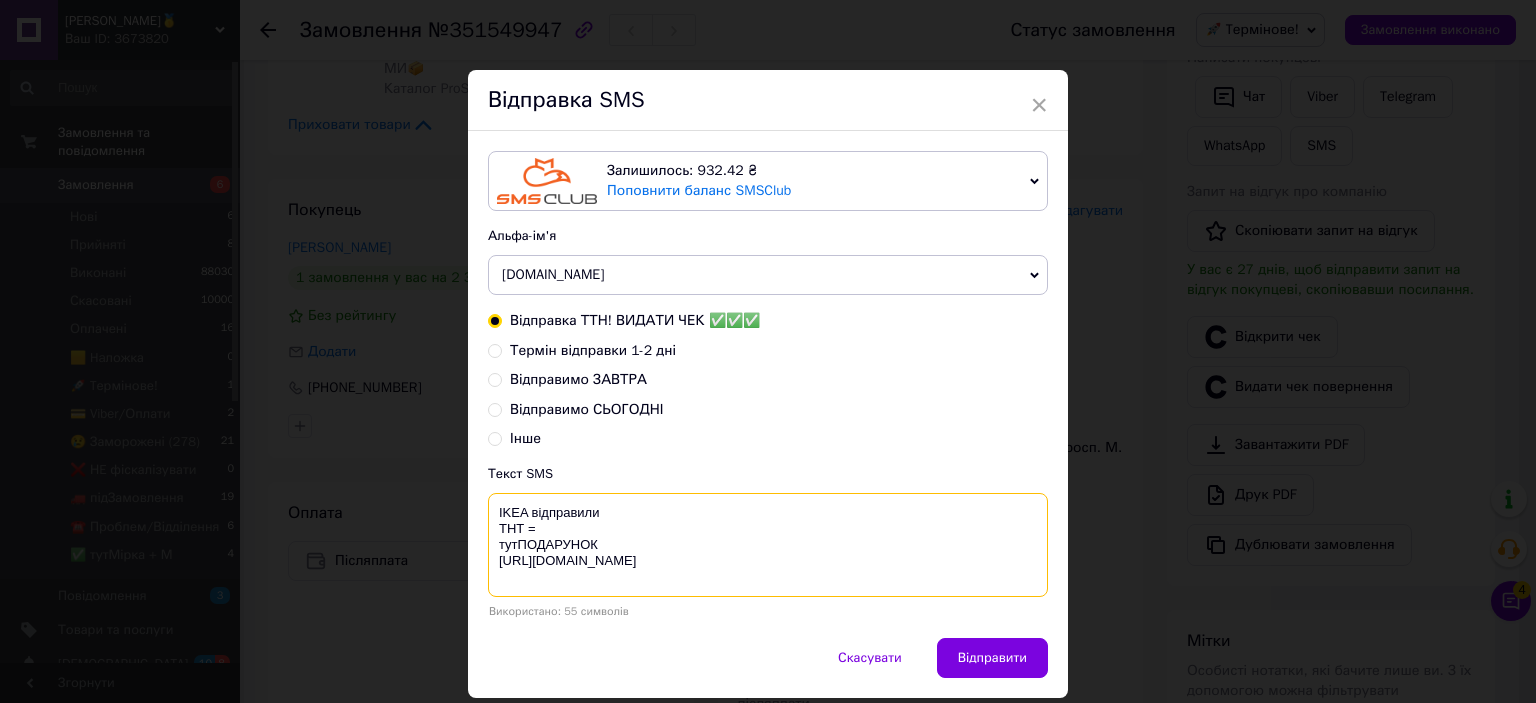 click on "IKEA відправили
ТНТ =
тутПОДАРУНОК
[URL][DOMAIN_NAME]" at bounding box center (768, 545) 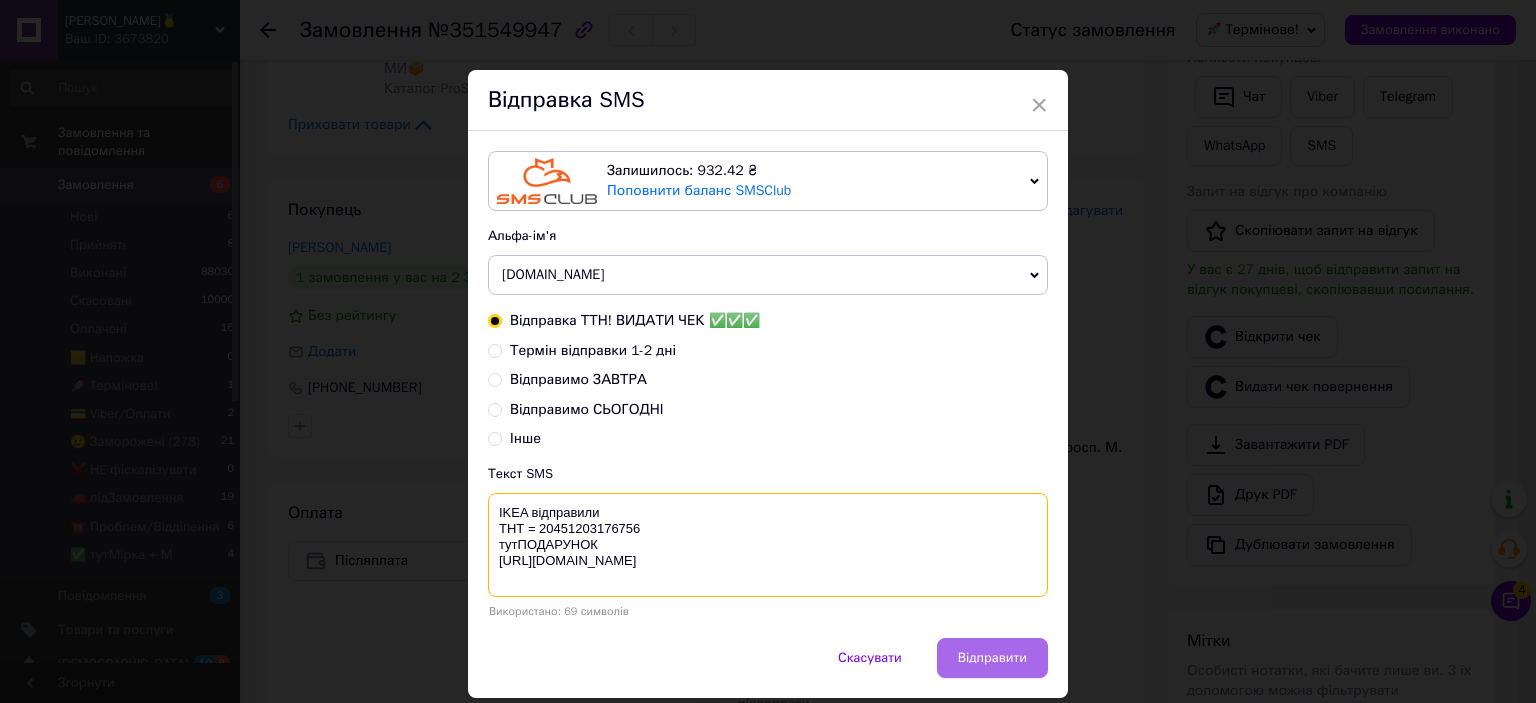 type on "IKEA відправили
ТНТ = 20451203176756
тутПОДАРУНОК
https://bit.ly/taao" 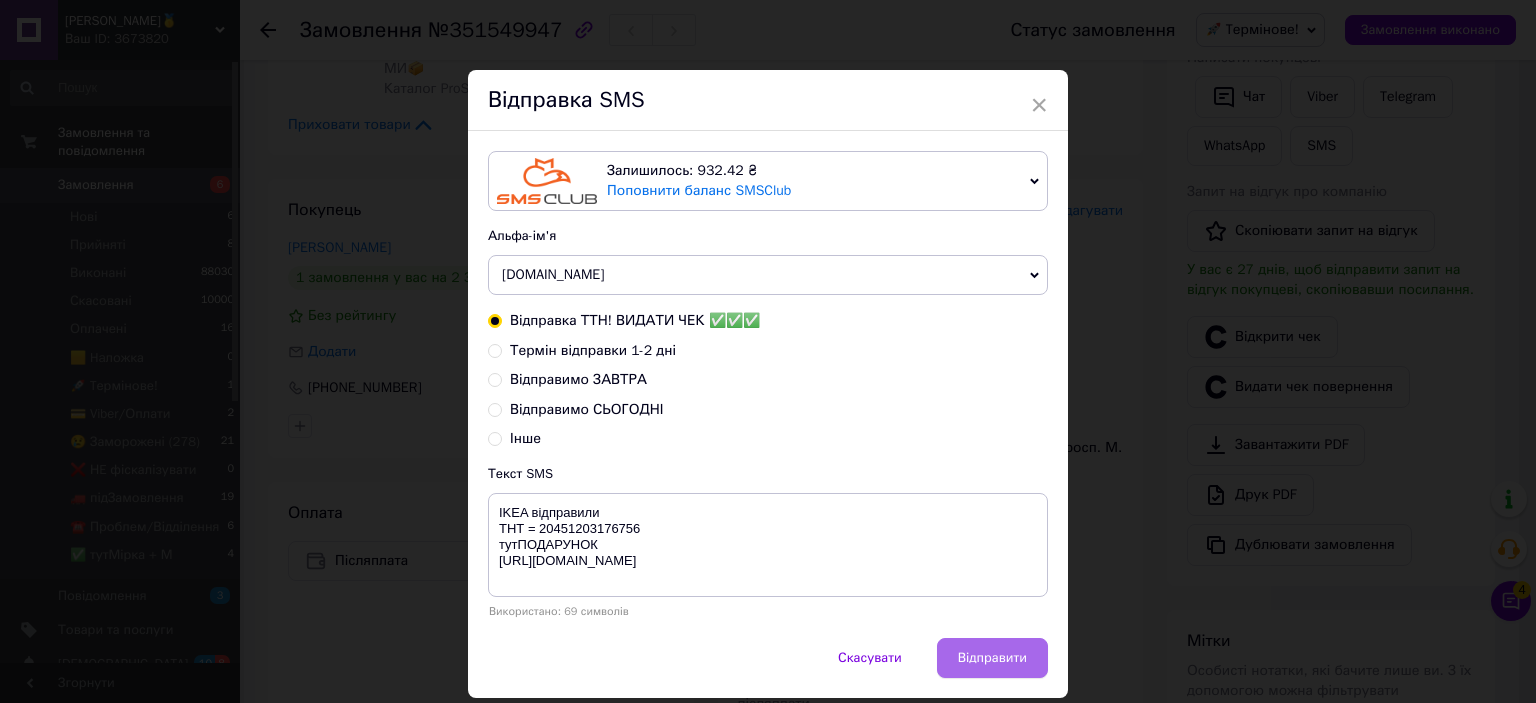 click on "Відправити" at bounding box center (992, 658) 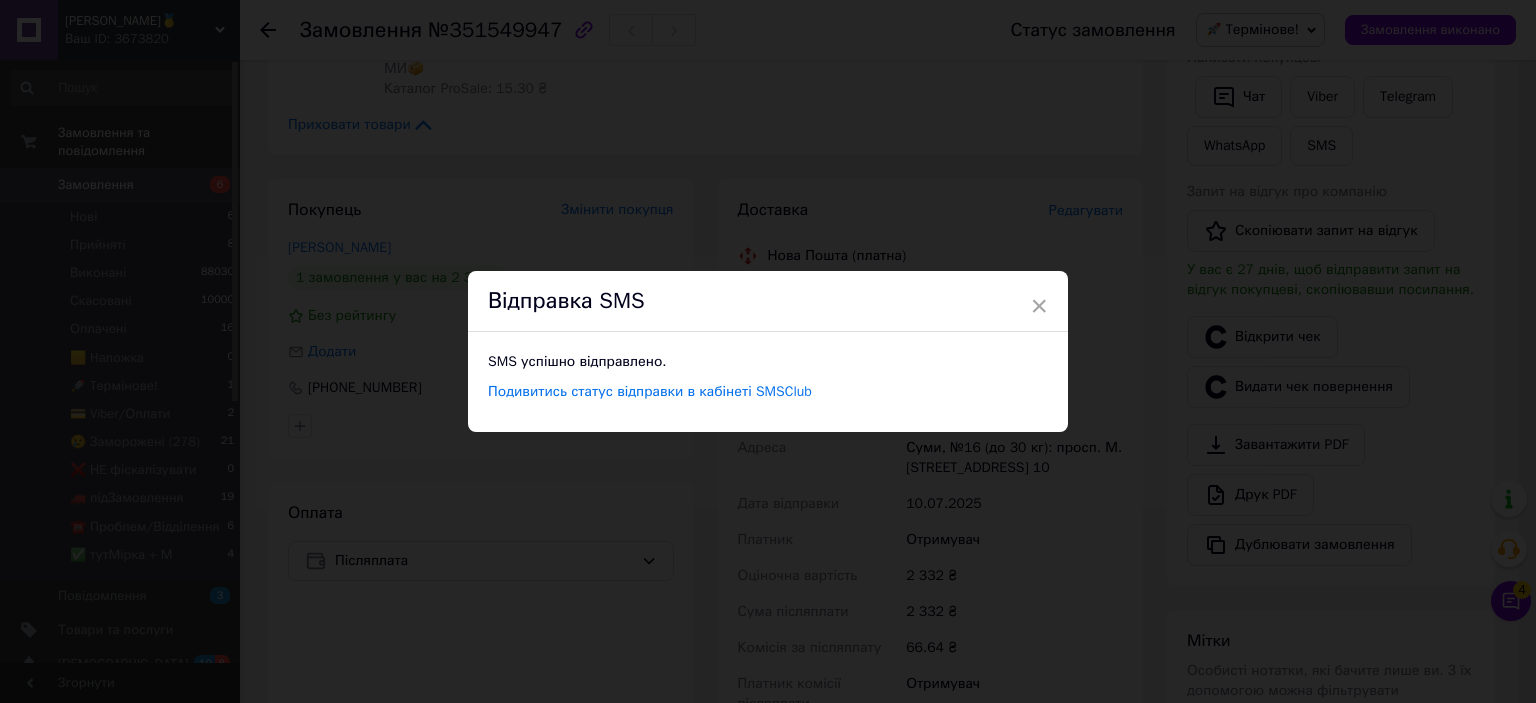 click on "× Відправка SMS SMS успішно відправлено. Подивитись статус відправки в кабінеті SMSClub" at bounding box center [768, 351] 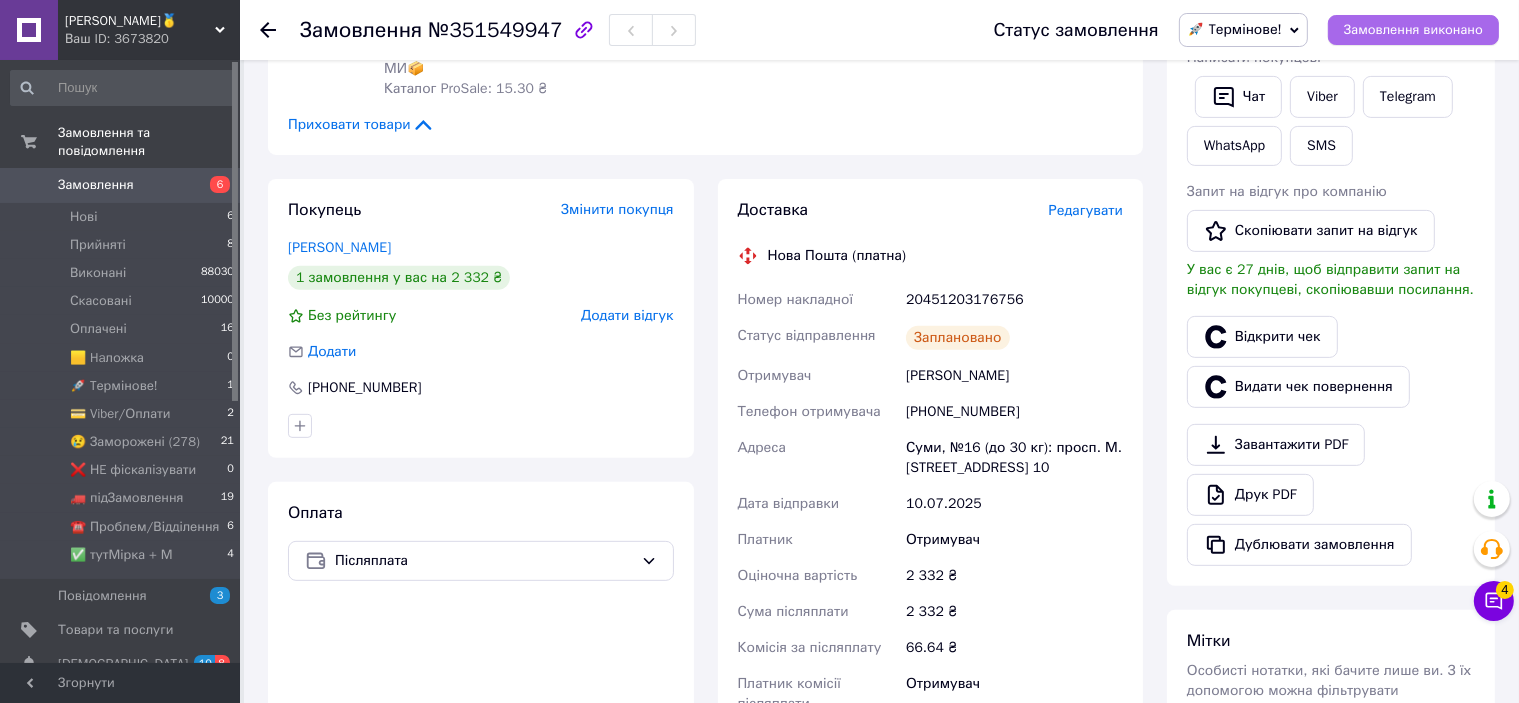 click on "Замовлення виконано" at bounding box center [1413, 30] 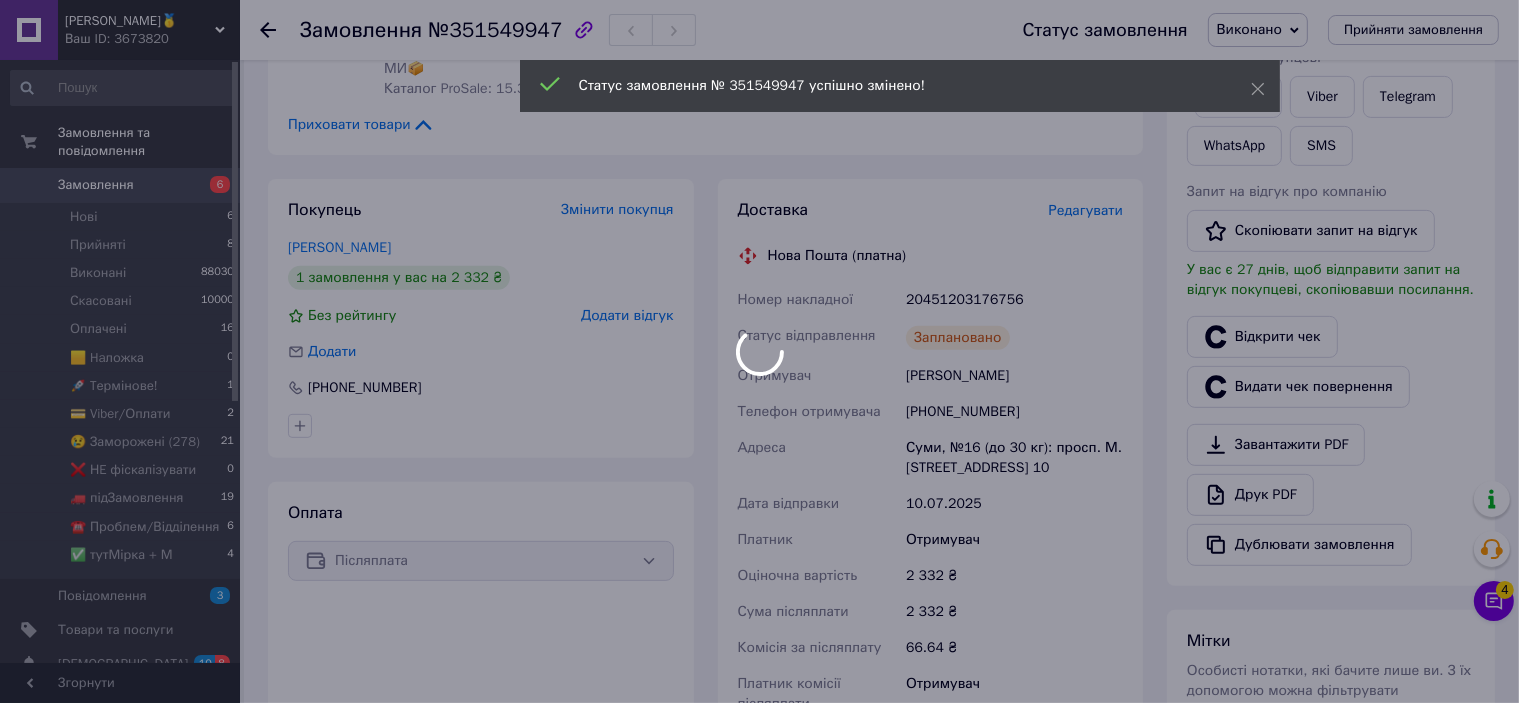scroll, scrollTop: 800, scrollLeft: 0, axis: vertical 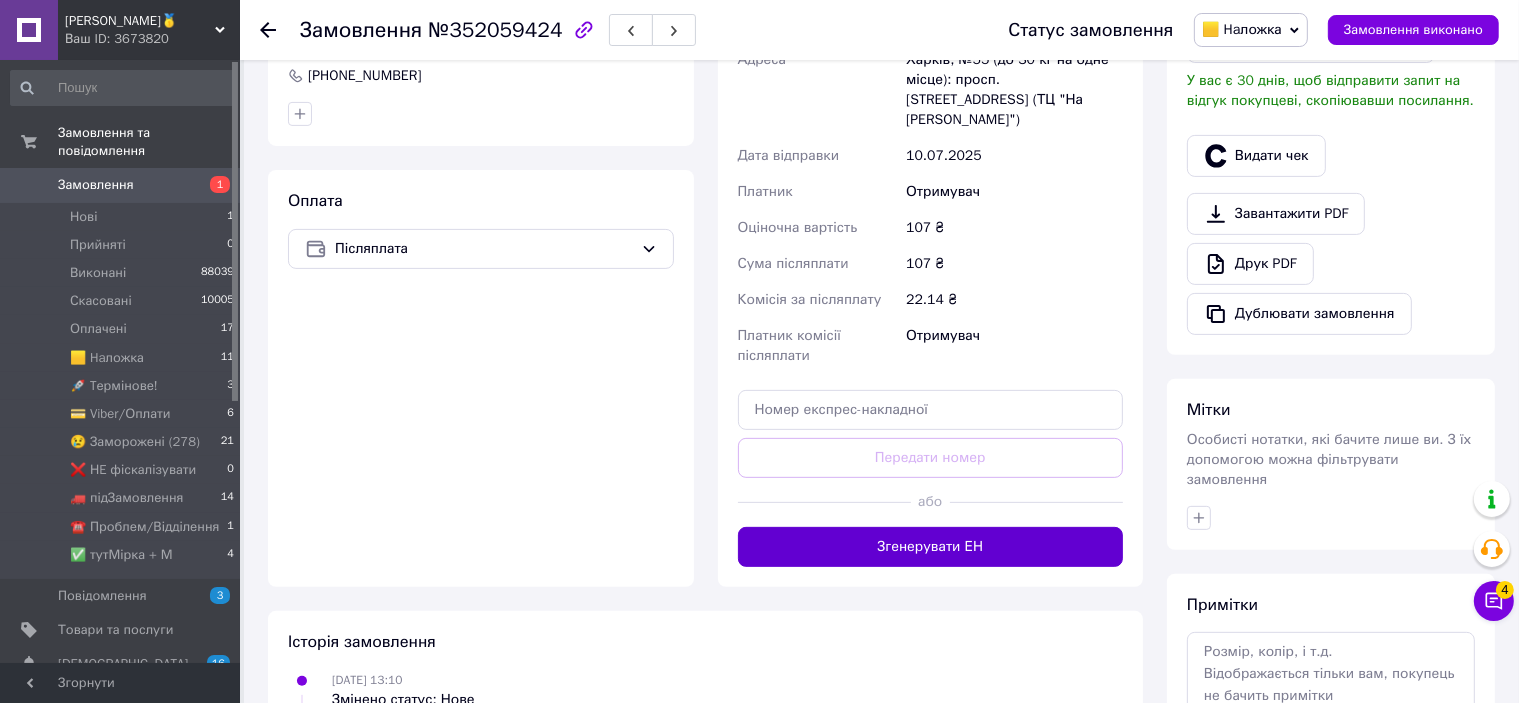 click on "Згенерувати ЕН" at bounding box center (931, 547) 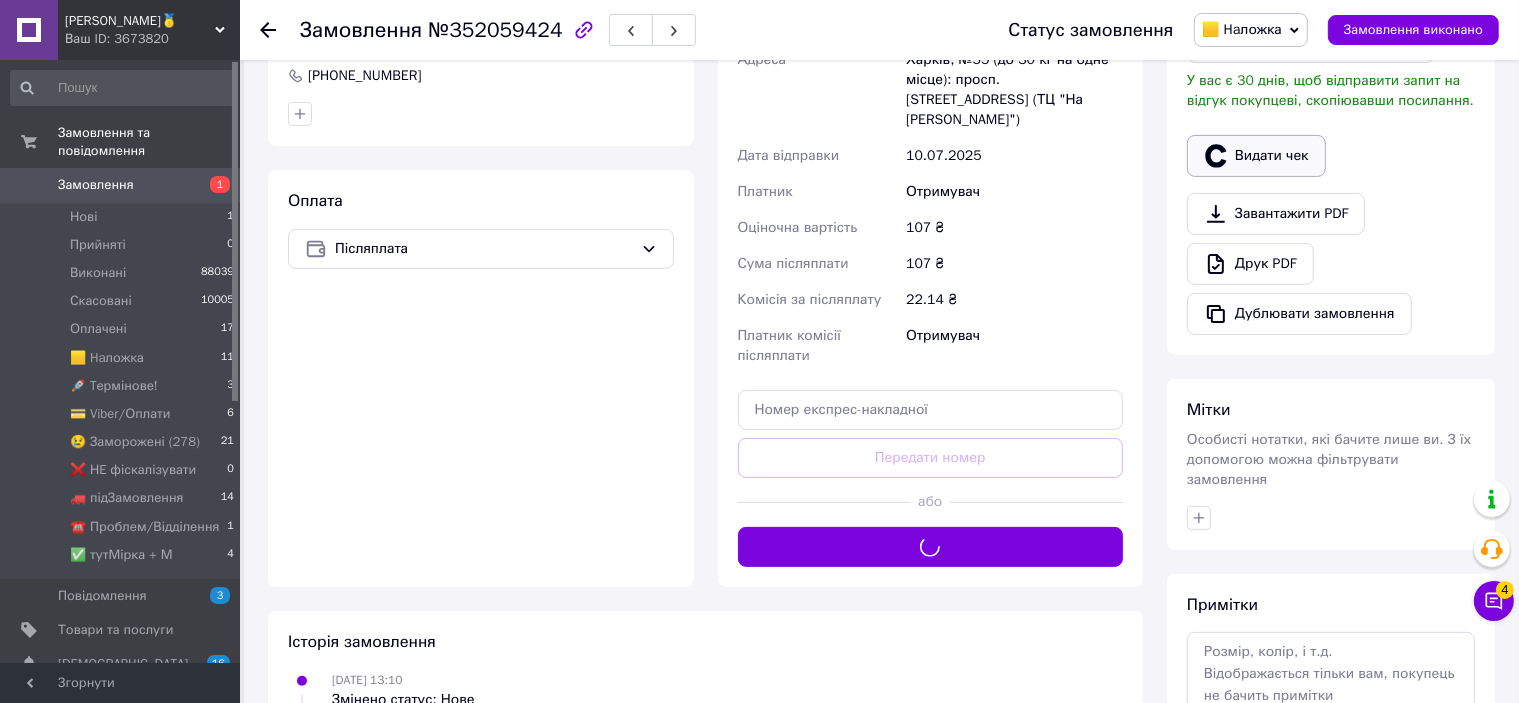 click on "Видати чек" at bounding box center (1256, 156) 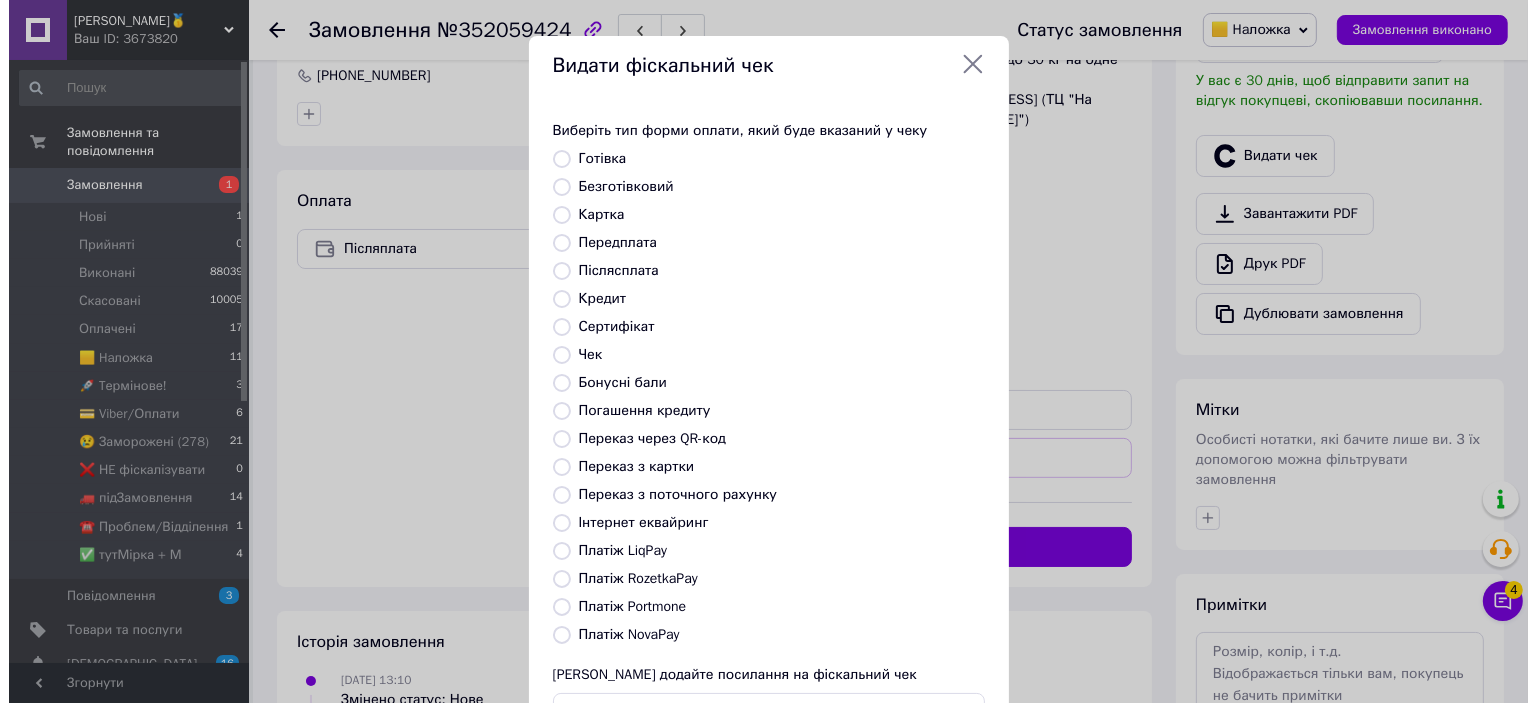 scroll, scrollTop: 580, scrollLeft: 0, axis: vertical 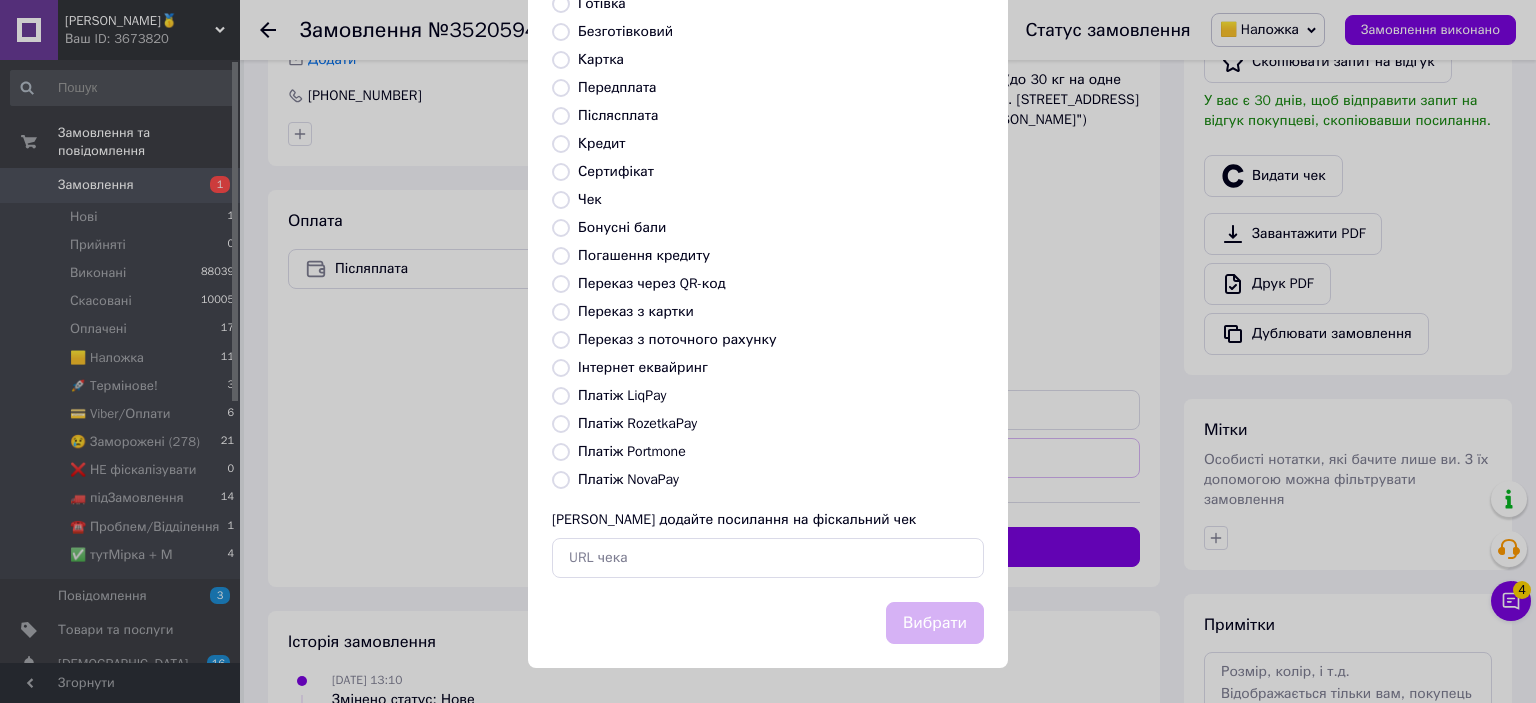 click on "Платіж NovaPay" at bounding box center [628, 479] 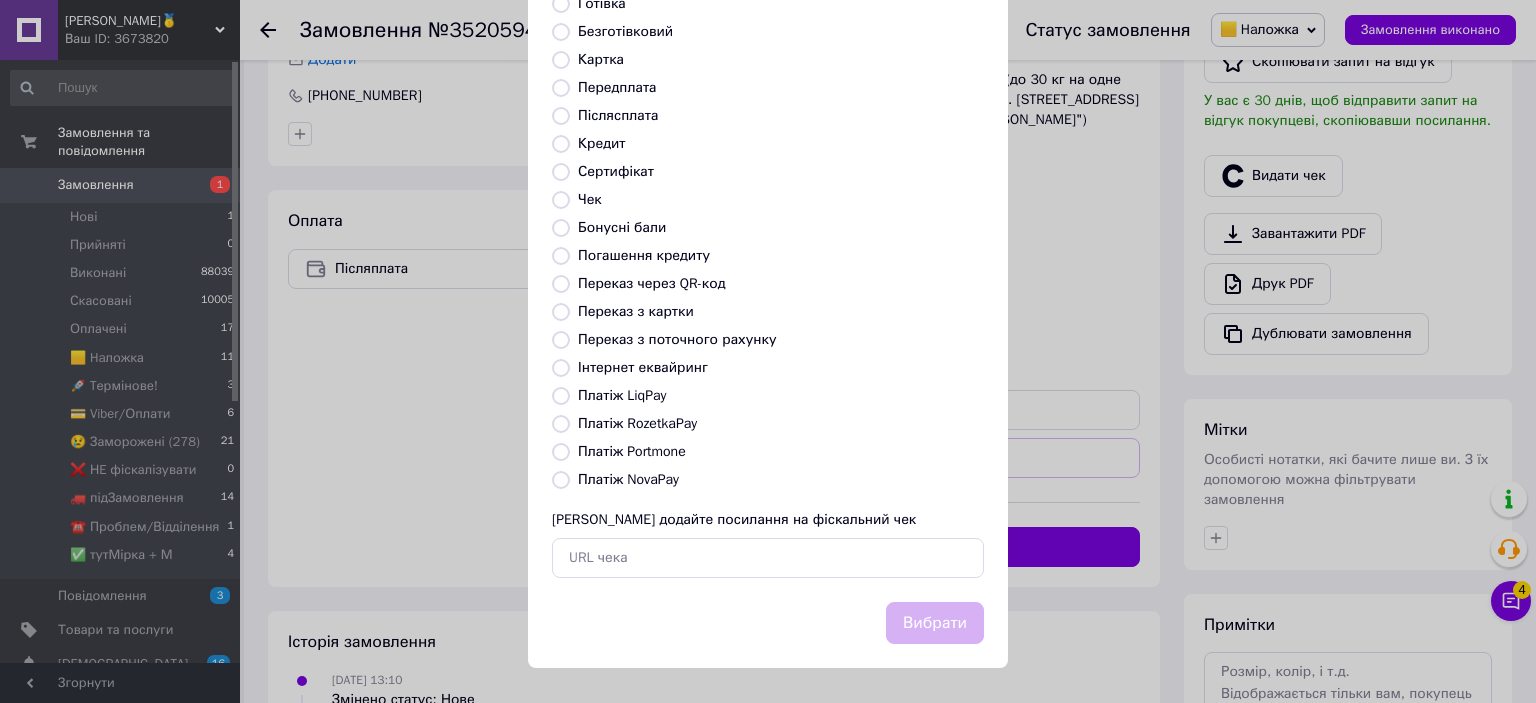 radio on "true" 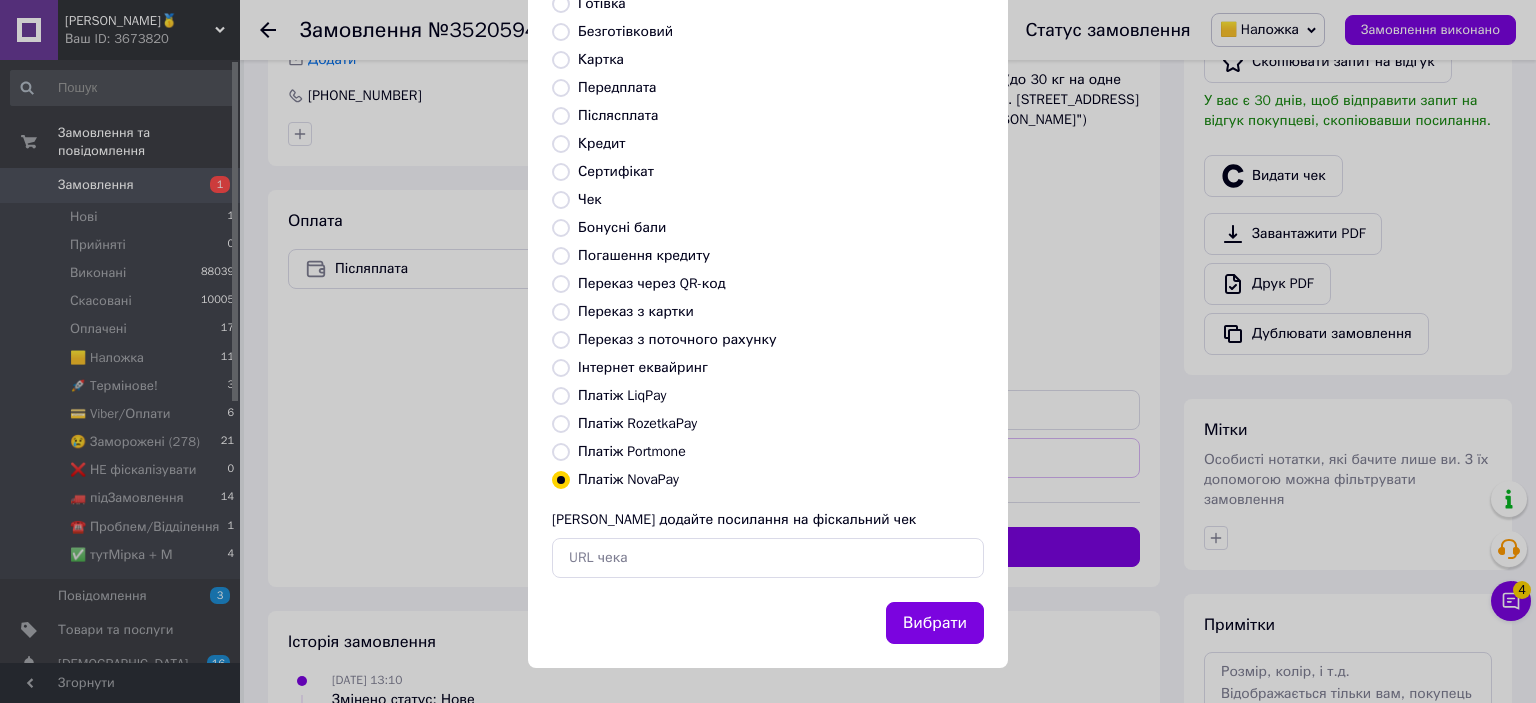 click on "Виберіть тип форми оплати, який буде вказаний у чеку Готівка Безготівковий Картка Передплата Післясплата Кредит Сертифікат Чек Бонусні бали Погашення кредиту Переказ через QR-код Переказ з картки Переказ з поточного рахунку Інтернет еквайринг Платіж LiqPay Платіж RozetkaPay Платіж Portmone Платіж NovaPay Або додайте посилання на фіскальний чек" at bounding box center [768, 272] 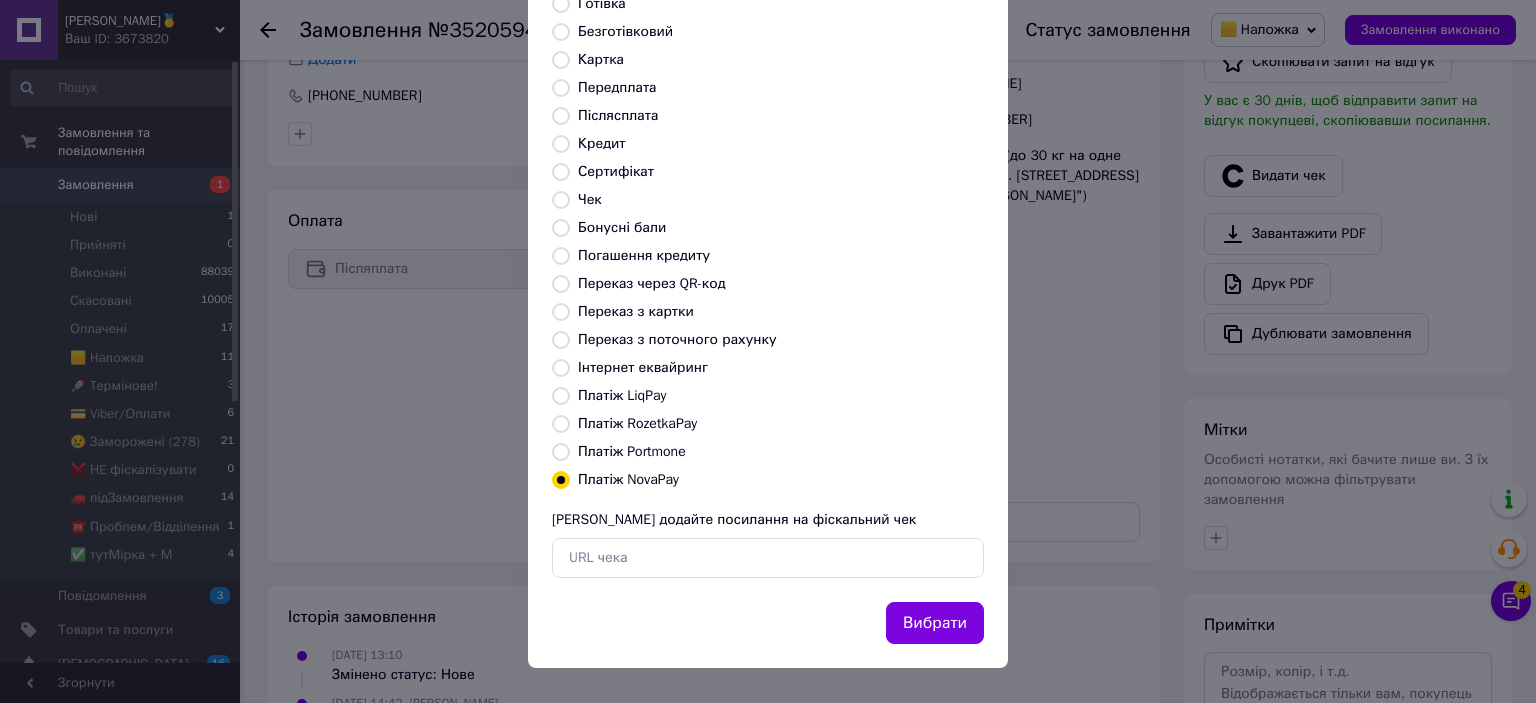 click on "Вибрати" at bounding box center [935, 623] 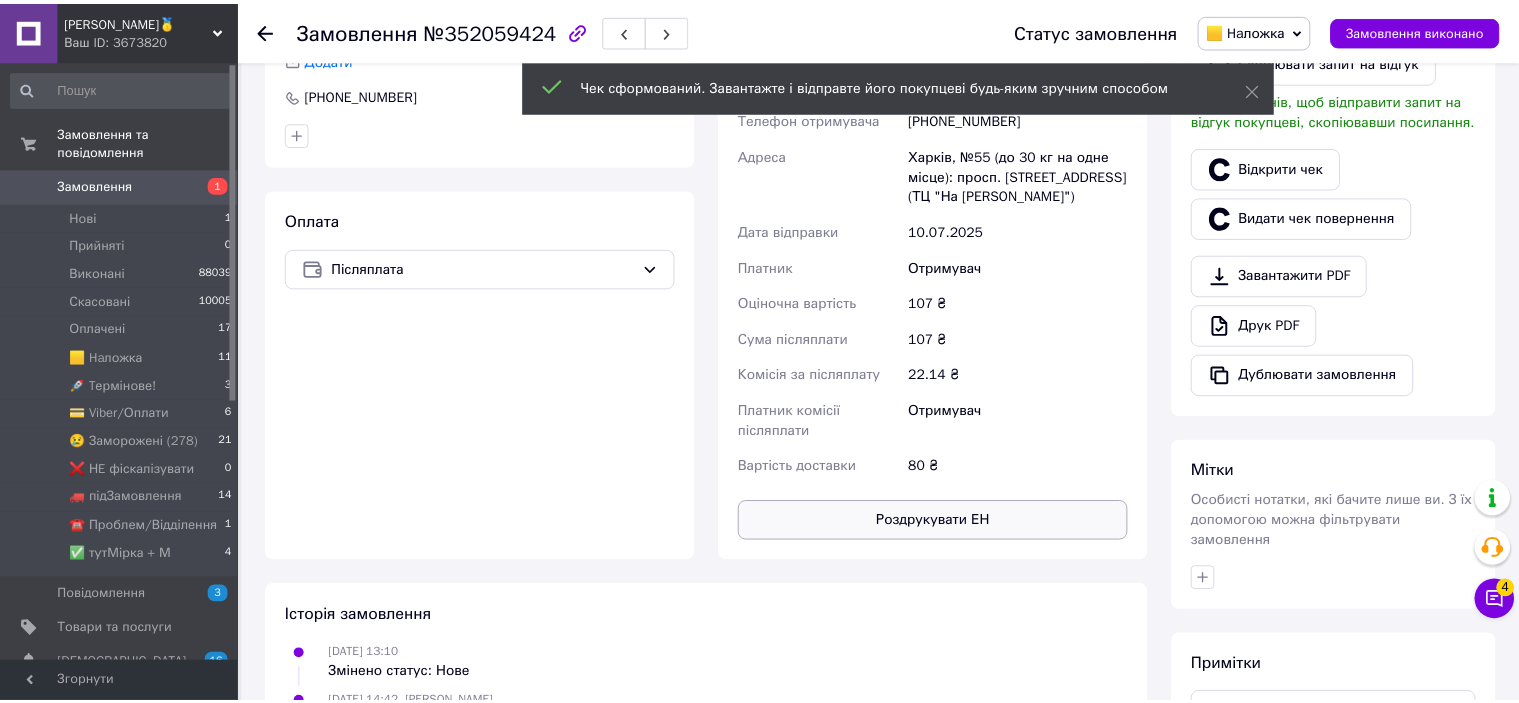 scroll, scrollTop: 600, scrollLeft: 0, axis: vertical 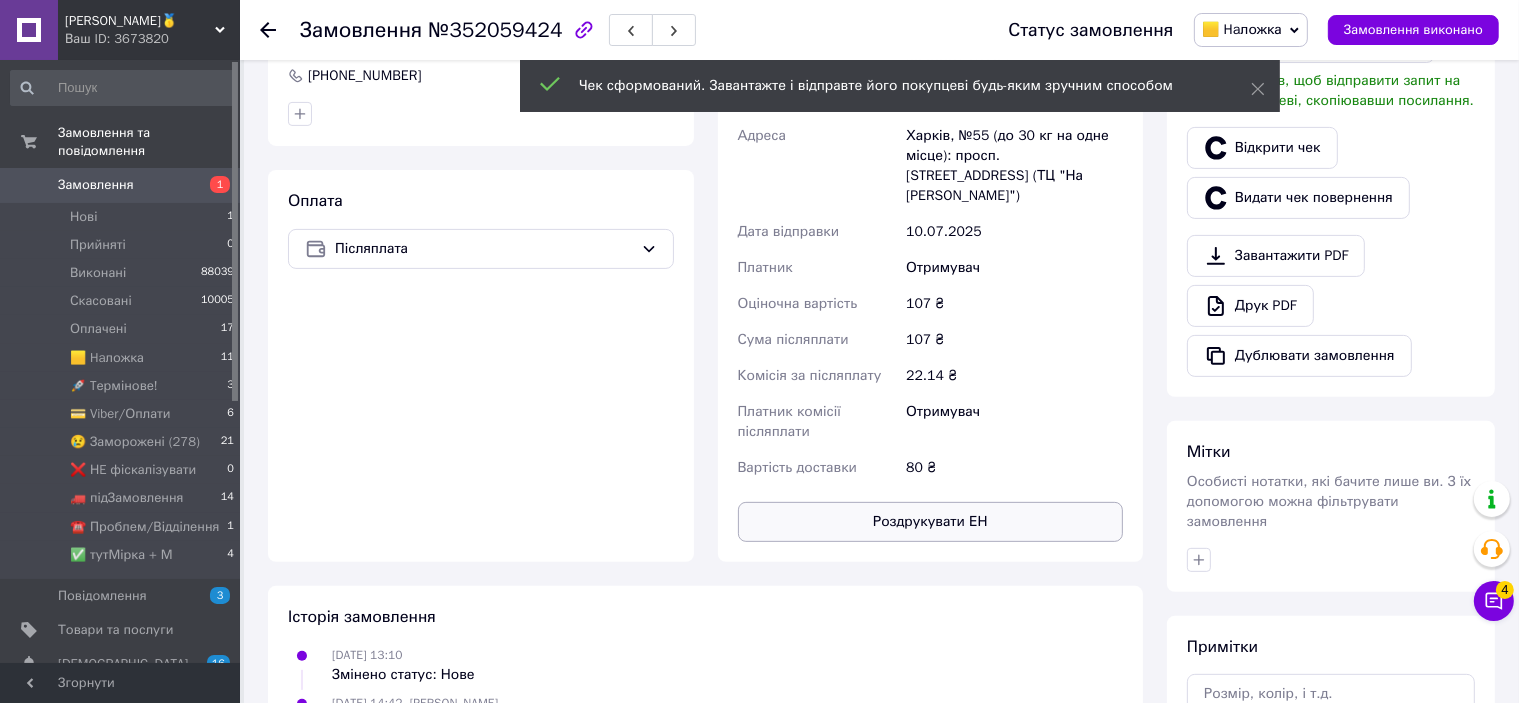 click on "Роздрукувати ЕН" at bounding box center [931, 522] 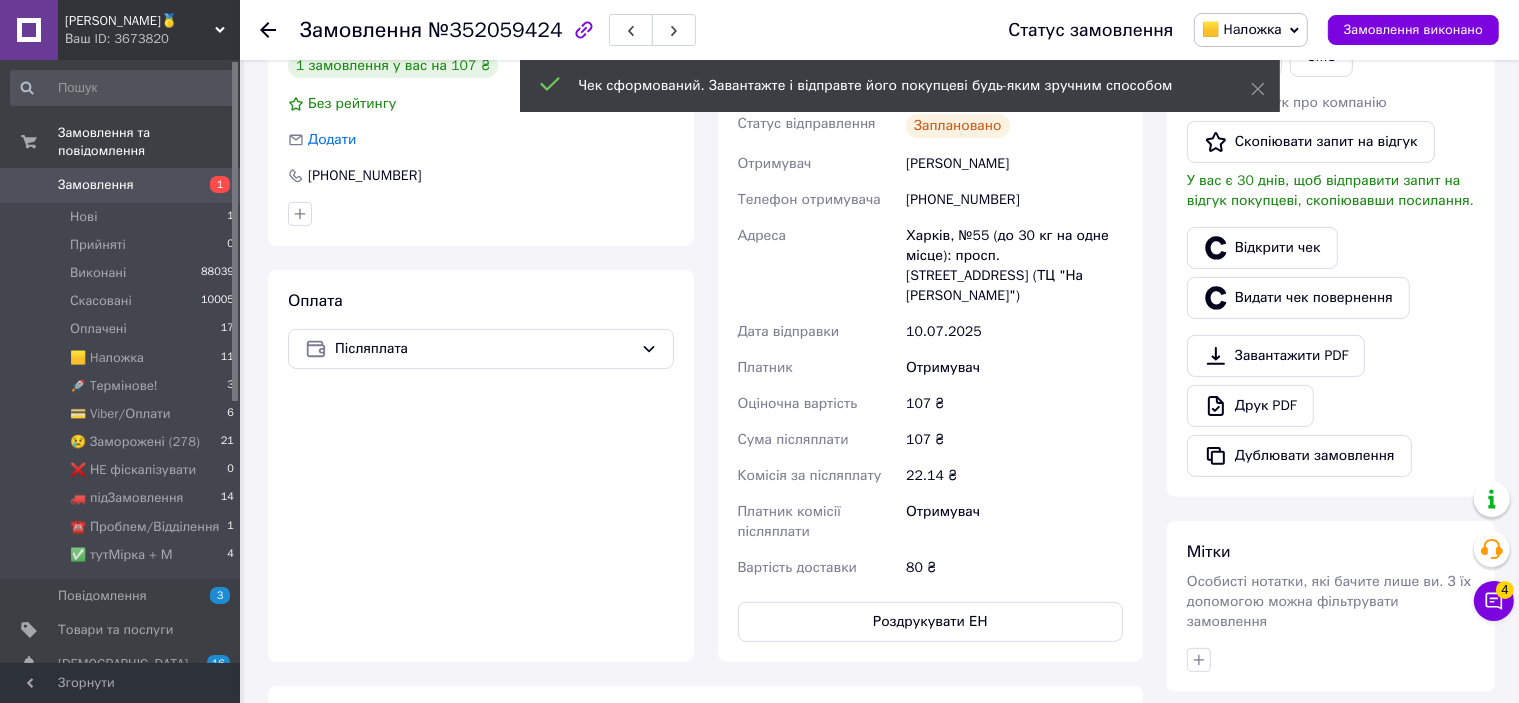 scroll, scrollTop: 400, scrollLeft: 0, axis: vertical 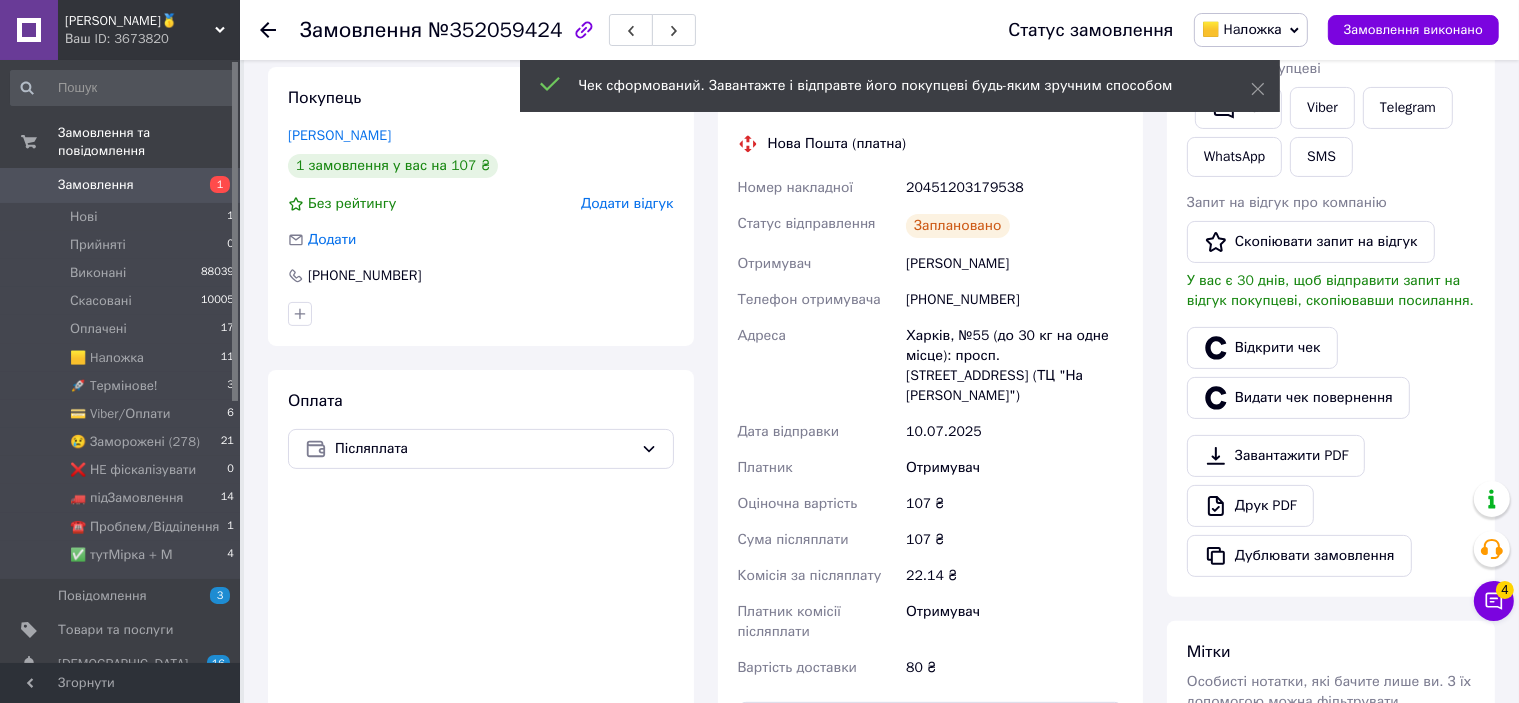 click on "20451203179538" at bounding box center (1014, 188) 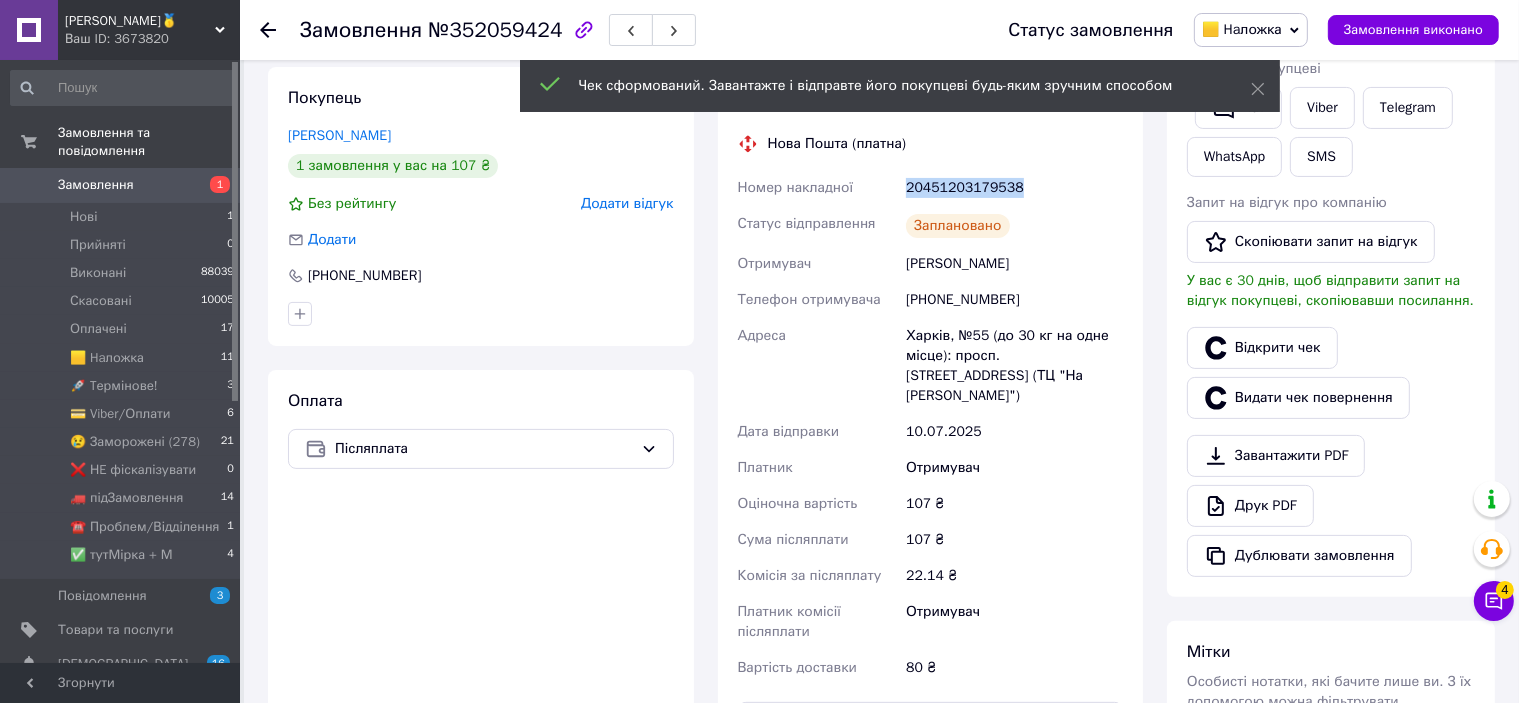 click on "20451203179538" at bounding box center [1014, 188] 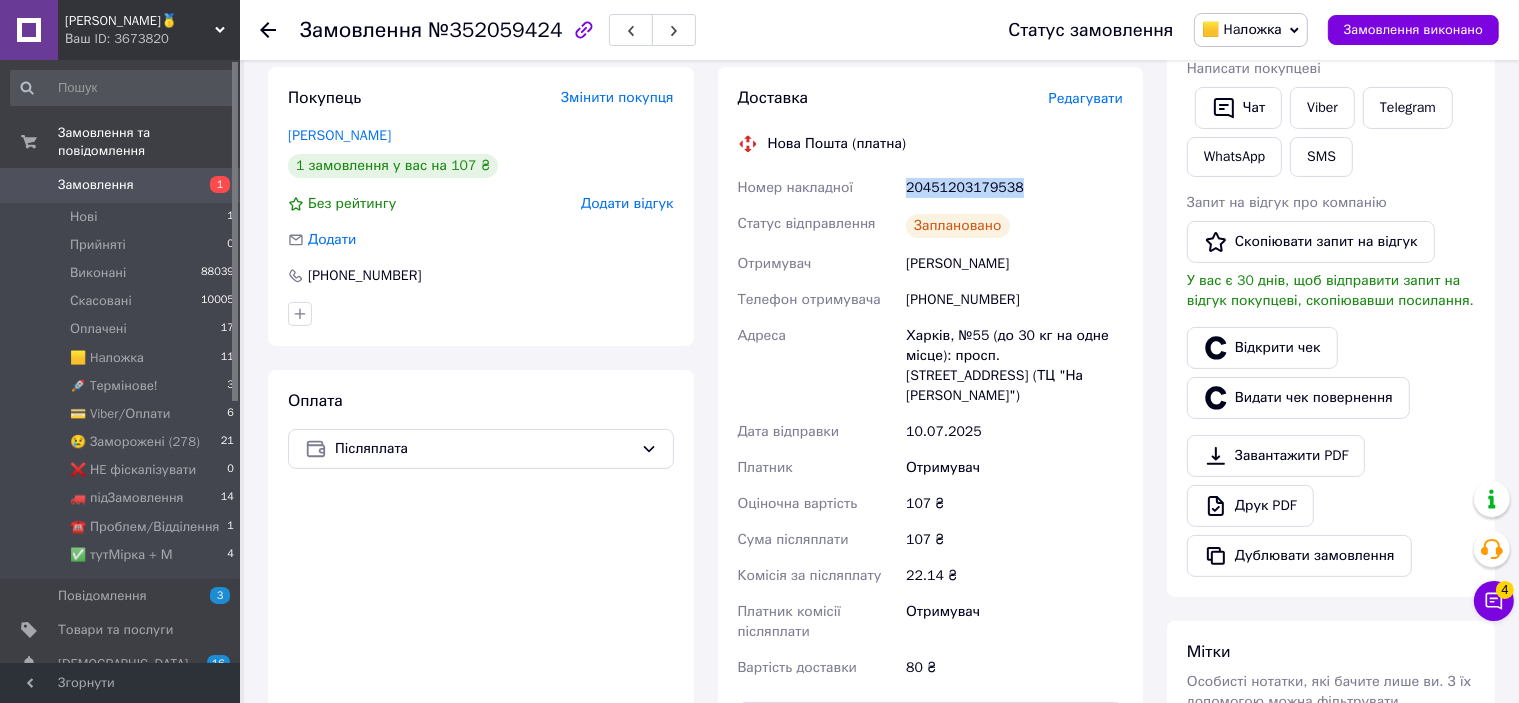 copy on "20451203179538" 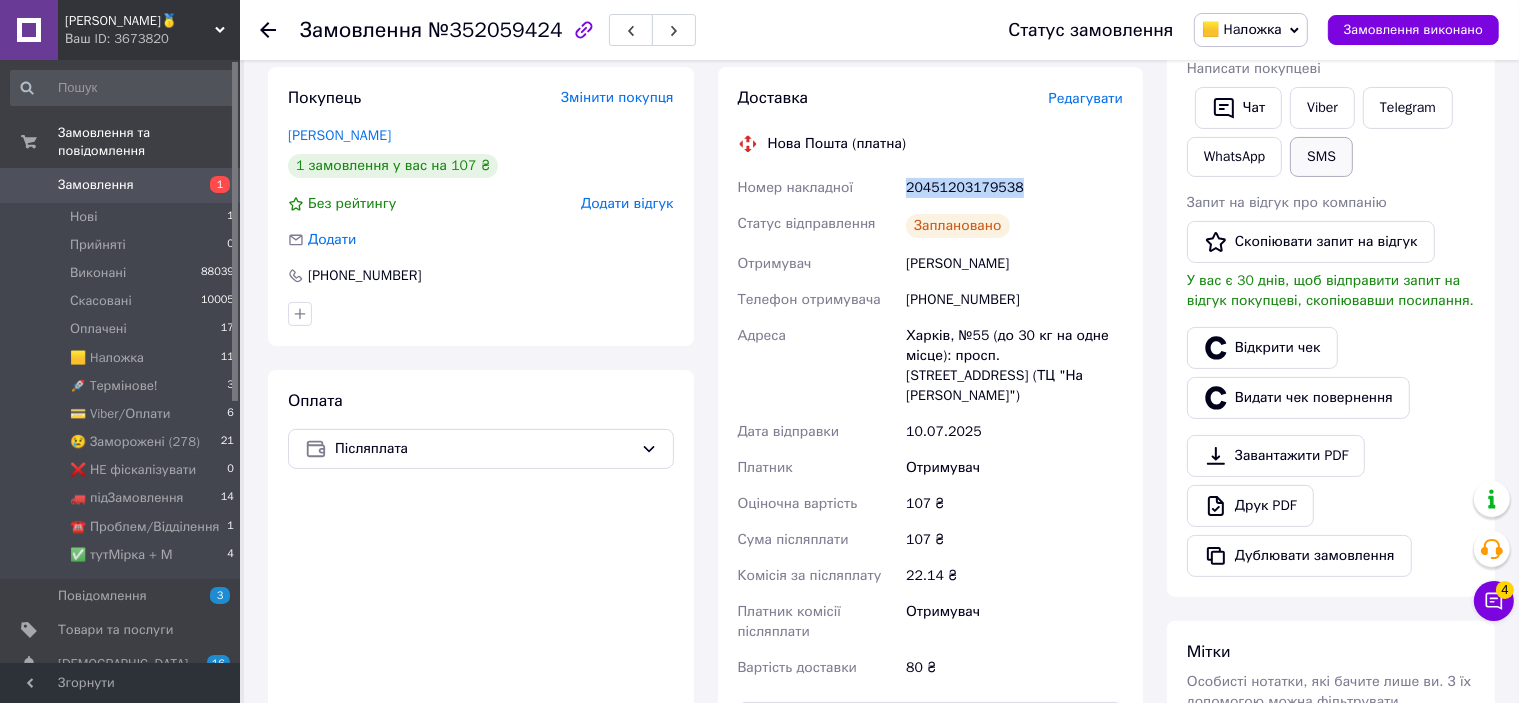 click on "SMS" at bounding box center (1321, 157) 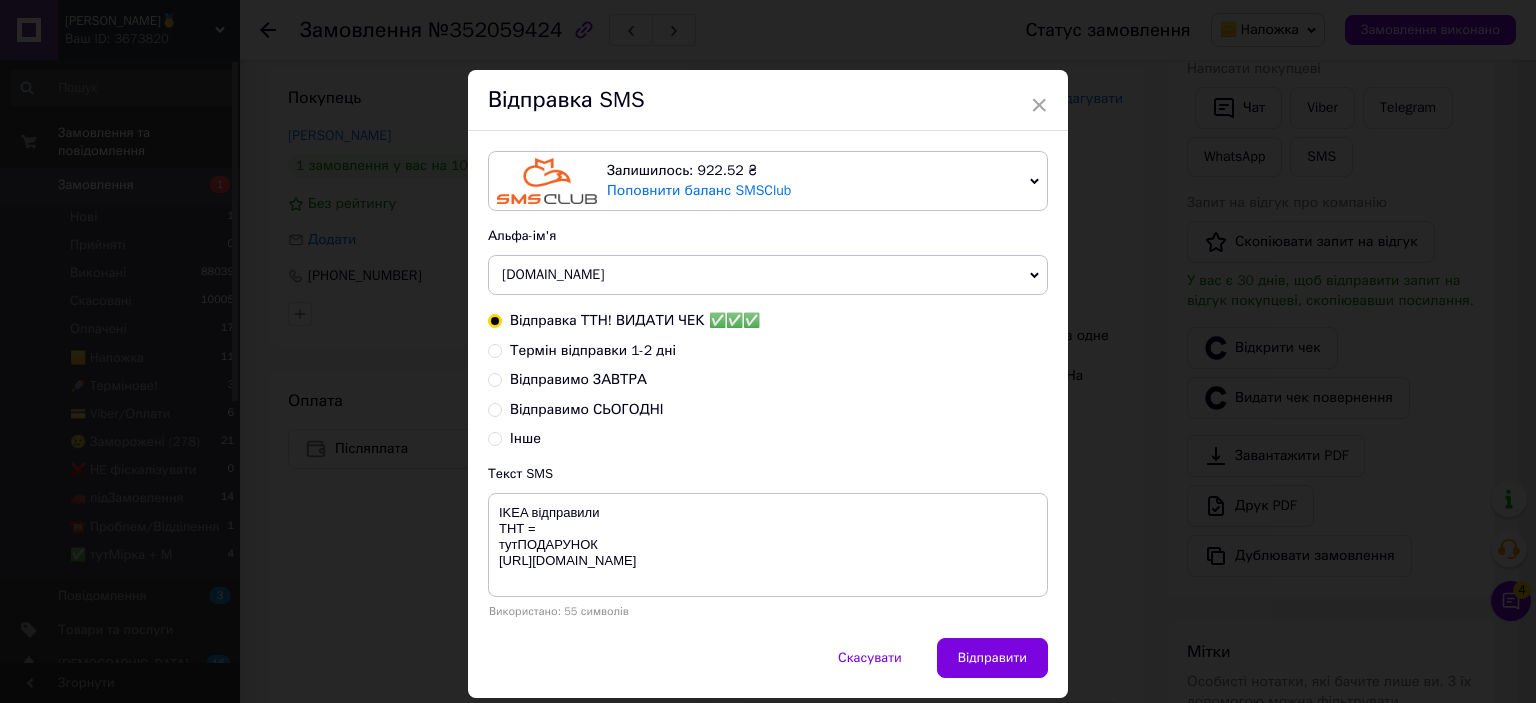 type 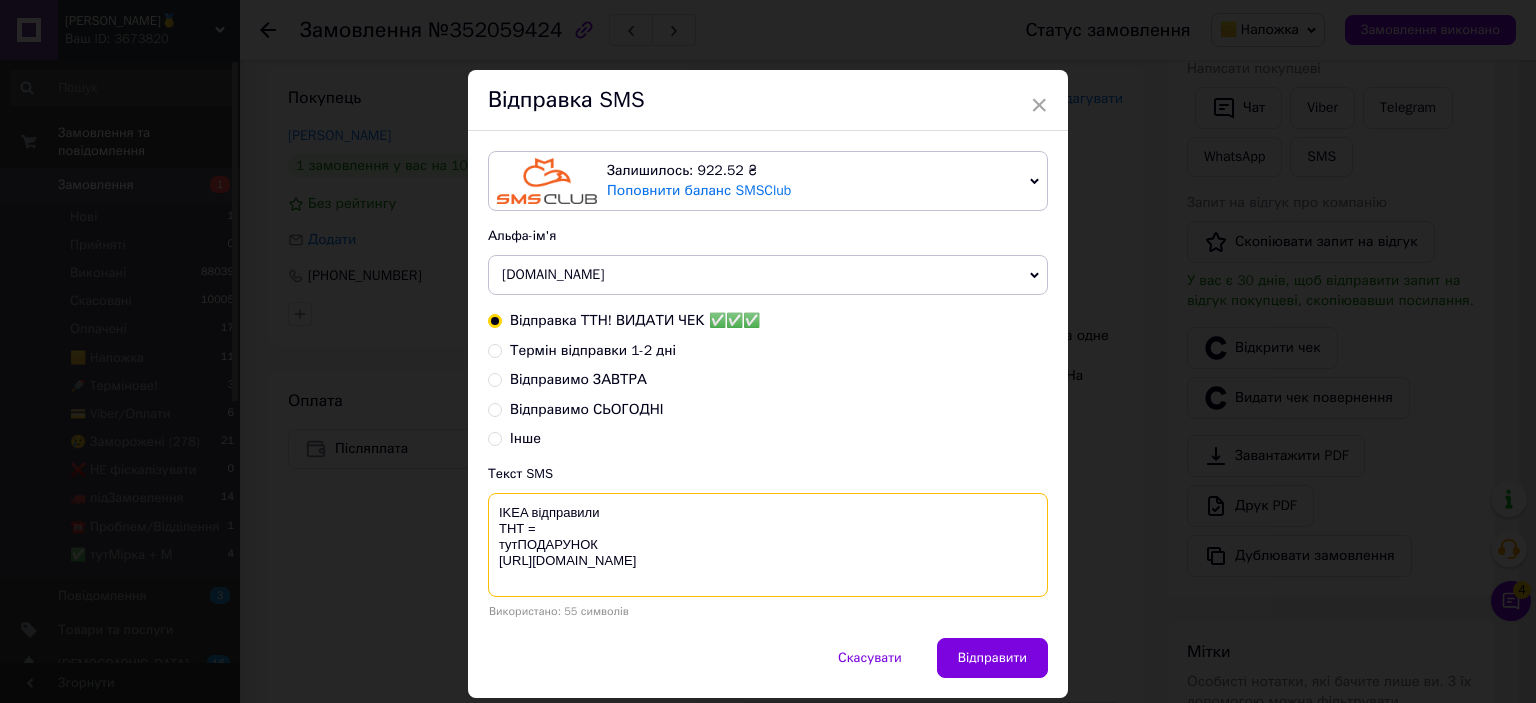 click on "IKEA відправили
ТНТ =
тутПОДАРУНОК
[URL][DOMAIN_NAME]" at bounding box center [768, 545] 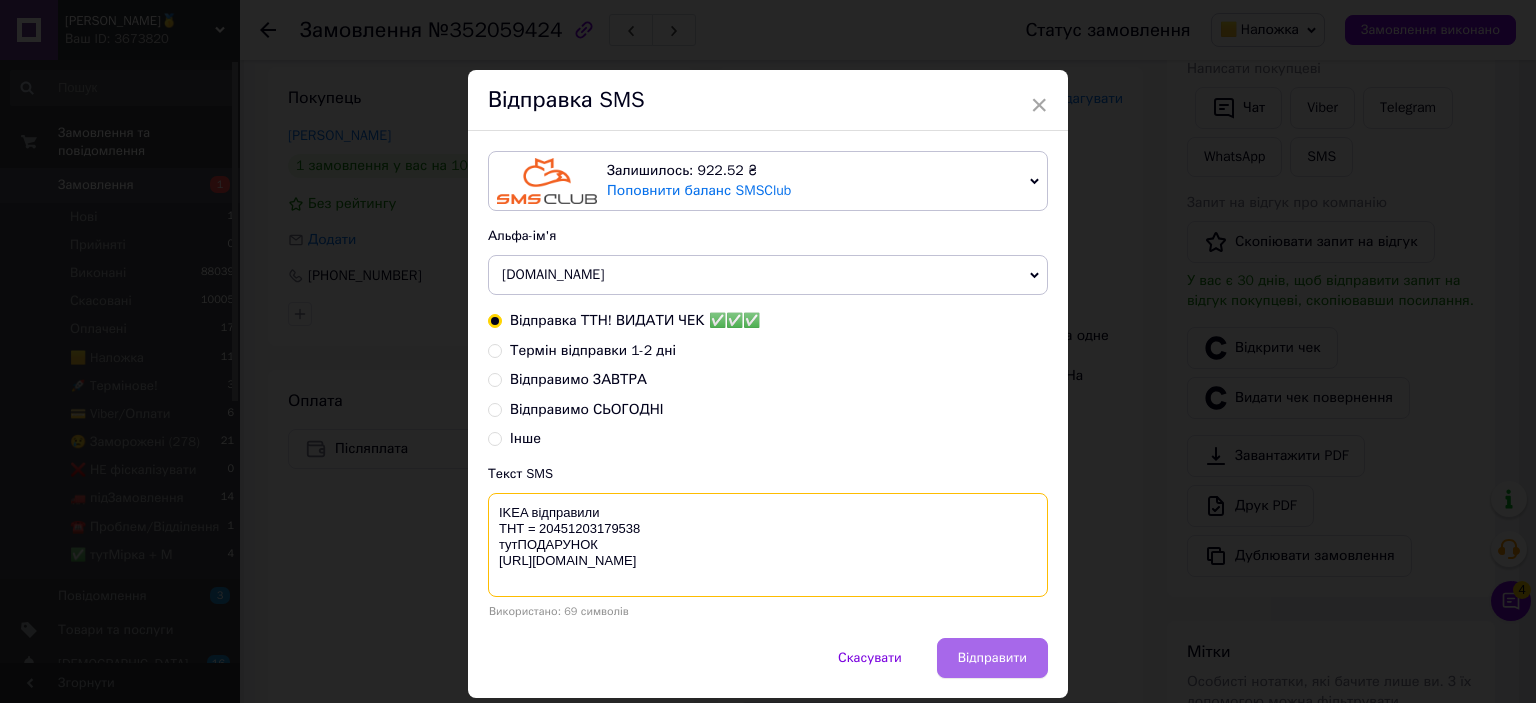 type on "IKEA відправили
ТНТ = 20451203179538
тутПОДАРУНОК
https://bit.ly/taao" 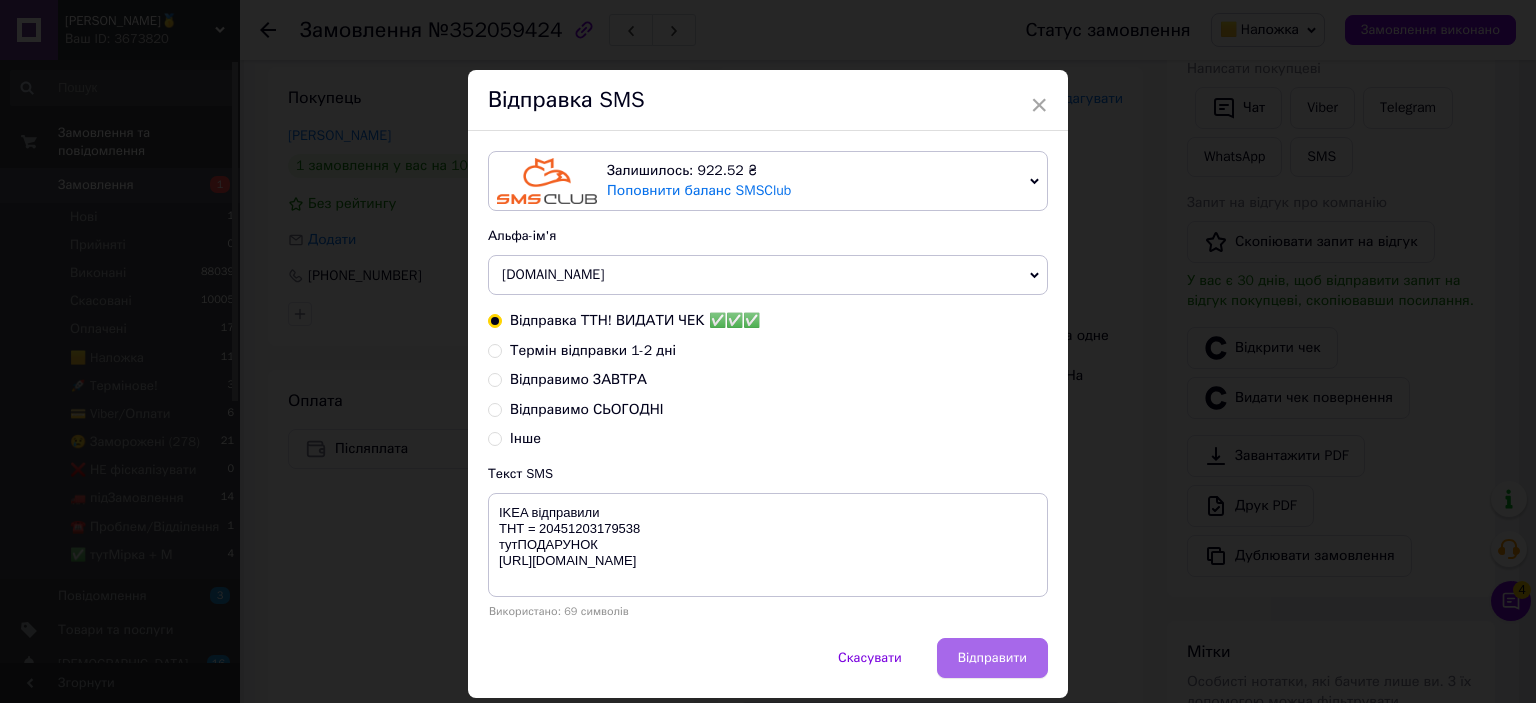 click on "Відправити" at bounding box center [992, 658] 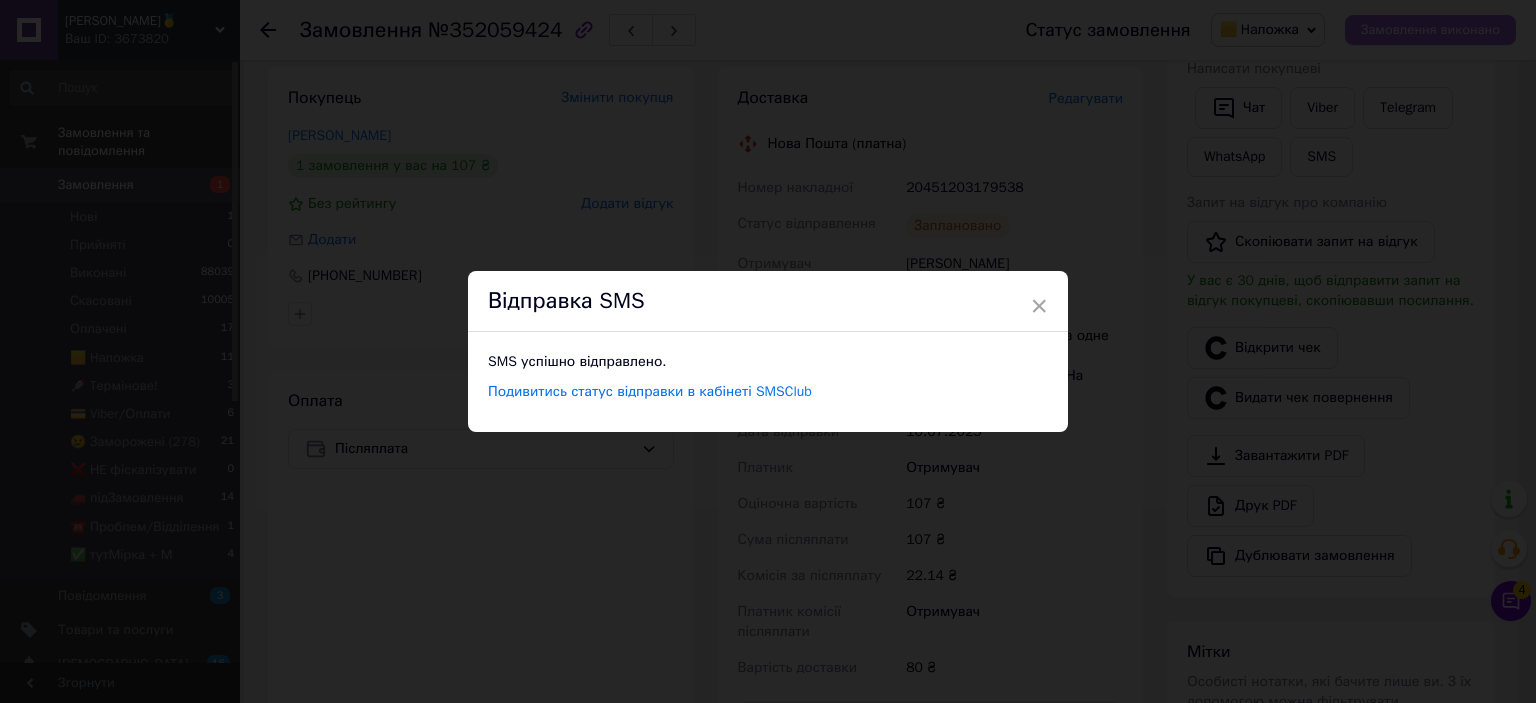 drag, startPoint x: 1412, startPoint y: 43, endPoint x: 1426, endPoint y: 24, distance: 23.600847 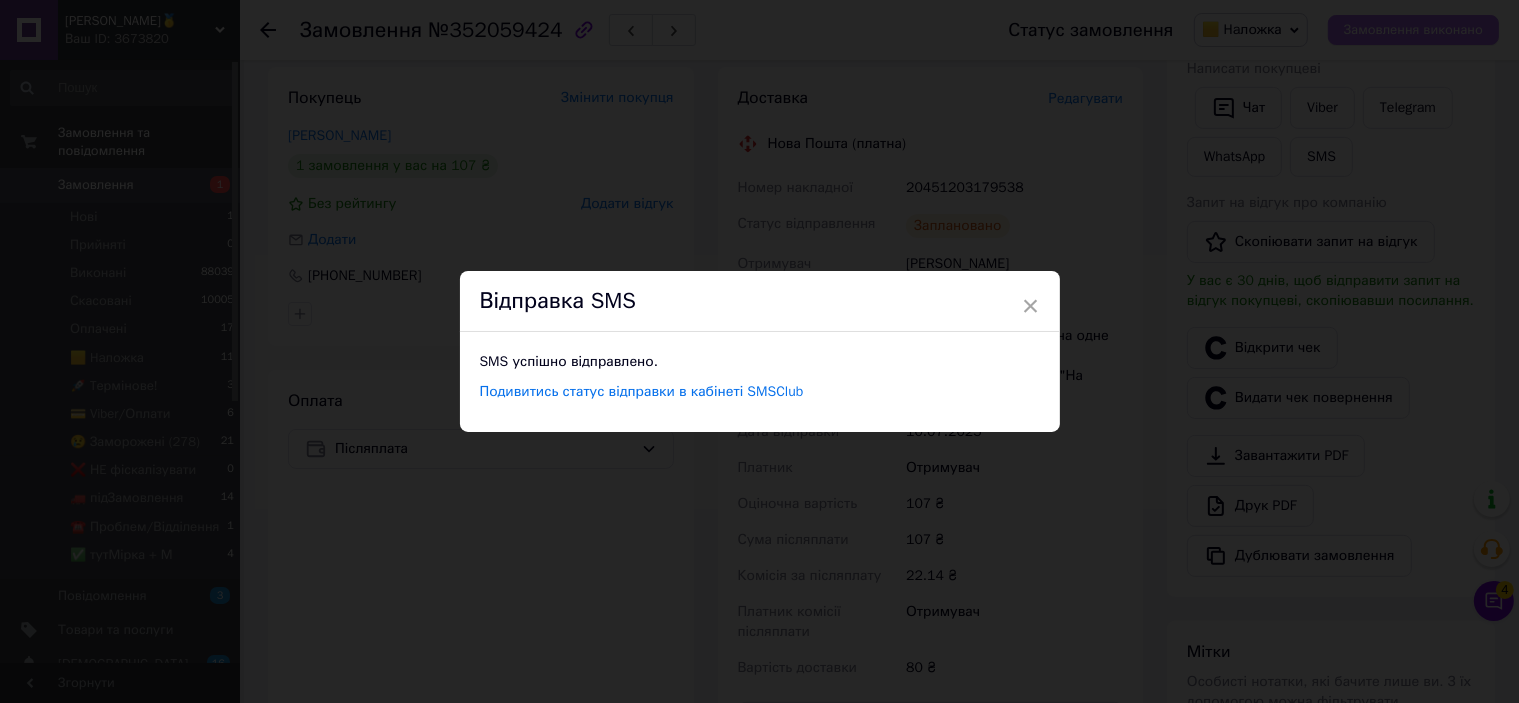 click on "Замовлення виконано" at bounding box center [1413, 30] 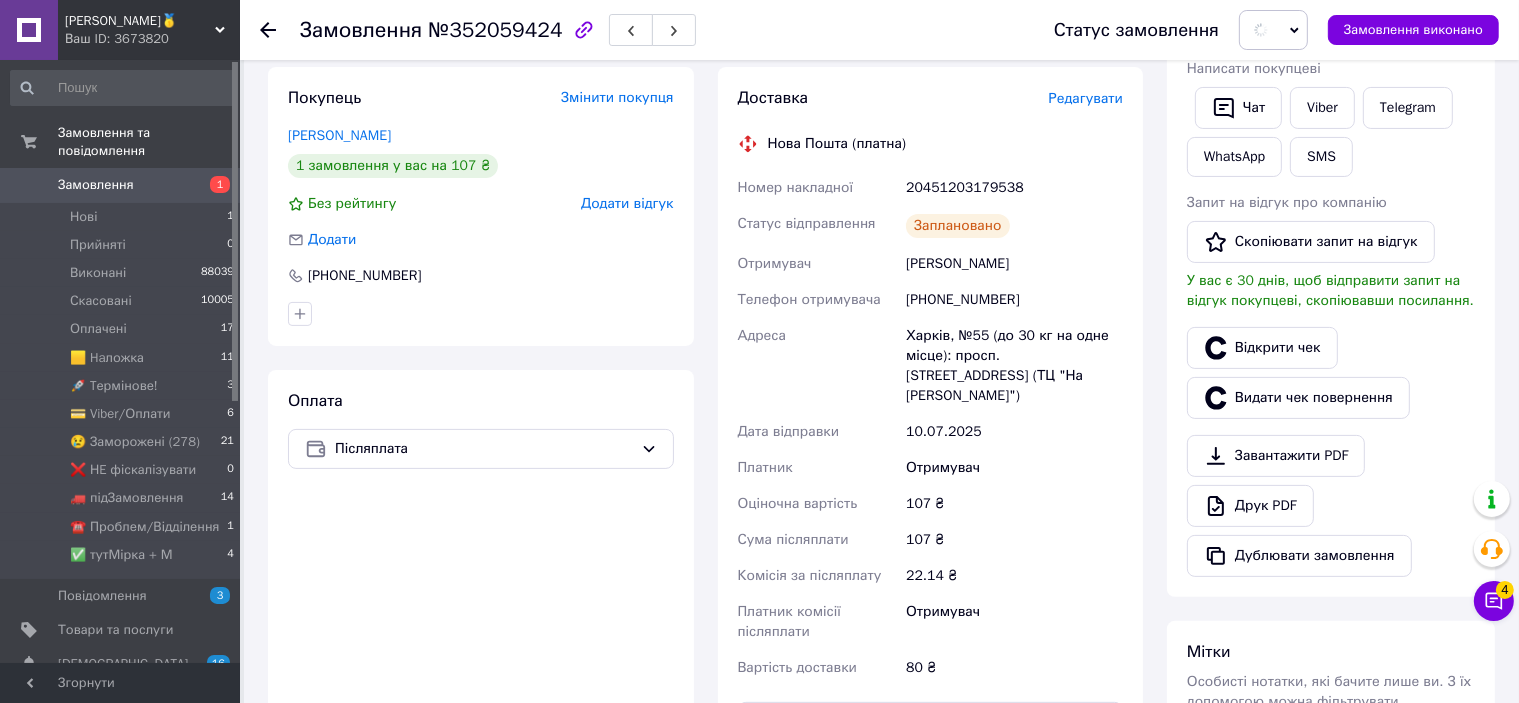 scroll, scrollTop: 0, scrollLeft: 0, axis: both 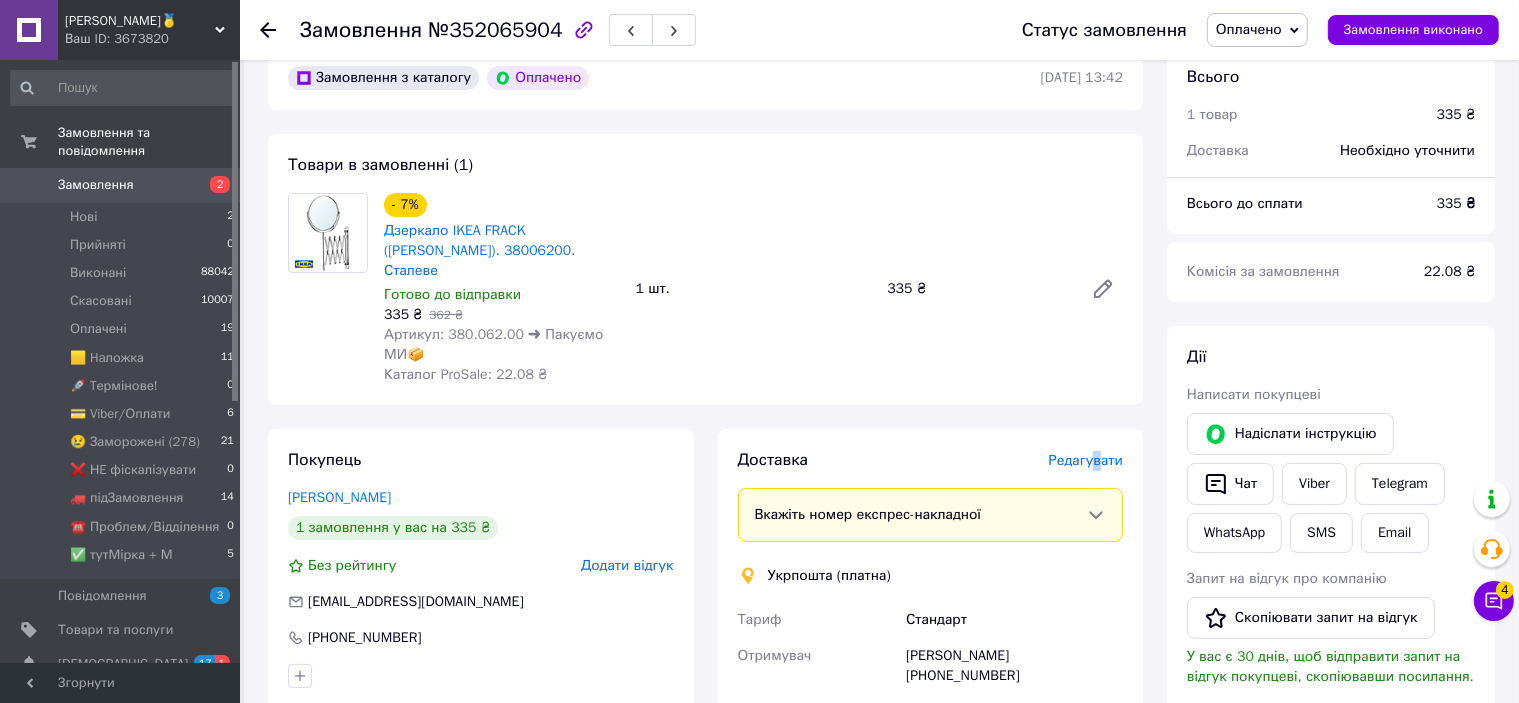 click on "Редагувати" at bounding box center [1086, 460] 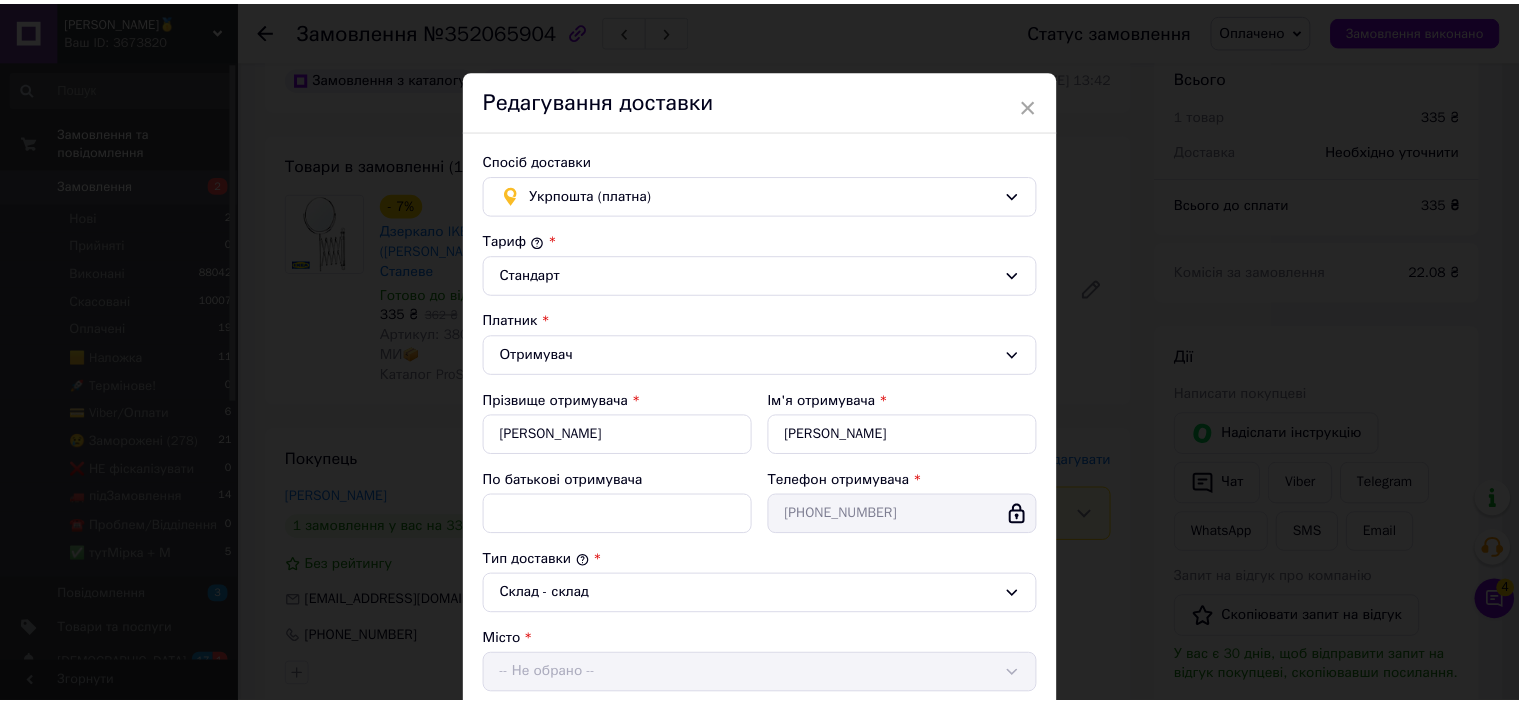 scroll, scrollTop: 543, scrollLeft: 0, axis: vertical 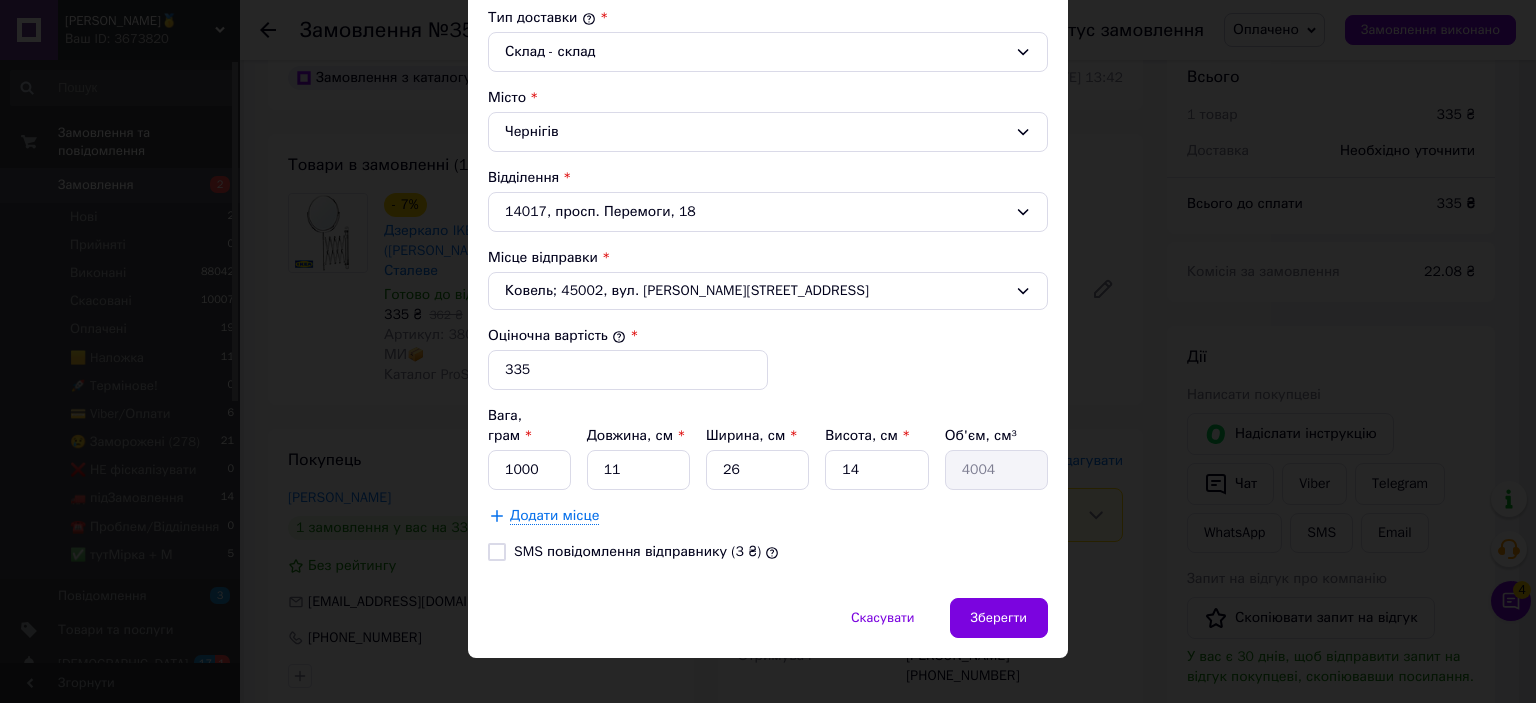 drag, startPoint x: 1172, startPoint y: 489, endPoint x: 1144, endPoint y: 503, distance: 31.304953 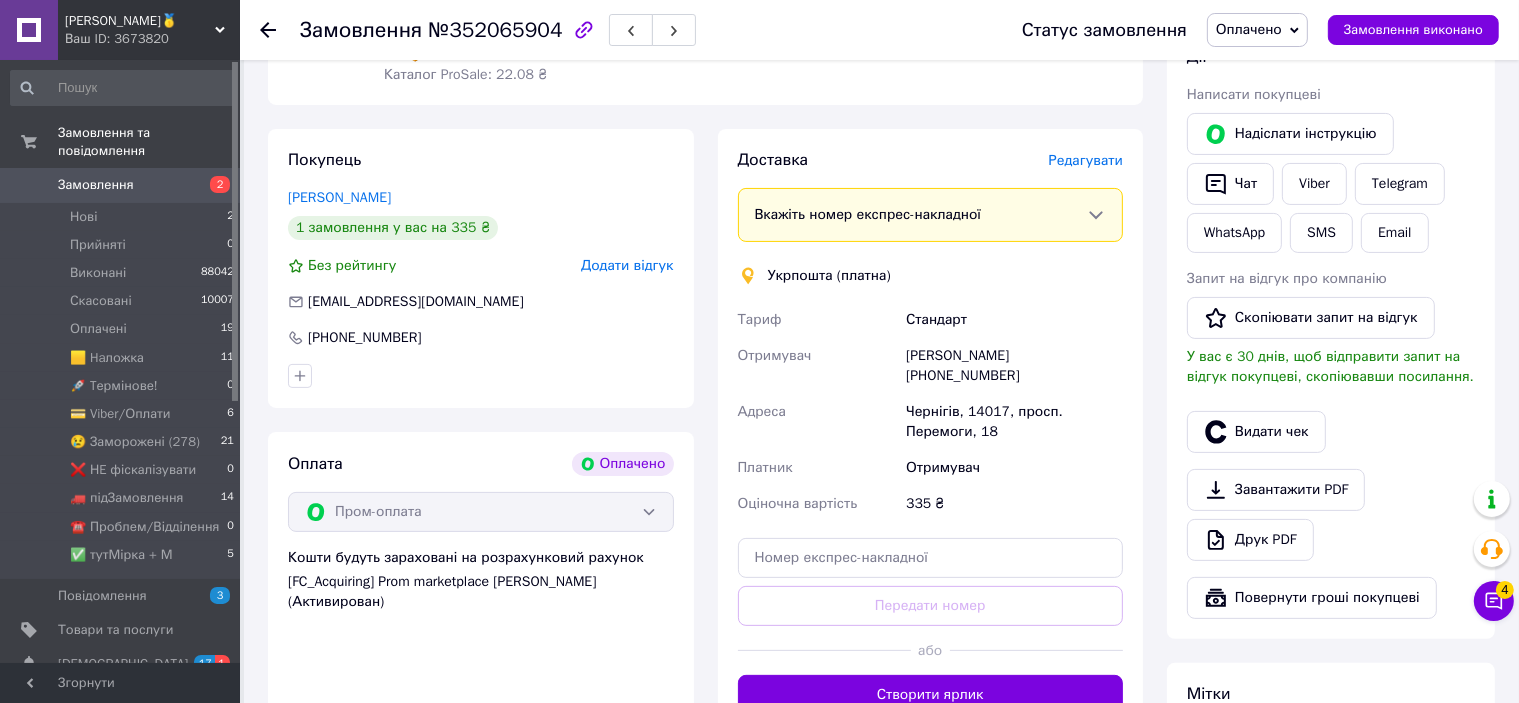 drag, startPoint x: 956, startPoint y: 667, endPoint x: 972, endPoint y: 634, distance: 36.67424 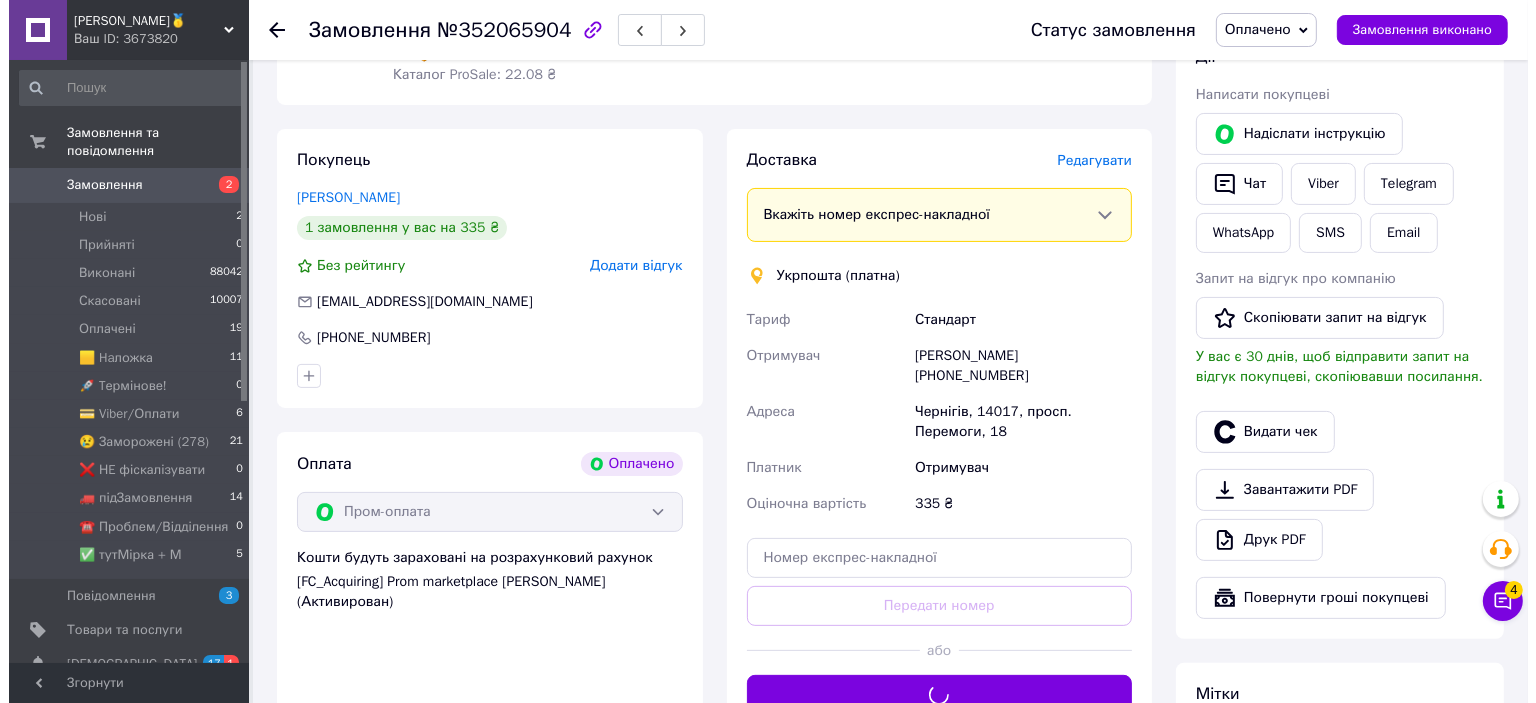 scroll, scrollTop: 600, scrollLeft: 0, axis: vertical 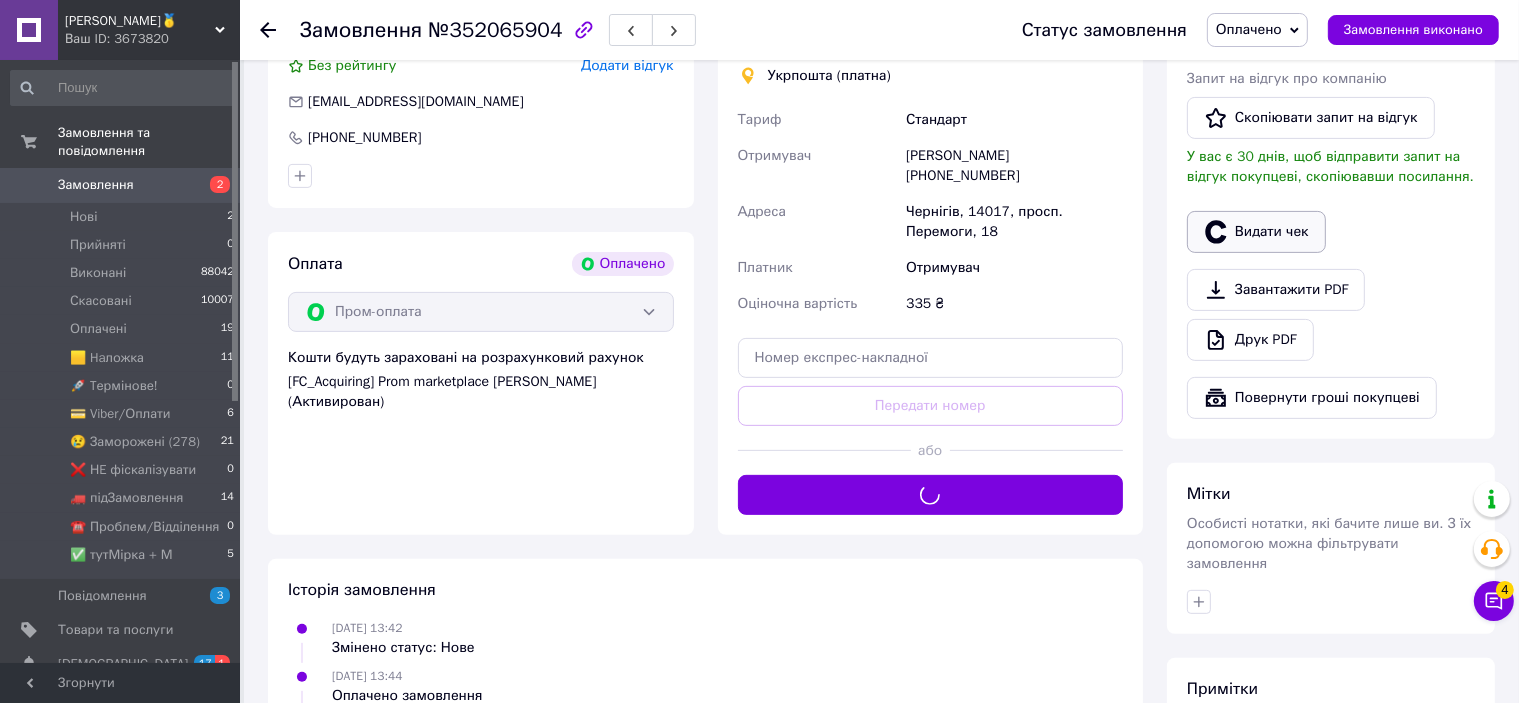click on "Видати чек" at bounding box center (1256, 232) 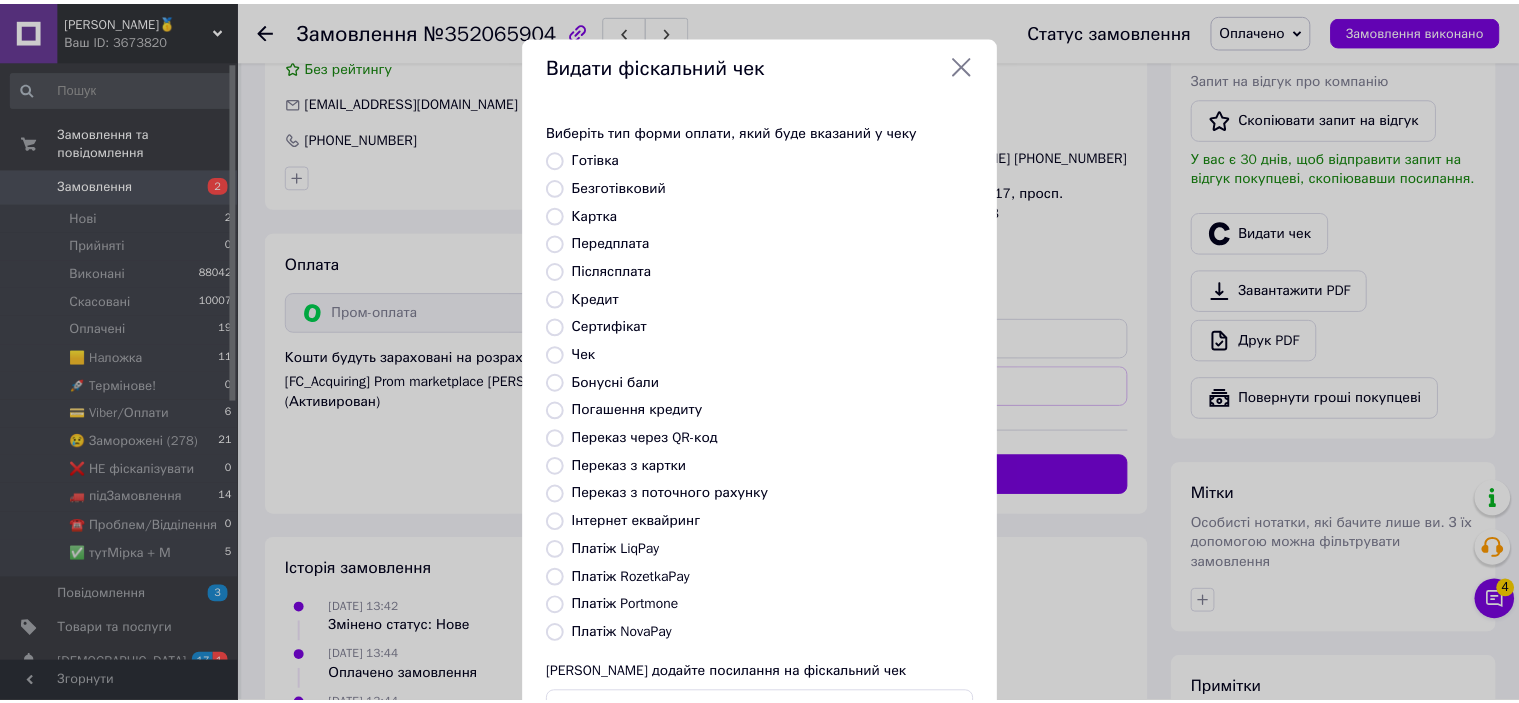 scroll, scrollTop: 155, scrollLeft: 0, axis: vertical 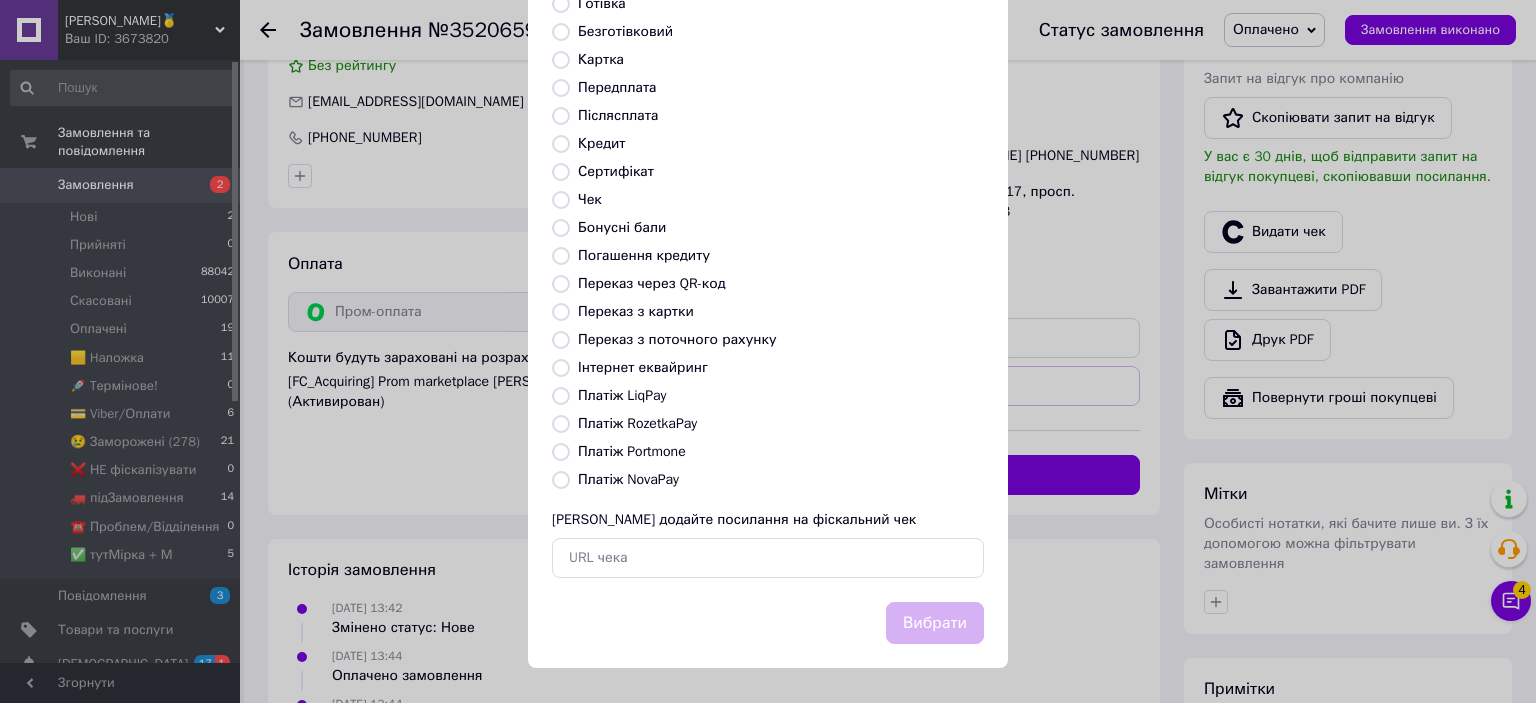 click on "Платіж RozetkaPay" at bounding box center (637, 423) 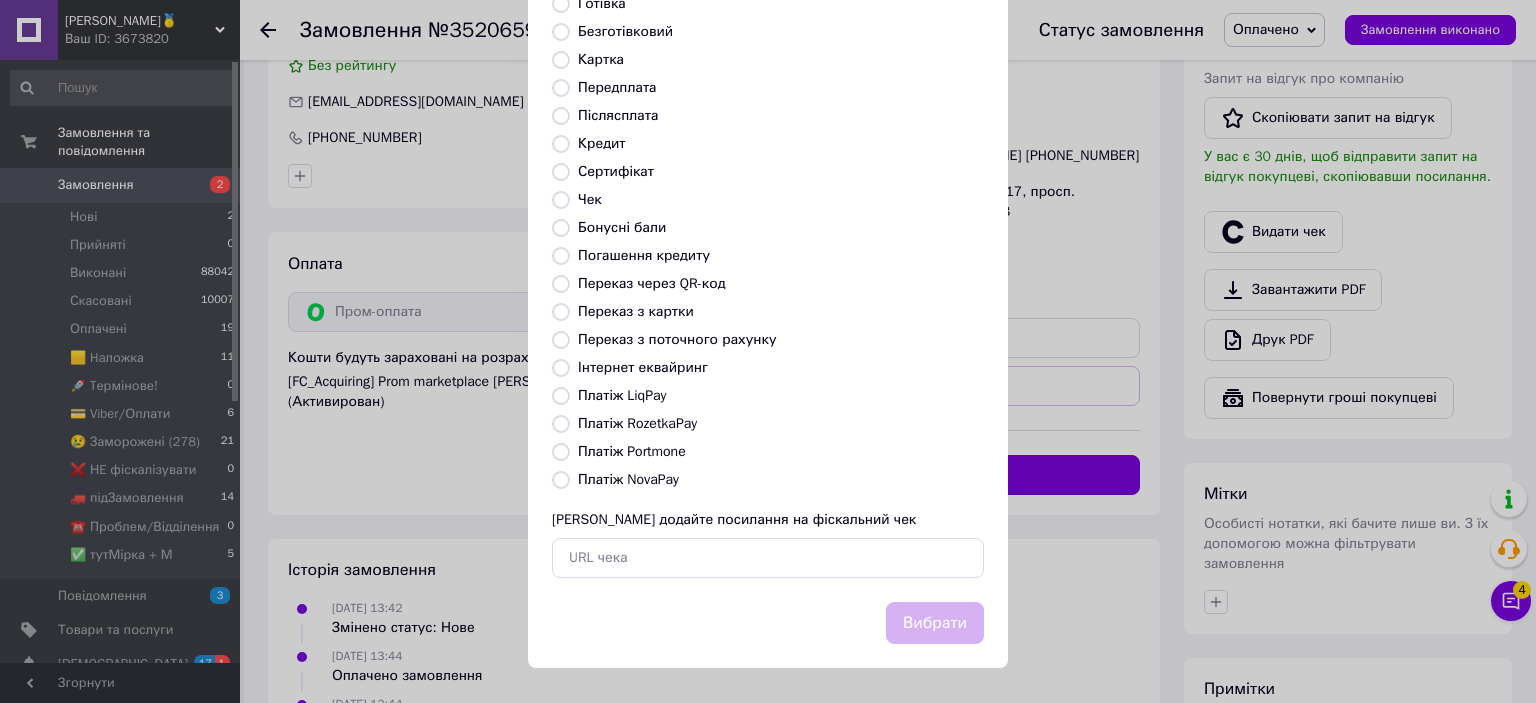 radio on "true" 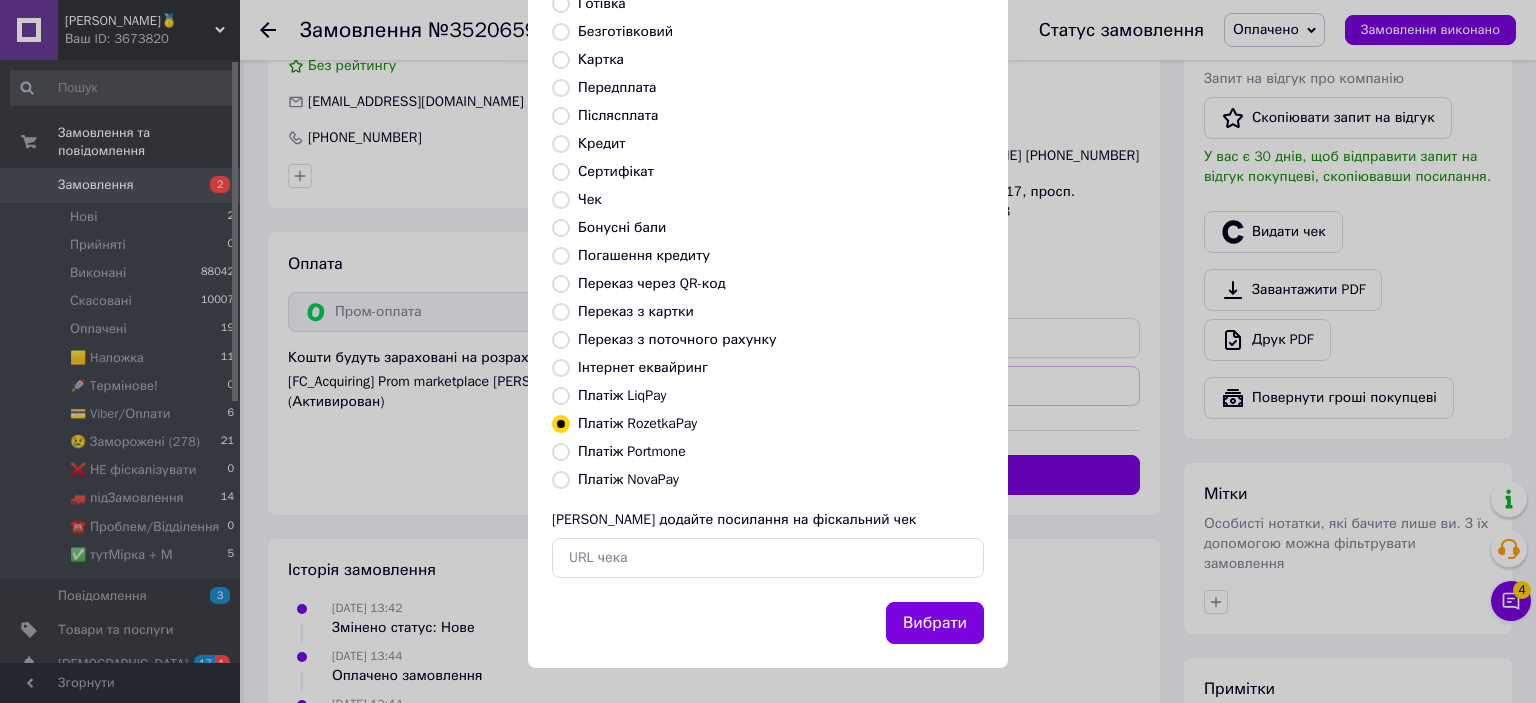 drag, startPoint x: 907, startPoint y: 626, endPoint x: 907, endPoint y: 611, distance: 15 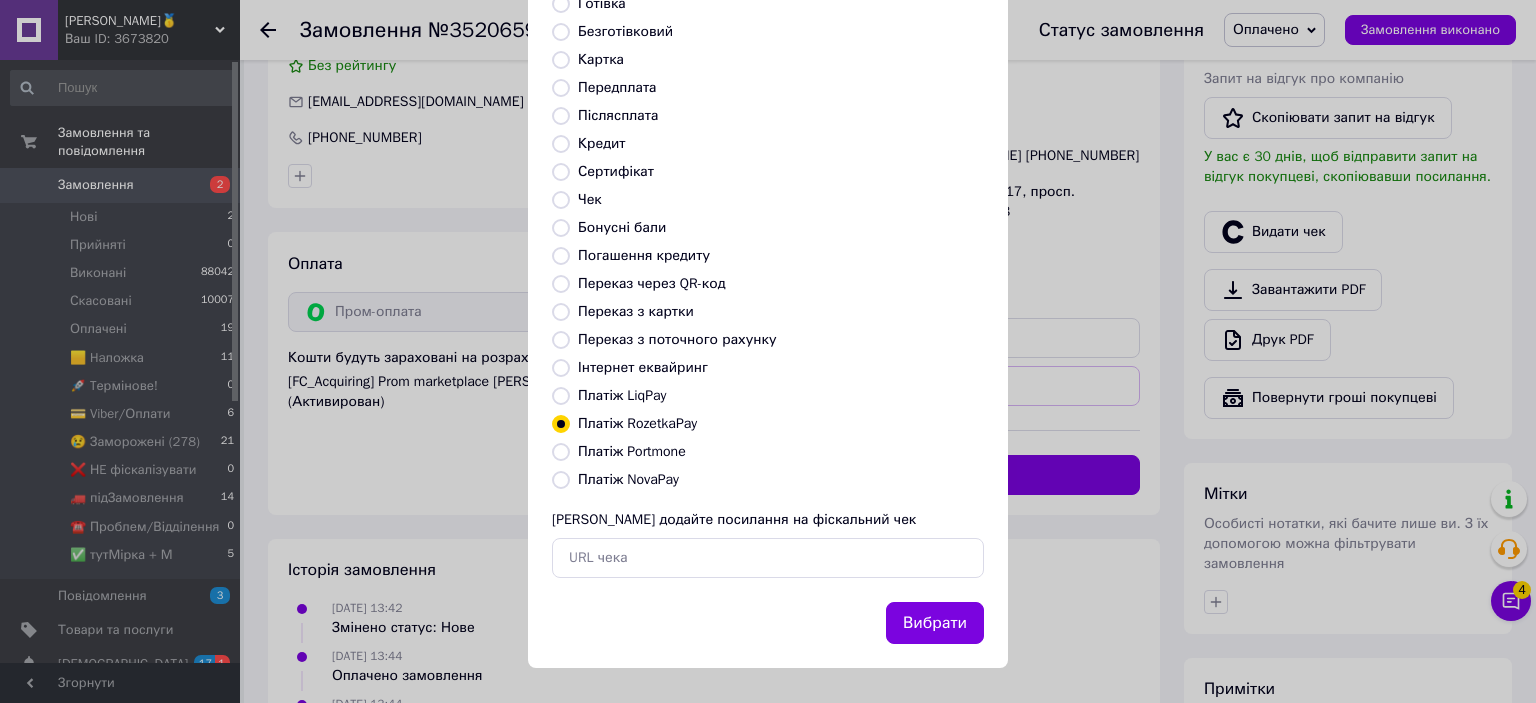 click on "Вибрати" at bounding box center (935, 623) 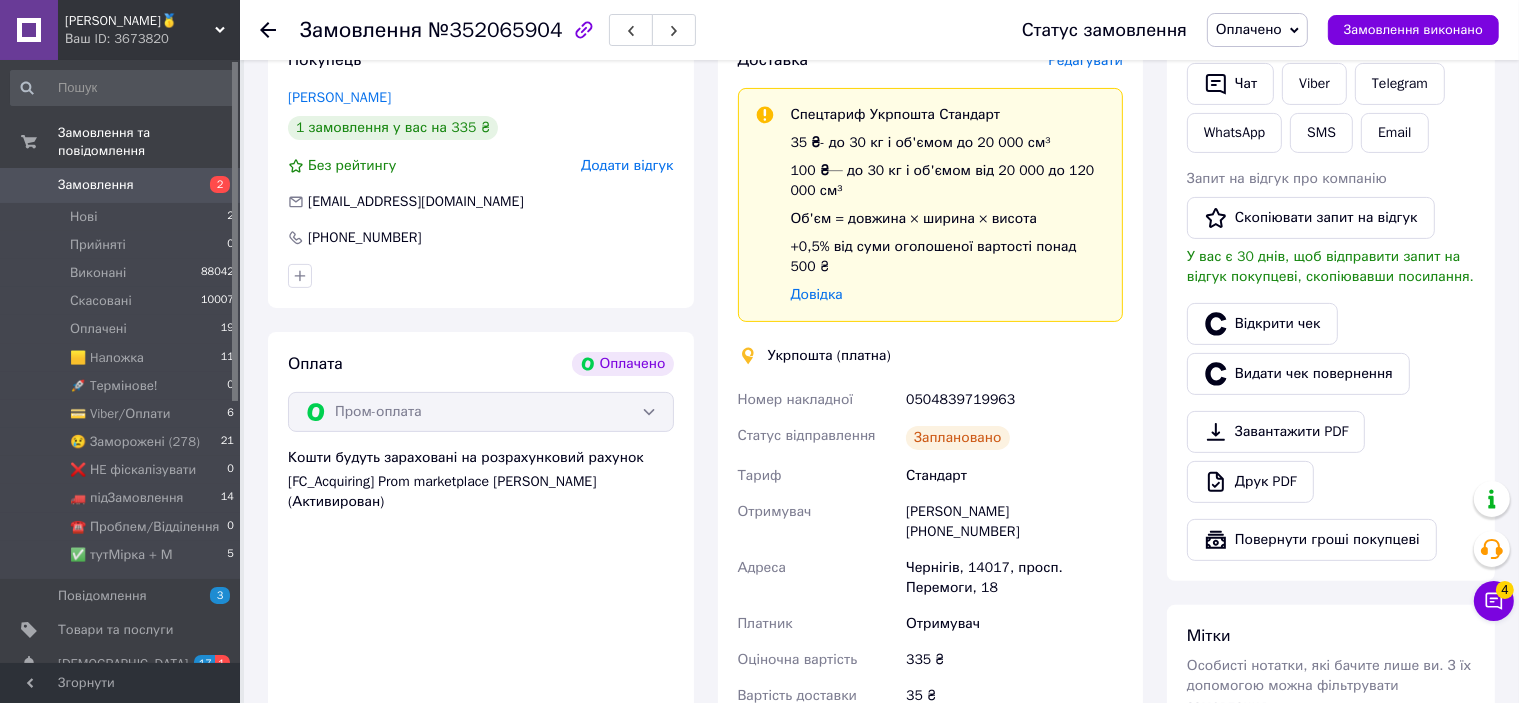 scroll, scrollTop: 700, scrollLeft: 0, axis: vertical 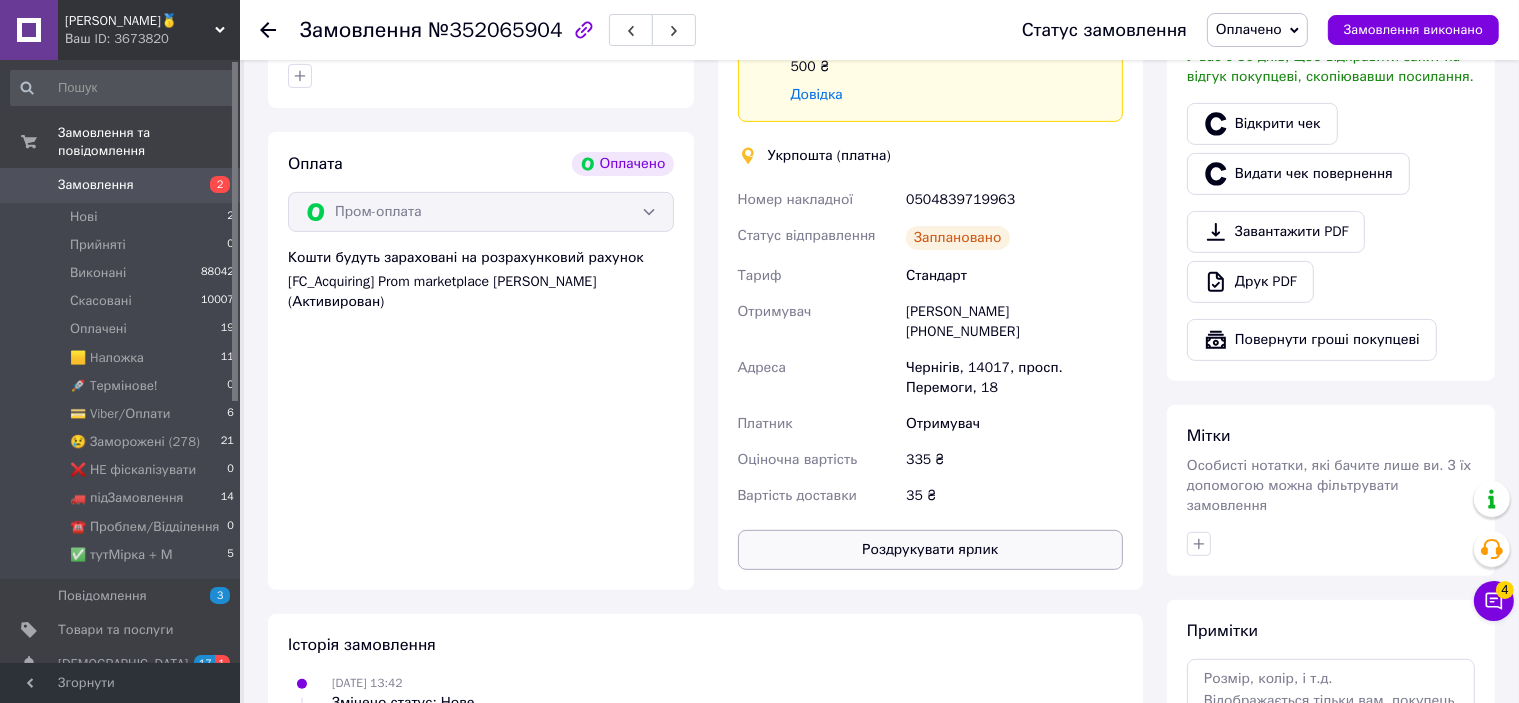 click on "Роздрукувати ярлик" at bounding box center (931, 550) 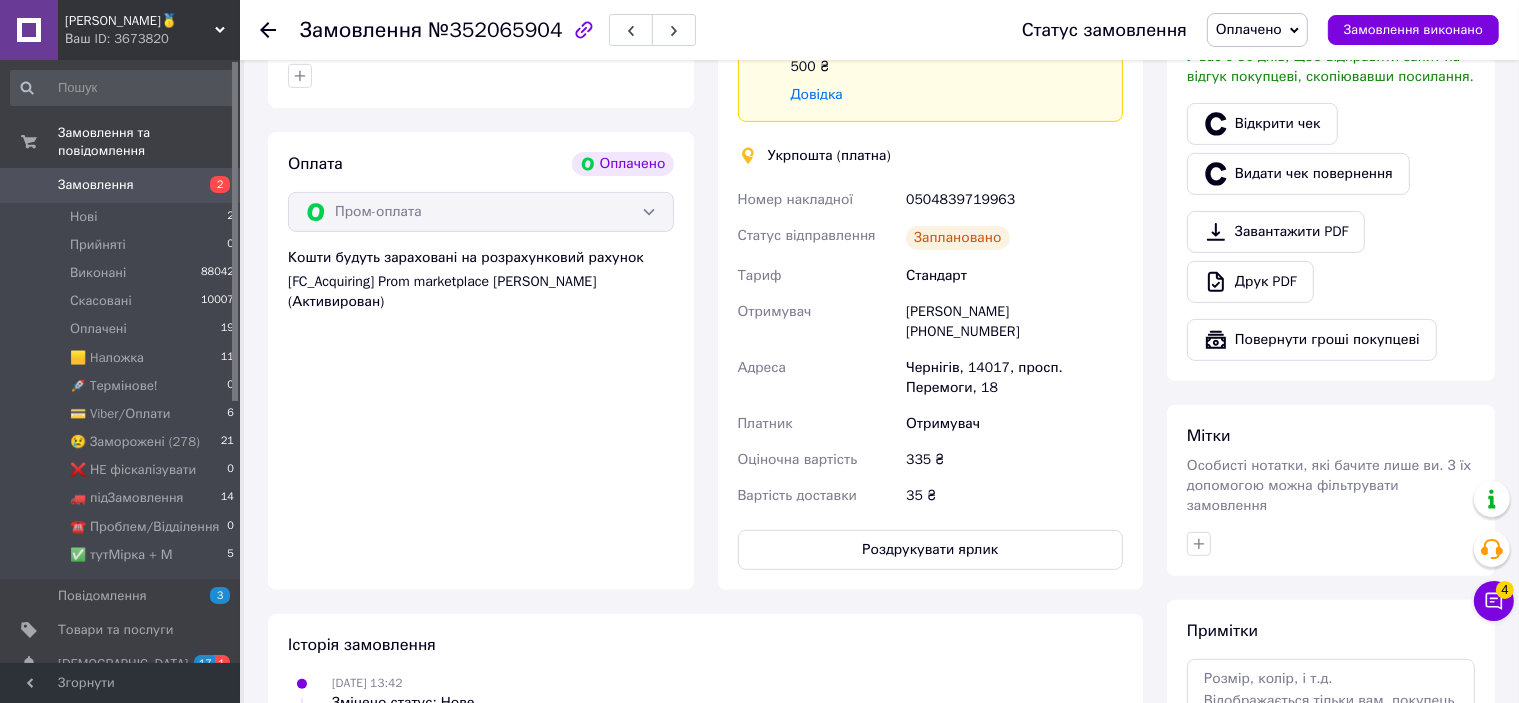 scroll, scrollTop: 600, scrollLeft: 0, axis: vertical 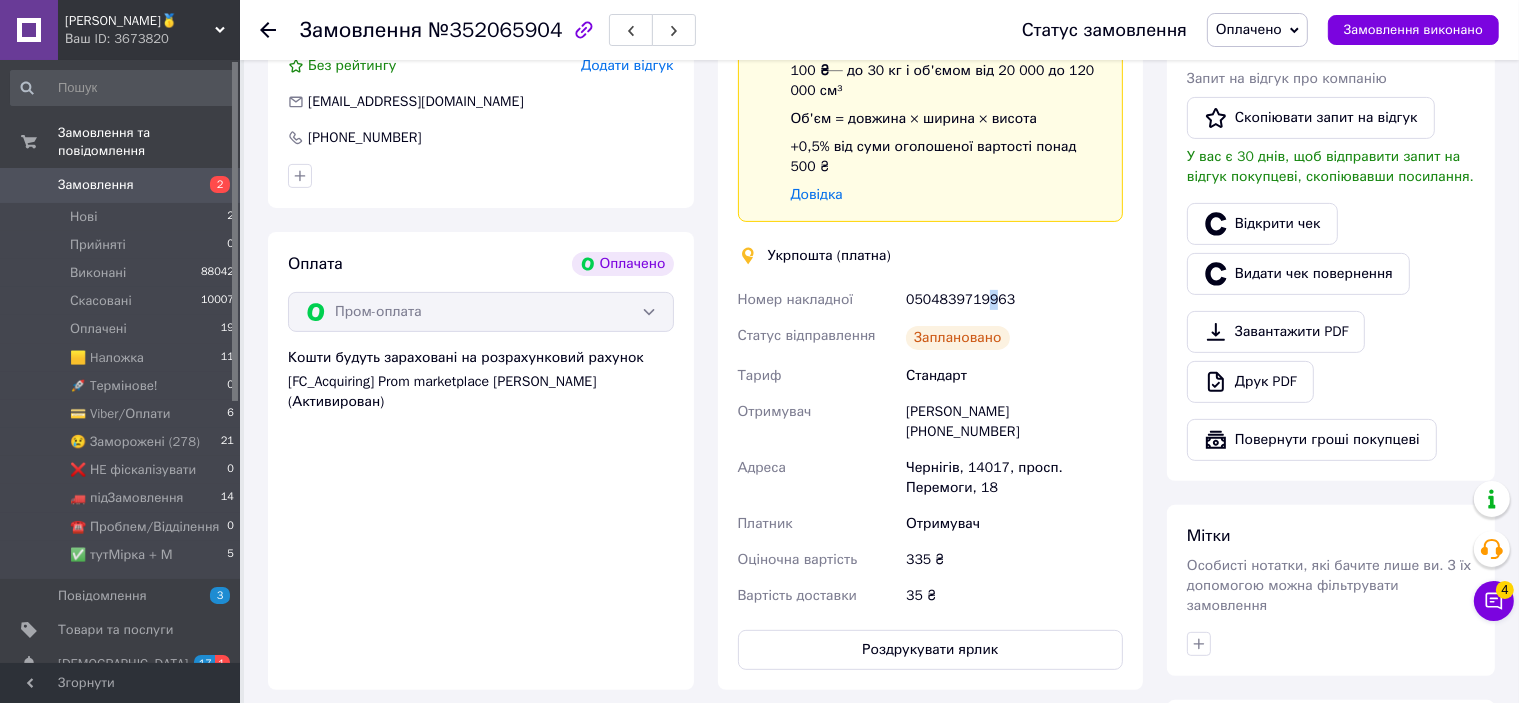 click on "0504839719963" at bounding box center [1014, 300] 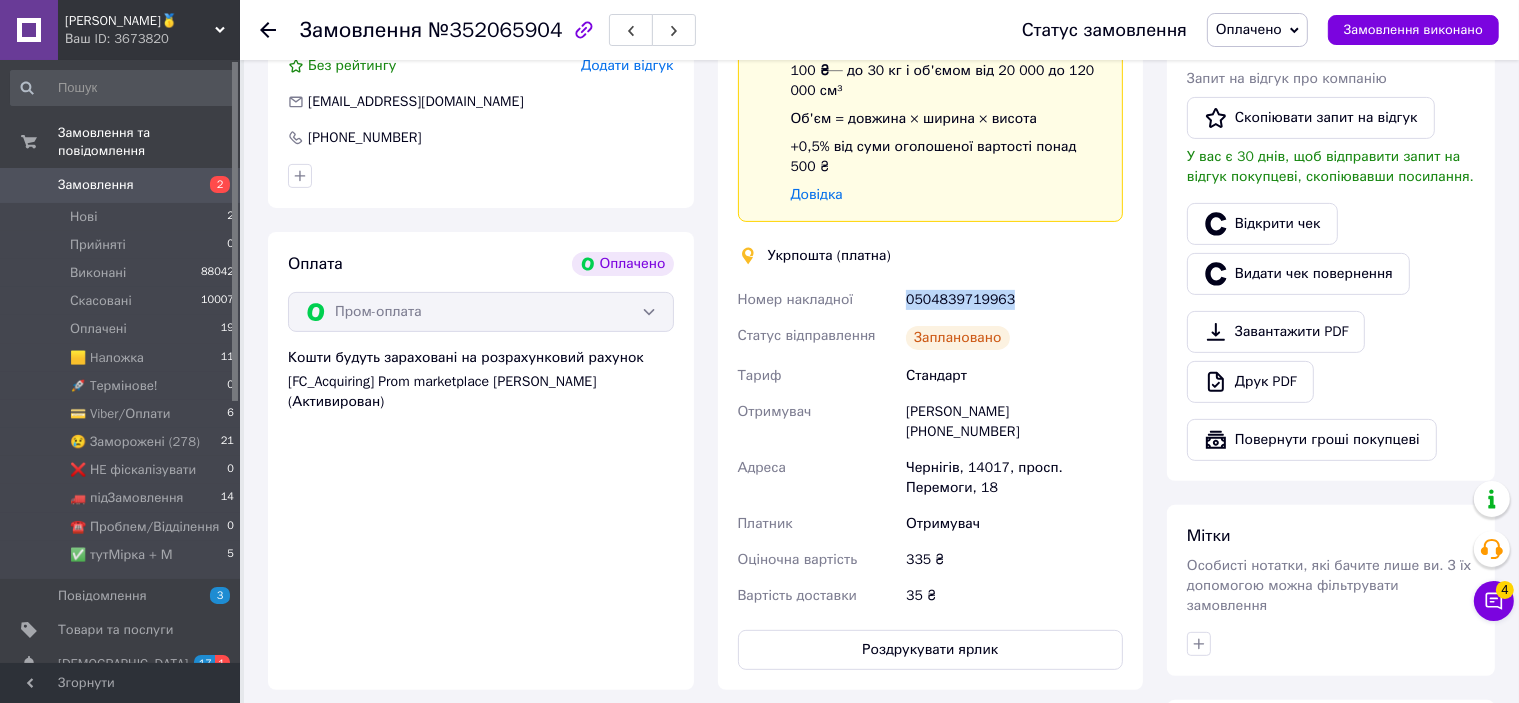 click on "0504839719963" at bounding box center [1014, 300] 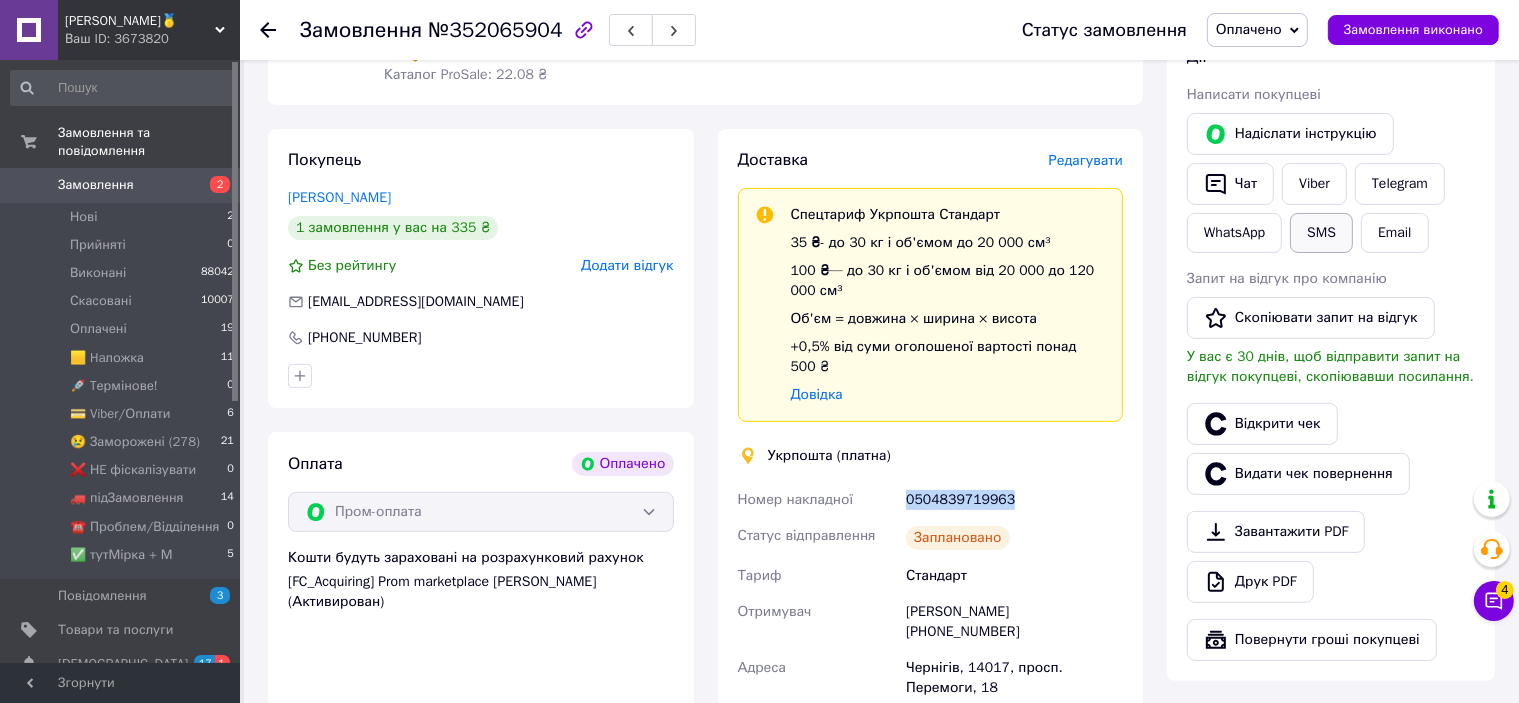 click on "SMS" at bounding box center [1321, 233] 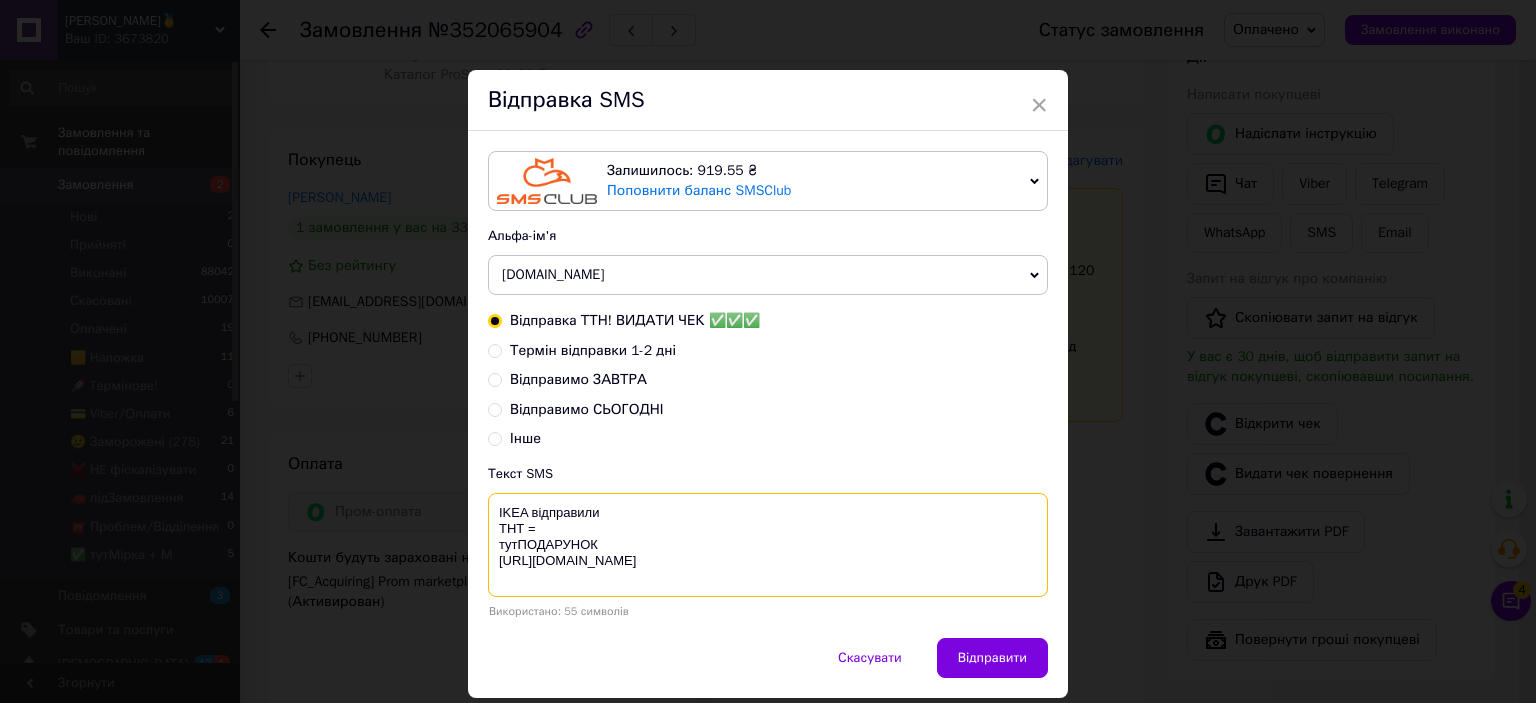 paste on "0504839719963" 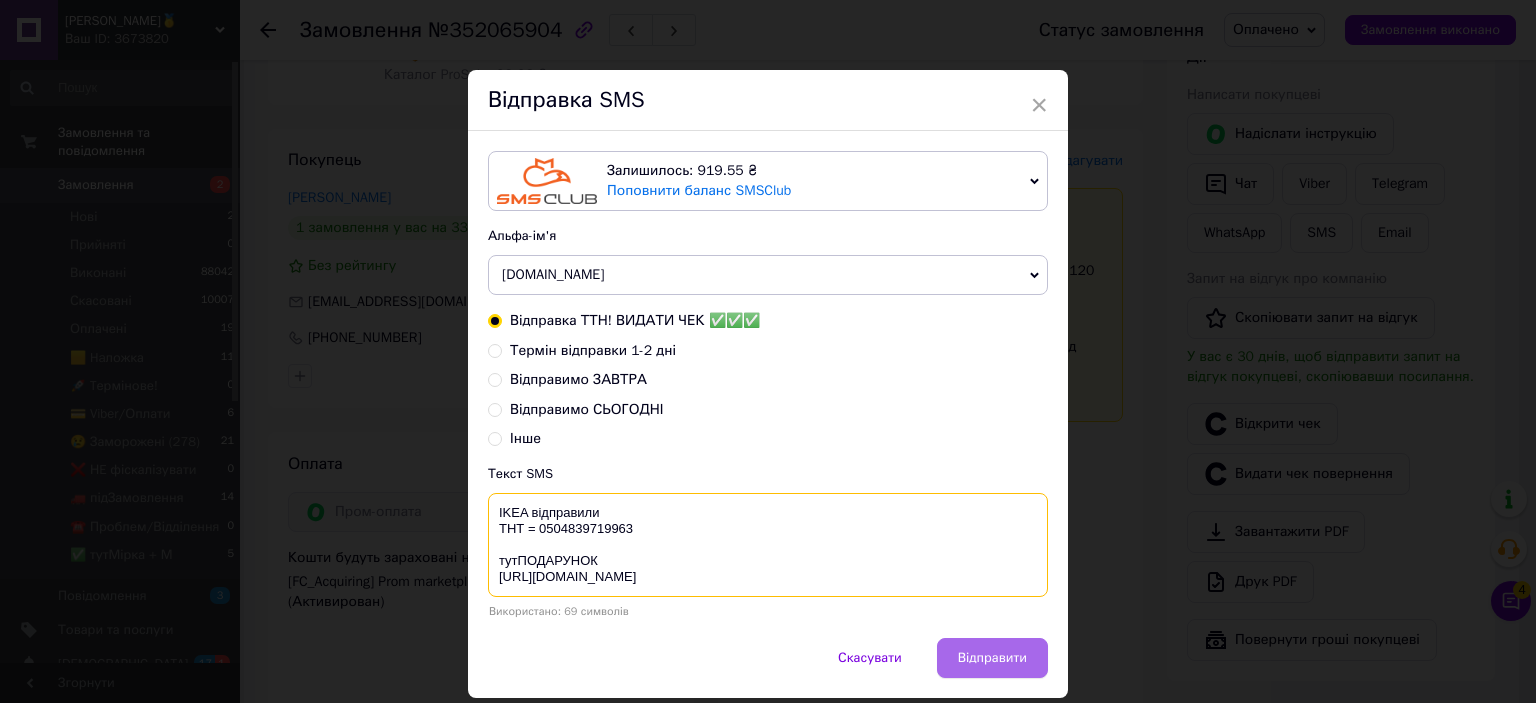 type on "IKEA відправили
ТНТ = 0504839719963
тутПОДАРУНОК
https://bit.ly/taao" 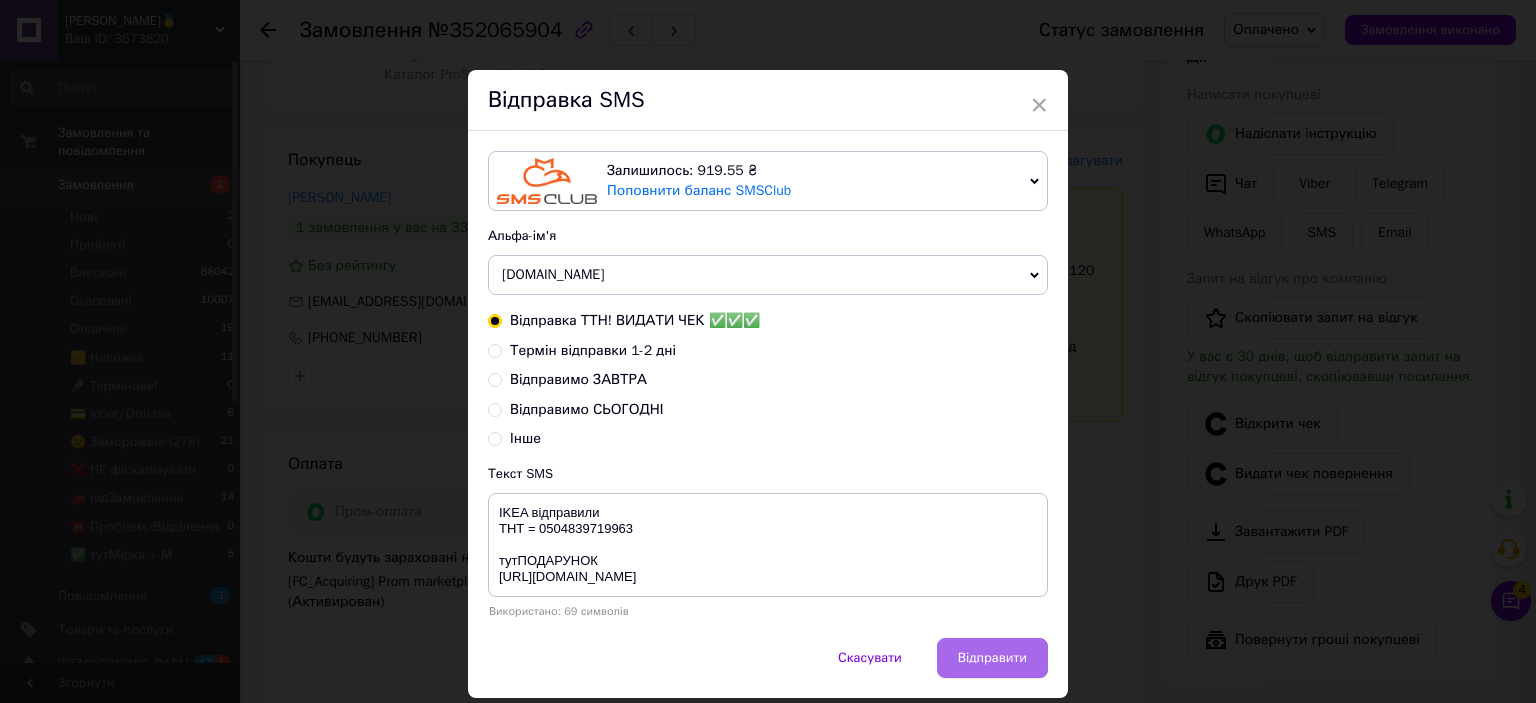 click on "Відправити" at bounding box center (992, 658) 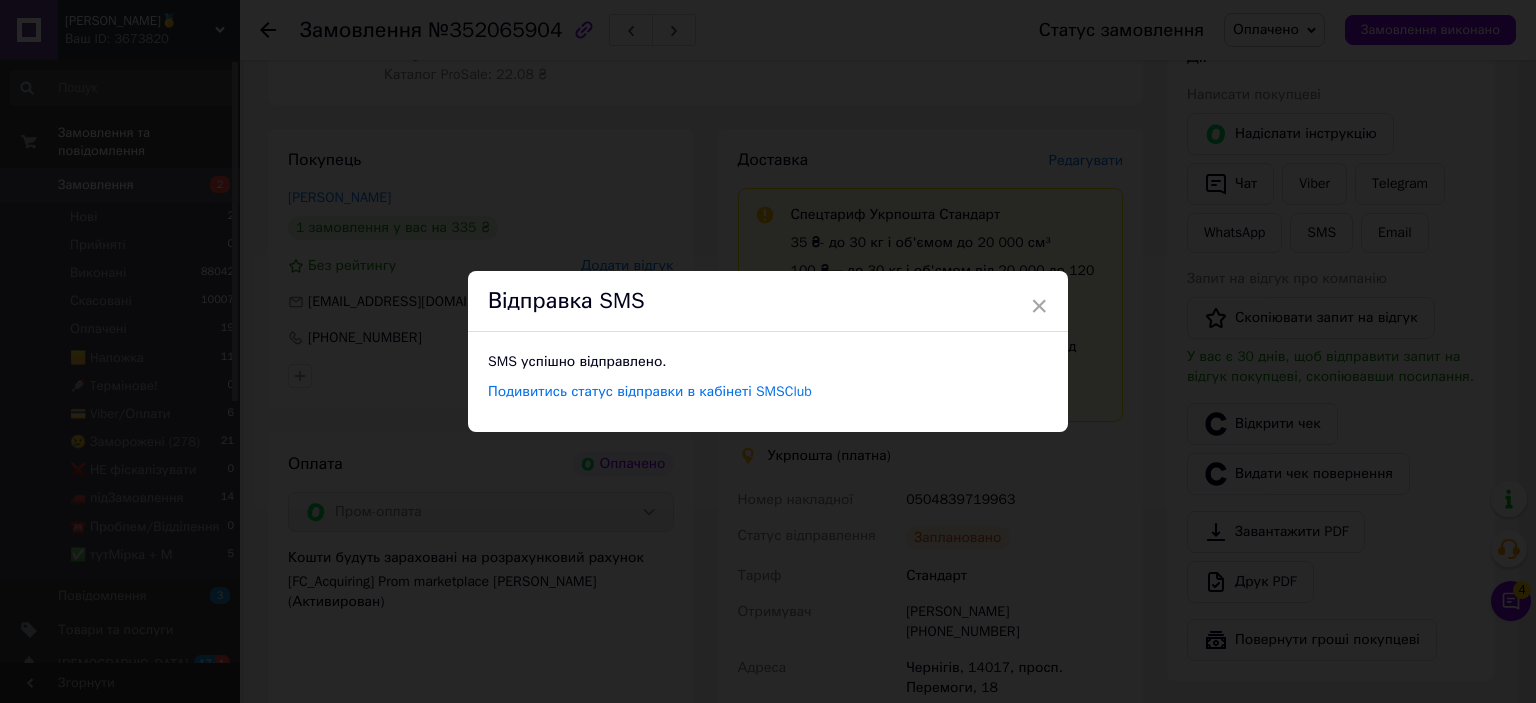 click on "× Відправка SMS SMS успішно відправлено. Подивитись статус відправки в кабінеті SMSClub" at bounding box center (768, 351) 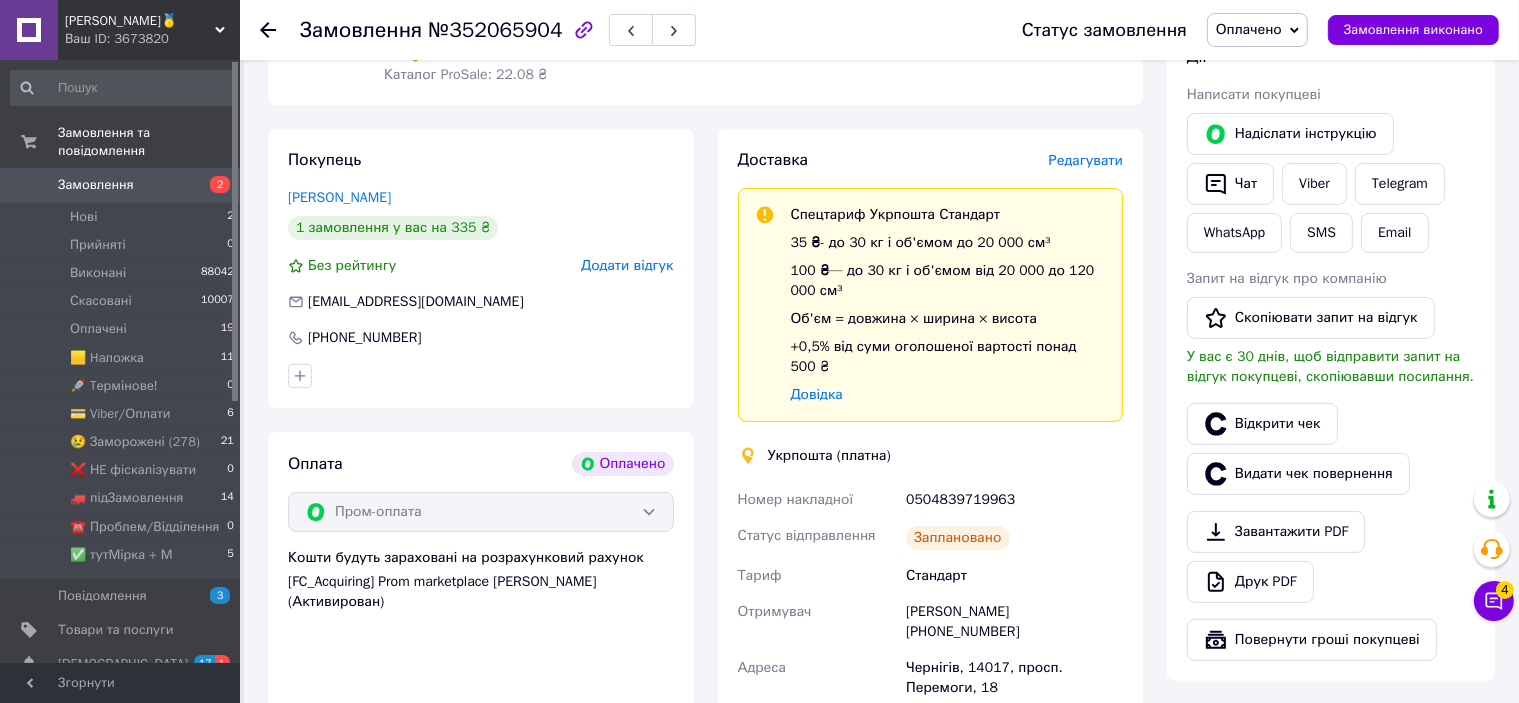 click on "Замовлення виконано" at bounding box center (1413, 30) 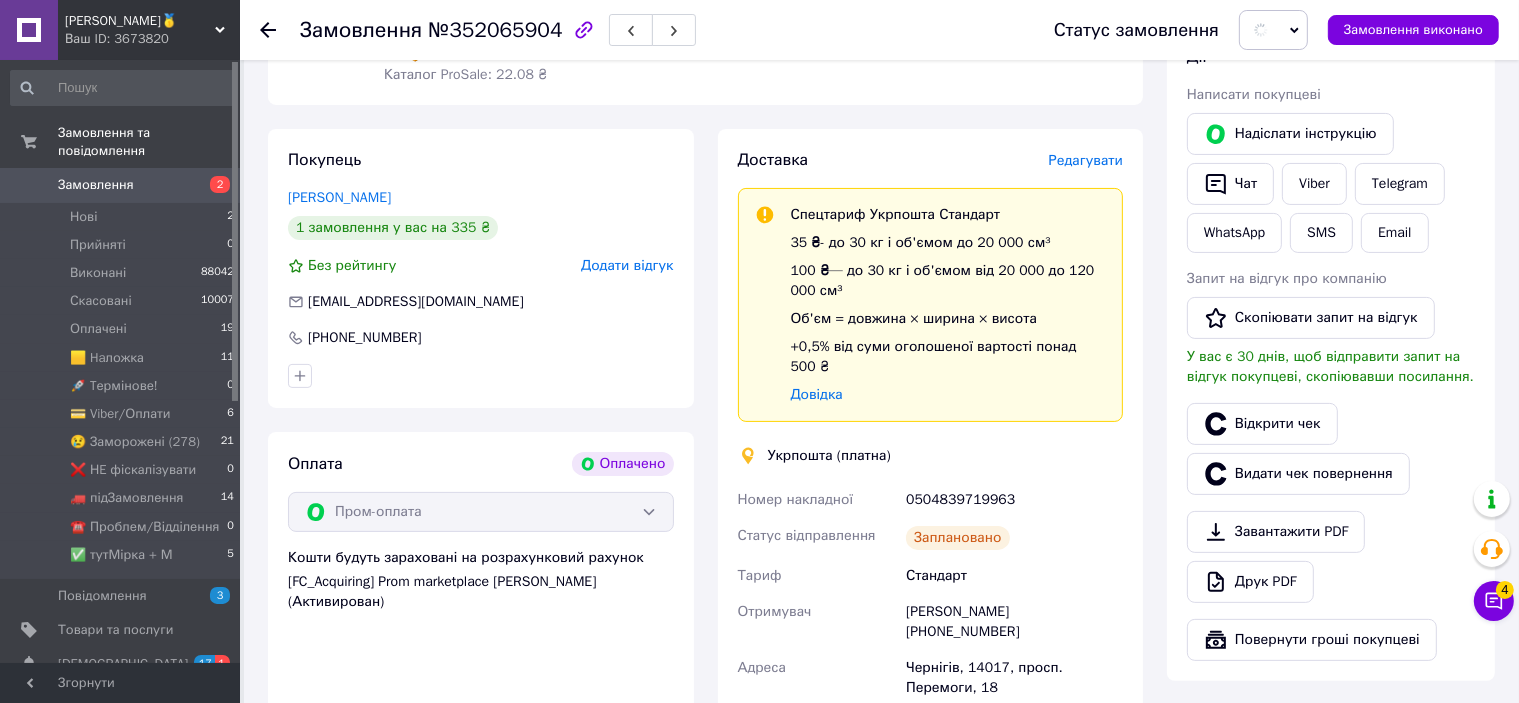 scroll, scrollTop: 0, scrollLeft: 0, axis: both 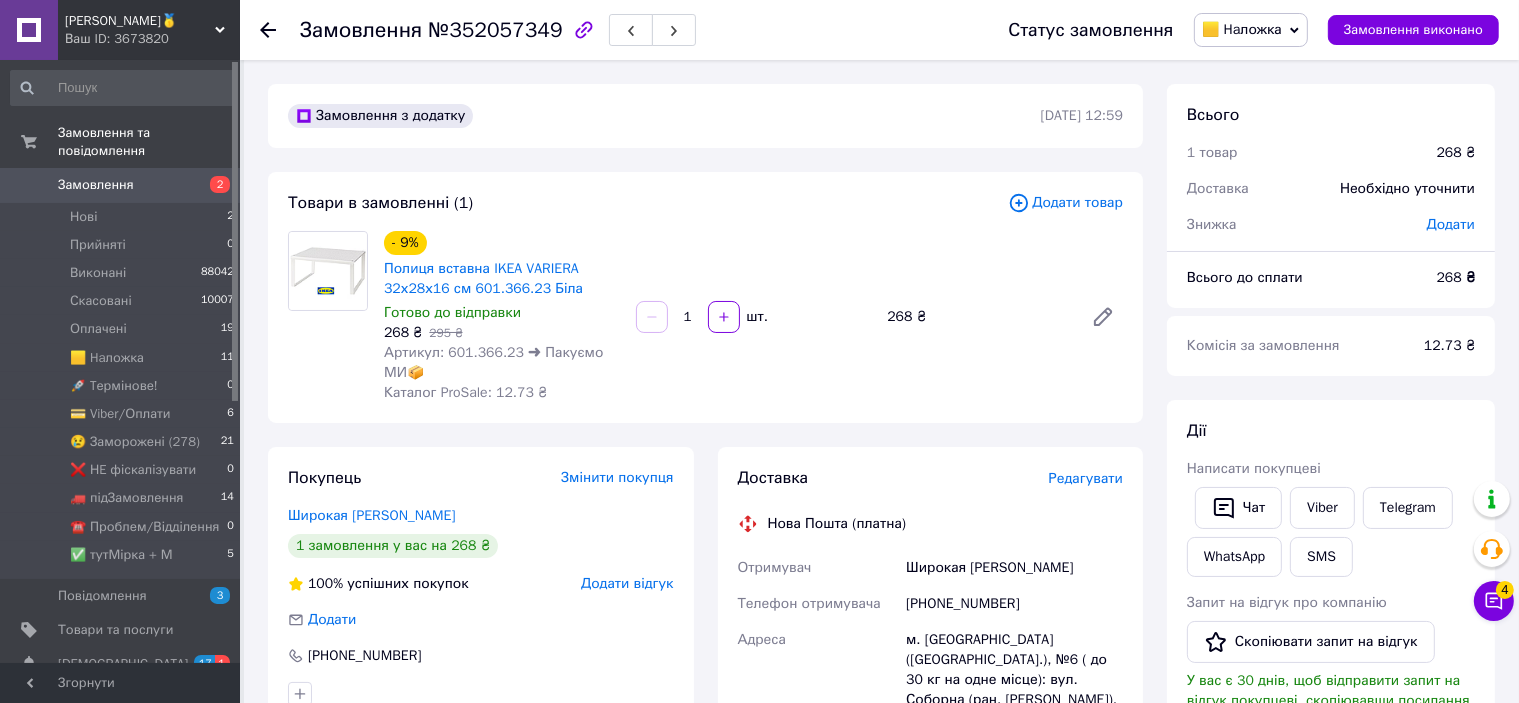click on "Редагувати" at bounding box center [1086, 478] 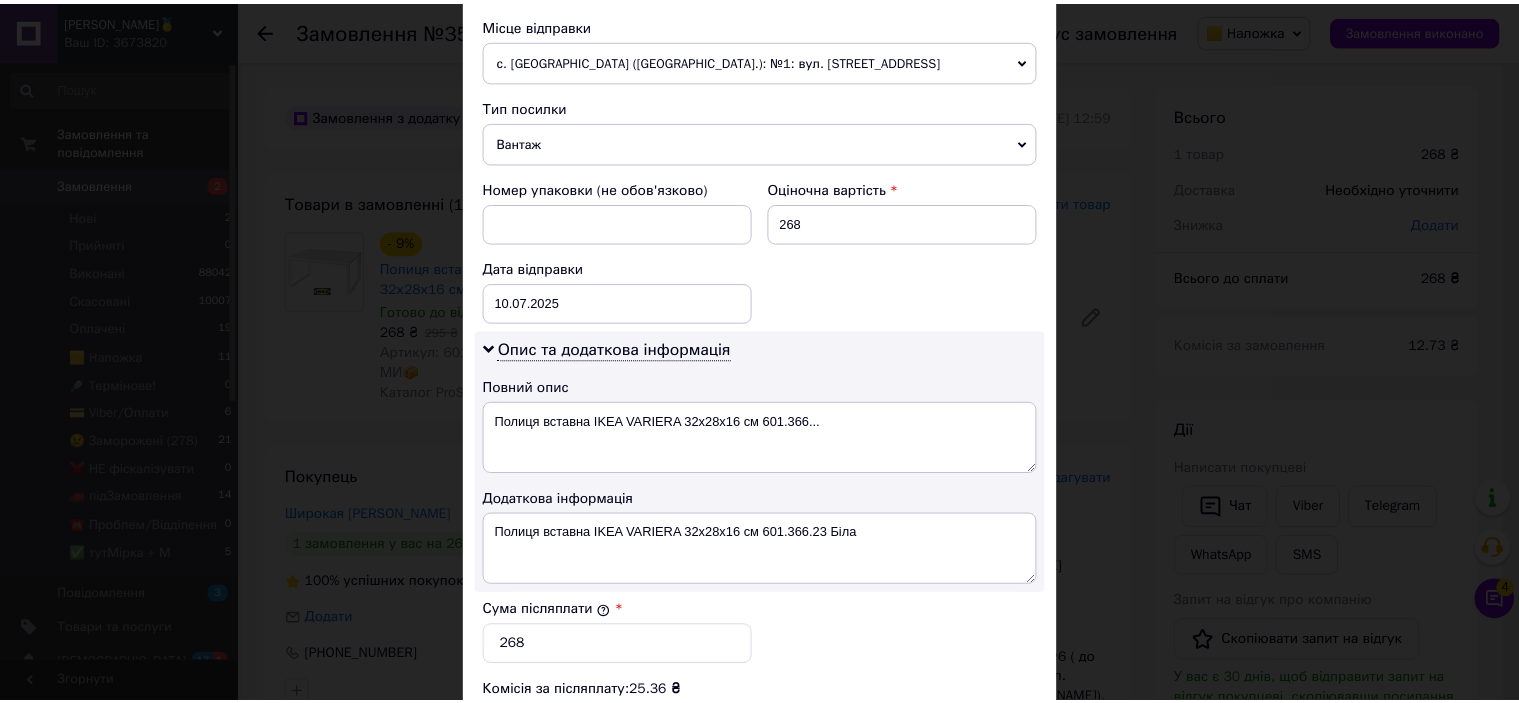 scroll, scrollTop: 1040, scrollLeft: 0, axis: vertical 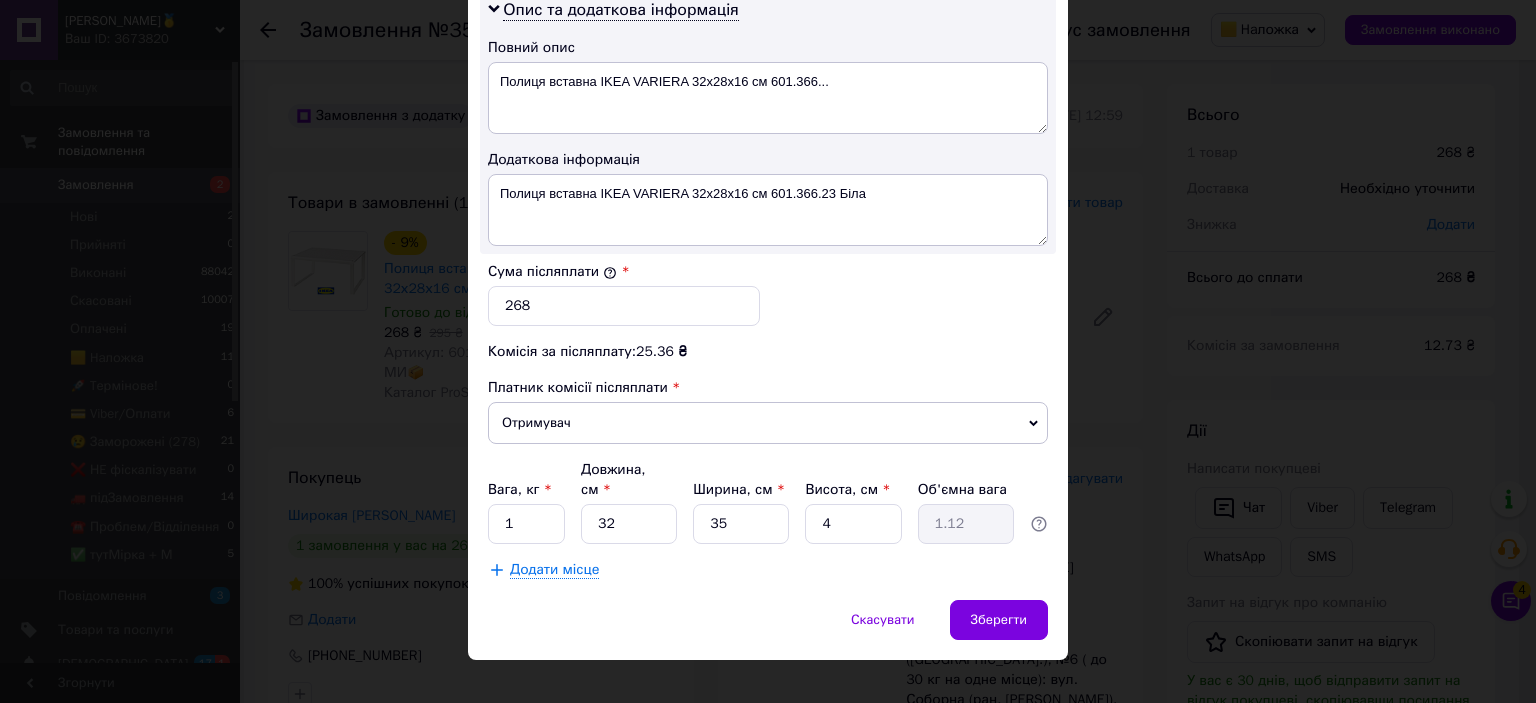 click on "× Редагування доставки Спосіб доставки Нова Пошта (платна) Платник Отримувач Відправник Прізвище отримувача [PERSON_NAME] Ім'я отримувача [PERSON_NAME] батькові отримувача Телефон отримувача [PHONE_NUMBER] Тип доставки У відділенні Кур'єром В поштоматі Місто м. [GEOGRAPHIC_DATA] ([GEOGRAPHIC_DATA].) Відділення №6 ( до 30 кг на одне місце): вул. Соборна (ран. Радянська), 13/4 Місце відправки с. [GEOGRAPHIC_DATA] ([GEOGRAPHIC_DATA].): №1: вул. [STREET_ADDRESS] Немає збігів. Спробуйте змінити умови пошуку Додати ще місце відправки Тип посилки Вантаж Документи Номер упаковки (не обов'язково) Оціночна вартість" at bounding box center (768, 351) 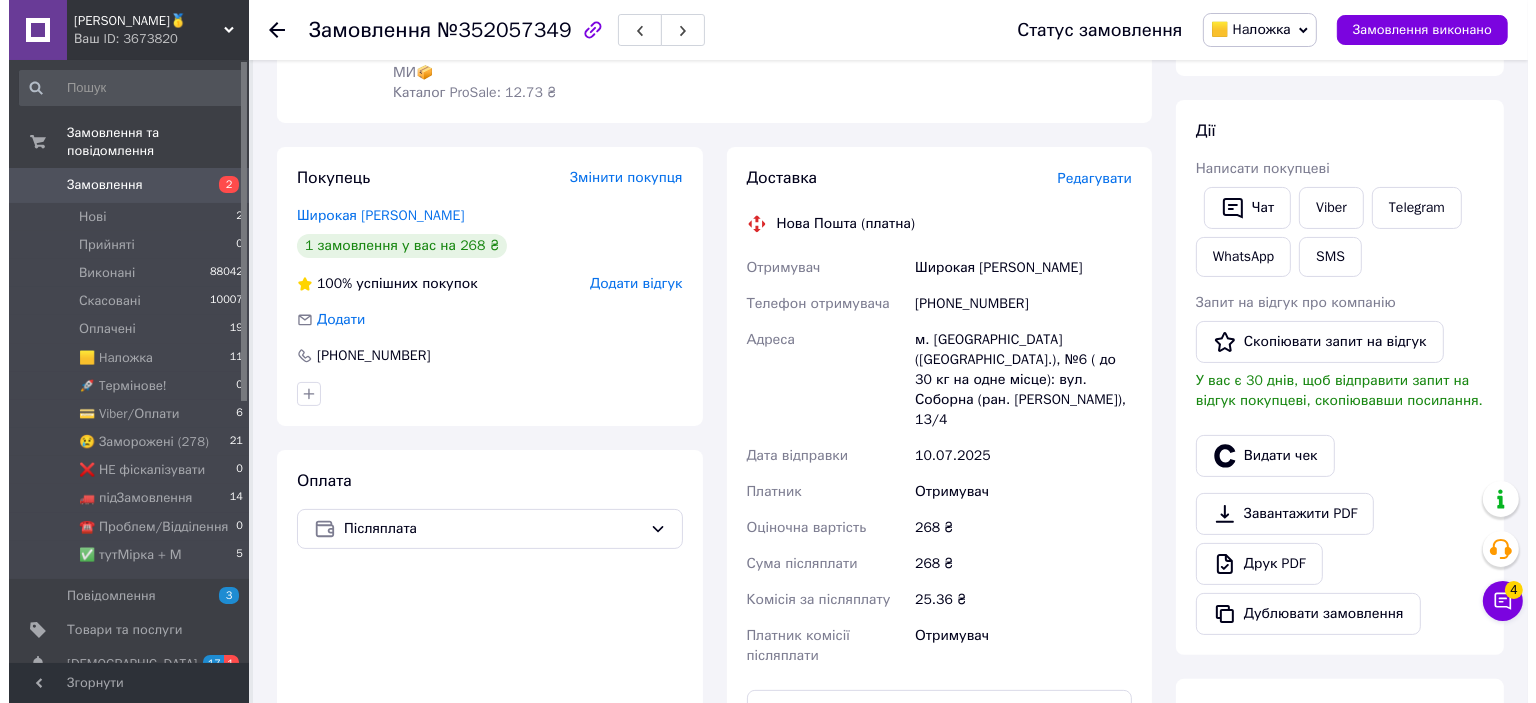 scroll, scrollTop: 500, scrollLeft: 0, axis: vertical 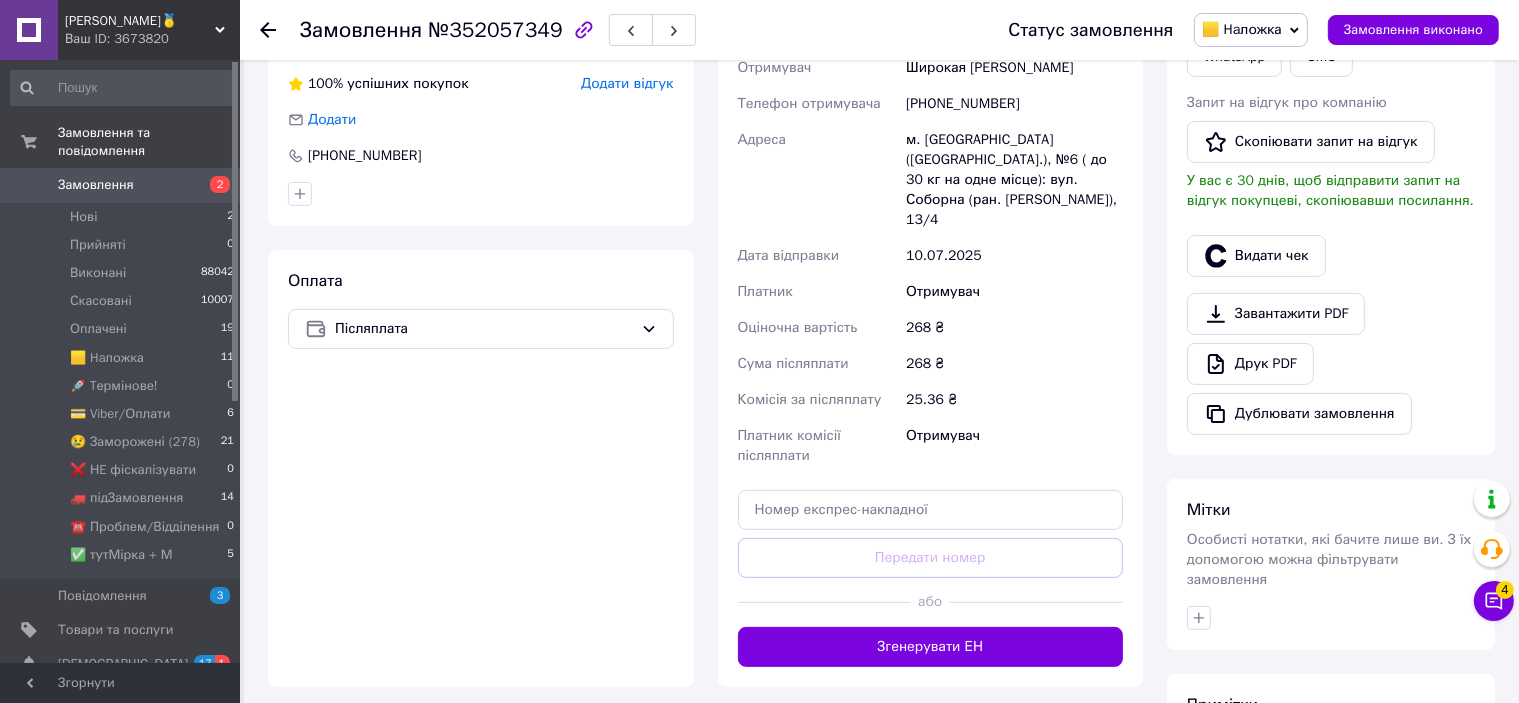 drag, startPoint x: 874, startPoint y: 607, endPoint x: 1025, endPoint y: 434, distance: 229.63014 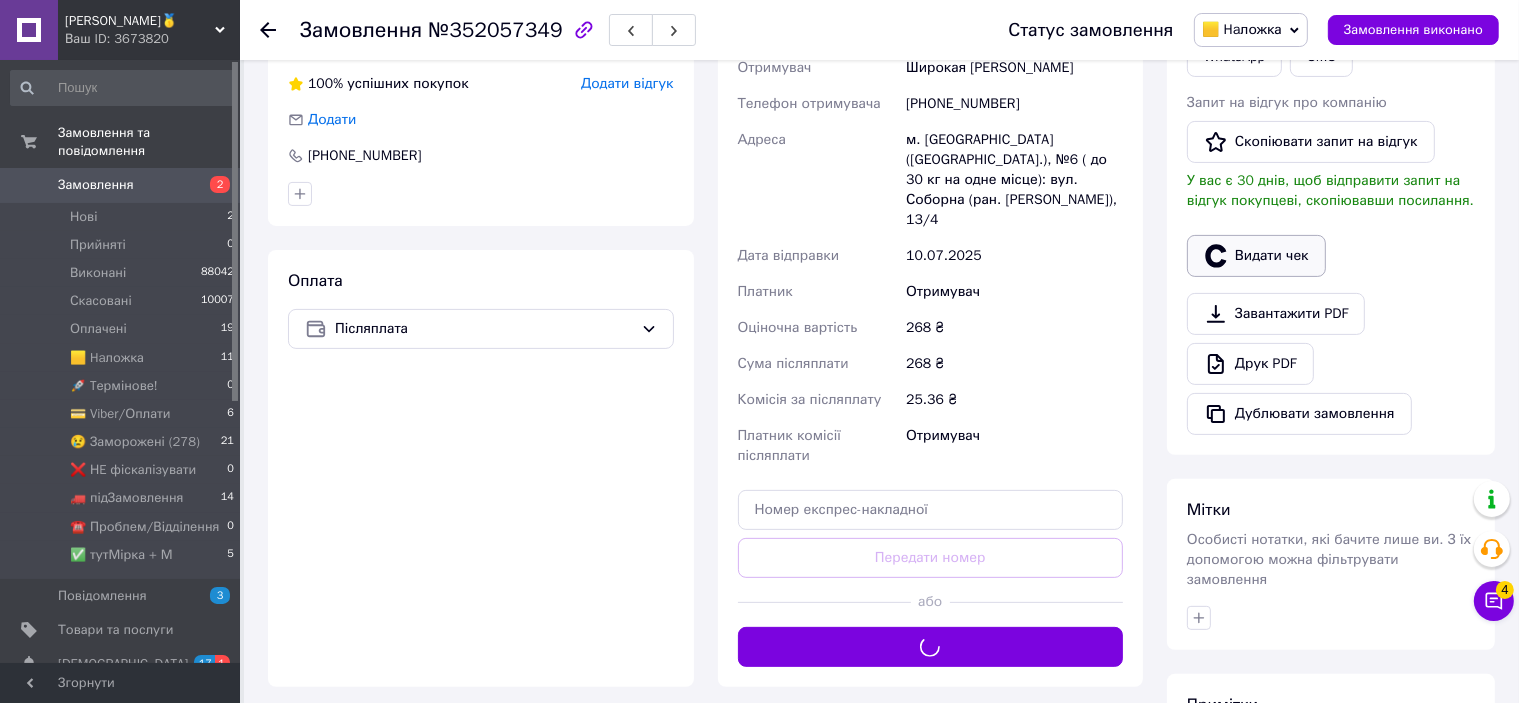 click 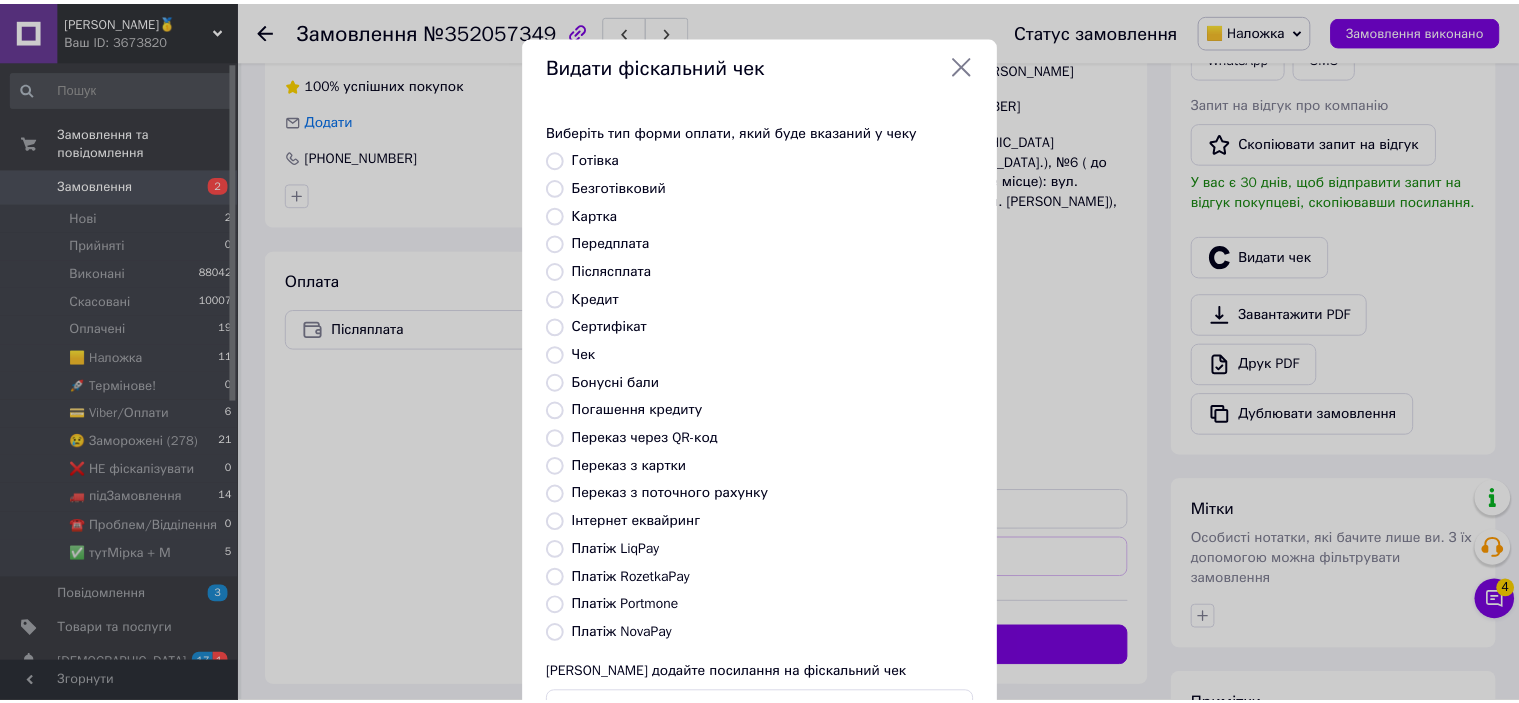 scroll, scrollTop: 155, scrollLeft: 0, axis: vertical 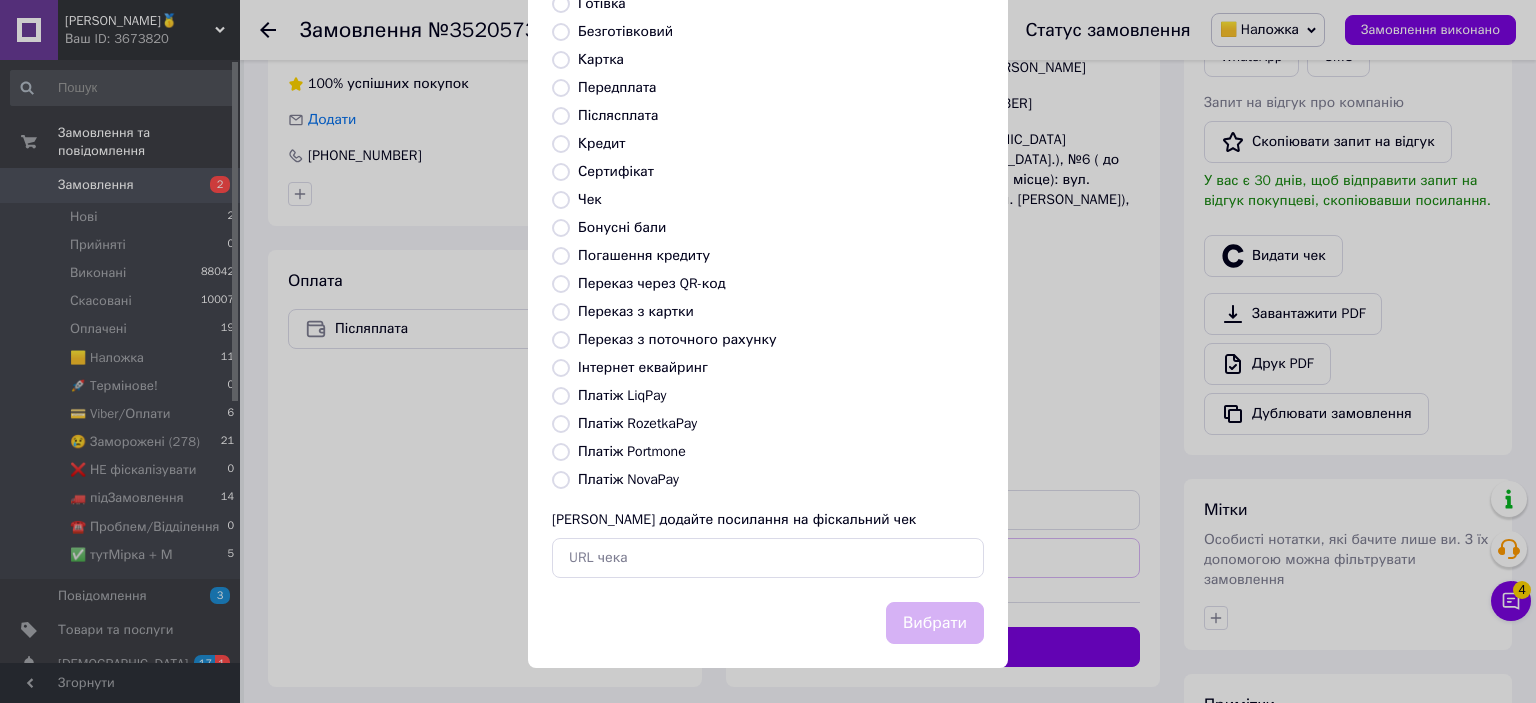 click on "Платіж NovaPay" at bounding box center [628, 479] 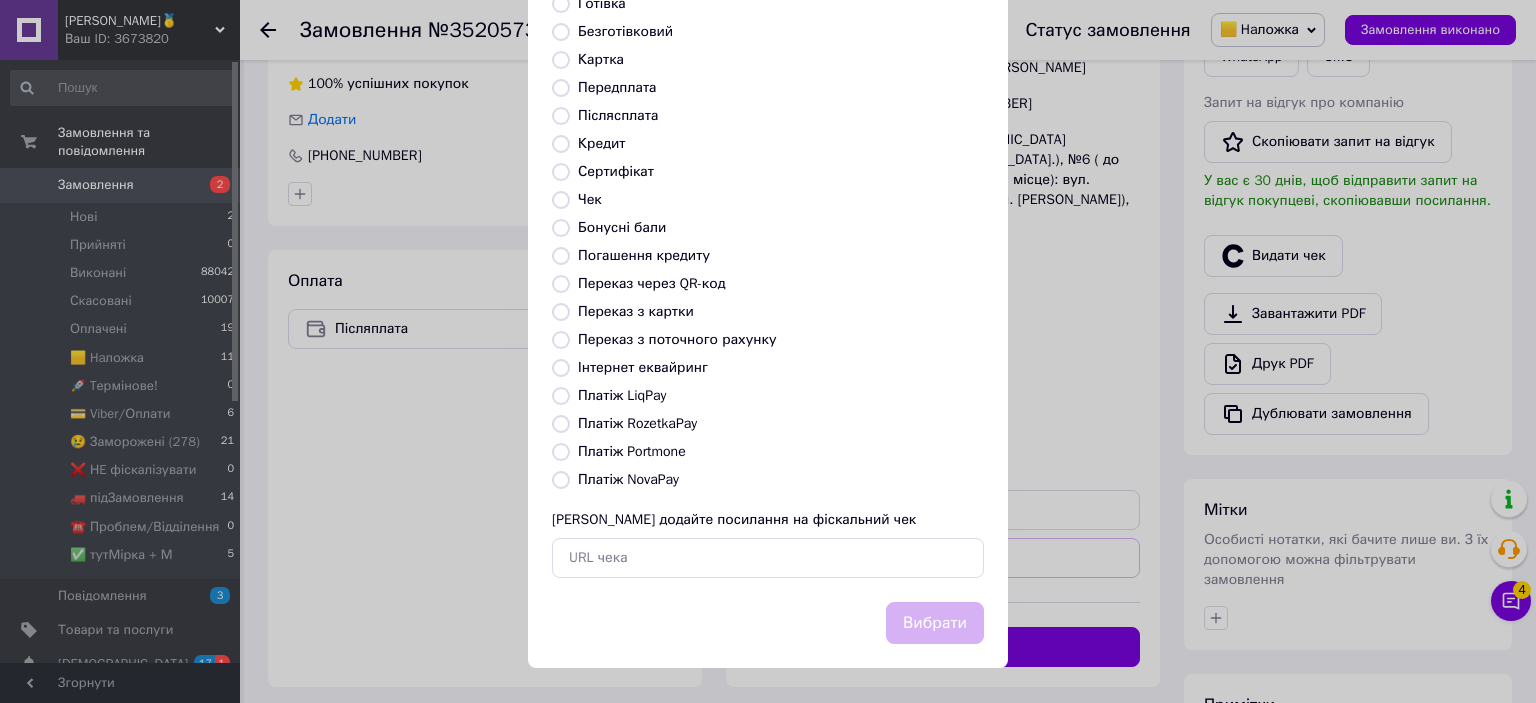 radio on "true" 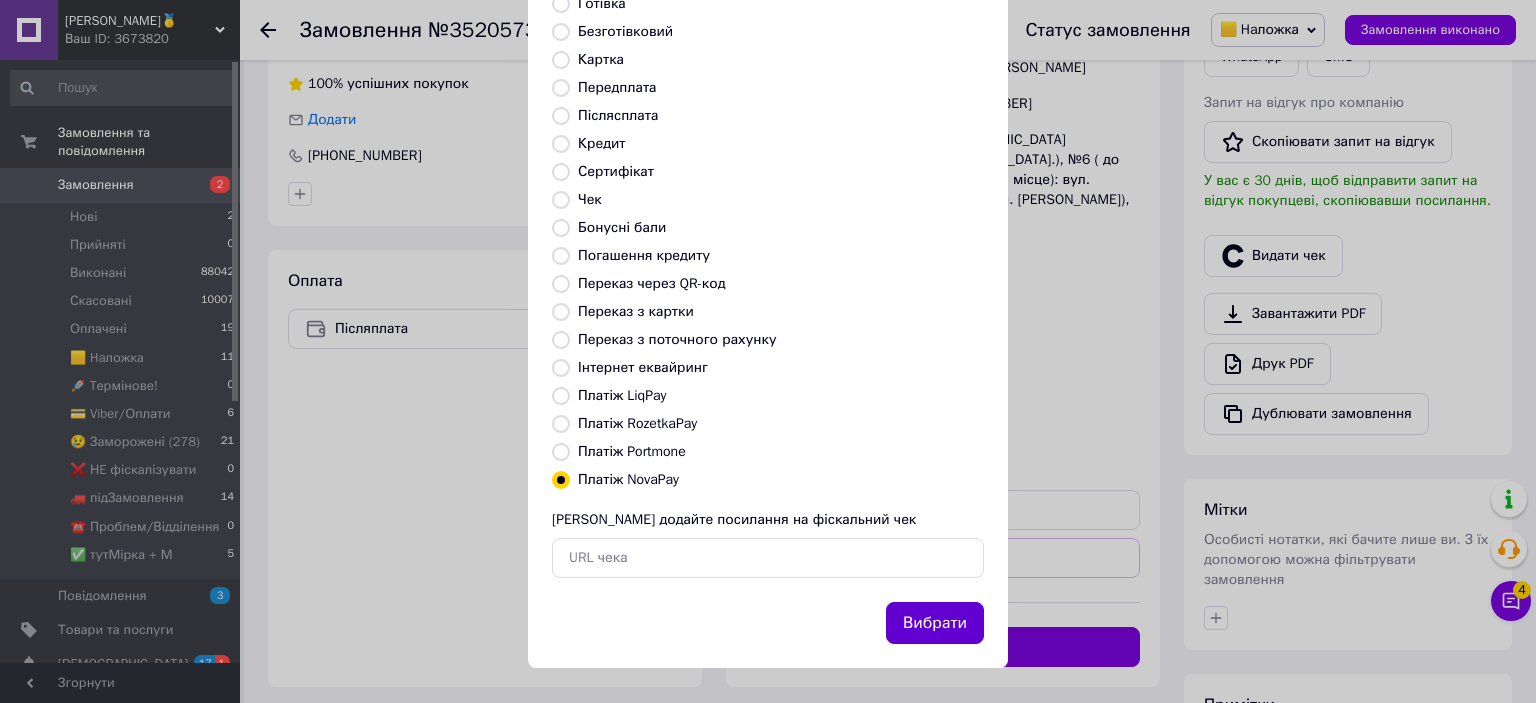 click on "Вибрати" at bounding box center [935, 623] 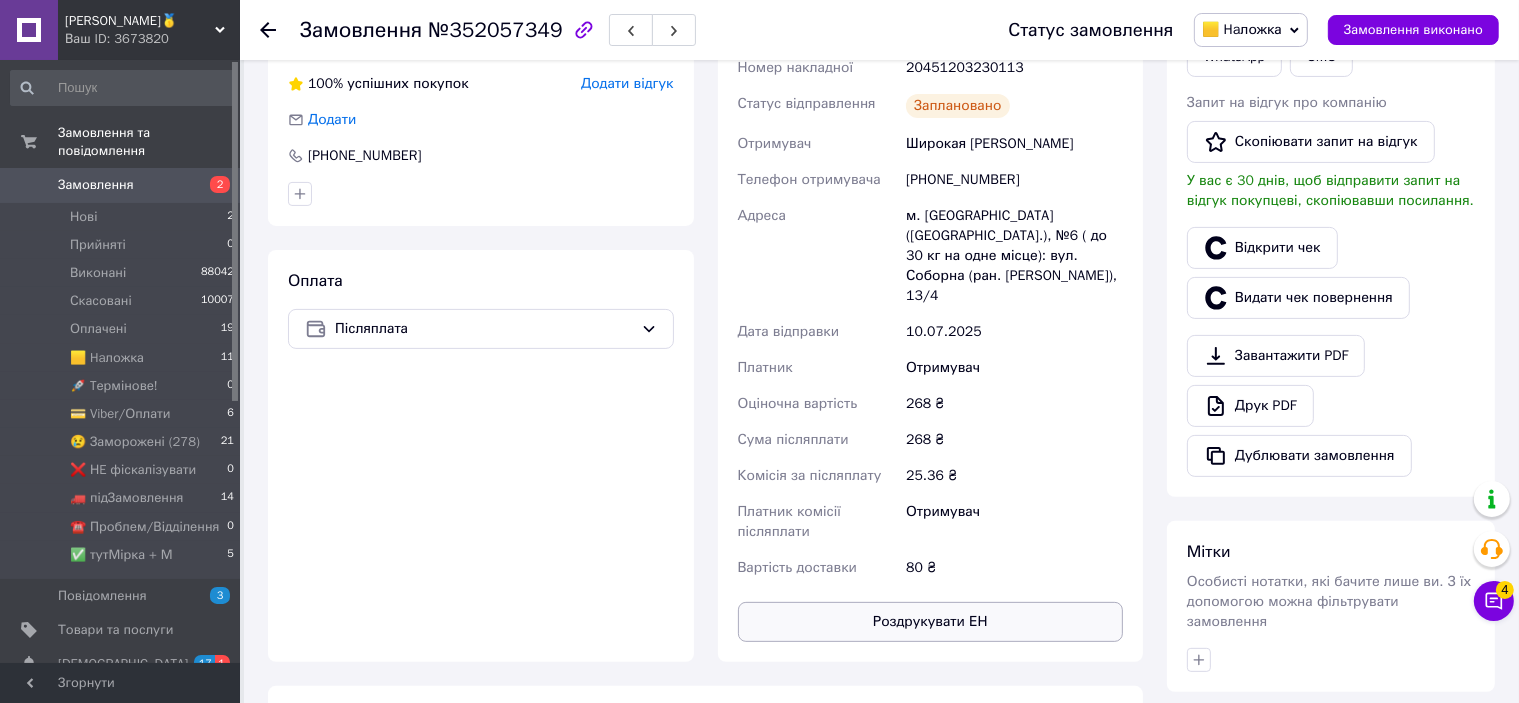 click on "Роздрукувати ЕН" at bounding box center (931, 622) 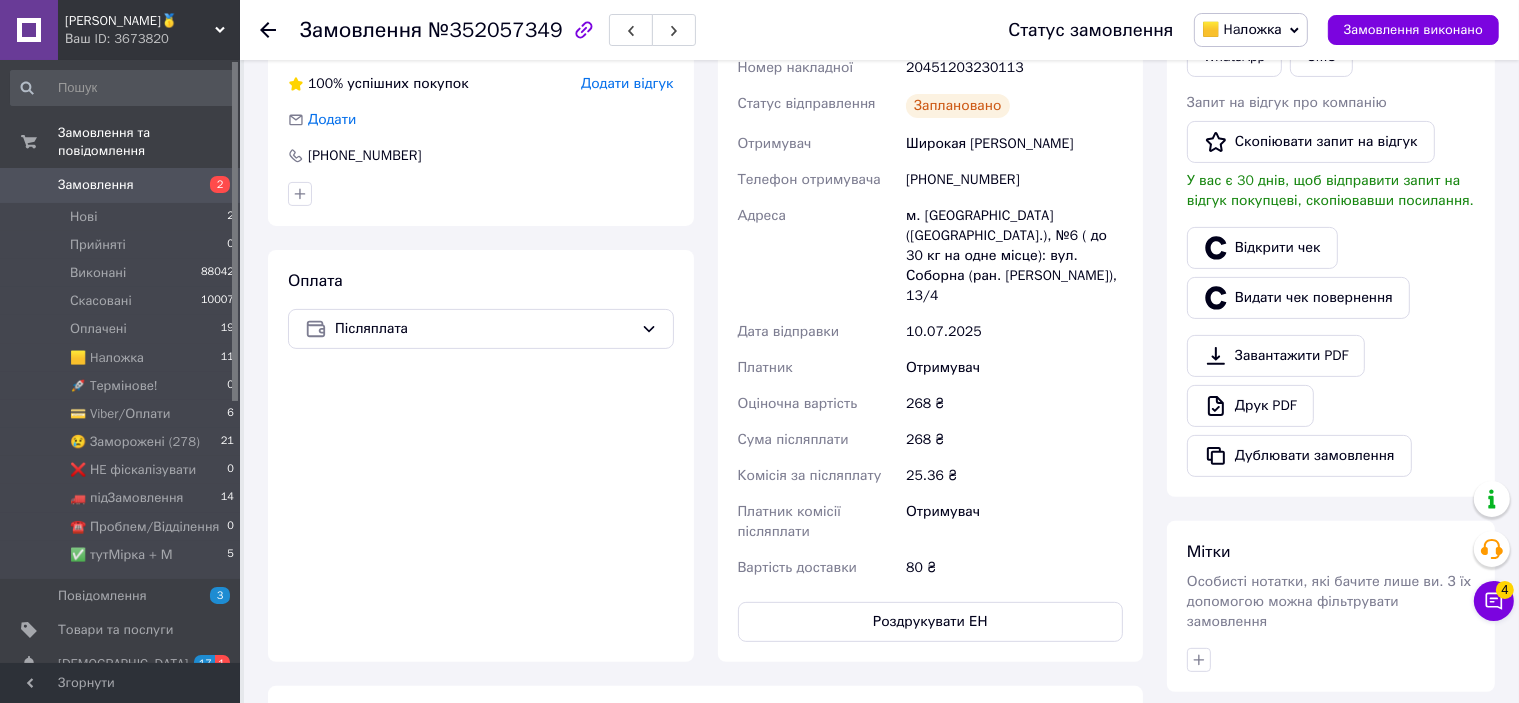 scroll, scrollTop: 300, scrollLeft: 0, axis: vertical 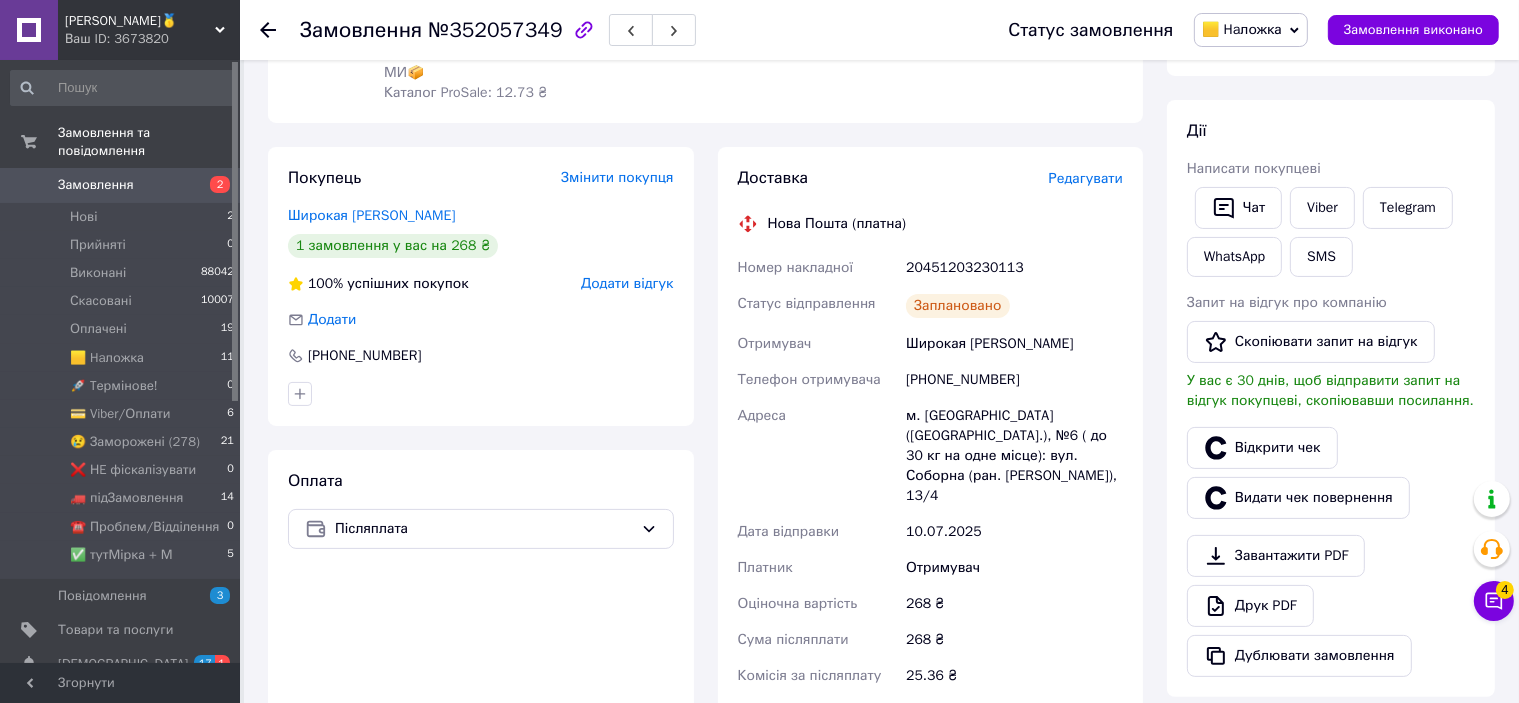 click on "20451203230113" at bounding box center [1014, 268] 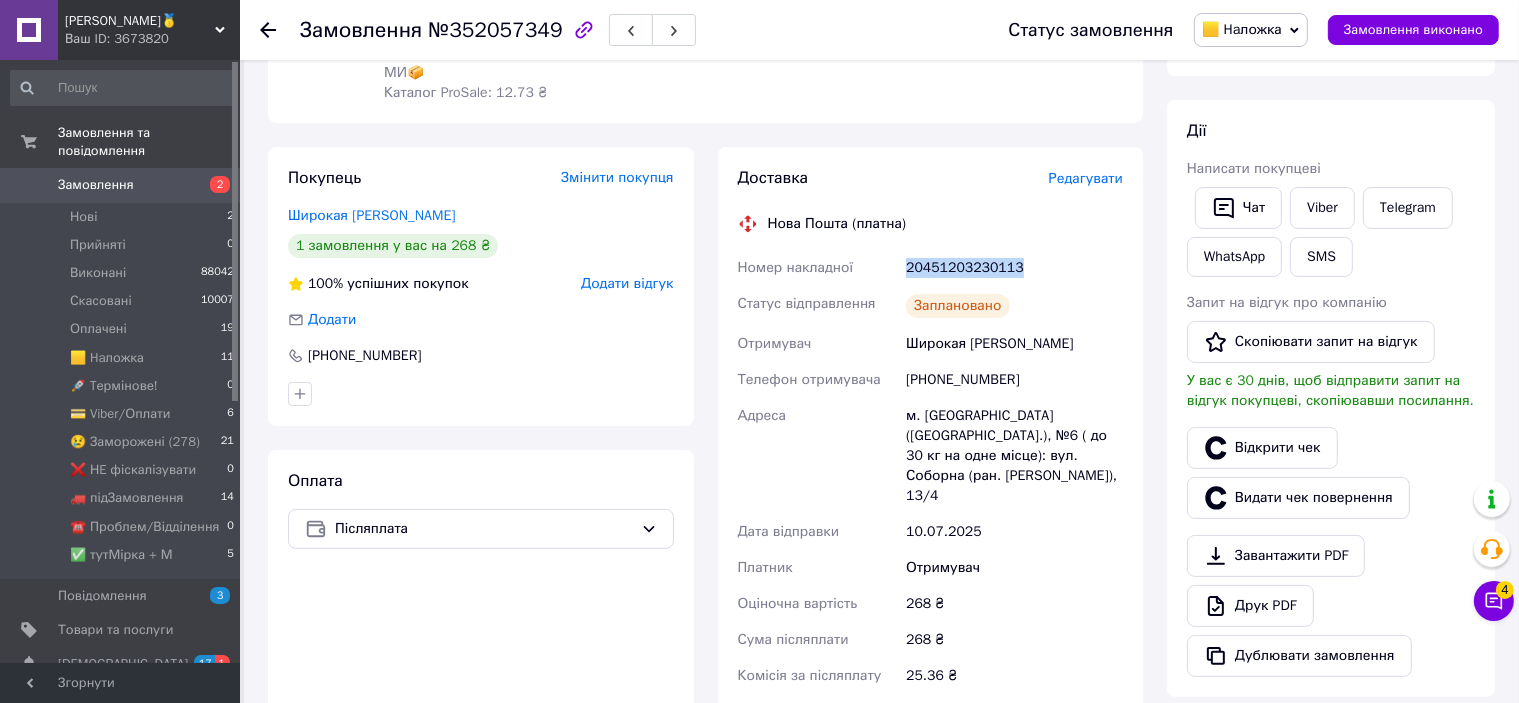 click on "20451203230113" at bounding box center [1014, 268] 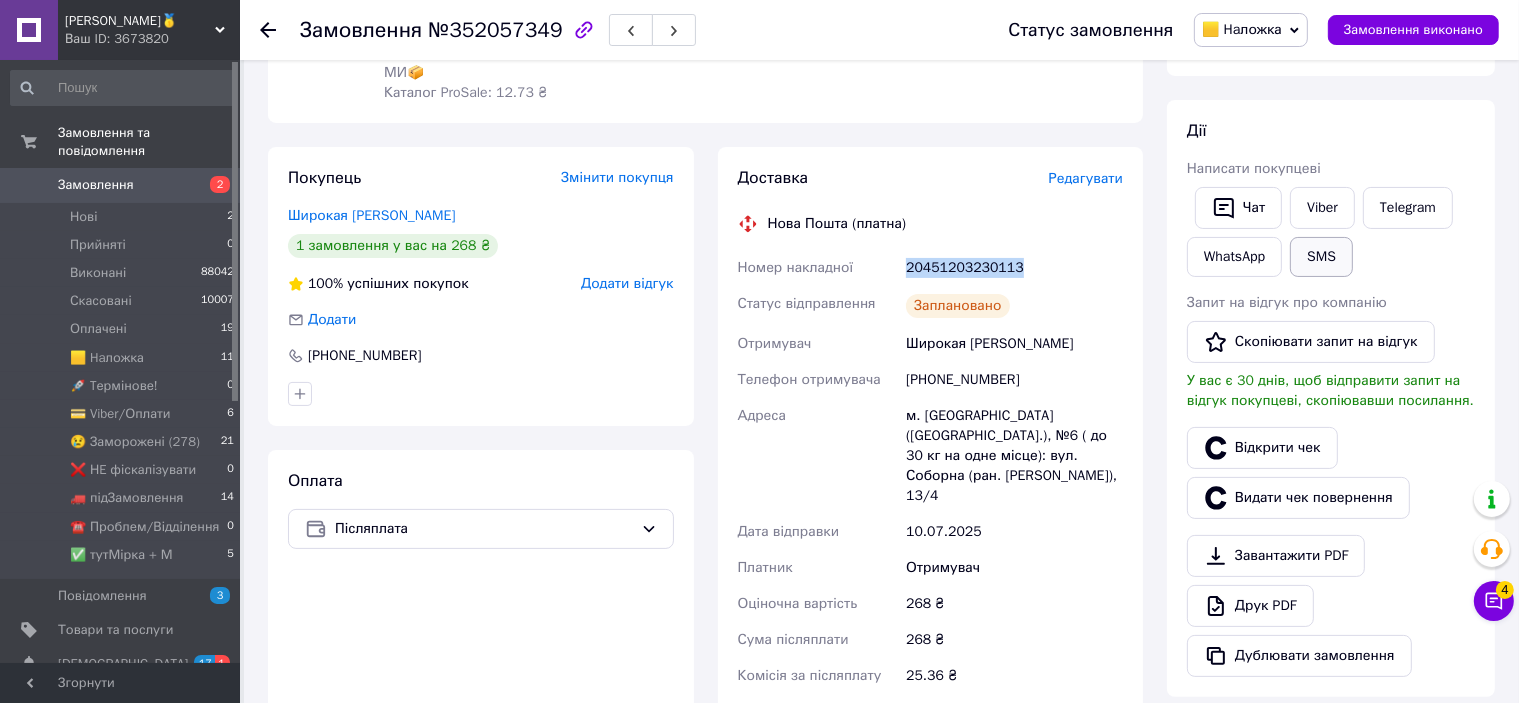 click on "SMS" at bounding box center (1321, 257) 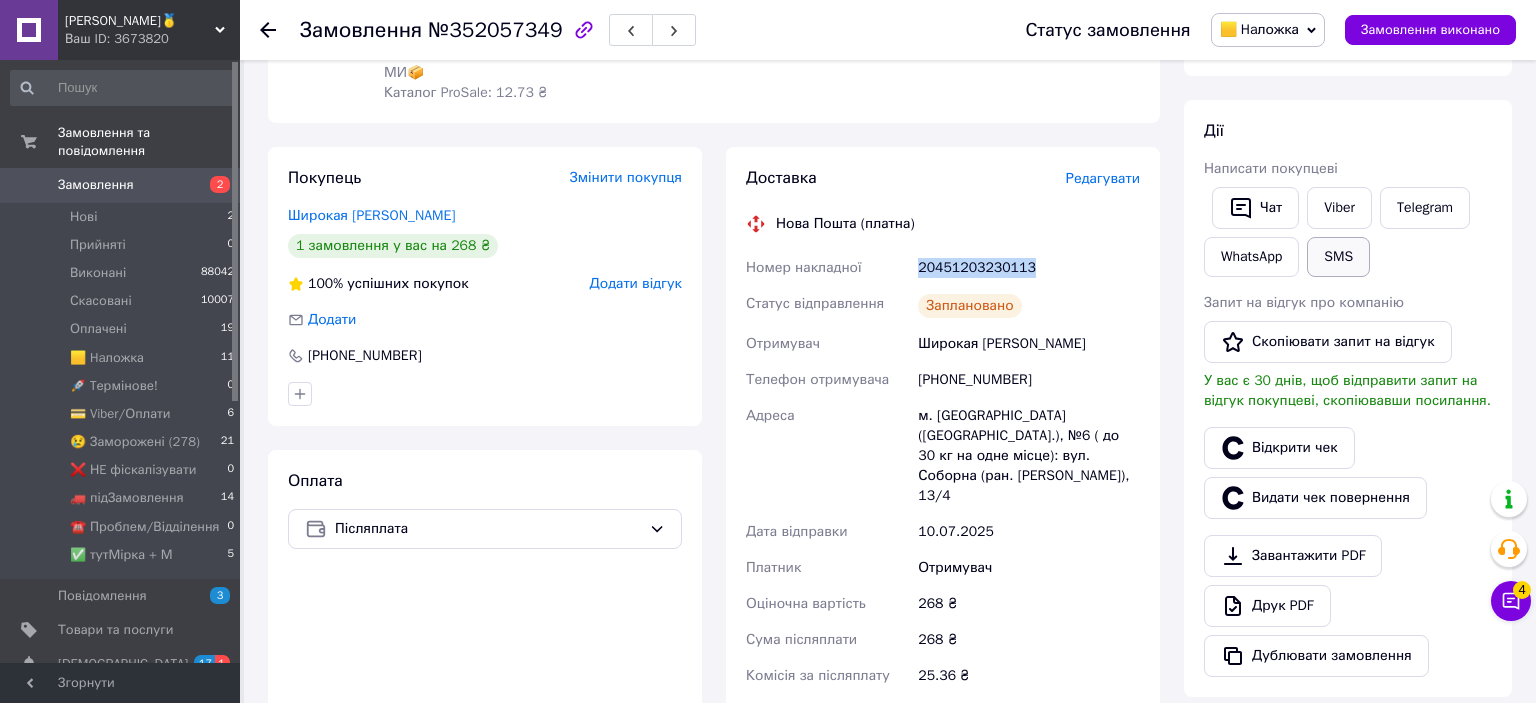 type 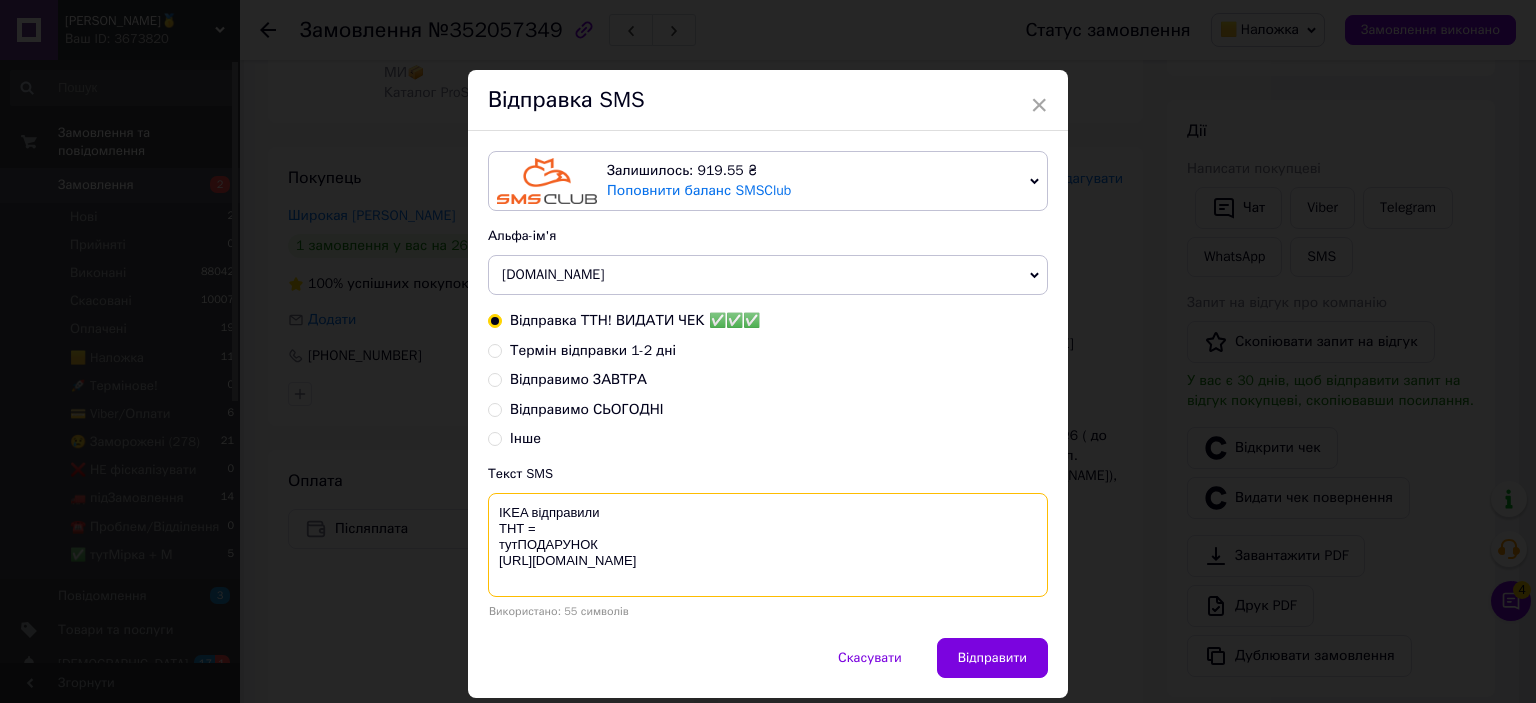 click on "IKEA відправили
ТНТ =
тутПОДАРУНОК
[URL][DOMAIN_NAME]" at bounding box center (768, 545) 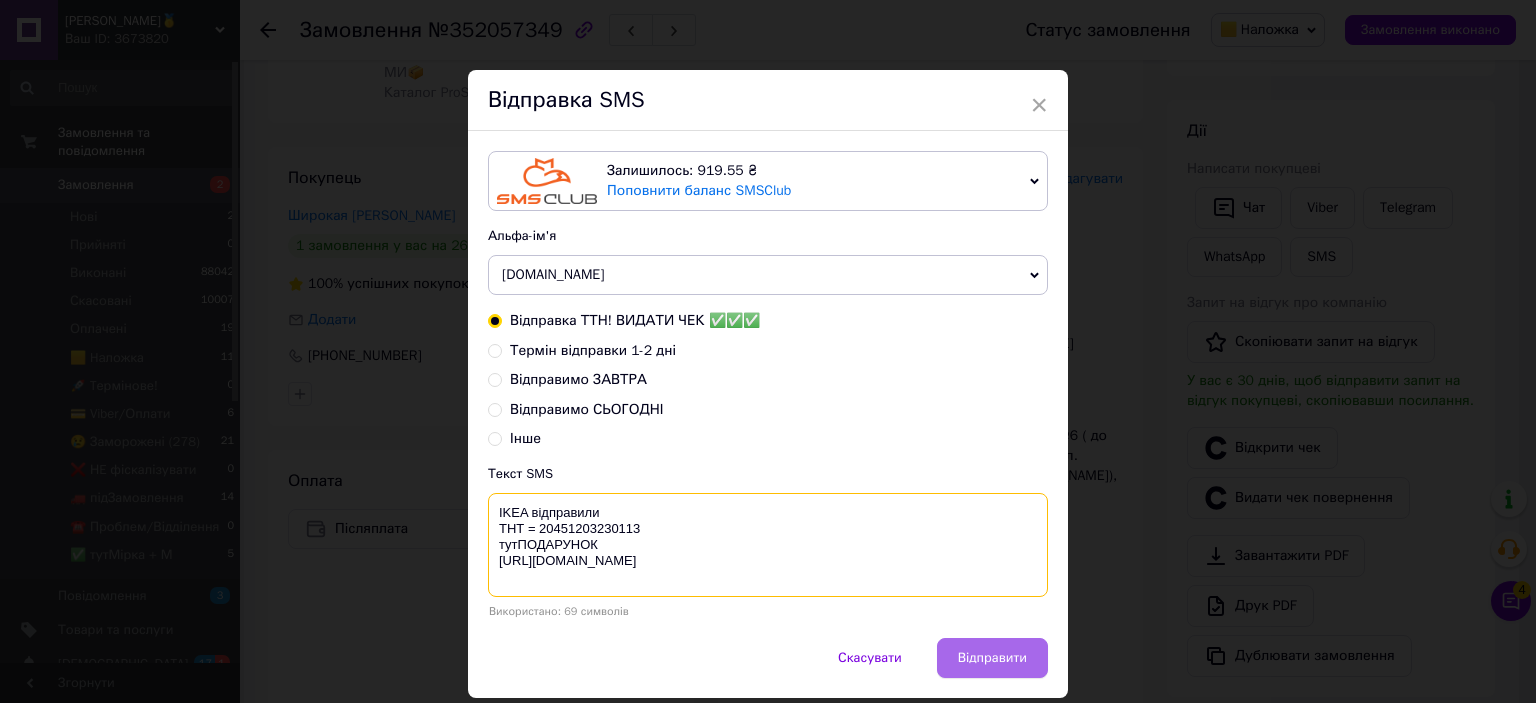 type on "IKEA відправили
ТНТ = 20451203230113
тутПОДАРУНОК
https://bit.ly/taao" 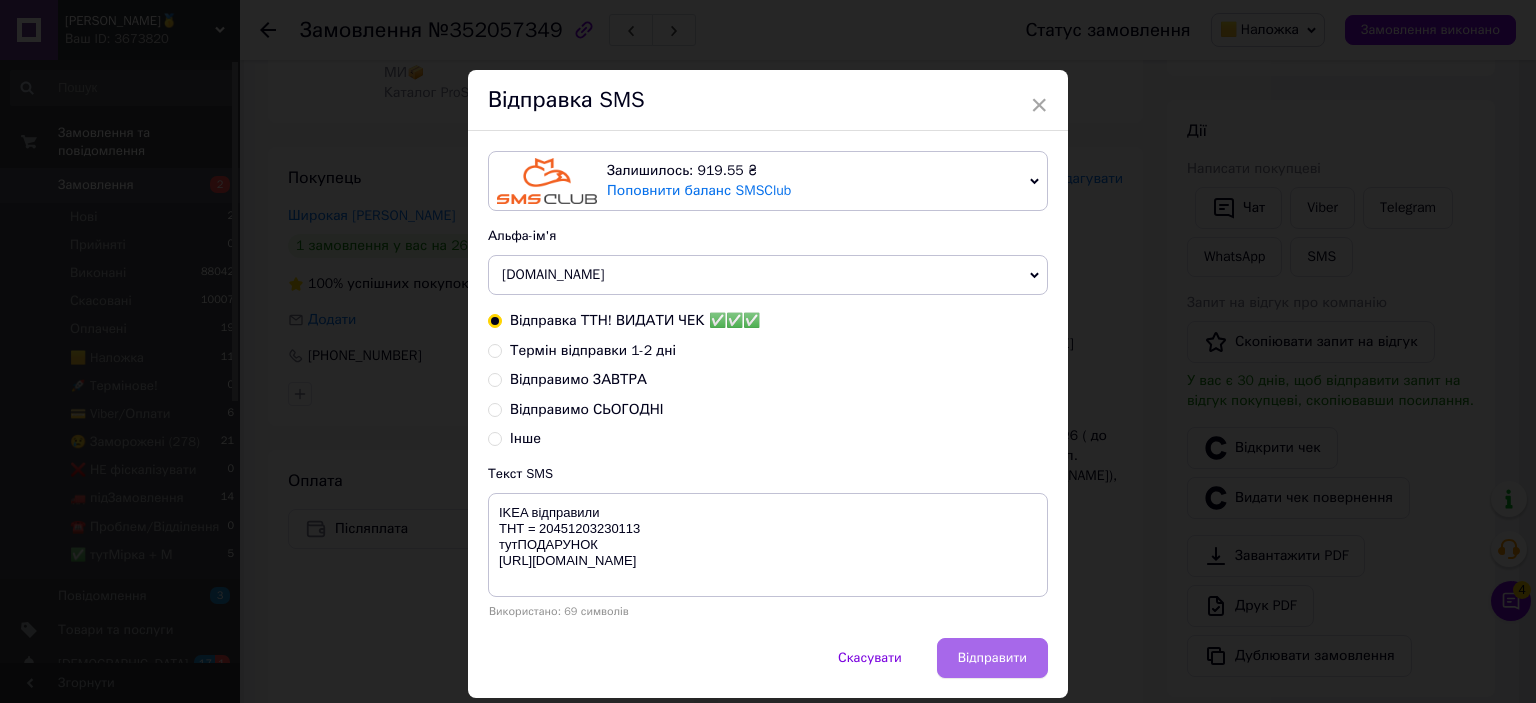 click on "Відправити" at bounding box center (992, 658) 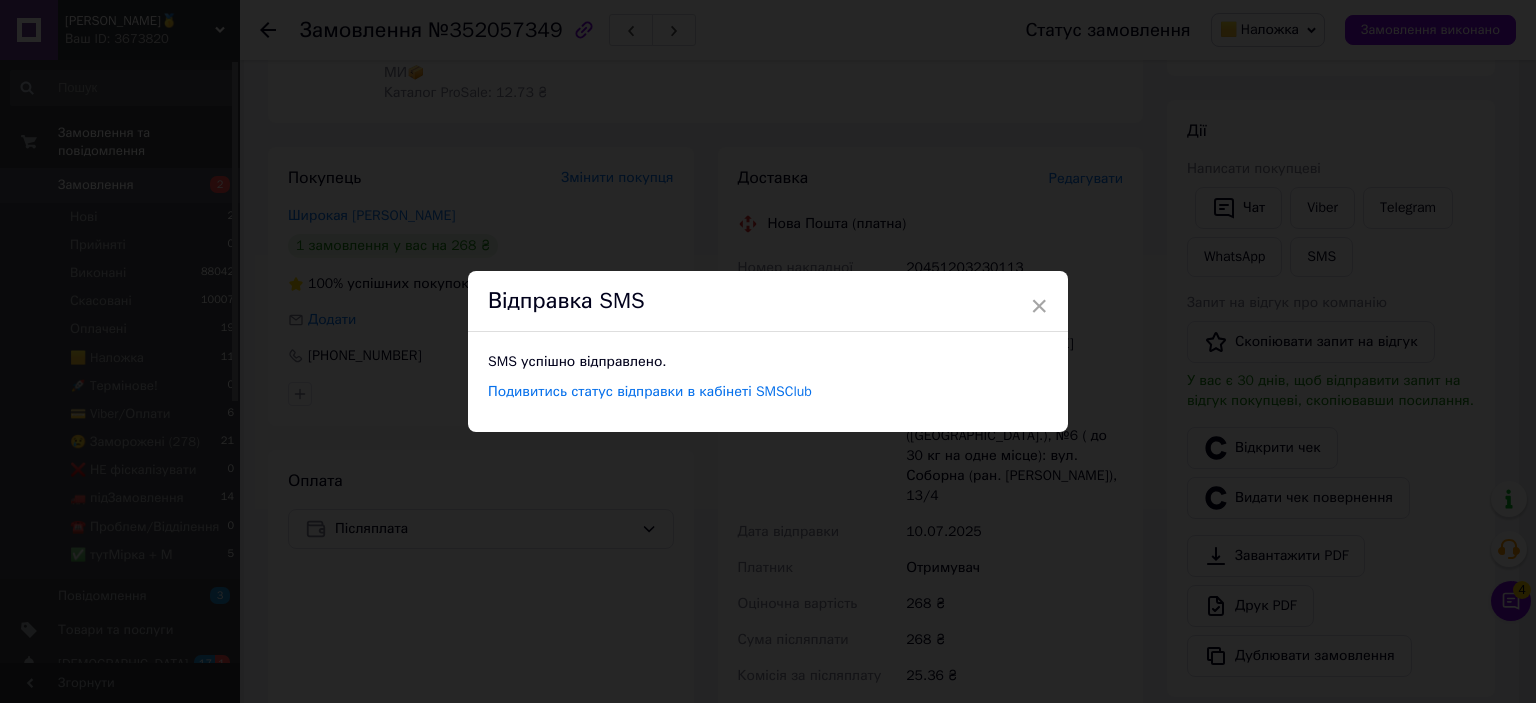 drag, startPoint x: 1348, startPoint y: 29, endPoint x: 1362, endPoint y: 34, distance: 14.866069 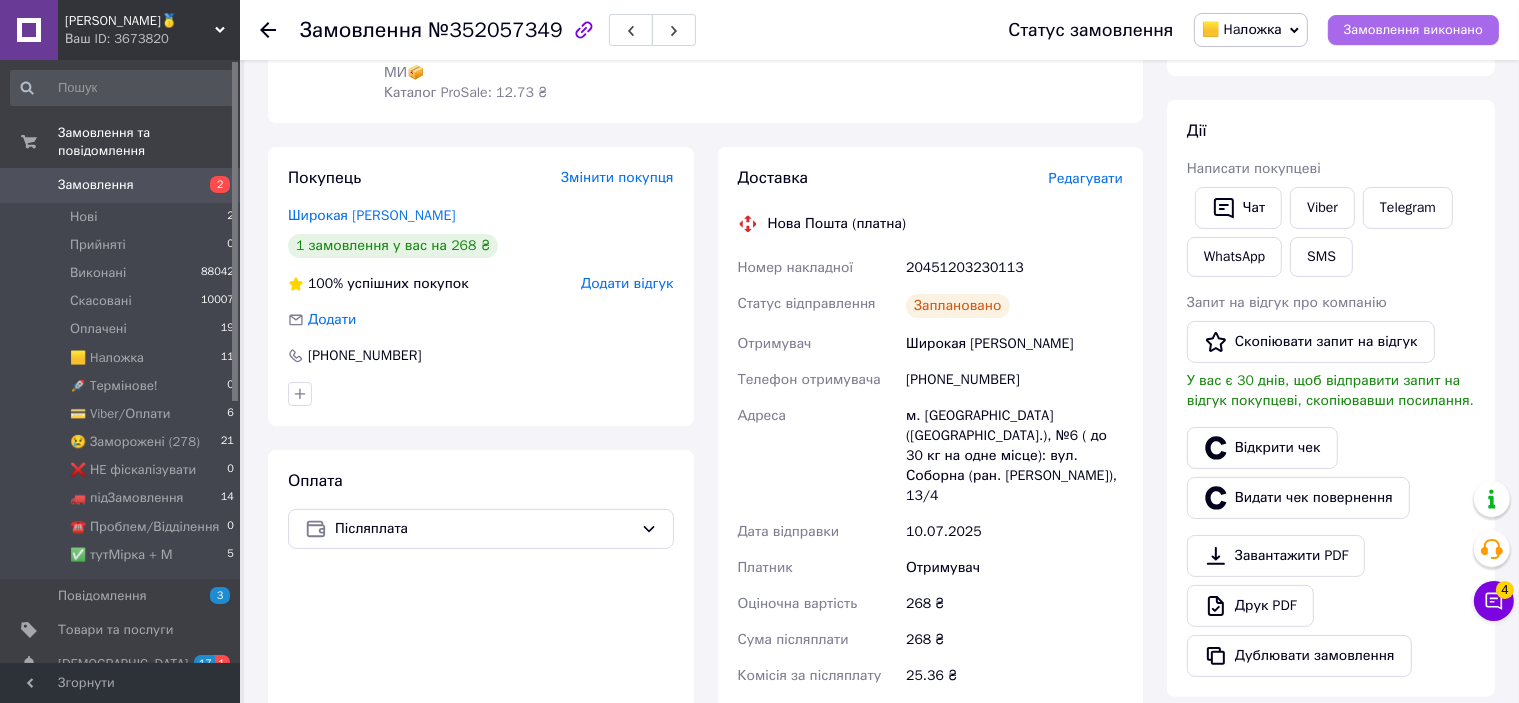 click on "Замовлення виконано" at bounding box center (1413, 30) 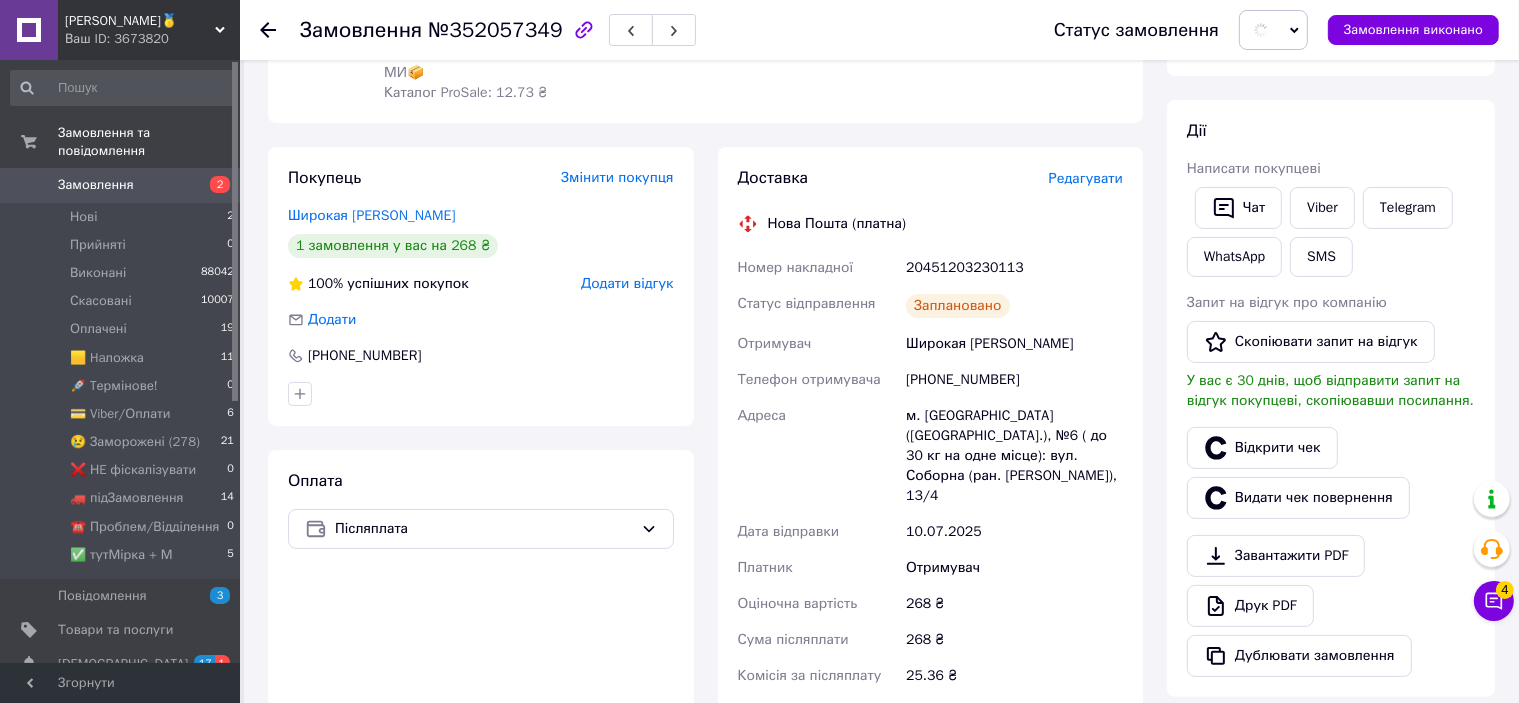 scroll, scrollTop: 0, scrollLeft: 0, axis: both 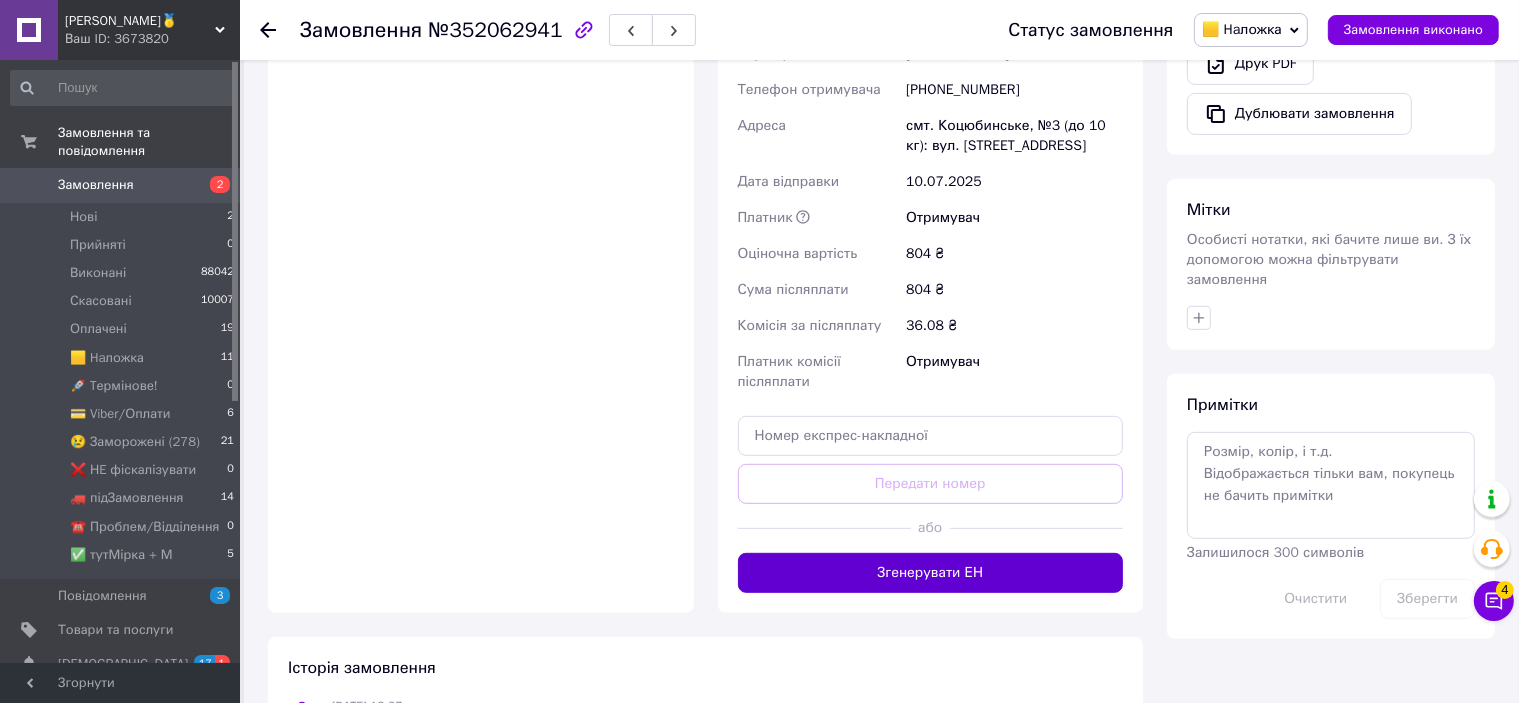 click on "Згенерувати ЕН" at bounding box center (931, 573) 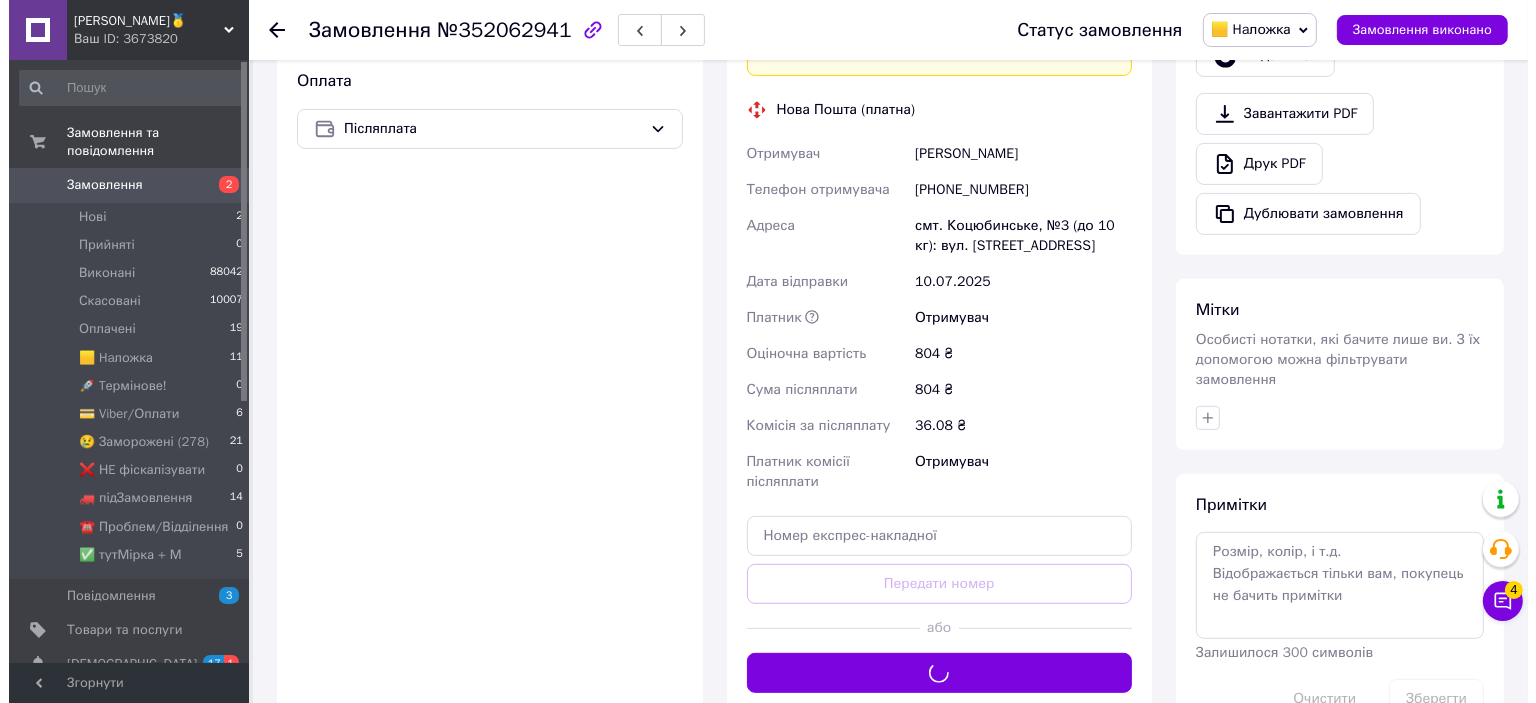 scroll, scrollTop: 600, scrollLeft: 0, axis: vertical 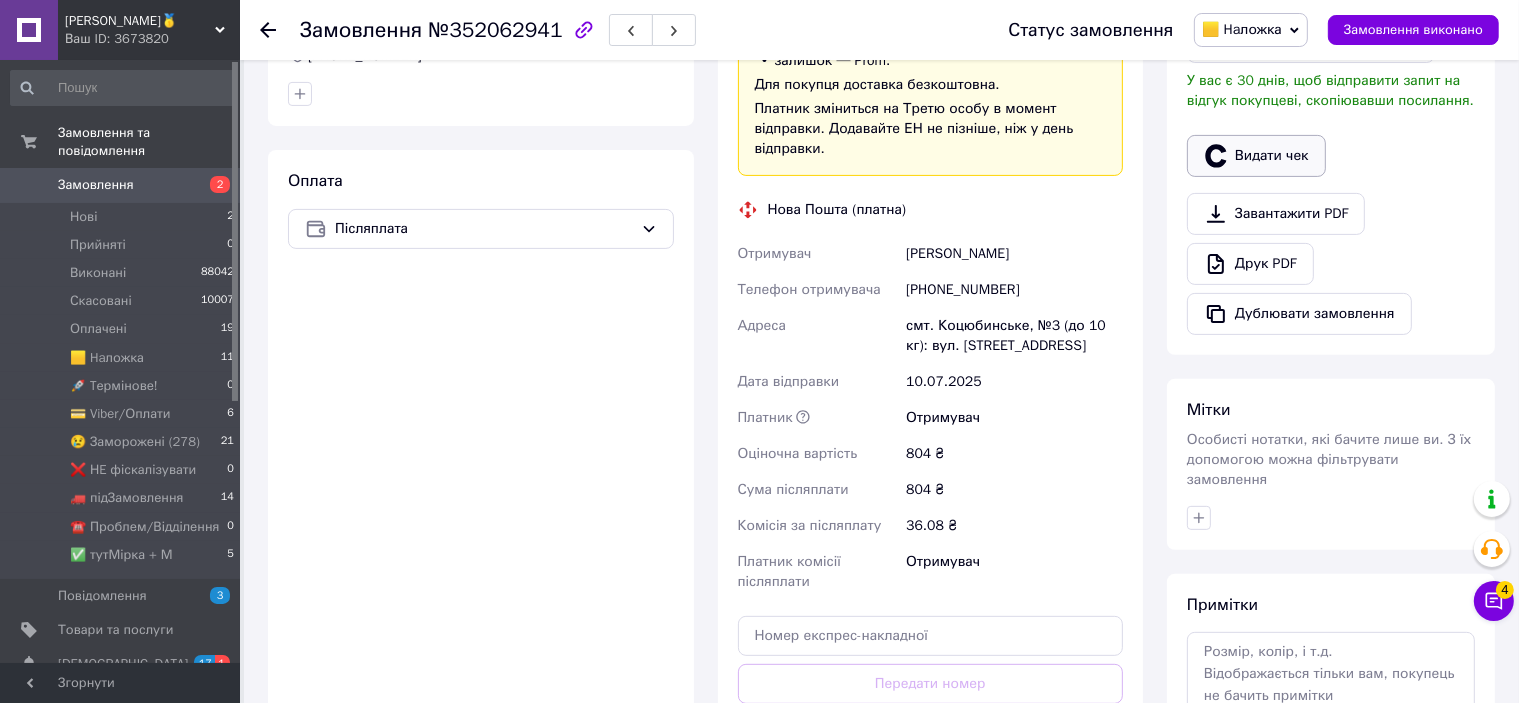 click on "Видати чек" at bounding box center (1256, 156) 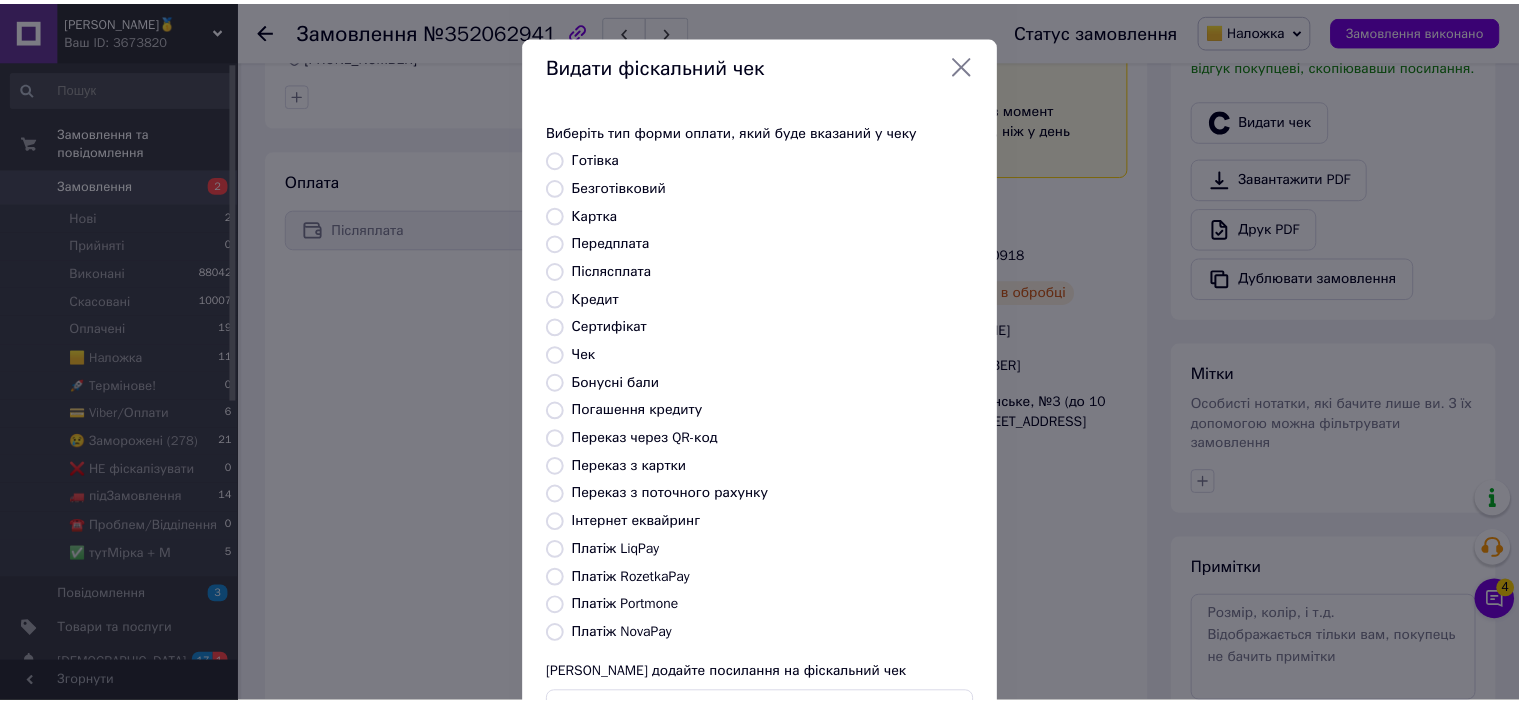 scroll, scrollTop: 155, scrollLeft: 0, axis: vertical 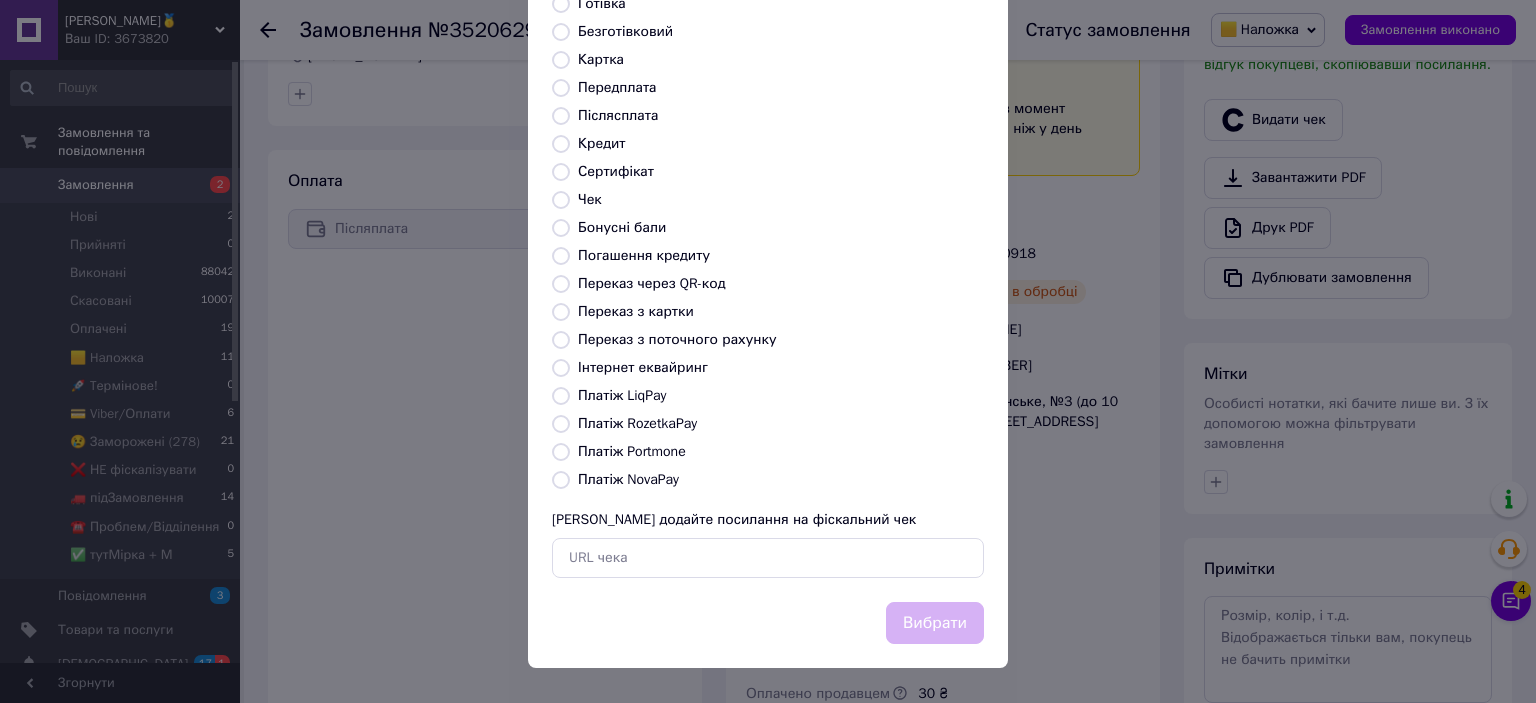 click on "Платіж NovaPay" at bounding box center (628, 479) 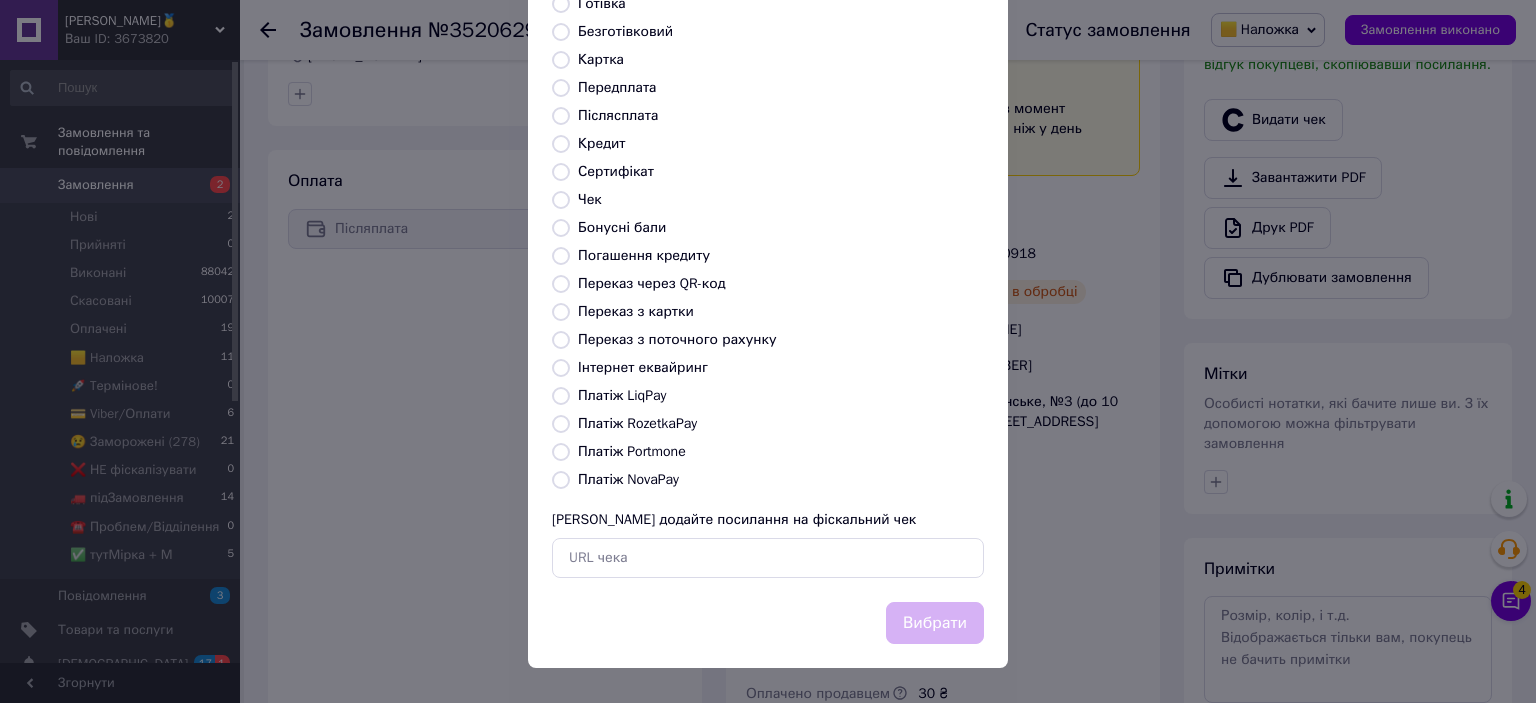radio on "true" 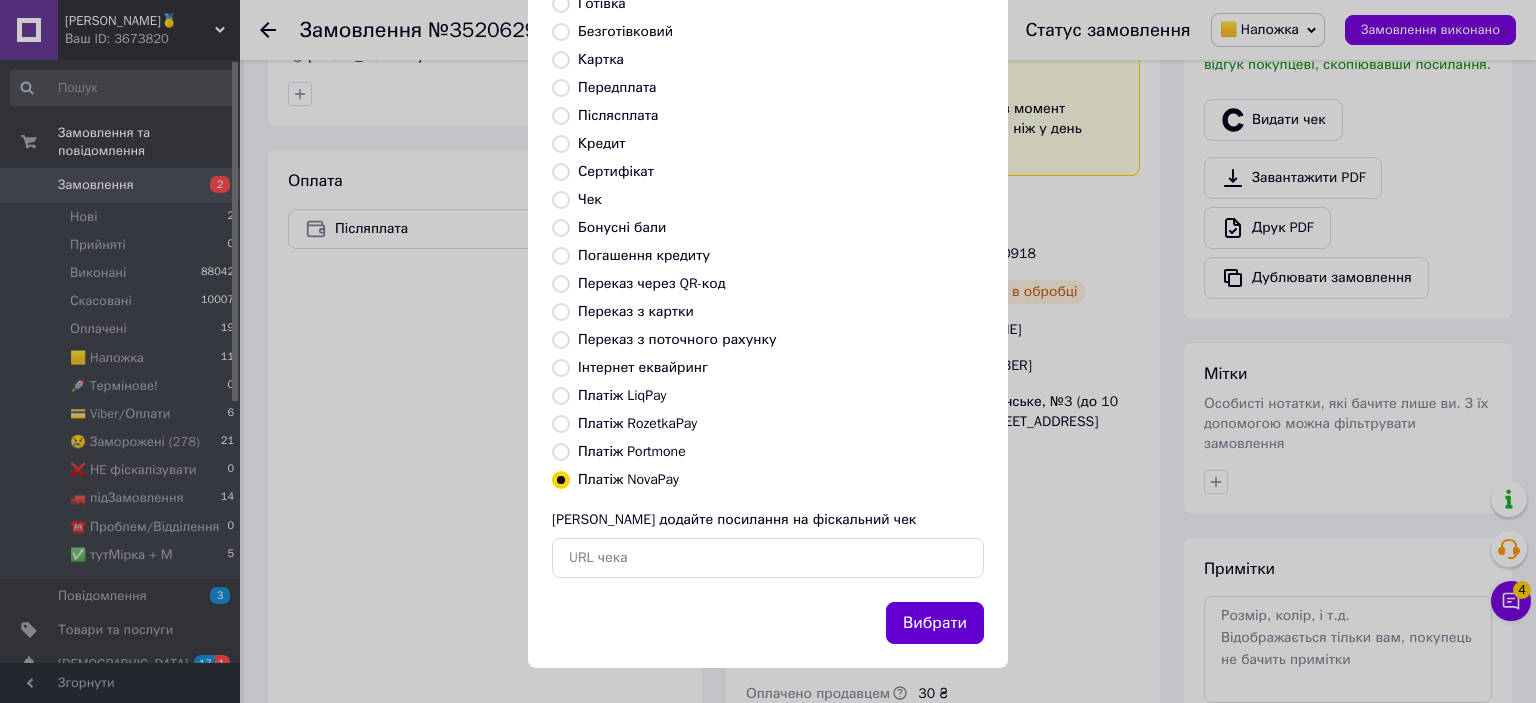 click on "Вибрати" at bounding box center (935, 623) 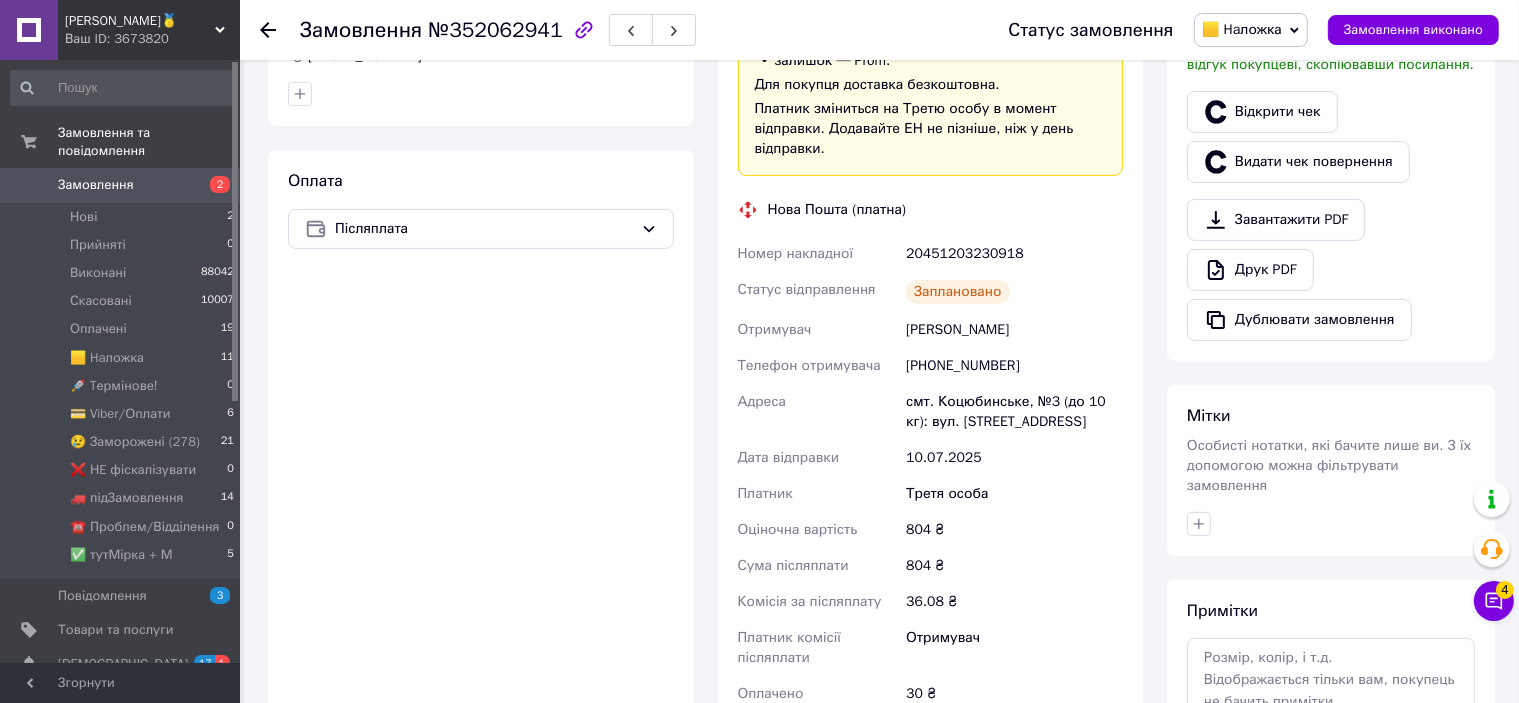 scroll, scrollTop: 1000, scrollLeft: 0, axis: vertical 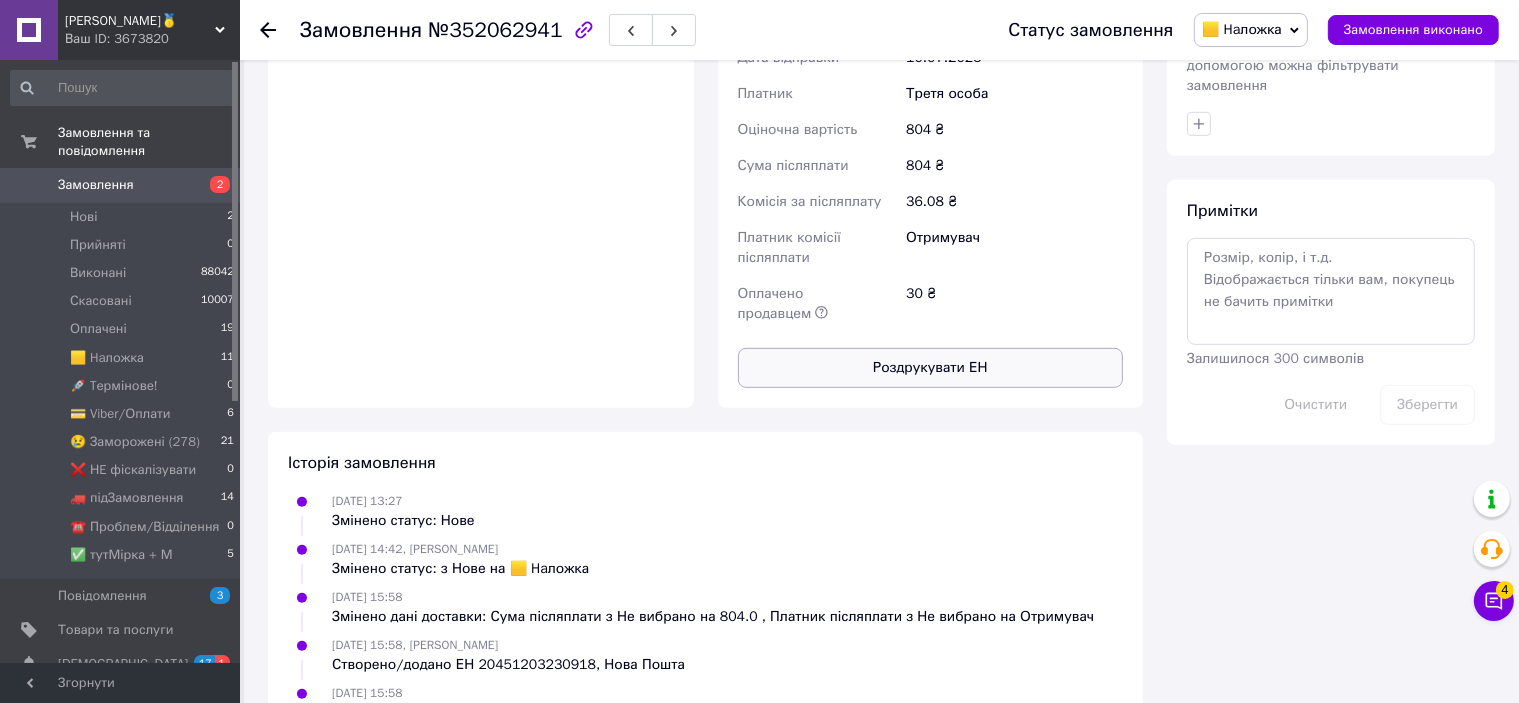 click on "Роздрукувати ЕН" at bounding box center (931, 368) 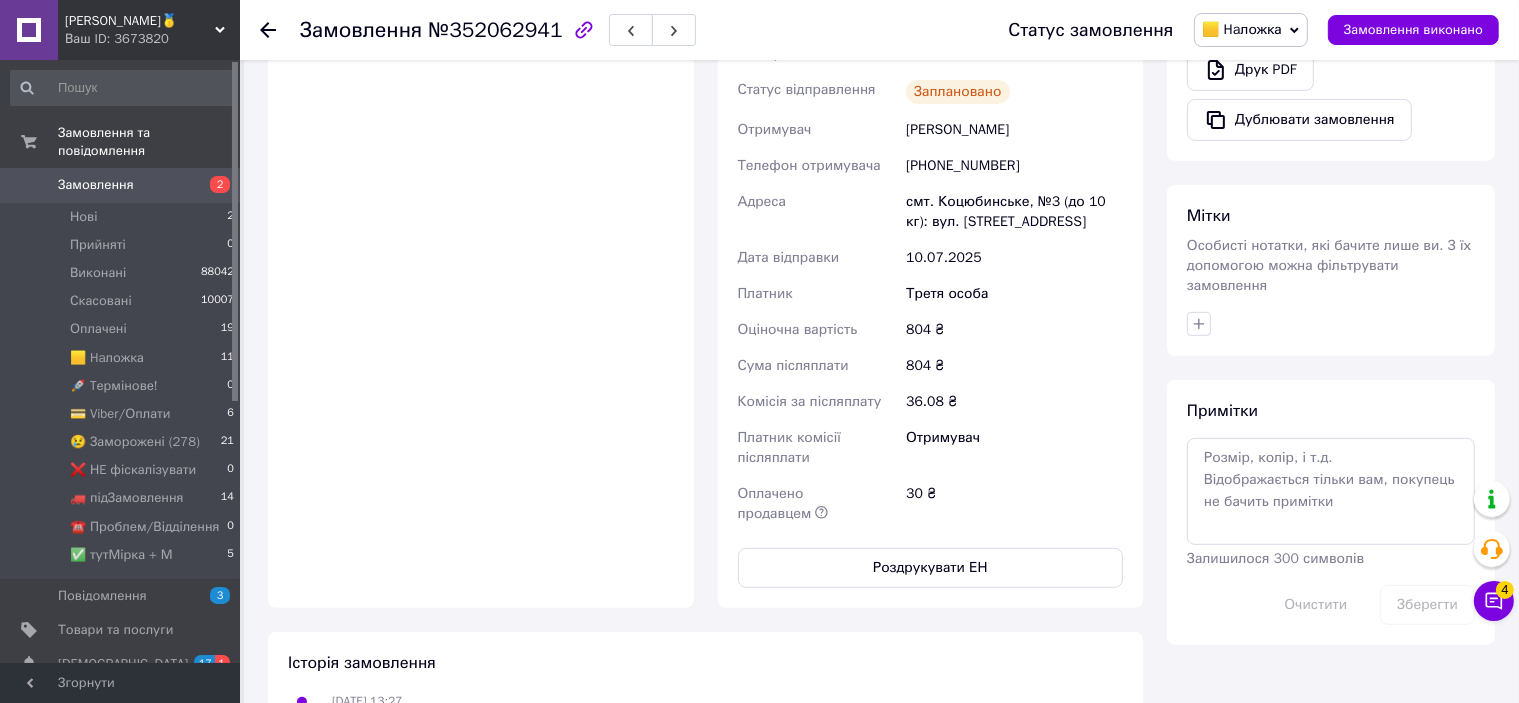 scroll, scrollTop: 700, scrollLeft: 0, axis: vertical 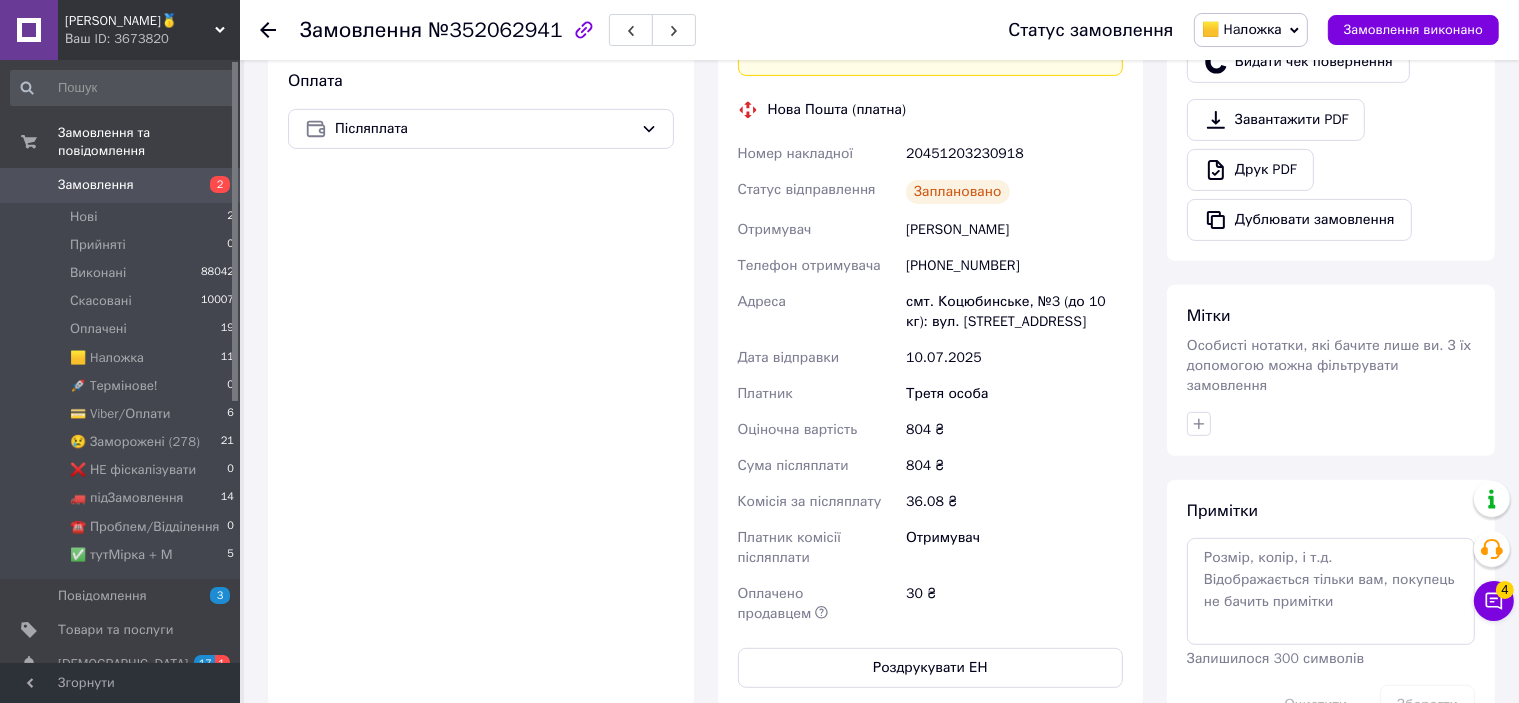 click on "20451203230918" at bounding box center (1014, 154) 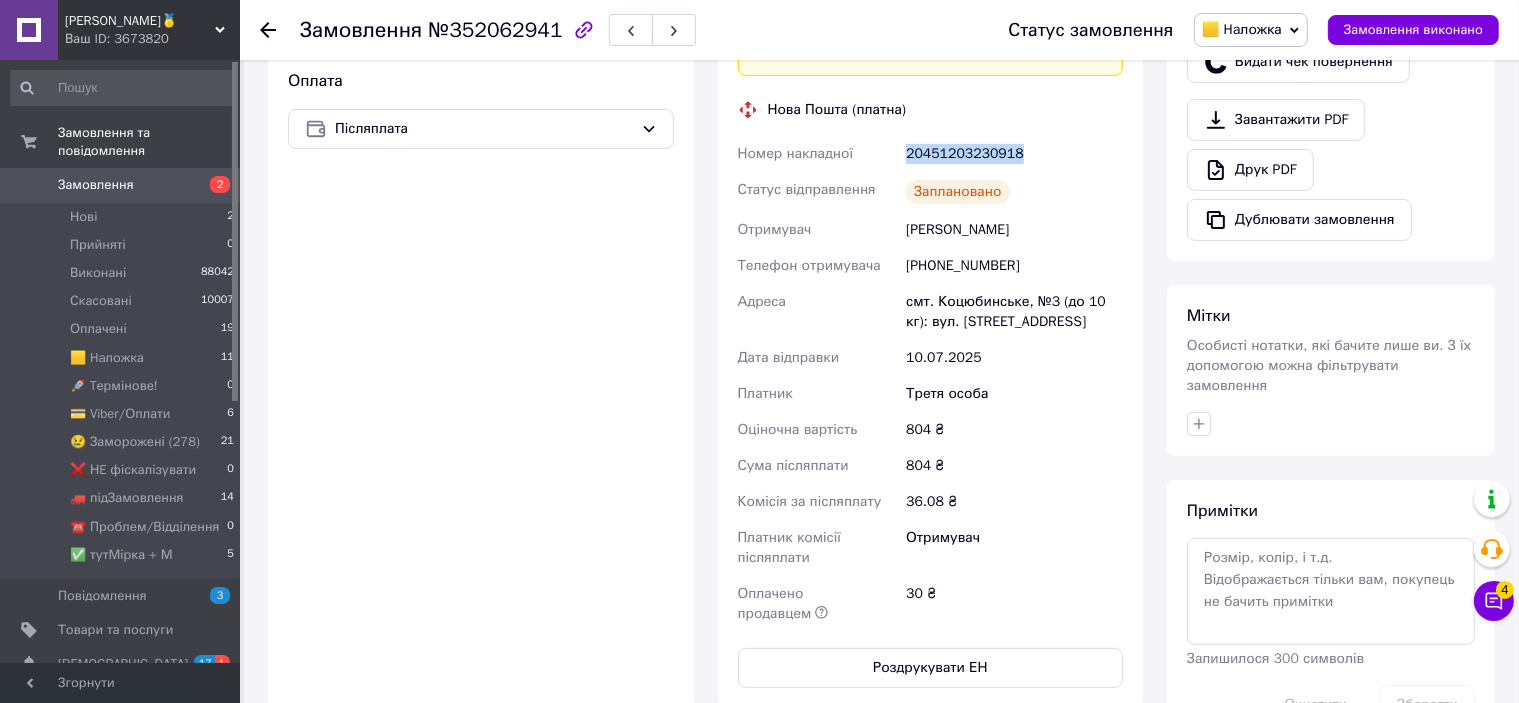 click on "20451203230918" at bounding box center [1014, 154] 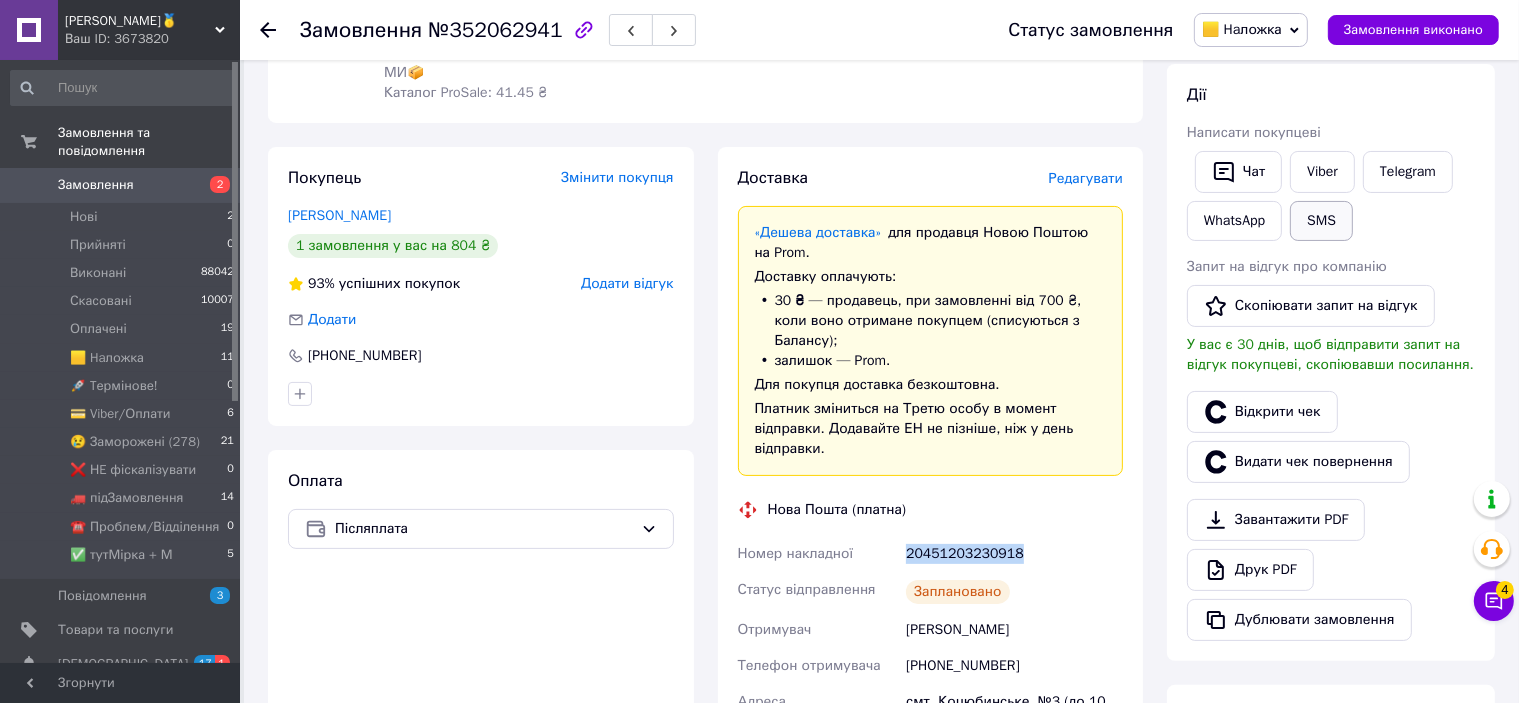 click on "SMS" at bounding box center [1321, 221] 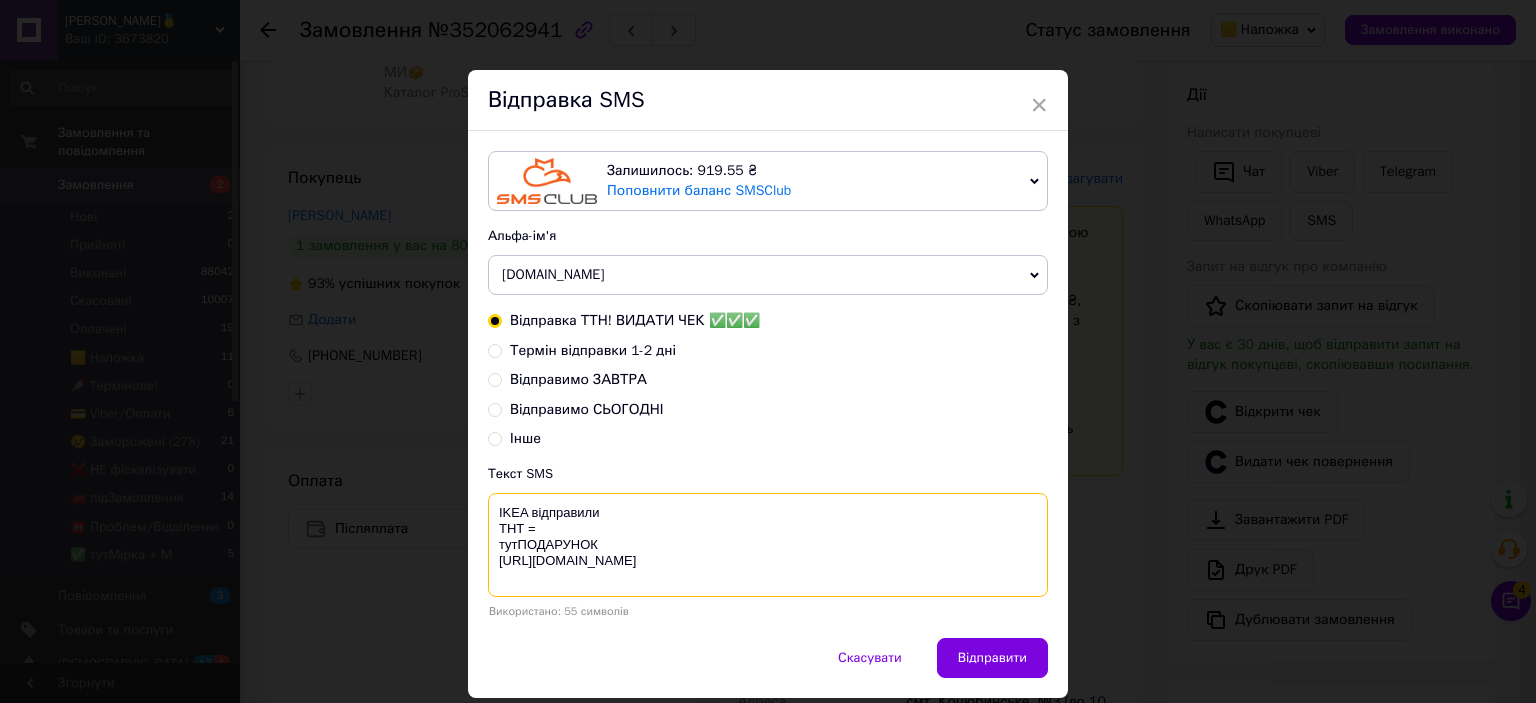 click on "IKEA відправили
ТНТ =
тутПОДАРУНОК
[URL][DOMAIN_NAME]" at bounding box center [768, 545] 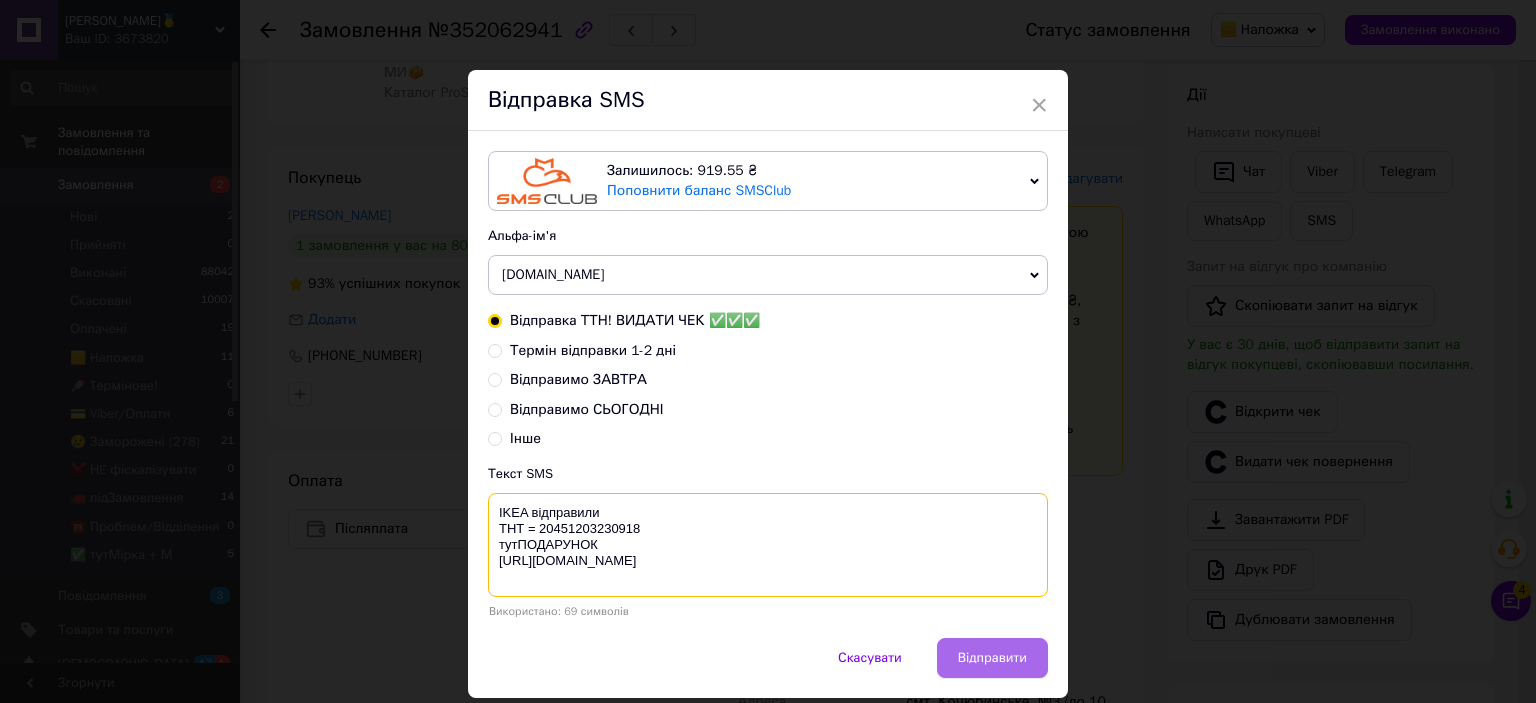 type on "IKEA відправили
ТНТ = 20451203230918
тутПОДАРУНОК
[URL][DOMAIN_NAME]" 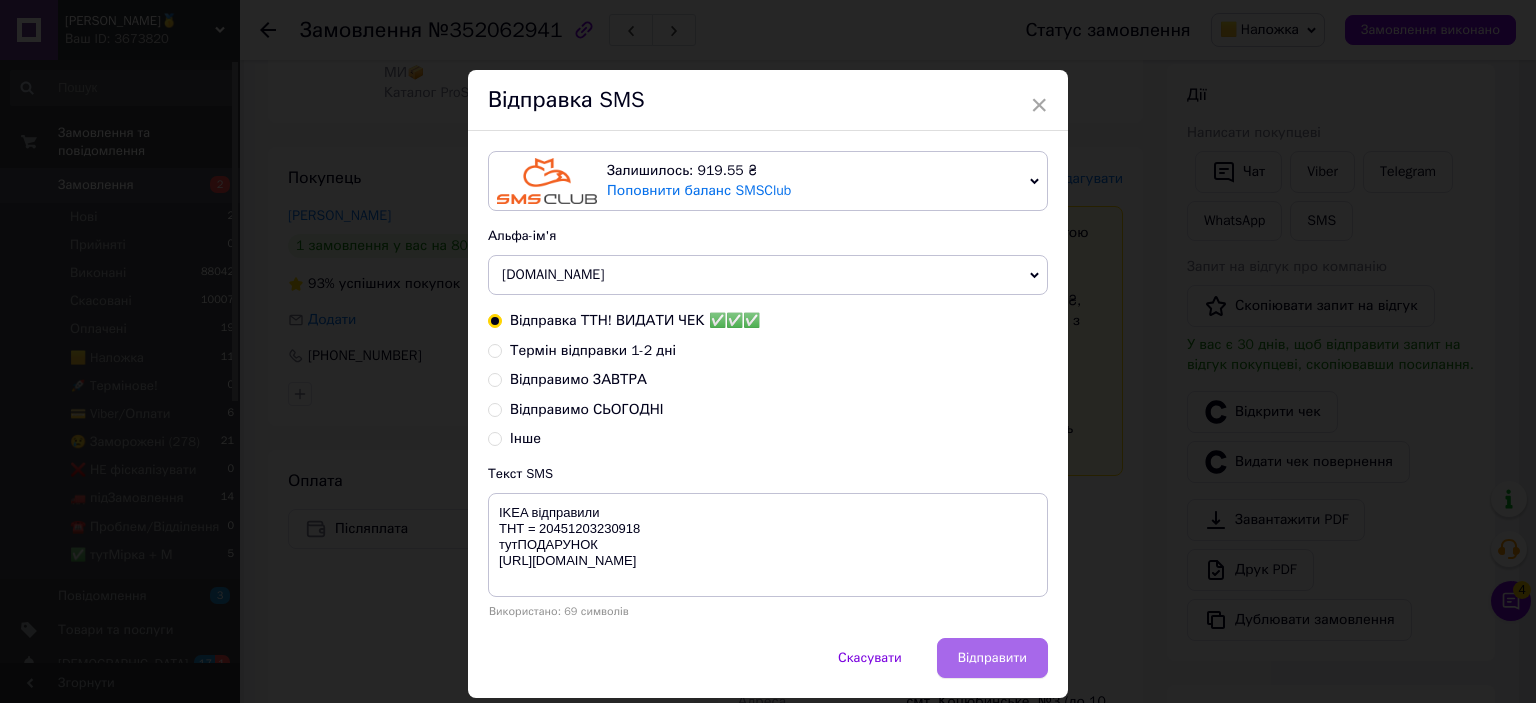 click on "Відправити" at bounding box center [992, 658] 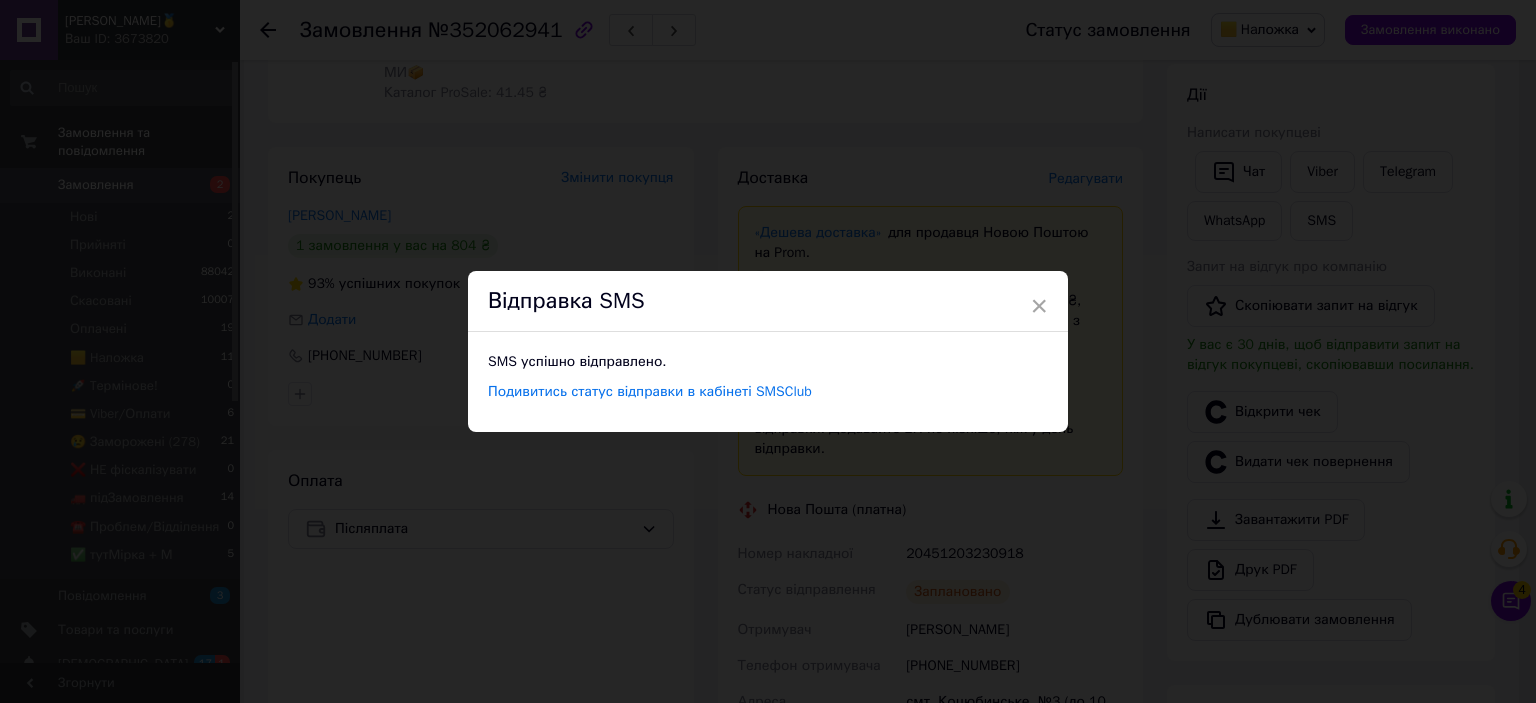click on "× Відправка SMS SMS успішно відправлено. Подивитись статус відправки в кабінеті SMSClub" at bounding box center (768, 351) 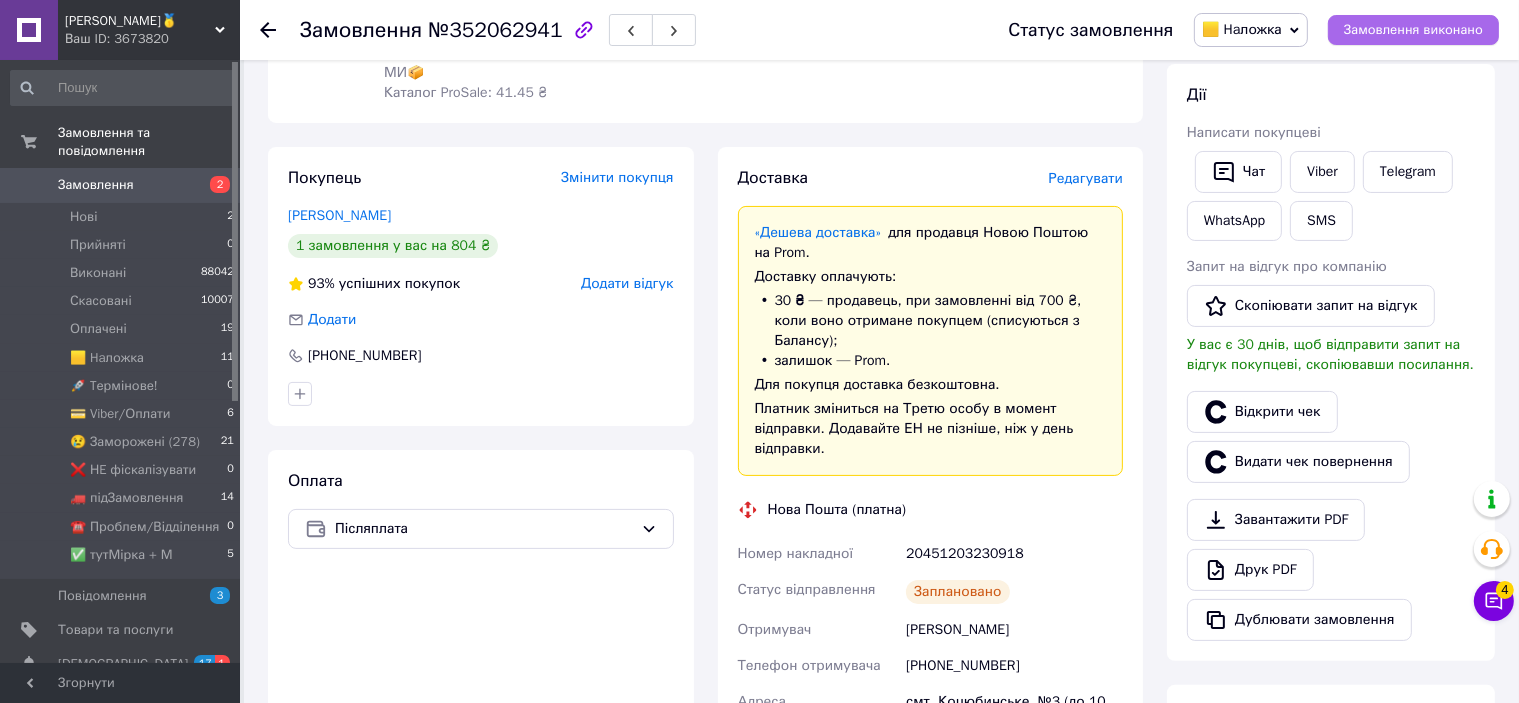 click on "Замовлення виконано" at bounding box center (1413, 30) 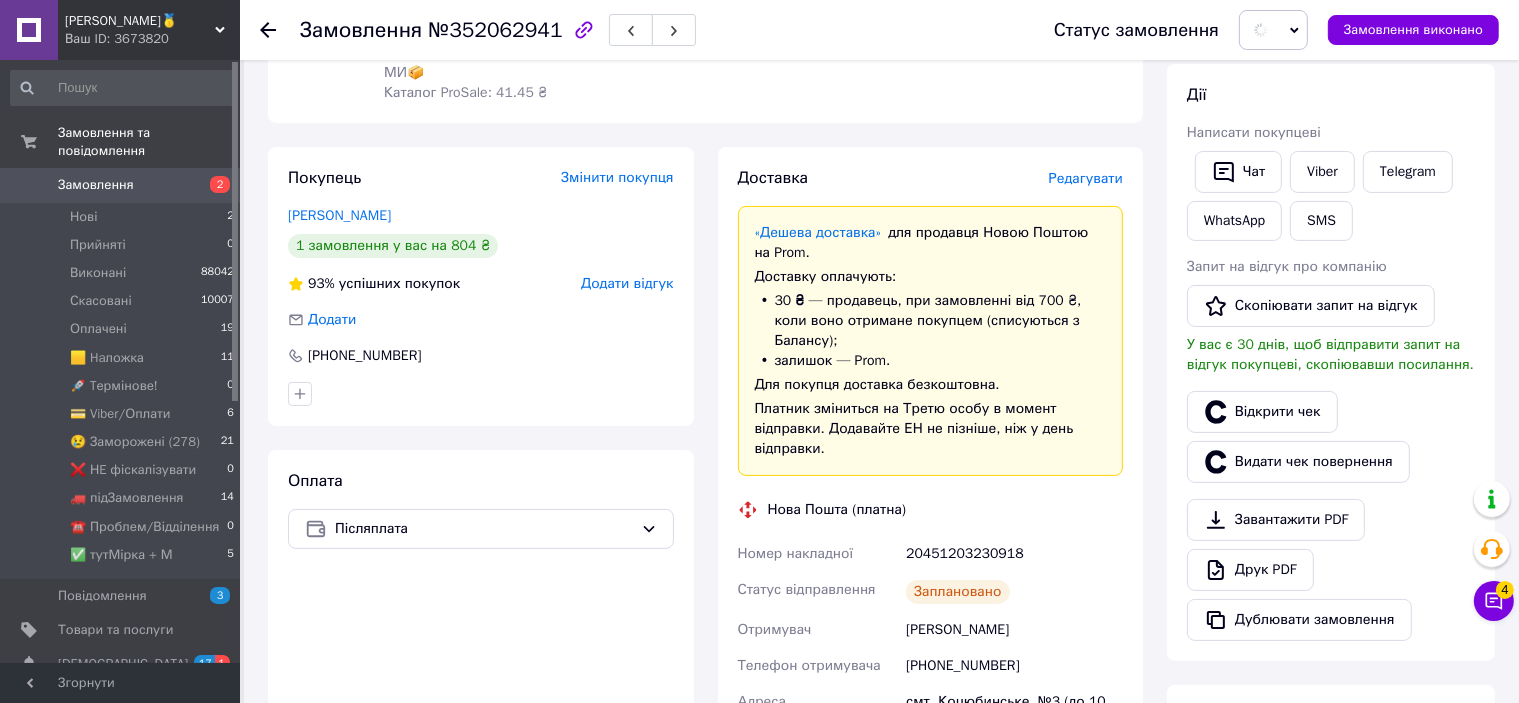 scroll, scrollTop: 0, scrollLeft: 0, axis: both 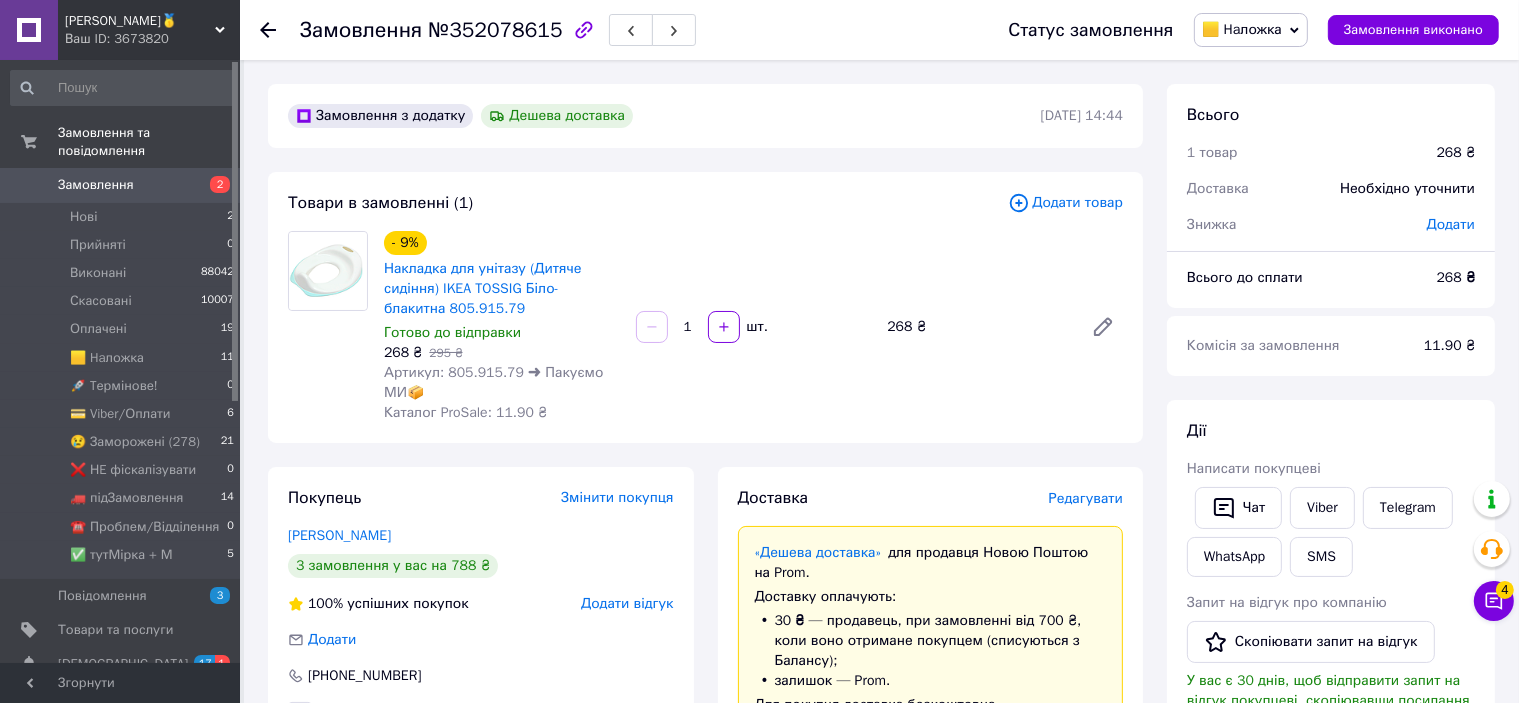 click on "Редагувати" at bounding box center (1086, 498) 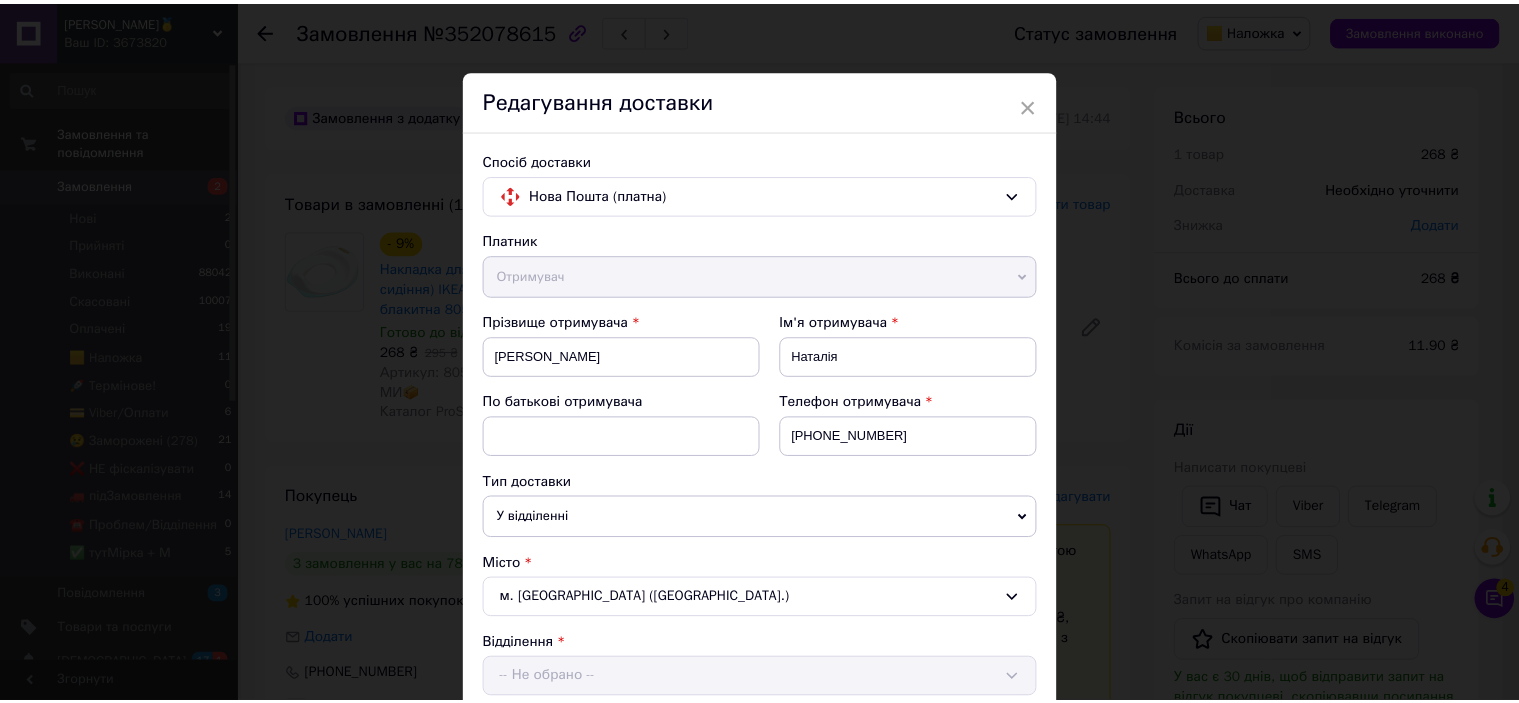 scroll, scrollTop: 1040, scrollLeft: 0, axis: vertical 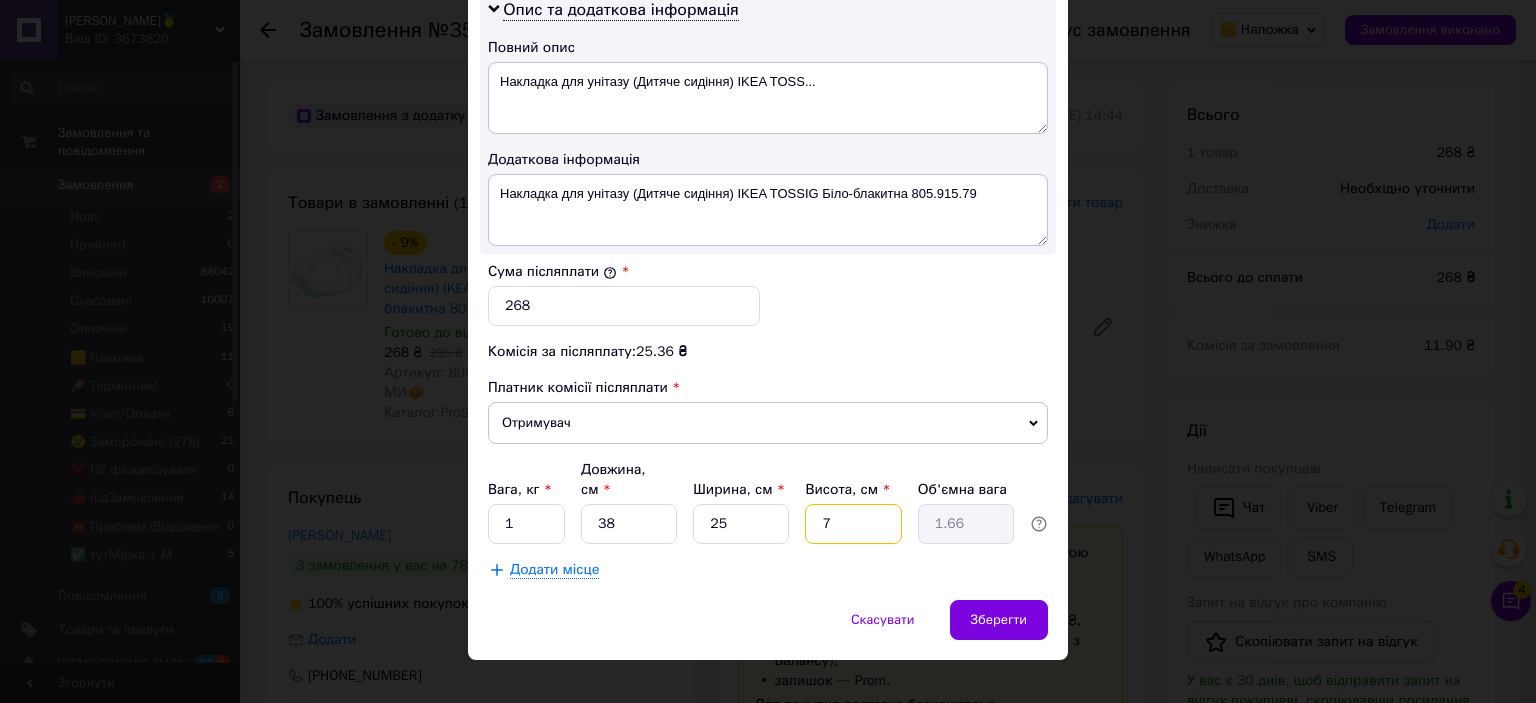 click on "7" at bounding box center [853, 524] 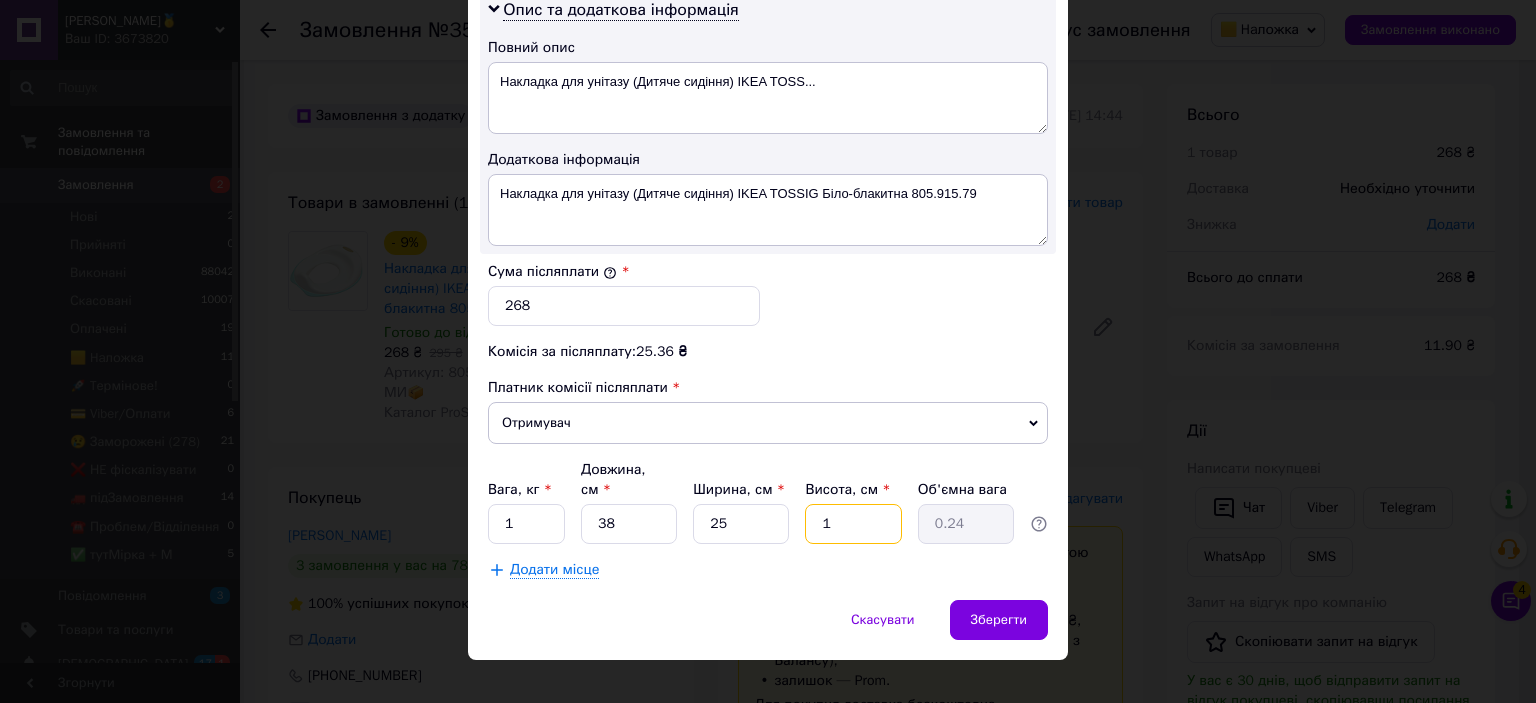 type on "18" 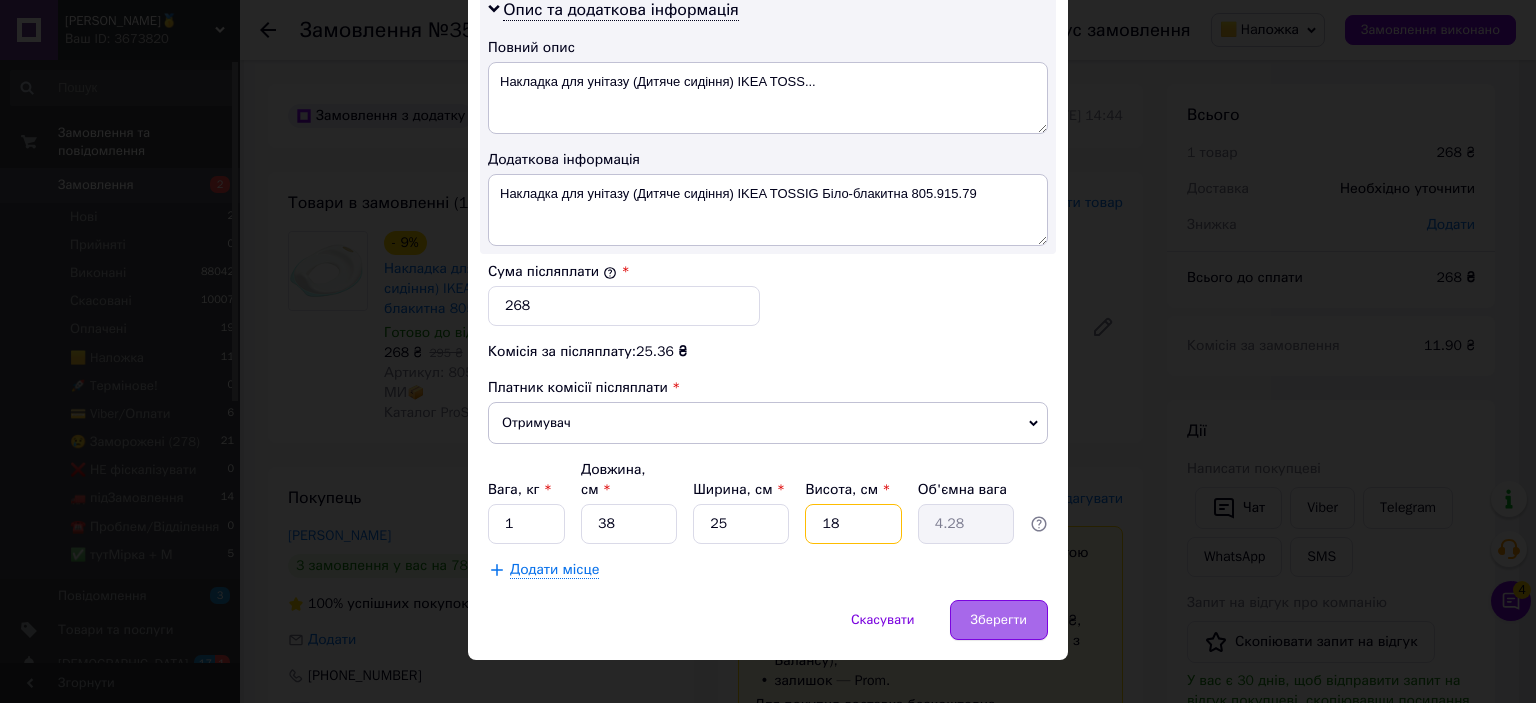 type on "18" 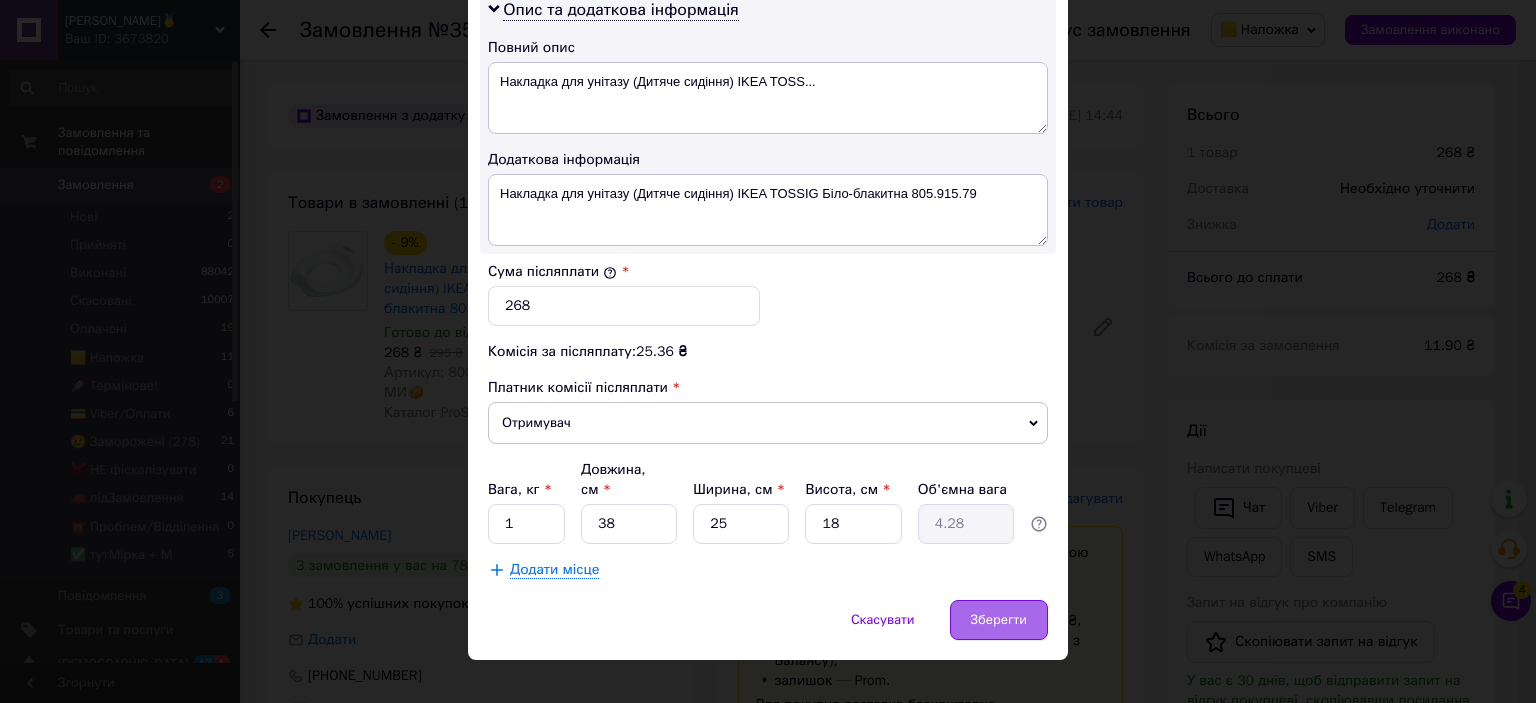 click on "Зберегти" at bounding box center [999, 620] 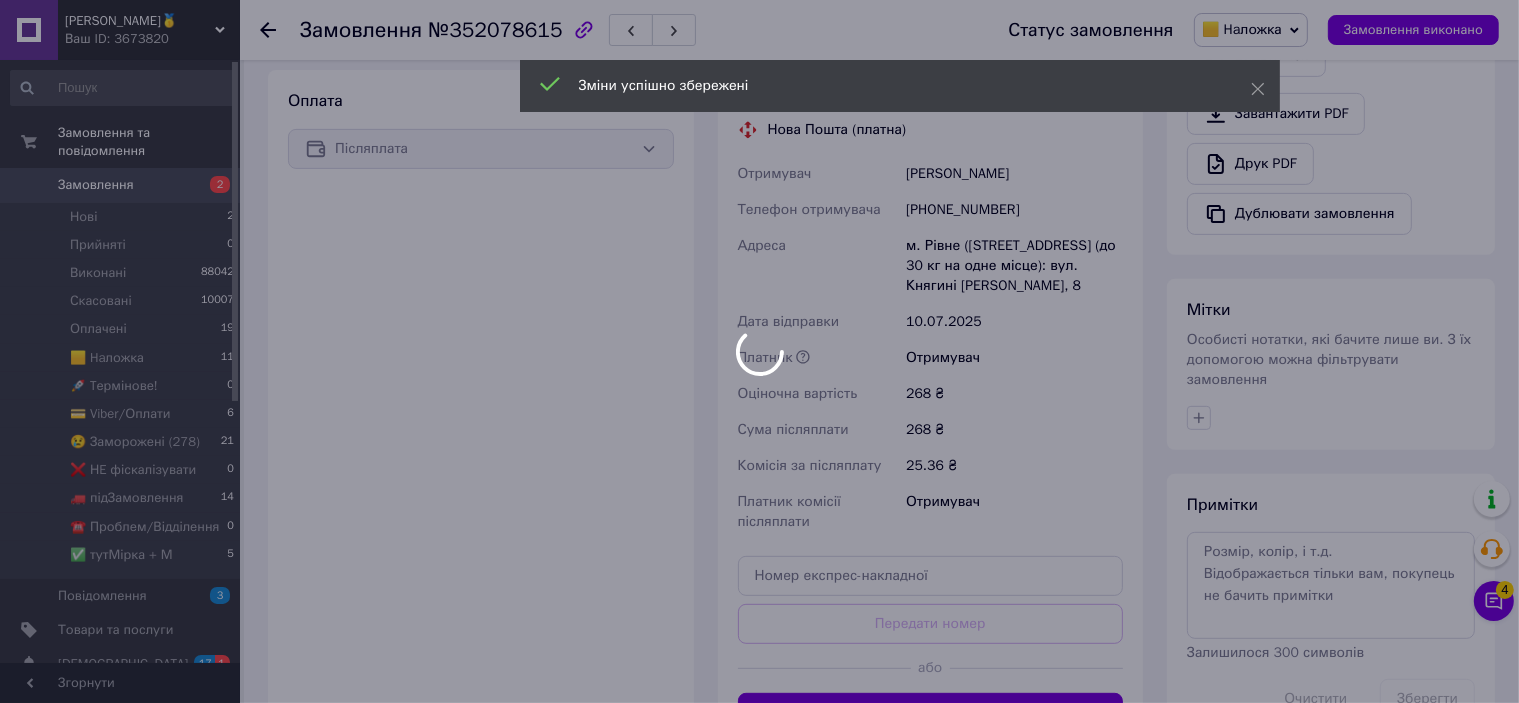 scroll, scrollTop: 900, scrollLeft: 0, axis: vertical 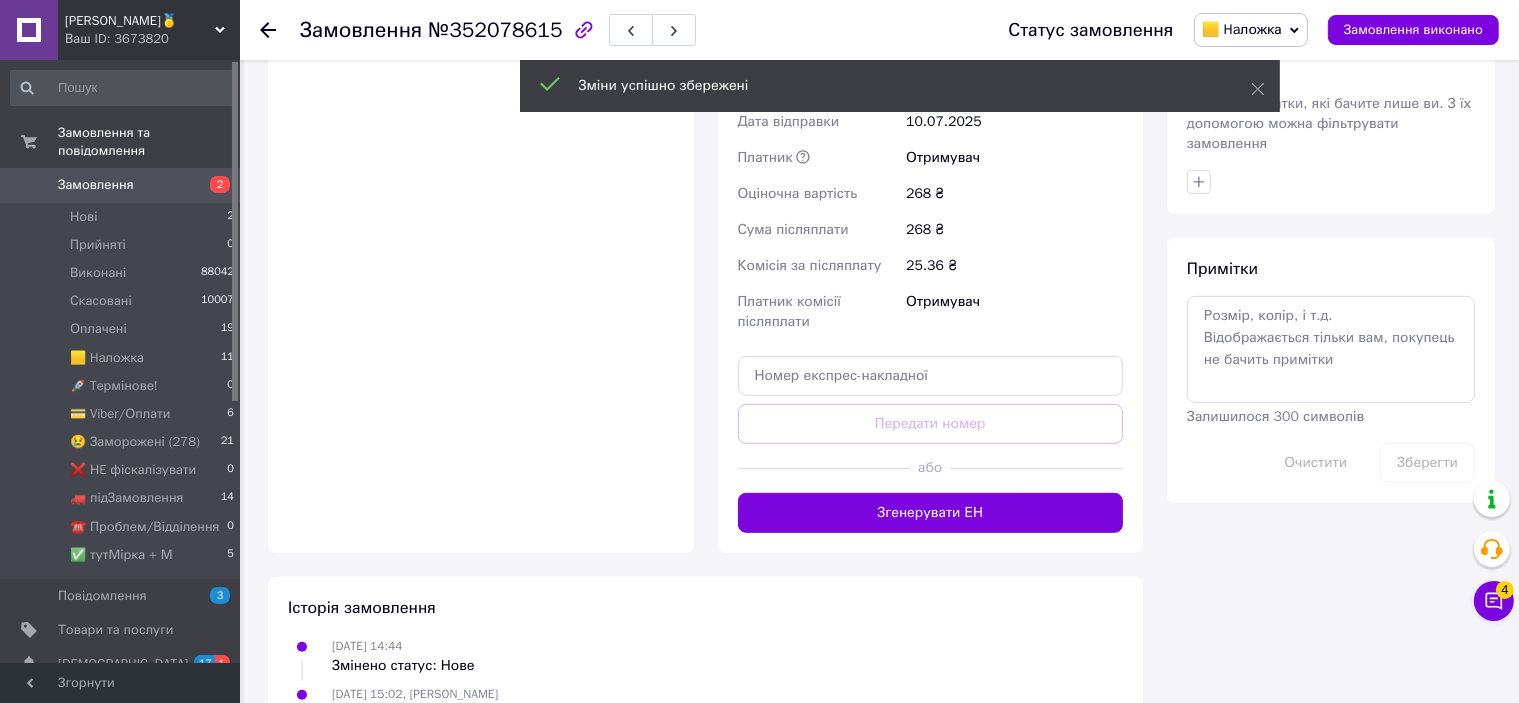 drag, startPoint x: 952, startPoint y: 499, endPoint x: 941, endPoint y: 507, distance: 13.601471 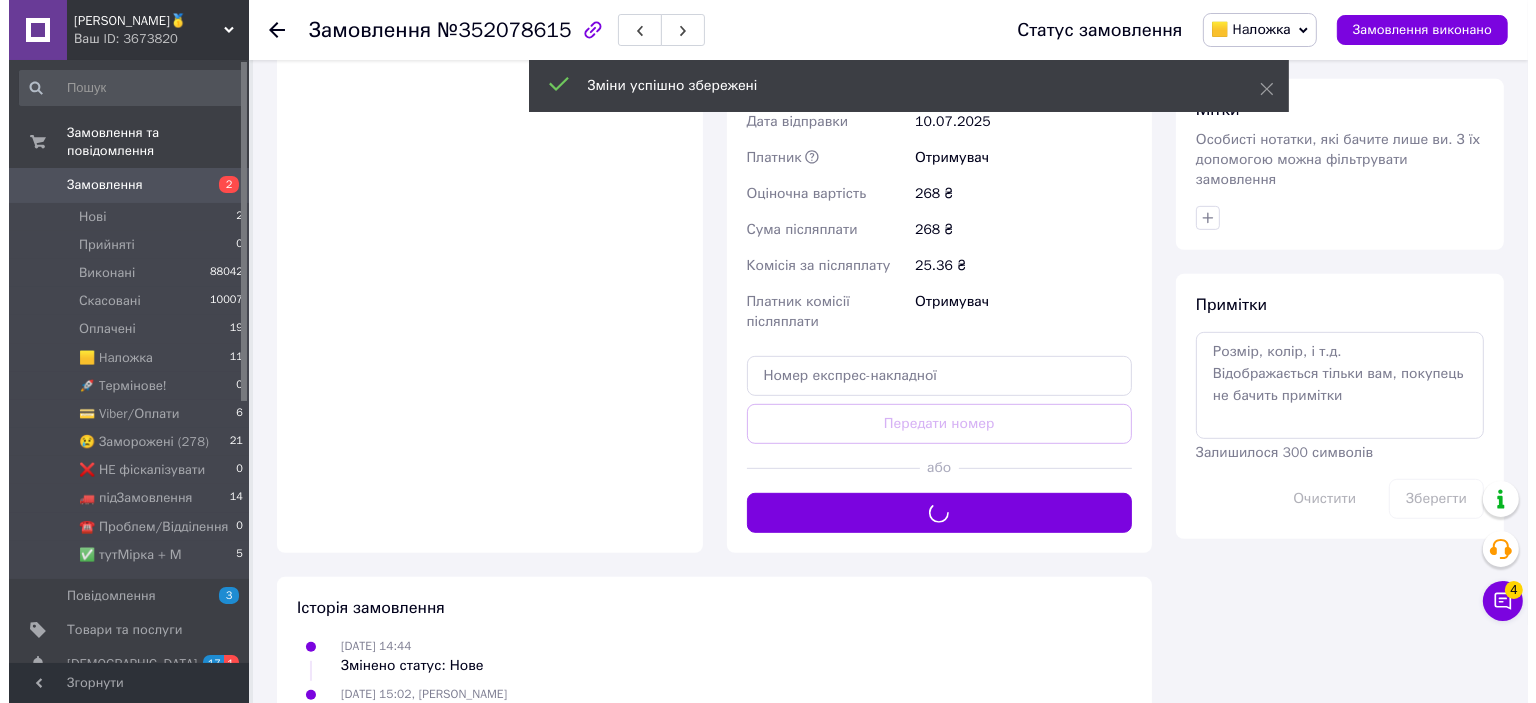 scroll, scrollTop: 700, scrollLeft: 0, axis: vertical 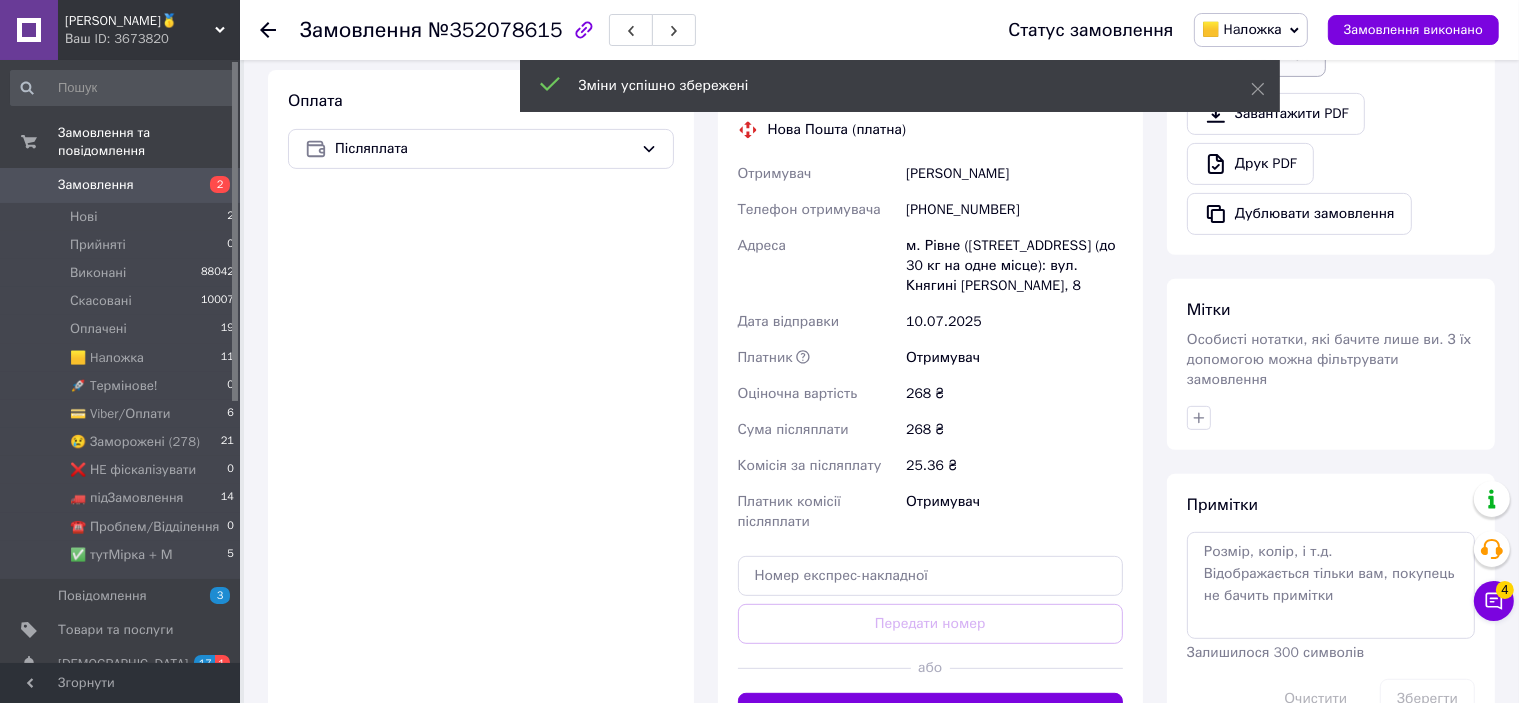 click on "Видати чек" at bounding box center (1256, 56) 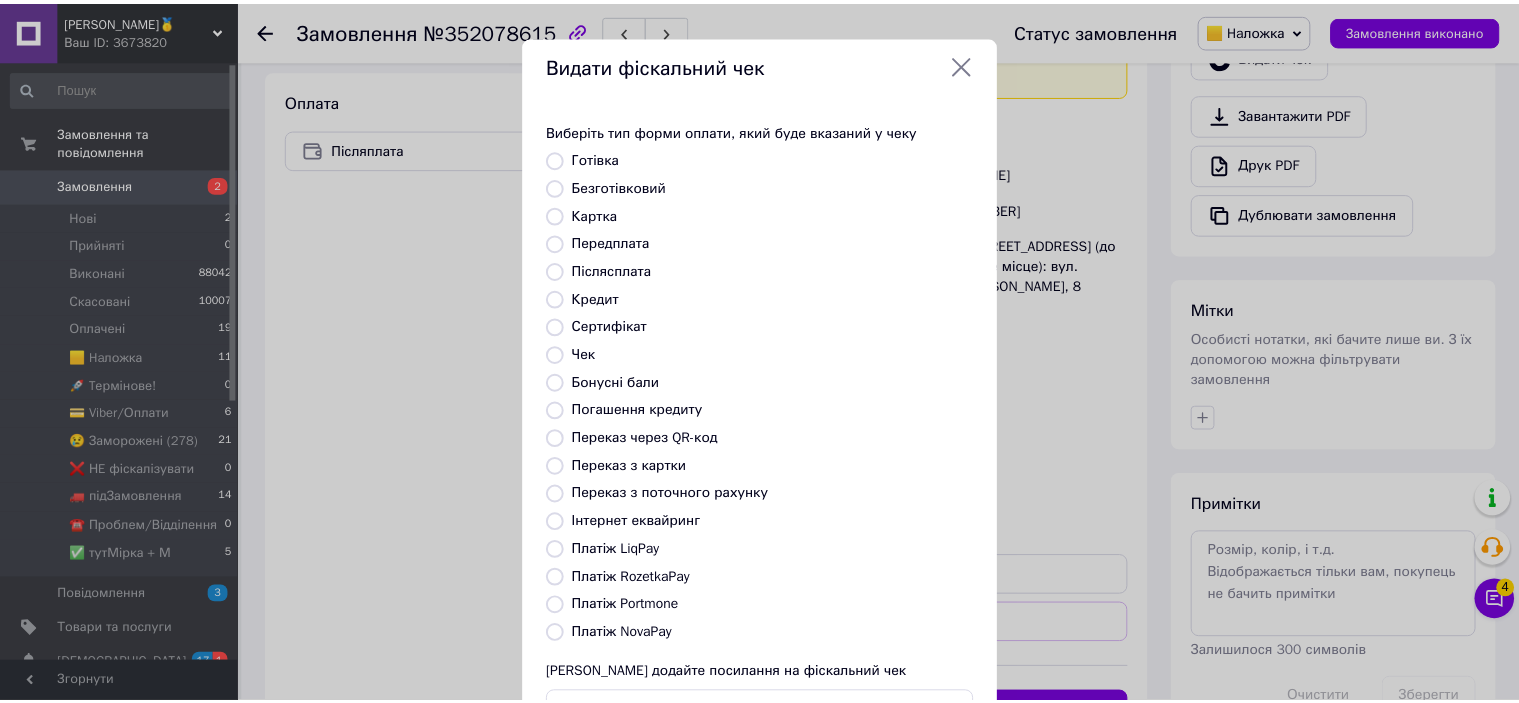 scroll, scrollTop: 155, scrollLeft: 0, axis: vertical 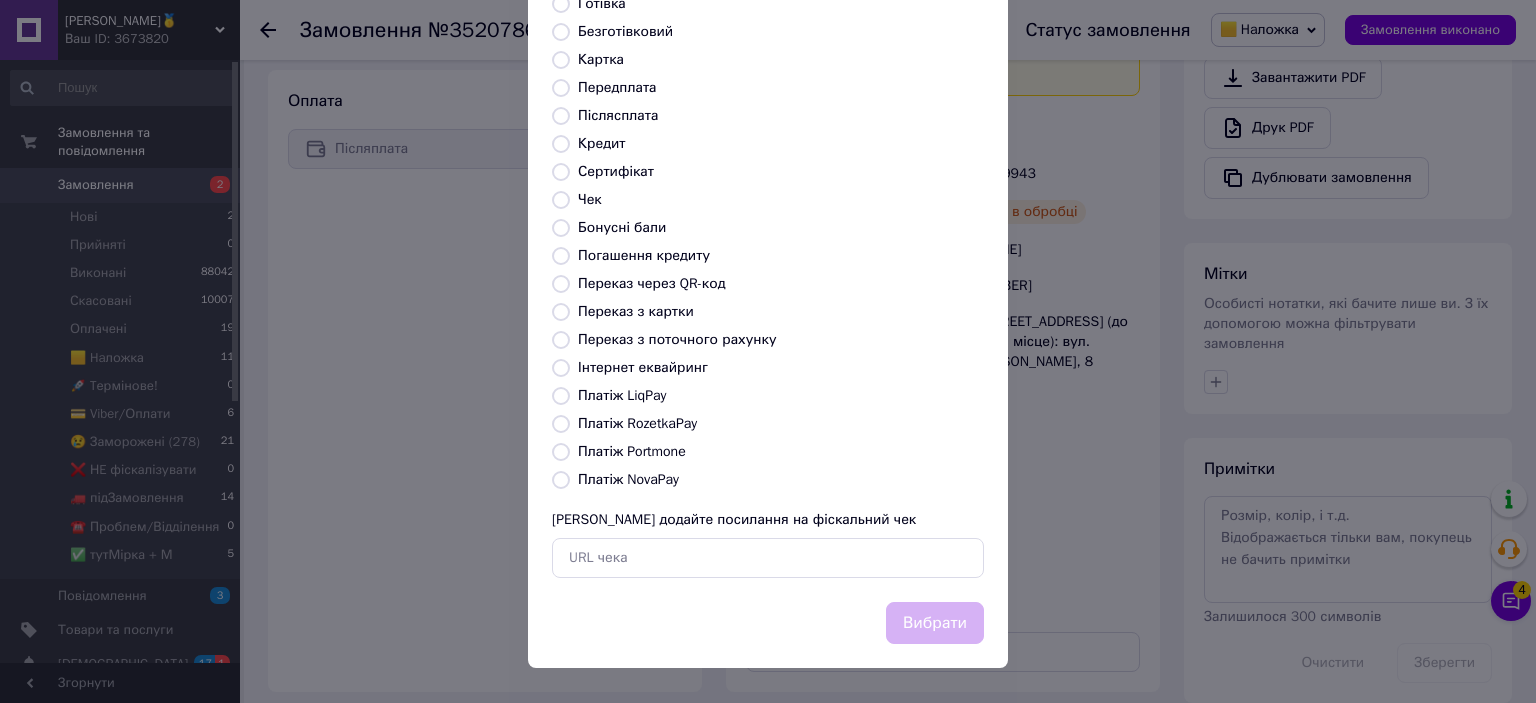 click on "Платіж NovaPay" at bounding box center (628, 479) 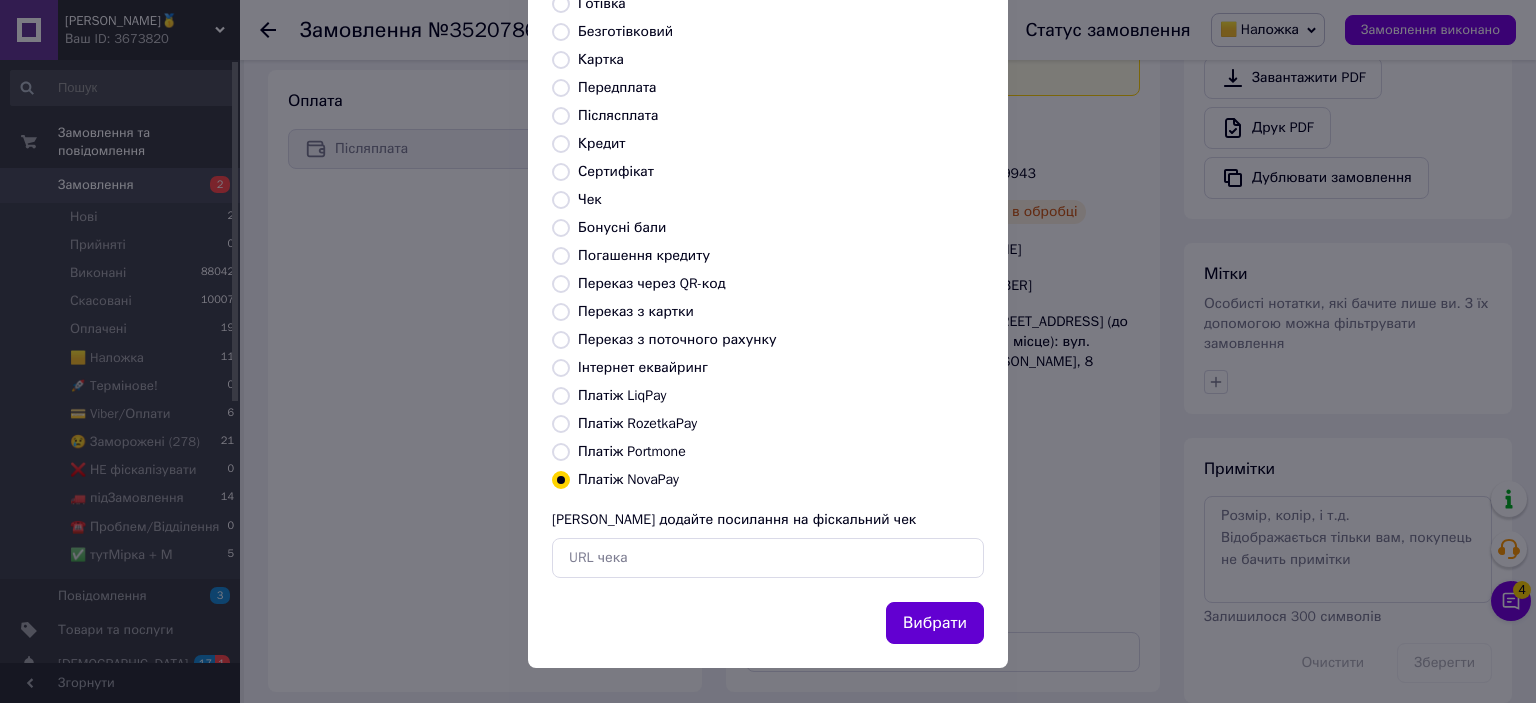 click on "Вибрати" at bounding box center [935, 623] 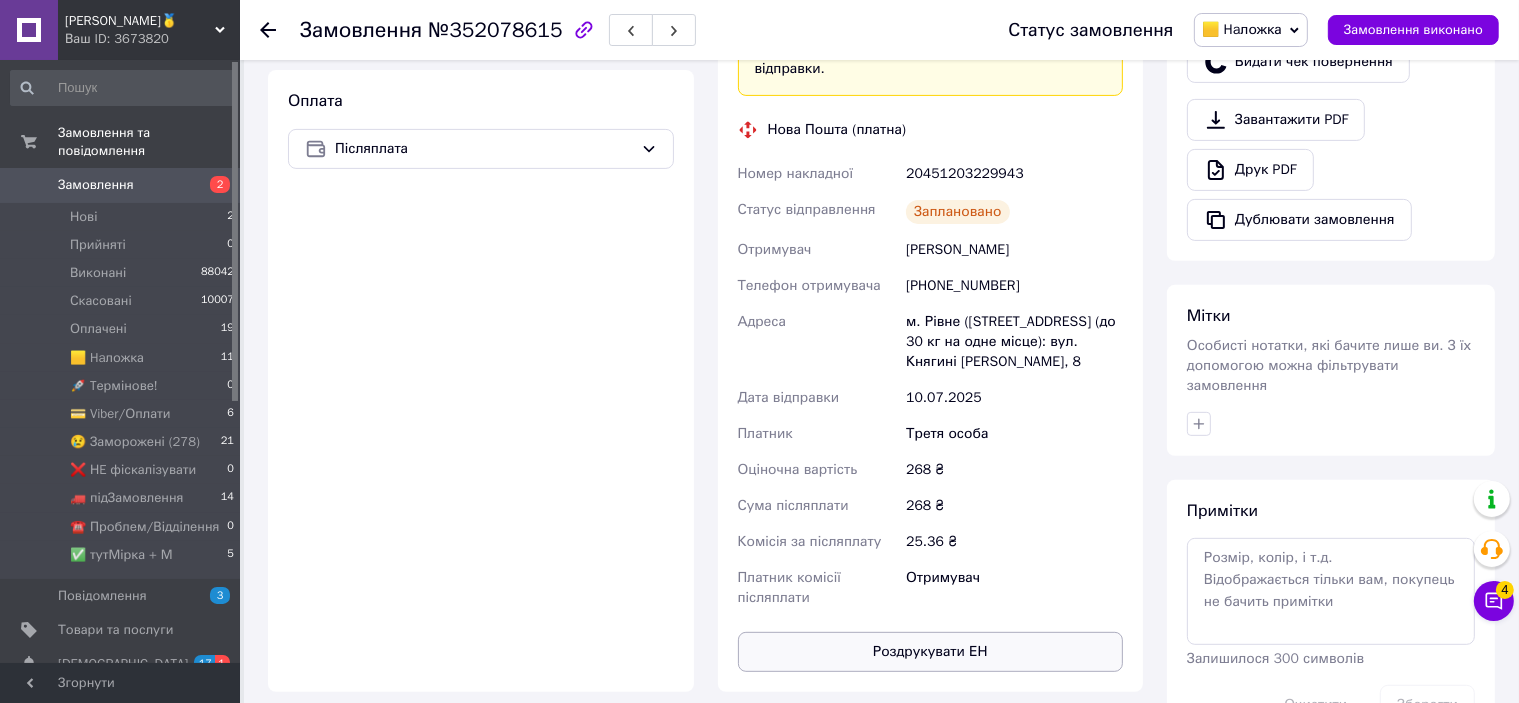 click on "Роздрукувати ЕН" at bounding box center (931, 652) 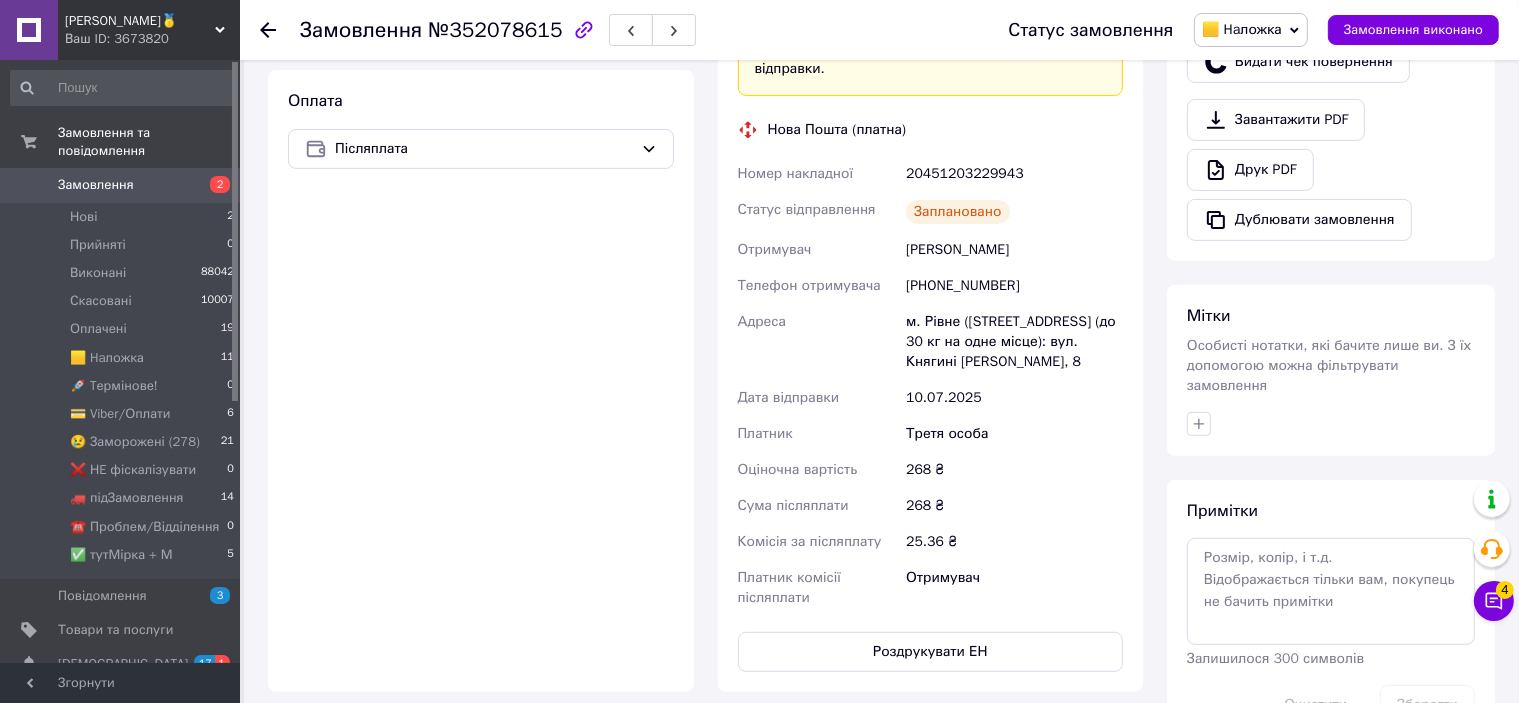 scroll, scrollTop: 600, scrollLeft: 0, axis: vertical 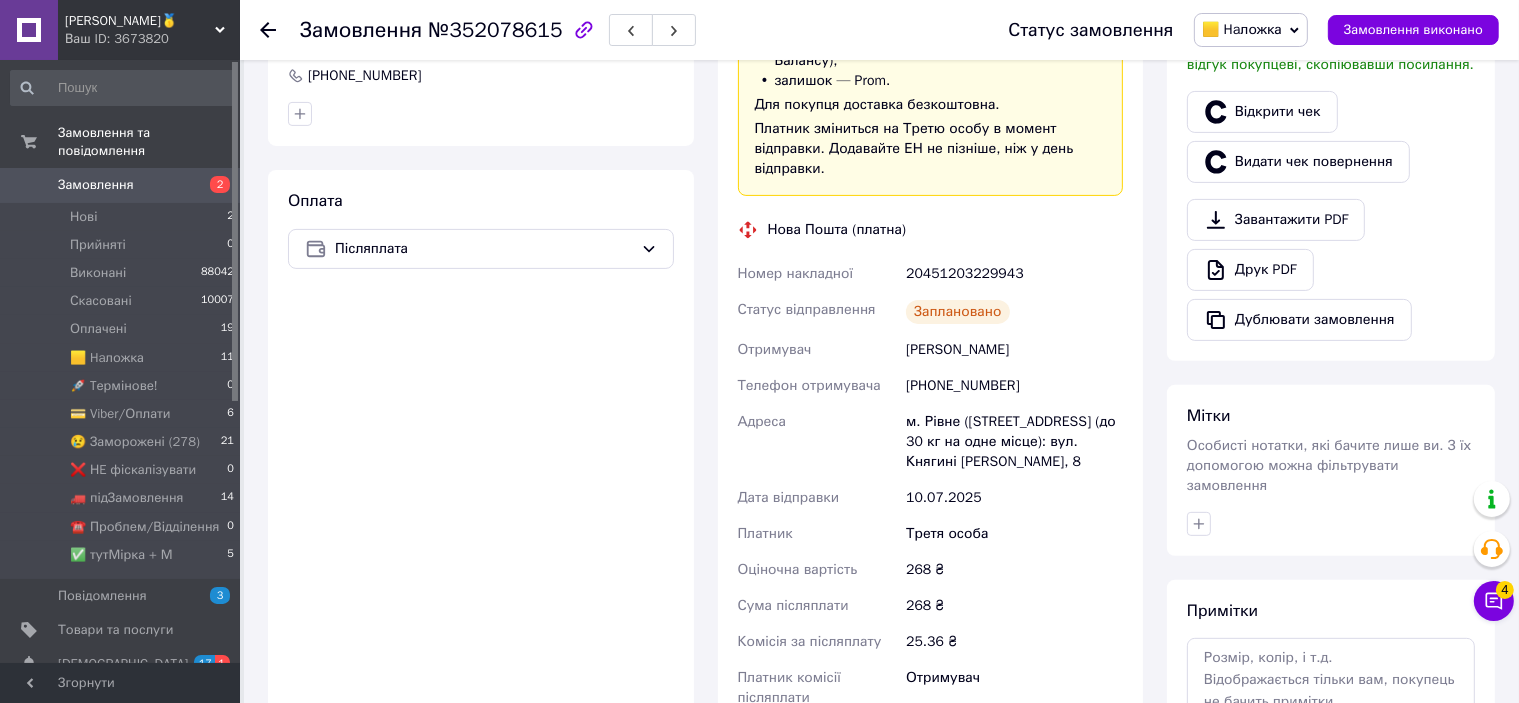 click on "20451203229943" at bounding box center [1014, 274] 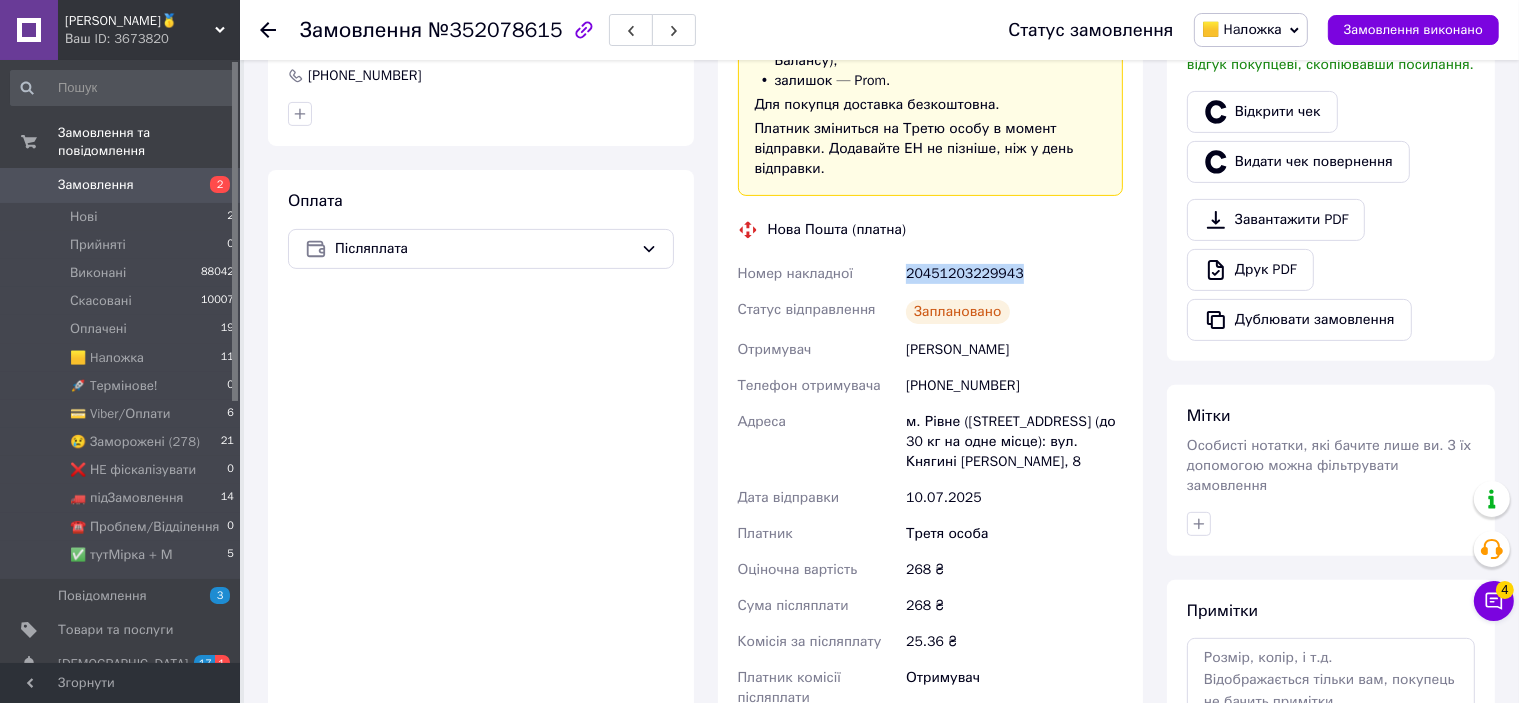 click on "20451203229943" at bounding box center [1014, 274] 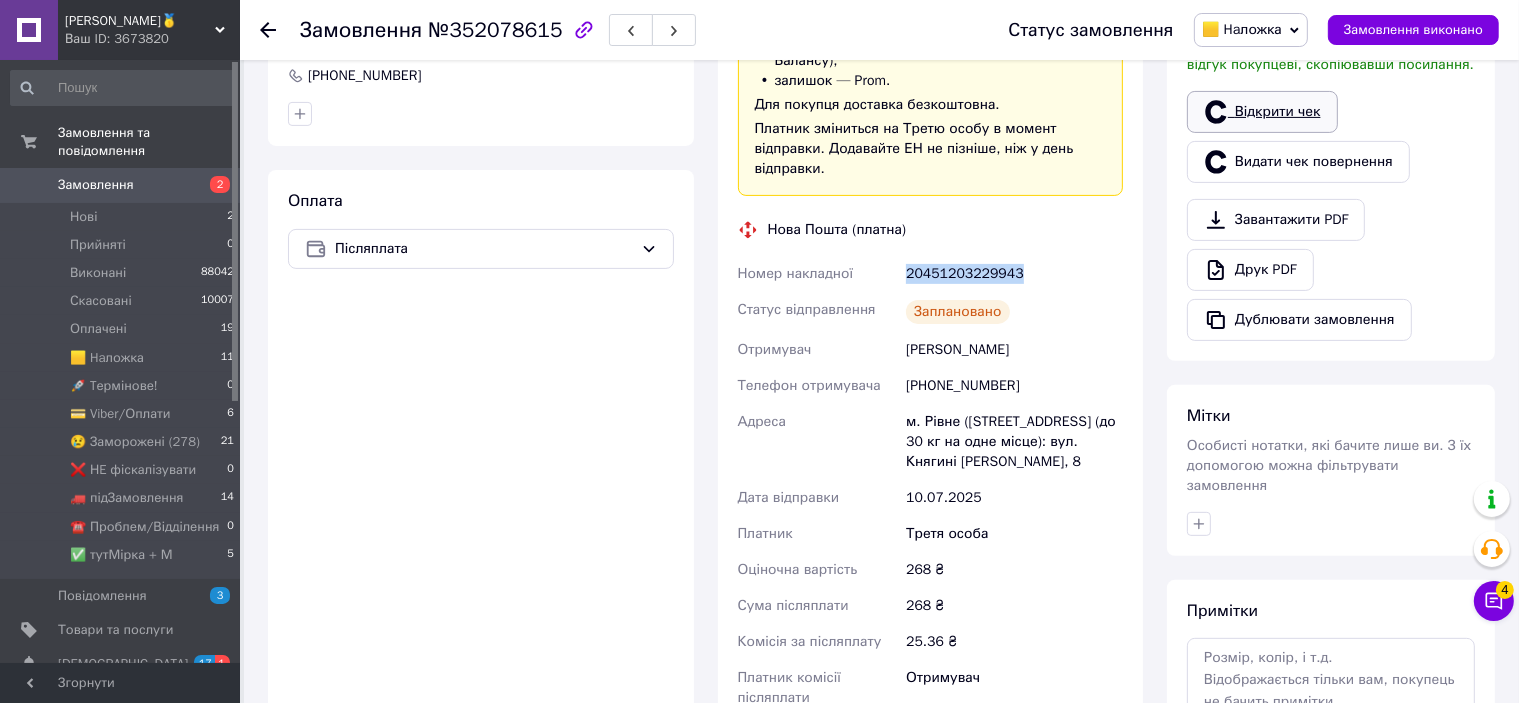 scroll, scrollTop: 400, scrollLeft: 0, axis: vertical 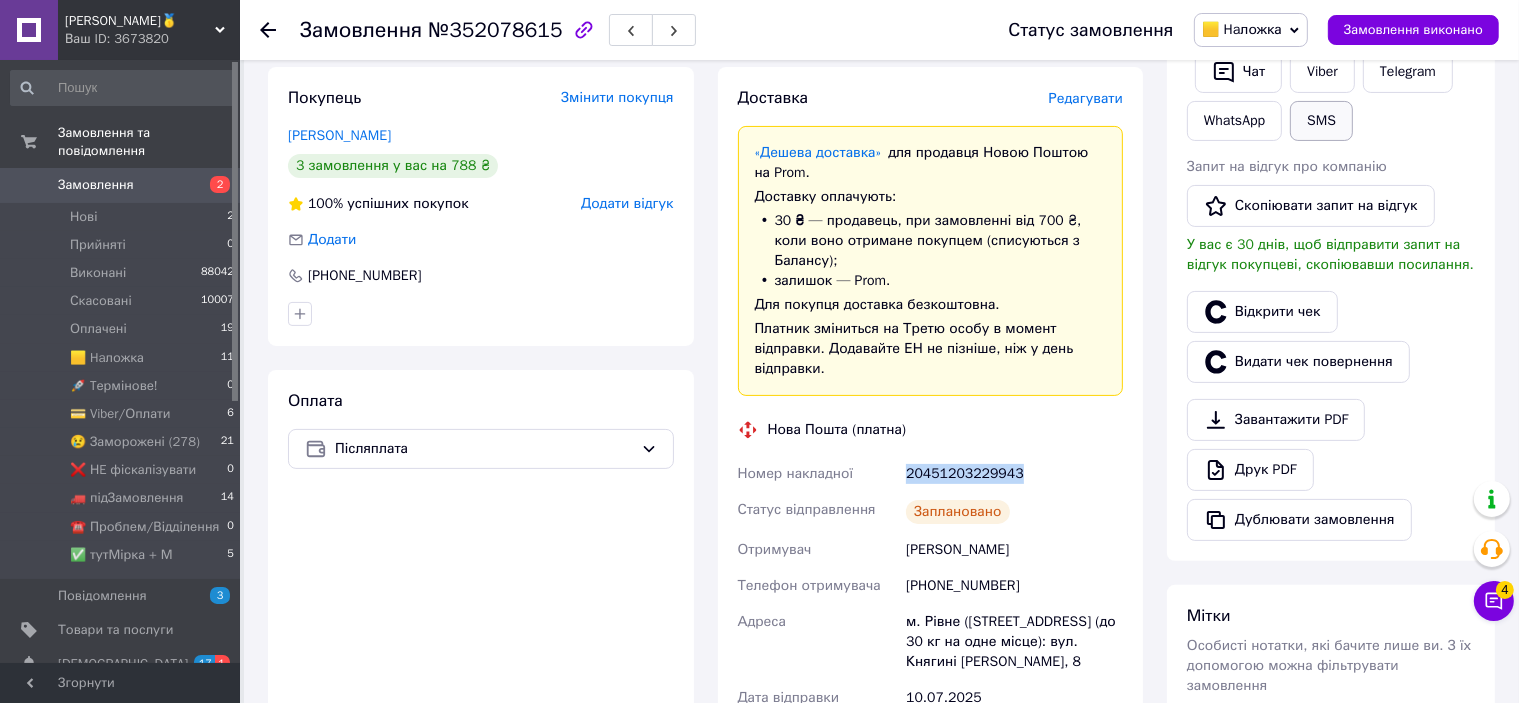 click on "SMS" at bounding box center (1321, 121) 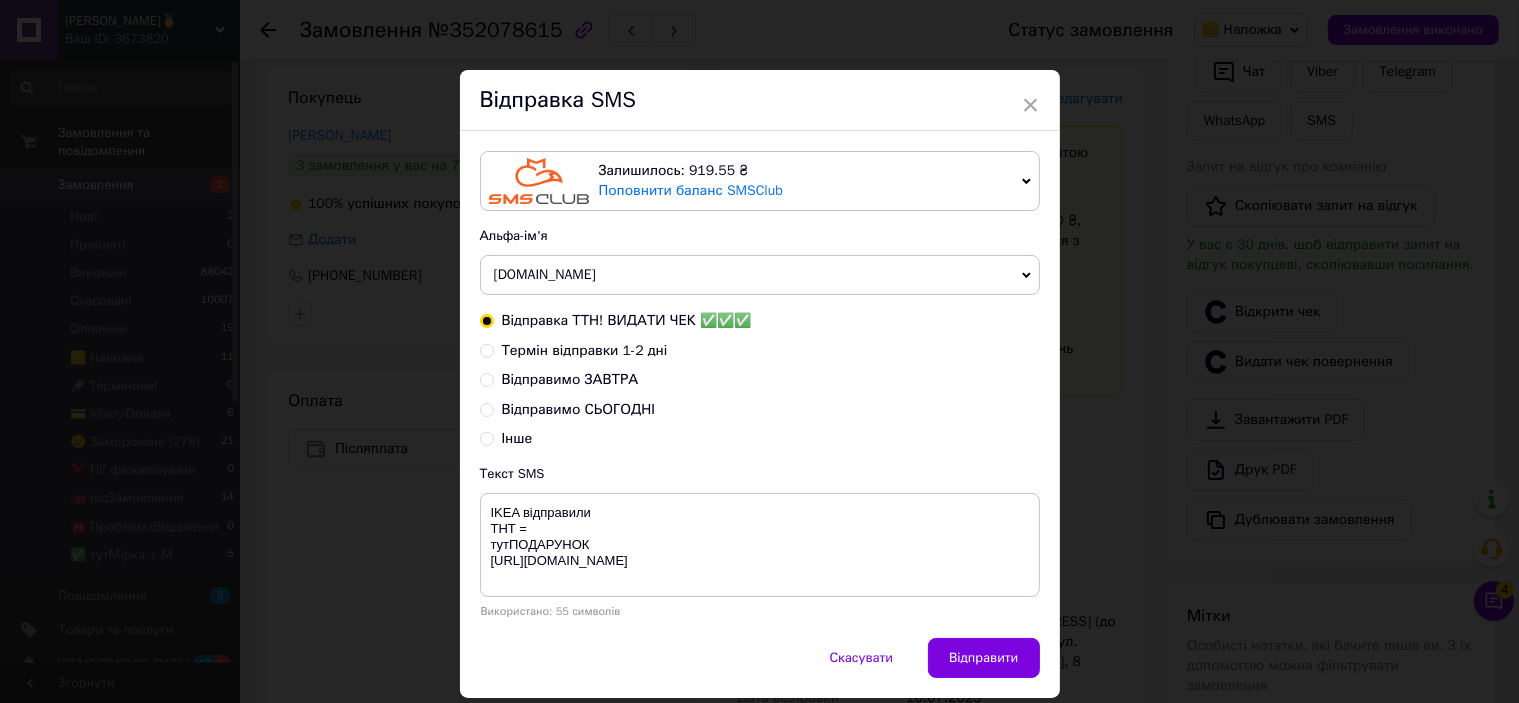type 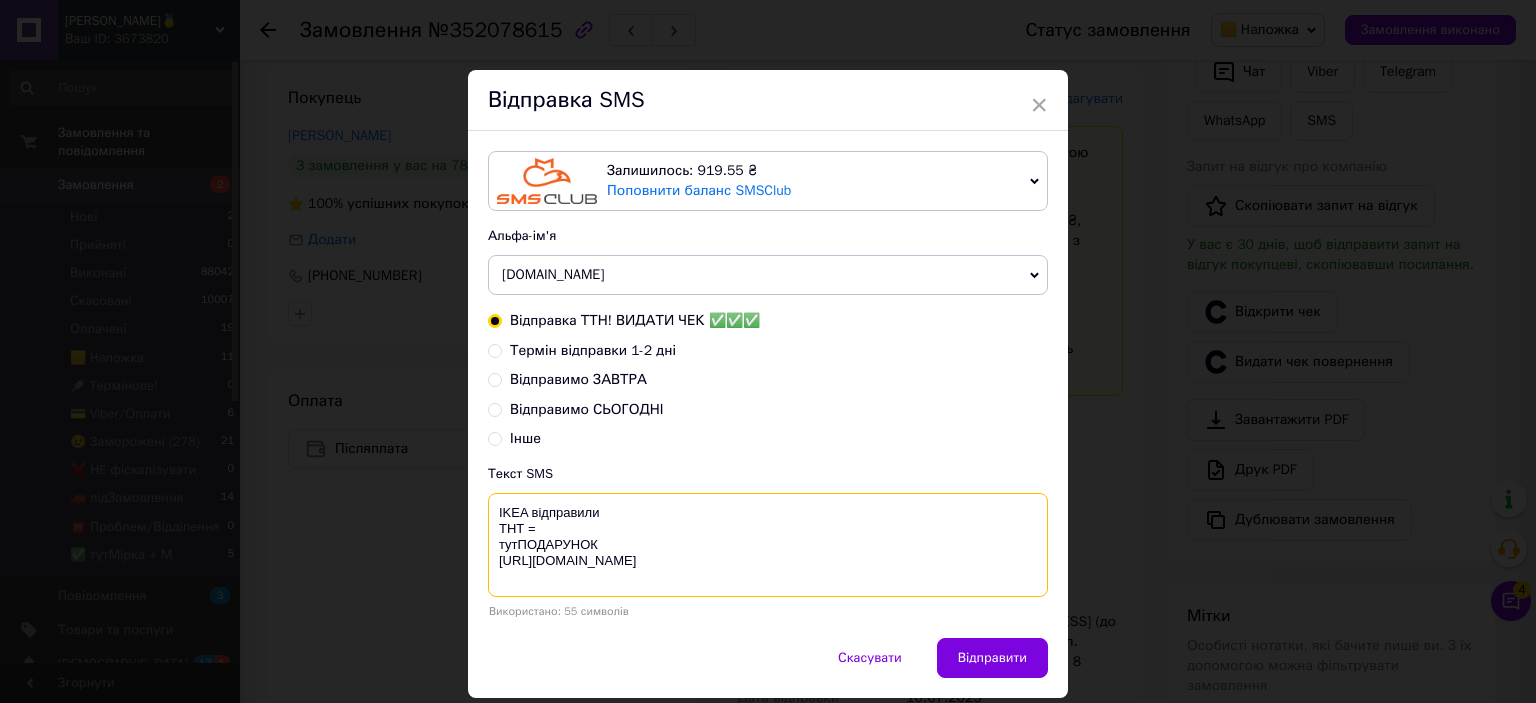 click on "IKEA відправили
ТНТ =
тутПОДАРУНОК
[URL][DOMAIN_NAME]" at bounding box center [768, 545] 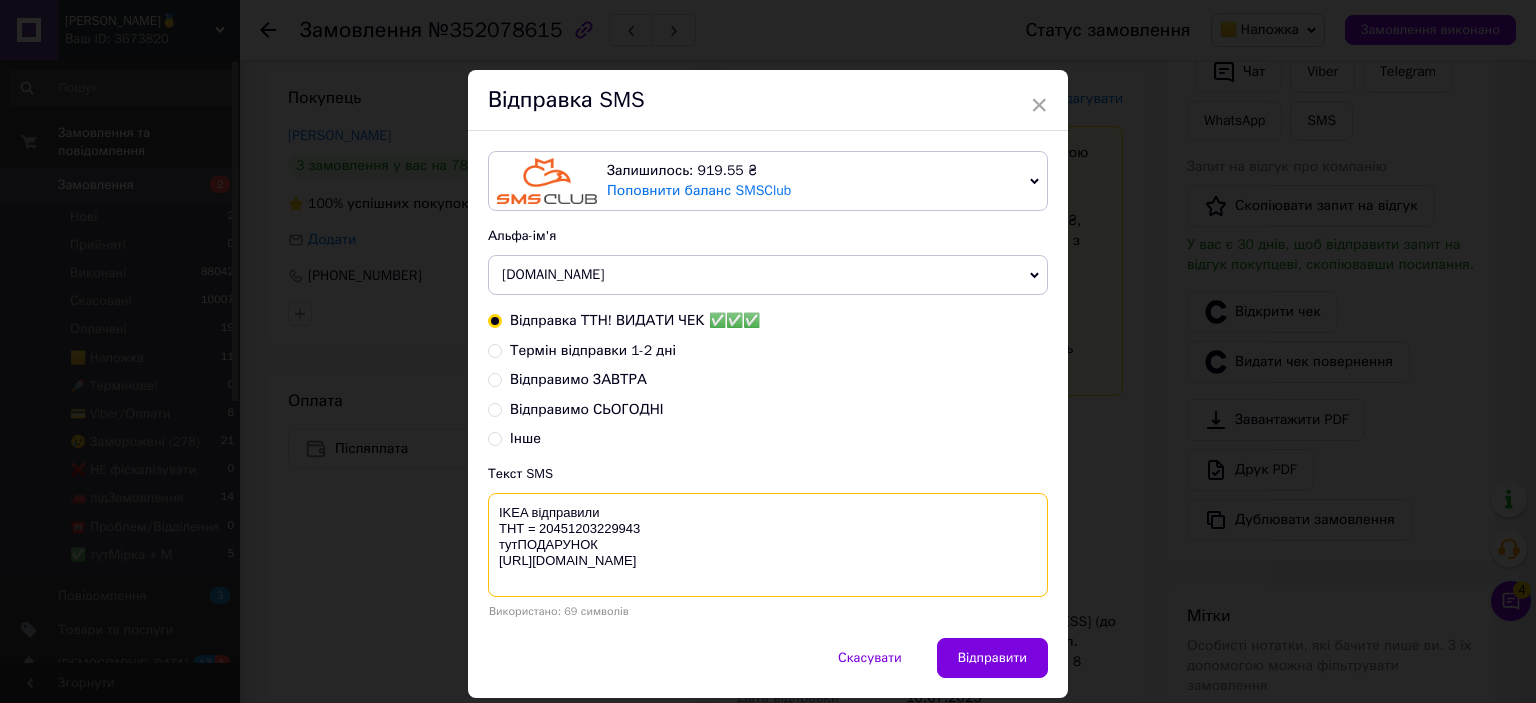 type on "IKEA відправили
ТНТ = 20451203229943
тутПОДАРУНОК
https://bit.ly/taao" 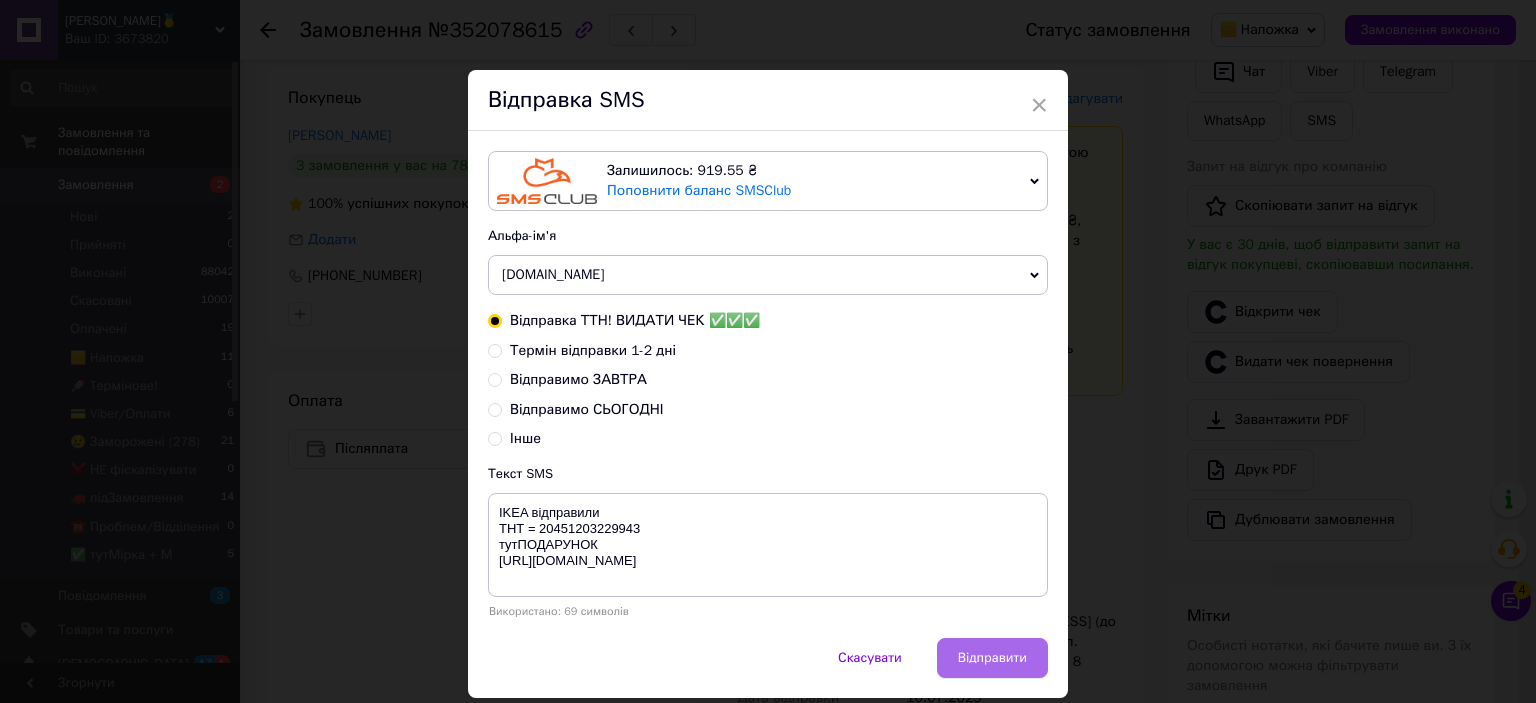 drag, startPoint x: 973, startPoint y: 628, endPoint x: 967, endPoint y: 643, distance: 16.155495 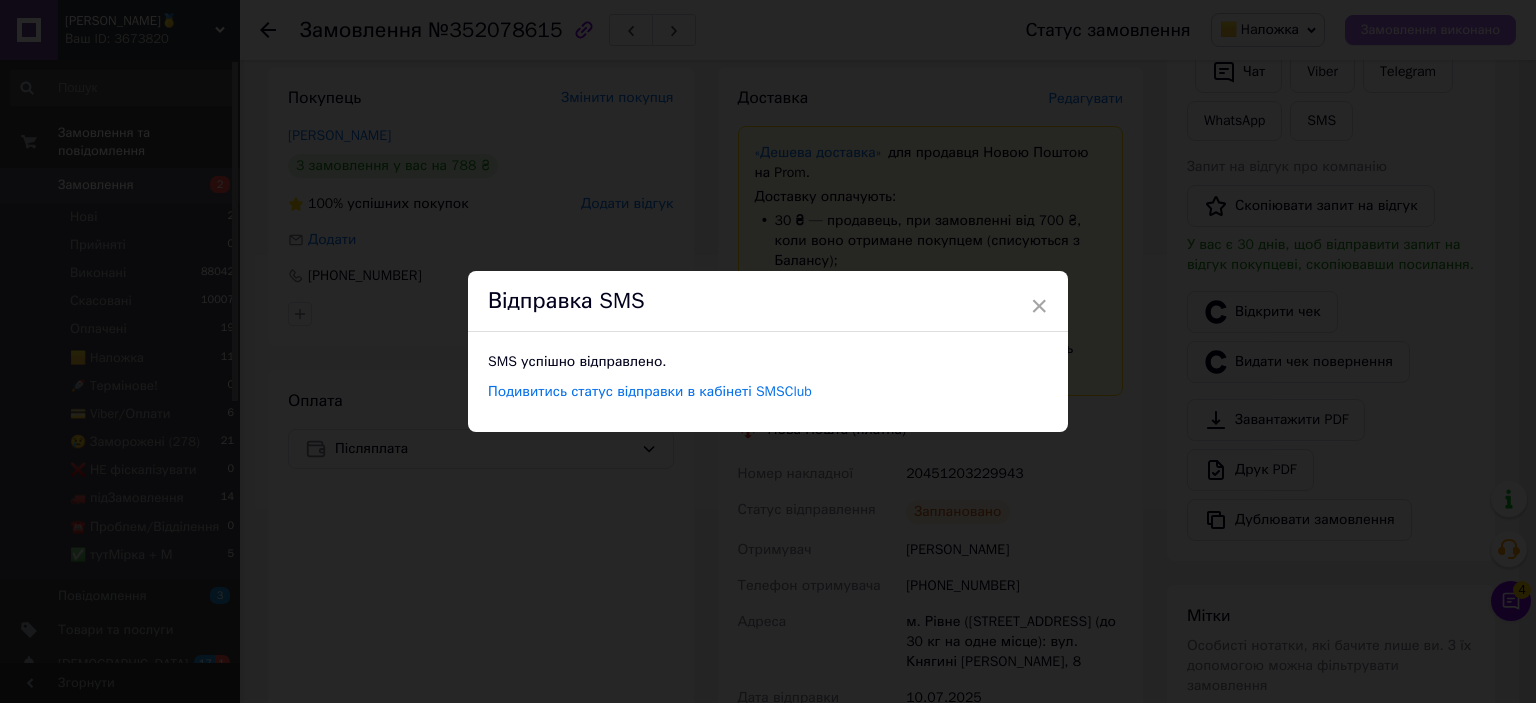 drag, startPoint x: 1321, startPoint y: 16, endPoint x: 1372, endPoint y: 28, distance: 52.392746 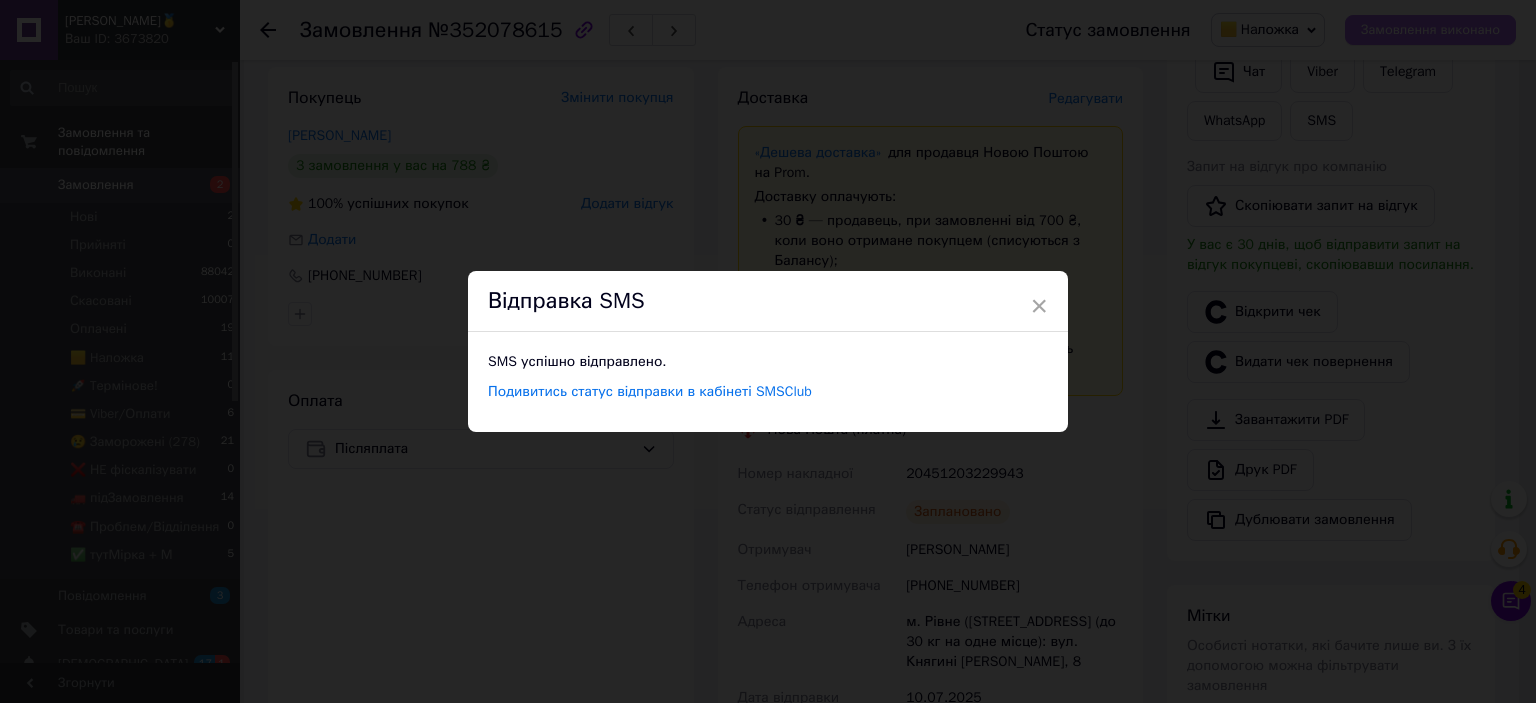 click on "× Відправка SMS SMS успішно відправлено. Подивитись статус відправки в кабінеті SMSClub" at bounding box center (768, 351) 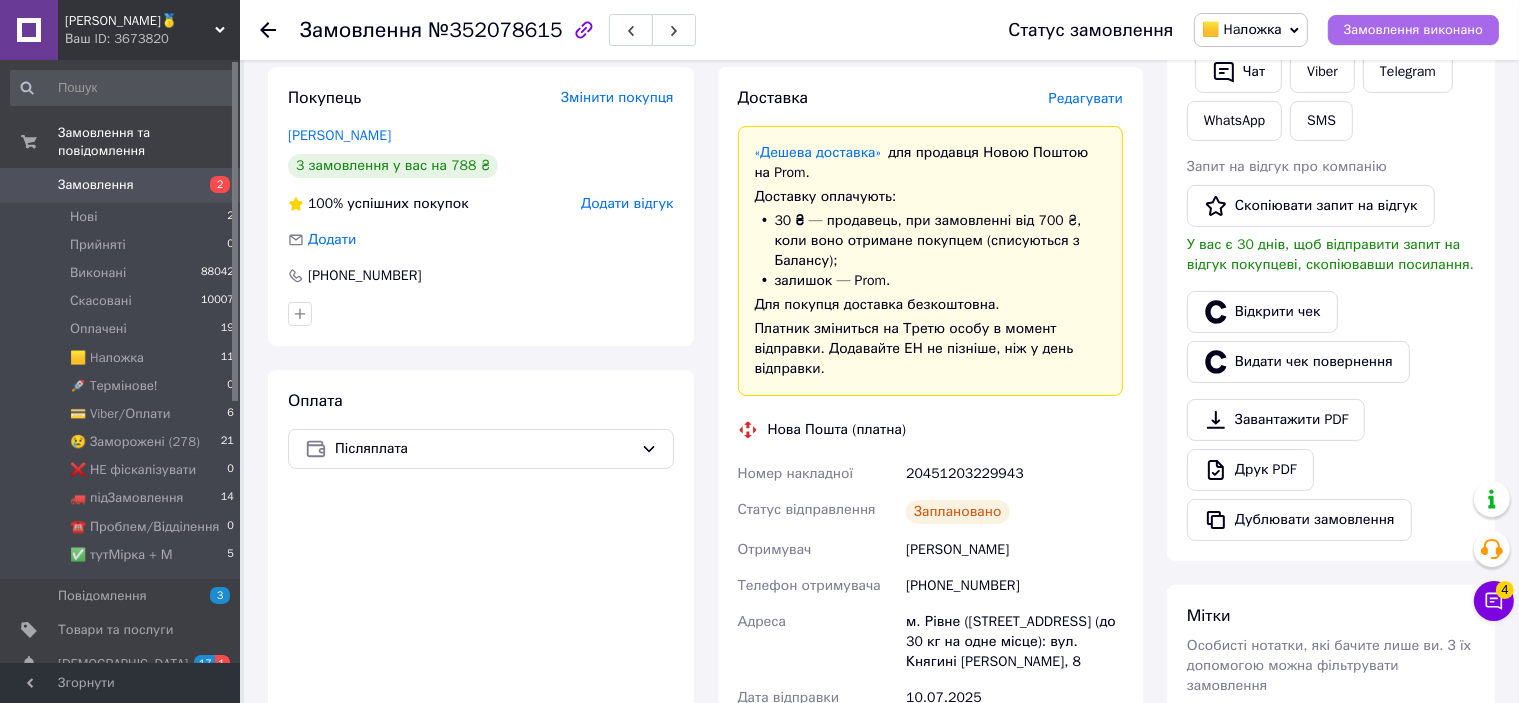 click on "Замовлення виконано" at bounding box center [1413, 30] 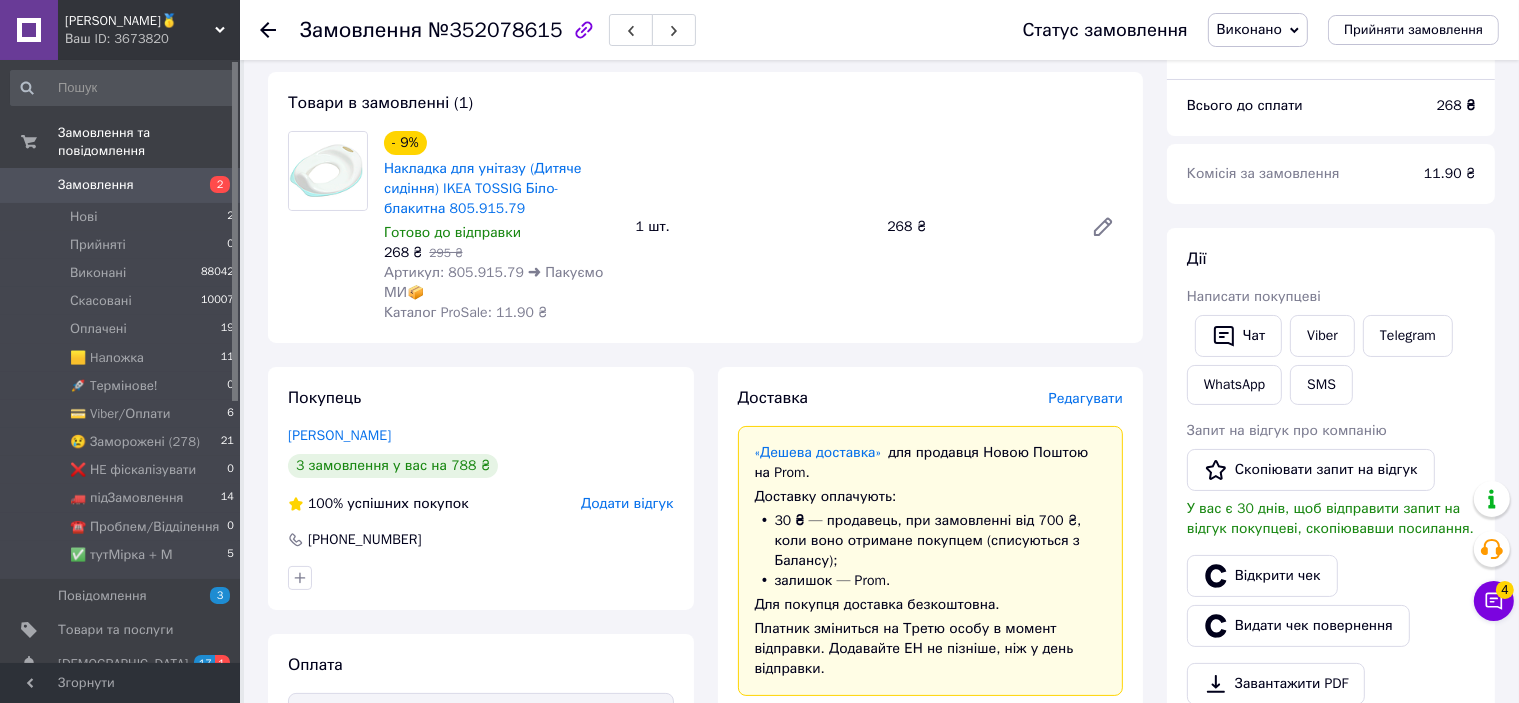 scroll, scrollTop: 0, scrollLeft: 0, axis: both 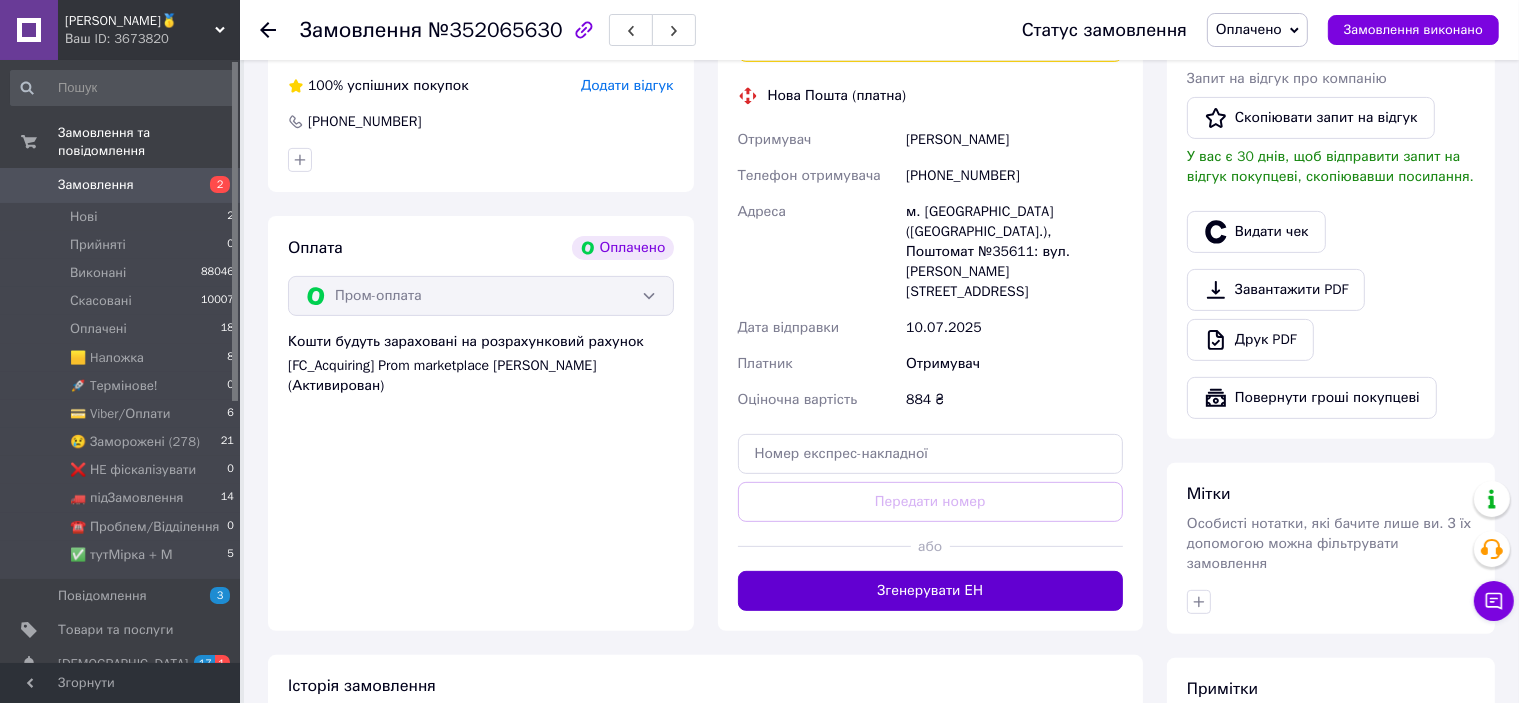 click on "Згенерувати ЕН" at bounding box center [931, 591] 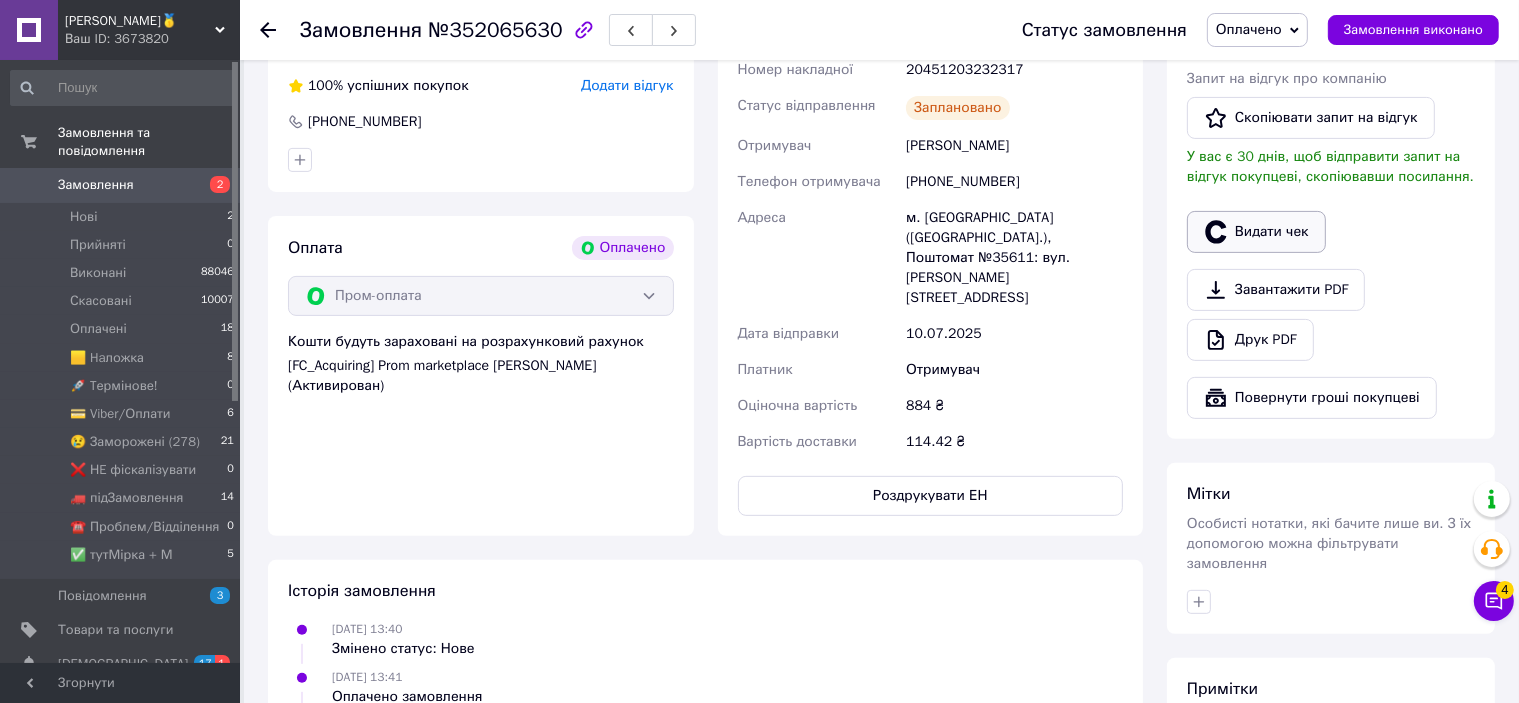 click on "Видати чек" at bounding box center (1256, 232) 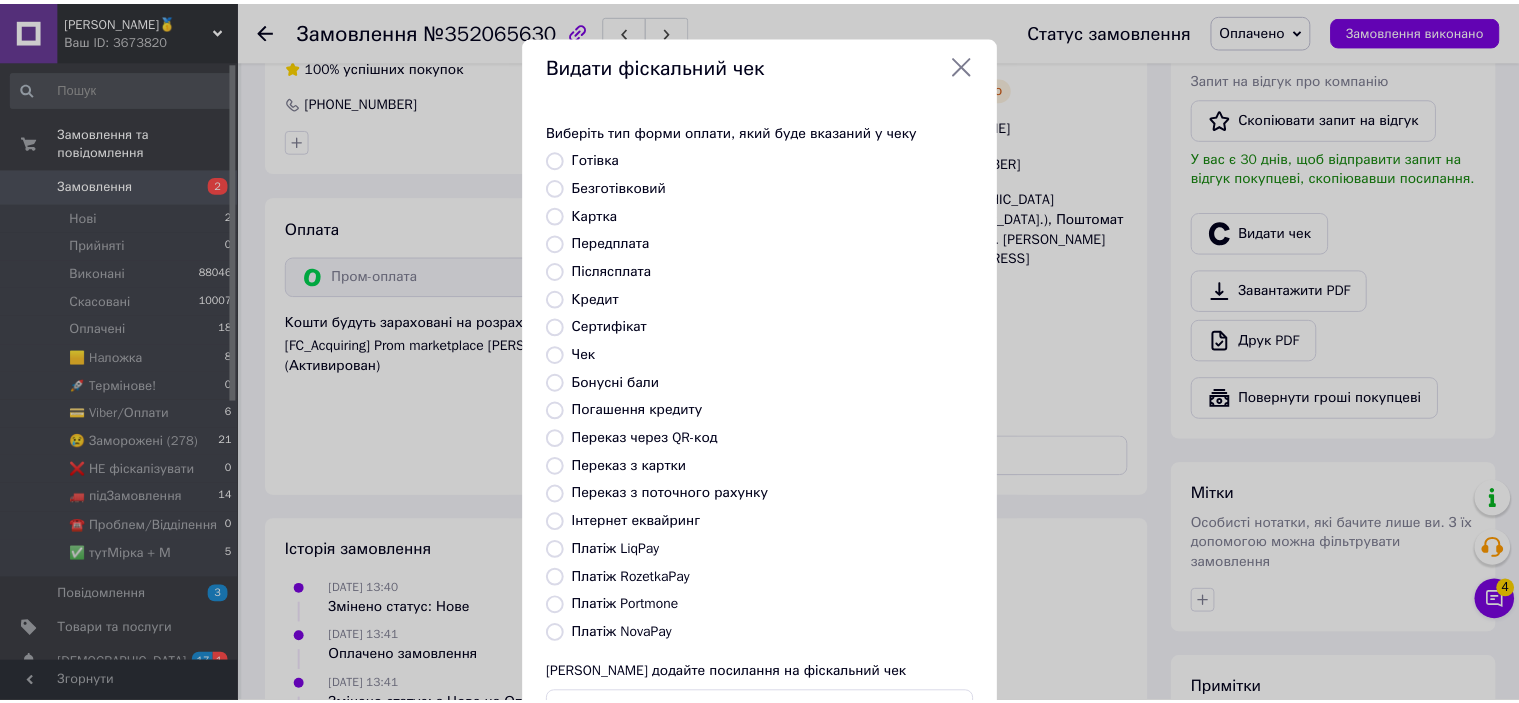 scroll, scrollTop: 155, scrollLeft: 0, axis: vertical 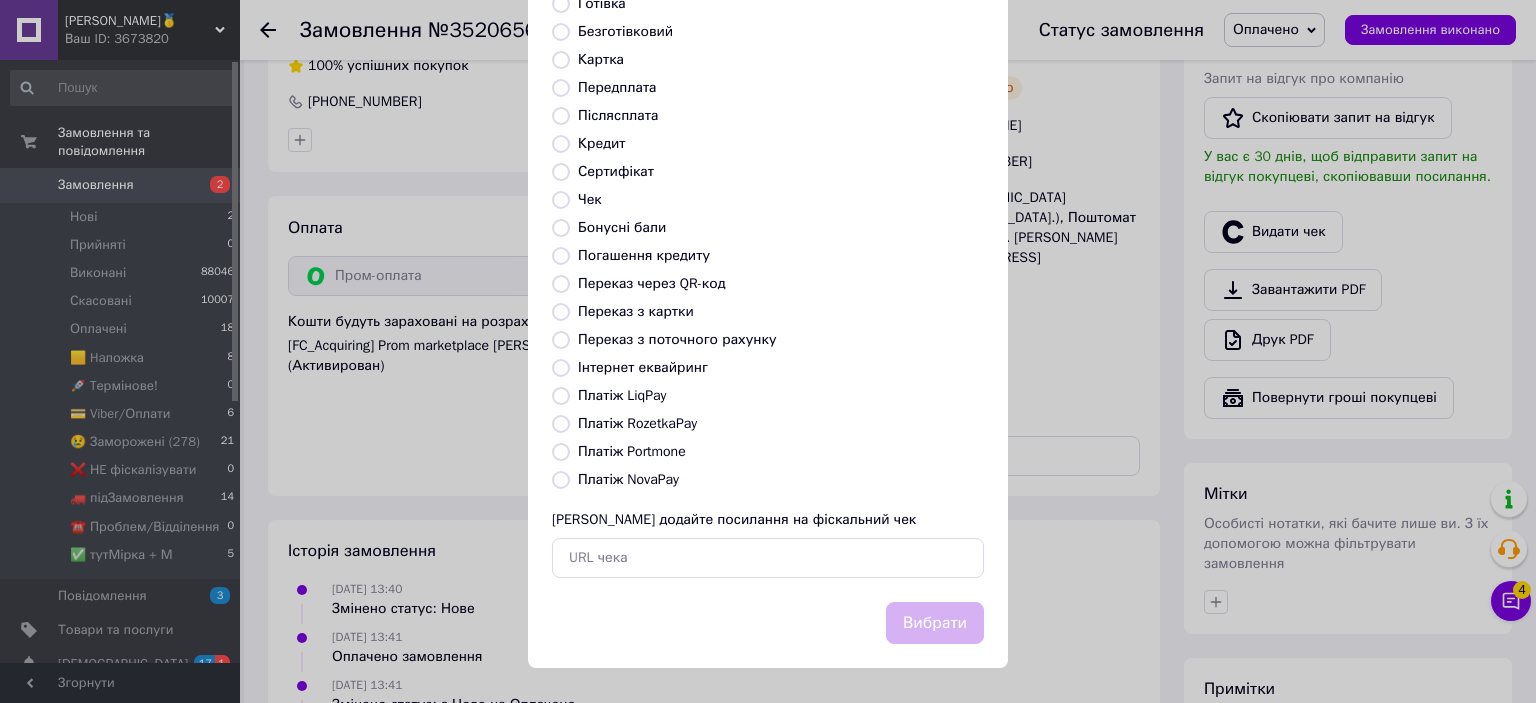 click on "Платіж RozetkaPay" at bounding box center [637, 423] 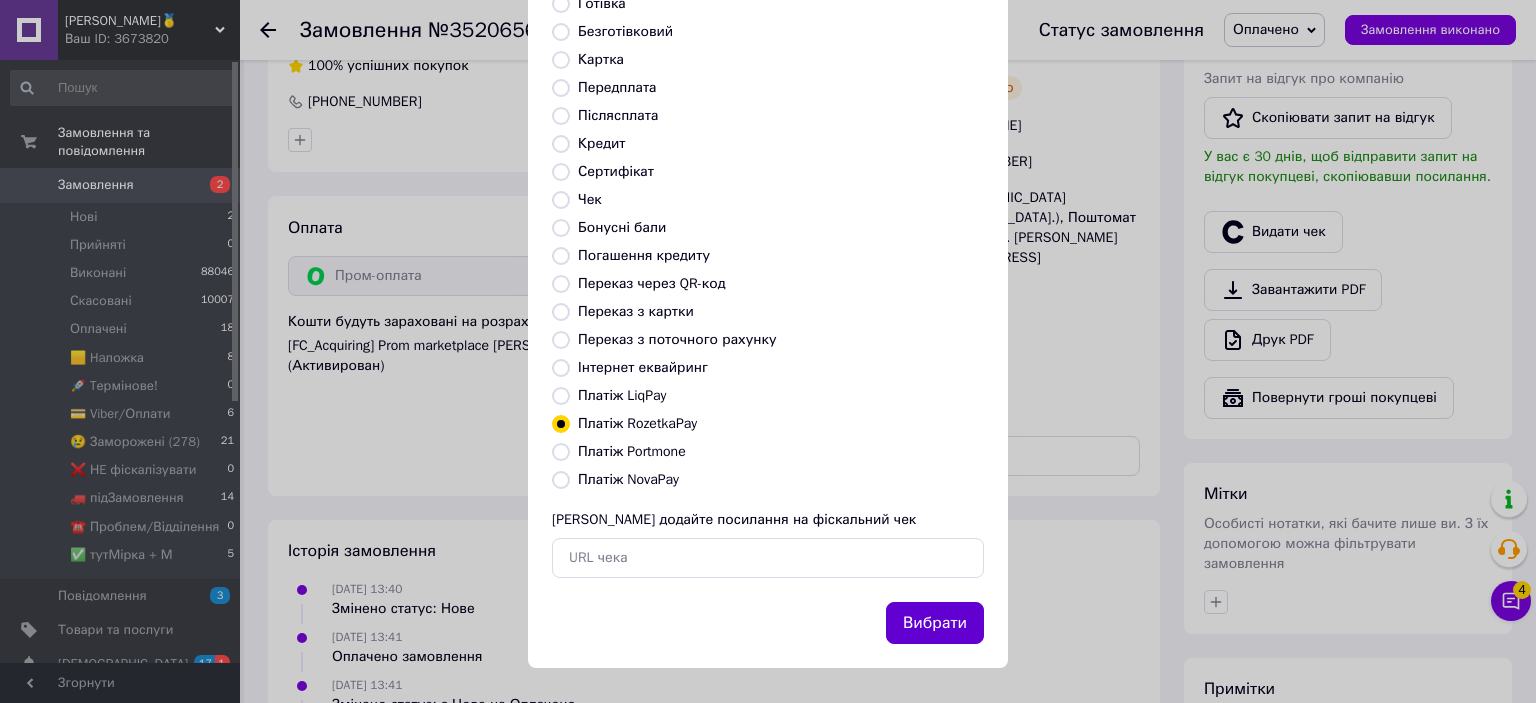 click on "Вибрати" at bounding box center (935, 623) 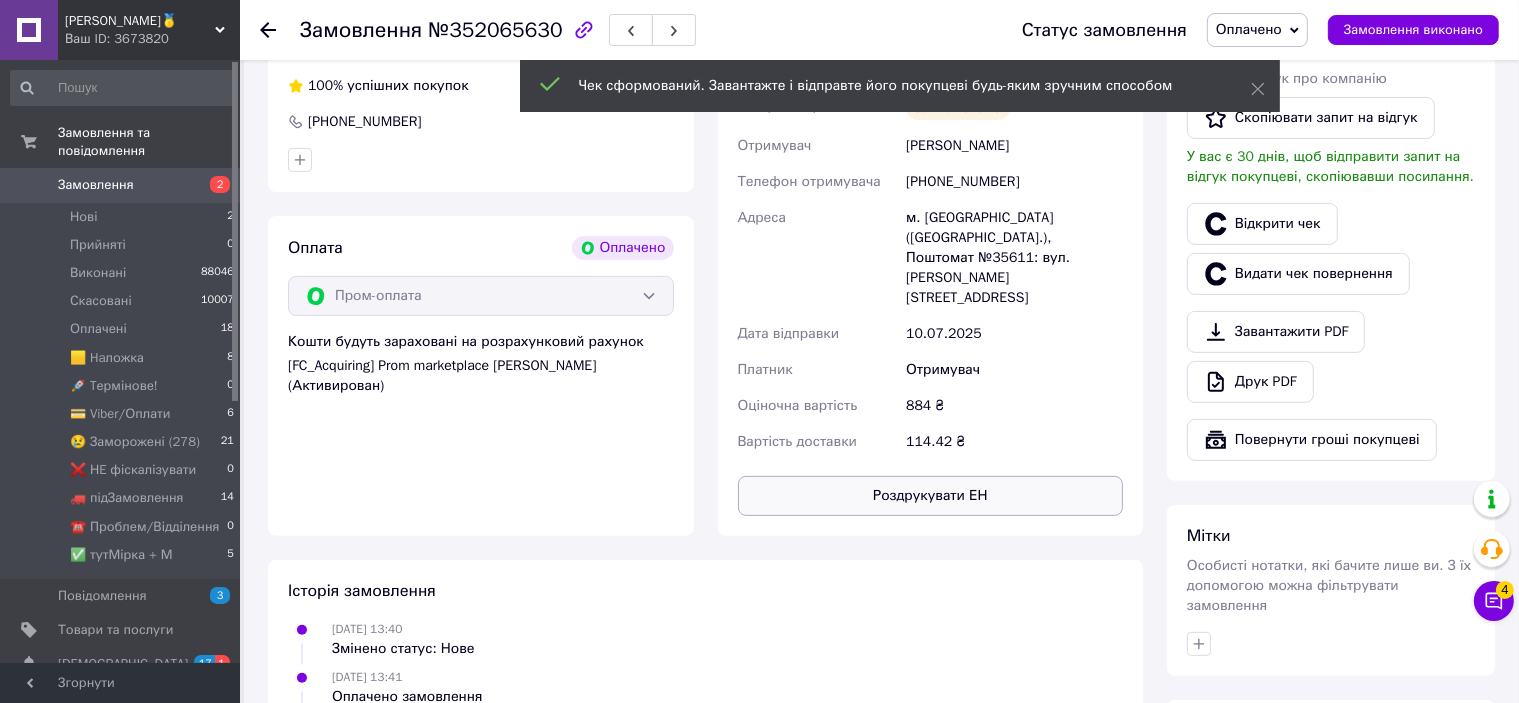 click on "Роздрукувати ЕН" at bounding box center [931, 496] 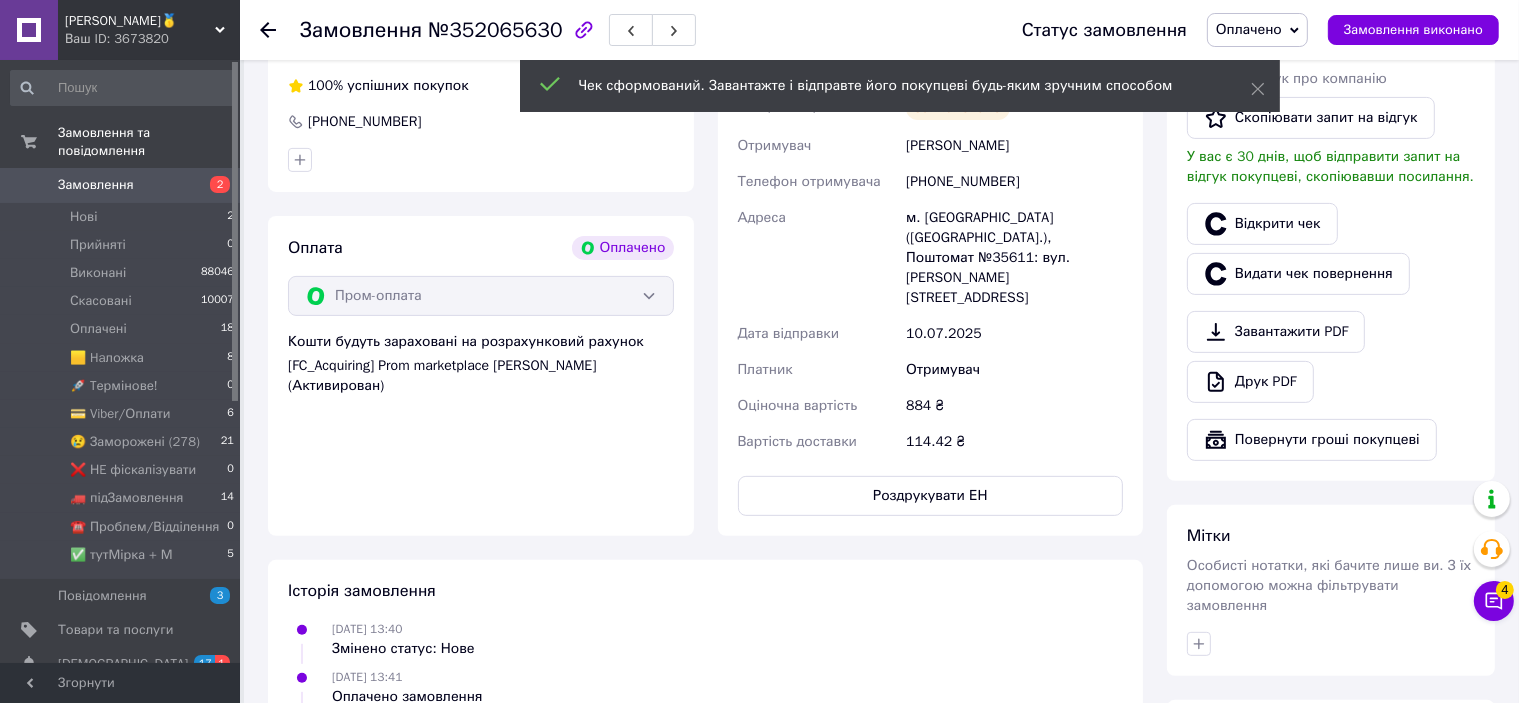 scroll, scrollTop: 400, scrollLeft: 0, axis: vertical 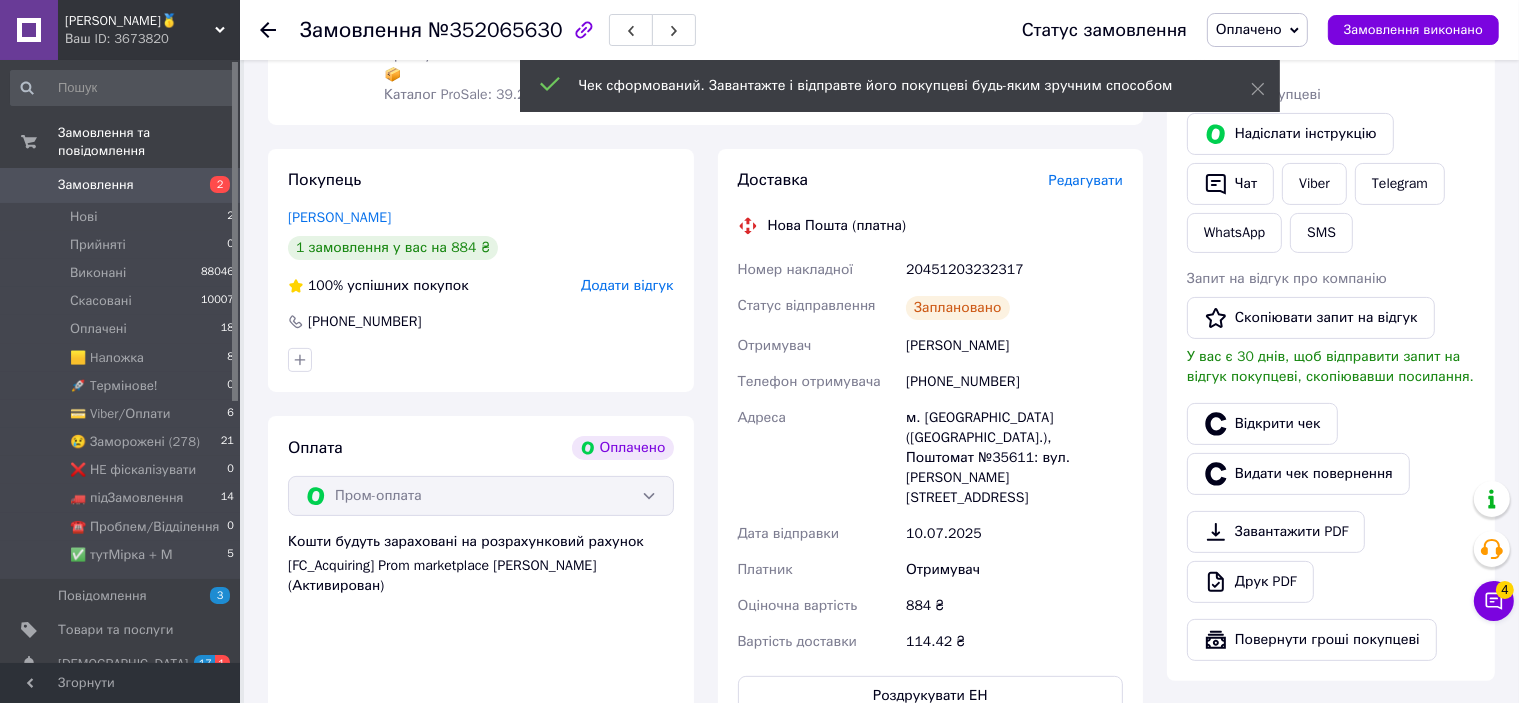 click on "20451203232317" at bounding box center (1014, 270) 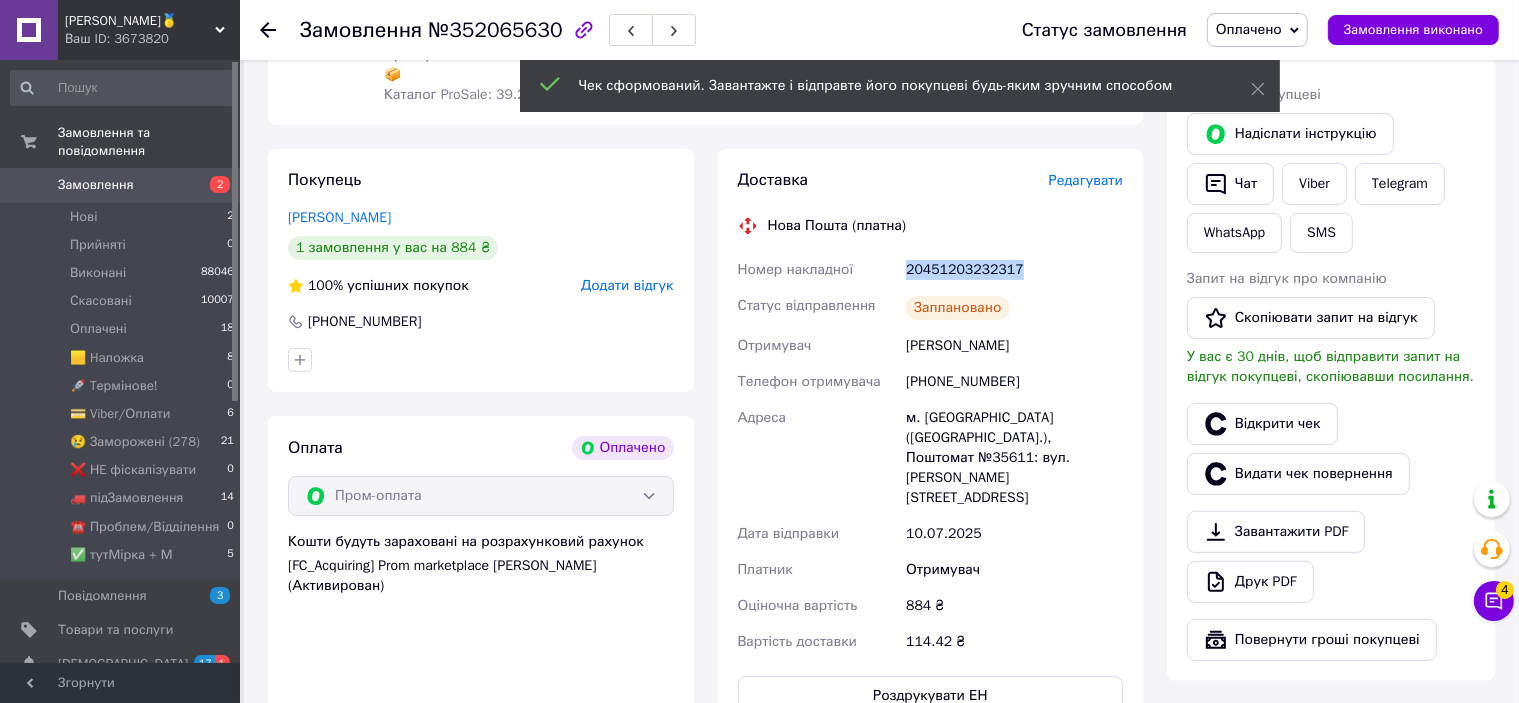 click on "20451203232317" at bounding box center (1014, 270) 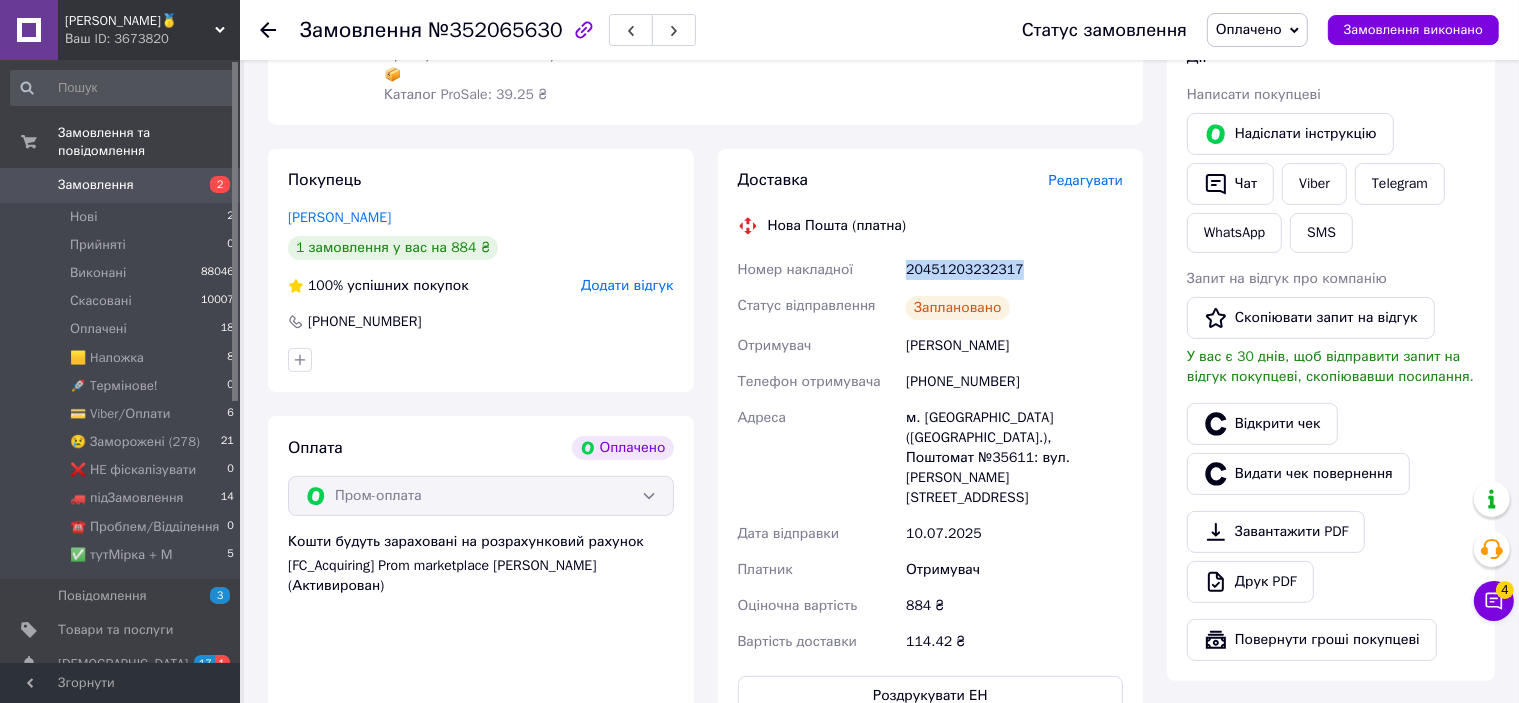 copy on "20451203232317" 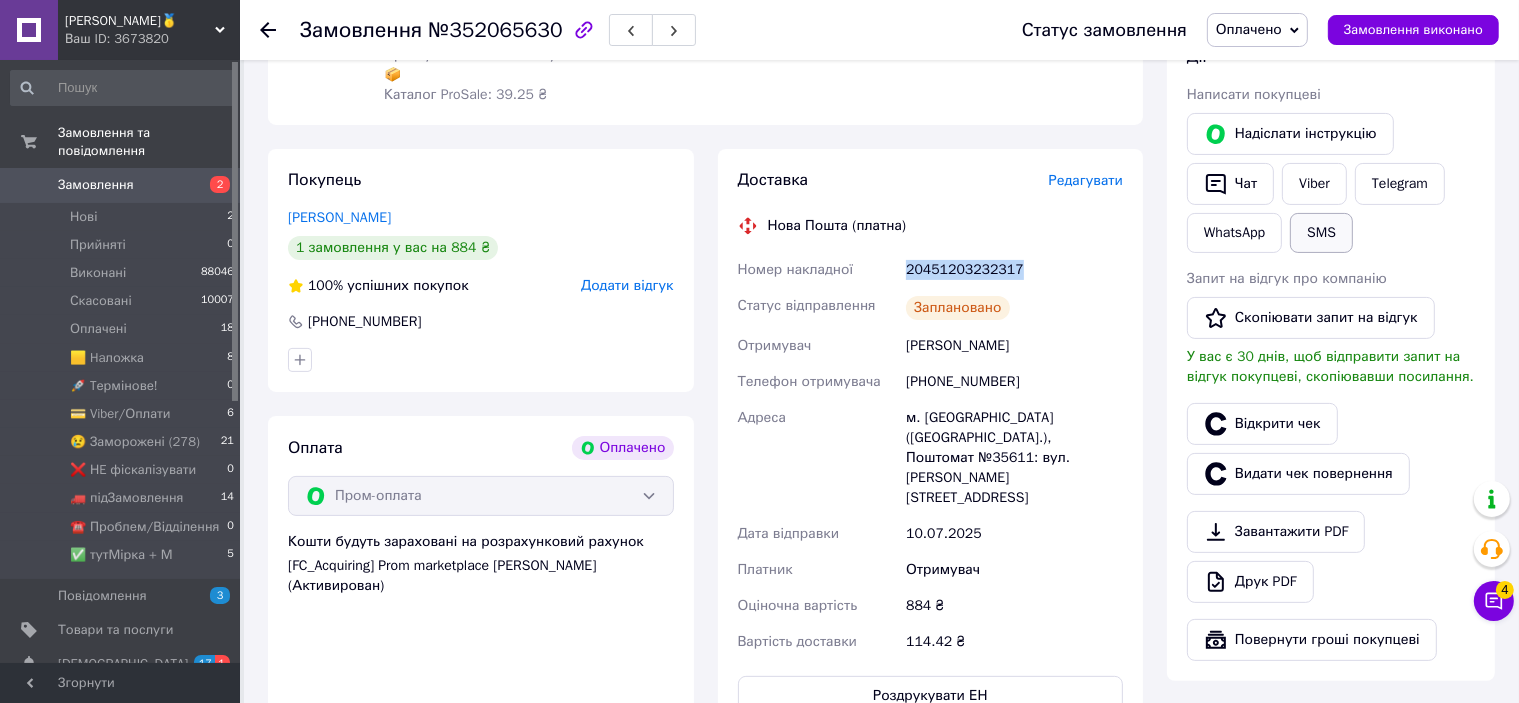 click on "SMS" at bounding box center [1321, 233] 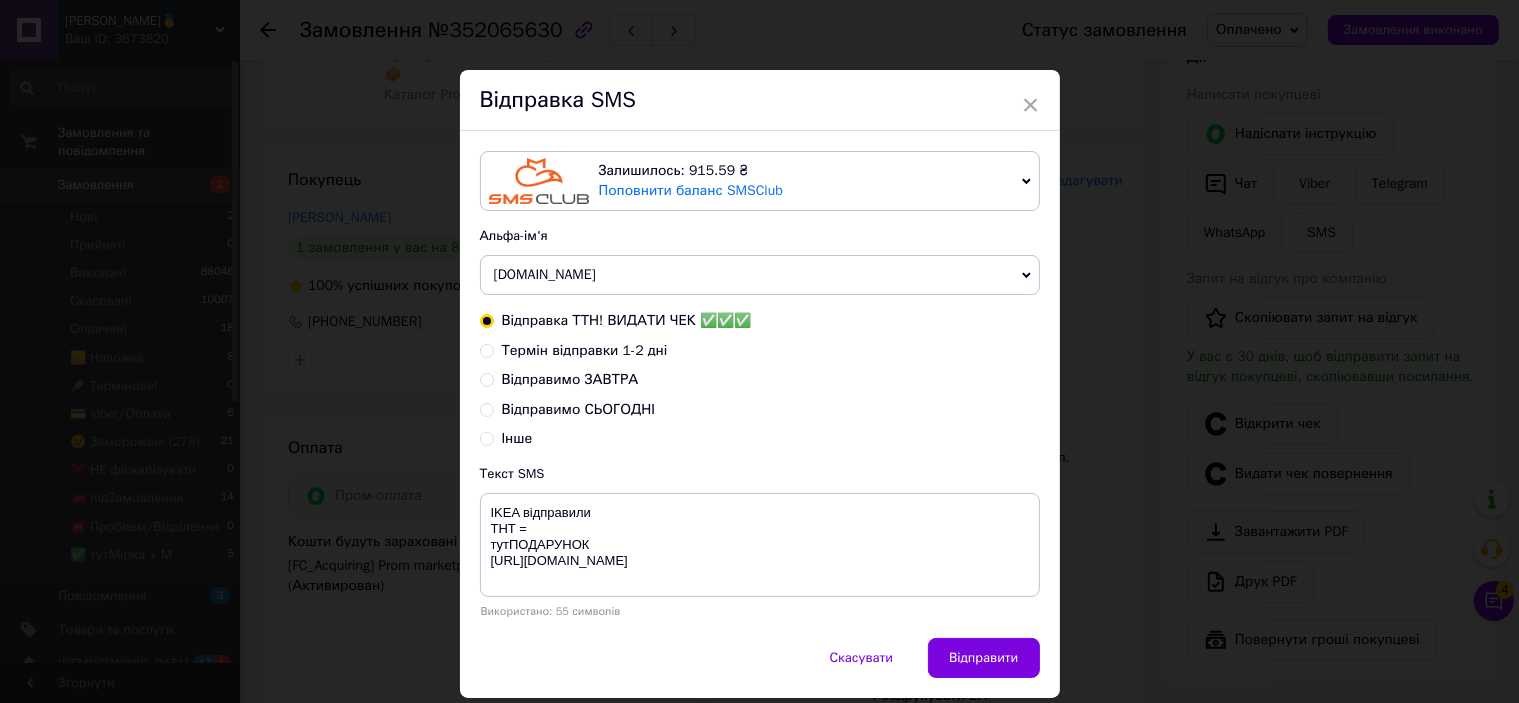 type 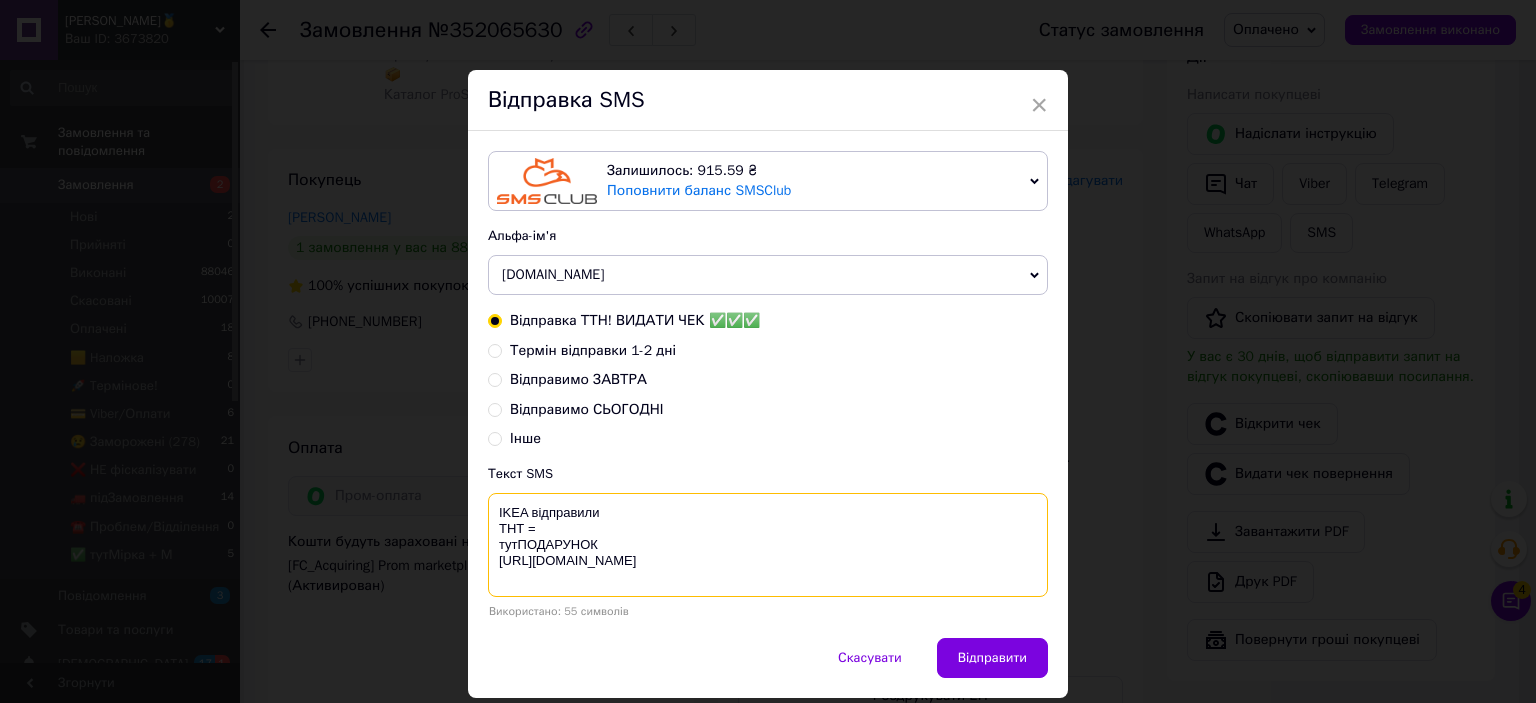 click on "IKEA відправили
ТНТ =
тутПОДАРУНОК
[URL][DOMAIN_NAME]" at bounding box center [768, 545] 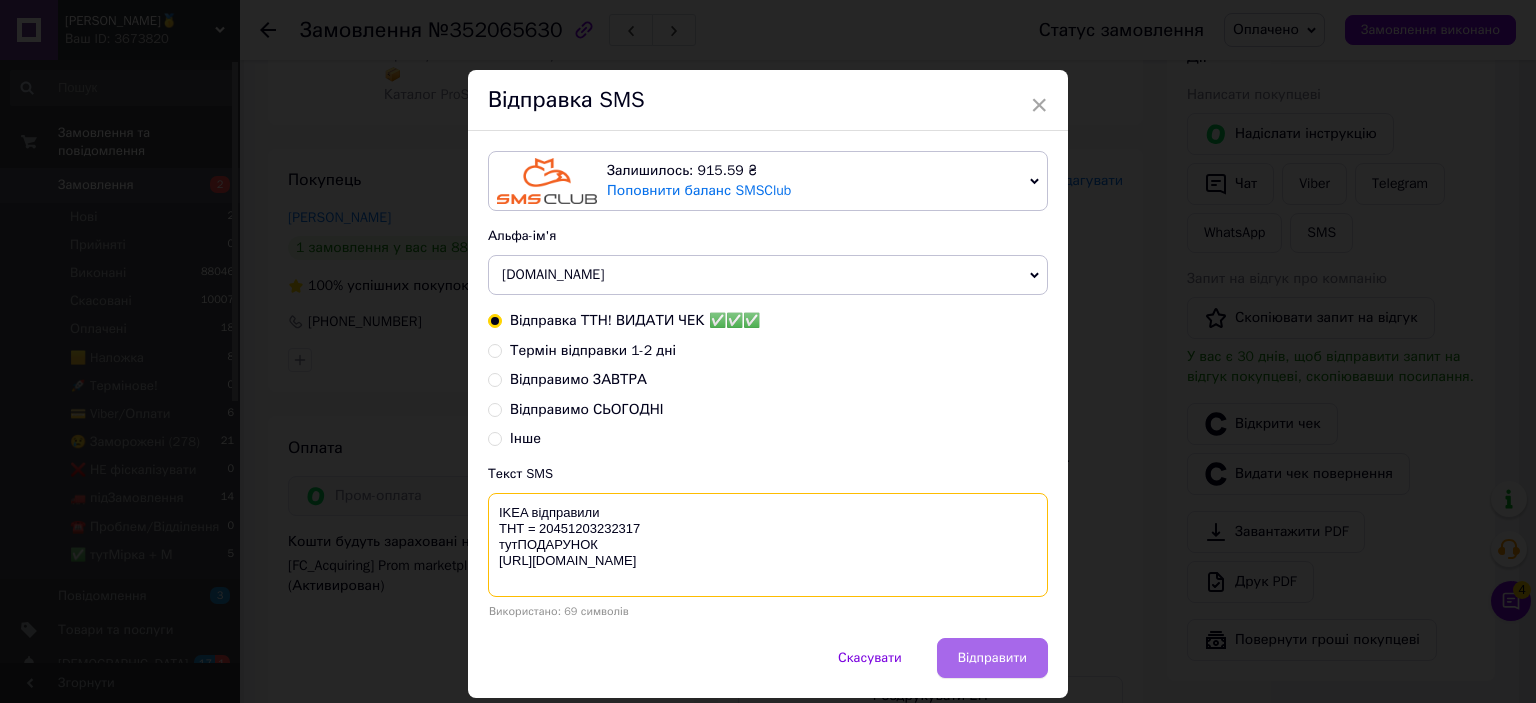 type on "IKEA відправили
ТНТ = 20451203232317
тутПОДАРУНОК
https://bit.ly/taao" 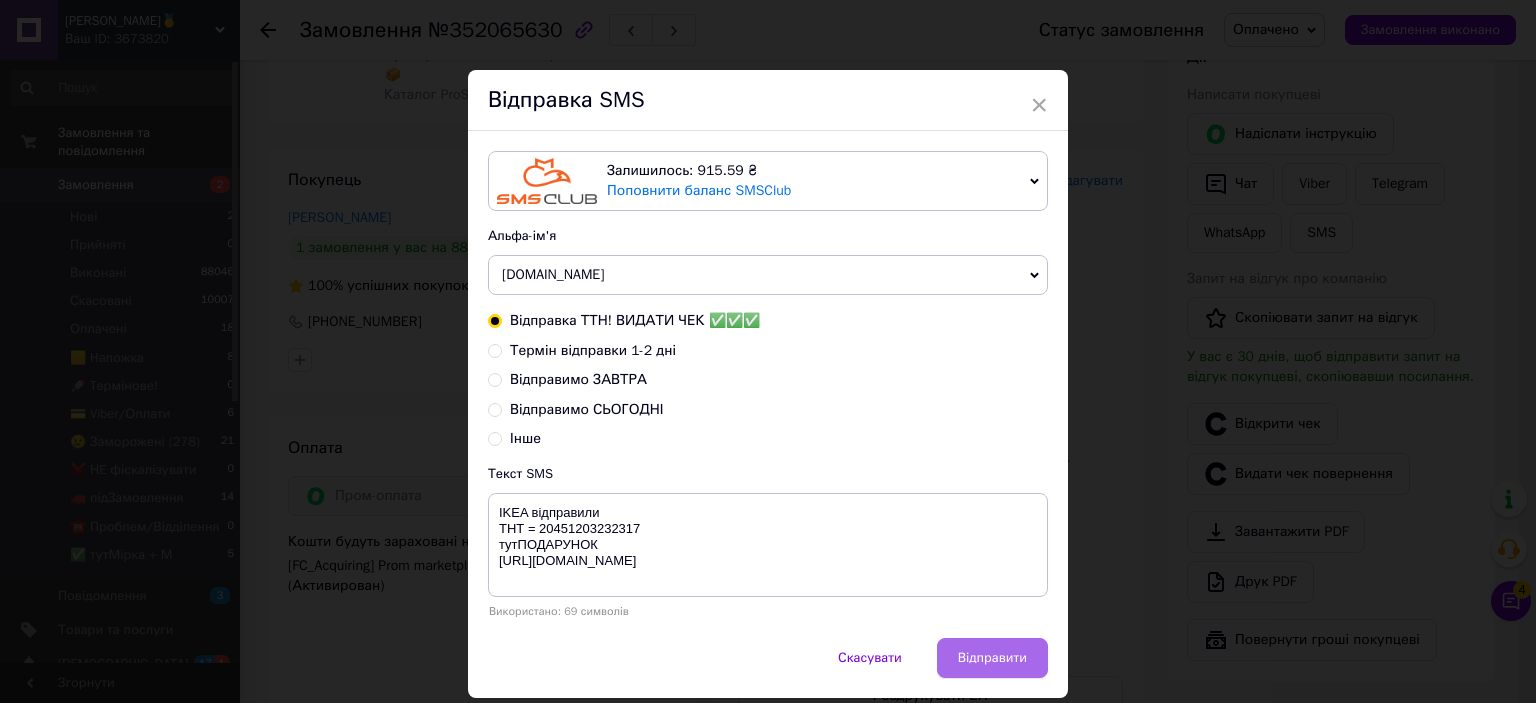 click on "Відправити" at bounding box center [992, 658] 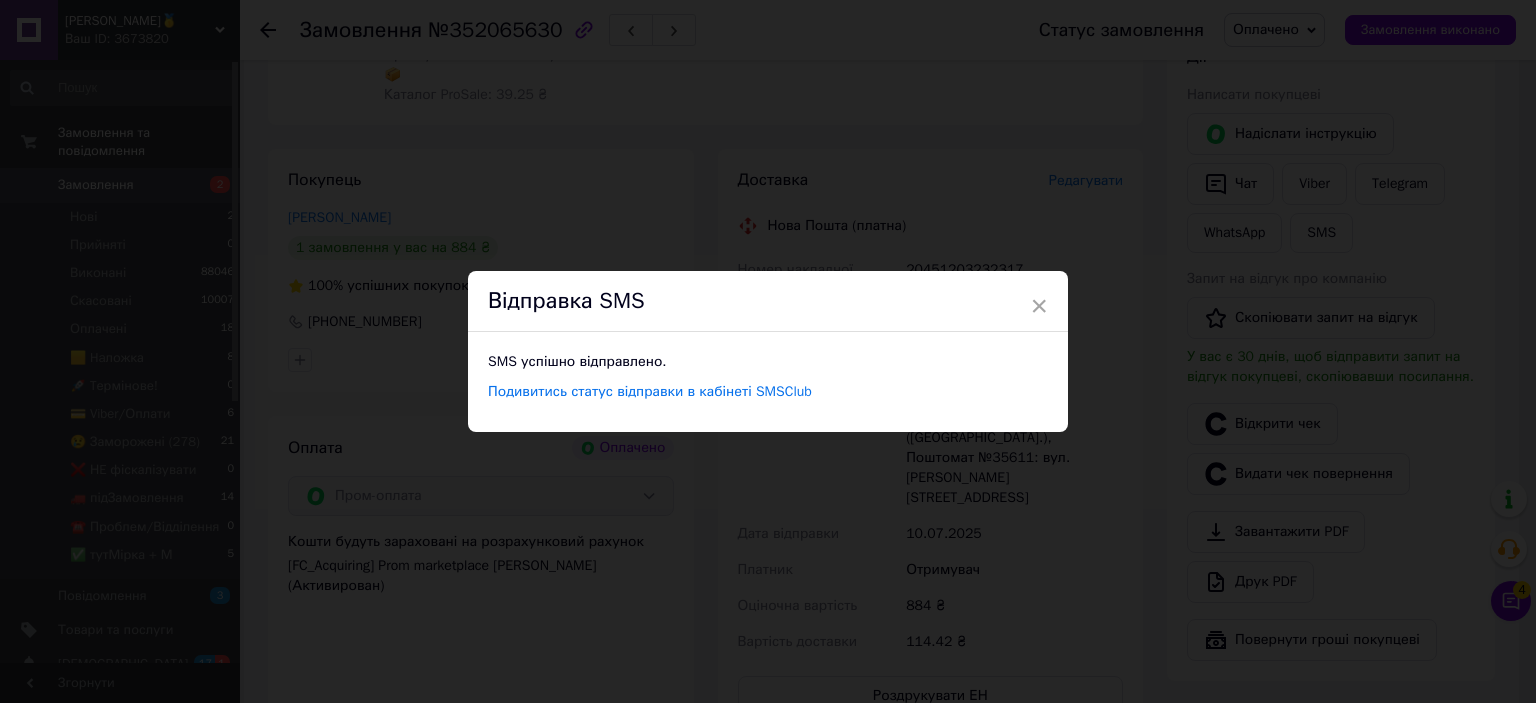 click on "× Відправка SMS SMS успішно відправлено. Подивитись статус відправки в кабінеті SMSClub" at bounding box center [768, 351] 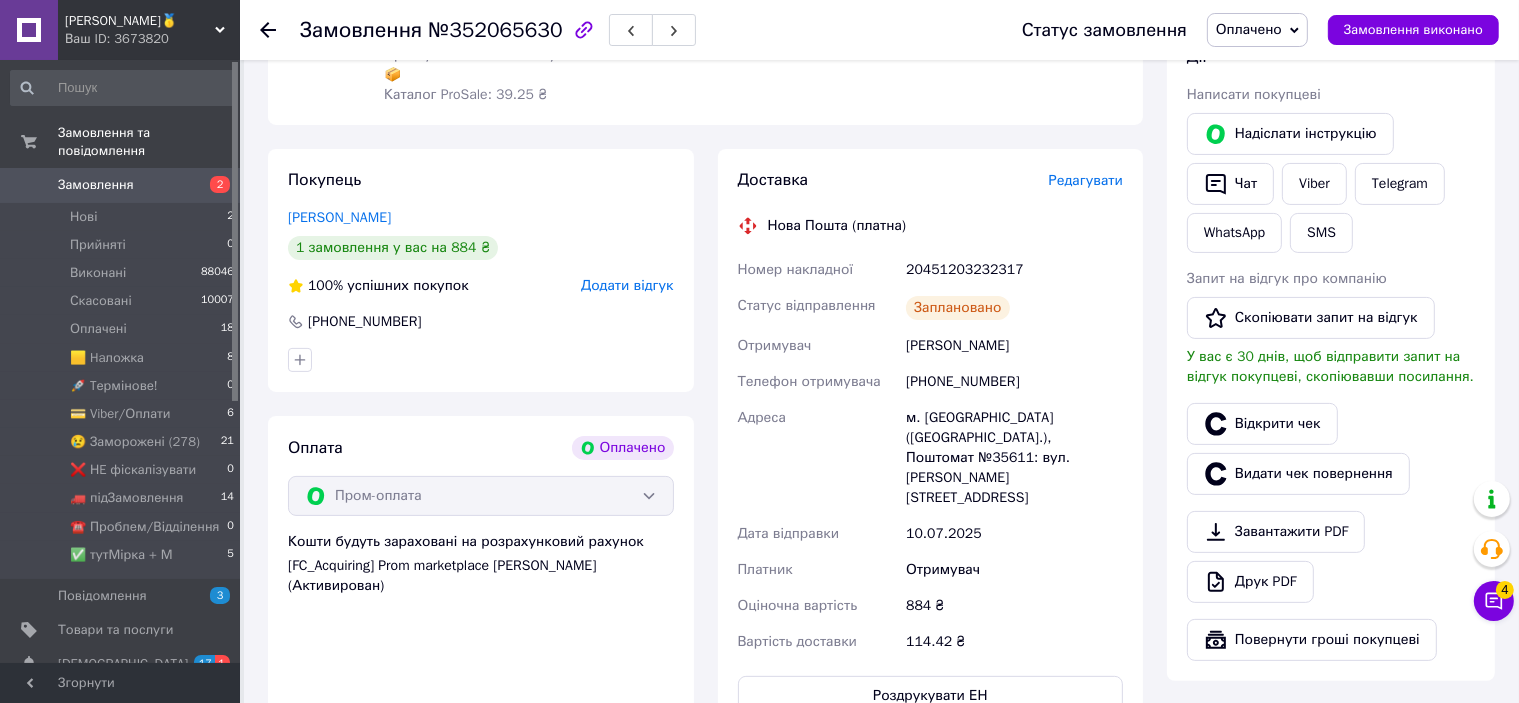 click on "Замовлення виконано" at bounding box center (1413, 30) 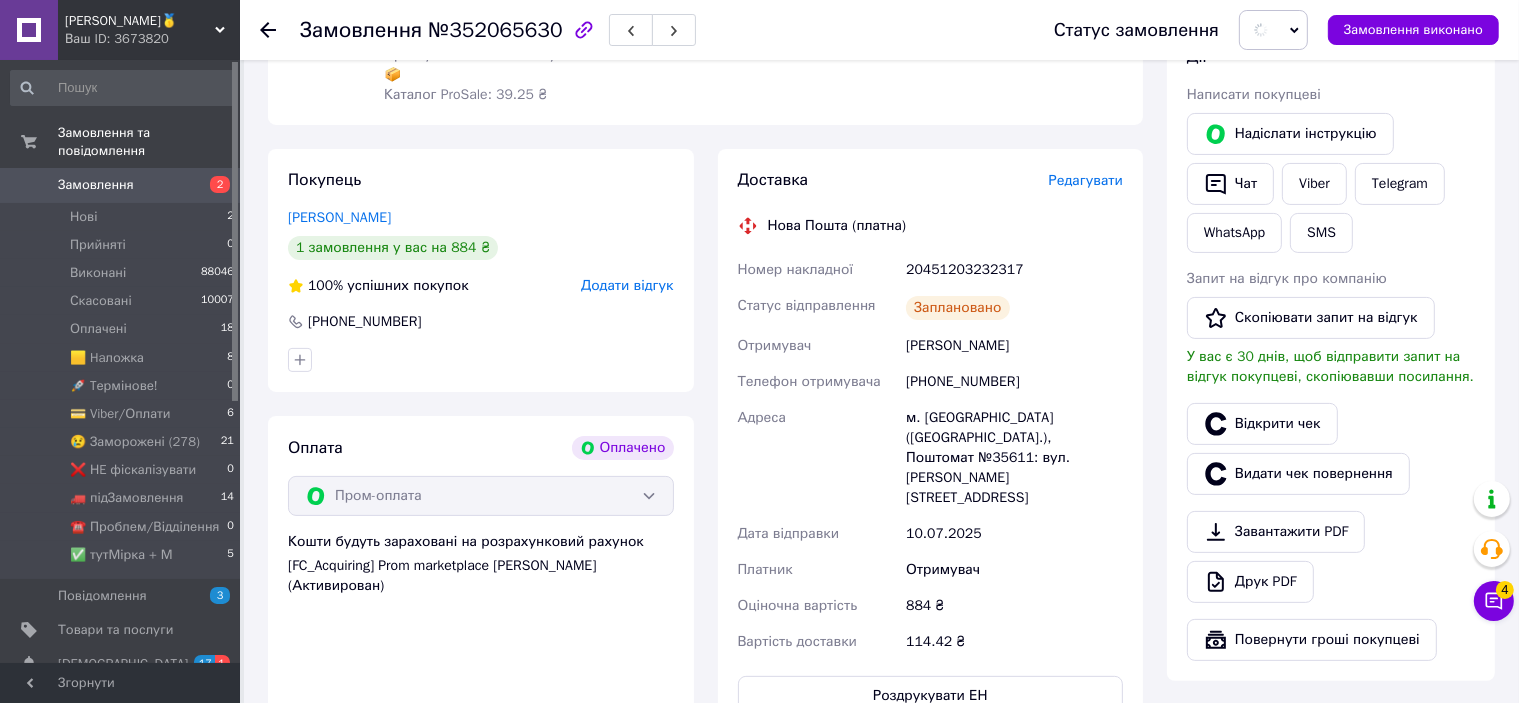 scroll, scrollTop: 0, scrollLeft: 0, axis: both 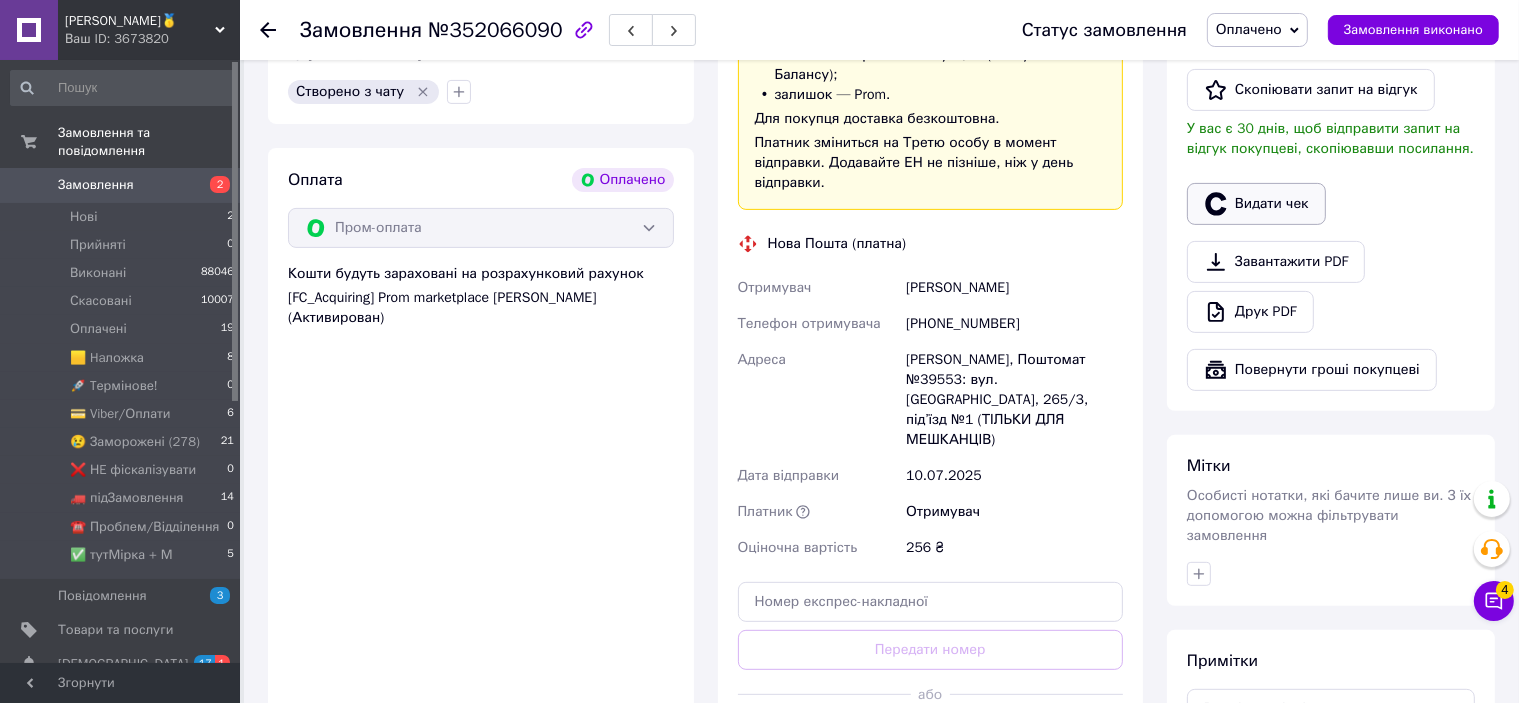 click 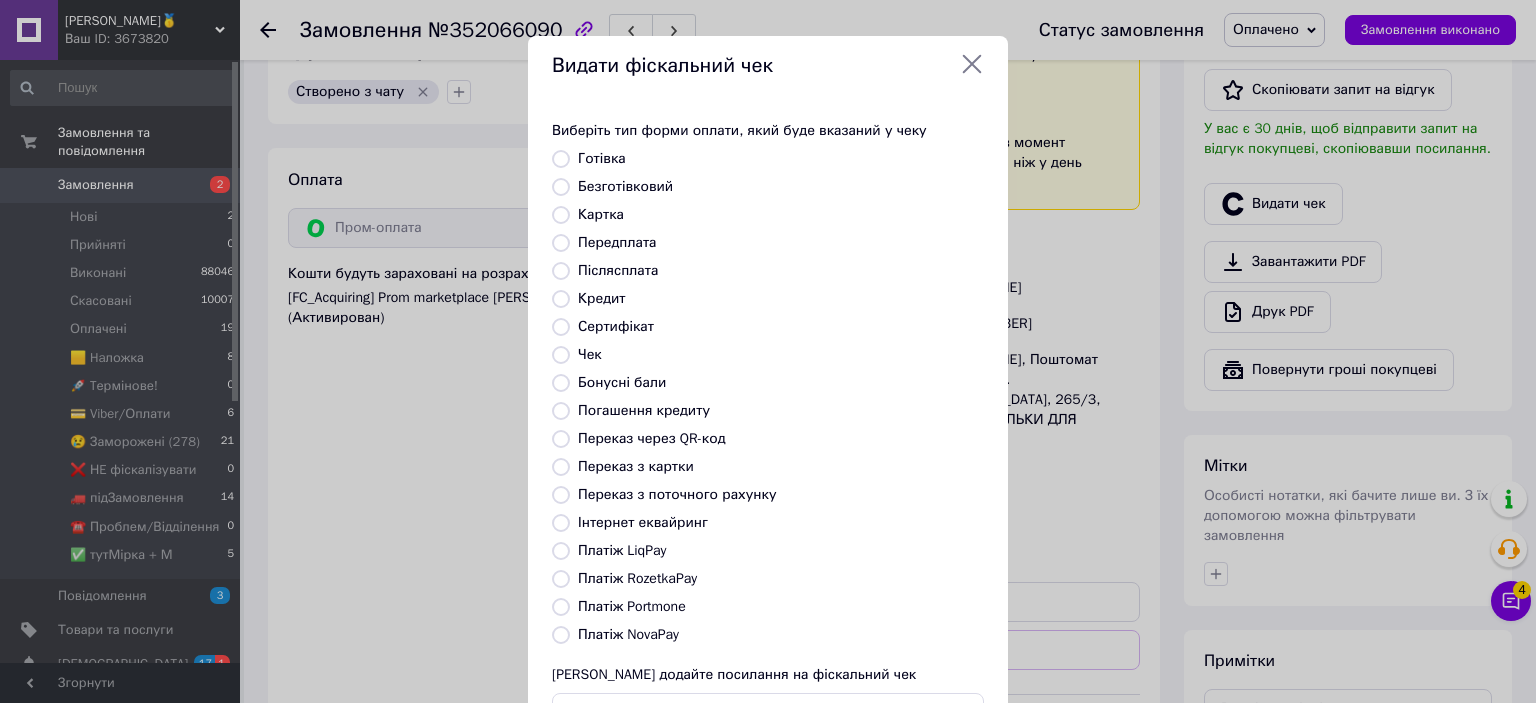 click on "Видати фіскальний чек Виберіть тип форми оплати, який буде вказаний у чеку Готівка Безготівковий Картка Передплата Післясплата Кредит Сертифікат Чек Бонусні бали Погашення кредиту Переказ через QR-код [GEOGRAPHIC_DATA] з картки Переказ з поточного рахунку Інтернет еквайринг Платіж LiqPay Платіж RozetkaPay Платіж Portmone Платіж NovaPay Або додайте посилання на фіскальний чек Вибрати" at bounding box center [768, 429] 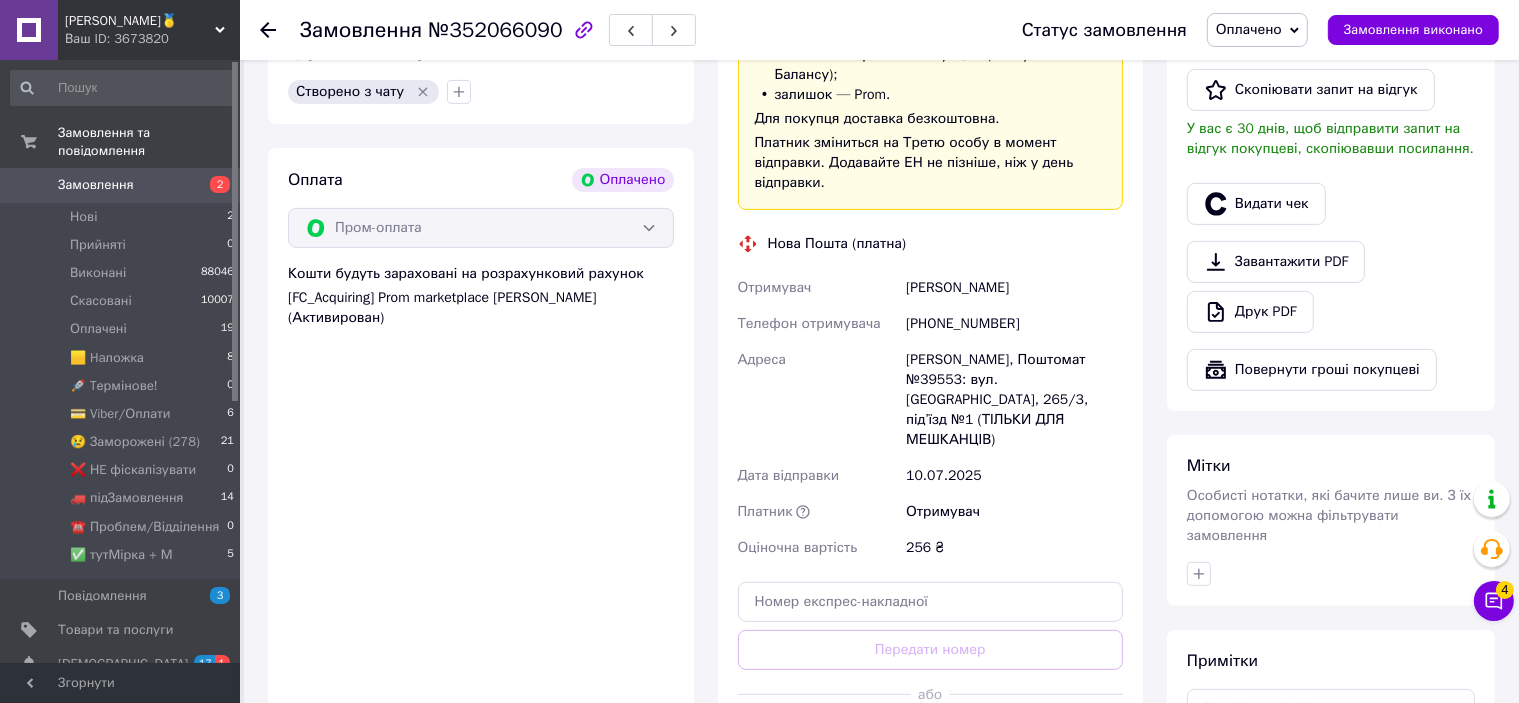 click on "Згенерувати ЕН" at bounding box center (931, 739) 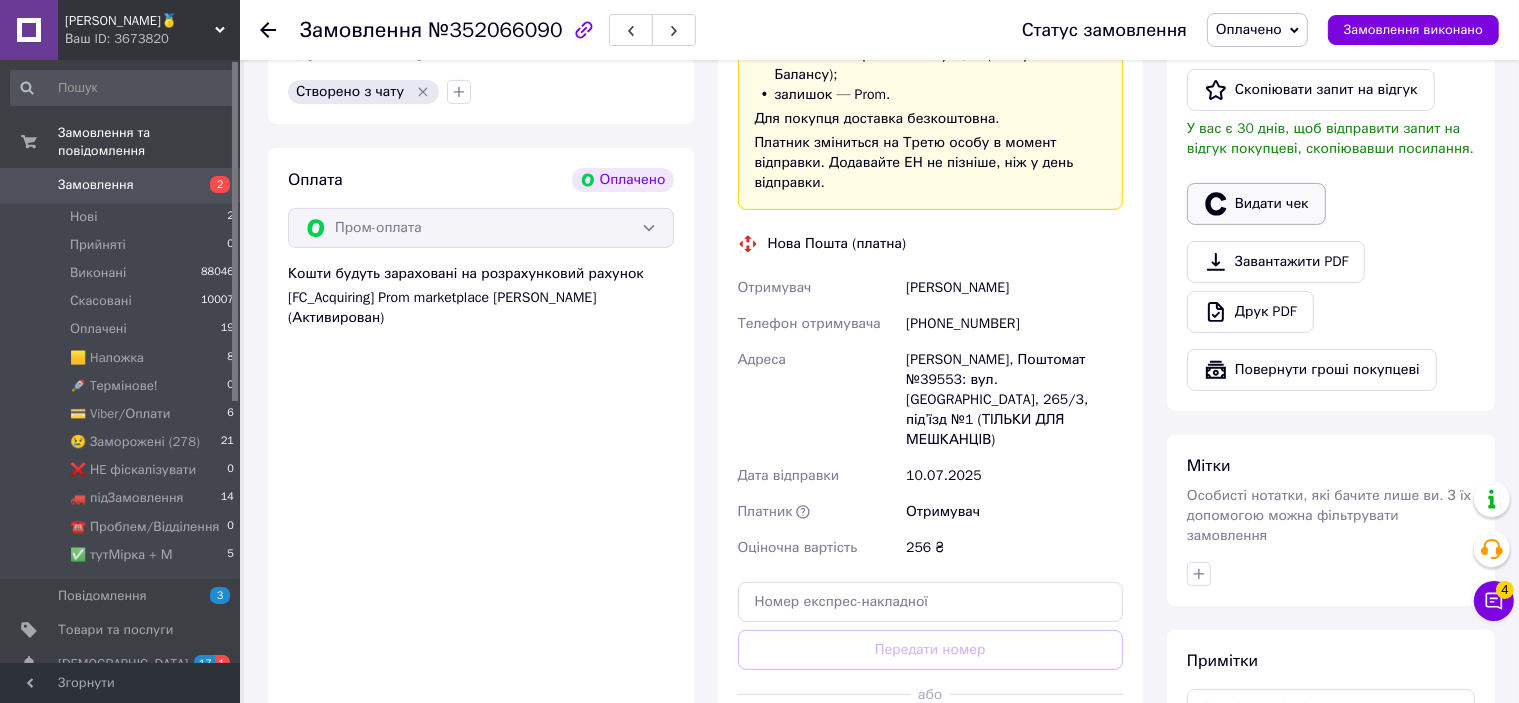 click on "Видати чек" at bounding box center (1256, 204) 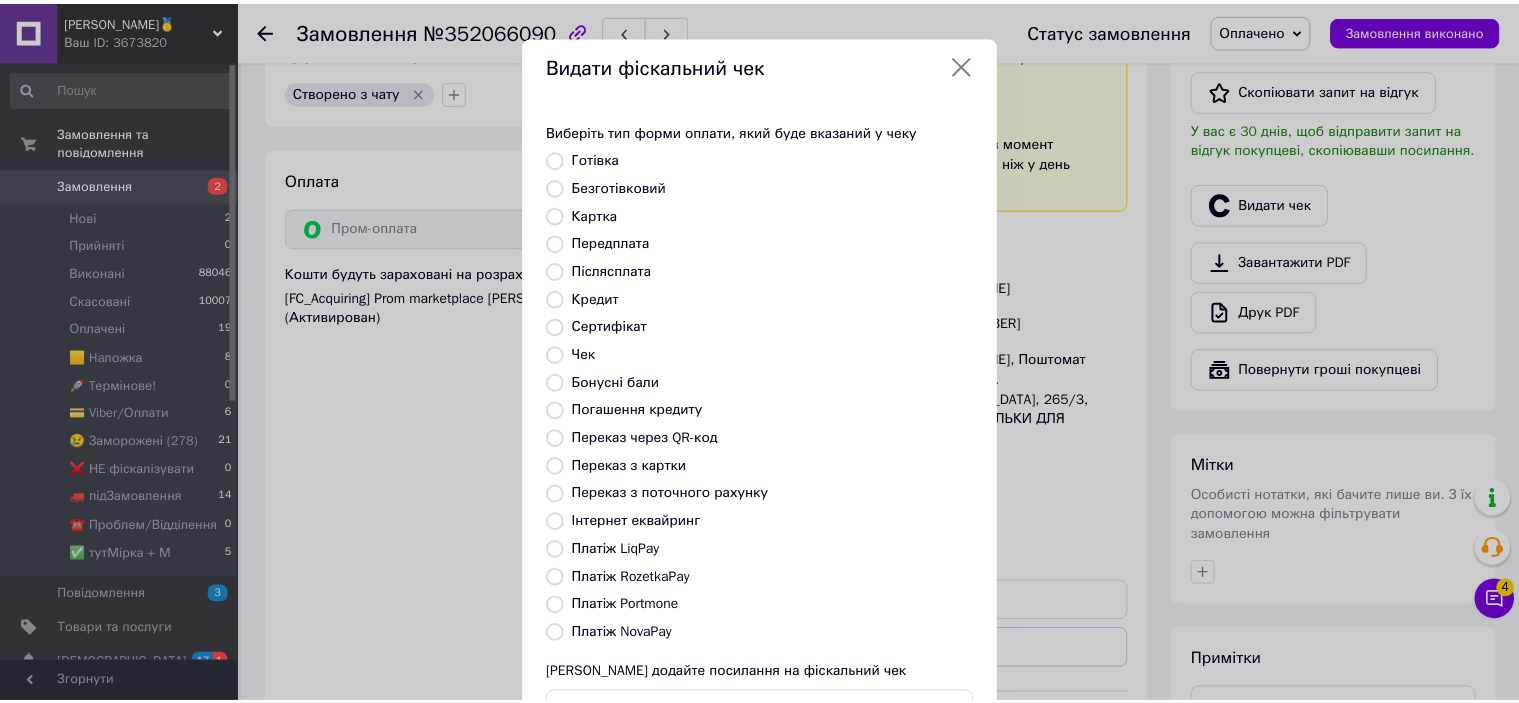 scroll, scrollTop: 155, scrollLeft: 0, axis: vertical 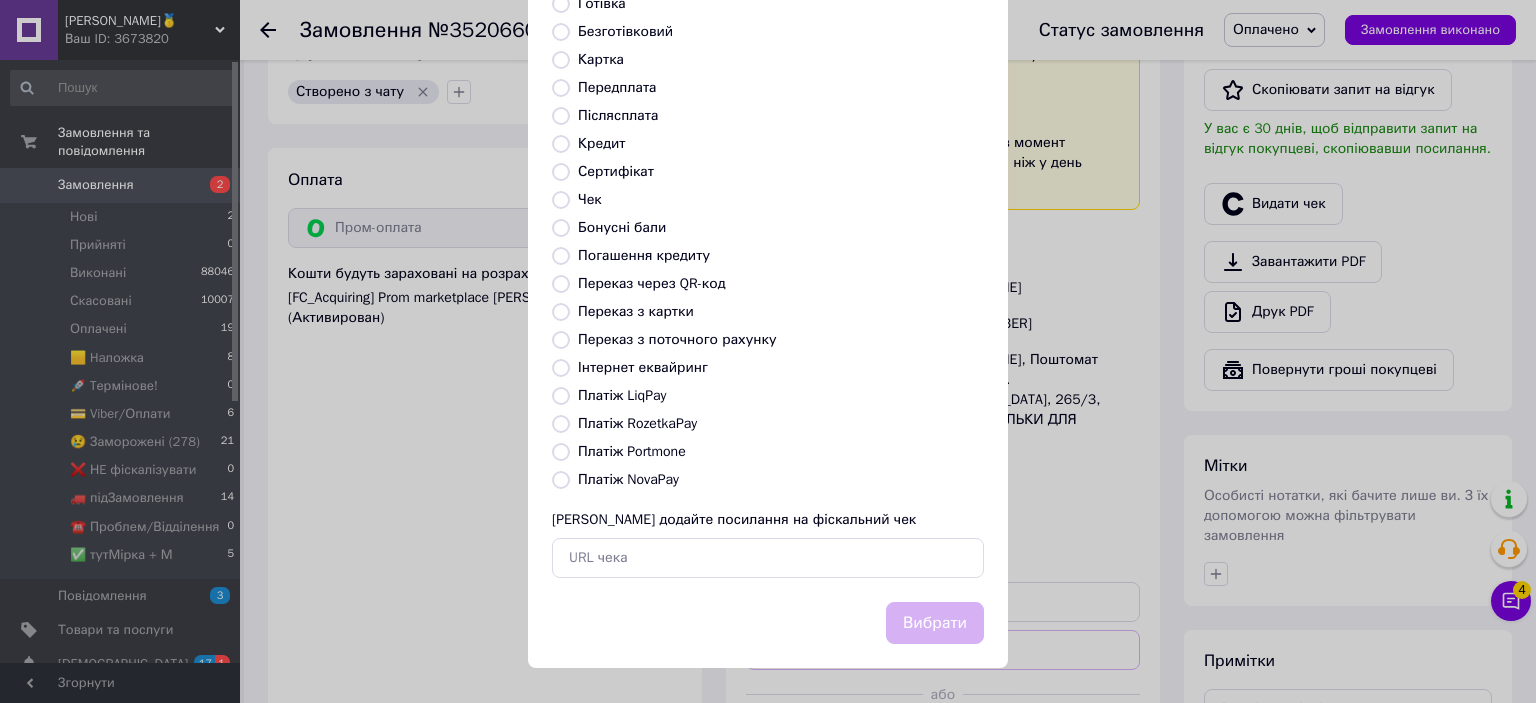 click on "Платіж RozetkaPay" at bounding box center (637, 423) 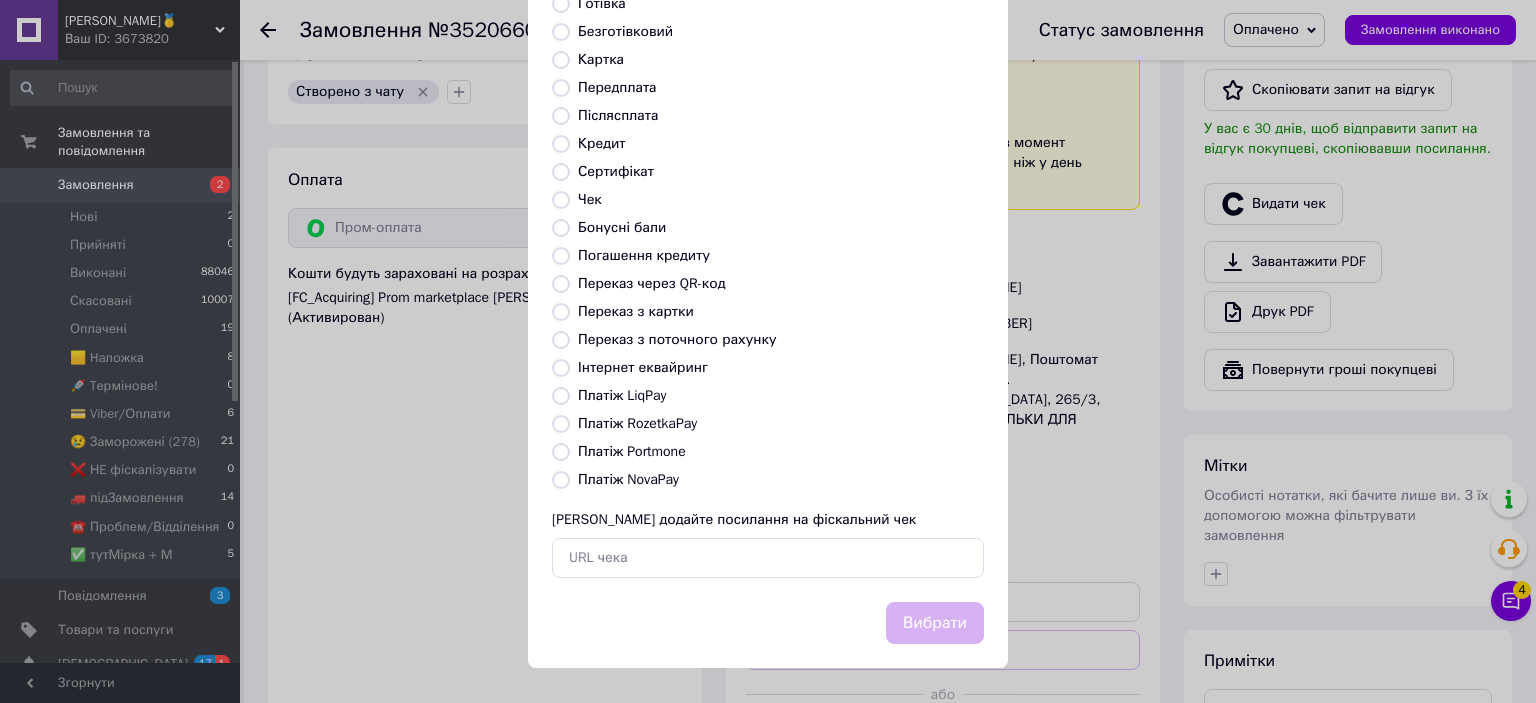 radio on "true" 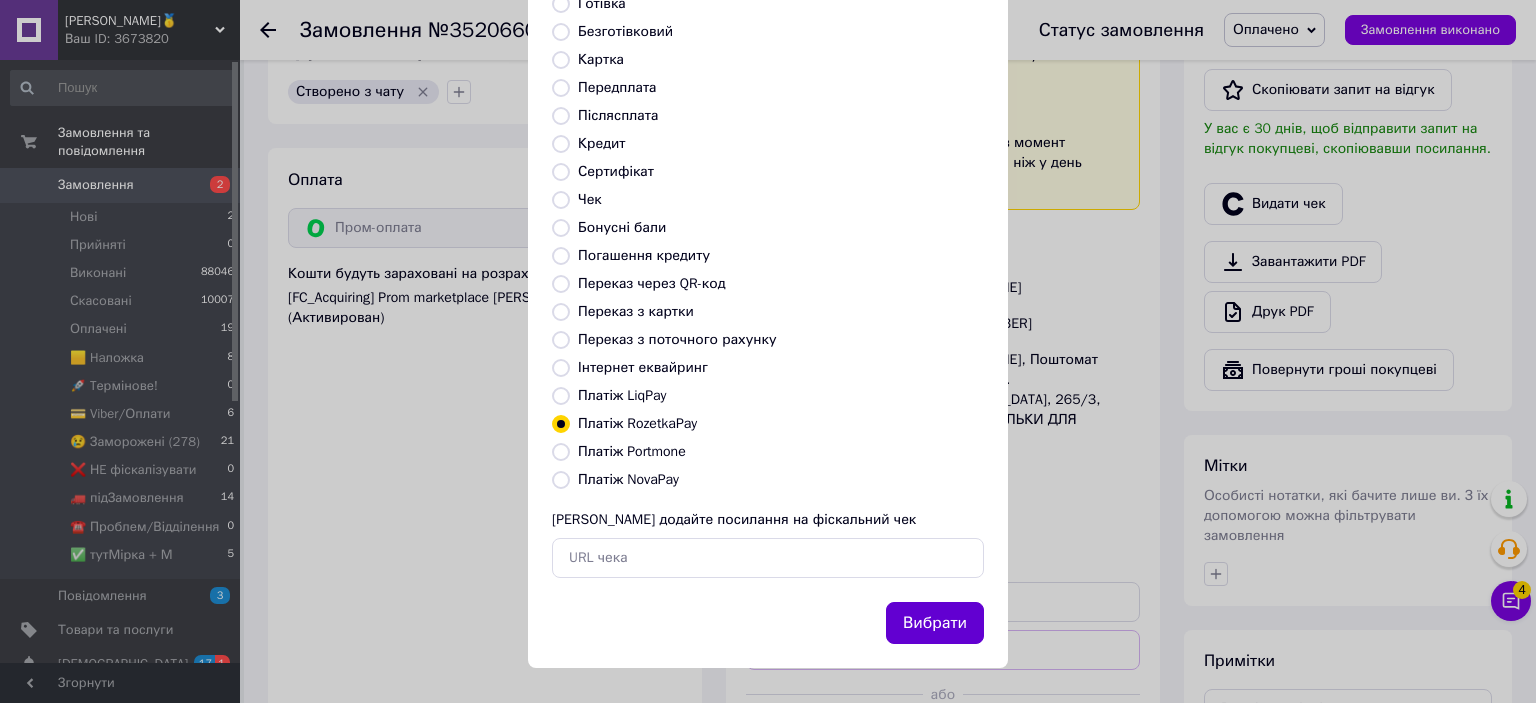 click on "Вибрати" at bounding box center [935, 623] 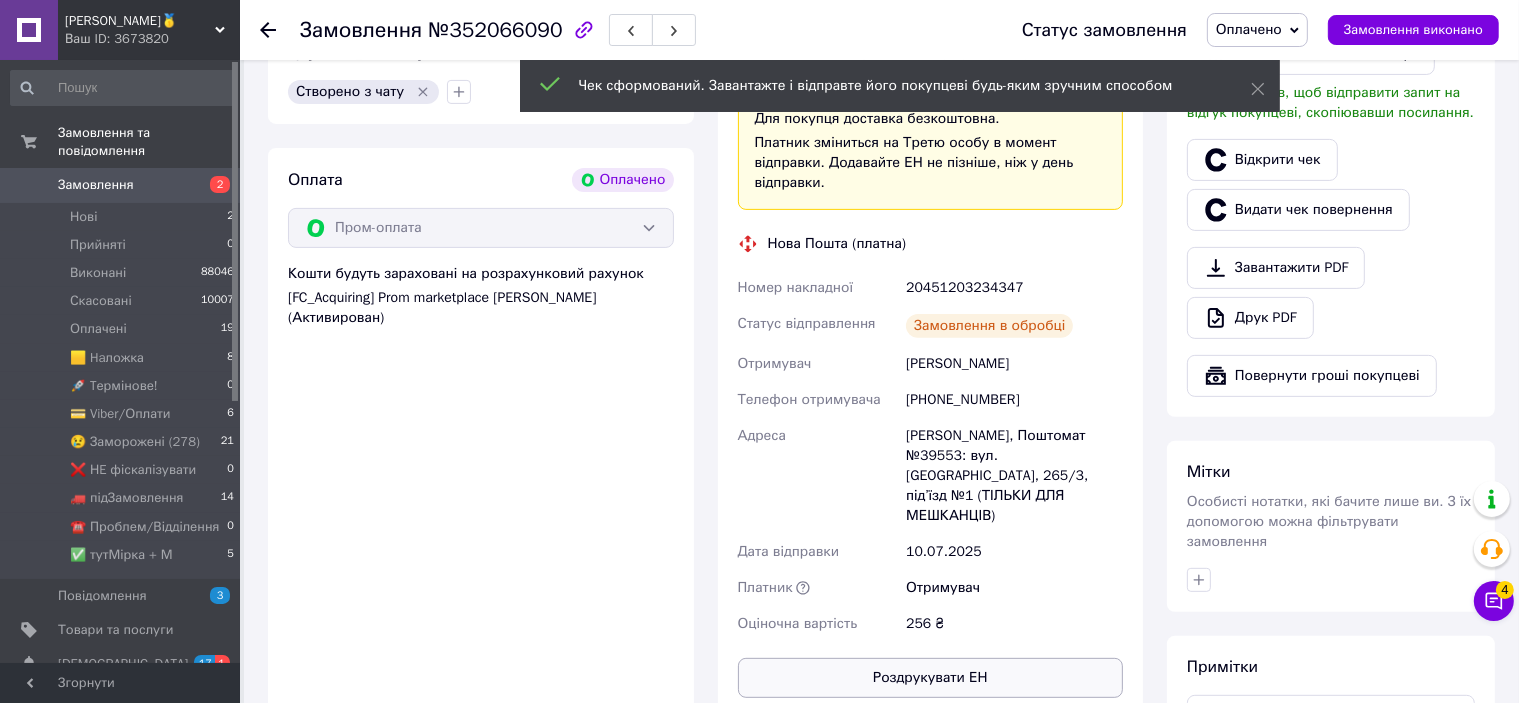 click on "Роздрукувати ЕН" at bounding box center [931, 678] 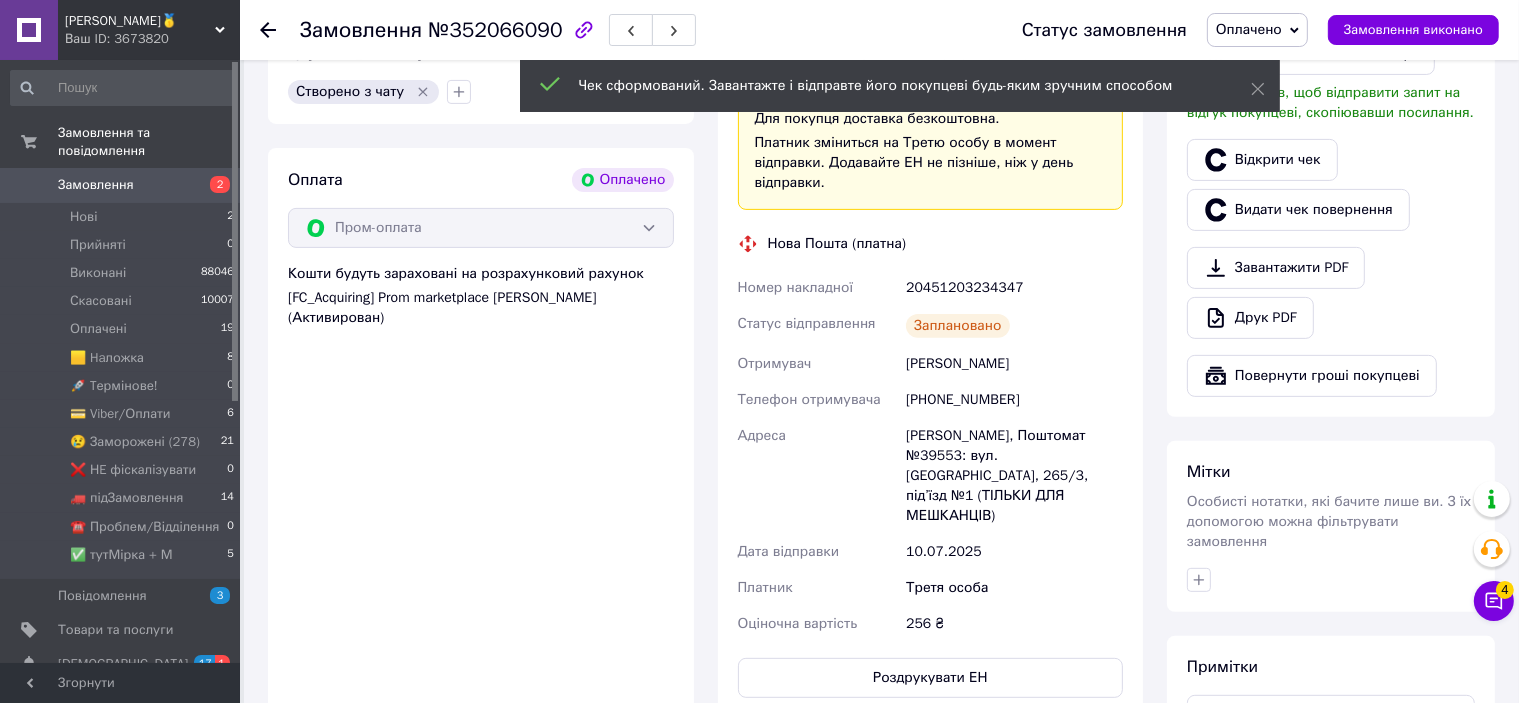 scroll, scrollTop: 528, scrollLeft: 0, axis: vertical 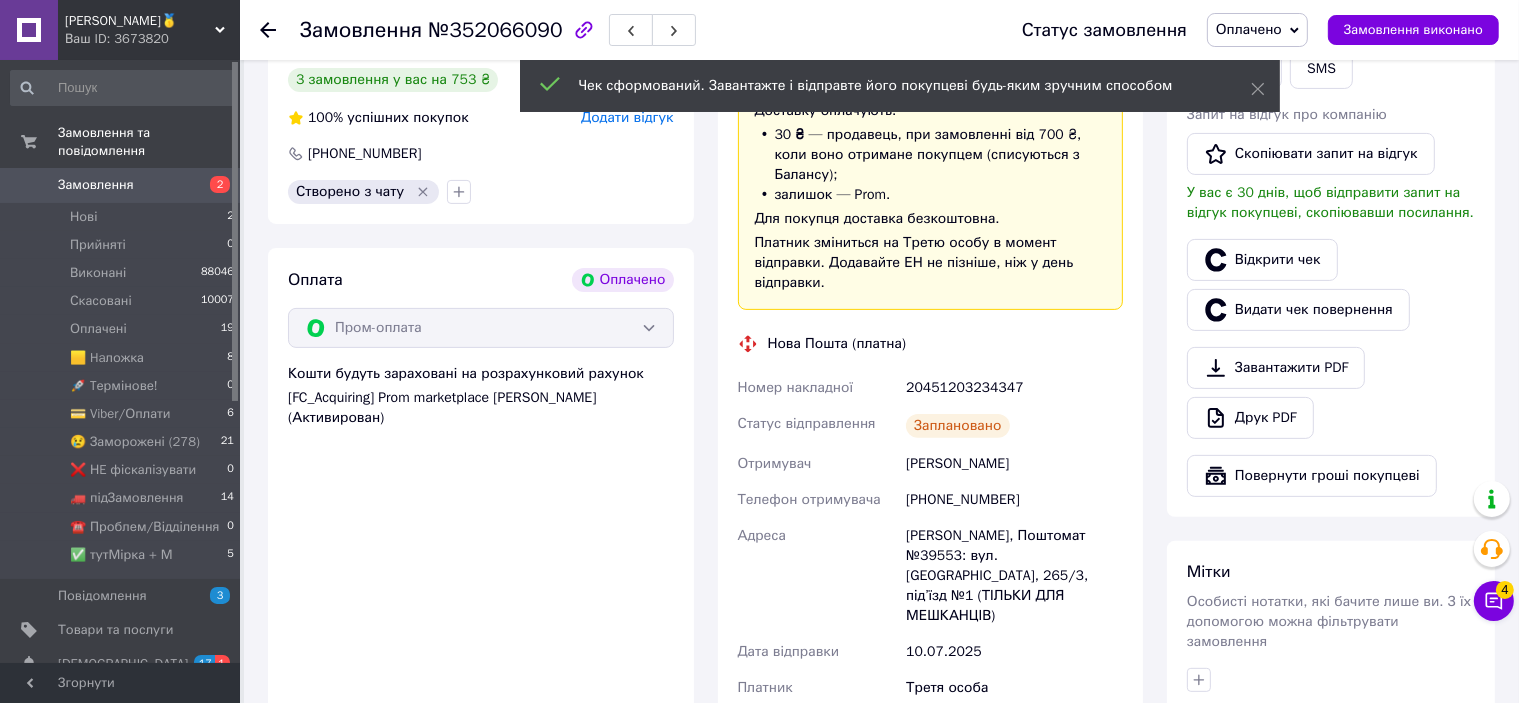 click on "20451203234347" at bounding box center (1014, 388) 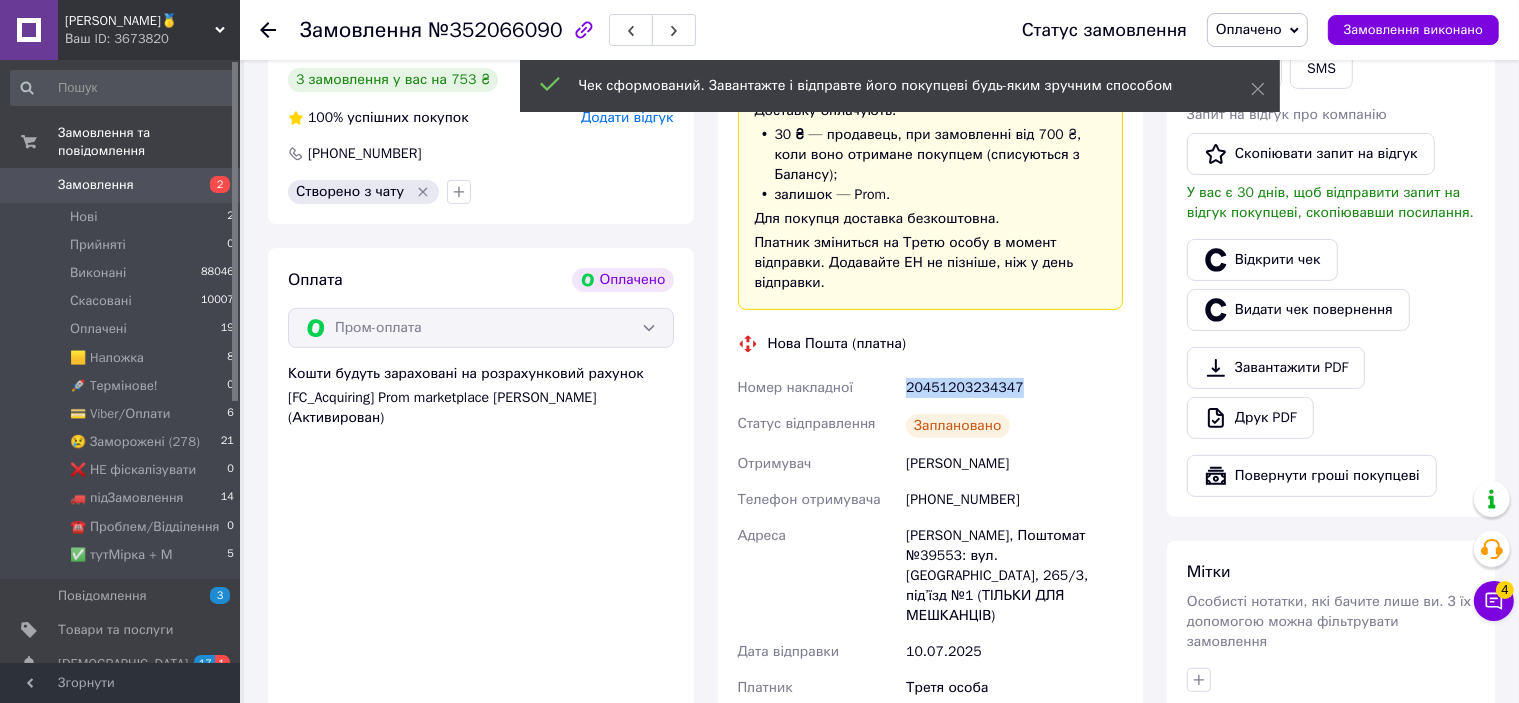 click on "20451203234347" at bounding box center (1014, 388) 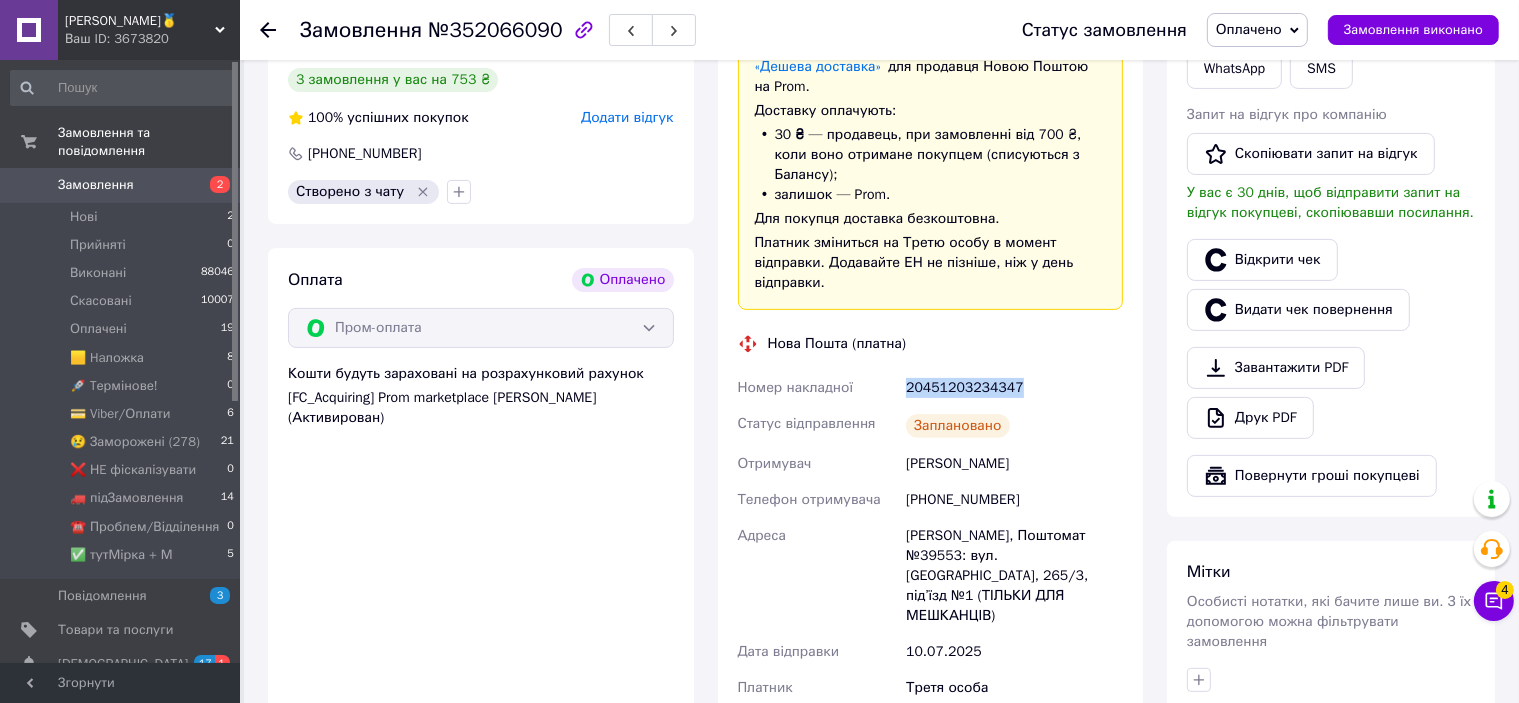 copy on "20451203234347" 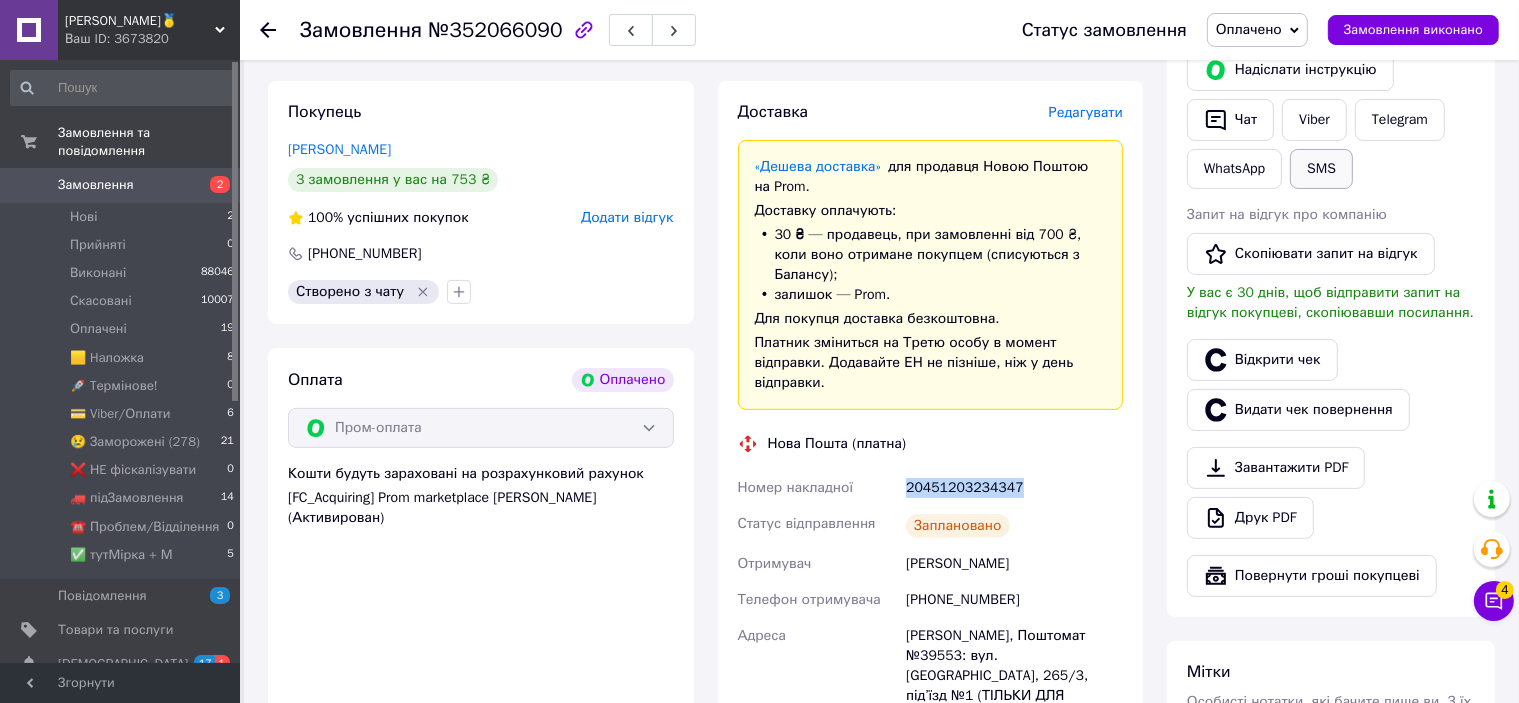 click on "SMS" at bounding box center [1321, 169] 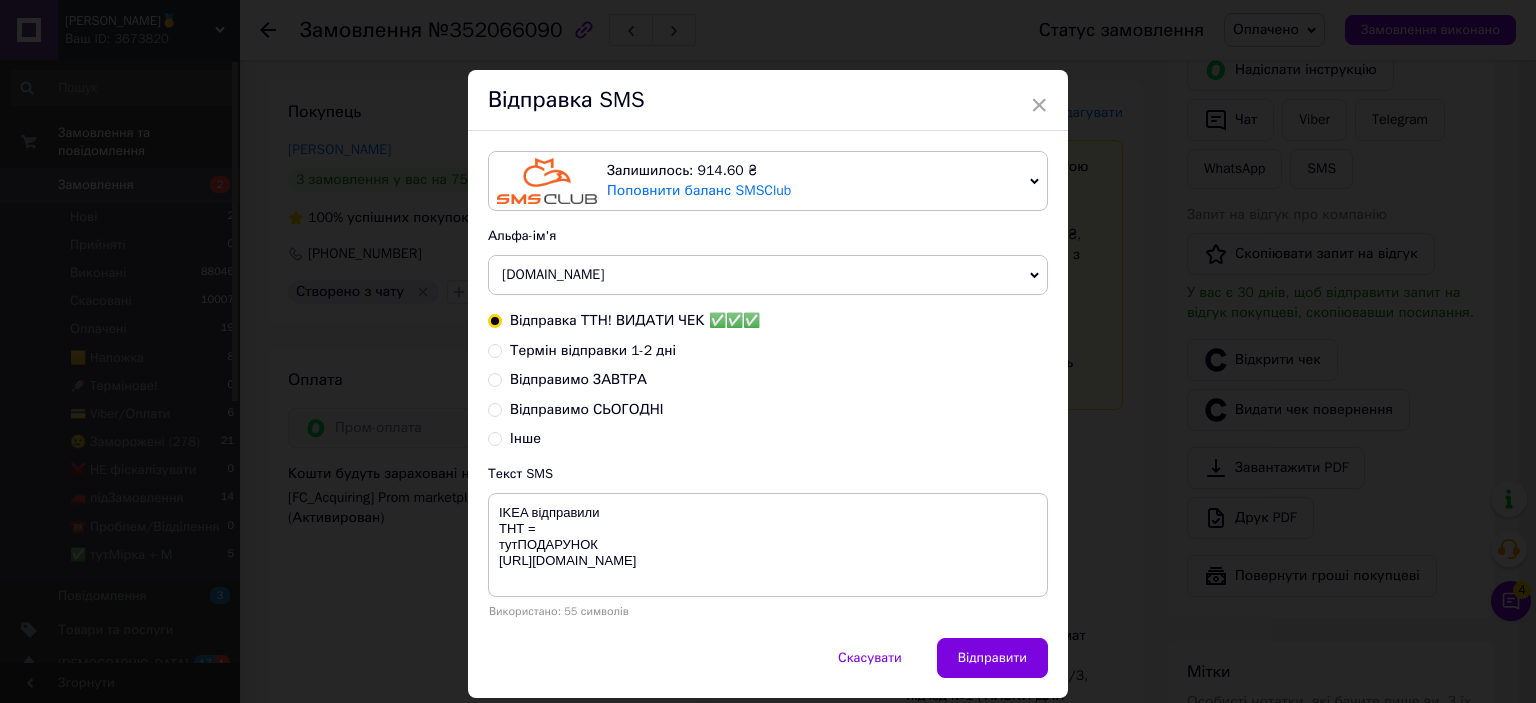 type 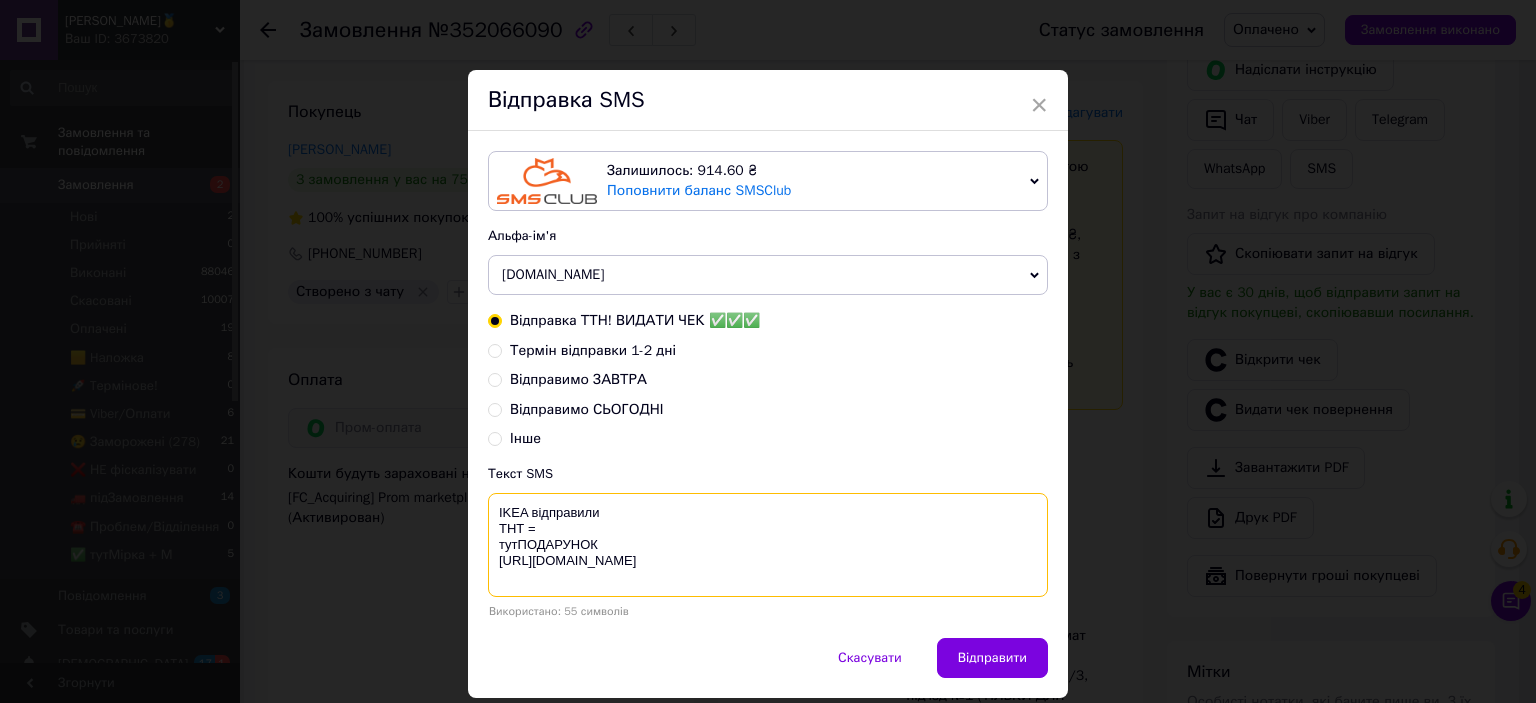 click on "IKEA відправили
ТНТ =
тутПОДАРУНОК
[URL][DOMAIN_NAME]" at bounding box center [768, 545] 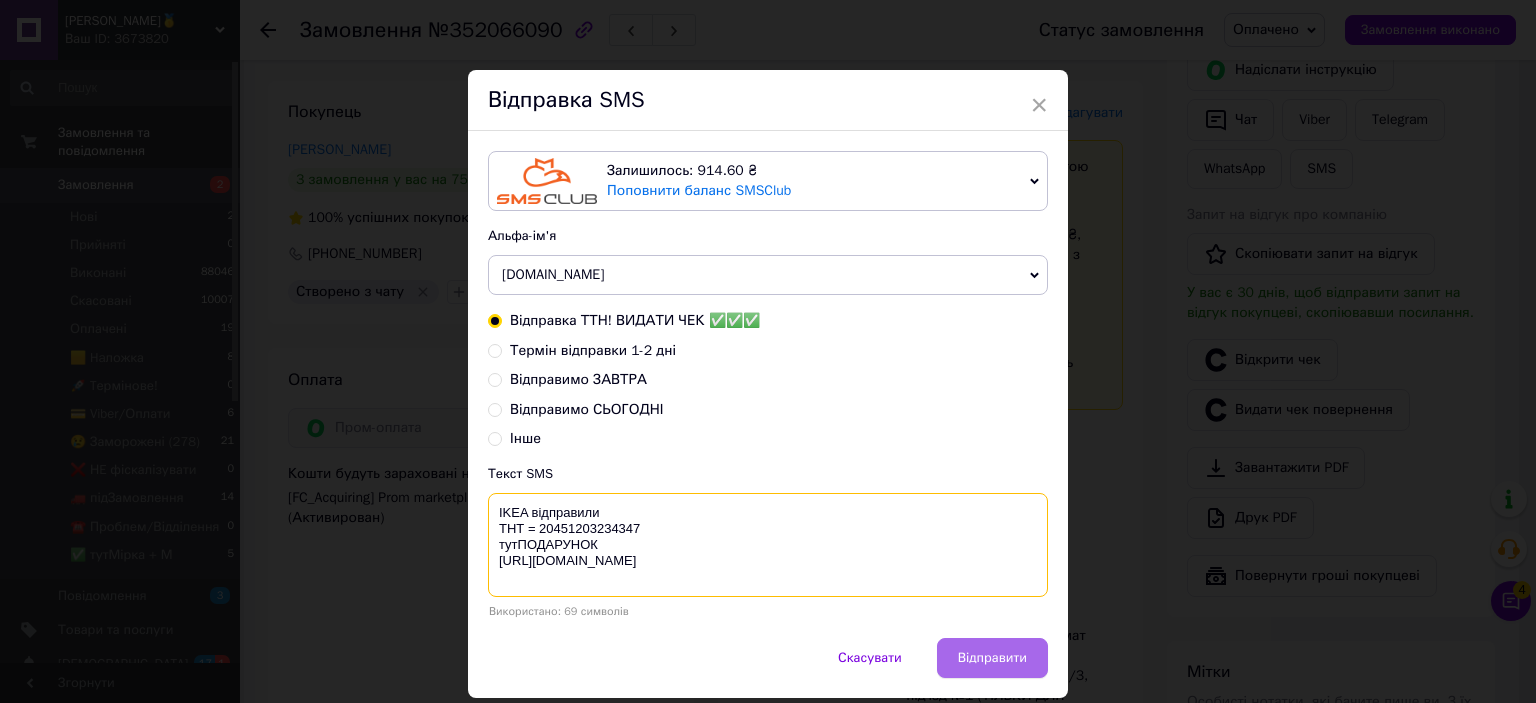type on "IKEA відправили
ТНТ = 20451203234347
тутПОДАРУНОК
https://bit.ly/taao" 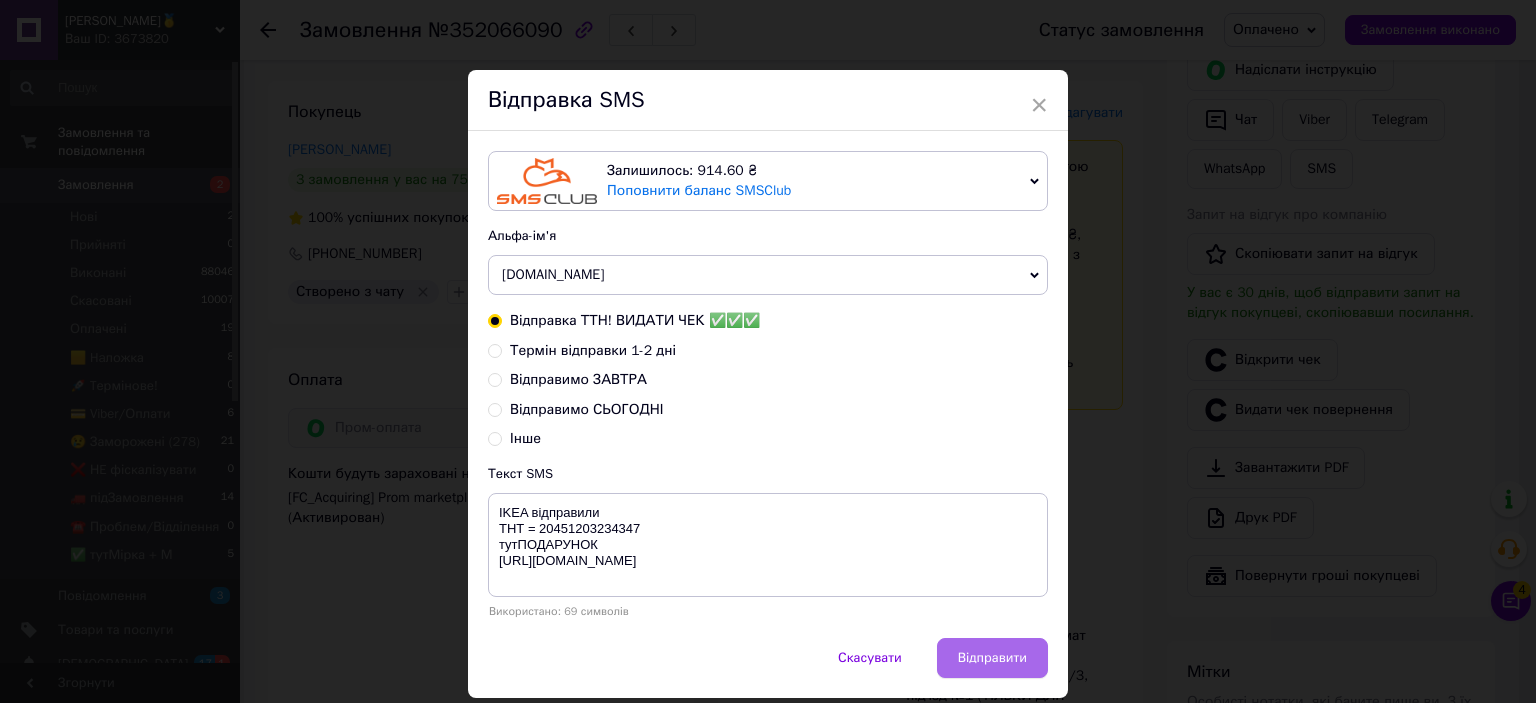click on "Відправити" at bounding box center (992, 658) 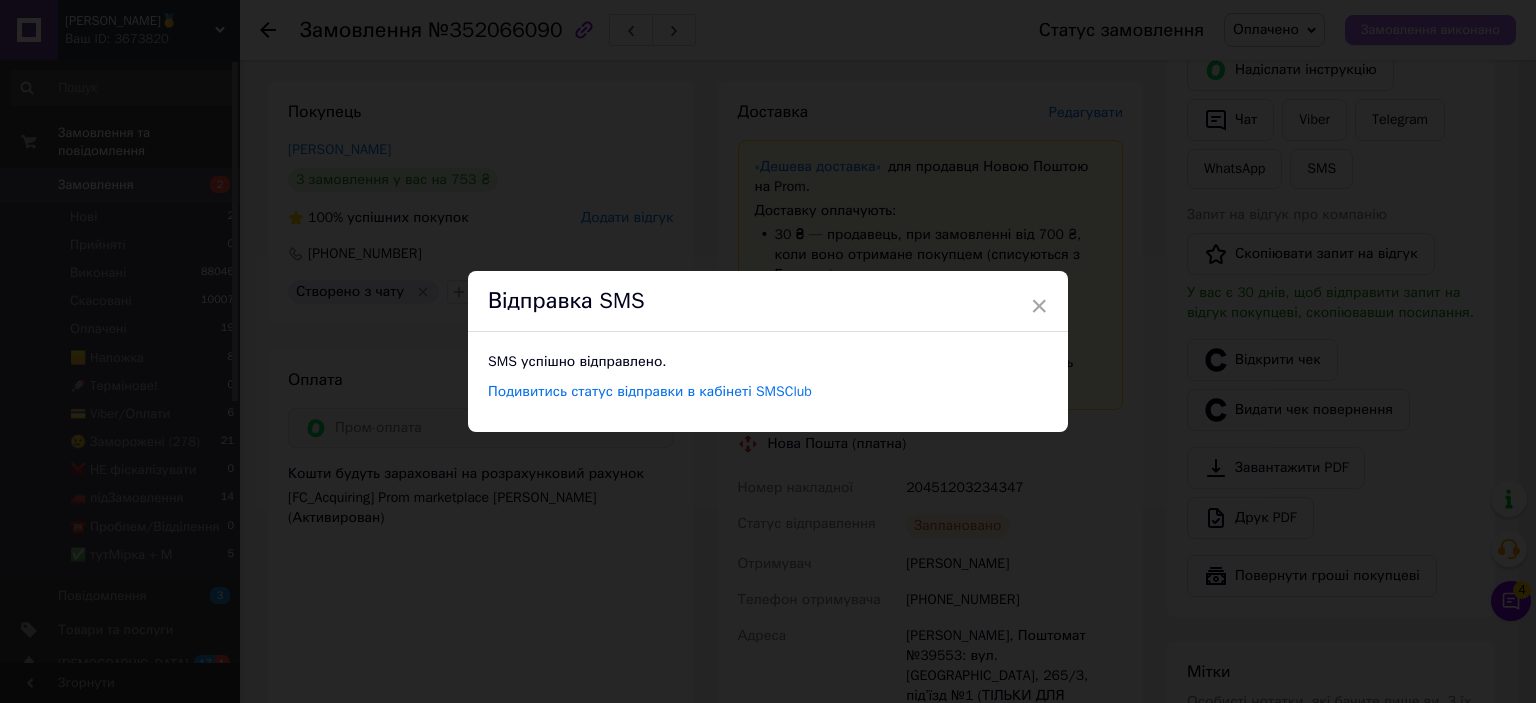 click on "× Відправка SMS SMS успішно відправлено. Подивитись статус відправки в кабінеті SMSClub" at bounding box center [768, 351] 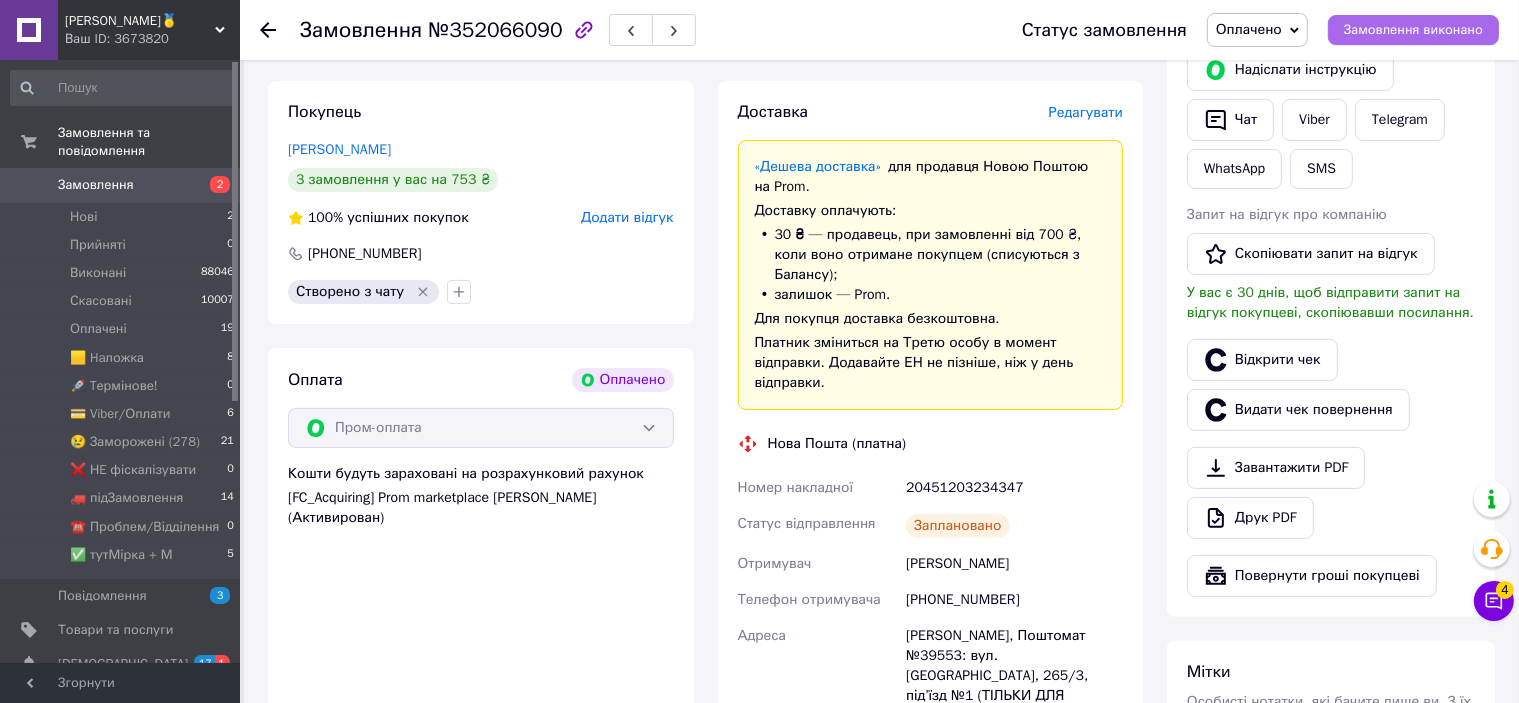 click on "Замовлення виконано" at bounding box center (1413, 30) 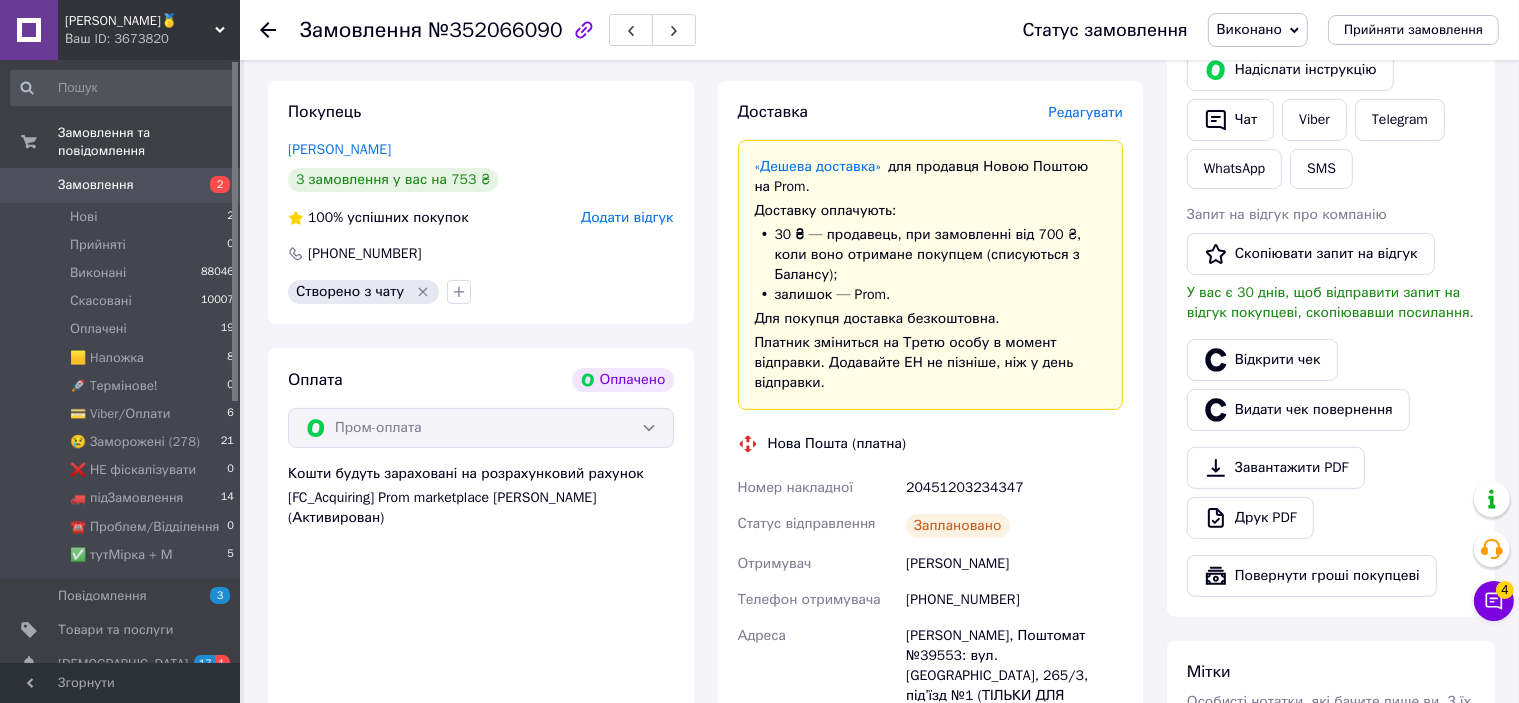 scroll, scrollTop: 0, scrollLeft: 0, axis: both 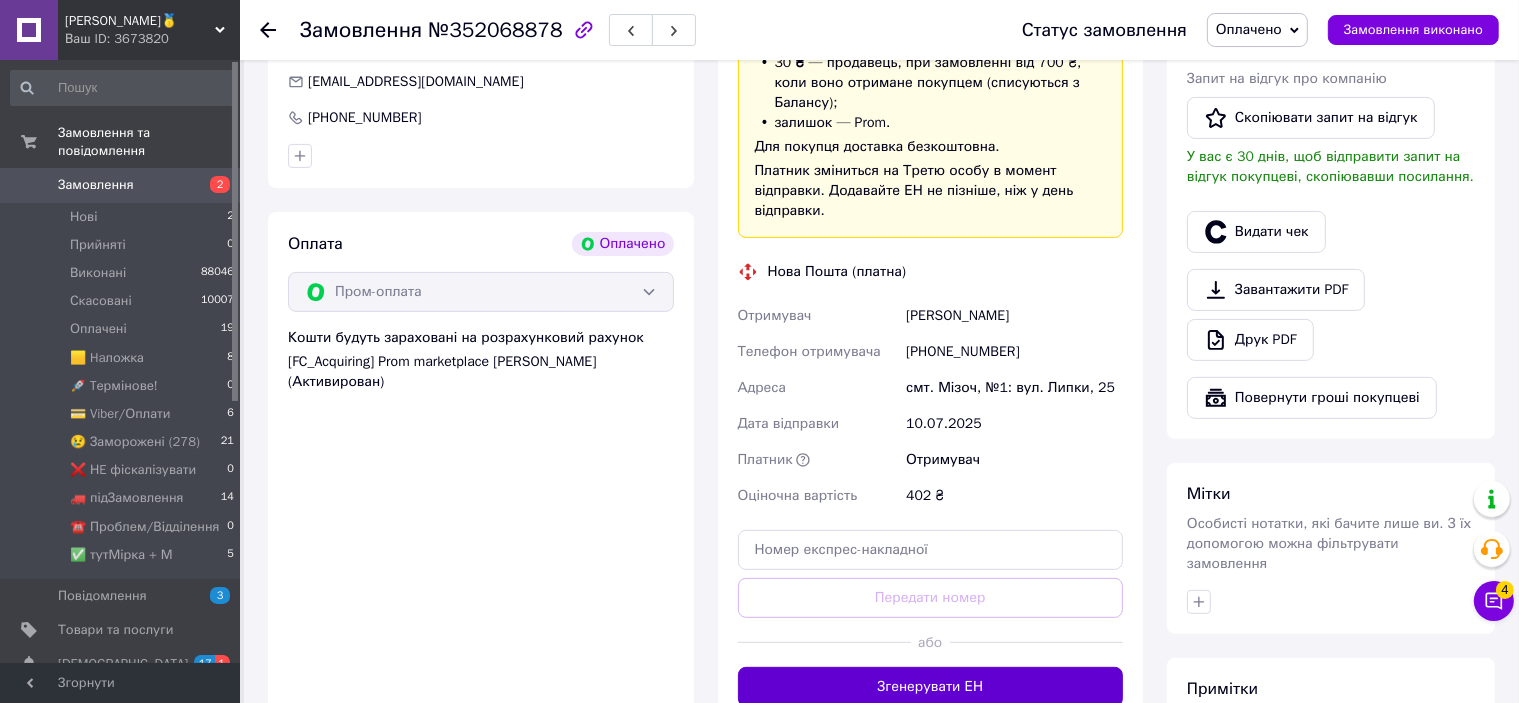 click on "Згенерувати ЕН" at bounding box center [931, 687] 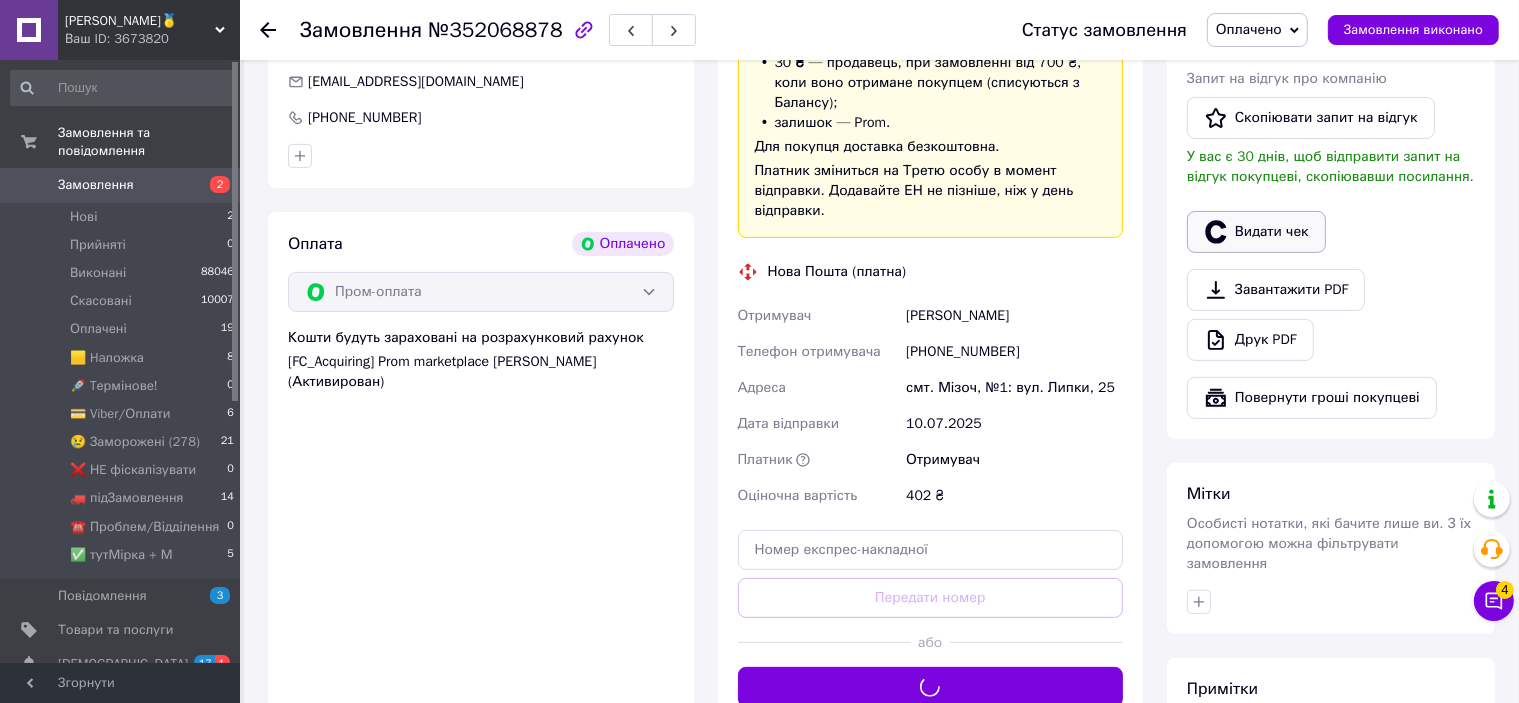 click on "Видати чек" at bounding box center [1256, 232] 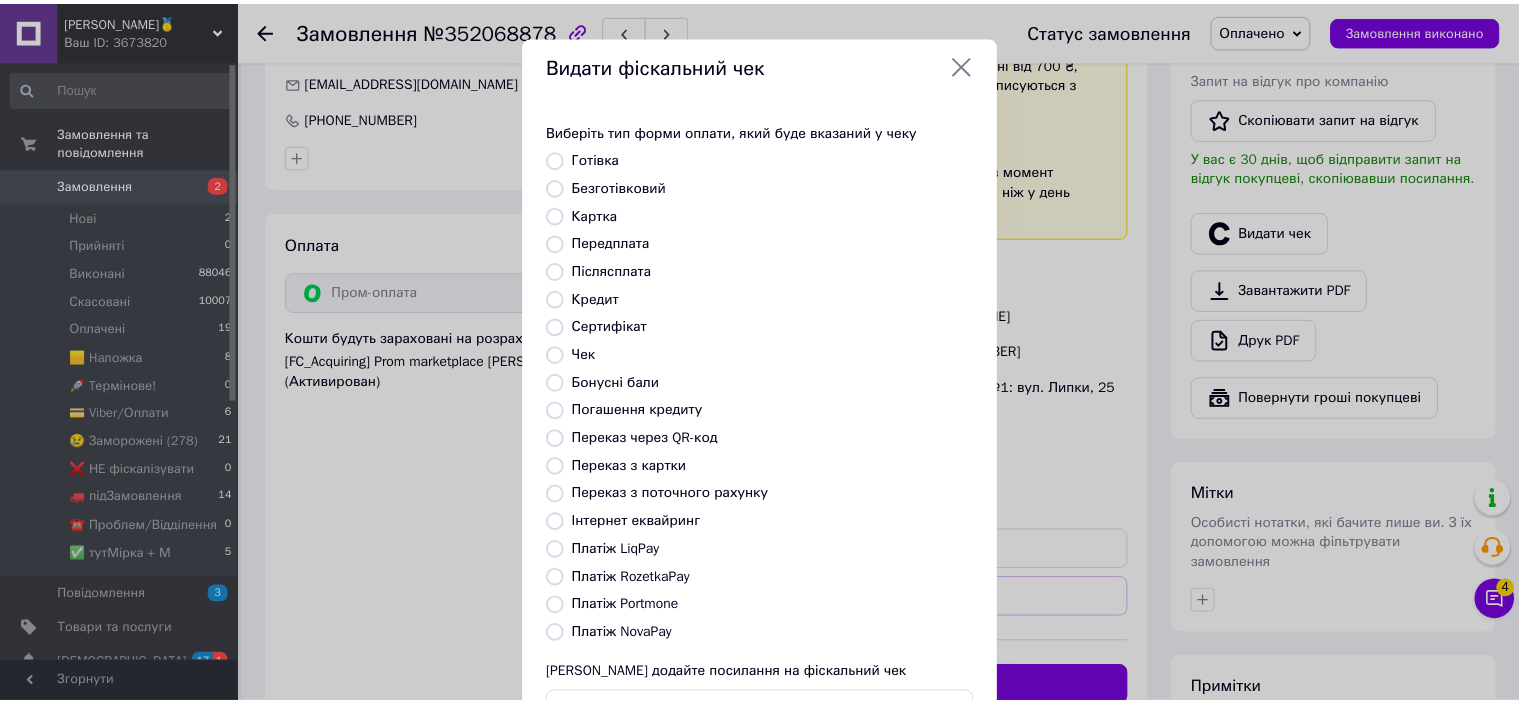scroll, scrollTop: 155, scrollLeft: 0, axis: vertical 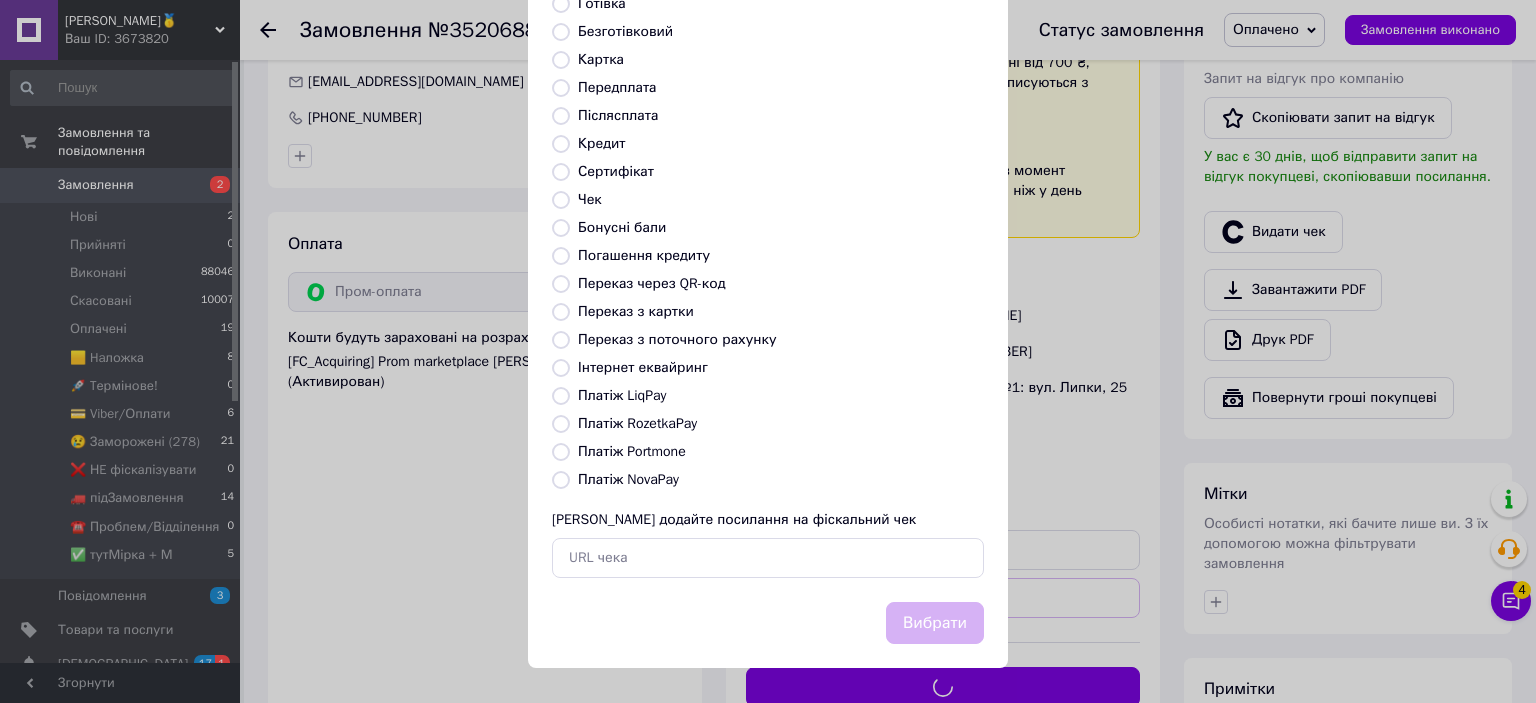 click on "Платіж RozetkaPay" at bounding box center (637, 423) 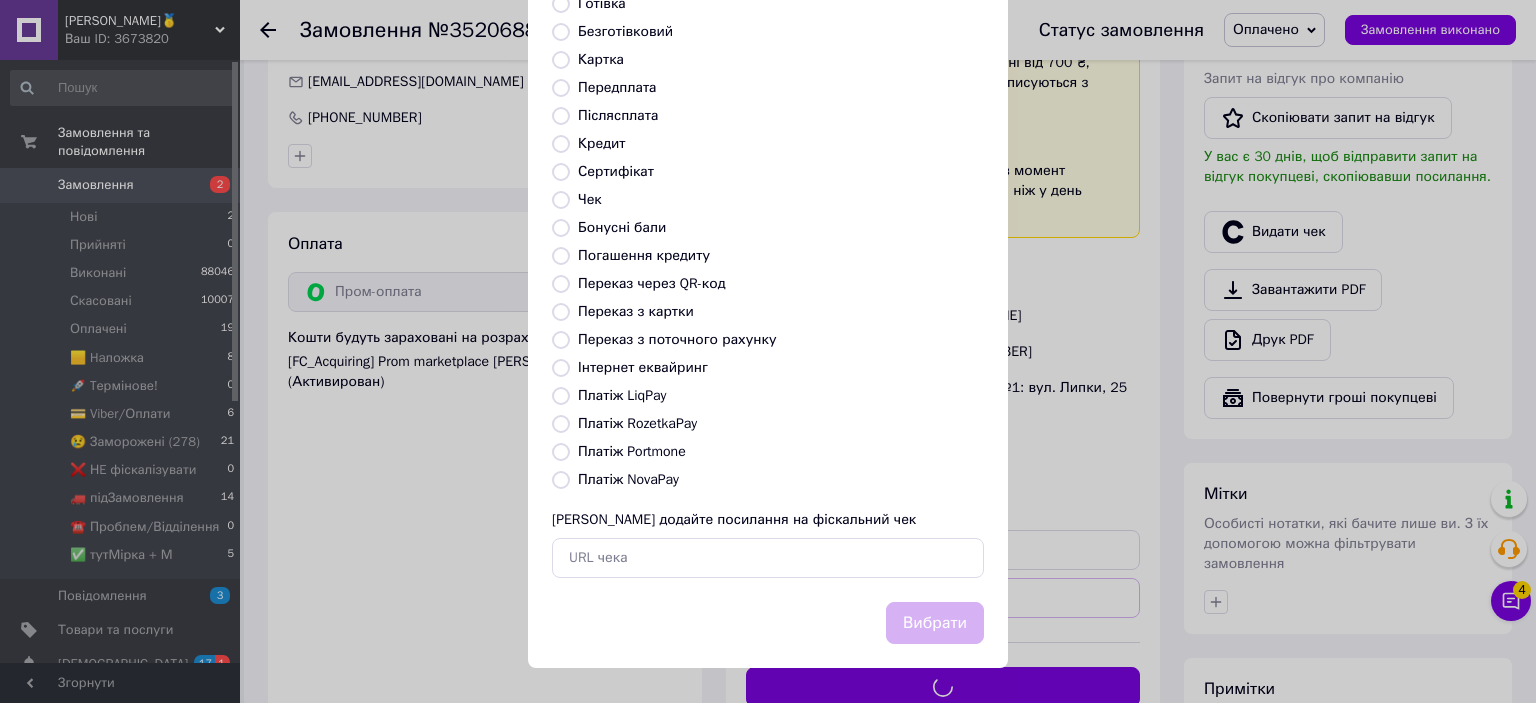 radio on "true" 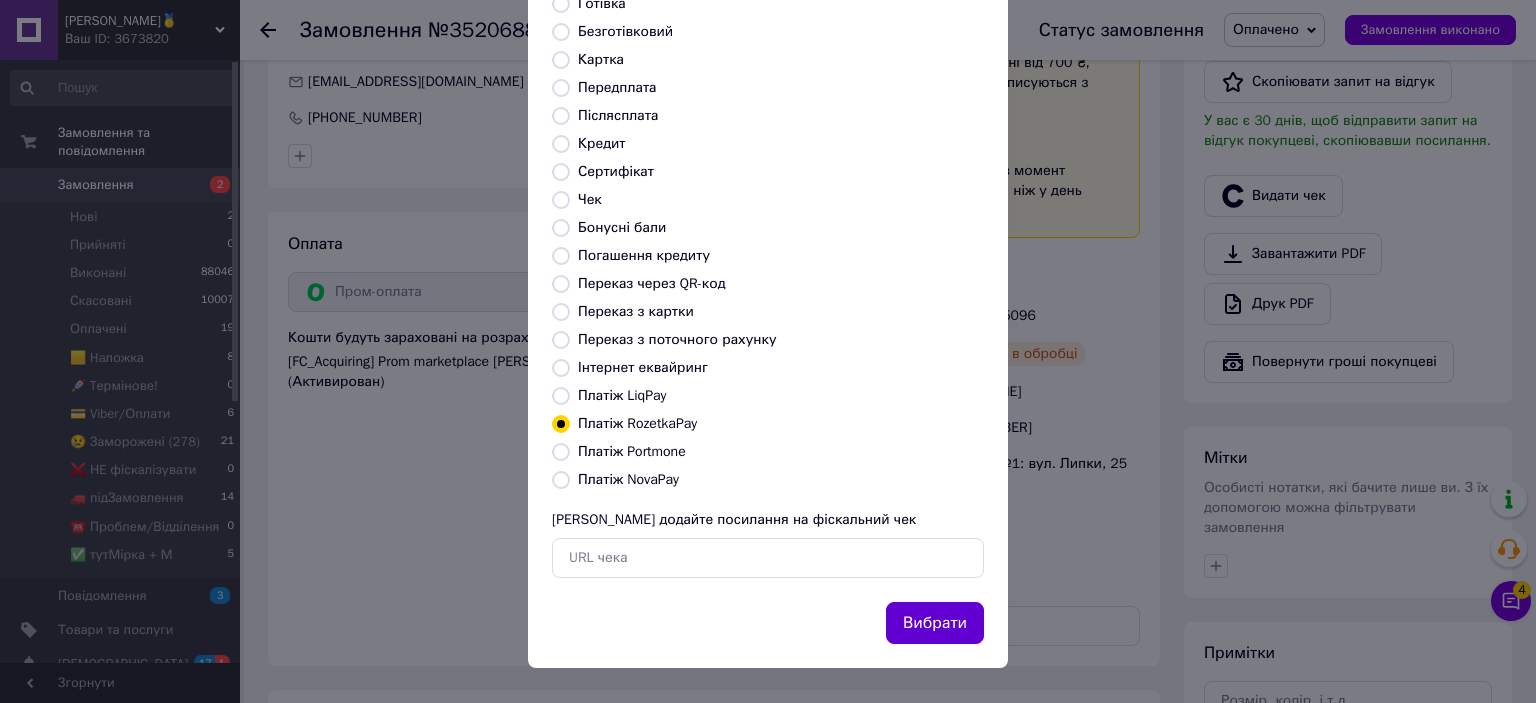 click on "Вибрати" at bounding box center [935, 623] 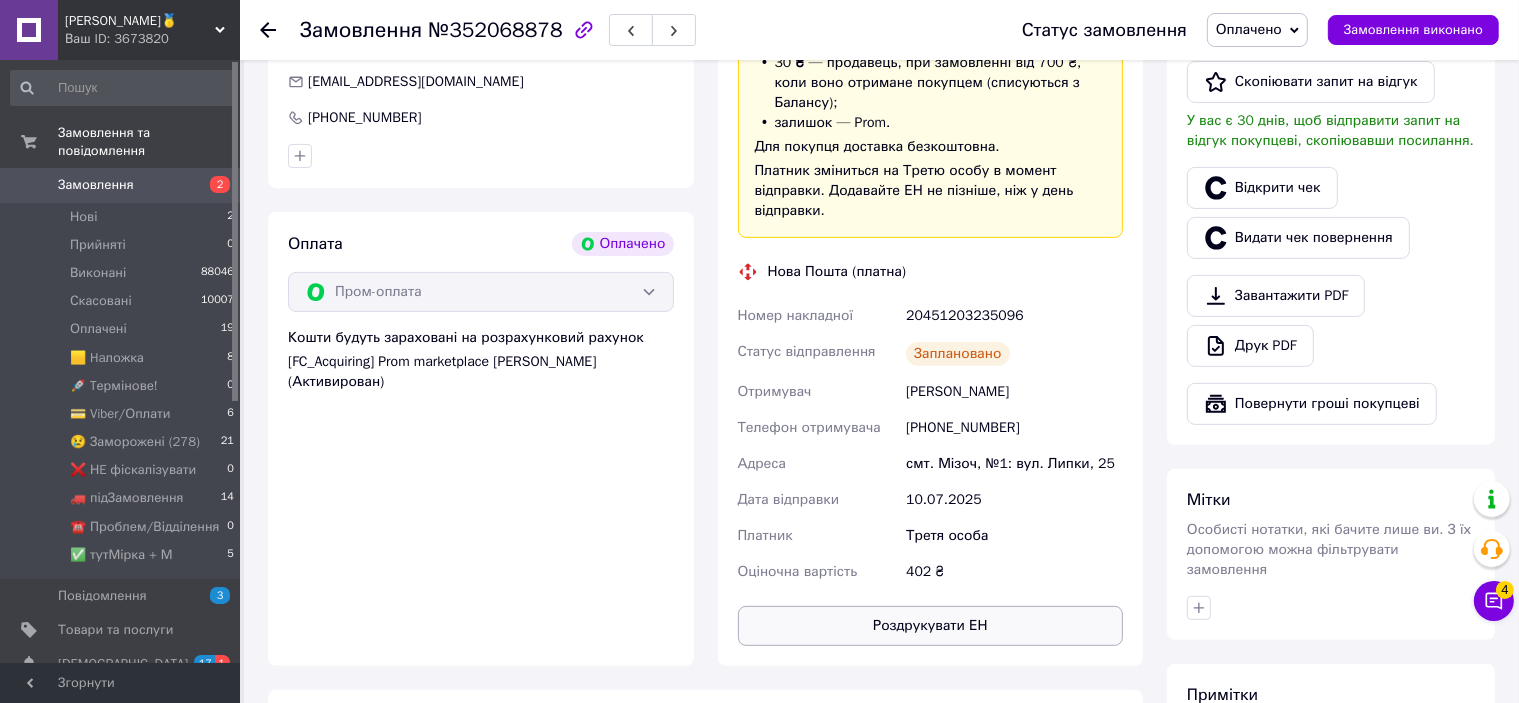 click on "Роздрукувати ЕН" at bounding box center [931, 626] 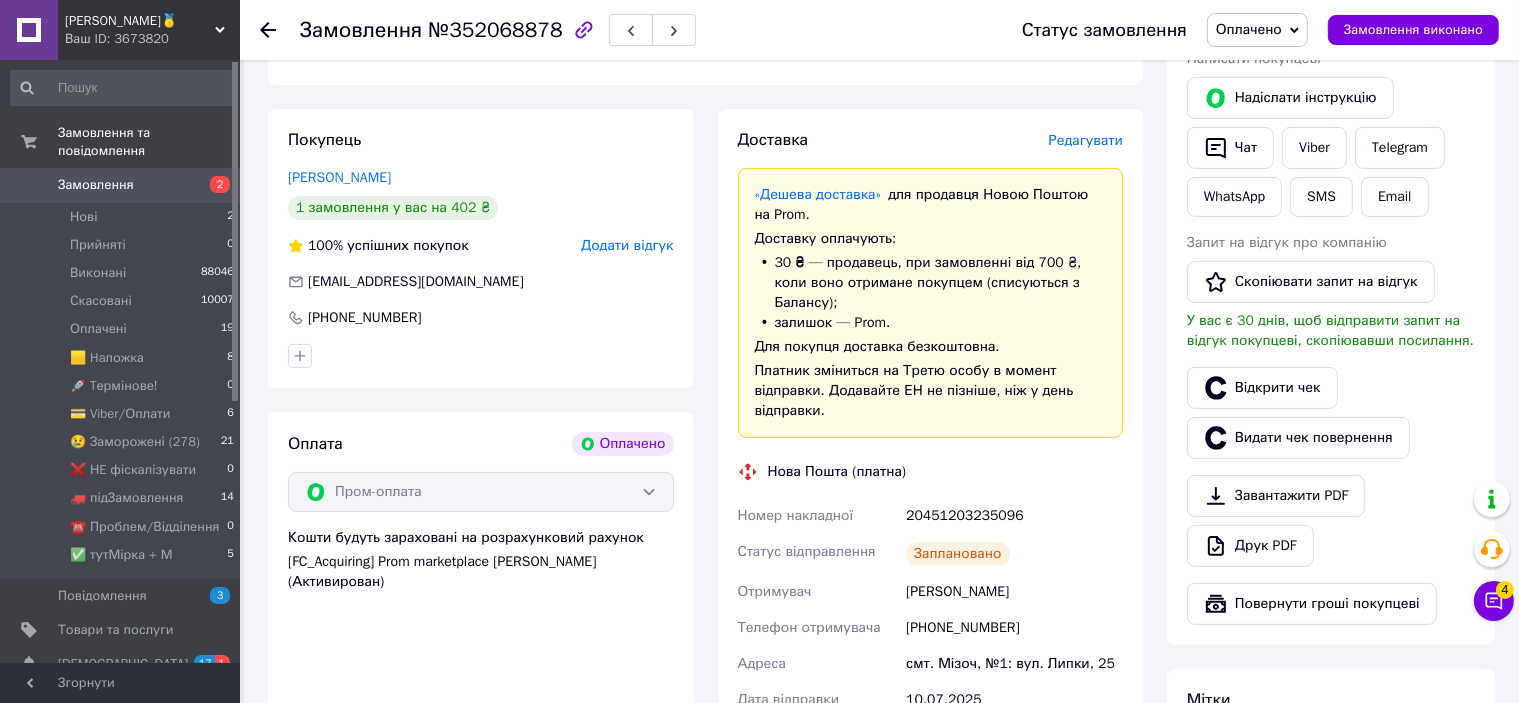 scroll, scrollTop: 500, scrollLeft: 0, axis: vertical 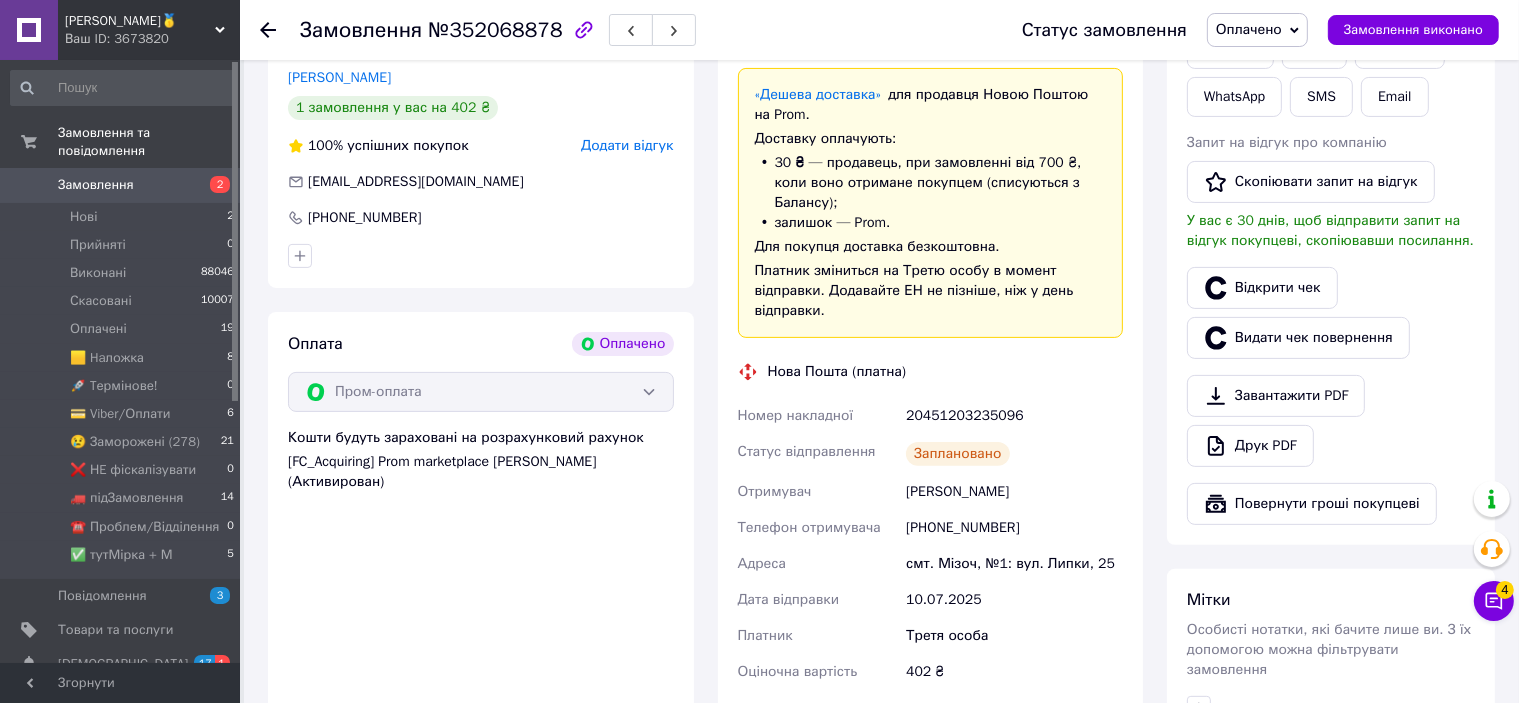 click on "20451203235096" at bounding box center (1014, 416) 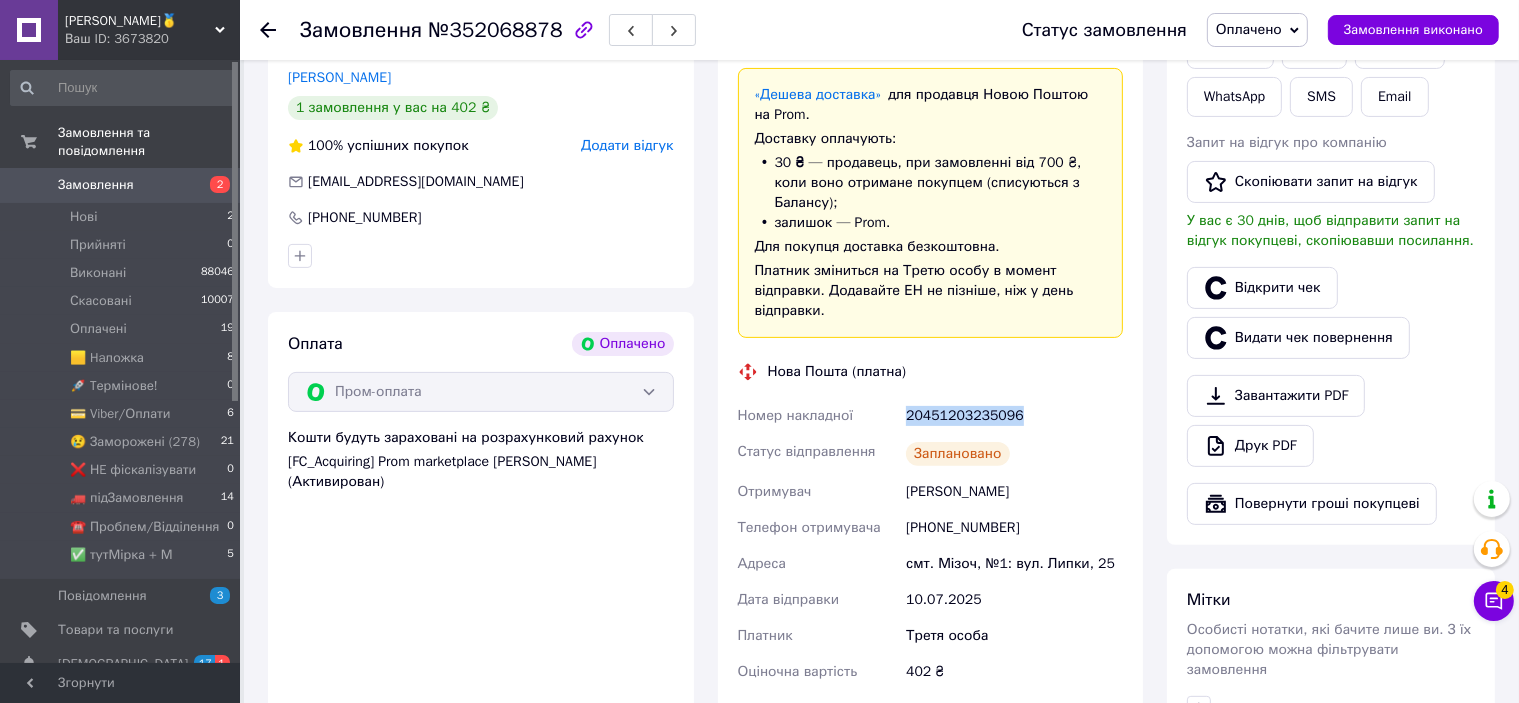 click on "20451203235096" at bounding box center (1014, 416) 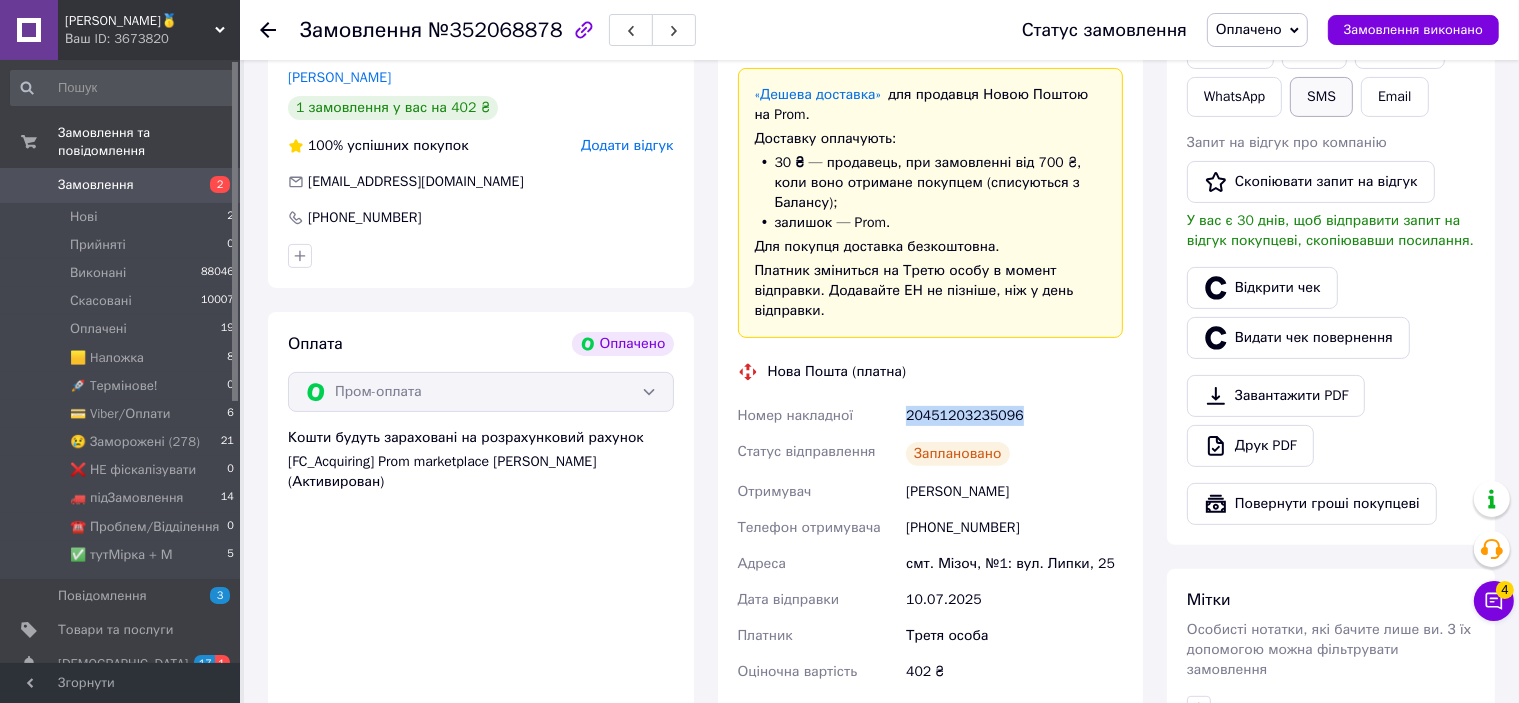 click on "SMS" at bounding box center [1321, 97] 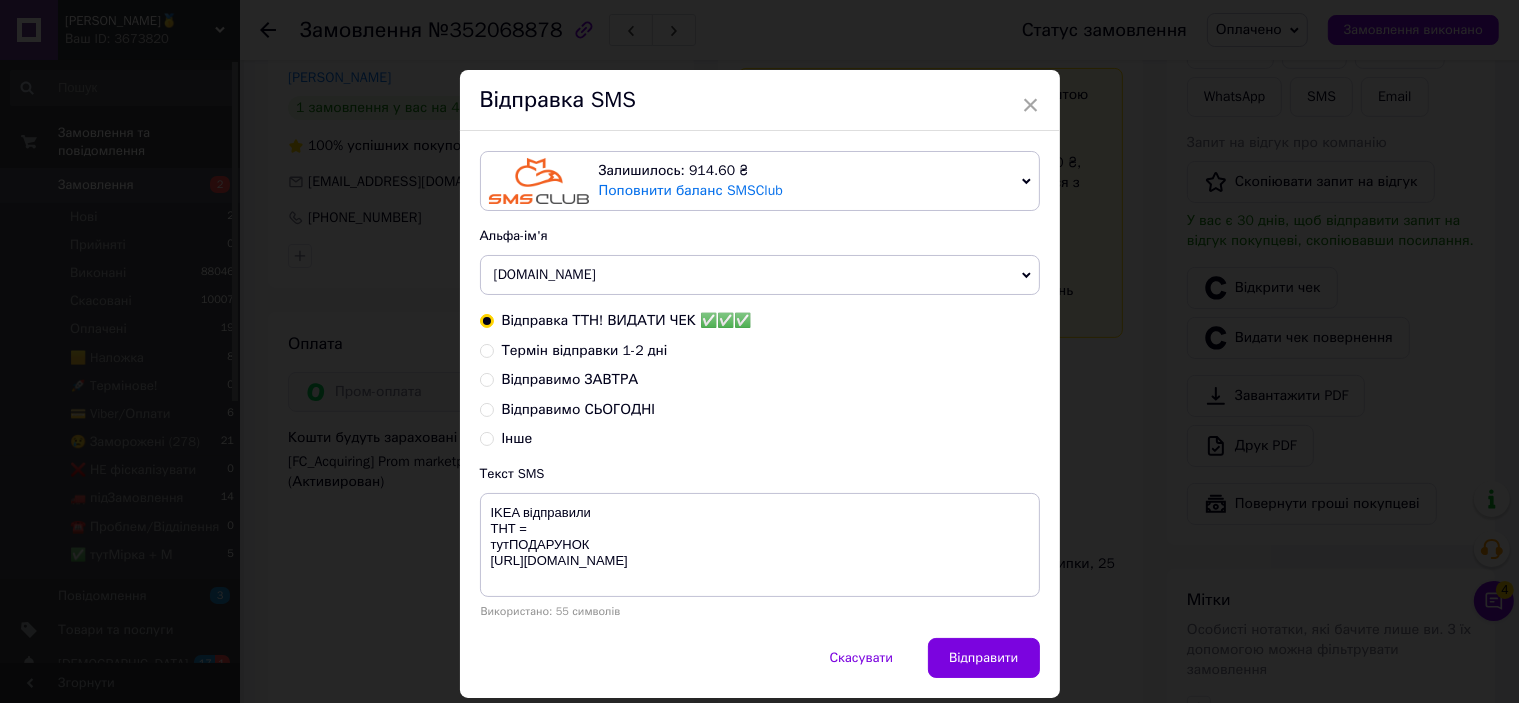 type 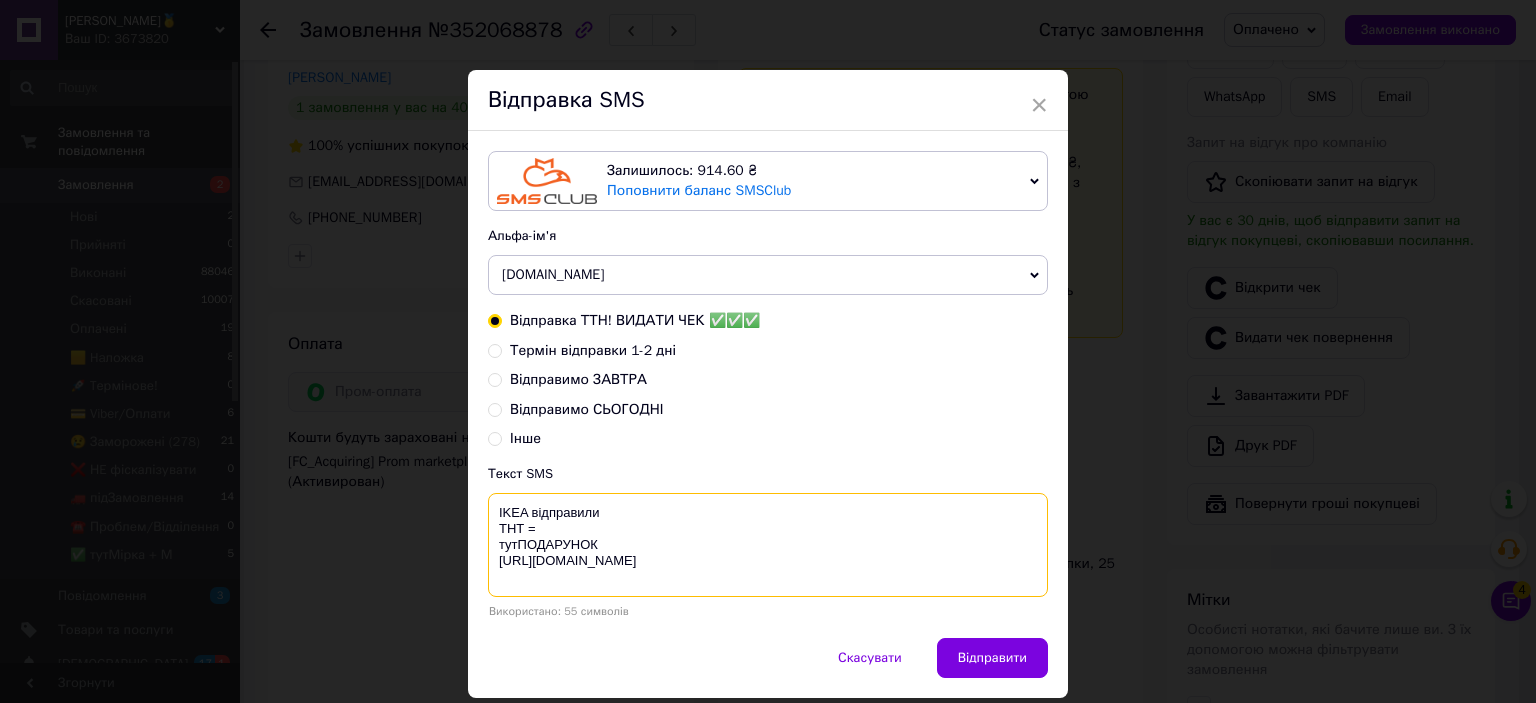 click on "IKEA відправили
ТНТ =
тутПОДАРУНОК
[URL][DOMAIN_NAME]" at bounding box center (768, 545) 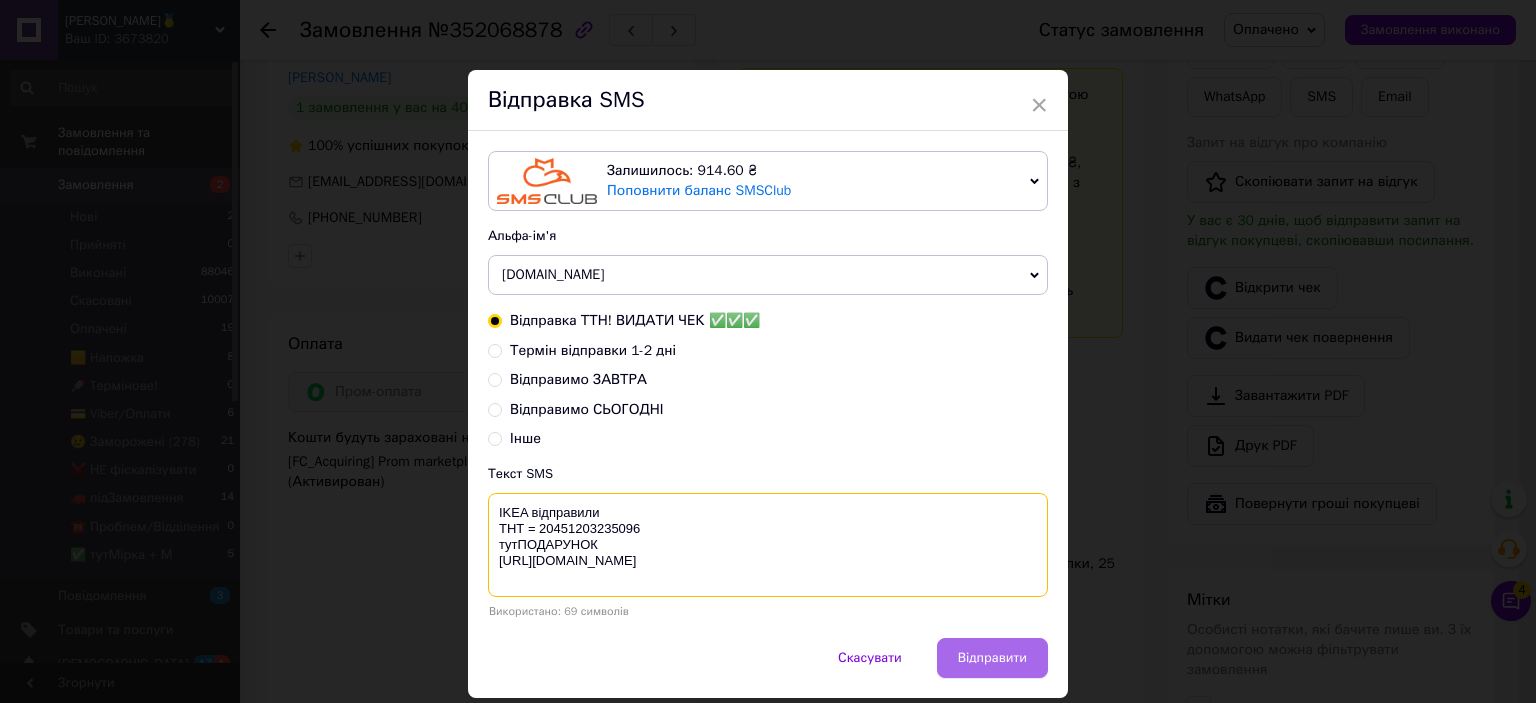 type on "IKEA відправили
ТНТ = 20451203235096
тутПОДАРУНОК
[URL][DOMAIN_NAME]" 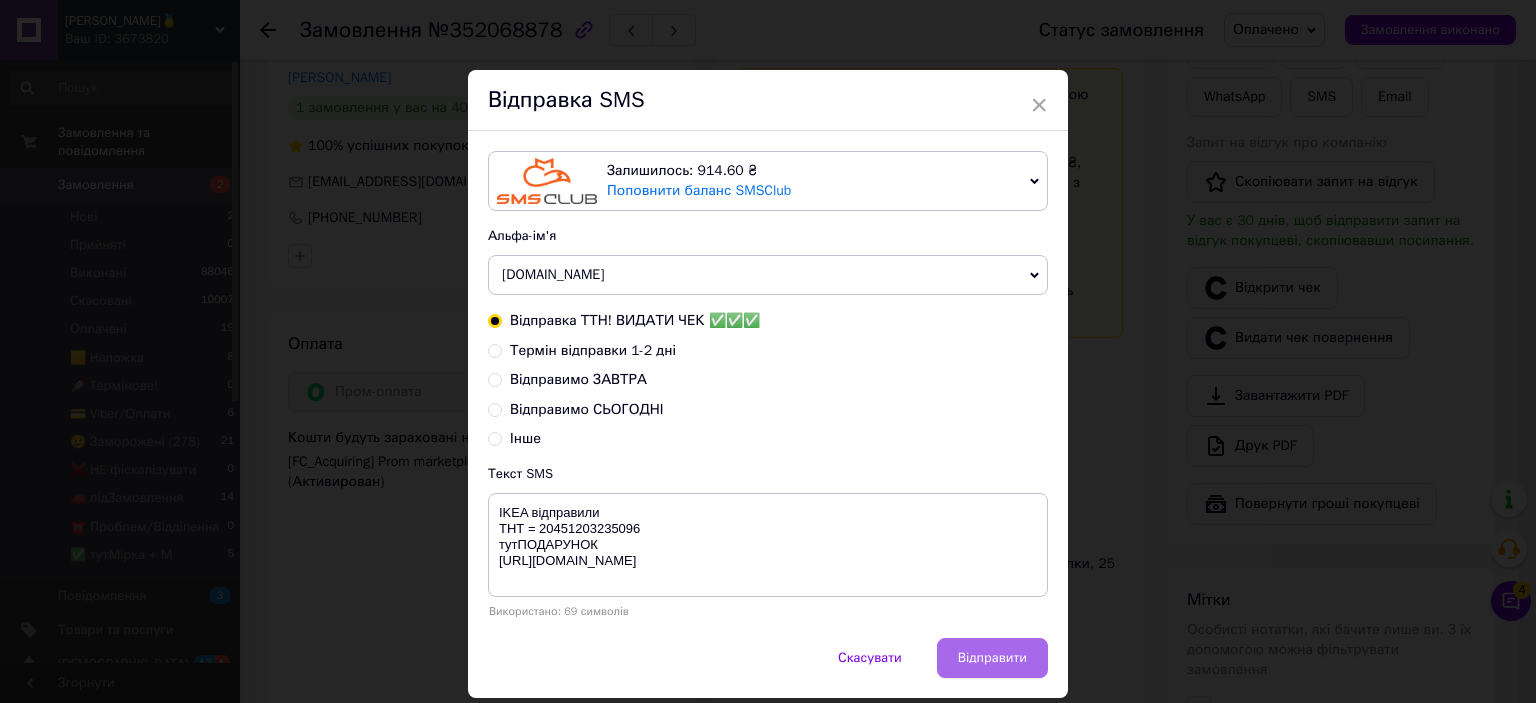 click on "Відправити" at bounding box center [992, 658] 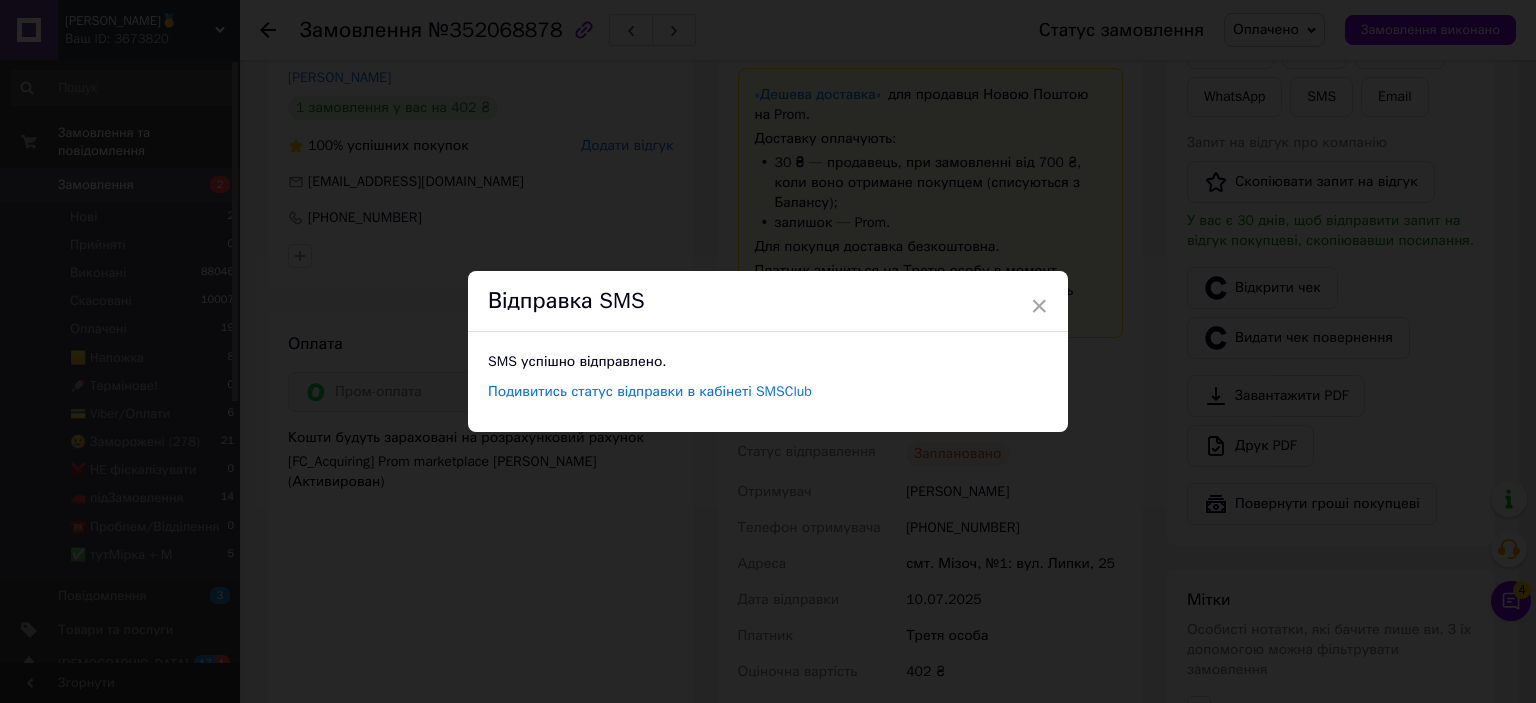click on "× Відправка SMS SMS успішно відправлено. Подивитись статус відправки в кабінеті SMSClub" at bounding box center [768, 351] 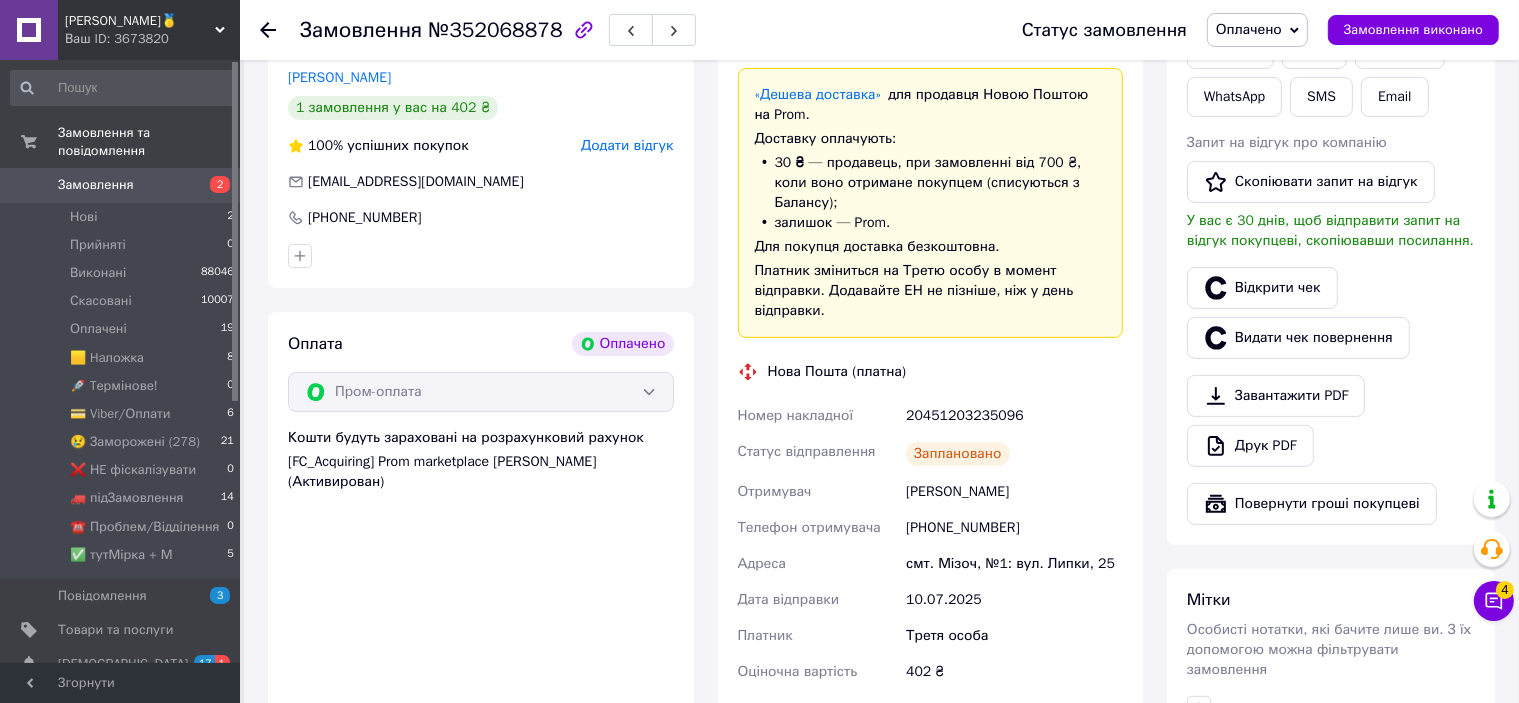 click on "Замовлення виконано" at bounding box center [1413, 30] 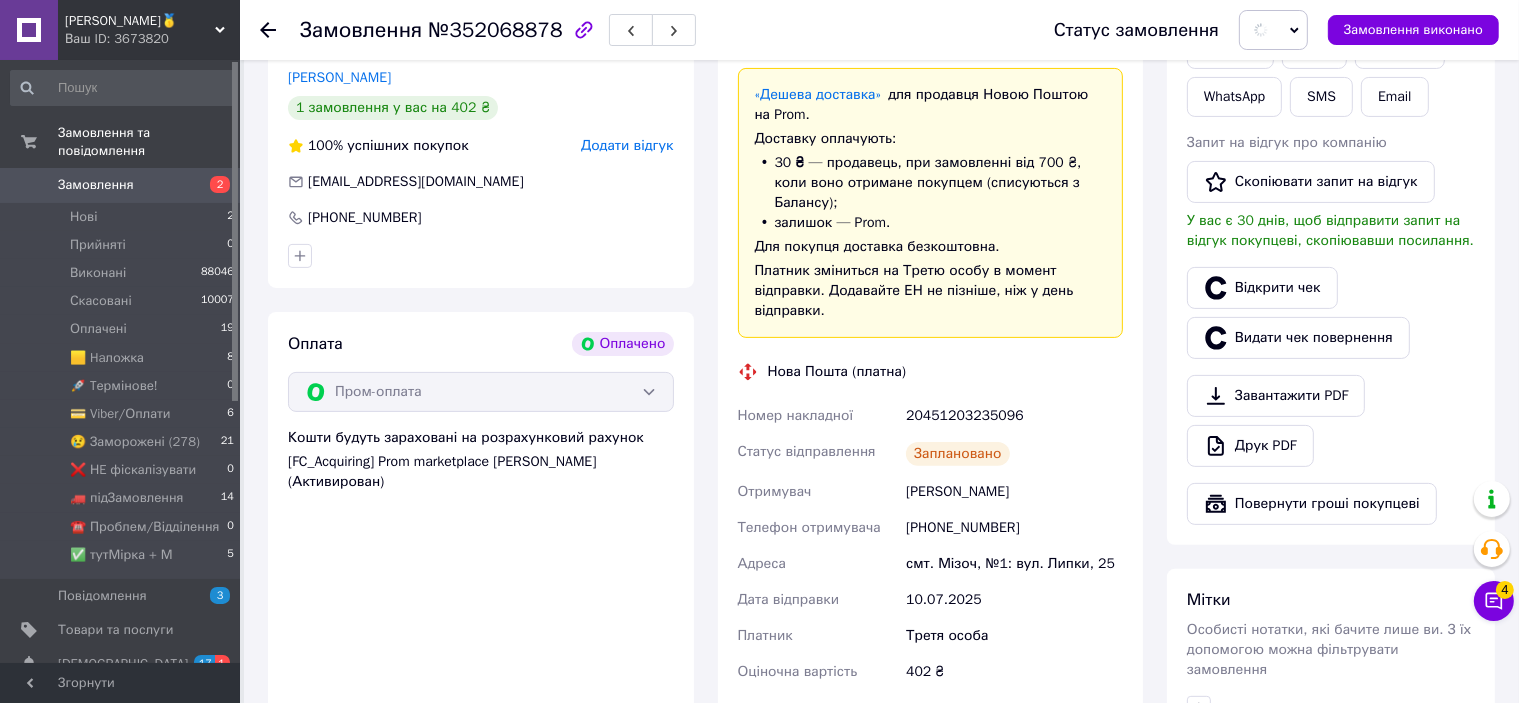 scroll, scrollTop: 0, scrollLeft: 0, axis: both 